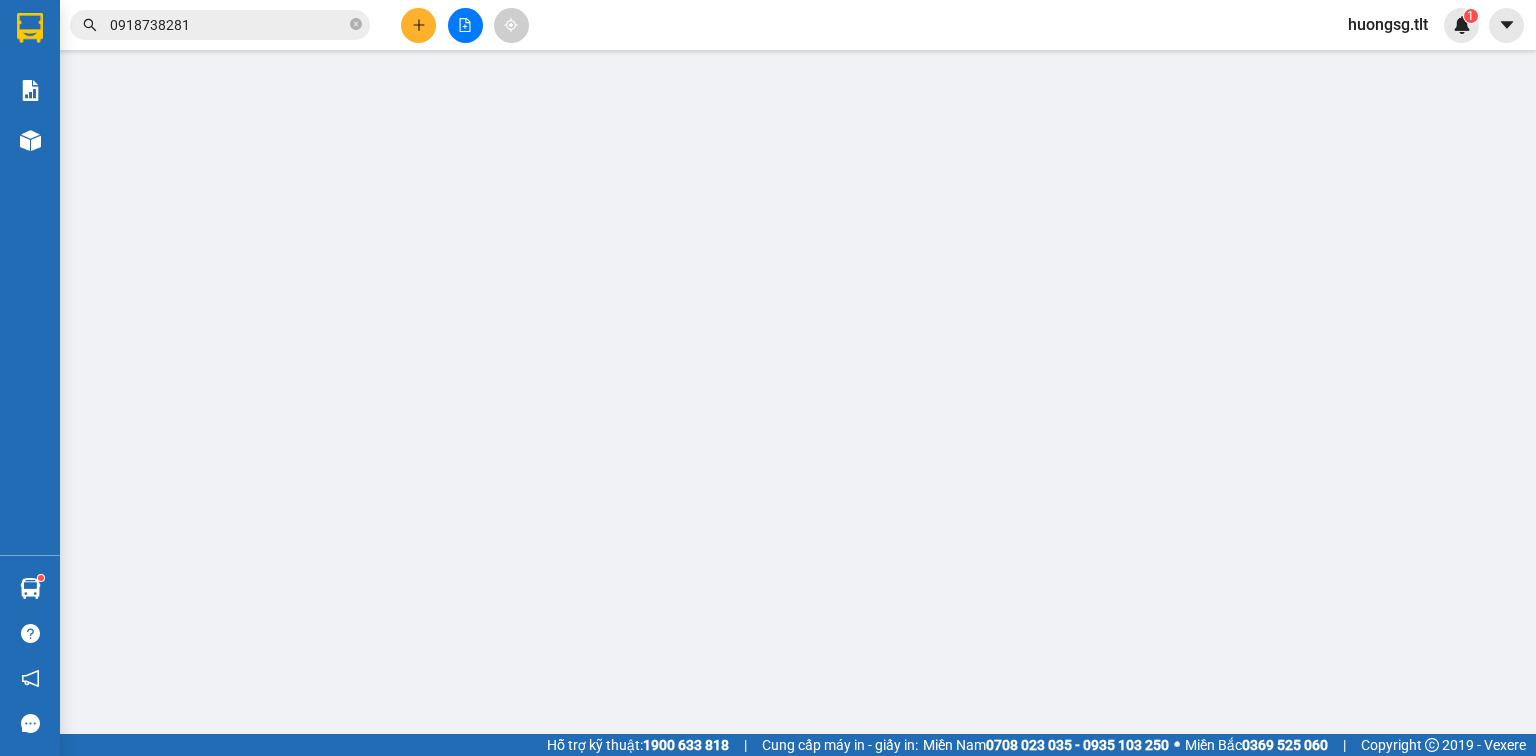 scroll, scrollTop: 0, scrollLeft: 0, axis: both 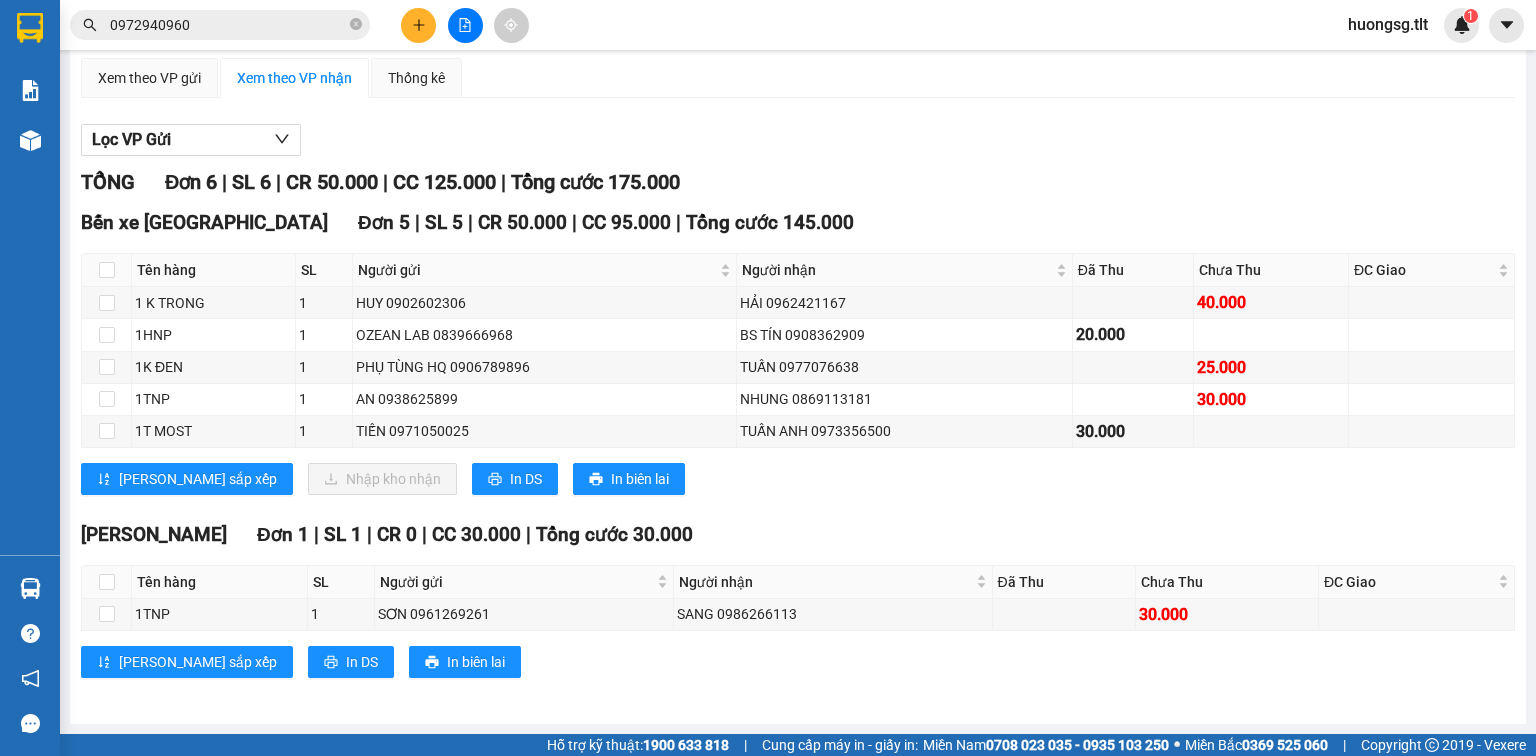 click on "0972940960" at bounding box center (228, 25) 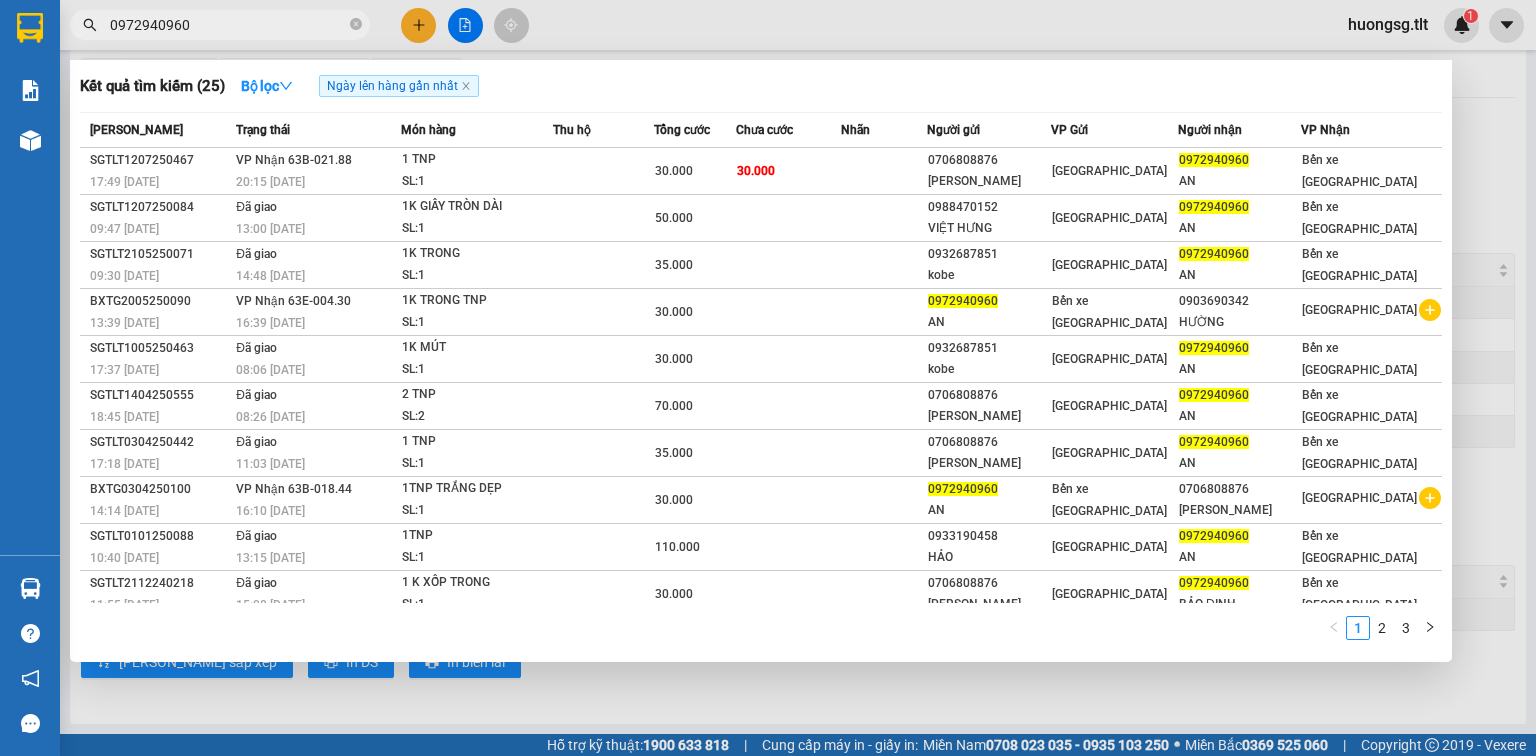 click on "0972940960" at bounding box center (228, 25) 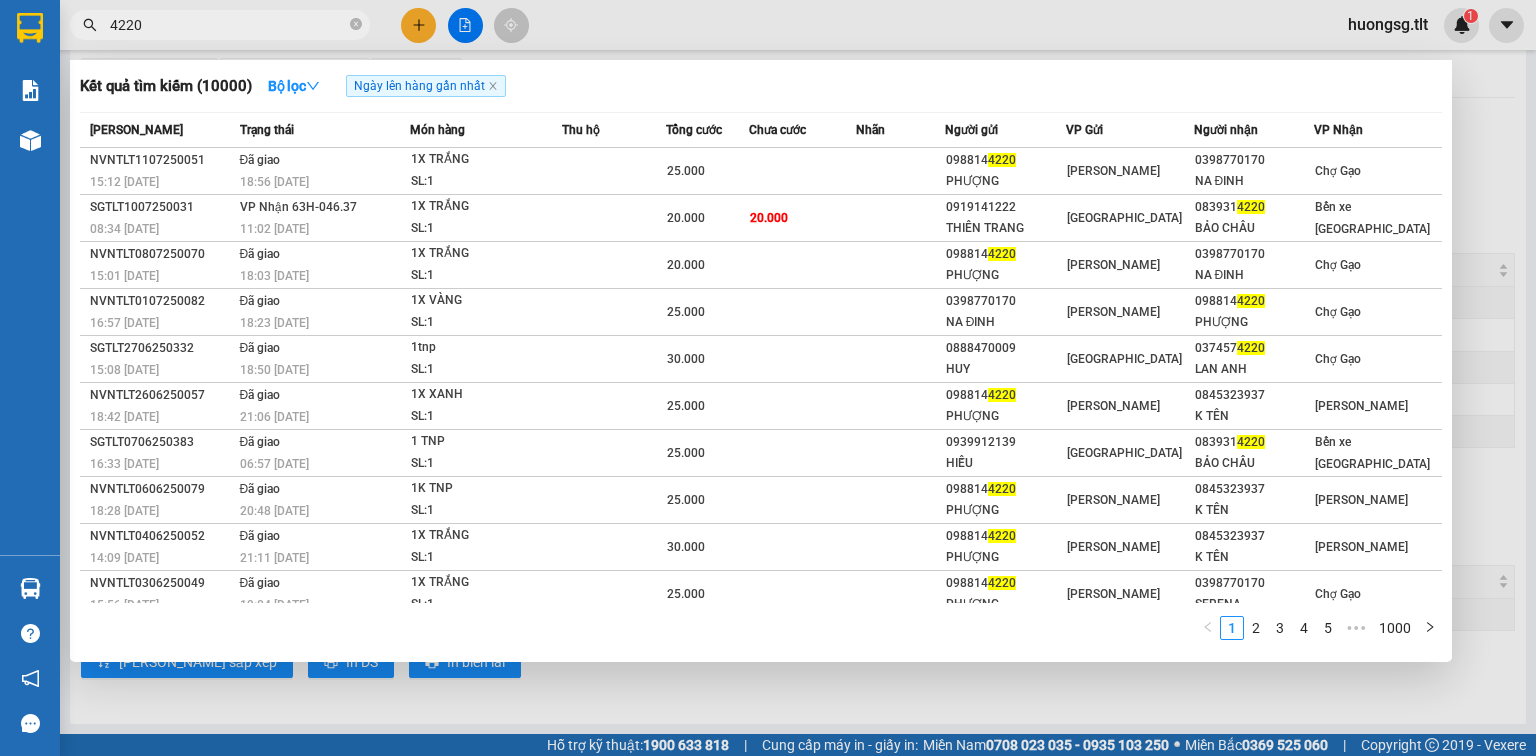 click on "4220" at bounding box center (228, 25) 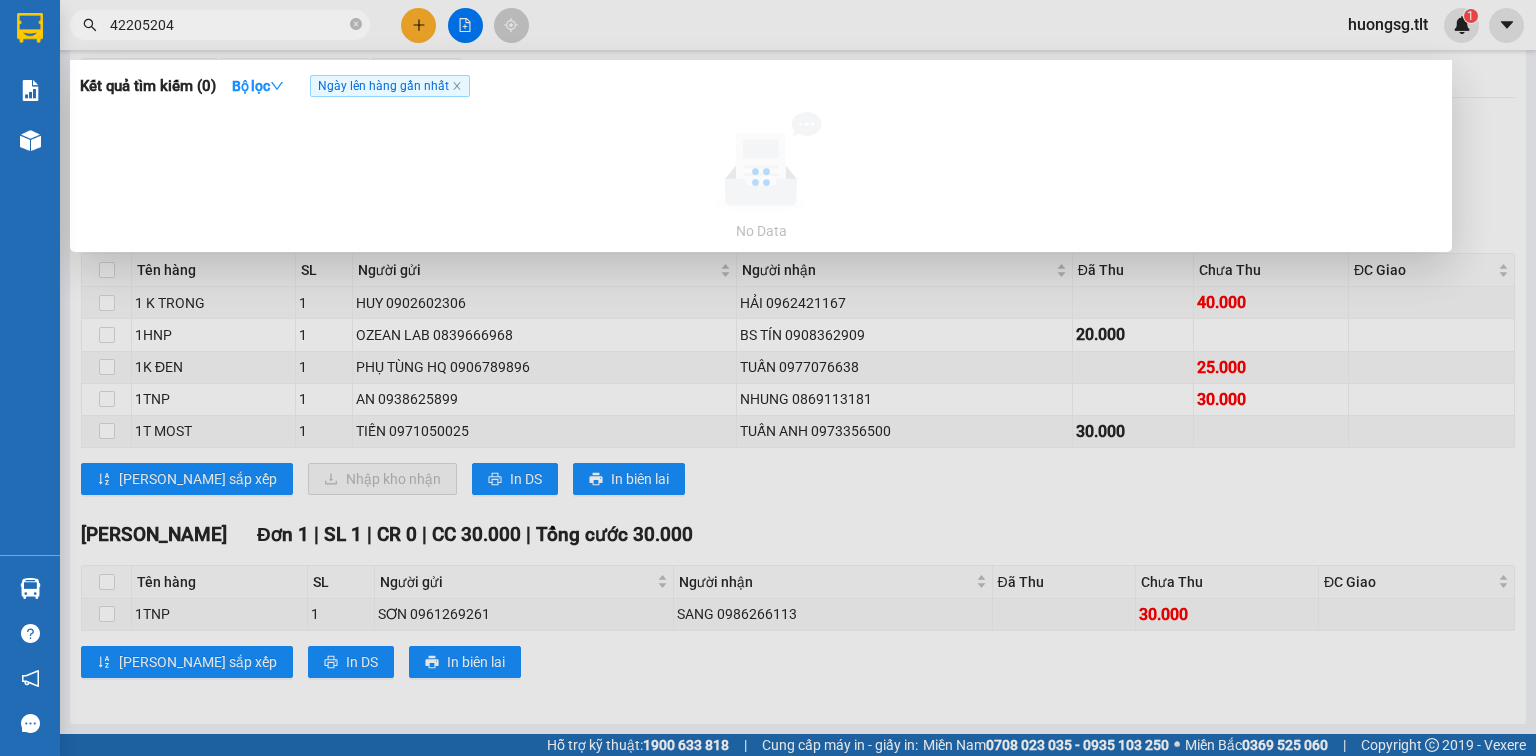 click on "42205204" at bounding box center (228, 25) 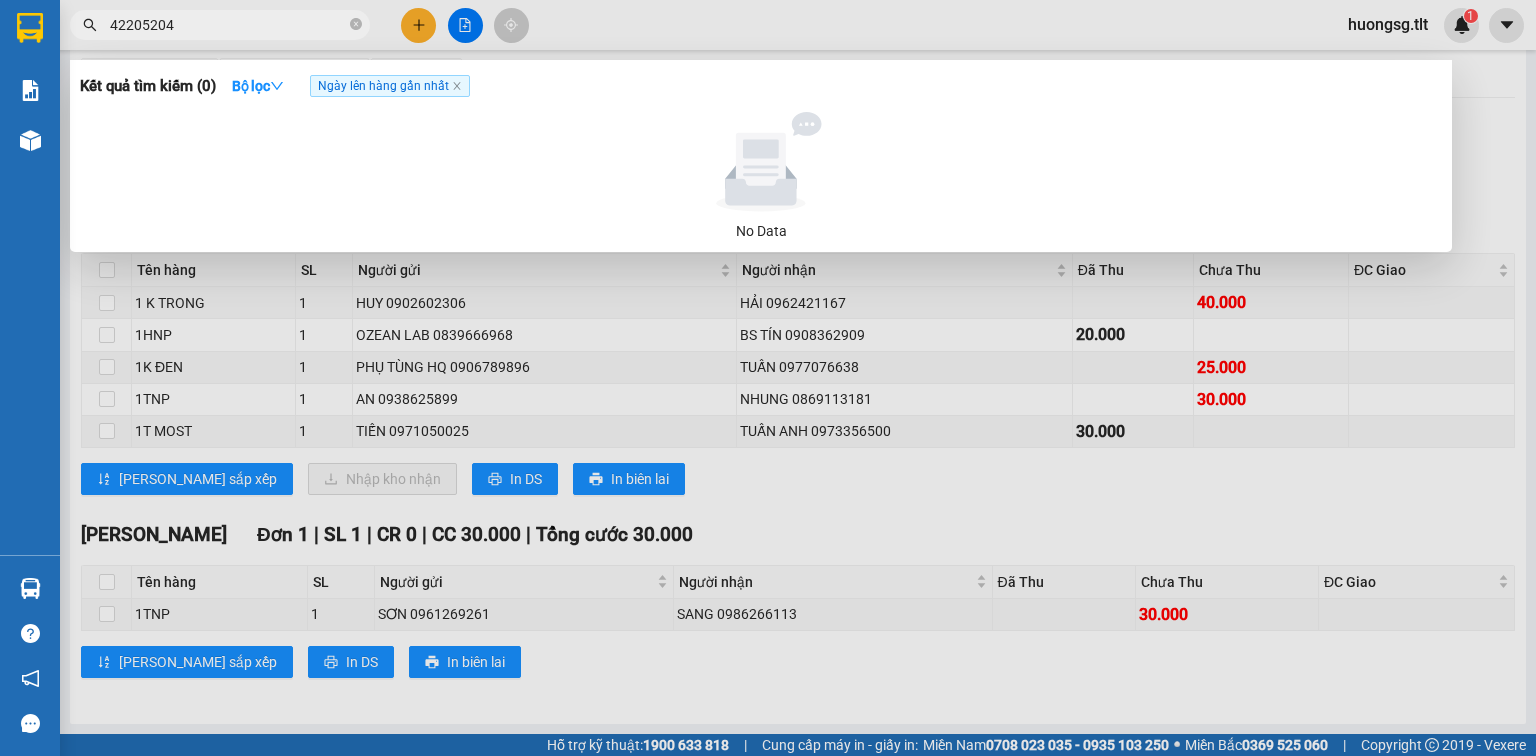 click on "42205204" at bounding box center (228, 25) 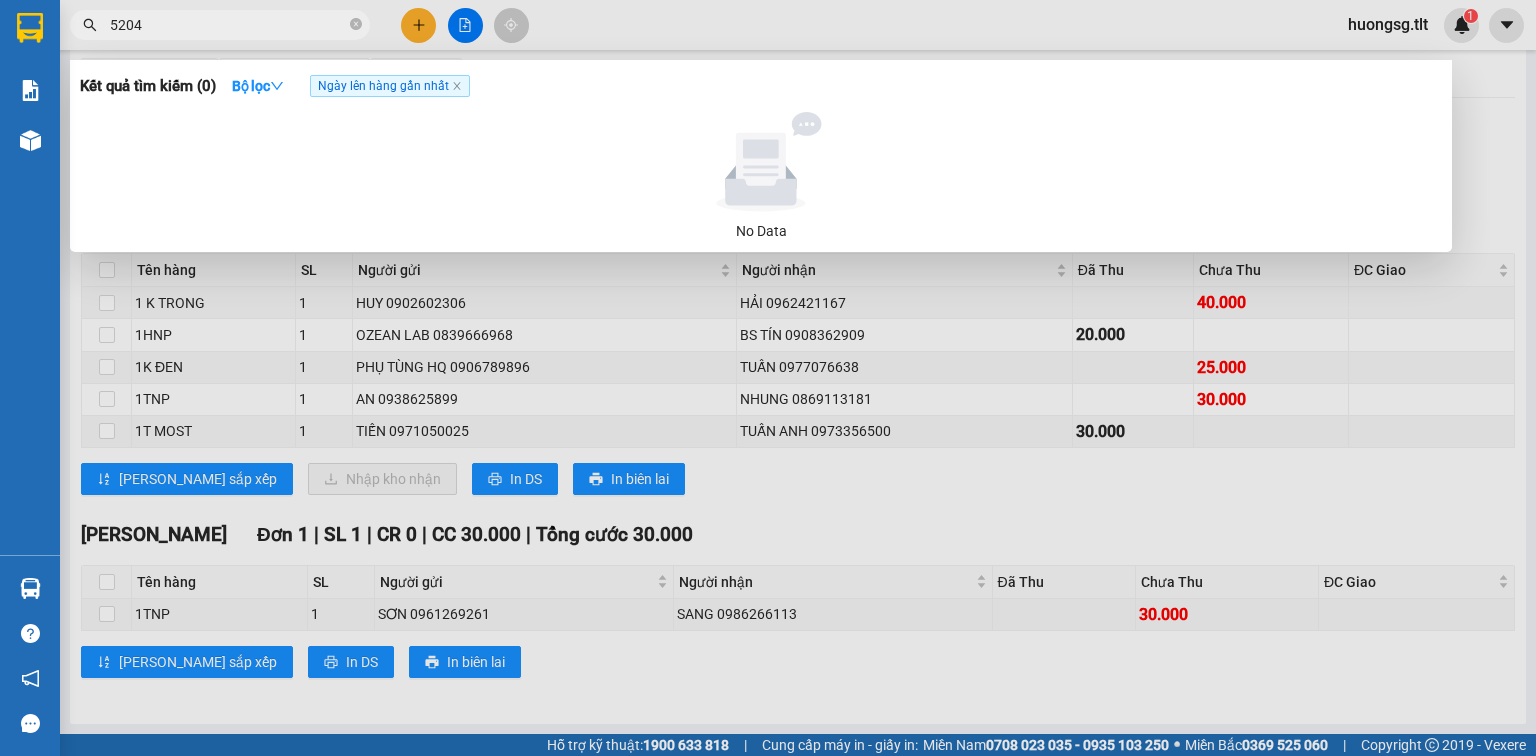 type on "5204" 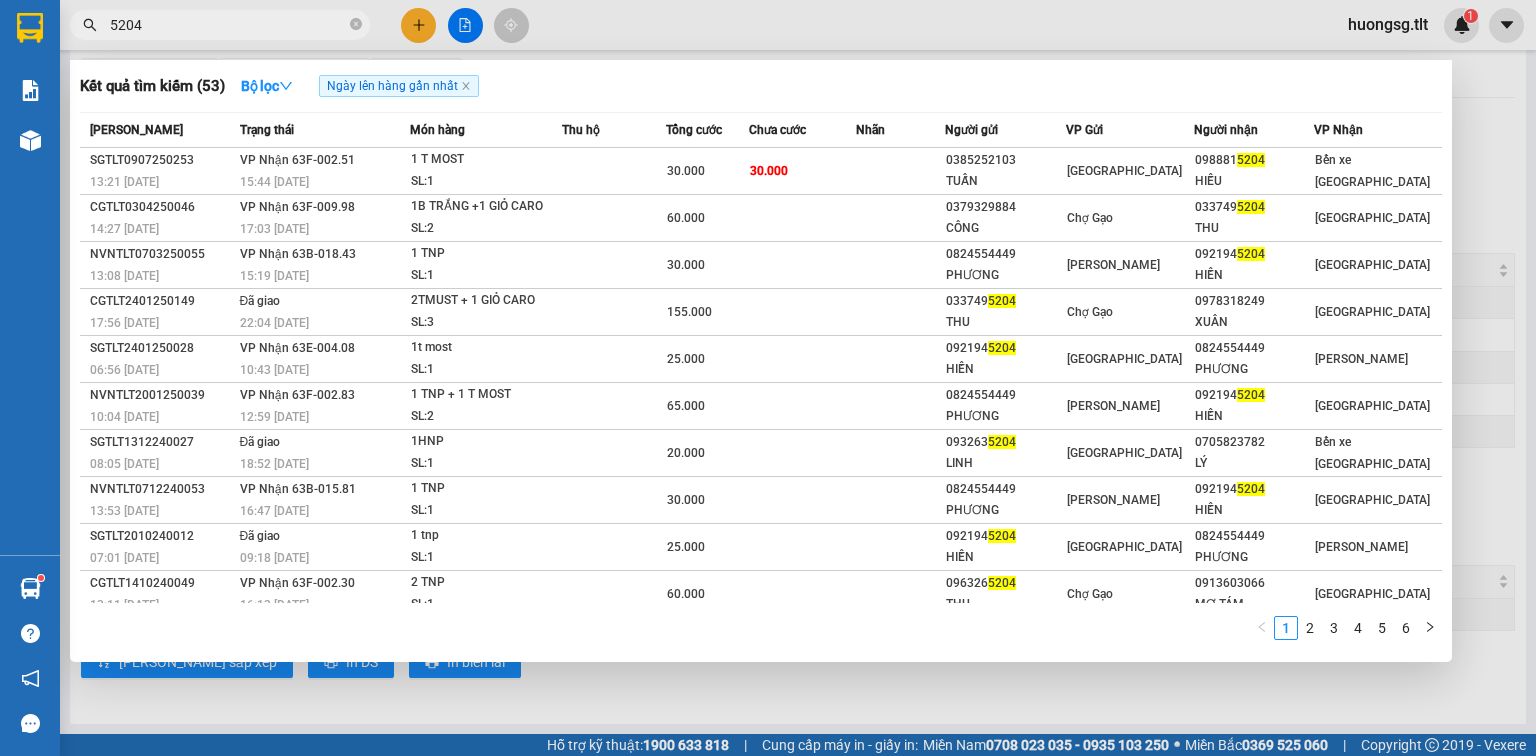 click on "5204" at bounding box center (228, 25) 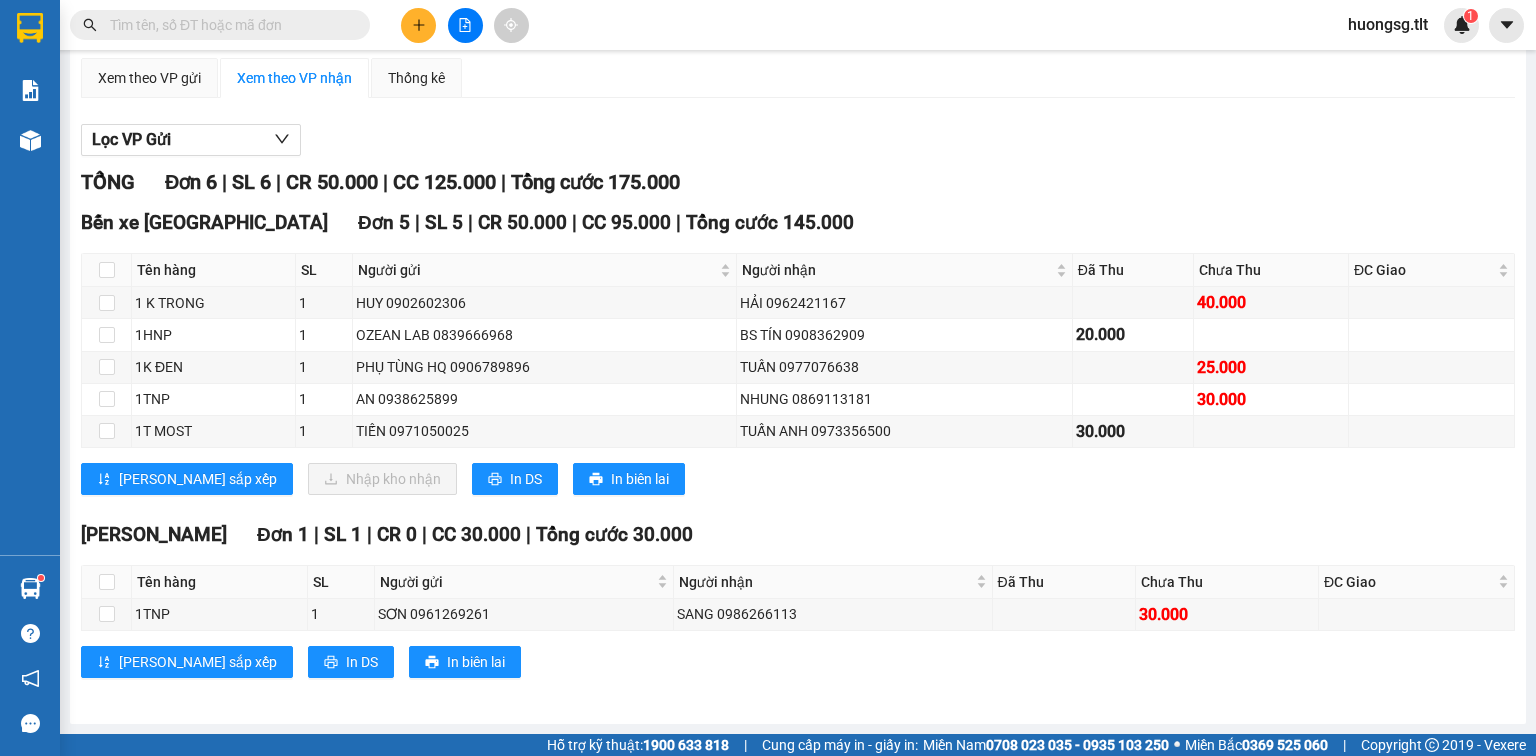 click at bounding box center (418, 25) 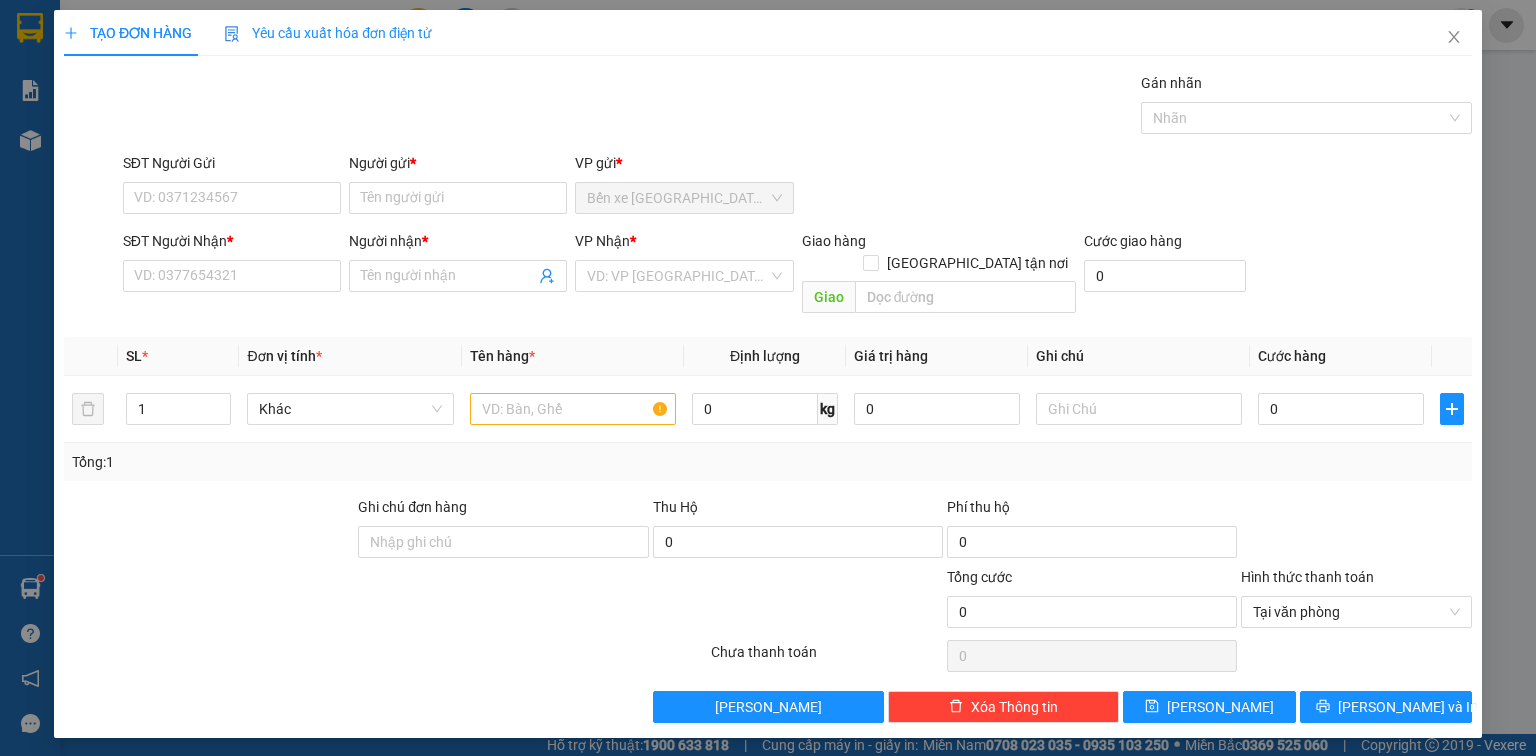 scroll, scrollTop: 0, scrollLeft: 0, axis: both 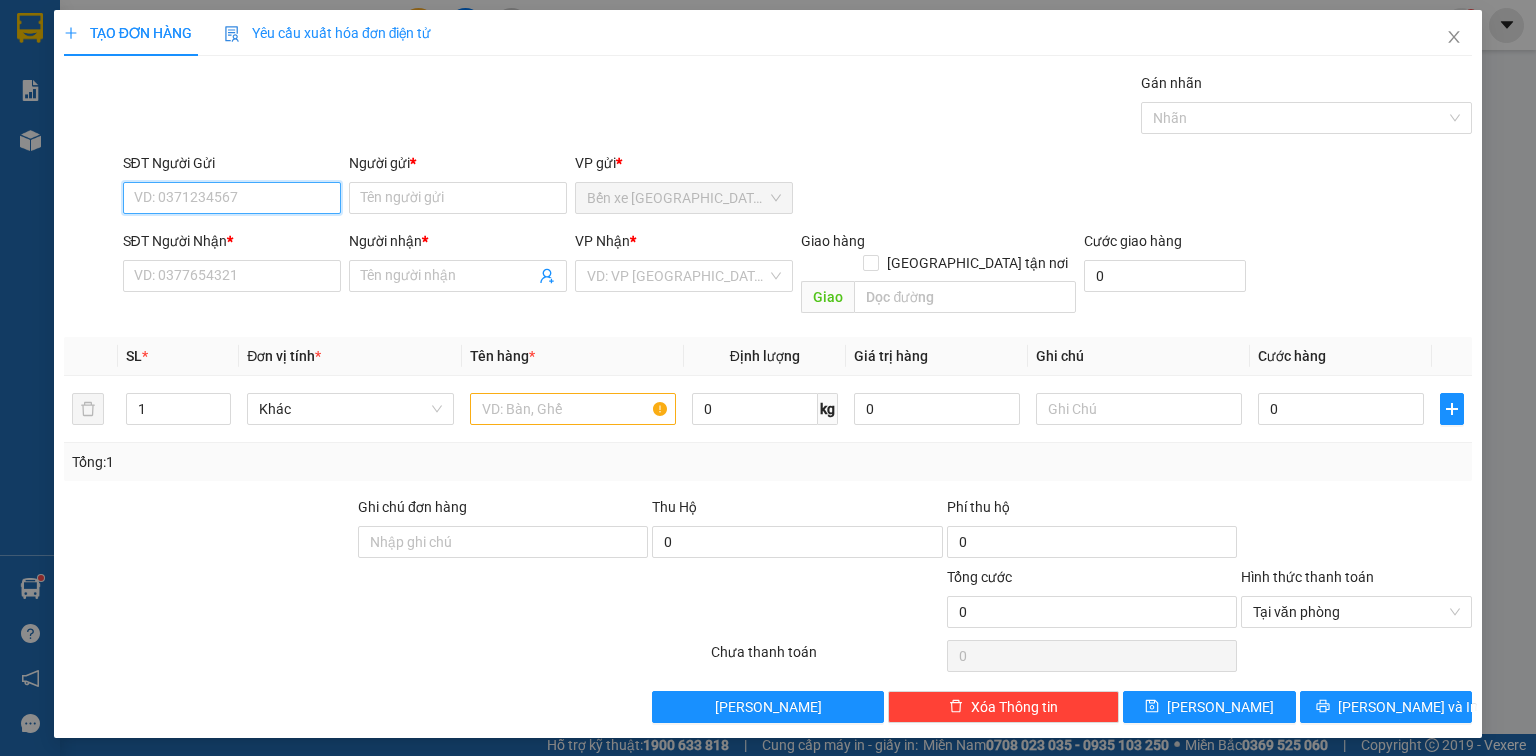 click on "SĐT Người Gửi" at bounding box center (232, 198) 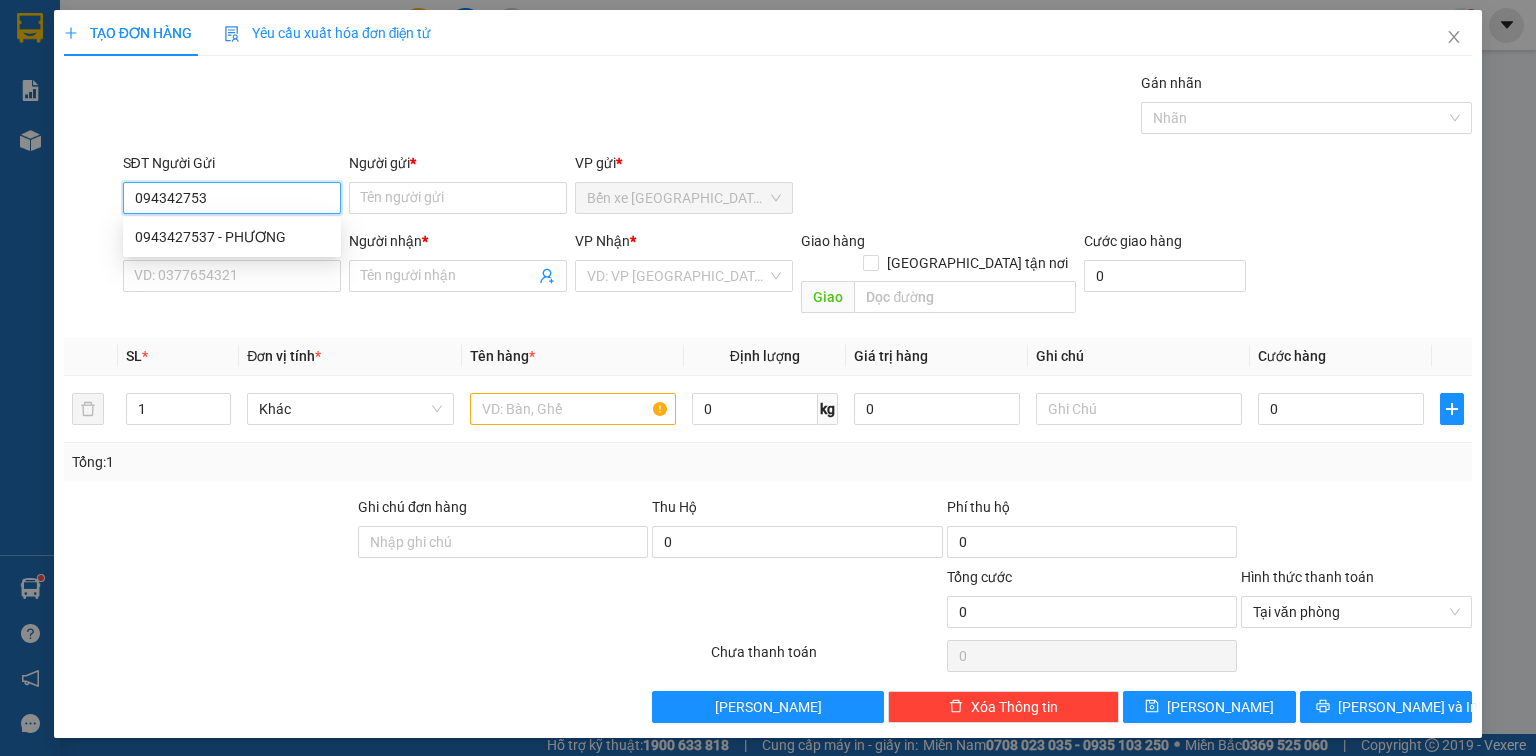 type on "0943427537" 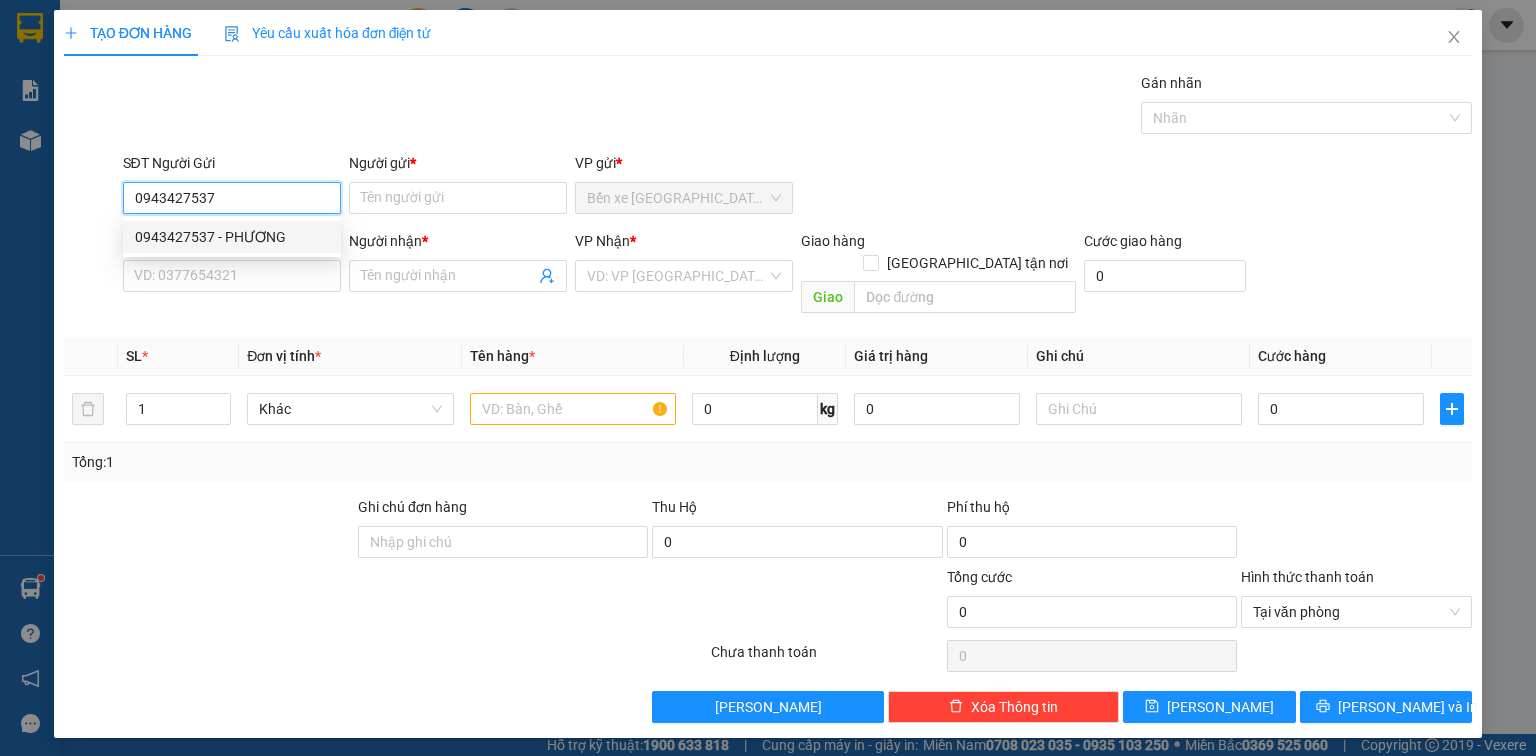 click on "0943427537 - PHƯƠNG" at bounding box center [232, 237] 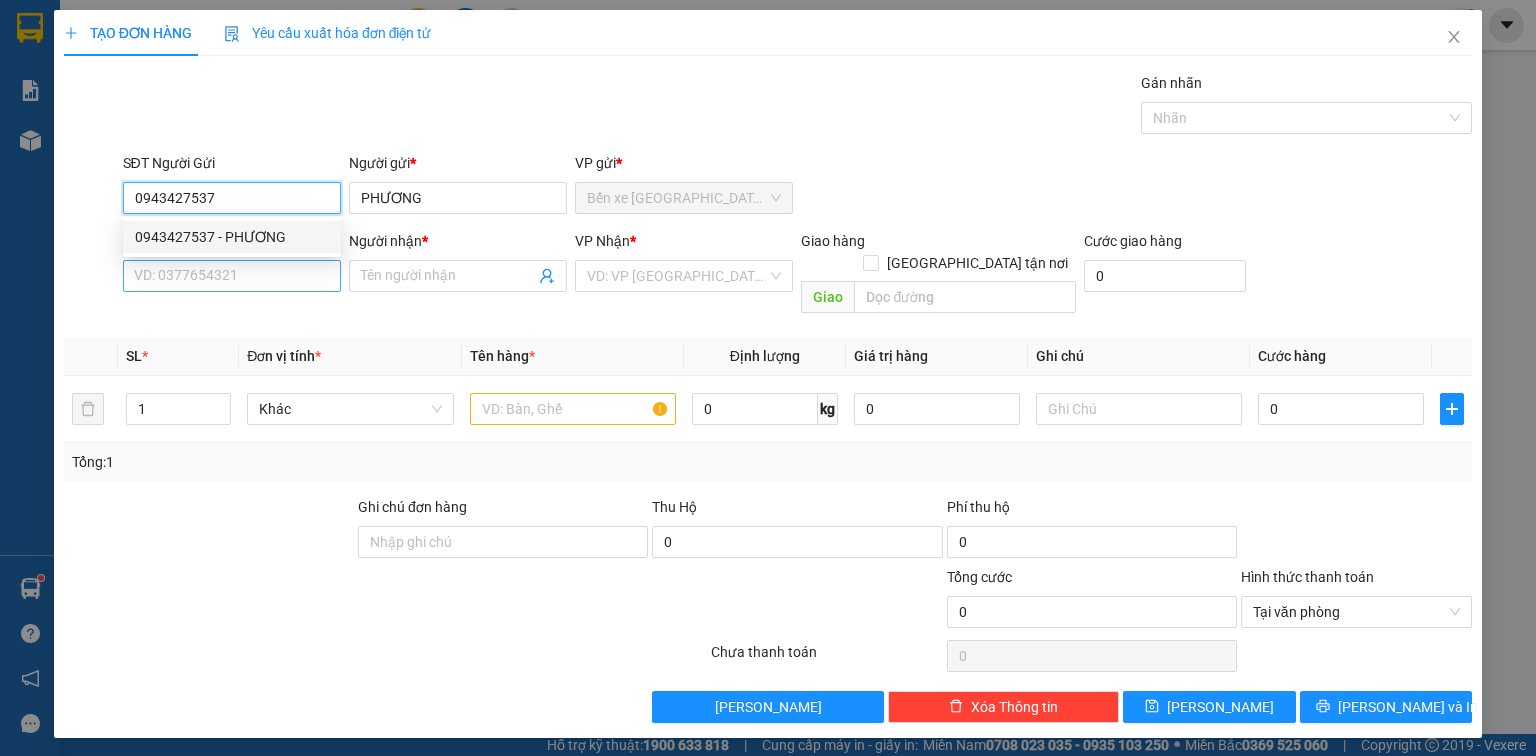 type on "0943427537" 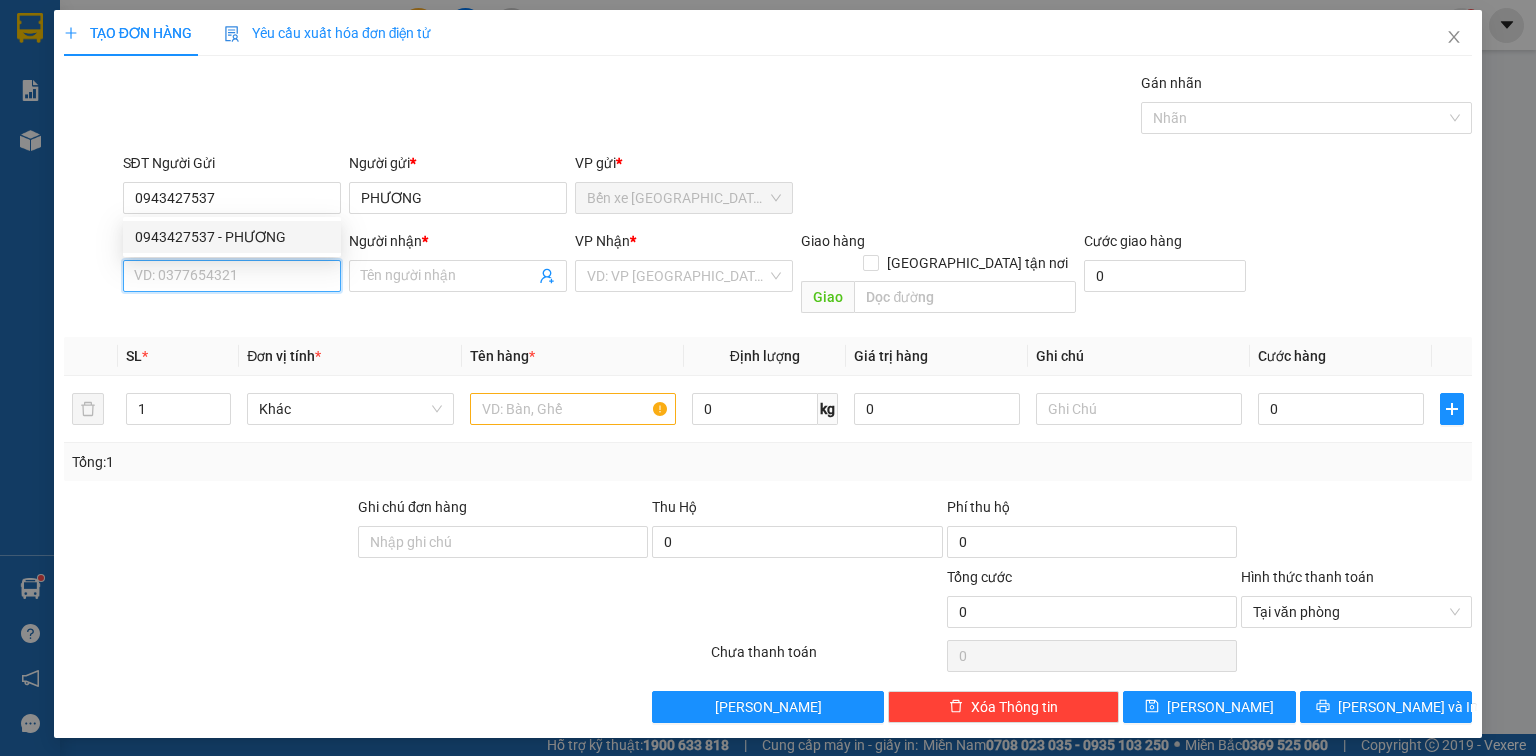 click on "SĐT Người Nhận  *" at bounding box center (232, 276) 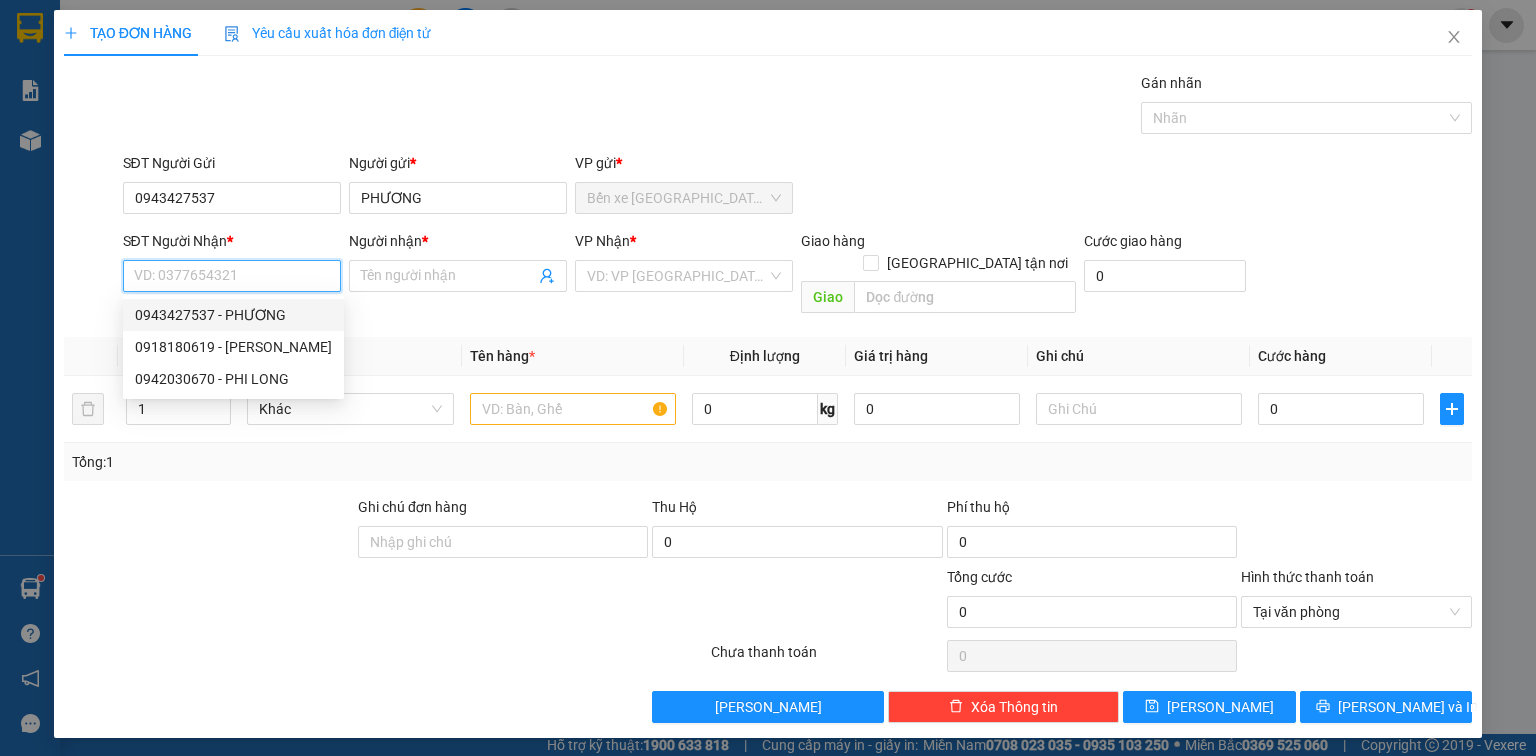 click on "0943427537 - PHƯƠNG" at bounding box center (233, 315) 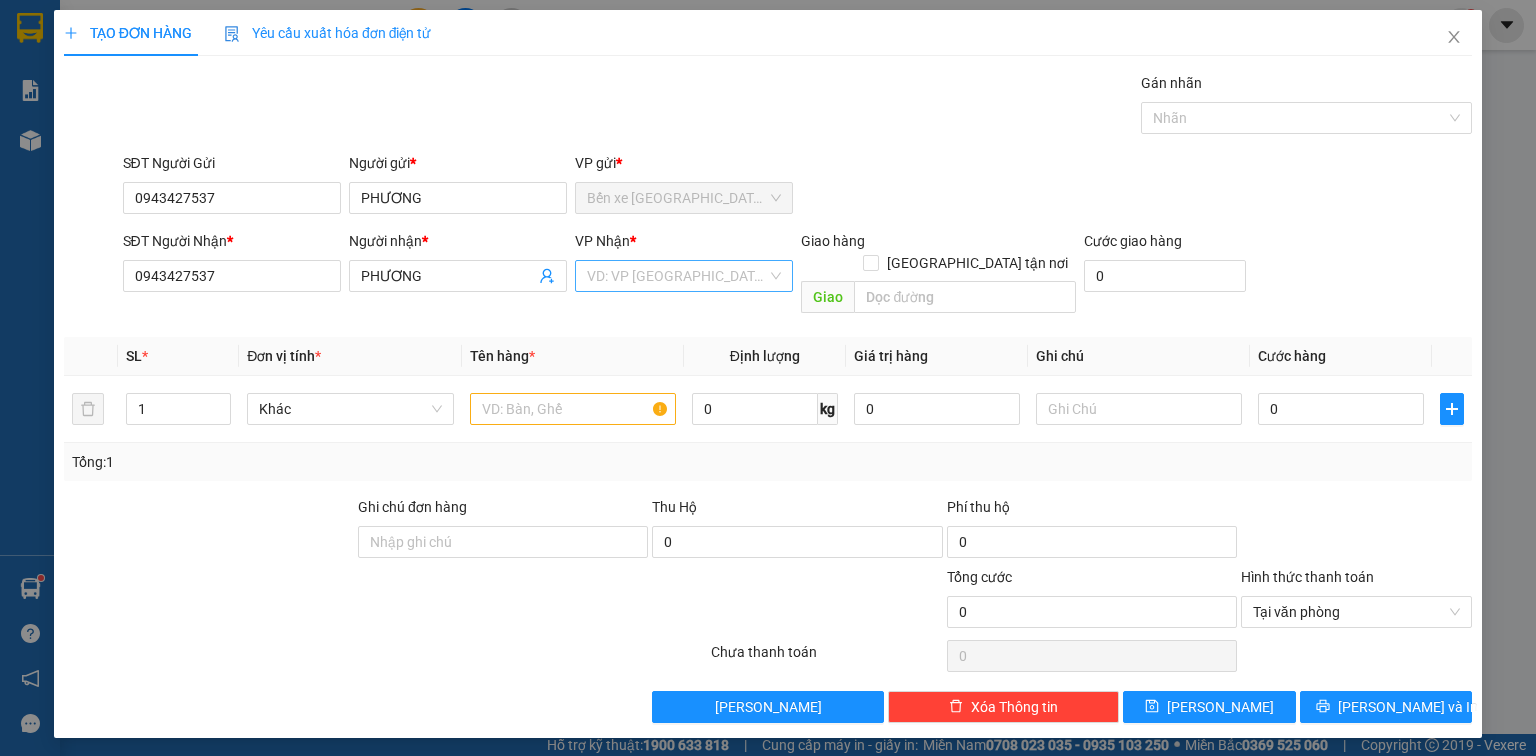 click at bounding box center [677, 276] 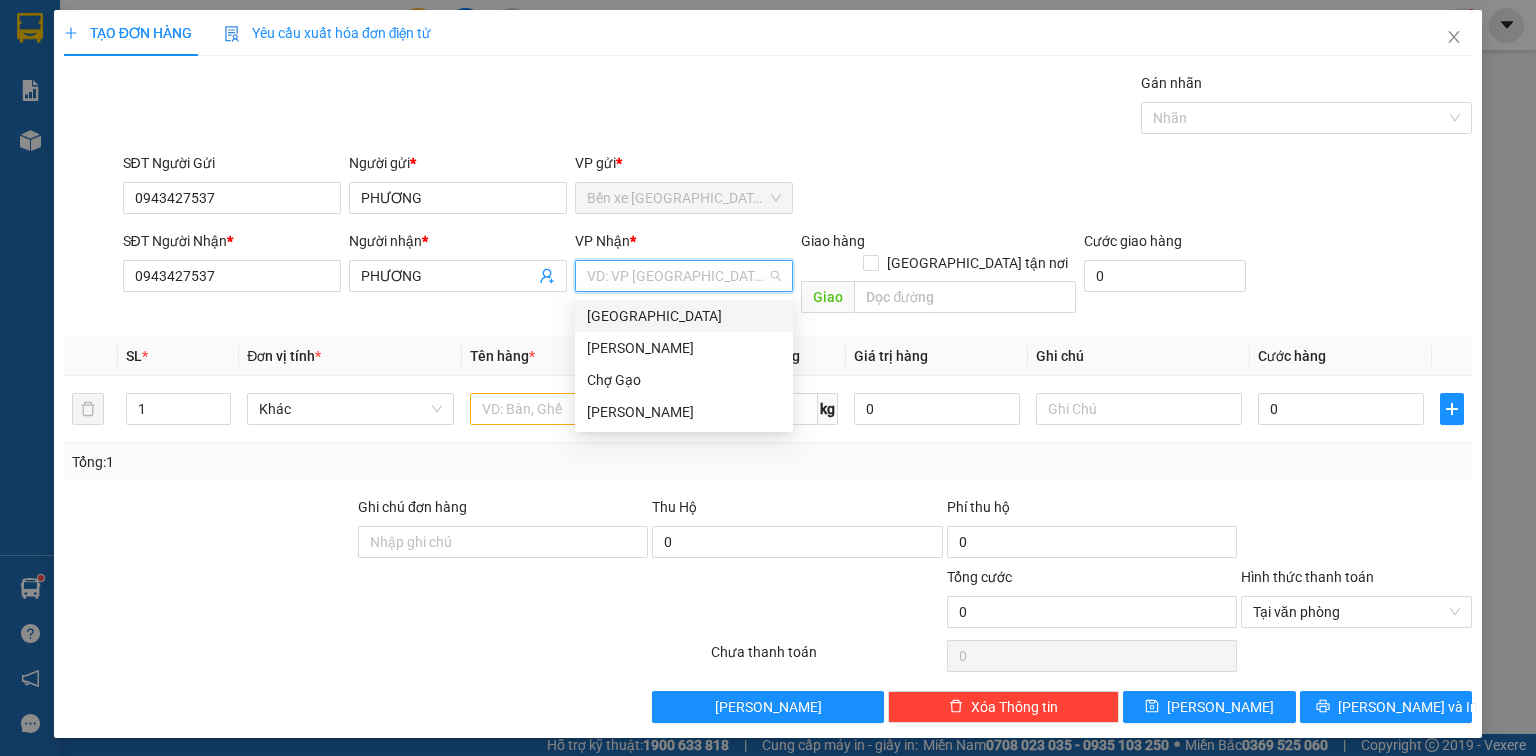 click on "[GEOGRAPHIC_DATA]" at bounding box center (684, 316) 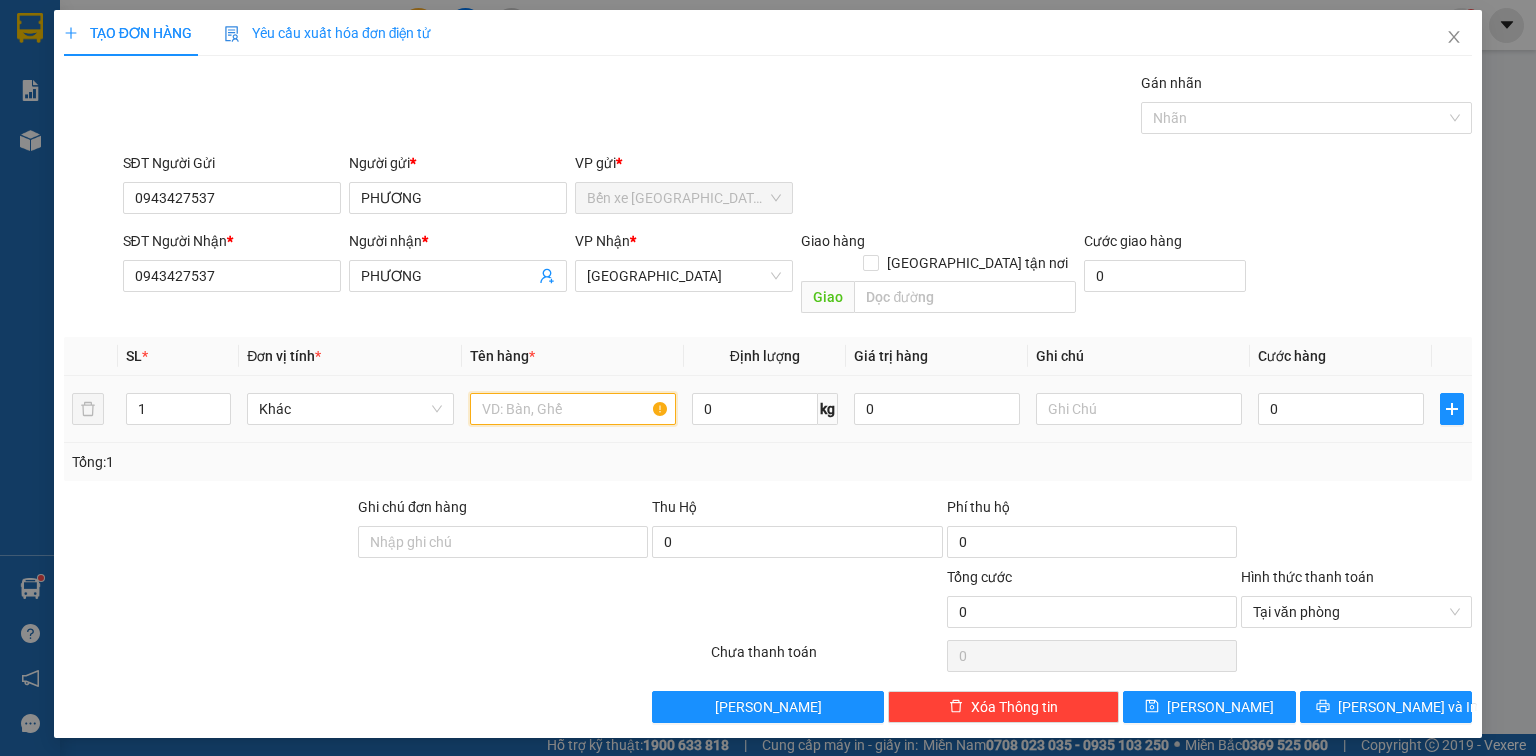 click at bounding box center [573, 409] 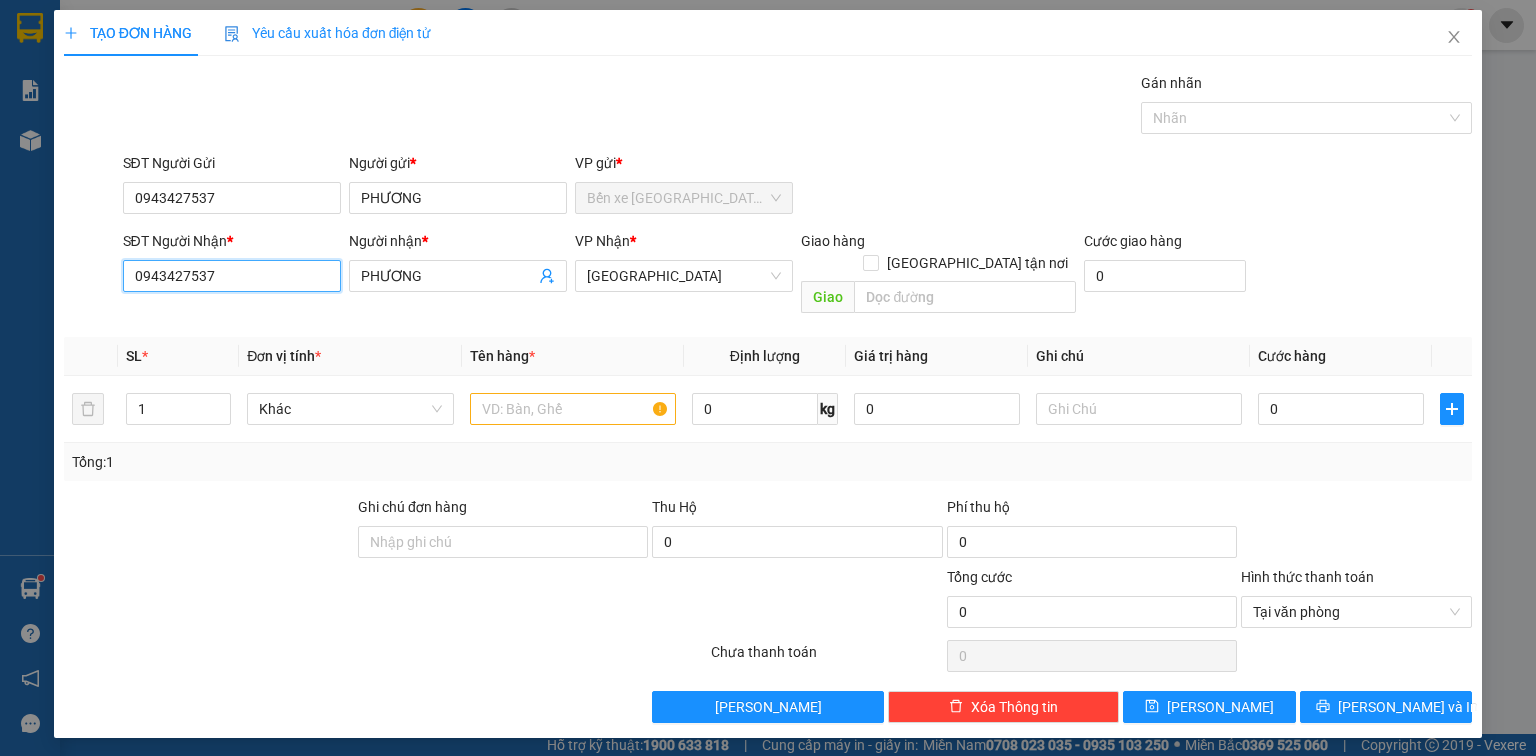 drag, startPoint x: 228, startPoint y: 279, endPoint x: 63, endPoint y: 291, distance: 165.43579 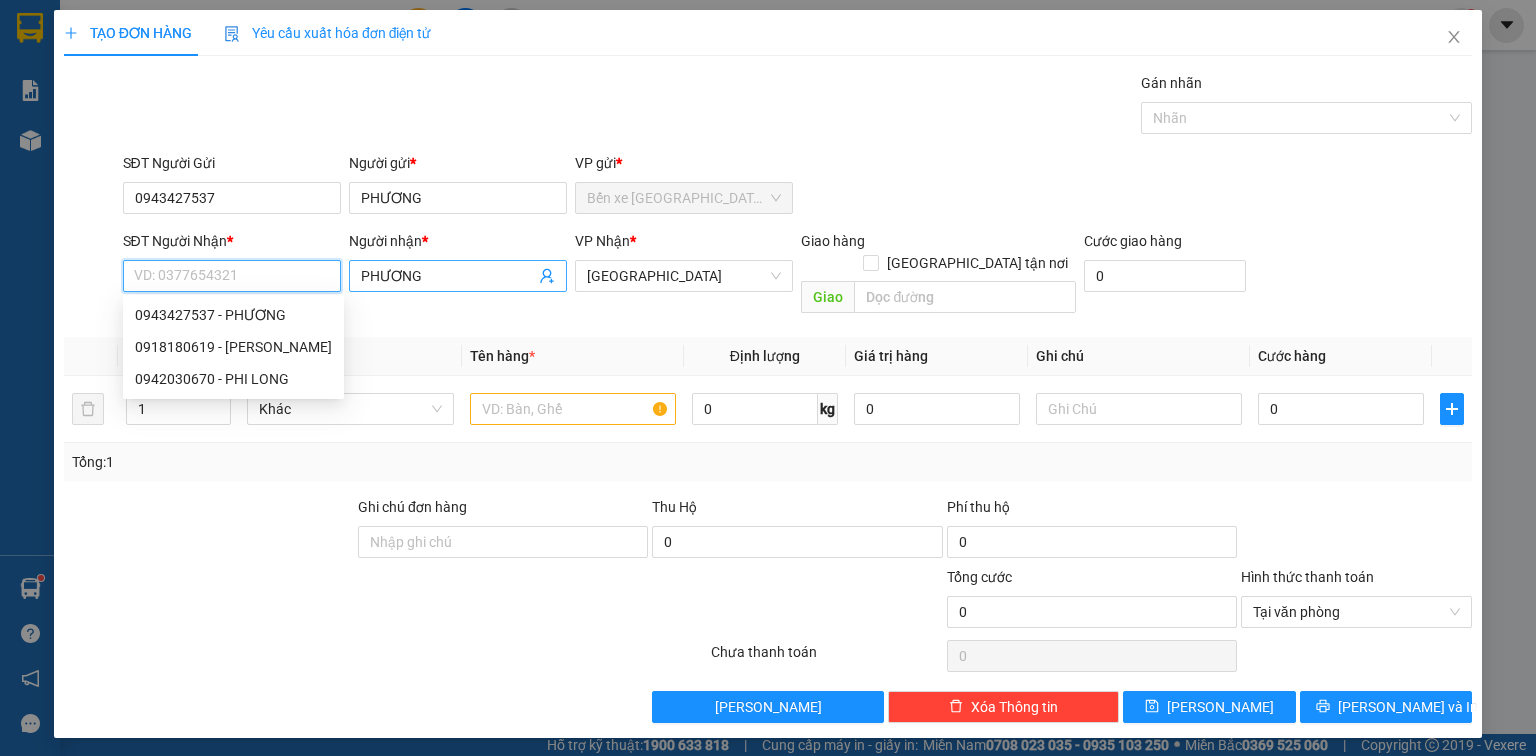 type 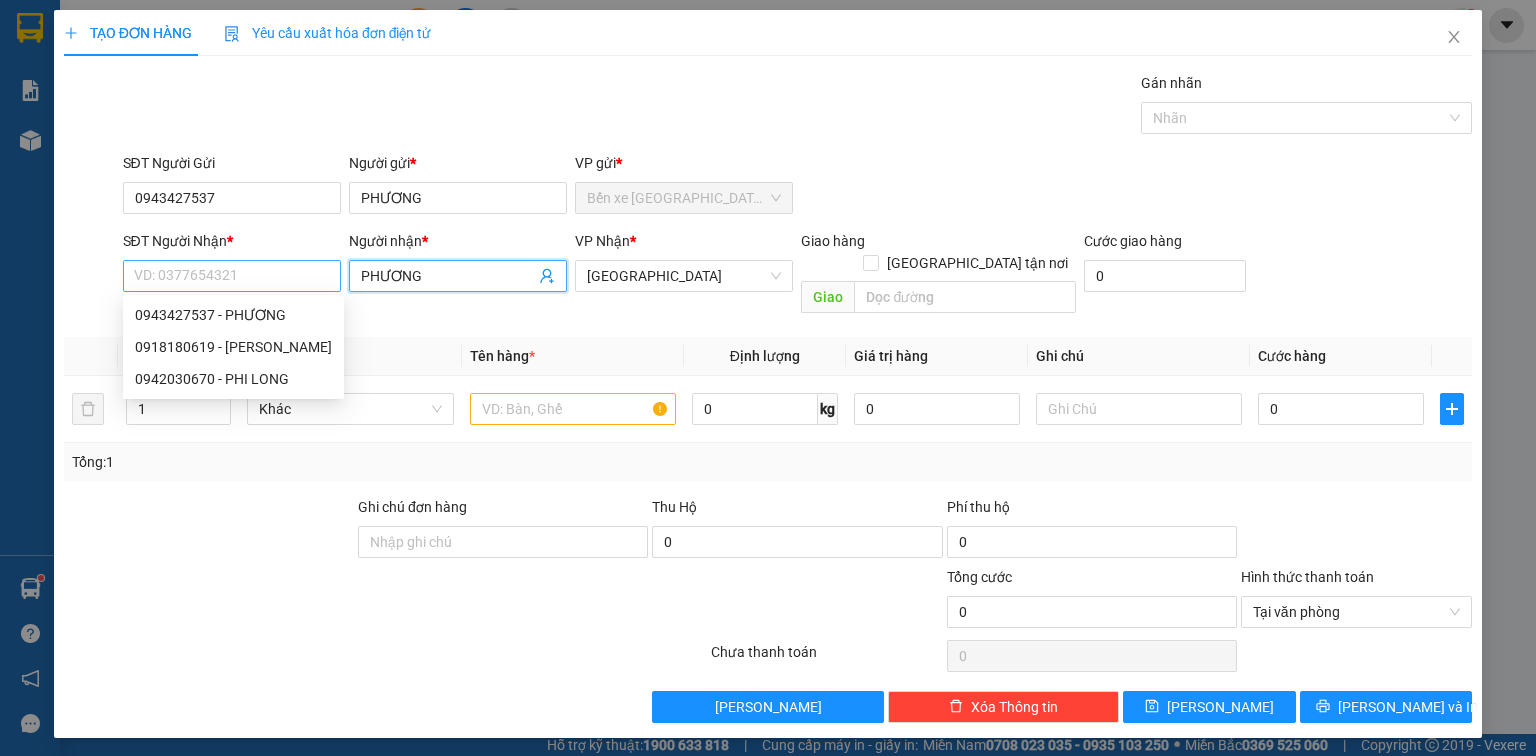 drag, startPoint x: 405, startPoint y: 274, endPoint x: 265, endPoint y: 261, distance: 140.60228 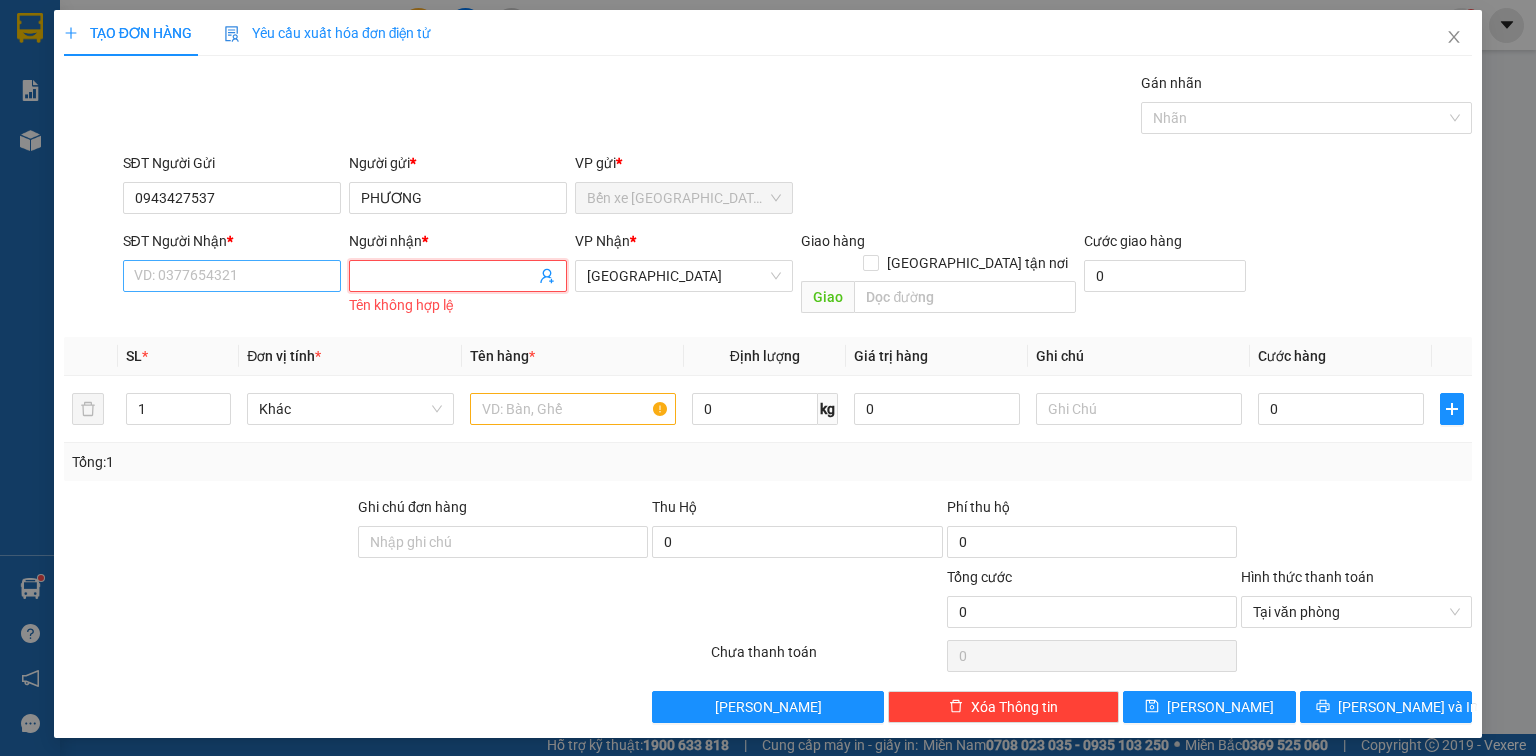type 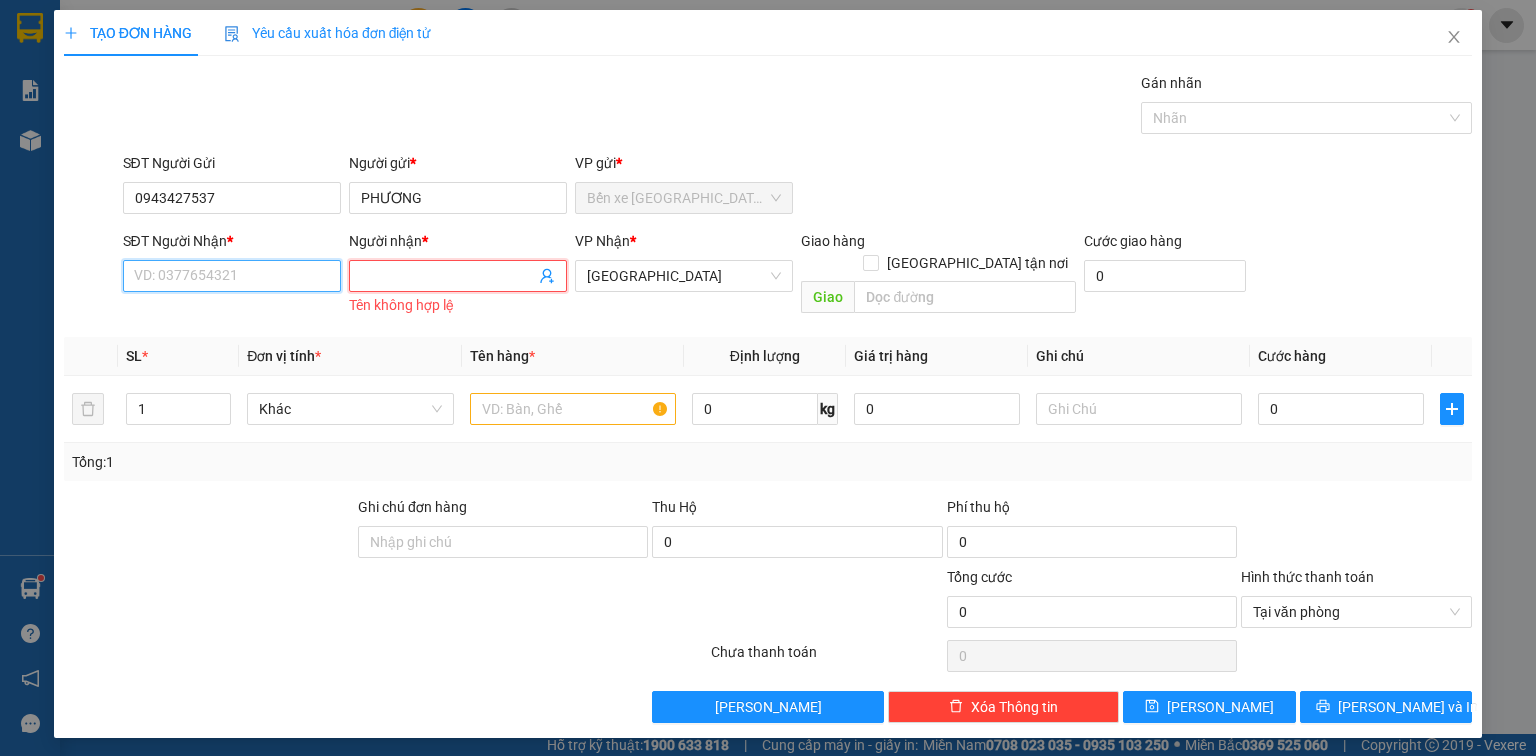 click on "SĐT Người Nhận  *" at bounding box center (232, 276) 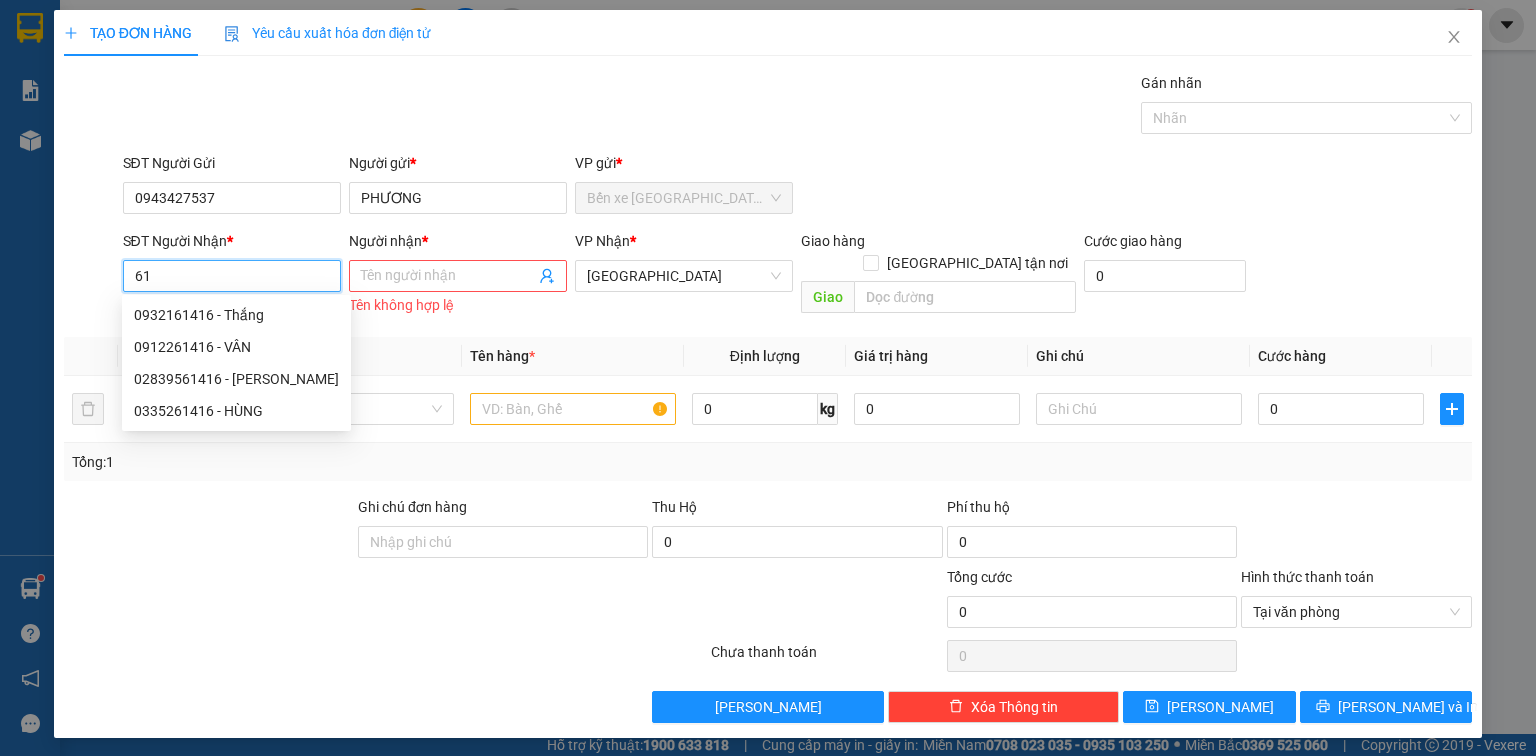type on "6" 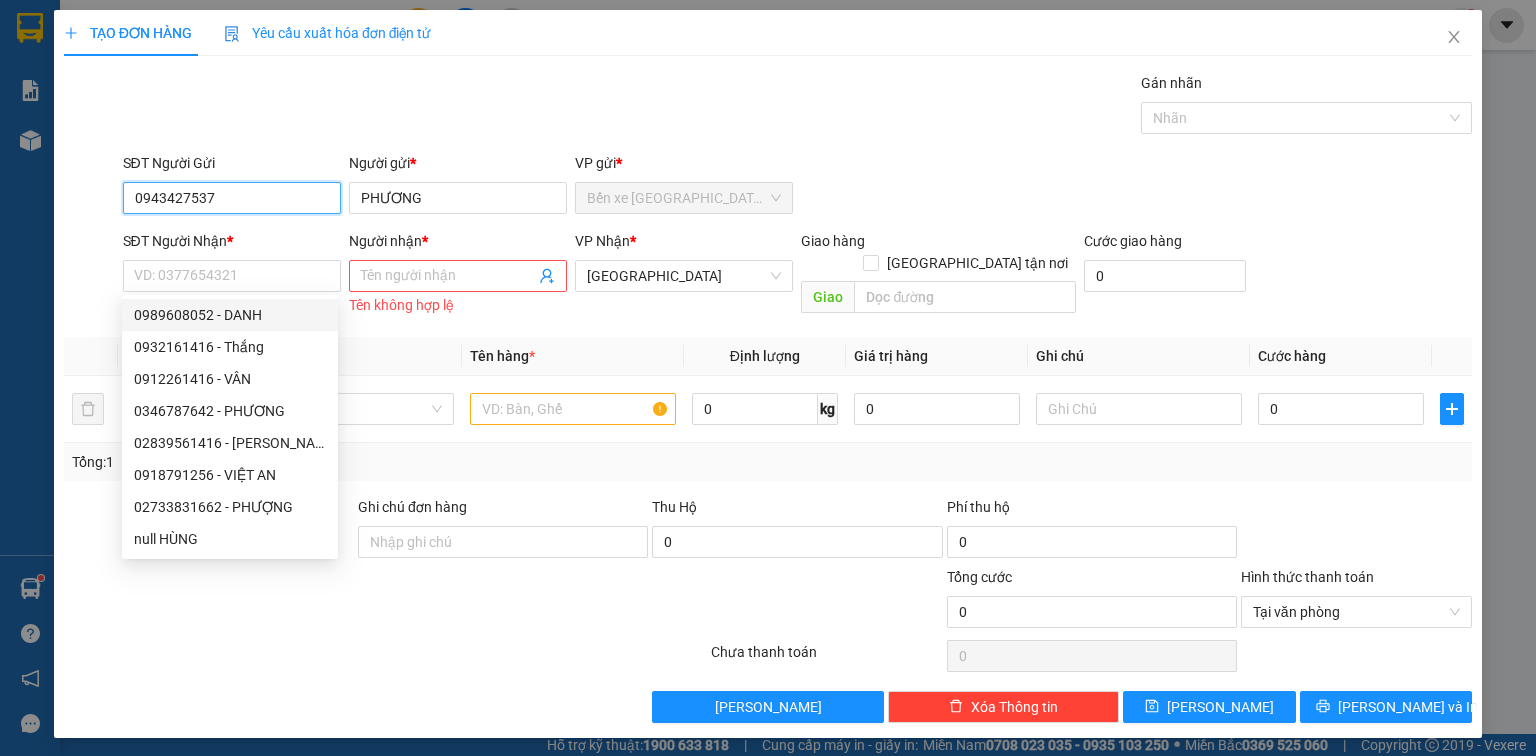 drag, startPoint x: 254, startPoint y: 196, endPoint x: 147, endPoint y: 194, distance: 107.01869 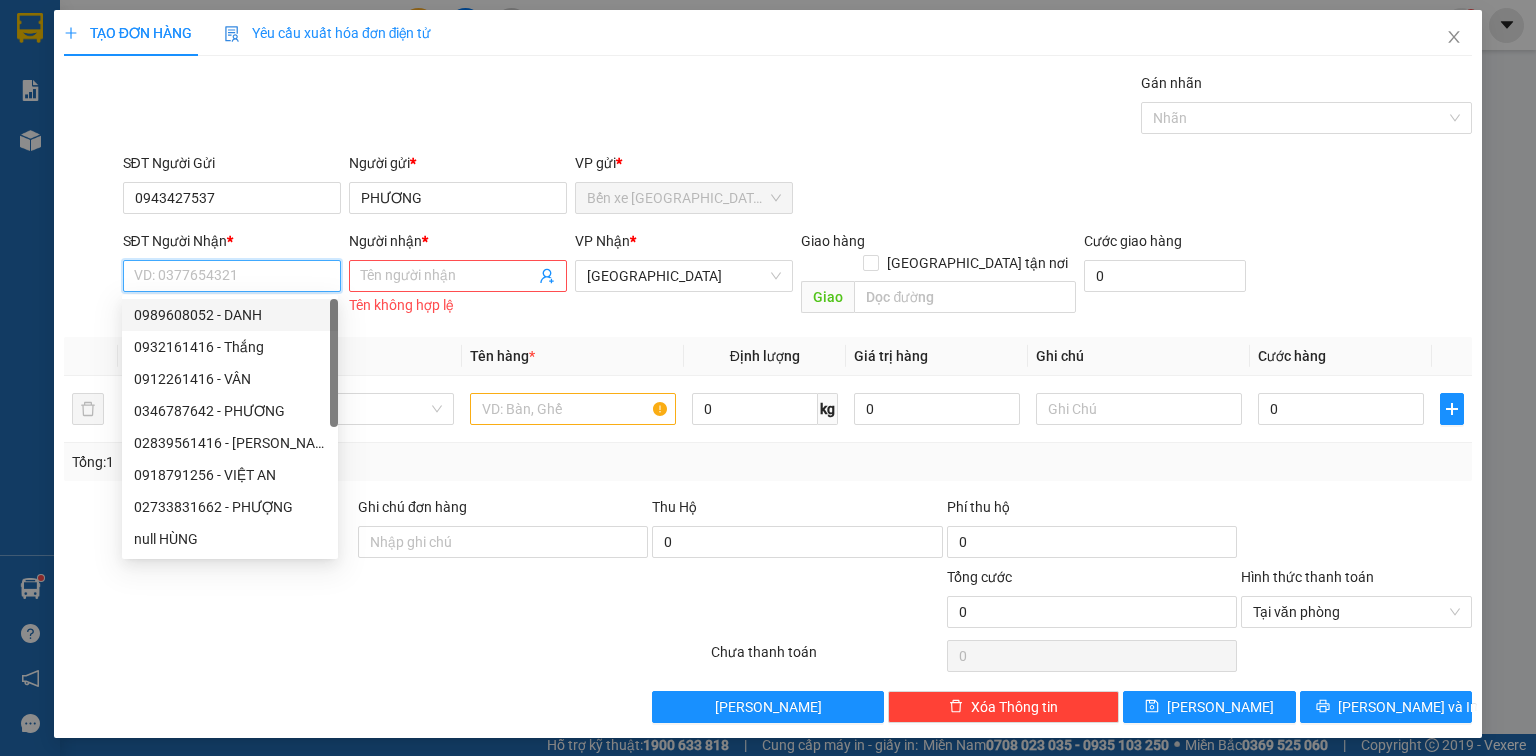 paste on "0943427537" 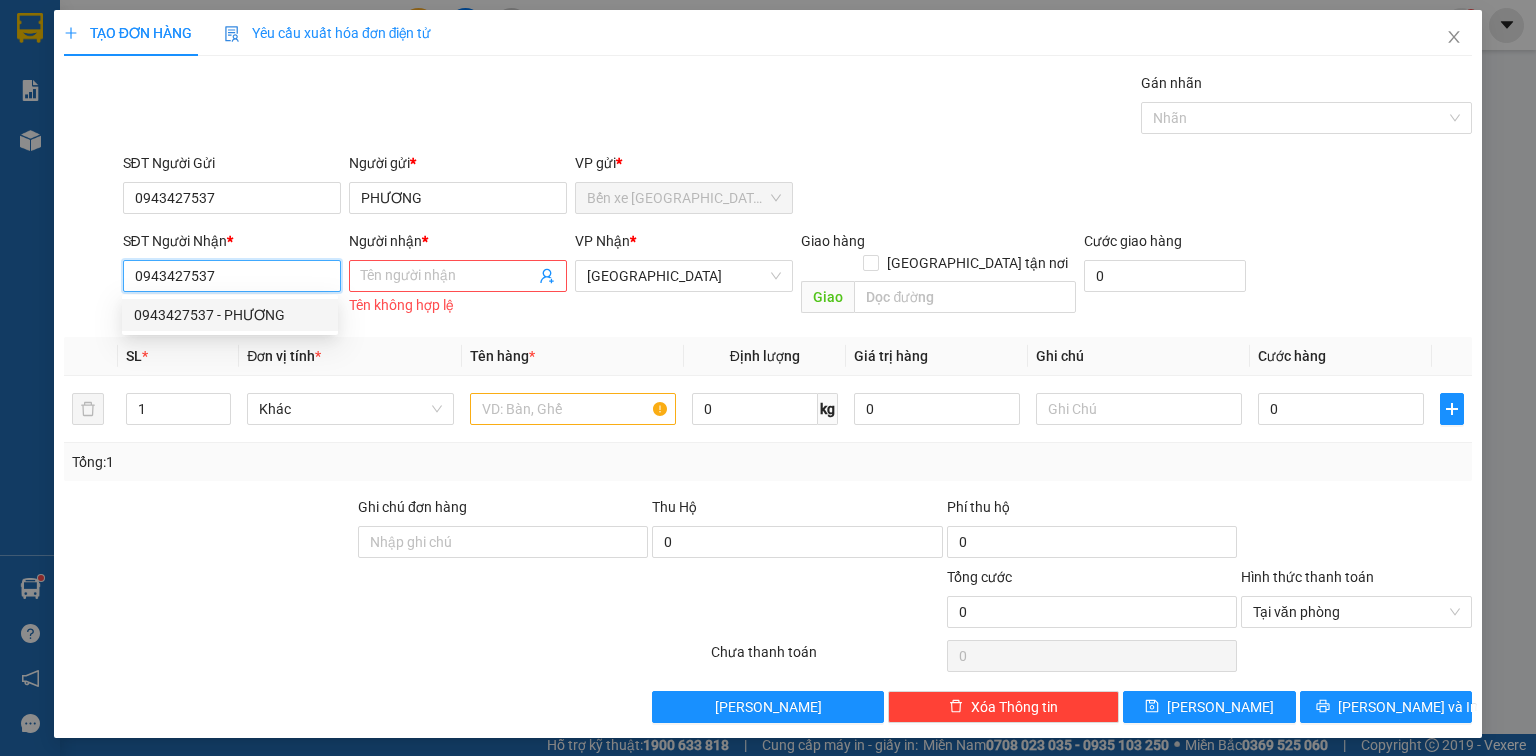 click on "0943427537 - PHƯƠNG" at bounding box center [230, 315] 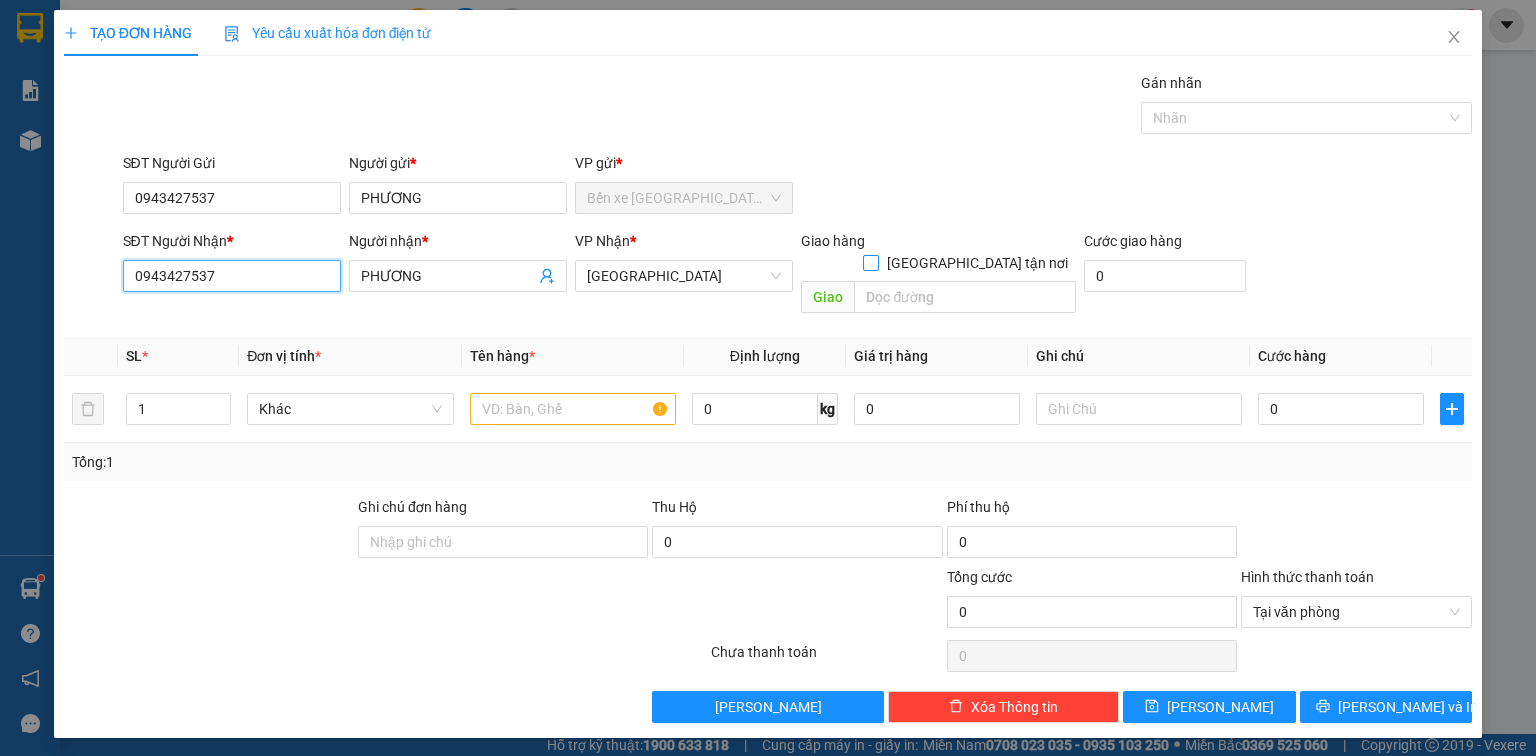 type on "0943427537" 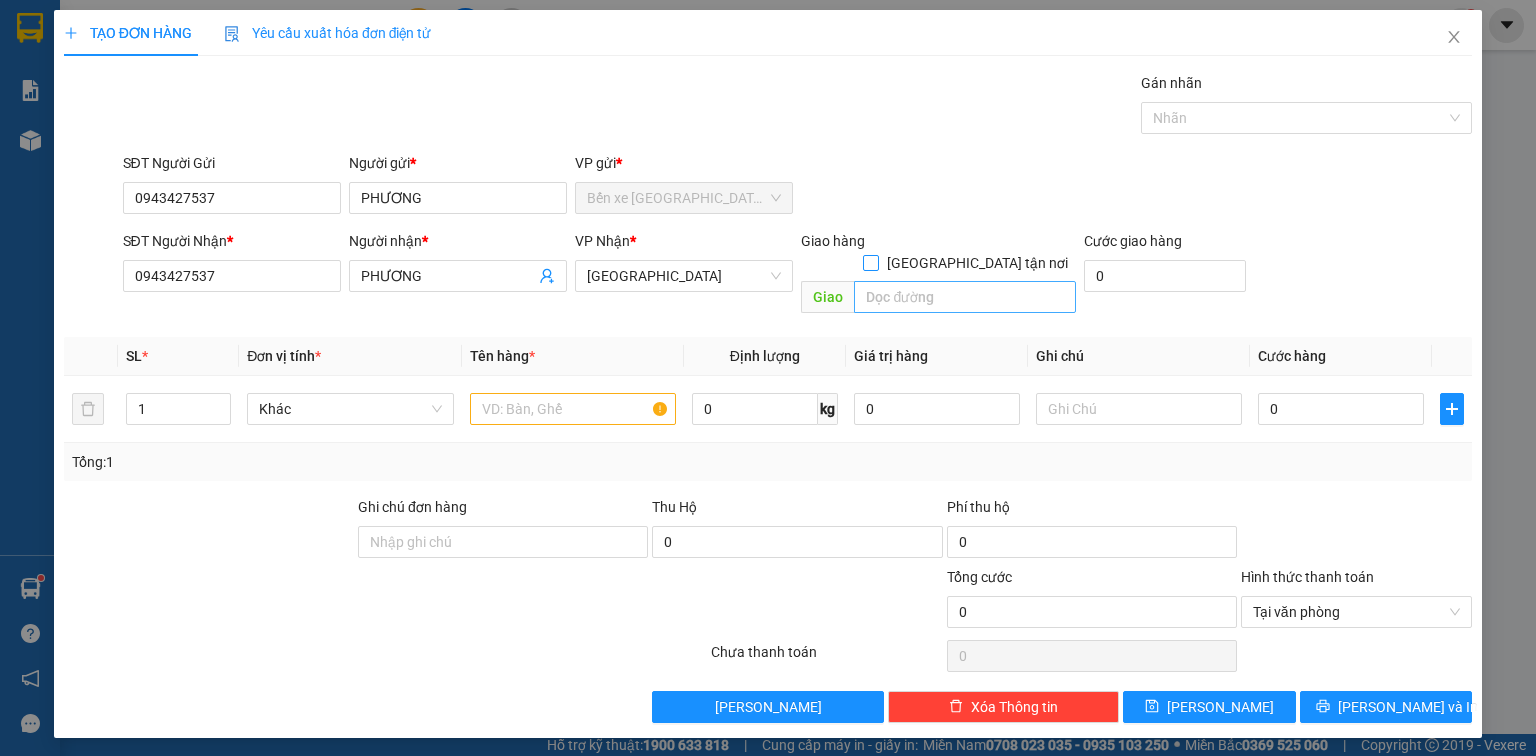 drag, startPoint x: 973, startPoint y: 237, endPoint x: 959, endPoint y: 265, distance: 31.304953 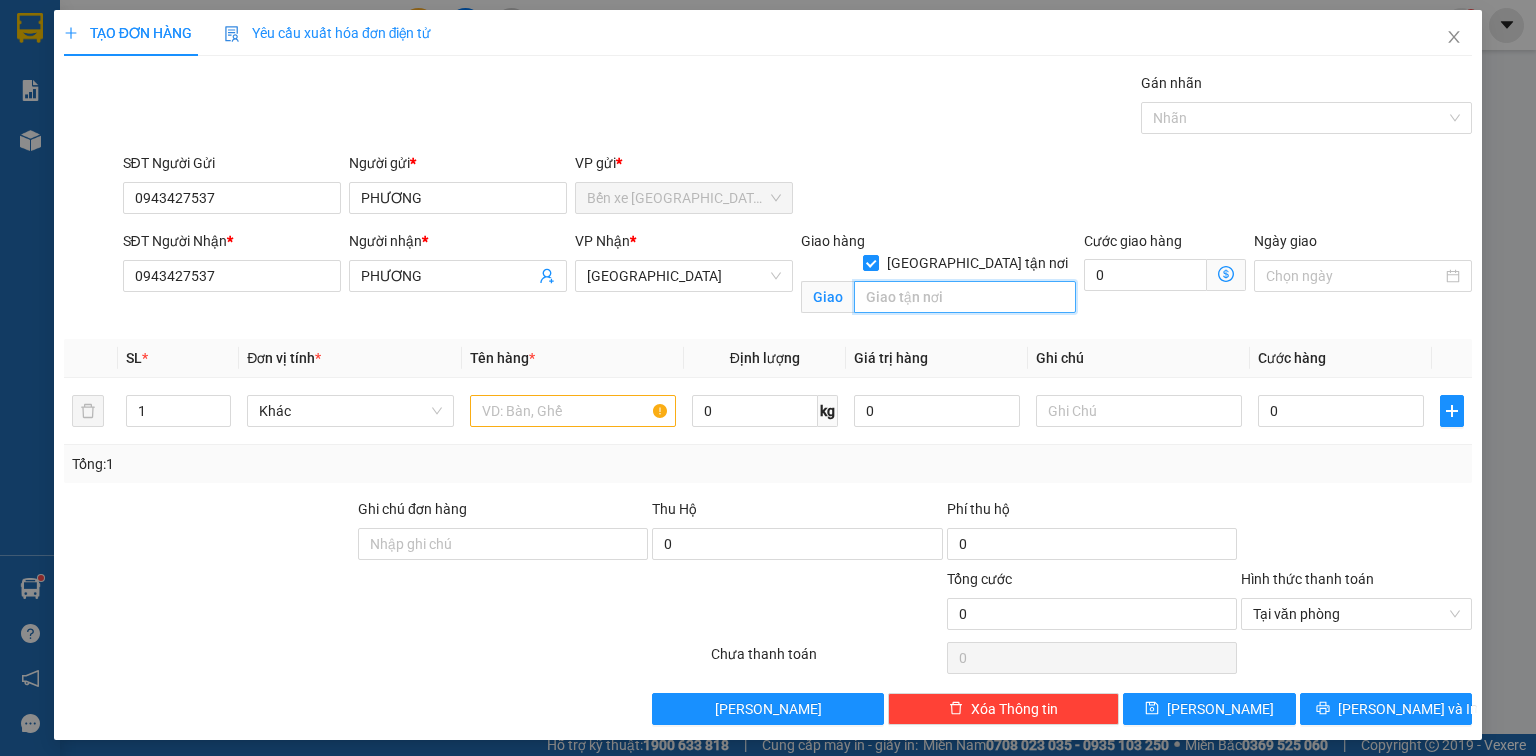 click at bounding box center [965, 297] 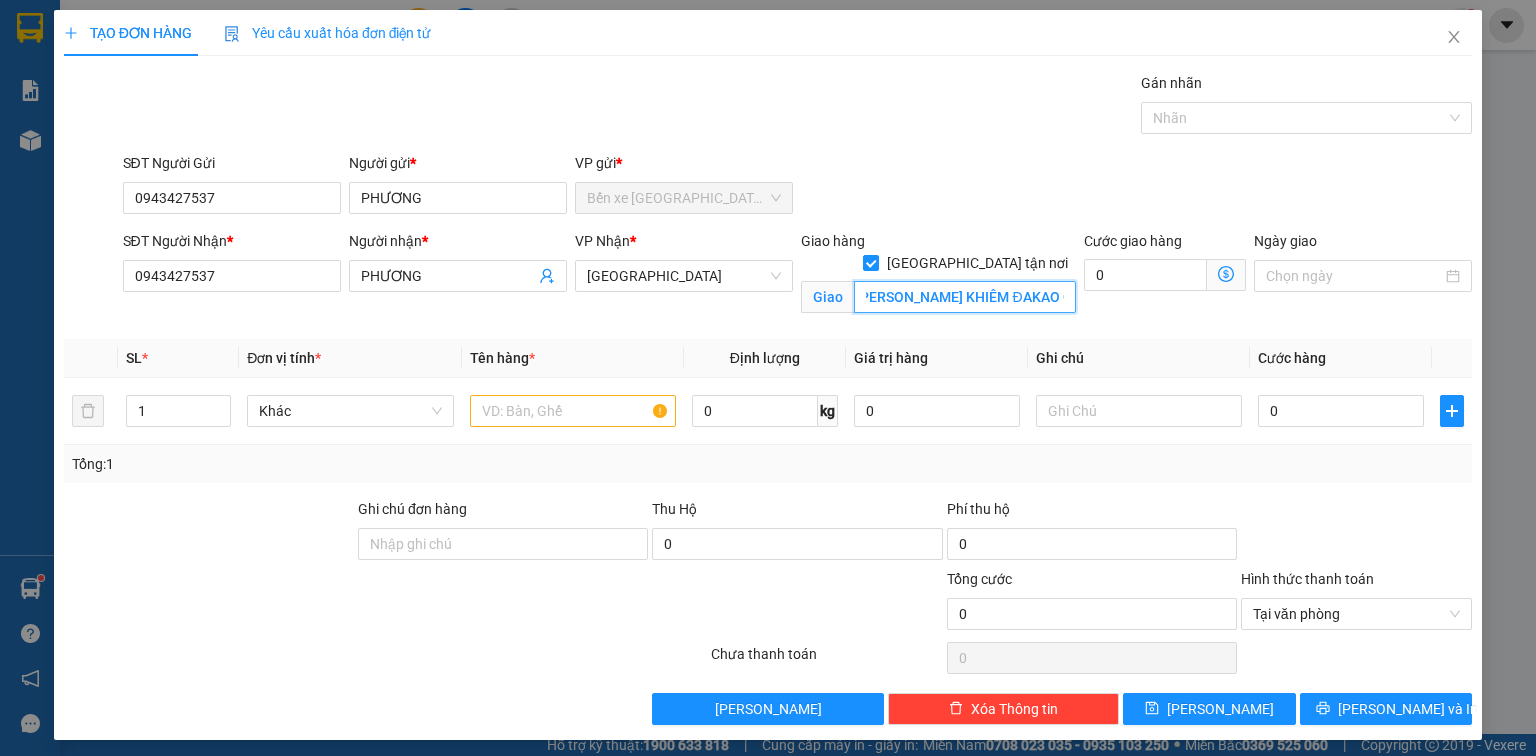 scroll, scrollTop: 0, scrollLeft: 38, axis: horizontal 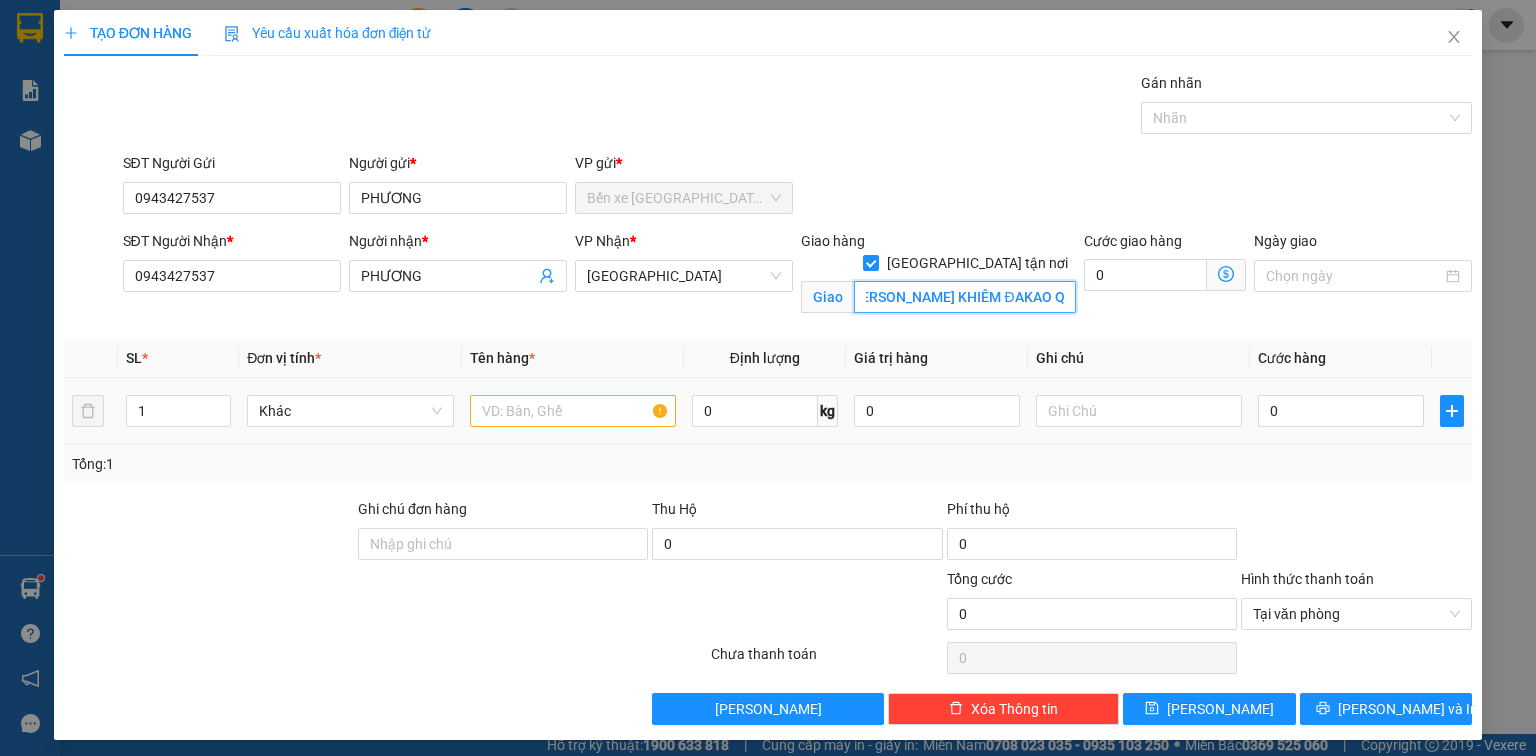 type on "8A NGUYỄN BỈNH KHIÊM ĐAKAO Q1" 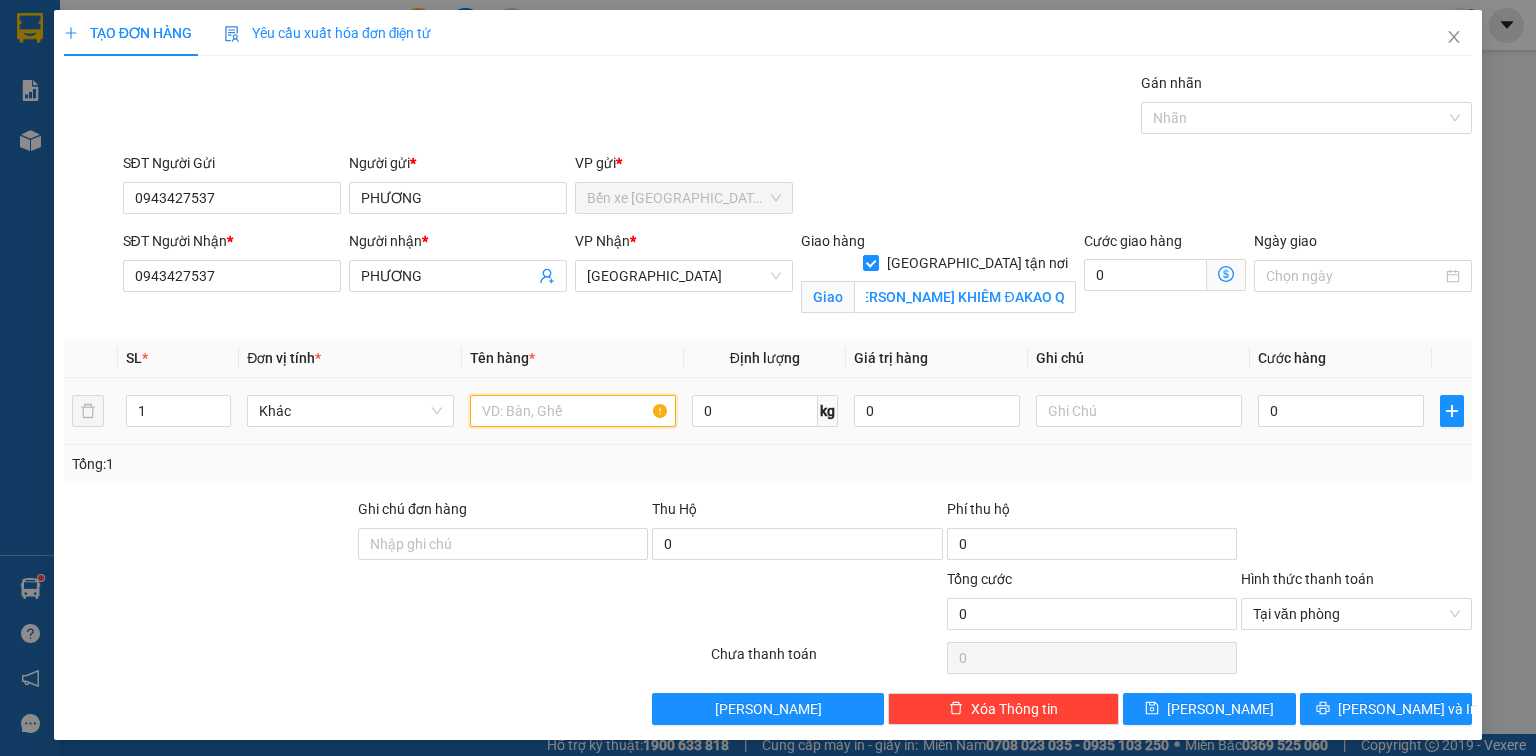 click at bounding box center [573, 411] 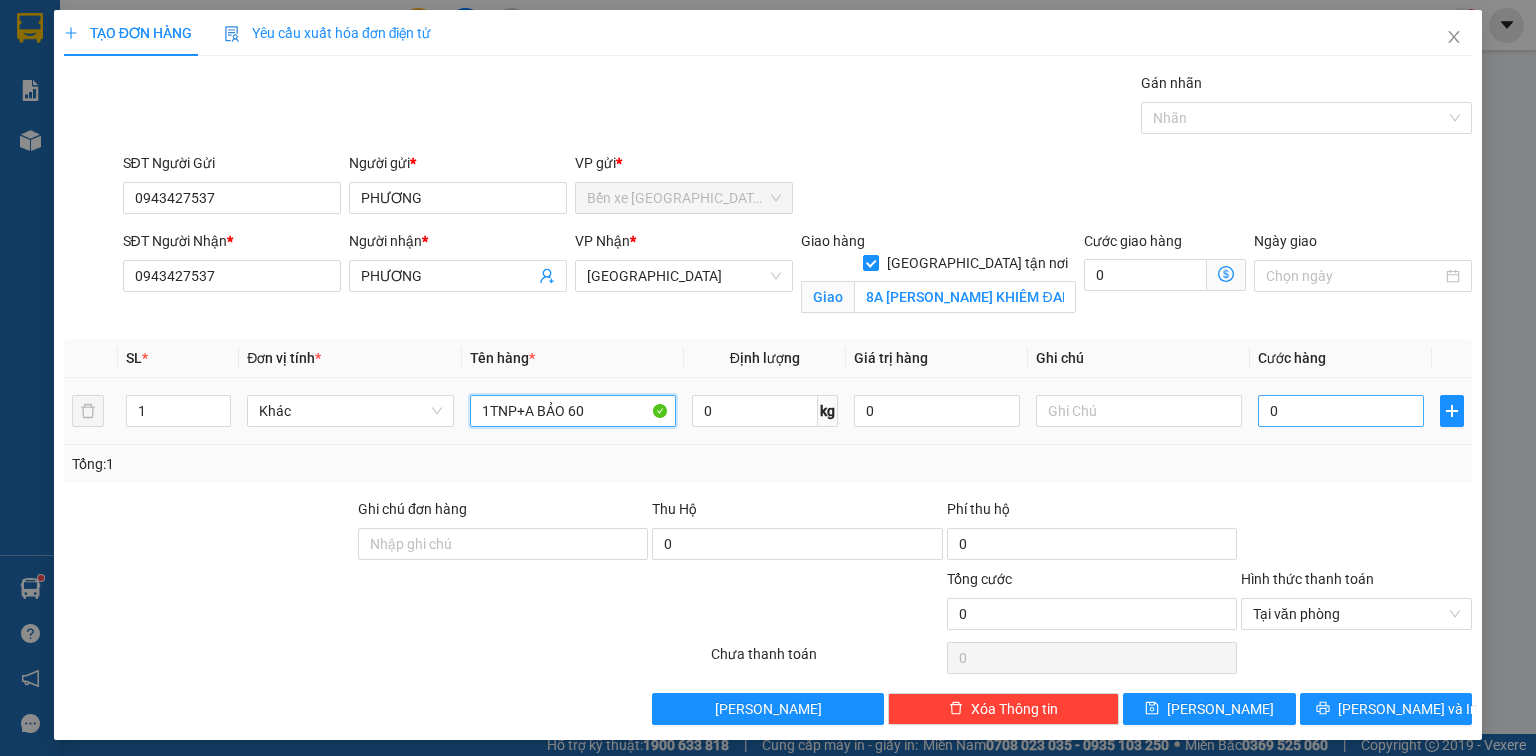 type on "1TNP+A BẢO 60" 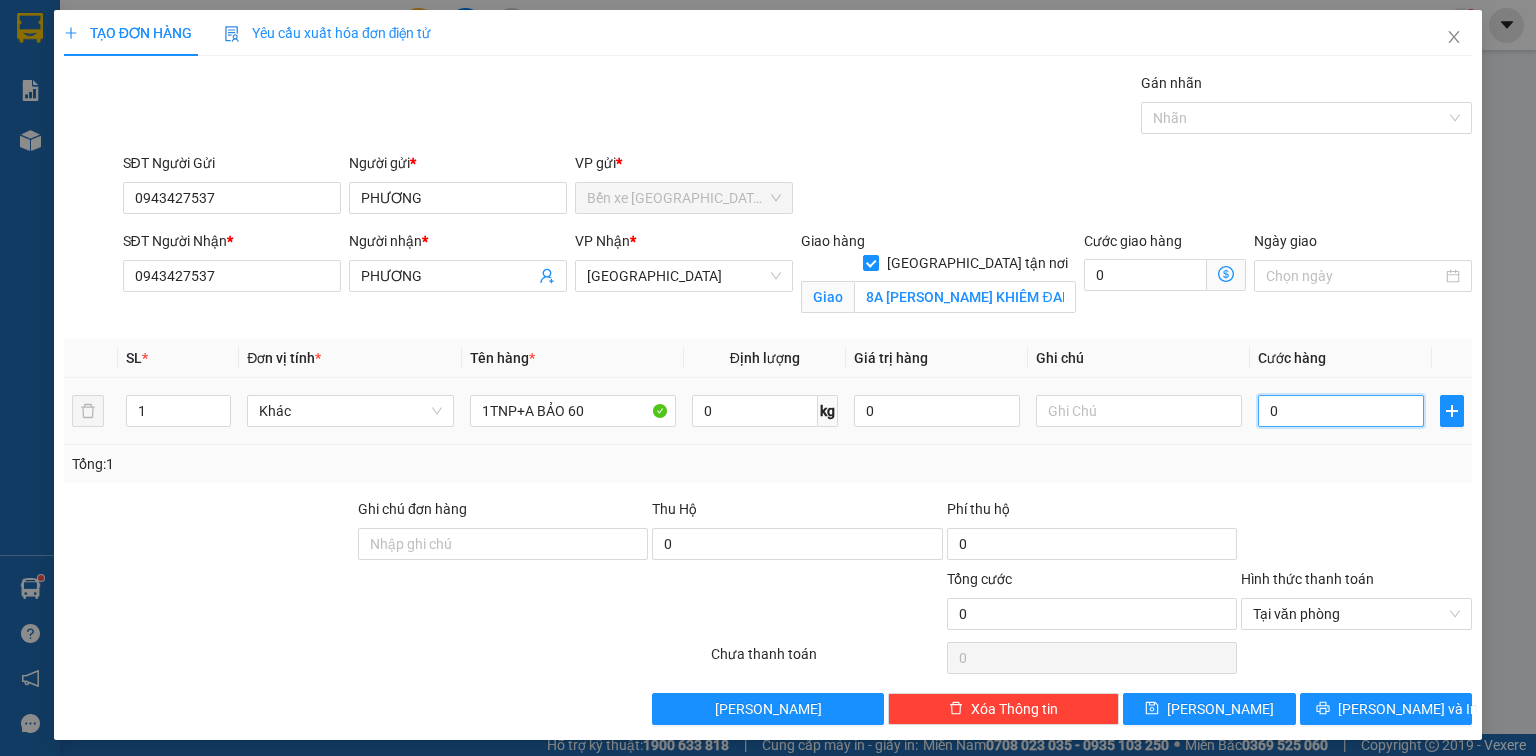 click on "0" at bounding box center (1341, 411) 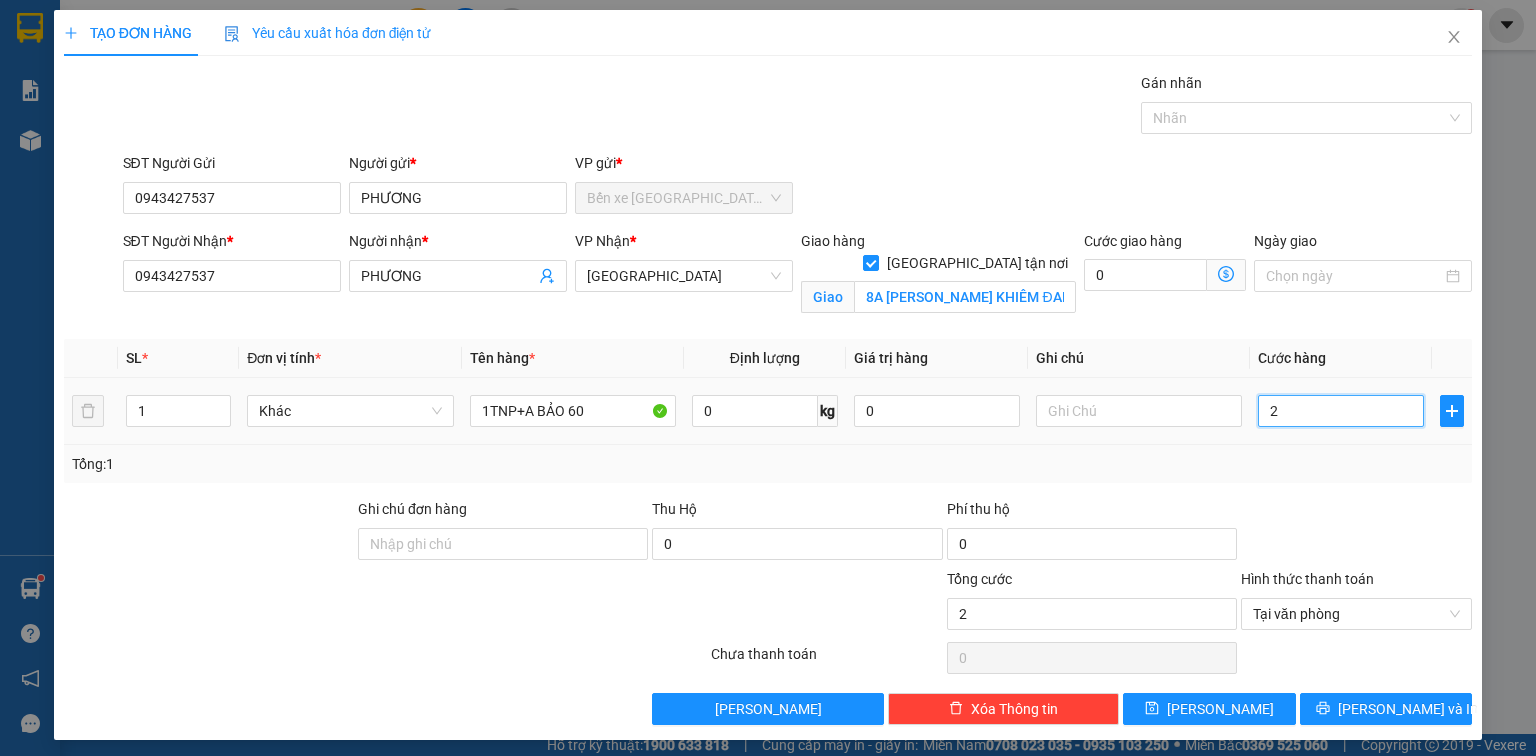 type on "25" 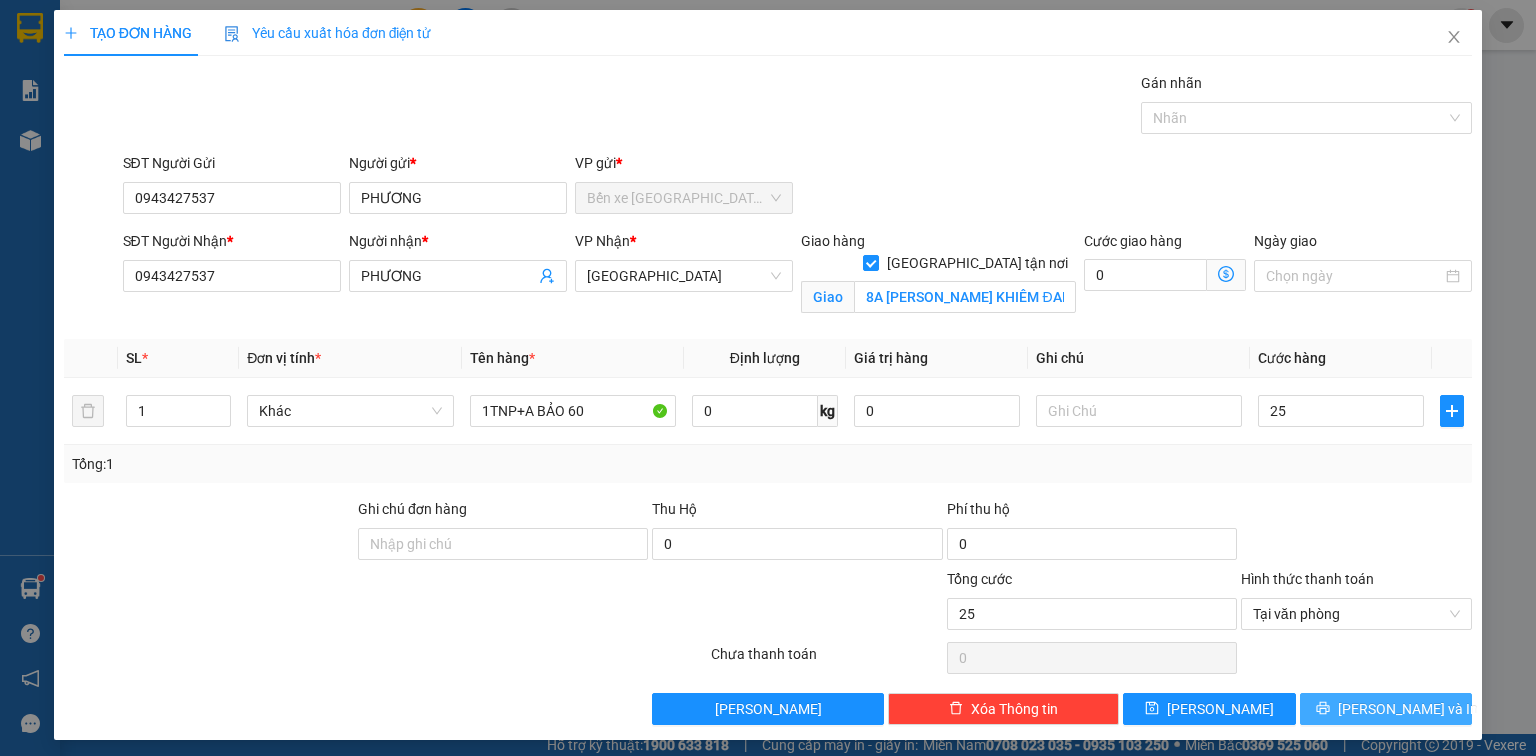 type on "25.000" 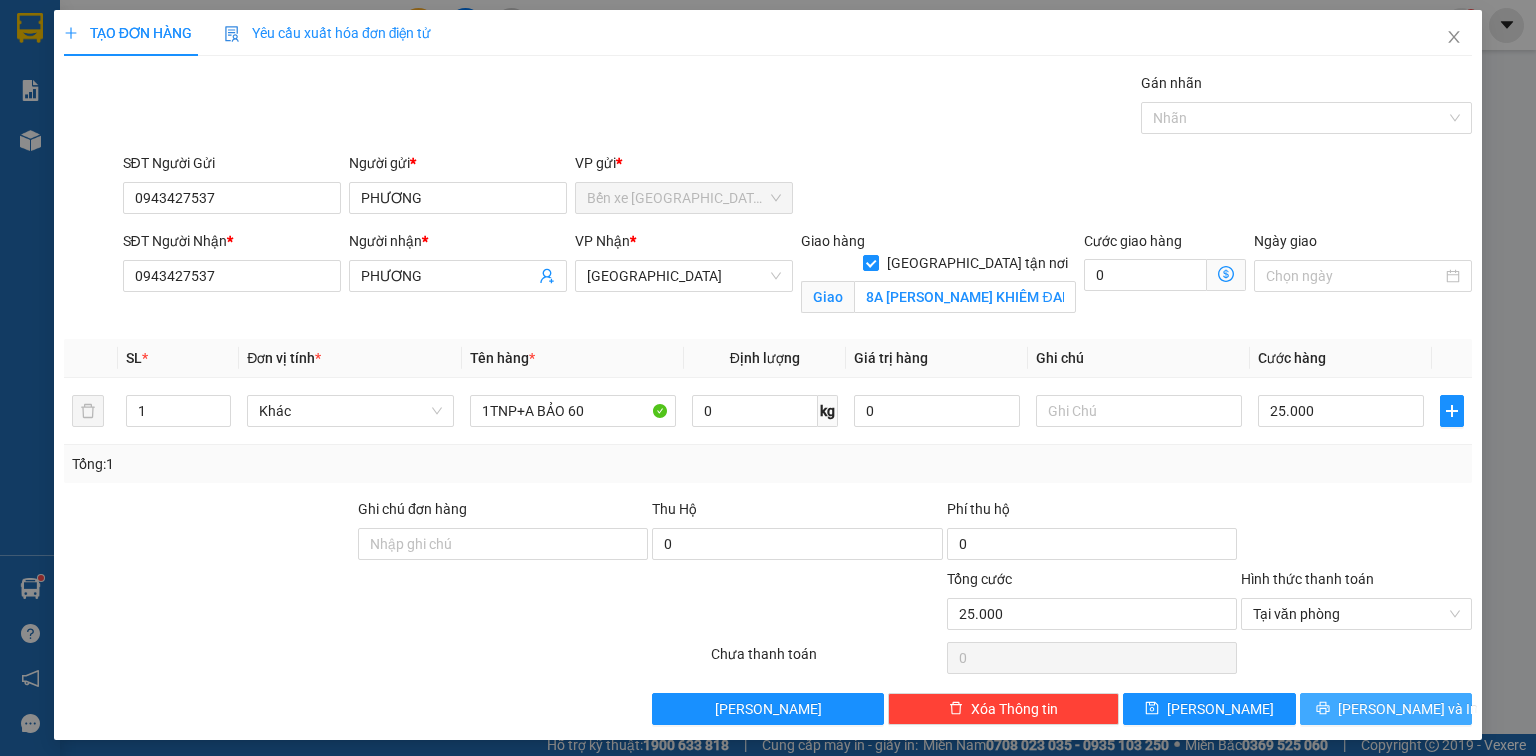 click on "[PERSON_NAME] và In" at bounding box center (1386, 709) 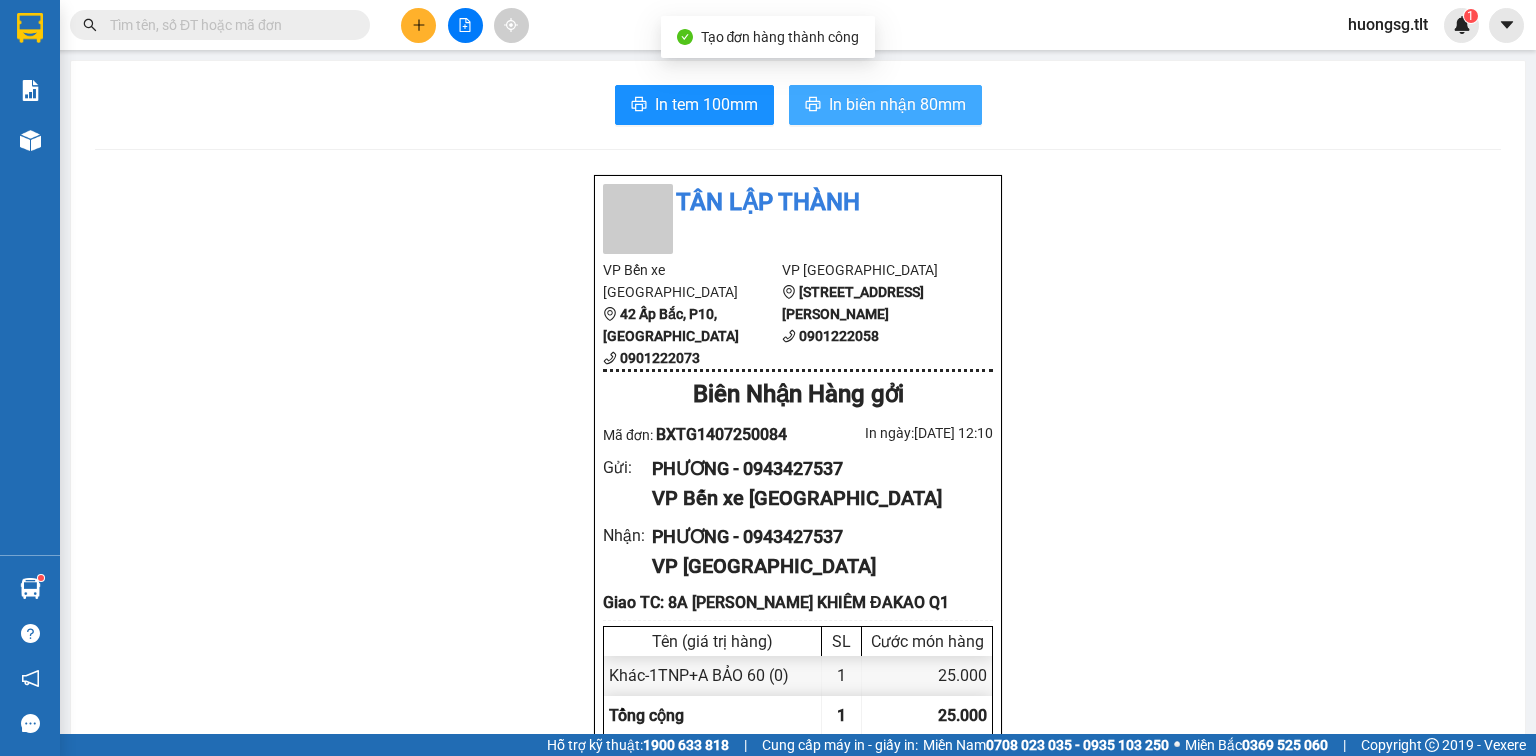 click on "In biên nhận 80mm" at bounding box center [897, 104] 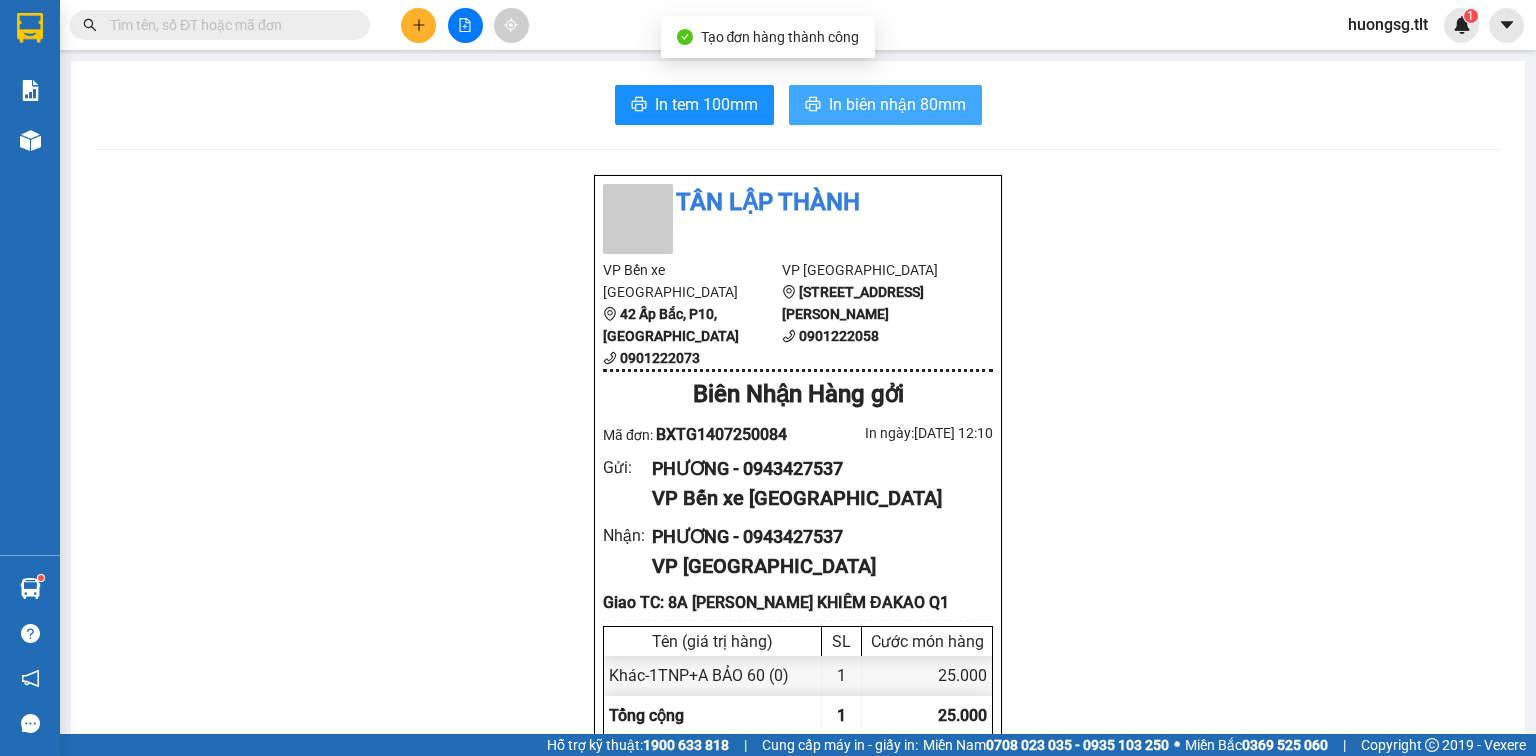 scroll, scrollTop: 0, scrollLeft: 0, axis: both 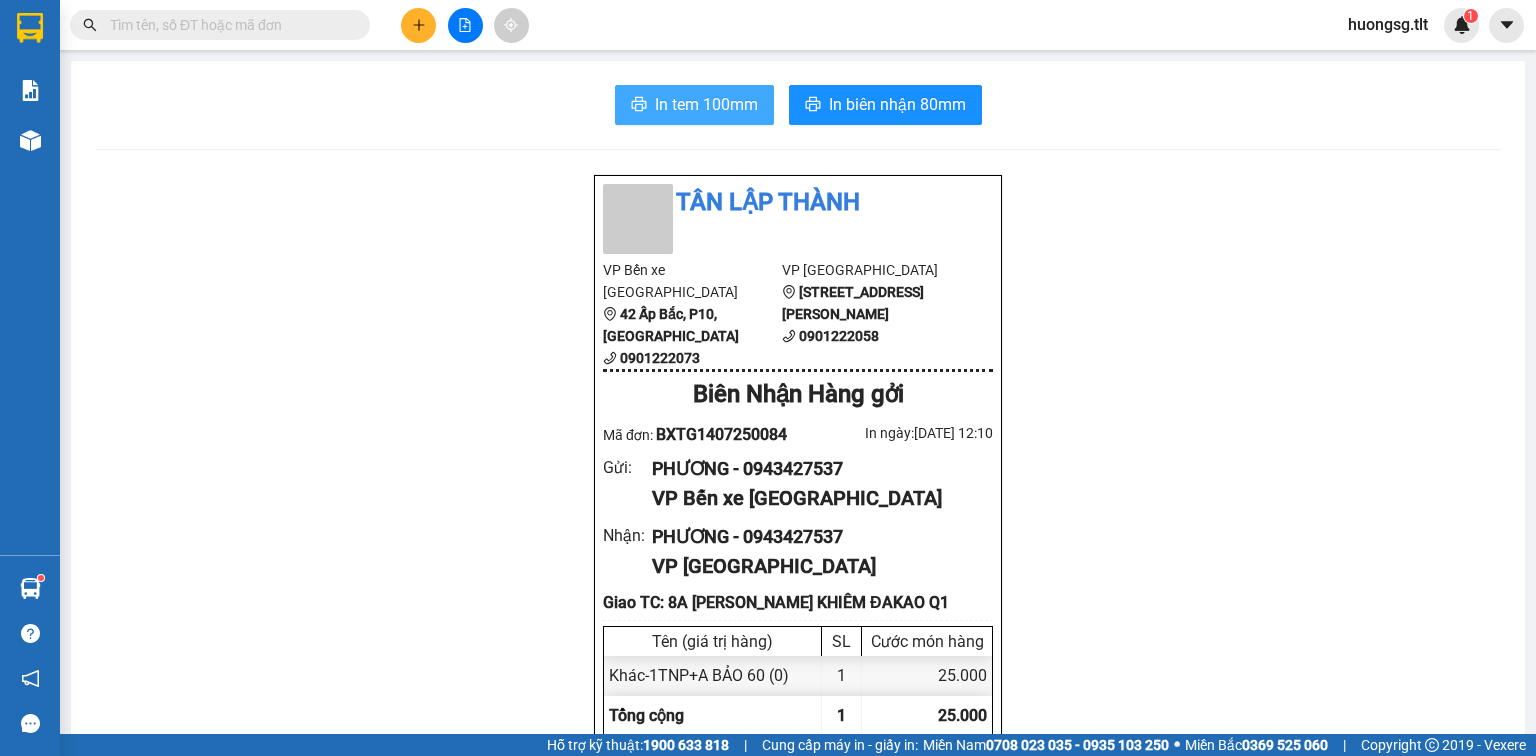 click on "In tem 100mm" at bounding box center (694, 105) 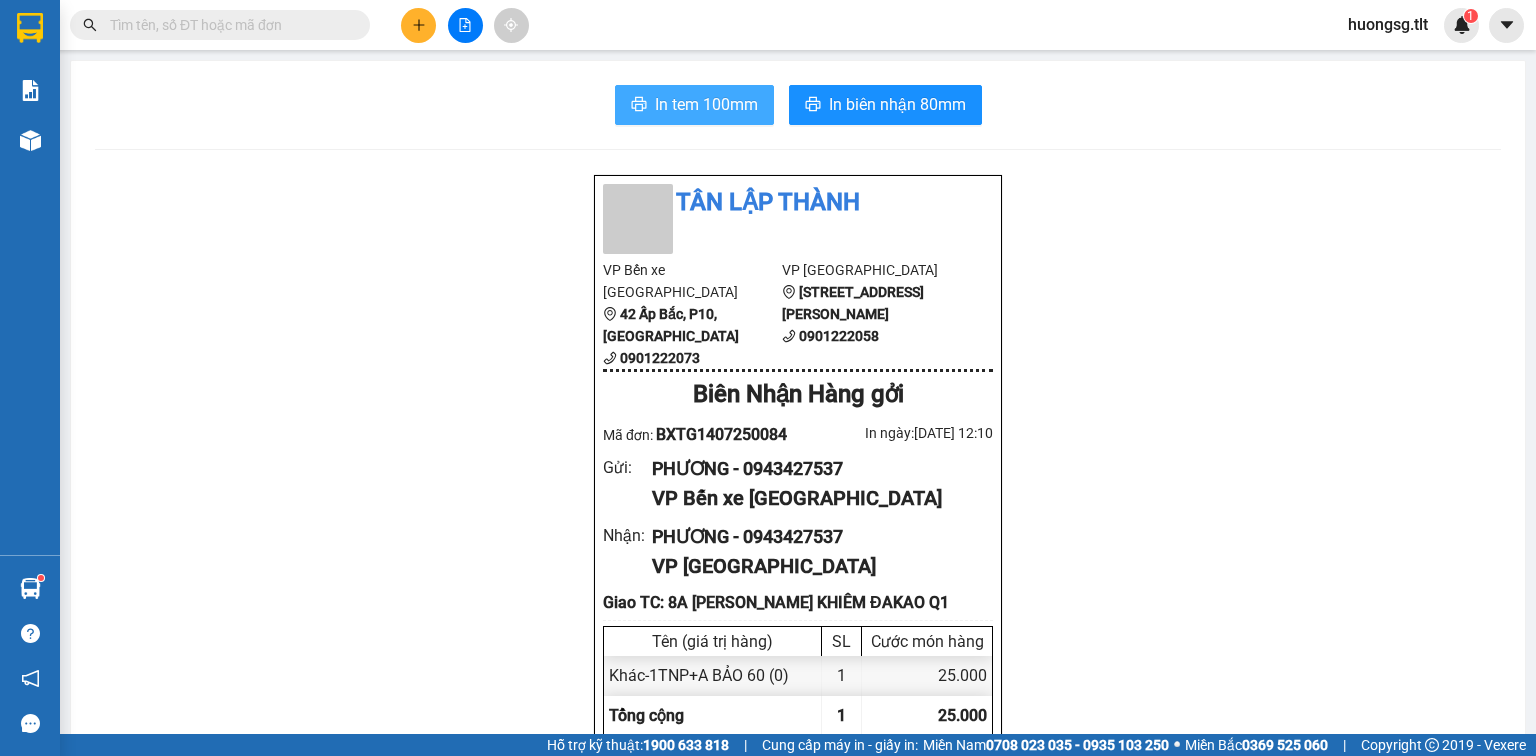 scroll, scrollTop: 0, scrollLeft: 0, axis: both 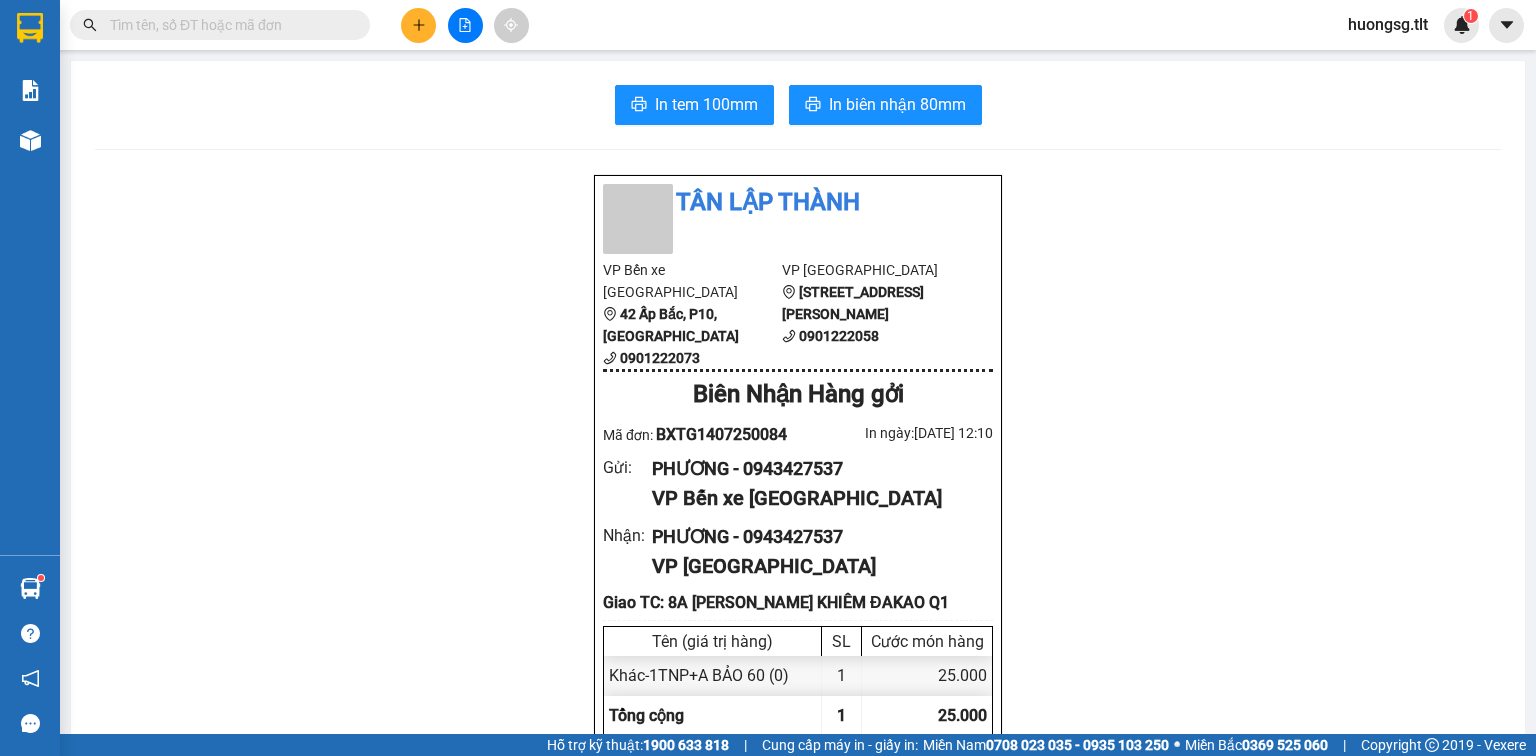 click at bounding box center (228, 25) 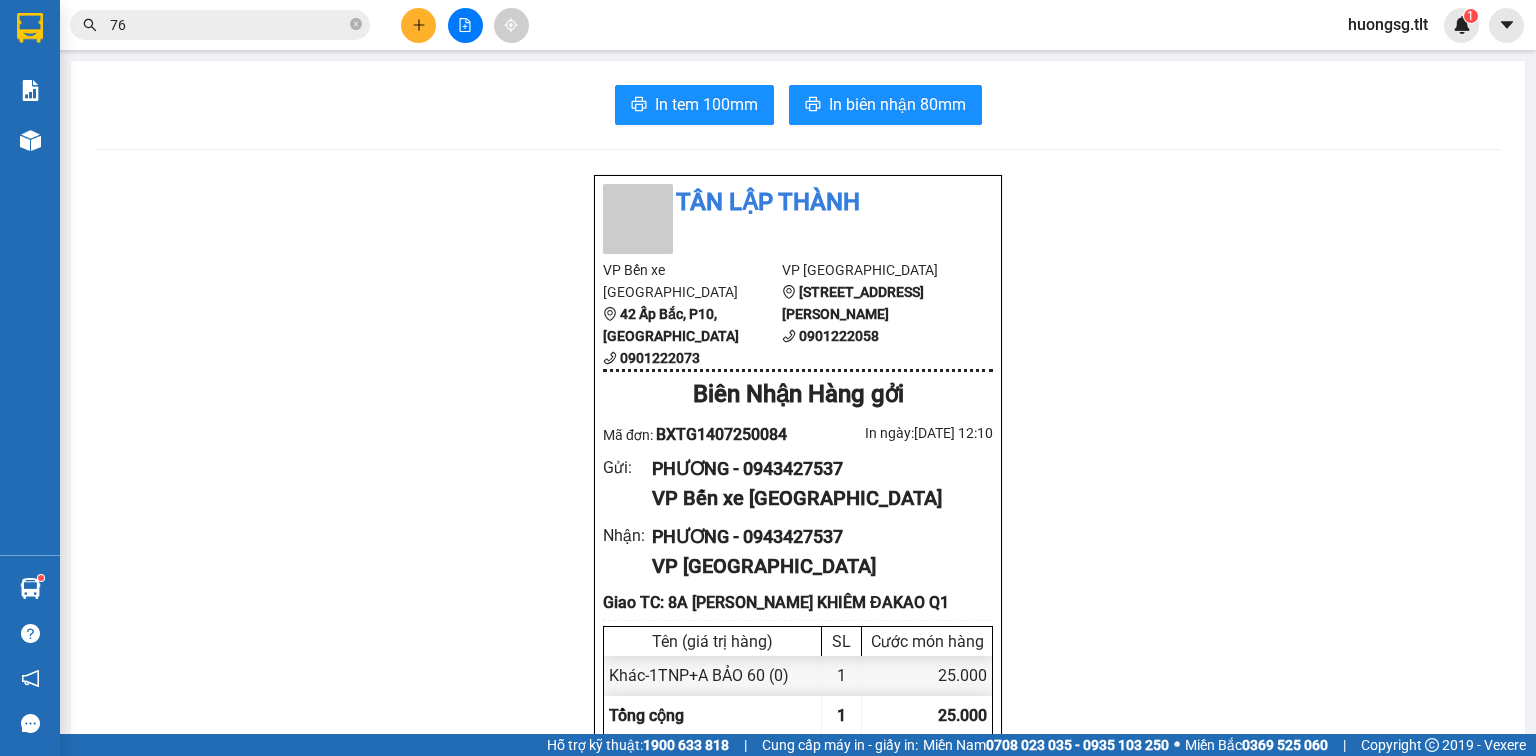 type on "767" 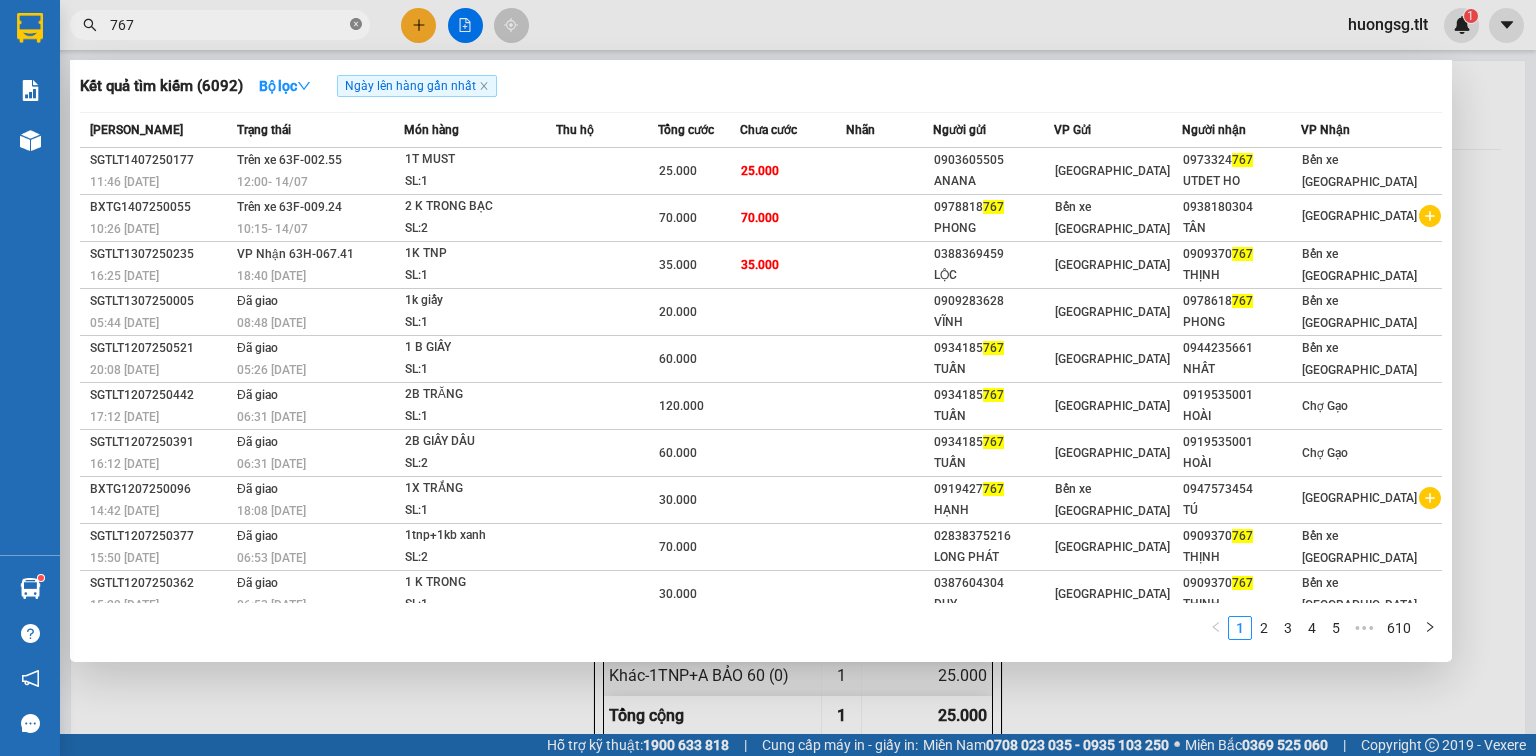 click 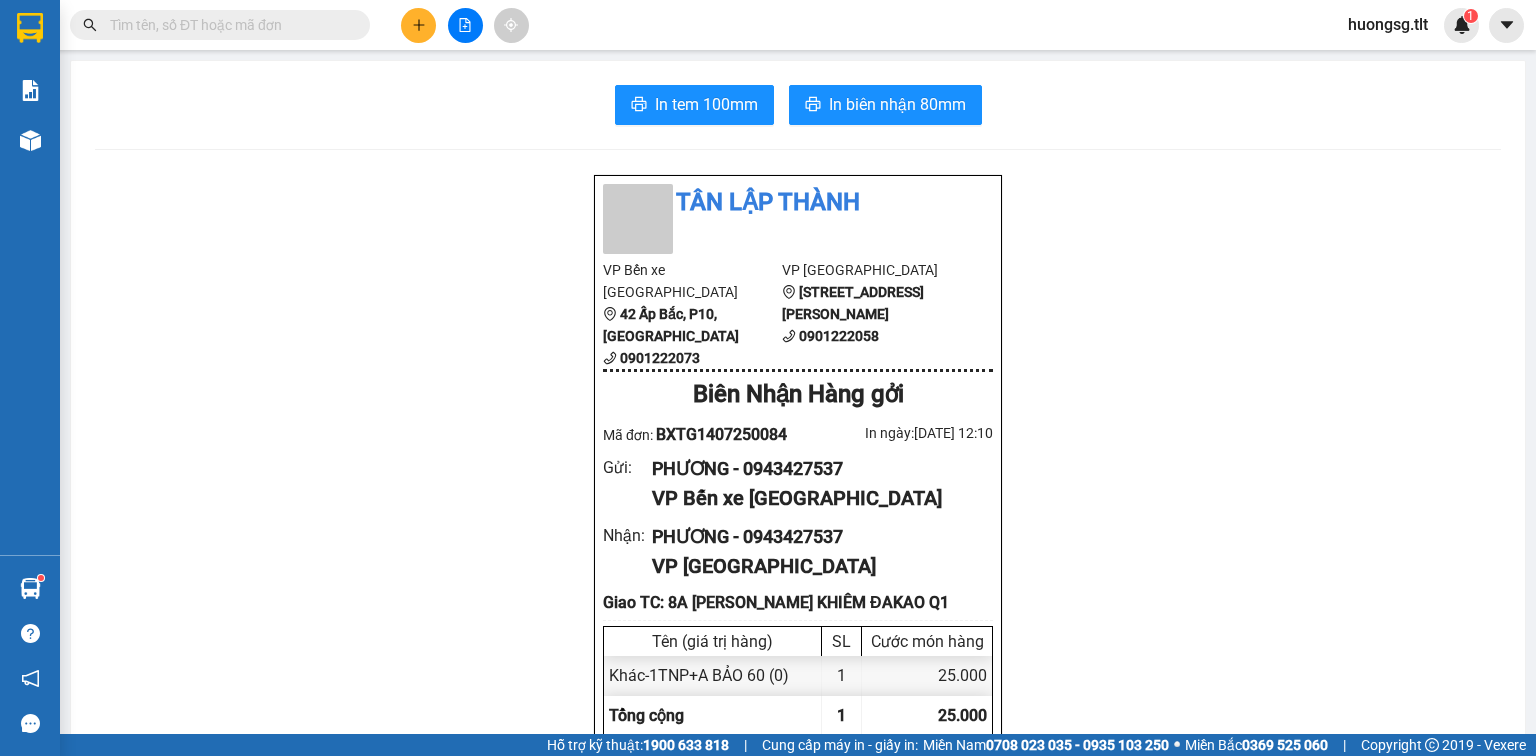 click at bounding box center (228, 25) 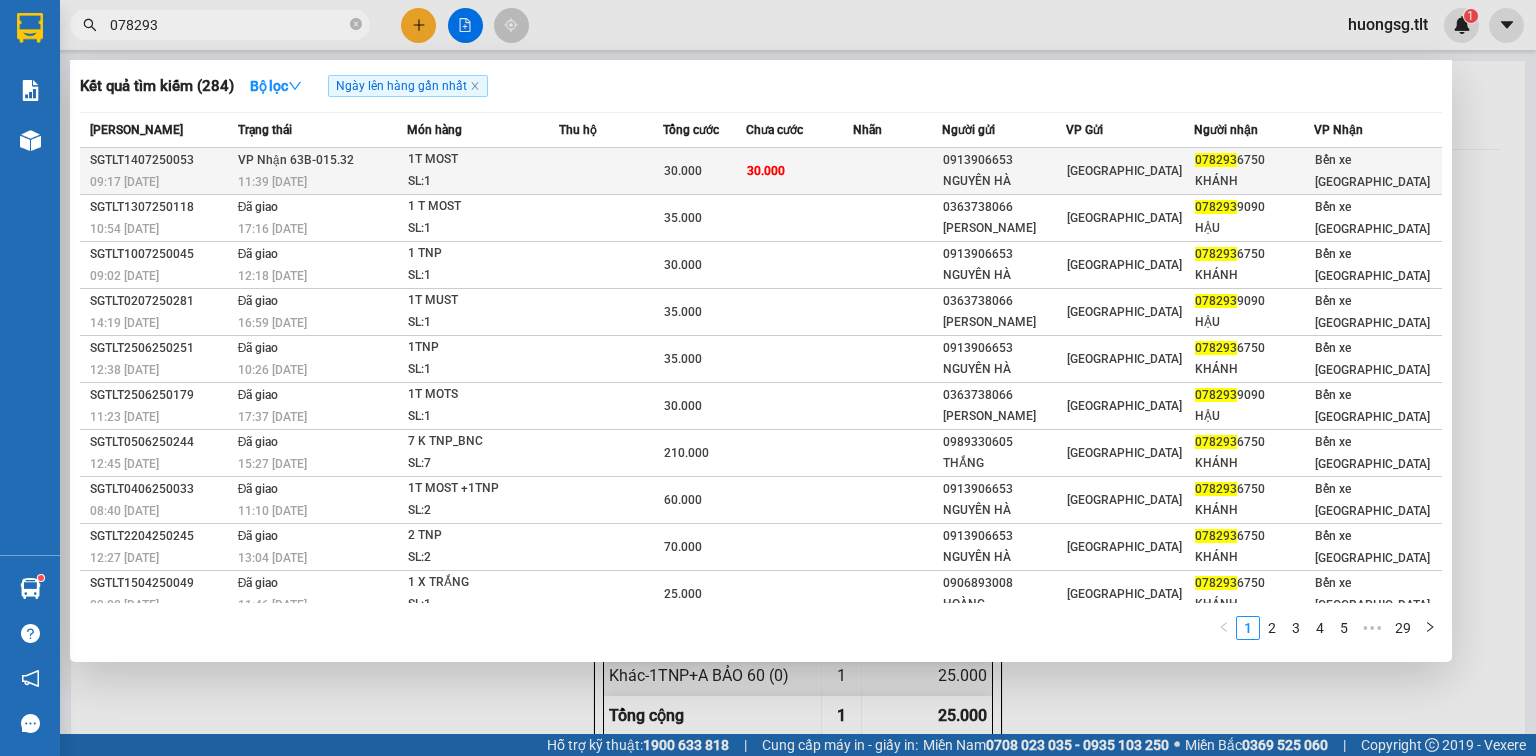 type on "078293" 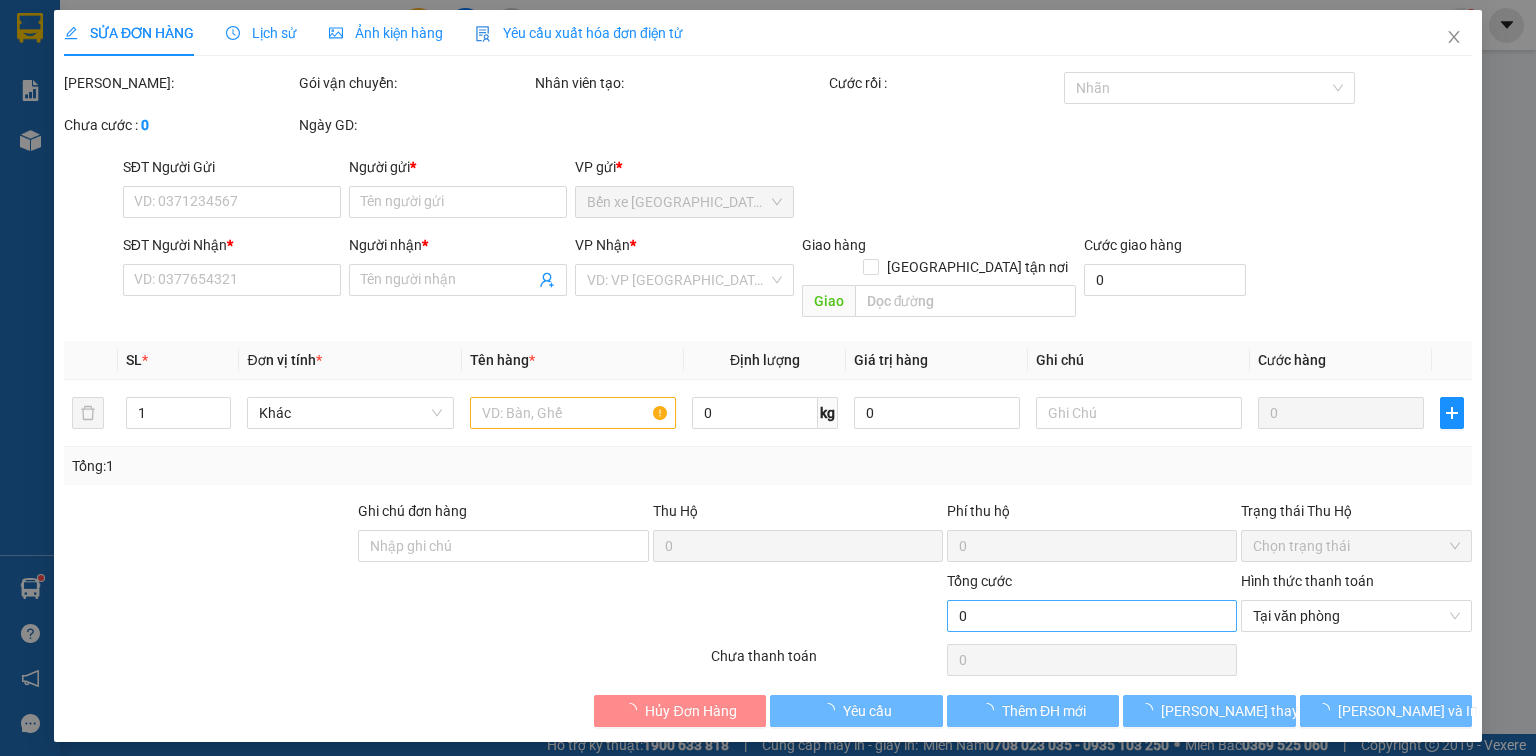 type on "0913906653" 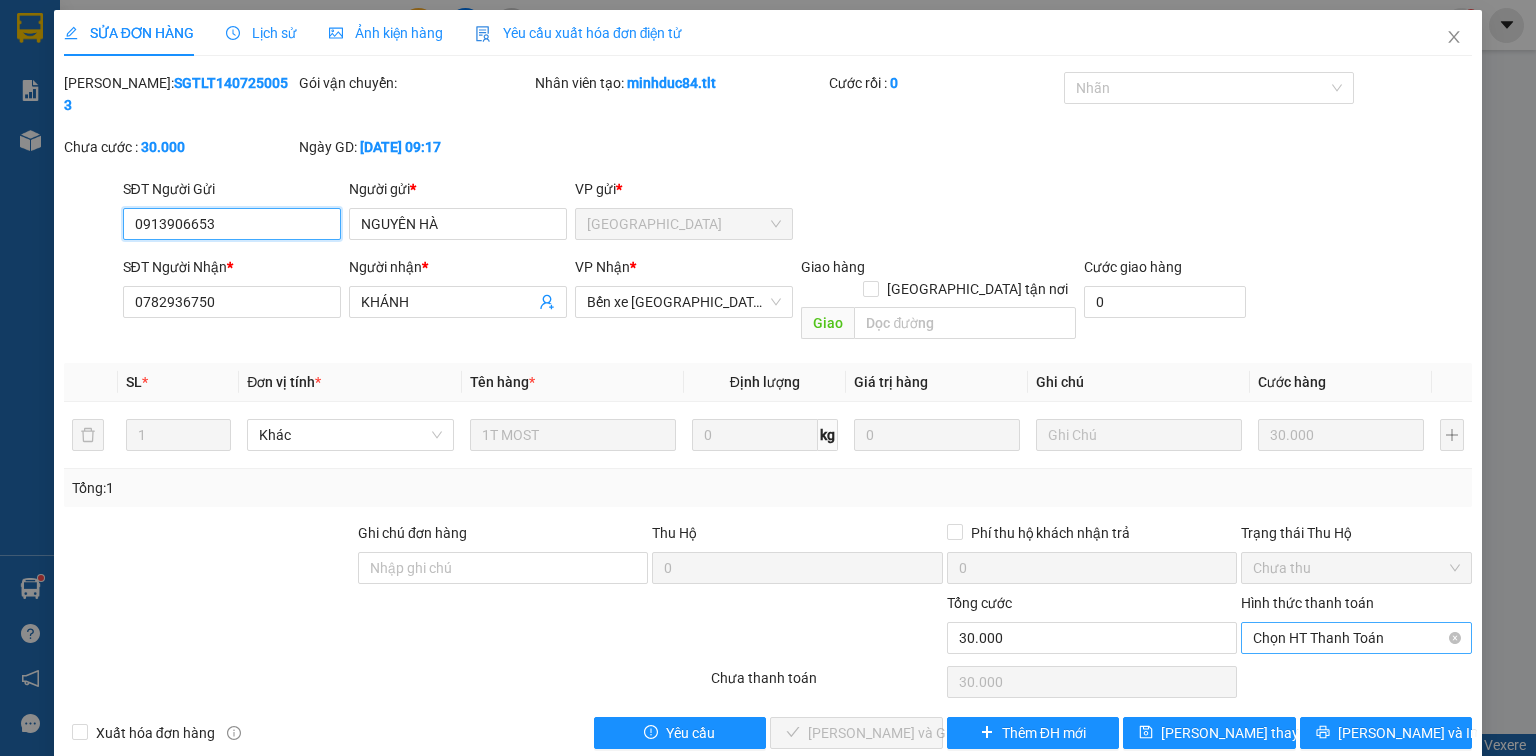 click on "Chọn HT Thanh Toán" at bounding box center (1356, 638) 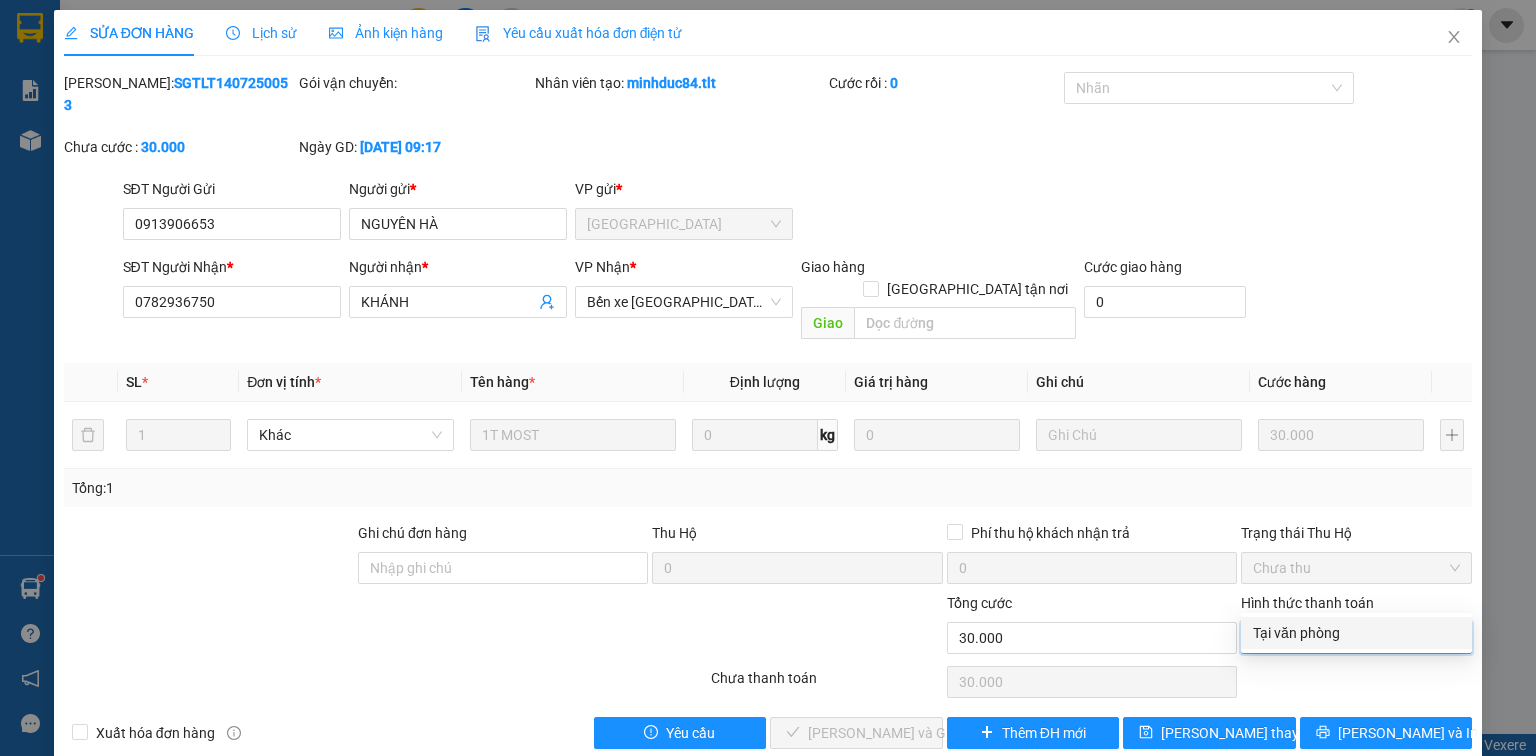 click on "Tại văn phòng" at bounding box center [1356, 633] 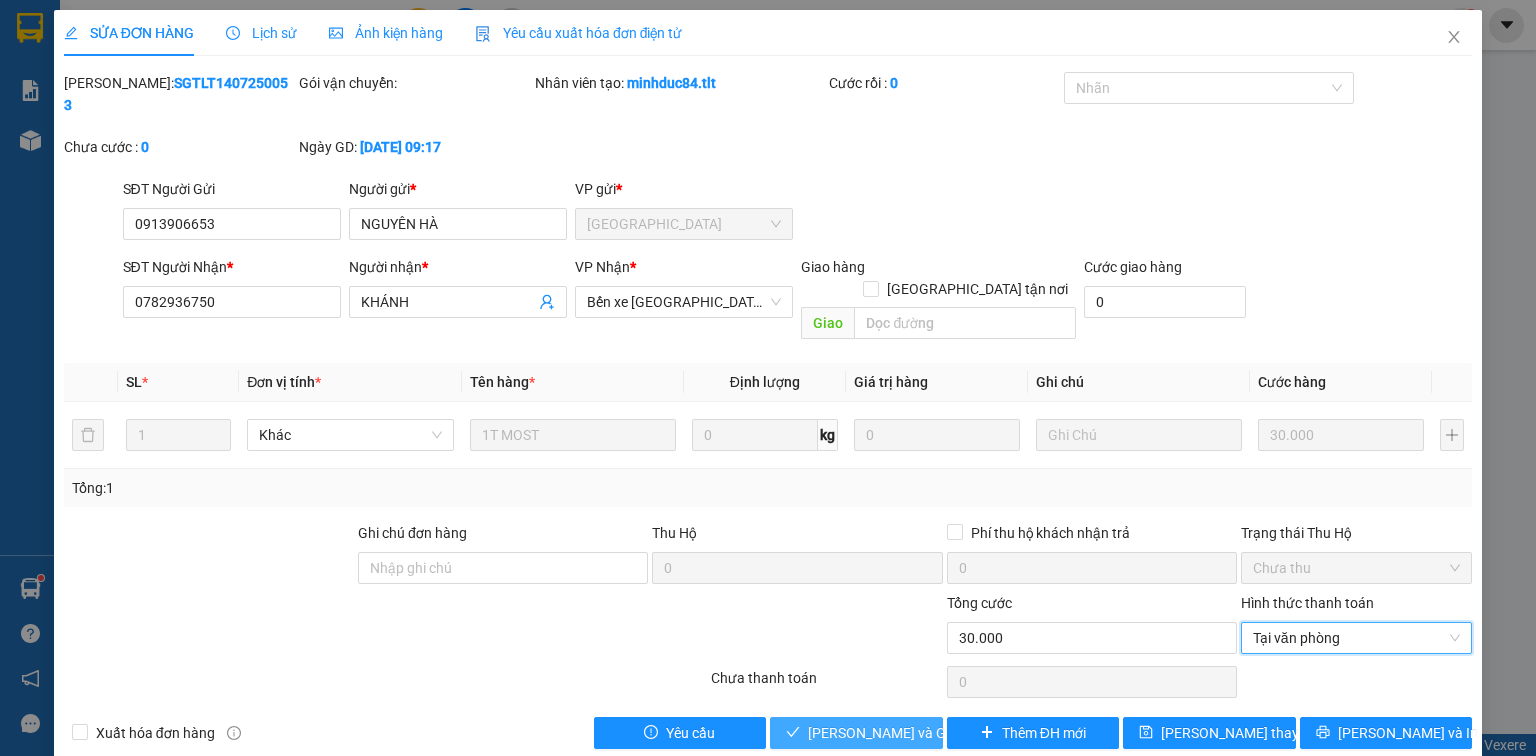 click on "[PERSON_NAME] và Giao hàng" at bounding box center [904, 733] 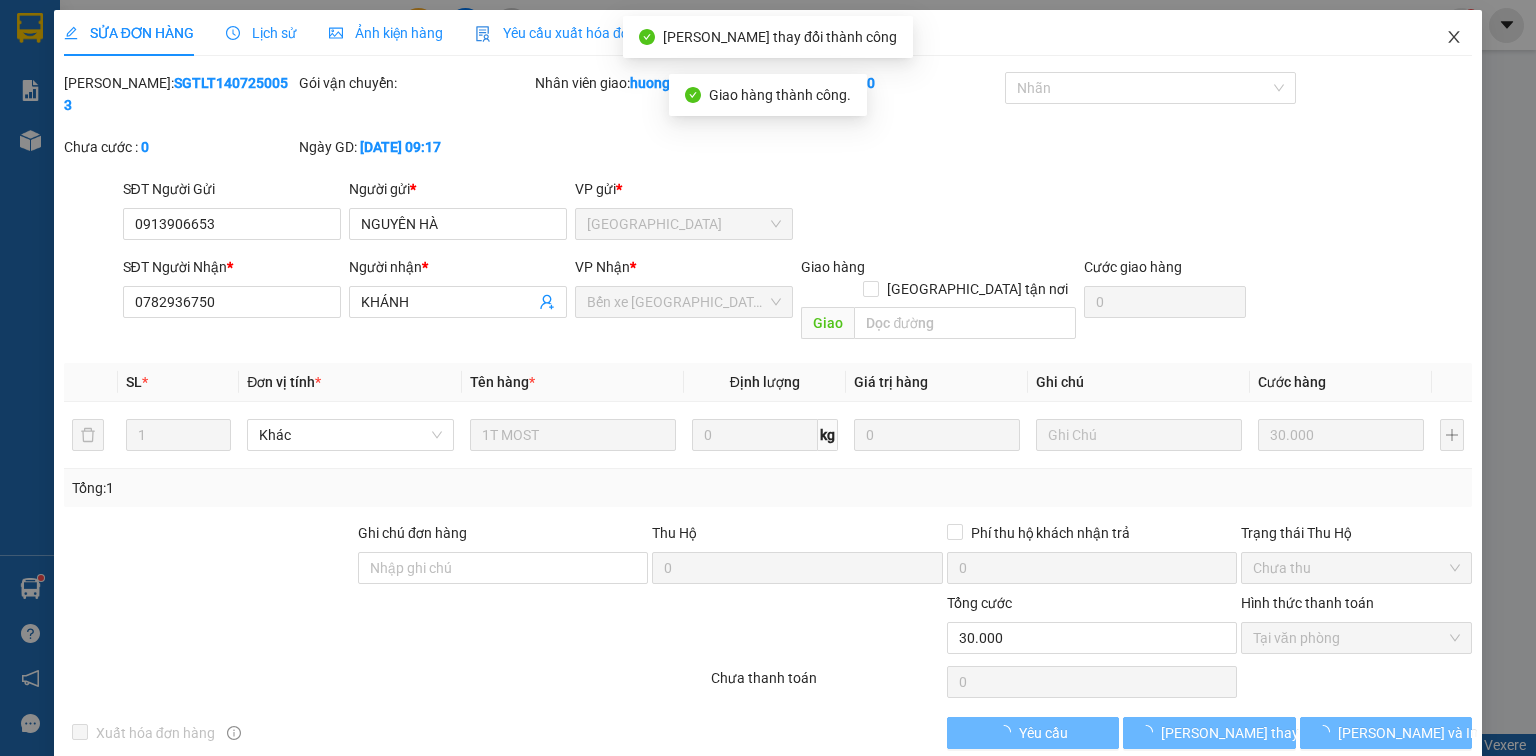 click 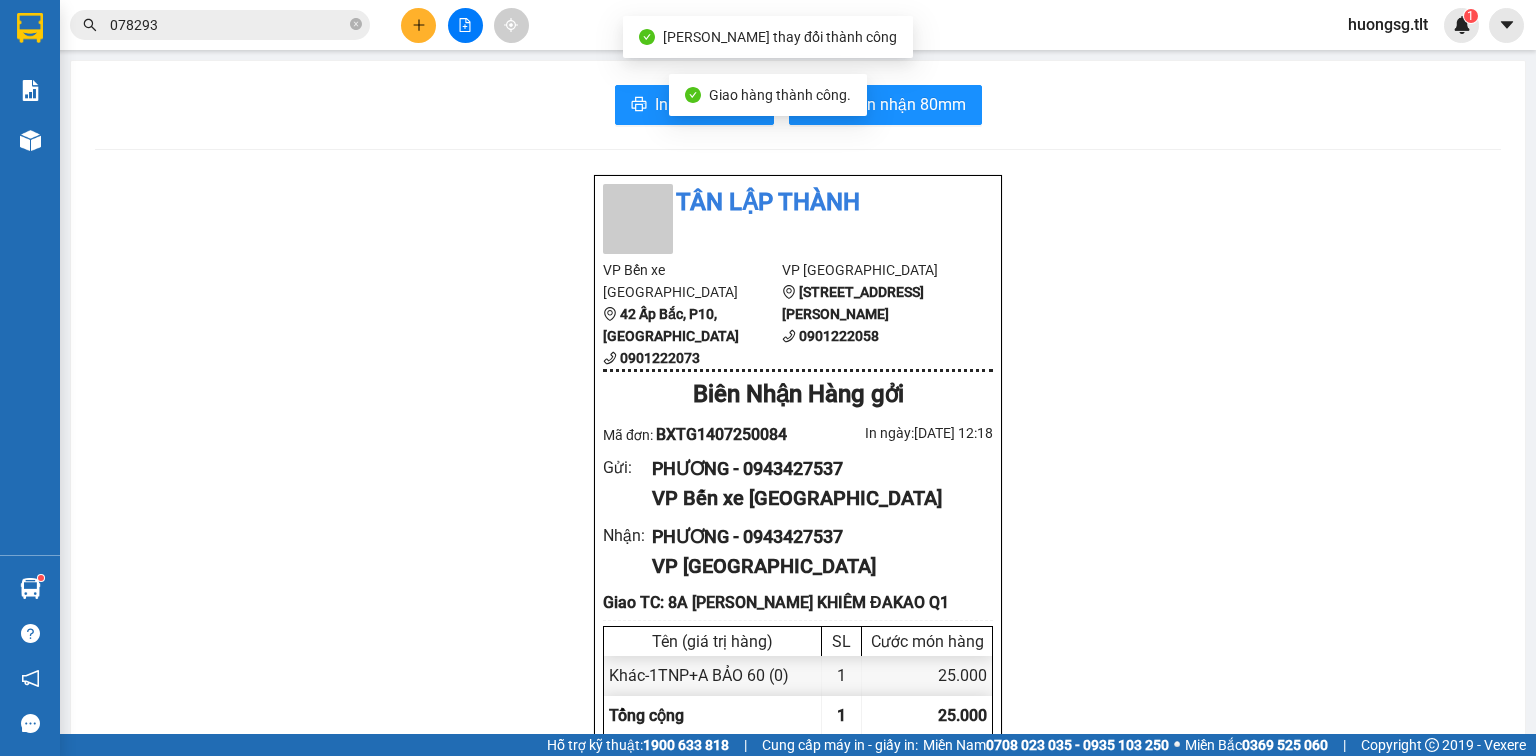 click on "078293" at bounding box center (228, 25) 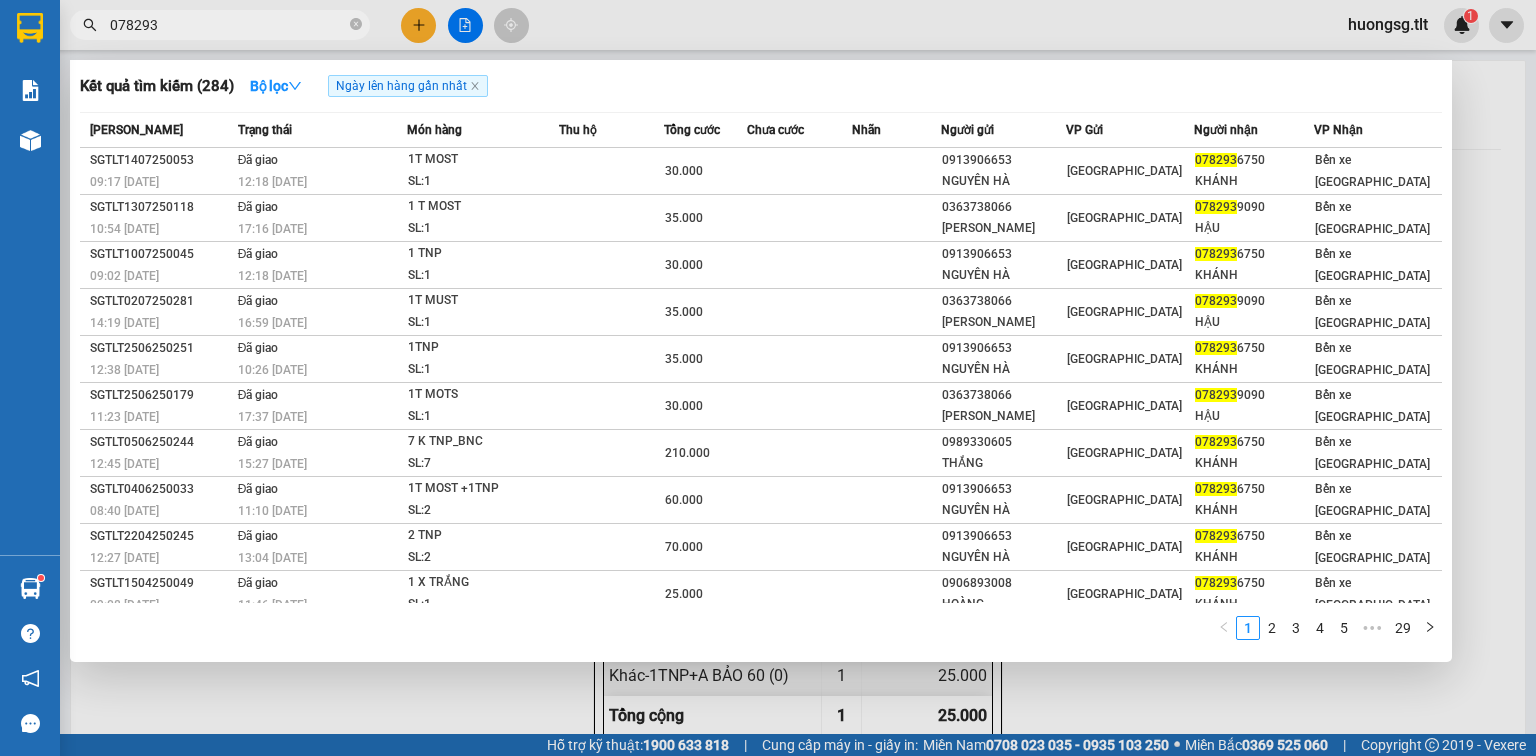 click at bounding box center [768, 378] 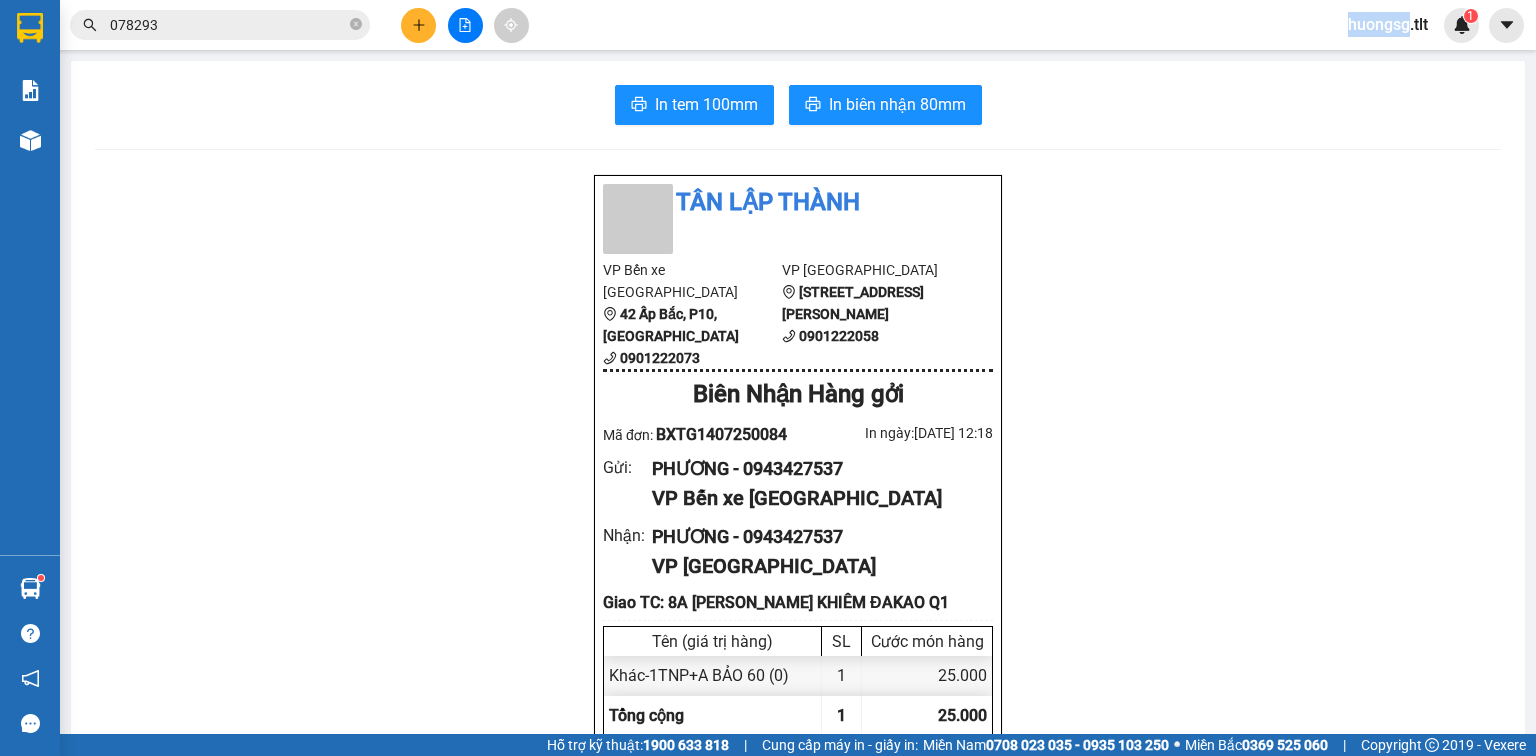 click on "Kết quả tìm kiếm ( 284 )  Bộ lọc  Ngày lên hàng gần nhất Mã ĐH Trạng thái Món hàng Thu hộ Tổng cước Chưa cước Nhãn Người gửi VP Gửi Người nhận VP Nhận SGTLT1407250053 09:17 - 14/07 Đã giao   12:18 - 14/07 1T MOST SL:  1 30.000 0913906653 NGUYÊN HÀ Sài Gòn 078293 6750 KHÁNH Bến xe Tiền Giang SGTLT1307250118 10:54 - 13/07 Đã giao   17:16 - 13/07 1 T MOST SL:  1 35.000 0363738066 TRẦN NGUYÊN Sài Gòn 078293 9090 HẬU Bến xe Tiền Giang SGTLT1007250045 09:02 - 10/07 Đã giao   12:18 - 11/07 1 TNP SL:  1 30.000 0913906653 NGUYÊN HÀ Sài Gòn 078293 6750 KHÁNH Bến xe Tiền Giang SGTLT0207250281 14:19 - 02/07 Đã giao   16:59 - 02/07 1T MUST SL:  1 35.000 0363738066 TRẦN NGUYÊN Sài Gòn 078293 9090 HẬU Bến xe Tiền Giang SGTLT2506250251 12:38 - 25/06 Đã giao   10:26 - 26/06 1TNP SL:  1 35.000 0913906653 NGUYÊN HÀ Sài Gòn 078293 6750 KHÁNH Bến xe Tiền Giang SGTLT2506250179 11:23 - 25/06 Đã giao   17:37 - 25/06 SL:  1" at bounding box center [768, 25] 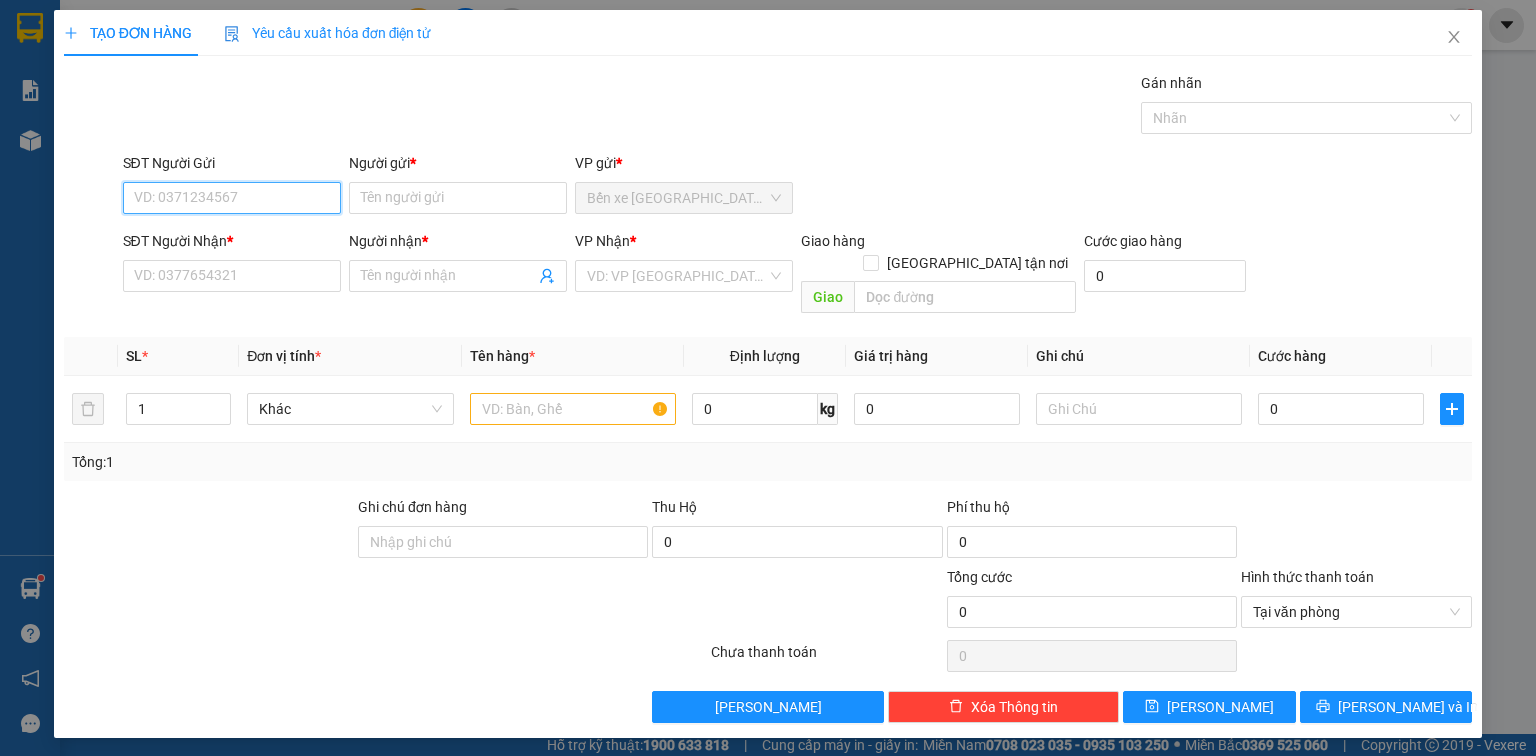 click on "SĐT Người Gửi" at bounding box center [232, 198] 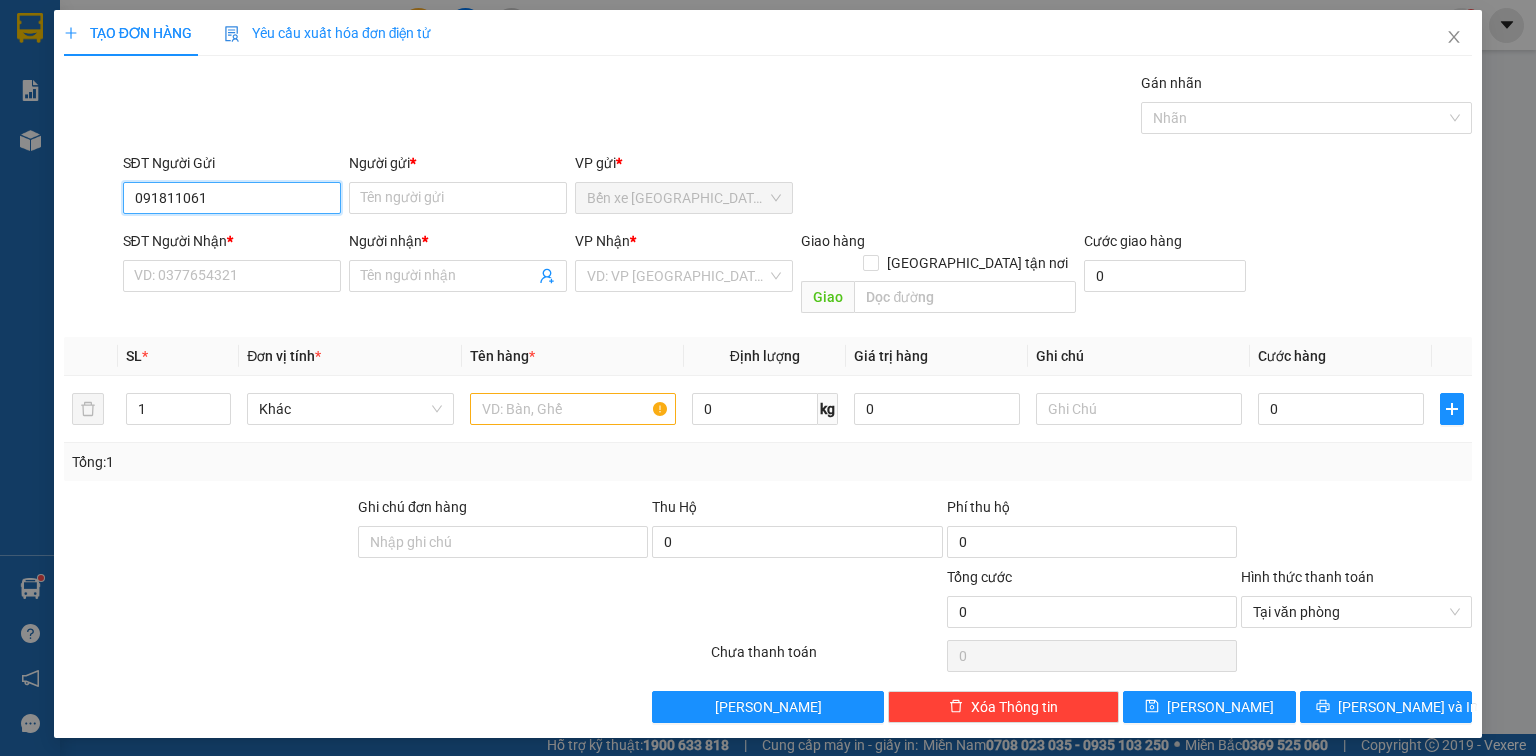 type on "0918110617" 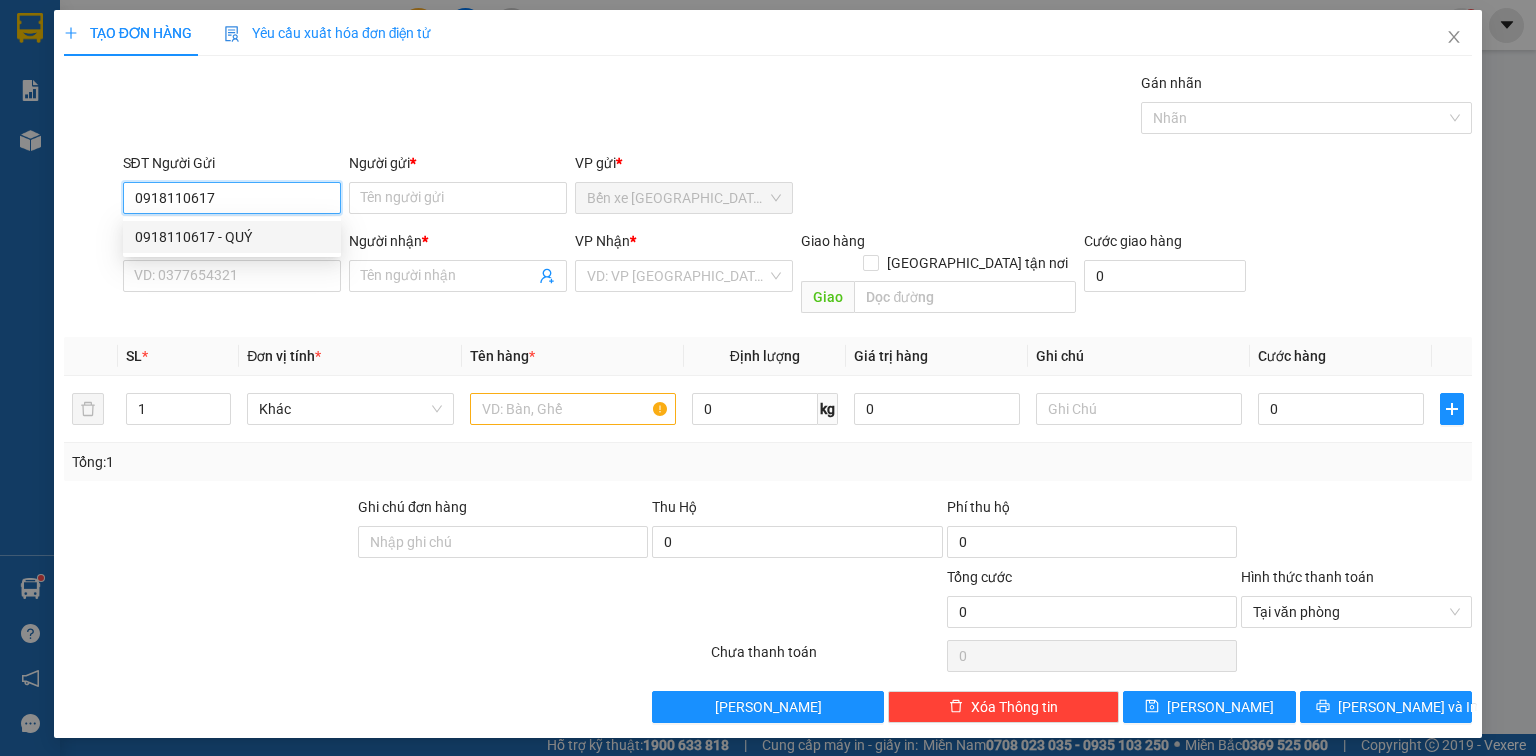 click on "0918110617 - QUÝ" at bounding box center (232, 237) 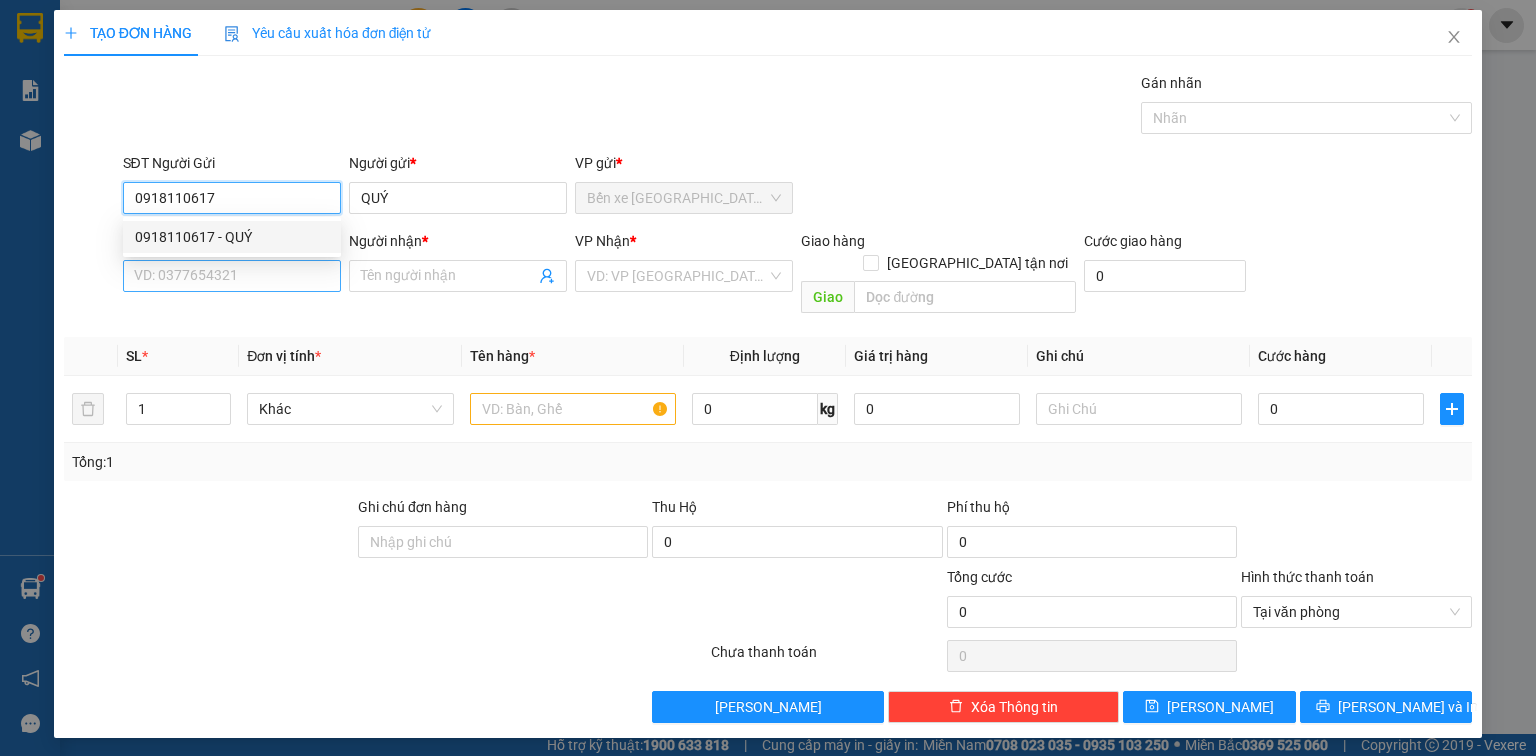 type on "0918110617" 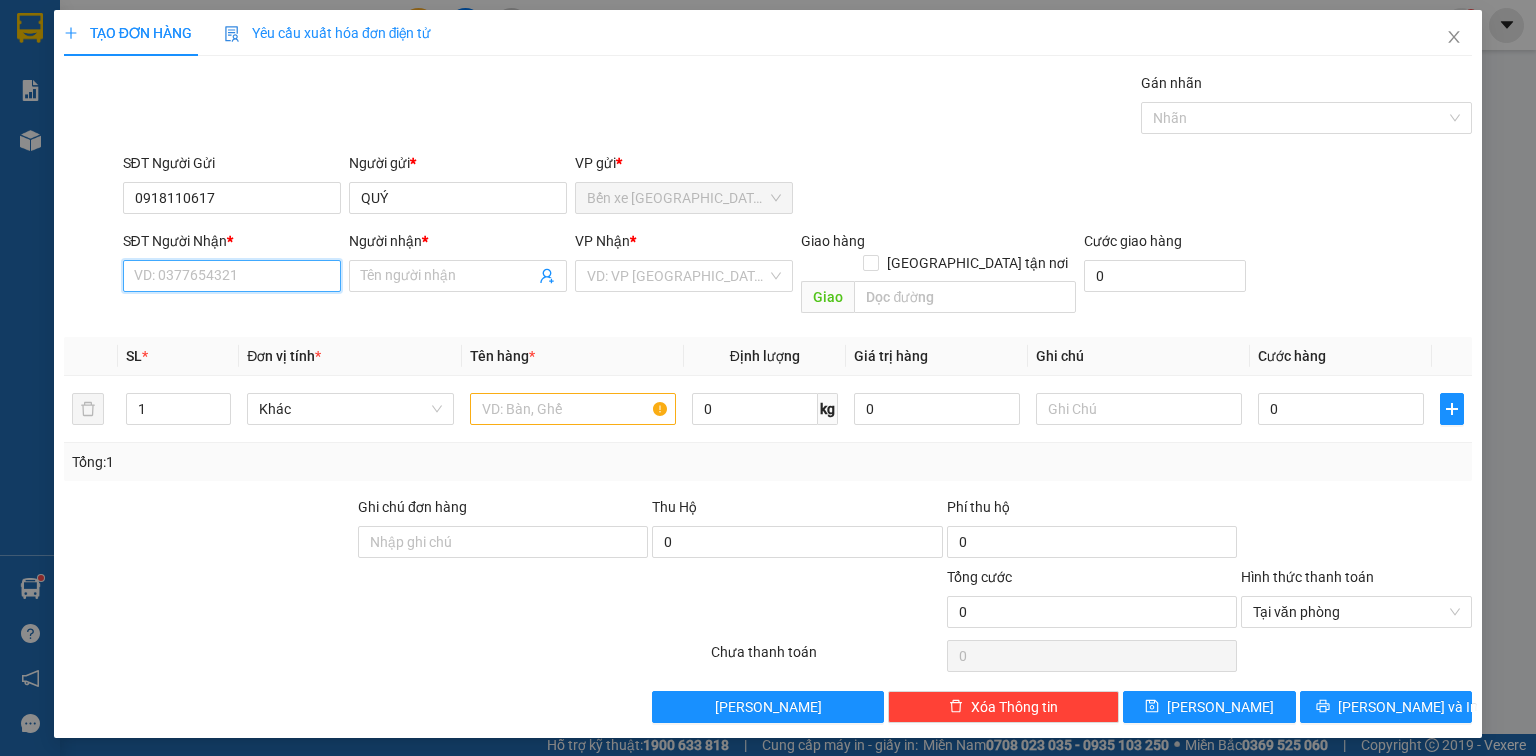 click on "SĐT Người Nhận  *" at bounding box center (232, 276) 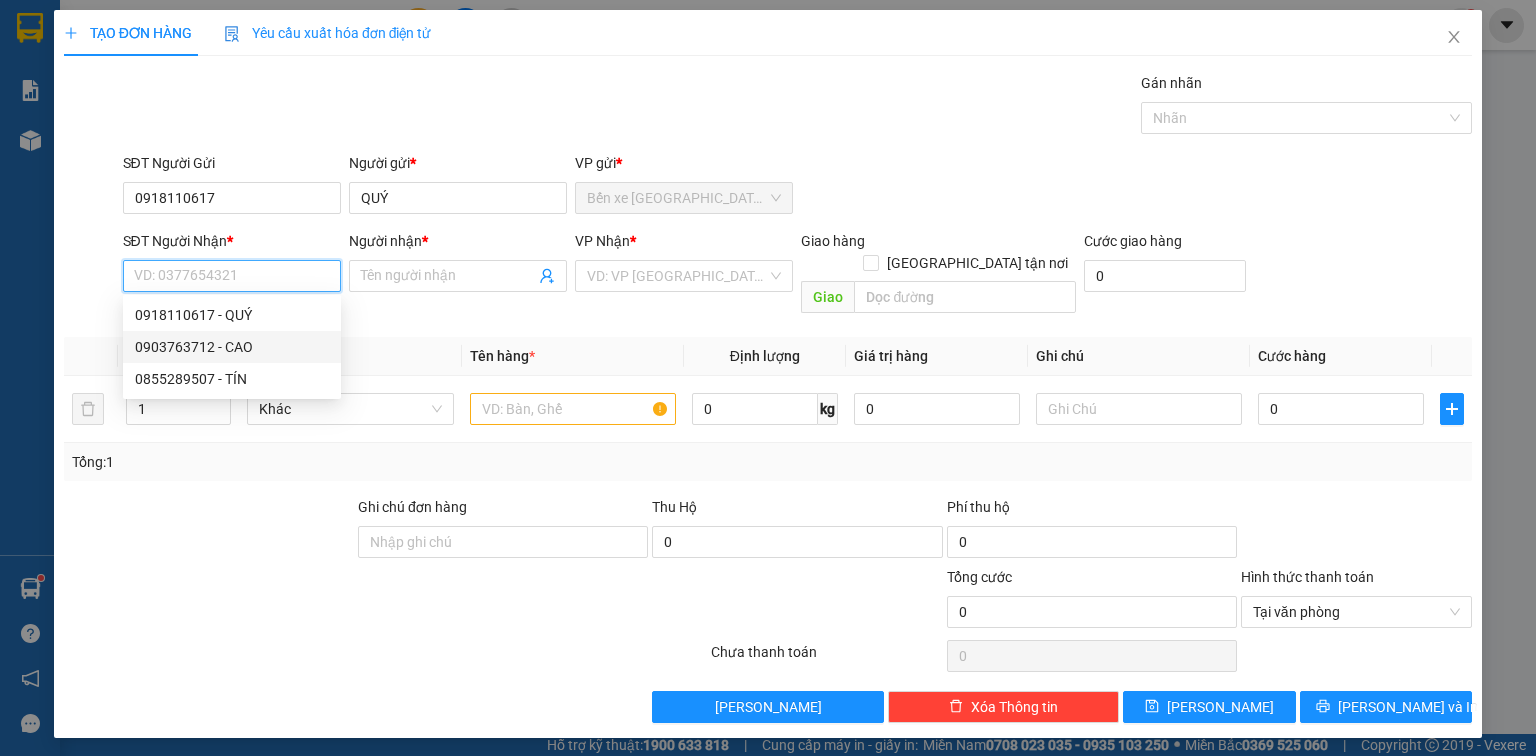click on "0903763712 - CAO" at bounding box center [232, 347] 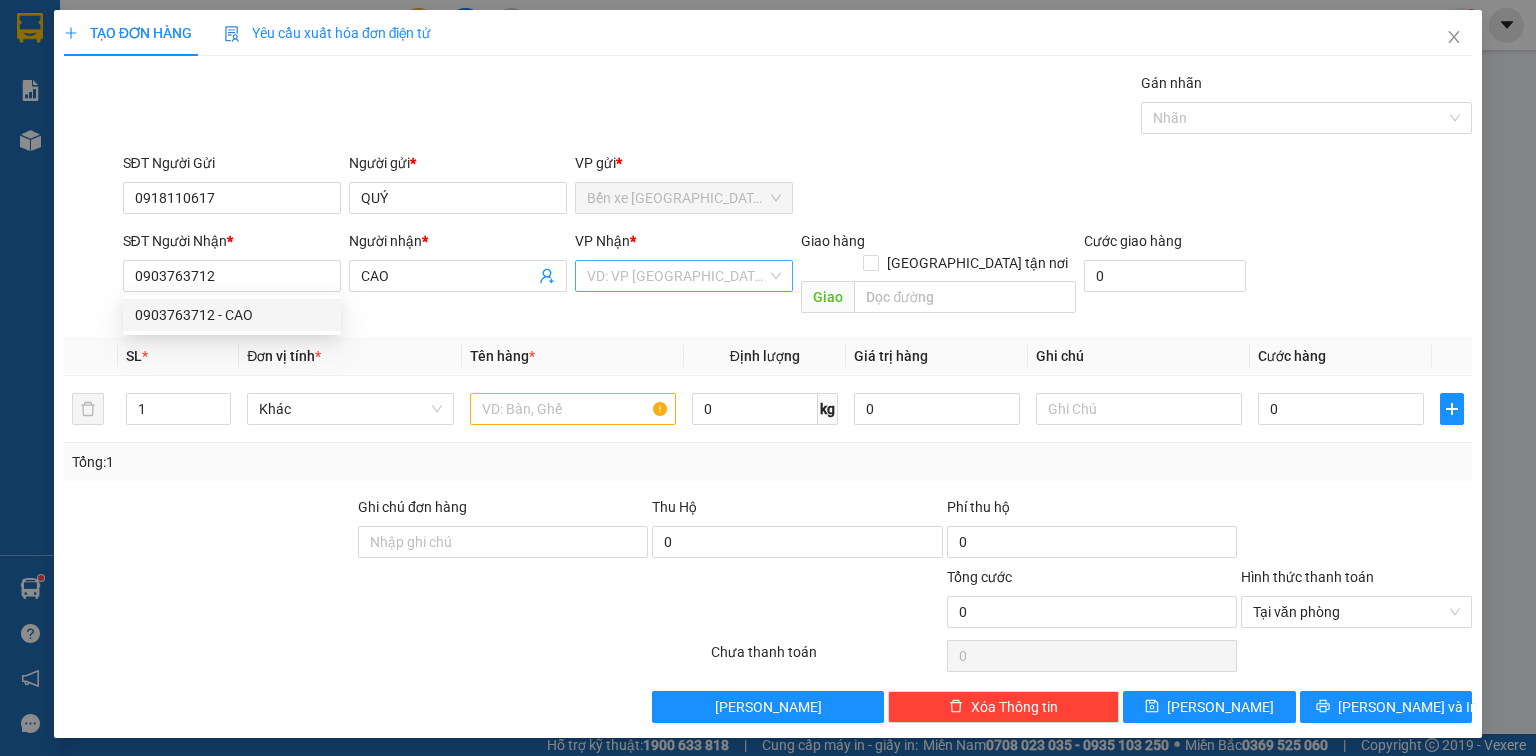 click at bounding box center (677, 276) 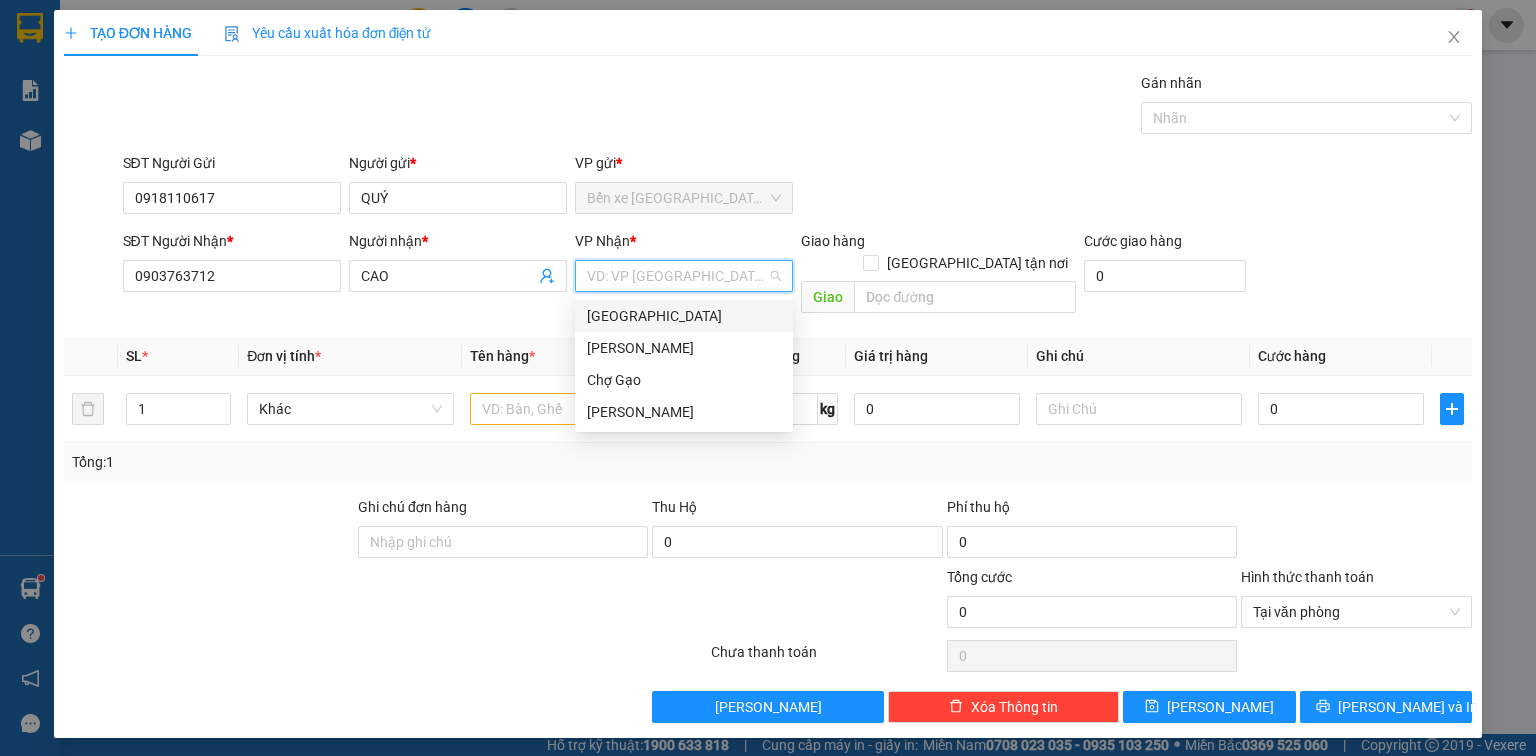 click on "[GEOGRAPHIC_DATA]" at bounding box center [684, 316] 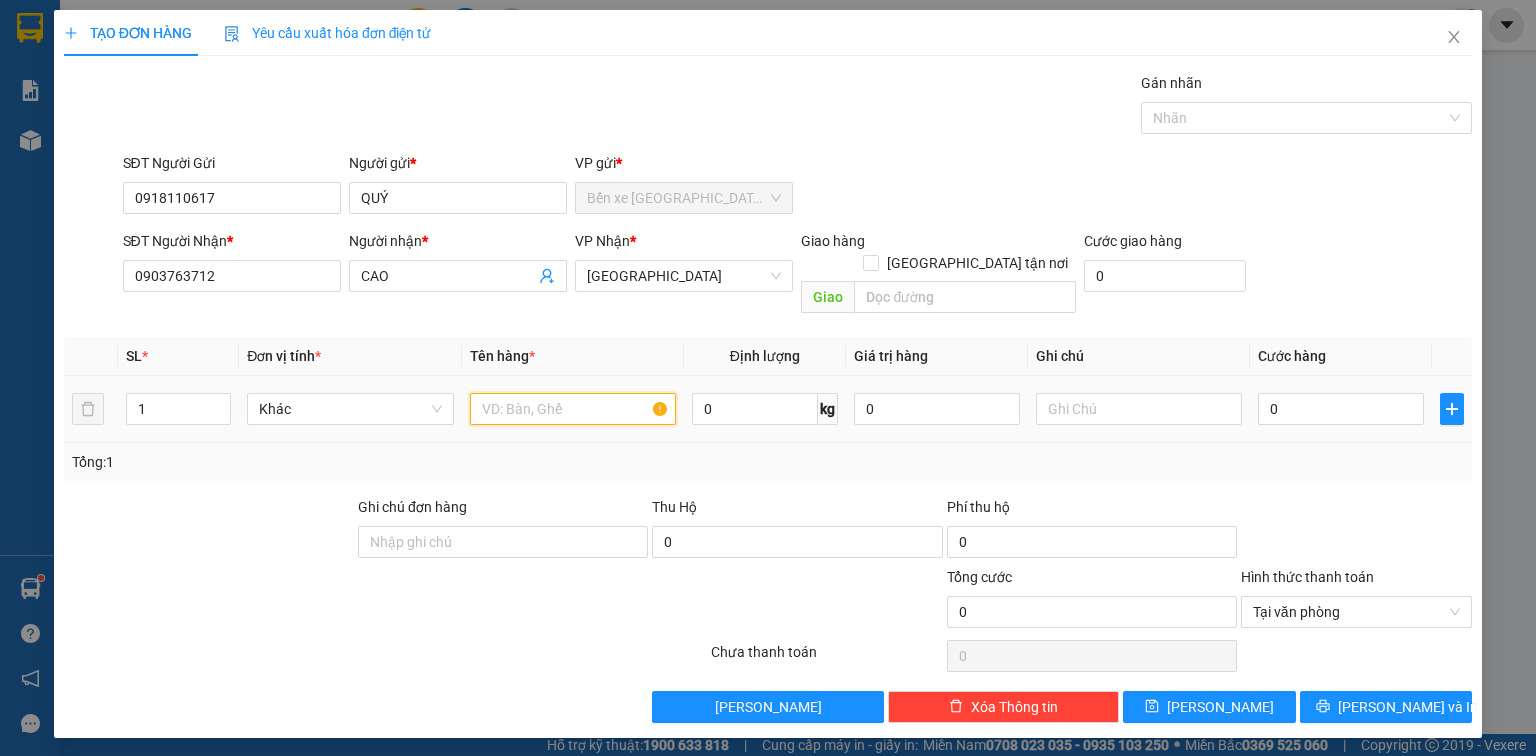 click at bounding box center [573, 409] 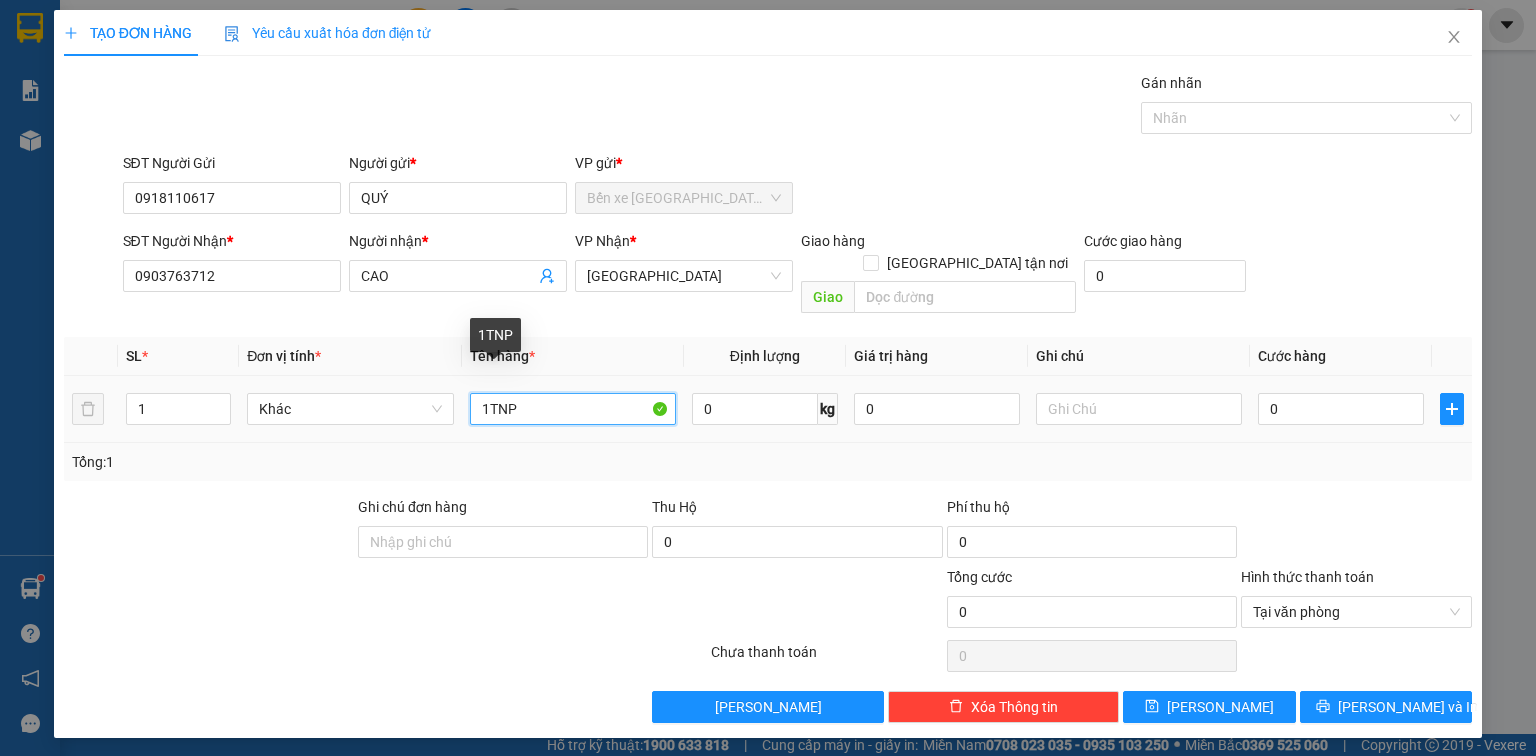 click on "1TNP" at bounding box center (573, 409) 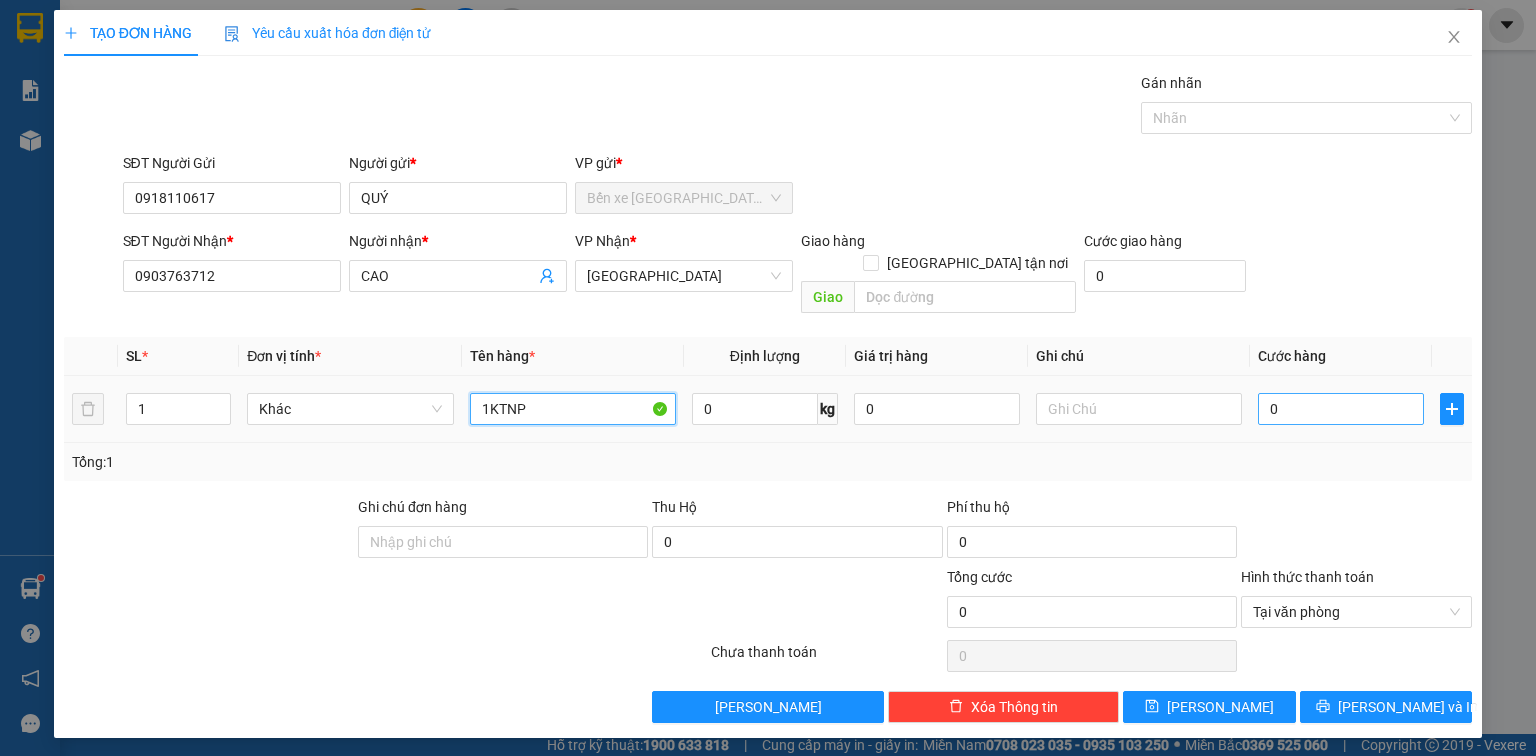 type on "1KTNP" 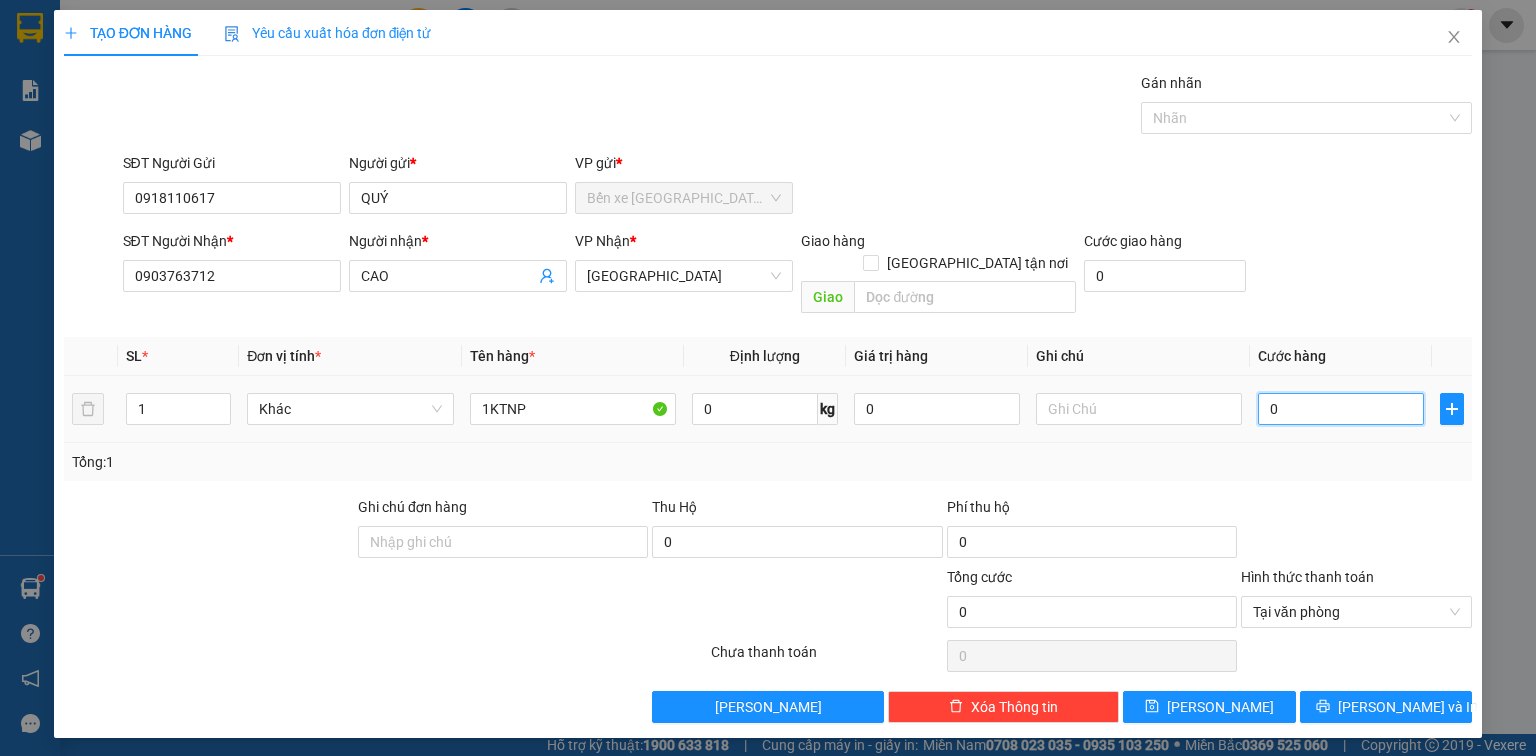 click on "0" at bounding box center (1341, 409) 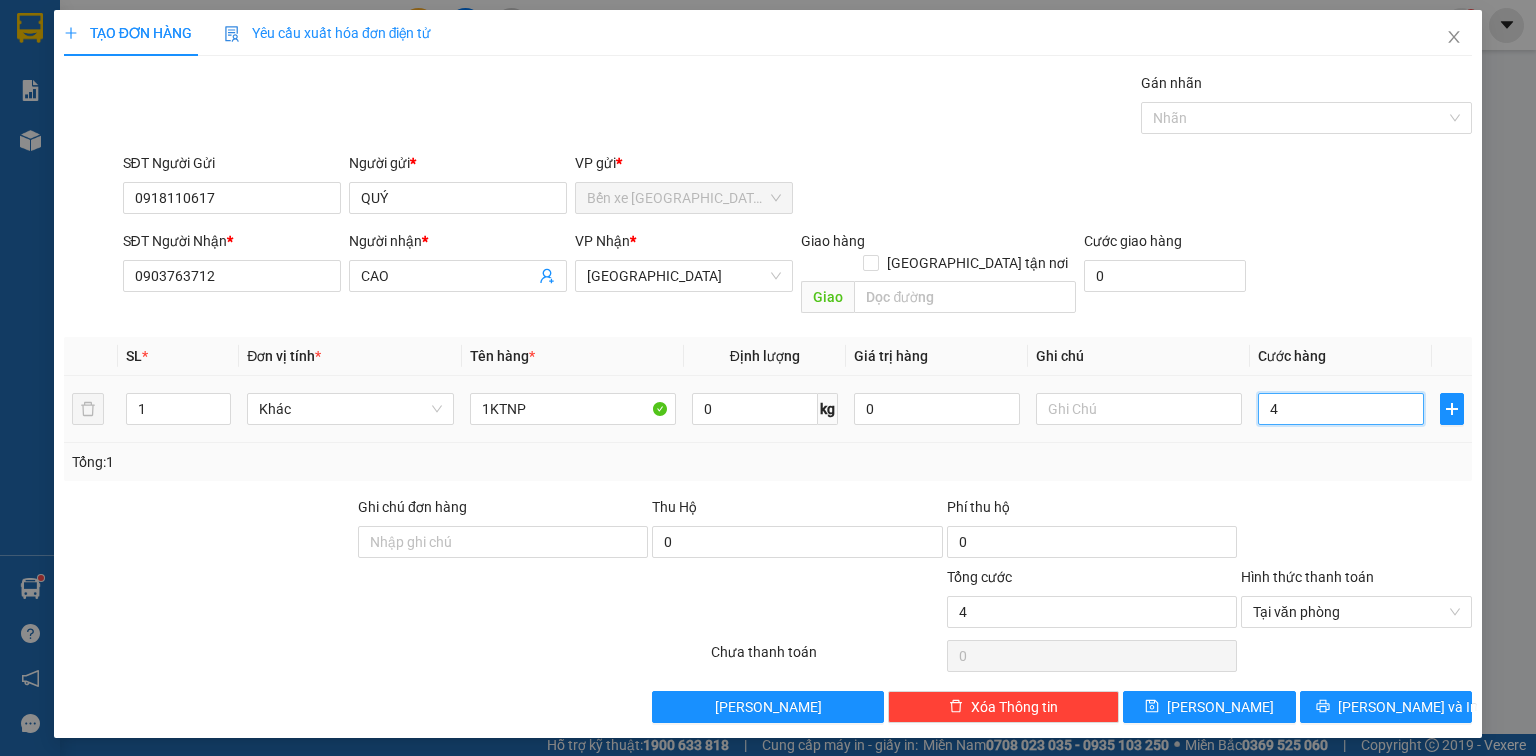 type on "40" 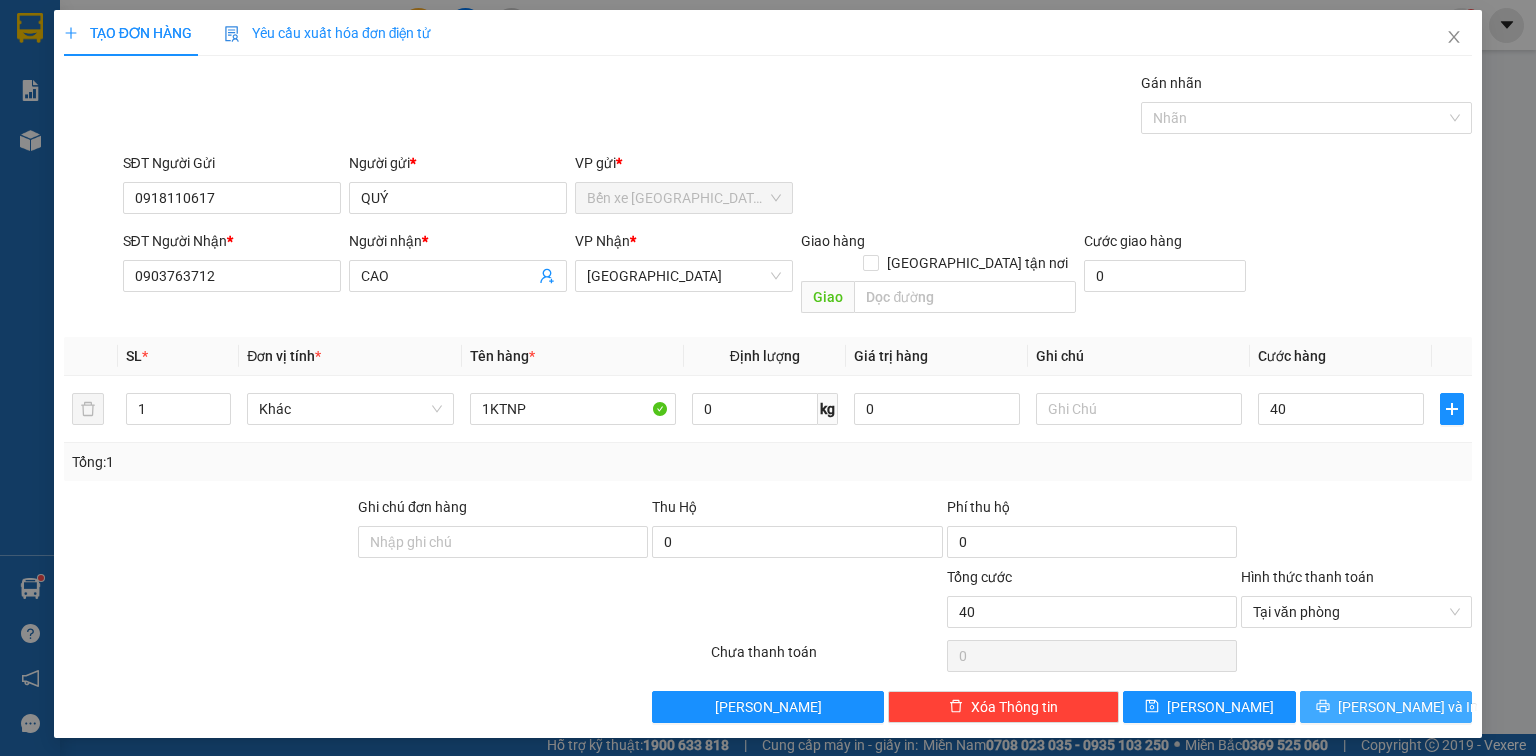 type on "40.000" 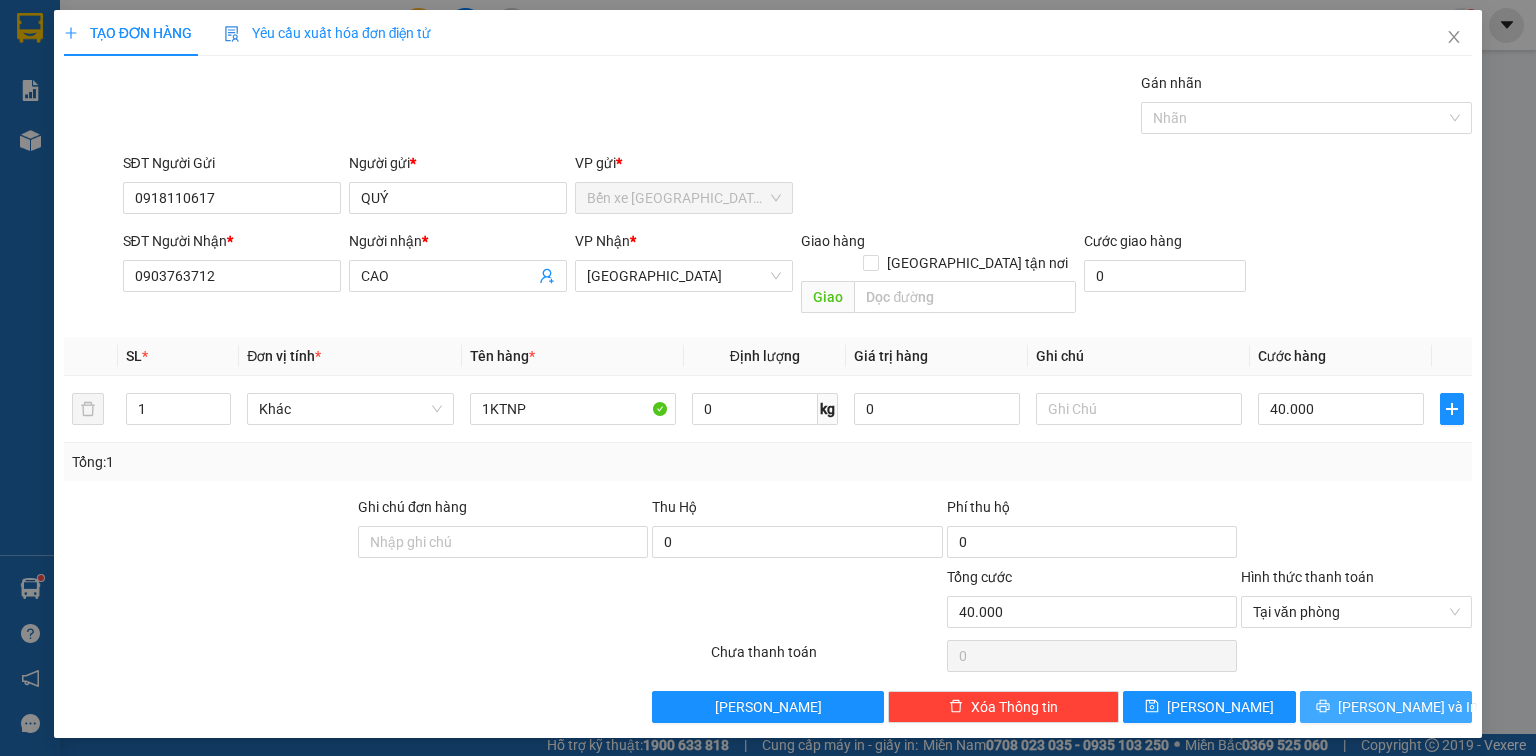 click on "Lưu và In" at bounding box center [1408, 707] 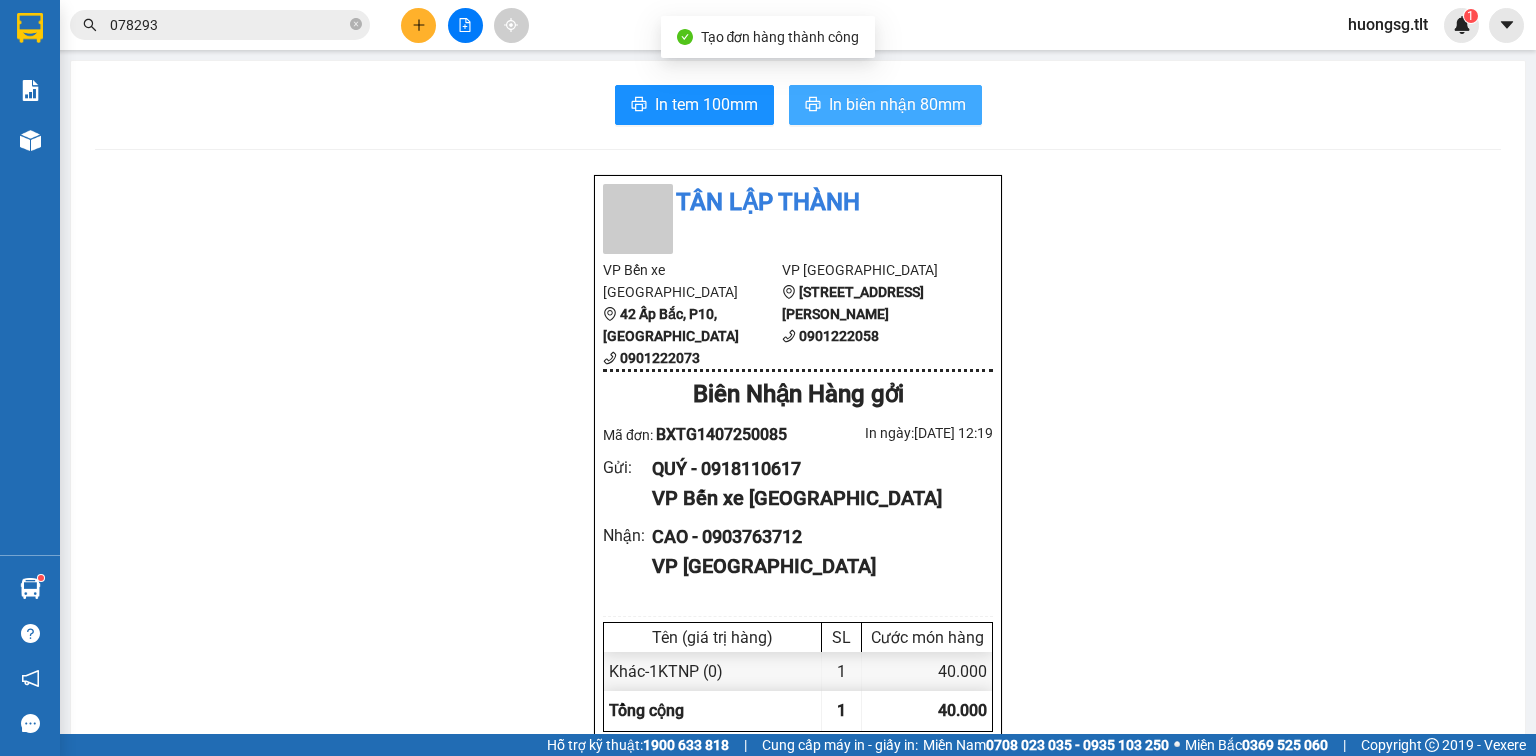 click on "In biên nhận 80mm" at bounding box center (897, 104) 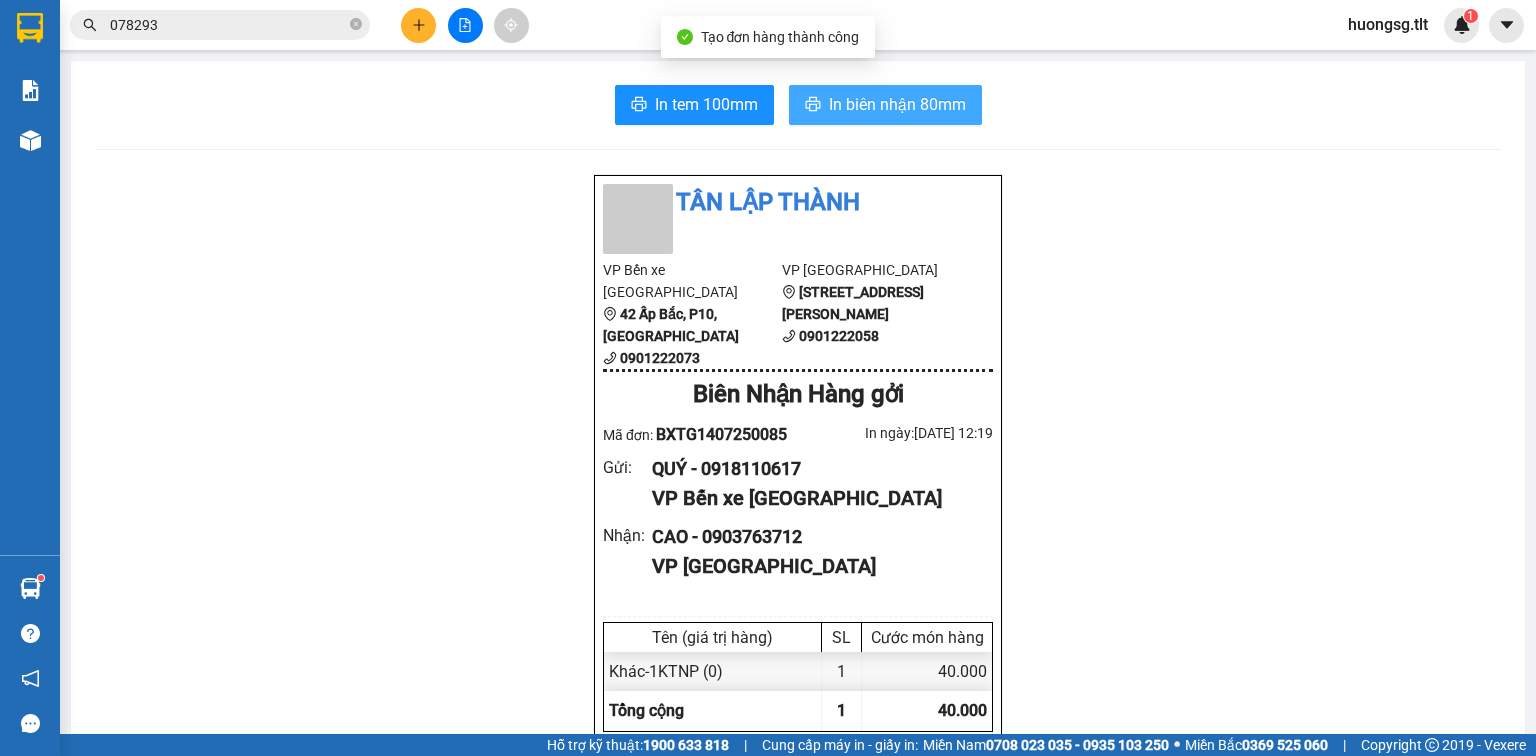 scroll, scrollTop: 0, scrollLeft: 0, axis: both 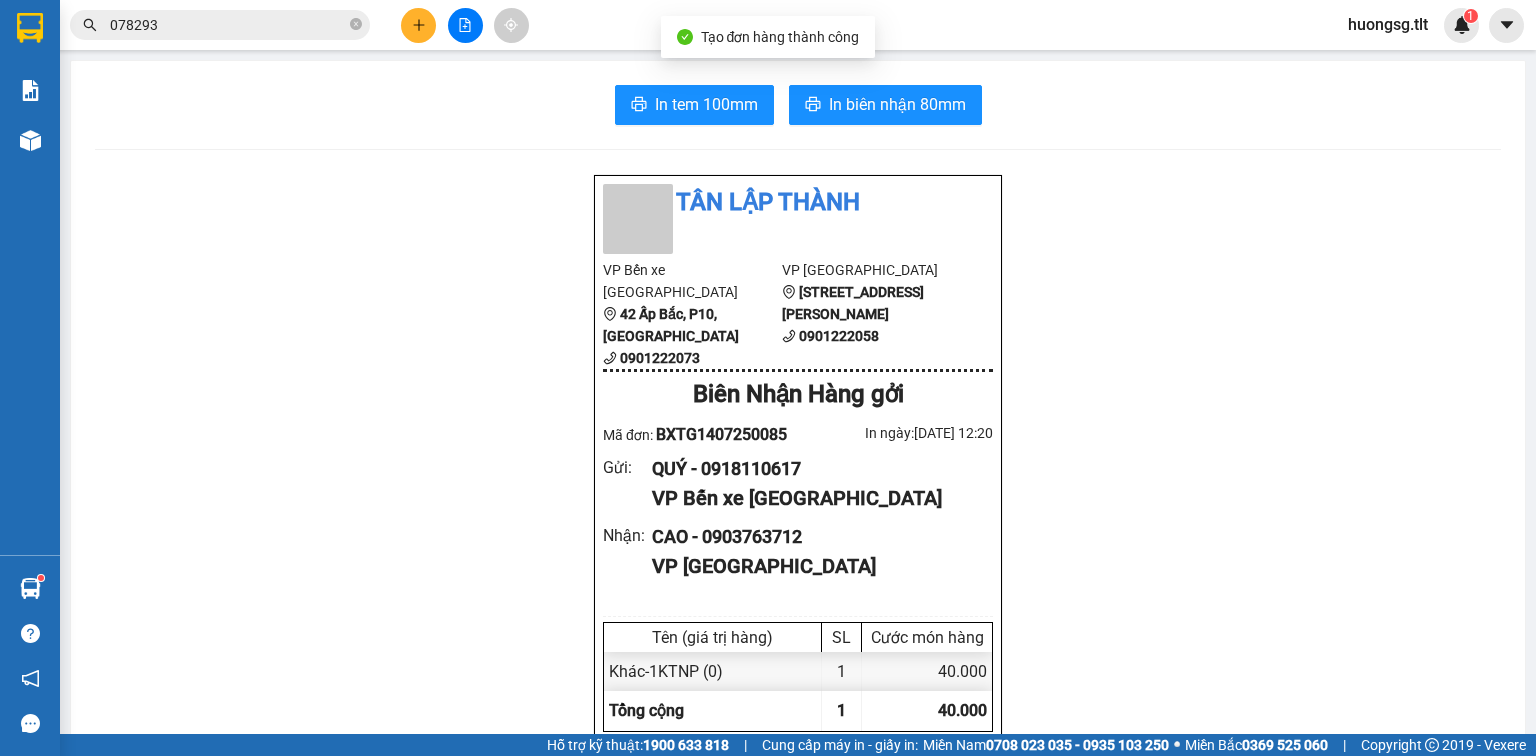 click on "In tem 100mm
In biên nhận 80mm Tân Lập Thành VP Bến xe Tiền Giang   42 Ấp Bắc, P10, Mỹ Tho   0901222073 VP Sài Gòn   84 Hùng Vương, P9 , Quận 5   0901222058 Biên Nhận Hàng gởi Mã đơn:   BXTG1407250085 In ngày:  14/07/2025   12:20 Gửi :   QUÝ - 0918110617 VP Bến xe Tiền Giang Nhận :   CAO - 0903763712 VP Sài Gòn Tên (giá trị hàng) SL Cước món hàng Khác - 1KTNP   (0) 1 40.000 Tổng cộng 1 40.000 Loading... Đã Thu : 40.000 VND Tổng phải thu : 0 VND Quy định nhận/gửi hàng : Hàng hóa quá 7 ngày, nhà xe không chịu trách nhiệm hư hao, thất lạc. Nhà xe không bồi thường khi vận chuyển hàng dễ vỡ. Hàng không kê khai giá trị nếu thất lạc nhà xe chỉ bồi thường tối đa 10 lần cước vận chuyển. Đối với tiền, quý khách vui lòng mang theo CMND để đối chiếu. Nhà xe không chịu trách nhiệm với hàng niêm phong/hàng quốc cấm. BXTG1407250085 QUÝ    -    CAO" at bounding box center (798, 881) 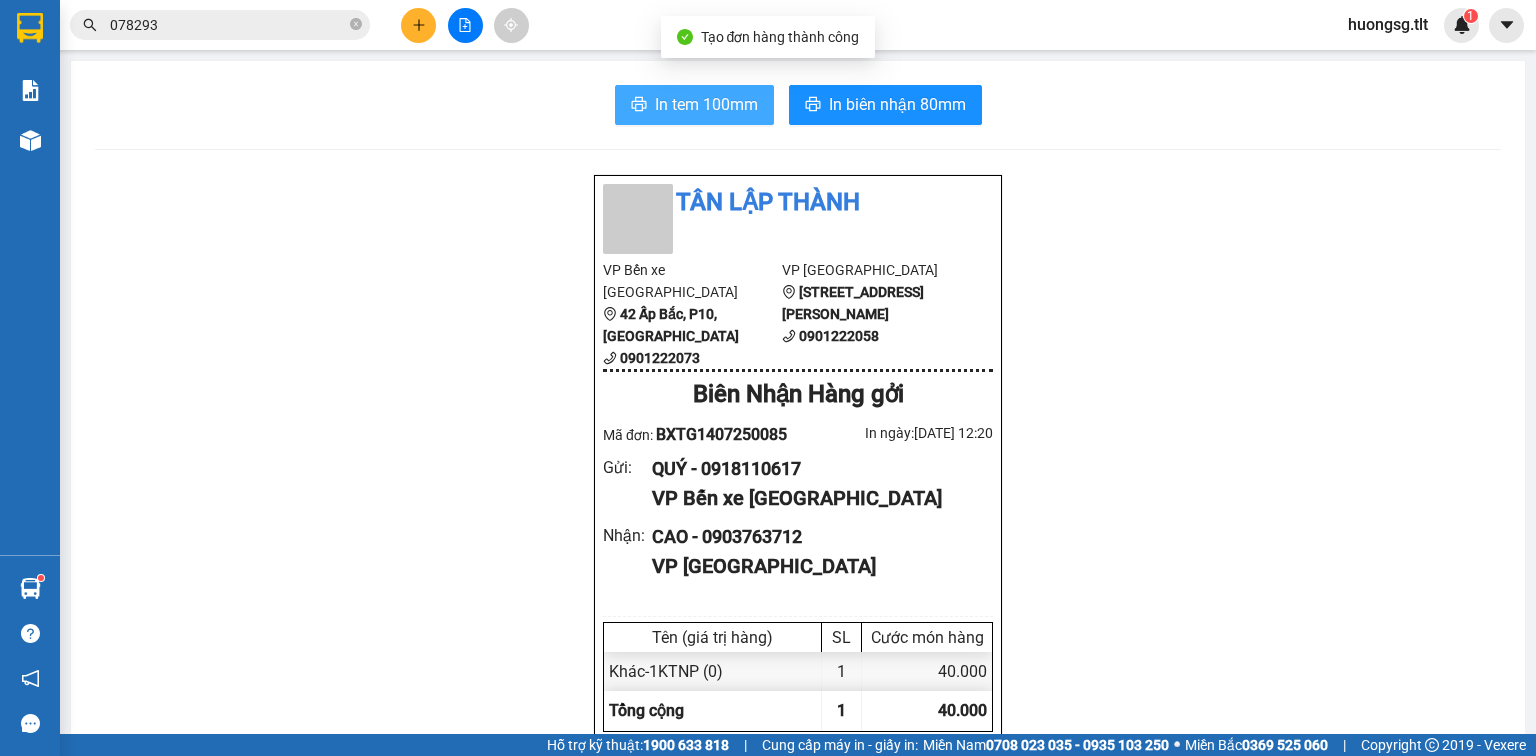 click on "In tem 100mm" at bounding box center (706, 104) 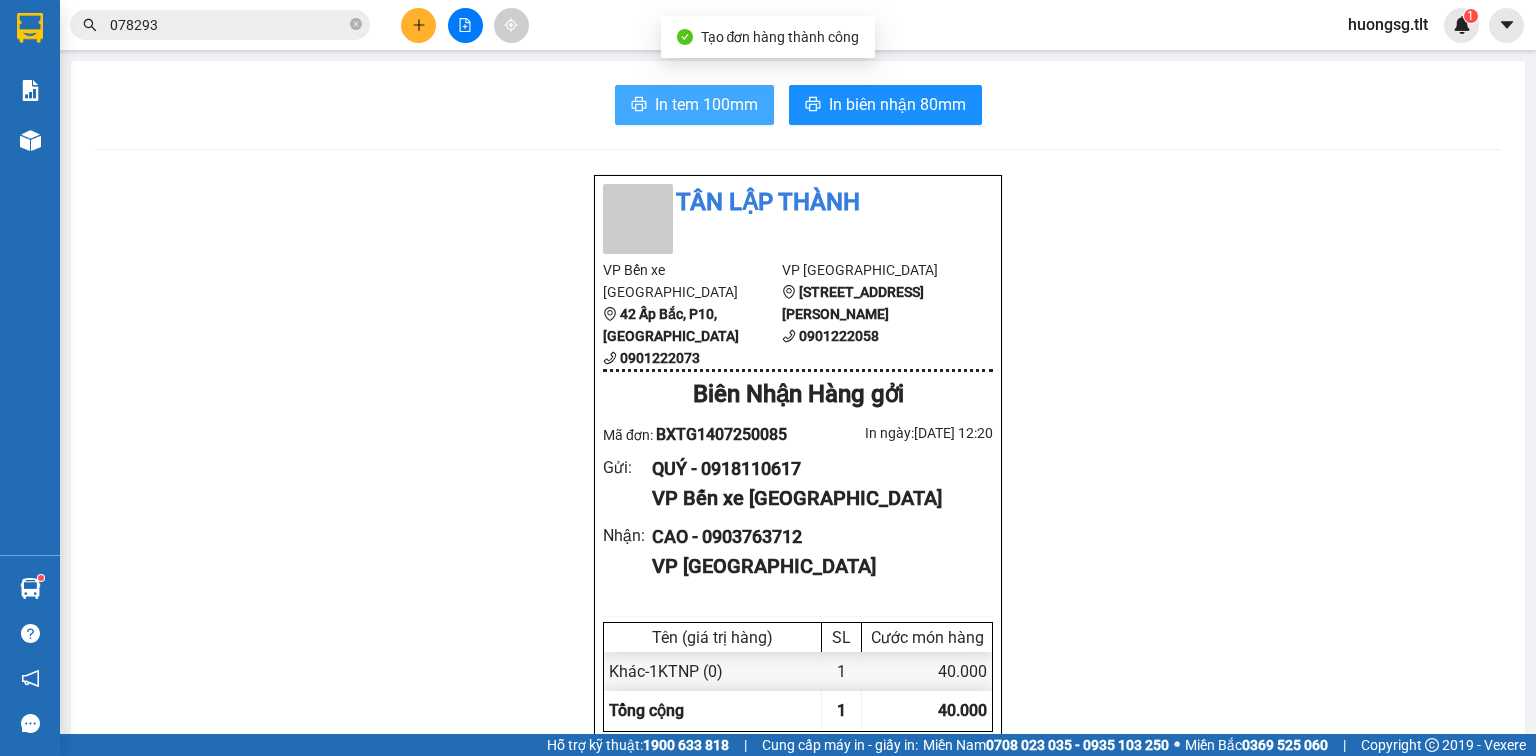 scroll, scrollTop: 0, scrollLeft: 0, axis: both 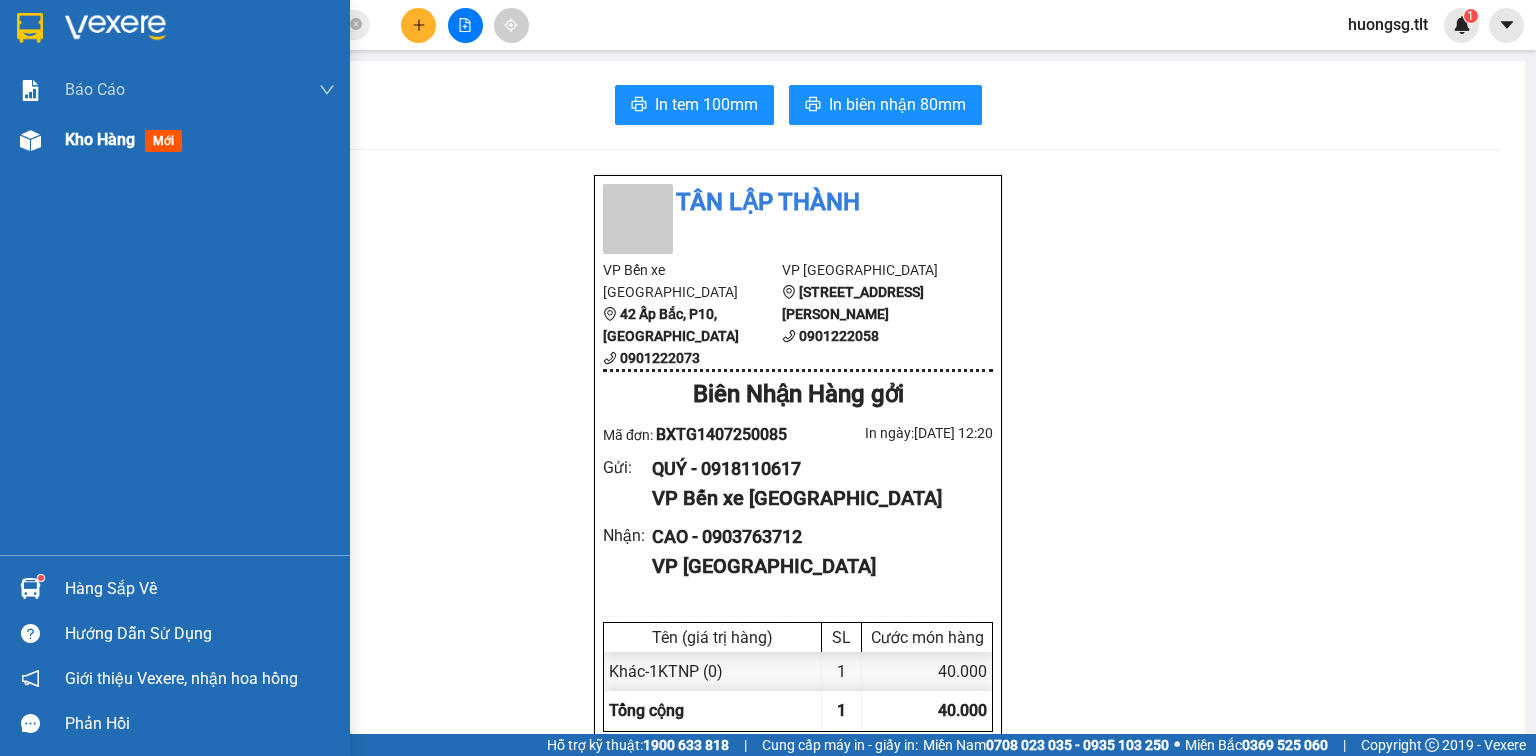 click on "Kho hàng" at bounding box center (100, 139) 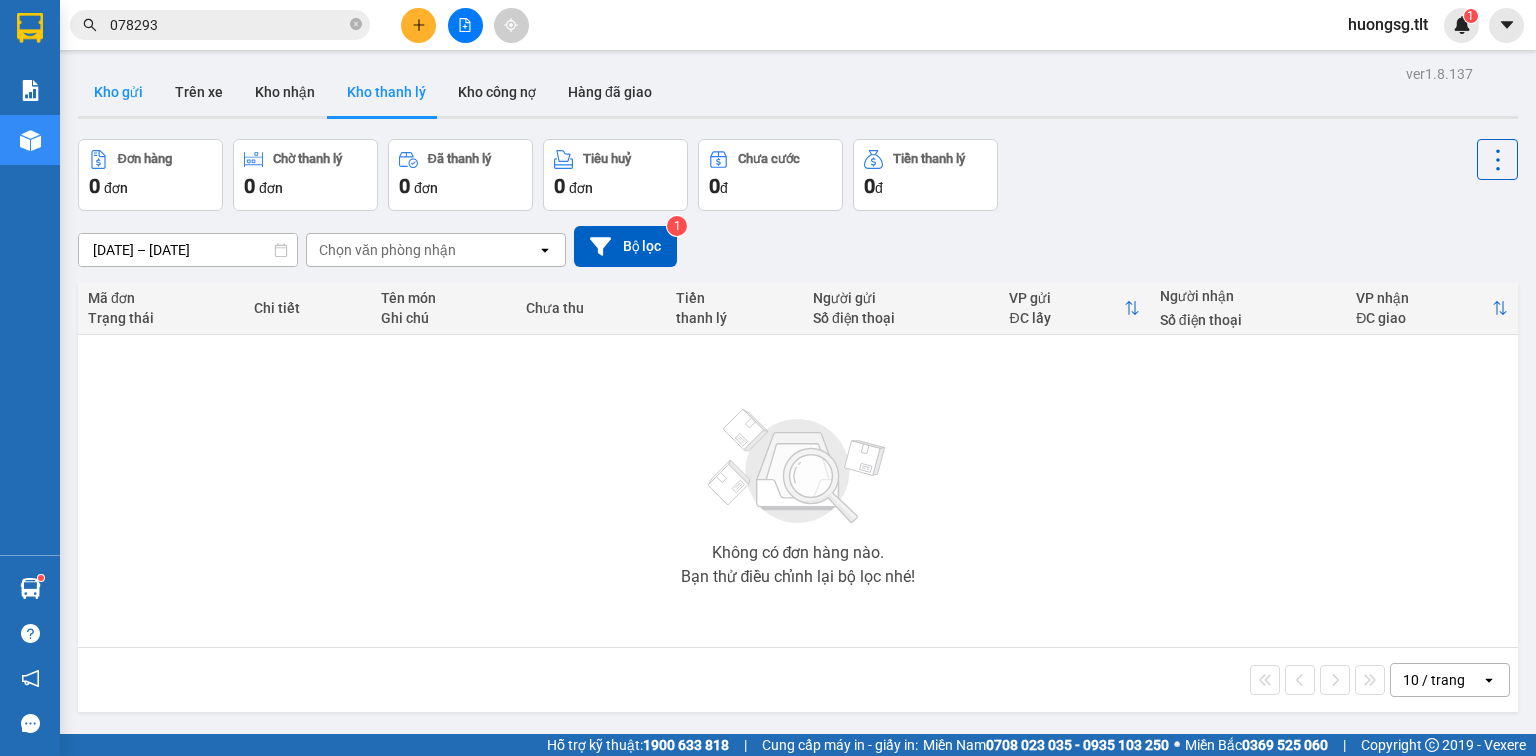 click on "Kho gửi" at bounding box center [118, 92] 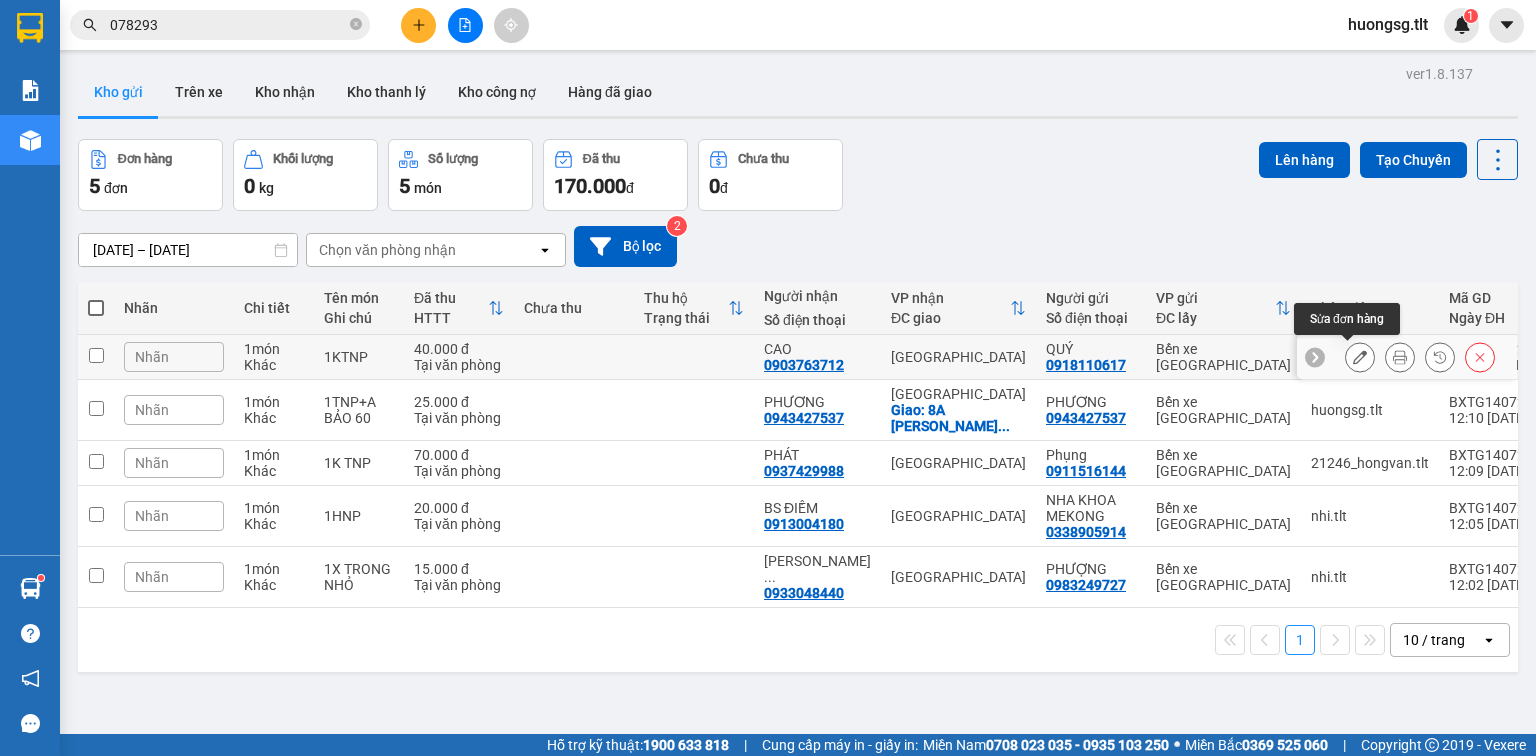 click at bounding box center (1360, 357) 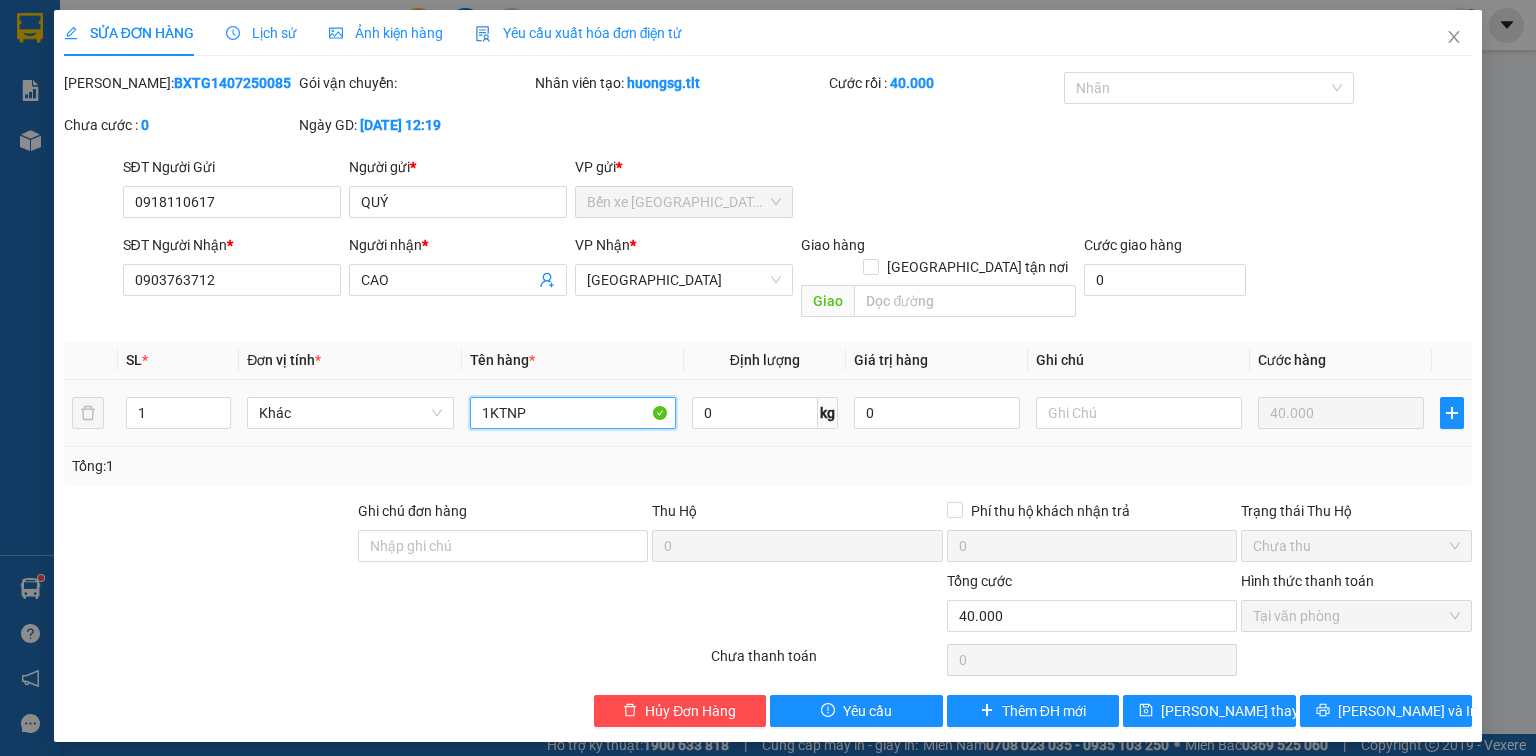 click on "1KTNP" at bounding box center [573, 413] 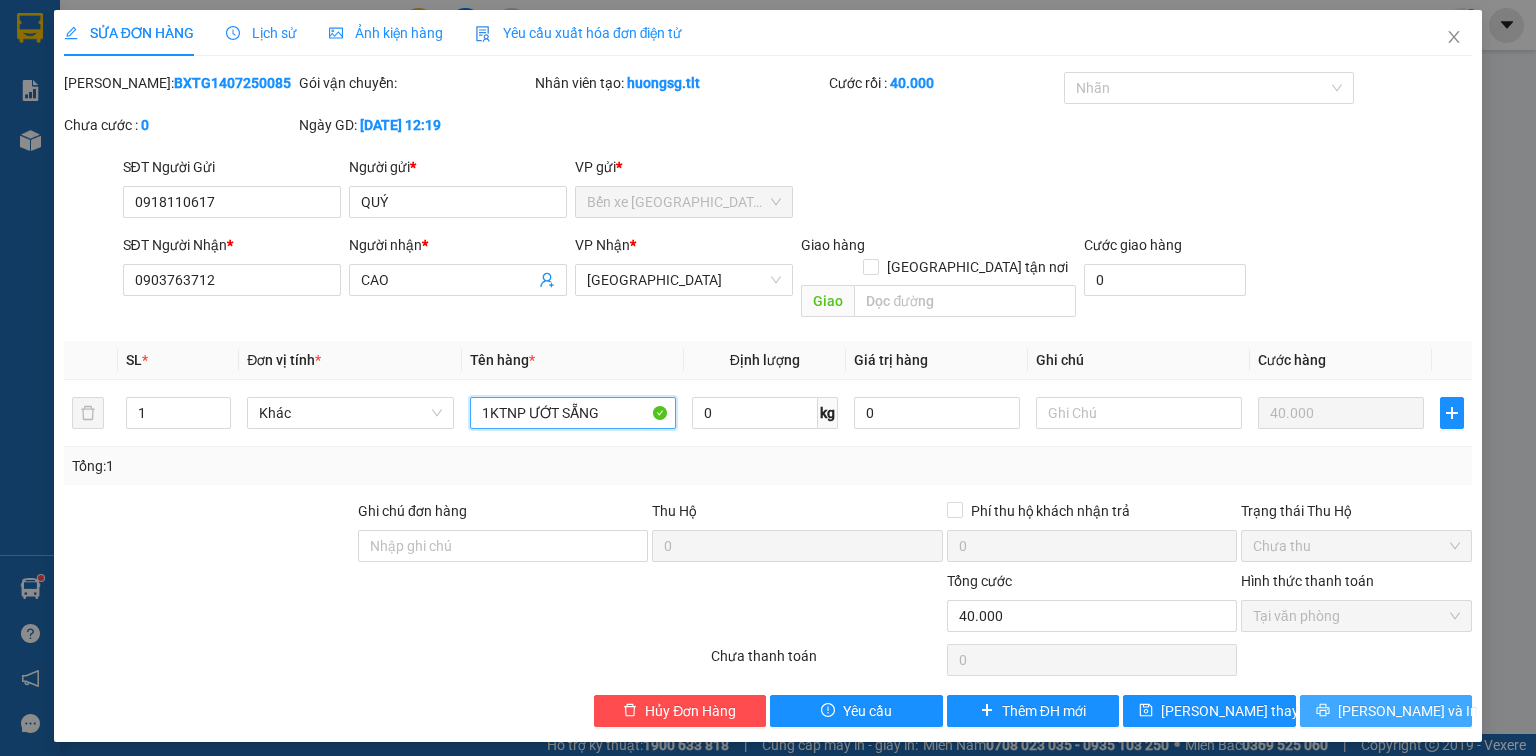 type on "1KTNP ƯỚT SẴNG" 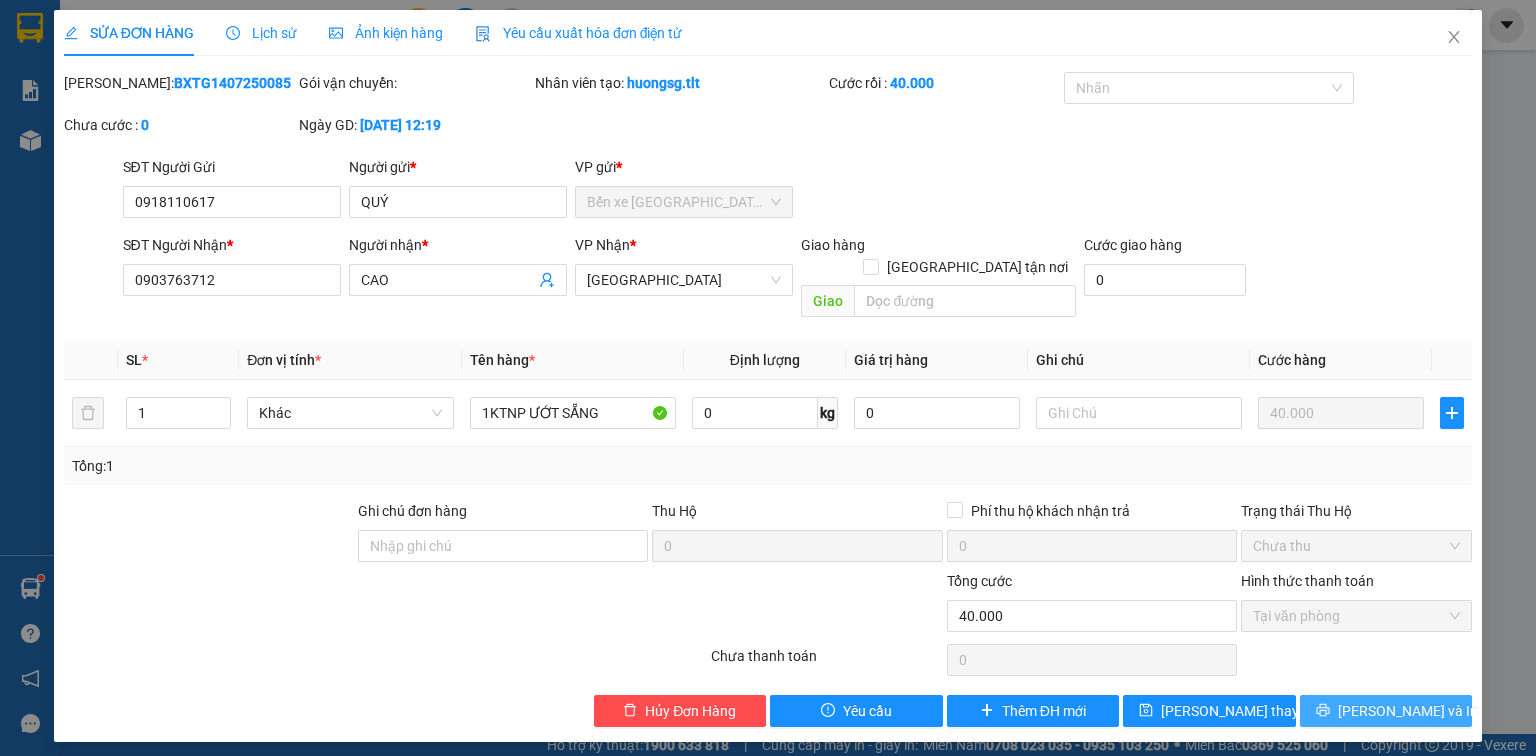 click on "Lưu và In" at bounding box center (1386, 711) 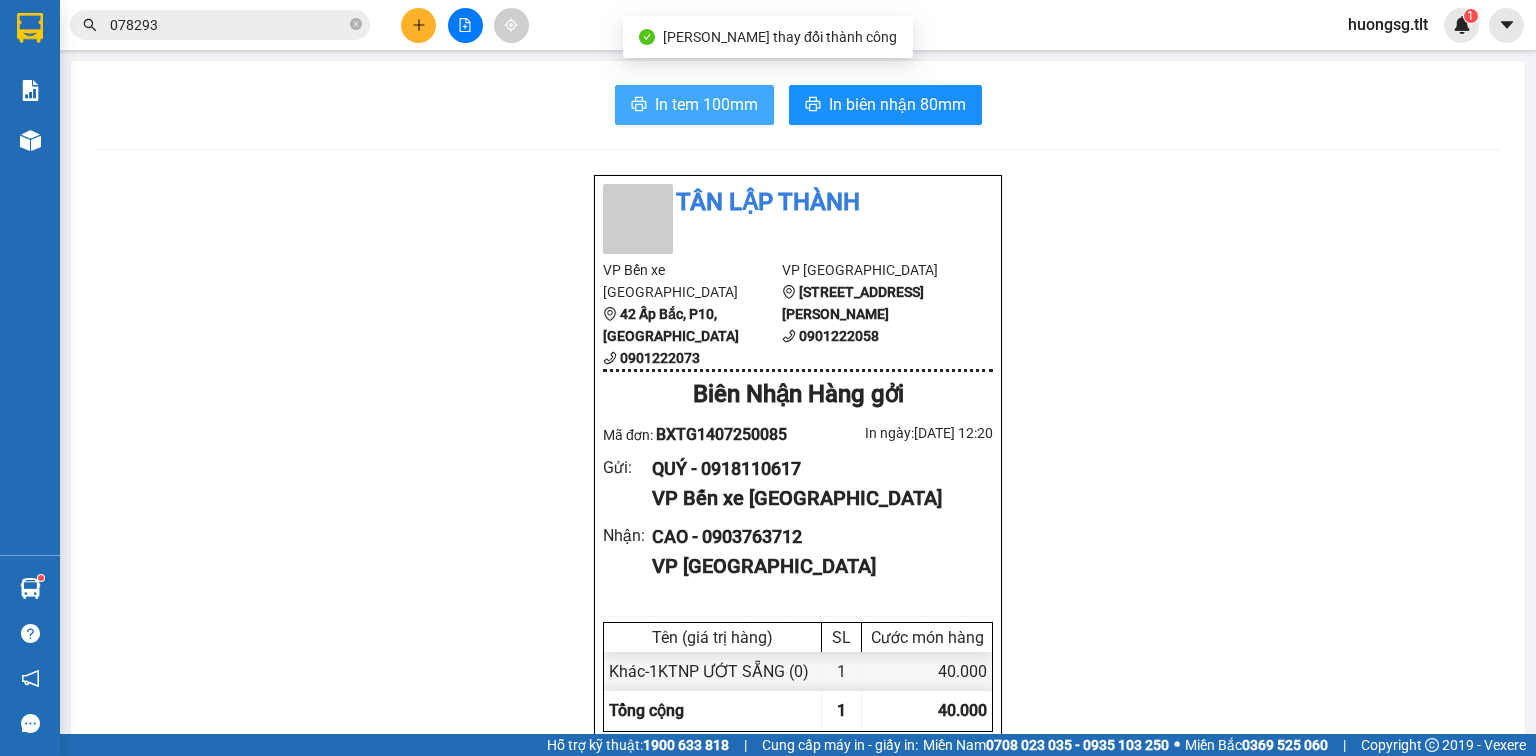 click on "In tem 100mm" at bounding box center (706, 104) 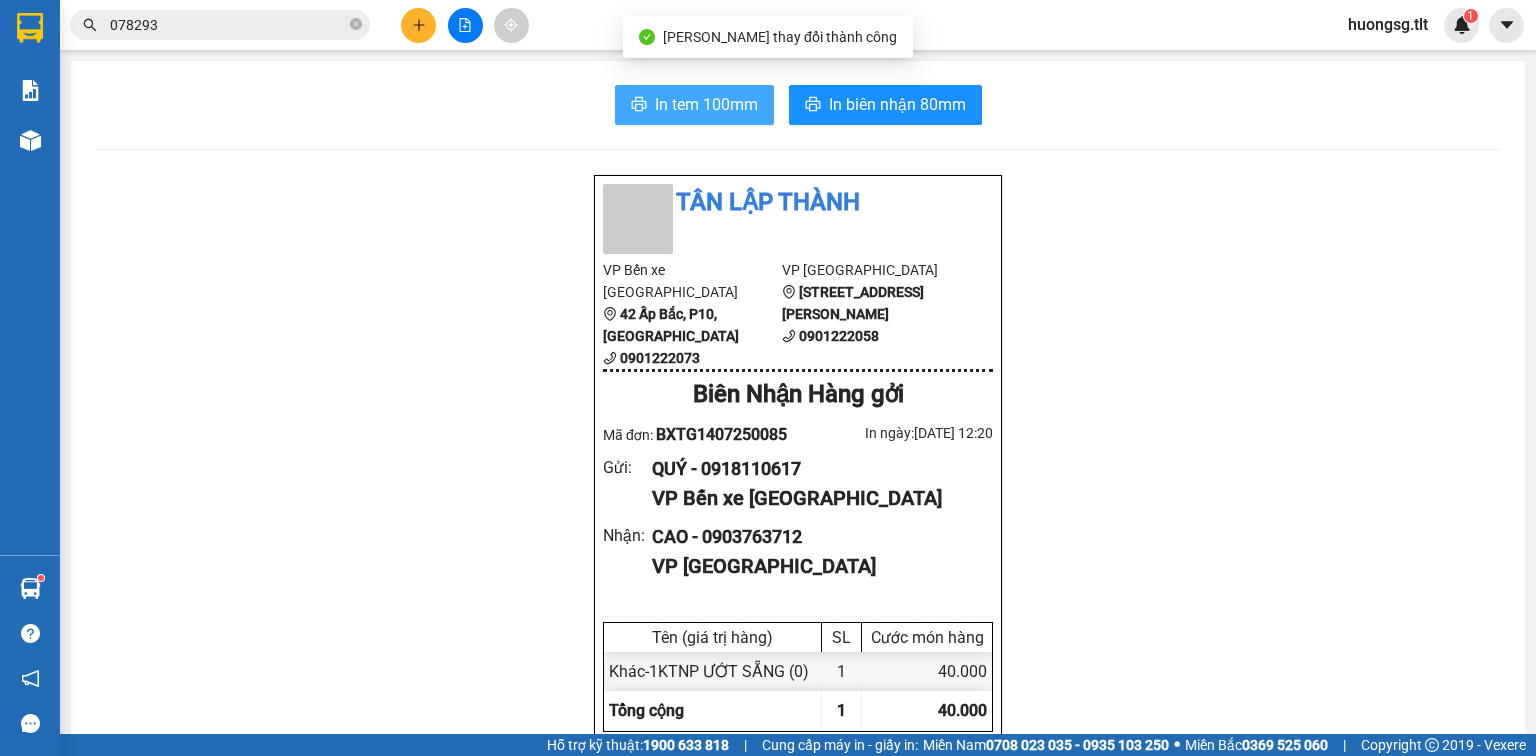 scroll, scrollTop: 0, scrollLeft: 0, axis: both 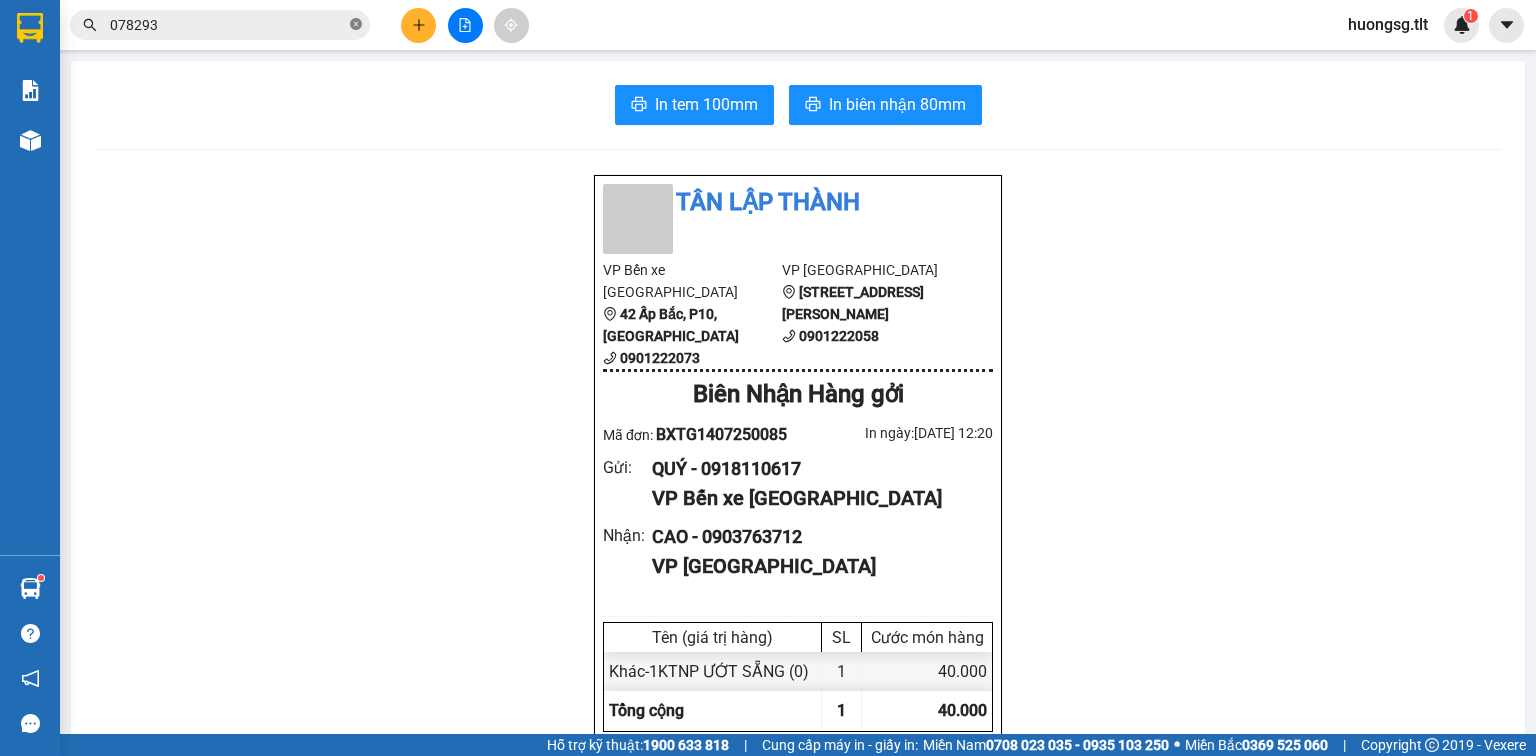 click 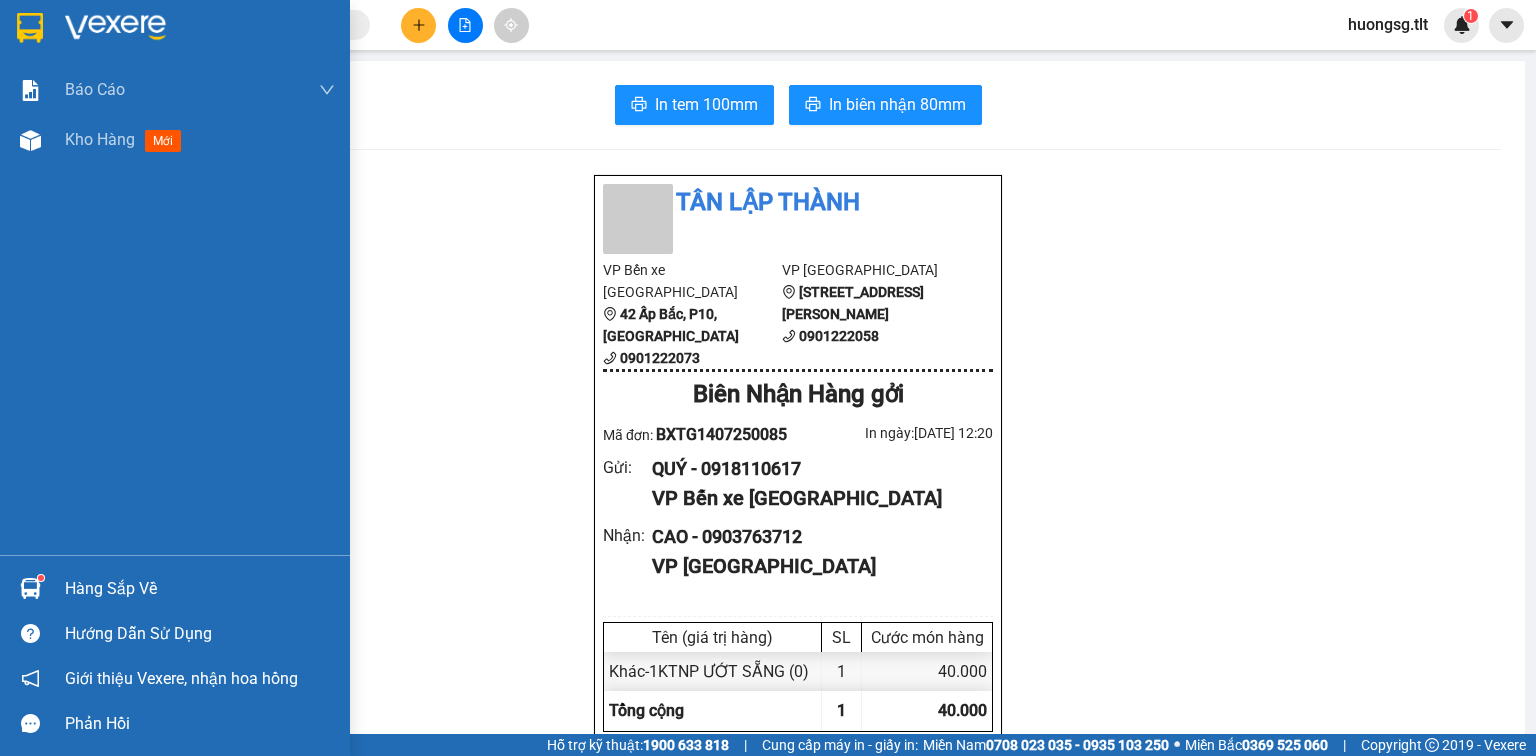 click at bounding box center [30, 588] 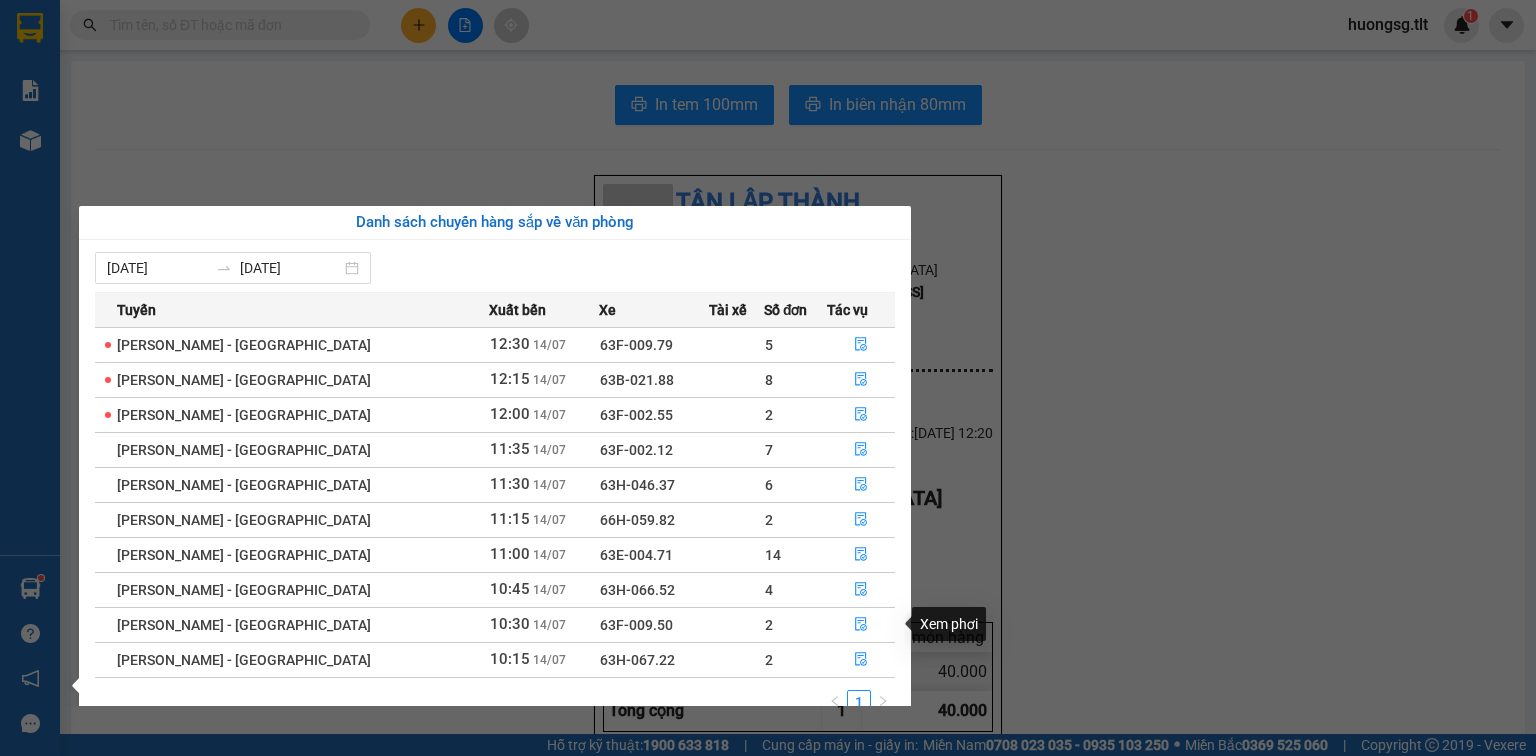 click on "Kết quả tìm kiếm ( 284 )  Bộ lọc  Ngày lên hàng gần nhất Mã ĐH Trạng thái Món hàng Thu hộ Tổng cước Chưa cước Nhãn Người gửi VP Gửi Người nhận VP Nhận SGTLT1407250053 09:17 - 14/07 Đã giao   12:18 - 14/07 1T MOST SL:  1 30.000 0913906653 NGUYÊN HÀ Sài Gòn 0782936750 KHÁNH Bến xe Tiền Giang SGTLT1307250118 10:54 - 13/07 Đã giao   17:16 - 13/07 1 T MOST SL:  1 35.000 0363738066 TRẦN NGUYÊN Sài Gòn 0782939090 HẬU Bến xe Tiền Giang SGTLT1007250045 09:02 - 10/07 Đã giao   12:18 - 11/07 1 TNP SL:  1 30.000 0913906653 NGUYÊN HÀ Sài Gòn 0782936750 KHÁNH Bến xe Tiền Giang SGTLT0207250281 14:19 - 02/07 Đã giao   16:59 - 02/07 1T MUST SL:  1 35.000 0363738066 TRẦN NGUYÊN Sài Gòn 0782939090 HẬU Bến xe Tiền Giang SGTLT2506250251 12:38 - 25/06 Đã giao   10:26 - 26/06 1TNP SL:  1 35.000 0913906653 NGUYÊN HÀ Sài Gòn 0782936750 KHÁNH Bến xe Tiền Giang SGTLT2506250179 11:23 - 25/06 Đã giao   17:37 - 25/06 1T MOTS 1" at bounding box center [768, 378] 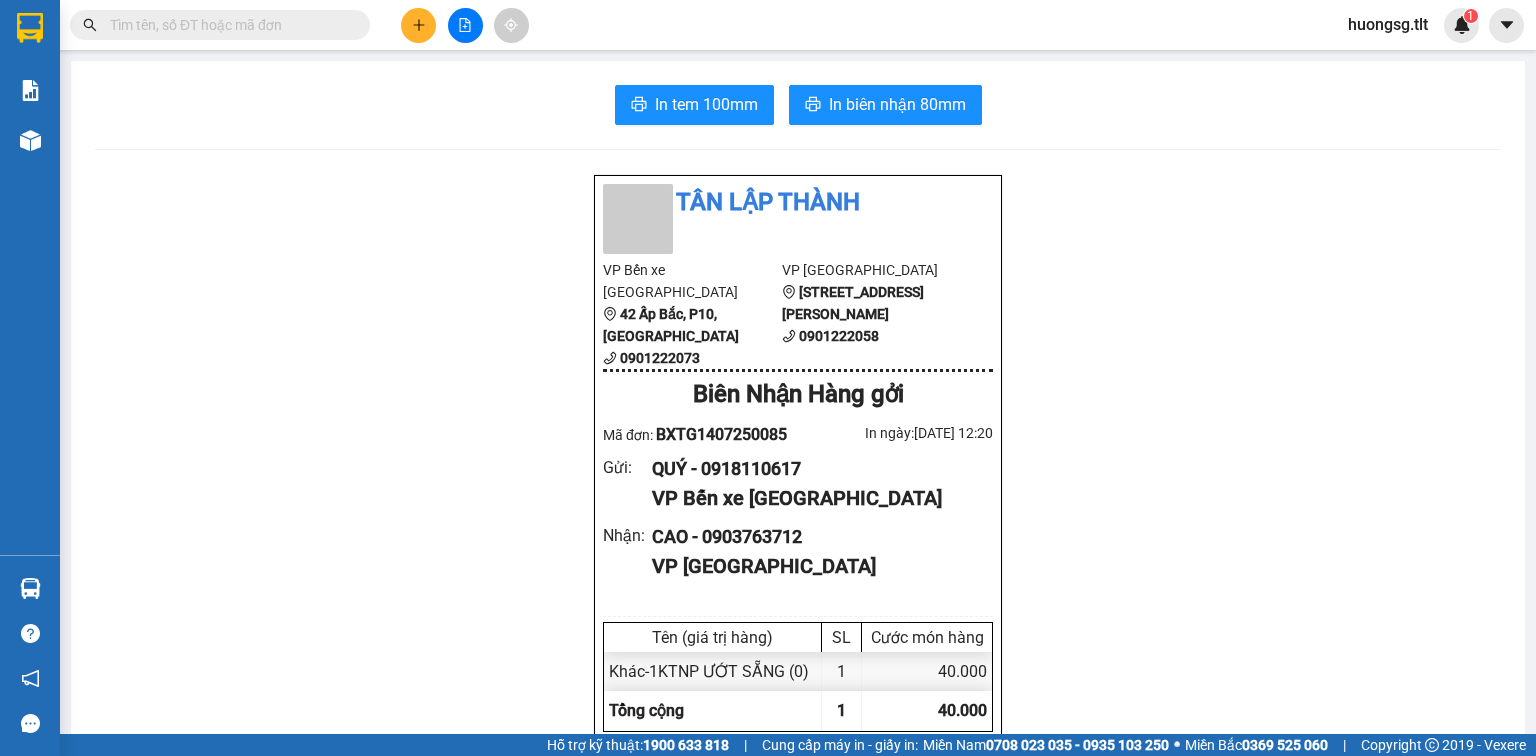 click at bounding box center [228, 25] 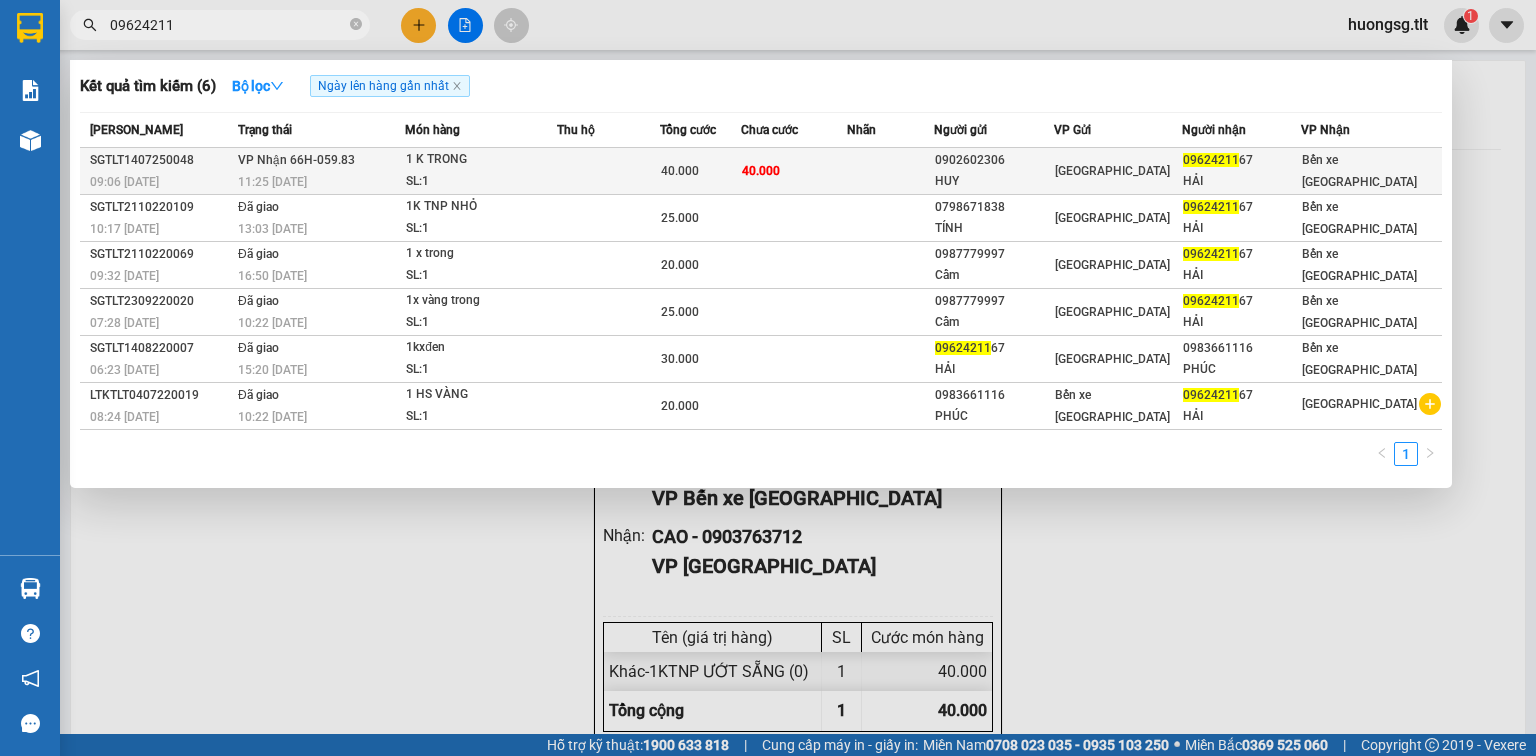 type on "09624211" 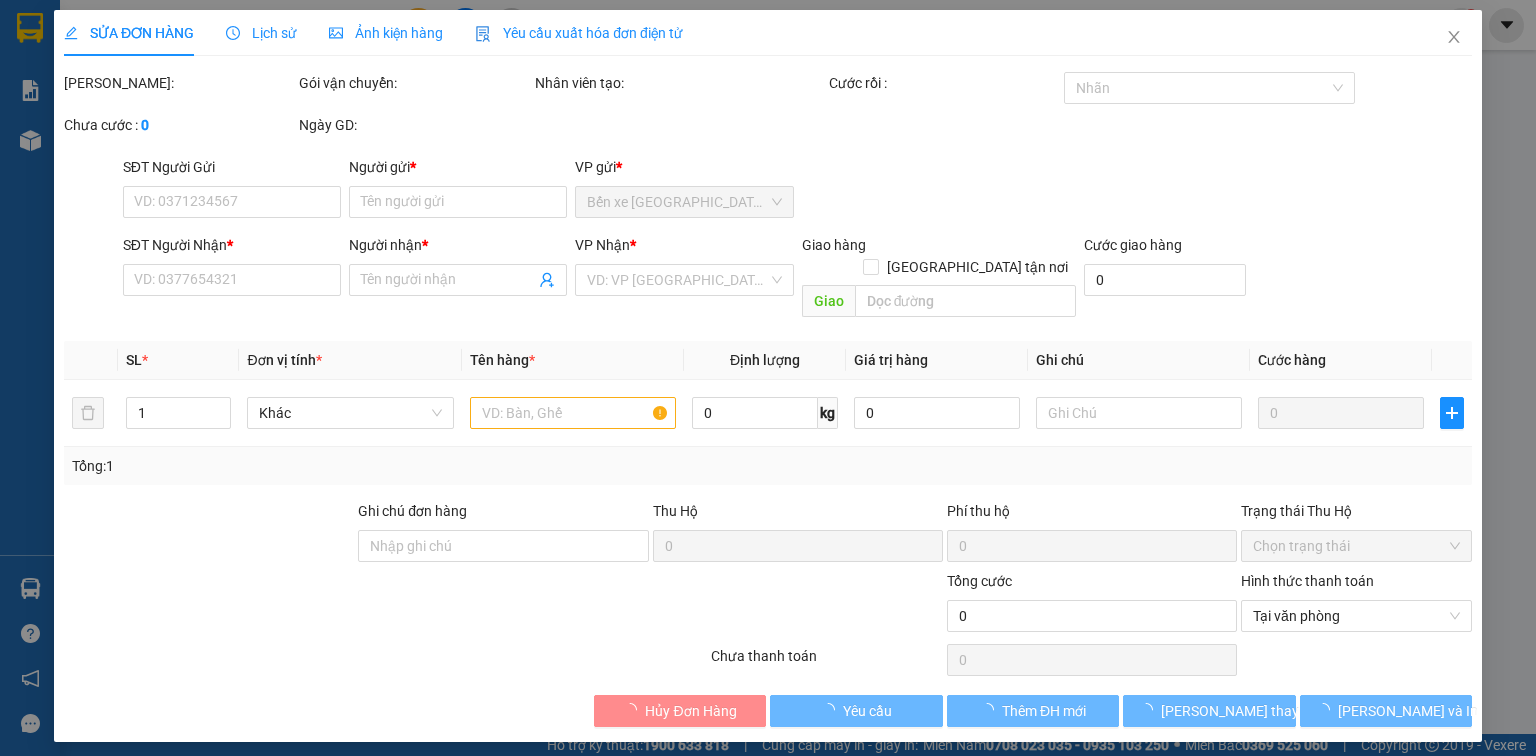 type on "0902602306" 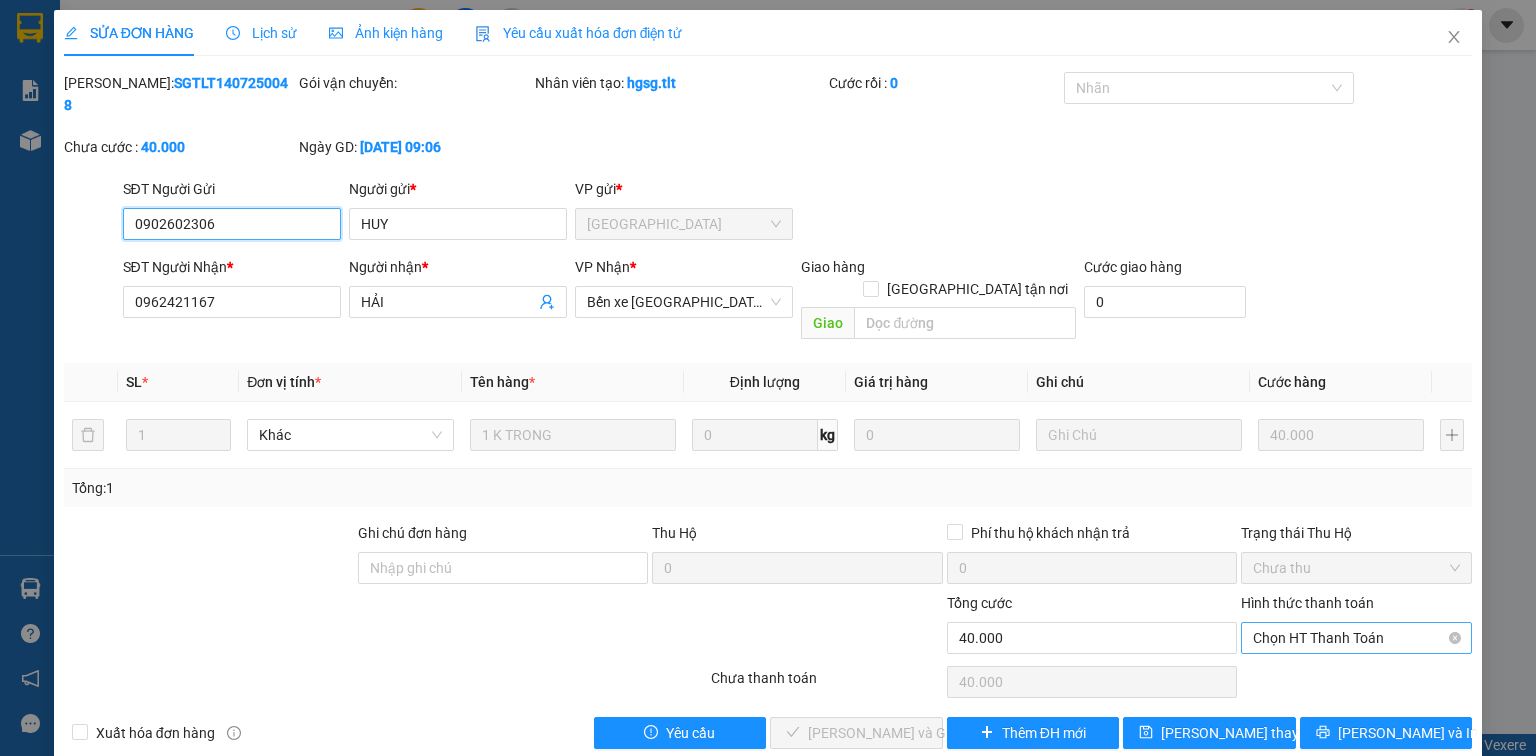 drag, startPoint x: 1287, startPoint y: 589, endPoint x: 1284, endPoint y: 607, distance: 18.248287 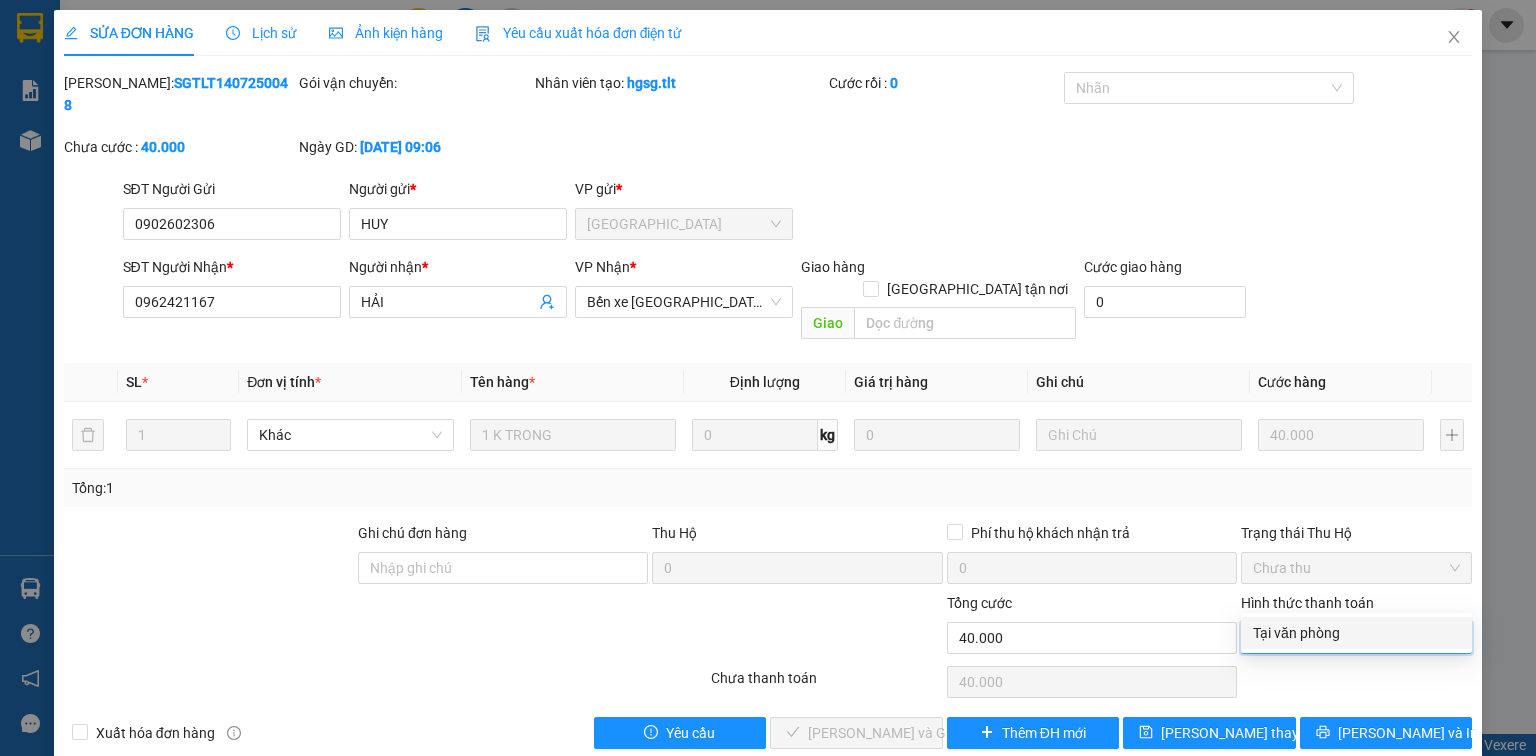 click on "Tại văn phòng" at bounding box center [1356, 633] 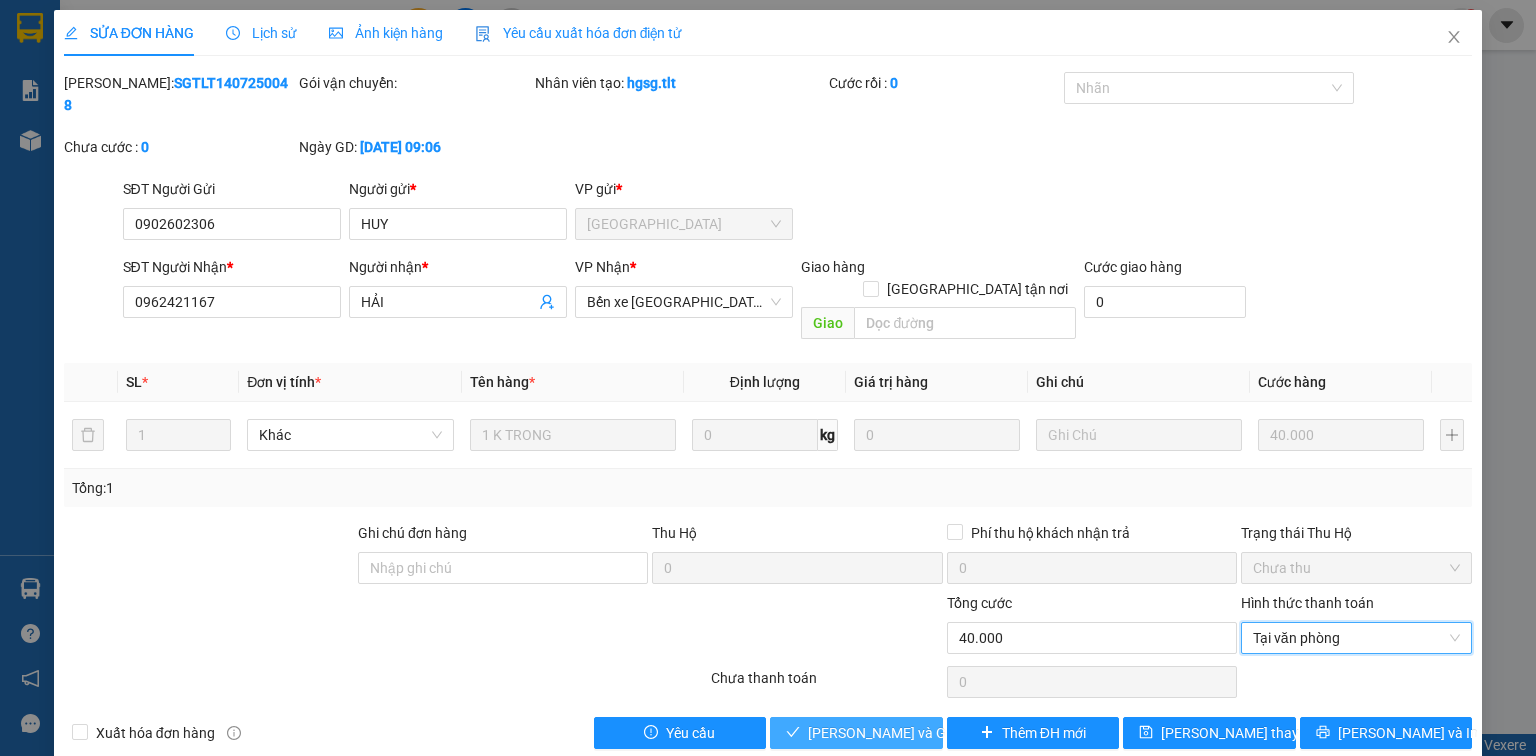 click on "Lưu và Giao hàng" at bounding box center (904, 733) 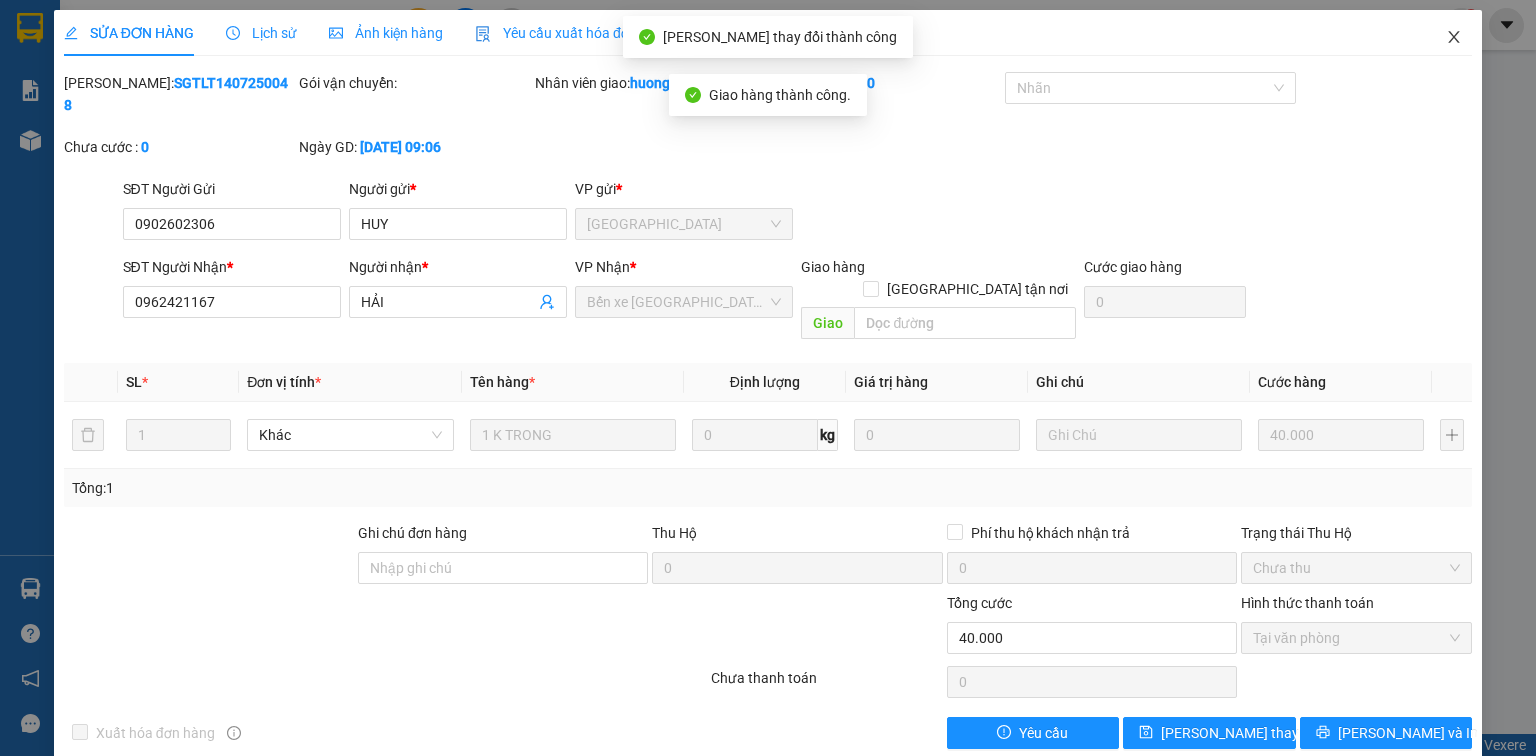 click at bounding box center [1454, 38] 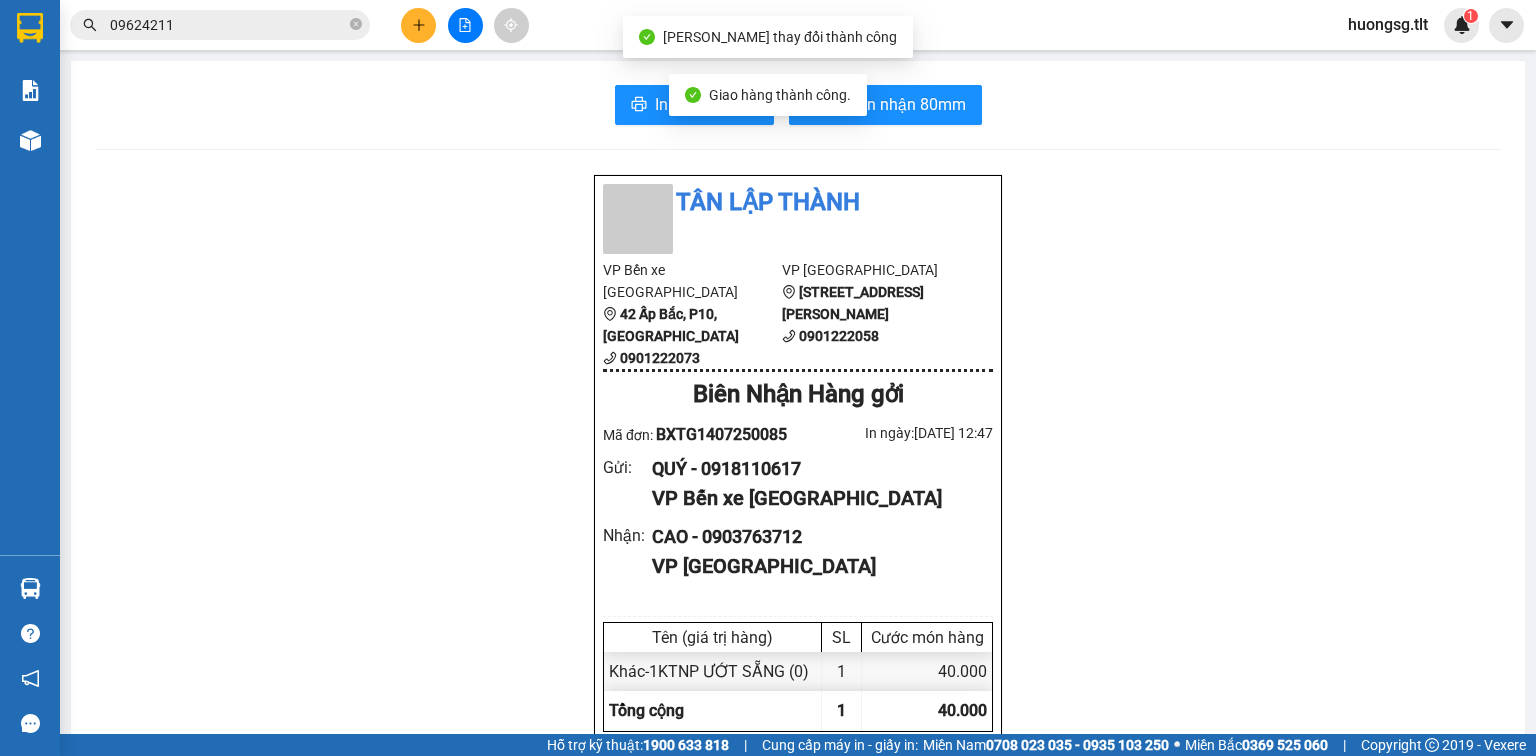 click on "09624211" at bounding box center [228, 25] 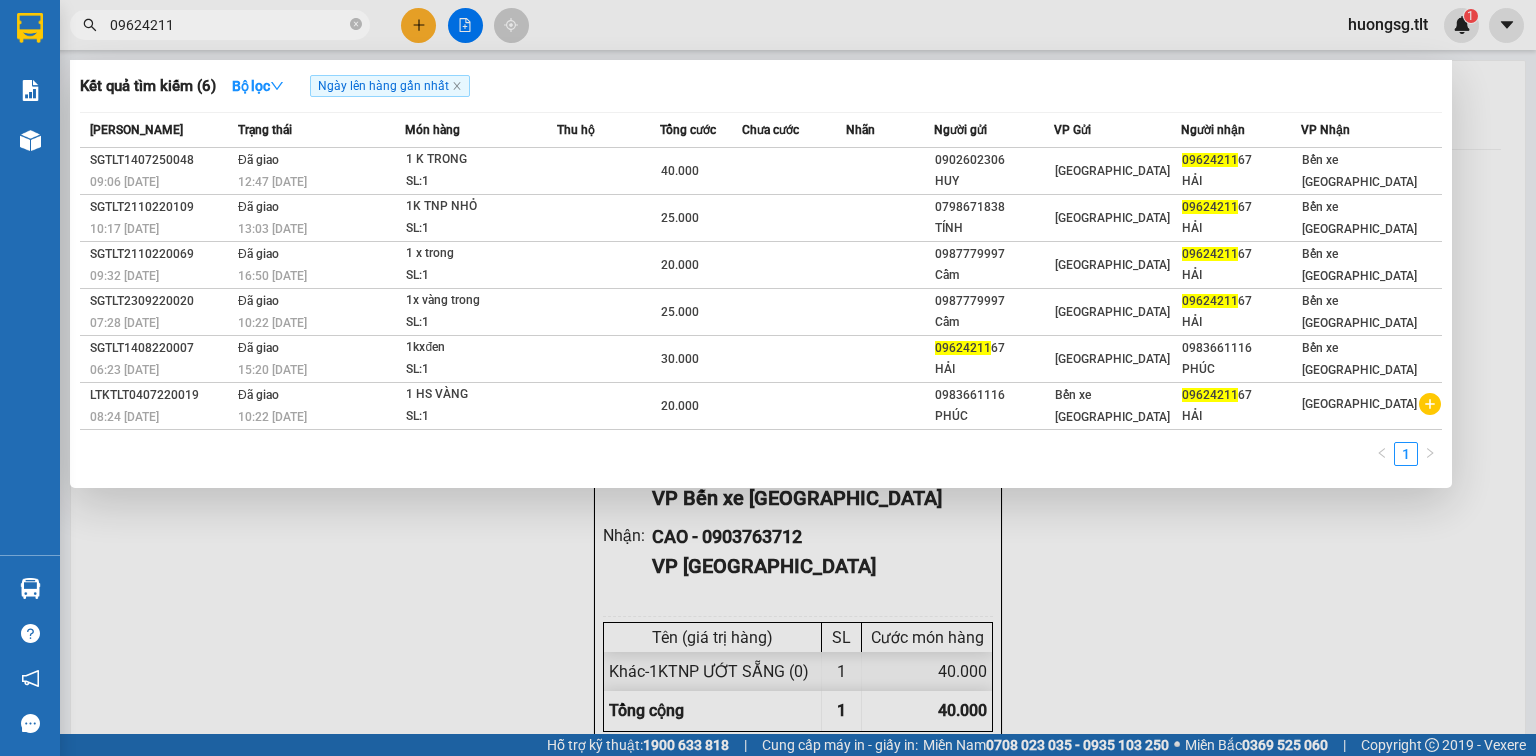 click at bounding box center [768, 378] 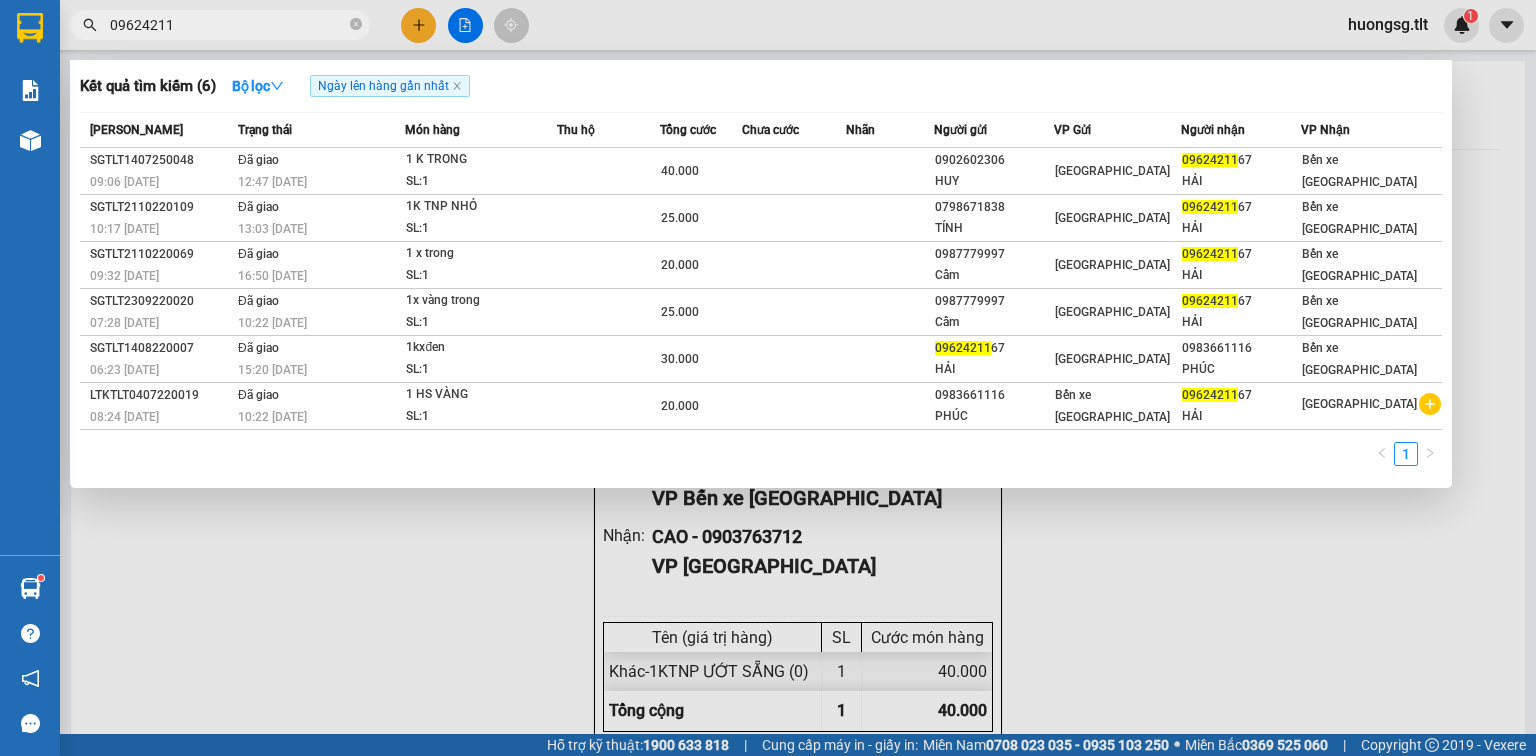 click 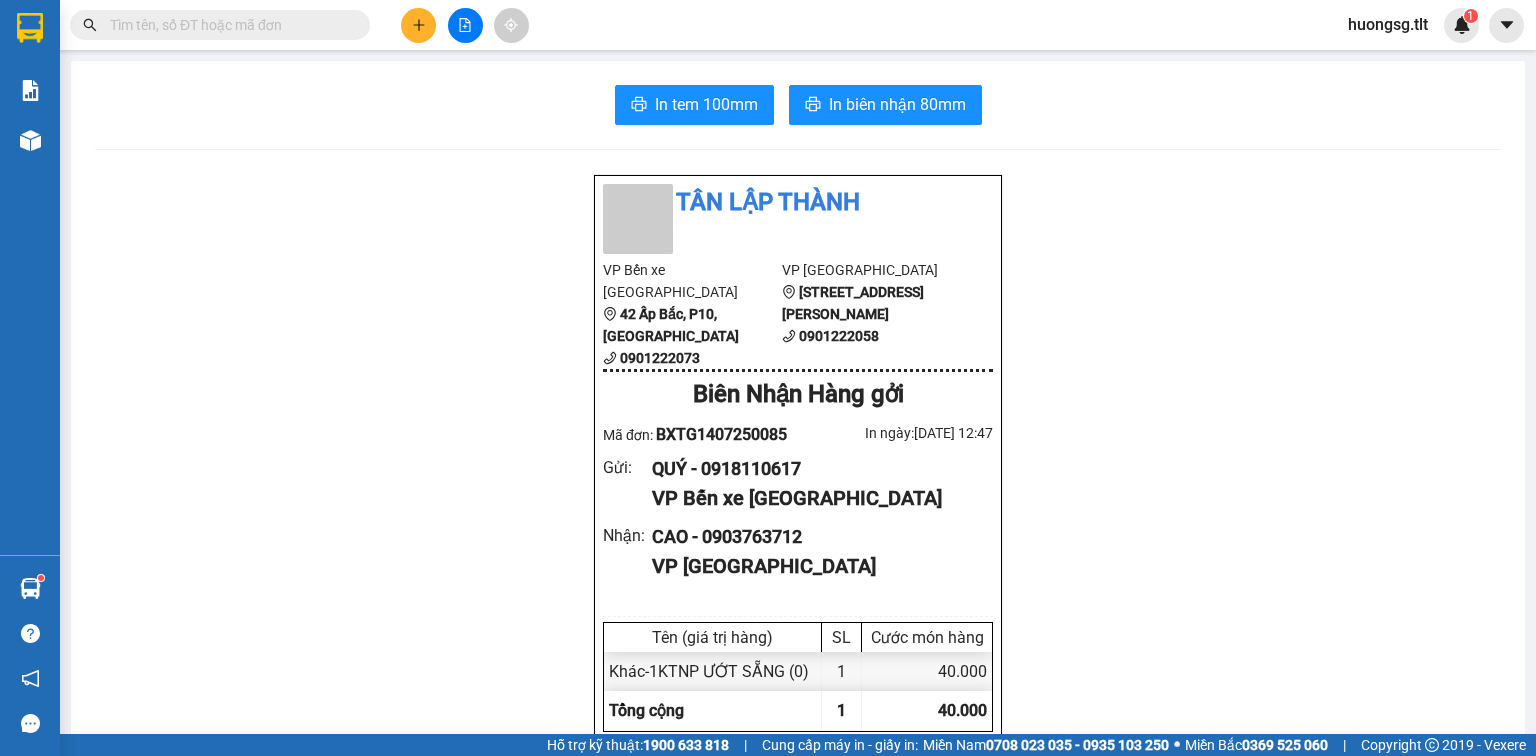 click at bounding box center (228, 25) 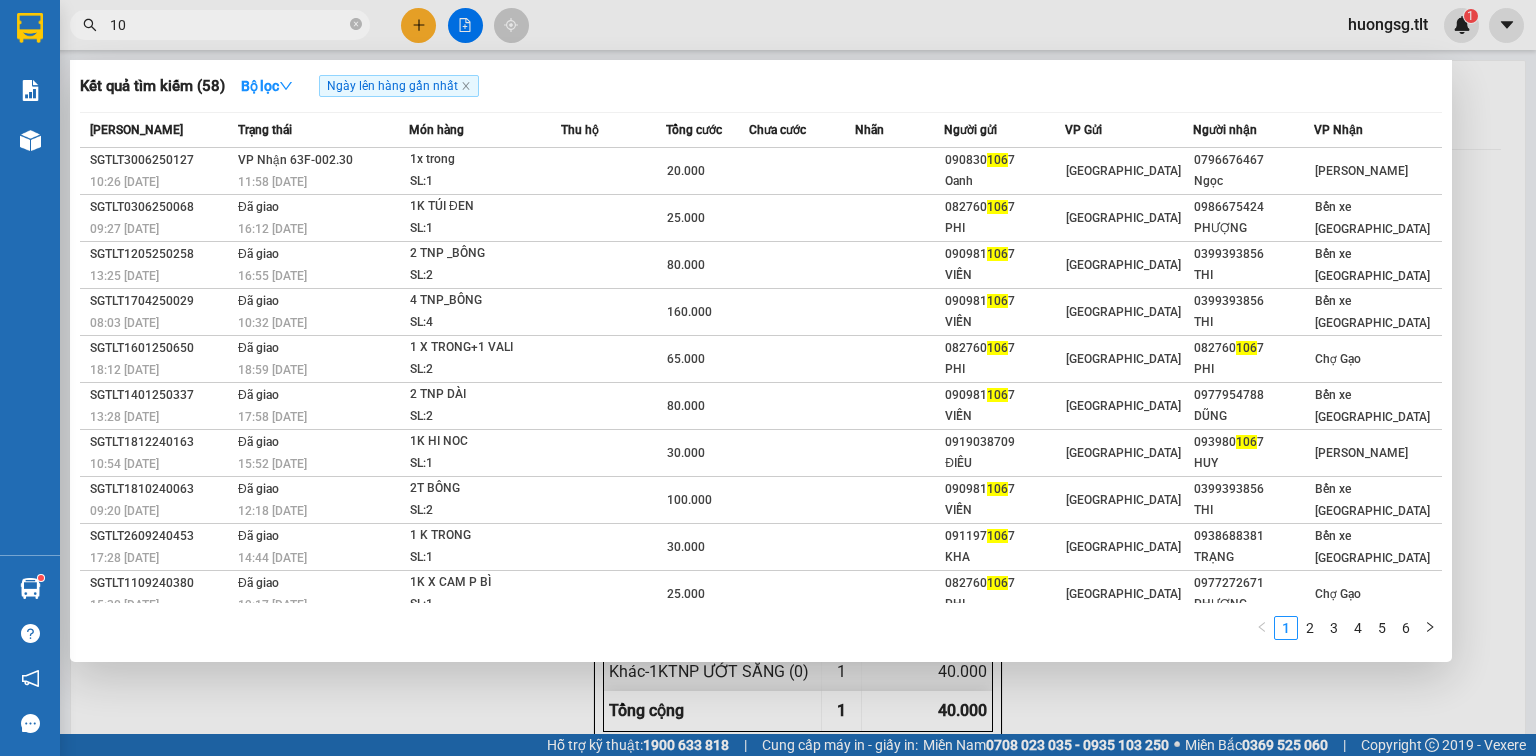 type on "1" 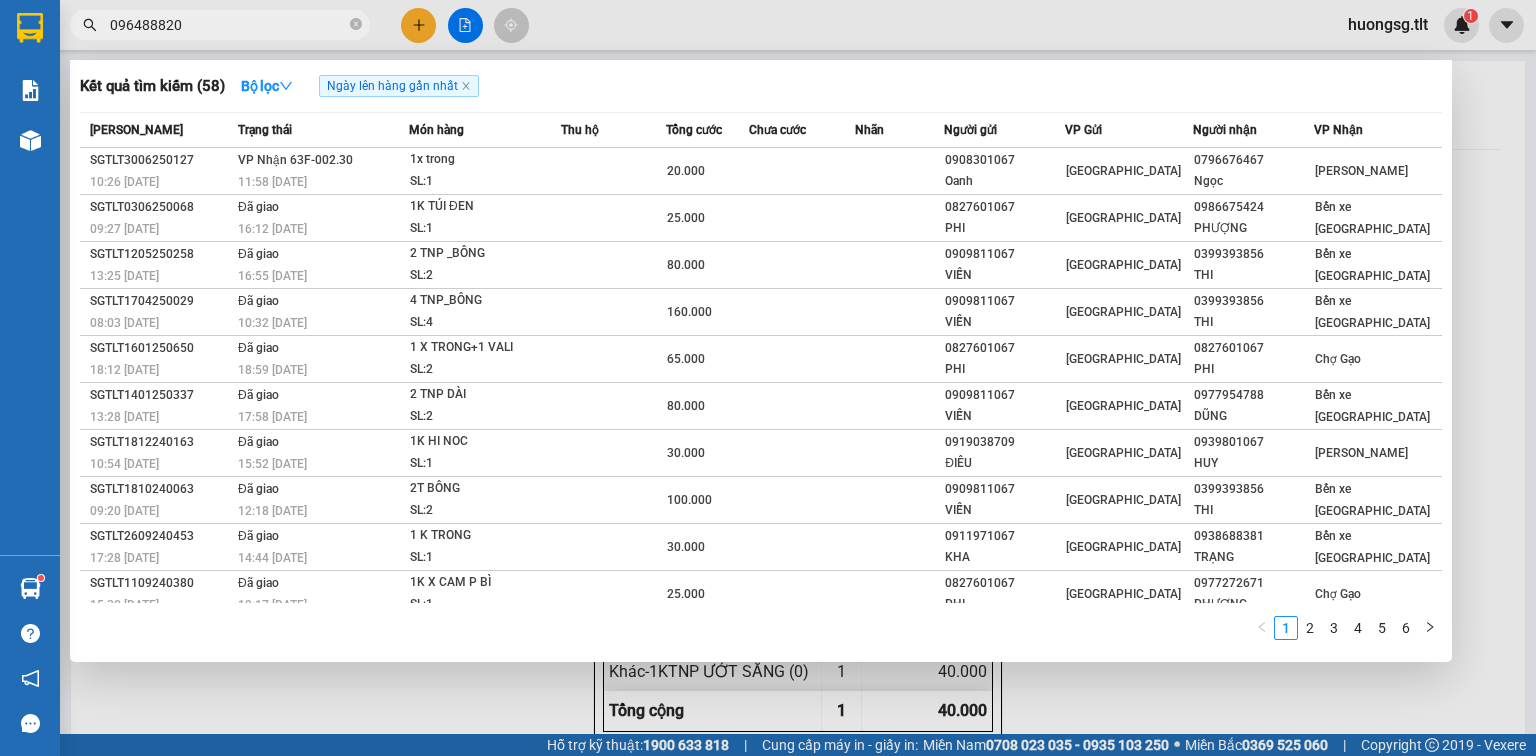 type on "0964888203" 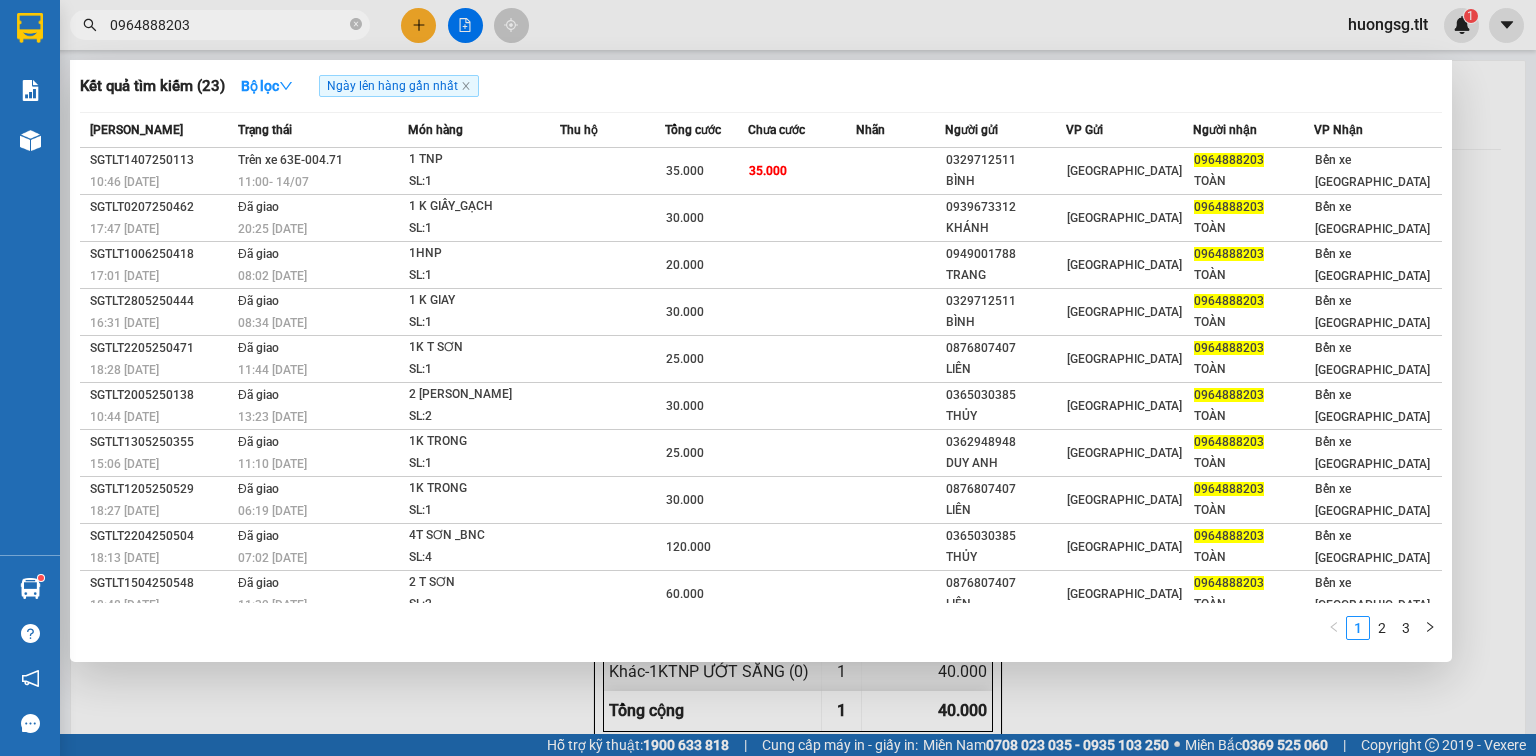 click 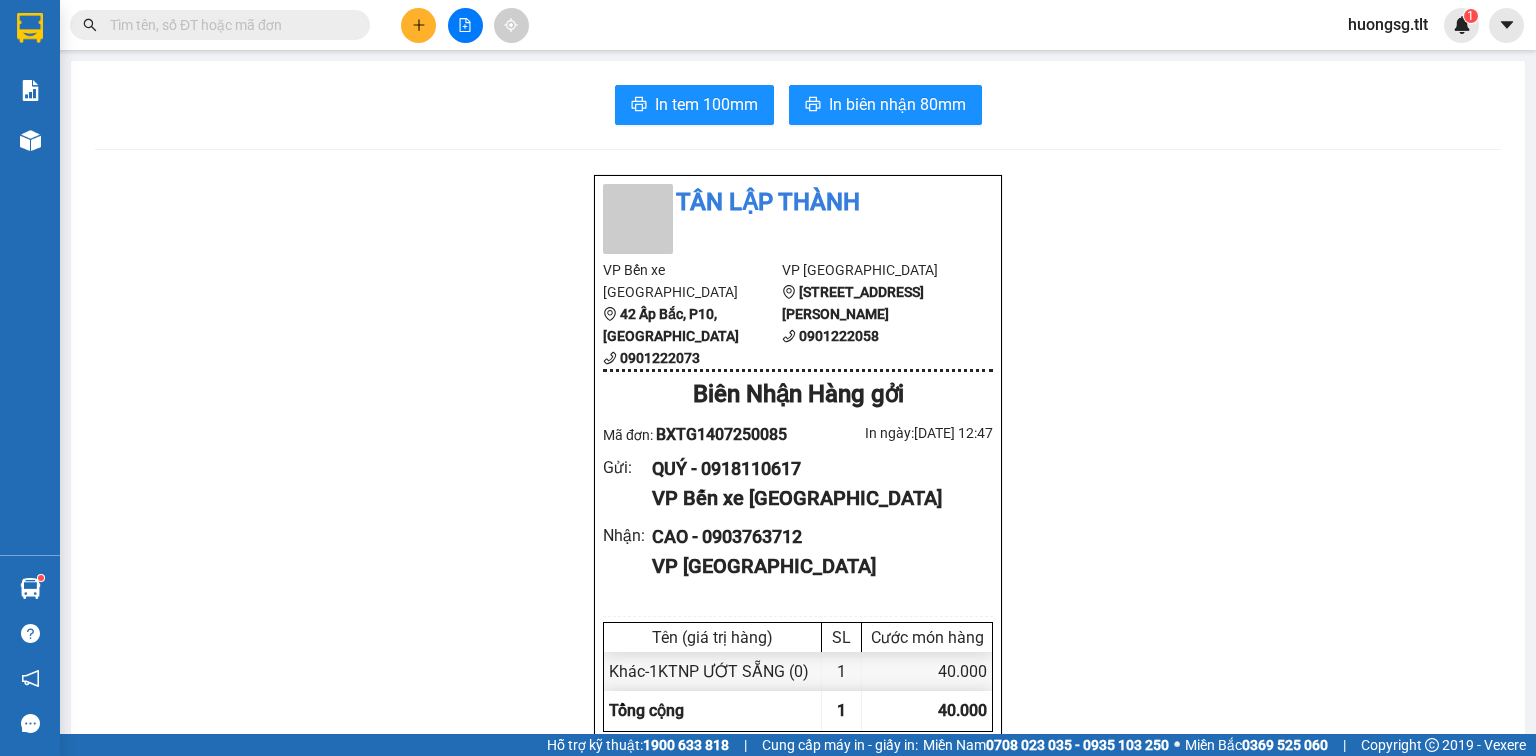 click at bounding box center (228, 25) 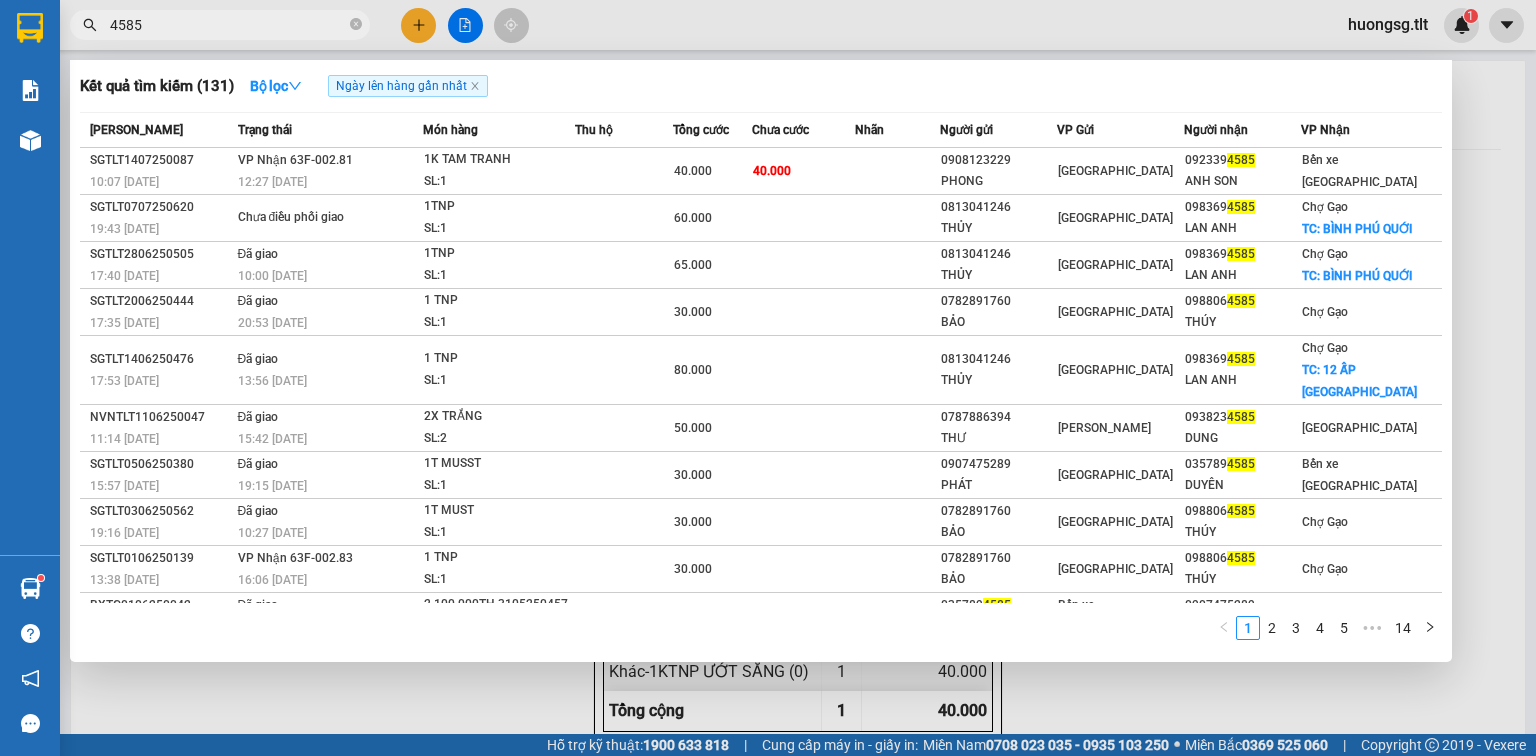 type on "4585" 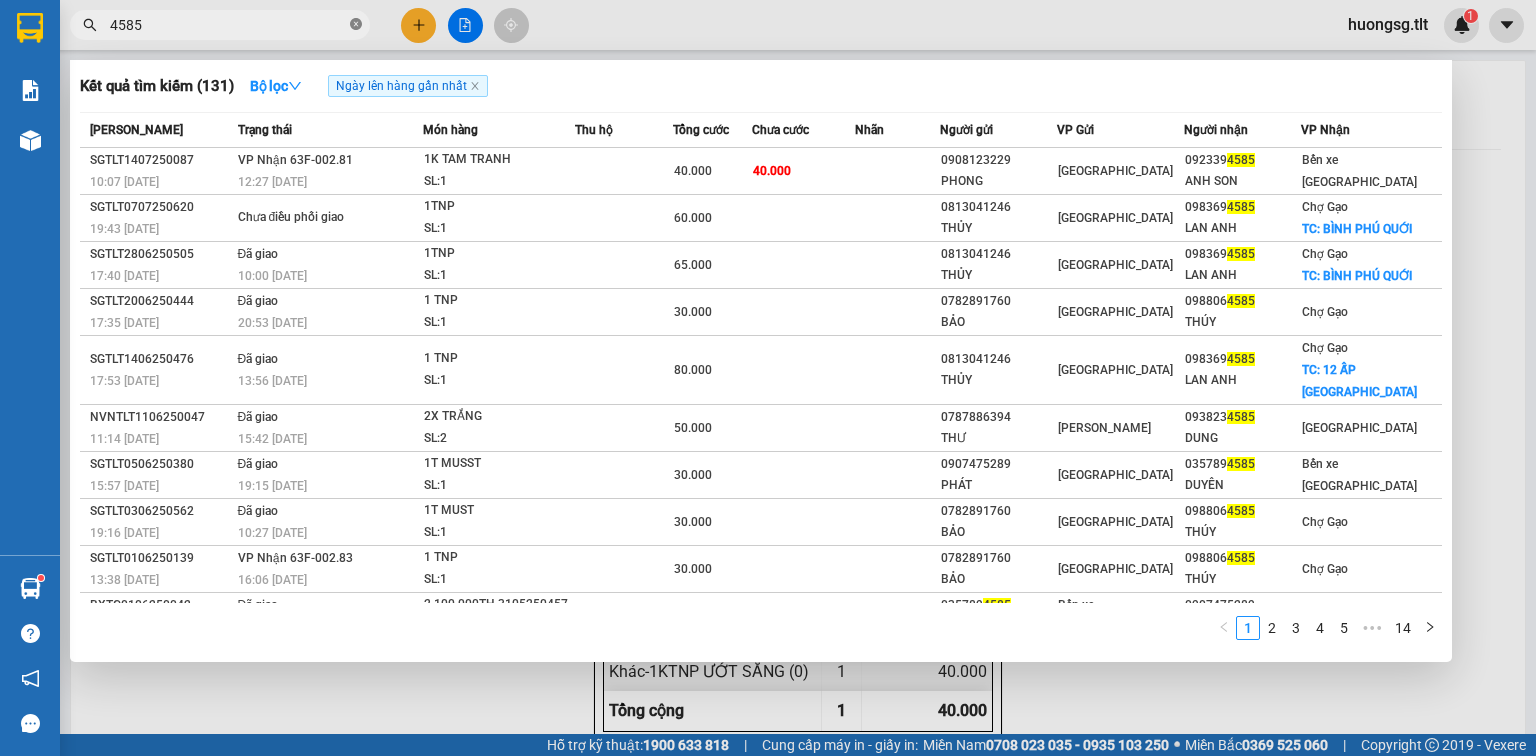 click 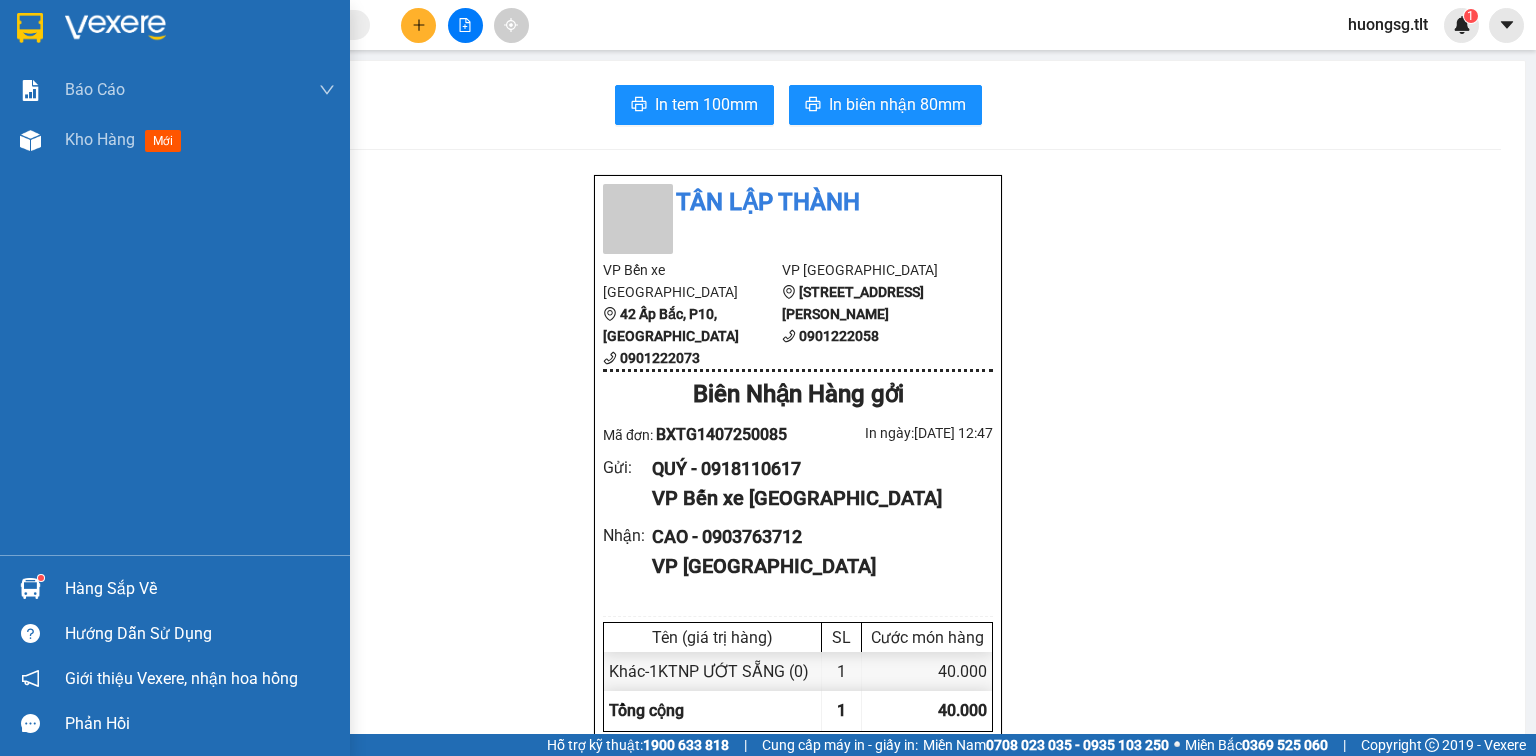 click at bounding box center (30, 588) 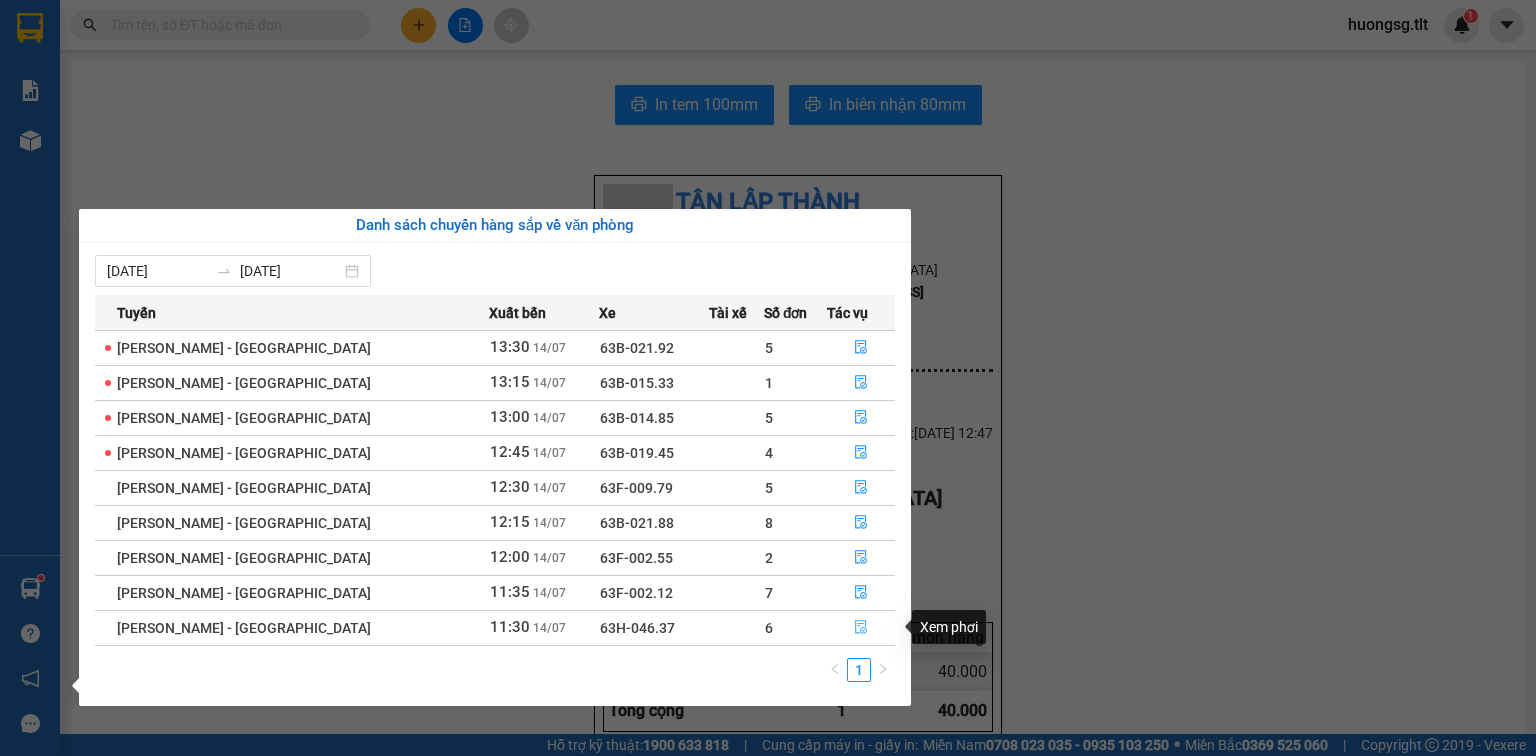 click at bounding box center (861, 628) 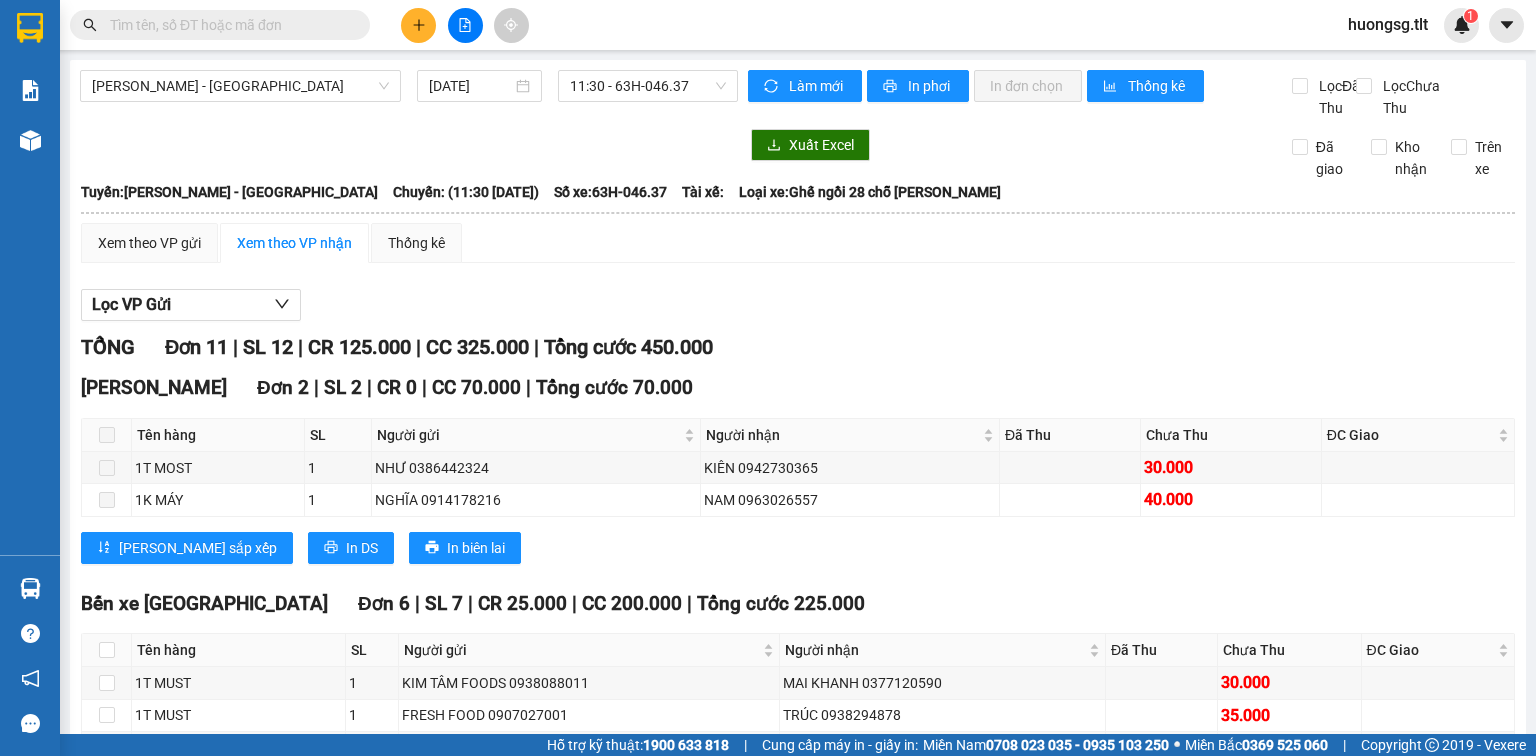 scroll, scrollTop: 240, scrollLeft: 0, axis: vertical 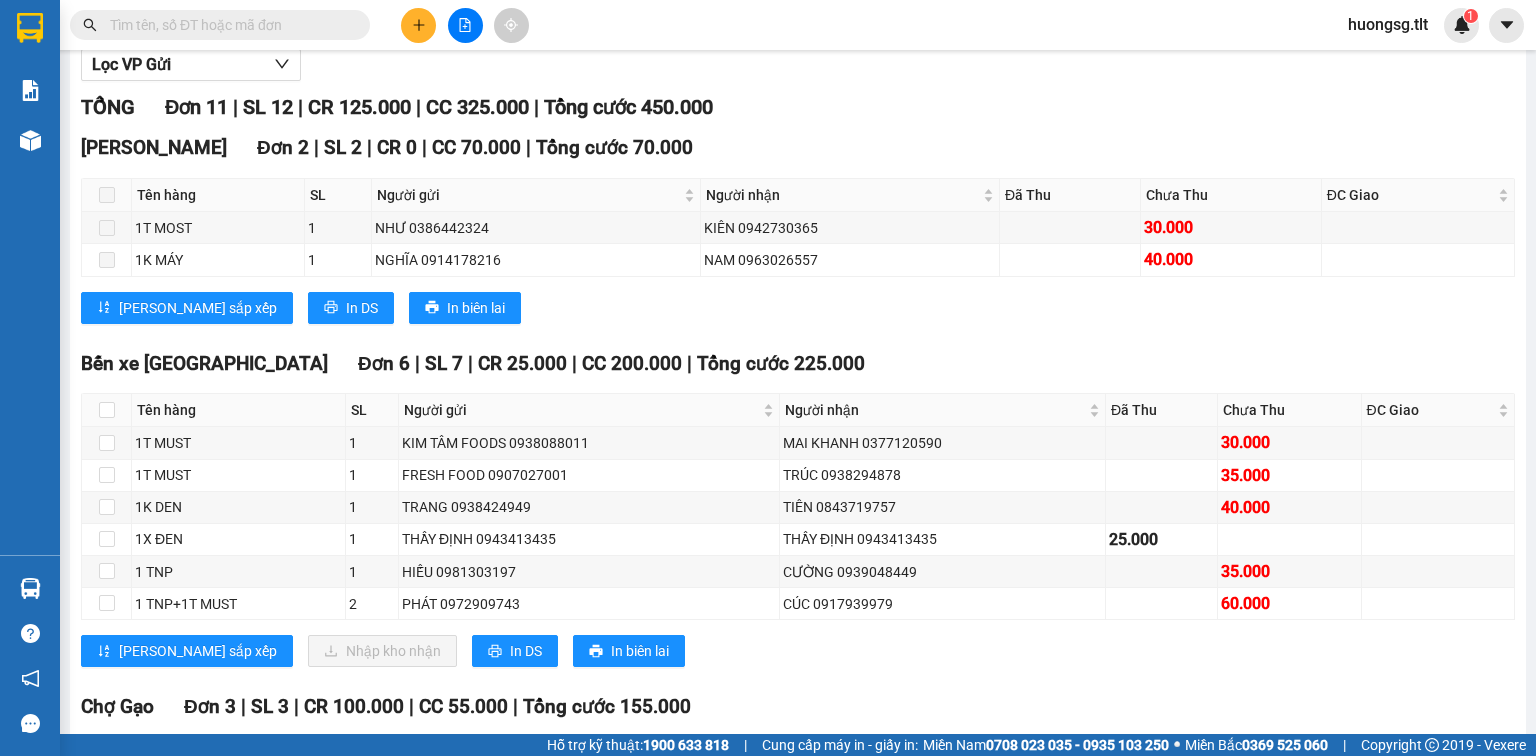 click at bounding box center [228, 25] 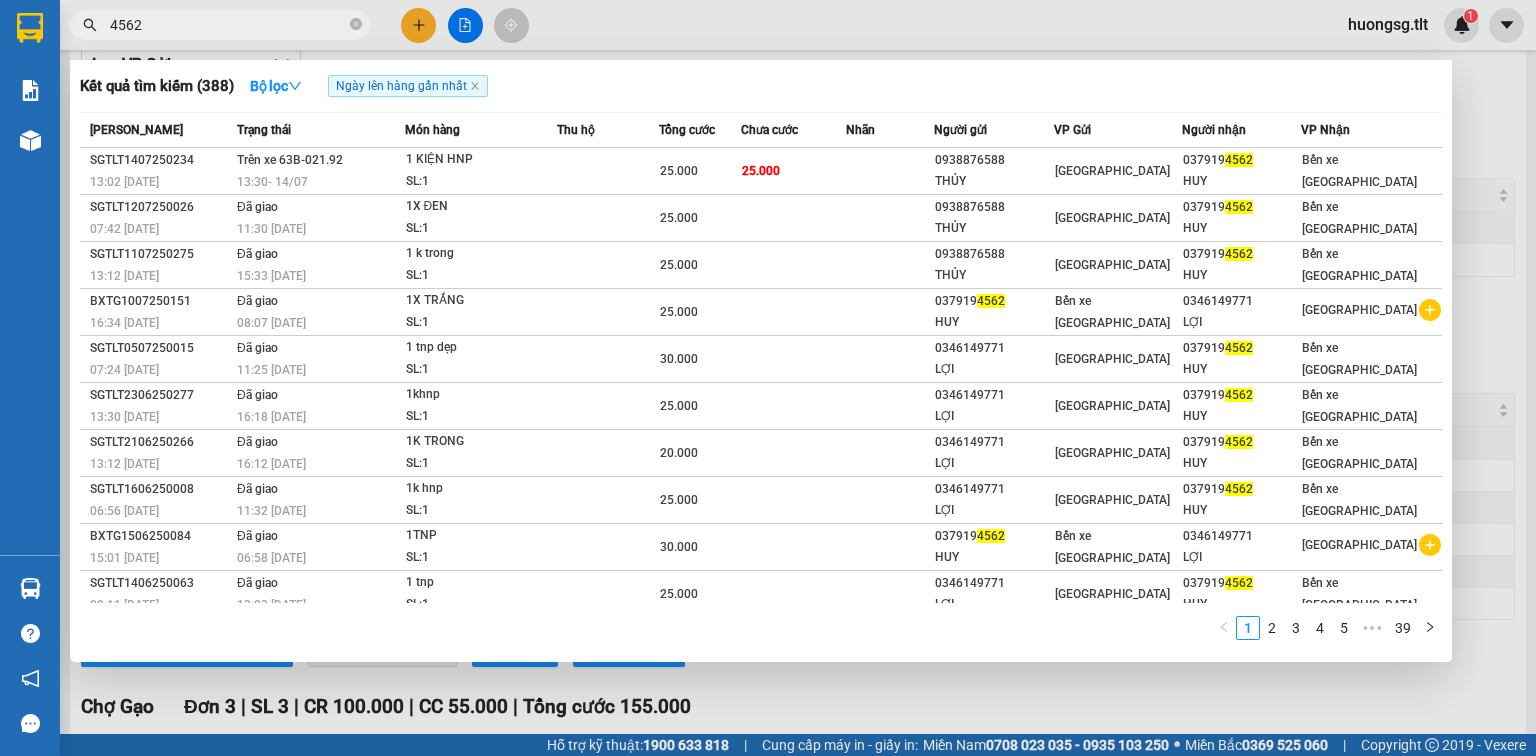 type on "4562" 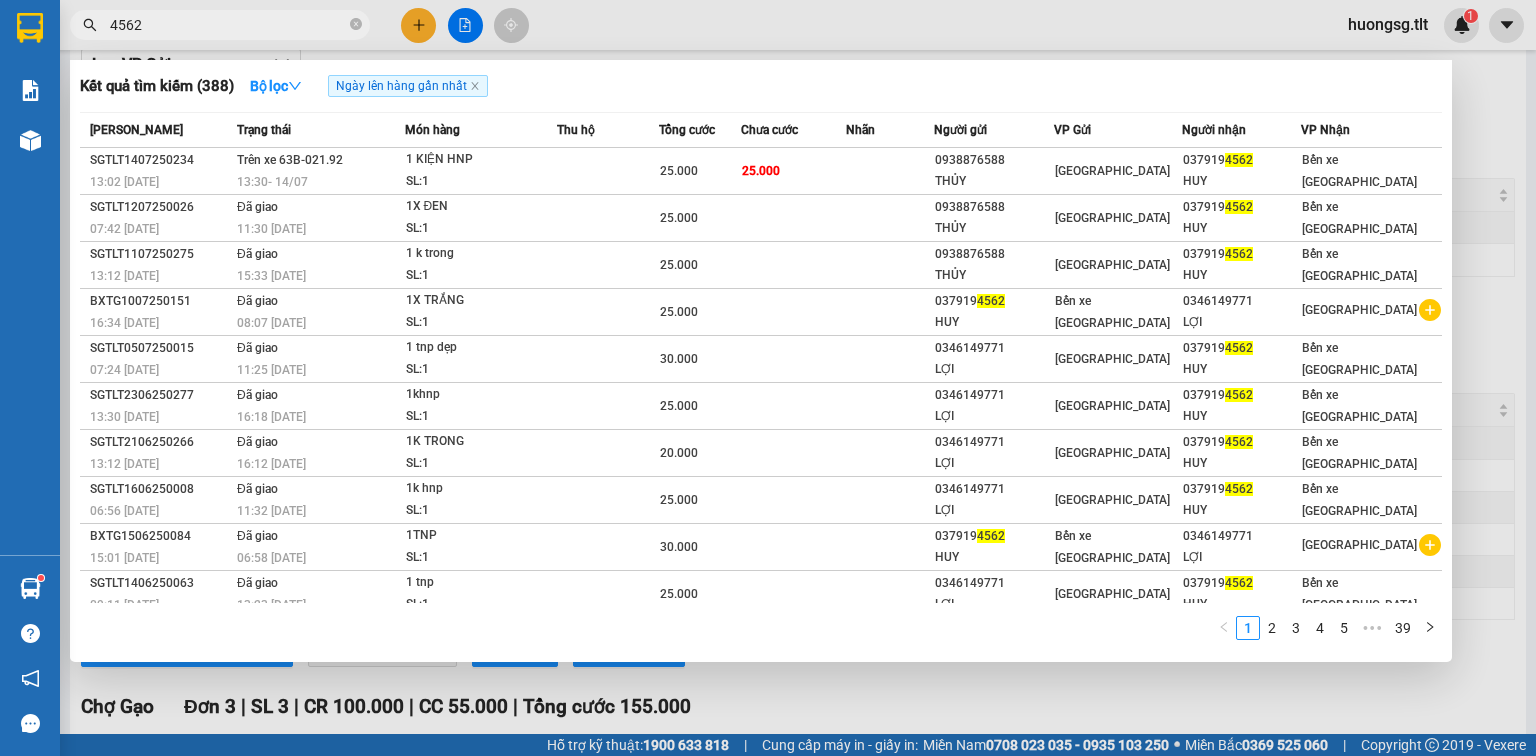 drag, startPoint x: 357, startPoint y: 23, endPoint x: 344, endPoint y: 24, distance: 13.038404 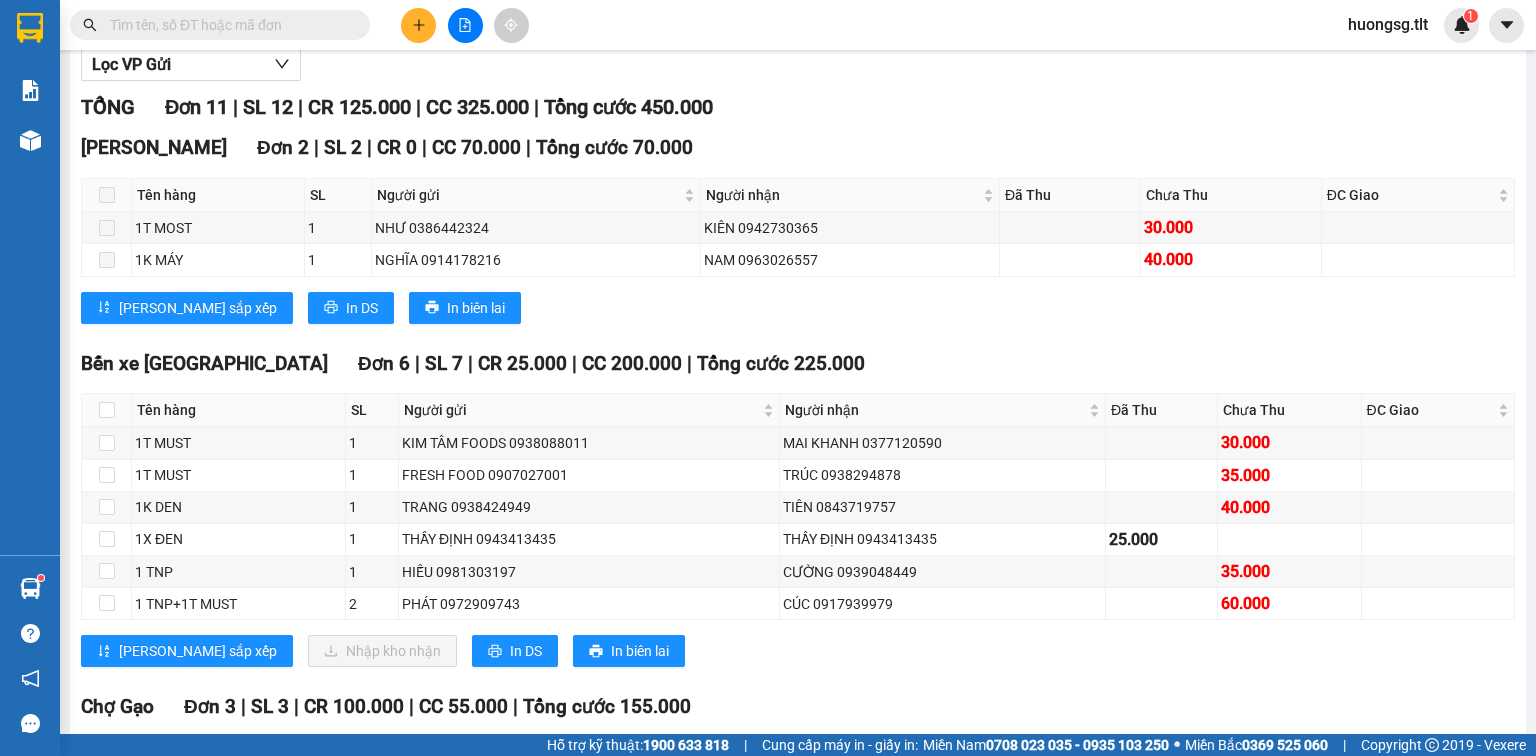 click at bounding box center (228, 25) 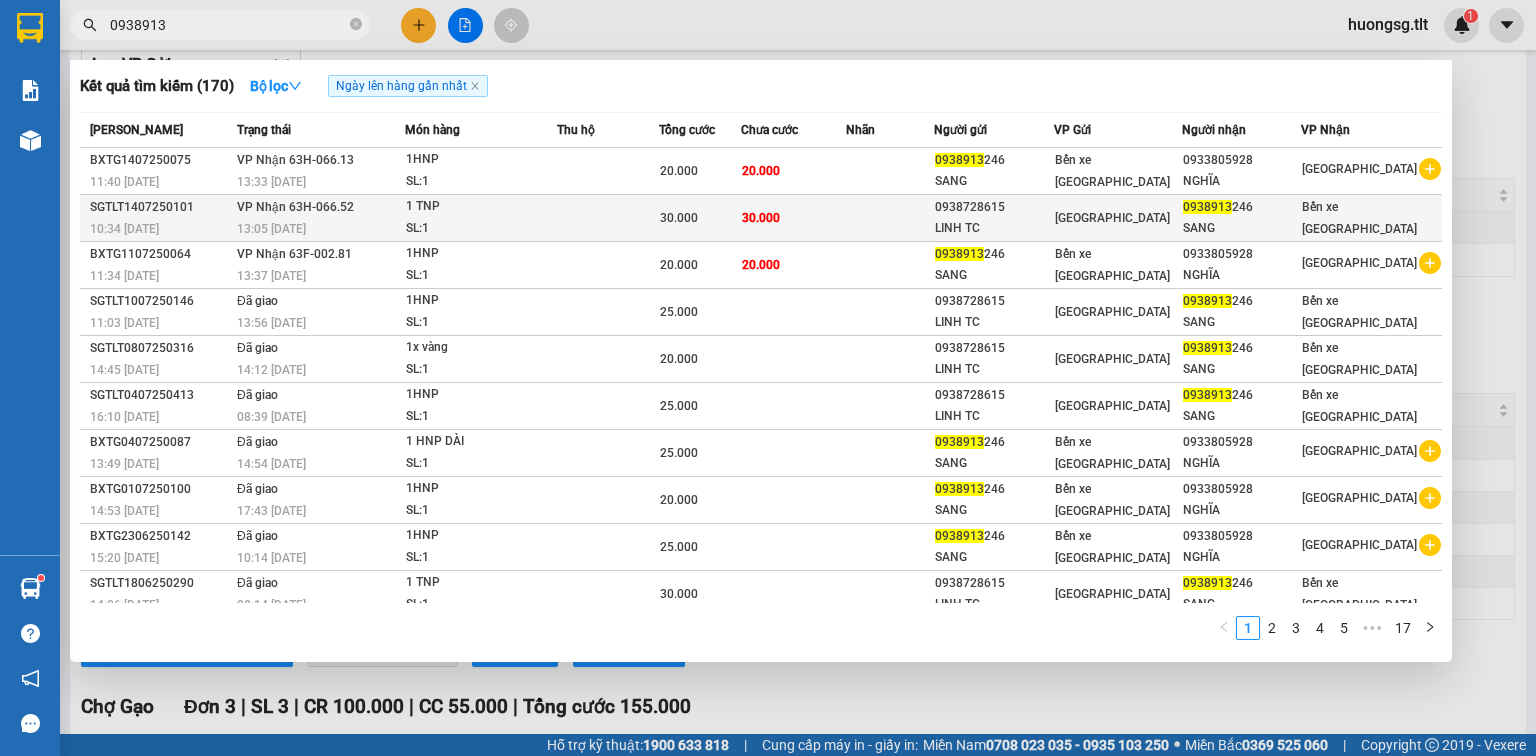 type on "0938913" 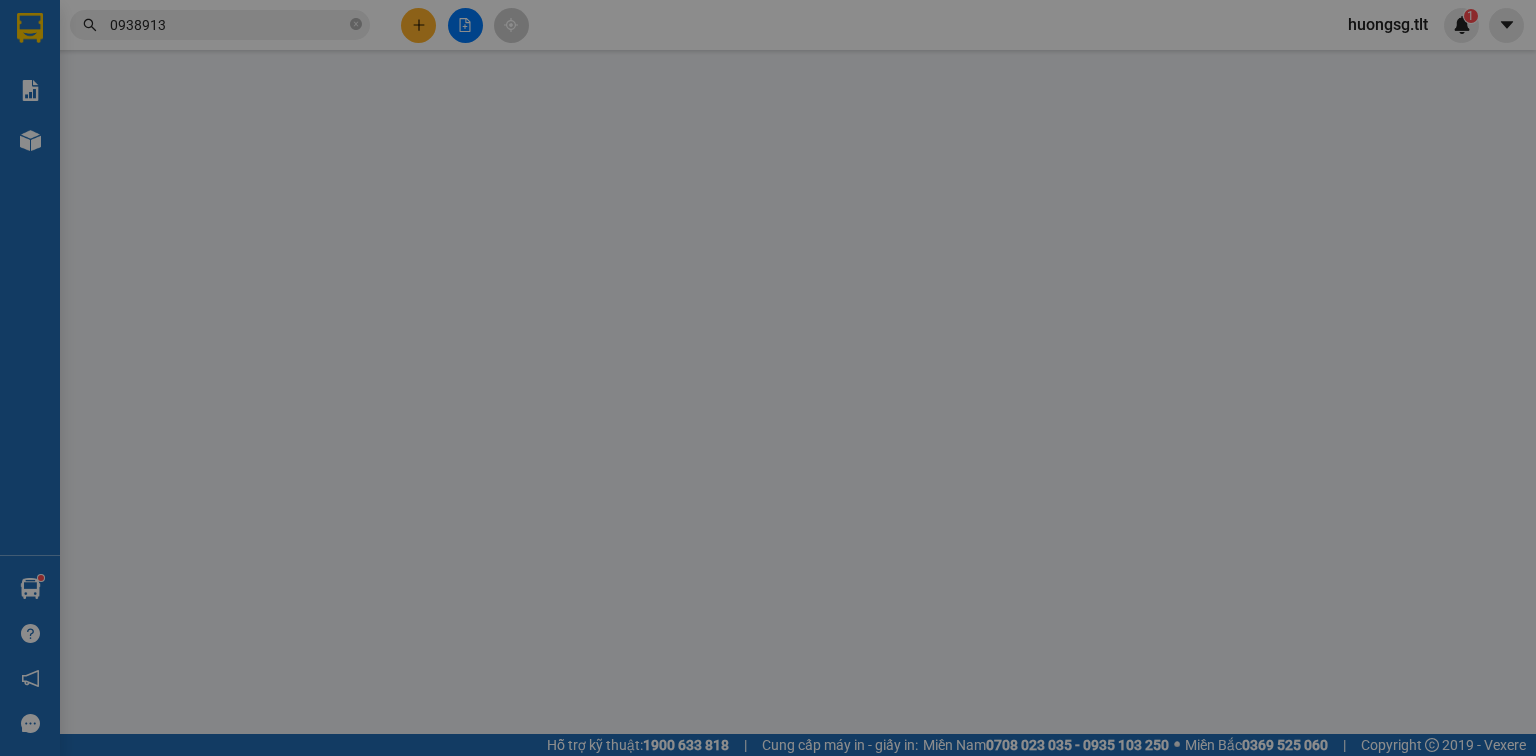 scroll, scrollTop: 0, scrollLeft: 0, axis: both 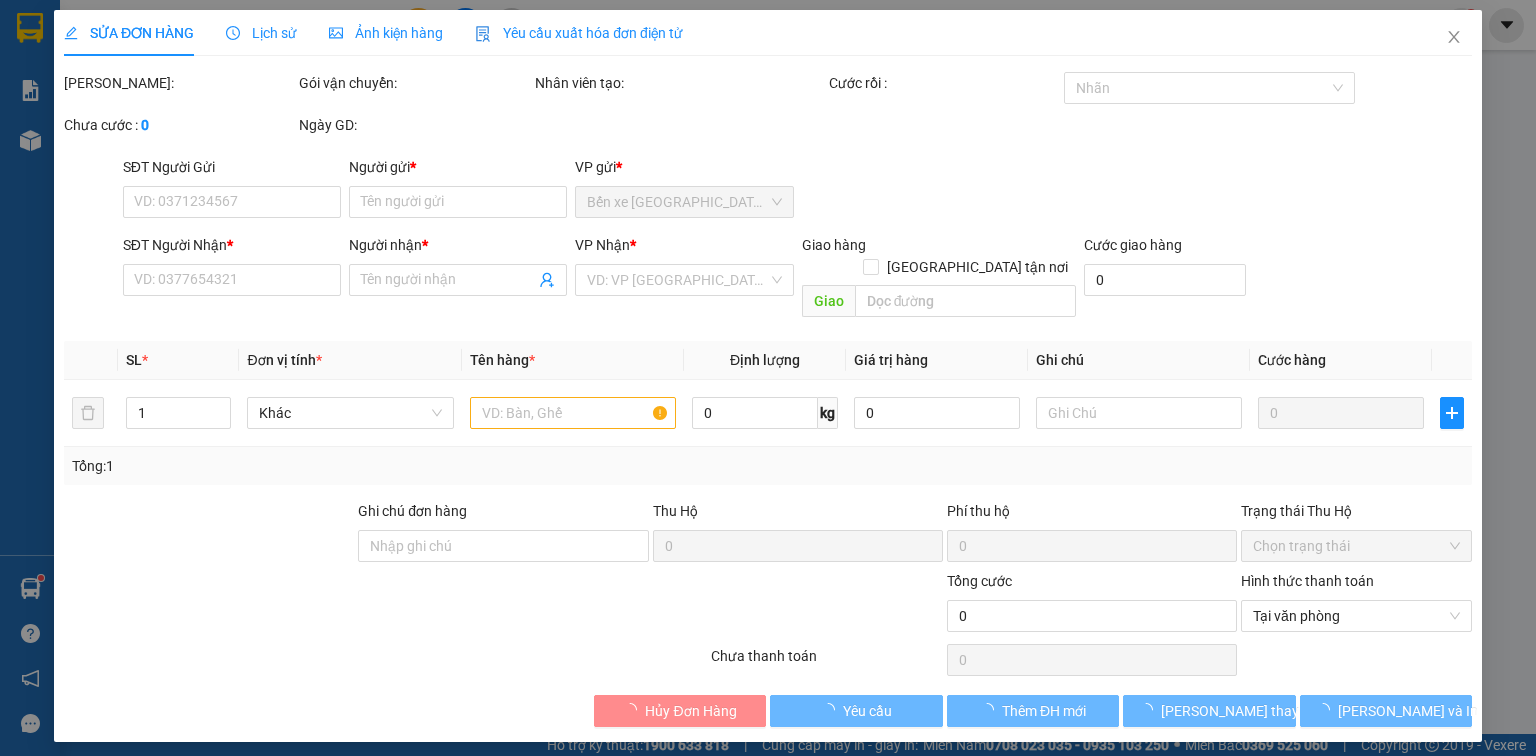 type on "0938728615" 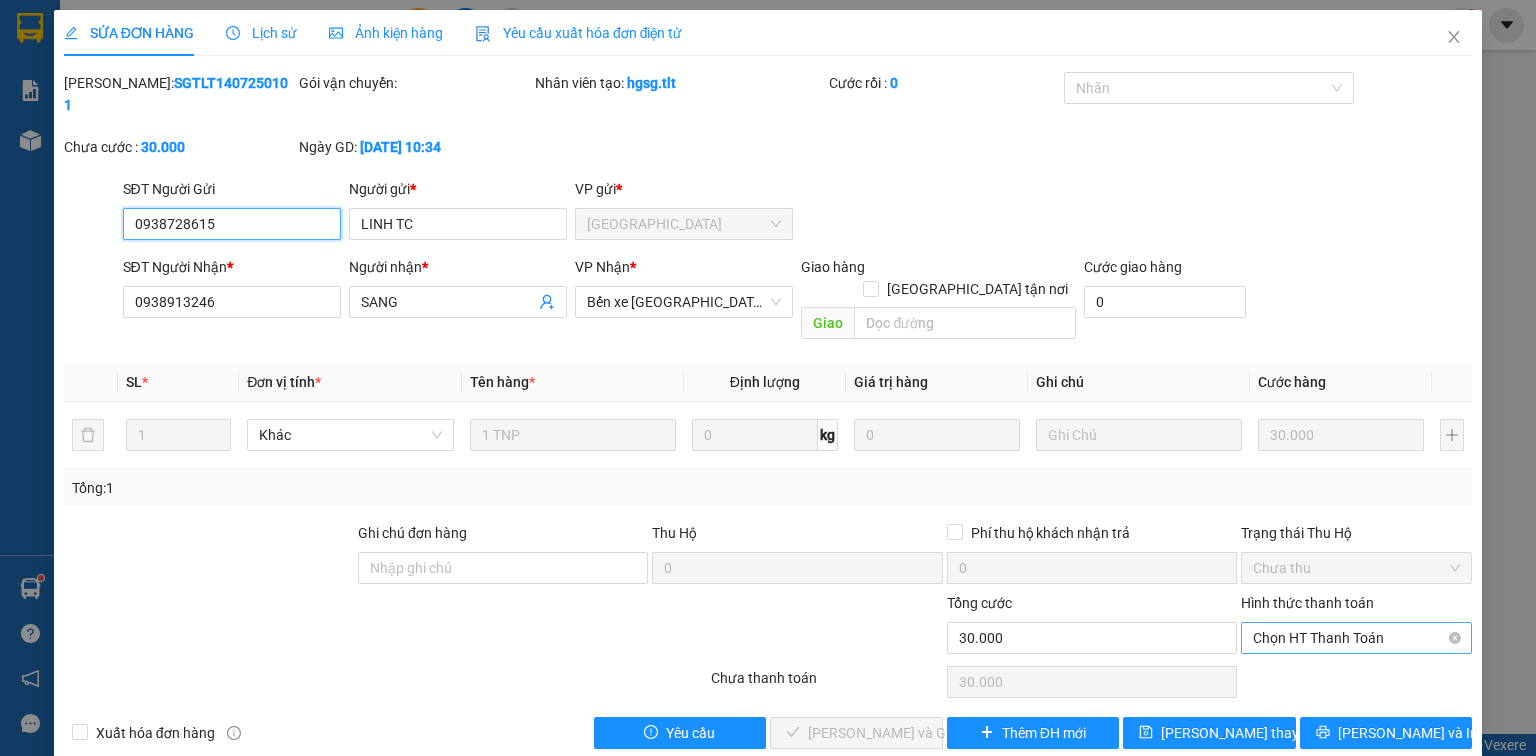 click on "Chọn HT Thanh Toán" at bounding box center (1356, 638) 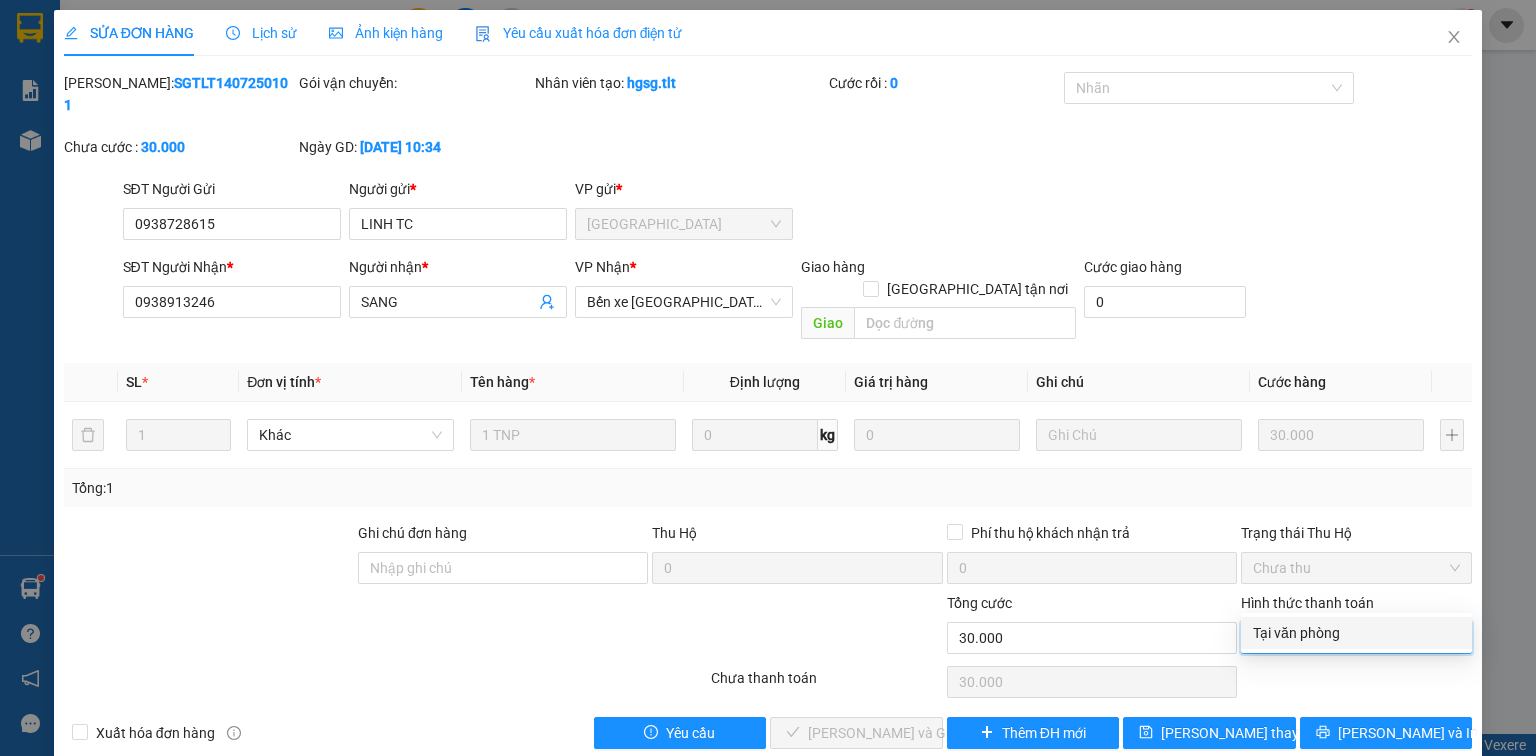 drag, startPoint x: 1303, startPoint y: 615, endPoint x: 1080, endPoint y: 648, distance: 225.42848 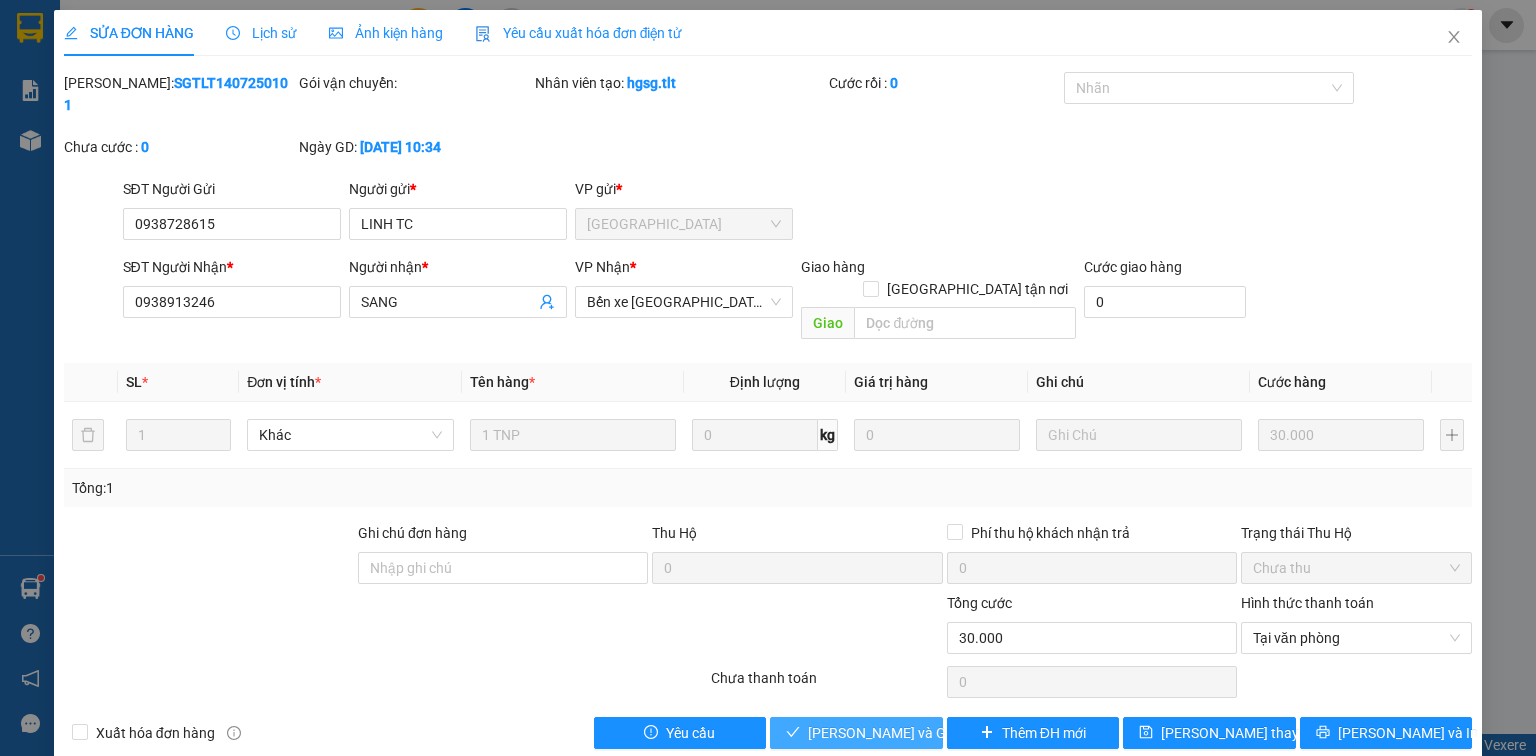 click on "Lưu và Giao hàng" at bounding box center [904, 733] 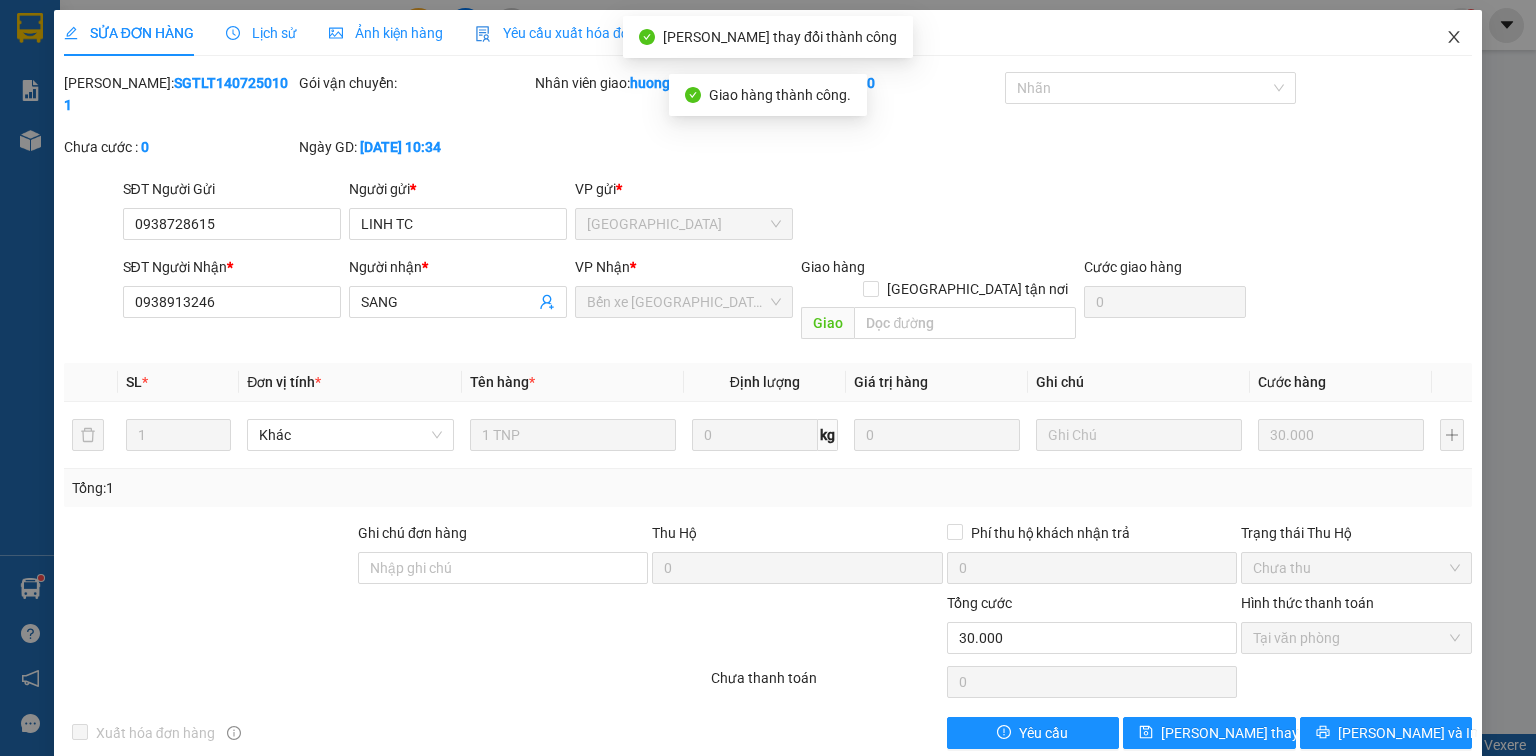 click 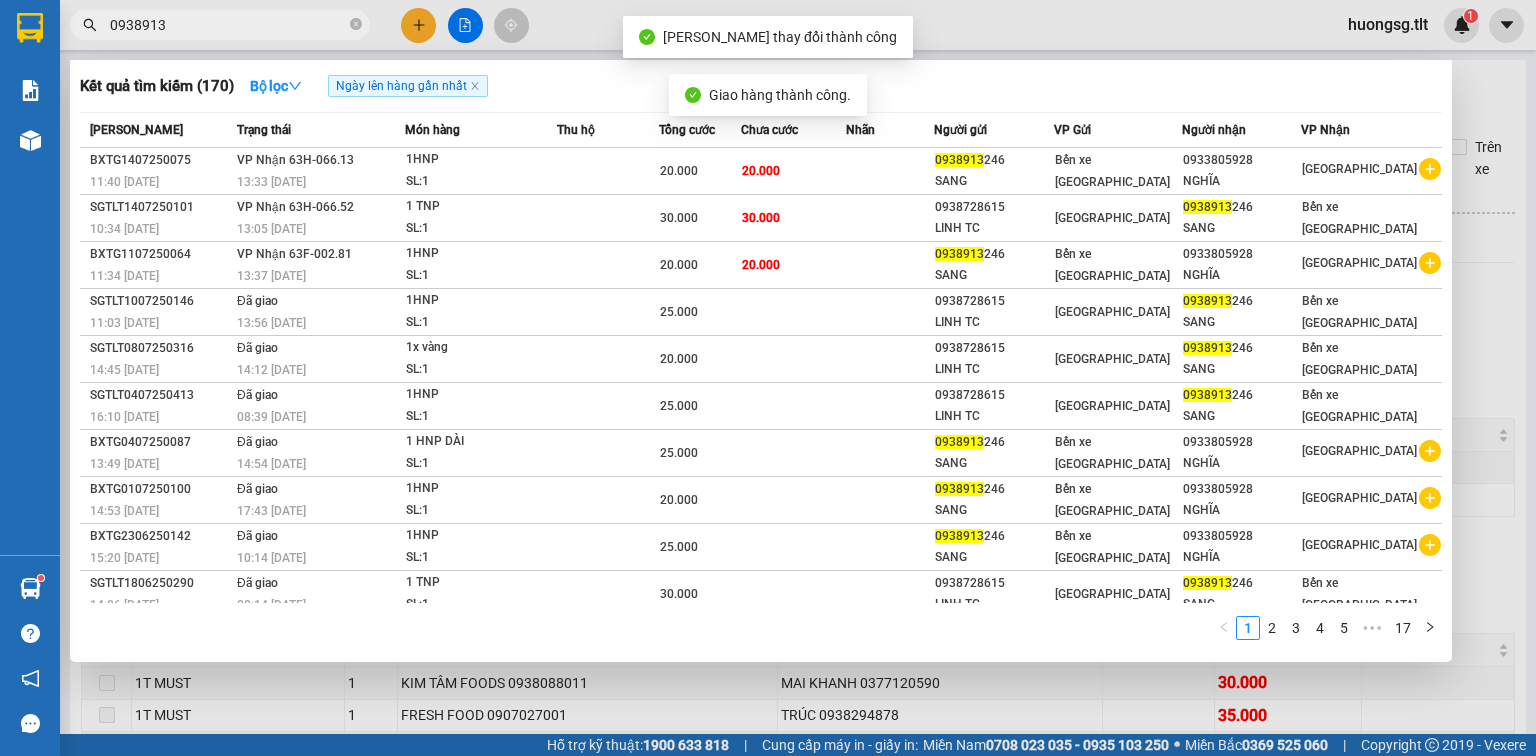 click on "0938913" at bounding box center (228, 25) 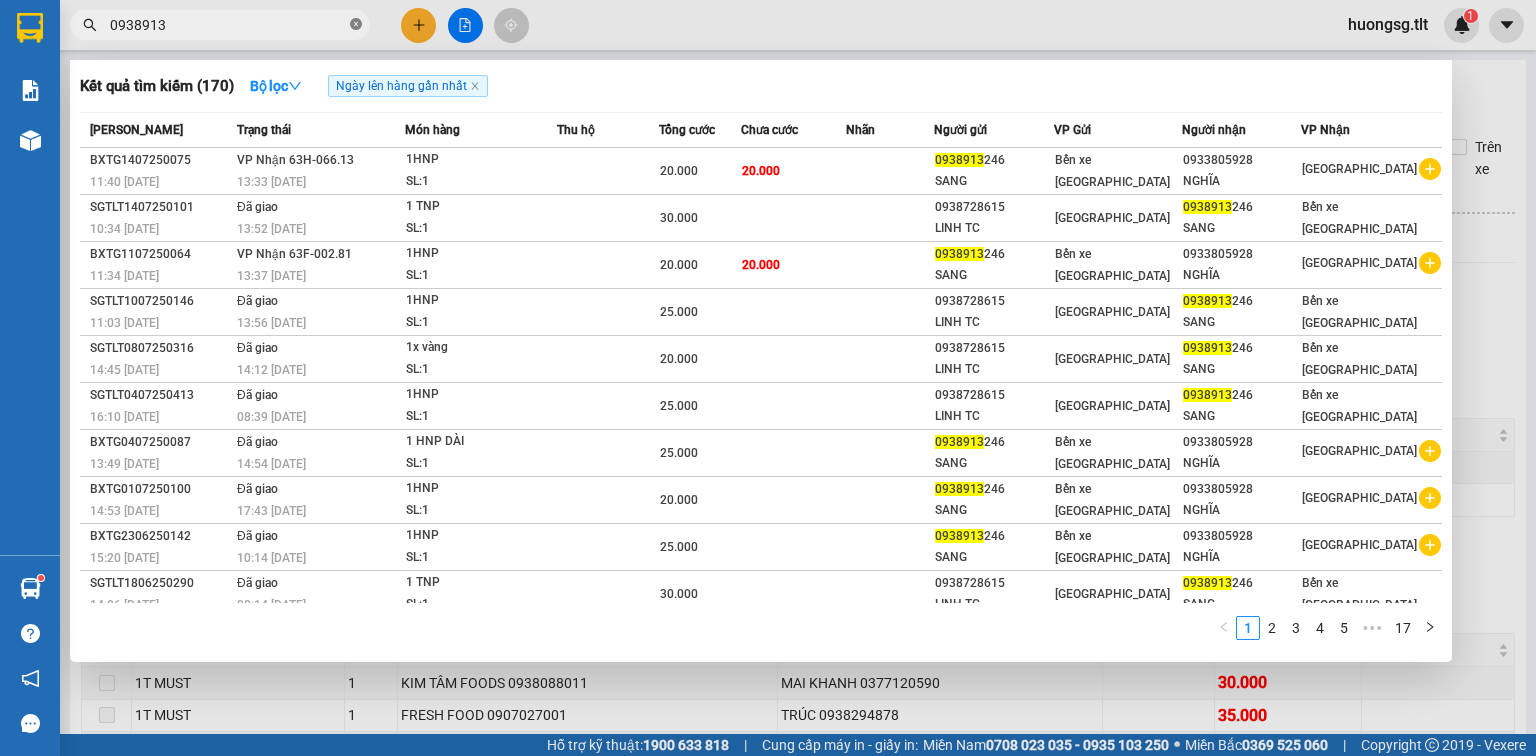 click 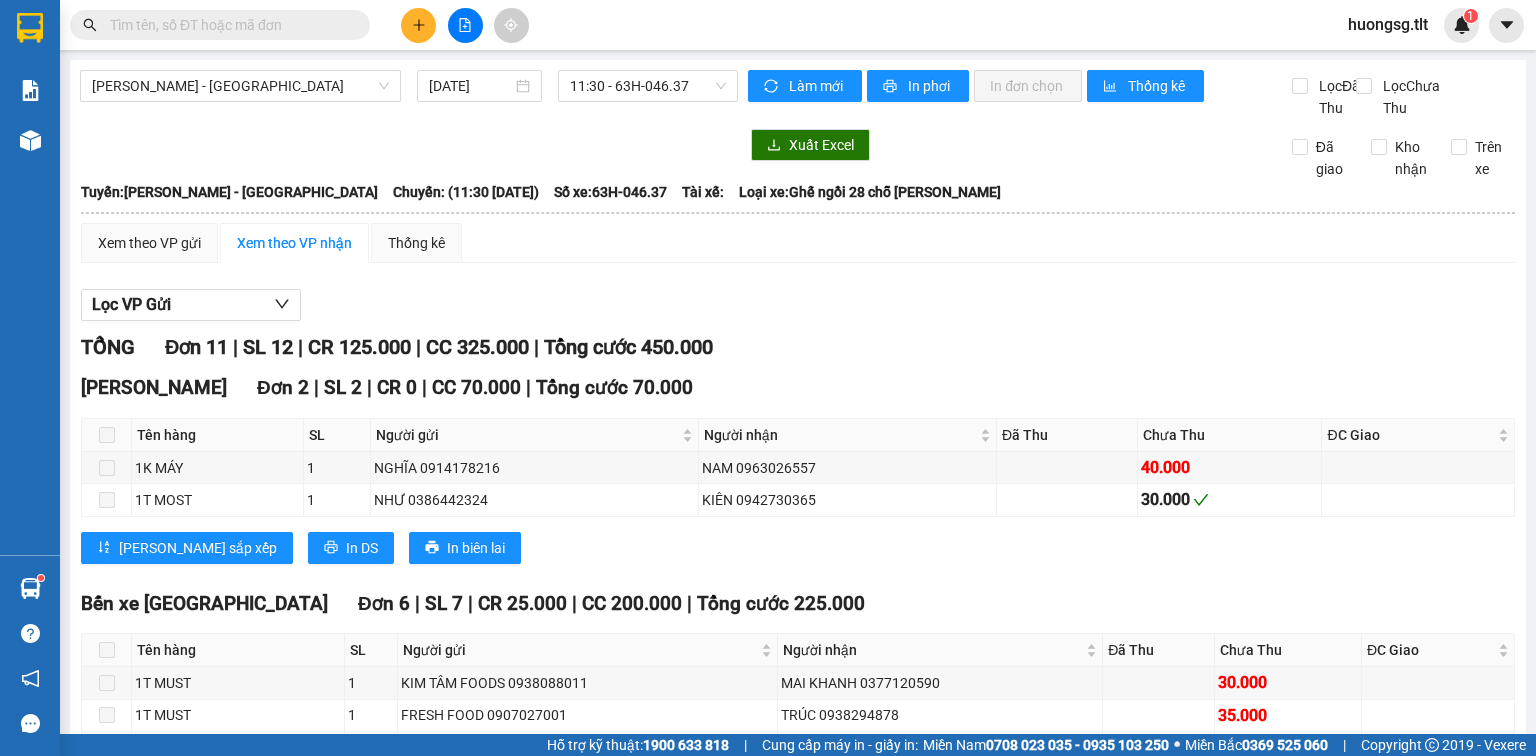 click at bounding box center [228, 25] 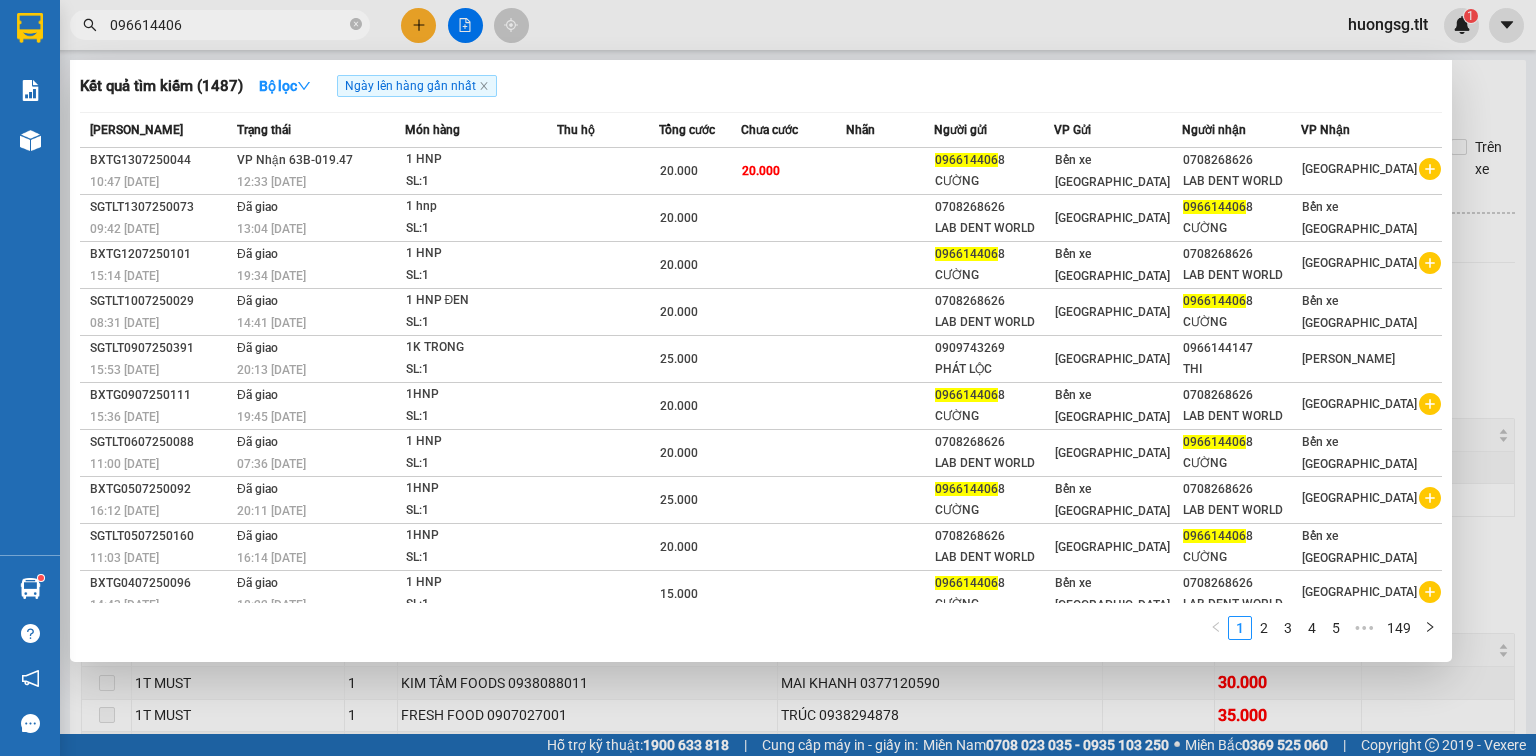 type on "0966144068" 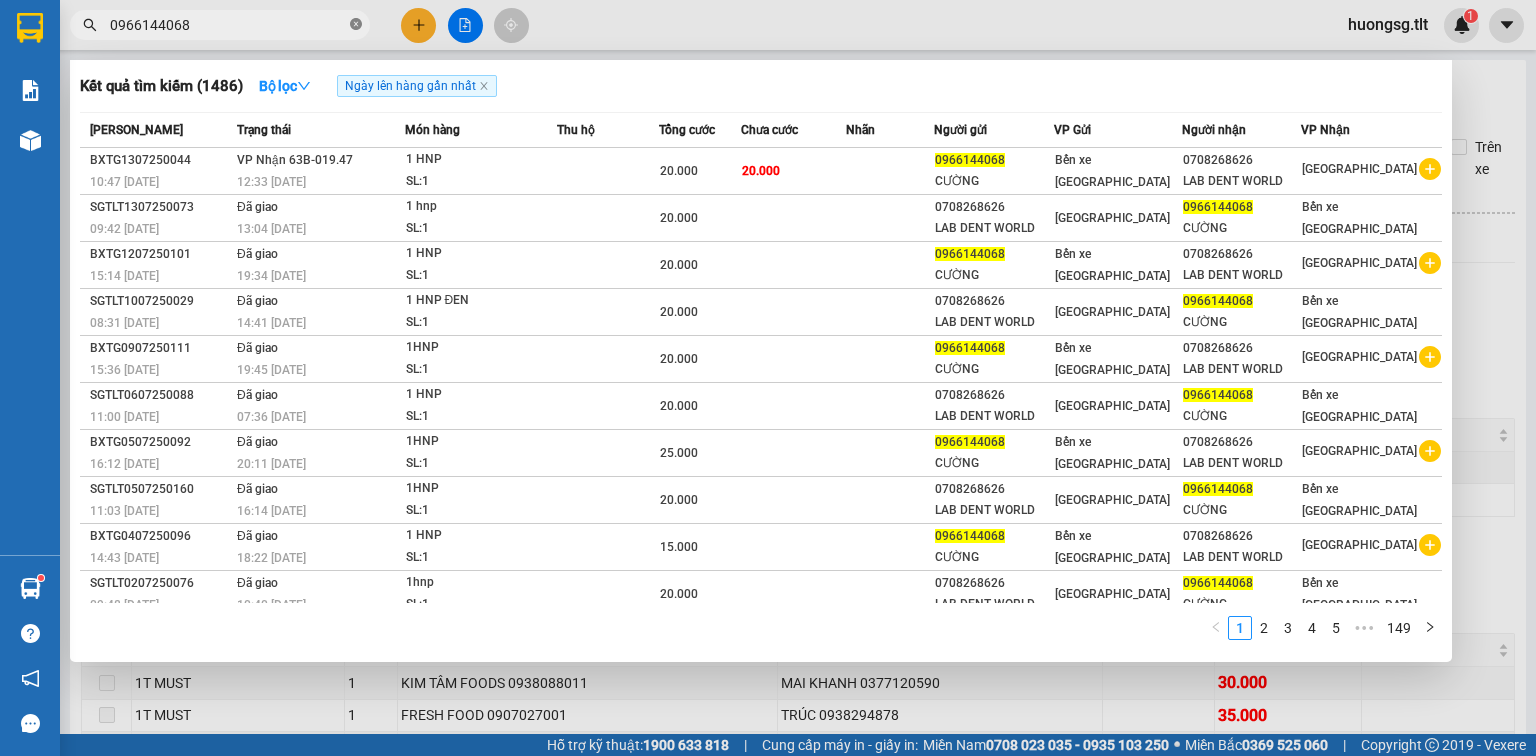 click at bounding box center [356, 25] 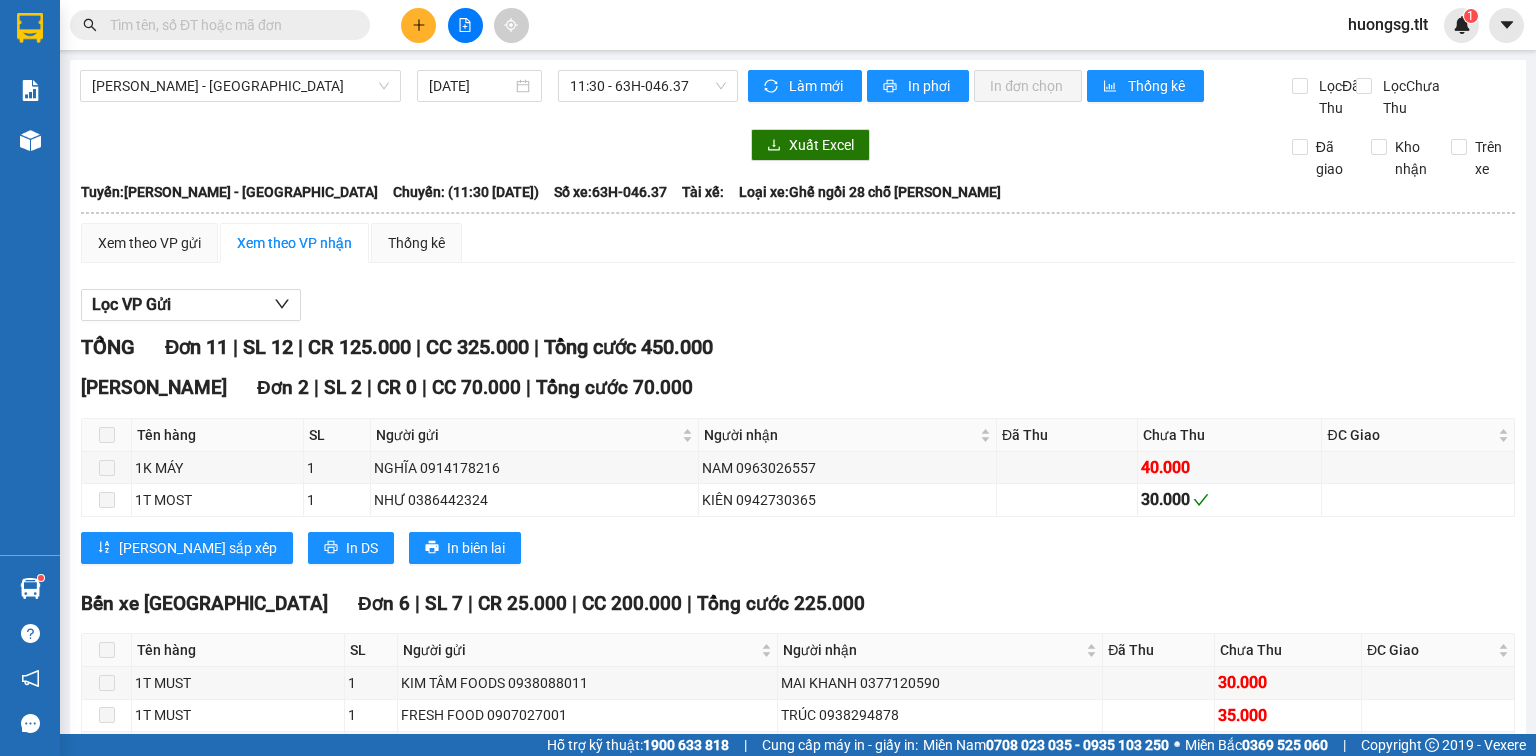 click at bounding box center (228, 25) 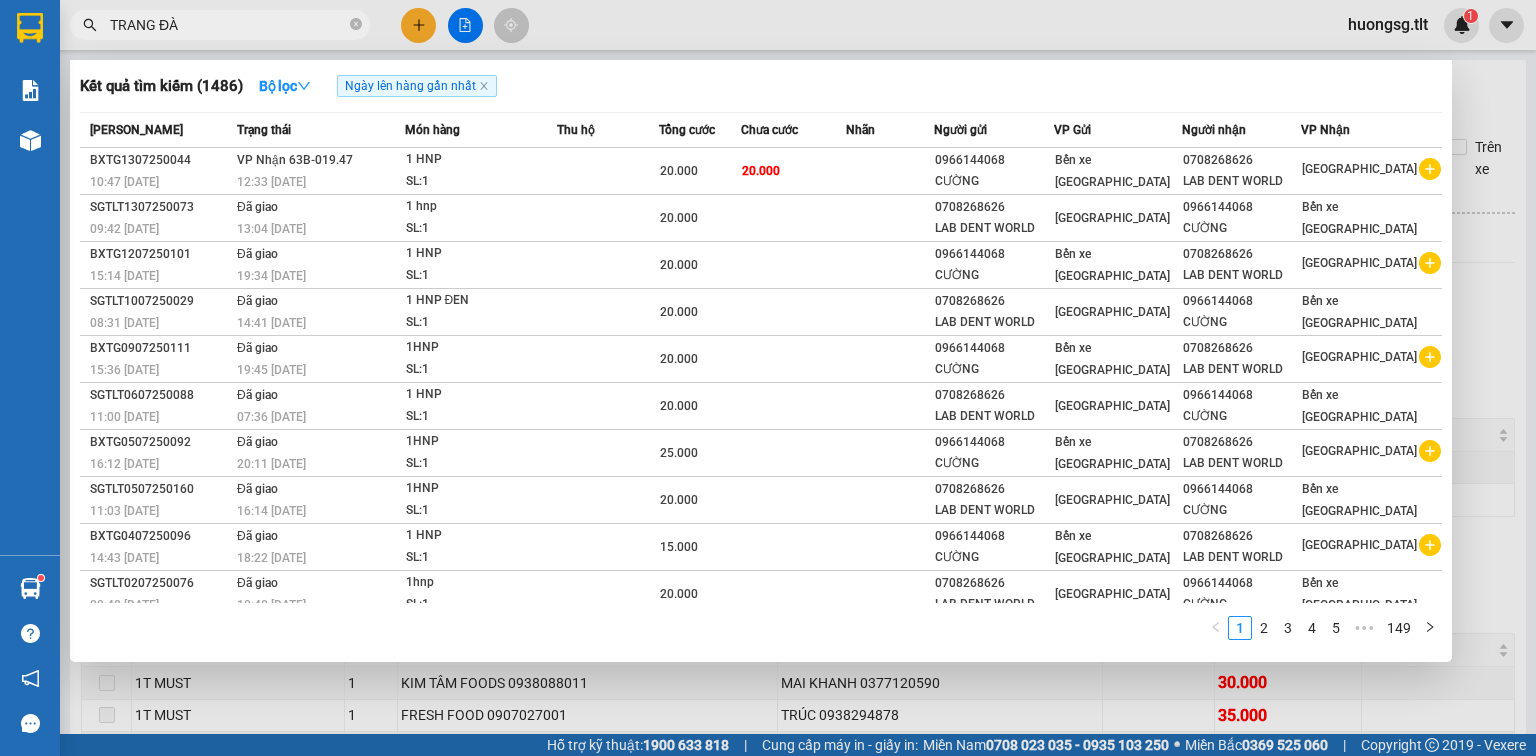 type on "TRANG ĐÀI" 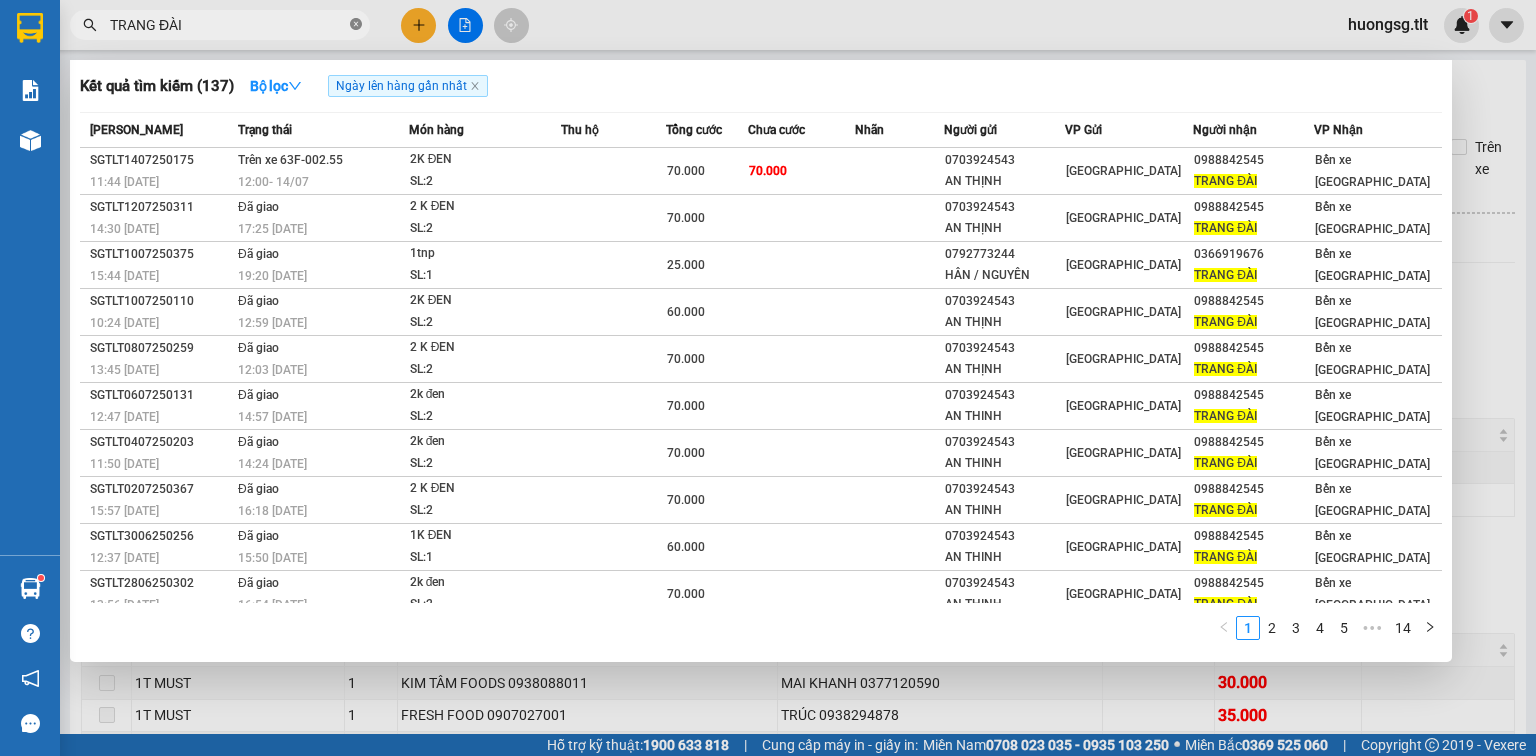 click 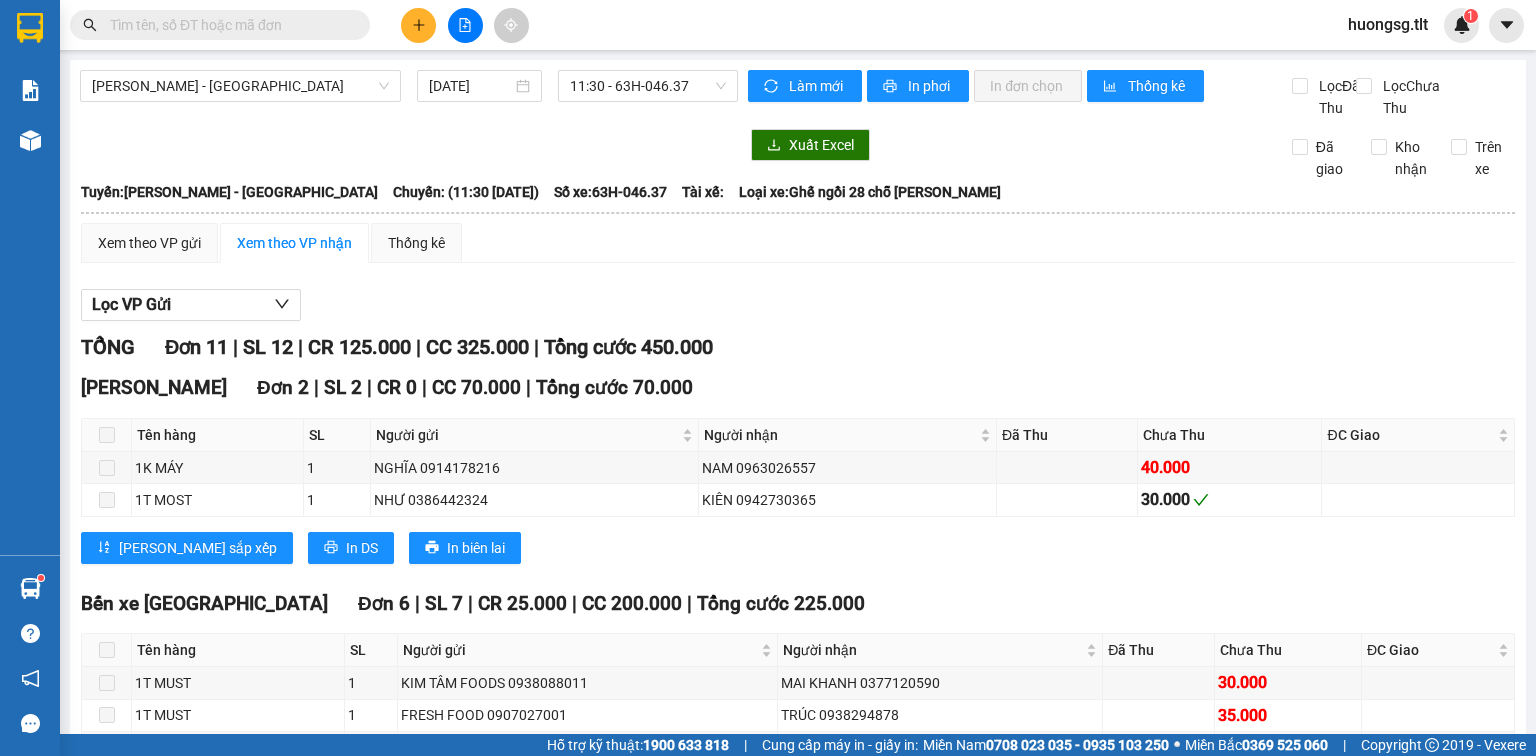 click at bounding box center (228, 25) 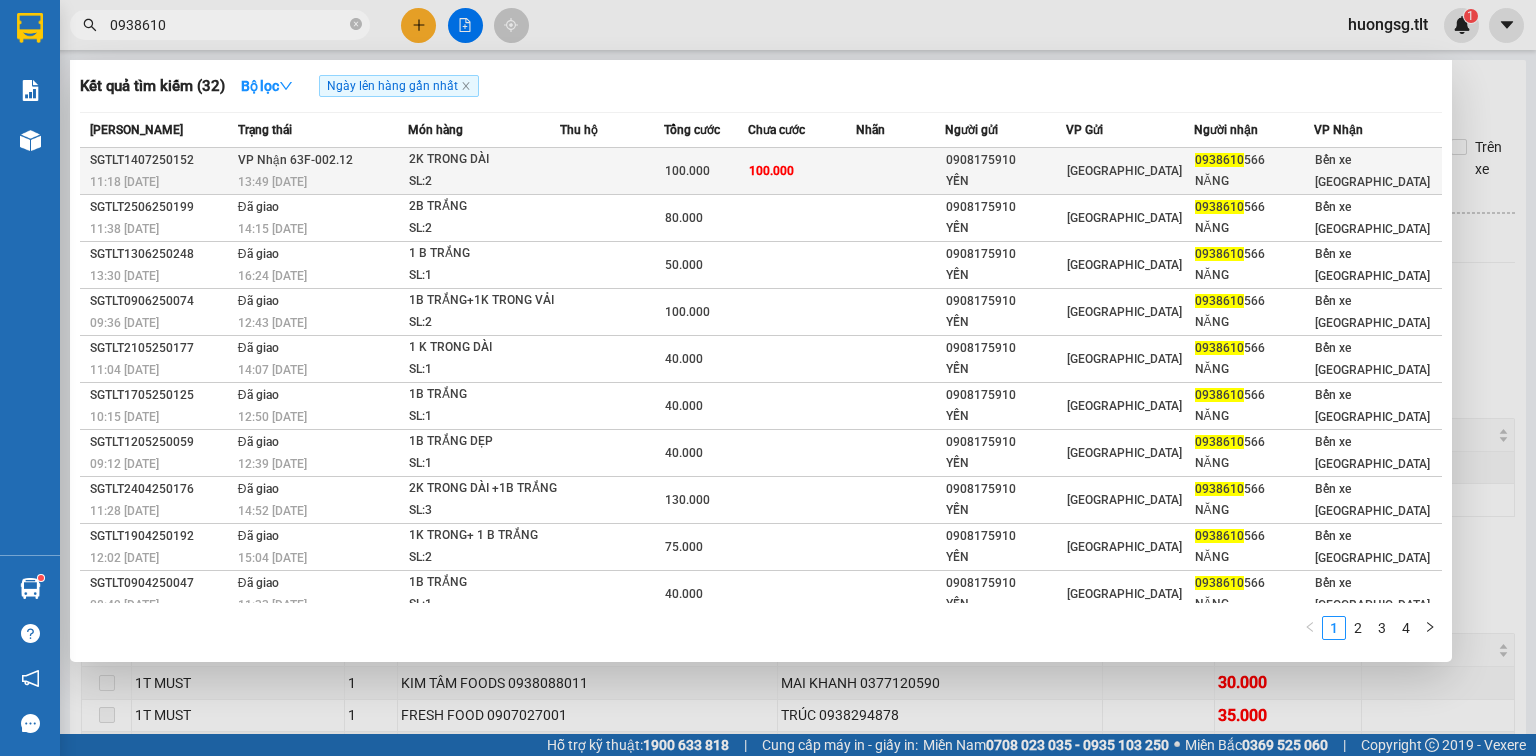 type on "0938610" 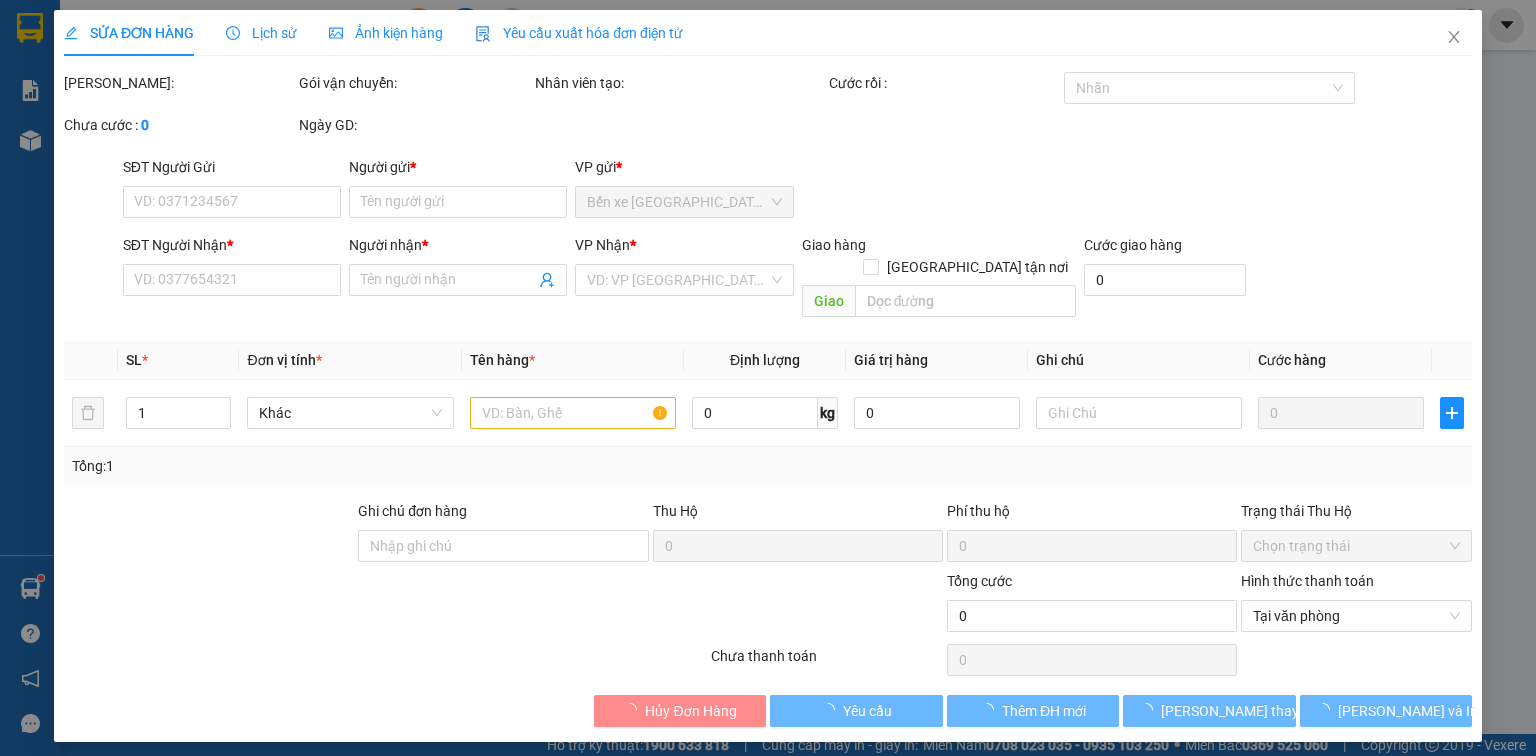 type on "0908175910" 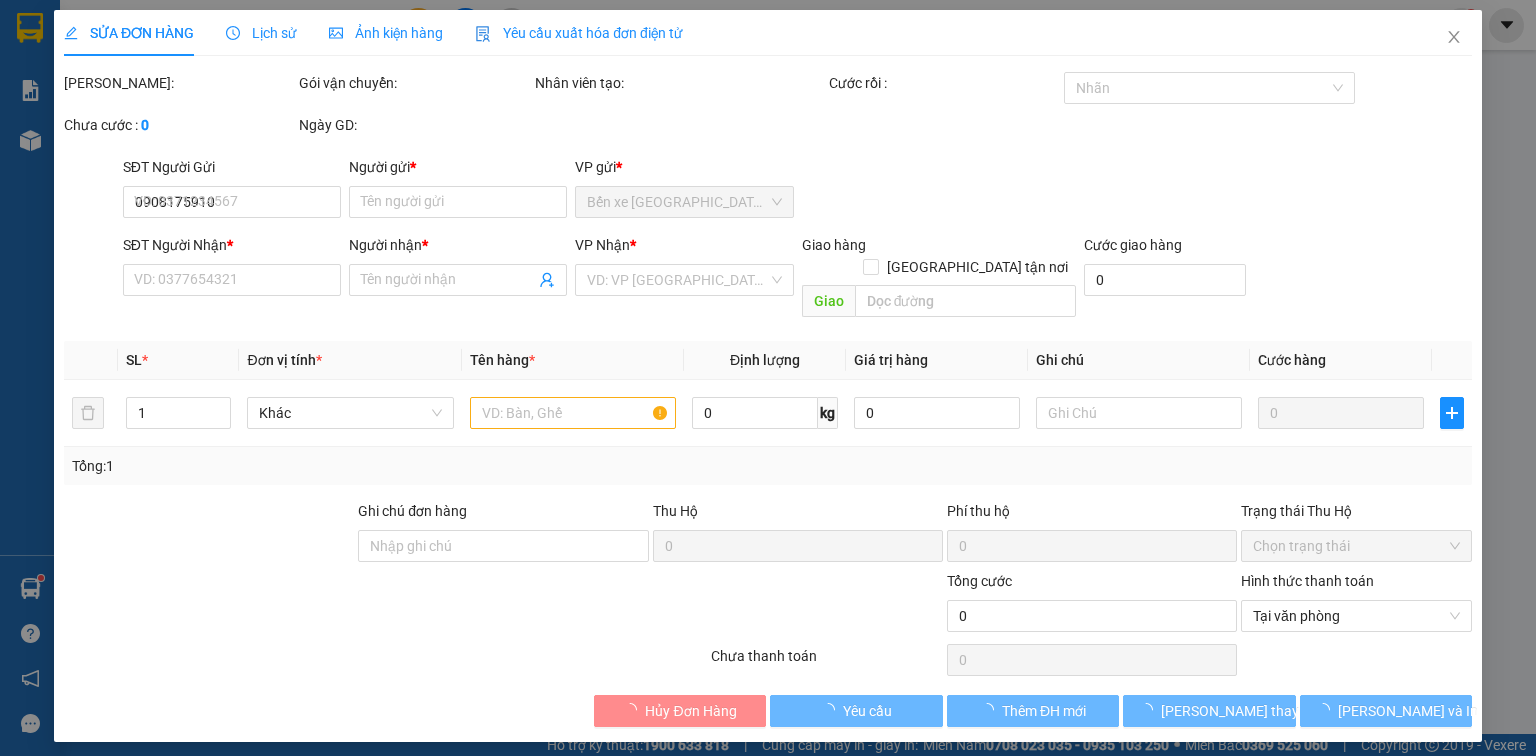type on "YẾN" 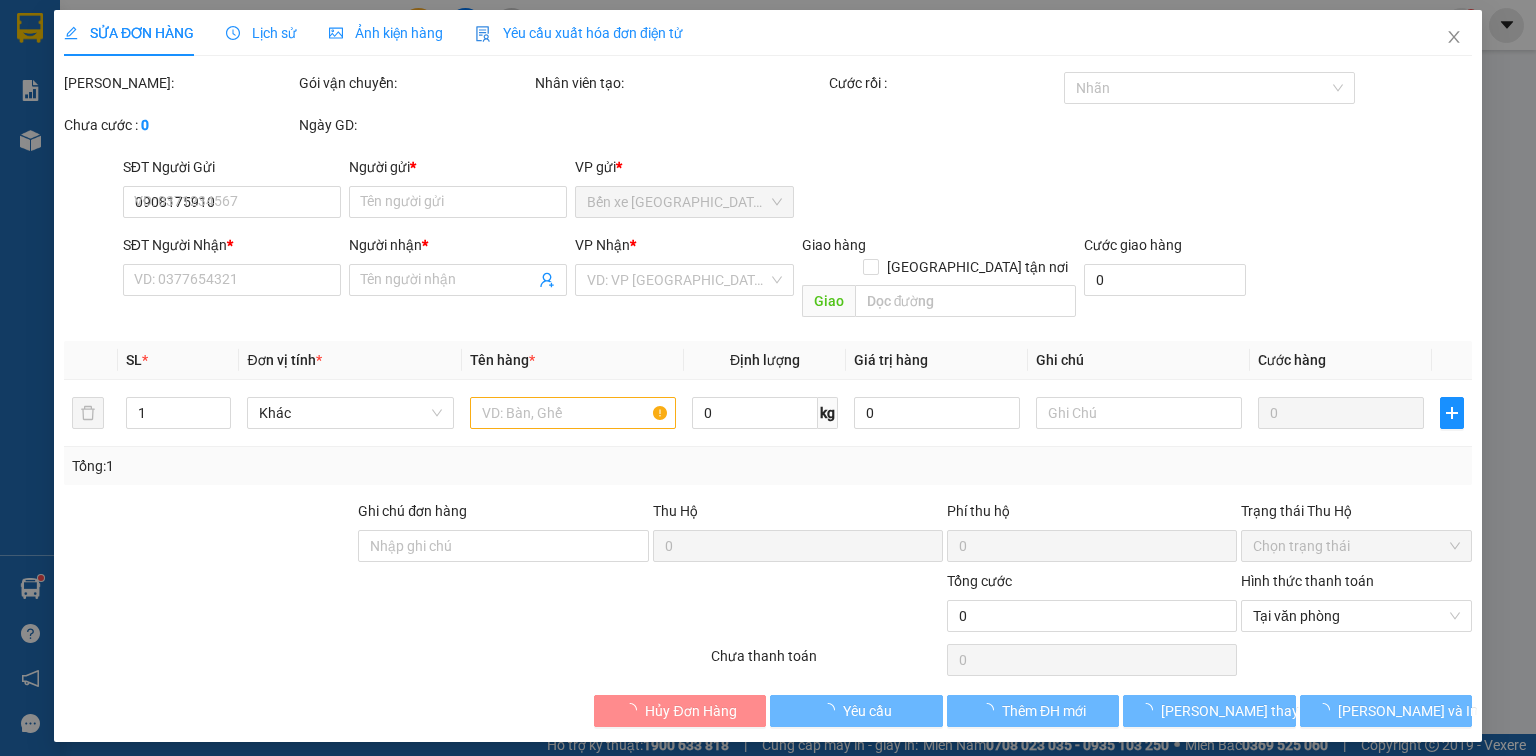 type on "0938610566" 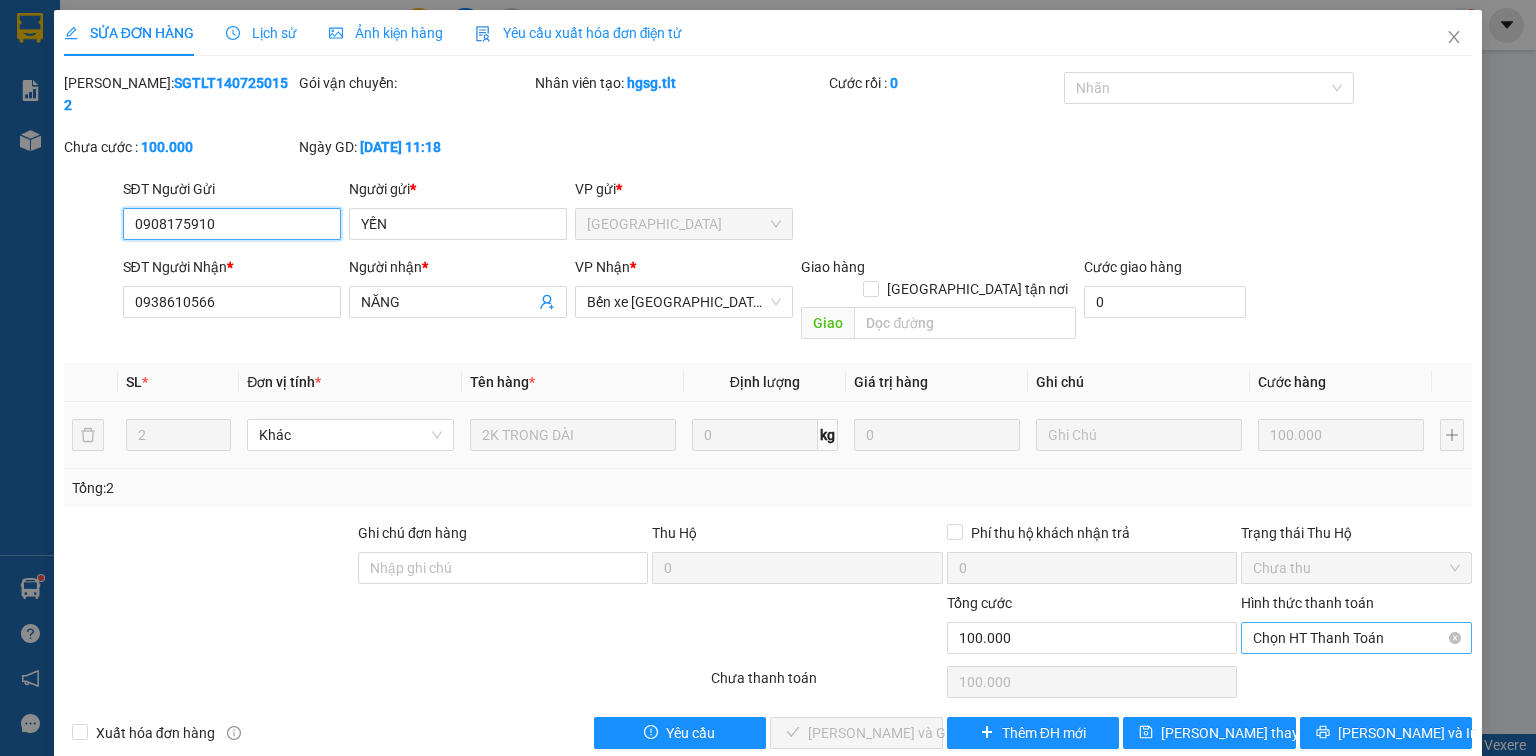 click on "Chọn HT Thanh Toán" at bounding box center (1356, 638) 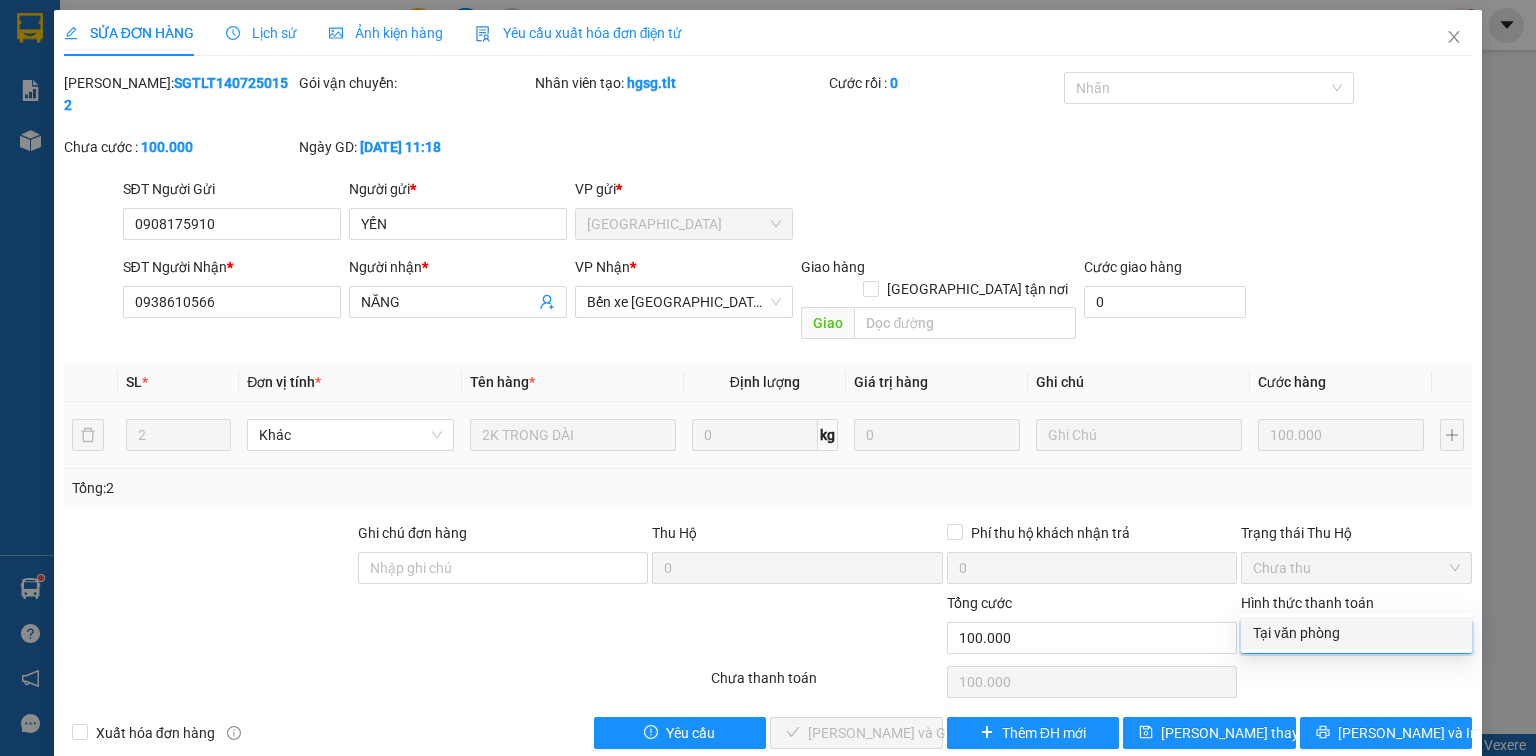 click on "Tại văn phòng" at bounding box center (1356, 633) 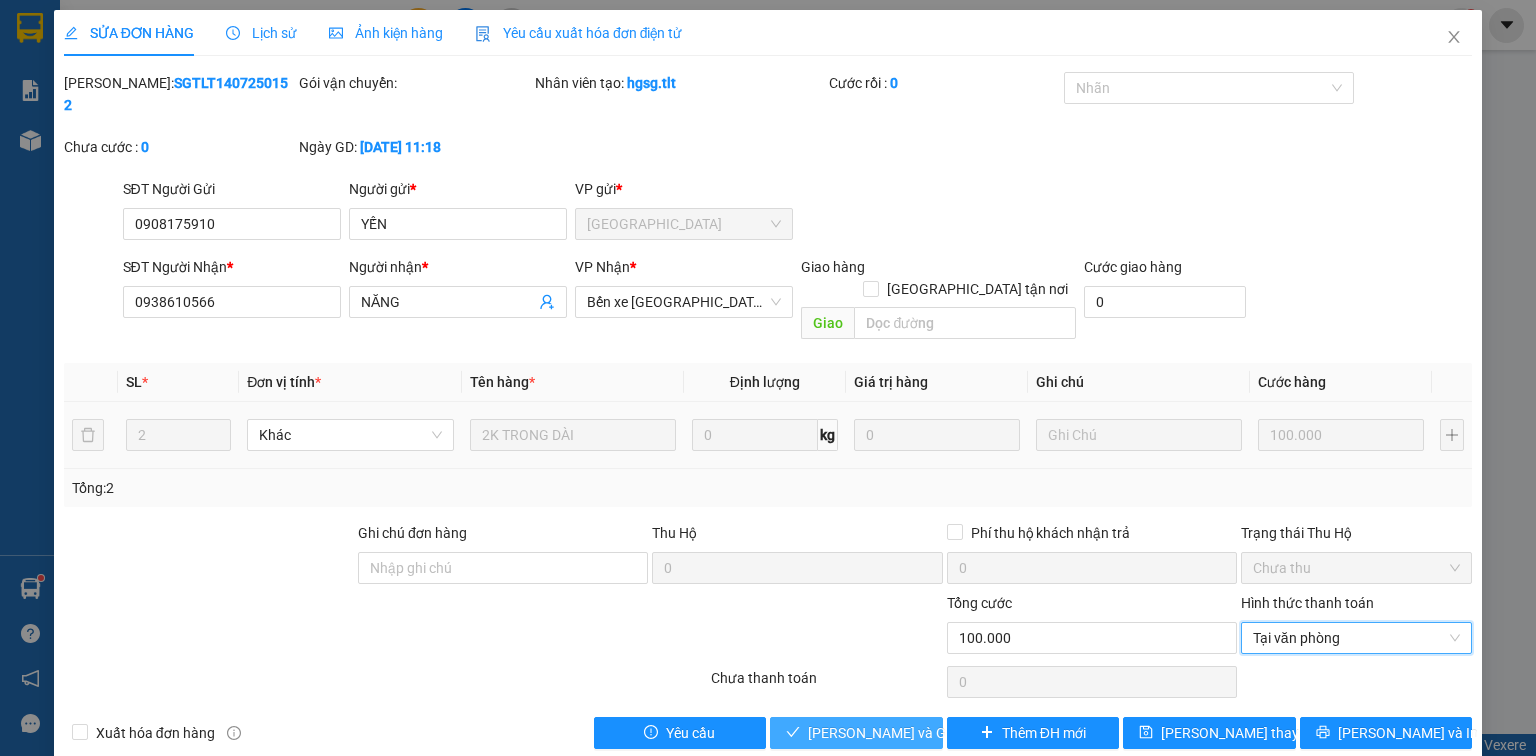 click on "Lưu và Giao hàng" at bounding box center [856, 733] 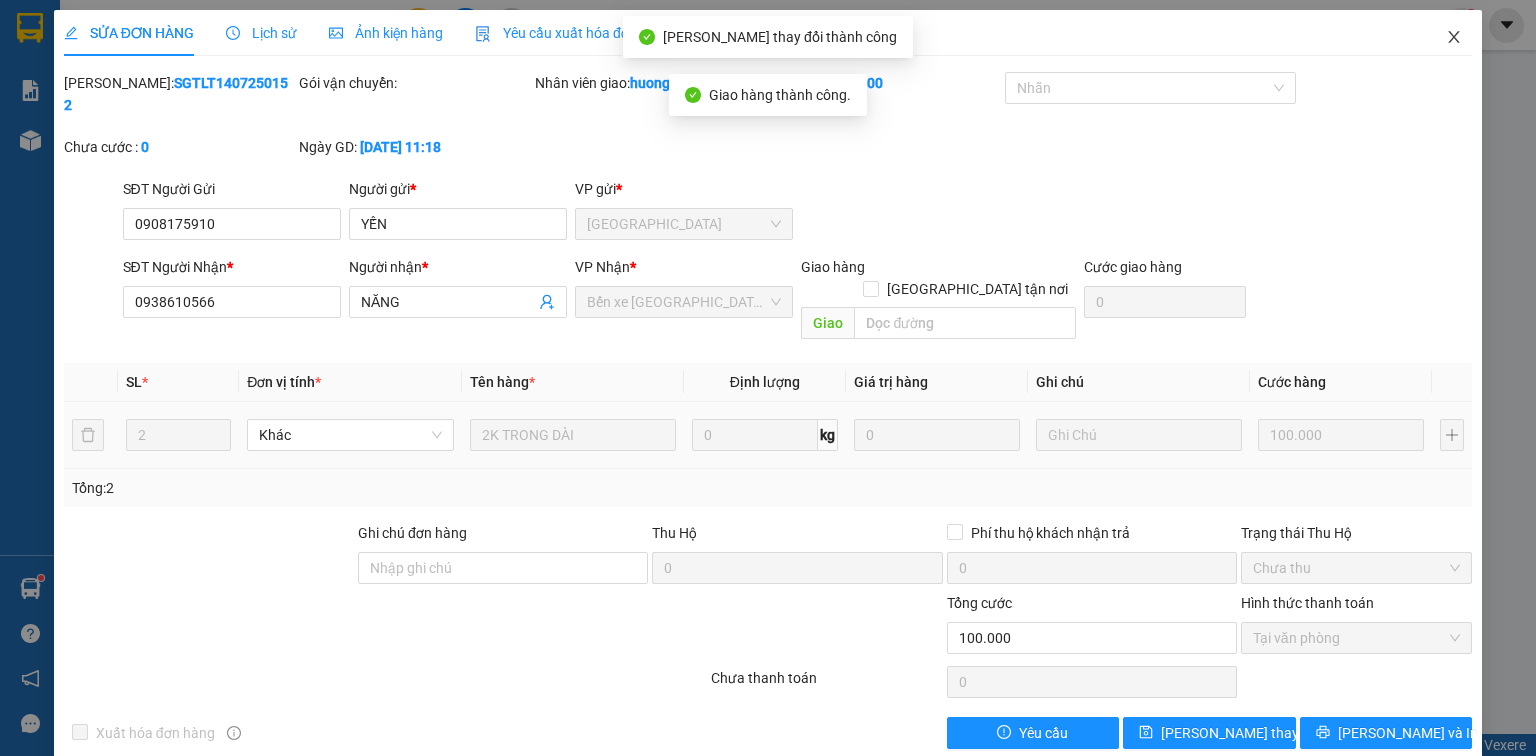 click 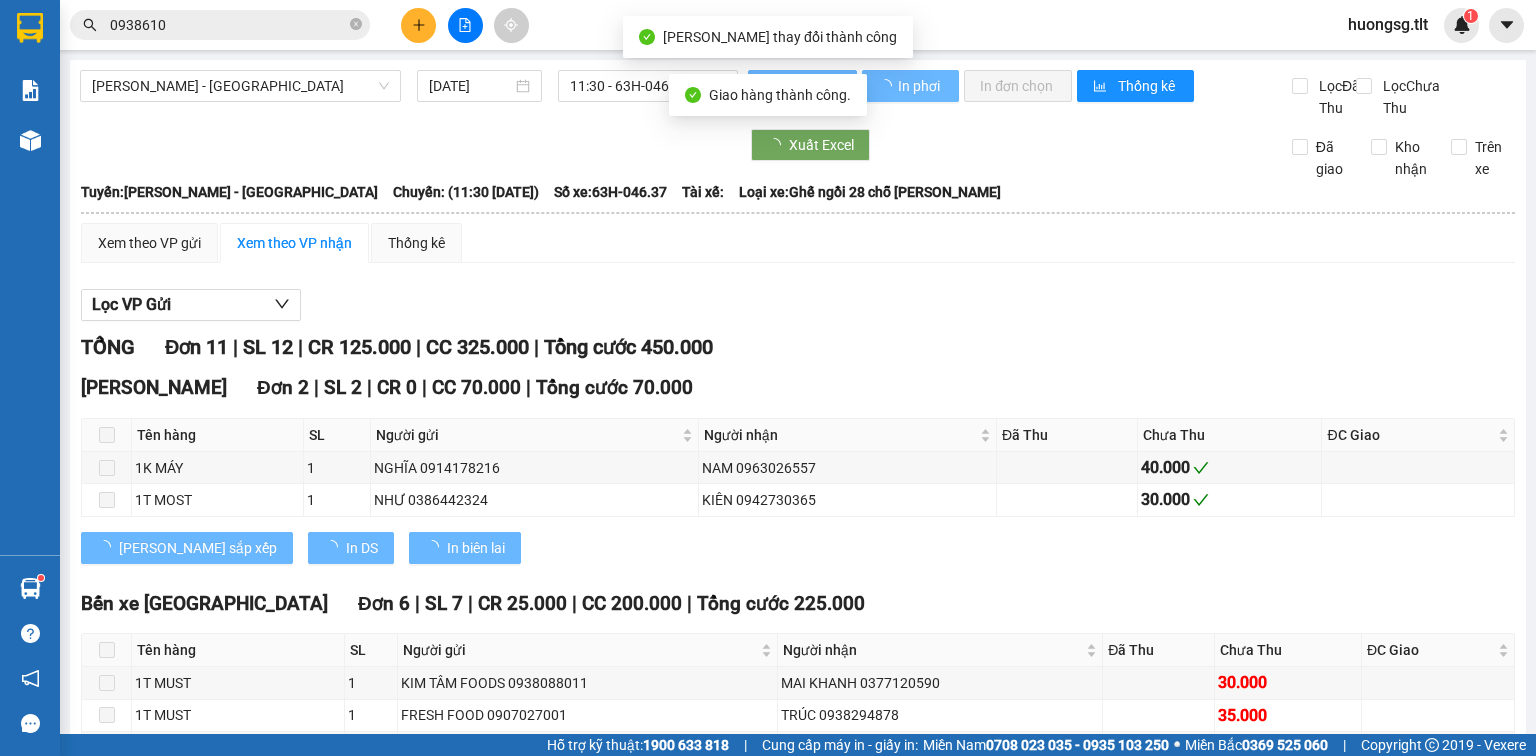 click on "0938610" at bounding box center (228, 25) 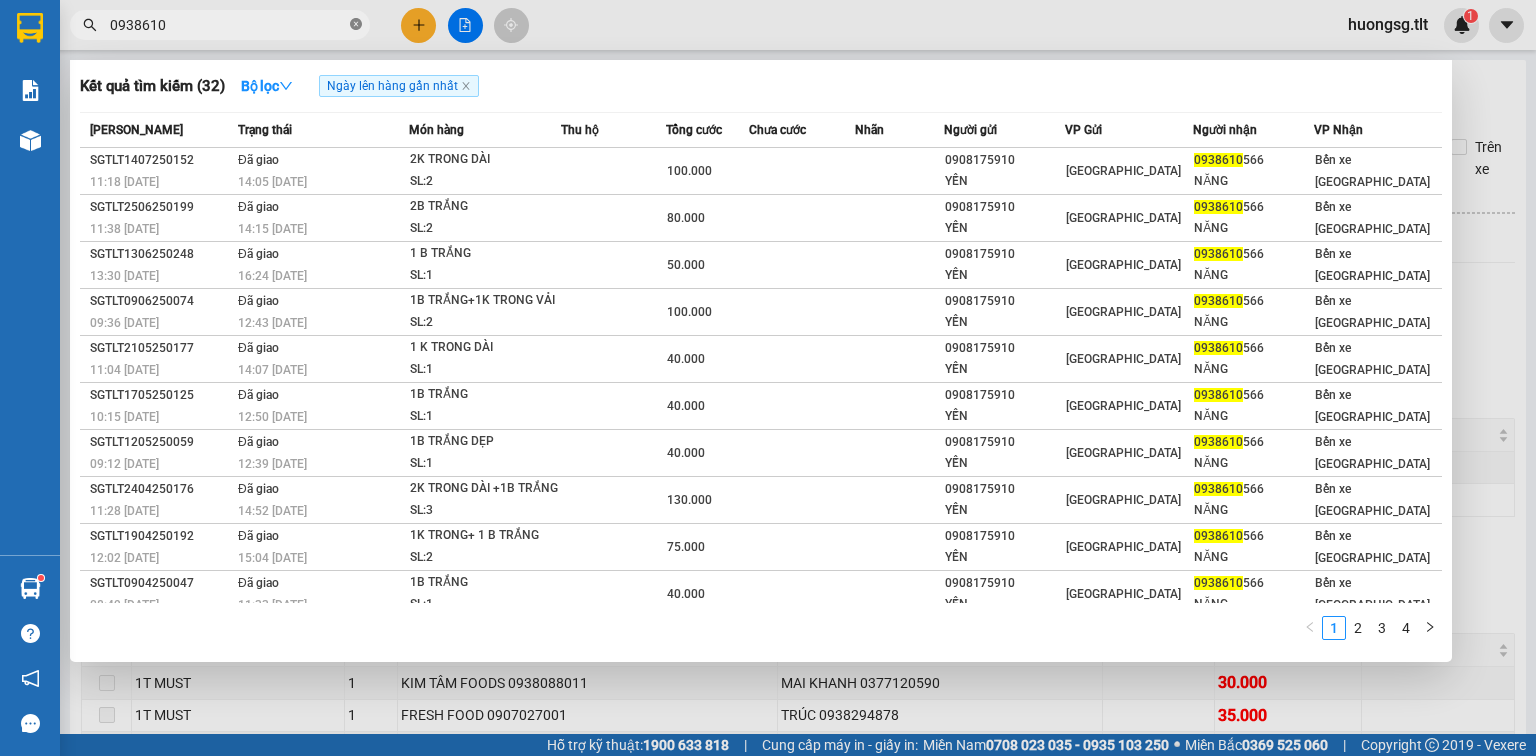 click 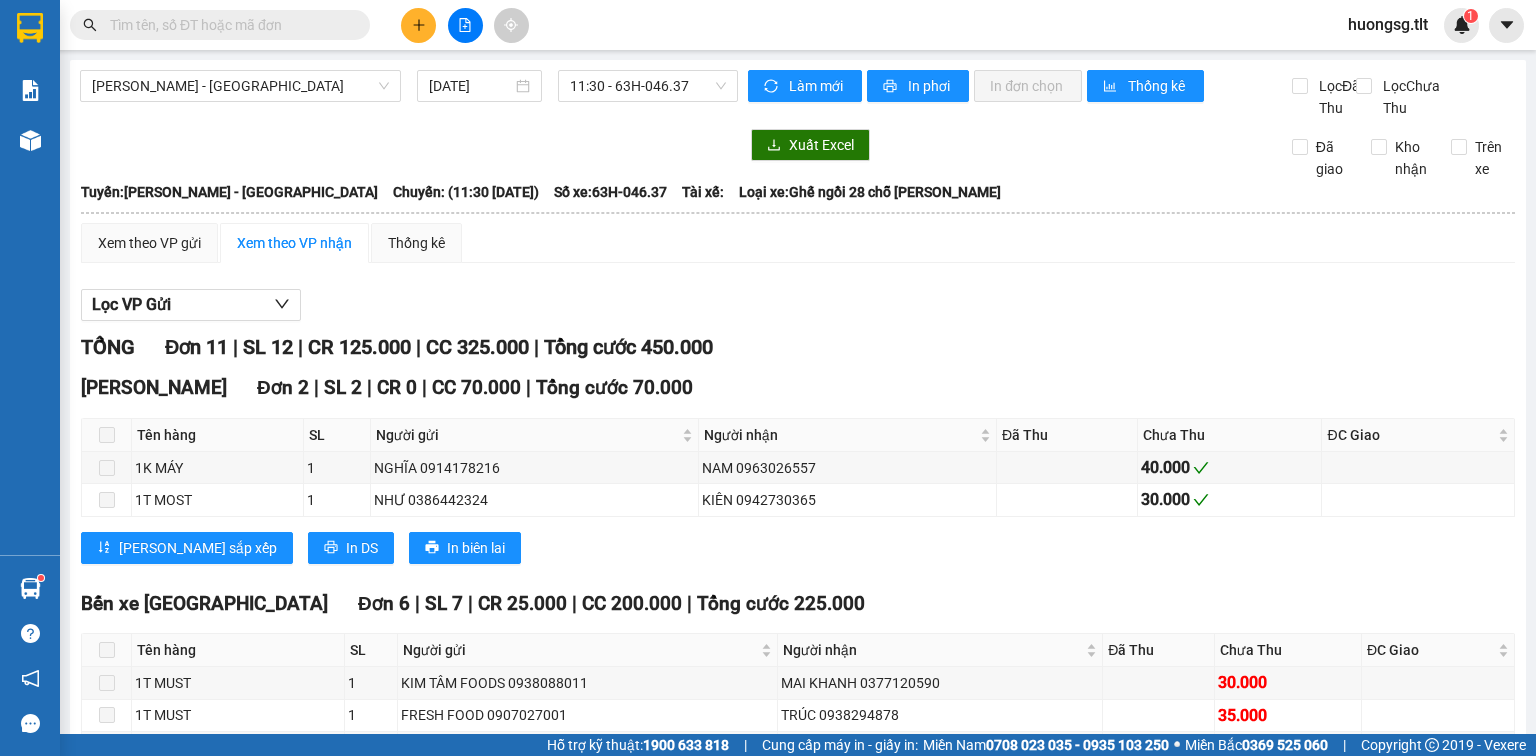click at bounding box center (228, 25) 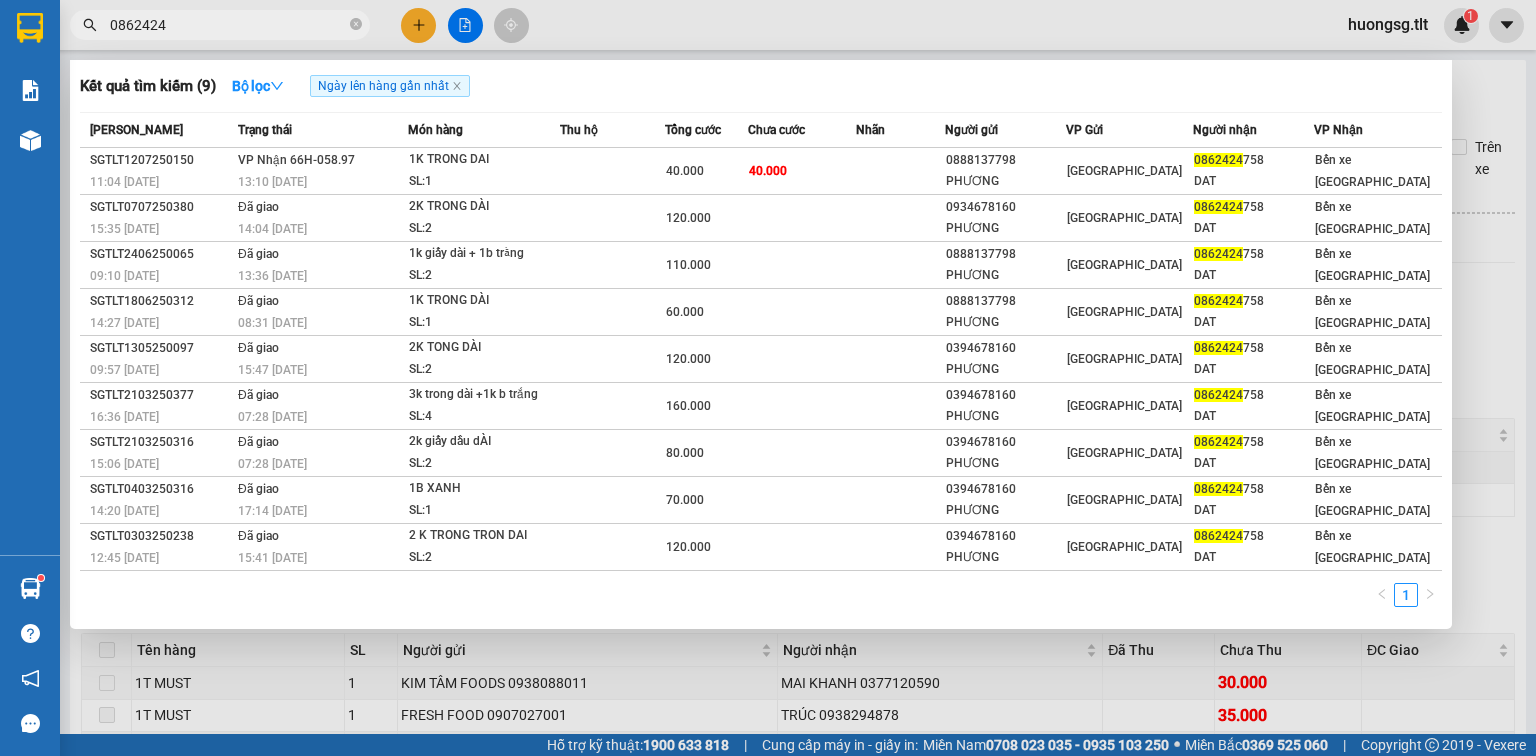 type on "0862424" 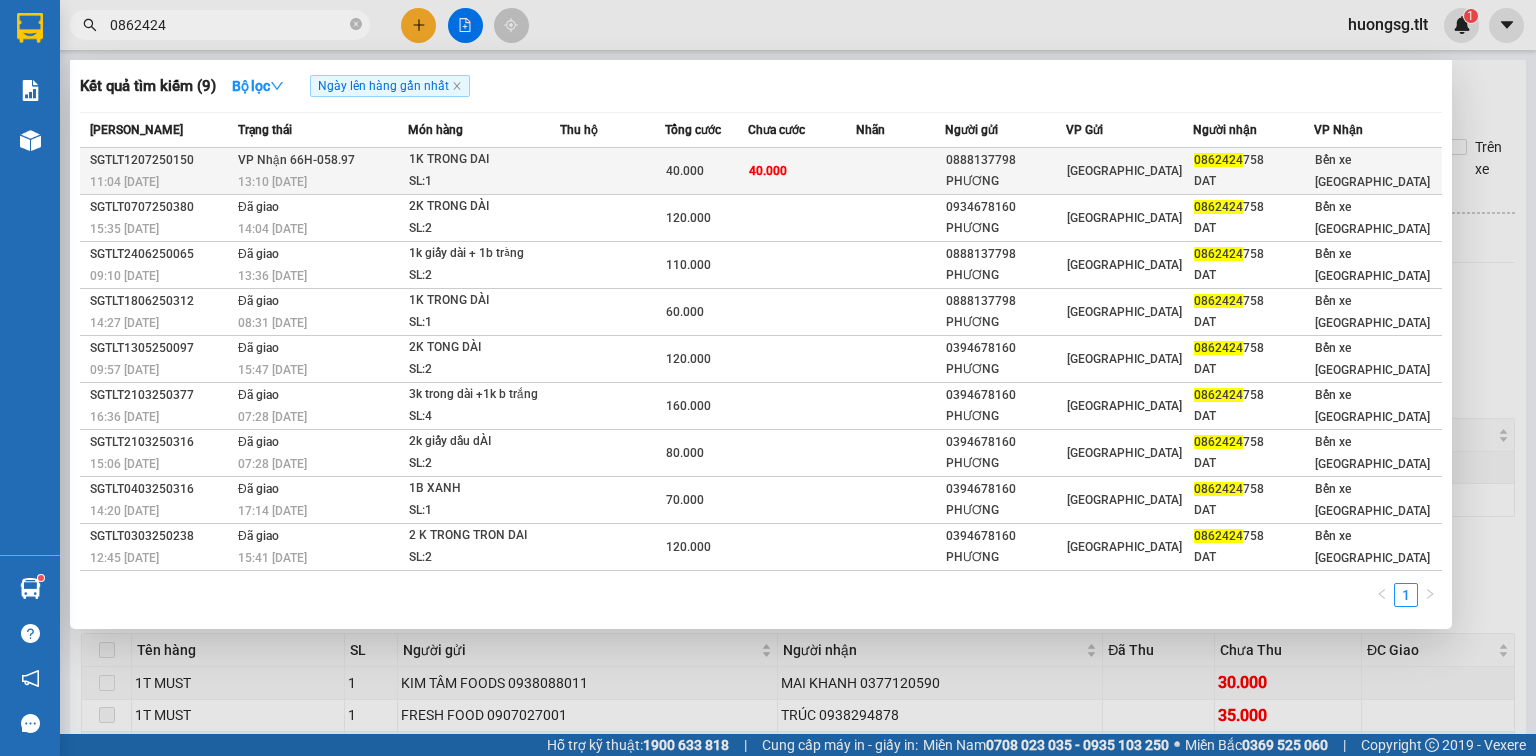 click on "40.000" at bounding box center (768, 171) 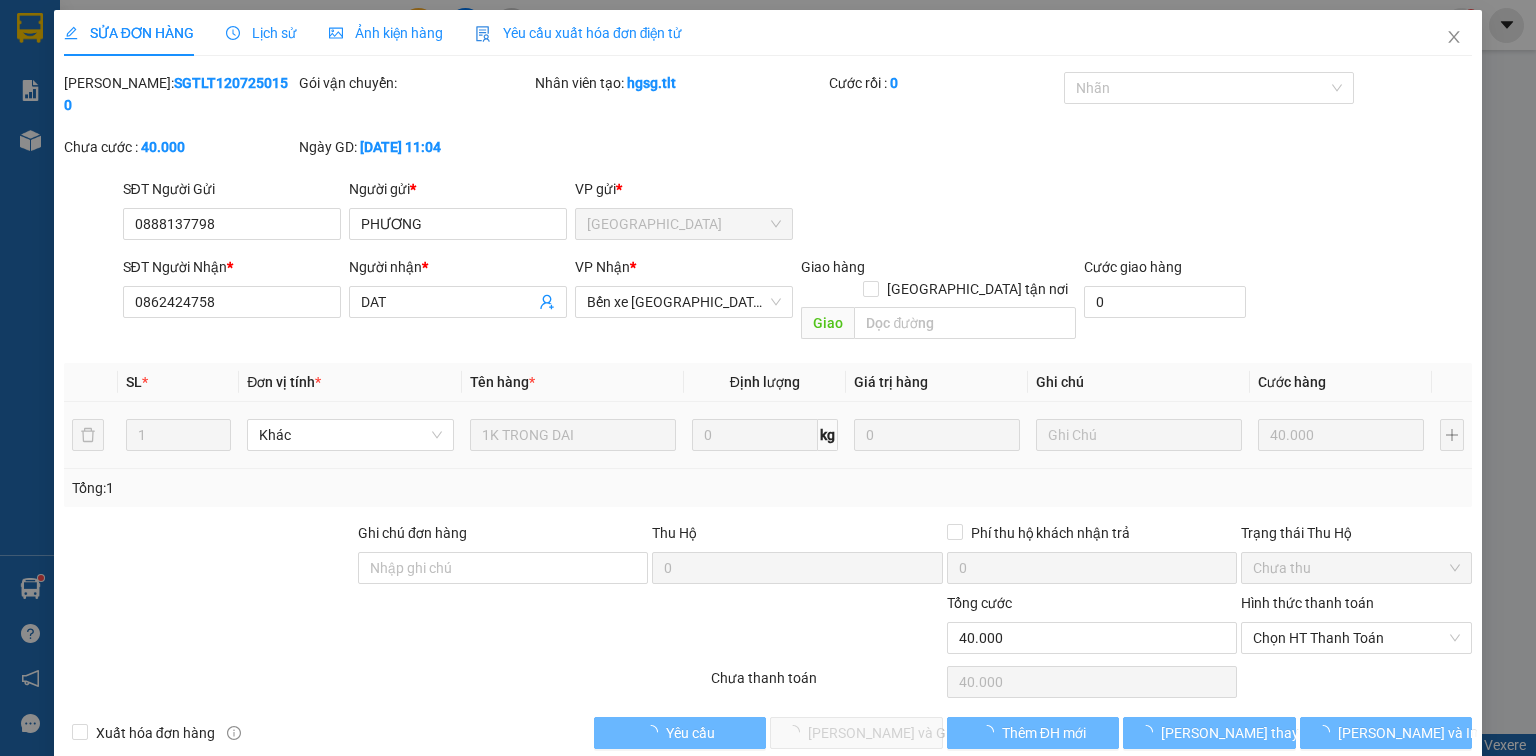 type on "0888137798" 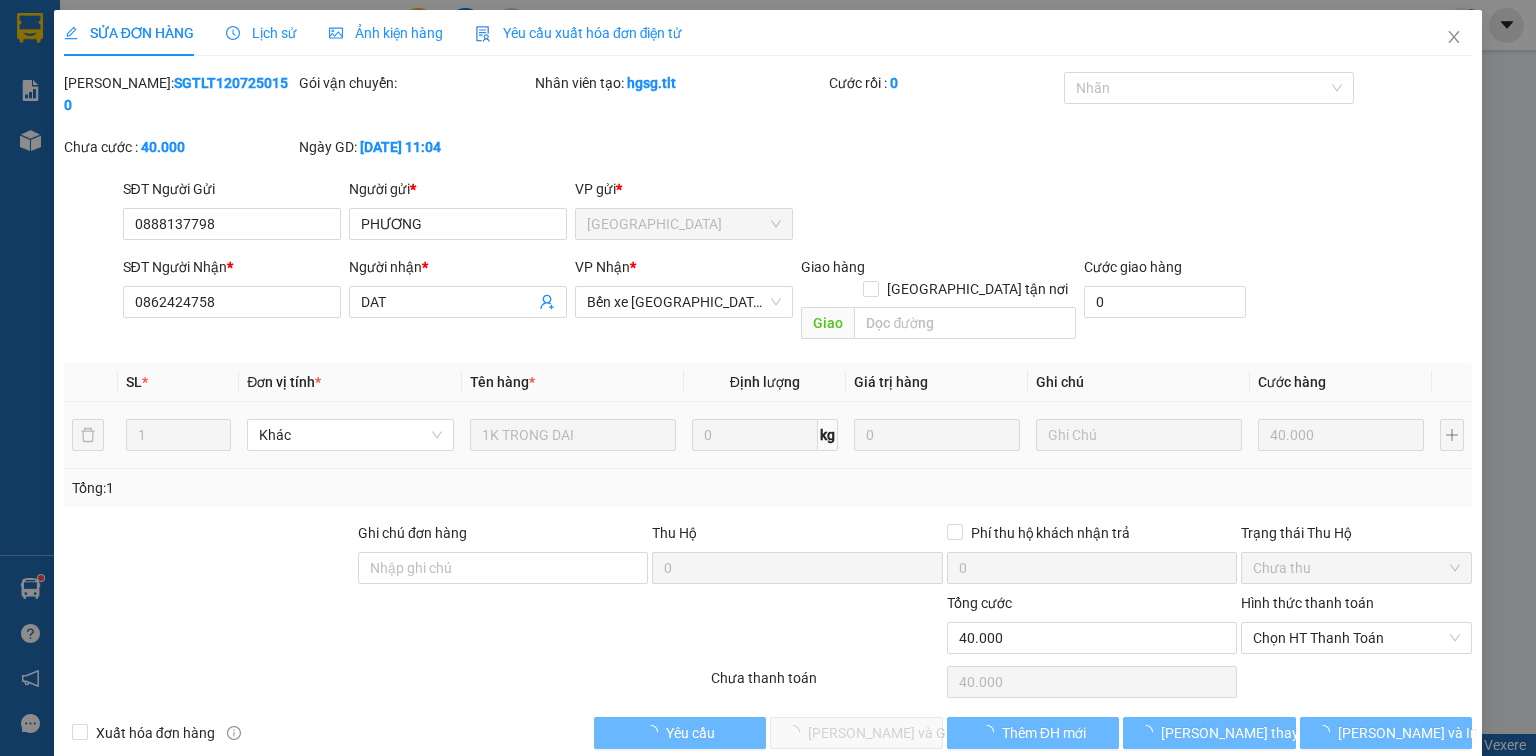 type on "PHƯƠNG" 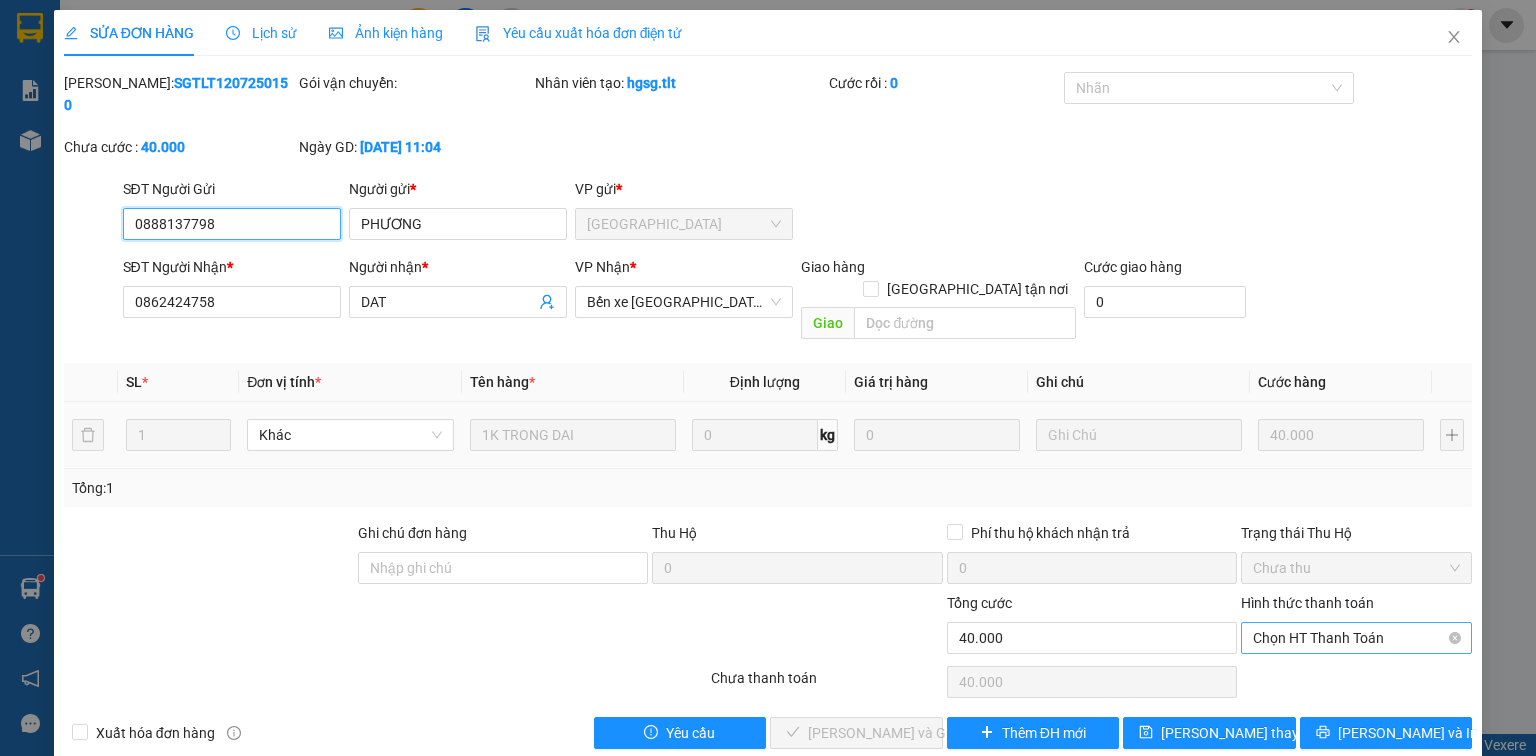 click on "Chọn HT Thanh Toán" at bounding box center [1356, 638] 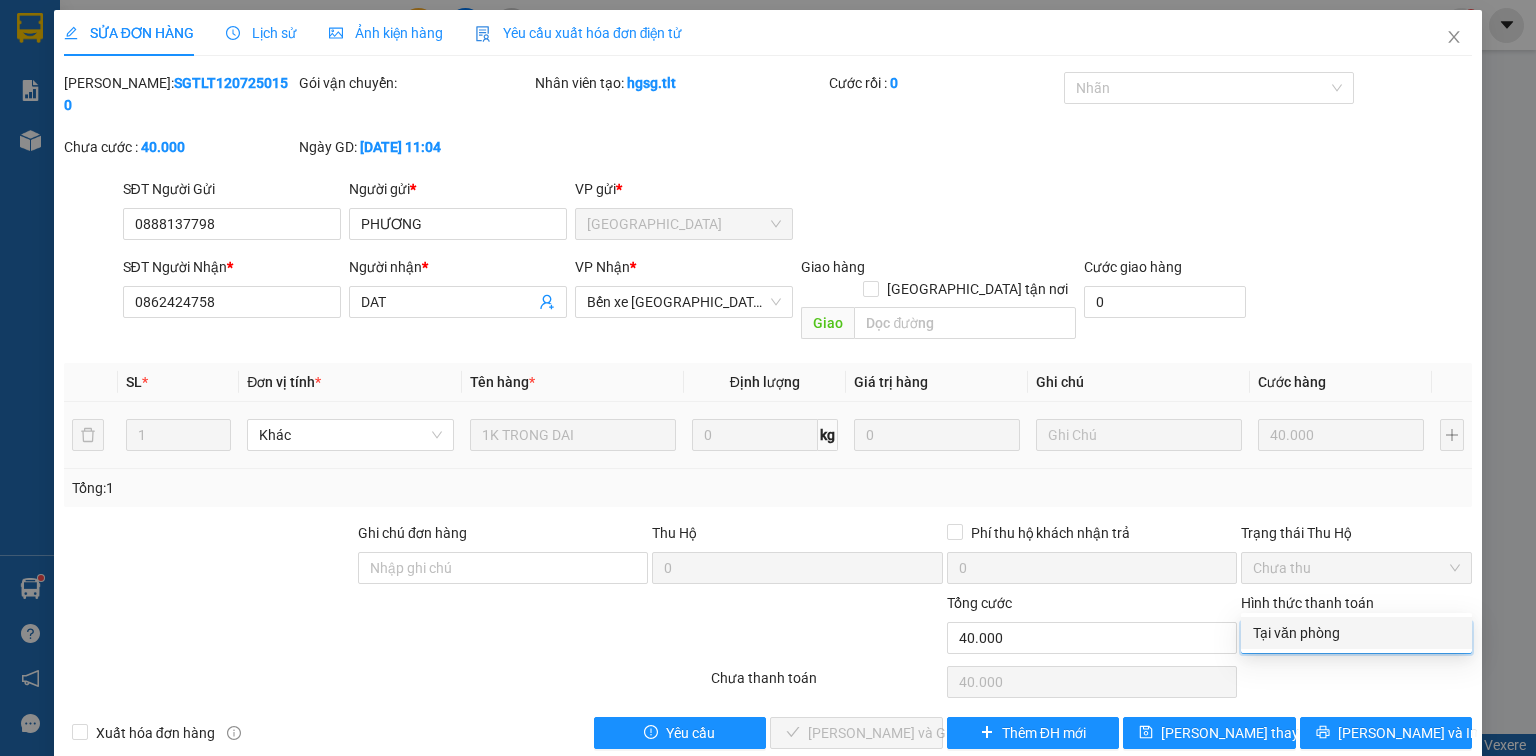 drag, startPoint x: 1277, startPoint y: 633, endPoint x: 1236, endPoint y: 630, distance: 41.109608 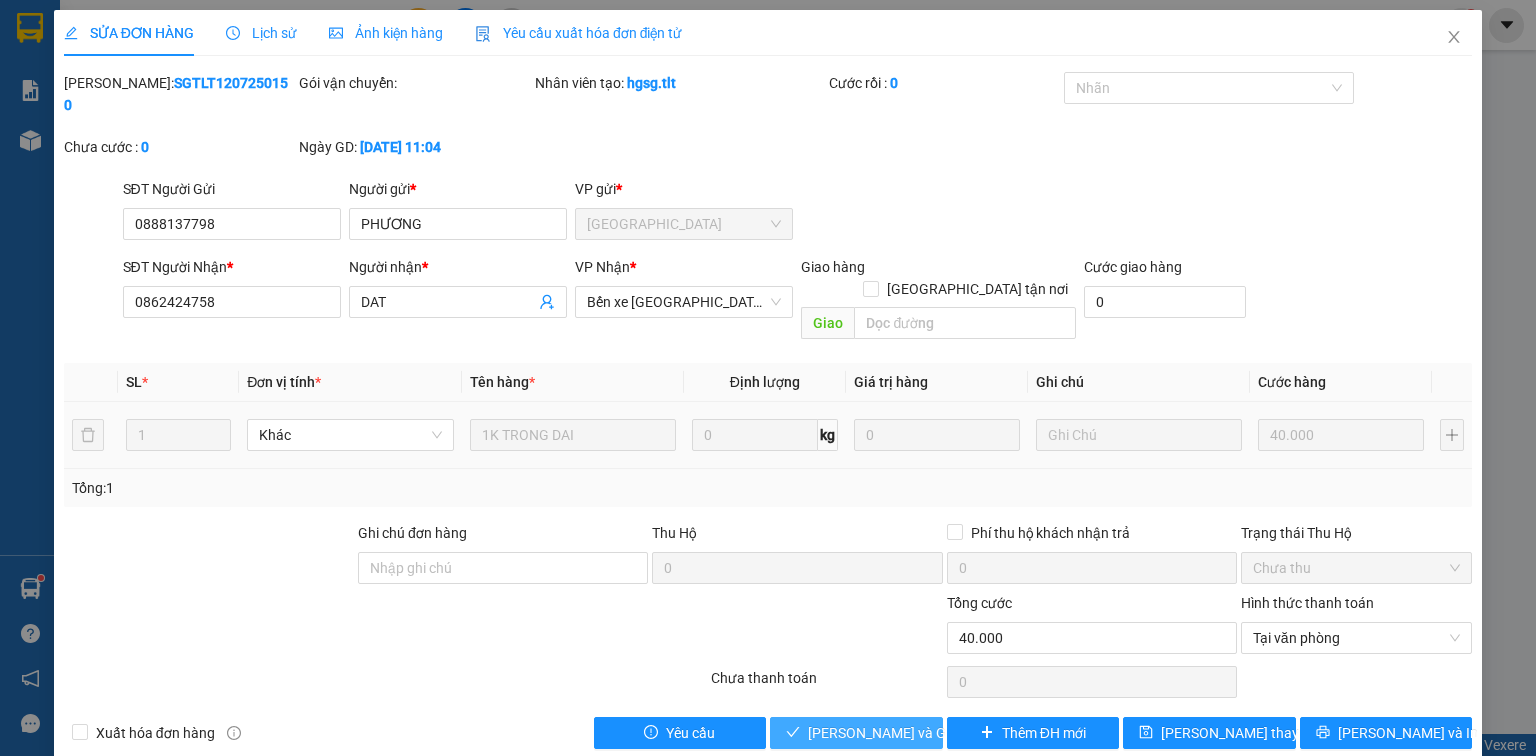 click on "Lưu và Giao hàng" at bounding box center [856, 733] 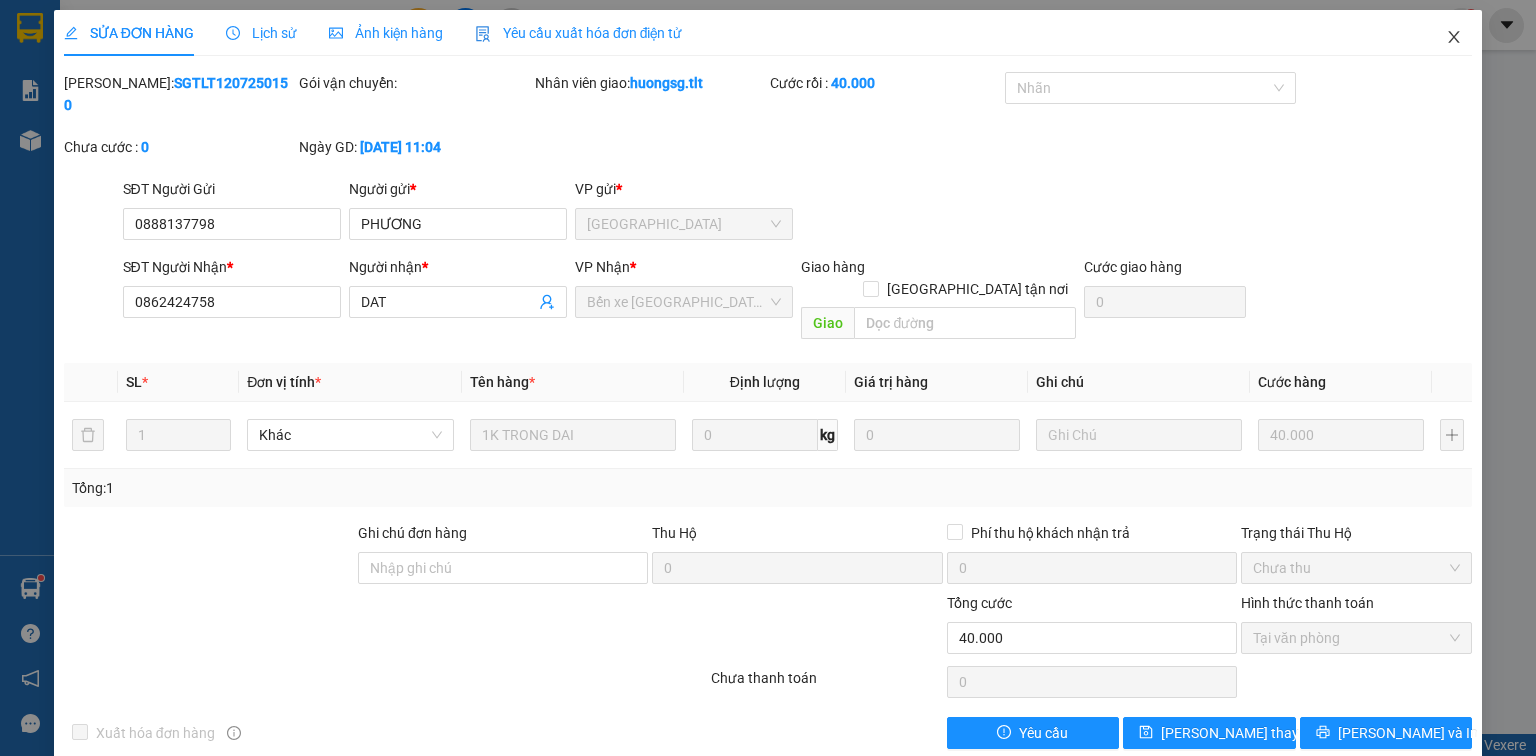 drag, startPoint x: 1464, startPoint y: 36, endPoint x: 992, endPoint y: 11, distance: 472.66162 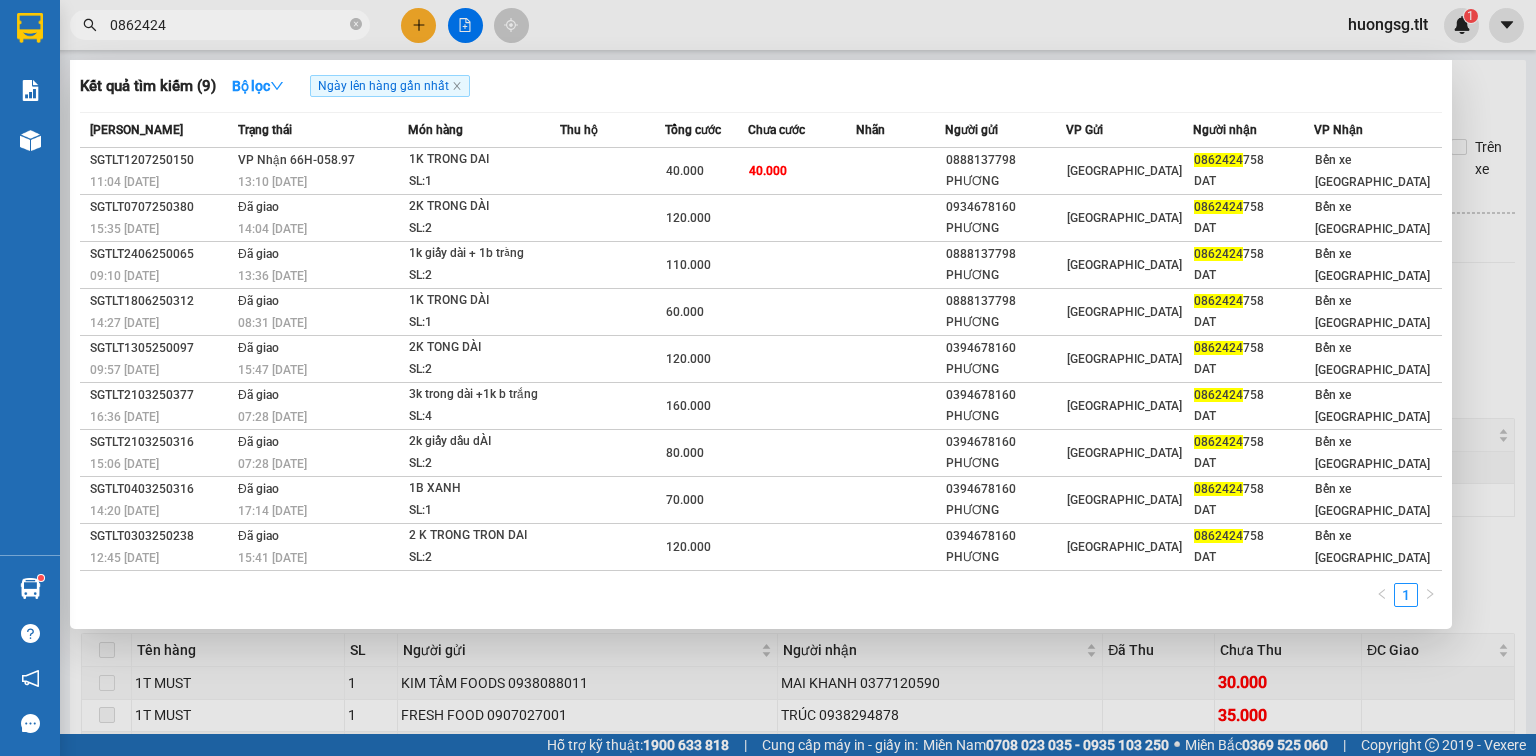 click on "0862424" at bounding box center (228, 25) 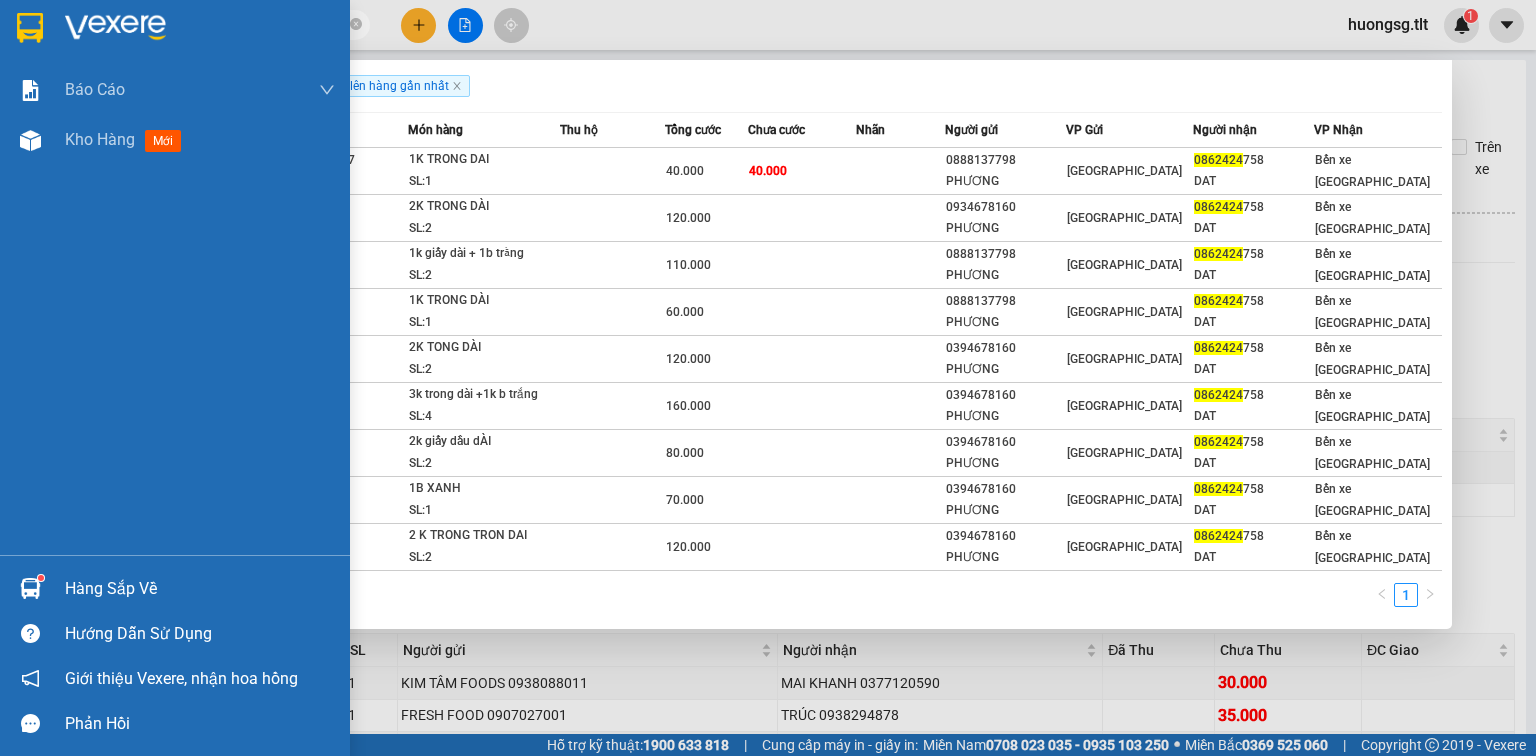 click at bounding box center [30, 588] 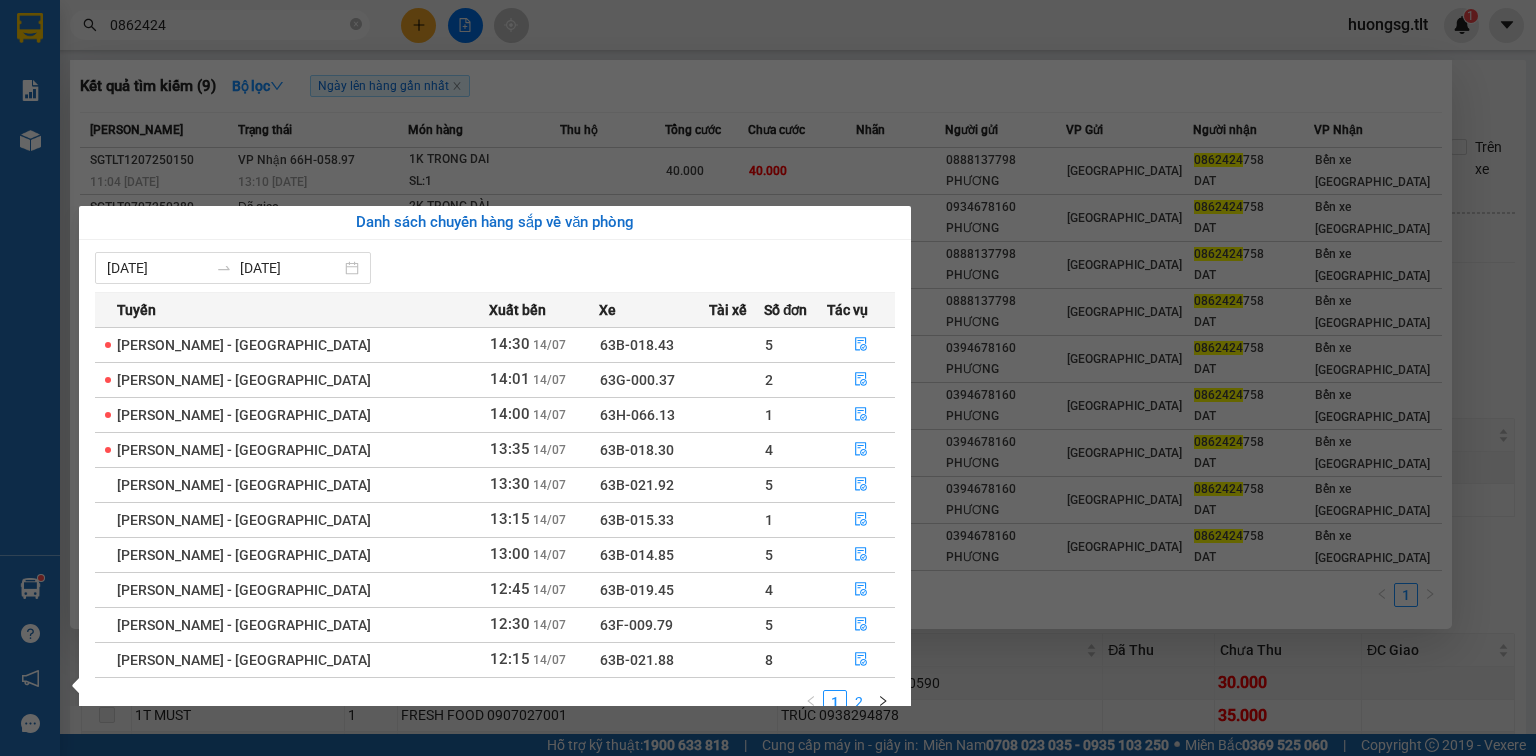 click on "2" at bounding box center [859, 702] 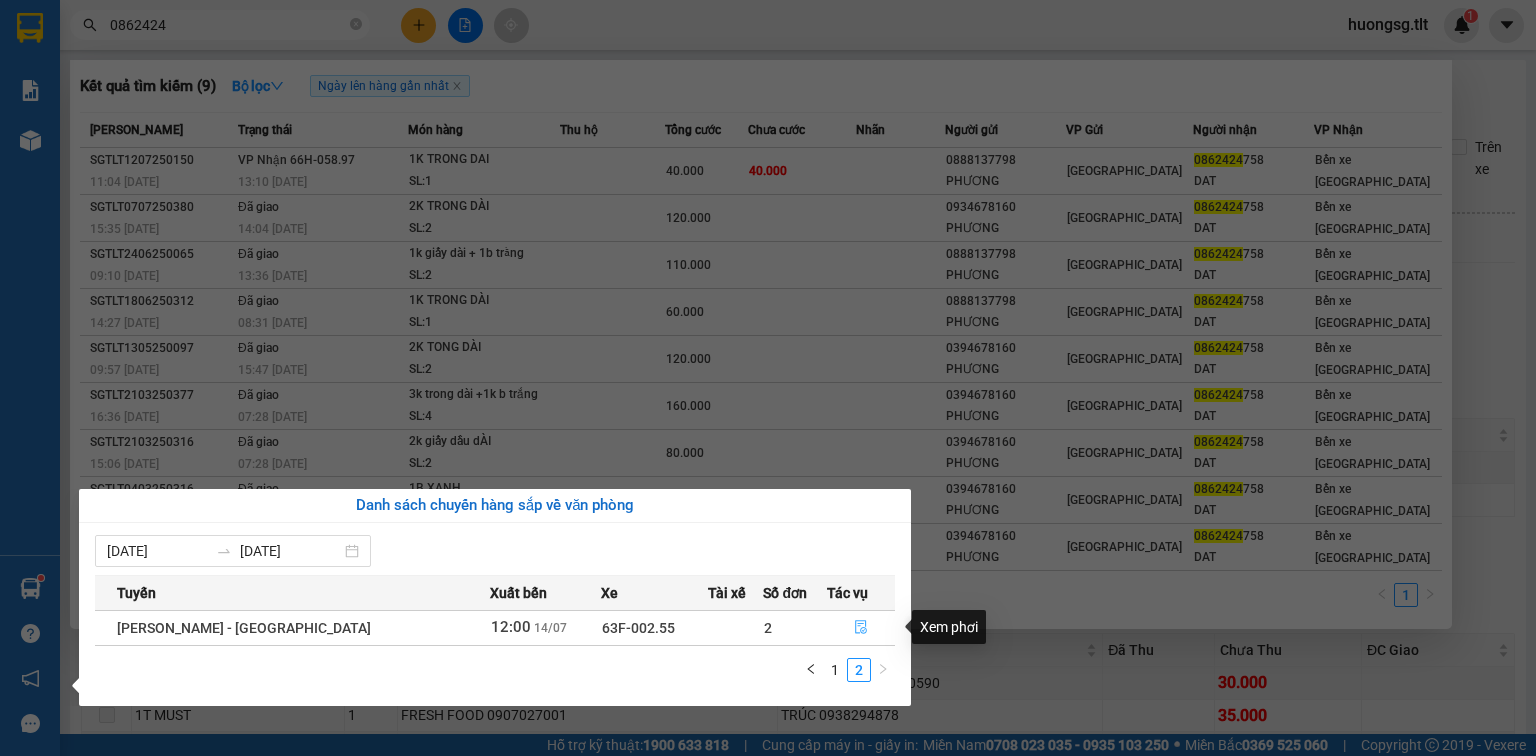 click 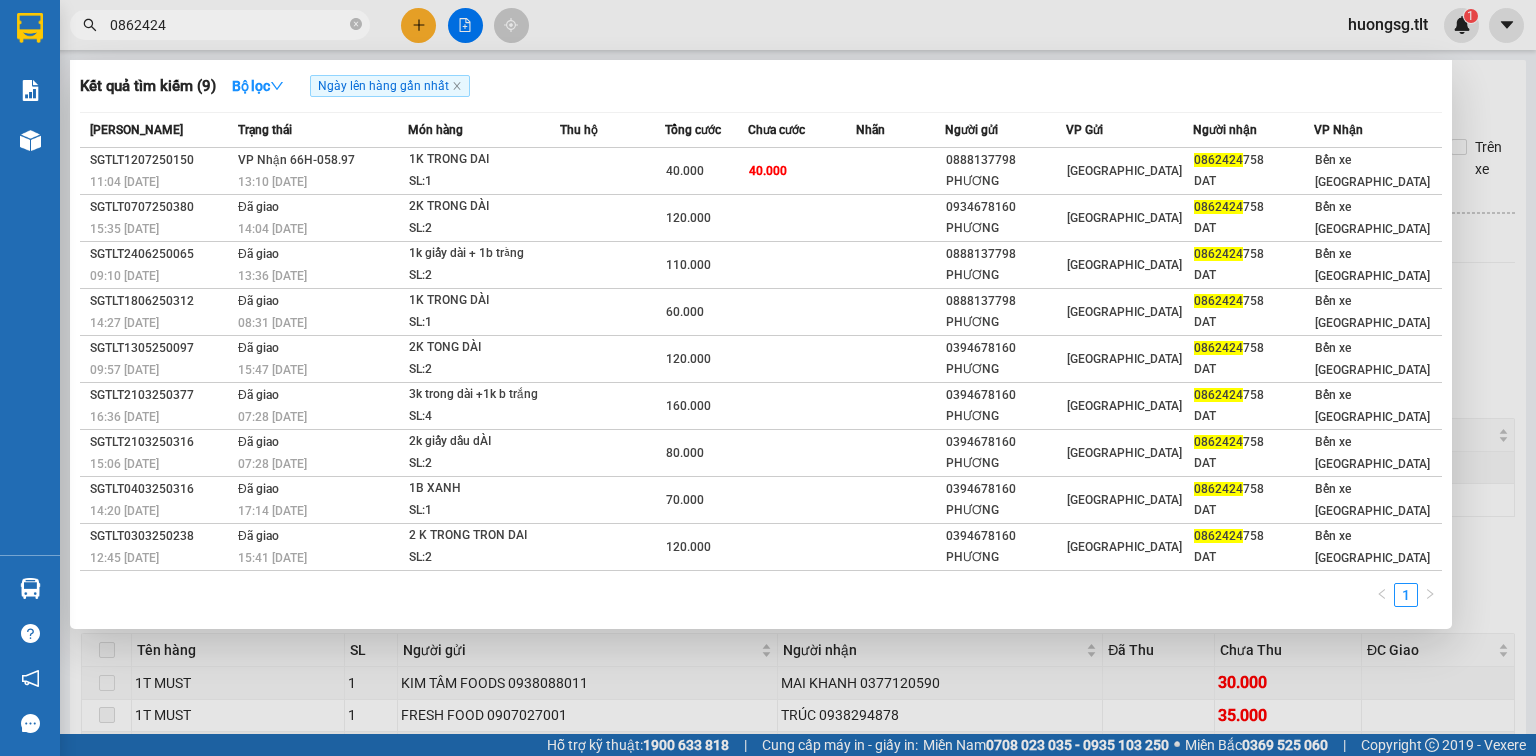 click at bounding box center (768, 378) 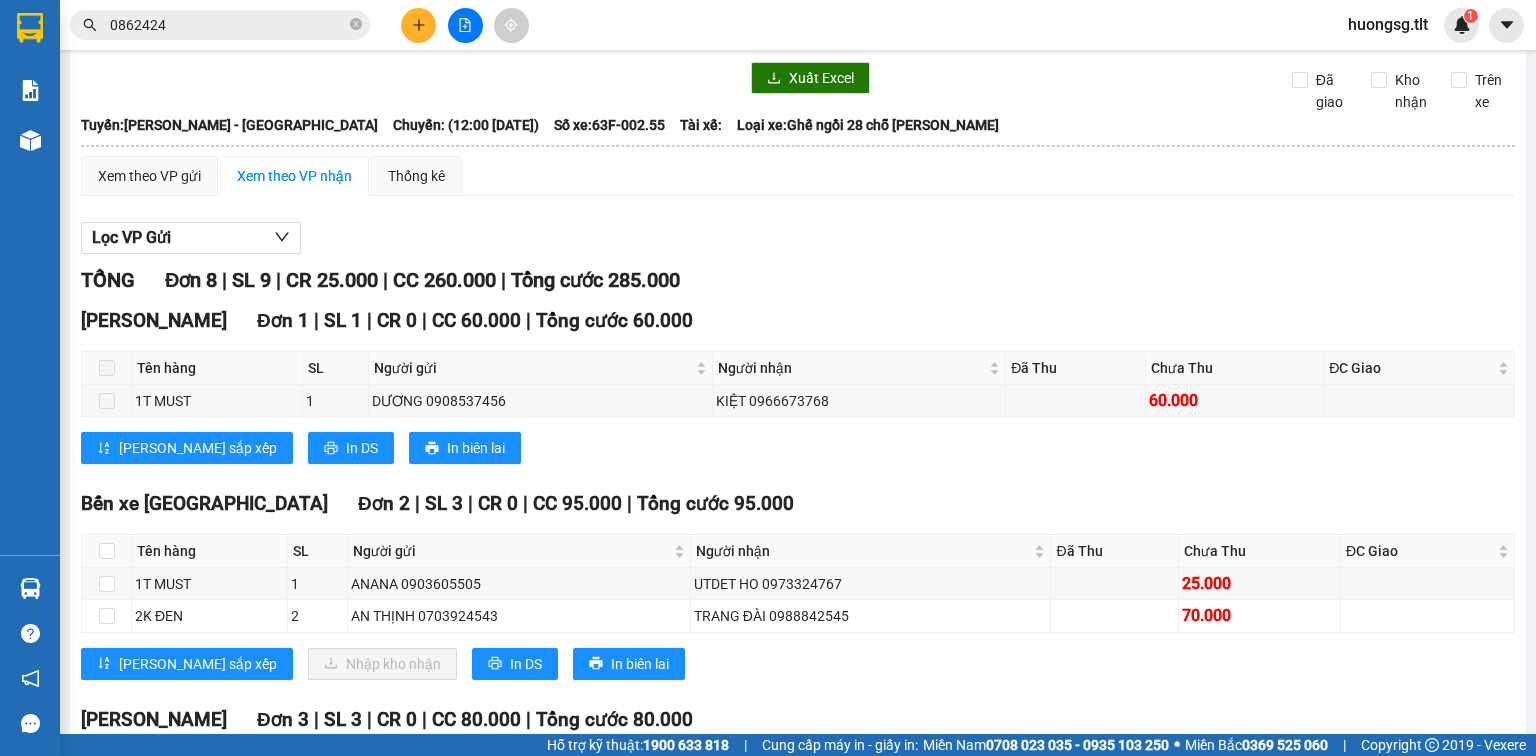 scroll, scrollTop: 160, scrollLeft: 0, axis: vertical 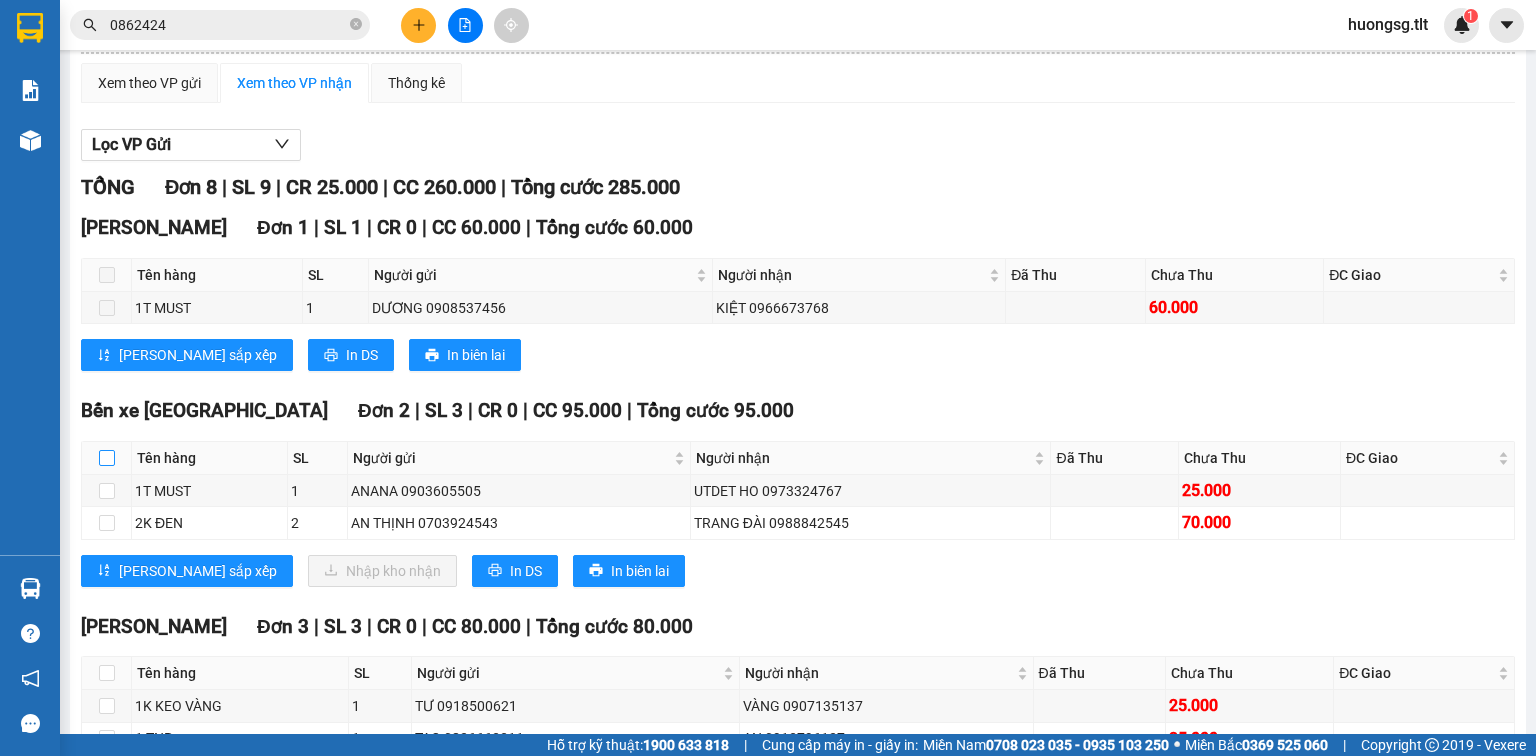 click at bounding box center (107, 458) 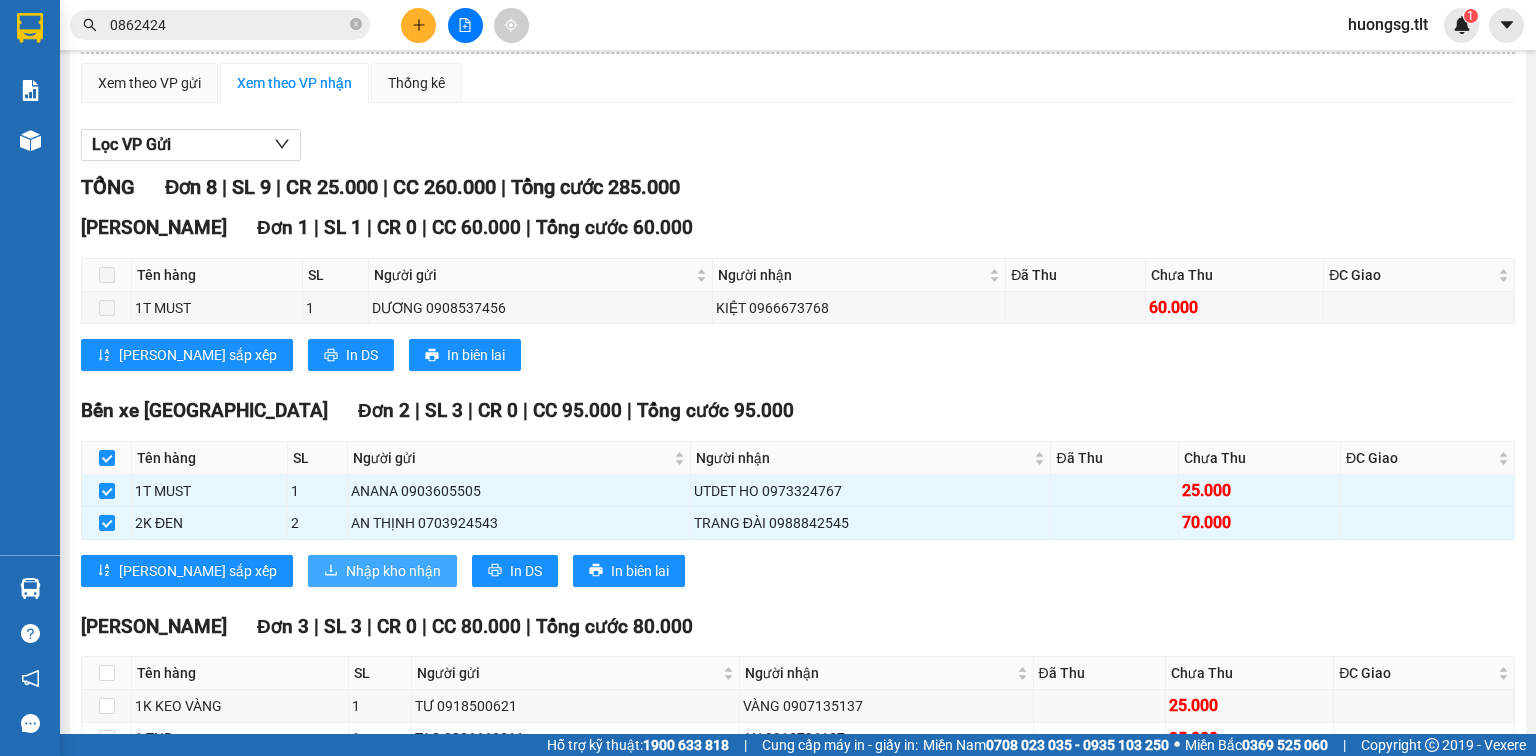click on "Nhập kho nhận" at bounding box center [393, 571] 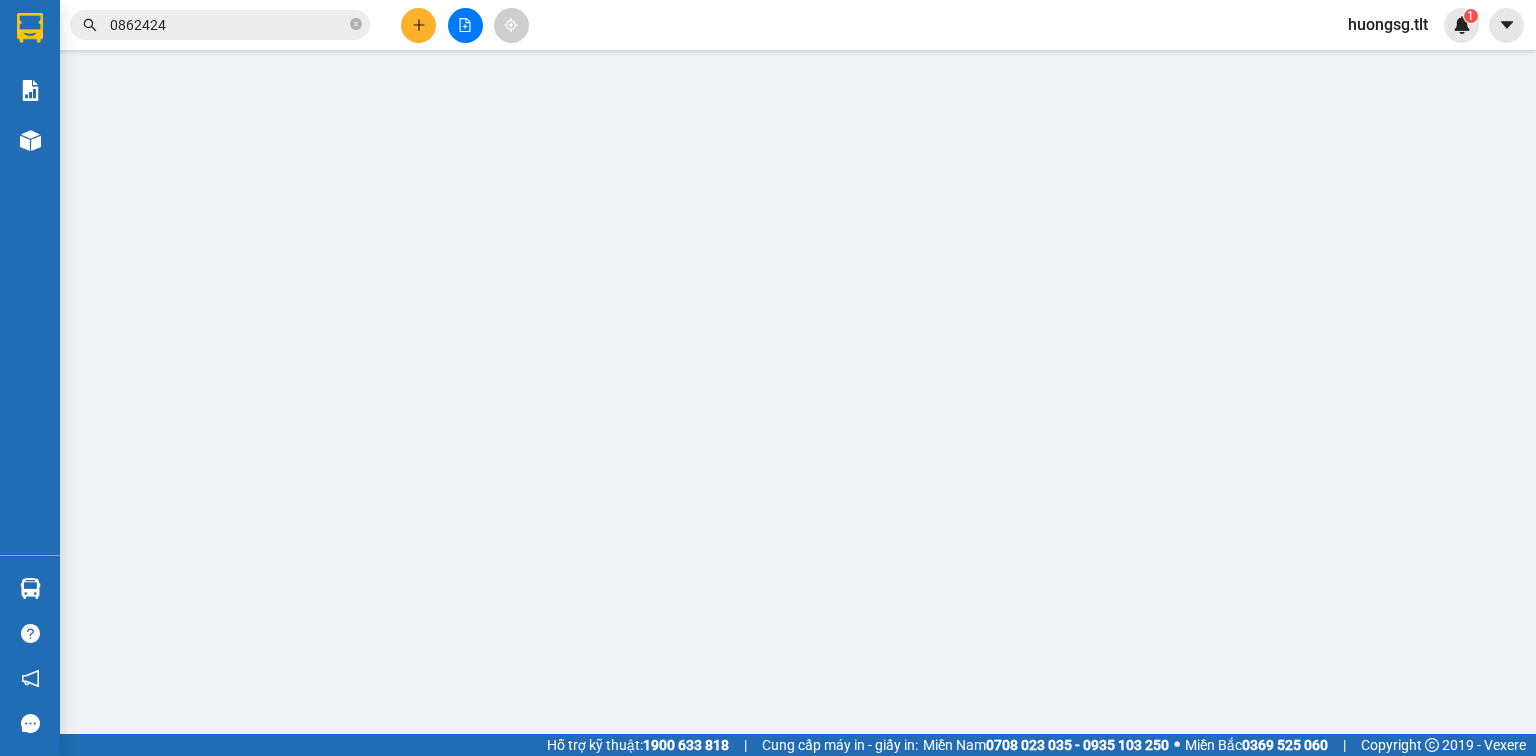scroll, scrollTop: 0, scrollLeft: 0, axis: both 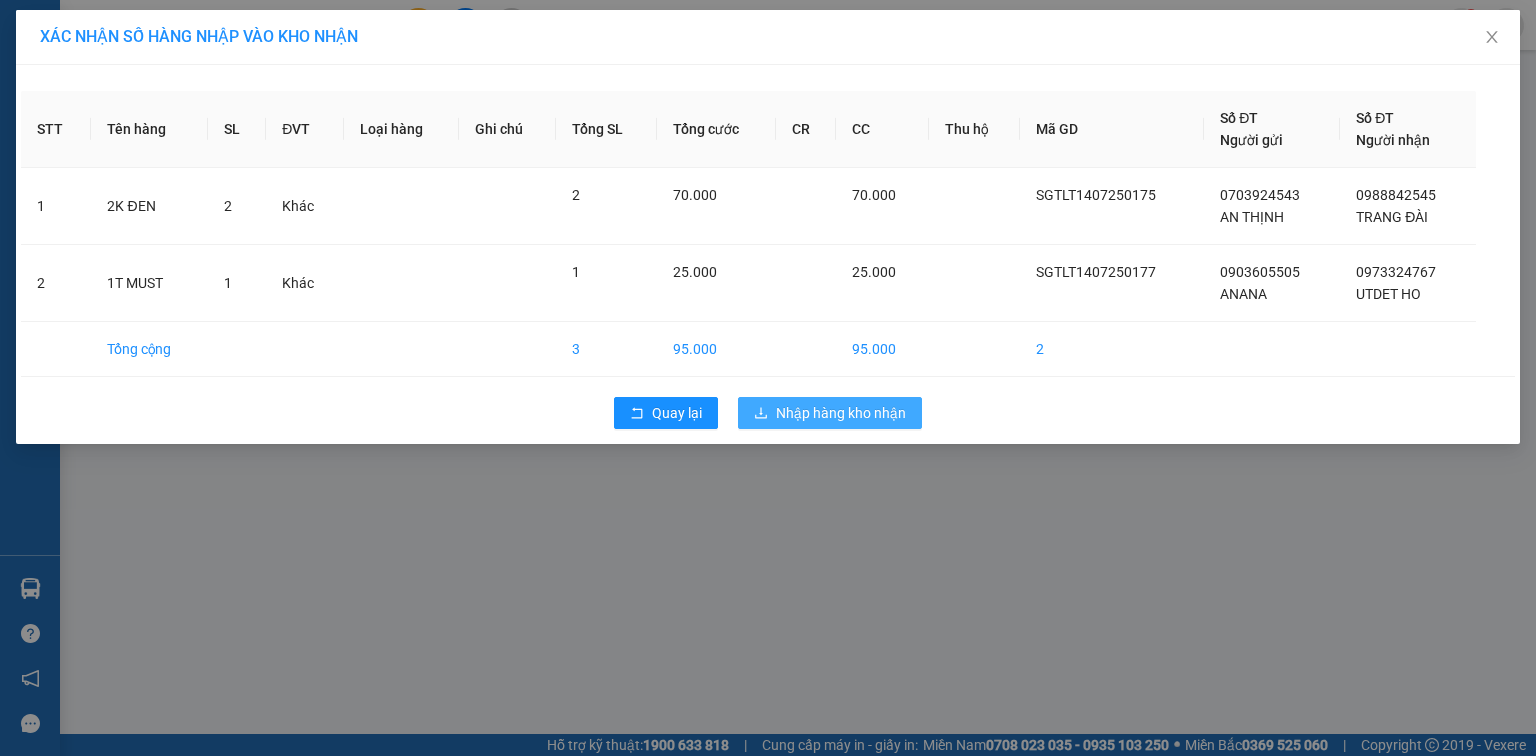 click on "Nhập hàng kho nhận" at bounding box center (841, 413) 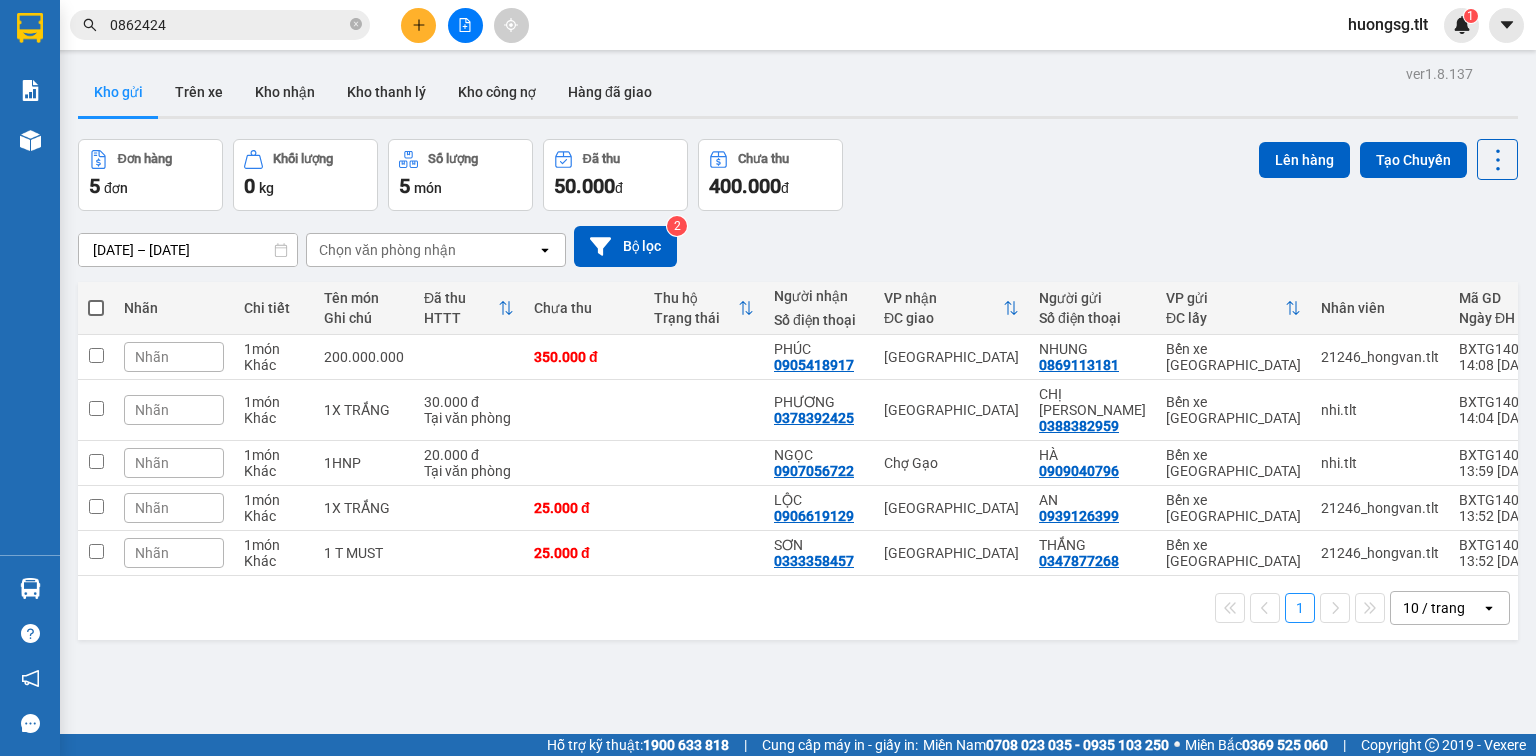 click on "0862424" at bounding box center (228, 25) 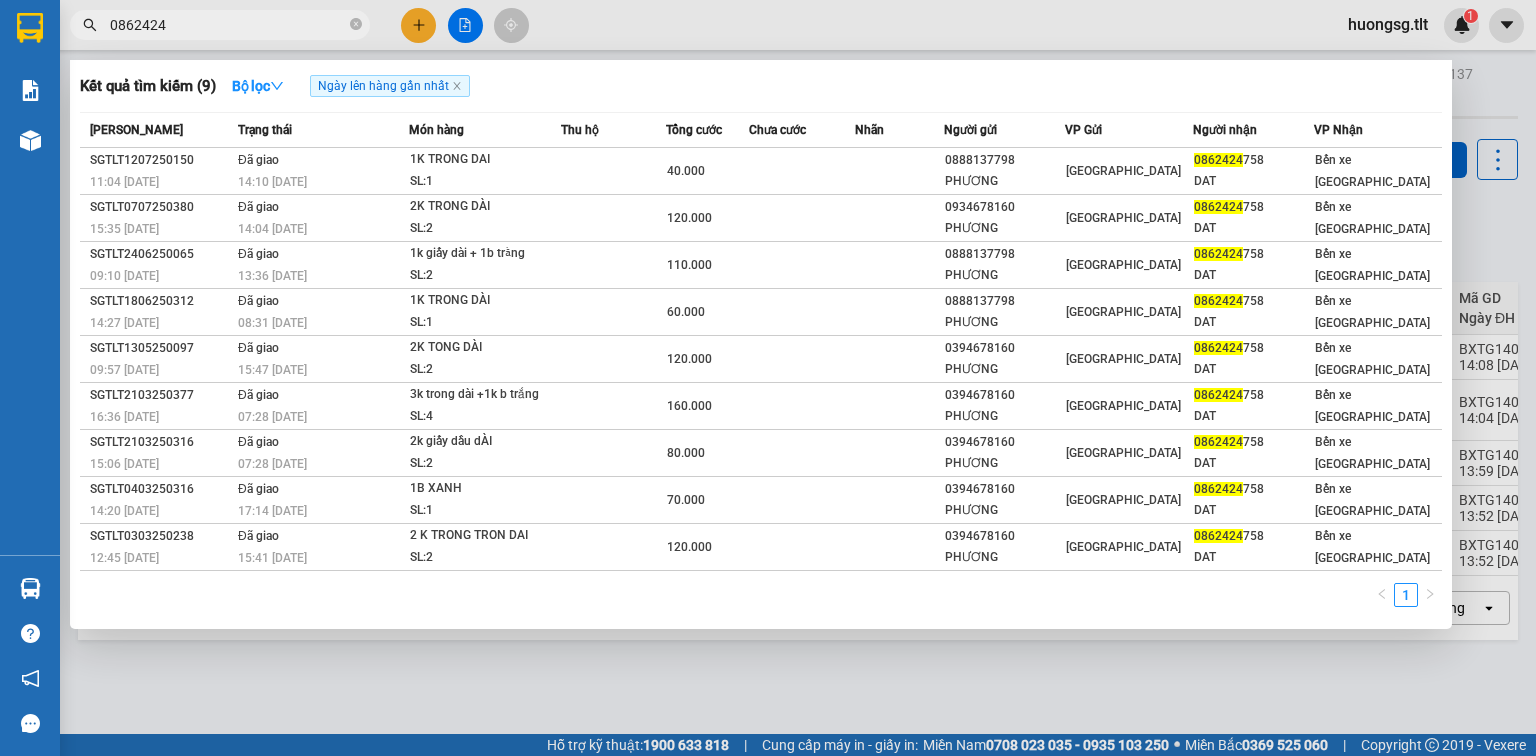 click on "0862424" at bounding box center [220, 25] 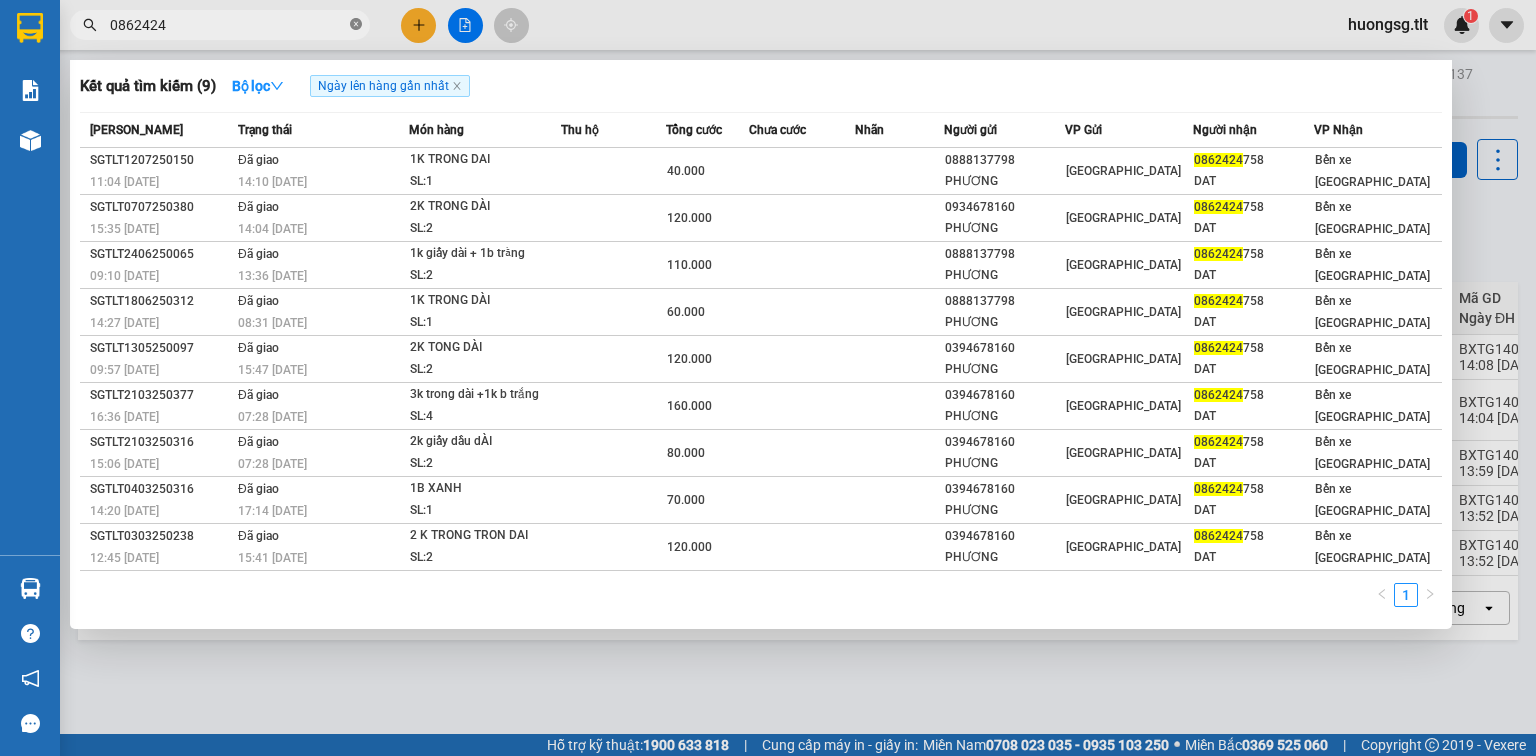 click 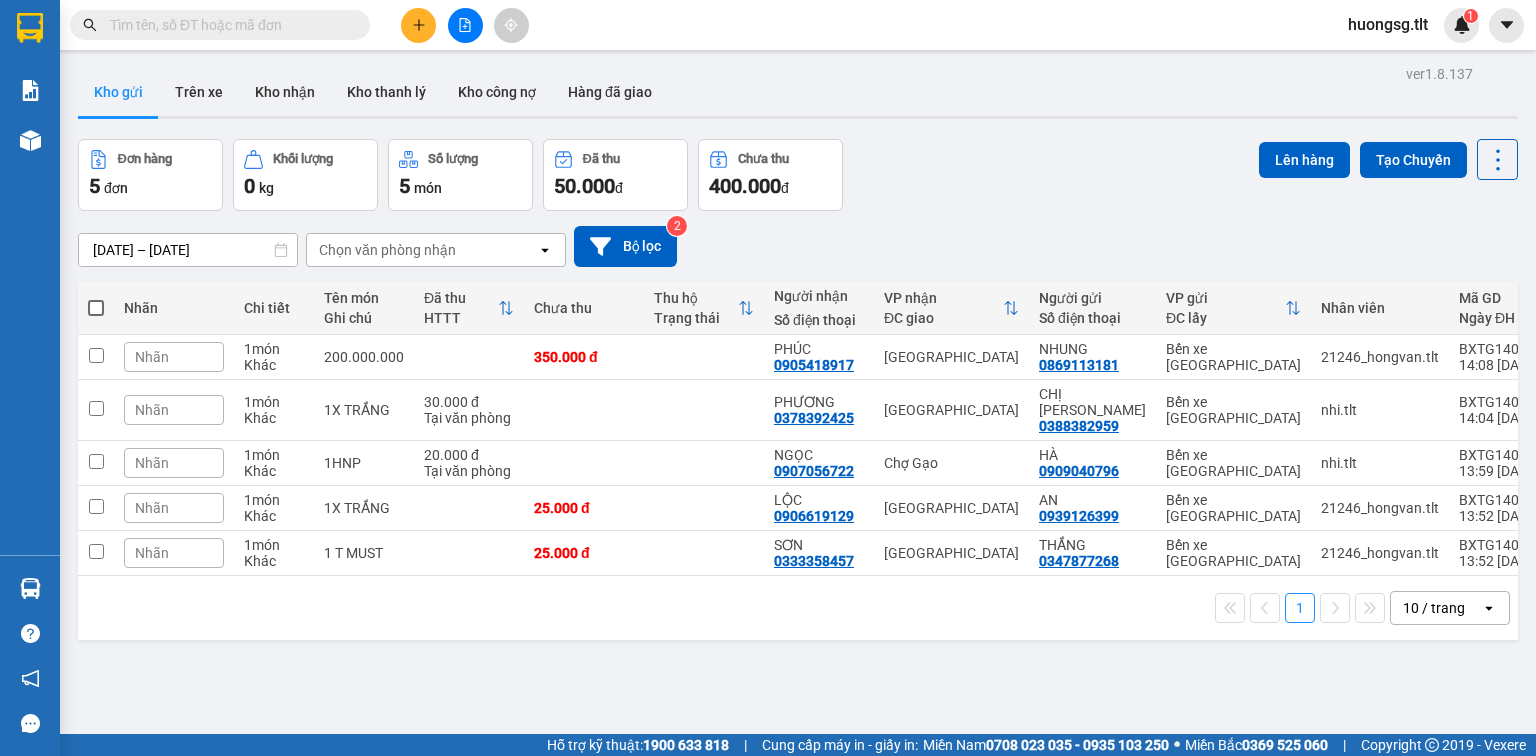 click at bounding box center (228, 25) 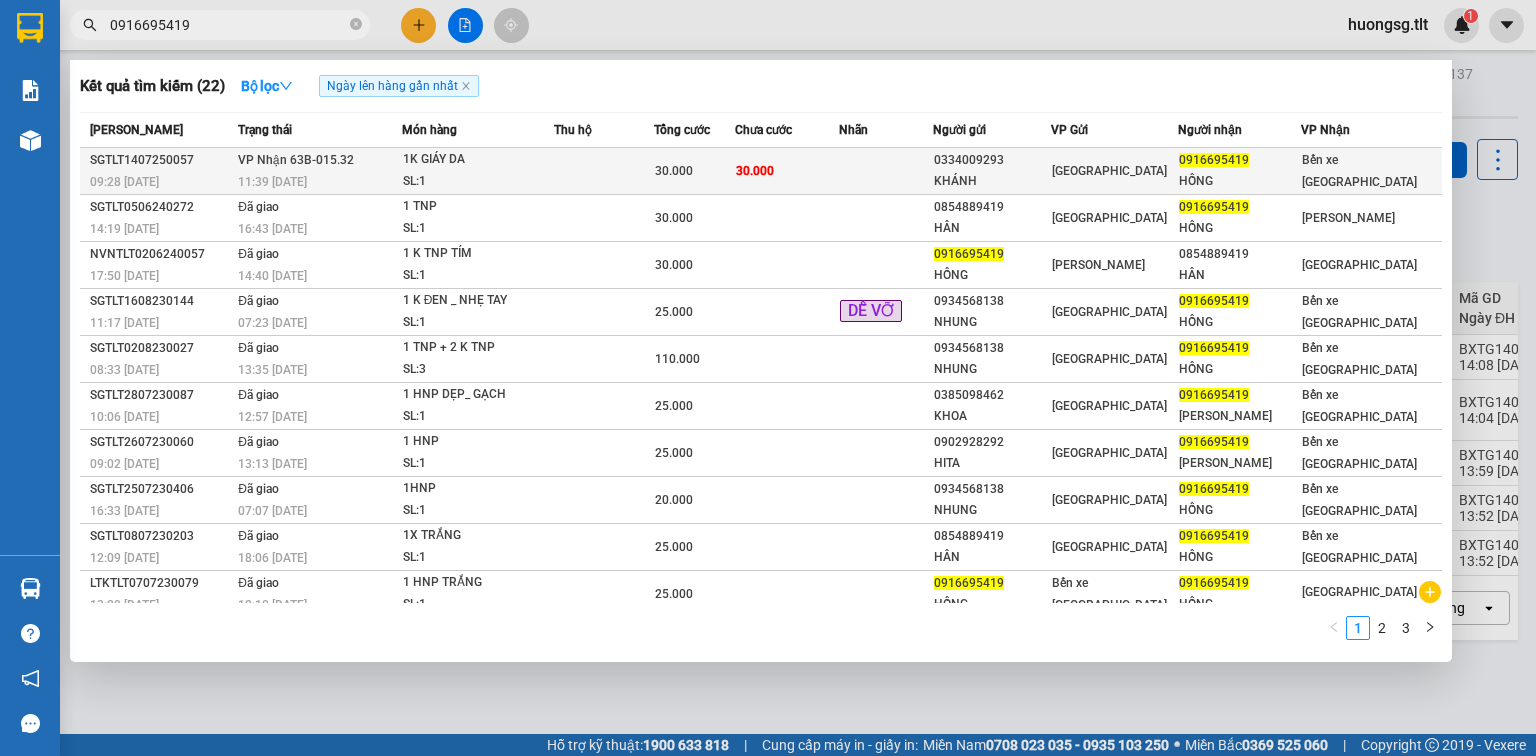type on "0916695419" 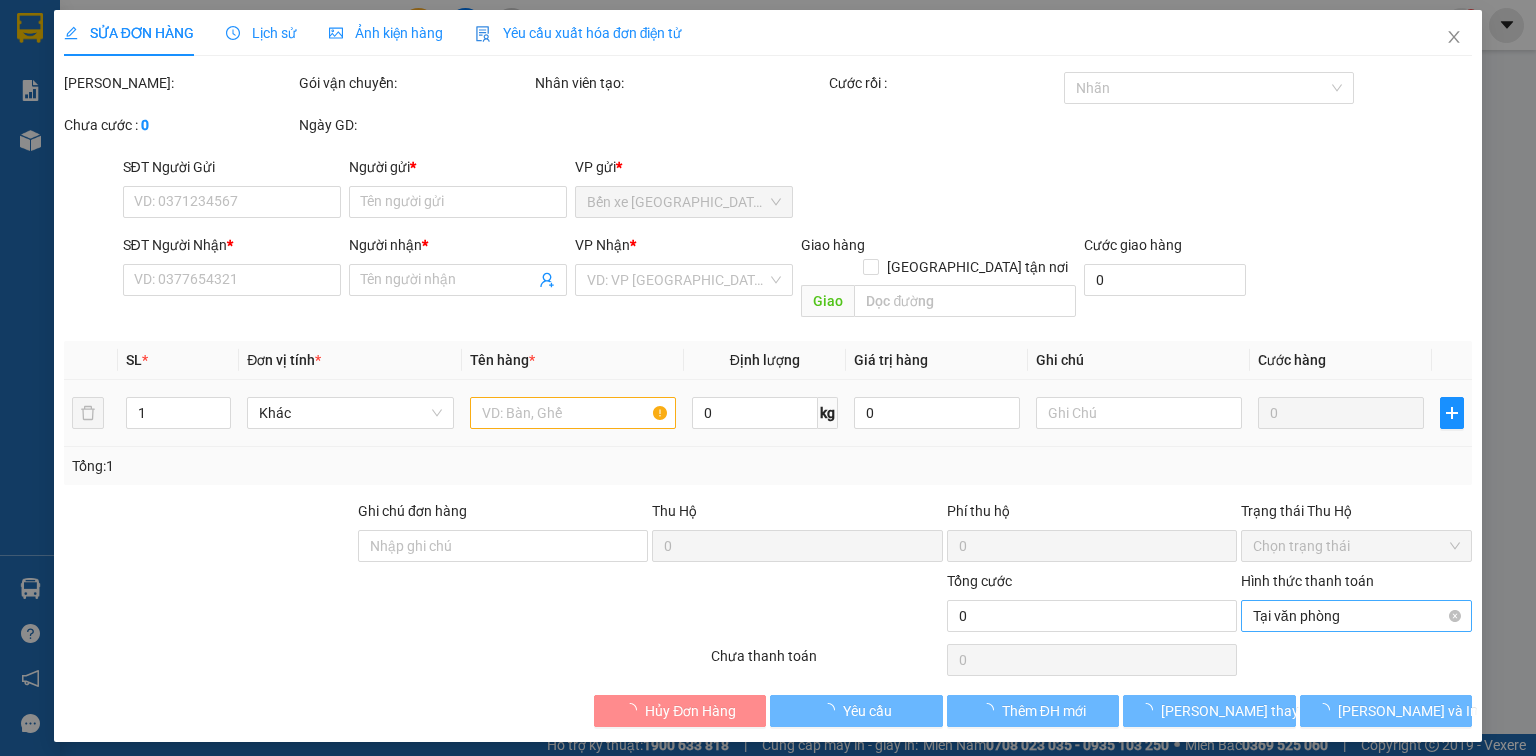 type on "0334009293" 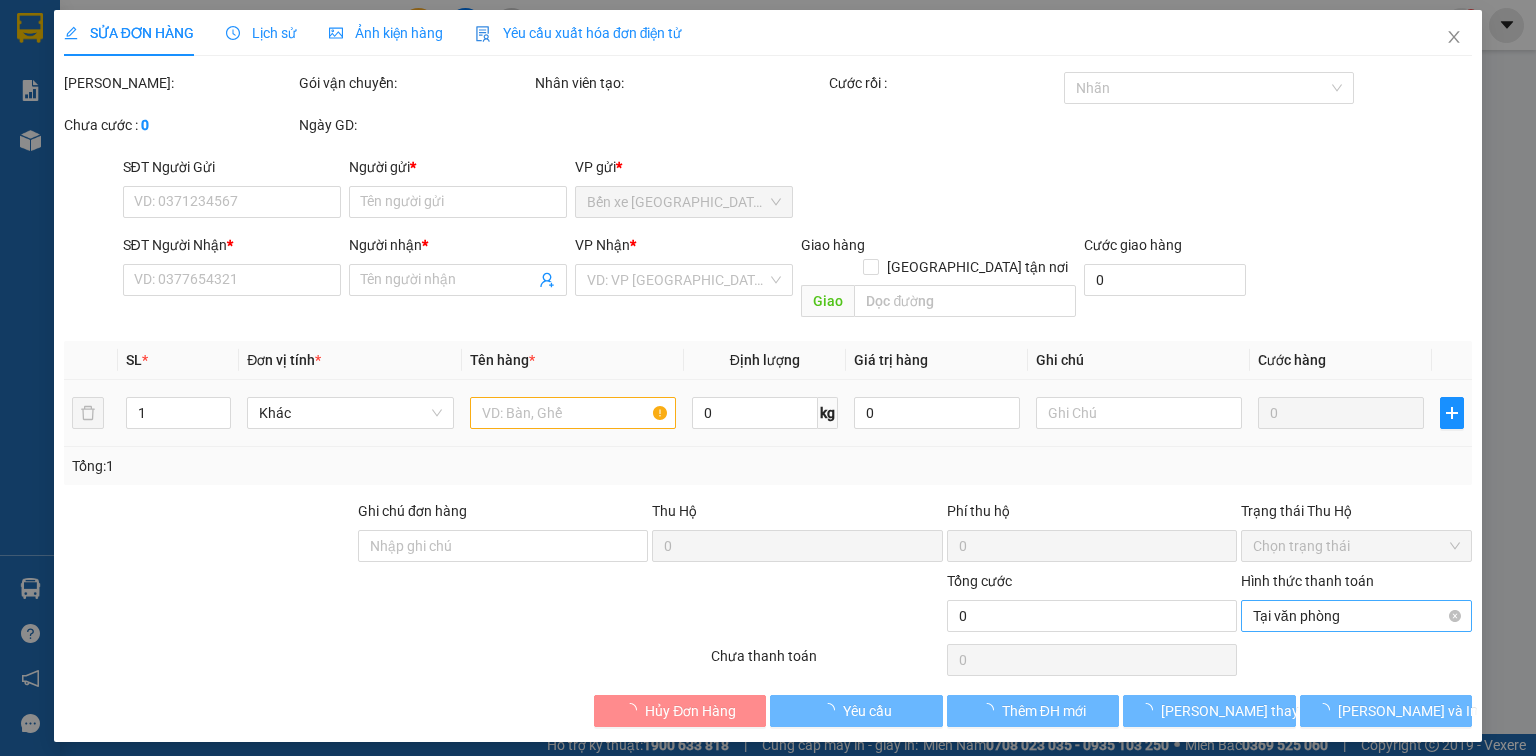 type on "KHÁNH" 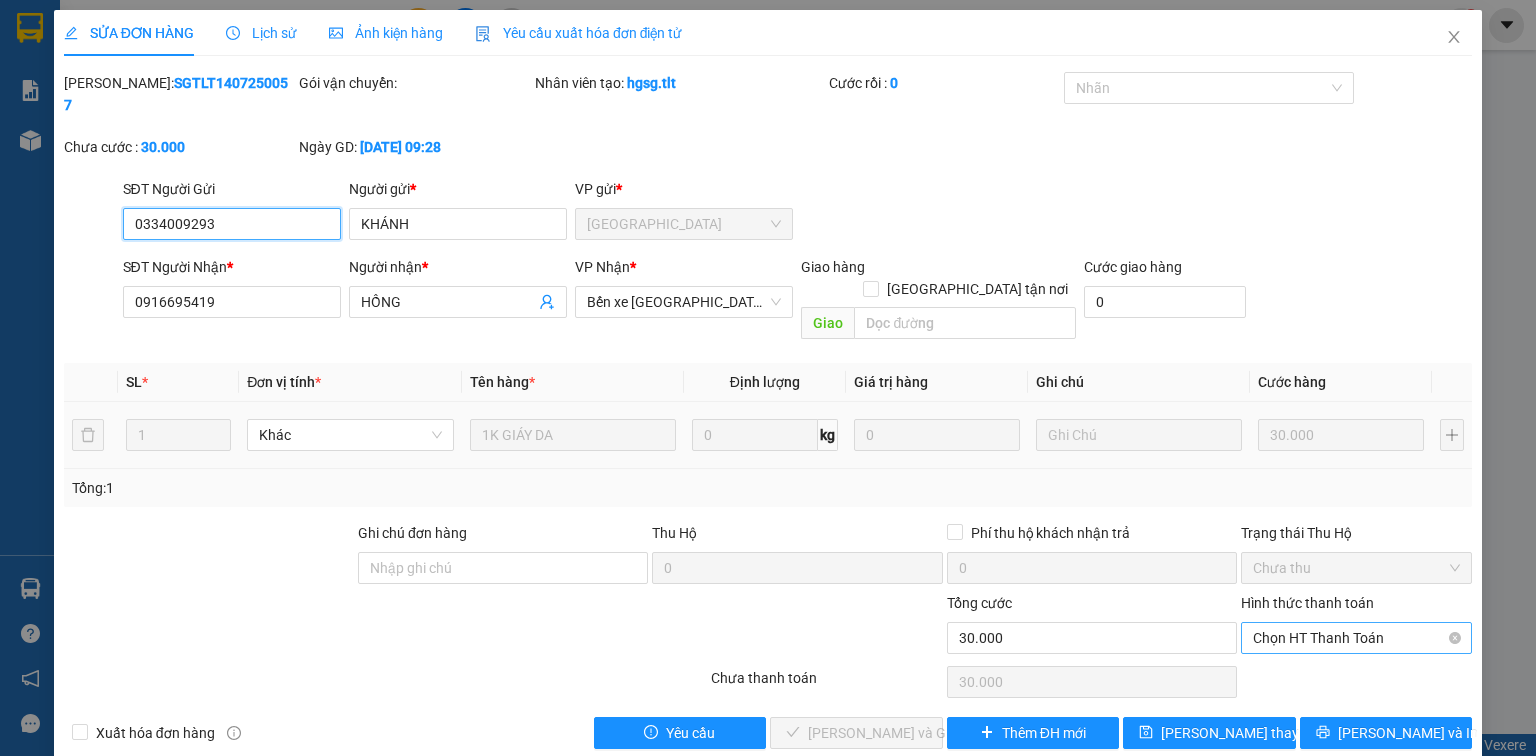 click on "Chọn HT Thanh Toán" at bounding box center (1356, 638) 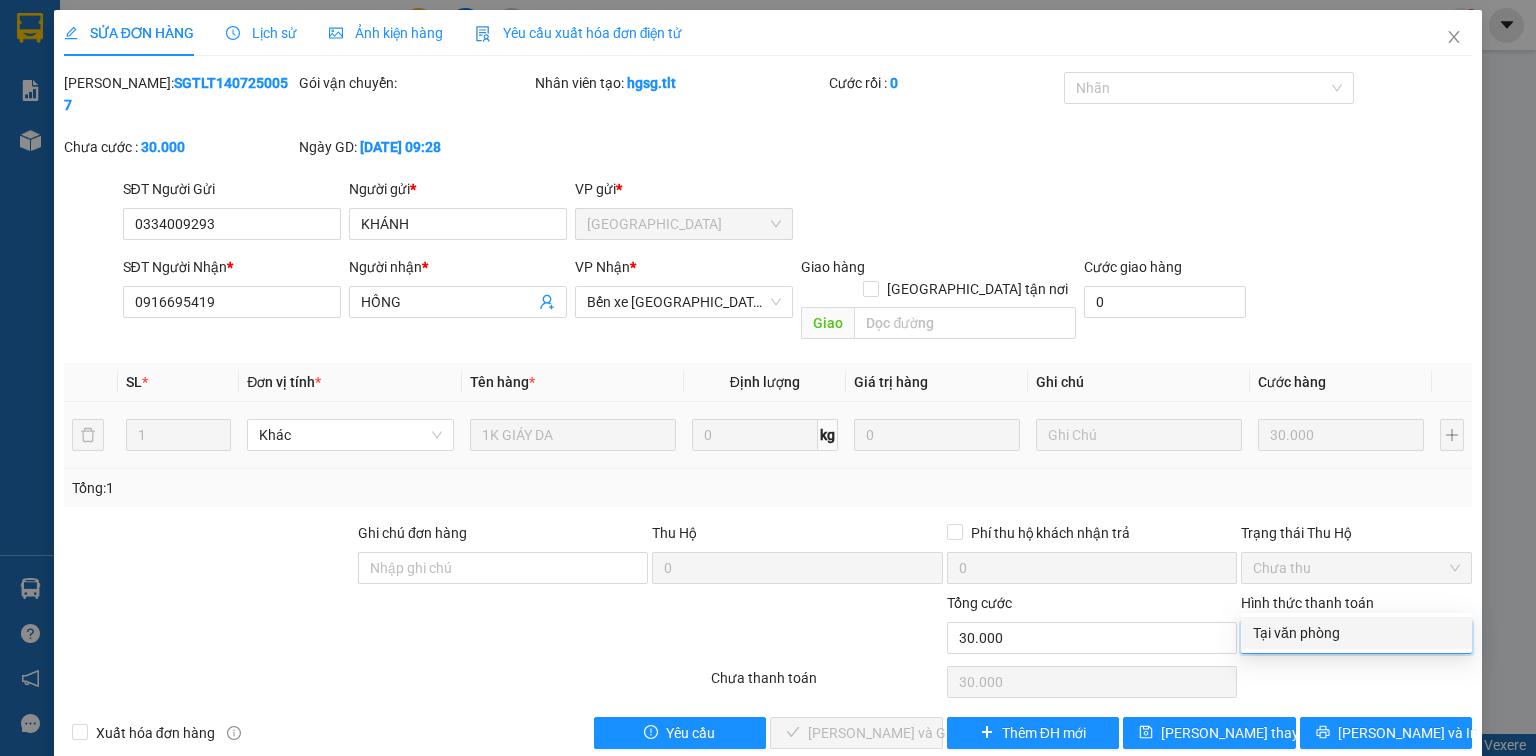 drag, startPoint x: 1280, startPoint y: 640, endPoint x: 1169, endPoint y: 640, distance: 111 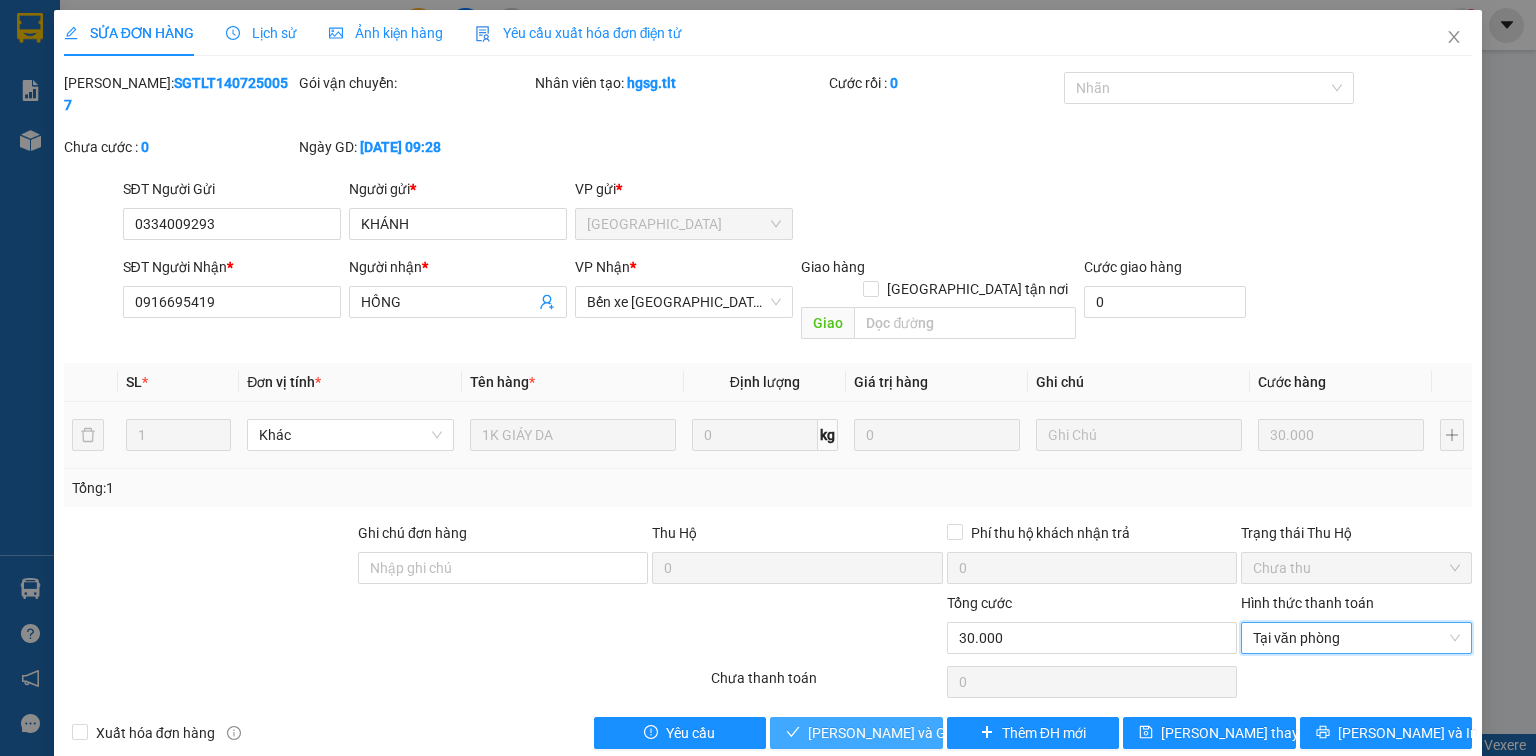 click on "Lưu và Giao hàng" at bounding box center (904, 733) 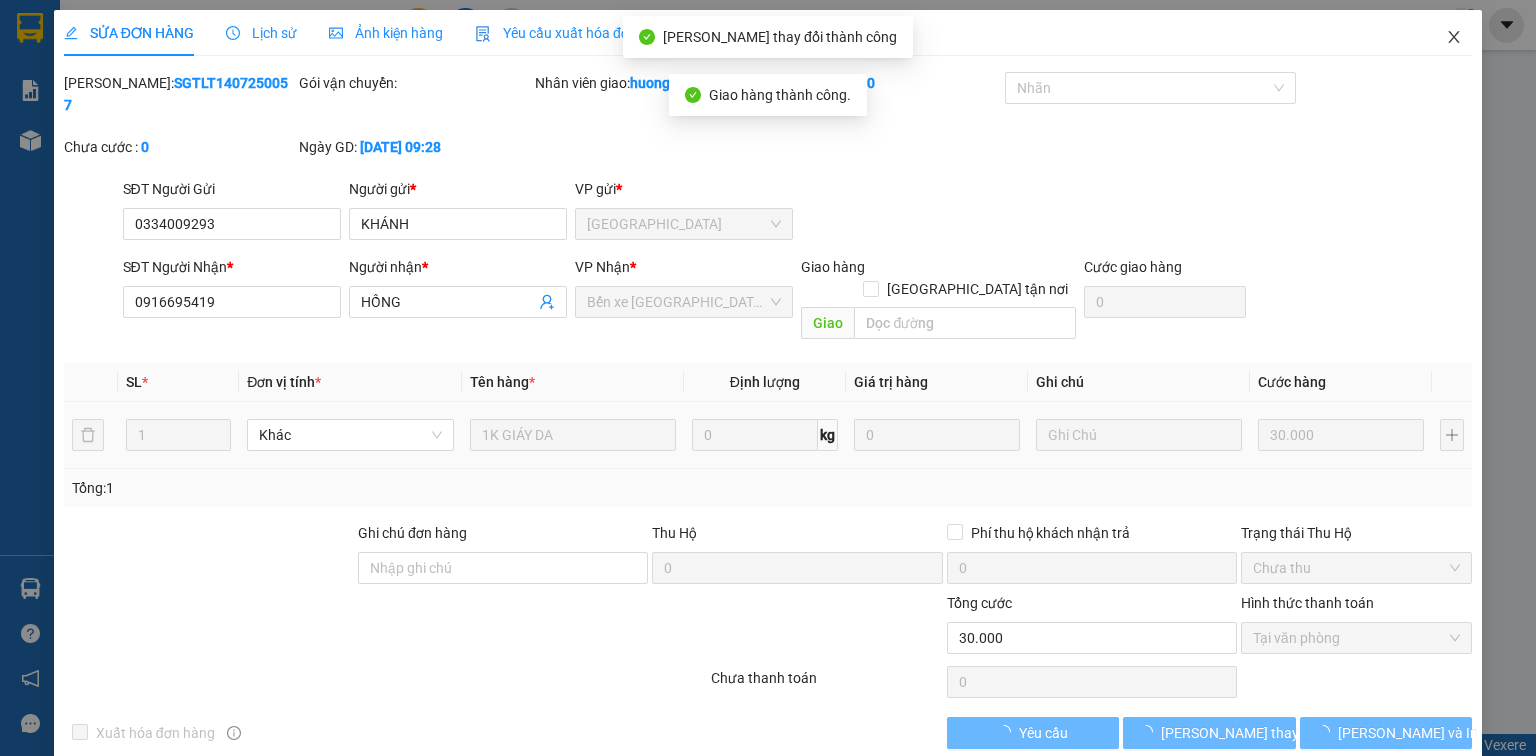 click at bounding box center (1454, 38) 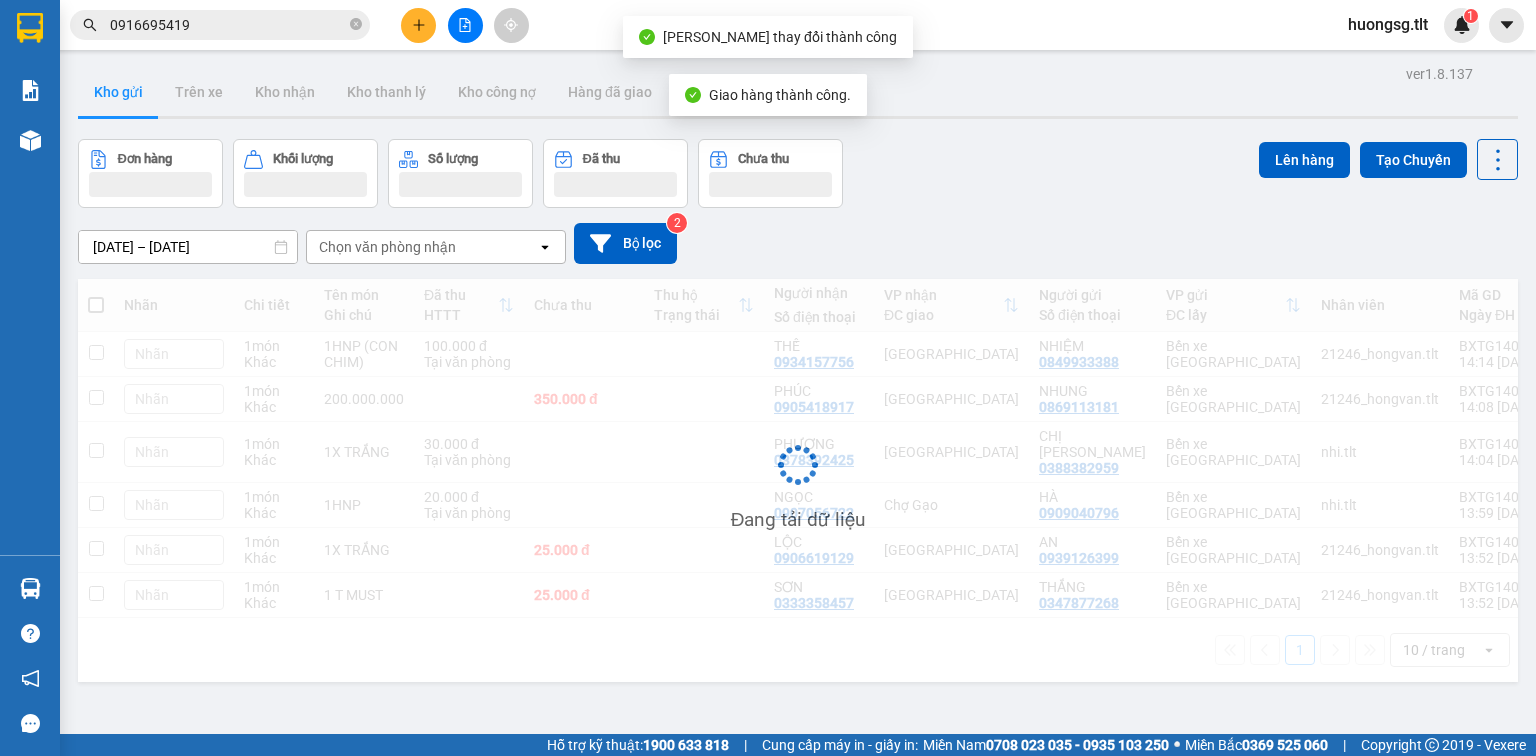 drag, startPoint x: 242, startPoint y: 31, endPoint x: 248, endPoint y: 17, distance: 15.231546 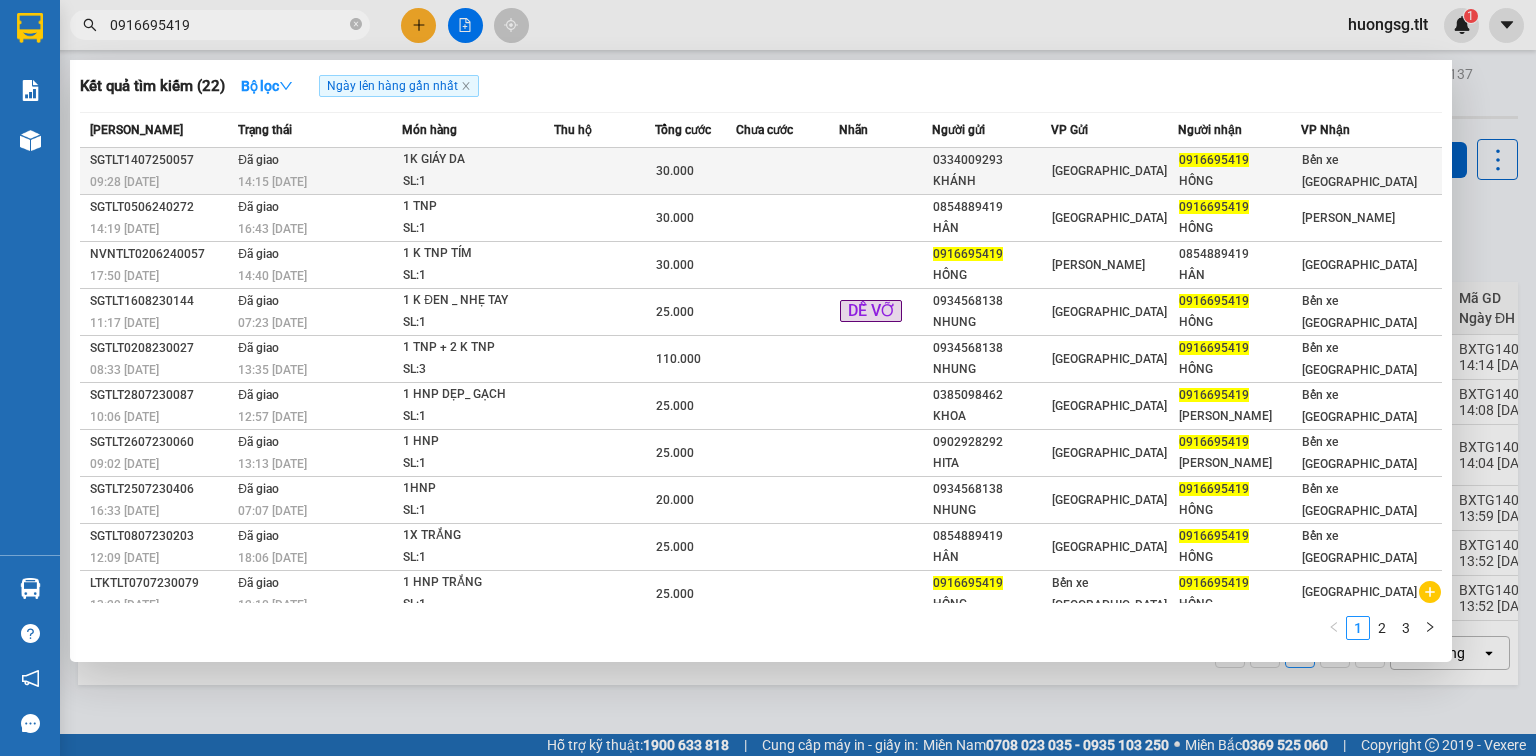 click at bounding box center (604, 171) 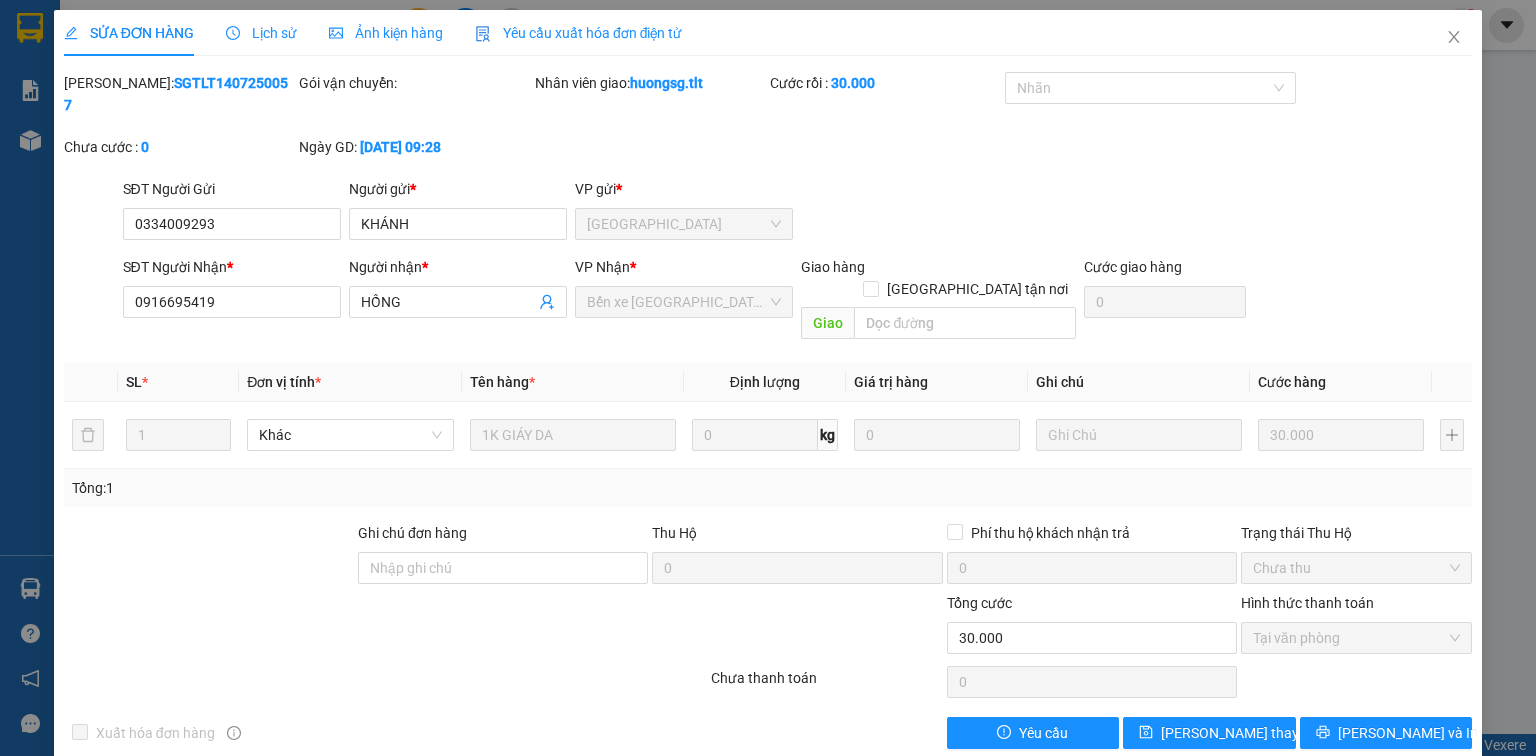 click on "Lịch sử" at bounding box center [261, 33] 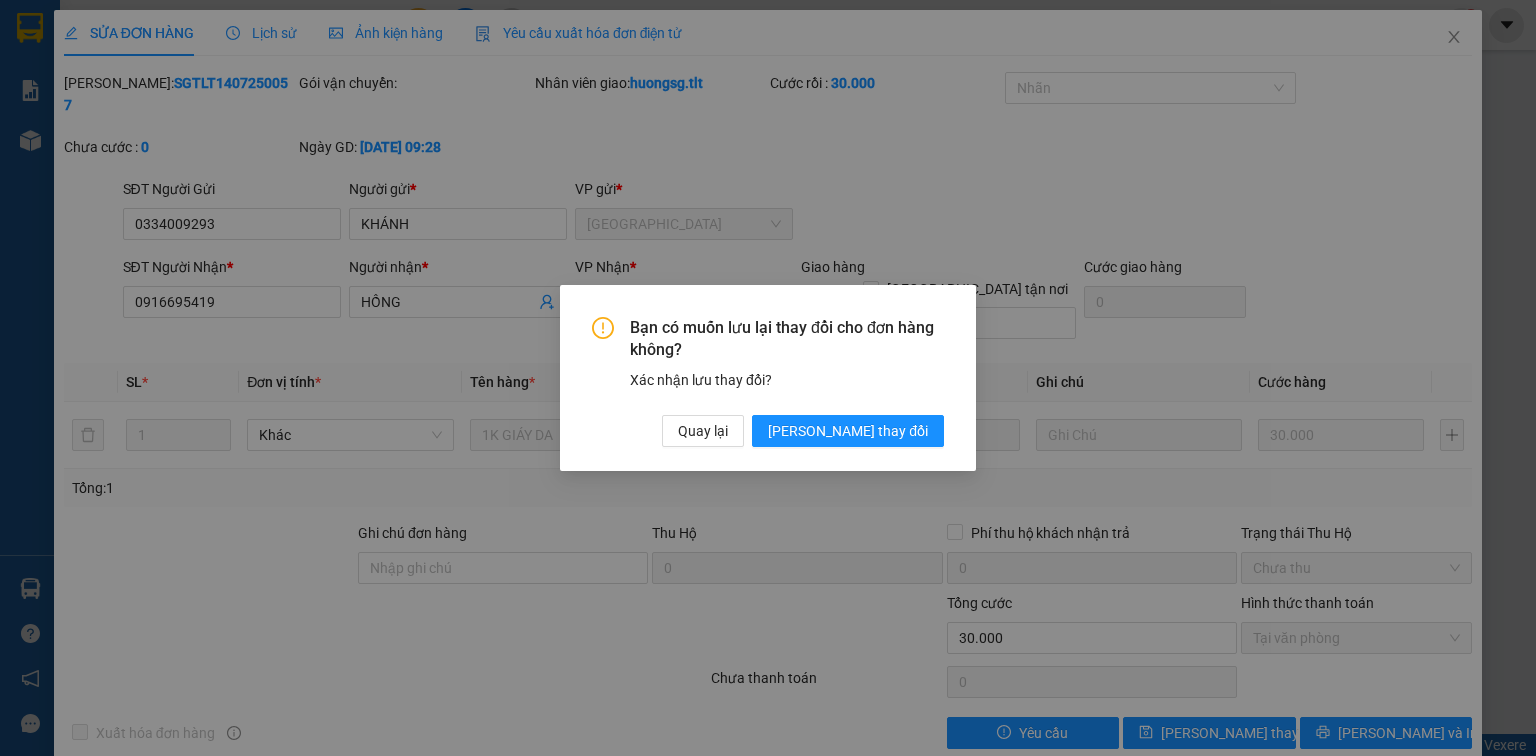 click on "Bạn có muốn lưu lại thay đổi cho đơn hàng không? Xác nhận lưu thay đổi? Quay lại Lưu thay đổi" at bounding box center (768, 378) 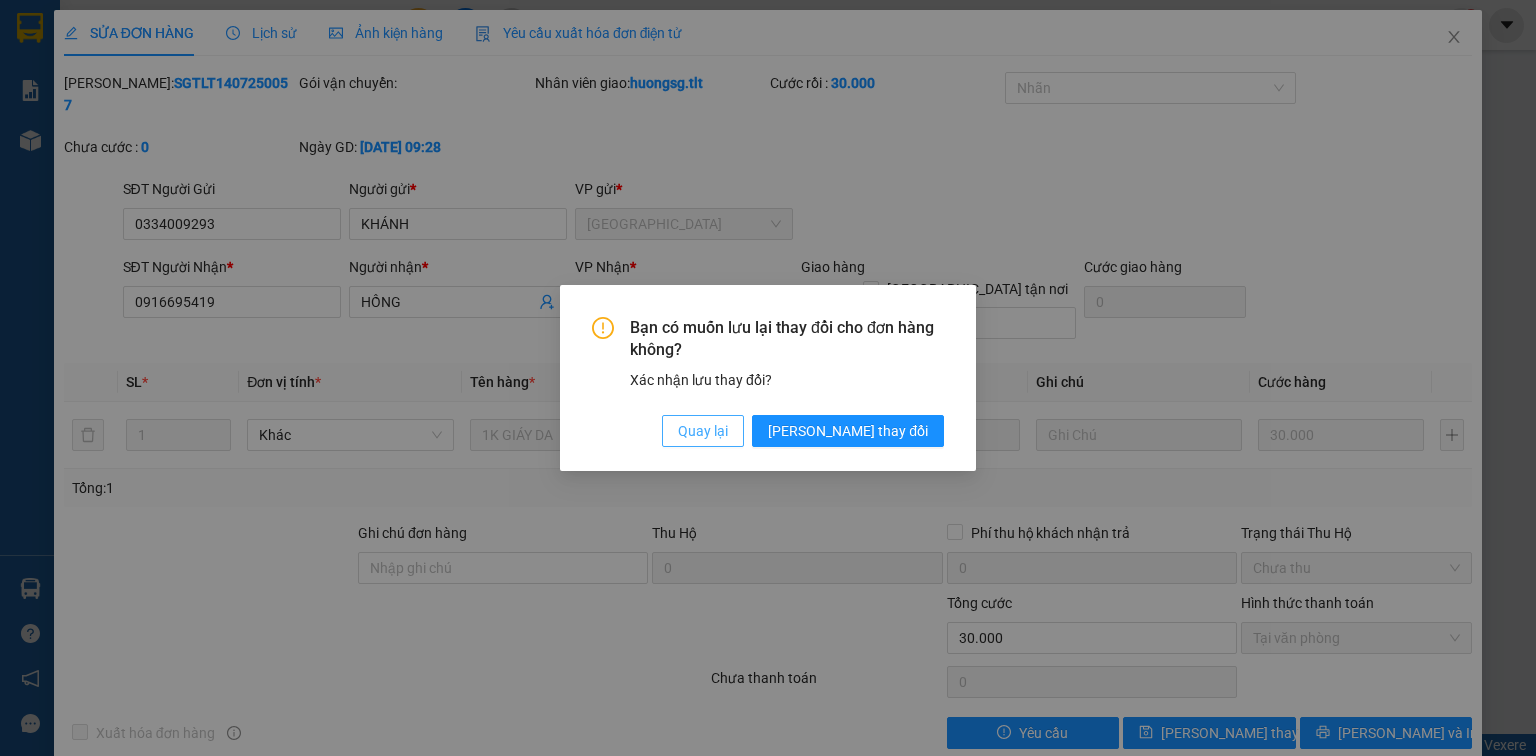 click on "Quay lại" at bounding box center (703, 431) 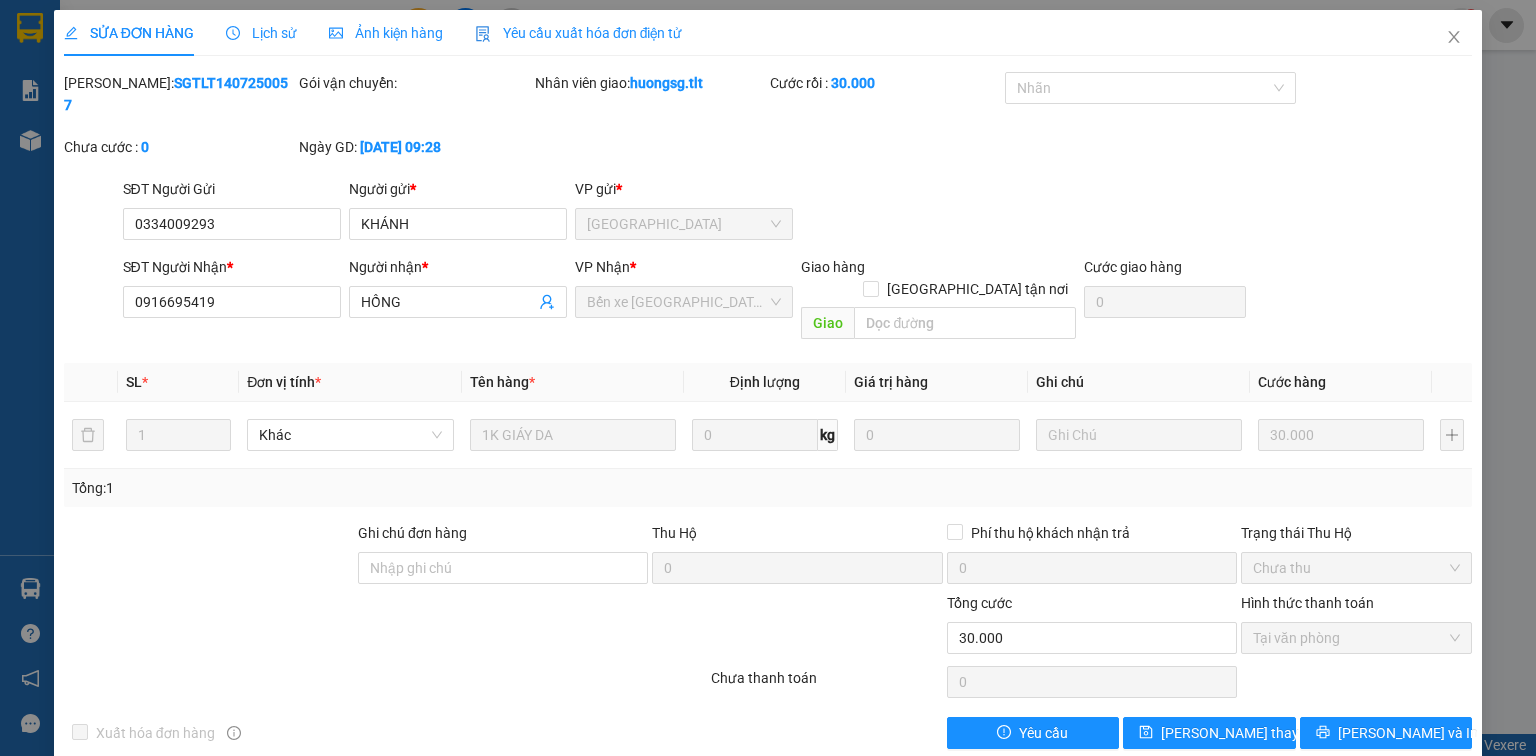 click on "Lịch sử" at bounding box center (261, 33) 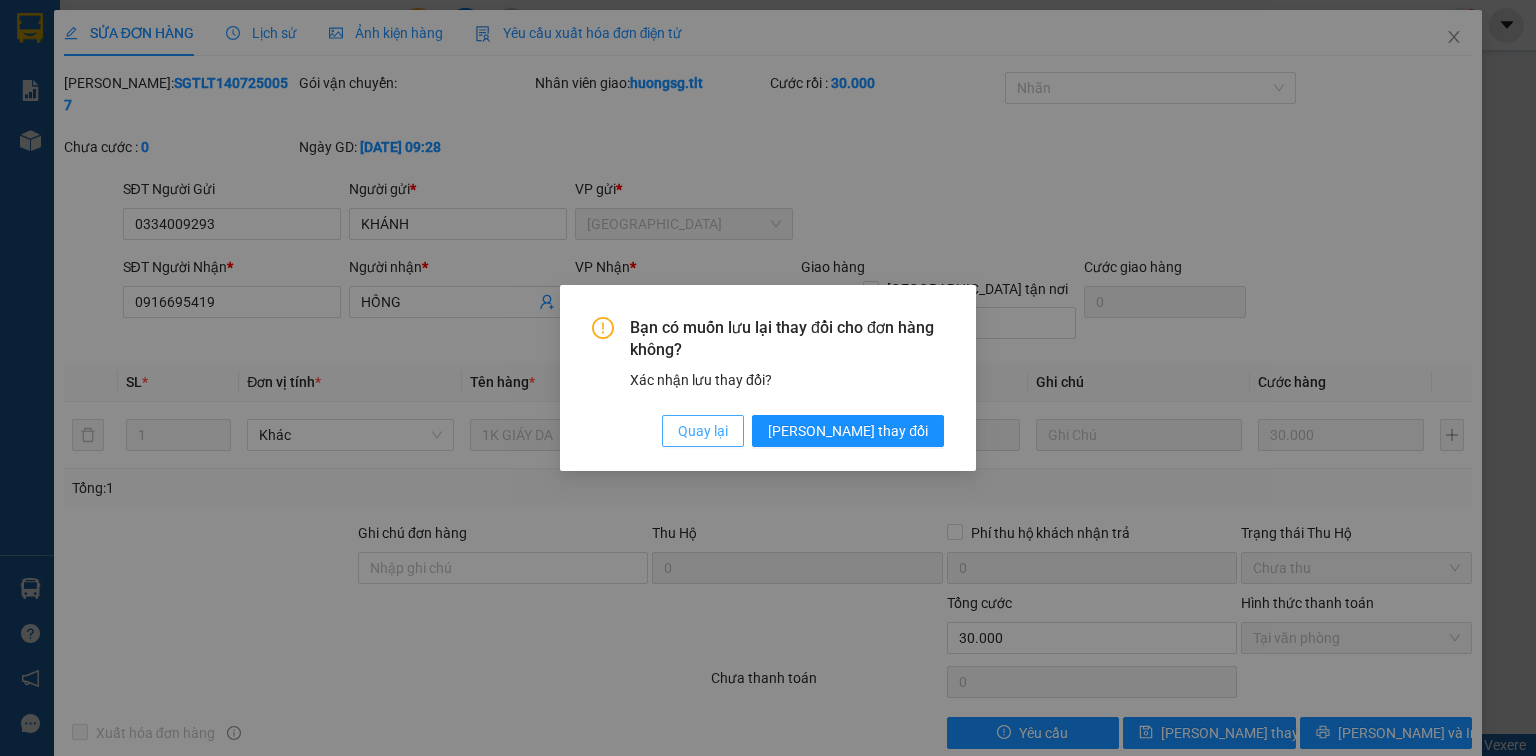 click on "Quay lại" at bounding box center (703, 431) 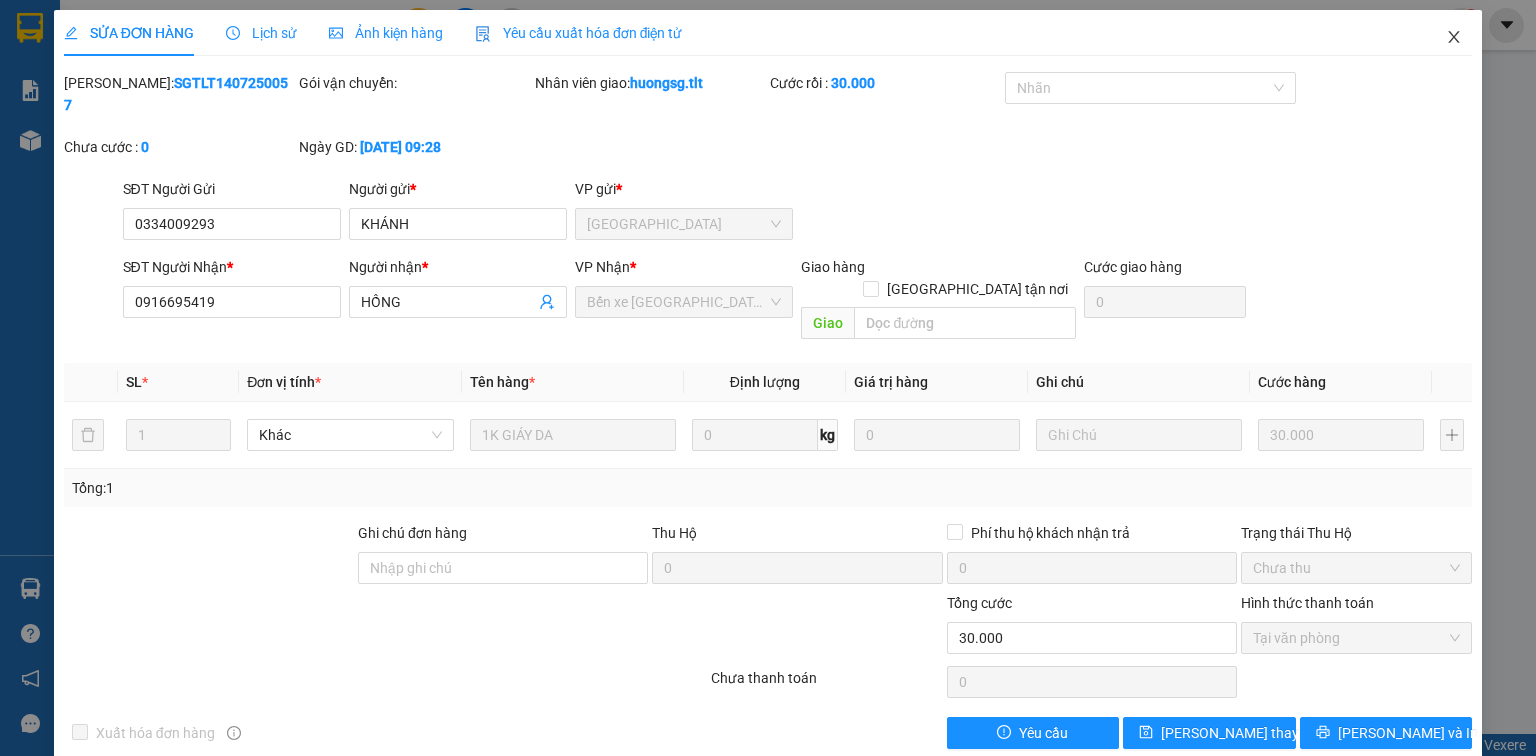 drag, startPoint x: 1468, startPoint y: 47, endPoint x: 532, endPoint y: 24, distance: 936.28253 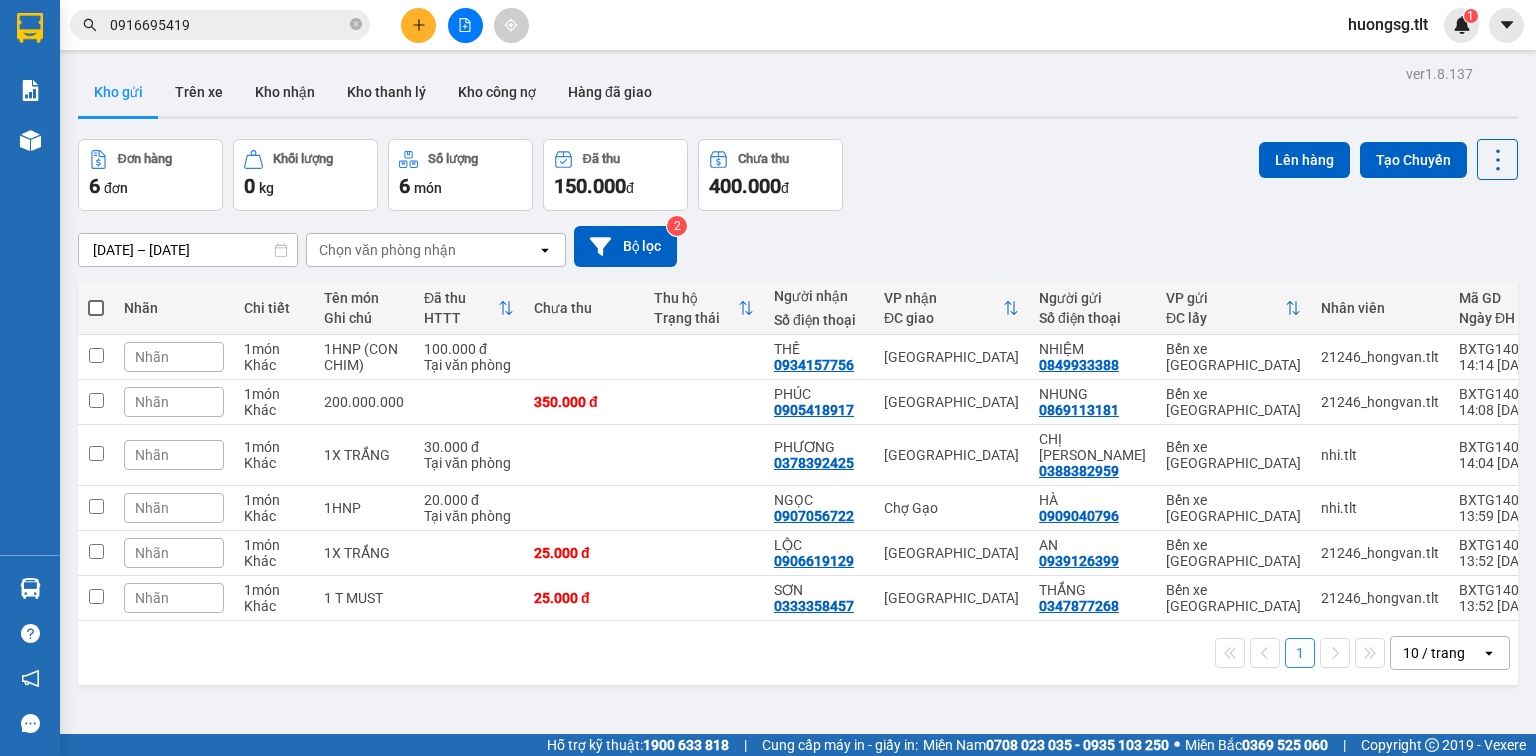 drag, startPoint x: 304, startPoint y: 12, endPoint x: 339, endPoint y: 16, distance: 35.22783 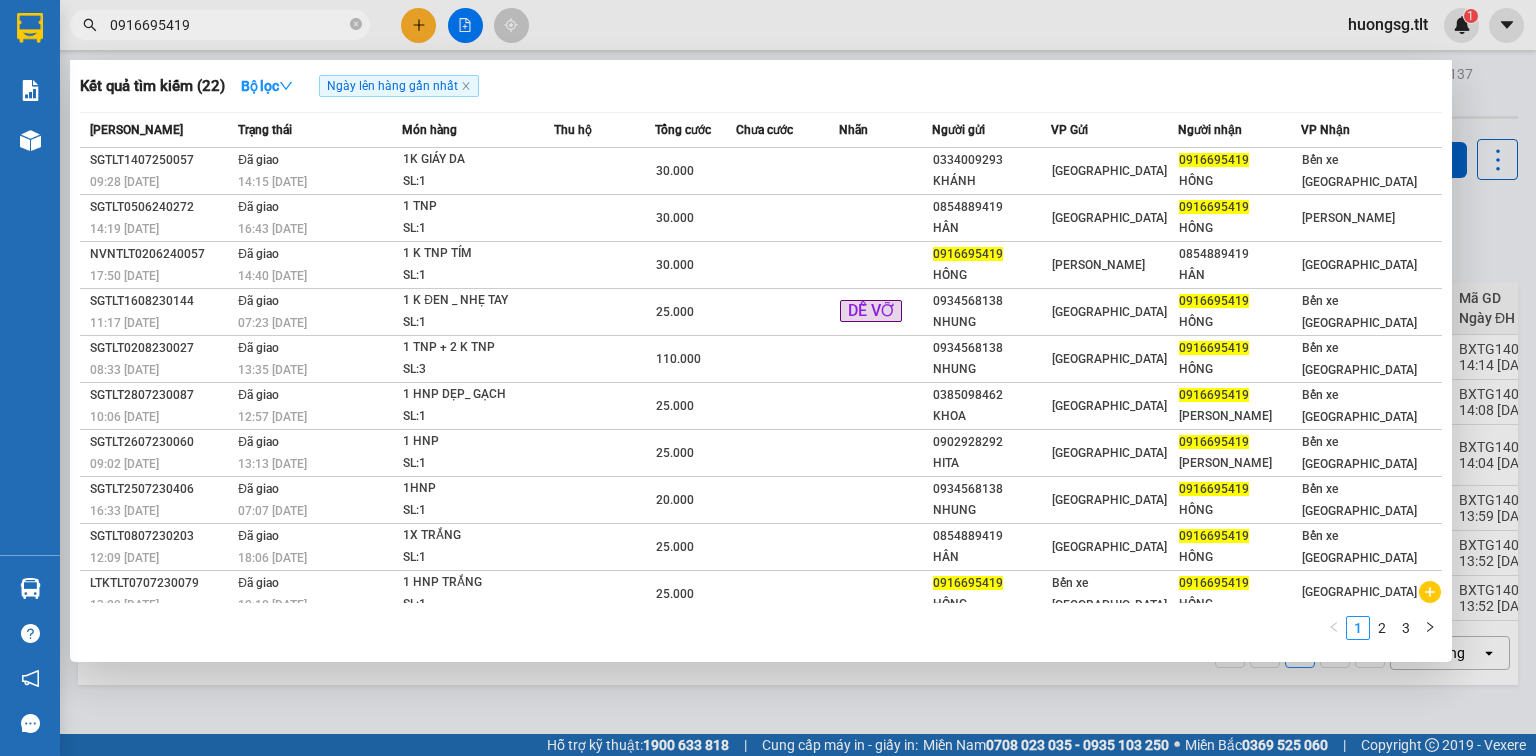 click on "0916695419" at bounding box center [228, 25] 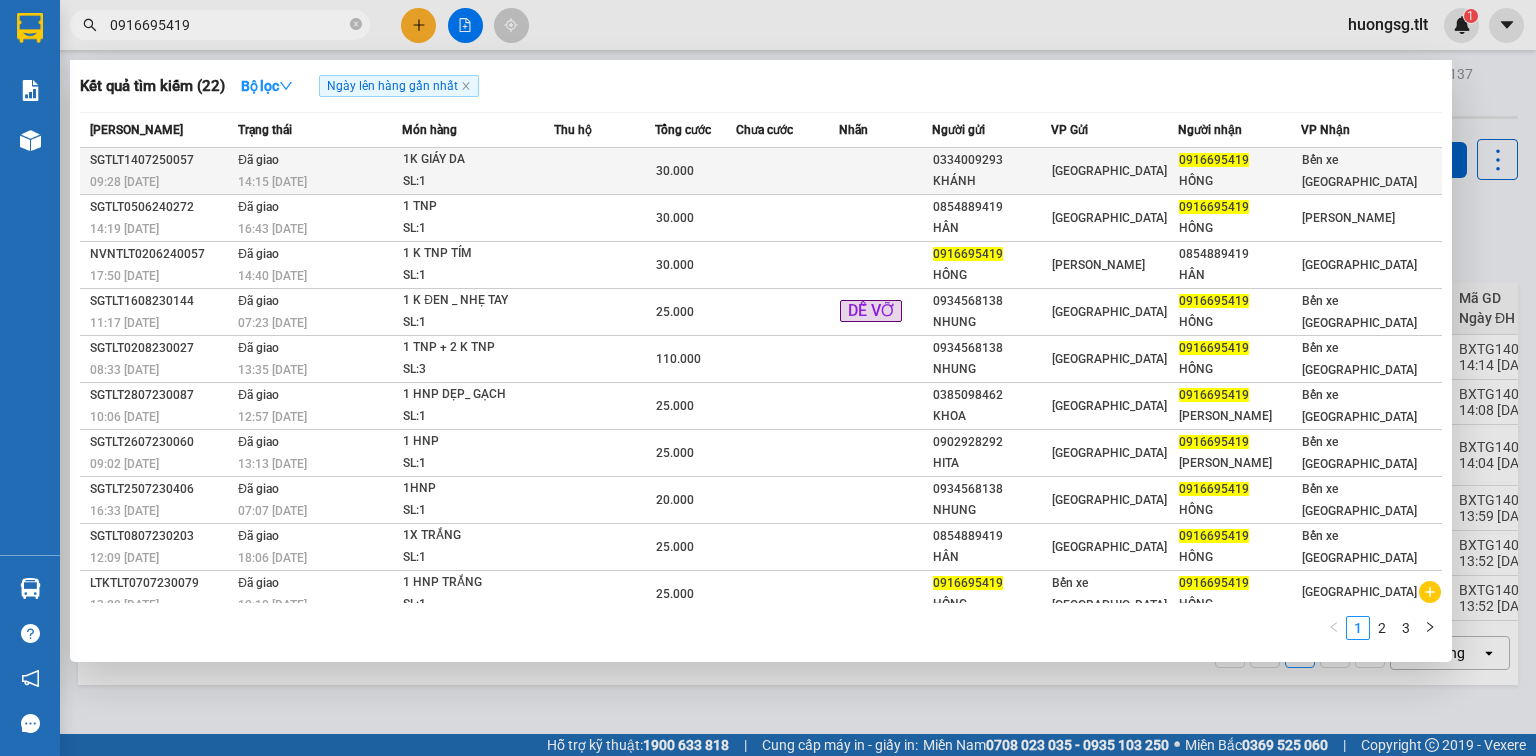 click at bounding box center [604, 171] 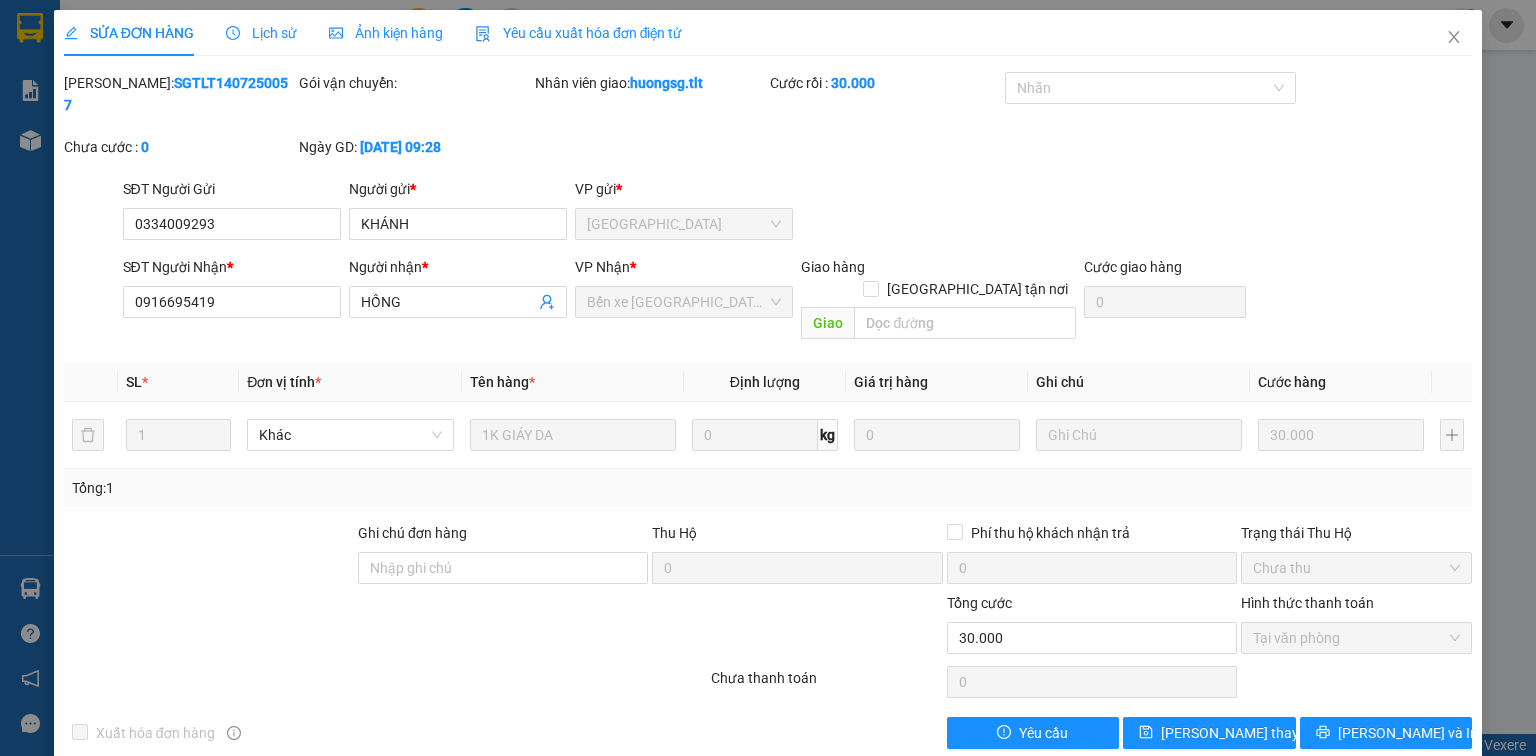 click on "Lịch sử" at bounding box center [261, 33] 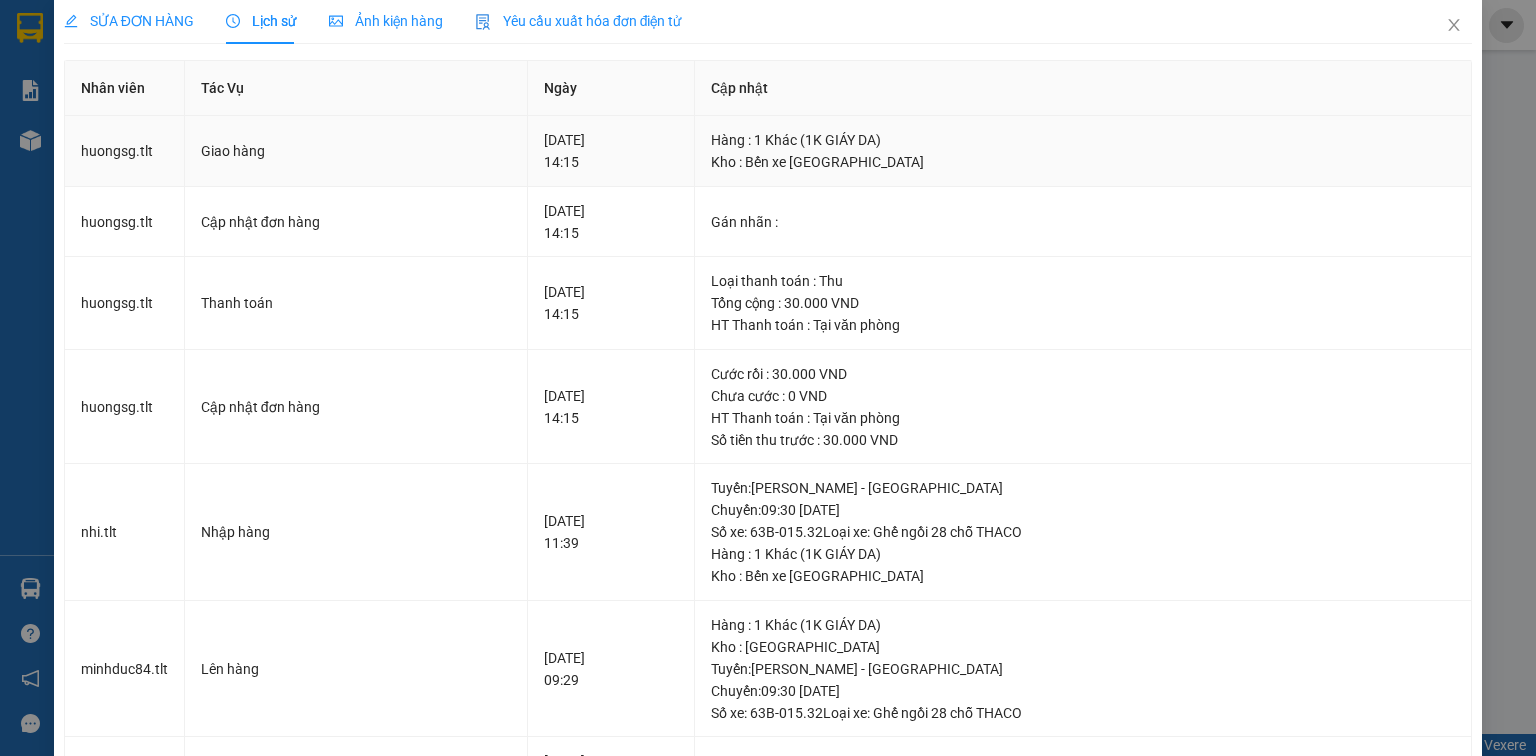 scroll, scrollTop: 0, scrollLeft: 0, axis: both 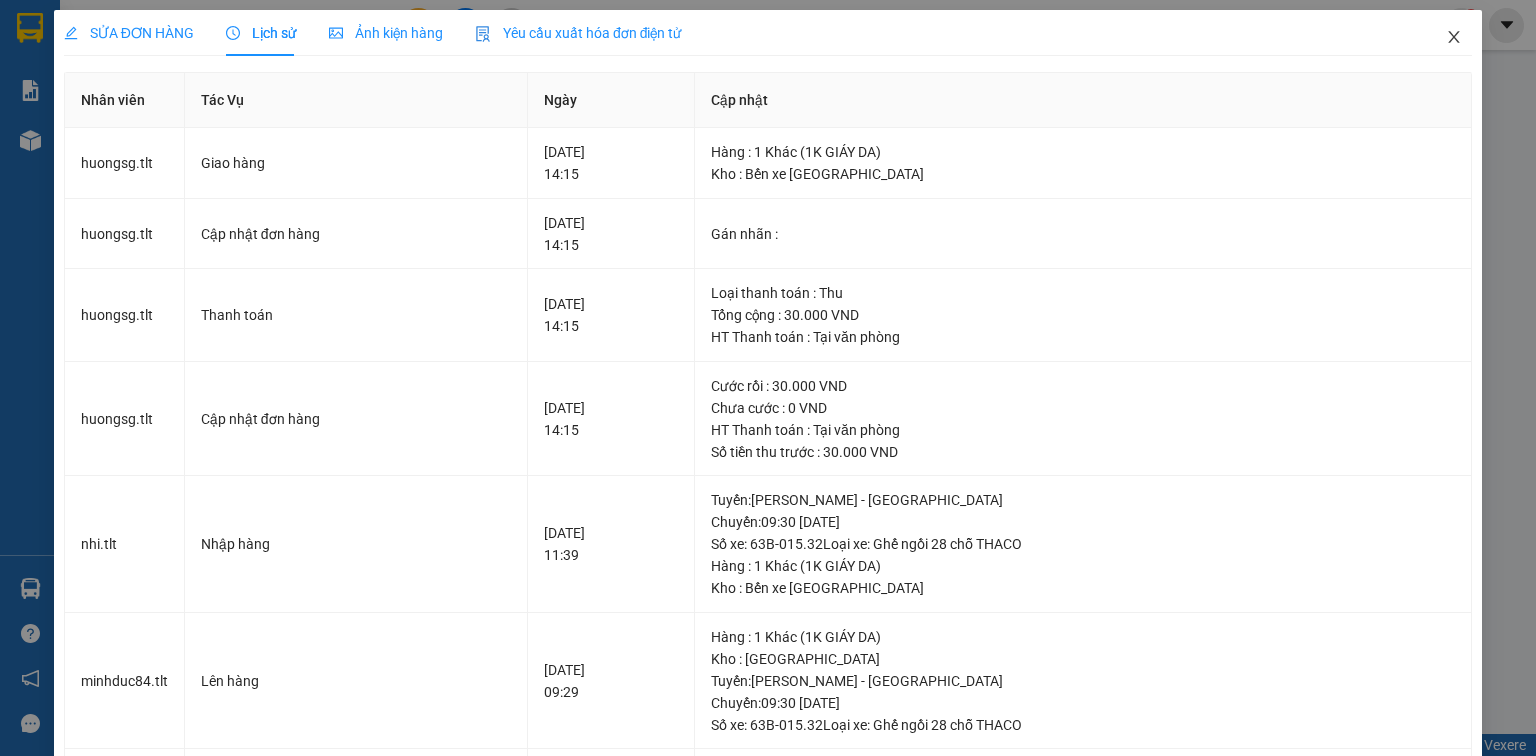 drag, startPoint x: 1444, startPoint y: 36, endPoint x: 536, endPoint y: 40, distance: 908.0088 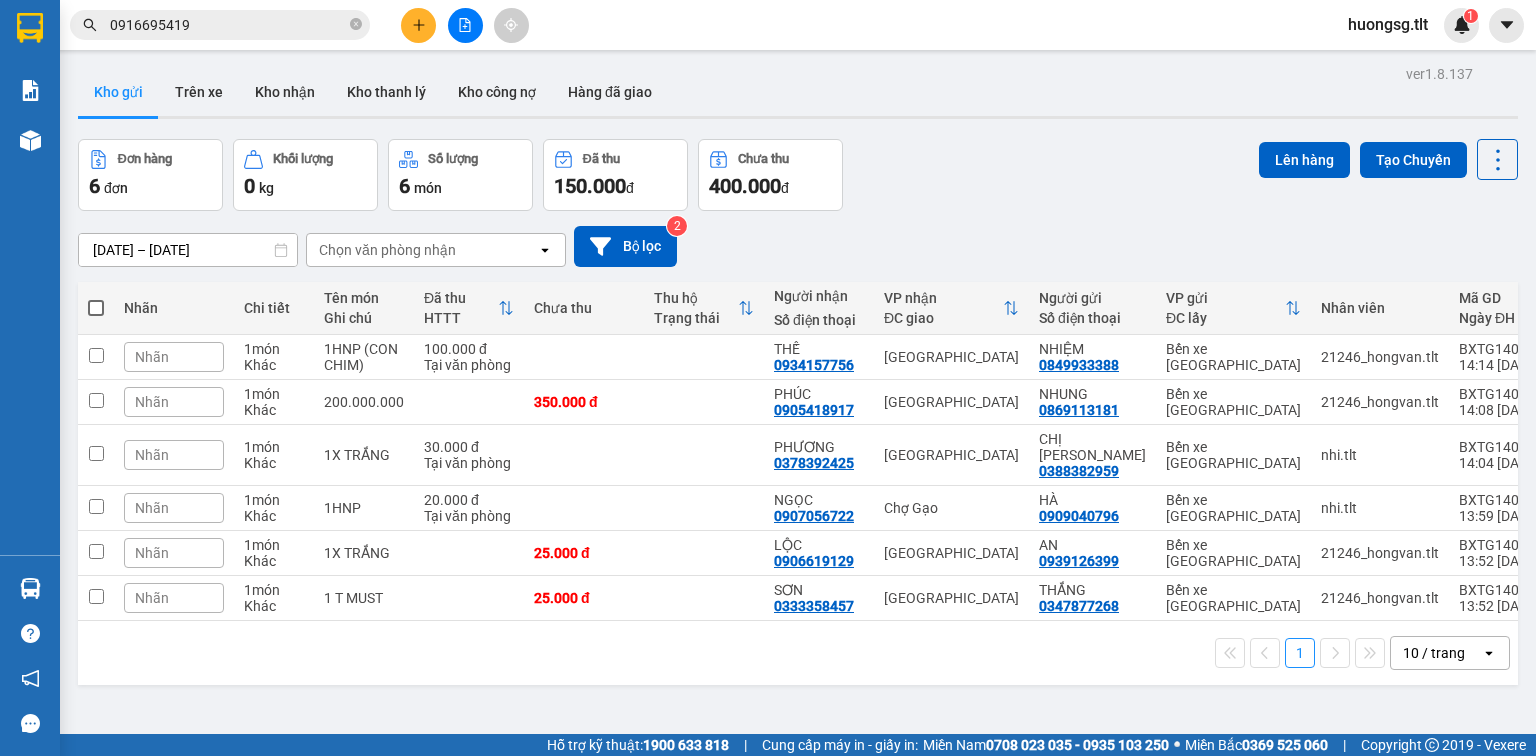 click at bounding box center [418, 25] 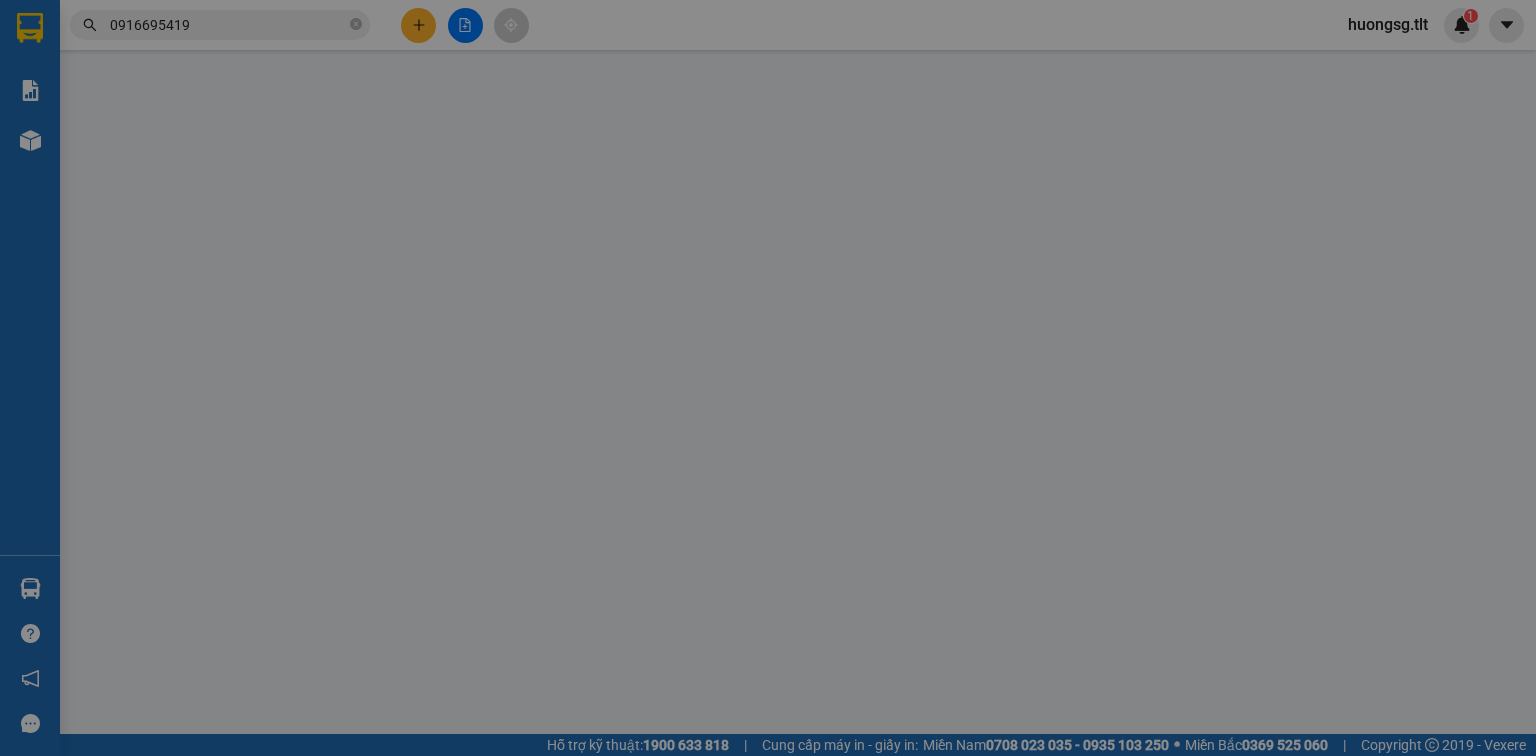 click on "TẠO ĐƠN HÀNG Yêu cầu xuất hóa đơn điện tử" at bounding box center [768, 33] 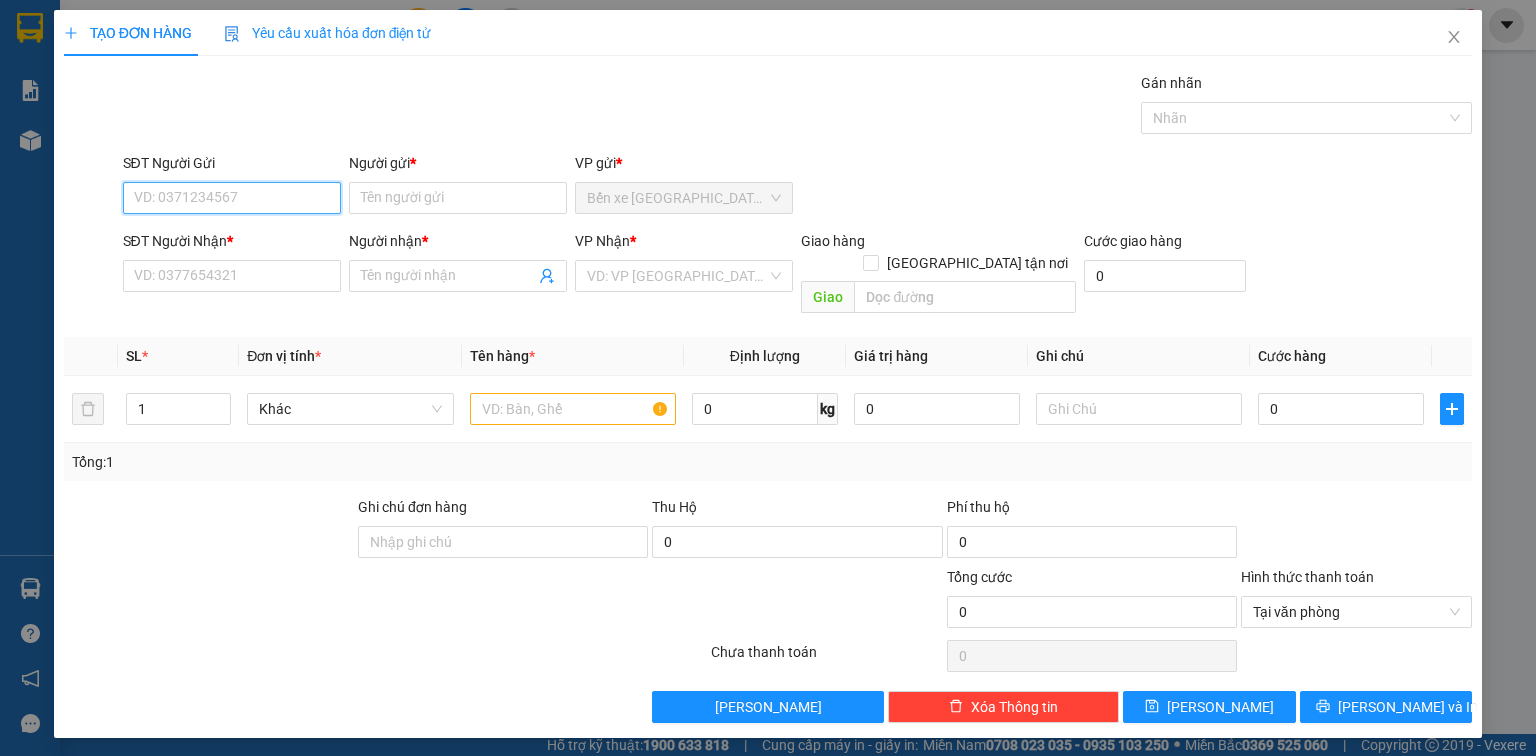 click on "SĐT Người Gửi" at bounding box center (232, 198) 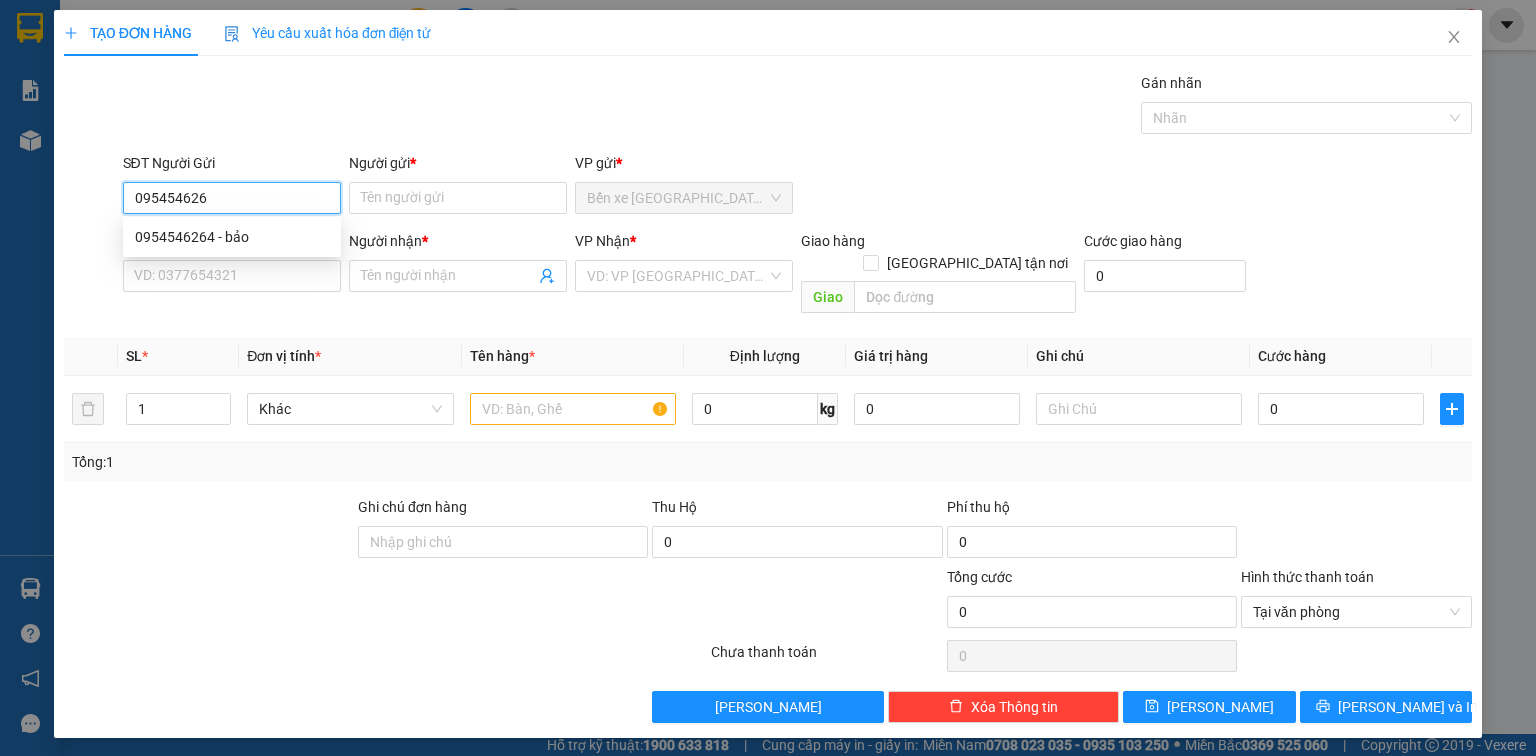 type on "0954546264" 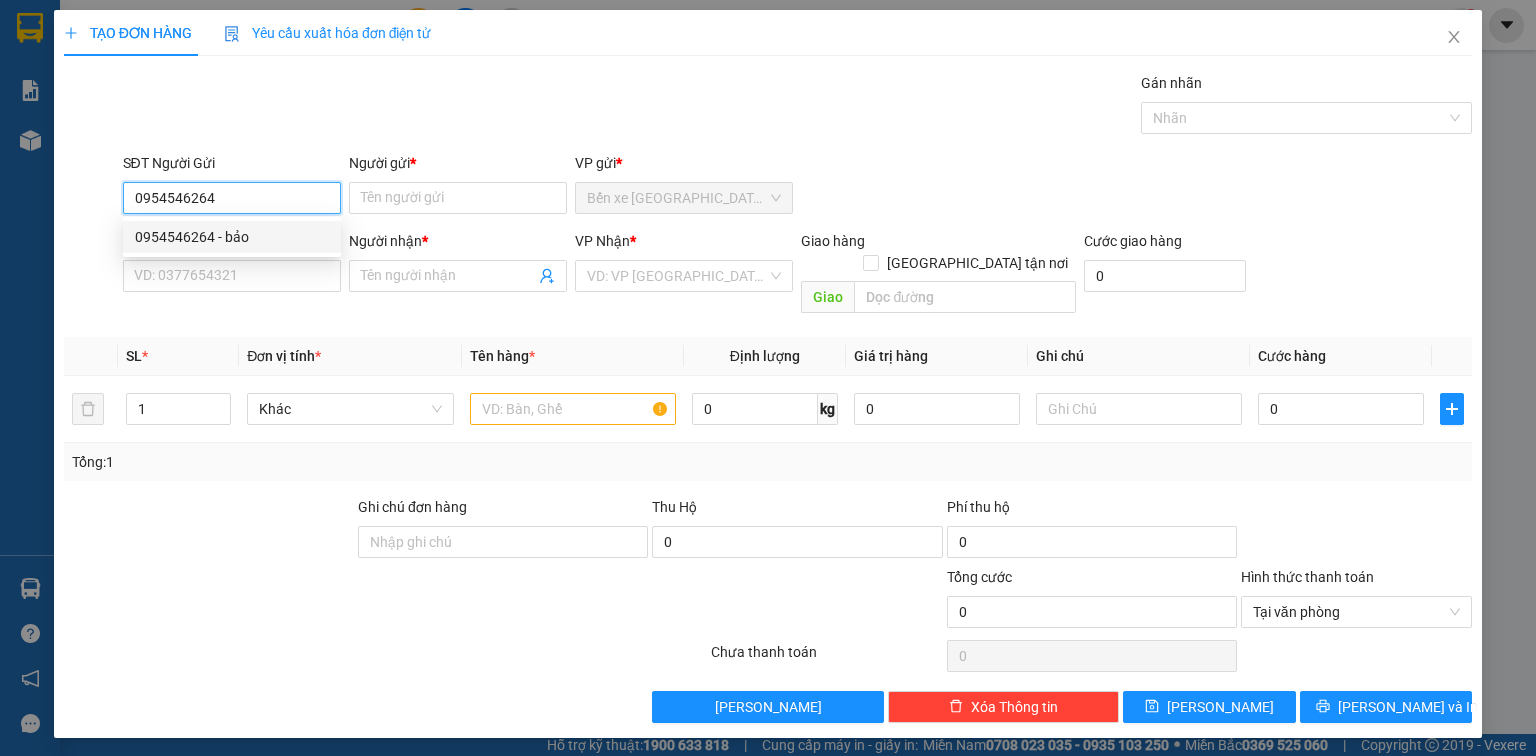 drag, startPoint x: 287, startPoint y: 232, endPoint x: 286, endPoint y: 249, distance: 17.029387 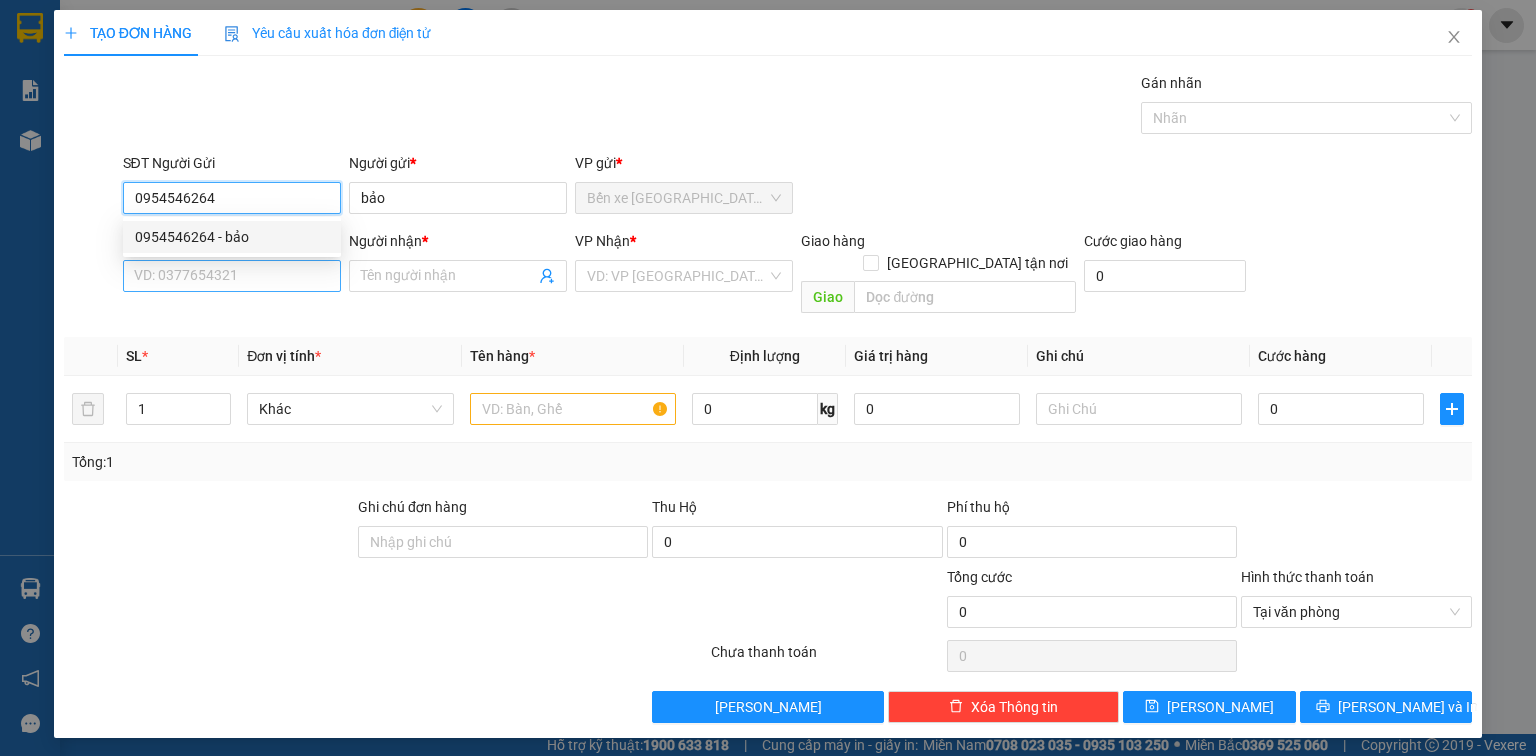 type on "0954546264" 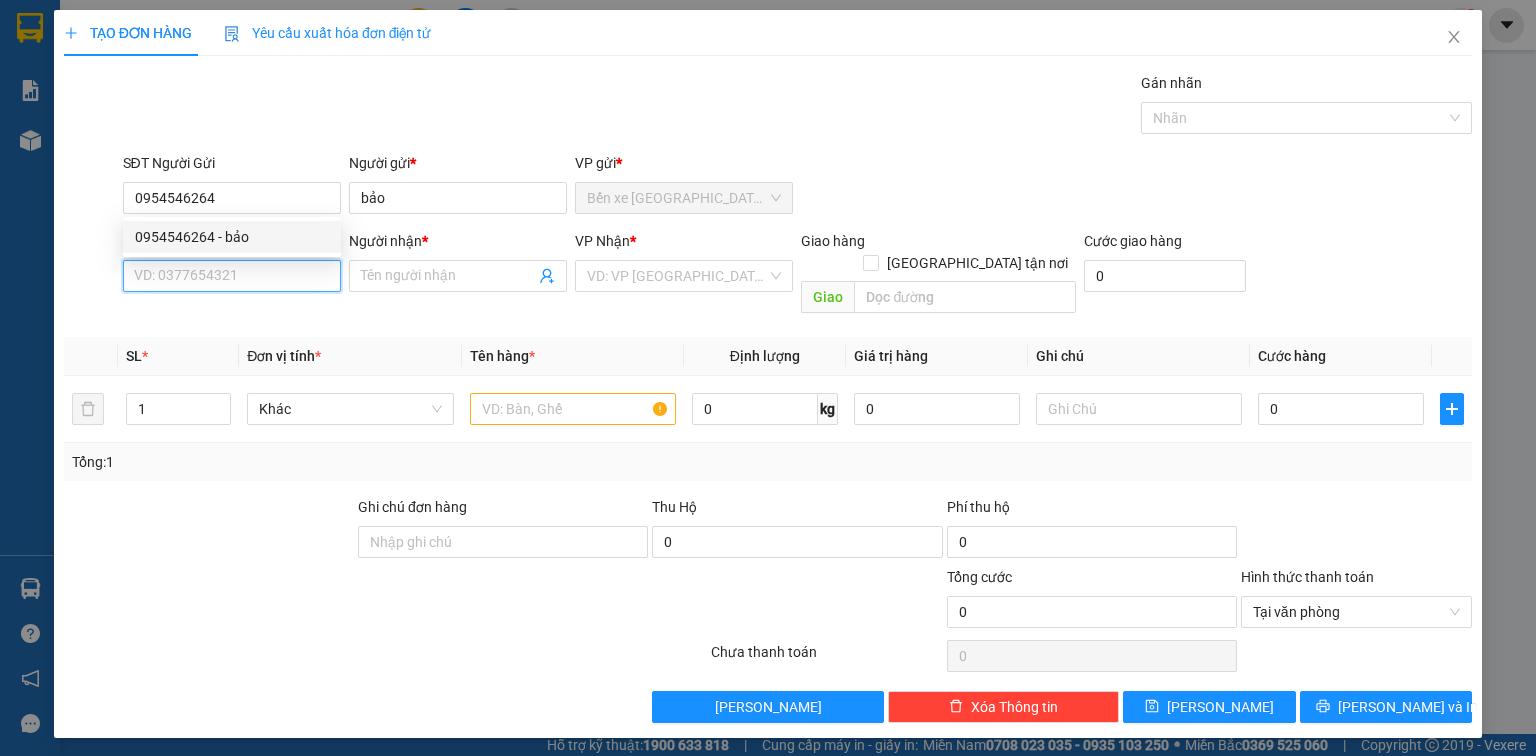 click on "SĐT Người Nhận  *" at bounding box center (232, 276) 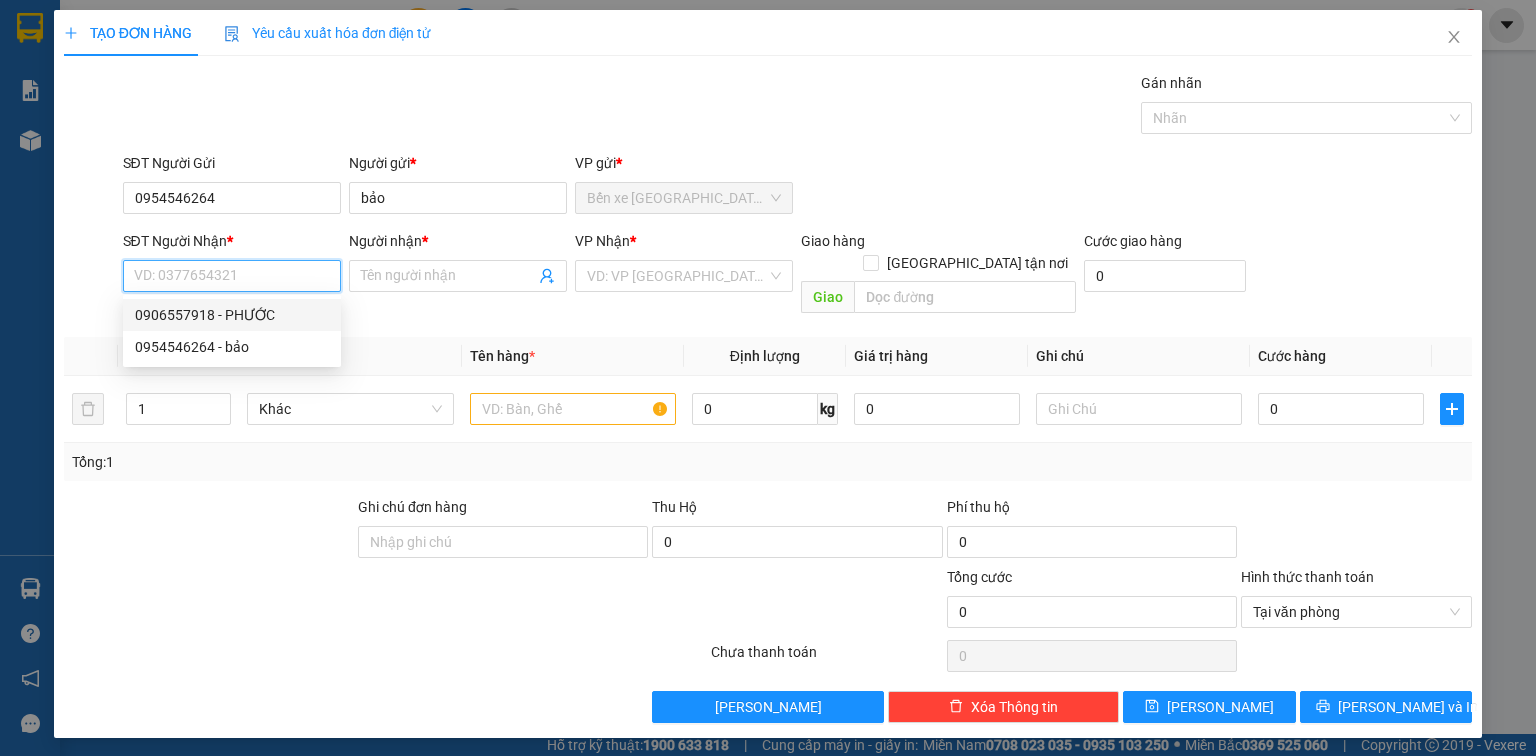 click on "0906557918 - PHƯỚC" at bounding box center (232, 315) 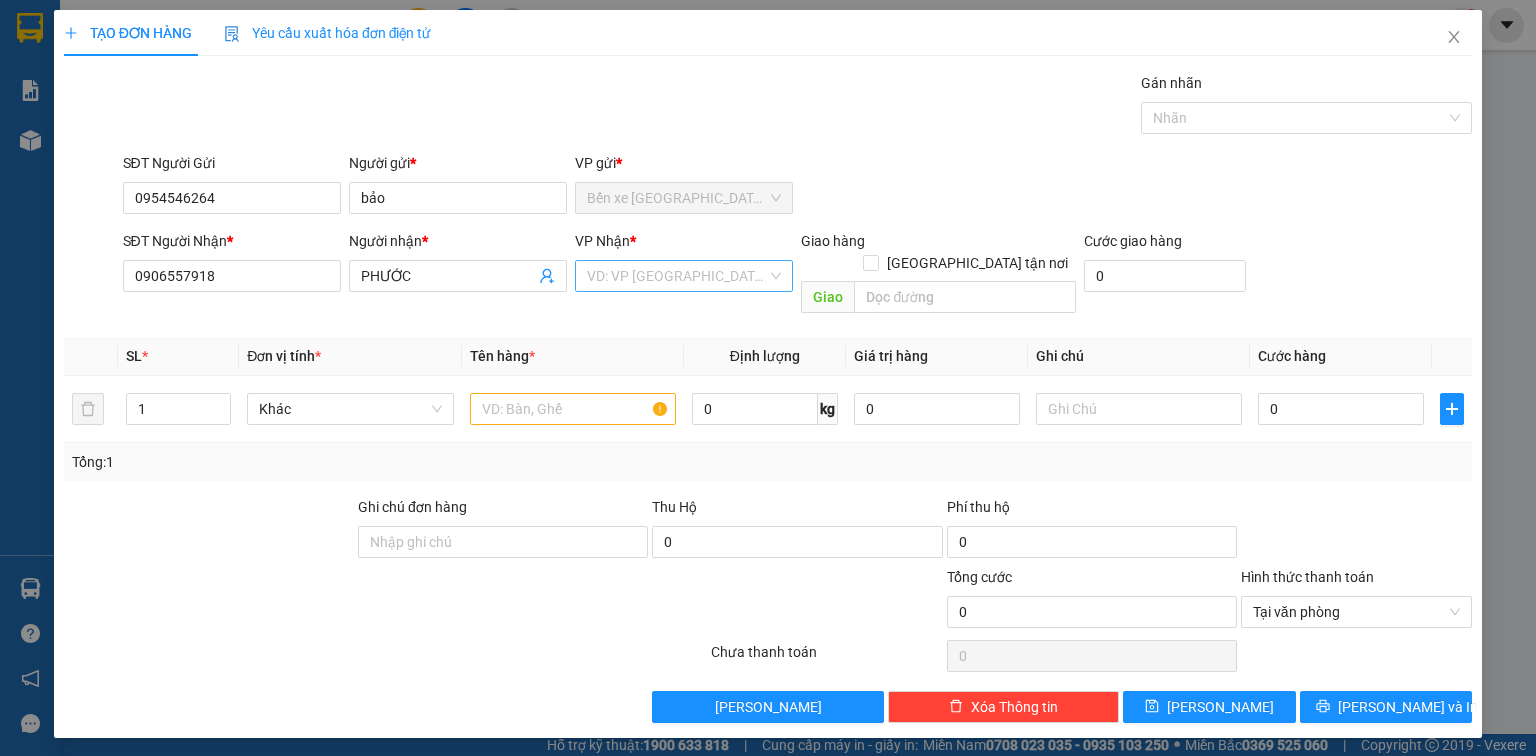 click at bounding box center (677, 276) 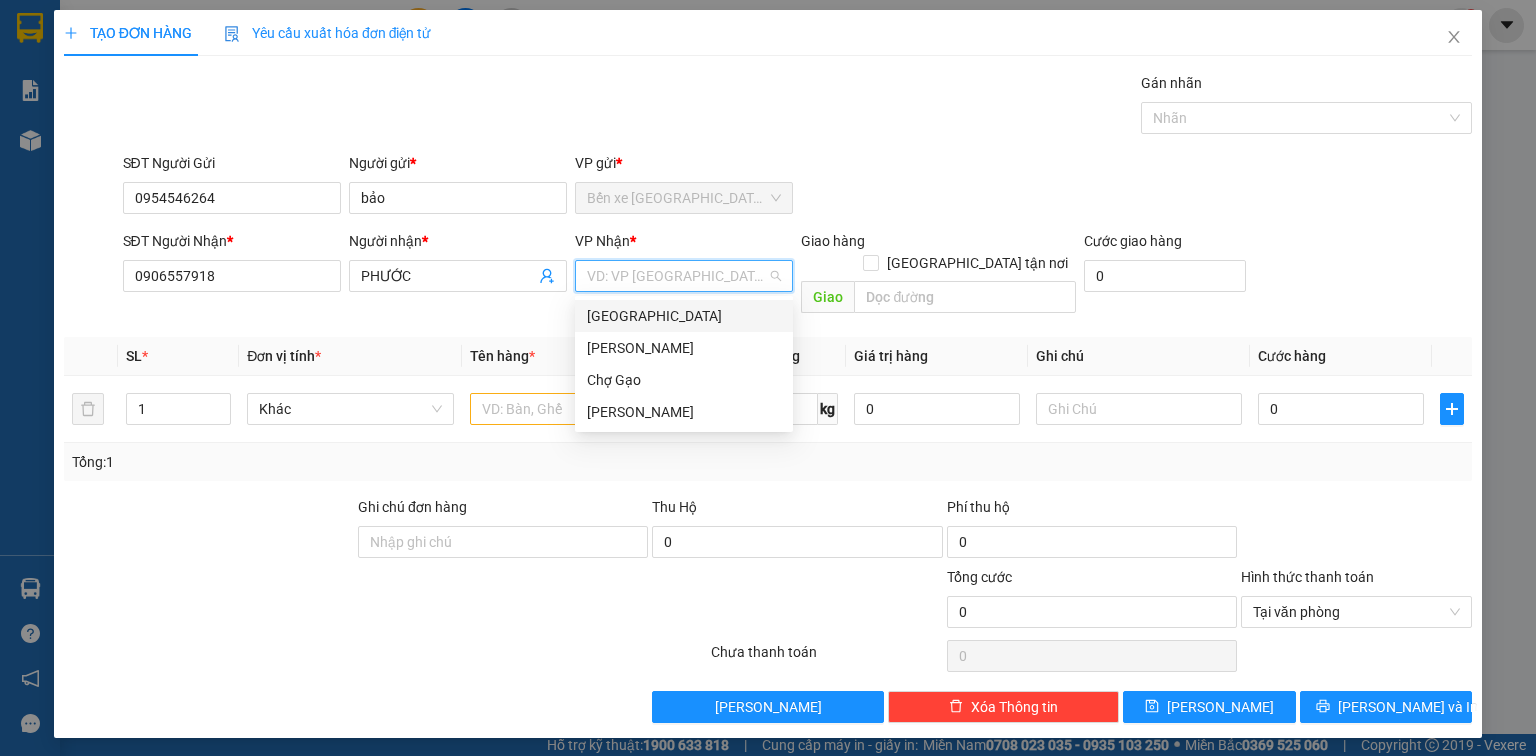 drag, startPoint x: 636, startPoint y: 317, endPoint x: 558, endPoint y: 396, distance: 111.01801 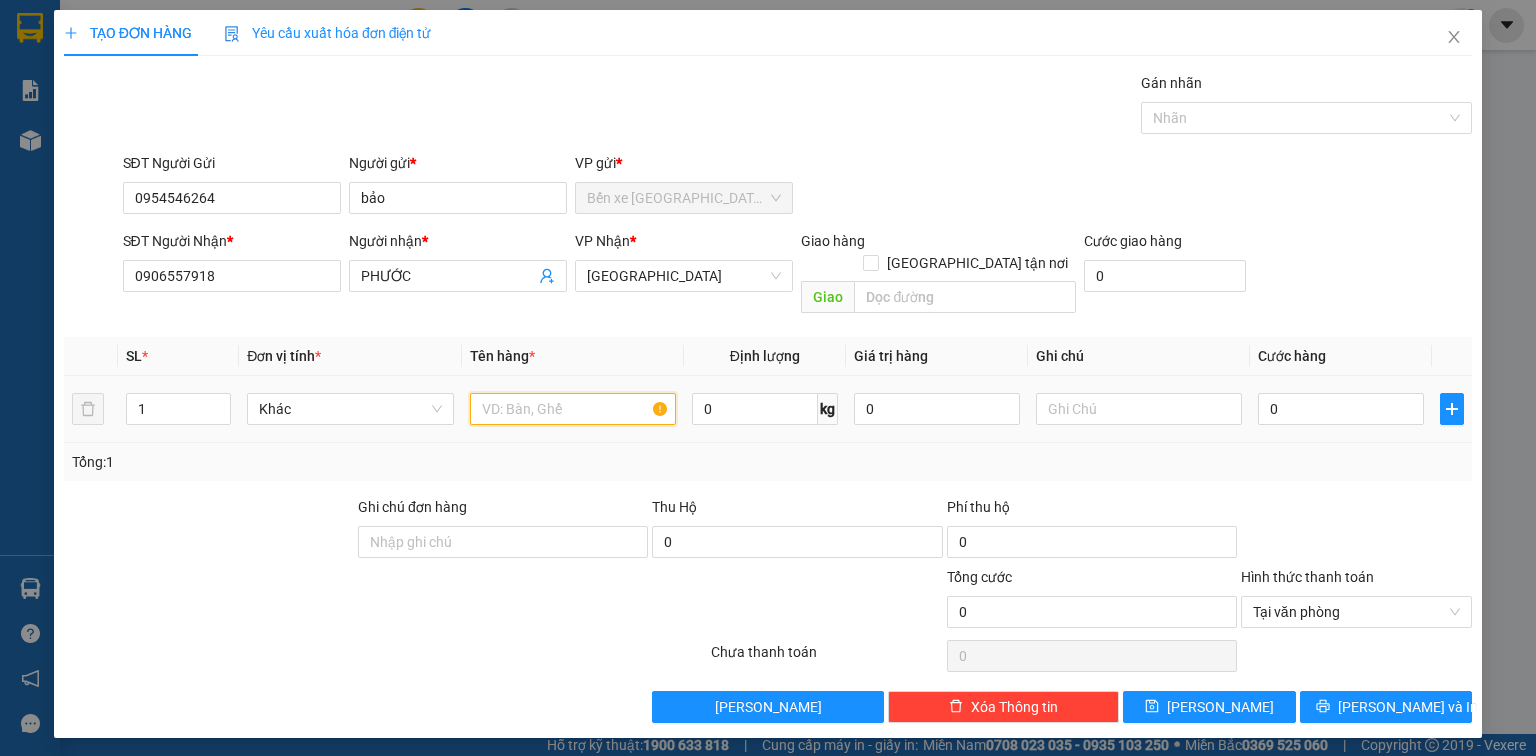 click at bounding box center [573, 409] 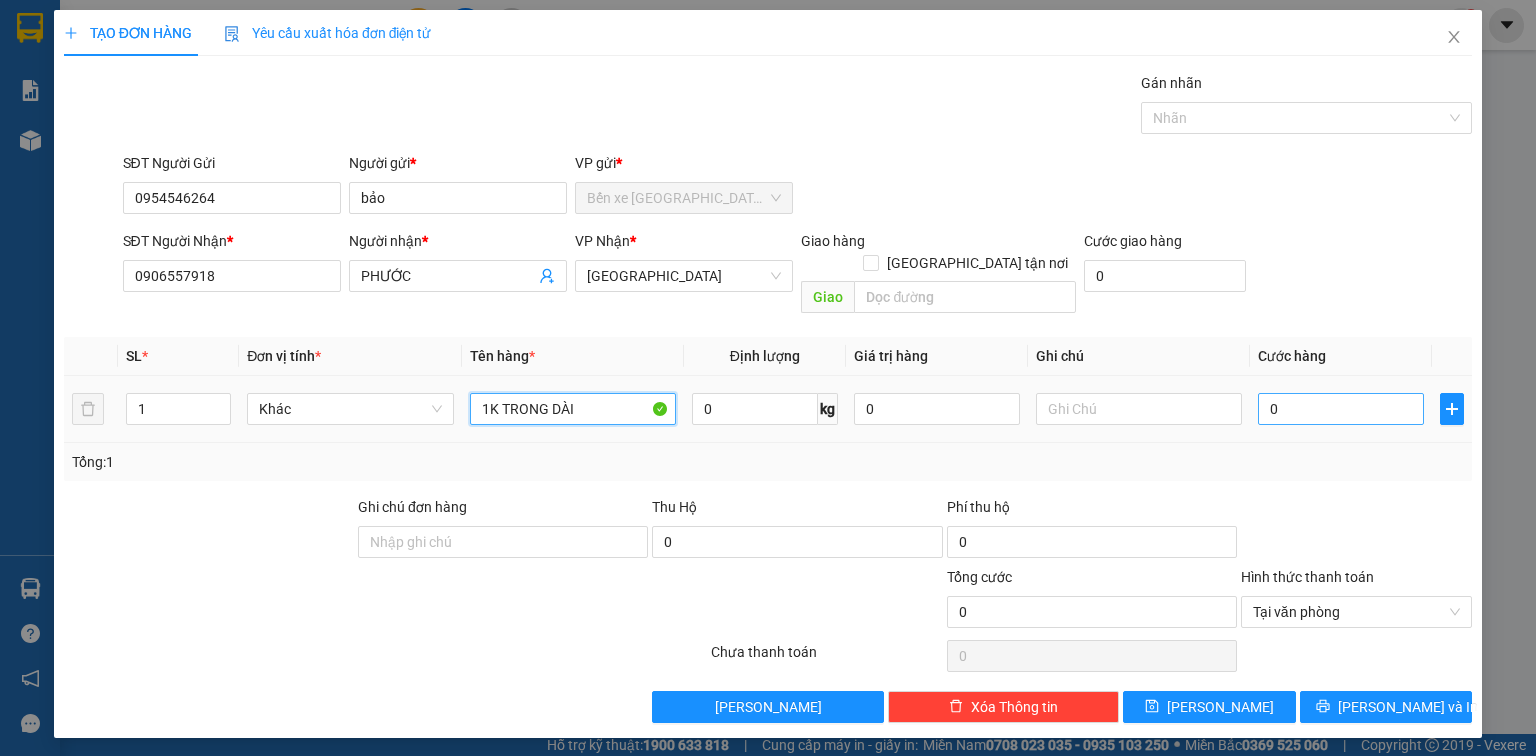 type on "1K TRONG DÀI" 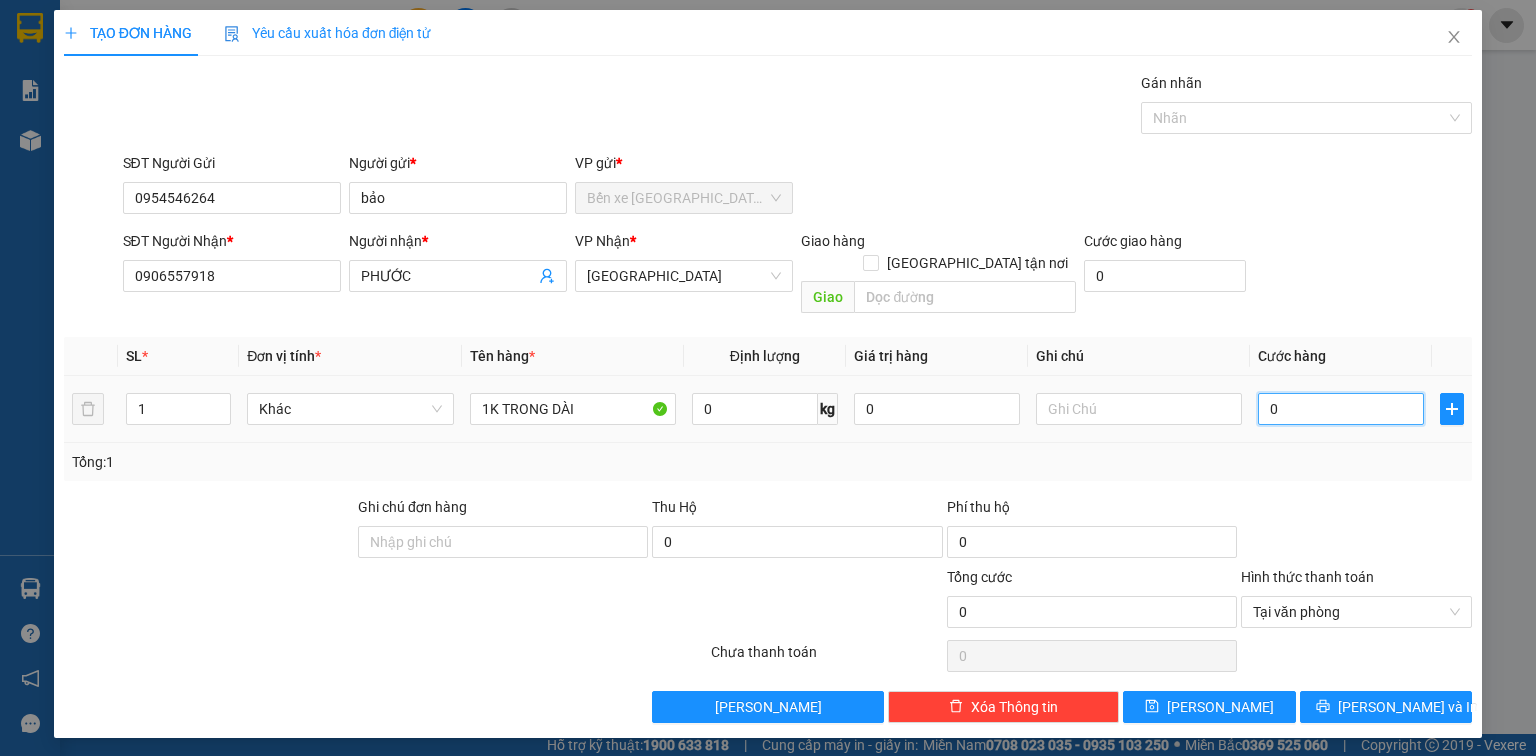 click on "0" at bounding box center (1341, 409) 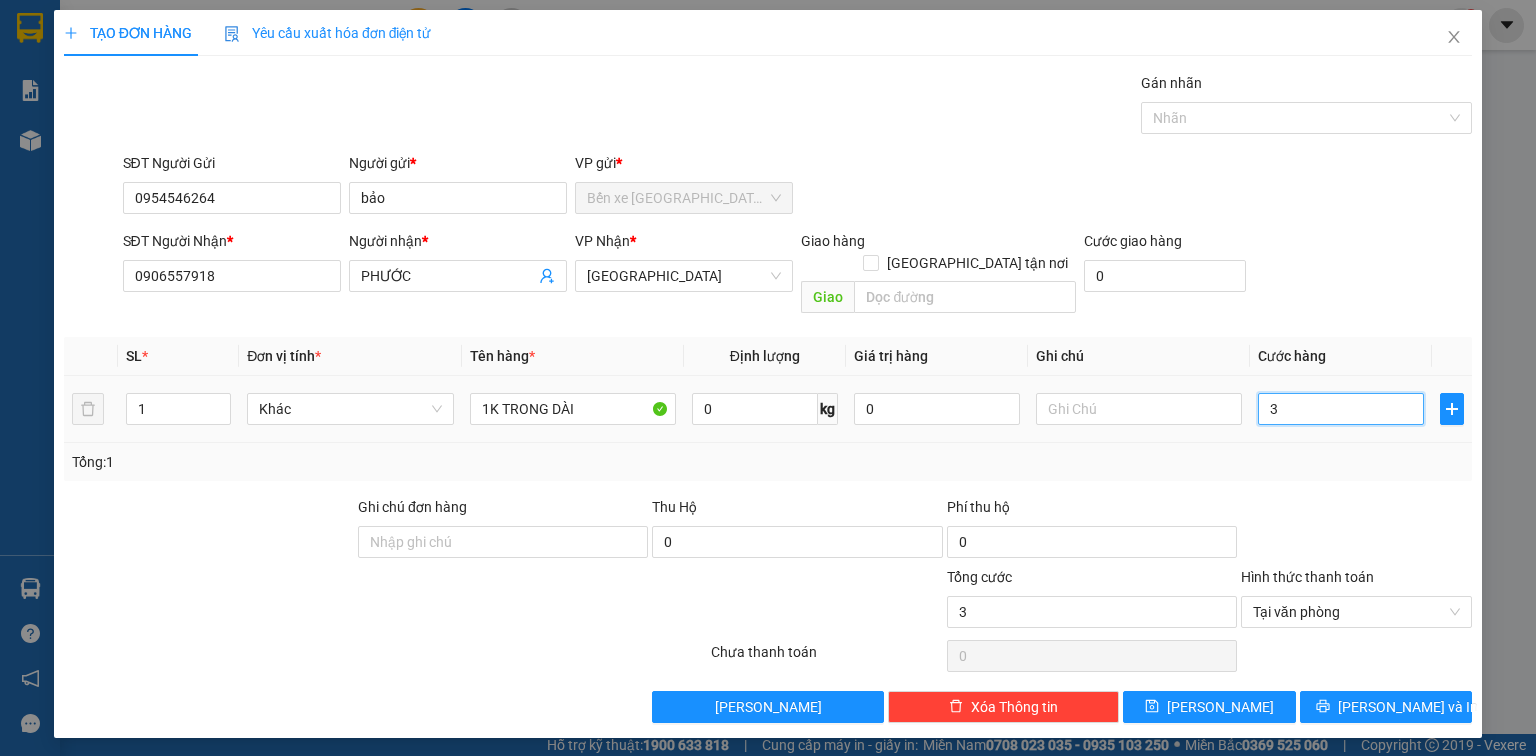 type on "30" 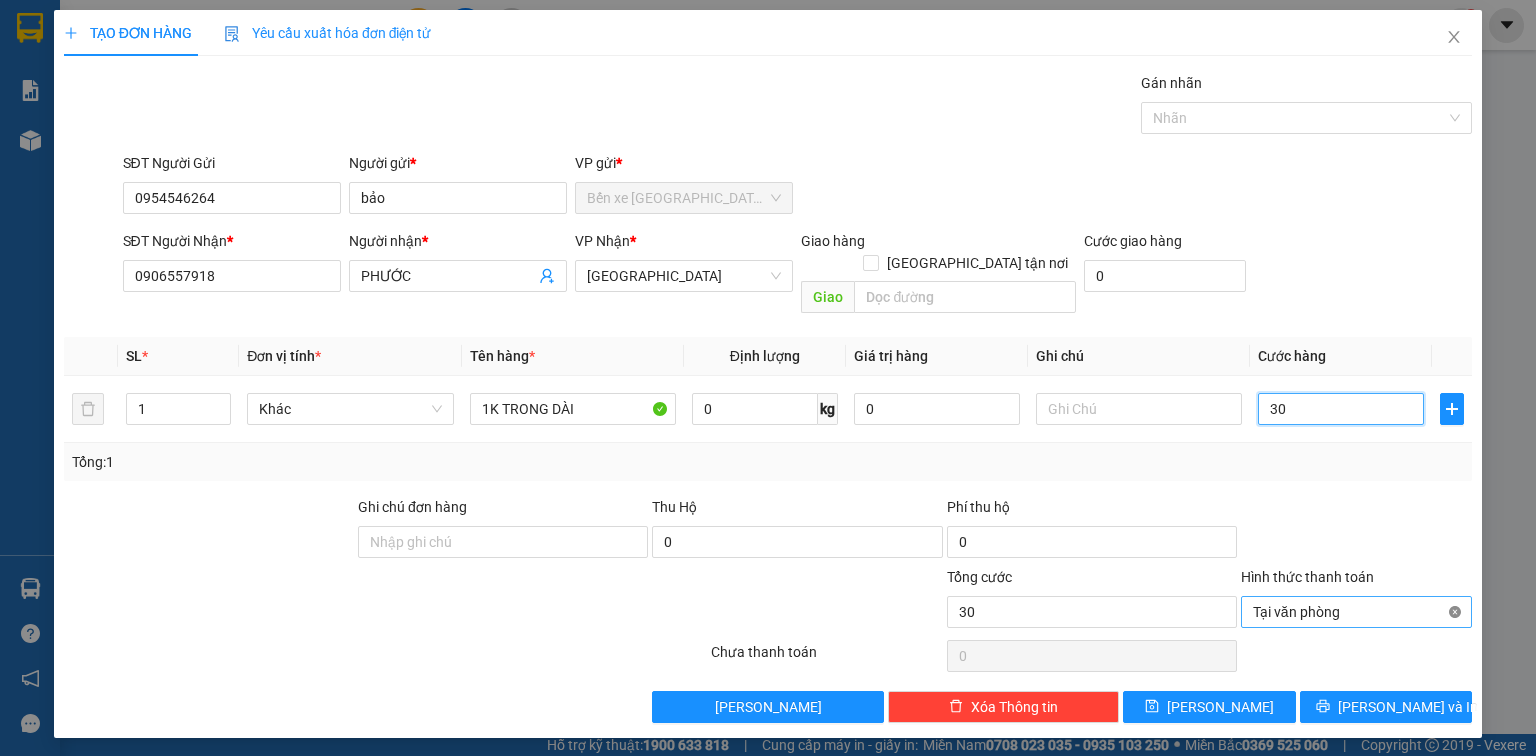 type on "30" 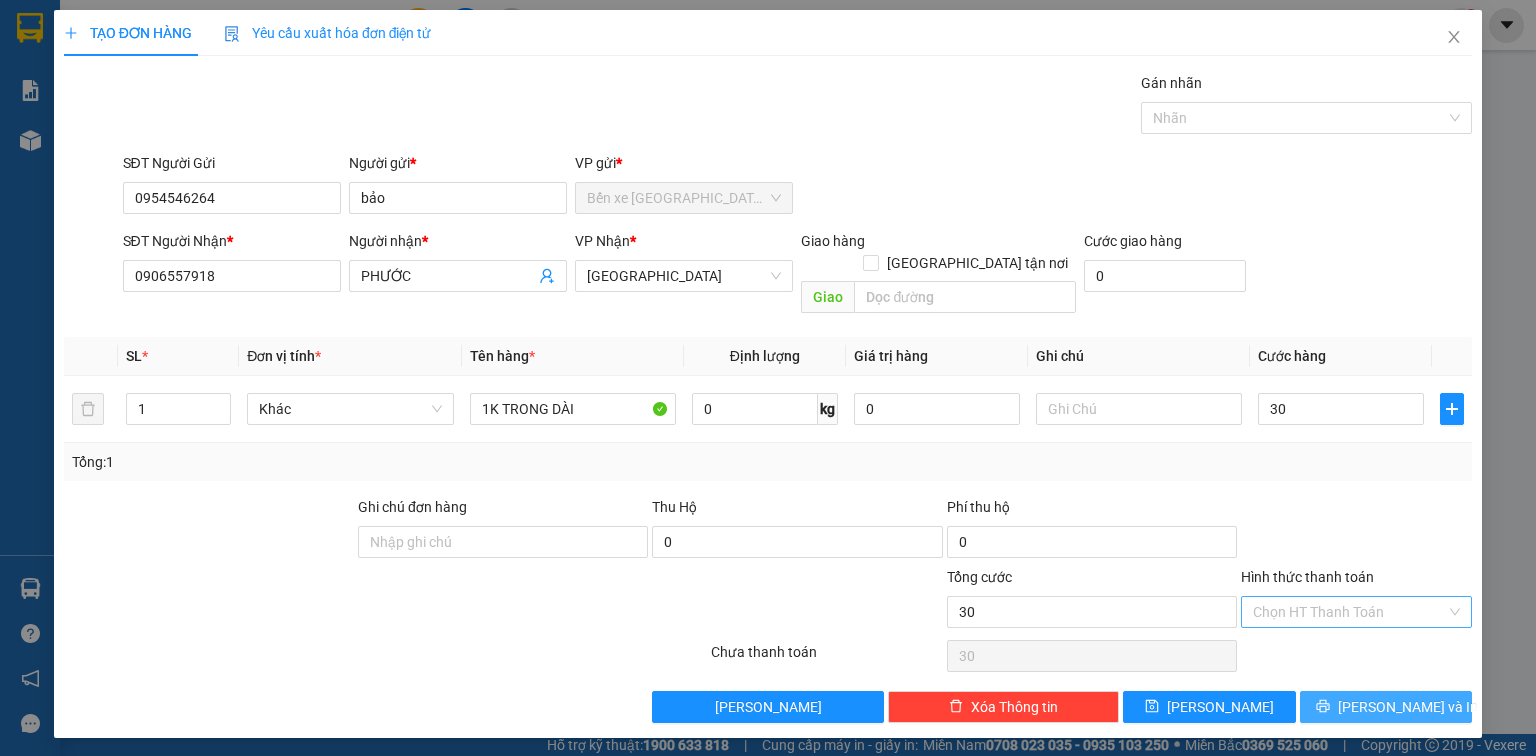 type on "30.000" 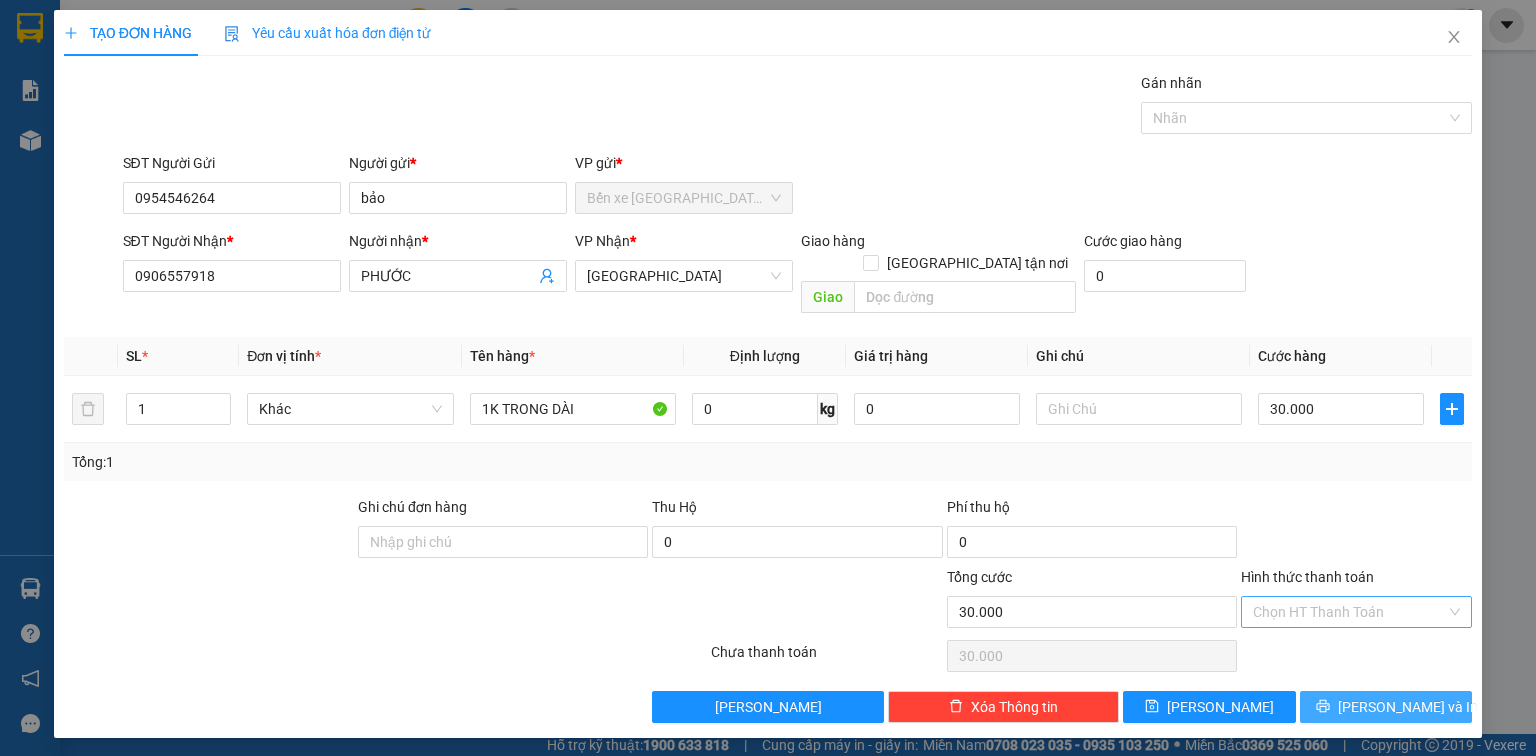 click on "Lưu và In" at bounding box center [1408, 707] 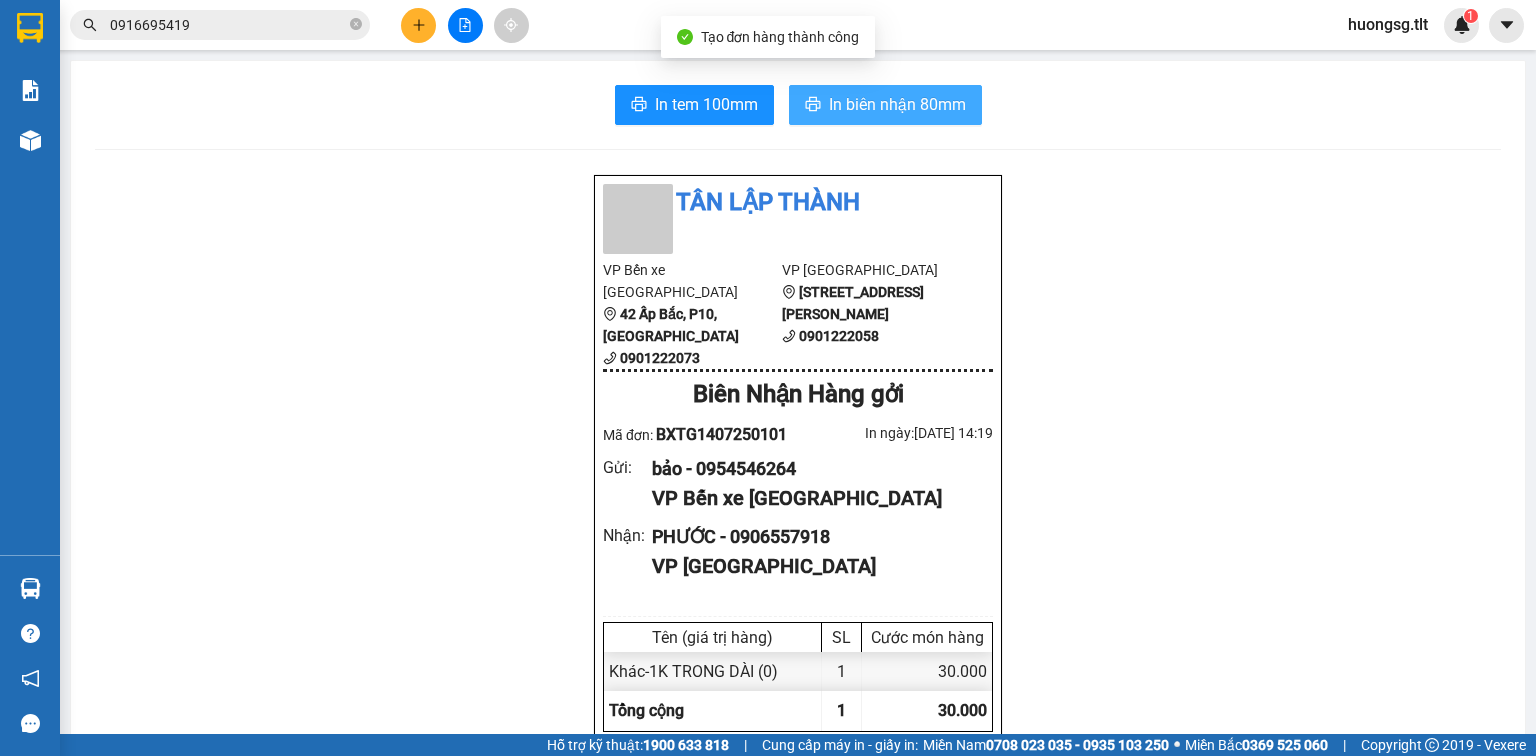 click on "In biên nhận 80mm" at bounding box center [897, 104] 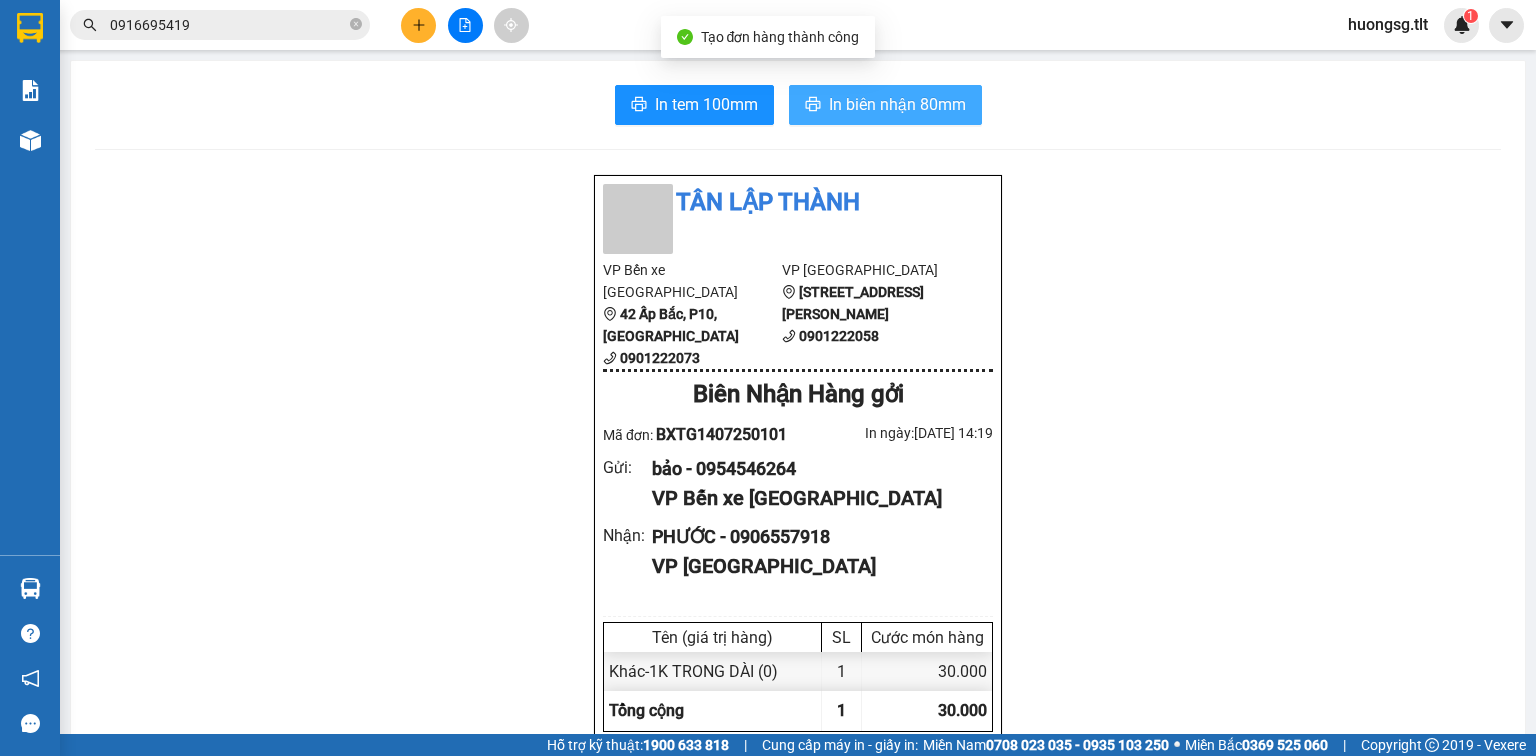 scroll, scrollTop: 0, scrollLeft: 0, axis: both 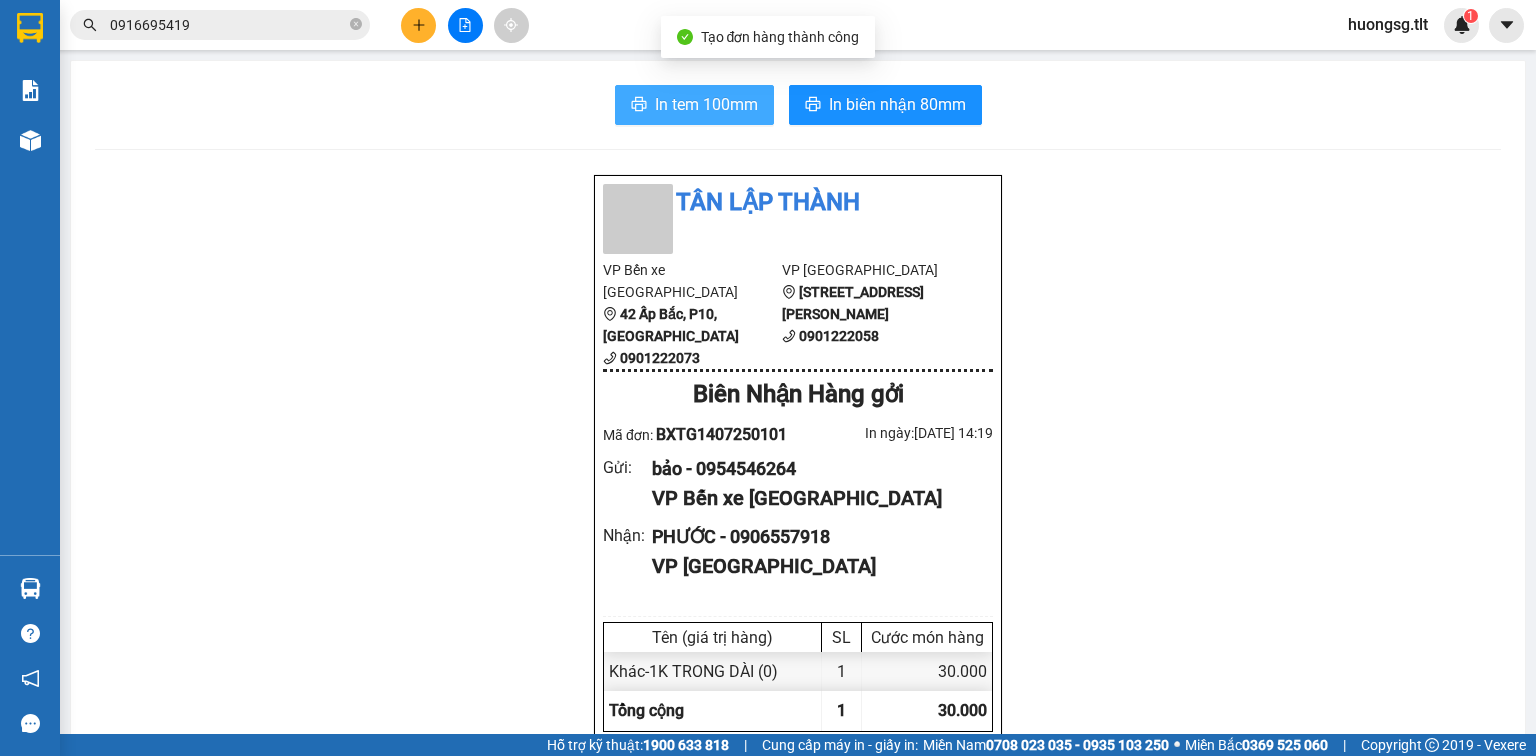 click on "In tem 100mm" at bounding box center [706, 104] 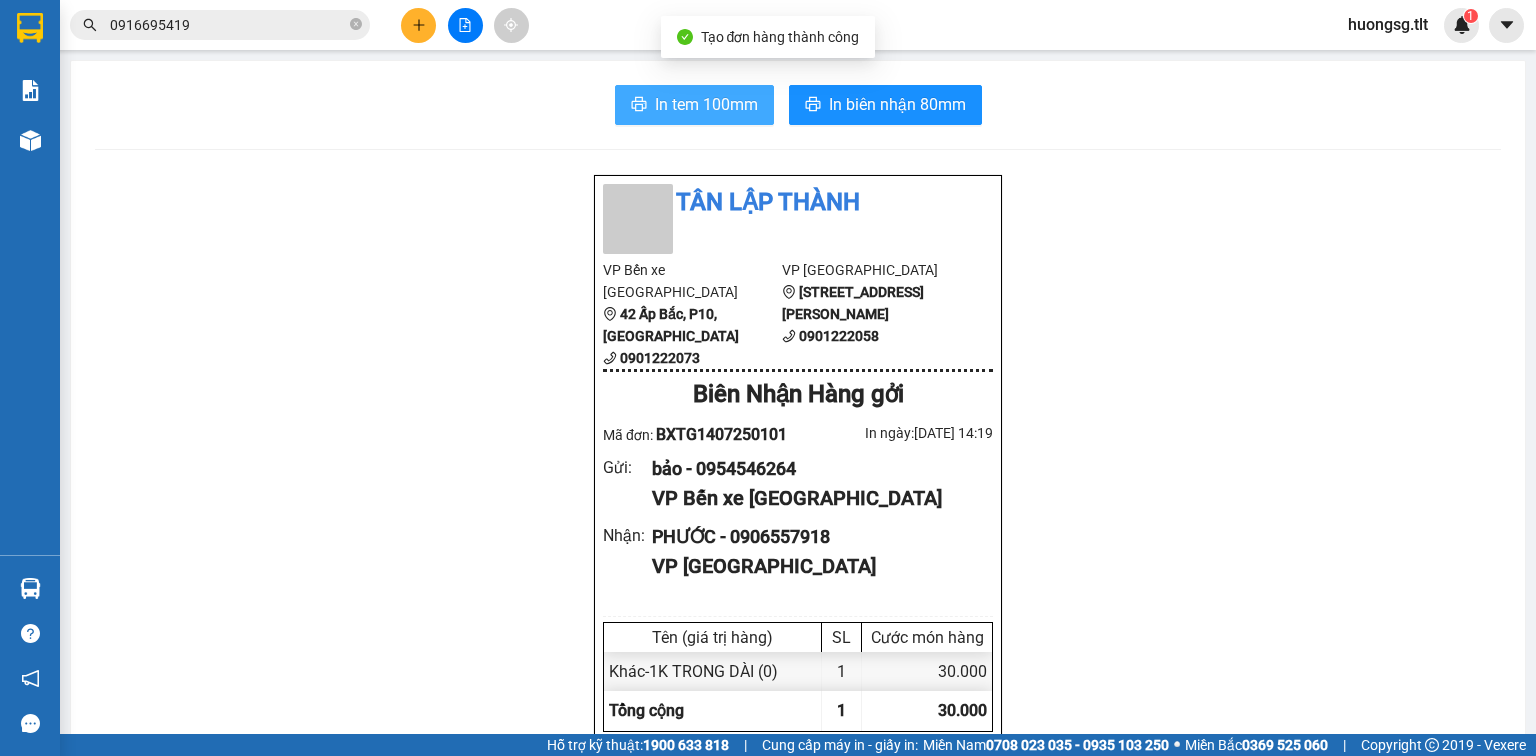 scroll, scrollTop: 0, scrollLeft: 0, axis: both 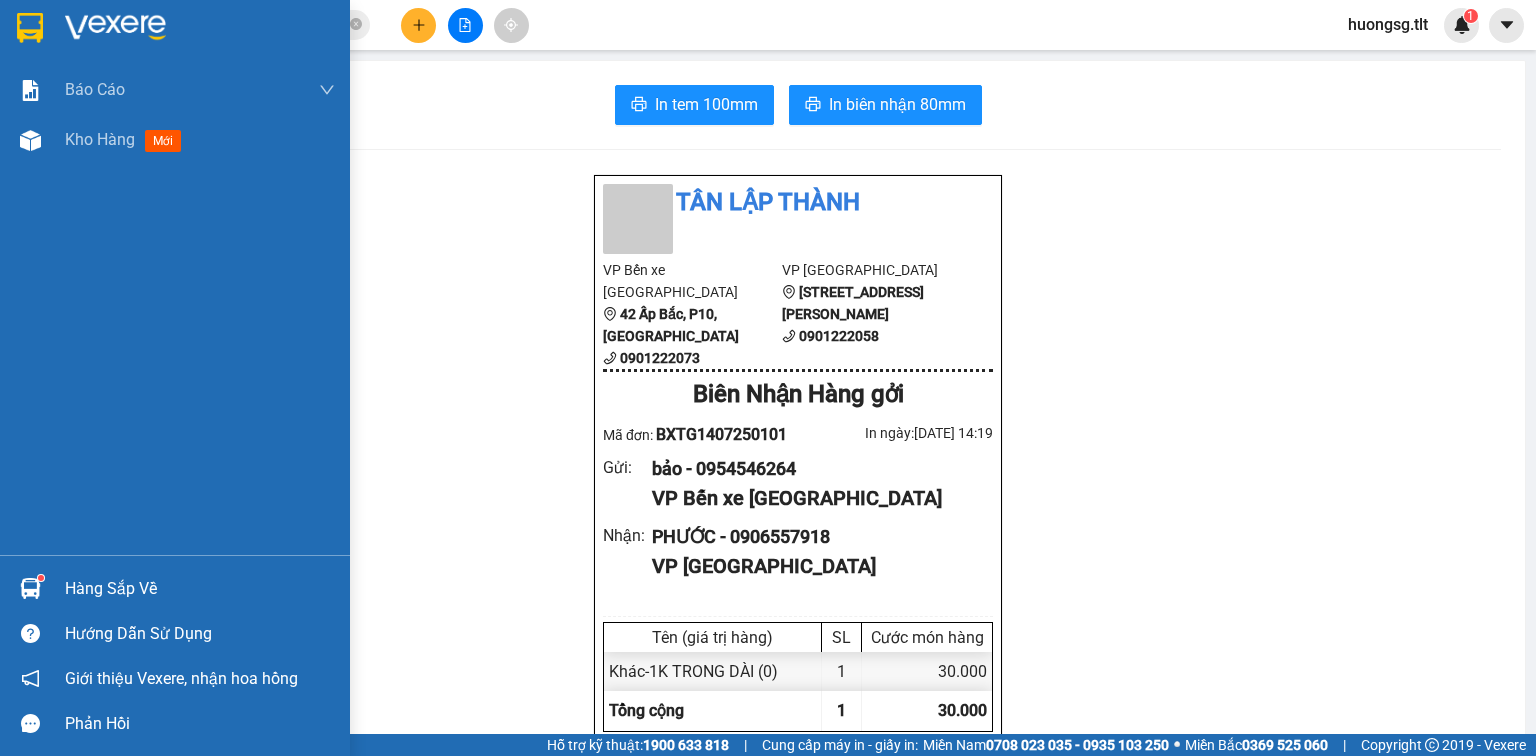 click on "Hàng sắp về" at bounding box center [200, 589] 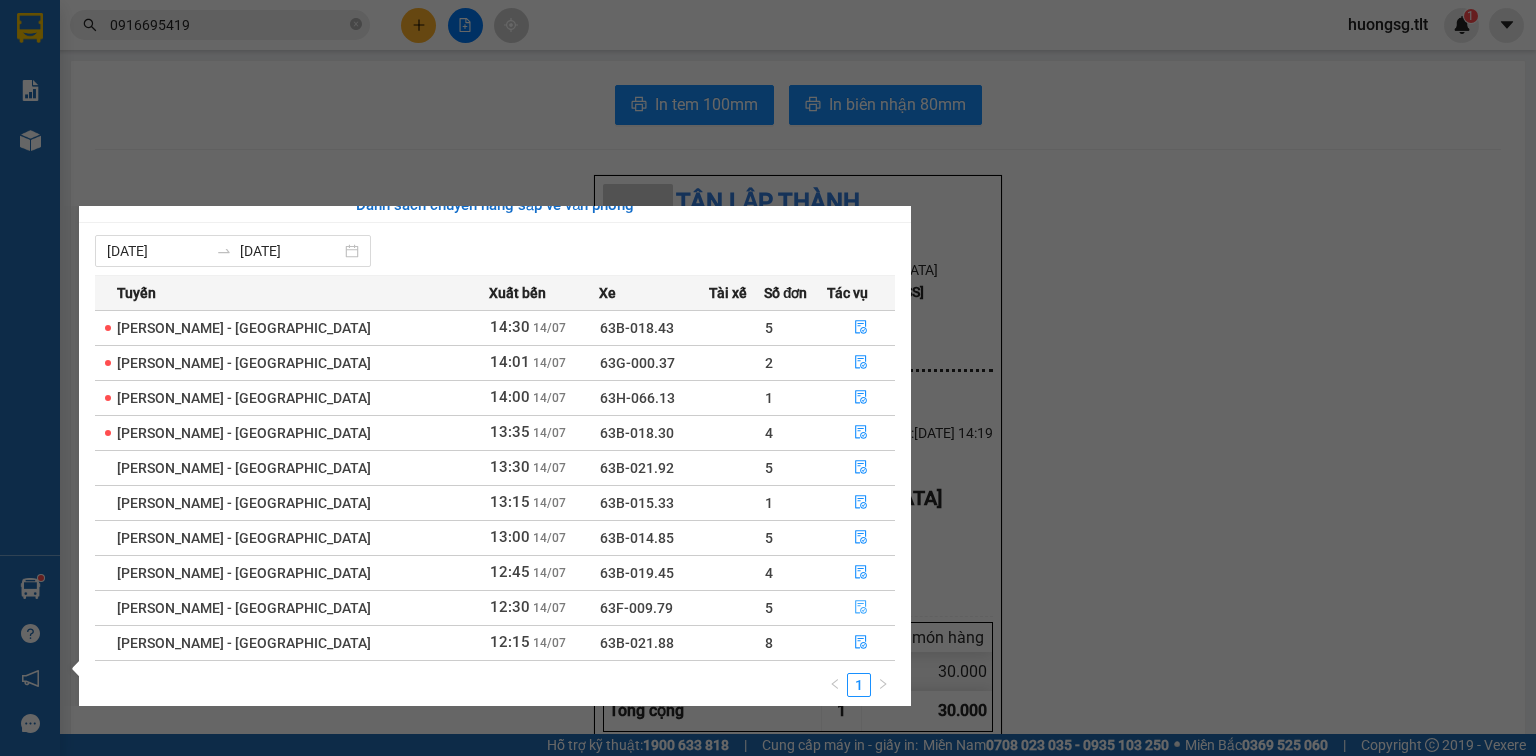 scroll, scrollTop: 32, scrollLeft: 0, axis: vertical 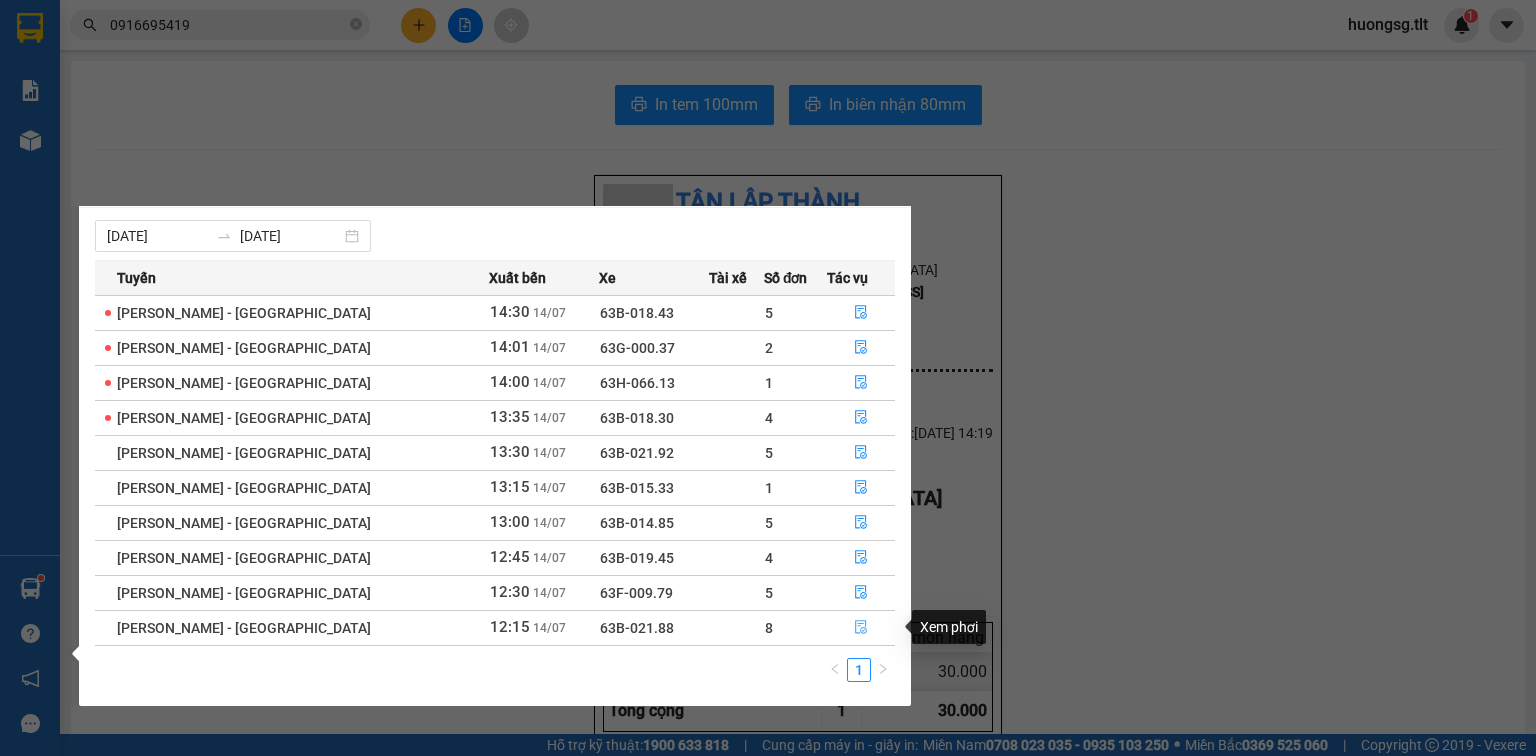 click 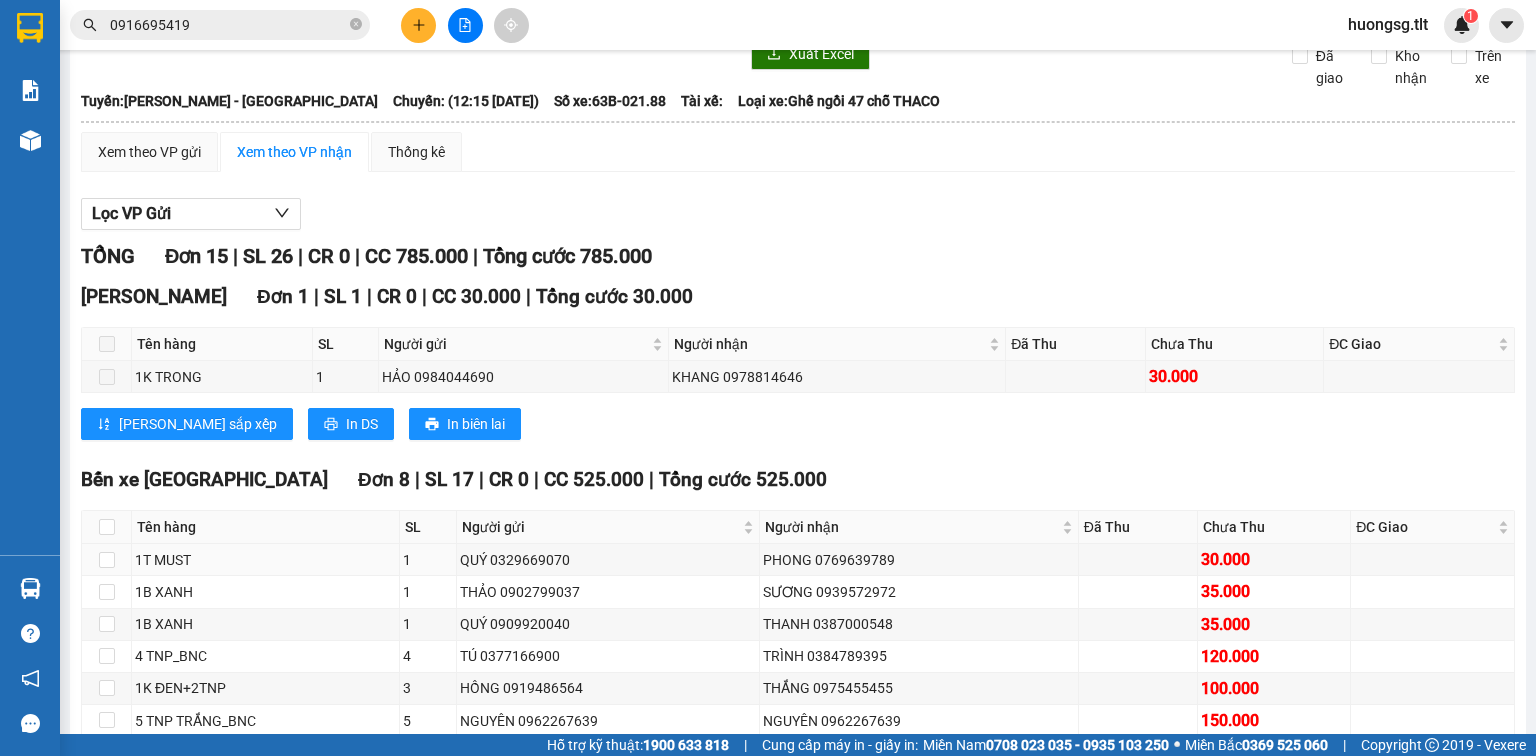 scroll, scrollTop: 240, scrollLeft: 0, axis: vertical 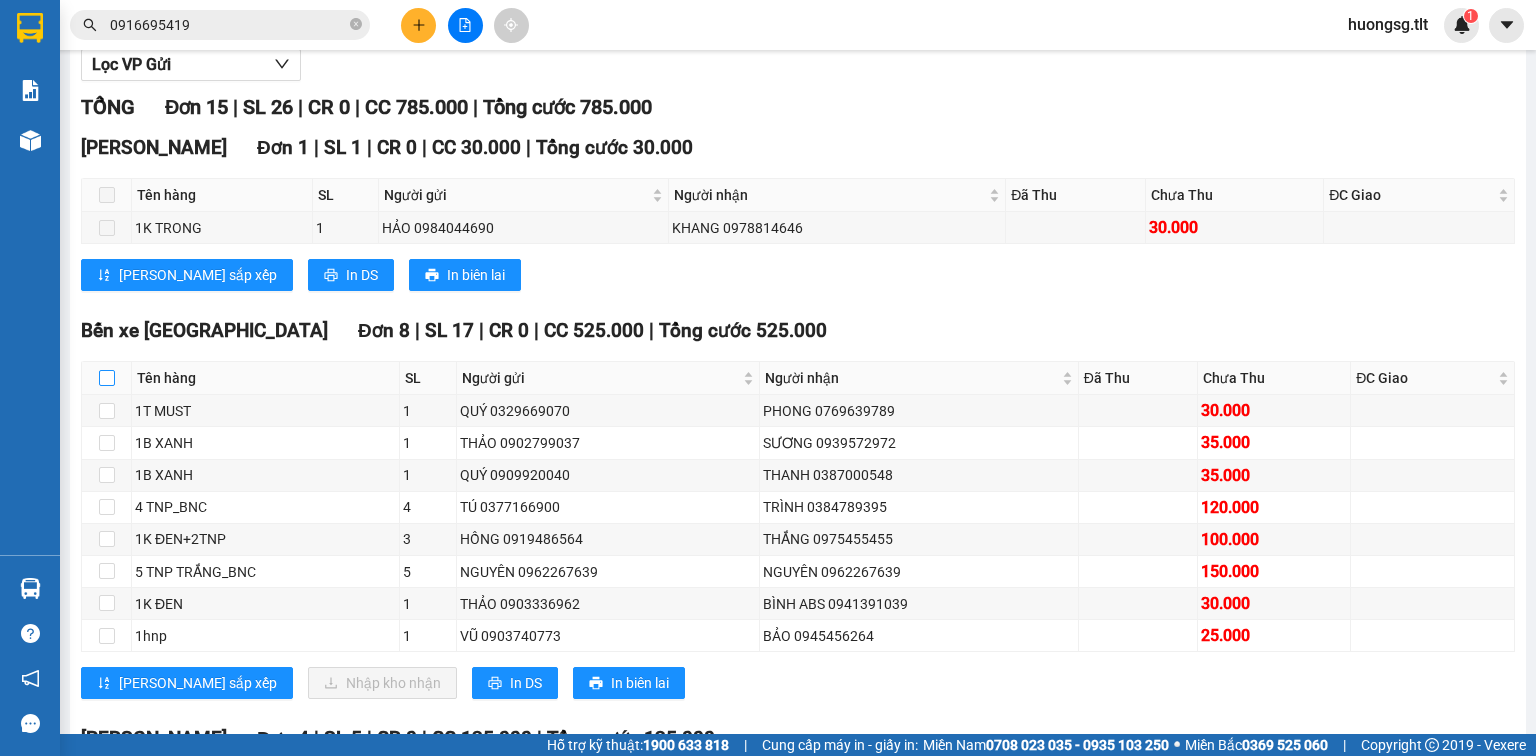 click at bounding box center [107, 378] 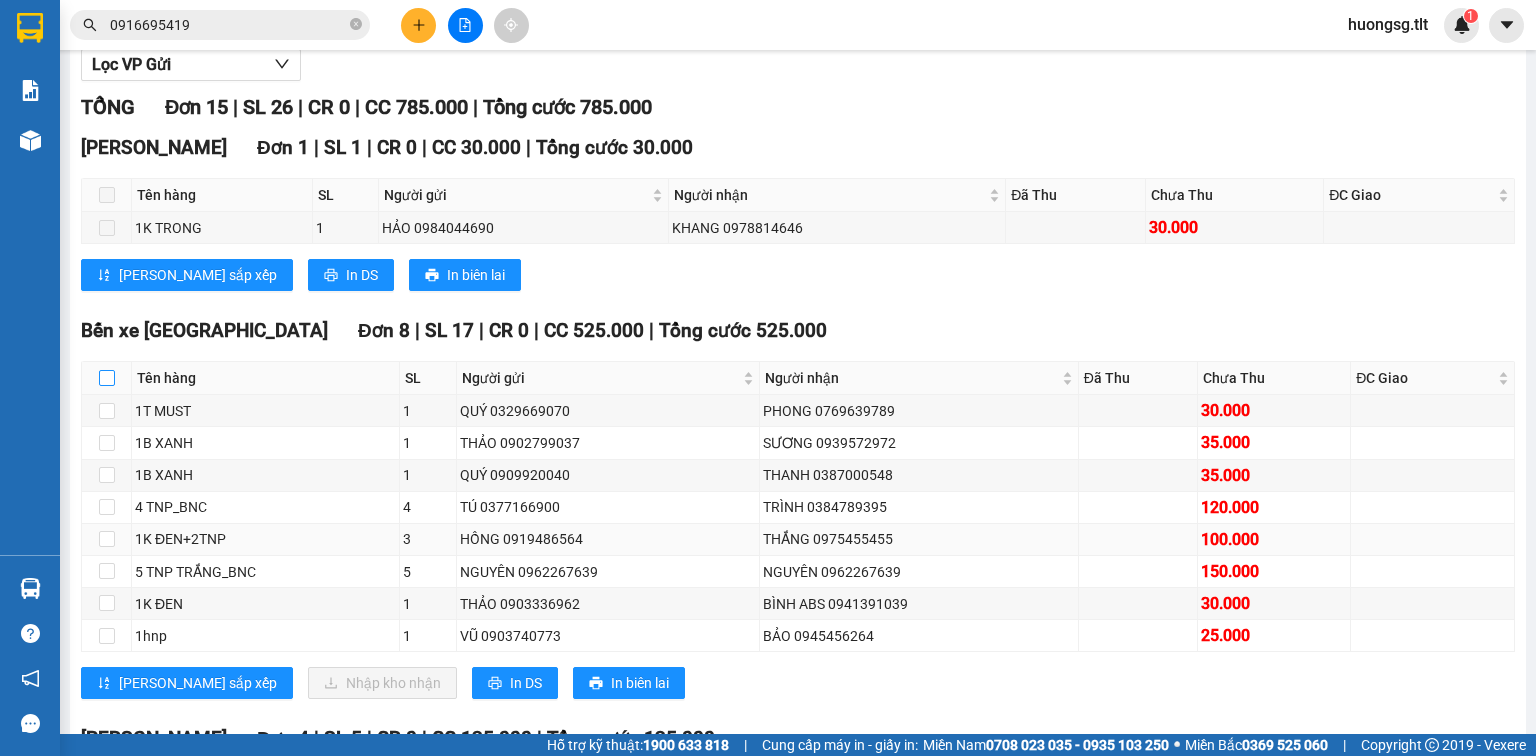 checkbox on "true" 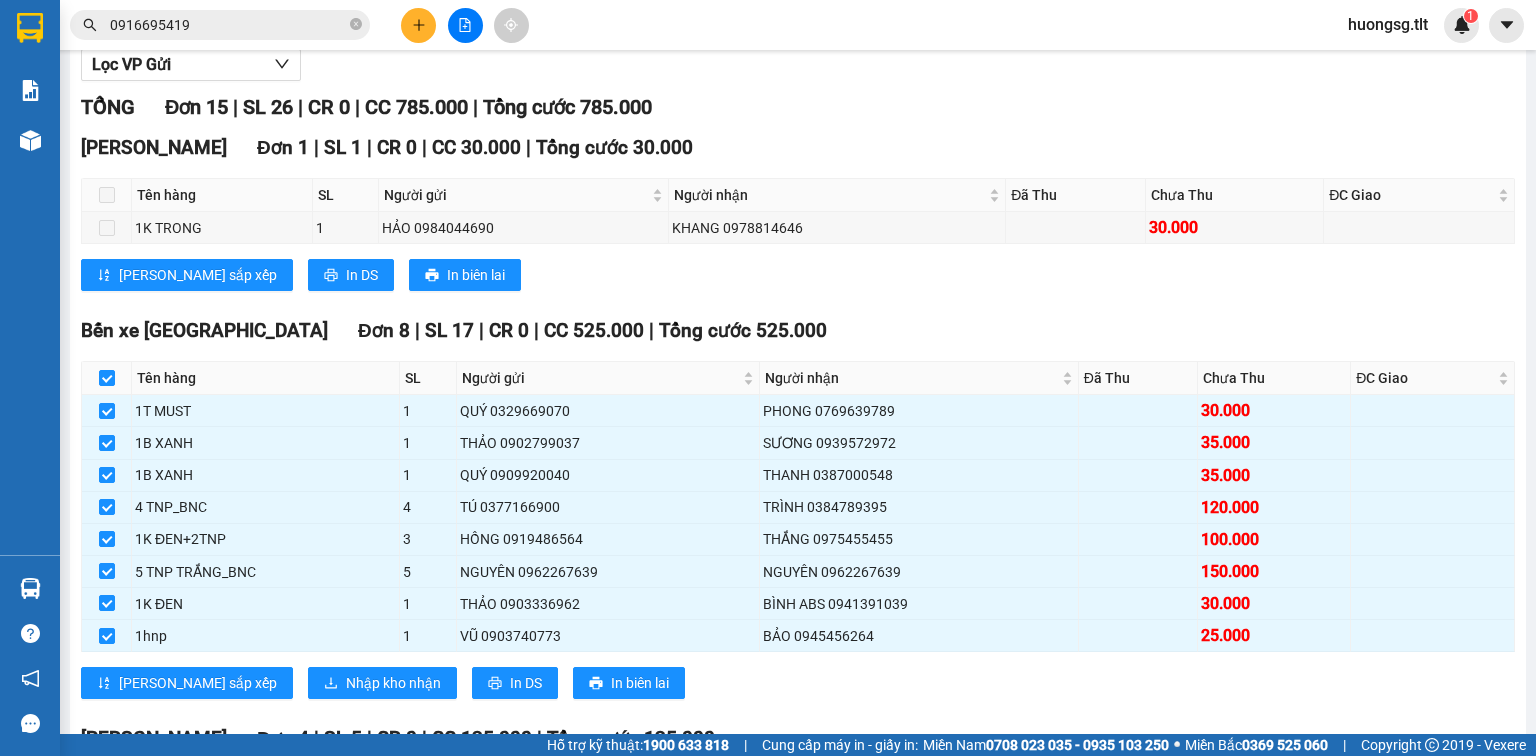 click on "Bến xe Tiền Giang Đơn   8 | SL   17 | CR   0 | CC   525.000 | Tổng cước   525.000 Tên hàng SL Người gửi Người nhận Đã Thu Chưa Thu ĐC Giao Ký nhận                   1T MUST 1 QUÝ 0329669070 PHONG  0769639789 30.000 1B XANH 1 THẢO 0902799037 SƯƠNG  0939572972 35.000 1B XANH 1 QUÝ 0909920040 THANH 0387000548 35.000 4 TNP_BNC 4 TÚ 0377166900 TRÌNH 0384789395 120.000 1K ĐEN+2TNP 3 HỒNG  0919486564 THẮNG 0975455455 100.000 5 TNP TRẮNG_BNC 5 NGUYÊN 0962267639 NGUYÊN 0962267639 150.000 1K ĐEN 1 THẢO  0903336962 BÌNH ABS 0941391039 30.000 1hnp 1 VŨ  0903740773 BẢO 0945456264 25.000 Lưu sắp xếp Nhập kho nhận In DS In biên lai Tân Lập Thành Bến xe Tiền Giang  -  14:22 - 14/07/2025 Tuyến:  Hồ Chí Minh - Mỹ Tho Chuyến:   (12:15 - 14/07/2025) Số xe:  63B-021.88   Loại xe:  Ghế ngồi 47 chỗ THACO Tên hàng SL Người gửi Người nhận Đã Thu Chưa Thu ĐC Giao Ký nhận Bến xe Tiền Giang Đơn   8 | SL   17 | CR" at bounding box center (798, 515) 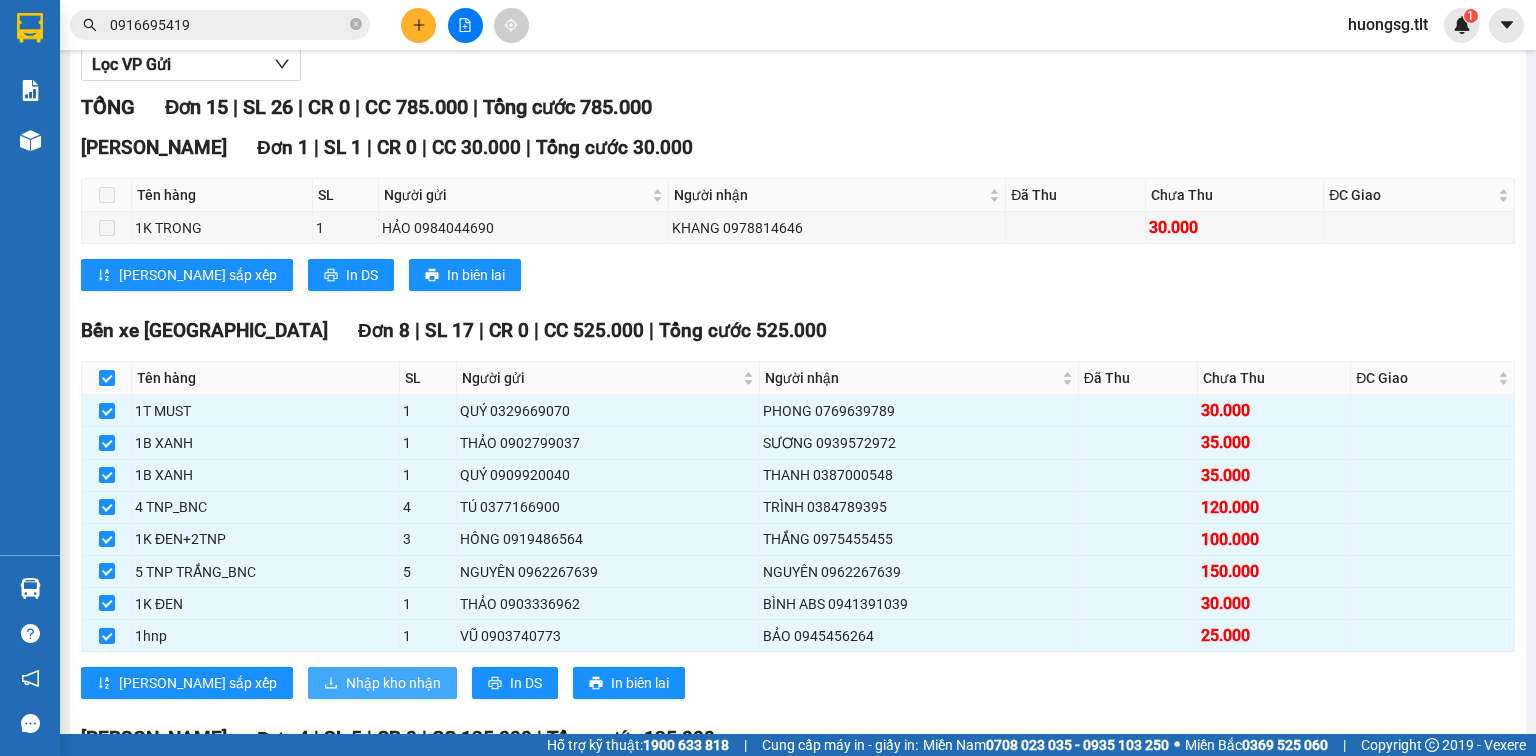 click on "Nhập kho nhận" at bounding box center [393, 683] 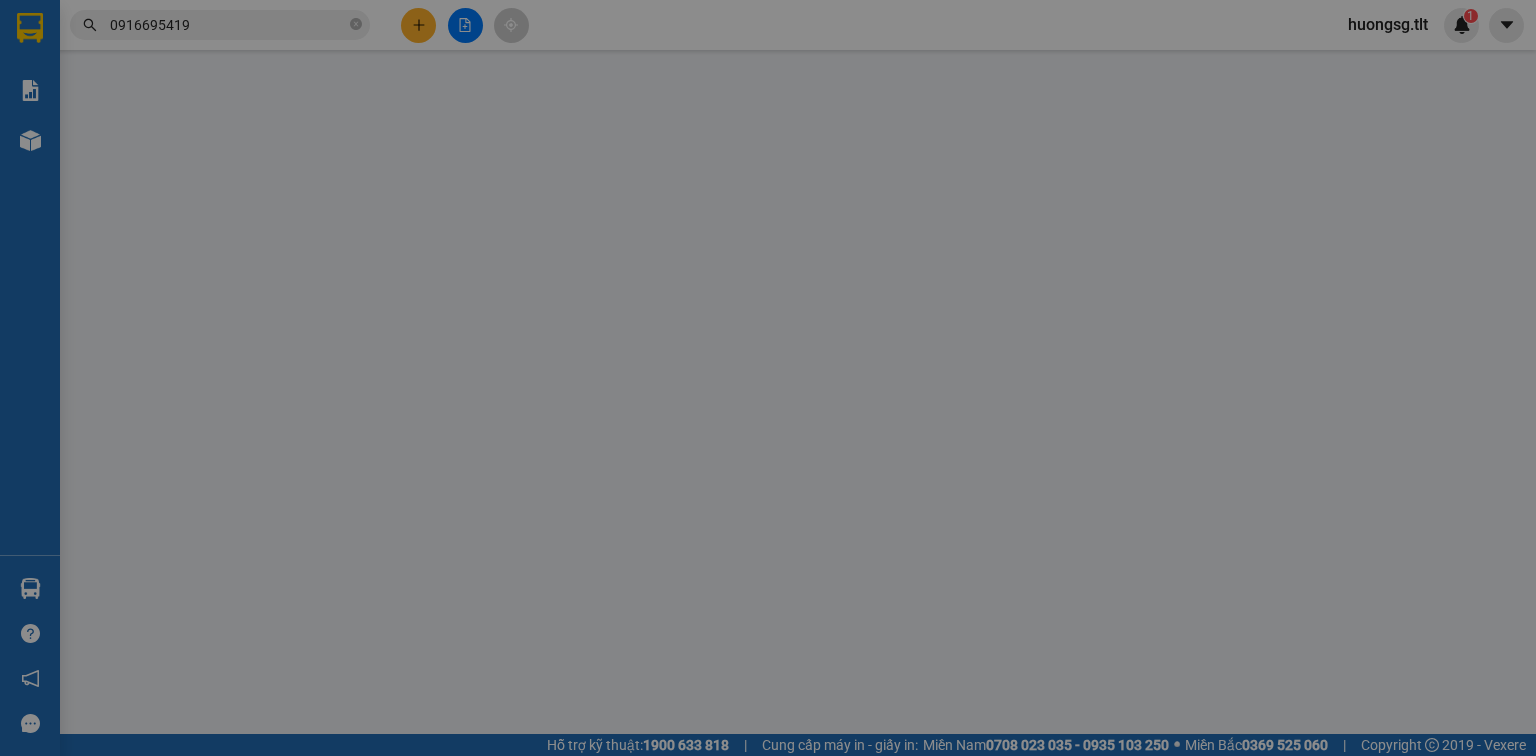 scroll, scrollTop: 0, scrollLeft: 0, axis: both 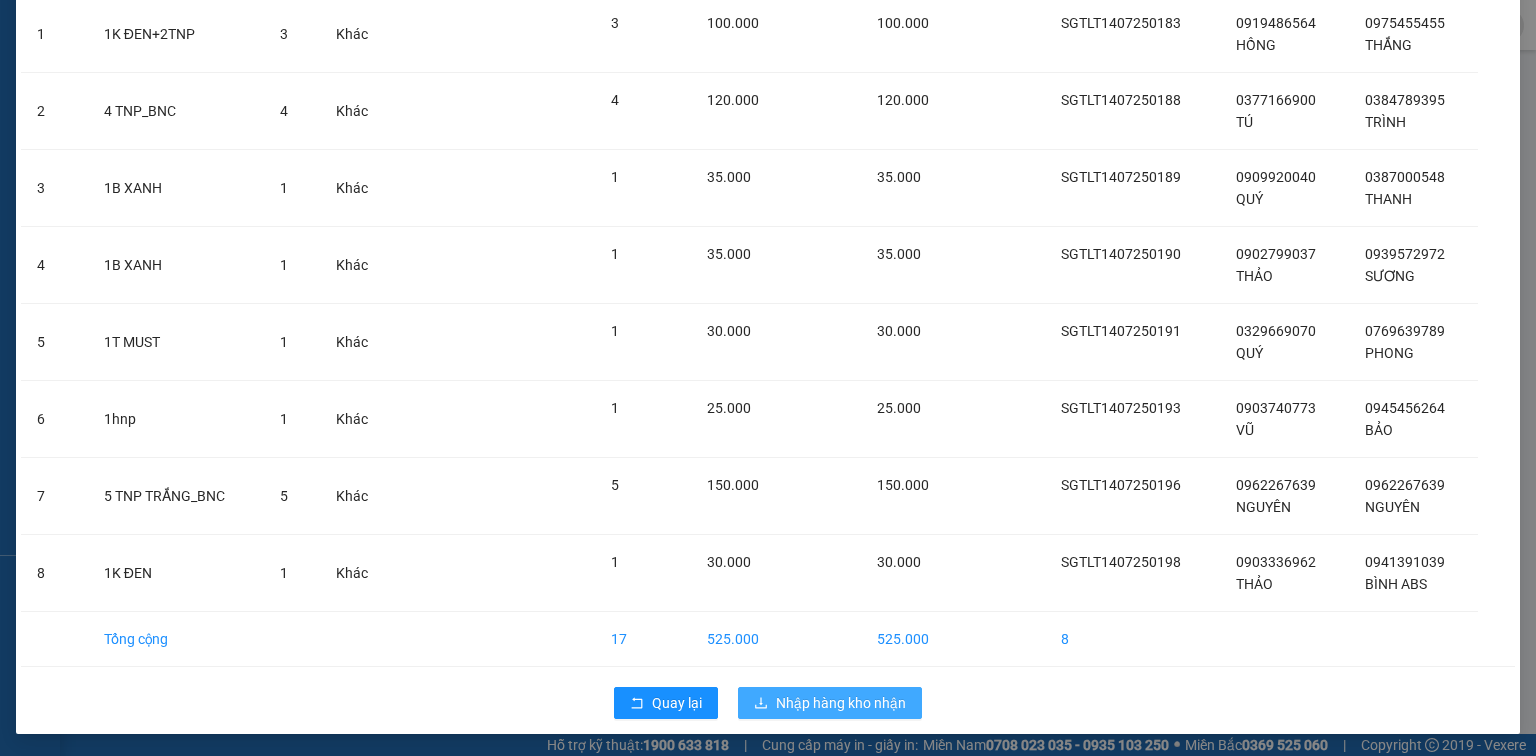 click on "Nhập hàng kho nhận" at bounding box center [841, 703] 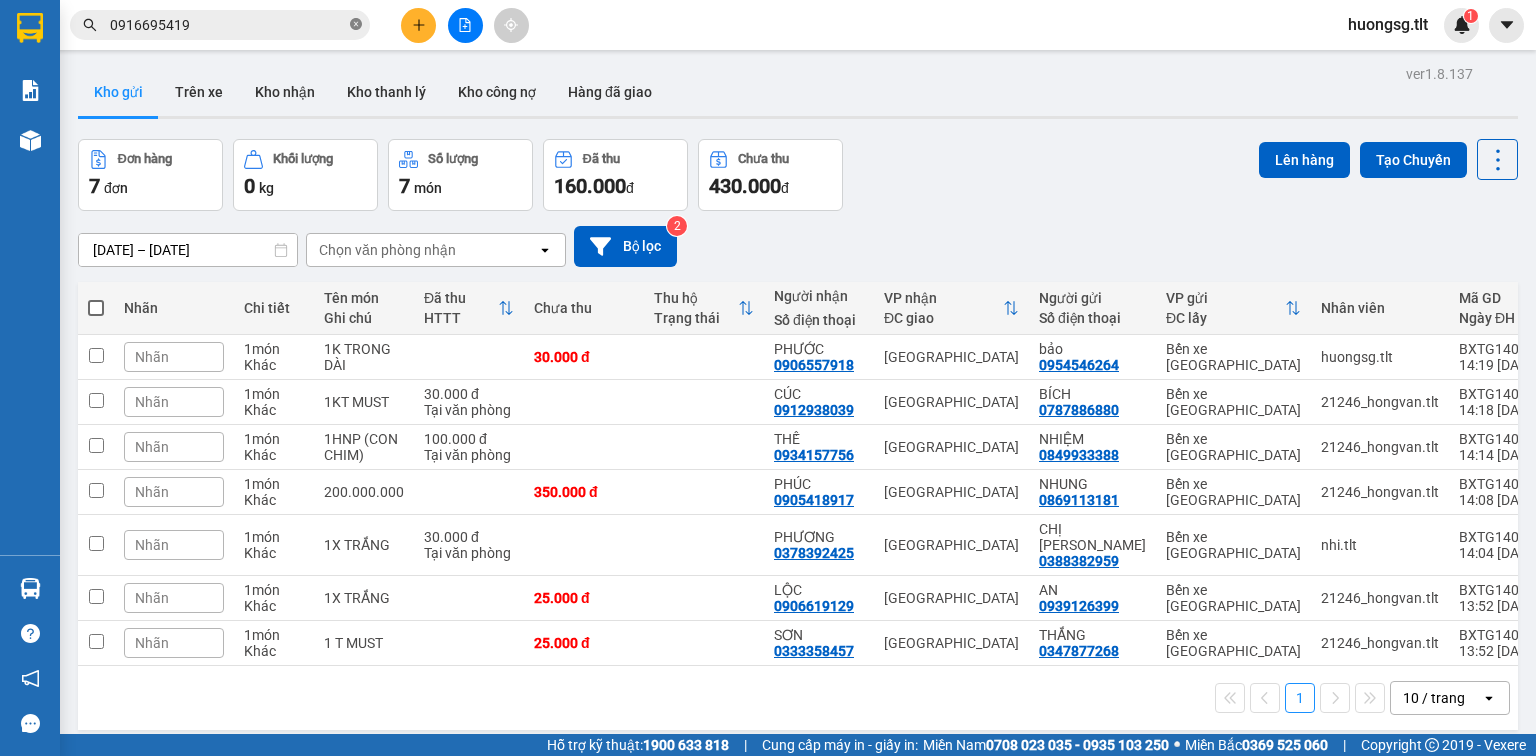 click 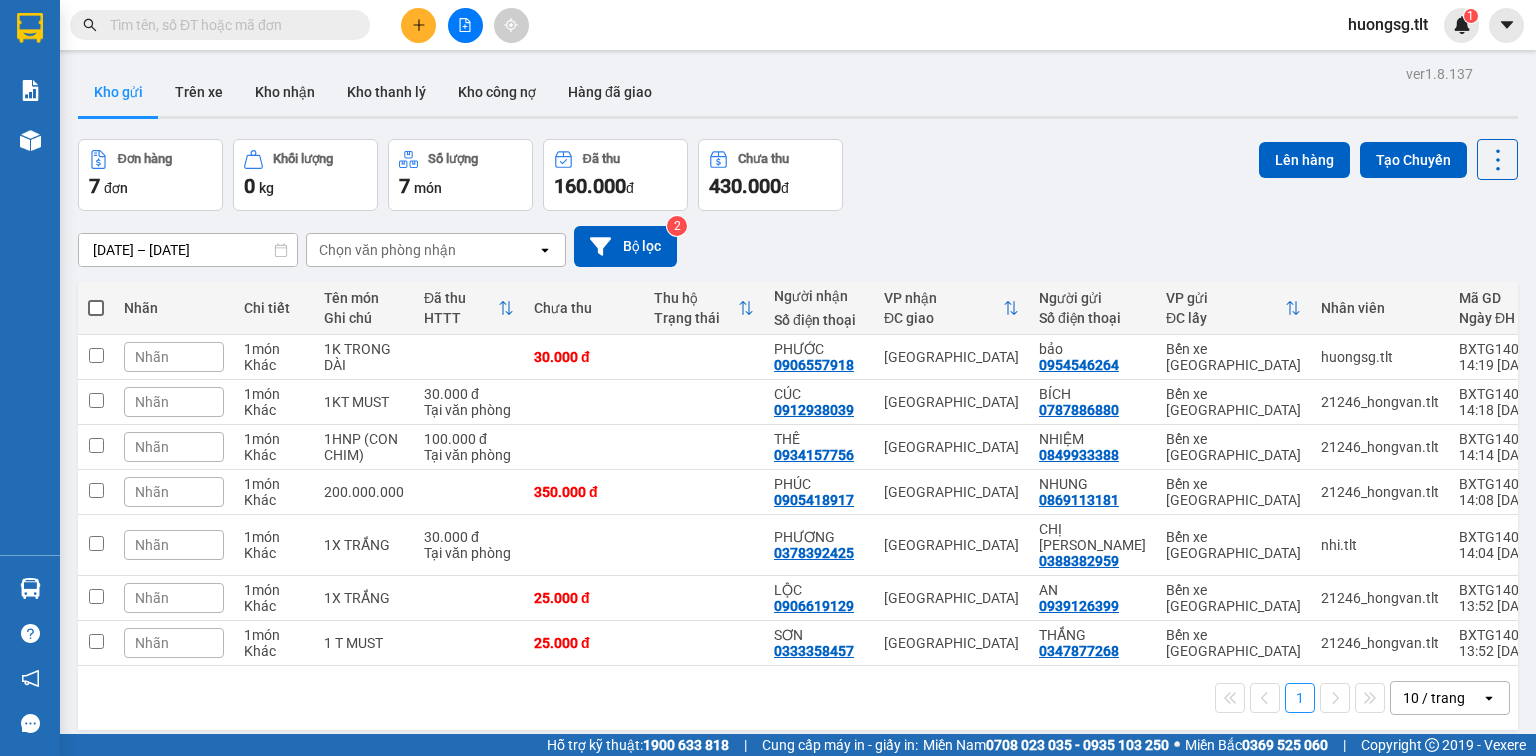 click at bounding box center (228, 25) 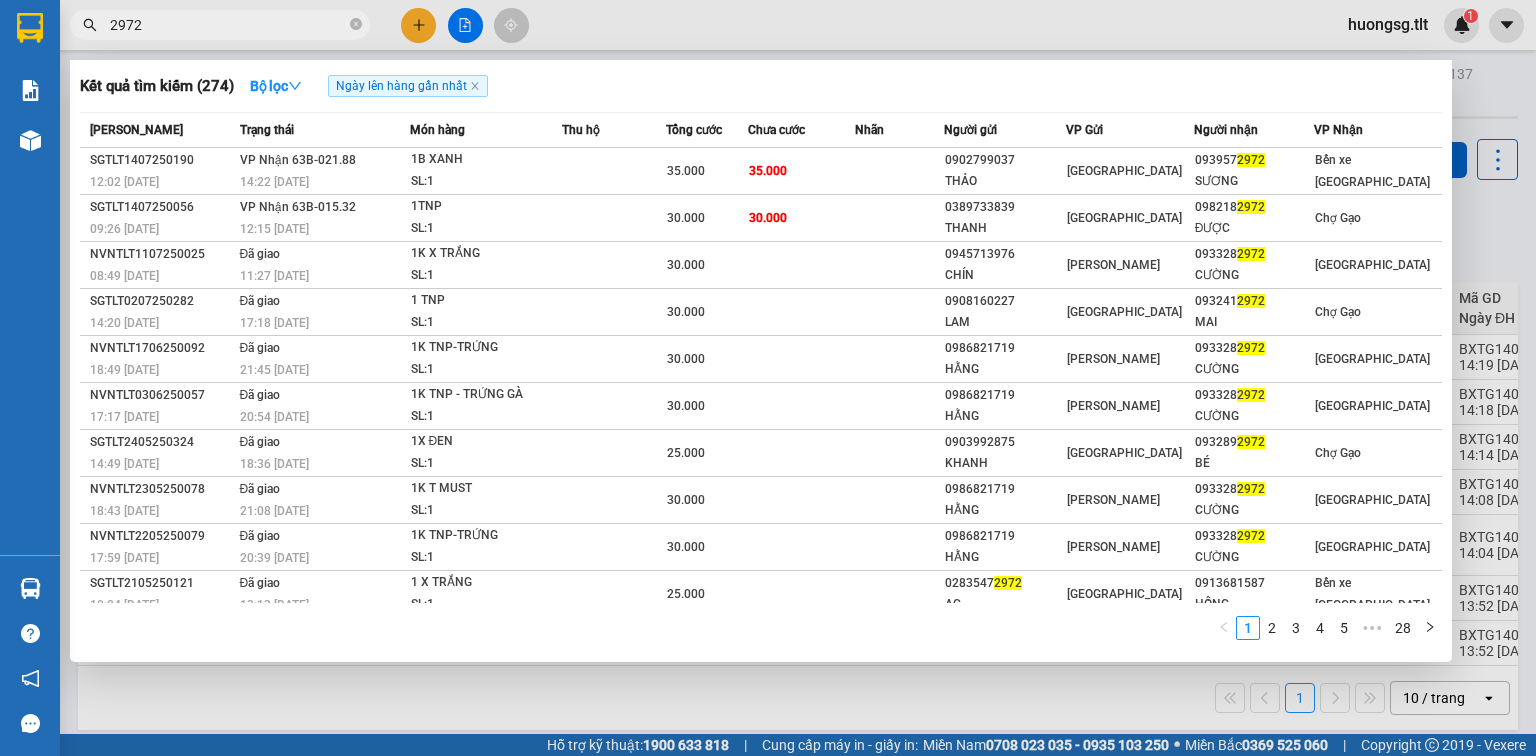 type on "2972" 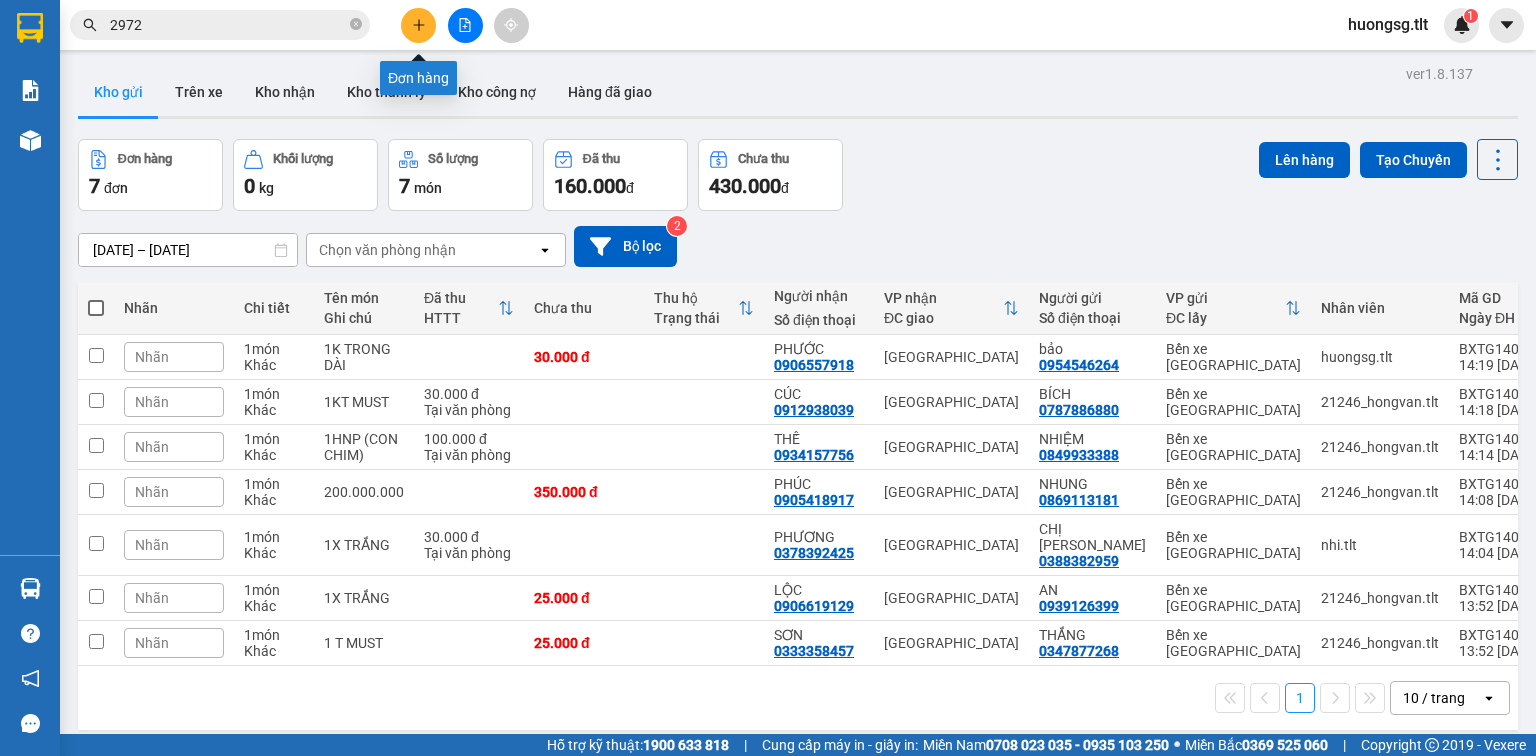 click at bounding box center (418, 25) 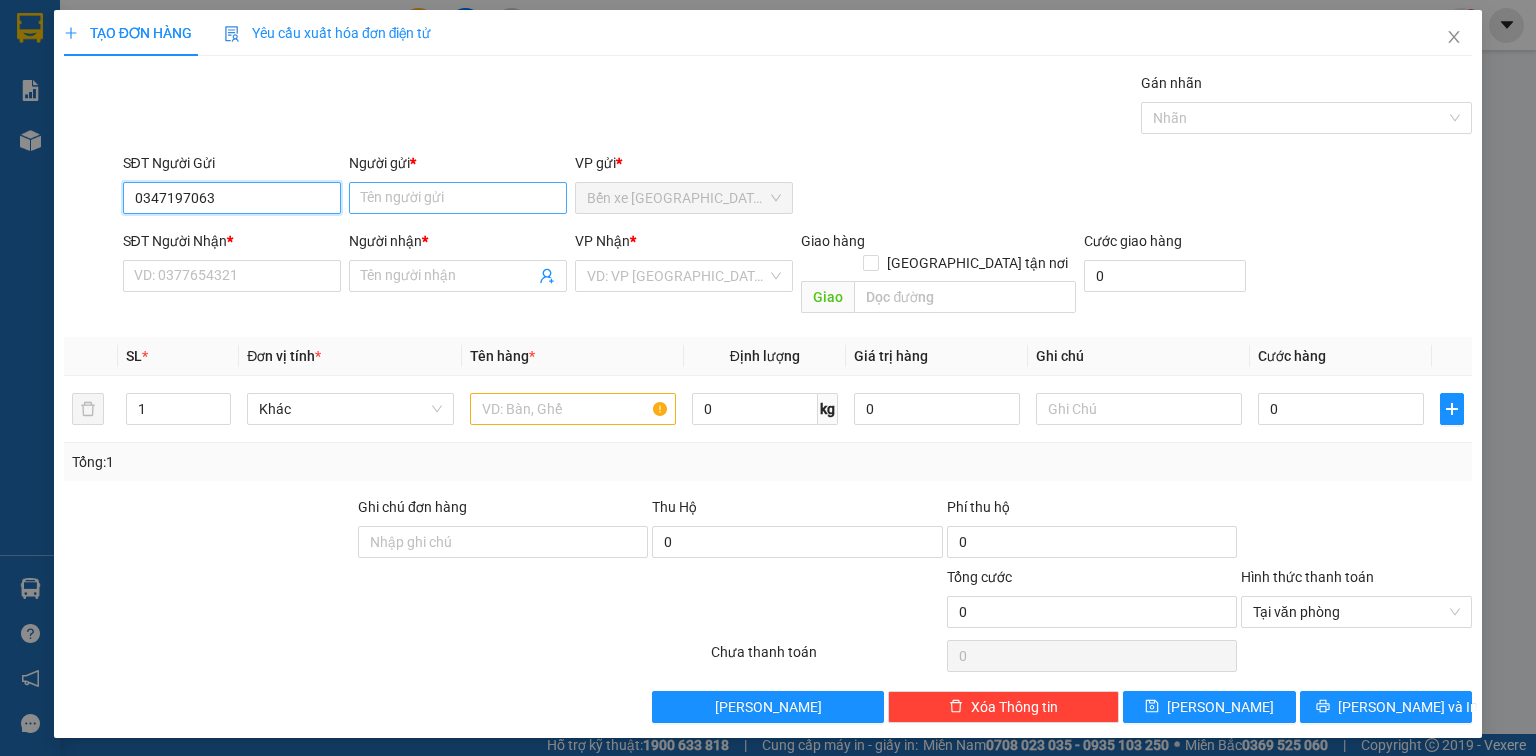 type on "0347197063" 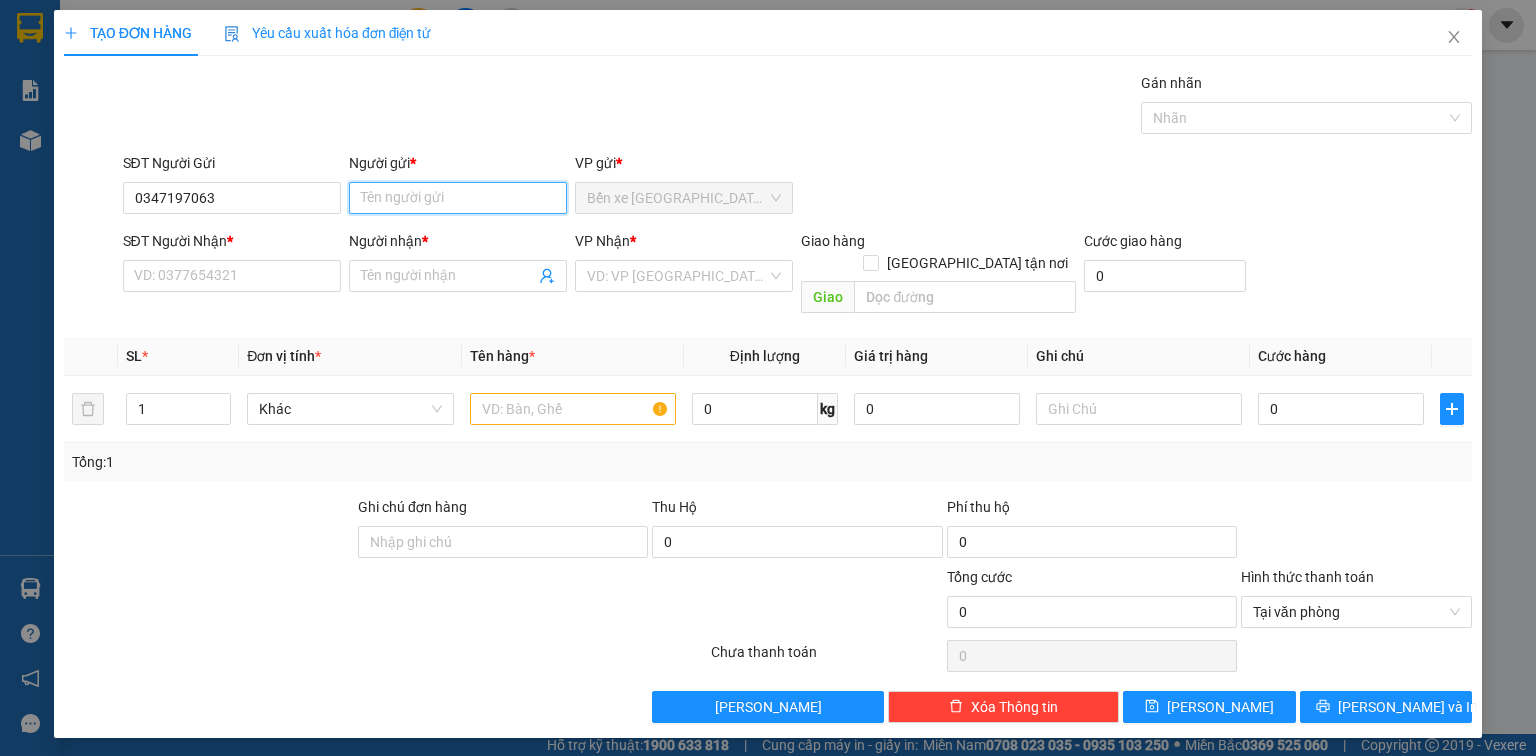 click on "Người gửi  *" at bounding box center (458, 198) 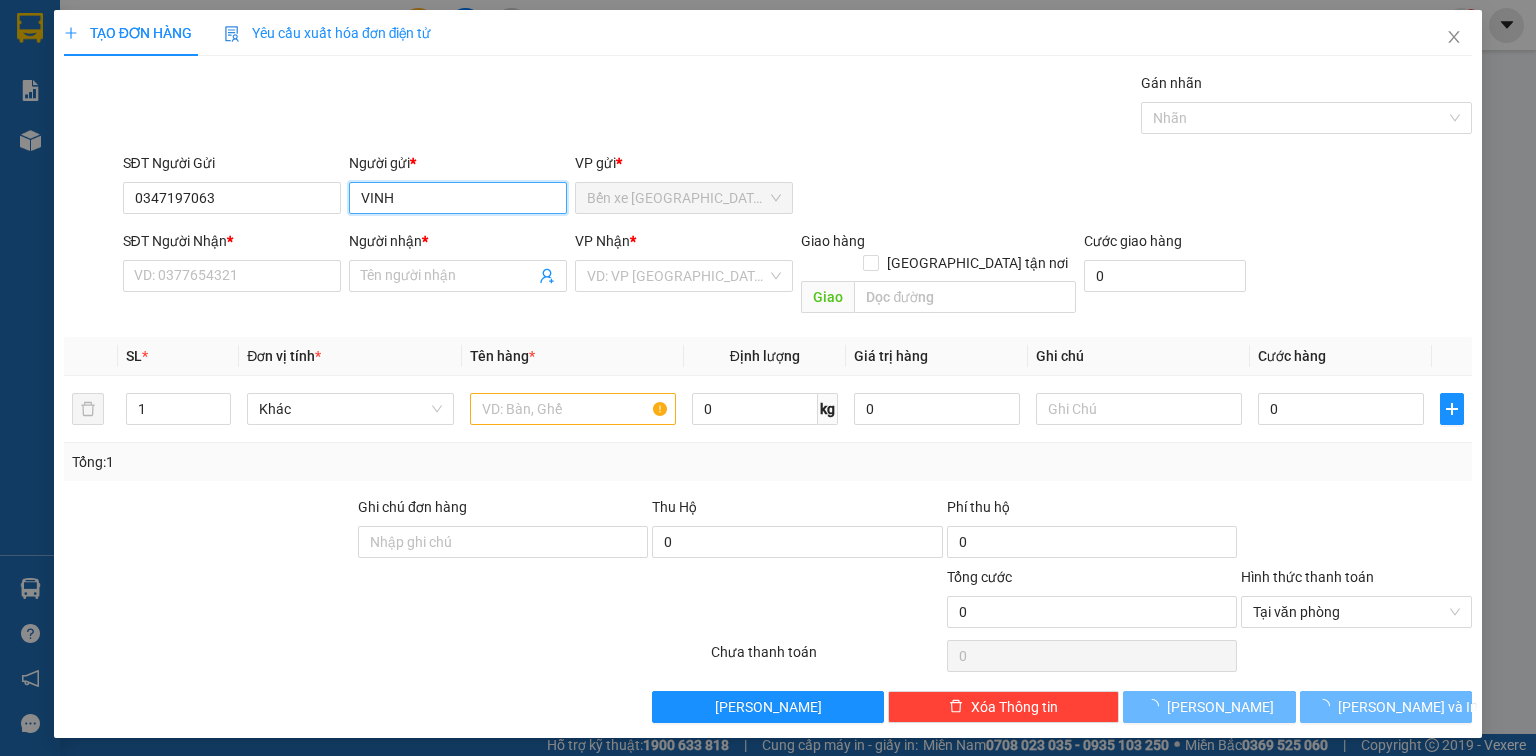 type on "VINH" 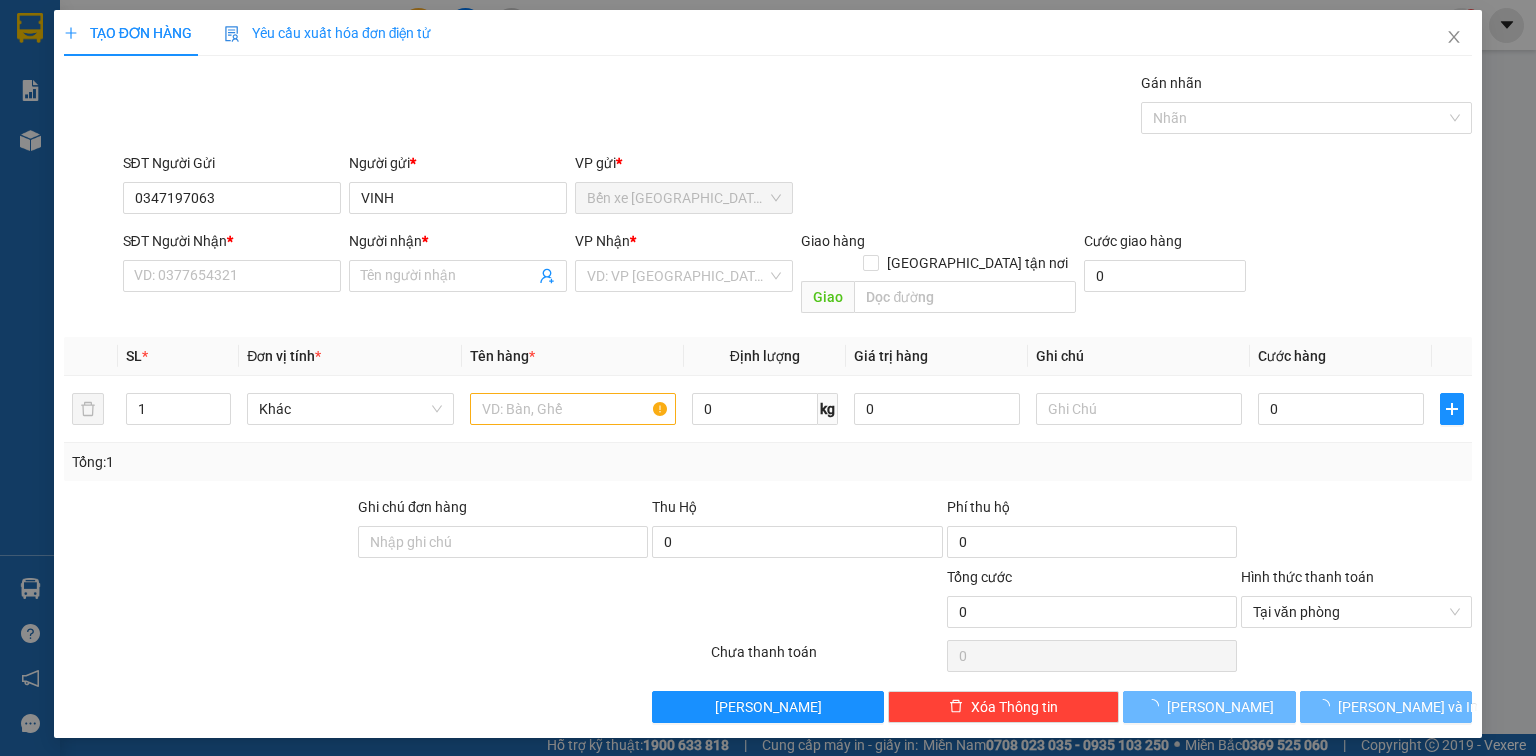 click on "Transit Pickup Surcharge Ids Transit Deliver Surcharge Ids Transit Deliver Surcharge Transit Deliver Surcharge Gán nhãn   Nhãn SĐT Người Gửi 0347197063 Người gửi  * VINH VINH VP gửi  * Bến xe Tiền Giang SĐT Người Nhận  * VD: 0377654321 Người nhận  * Tên người nhận VP Nhận  * VD: VP Sài Gòn Giao hàng Giao tận nơi Giao Cước giao hàng 0 SL  * Đơn vị tính  * Tên hàng  * Định lượng Giá trị hàng Ghi chú Cước hàng                   1 Khác 0 kg 0 0 Tổng:  1 Ghi chú đơn hàng Thu Hộ 0 Phí thu hộ 0 Tổng cước 0 Hình thức thanh toán Tại văn phòng Số tiền thu trước 0 Chưa thanh toán 0 Chọn HT Thanh Toán Lưu nháp Xóa Thông tin Lưu Lưu và In" at bounding box center [768, 397] 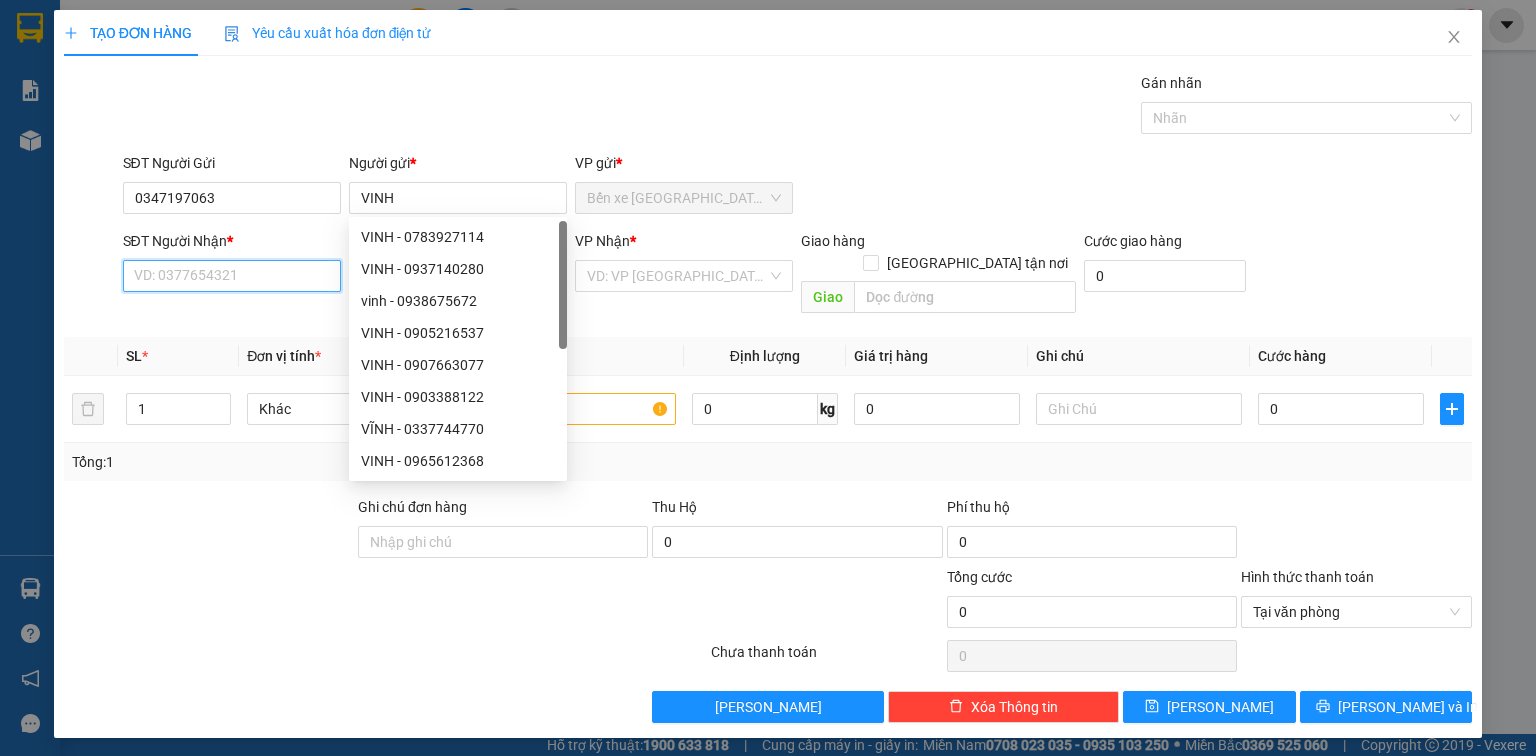 click on "SĐT Người Nhận  *" at bounding box center [232, 276] 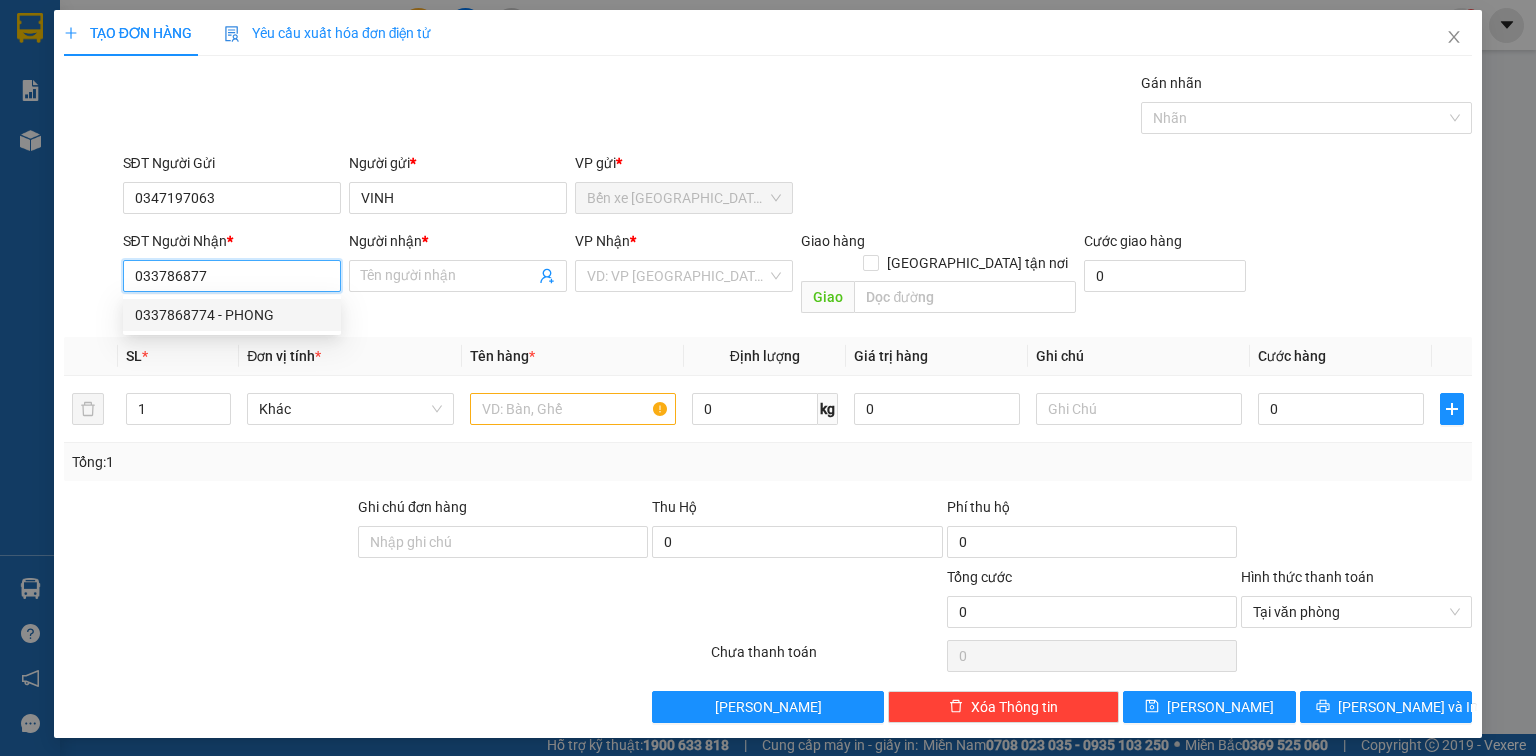 click on "0337868774 - PHONG" at bounding box center (232, 315) 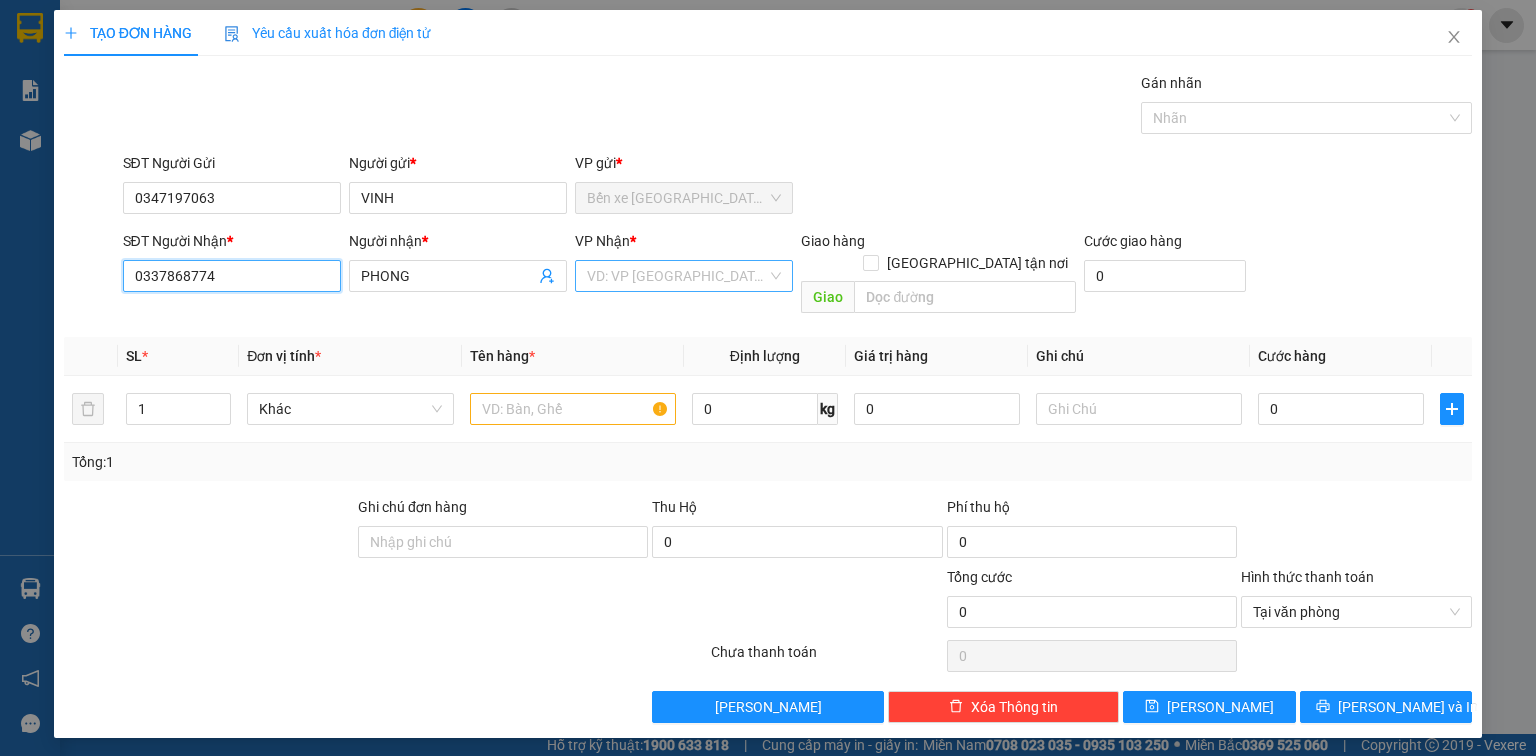 type on "0337868774" 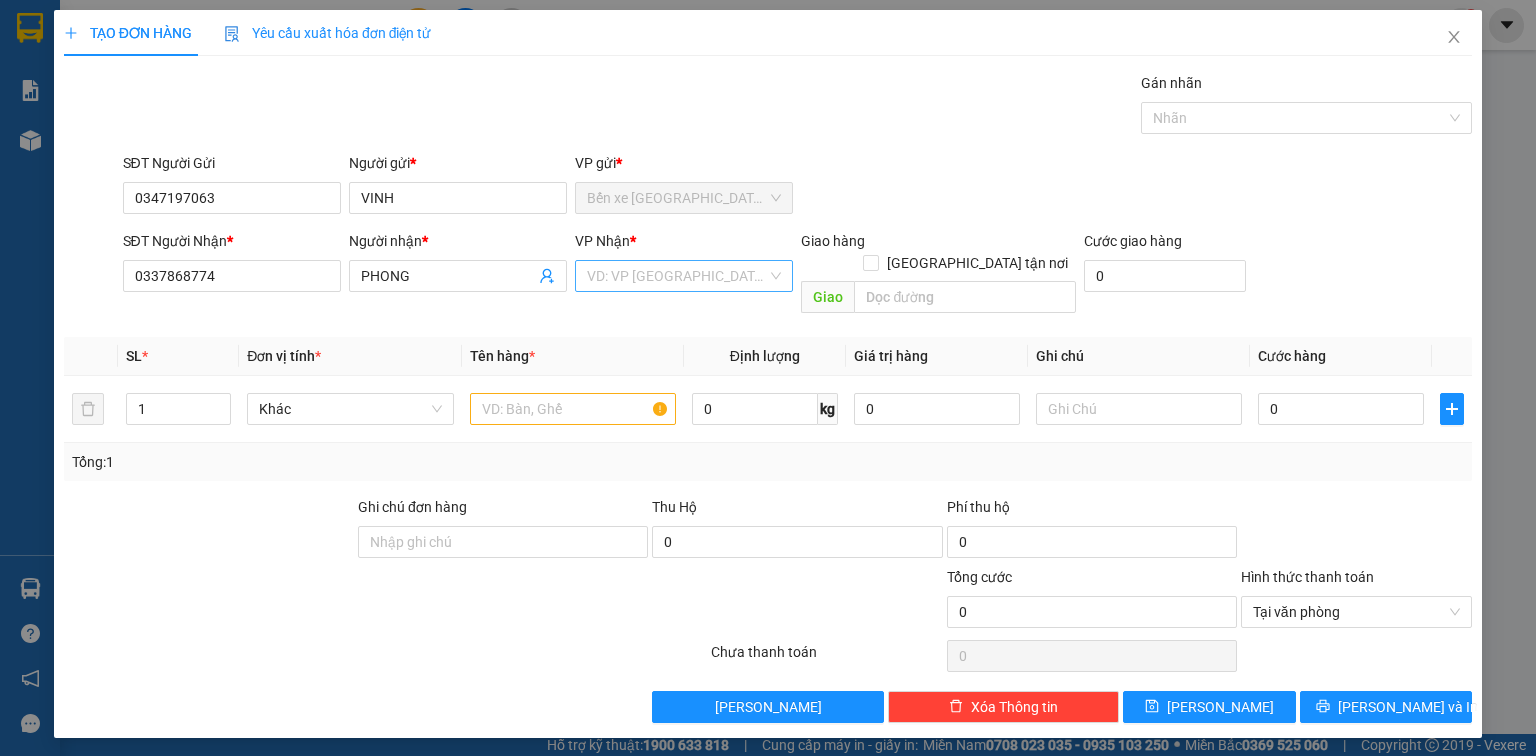 click at bounding box center [677, 276] 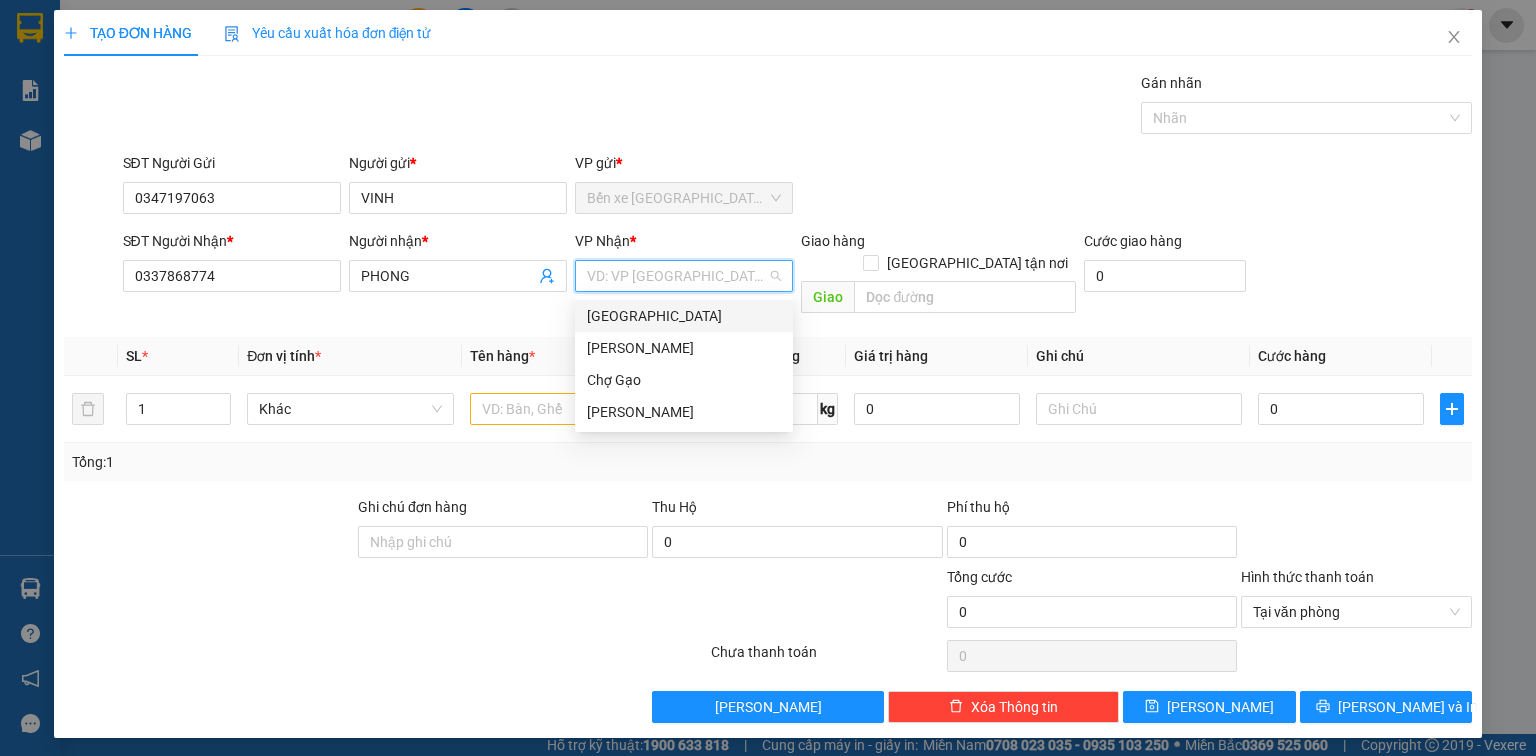 drag, startPoint x: 650, startPoint y: 310, endPoint x: 589, endPoint y: 361, distance: 79.51101 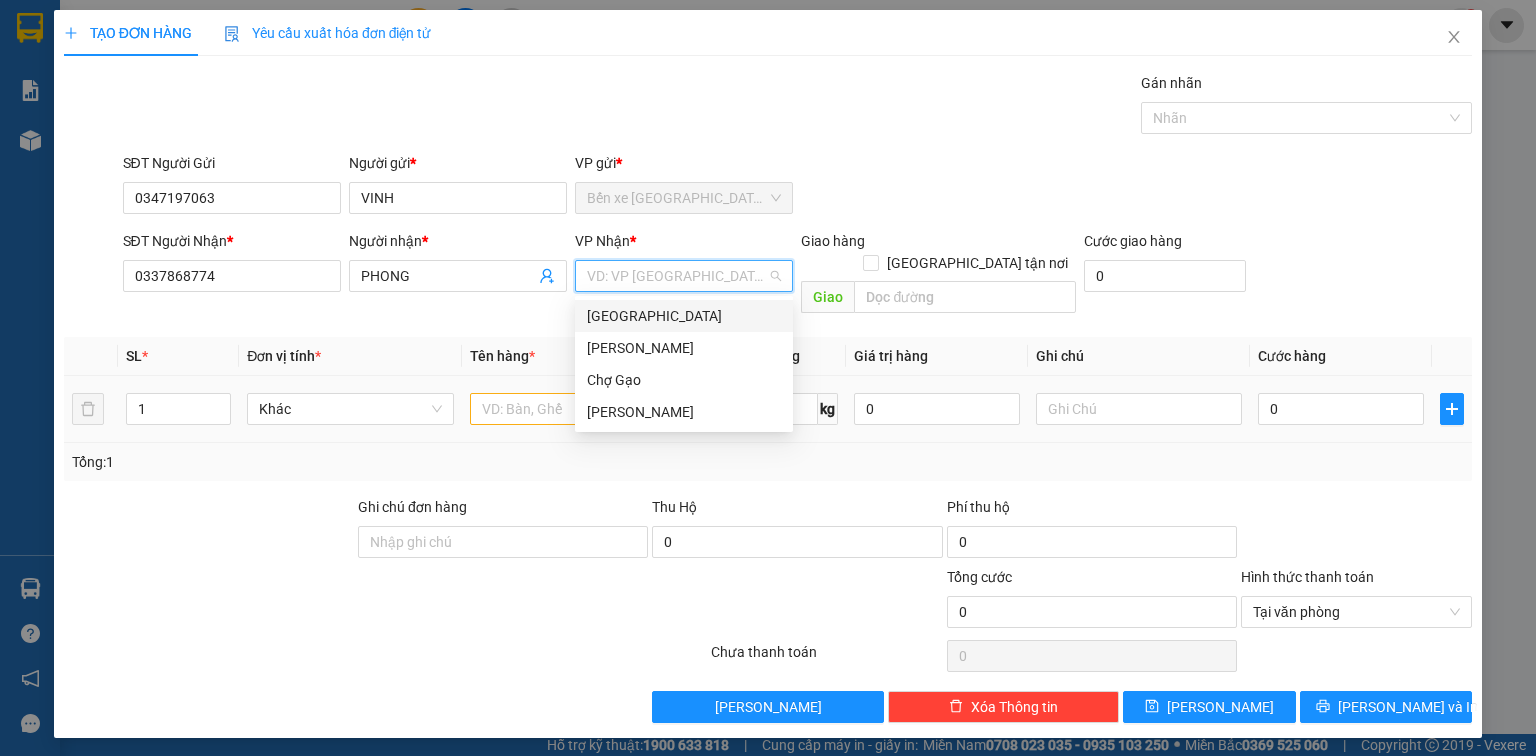 click on "[GEOGRAPHIC_DATA]" at bounding box center (684, 316) 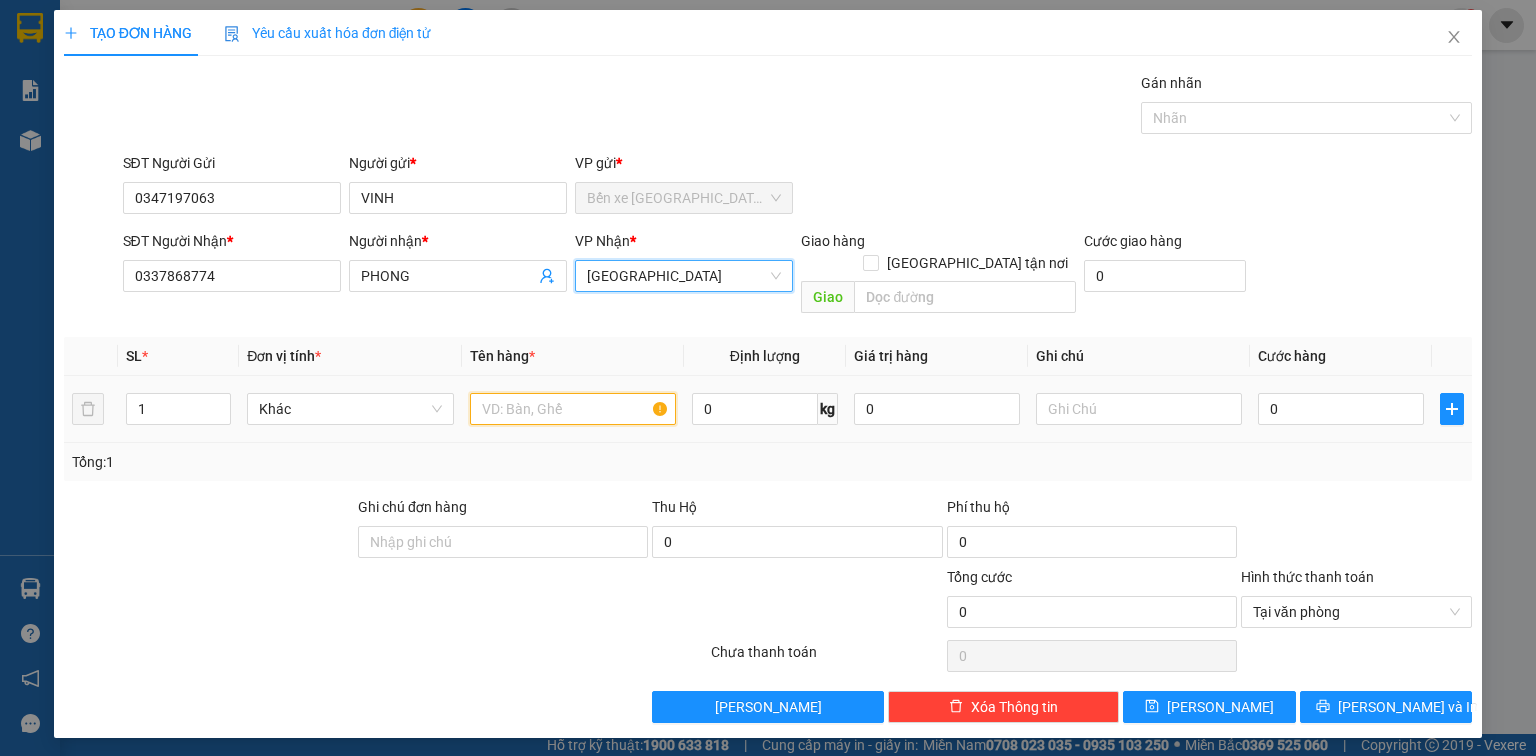 click at bounding box center (573, 409) 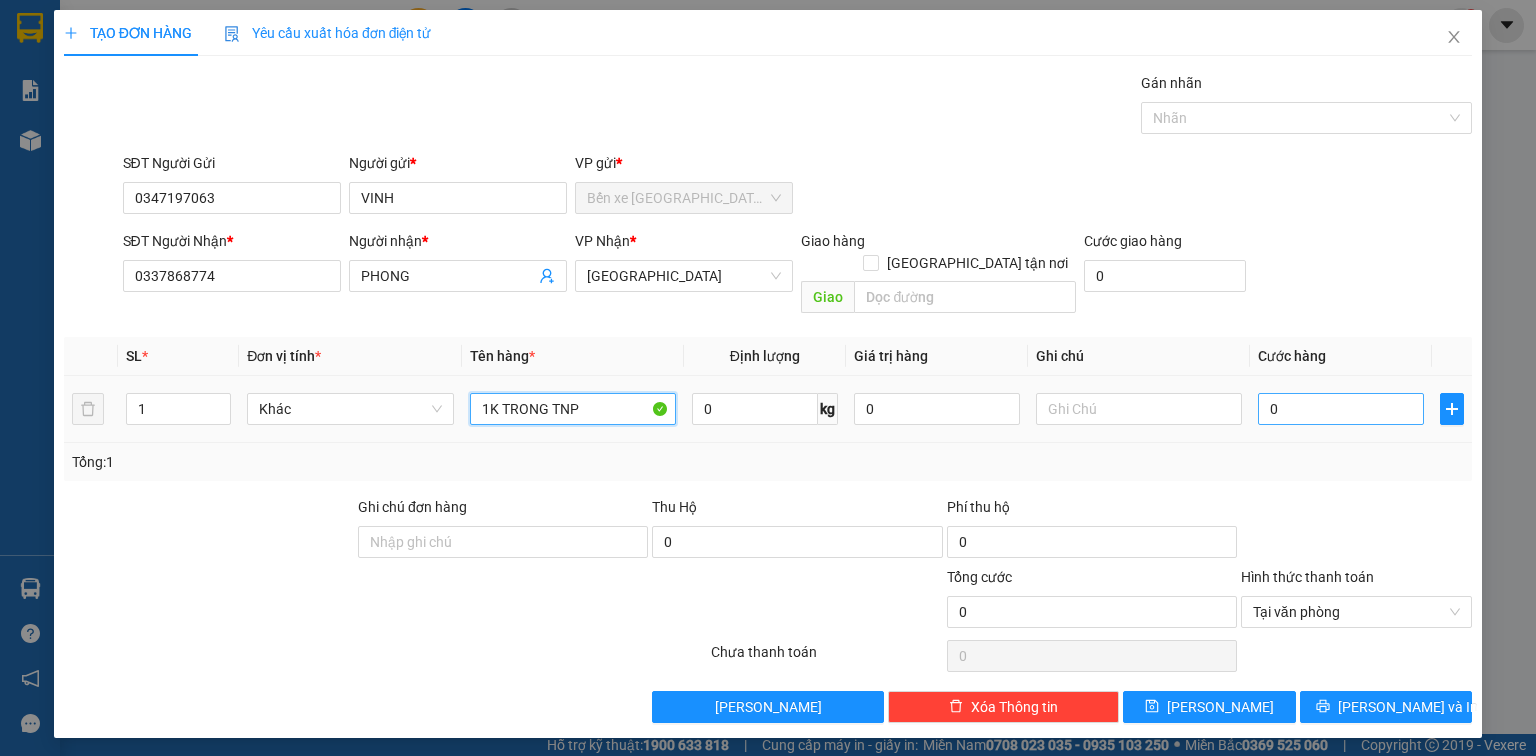 type on "1K TRONG TNP" 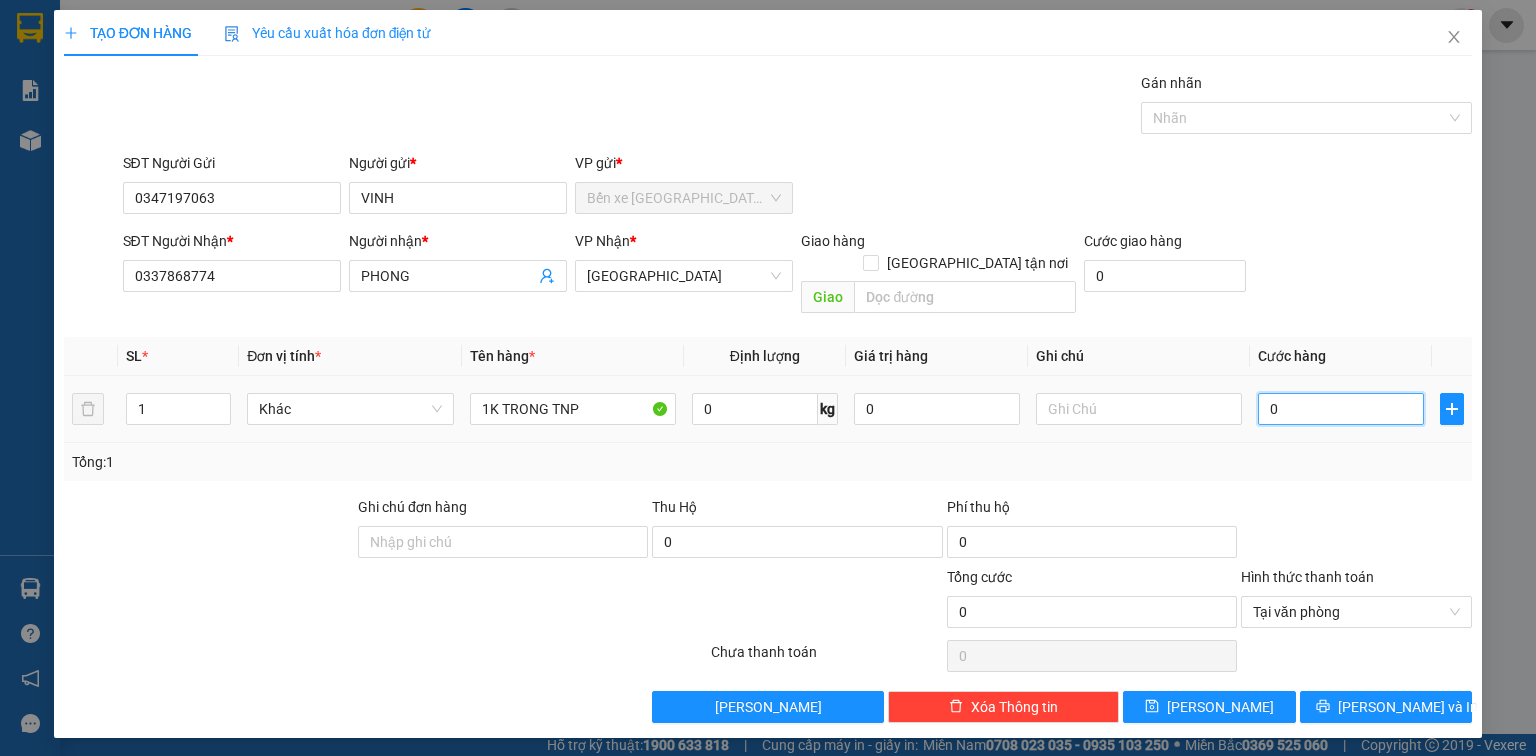 type on "3" 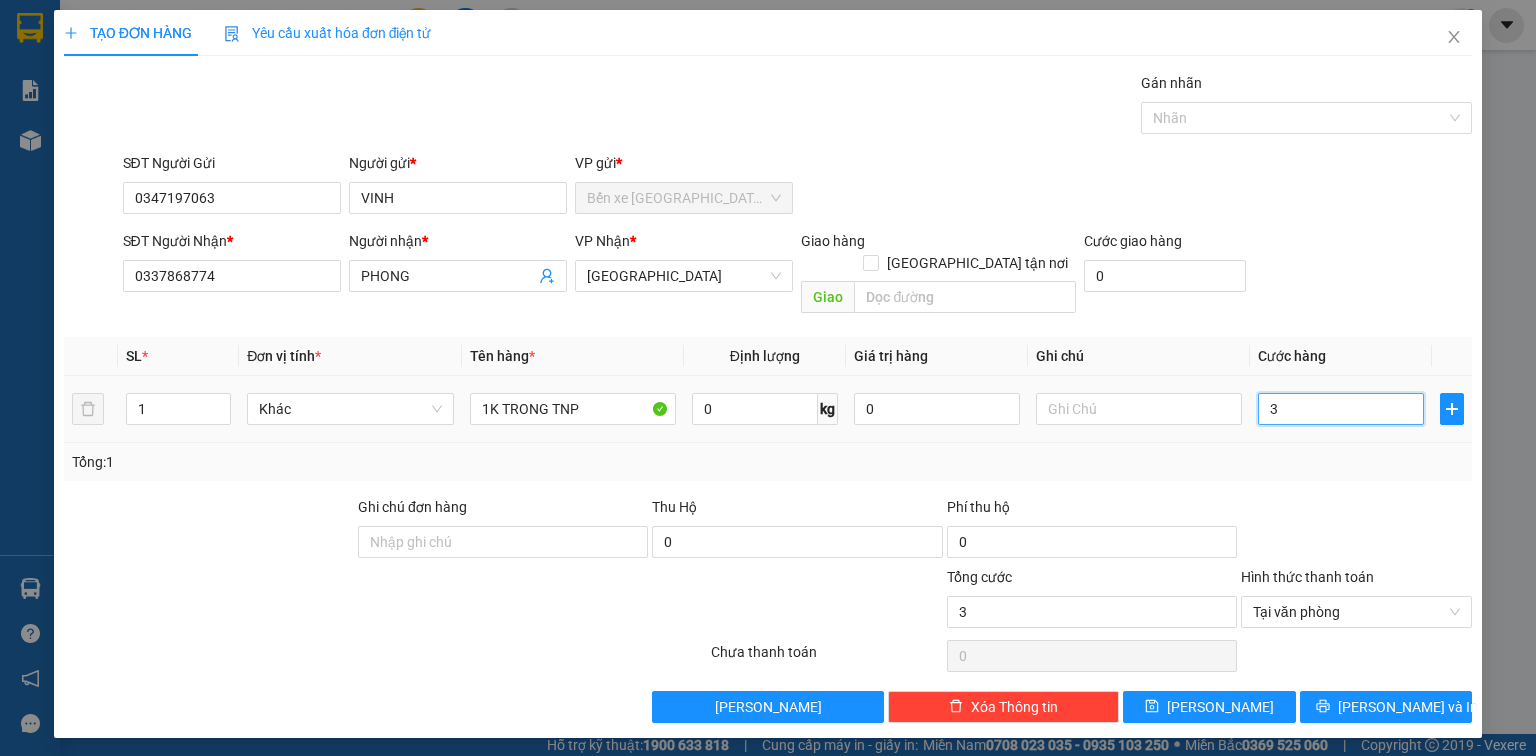 type on "30" 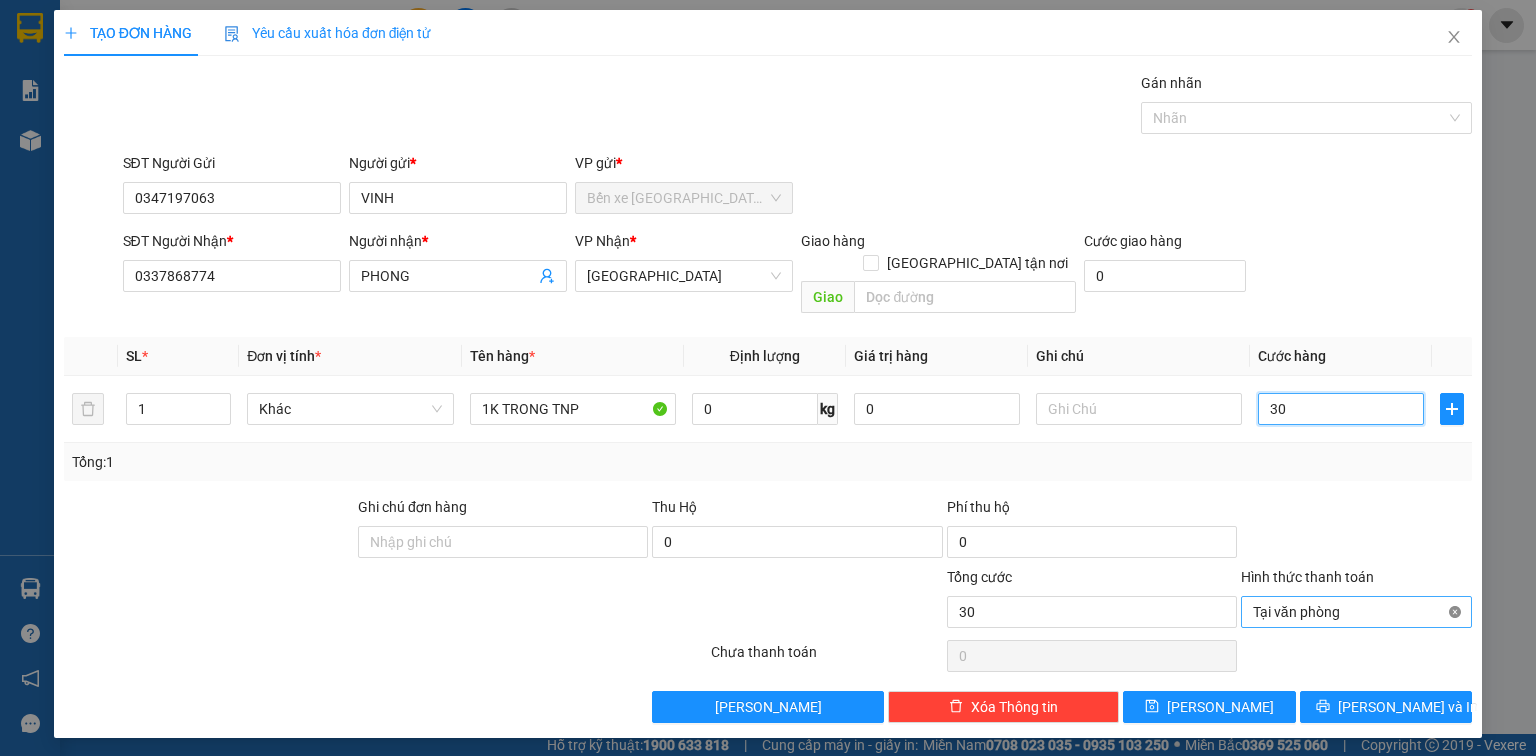 type on "30" 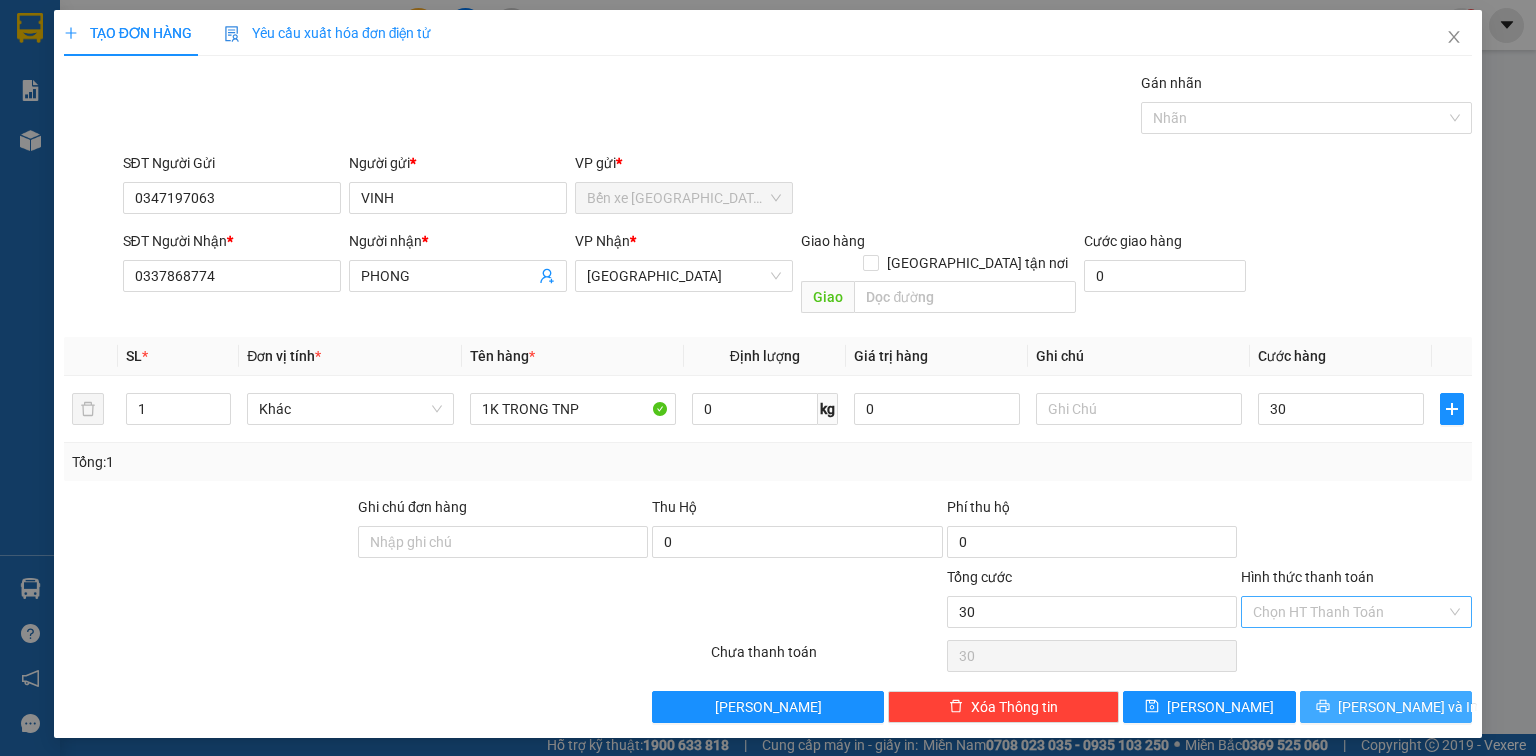 type on "30.000" 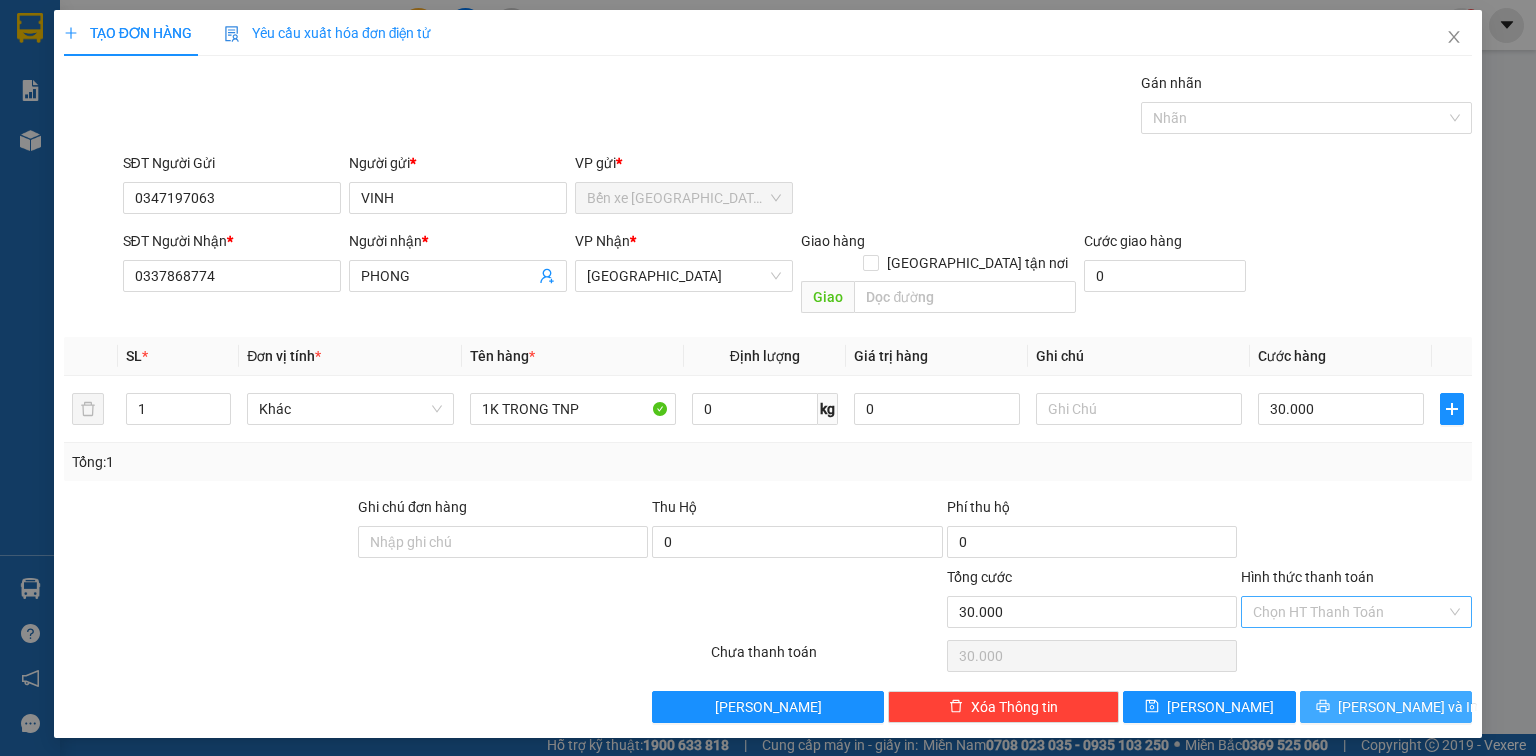 click on "Lưu và In" at bounding box center [1408, 707] 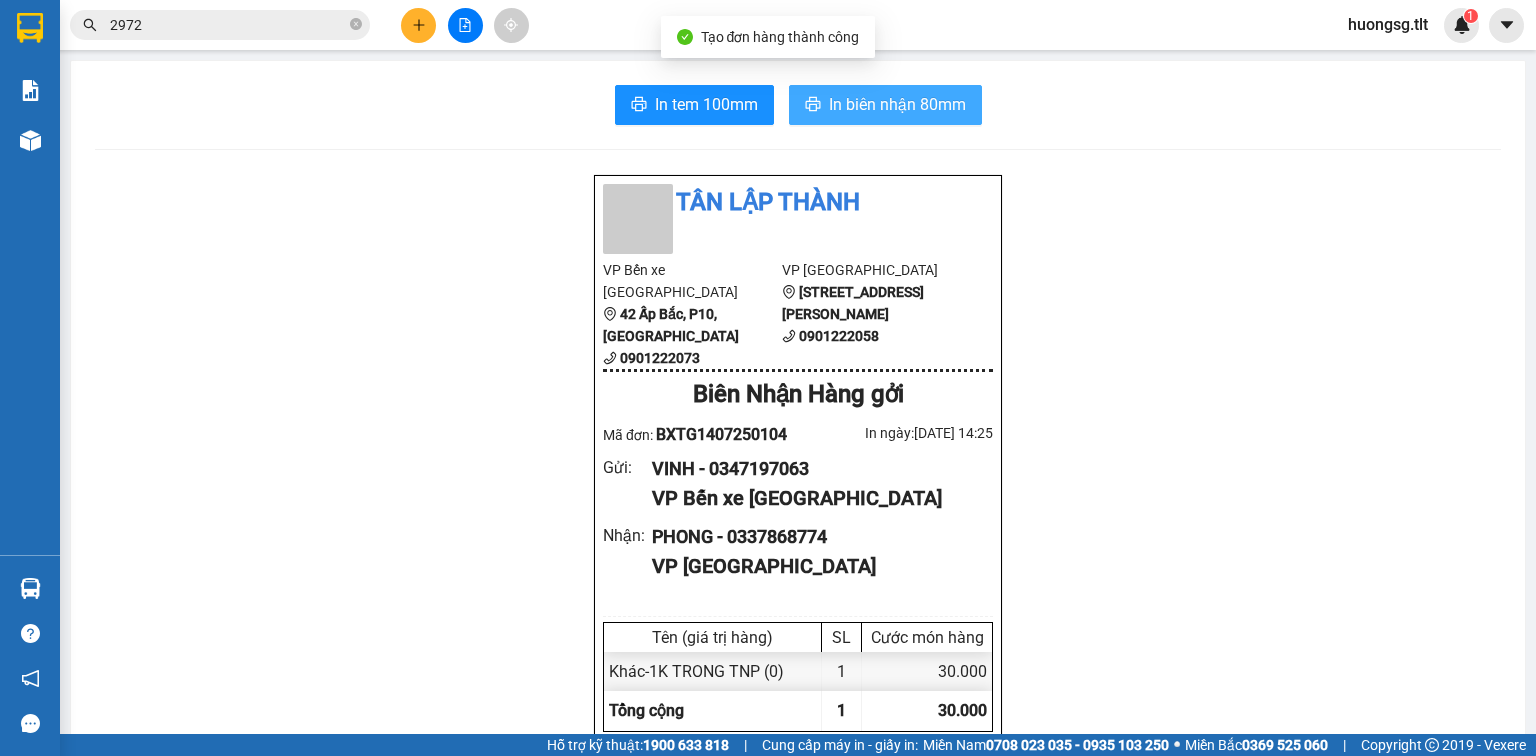 click on "In biên nhận 80mm" at bounding box center [885, 105] 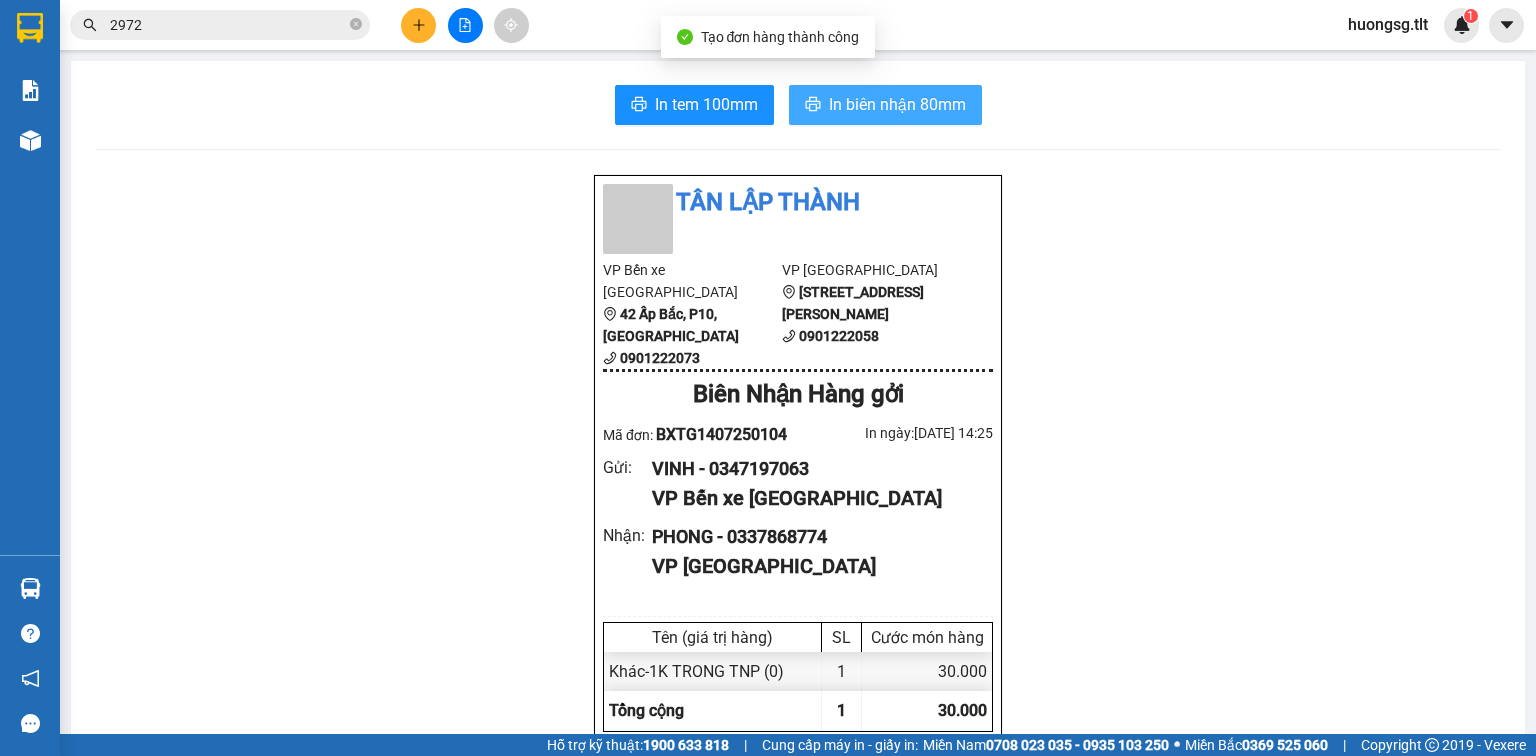 scroll, scrollTop: 0, scrollLeft: 0, axis: both 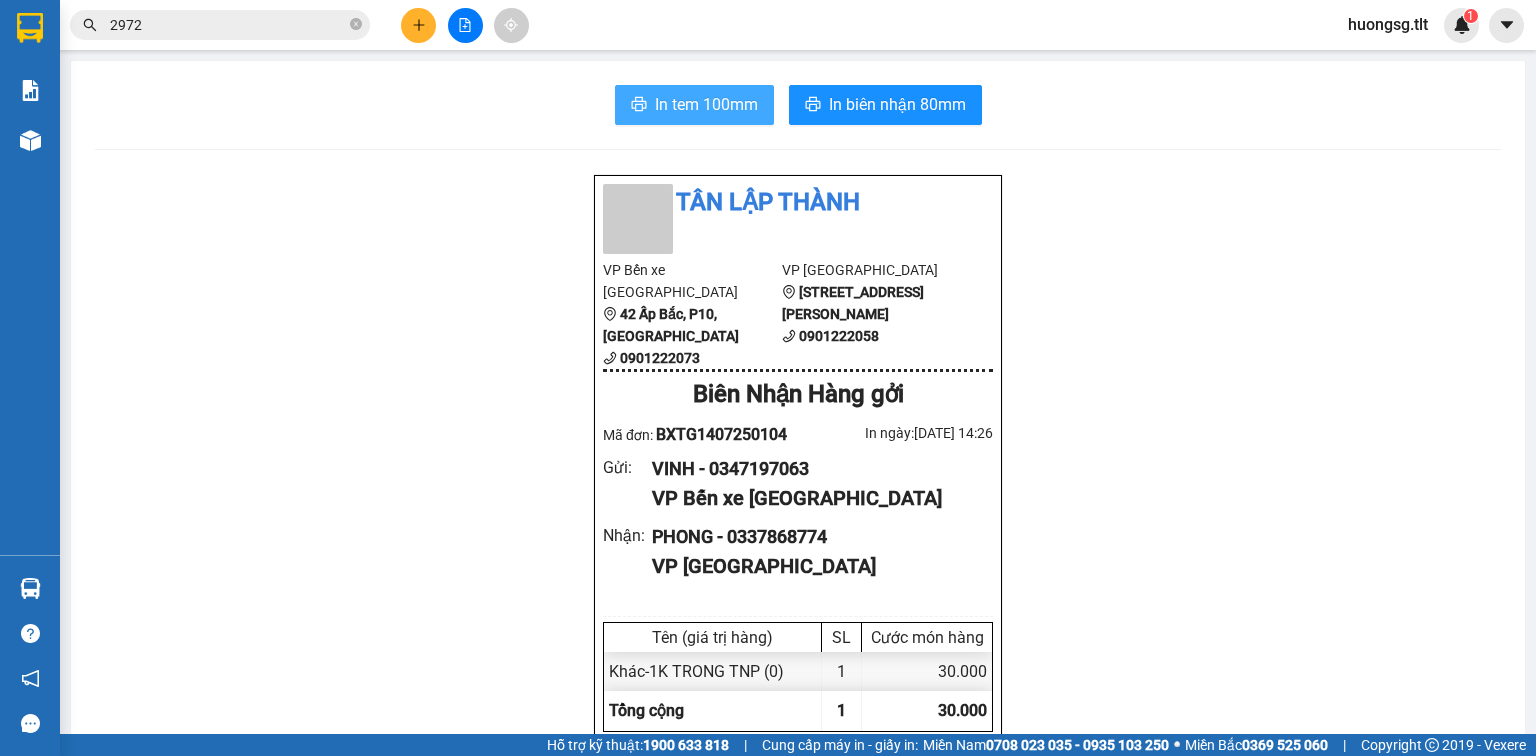 click on "In tem 100mm" at bounding box center (706, 104) 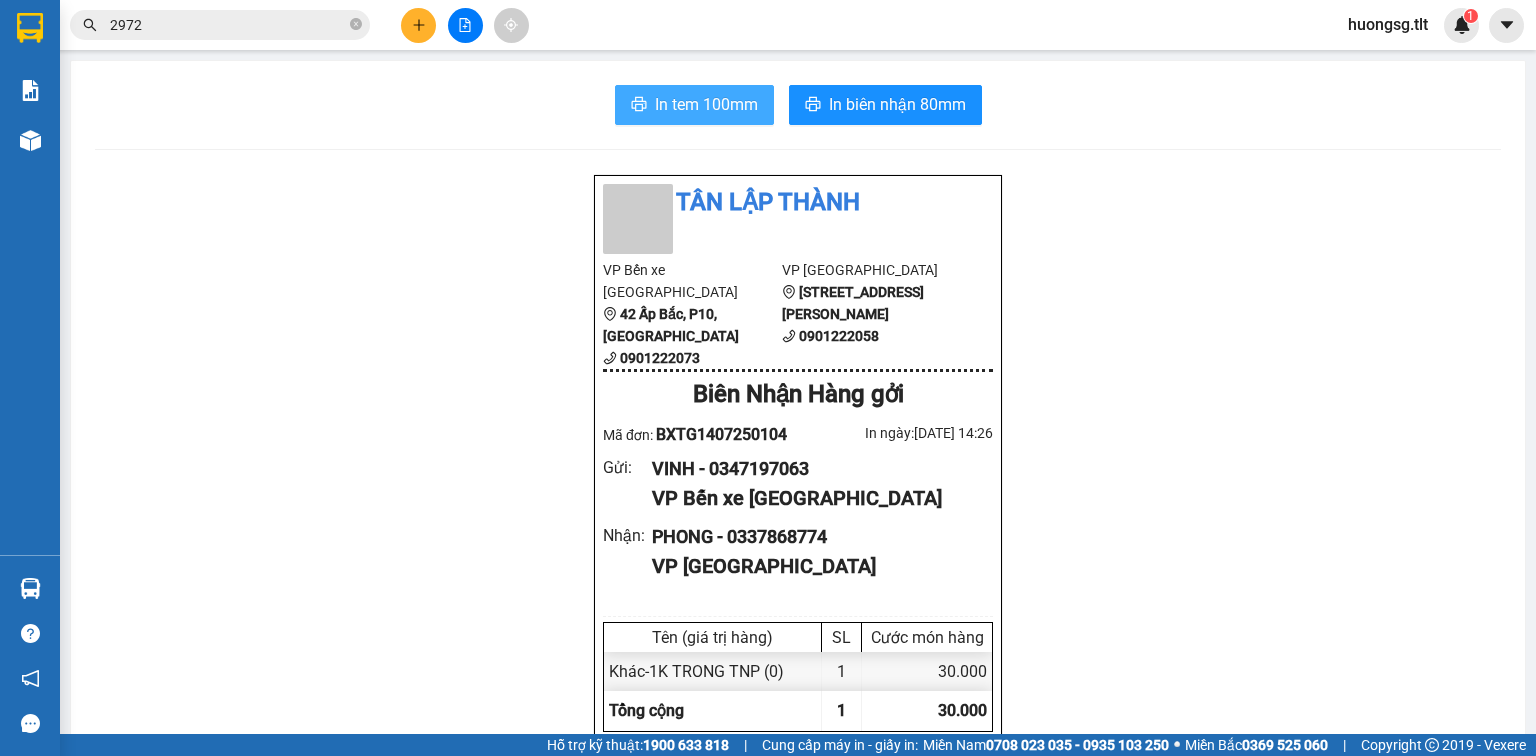 scroll, scrollTop: 0, scrollLeft: 0, axis: both 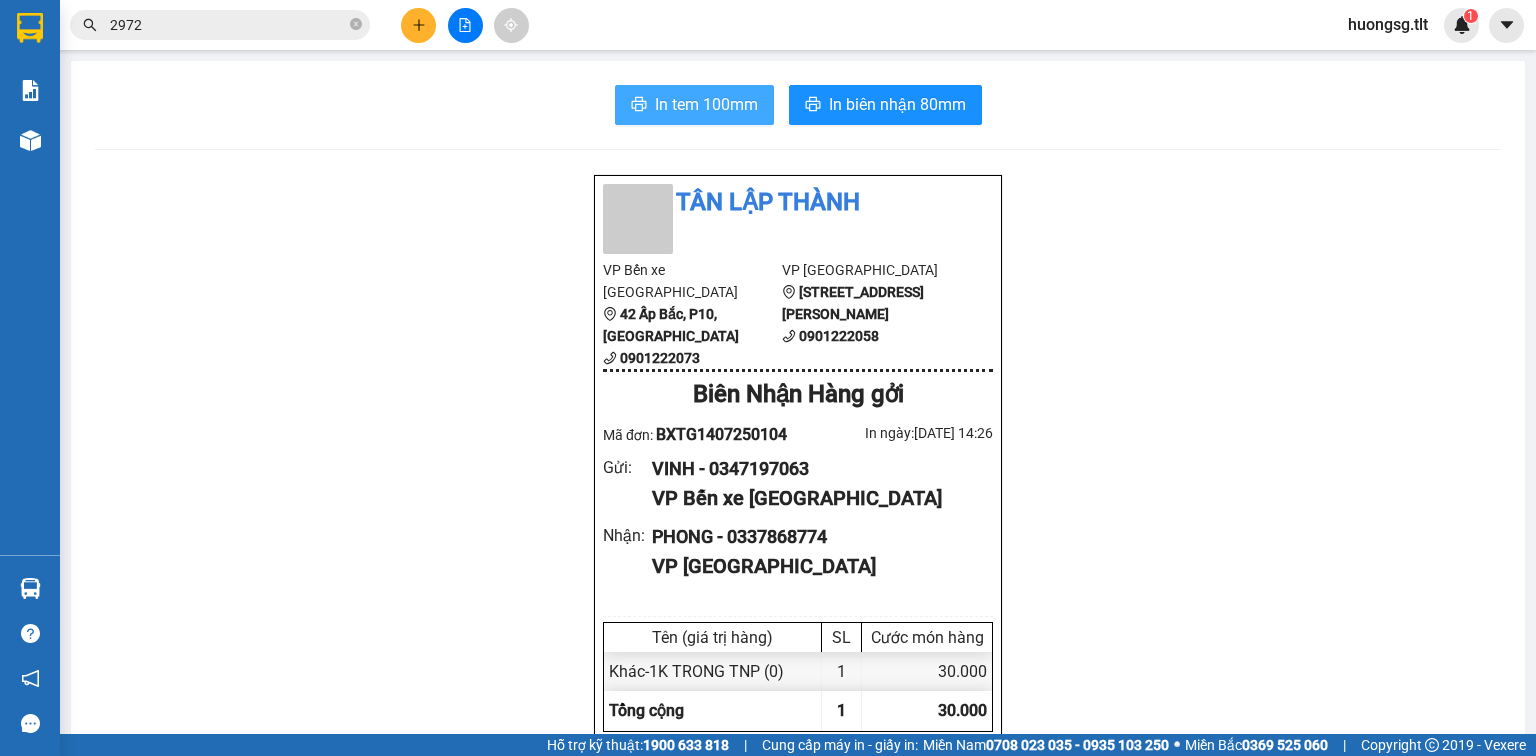 click on "In tem 100mm" at bounding box center (706, 104) 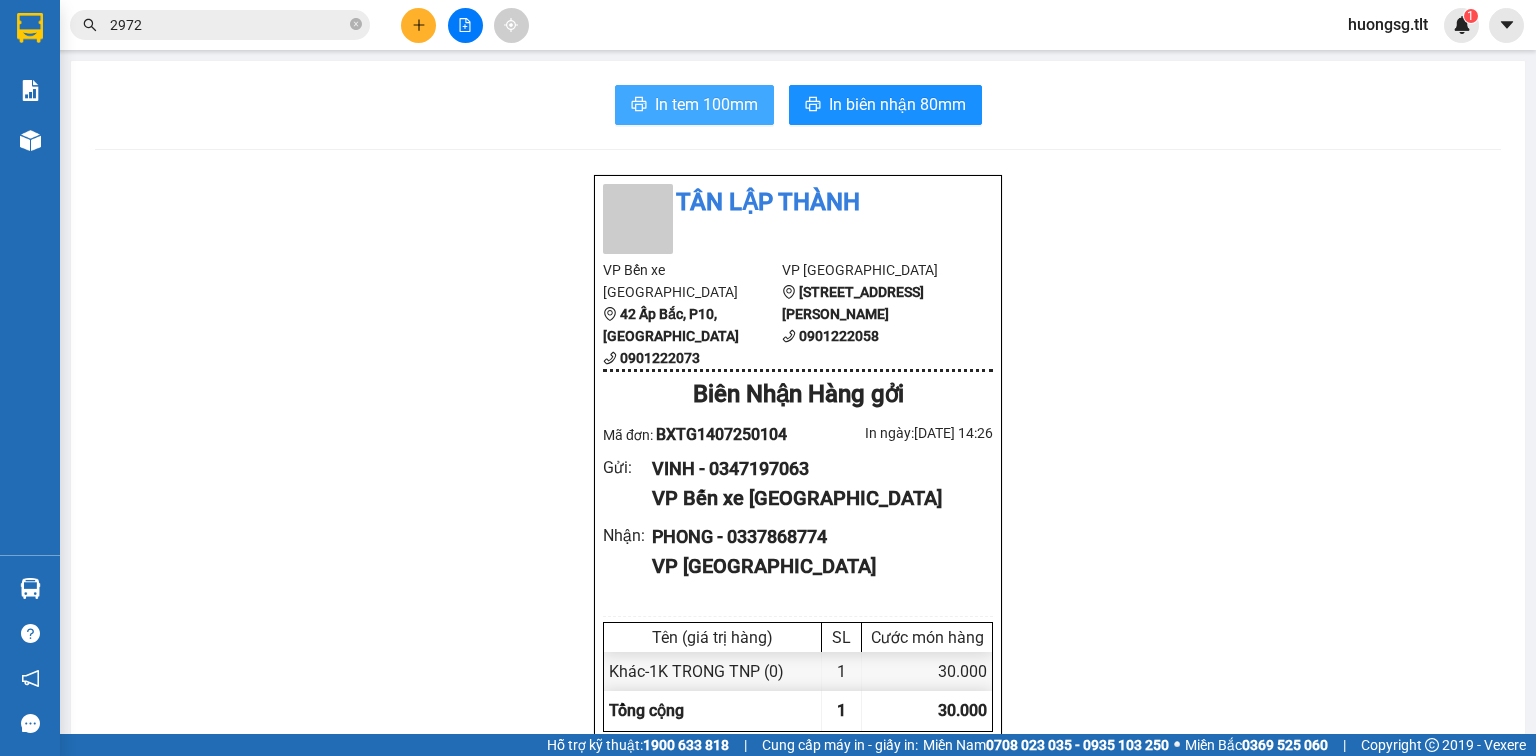 scroll, scrollTop: 0, scrollLeft: 0, axis: both 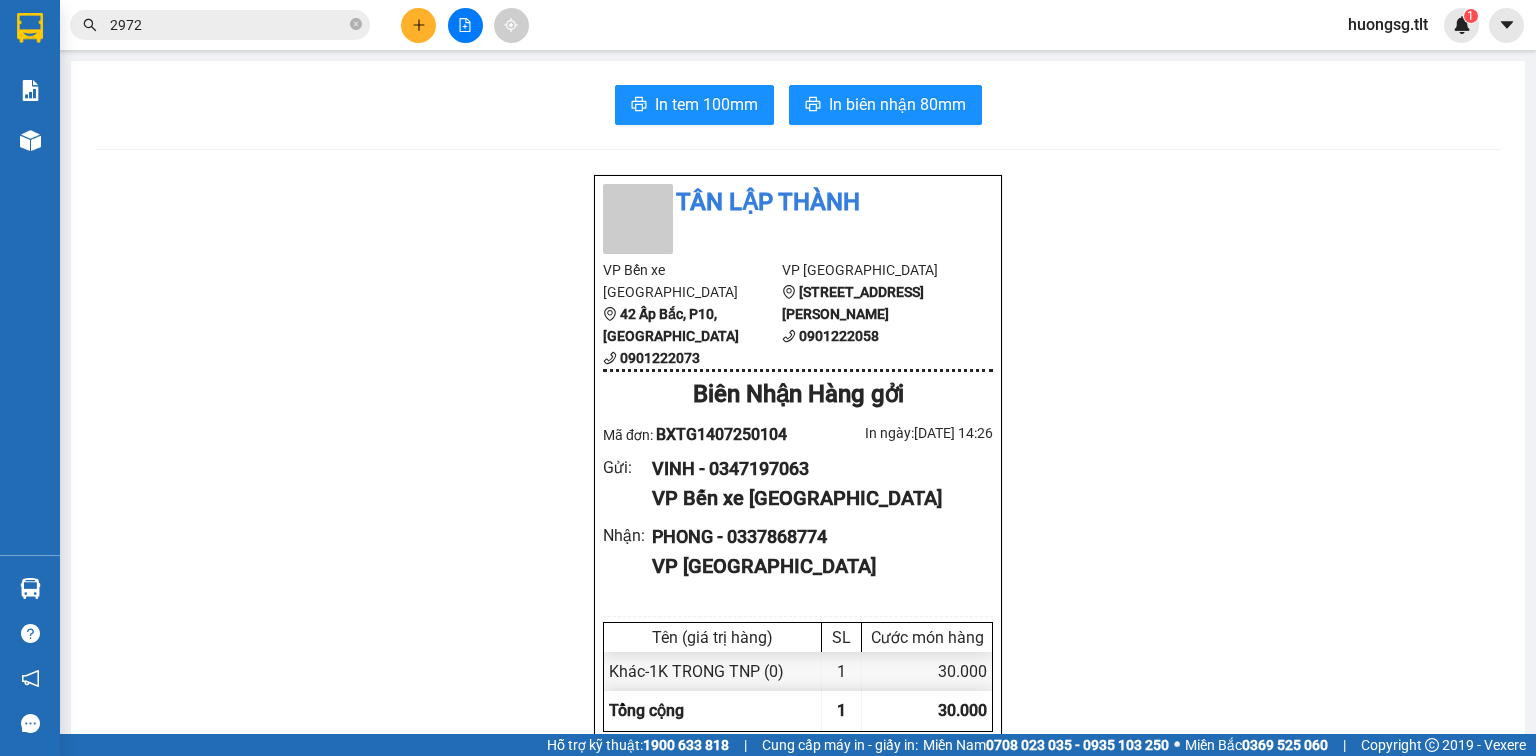 click 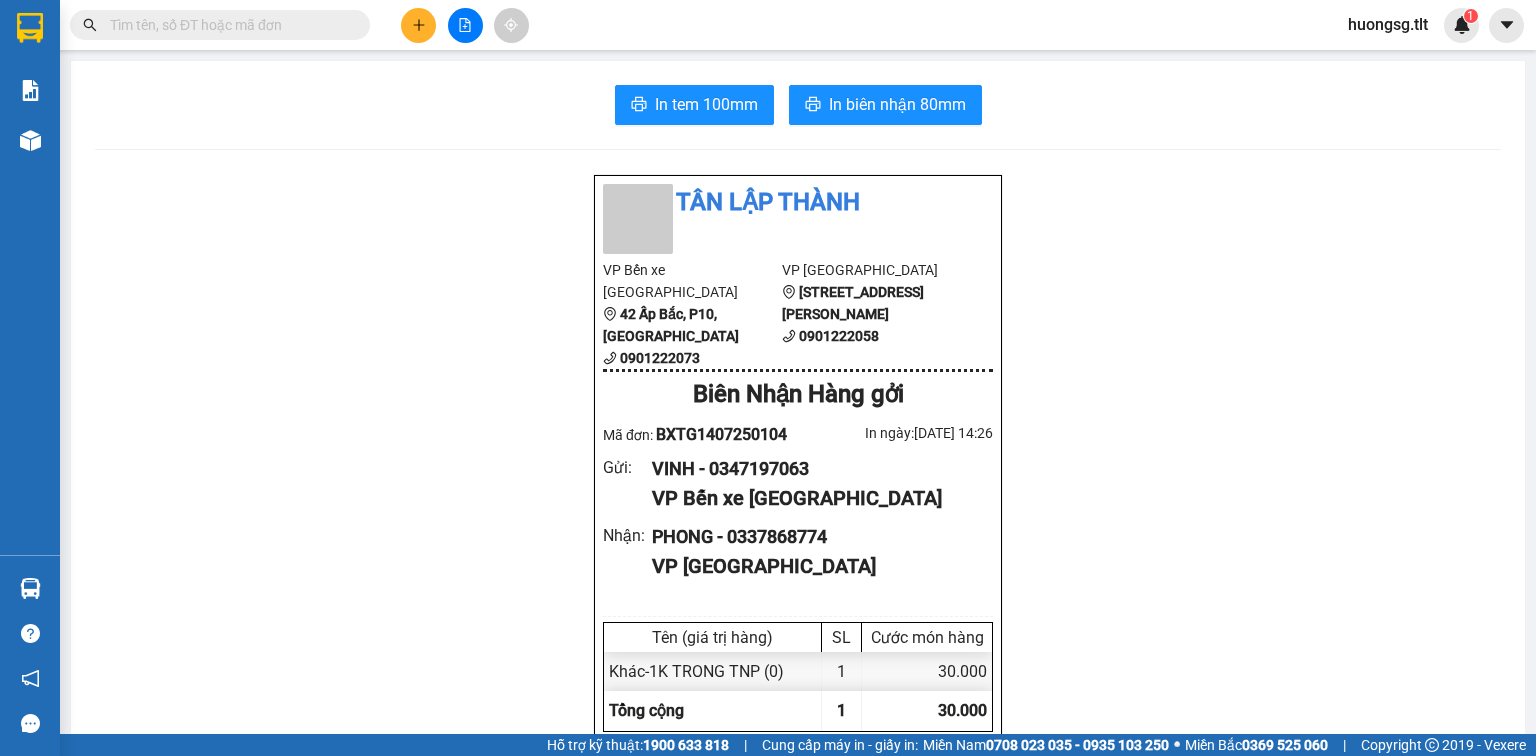 click at bounding box center (228, 25) 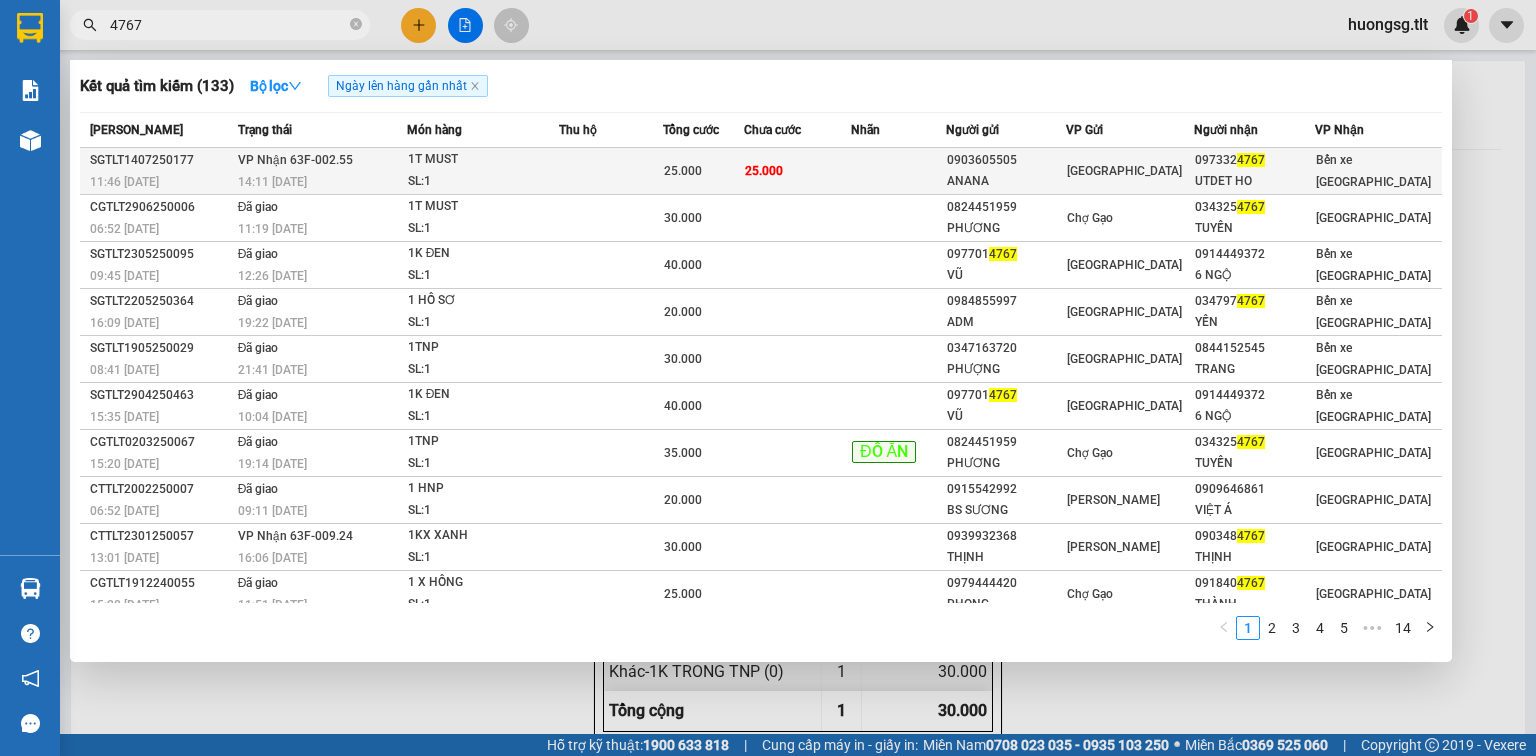 type on "4767" 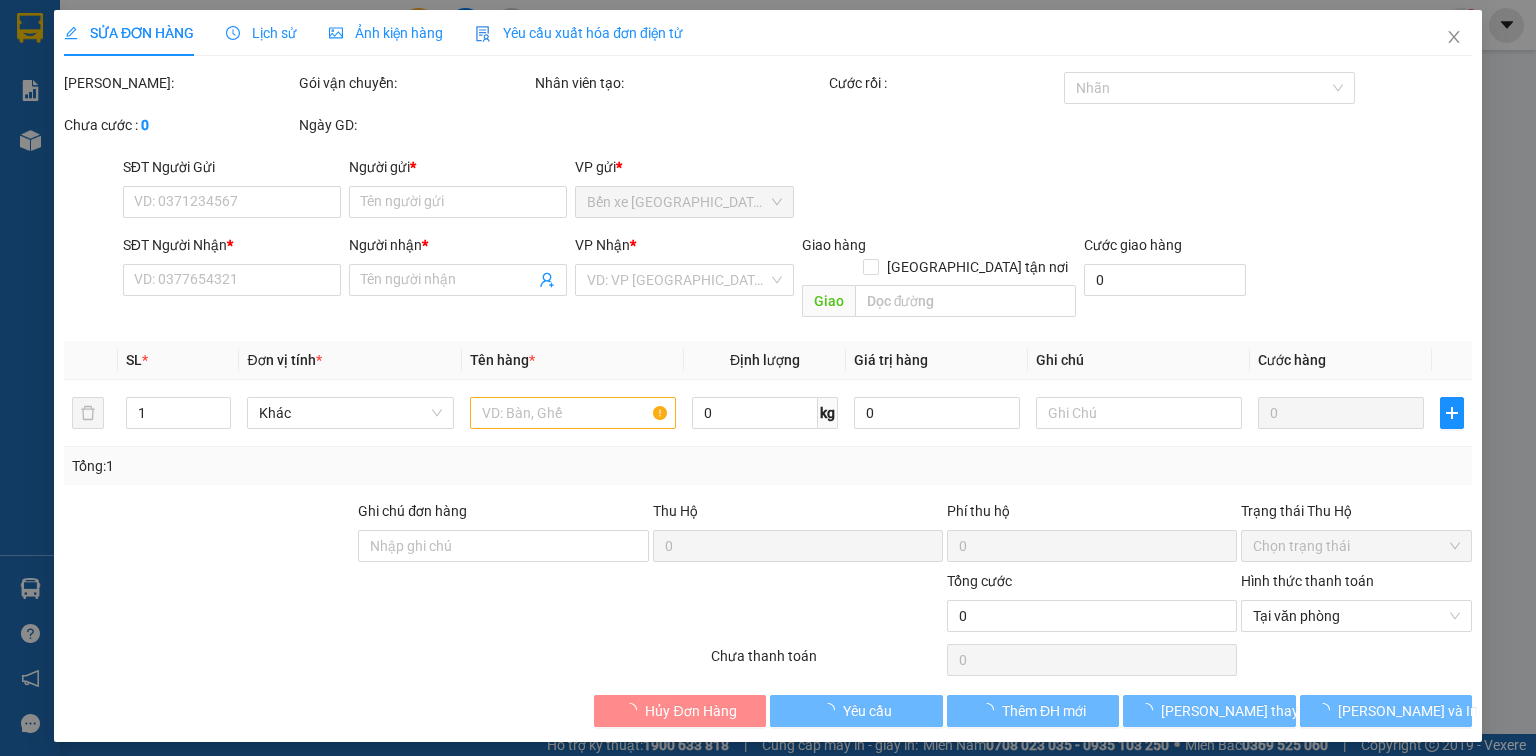 type on "0903605505" 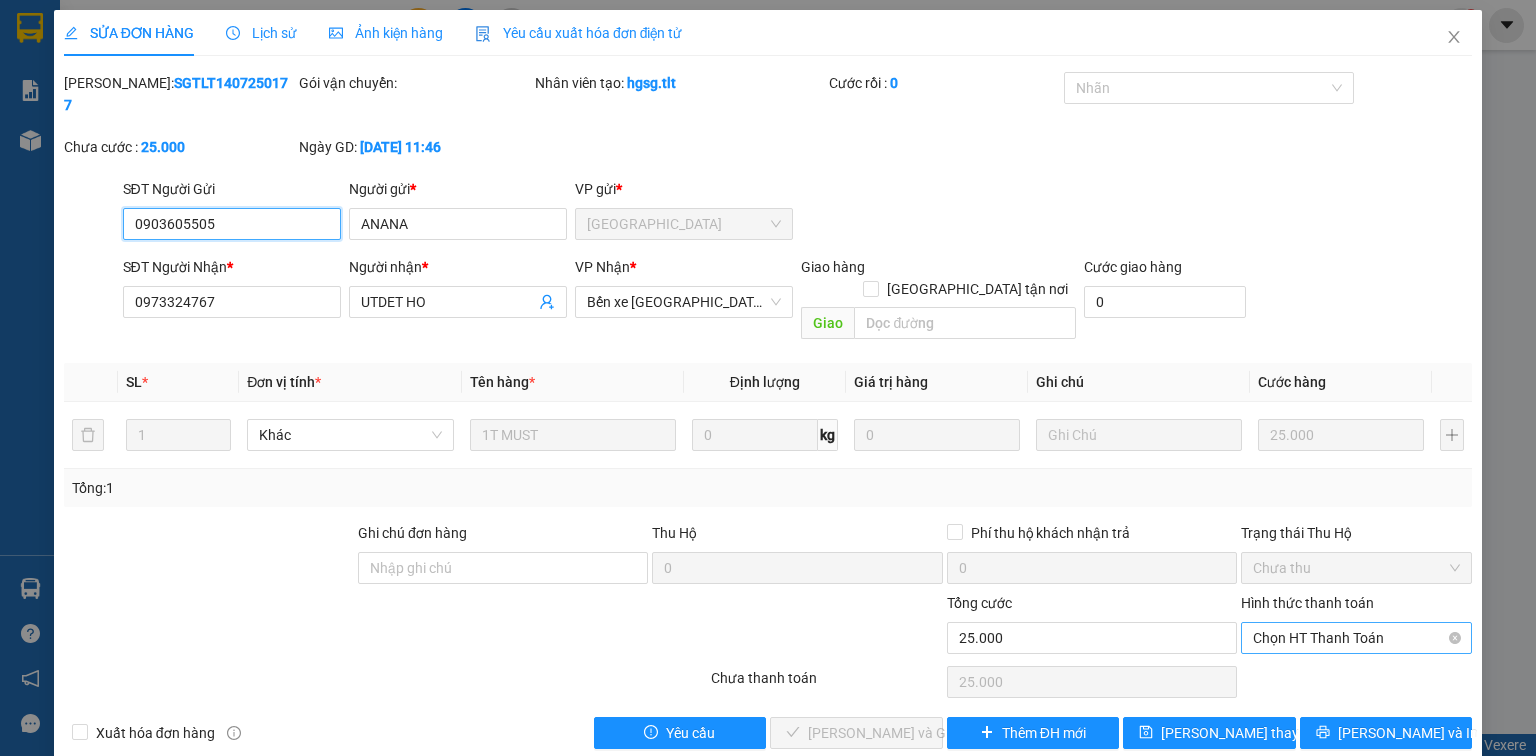 click on "Chọn HT Thanh Toán" at bounding box center [1356, 638] 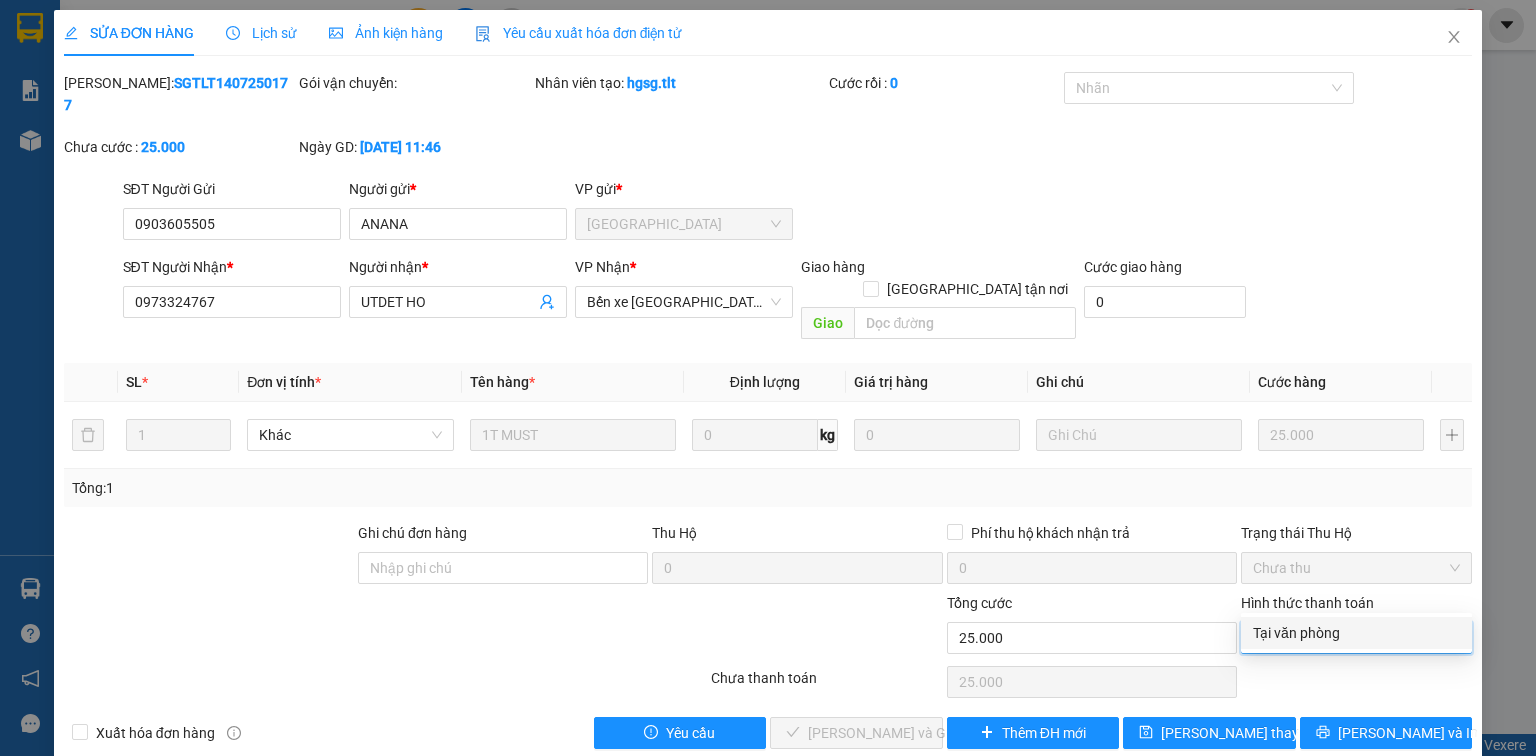 drag, startPoint x: 1300, startPoint y: 632, endPoint x: 1034, endPoint y: 621, distance: 266.22736 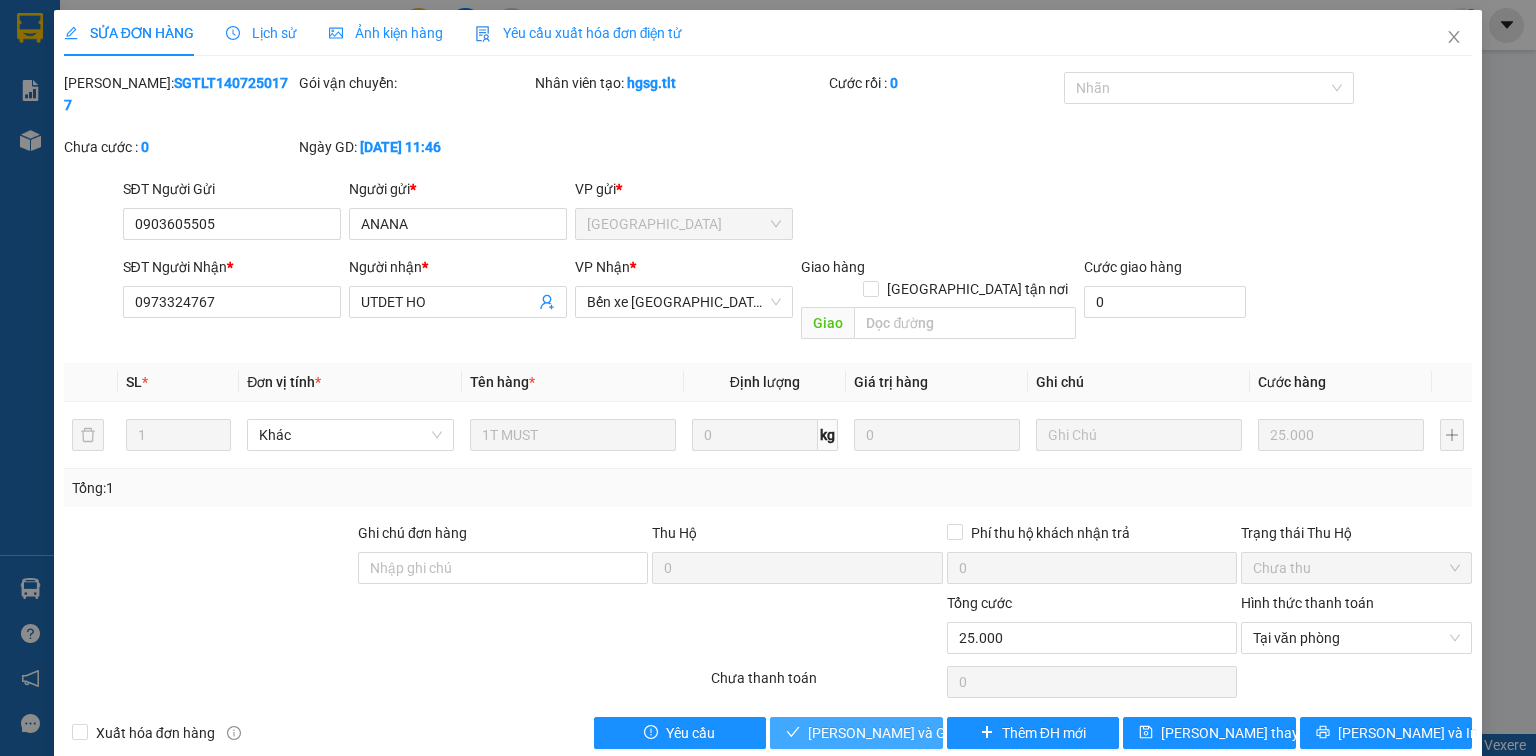 click on "Lưu và Giao hàng" at bounding box center [904, 733] 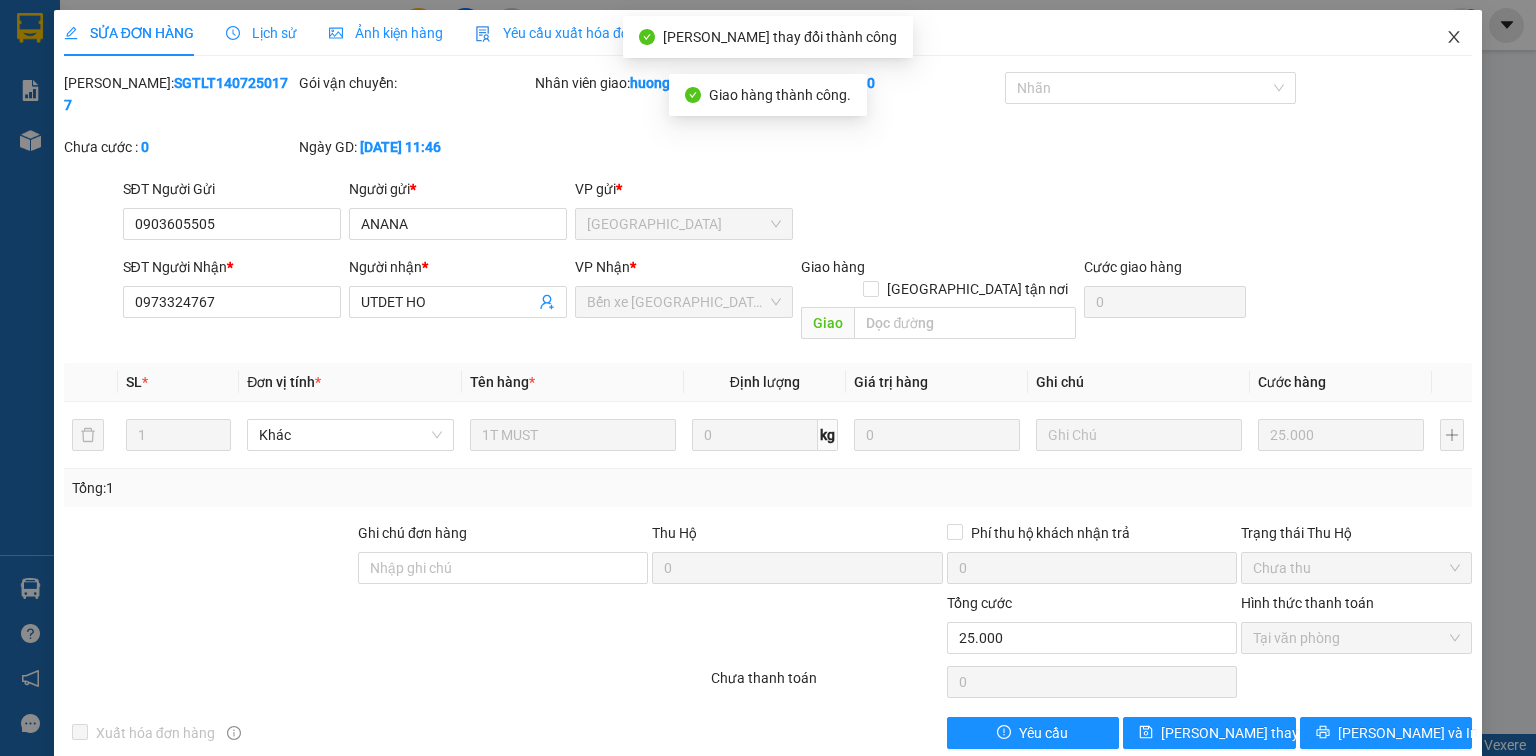 click 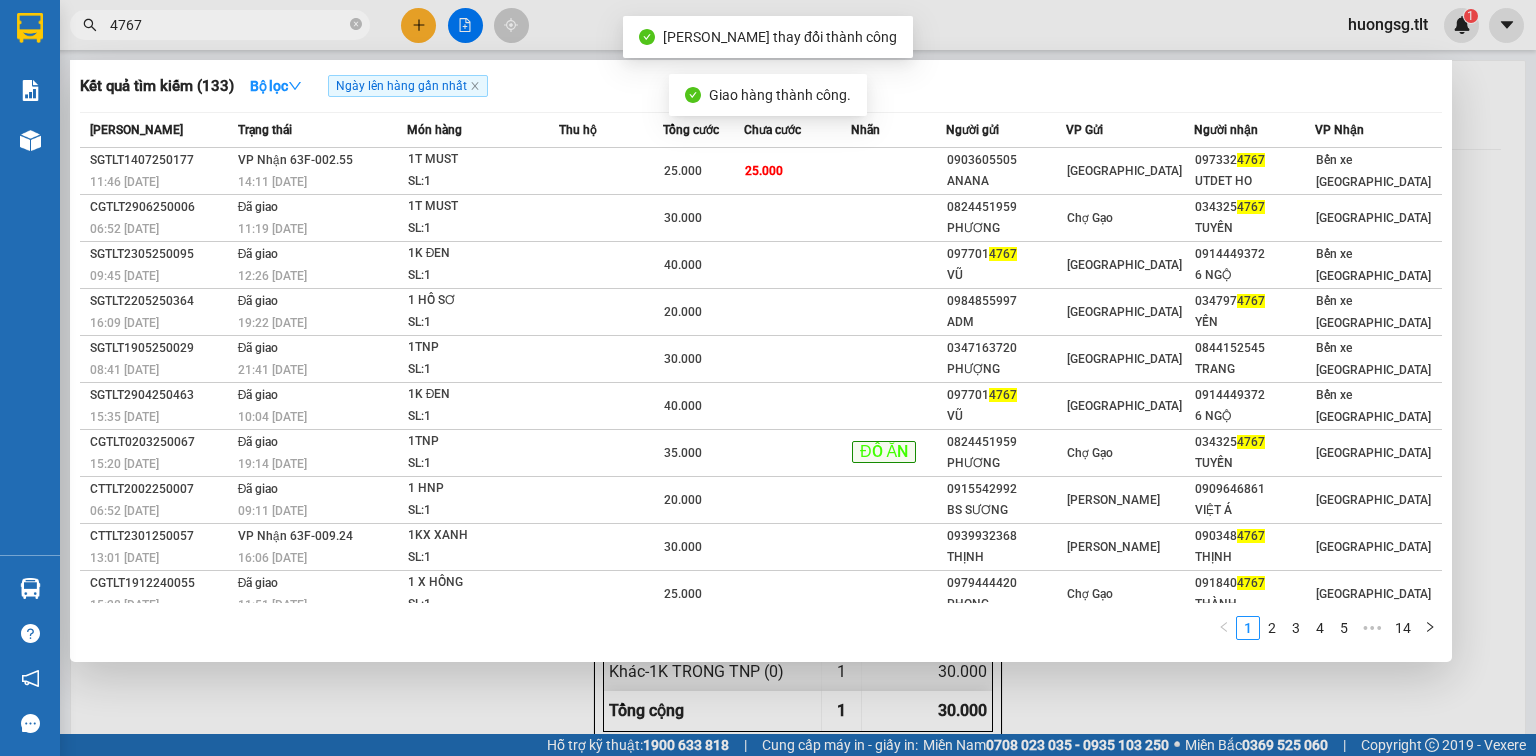 click on "4767" at bounding box center [228, 25] 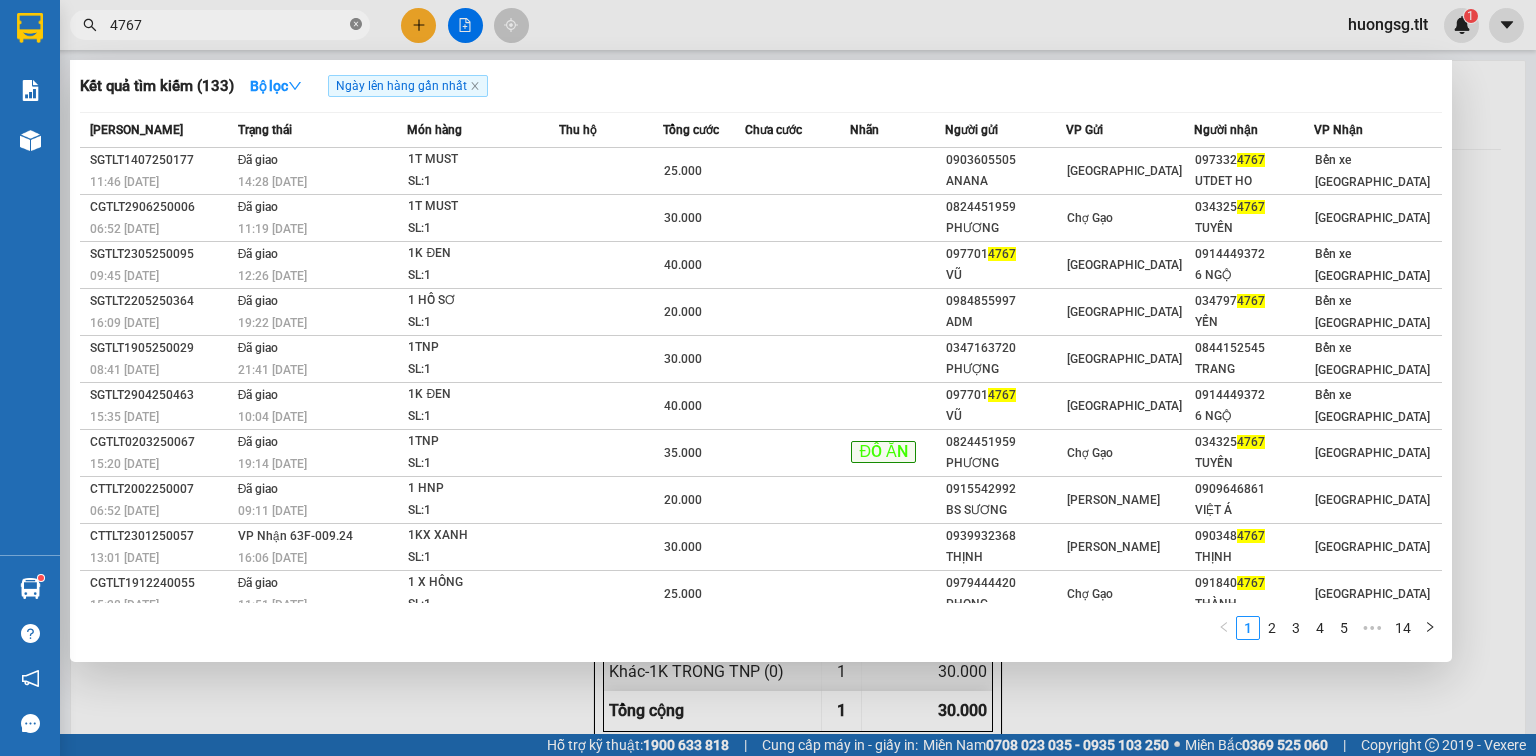 click 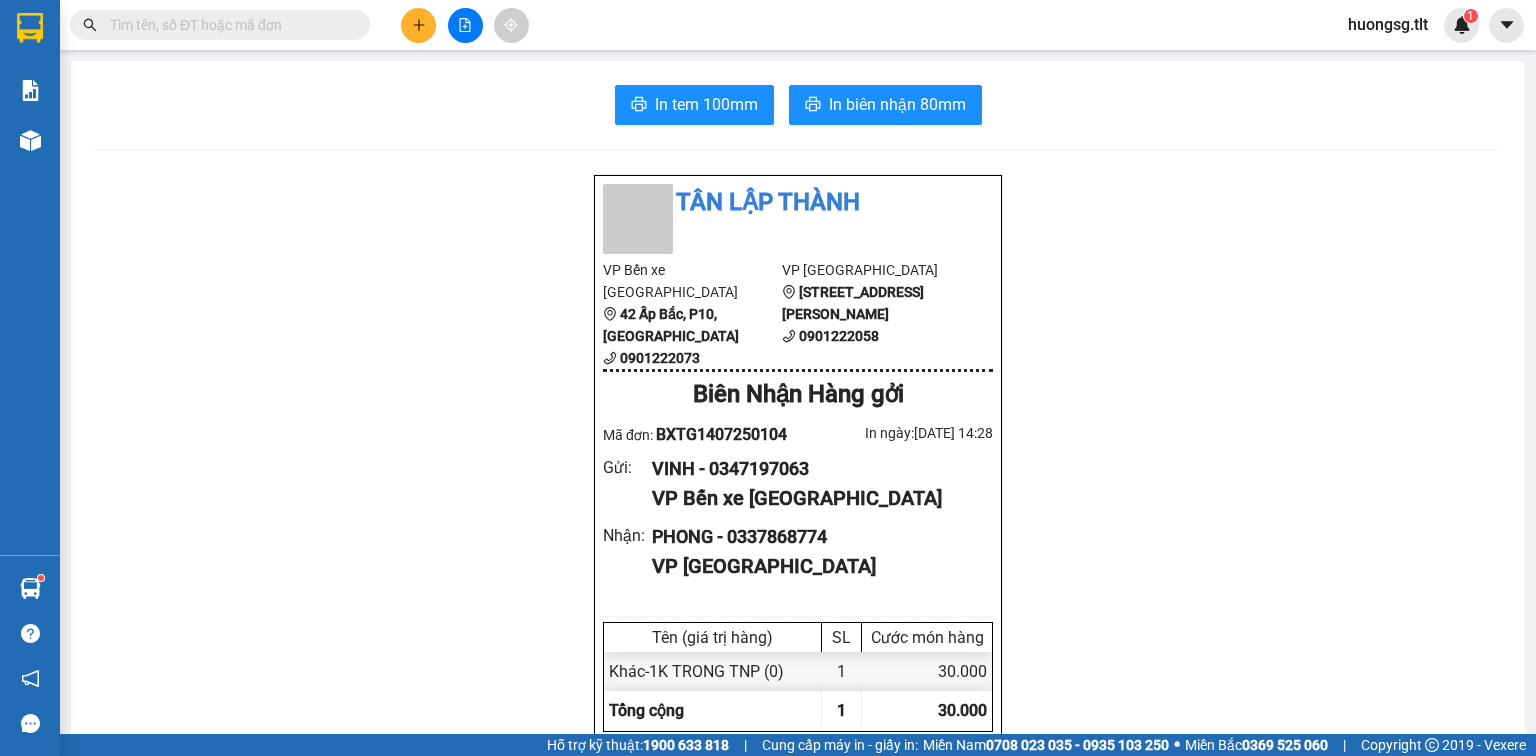 click at bounding box center (228, 25) 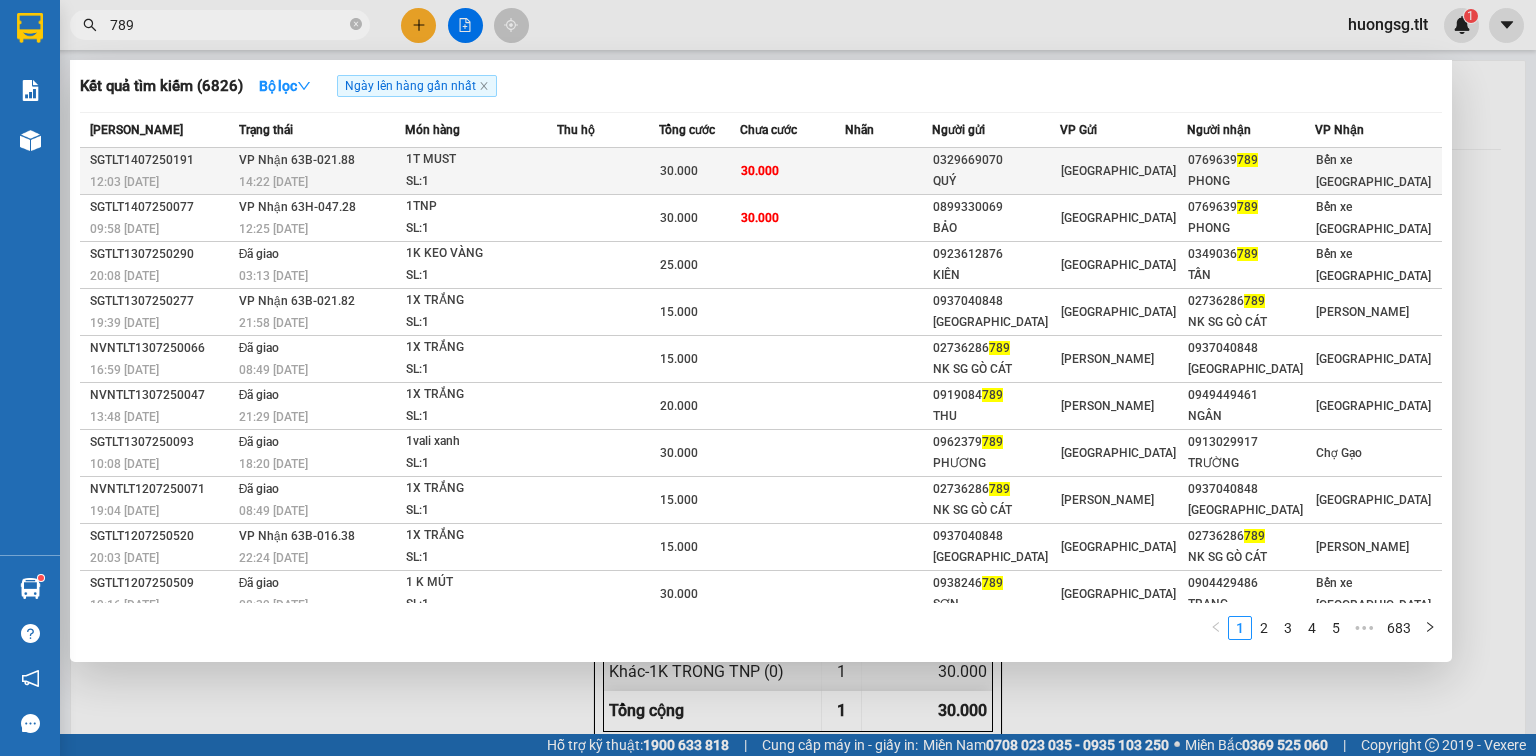 type on "789" 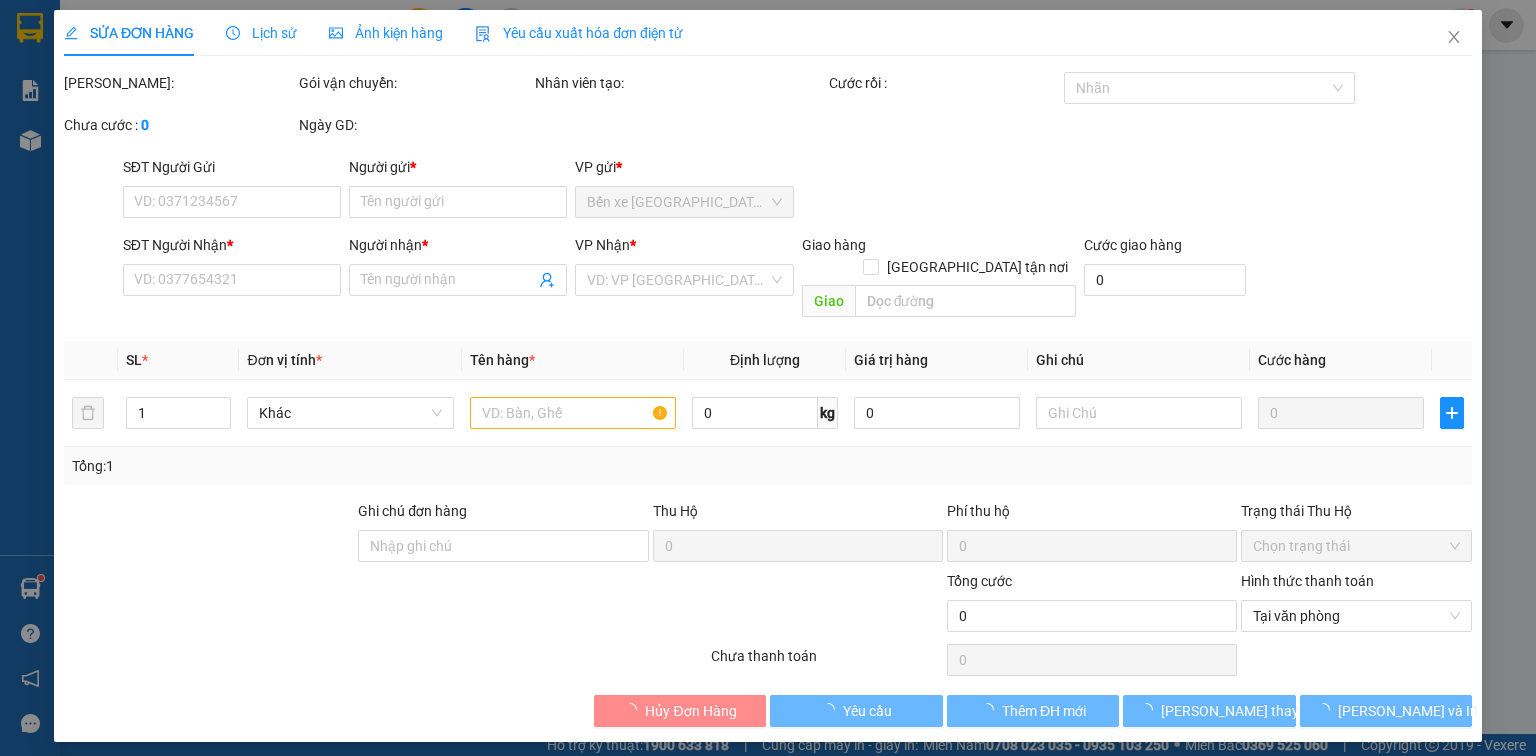 type on "0329669070" 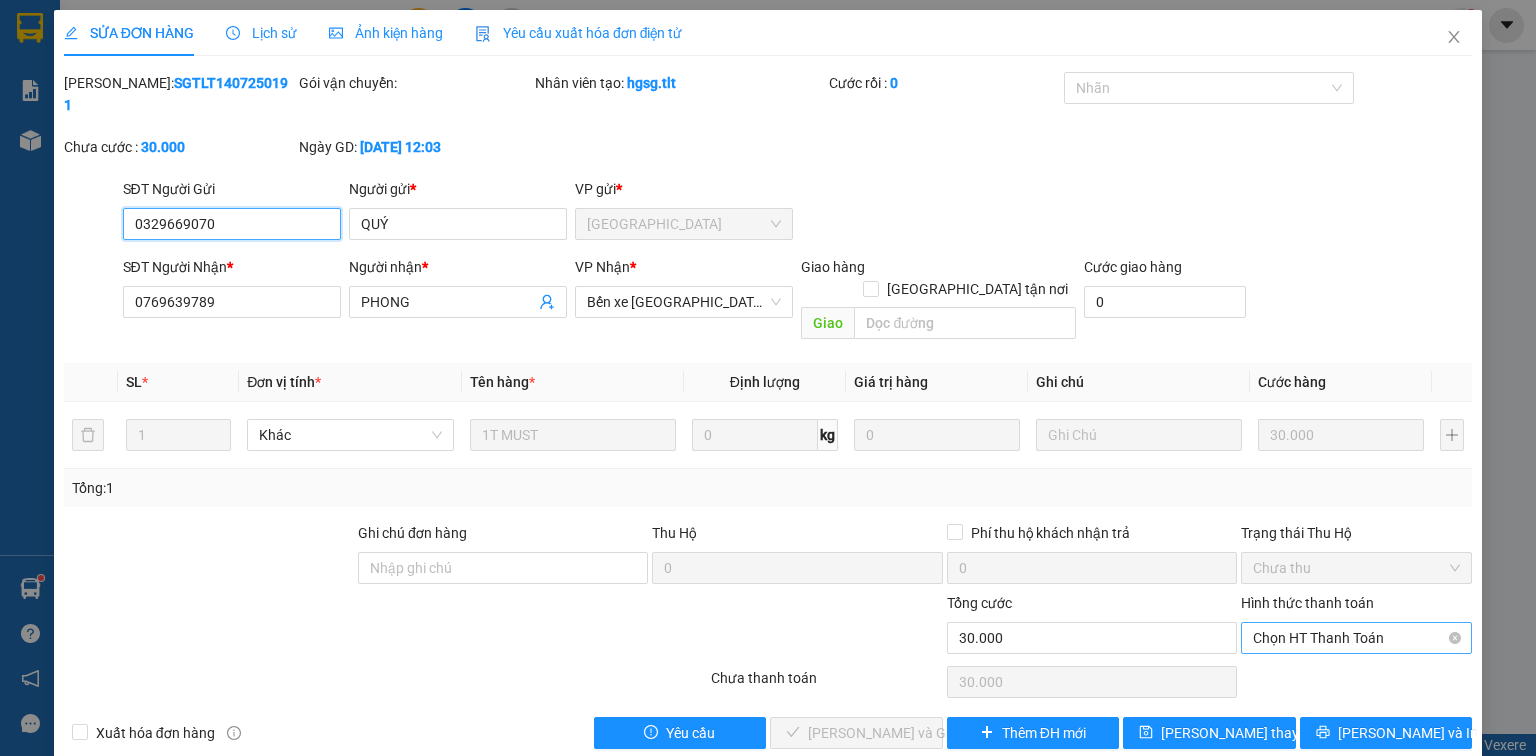 drag, startPoint x: 1292, startPoint y: 591, endPoint x: 1292, endPoint y: 608, distance: 17 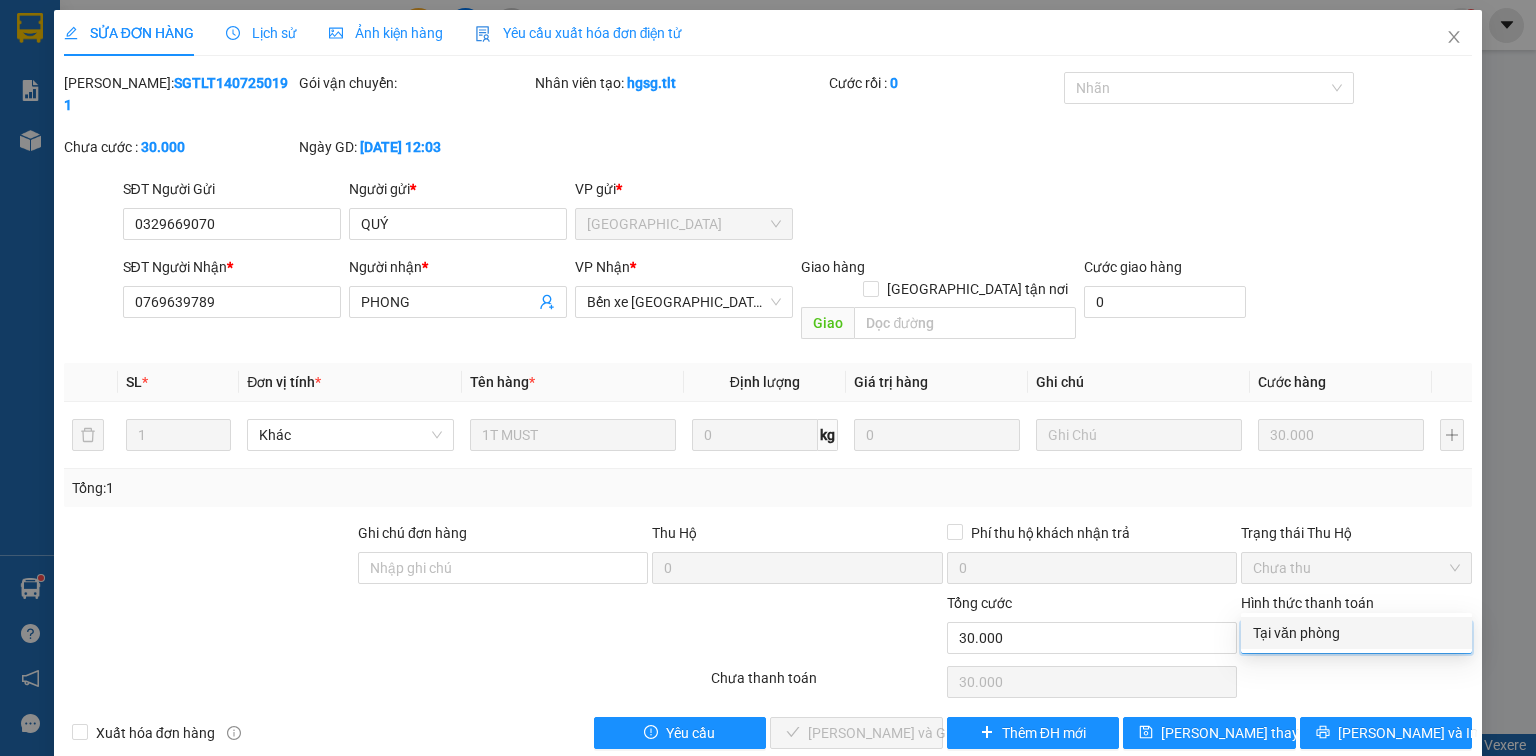 drag, startPoint x: 1293, startPoint y: 632, endPoint x: 848, endPoint y: 608, distance: 445.64673 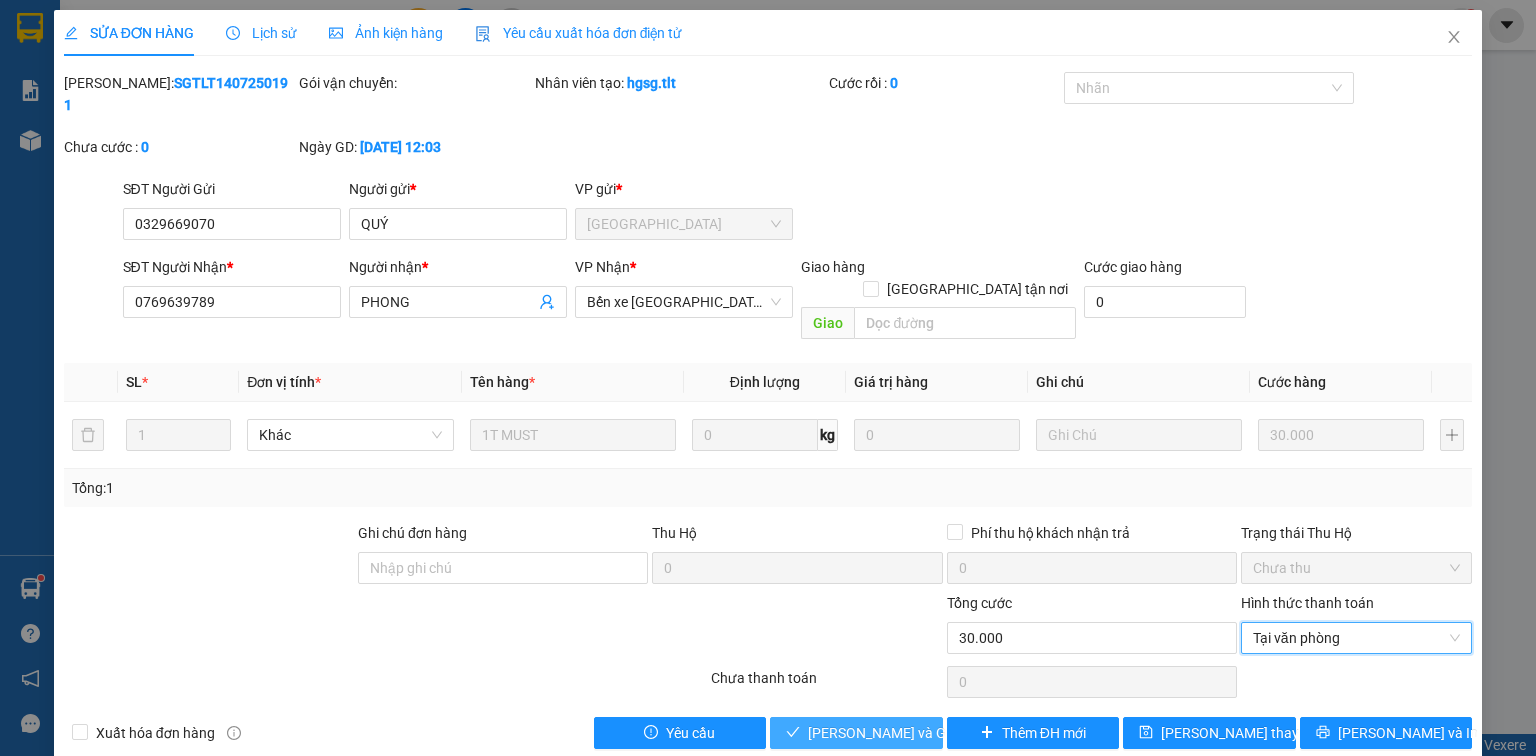 click on "Lưu và Giao hàng" at bounding box center [904, 733] 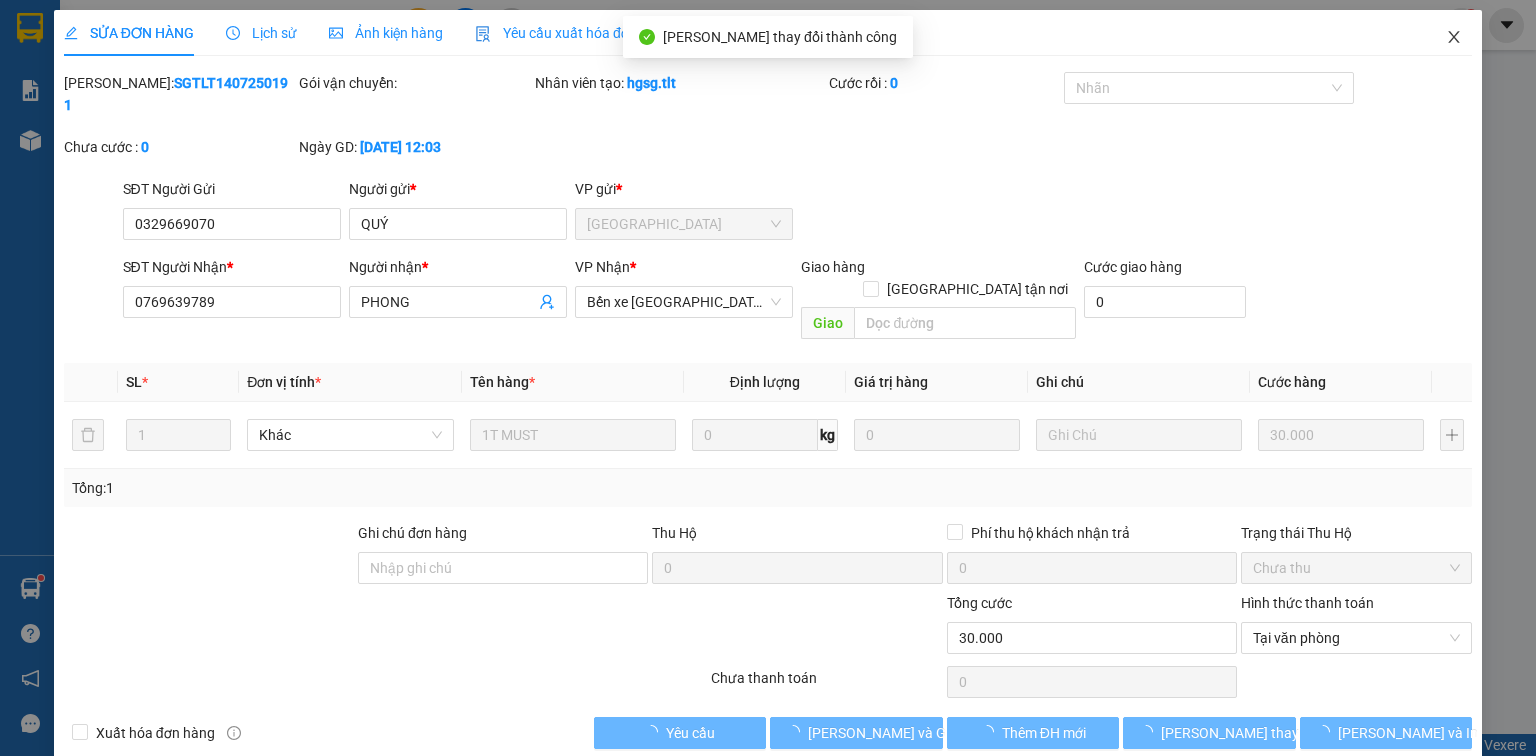click at bounding box center [1454, 38] 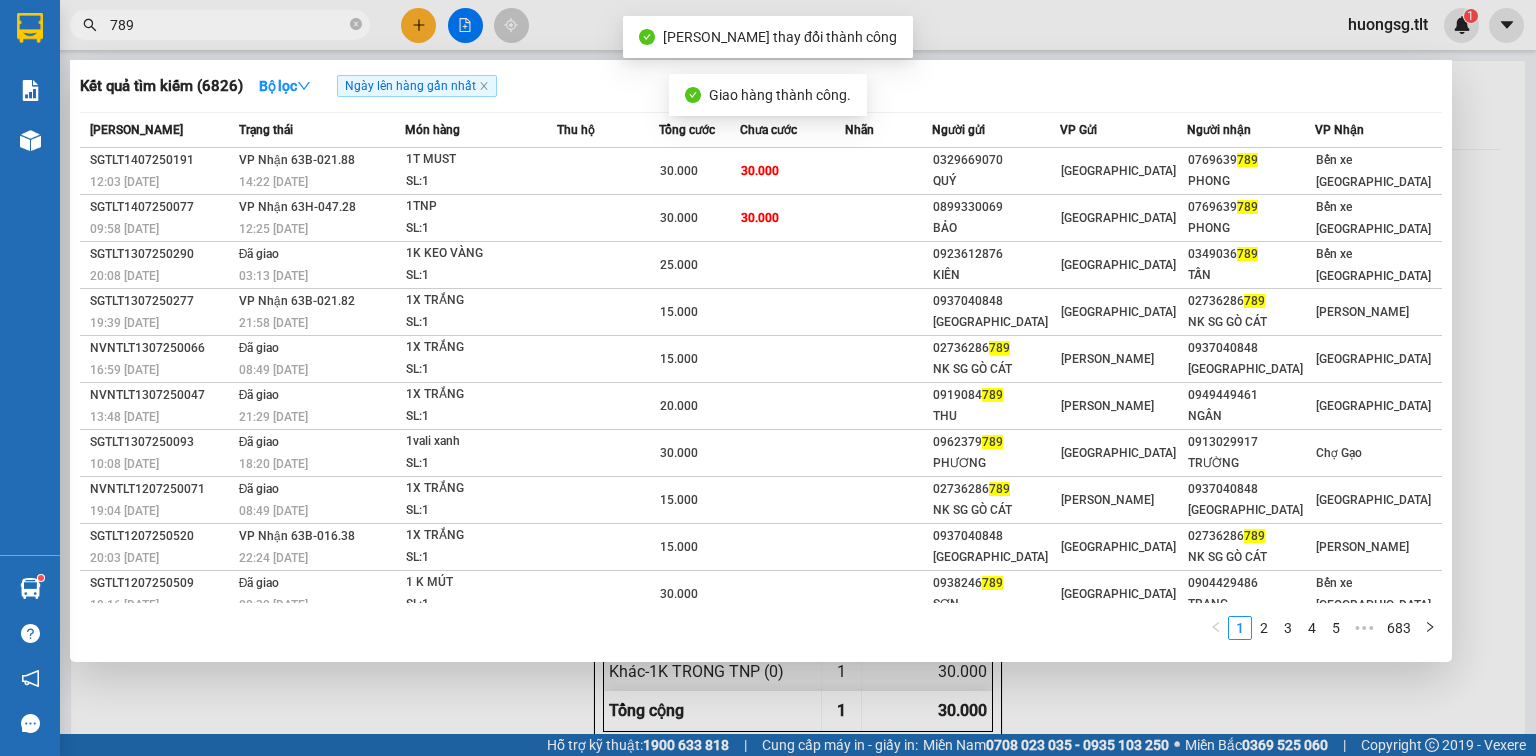click on "789" at bounding box center (228, 25) 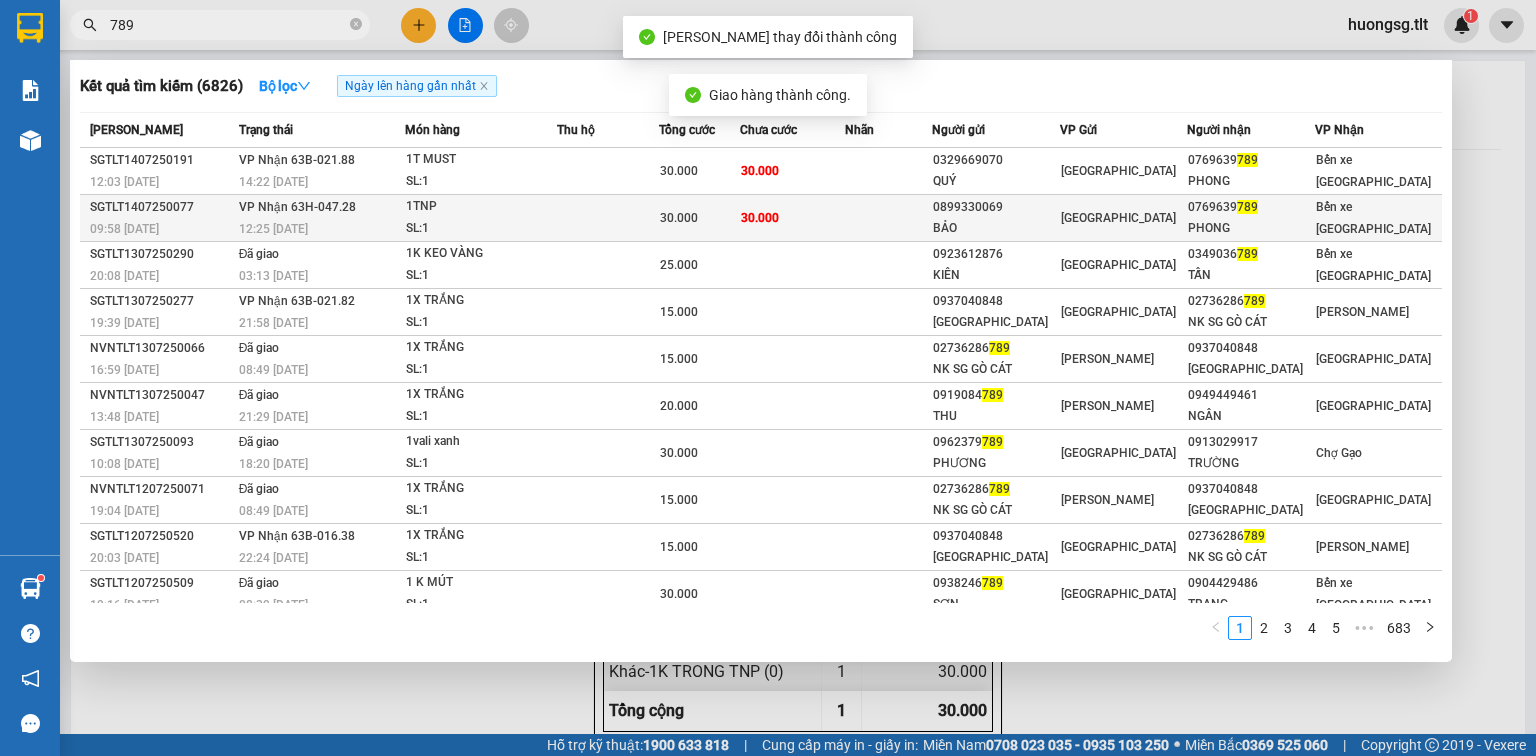 click on "30.000" at bounding box center (792, 218) 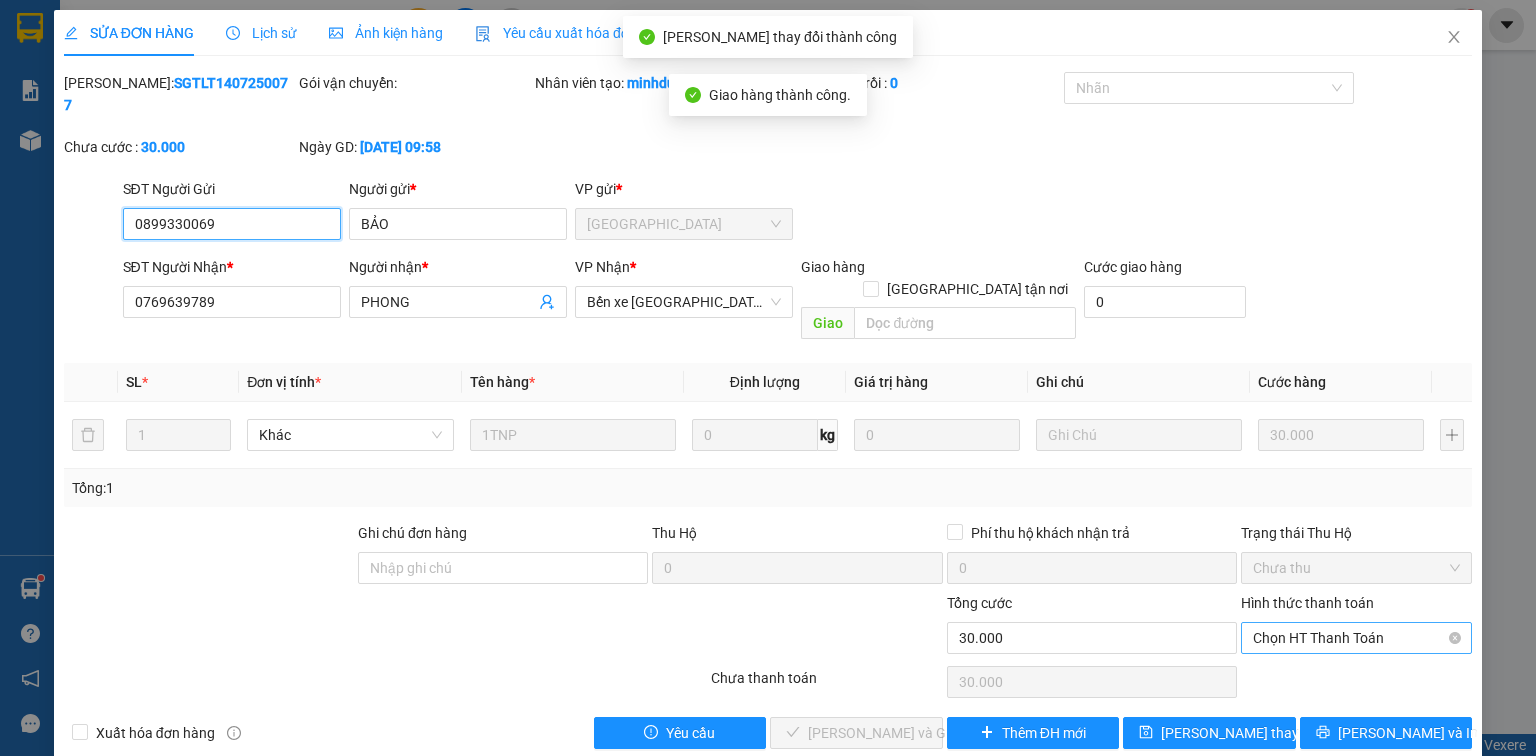 click on "Chọn HT Thanh Toán" at bounding box center [1356, 638] 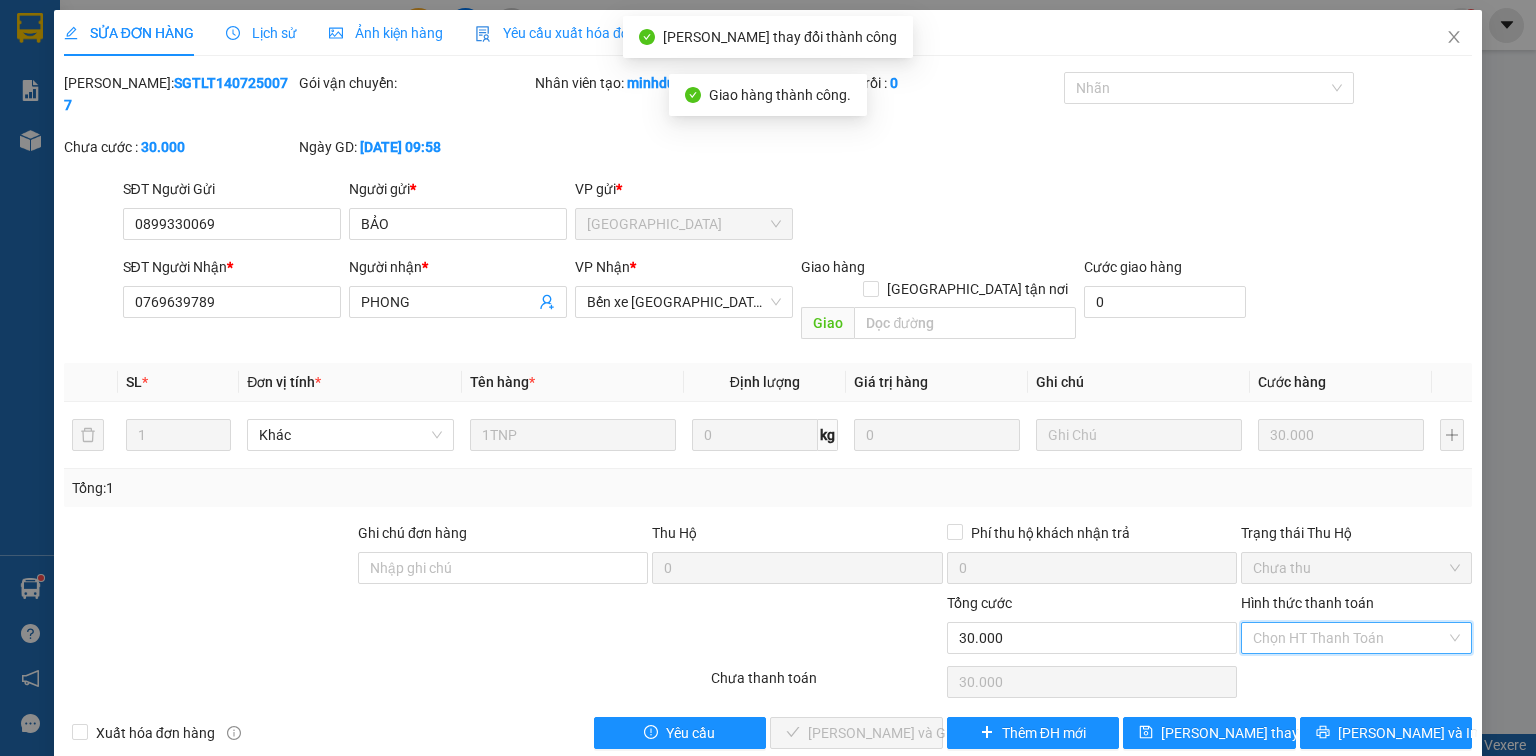 click on "Tại văn phòng" at bounding box center [1356, 633] 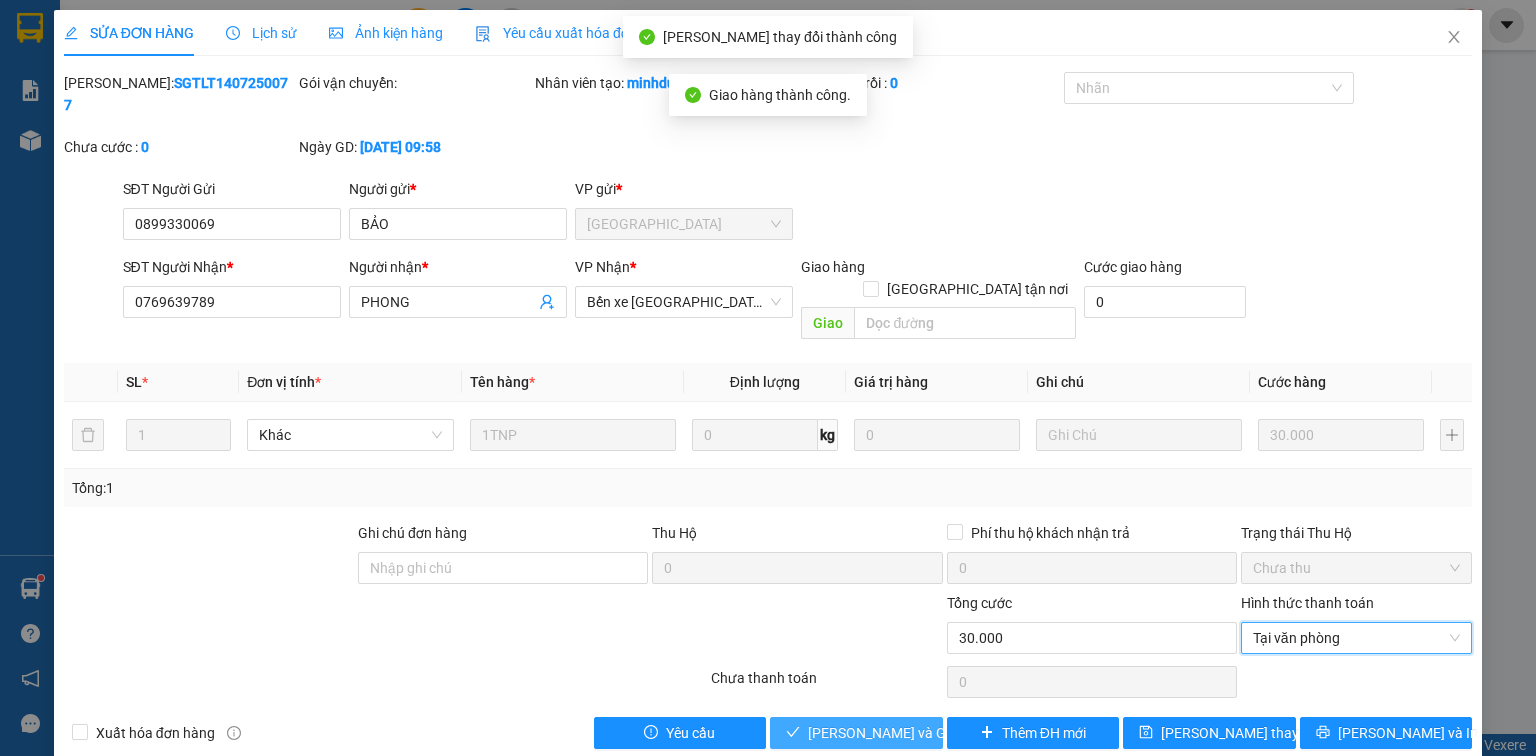 click on "Lưu và Giao hàng" at bounding box center [904, 733] 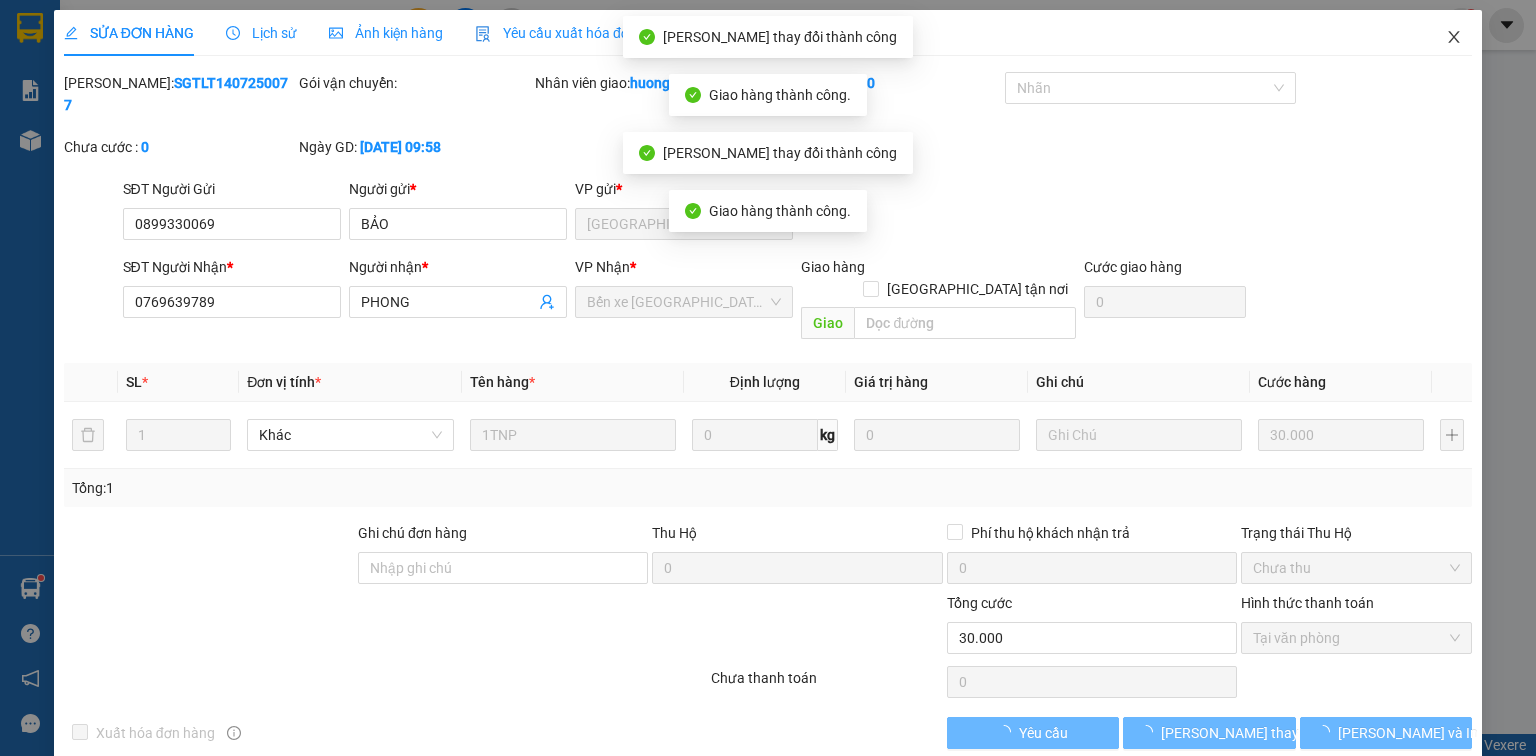 drag, startPoint x: 1458, startPoint y: 44, endPoint x: 951, endPoint y: 0, distance: 508.9057 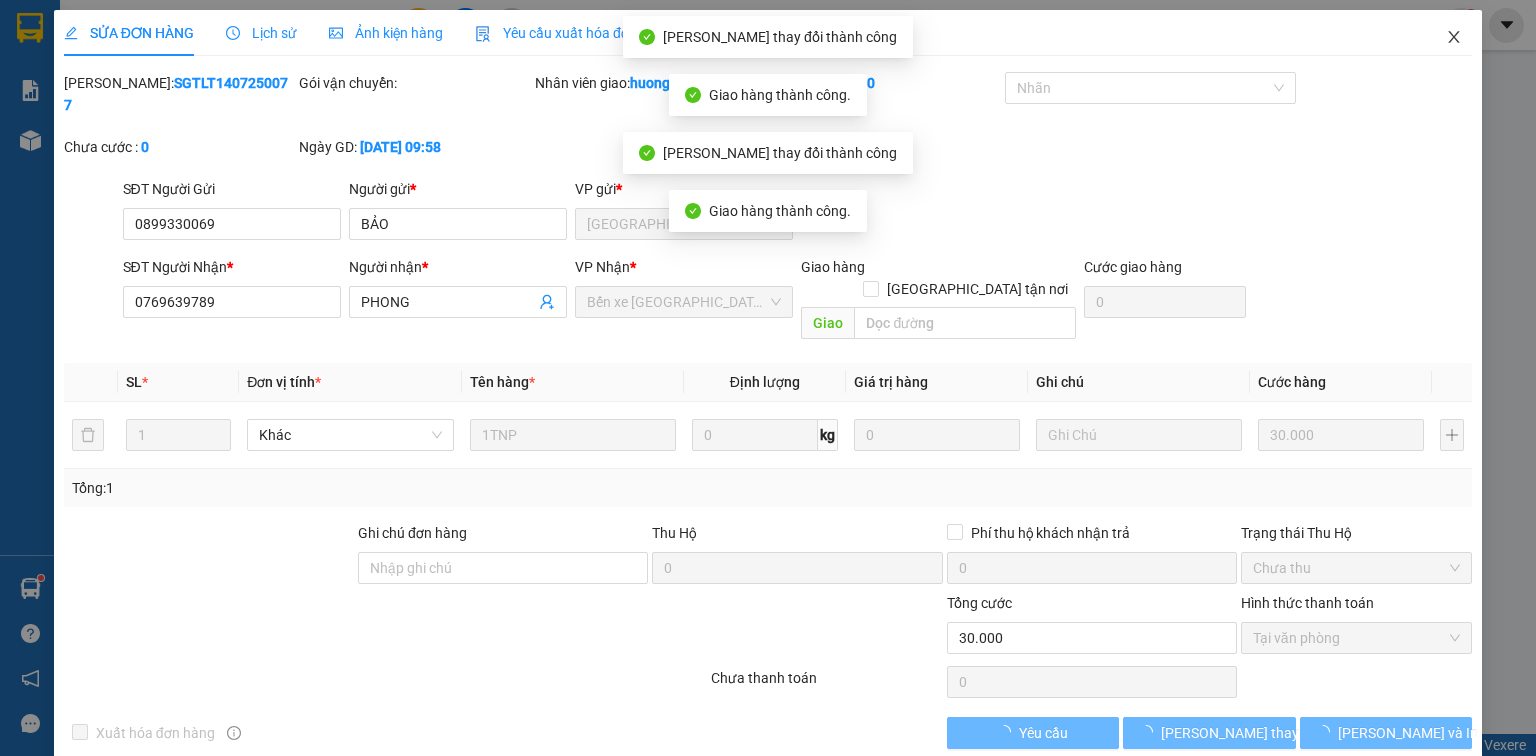 click 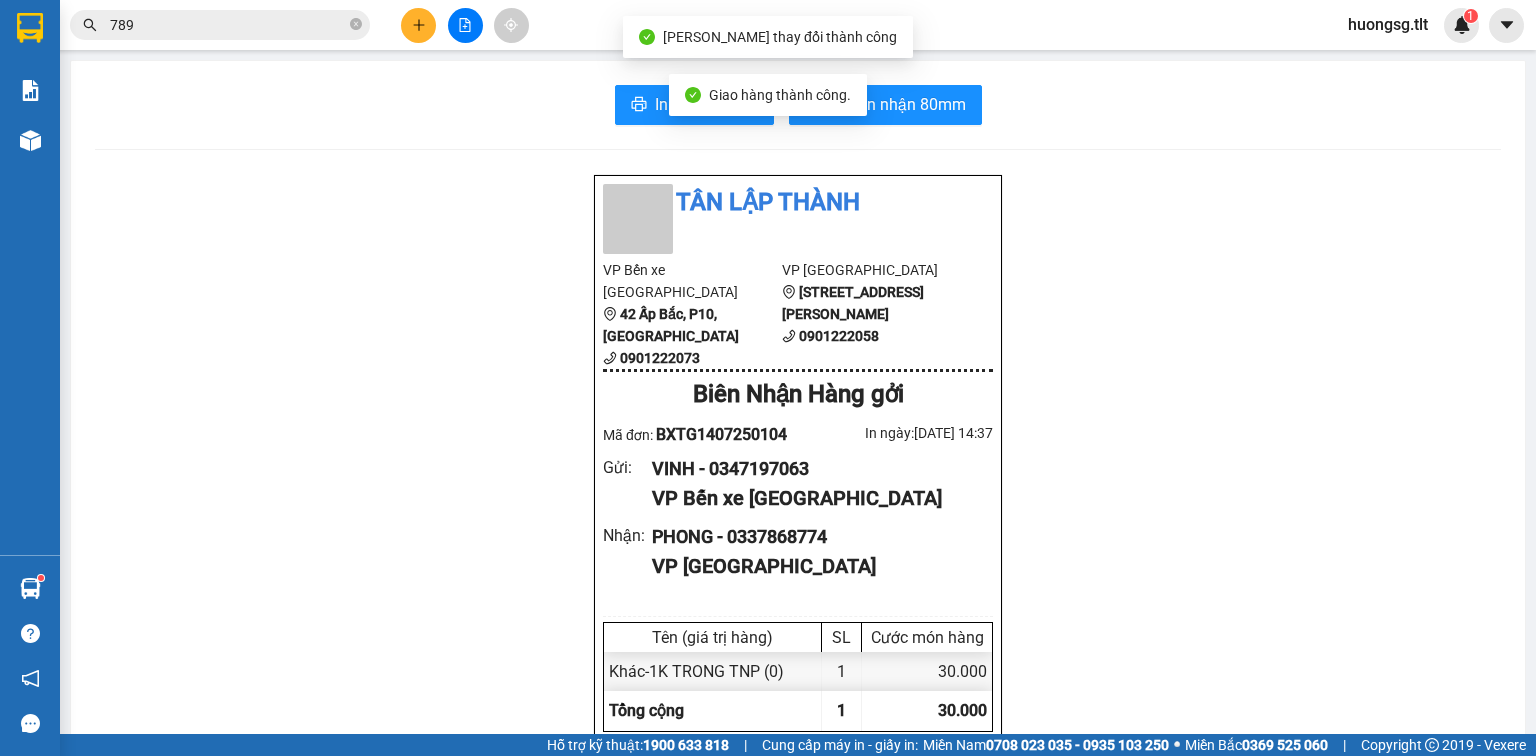 click on "789" at bounding box center (228, 25) 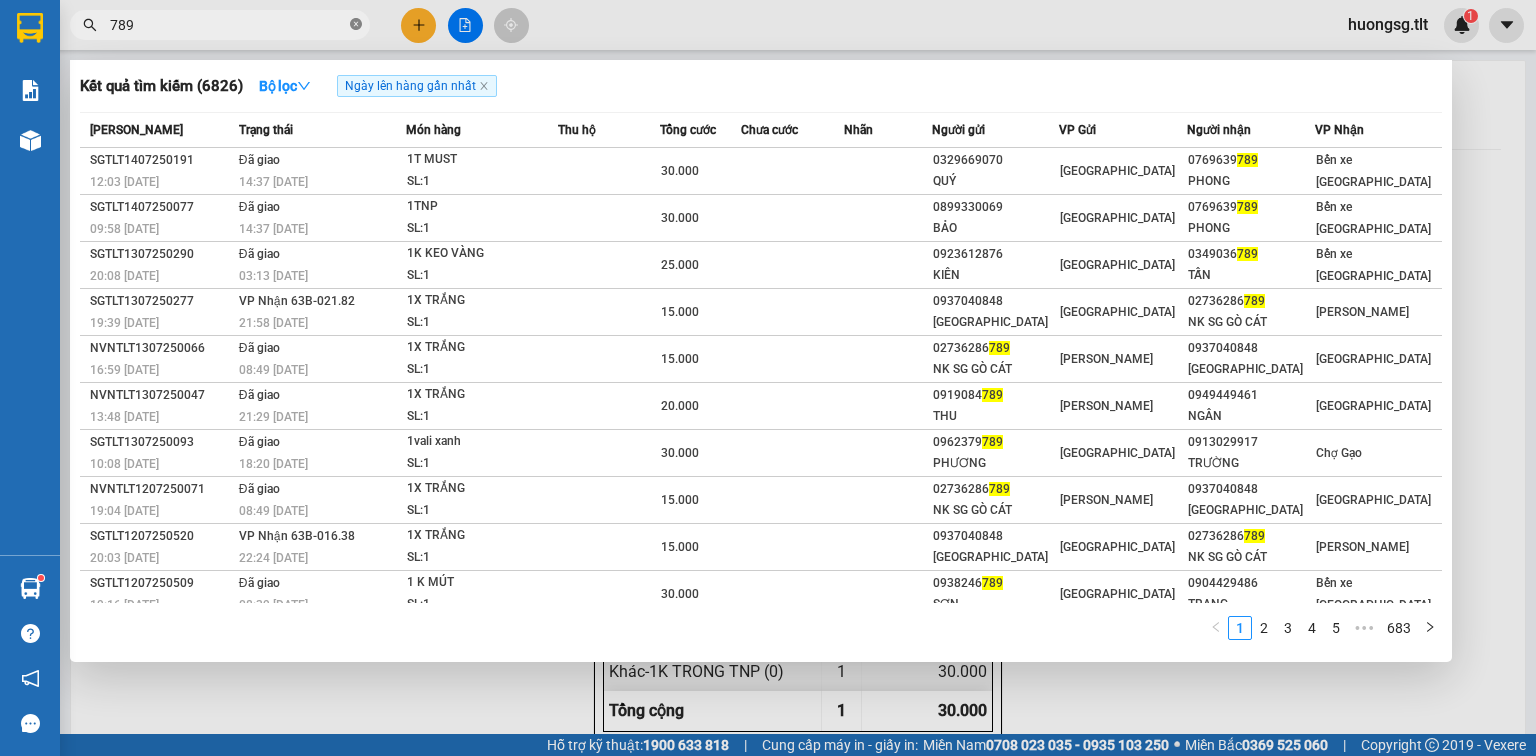 drag, startPoint x: 353, startPoint y: 14, endPoint x: 351, endPoint y: 24, distance: 10.198039 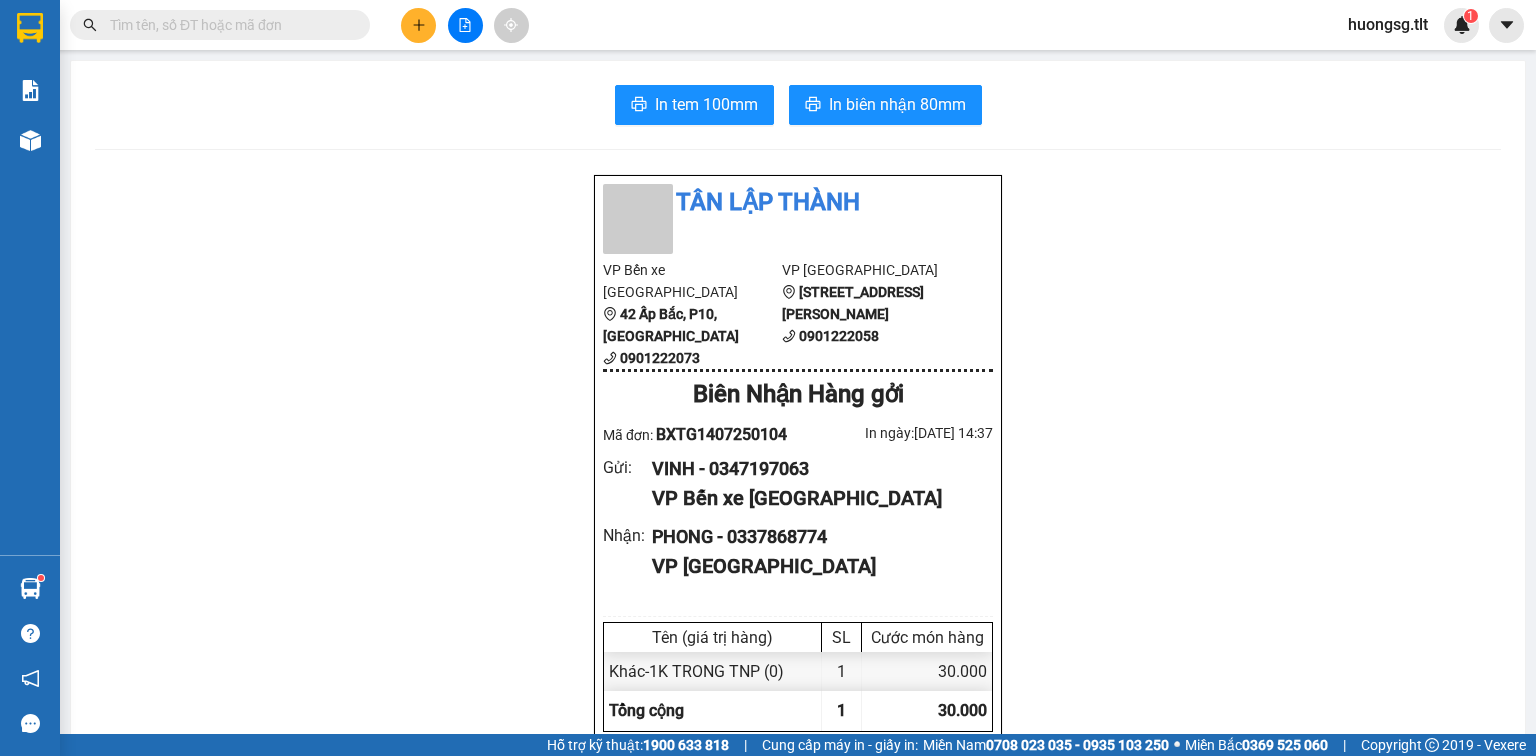 click at bounding box center (228, 25) 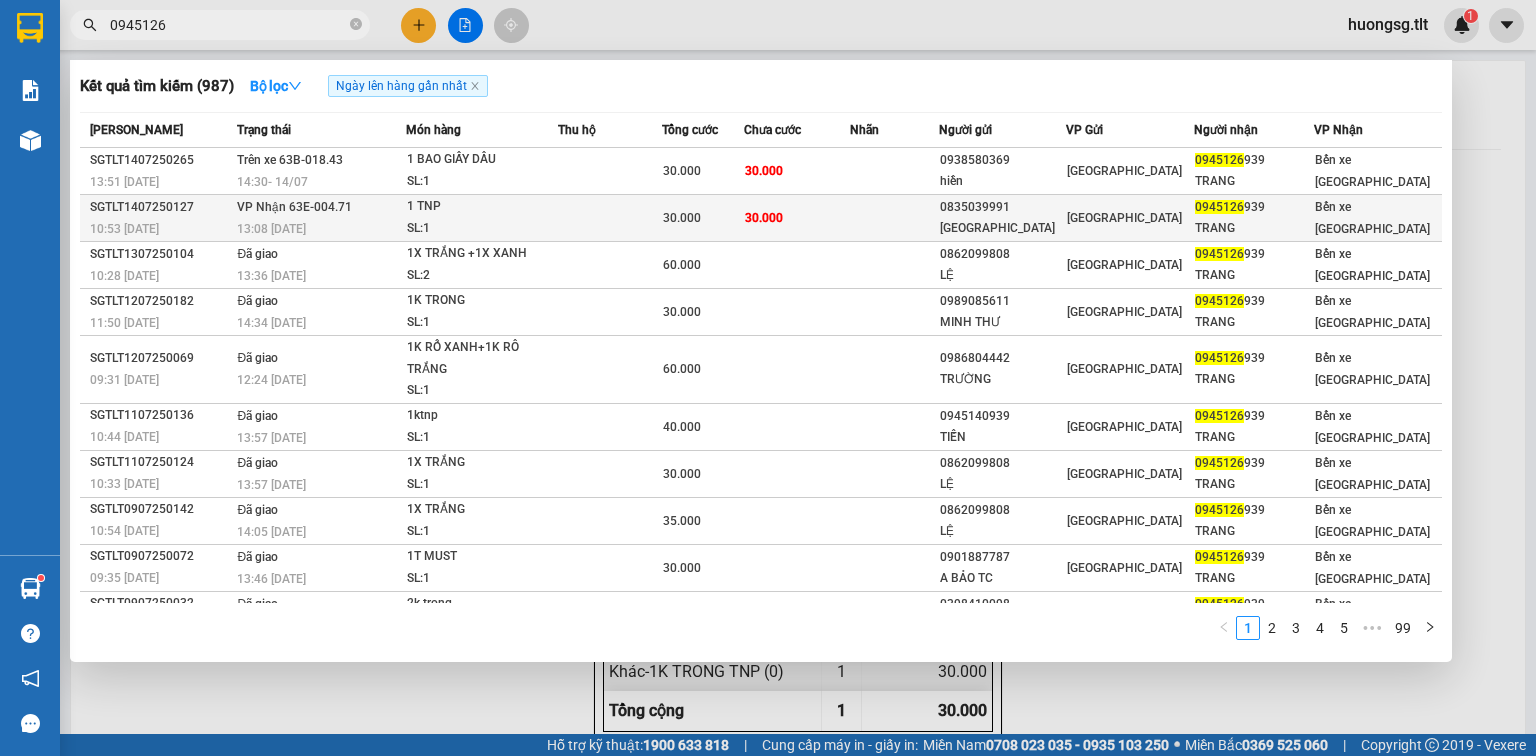 type on "0945126" 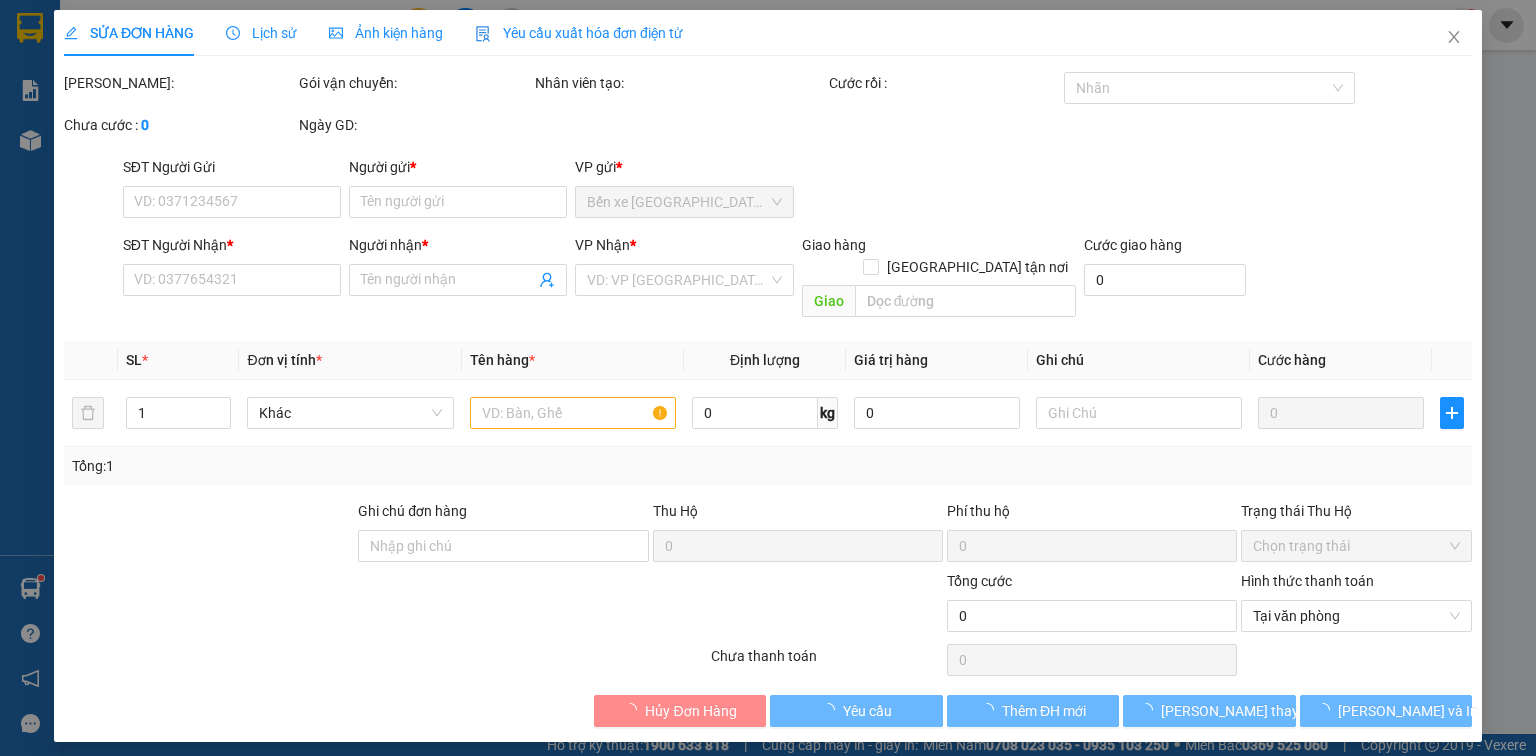 type on "0835039991" 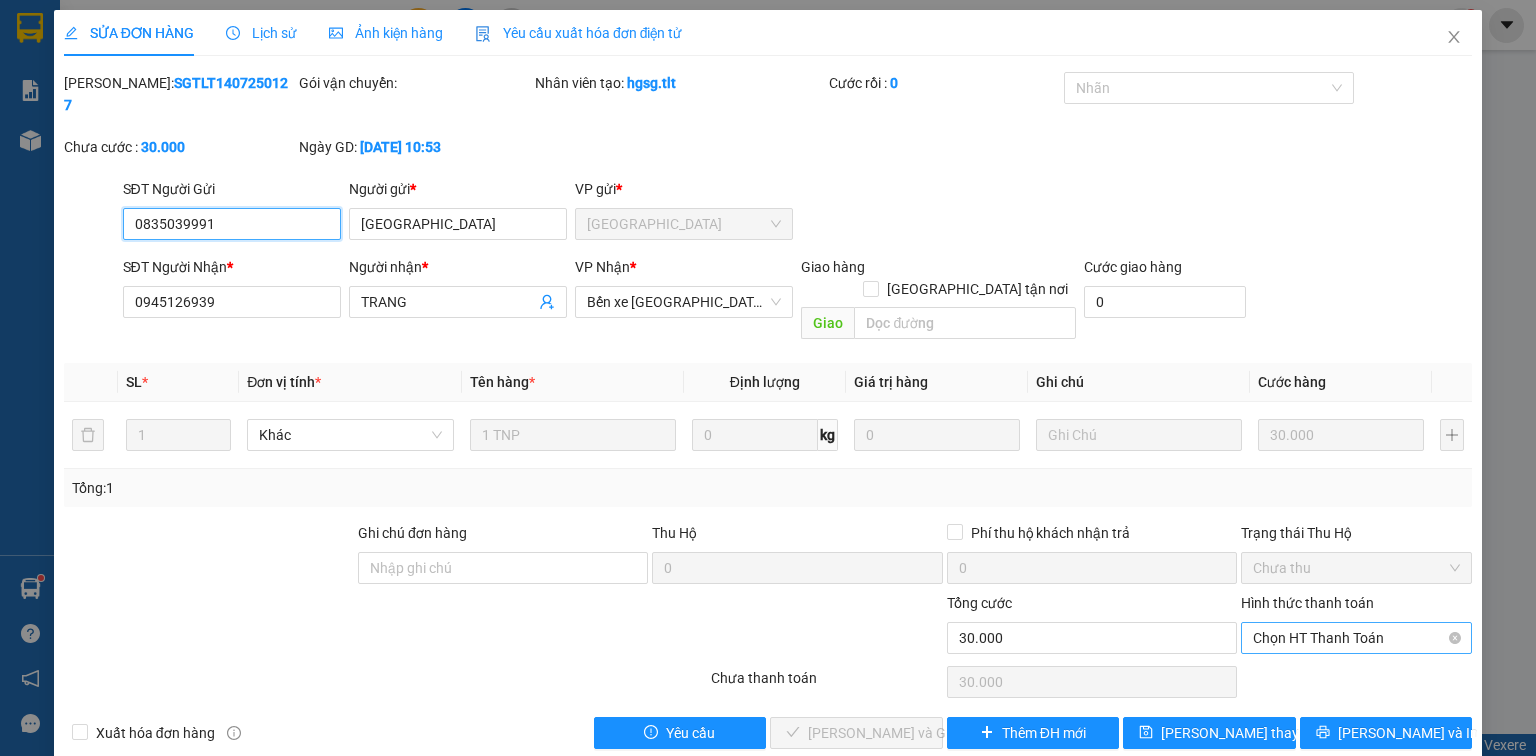 click on "Chọn HT Thanh Toán" at bounding box center [1356, 638] 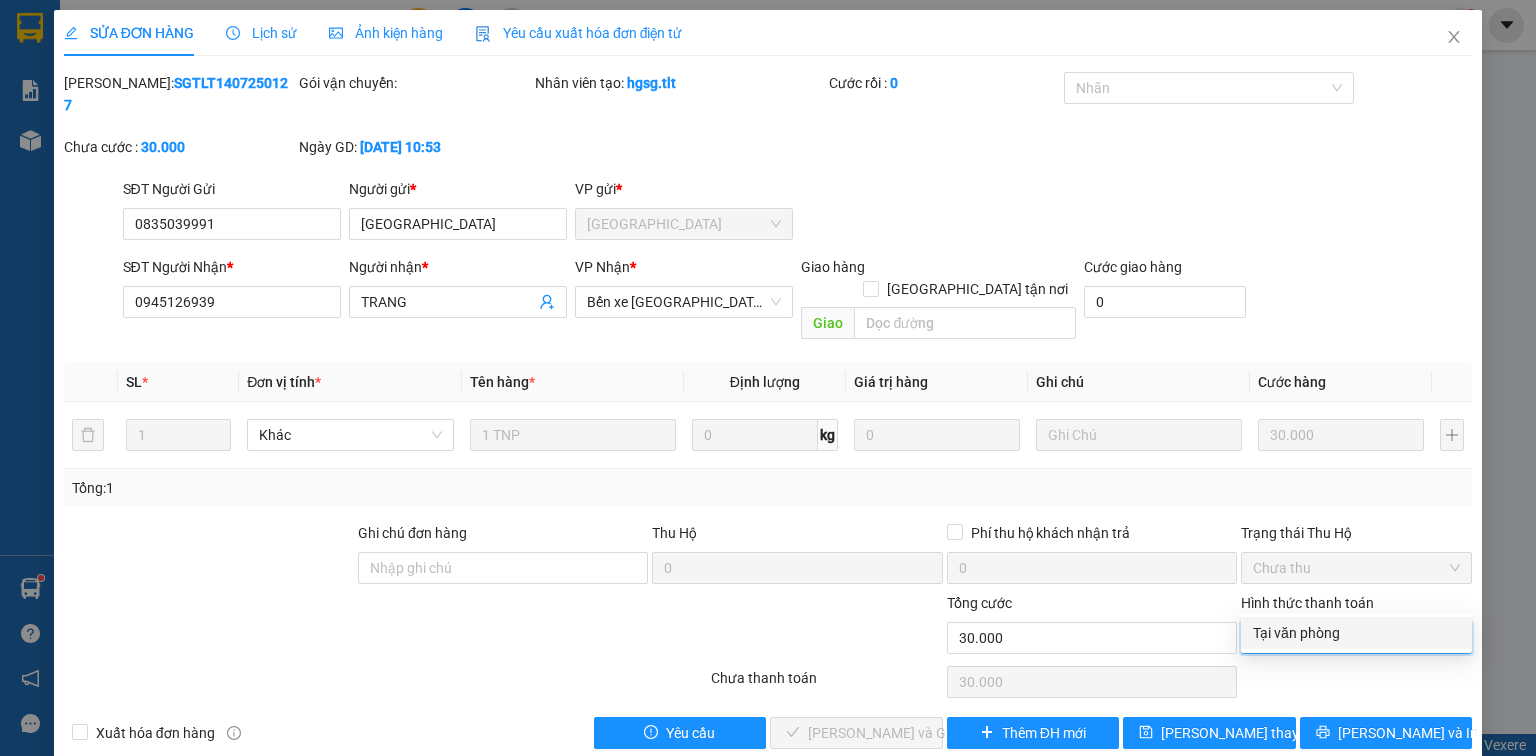 click on "Tại văn phòng" at bounding box center (1356, 633) 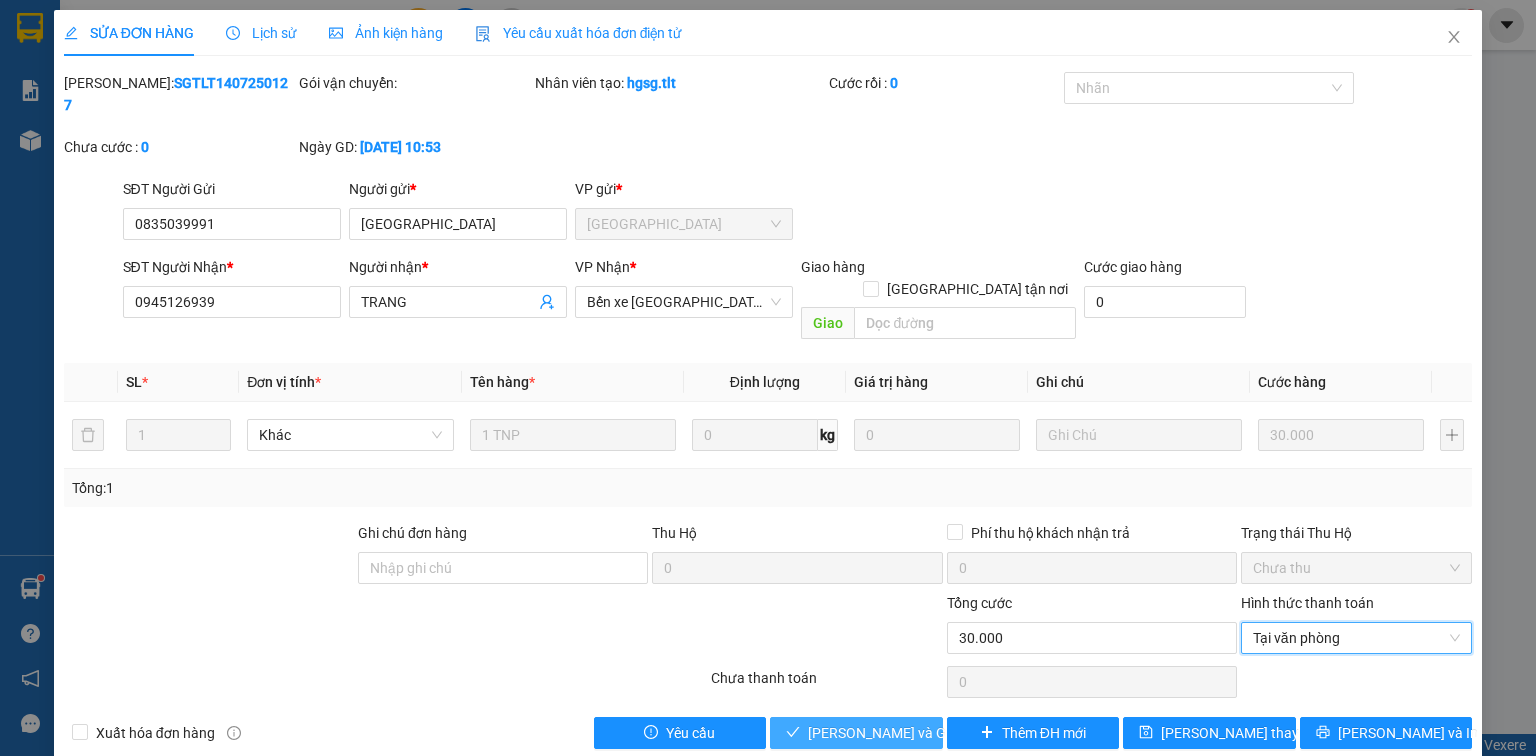 drag, startPoint x: 852, startPoint y: 676, endPoint x: 854, endPoint y: 656, distance: 20.09975 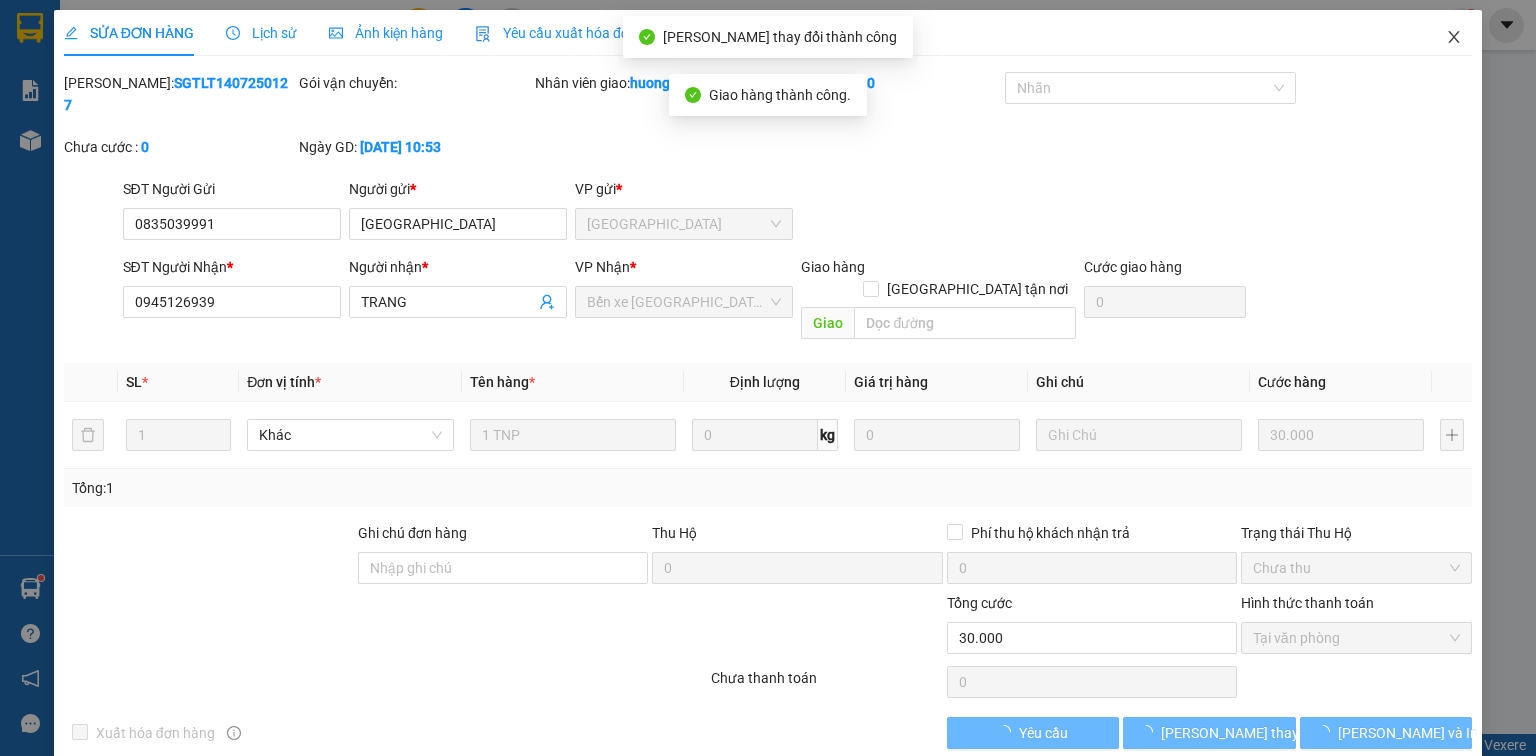 drag, startPoint x: 1449, startPoint y: 46, endPoint x: 1333, endPoint y: 47, distance: 116.00431 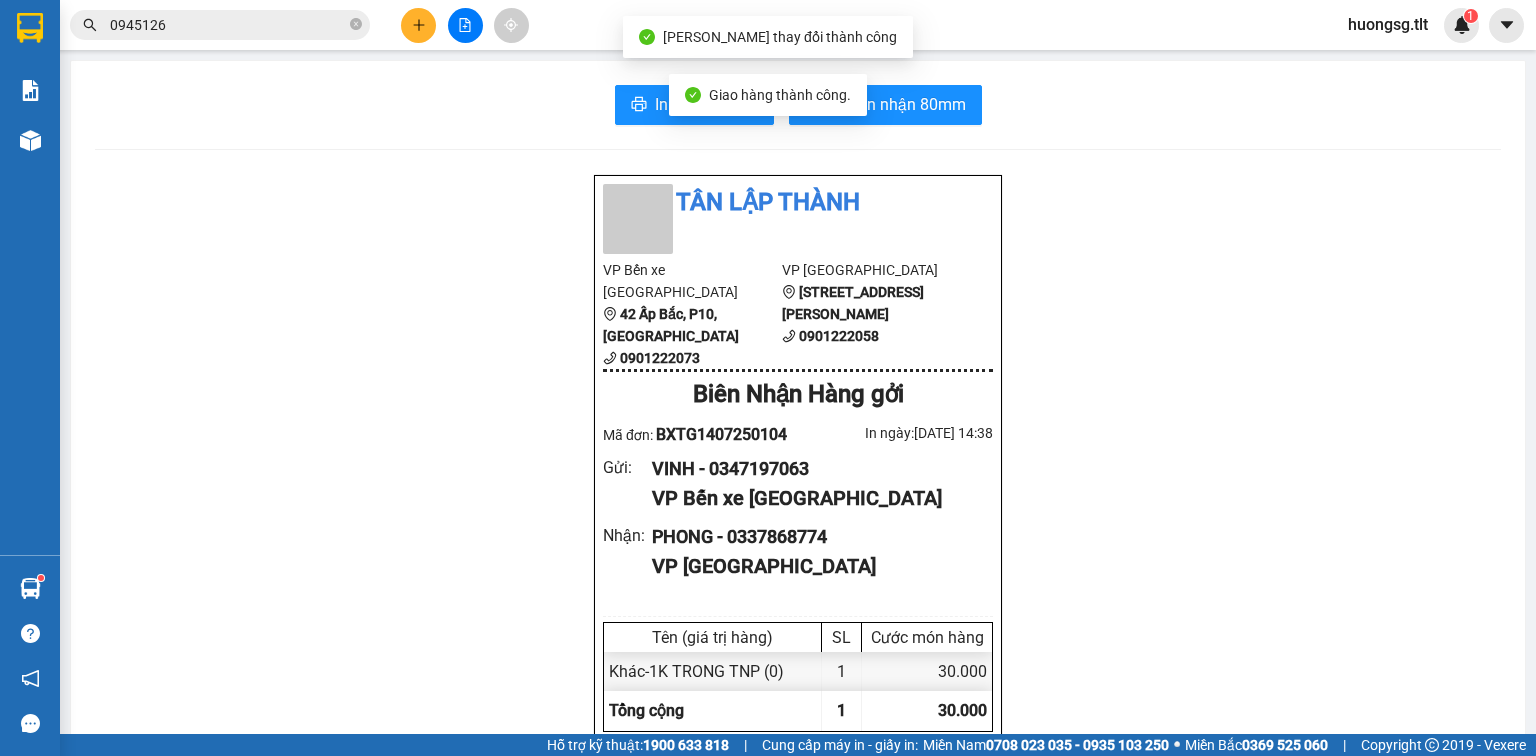 click on "0945126" at bounding box center (228, 25) 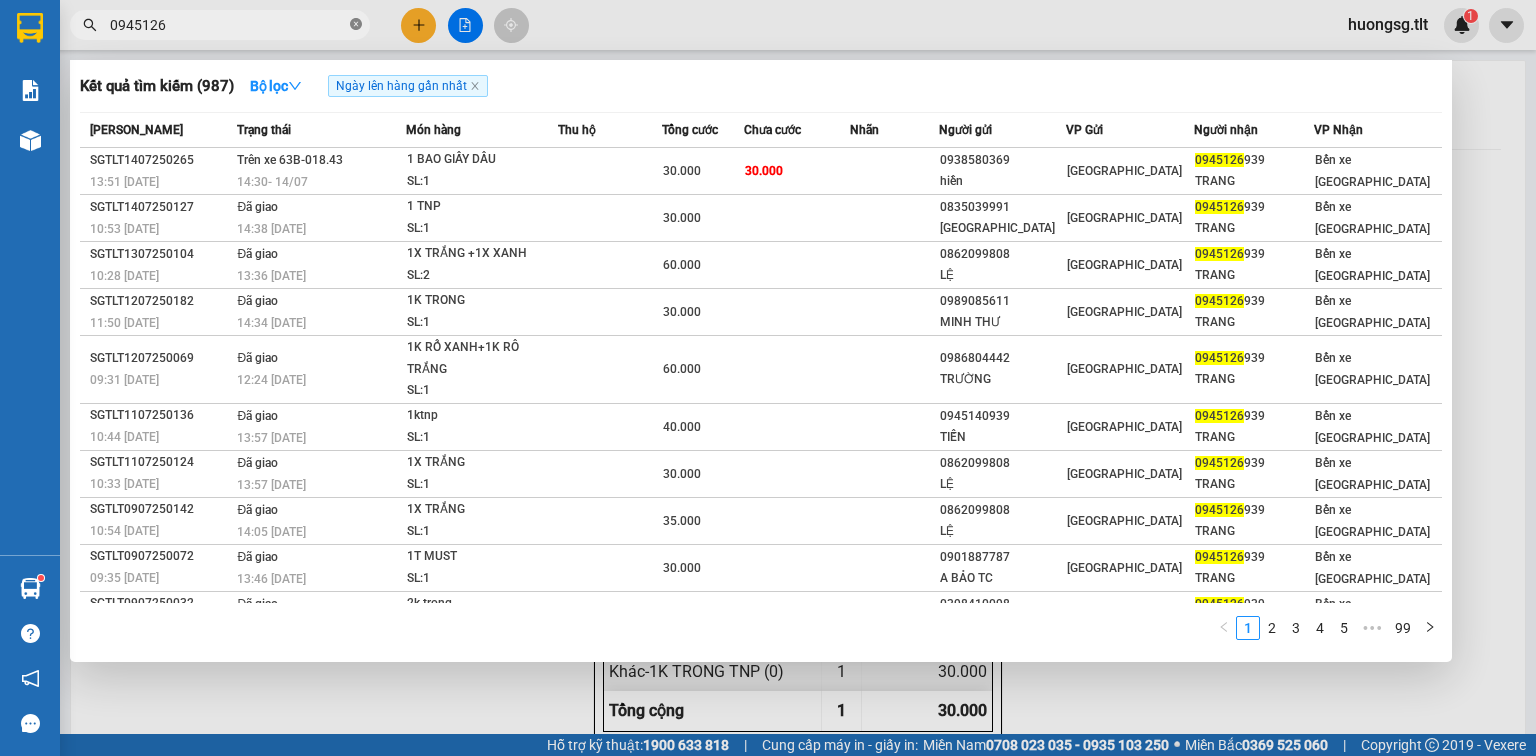 click 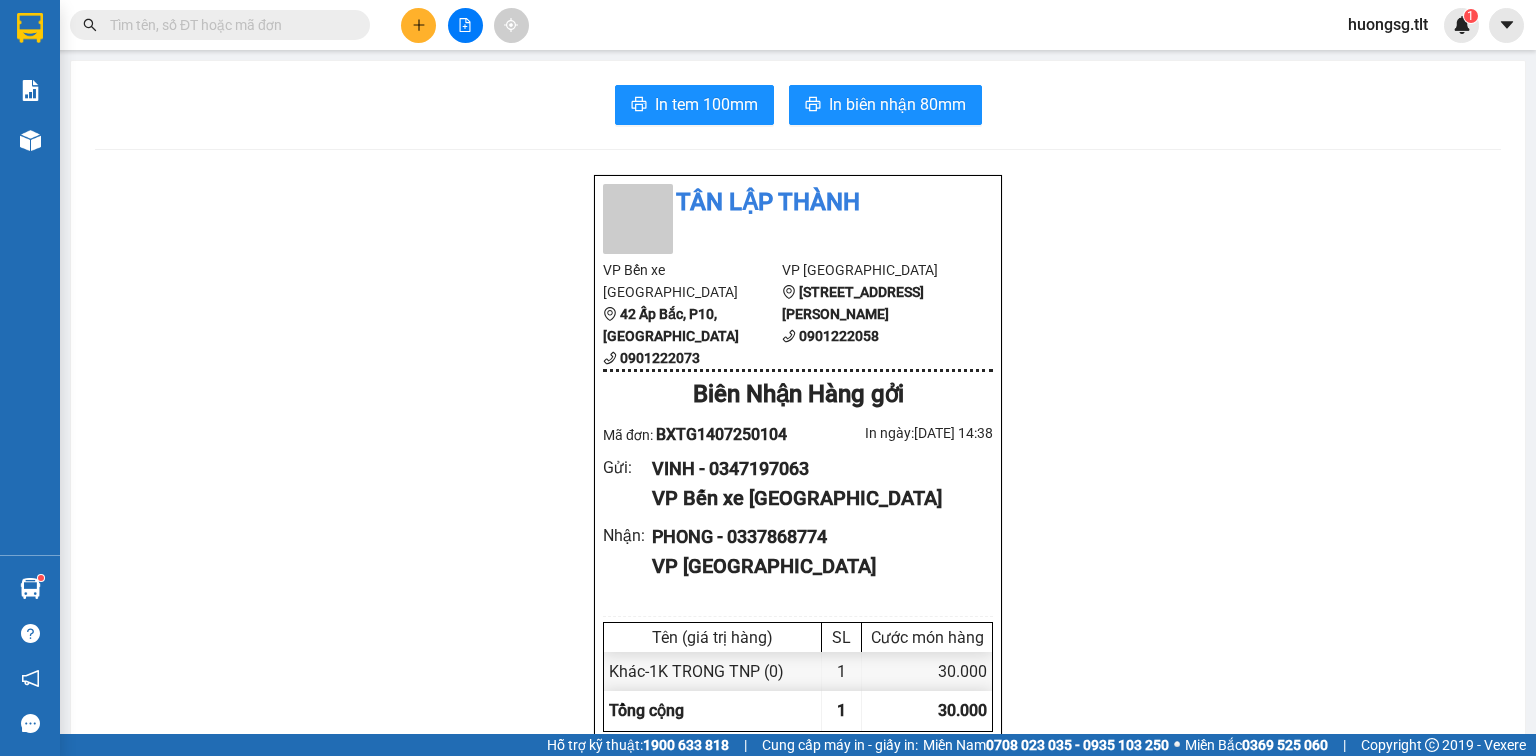 click at bounding box center (228, 25) 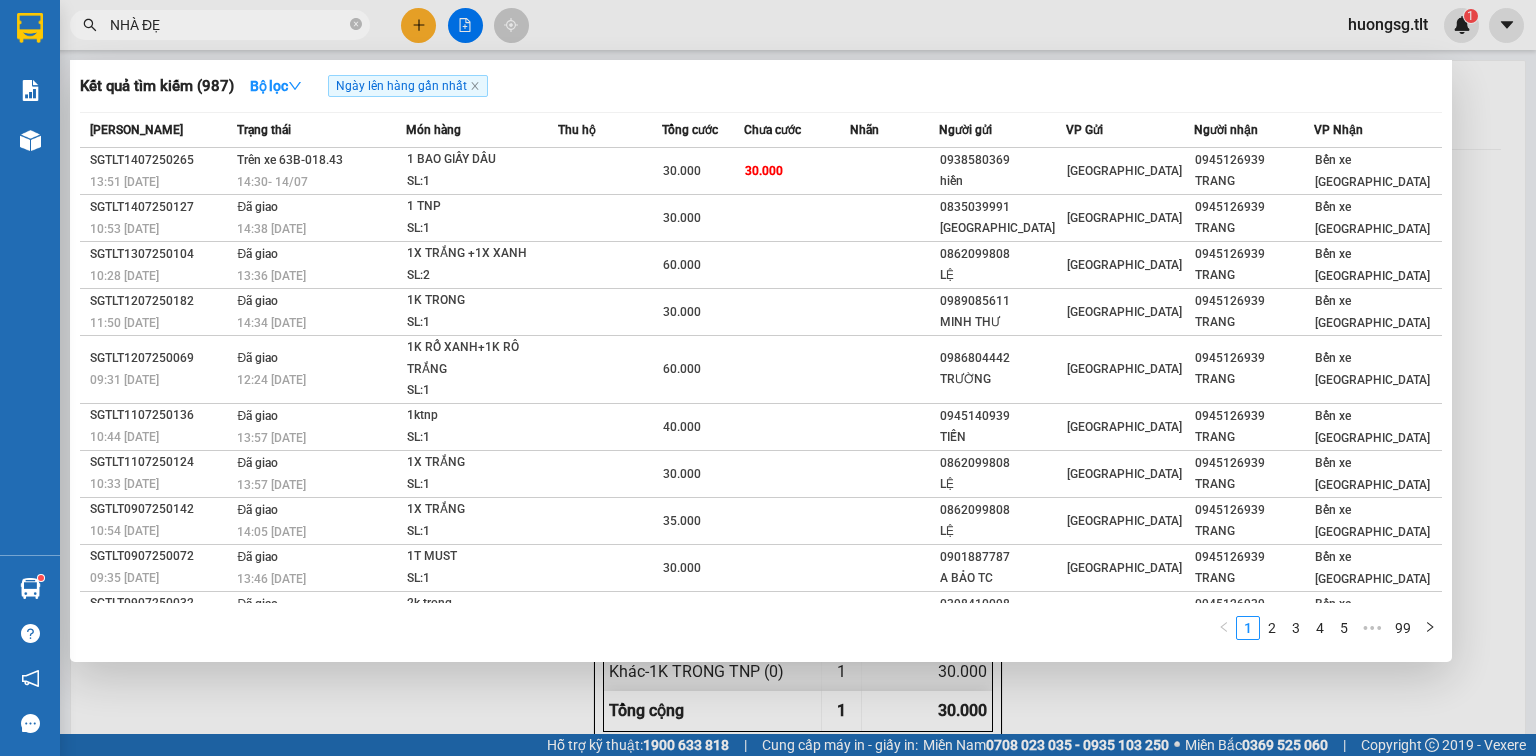 type on "NHÀ ĐẸP" 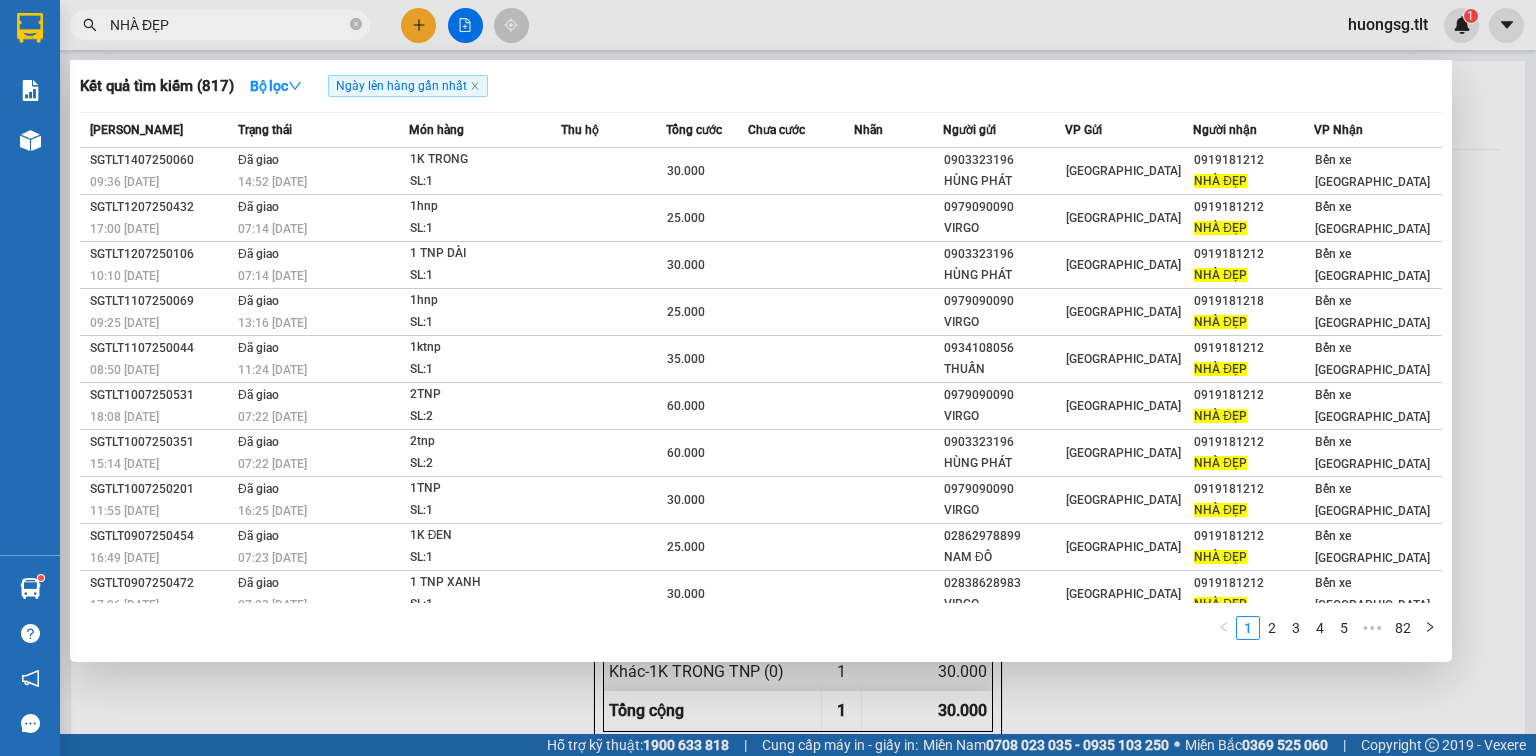 click 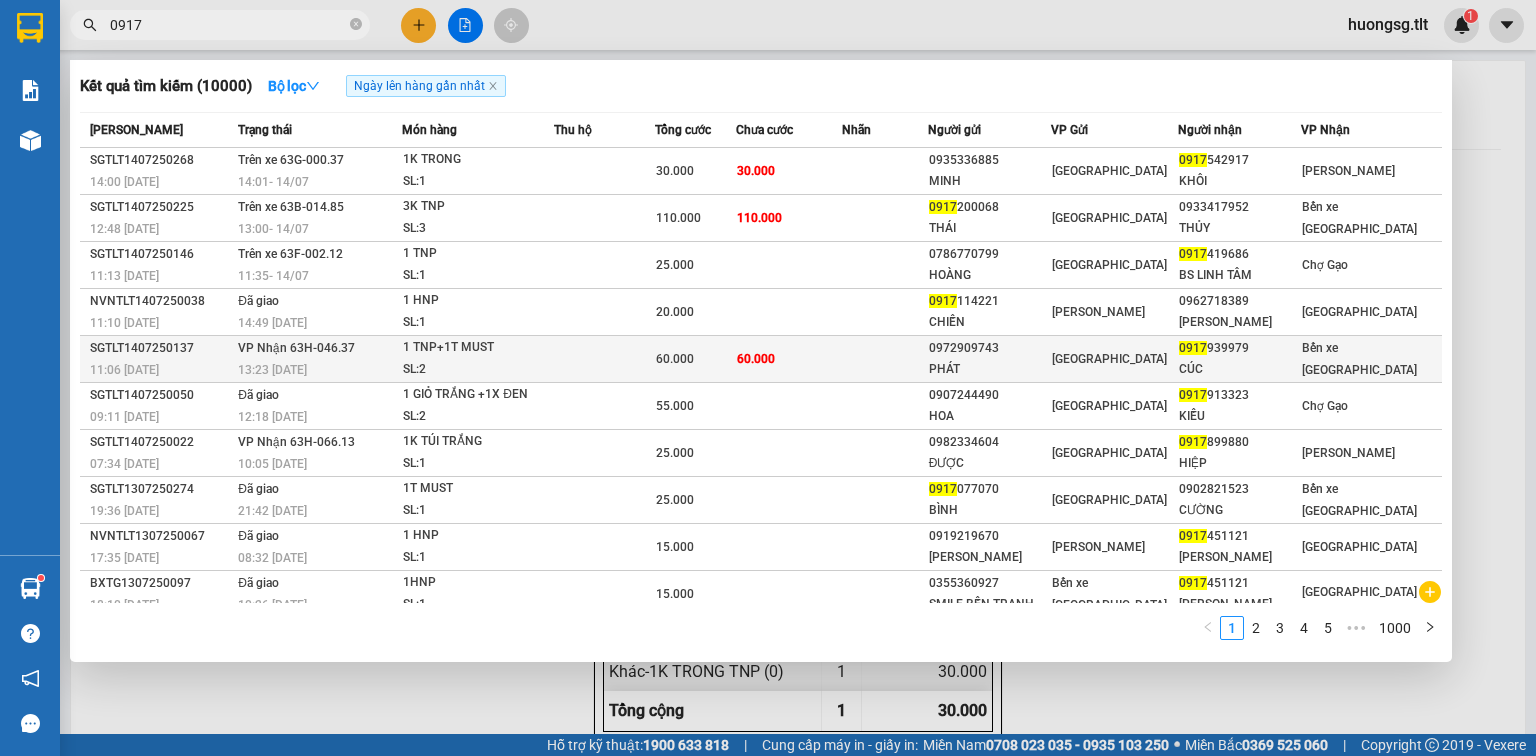 type on "0917" 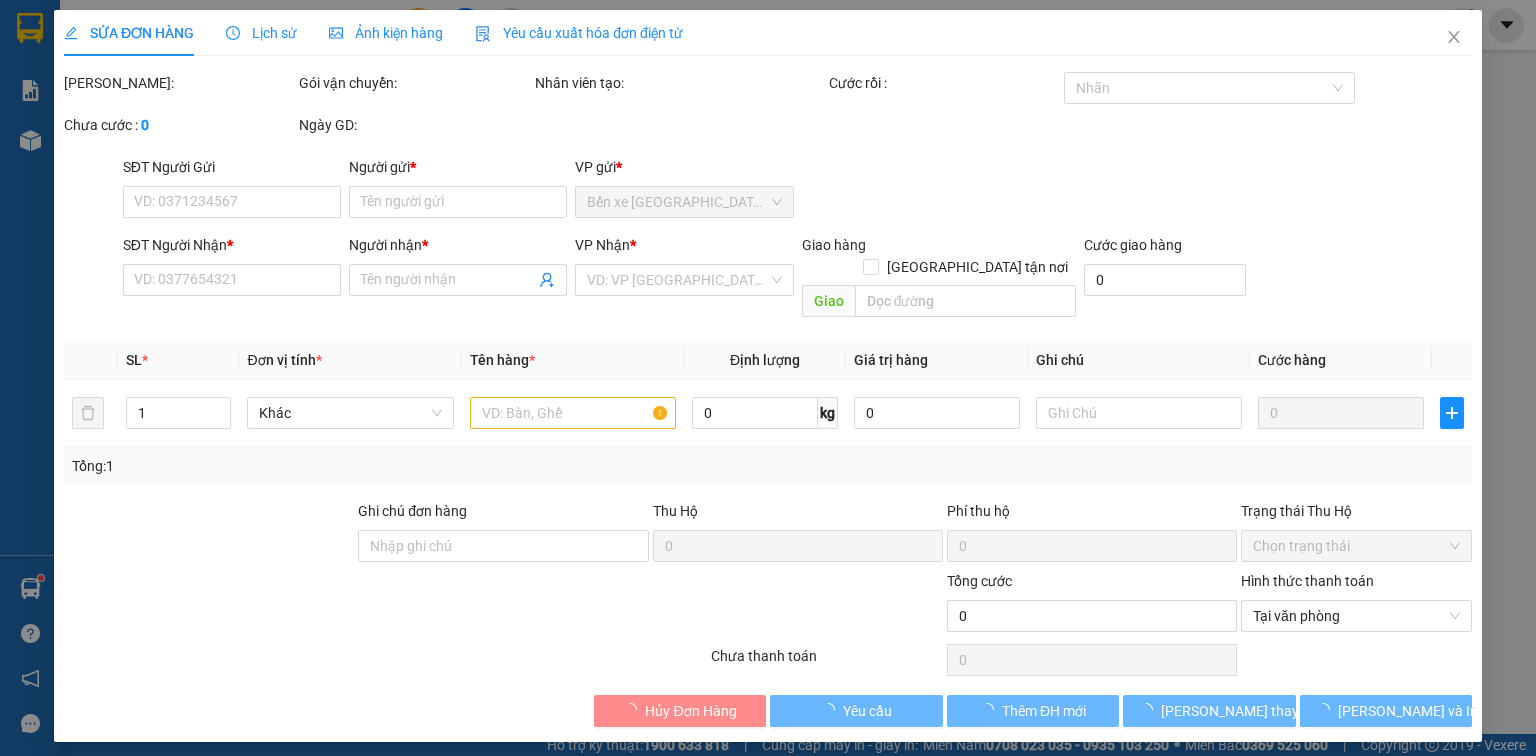 type on "0972909743" 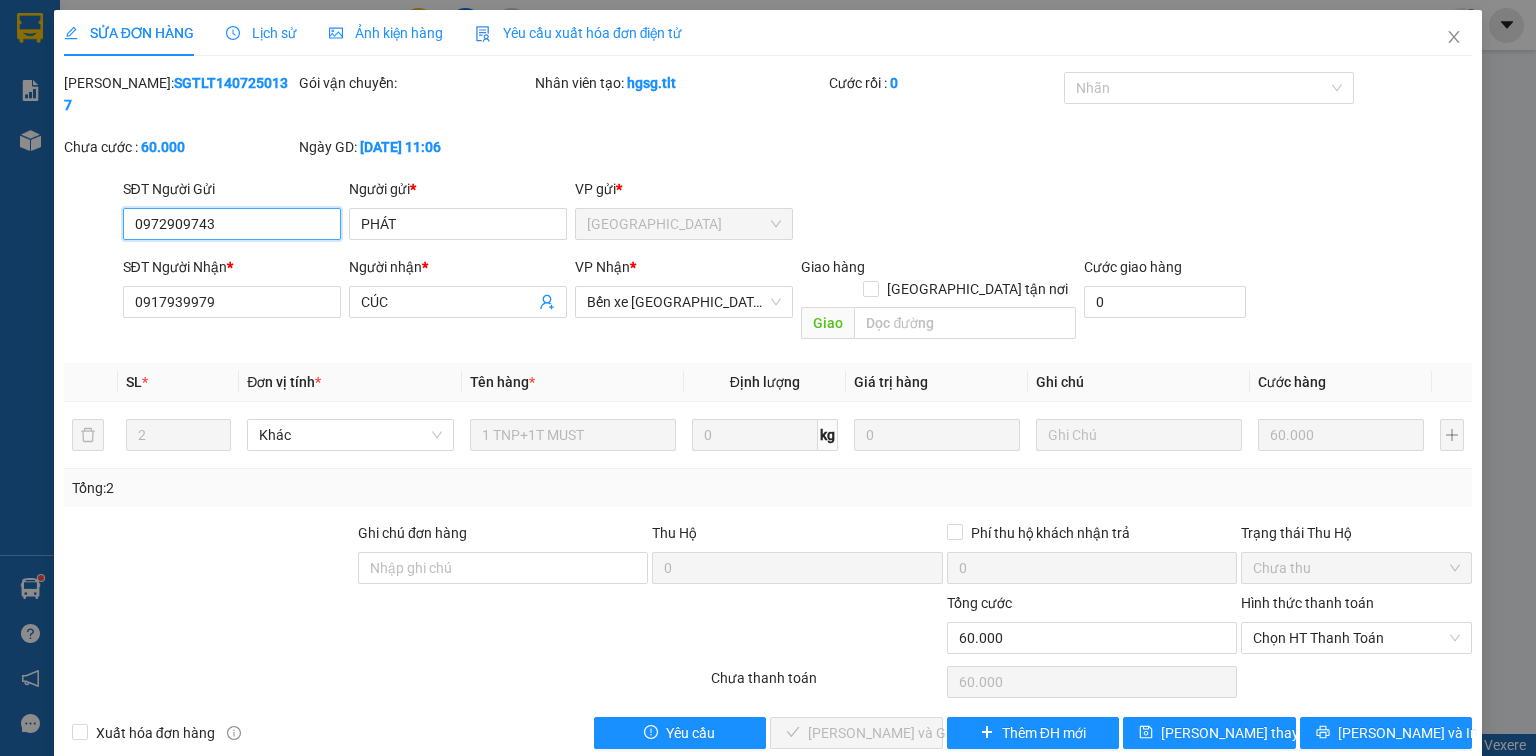 drag, startPoint x: 1299, startPoint y: 590, endPoint x: 1300, endPoint y: 618, distance: 28.01785 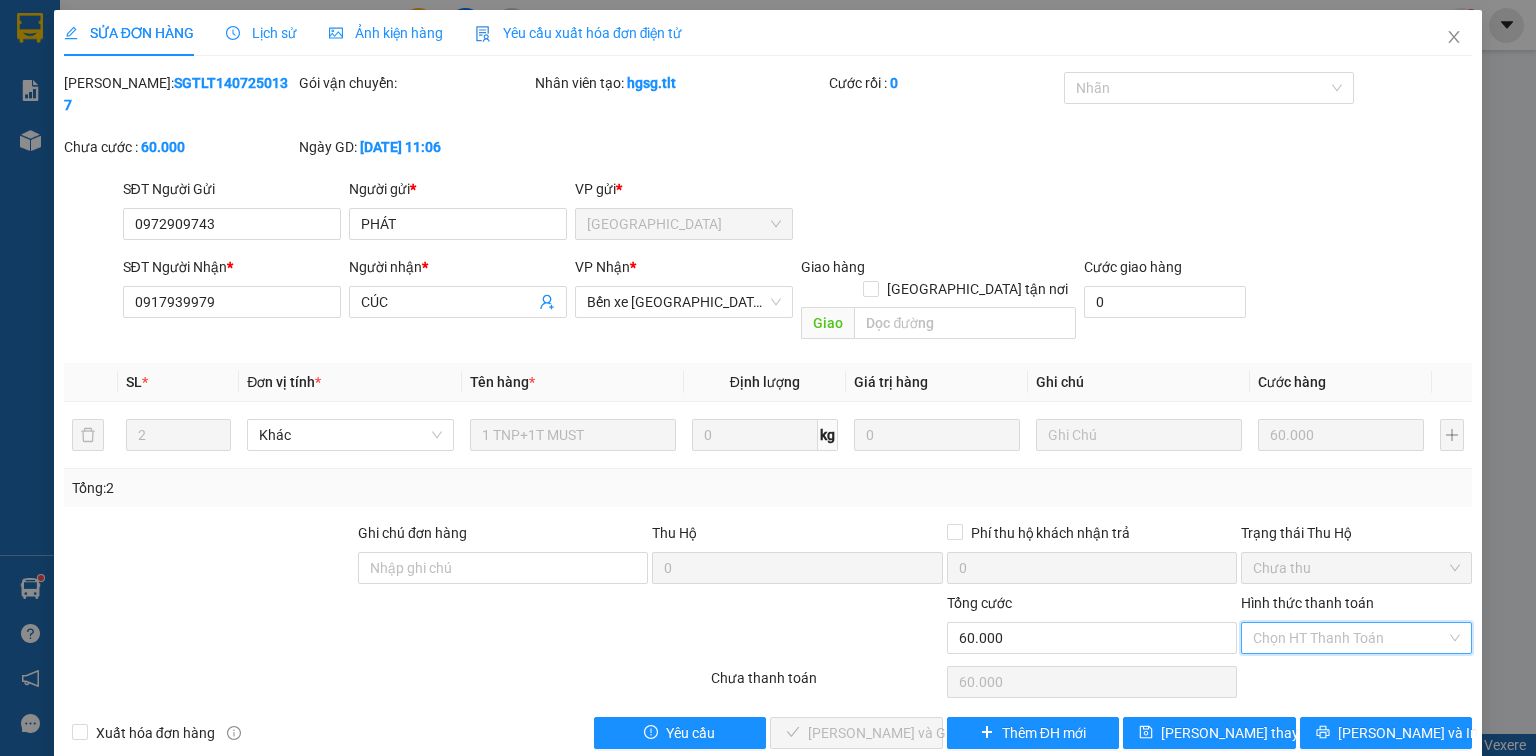 click on "Tại văn phòng" at bounding box center (1356, 633) 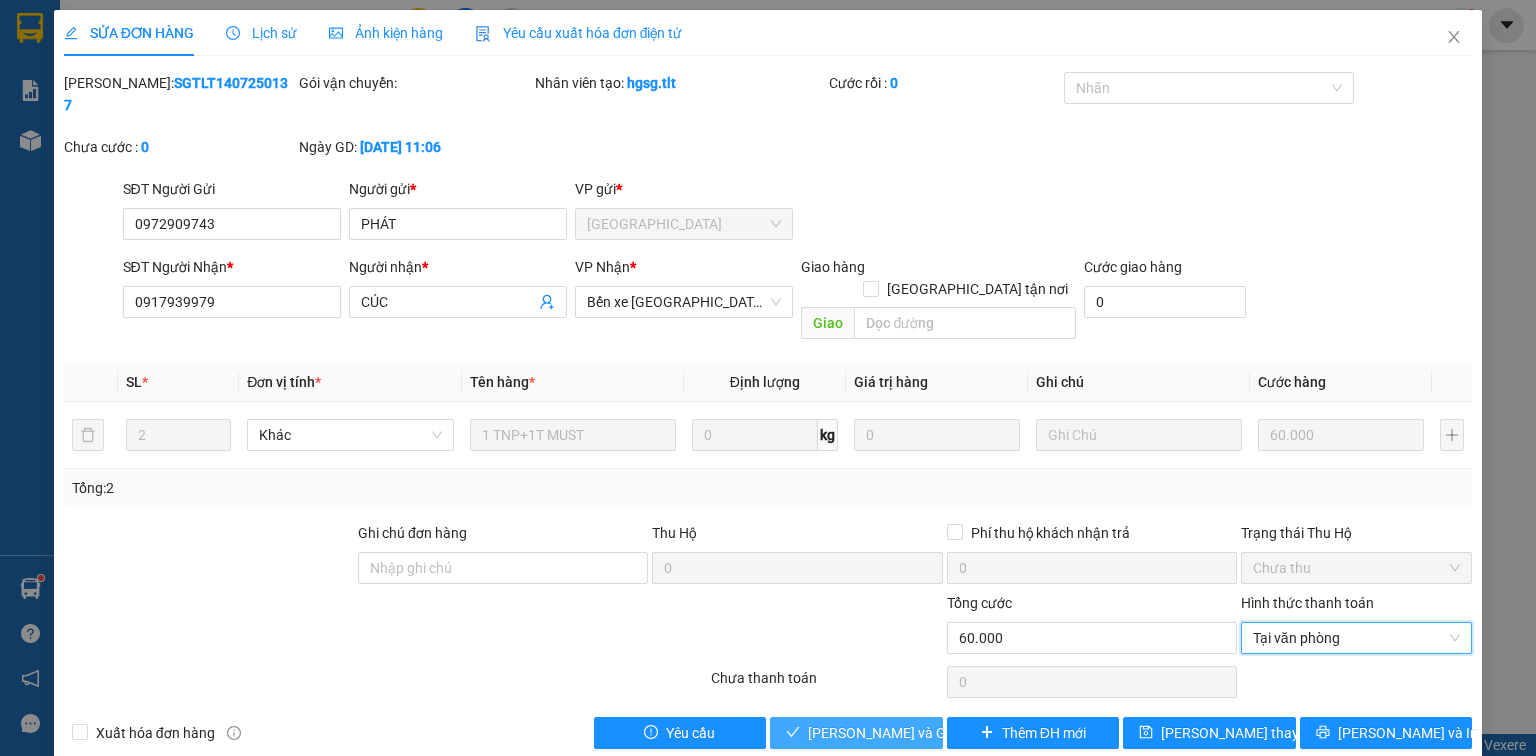 click on "Lưu và Giao hàng" at bounding box center (904, 733) 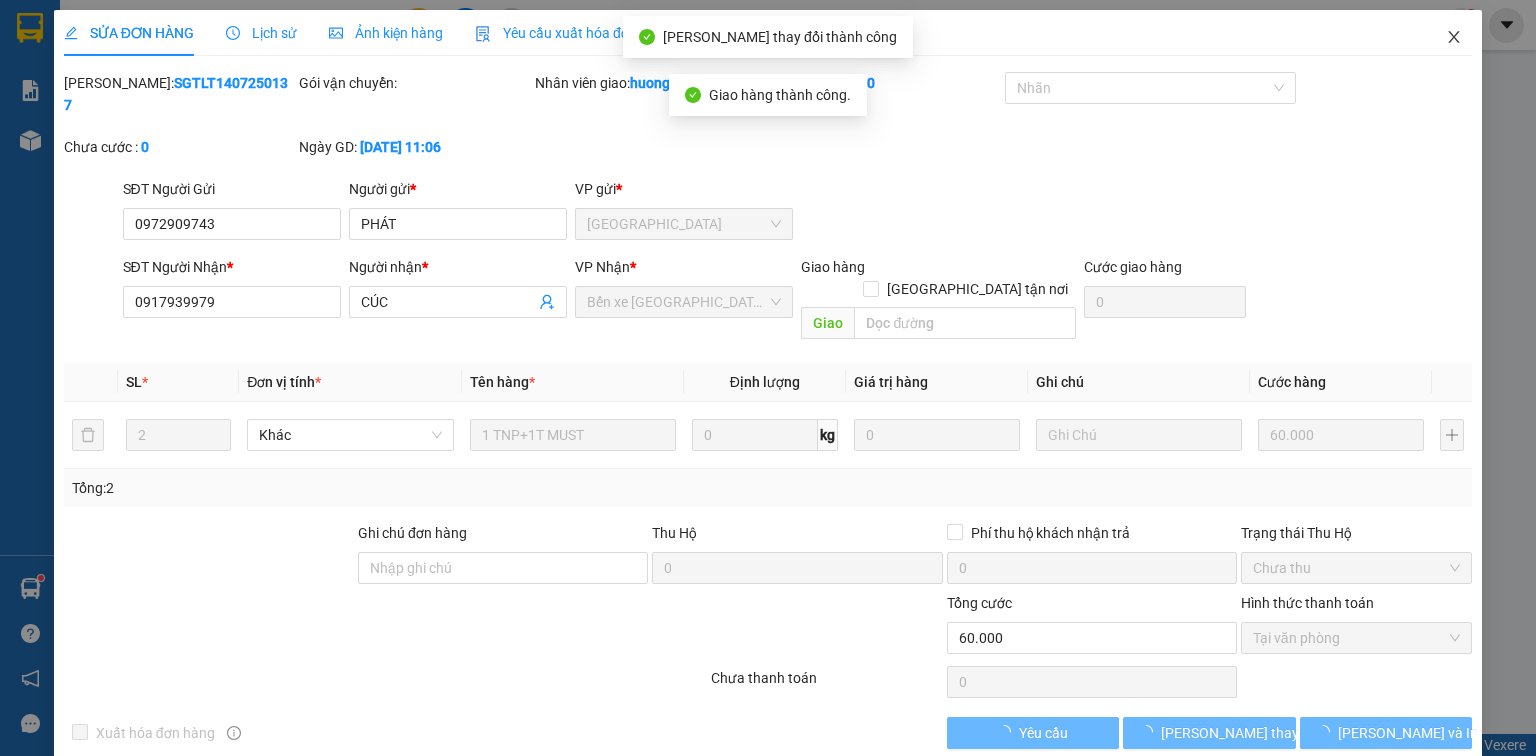 drag, startPoint x: 1458, startPoint y: 55, endPoint x: 1012, endPoint y: 16, distance: 447.7019 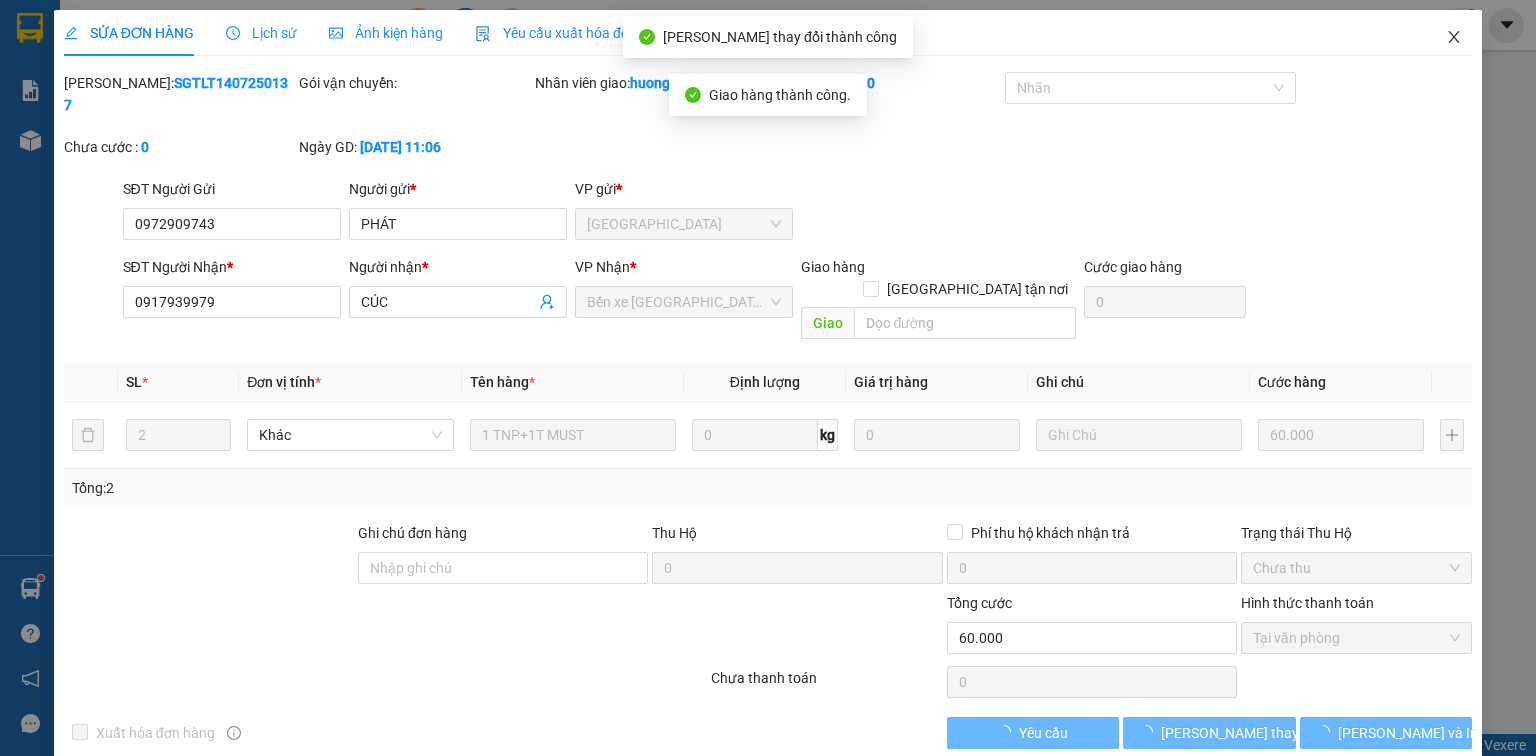 click at bounding box center (1454, 38) 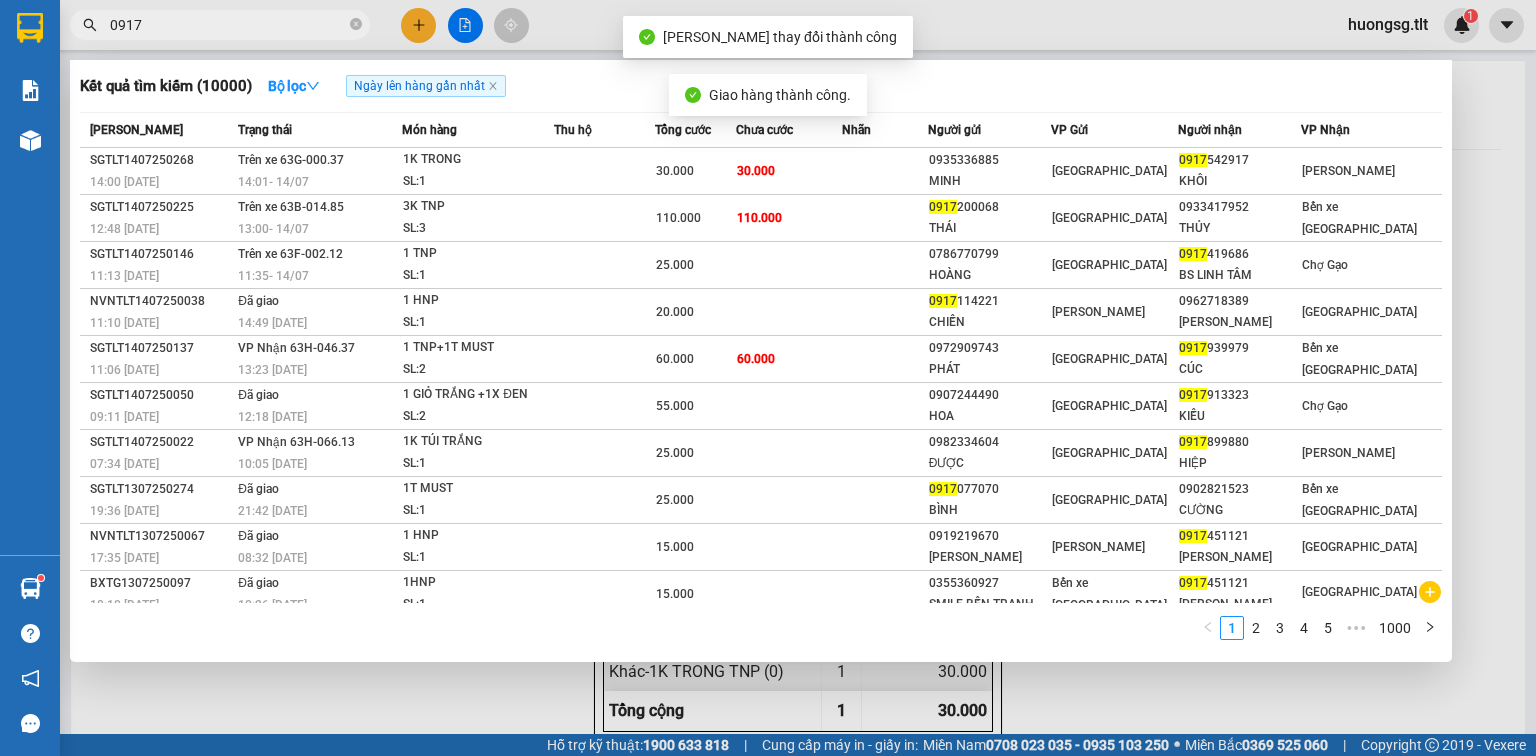 click on "0917" at bounding box center [228, 25] 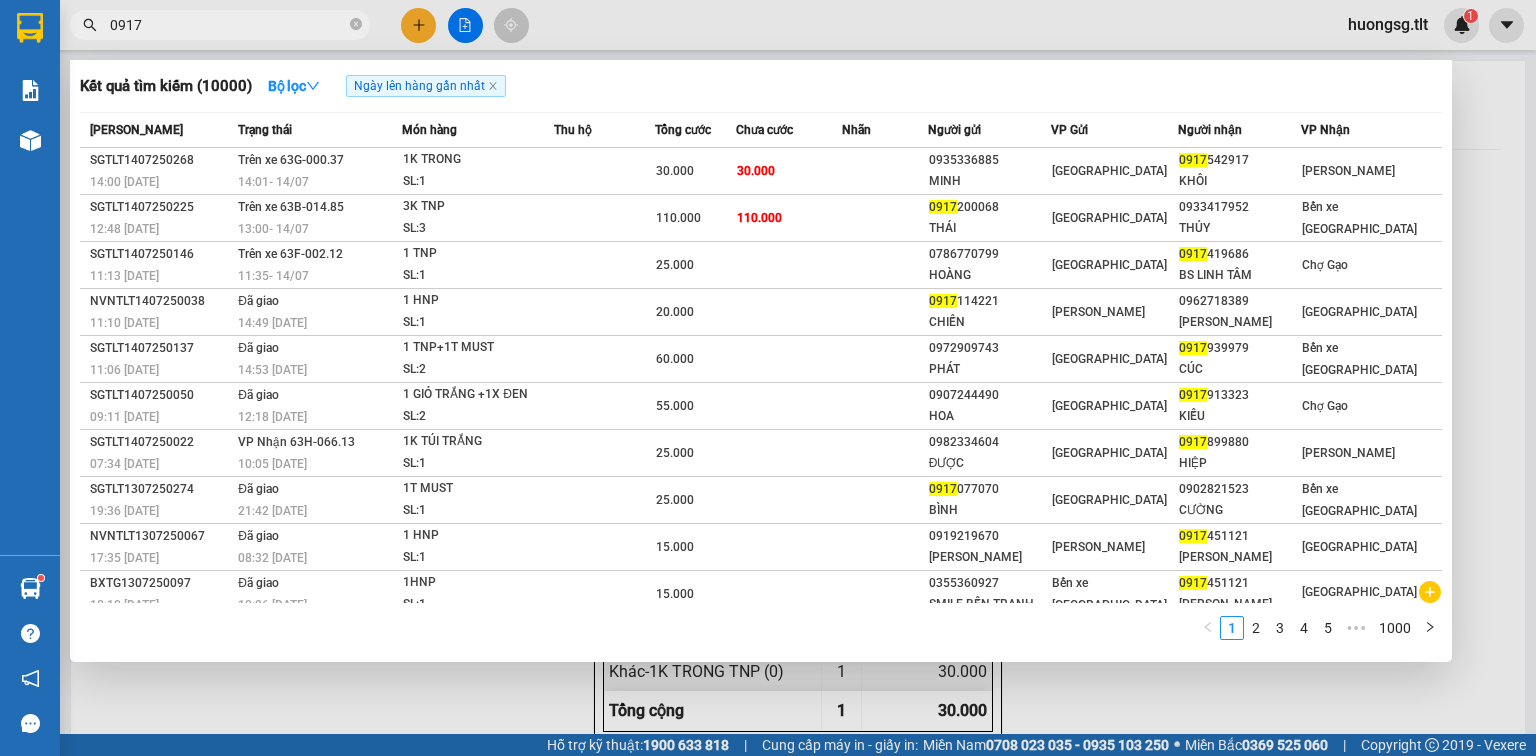 click 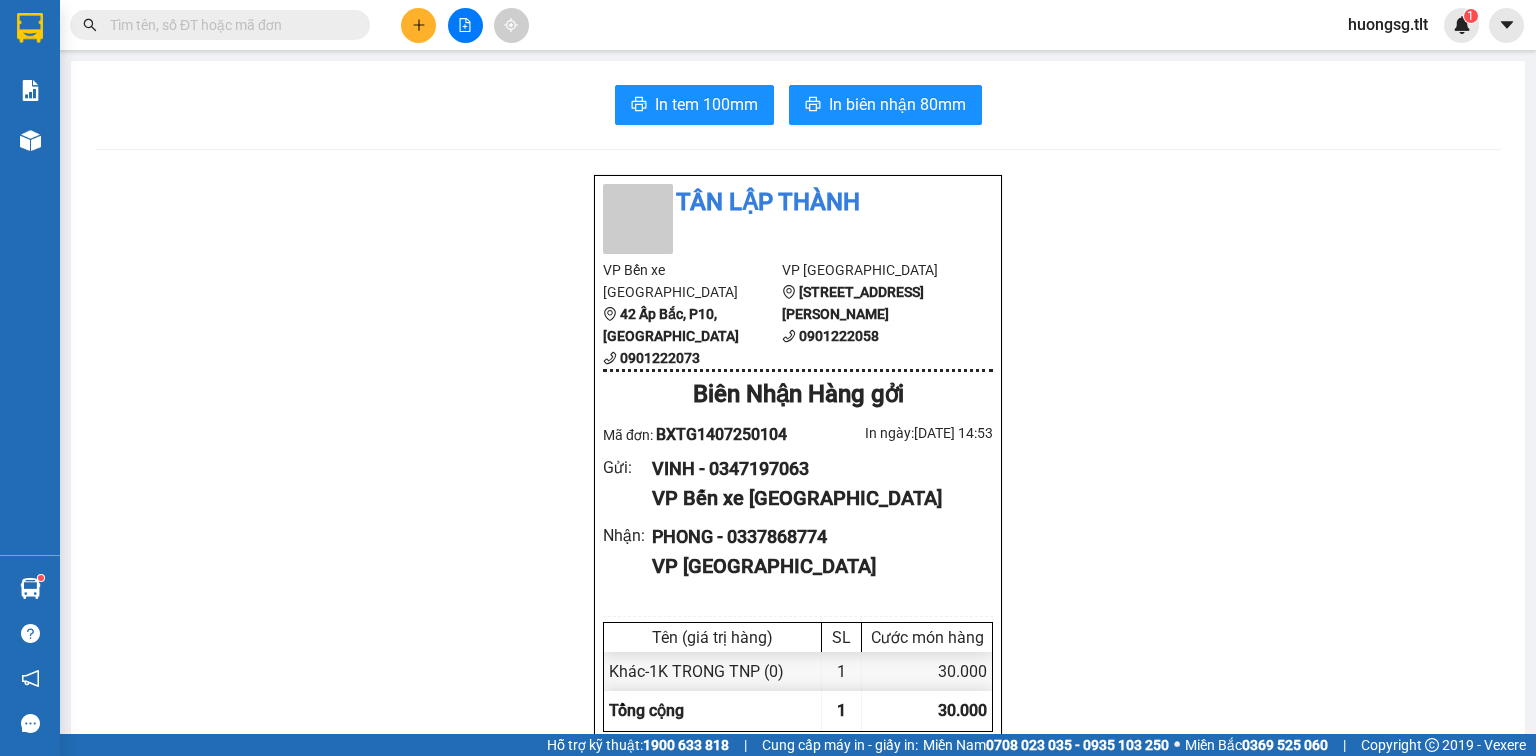 click at bounding box center [228, 25] 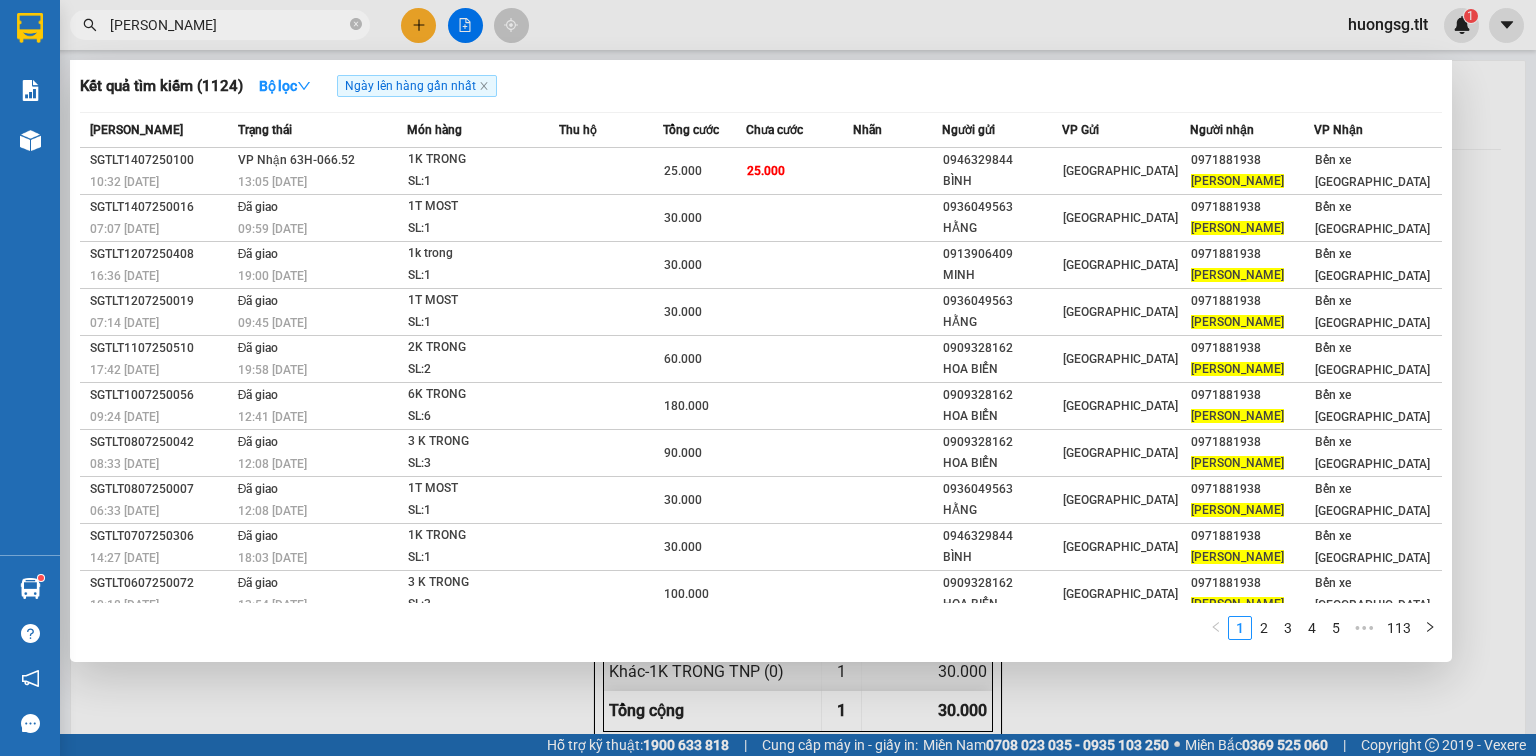 type on "HỒNG LÊ" 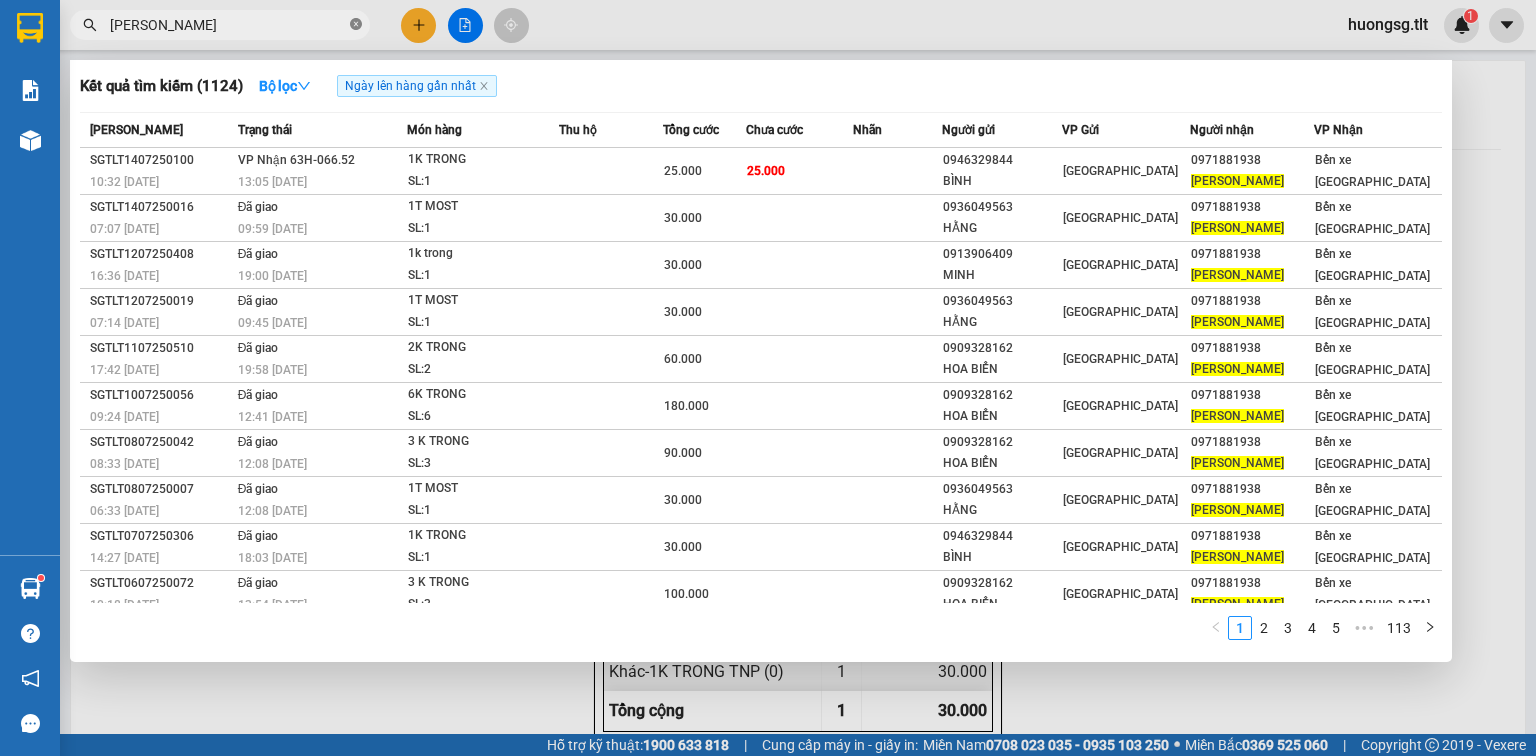 click 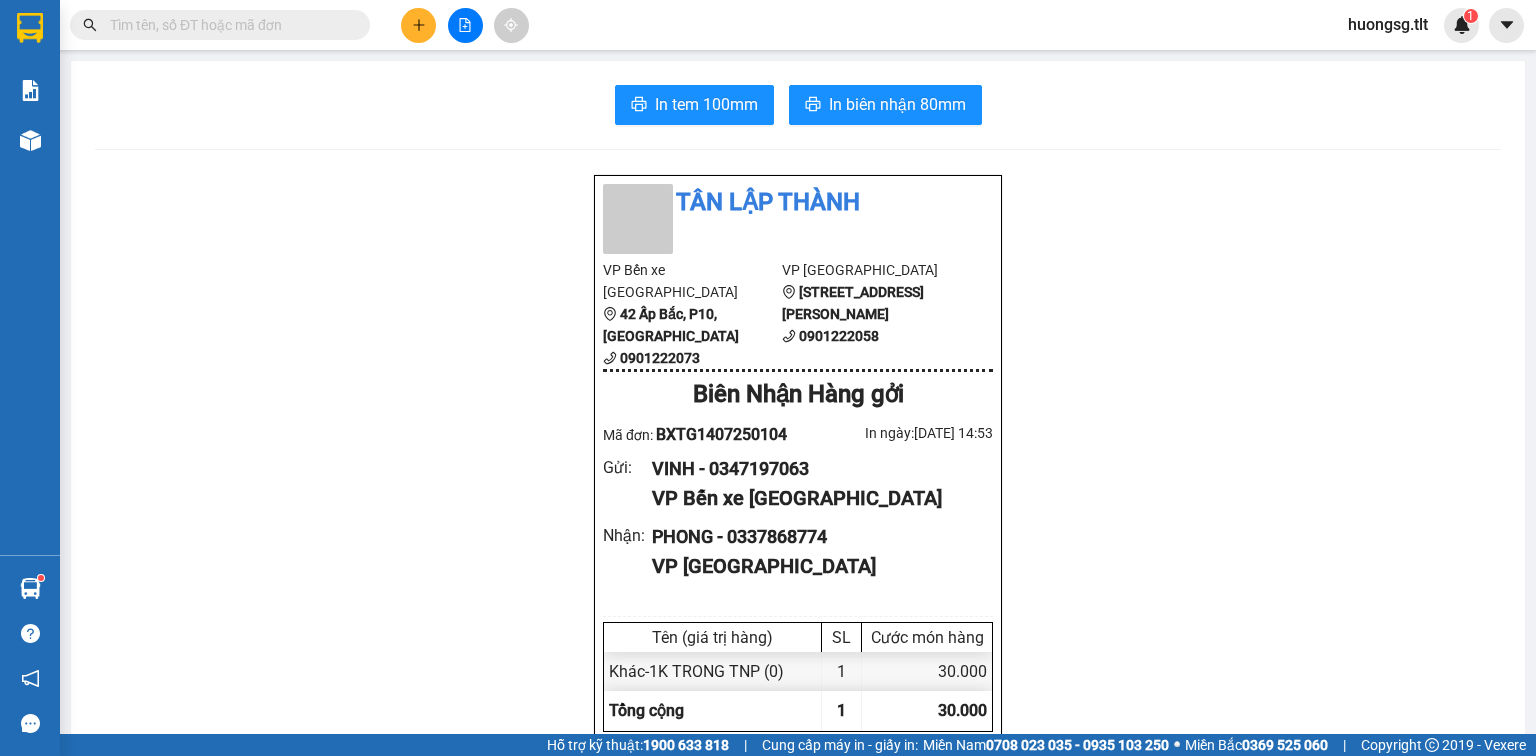 click at bounding box center (228, 25) 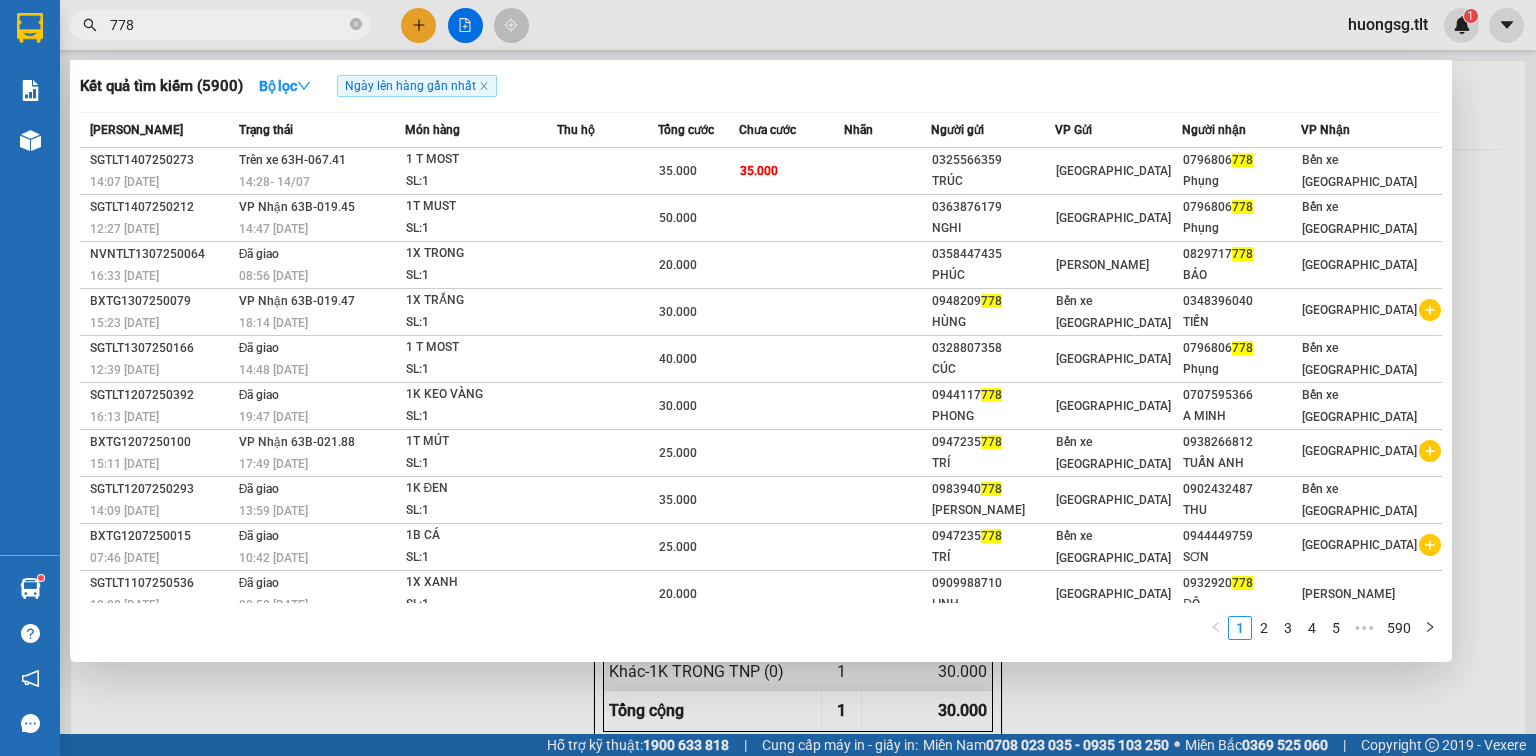 type on "778" 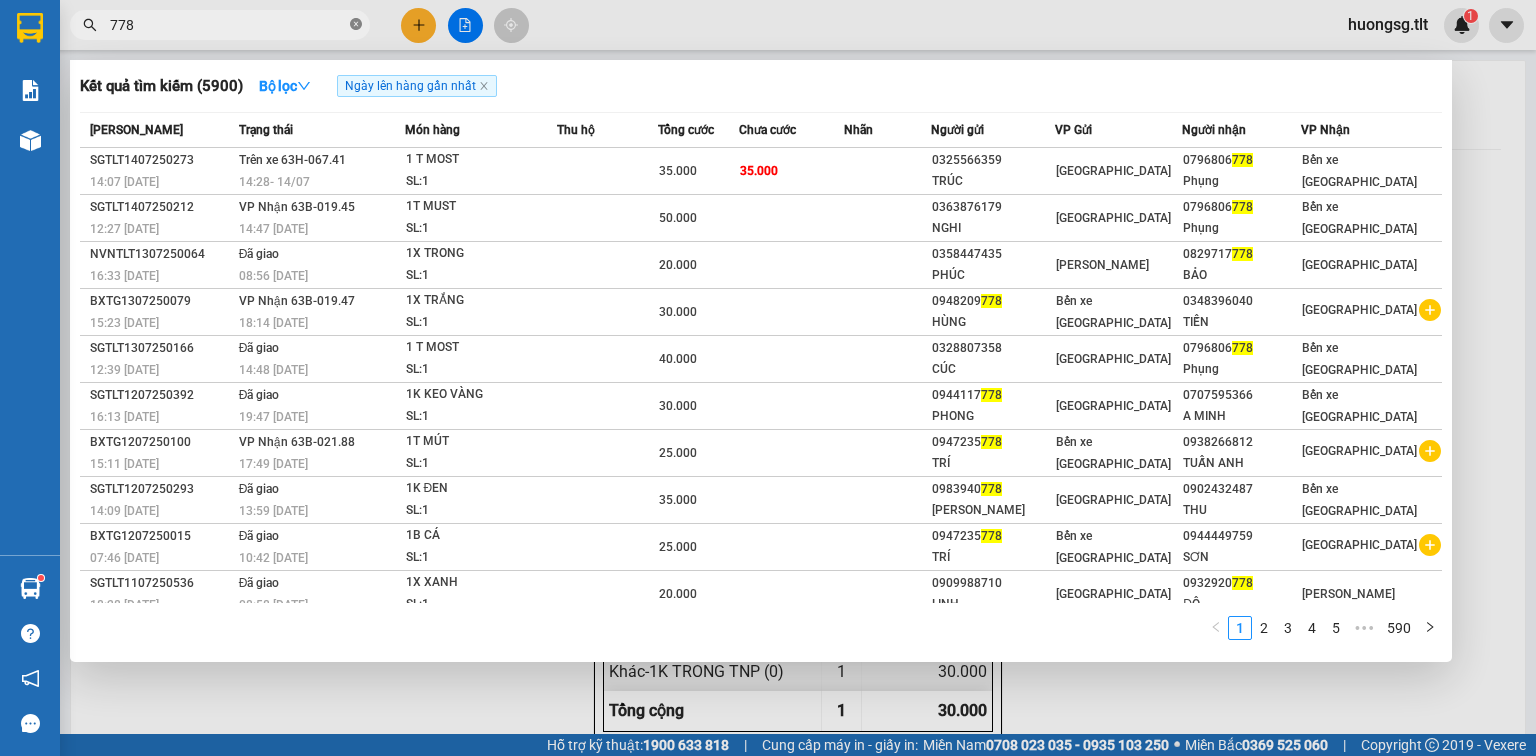 click 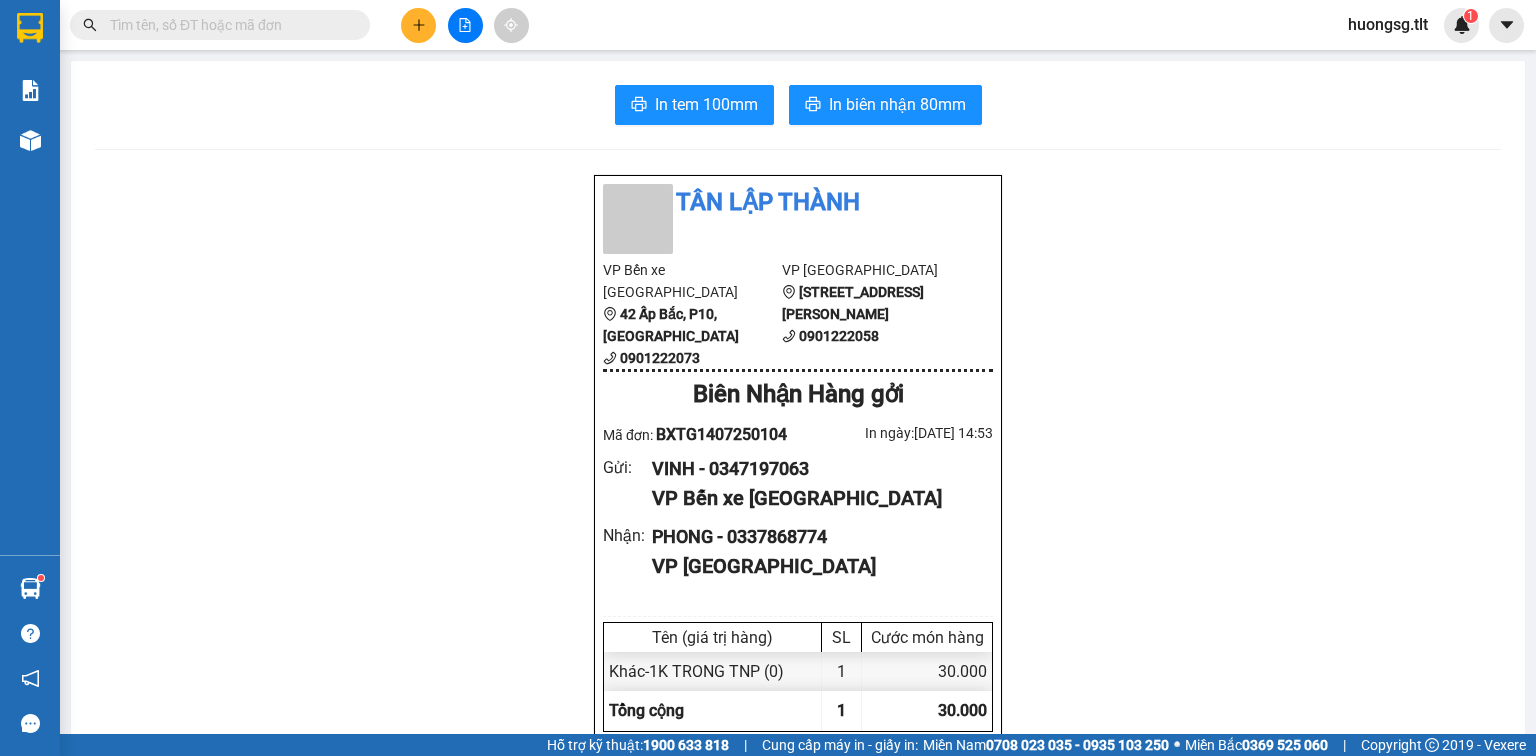 click at bounding box center (228, 25) 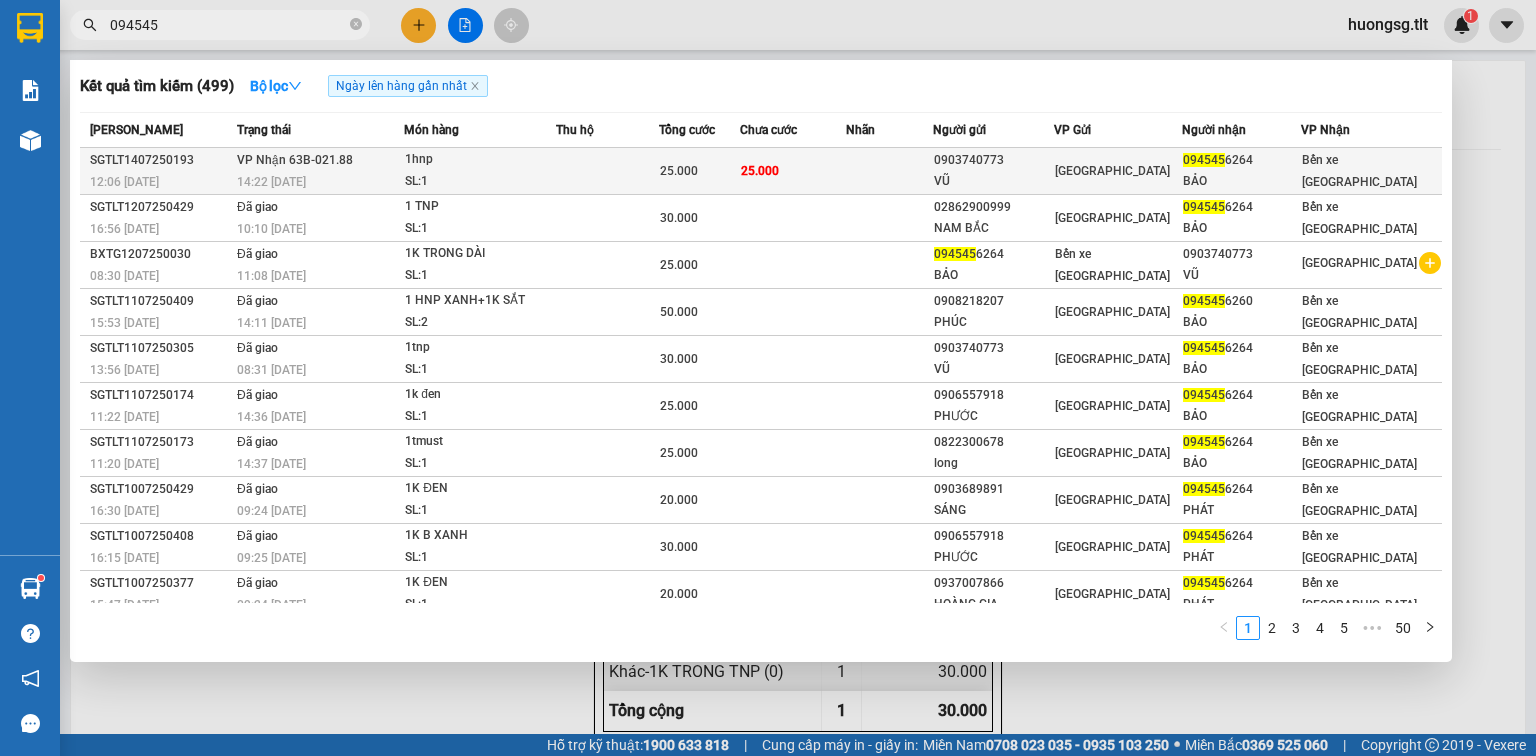 type on "094545" 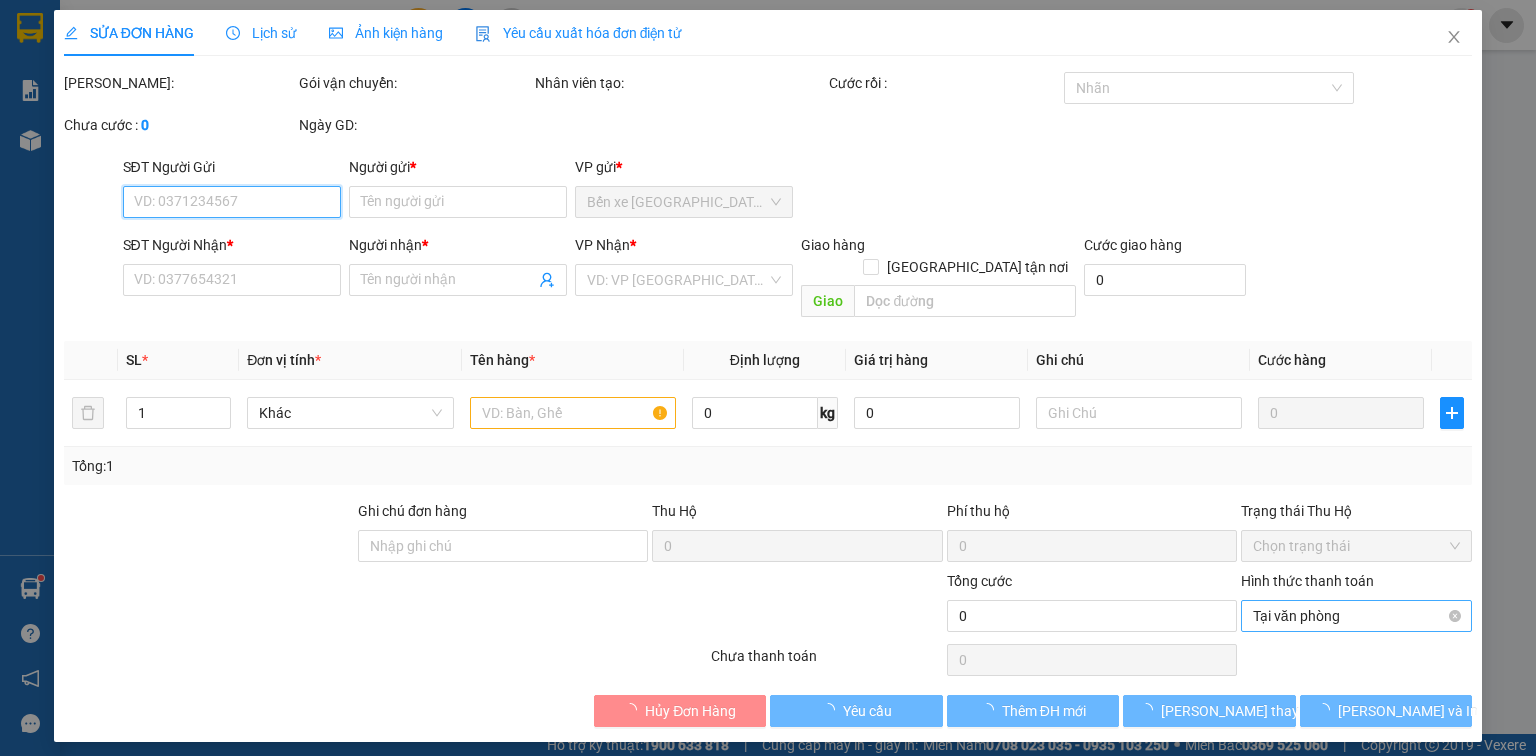 type on "0903740773" 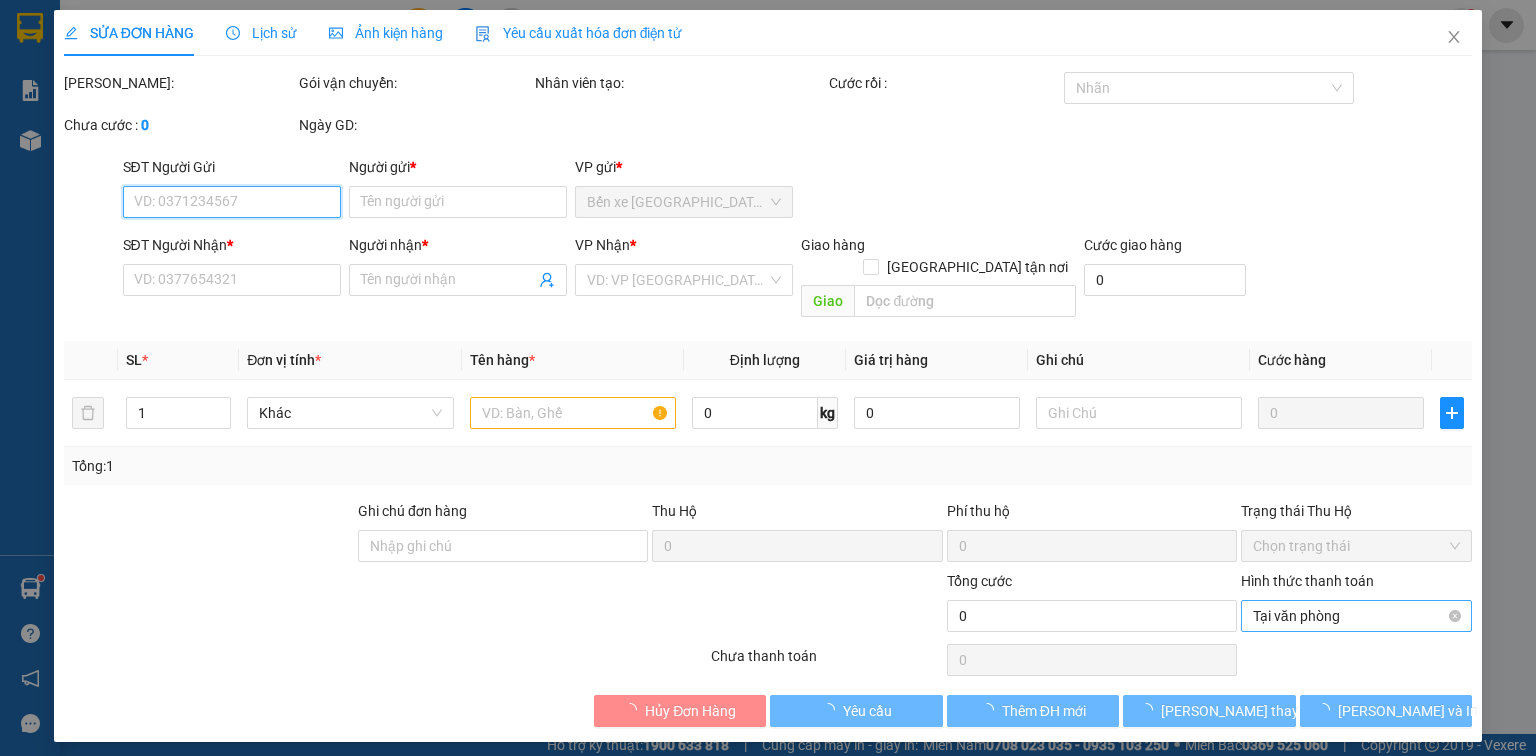 type on "VŨ" 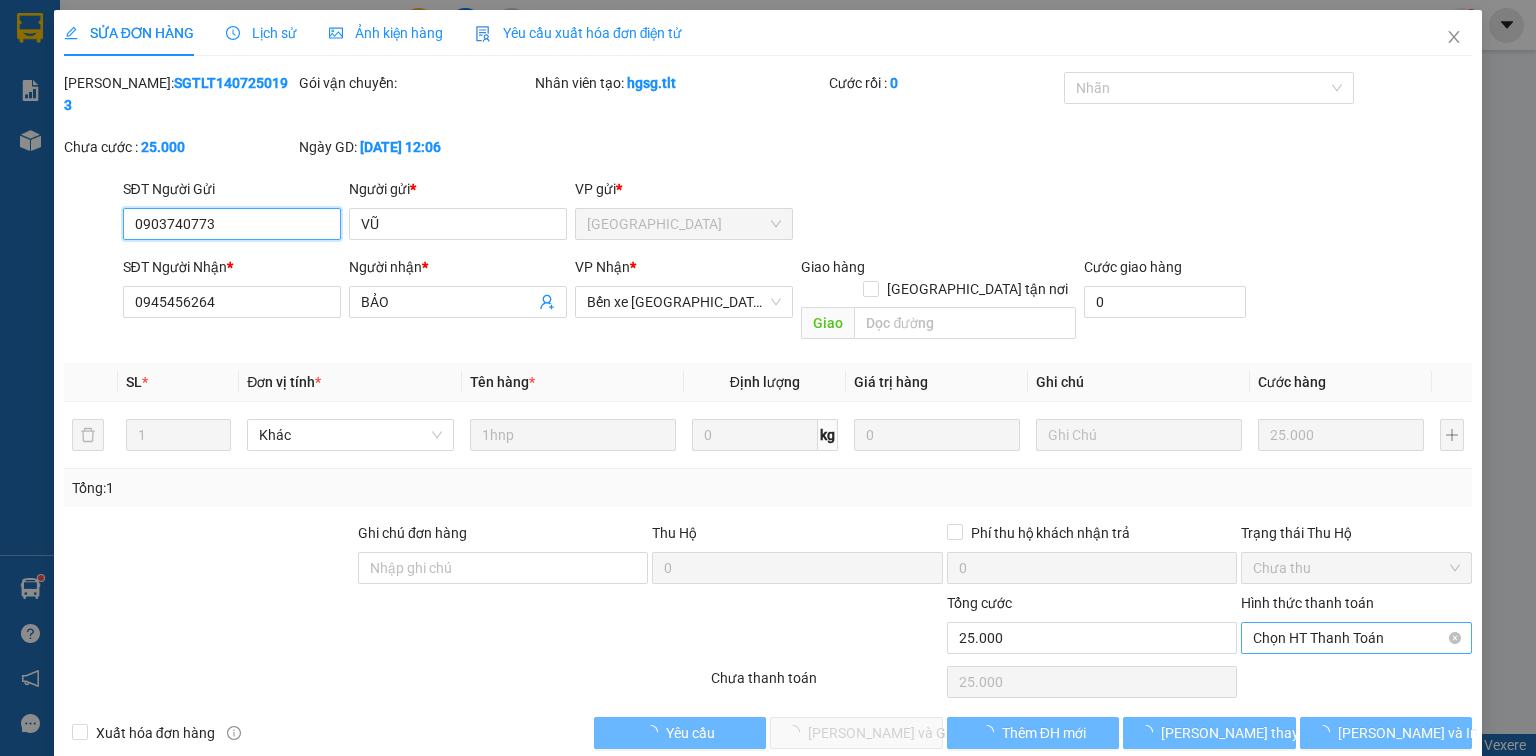 click on "Chọn HT Thanh Toán" at bounding box center (1356, 638) 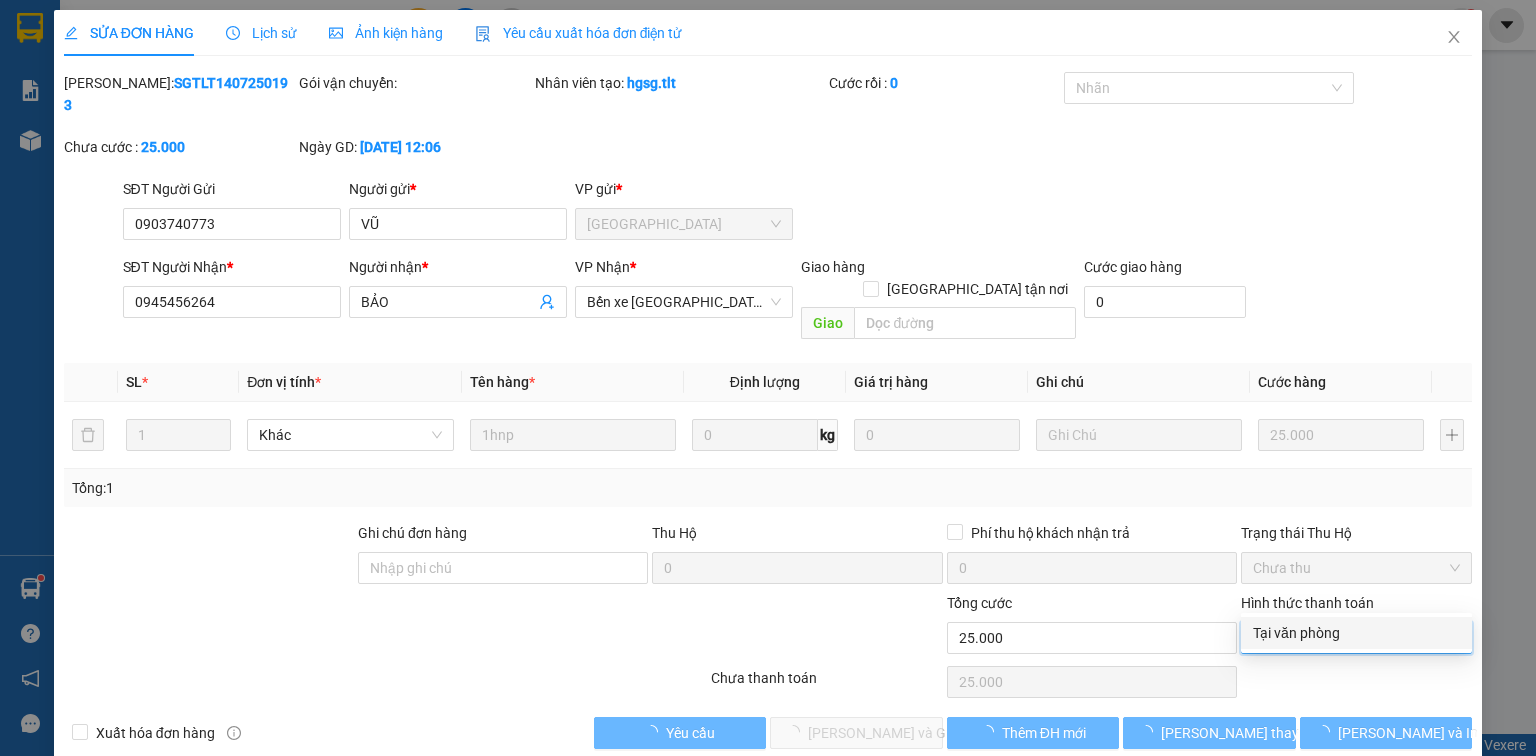 click on "Tại văn phòng" at bounding box center (1356, 633) 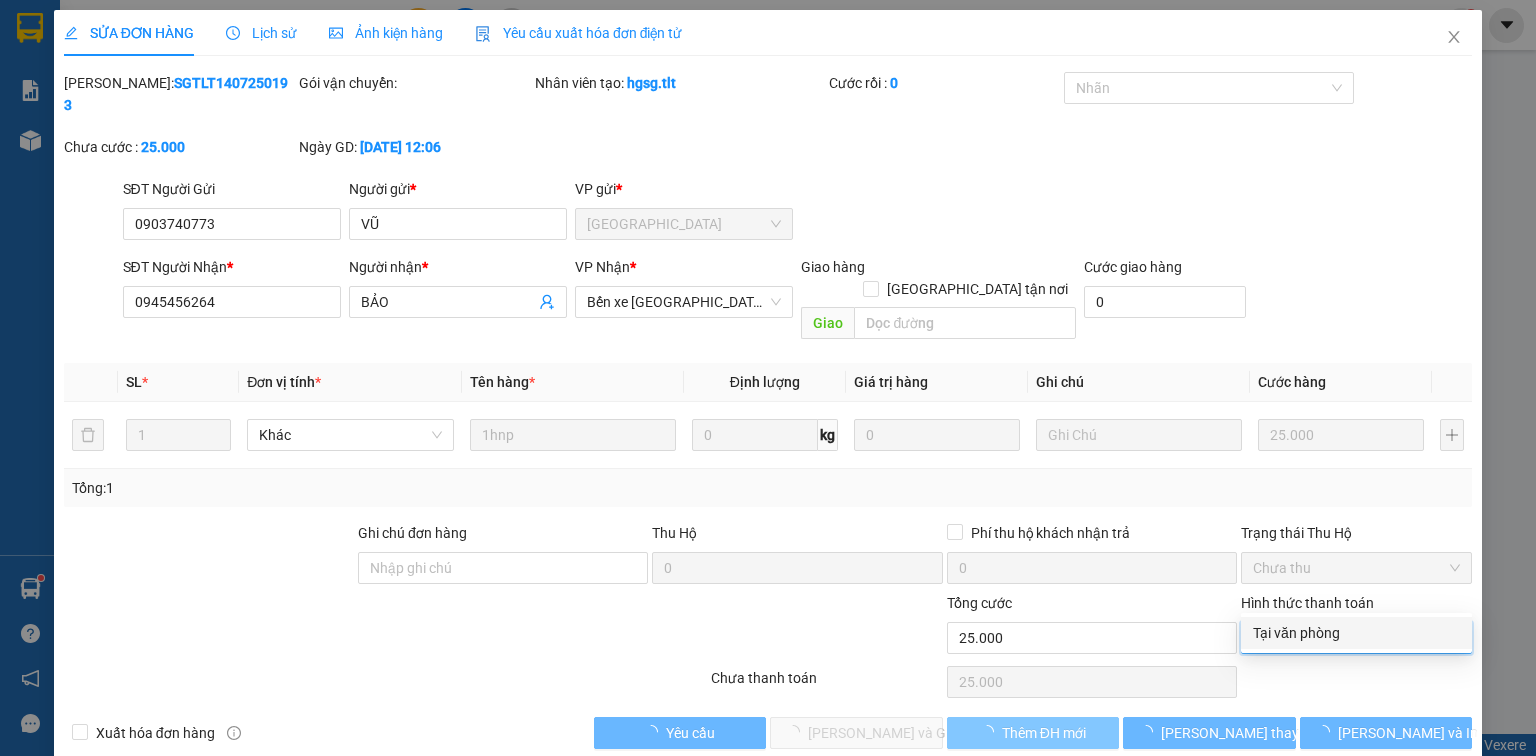type on "0" 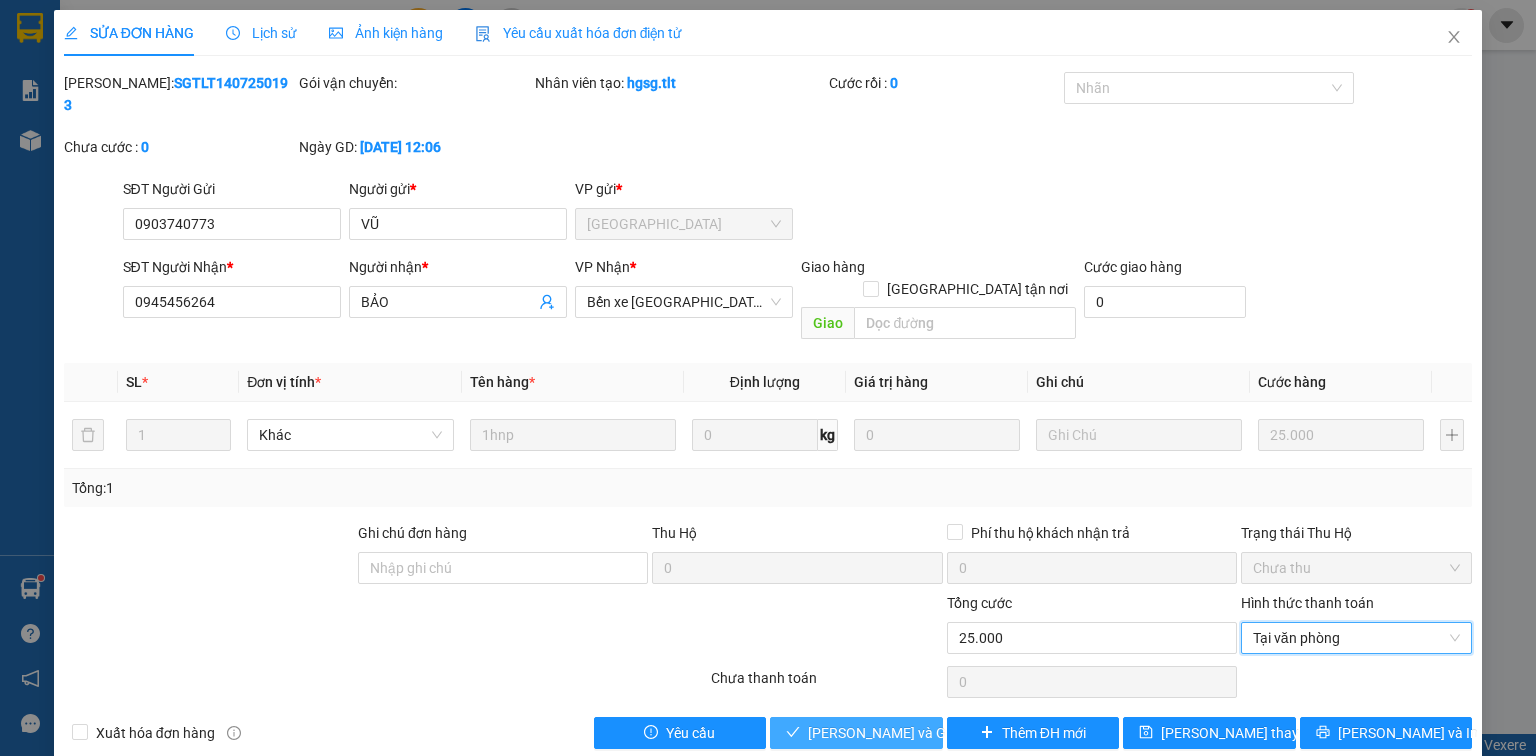 click on "Lưu và Giao hàng" at bounding box center [904, 733] 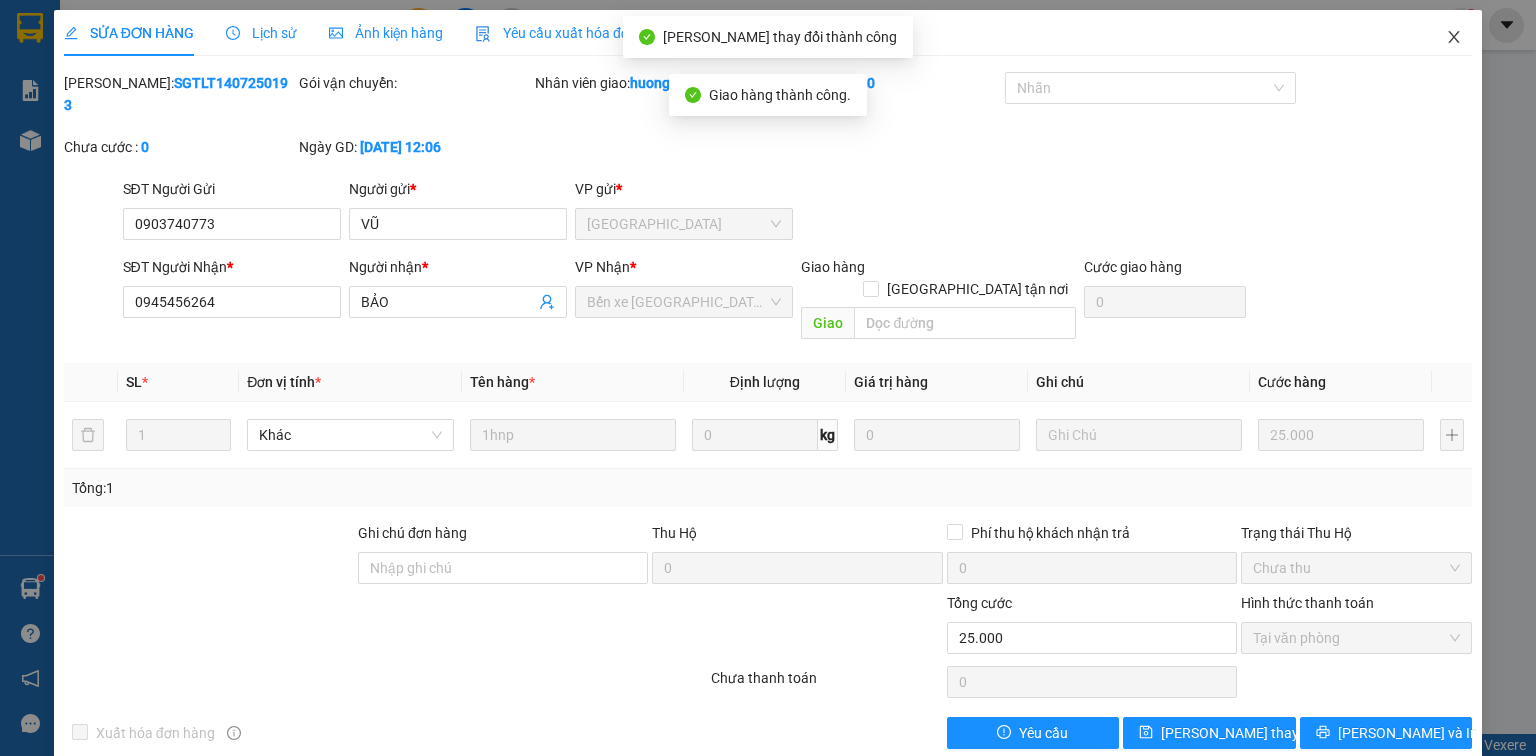 drag, startPoint x: 1477, startPoint y: 36, endPoint x: 1454, endPoint y: 46, distance: 25.079872 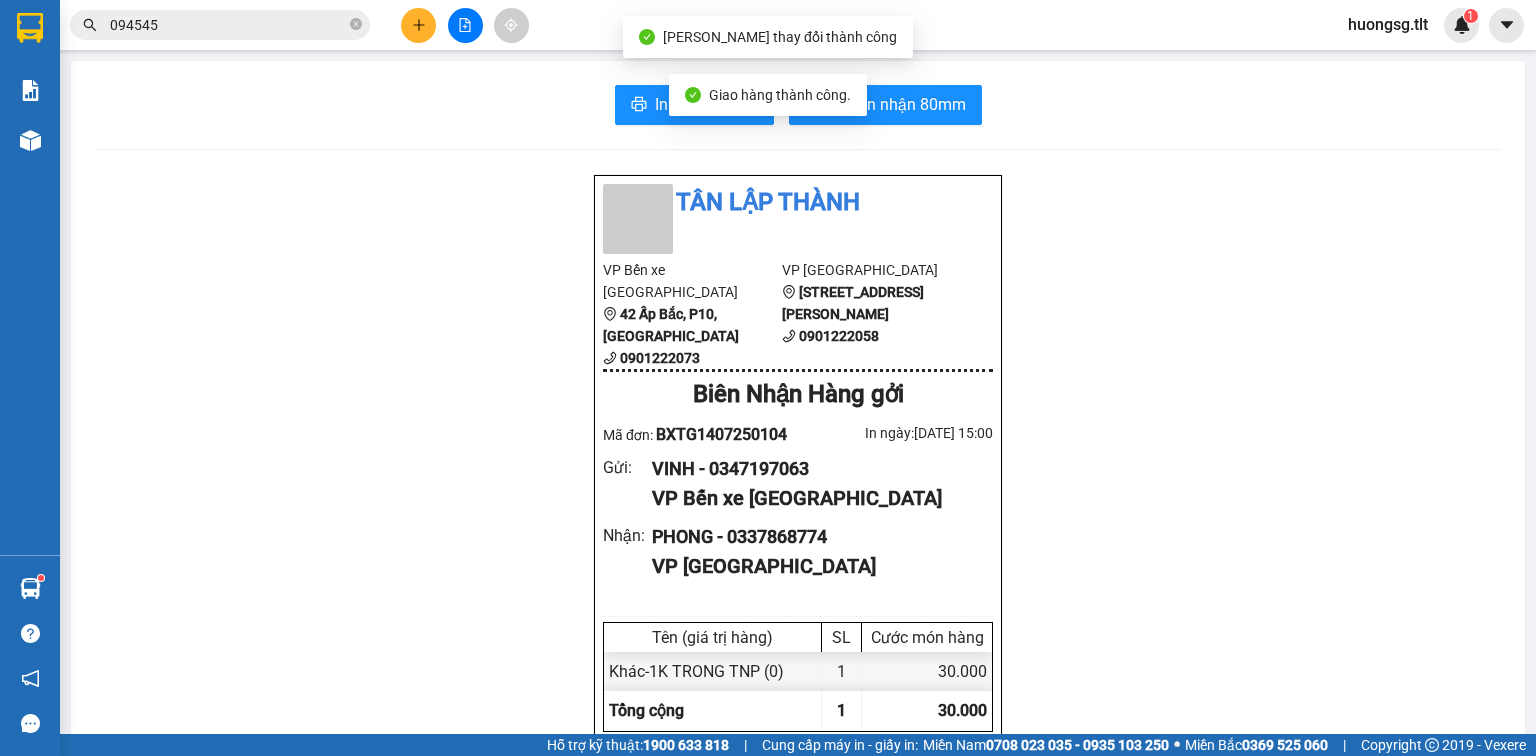 click on "094545" at bounding box center (228, 25) 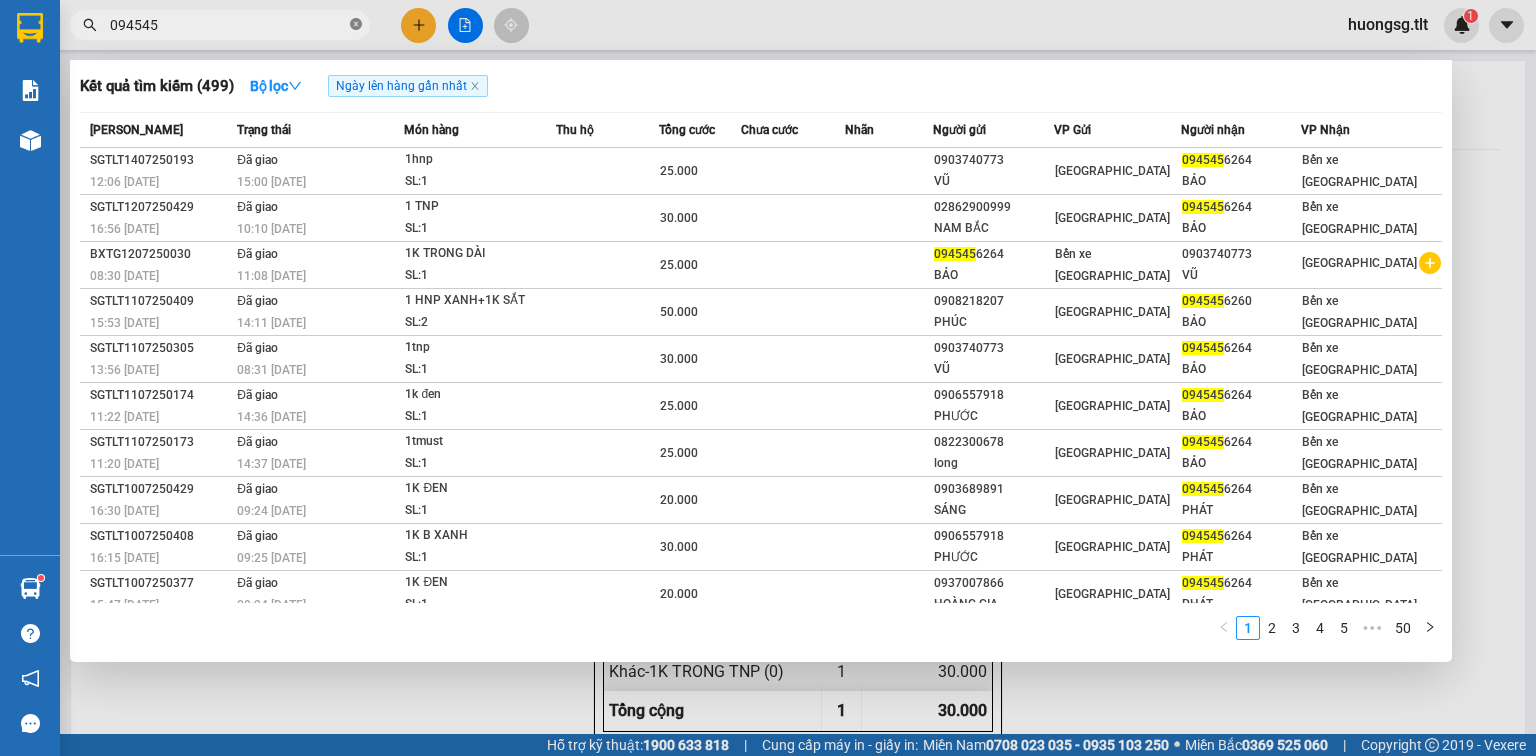 click 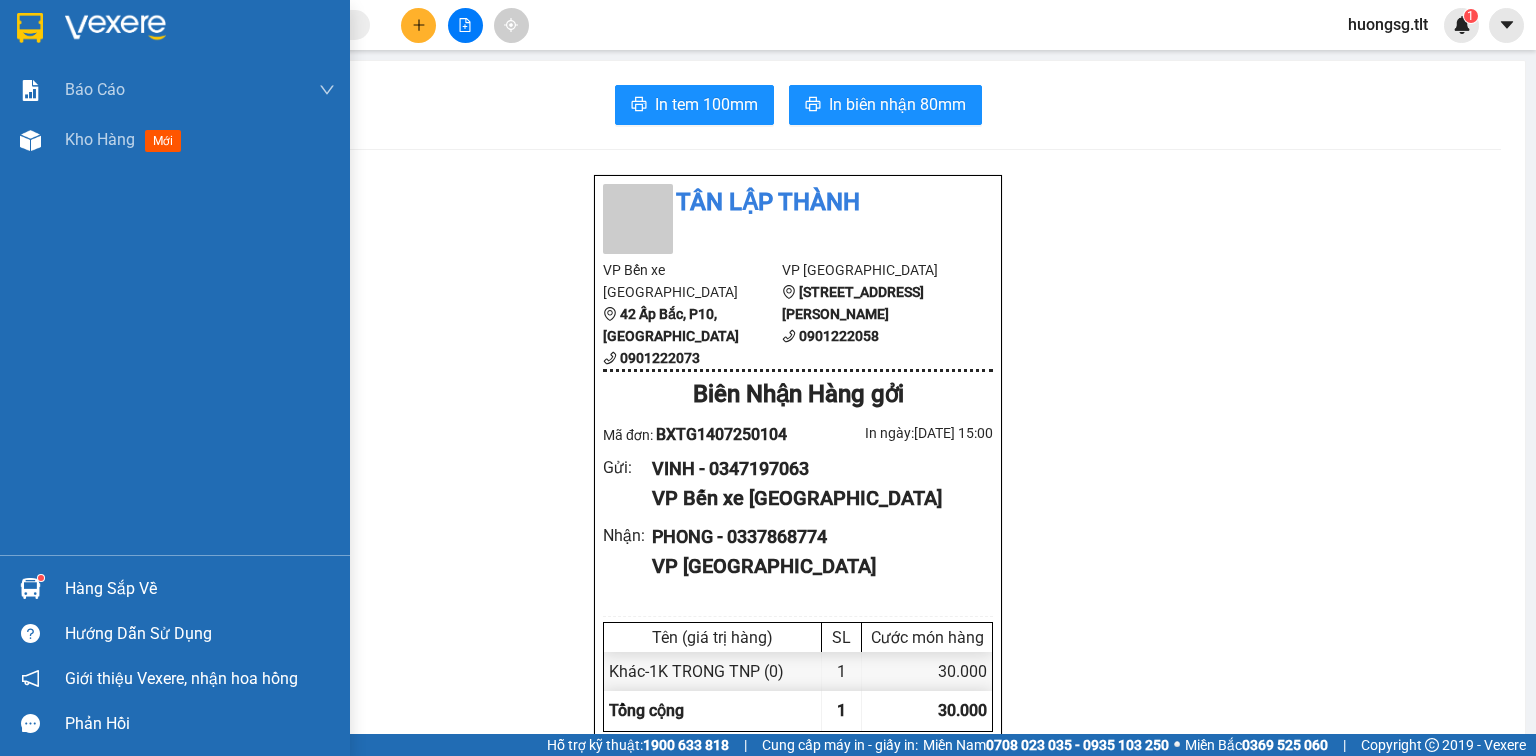 click at bounding box center [30, 588] 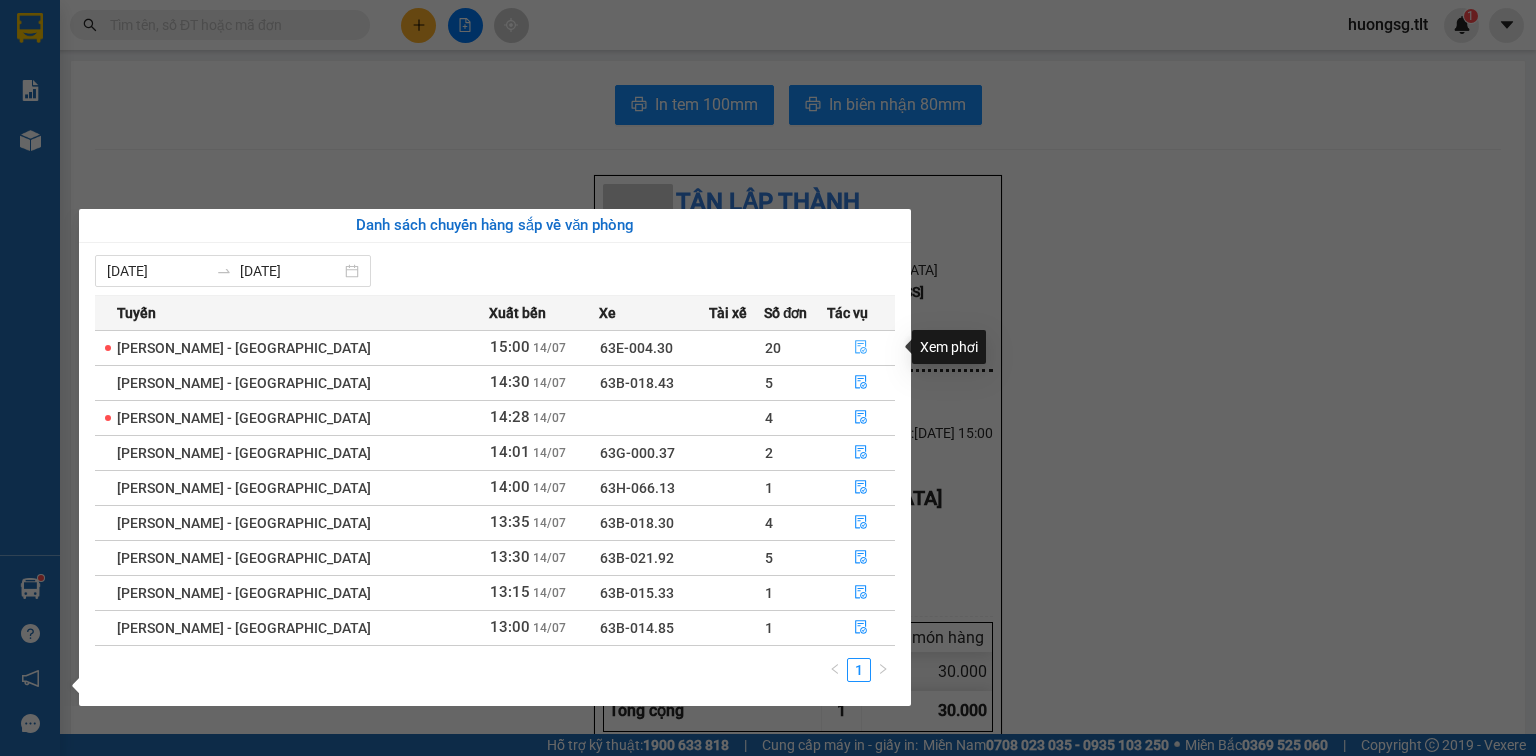 click 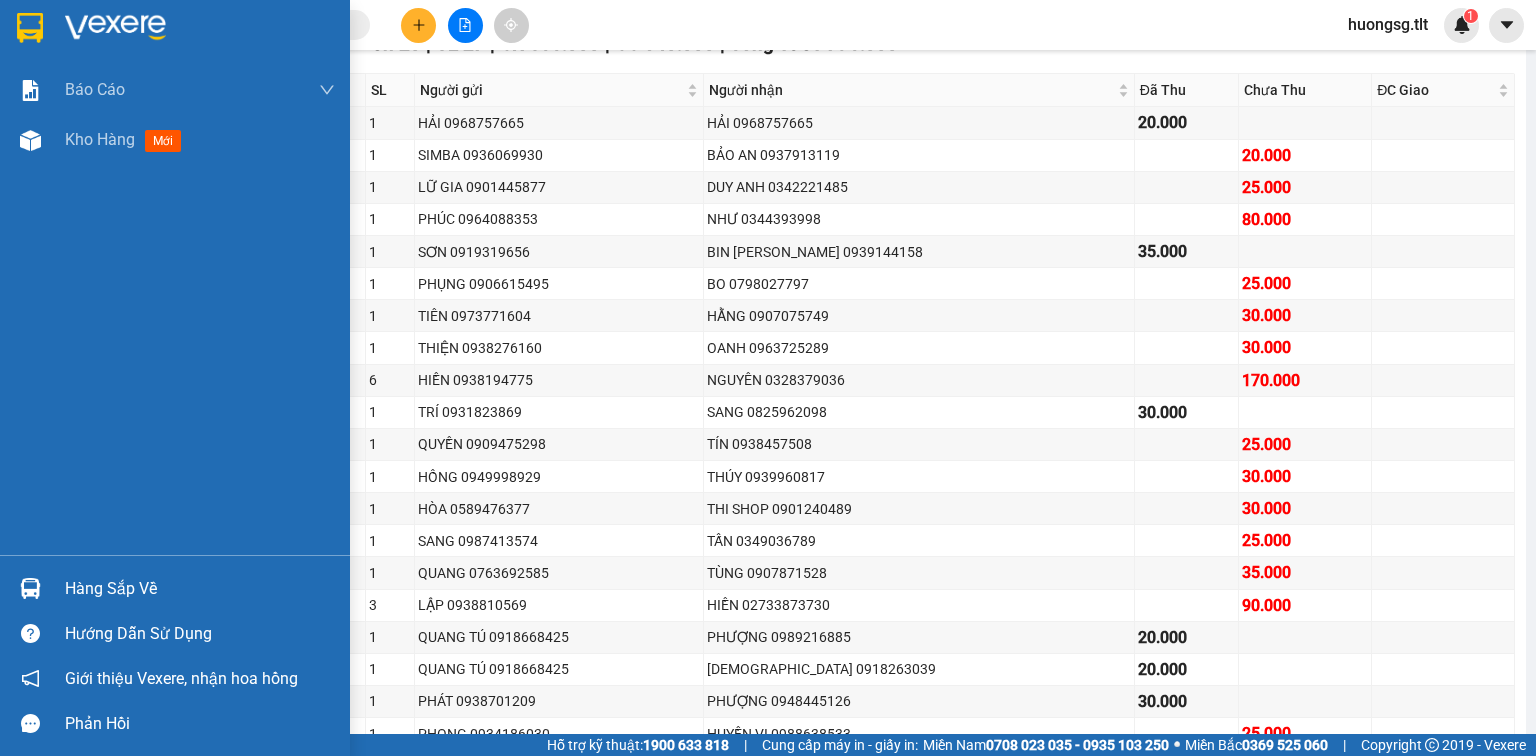 scroll, scrollTop: 640, scrollLeft: 0, axis: vertical 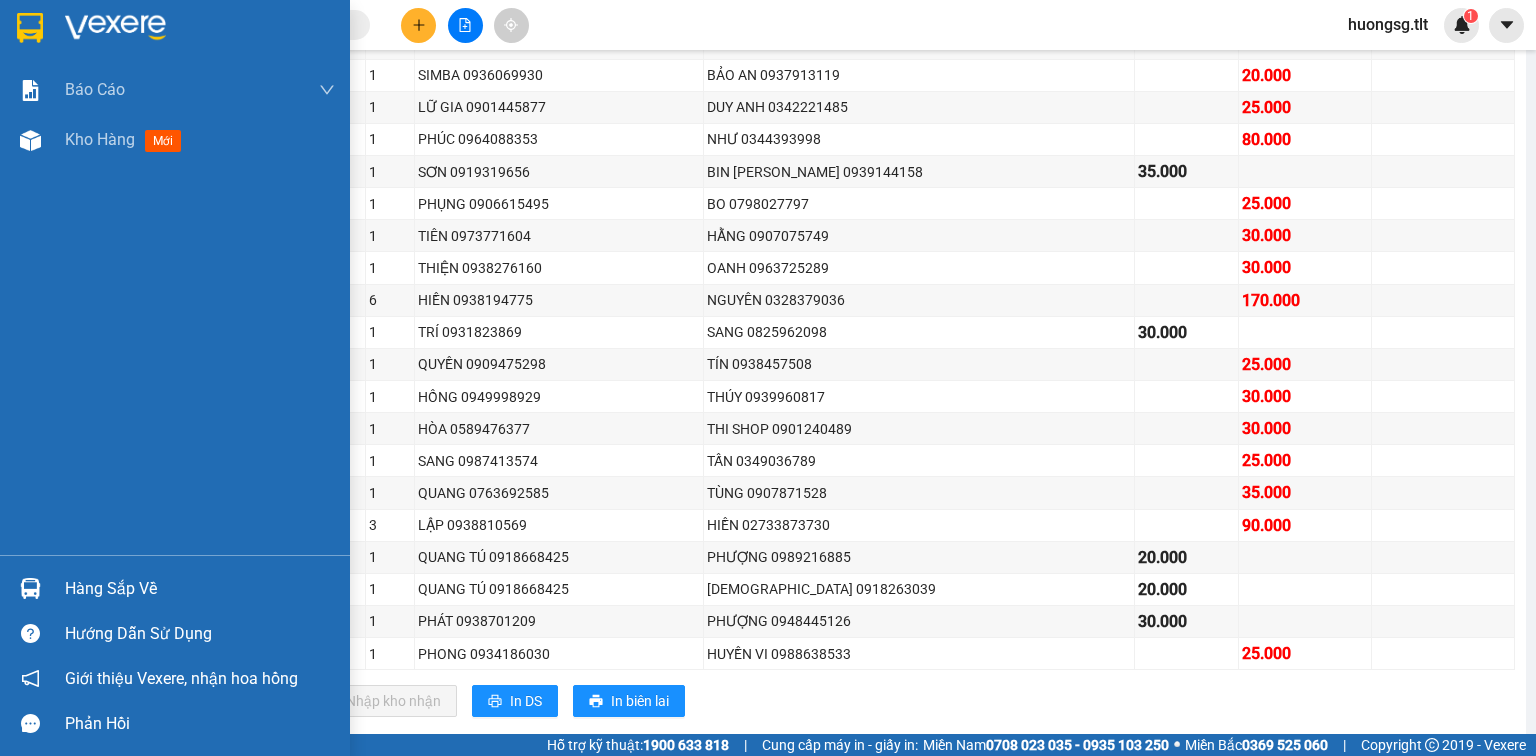 click on "Hàng sắp về" at bounding box center (200, 589) 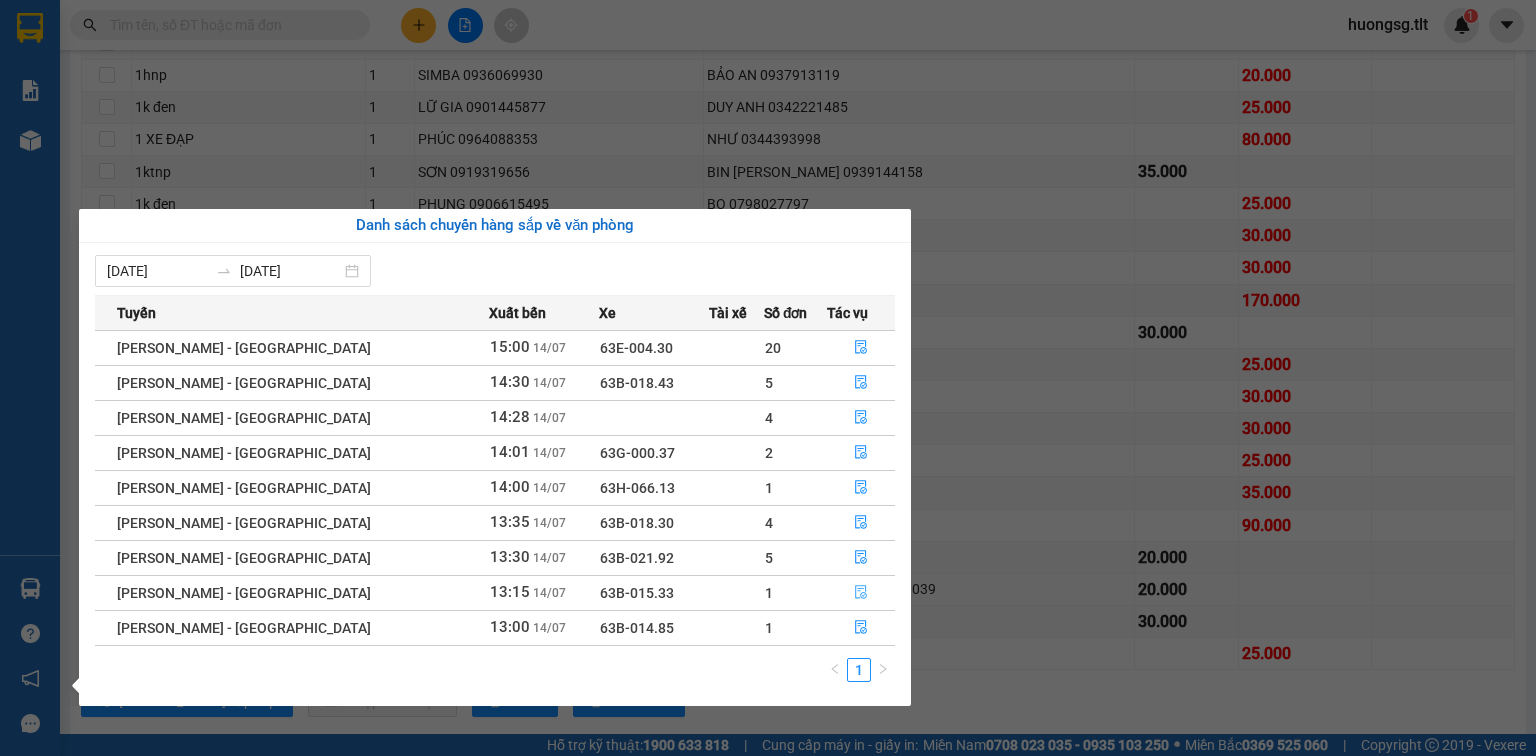 click 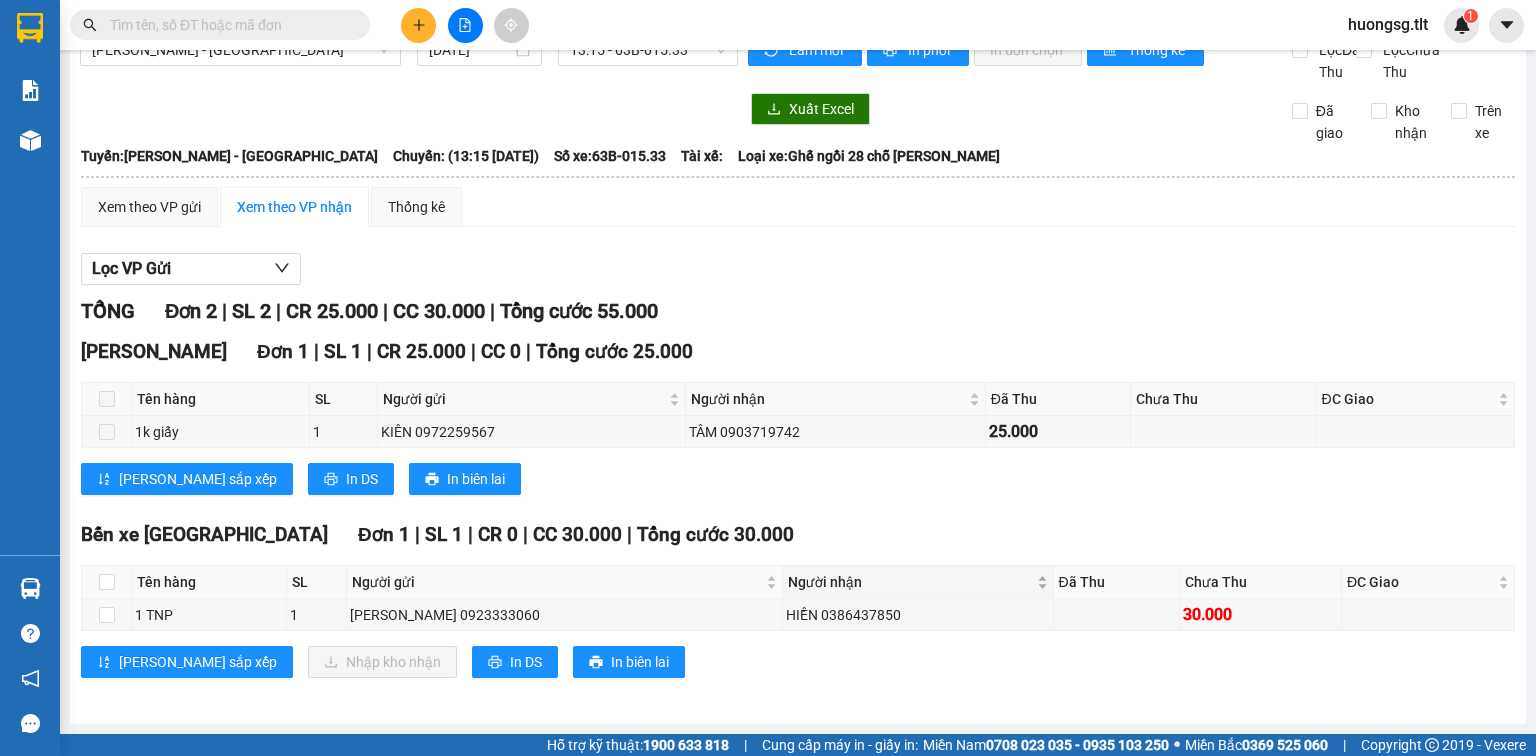 scroll, scrollTop: 56, scrollLeft: 0, axis: vertical 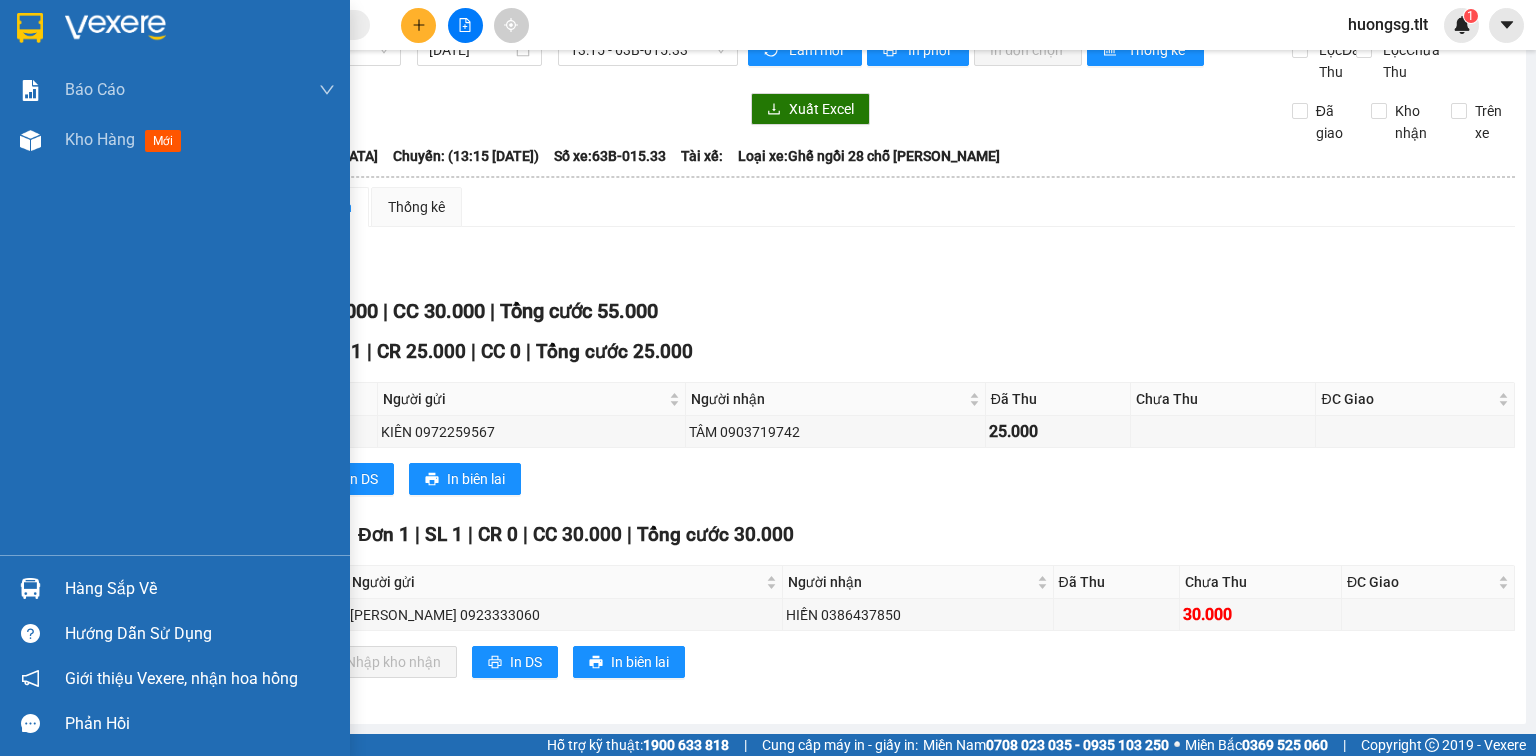 click on "Hàng sắp về" at bounding box center (200, 589) 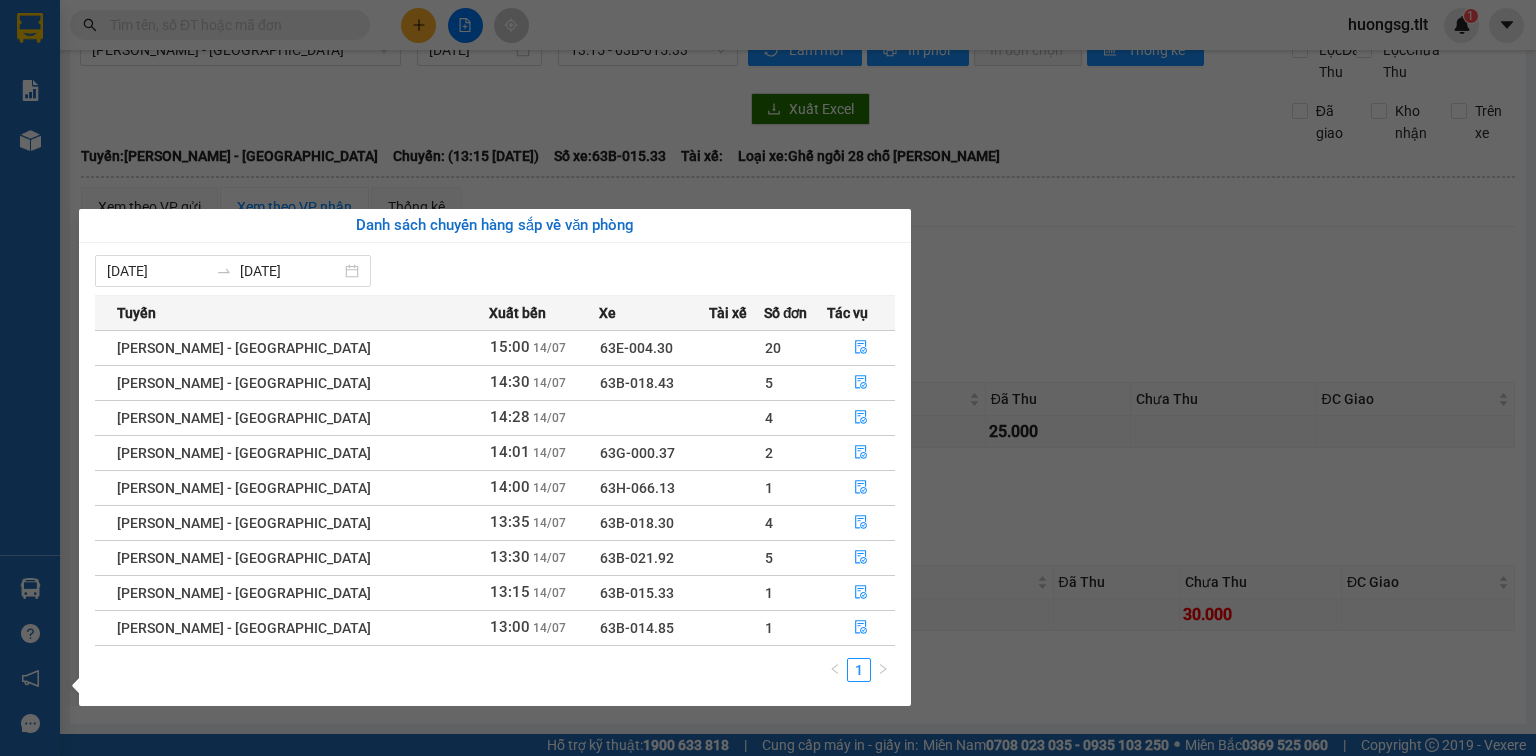 drag, startPoint x: 1013, startPoint y: 312, endPoint x: 660, endPoint y: 211, distance: 367.16483 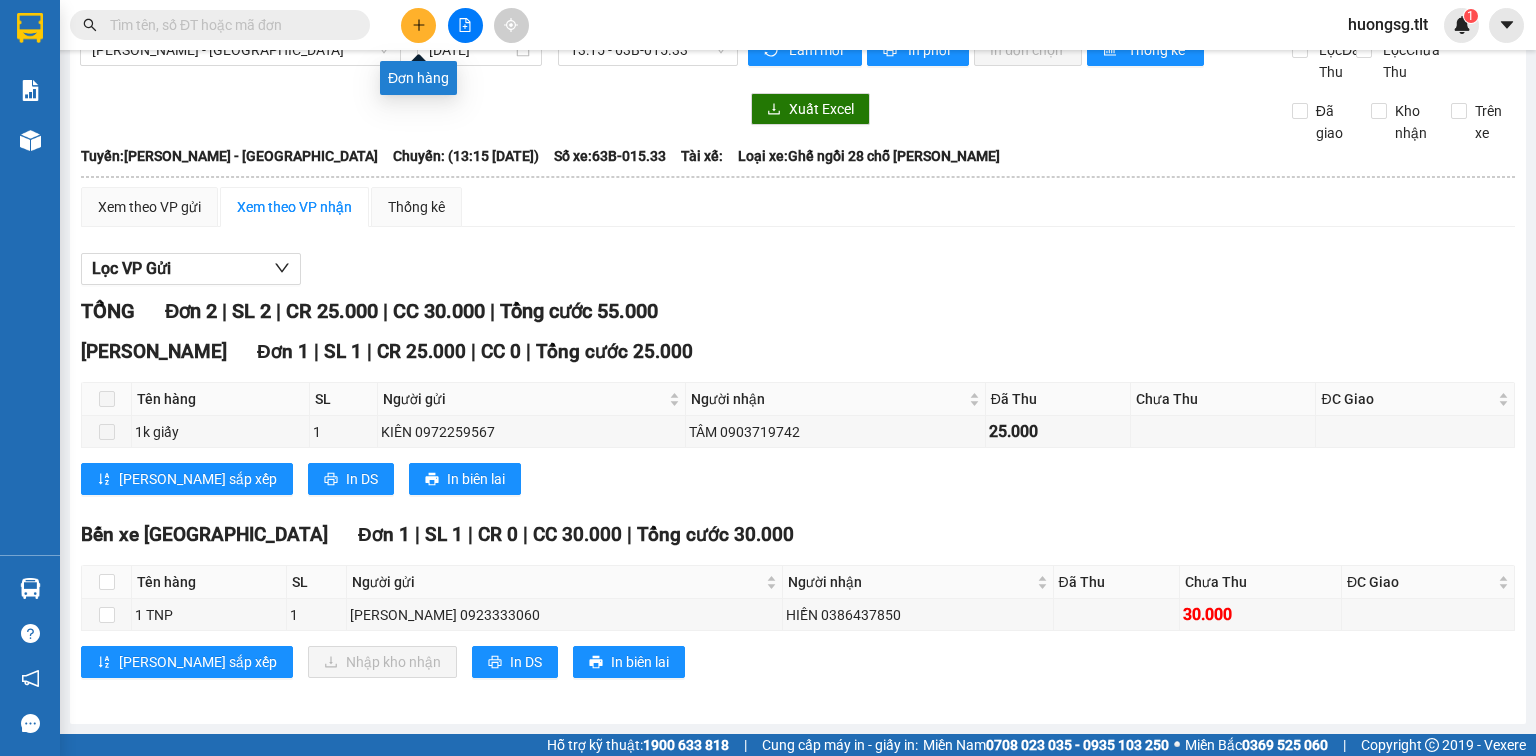 click 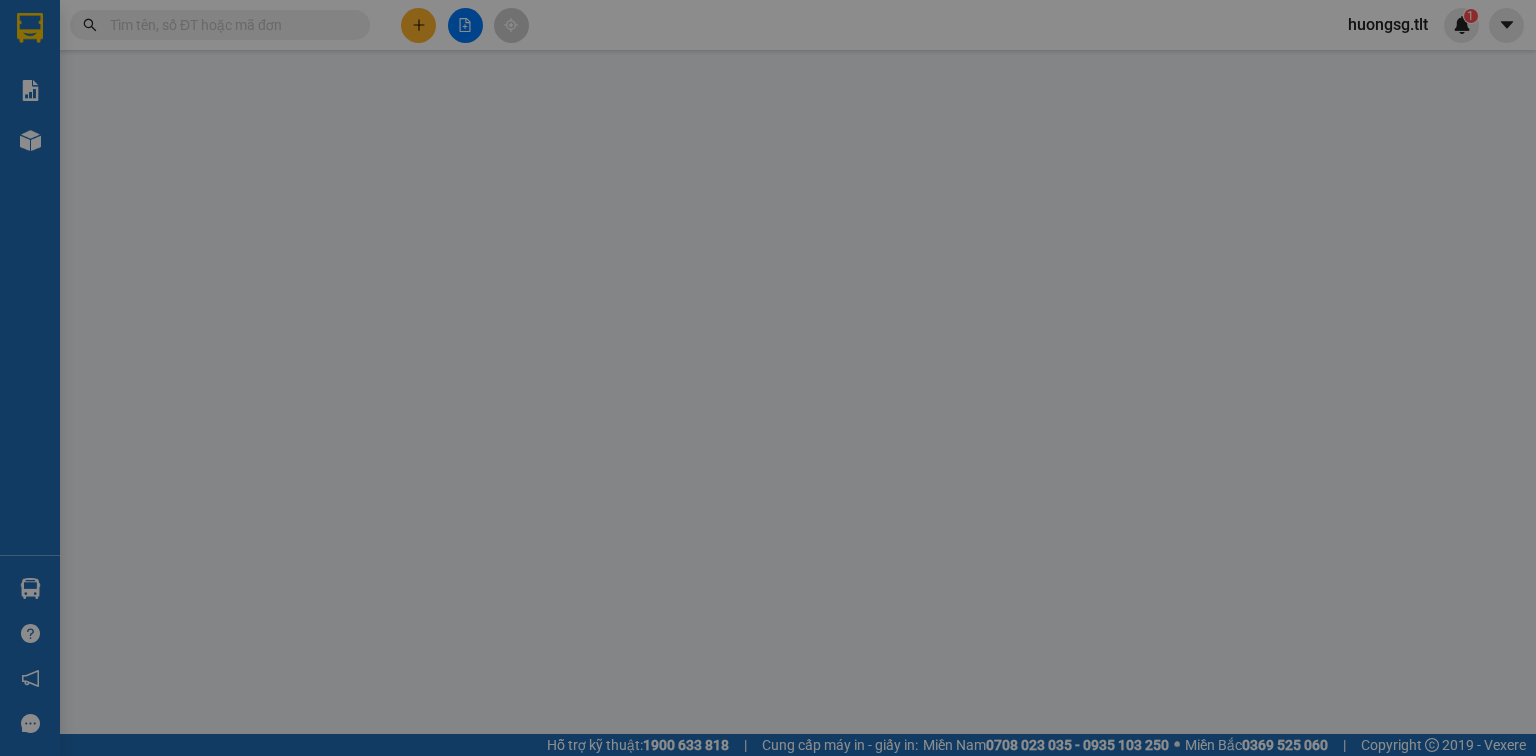 click on "Yêu cầu xuất hóa đơn điện tử" at bounding box center [328, 33] 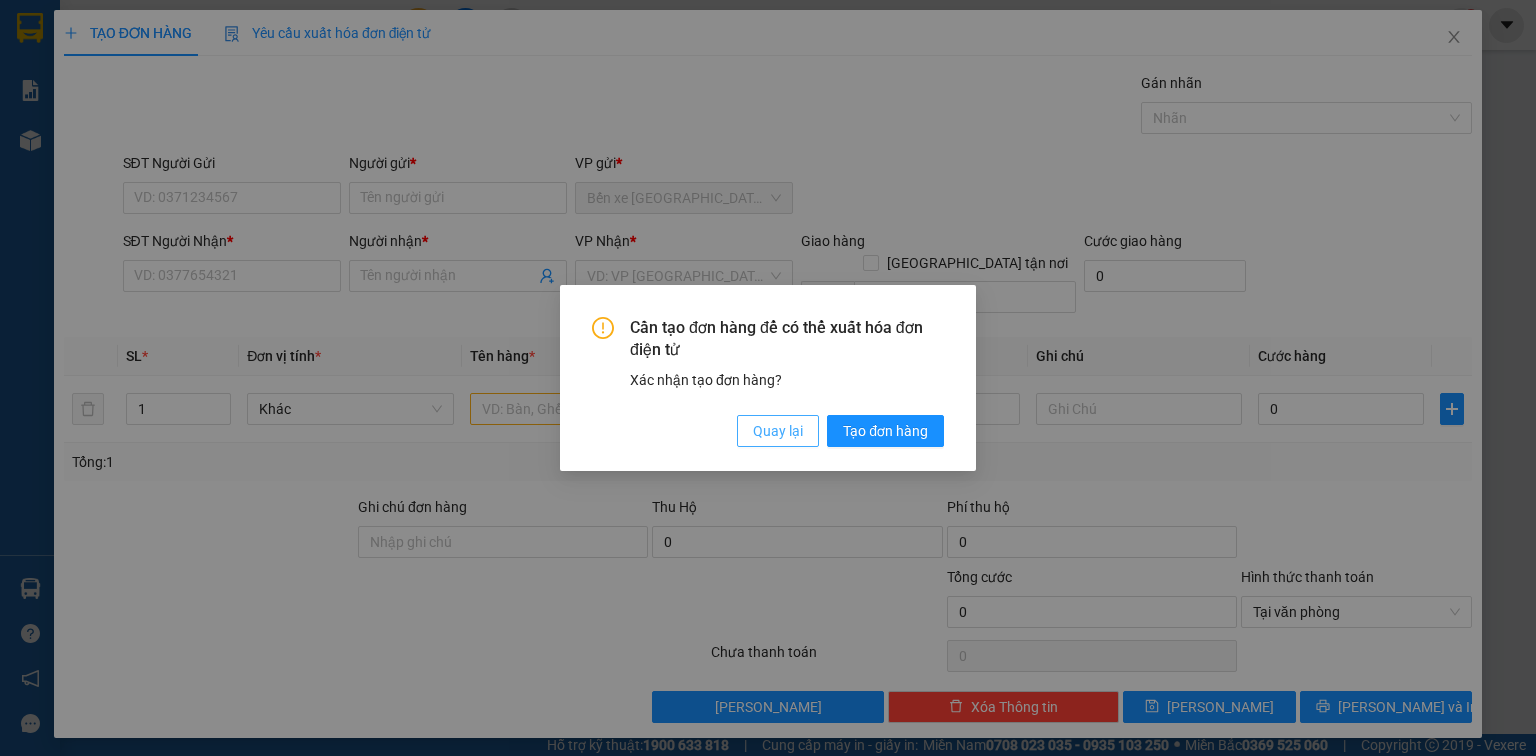 drag, startPoint x: 799, startPoint y: 425, endPoint x: 505, endPoint y: 320, distance: 312.18744 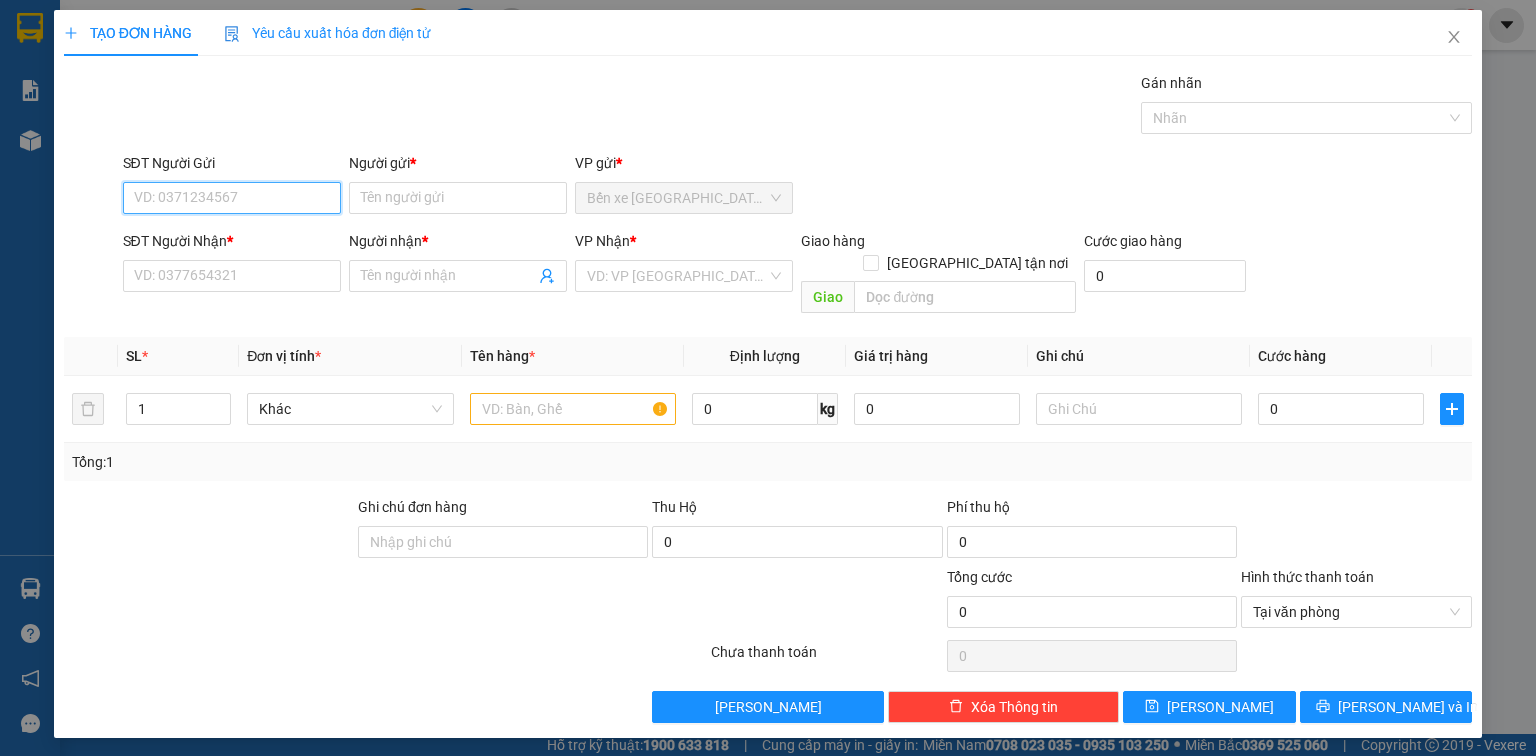 click on "SĐT Người Gửi" at bounding box center (232, 198) 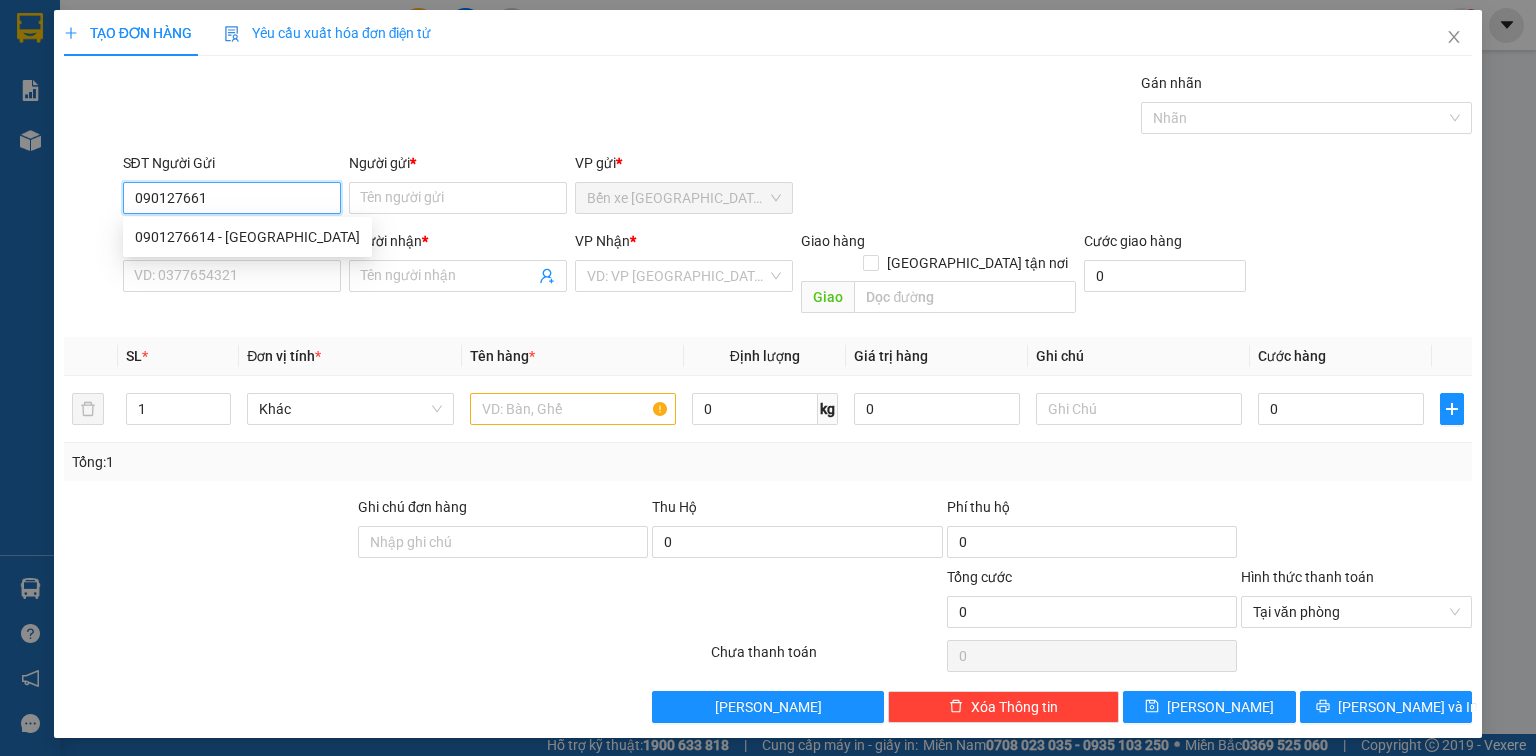 type on "0901276614" 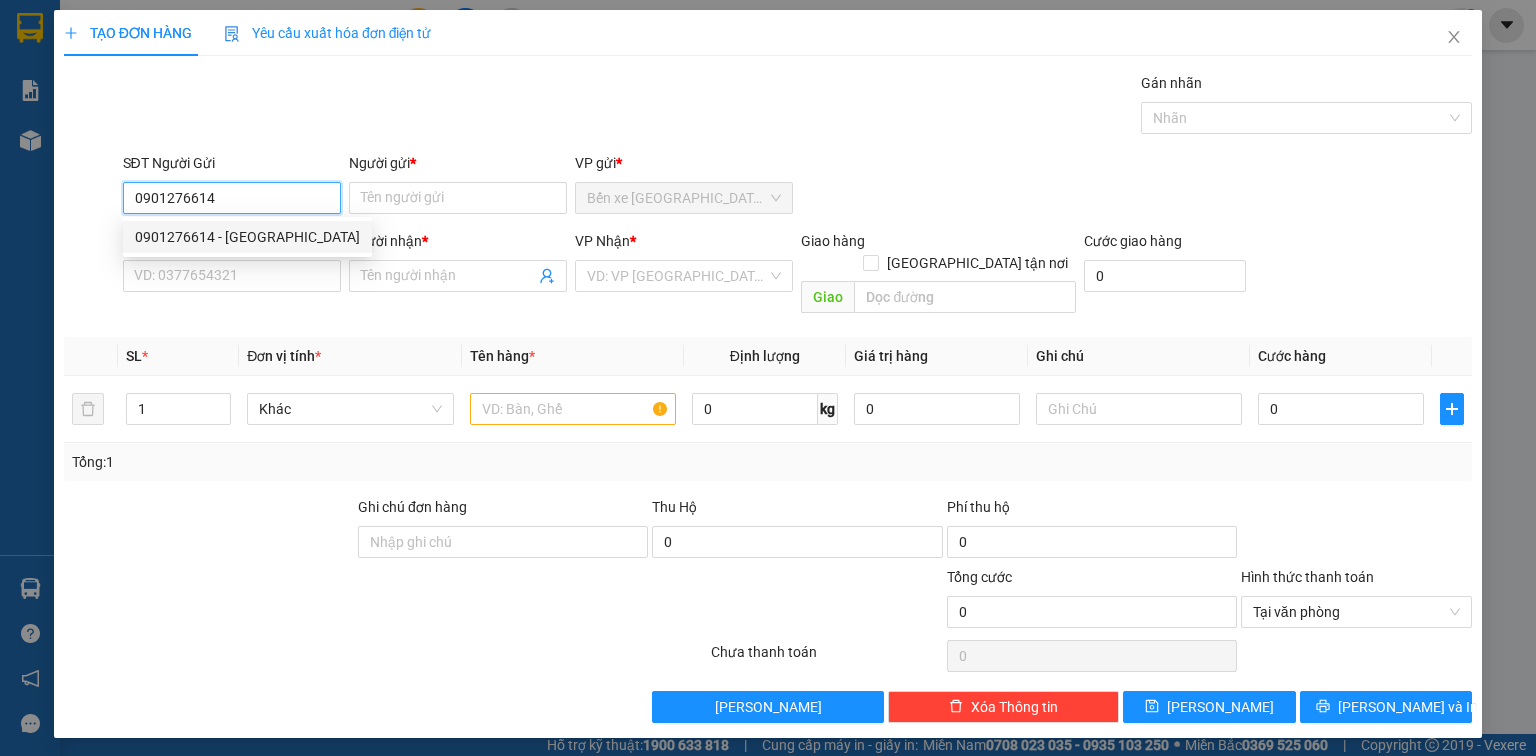 click on "0901276614 - ĐỨC" at bounding box center (247, 237) 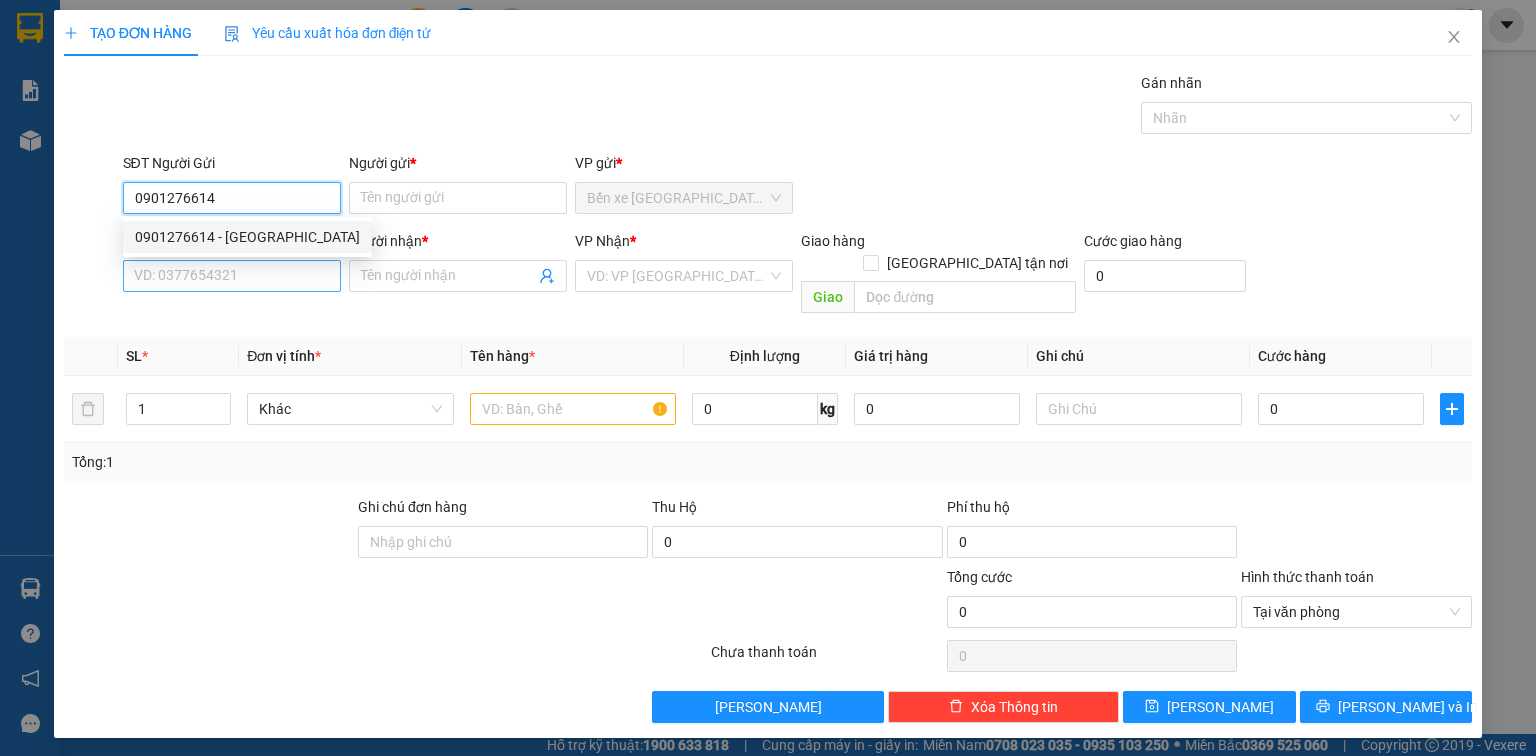 type on "ĐỨC" 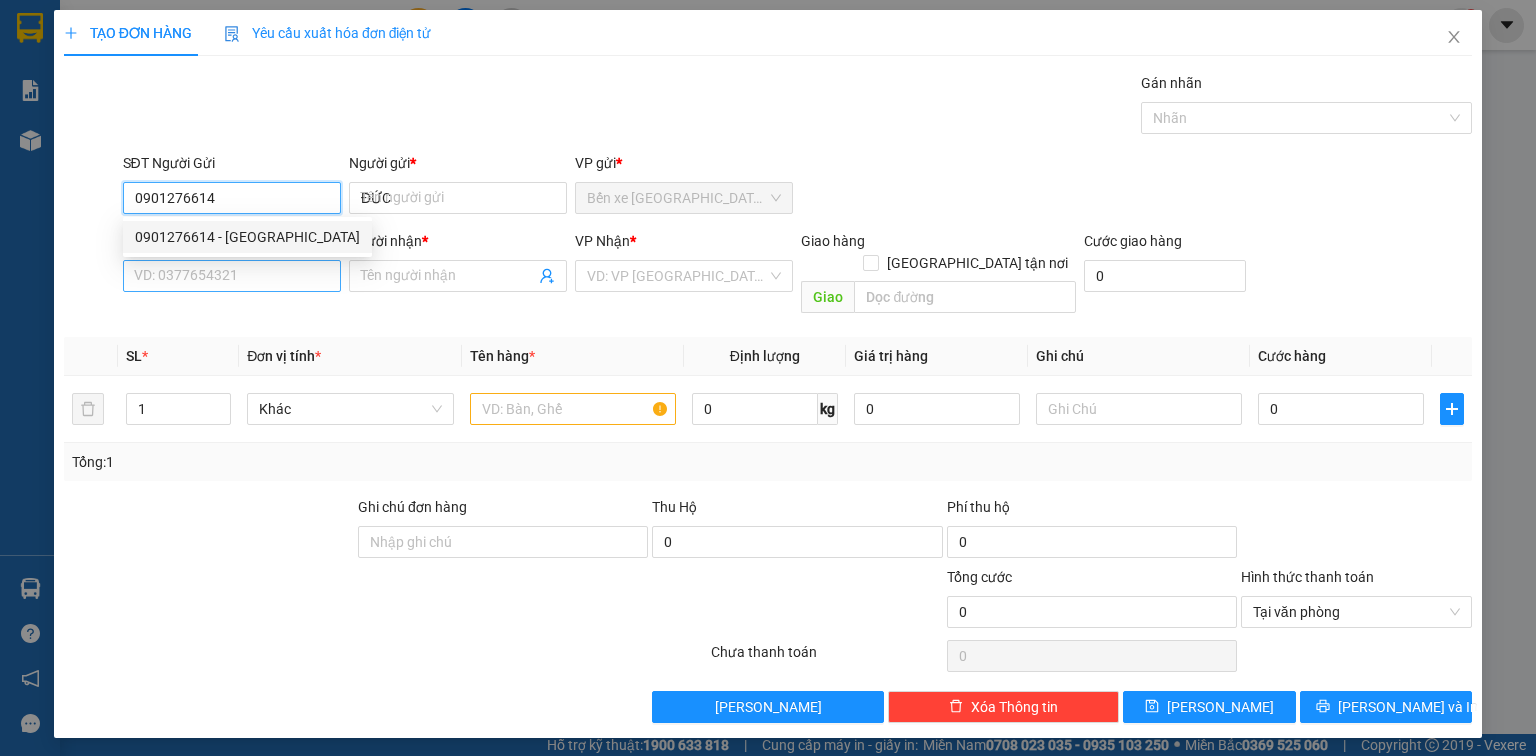 type on "0901276614" 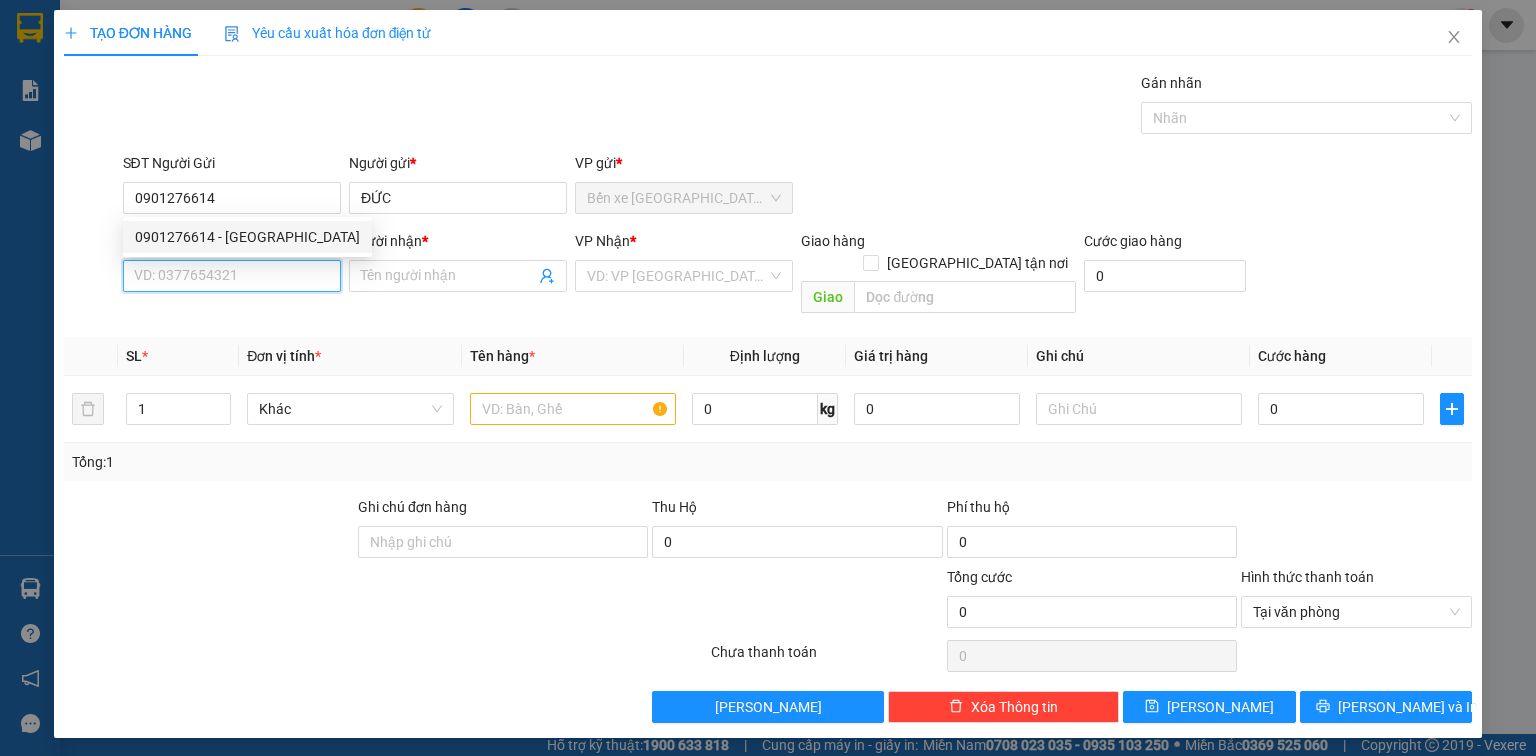 click on "SĐT Người Nhận  *" at bounding box center [232, 276] 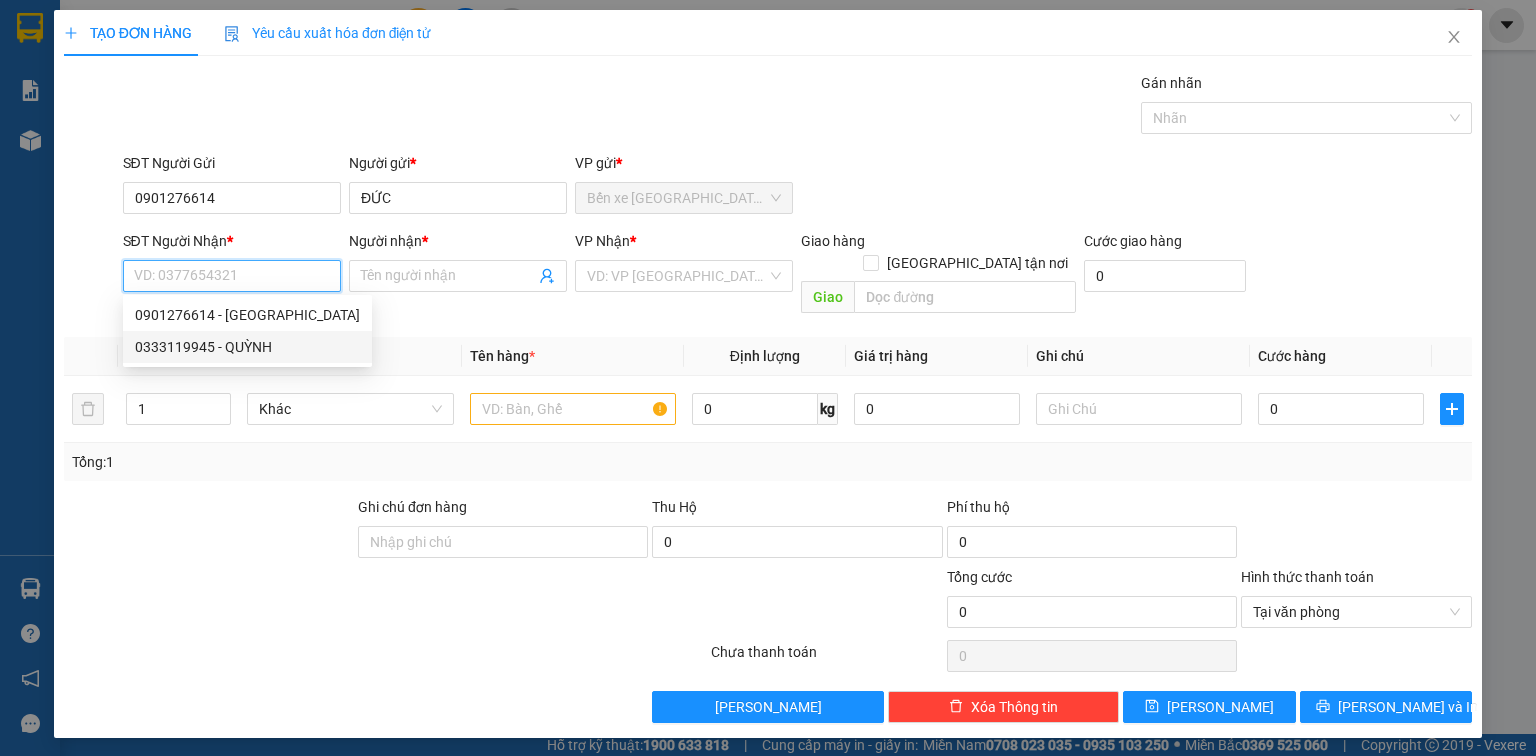 drag, startPoint x: 268, startPoint y: 348, endPoint x: 631, endPoint y: 313, distance: 364.6834 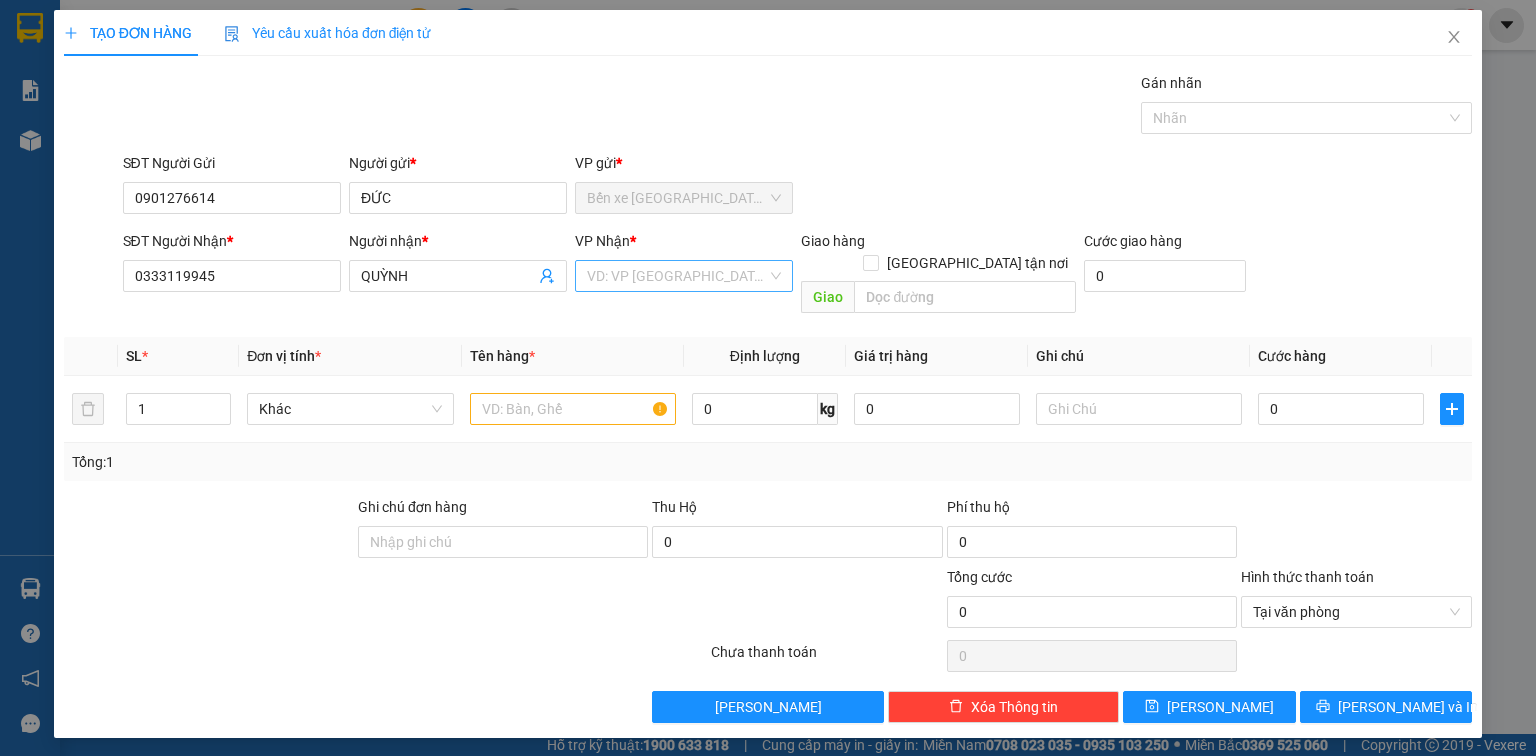 click at bounding box center [677, 276] 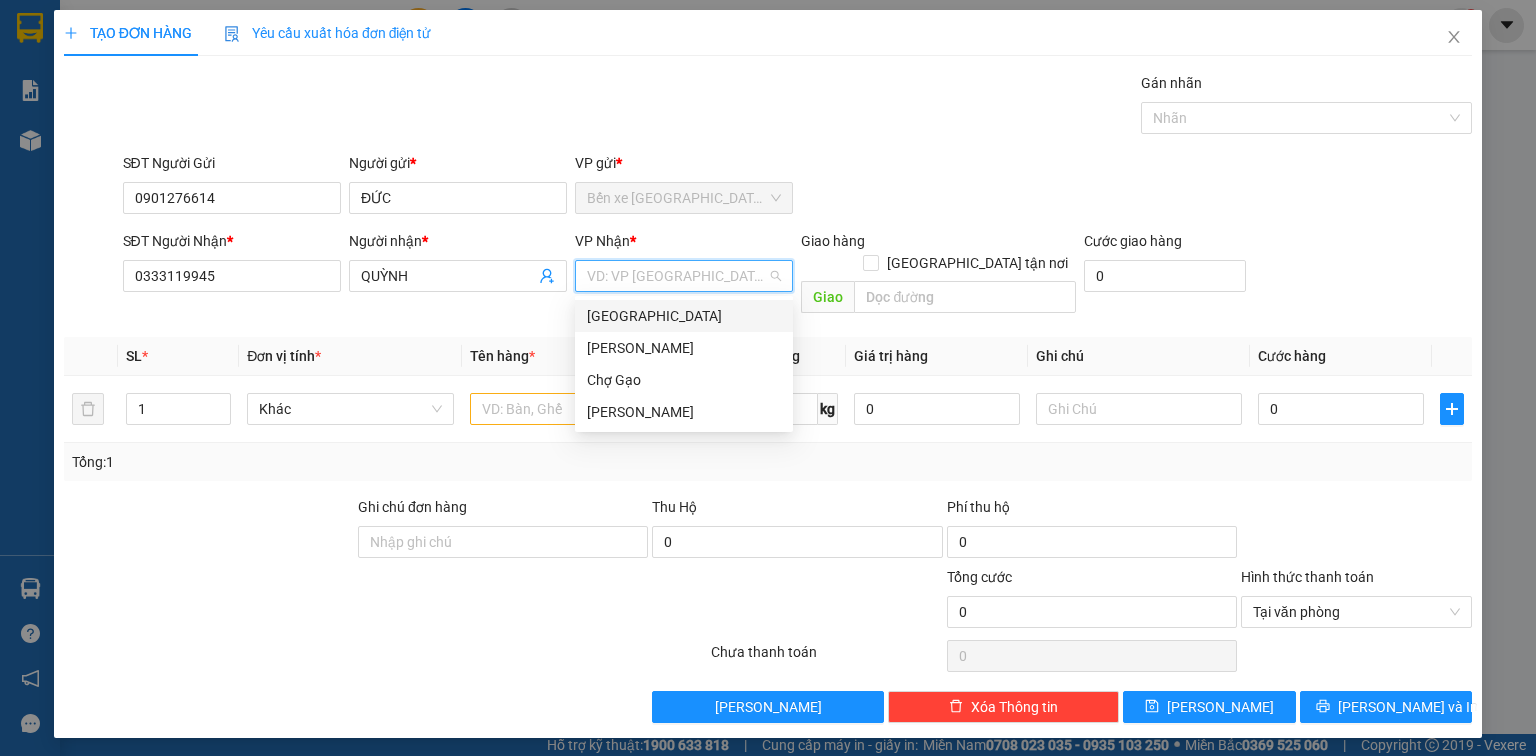 click on "[GEOGRAPHIC_DATA]" at bounding box center [684, 316] 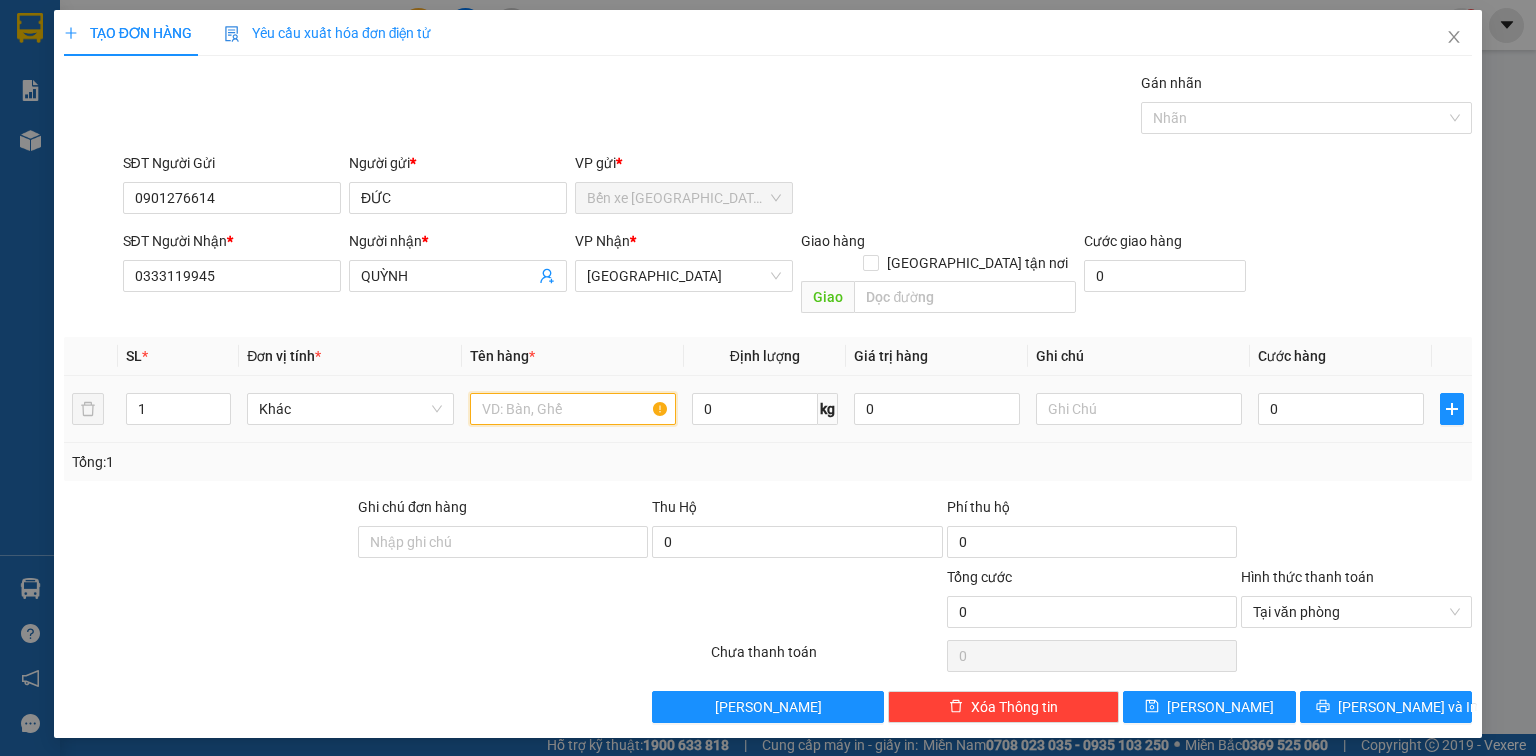 click at bounding box center (573, 409) 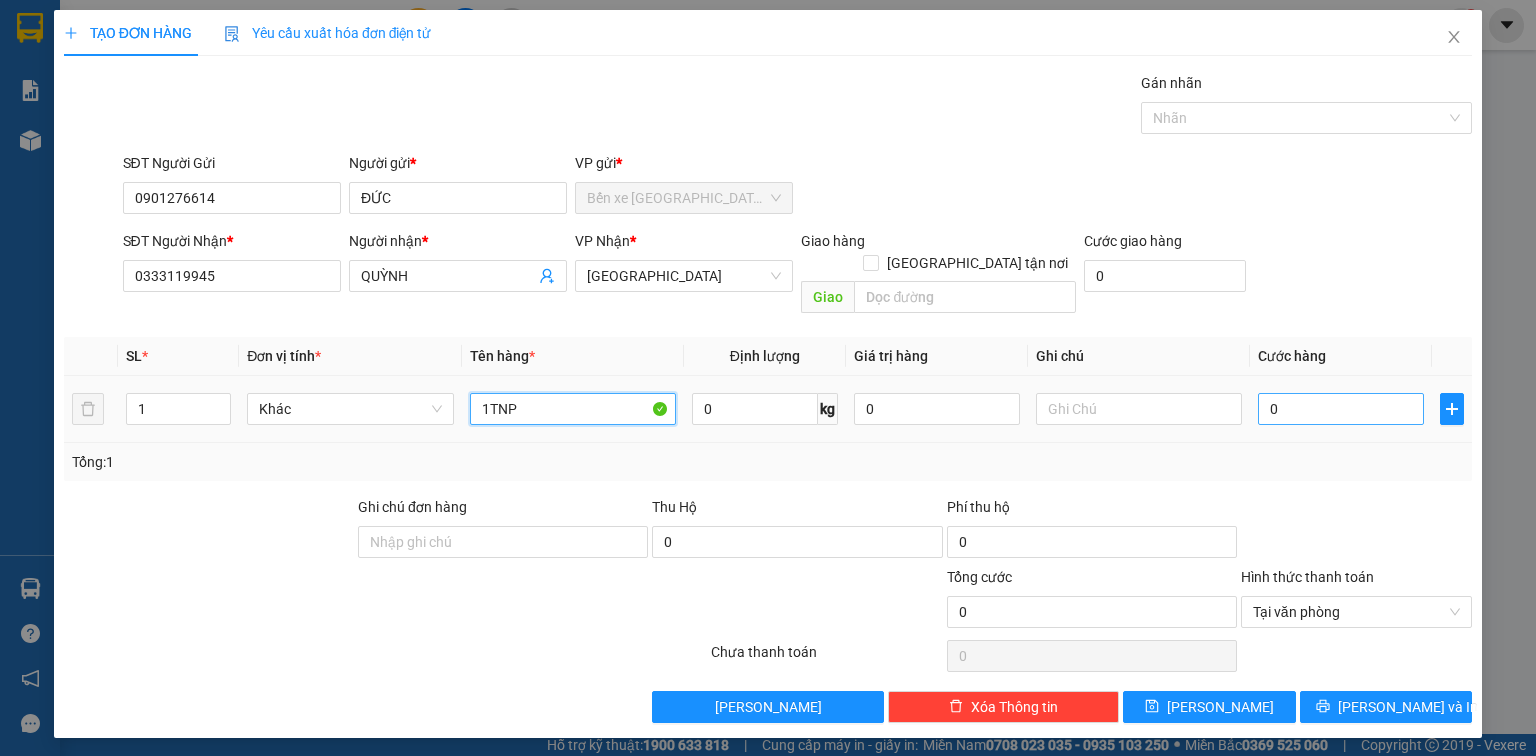 type on "1TNP" 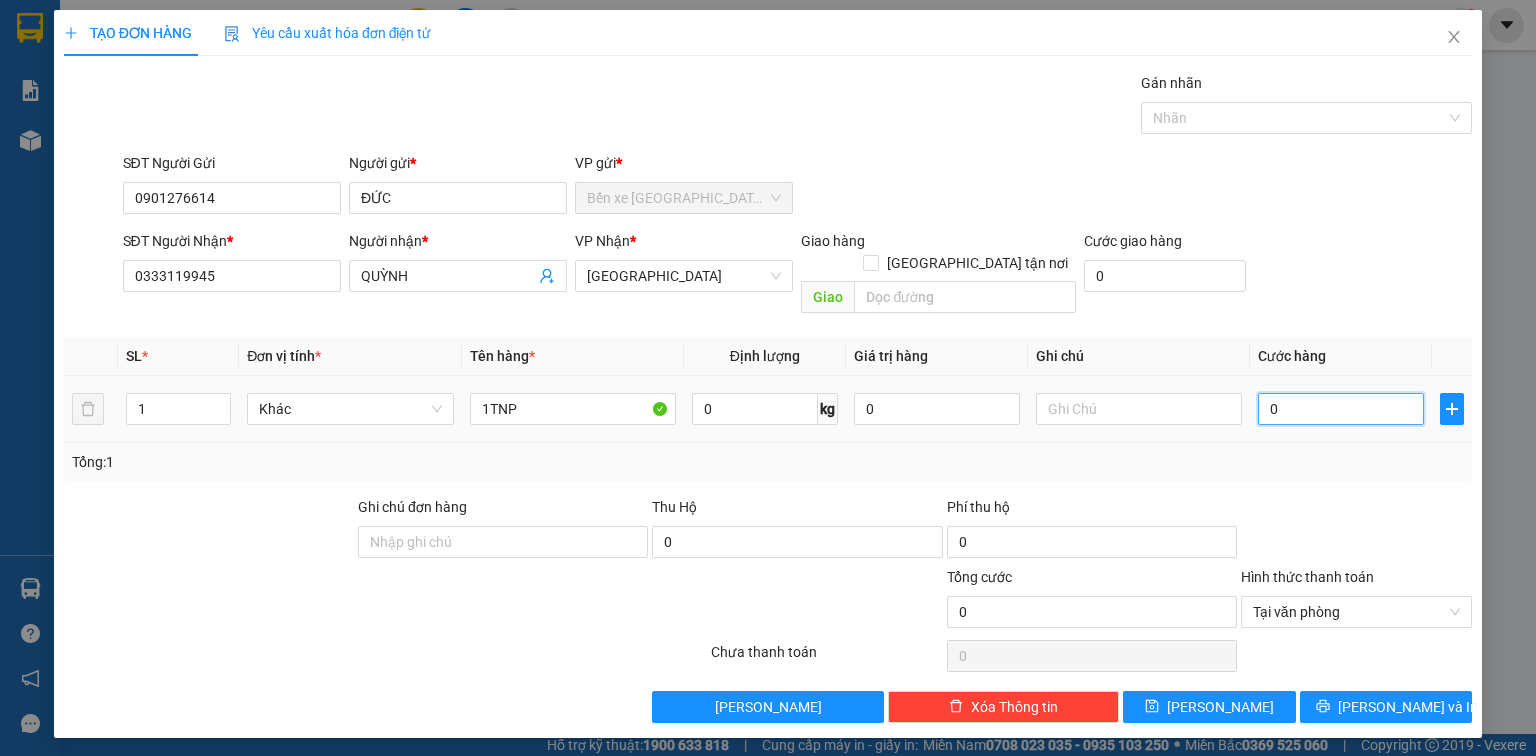 click on "0" at bounding box center (1341, 409) 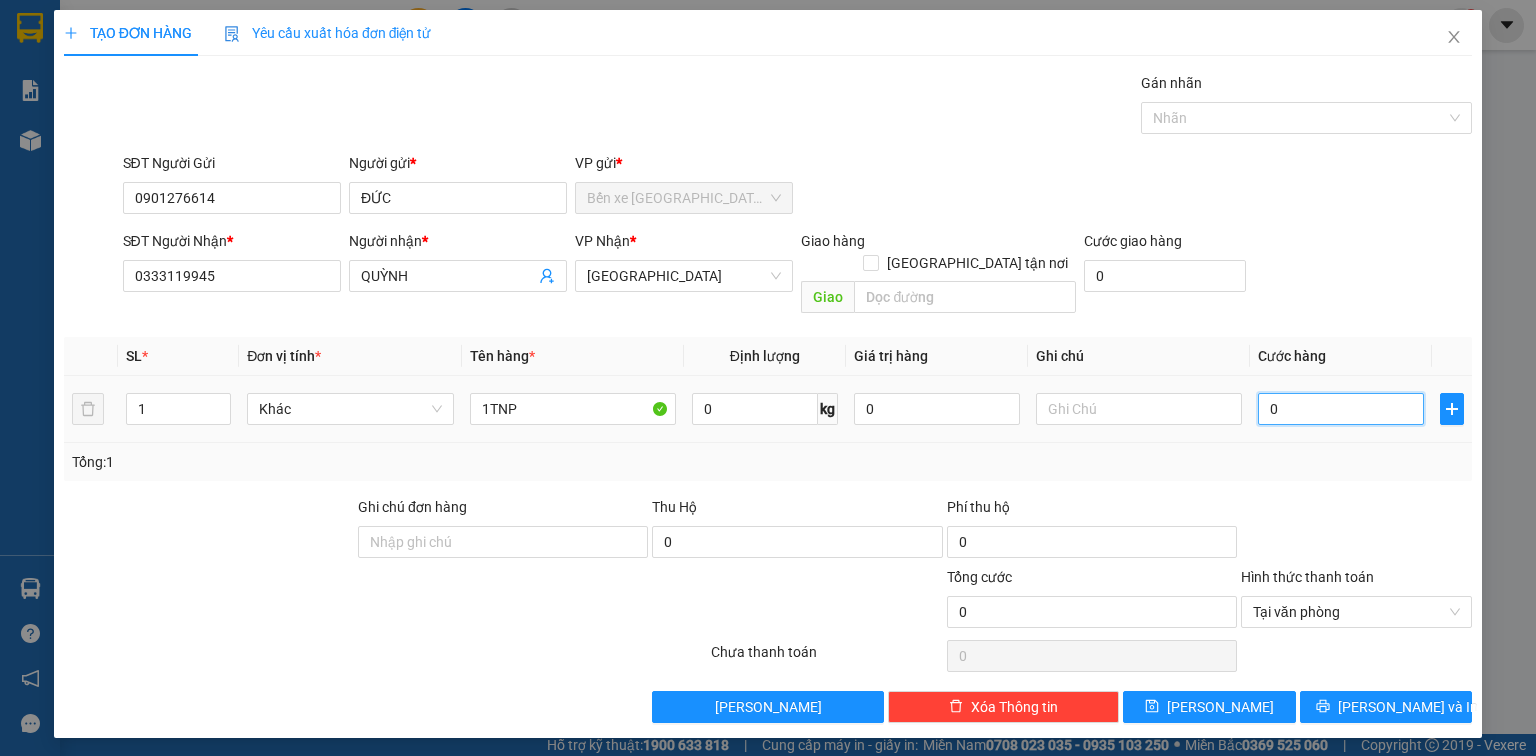 type on "3" 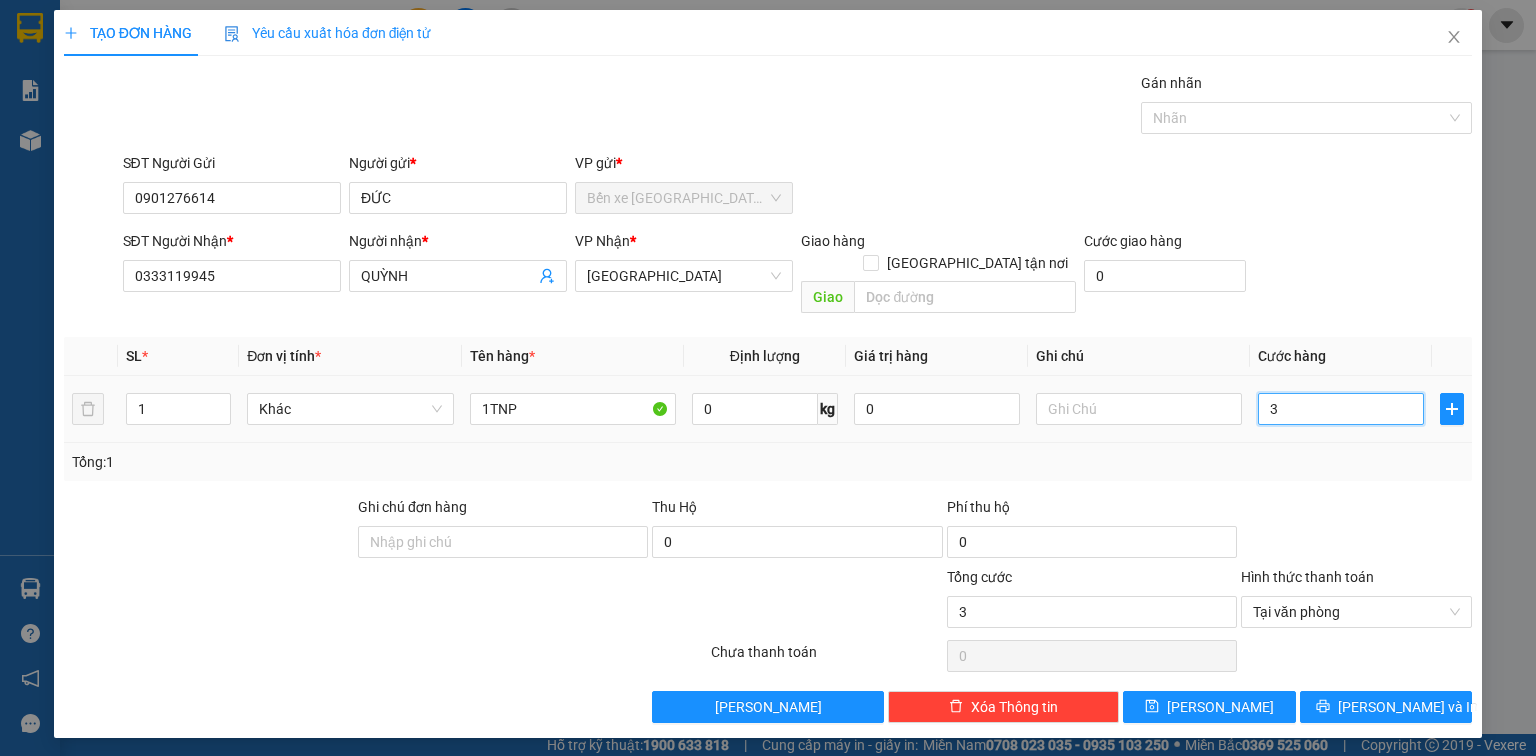 type on "30" 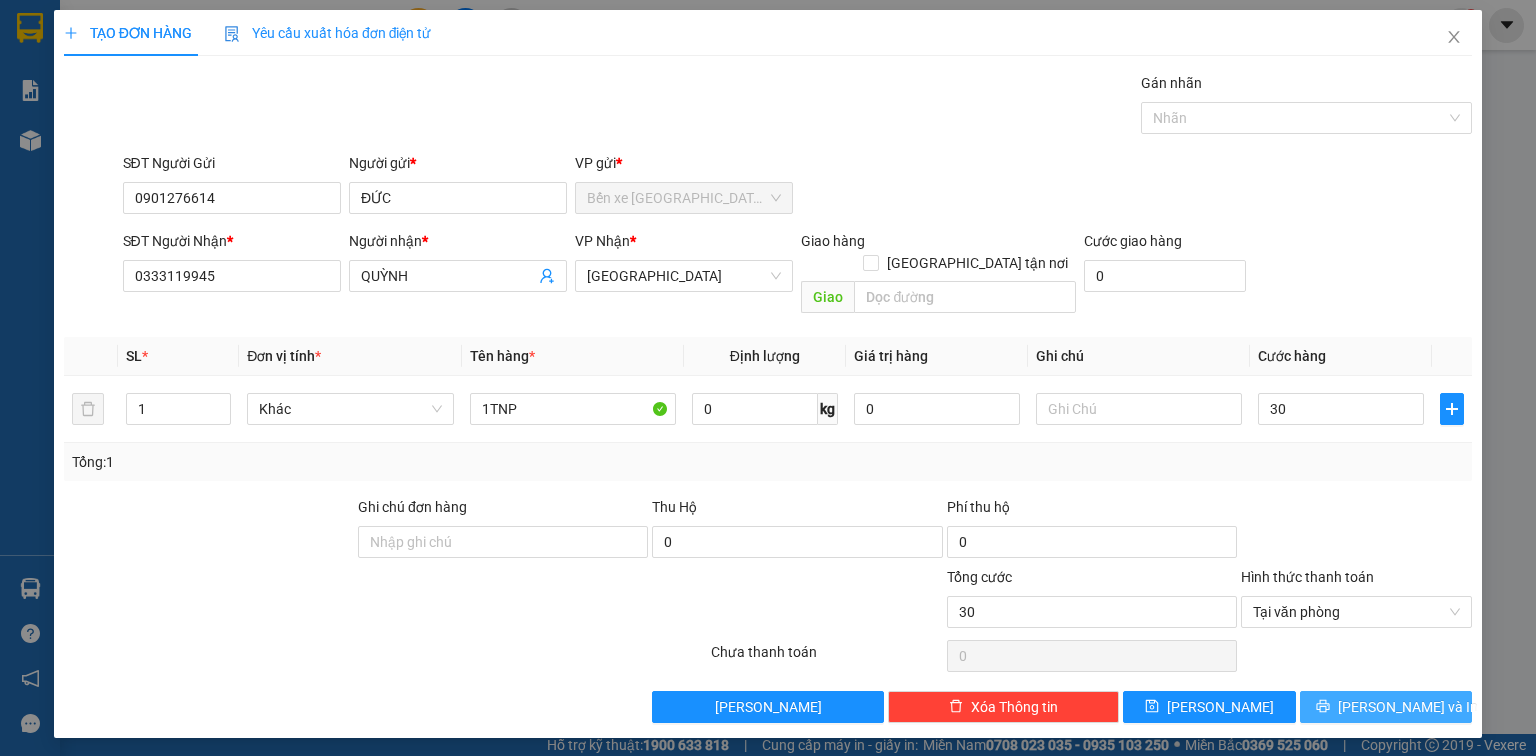 type on "30.000" 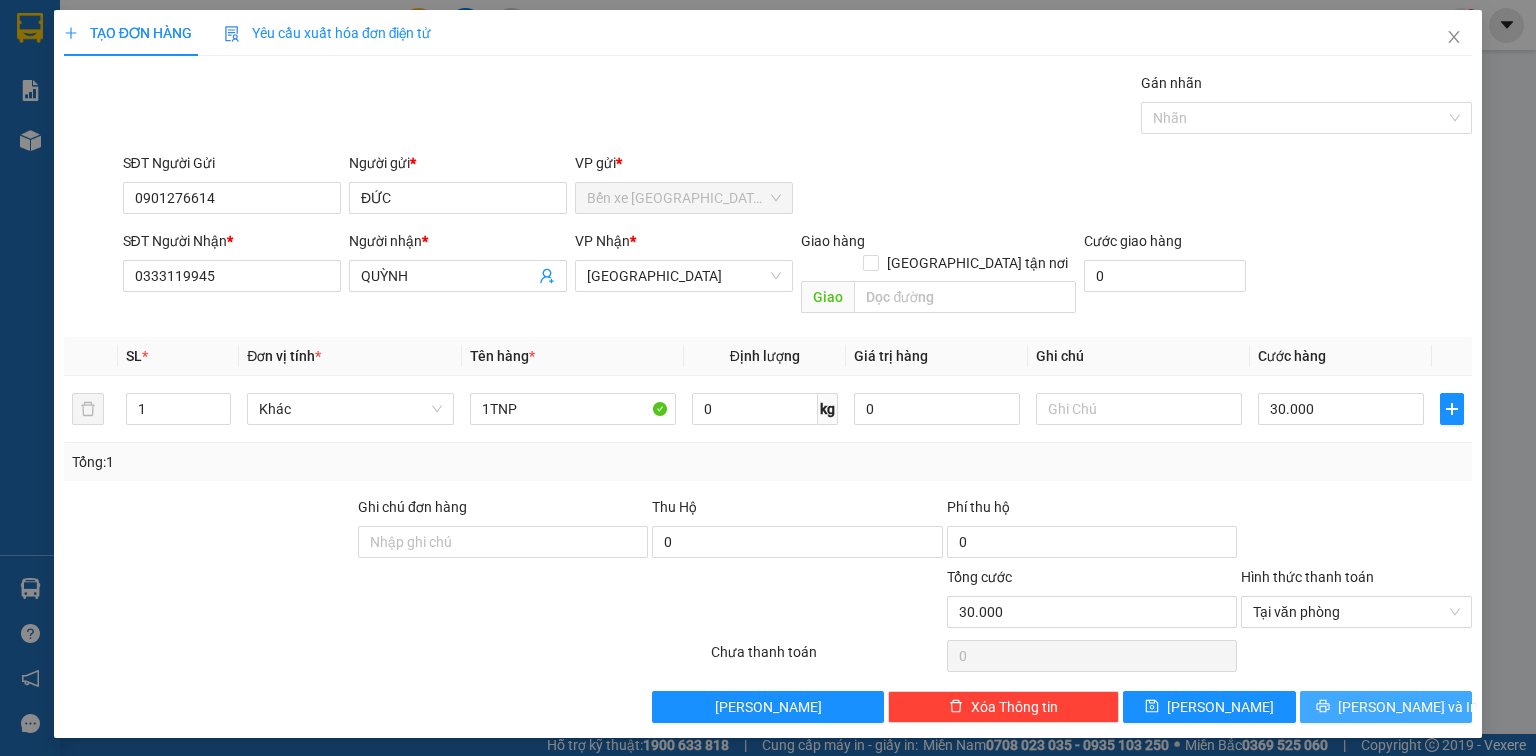 drag, startPoint x: 1340, startPoint y: 679, endPoint x: 1327, endPoint y: 657, distance: 25.553865 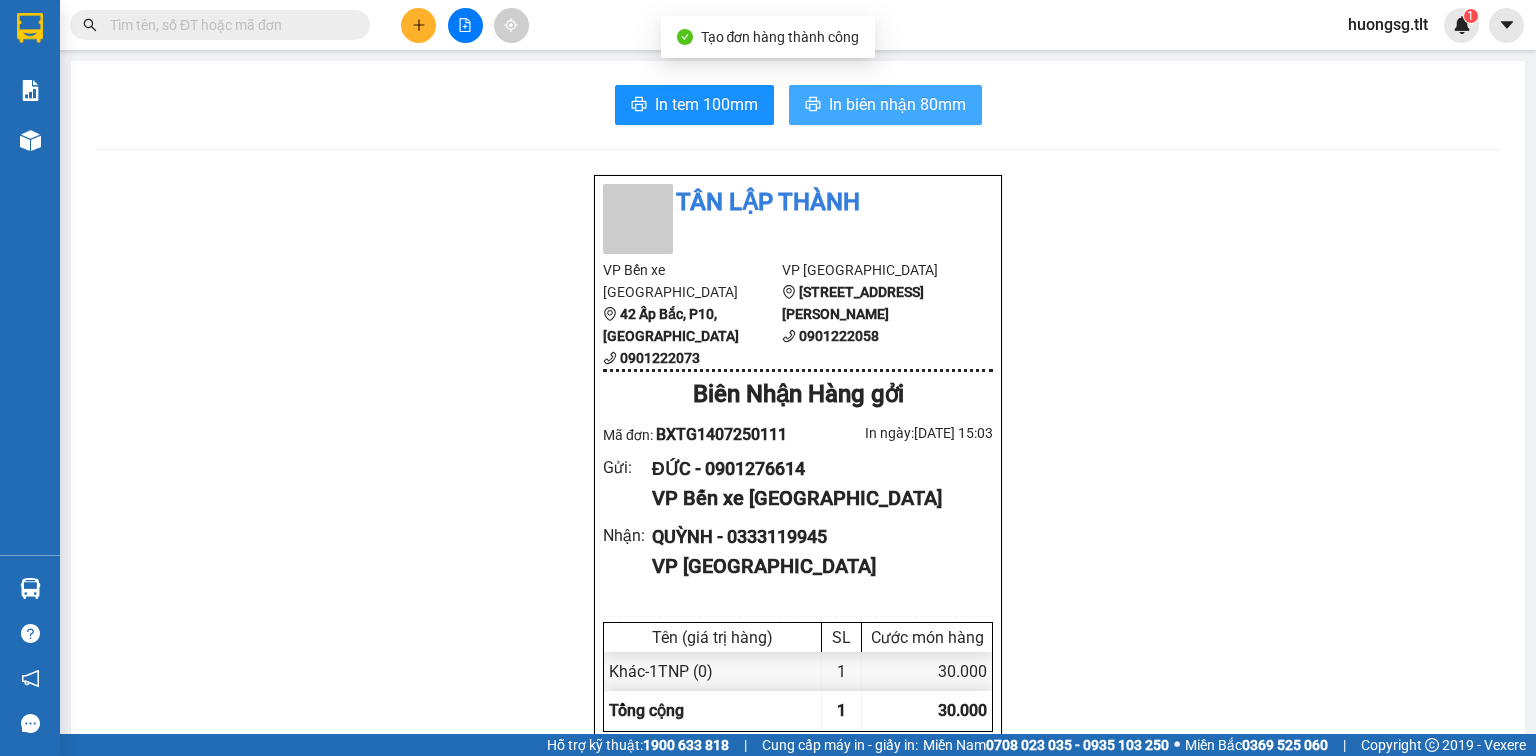 click on "In biên nhận 80mm" at bounding box center [885, 105] 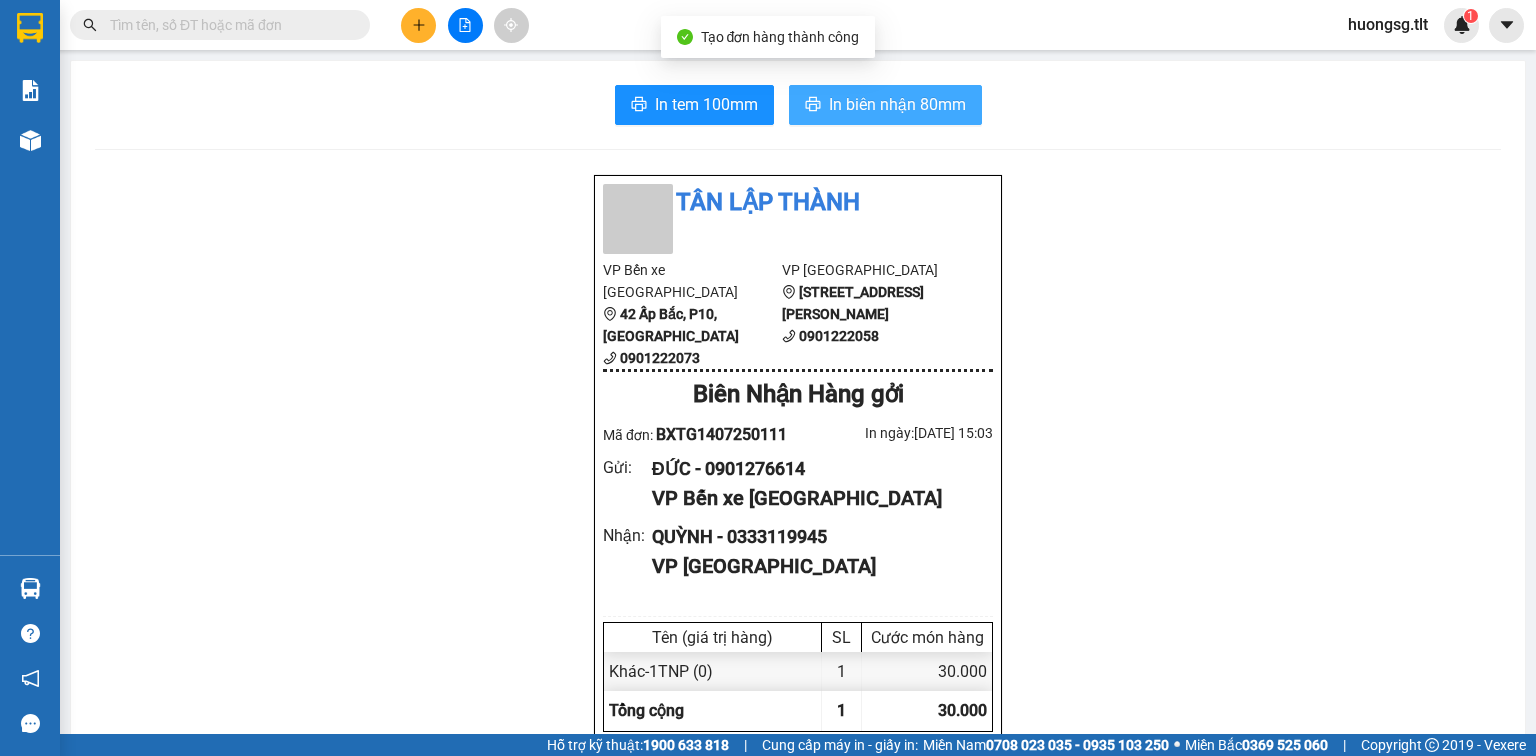 scroll, scrollTop: 0, scrollLeft: 0, axis: both 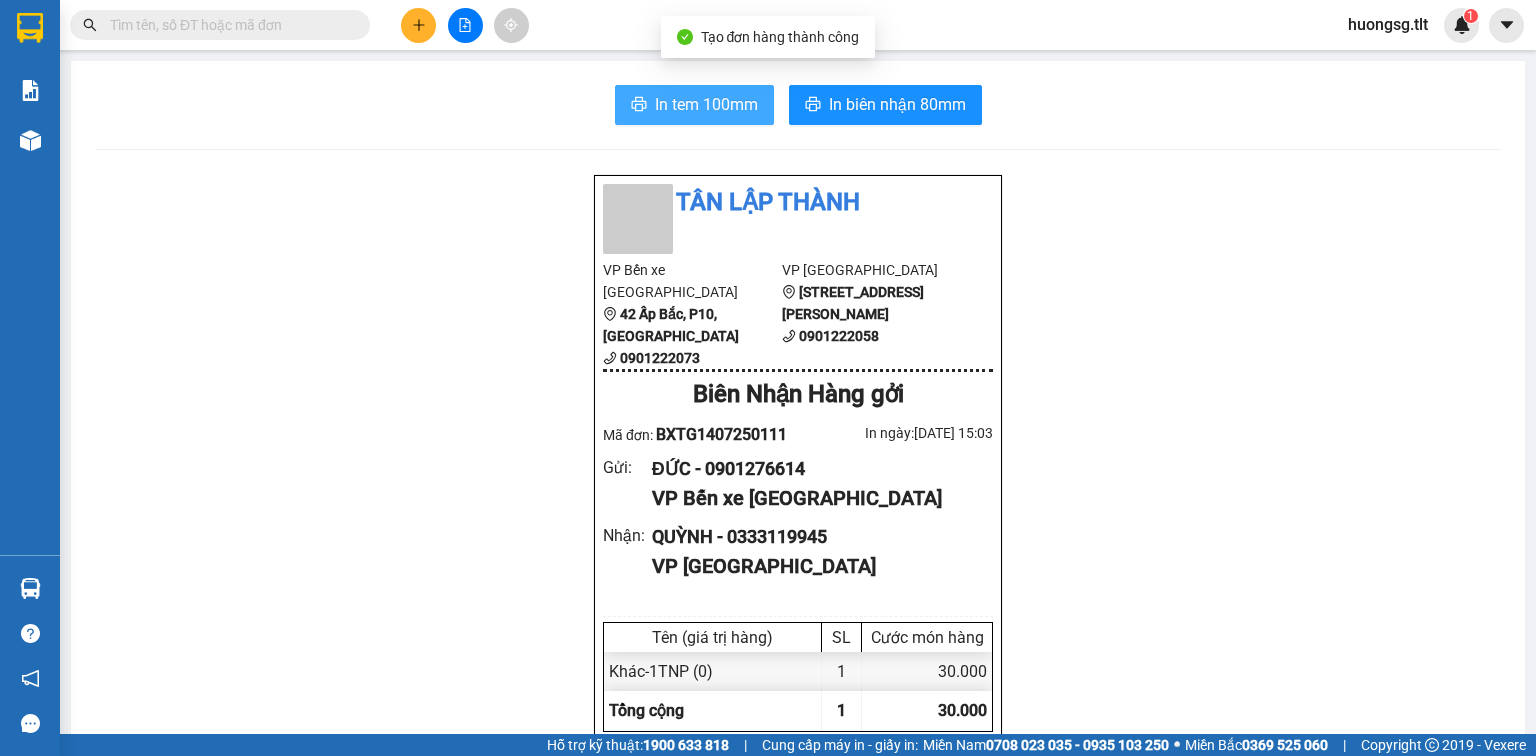 click on "In tem 100mm" at bounding box center (706, 104) 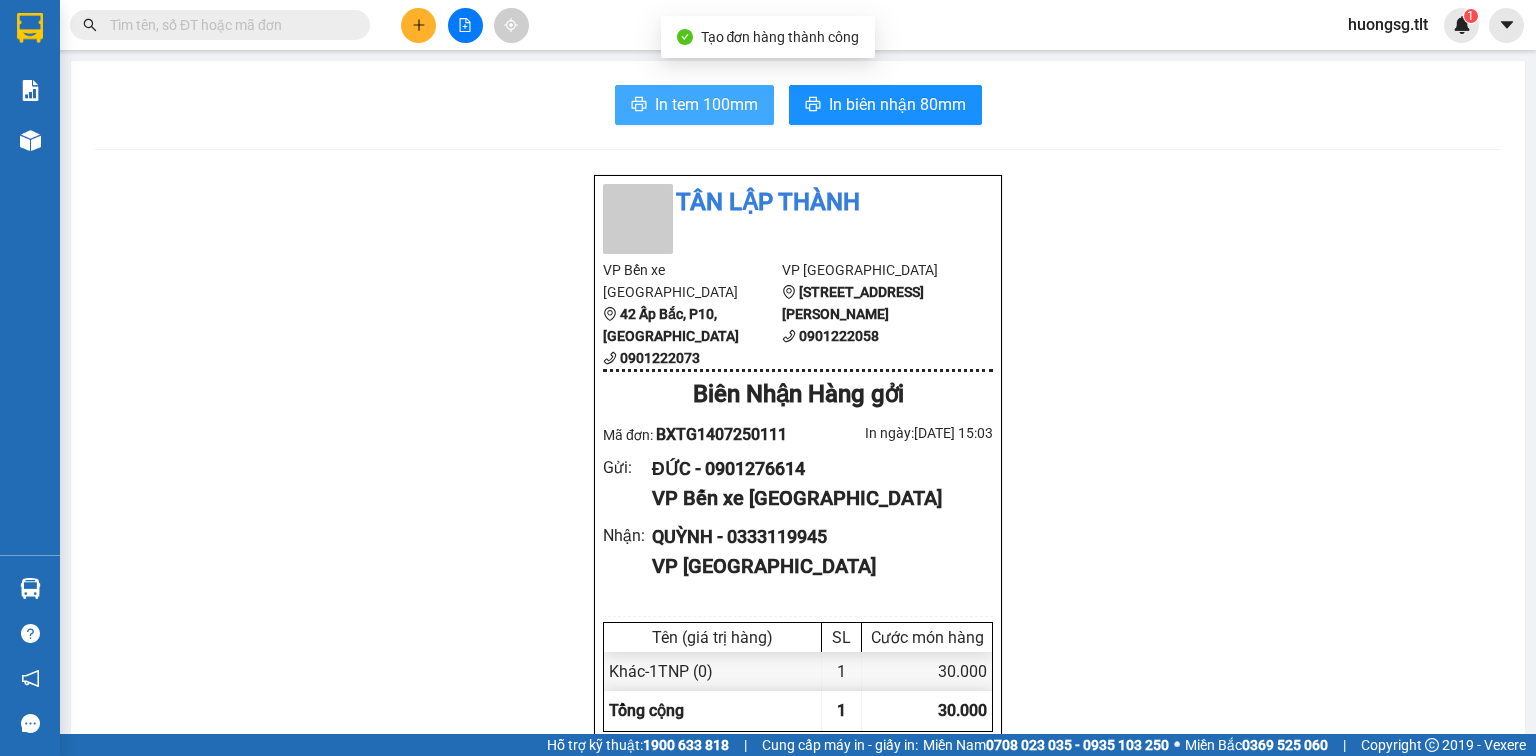 scroll, scrollTop: 0, scrollLeft: 0, axis: both 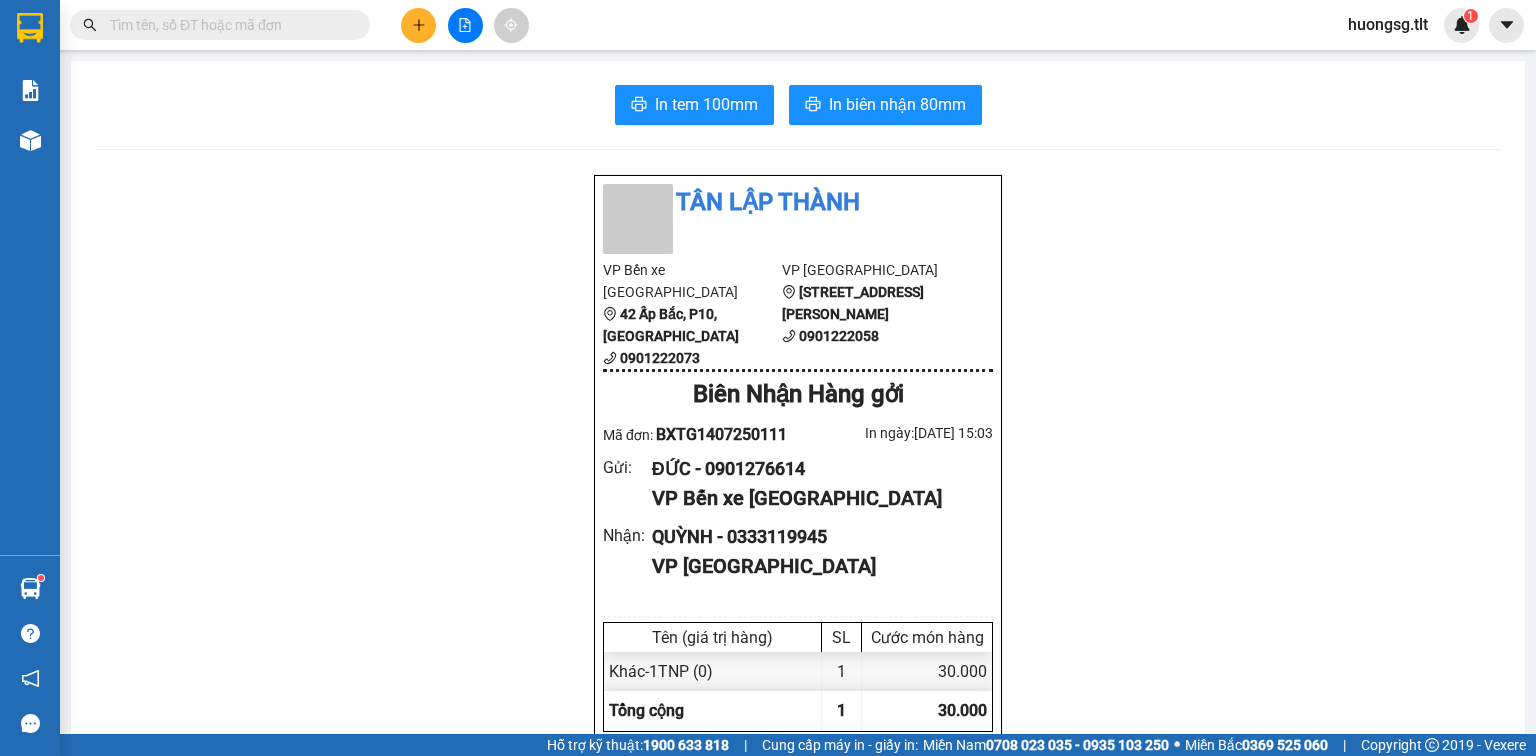 click at bounding box center [228, 25] 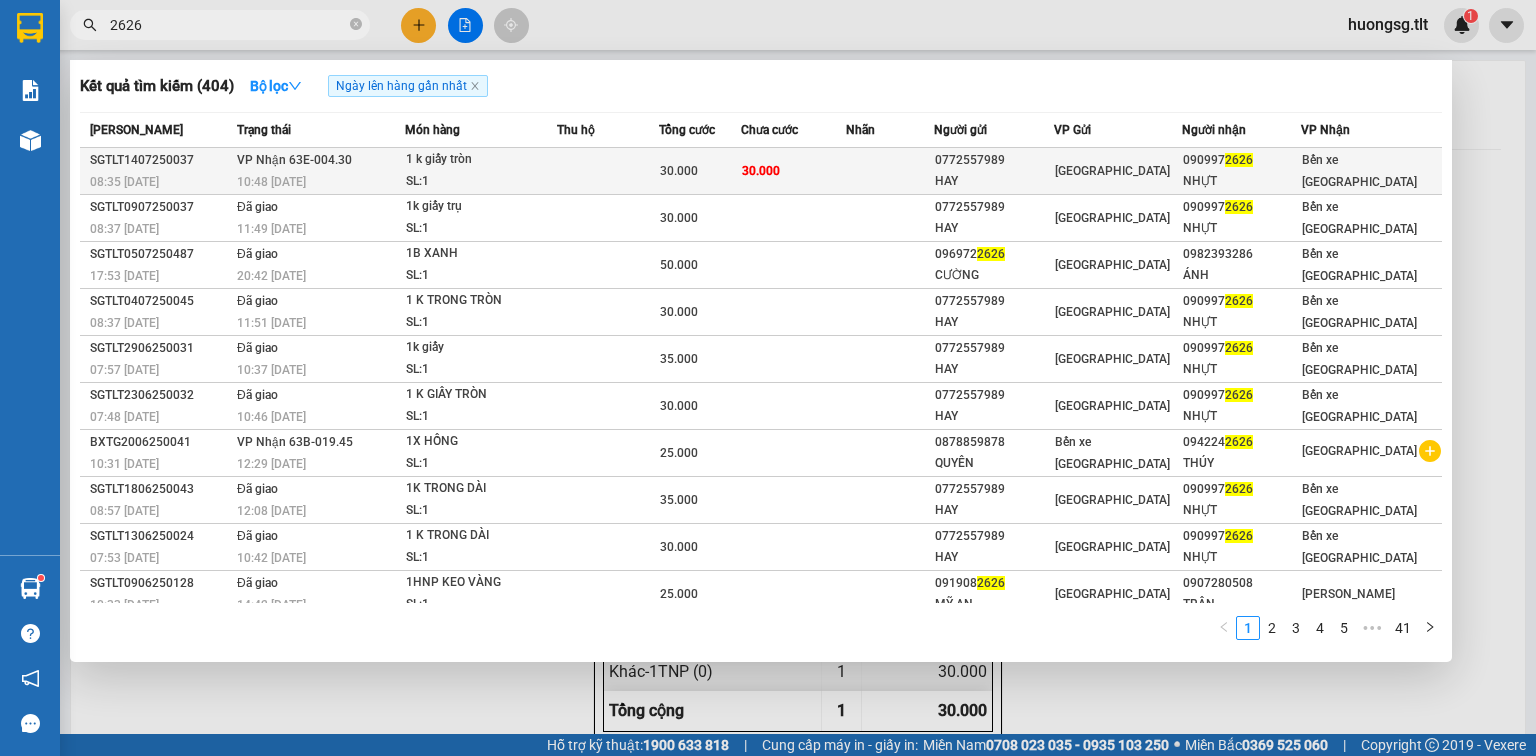 type on "2626" 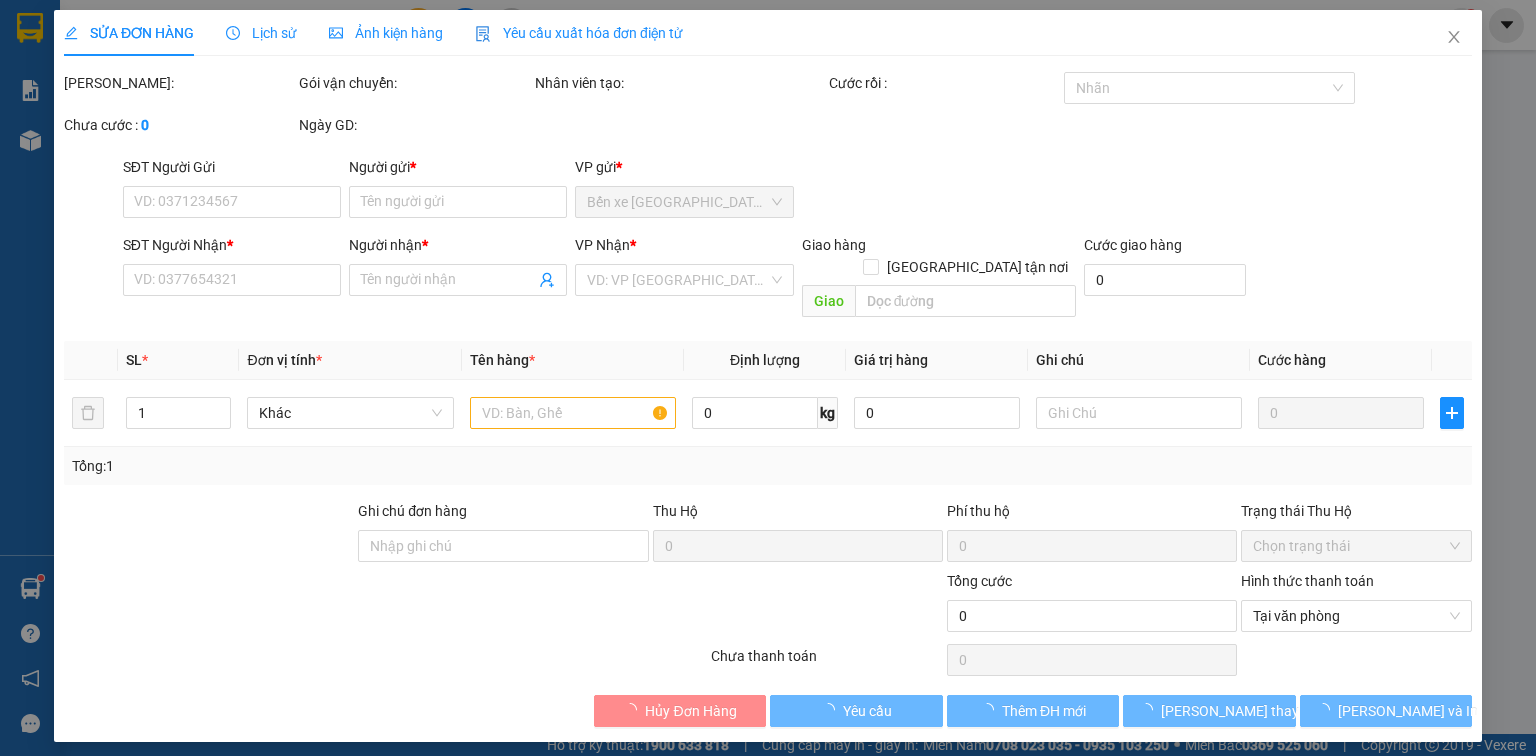 type on "0772557989" 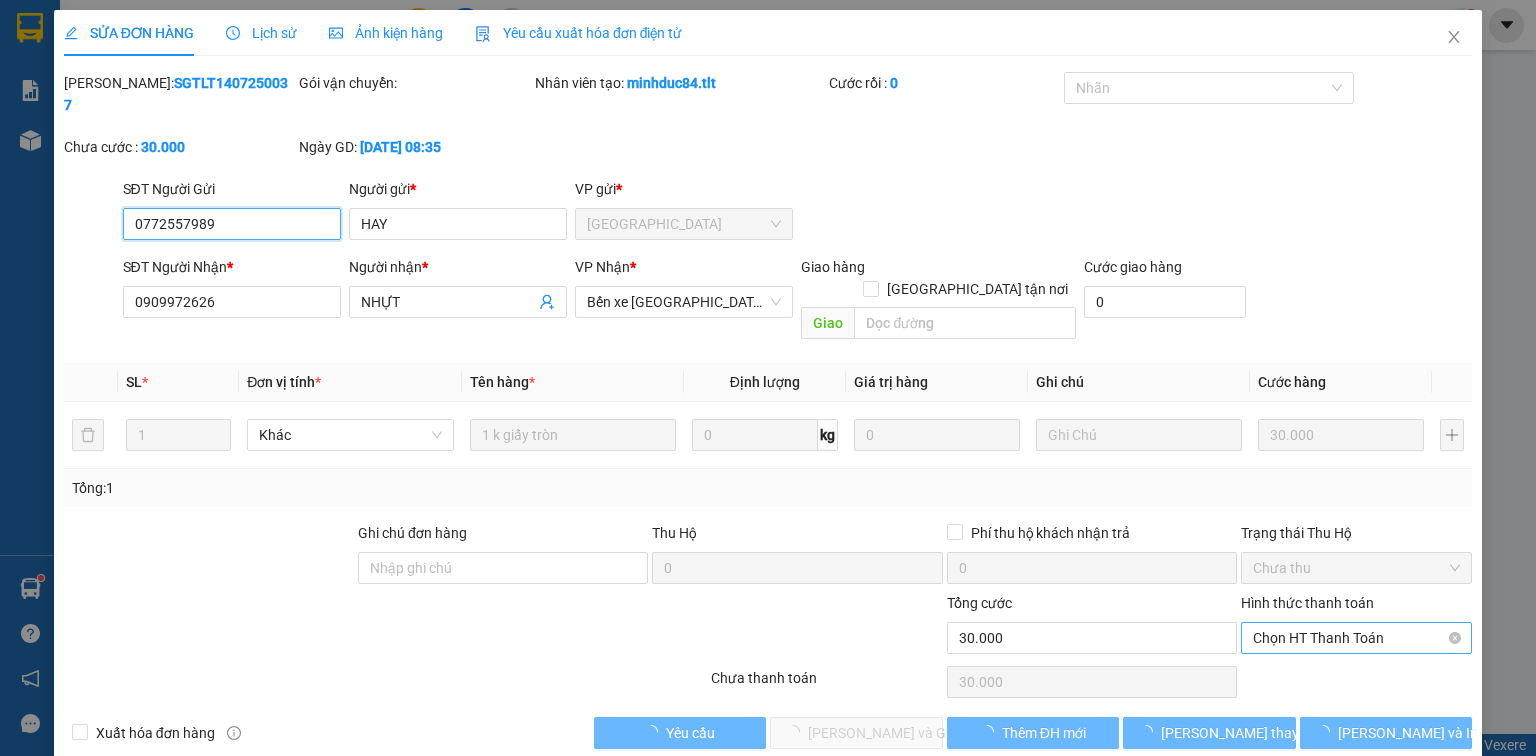 click on "Chọn HT Thanh Toán" at bounding box center [1356, 638] 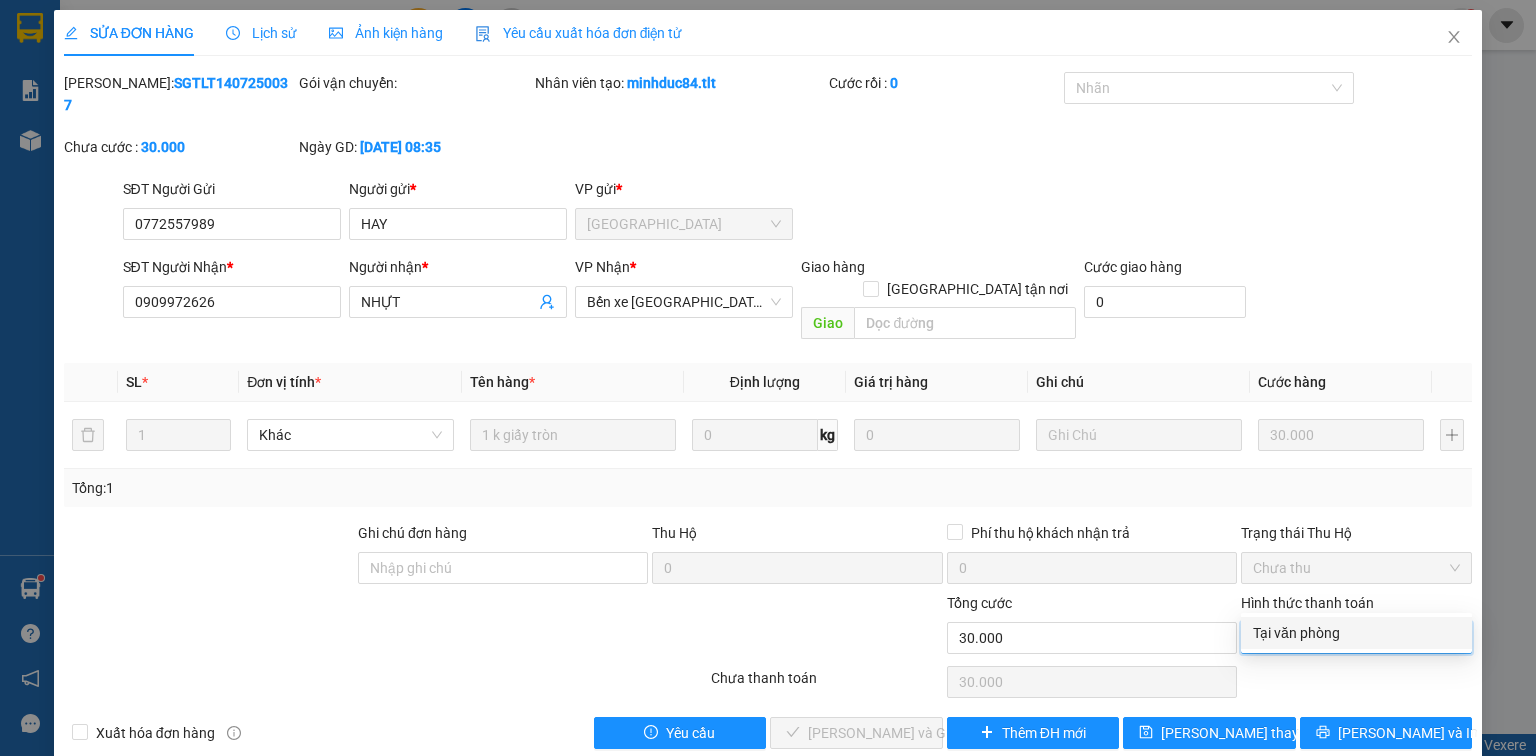 click on "Tại văn phòng" at bounding box center (1356, 633) 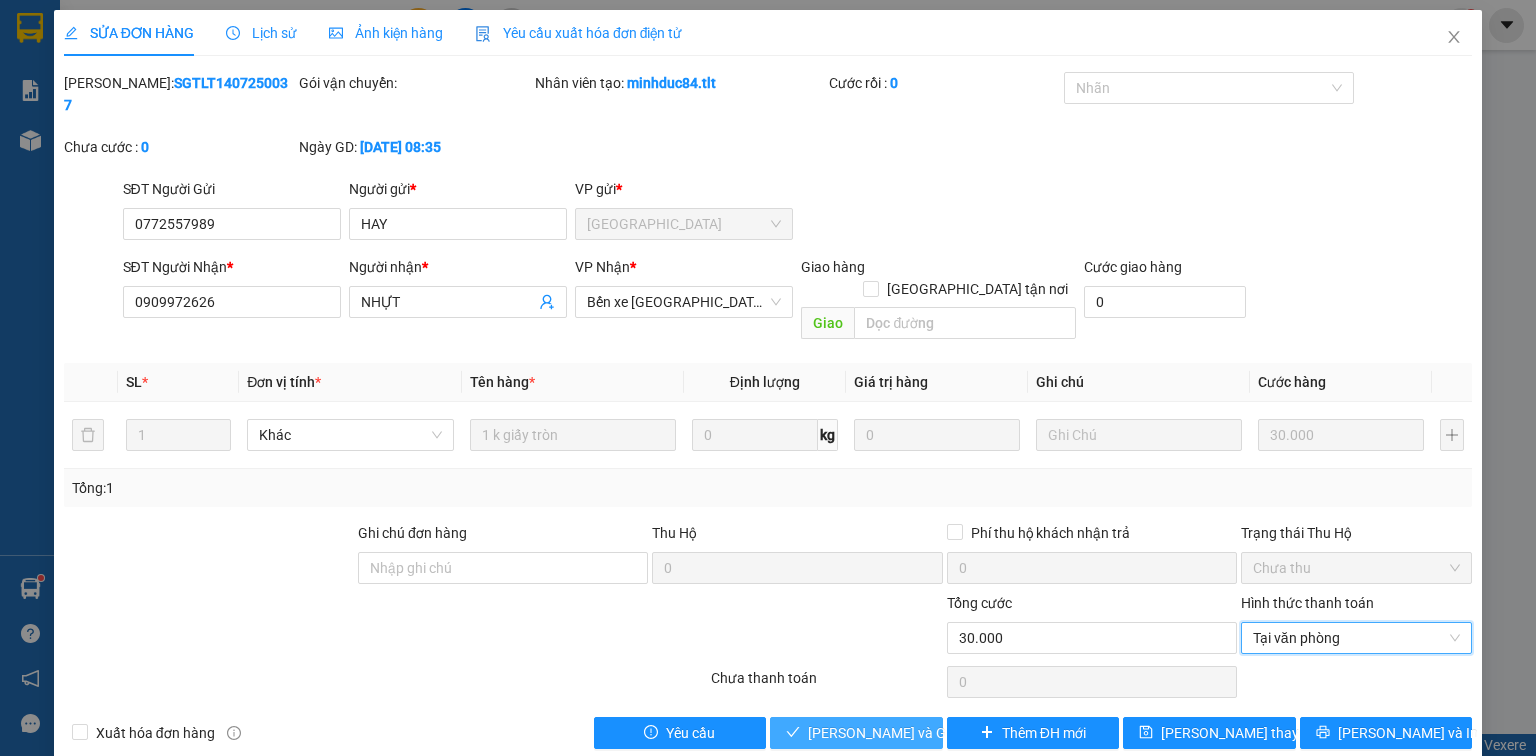 click on "Lưu và Giao hàng" at bounding box center (904, 733) 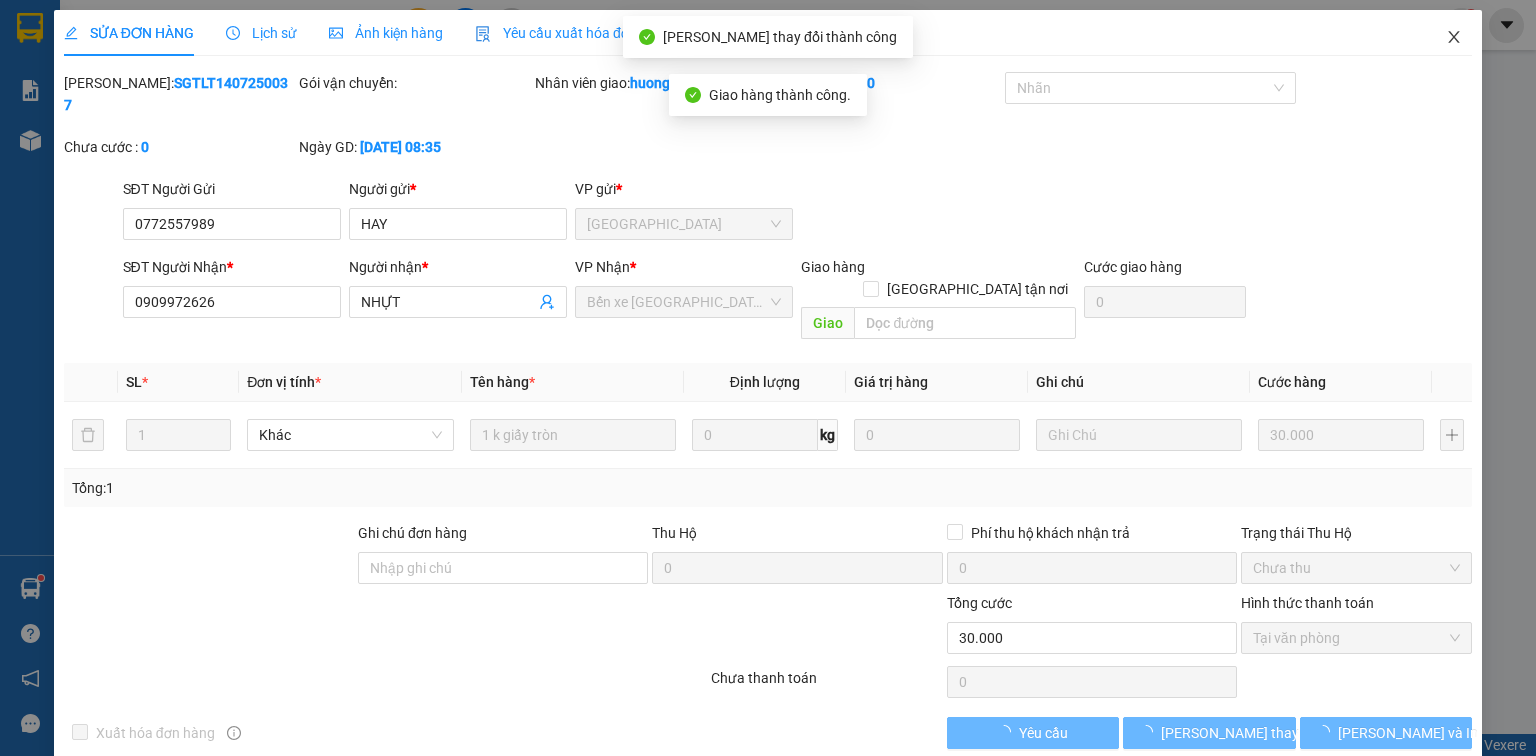 drag, startPoint x: 1463, startPoint y: 40, endPoint x: 1434, endPoint y: 44, distance: 29.274563 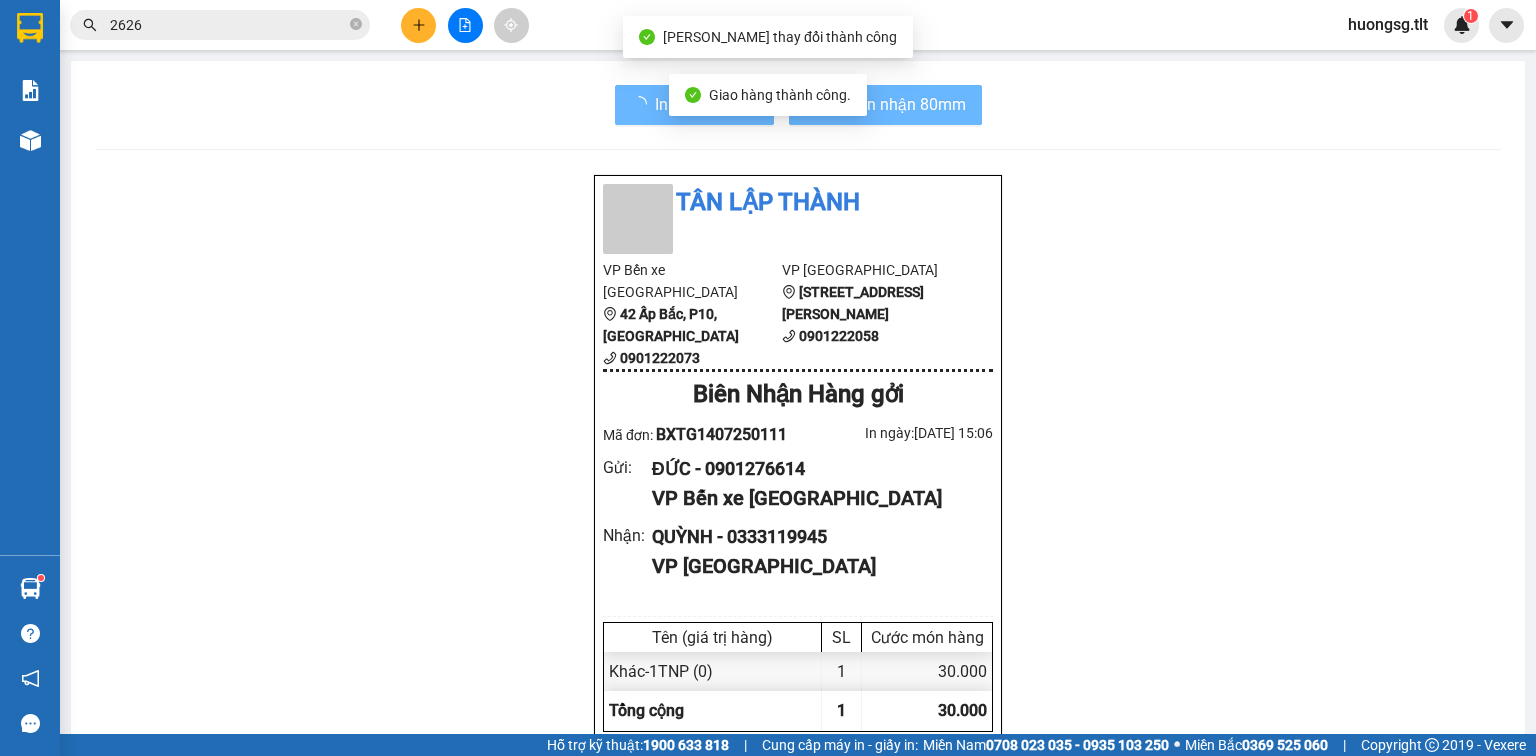click on "2626" at bounding box center [228, 25] 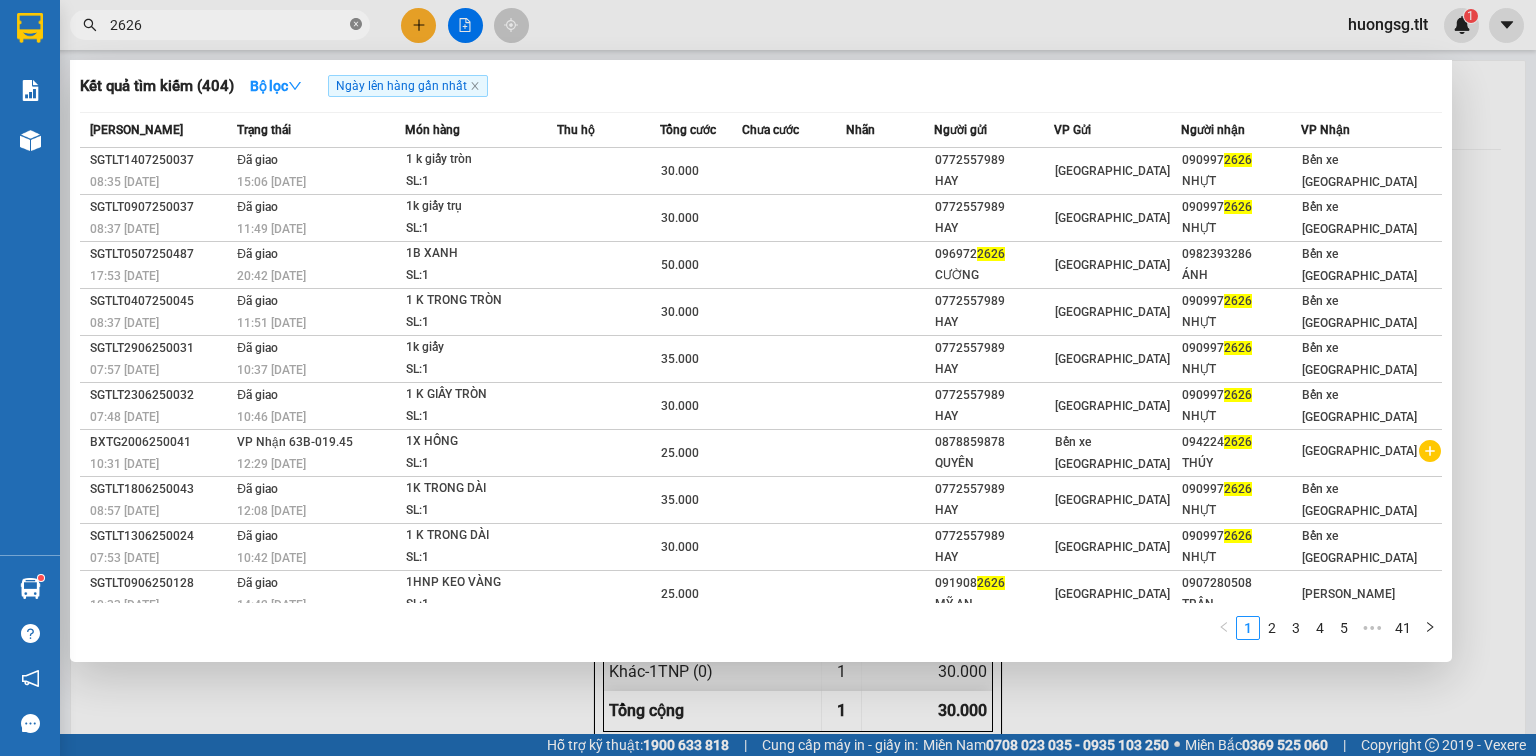 drag, startPoint x: 351, startPoint y: 23, endPoint x: 317, endPoint y: 30, distance: 34.713108 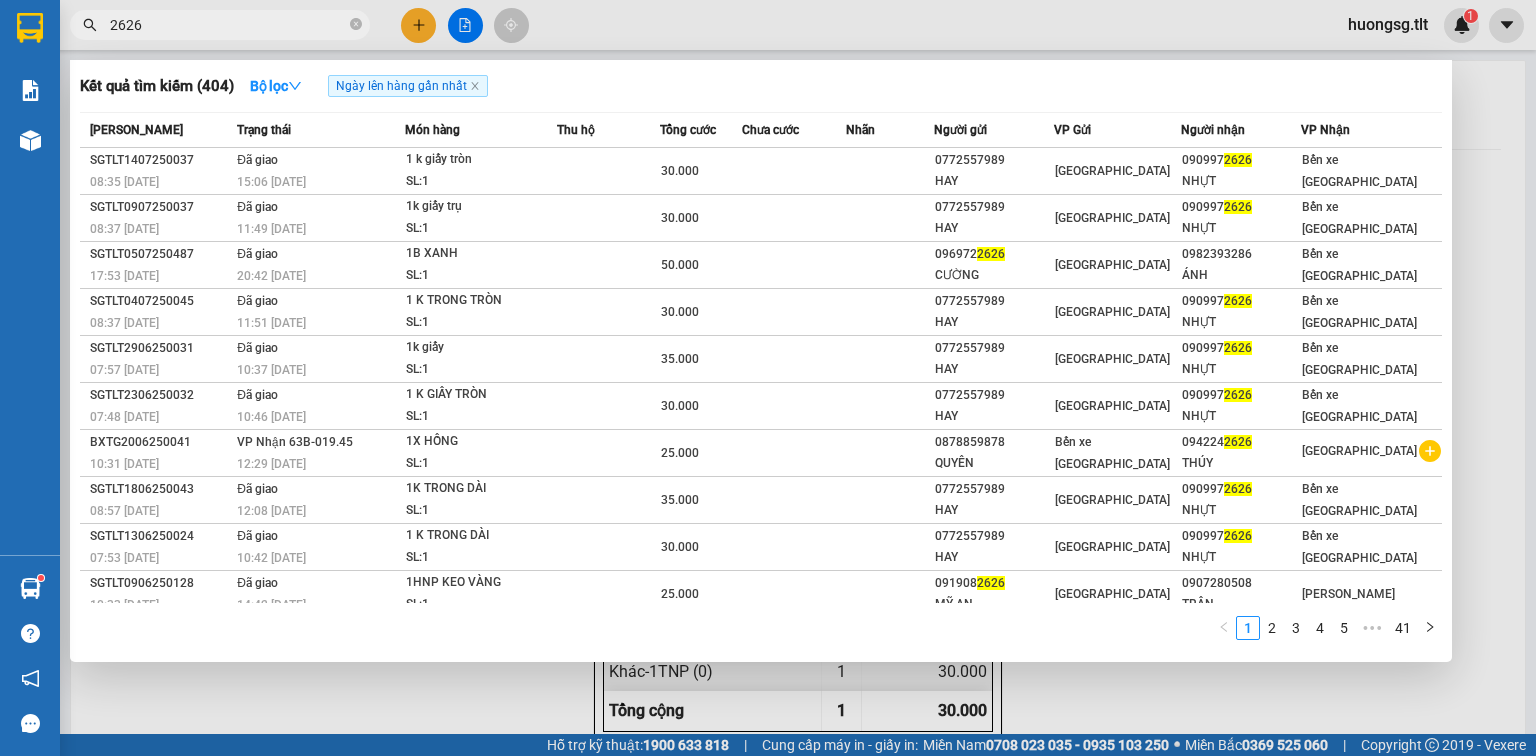 click on "2626" at bounding box center [228, 25] 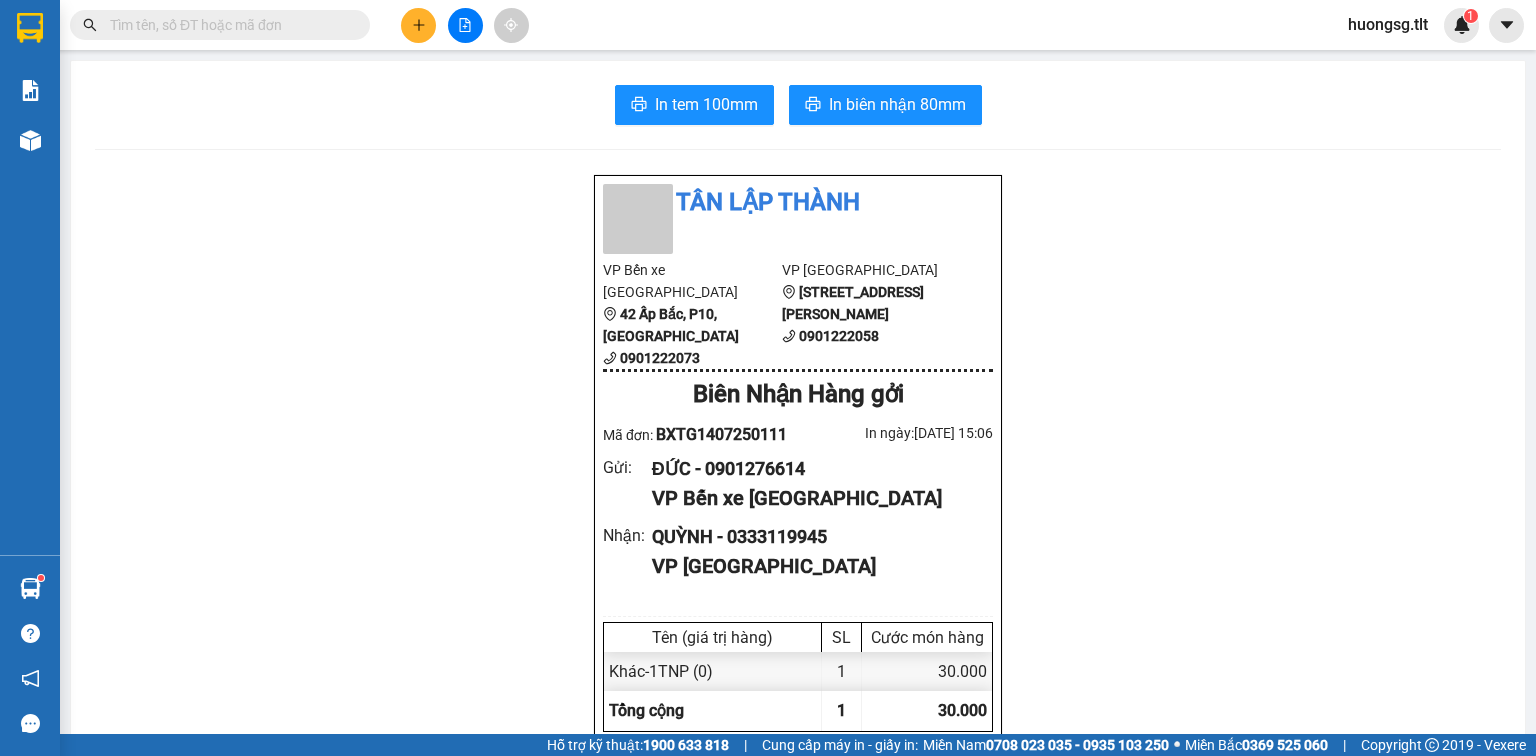 click at bounding box center [228, 25] 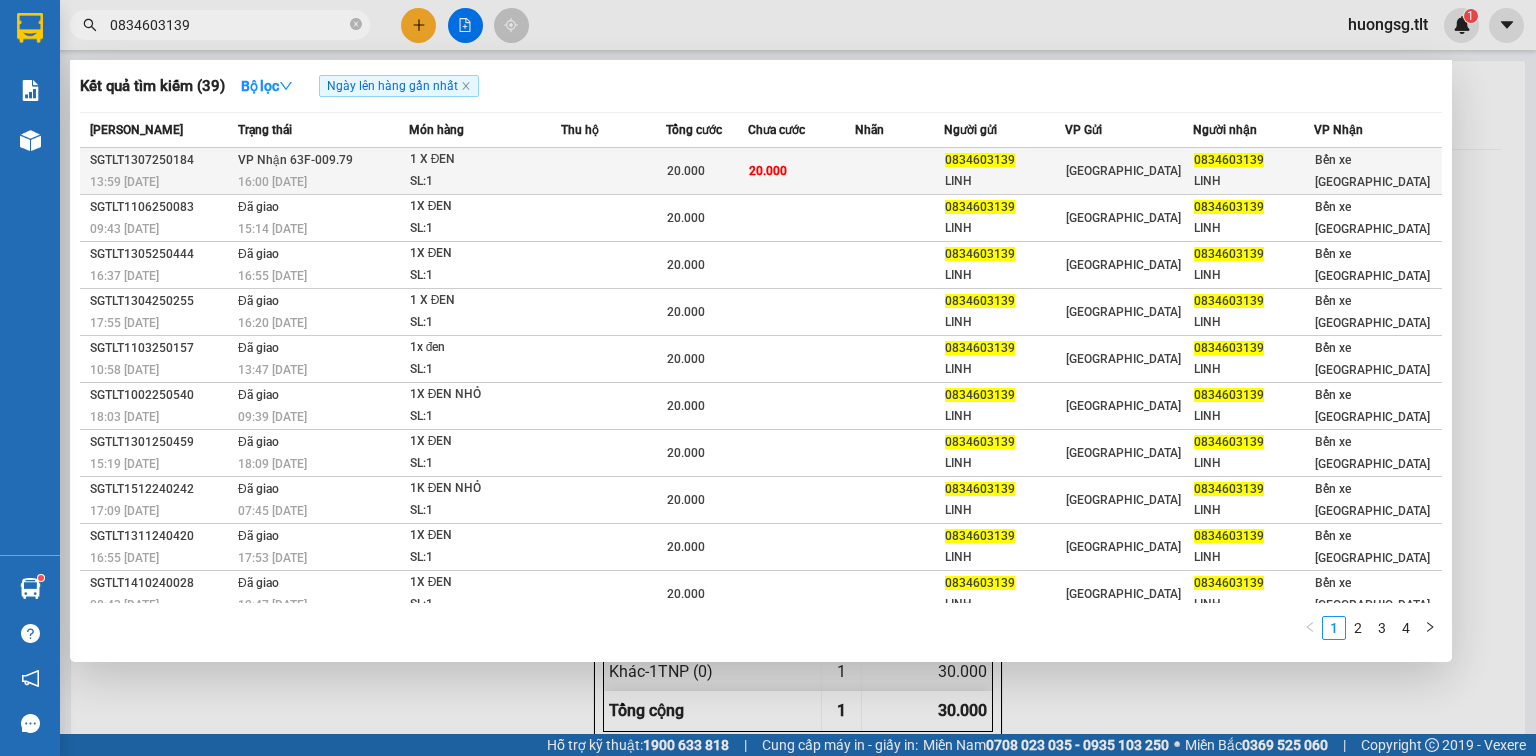 type on "0834603139" 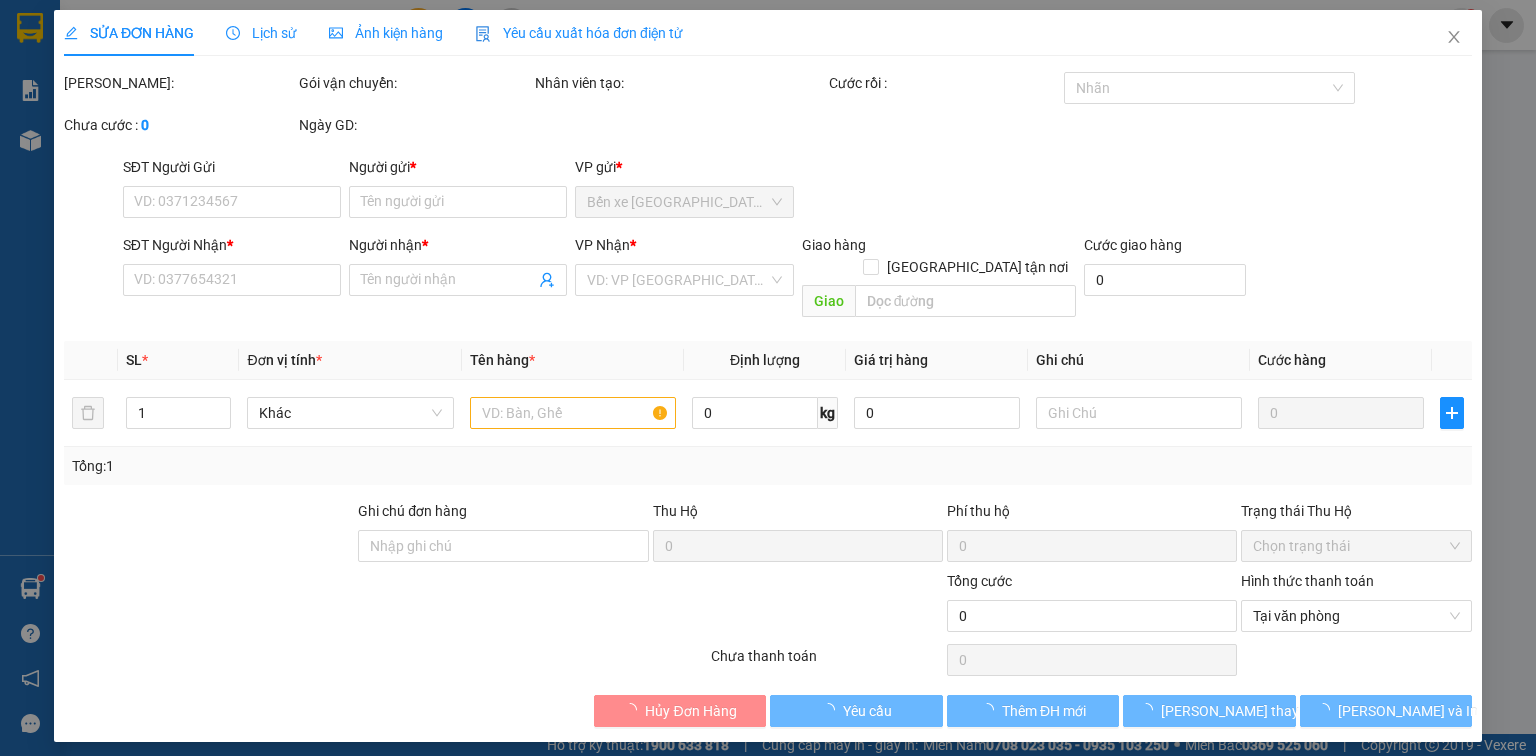 type on "0834603139" 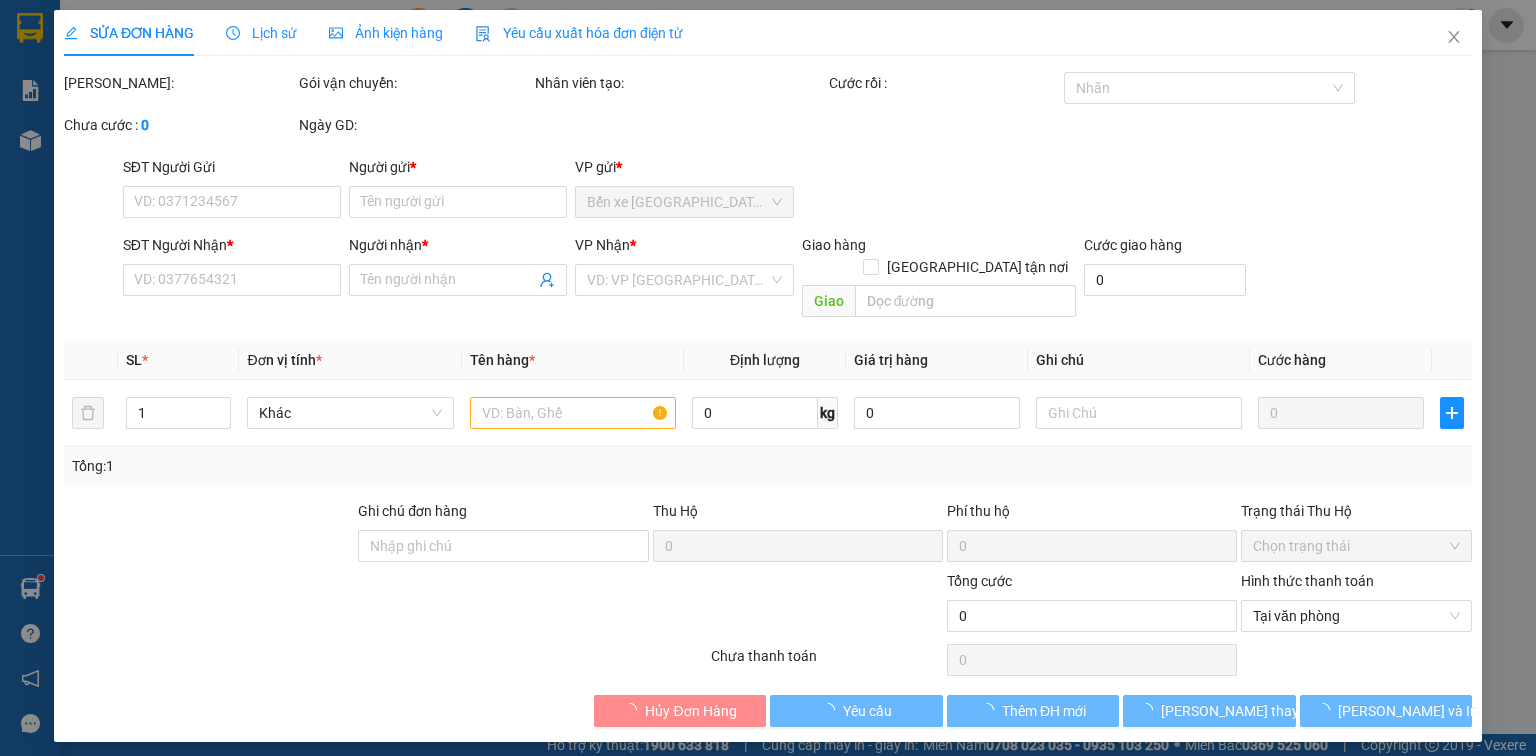 type on "LINH" 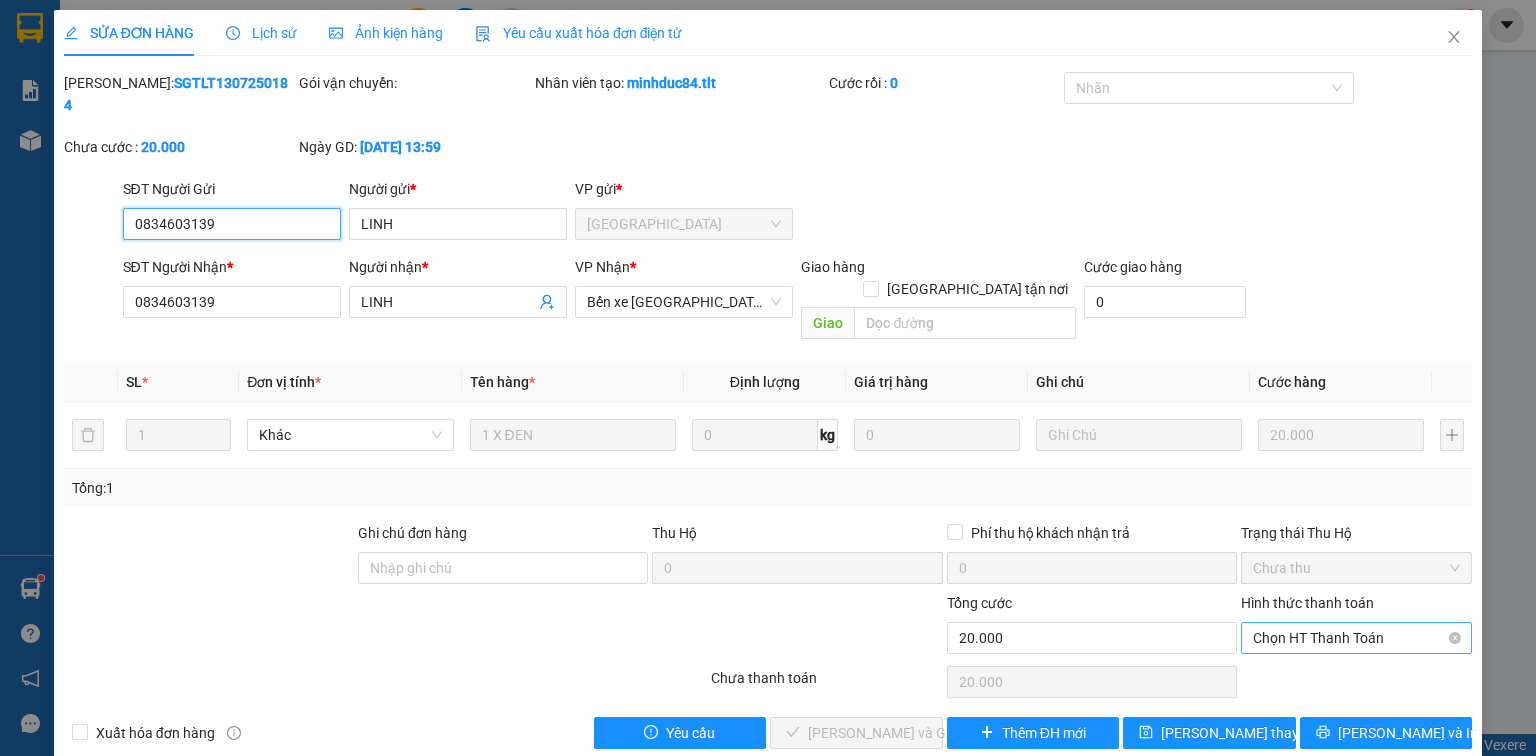 click on "Chọn HT Thanh Toán" at bounding box center (1356, 638) 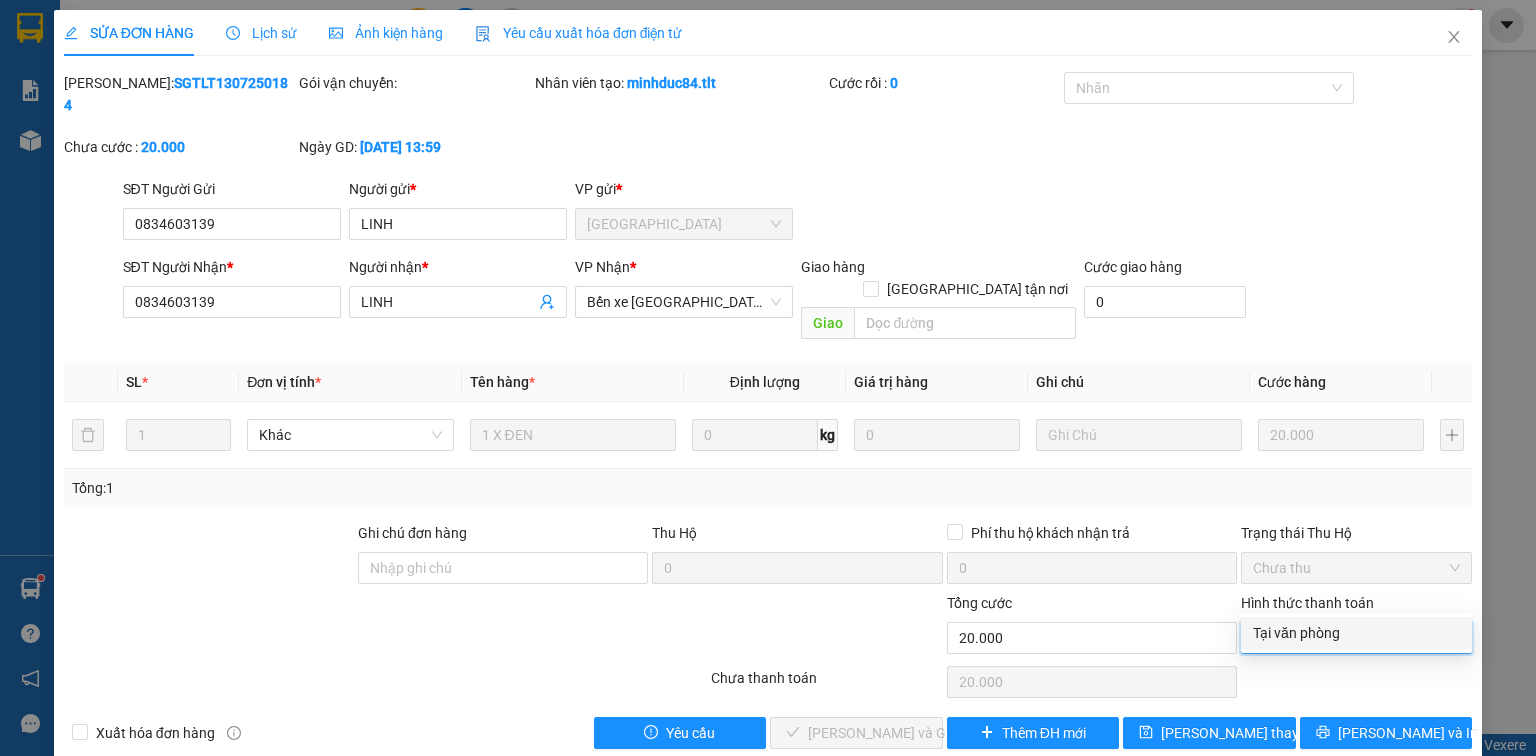 click on "Tại văn phòng" at bounding box center [1356, 633] 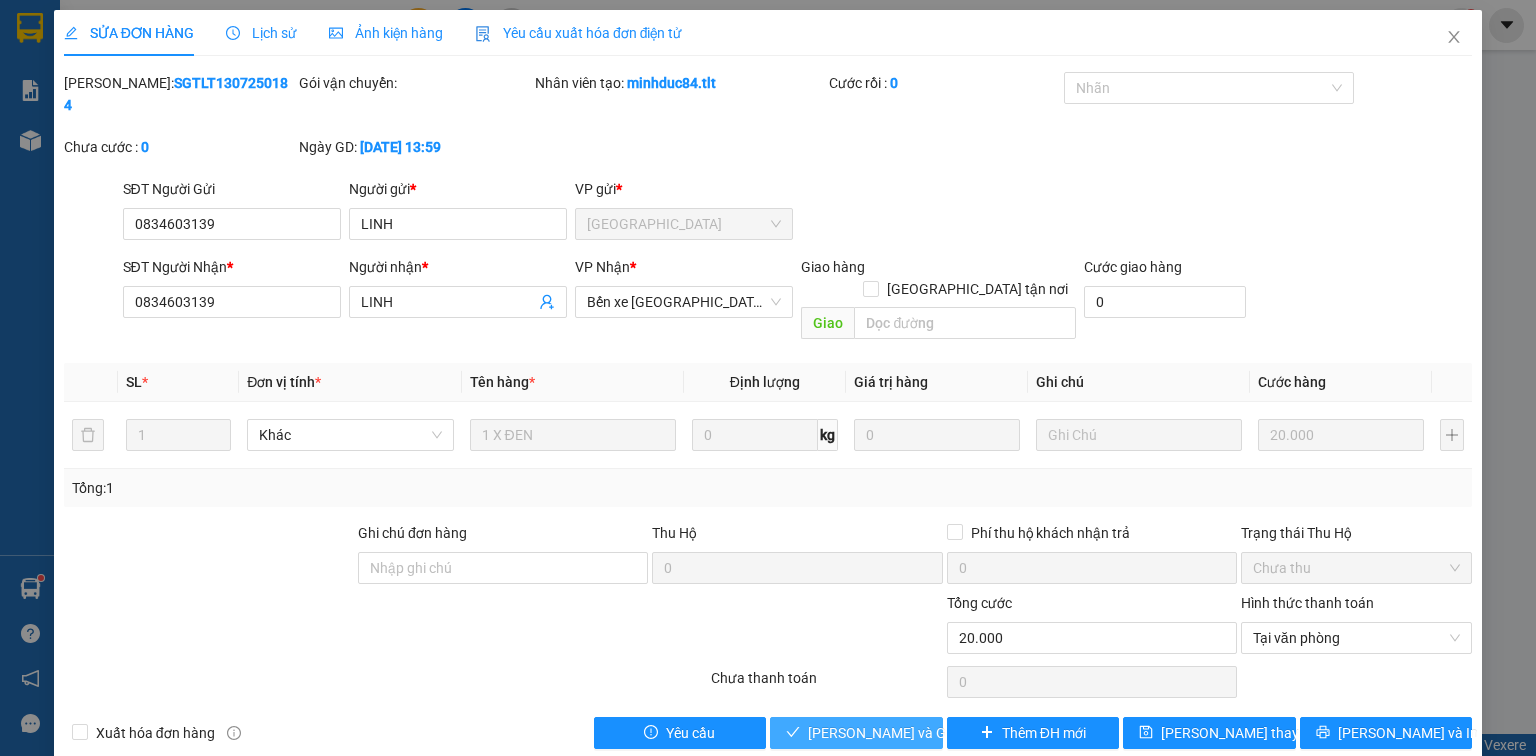 click on "Lưu và Giao hàng" at bounding box center (904, 733) 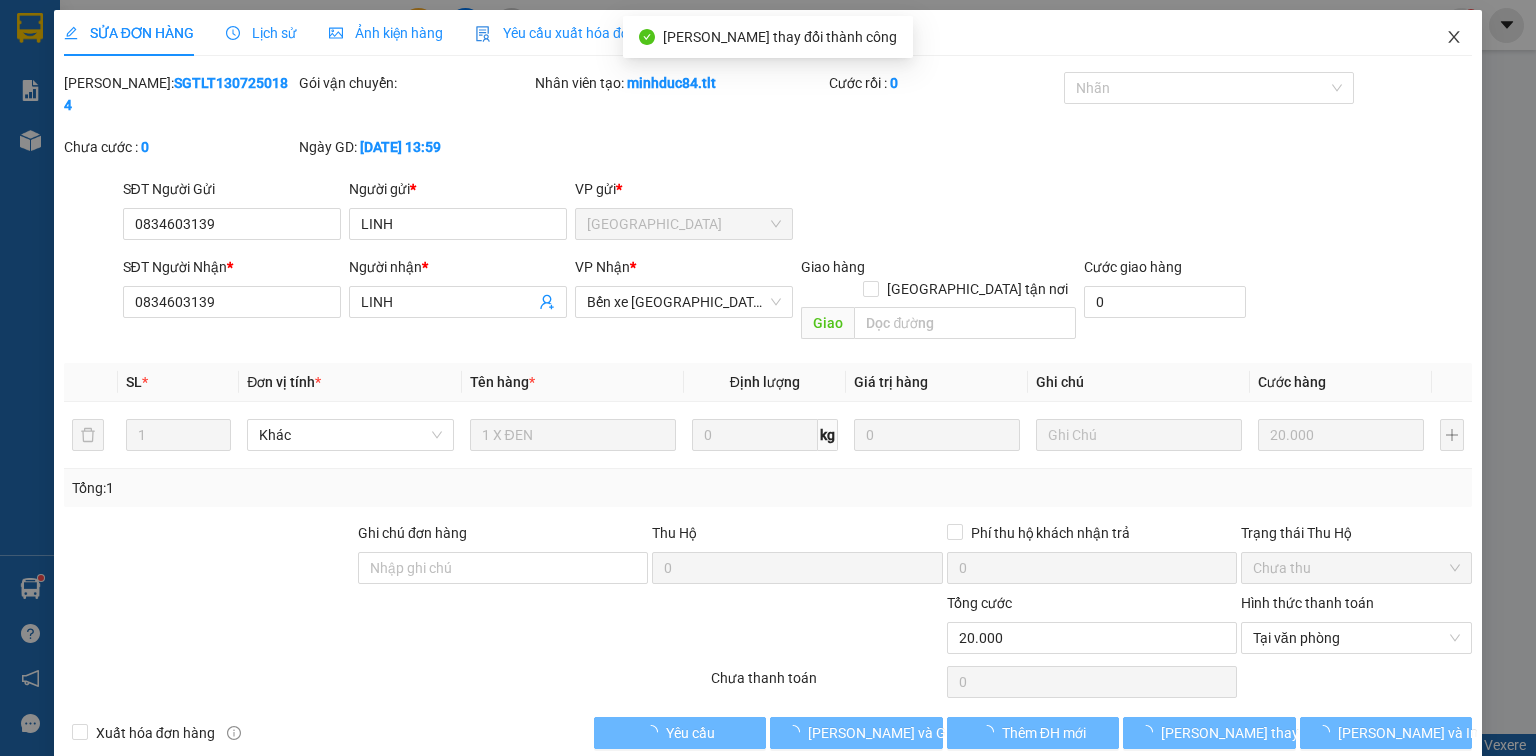 click 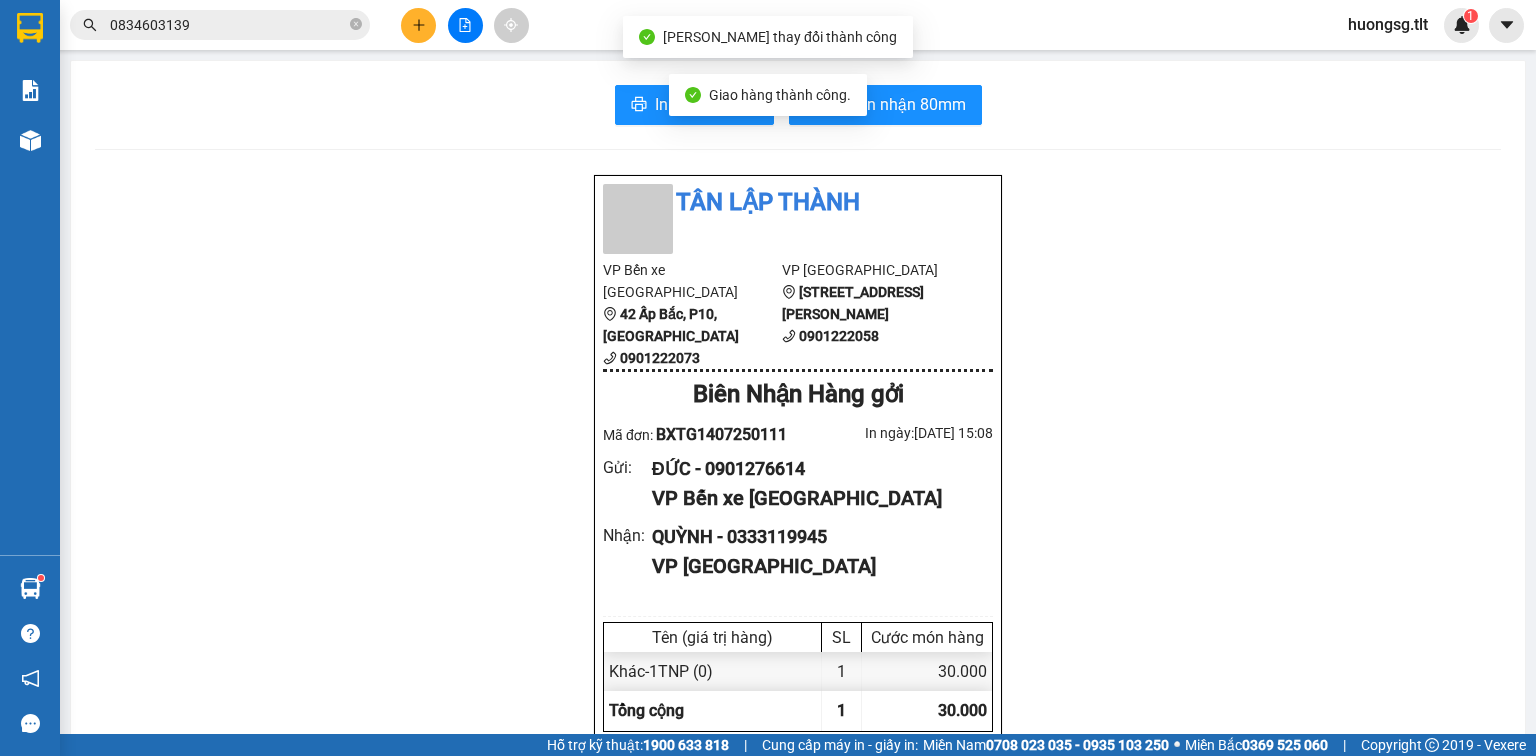 click on "0834603139" at bounding box center (228, 25) 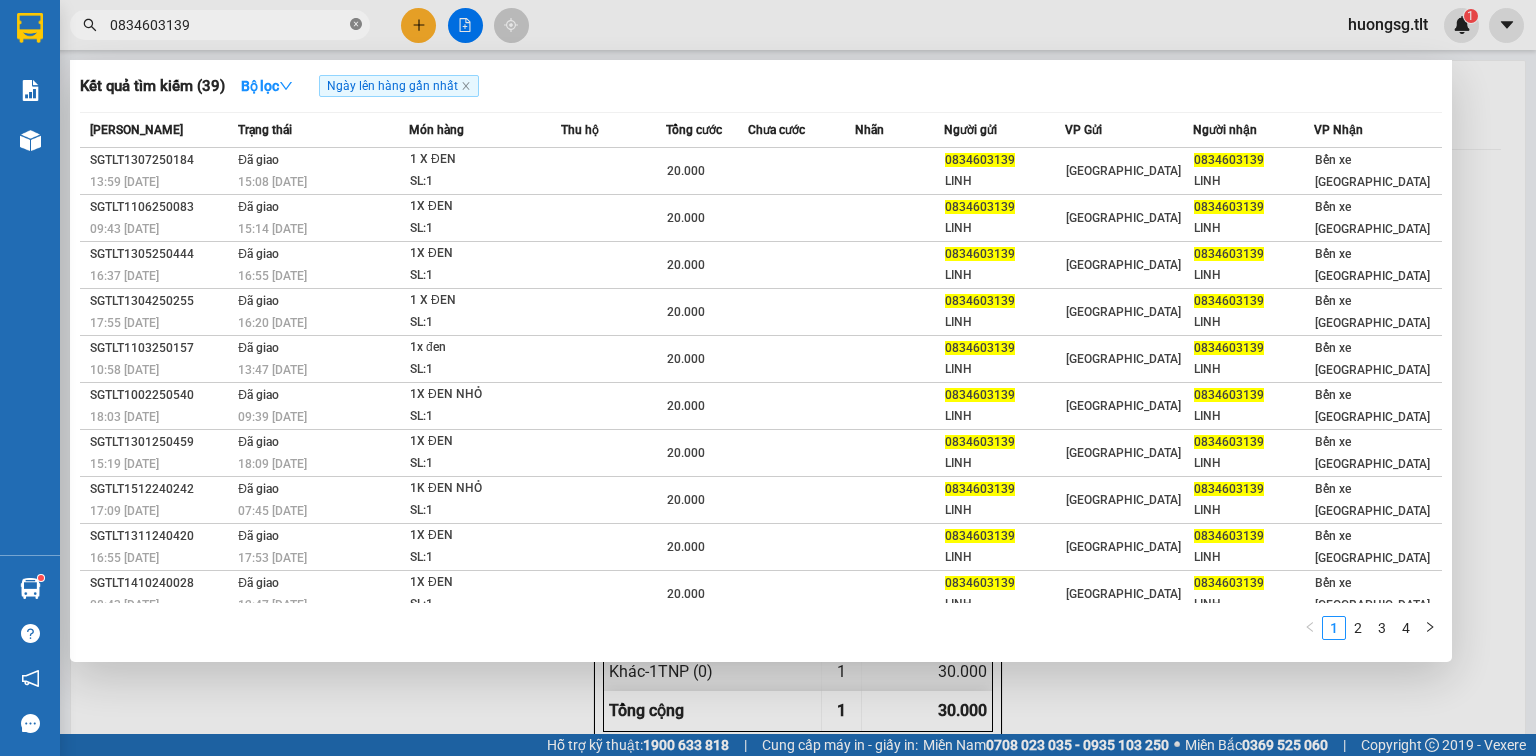 click 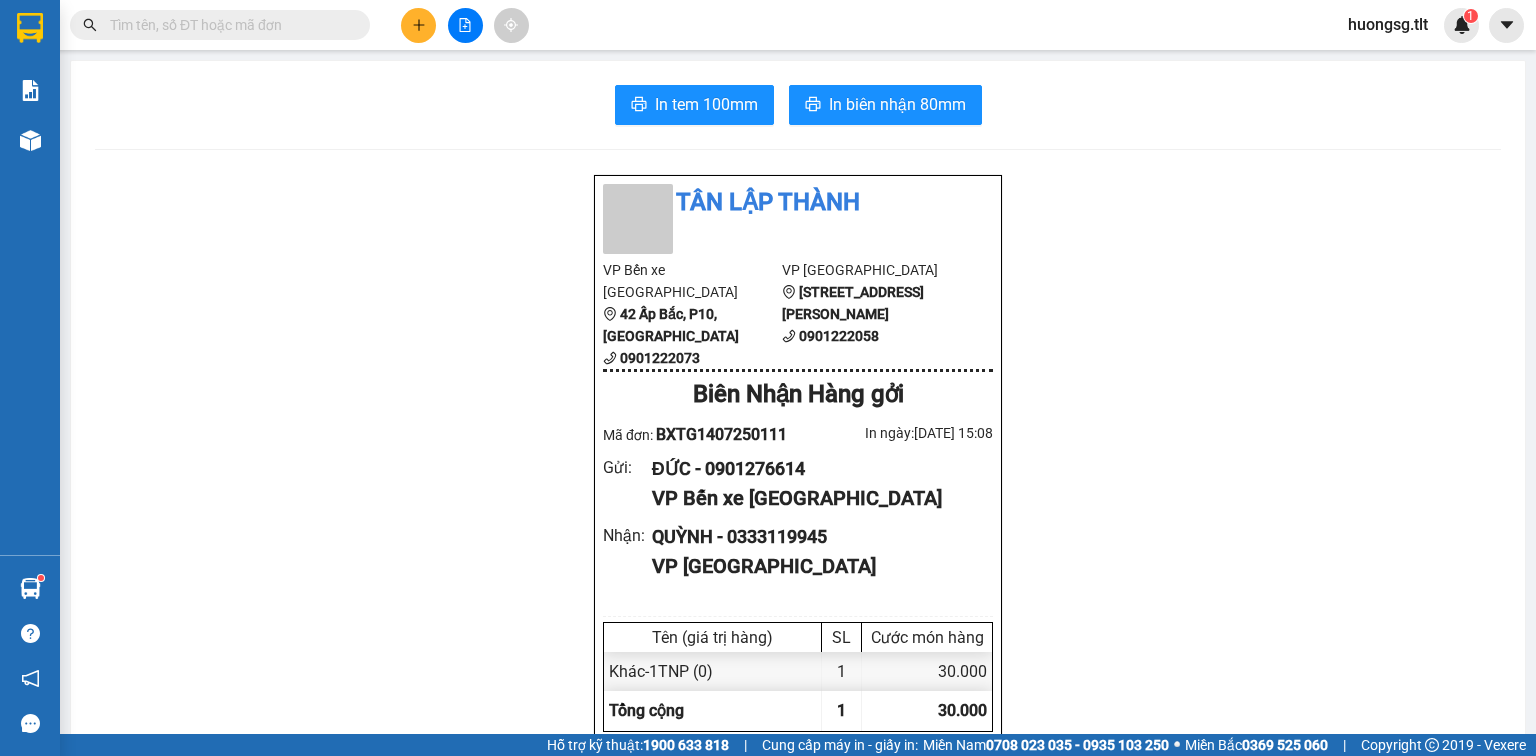 click at bounding box center [220, 25] 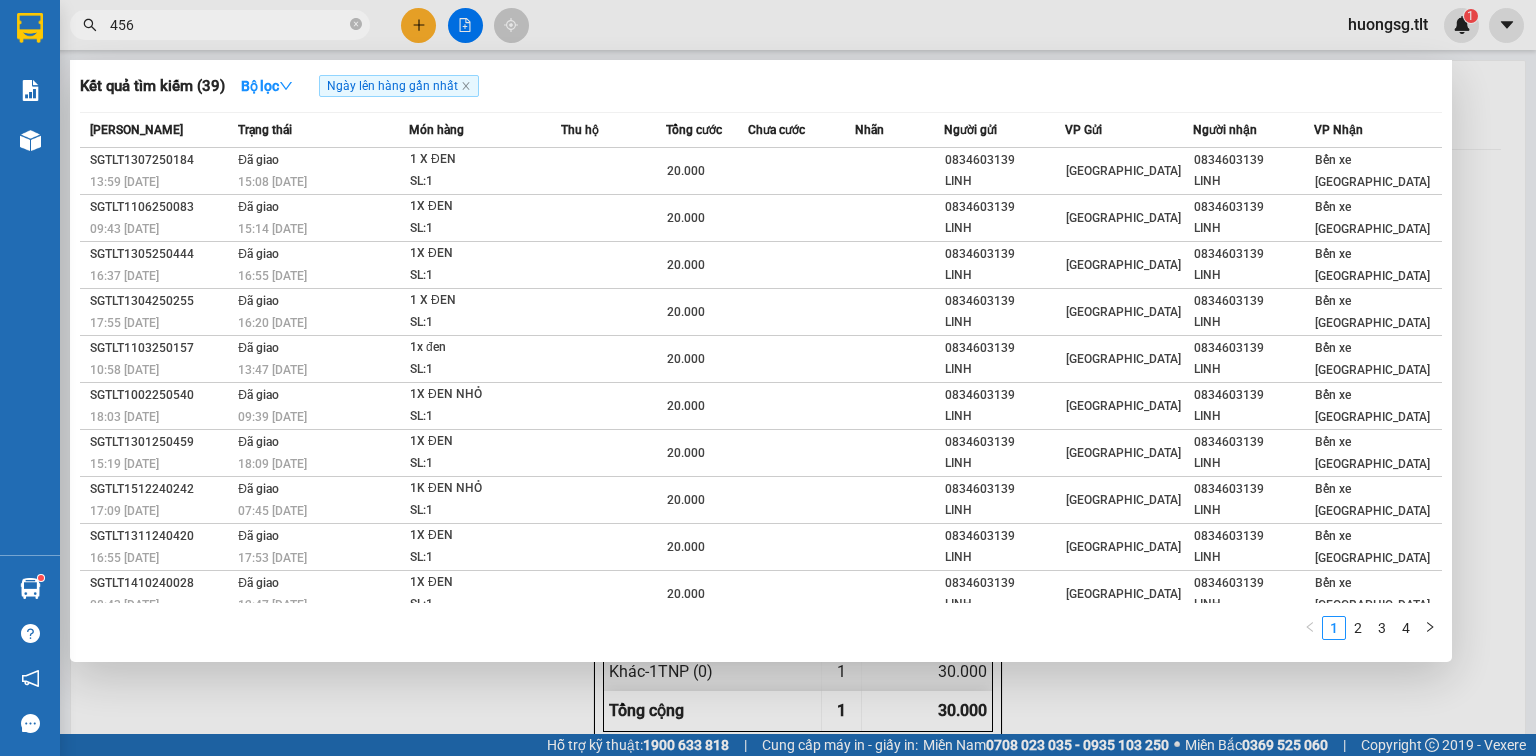 type on "4562" 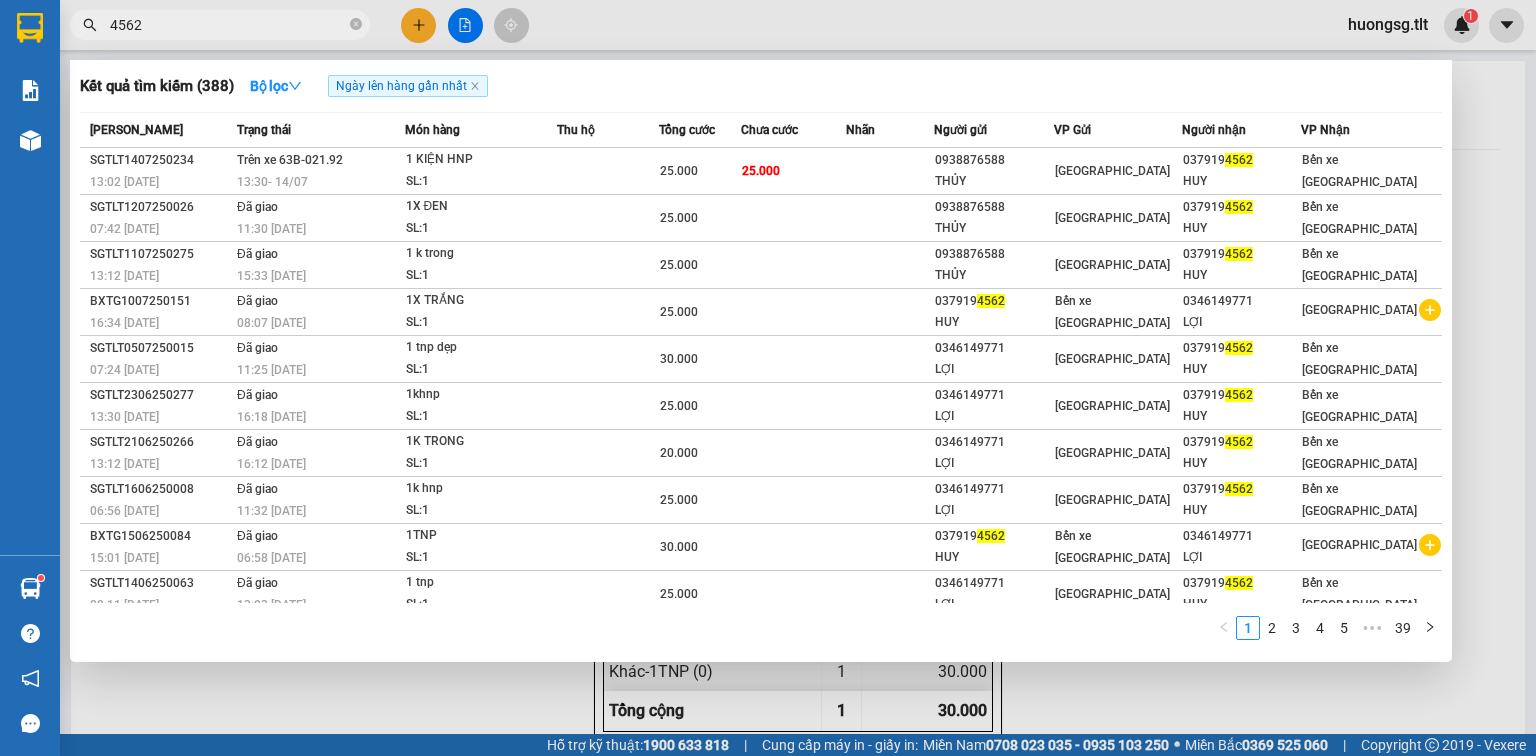 drag, startPoint x: 359, startPoint y: 17, endPoint x: 348, endPoint y: 17, distance: 11 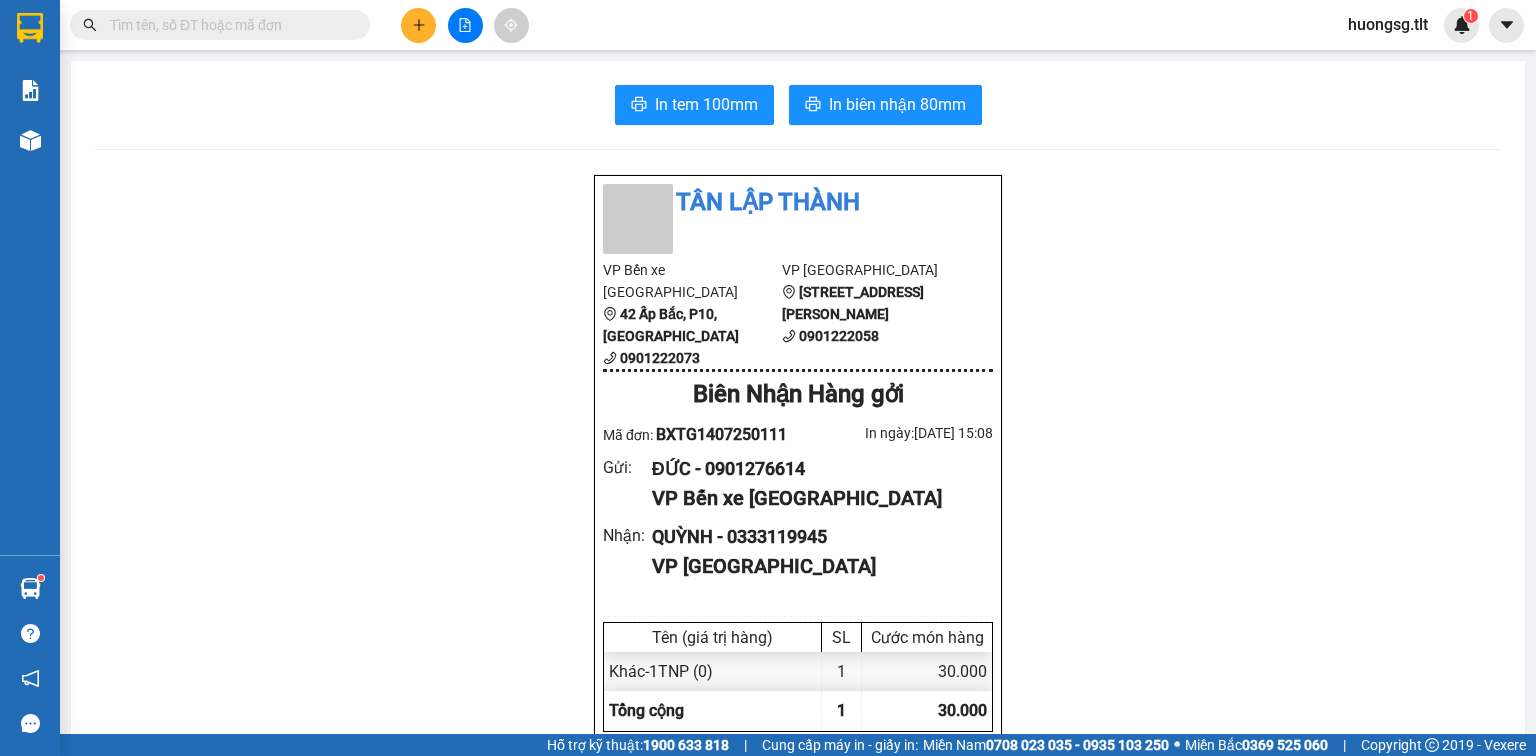 click at bounding box center (228, 25) 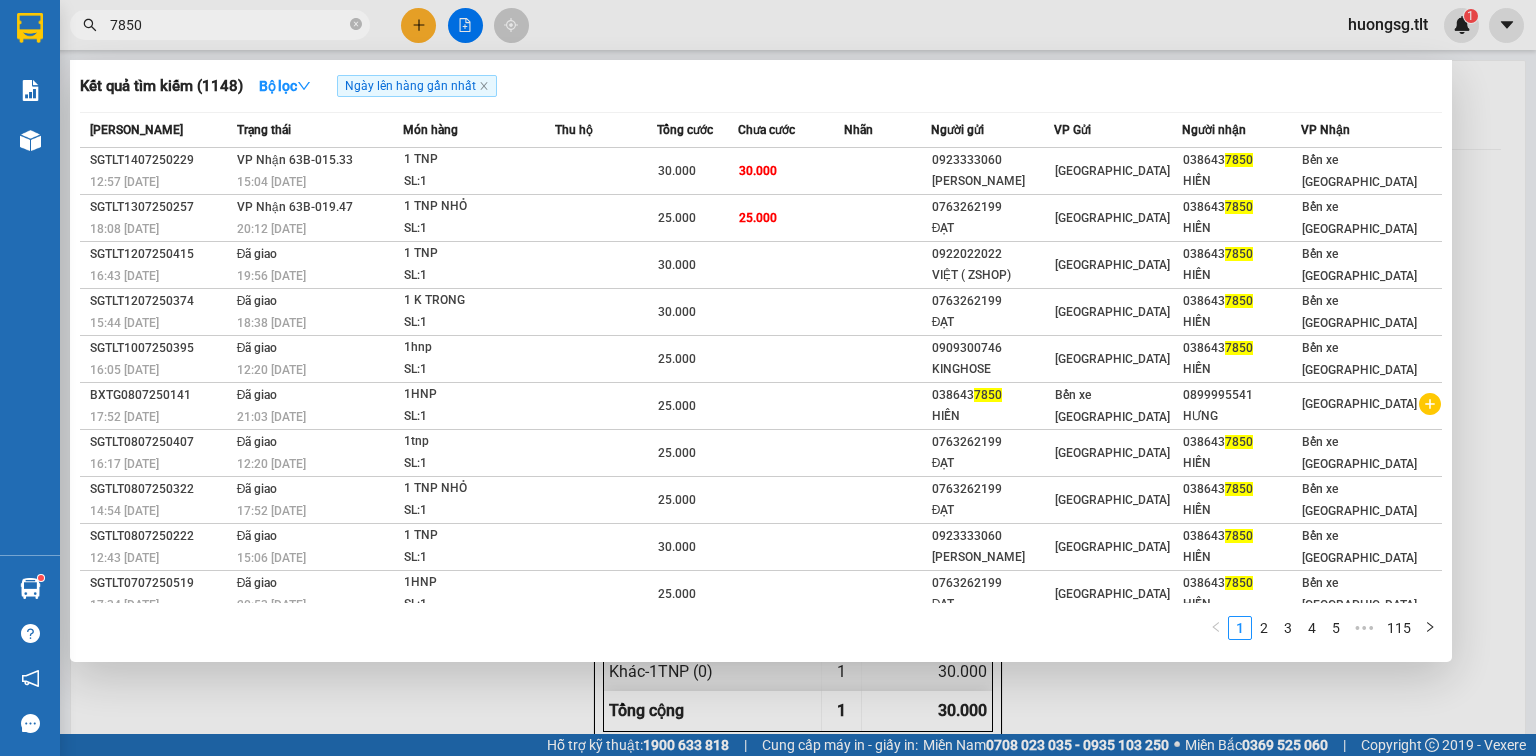 type on "7850" 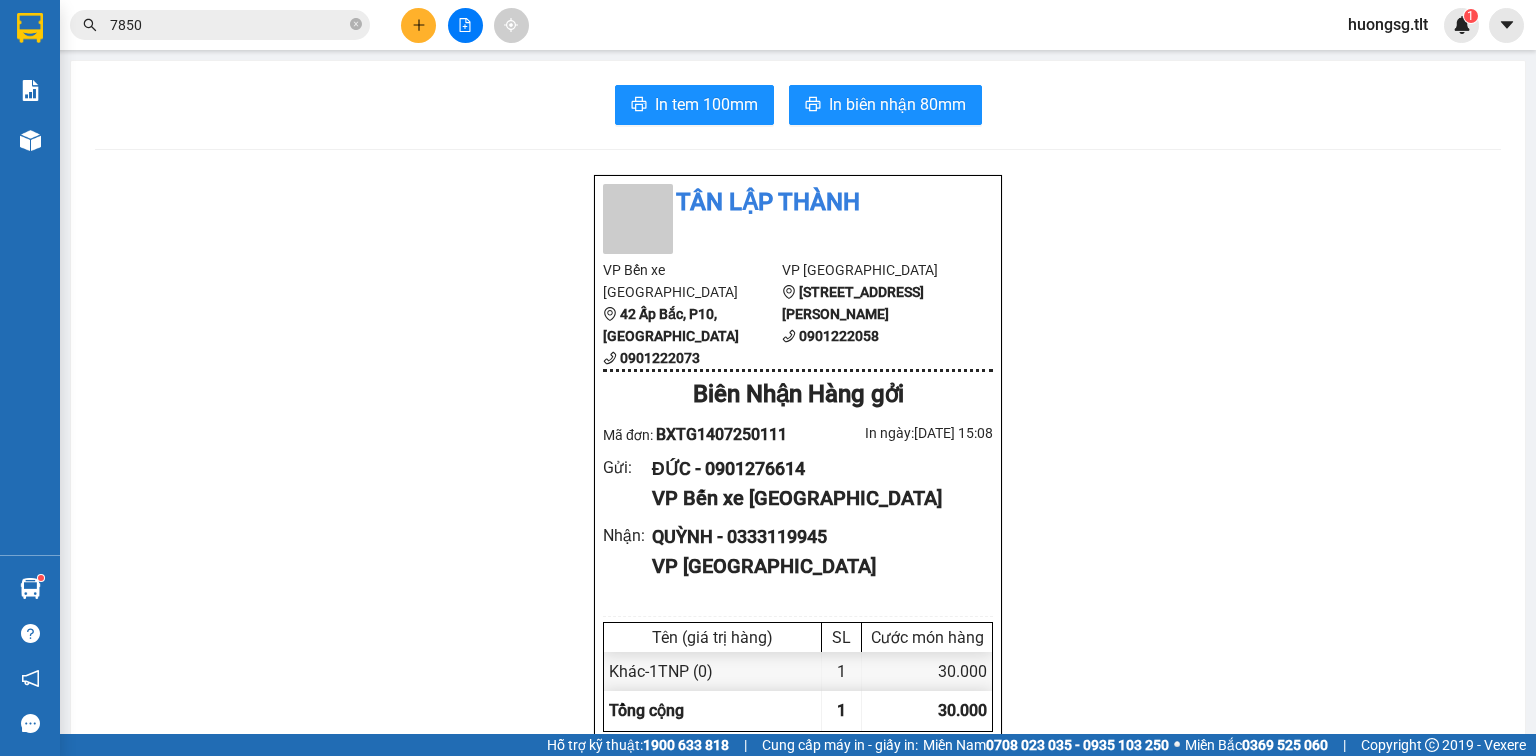 click at bounding box center (418, 25) 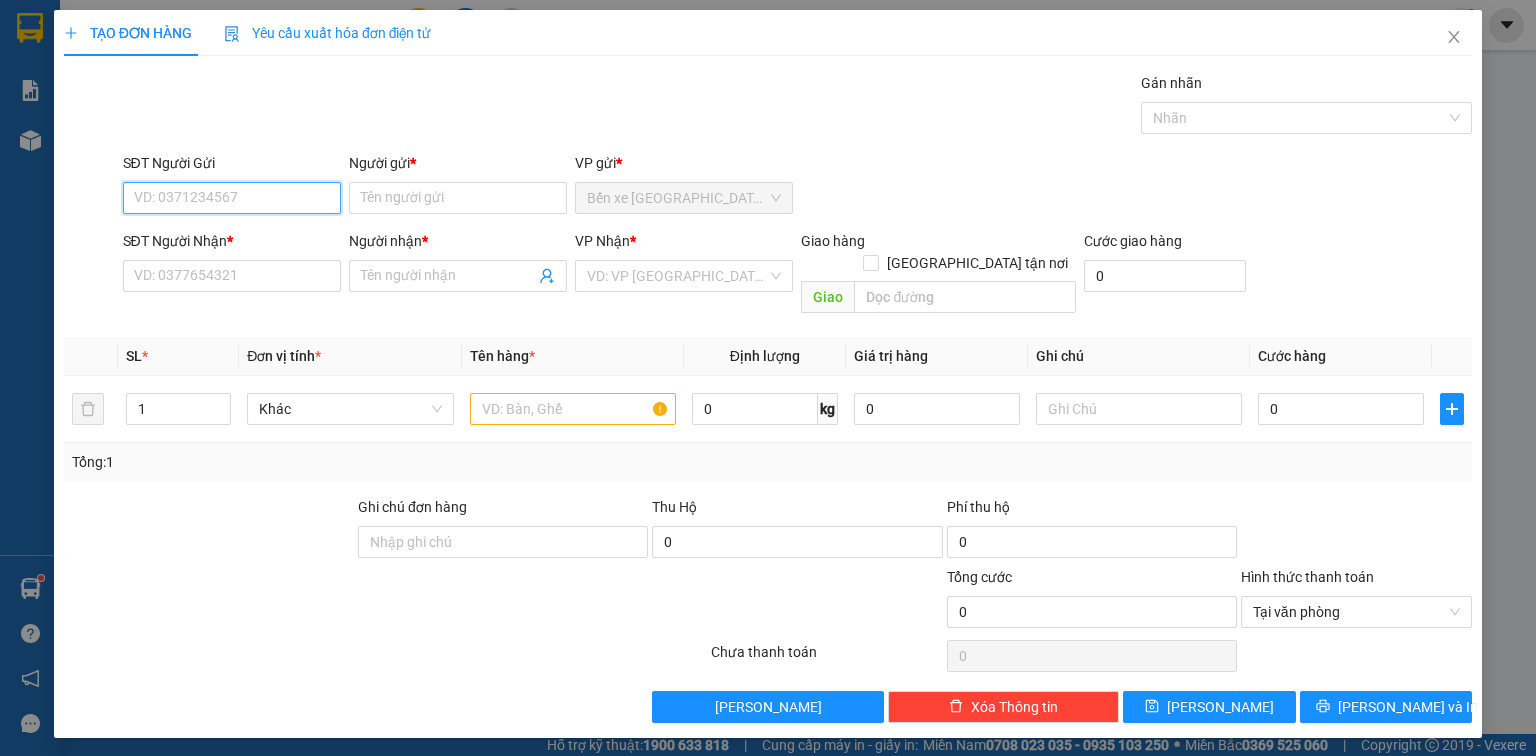 click on "SĐT Người Gửi" at bounding box center [232, 198] 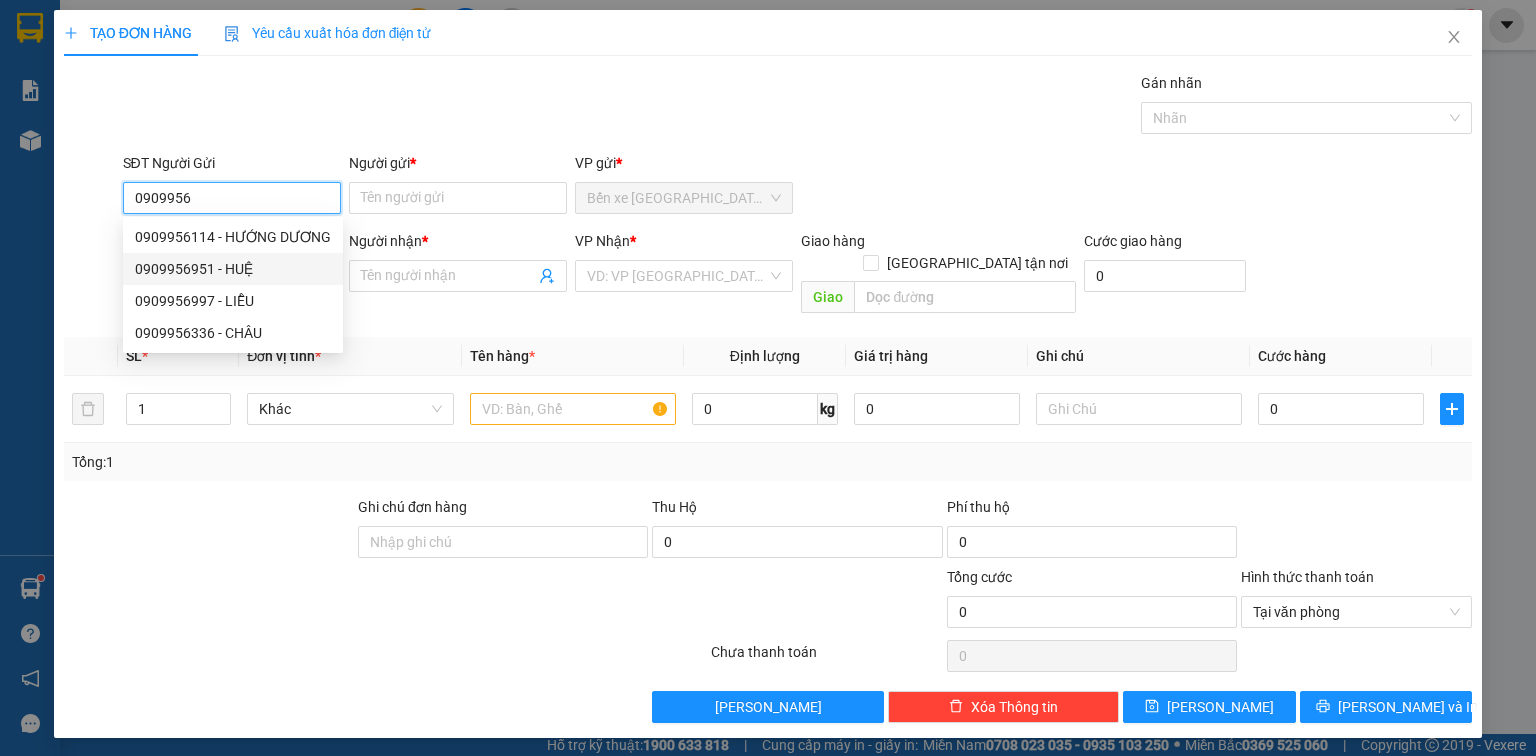 click on "0909956951 - HUỆ" at bounding box center (233, 269) 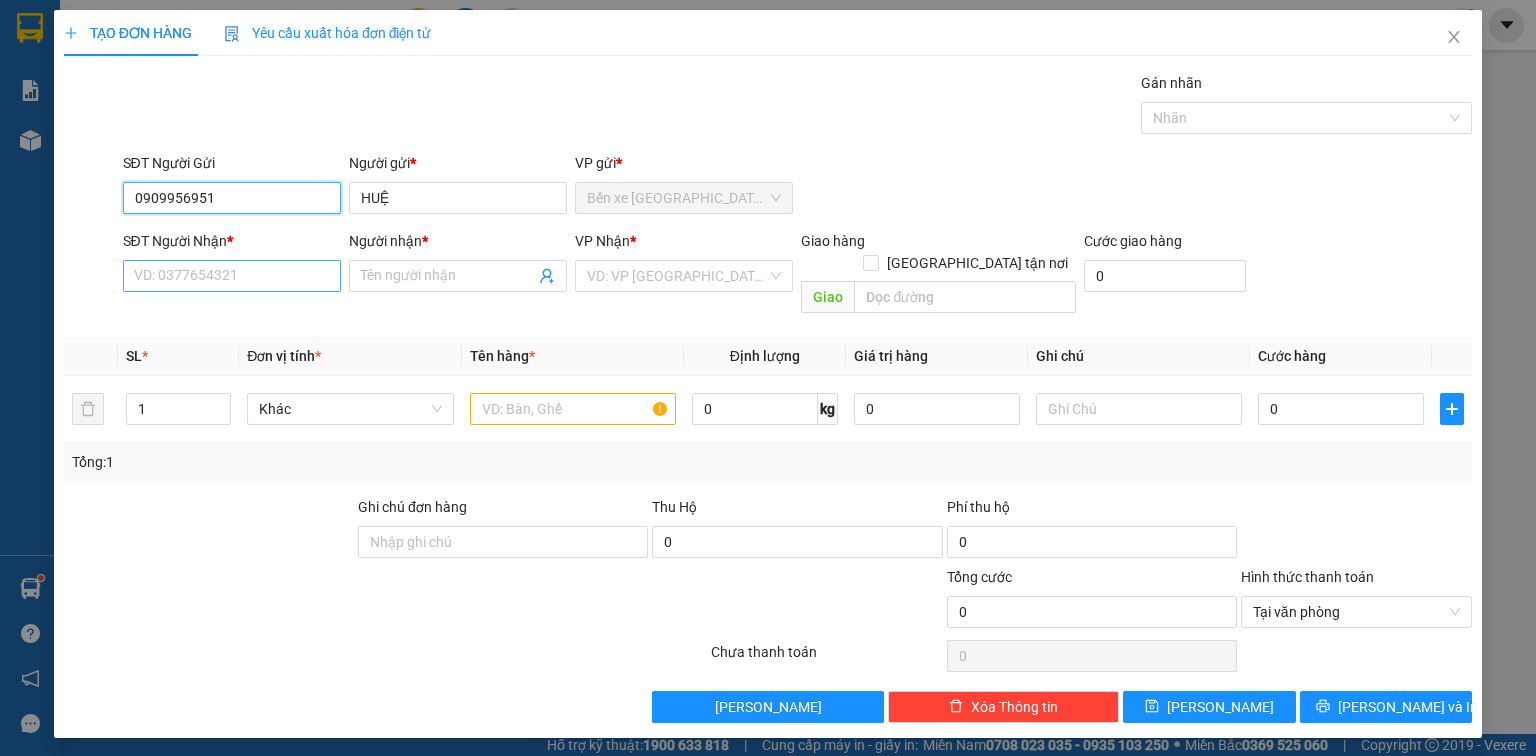 type on "0909956951" 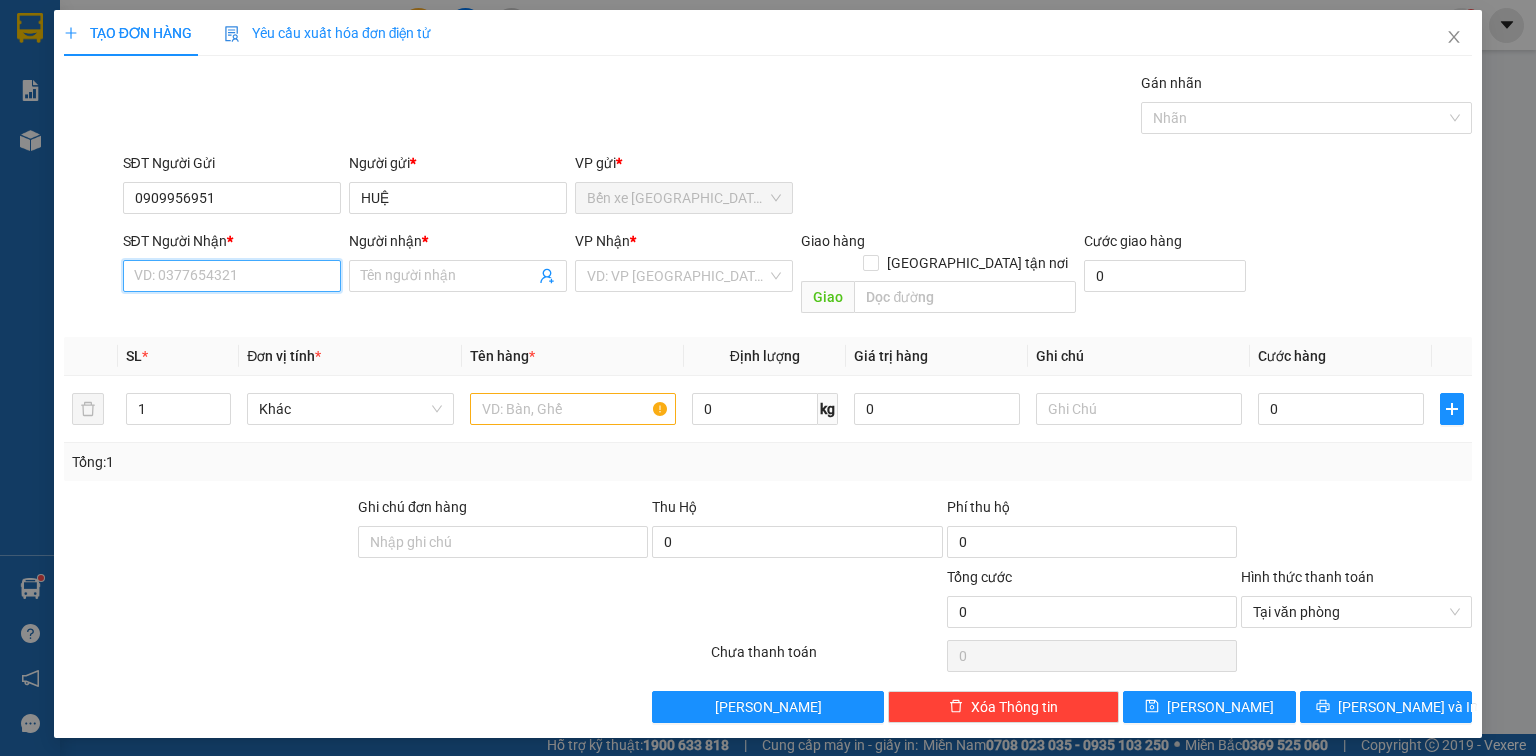 click on "SĐT Người Nhận  *" at bounding box center (232, 276) 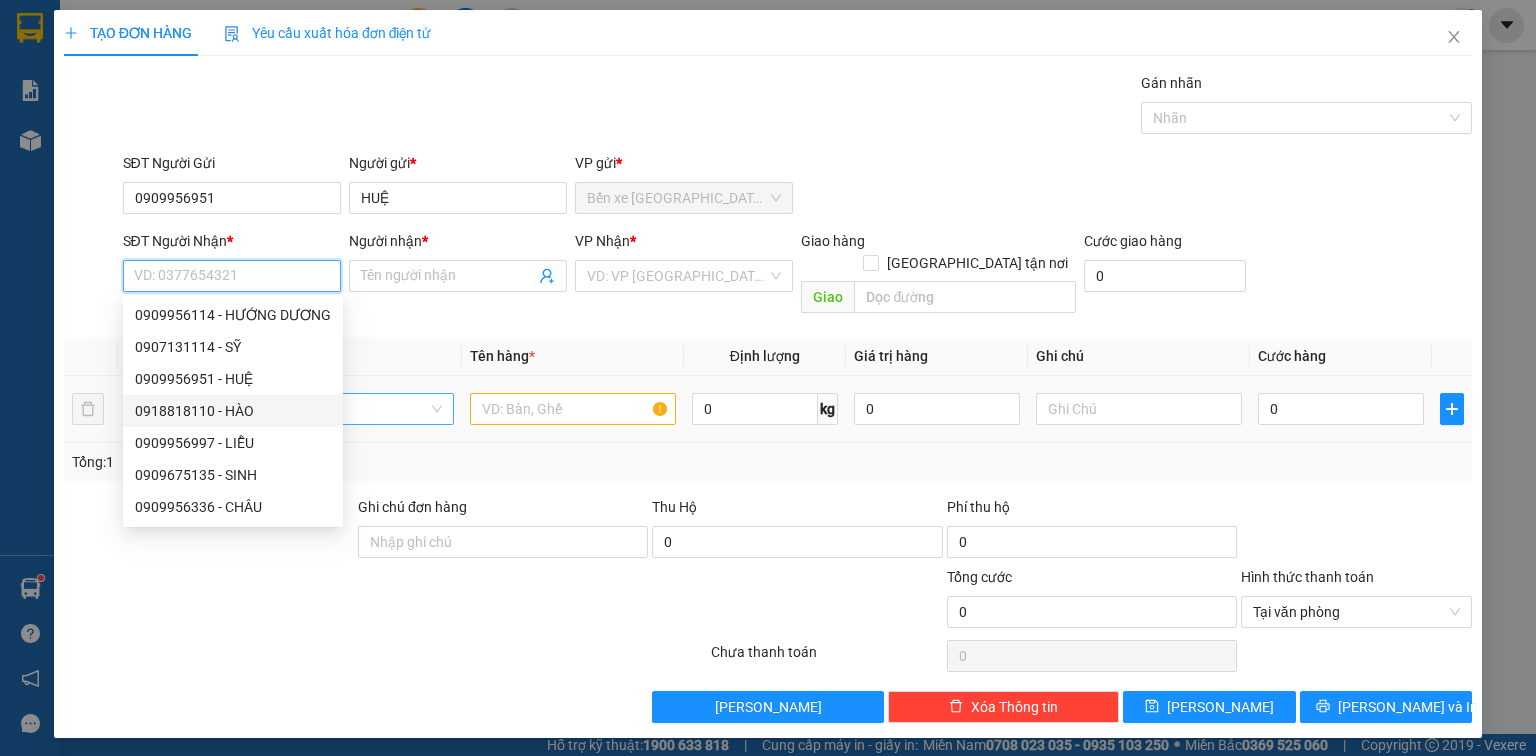 drag, startPoint x: 244, startPoint y: 406, endPoint x: 269, endPoint y: 373, distance: 41.400482 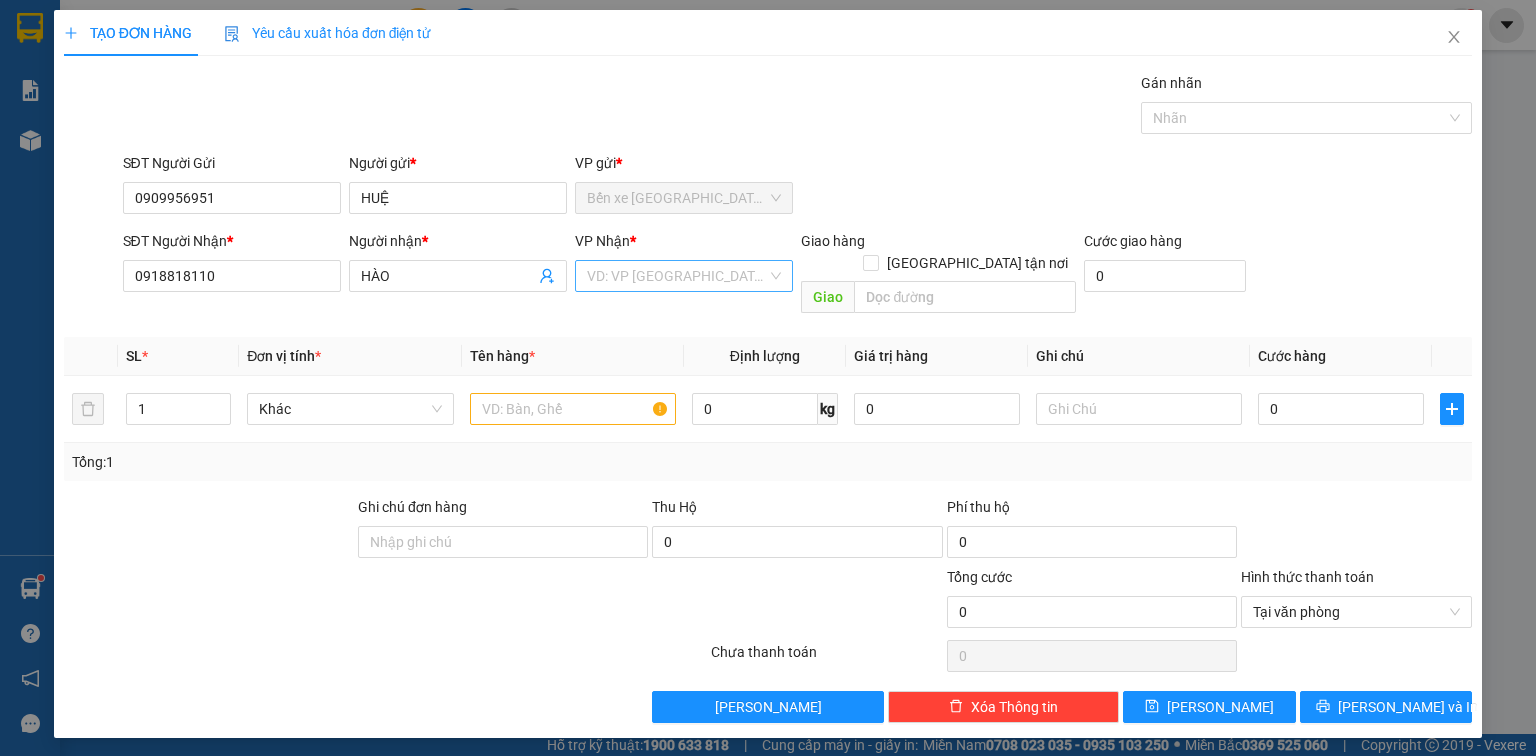 click at bounding box center [677, 276] 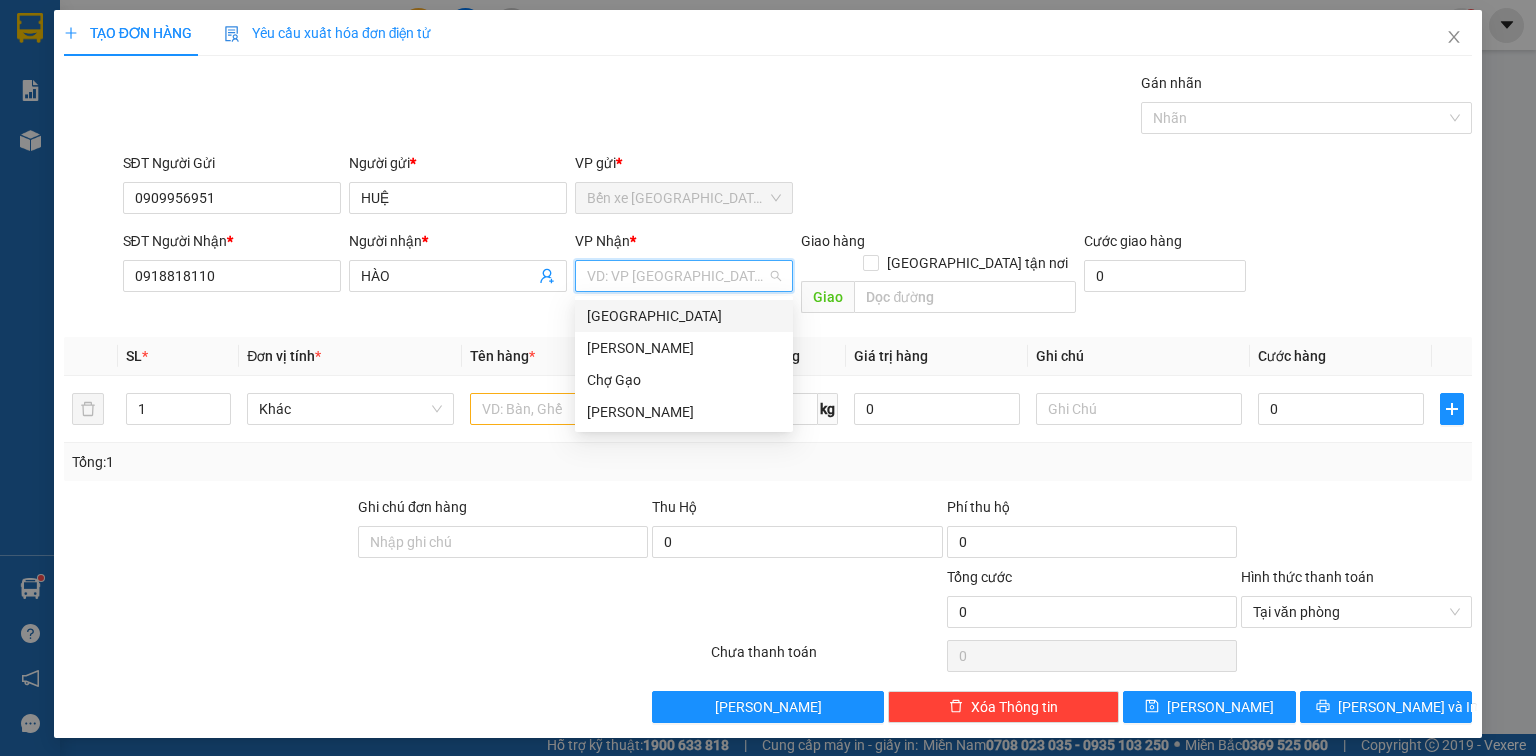 click on "[GEOGRAPHIC_DATA]" at bounding box center (684, 316) 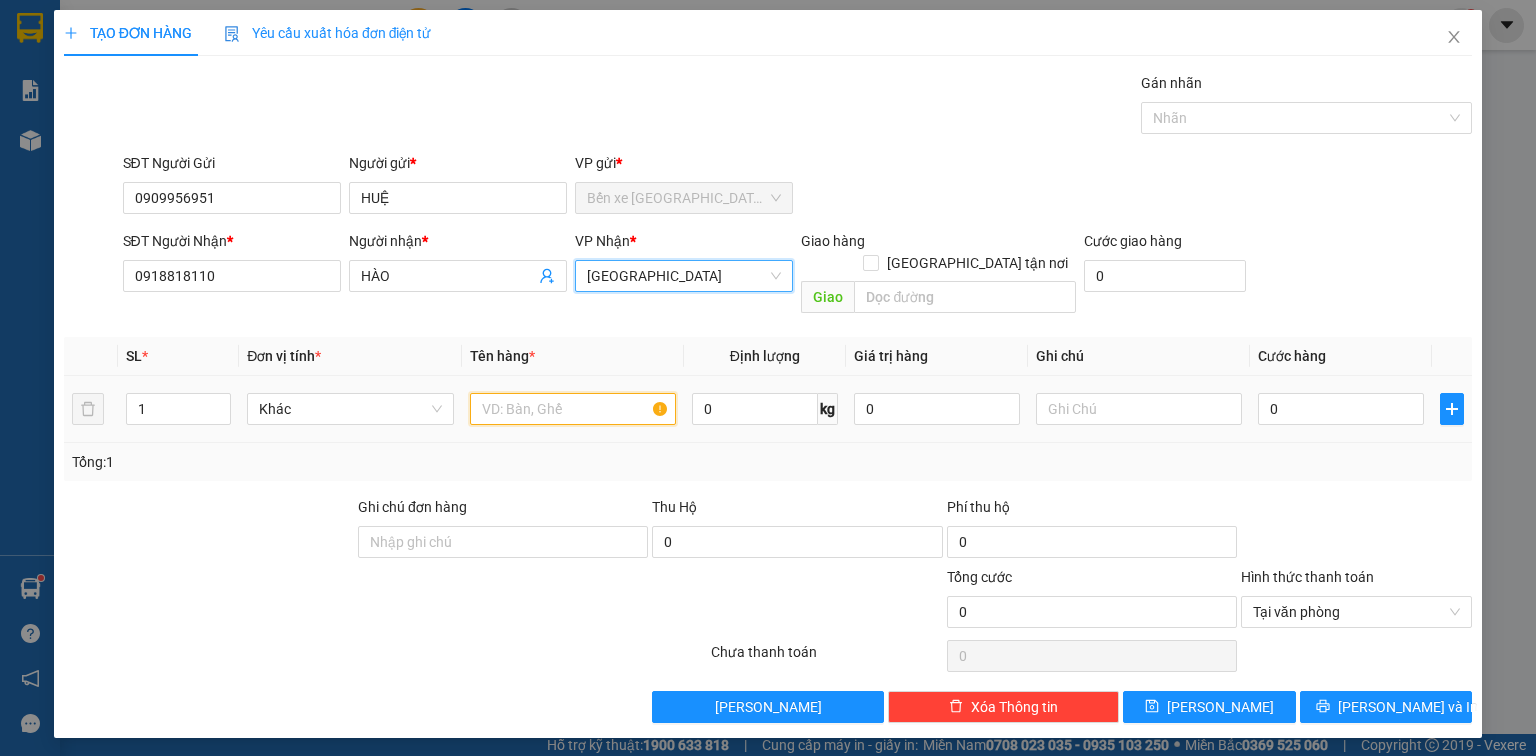 drag, startPoint x: 584, startPoint y: 372, endPoint x: 564, endPoint y: 376, distance: 20.396078 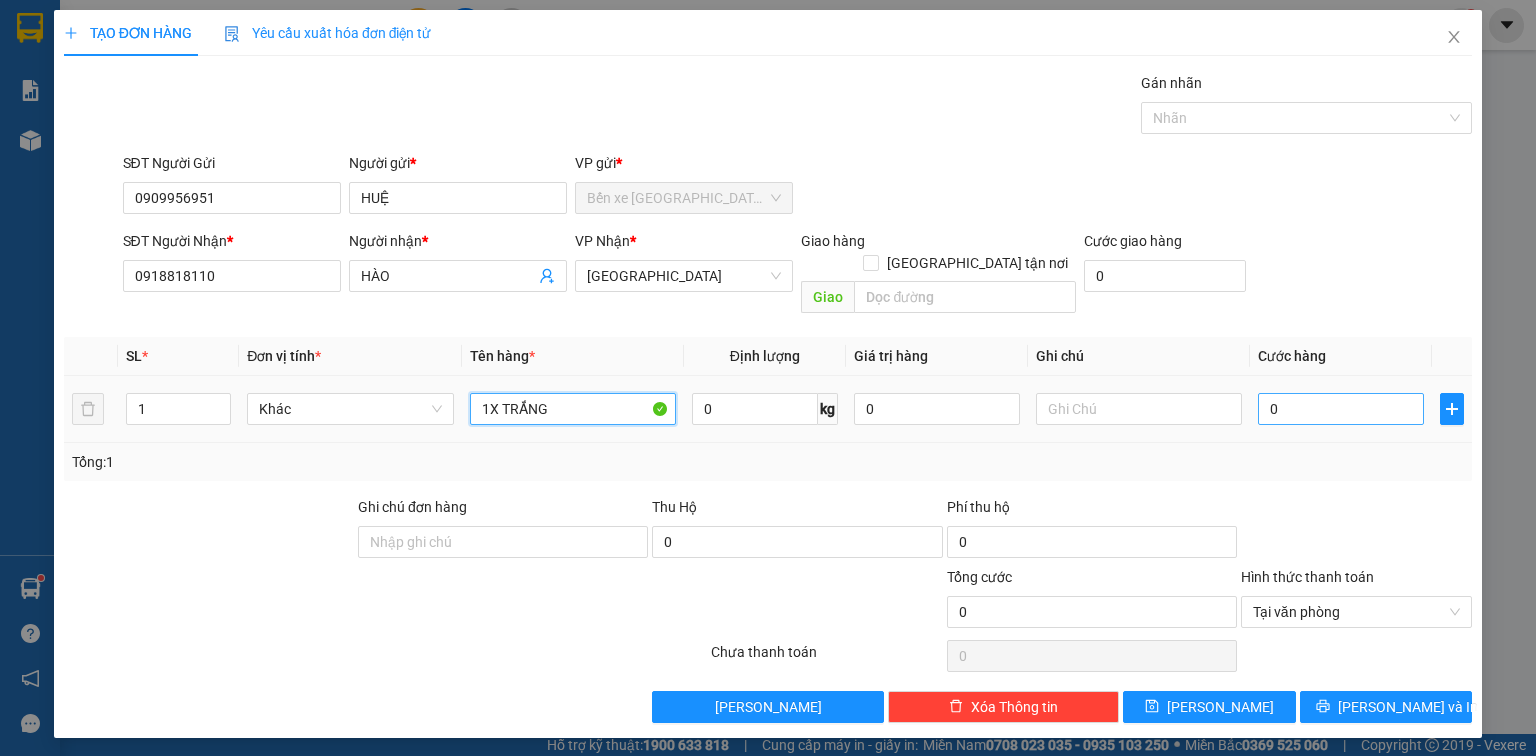 type on "1X TRẮNG" 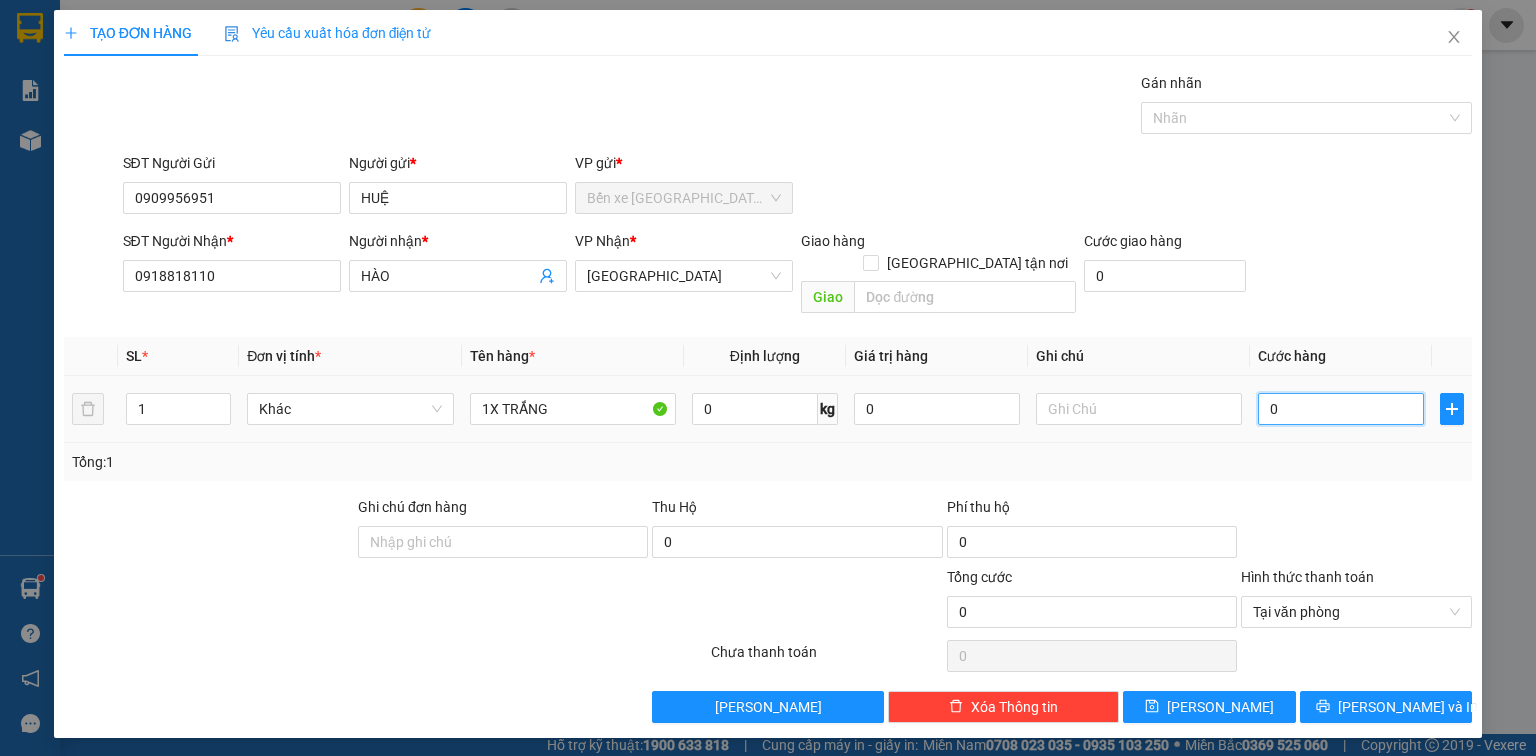 click on "0" at bounding box center (1341, 409) 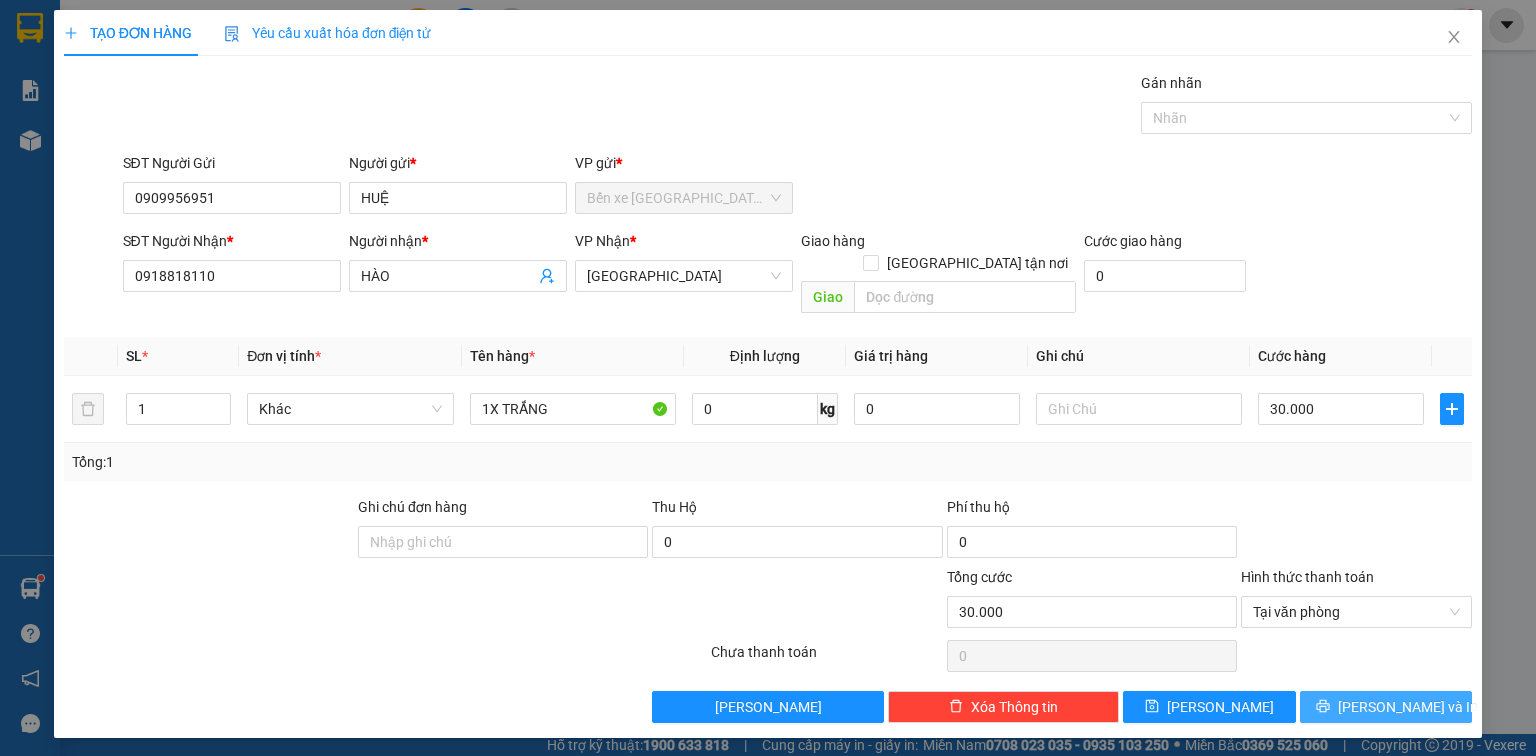 click 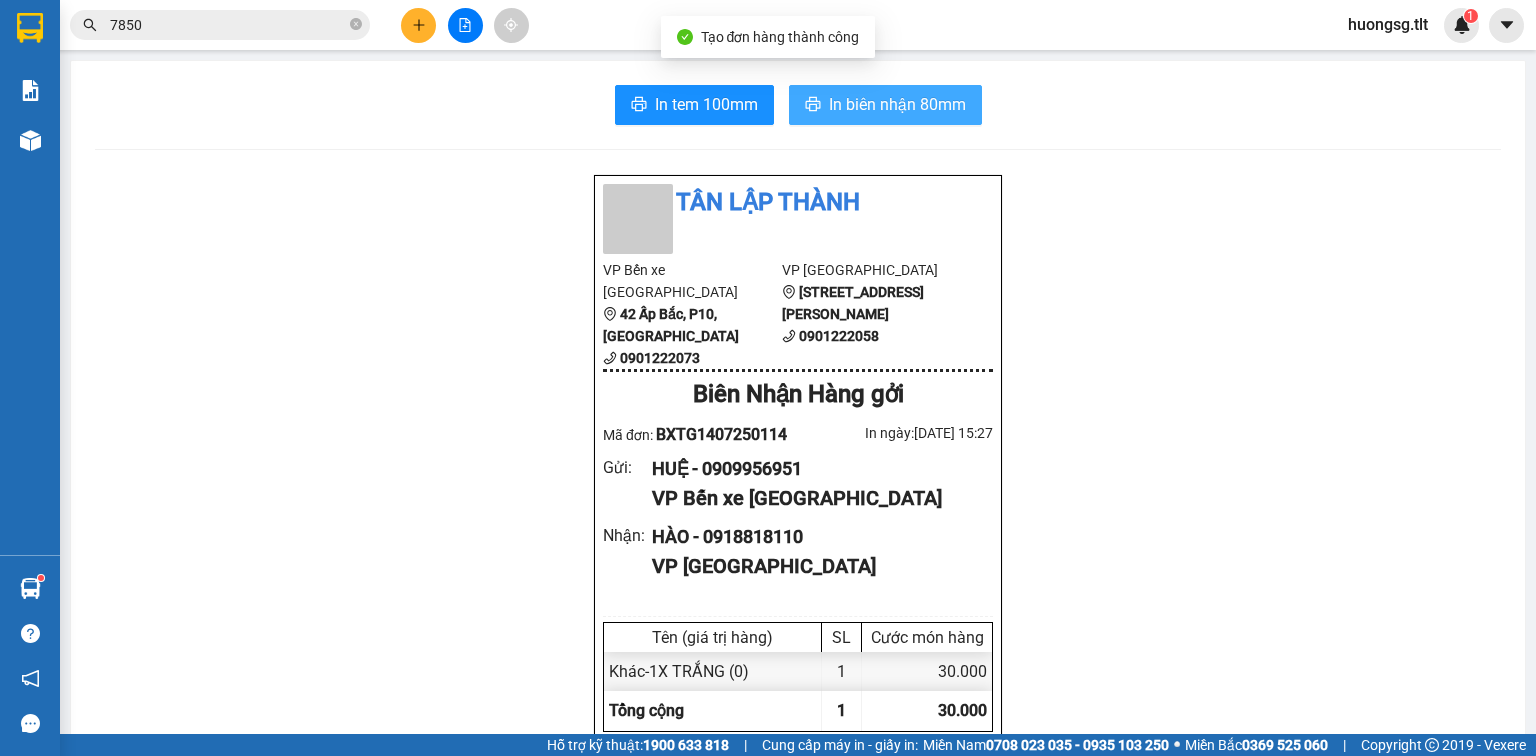 click on "In biên nhận 80mm" at bounding box center [897, 104] 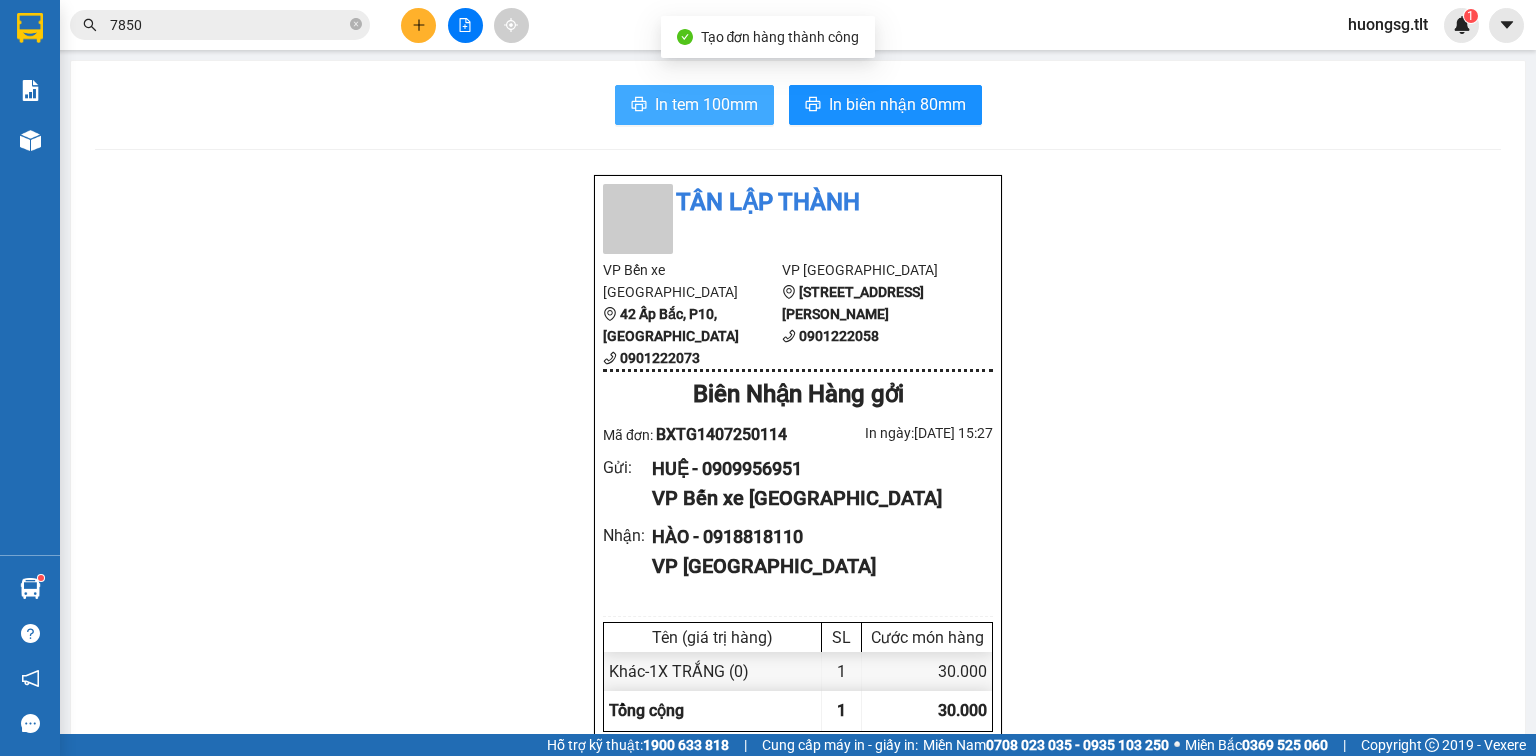 click on "In tem 100mm" at bounding box center [706, 104] 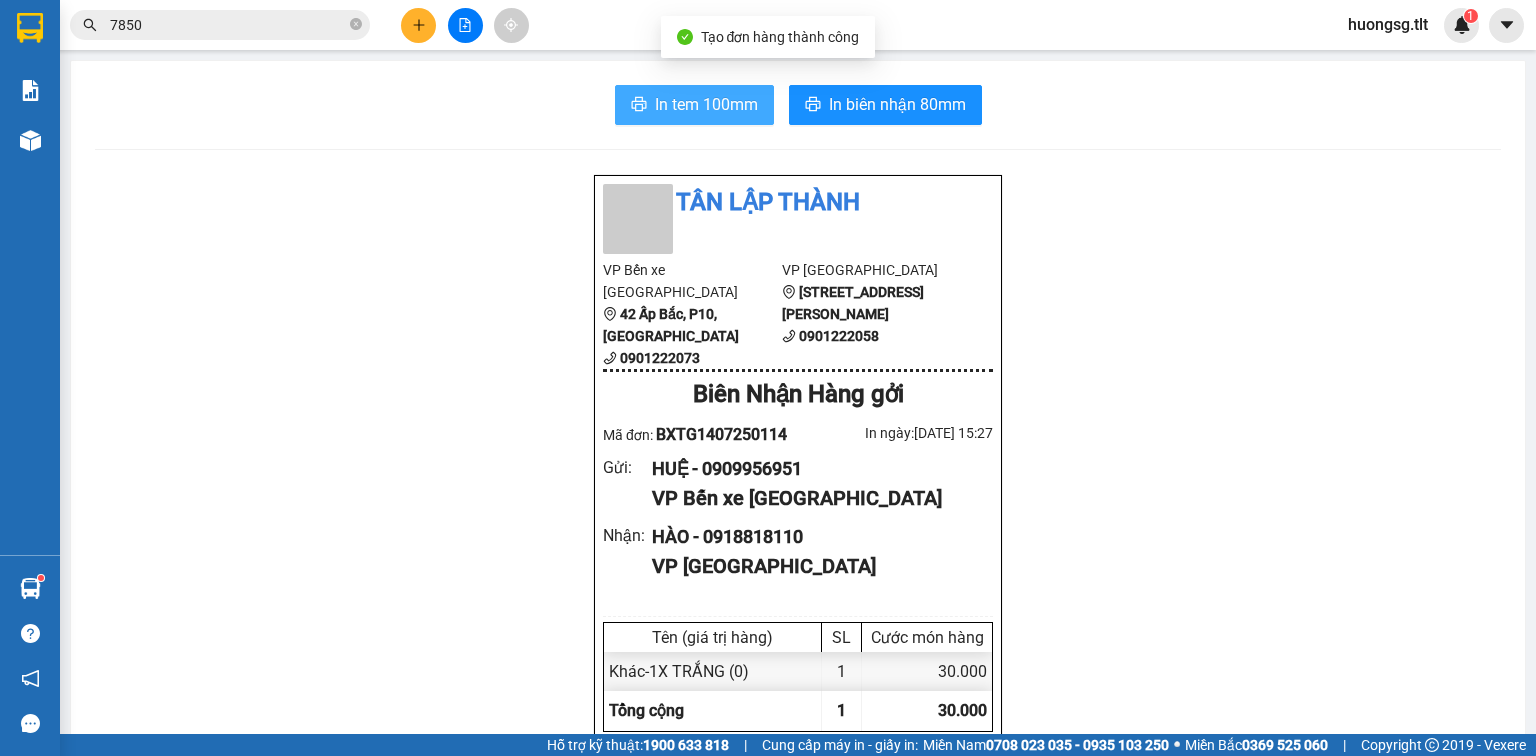 scroll, scrollTop: 0, scrollLeft: 0, axis: both 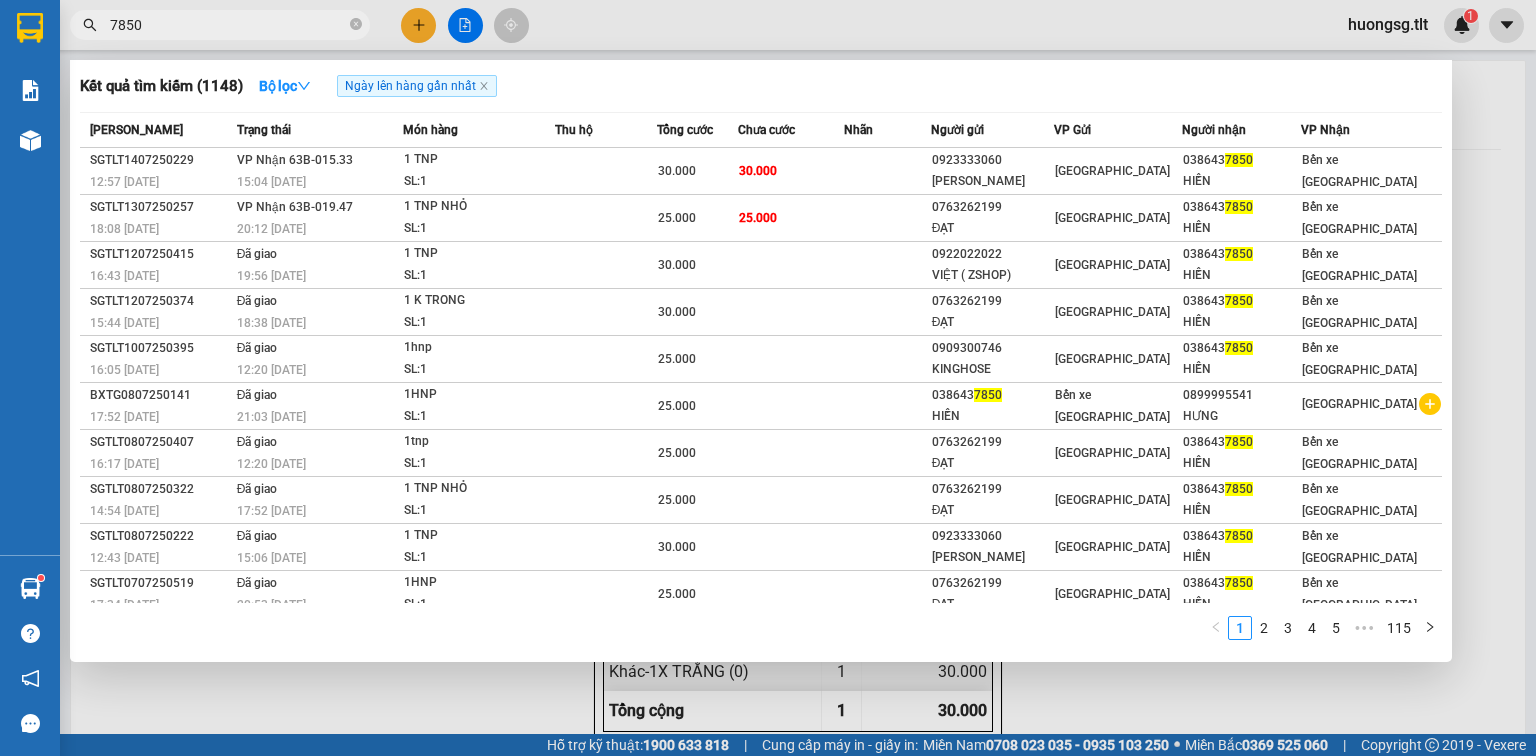 click 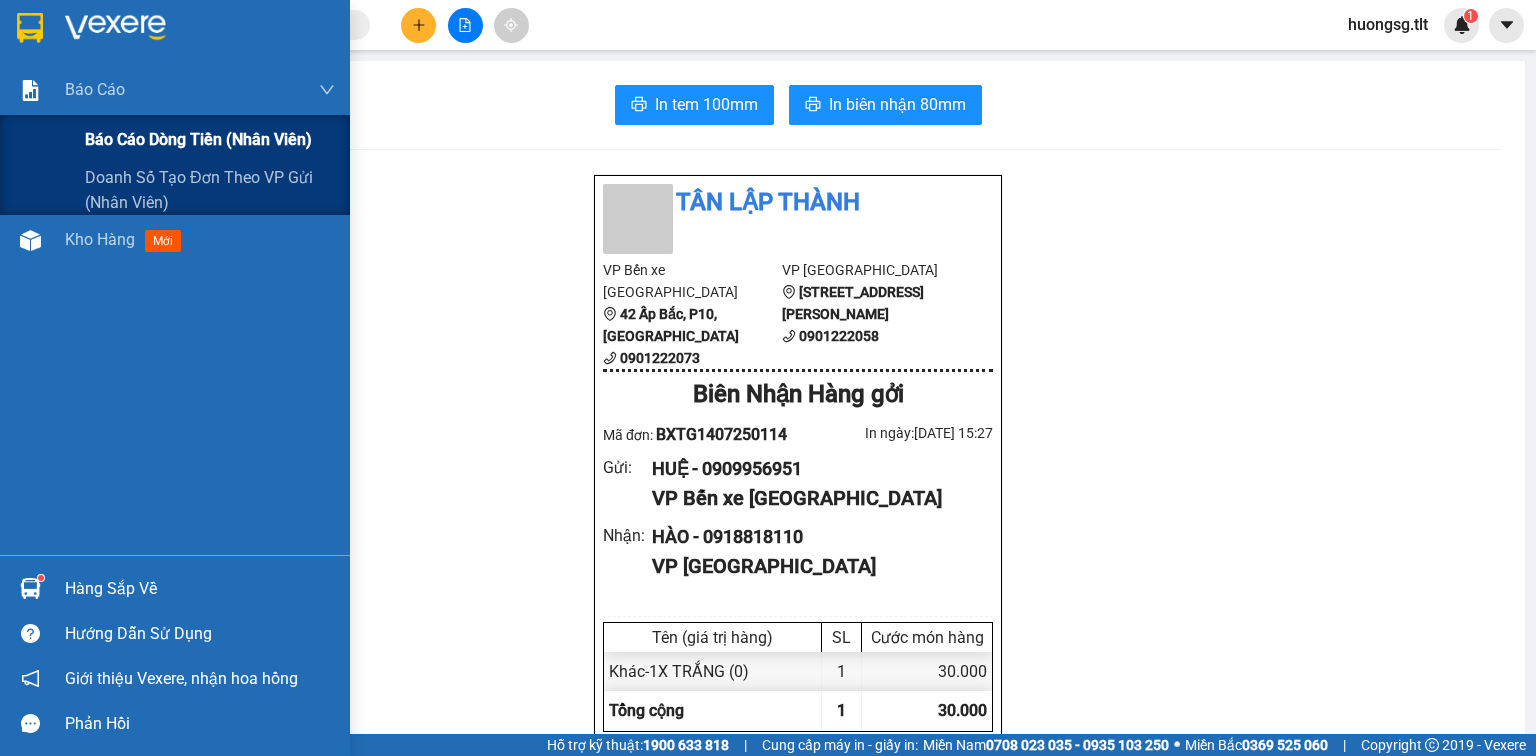 drag, startPoint x: 124, startPoint y: 112, endPoint x: 138, endPoint y: 156, distance: 46.173584 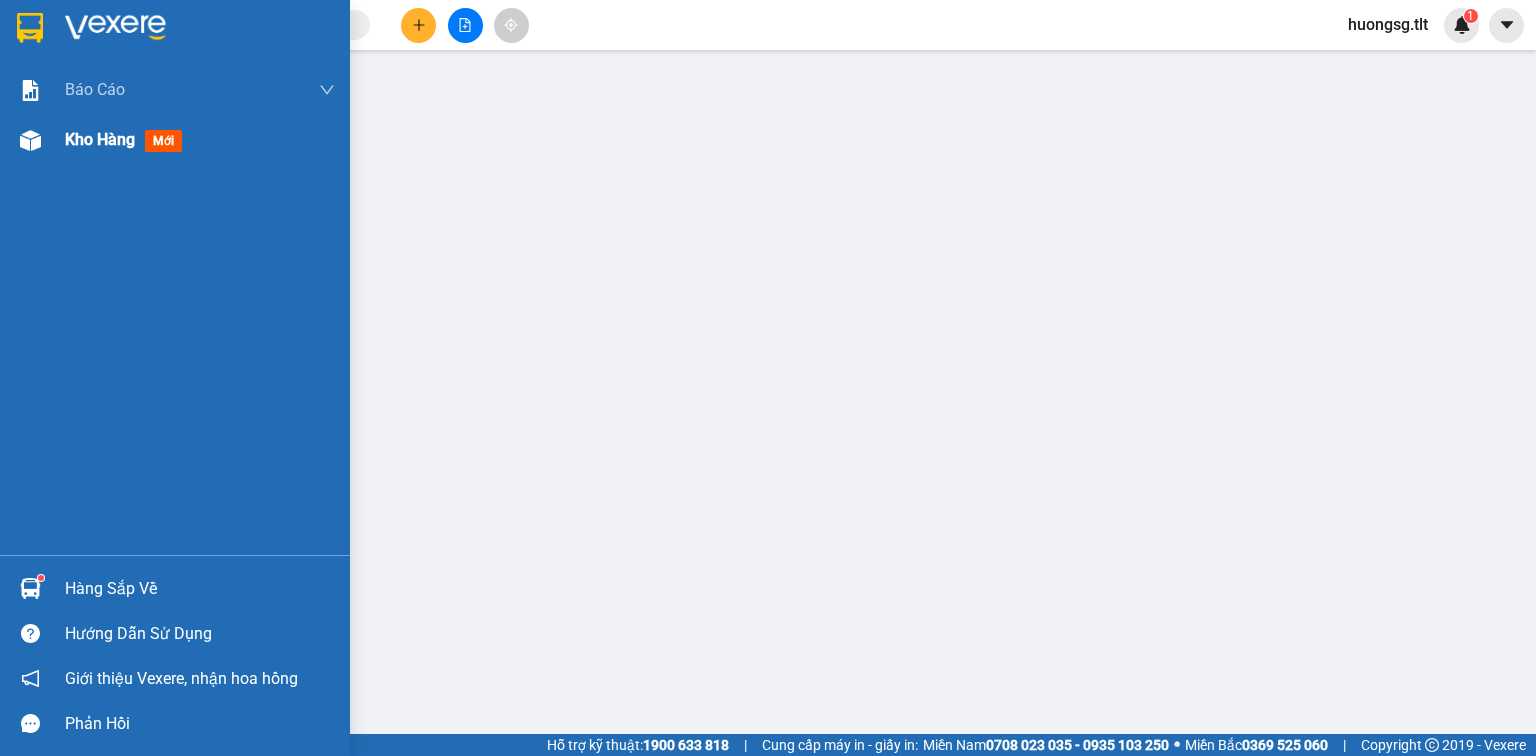 click on "Kho hàng" at bounding box center [100, 139] 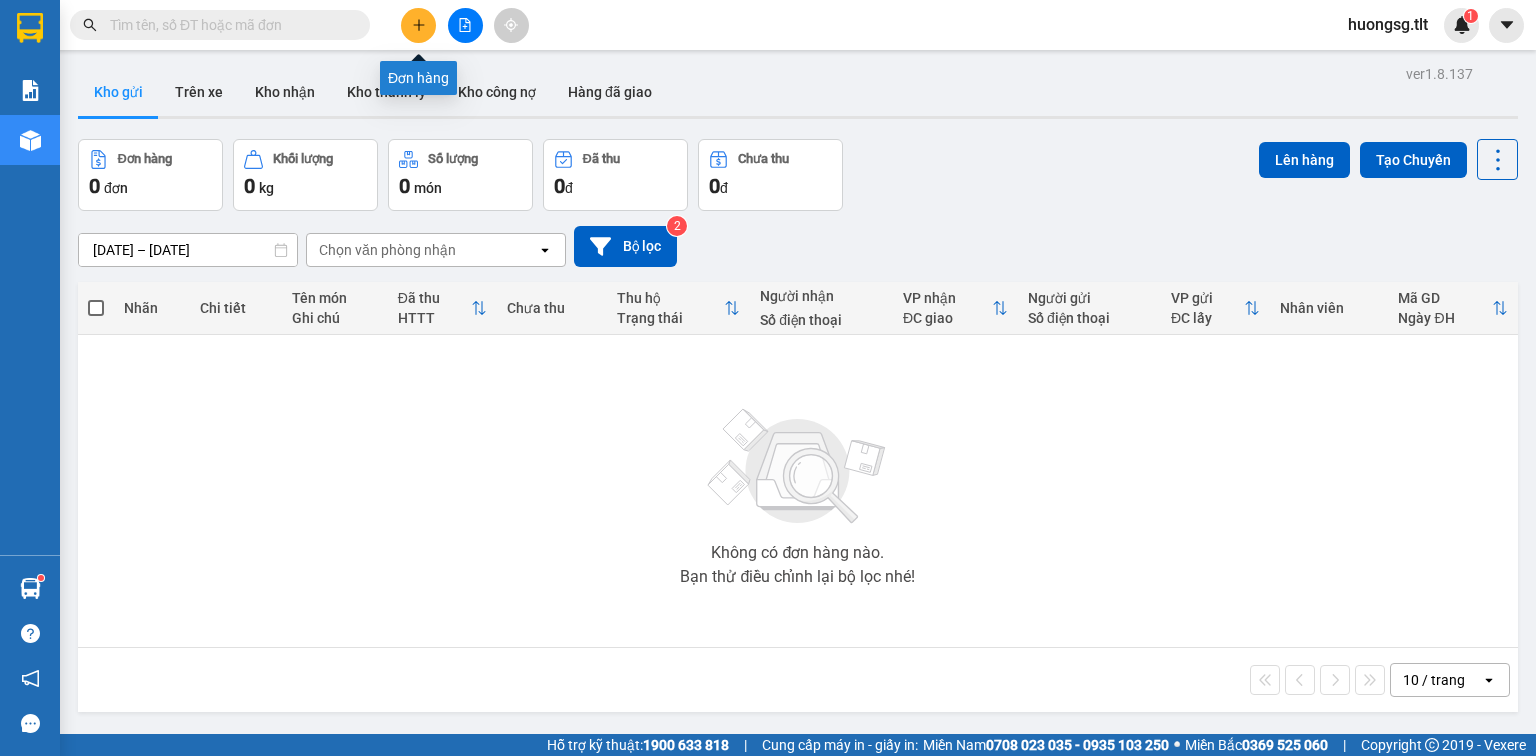 click 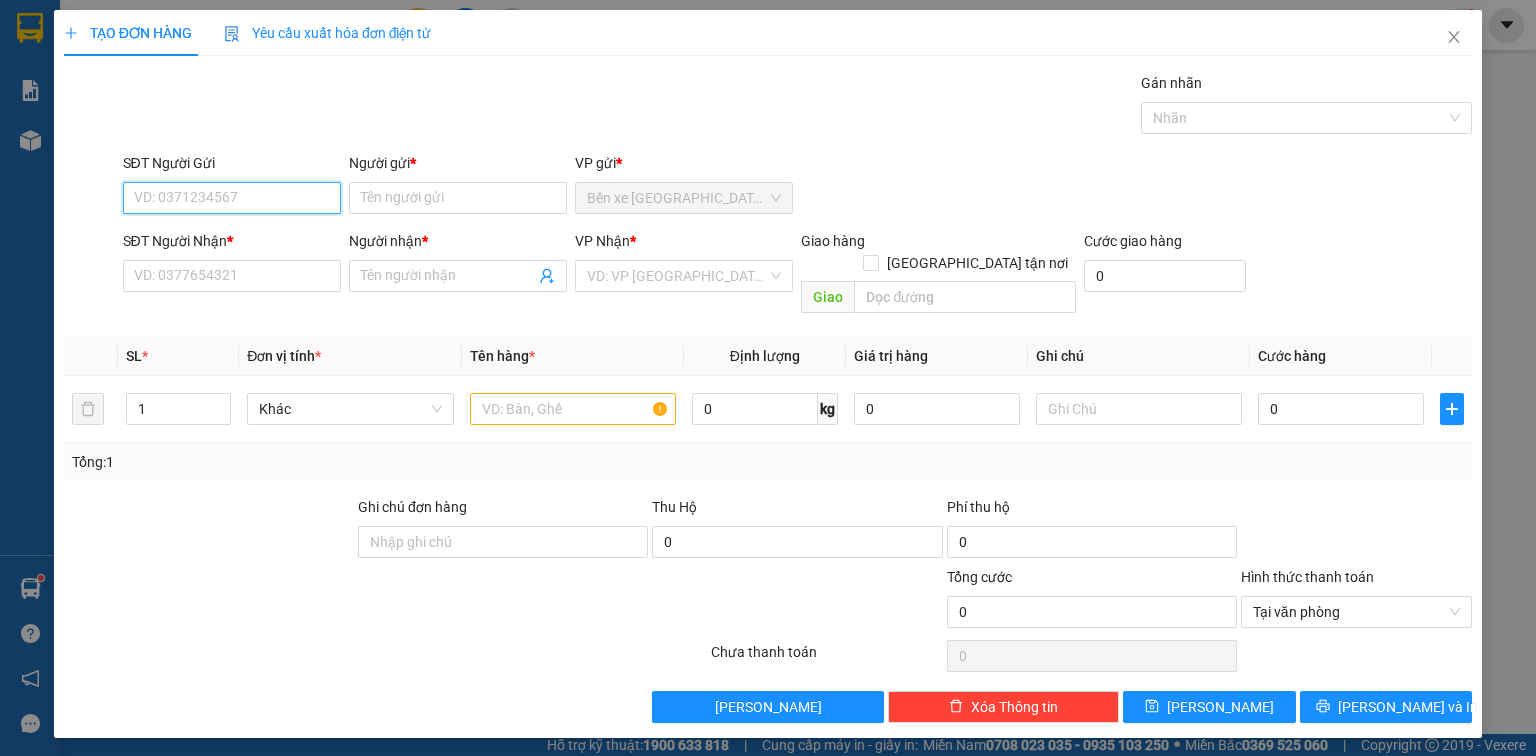 click on "SĐT Người Gửi" at bounding box center [232, 198] 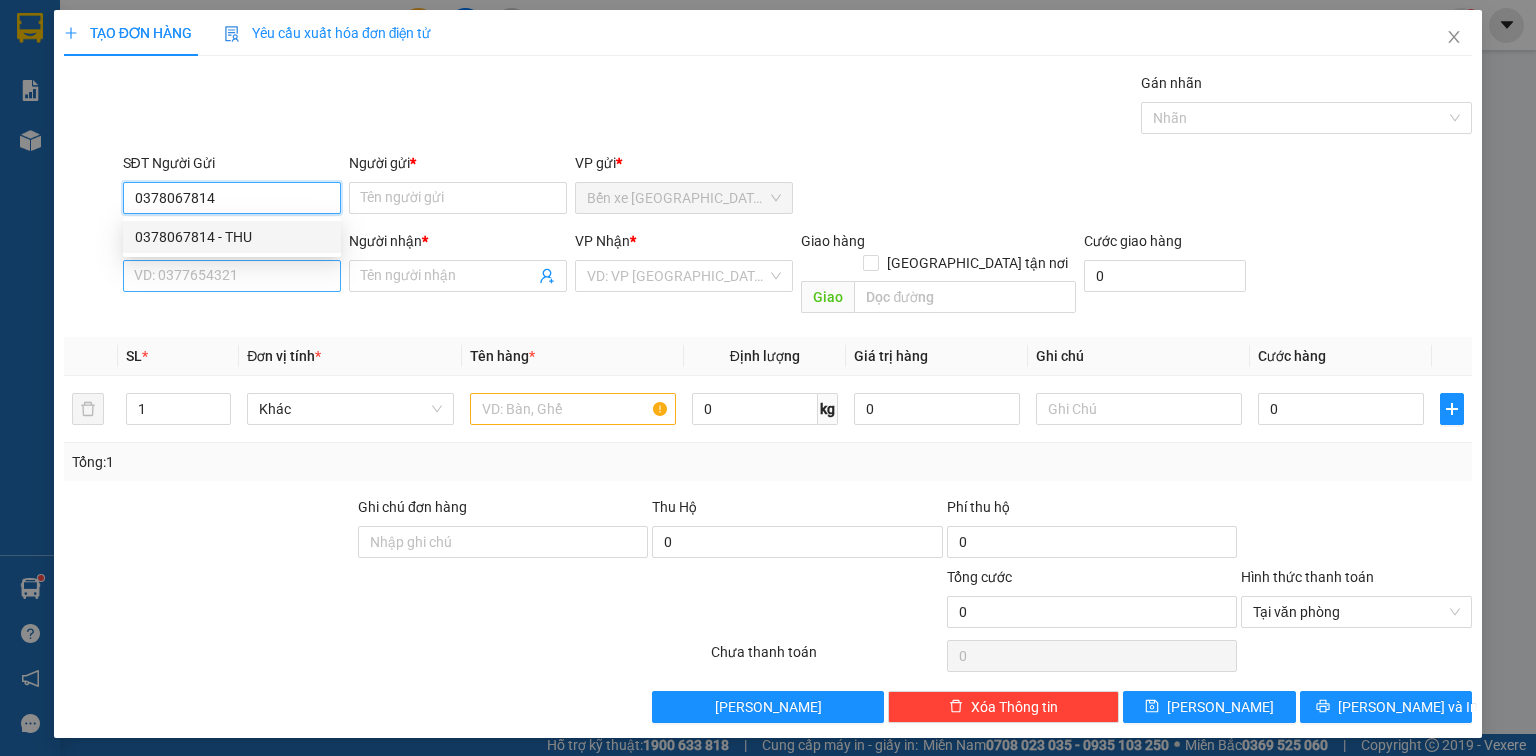 drag, startPoint x: 260, startPoint y: 229, endPoint x: 246, endPoint y: 275, distance: 48.08326 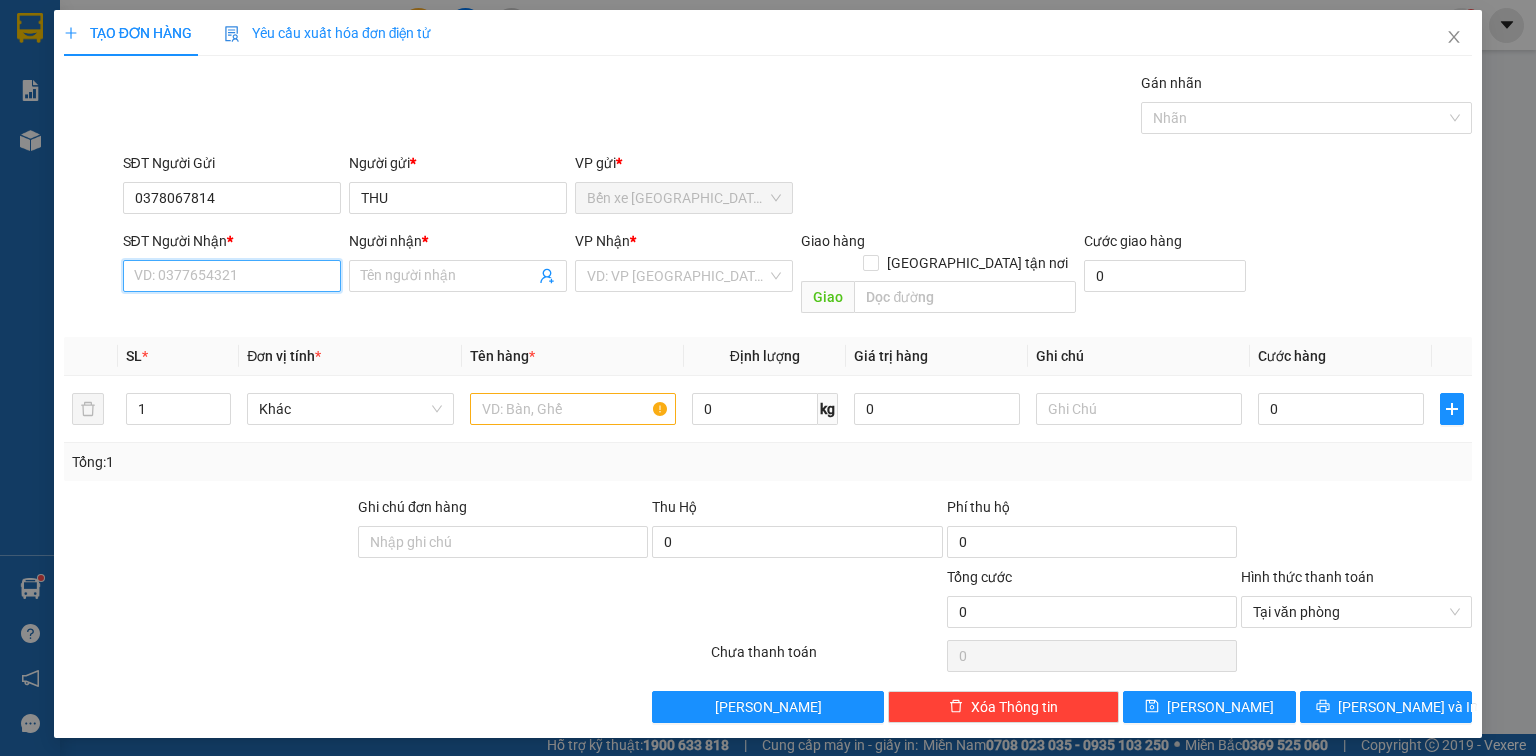 click on "SĐT Người Nhận  *" at bounding box center [232, 276] 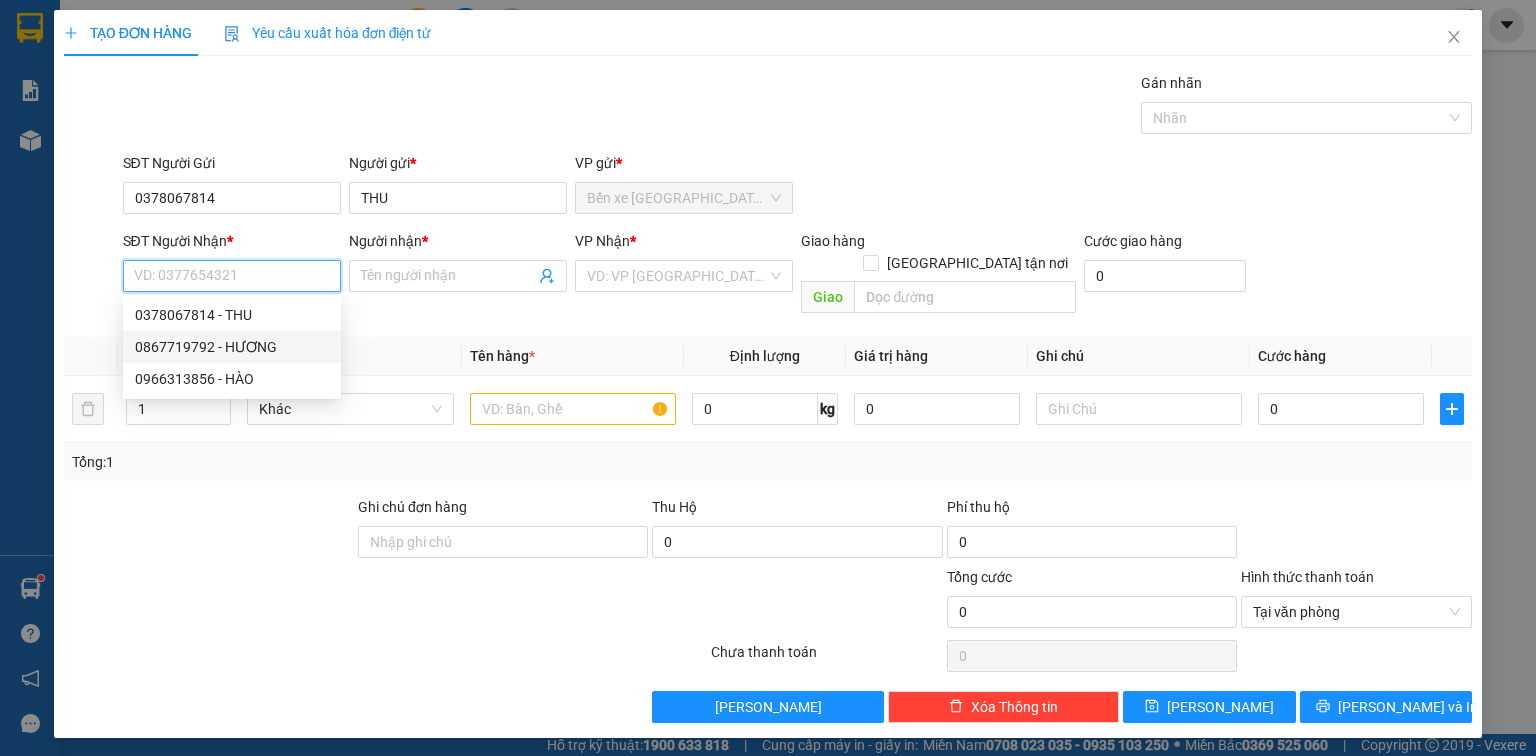 click on "0867719792 - HƯƠNG" at bounding box center [232, 347] 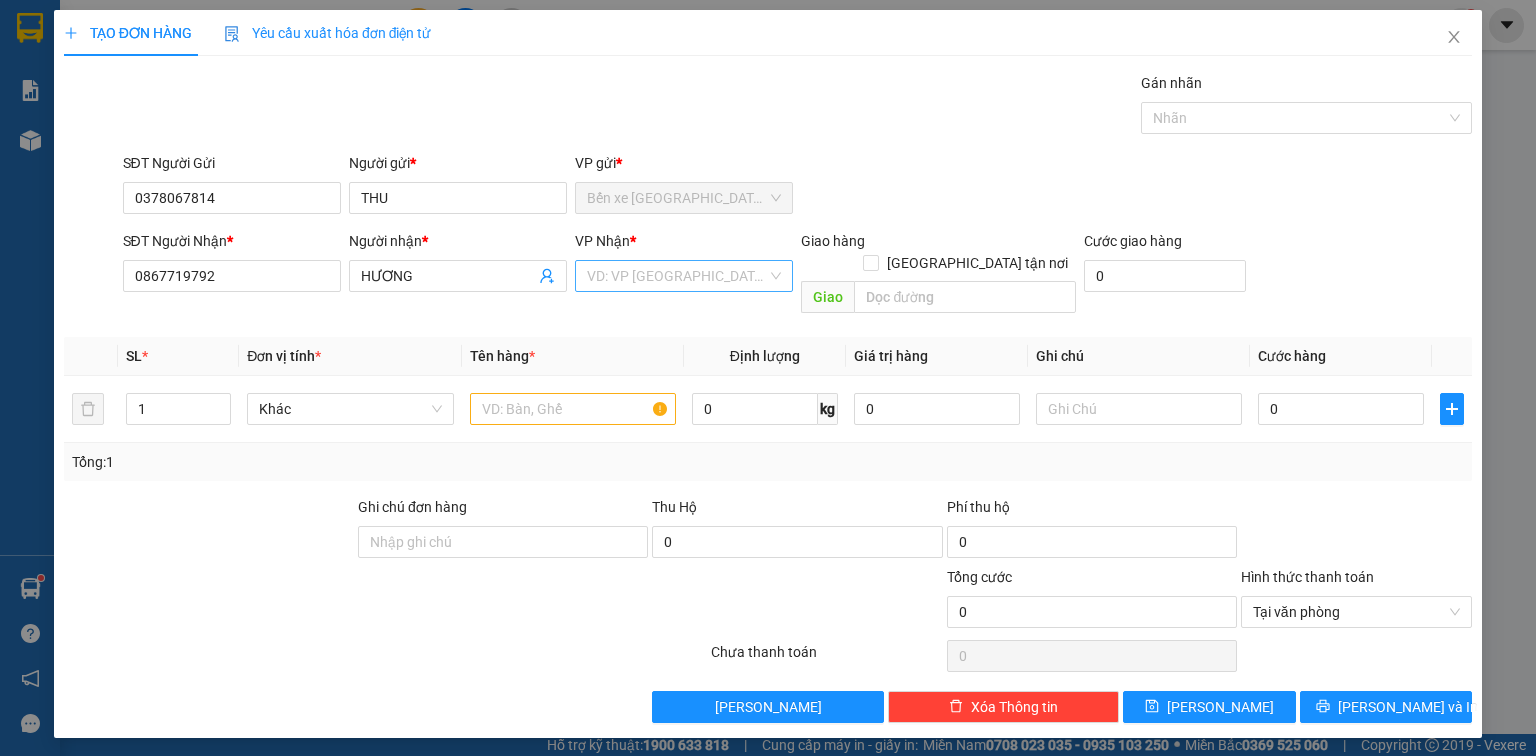 click at bounding box center [677, 276] 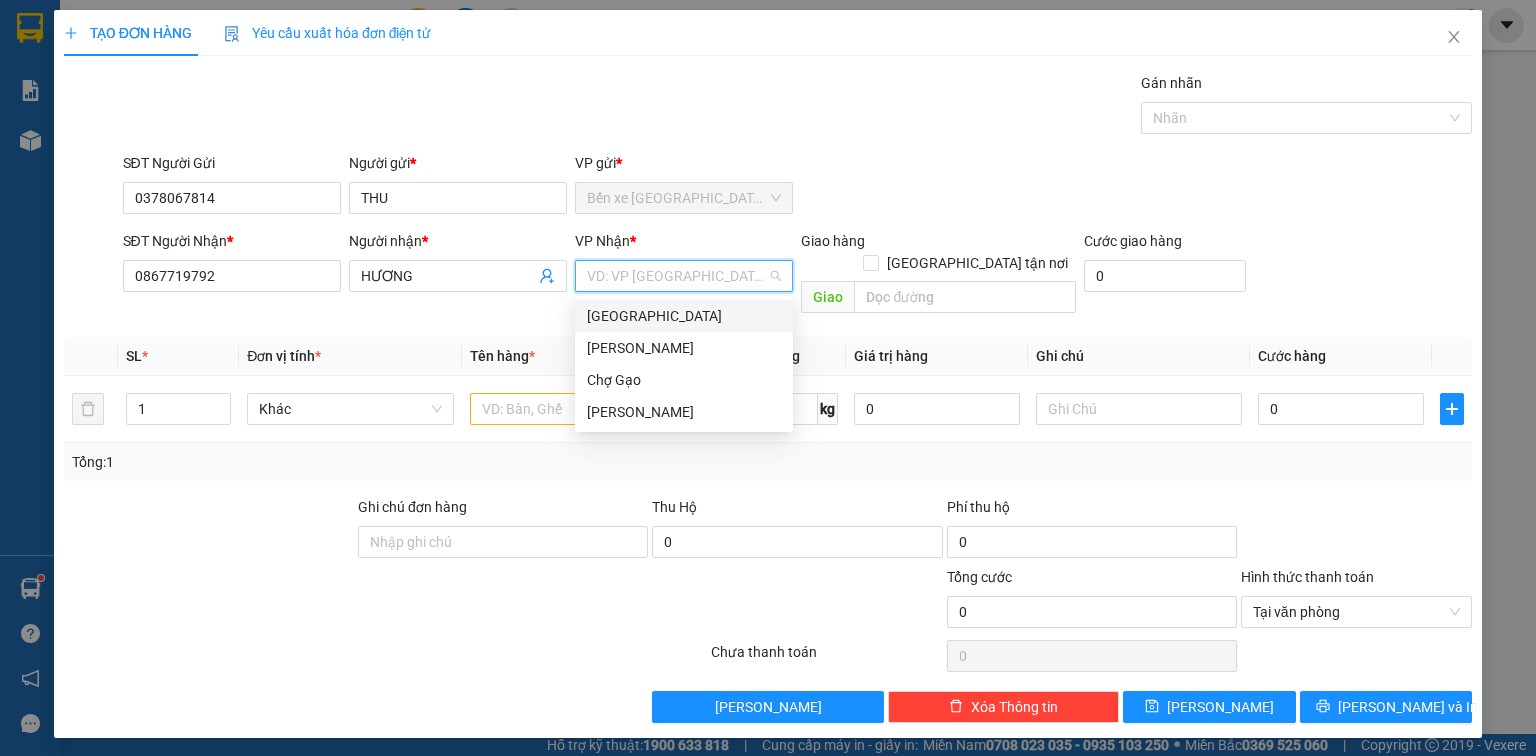 click on "[GEOGRAPHIC_DATA]" at bounding box center [684, 316] 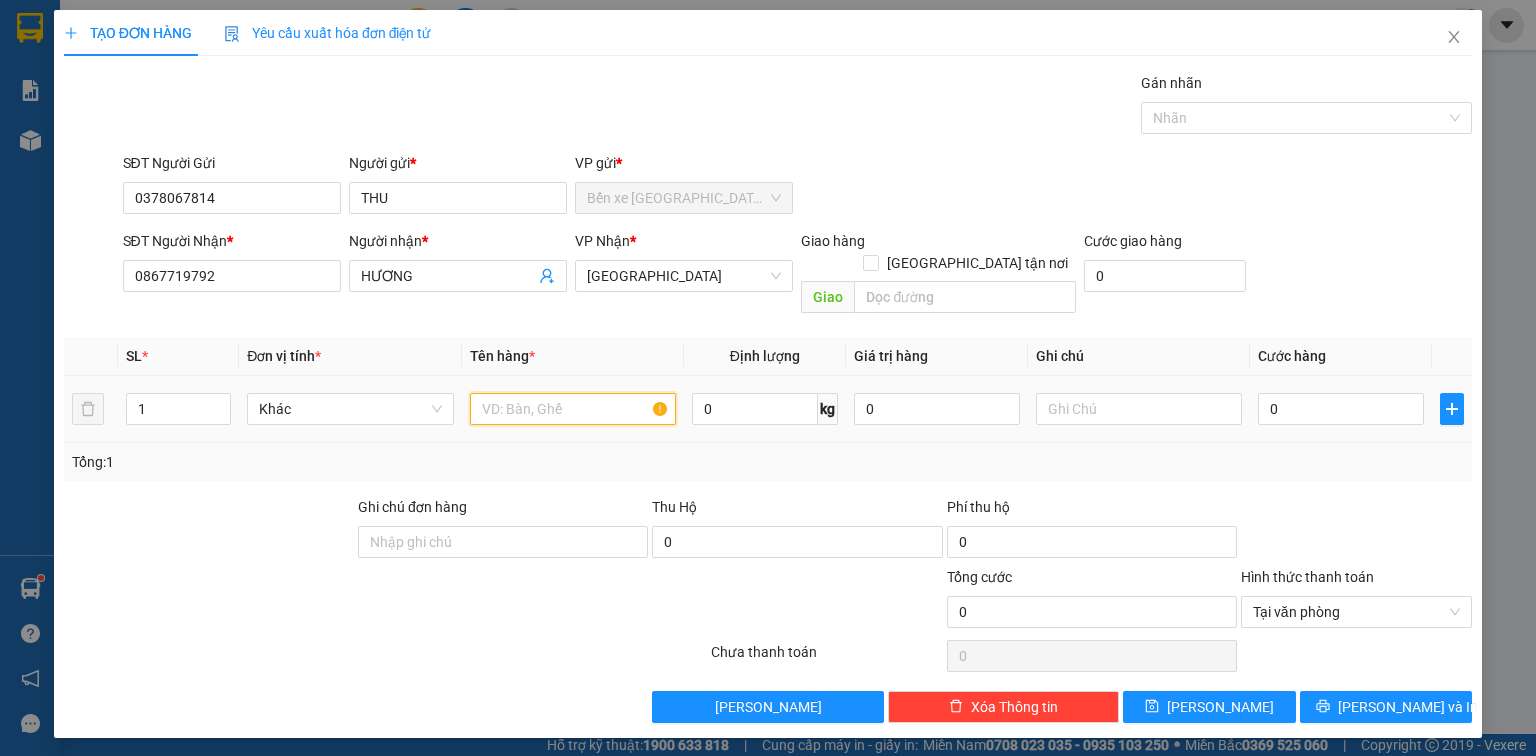 click at bounding box center [573, 409] 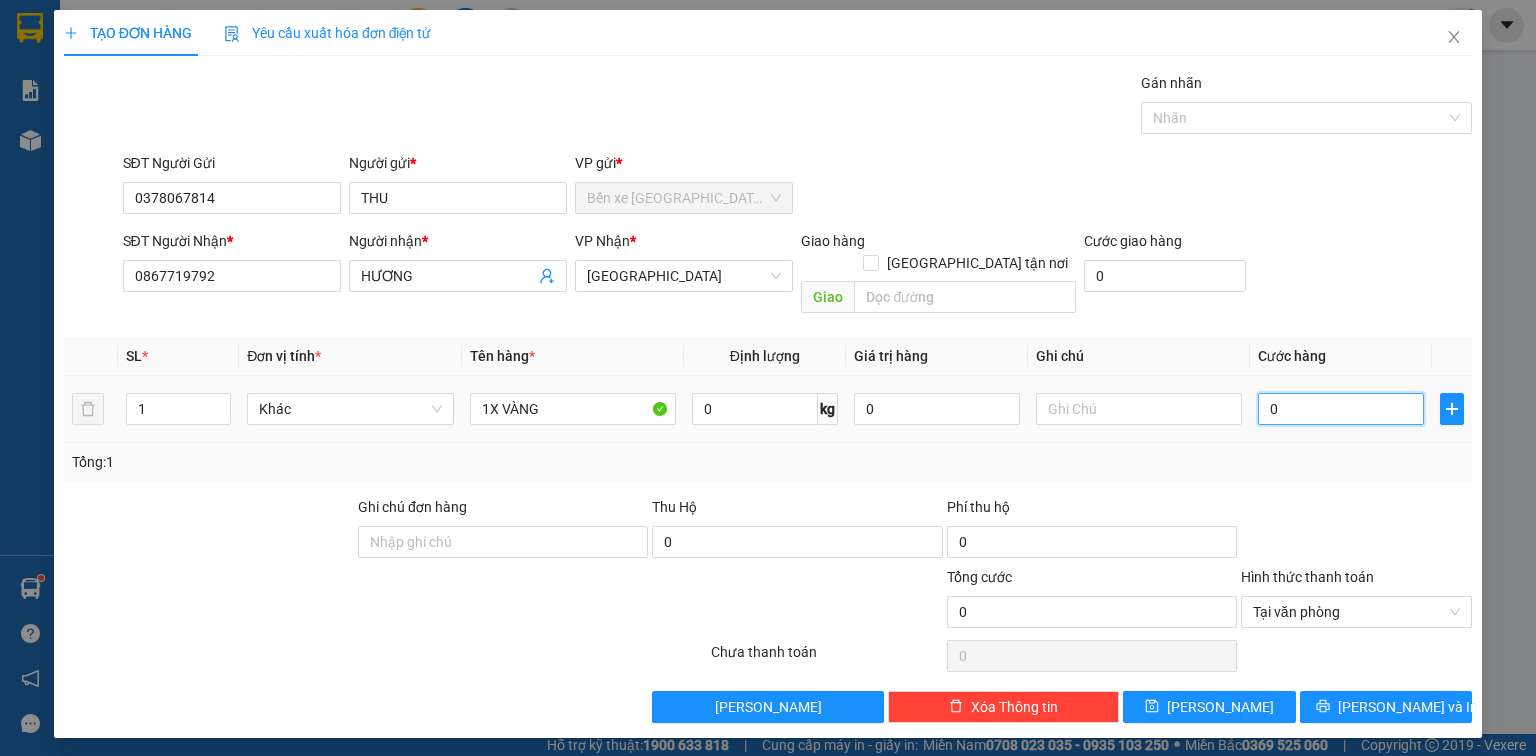 click on "0" at bounding box center (1341, 409) 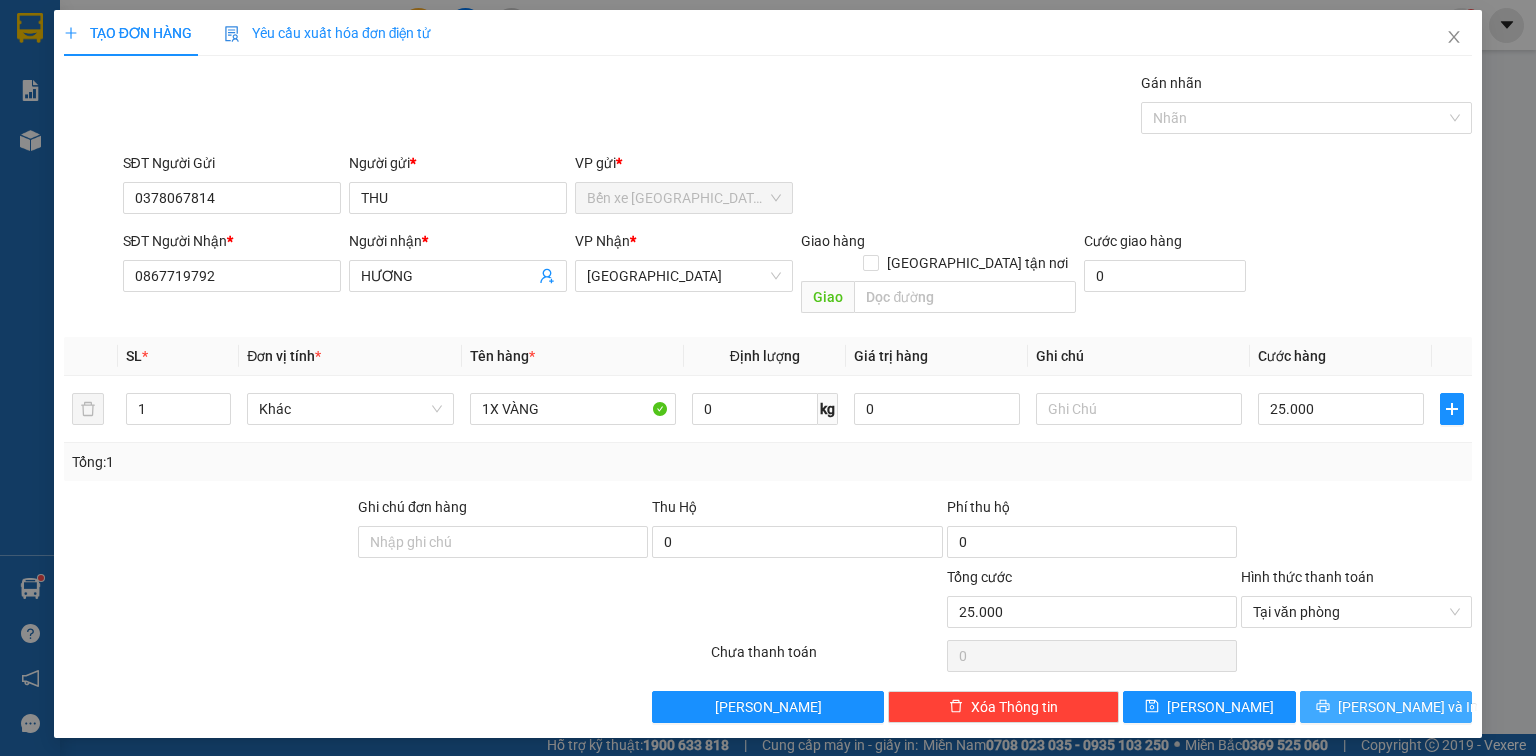 click on "Lưu và In" at bounding box center [1386, 707] 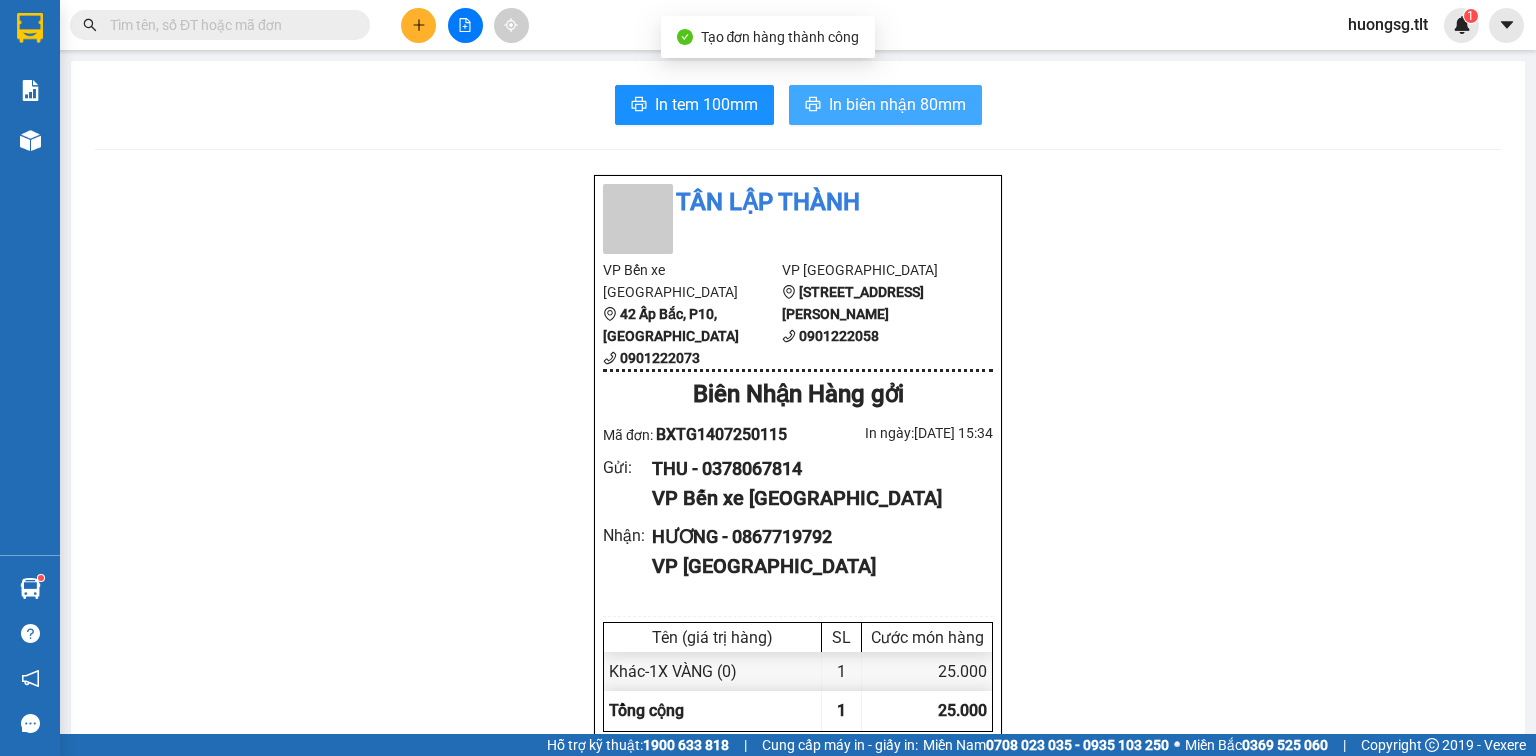 drag, startPoint x: 960, startPoint y: 96, endPoint x: 944, endPoint y: 91, distance: 16.763054 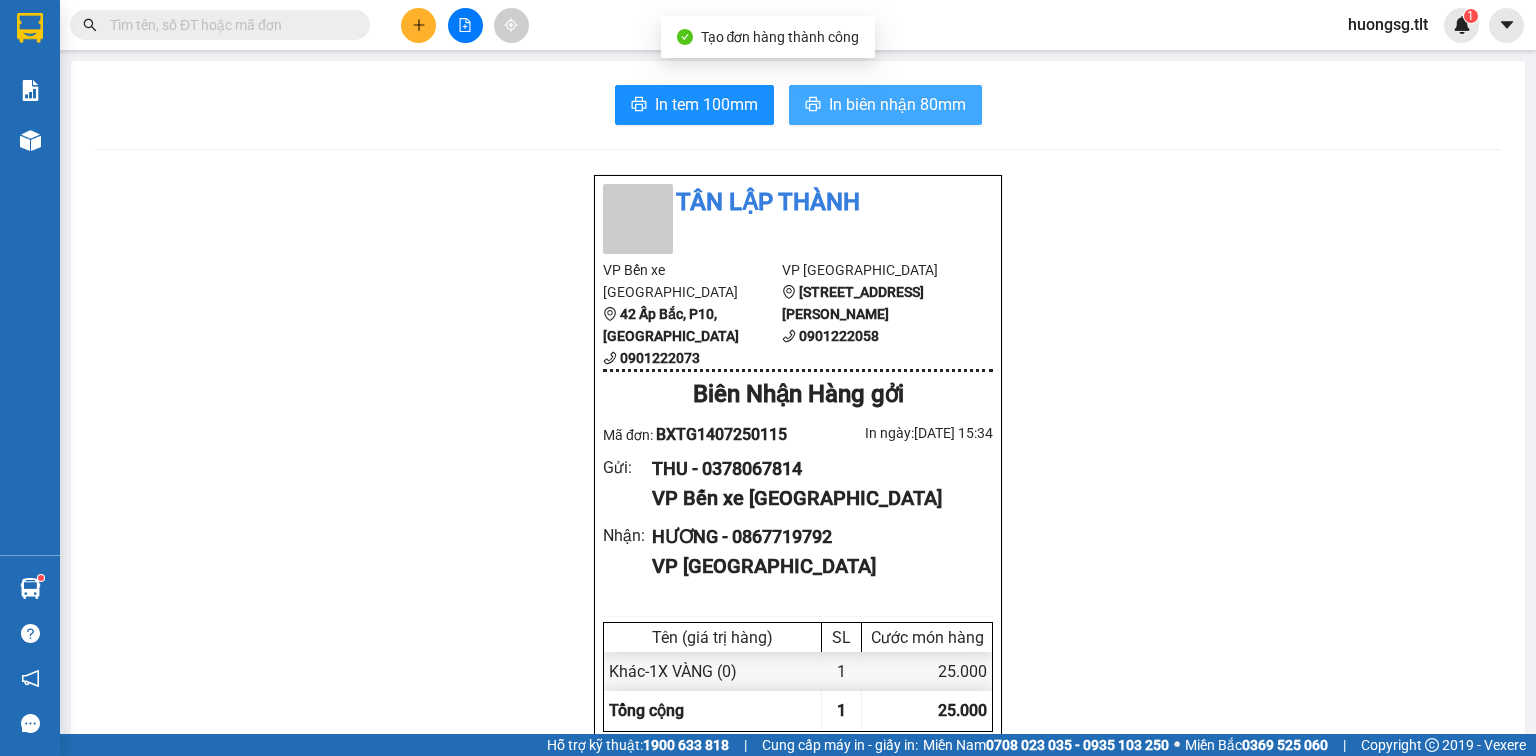 scroll, scrollTop: 0, scrollLeft: 0, axis: both 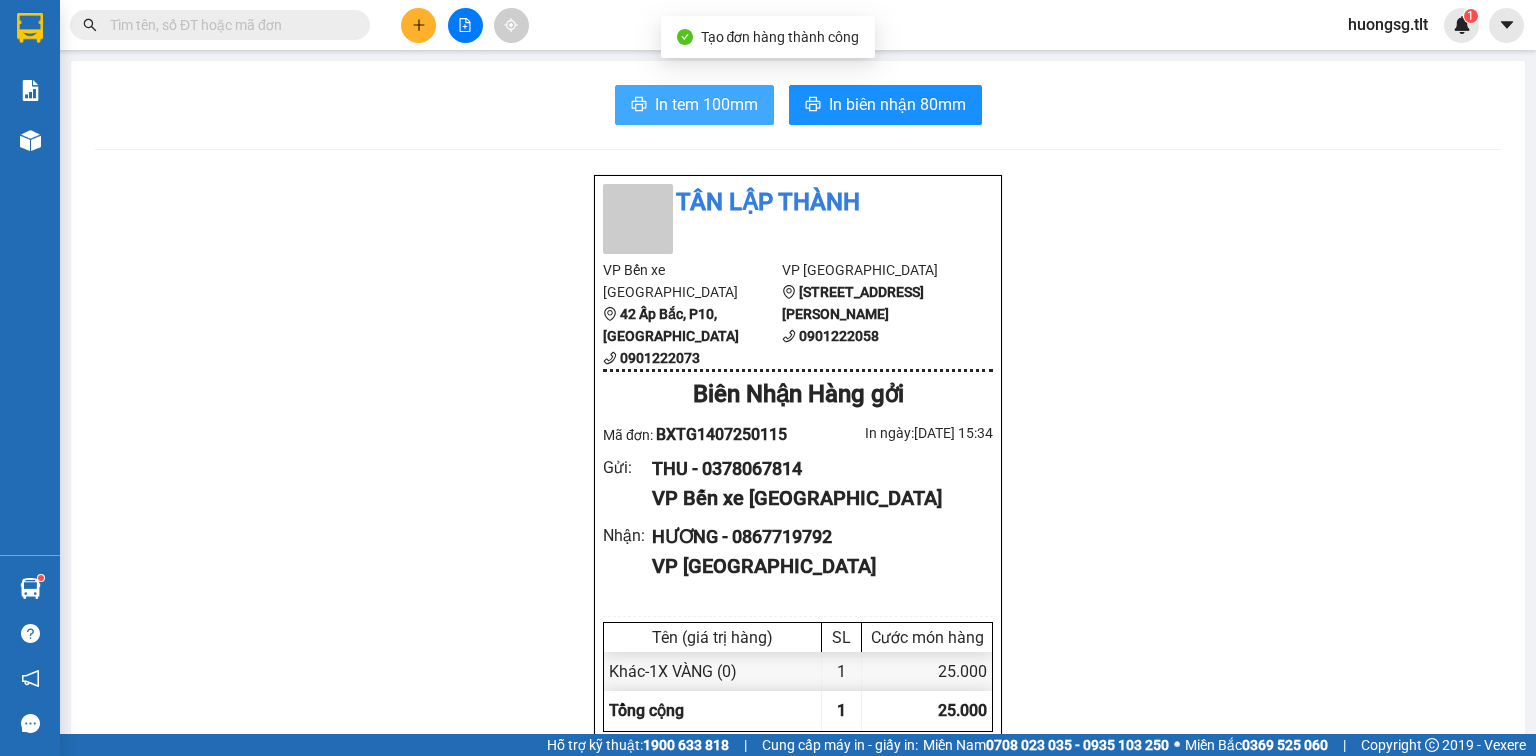 click on "In tem 100mm" at bounding box center (706, 104) 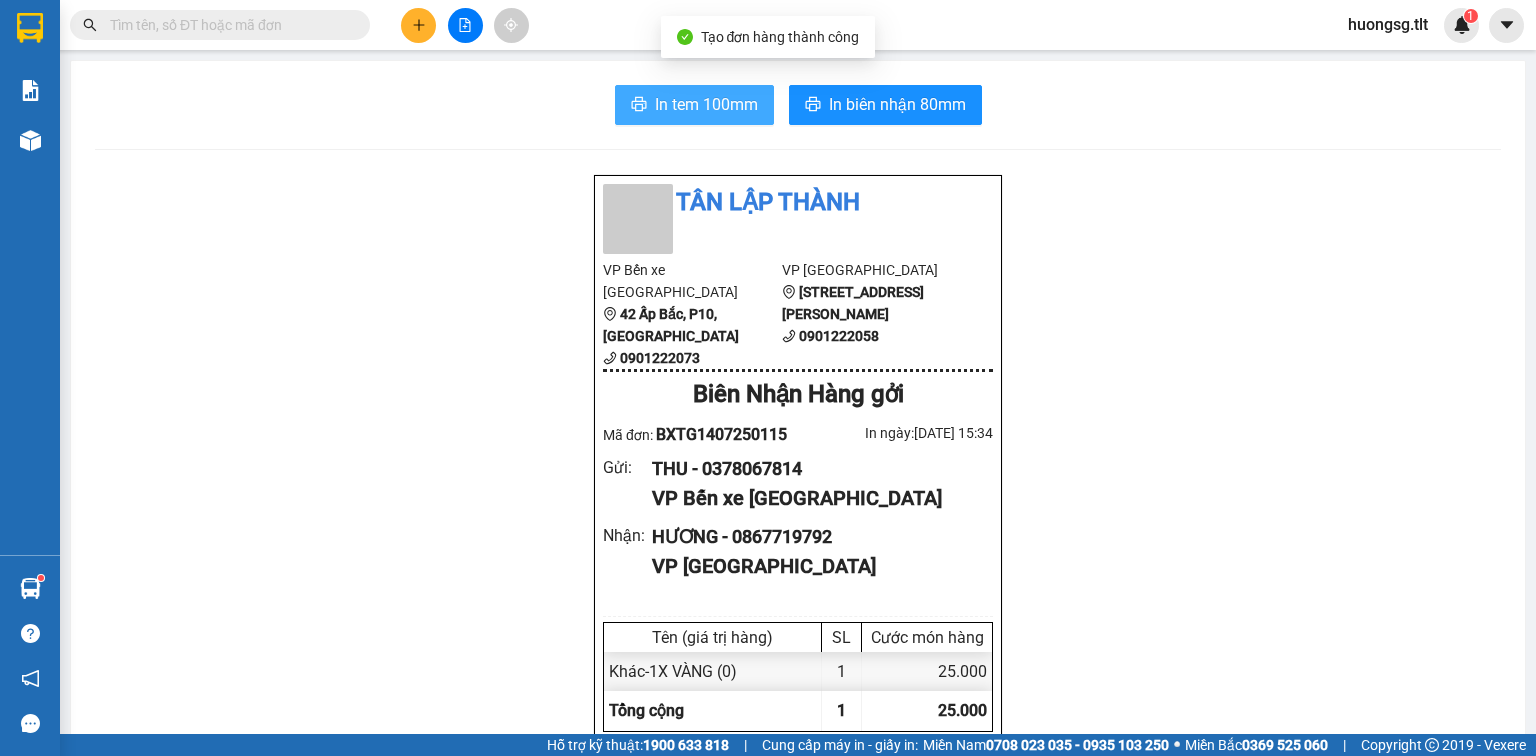 scroll, scrollTop: 0, scrollLeft: 0, axis: both 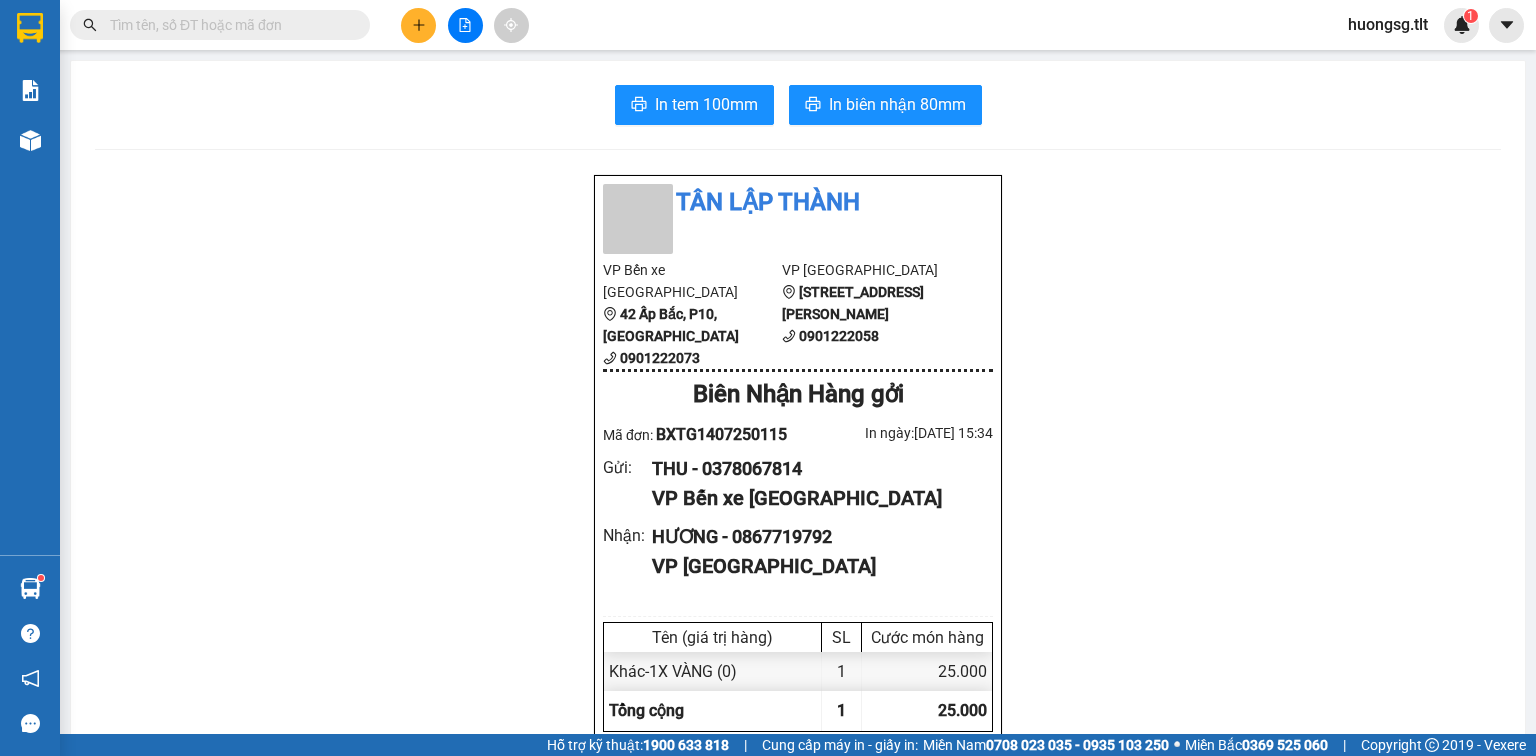 click 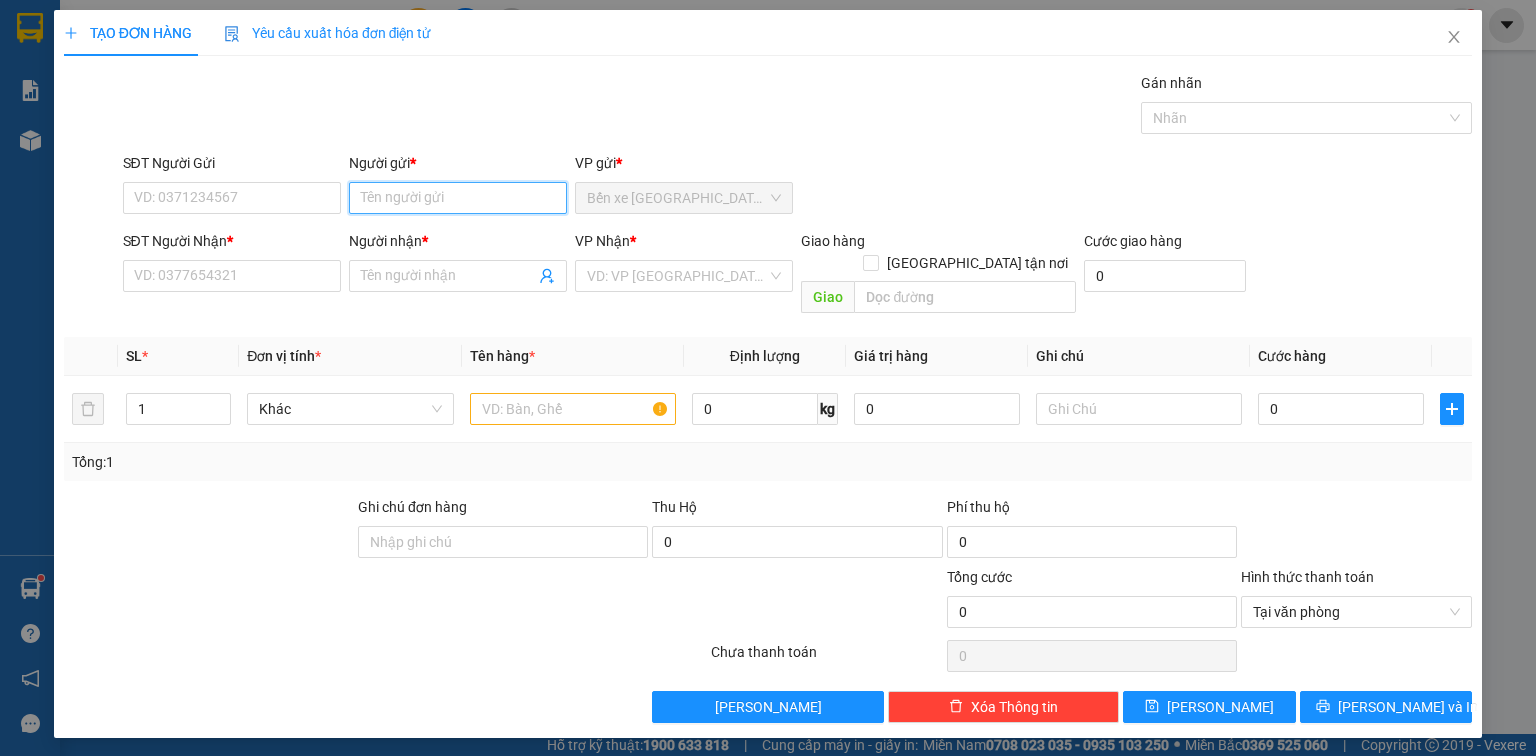 click on "Người gửi  *" at bounding box center (458, 198) 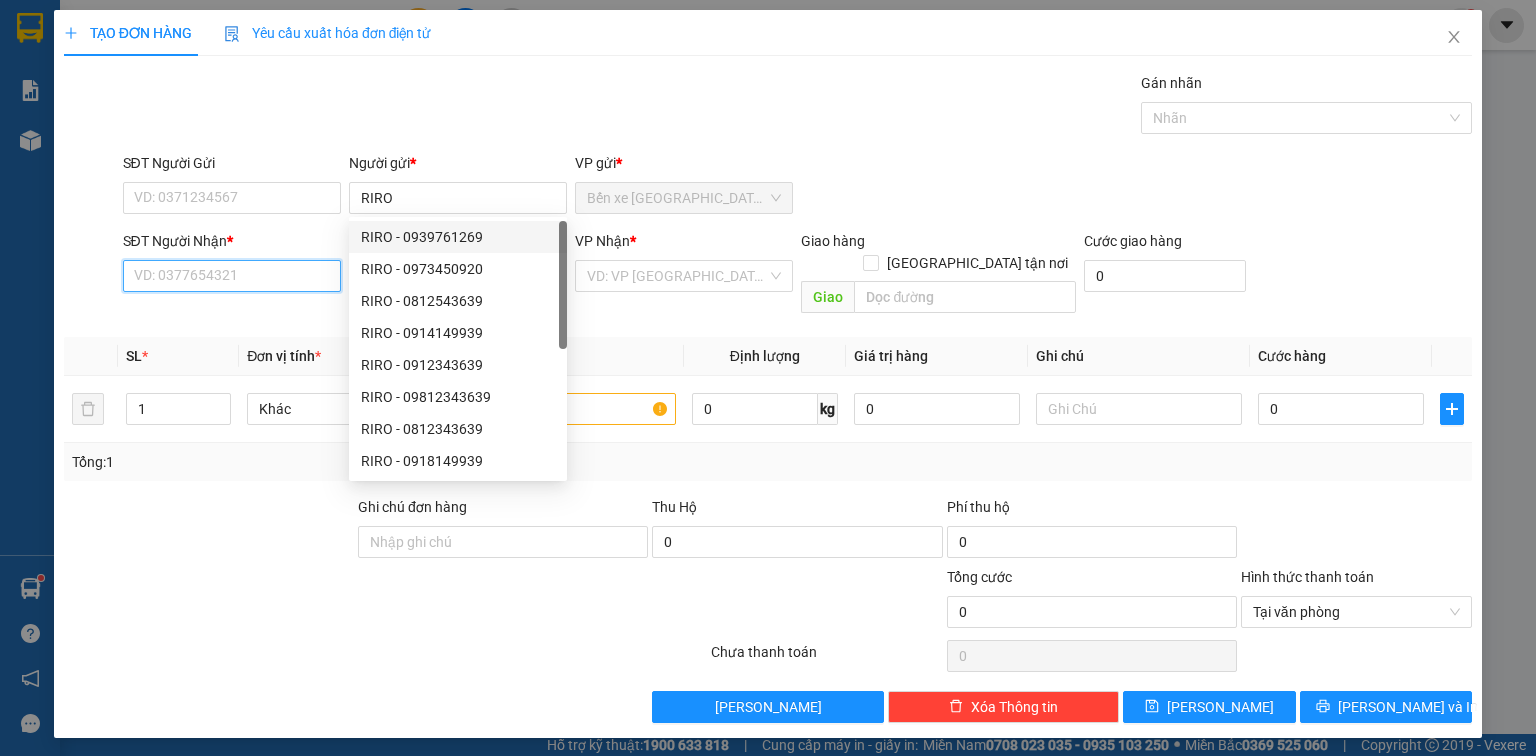 click on "SĐT Người Nhận  *" at bounding box center [232, 276] 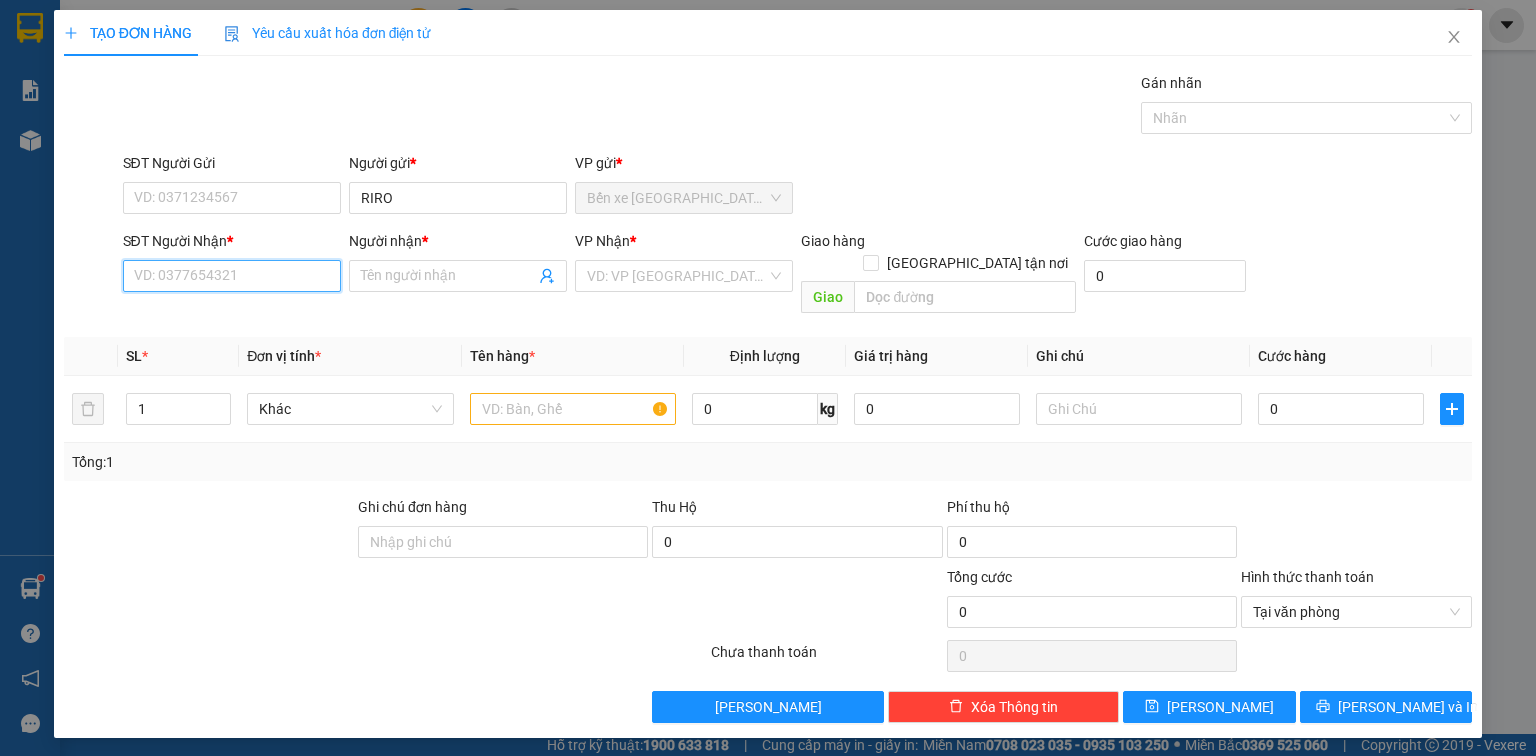 click on "SĐT Người Nhận  *" at bounding box center (232, 276) 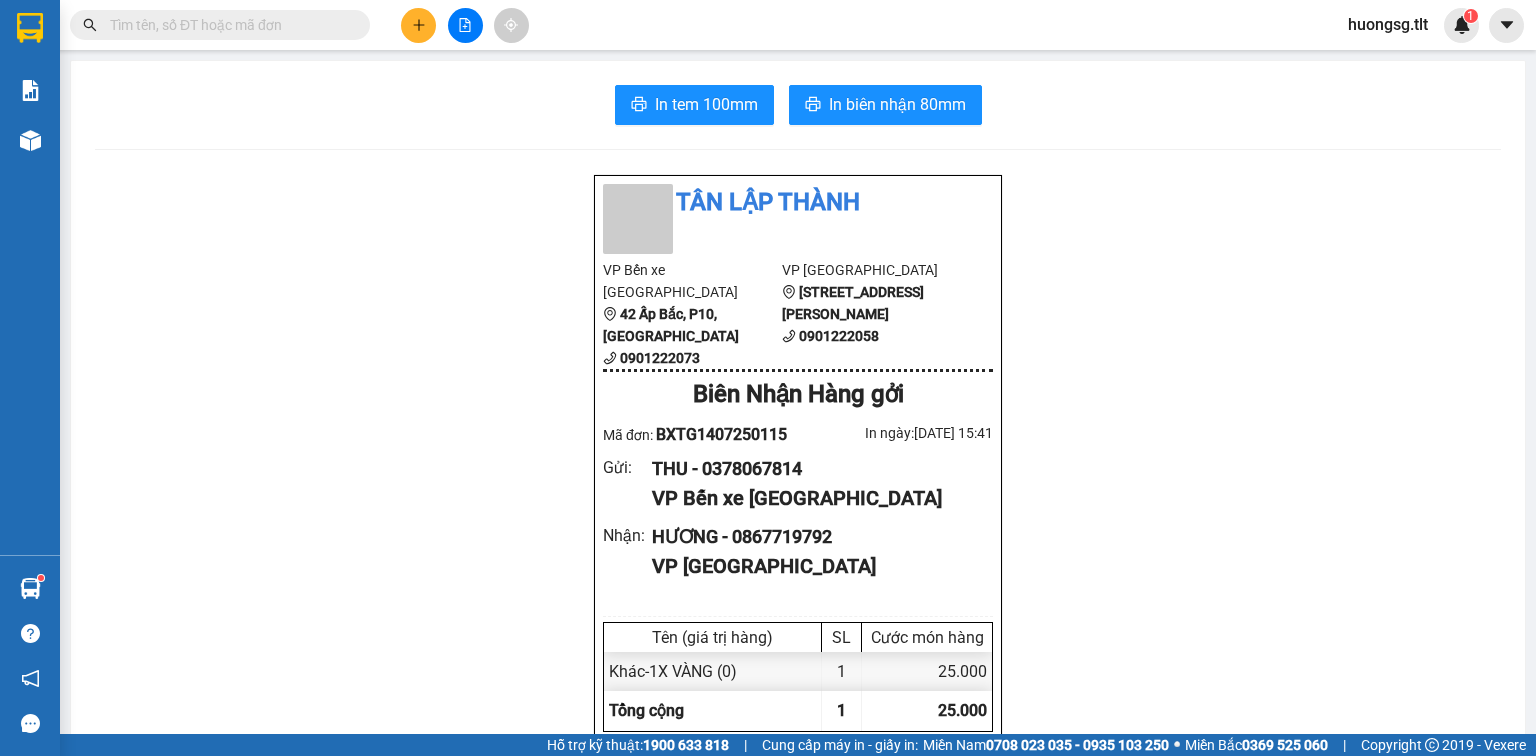 click at bounding box center [418, 25] 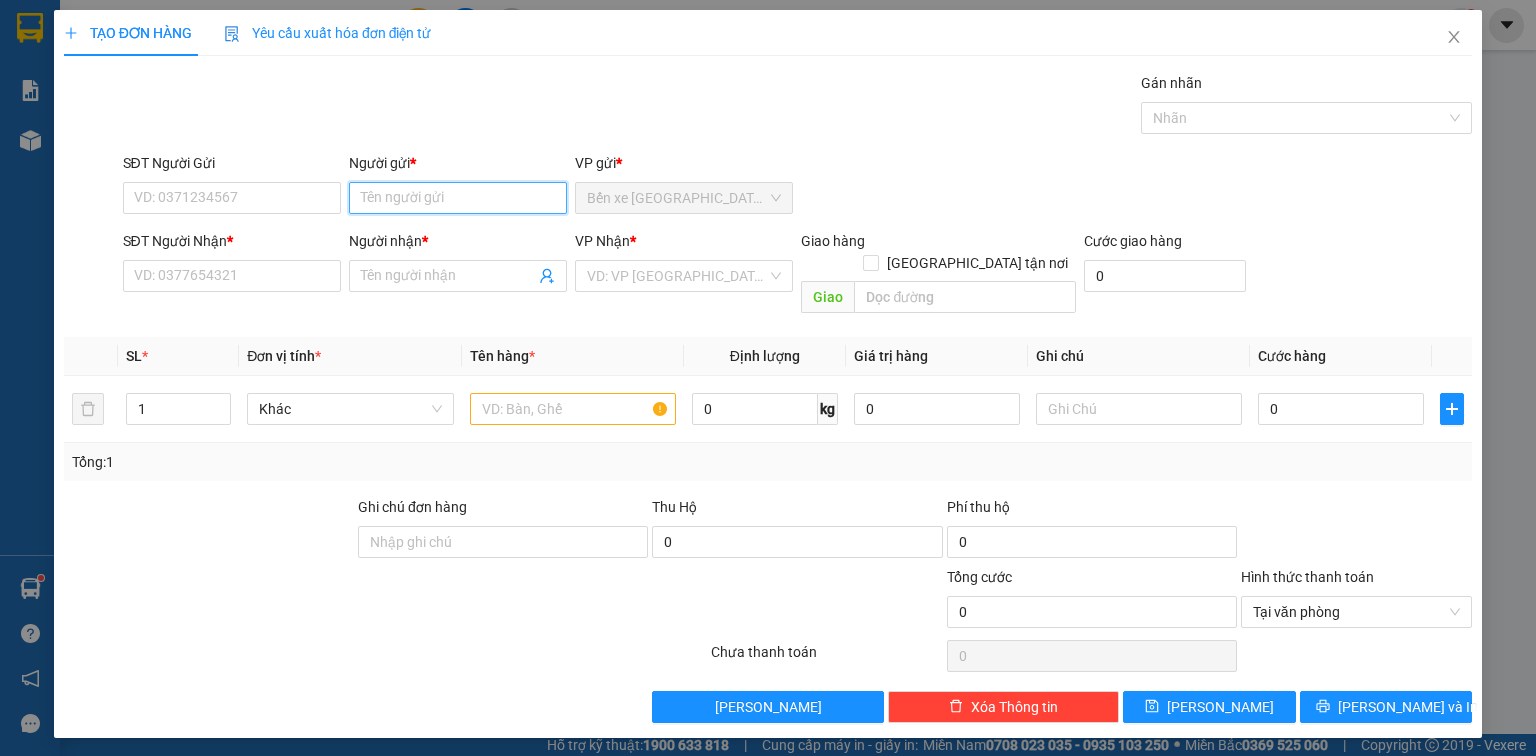 click on "Người gửi  *" at bounding box center (458, 198) 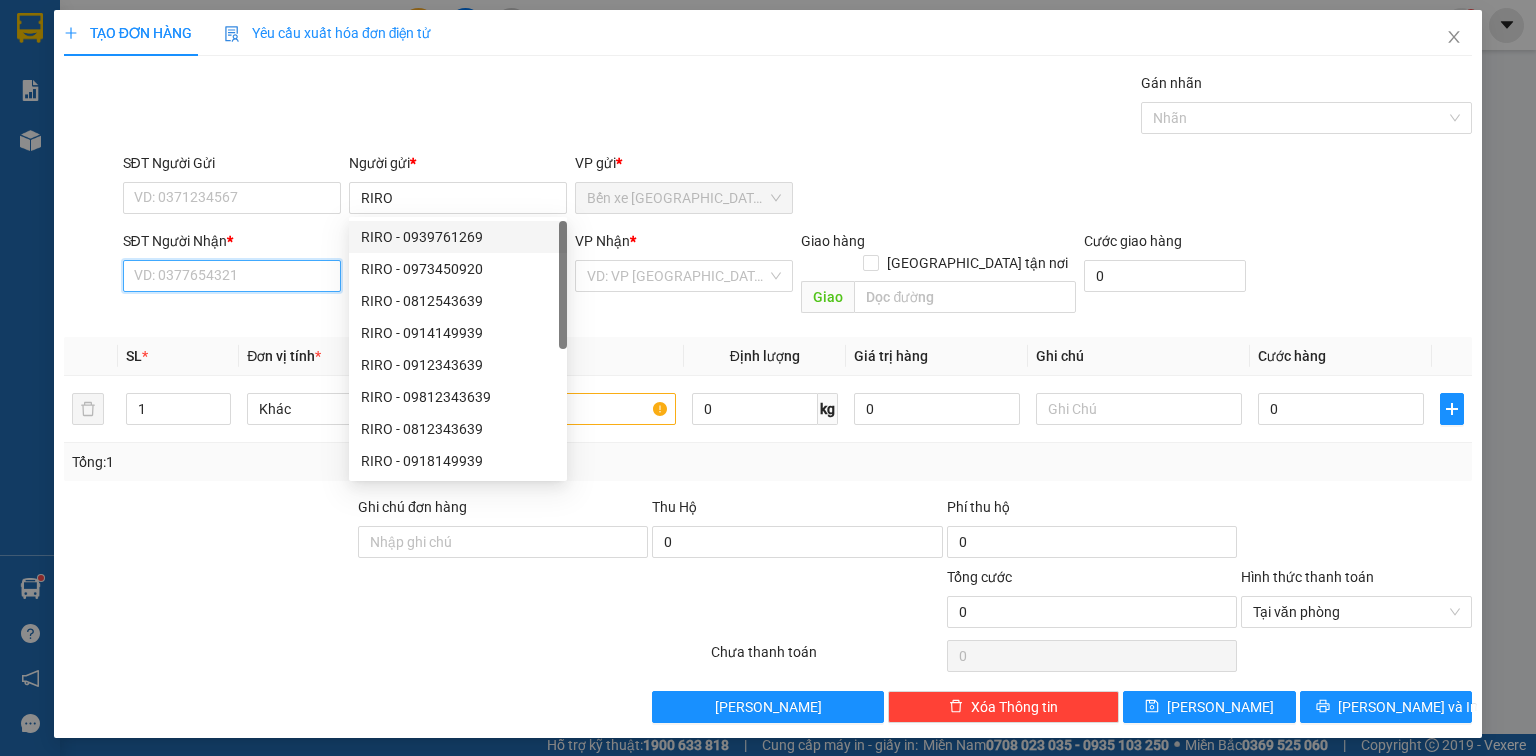 click on "SĐT Người Nhận  *" at bounding box center (232, 276) 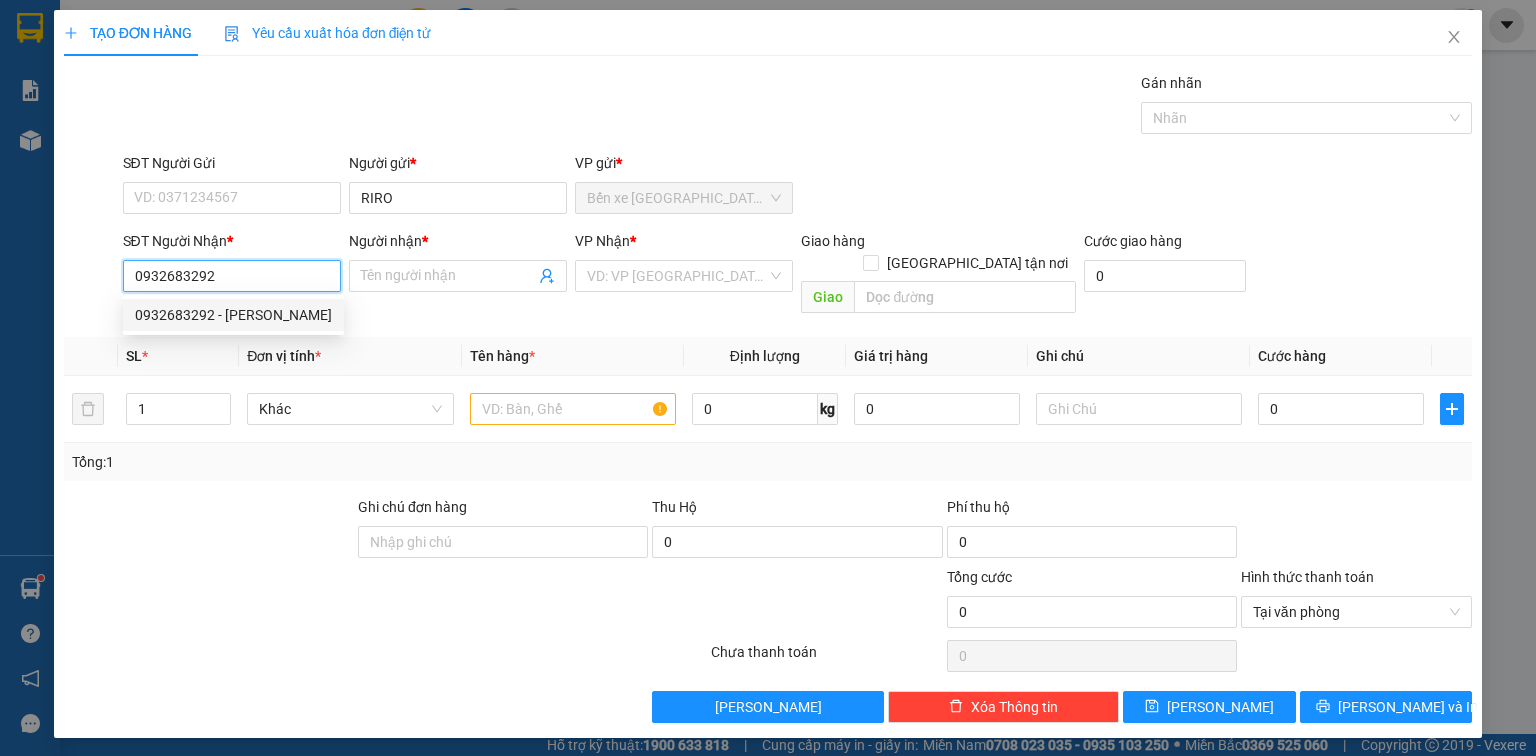 click on "0932683292 - TRÚC LINH" at bounding box center [233, 315] 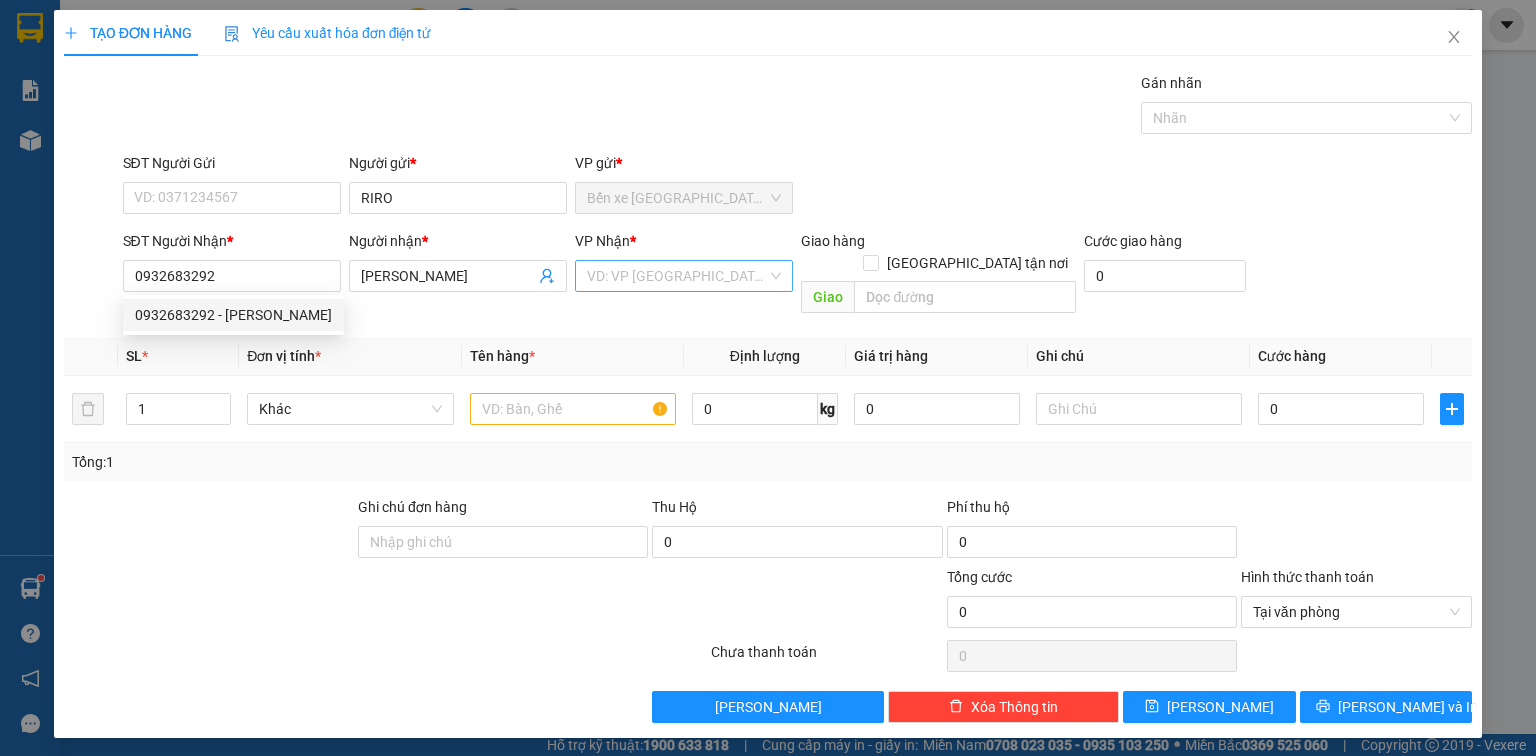 click on "VP Nhận  *" at bounding box center (684, 245) 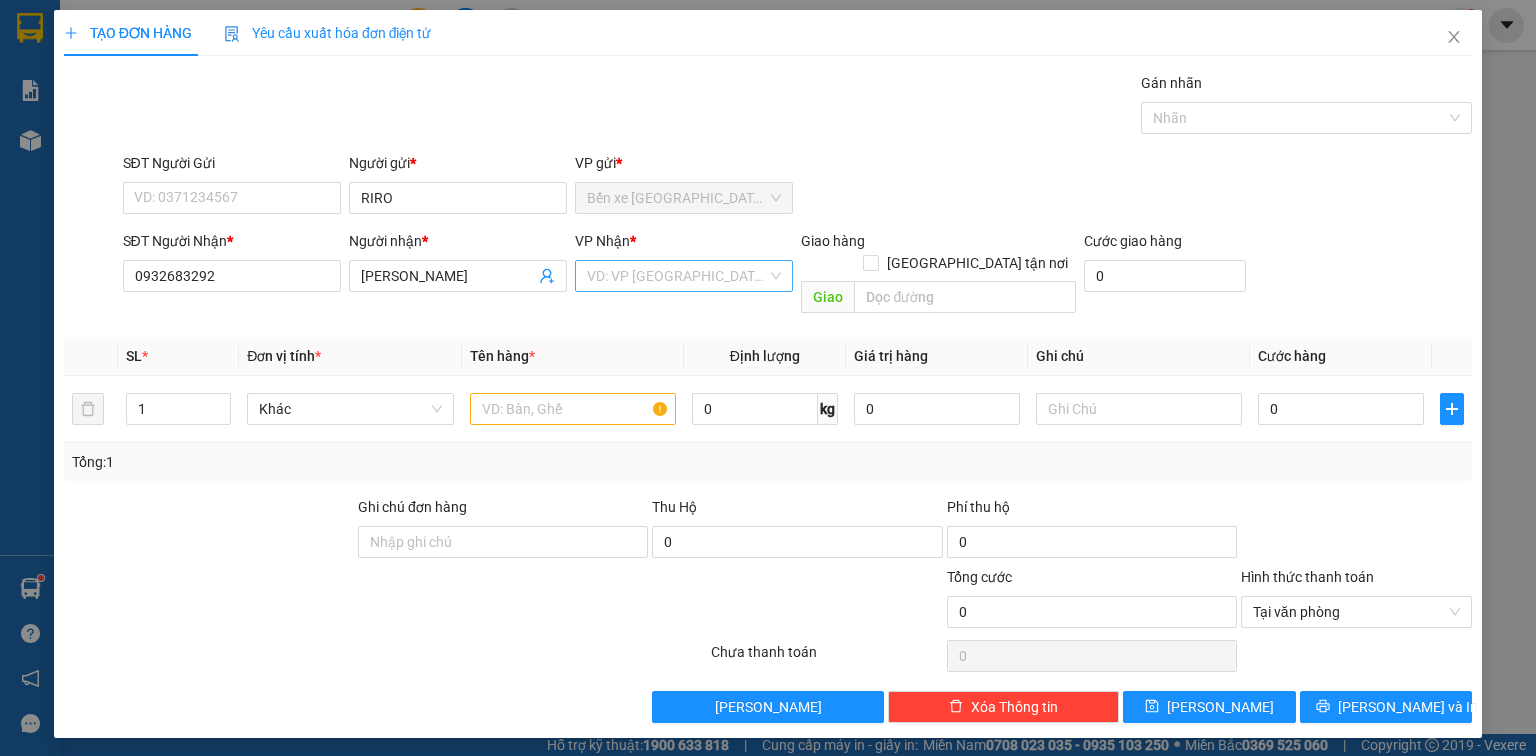 click at bounding box center [677, 276] 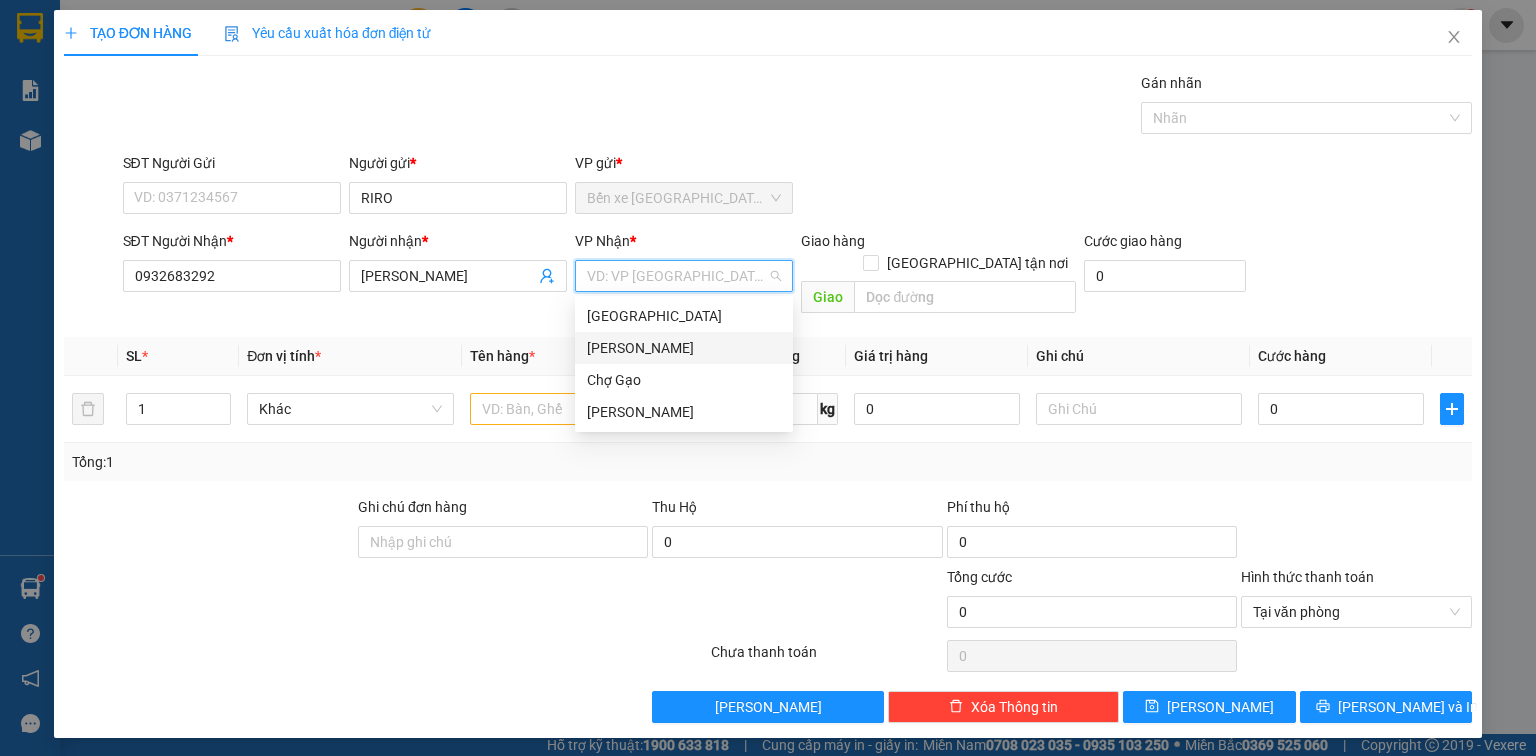 click on "Cao Tốc" at bounding box center [684, 348] 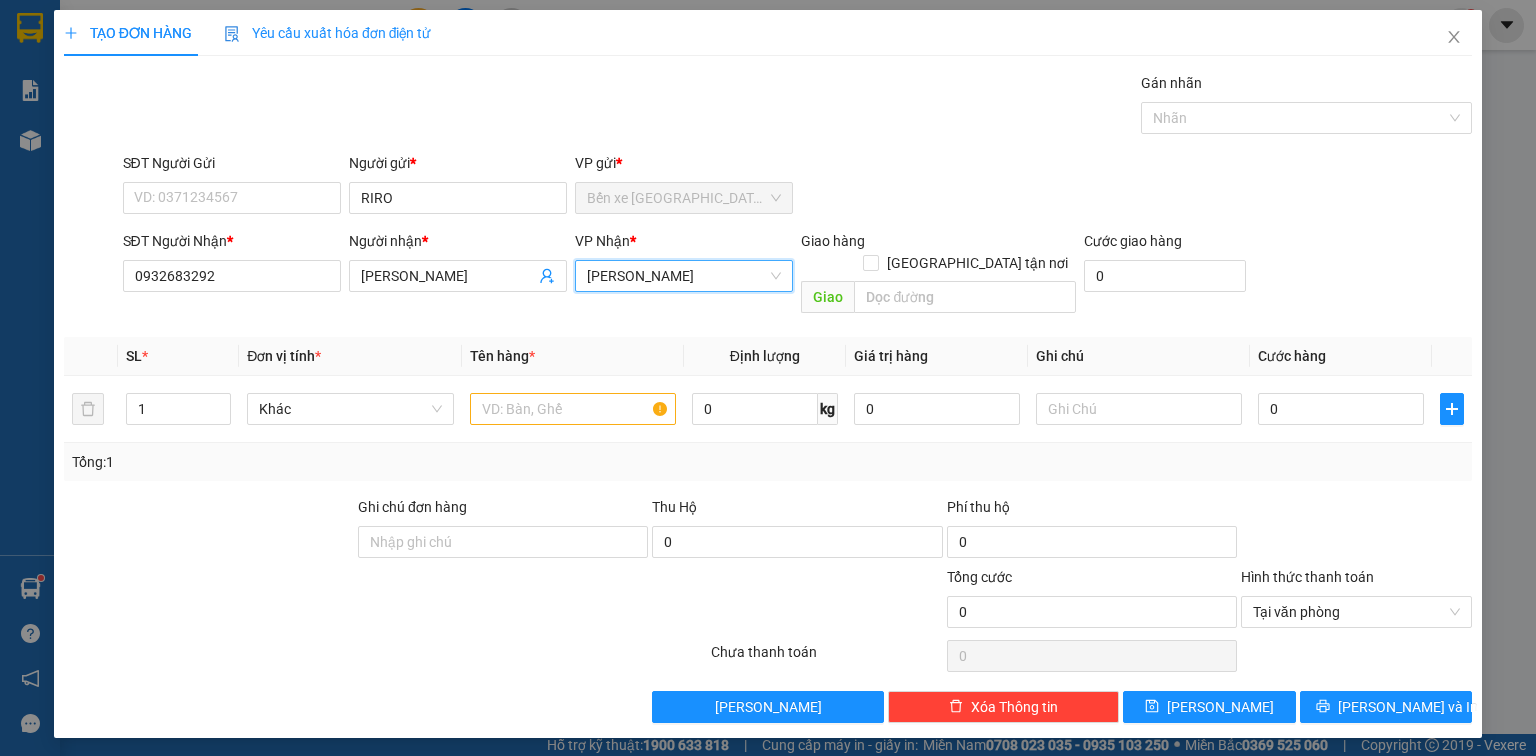 click on "Cao Tốc" at bounding box center (684, 276) 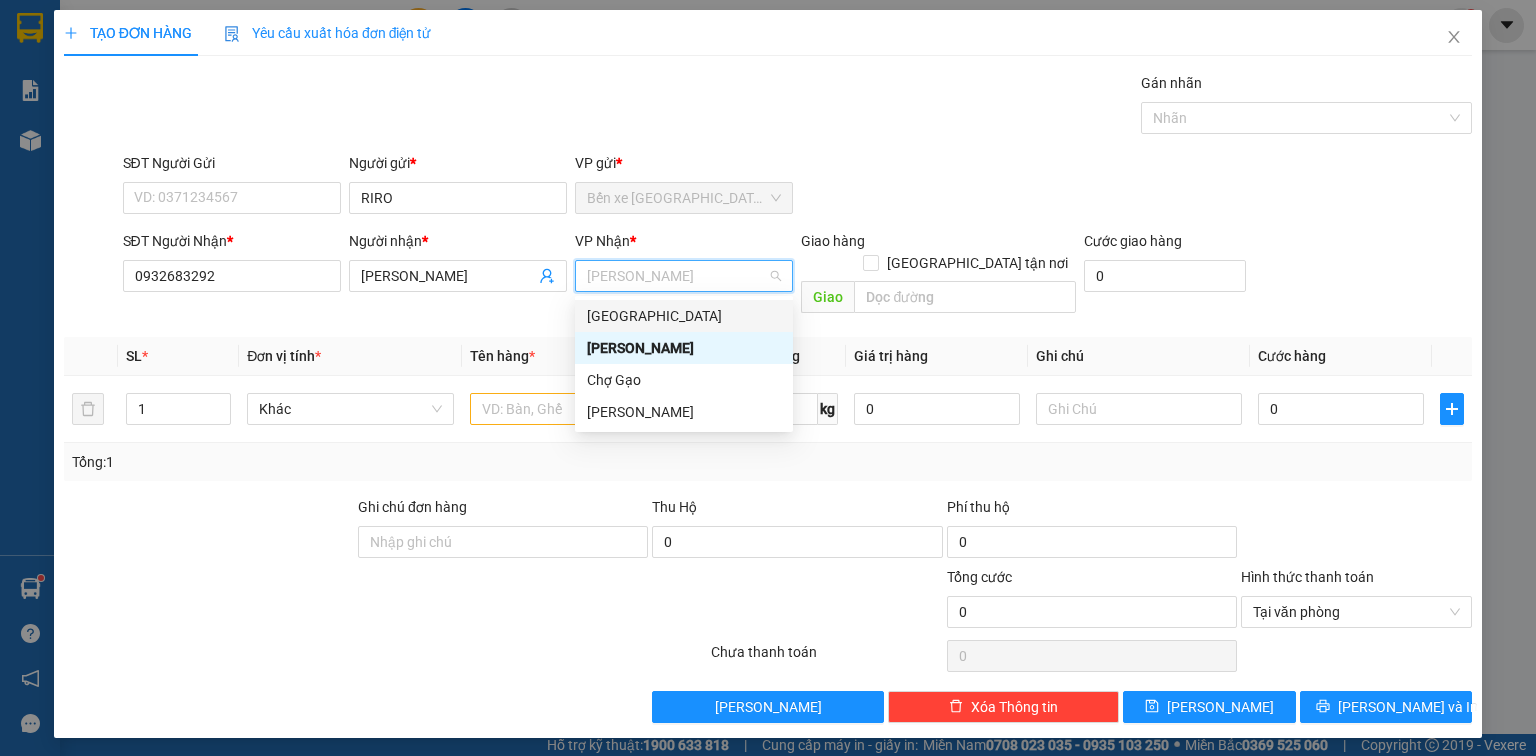 click on "[GEOGRAPHIC_DATA]" at bounding box center [684, 316] 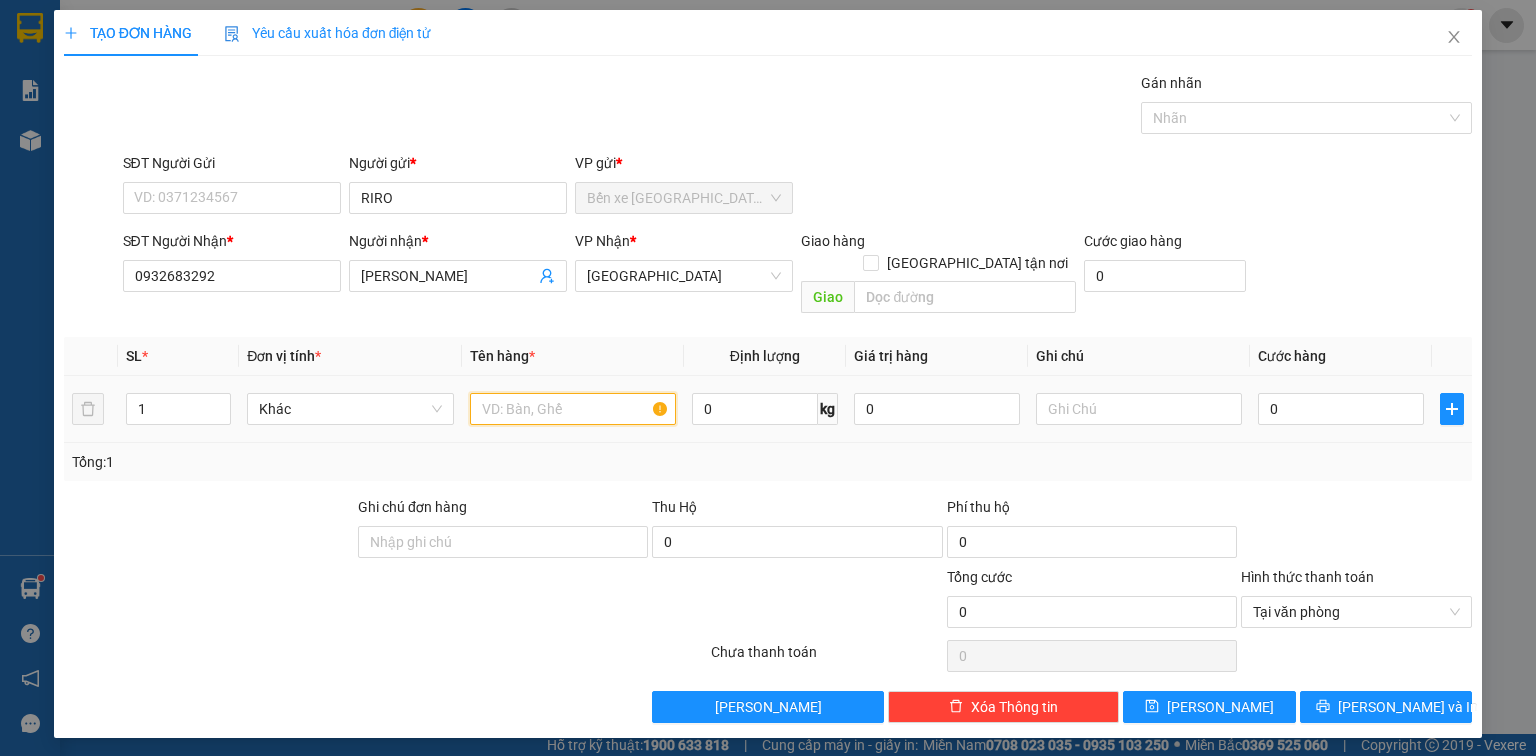 click at bounding box center [573, 409] 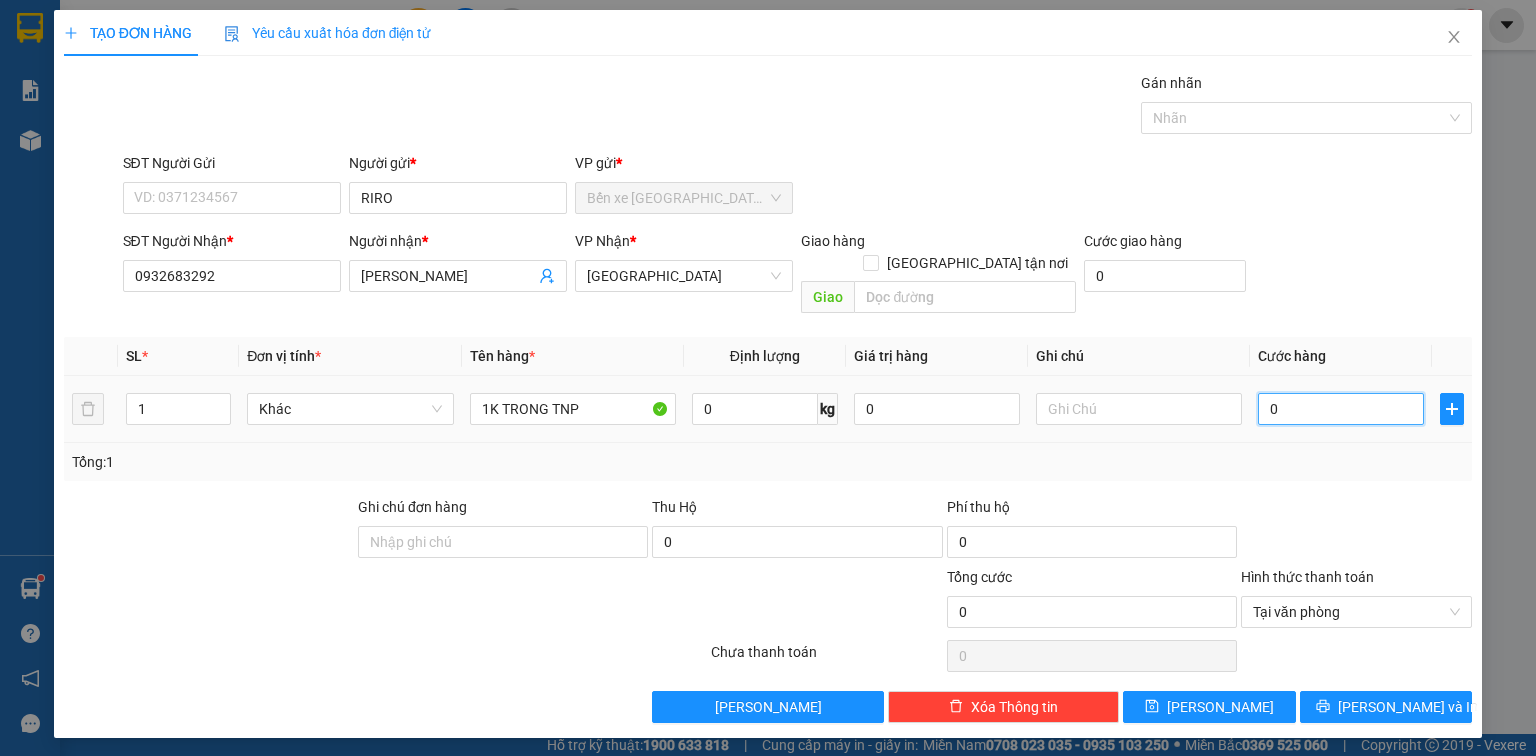 click on "0" at bounding box center (1341, 409) 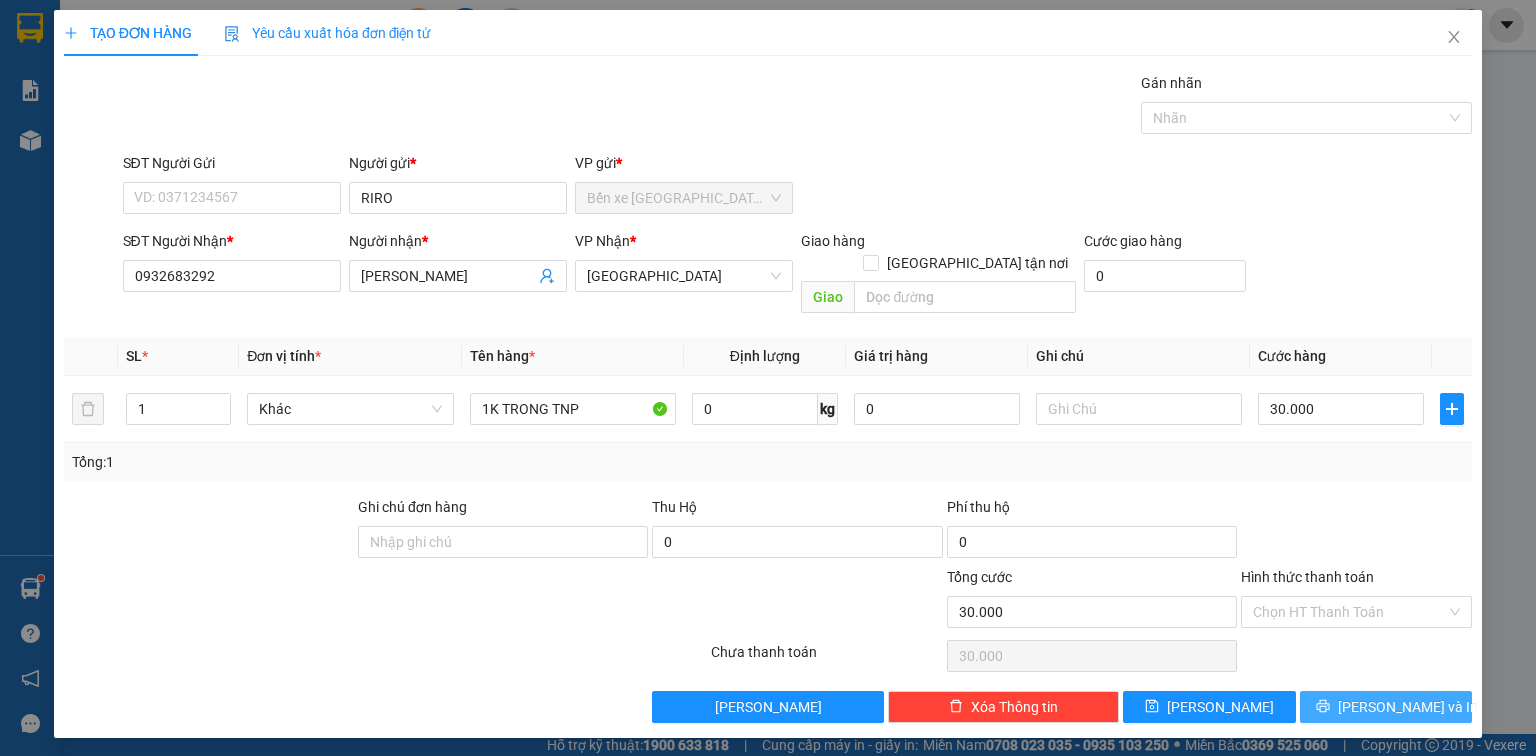 drag, startPoint x: 1445, startPoint y: 653, endPoint x: 1436, endPoint y: 680, distance: 28.460499 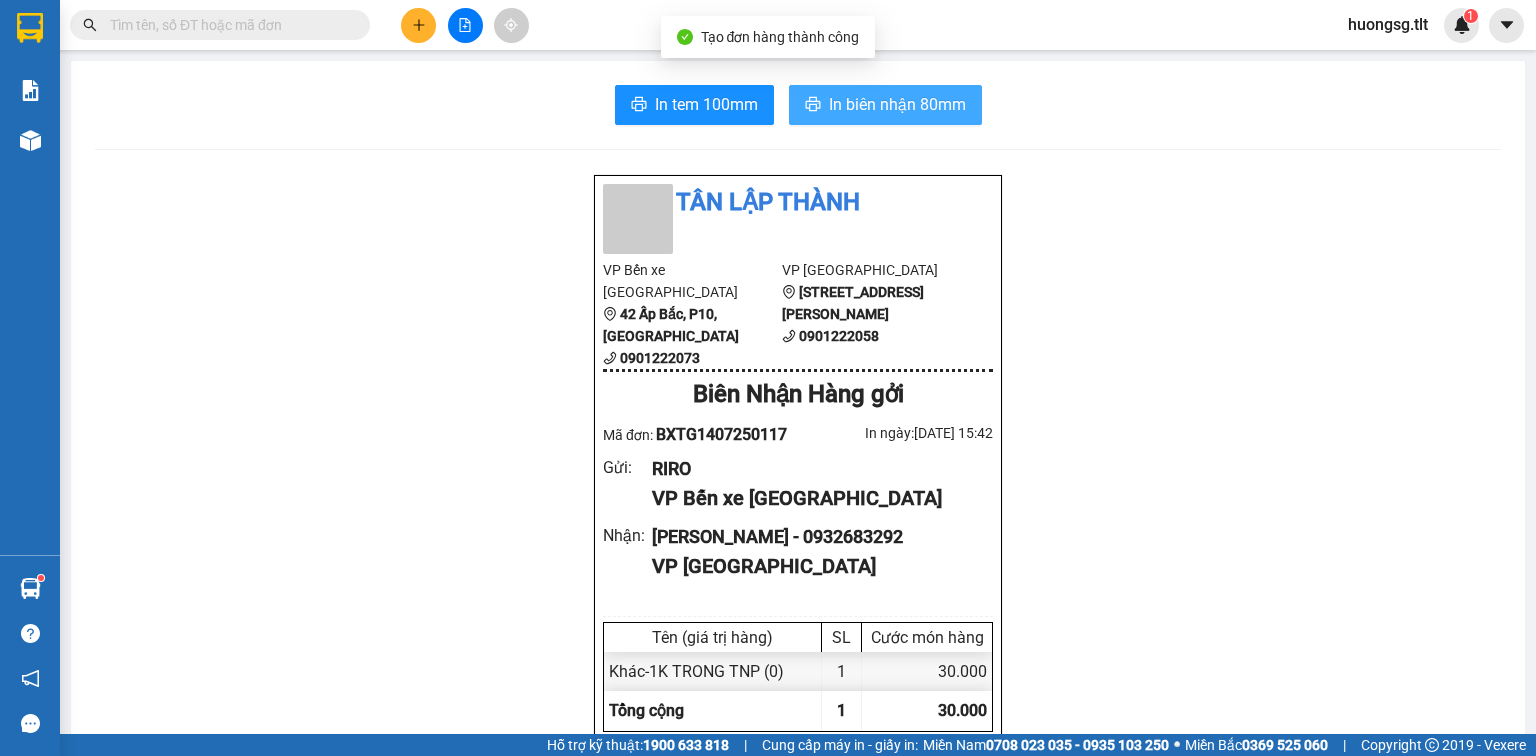 click on "In biên nhận 80mm" at bounding box center (897, 104) 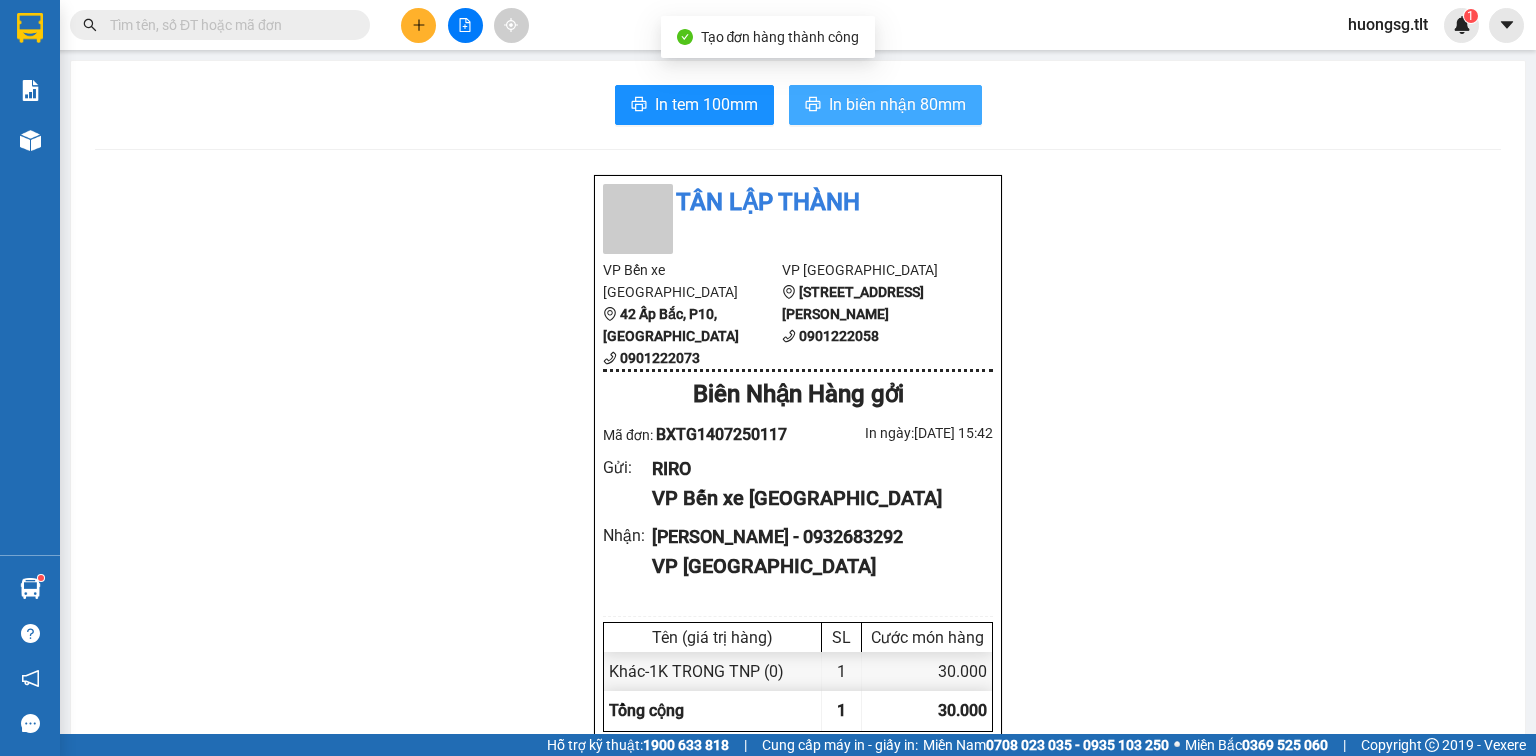 scroll, scrollTop: 0, scrollLeft: 0, axis: both 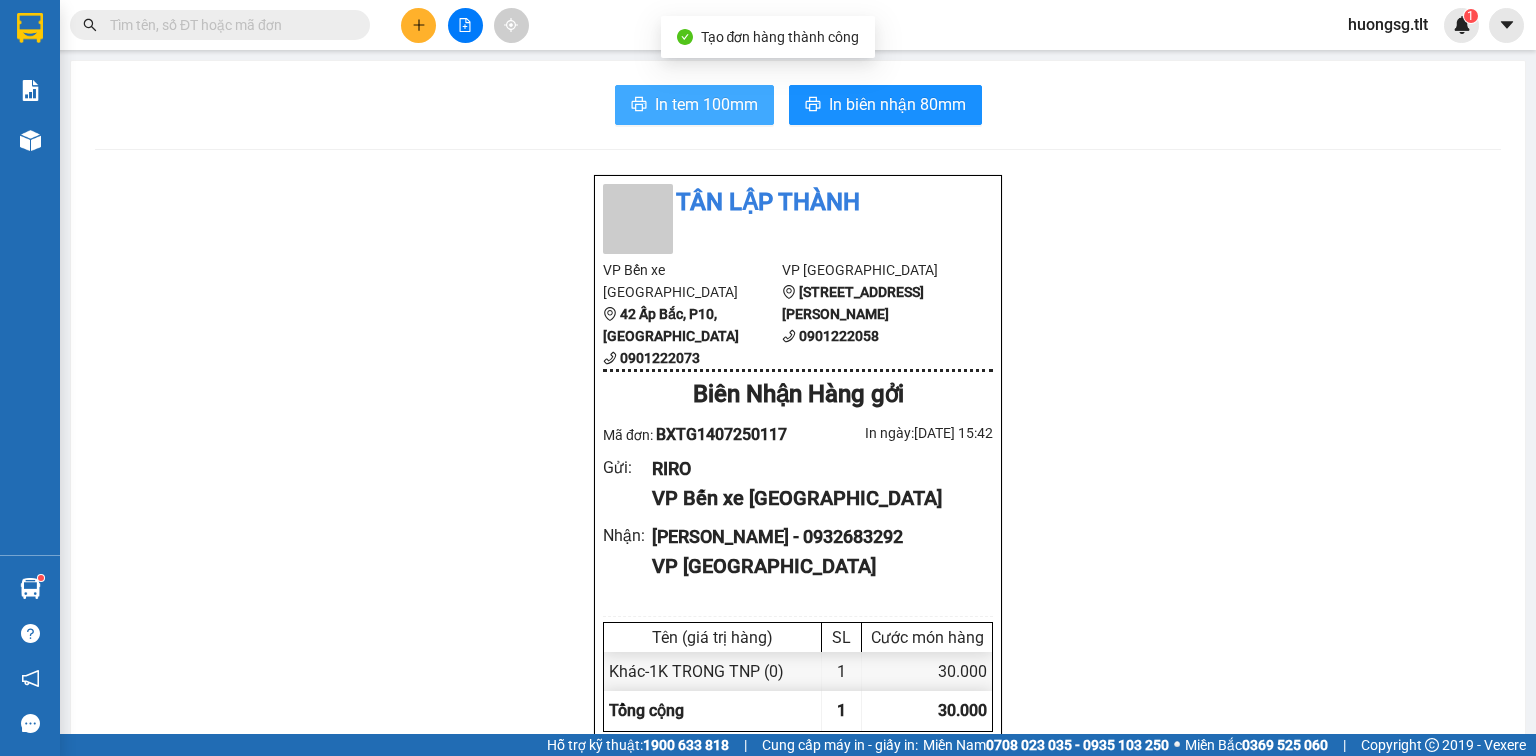 click on "In tem 100mm" at bounding box center [706, 104] 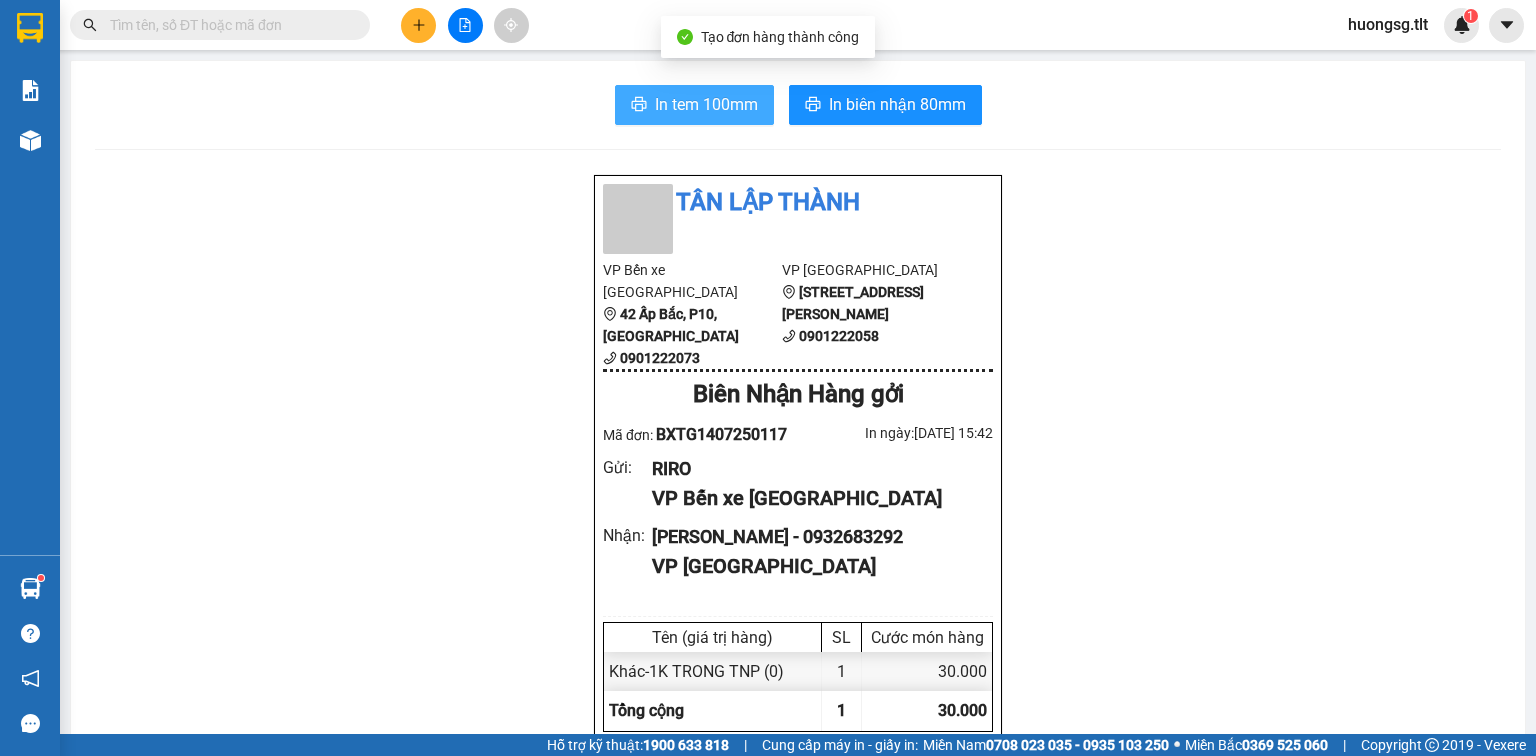 scroll, scrollTop: 0, scrollLeft: 0, axis: both 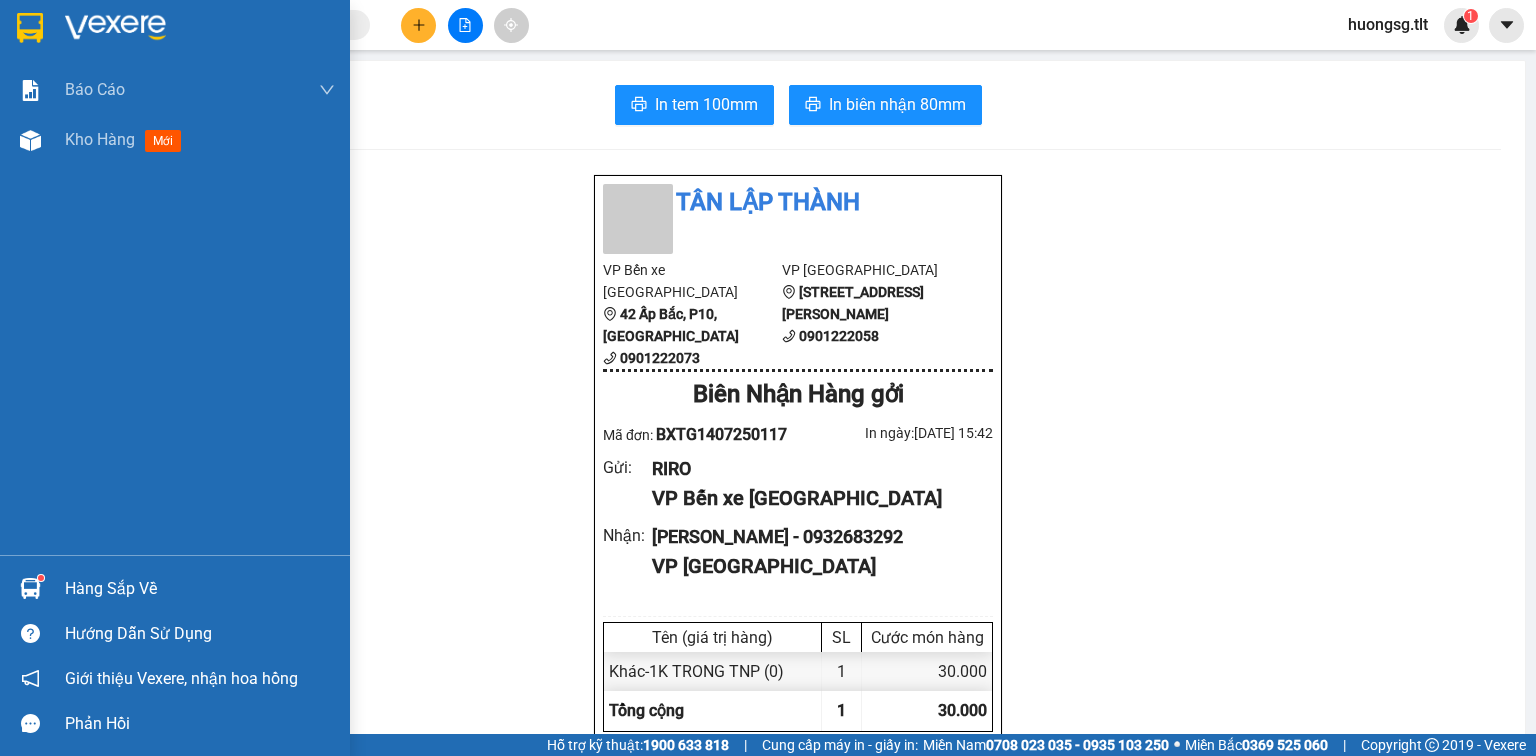 click at bounding box center [30, 588] 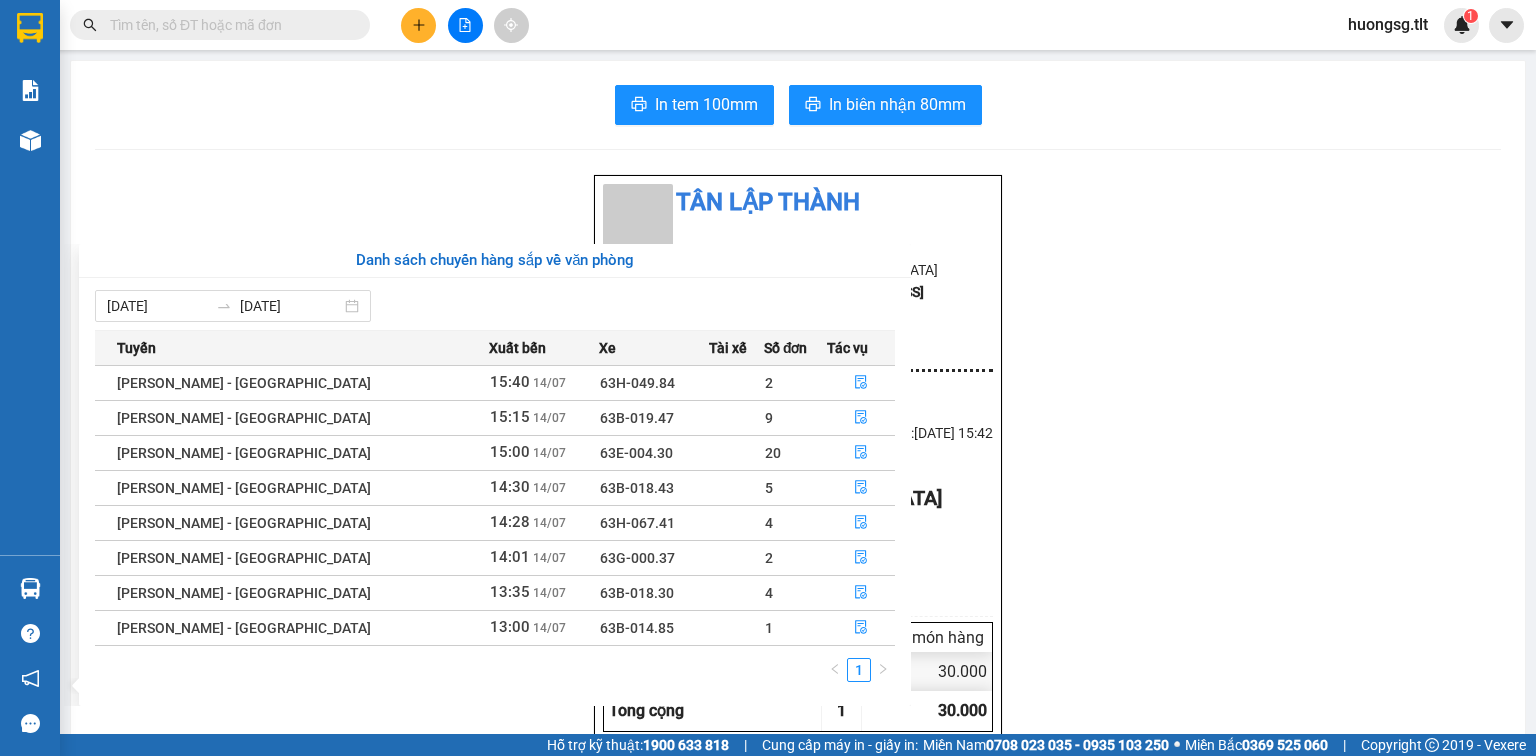 click on "Kết quả tìm kiếm ( 1148 )  Bộ lọc  Ngày lên hàng gần nhất Mã ĐH Trạng thái Món hàng Thu hộ Tổng cước Chưa cước Nhãn Người gửi VP Gửi Người nhận VP Nhận SGTLT1407250229 12:57 - 14/07 VP Nhận   63B-015.33 15:04 - 14/07 1 TNP SL:  1 30.000 30.000 0923333060 TRẦN ĐỨC Sài Gòn 0386437850 HIỀN Bến xe Tiền Giang SGTLT1307250257 18:08 - 13/07 VP Nhận   63B-019.47 20:12 - 13/07 1 TNP NHỎ SL:  1 25.000 25.000 0763262199 ĐẠT  Sài Gòn 0386437850 HIỀN Bến xe Tiền Giang SGTLT1207250415 16:43 - 12/07 Đã giao   19:56 - 12/07 1 TNP SL:  1 30.000 0922022022 VIỆT ( ZSHOP) Sài Gòn 0386437850 HIỀN Bến xe Tiền Giang SGTLT1207250374 15:44 - 12/07 Đã giao   18:38 - 12/07 1 K TRONG SL:  1 30.000 0763262199 ĐẠT  Sài Gòn 0386437850 HIỀN Bến xe Tiền Giang SGTLT1007250395 16:05 - 10/07 Đã giao   12:20 - 12/07 1hnp SL:  1 25.000 0909300746 KINGHOSE Sài Gòn 0386437850 HIỀN Bến xe Tiền Giang BXTG0807250141 17:52 - 08/07   1HNP" at bounding box center [768, 378] 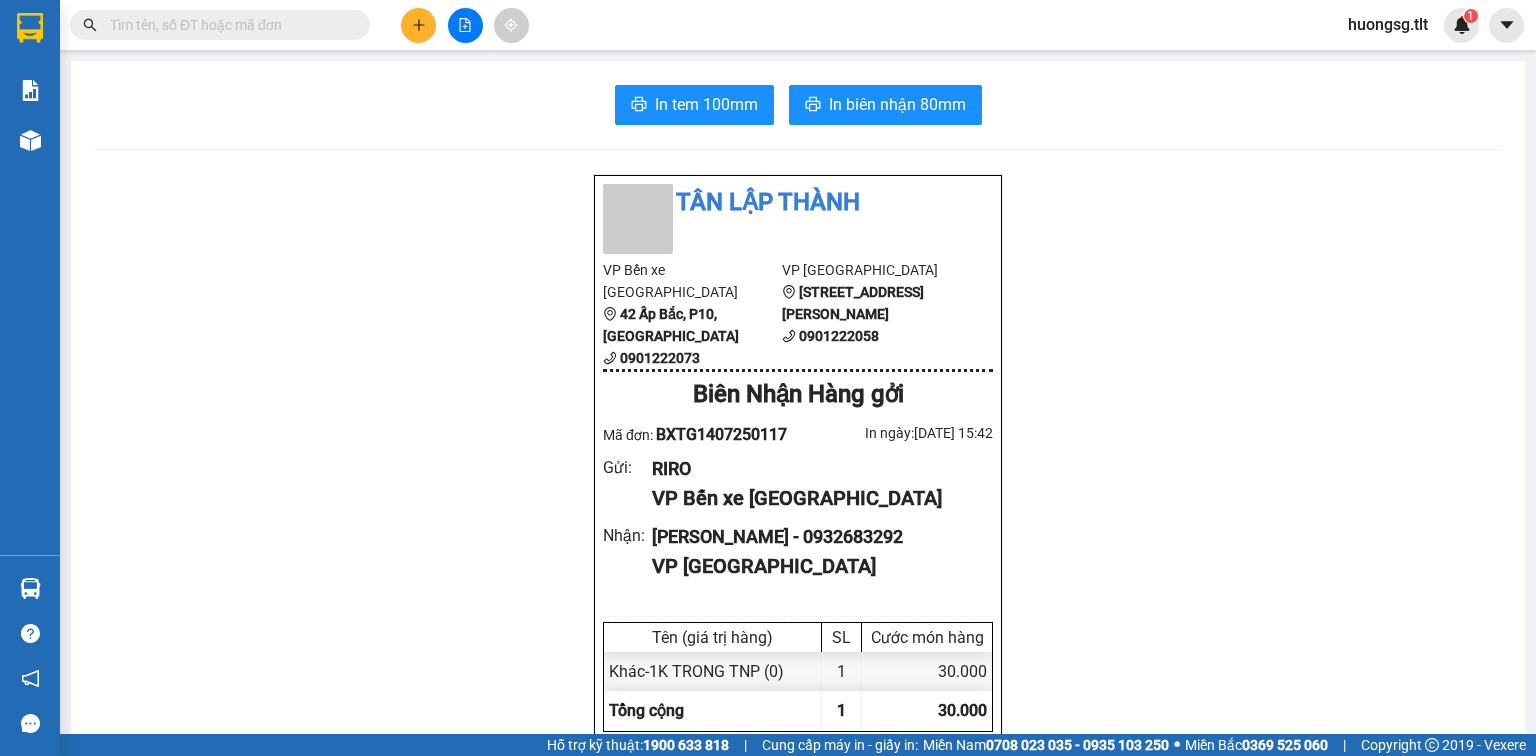 click at bounding box center (228, 25) 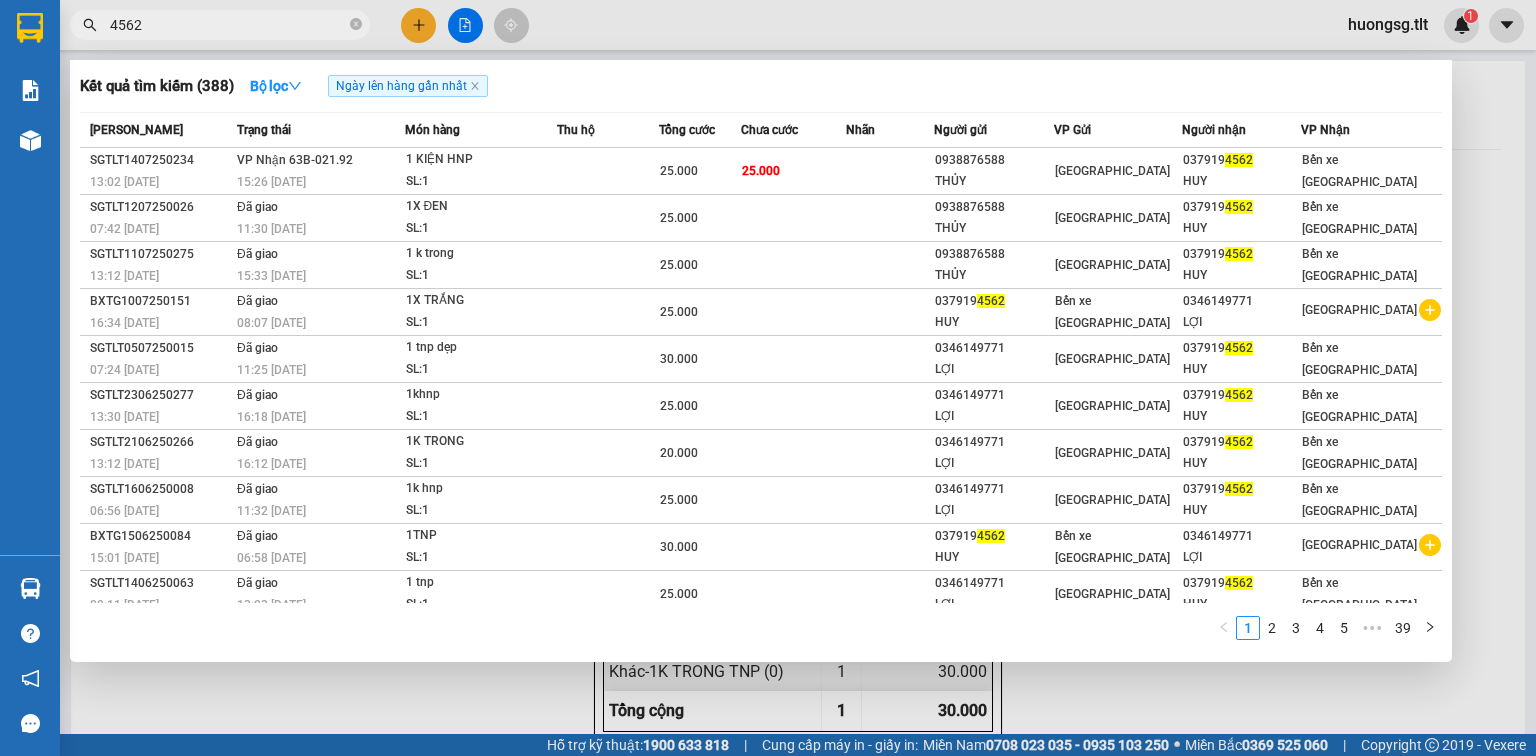 click on "4562" at bounding box center [220, 25] 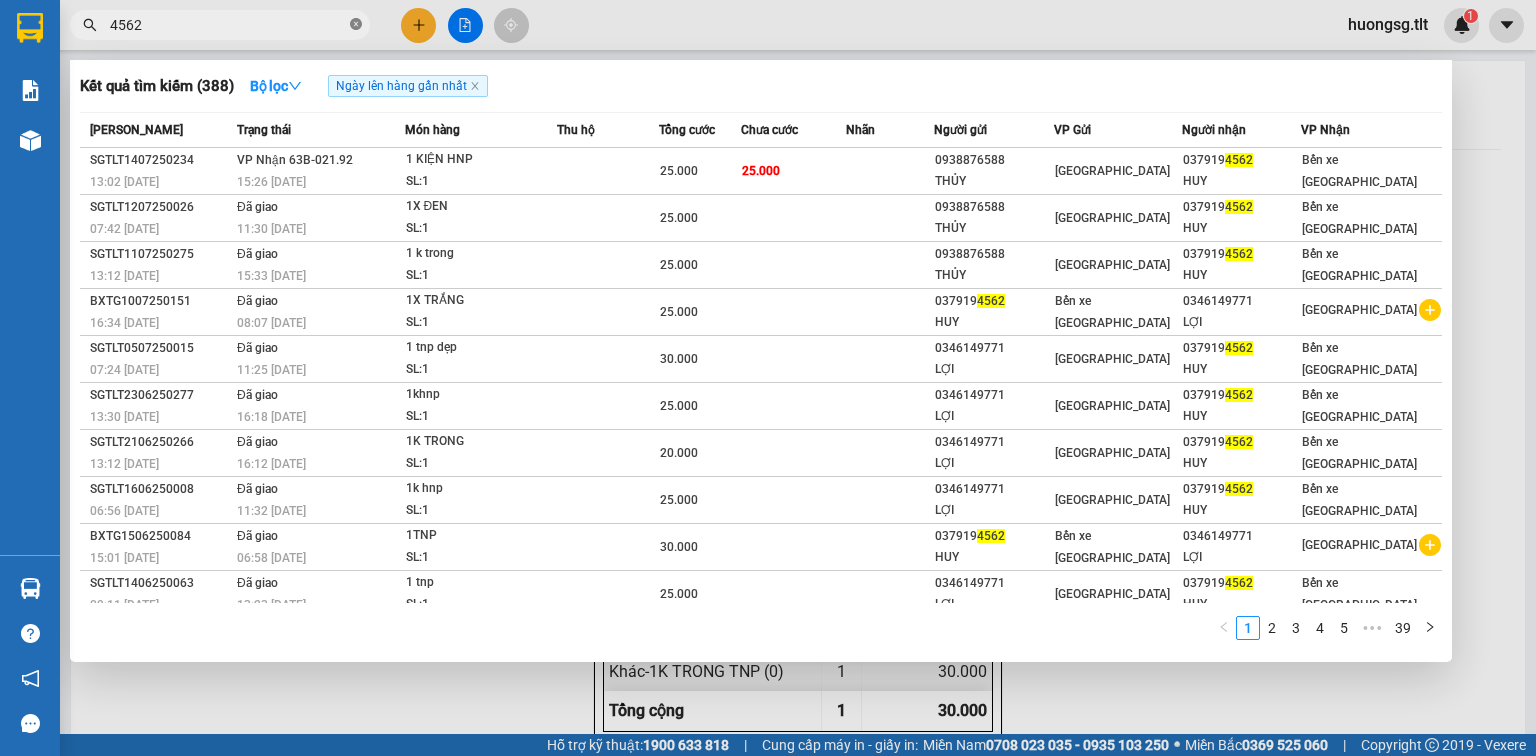 click 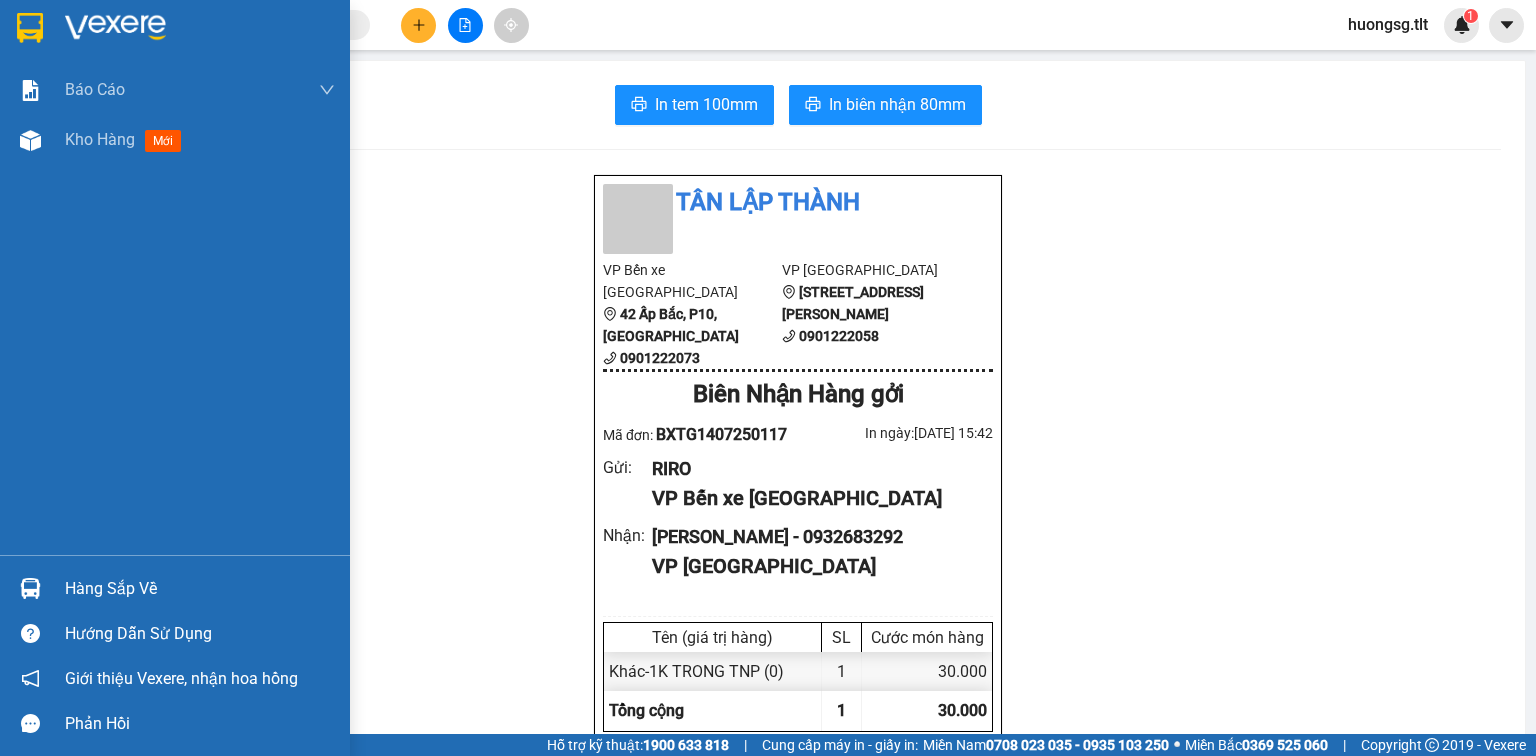 click on "Hàng sắp về" at bounding box center (175, 588) 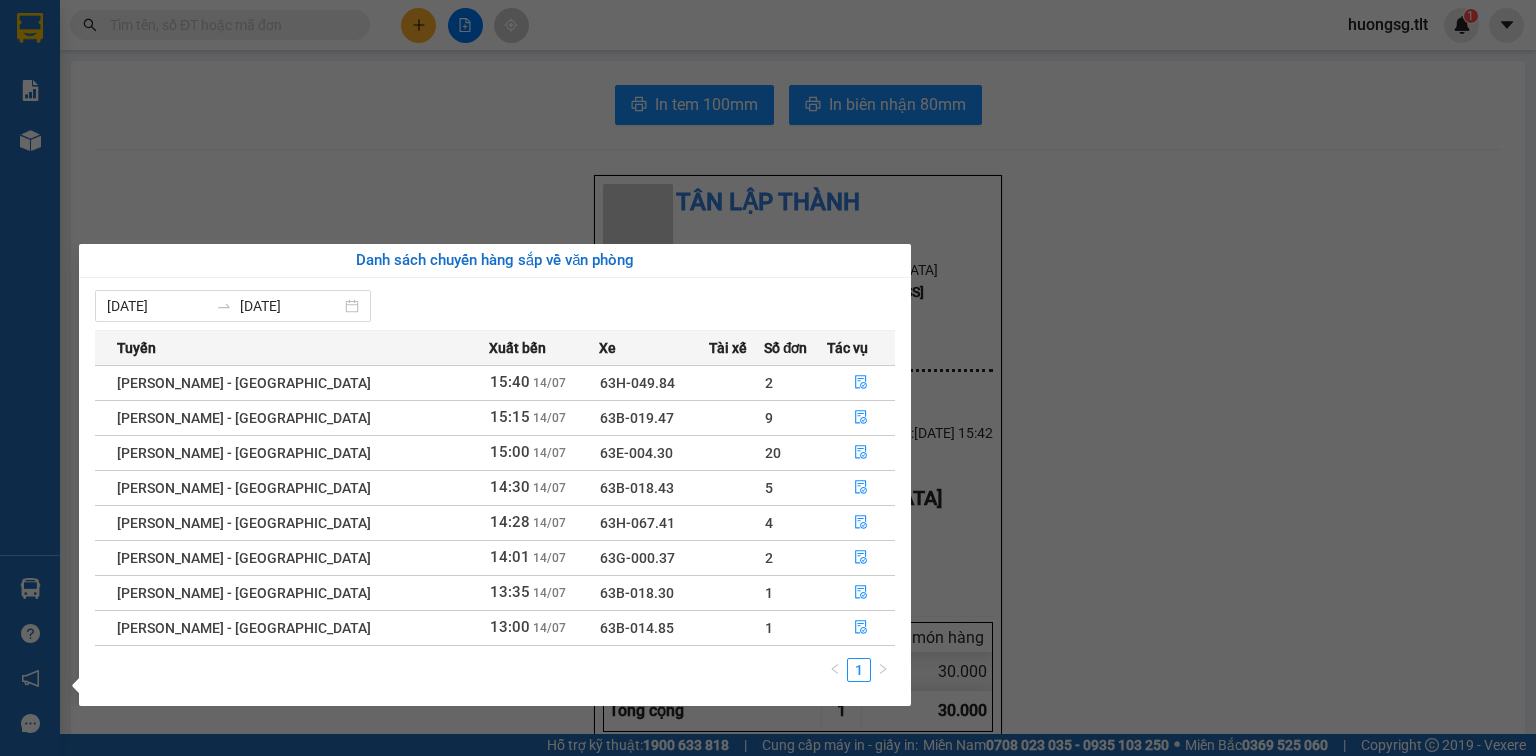 click on "Kết quả tìm kiếm ( 388 )  Bộ lọc  Ngày lên hàng gần nhất Mã ĐH Trạng thái Món hàng Thu hộ Tổng cước Chưa cước Nhãn Người gửi VP Gửi Người nhận VP Nhận SGTLT1407250234 13:02 - 14/07 VP Nhận   63B-021.92 15:26 - 14/07 1 KIỆN HNP SL:  1 25.000 25.000 0938876588 THỦY  Sài Gòn 0379194562 HUY Bến xe Tiền Giang SGTLT1207250026 07:42 - 12/07 Đã giao   11:30 - 12/07 1X ĐEN SL:  1 25.000 0938876588 THỦY  Sài Gòn 0379194562 HUY Bến xe Tiền Giang SGTLT1107250275 13:12 - 11/07 Đã giao   15:33 - 11/07 1 k trong SL:  1 25.000 0938876588 THỦY  Sài Gòn 0379194562 HUY Bến xe Tiền Giang BXTG1007250151 16:34 - 10/07 Đã giao   08:07 - 11/07 1X TRẮNG SL:  1 25.000 0379194562 HUY Bến xe Tiền Giang 0346149771 LỢI Sài Gòn SGTLT0507250015 07:24 - 05/07 Đã giao   11:25 - 05/07 1 tnp dẹp SL:  1 30.000 0346149771 LỢI Sài Gòn 0379194562 HUY Bến xe Tiền Giang SGTLT2306250277 13:30 - 23/06 Đã giao   16:18 - 23/06 1khnp SL:  1 25.000" at bounding box center (768, 378) 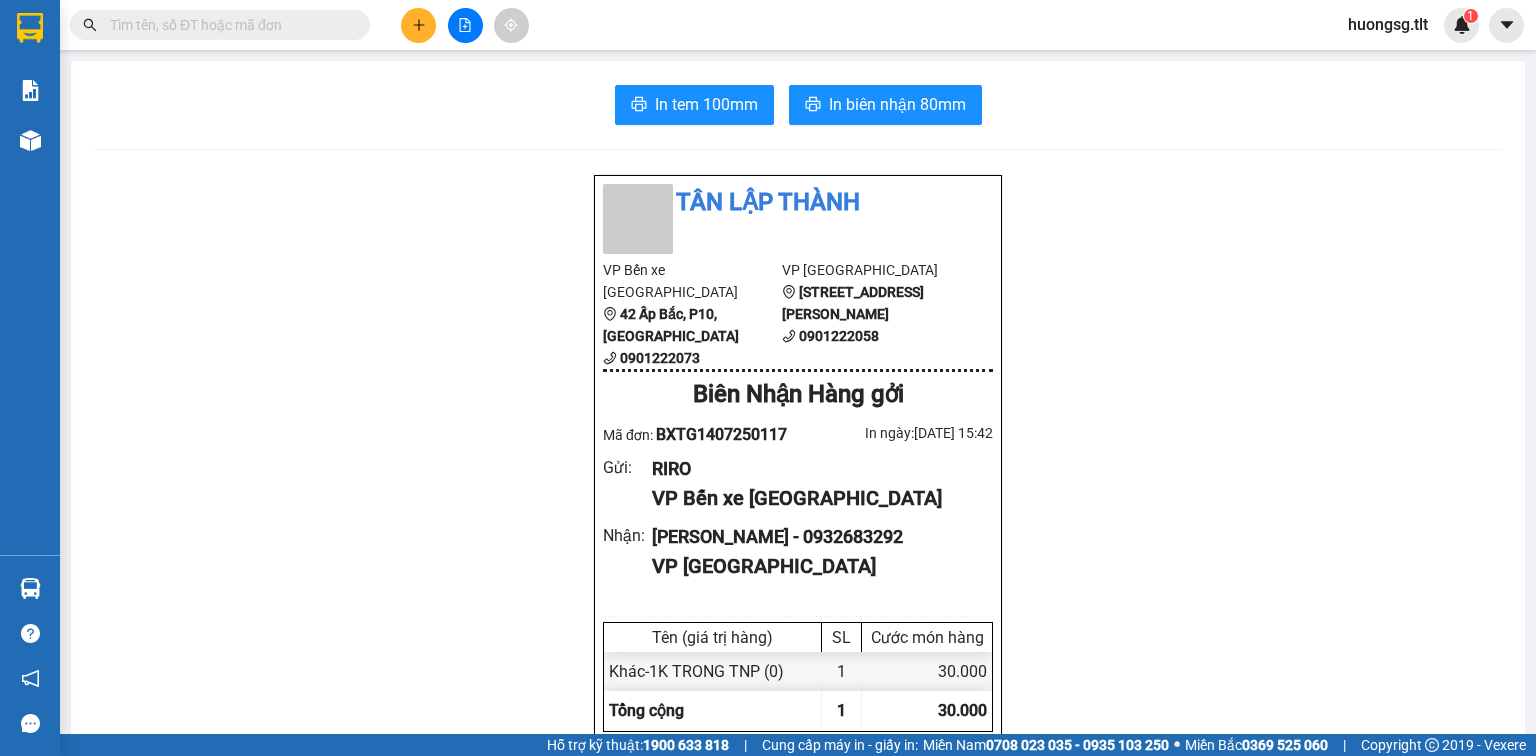 click at bounding box center [465, 25] 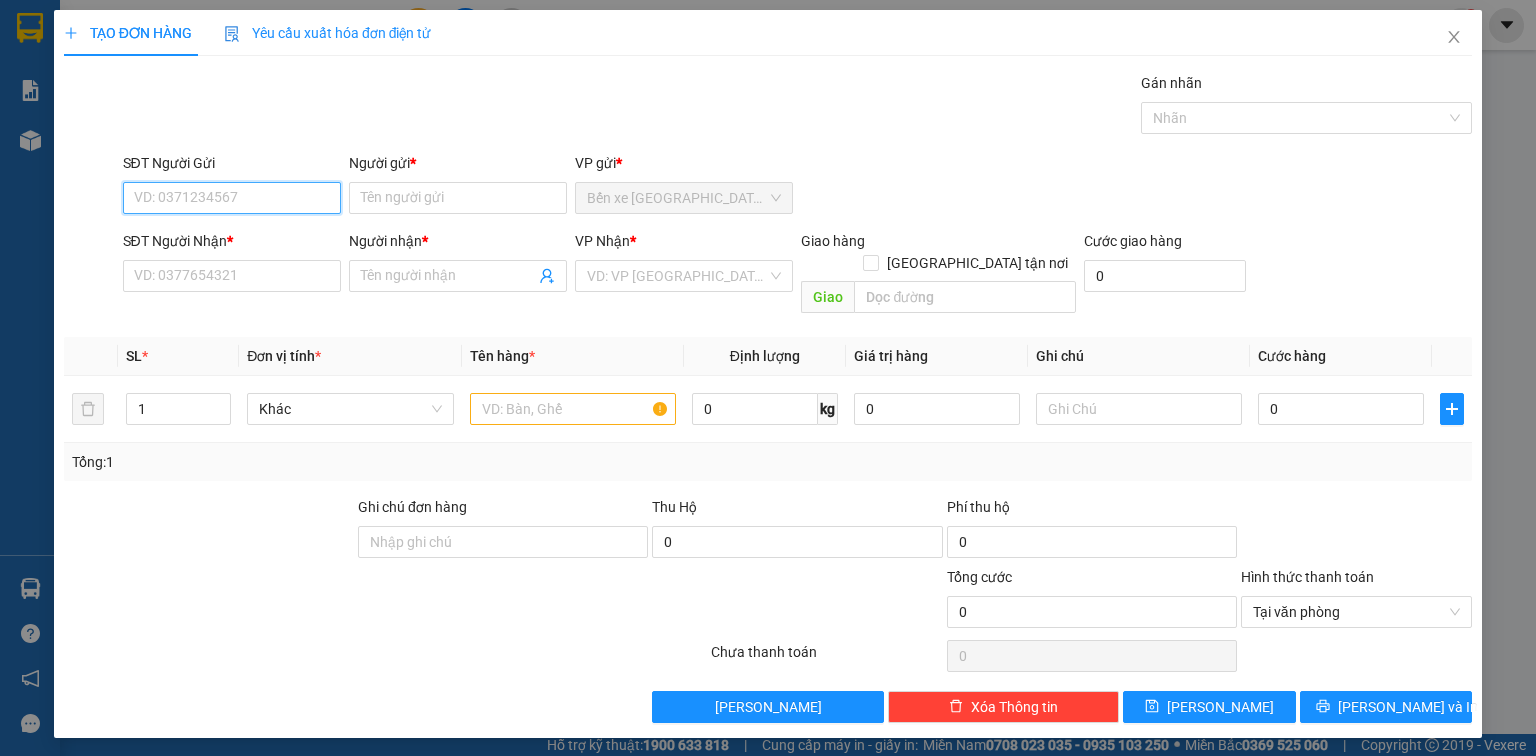 click on "SĐT Người Gửi" at bounding box center [232, 198] 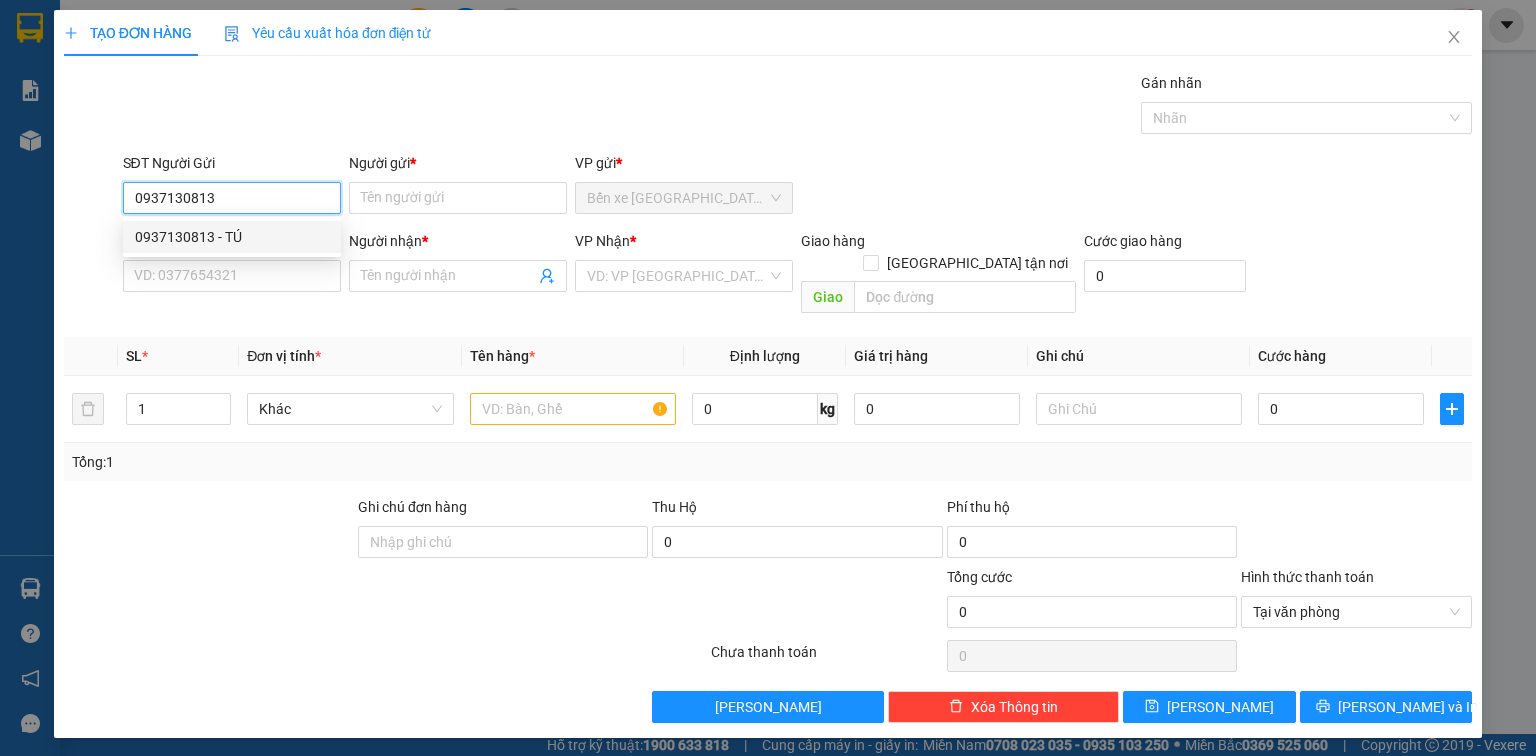click on "0937130813 - TÚ" at bounding box center [232, 237] 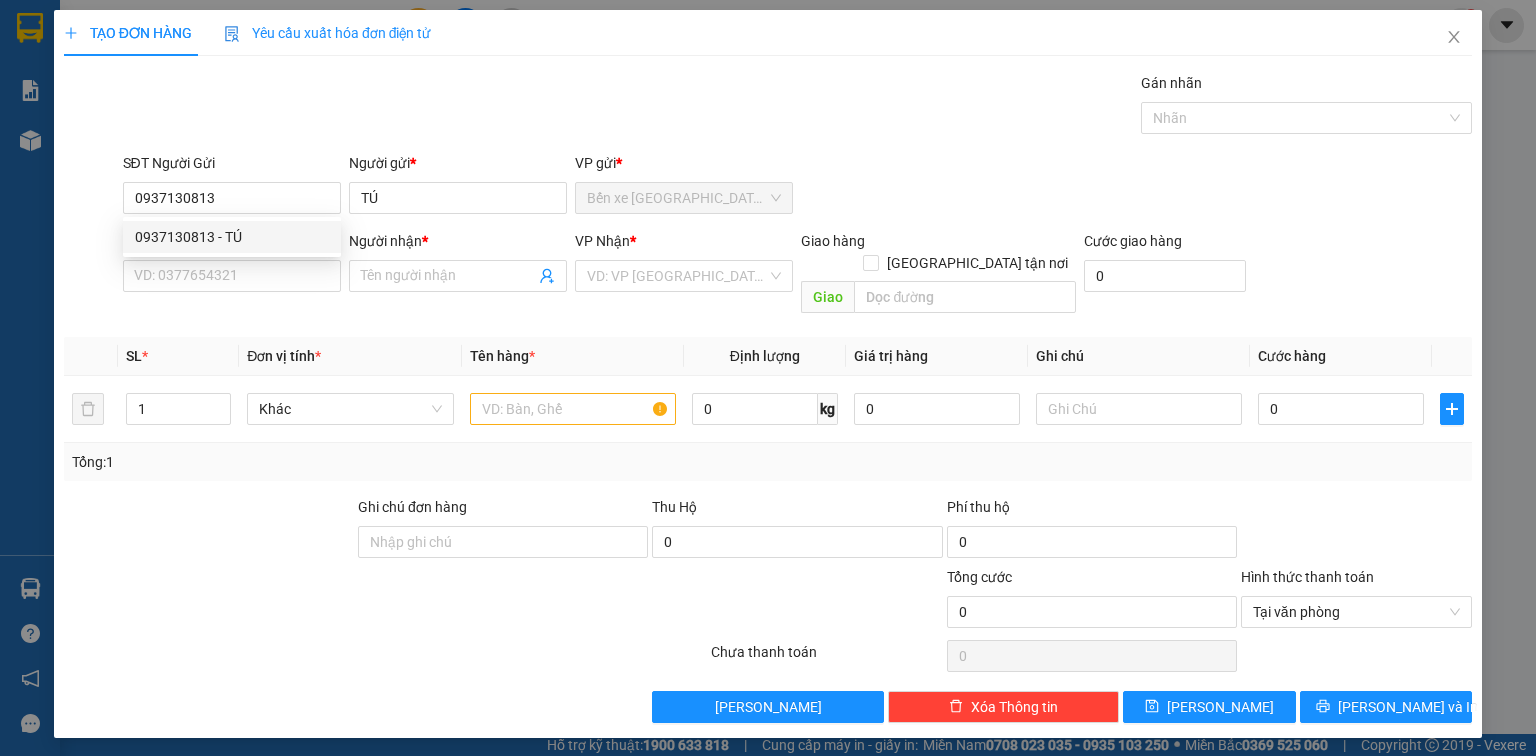 click on "SĐT Người Nhận  *" at bounding box center [232, 245] 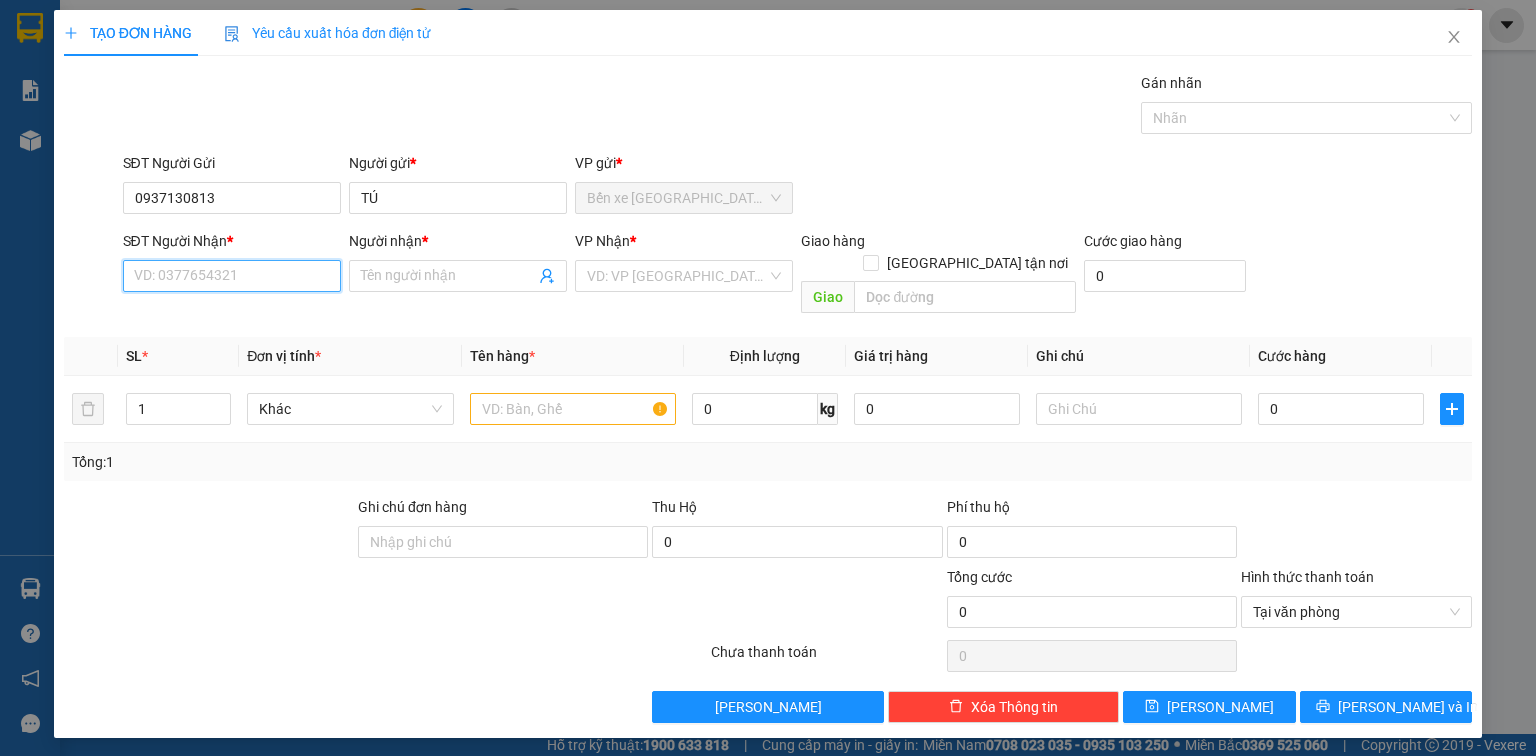 click on "SĐT Người Nhận  *" at bounding box center [232, 276] 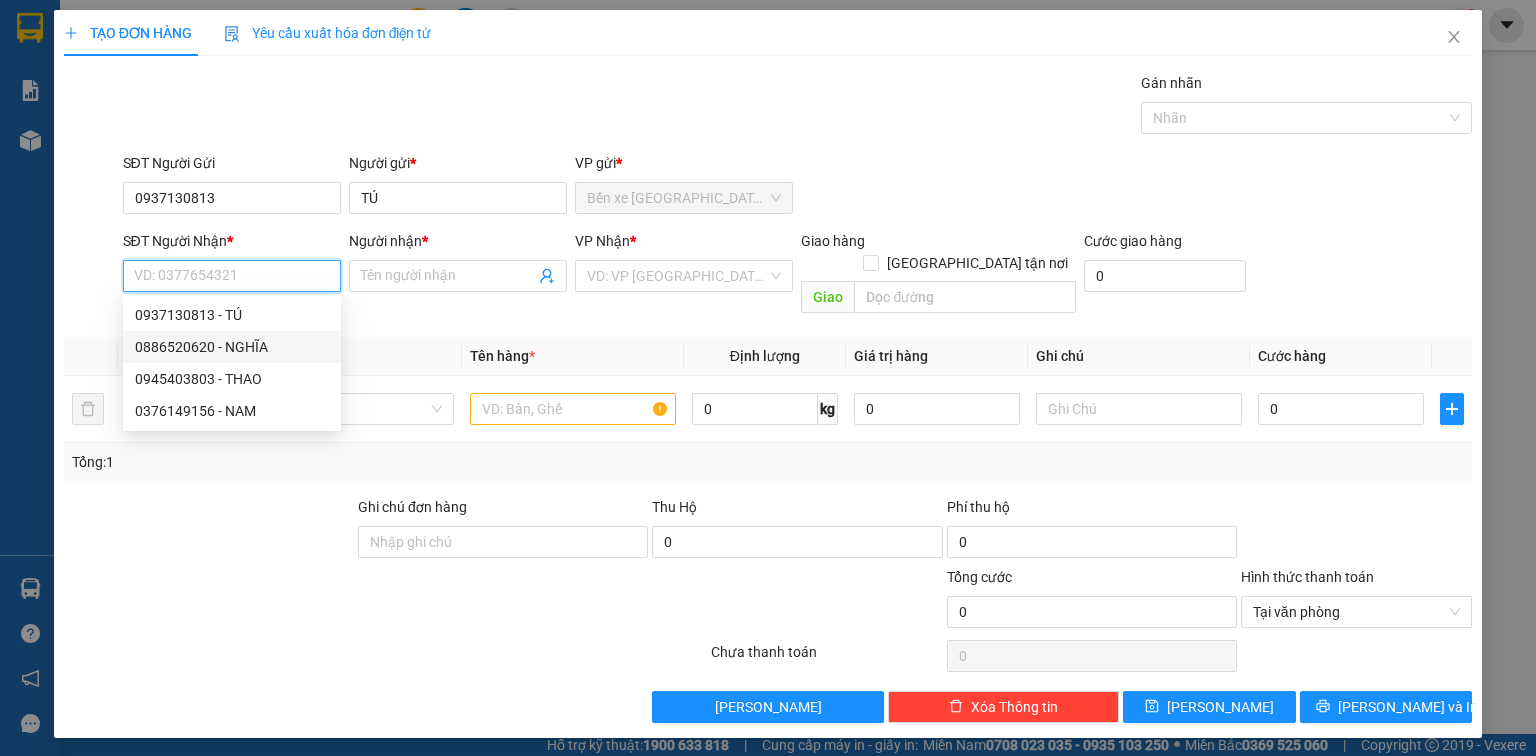 click on "0886520620 - NGHĨA" at bounding box center (232, 347) 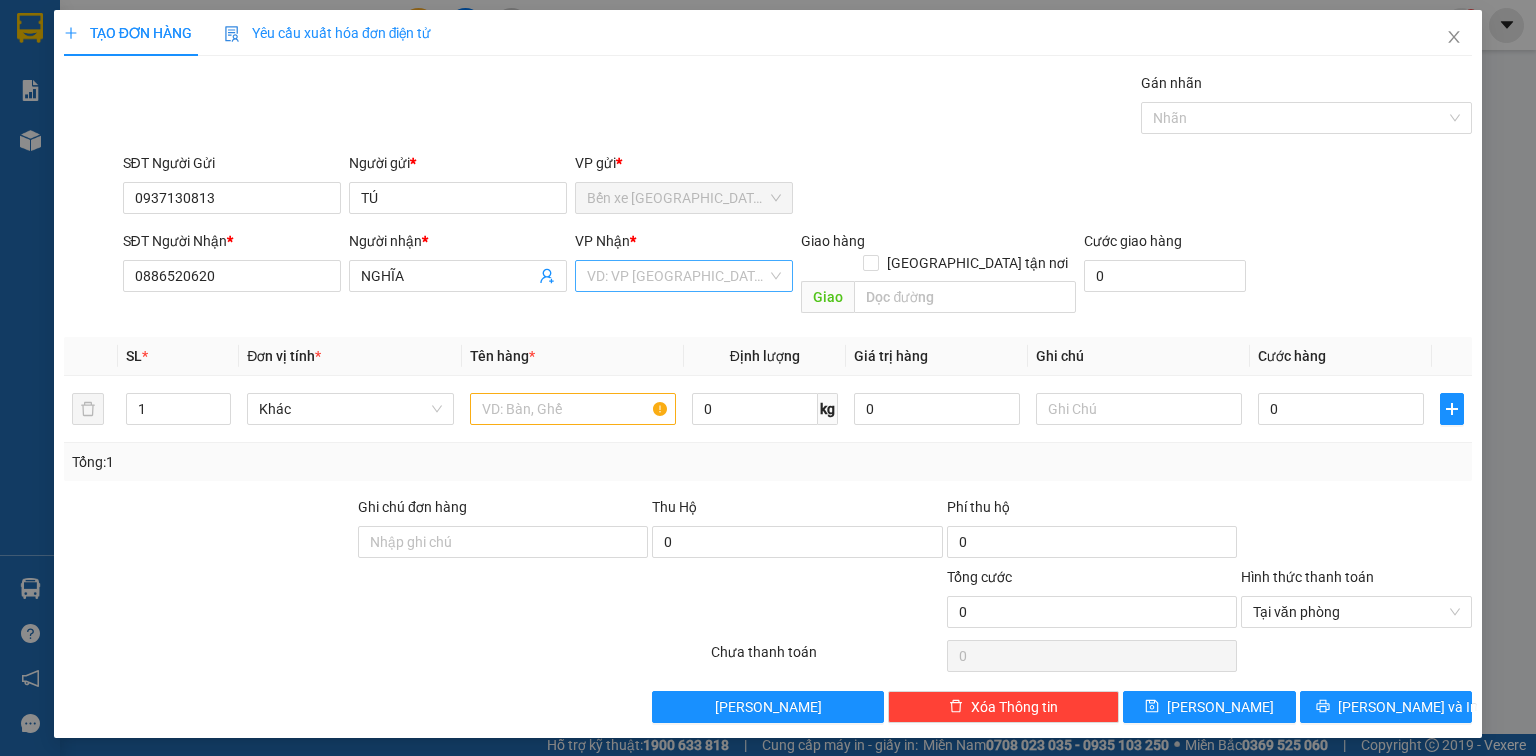 click at bounding box center [677, 276] 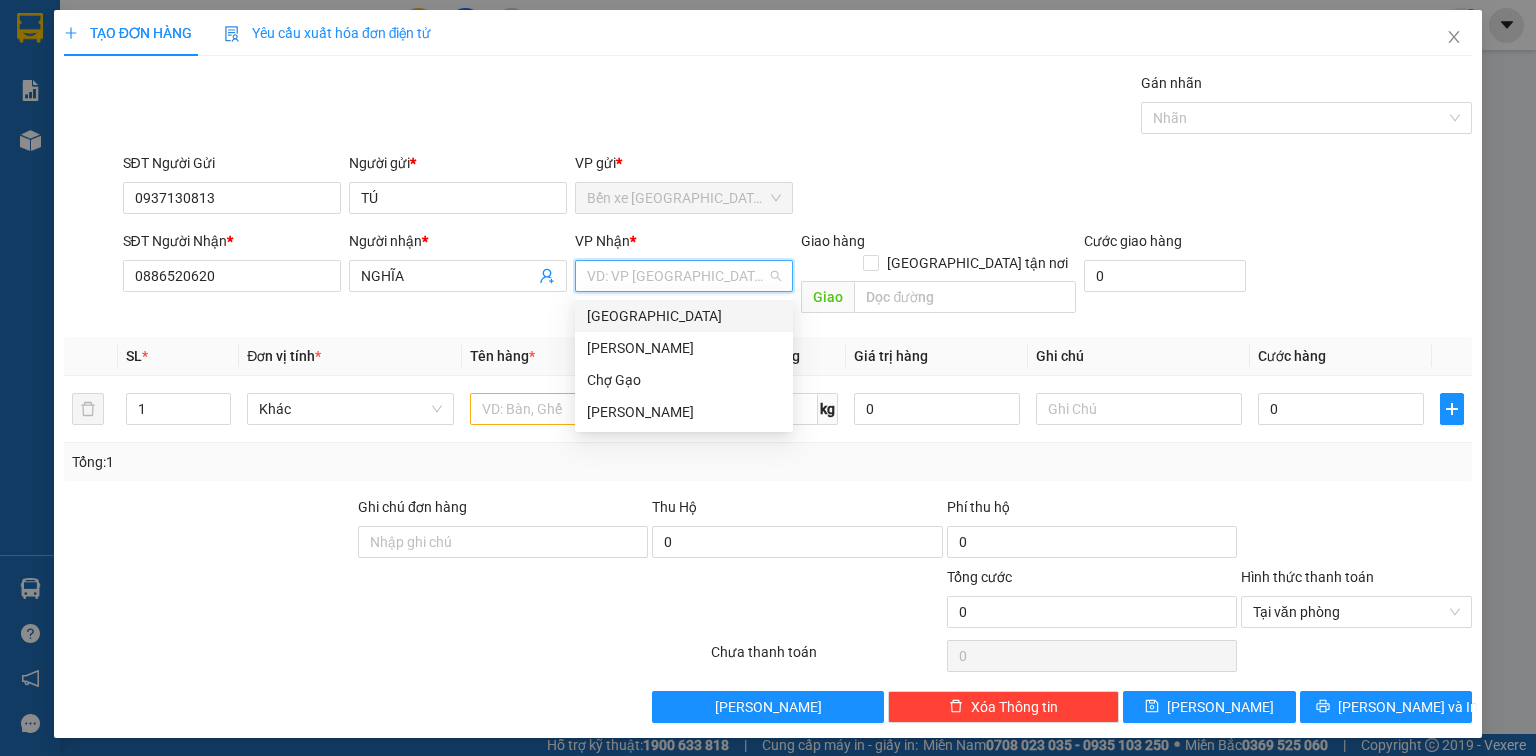 click on "[GEOGRAPHIC_DATA]" at bounding box center (684, 316) 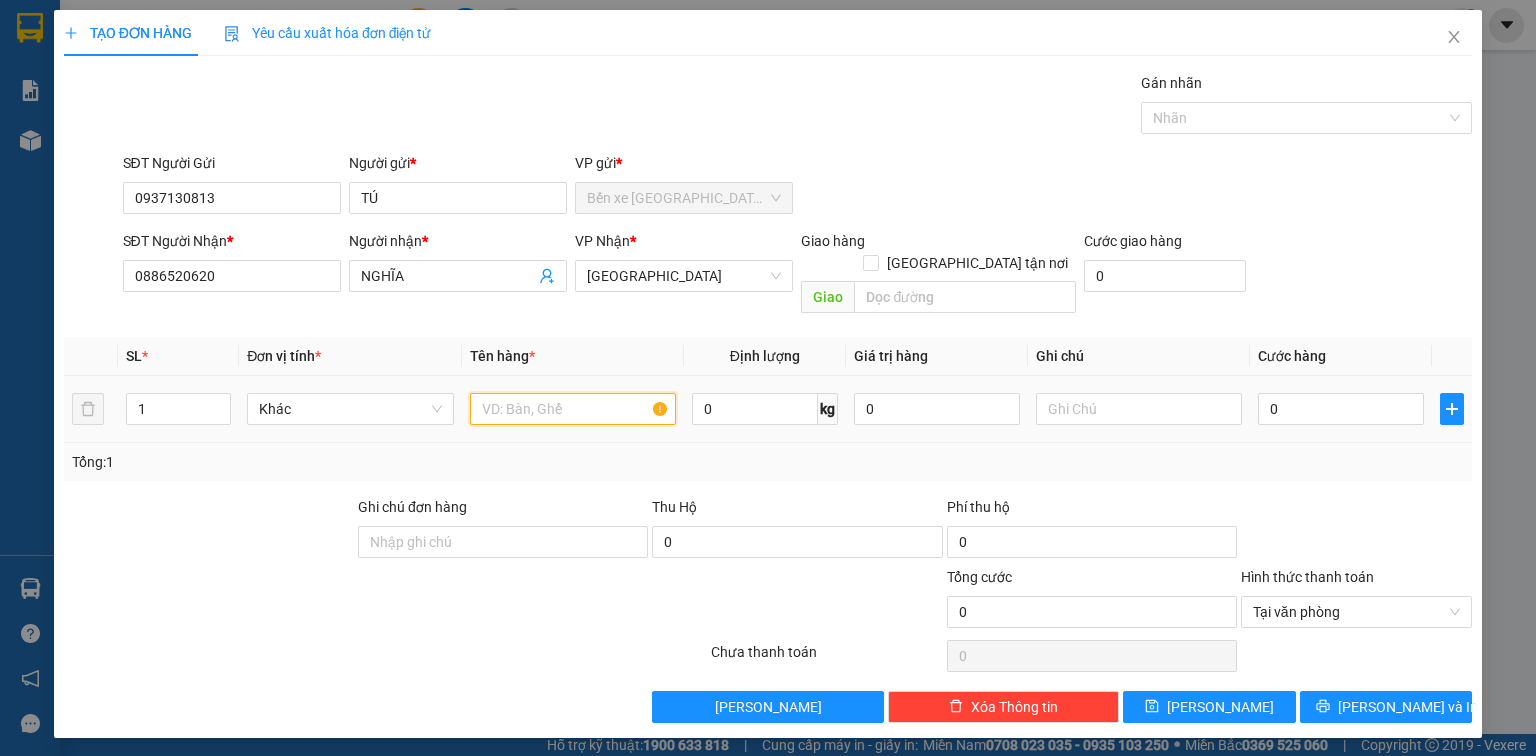 click at bounding box center (573, 409) 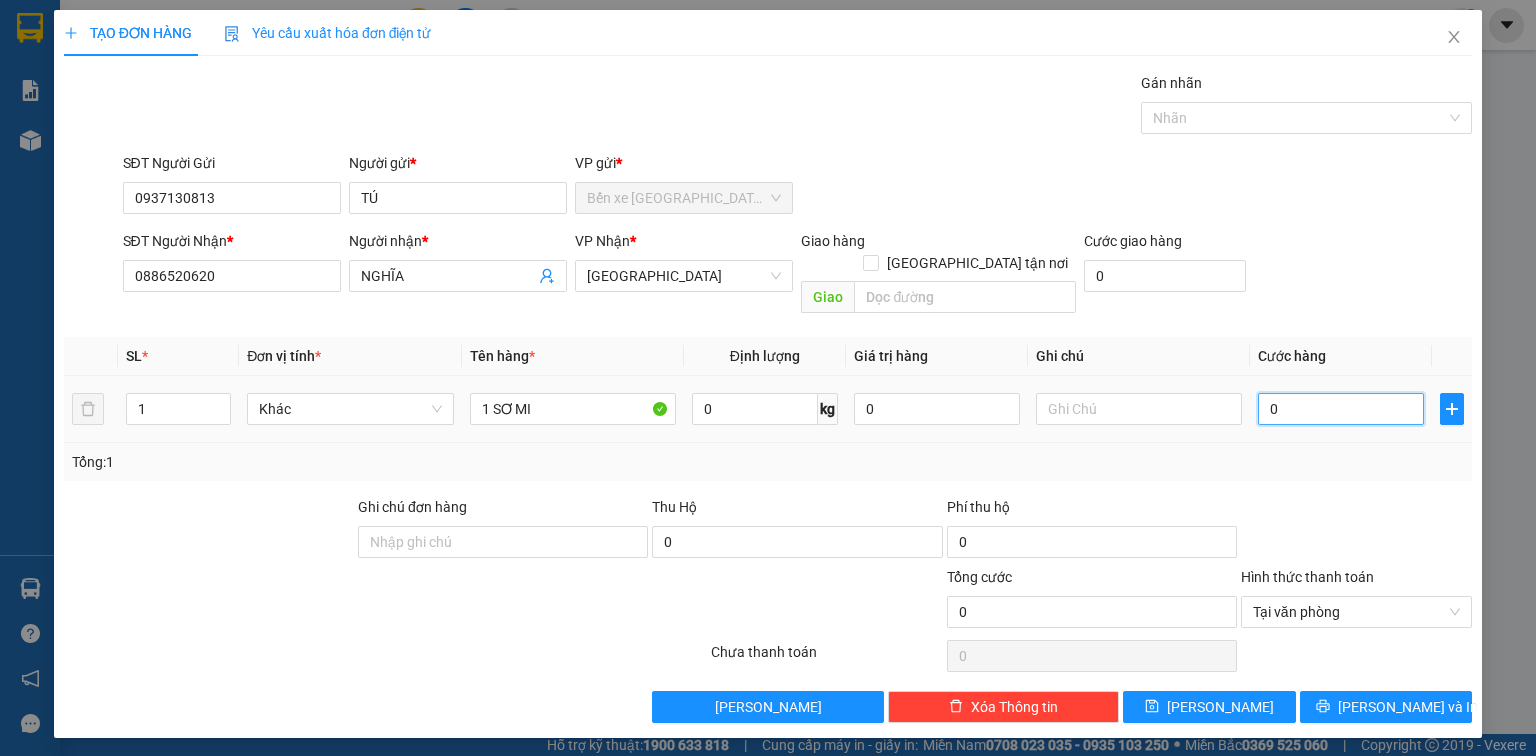 click on "0" at bounding box center [1341, 409] 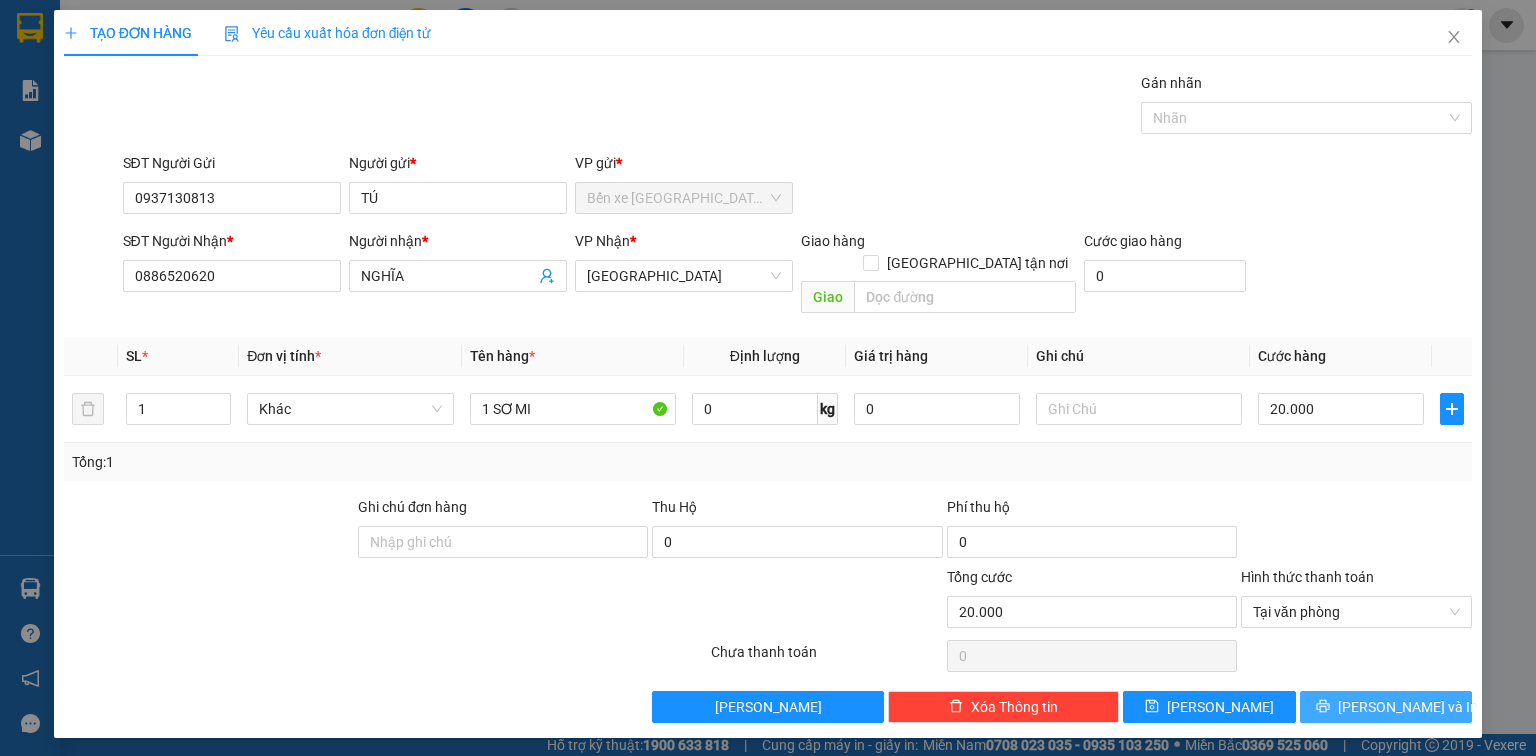 click on "Lưu và In" at bounding box center [1386, 707] 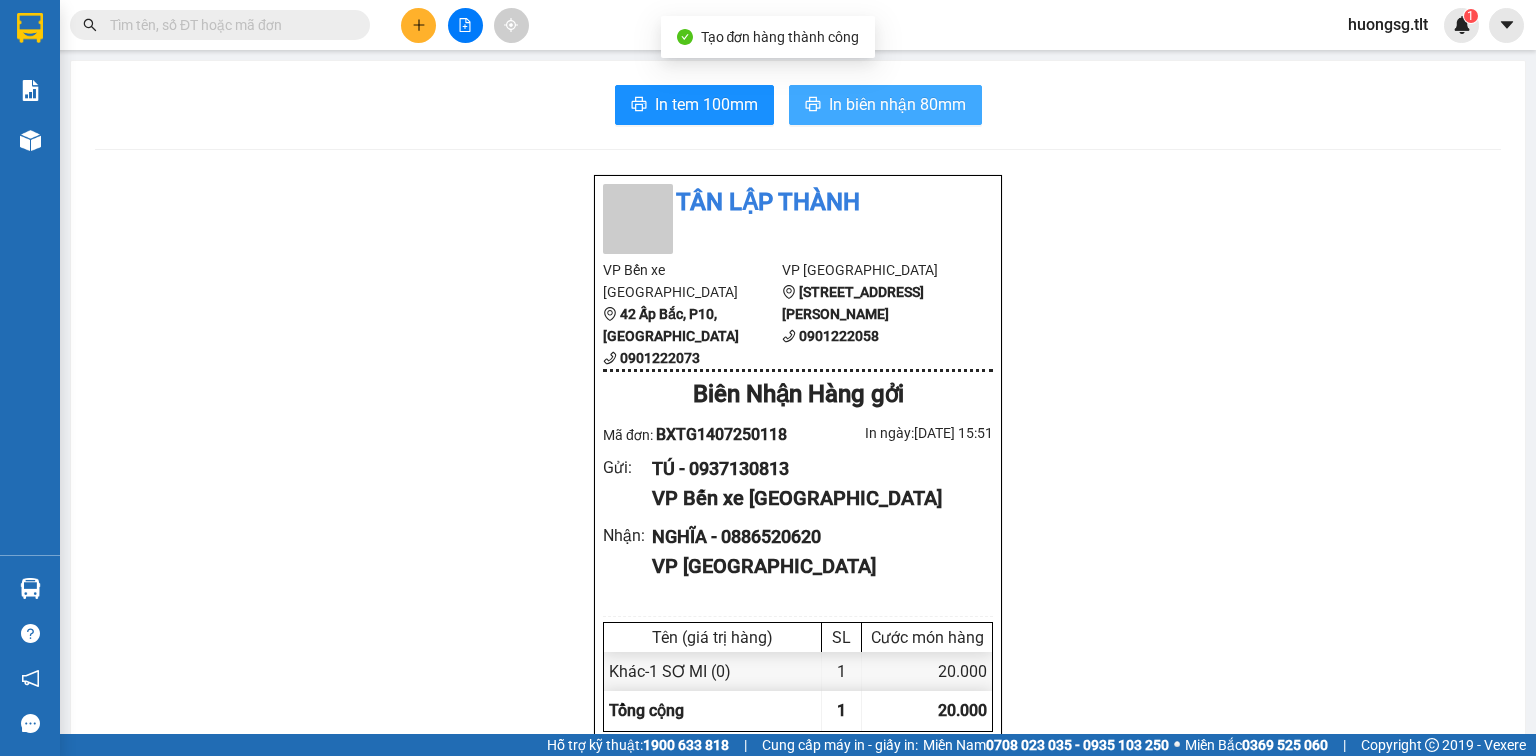 click on "In biên nhận 80mm" at bounding box center [897, 104] 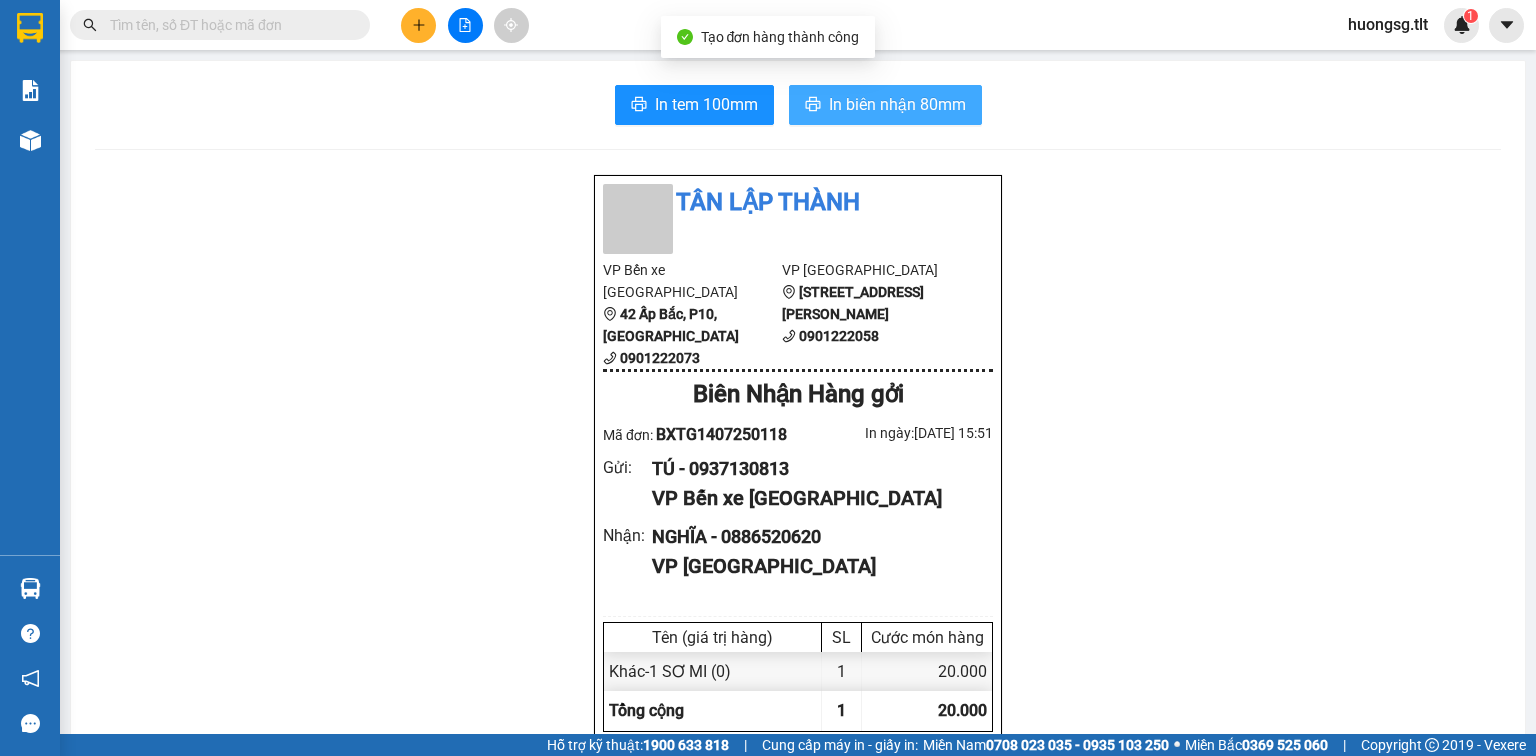 scroll, scrollTop: 0, scrollLeft: 0, axis: both 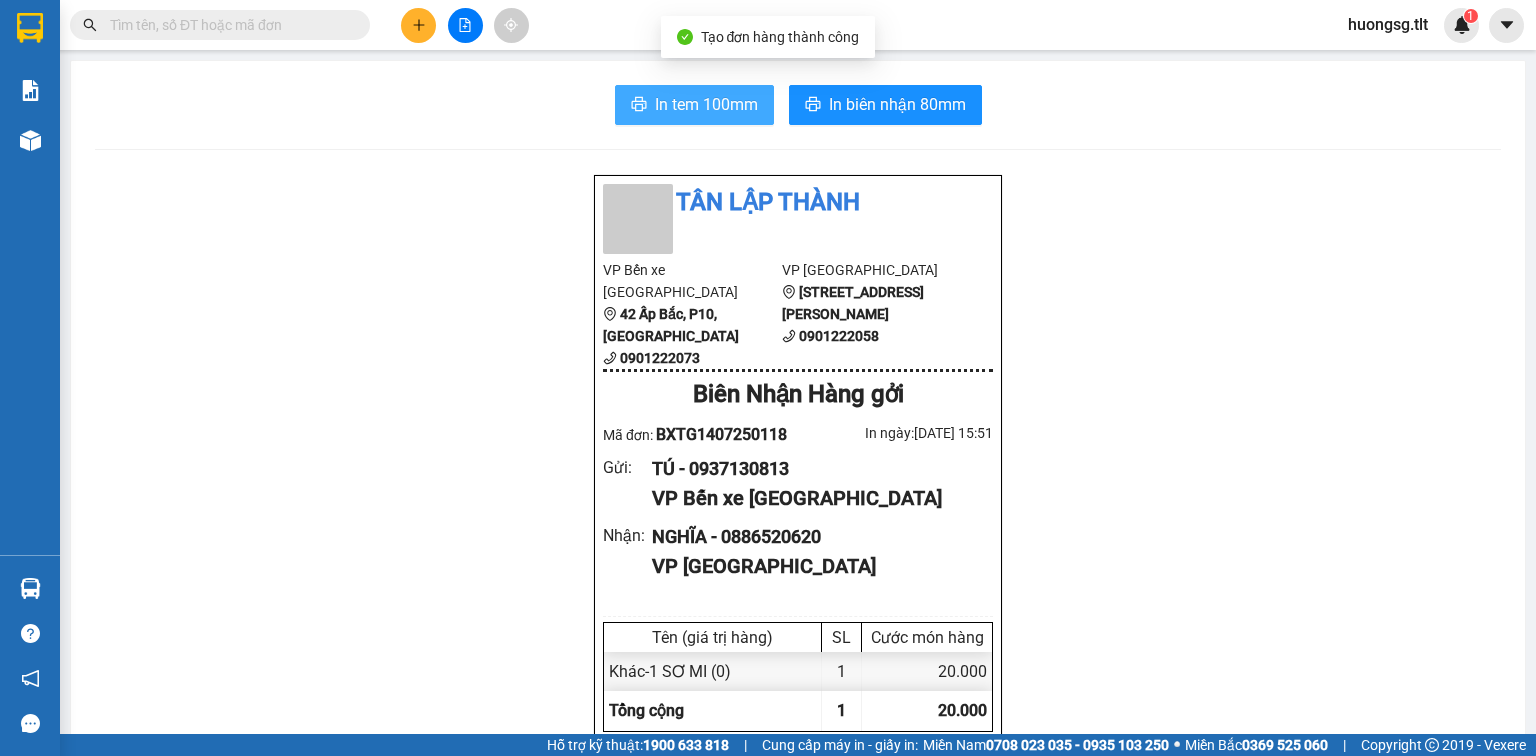 click on "In tem 100mm" at bounding box center (694, 105) 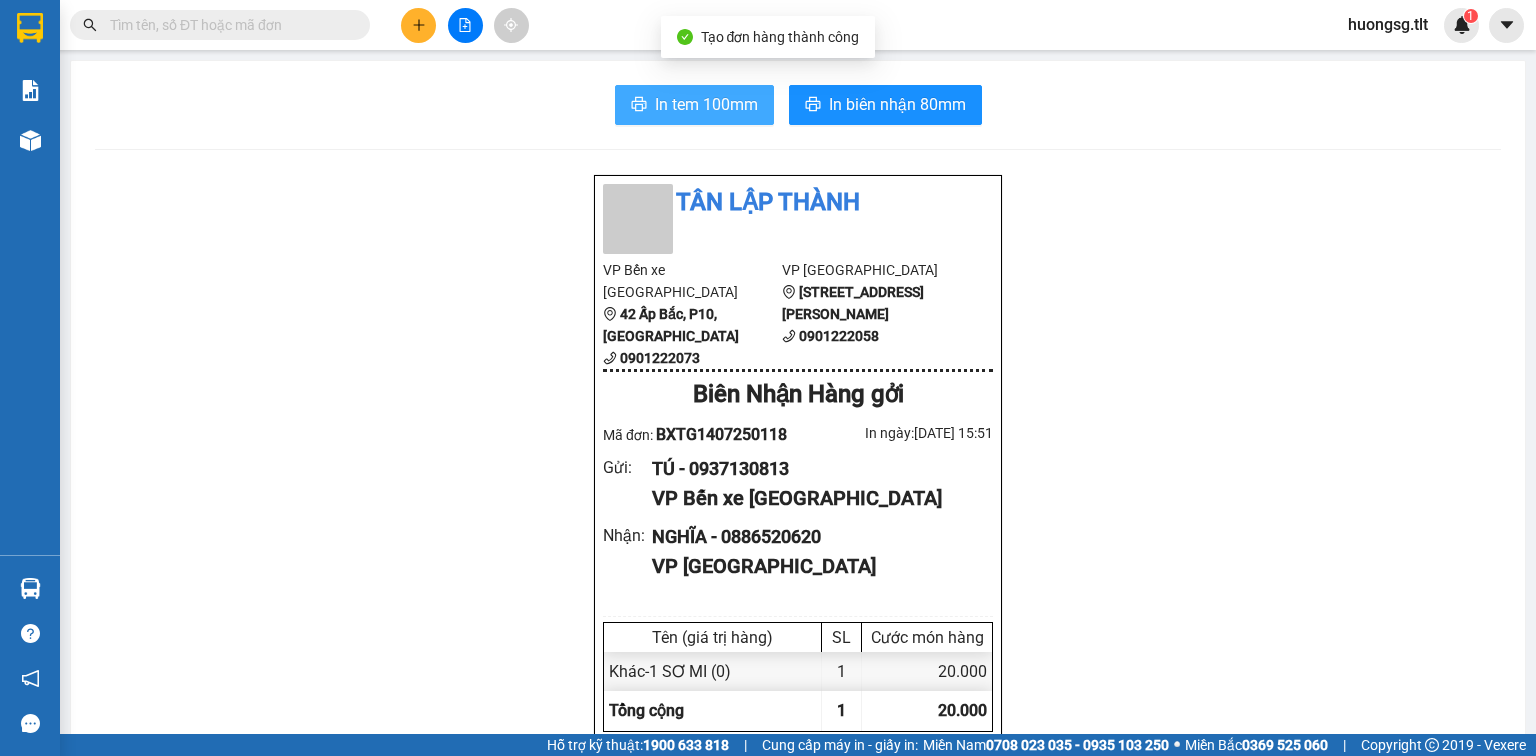 scroll, scrollTop: 0, scrollLeft: 0, axis: both 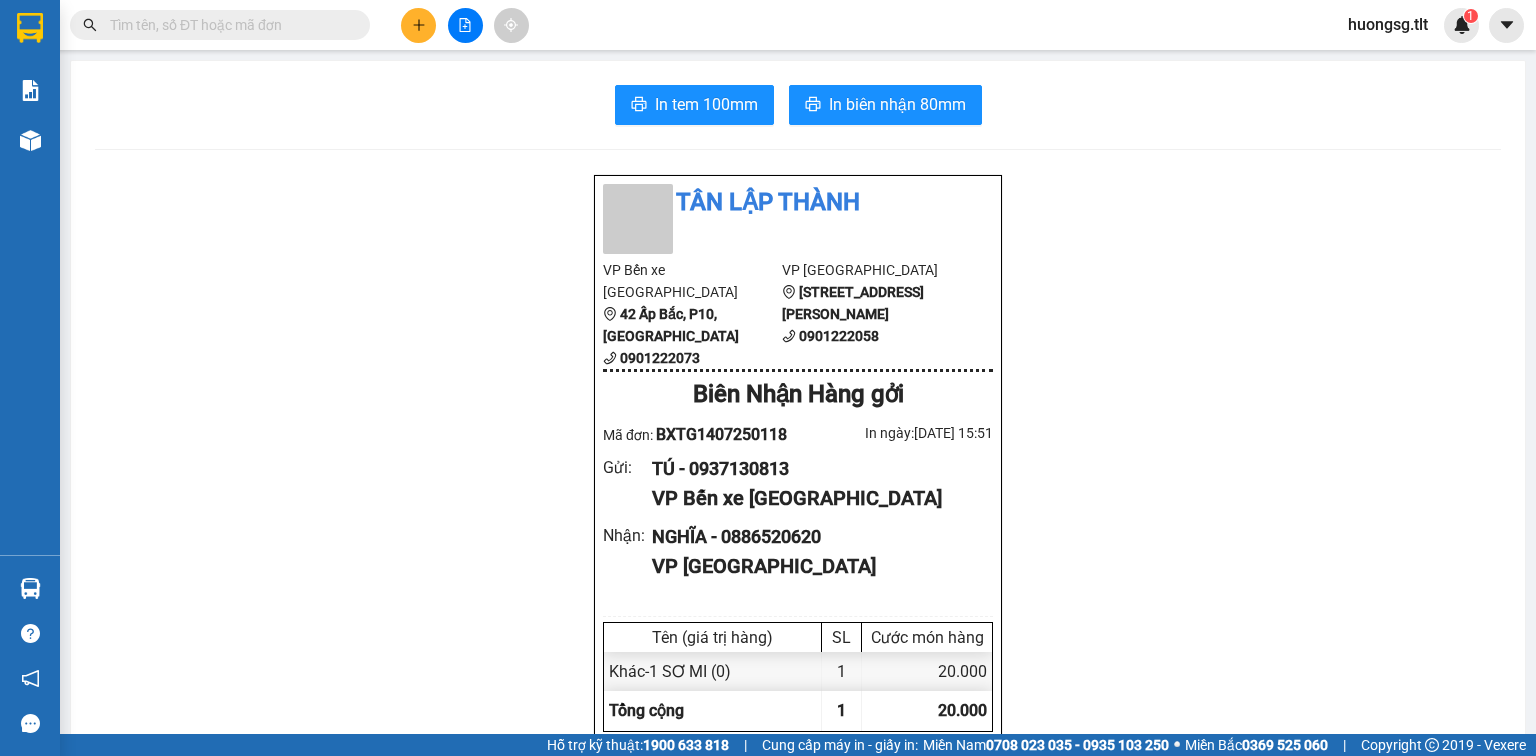 click at bounding box center (228, 25) 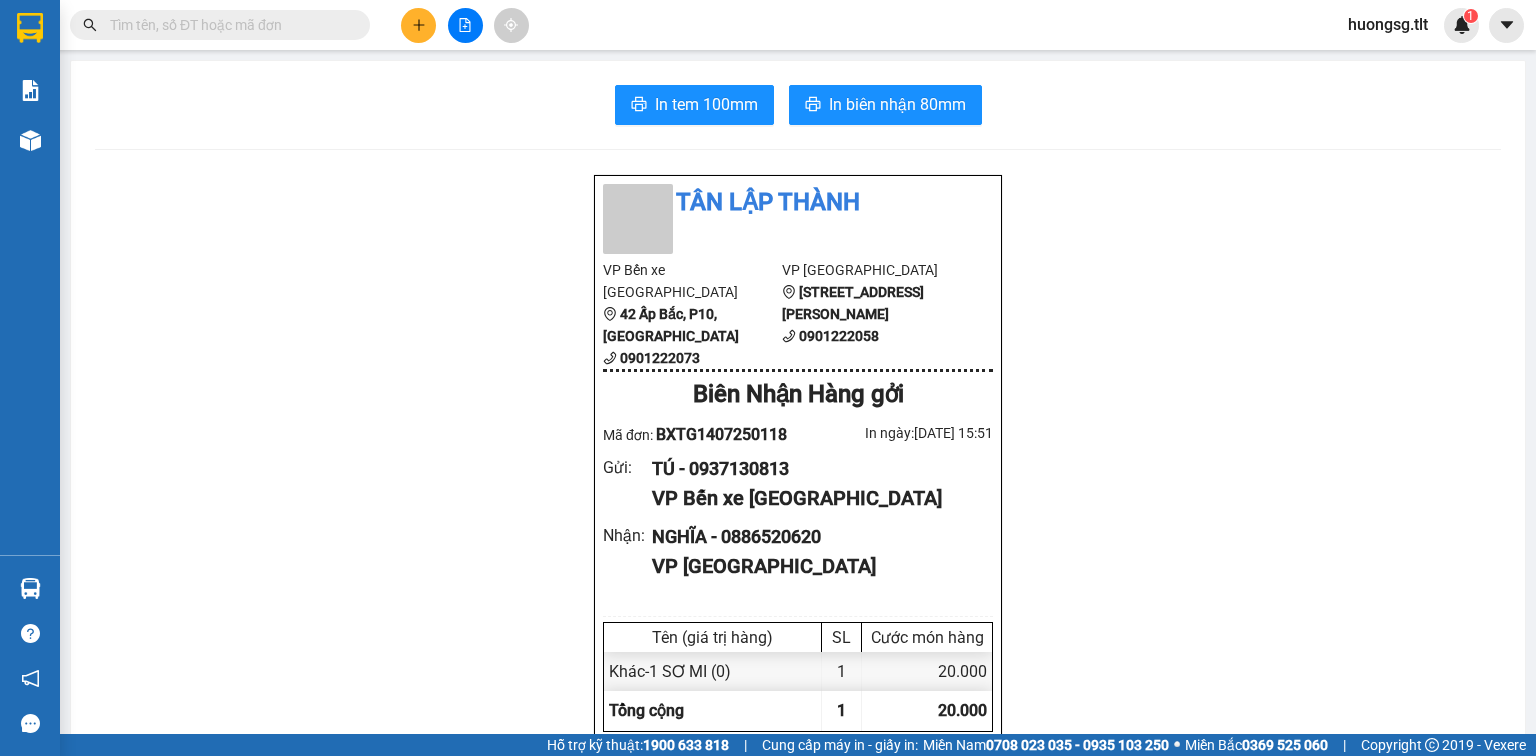 click at bounding box center (228, 25) 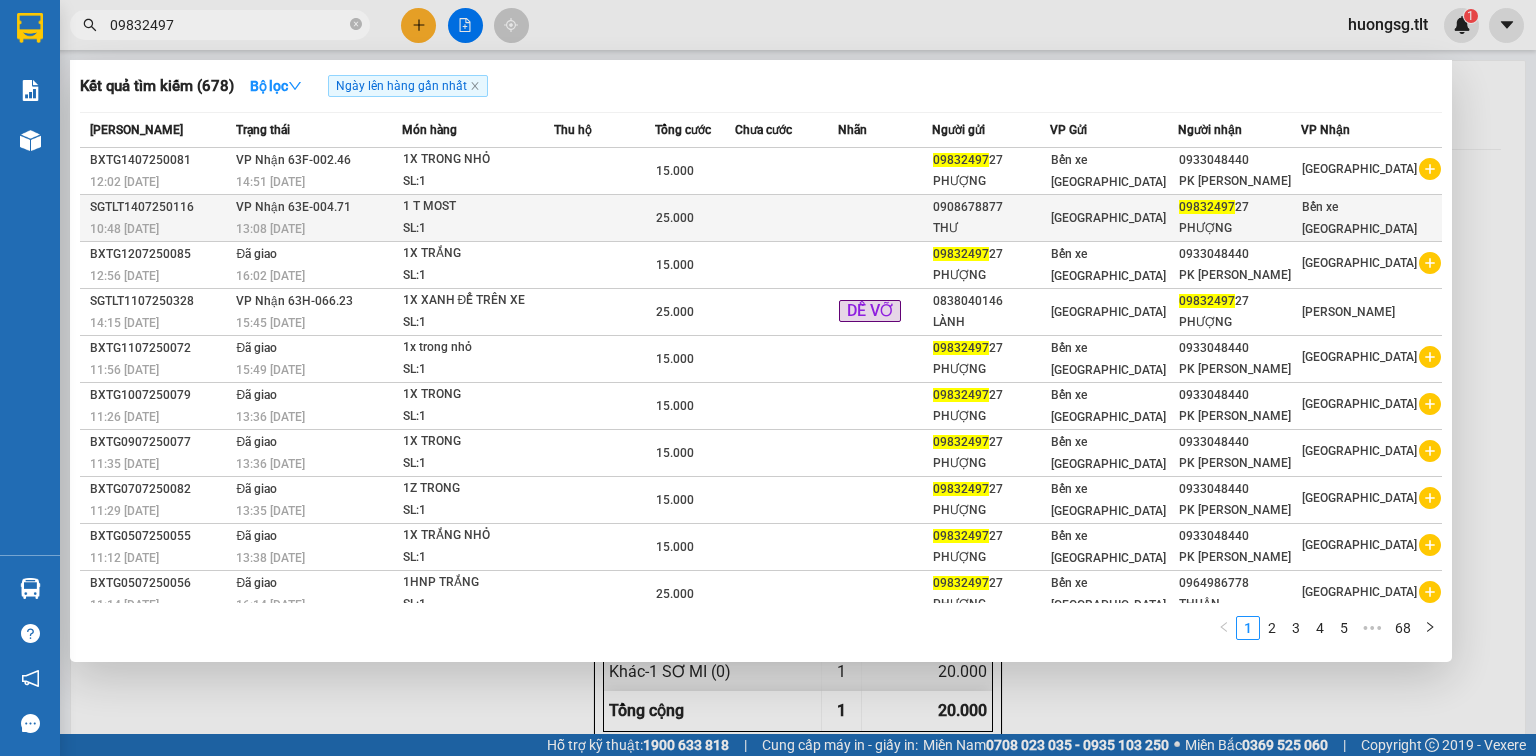 click at bounding box center (604, 218) 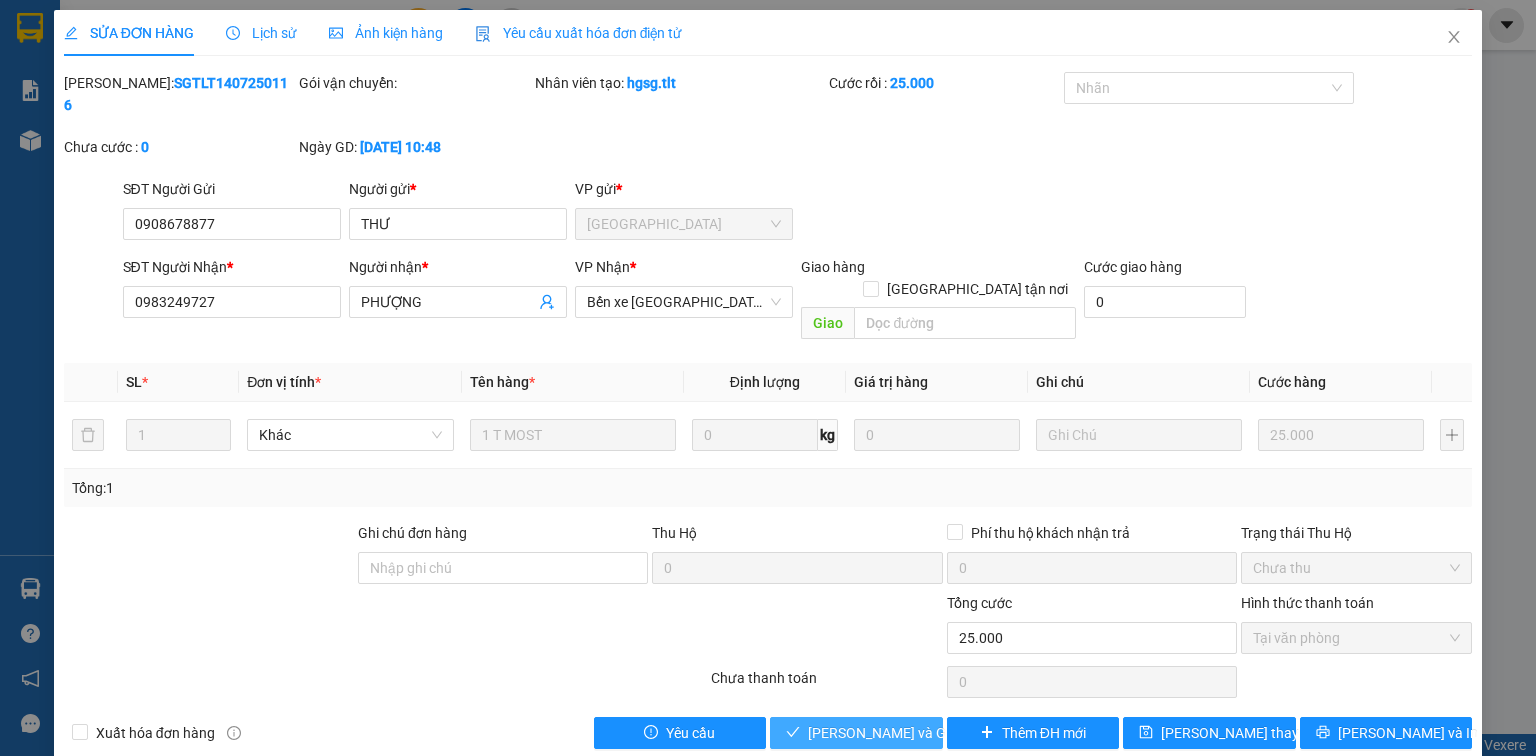 click on "Lưu và Giao hàng" at bounding box center [904, 733] 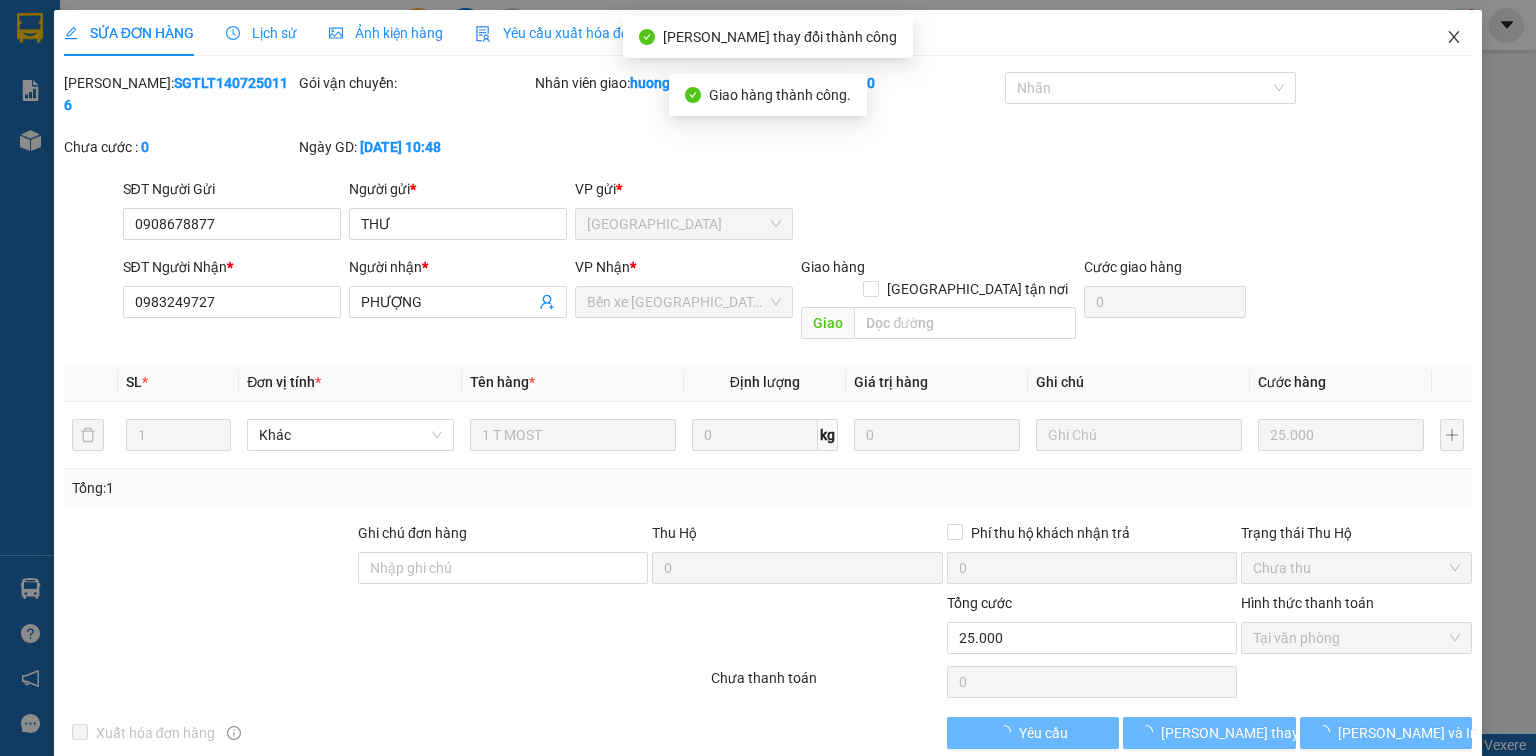 drag, startPoint x: 1452, startPoint y: 48, endPoint x: 1351, endPoint y: 52, distance: 101.07918 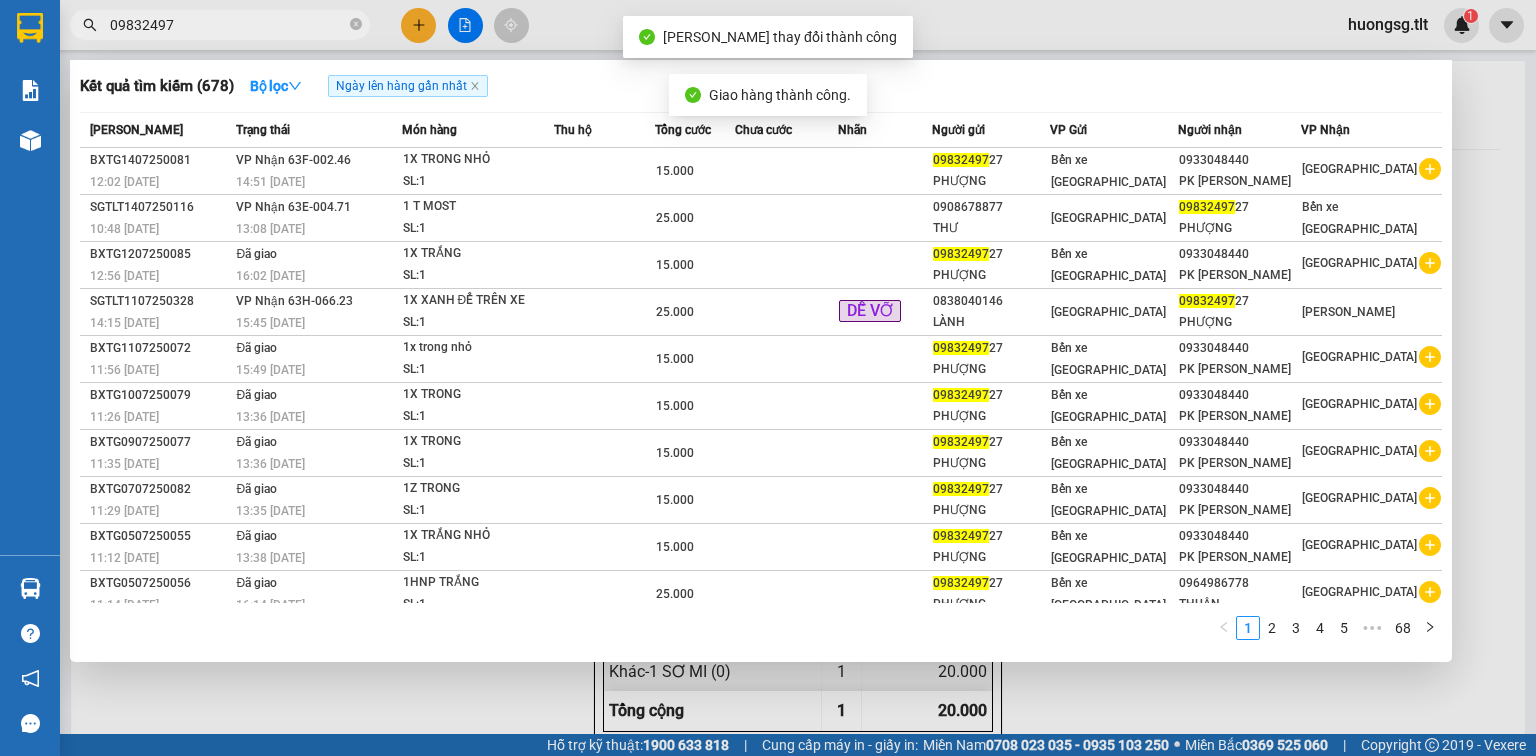 click on "09832497" at bounding box center [228, 25] 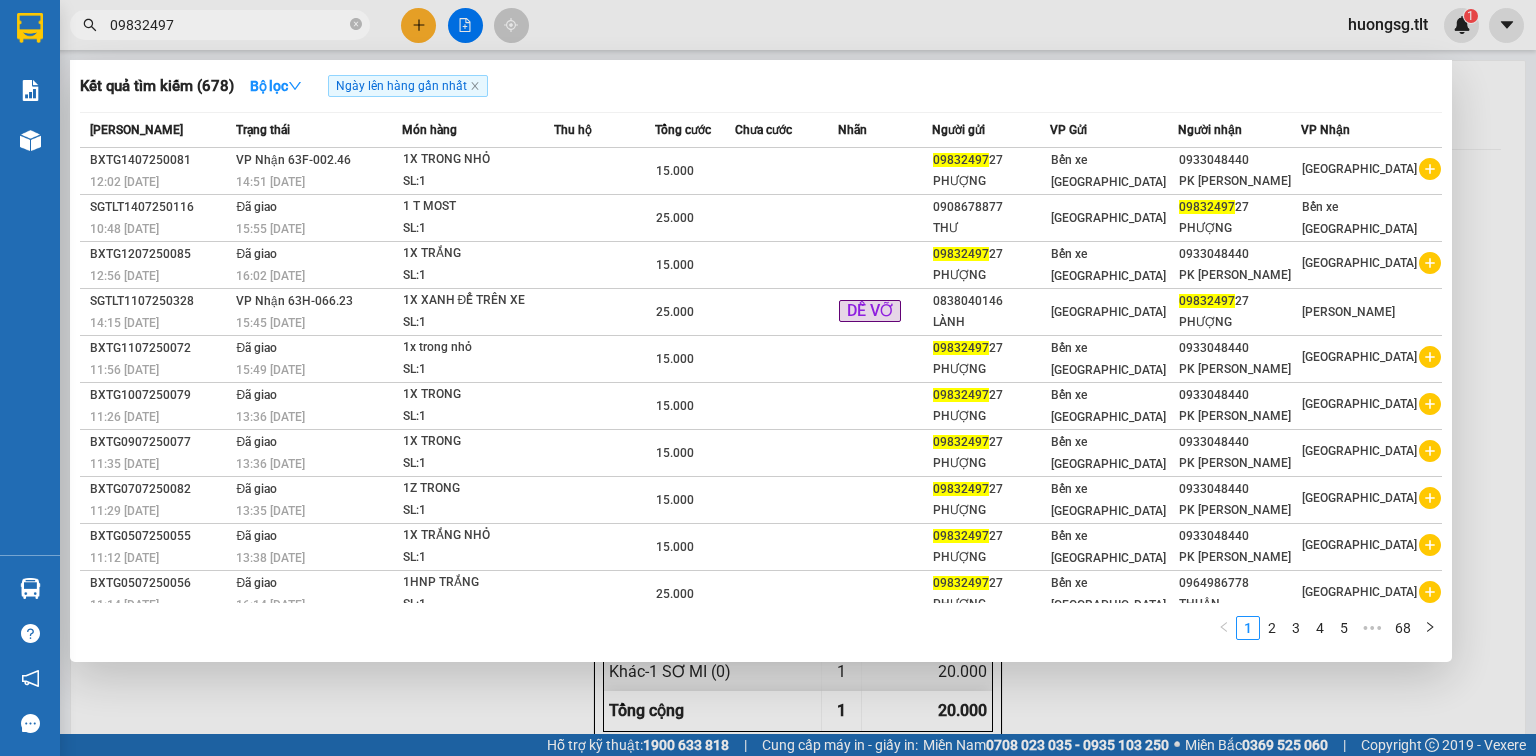 click at bounding box center (768, 378) 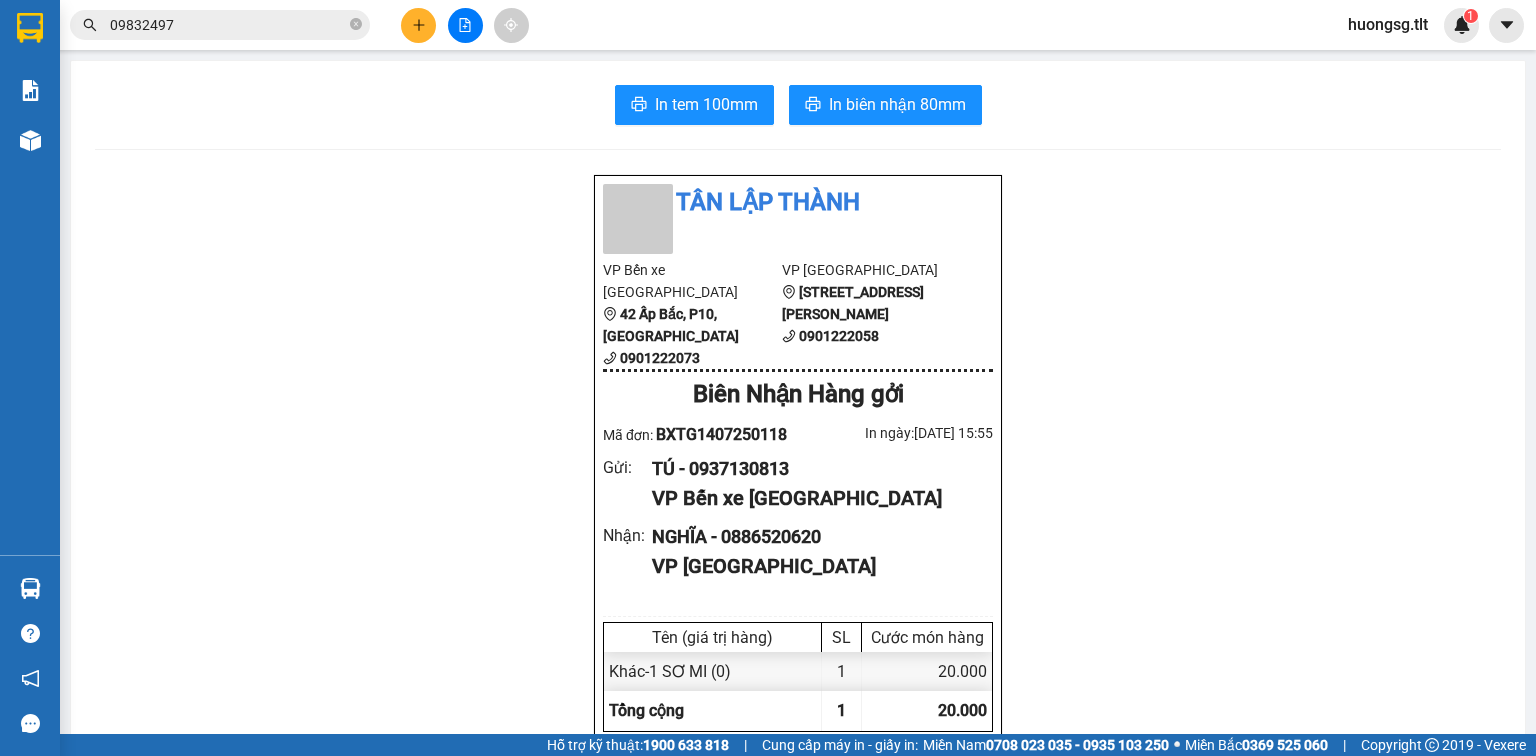 click at bounding box center [418, 25] 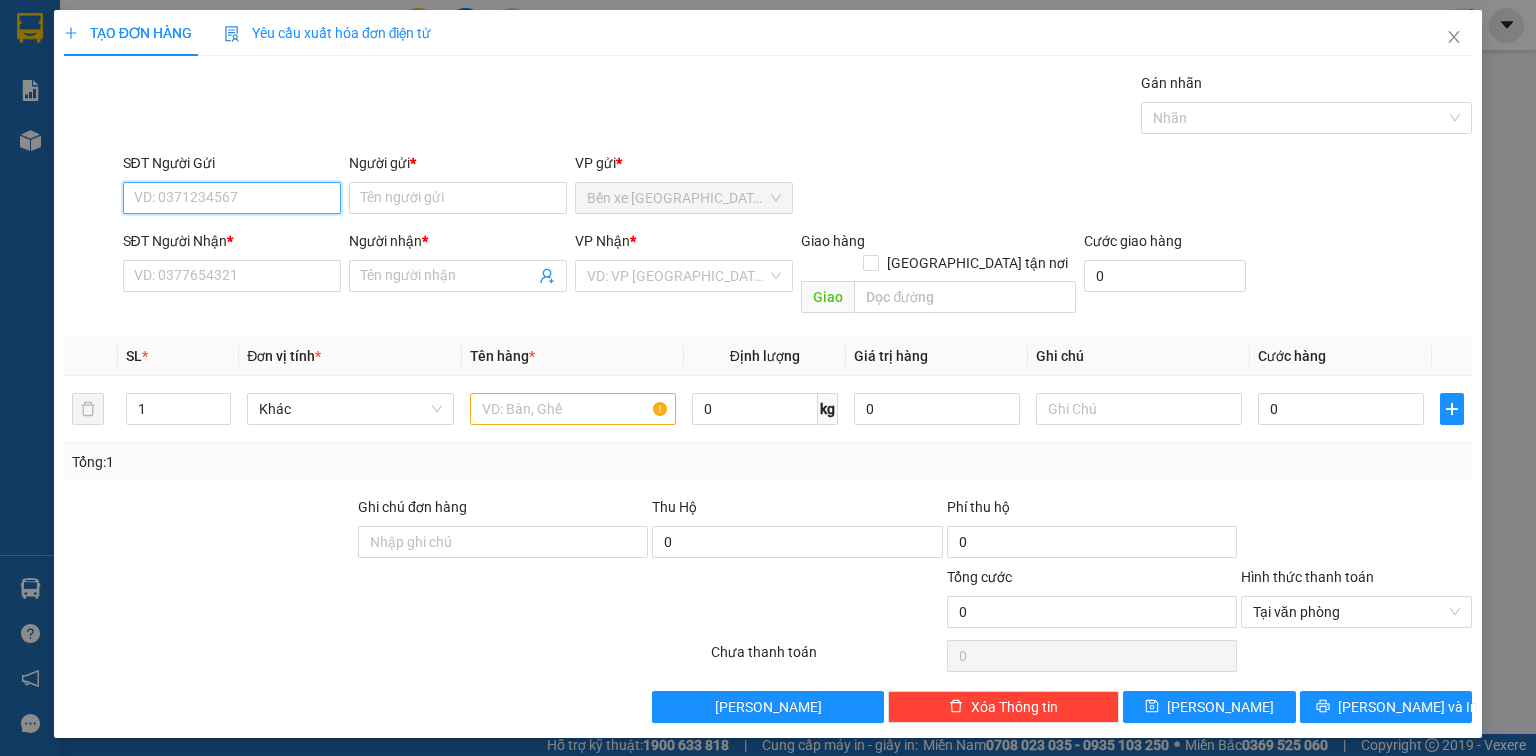 click on "SĐT Người Gửi" at bounding box center [232, 198] 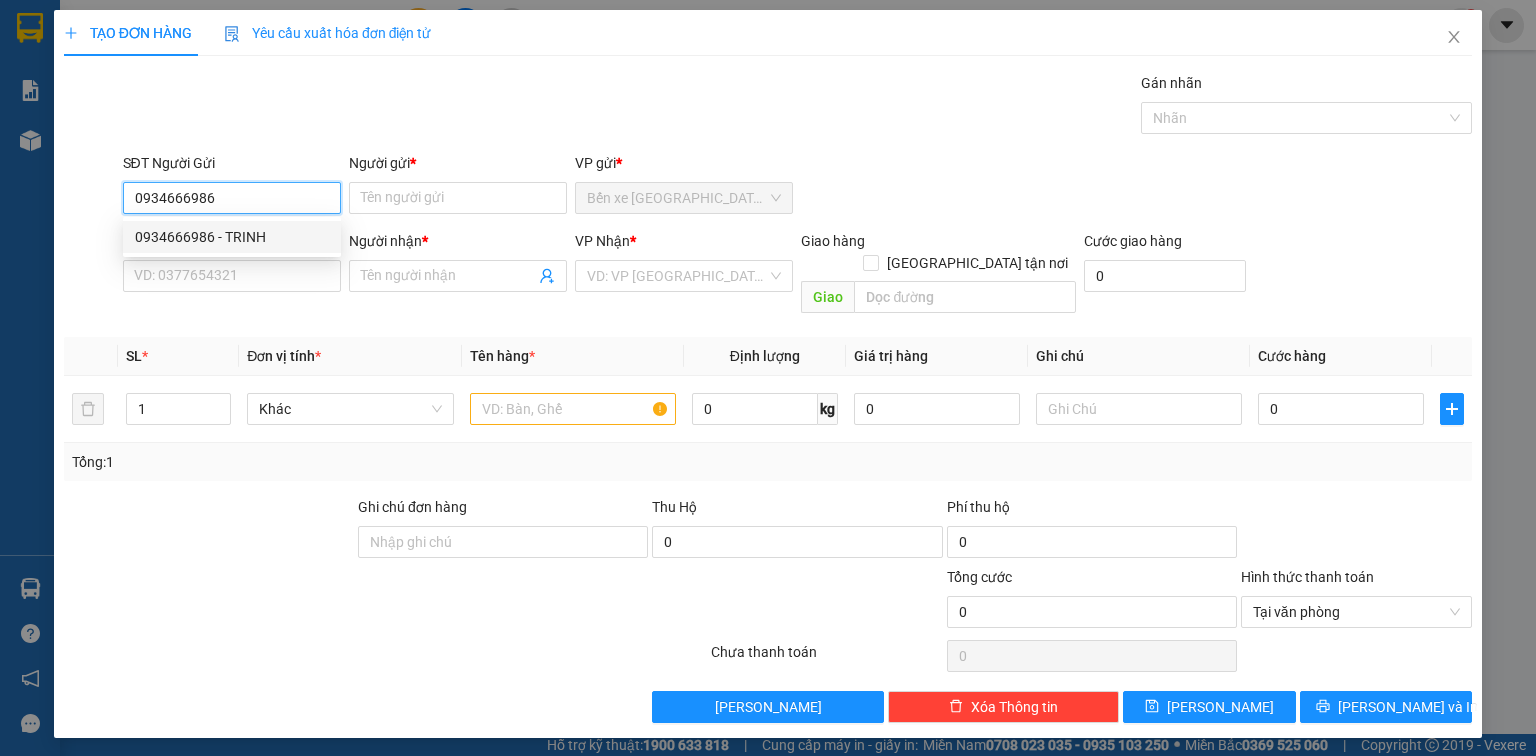 click on "0934666986 - TRINH" at bounding box center [232, 237] 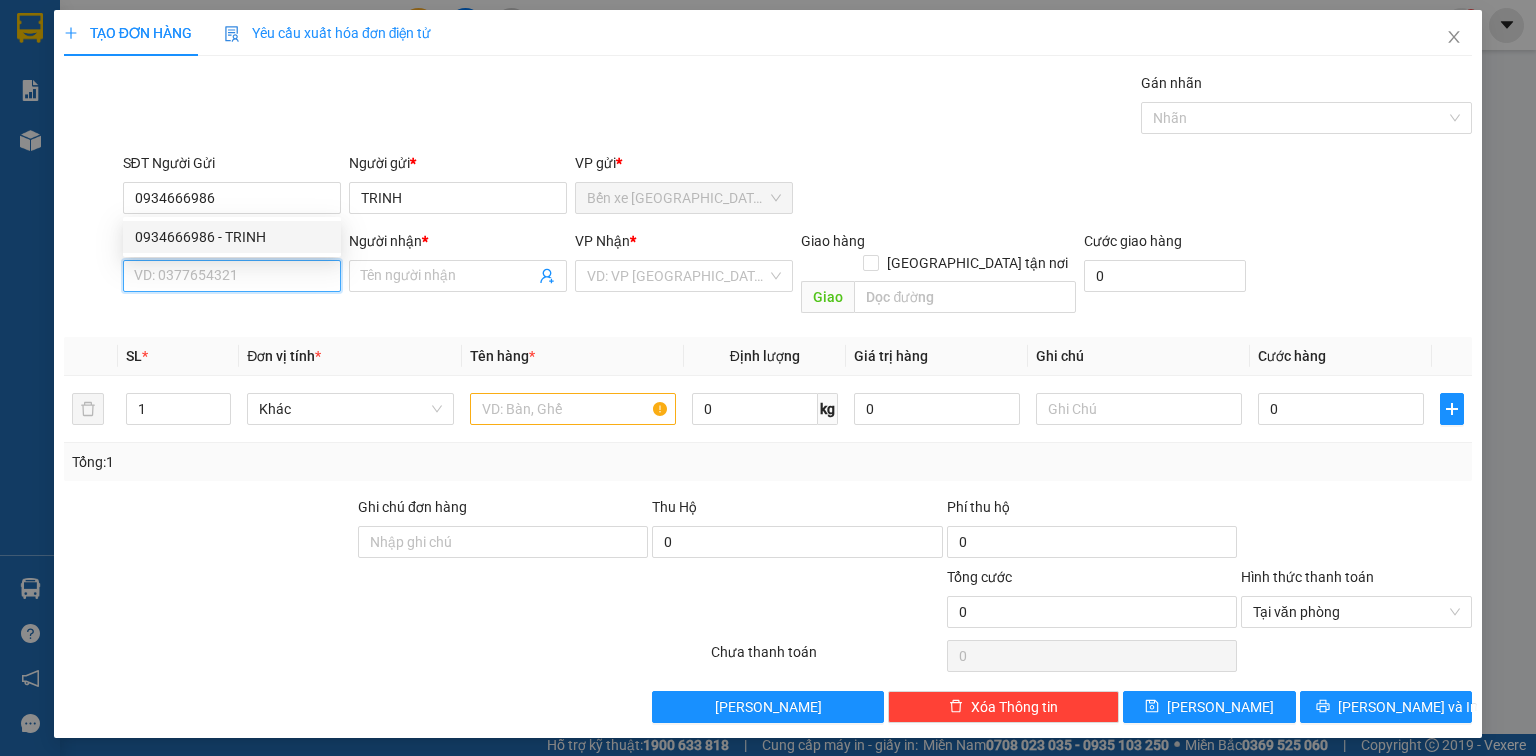 click on "SĐT Người Nhận  *" at bounding box center [232, 276] 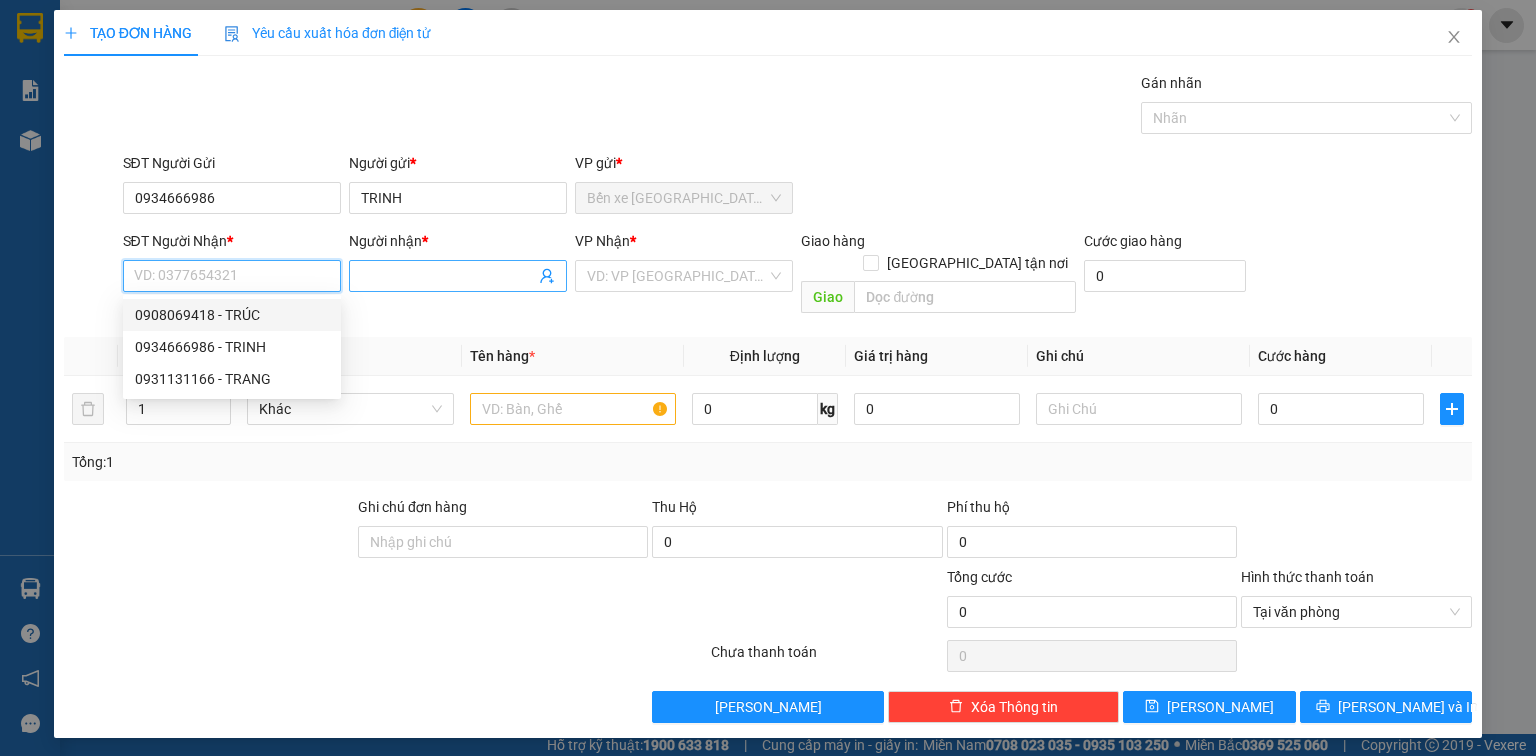 drag, startPoint x: 248, startPoint y: 318, endPoint x: 413, endPoint y: 272, distance: 171.29214 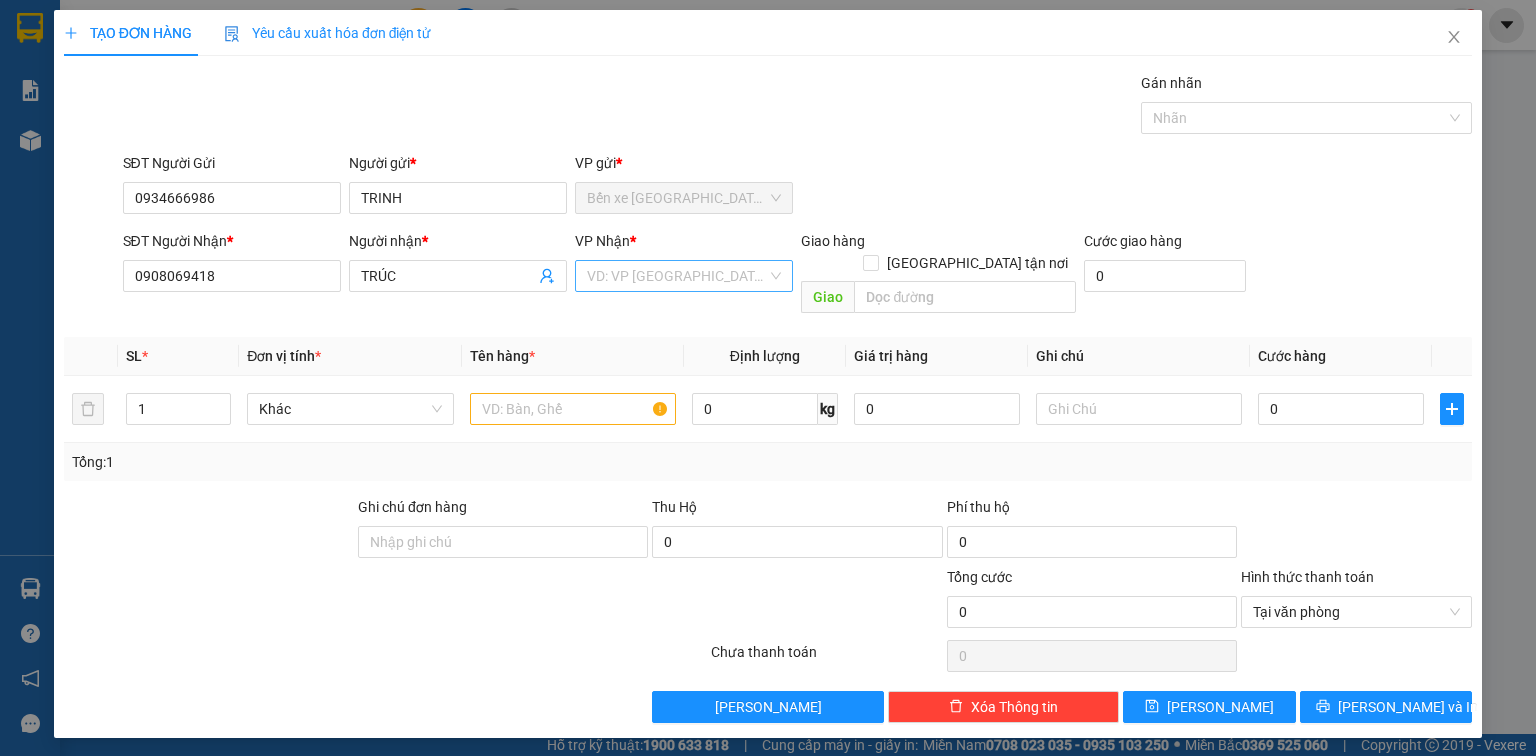 click at bounding box center [677, 276] 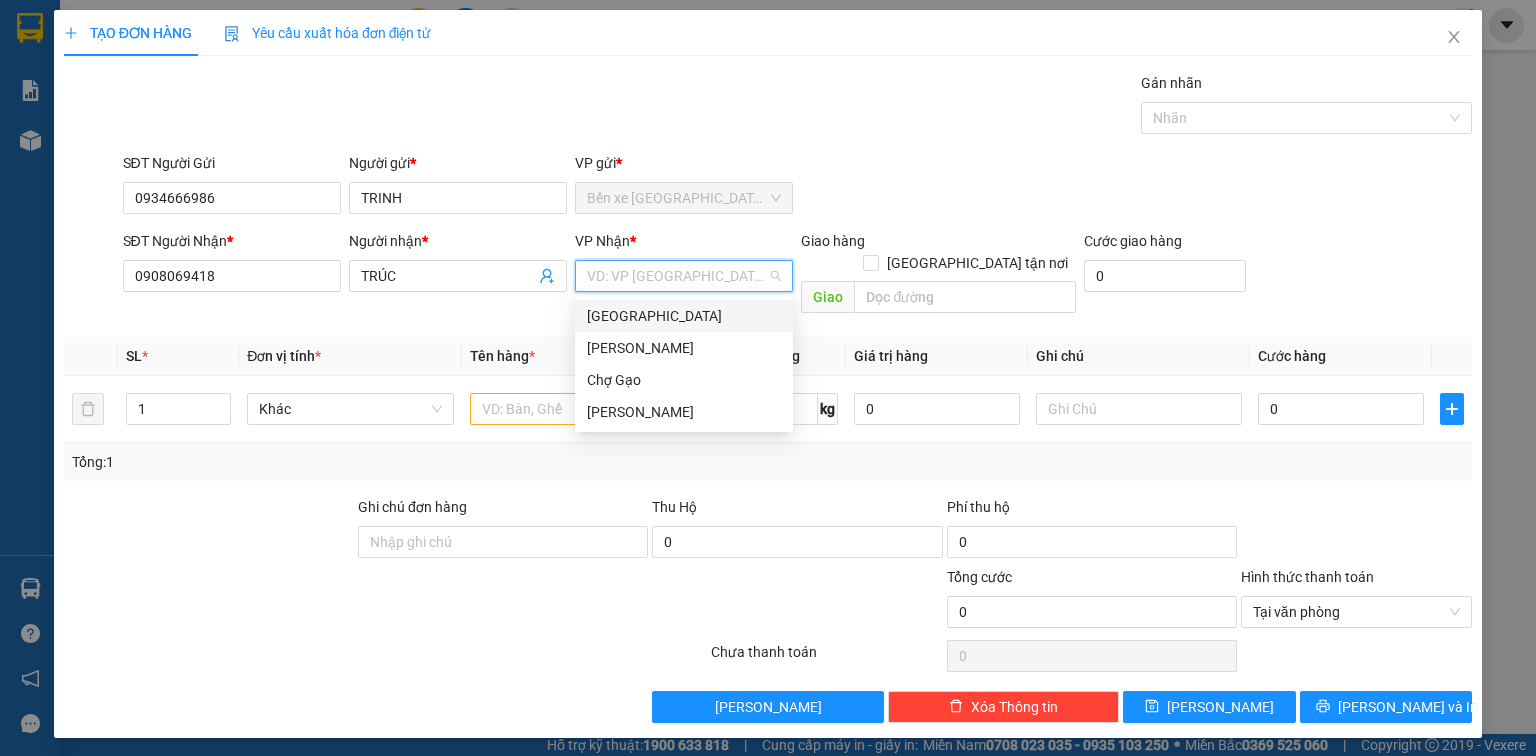 click on "[GEOGRAPHIC_DATA]" at bounding box center (684, 316) 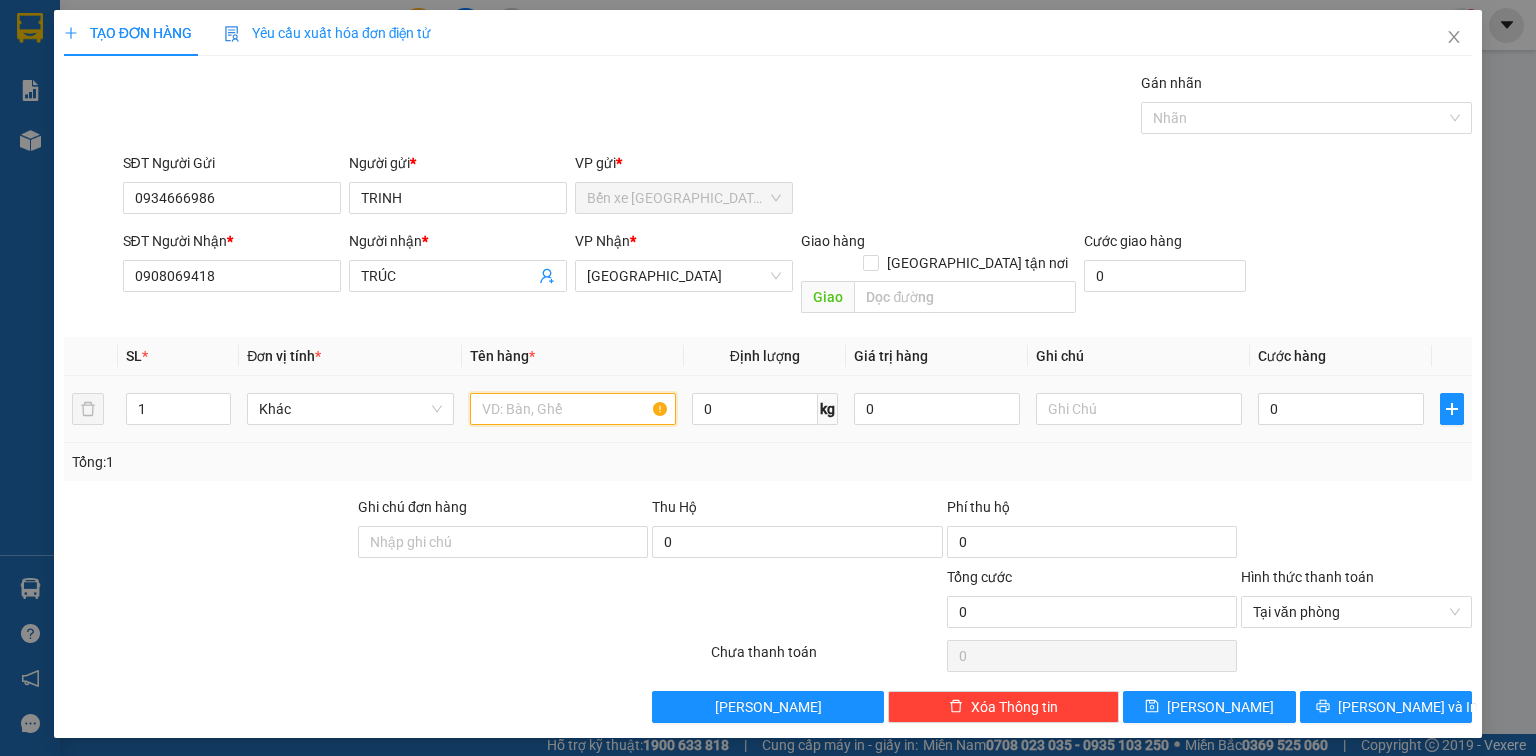 click at bounding box center (573, 409) 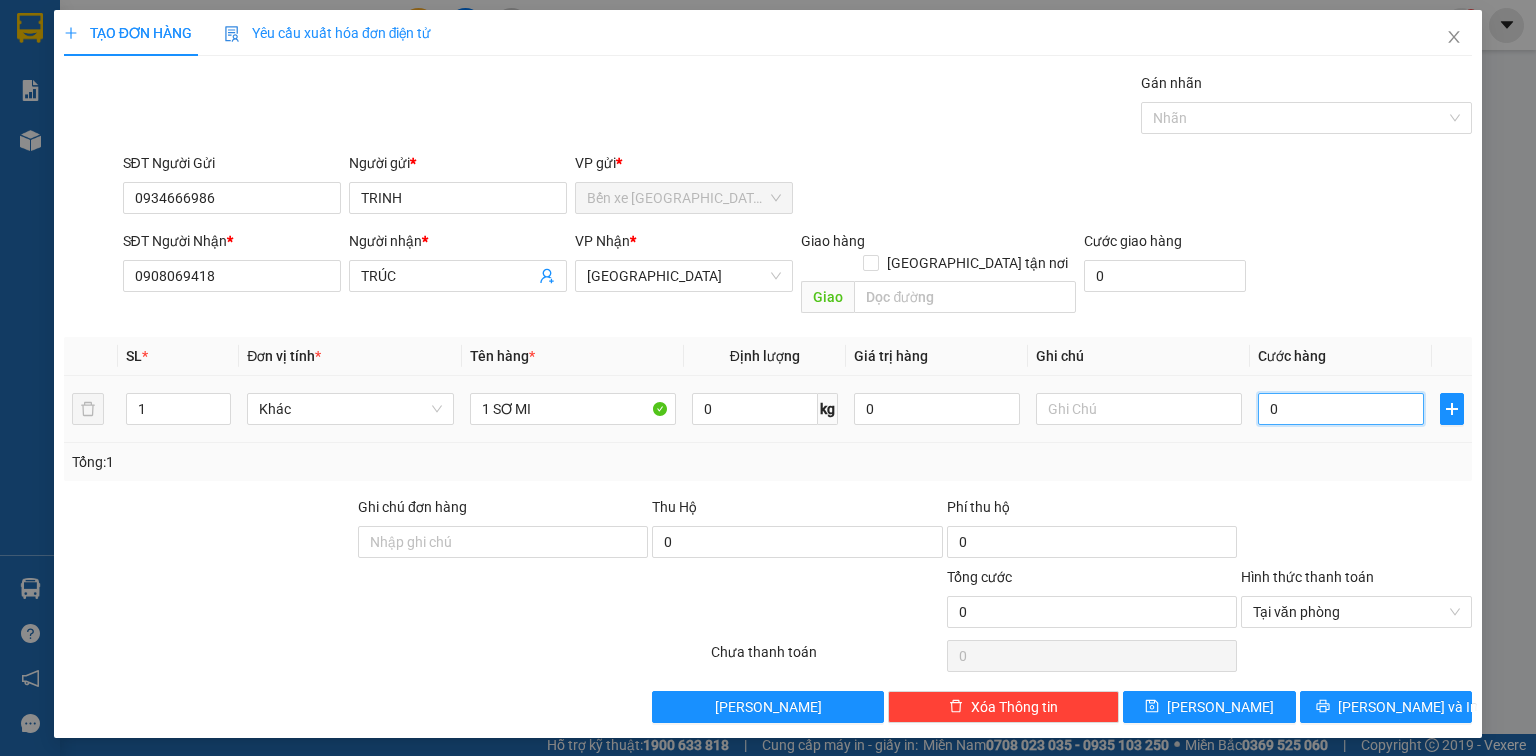 click on "0" at bounding box center [1341, 409] 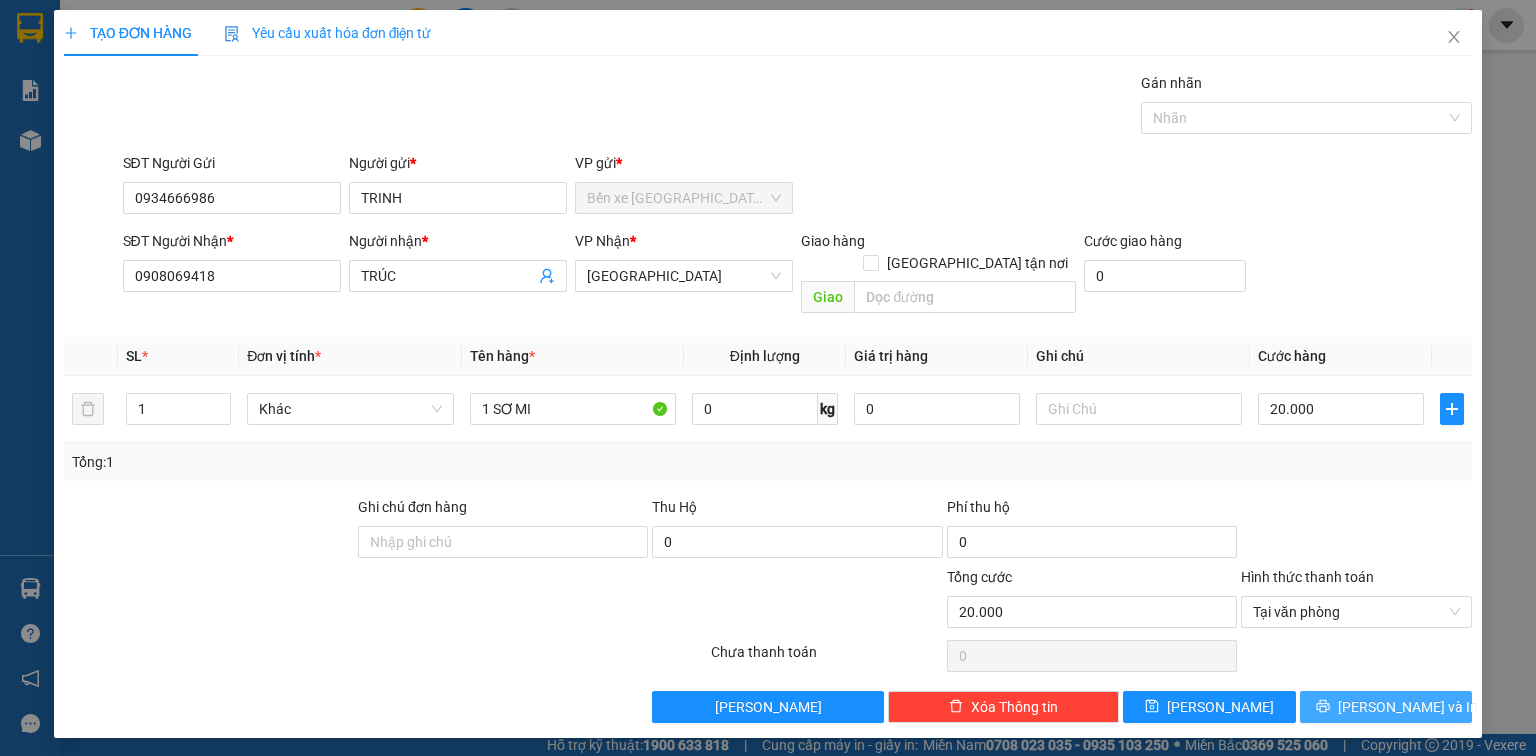 click on "Lưu và In" at bounding box center (1386, 707) 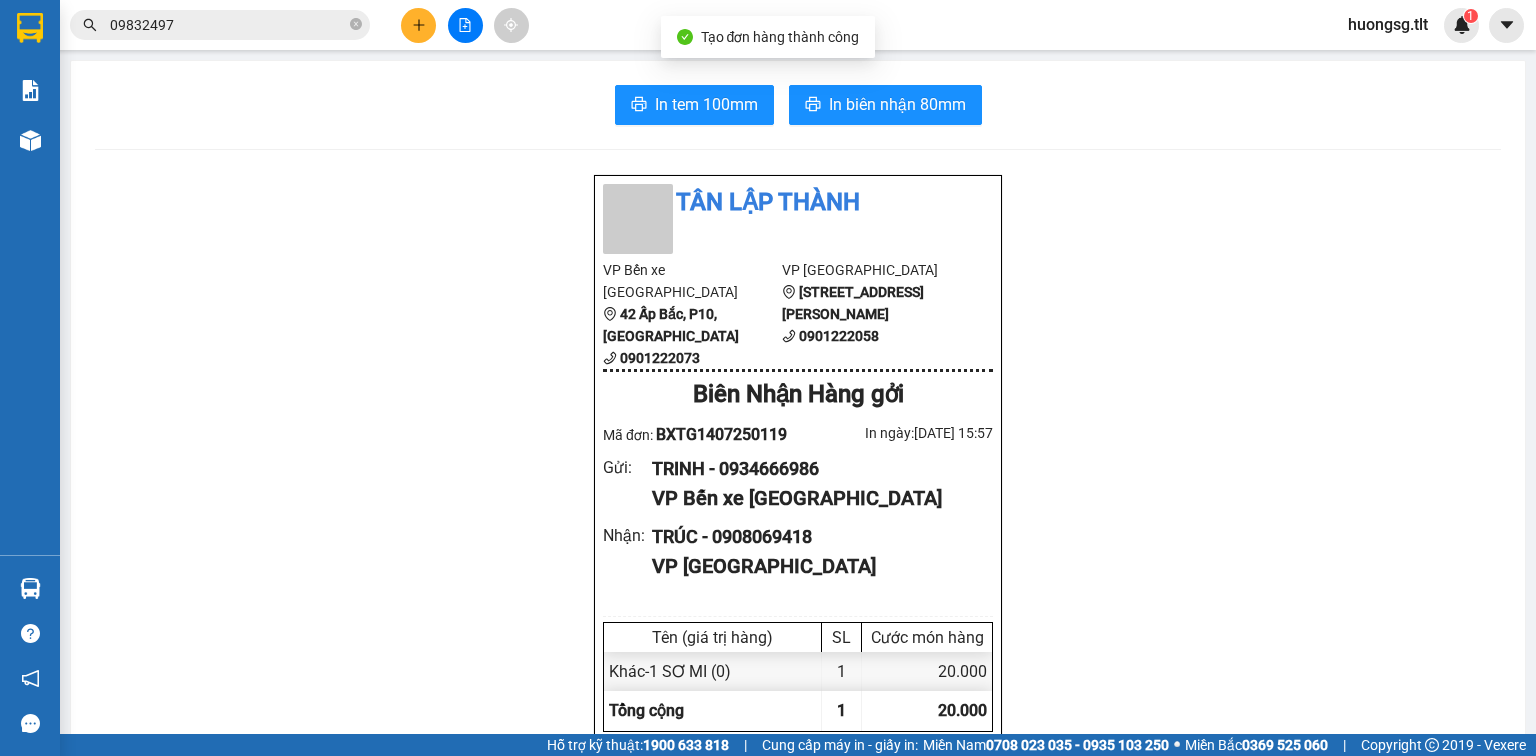 click on "In tem 100mm
In biên nhận 80mm Tân Lập Thành VP Bến xe Tiền Giang   42 Ấp Bắc, P10, Mỹ Tho   0901222073 VP Sài Gòn   84 Hùng Vương, P9 , Quận 5   0901222058 Biên Nhận Hàng gởi Mã đơn:   BXTG1407250119 In ngày:  14/07/2025   15:57 Gửi :   TRINH - 0934666986 VP Bến xe Tiền Giang Nhận :   TRÚC - 0908069418 VP Sài Gòn Tên (giá trị hàng) SL Cước món hàng Khác - 1 SƠ MI   (0) 1 20.000 Tổng cộng 1 20.000 Loading... Đã Thu : 20.000 VND Tổng phải thu : 0 VND Quy định nhận/gửi hàng : Hàng hóa quá 7 ngày, nhà xe không chịu trách nhiệm hư hao, thất lạc. Nhà xe không bồi thường khi vận chuyển hàng dễ vỡ. Hàng không kê khai giá trị nếu thất lạc nhà xe chỉ bồi thường tối đa 10 lần cước vận chuyển. Đối với tiền, quý khách vui lòng mang theo CMND để đối chiếu. Nhà xe không chịu trách nhiệm với hàng niêm phong/hàng quốc cấm. BXTG1407250119 TRINH" at bounding box center [798, 881] 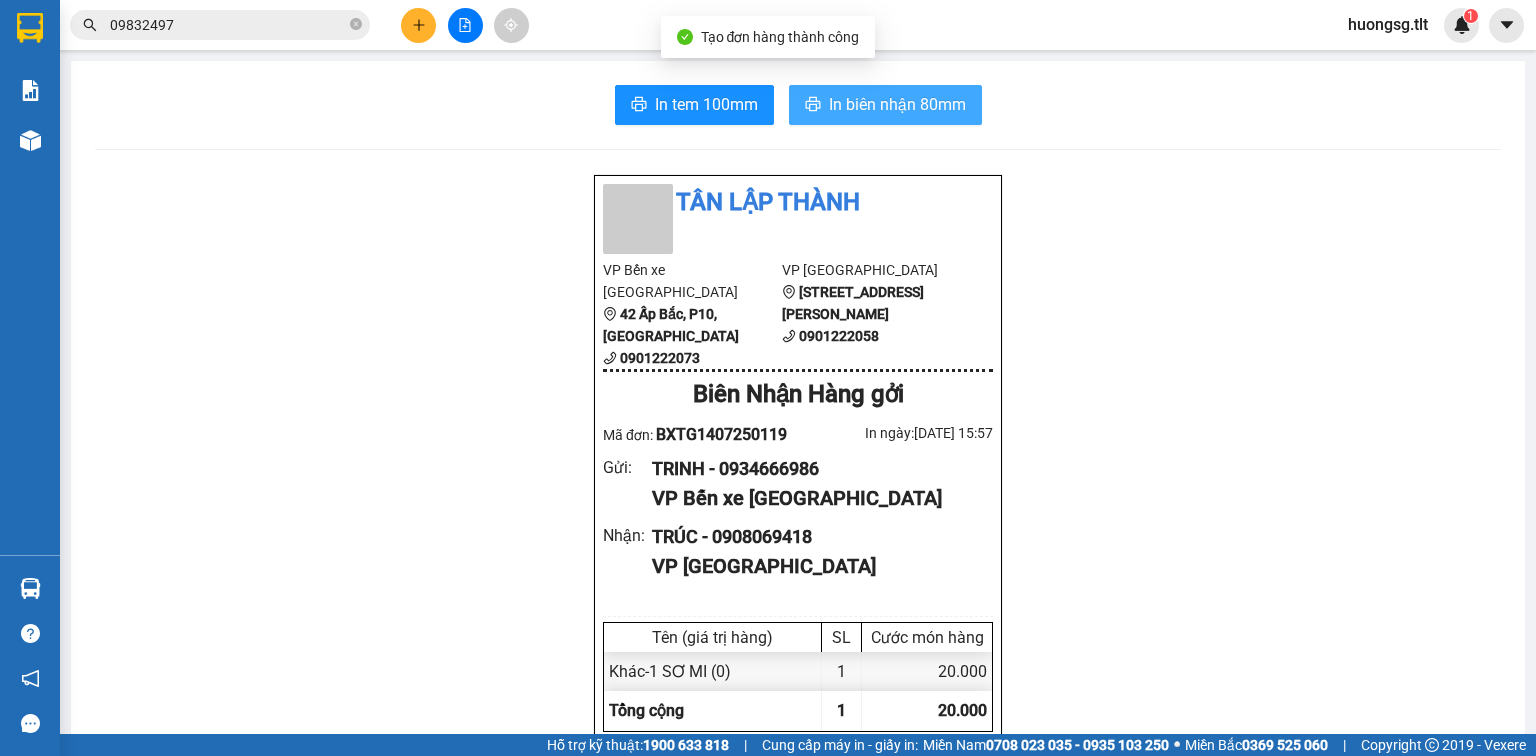 click on "In biên nhận 80mm" at bounding box center (897, 104) 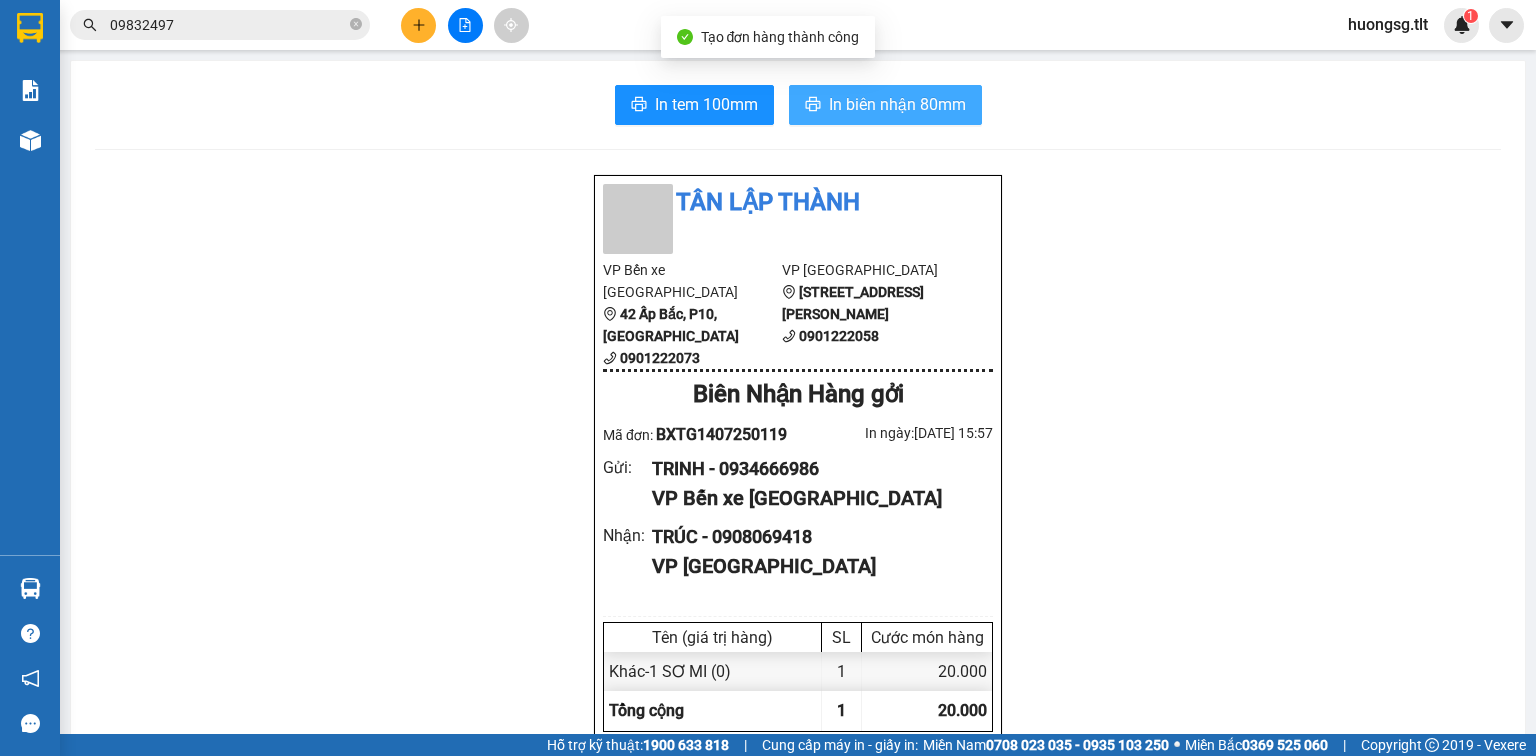 scroll, scrollTop: 0, scrollLeft: 0, axis: both 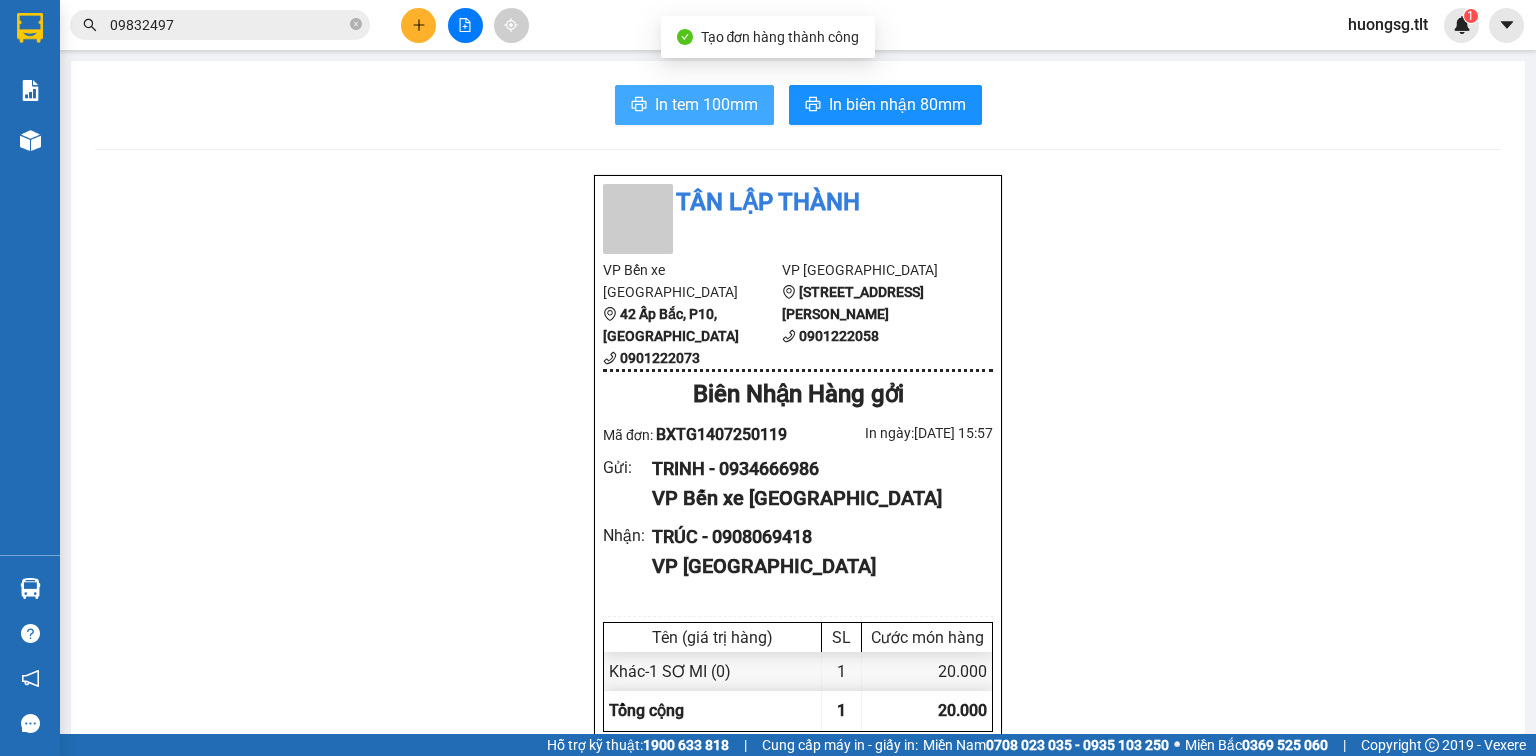 click on "In tem 100mm" at bounding box center (706, 104) 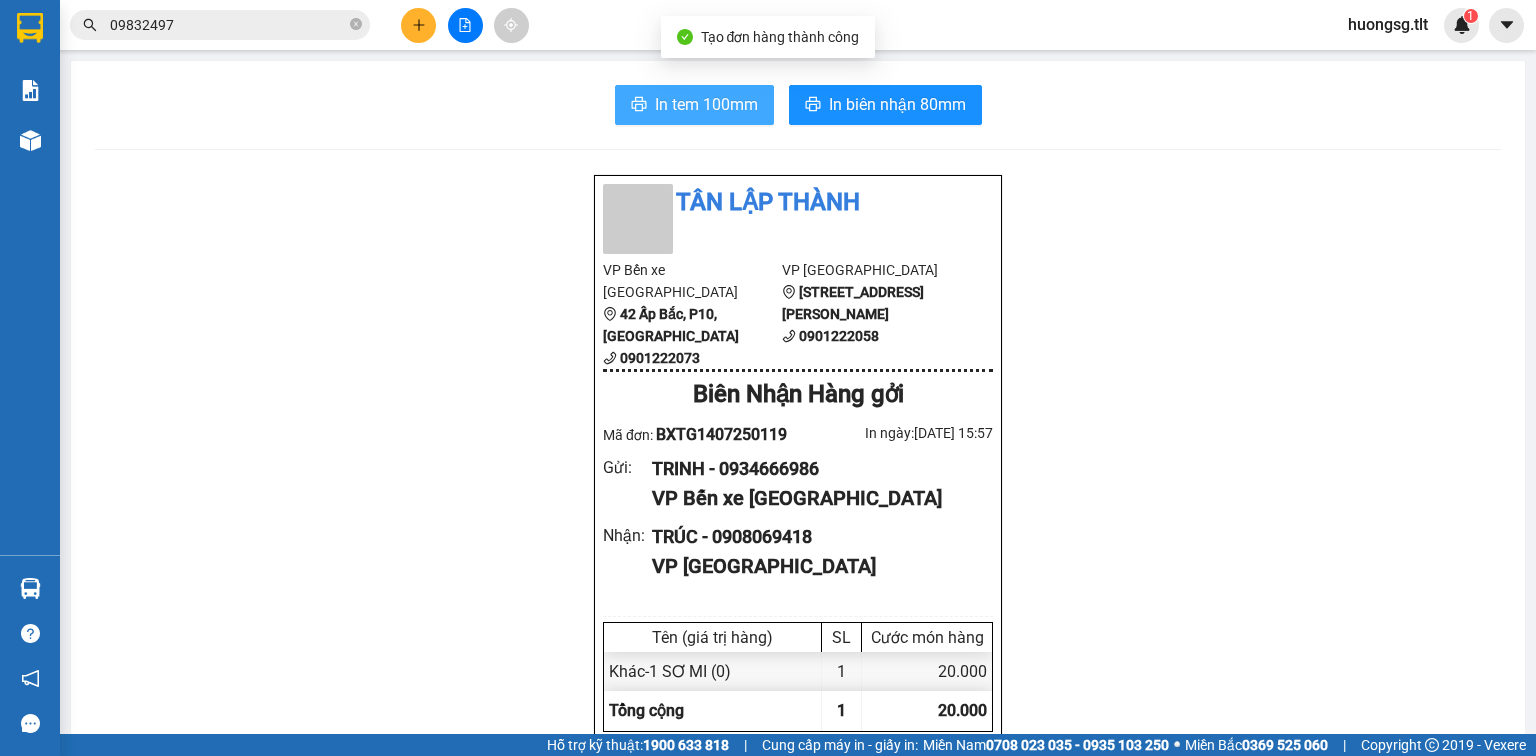 scroll, scrollTop: 0, scrollLeft: 0, axis: both 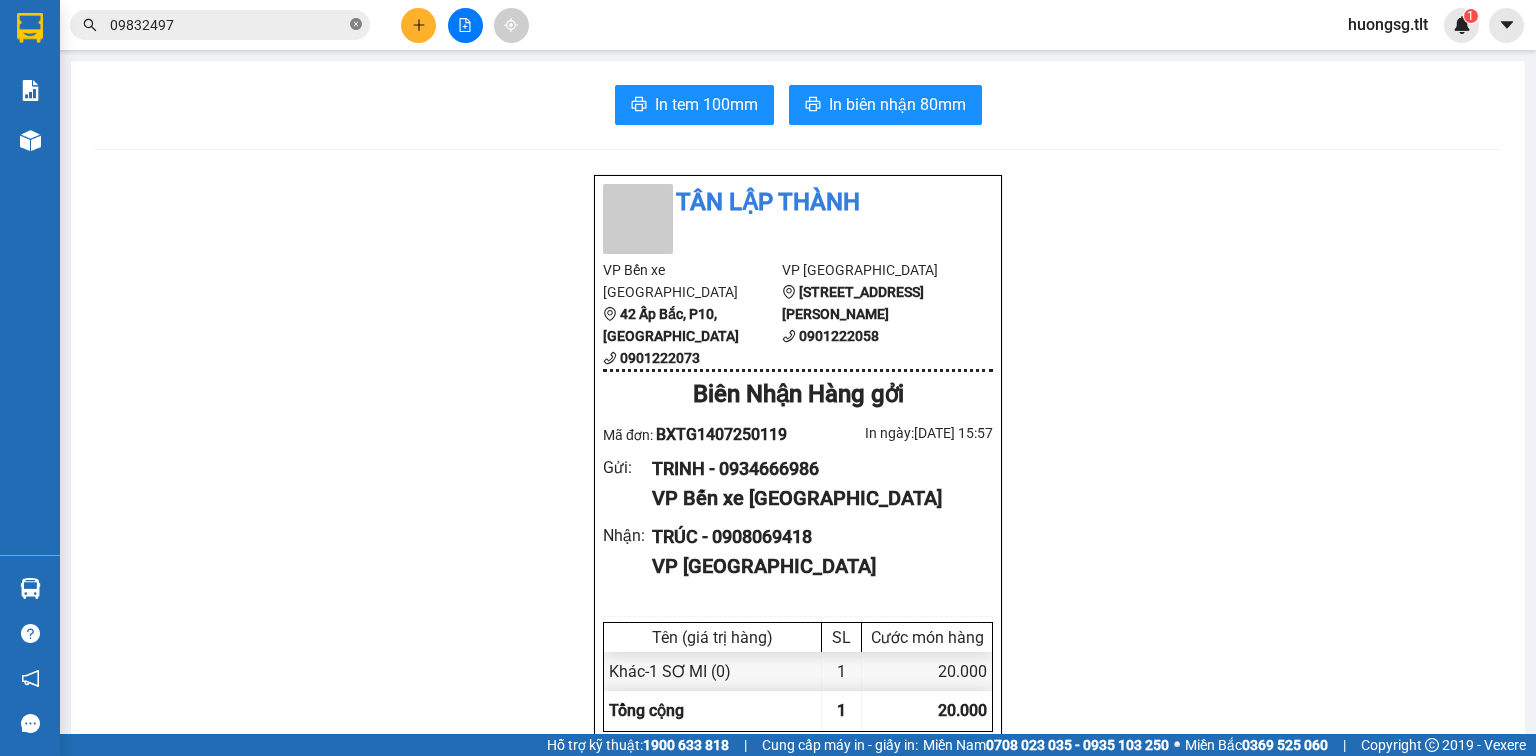 click 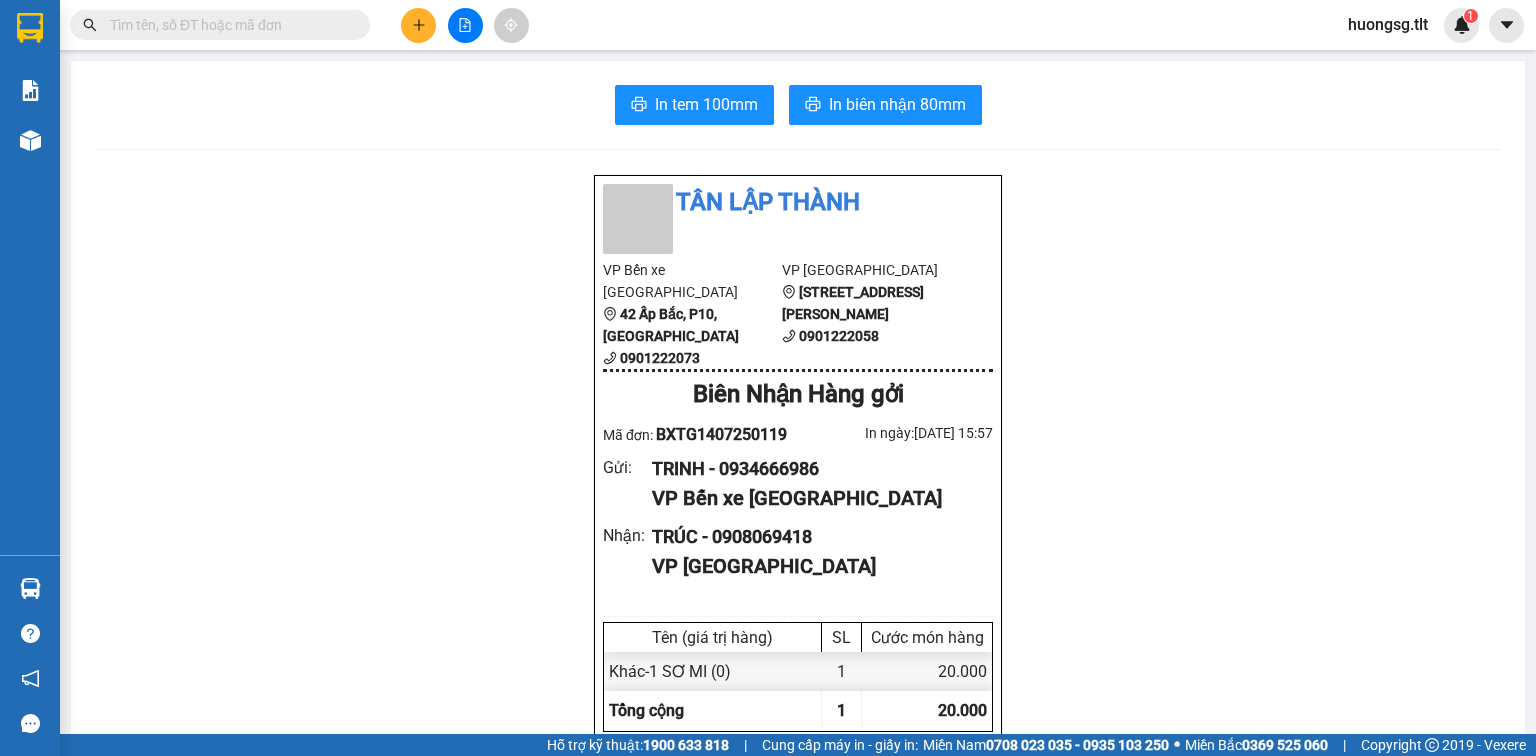click at bounding box center [228, 25] 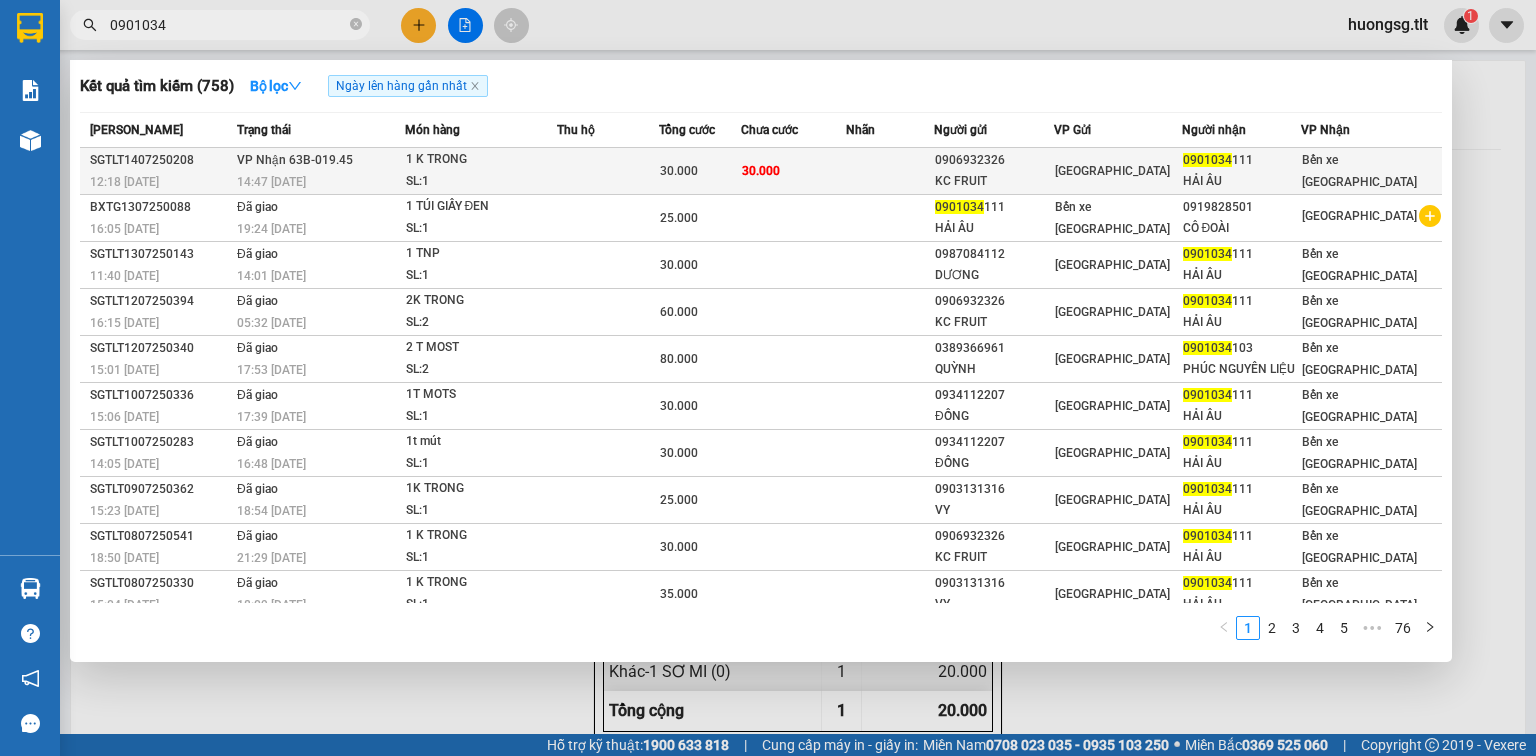click at bounding box center (608, 171) 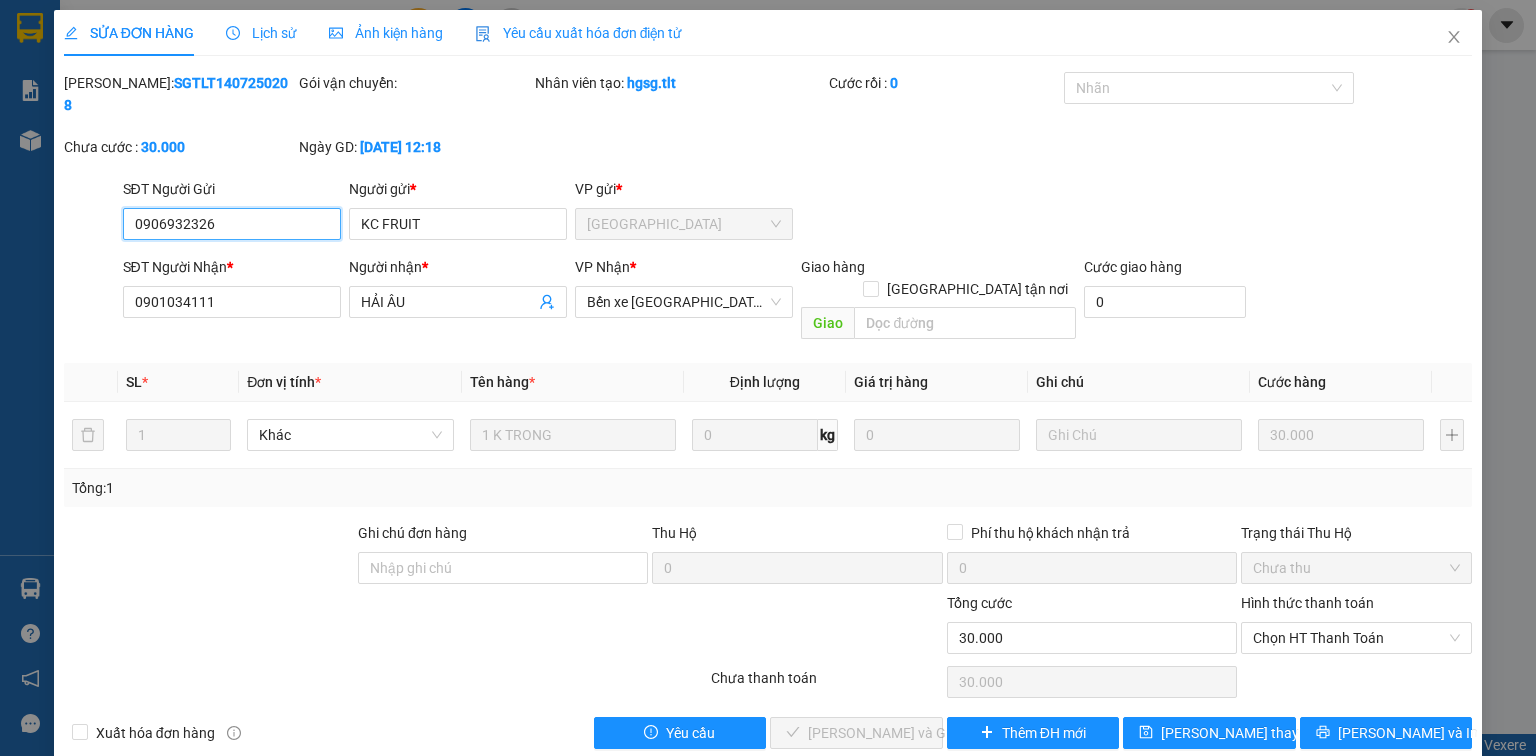 drag, startPoint x: 1281, startPoint y: 596, endPoint x: 1286, endPoint y: 617, distance: 21.587032 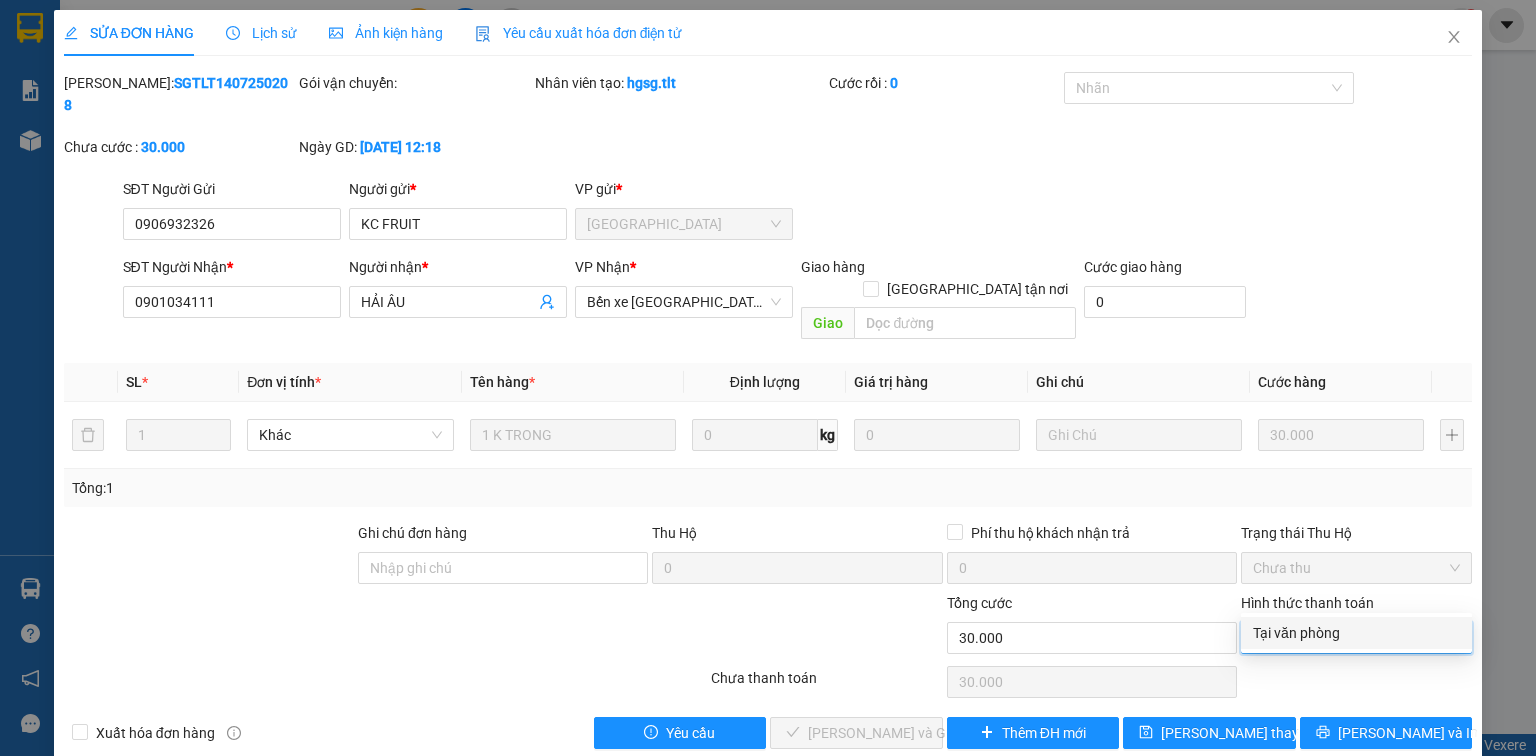 click on "Tại văn phòng" at bounding box center [1356, 633] 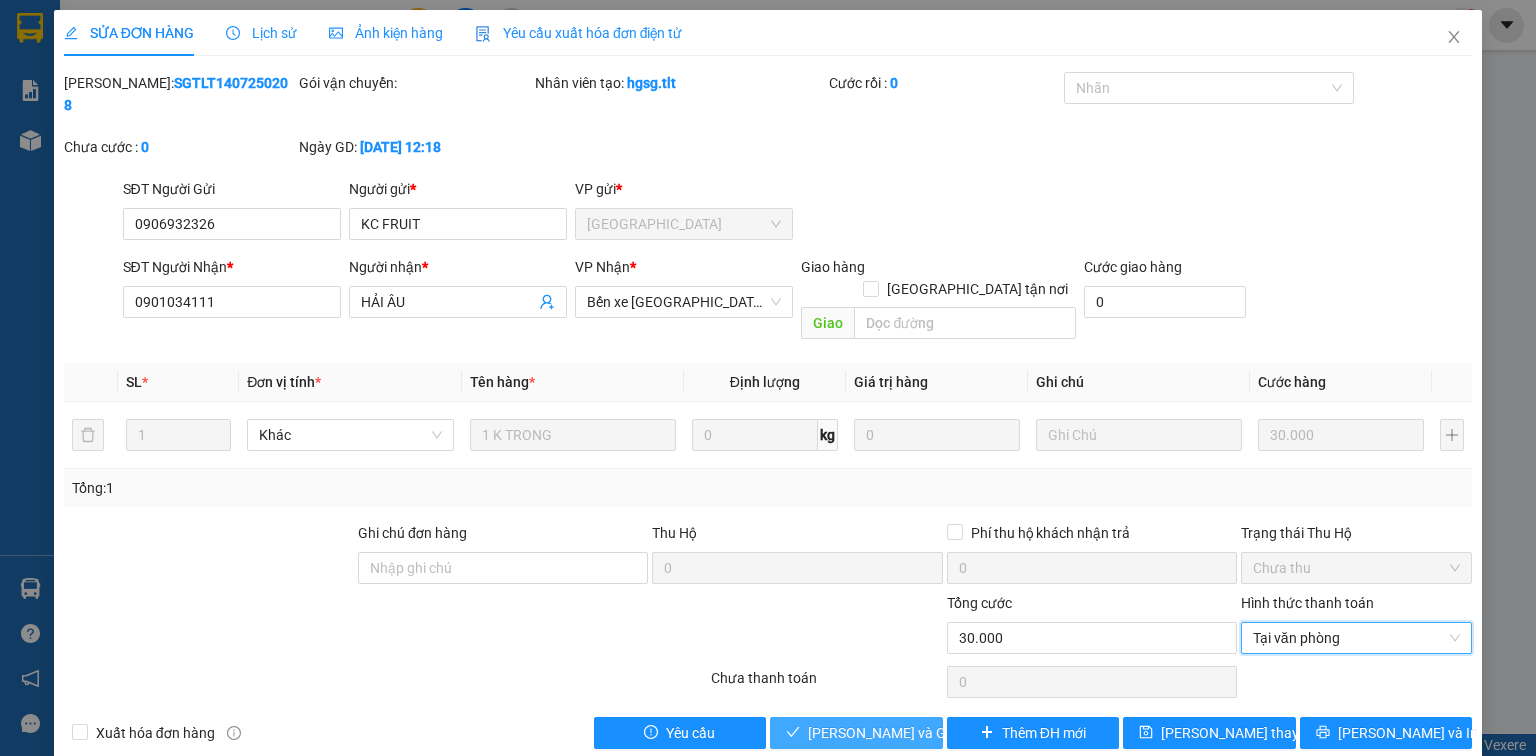 click on "Lưu và Giao hàng" at bounding box center [904, 733] 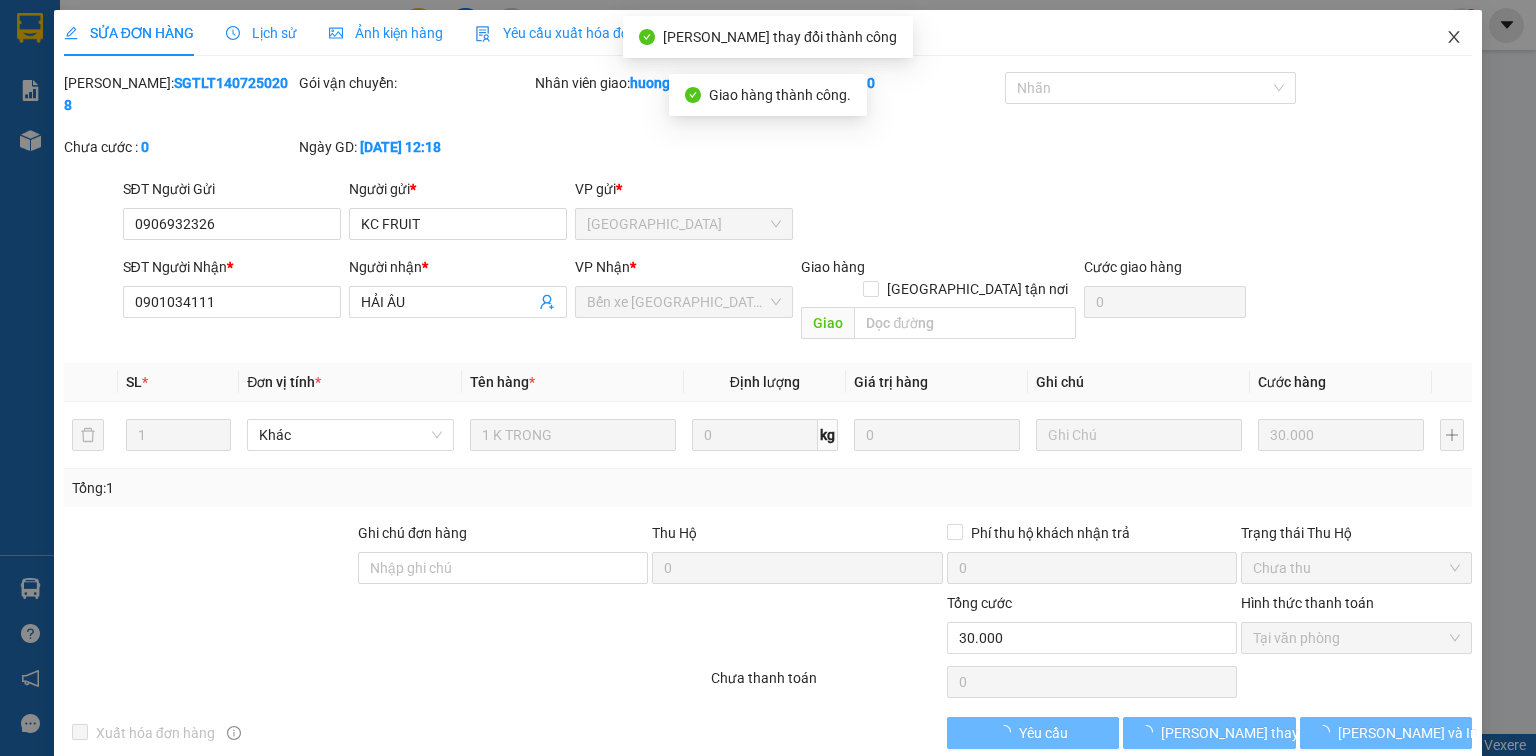 click 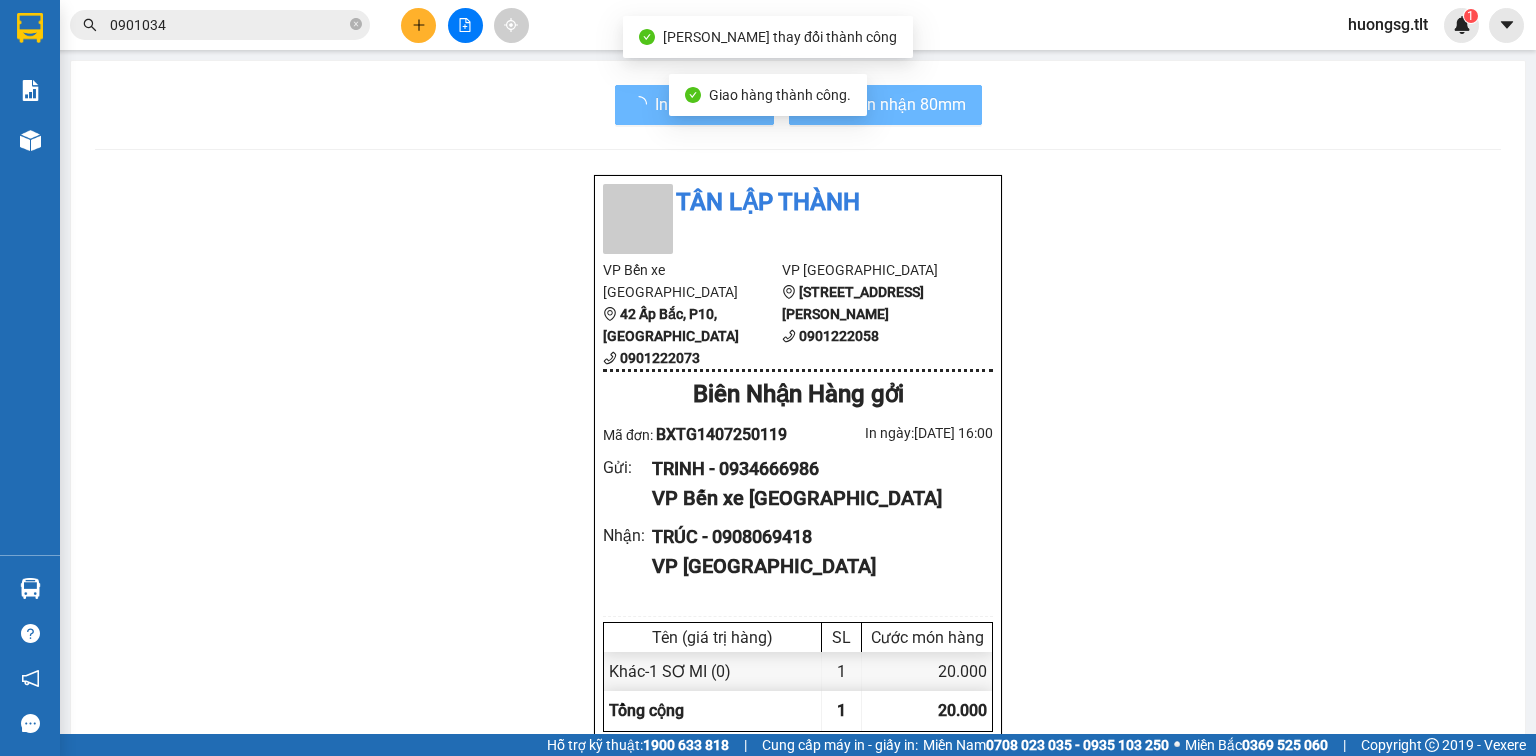 click on "0901034" at bounding box center [228, 25] 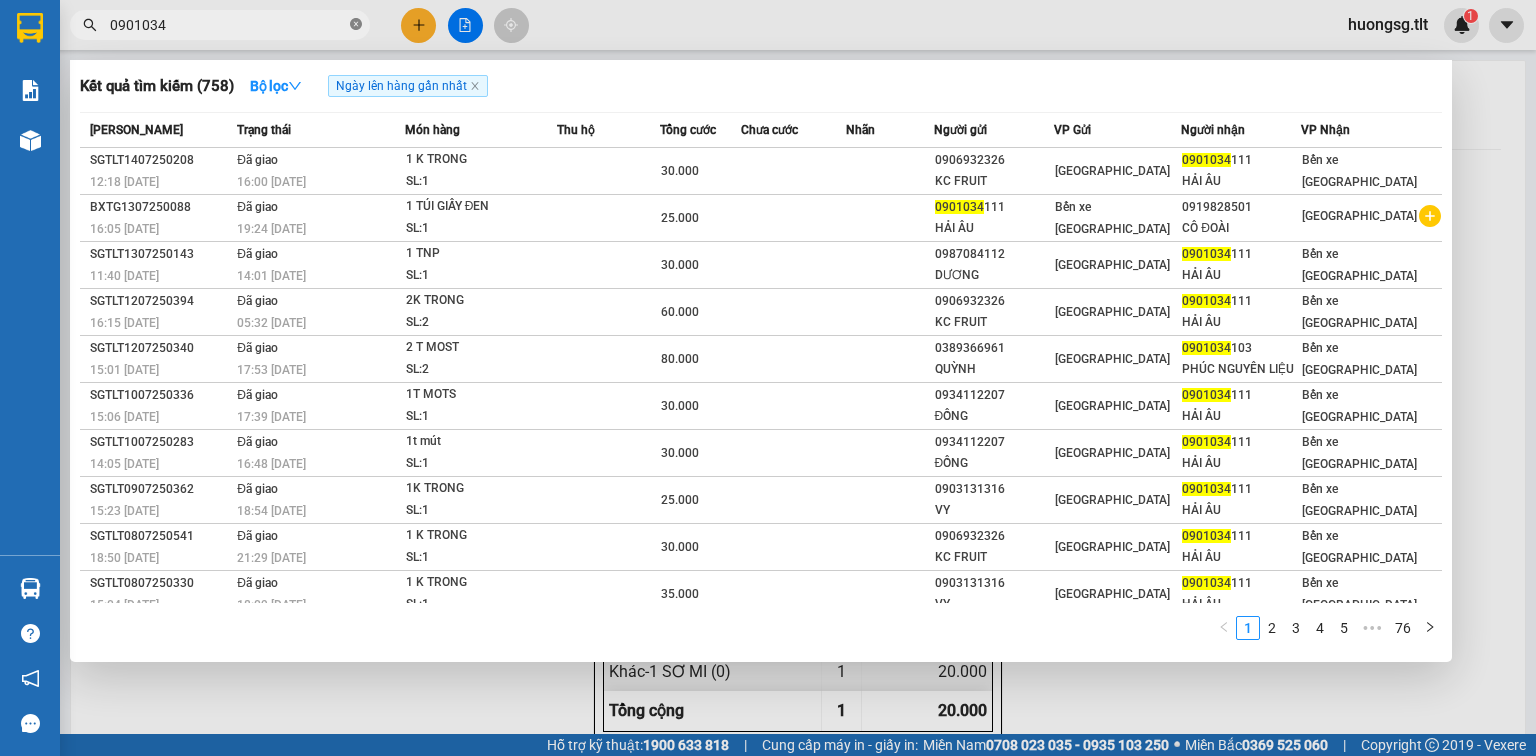 drag, startPoint x: 356, startPoint y: 18, endPoint x: 344, endPoint y: 16, distance: 12.165525 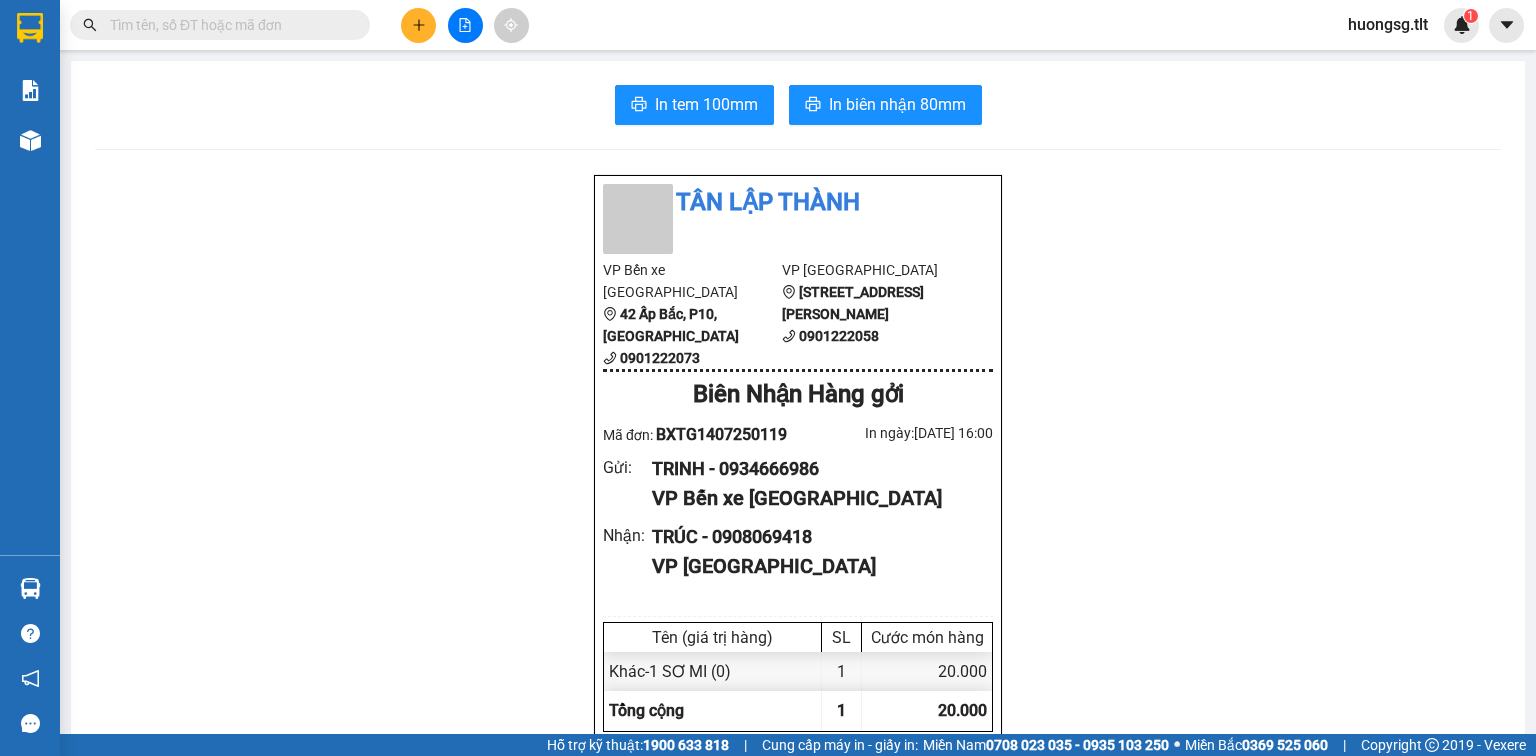 click at bounding box center (228, 25) 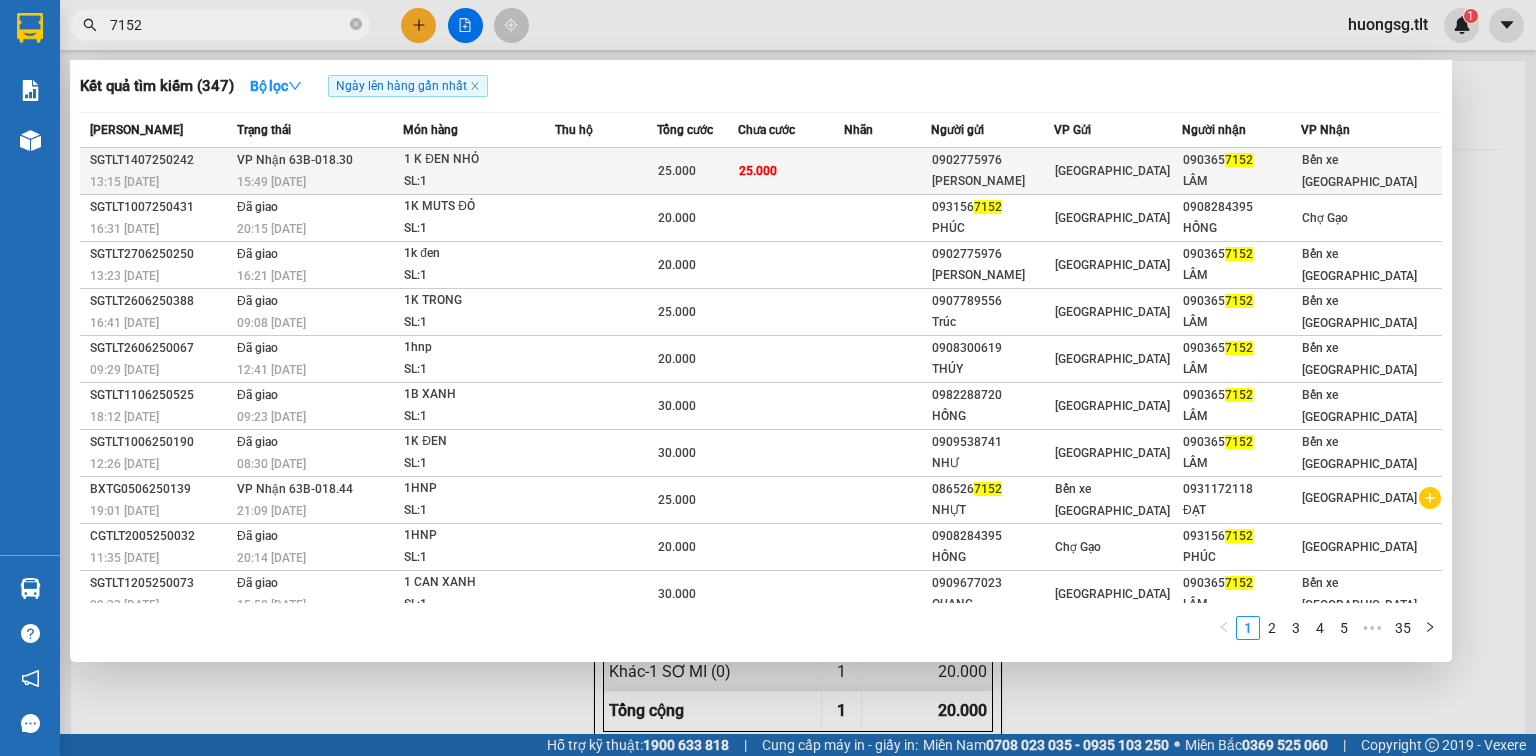 click on "25.000" at bounding box center [697, 171] 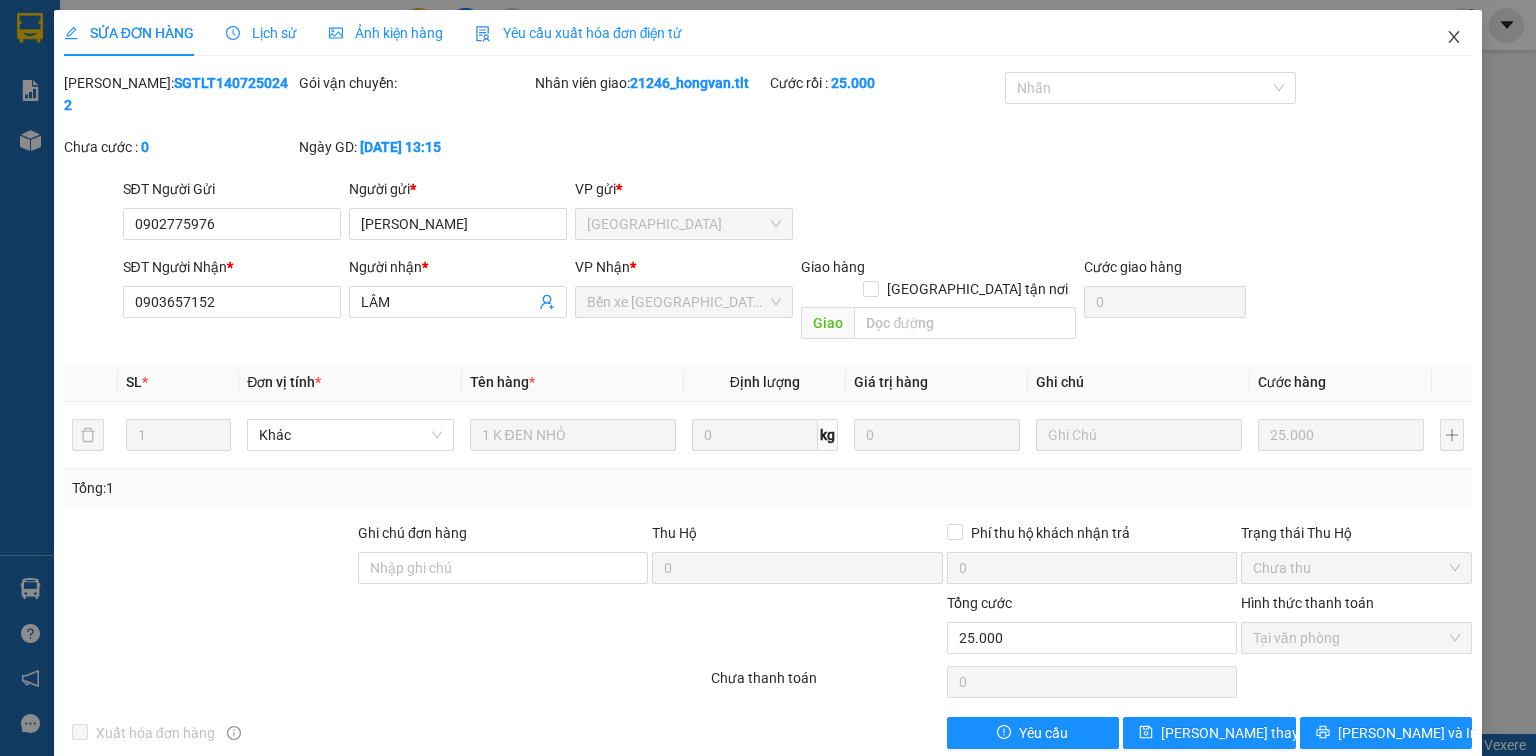click at bounding box center (1454, 38) 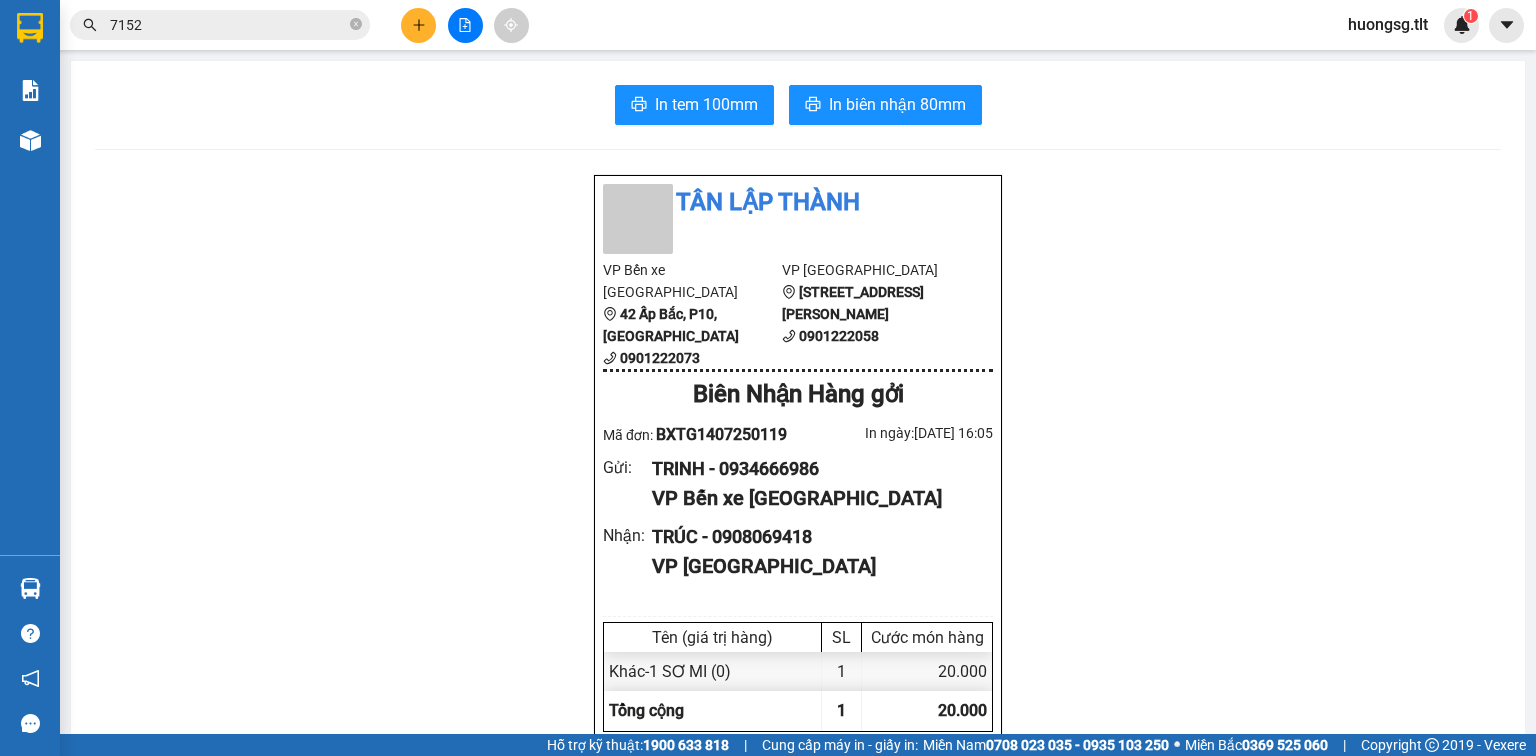 click on "7152" at bounding box center (228, 25) 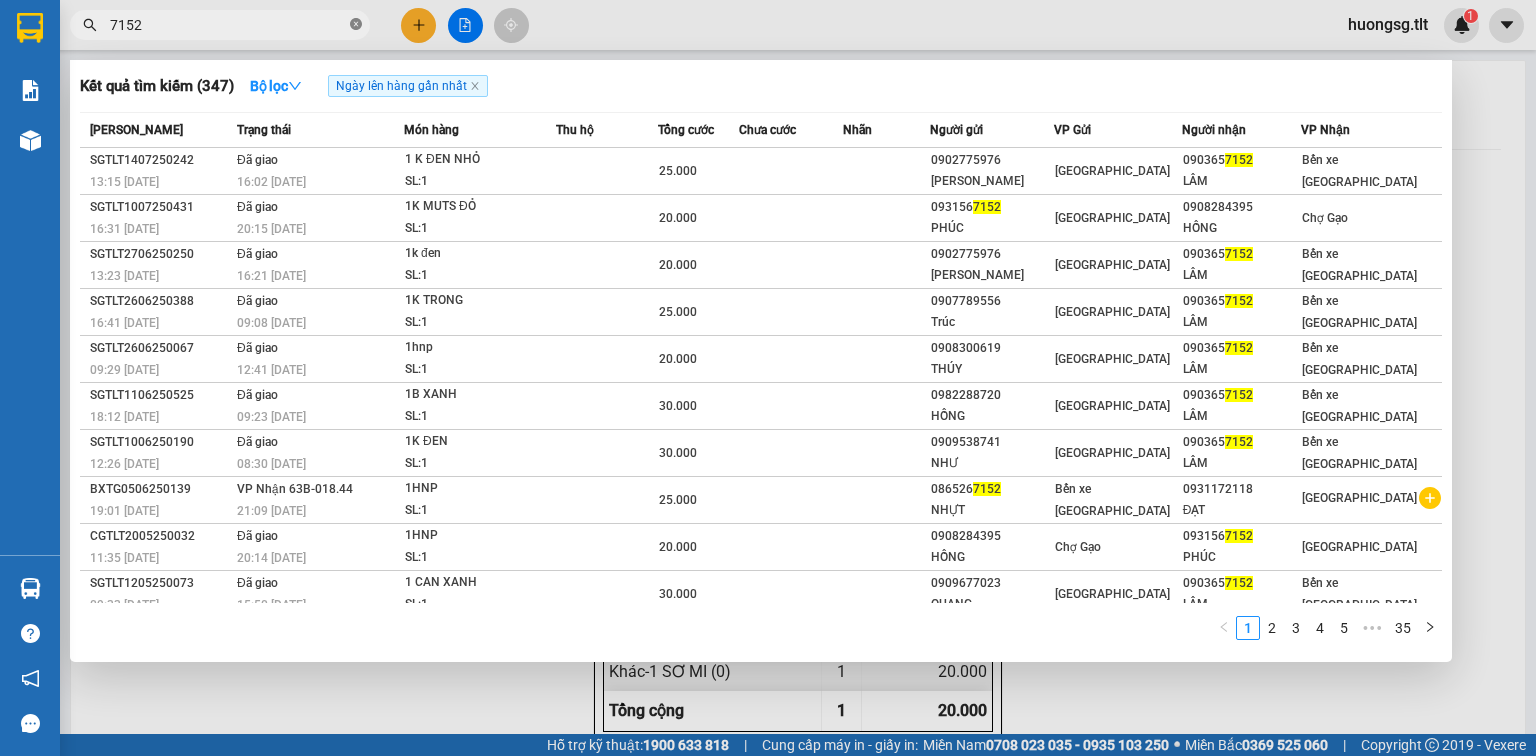 drag, startPoint x: 350, startPoint y: 26, endPoint x: 340, endPoint y: 24, distance: 10.198039 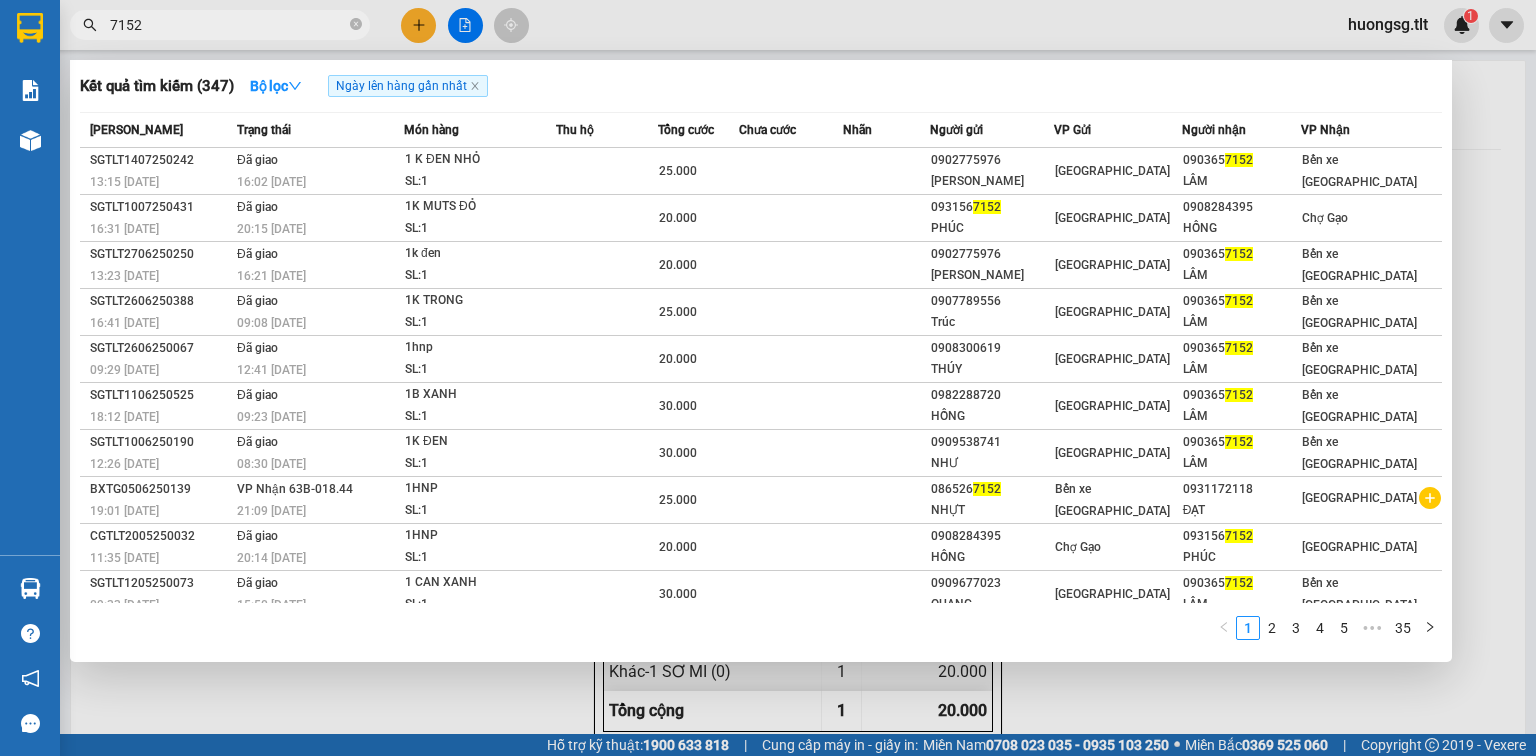 click 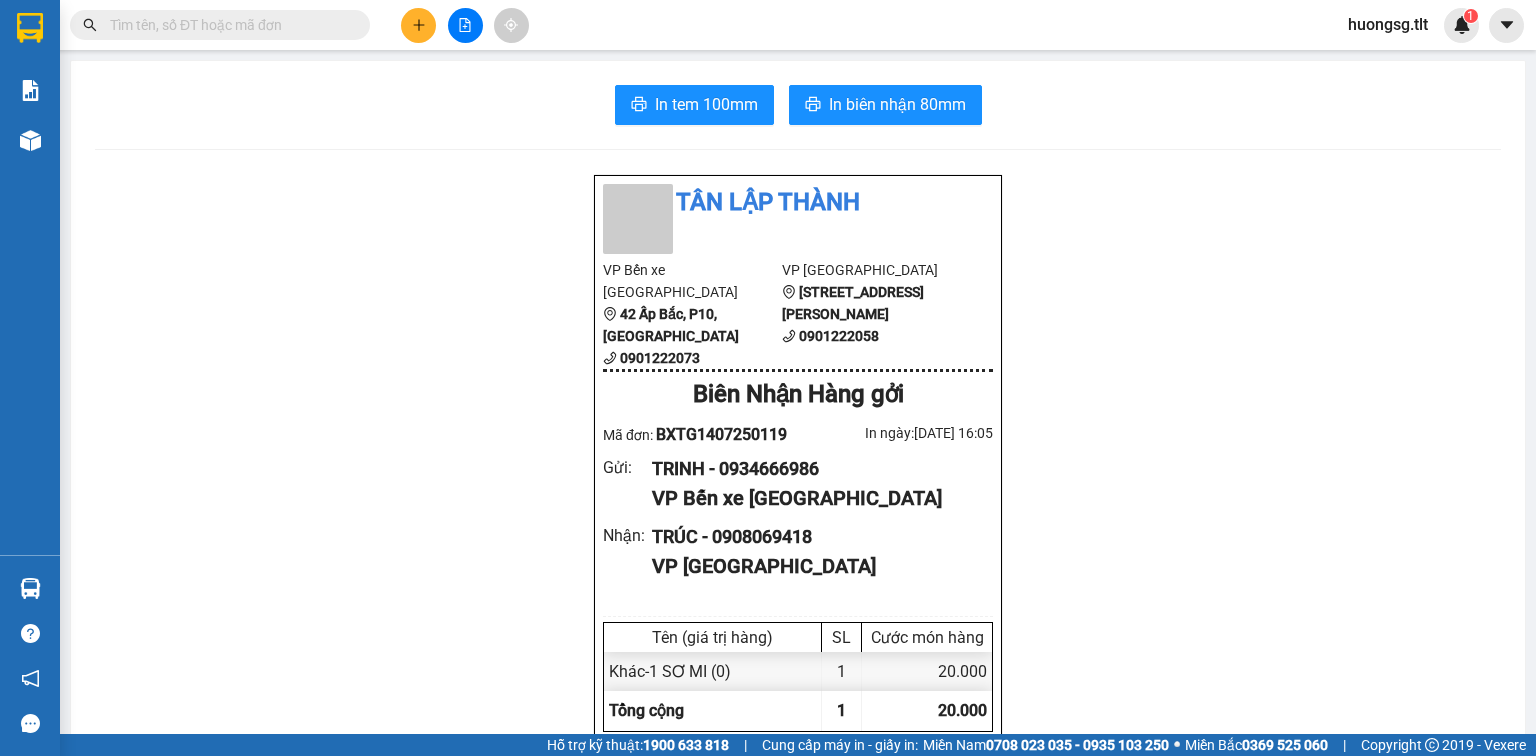 click at bounding box center [228, 25] 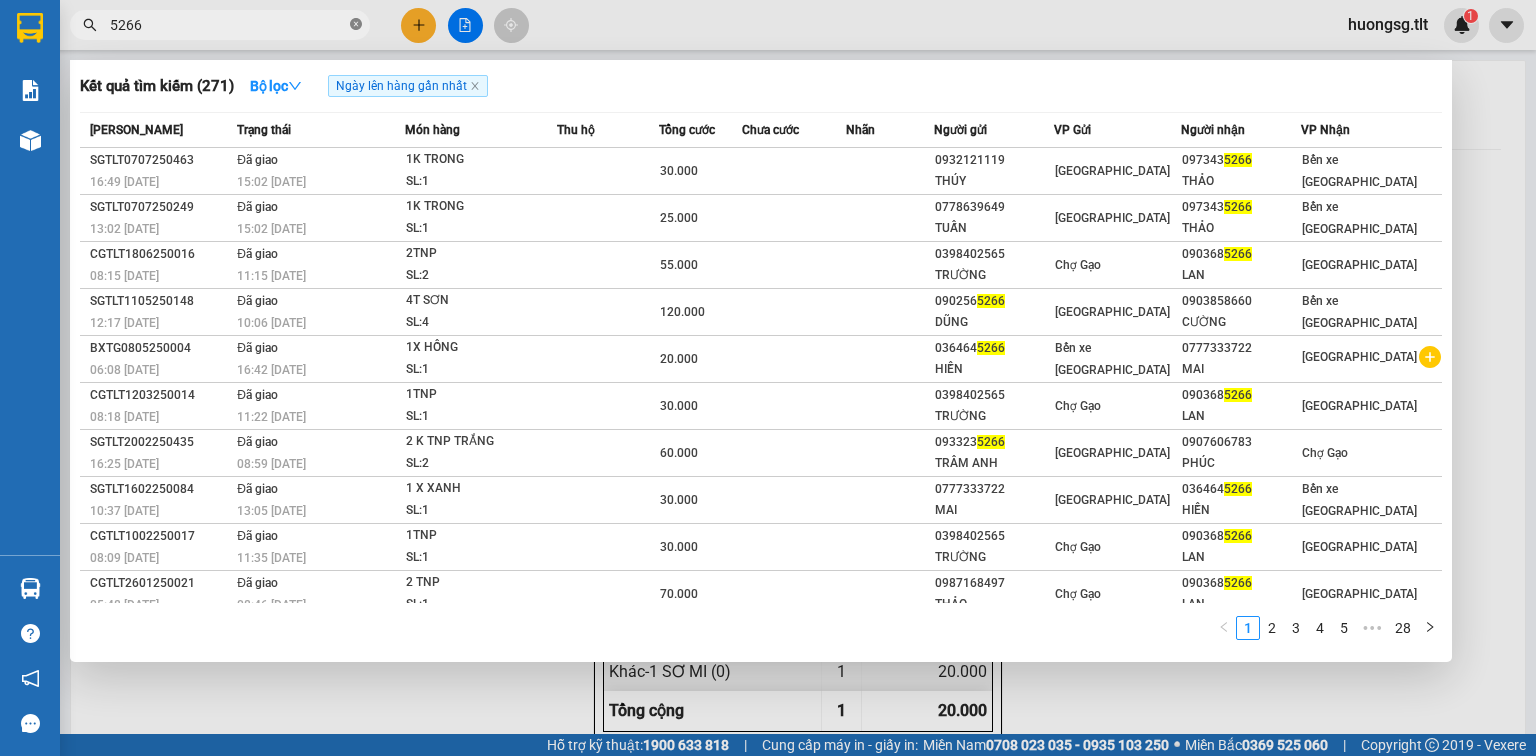 click 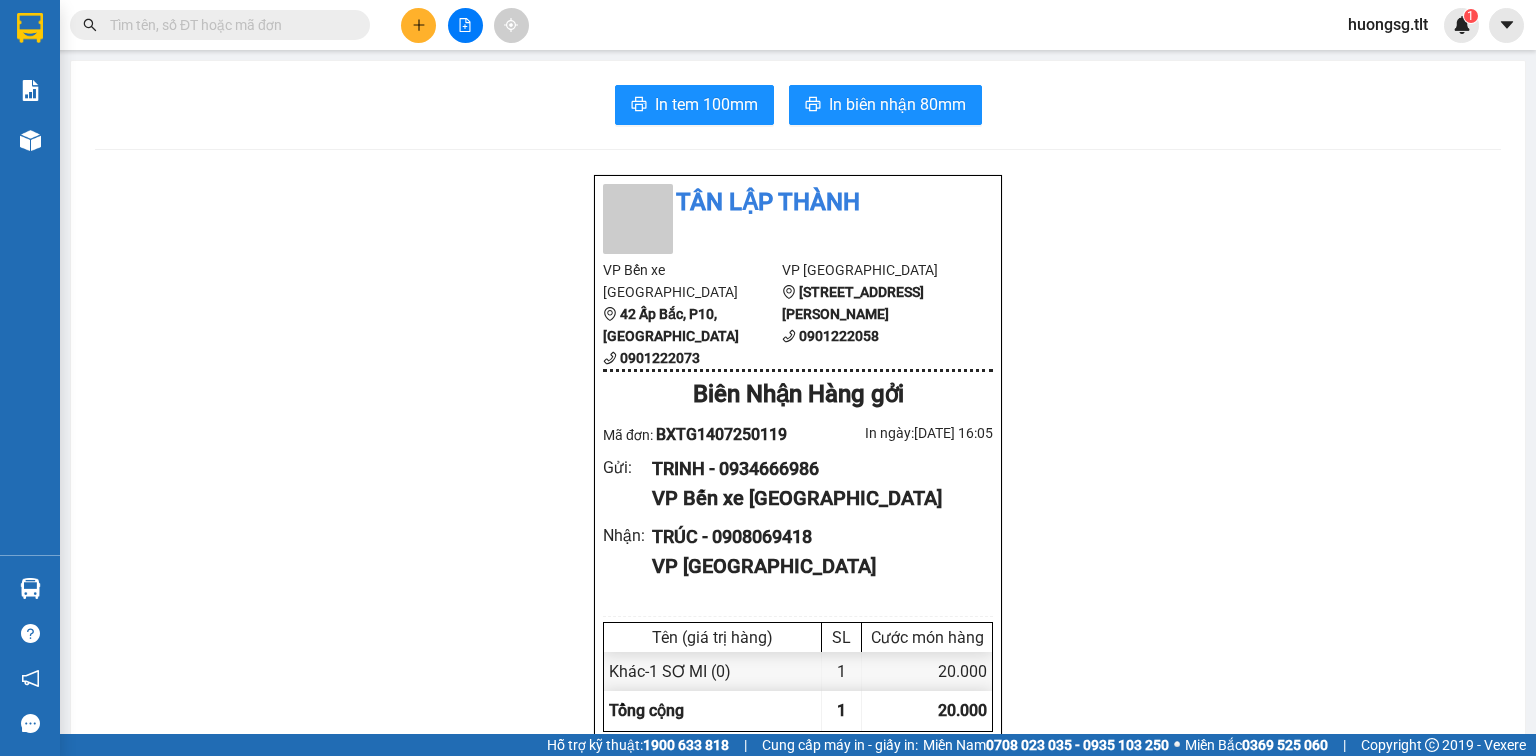 click at bounding box center [228, 25] 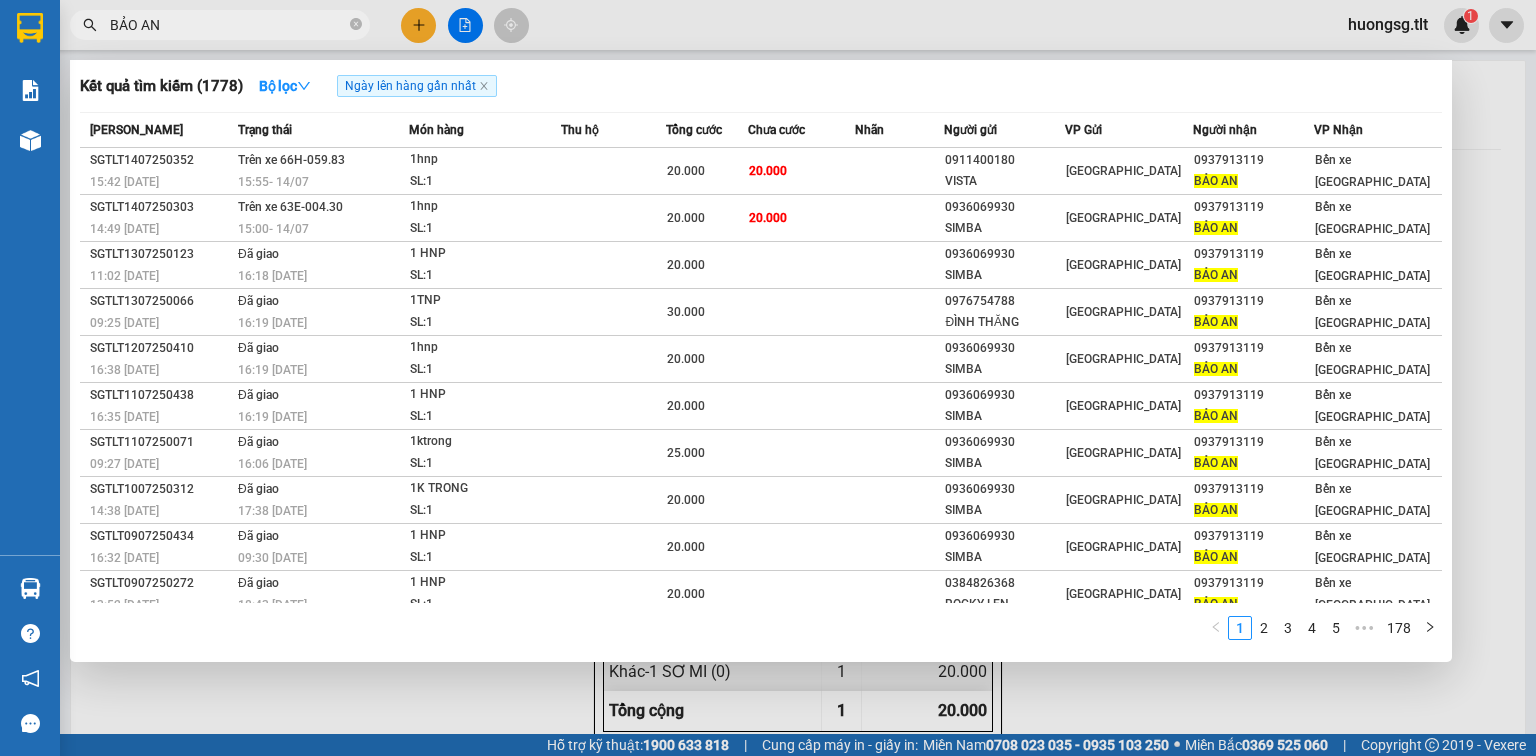 click at bounding box center (768, 378) 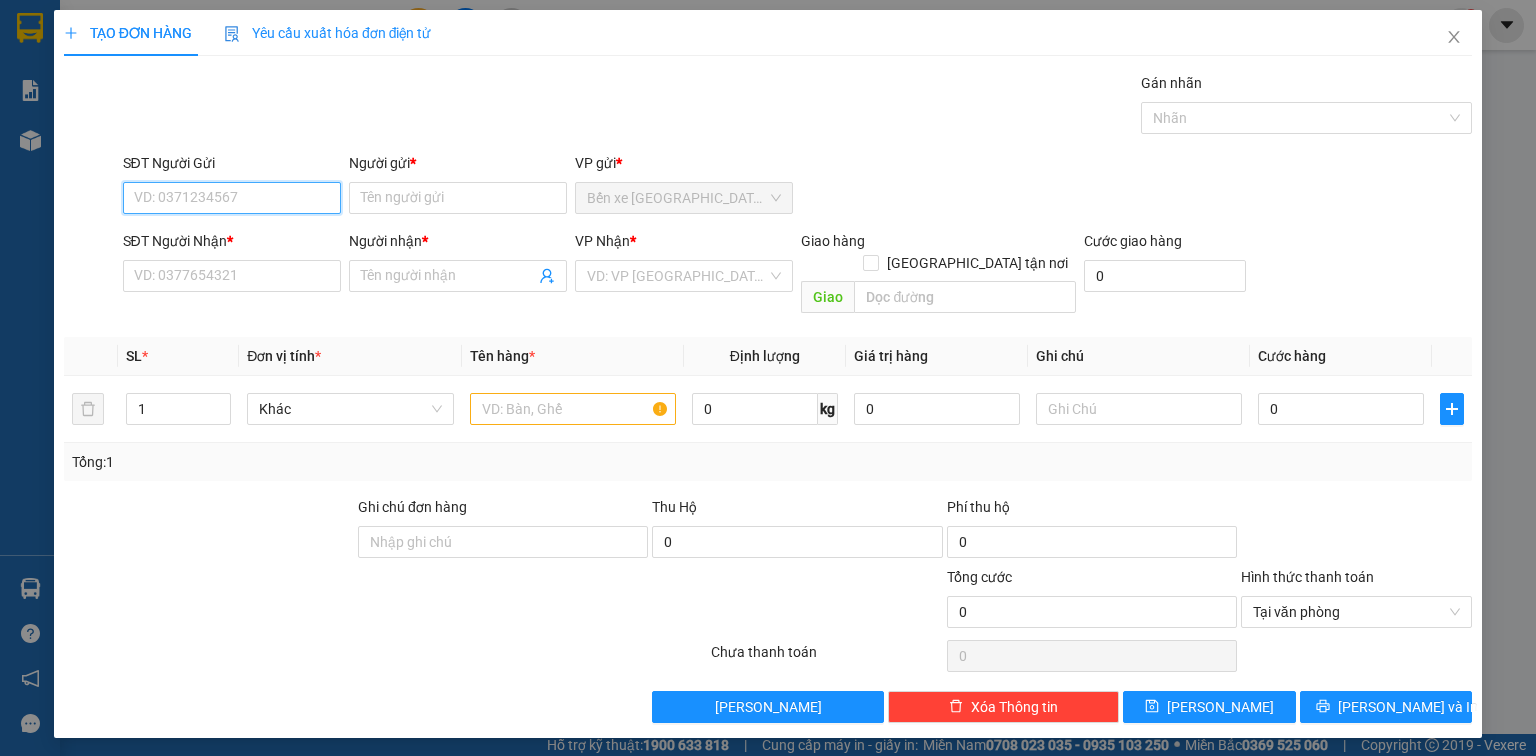 click on "SĐT Người Gửi" at bounding box center (232, 198) 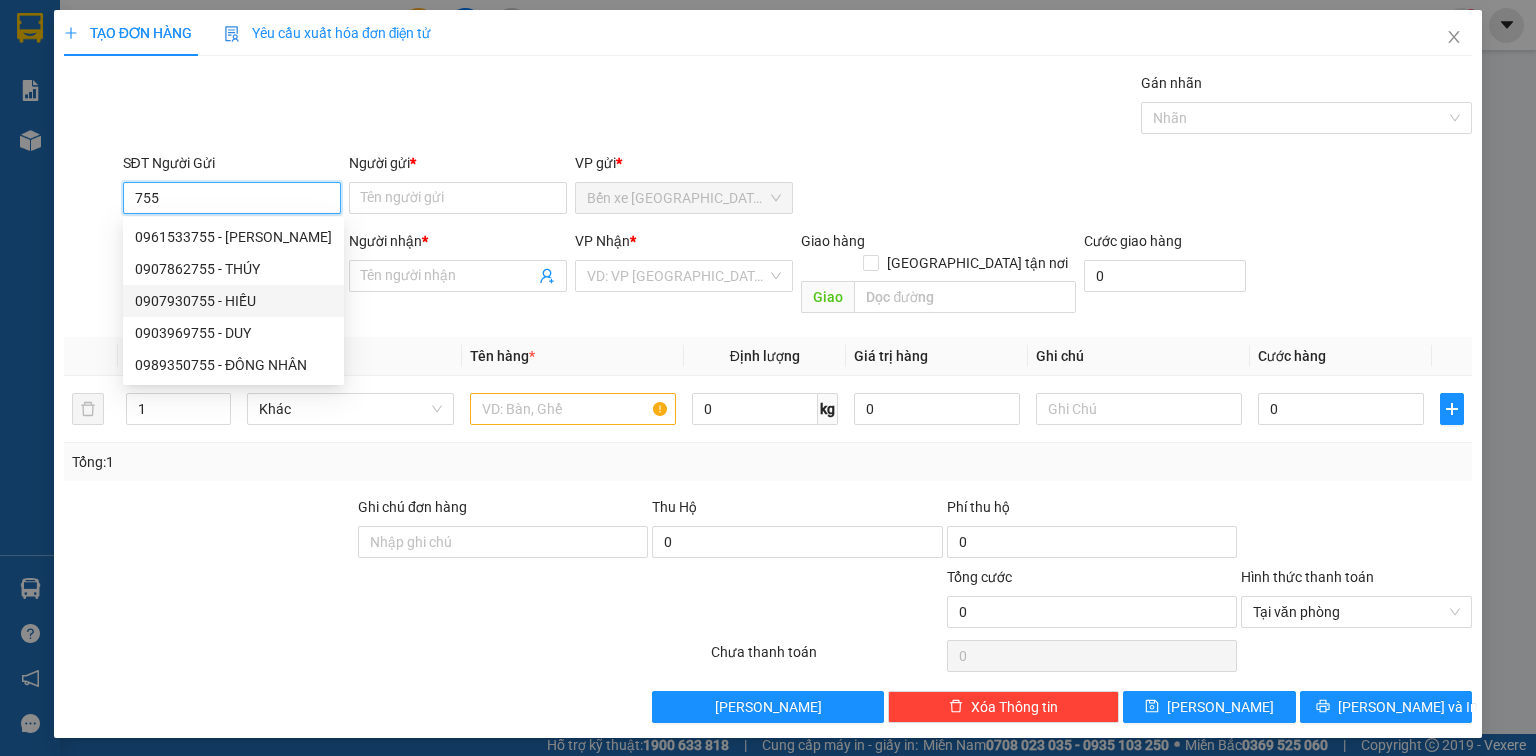 click on "0907930755 - HIẾU" at bounding box center (233, 301) 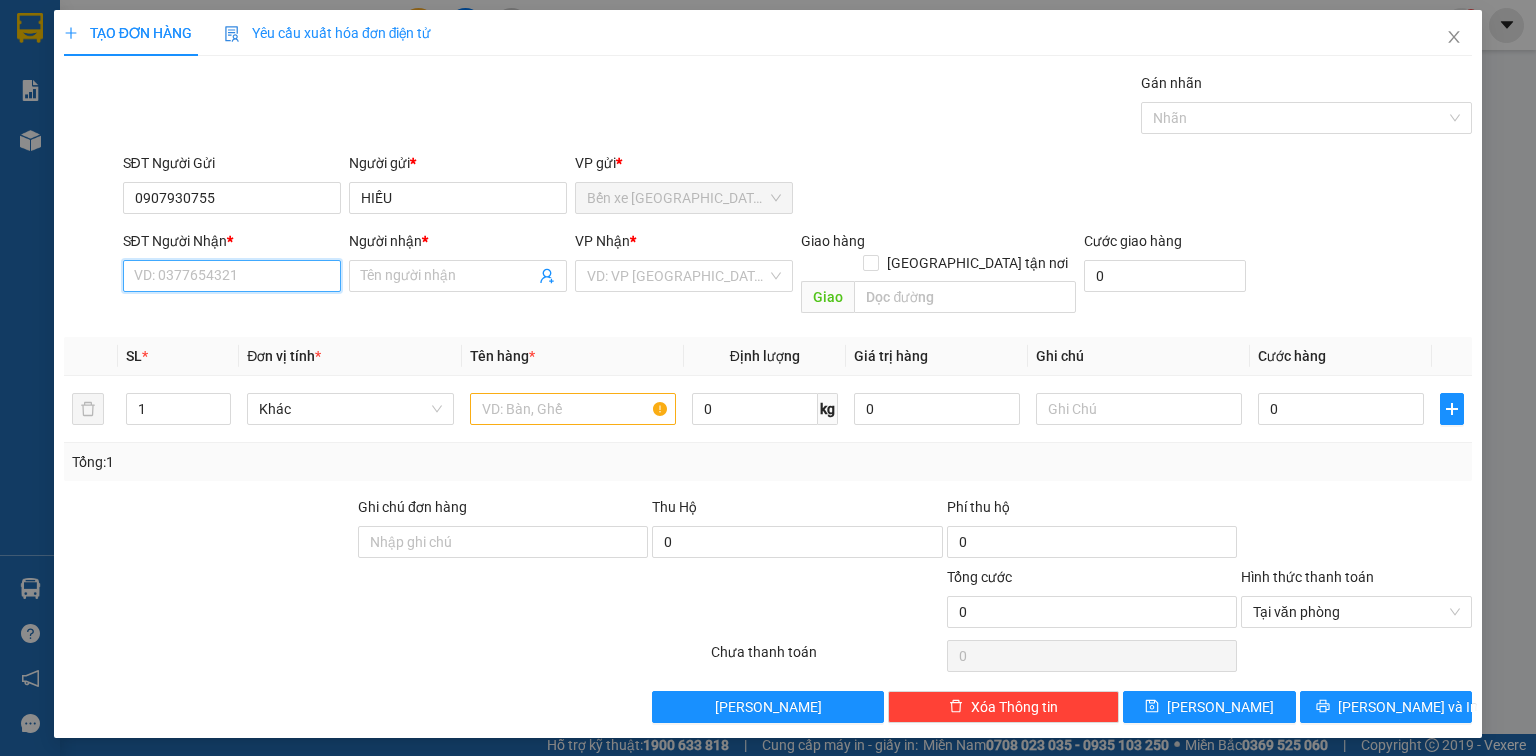 click on "SĐT Người Nhận  *" at bounding box center (232, 276) 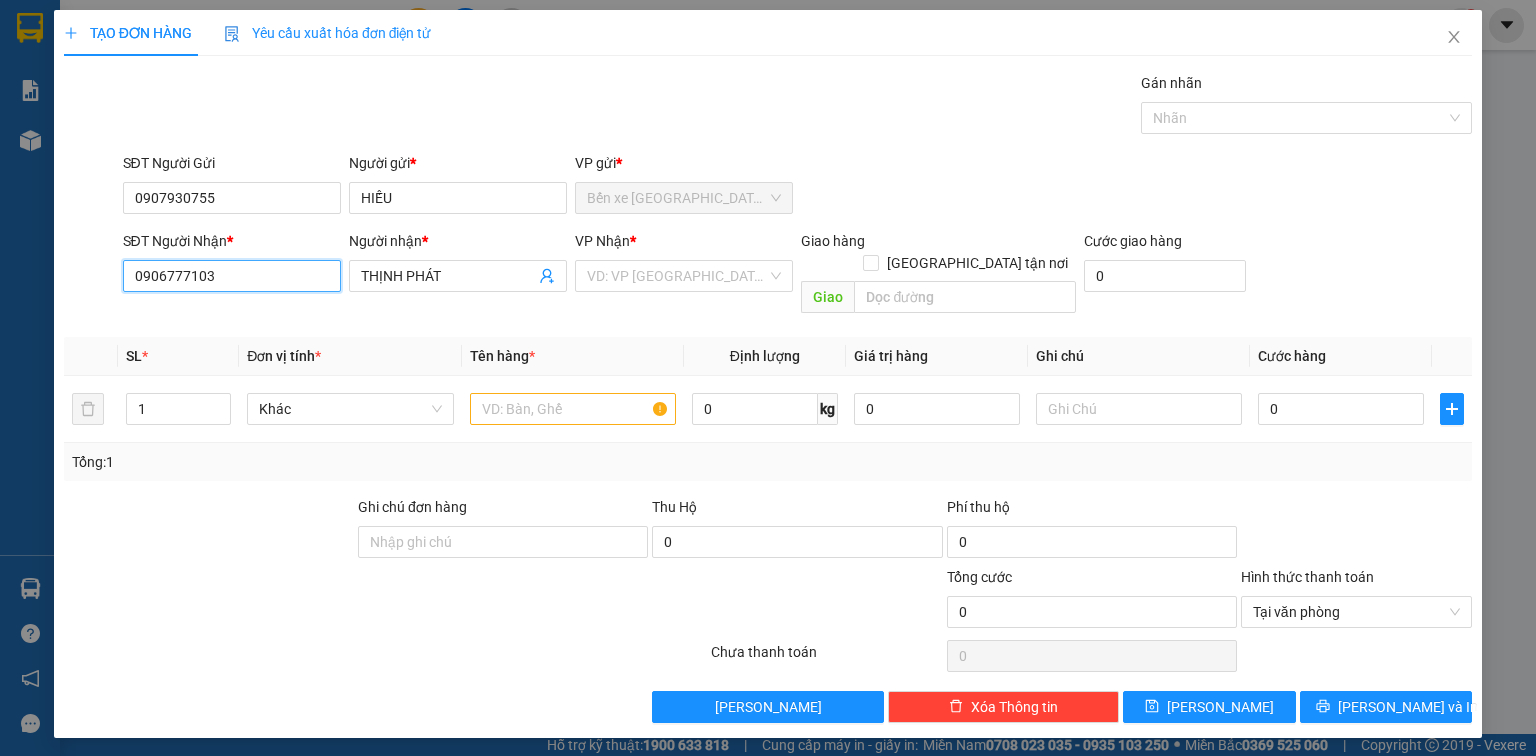 drag, startPoint x: 137, startPoint y: 292, endPoint x: 96, endPoint y: 295, distance: 41.109608 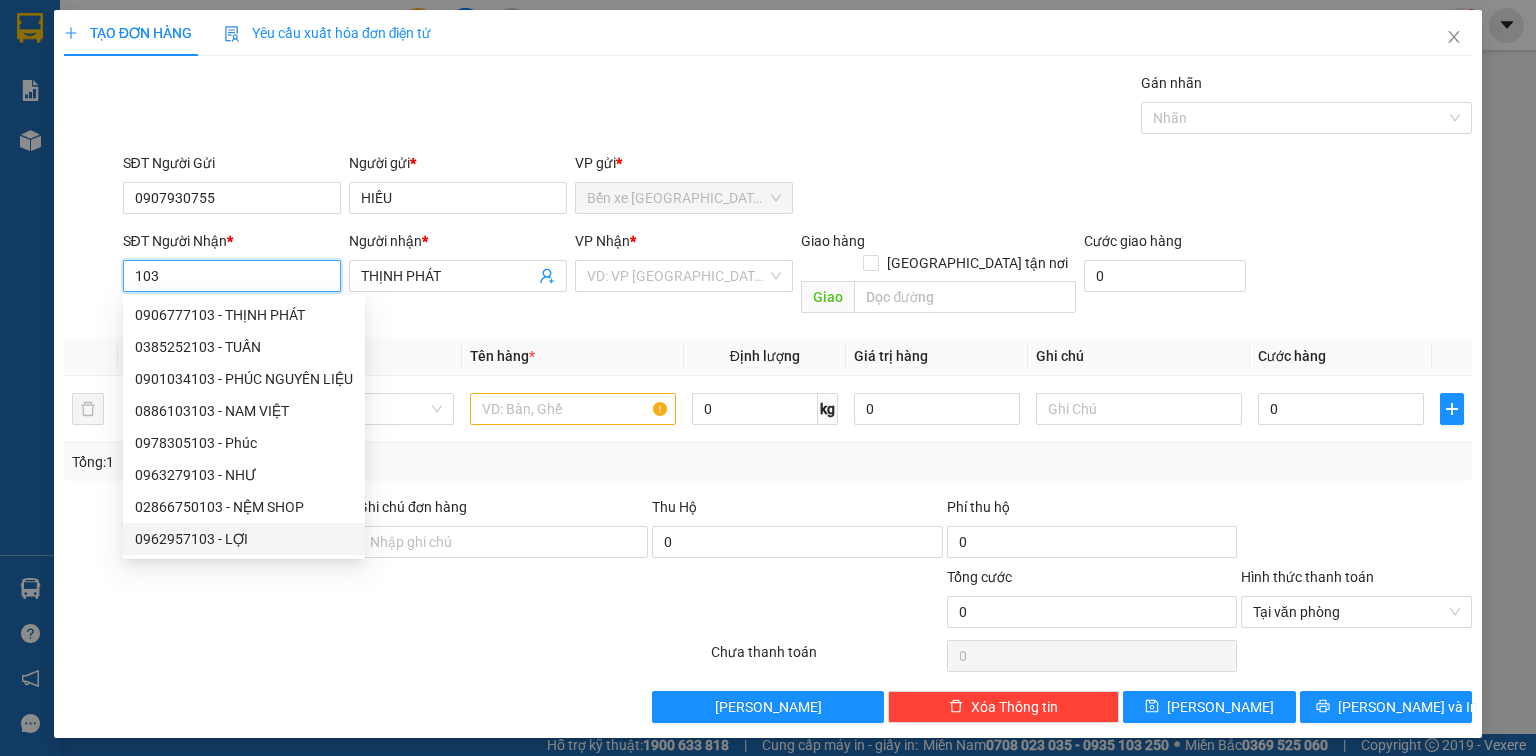 click on "0962957103 - LỢI" at bounding box center [244, 539] 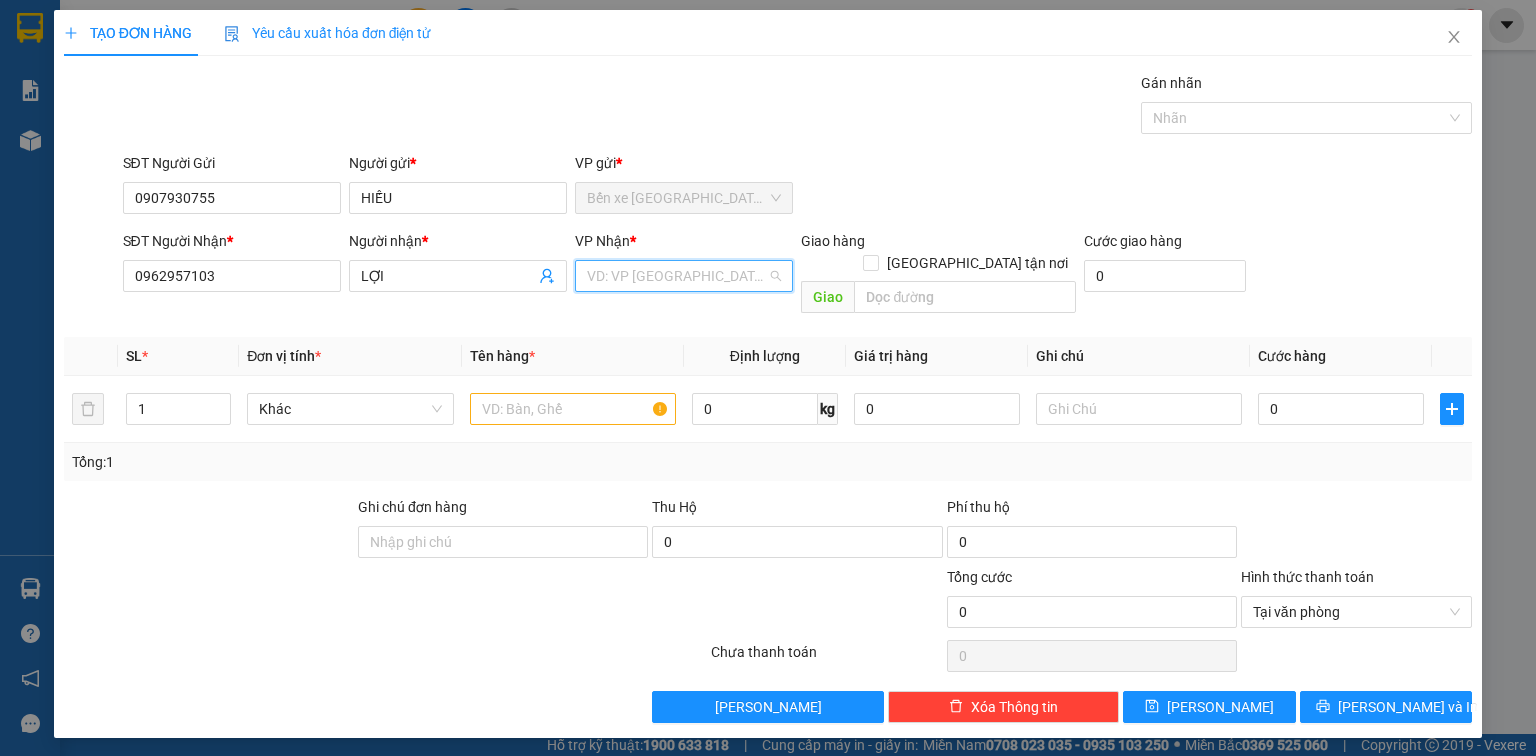 click at bounding box center [677, 276] 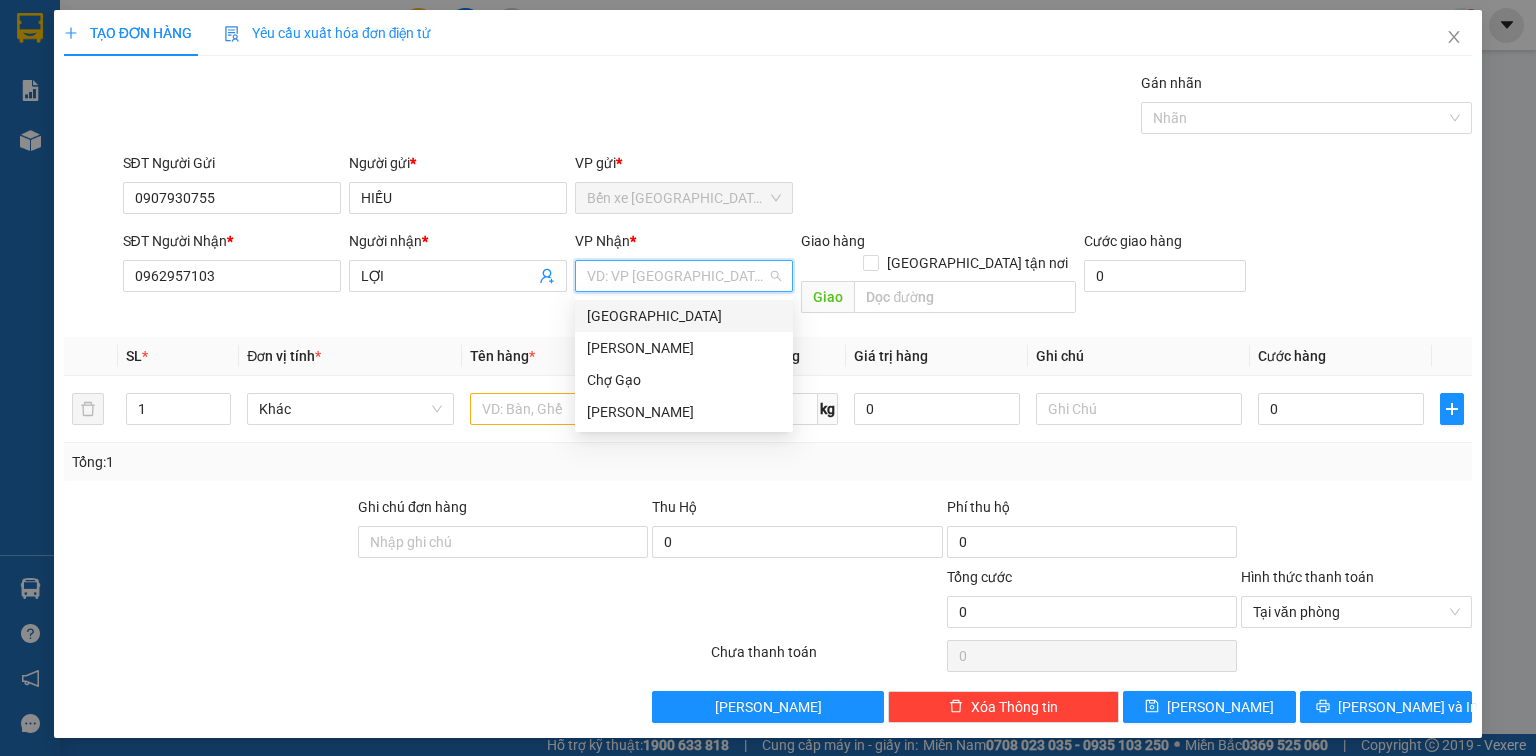 click on "[GEOGRAPHIC_DATA]" at bounding box center [684, 316] 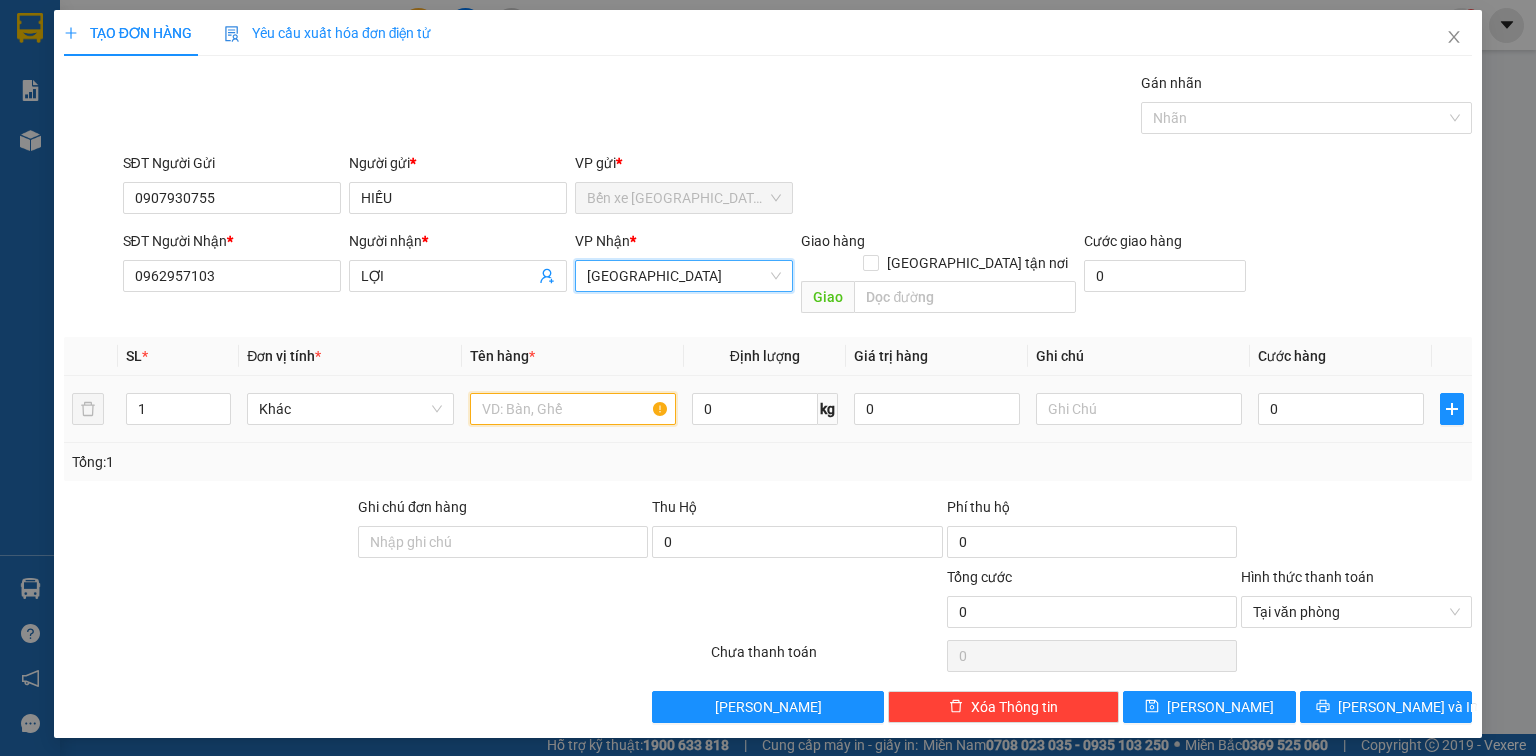click at bounding box center (573, 409) 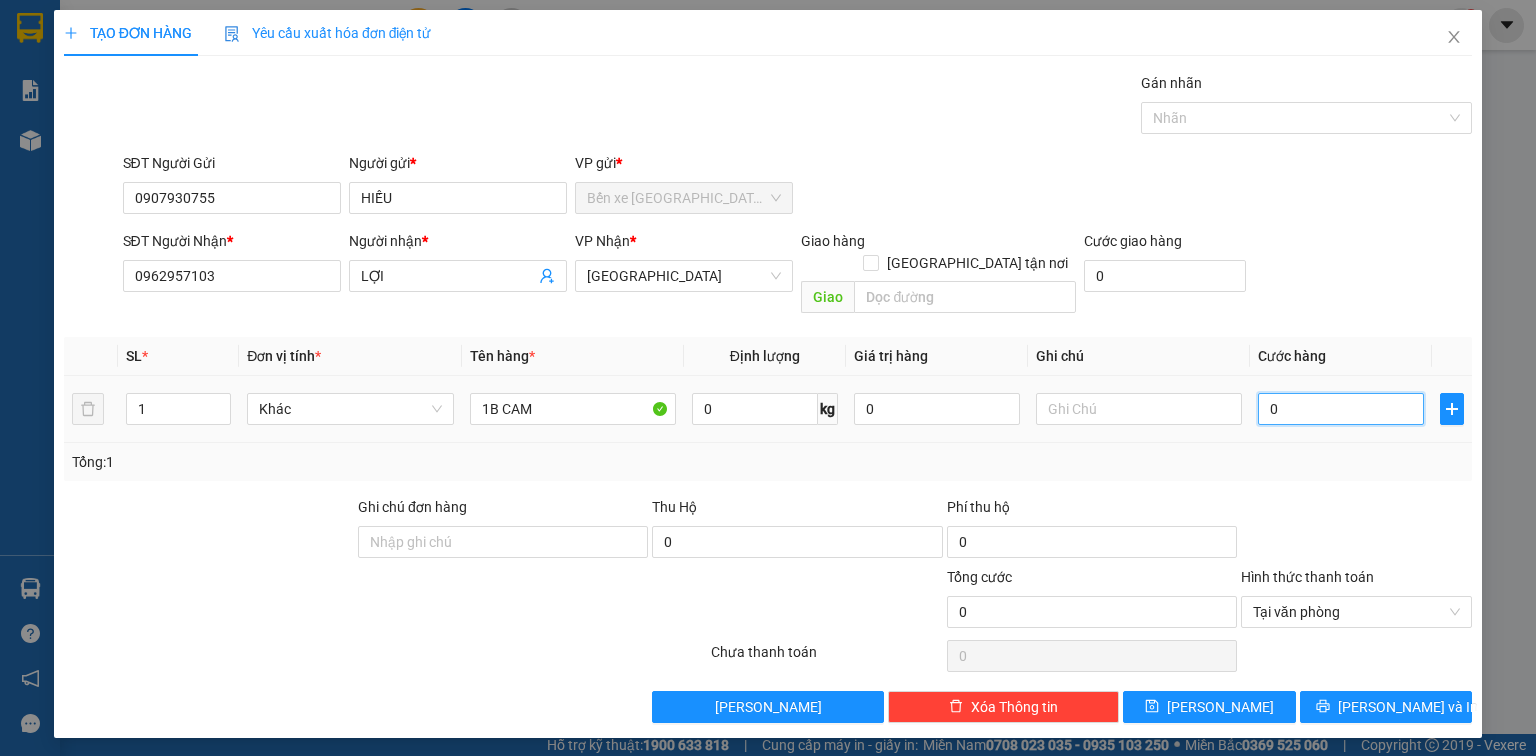 click on "0" at bounding box center (1341, 409) 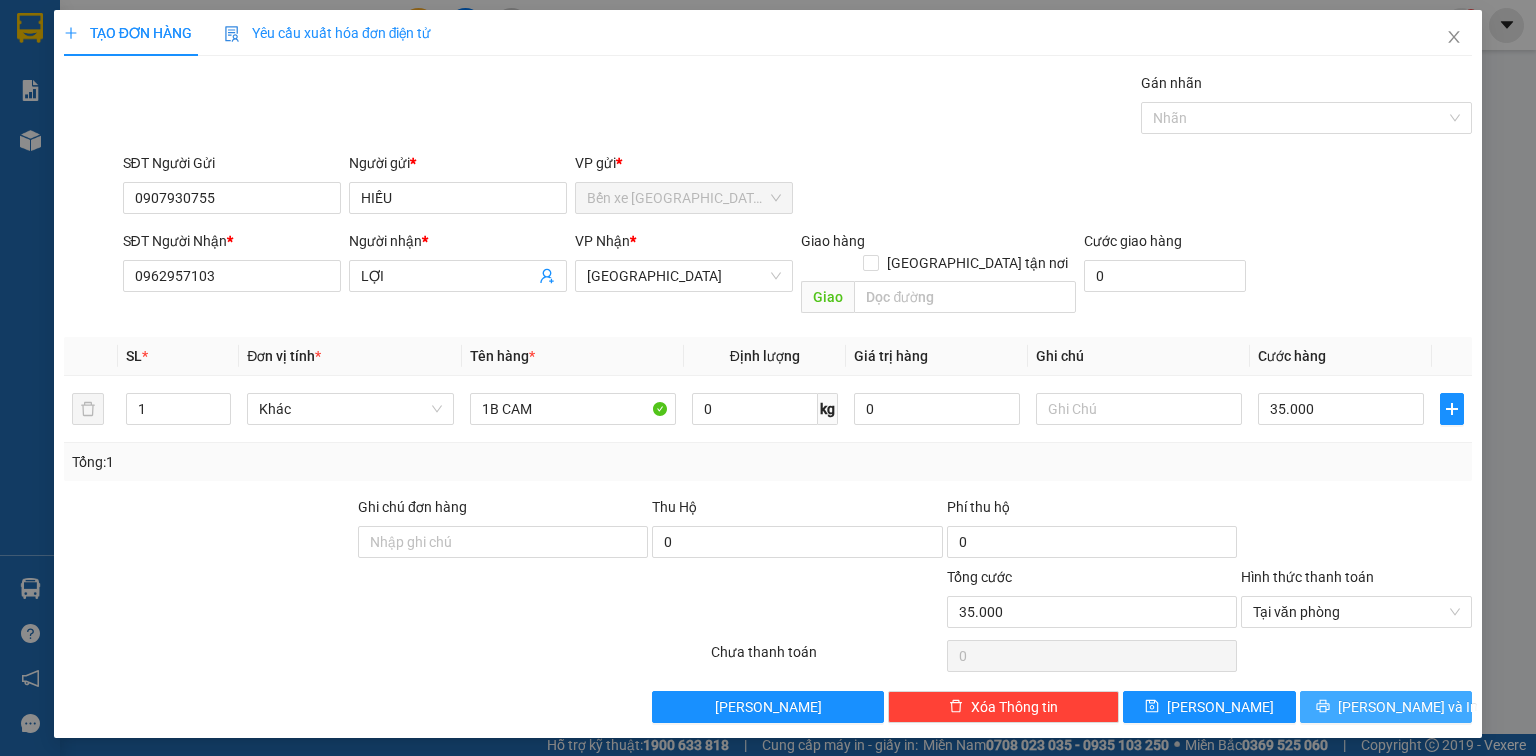 click on "Lưu và In" at bounding box center (1386, 707) 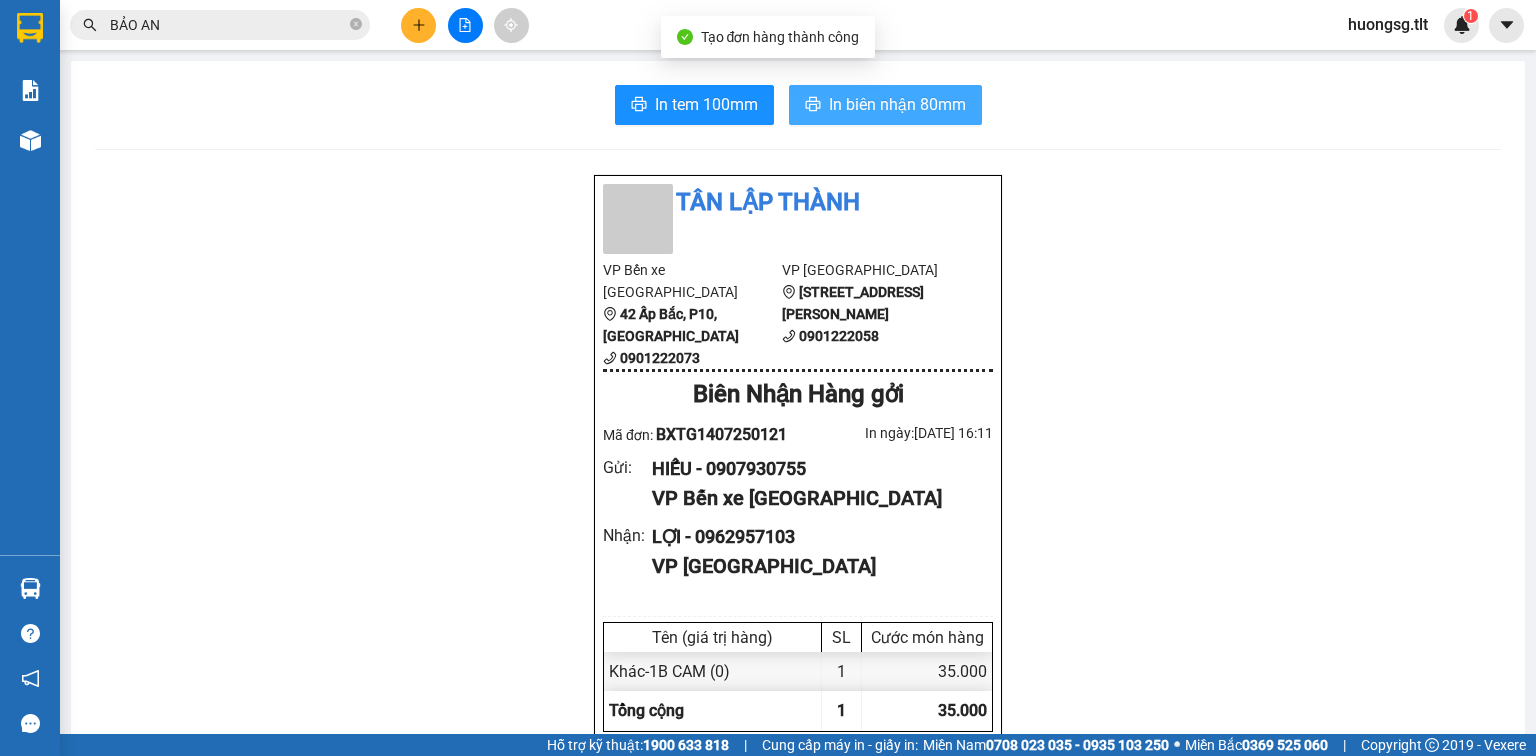 click on "In biên nhận 80mm" at bounding box center [897, 104] 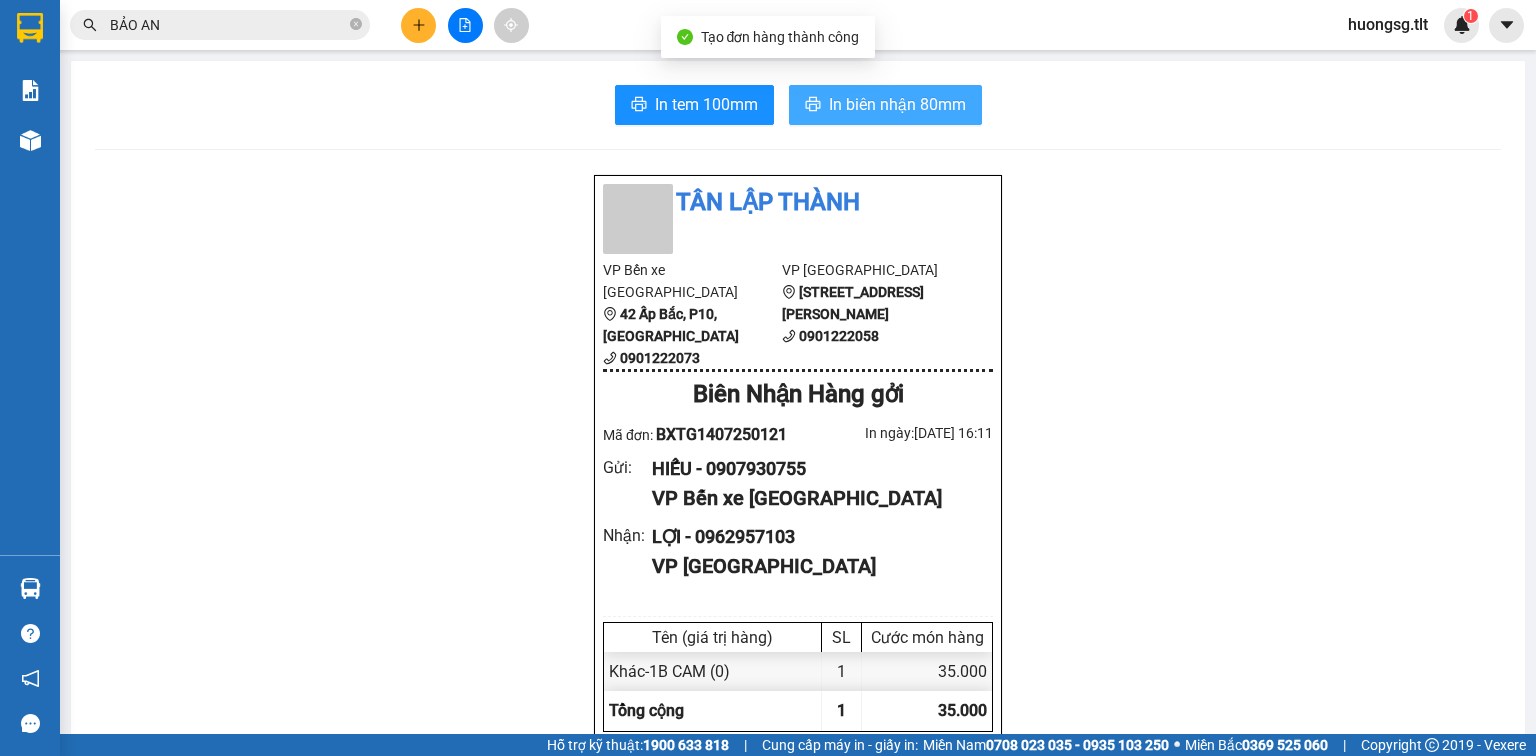 scroll, scrollTop: 0, scrollLeft: 0, axis: both 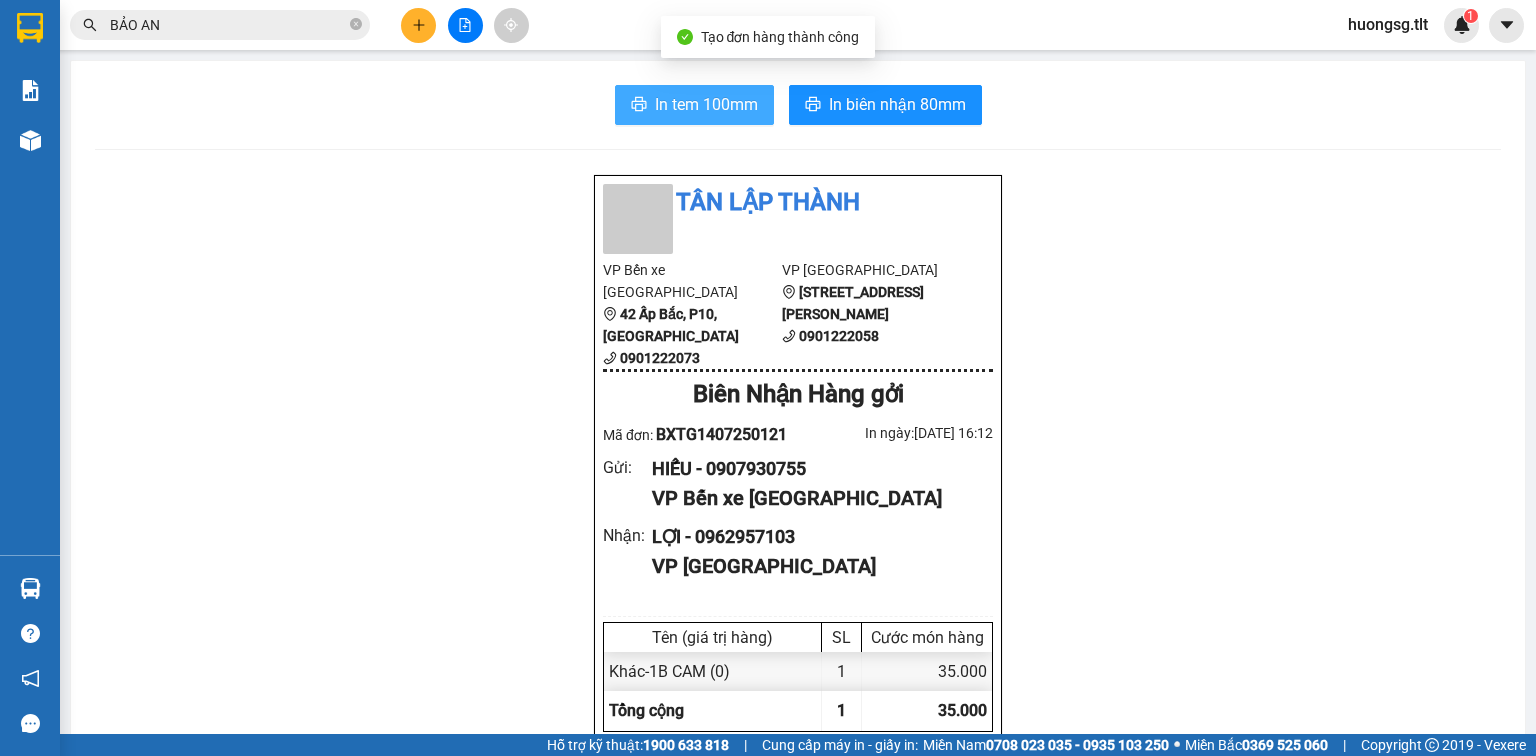 click on "In tem 100mm" at bounding box center (706, 104) 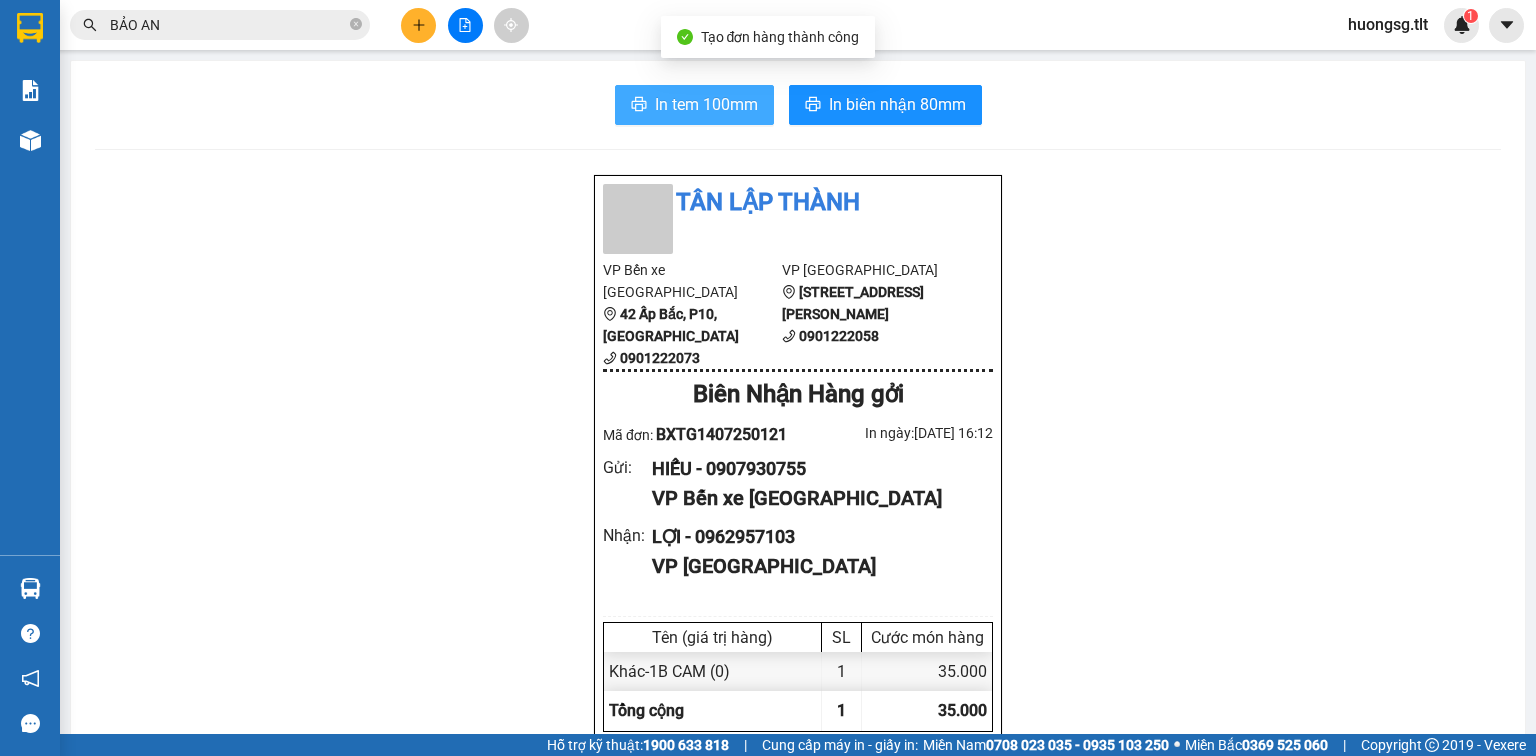 scroll, scrollTop: 0, scrollLeft: 0, axis: both 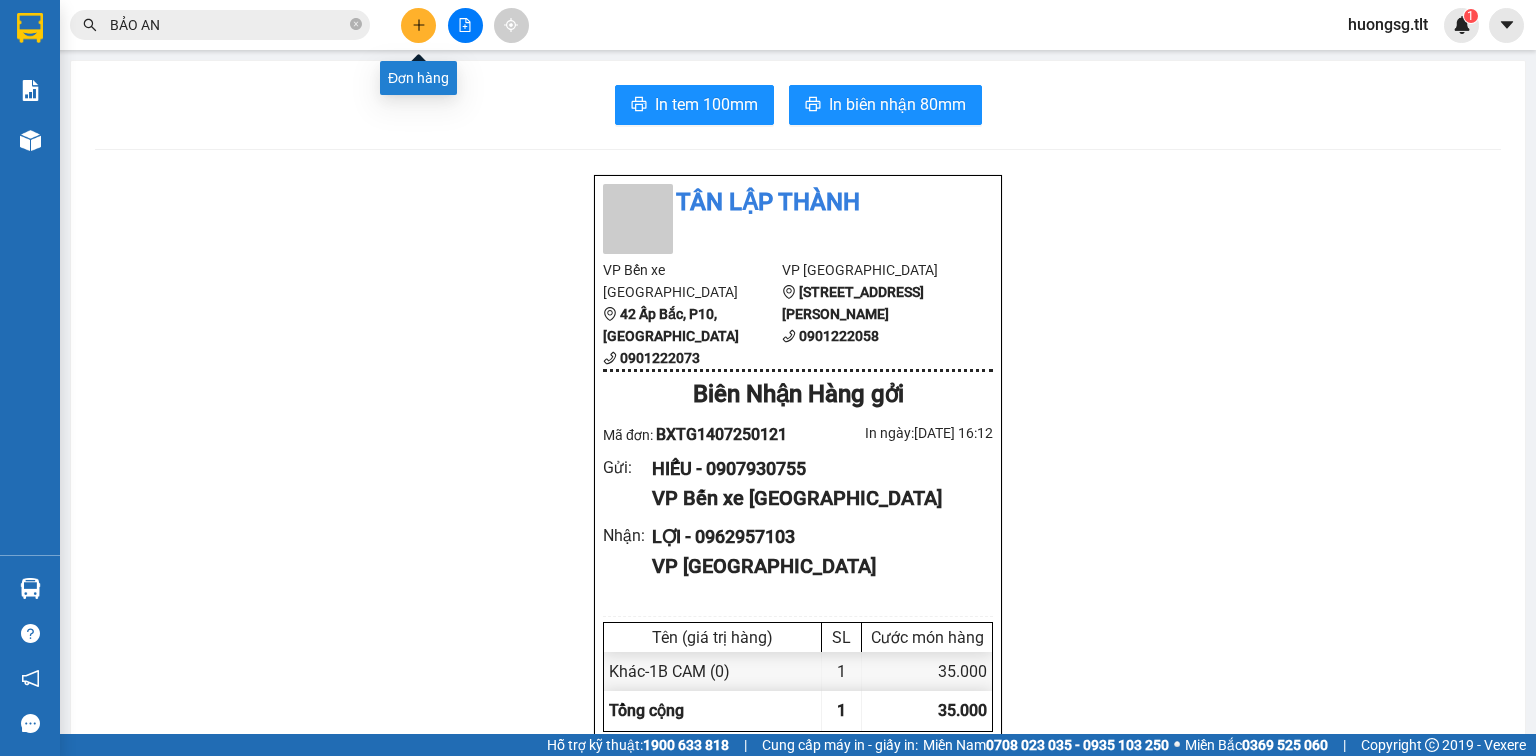 click at bounding box center (418, 25) 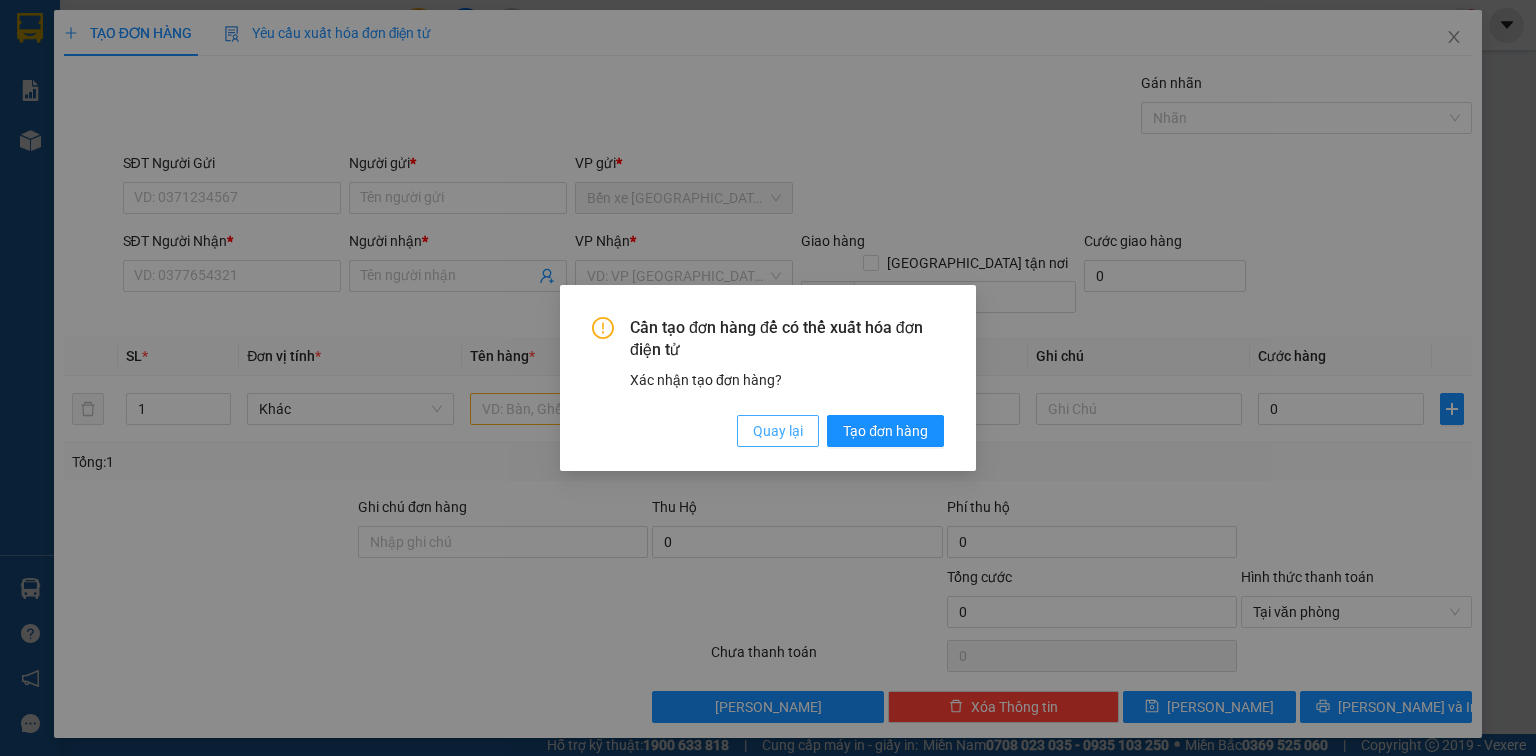 click on "Quay lại" at bounding box center [778, 431] 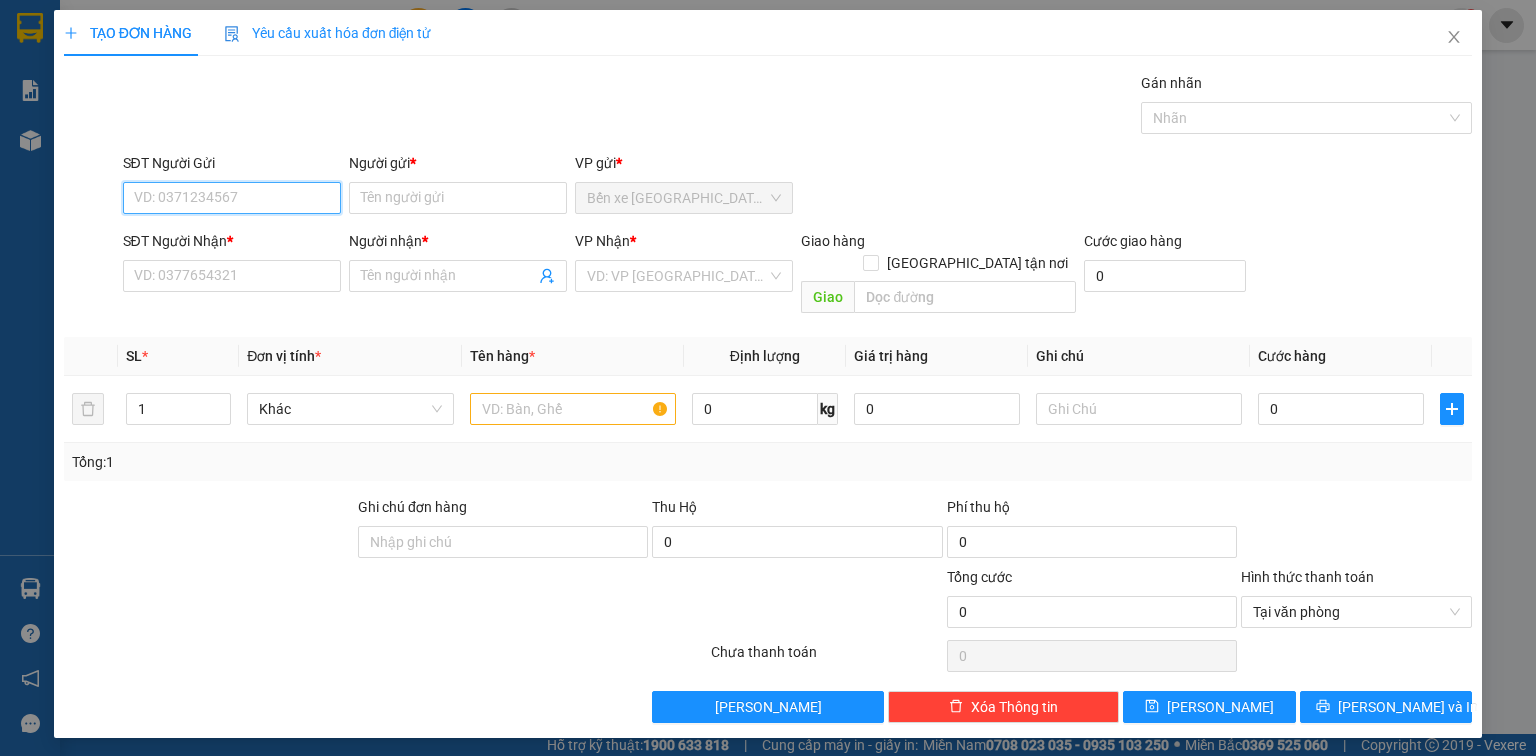 click on "SĐT Người Gửi" at bounding box center (232, 198) 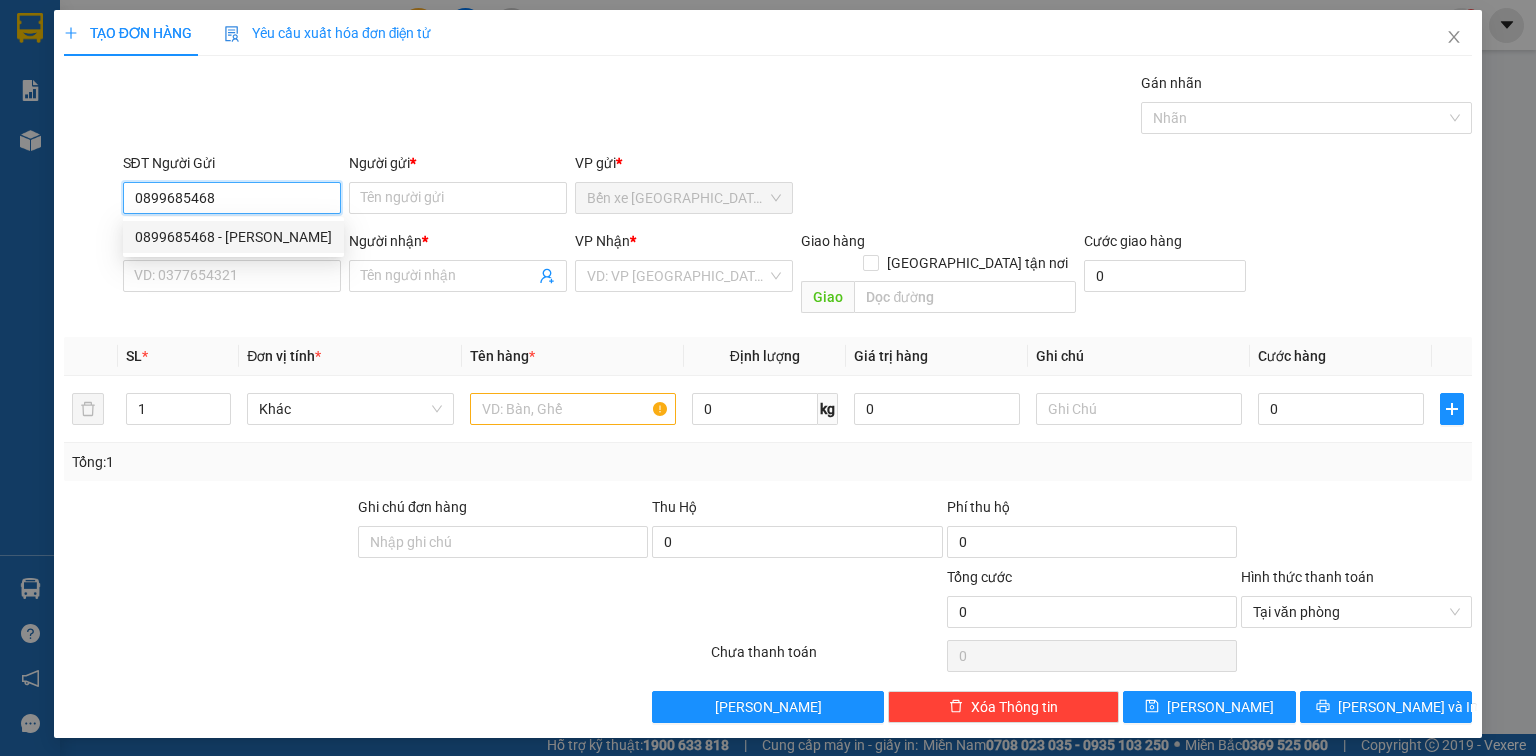 click on "0899685468 - THẢO" at bounding box center (233, 237) 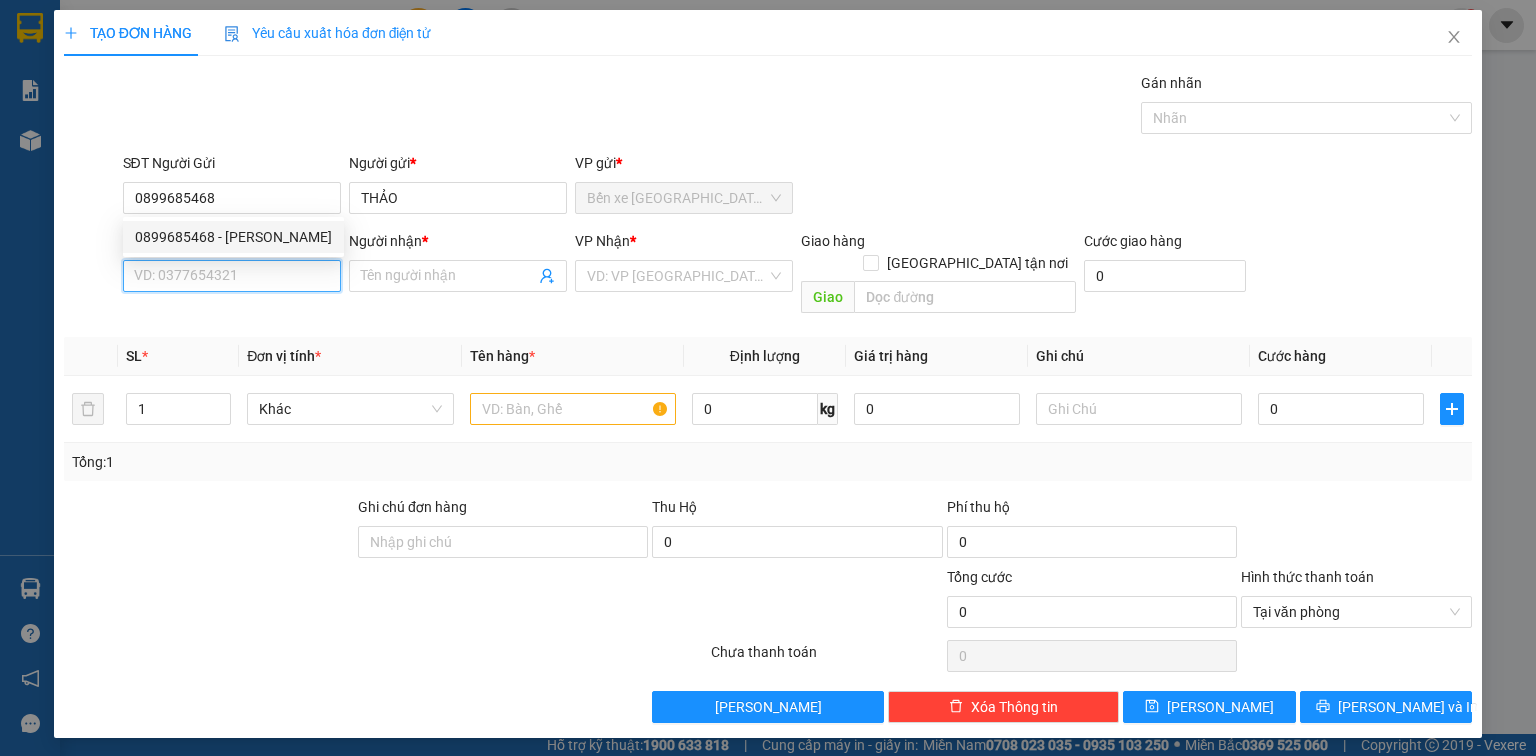 click on "SĐT Người Nhận  *" at bounding box center (232, 276) 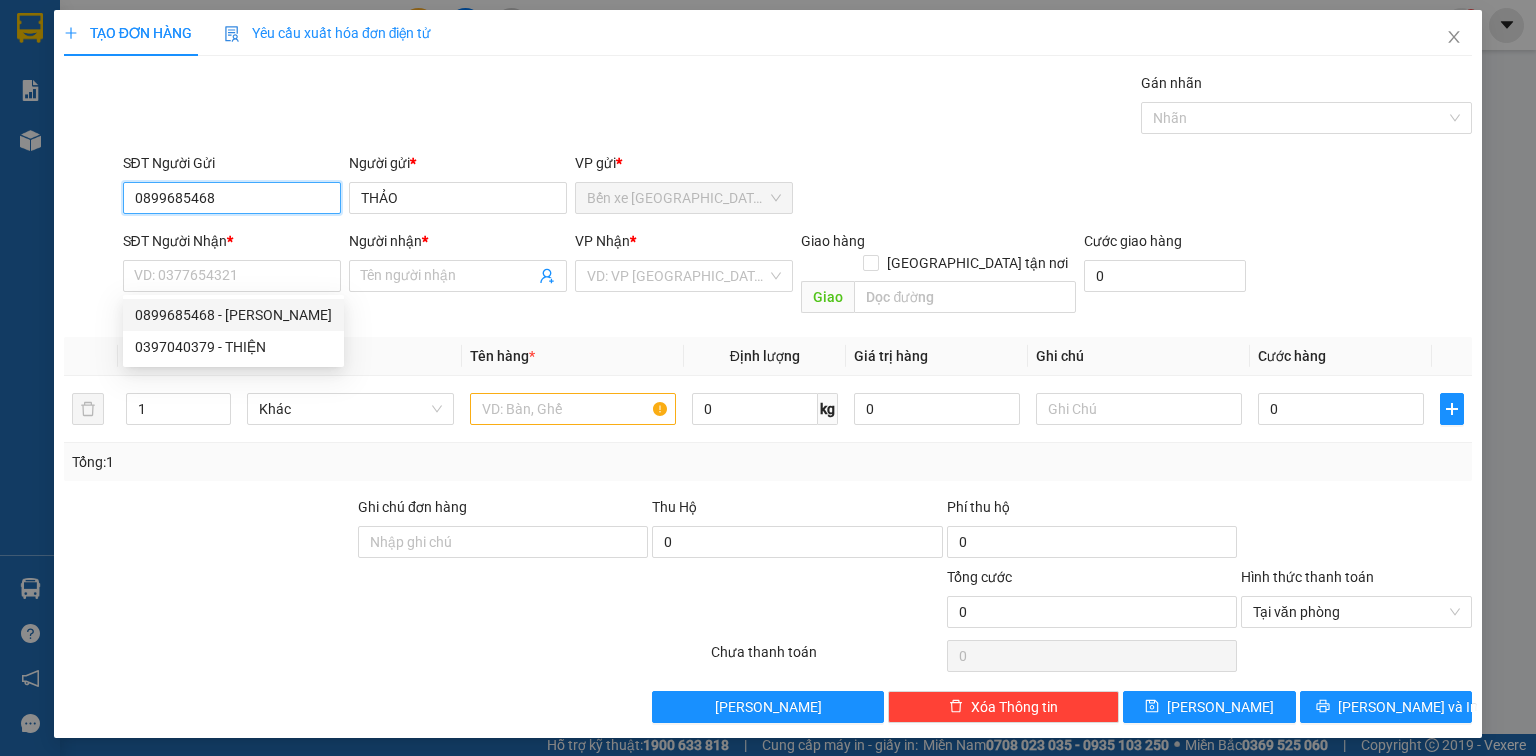 drag, startPoint x: 220, startPoint y: 188, endPoint x: 106, endPoint y: 194, distance: 114.15778 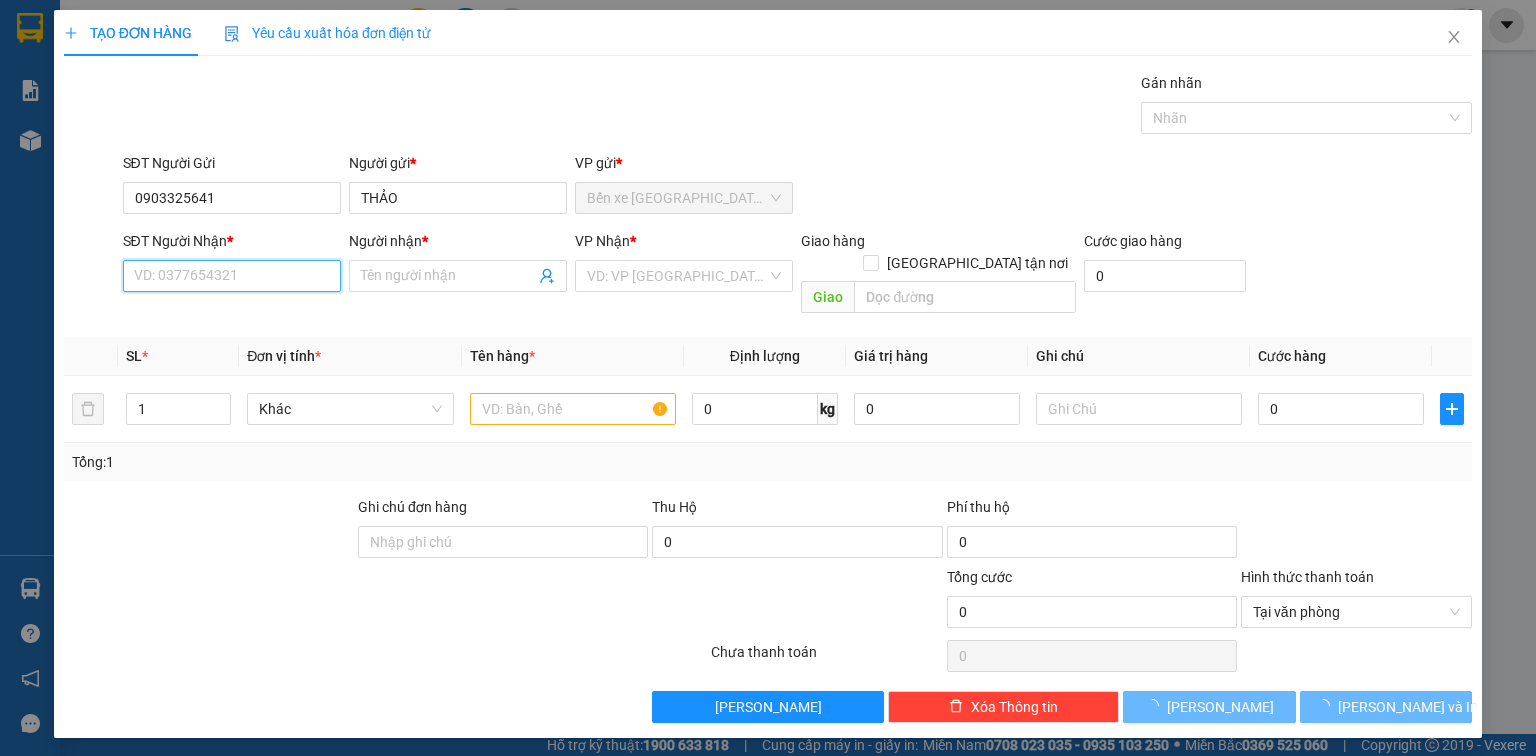 click on "SĐT Người Nhận  *" at bounding box center [232, 276] 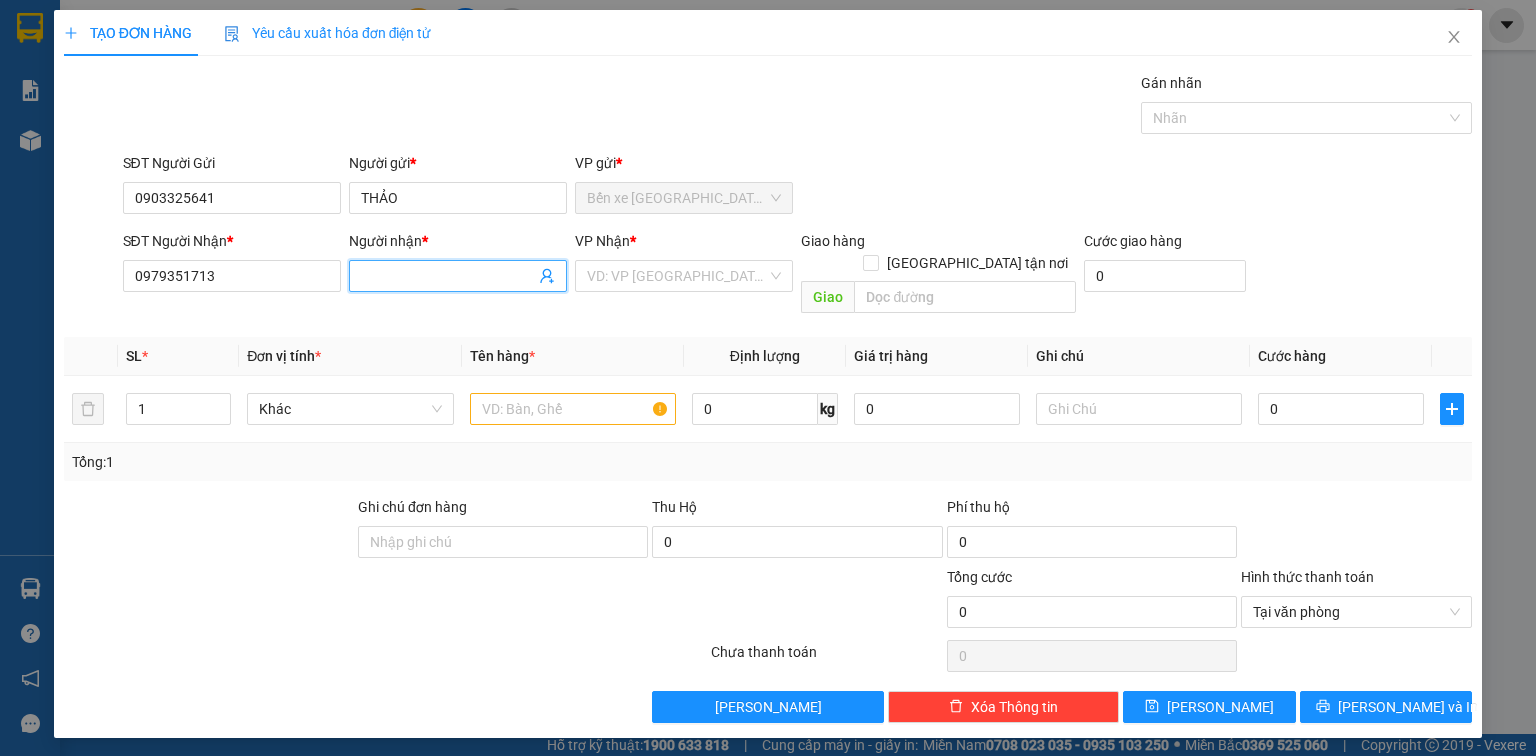 click at bounding box center [458, 276] 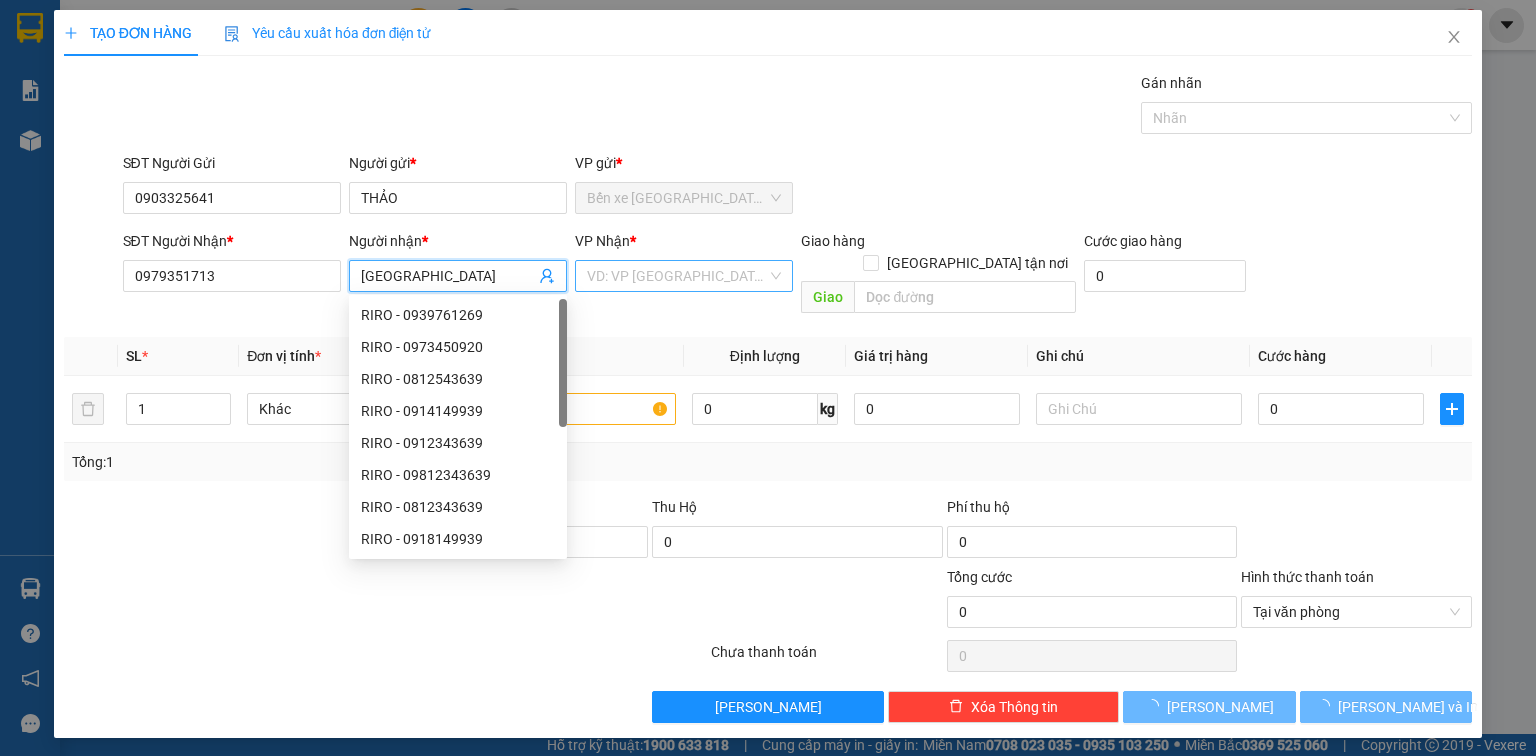 click at bounding box center [677, 276] 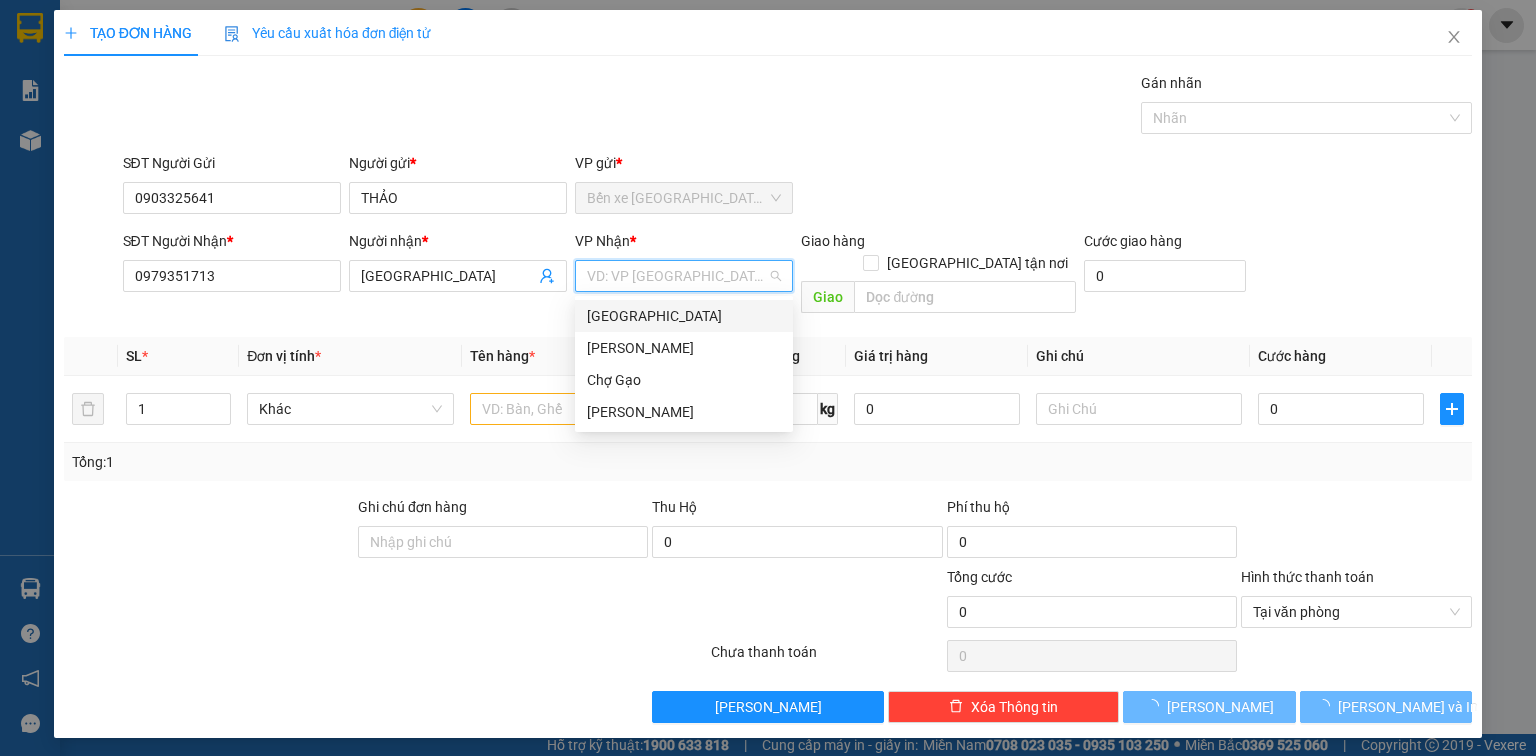 click on "[GEOGRAPHIC_DATA]" at bounding box center (684, 316) 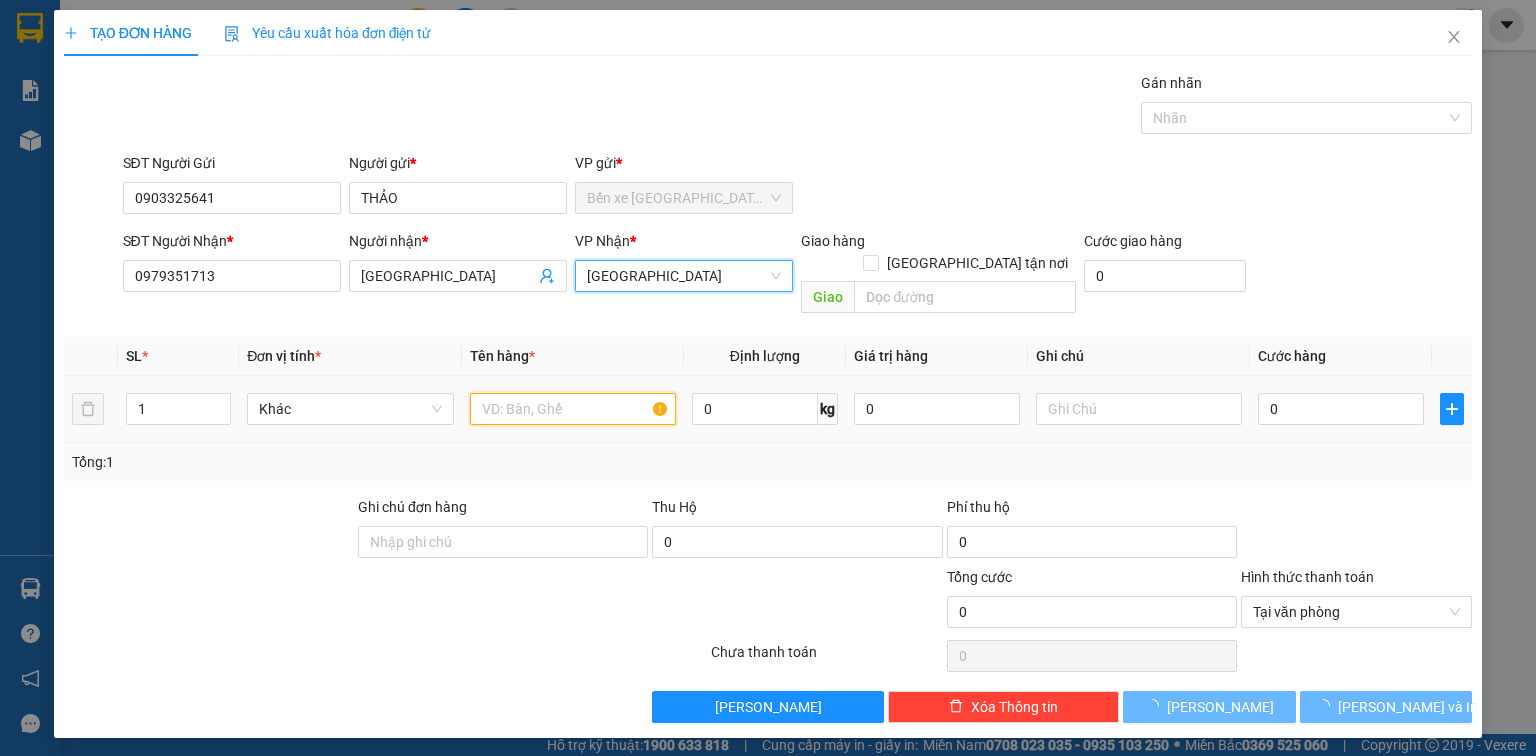 click at bounding box center (573, 409) 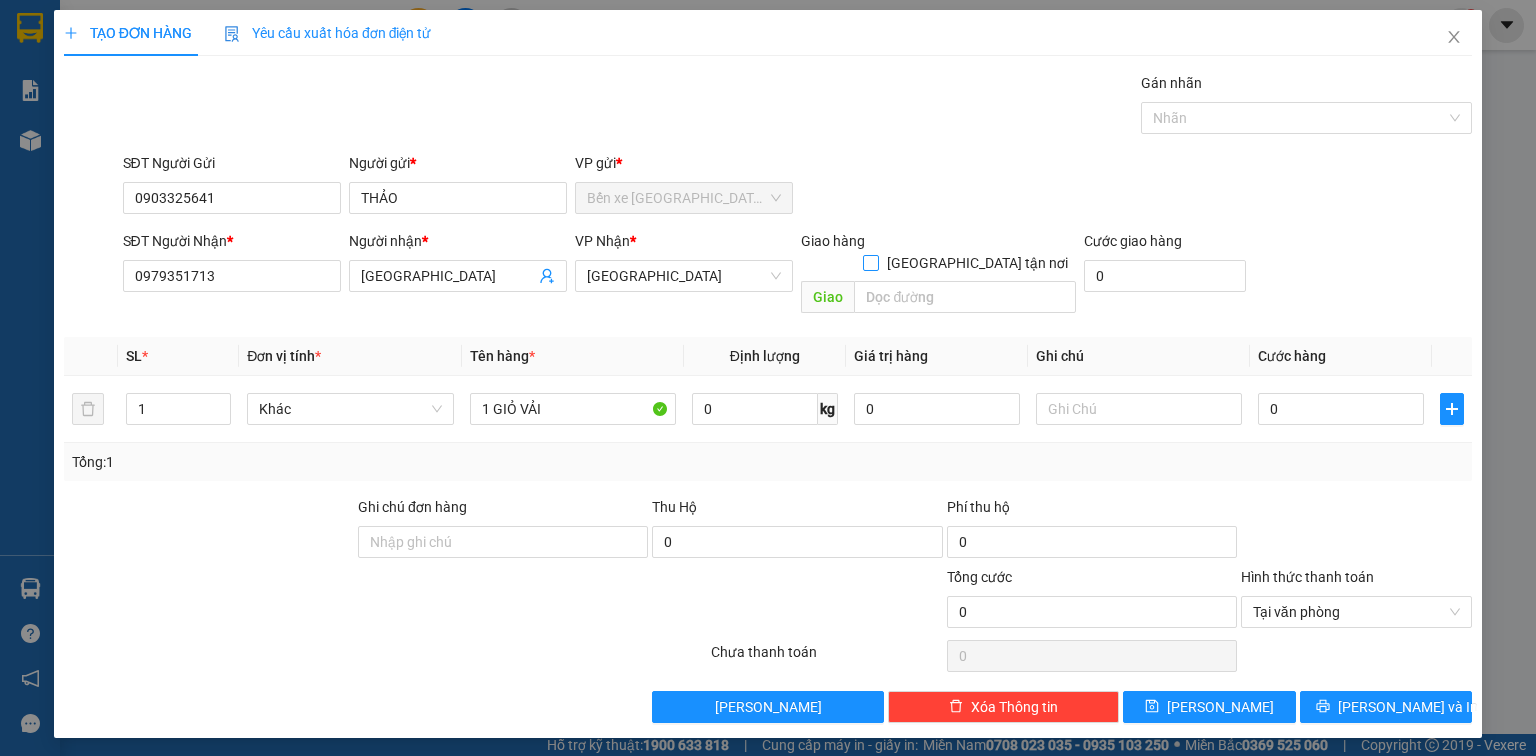 click on "Giao tận nơi" at bounding box center (977, 263) 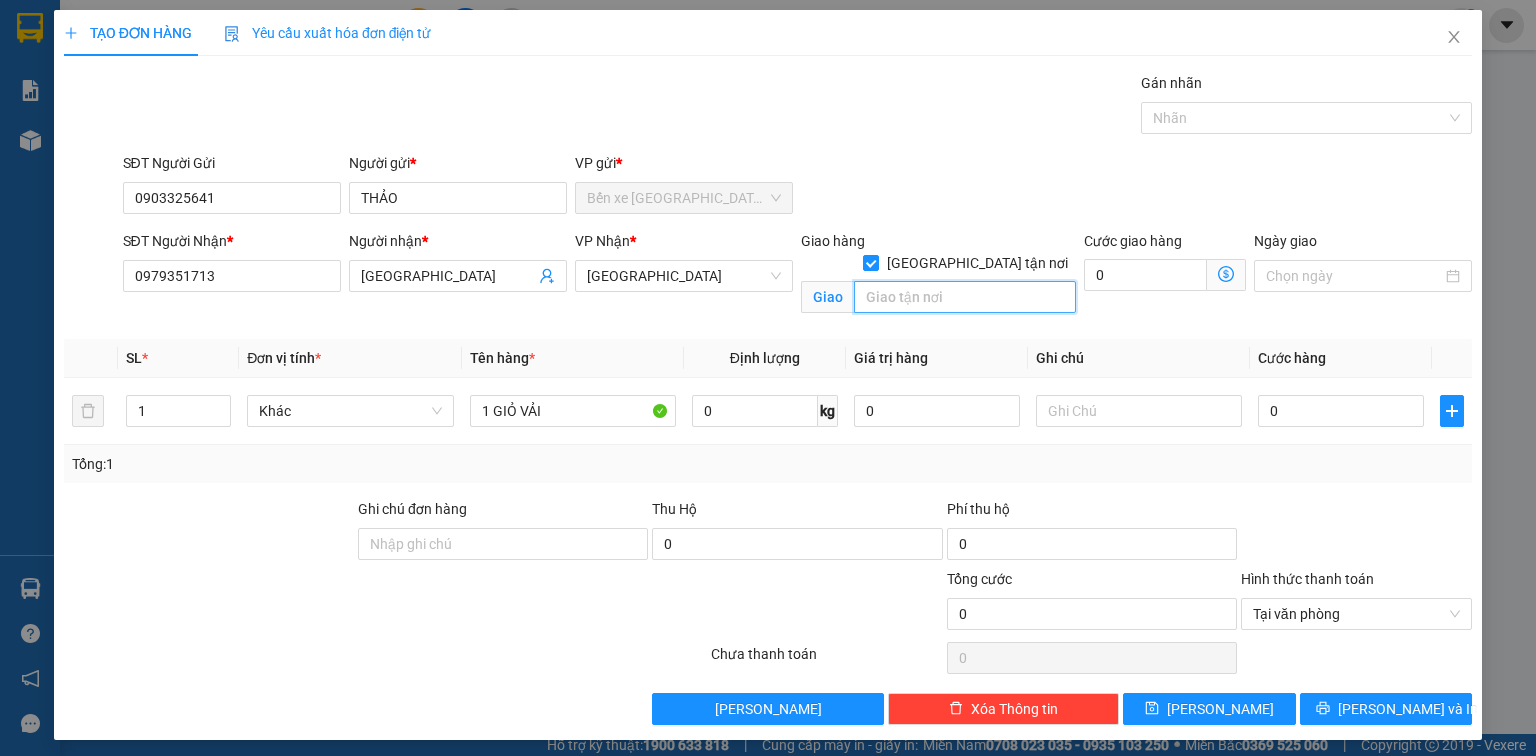 click at bounding box center [965, 297] 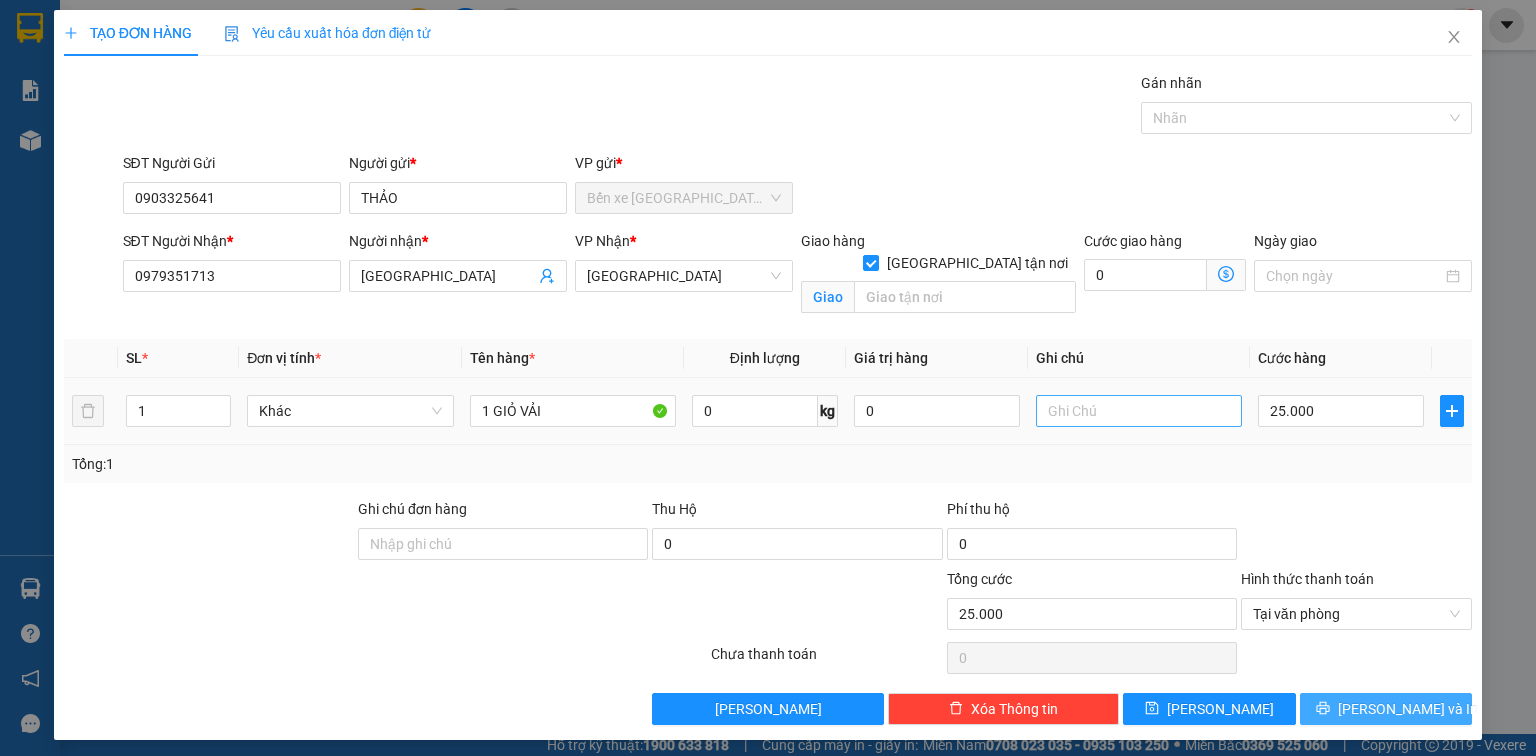 drag, startPoint x: 1361, startPoint y: 700, endPoint x: 1183, endPoint y: 413, distance: 337.71735 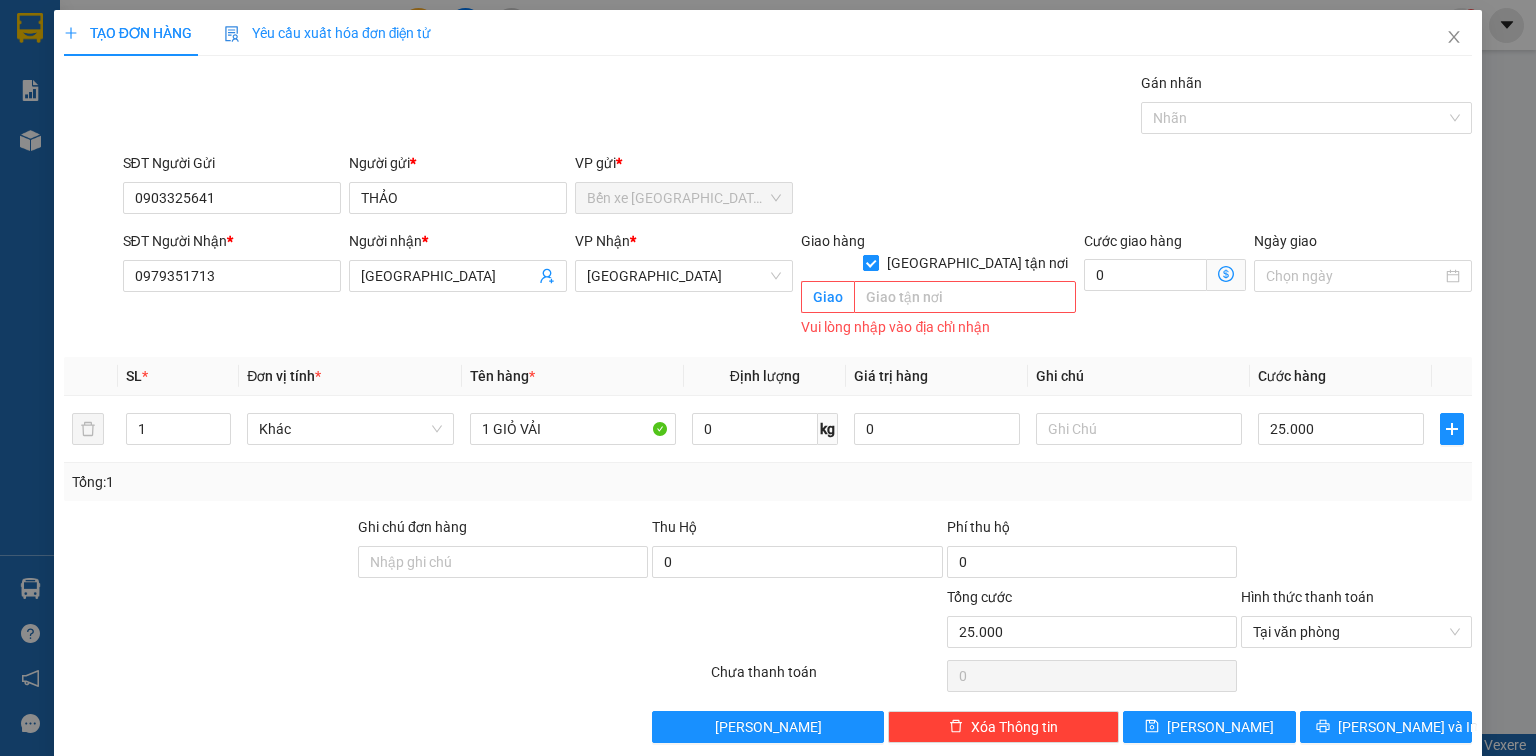 click on "Giao tận nơi" at bounding box center (870, 262) 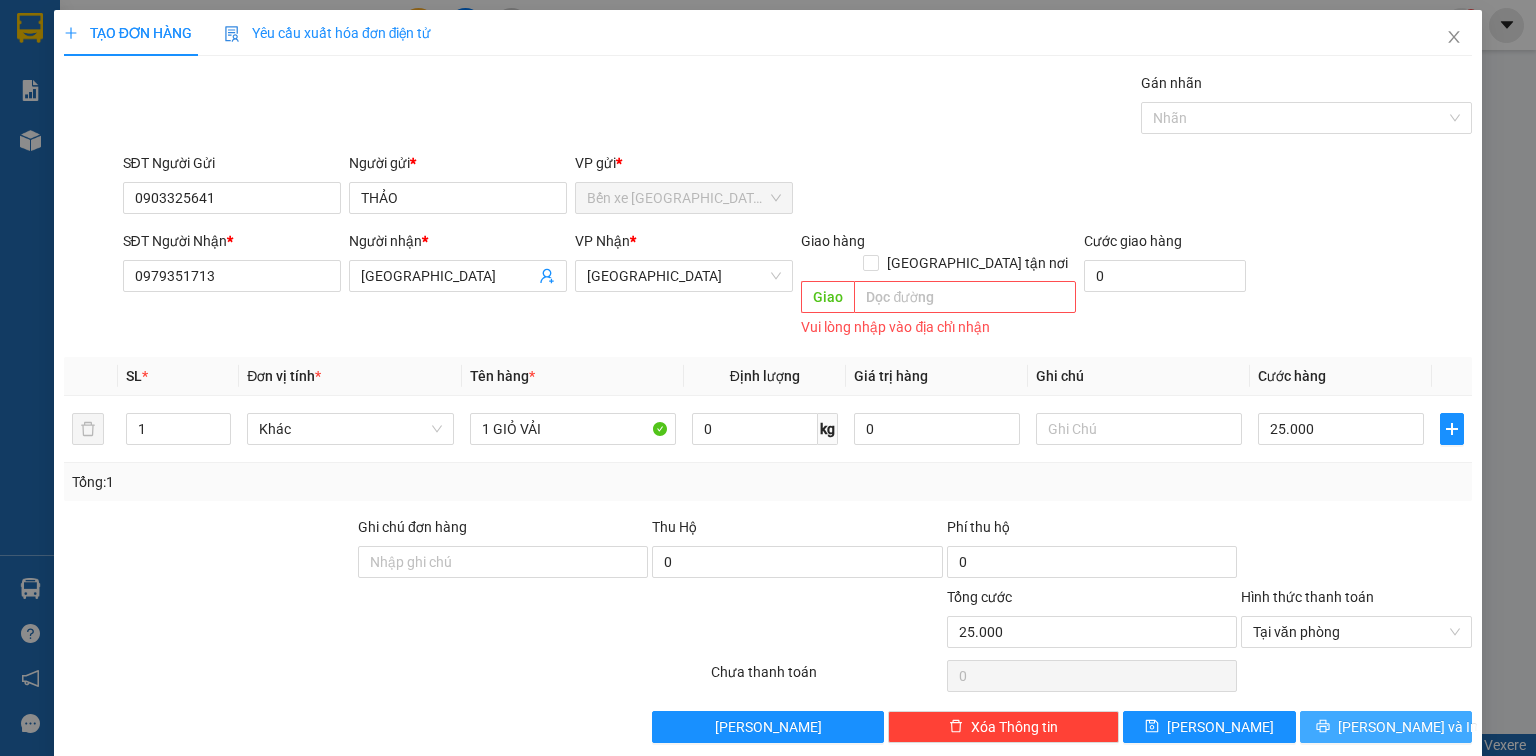 click on "Lưu và In" at bounding box center [1408, 727] 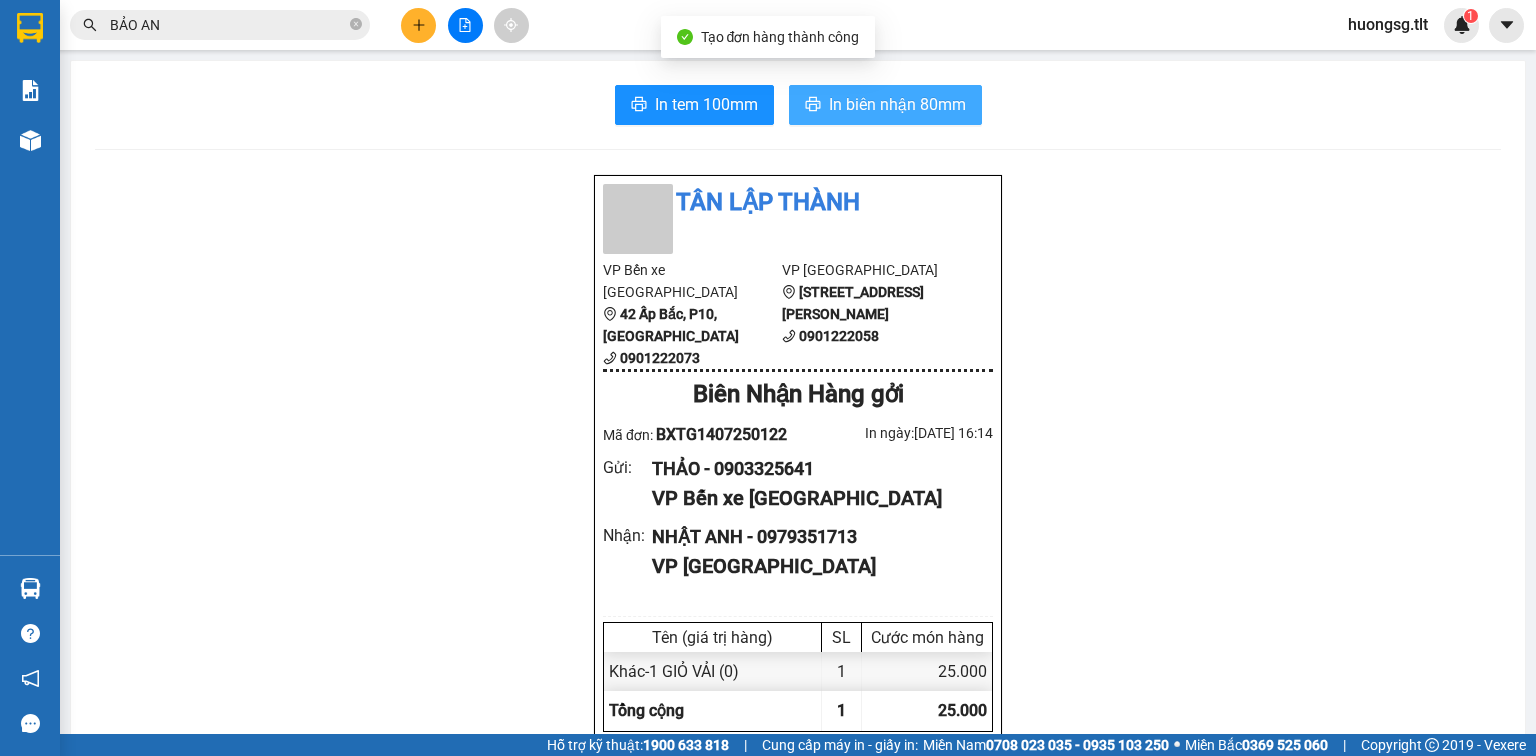 click on "In biên nhận 80mm" at bounding box center (897, 104) 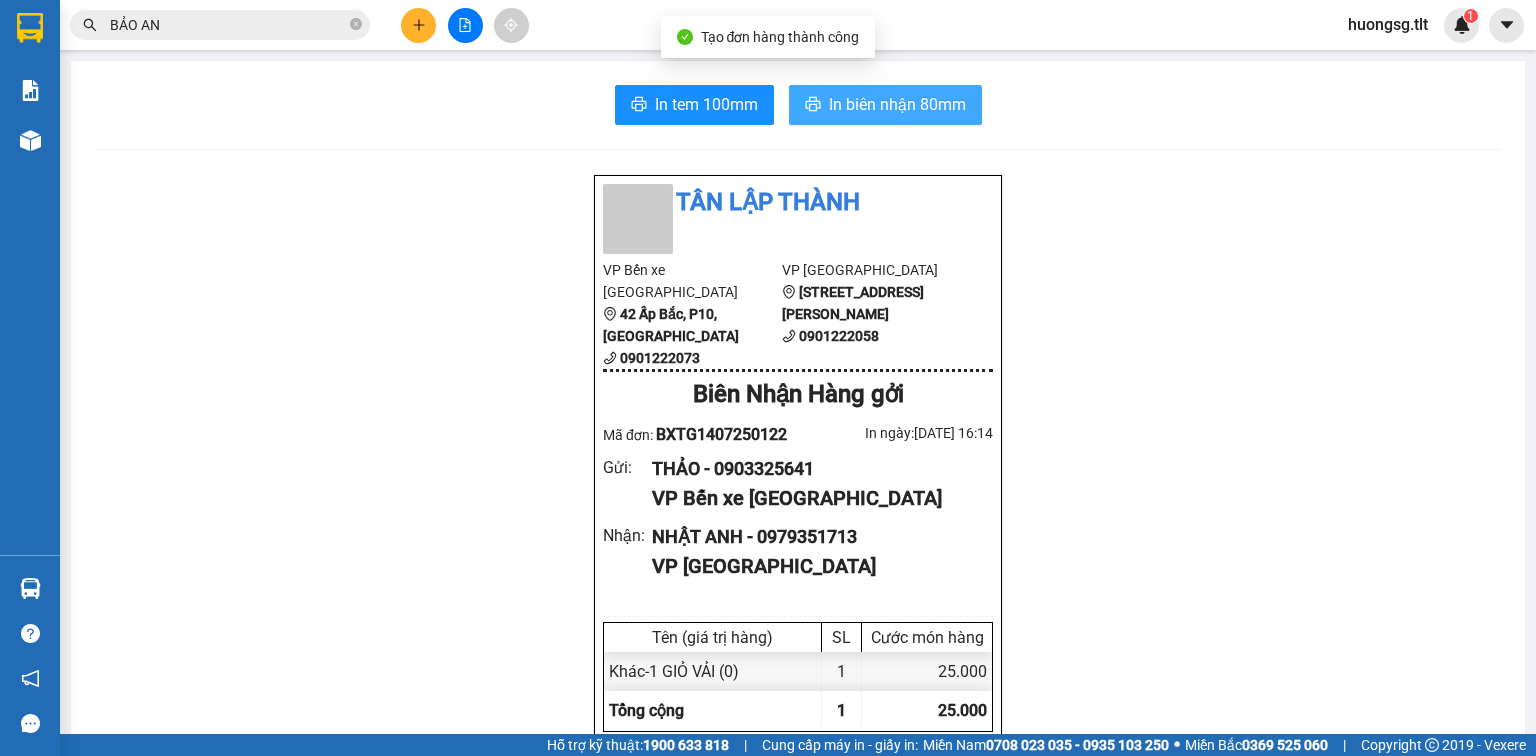scroll, scrollTop: 0, scrollLeft: 0, axis: both 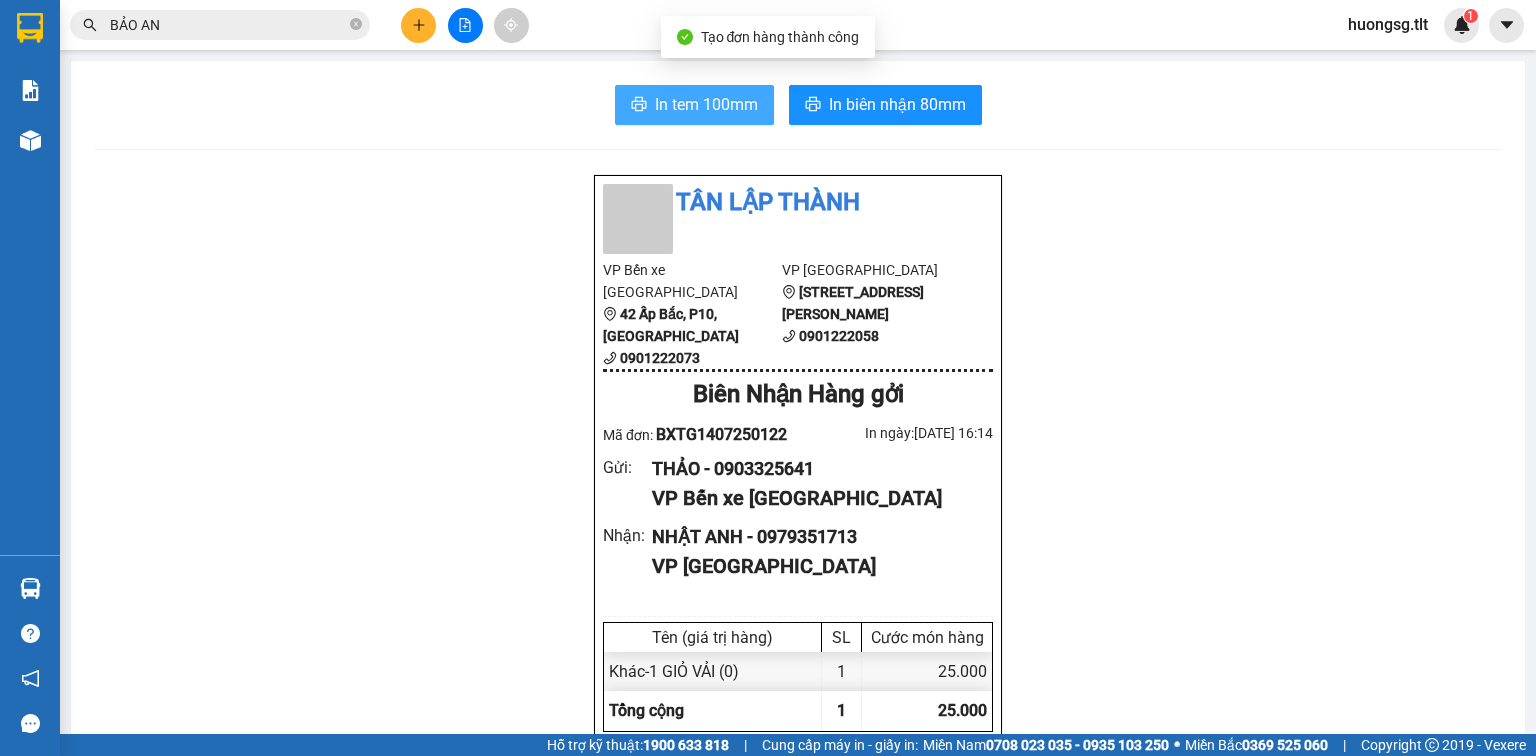 click on "In tem 100mm" at bounding box center (694, 105) 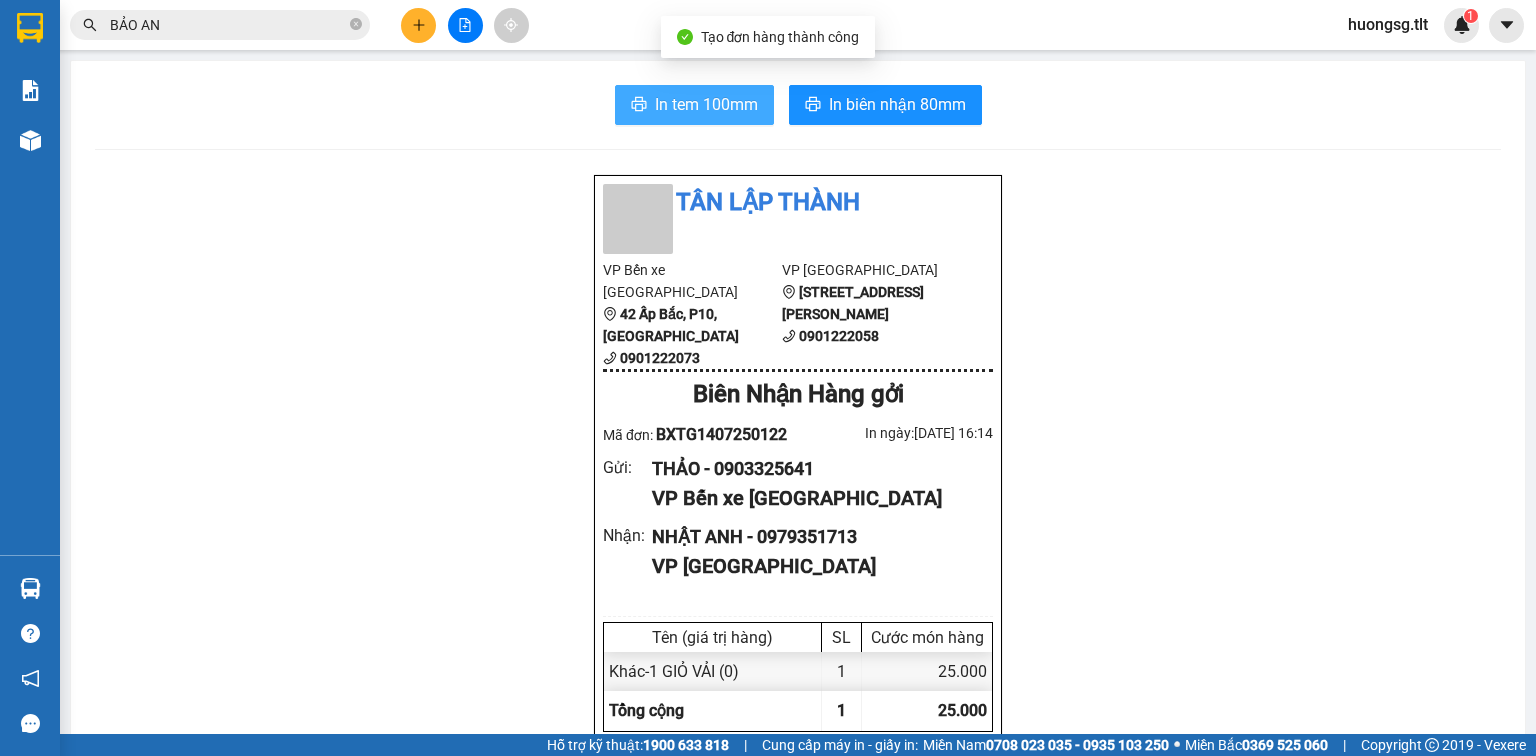 scroll, scrollTop: 0, scrollLeft: 0, axis: both 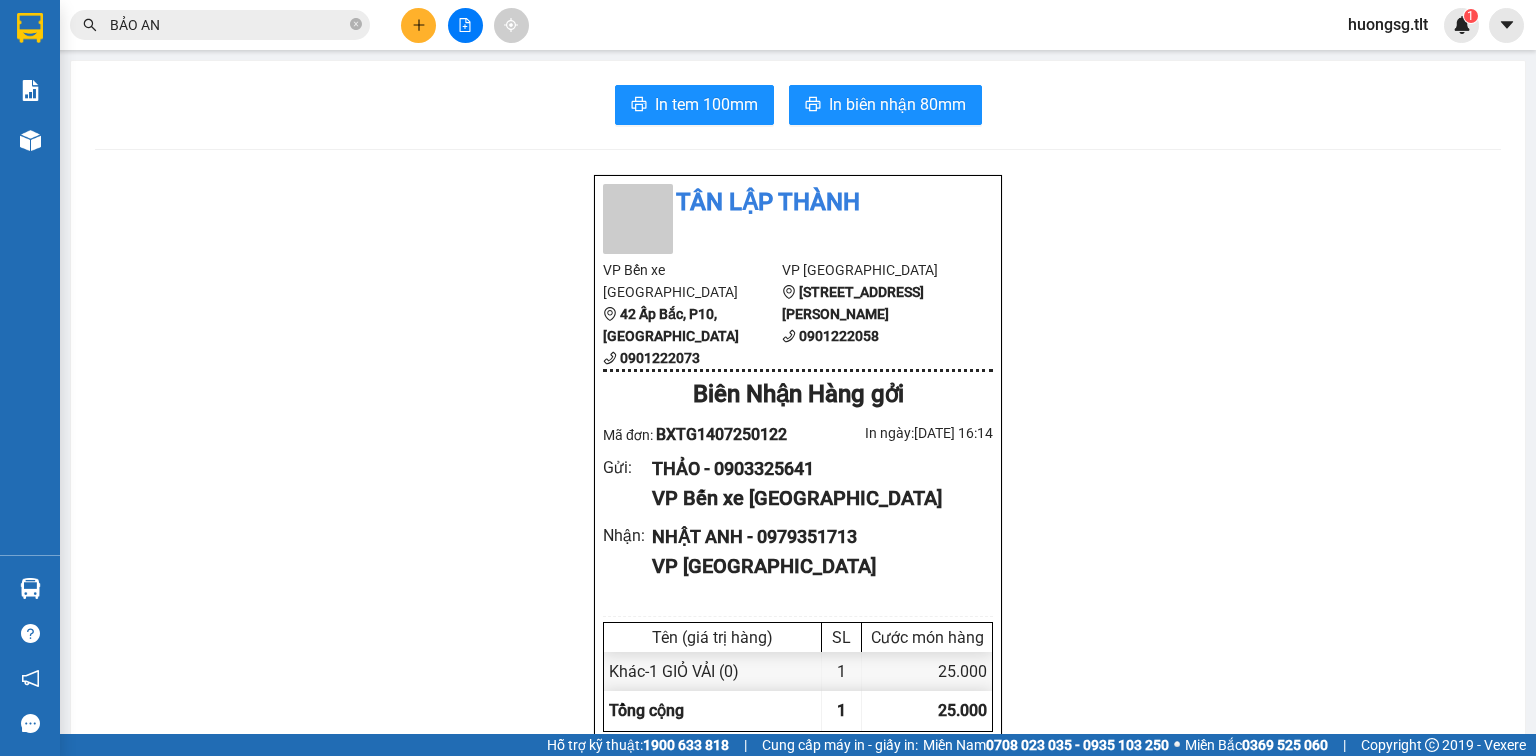 click 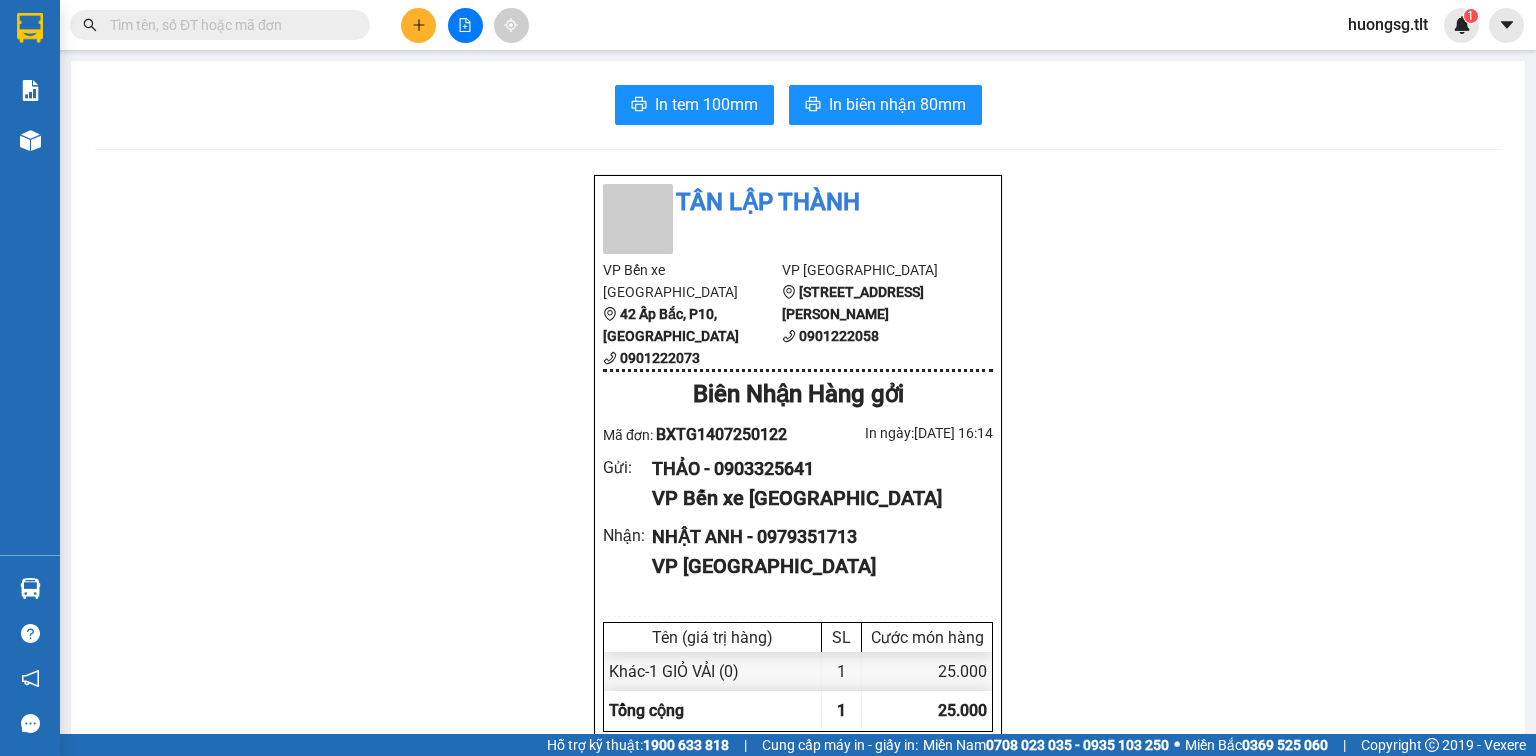 click at bounding box center [228, 25] 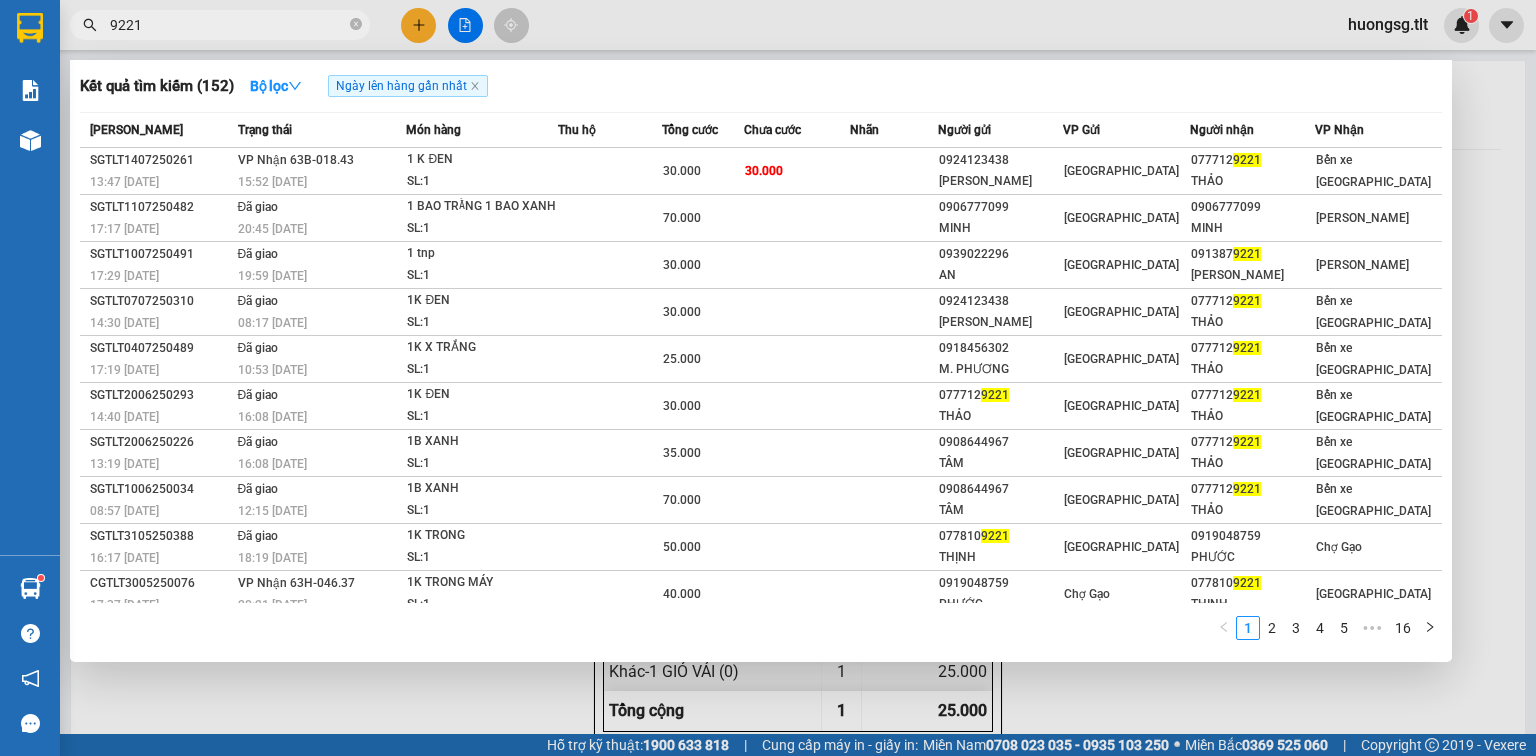 drag, startPoint x: 352, startPoint y: 21, endPoint x: 308, endPoint y: 23, distance: 44.04543 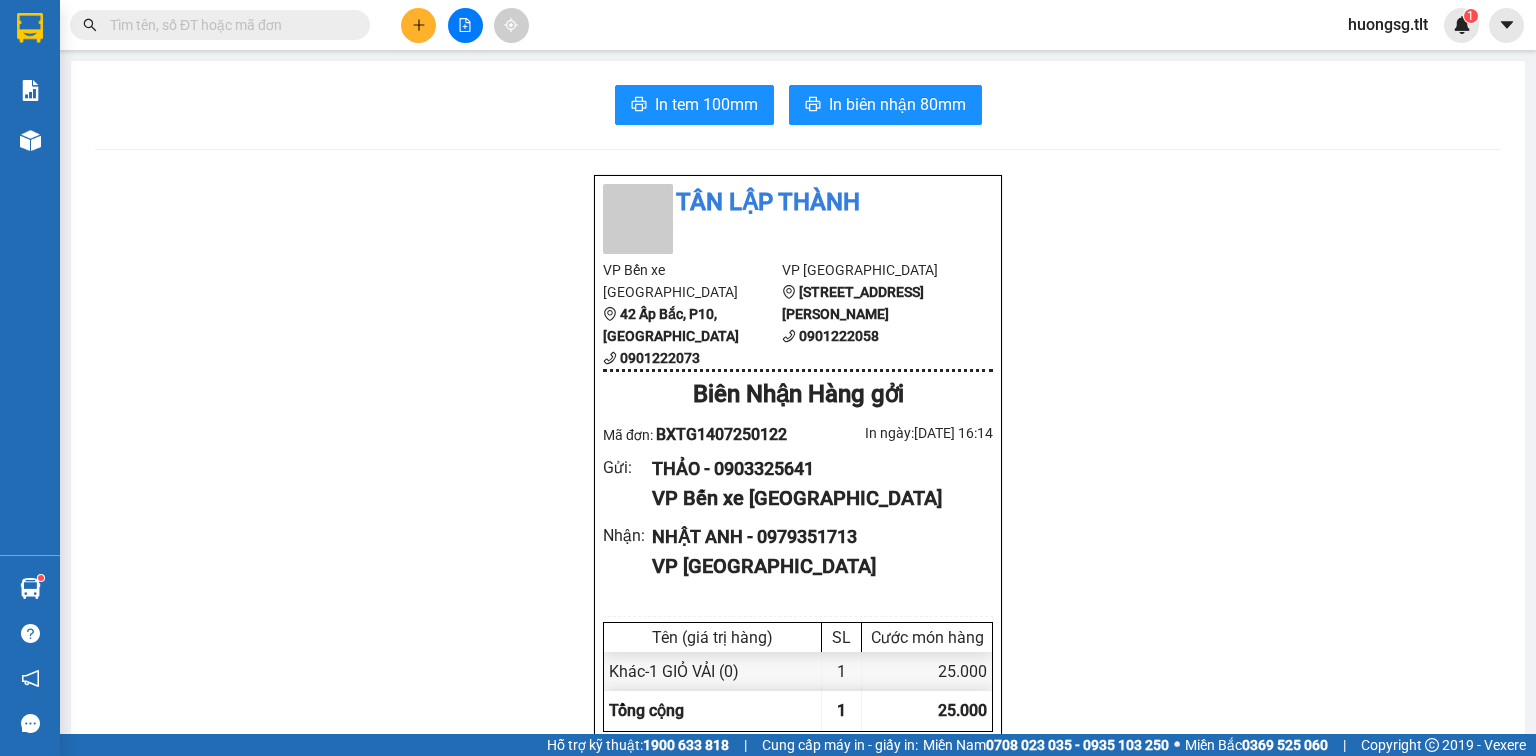 click at bounding box center [228, 25] 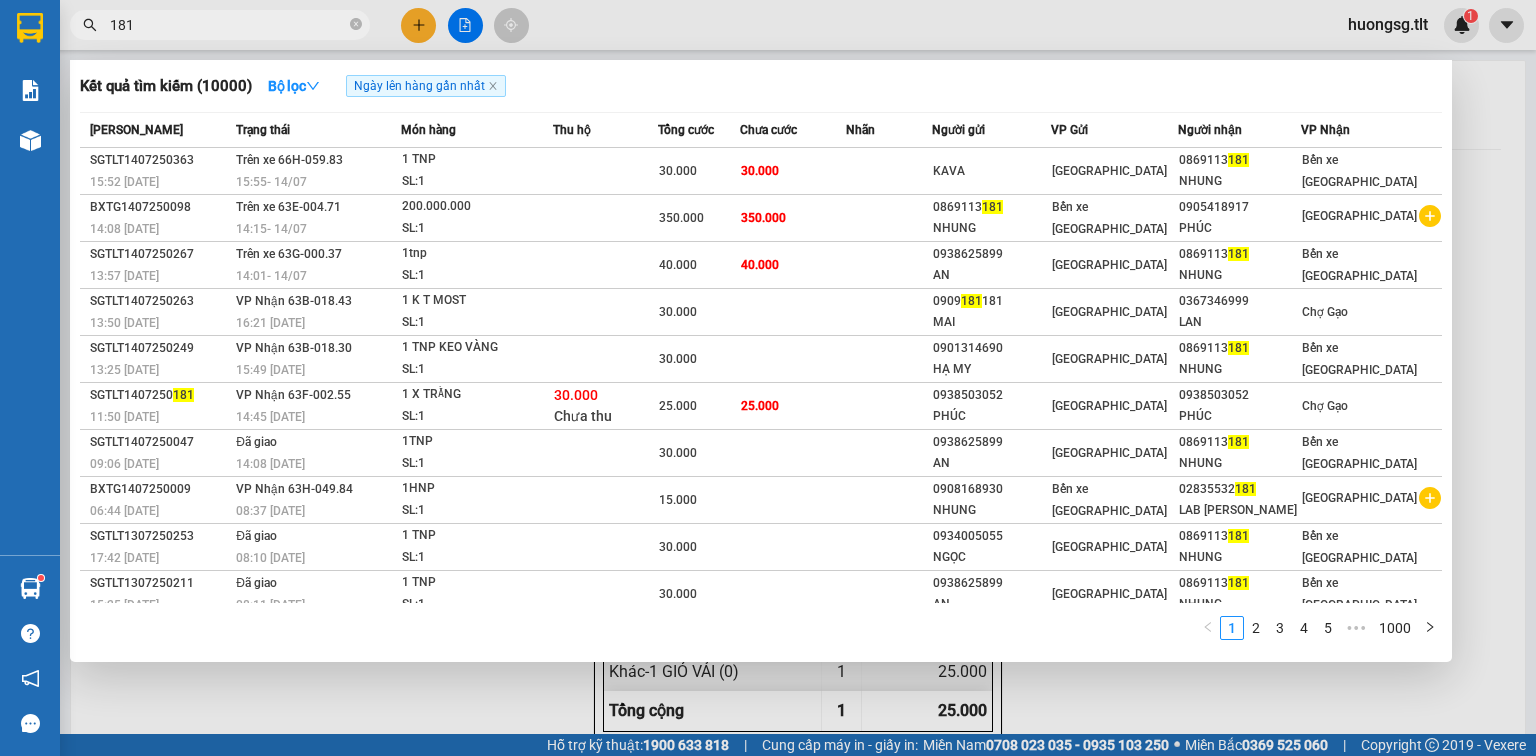 drag, startPoint x: 356, startPoint y: 22, endPoint x: 332, endPoint y: 19, distance: 24.186773 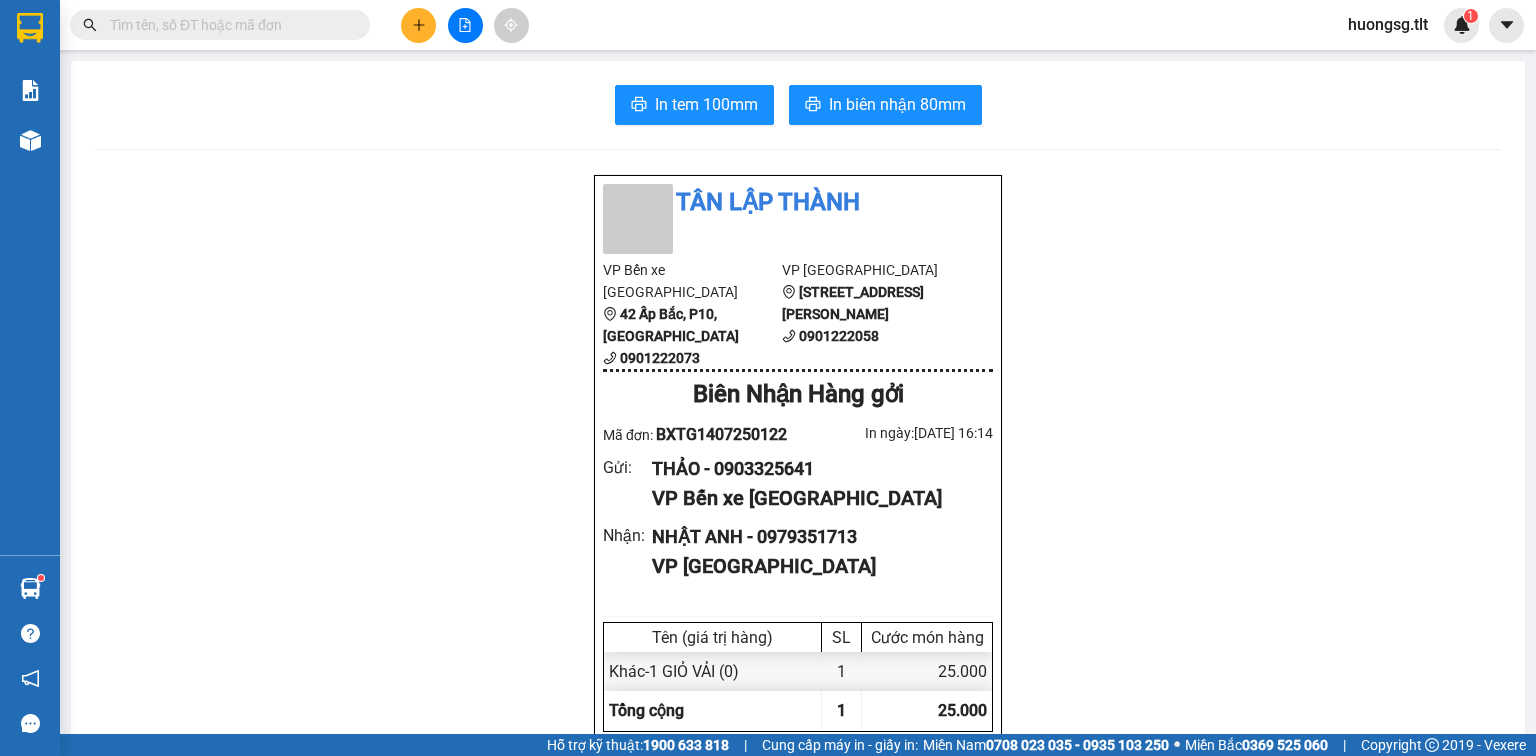 click at bounding box center (228, 25) 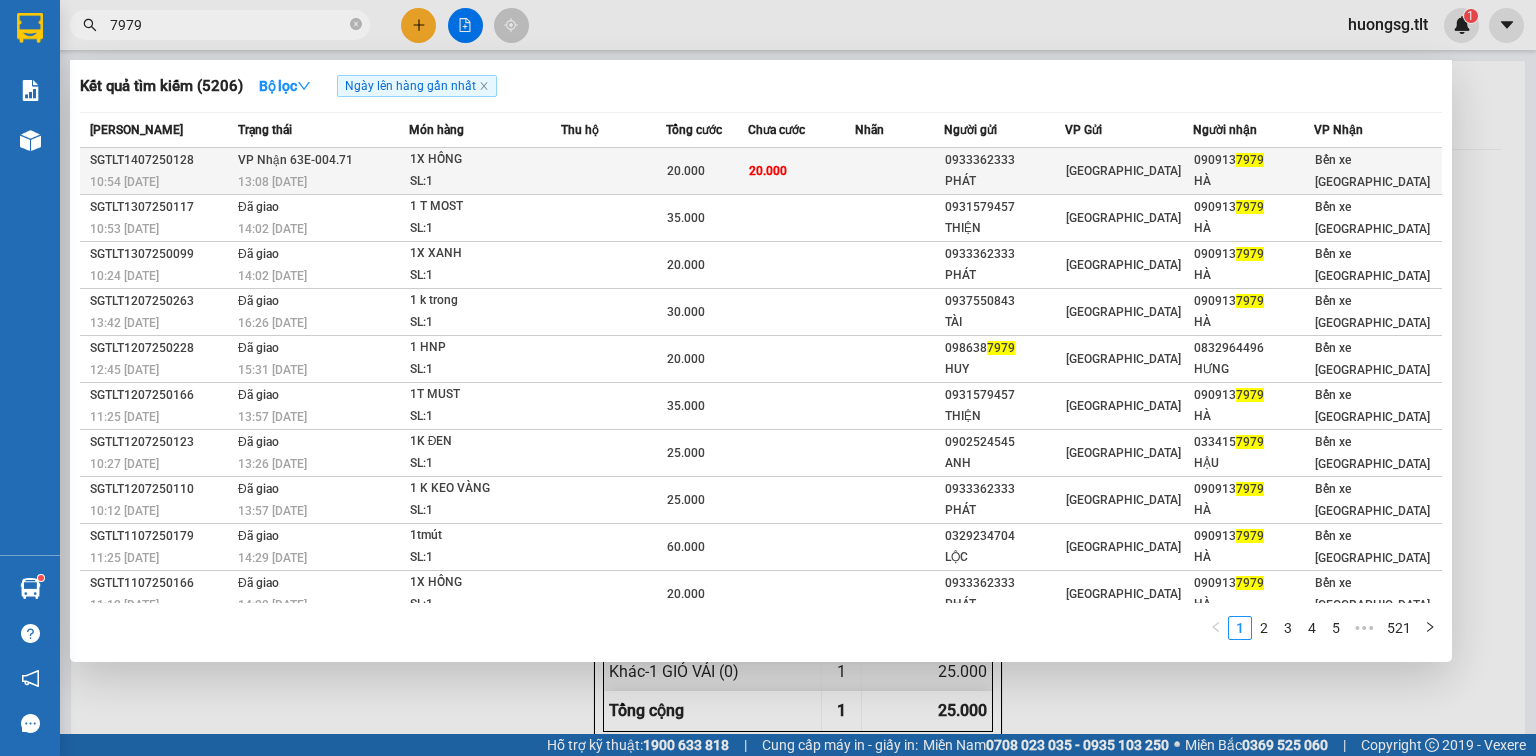 click on "20.000" at bounding box center [802, 171] 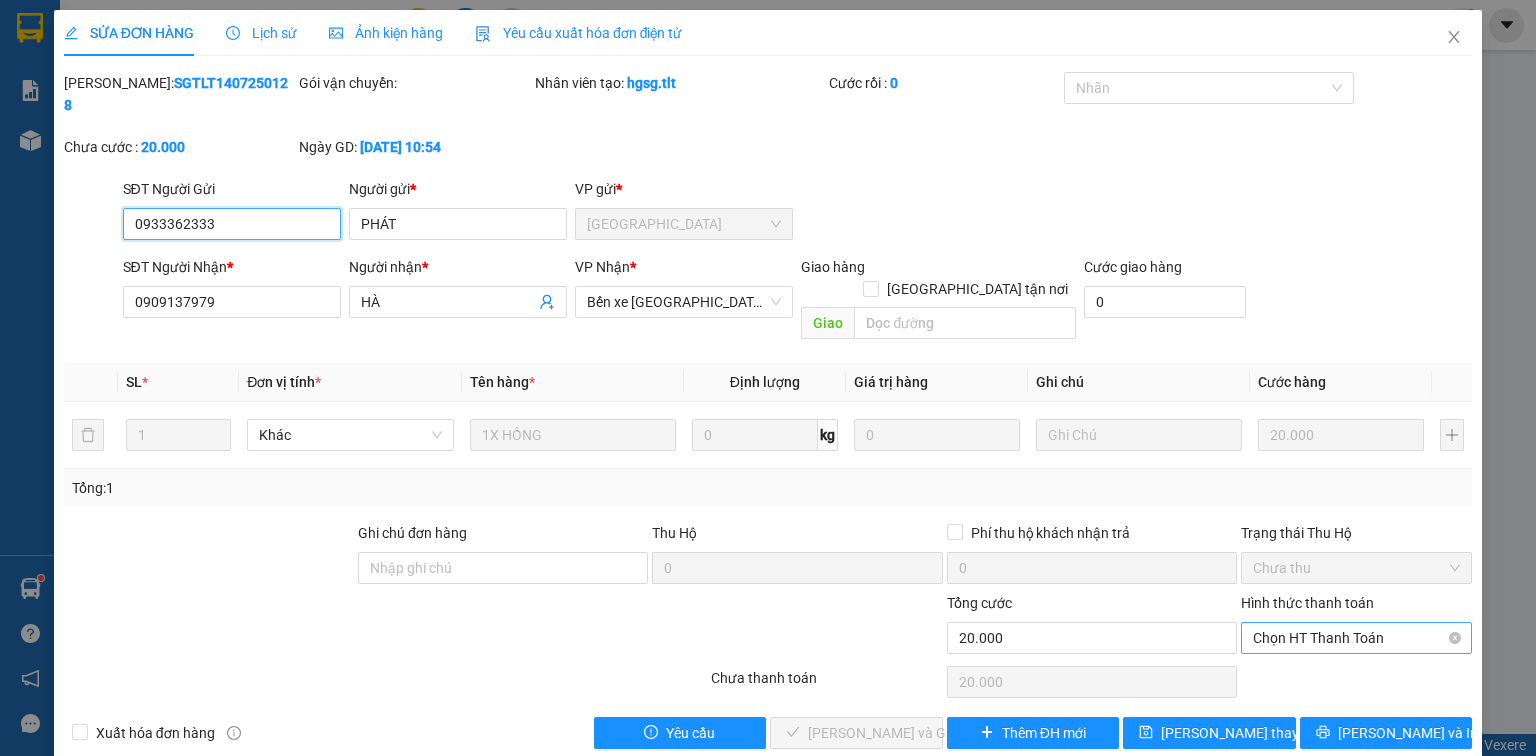 click on "Chọn HT Thanh Toán" at bounding box center (1356, 638) 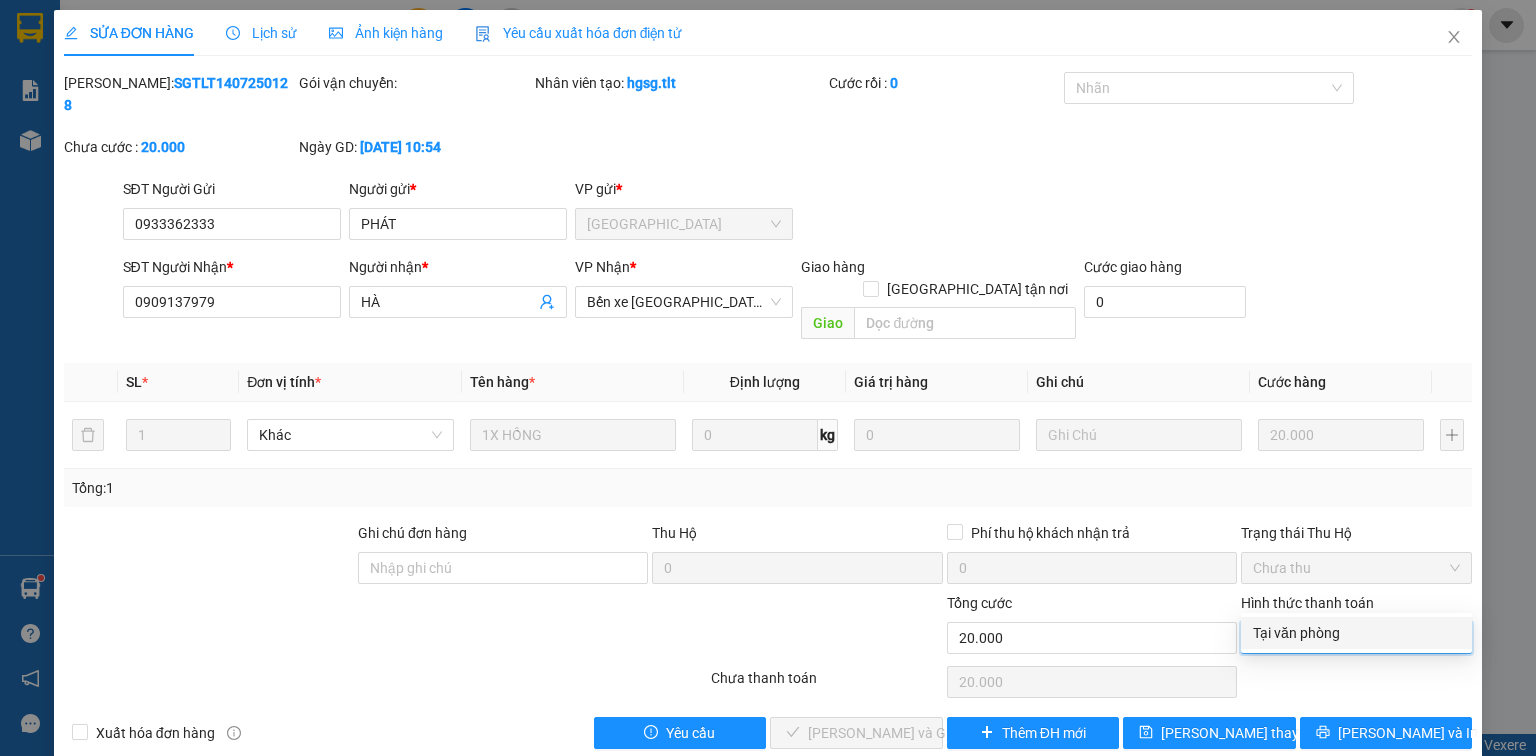 click on "Tại văn phòng" at bounding box center [1356, 633] 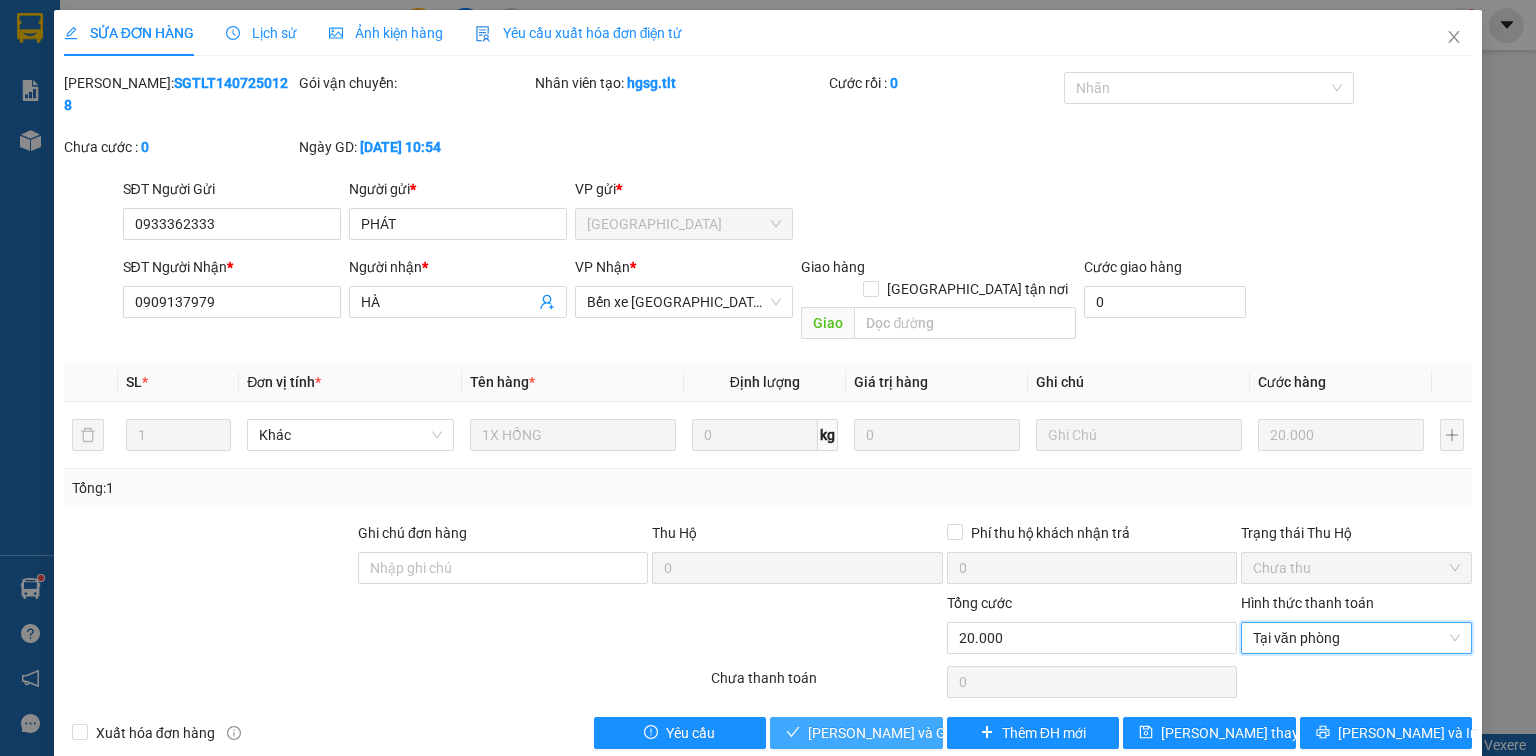 click on "Lưu và Giao hàng" at bounding box center (904, 733) 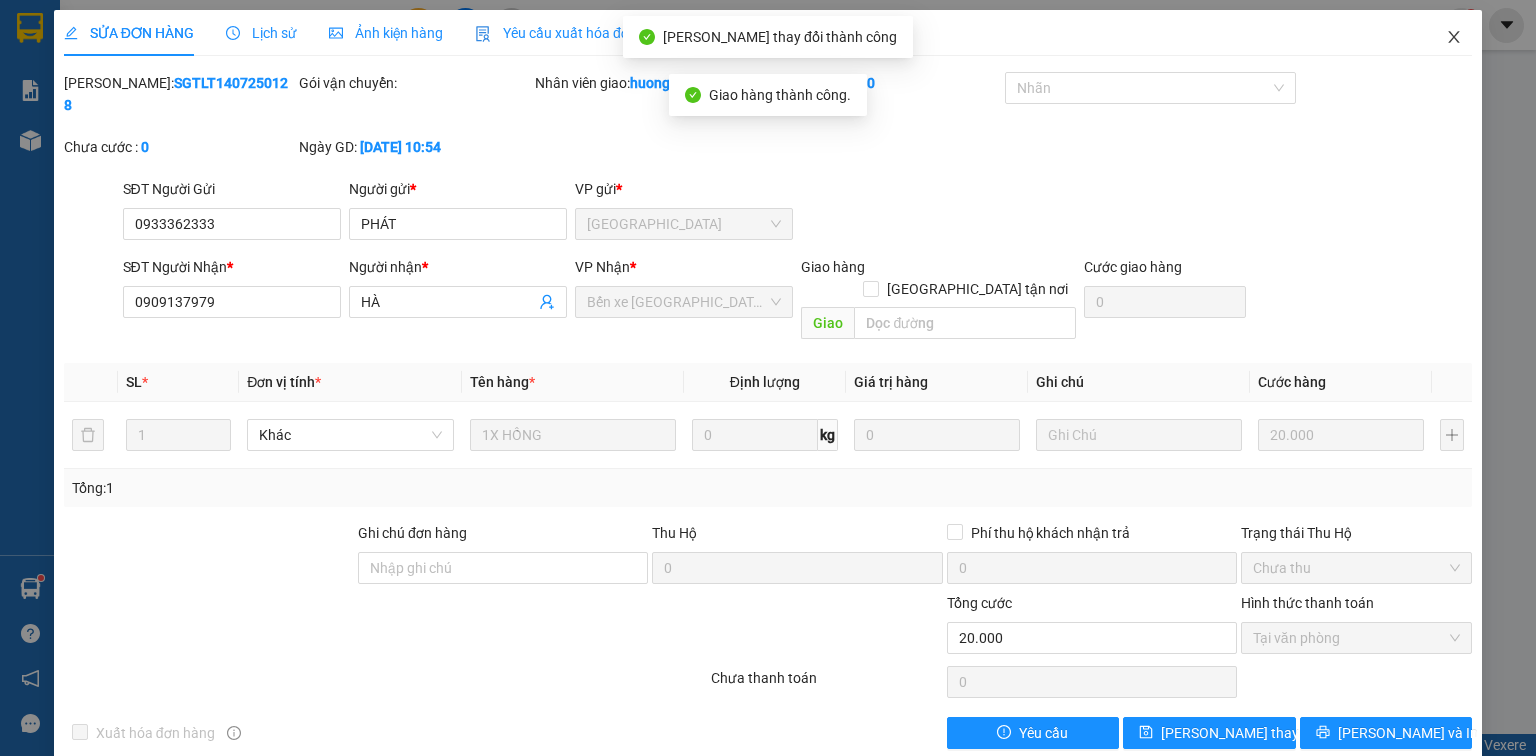 click 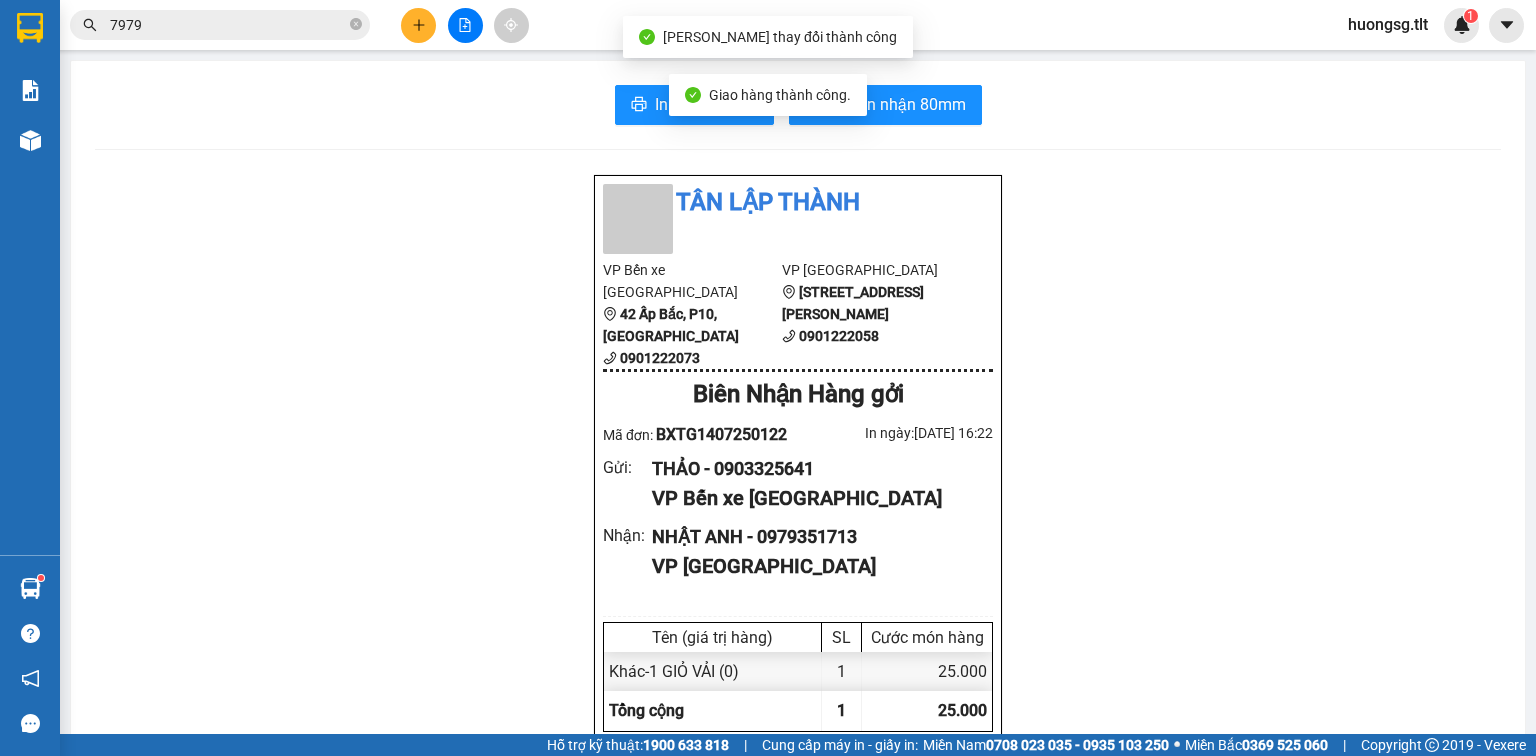 click on "7979" at bounding box center (228, 25) 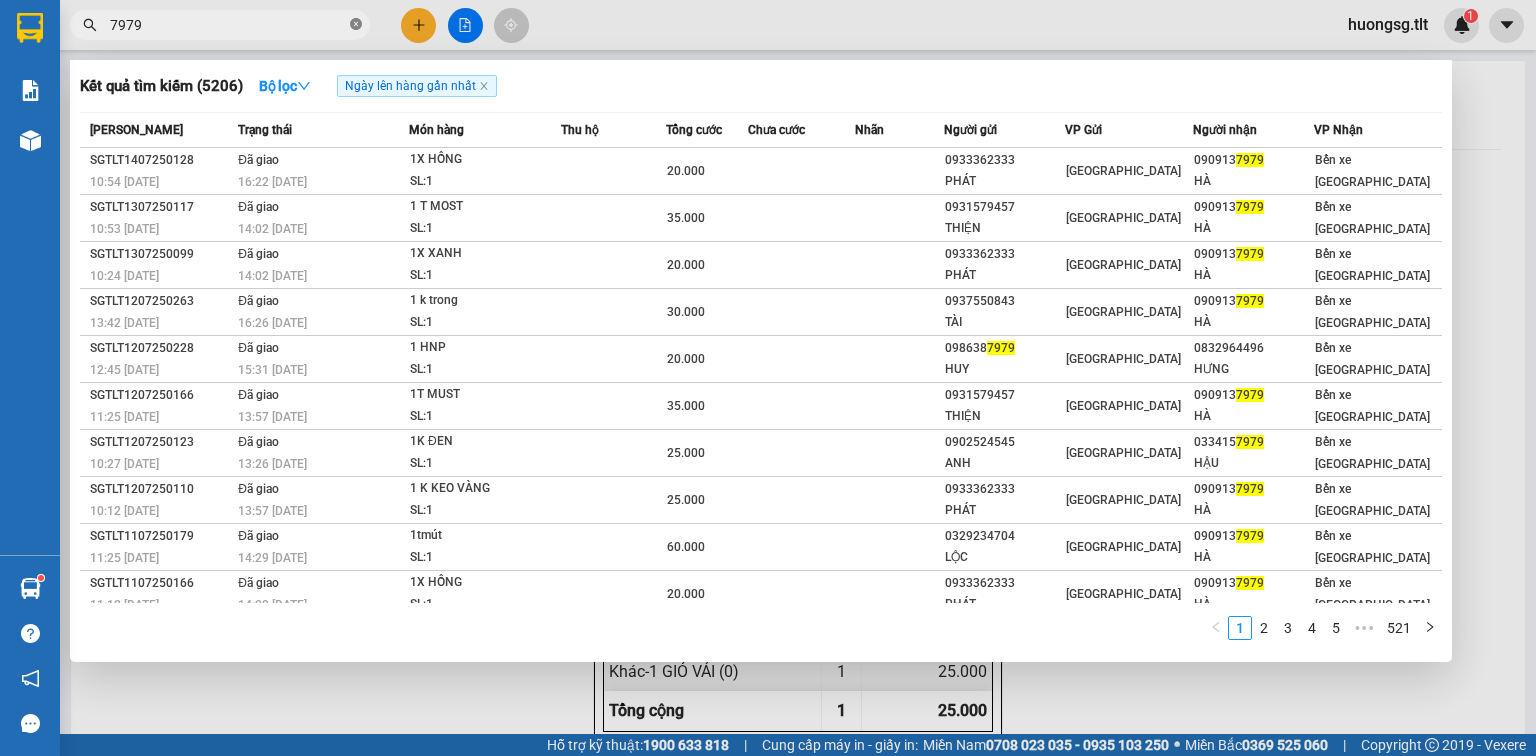 click 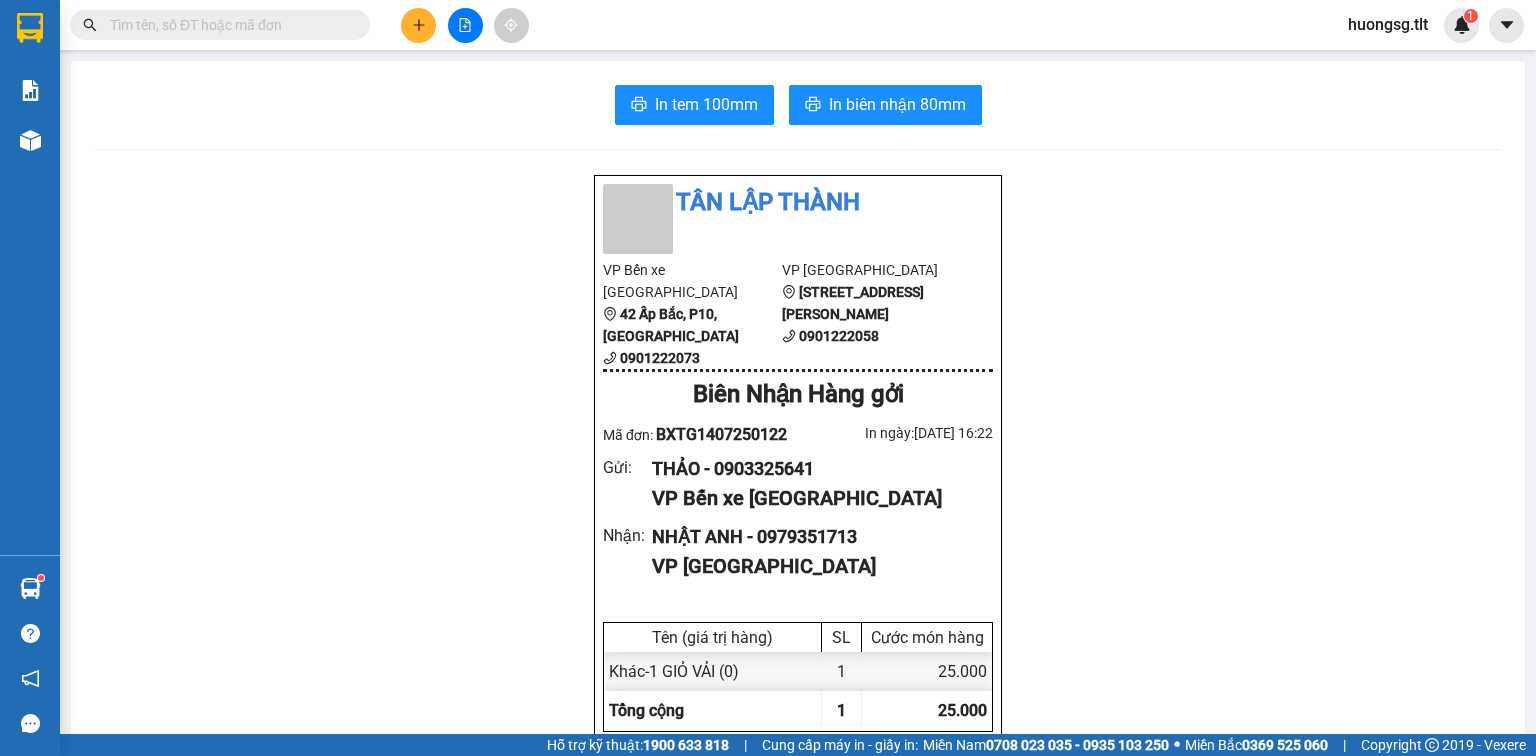 click at bounding box center (228, 25) 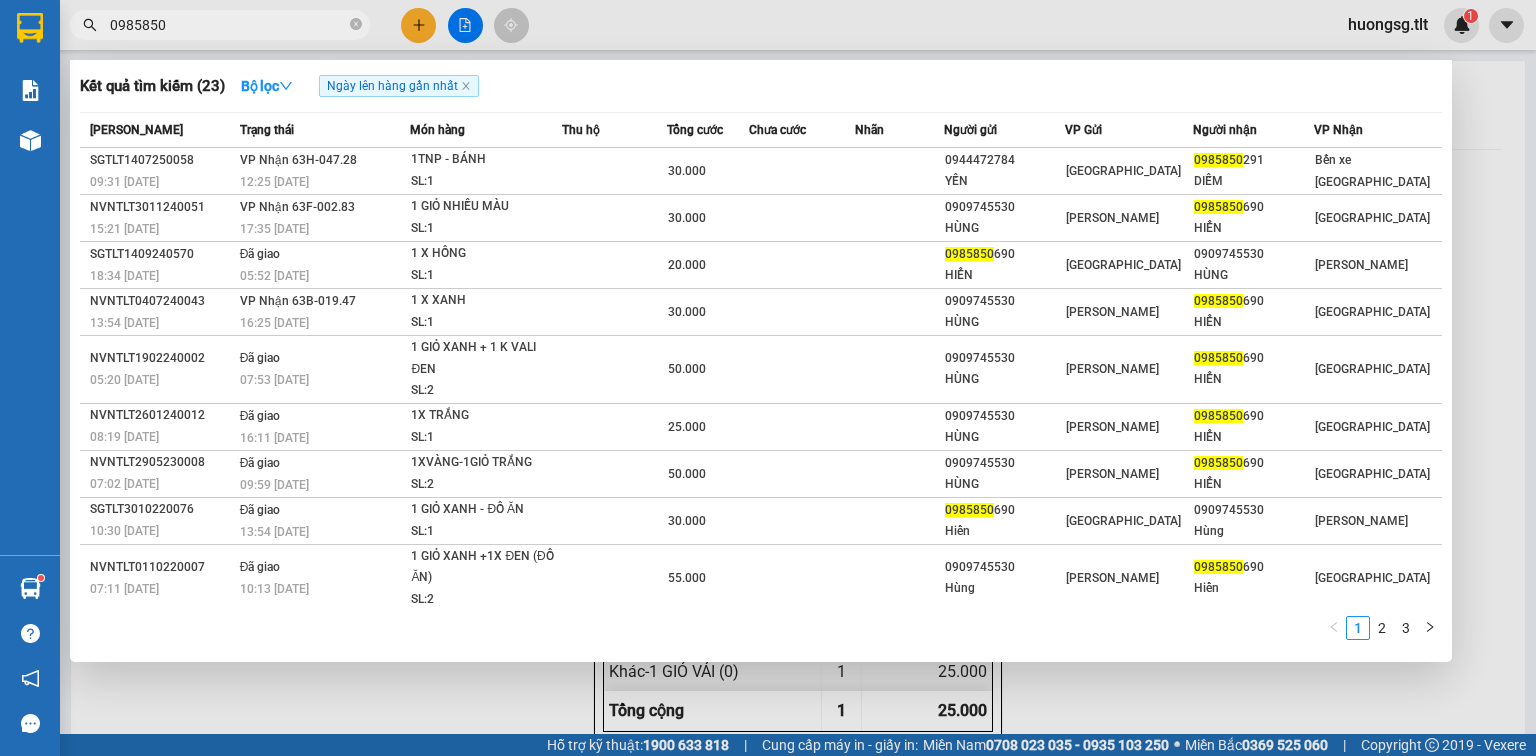click 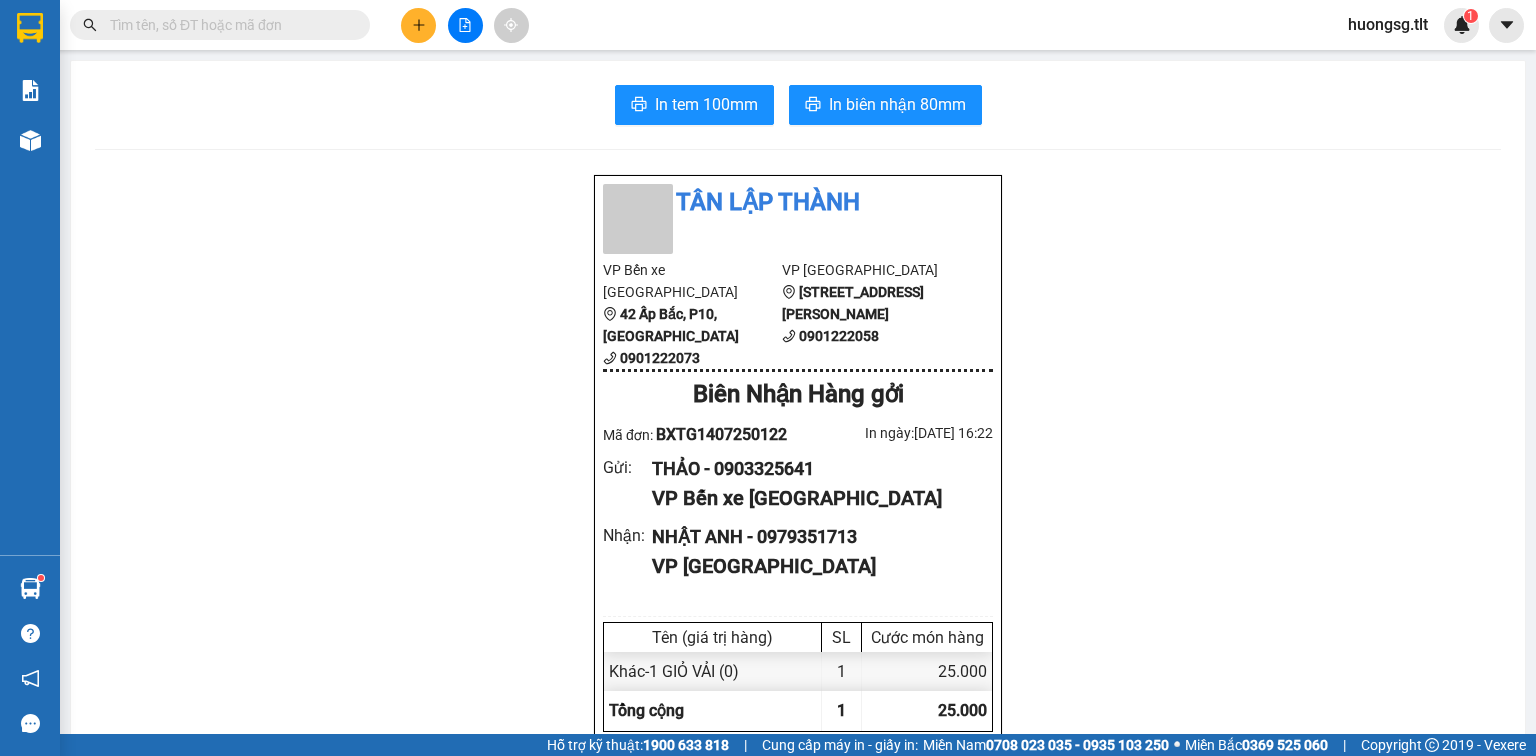 click at bounding box center [418, 25] 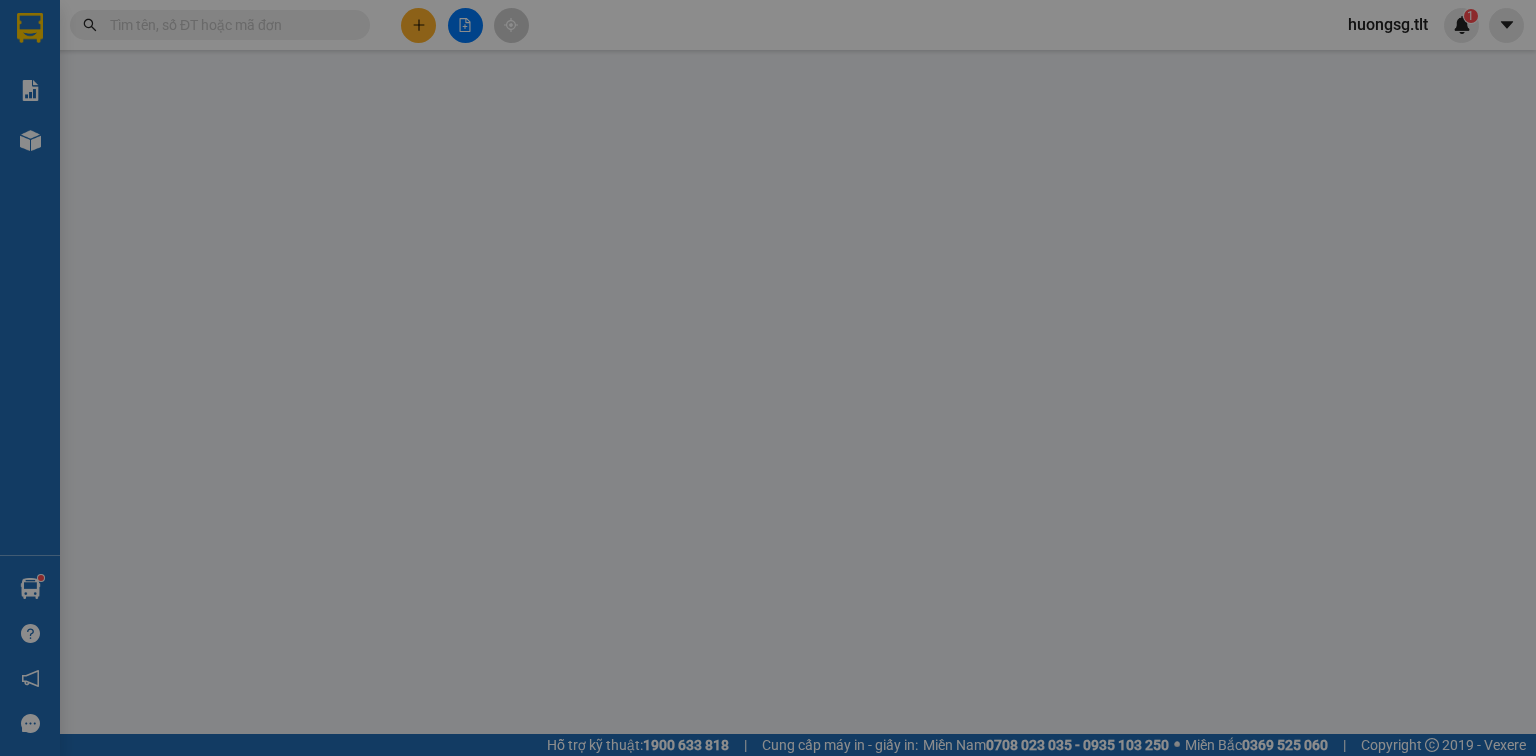 click on "Yêu cầu xuất hóa đơn điện tử" at bounding box center (328, 33) 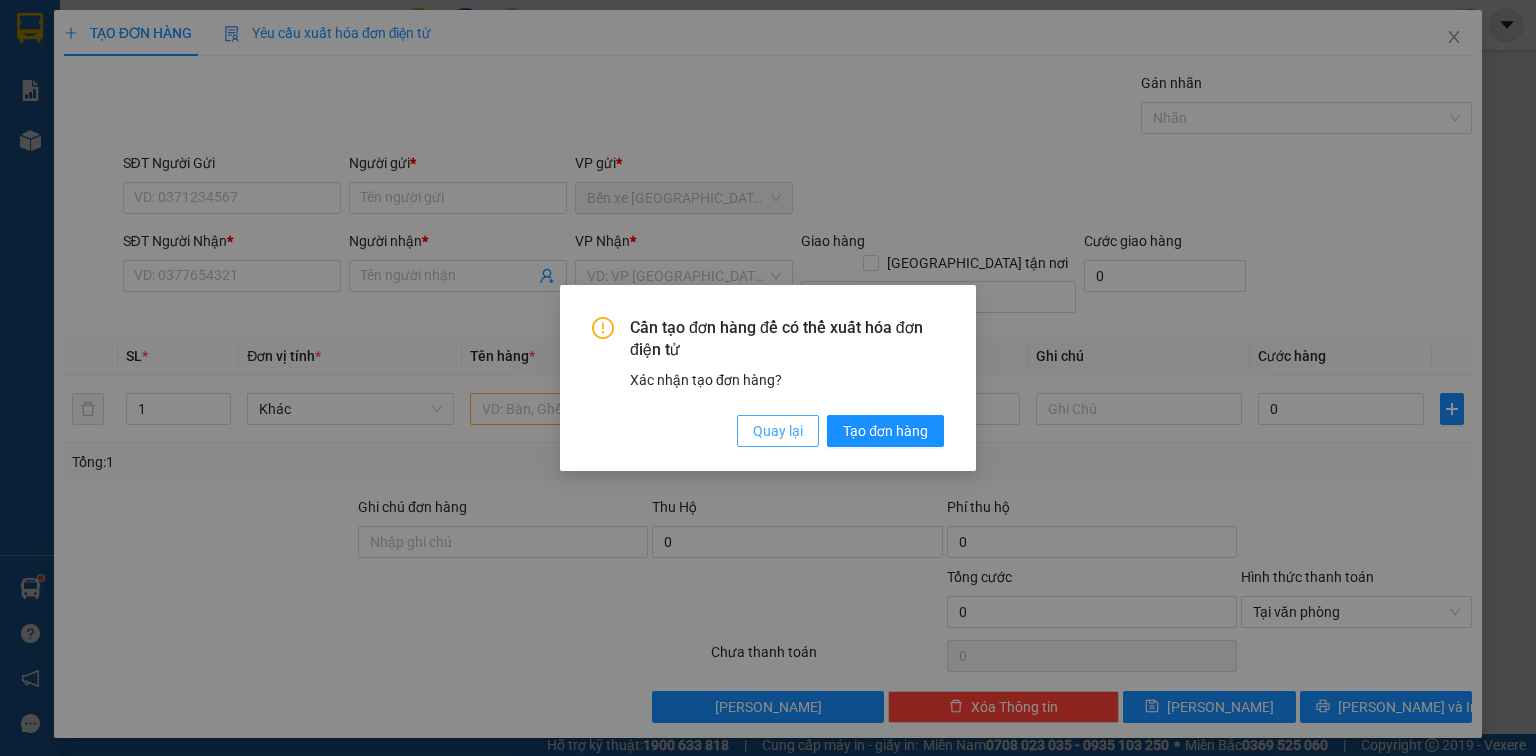 click on "Quay lại" at bounding box center [778, 431] 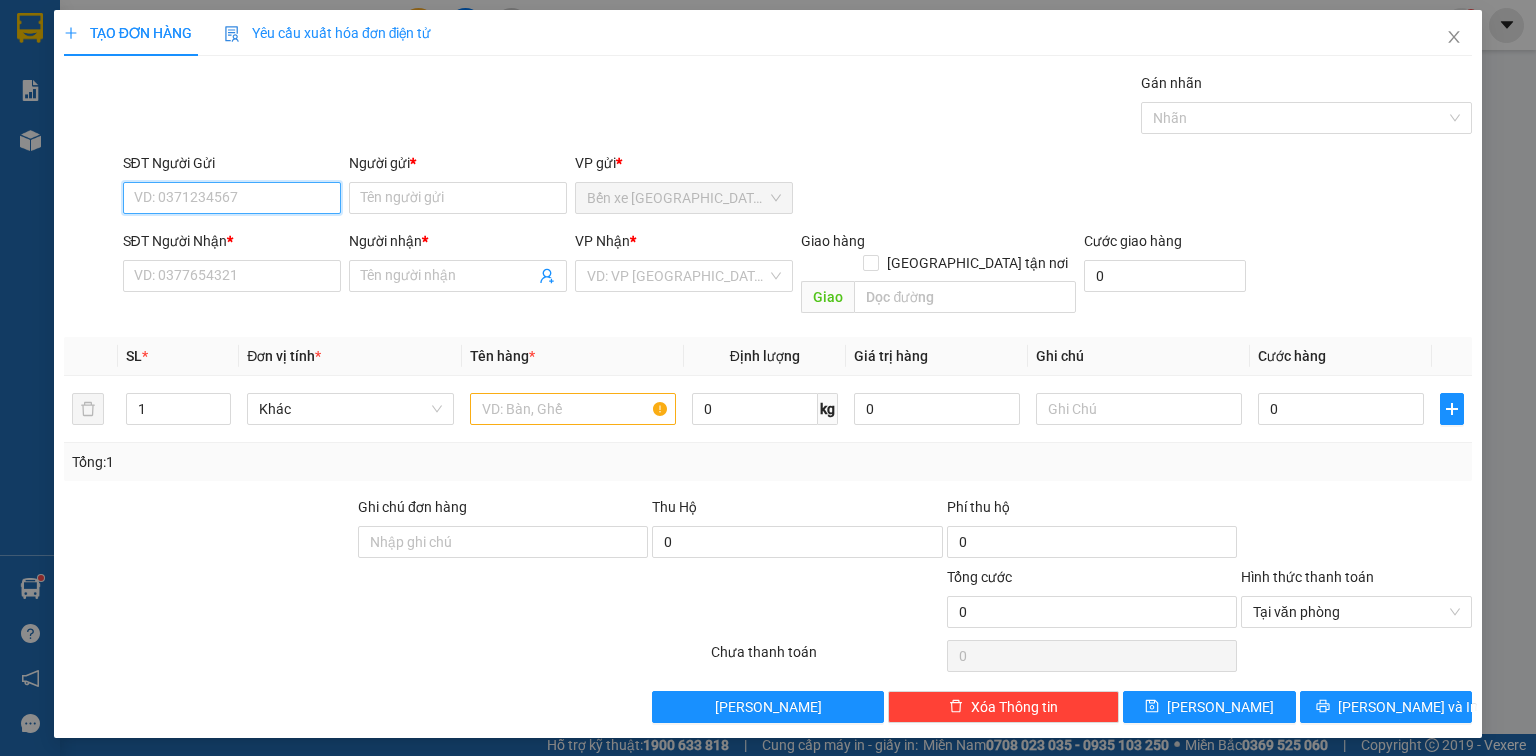 click on "SĐT Người Gửi" at bounding box center [232, 198] 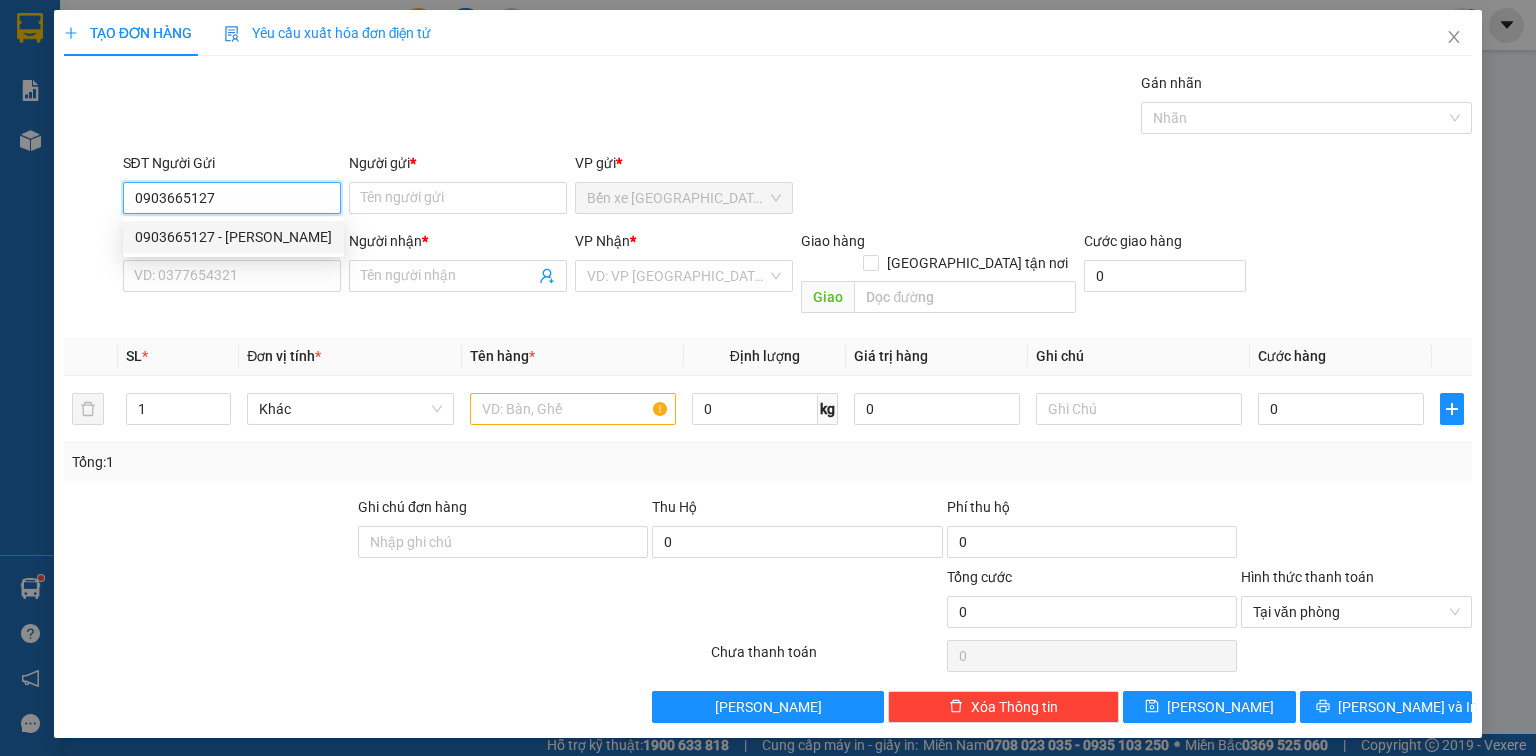 click on "0903665127 - VÂN" at bounding box center [233, 237] 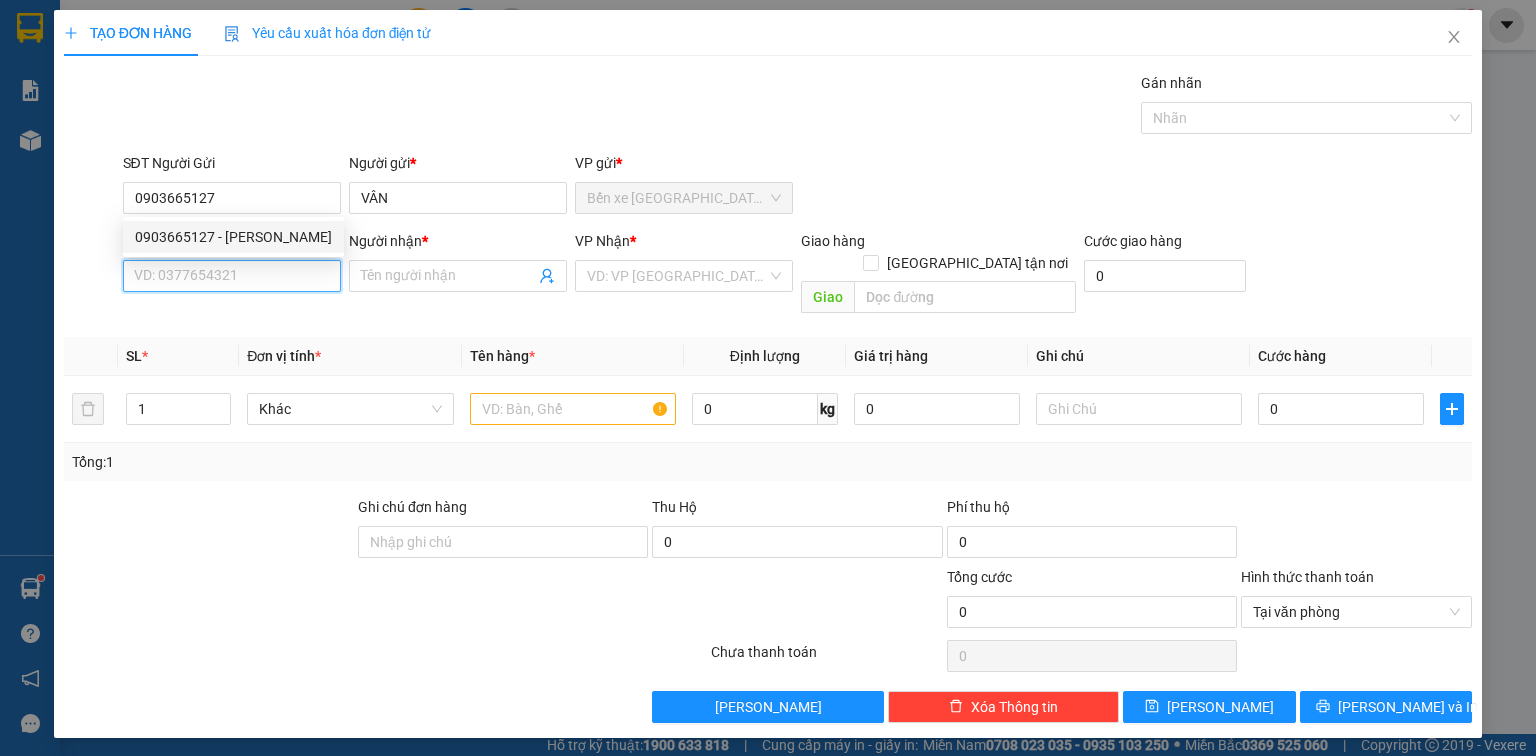 click on "SĐT Người Nhận  *" at bounding box center [232, 276] 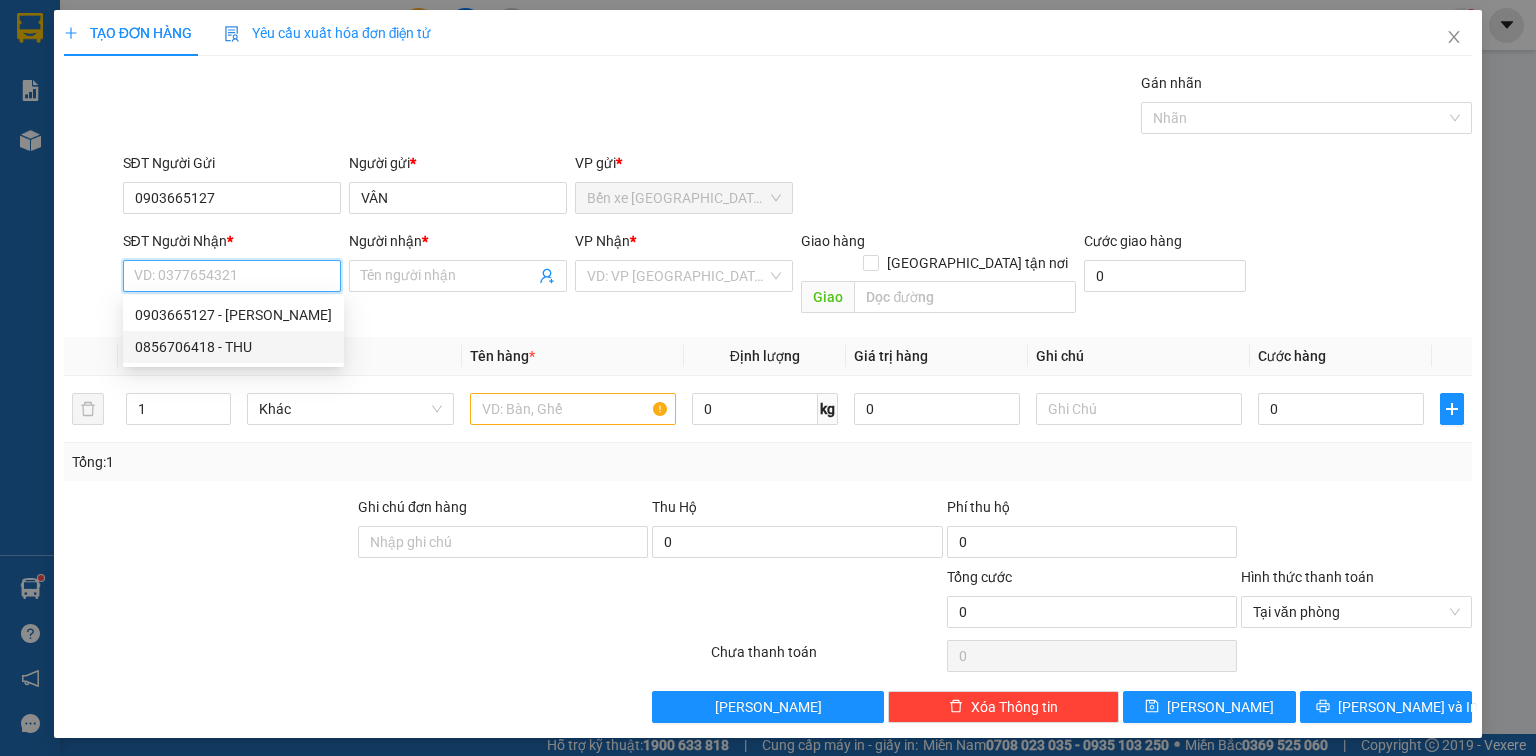 click on "0856706418 - THU" at bounding box center (233, 347) 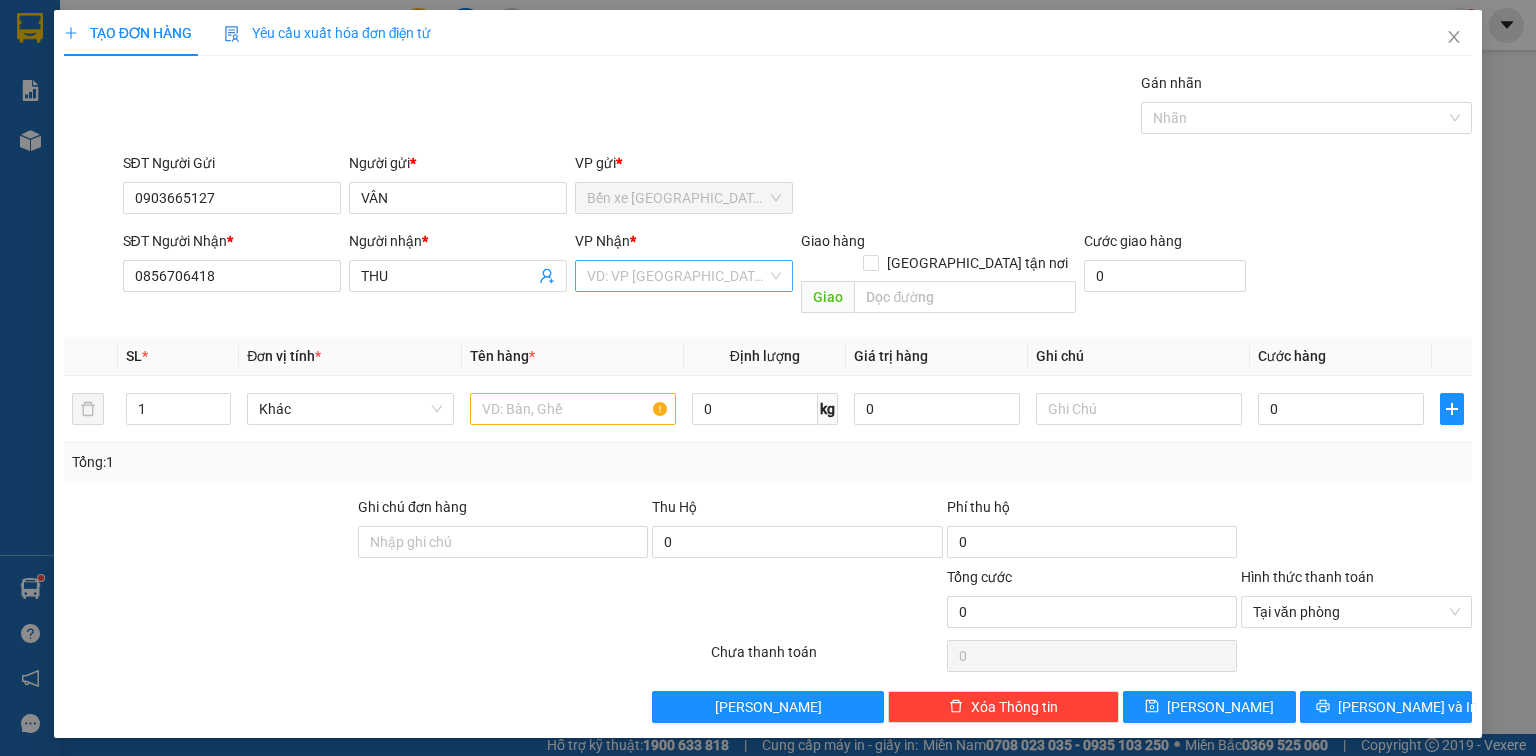 click at bounding box center [677, 276] 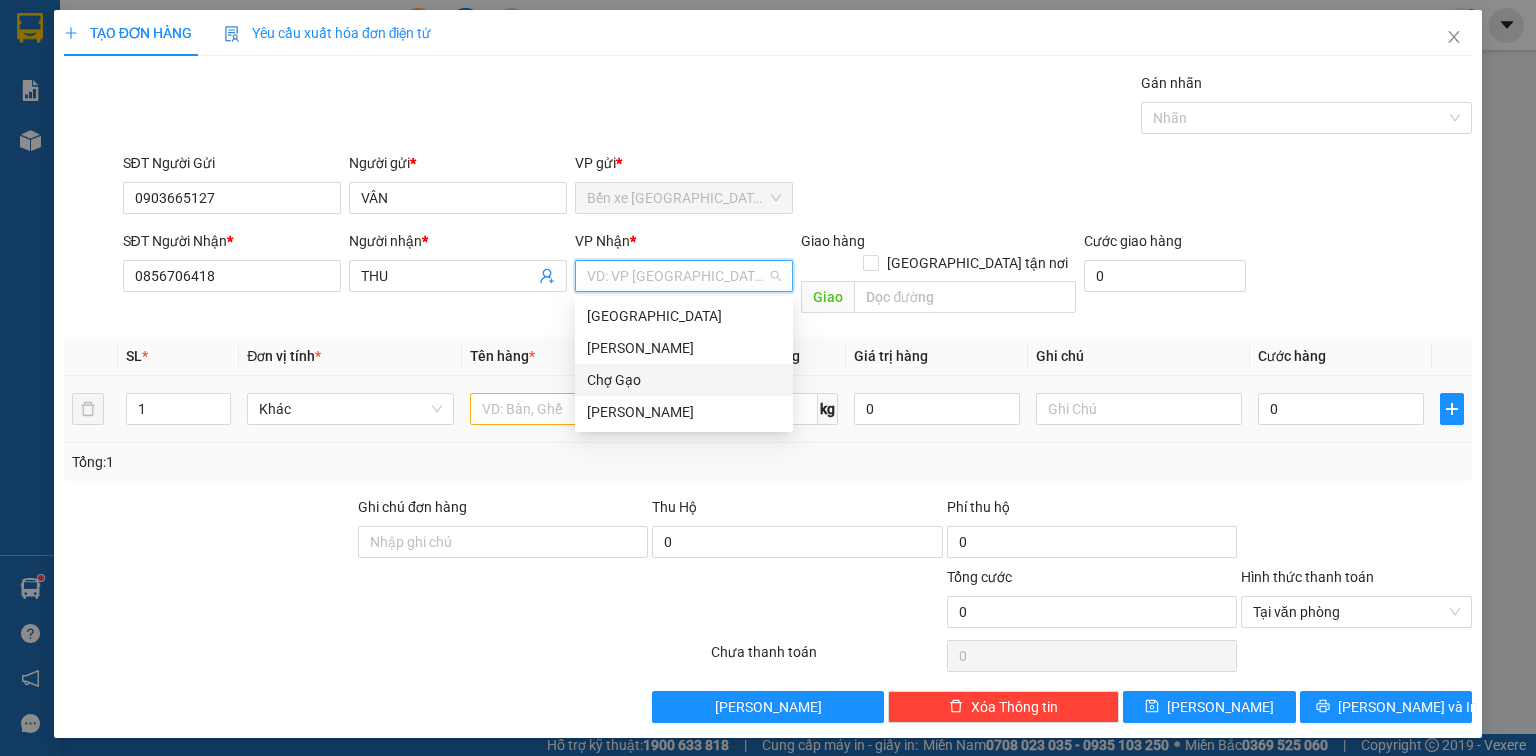 drag, startPoint x: 624, startPoint y: 370, endPoint x: 543, endPoint y: 397, distance: 85.3815 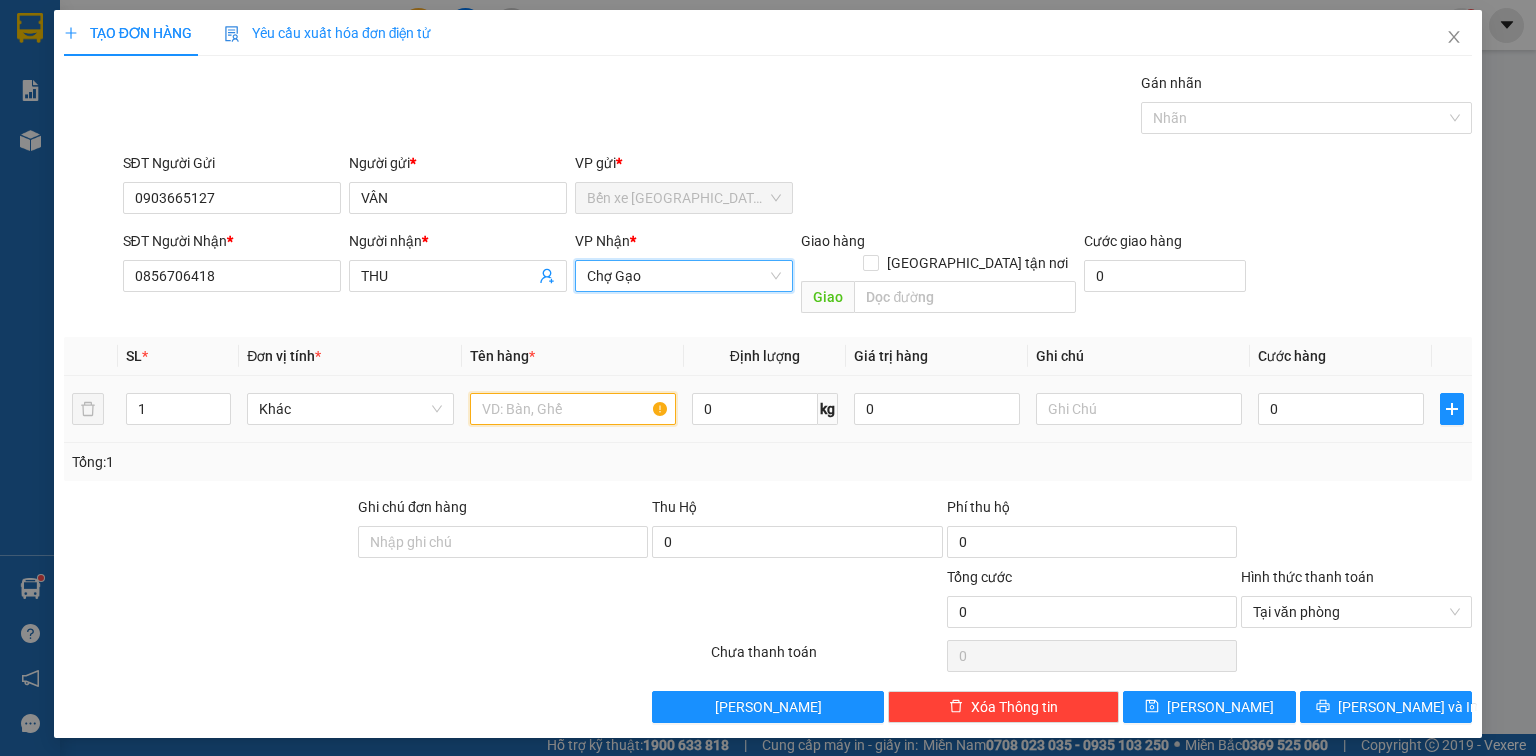 click at bounding box center (573, 409) 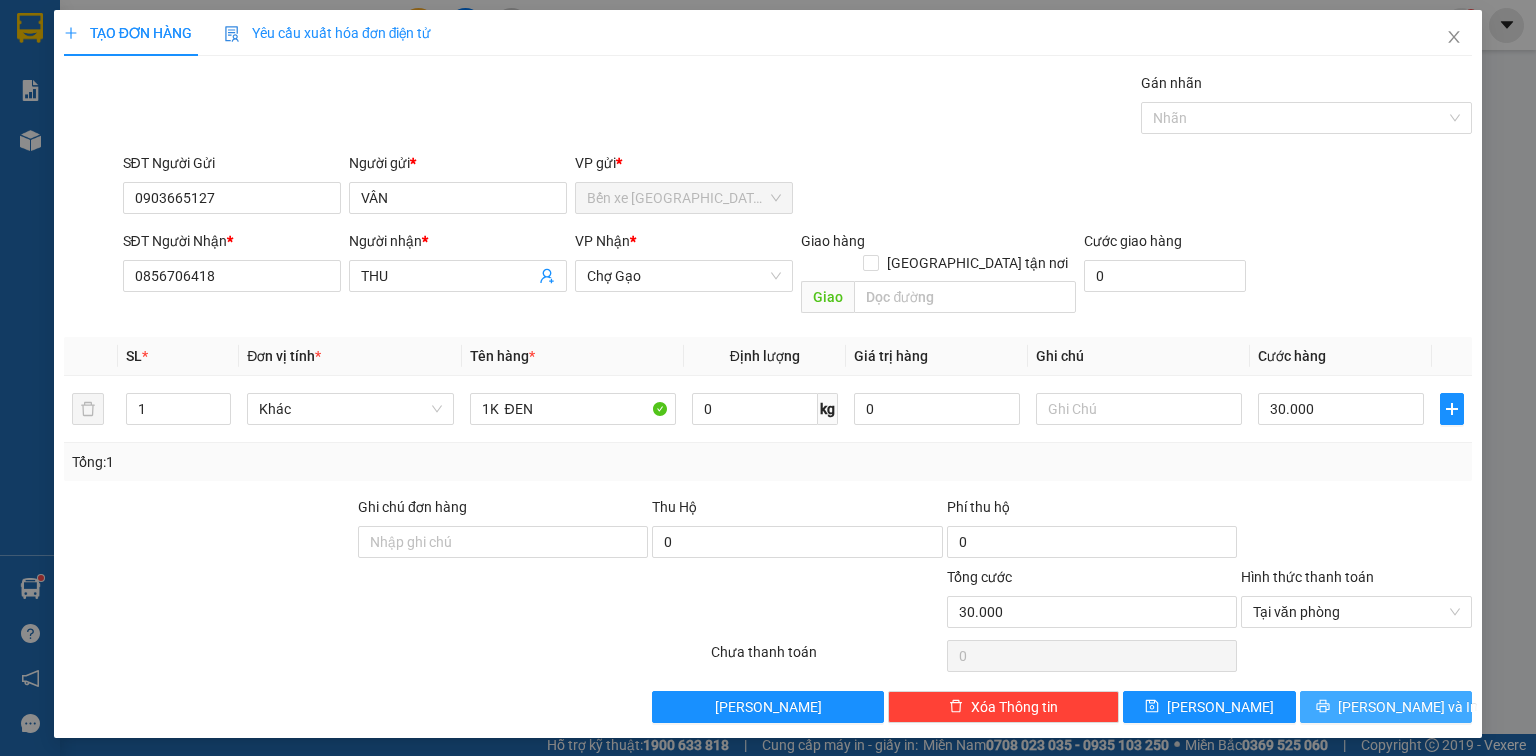drag, startPoint x: 1390, startPoint y: 672, endPoint x: 1336, endPoint y: 610, distance: 82.219215 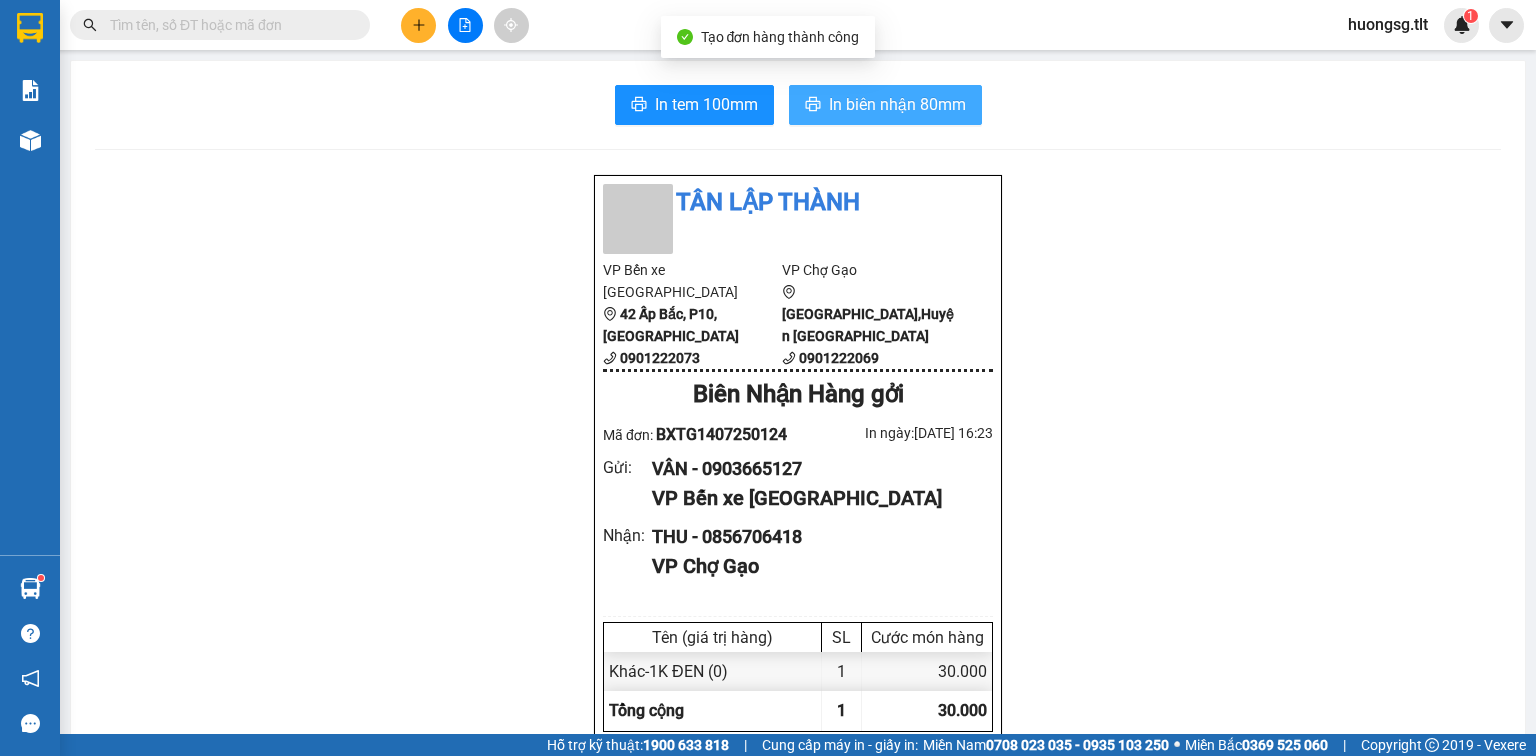 click on "In biên nhận 80mm" at bounding box center [897, 104] 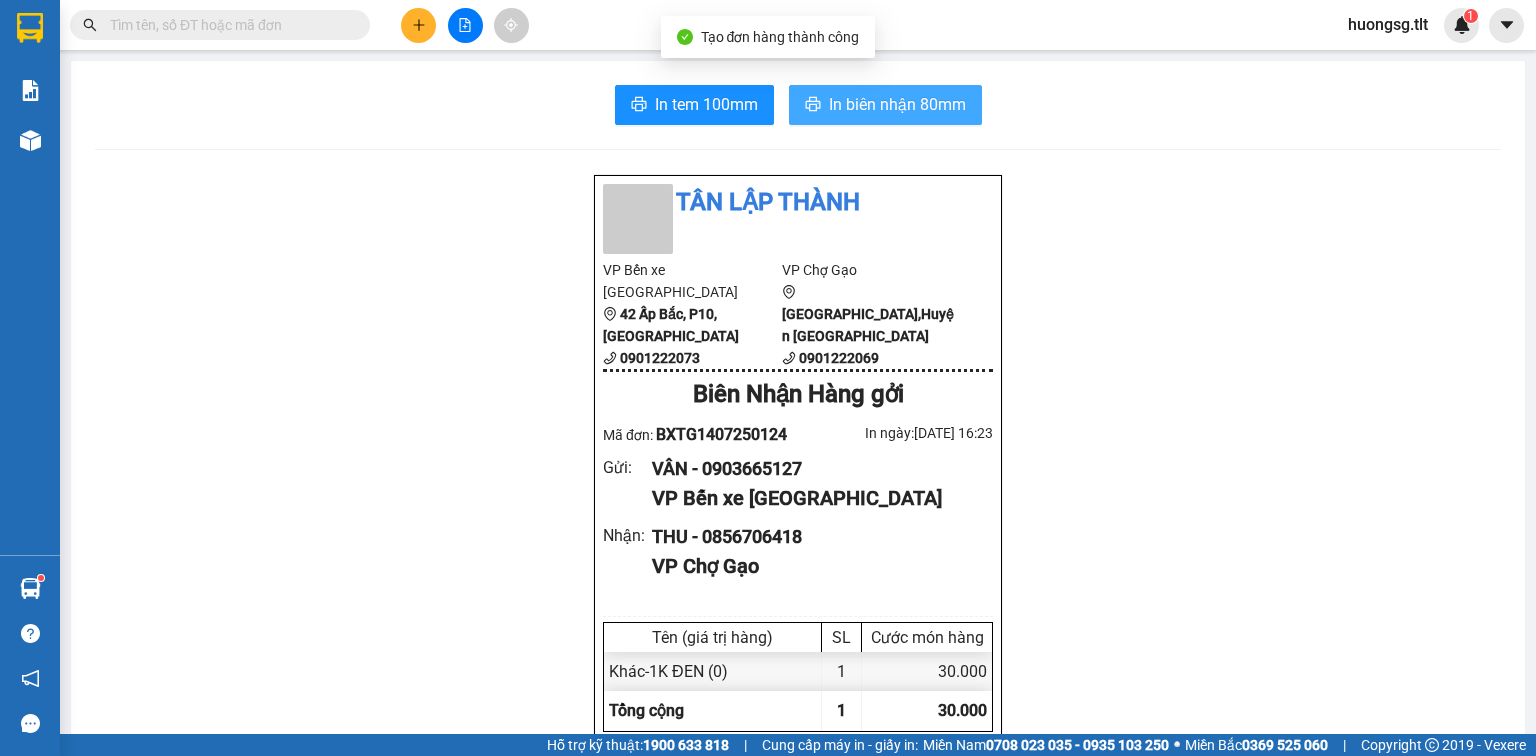 scroll, scrollTop: 0, scrollLeft: 0, axis: both 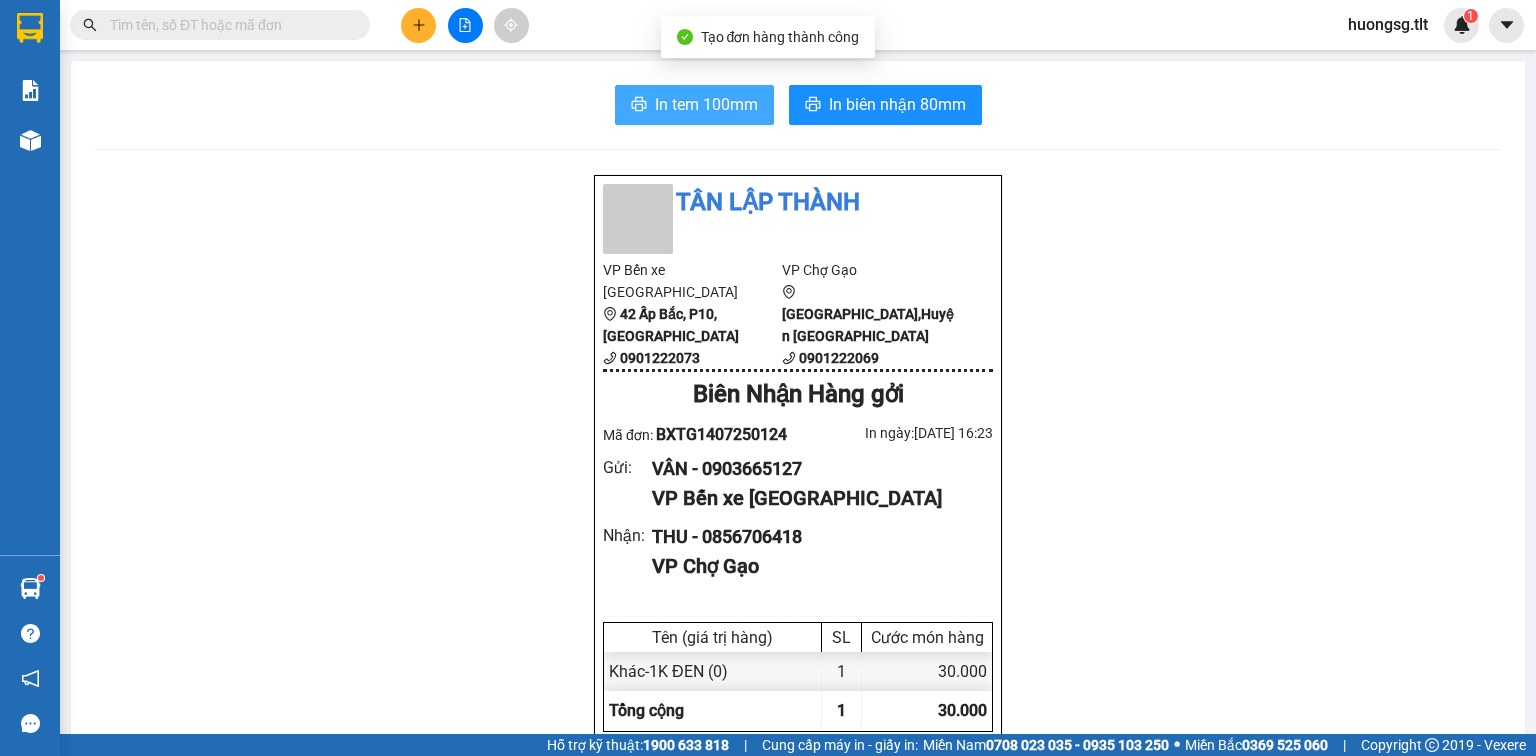 click on "In tem 100mm" at bounding box center (706, 104) 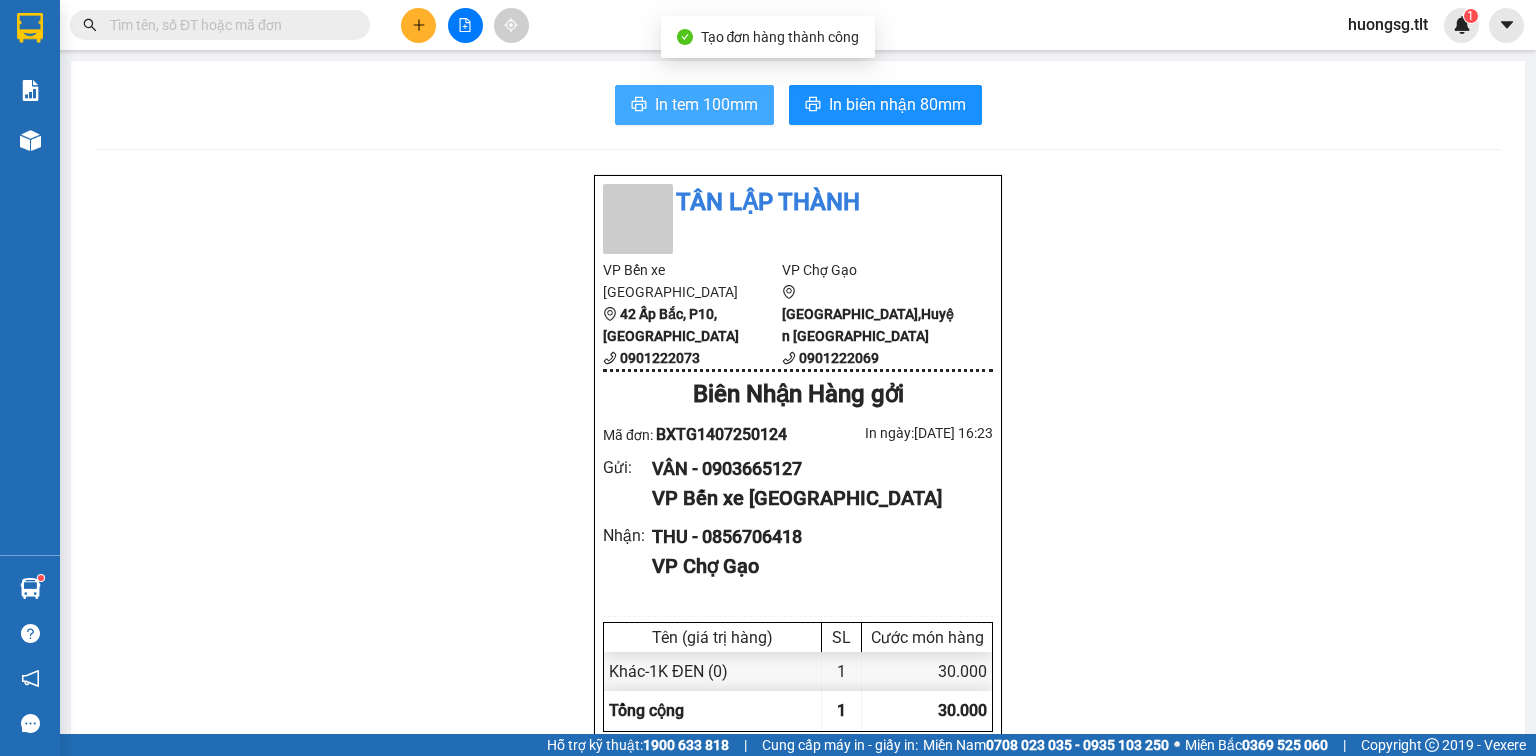 scroll, scrollTop: 0, scrollLeft: 0, axis: both 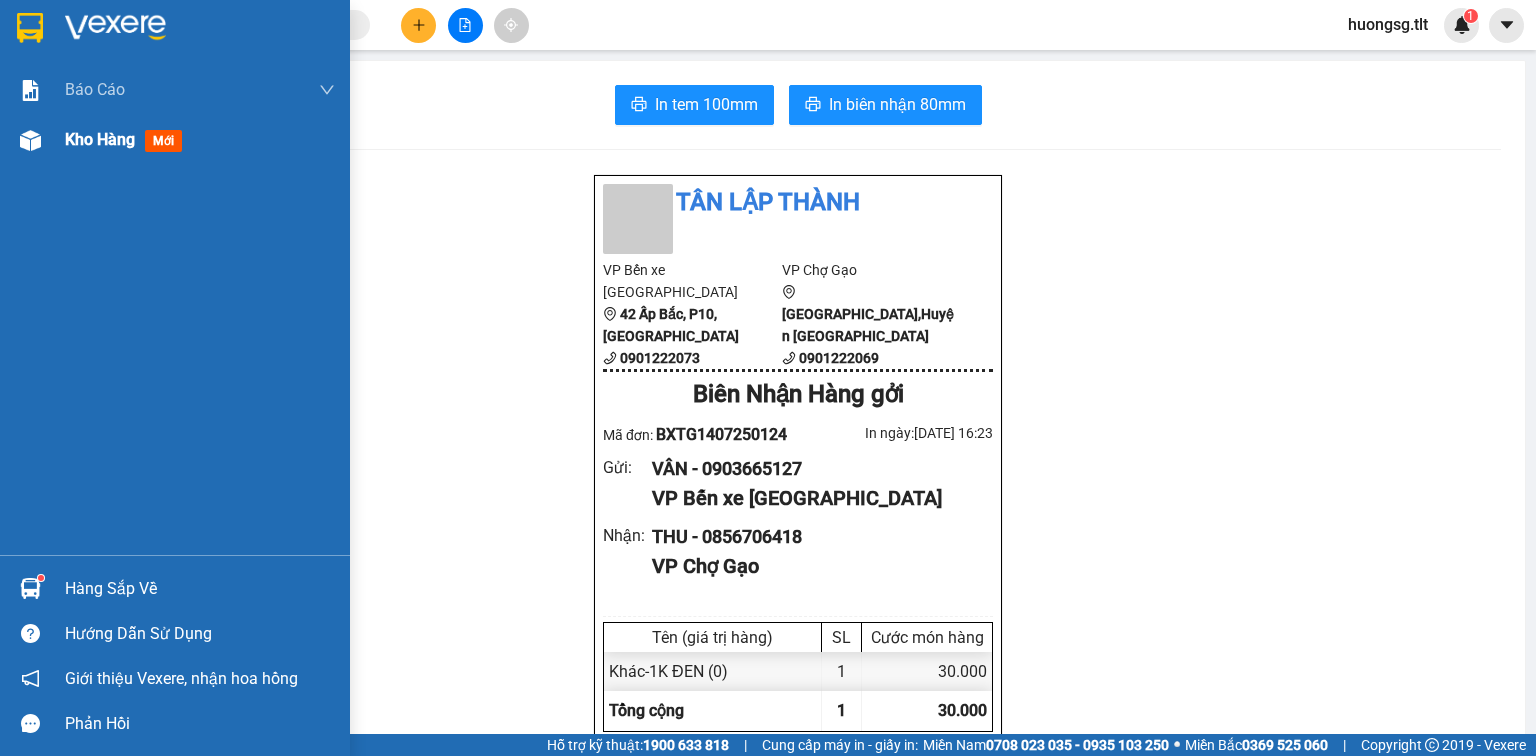 click on "mới" at bounding box center (163, 141) 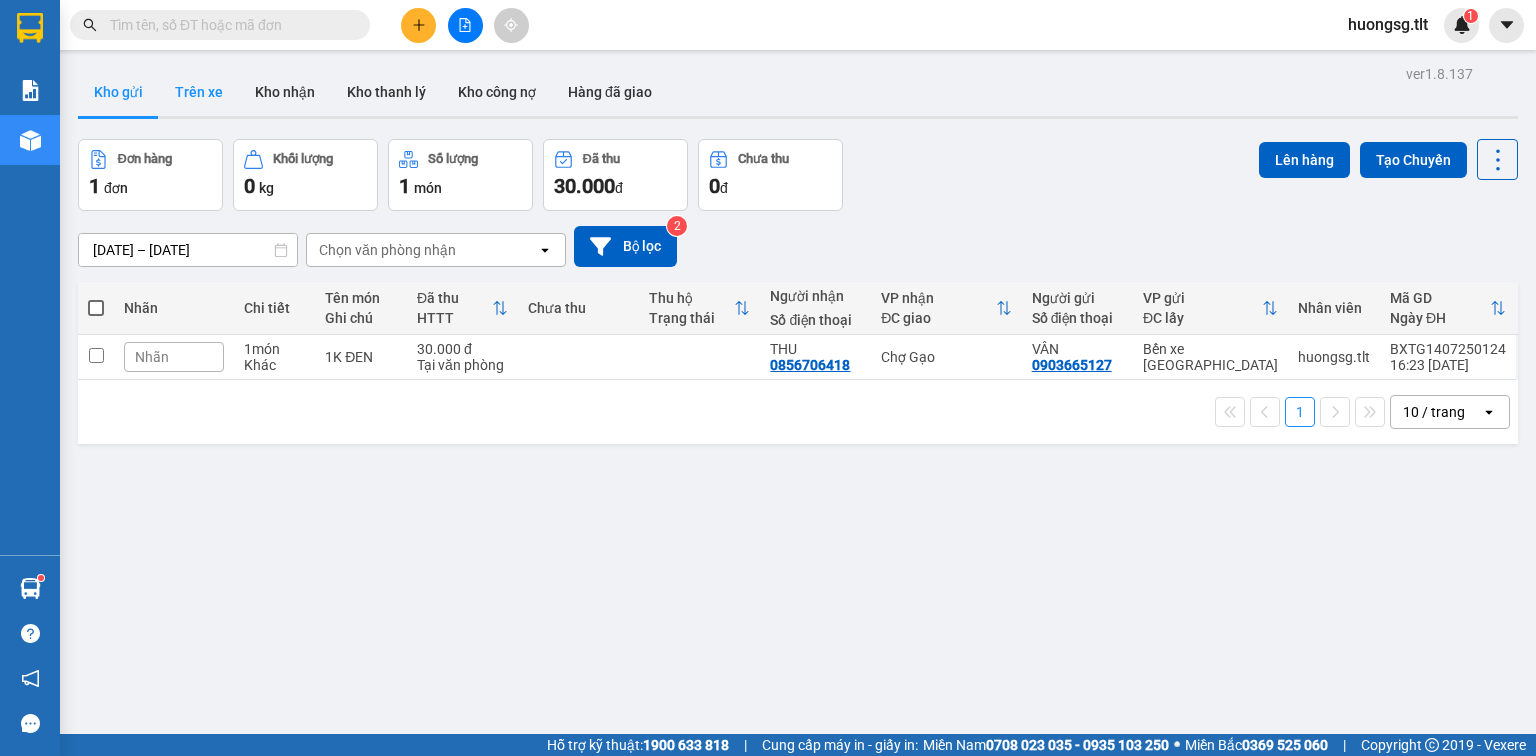 click on "Trên xe" at bounding box center (199, 92) 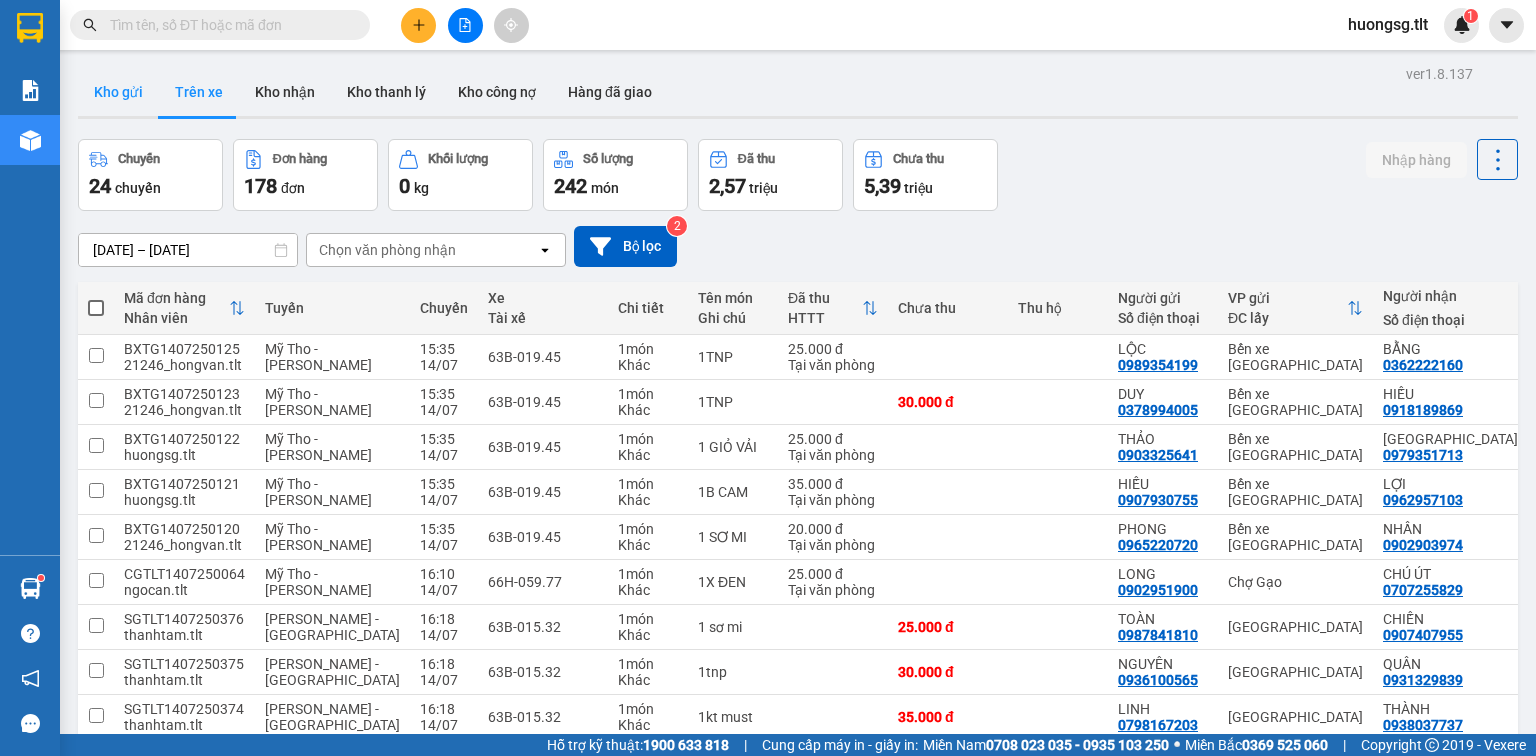 click on "Kho gửi" at bounding box center (118, 92) 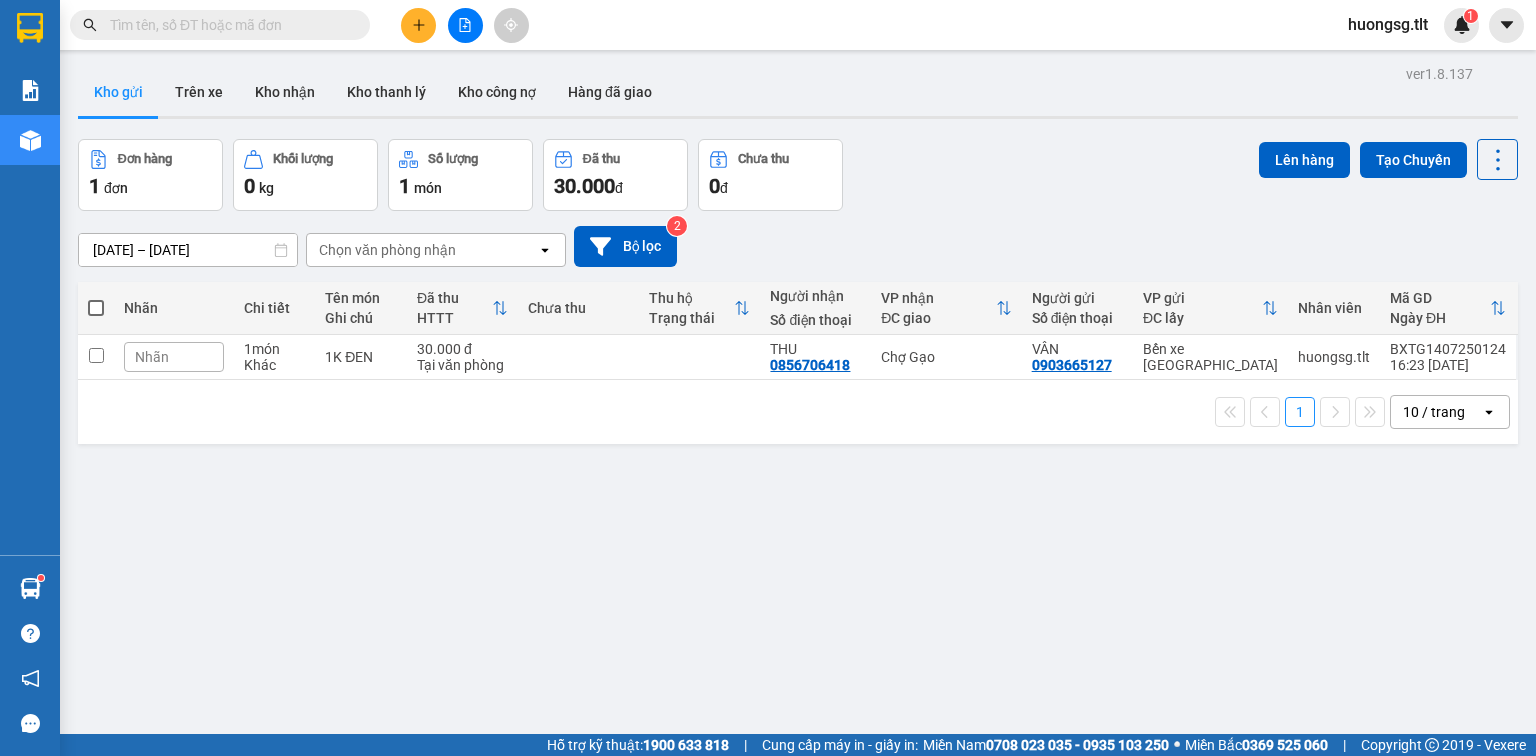 click at bounding box center (418, 25) 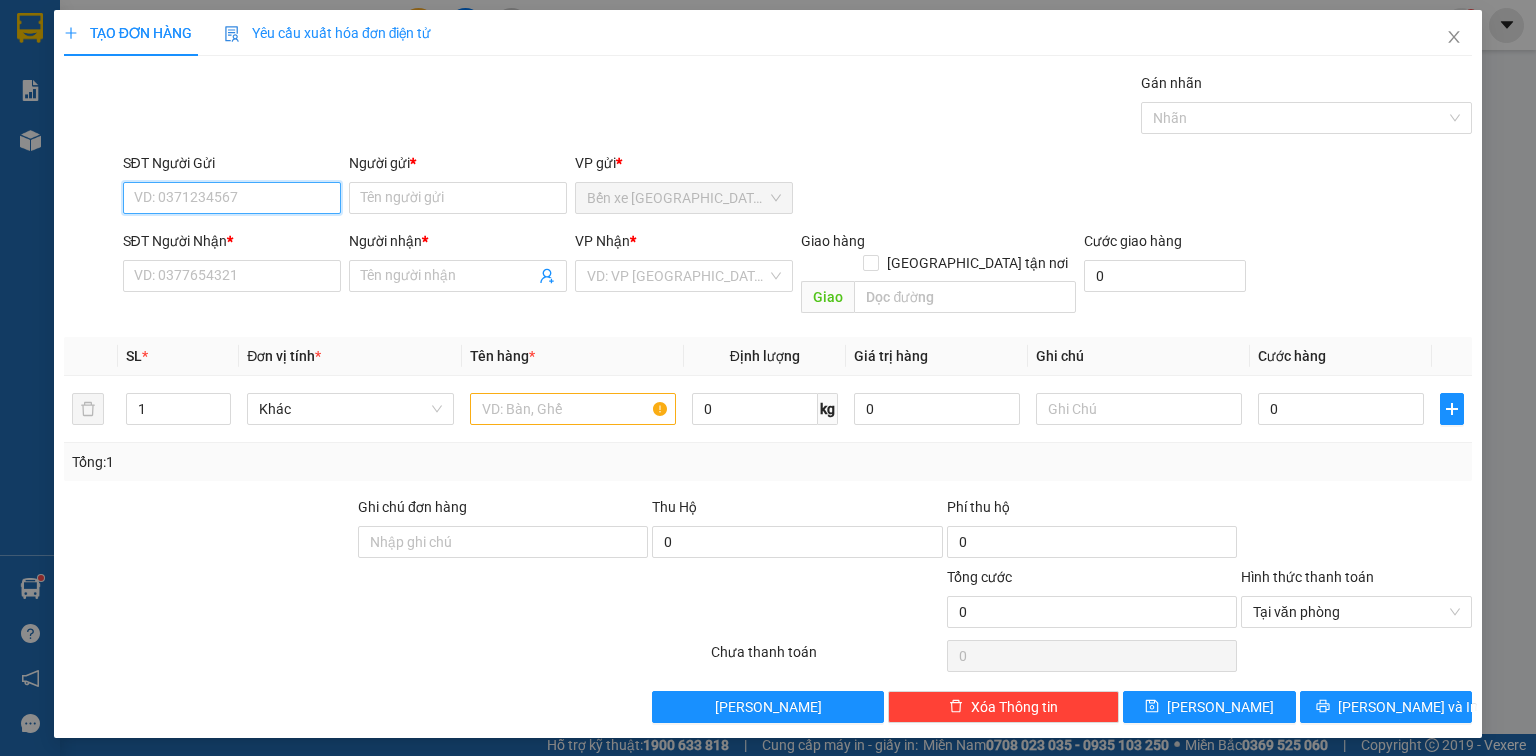 click on "SĐT Người Gửi" at bounding box center [232, 198] 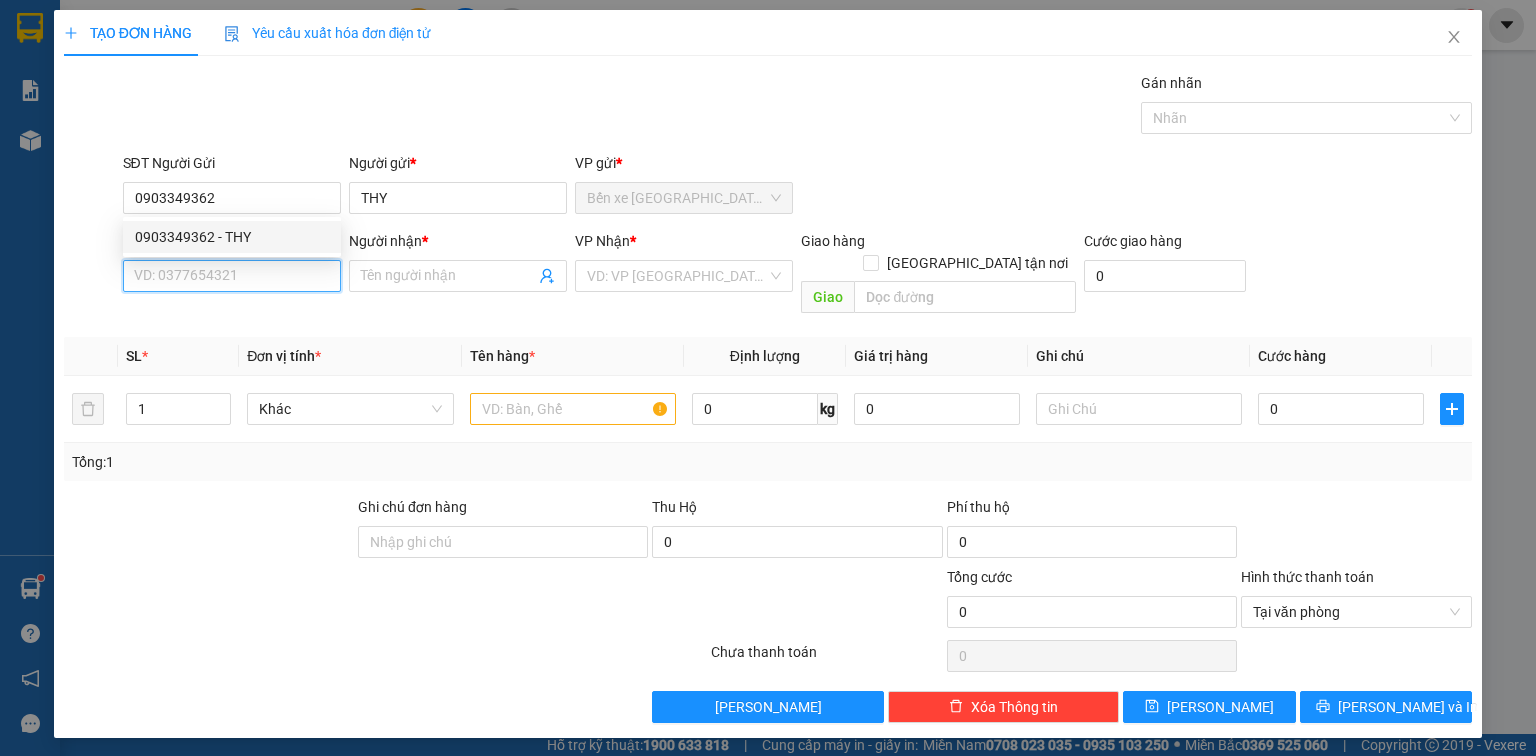 click on "SĐT Người Nhận  *" at bounding box center [232, 276] 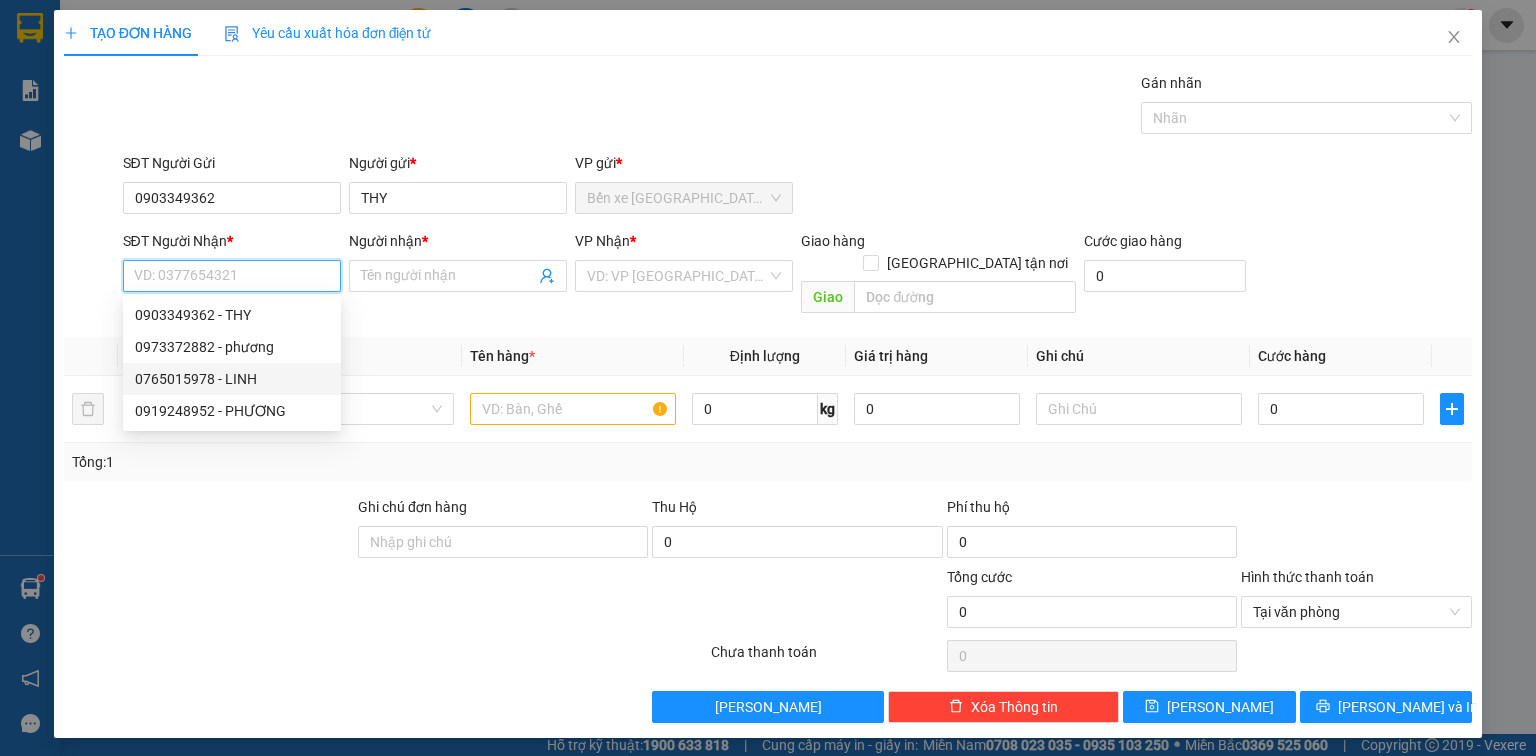 click on "0765015978 - LINH" at bounding box center (232, 379) 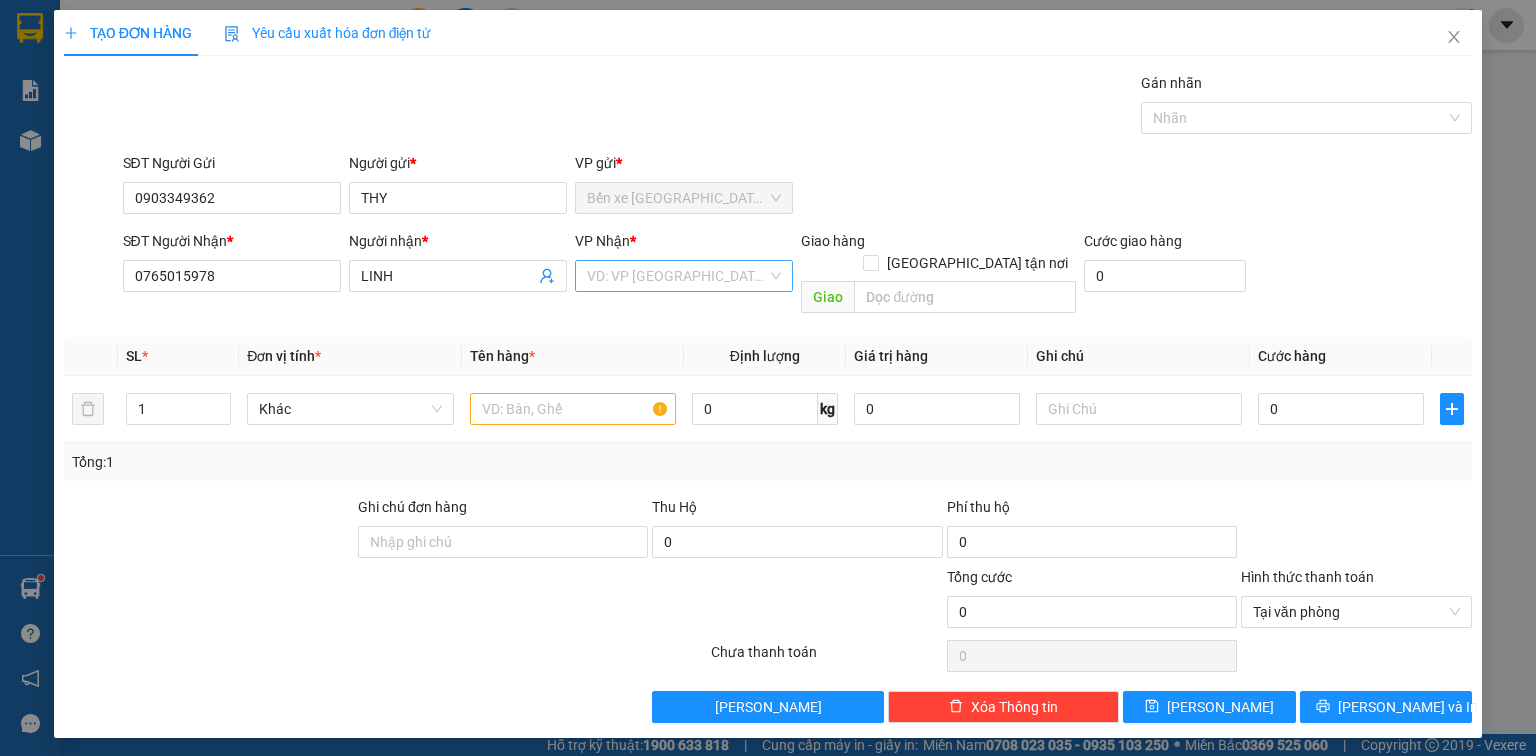 drag, startPoint x: 596, startPoint y: 276, endPoint x: 602, endPoint y: 289, distance: 14.3178215 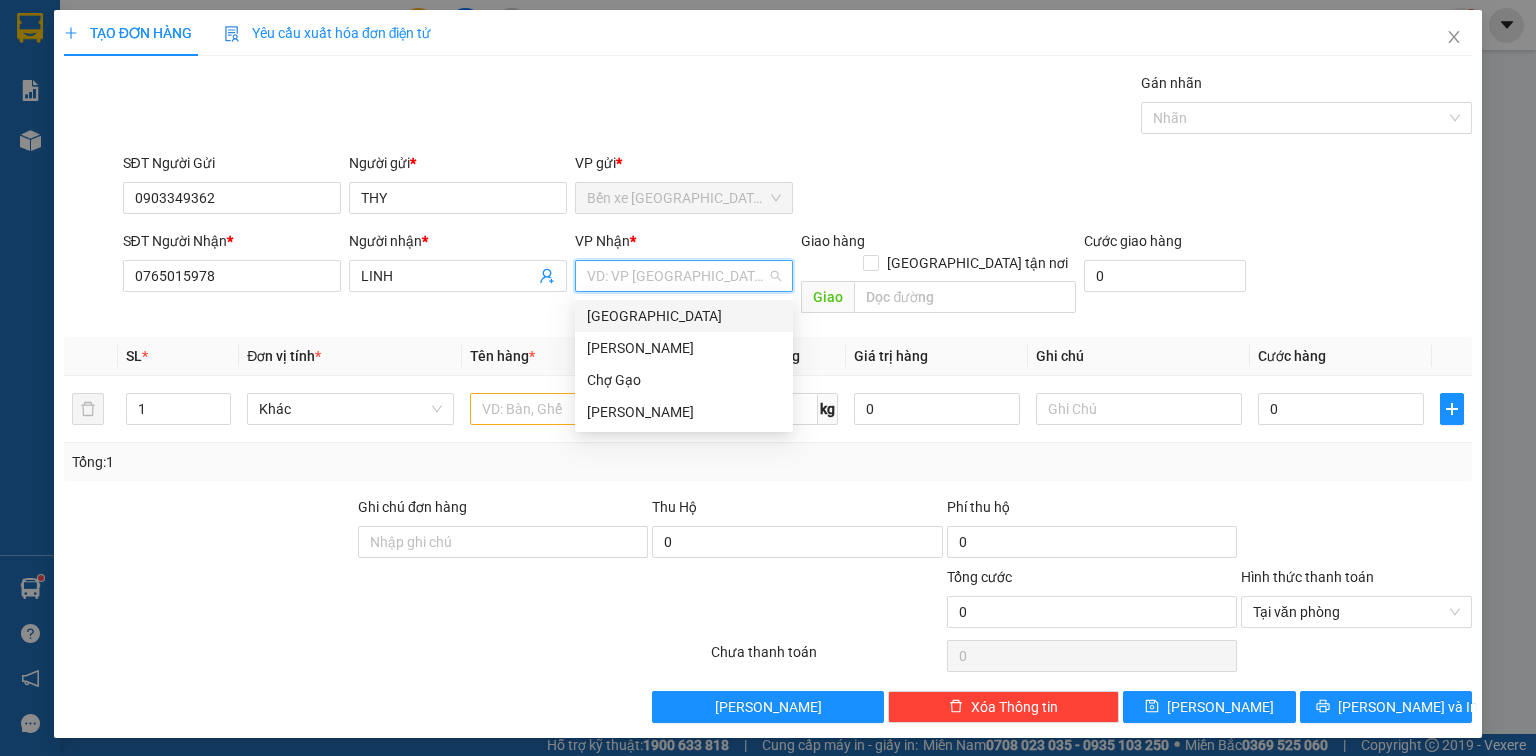 drag, startPoint x: 616, startPoint y: 309, endPoint x: 607, endPoint y: 356, distance: 47.853943 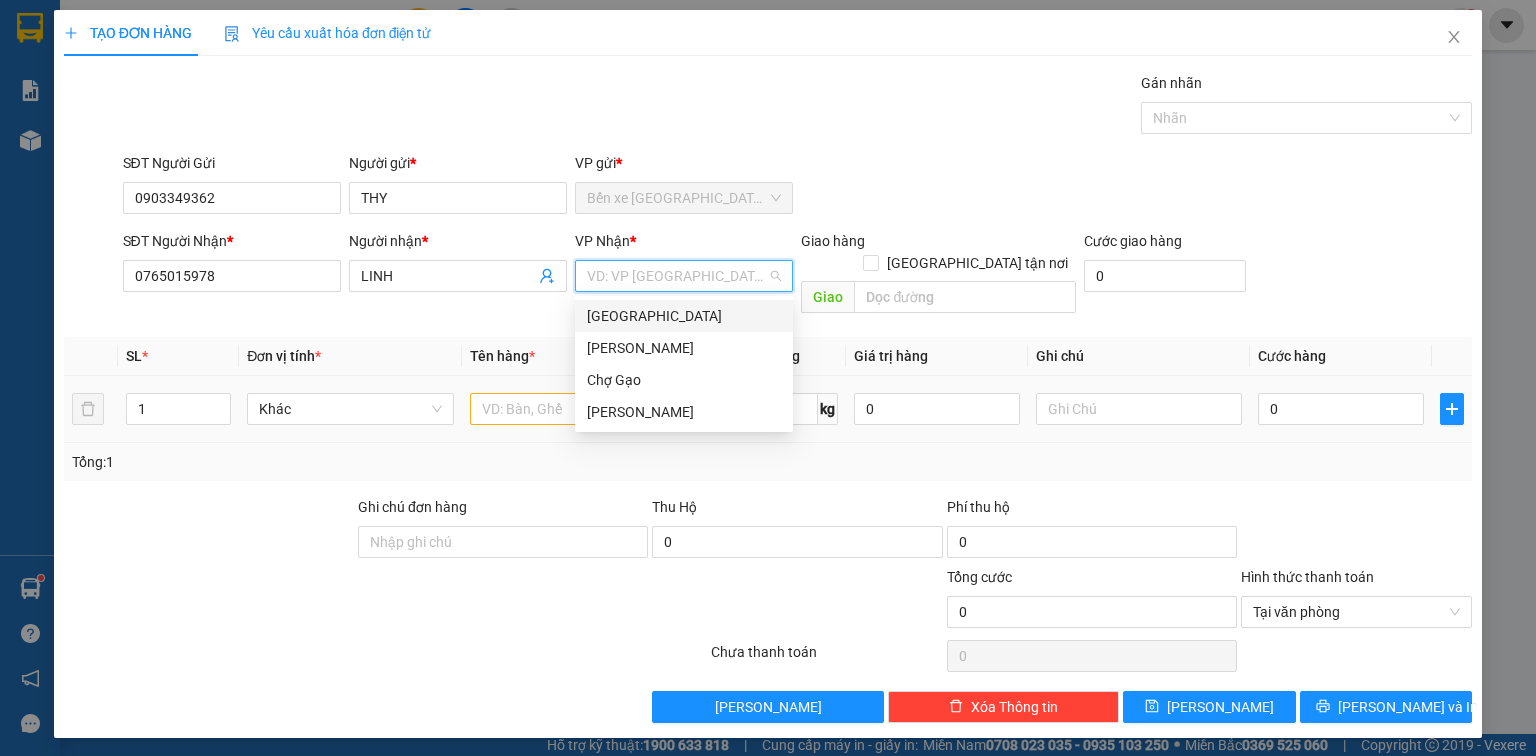 click on "[GEOGRAPHIC_DATA]" at bounding box center (684, 316) 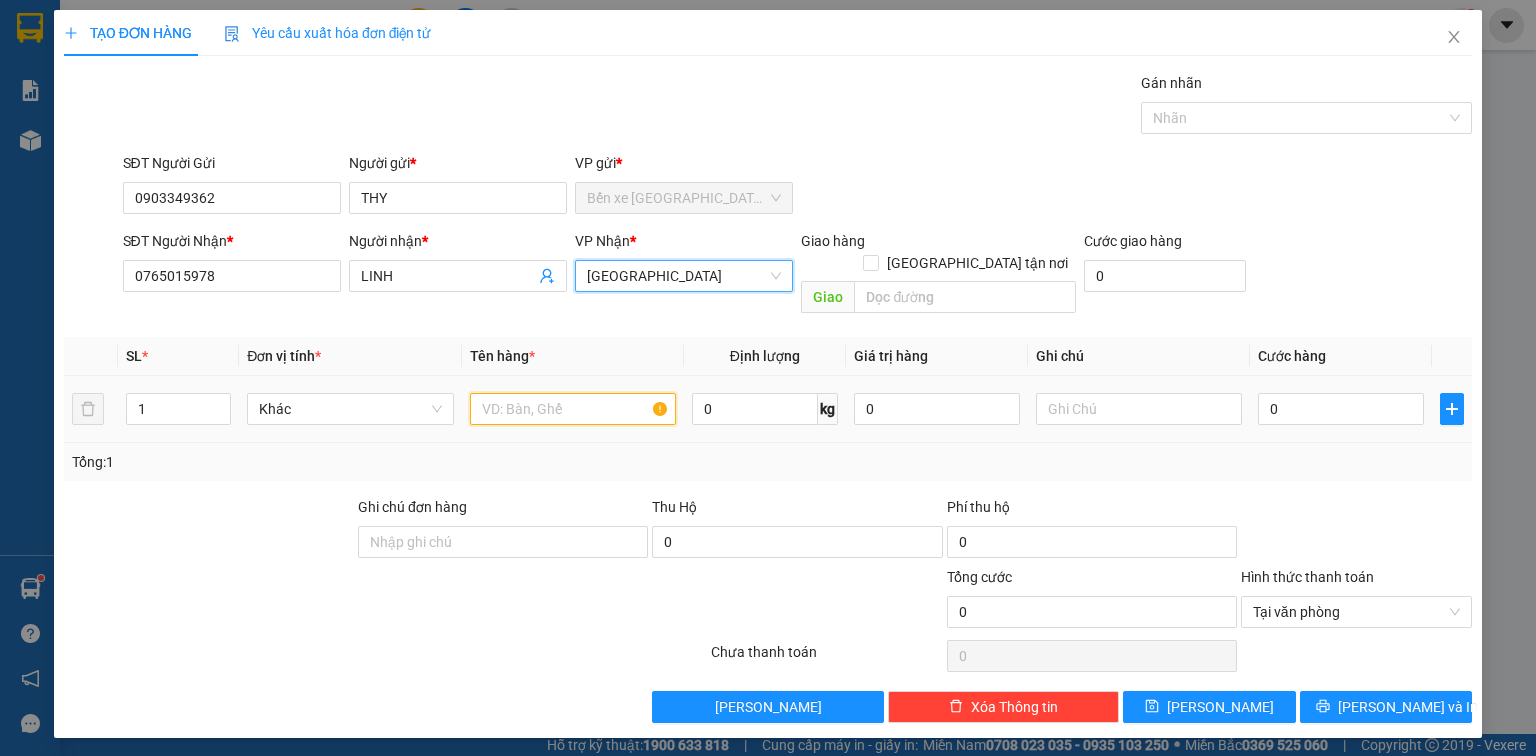 click at bounding box center (573, 409) 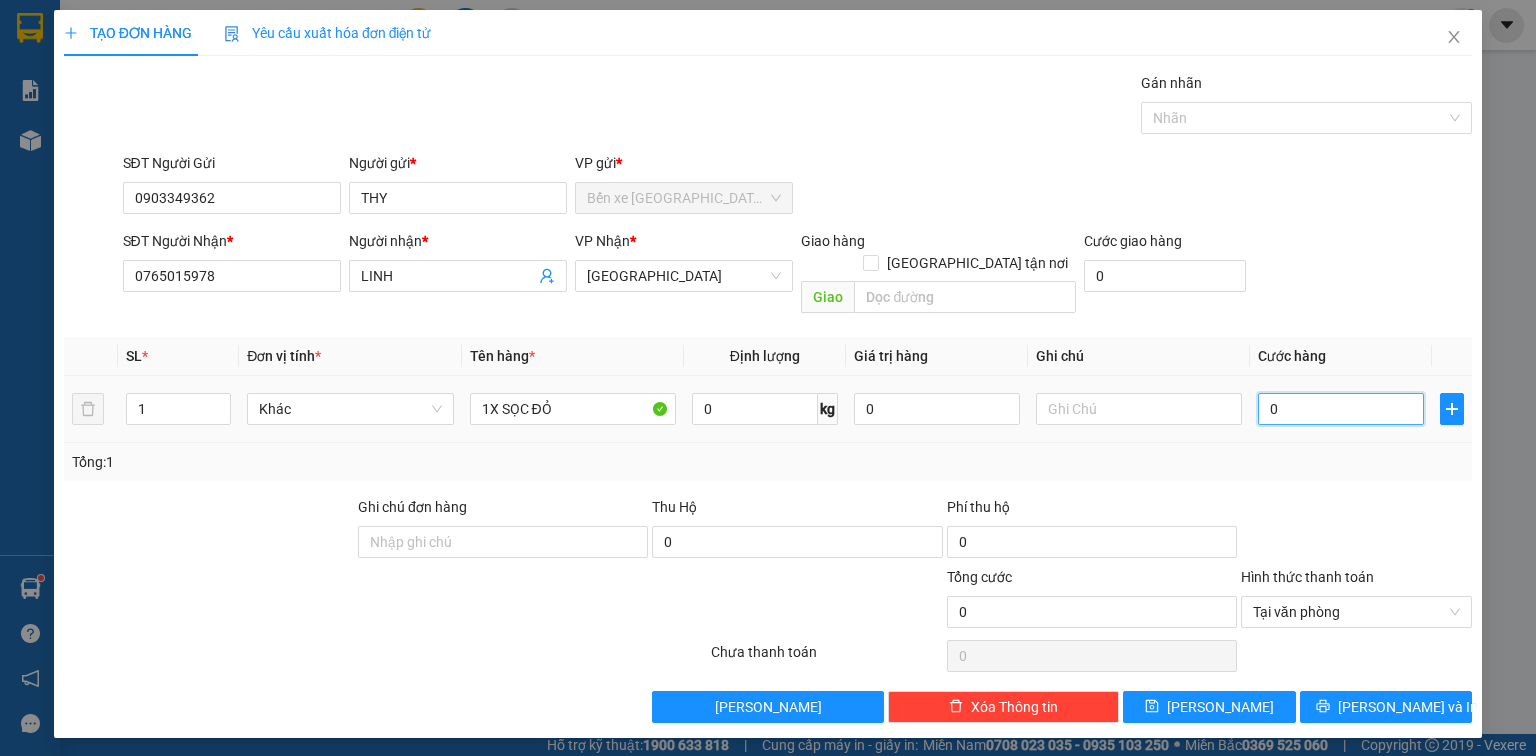 click on "0" at bounding box center (1341, 409) 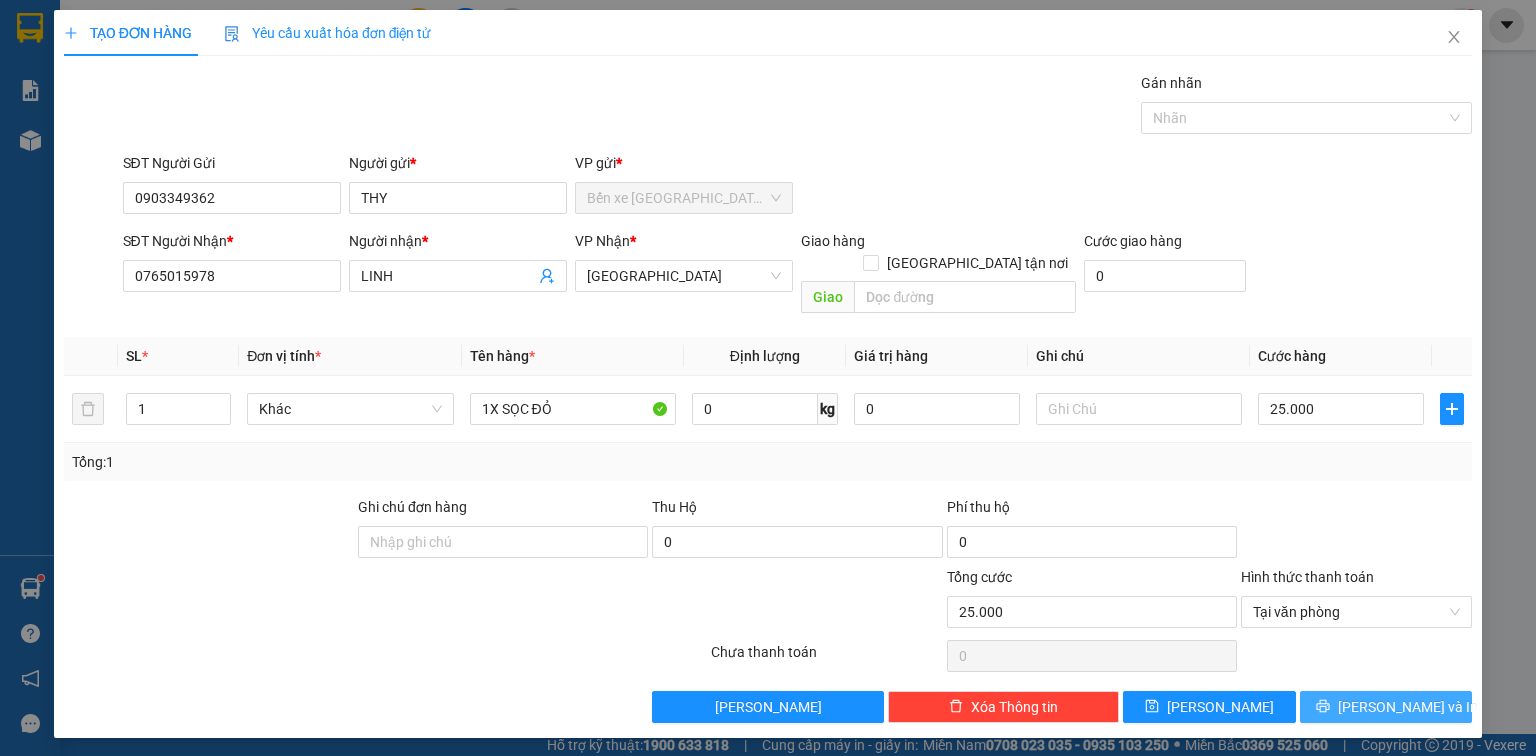 click on "Lưu và In" at bounding box center [1408, 707] 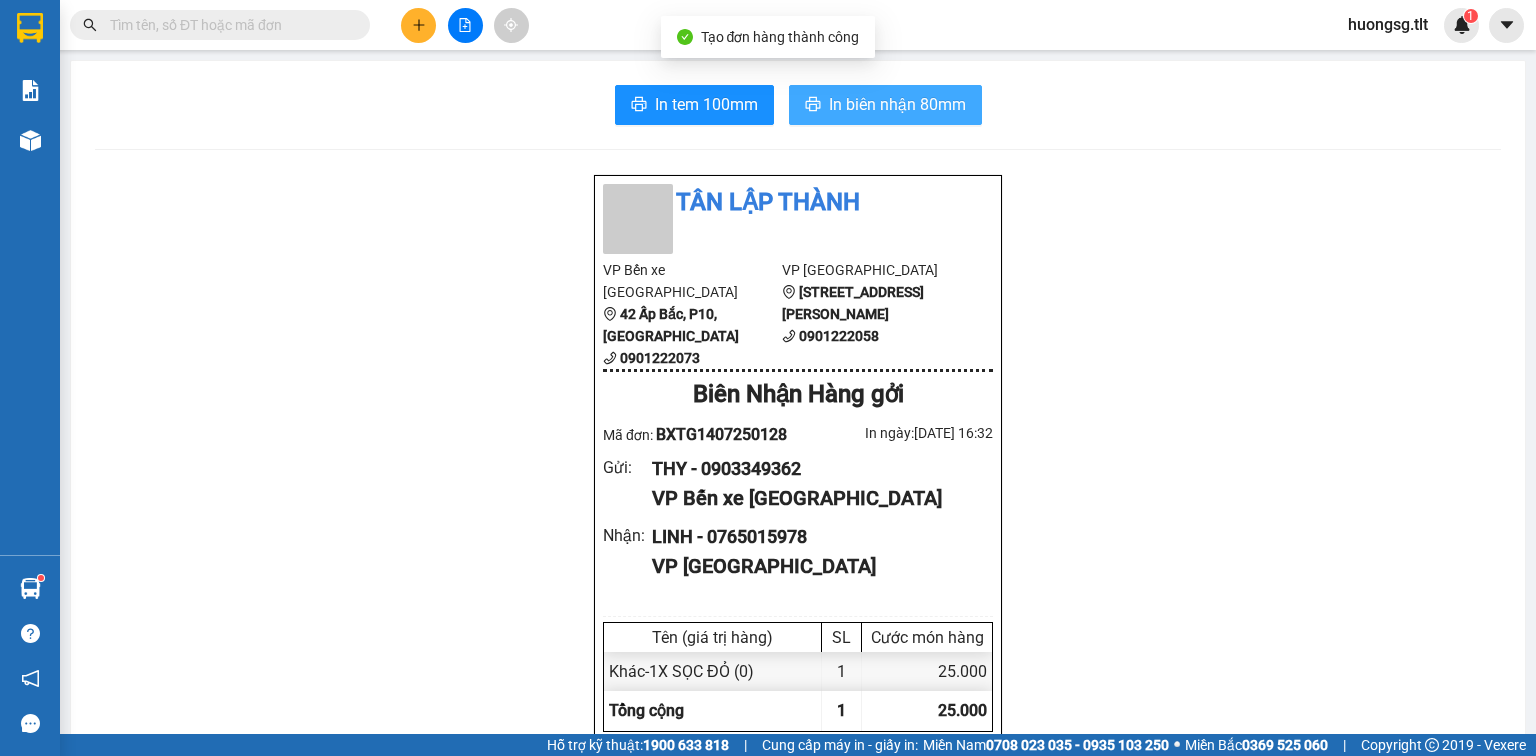 click on "In biên nhận 80mm" at bounding box center [897, 104] 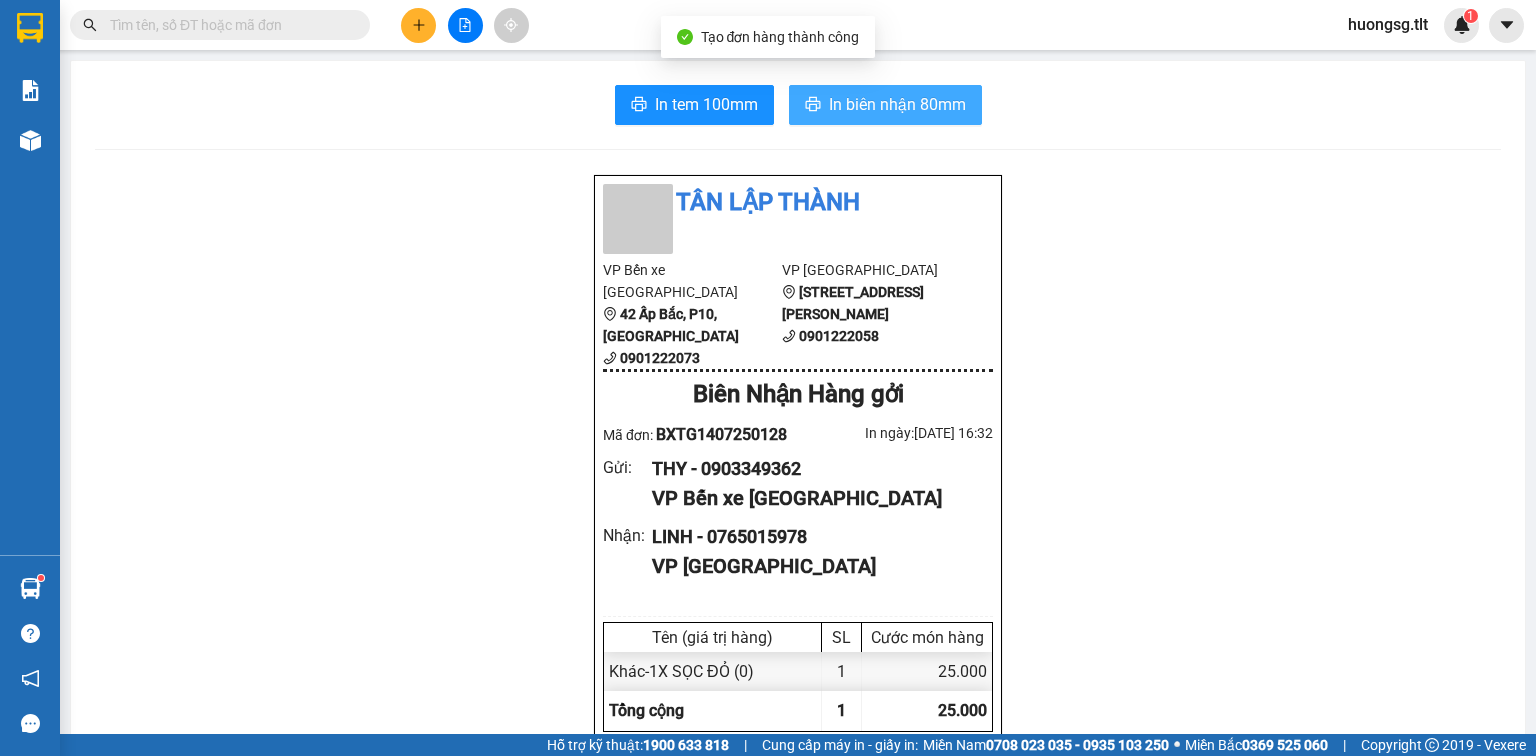 scroll, scrollTop: 0, scrollLeft: 0, axis: both 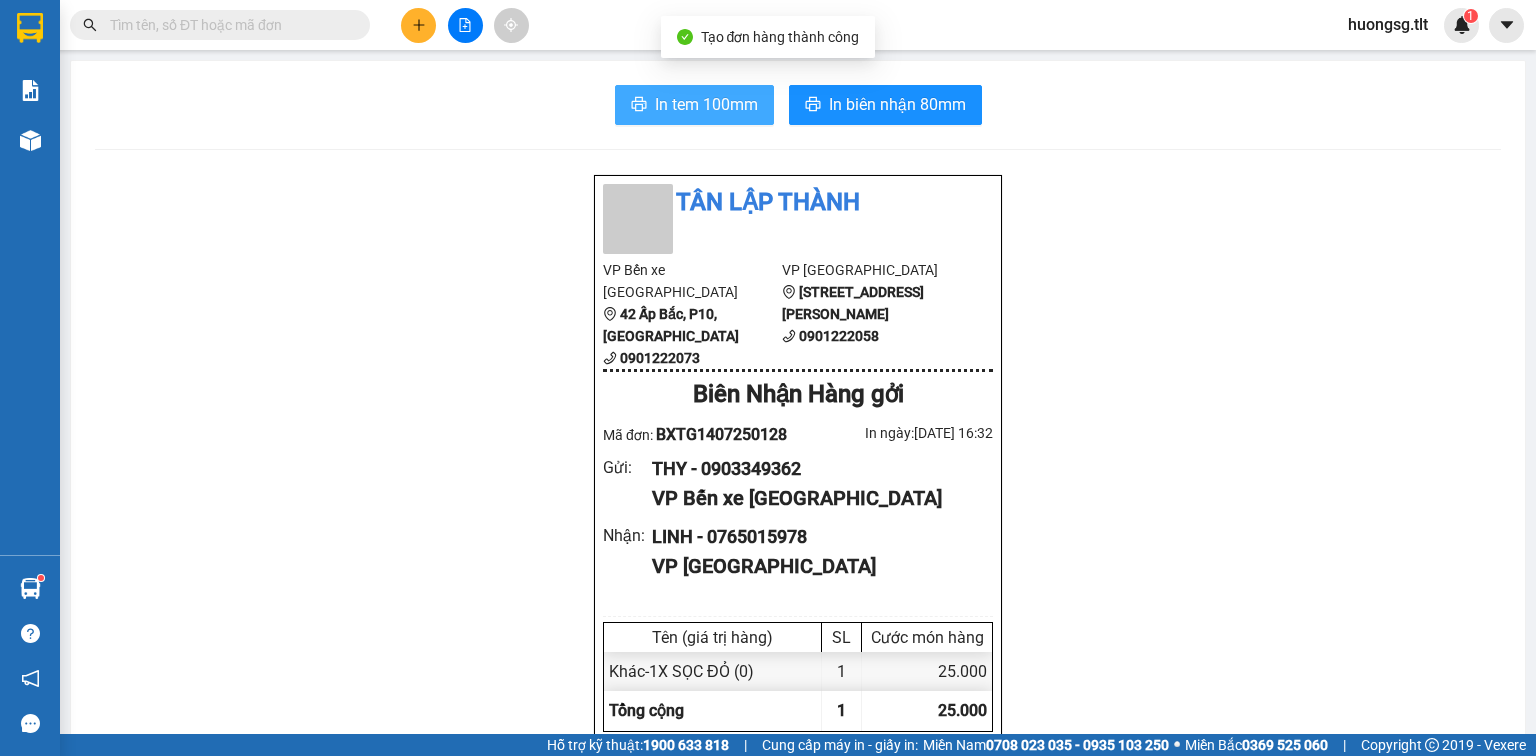 click on "In tem 100mm" at bounding box center (694, 105) 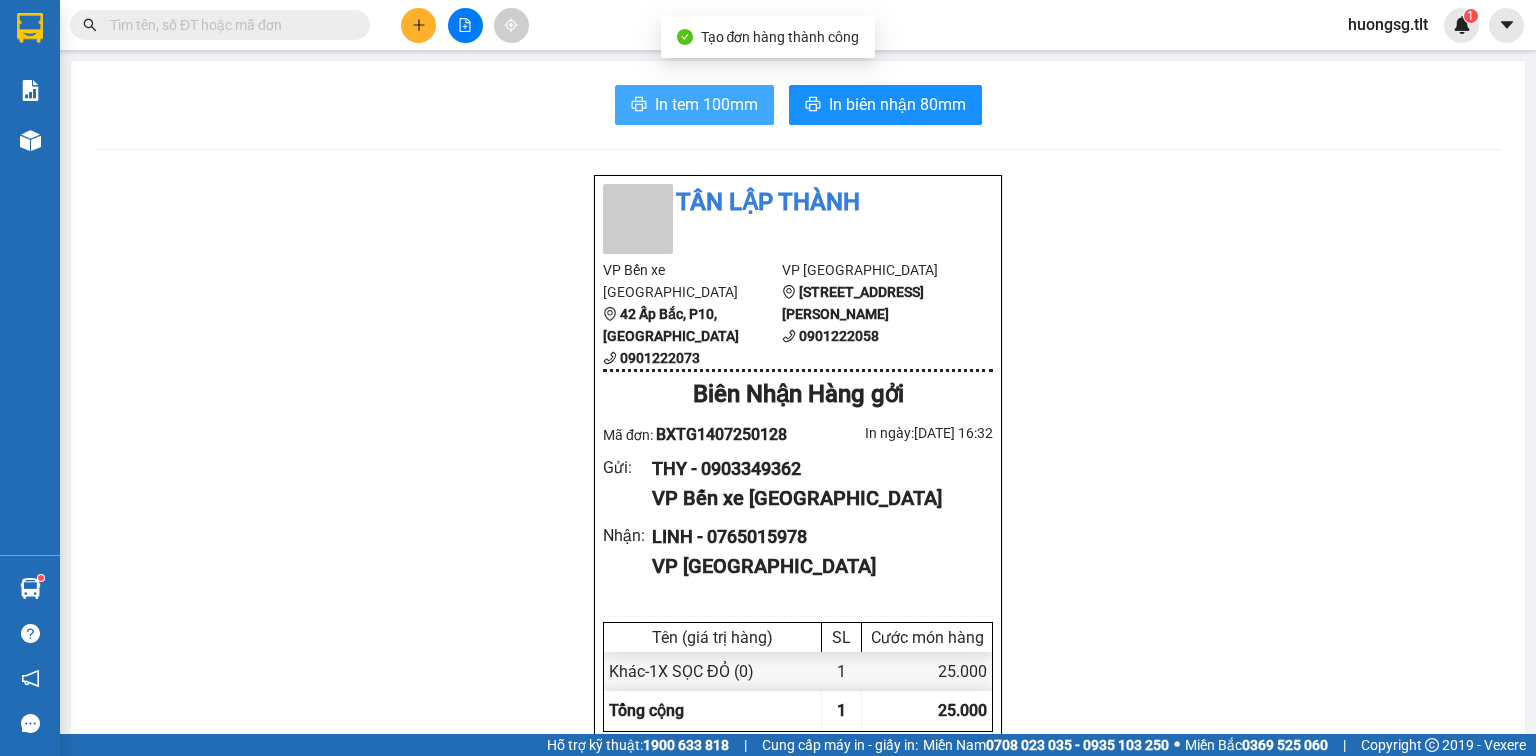 scroll, scrollTop: 0, scrollLeft: 0, axis: both 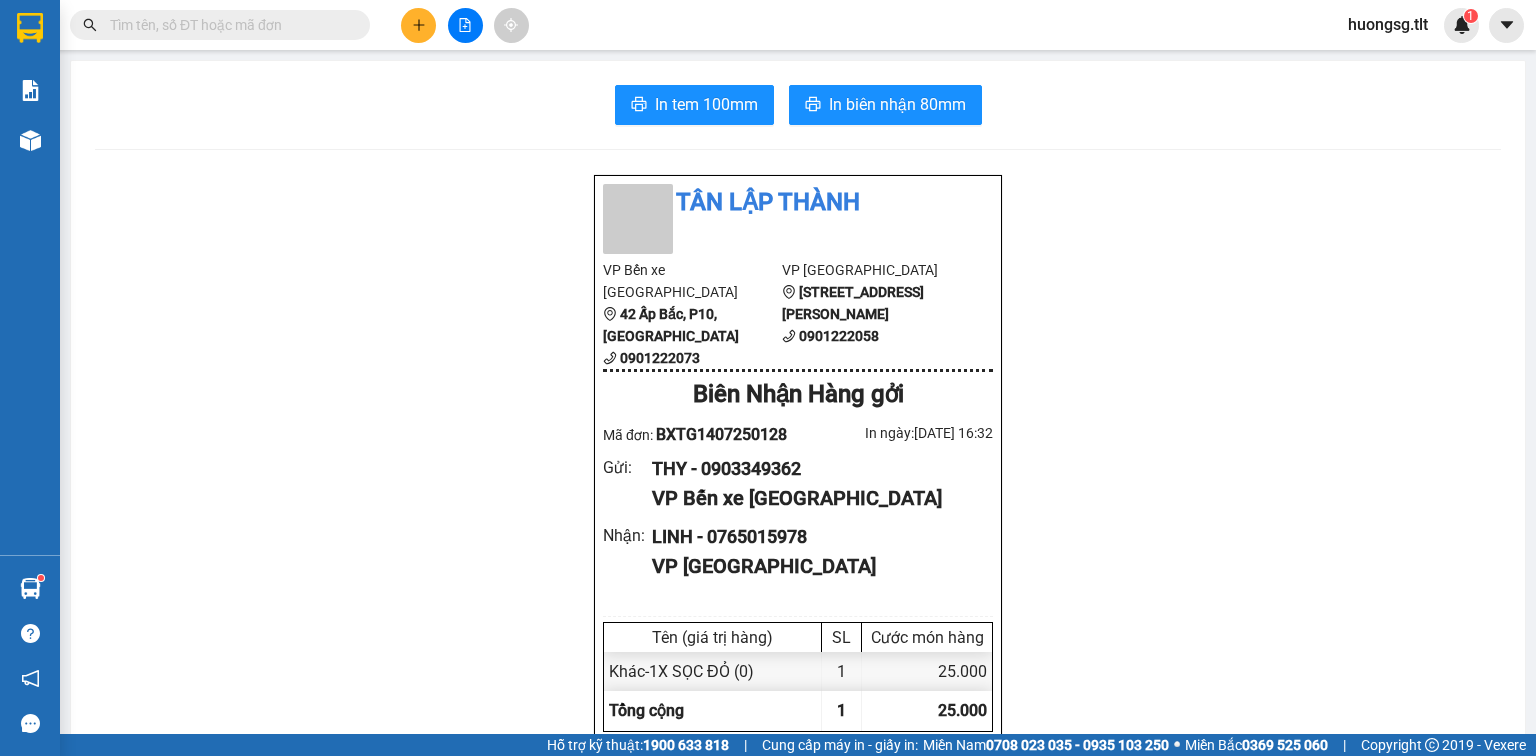 click at bounding box center (465, 25) 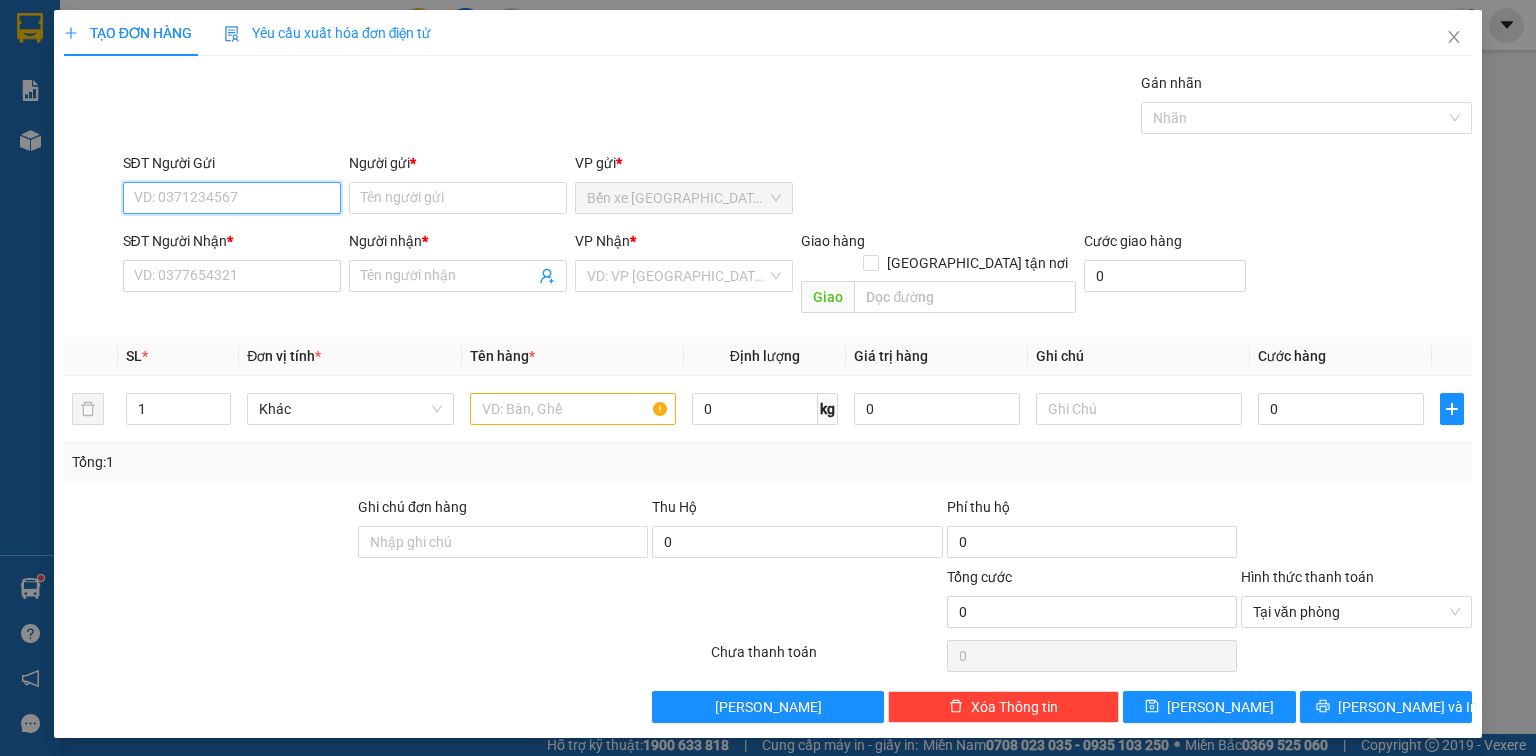 click on "SĐT Người Gửi" at bounding box center (232, 198) 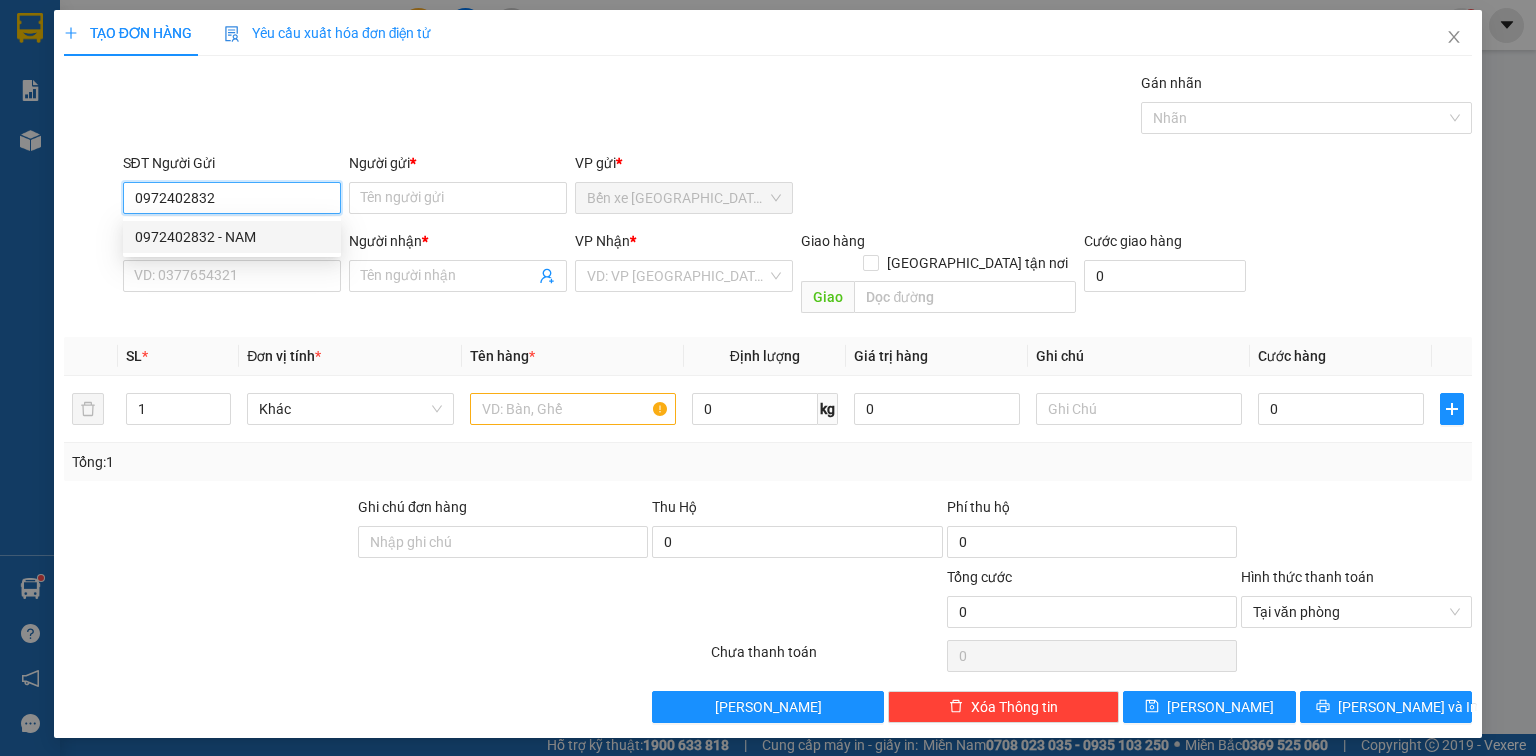 drag, startPoint x: 267, startPoint y: 228, endPoint x: 272, endPoint y: 270, distance: 42.296574 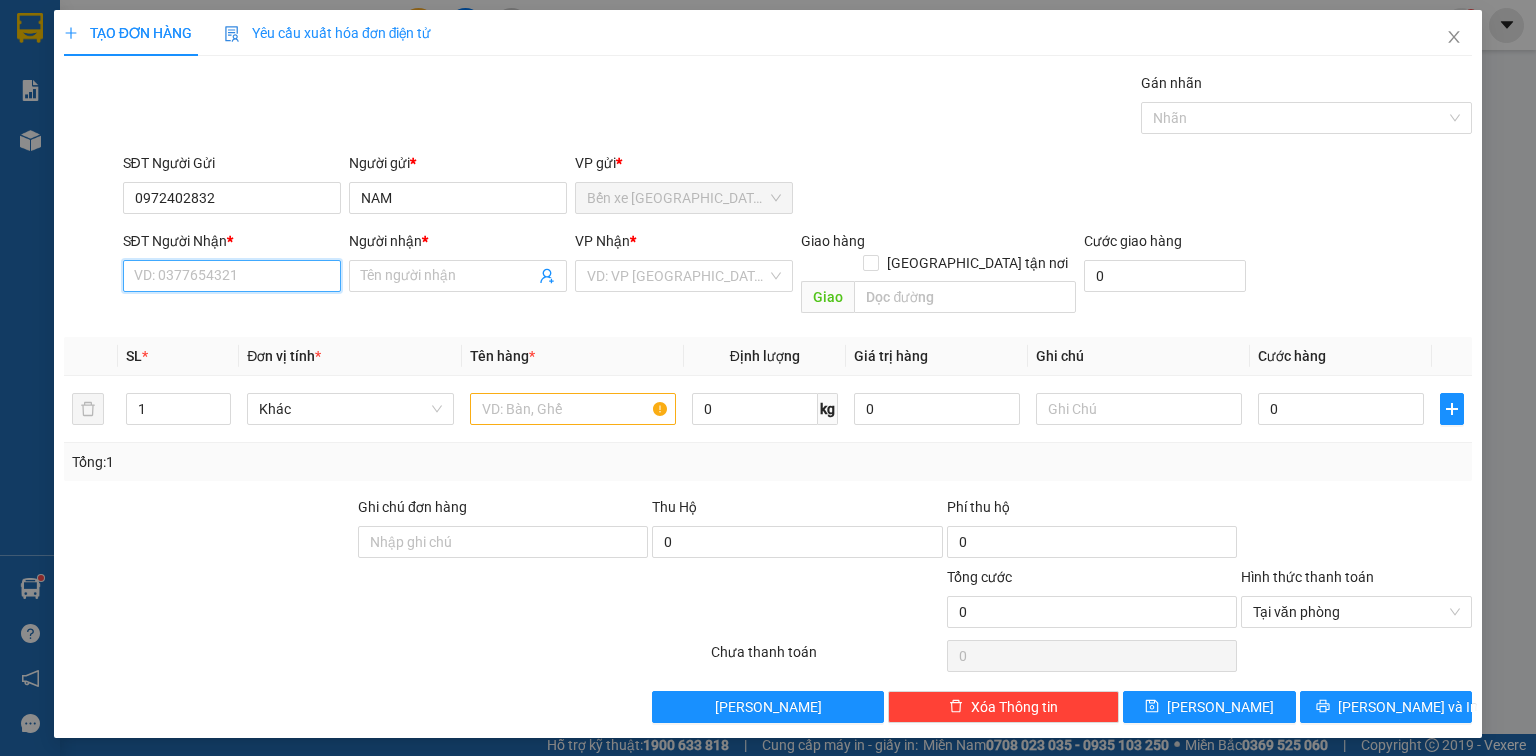 click on "SĐT Người Nhận  *" at bounding box center [232, 276] 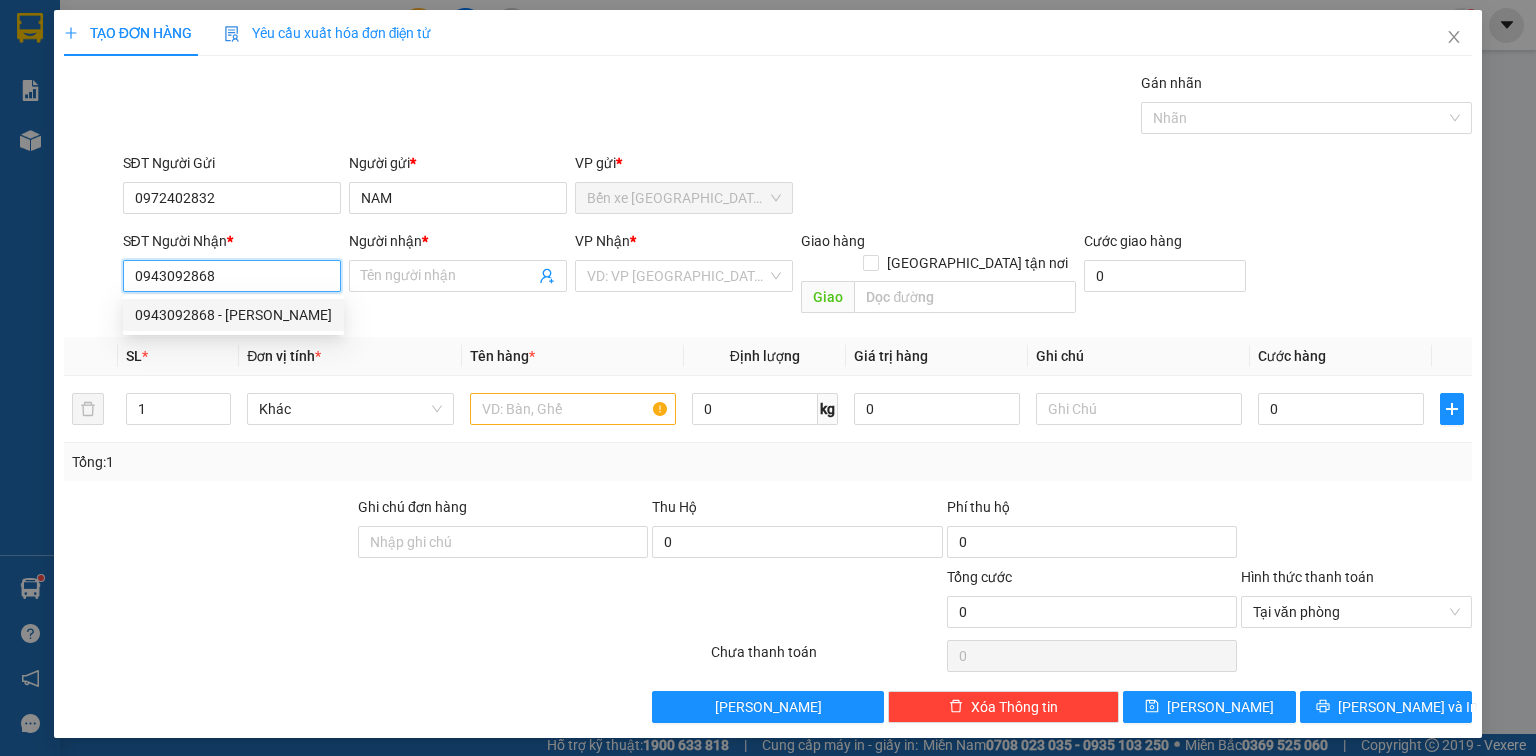 click on "0943092868 - PHƯƠNG ANH" at bounding box center (233, 315) 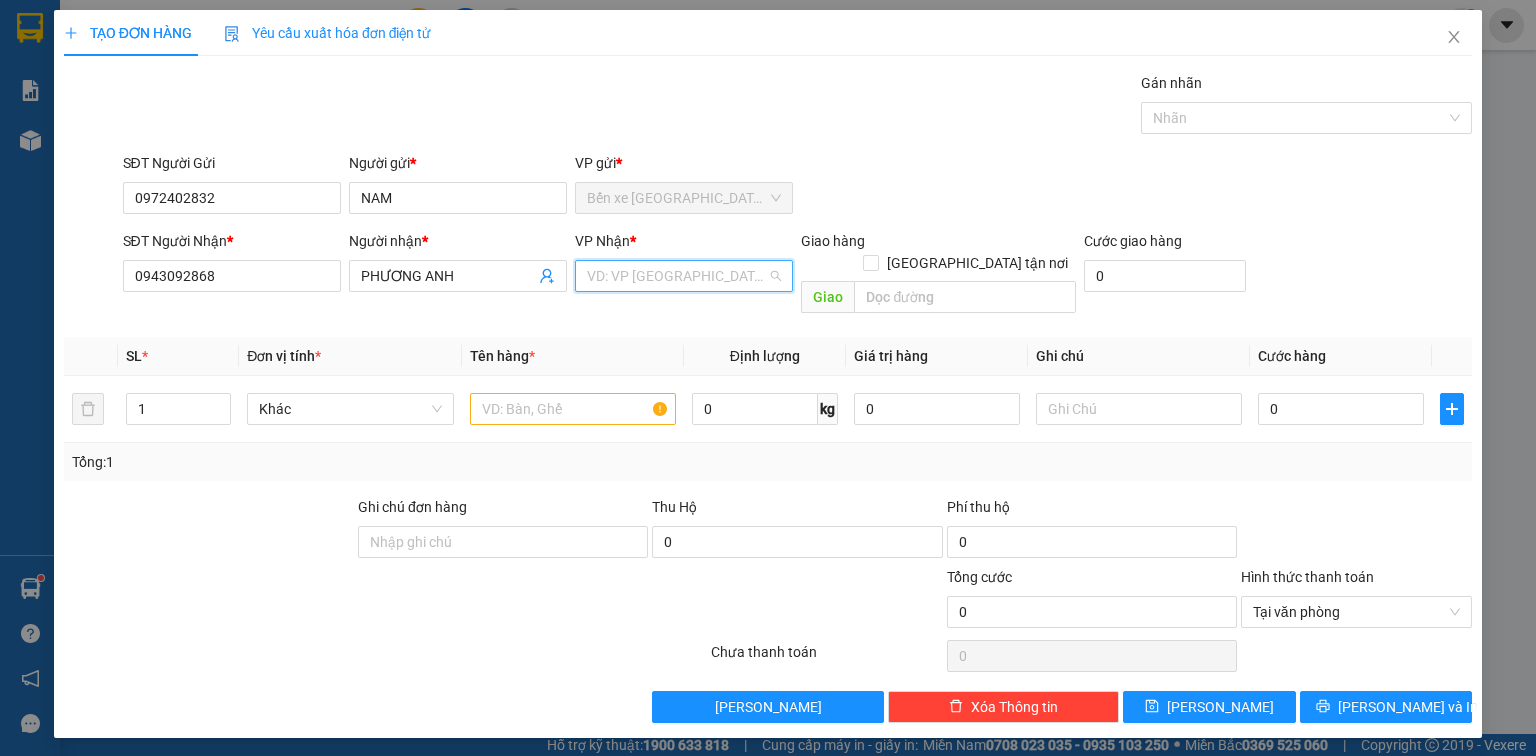 click at bounding box center (677, 276) 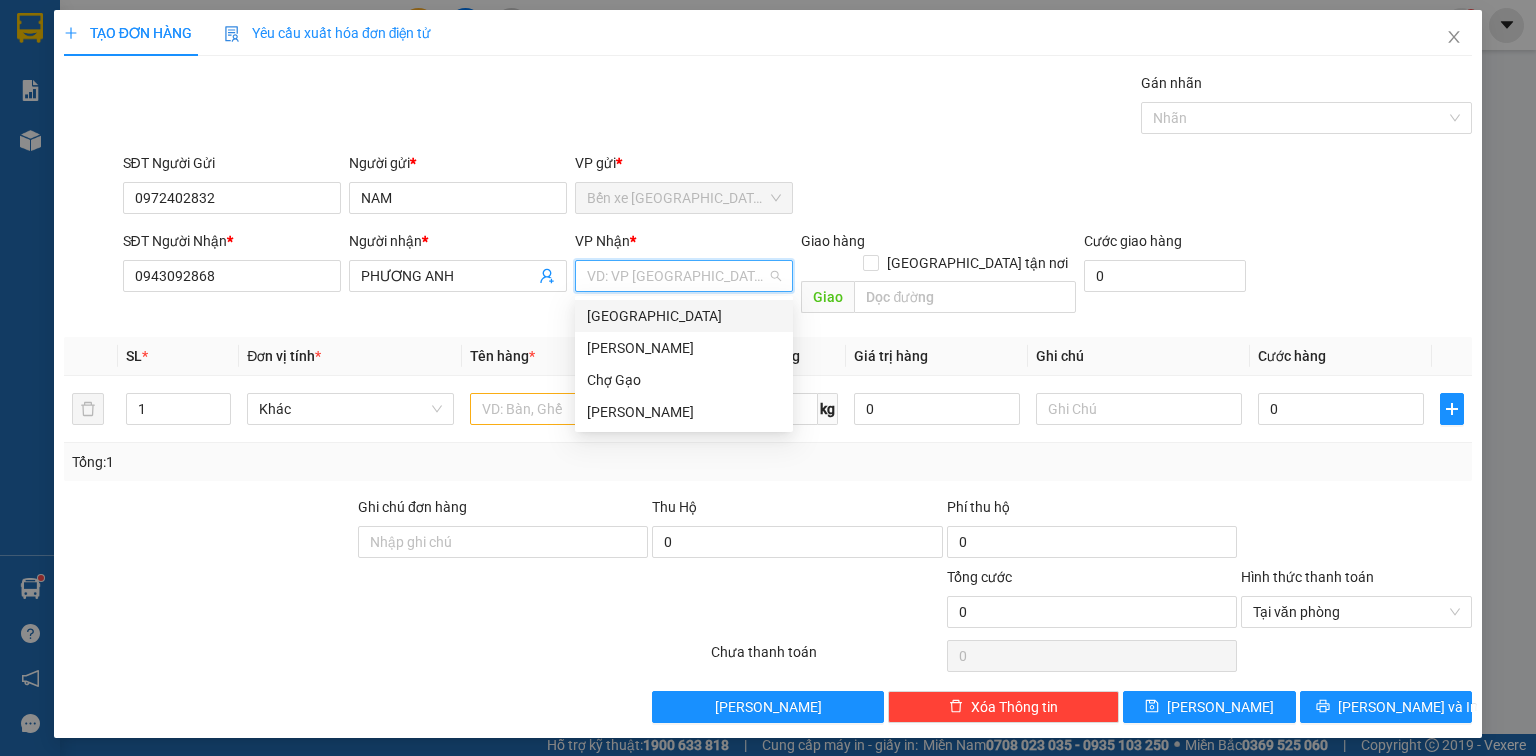 drag, startPoint x: 642, startPoint y: 310, endPoint x: 560, endPoint y: 360, distance: 96.04166 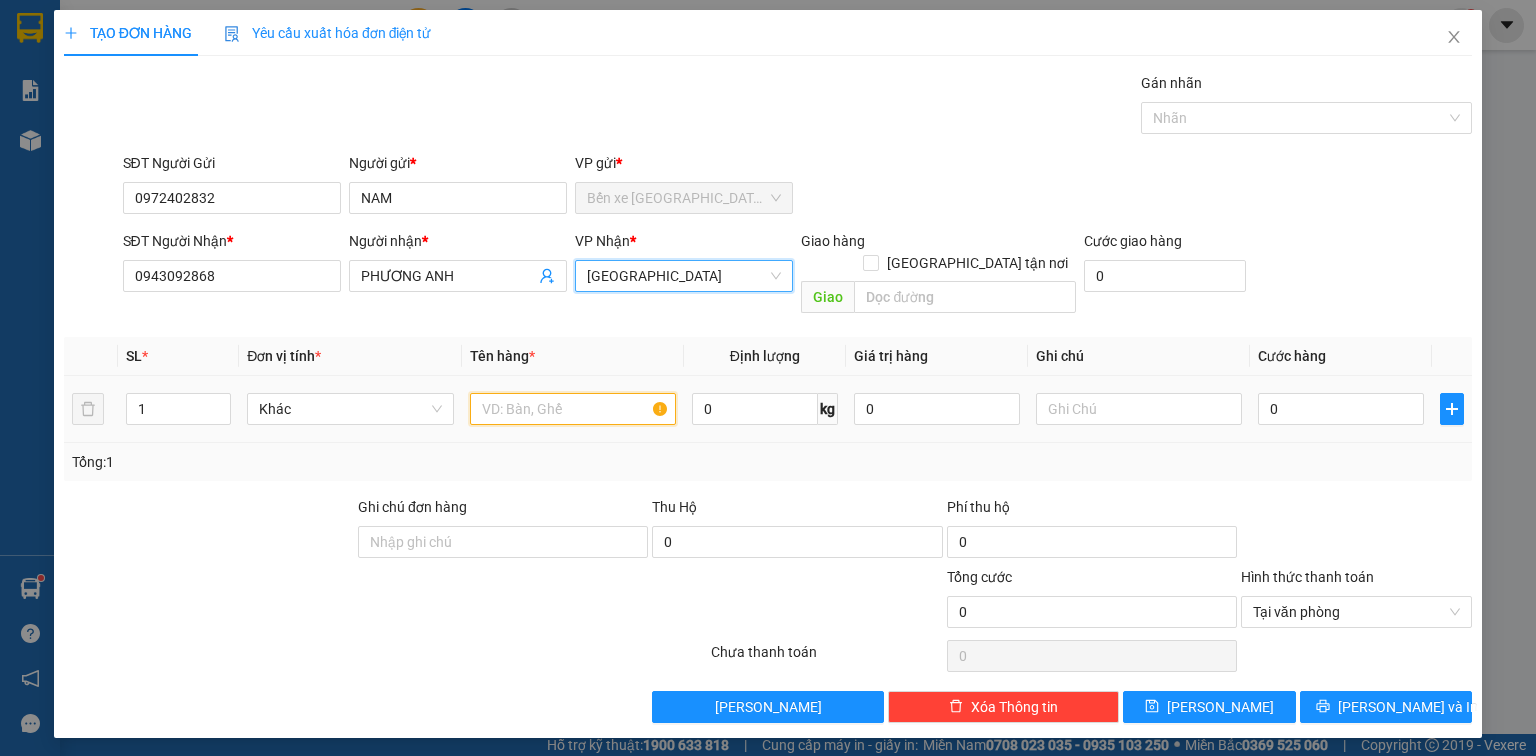 click at bounding box center [573, 409] 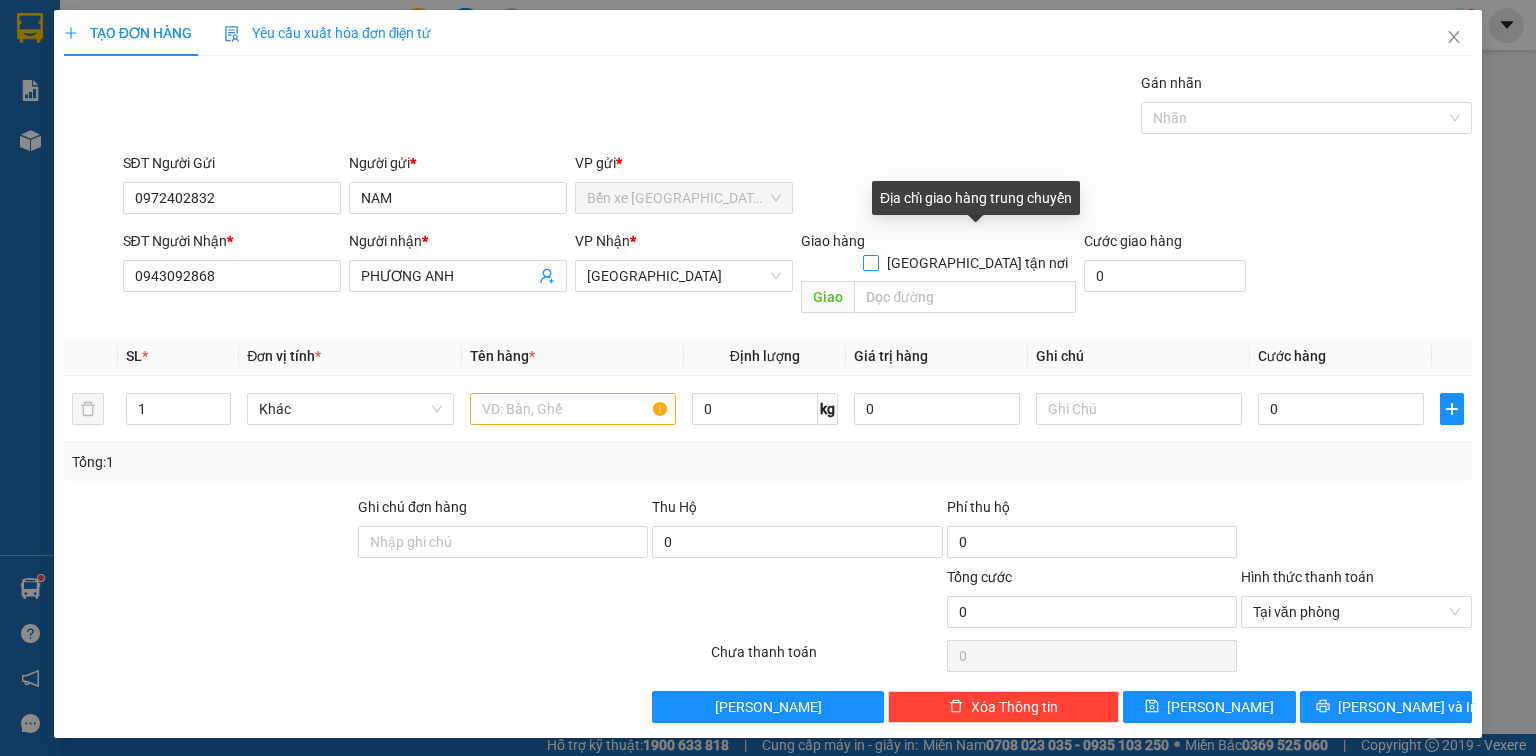 click on "Giao tận nơi" at bounding box center [870, 262] 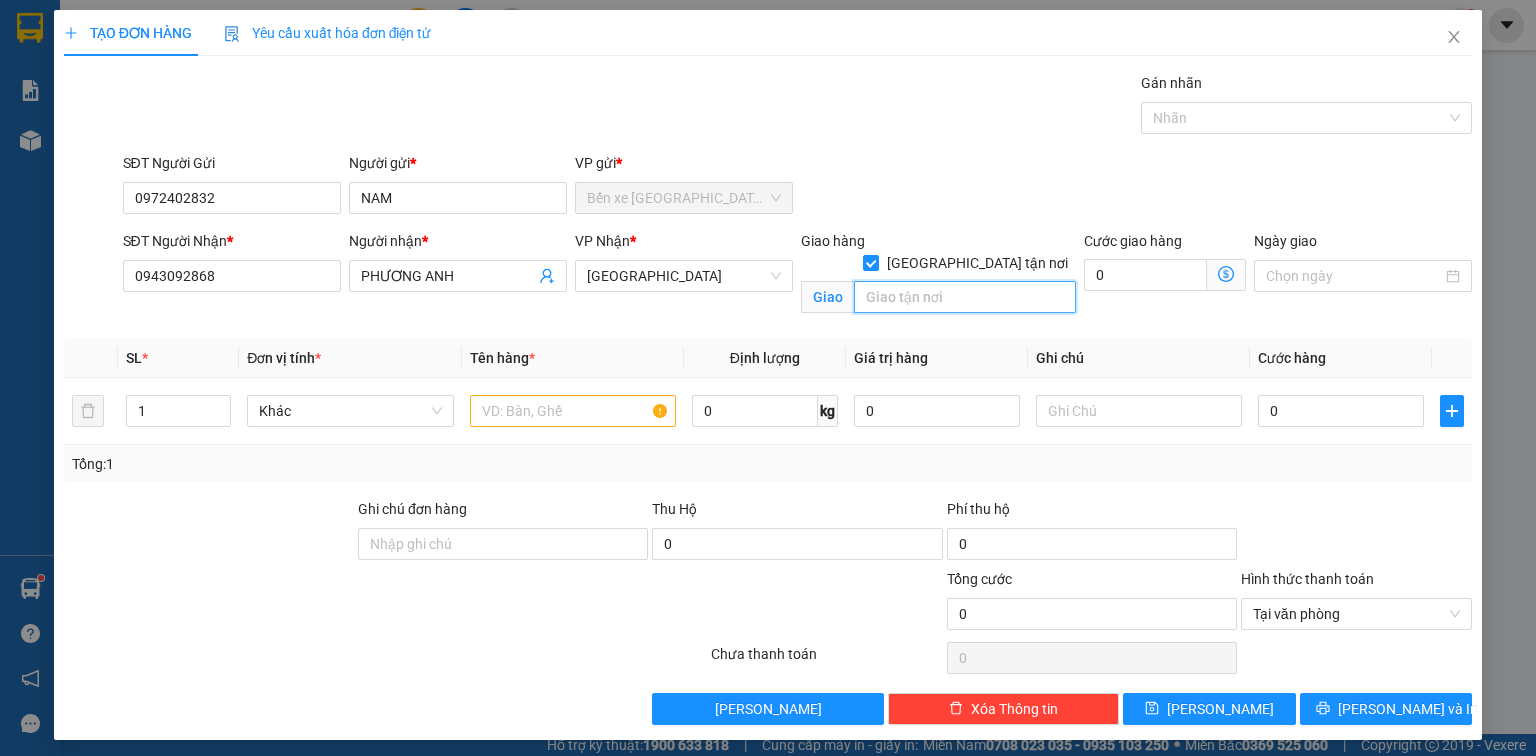 click at bounding box center (965, 297) 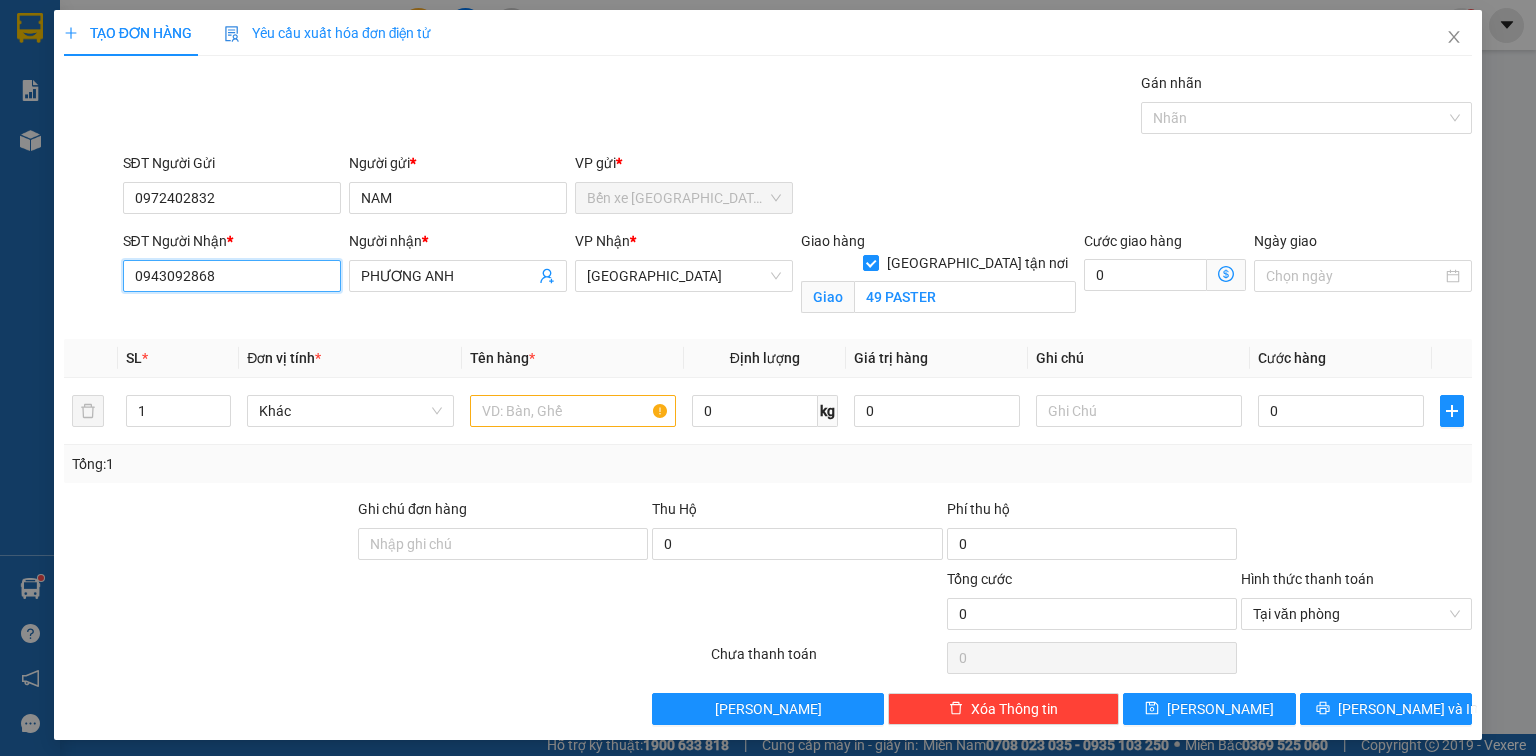 drag, startPoint x: 222, startPoint y: 272, endPoint x: 145, endPoint y: 267, distance: 77.16217 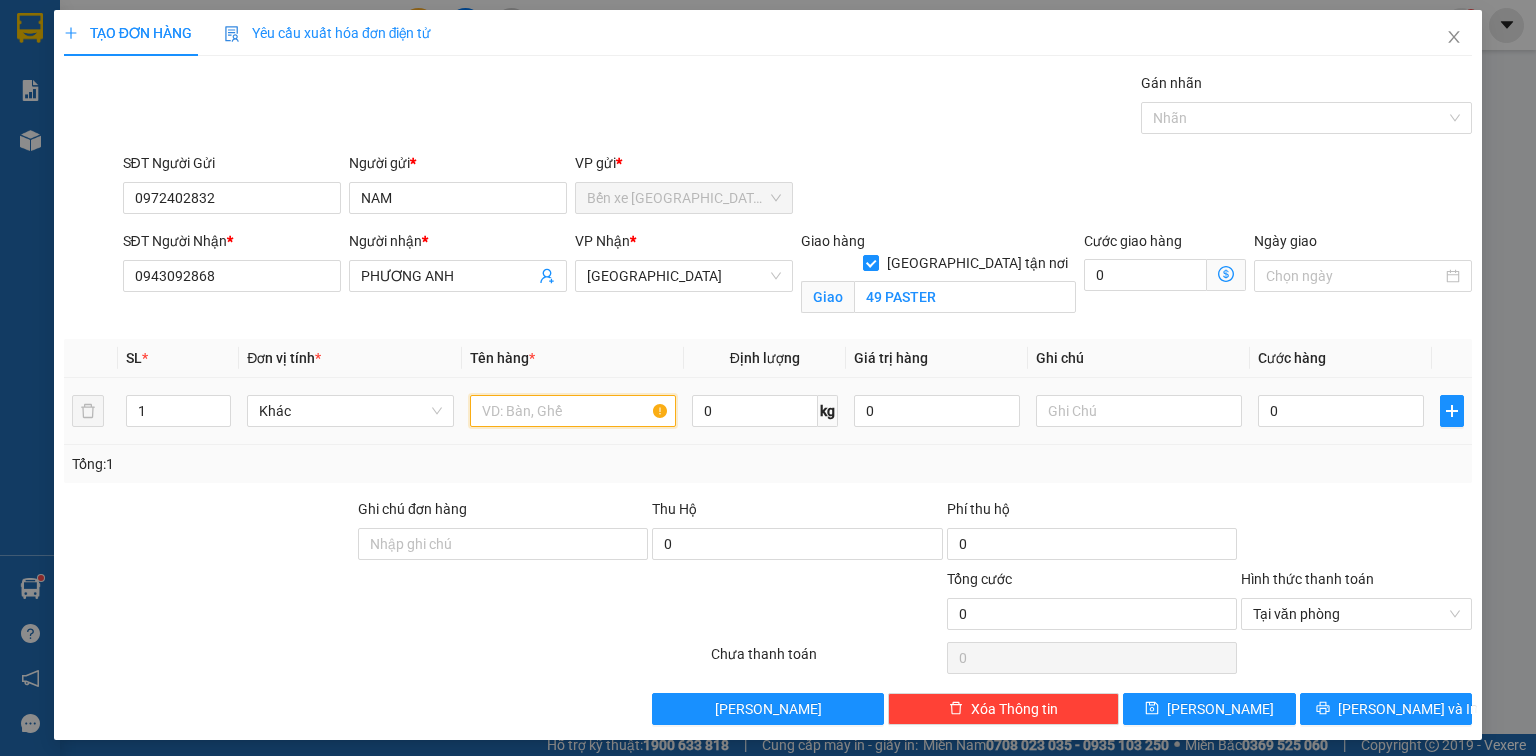 click at bounding box center (573, 411) 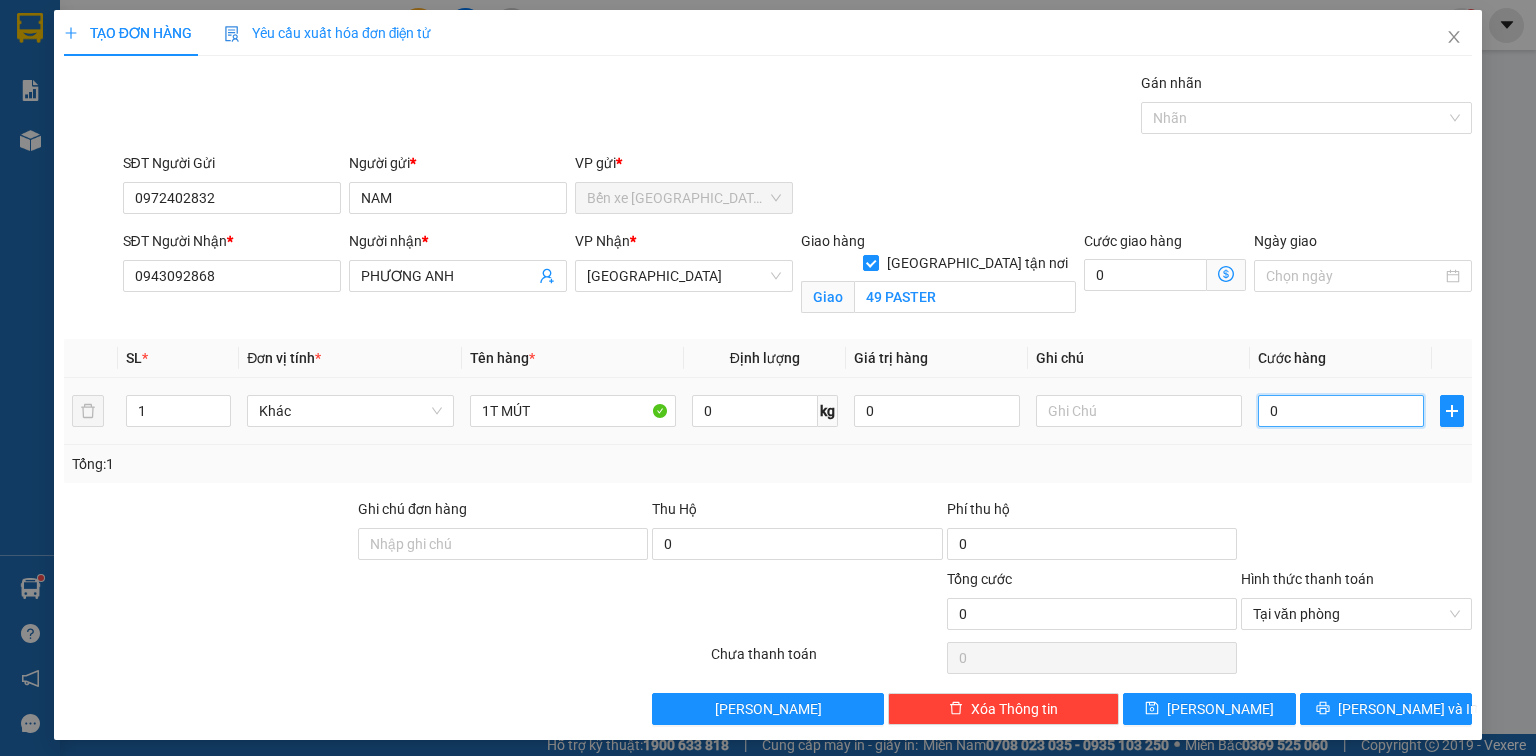 click on "0" at bounding box center (1341, 411) 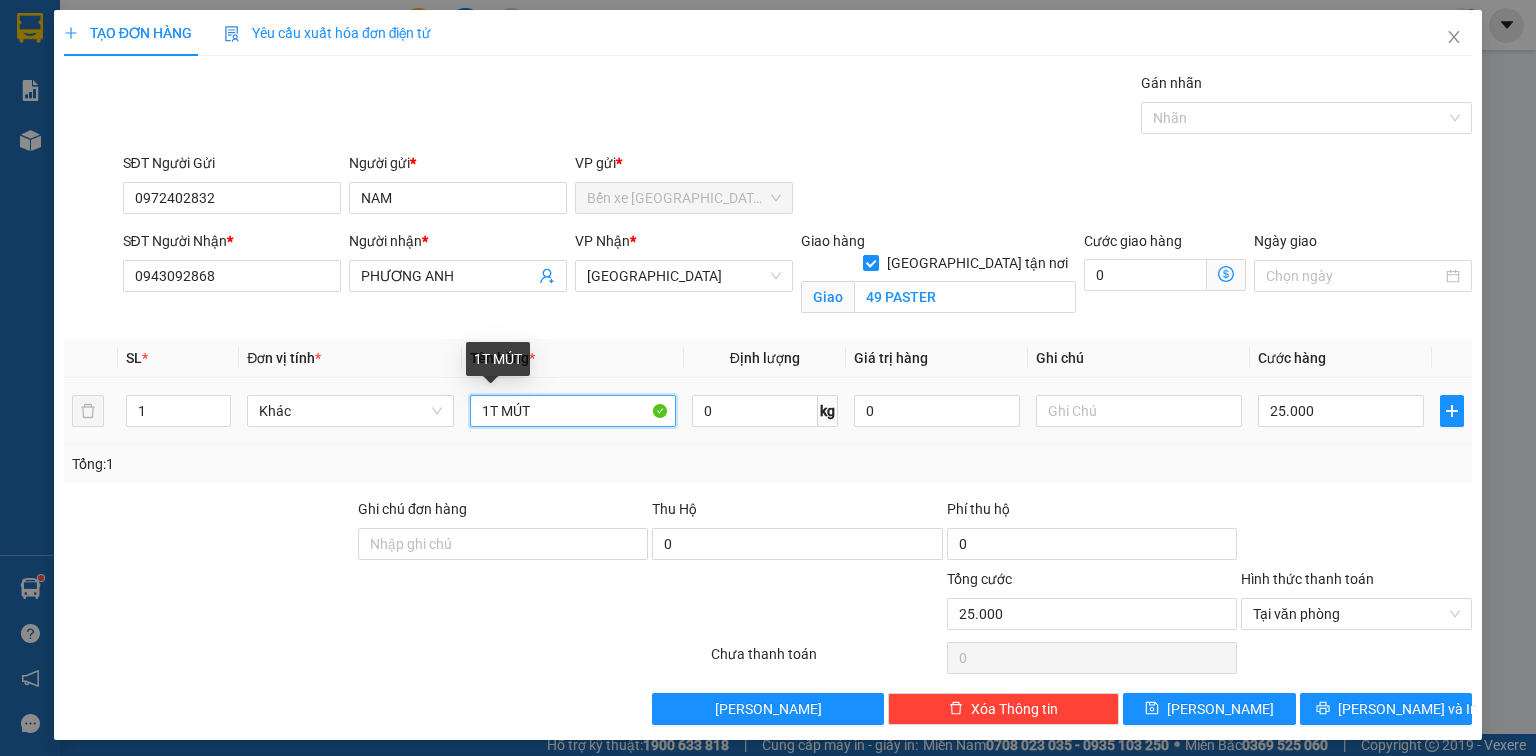 click on "1T MÚT" at bounding box center [573, 411] 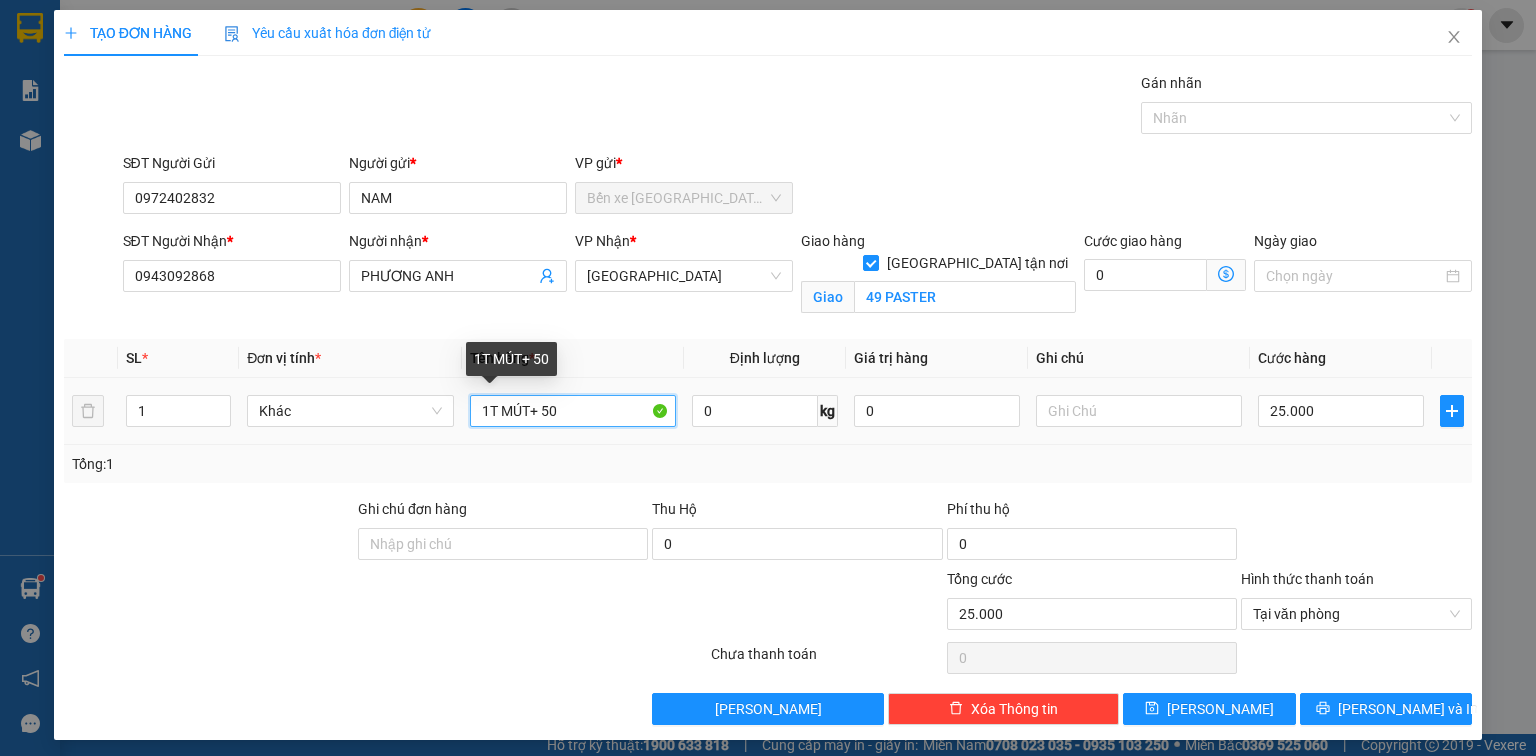 click on "1T MÚT+ 50" at bounding box center (573, 411) 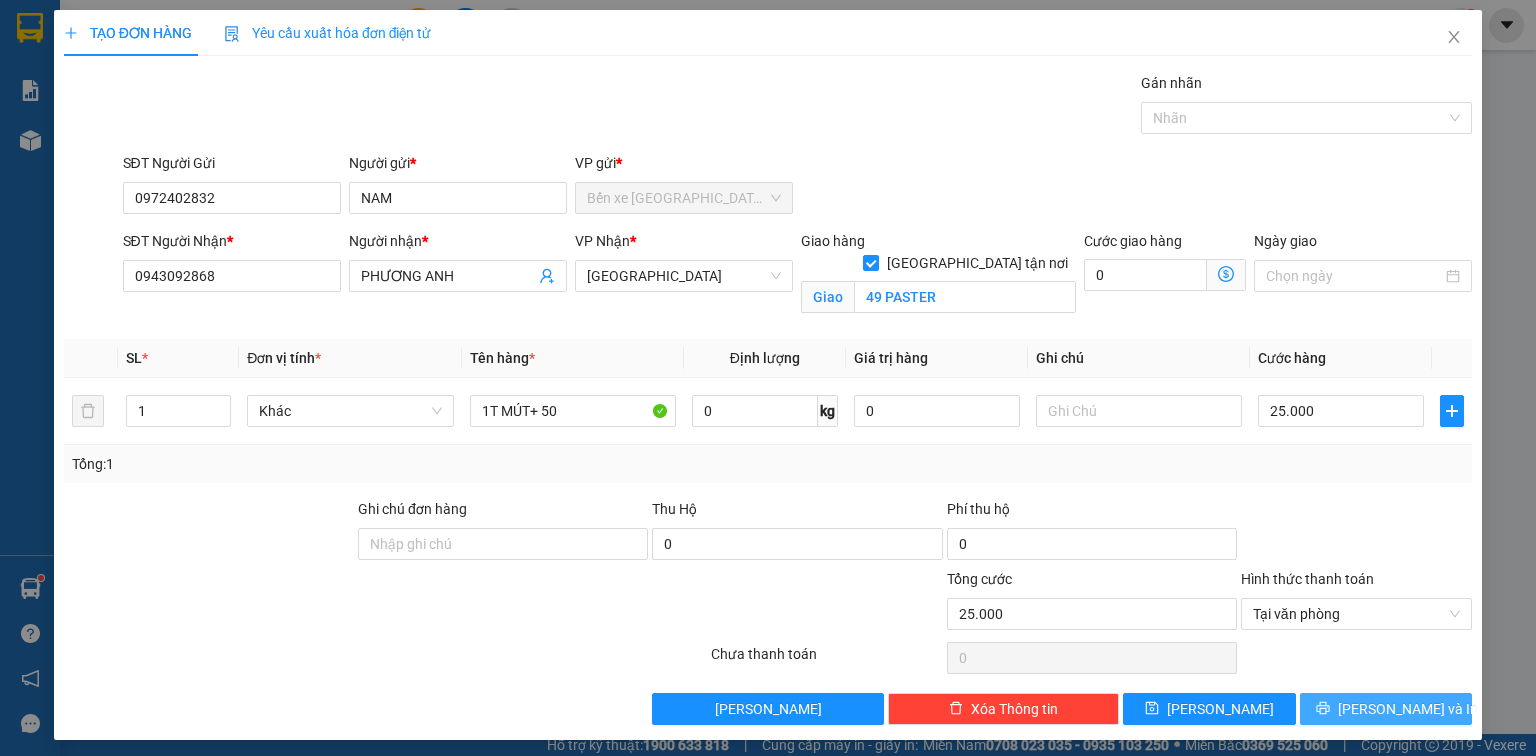 click on "Lưu và In" at bounding box center (1386, 709) 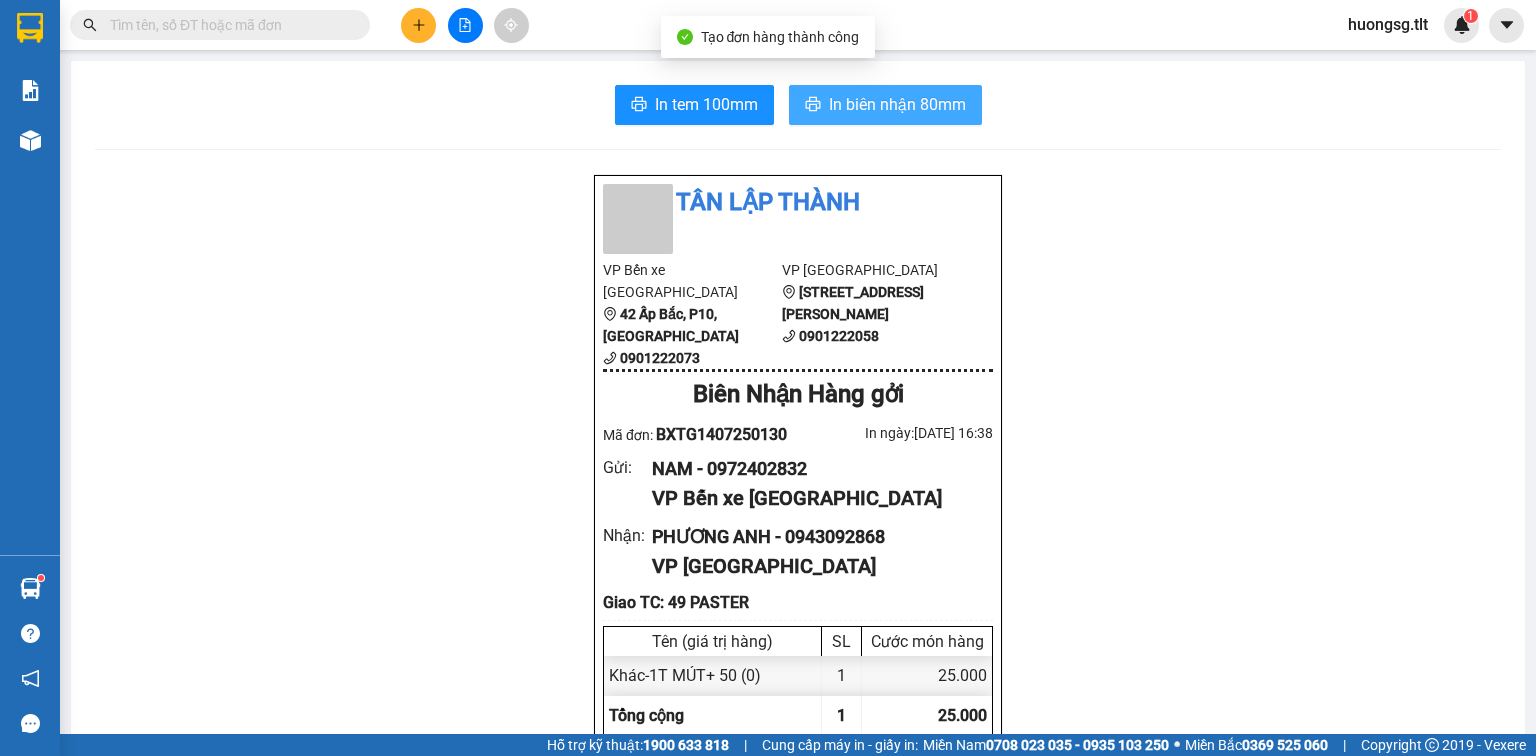 click on "In biên nhận 80mm" at bounding box center (897, 104) 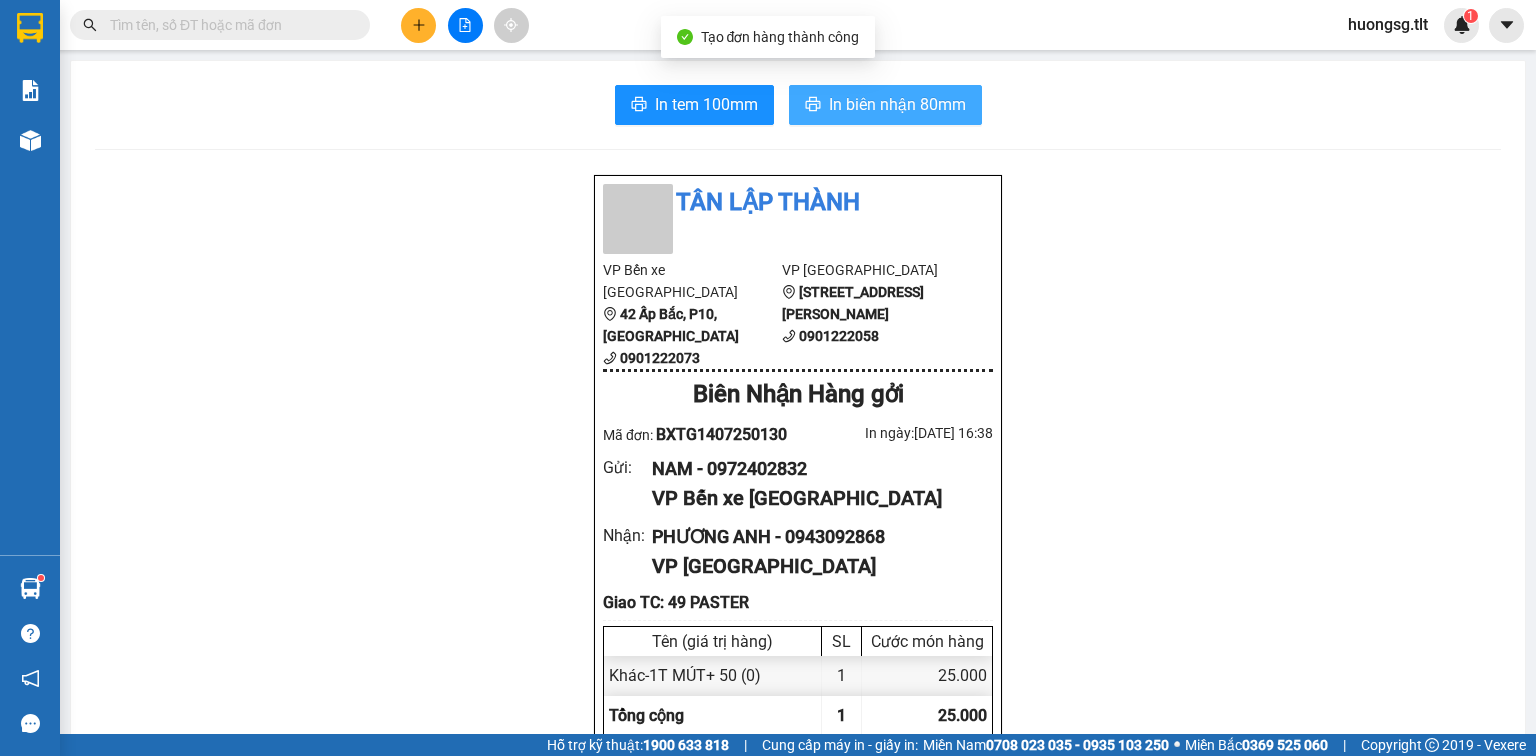 scroll, scrollTop: 0, scrollLeft: 0, axis: both 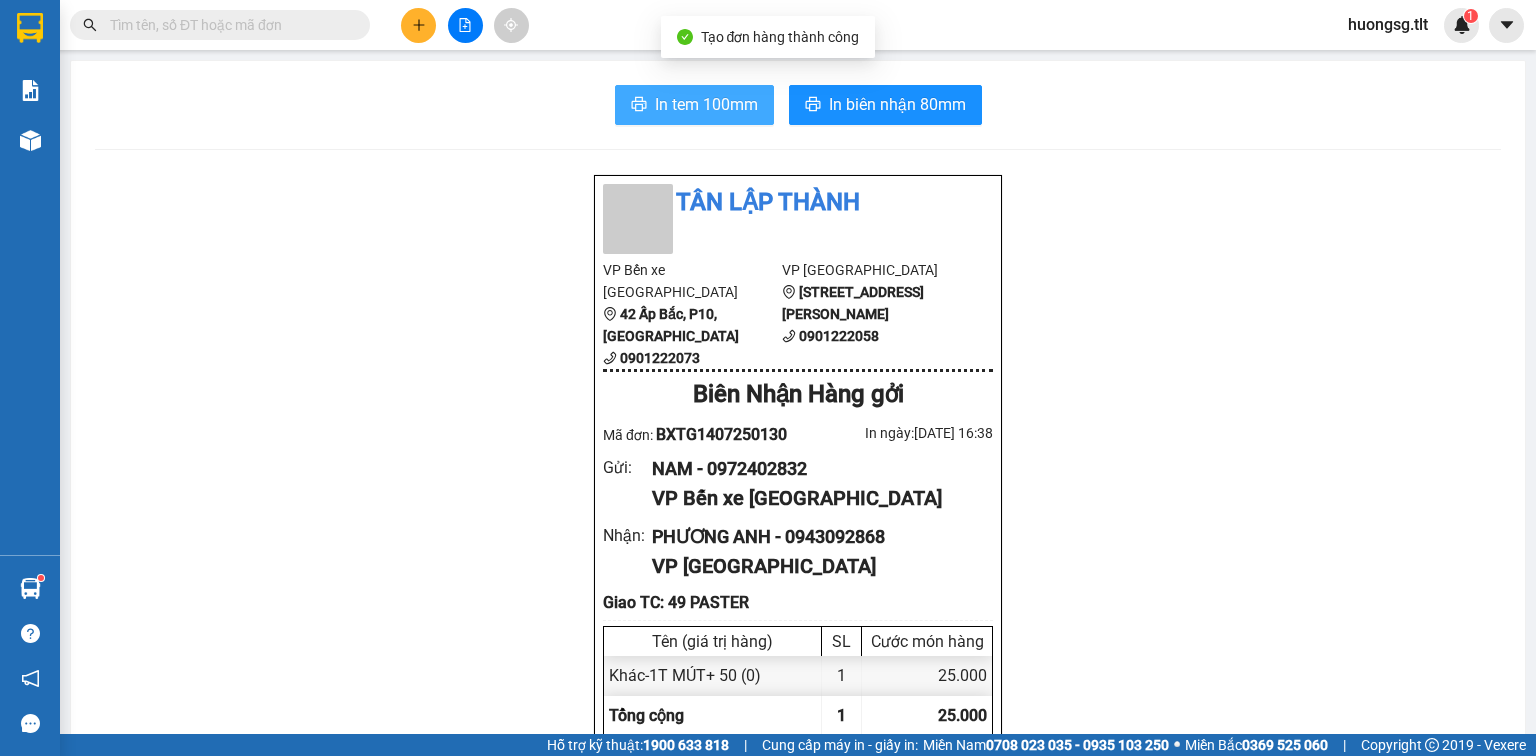 click on "In tem 100mm" at bounding box center (706, 104) 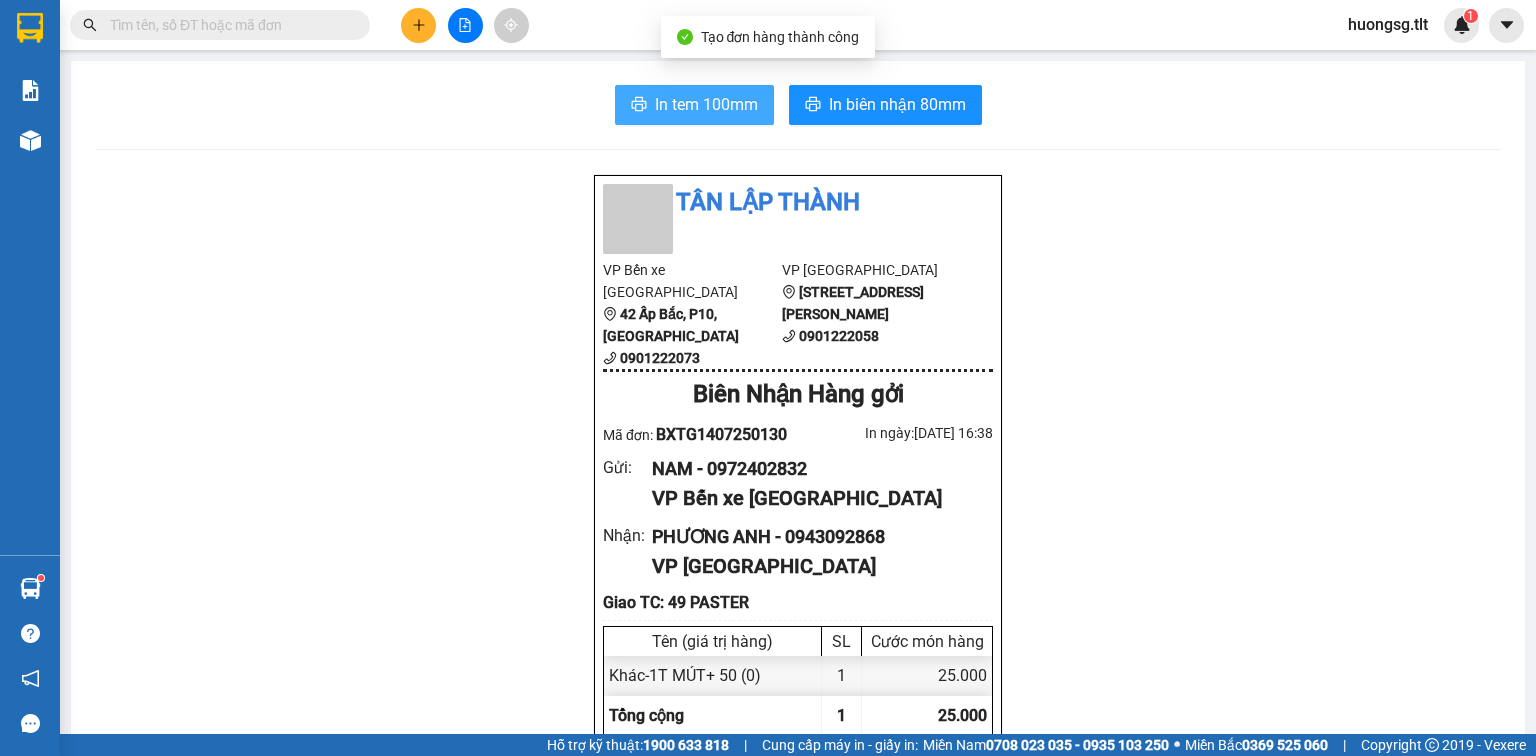 scroll, scrollTop: 0, scrollLeft: 0, axis: both 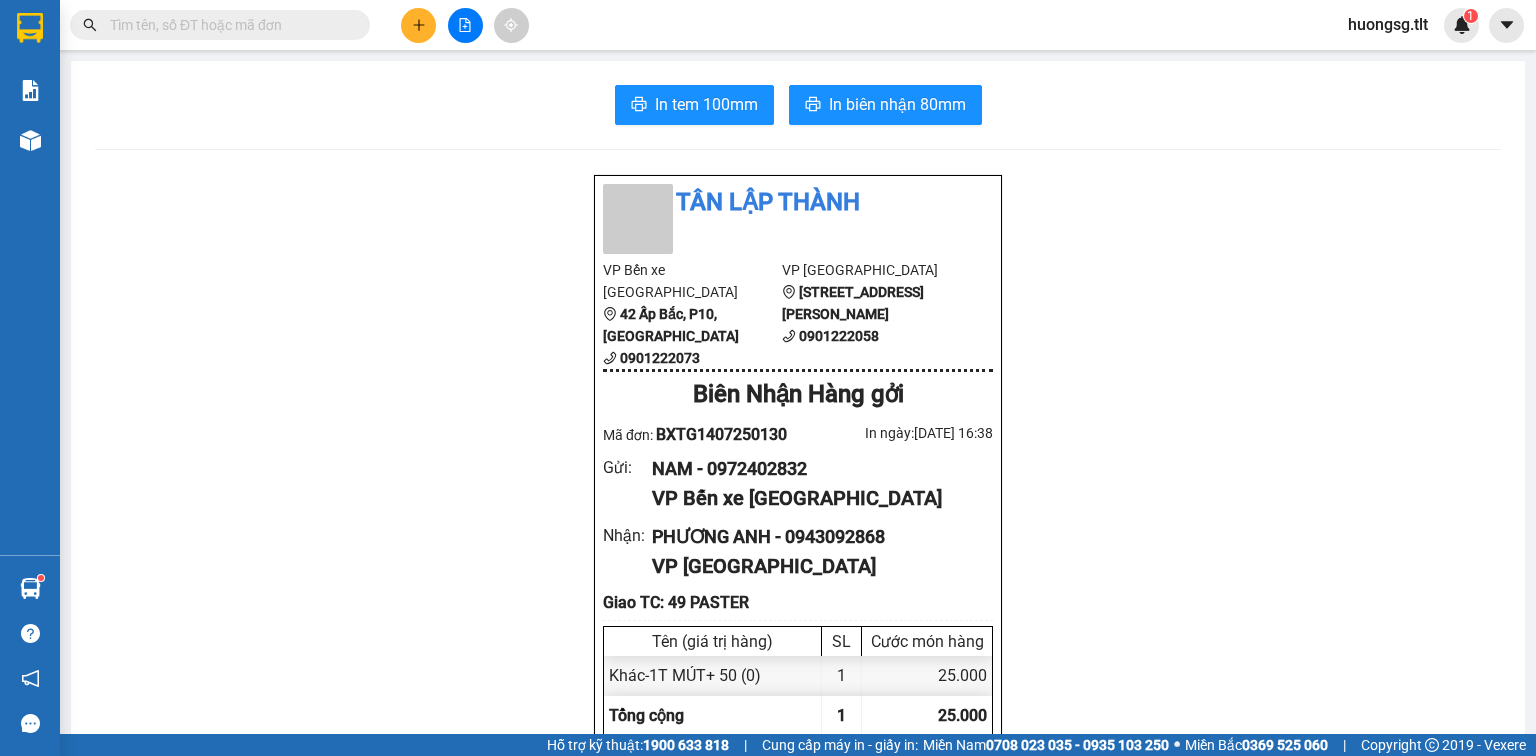 click 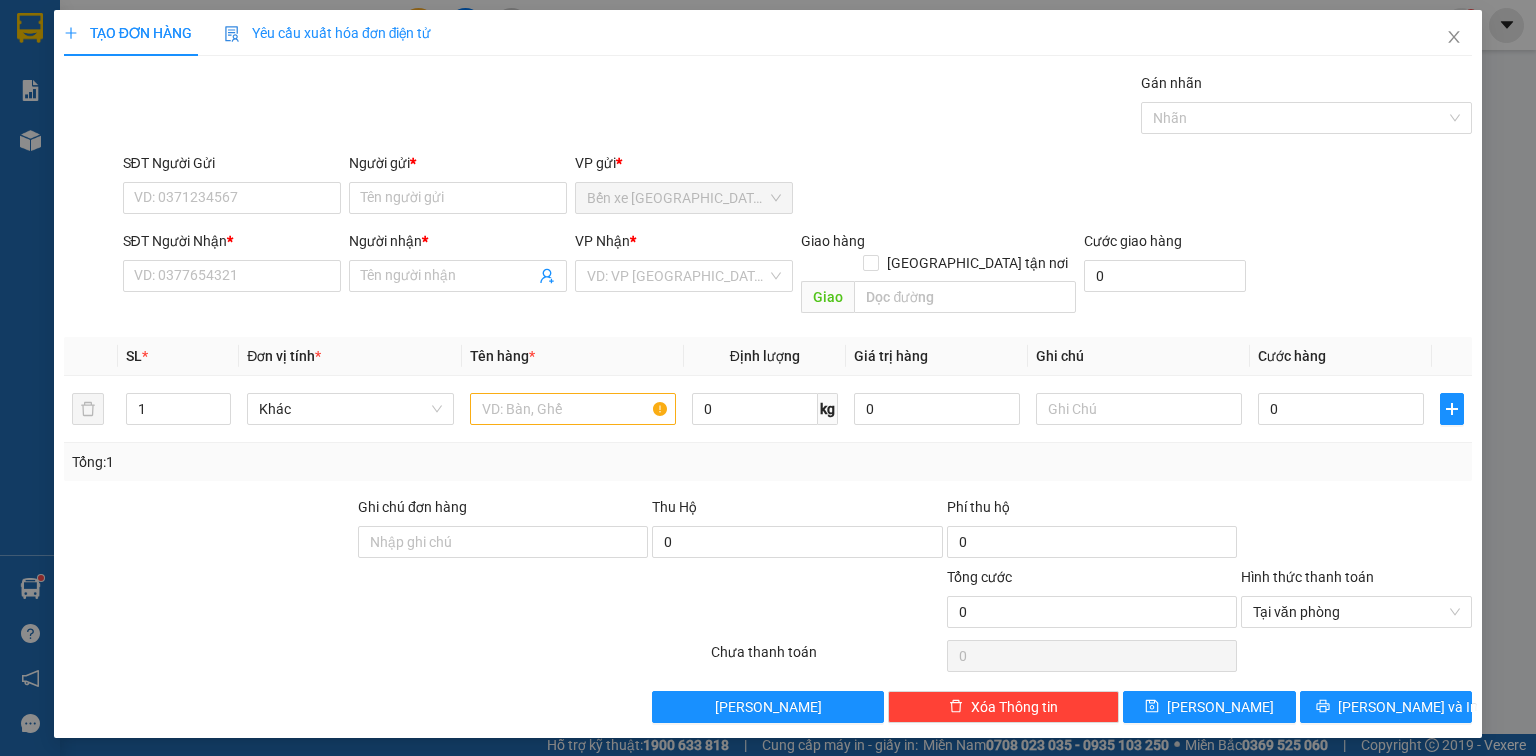 click on "TẠO ĐƠN HÀNG Yêu cầu xuất hóa đơn điện tử Transit Pickup Surcharge Ids Transit Deliver Surcharge Ids Transit Deliver Surcharge Transit Deliver Surcharge Gán nhãn   Nhãn SĐT Người Gửi VD: 0371234567 Người gửi  * Tên người gửi VP gửi  * Bến xe Tiền Giang SĐT Người Nhận  * VD: 0377654321 Người nhận  * Tên người nhận VP Nhận  * VD: VP Sài Gòn Giao hàng Giao tận nơi Giao Cước giao hàng 0 SL  * Đơn vị tính  * Tên hàng  * Định lượng Giá trị hàng Ghi chú Cước hàng                   1 Khác 0 kg 0 0 Tổng:  1 Ghi chú đơn hàng Thu Hộ 0 Phí thu hộ 0 Tổng cước 0 Hình thức thanh toán Tại văn phòng Số tiền thu trước Chưa thanh toán 0 Chọn HT Thanh Toán Lưu nháp Xóa Thông tin Lưu Lưu và In" at bounding box center [768, 378] 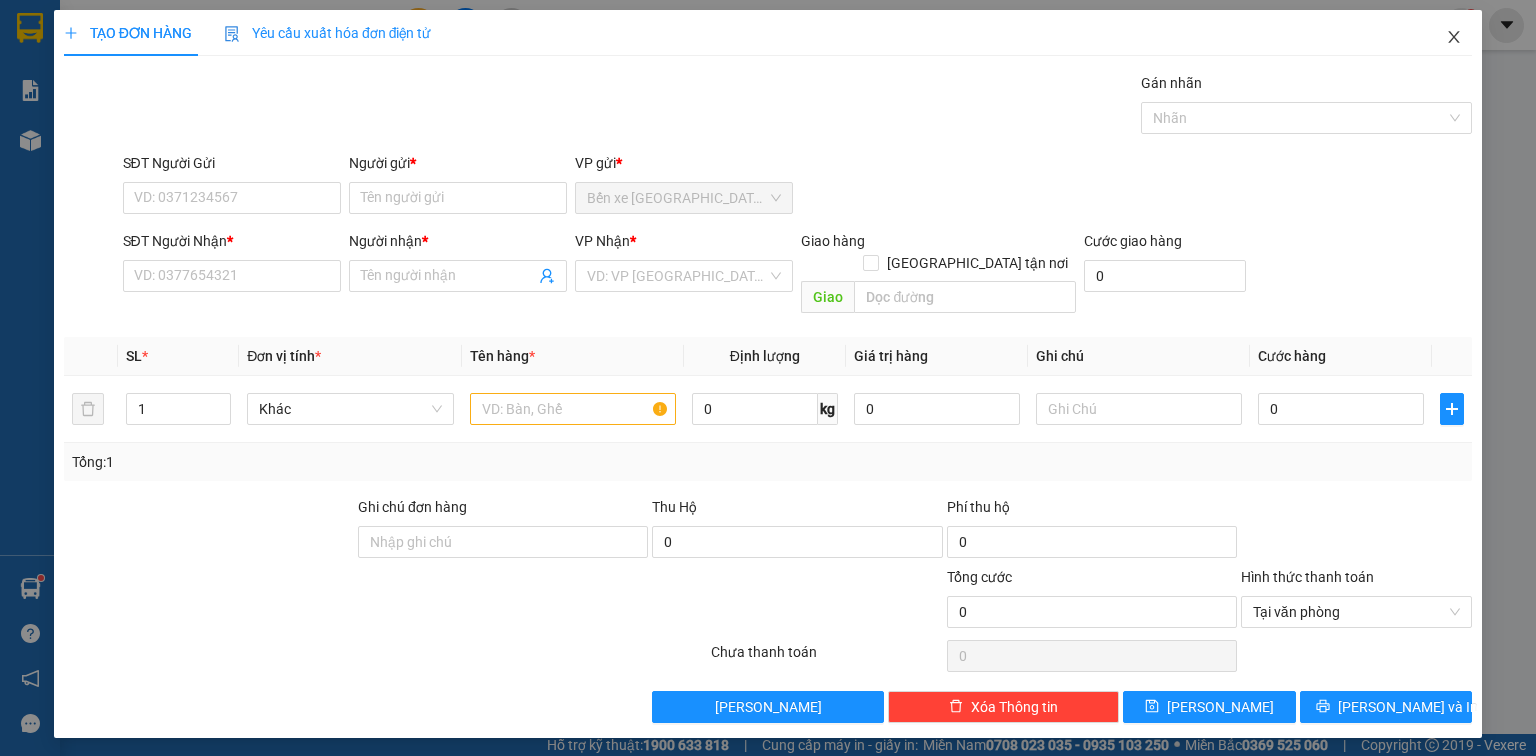 click 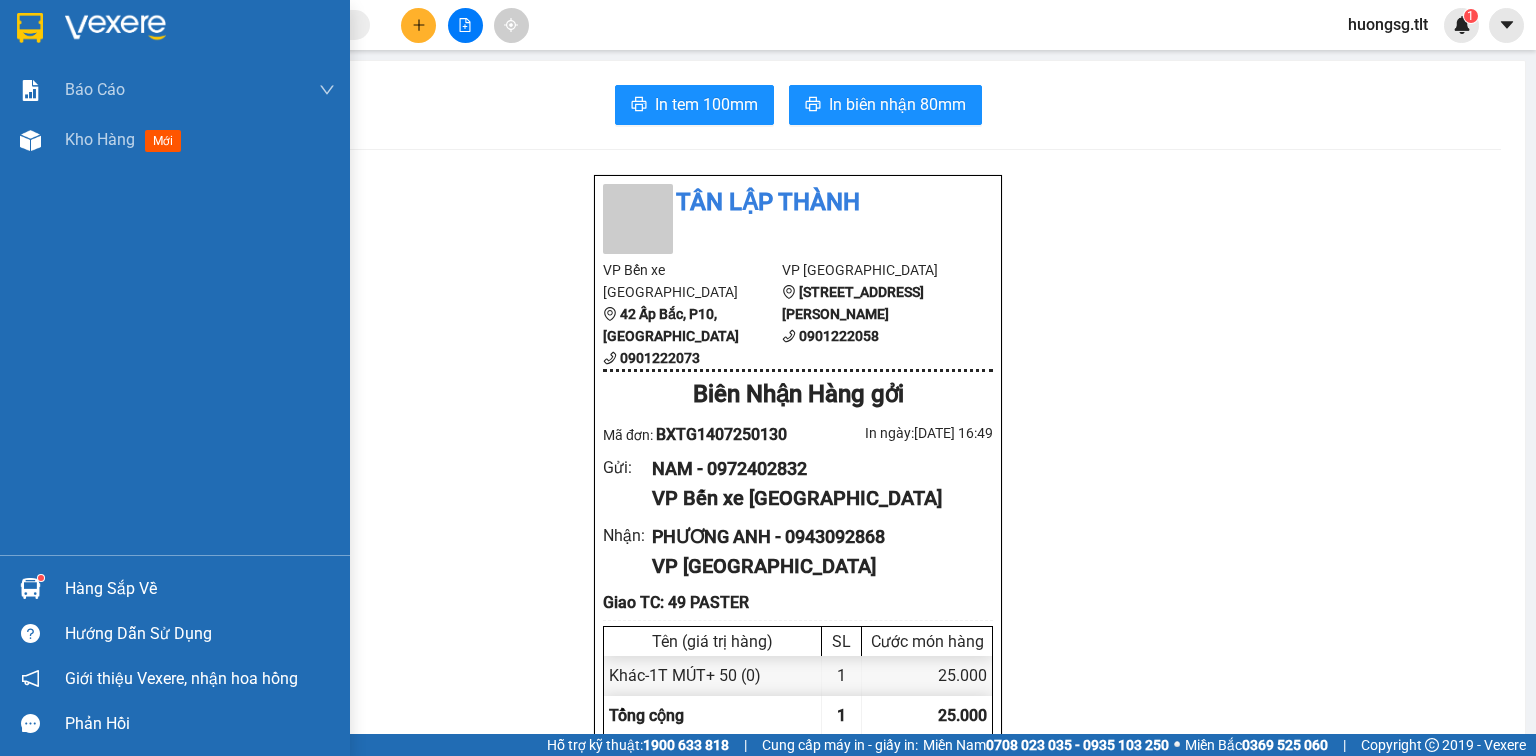 click on "Hàng sắp về" at bounding box center (175, 588) 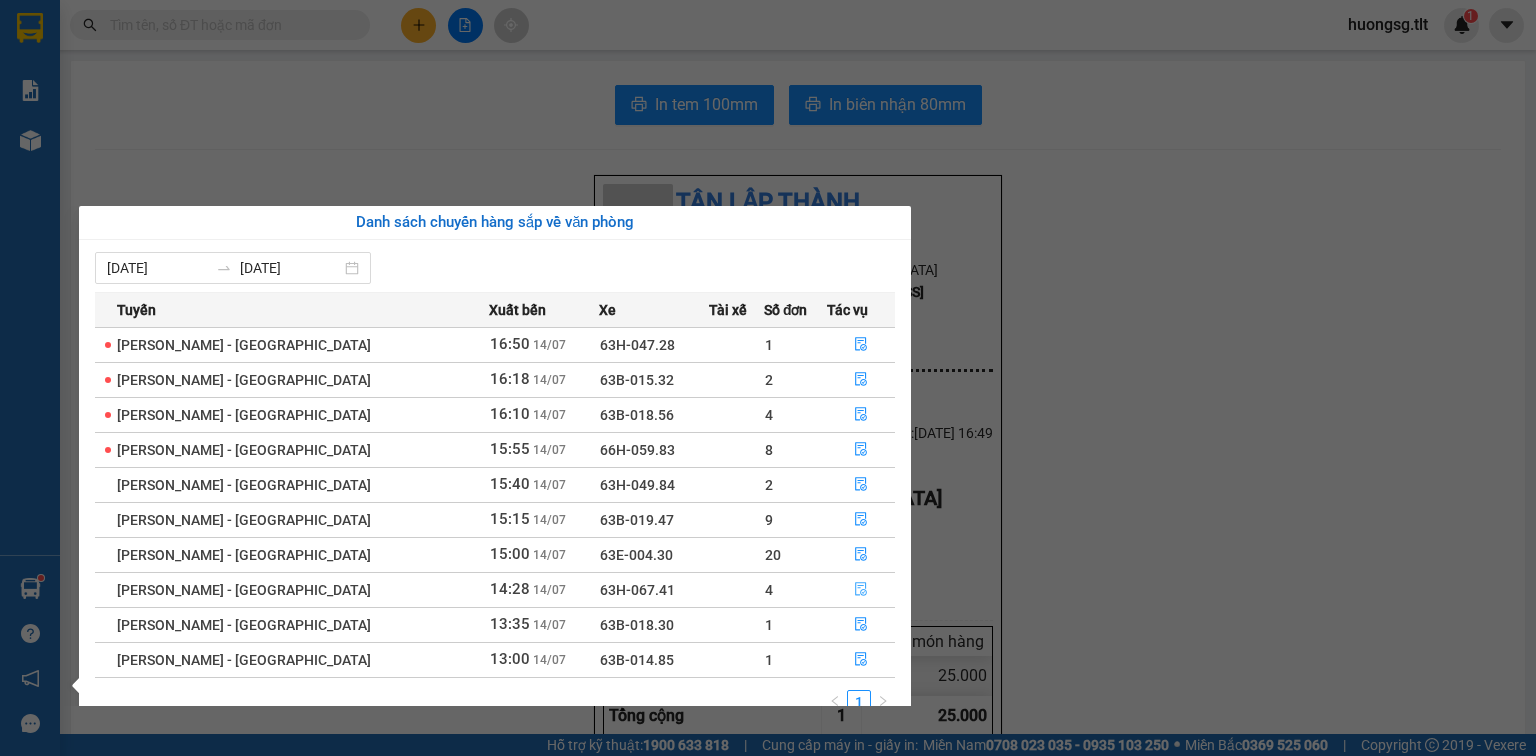 click 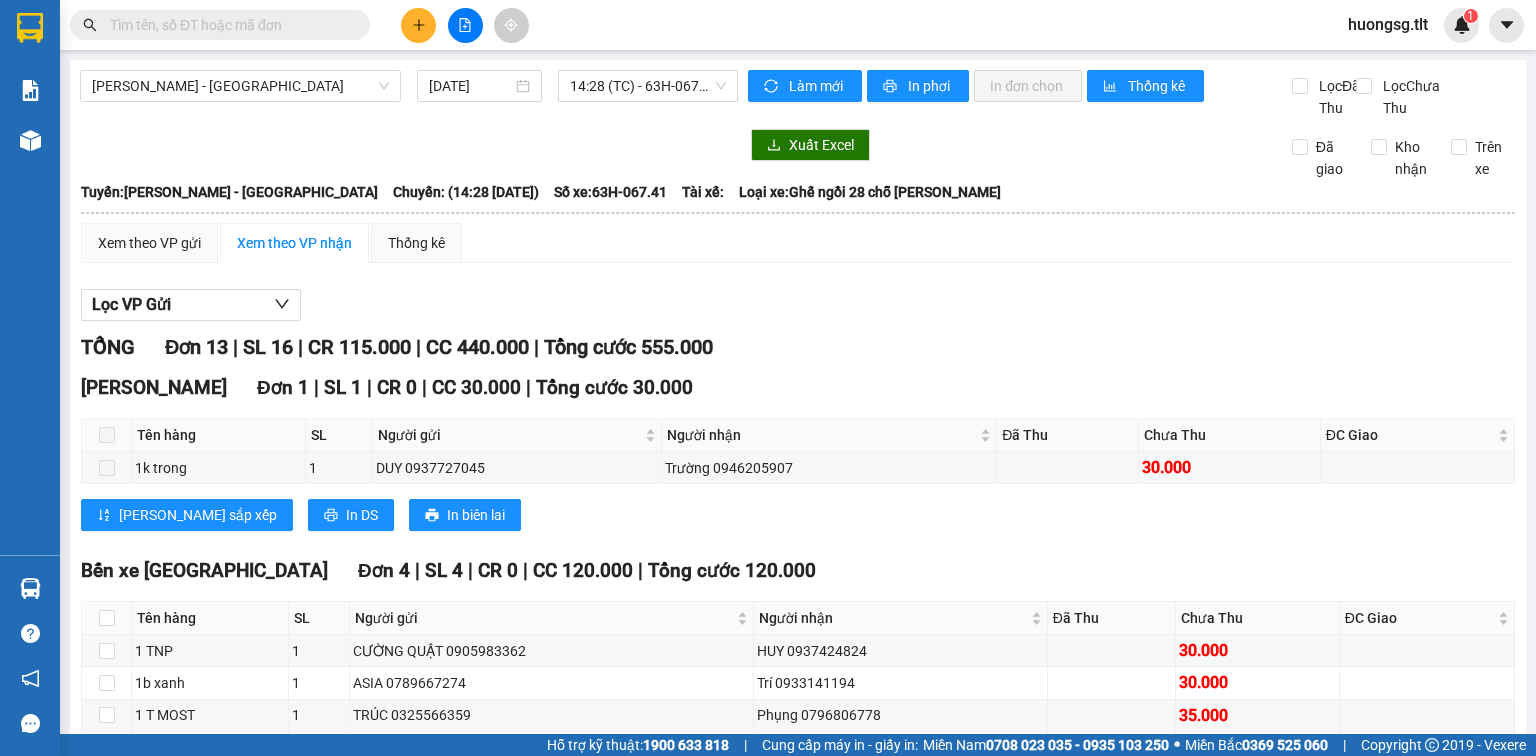 scroll, scrollTop: 240, scrollLeft: 0, axis: vertical 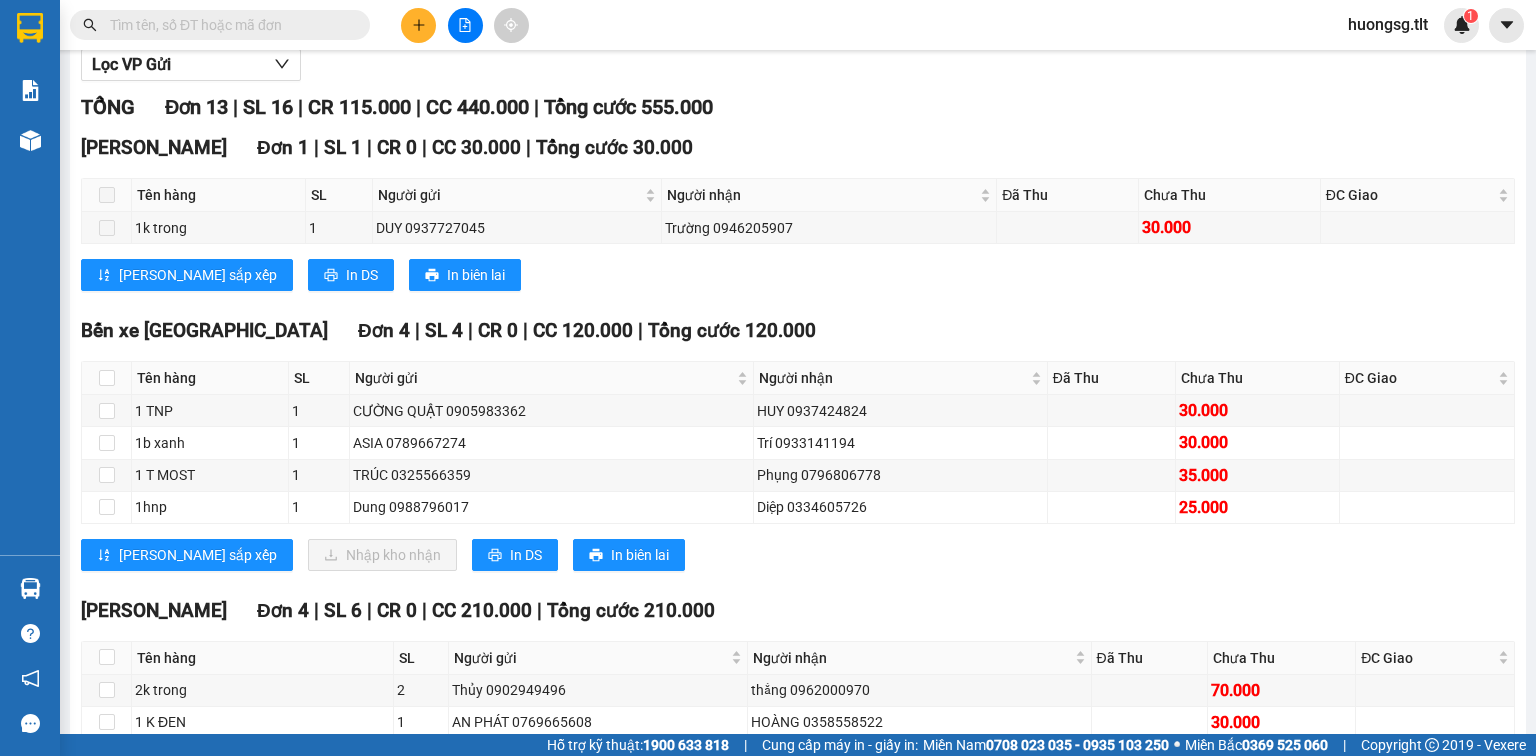 click at bounding box center (107, 378) 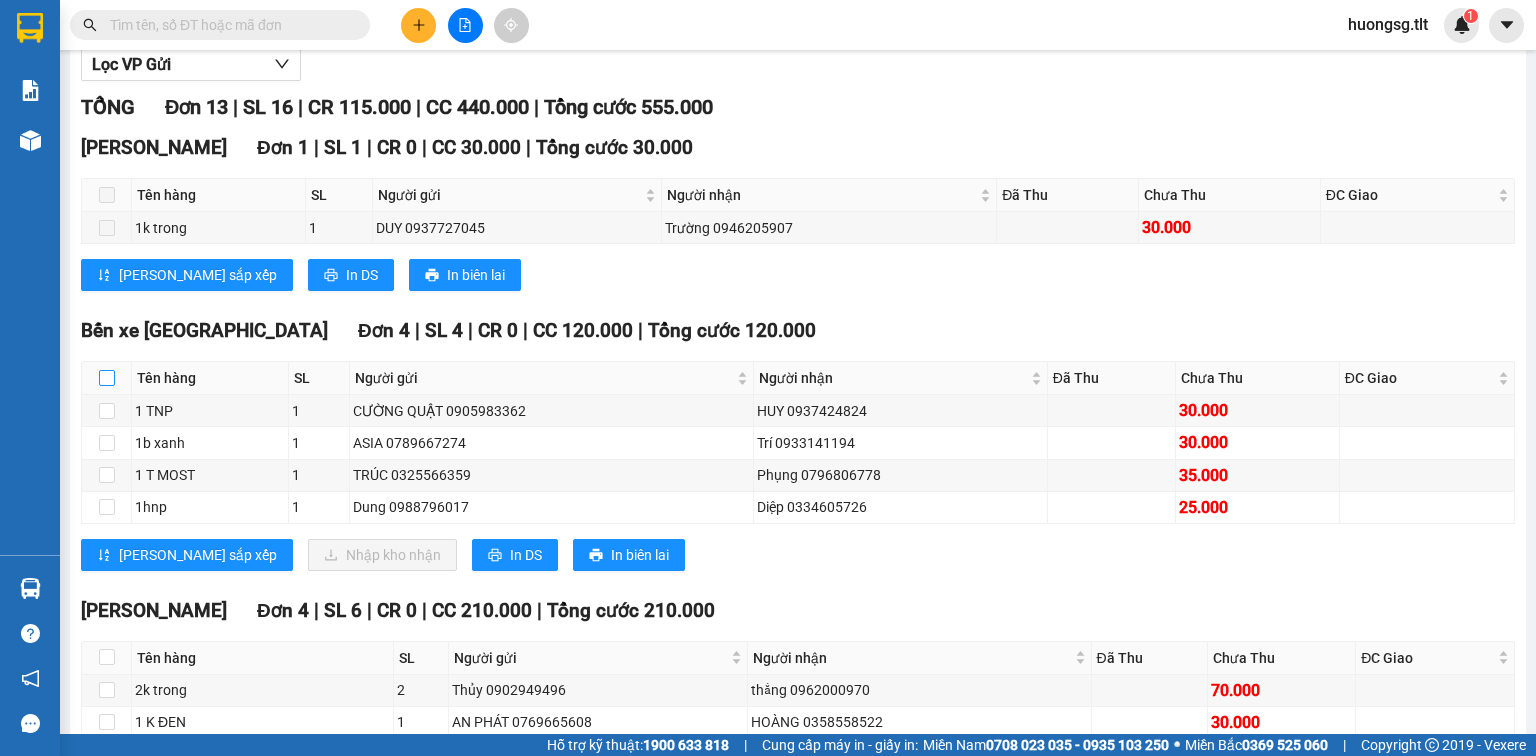 click at bounding box center (107, 378) 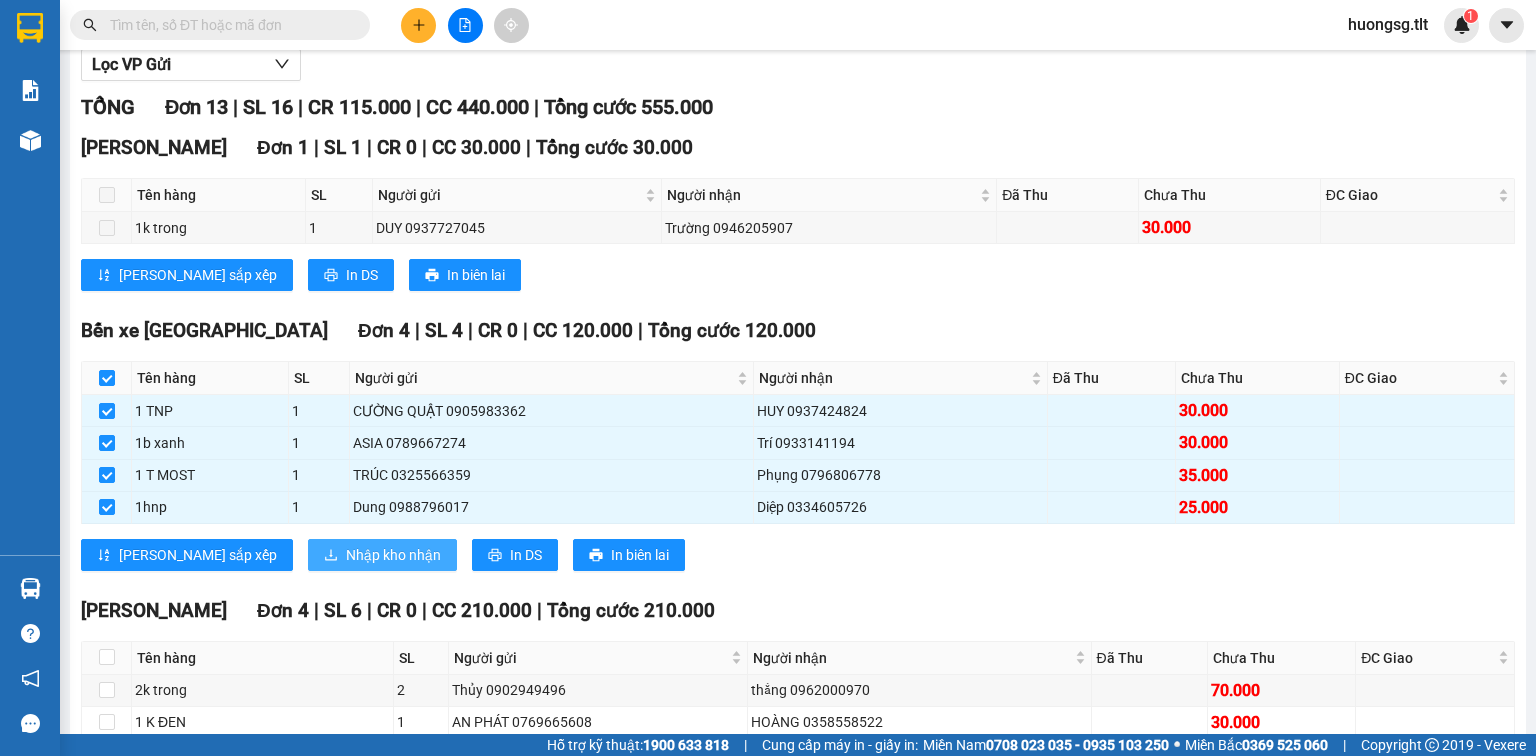click on "Nhập kho nhận" at bounding box center [393, 555] 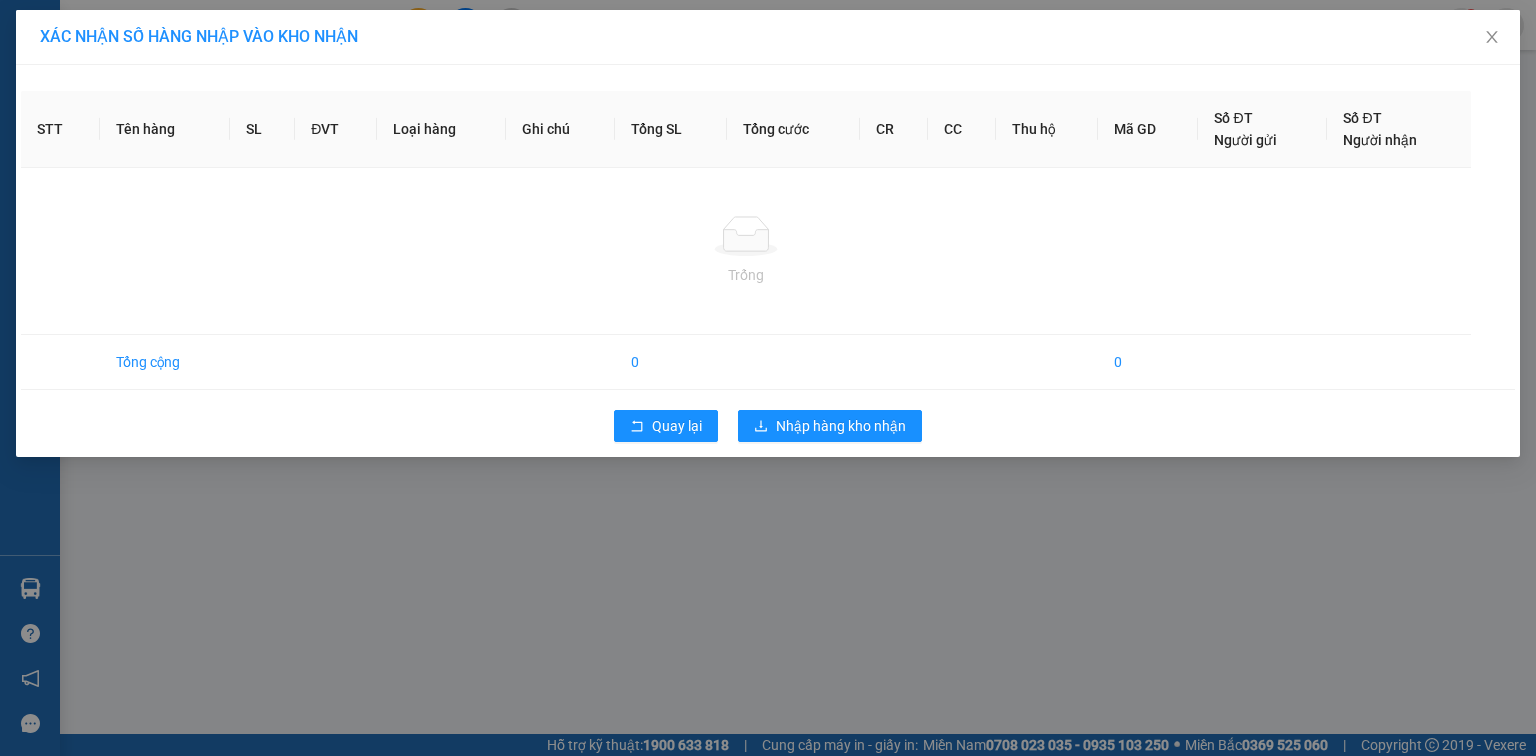 scroll, scrollTop: 0, scrollLeft: 0, axis: both 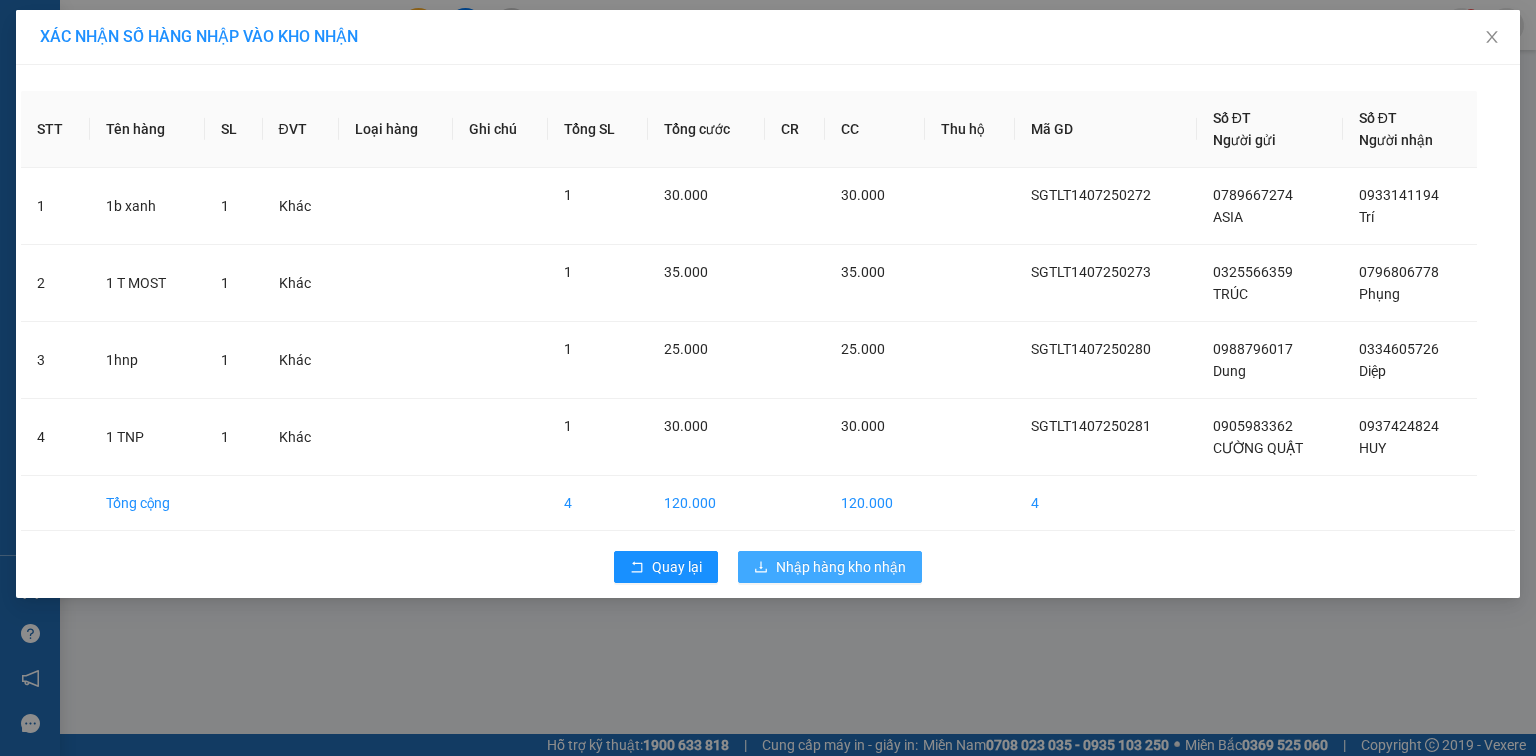 click on "Nhập hàng kho nhận" at bounding box center [830, 567] 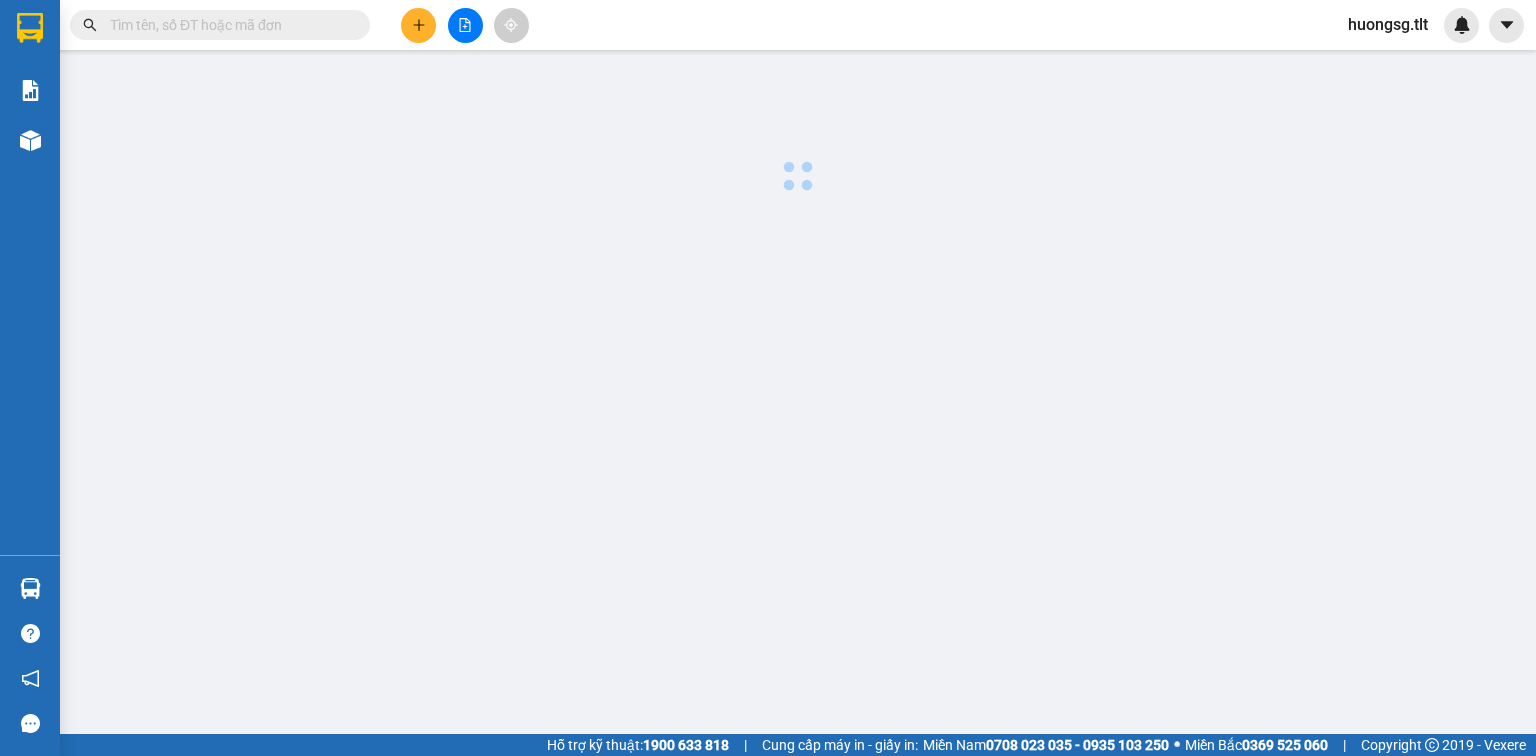 scroll, scrollTop: 0, scrollLeft: 0, axis: both 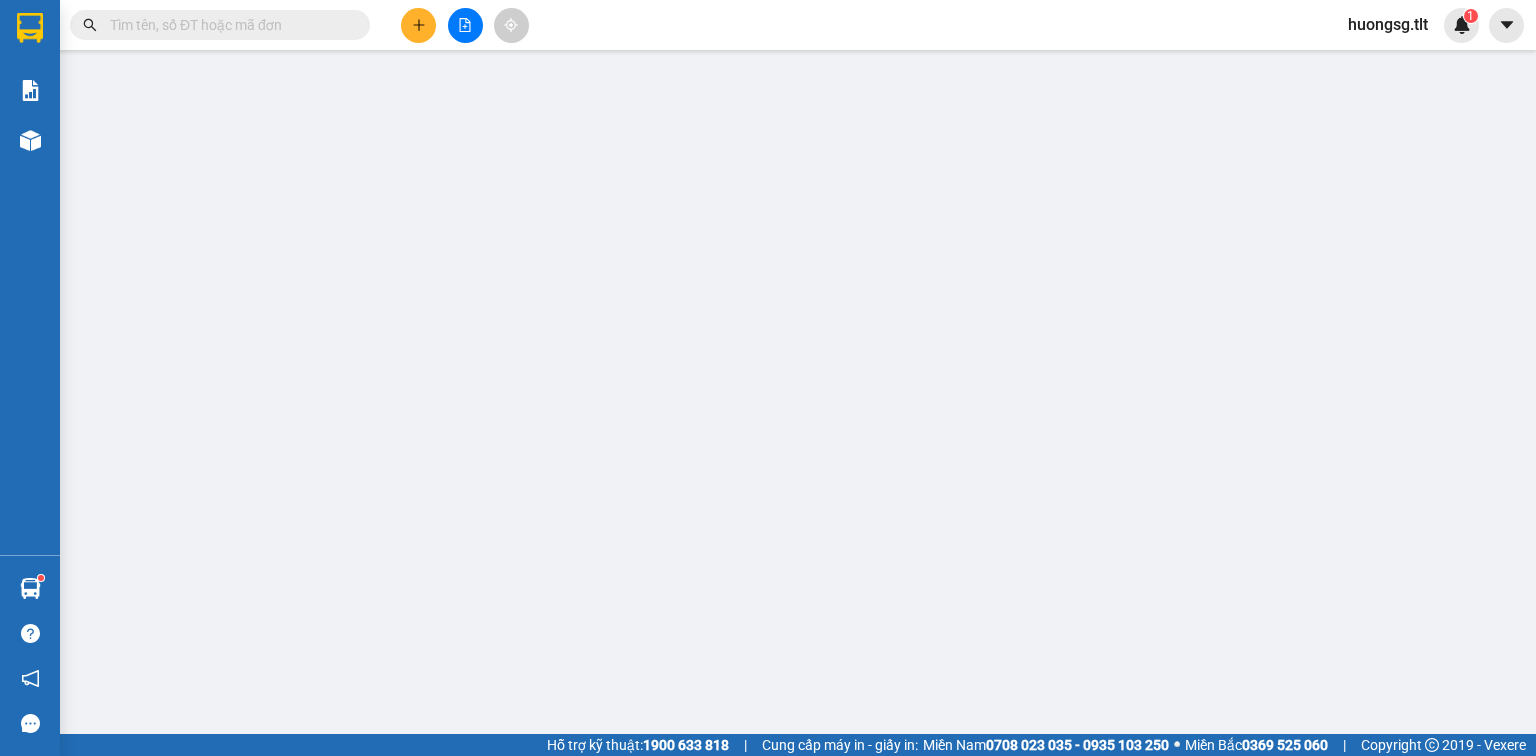click at bounding box center [228, 25] 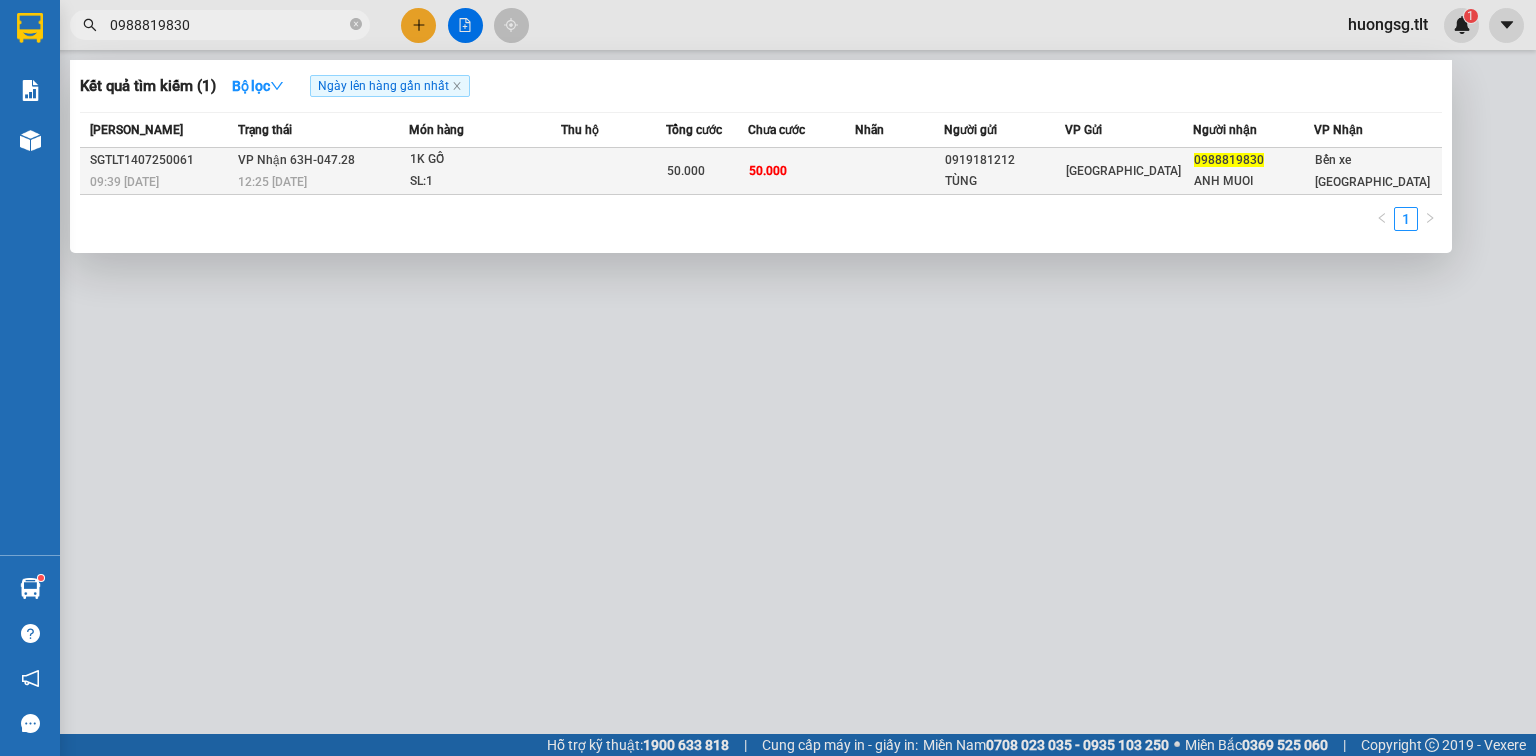 type on "0988819830" 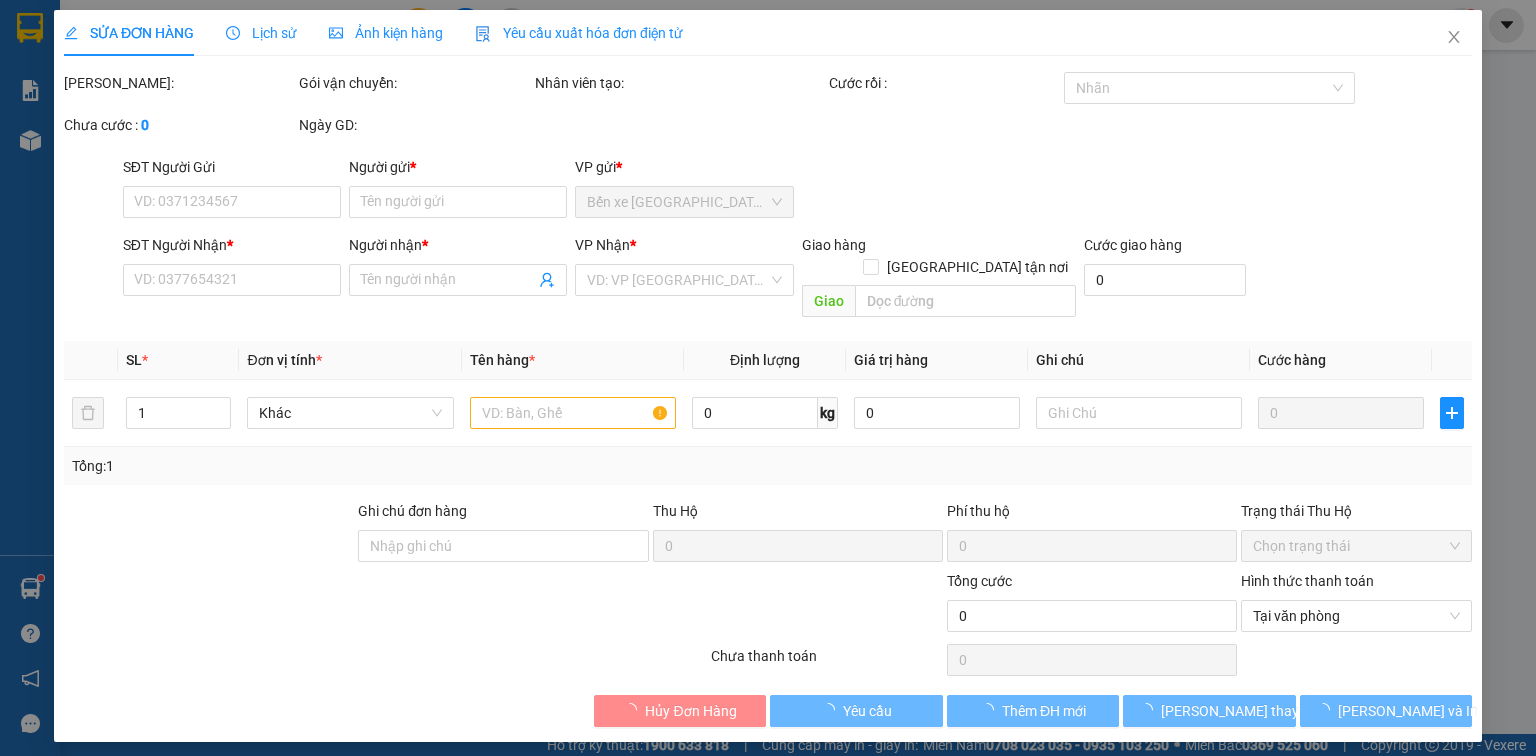 type on "0919181212" 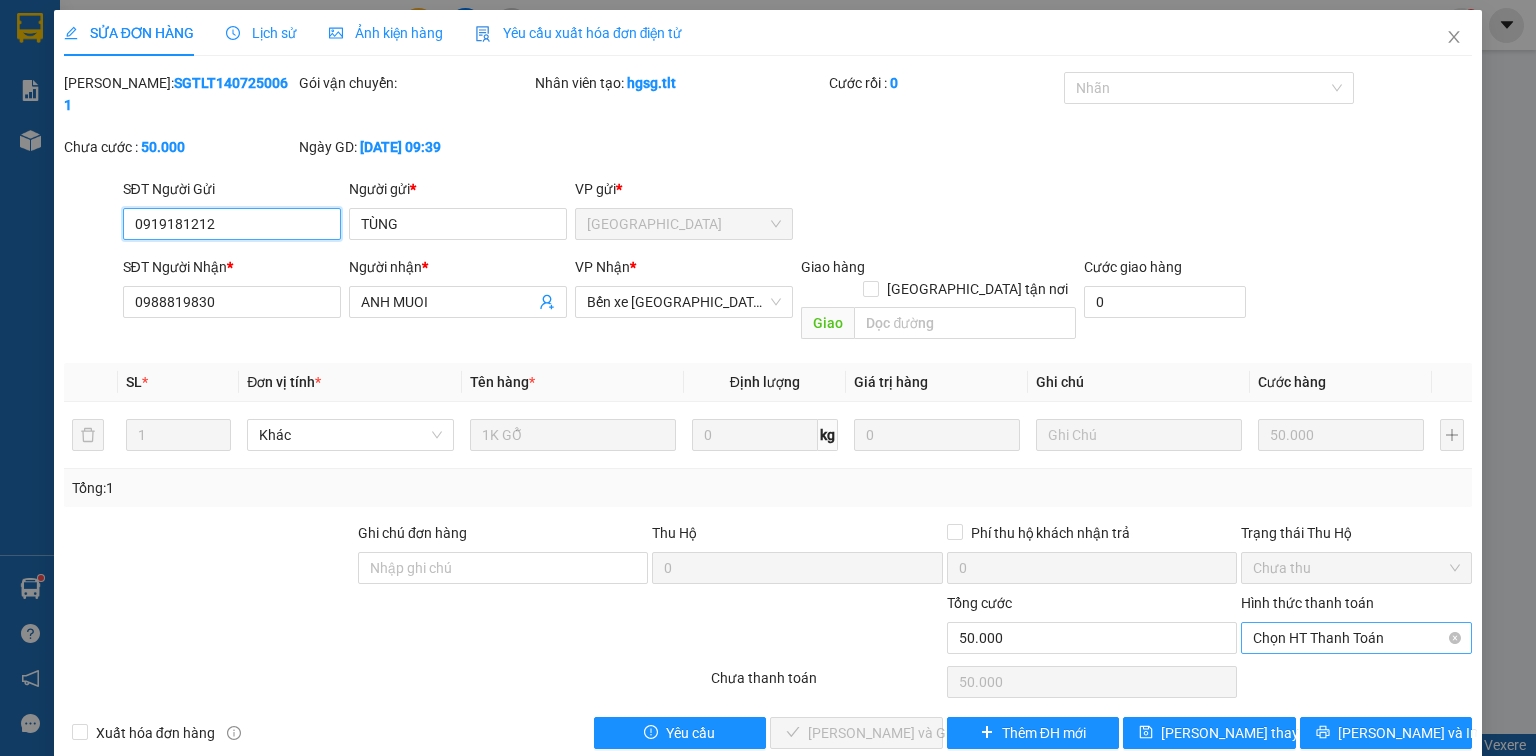 drag, startPoint x: 1273, startPoint y: 592, endPoint x: 1274, endPoint y: 604, distance: 12.0415945 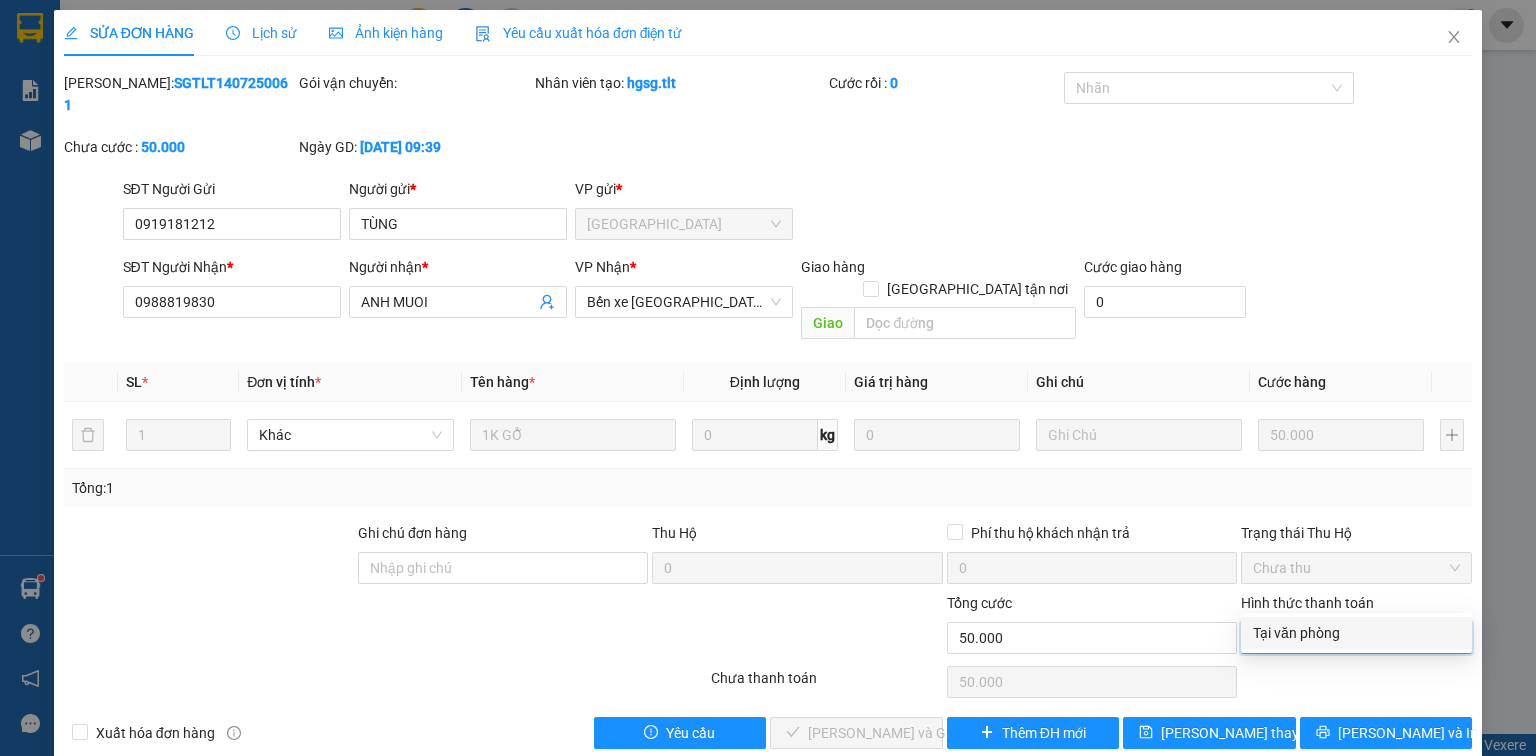 drag, startPoint x: 1268, startPoint y: 638, endPoint x: 1231, endPoint y: 637, distance: 37.01351 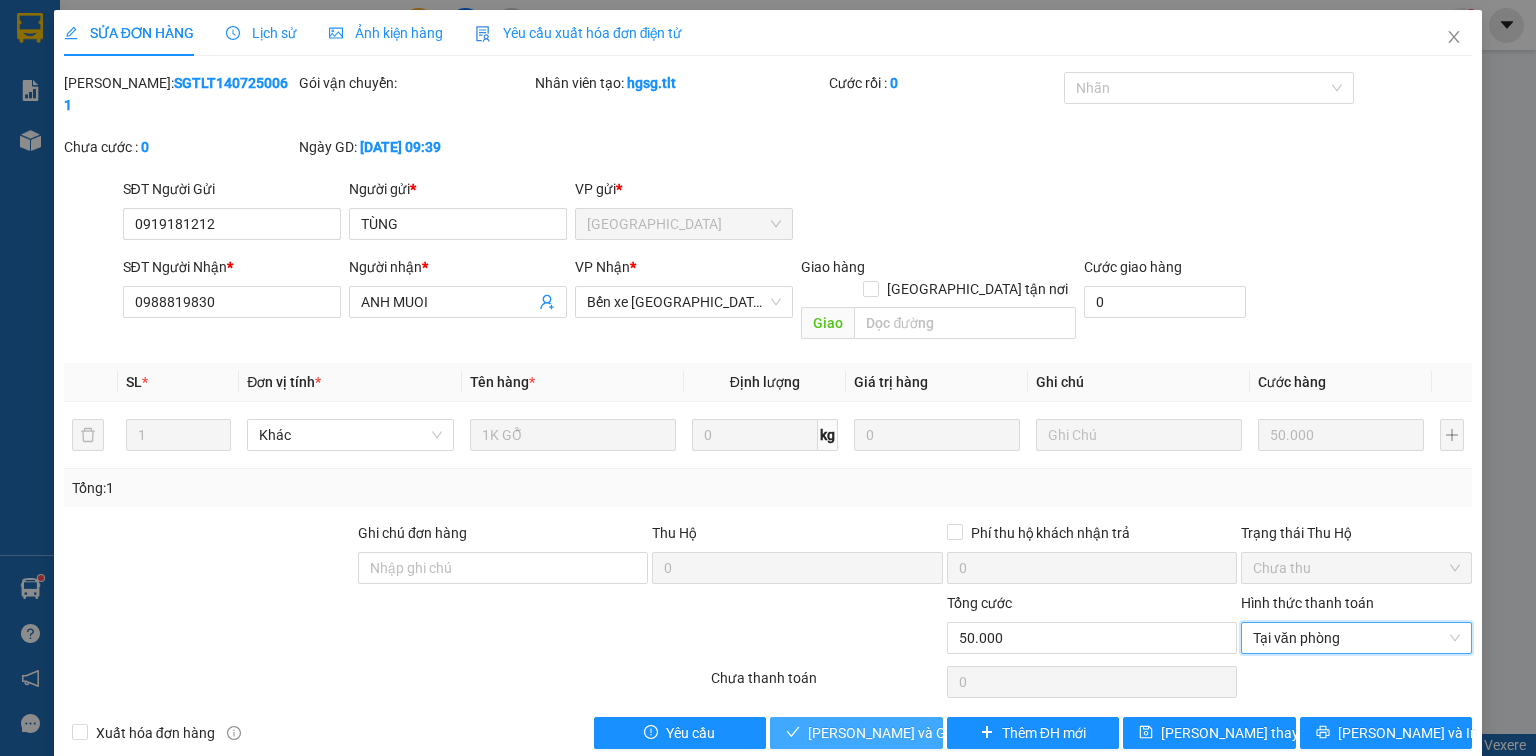 click on "Lưu và Giao hàng" at bounding box center (904, 733) 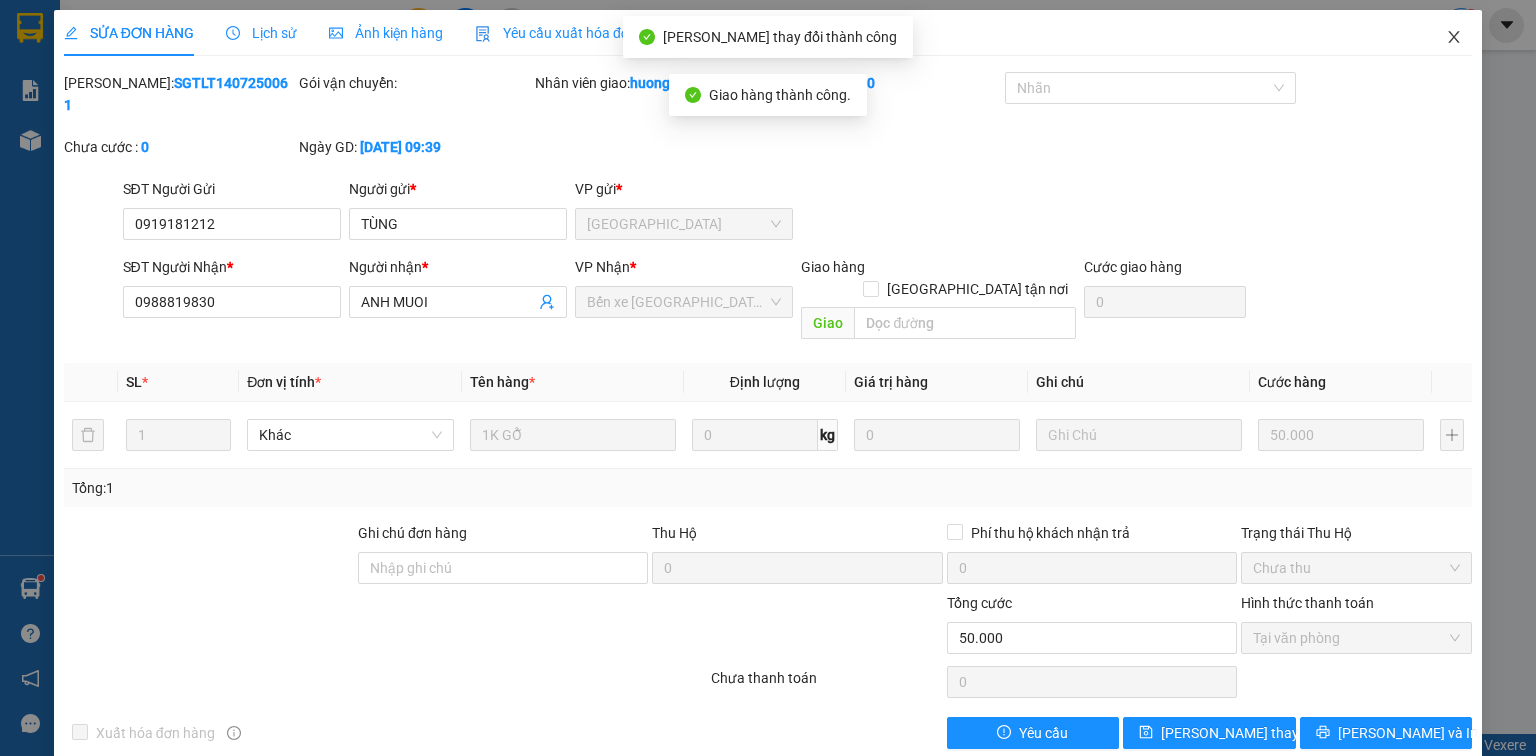 click 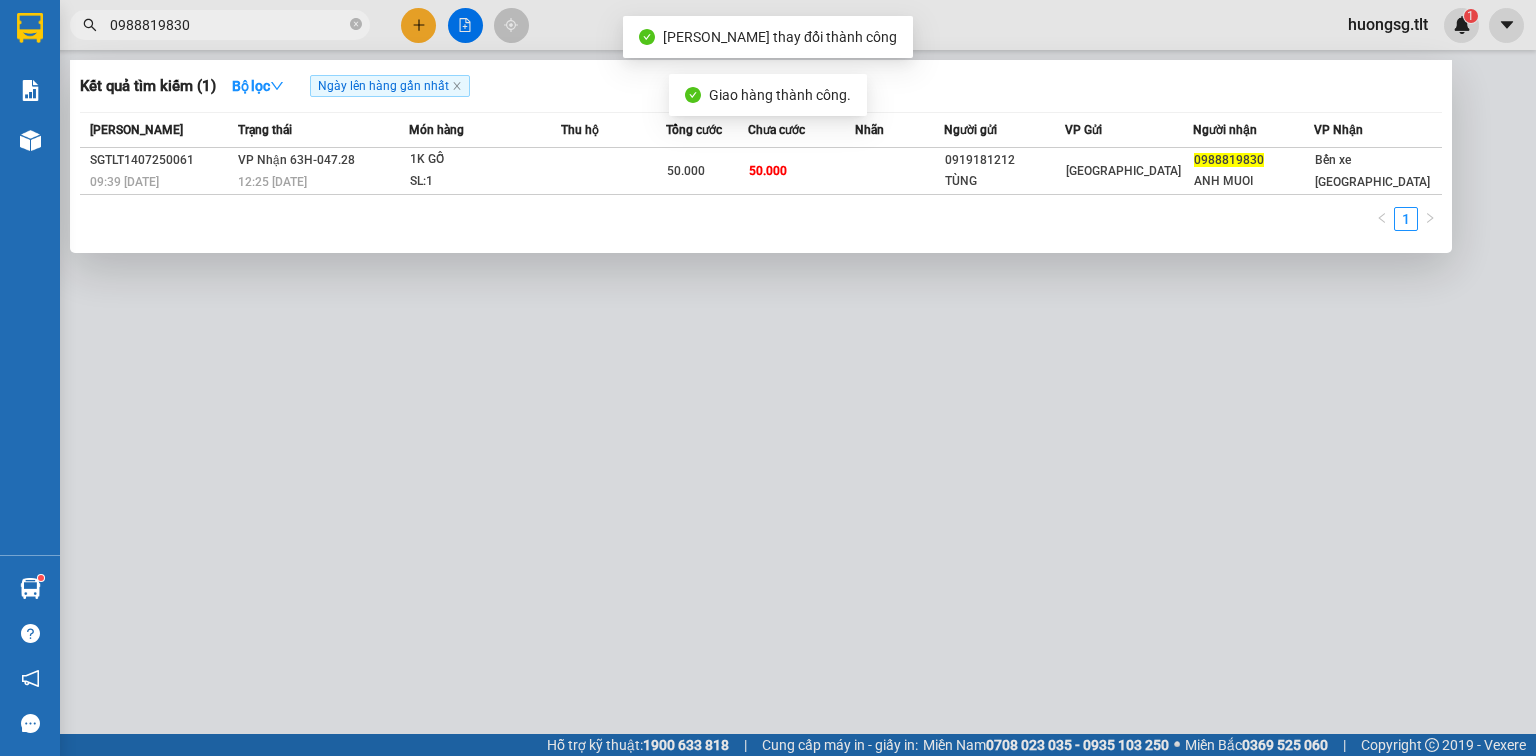 click on "0988819830" at bounding box center [228, 25] 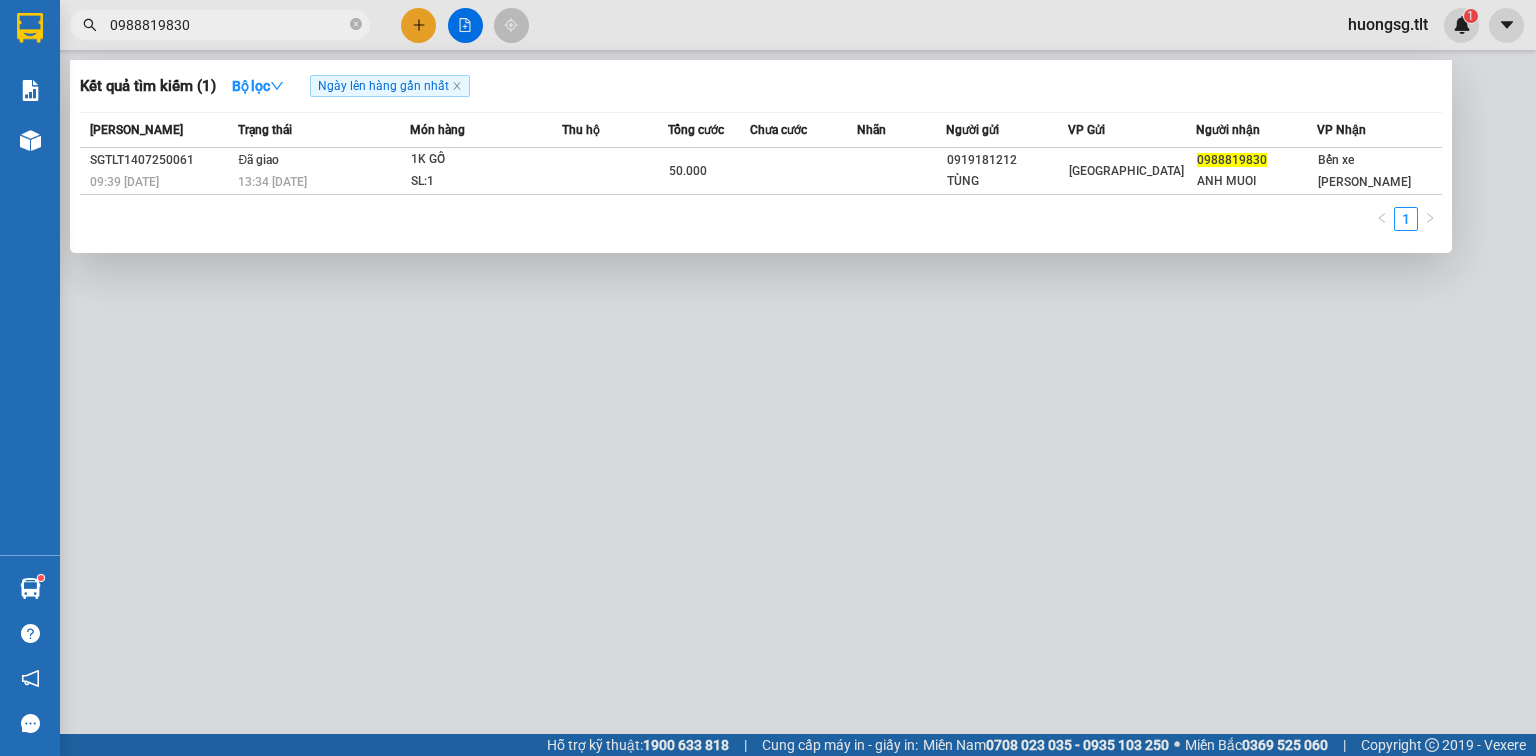 scroll, scrollTop: 0, scrollLeft: 0, axis: both 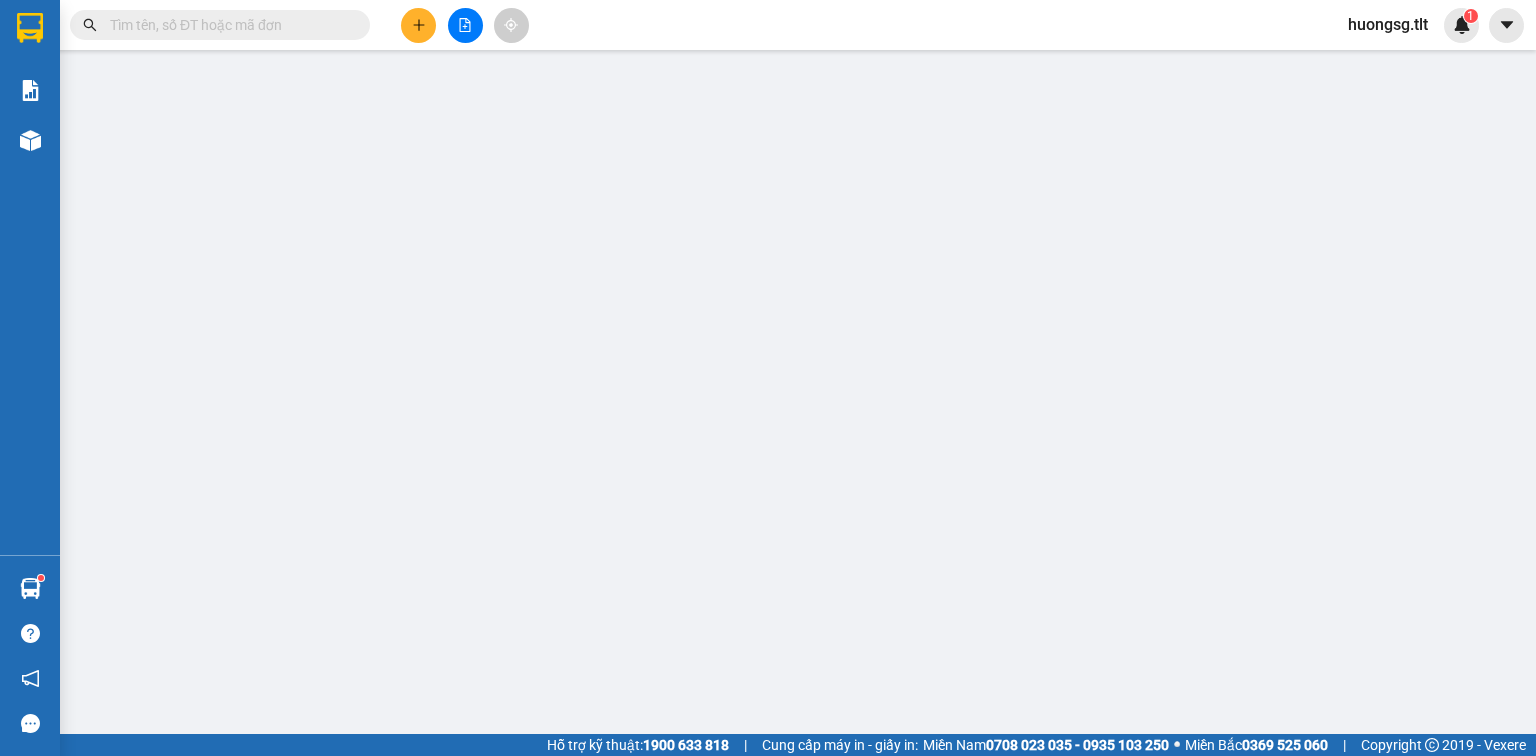 click at bounding box center (228, 25) 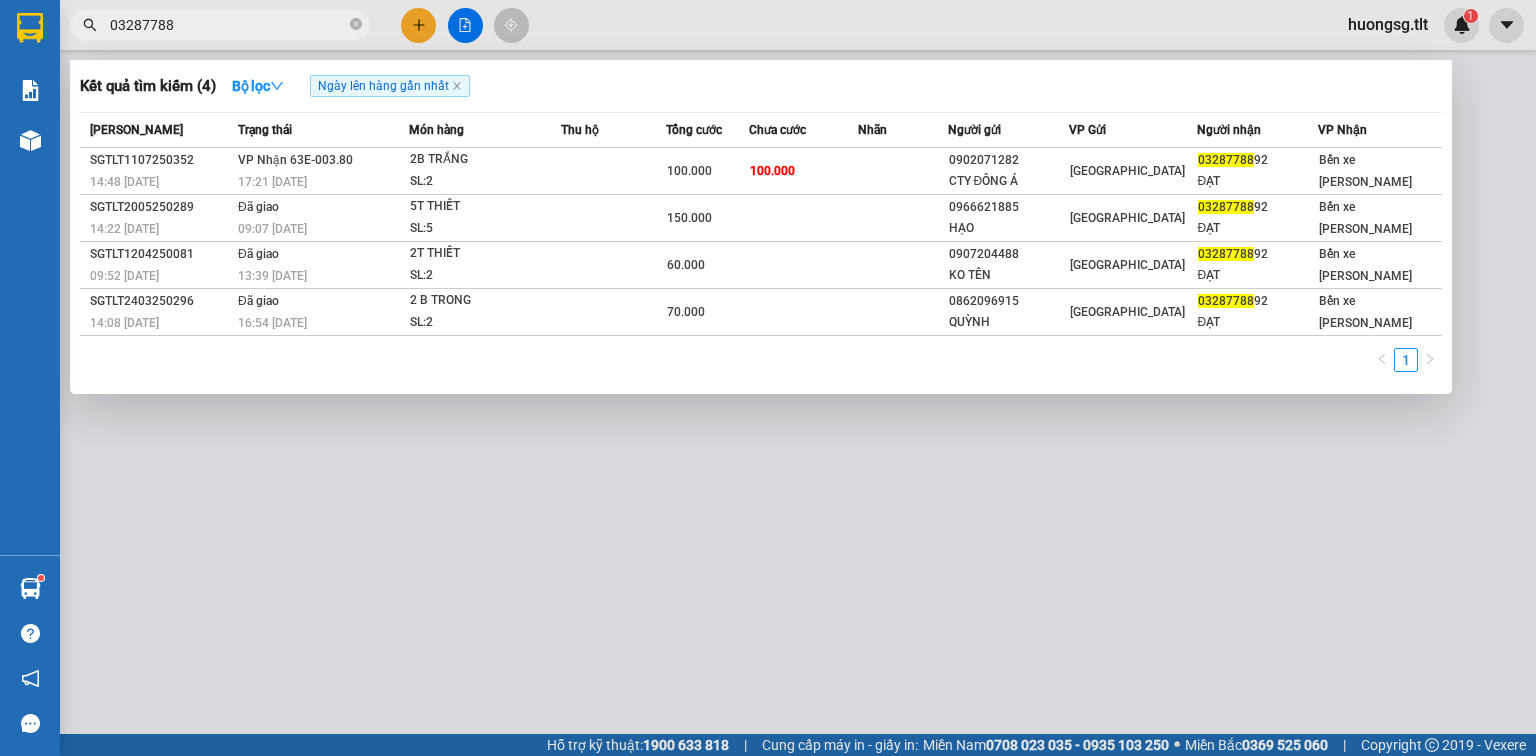 type on "03287788" 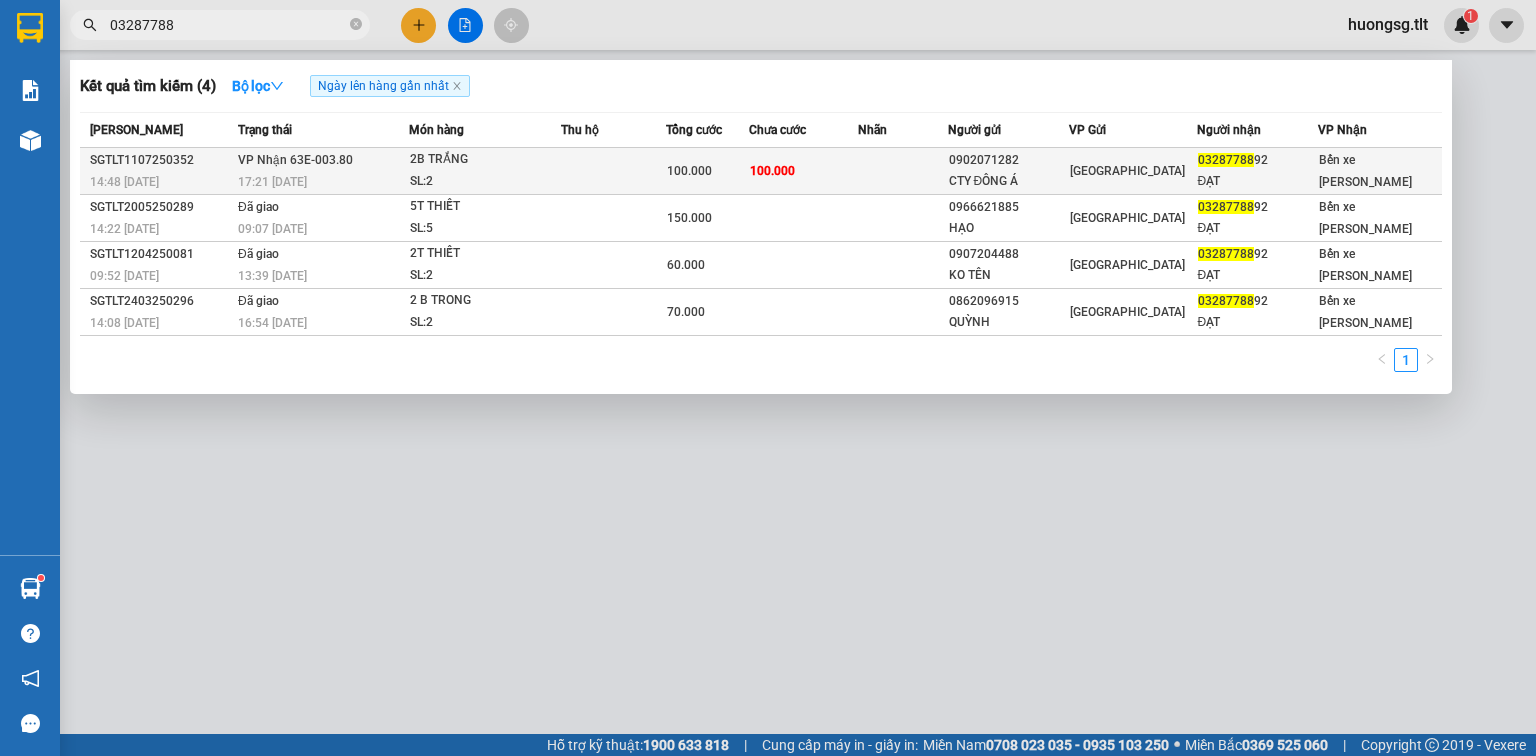 click on "VP Nhận   63E-003.80 17:21 - 11/07" at bounding box center [321, 171] 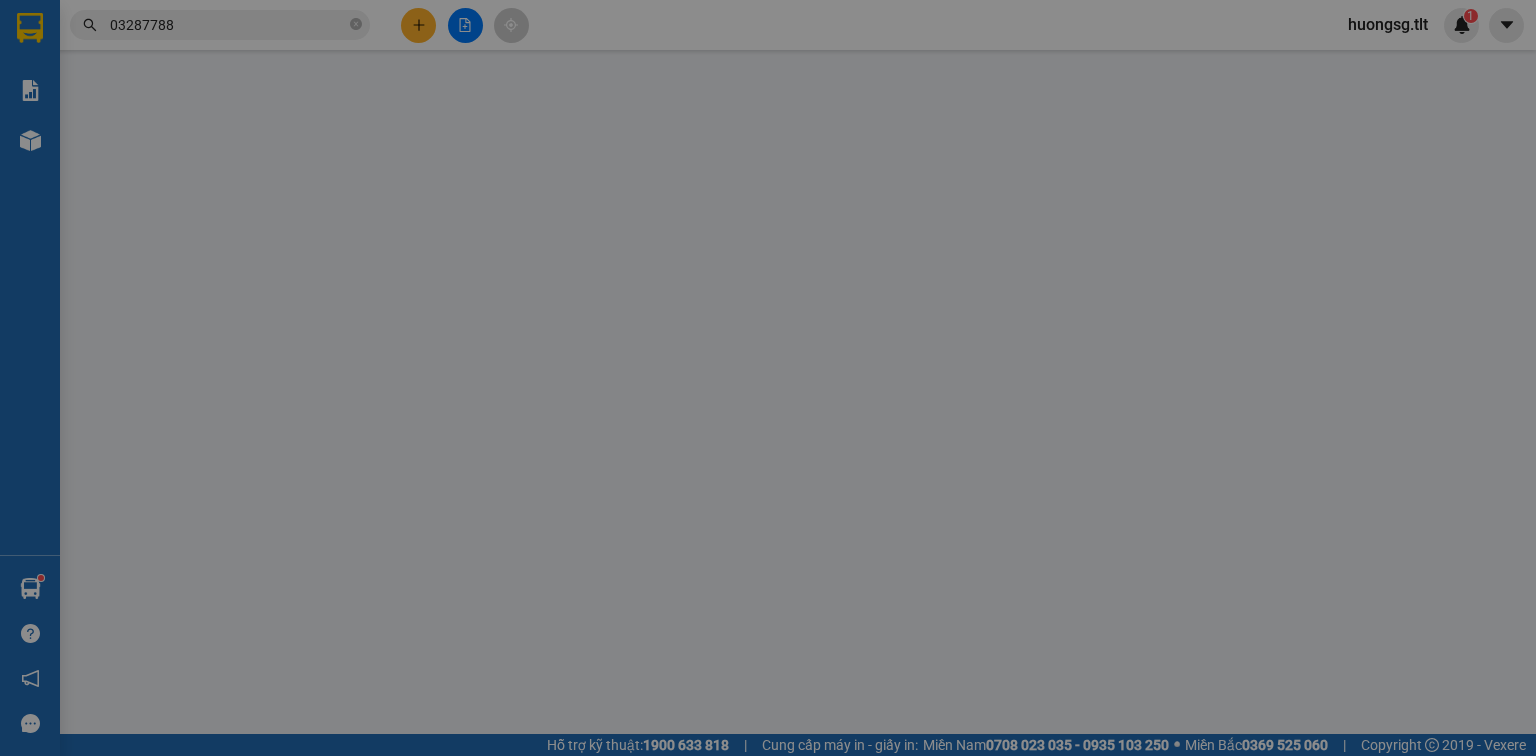 type on "0902071282" 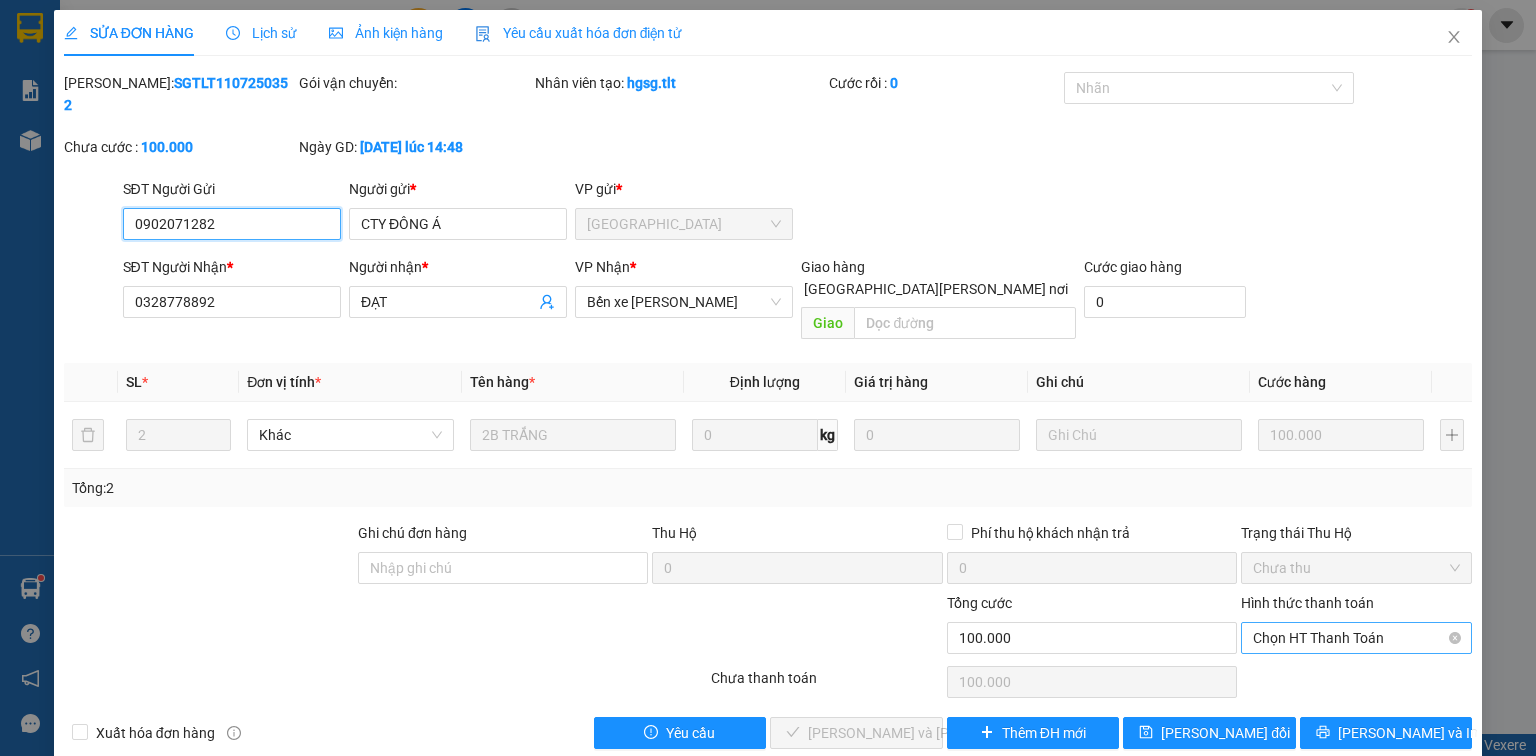 drag, startPoint x: 1277, startPoint y: 590, endPoint x: 1273, endPoint y: 607, distance: 17.464249 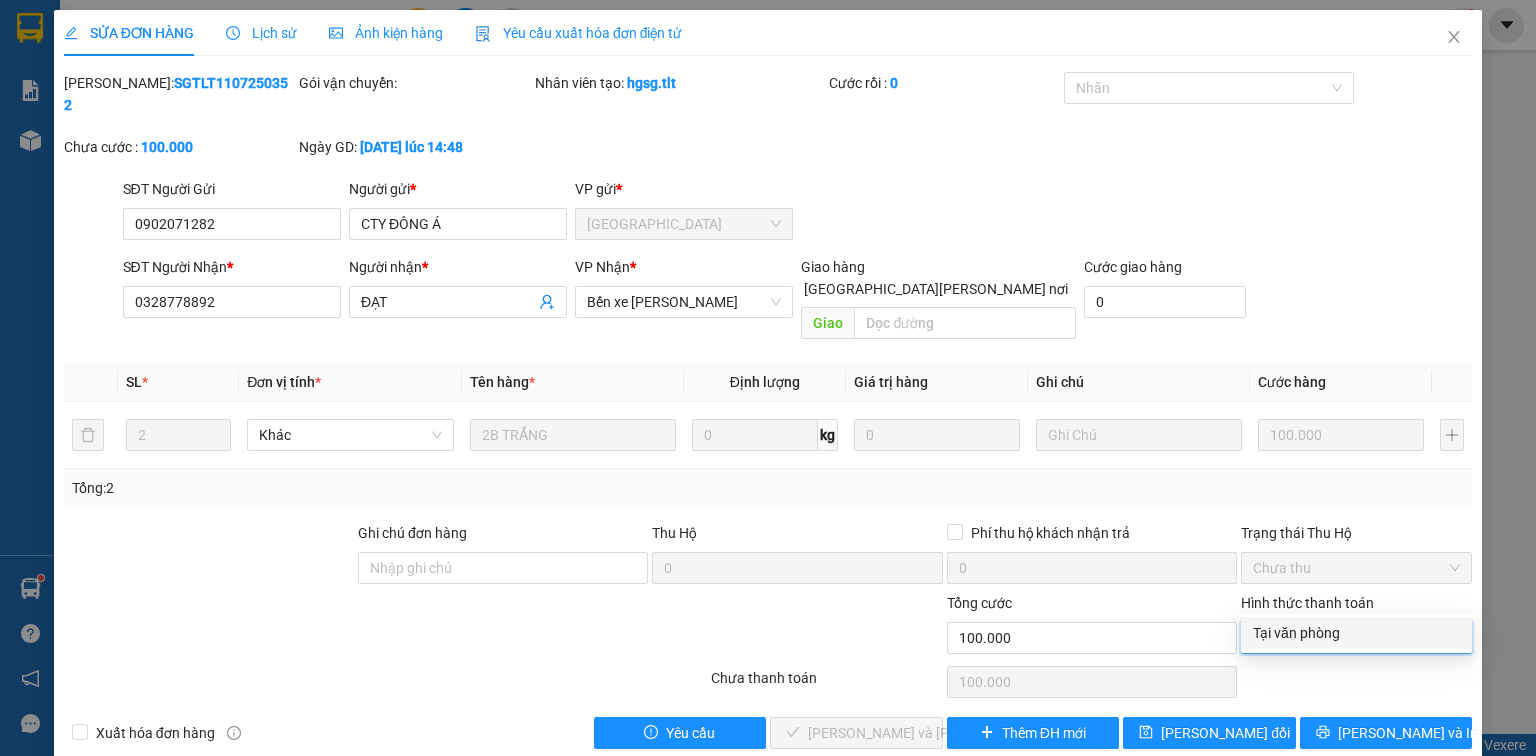 drag, startPoint x: 1273, startPoint y: 607, endPoint x: 980, endPoint y: 655, distance: 296.9057 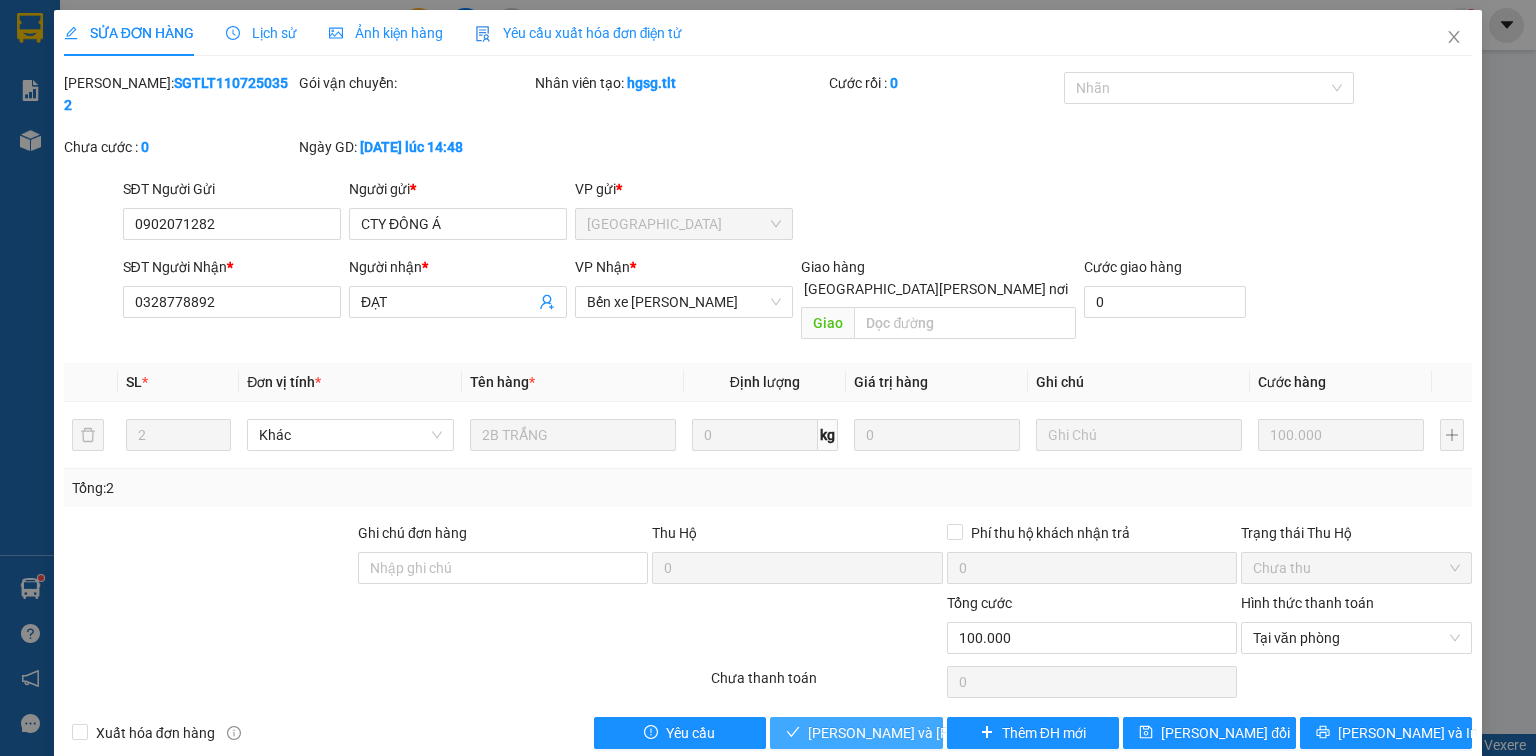 click on "Lưu và Giao hàng" at bounding box center (943, 733) 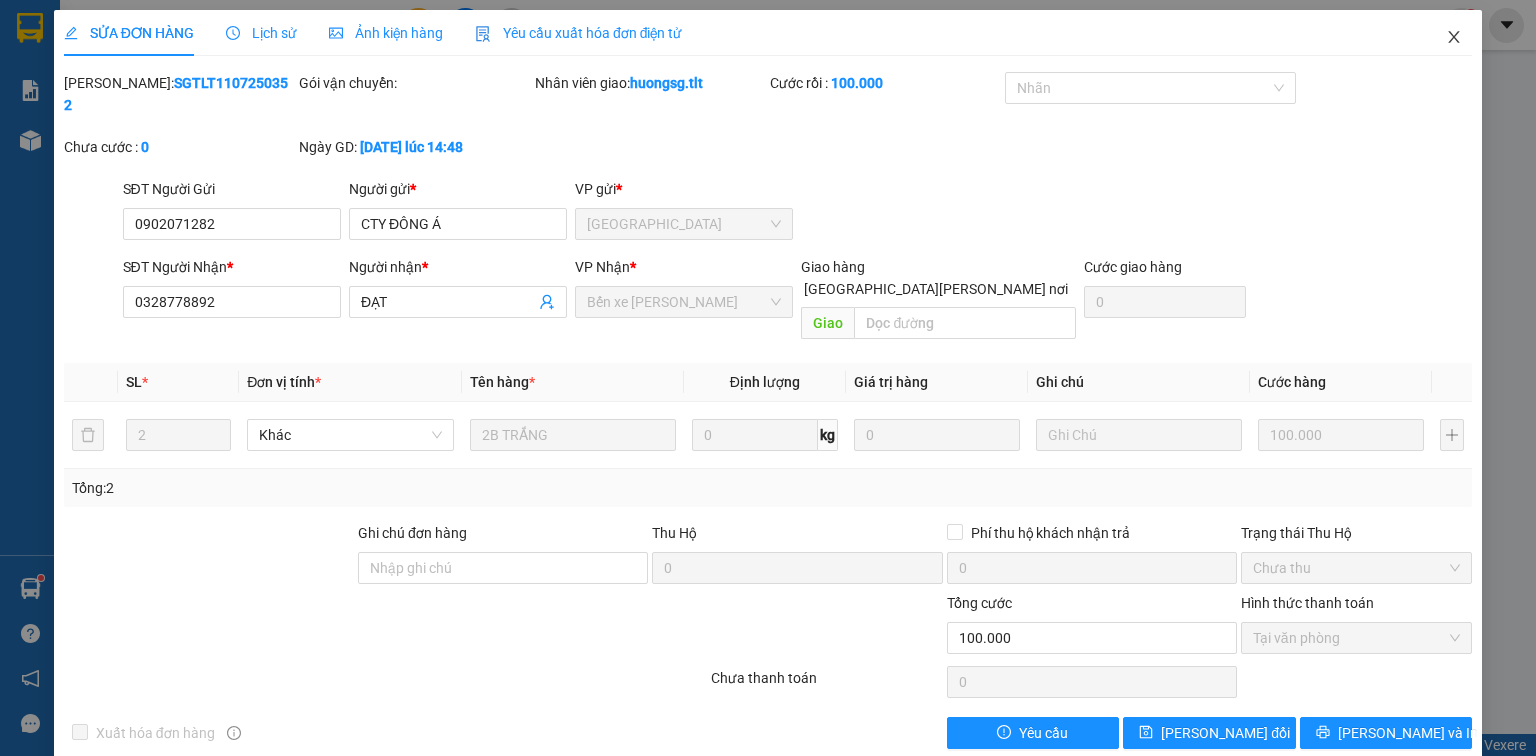 drag, startPoint x: 1449, startPoint y: 45, endPoint x: 904, endPoint y: 4, distance: 546.54004 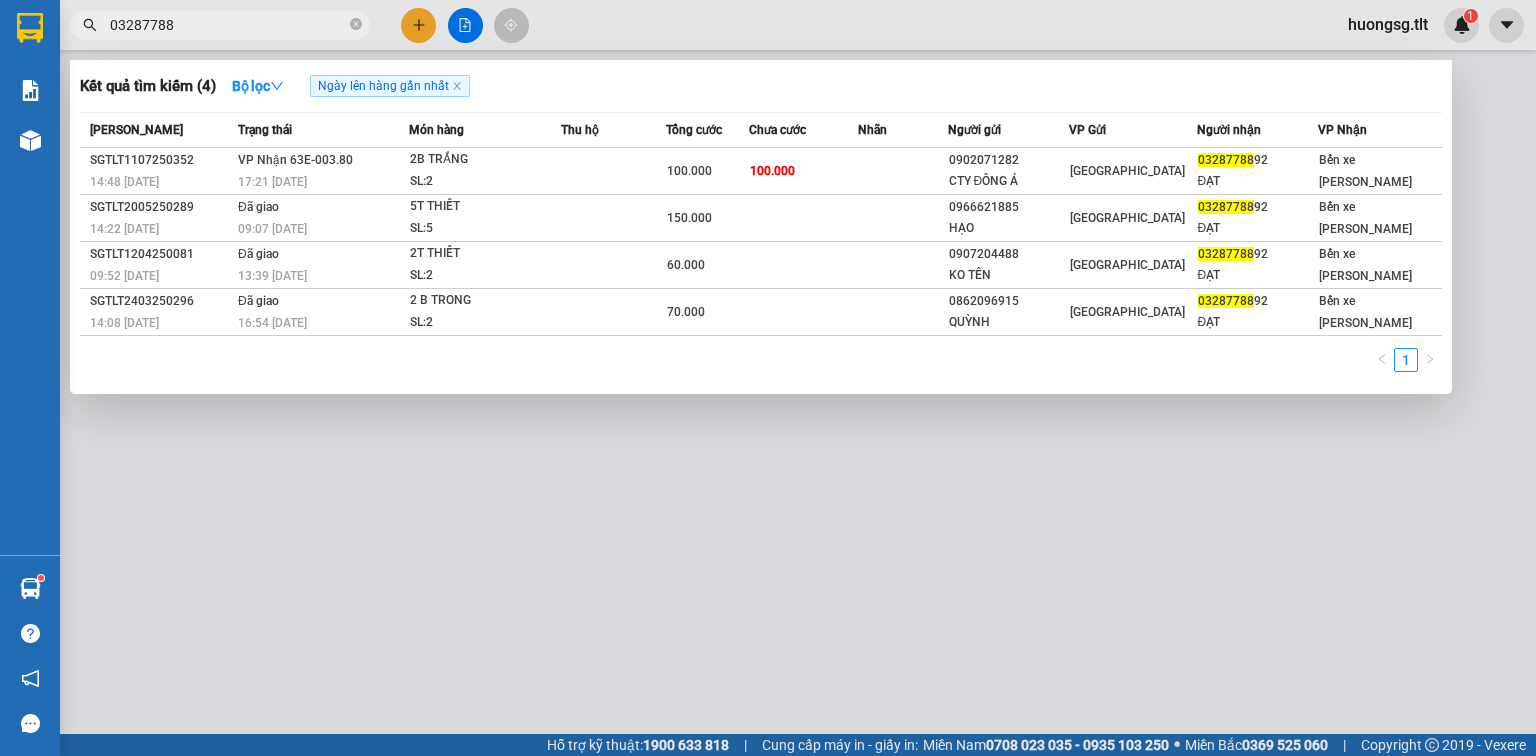 click on "03287788" at bounding box center (228, 25) 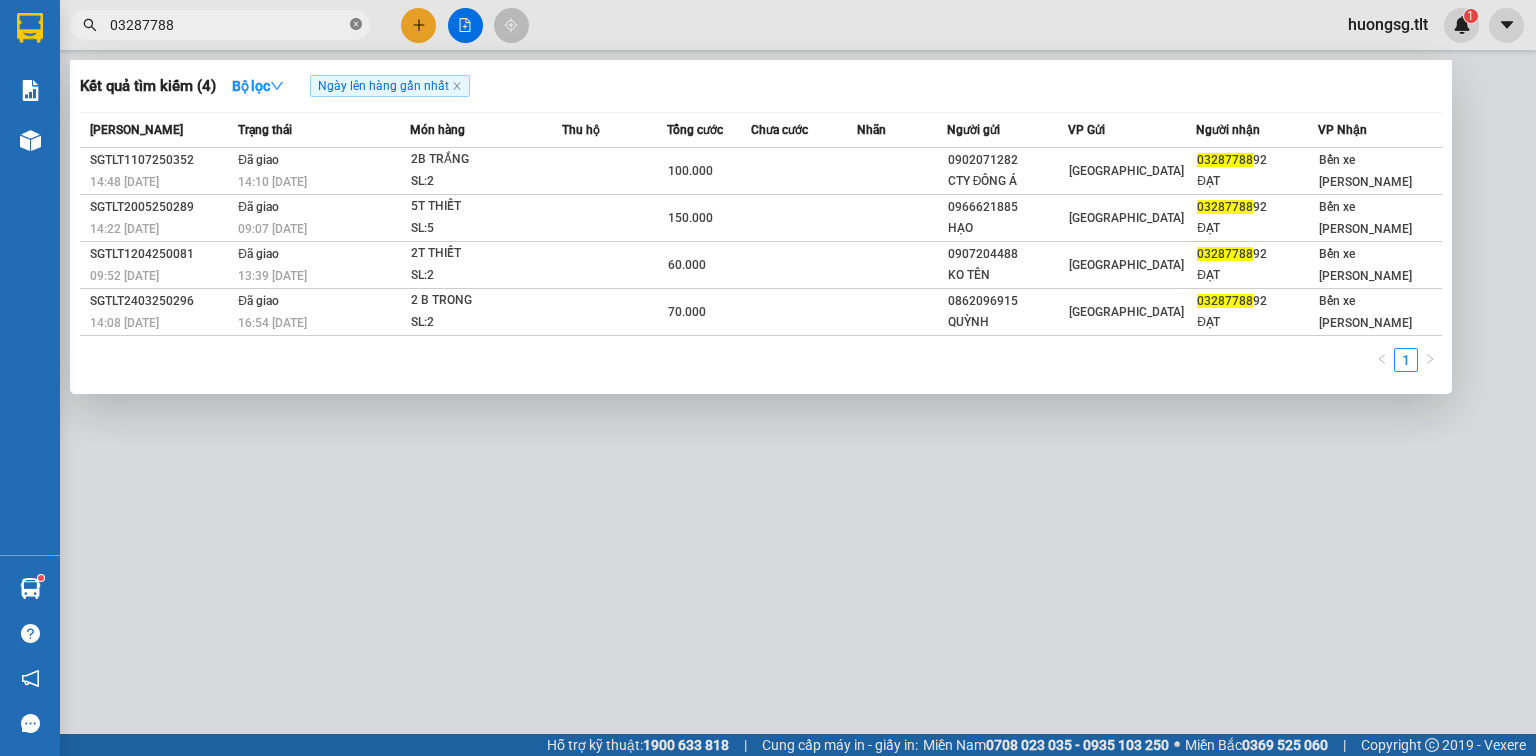 click 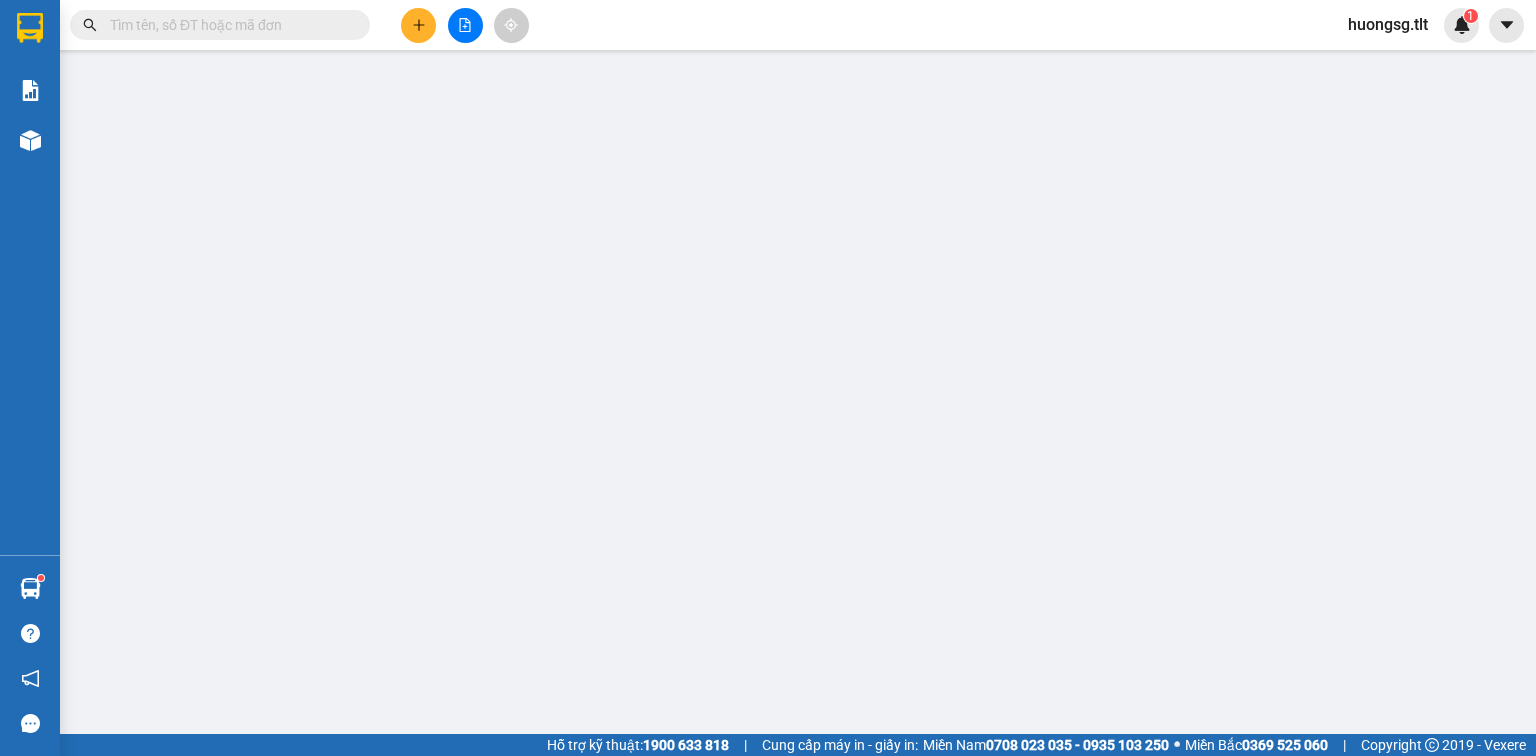 click at bounding box center (228, 25) 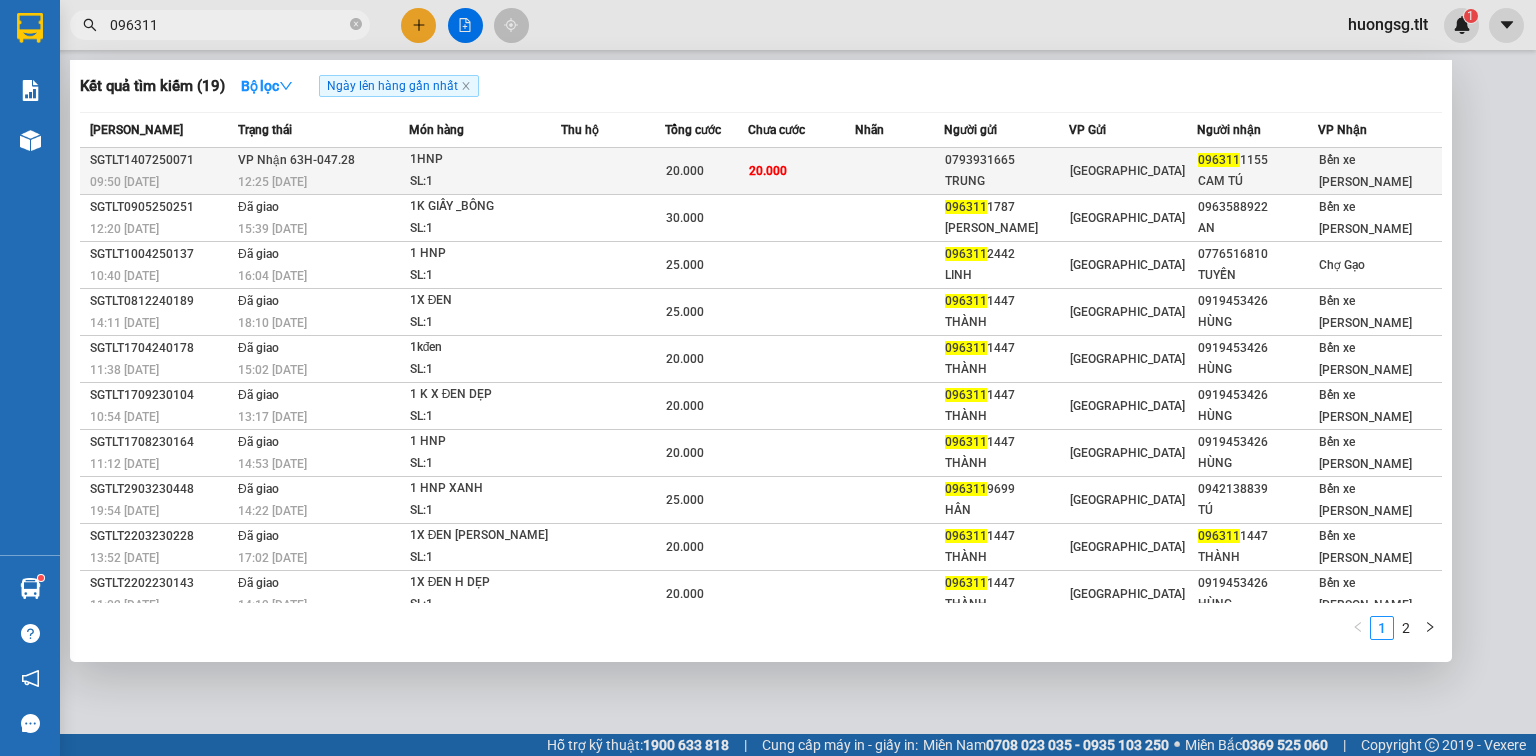 type on "096311" 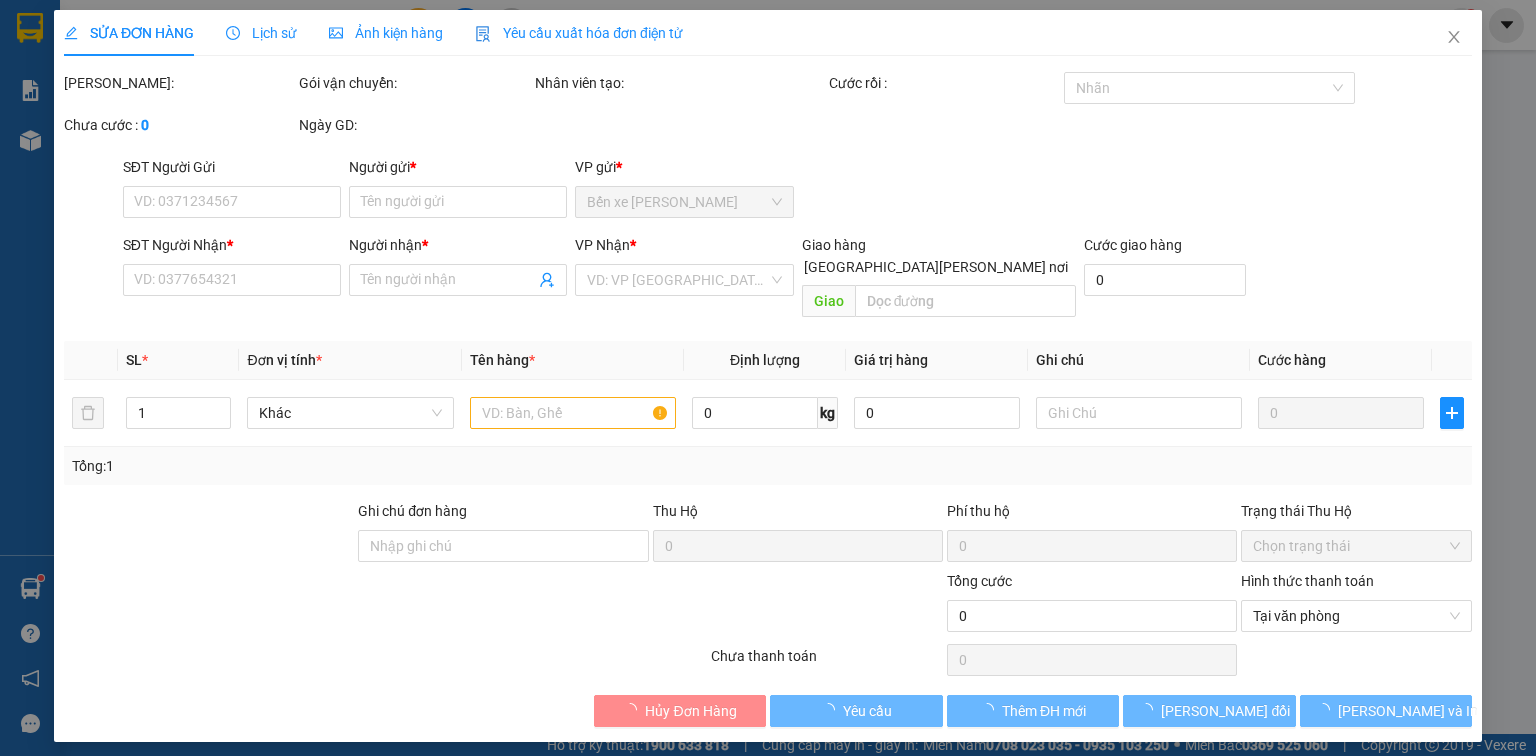 type on "0793931665" 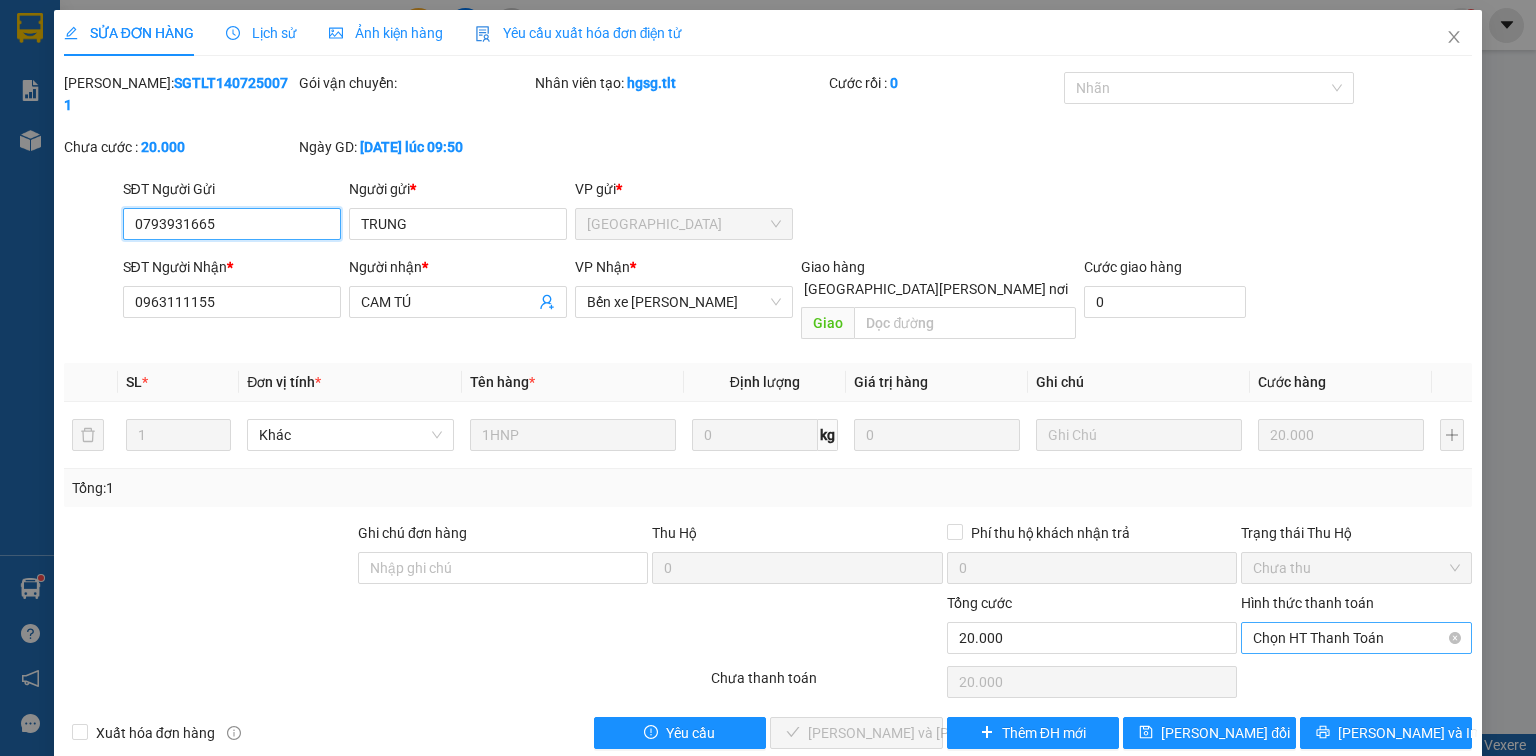 click on "Chọn HT Thanh Toán" at bounding box center [1356, 638] 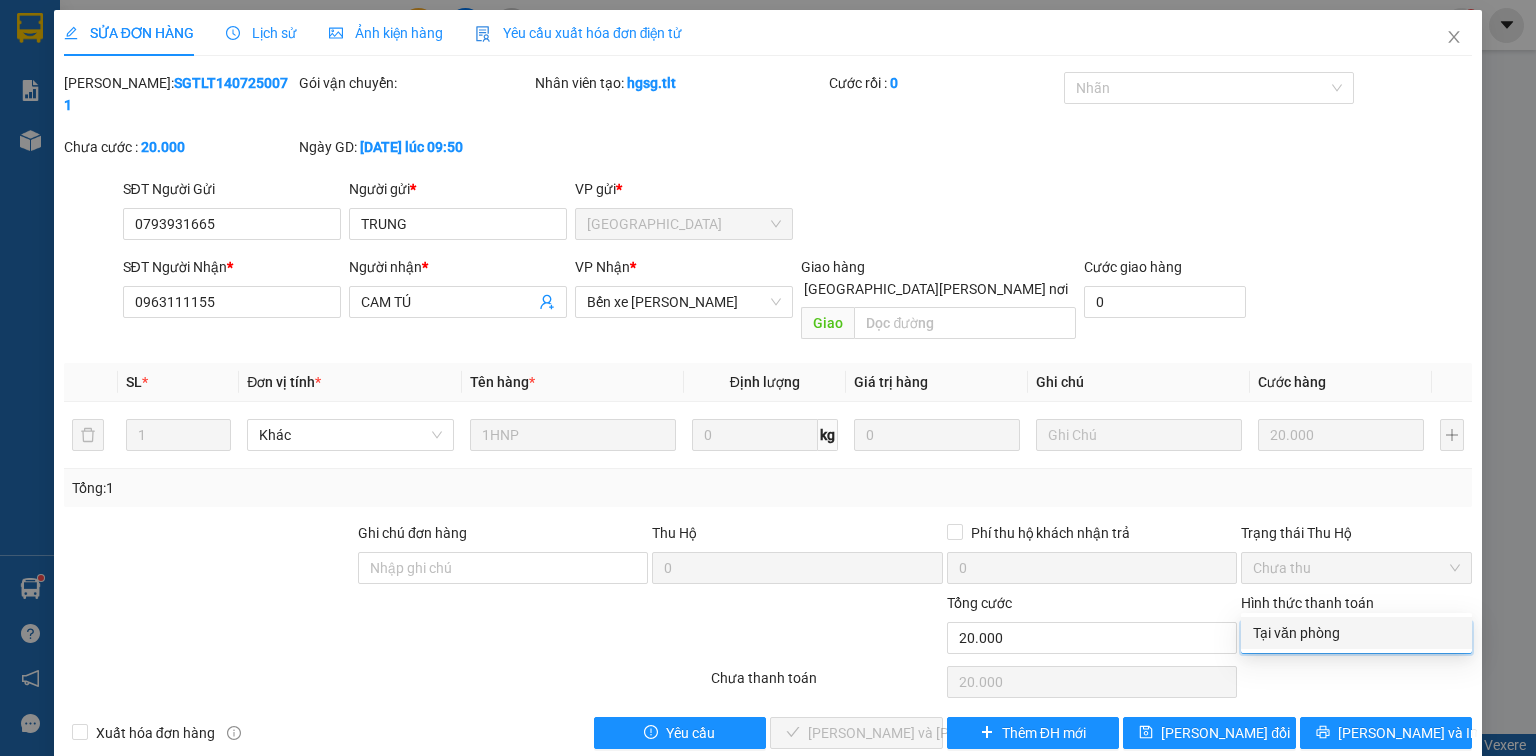 click on "Tại văn phòng" at bounding box center [1356, 633] 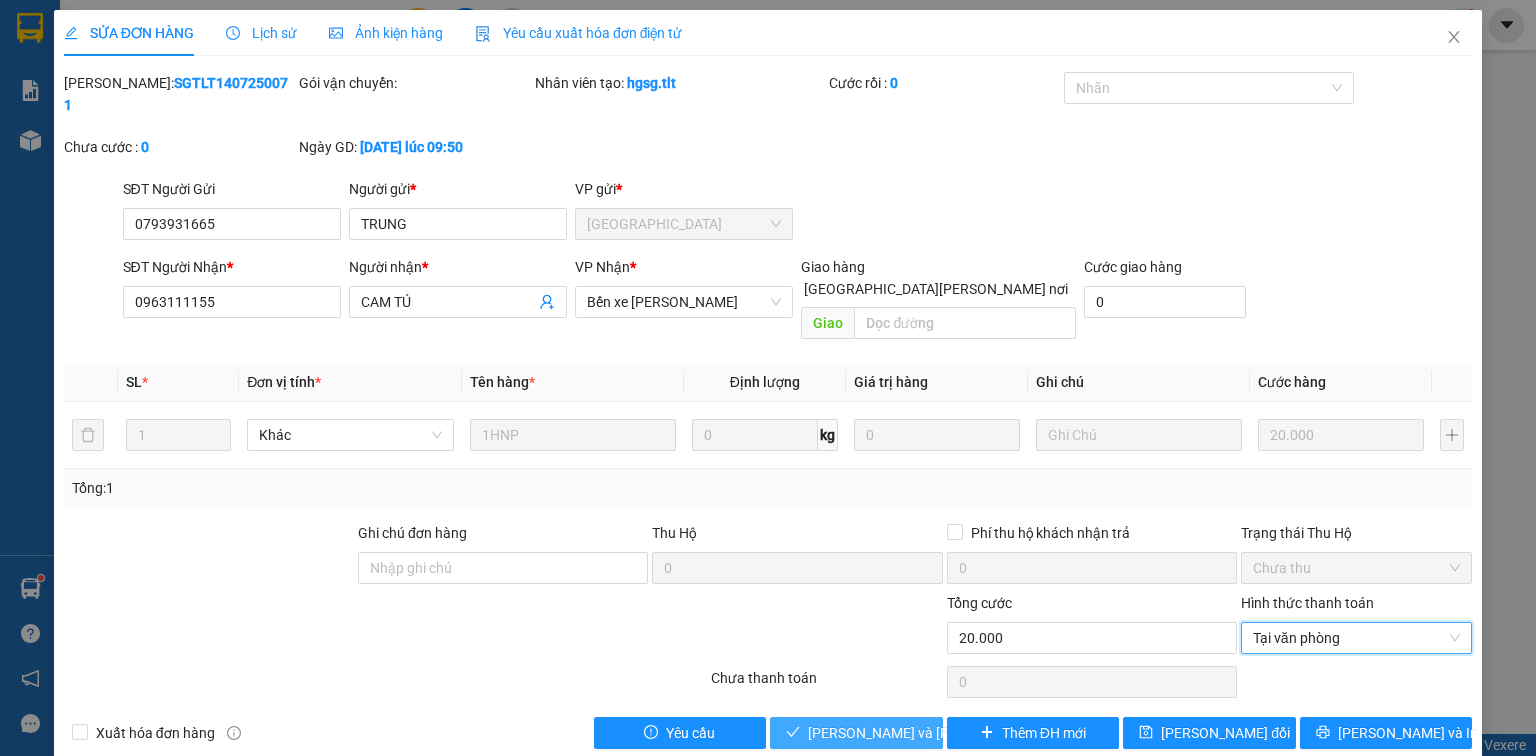 drag, startPoint x: 850, startPoint y: 684, endPoint x: 839, endPoint y: 676, distance: 13.601471 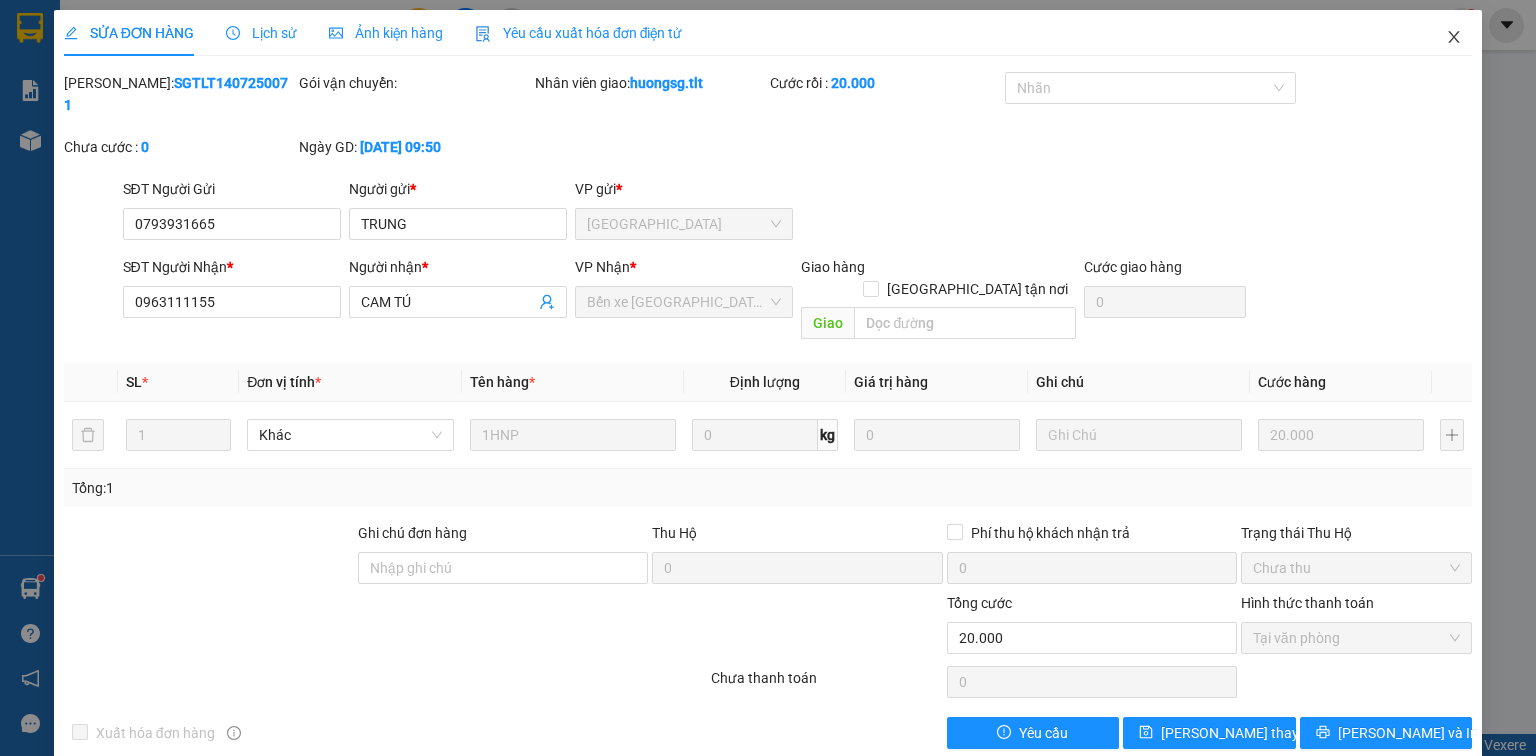 scroll, scrollTop: 0, scrollLeft: 0, axis: both 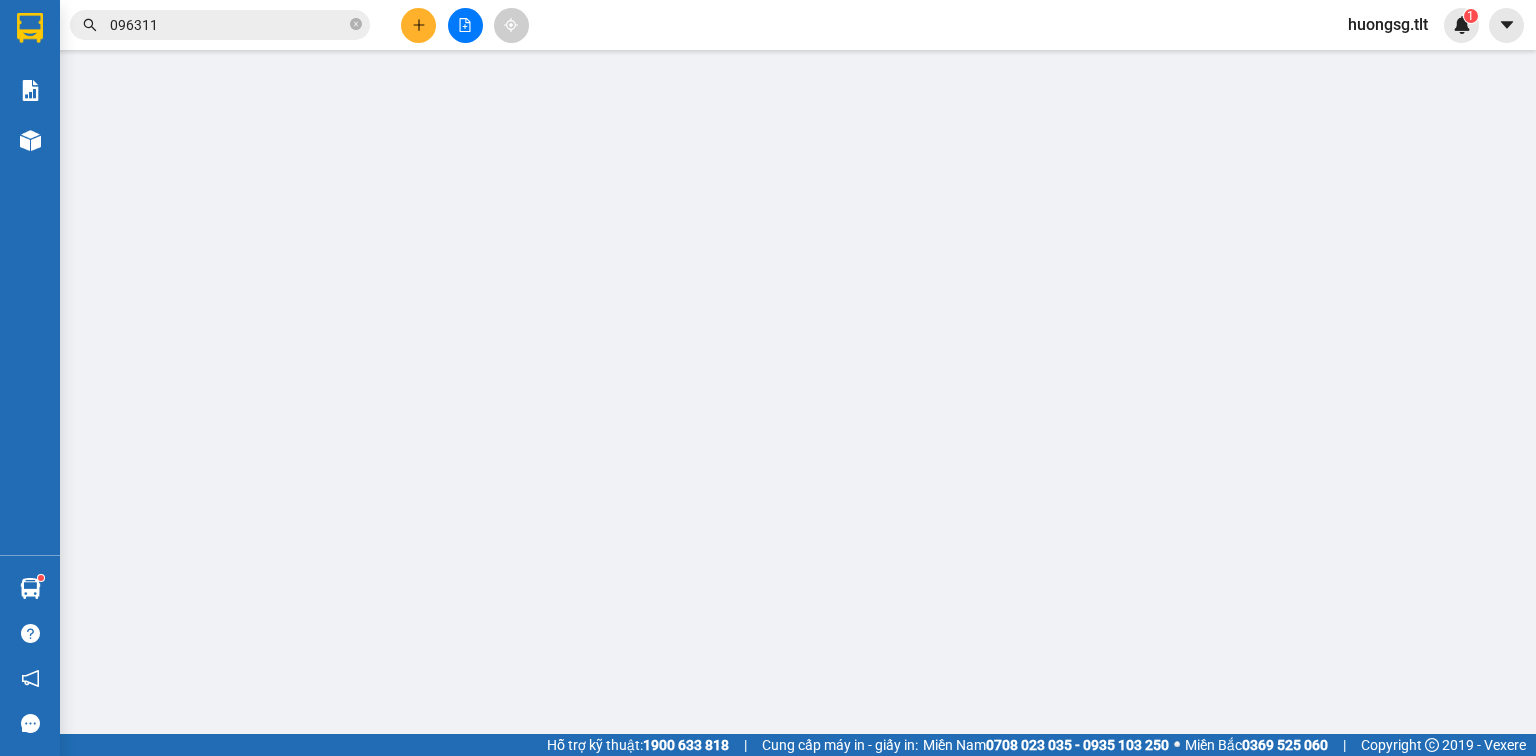click on "096311" at bounding box center (228, 25) 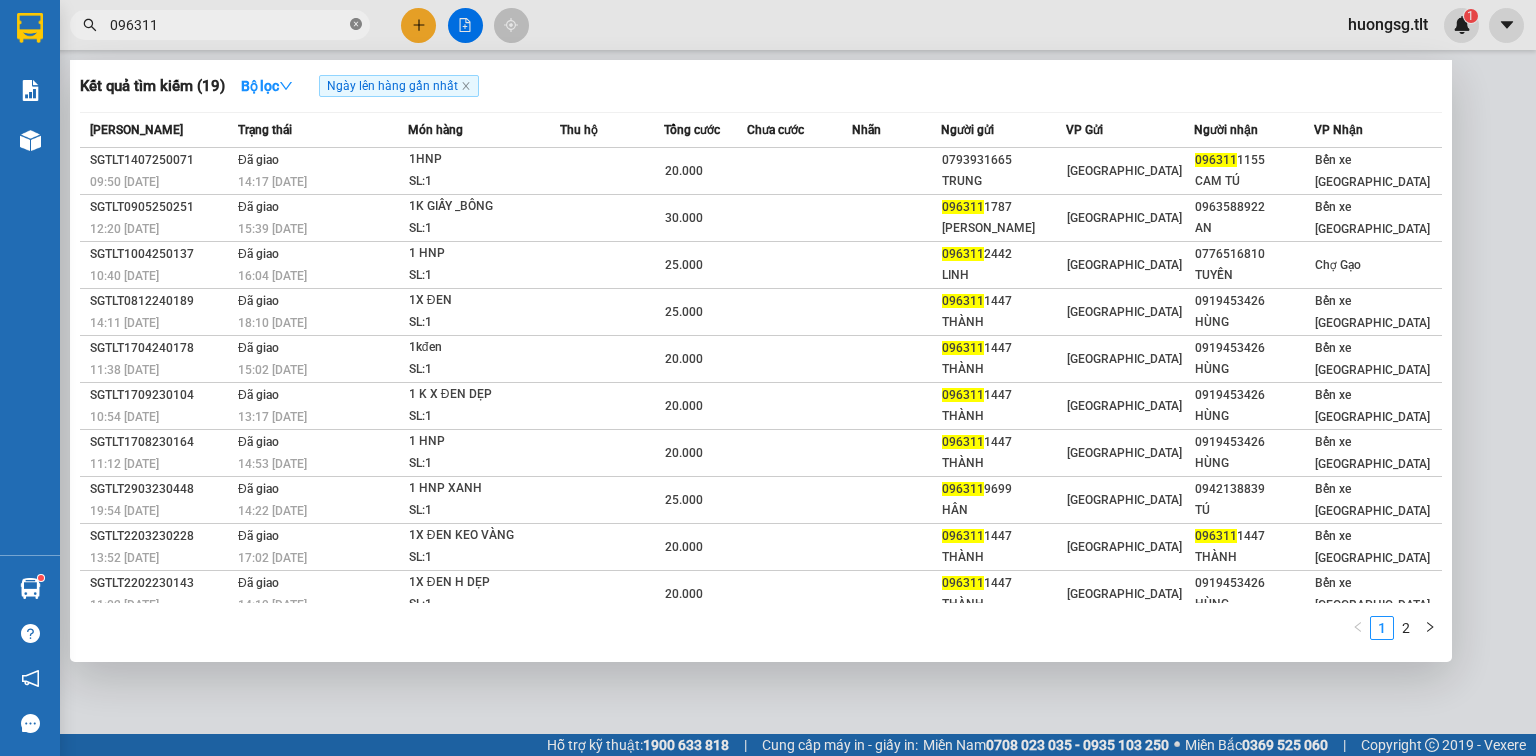 click 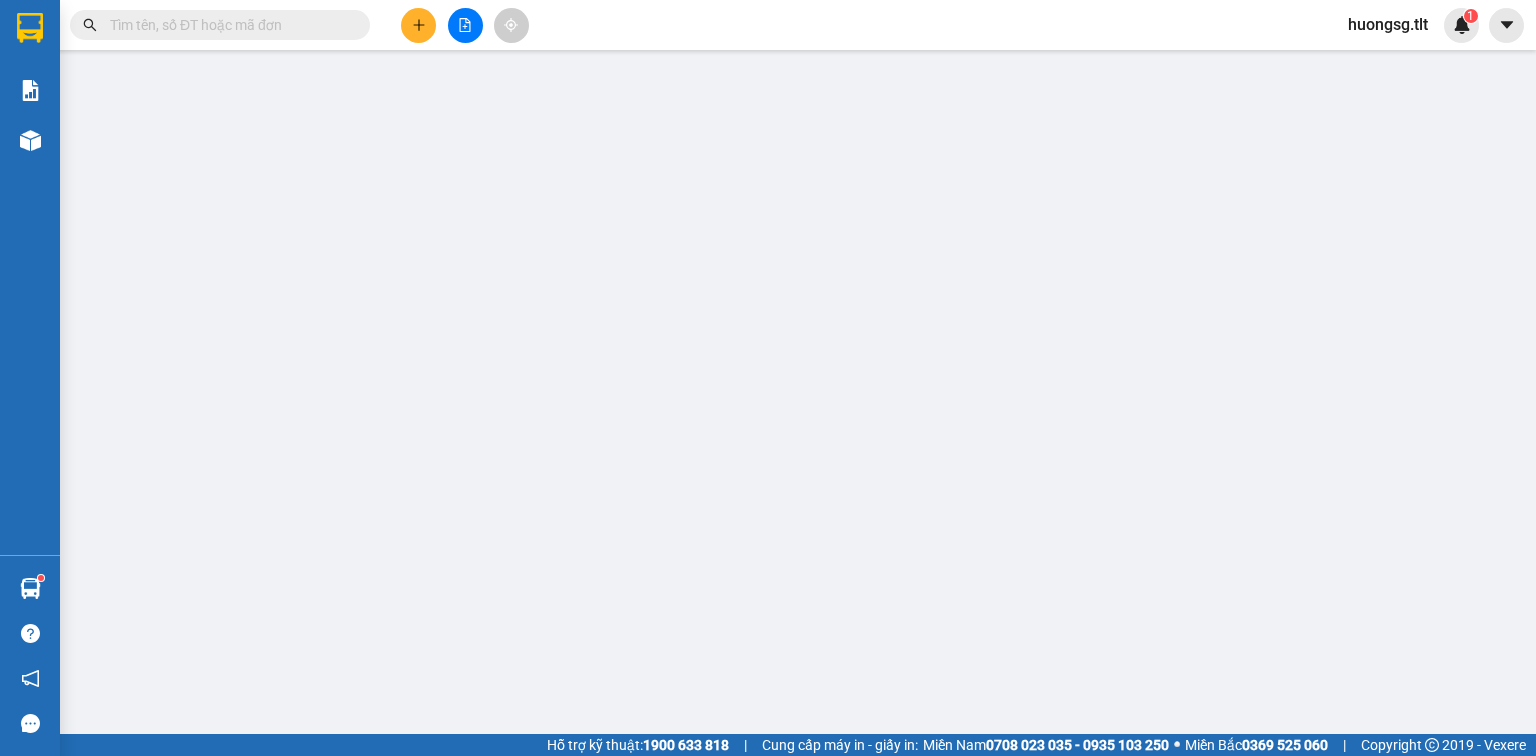 scroll, scrollTop: 0, scrollLeft: 0, axis: both 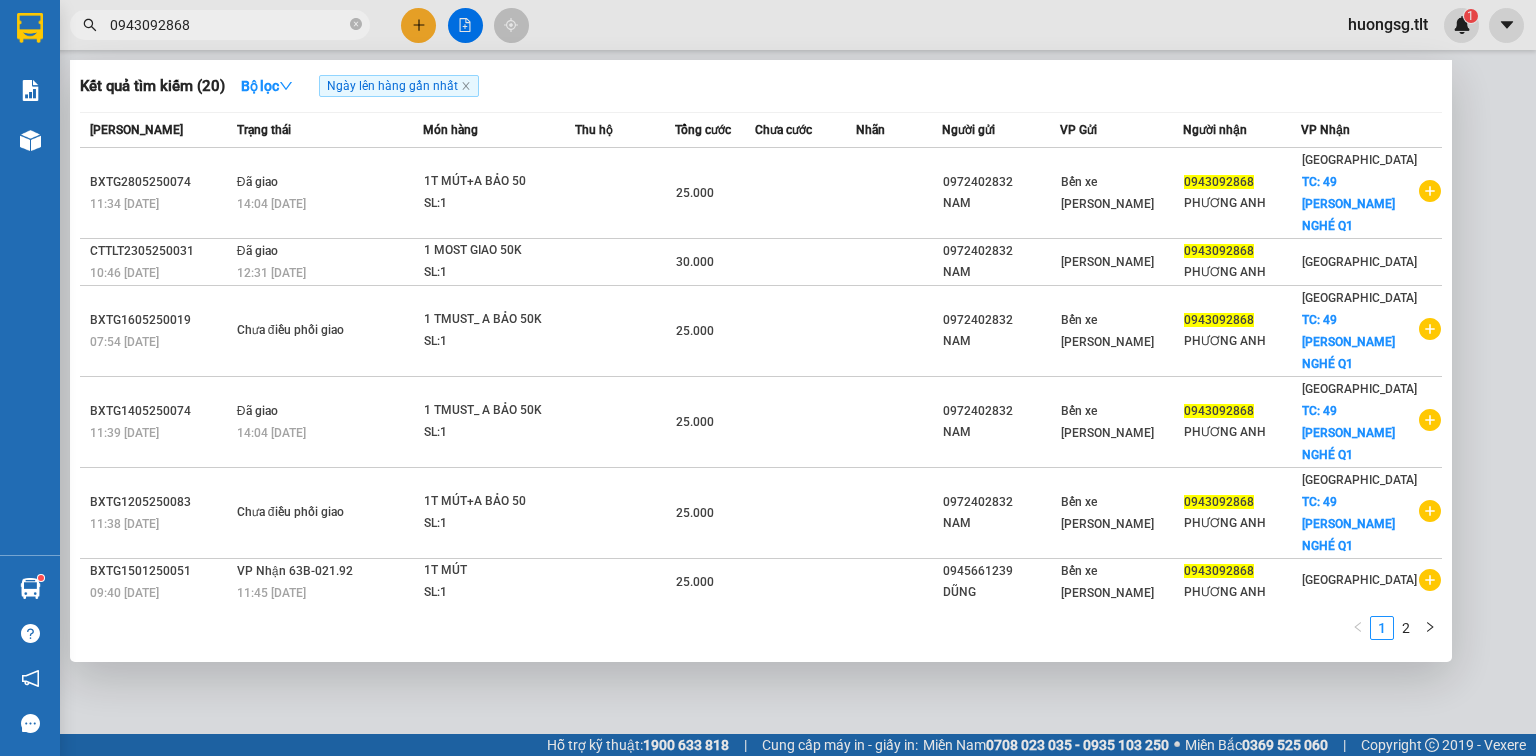 type on "0943092868" 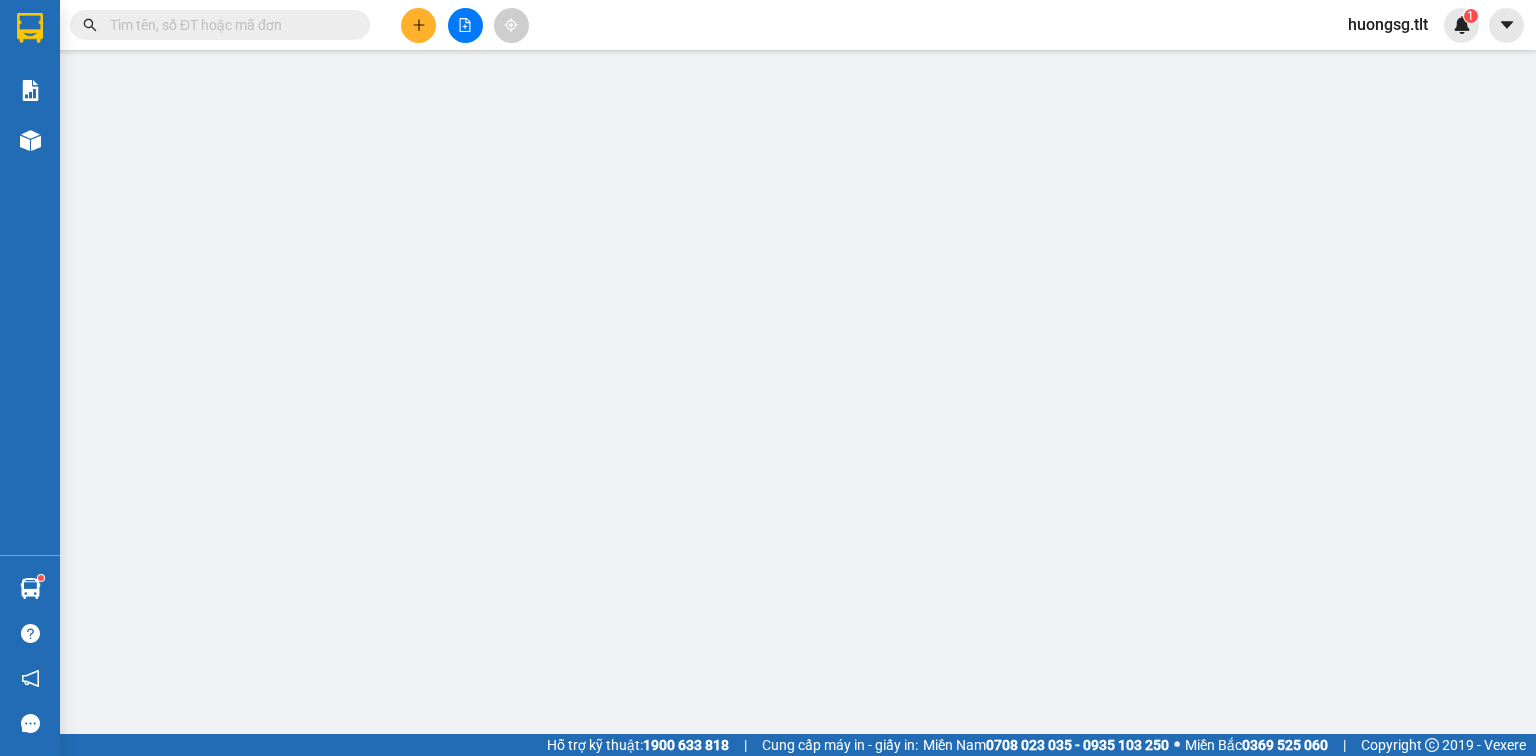 click at bounding box center (228, 25) 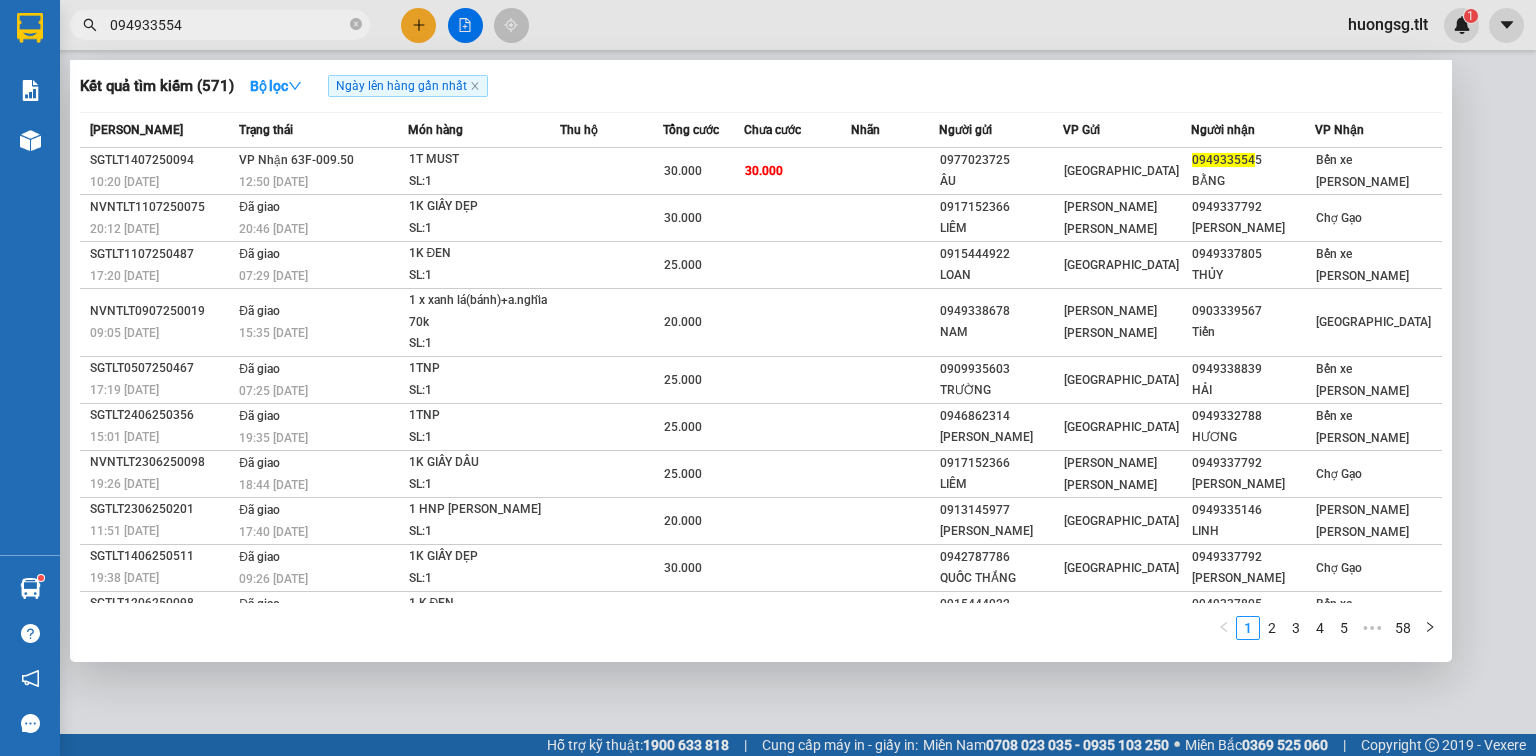type on "0949335545" 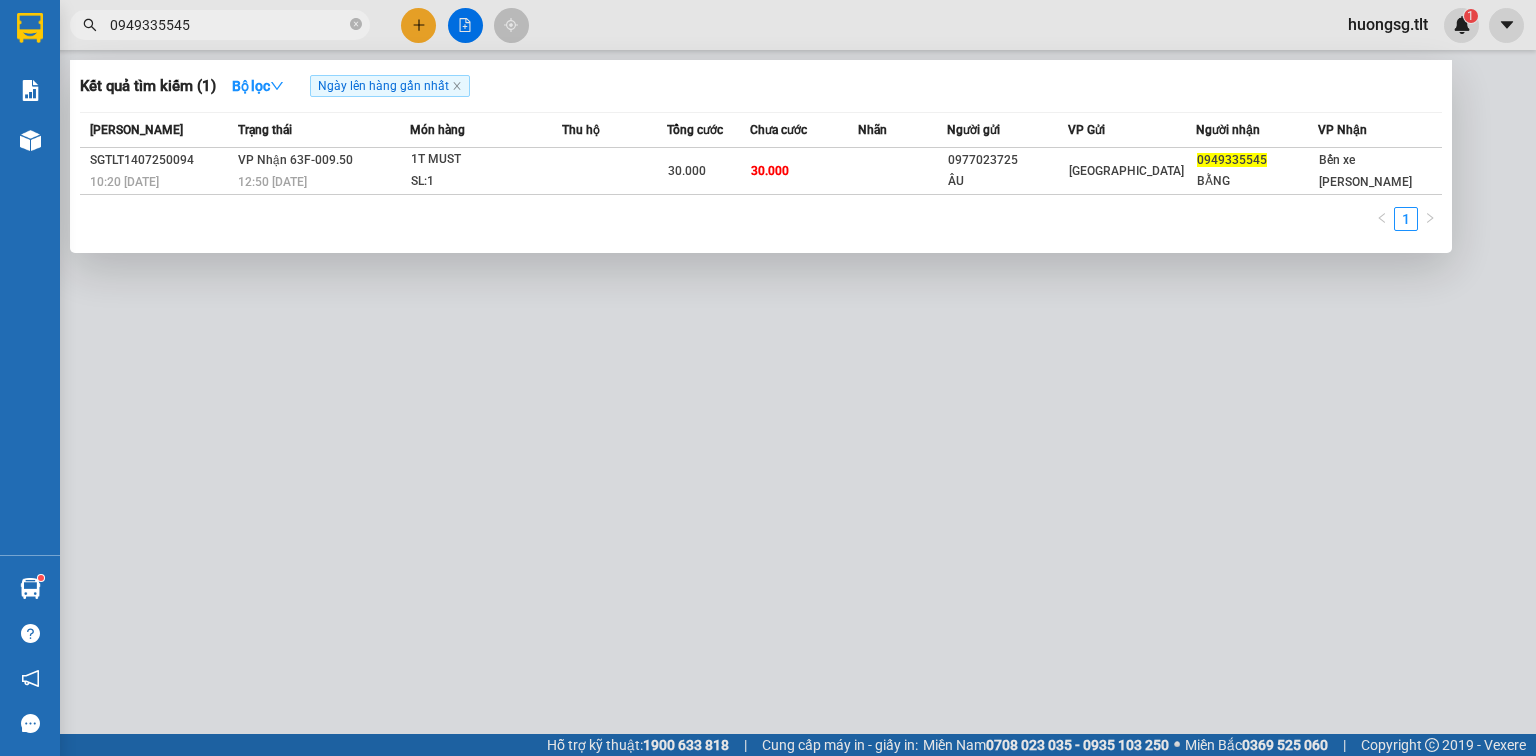 click 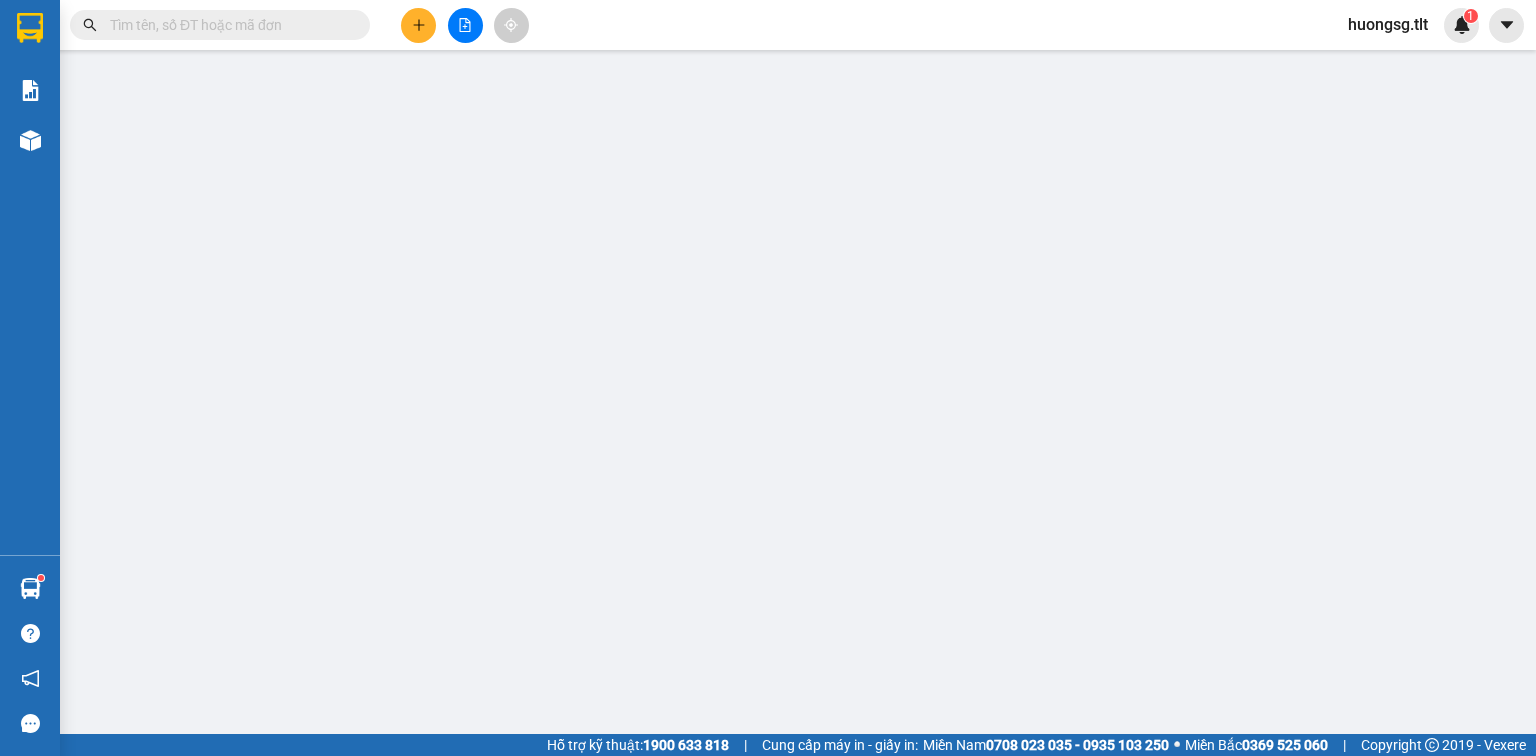 click at bounding box center [465, 25] 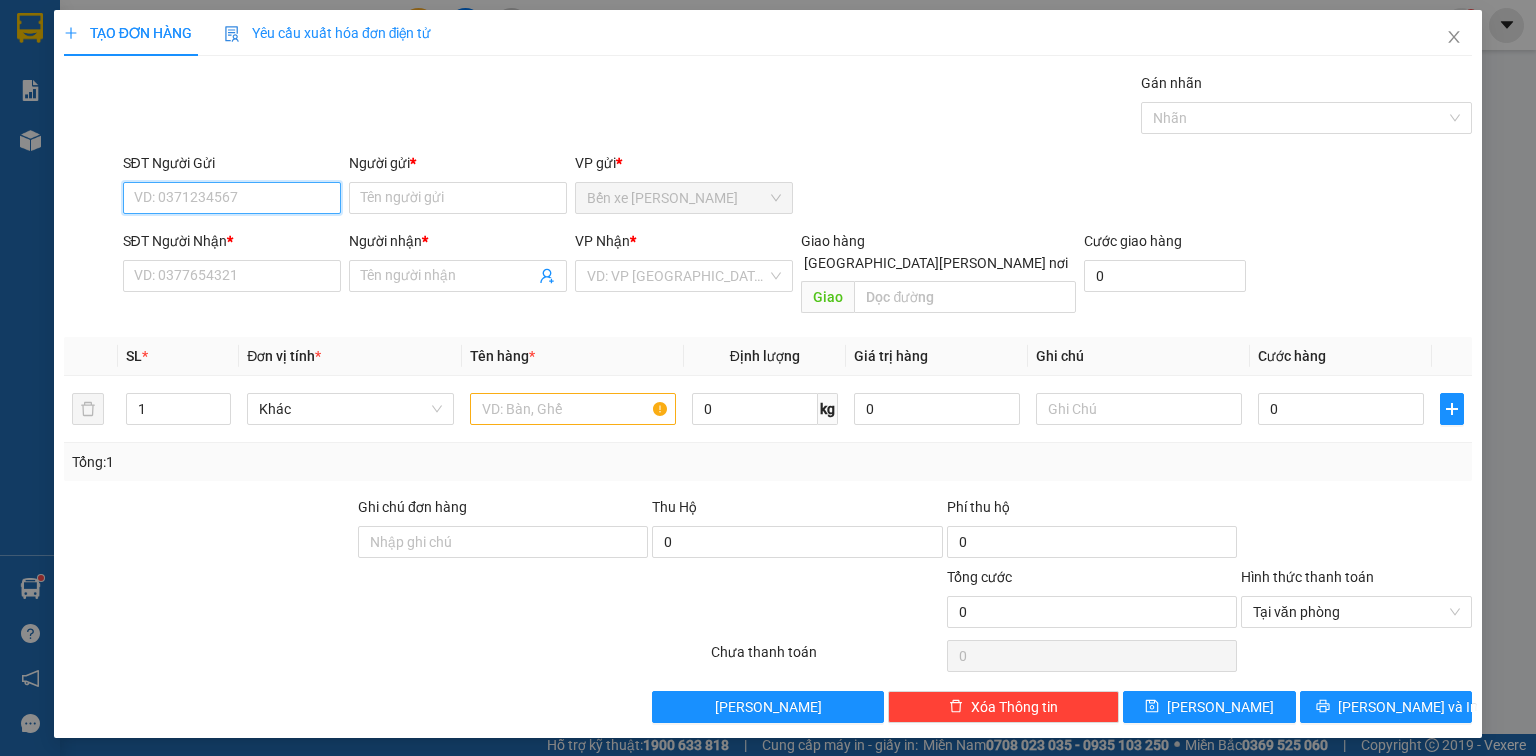 click on "SĐT Người Gửi" at bounding box center (232, 198) 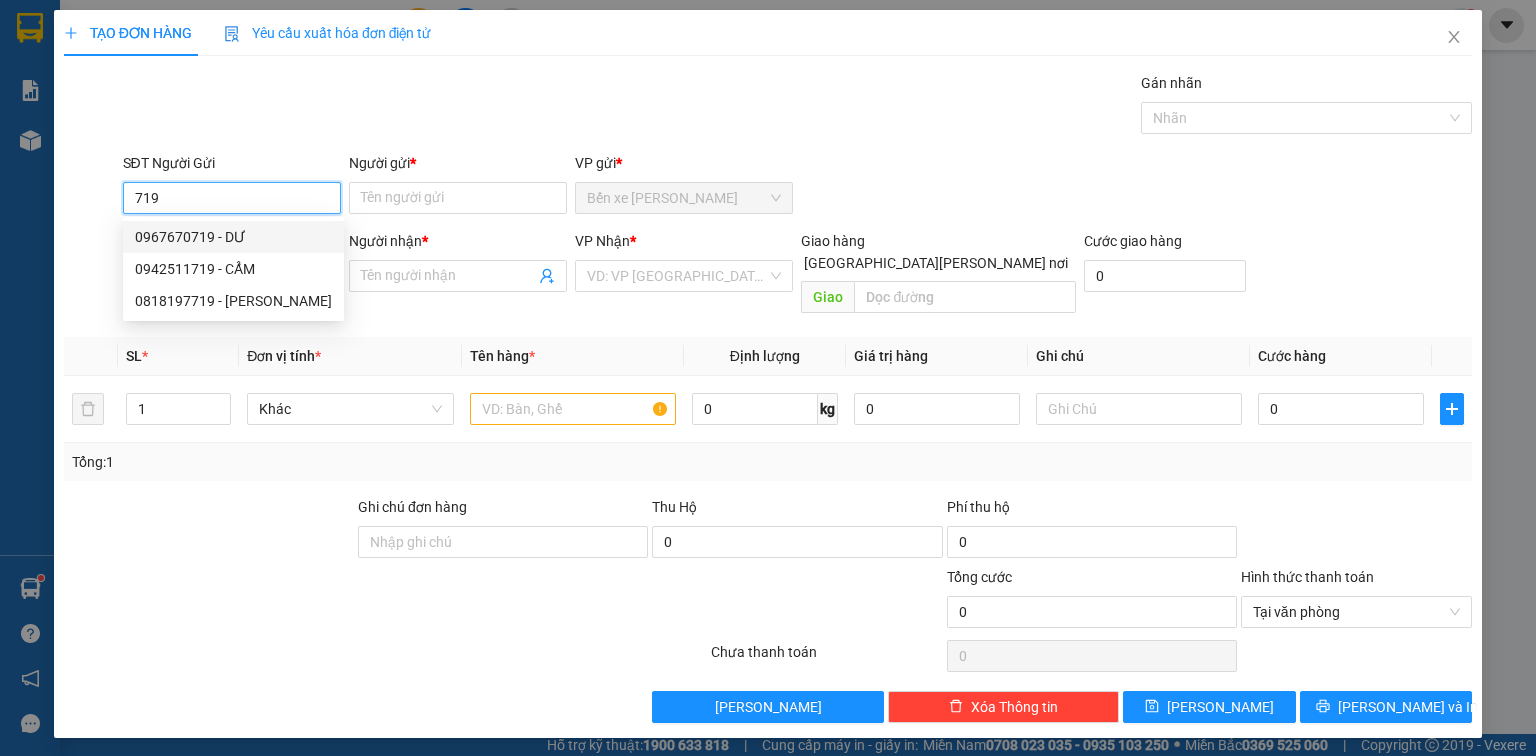 click on "0942511719 - CẨM" at bounding box center [233, 269] 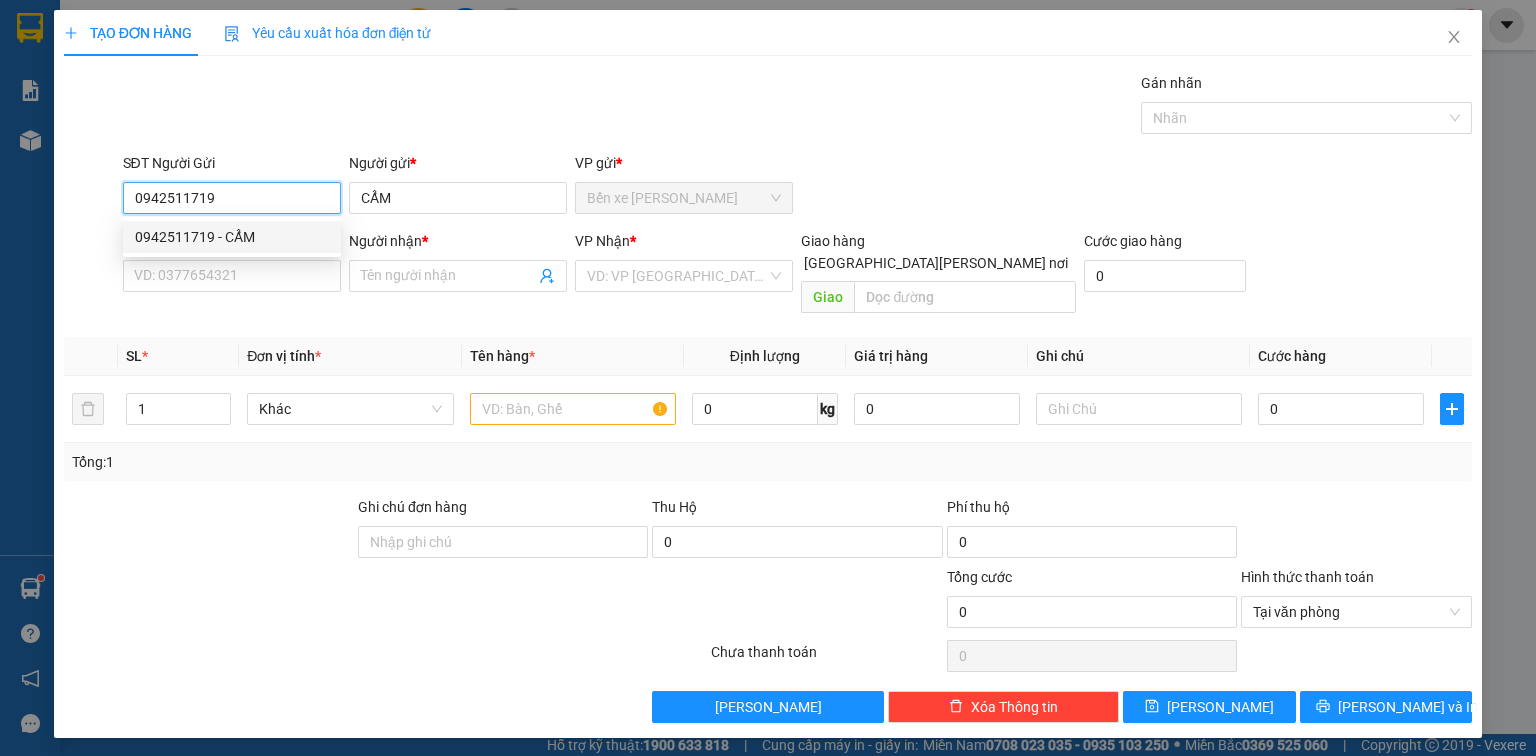 type on "0942511719" 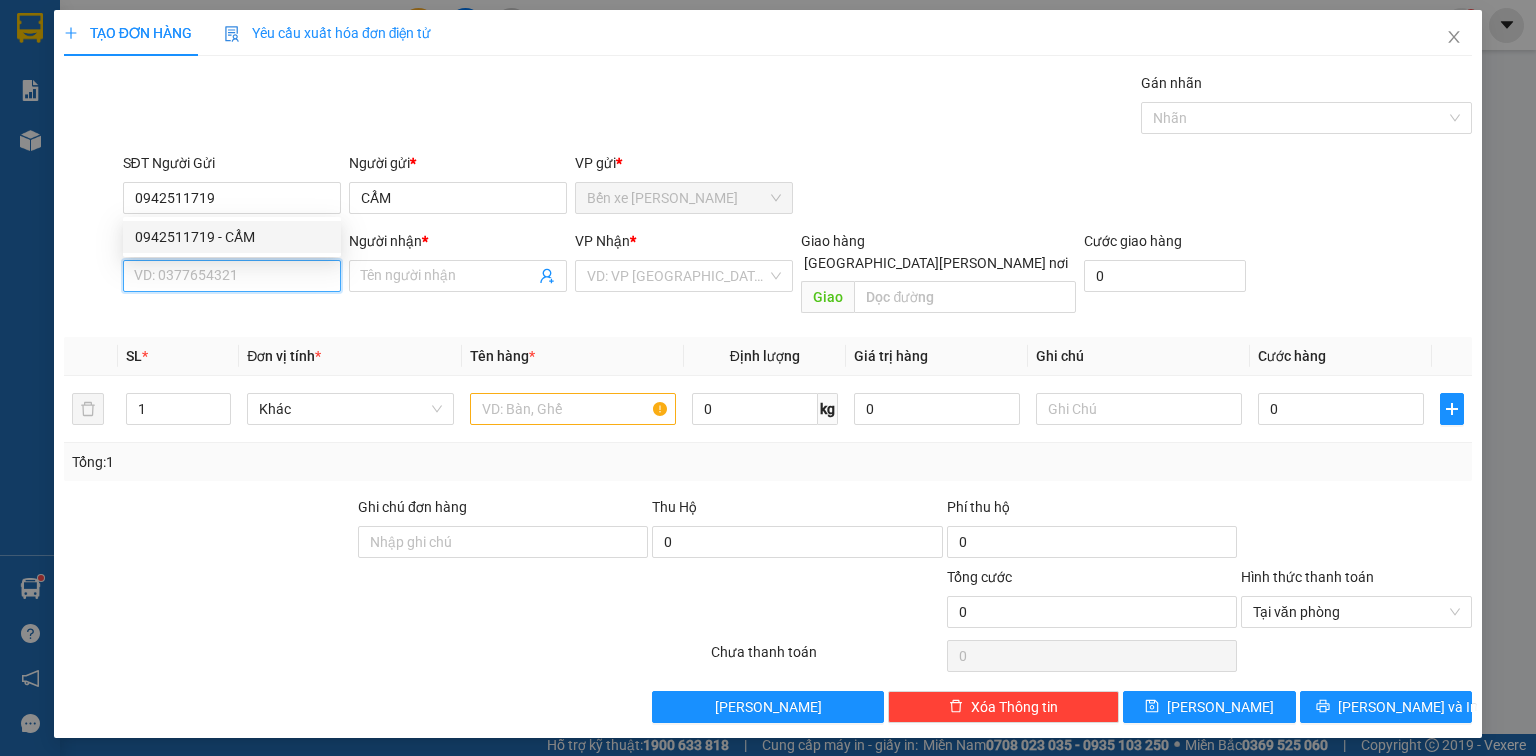 click on "SĐT Người Nhận  *" at bounding box center (232, 276) 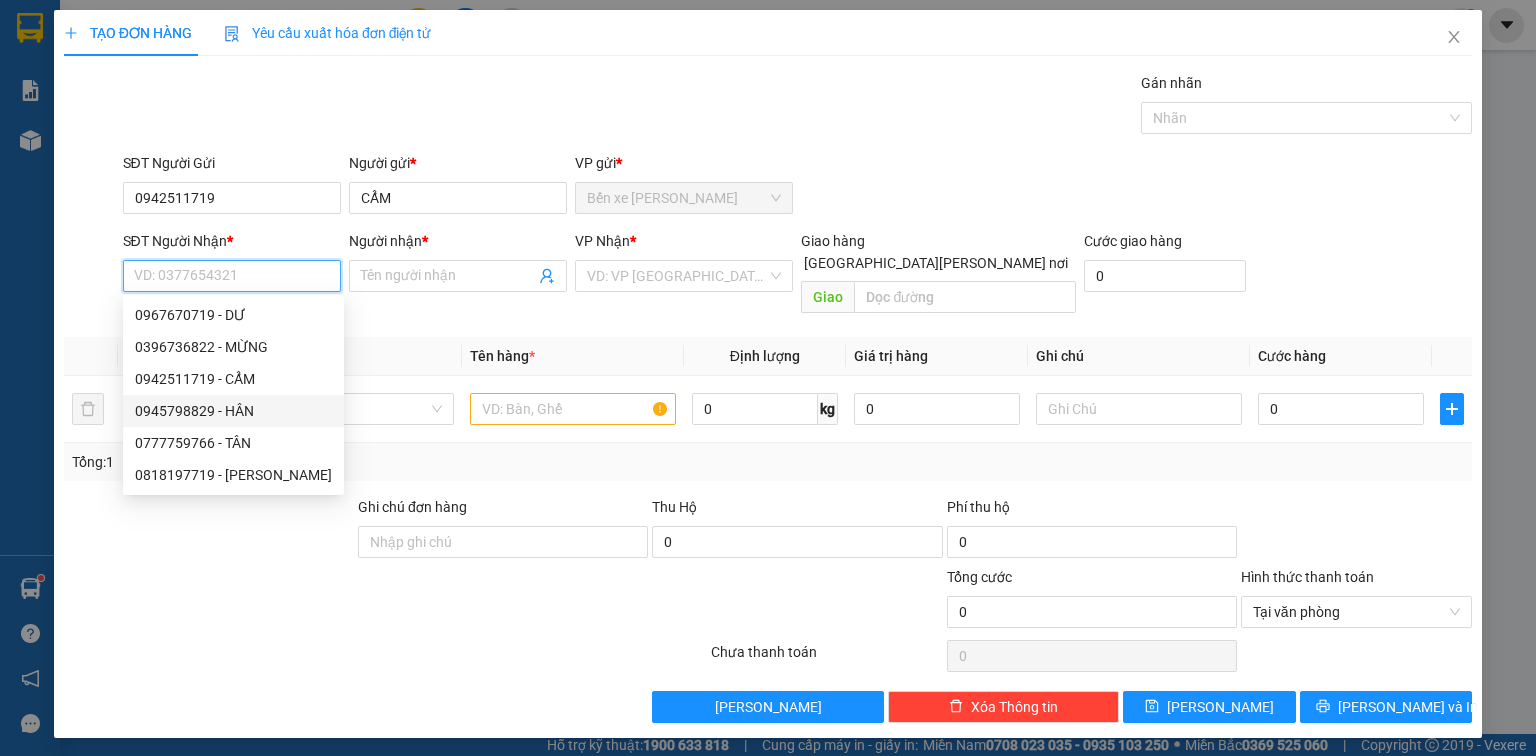 click on "0945798829 - HÂN" at bounding box center [233, 411] 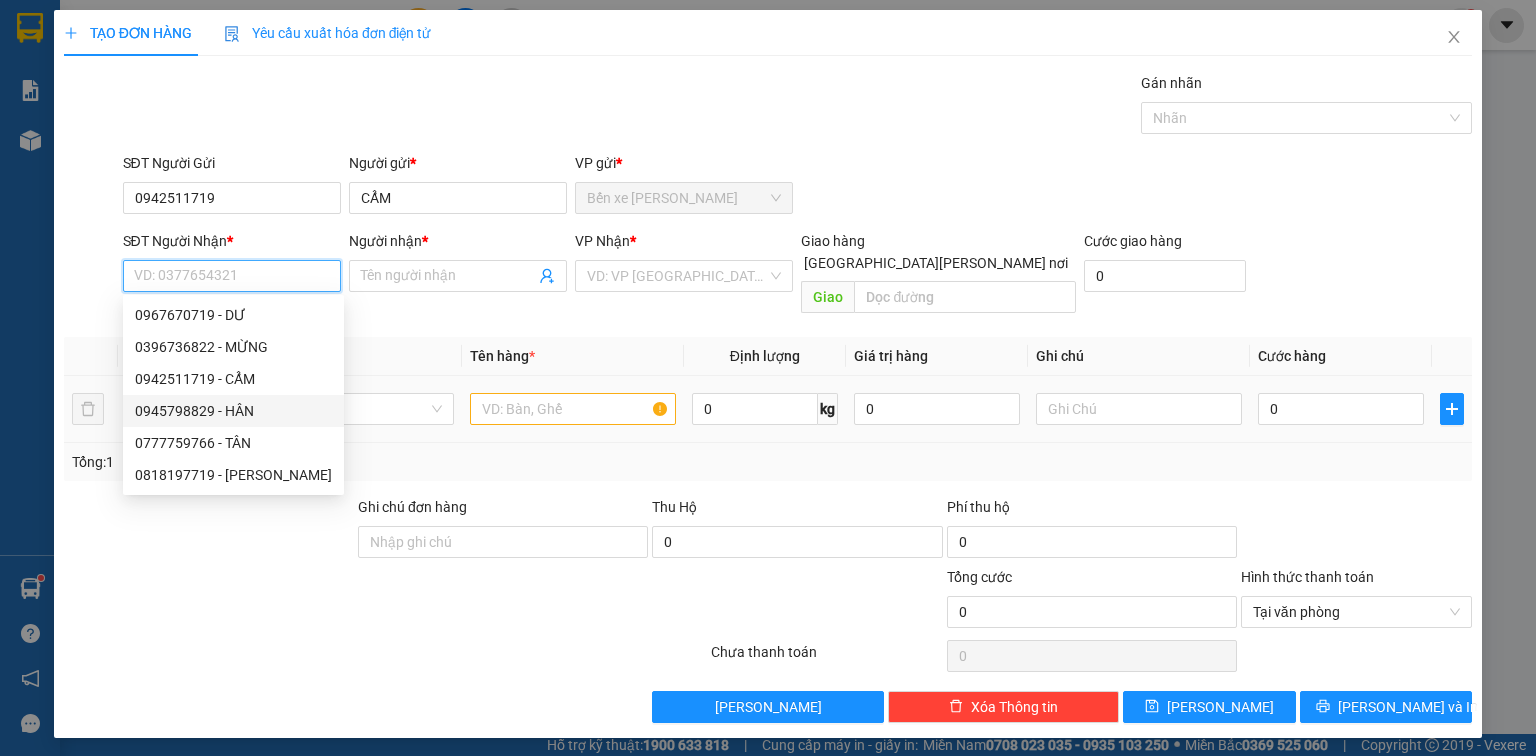 type on "0945798829" 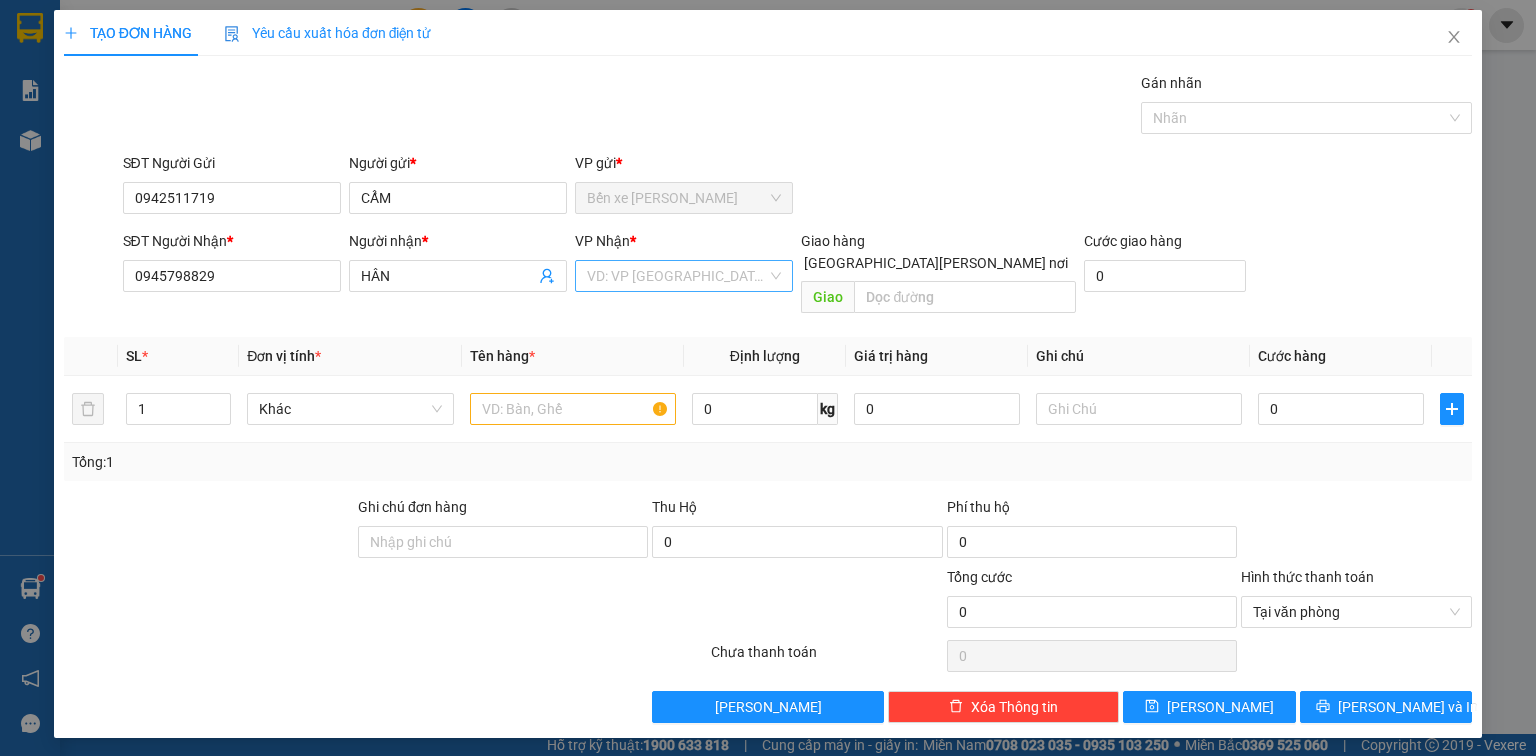 click at bounding box center (677, 276) 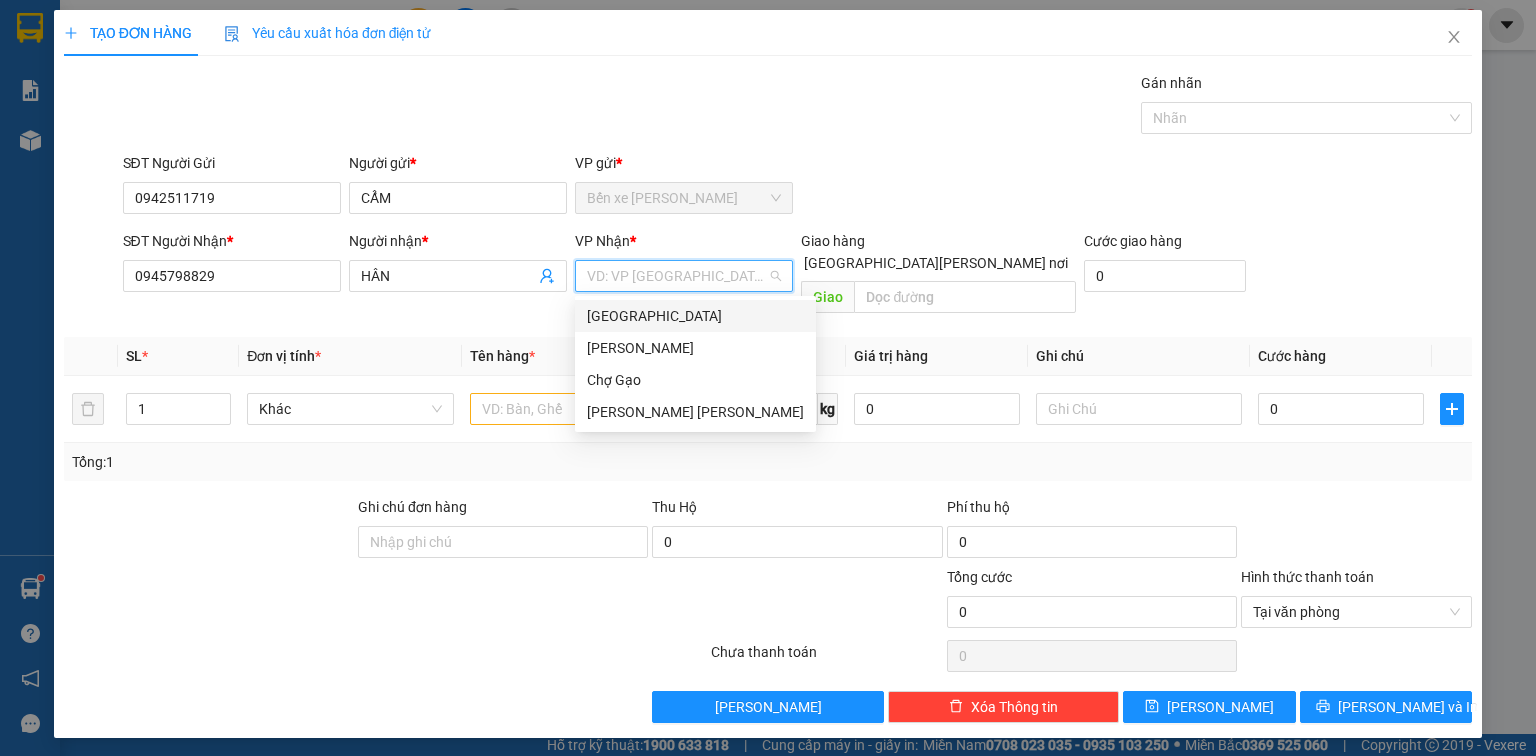 click on "Kết quả tìm kiếm ( 1 )  Bộ lọc  Ngày lên hàng gần nhất Mã ĐH Trạng thái Món hàng Thu hộ Tổng cước Chưa cước Nhãn Người gửi VP Gửi Người nhận VP Nhận SGTLT1407250094 10:20 - 14/07 VP Nhận   63F-009.50 12:50 - 14/07 1T MUST SL:  1 30.000 30.000 0977023725 ÂU  Sài Gòn 0949335545 BẰNG Bến xe Tiền Giang 1 huongsg.tlt 1     Báo cáo Báo cáo dòng tiền (Nhân Viên) Doanh số tạo đơn theo VP gửi (nhân viên)     Kho hàng mới Hàng sắp về Hướng dẫn sử dụng Giới thiệu Vexere, nhận hoa hồng Phản hồi Phần mềm hỗ trợ bạn tốt chứ? Hỗ trợ kỹ thuật:  1900 633 818 | Cung cấp máy in - giấy in:  Miền Nam  0708 023 035 - 0935 103 250 ⚪️ Miền Bắc  0369 525 060 | Copyright   2019 - Vexere Thông báo Thông báo của bạn Tính năng mới Chưa có thông báo mới  TẠO ĐƠN HÀNG Yêu cầu xuất hóa đơn điện tử Transit Pickup Surcharge Ids Transit Deliver Surcharge Ids    *" at bounding box center (768, 378) 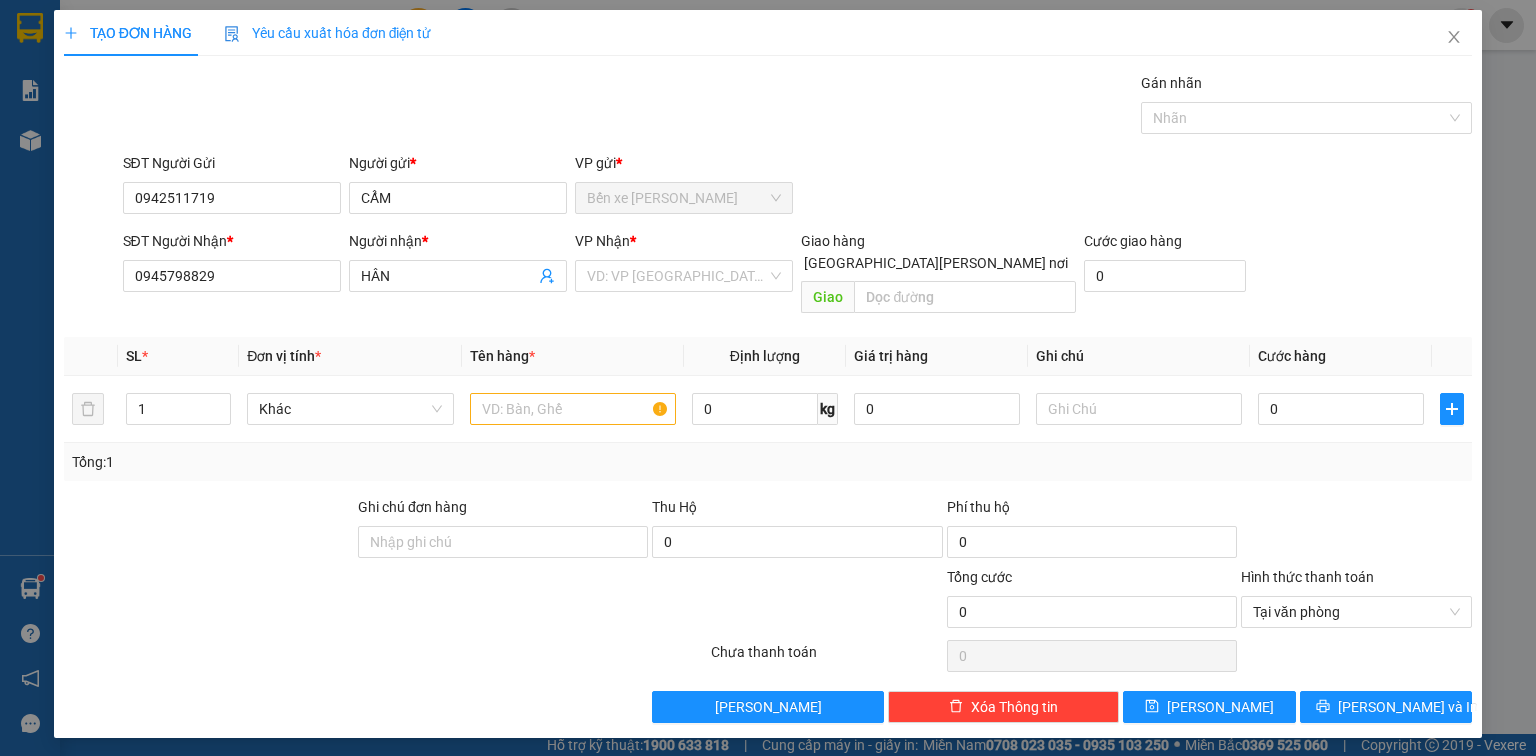 click on "Tên hàng  *" at bounding box center [573, 356] 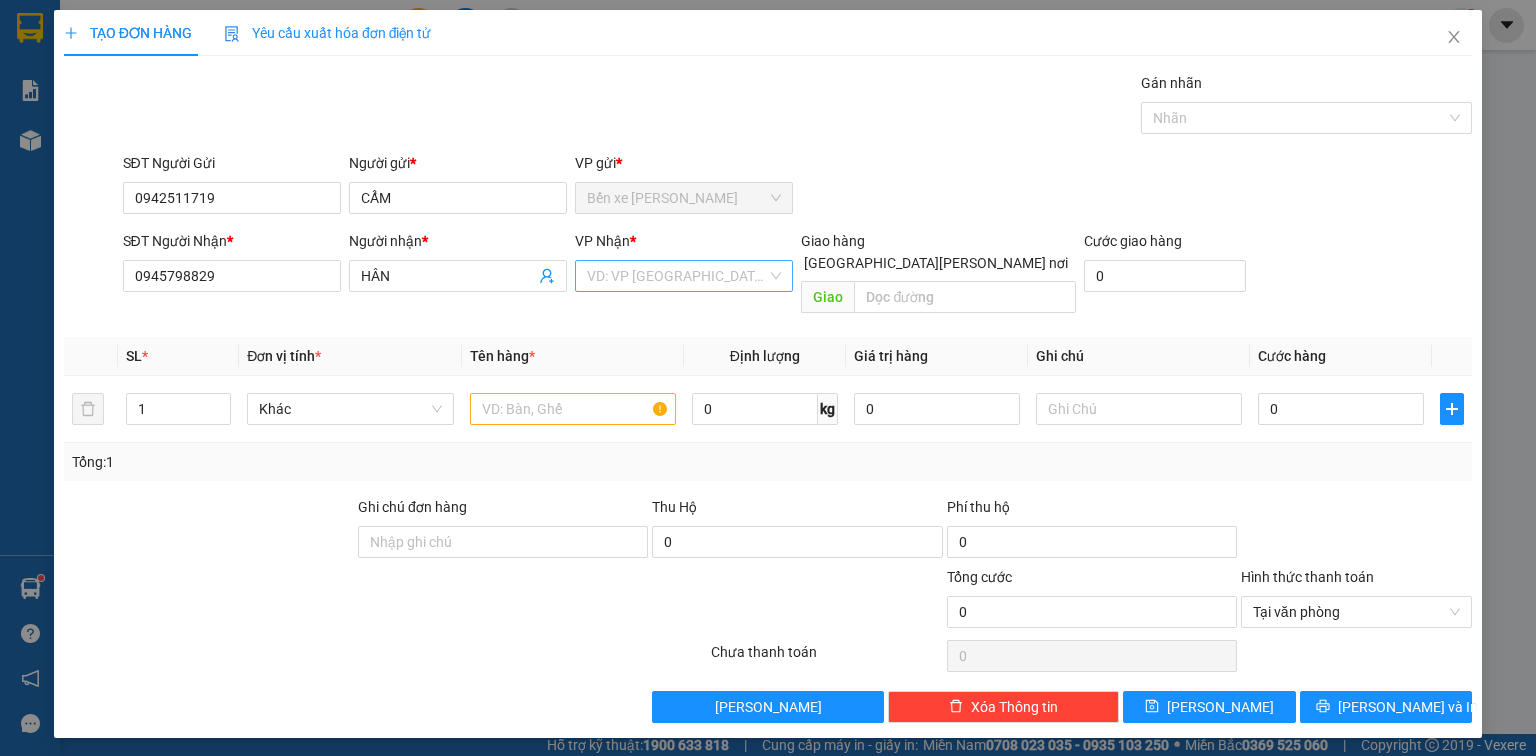 click at bounding box center [677, 276] 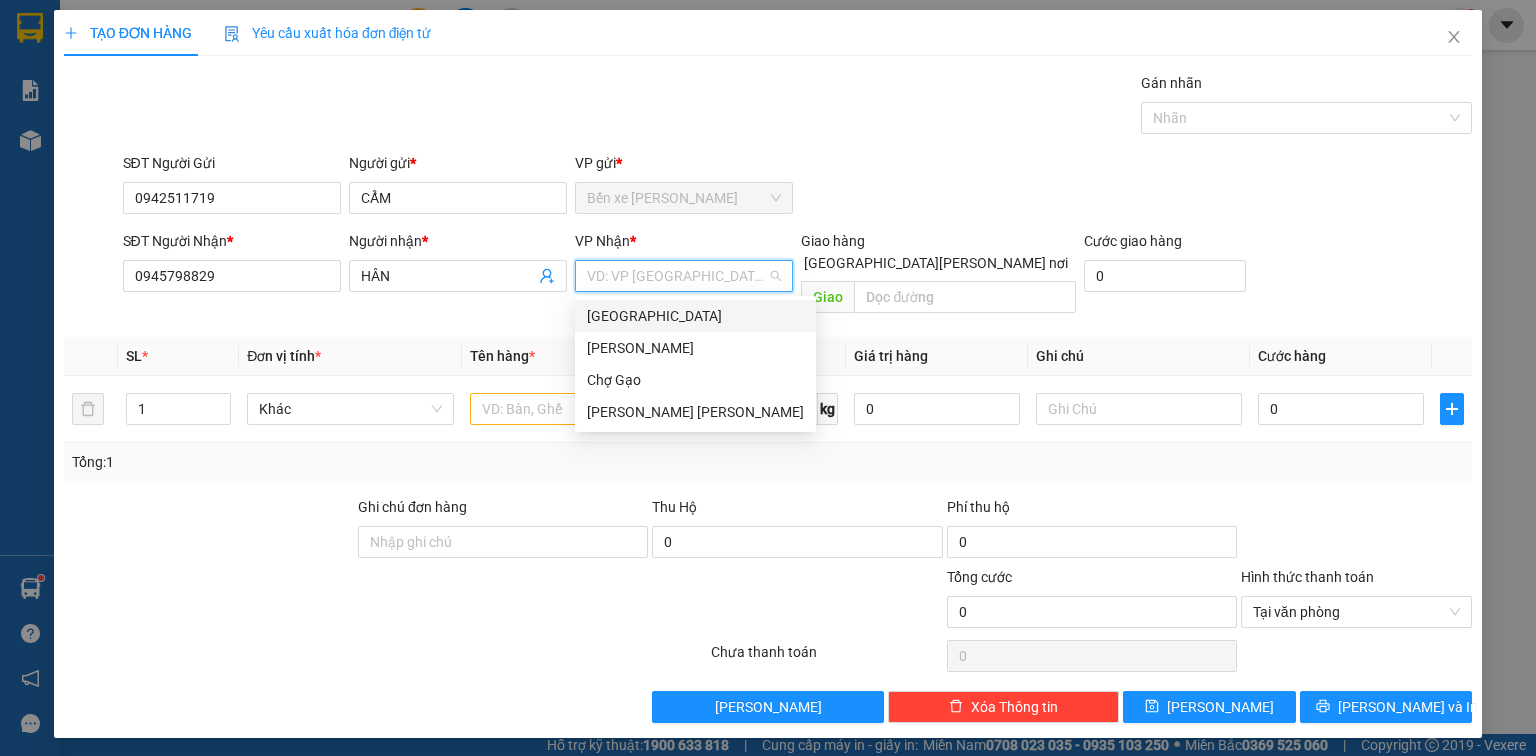 click on "[GEOGRAPHIC_DATA]" at bounding box center [695, 316] 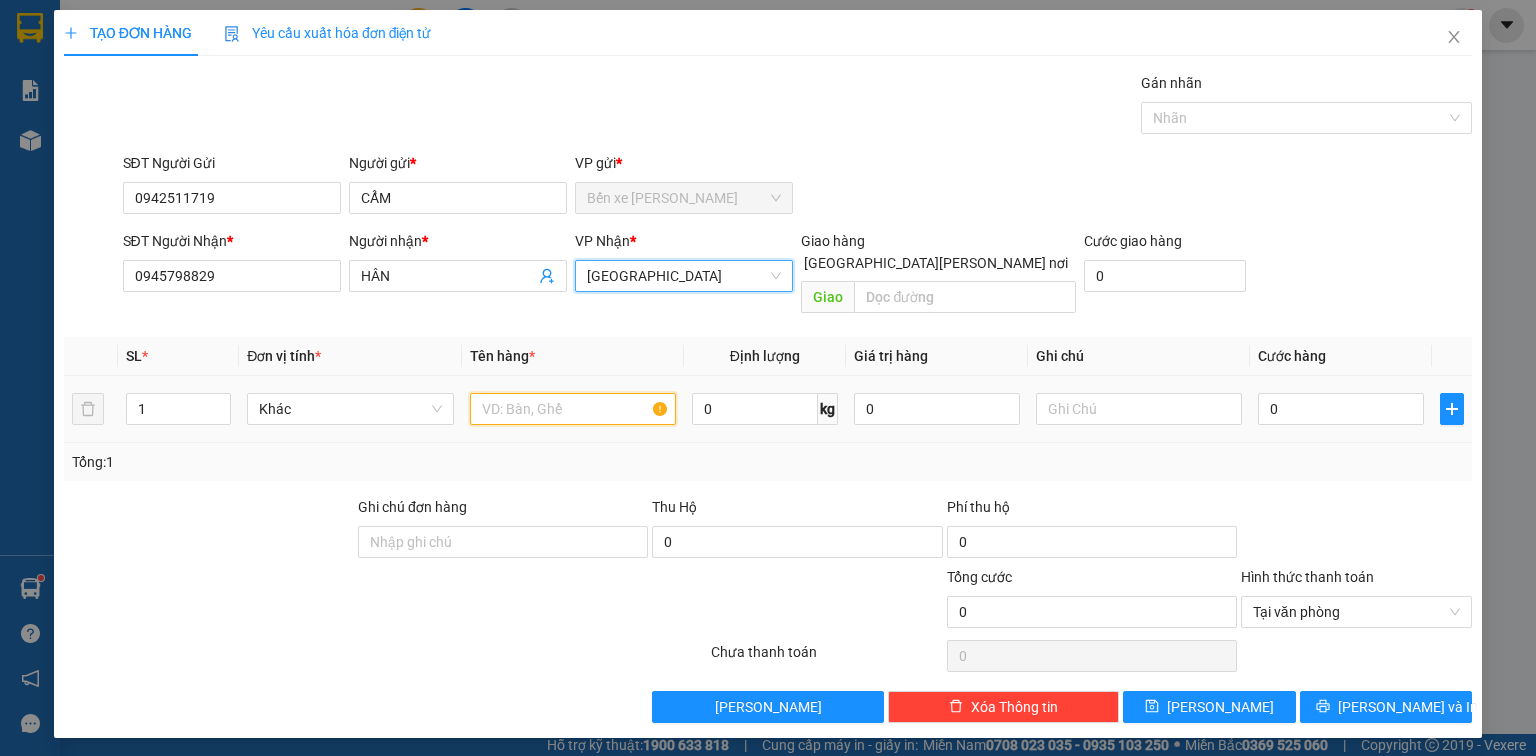 click at bounding box center (573, 409) 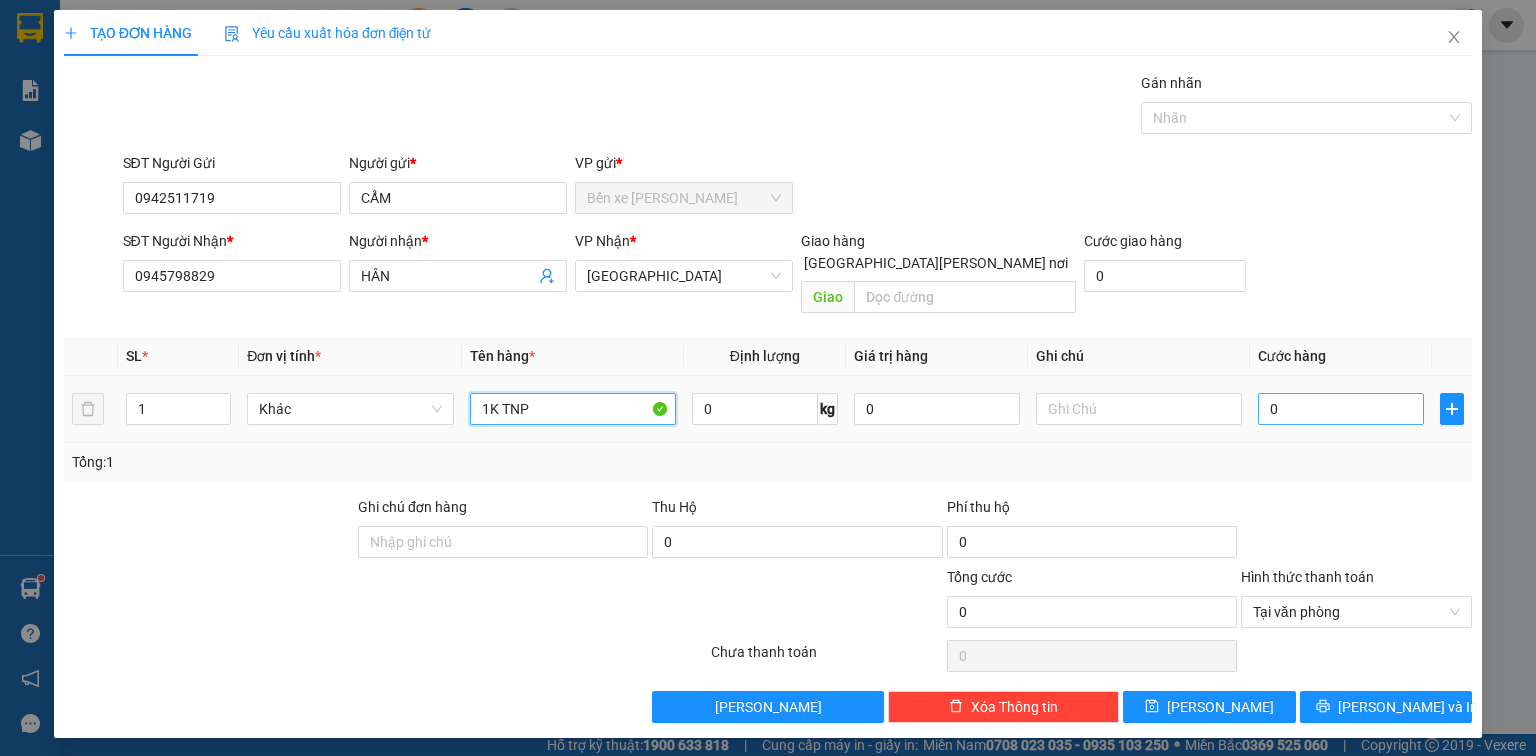 type on "1K TNP" 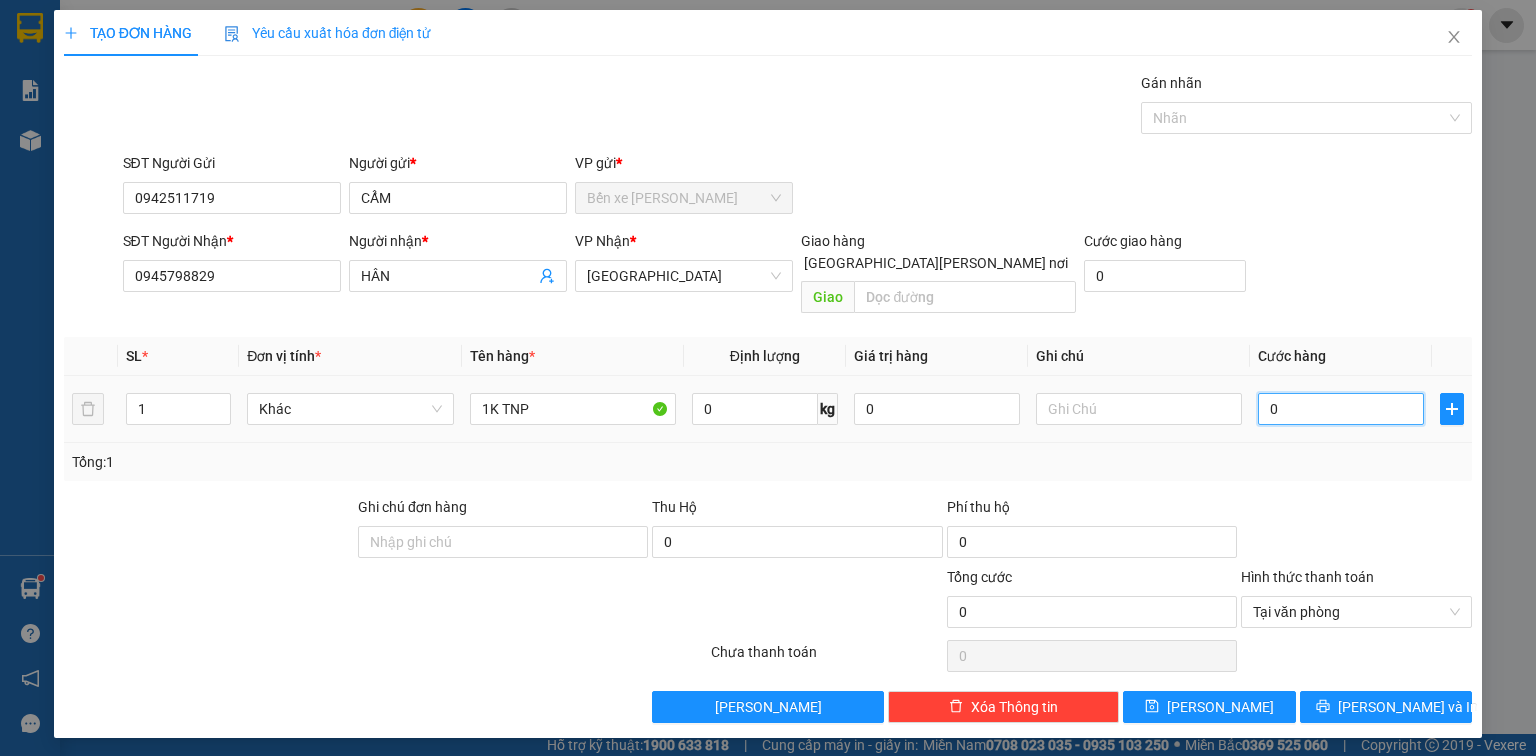 click on "0" at bounding box center [1341, 409] 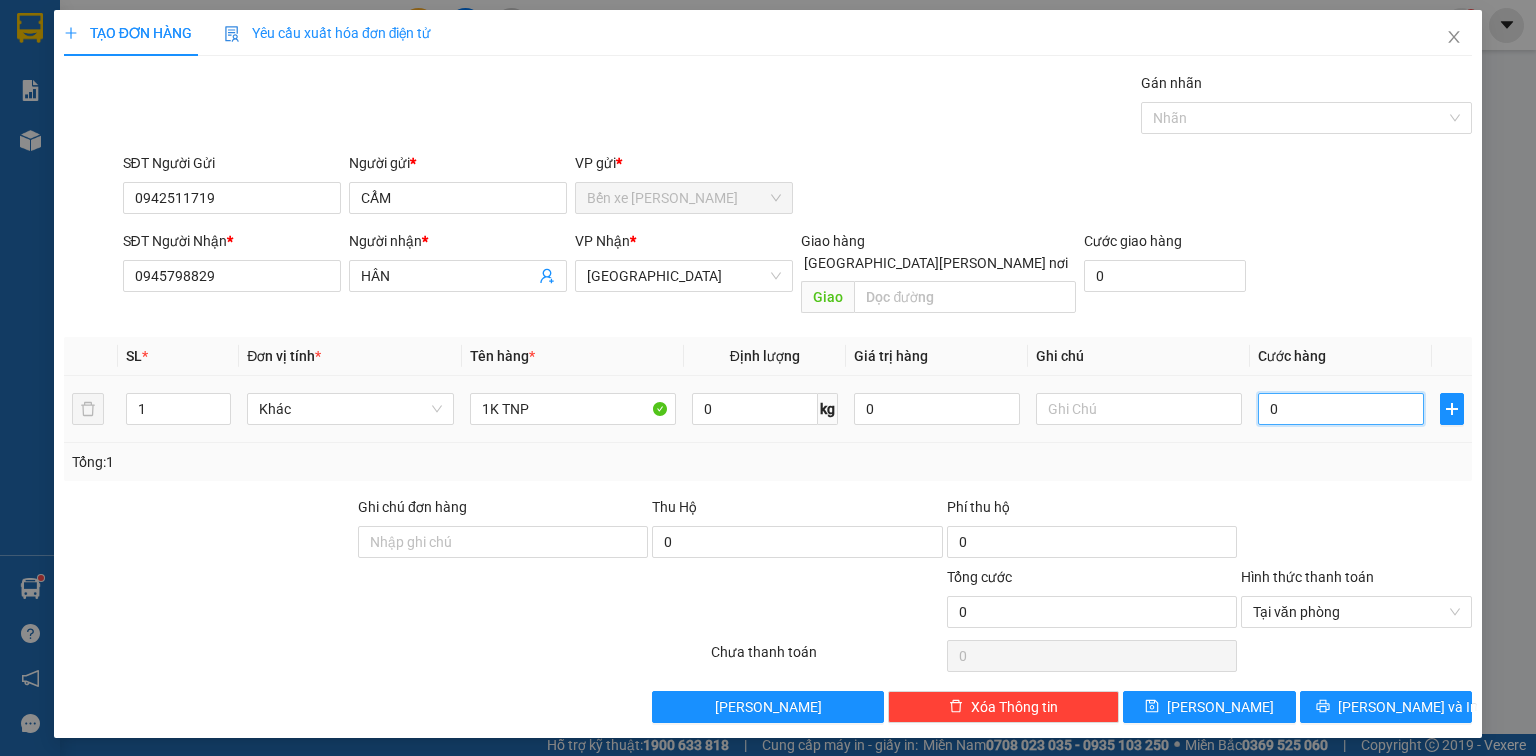 type on "3" 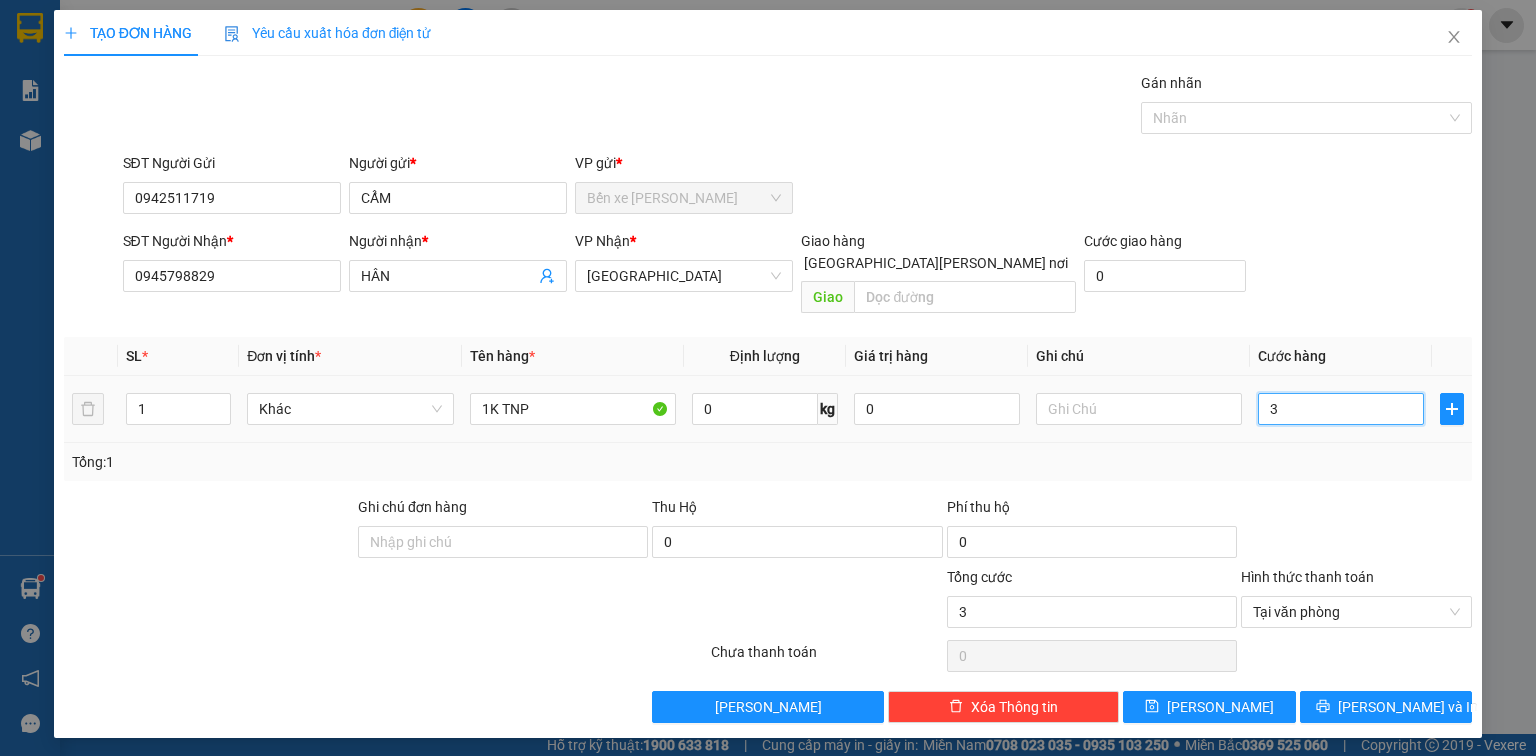 type on "30" 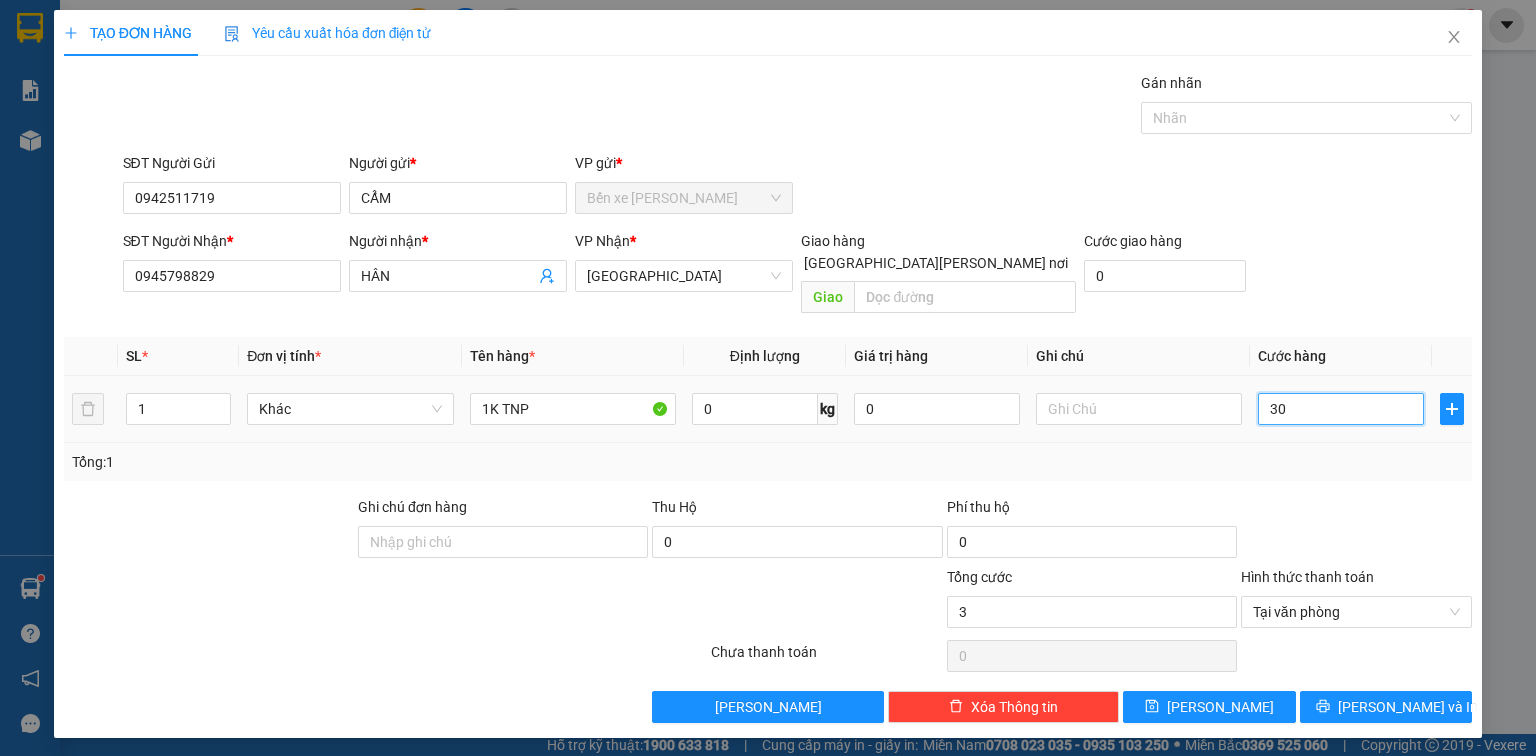 type on "30" 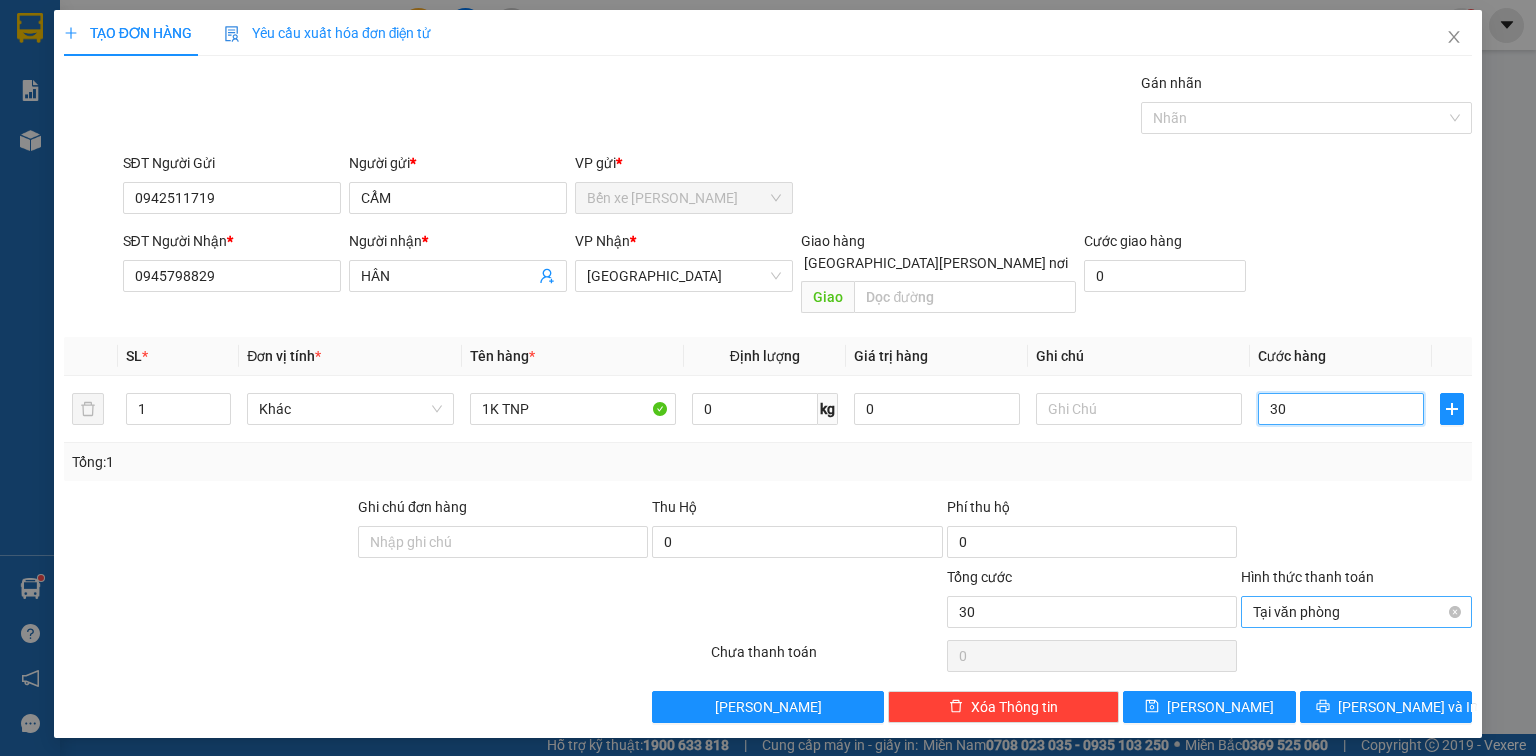 type on "30" 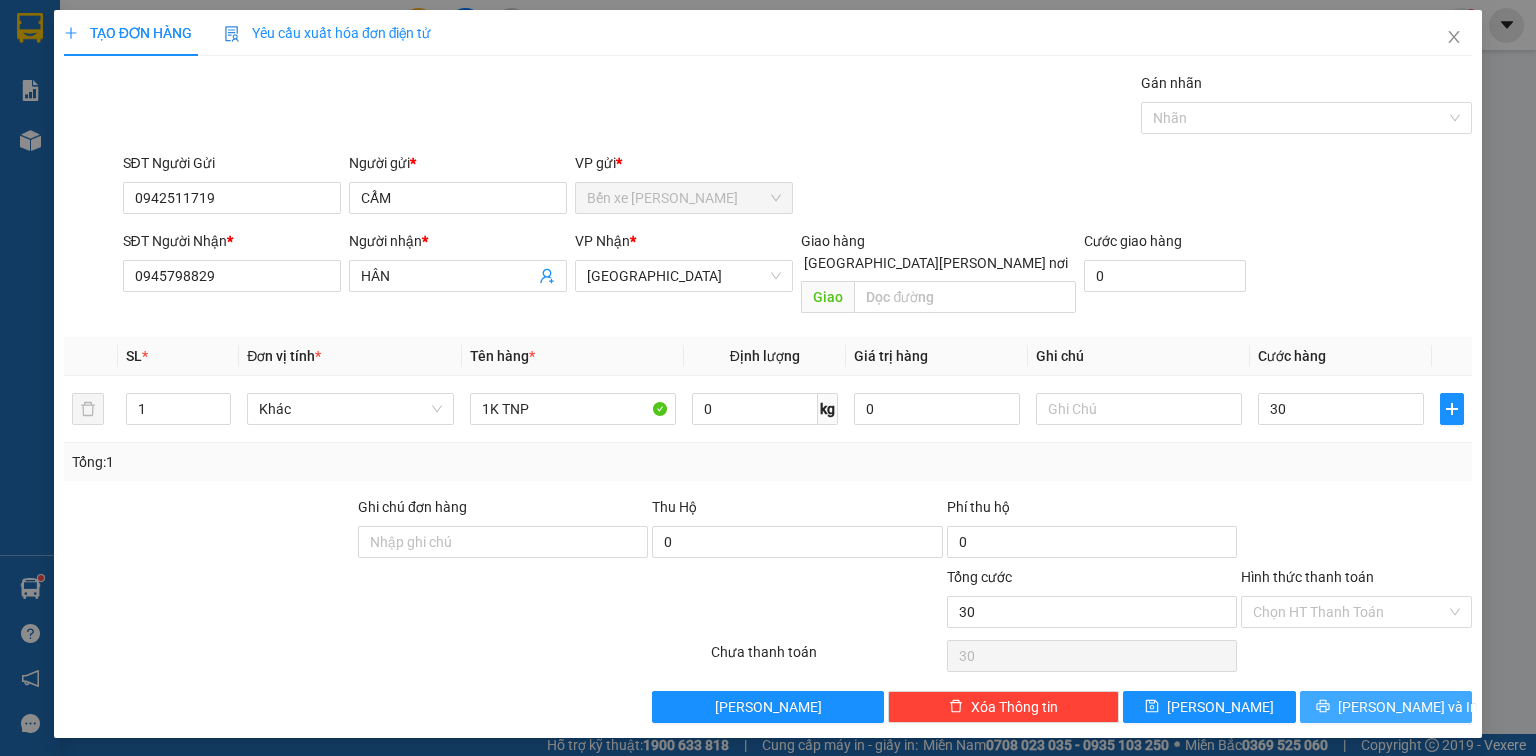 type on "30.000" 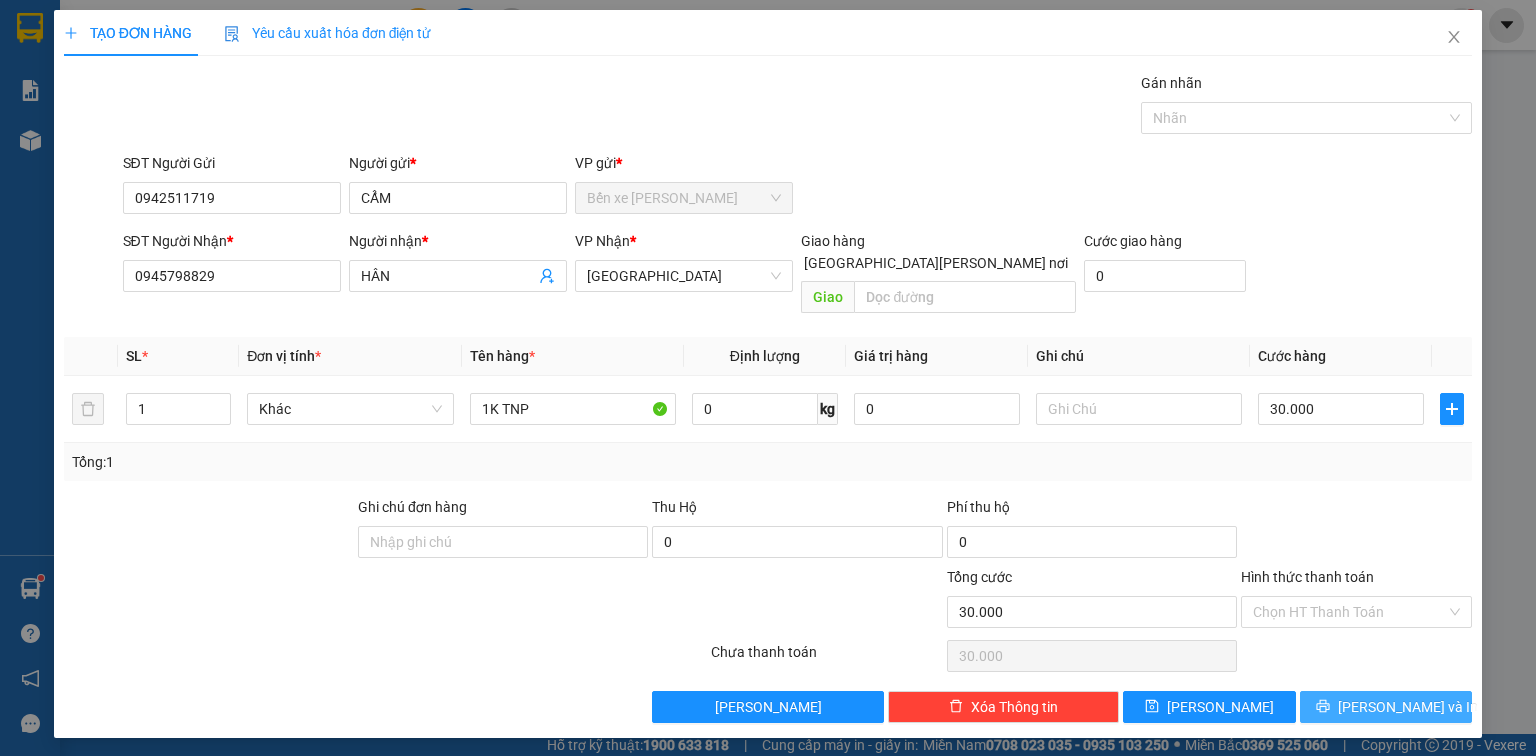 click on "[PERSON_NAME] và In" at bounding box center [1386, 707] 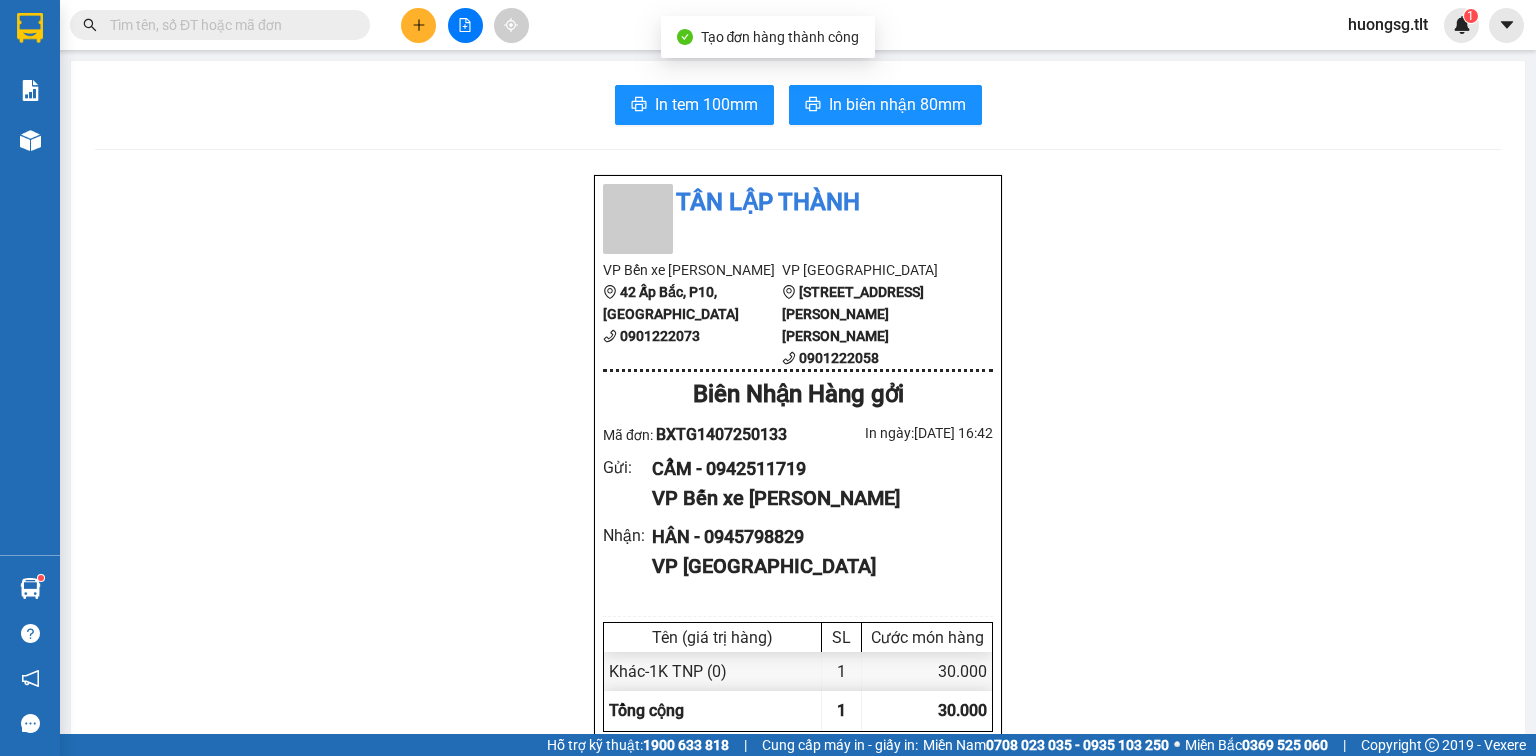 click on "In tem 100mm
In biên nhận 80mm Tân Lập Thành VP Bến xe Tiền Giang   42 Ấp Bắc, P10, Mỹ Tho   0901222073 VP Sài Gòn   84 Hùng Vương, P9 , Quận 5   0901222058 Biên Nhận Hàng gởi Mã đơn:   BXTG1407250133 In ngày:  14/07/2025   16:42 Gửi :   CẨM - 0942511719 VP Bến xe Tiền Giang Nhận :   HÂN - 0945798829 VP Sài Gòn Tên (giá trị hàng) SL Cước món hàng Khác - 1K TNP   (0) 1 30.000 Tổng cộng 1 30.000 Loading... Chưa Thu : 30.000 VND Tổng phải thu : 30.000 VND Quy định nhận/gửi hàng : Hàng hóa quá 7 ngày, nhà xe không chịu trách nhiệm hư hao, thất lạc. Nhà xe không bồi thường khi vận chuyển hàng dễ vỡ. Hàng không kê khai giá trị nếu thất lạc nhà xe chỉ bồi thường tối đa 10 lần cước vận chuyển. Đối với tiền, quý khách vui lòng mang theo CMND để đối chiếu. Nhà xe không chịu trách nhiệm với hàng niêm phong/hàng quốc cấm. BXTG1407250133 CẨM" at bounding box center [798, 881] 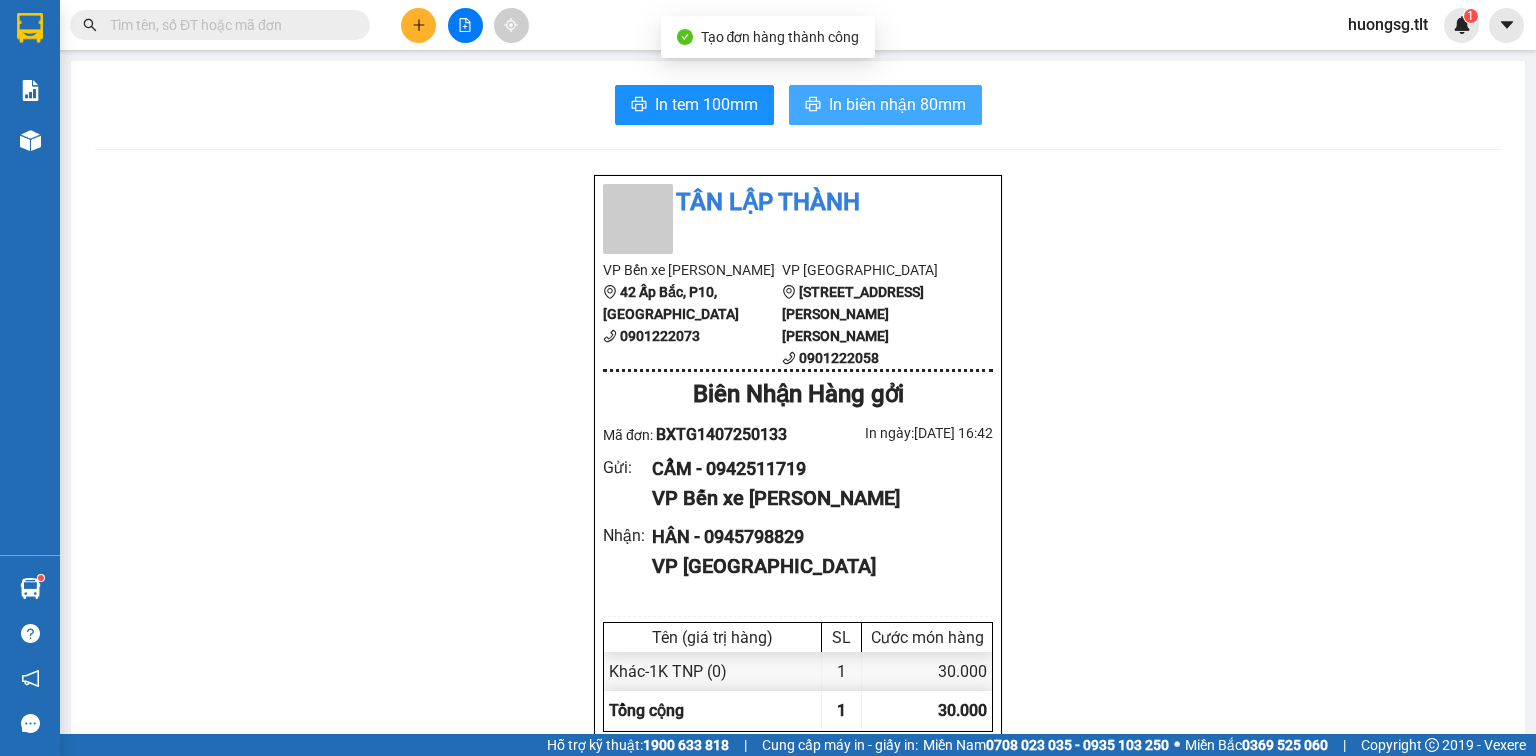 click on "In biên nhận 80mm" at bounding box center (897, 104) 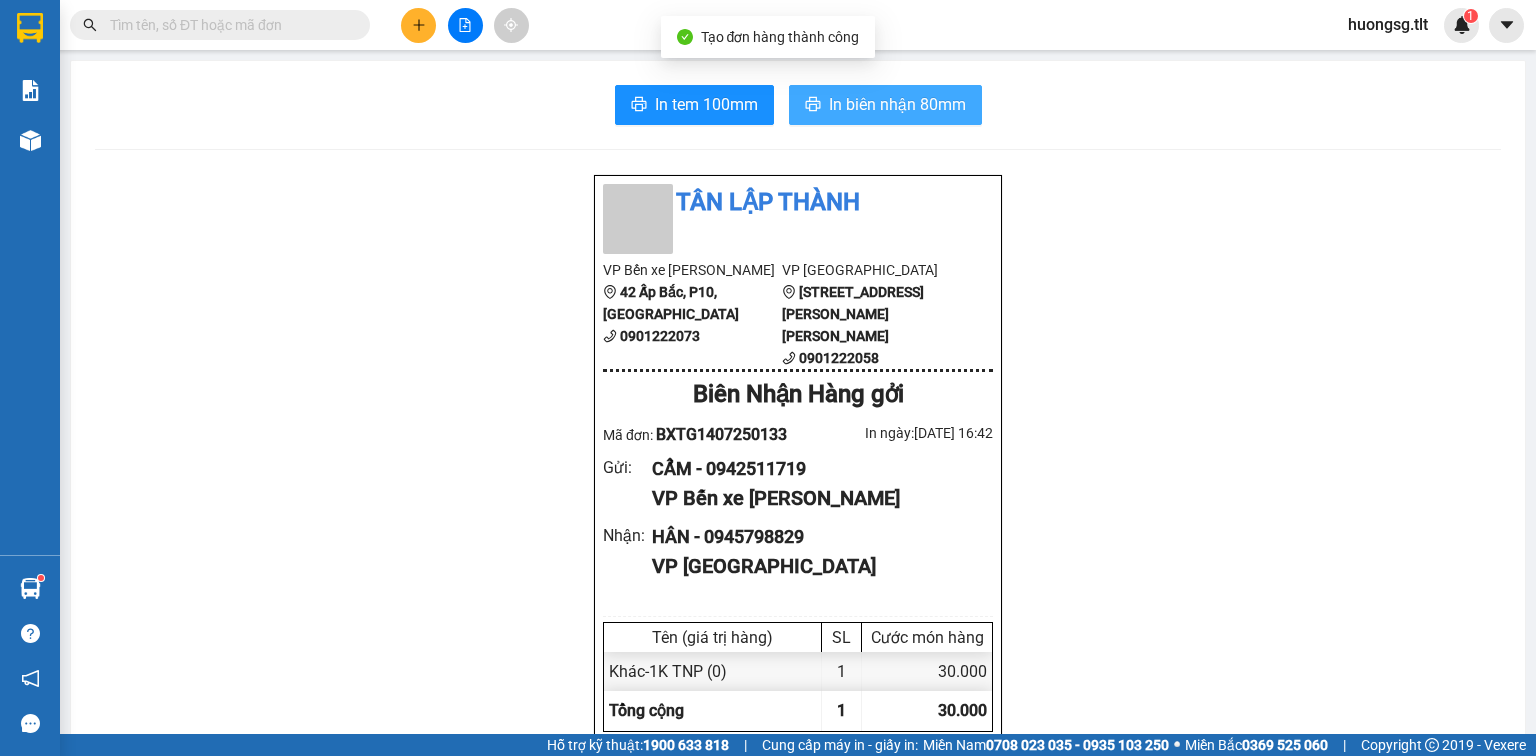 scroll, scrollTop: 0, scrollLeft: 0, axis: both 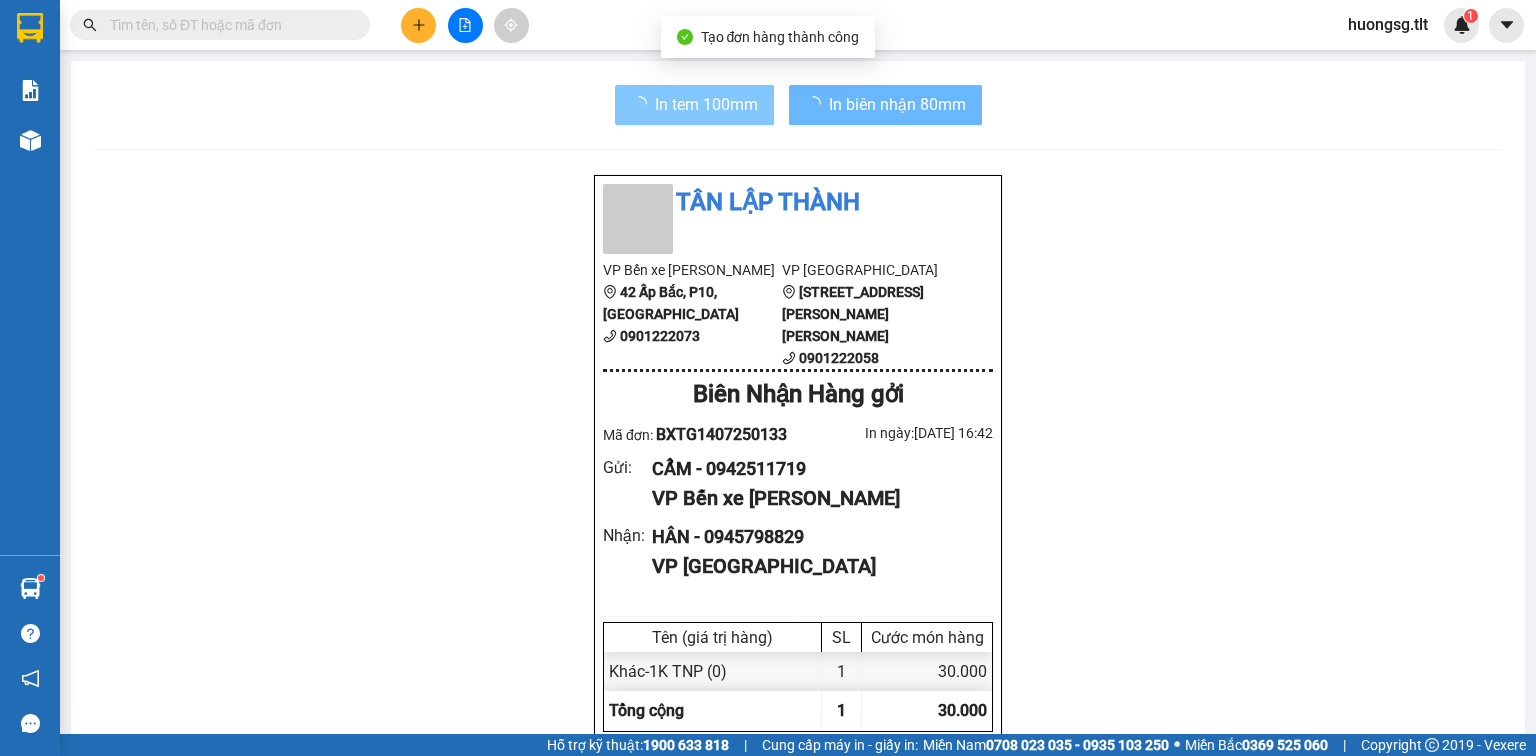 click on "In tem 100mm" at bounding box center [706, 104] 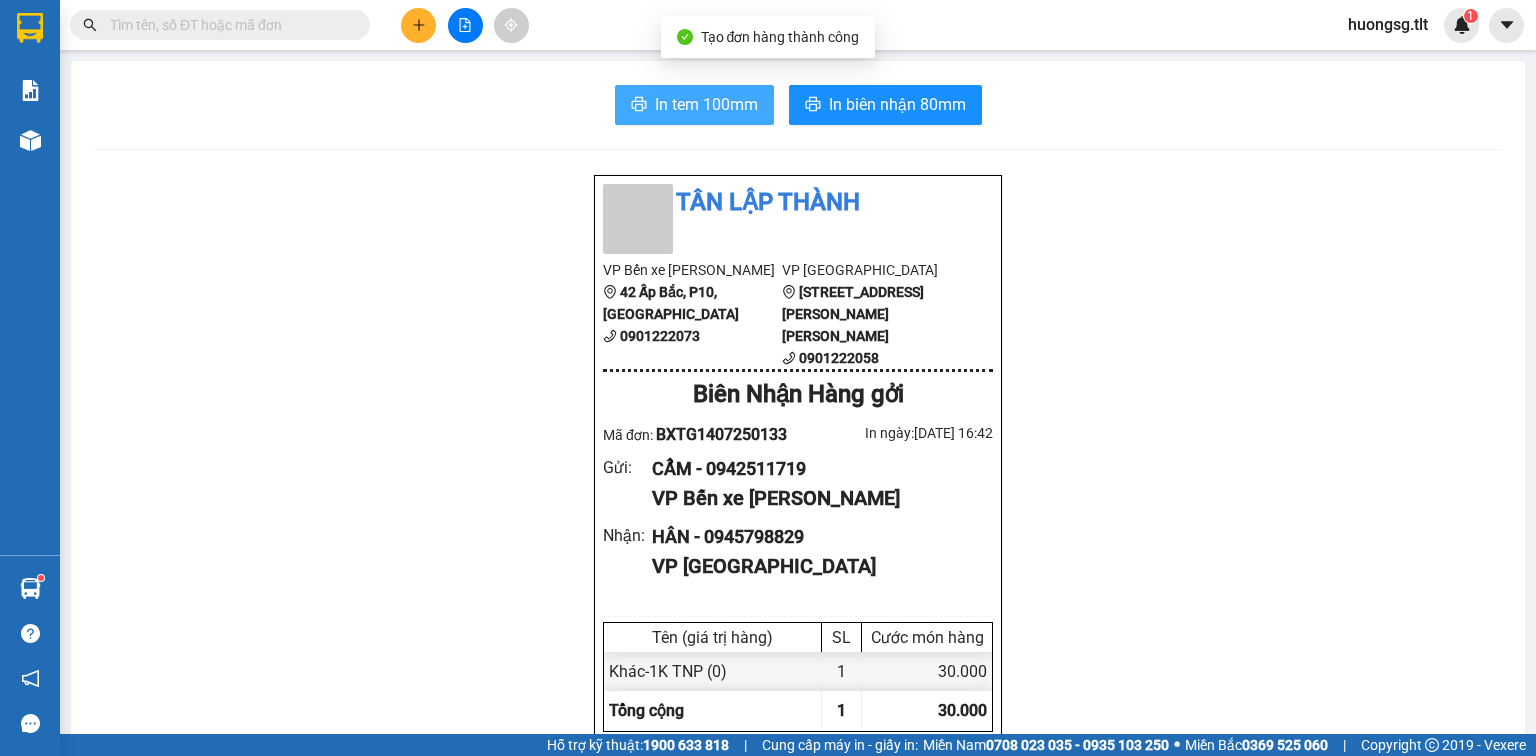 scroll, scrollTop: 0, scrollLeft: 0, axis: both 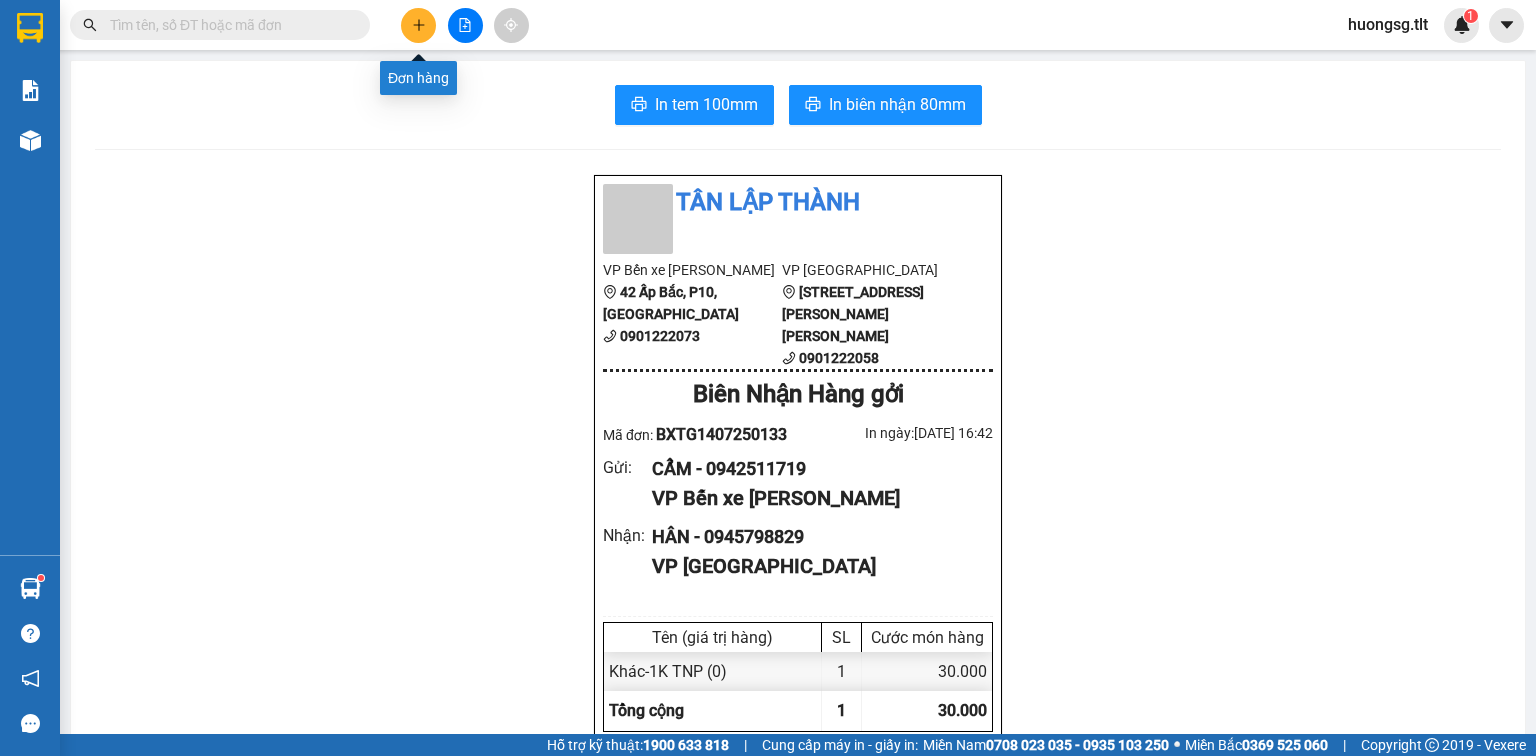 click at bounding box center [418, 25] 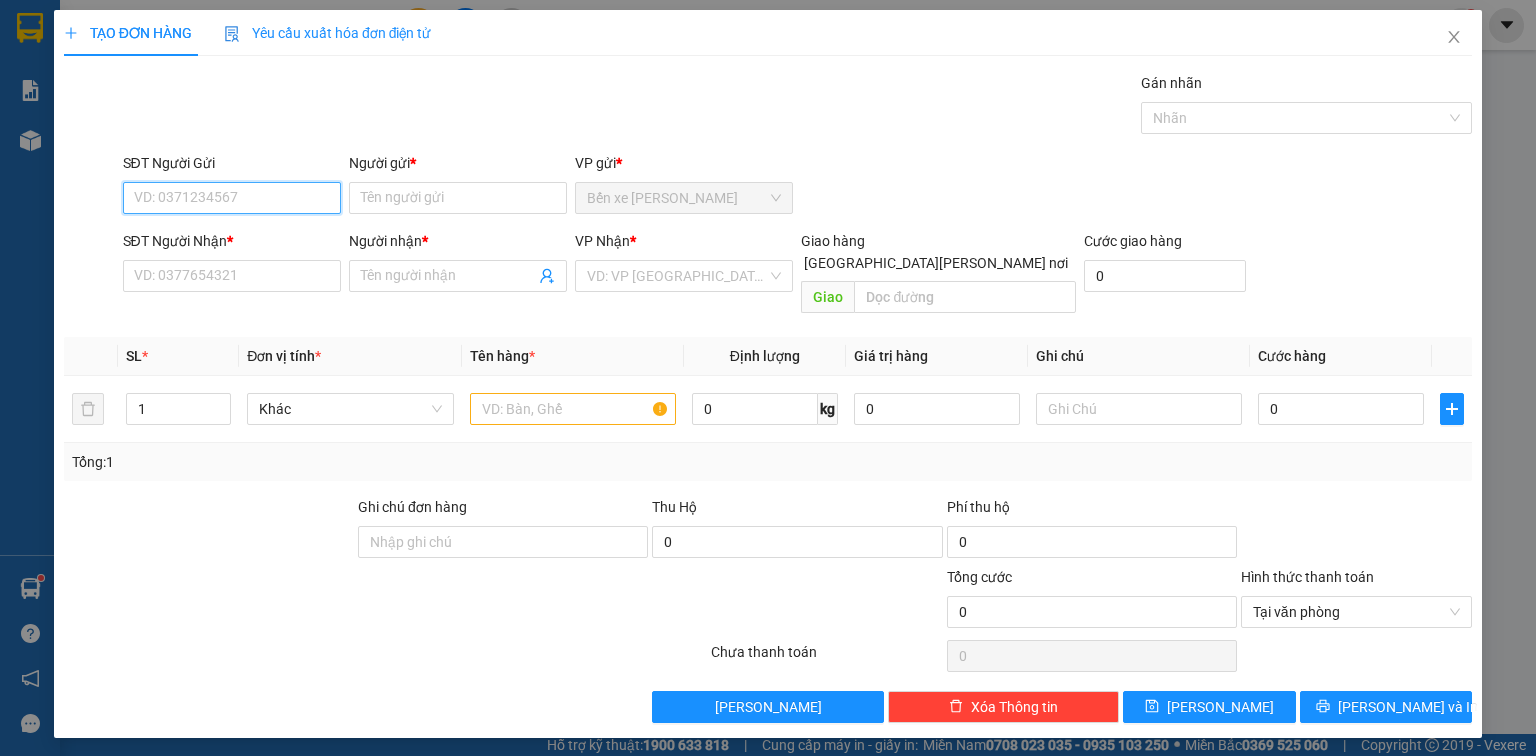 click on "SĐT Người Gửi" at bounding box center [232, 198] 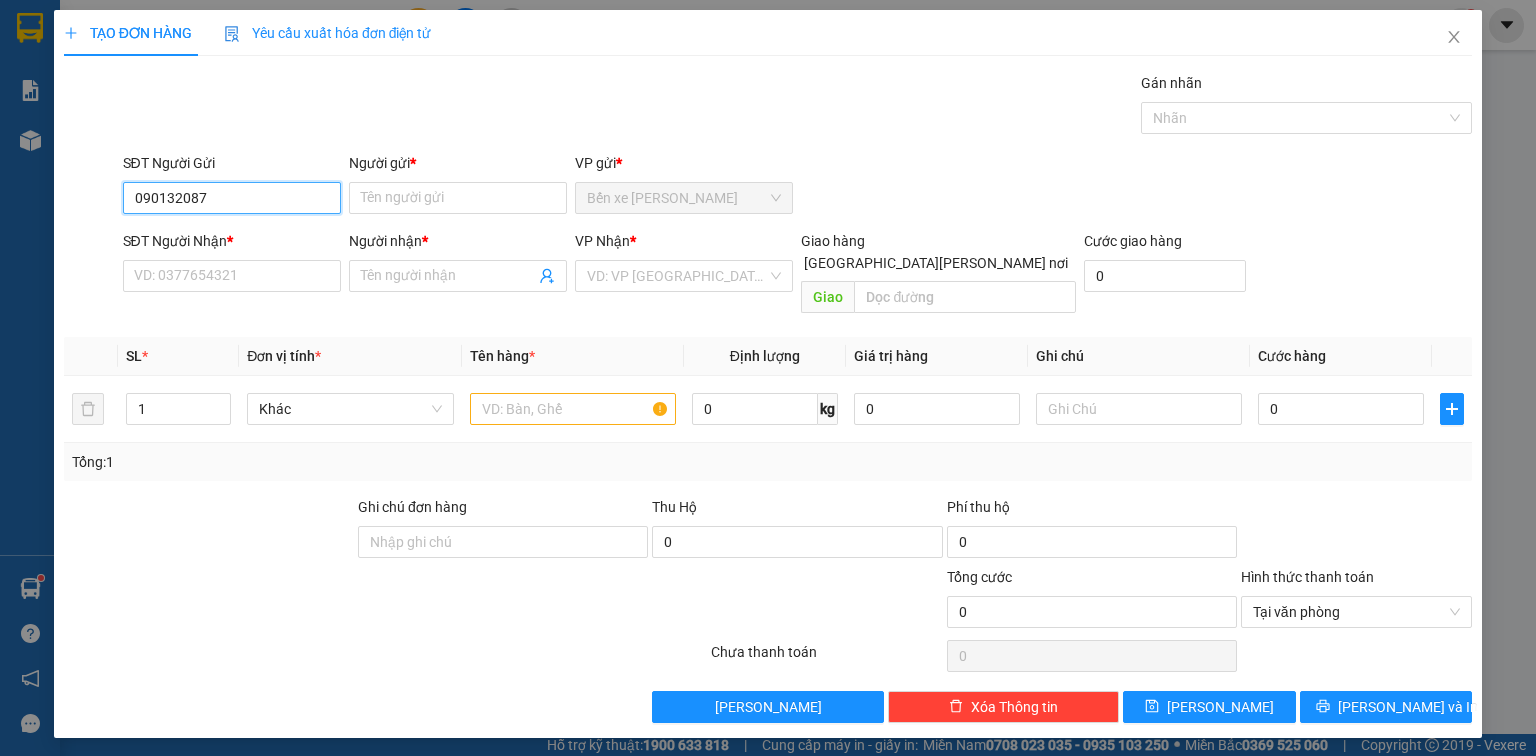 type on "0901320879" 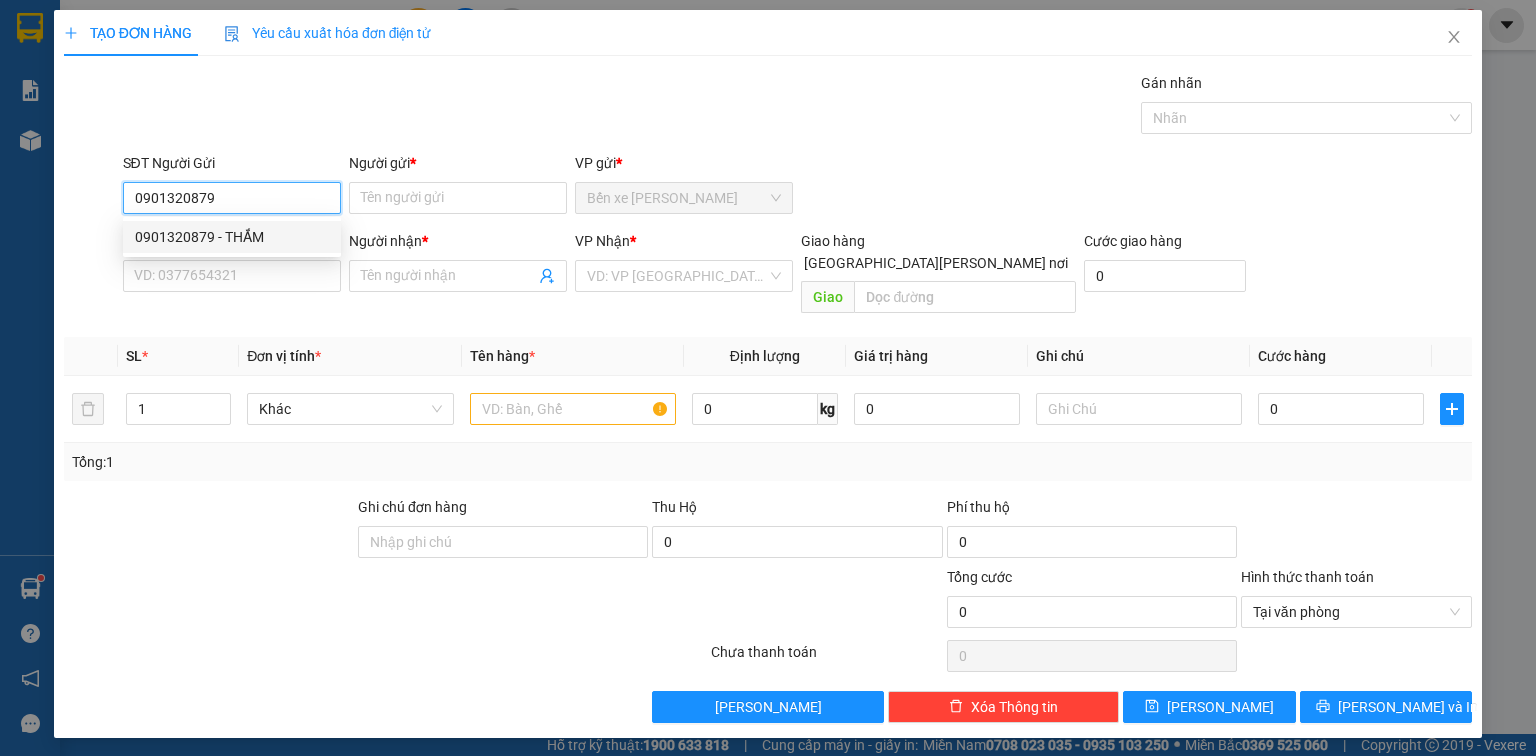 click on "0901320879 - THẮM" at bounding box center [232, 237] 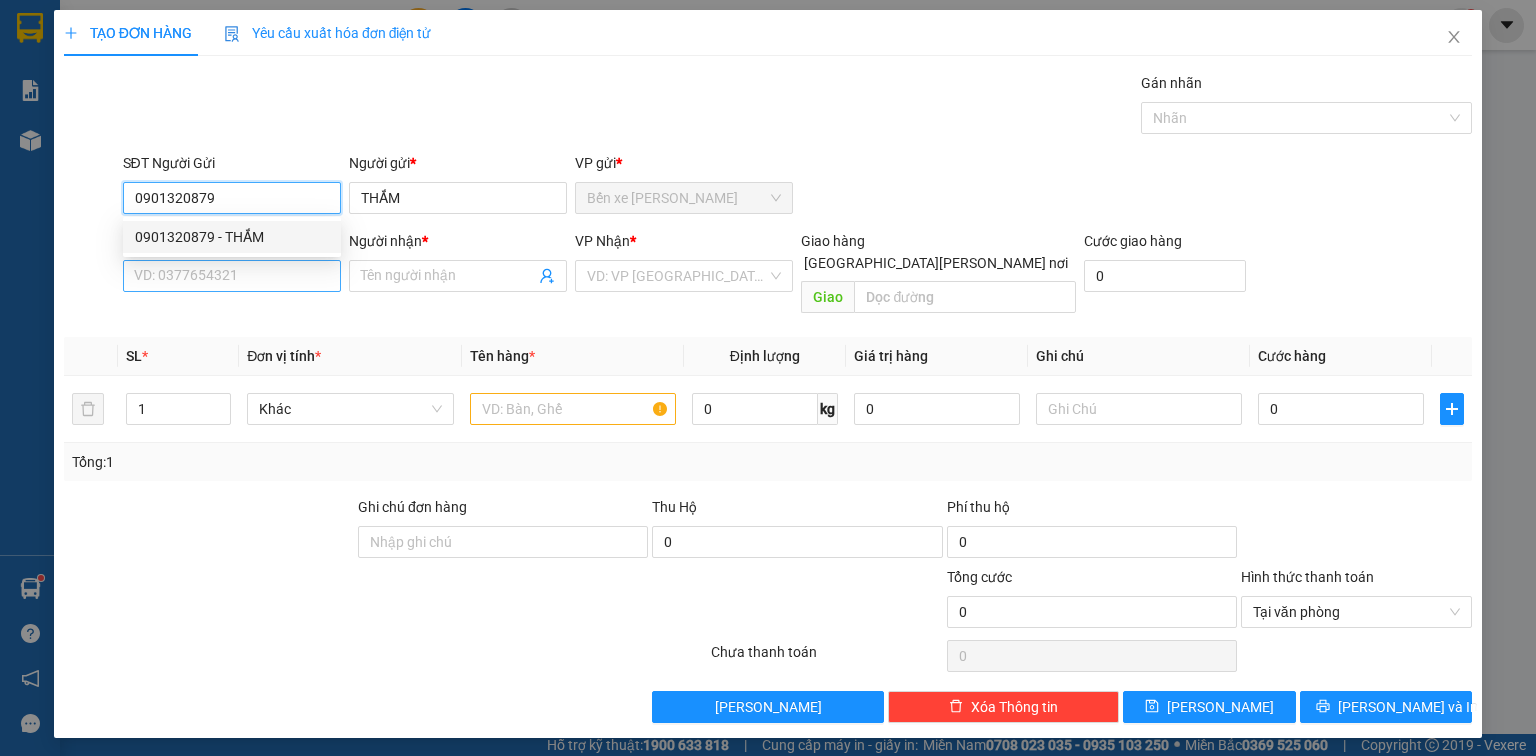 type on "0901320879" 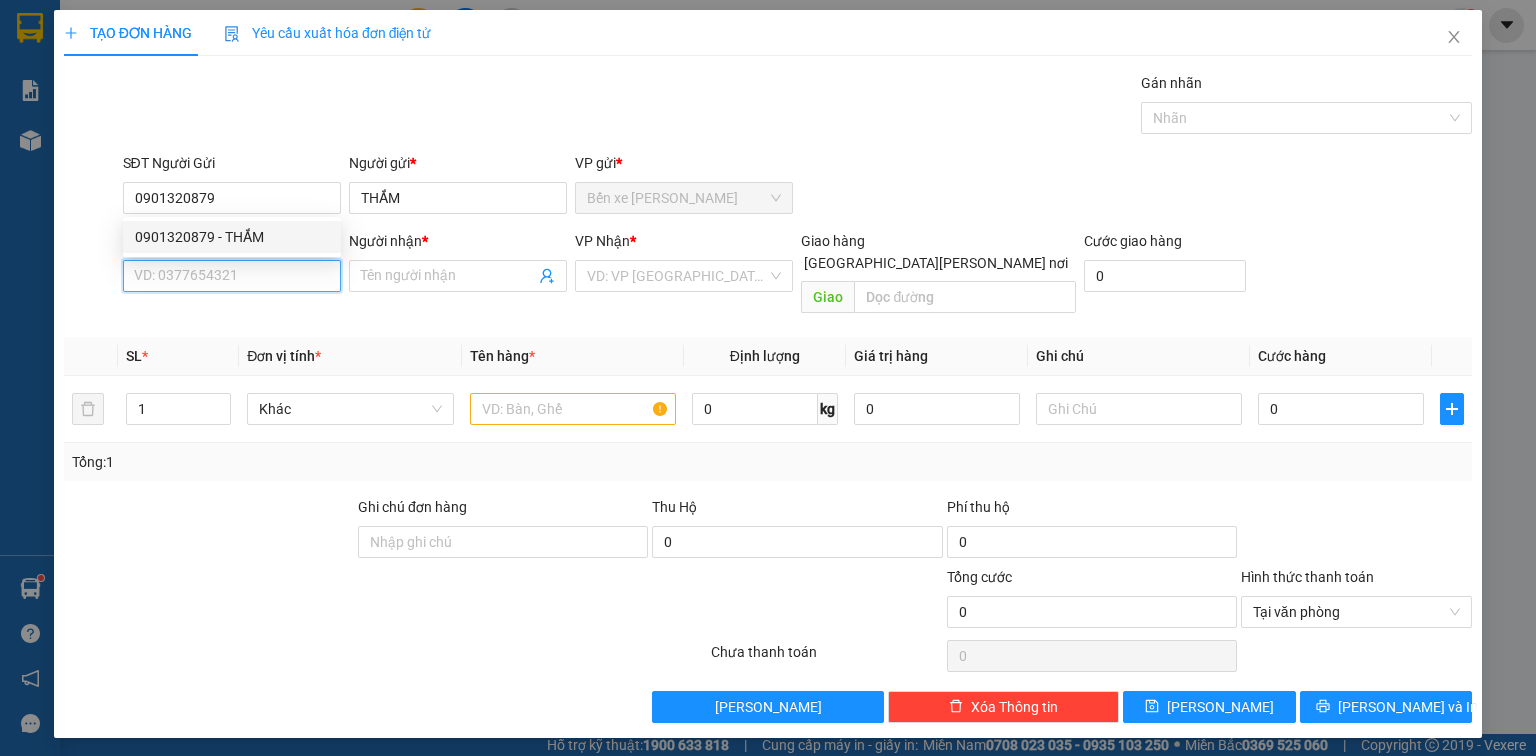 click on "SĐT Người Nhận  *" at bounding box center [232, 276] 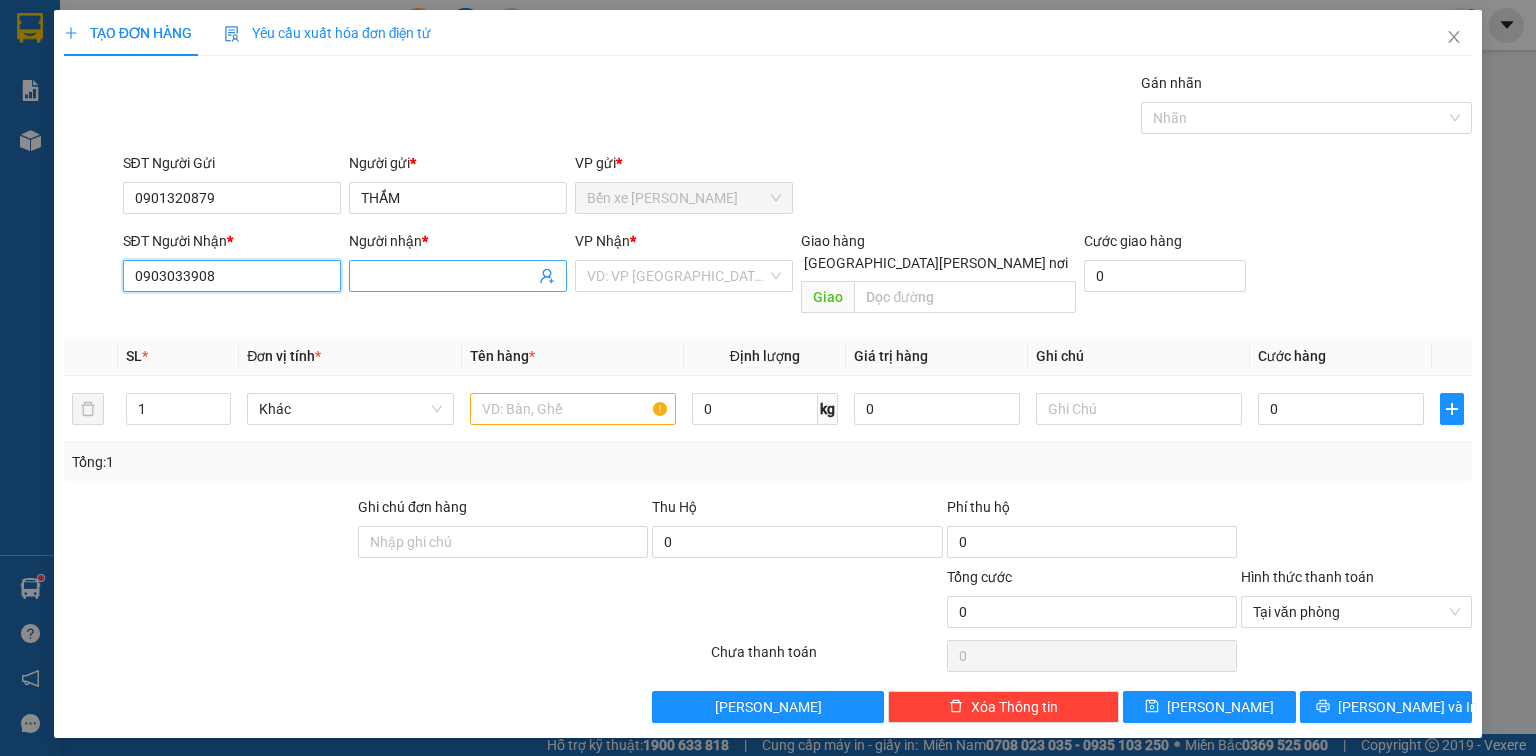 type on "0903033908" 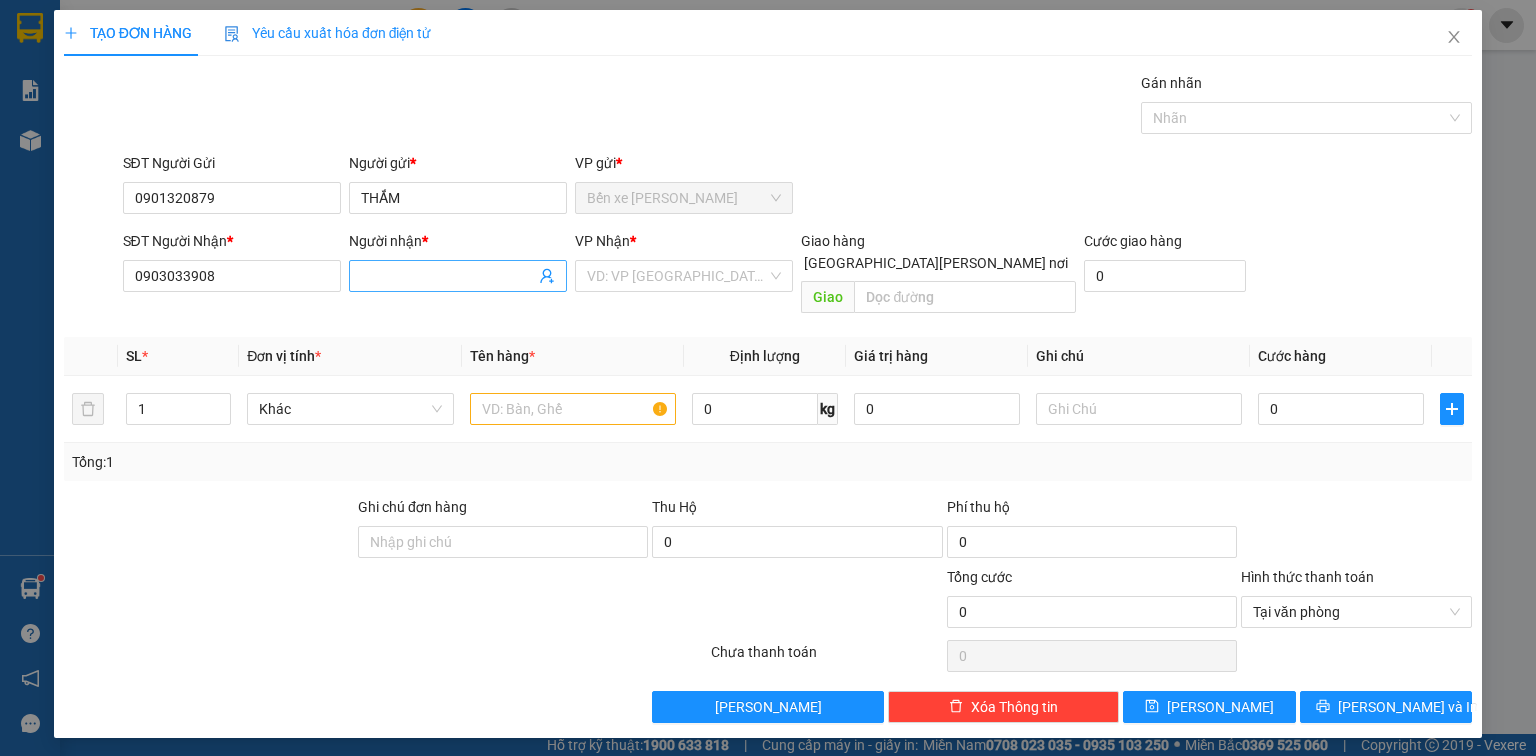 click on "Người nhận  *" at bounding box center [448, 276] 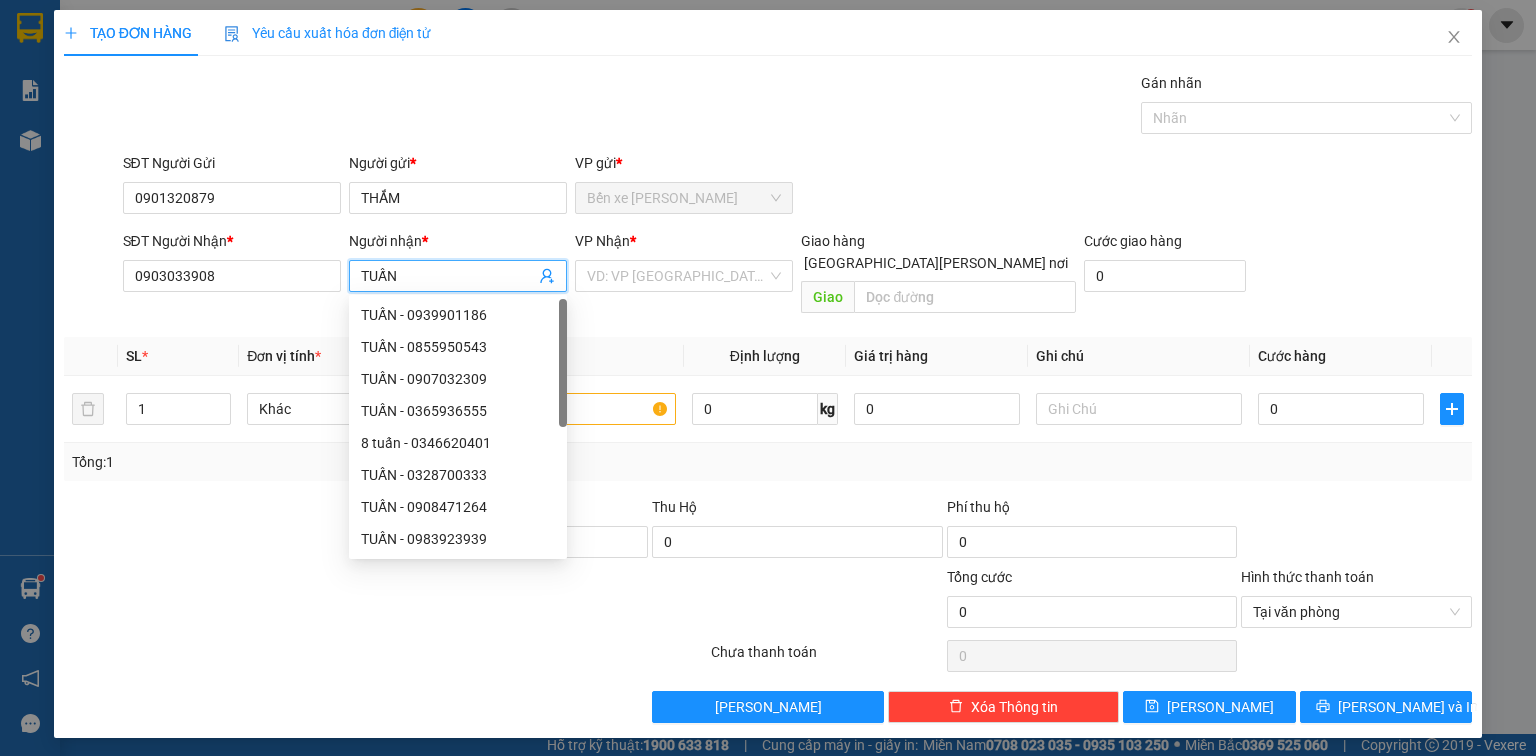 type on "TUẤN" 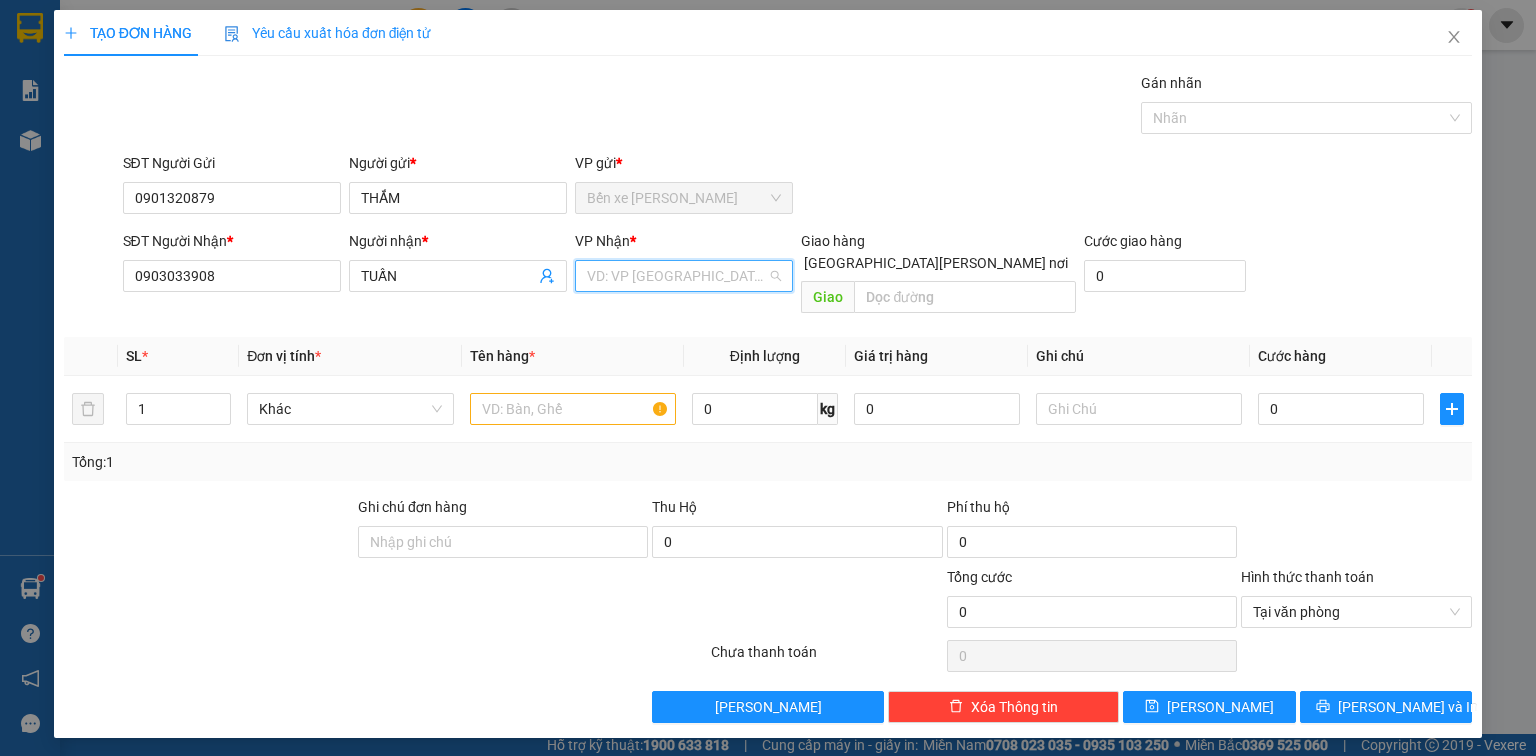 click at bounding box center [677, 276] 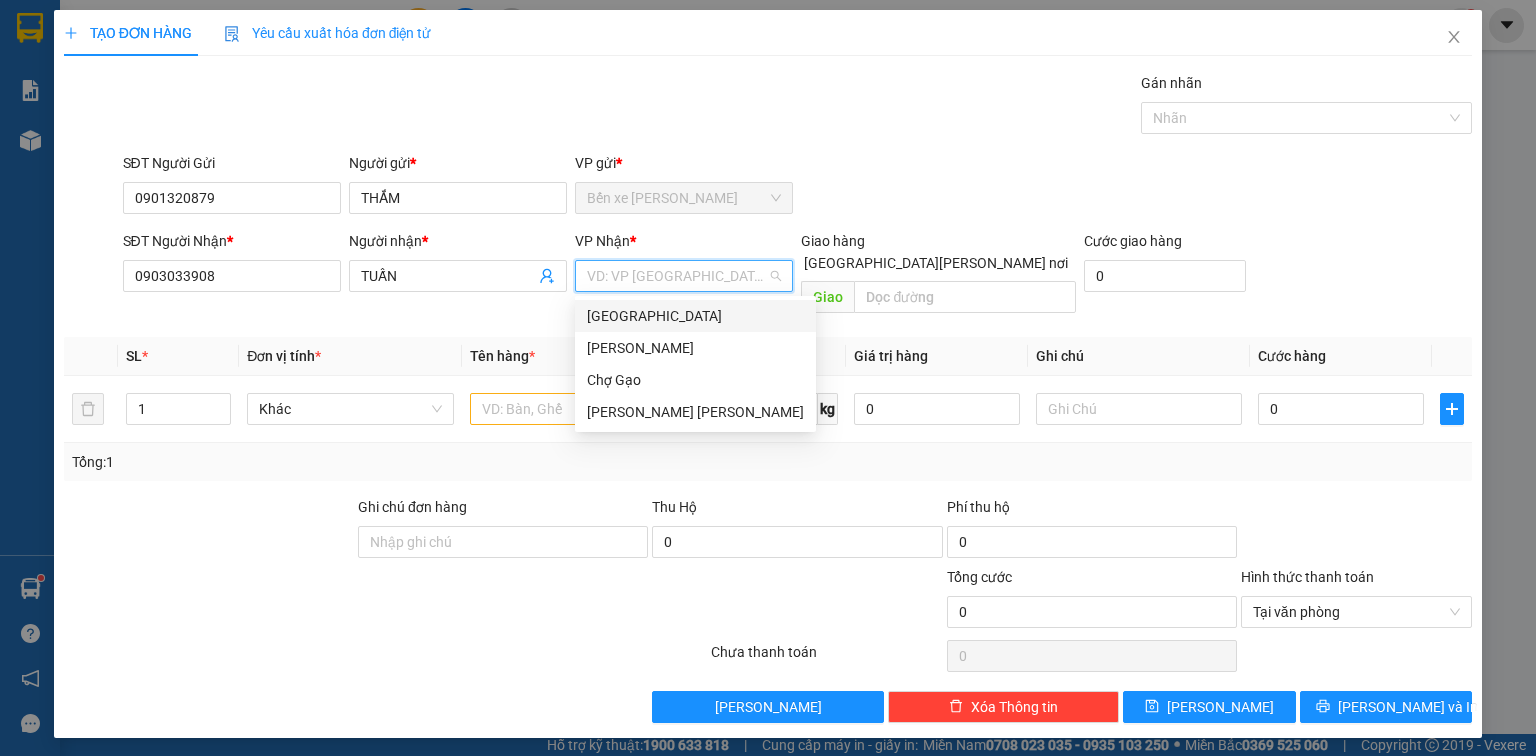 click on "[GEOGRAPHIC_DATA]" at bounding box center (695, 316) 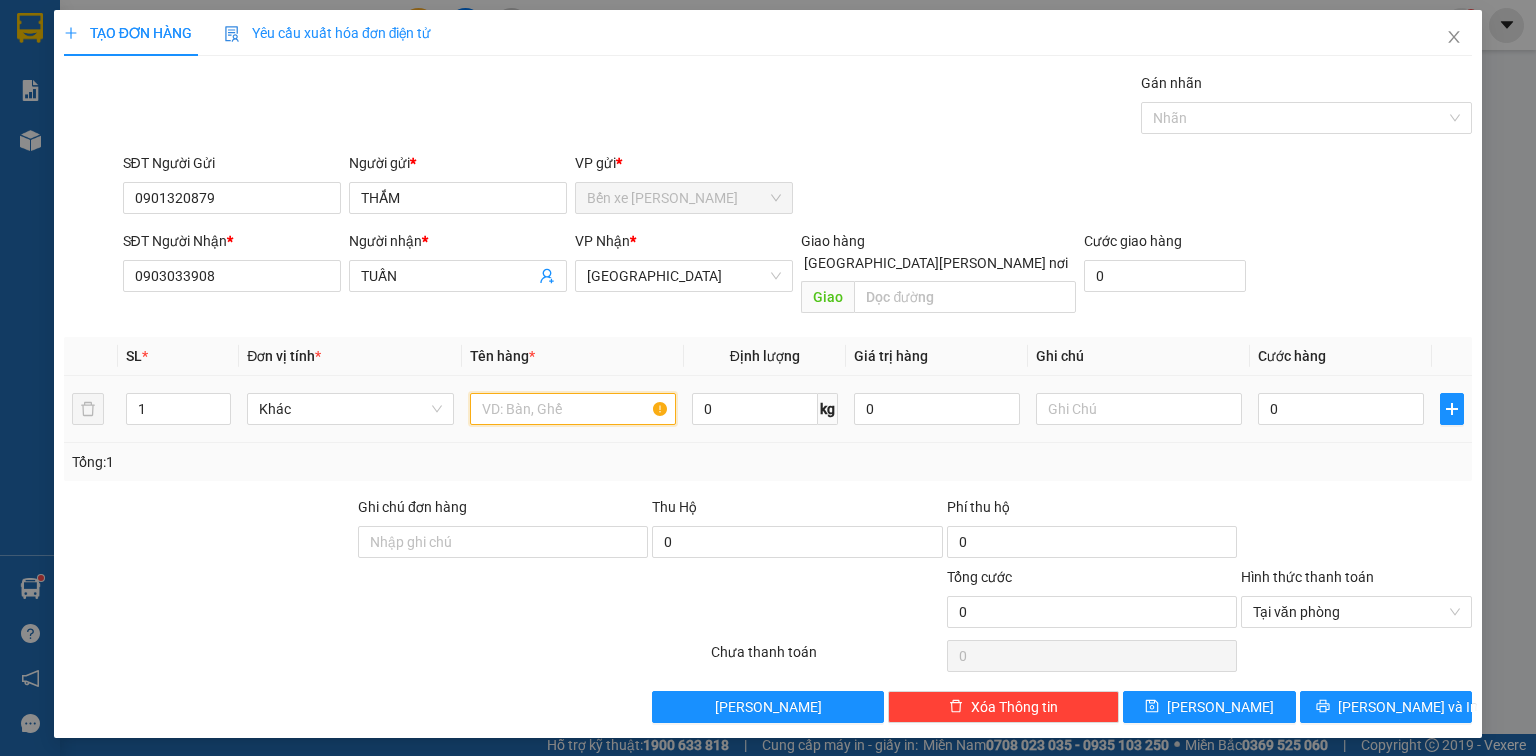 click at bounding box center [573, 409] 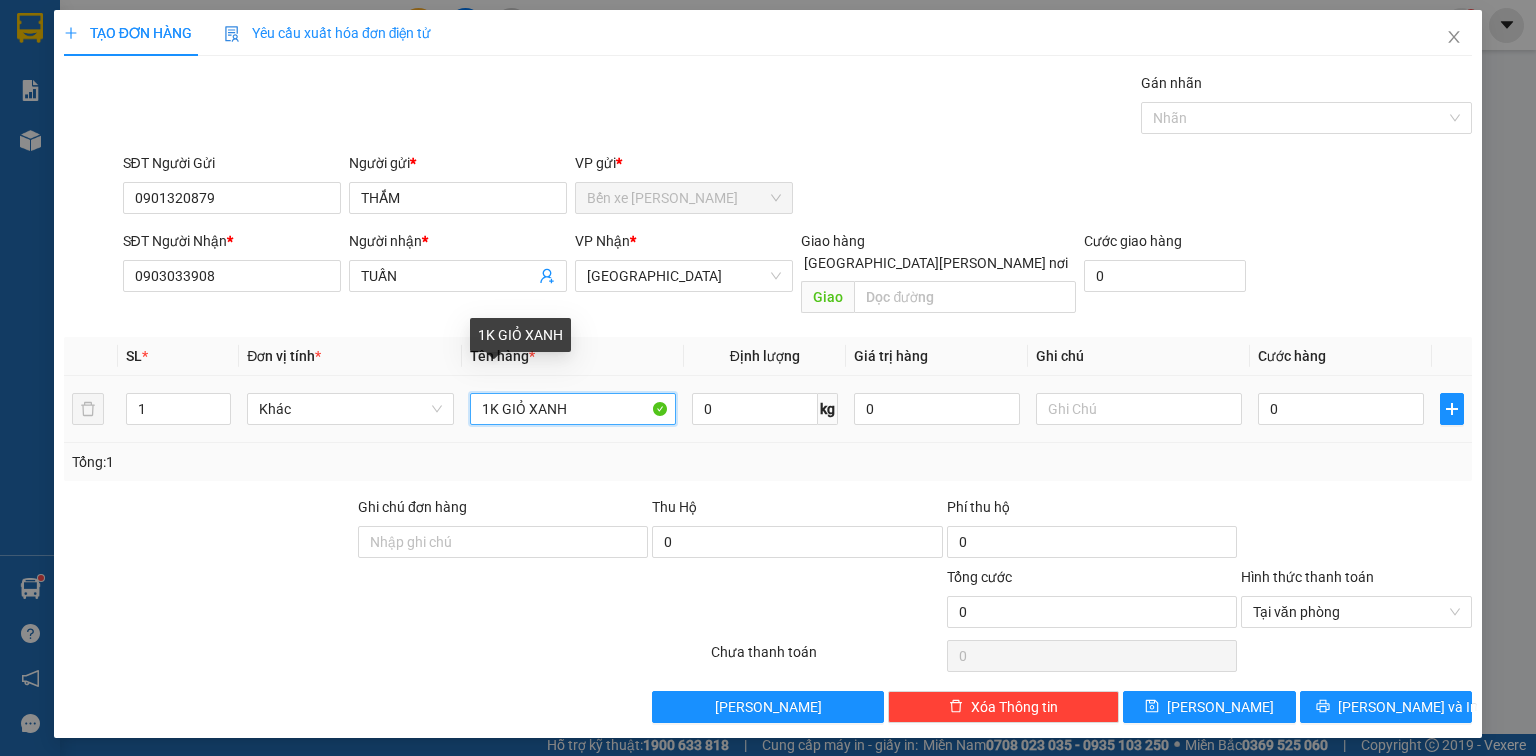 click on "1K GIỎ XANH" at bounding box center (573, 409) 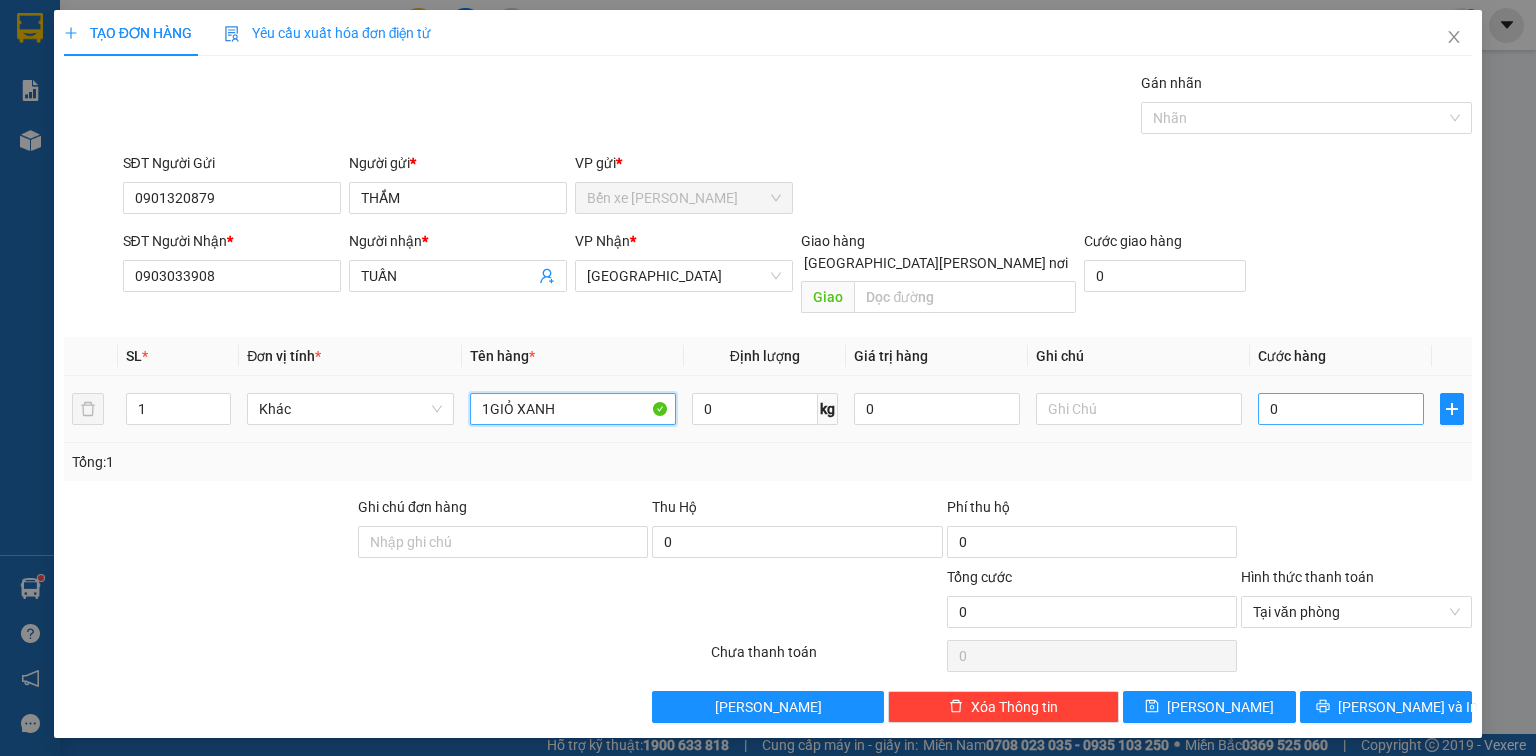 type on "1GIỎ XANH" 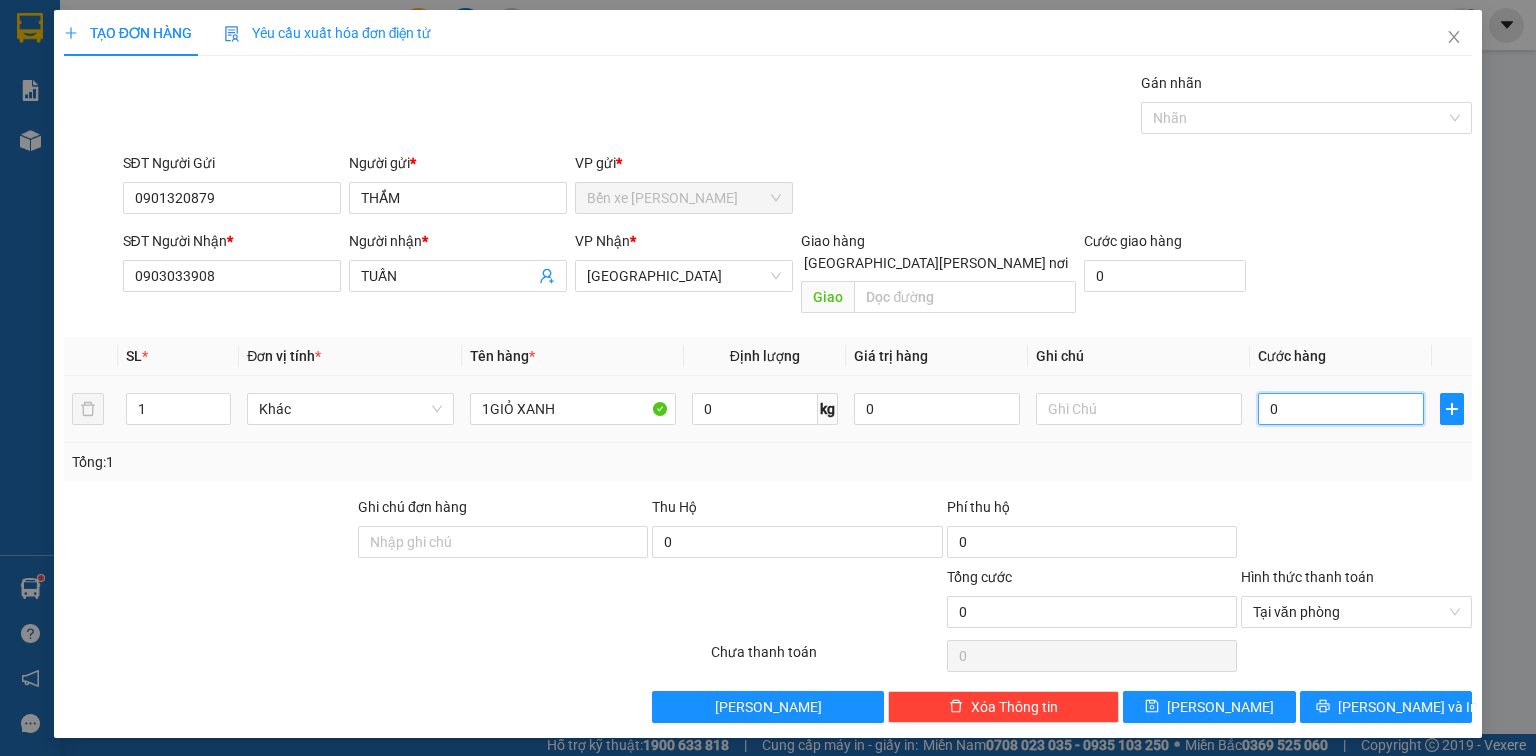 click on "0" at bounding box center (1341, 409) 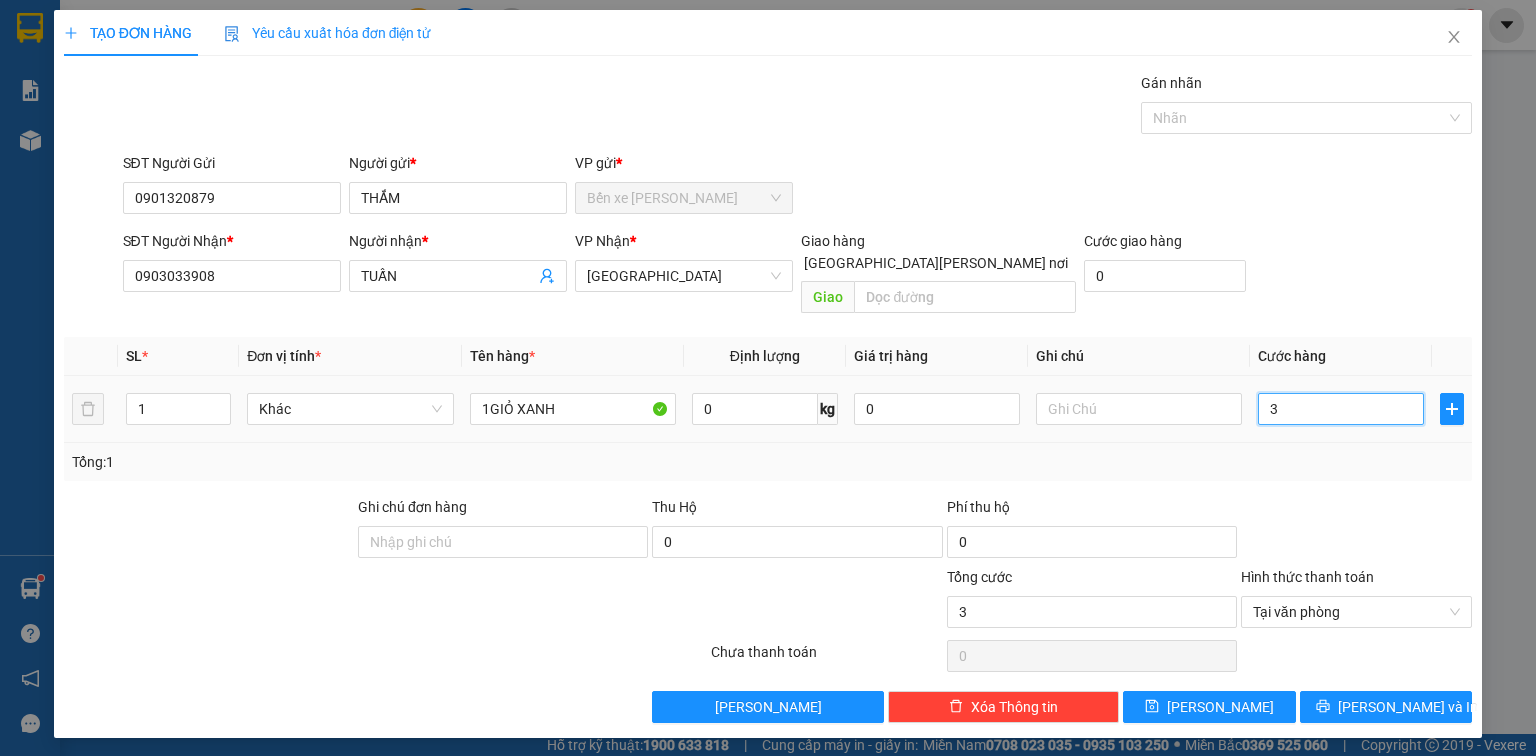 type on "30" 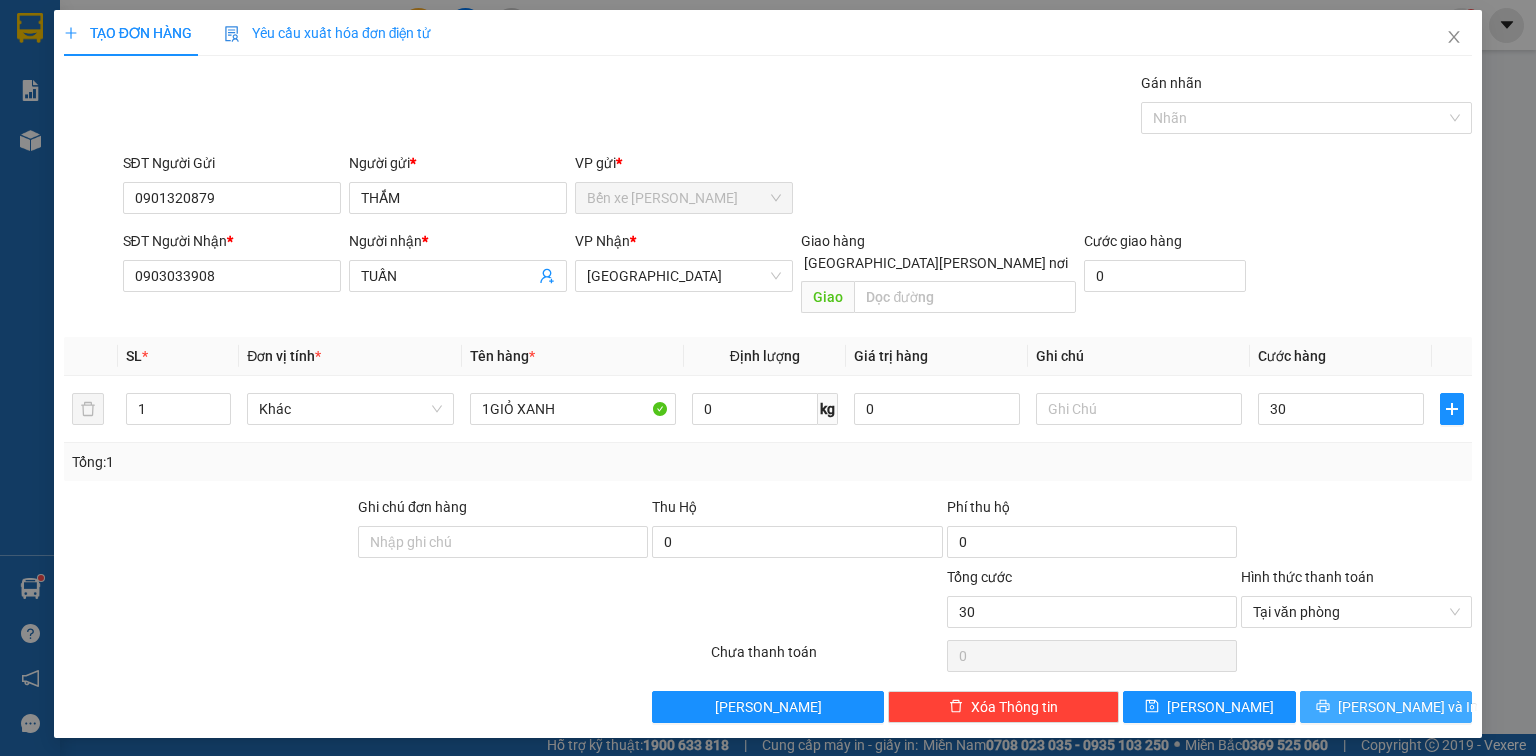 type on "30.000" 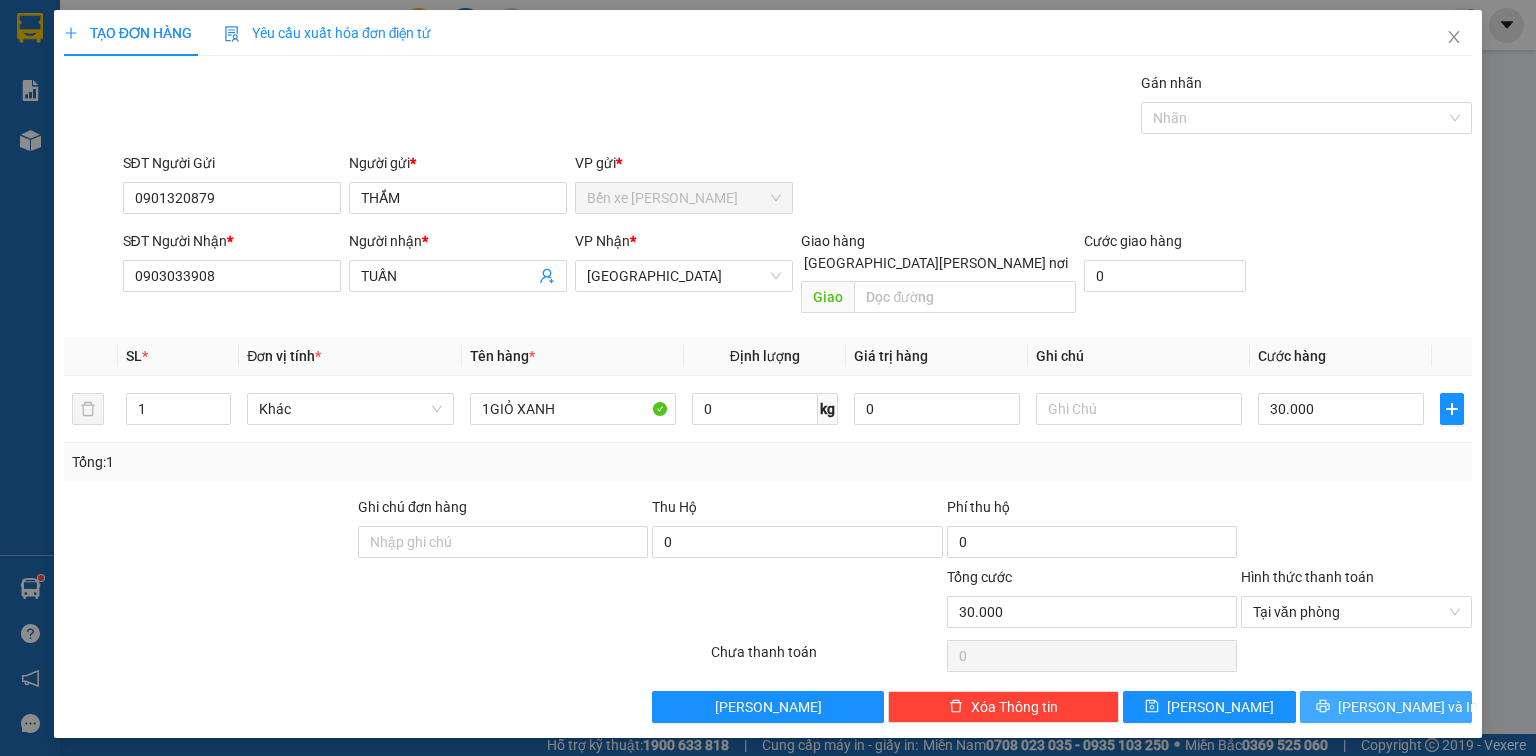 click on "[PERSON_NAME] và In" at bounding box center (1408, 707) 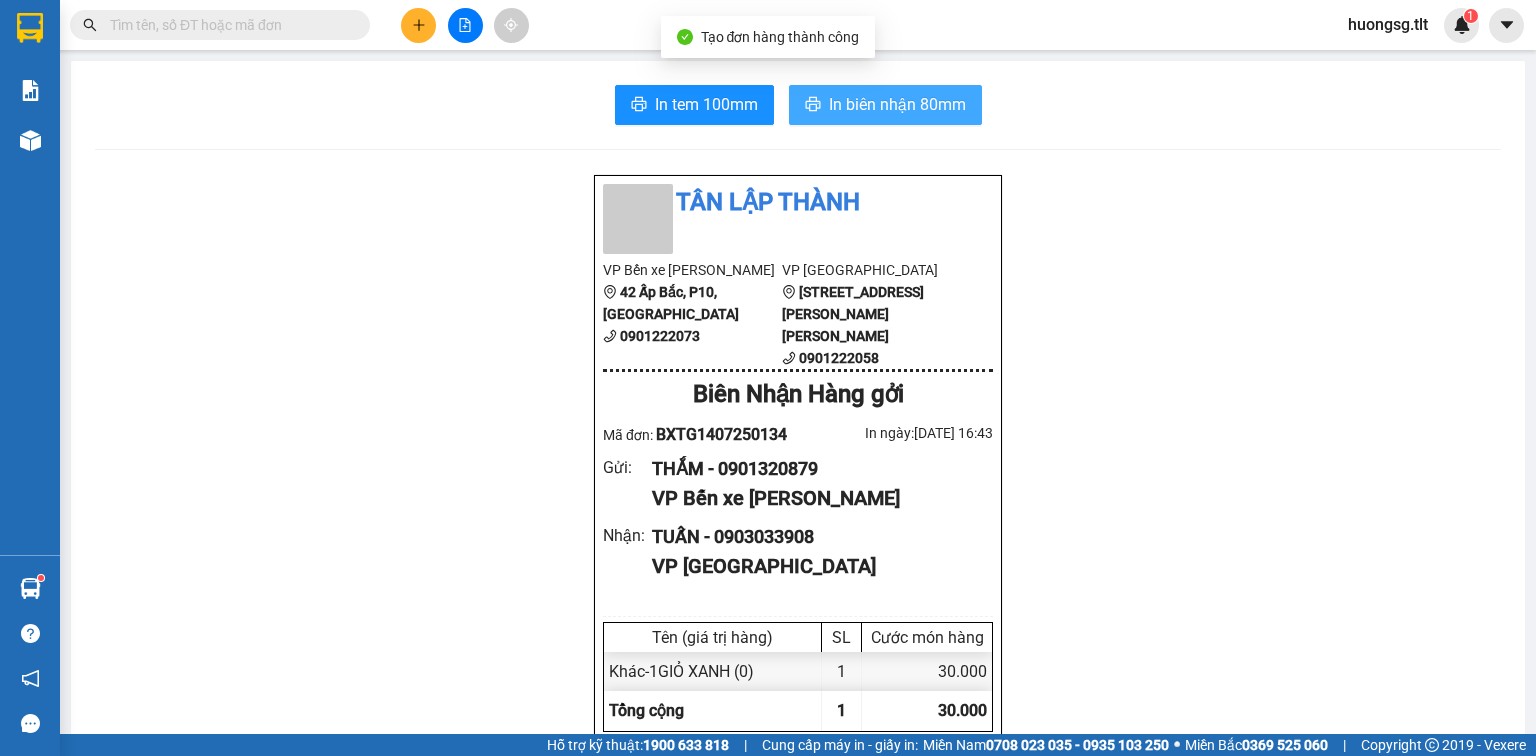click on "In biên nhận 80mm" at bounding box center [885, 105] 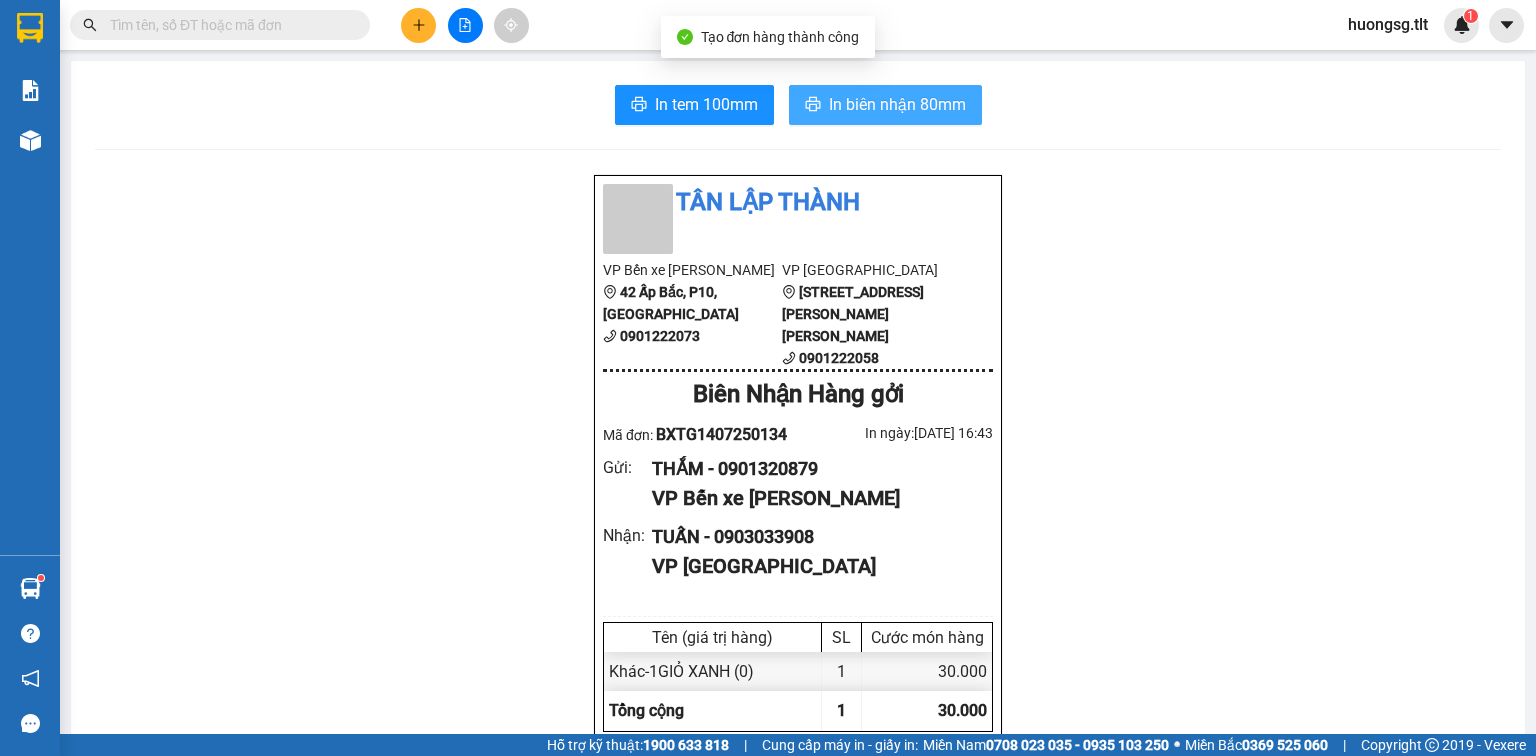 scroll, scrollTop: 0, scrollLeft: 0, axis: both 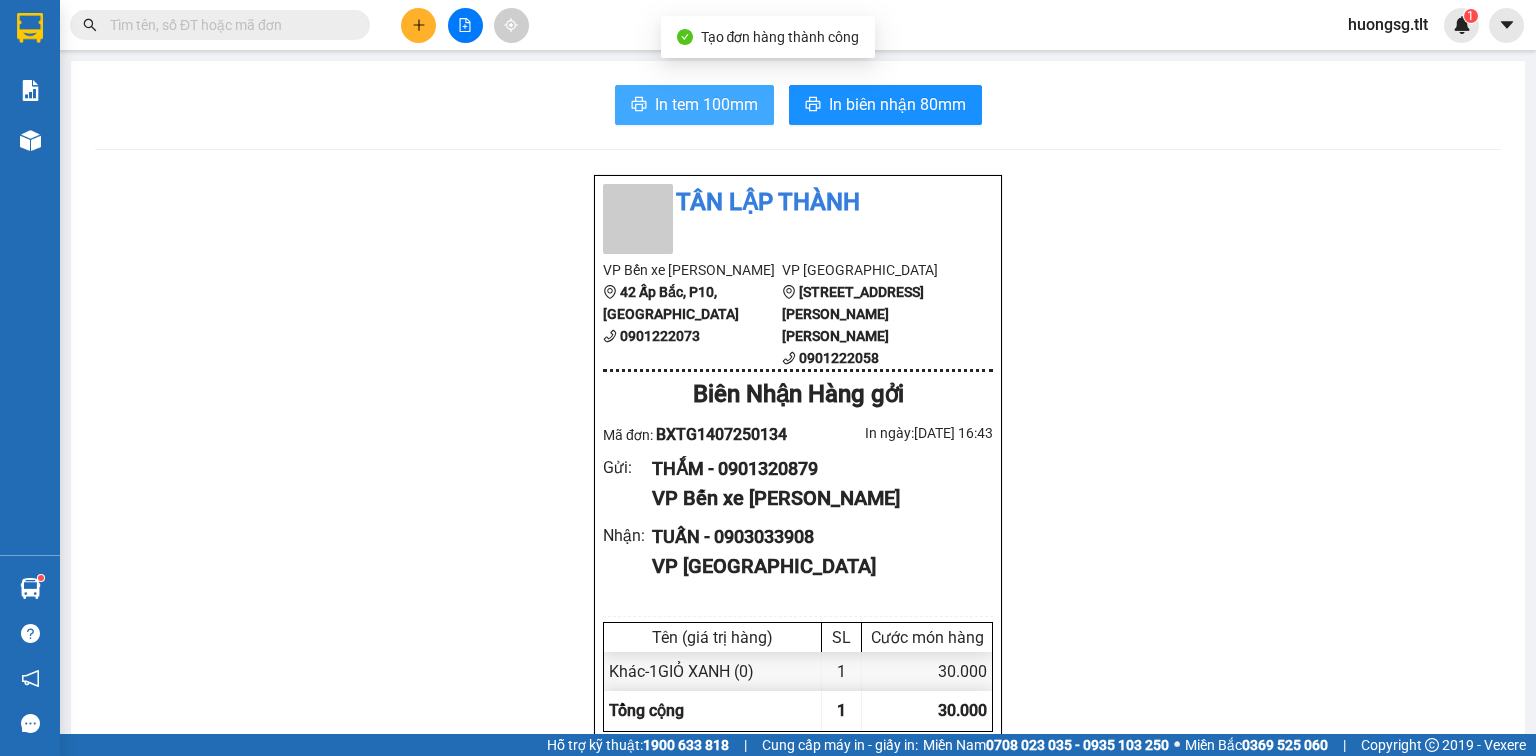click on "In tem 100mm" at bounding box center (694, 105) 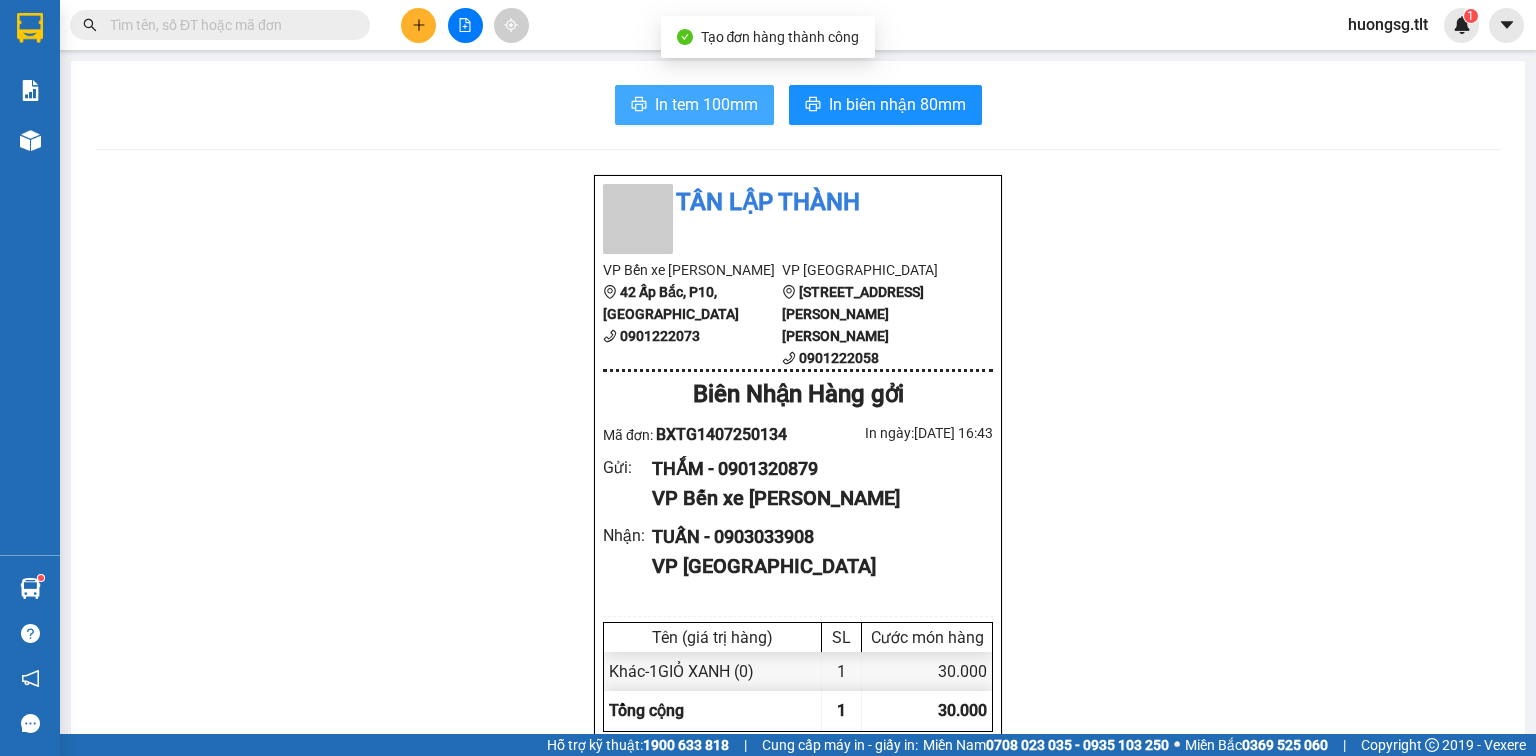 scroll, scrollTop: 0, scrollLeft: 0, axis: both 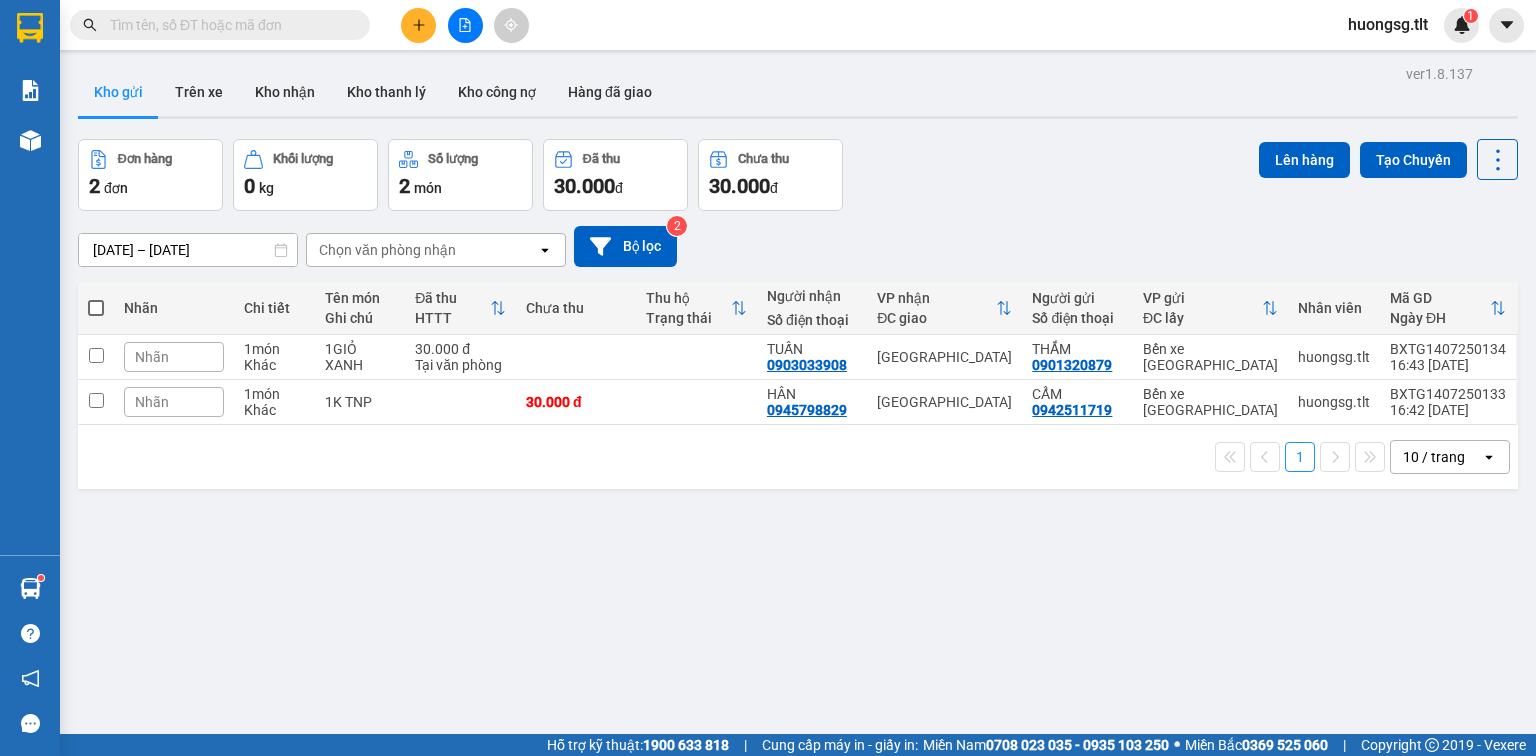click at bounding box center (228, 25) 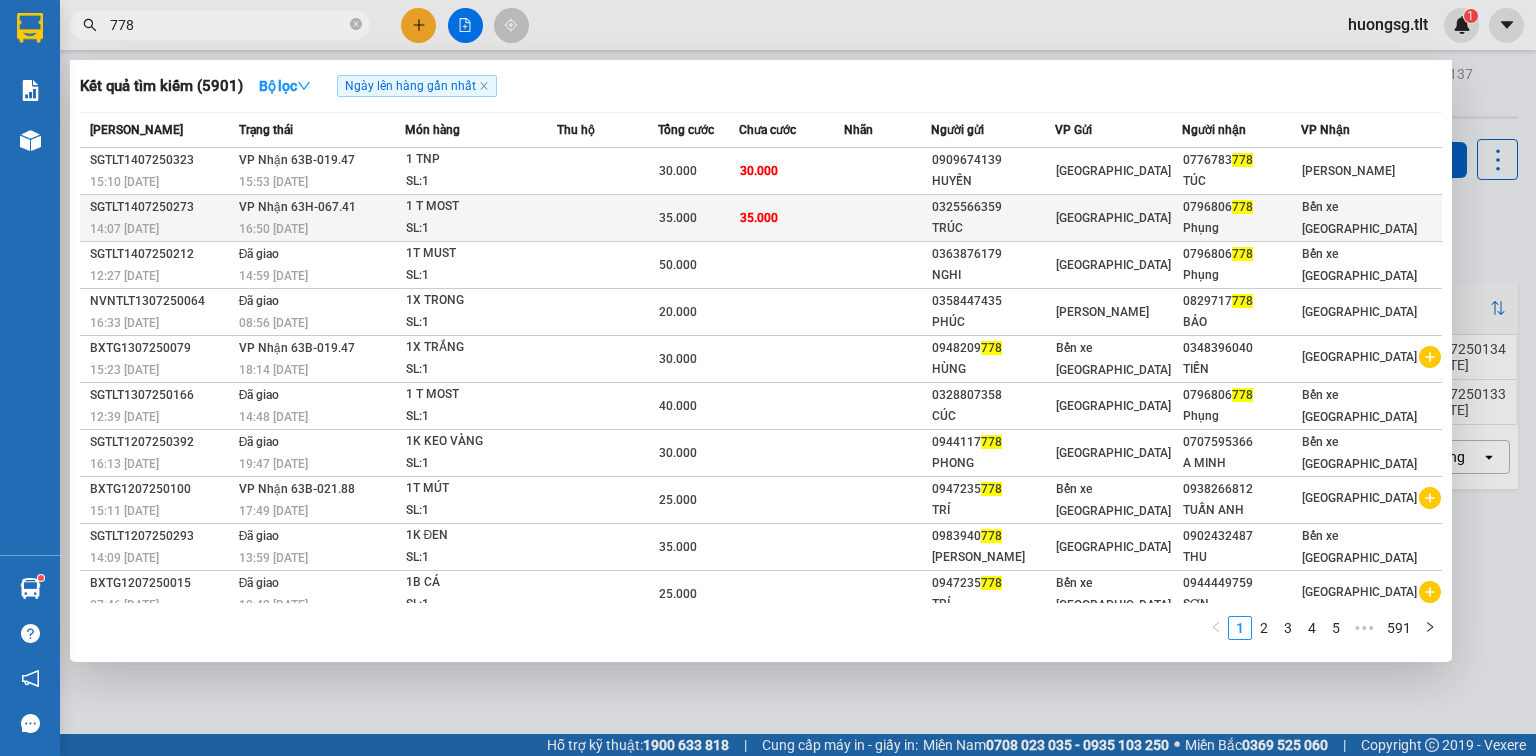 type on "778" 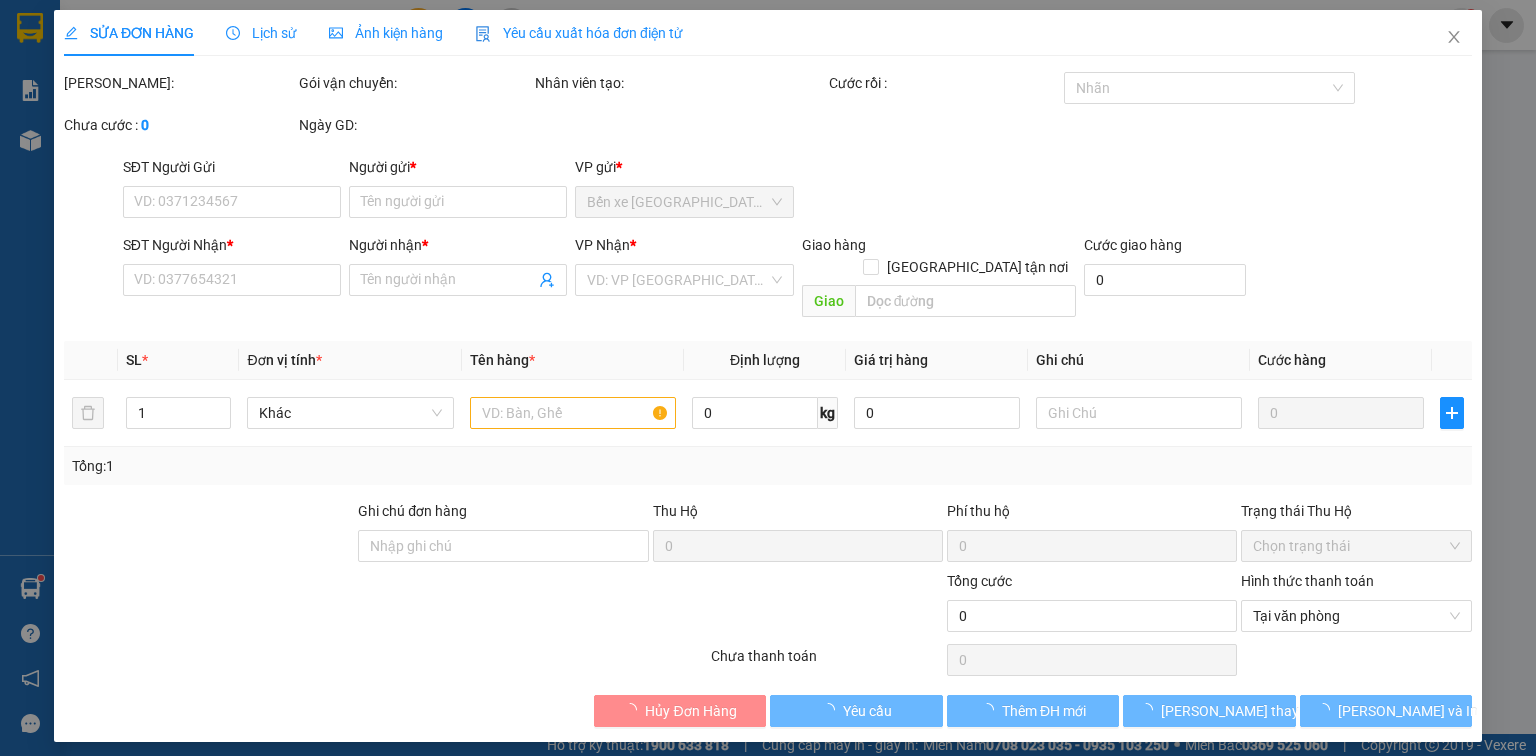 type on "0325566359" 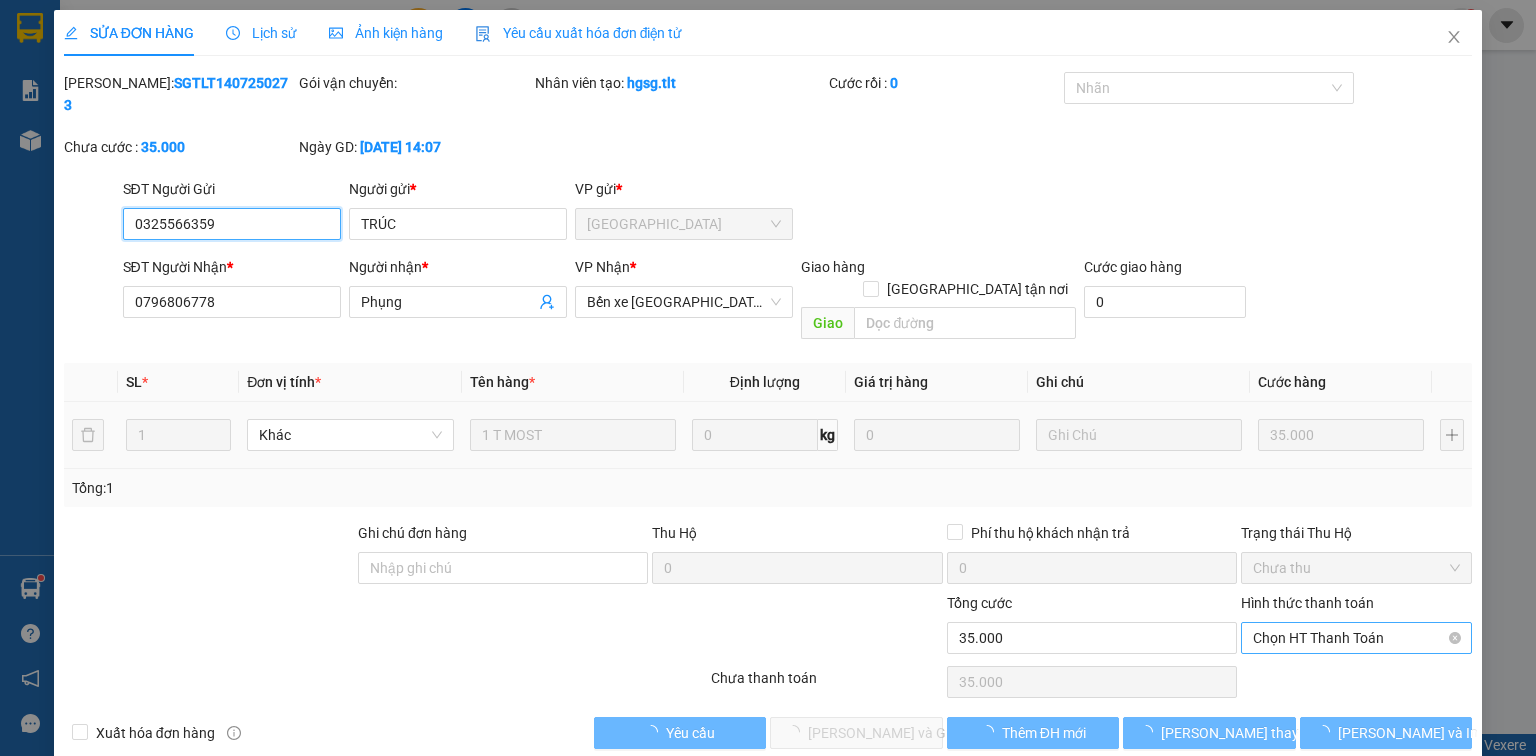 click on "Chọn HT Thanh Toán" at bounding box center [1356, 638] 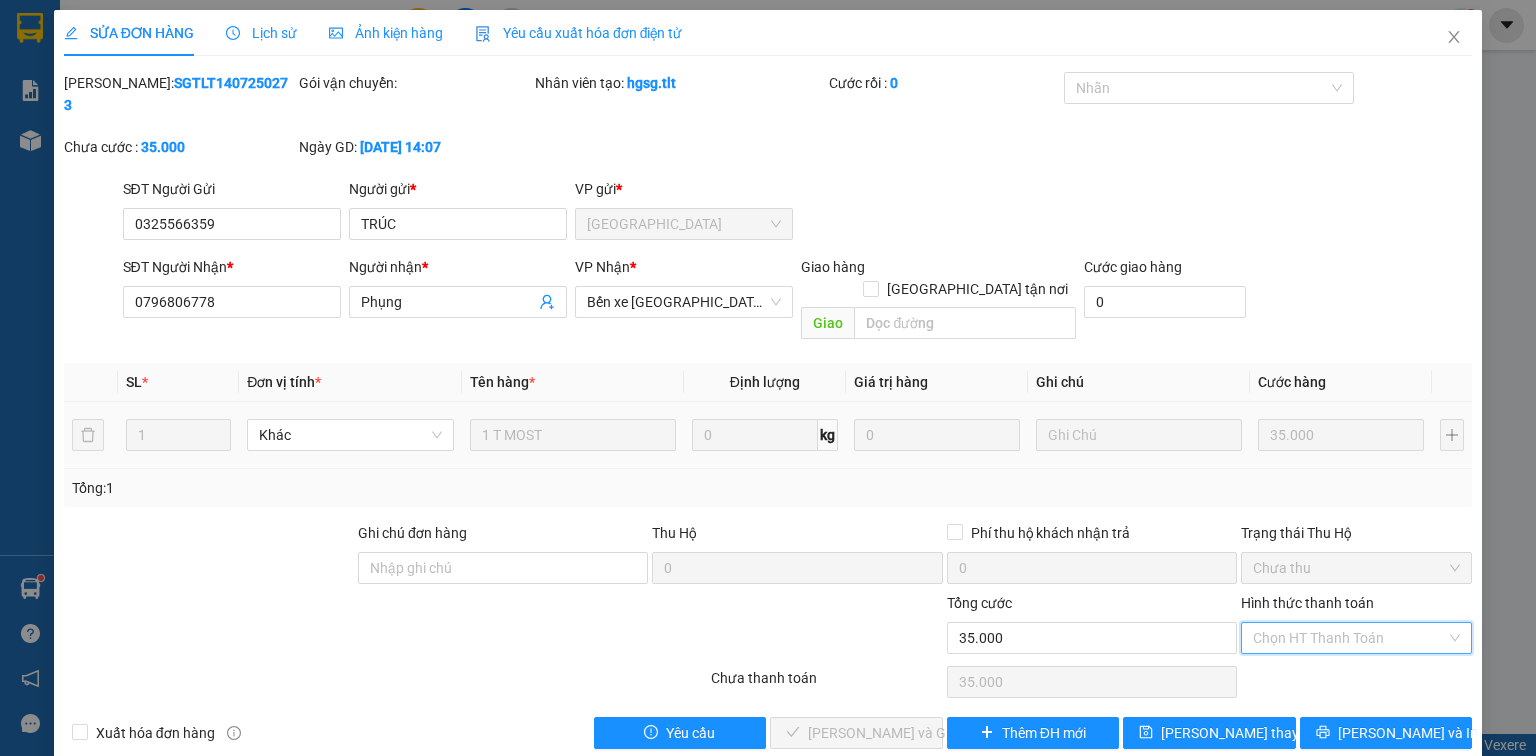 click on "Tại văn phòng" at bounding box center (-9830, -9969) 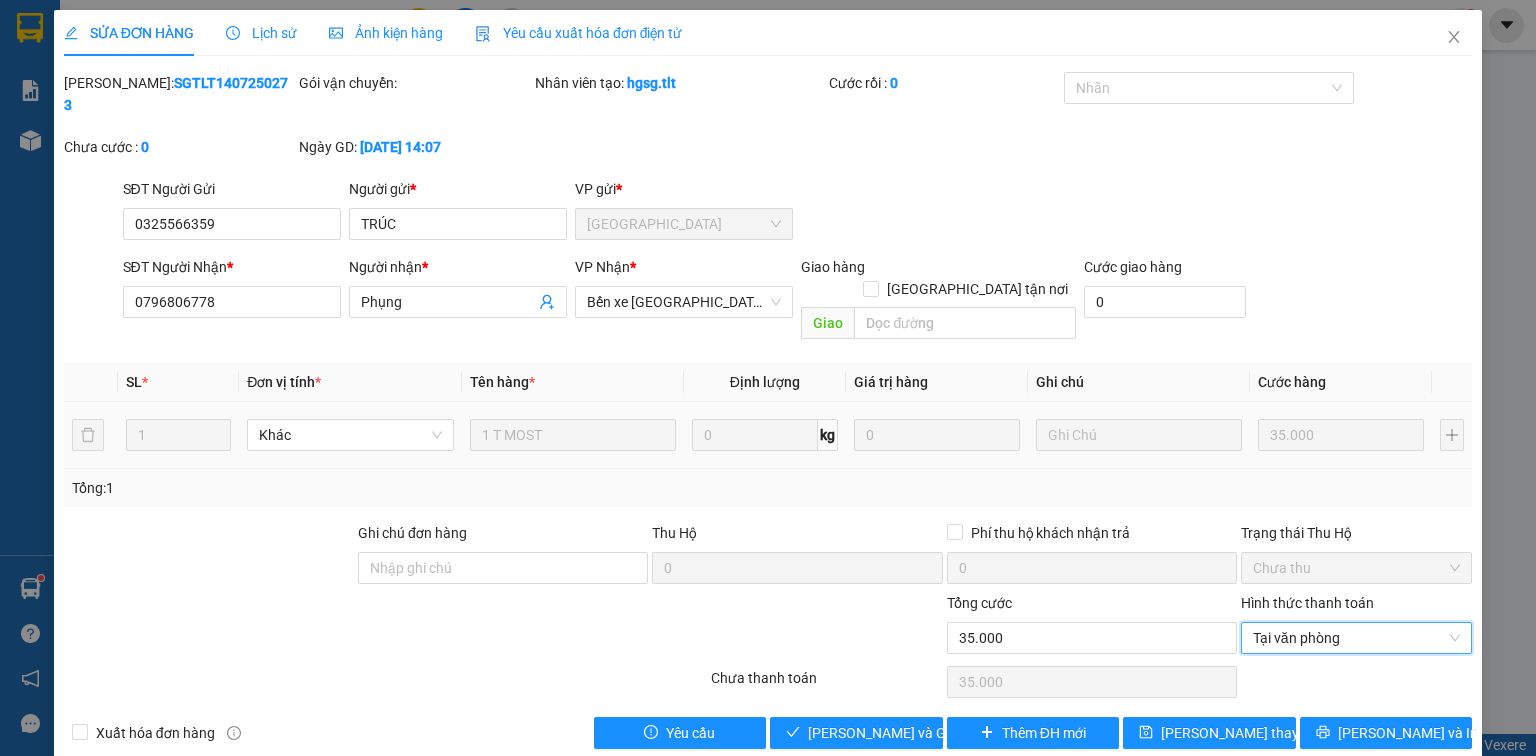 type on "0" 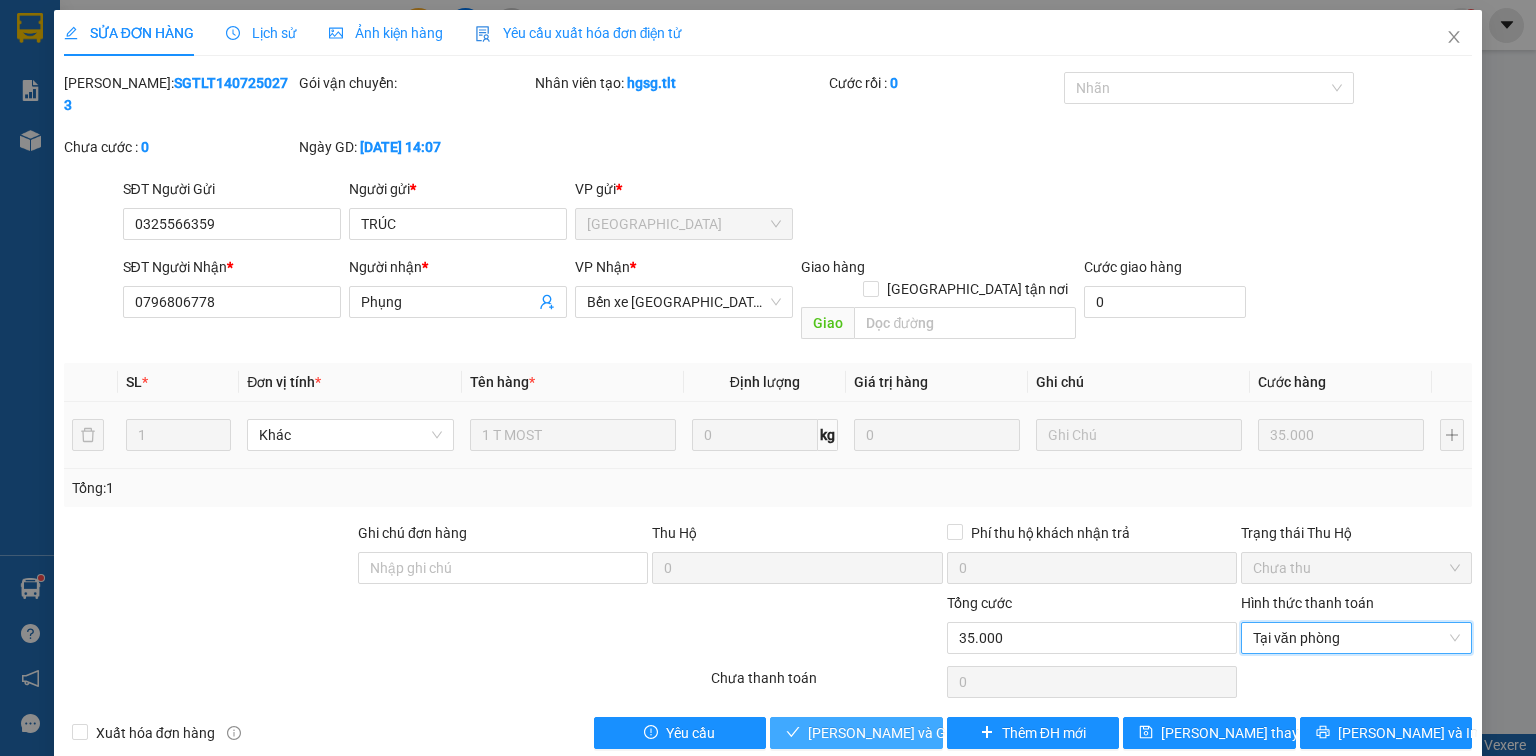 click on "[PERSON_NAME] và Giao hàng" at bounding box center [904, 733] 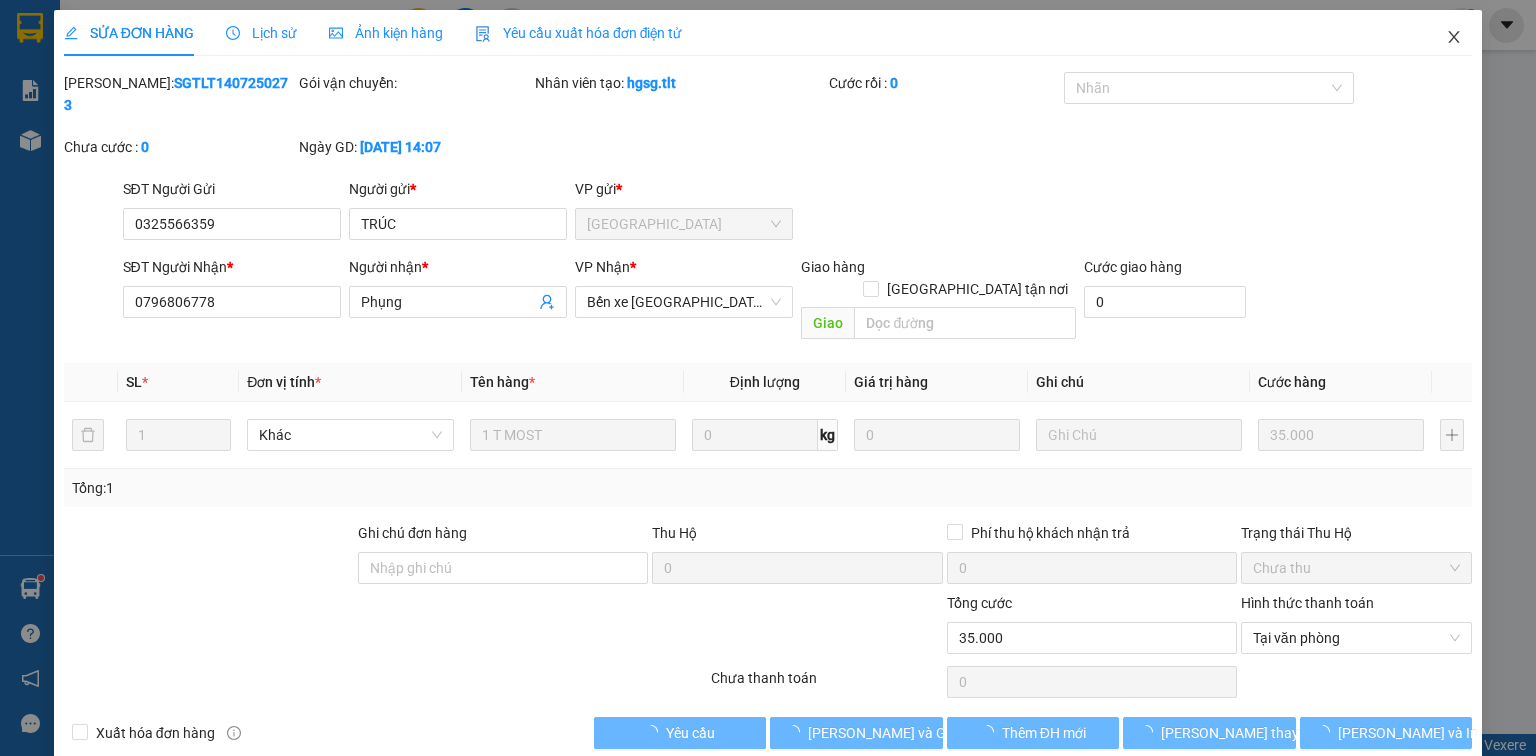 drag, startPoint x: 1457, startPoint y: 50, endPoint x: 1049, endPoint y: 2, distance: 410.8138 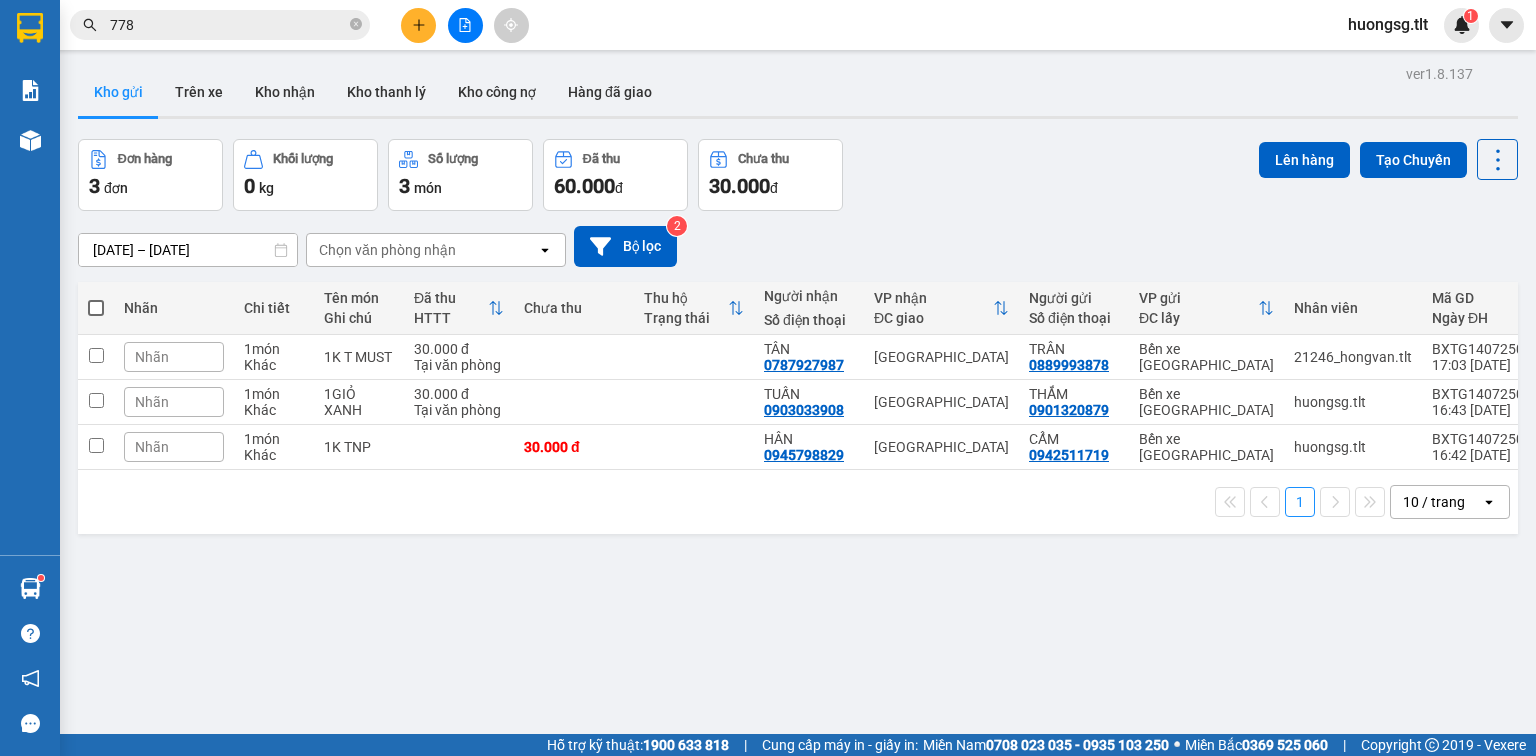 click on "778" at bounding box center [228, 25] 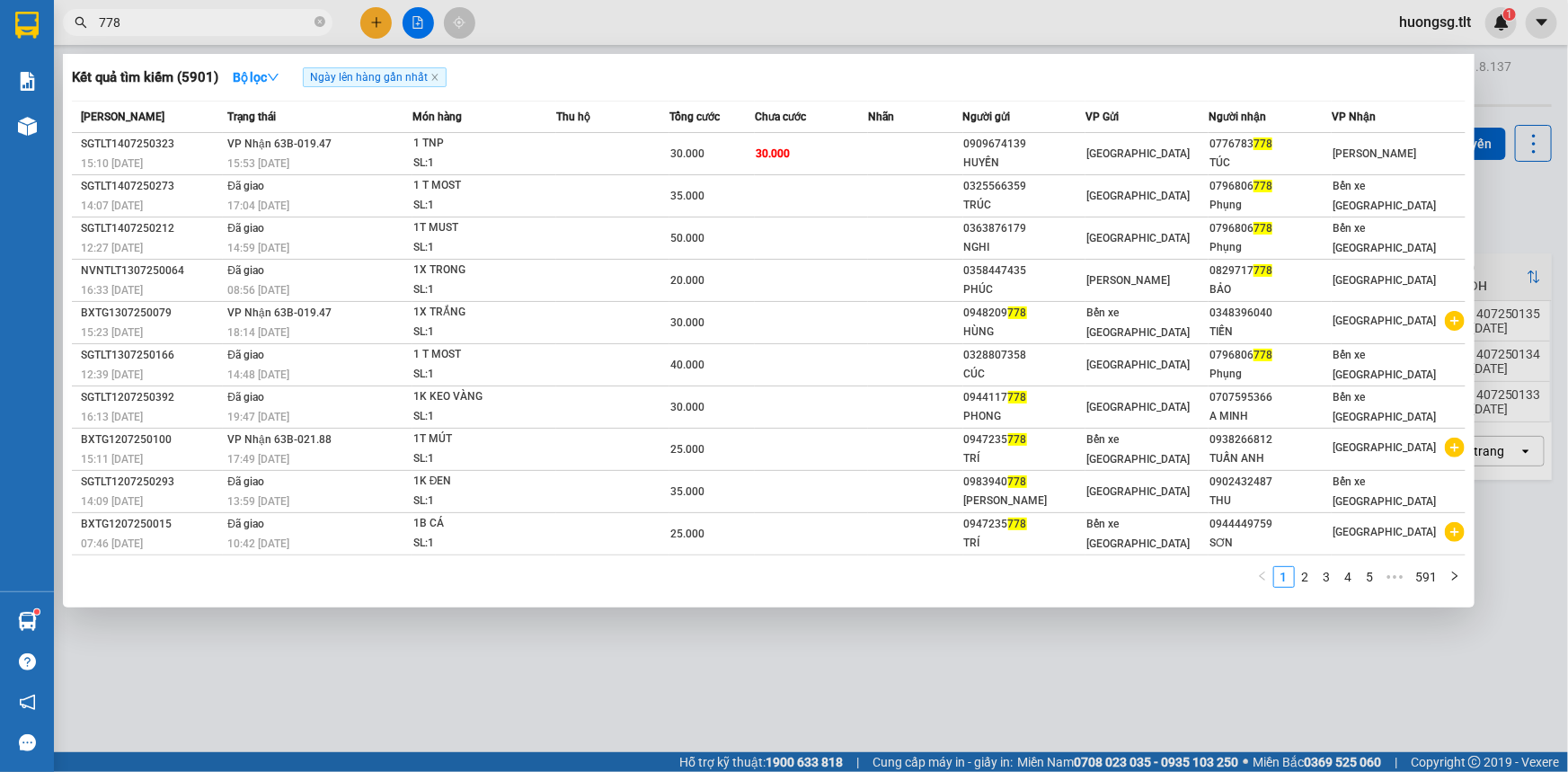 click at bounding box center (784, 386) 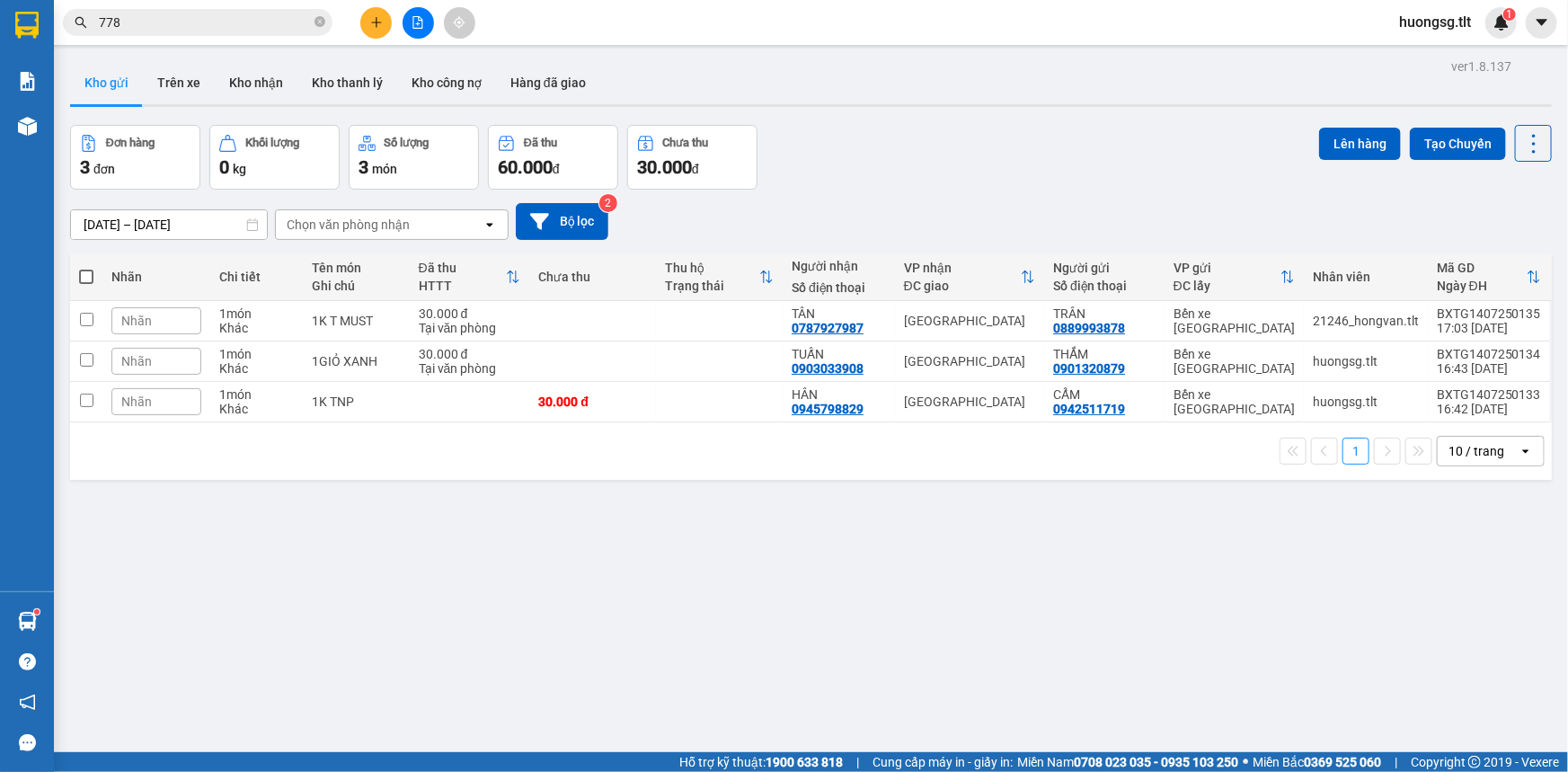 click 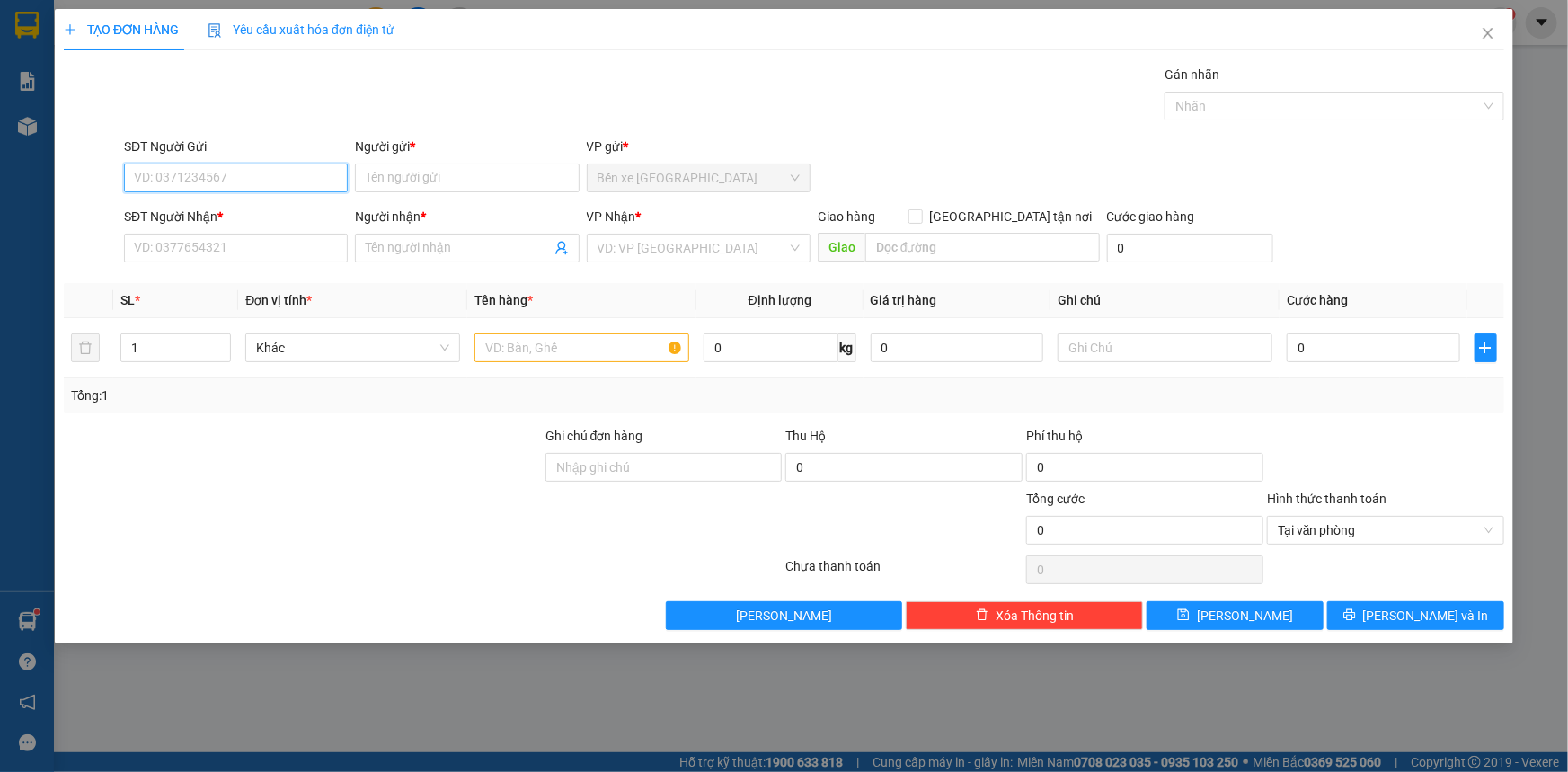 click on "SĐT Người Gửi" at bounding box center [235, 178] 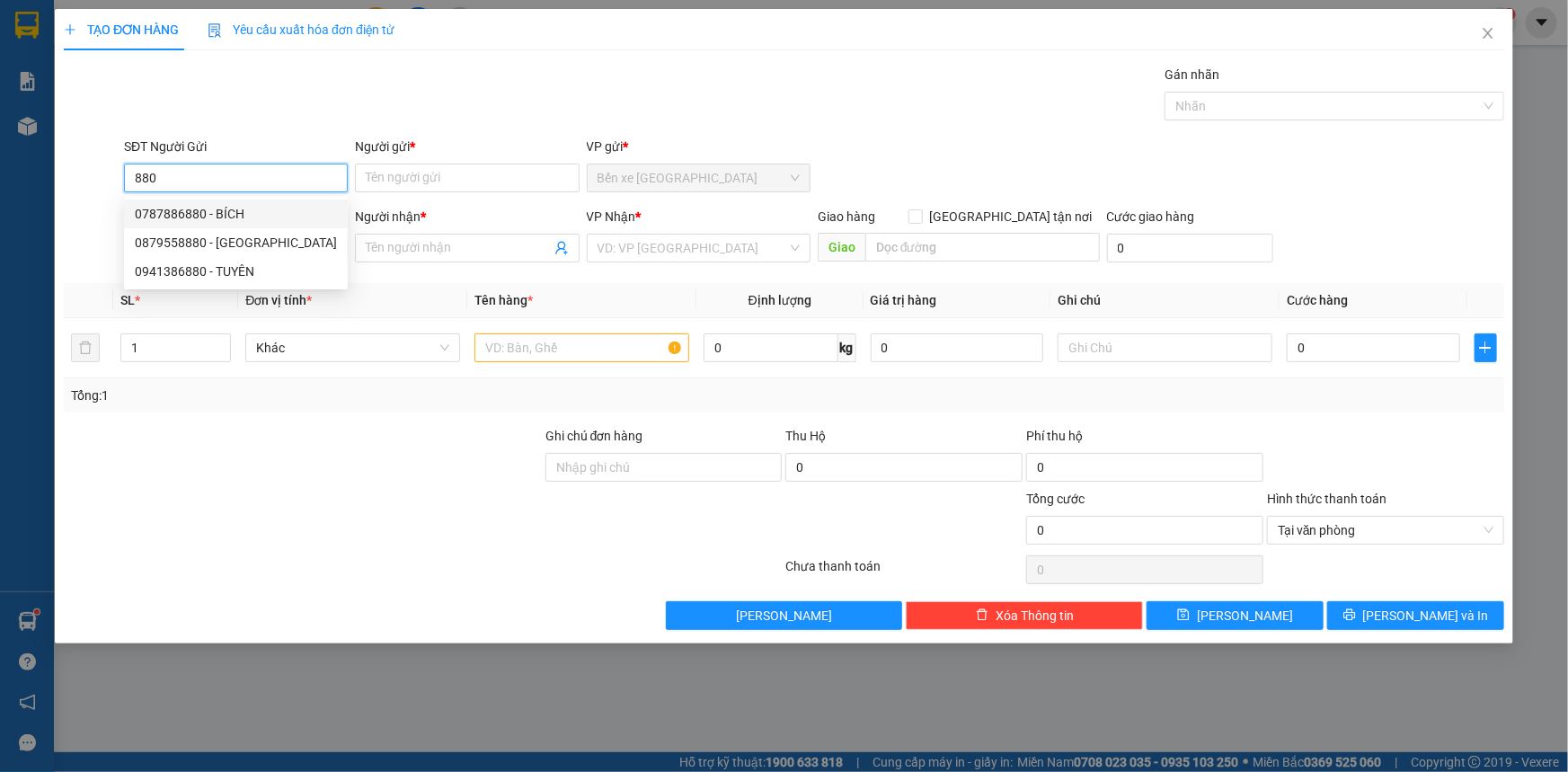 click on "0787886880 - BÍCH" at bounding box center [235, 214] 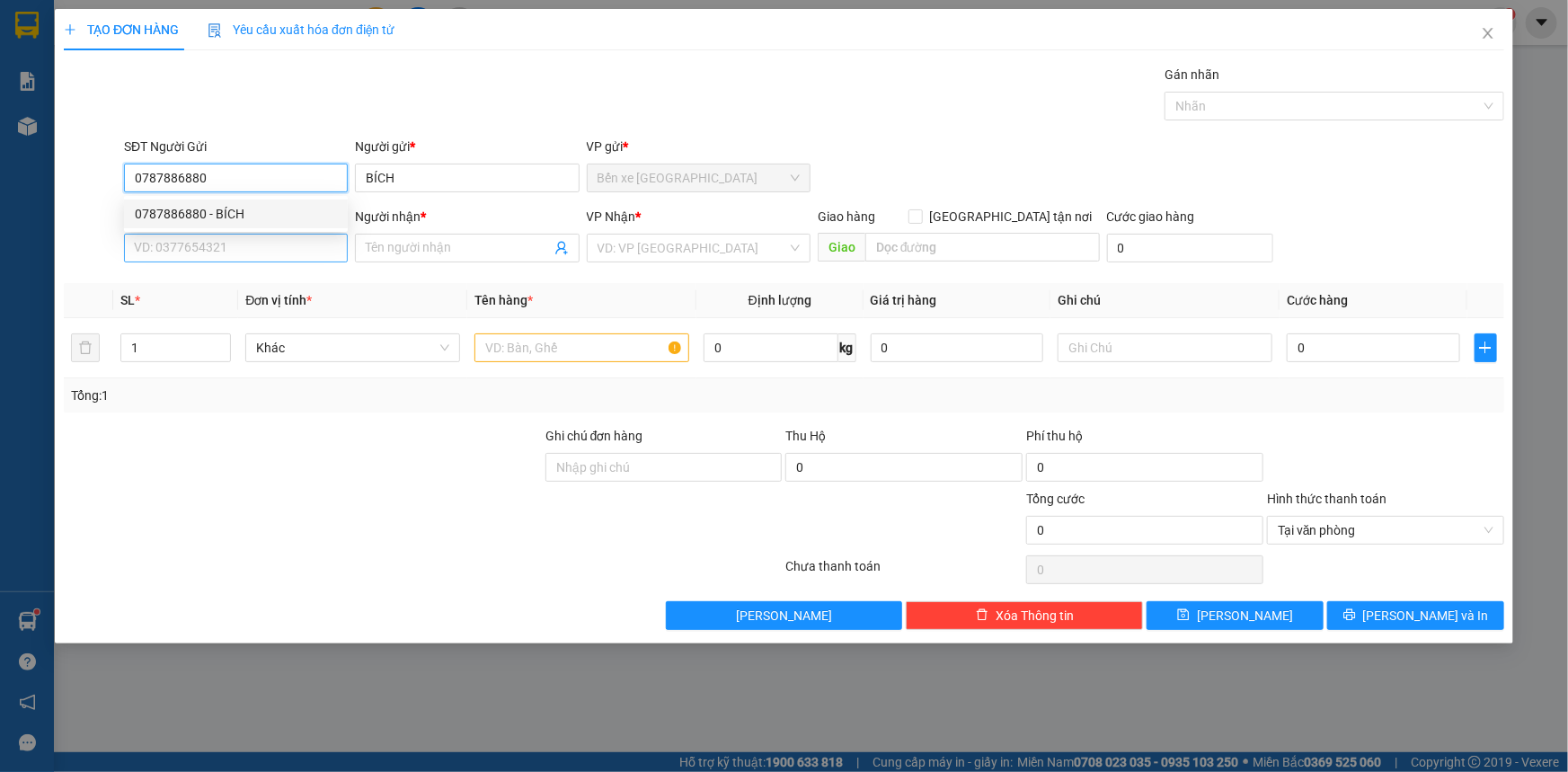 type on "0787886880" 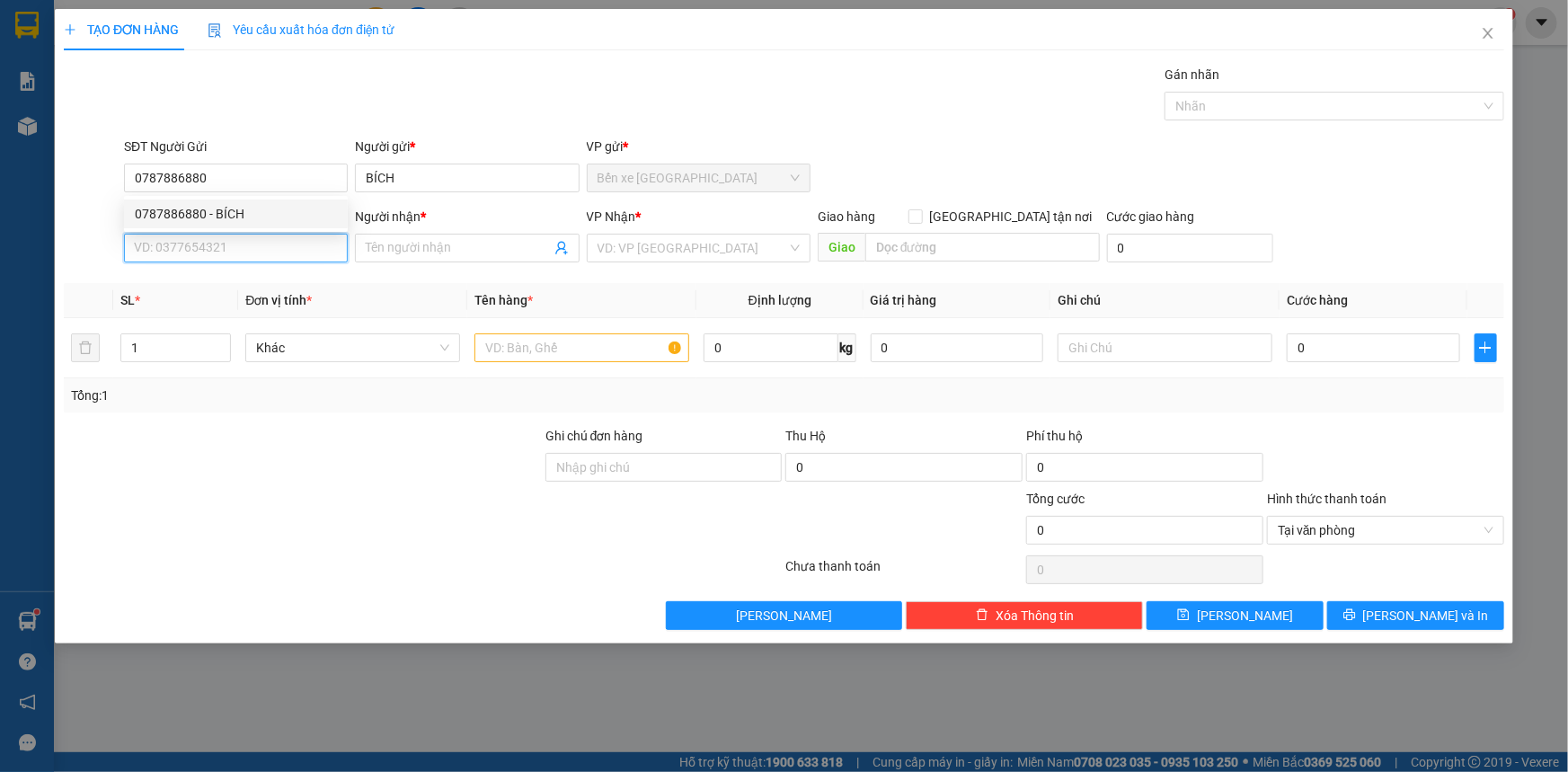 click on "SĐT Người Nhận  *" at bounding box center (235, 248) 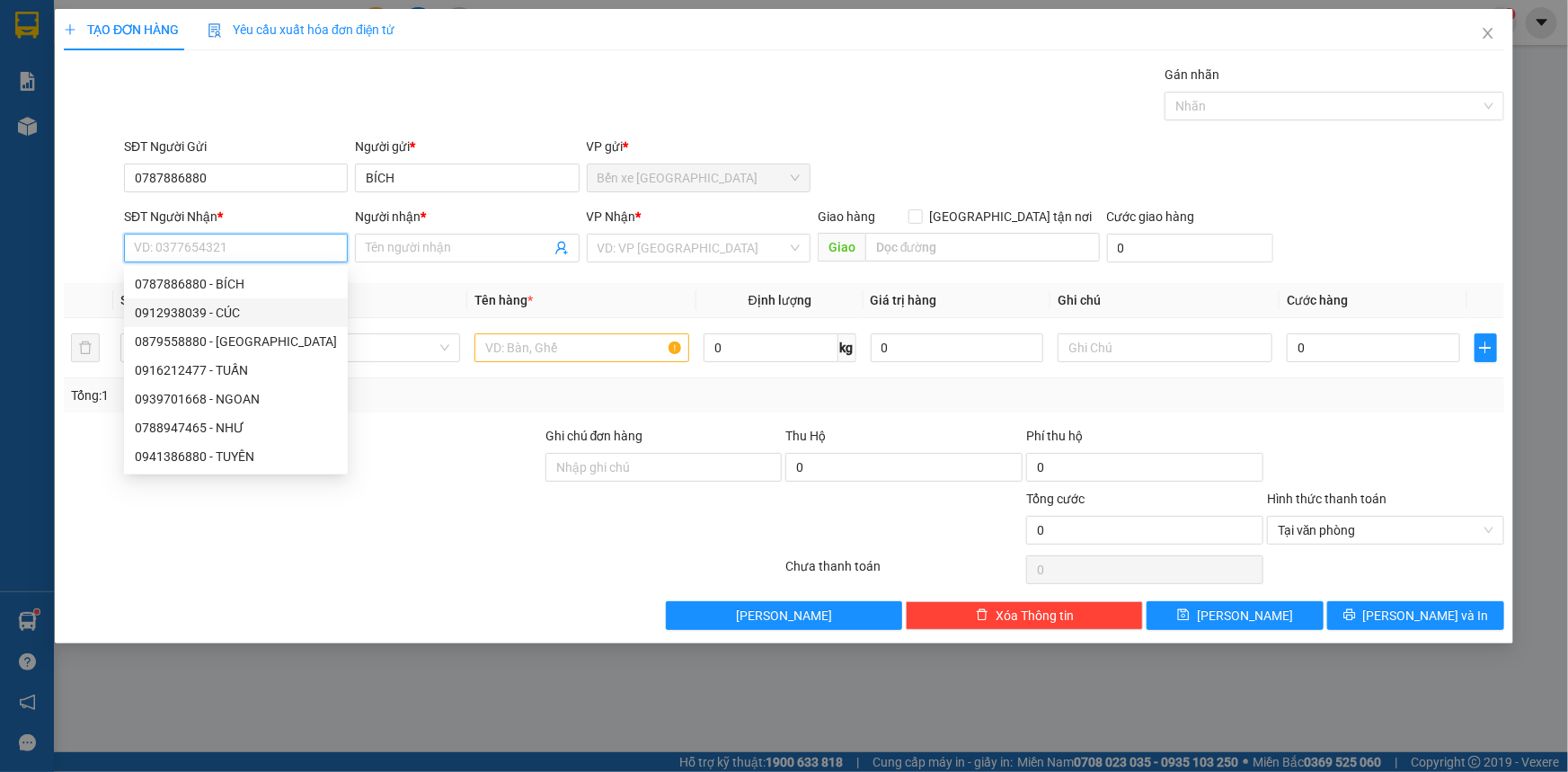click on "0912938039 - CÚC" at bounding box center [235, 313] 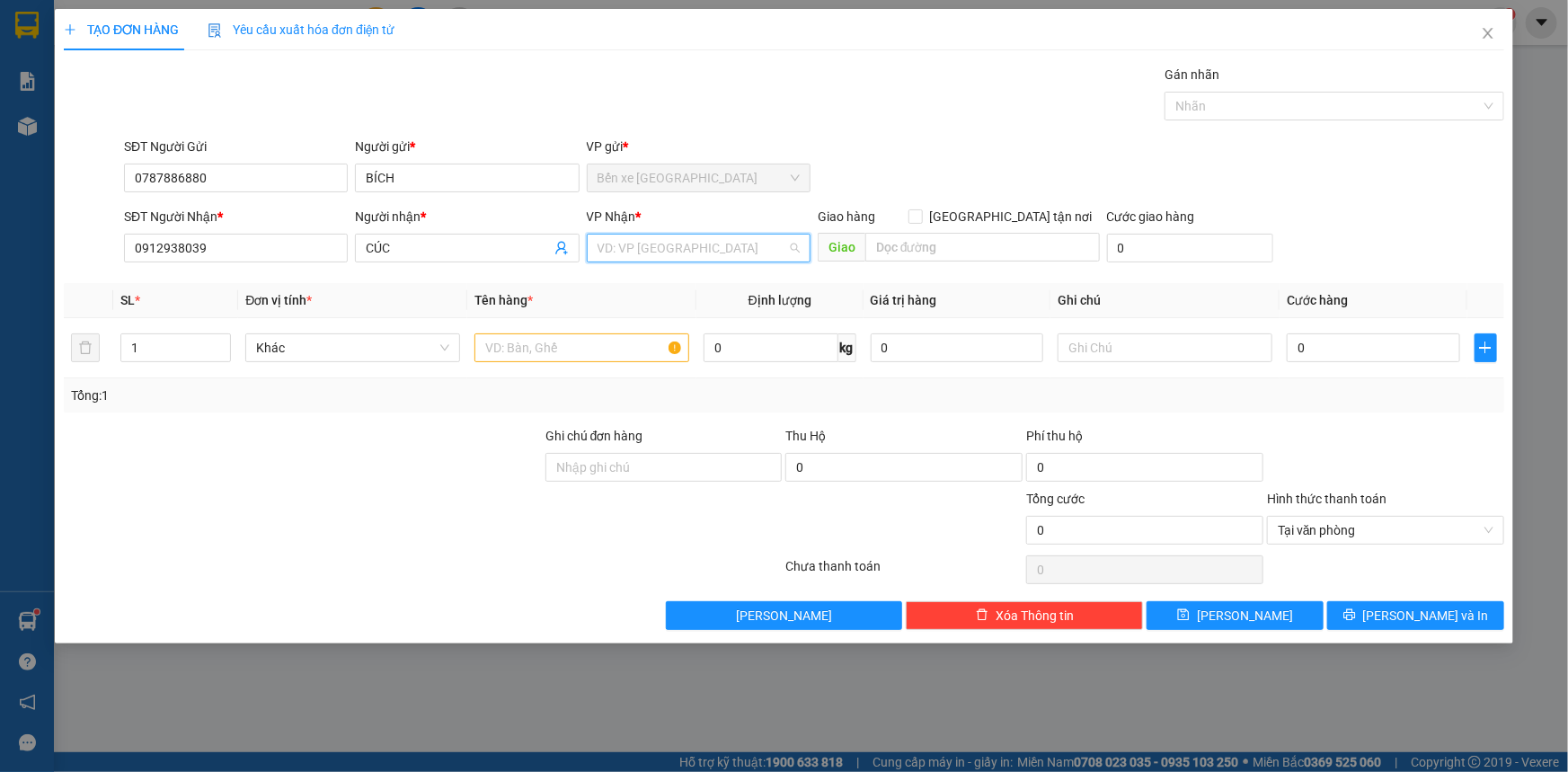 click at bounding box center (692, 248) 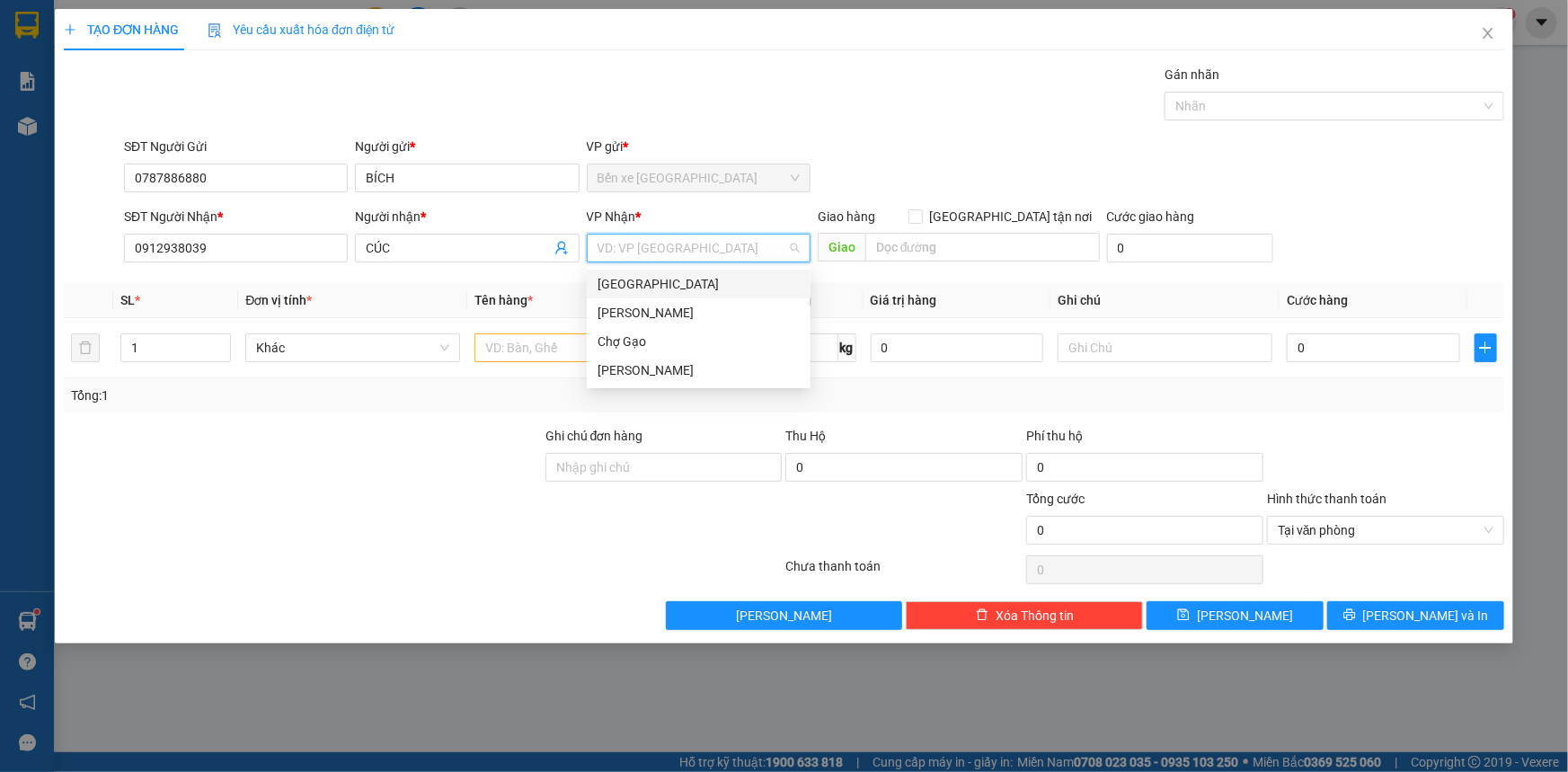 click on "[GEOGRAPHIC_DATA]" at bounding box center [698, 284] 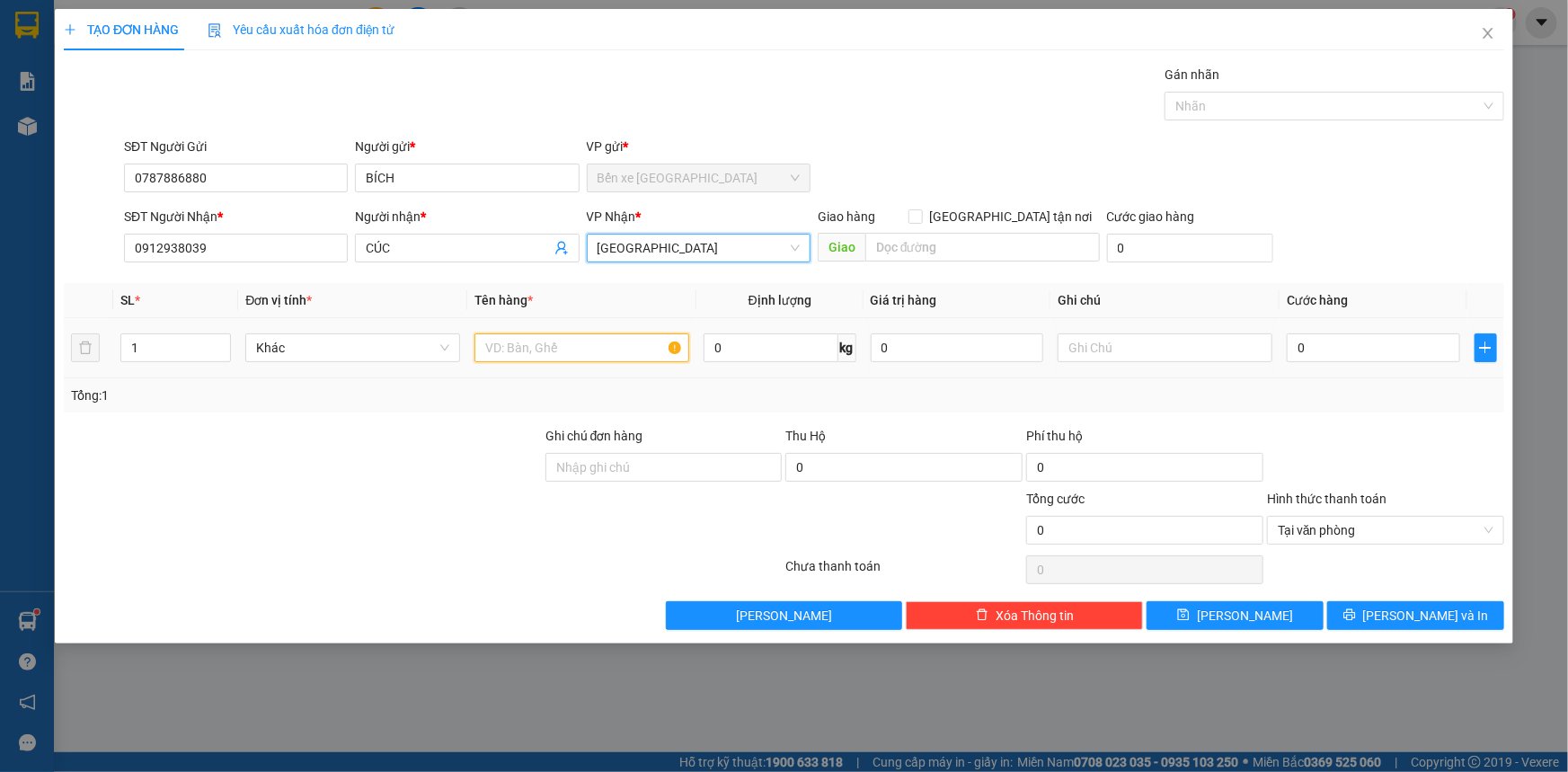 click at bounding box center (581, 348) 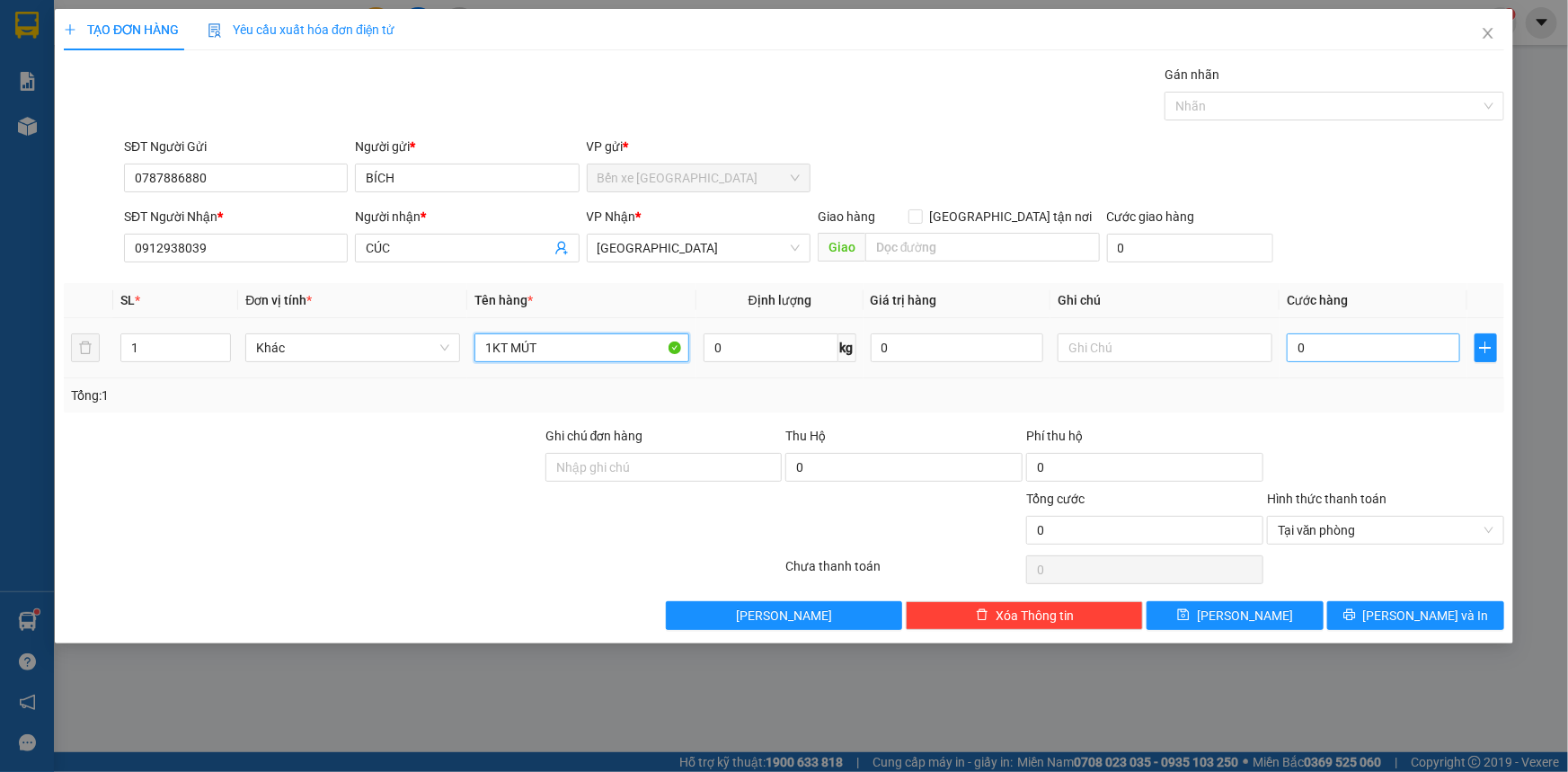 type on "1KT MÚT" 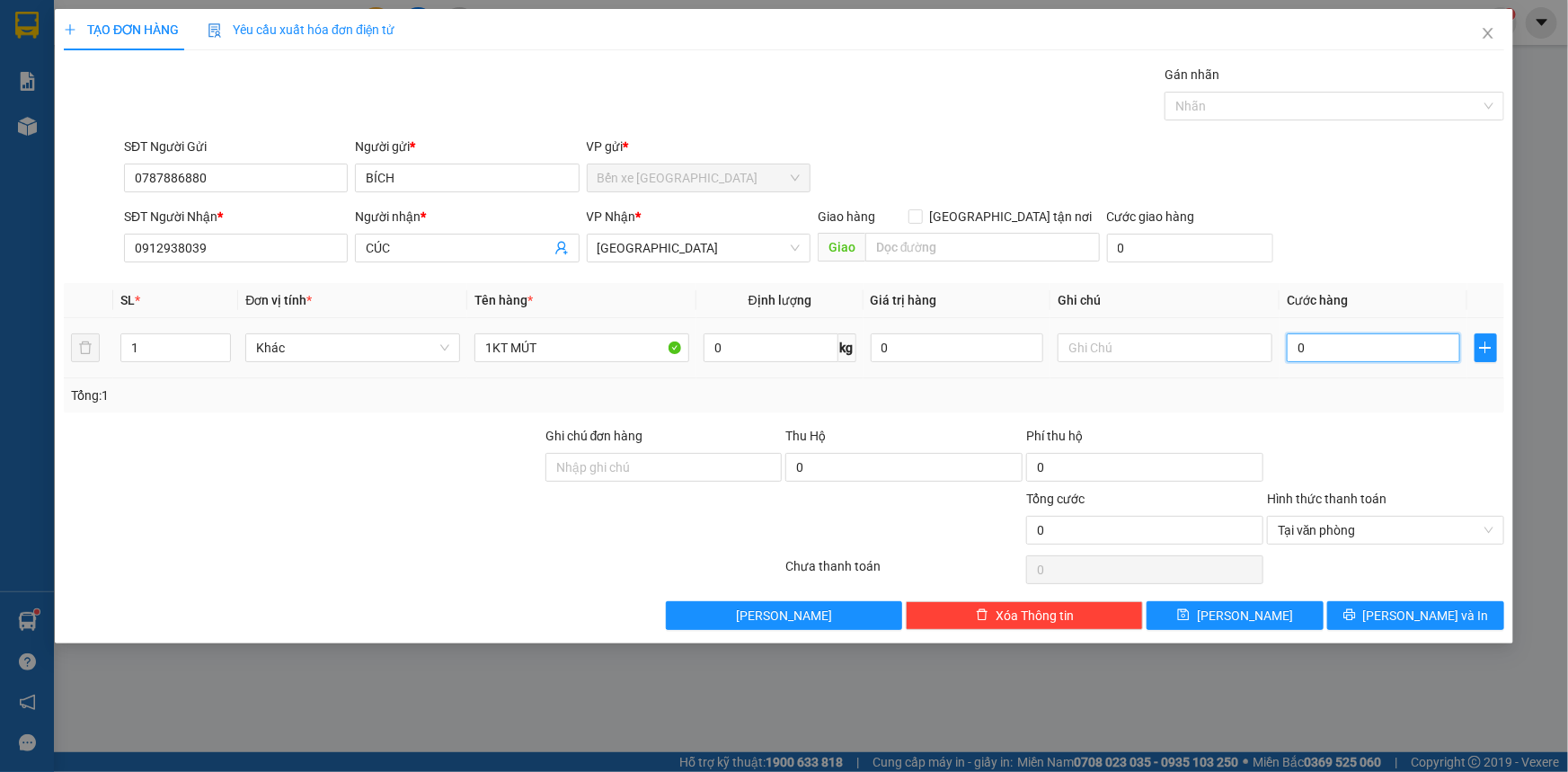 click on "0" at bounding box center [1373, 348] 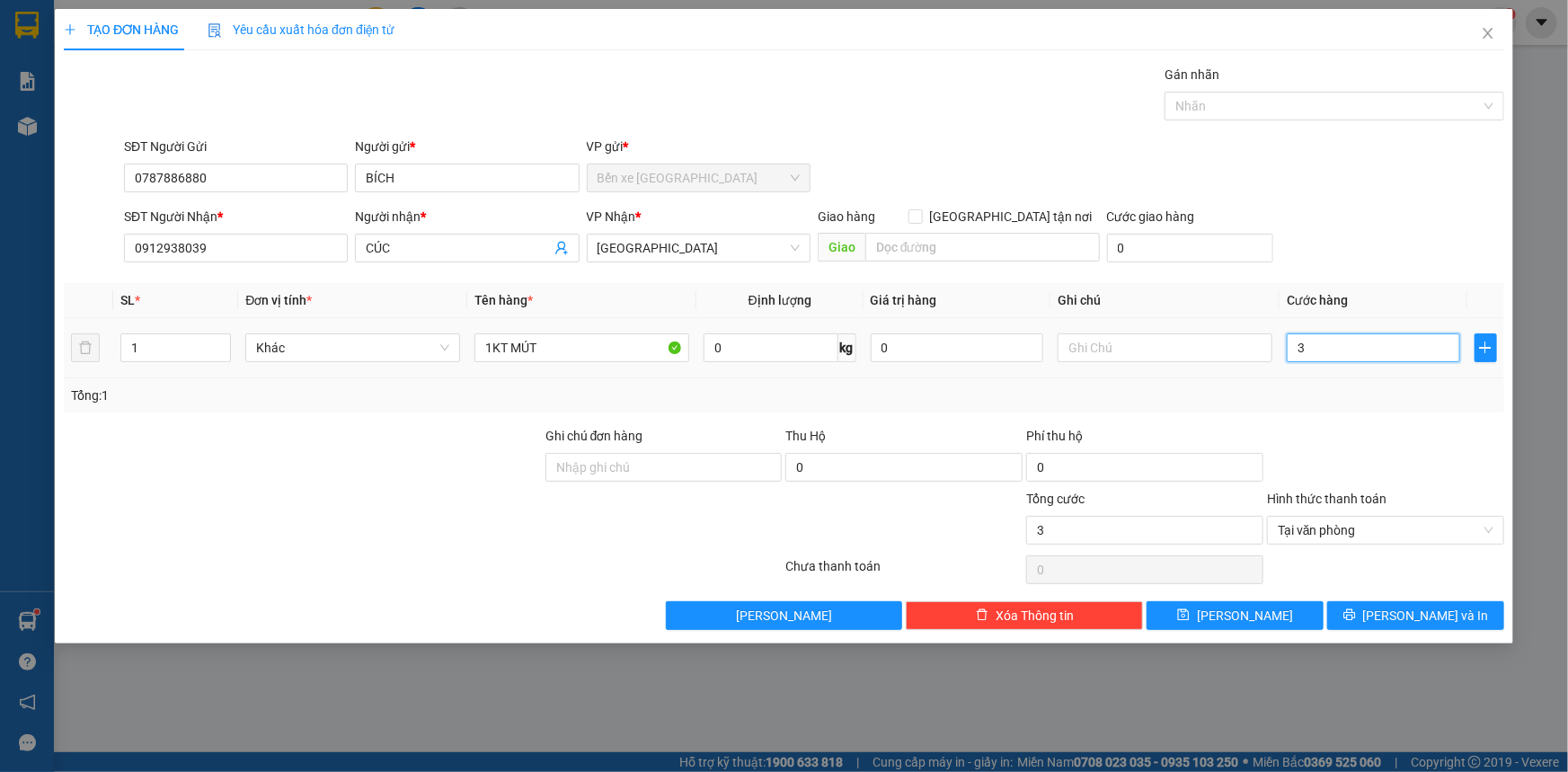 type on "30" 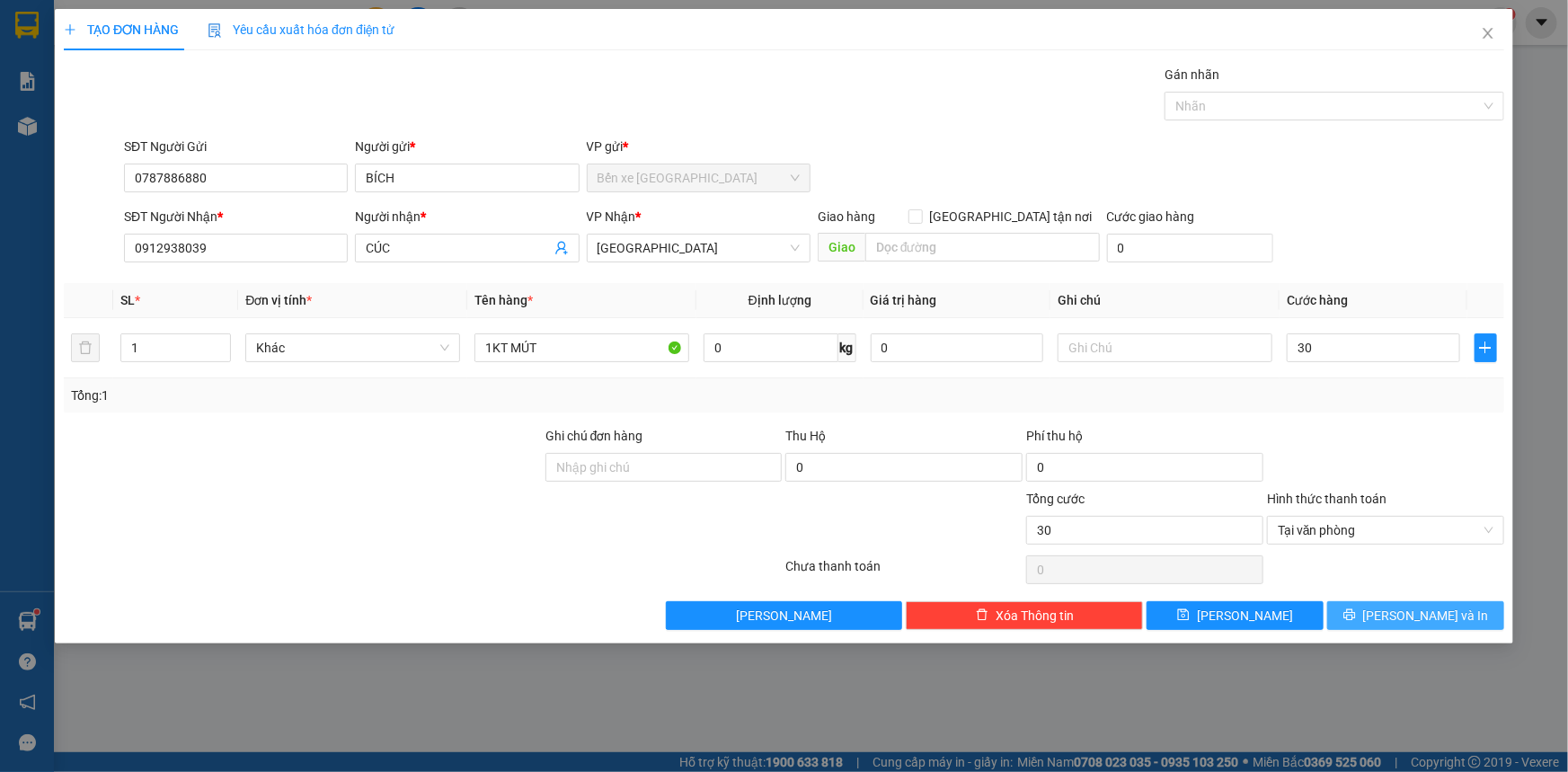 type on "30.000" 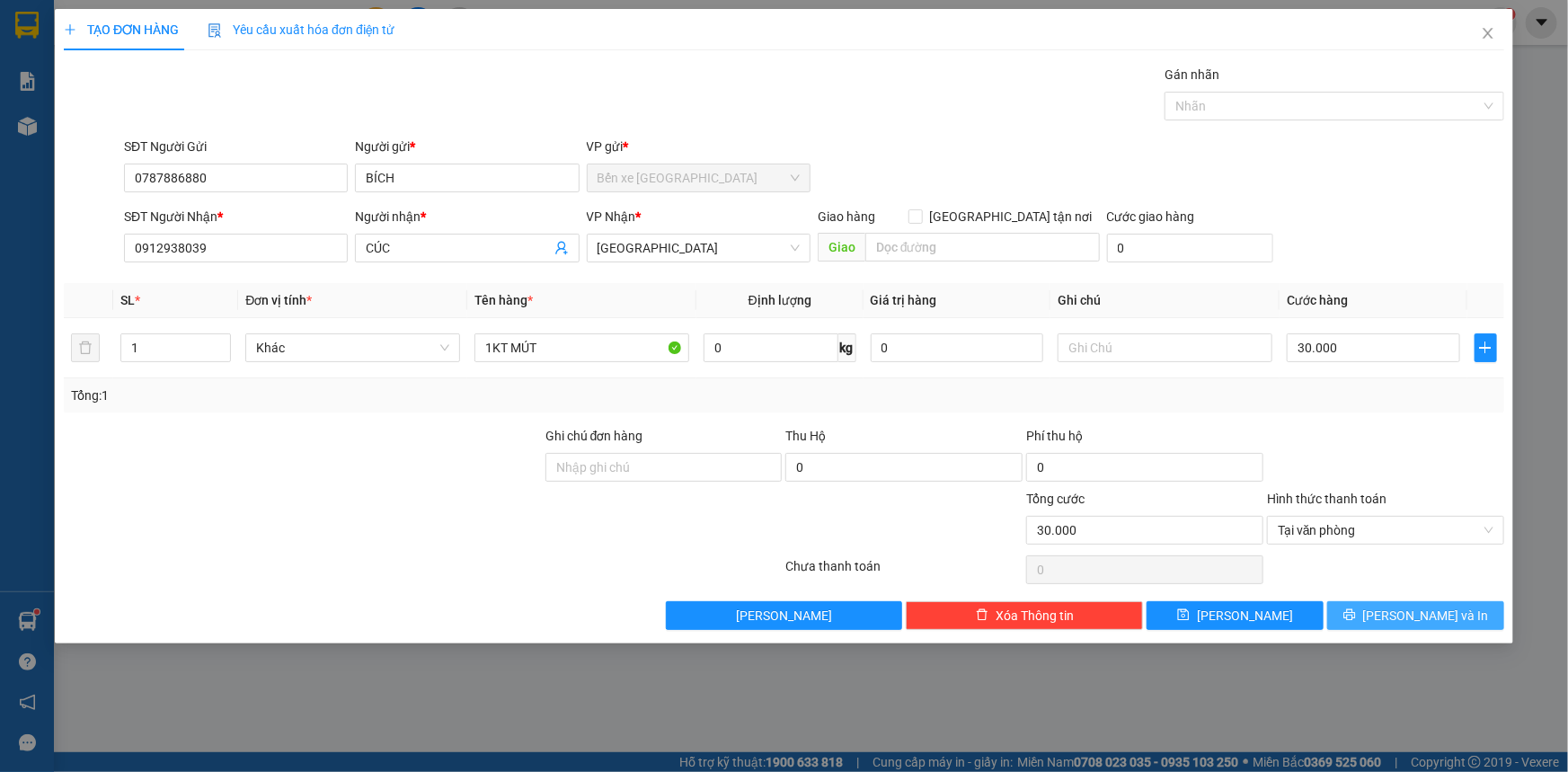 click on "[PERSON_NAME] và In" at bounding box center [1415, 616] 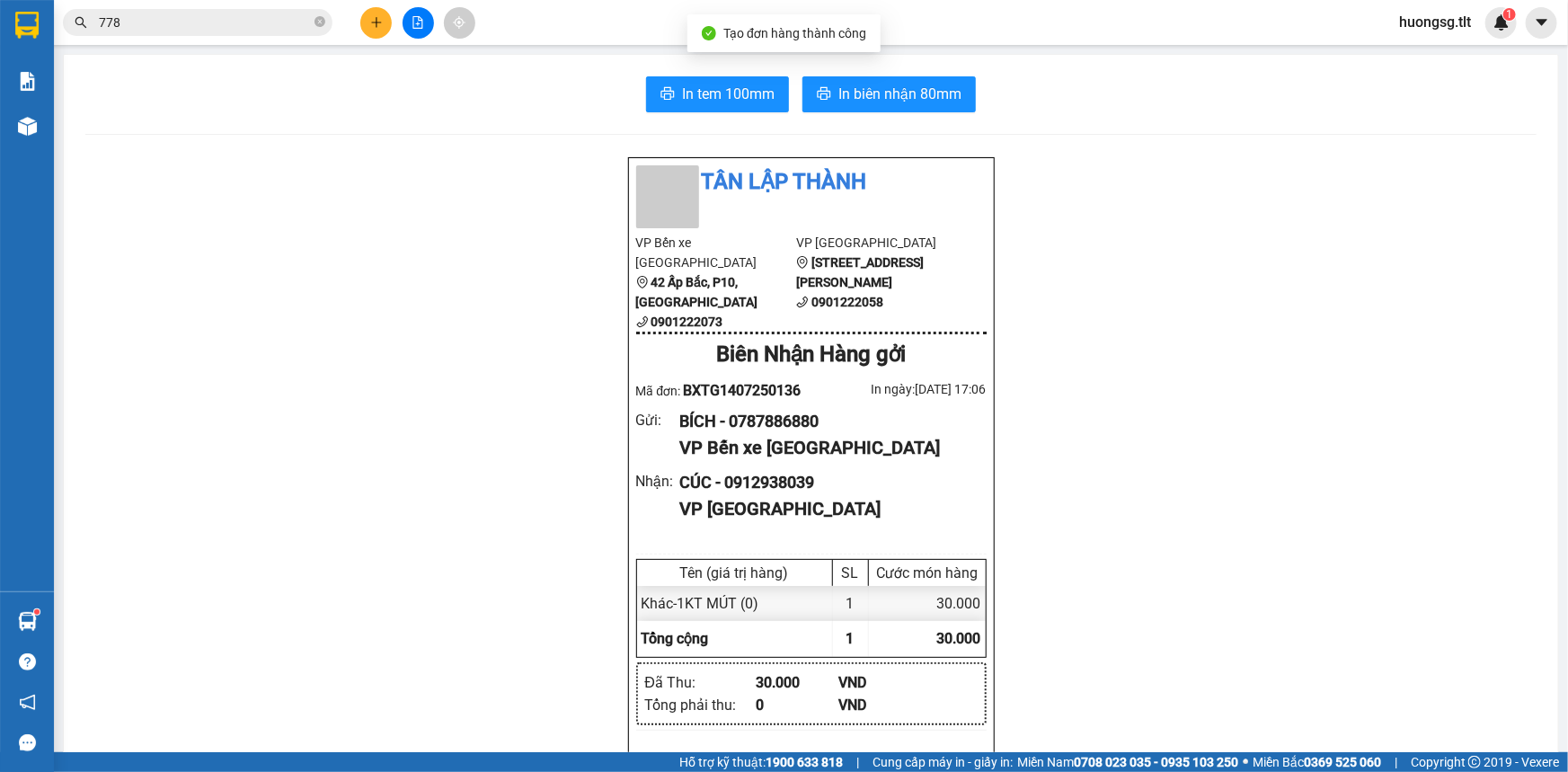 click on "In tem 100mm
In biên nhận 80mm Tân Lập Thành VP Bến xe Tiền Giang   42 Ấp Bắc, P10, Mỹ Tho   0901222073 VP Sài Gòn   84 Hùng Vương, P9 , Quận 5   0901222058 Biên Nhận Hàng gởi Mã đơn:   BXTG1407250136 In ngày:  14/07/2025   17:06 Gửi :   BÍCH  - 0787886880 VP Bến xe Tiền Giang Nhận :   CÚC - 0912938039 VP Sài Gòn Tên (giá trị hàng) SL Cước món hàng Khác - 1KT MÚT   (0) 1 30.000 Tổng cộng 1 30.000 Loading... Đã Thu : 30.000 VND Tổng phải thu : 0 VND Quy định nhận/gửi hàng : Hàng hóa quá 7 ngày, nhà xe không chịu trách nhiệm hư hao, thất lạc. Nhà xe không bồi thường khi vận chuyển hàng dễ vỡ. Hàng không kê khai giá trị nếu thất lạc nhà xe chỉ bồi thường tối đa 10 lần cước vận chuyển. Đối với tiền, quý khách vui lòng mang theo CMND để đối chiếu. Nhà xe không chịu trách nhiệm với hàng niêm phong/hàng quốc cấm. BXTG1407250136 BÍCH" at bounding box center [811, 792] 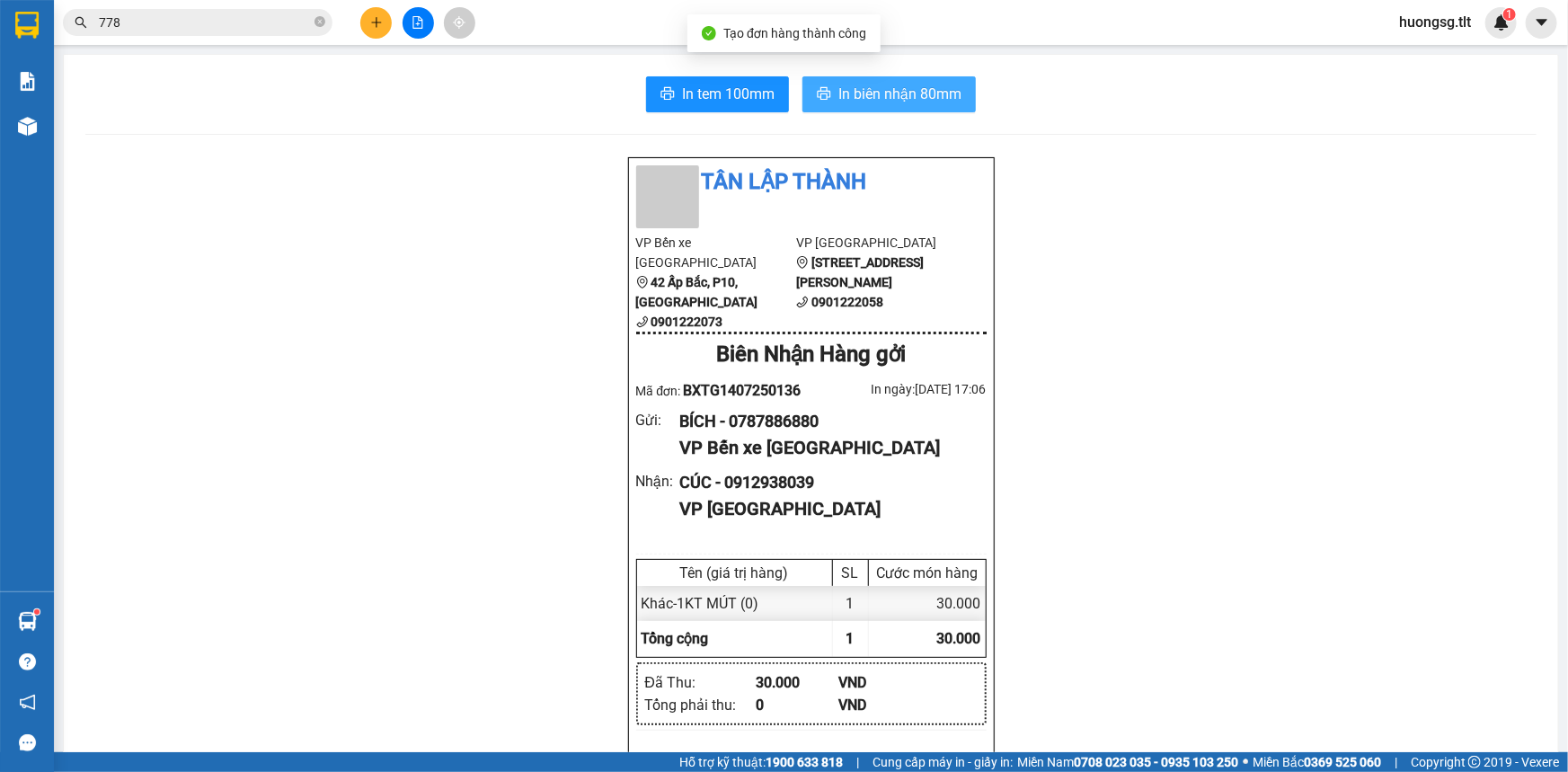 click on "In biên nhận 80mm" at bounding box center [899, 93] 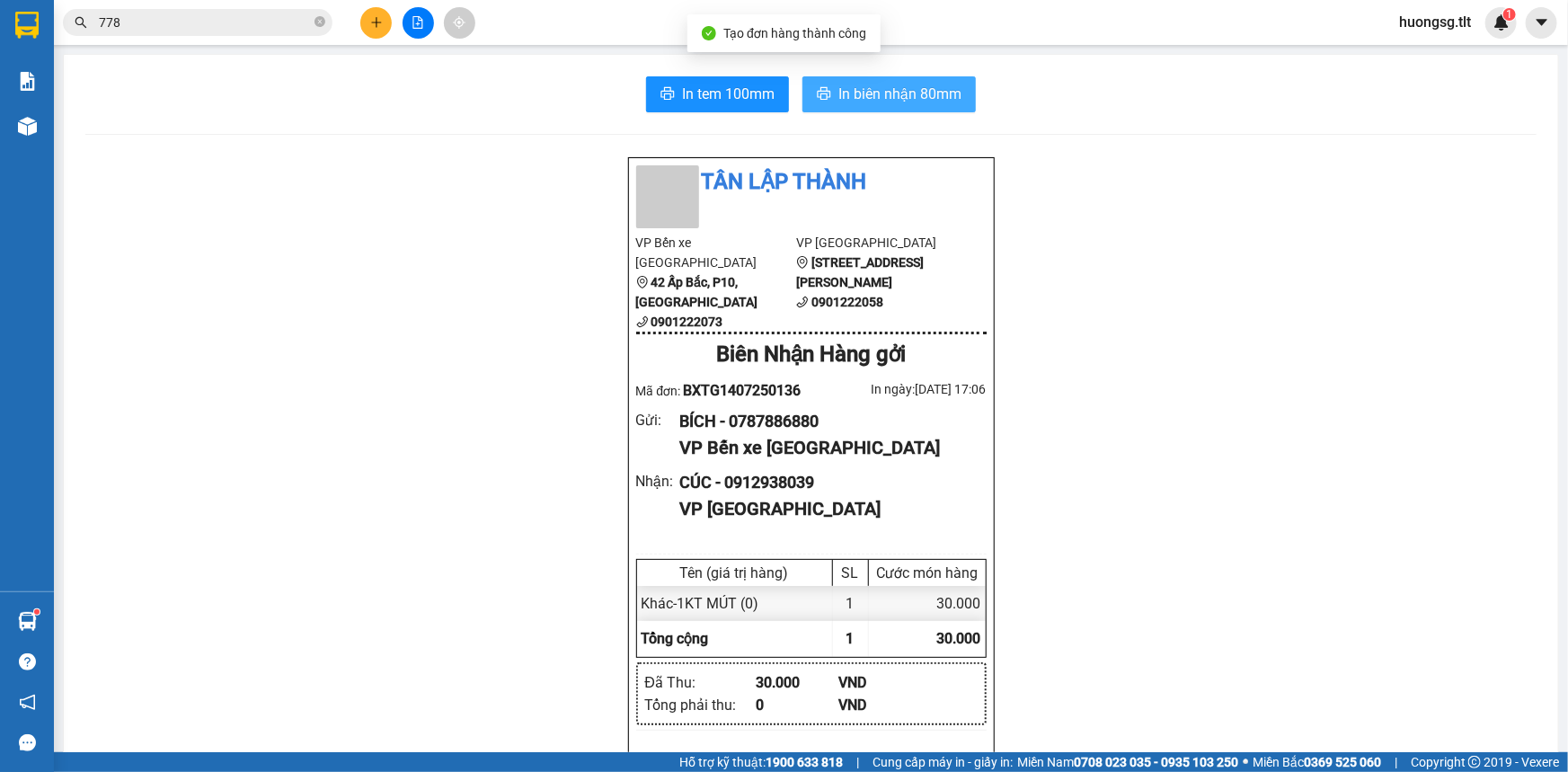 scroll, scrollTop: 0, scrollLeft: 0, axis: both 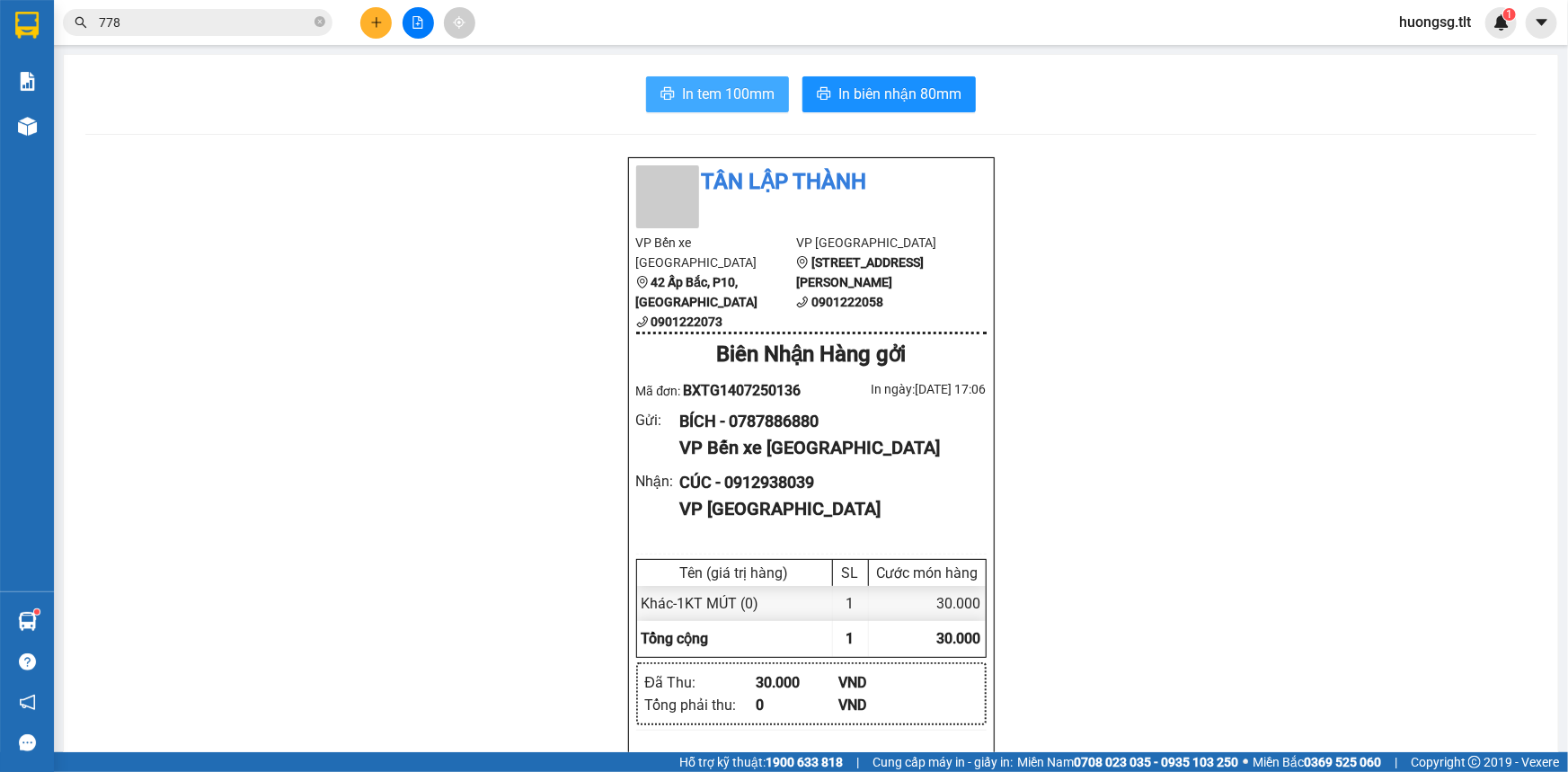 click on "In tem 100mm" at bounding box center [717, 94] 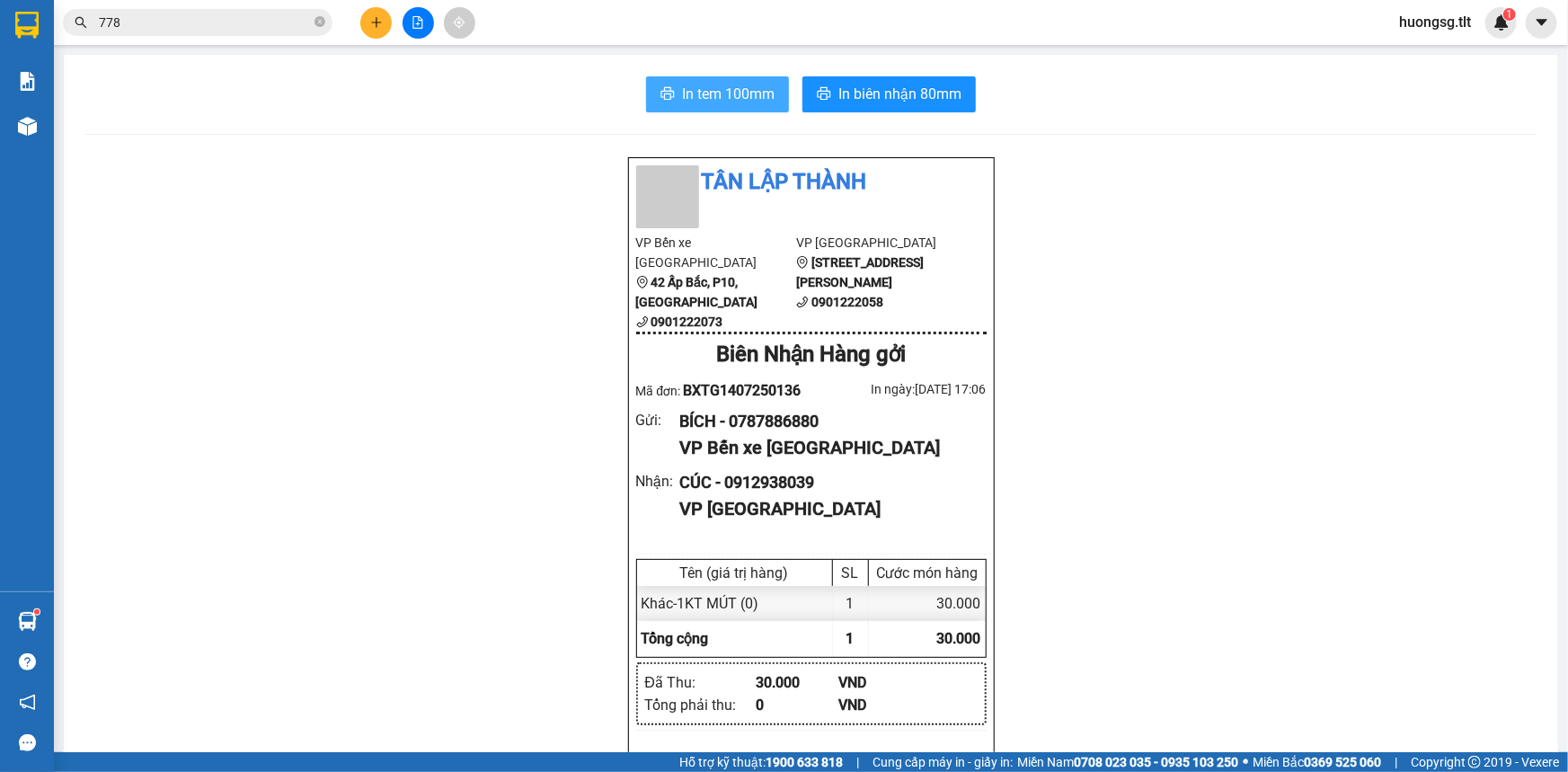 scroll, scrollTop: 0, scrollLeft: 0, axis: both 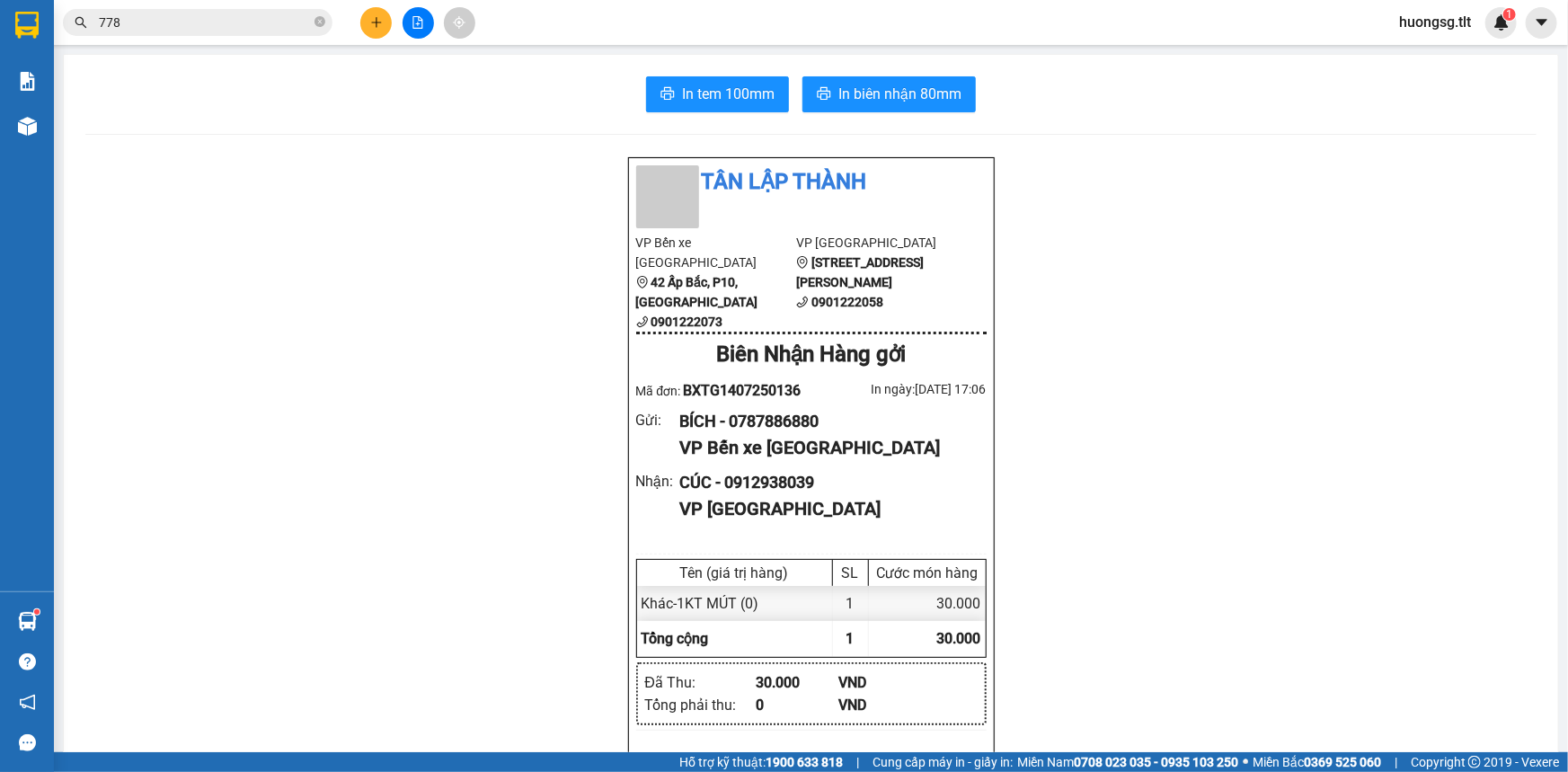 click on "778" at bounding box center (205, 22) 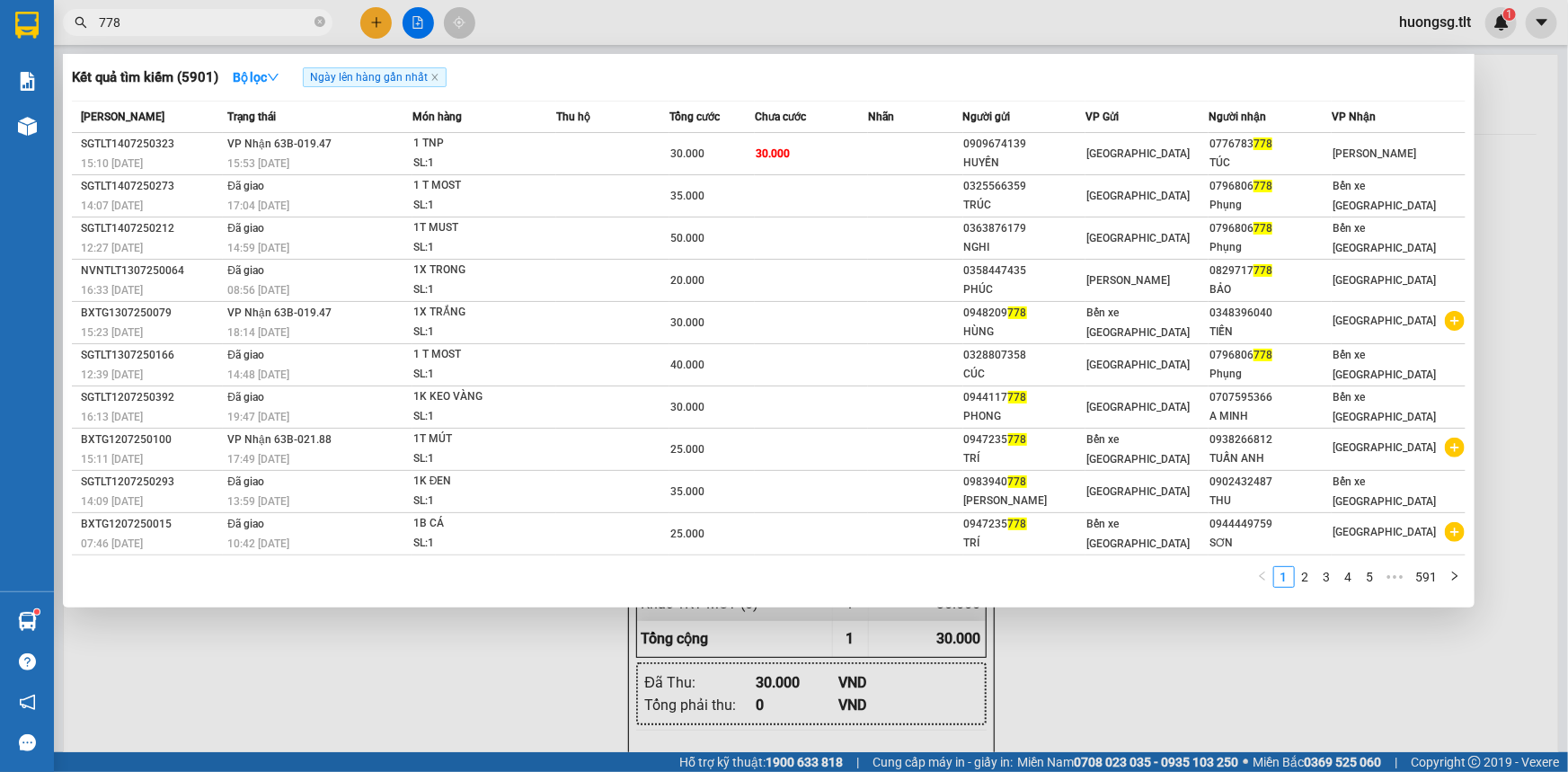 click 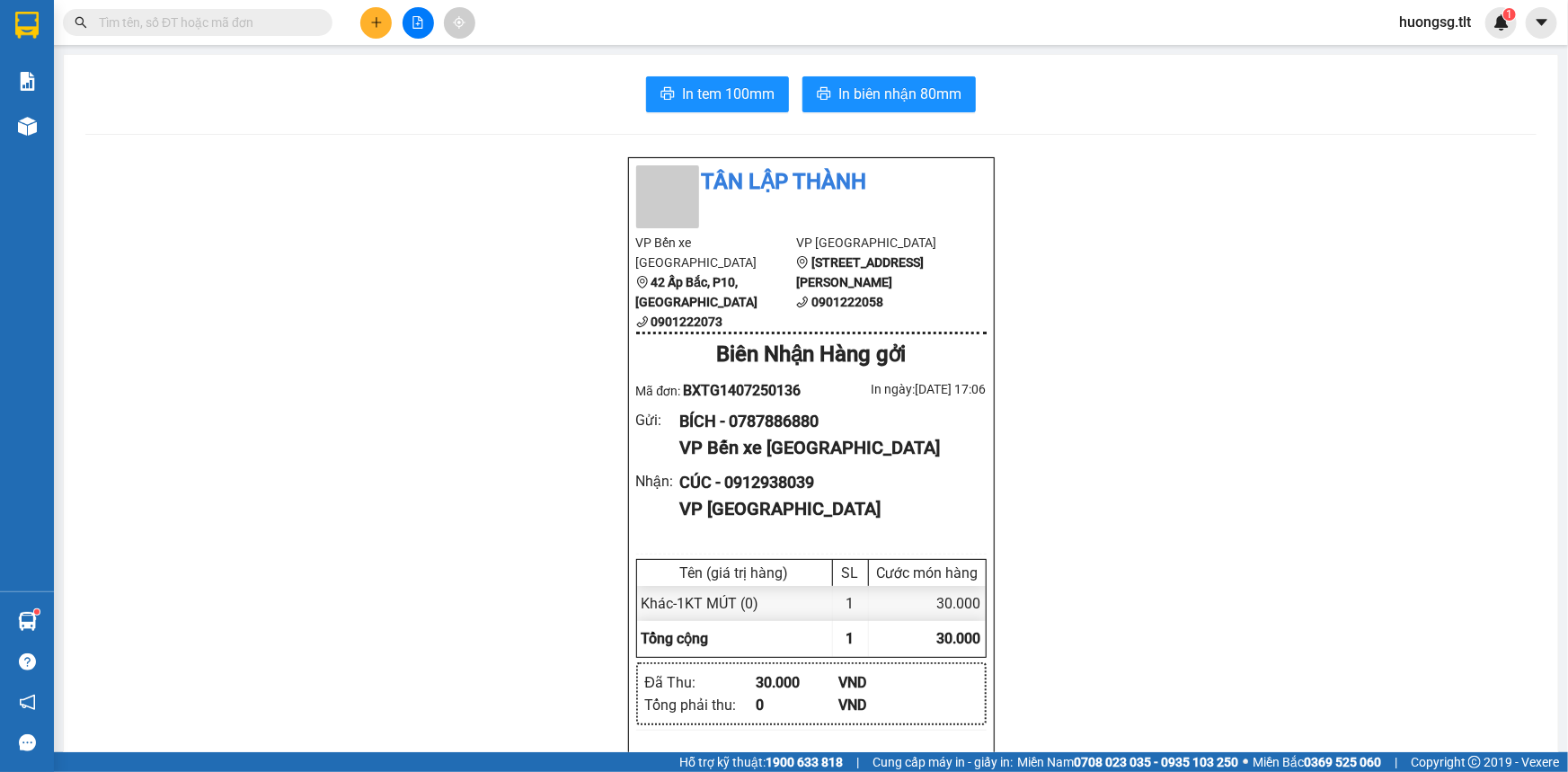 click at bounding box center (376, 22) 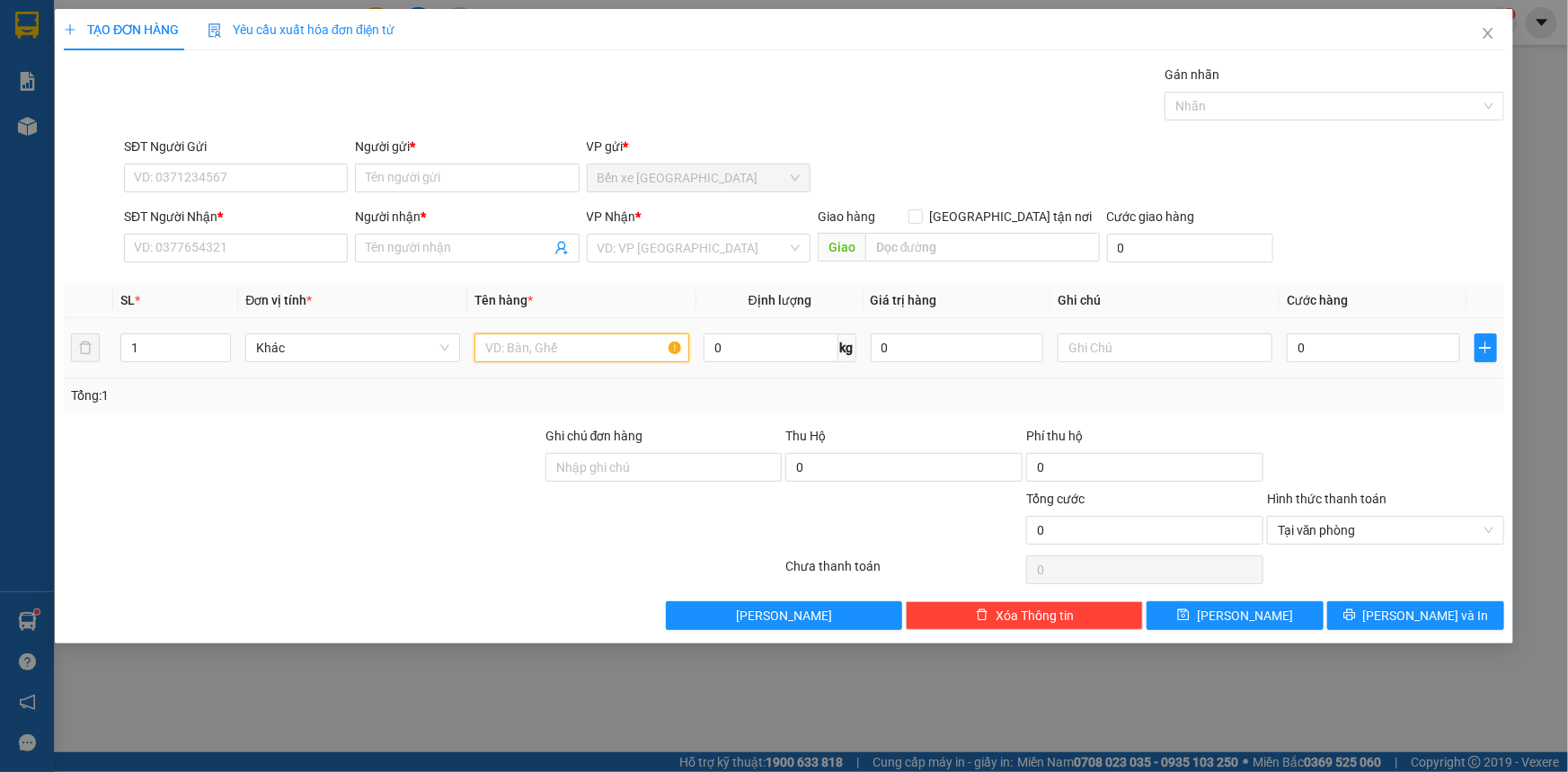 click at bounding box center [581, 348] 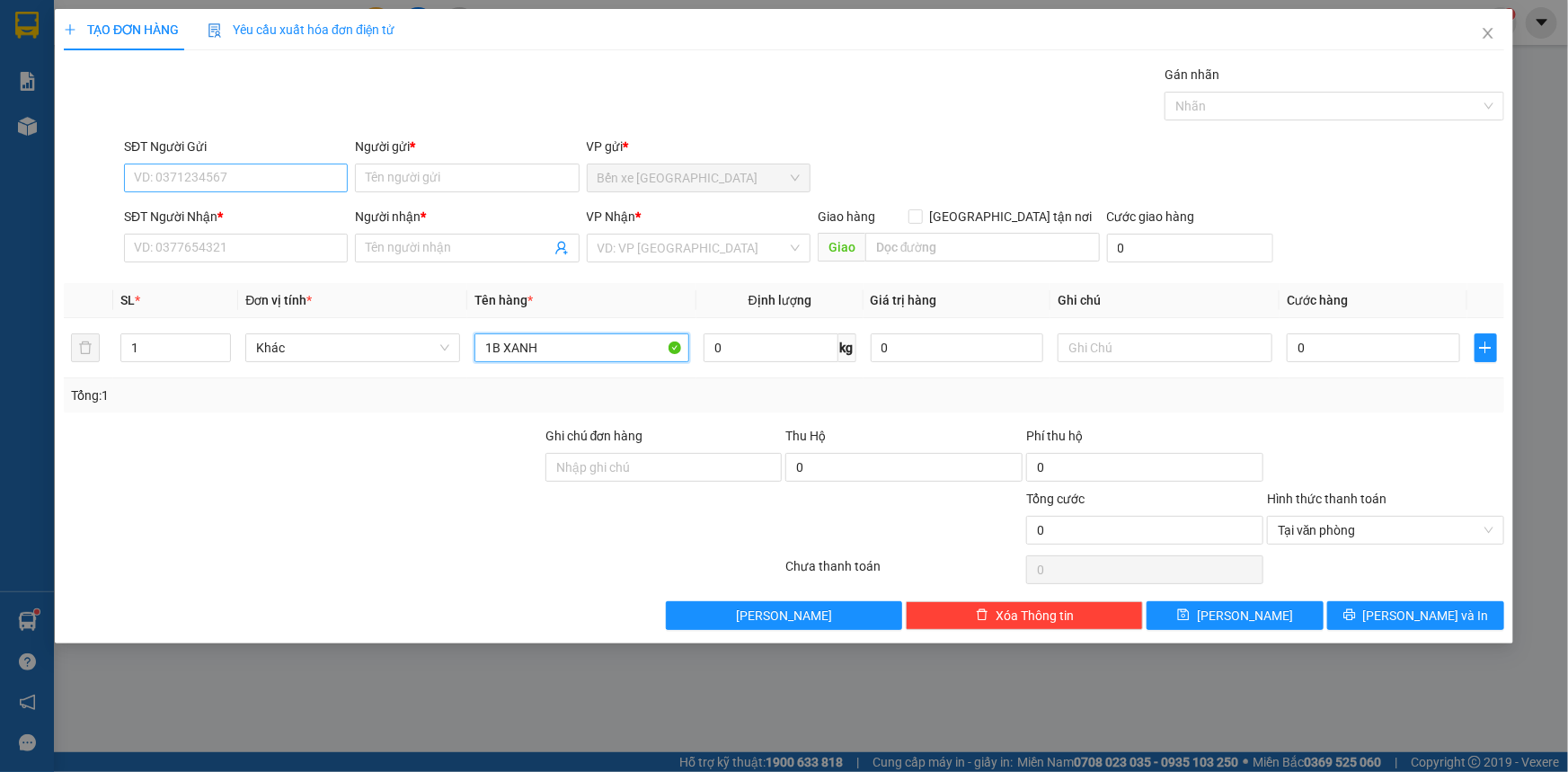 type on "1B XANH" 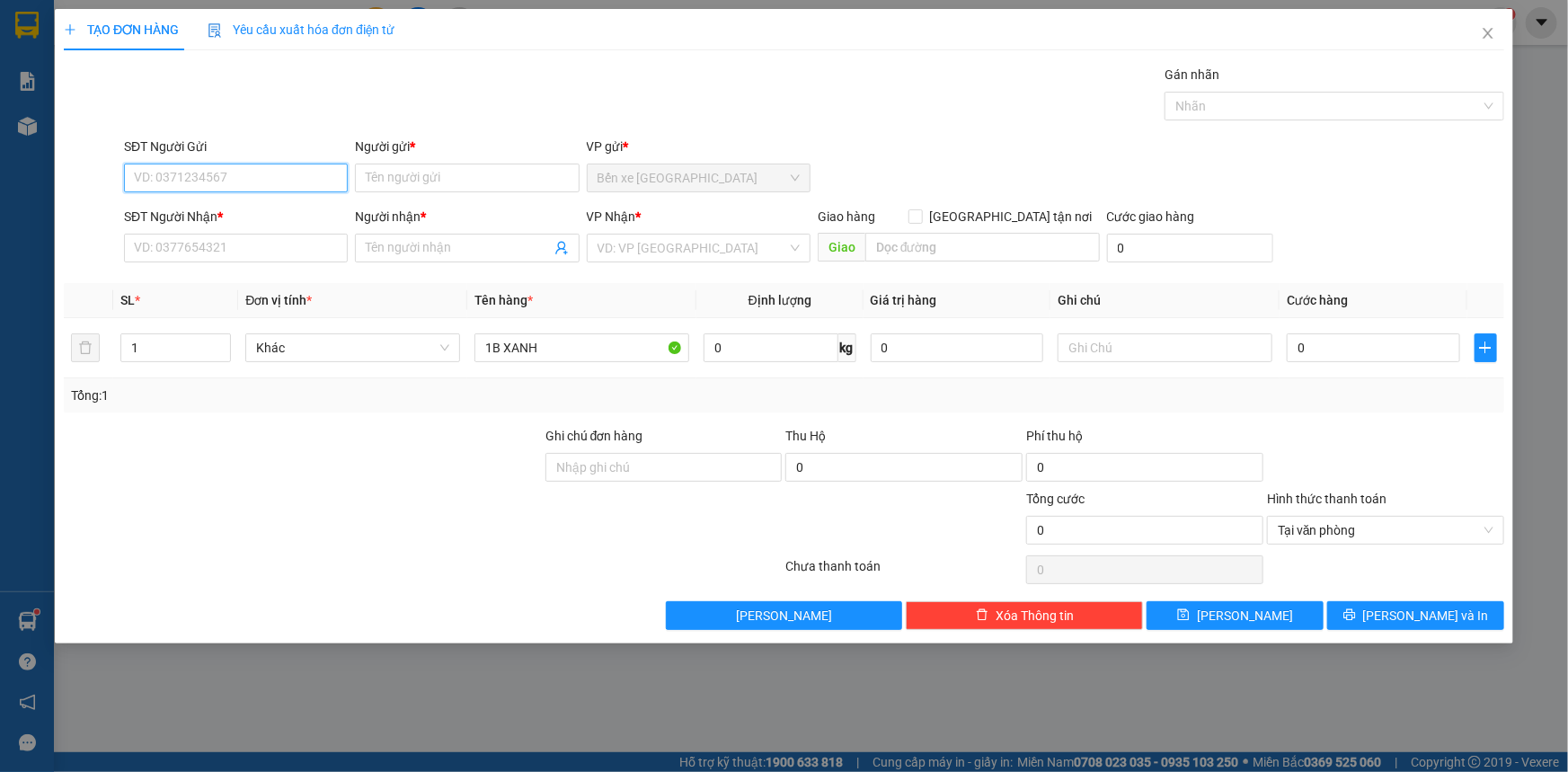 click on "SĐT Người Gửi" at bounding box center (235, 178) 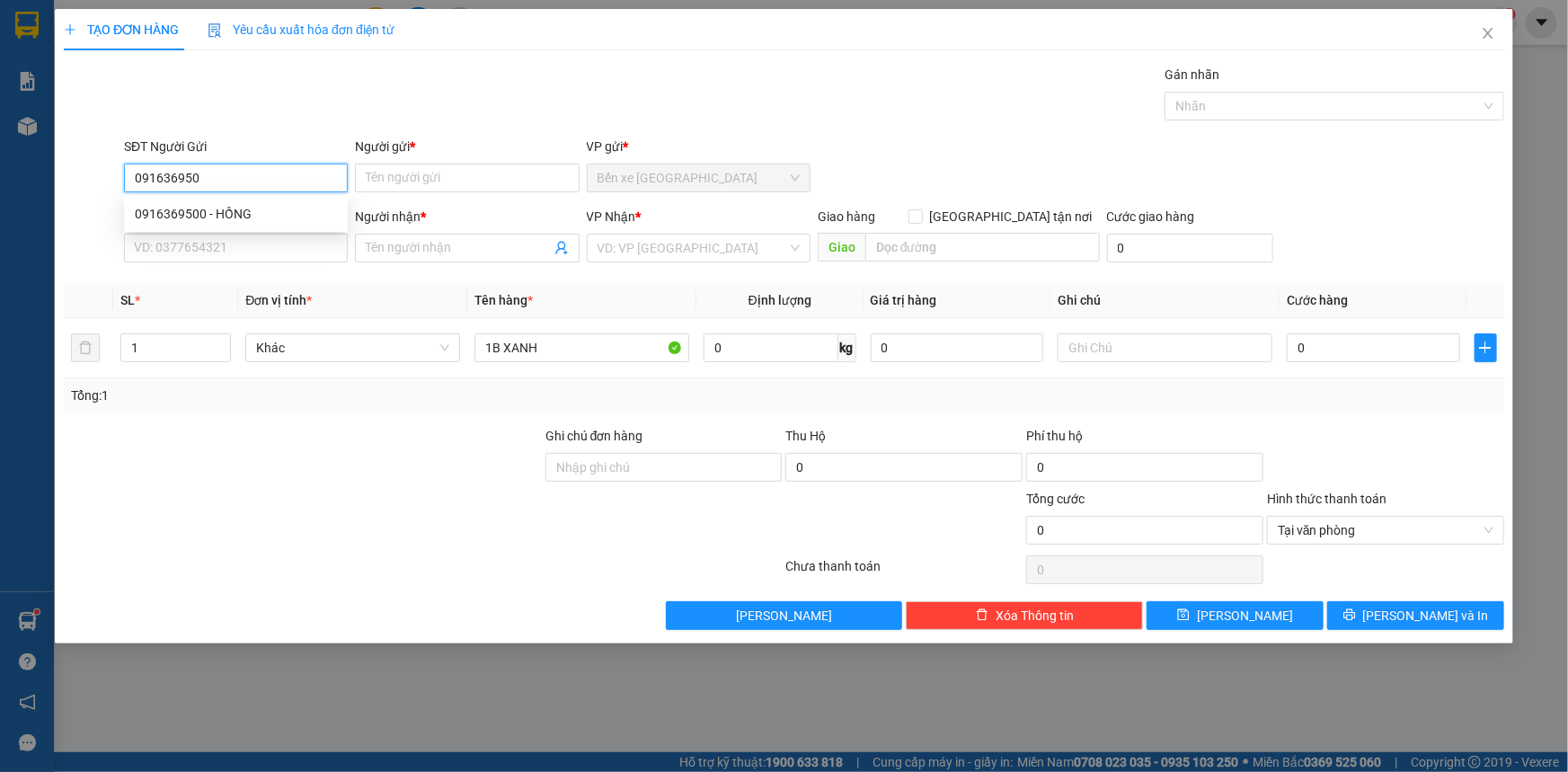 type on "0916369500" 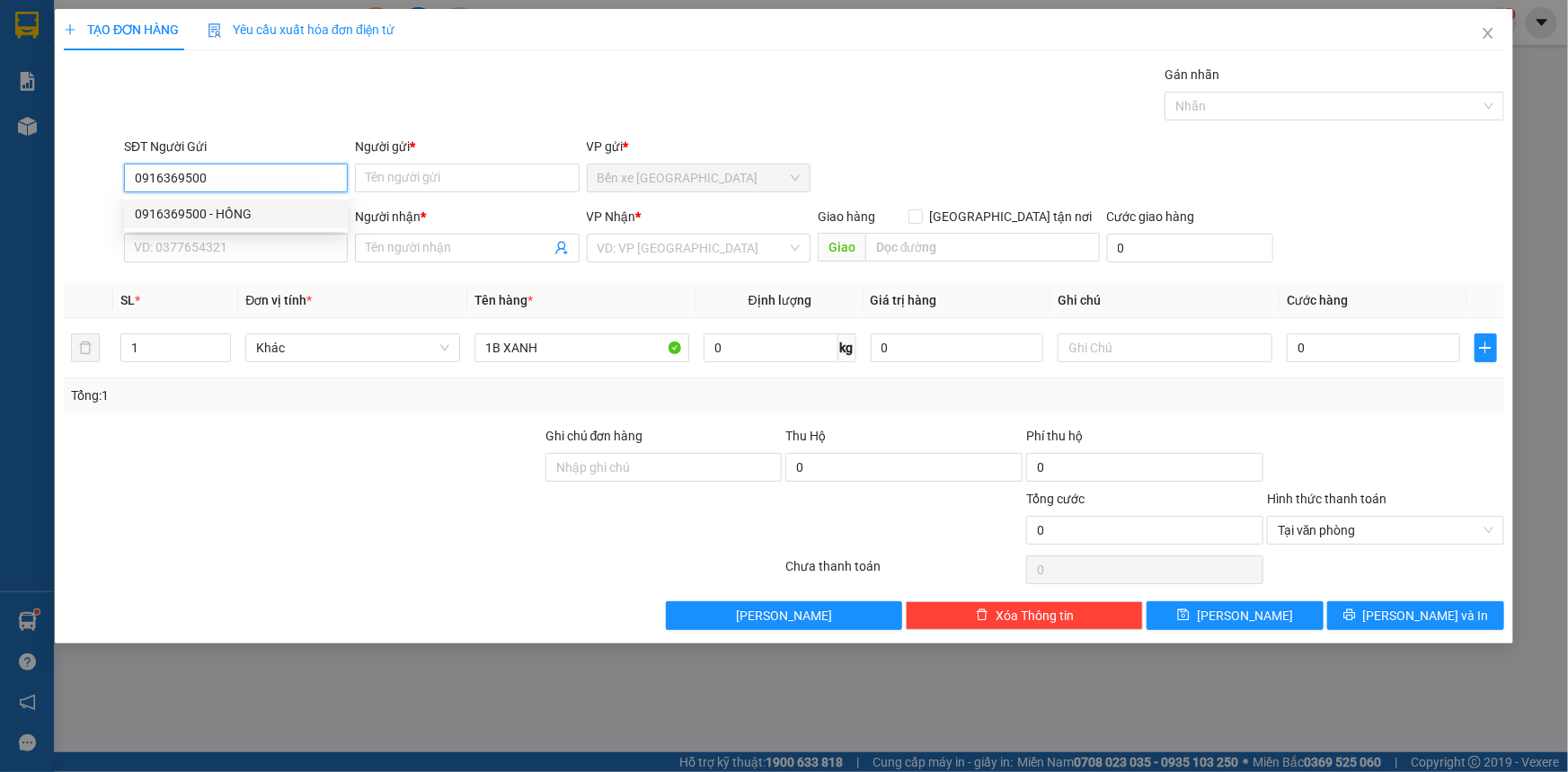 click on "0916369500 - HỒNG" at bounding box center (235, 214) 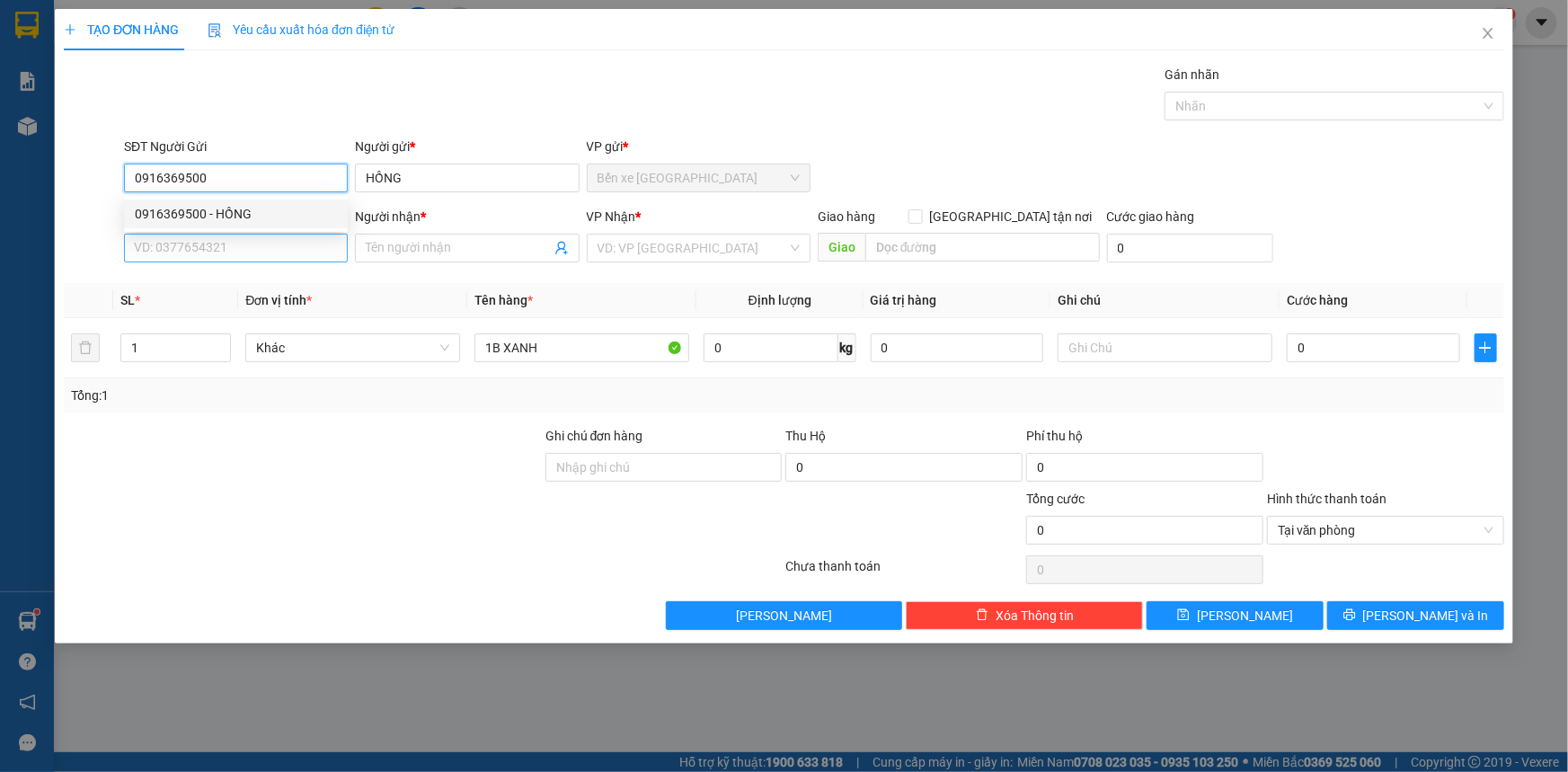 type on "0916369500" 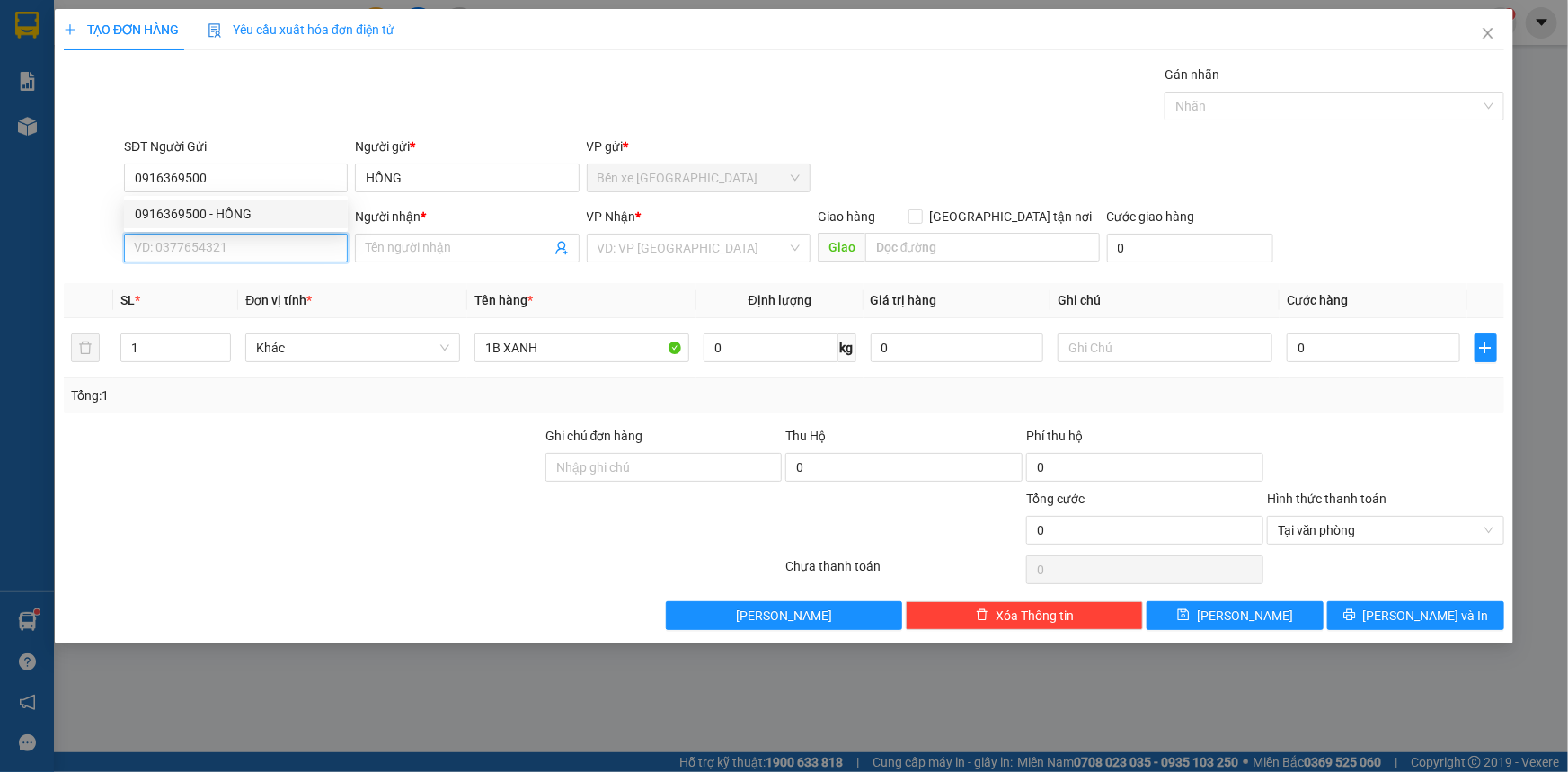 click on "SĐT Người Nhận  *" at bounding box center [235, 248] 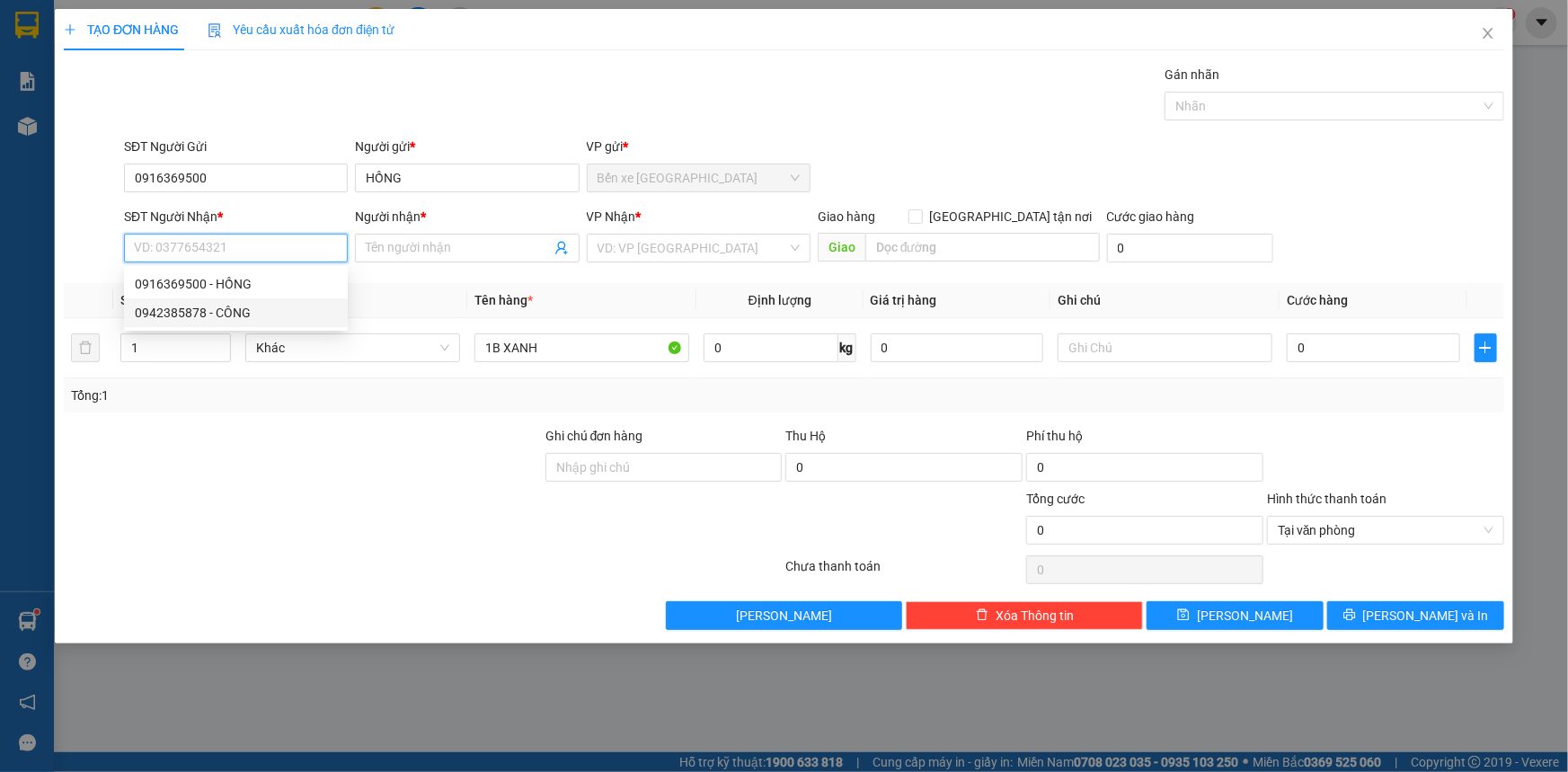 click on "0942385878 - CÔNG" at bounding box center (235, 313) 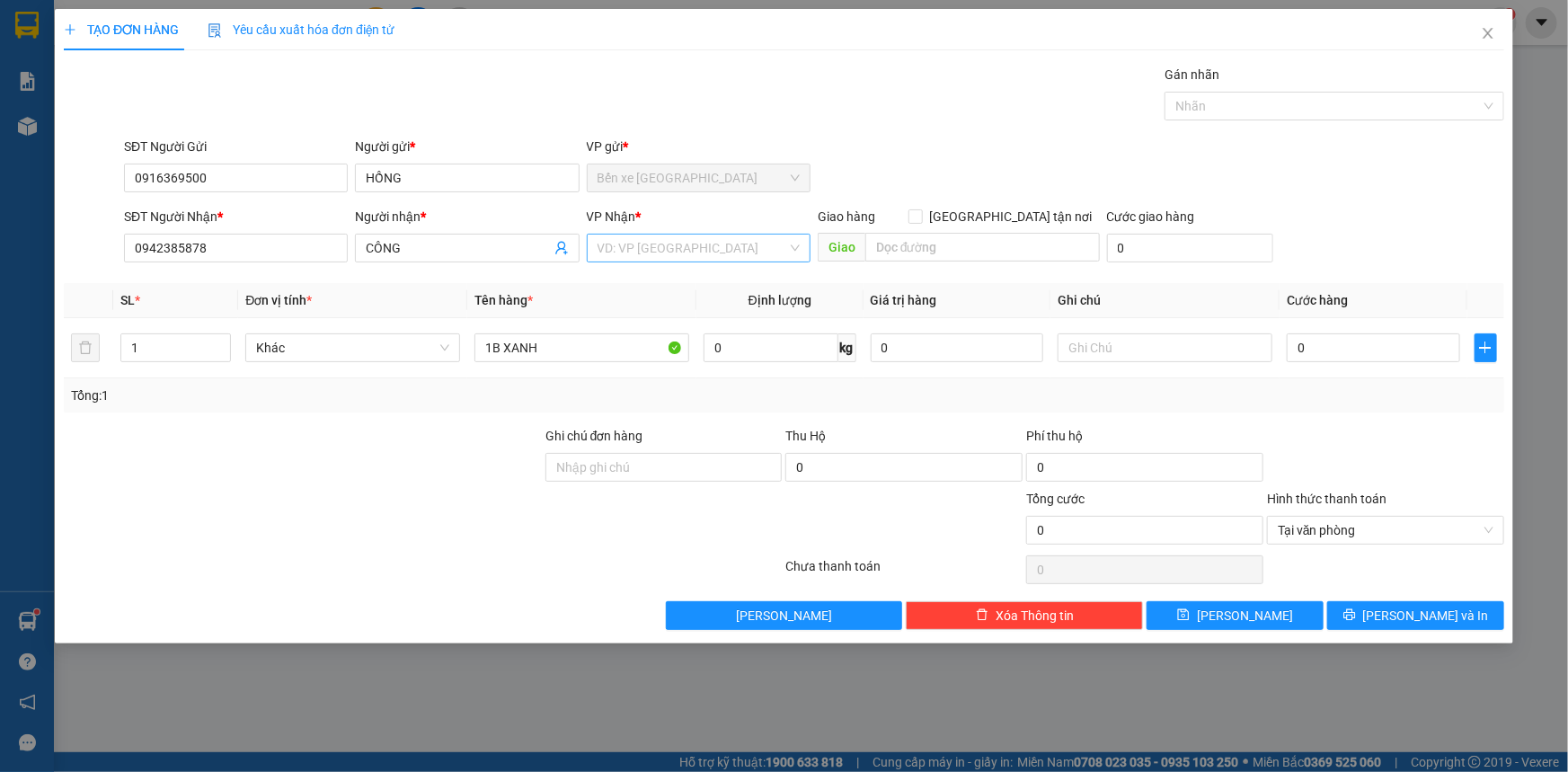 click at bounding box center (692, 248) 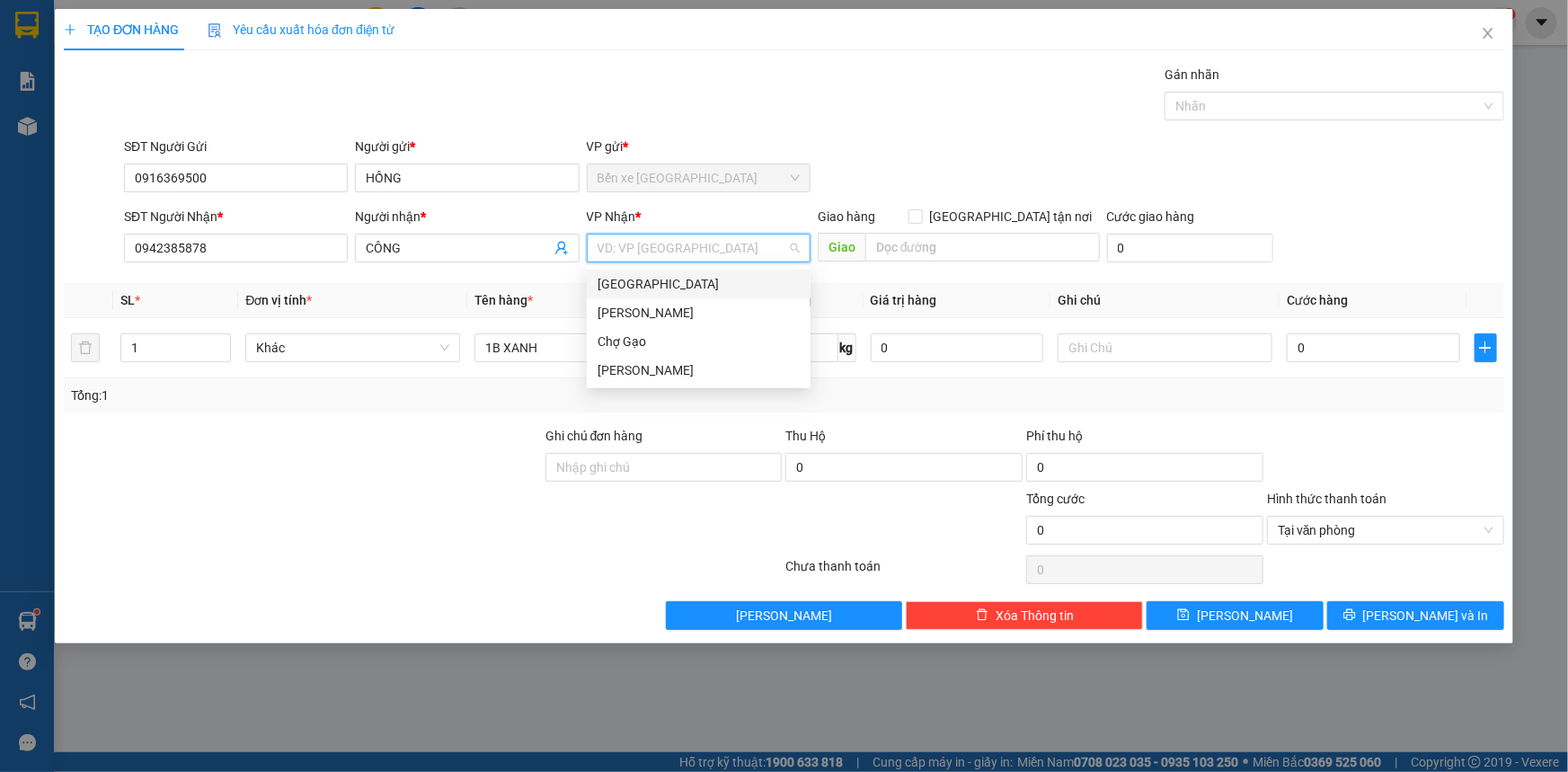 click on "[GEOGRAPHIC_DATA]" at bounding box center (698, 284) 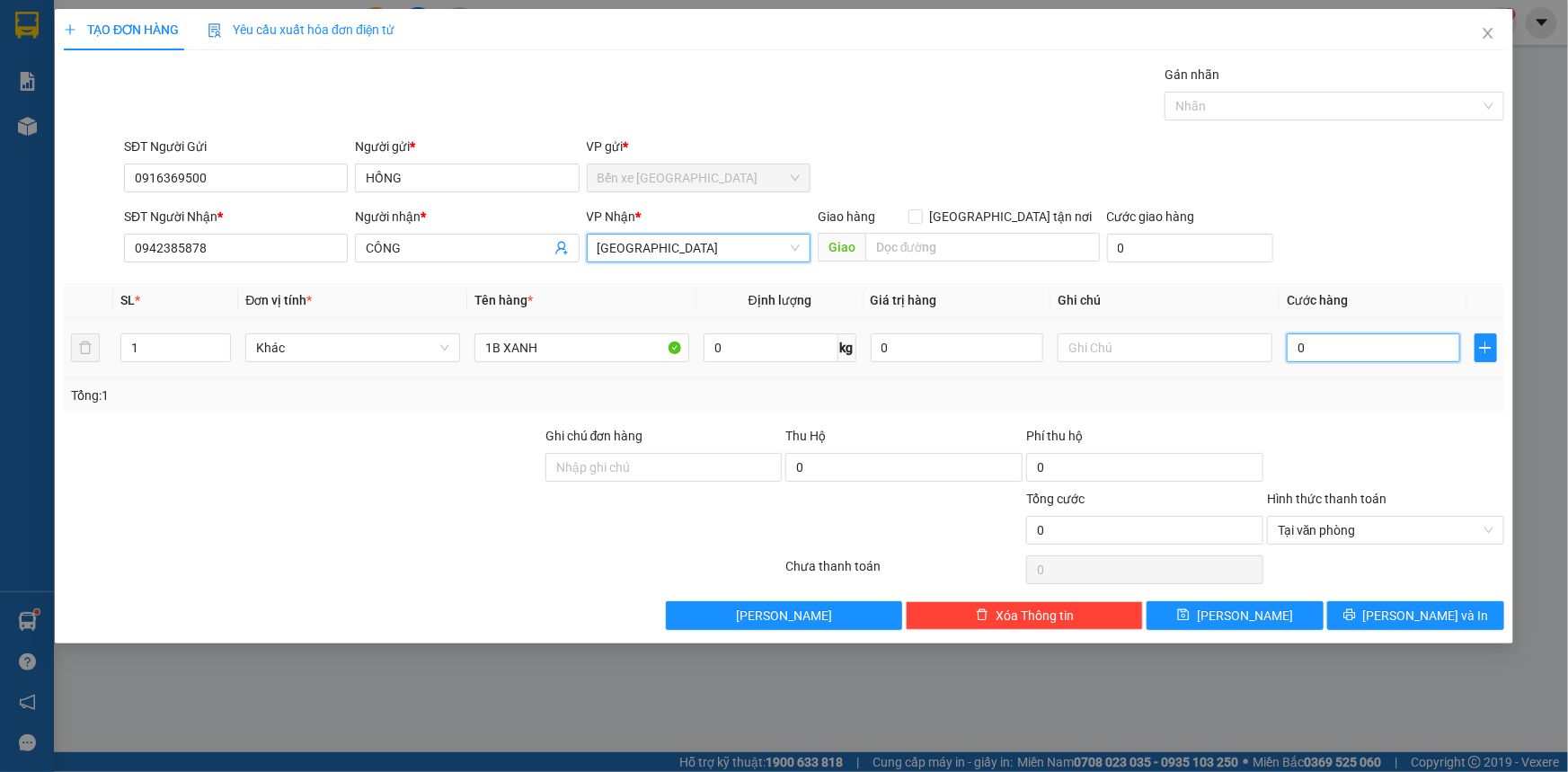 click on "0" at bounding box center [1373, 348] 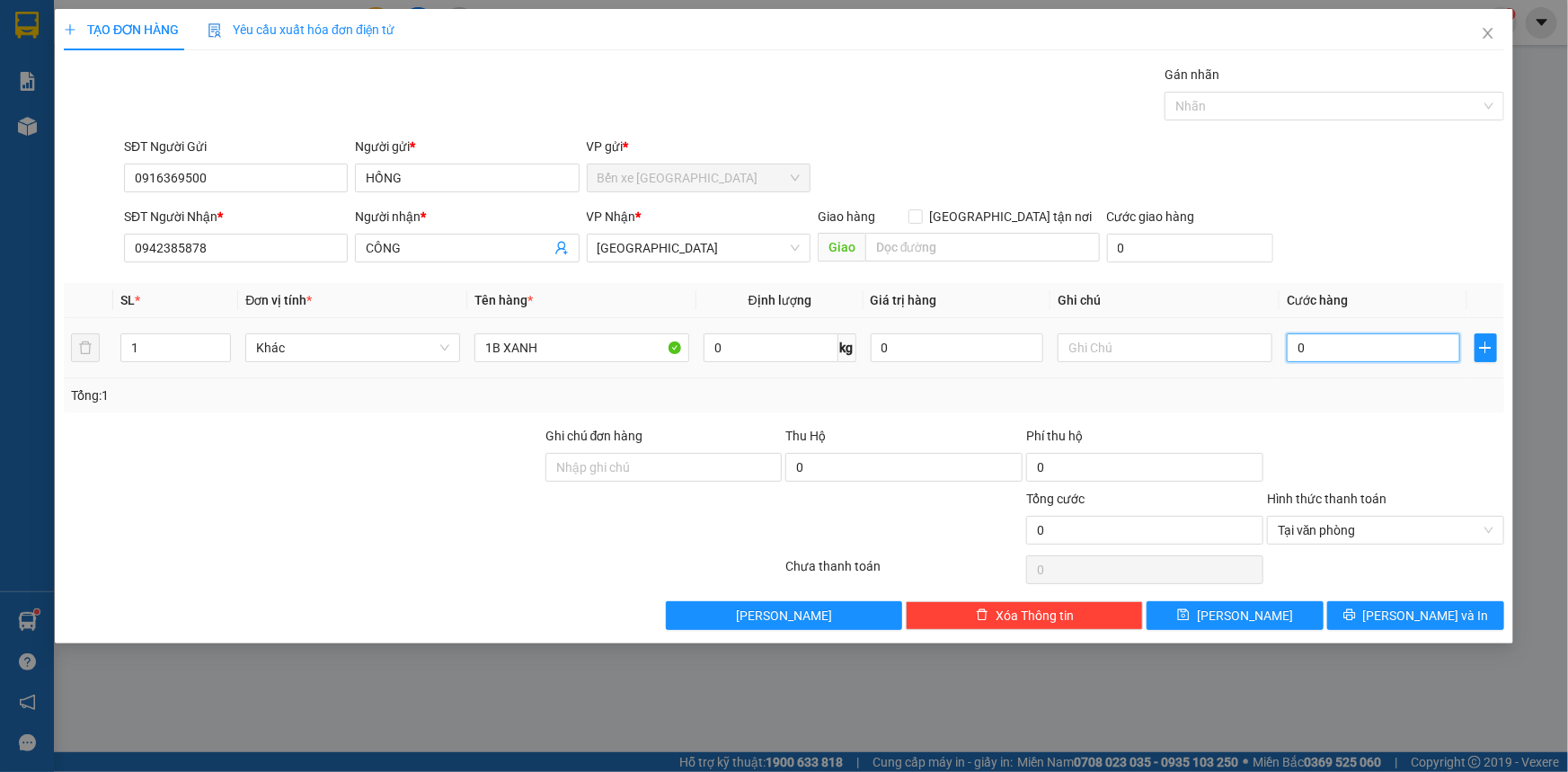 type on "3" 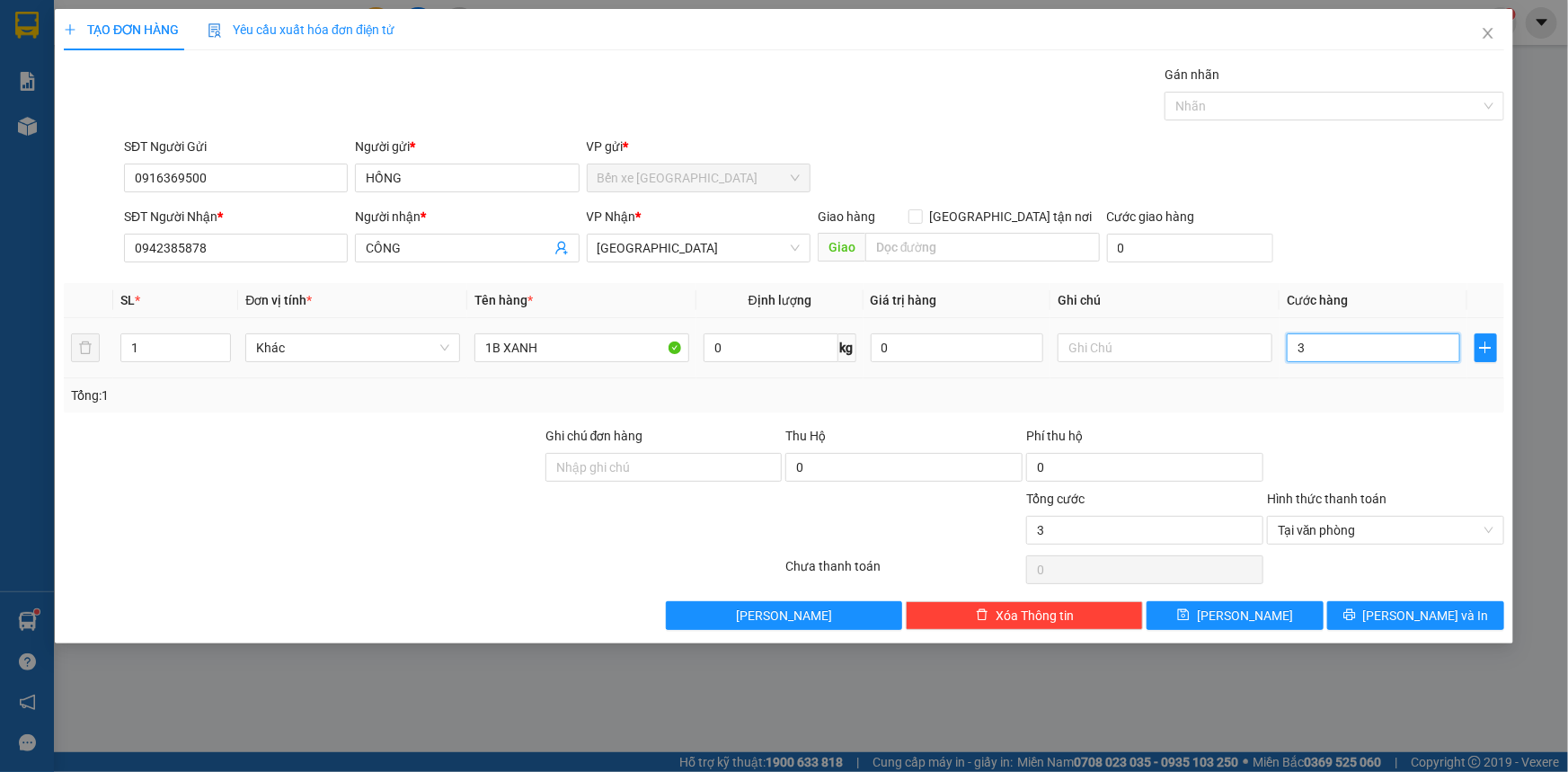 type on "35" 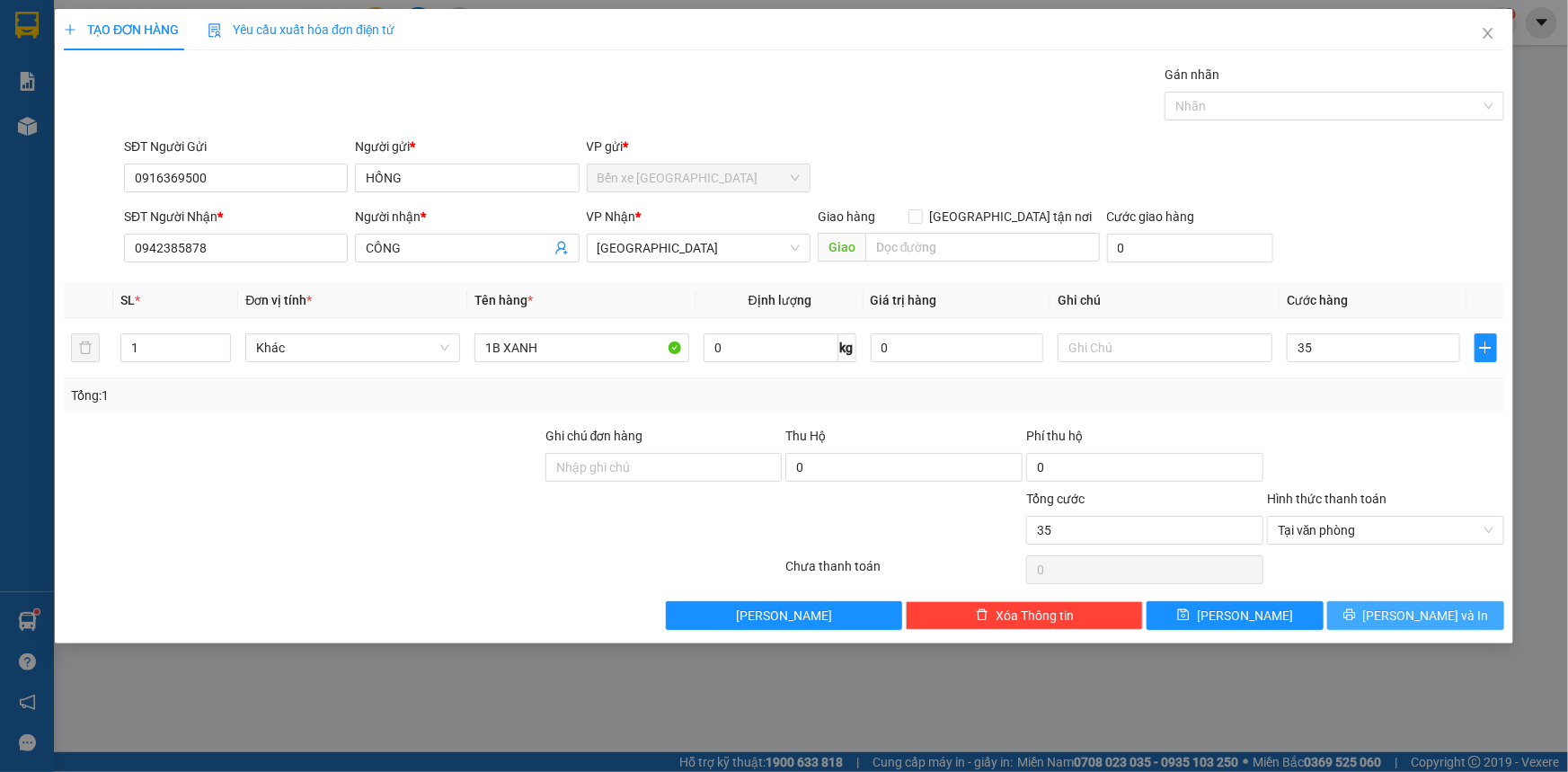 type on "35.000" 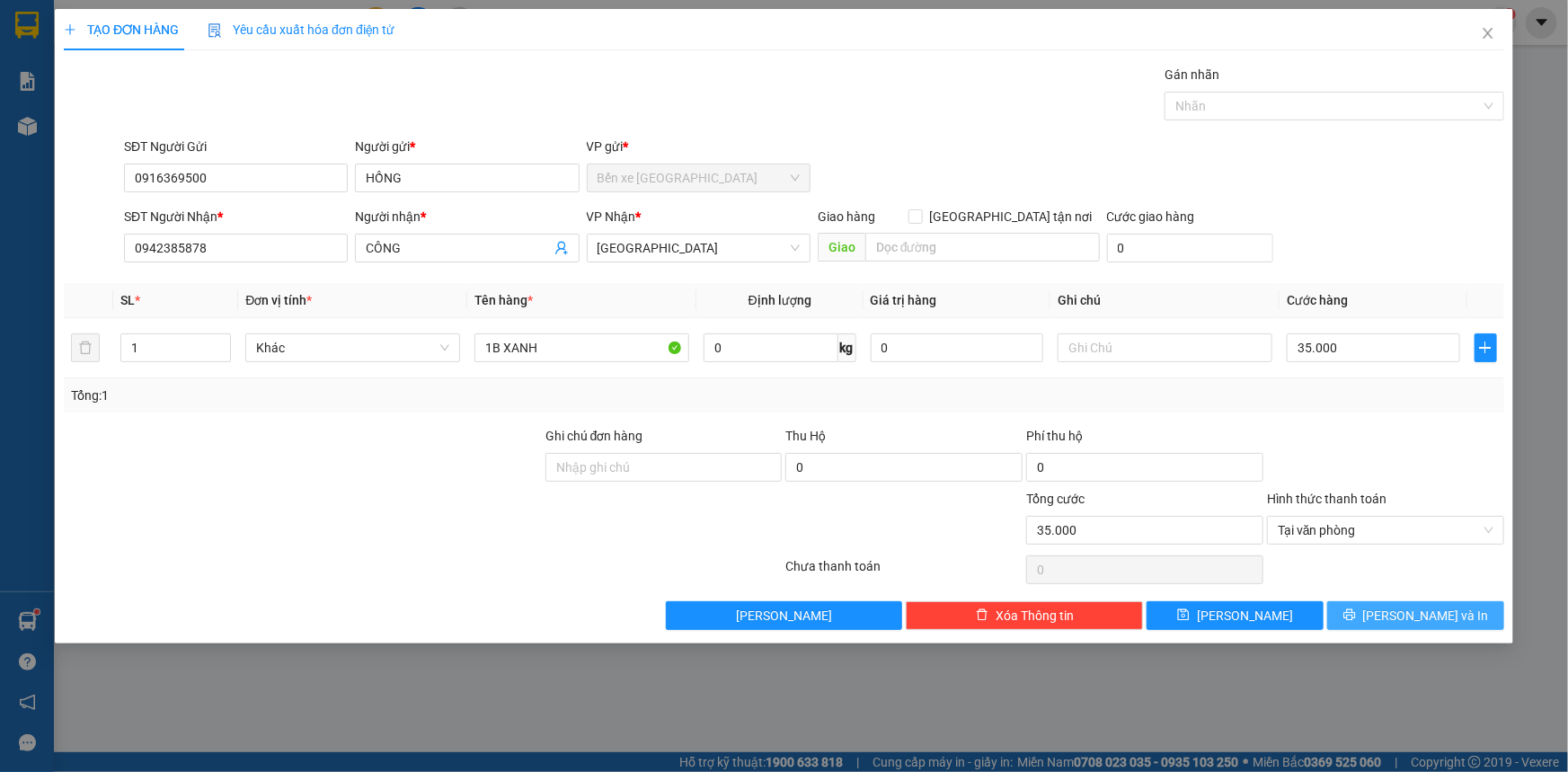click on "[PERSON_NAME] và In" at bounding box center (1426, 616) 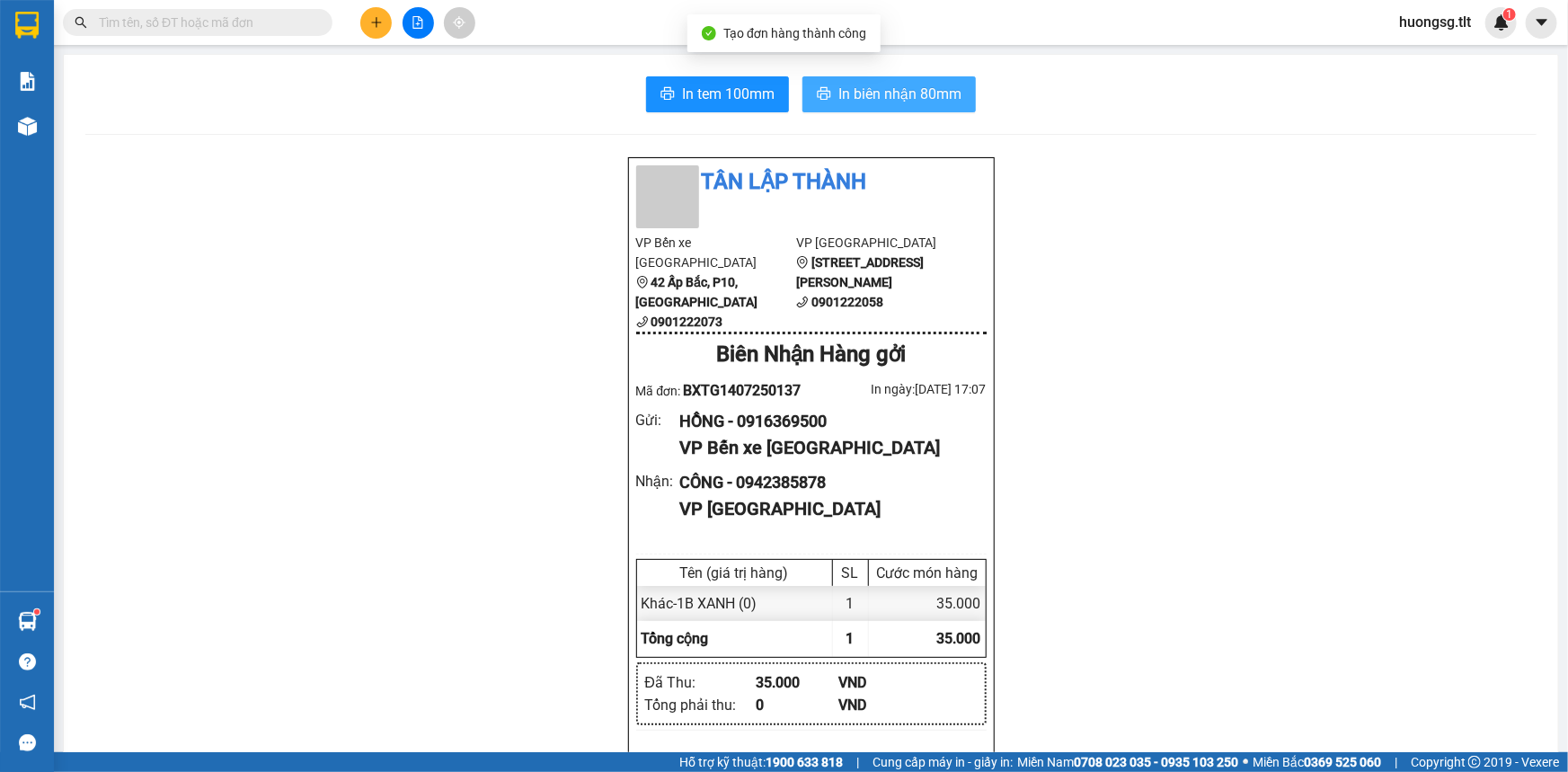 click on "In biên nhận 80mm" at bounding box center [899, 93] 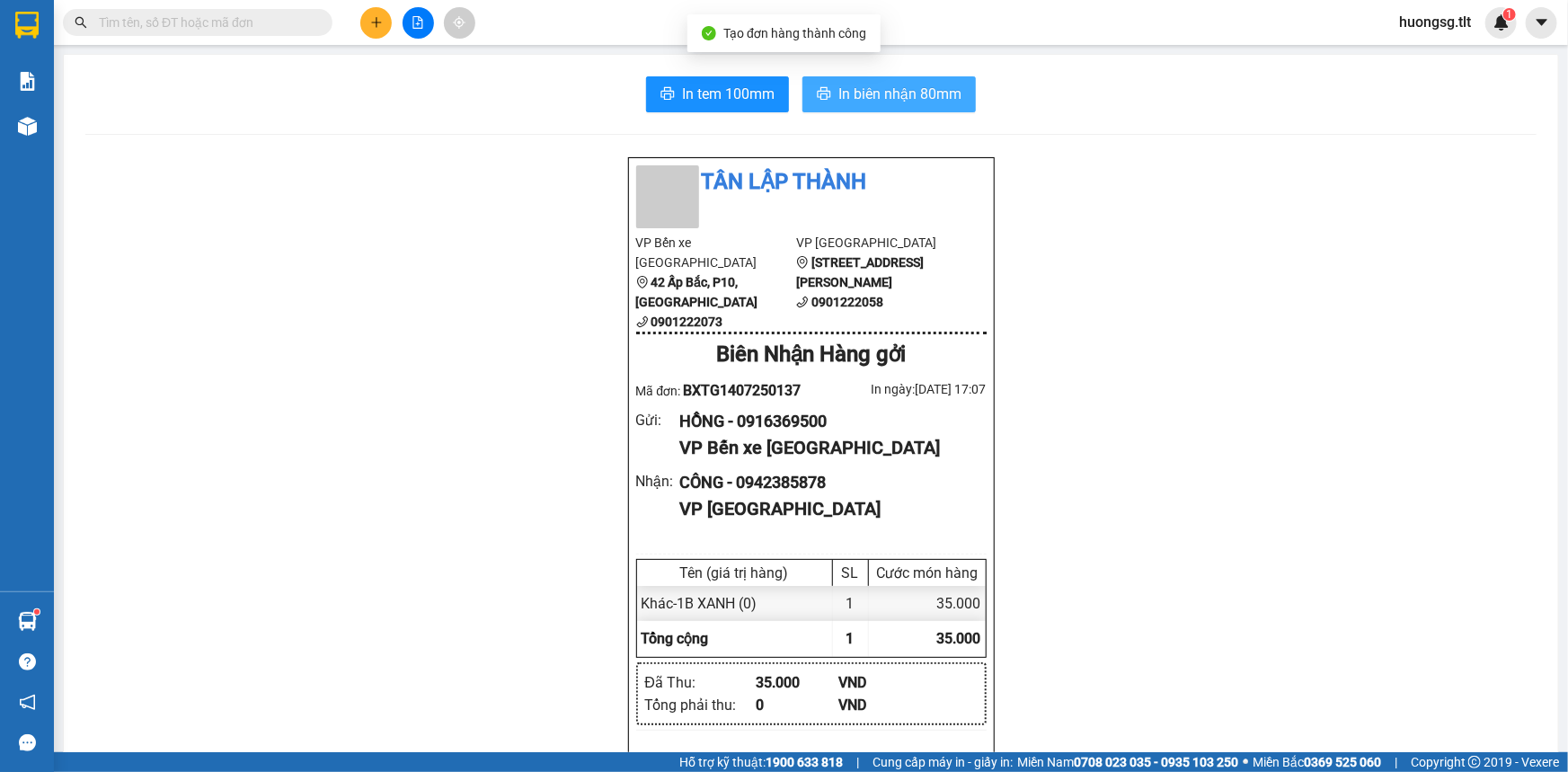 scroll, scrollTop: 0, scrollLeft: 0, axis: both 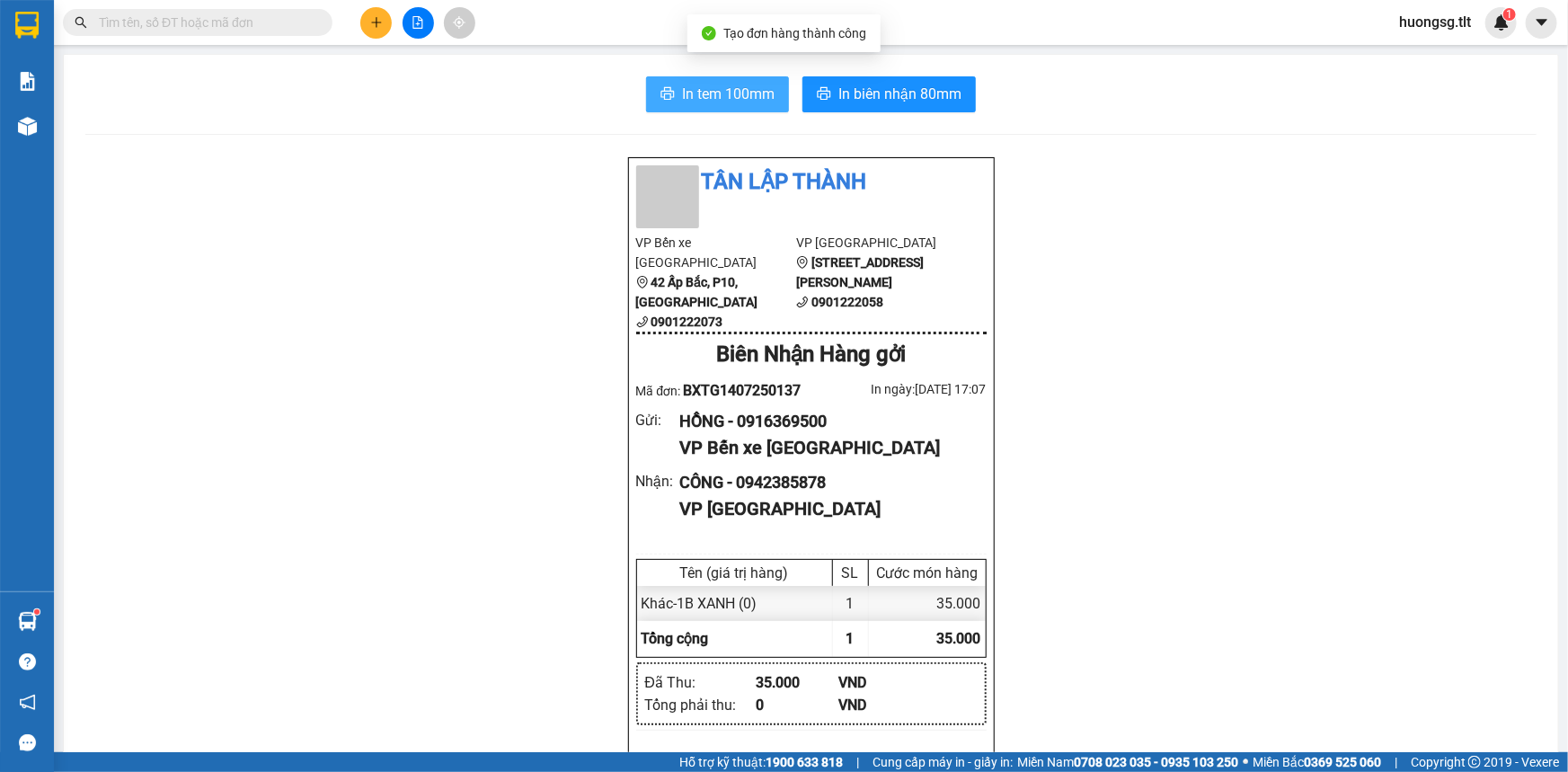 click on "In tem 100mm" at bounding box center (717, 94) 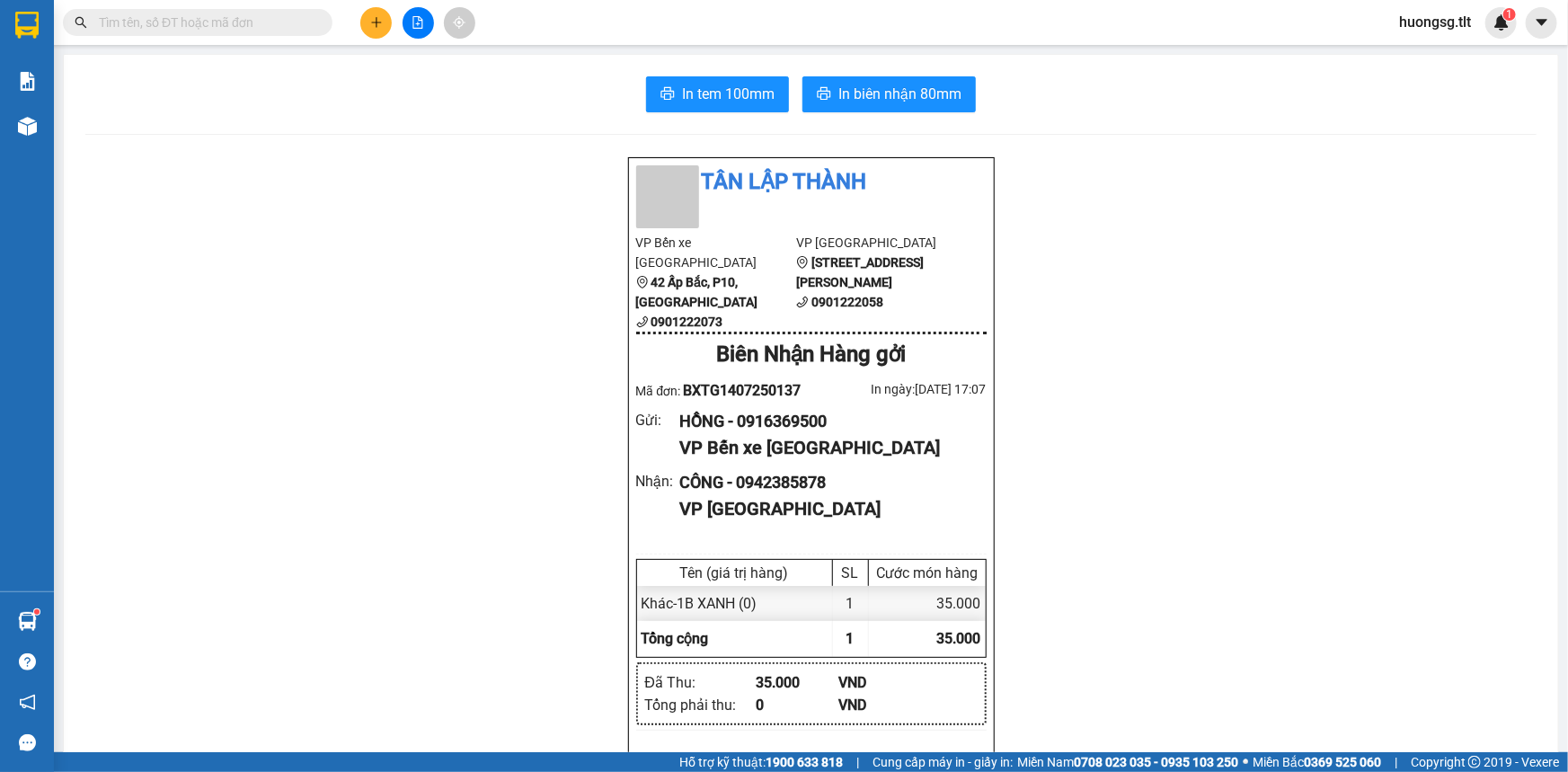 click at bounding box center [205, 22] 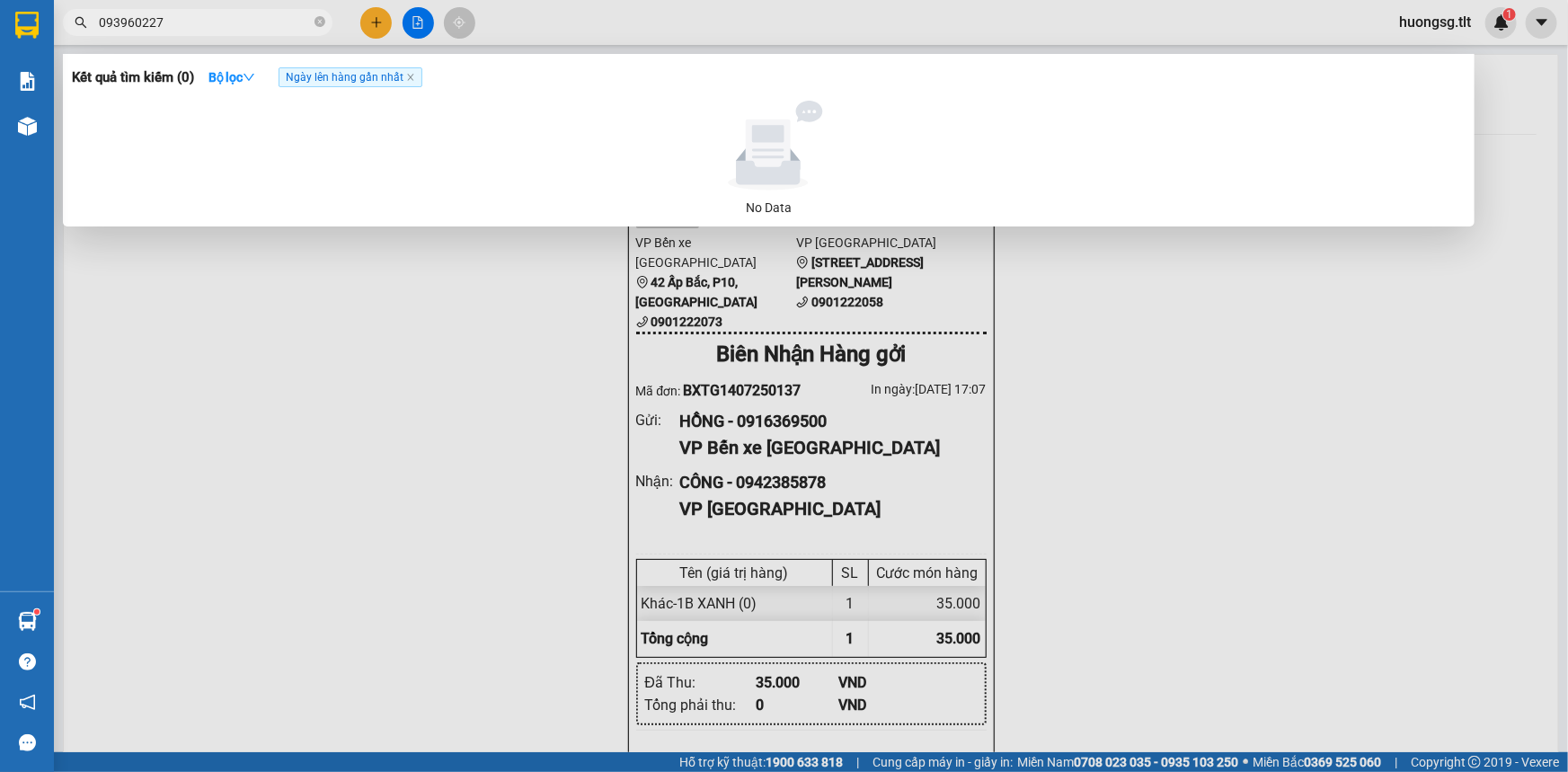 type on "0939602279" 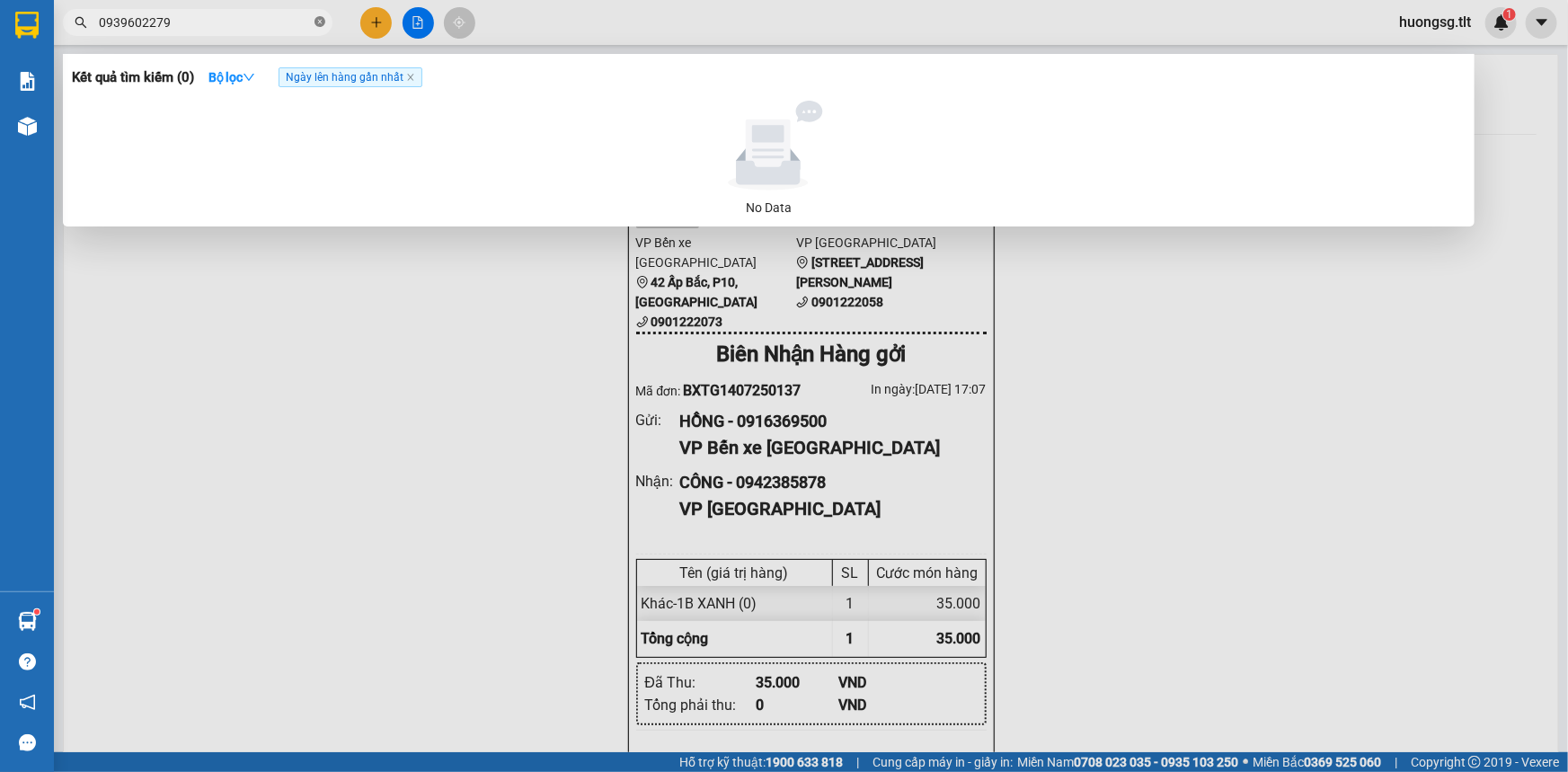 click 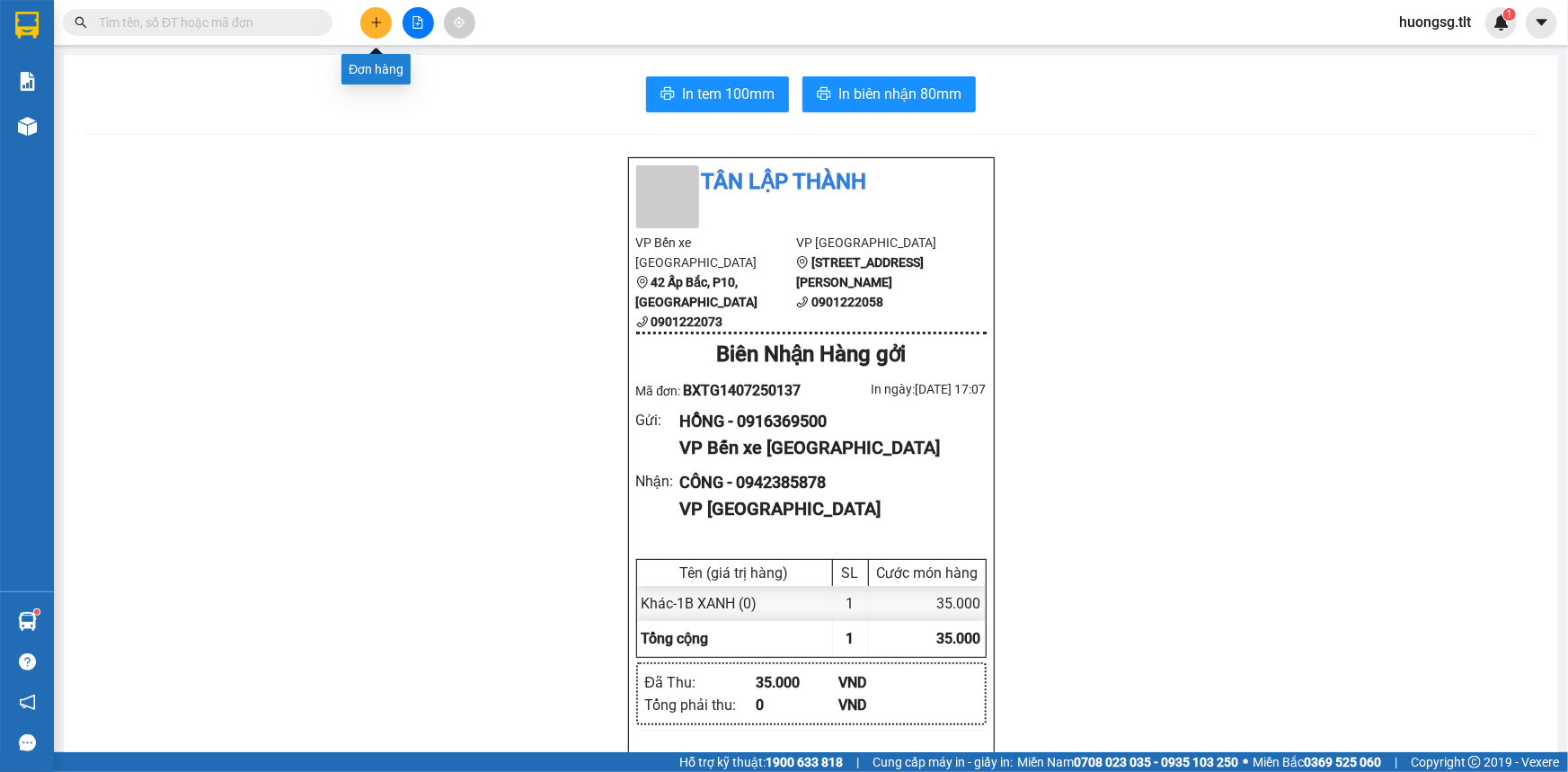 click 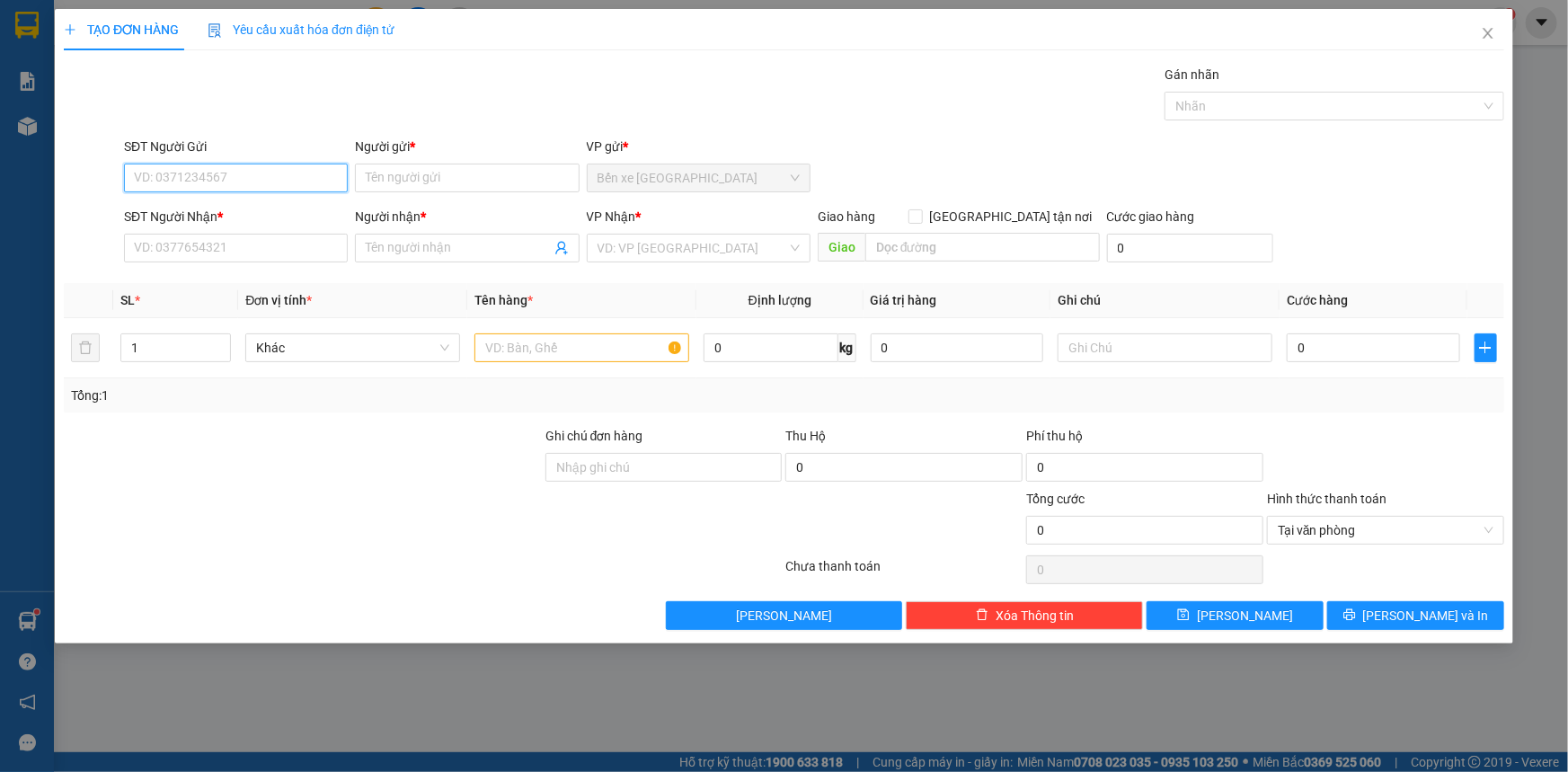 click on "SĐT Người Gửi" at bounding box center (235, 178) 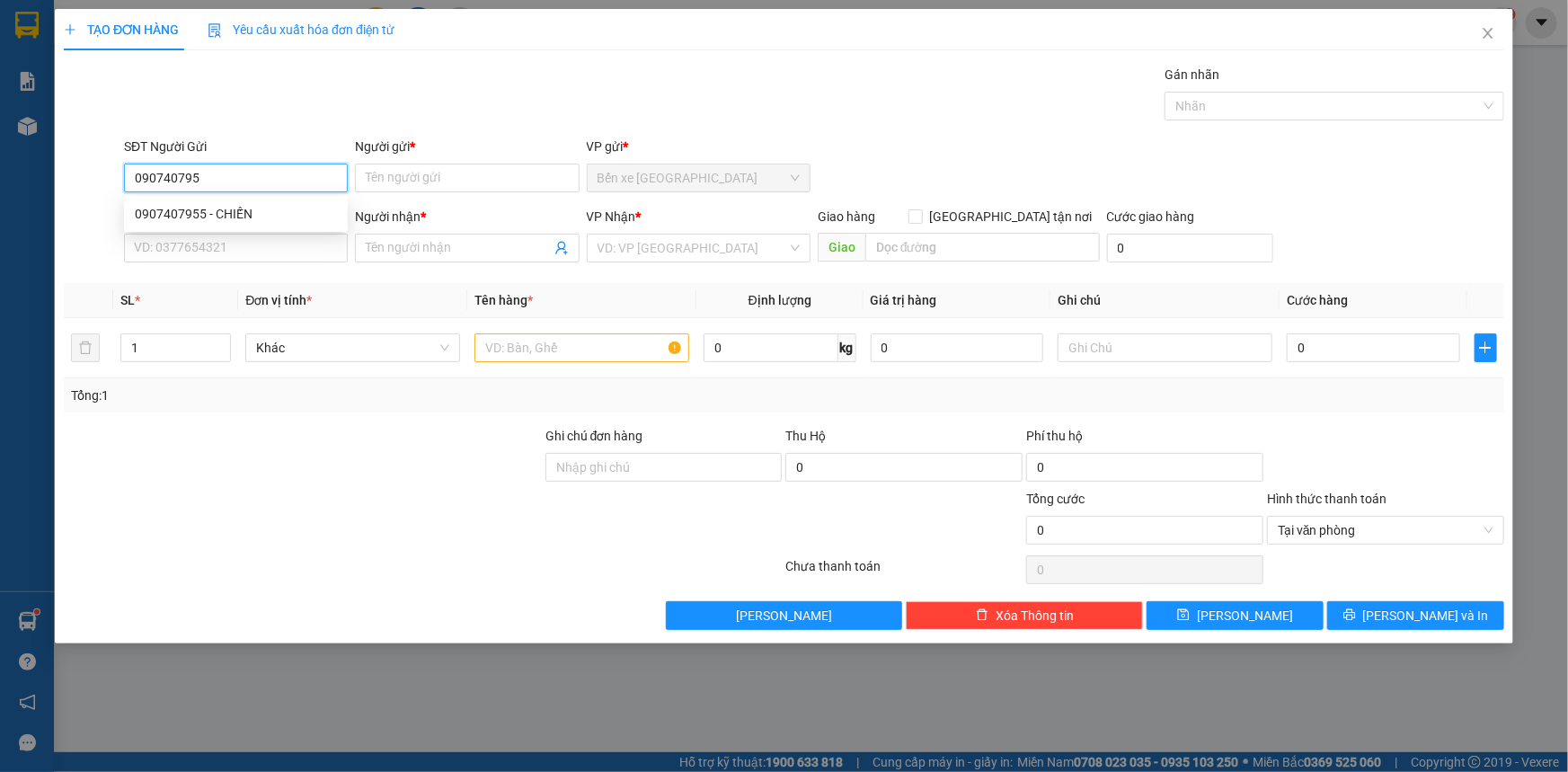 type on "0907407955" 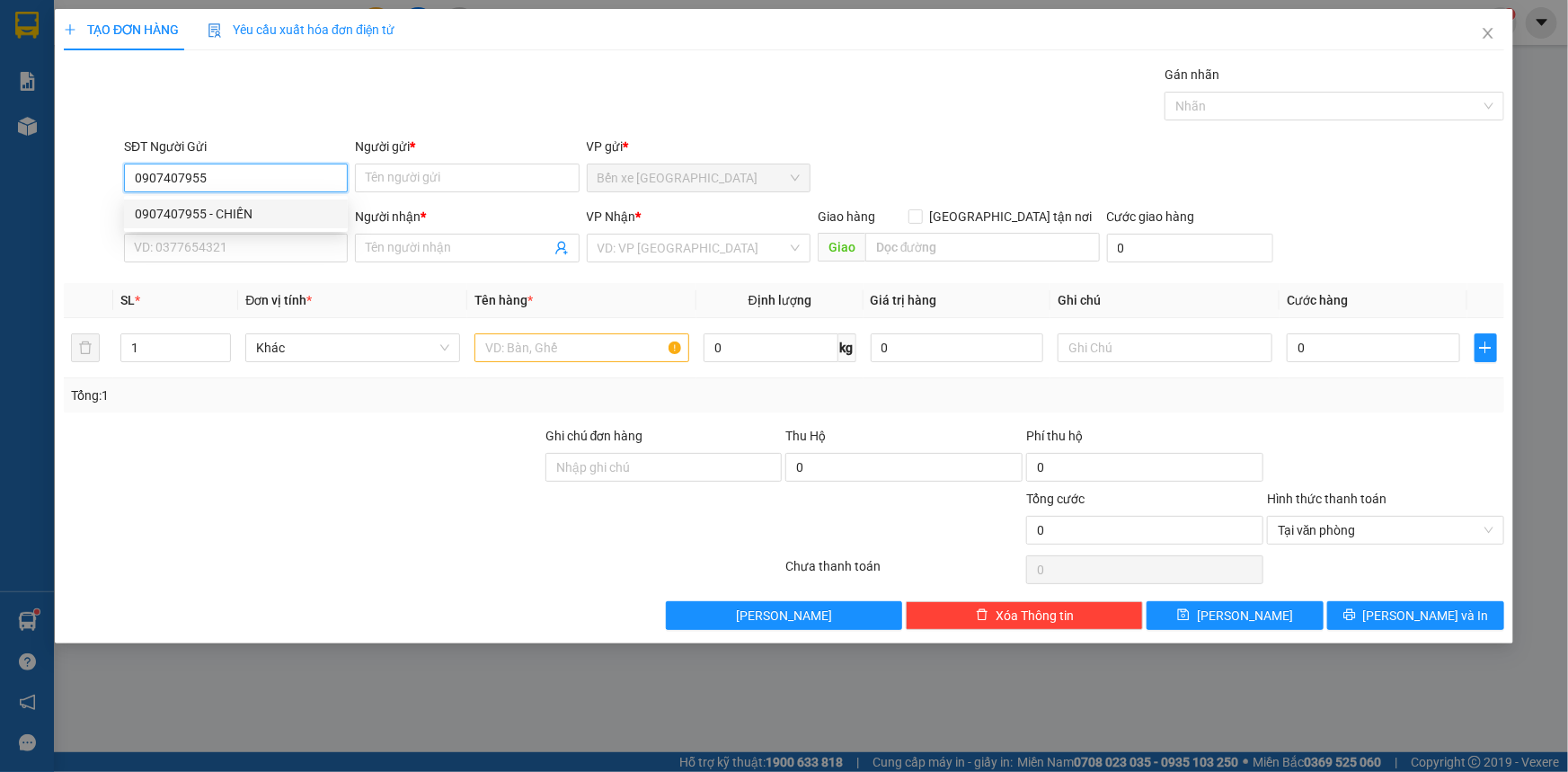 drag, startPoint x: 225, startPoint y: 209, endPoint x: 268, endPoint y: 244, distance: 55.444 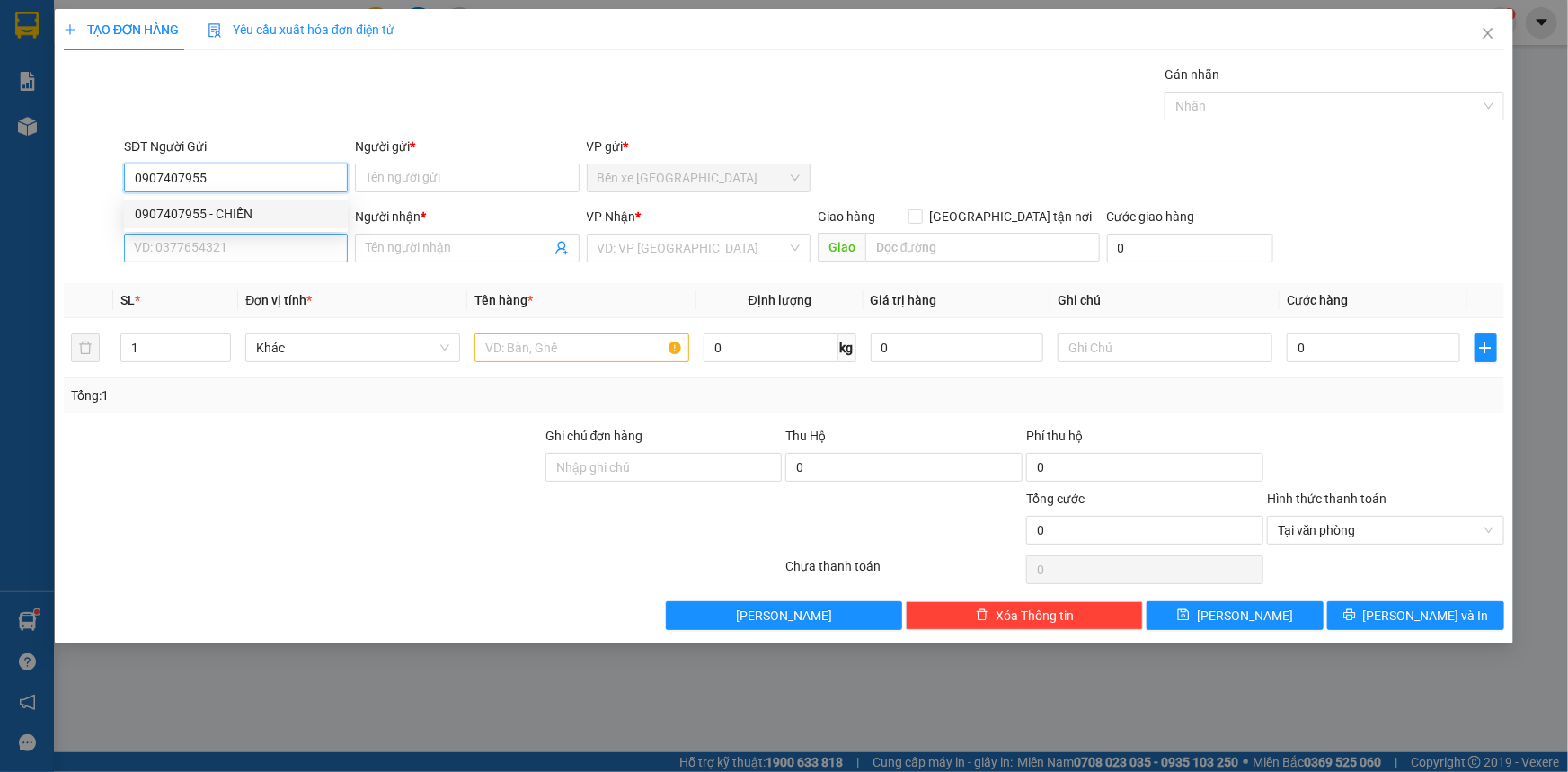type on "CHIẾN" 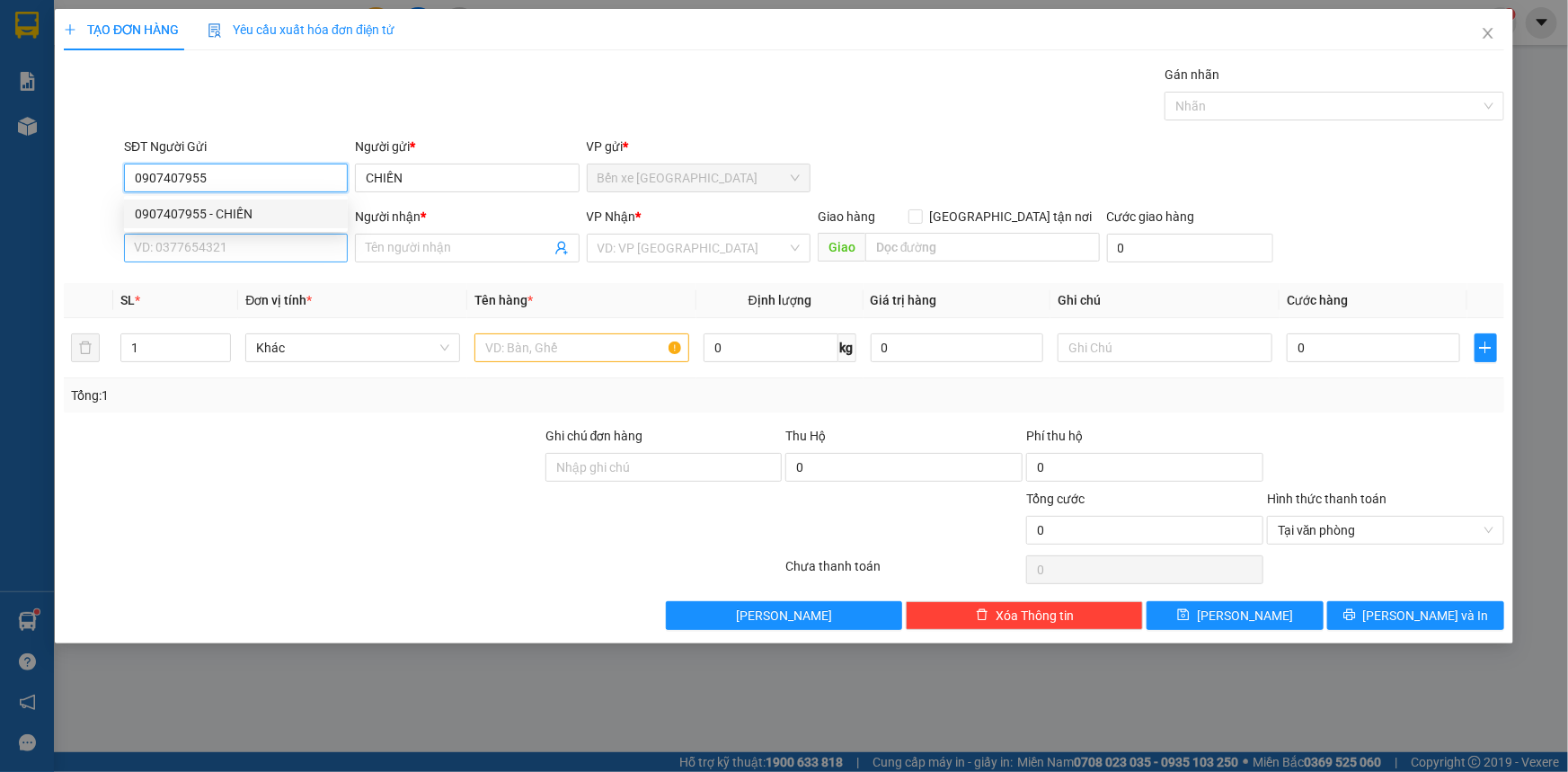 type on "0907407955" 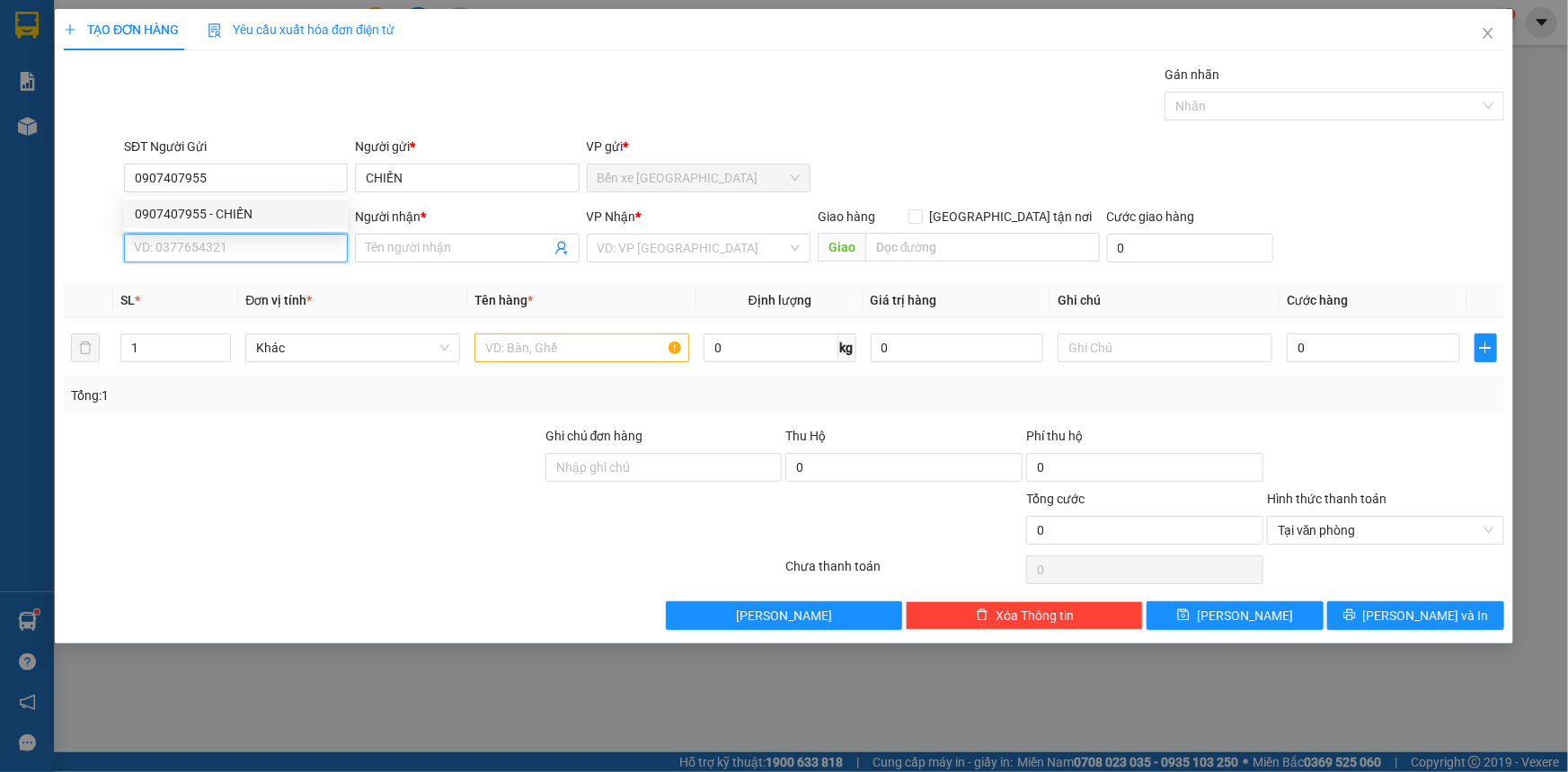 click on "SĐT Người Nhận  *" at bounding box center (235, 248) 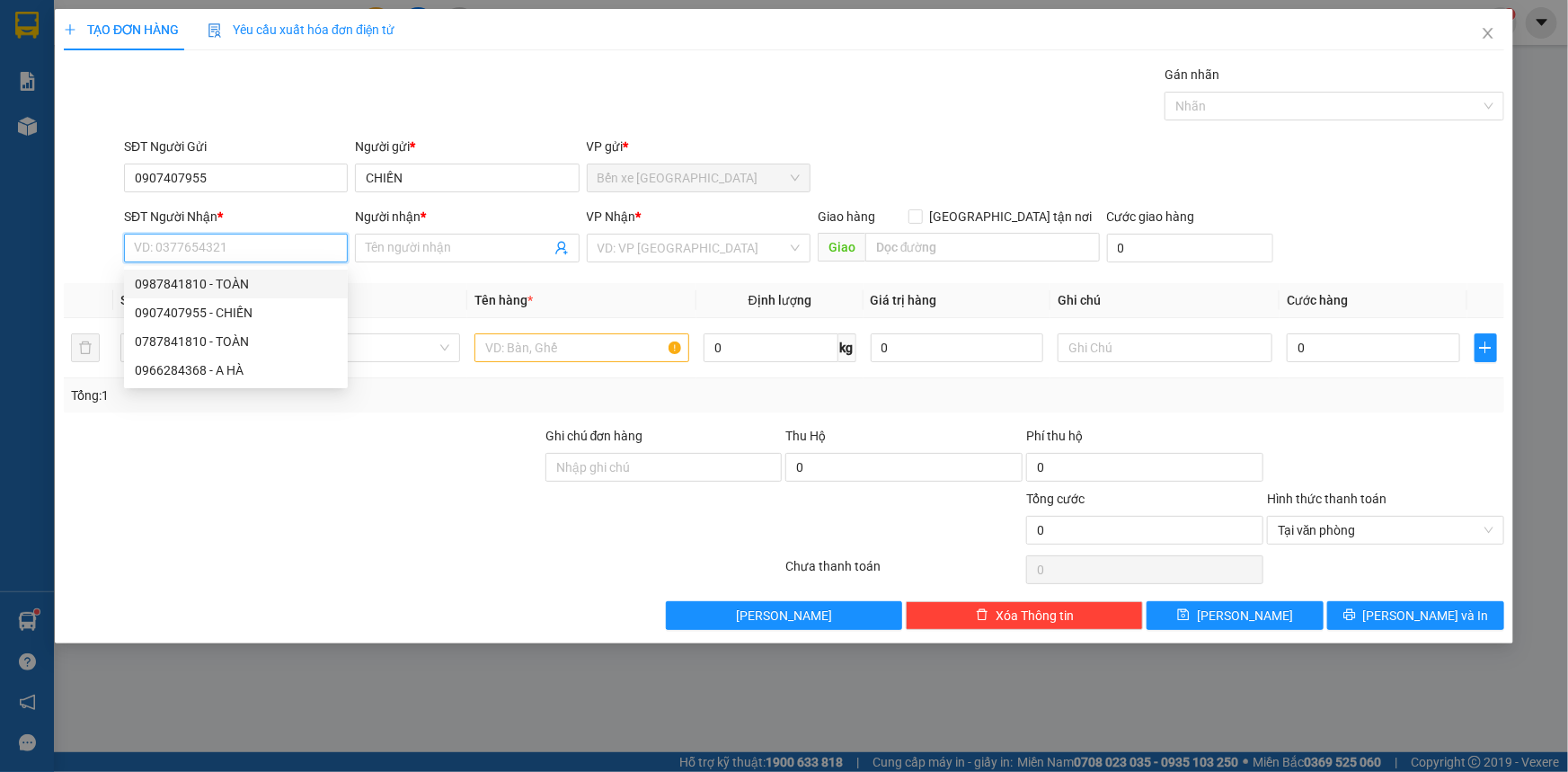 drag, startPoint x: 261, startPoint y: 290, endPoint x: 319, endPoint y: 279, distance: 59.03389 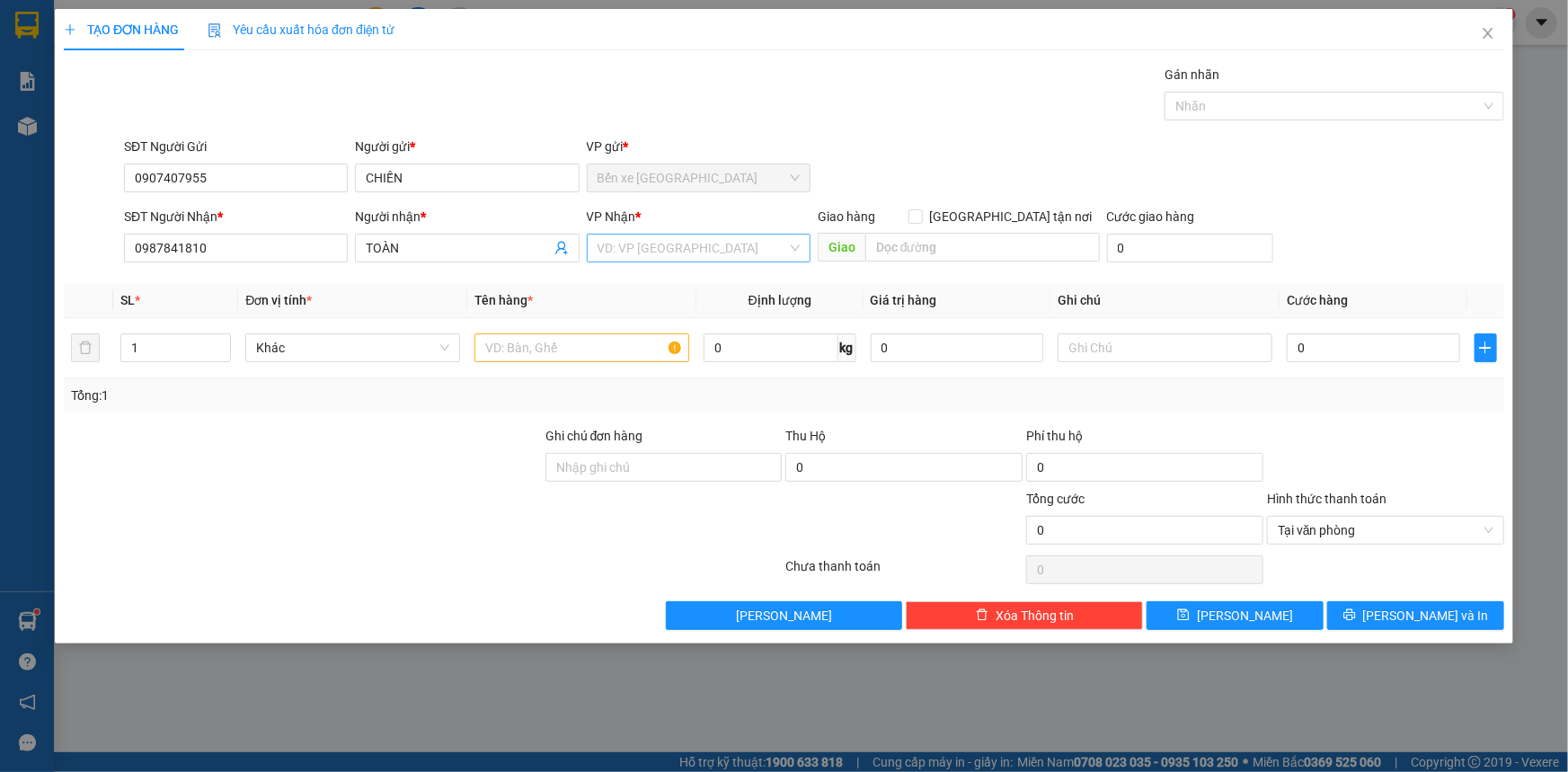 click at bounding box center [692, 248] 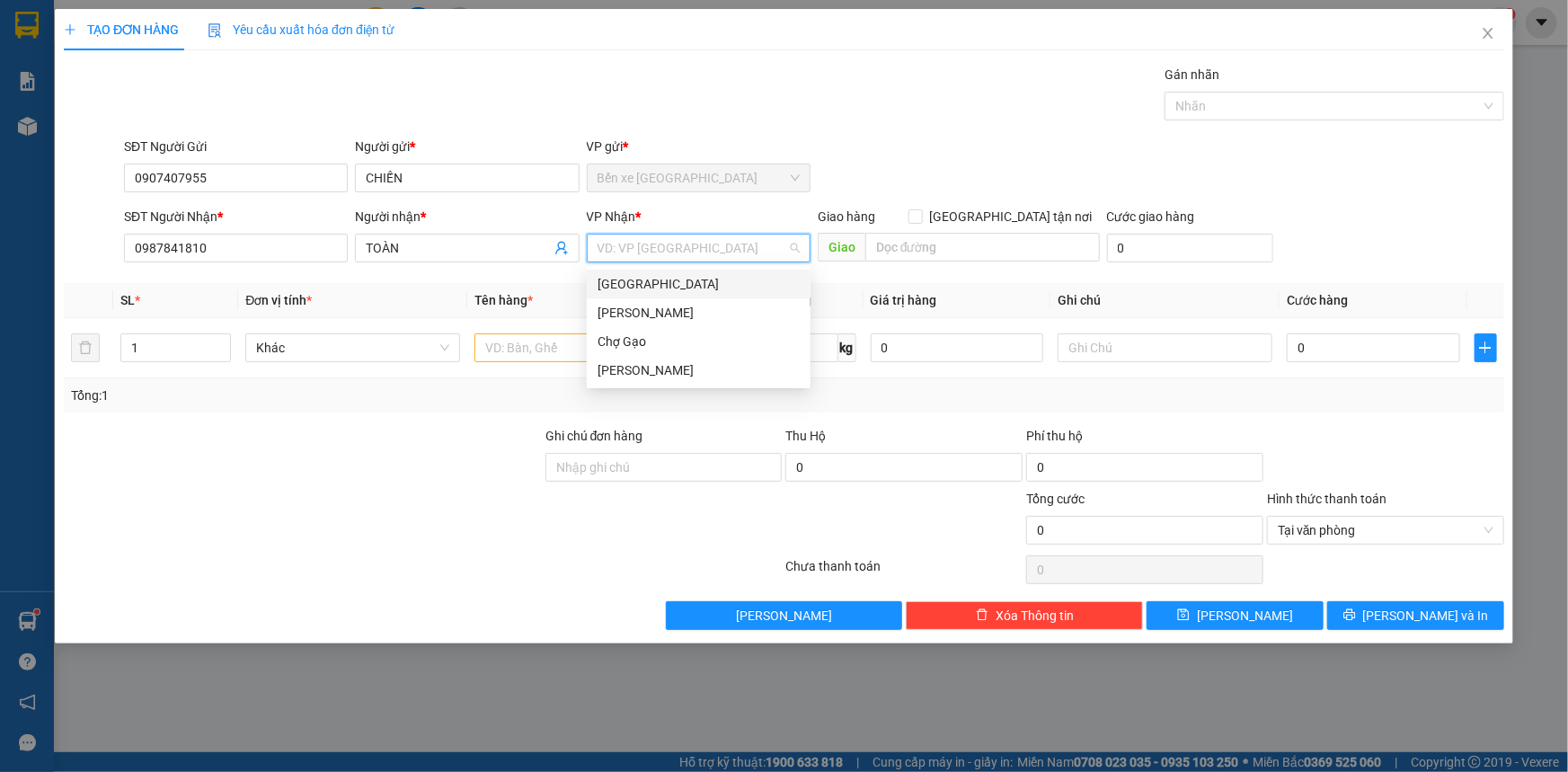 click on "[GEOGRAPHIC_DATA]" at bounding box center (698, 284) 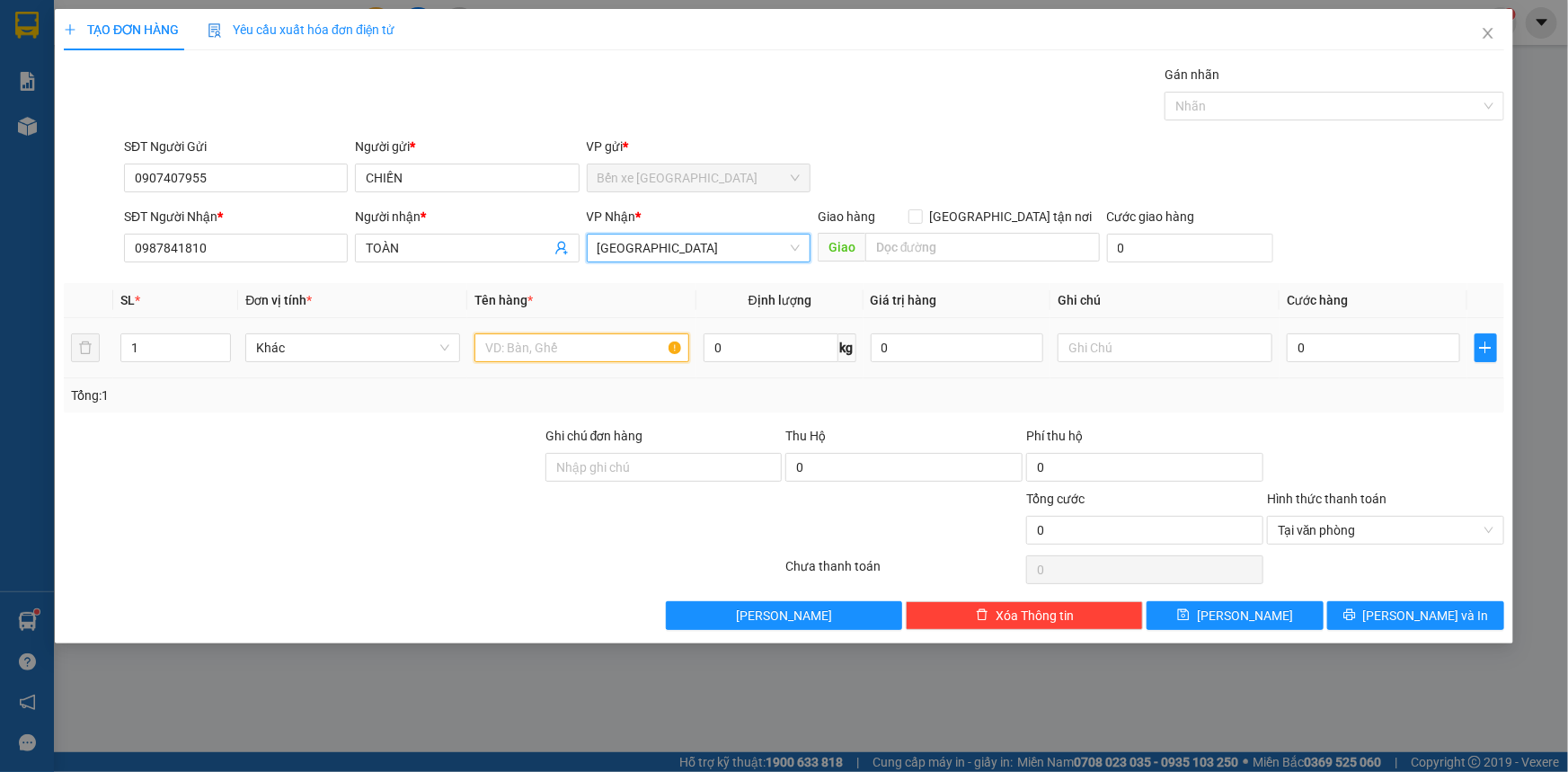 click at bounding box center (581, 348) 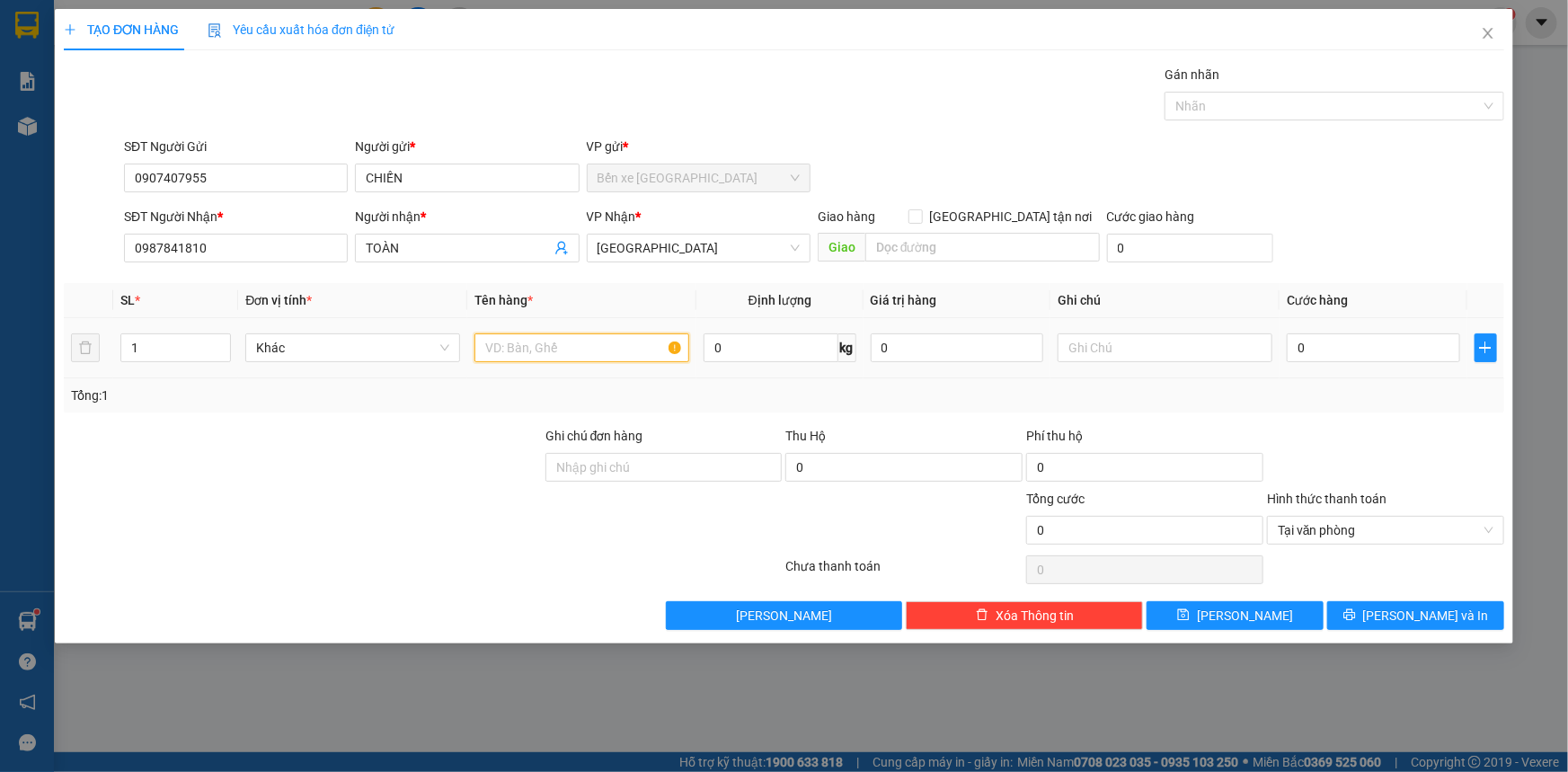 type on "1" 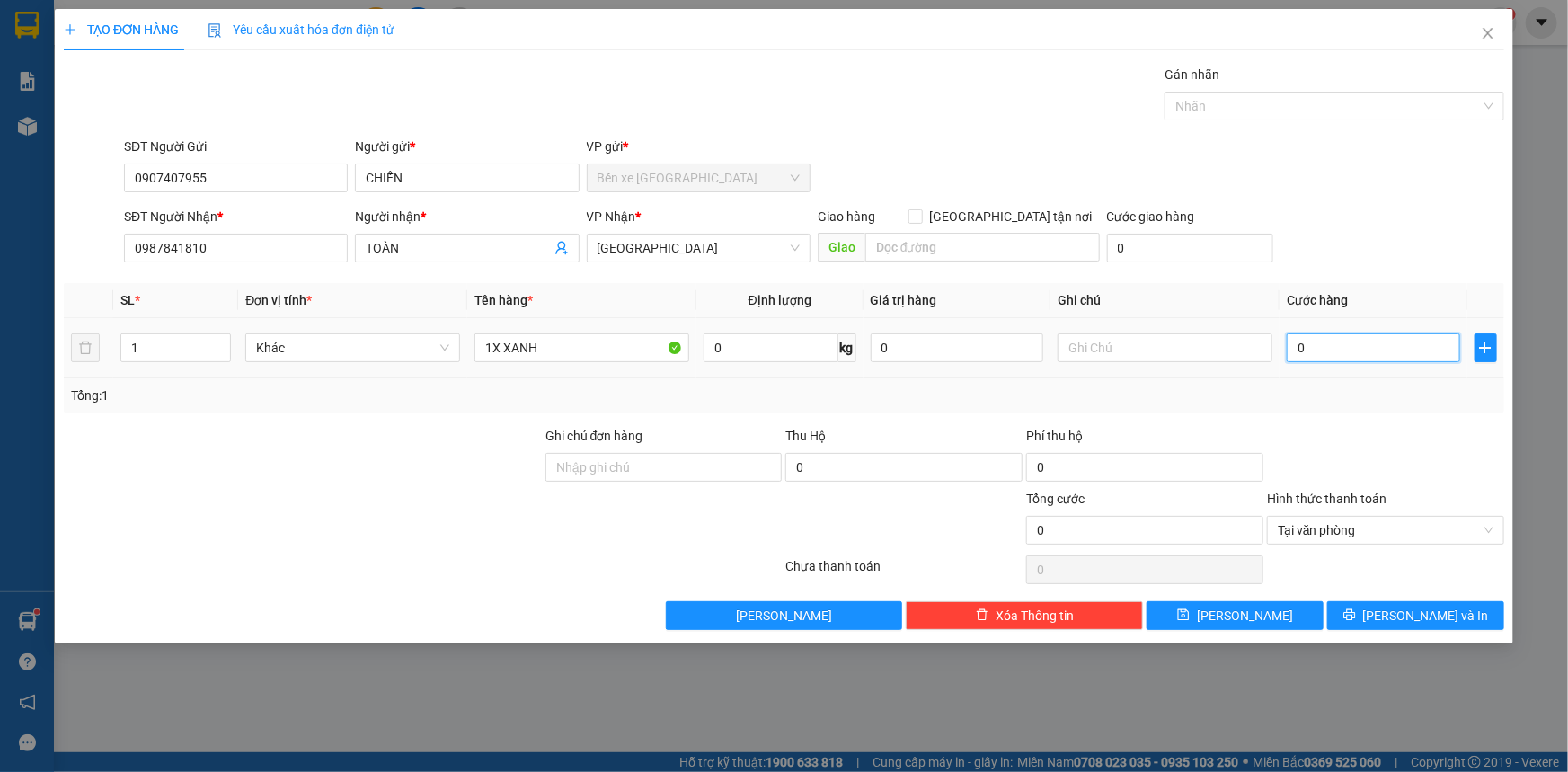 click on "0" at bounding box center [1373, 348] 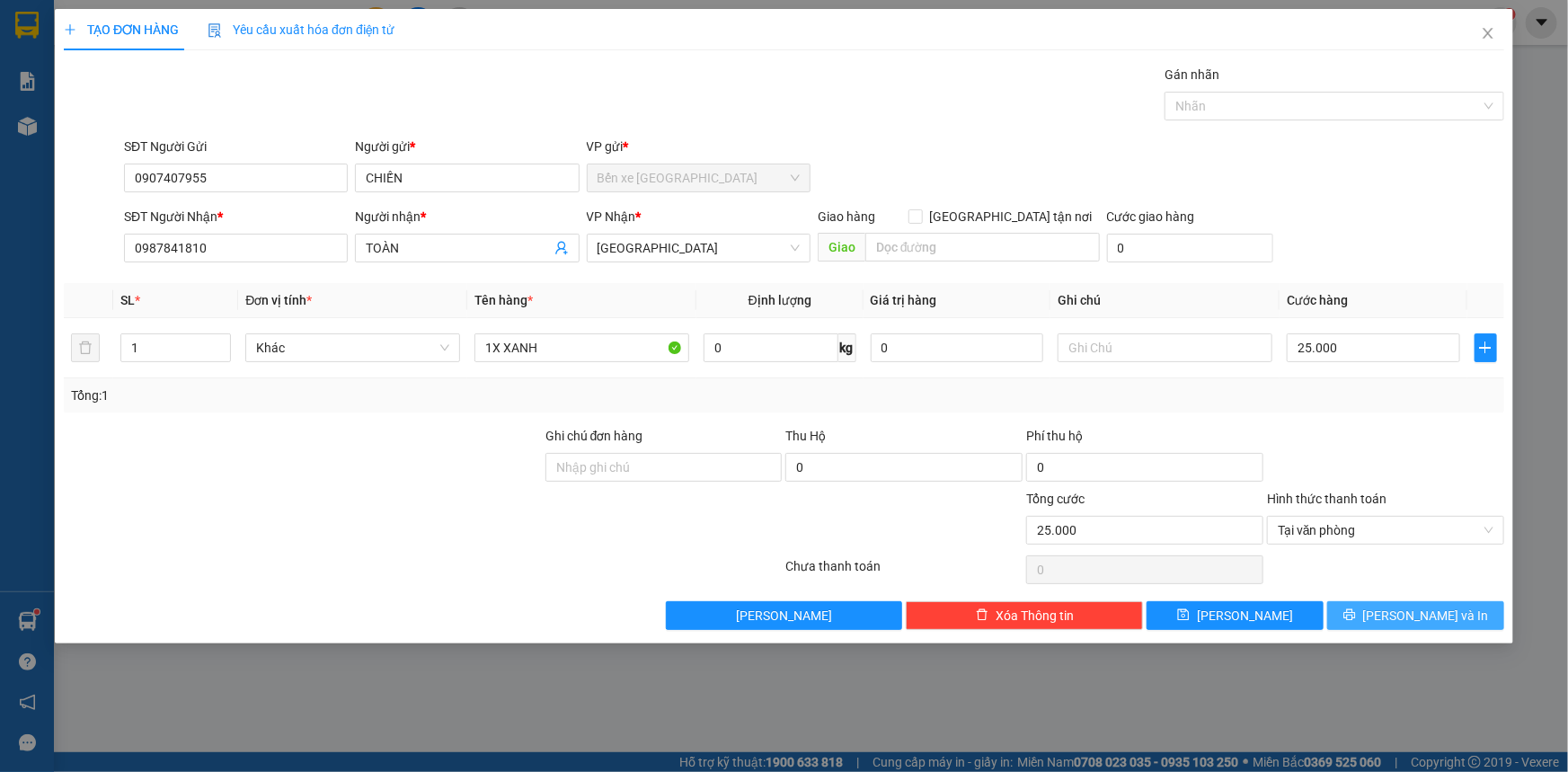 click on "Lưu và In" at bounding box center (1426, 616) 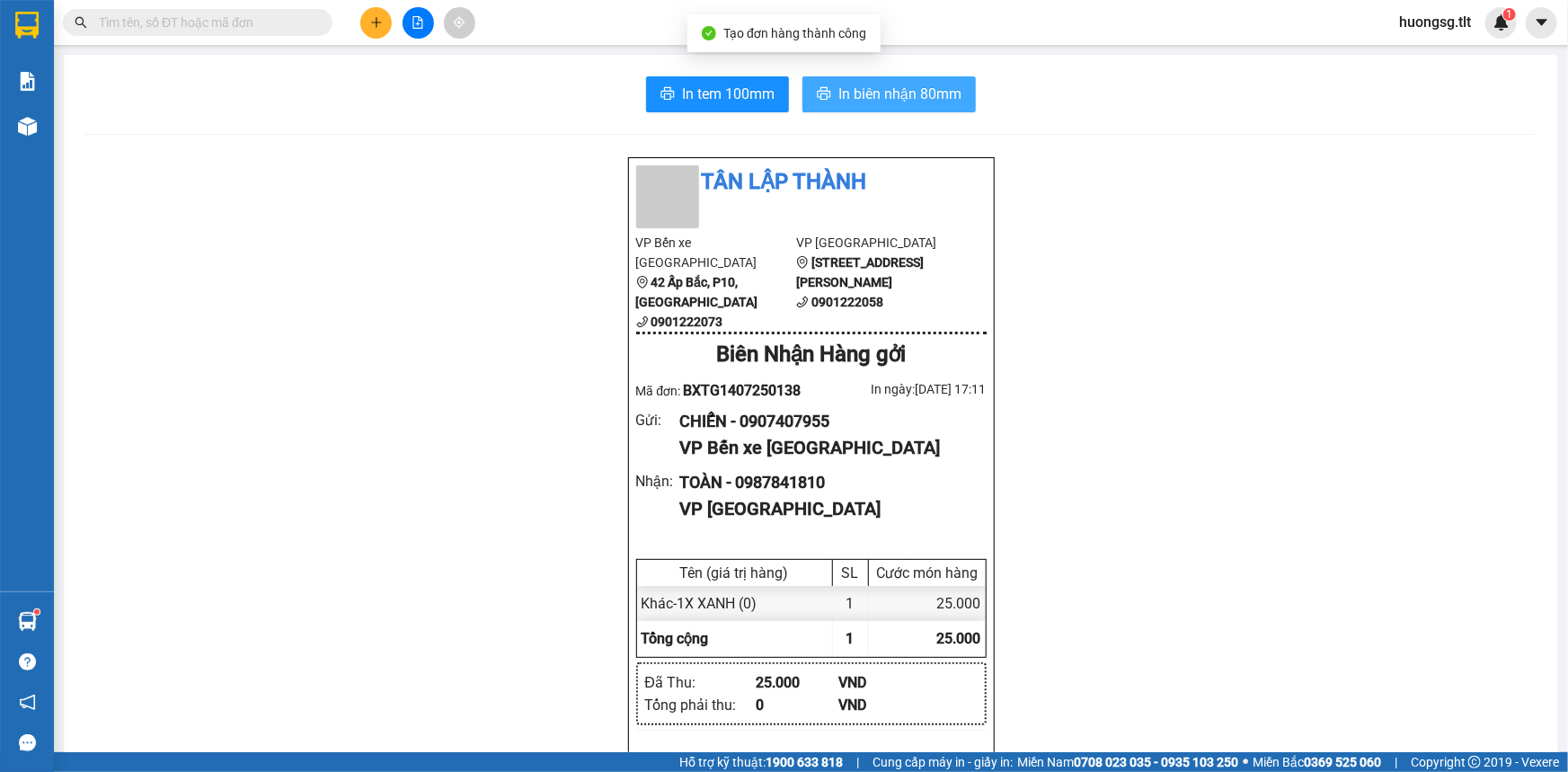 click on "In biên nhận 80mm" at bounding box center (899, 93) 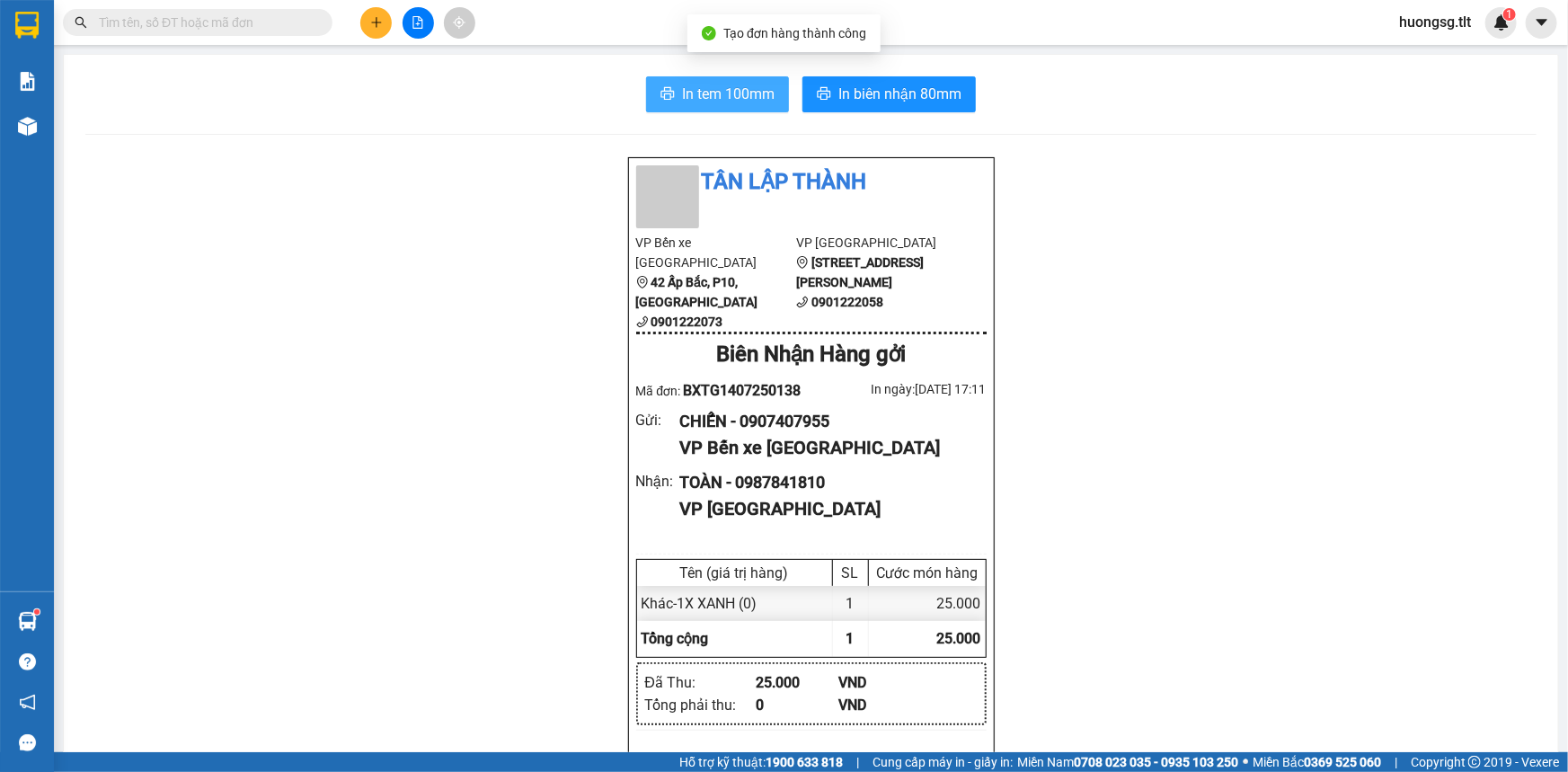 click on "In tem 100mm" at bounding box center (728, 93) 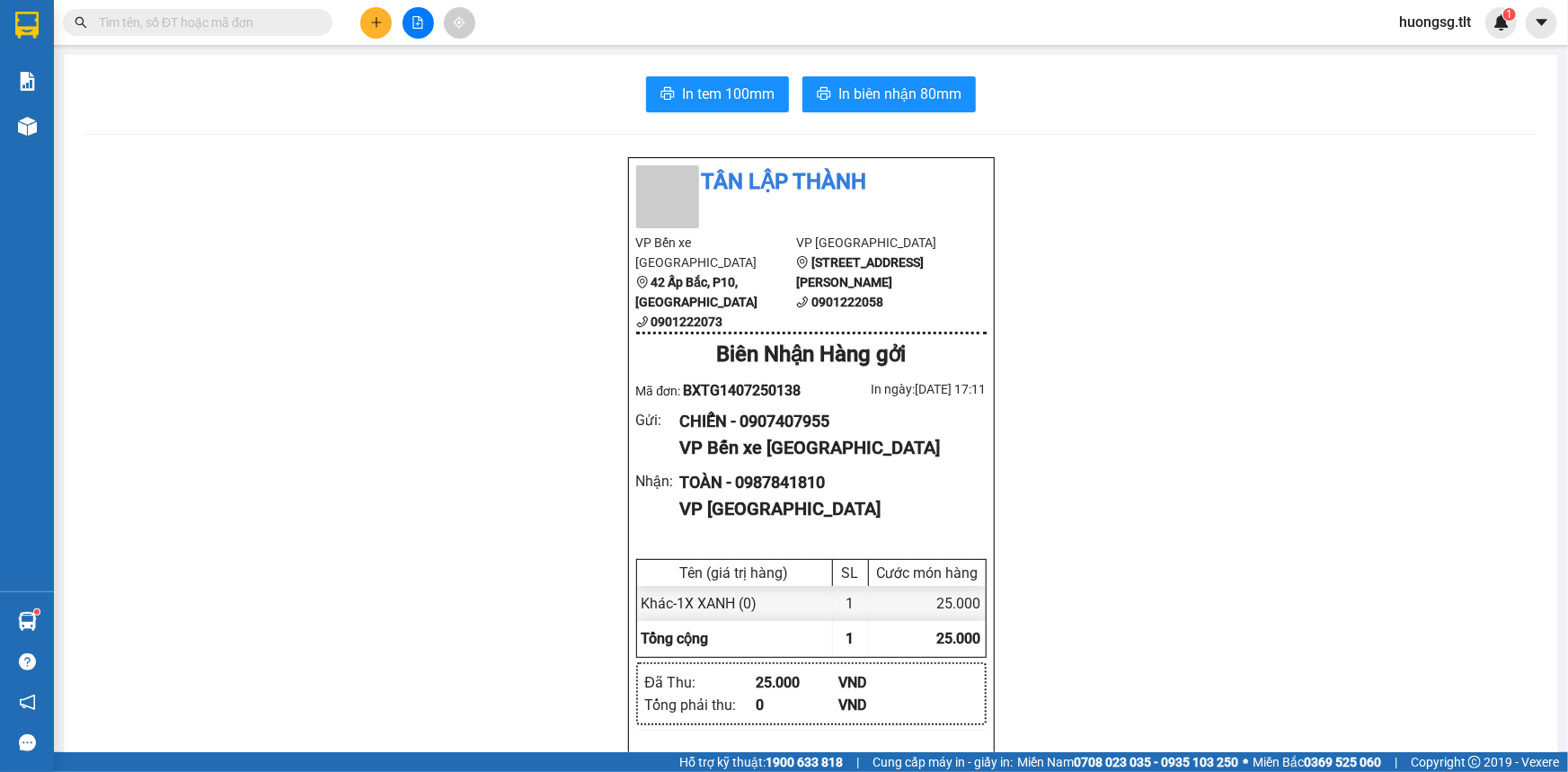 click 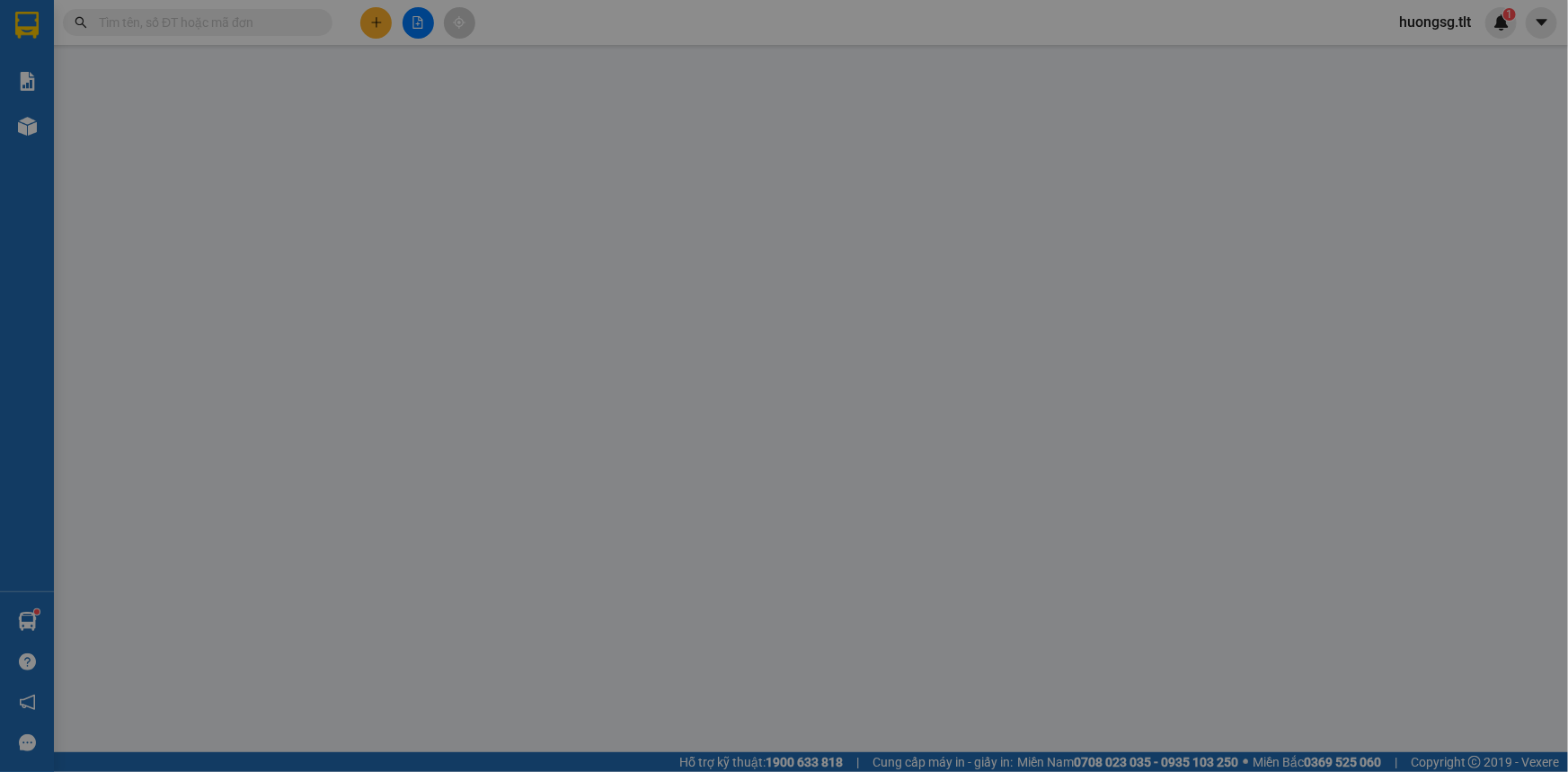 click on "Yêu cầu xuất hóa đơn điện tử" at bounding box center [301, 30] 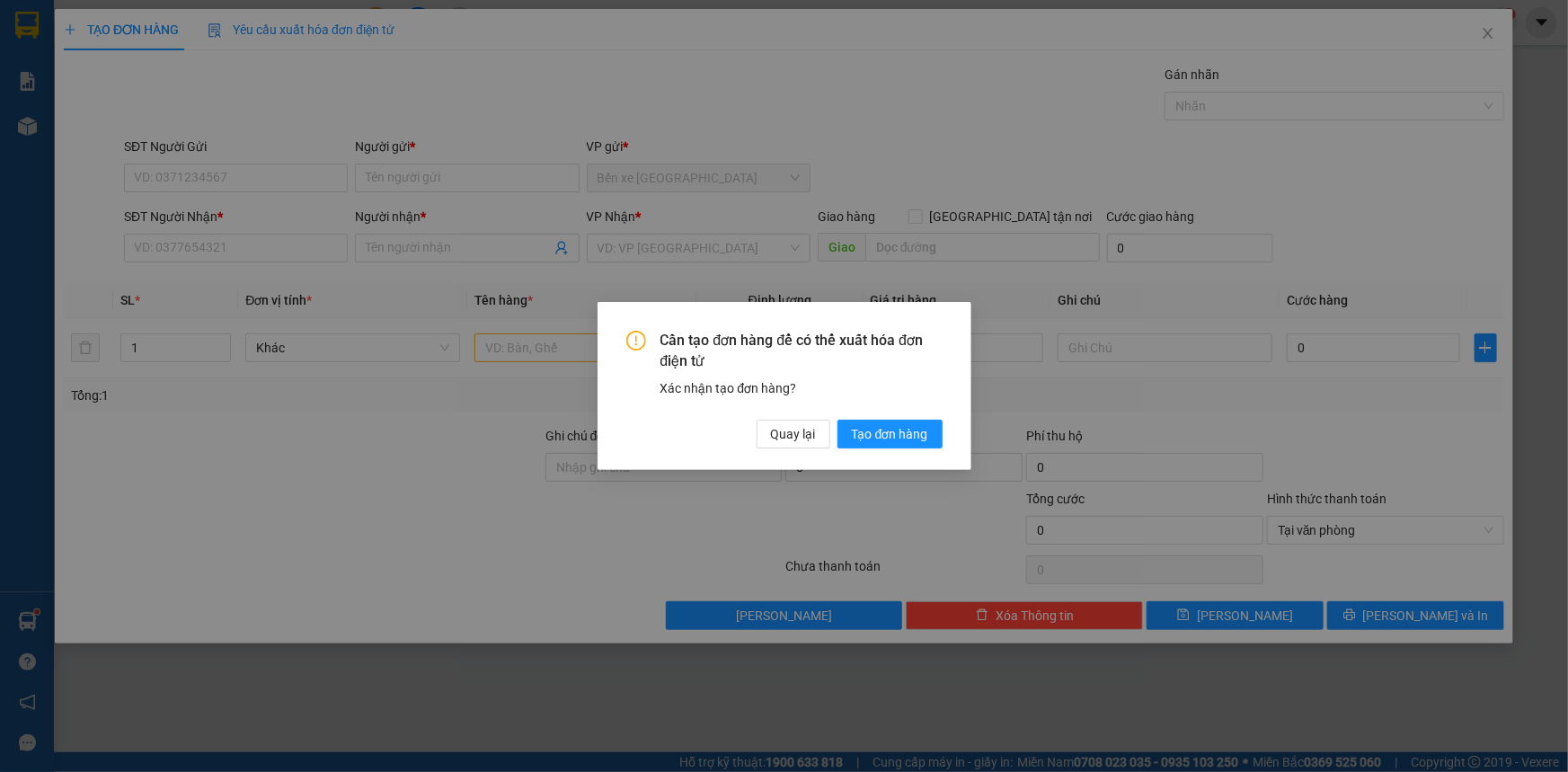 click on "Cần tạo đơn hàng để có thể xuất hóa đơn điện tử Xác nhận tạo đơn hàng? Quay lại Tạo đơn hàng" at bounding box center [784, 389] 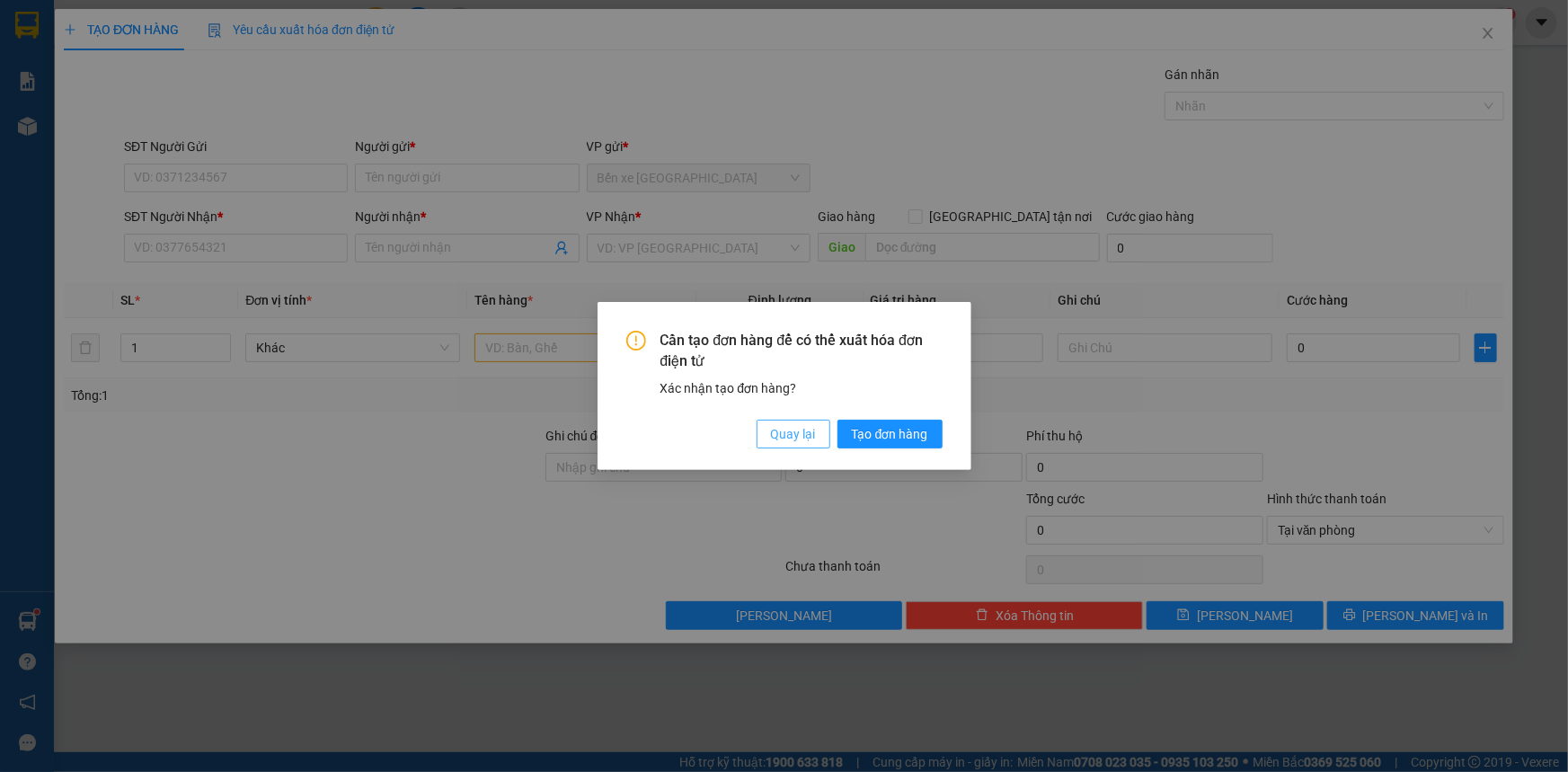 drag, startPoint x: 798, startPoint y: 421, endPoint x: 371, endPoint y: 220, distance: 471.9428 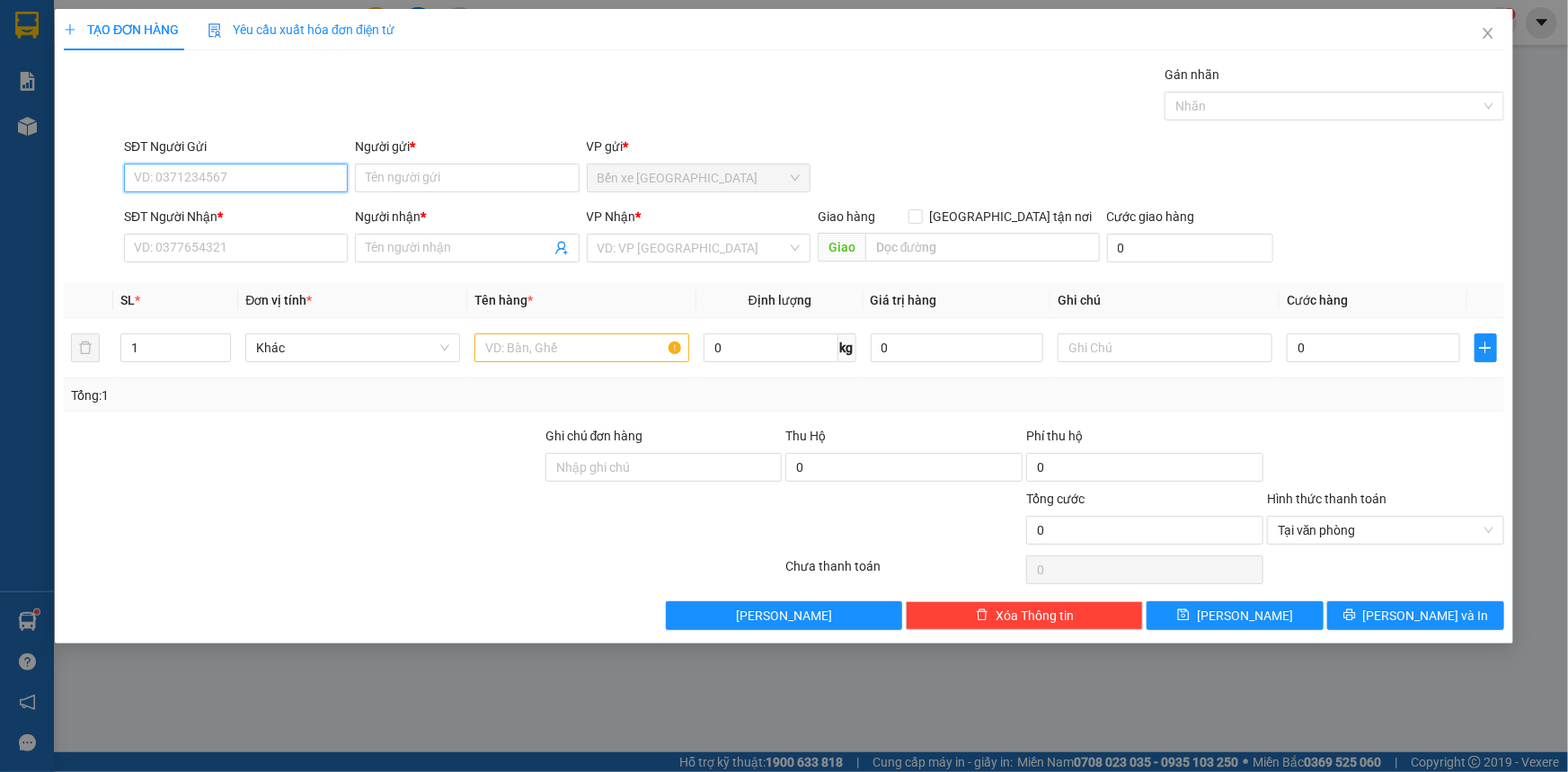 click on "SĐT Người Gửi" at bounding box center (235, 178) 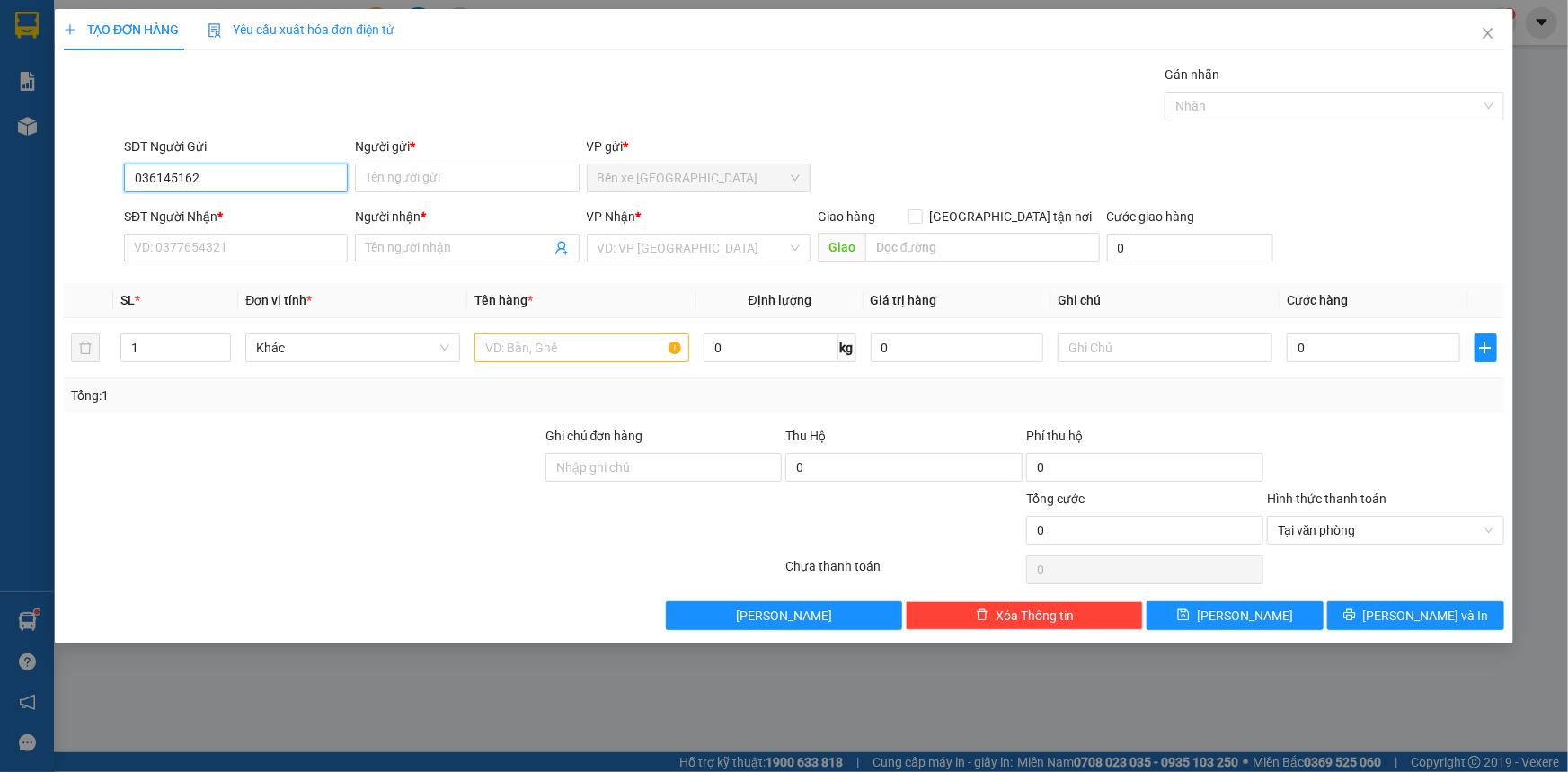 click on "036145162" at bounding box center [235, 178] 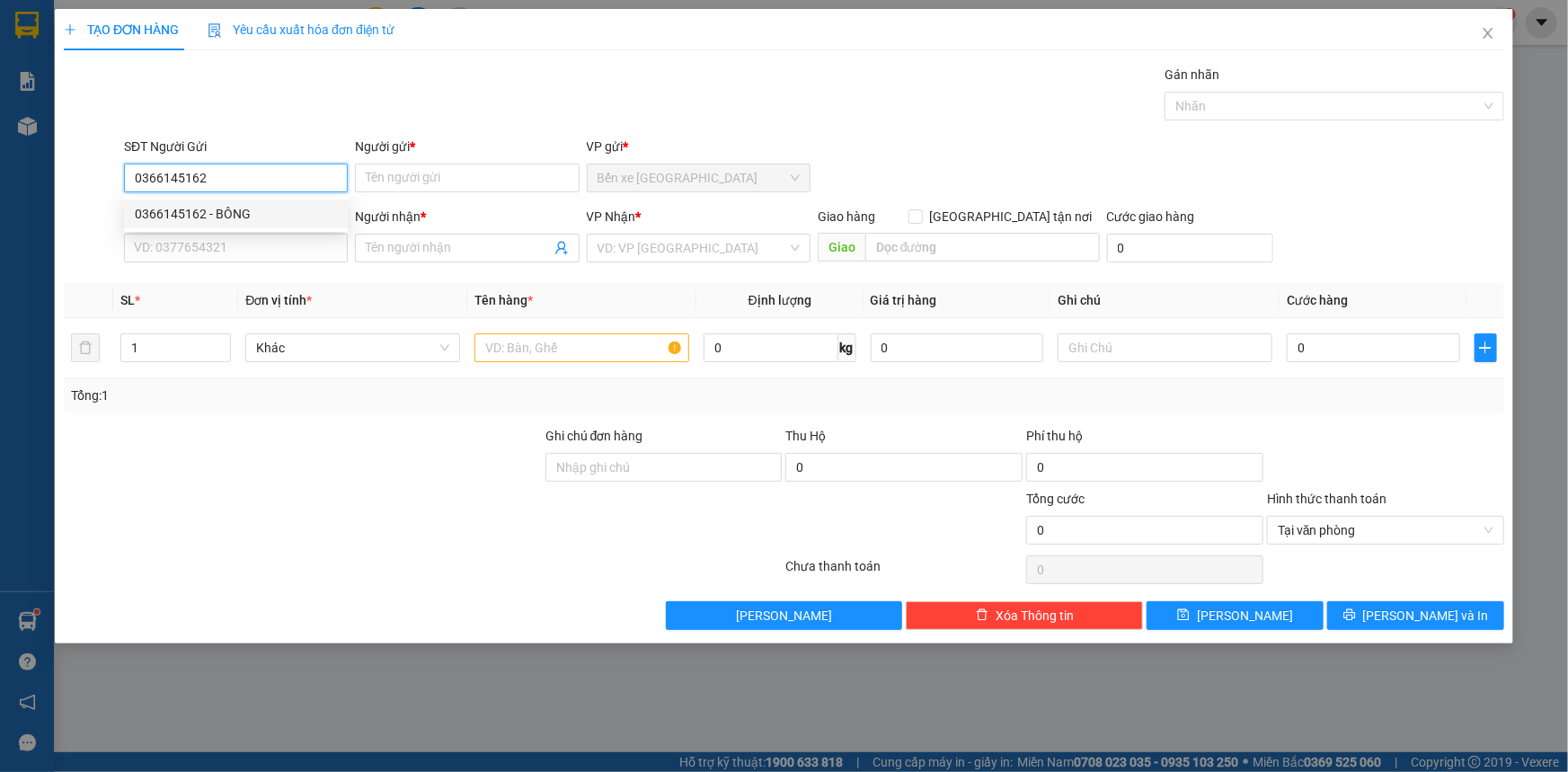 click on "0366145162 - BÔNG" at bounding box center (235, 214) 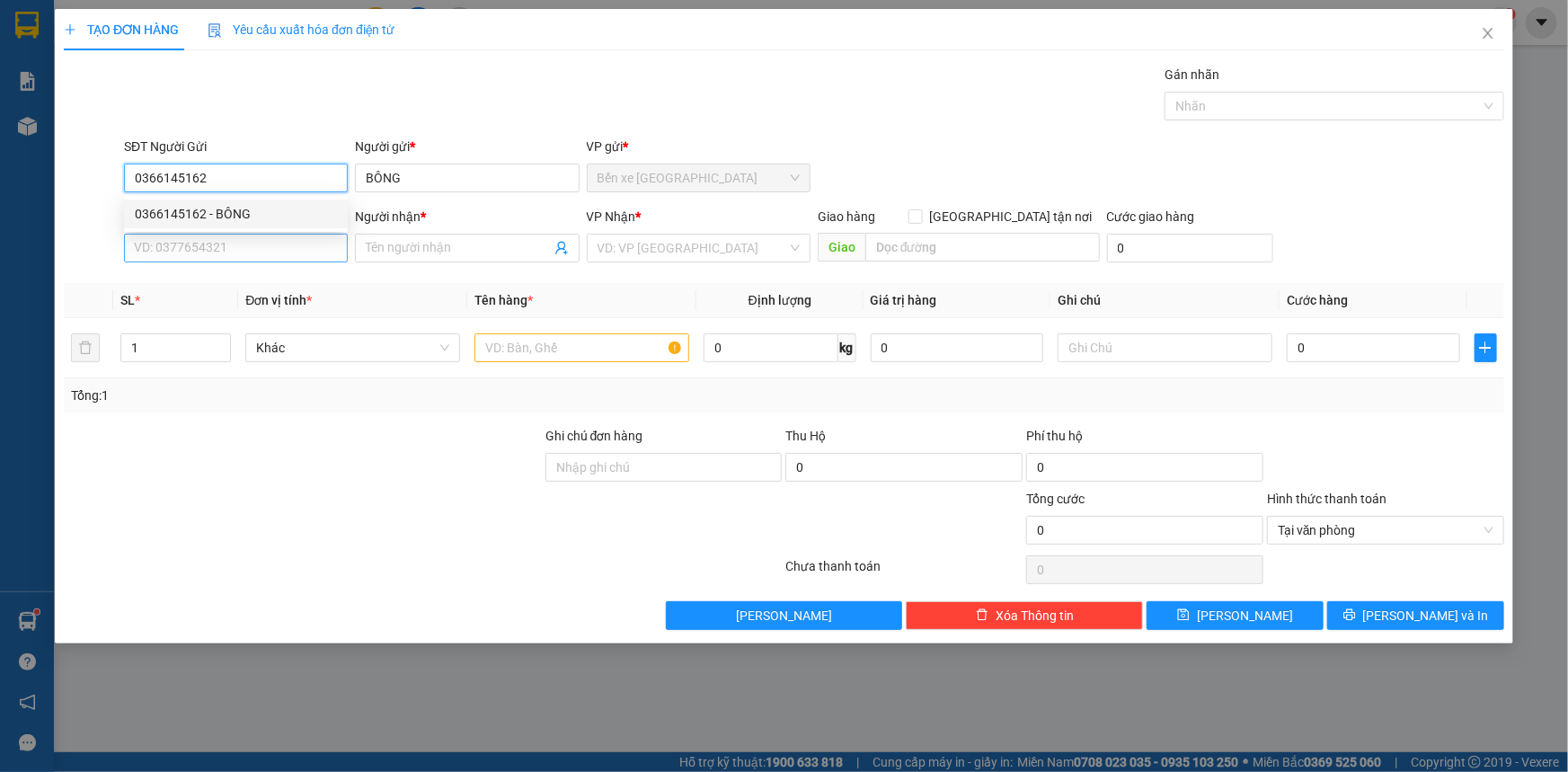 type on "0366145162" 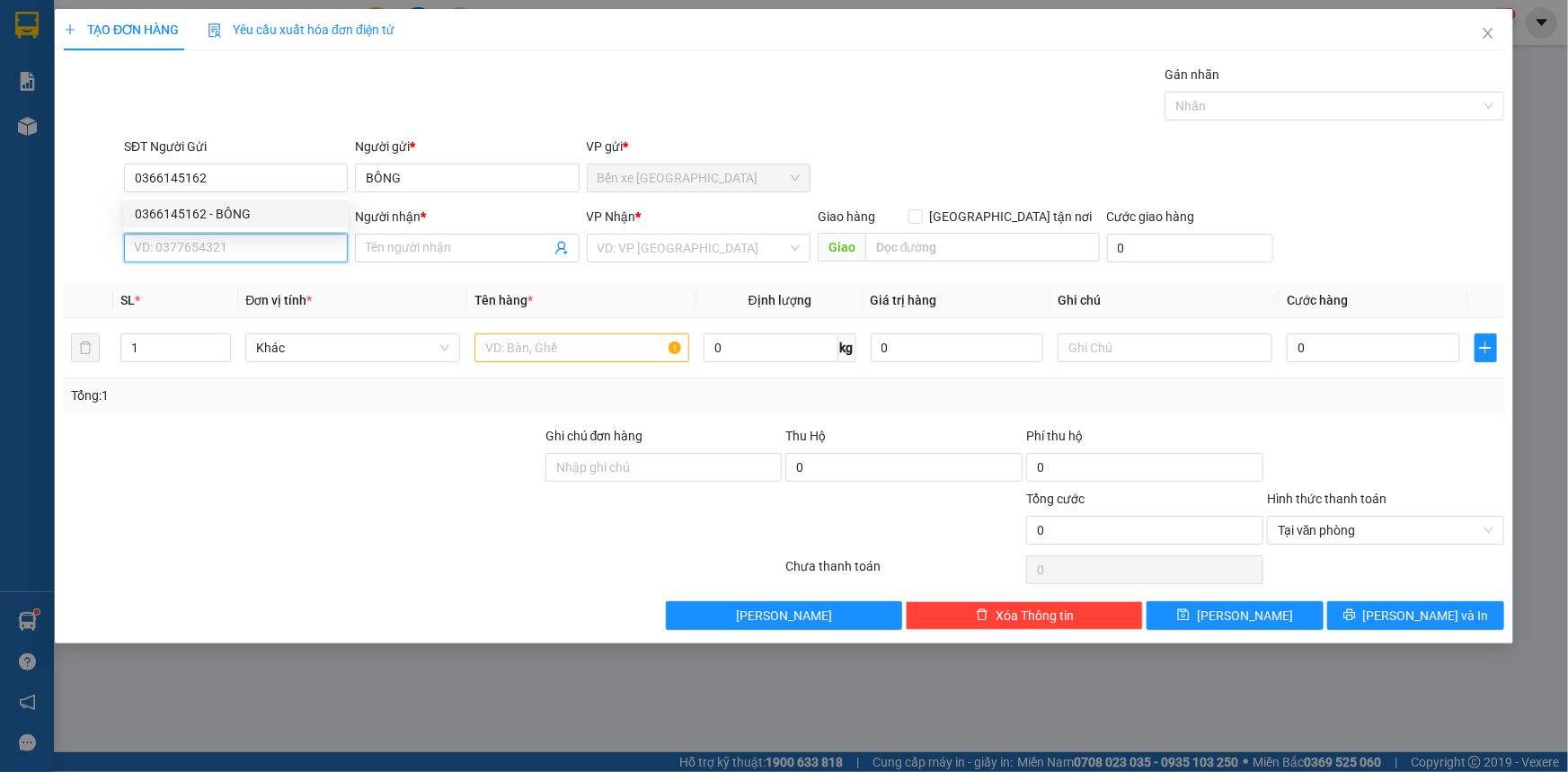 click on "SĐT Người Nhận  *" at bounding box center (235, 248) 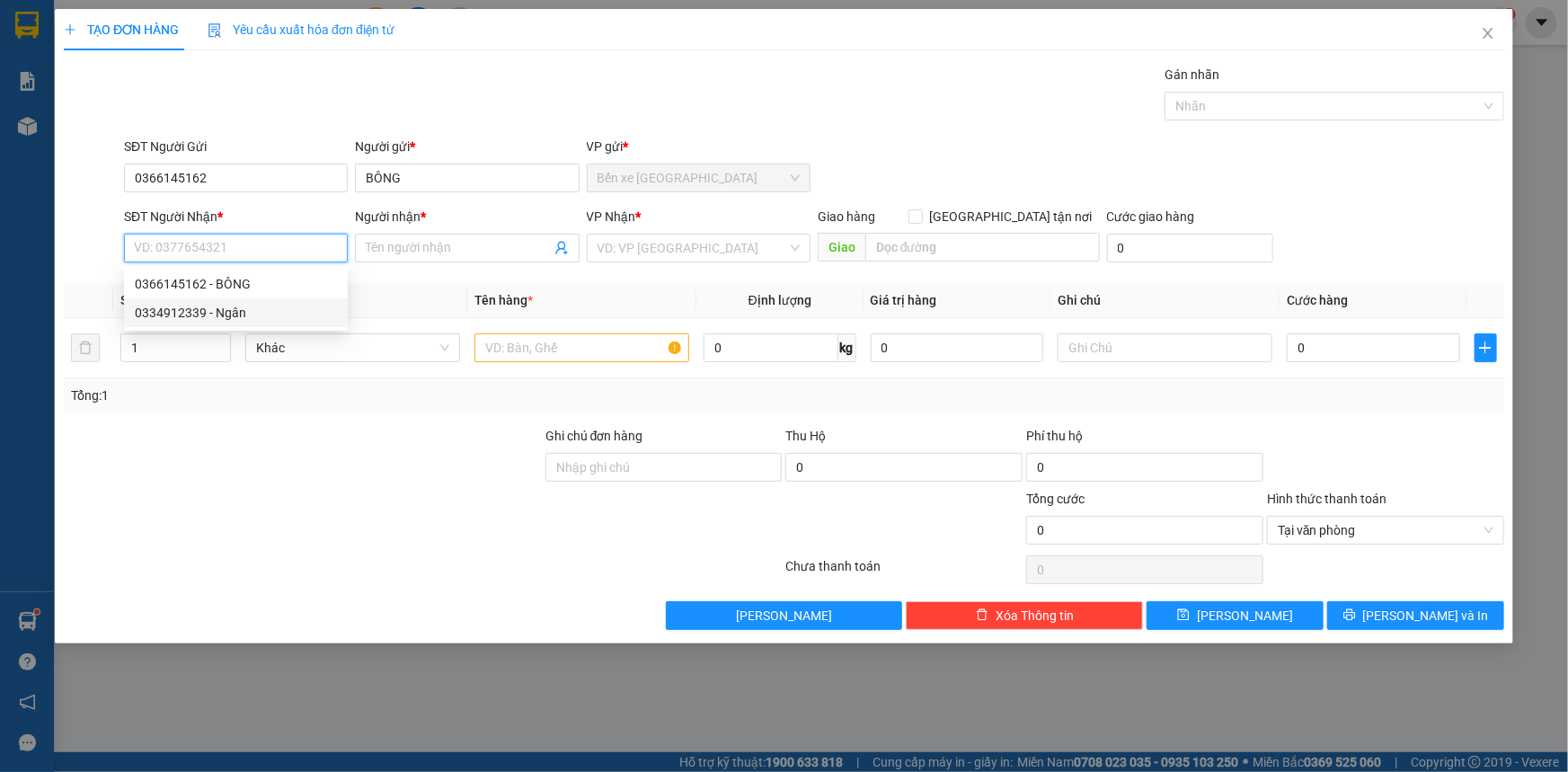 click on "0334912339 - Ngân" at bounding box center (235, 313) 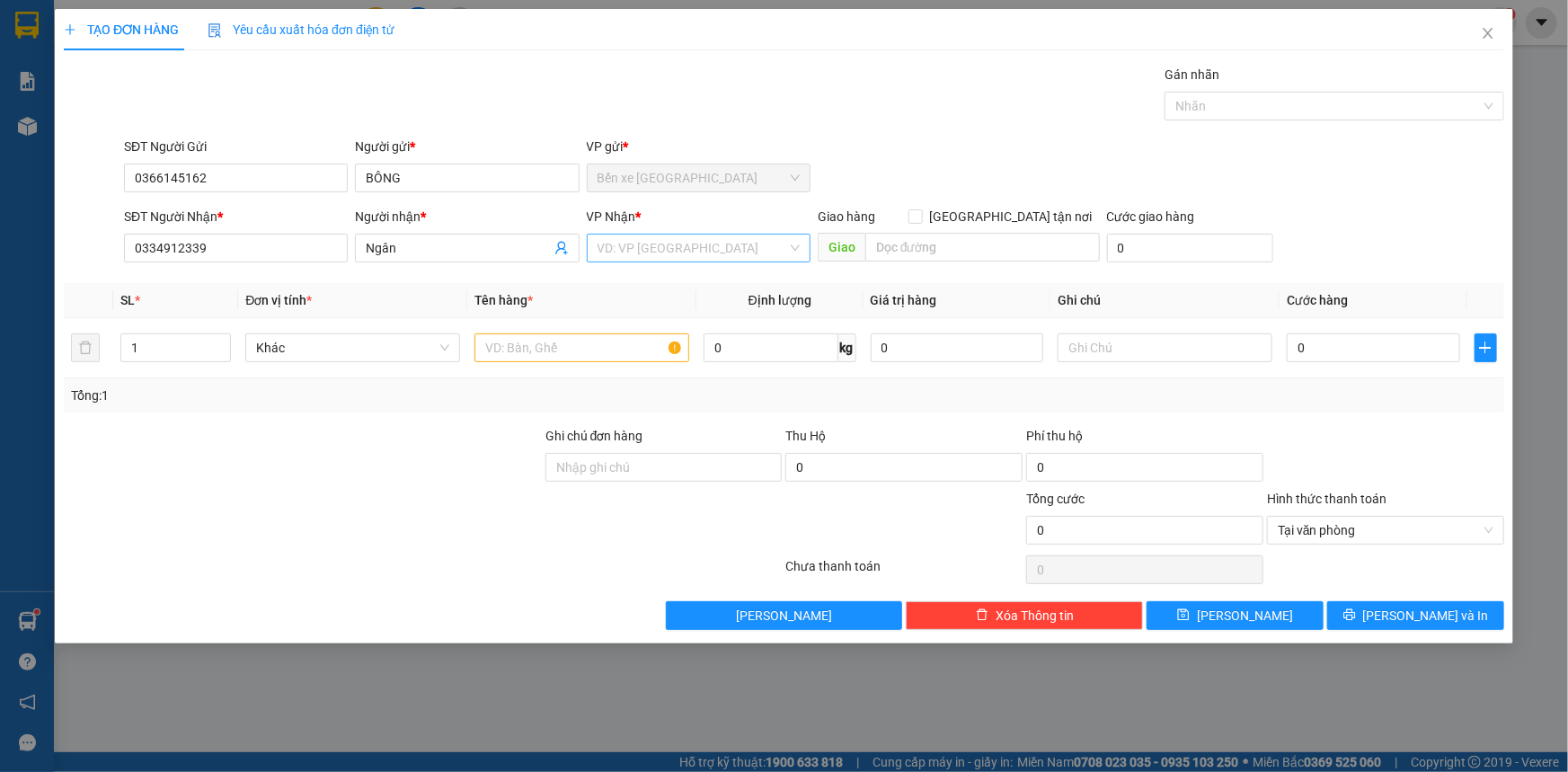 click at bounding box center [692, 248] 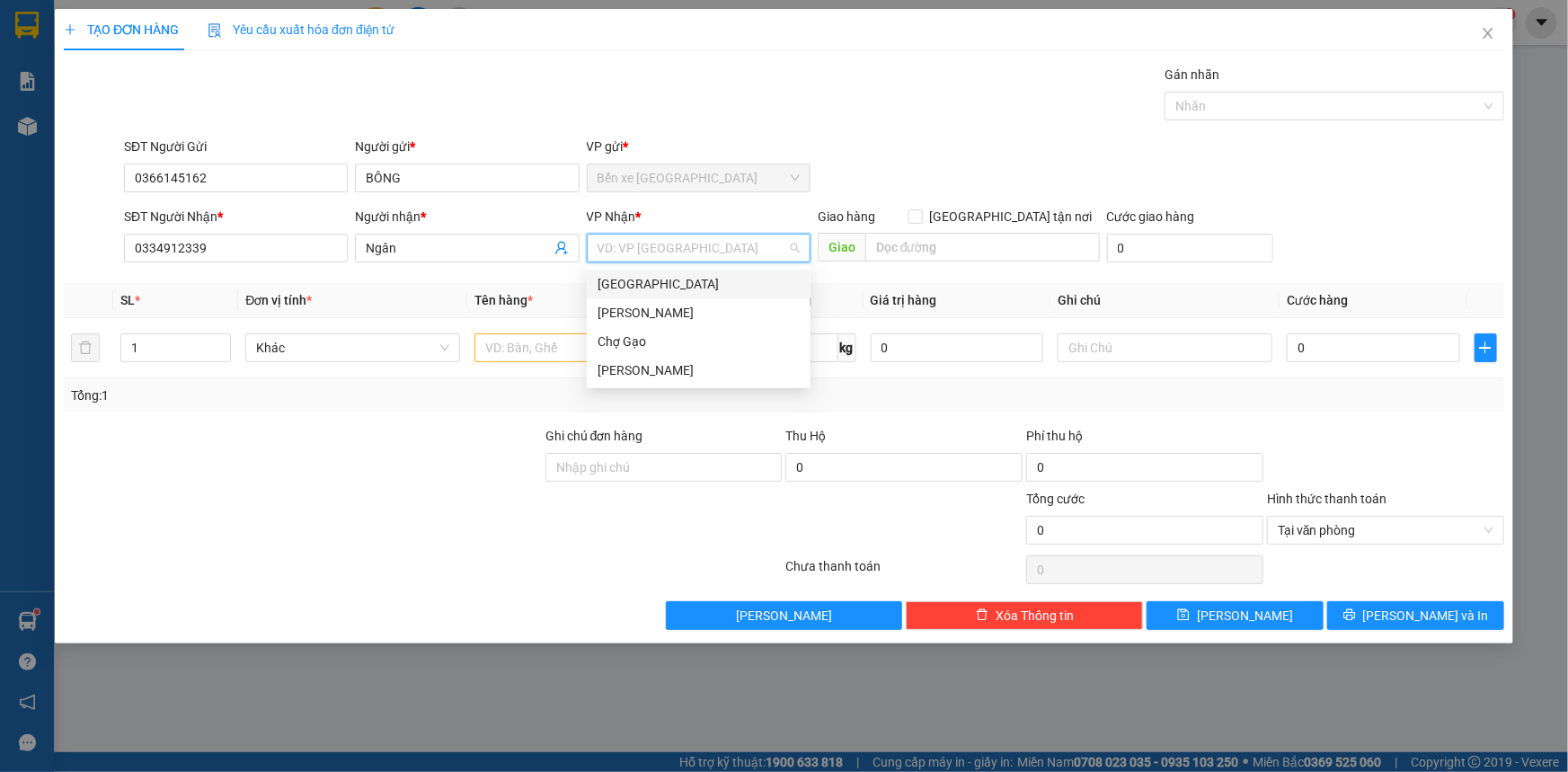 click on "[GEOGRAPHIC_DATA]" at bounding box center (698, 284) 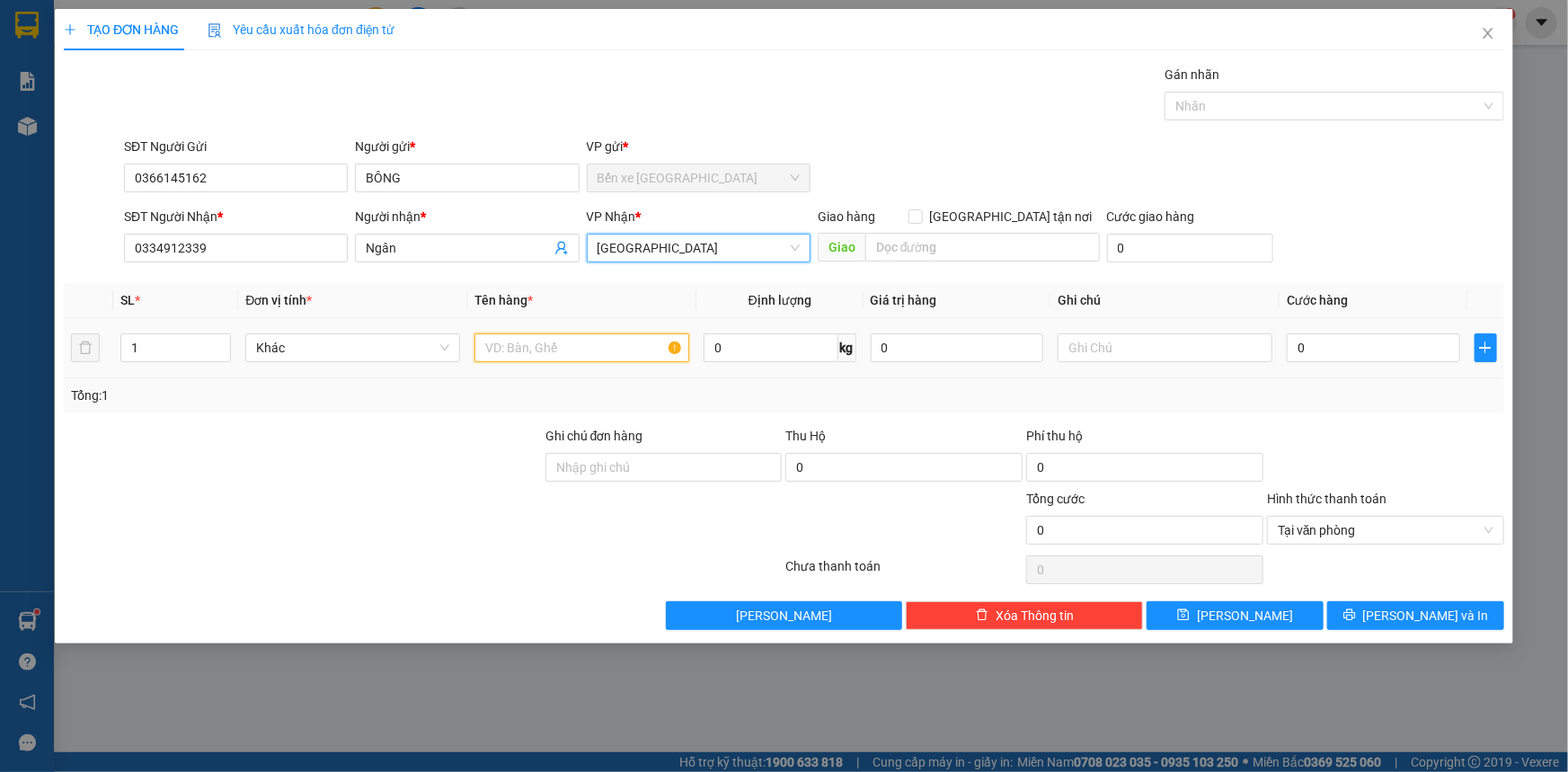 click at bounding box center (581, 348) 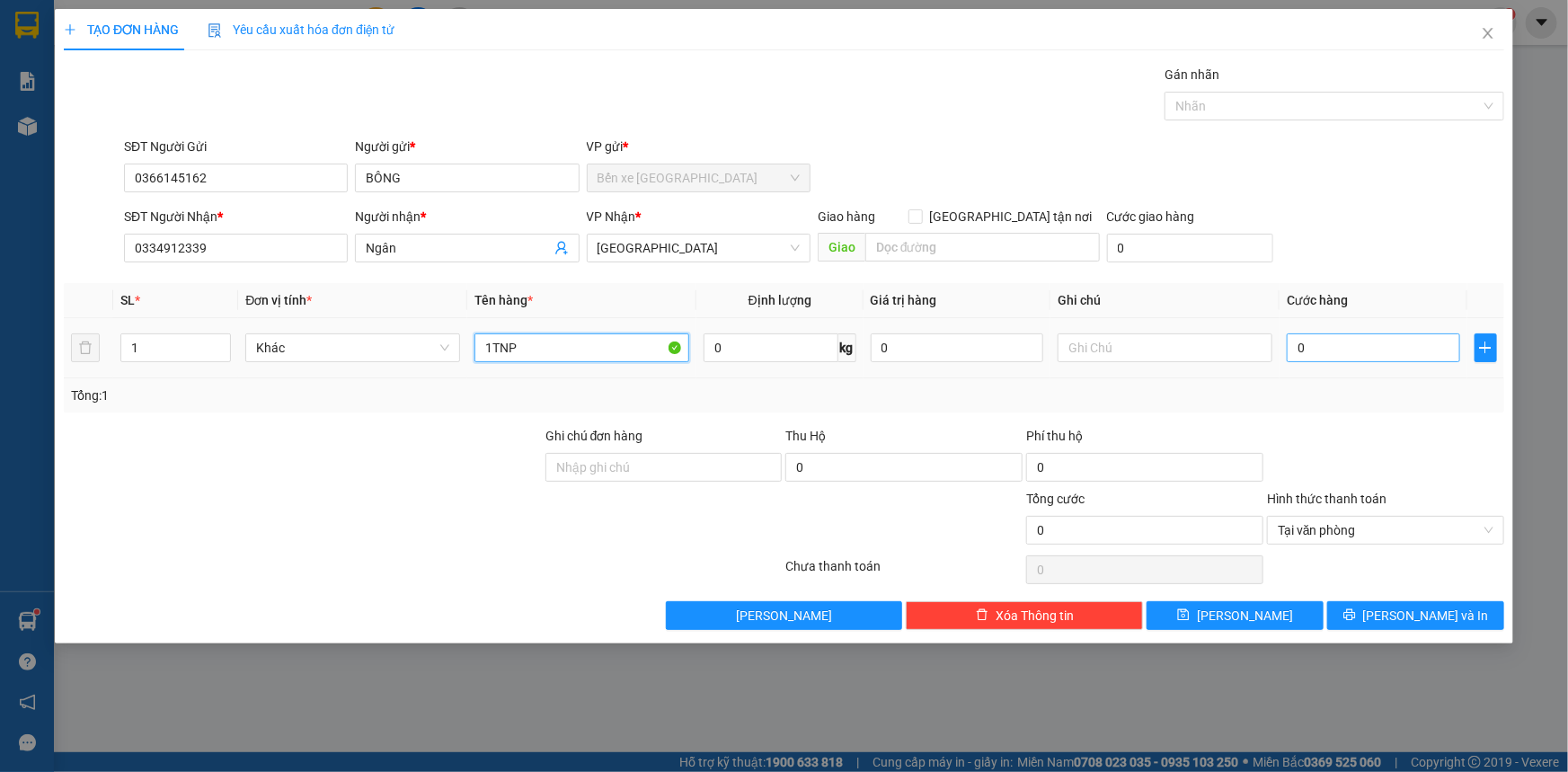 type on "1TNP" 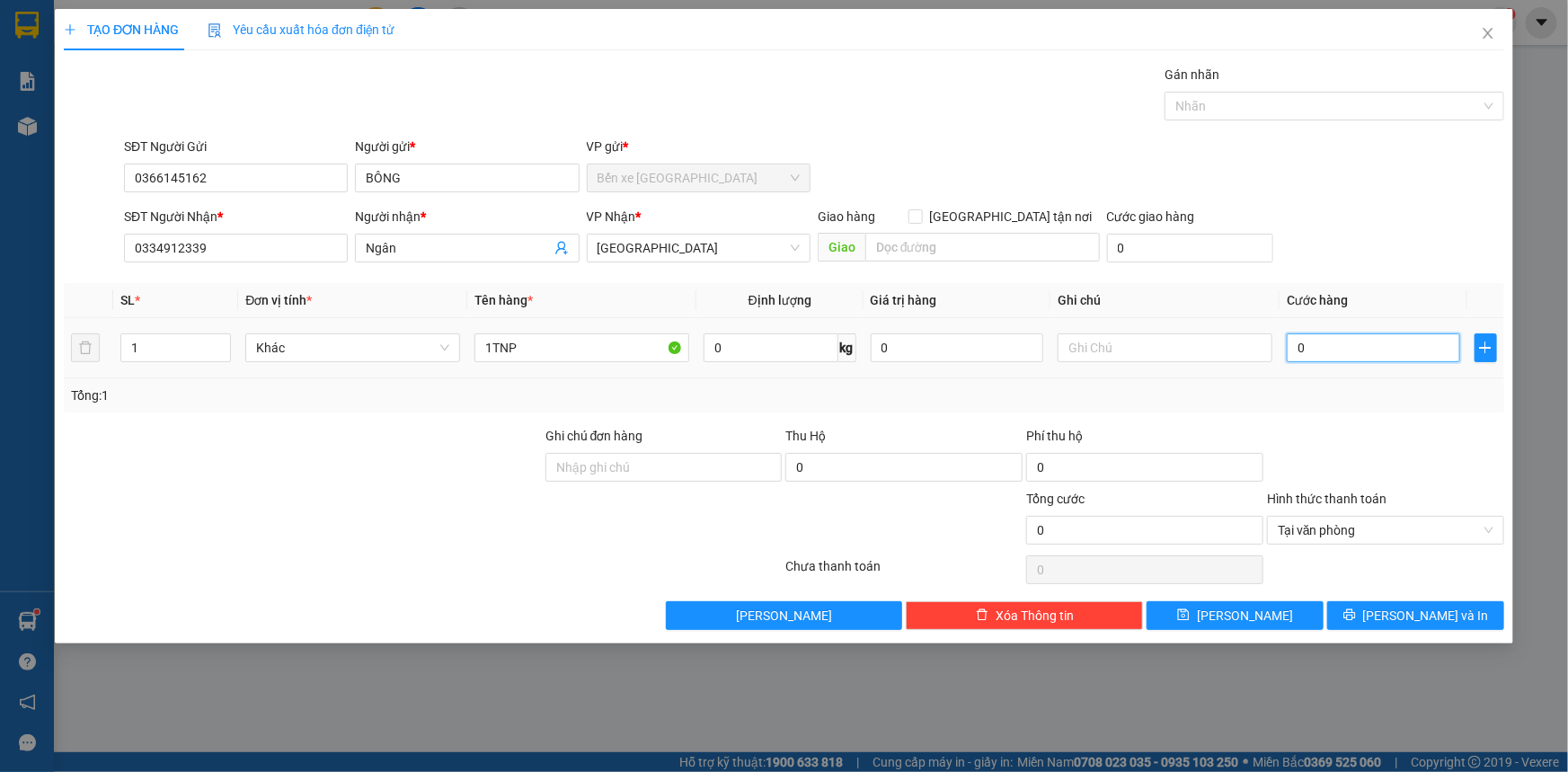 click on "0" at bounding box center [1373, 348] 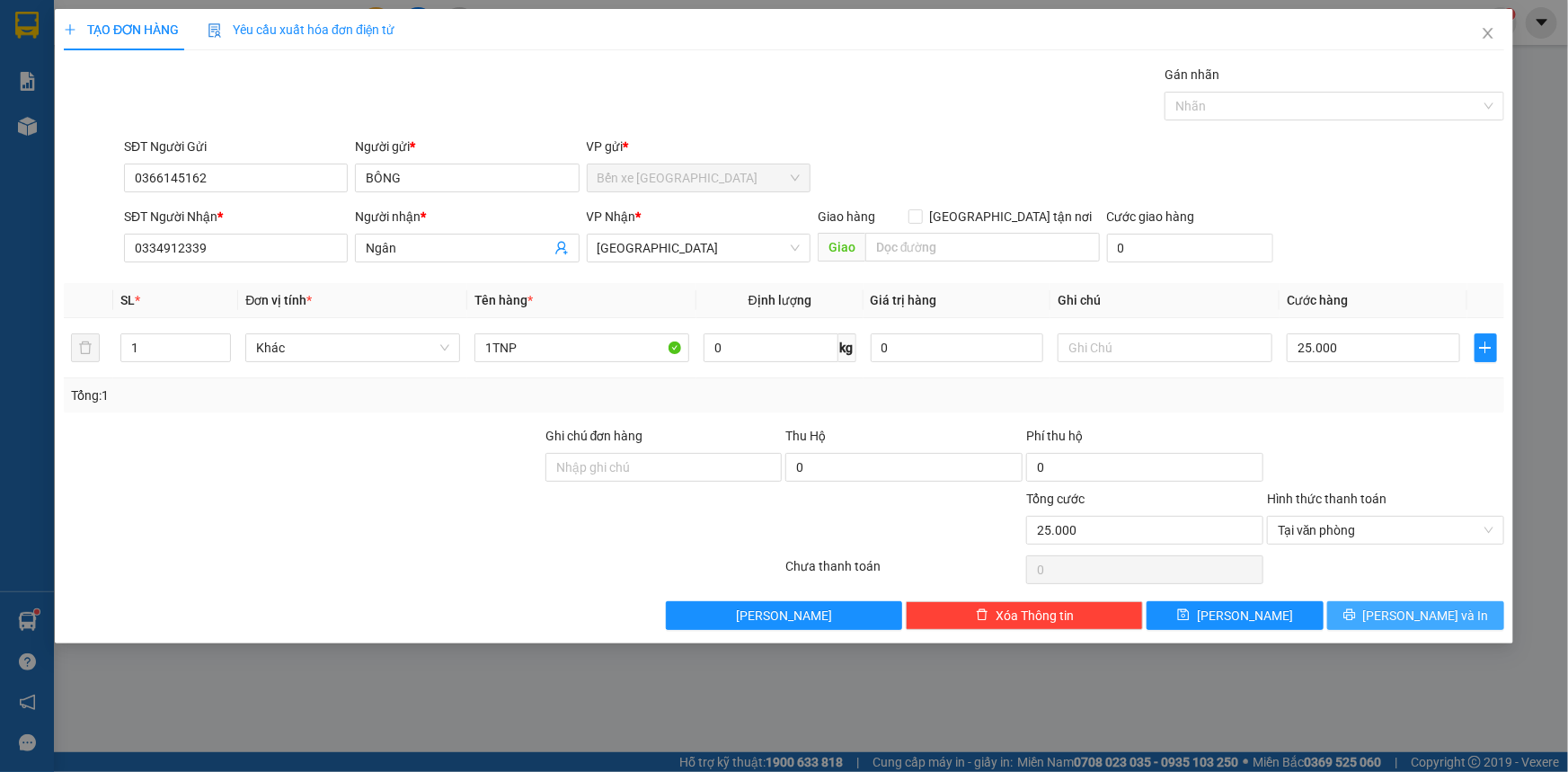 click on "Lưu và In" at bounding box center (1415, 616) 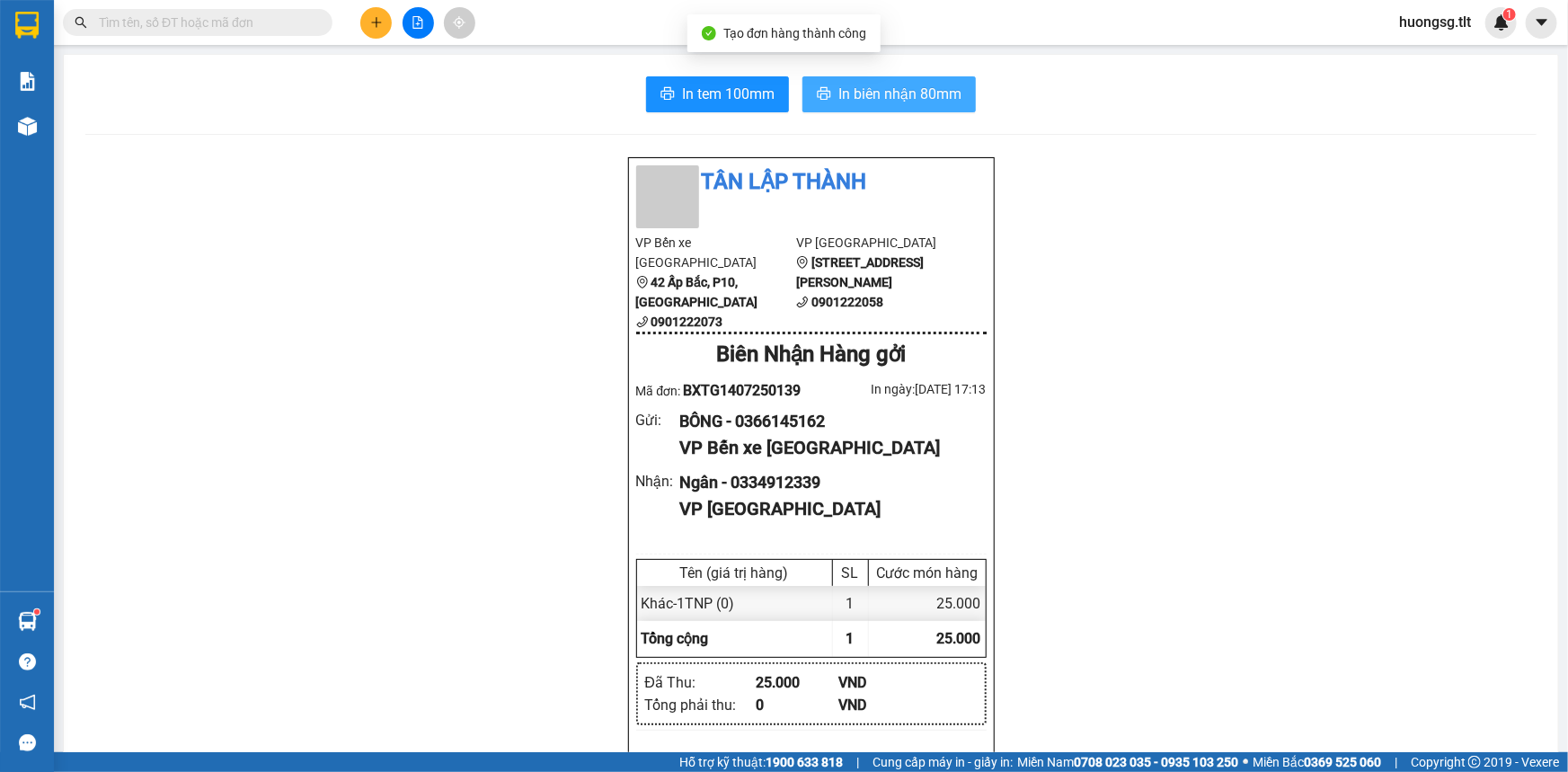 click on "In biên nhận 80mm" at bounding box center (889, 94) 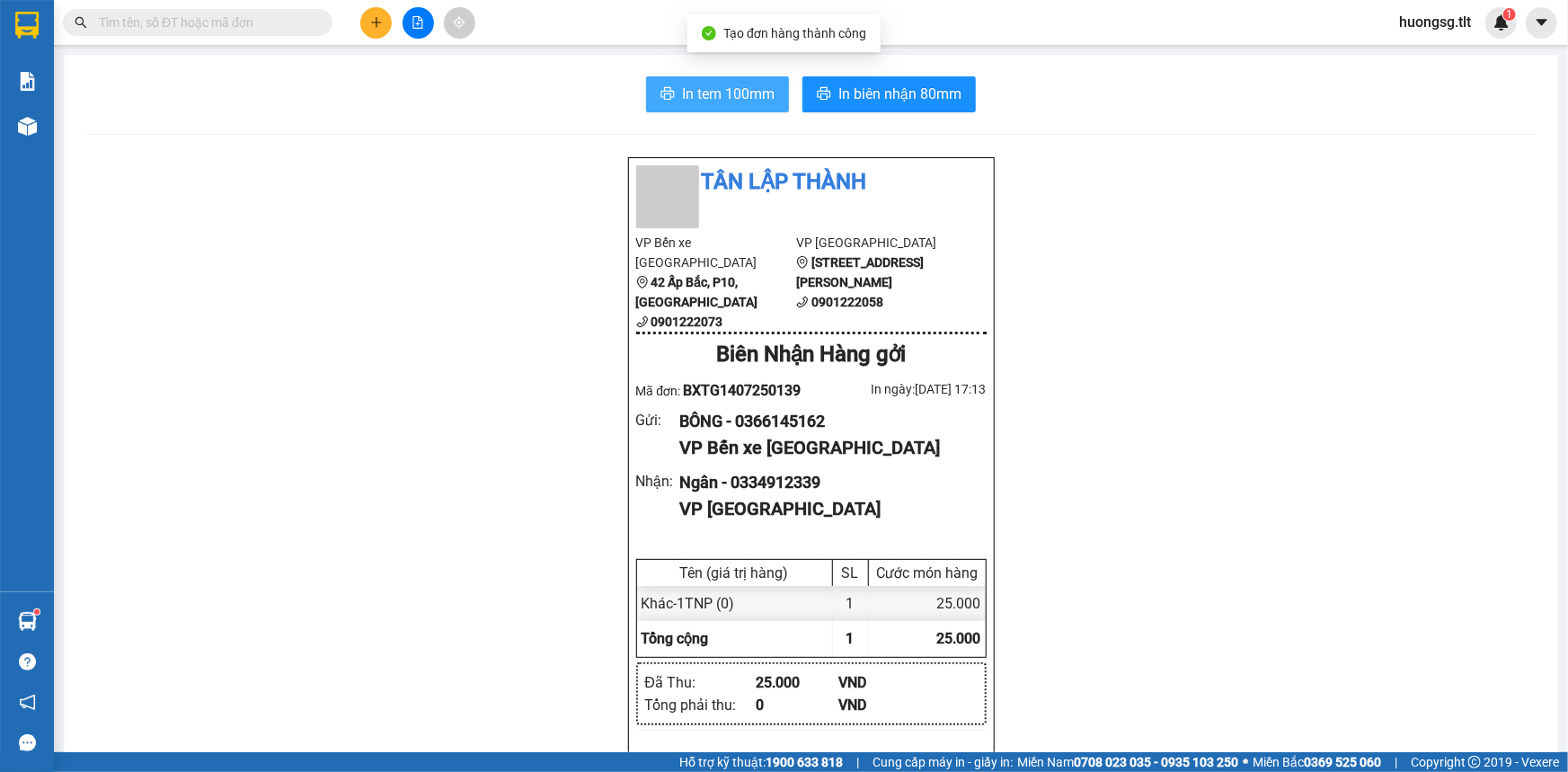 click on "In tem 100mm" at bounding box center (728, 93) 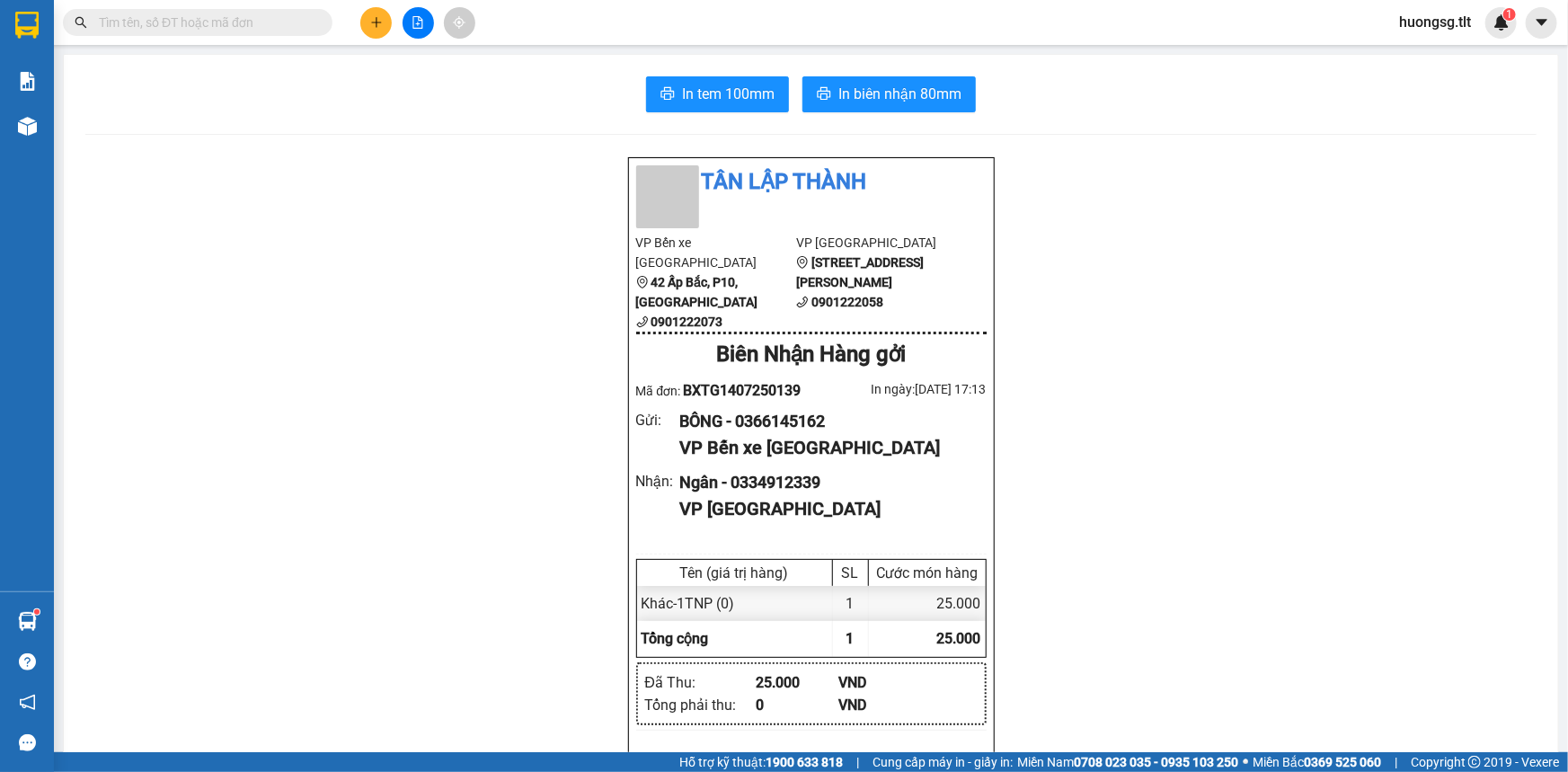 click at bounding box center [205, 22] 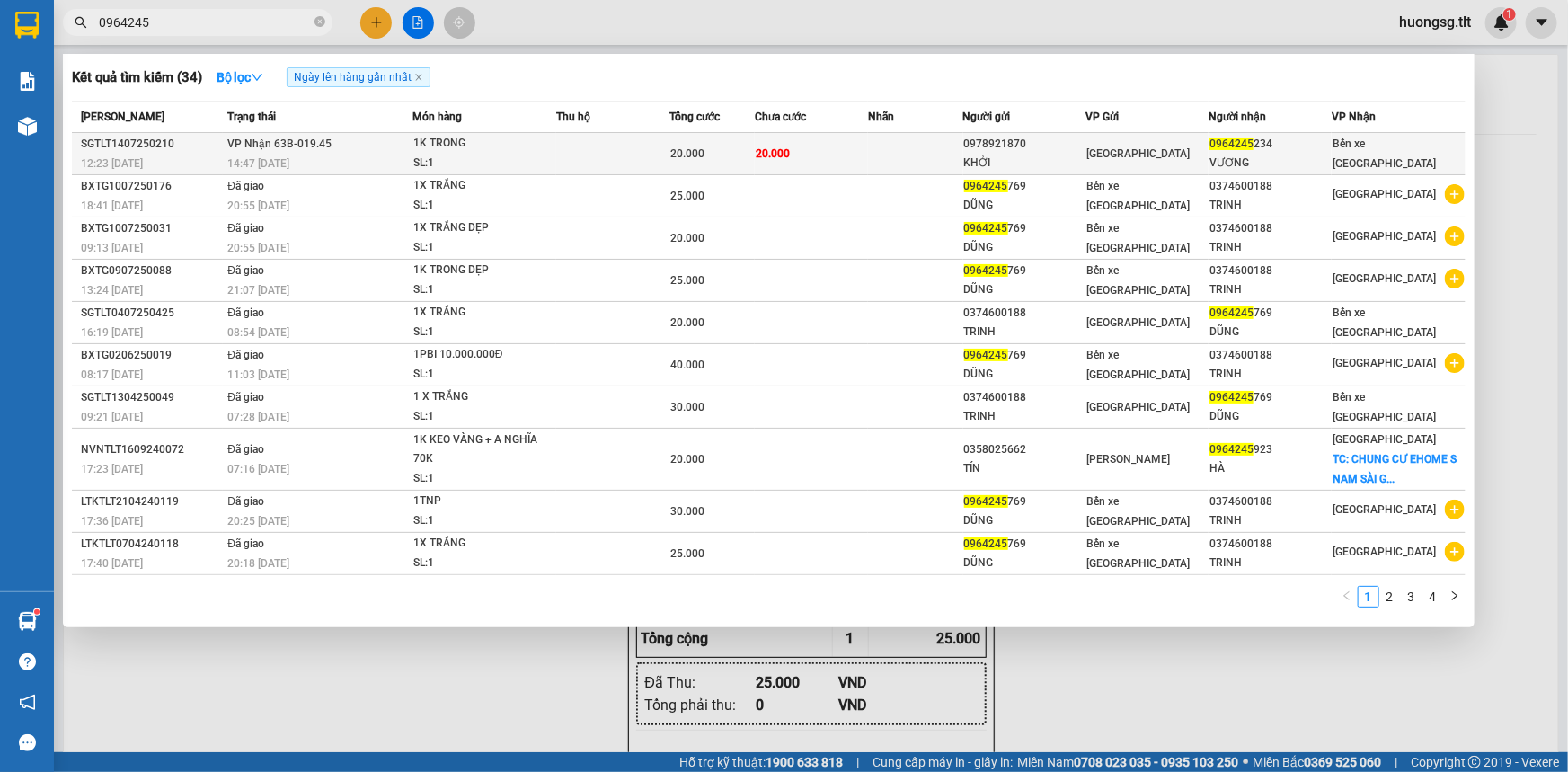 type on "0964245" 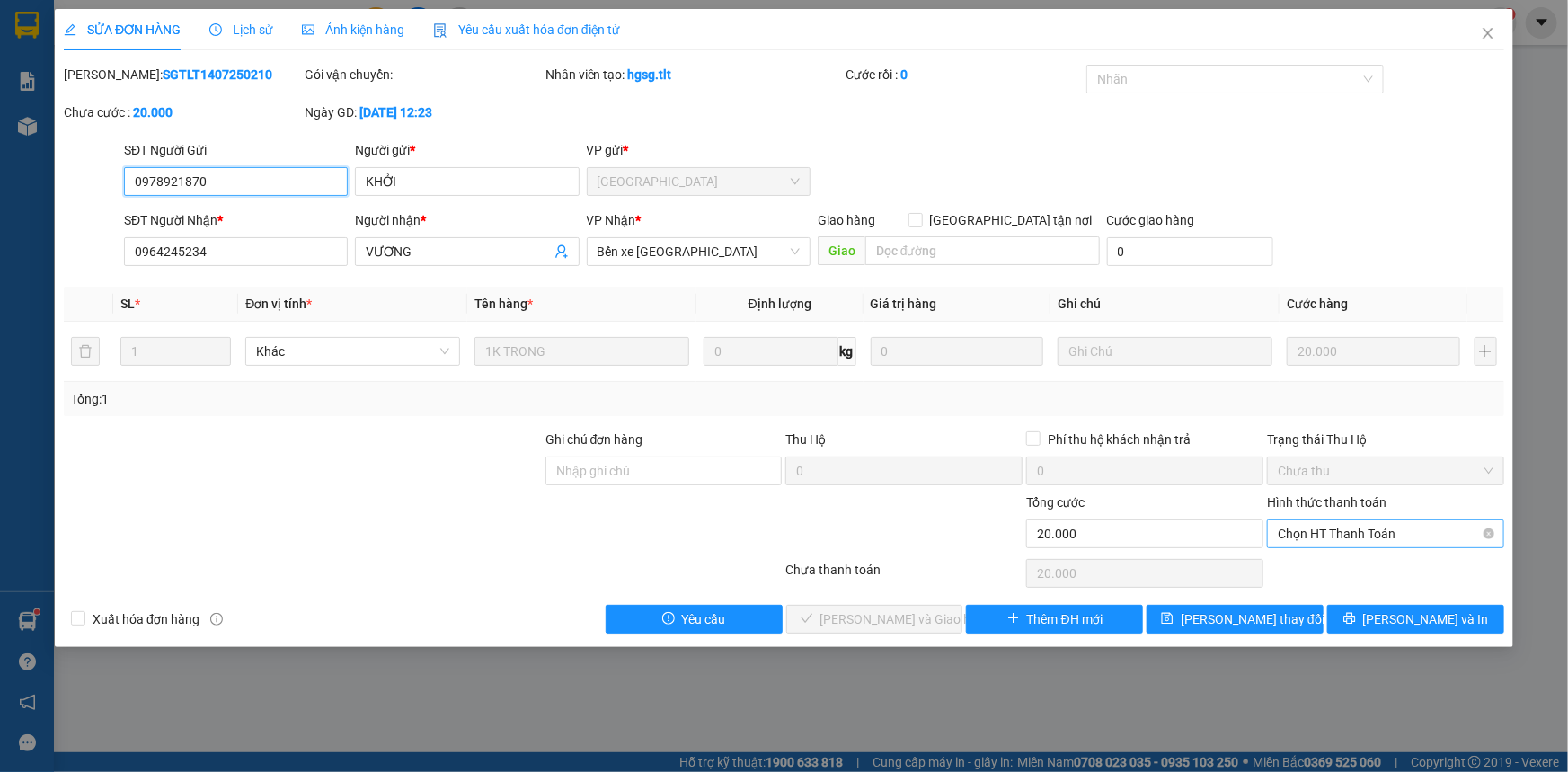 drag, startPoint x: 1297, startPoint y: 530, endPoint x: 1302, endPoint y: 547, distance: 17.720045 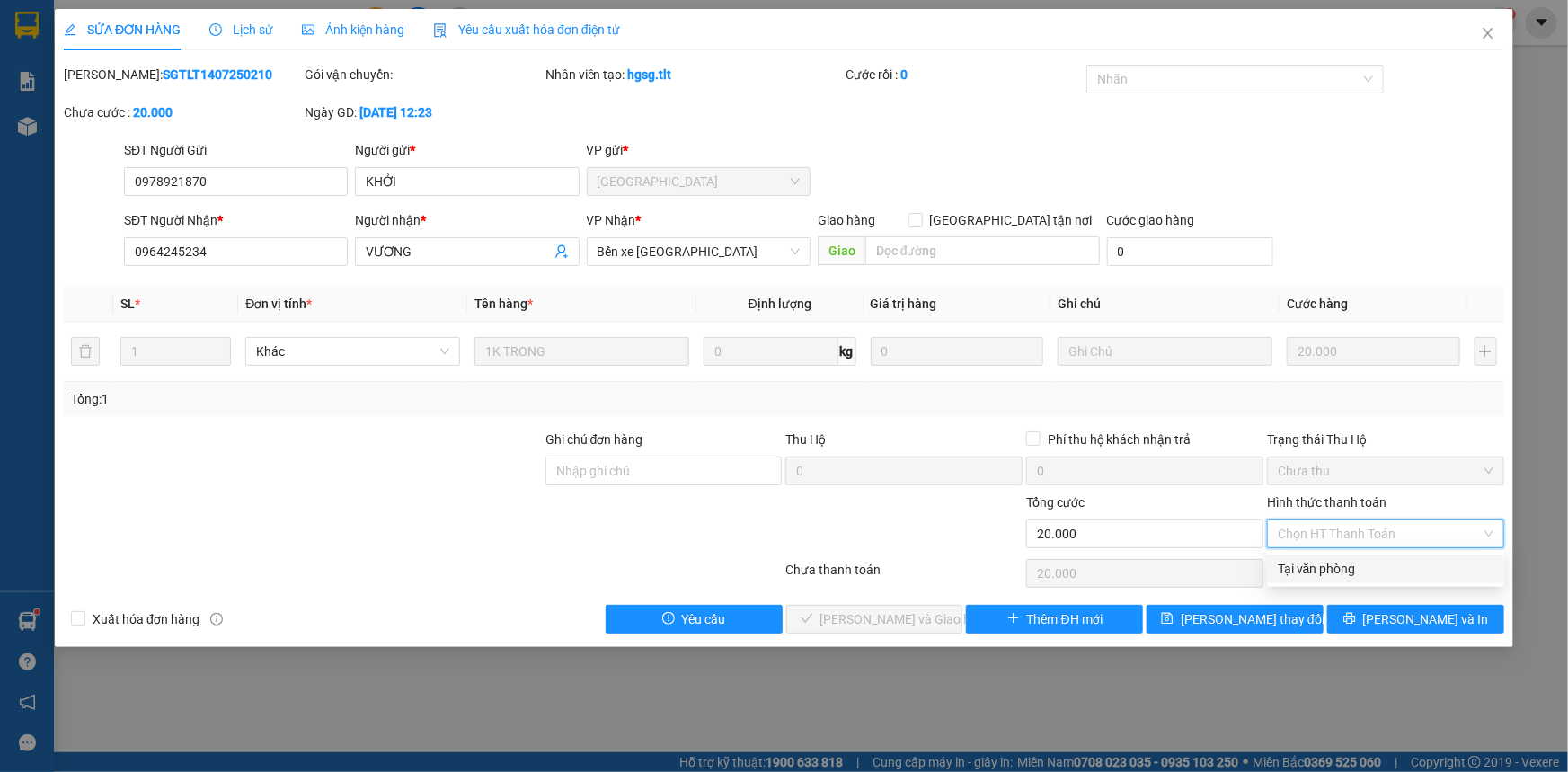 drag, startPoint x: 1307, startPoint y: 581, endPoint x: 1274, endPoint y: 569, distance: 35.1141 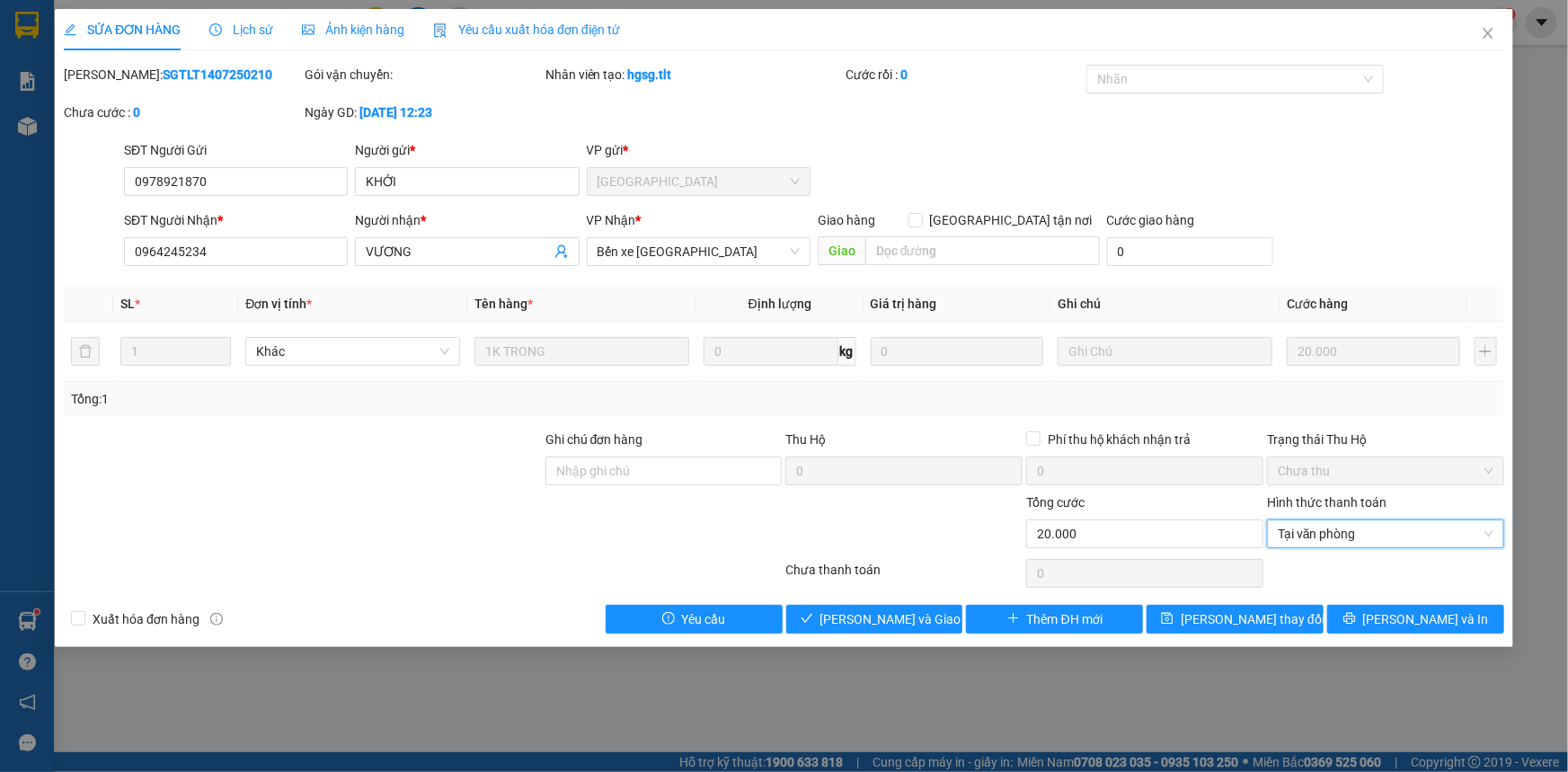 click on "Total Paid Fee 0 Total UnPaid Fee 20.000 Cash Collection Total Fee Mã ĐH:  SGTLT1407250210 Gói vận chuyển:   Nhân viên tạo:   hgsg.tlt Cước rồi :   0   Nhãn Chưa cước :   0 Ngày GD:   14-07-2025 lúc 12:23 SĐT Người Gửi 0978921870 Người gửi  * KHỞI VP gửi  * Sài Gòn SĐT Người Nhận  * 0964245234 Người nhận  * VƯƠNG VP Nhận  * Bến xe Tiền Giang Giao hàng Giao tận nơi Giao Cước giao hàng 0 SL  * Đơn vị tính  * Tên hàng  * Định lượng Giá trị hàng Ghi chú Cước hàng                   1 Khác 1K TRONG 0 kg 0 20.000 Tổng:  1 Ghi chú đơn hàng Thu Hộ 0 Phí thu hộ khách nhận trả 0 Trạng thái Thu Hộ   Chưa thu Tổng cước 20.000 Hình thức thanh toán Tại văn phòng Tại văn phòng Số tiền thu trước 0 Tại văn phòng Chưa thanh toán 0 Xuất hóa đơn hàng Yêu cầu Lưu và Giao hàng Thêm ĐH mới Lưu thay đổi Lưu và In Tại văn phòng Tại văn phòng" at bounding box center (784, 349) 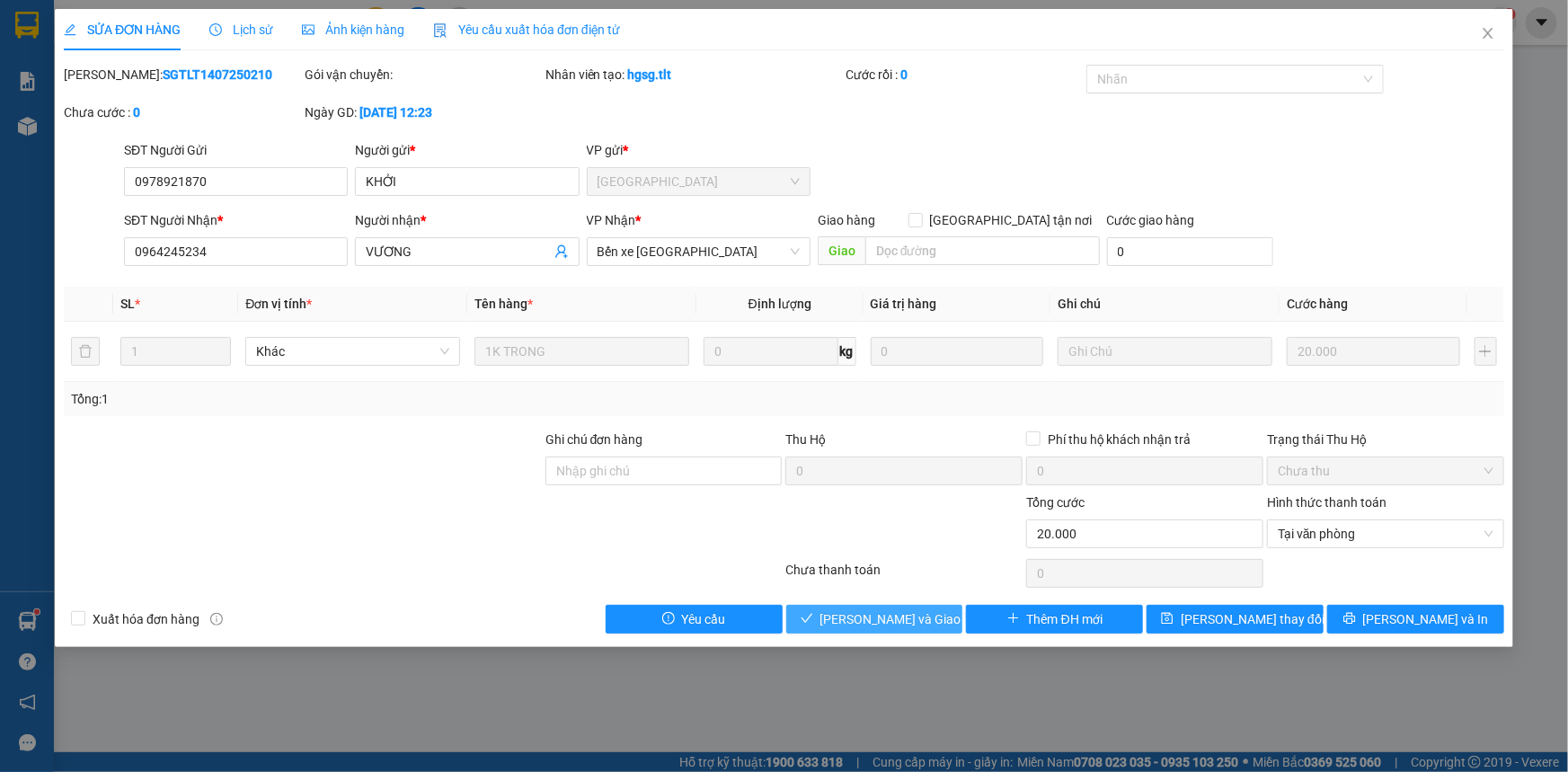 click on "Lưu và Giao hàng" at bounding box center (907, 619) 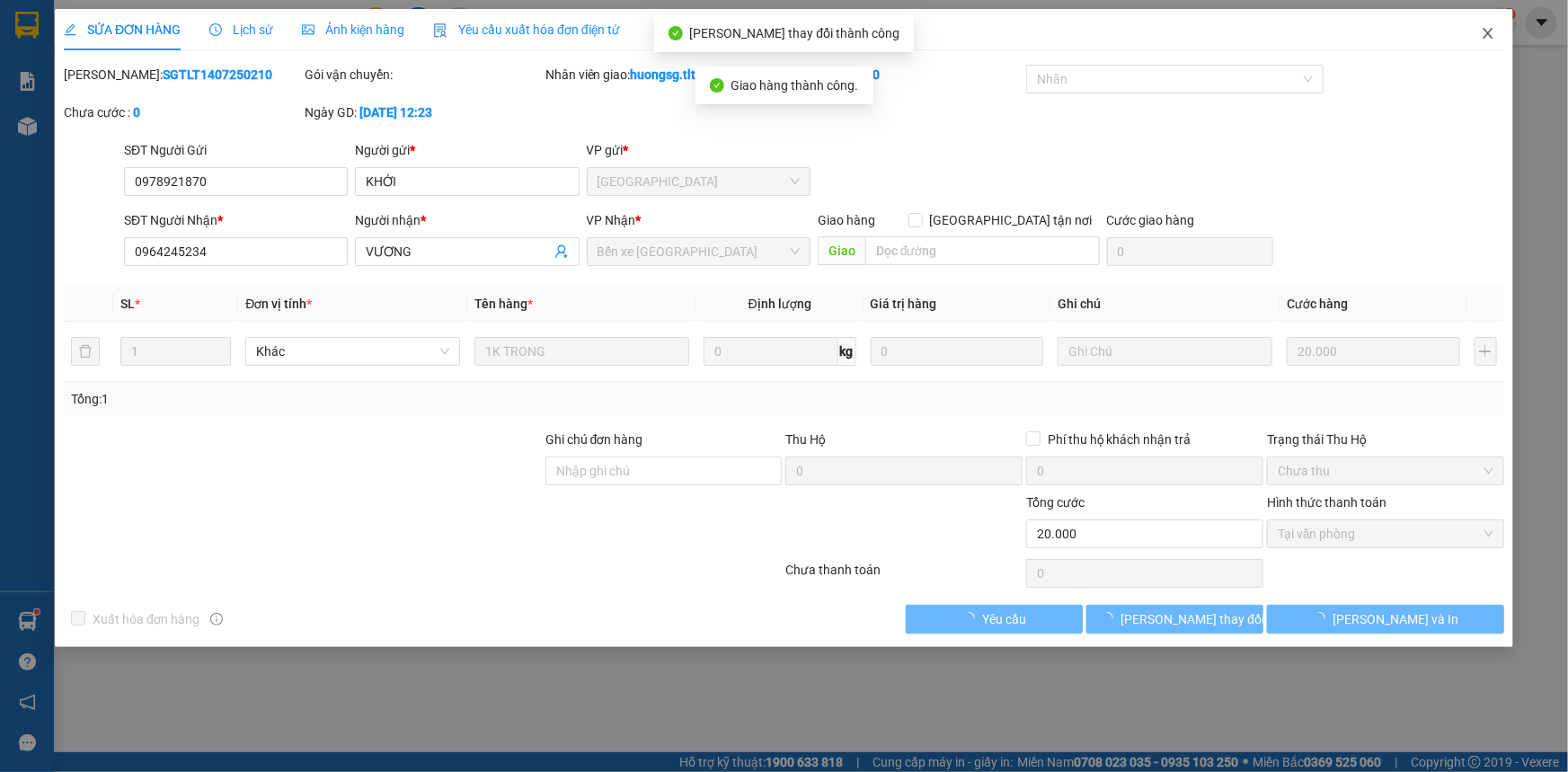 click 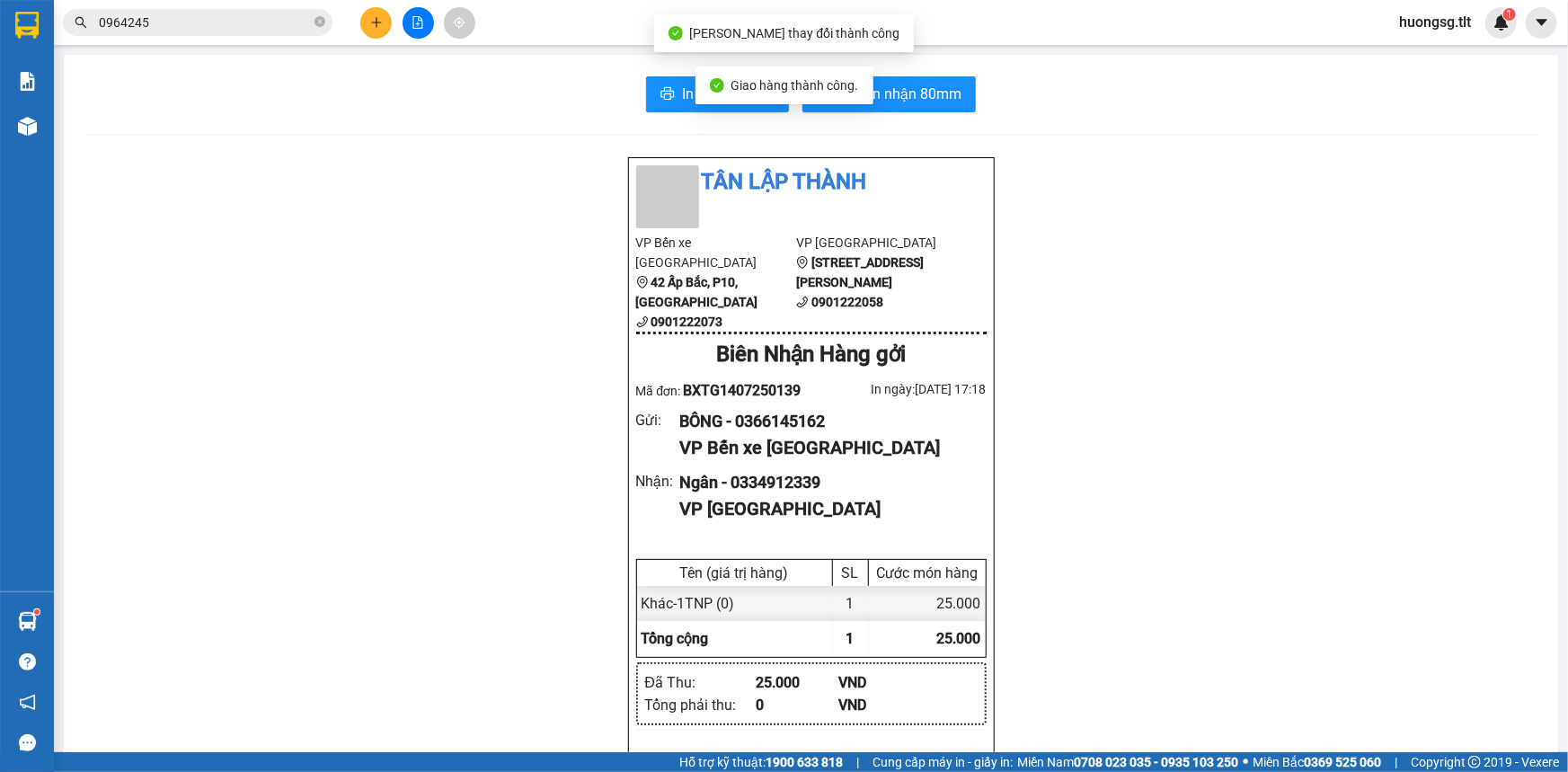 click on "0964245" at bounding box center [205, 22] 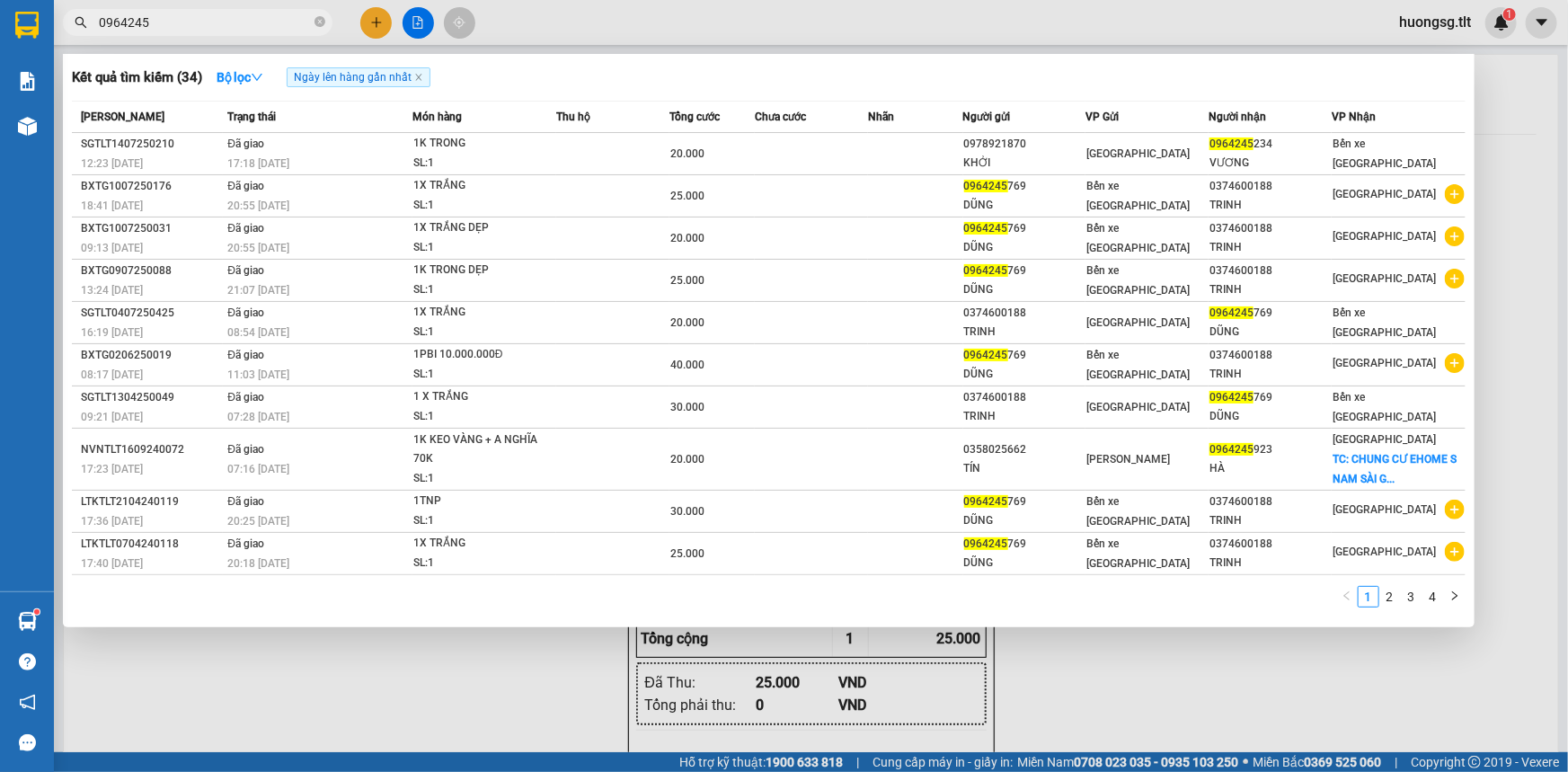 click on "0964245" at bounding box center [198, 22] 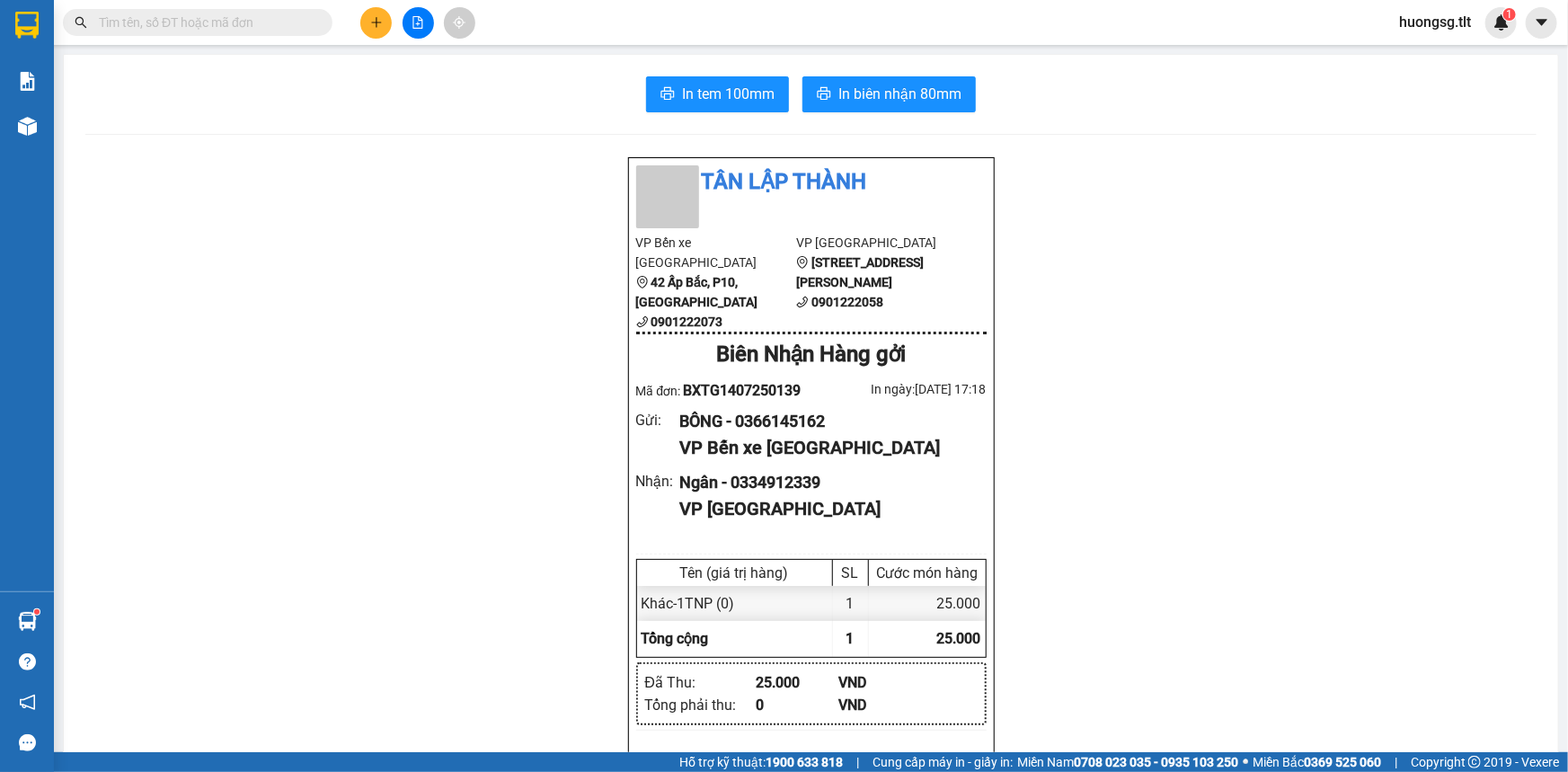 click at bounding box center (205, 22) 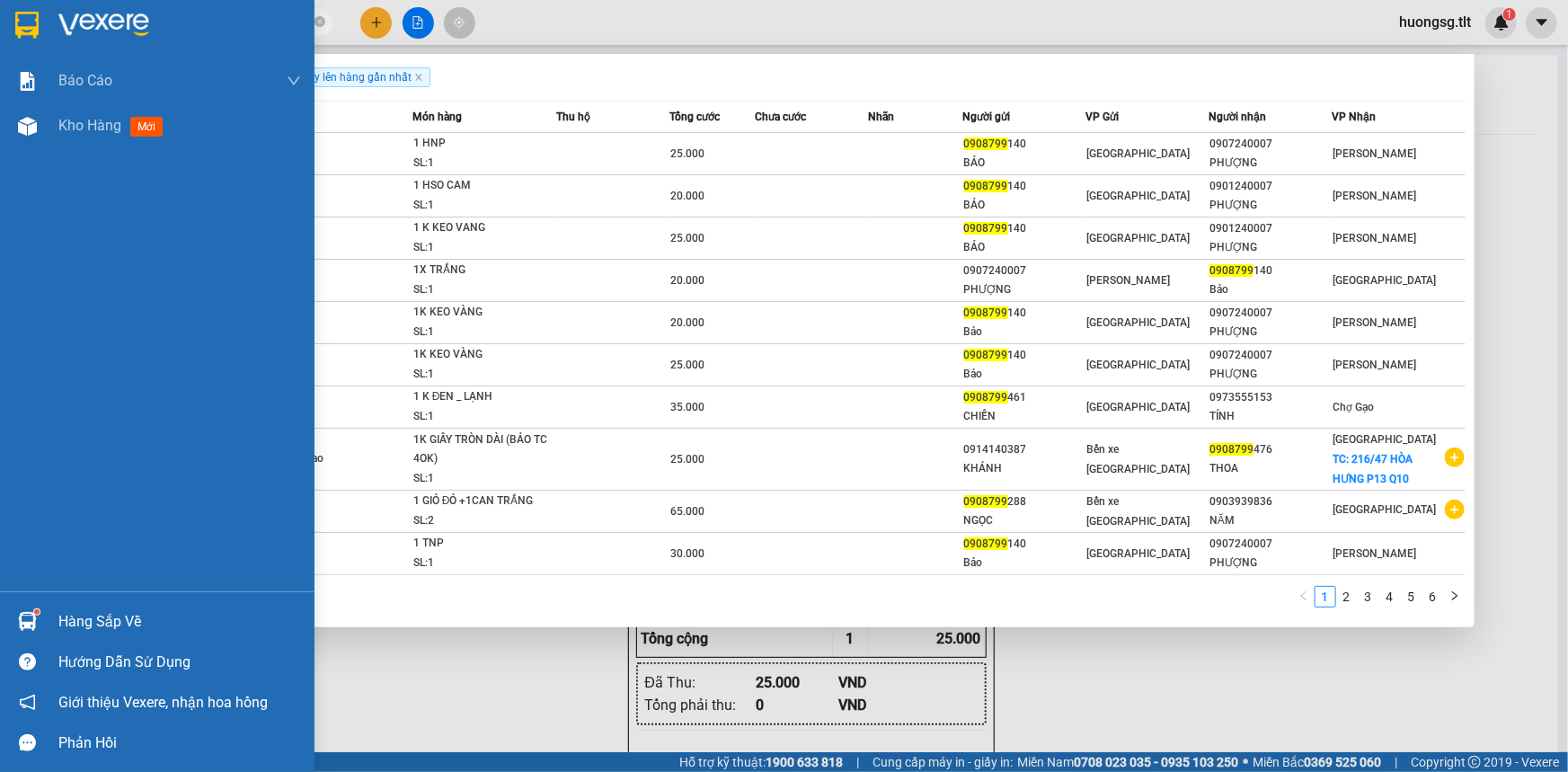 type on "0908799" 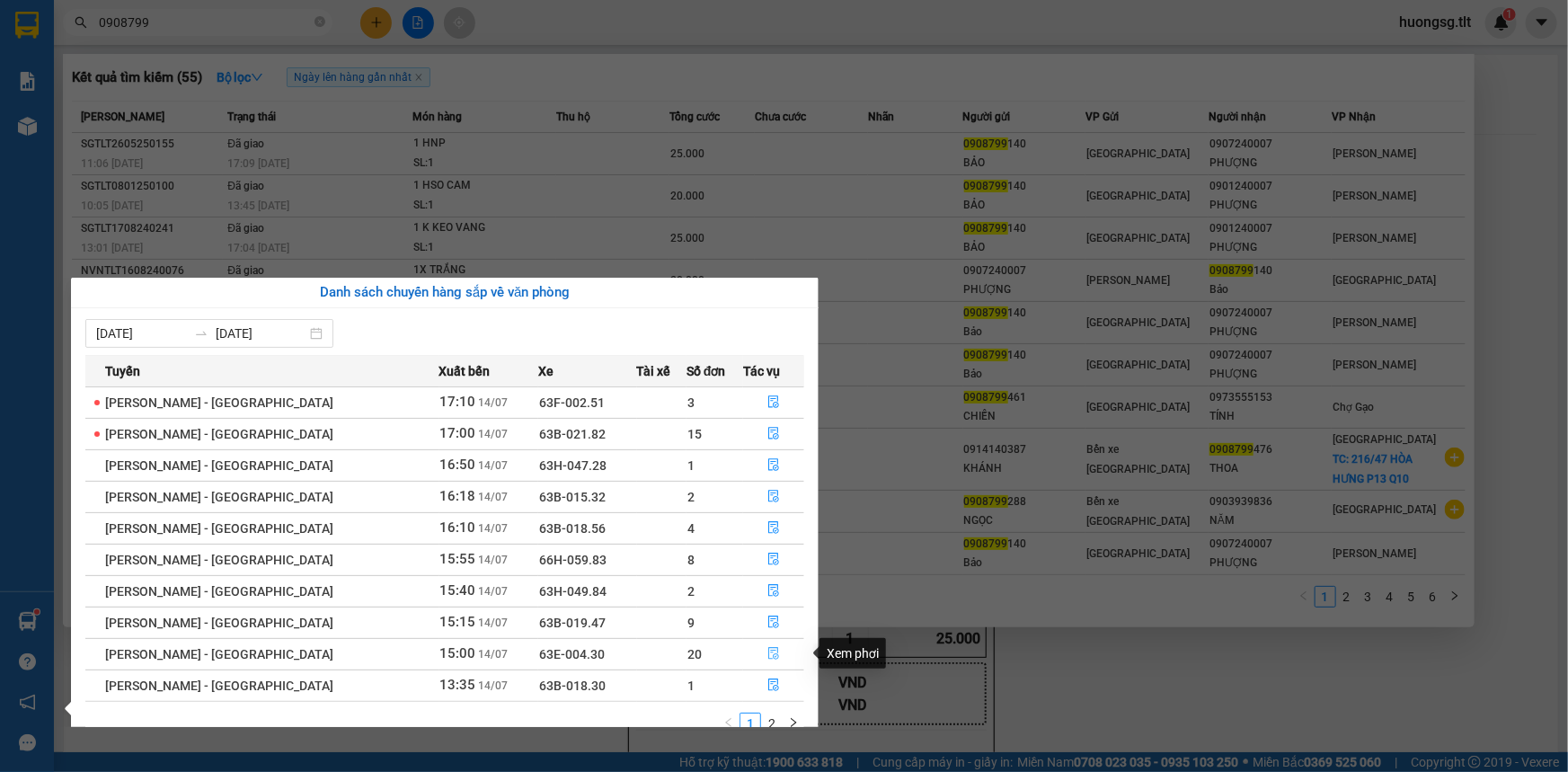 click 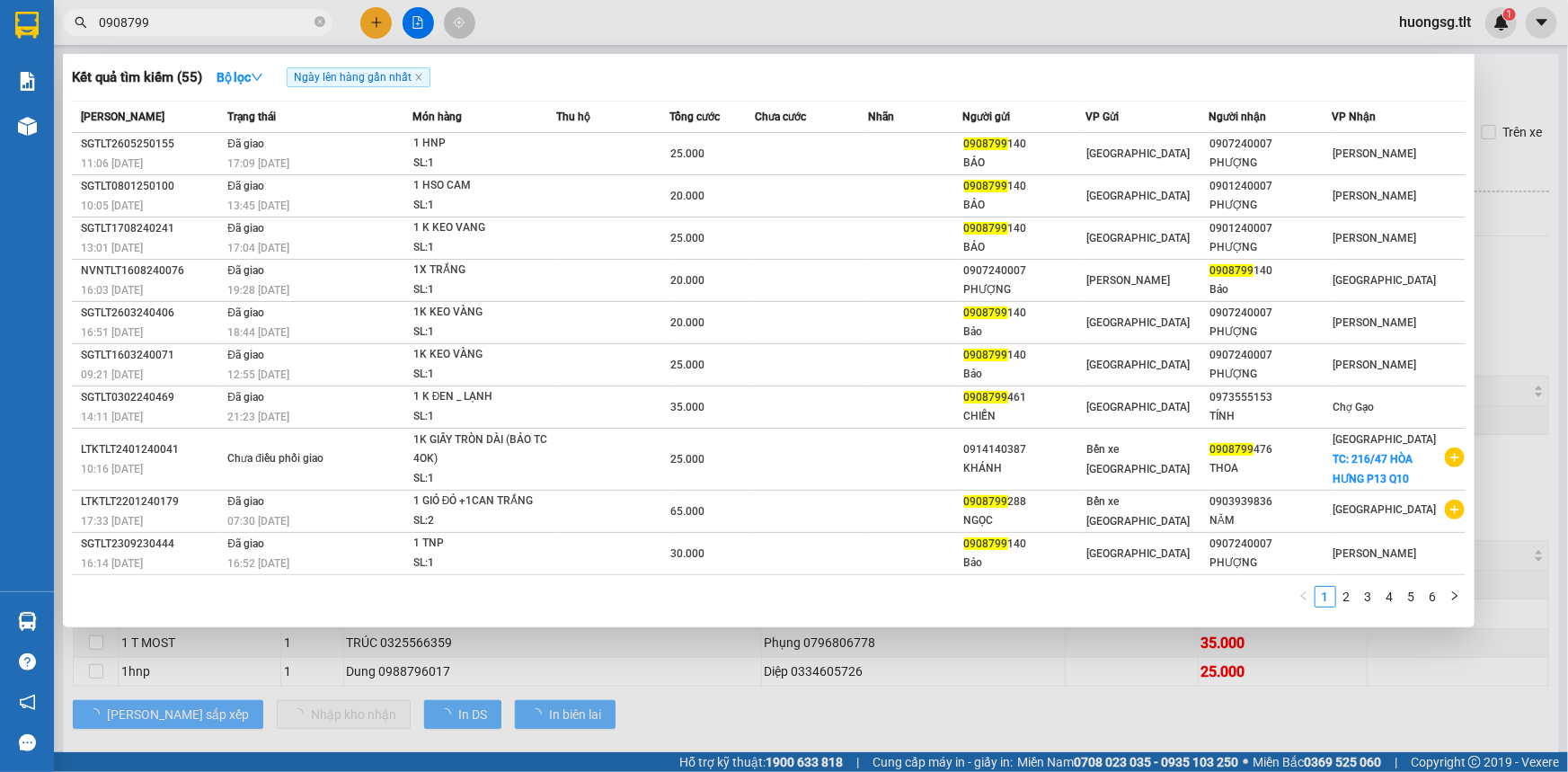 click at bounding box center [784, 386] 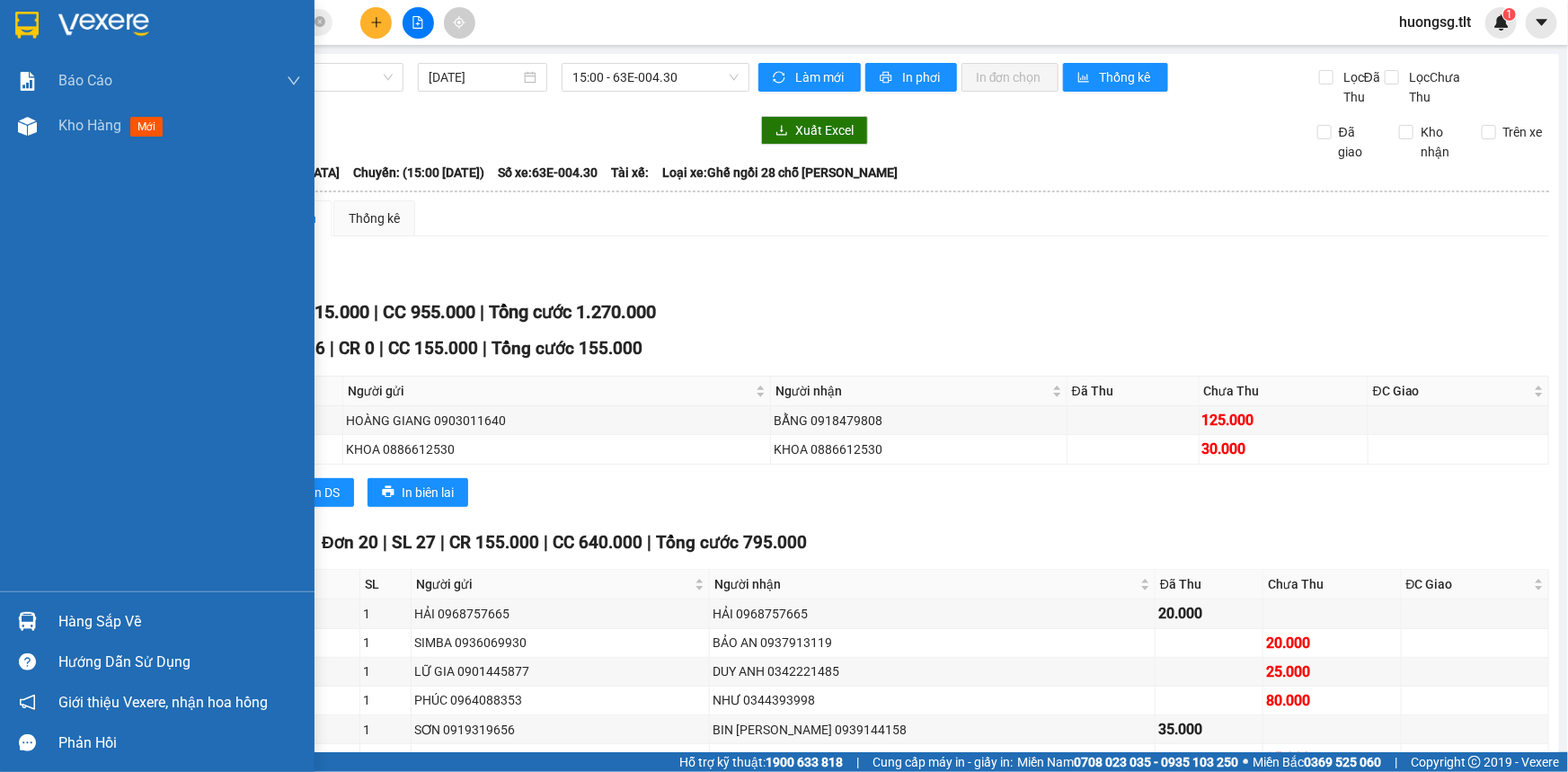 click on "Hướng dẫn sử dụng" at bounding box center (157, 661) 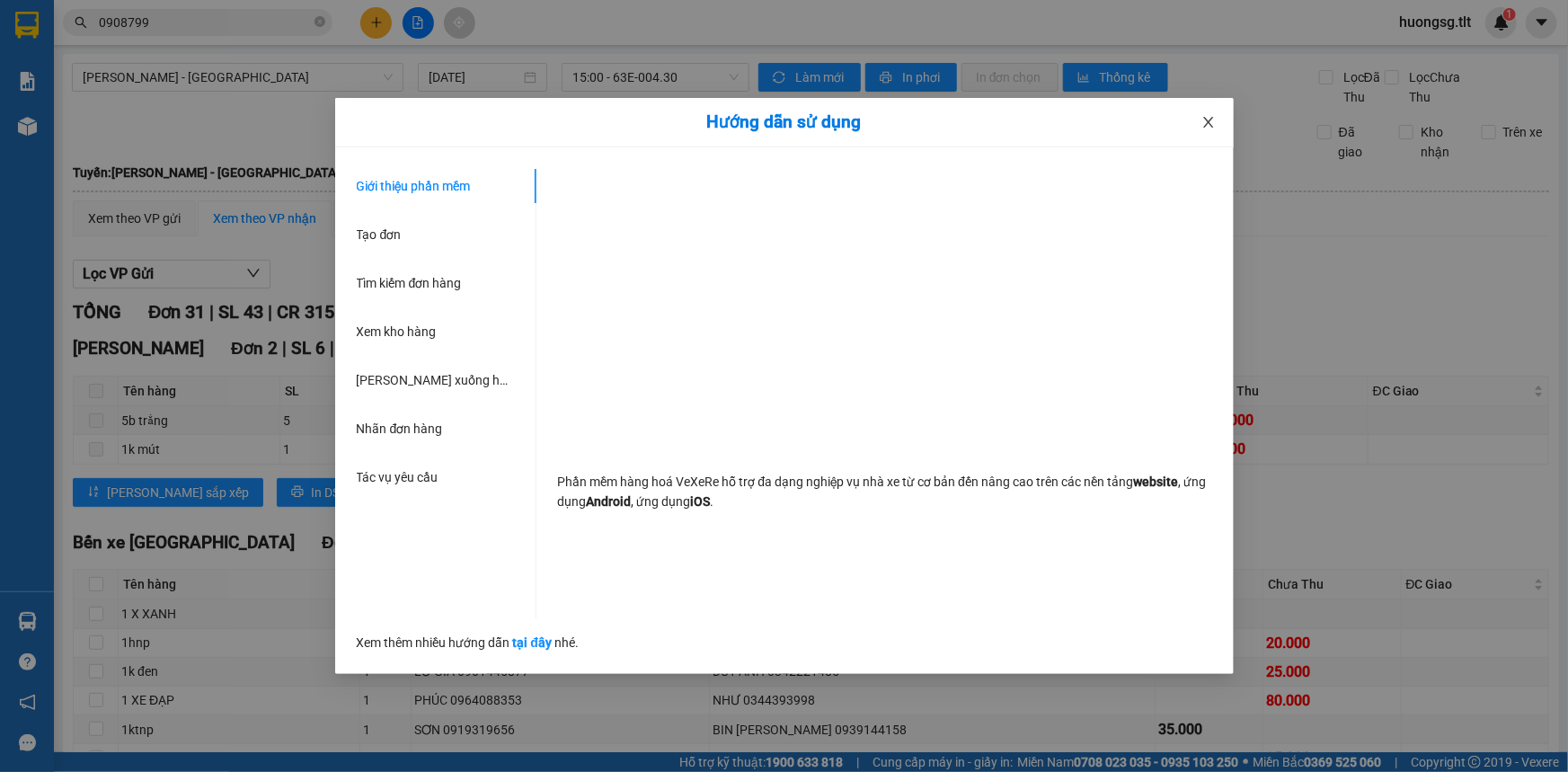 click 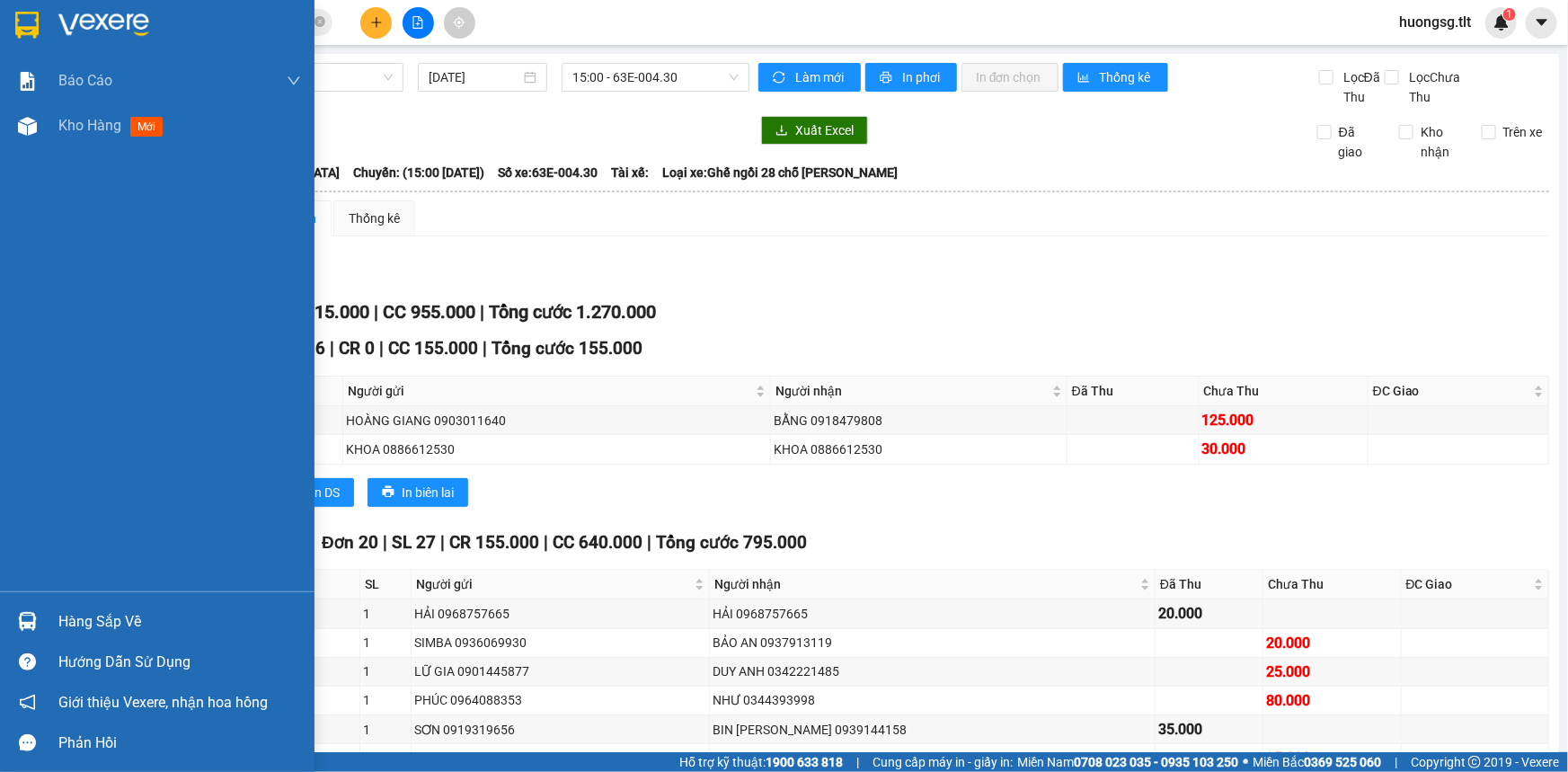 click at bounding box center [27, 621] 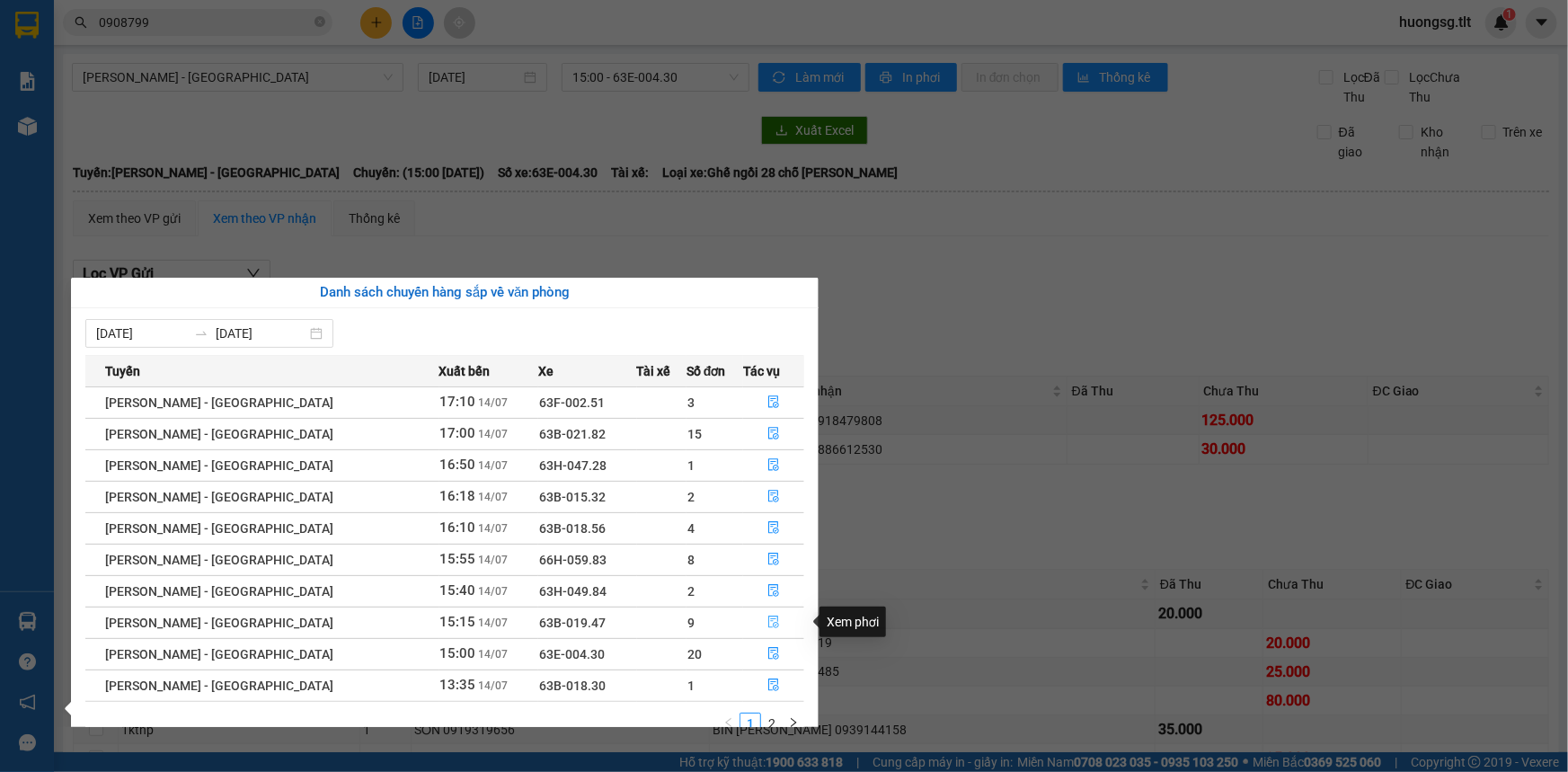 click 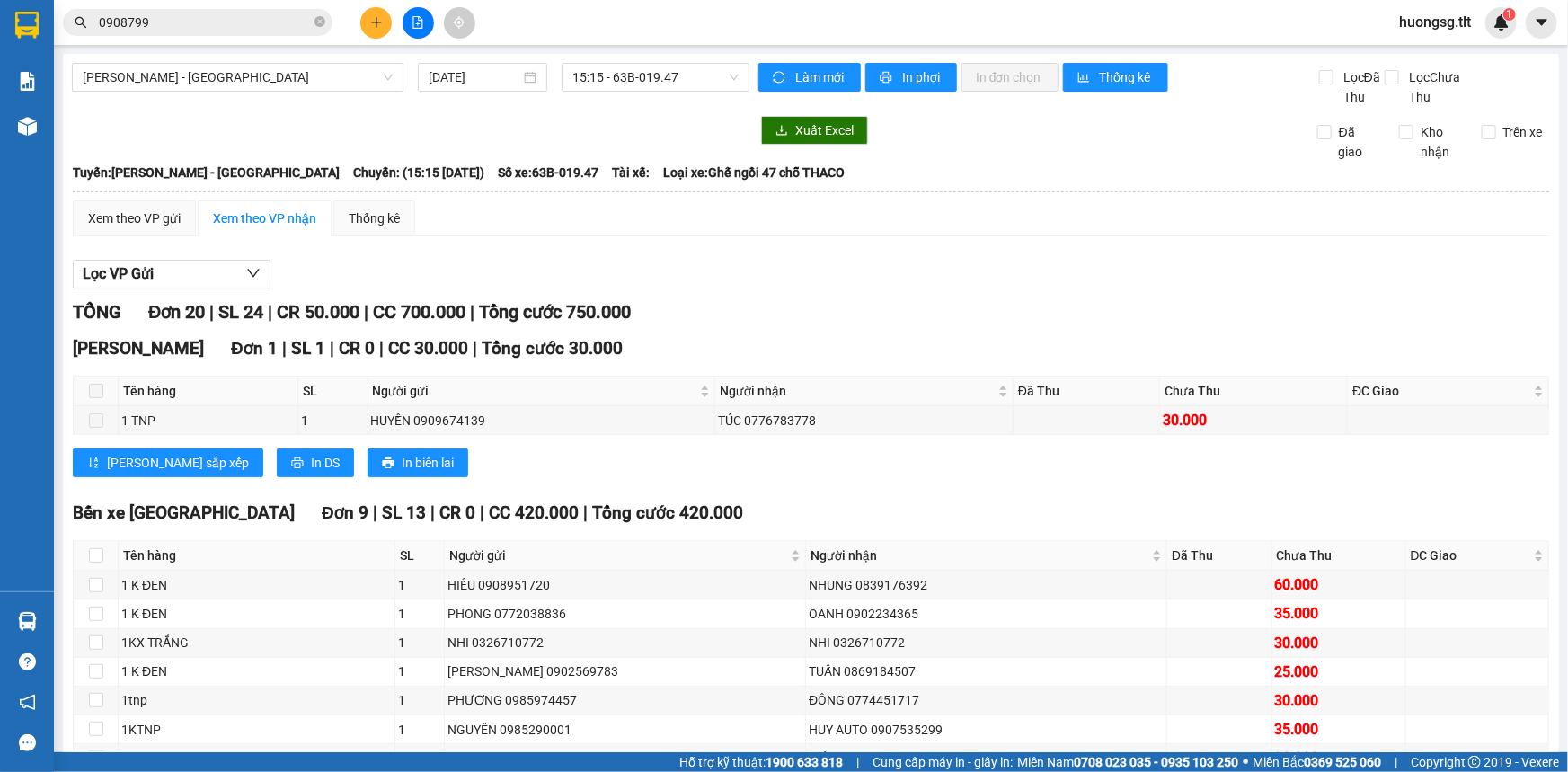 click 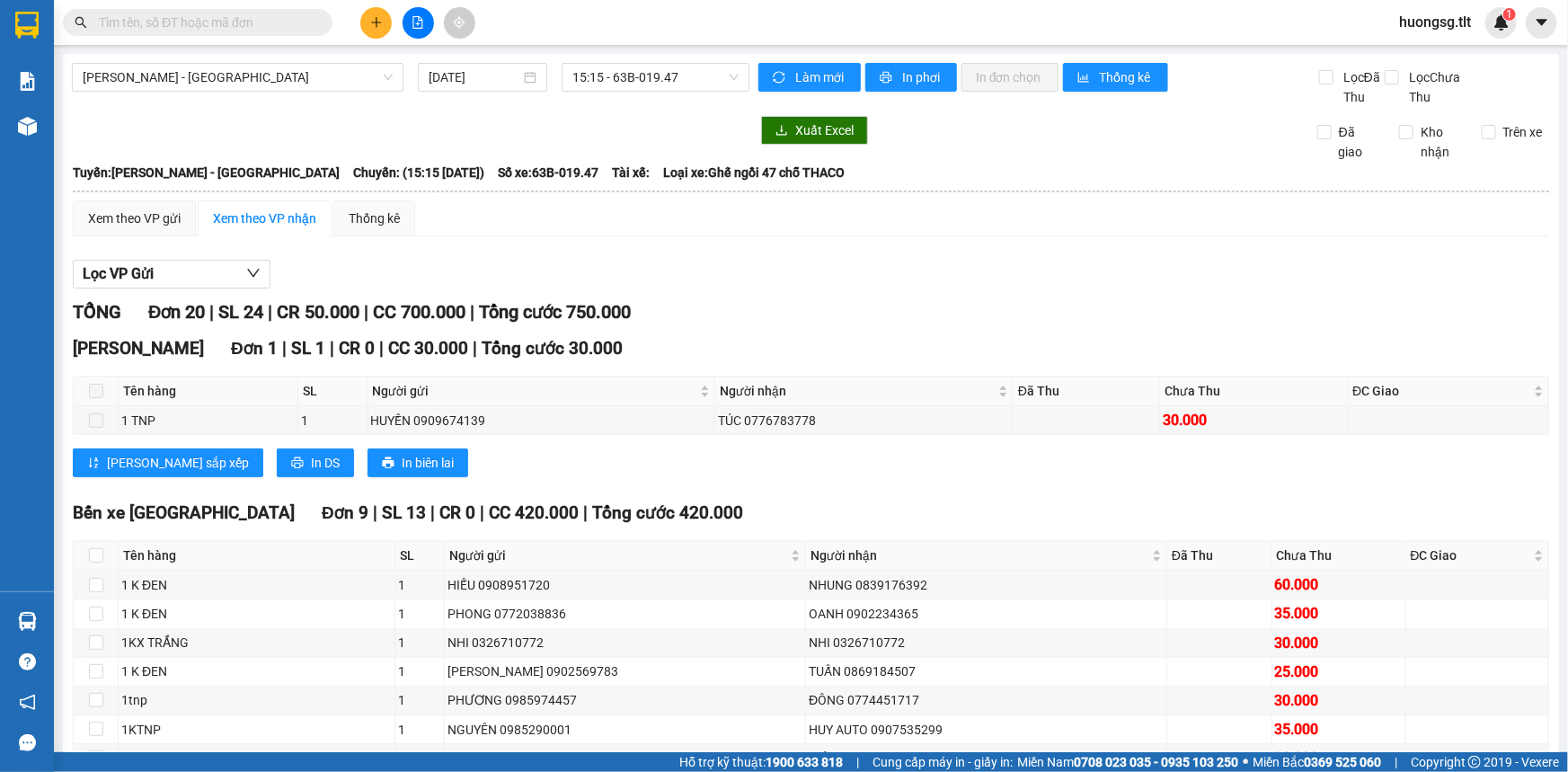 click at bounding box center (205, 22) 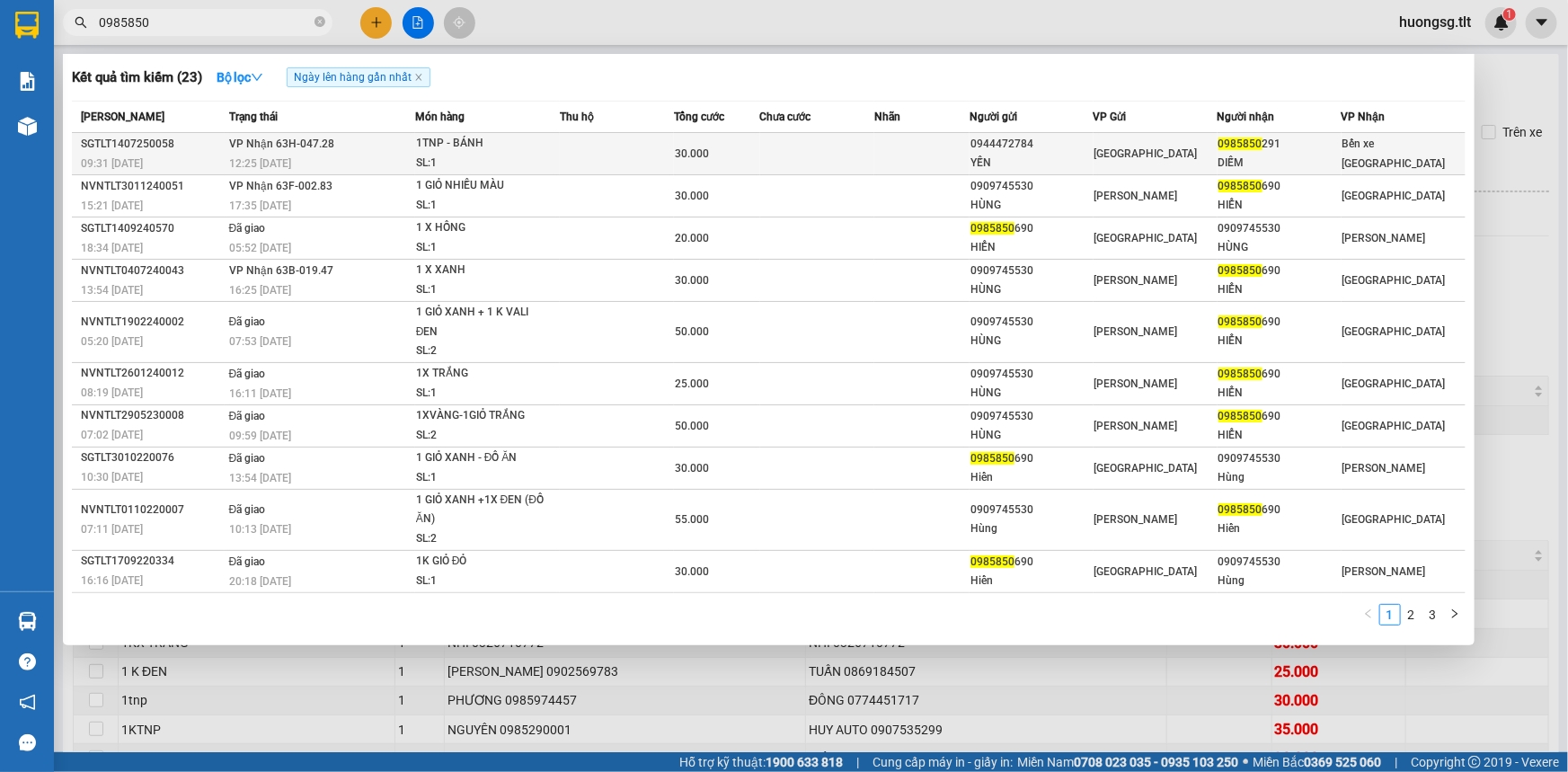 type on "0985850" 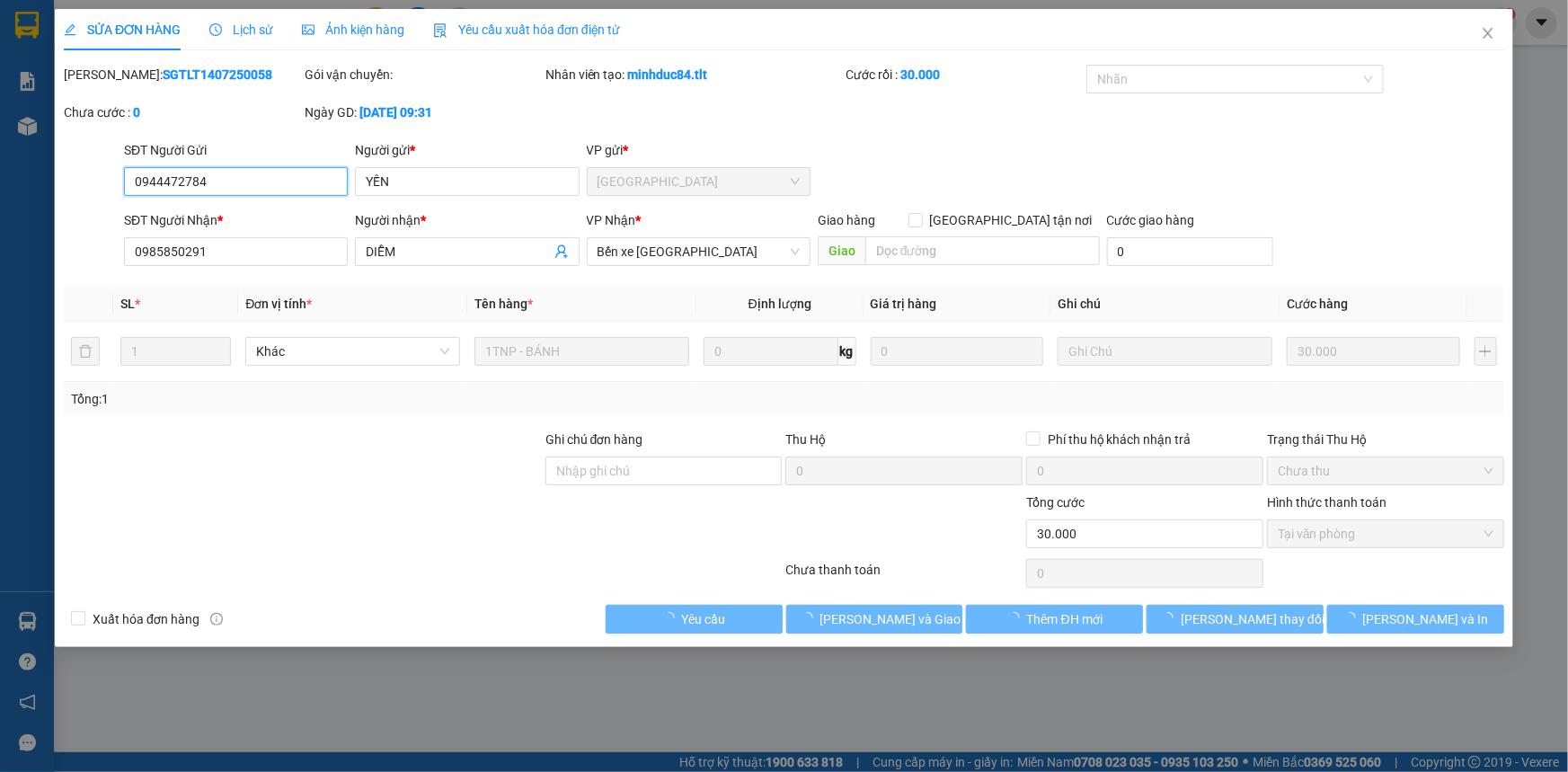 type on "0944472784" 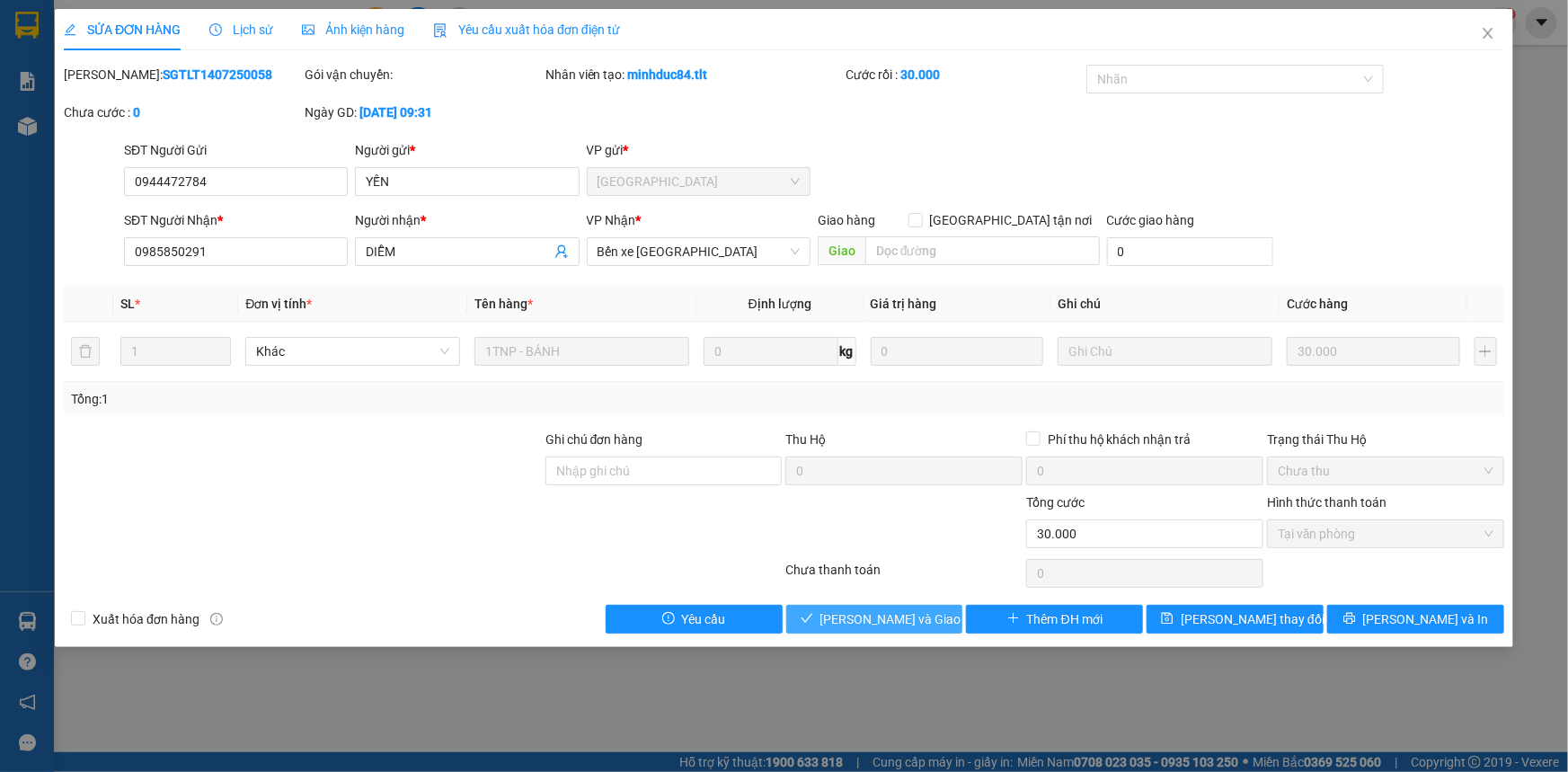 click on "Lưu và Giao hàng" at bounding box center [907, 619] 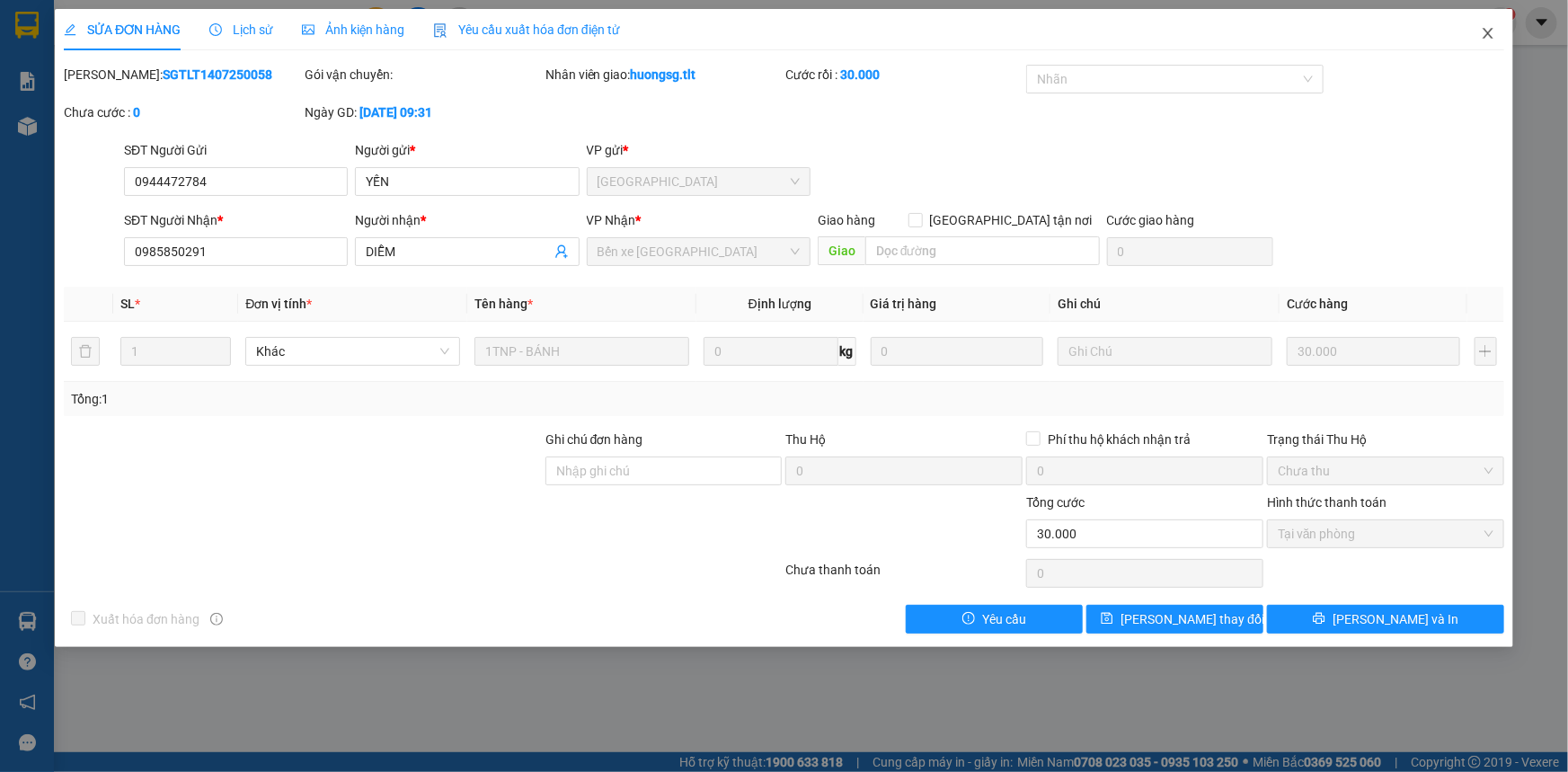 click 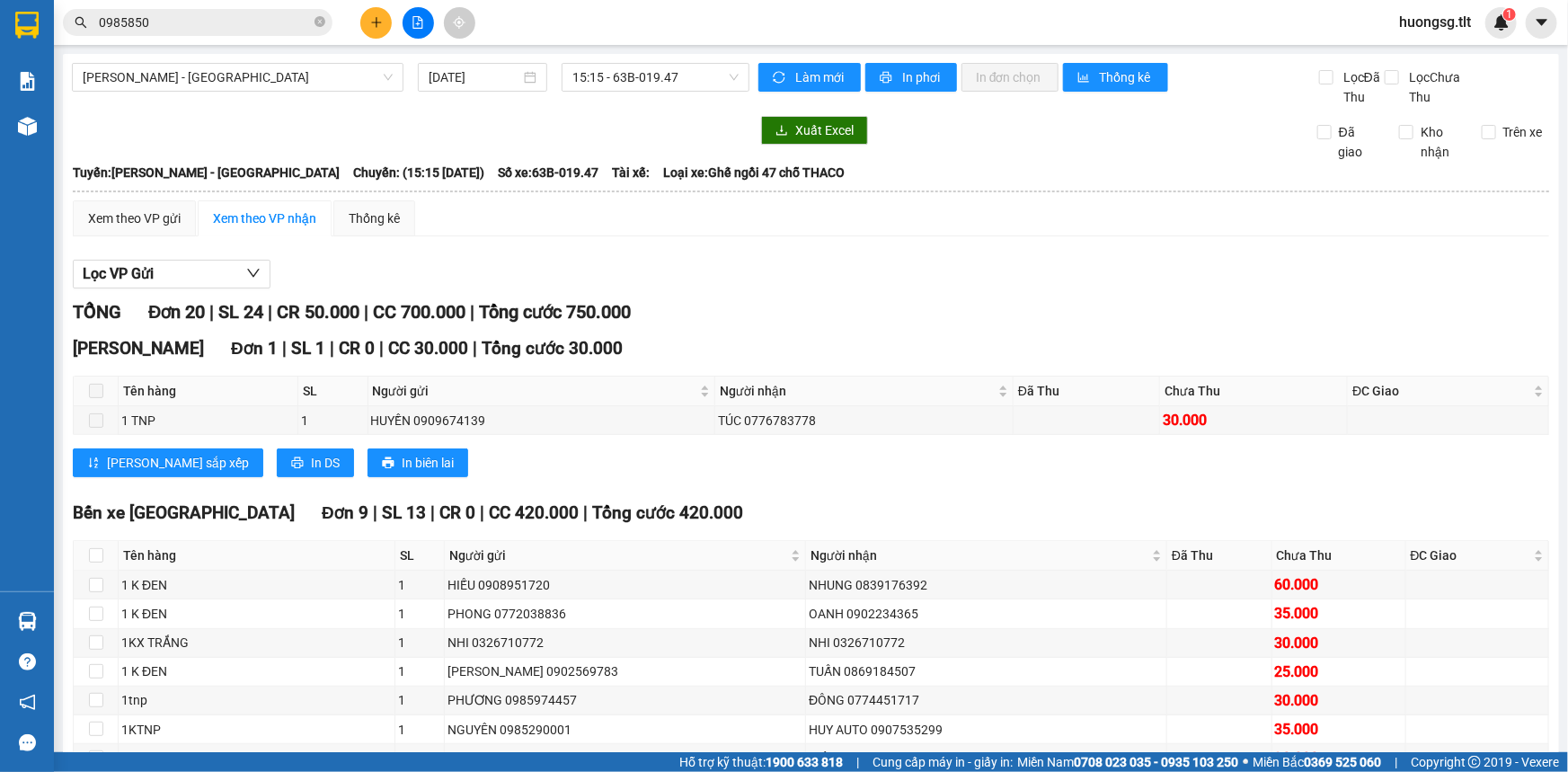 click on "0985850" at bounding box center (205, 22) 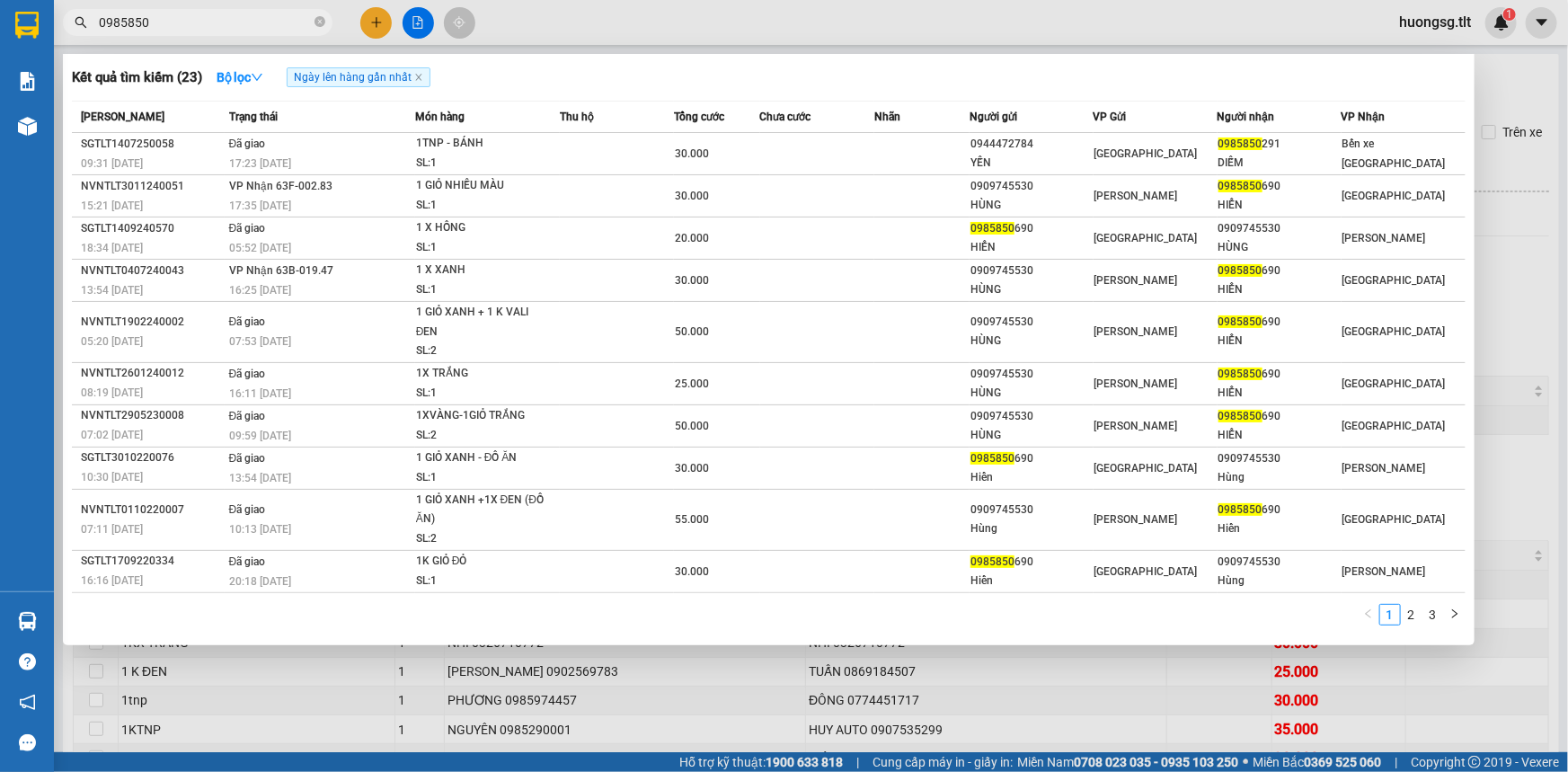 click 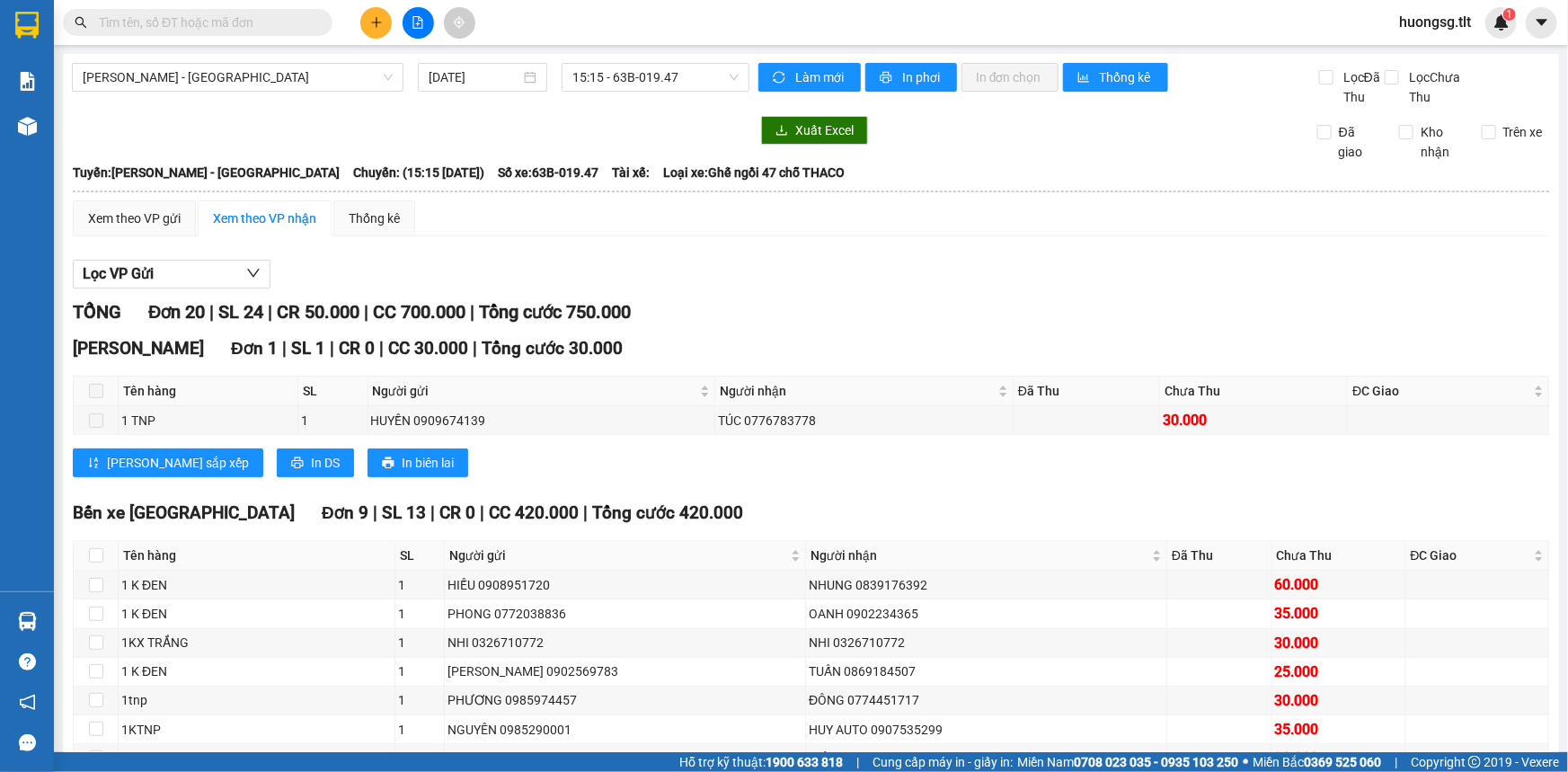 click at bounding box center (205, 22) 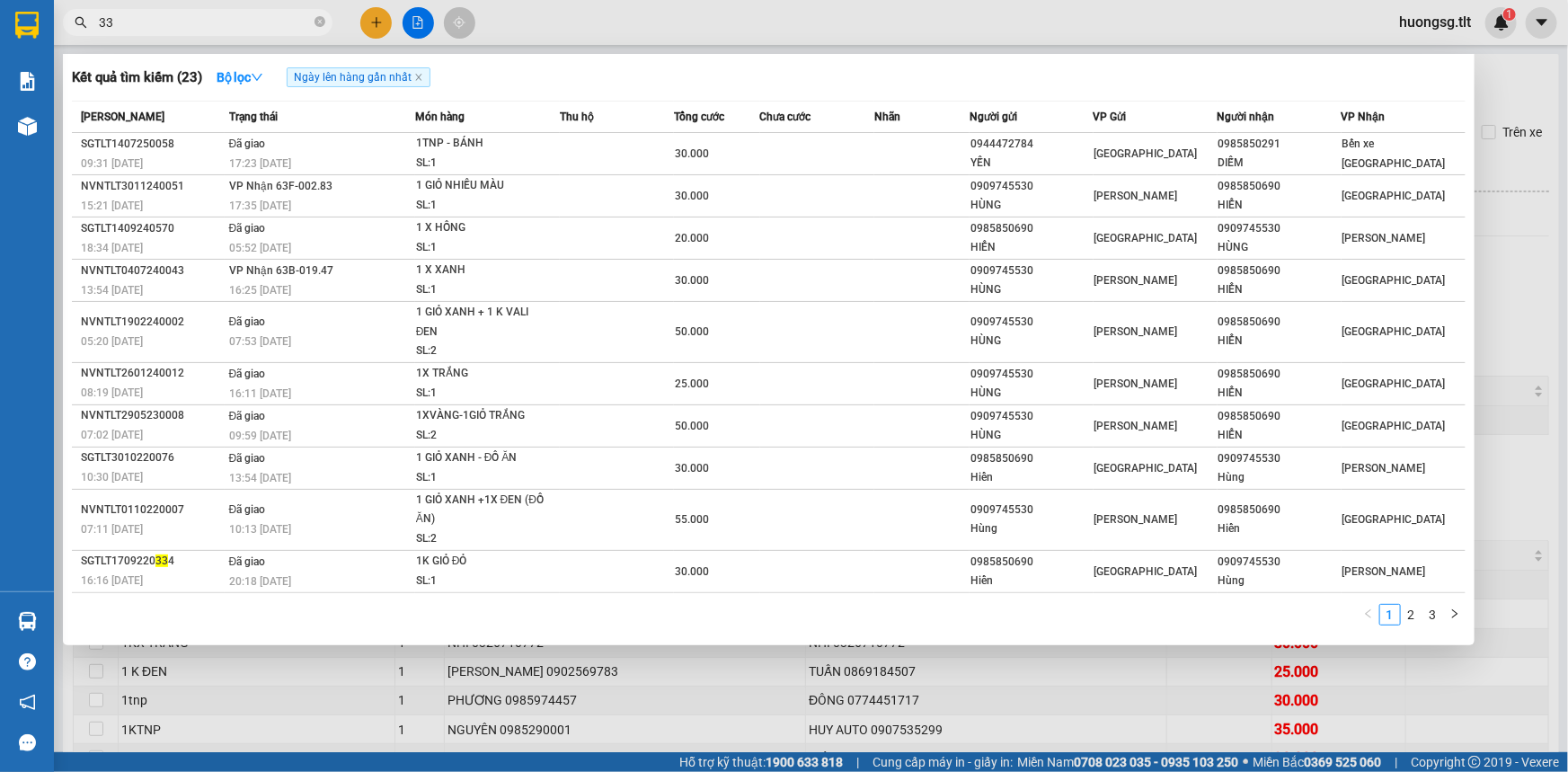 type on "339" 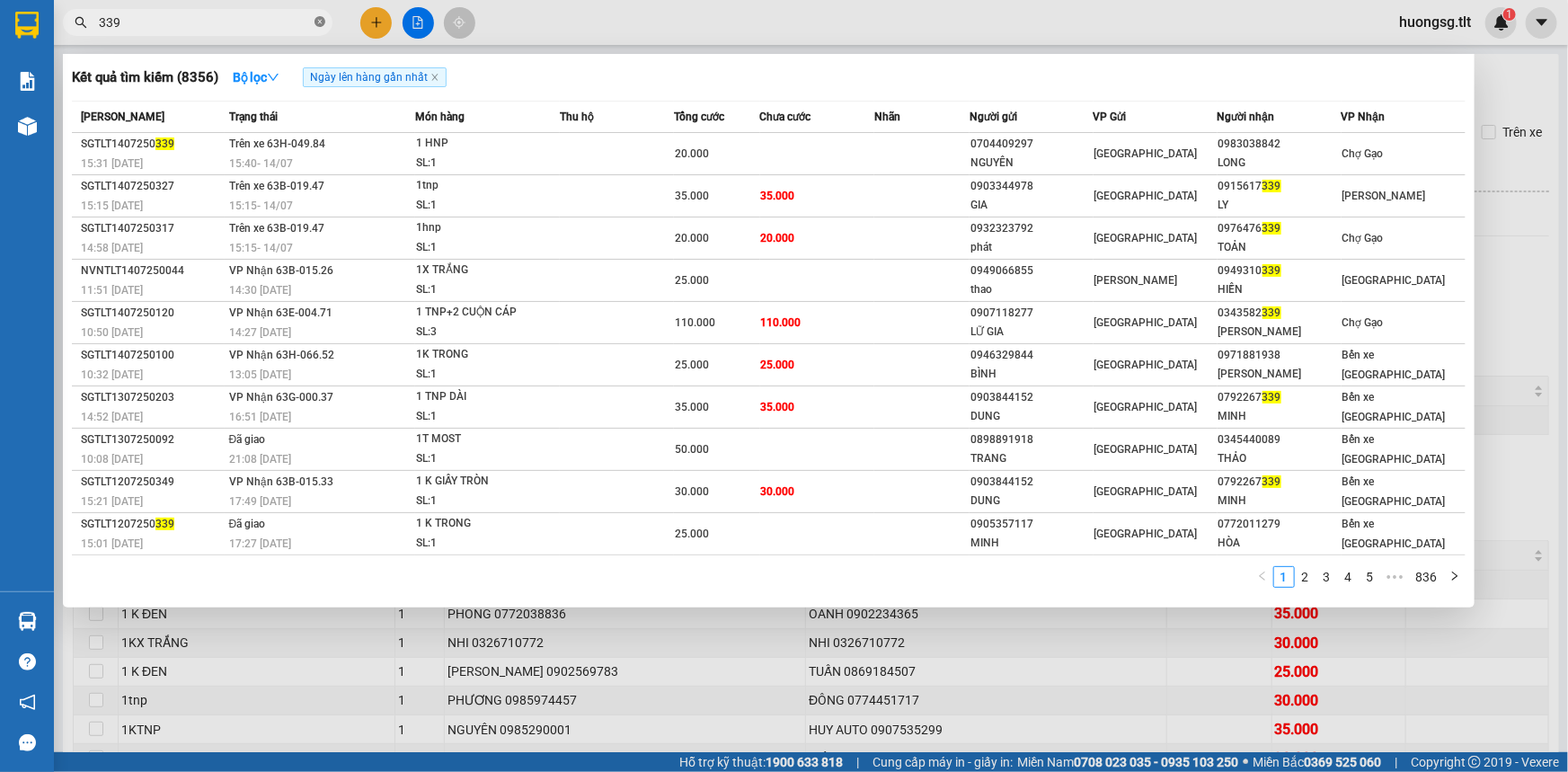 click 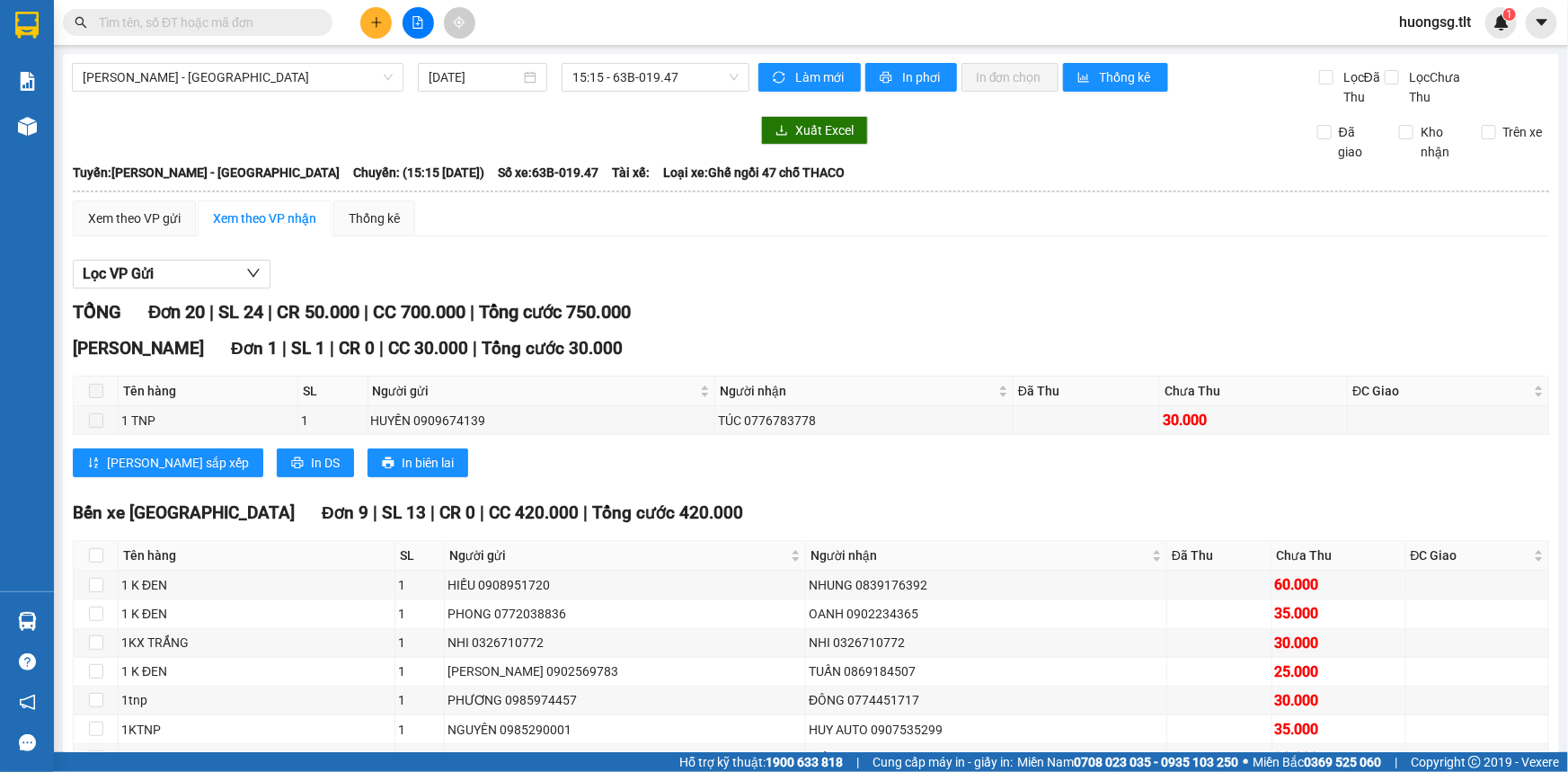 click at bounding box center [205, 22] 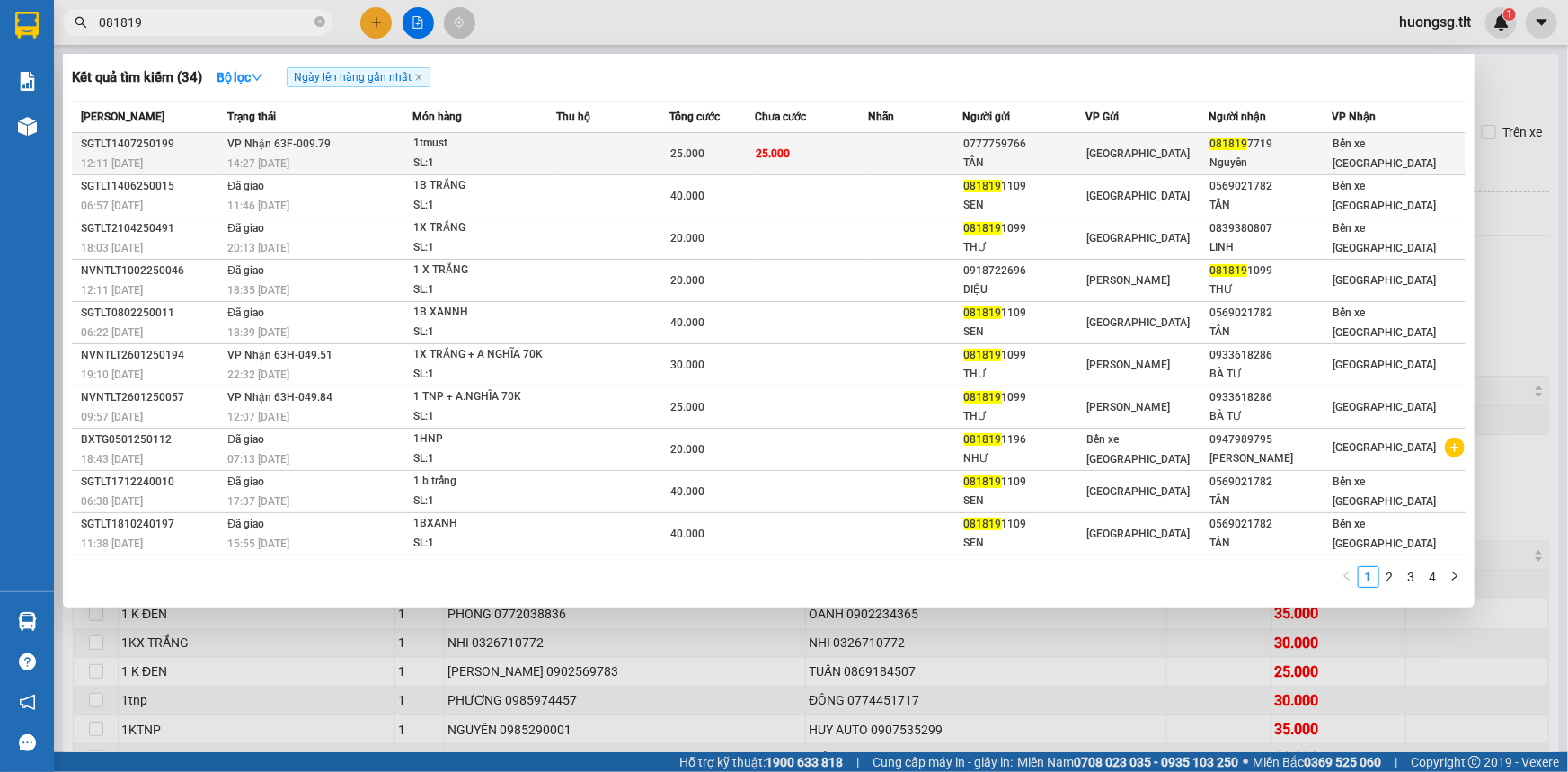 type on "081819" 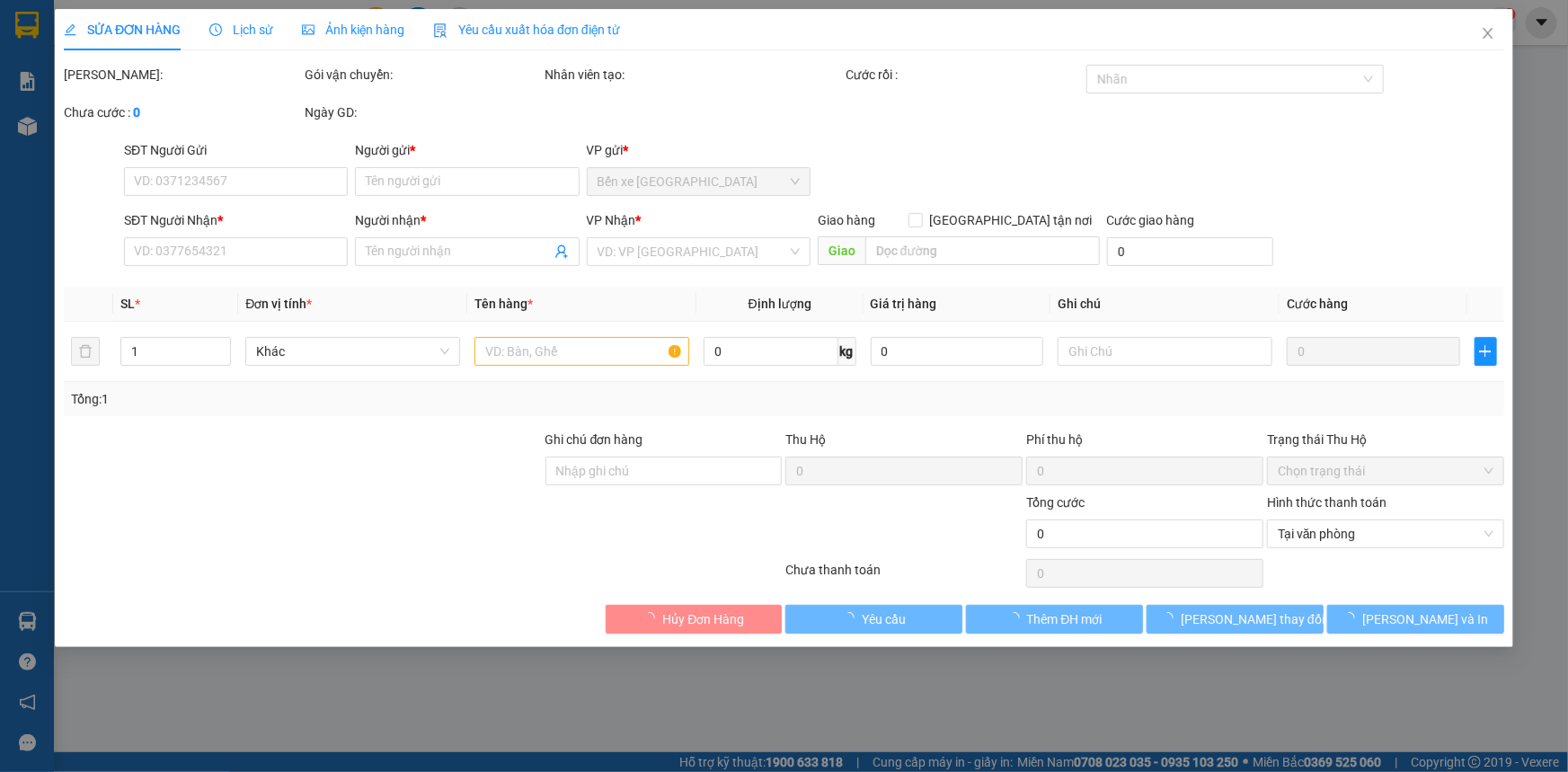 type on "0777759766" 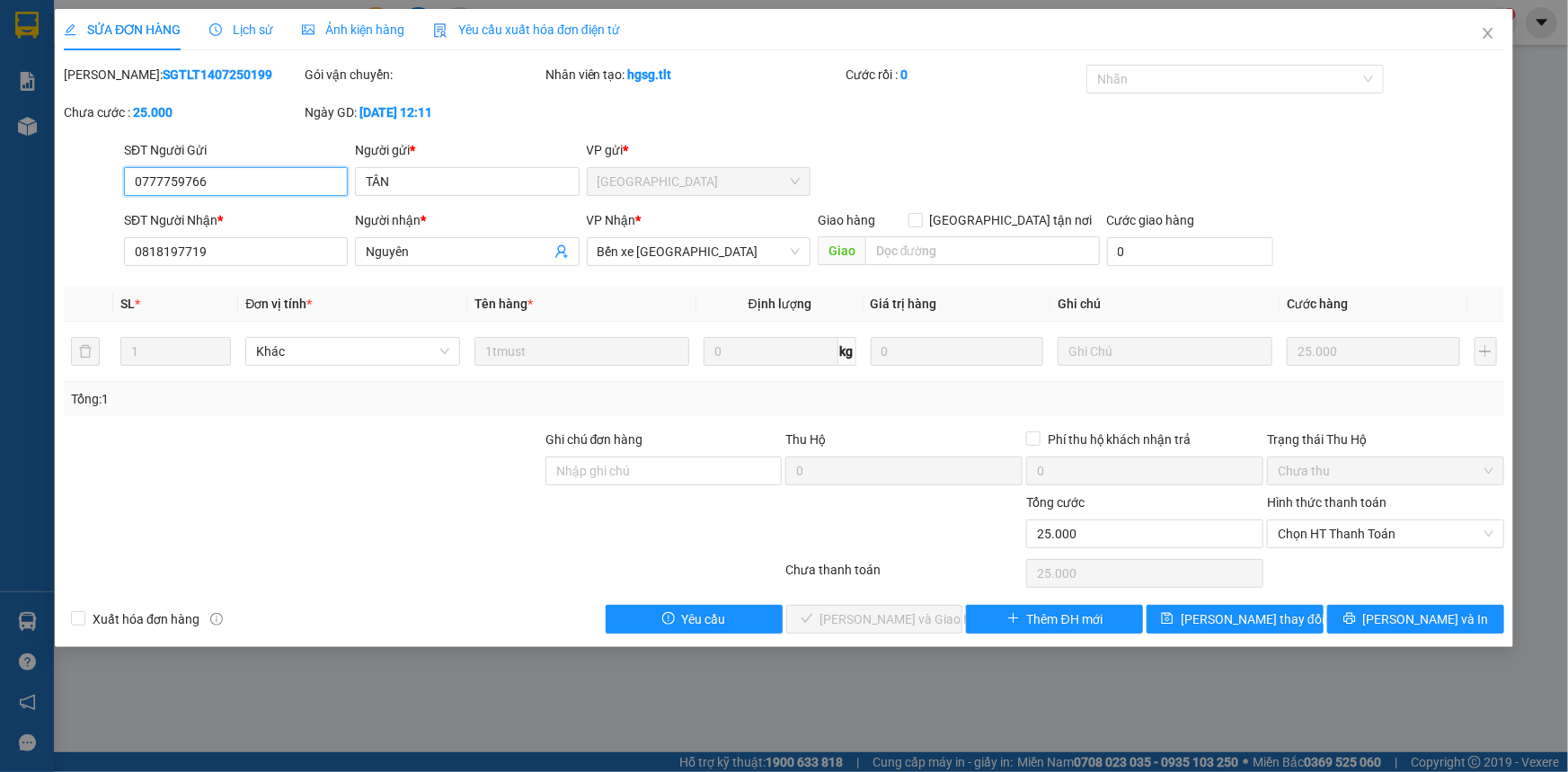 drag, startPoint x: 1321, startPoint y: 543, endPoint x: 1319, endPoint y: 570, distance: 27.073973 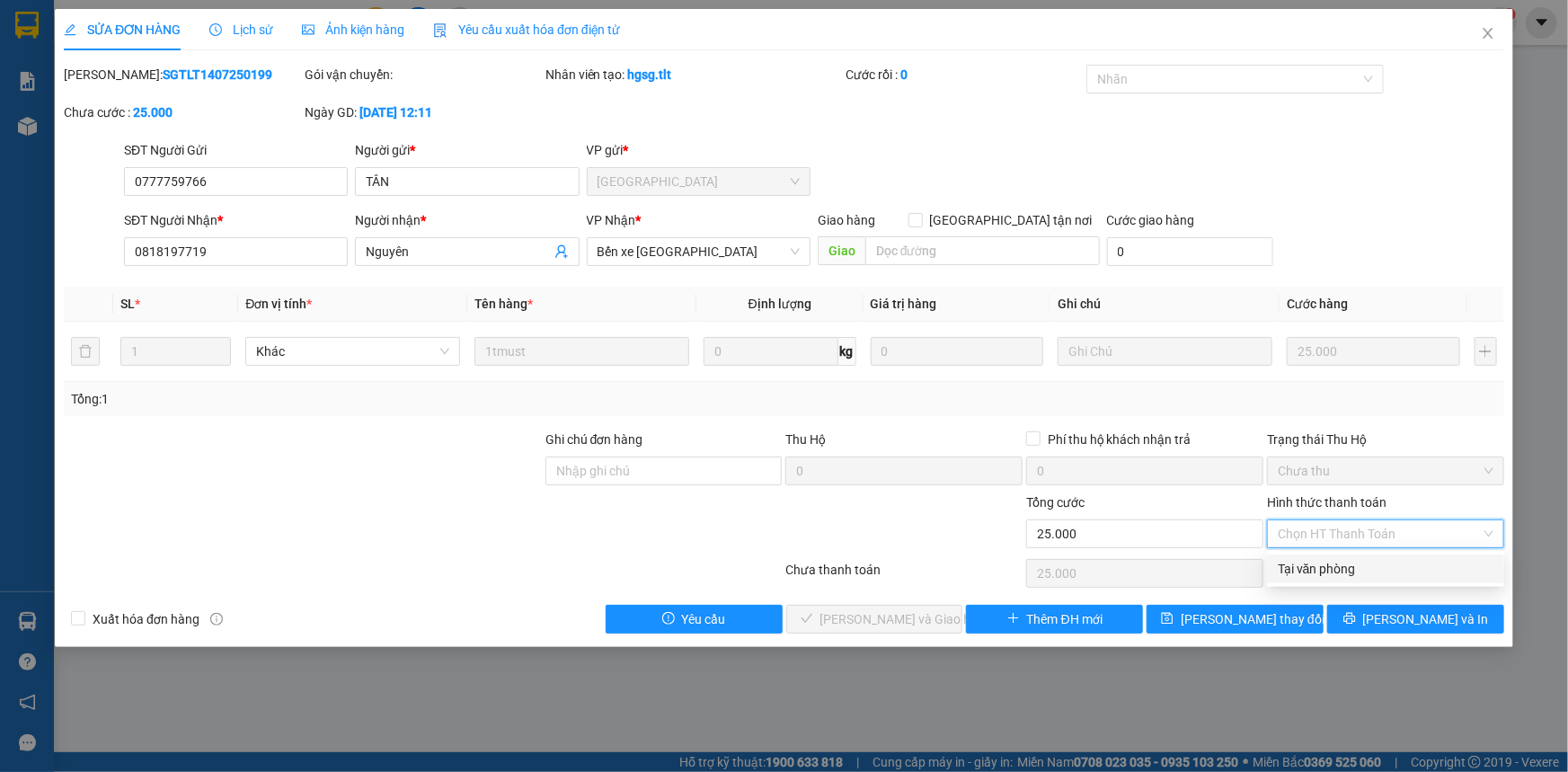 click on "Tại văn phòng" at bounding box center (1386, 569) 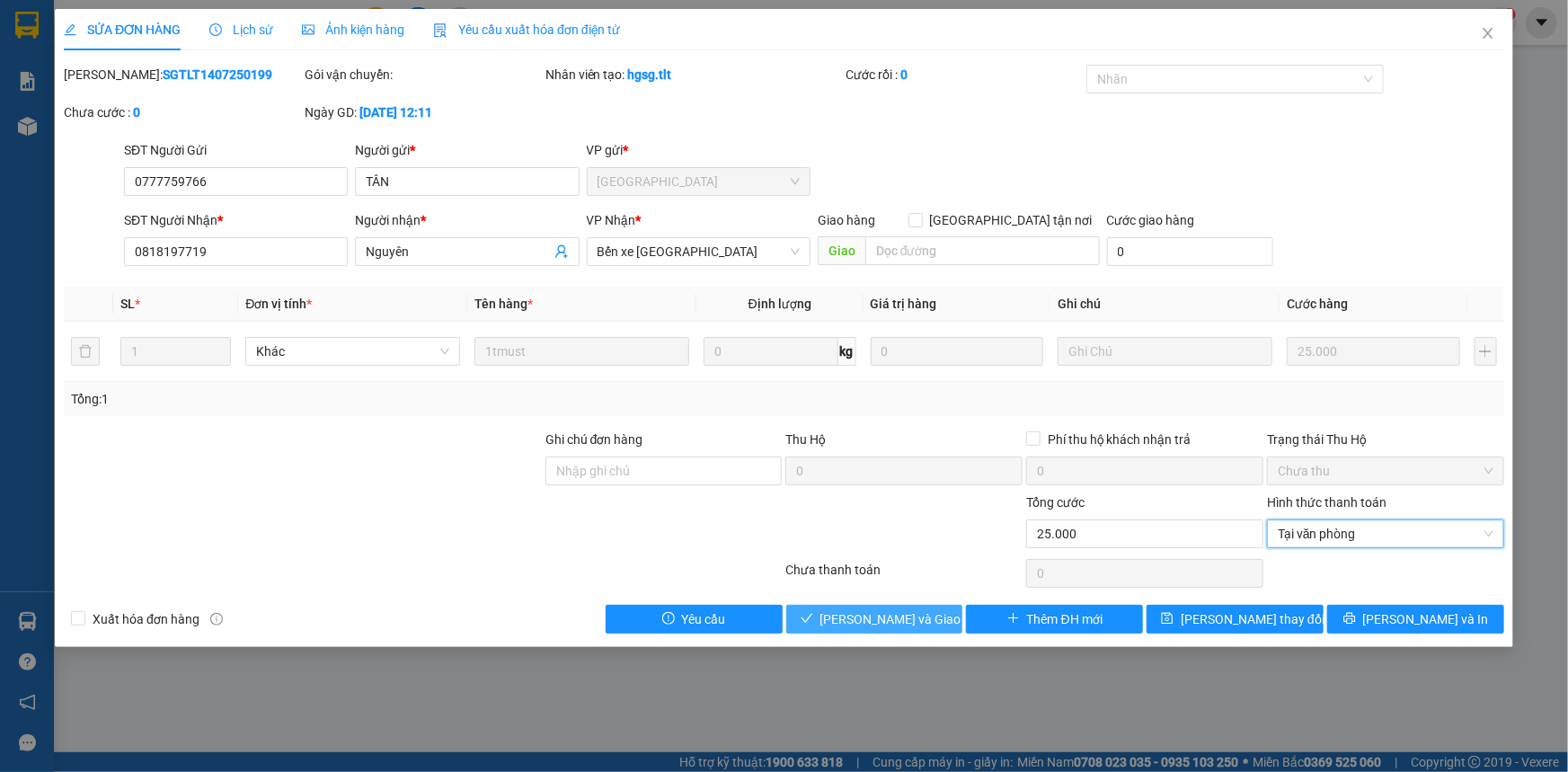 click on "Lưu và Giao hàng" at bounding box center [907, 619] 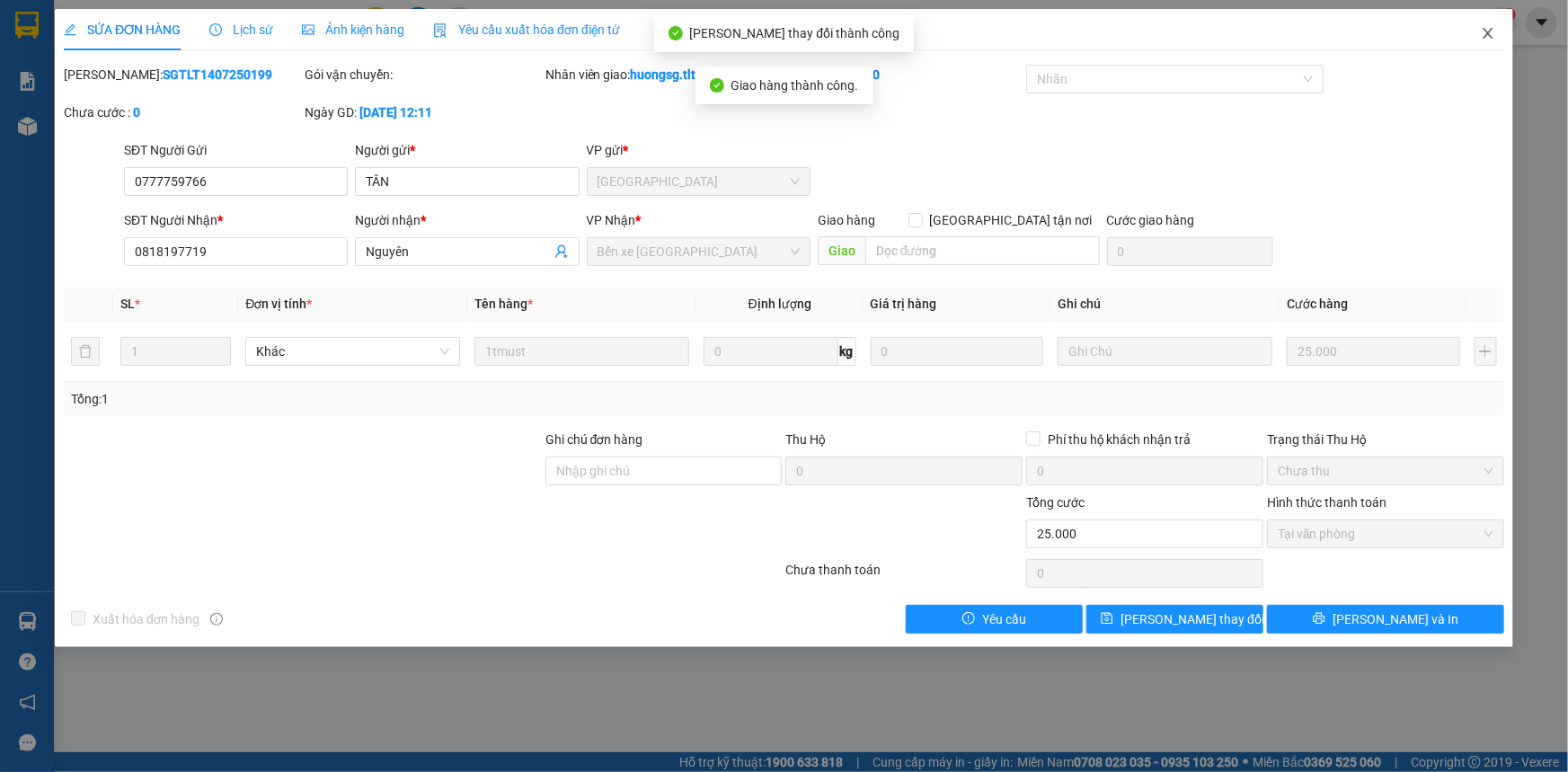 click 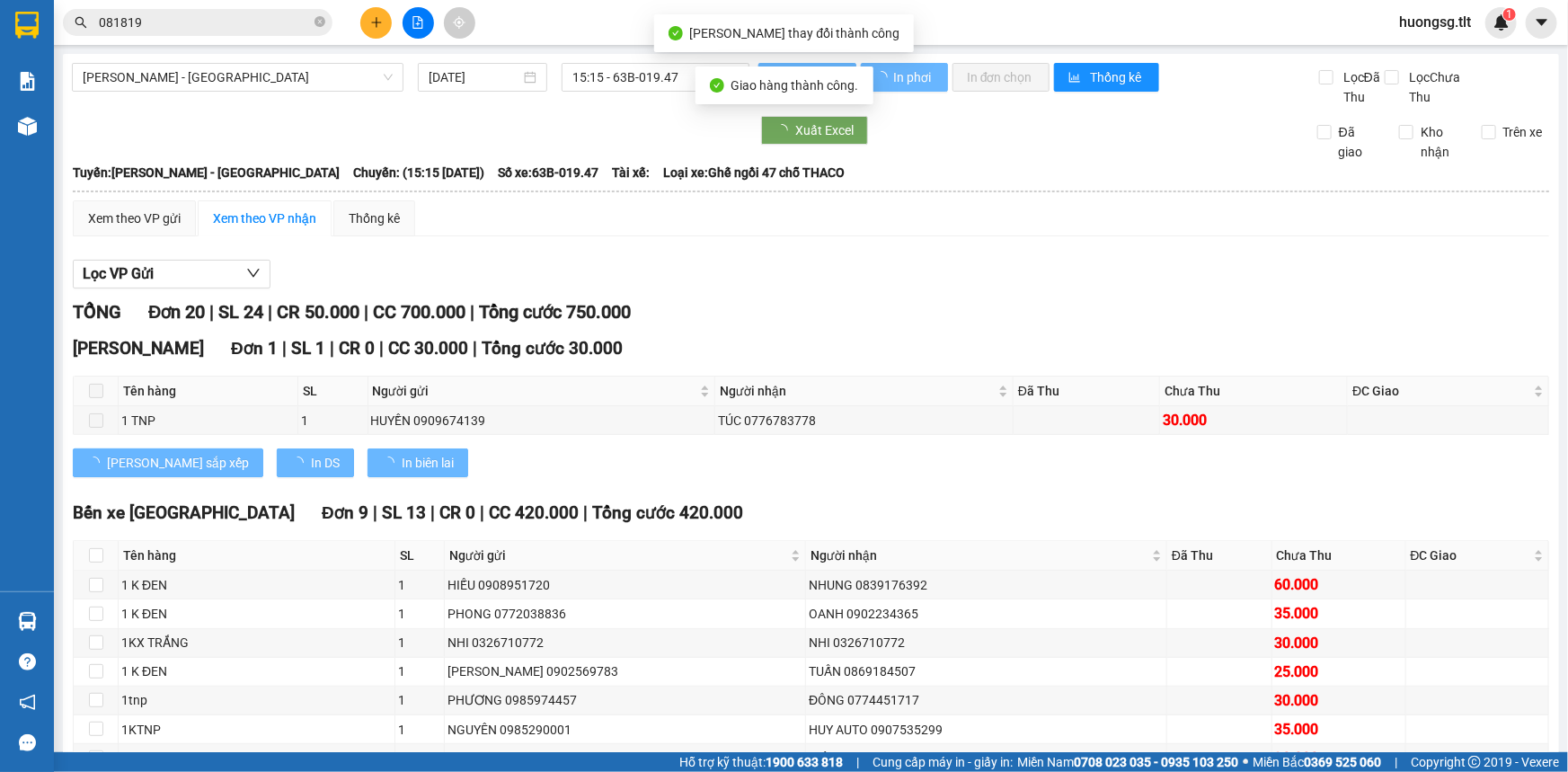 click on "081819" at bounding box center [205, 22] 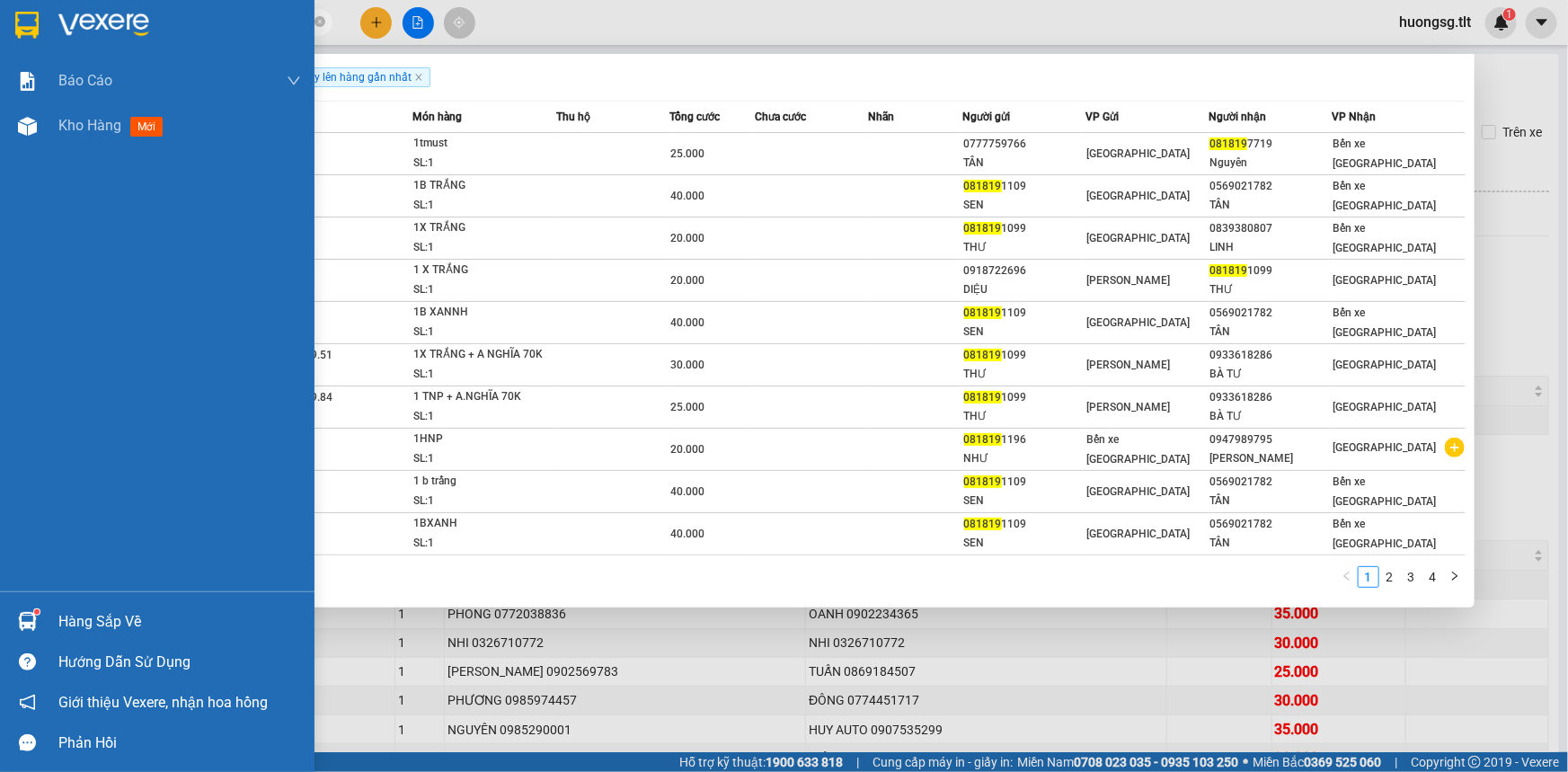 drag, startPoint x: 56, startPoint y: 610, endPoint x: 46, endPoint y: 610, distance: 10 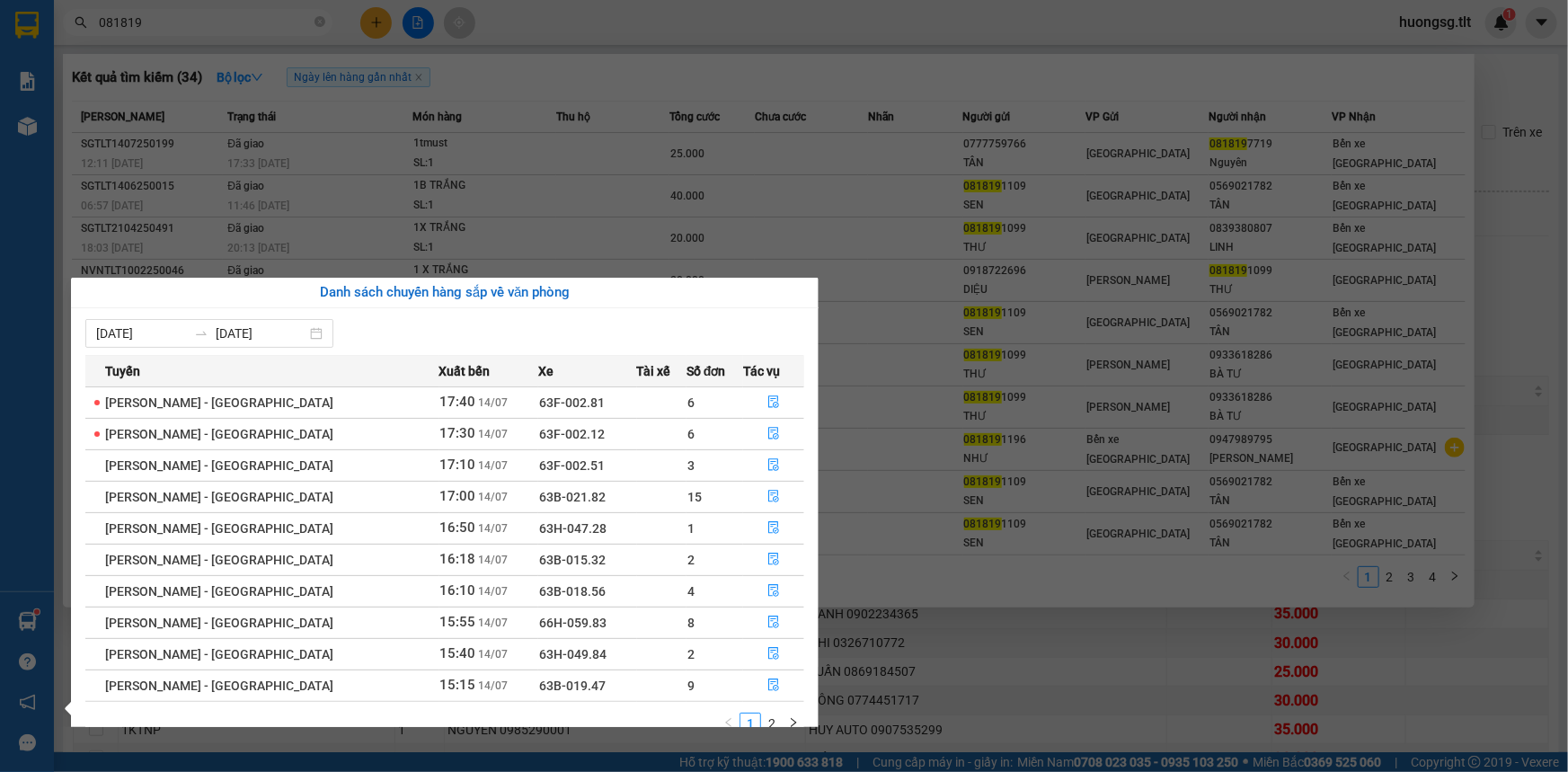 click on "Kết quả tìm kiếm ( 34 )  Bộ lọc  Ngày lên hàng gần nhất Mã ĐH Trạng thái Món hàng Thu hộ Tổng cước Chưa cước Nhãn Người gửi VP Gửi Người nhận VP Nhận SGTLT1407250199 12:11 - 14/07 Đã giao   17:33 - 14/07 1tmust SL:  1 25.000 0777759766 TÂN Sài Gòn 081819 7719 Nguyên Bến xe Tiền Giang SGTLT1406250015 06:57 - 14/06 Đã giao   11:46 - 14/06 1B TRẮNG SL:  1 40.000 081819 1109 SEN Sài Gòn 0569021782 TÂN Bến xe Tiền Giang SGTLT2104250491 18:03 - 21/04 Đã giao   20:13 - 22/04 1X TRẮNG SL:  1 20.000 081819 1099 THƯ Sài Gòn 0839380807 LINH Bến xe Tiền Giang NVNTLT1002250046 12:11 - 10/02 Đã giao   18:35 - 11/02 1 X TRẮNG SL:  1 20.000 0918722696 DIỆU Nguyễn Văn Nguyễn 081819 1099 THƯ Sài Gòn SGTLT0802250011 06:22 - 08/02 Đã giao   18:39 - 09/02 1B XANNH SL:  1 40.000 081819 1109 SEN Sài Gòn 0569021782 TÂN Bến xe Tiền Giang NVNTLT2601250194 19:10 - 26/01 VP Nhận   63H-049.51 22:32 - 26/01 SL:  1 30.000 081819 1099" at bounding box center [784, 386] 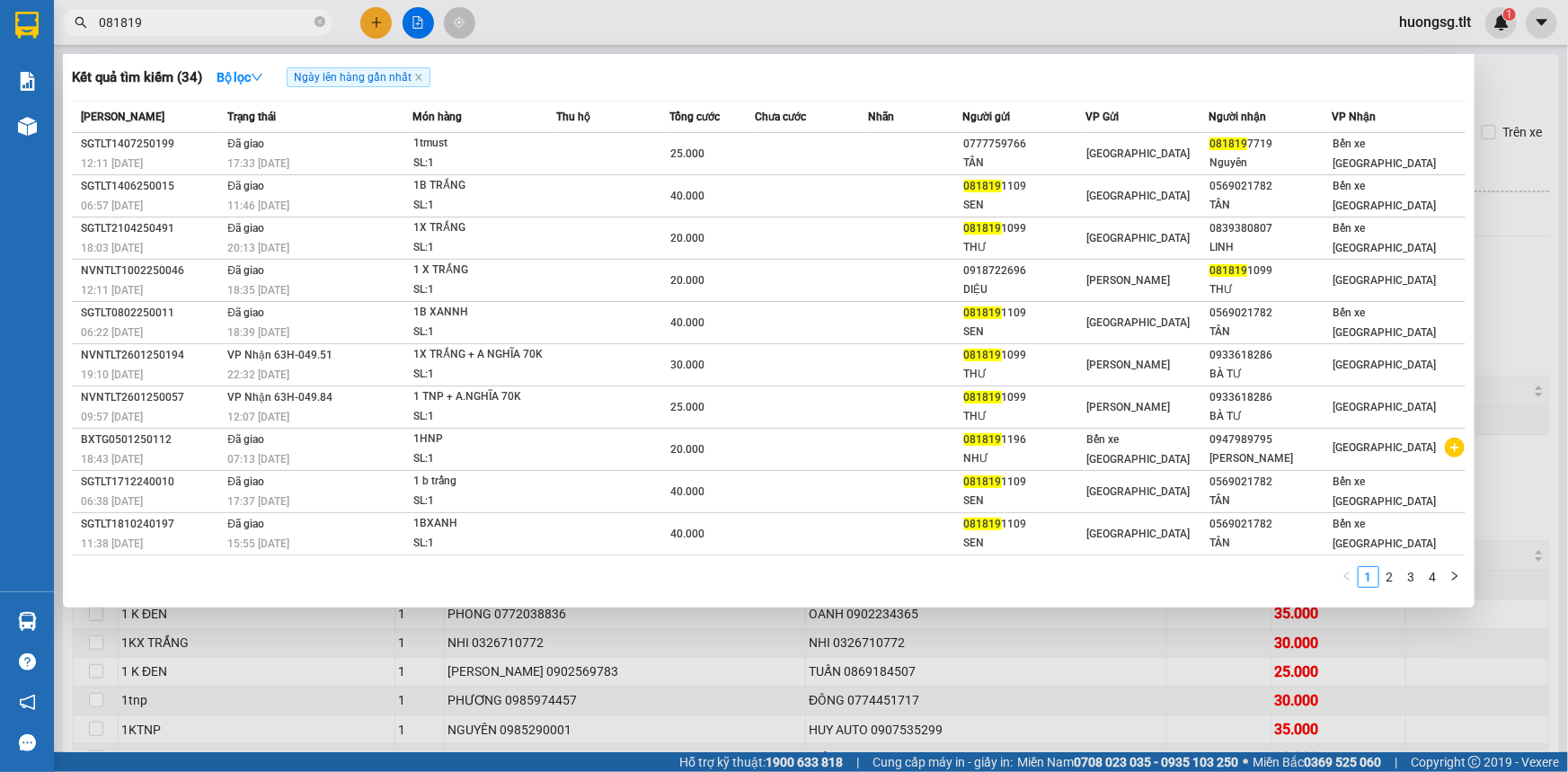 click at bounding box center (784, 386) 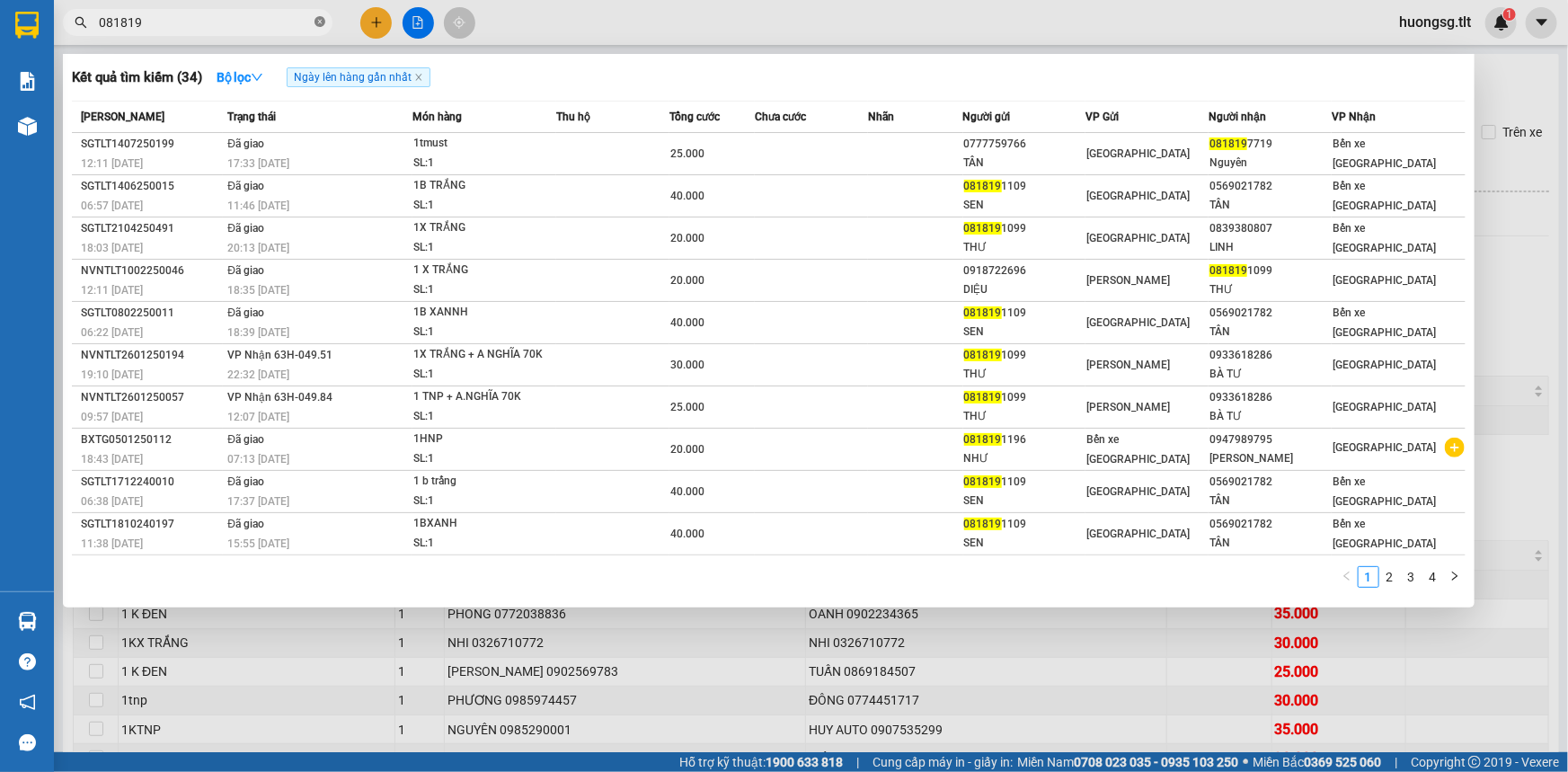 click 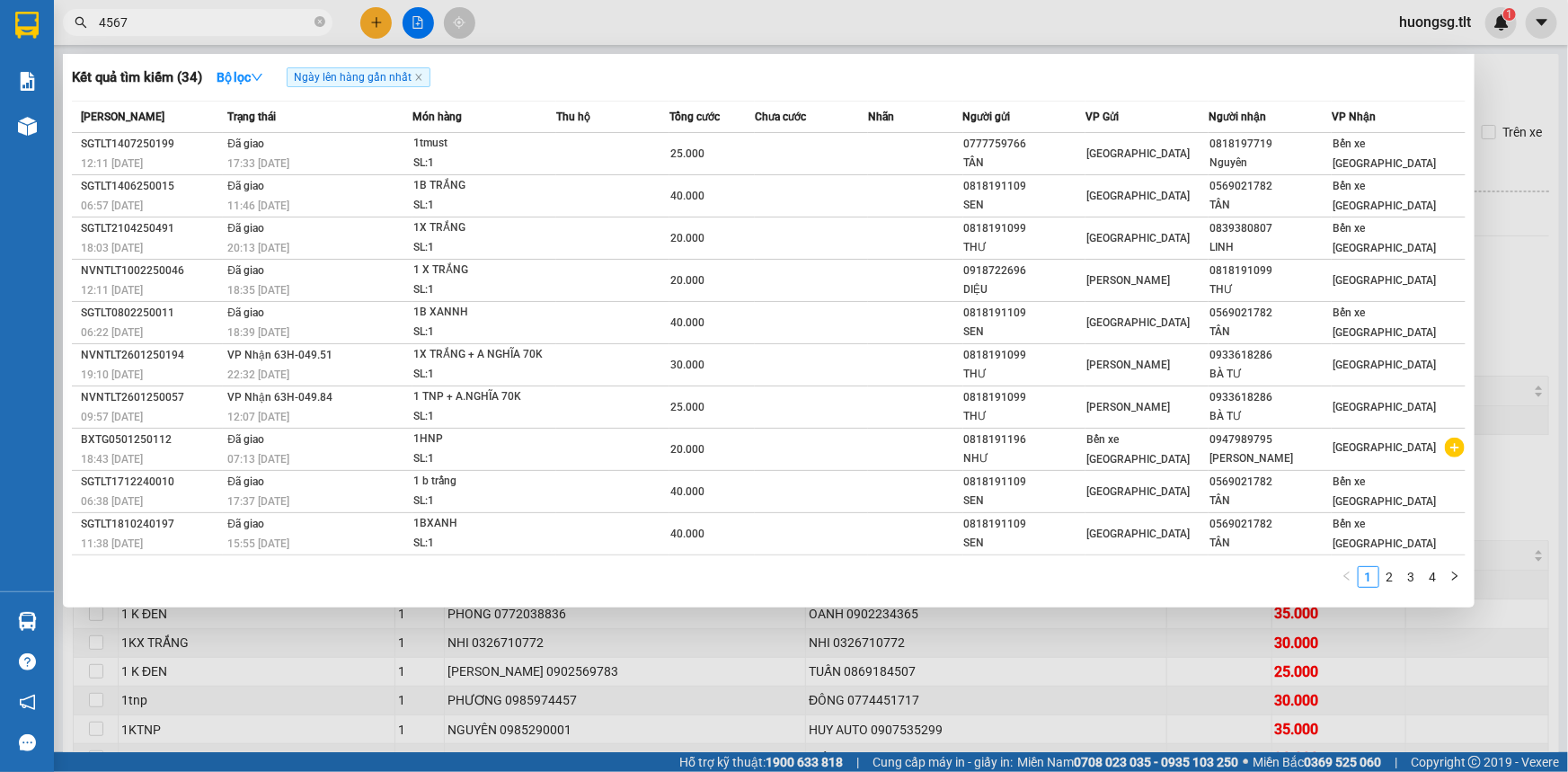 type on "45678" 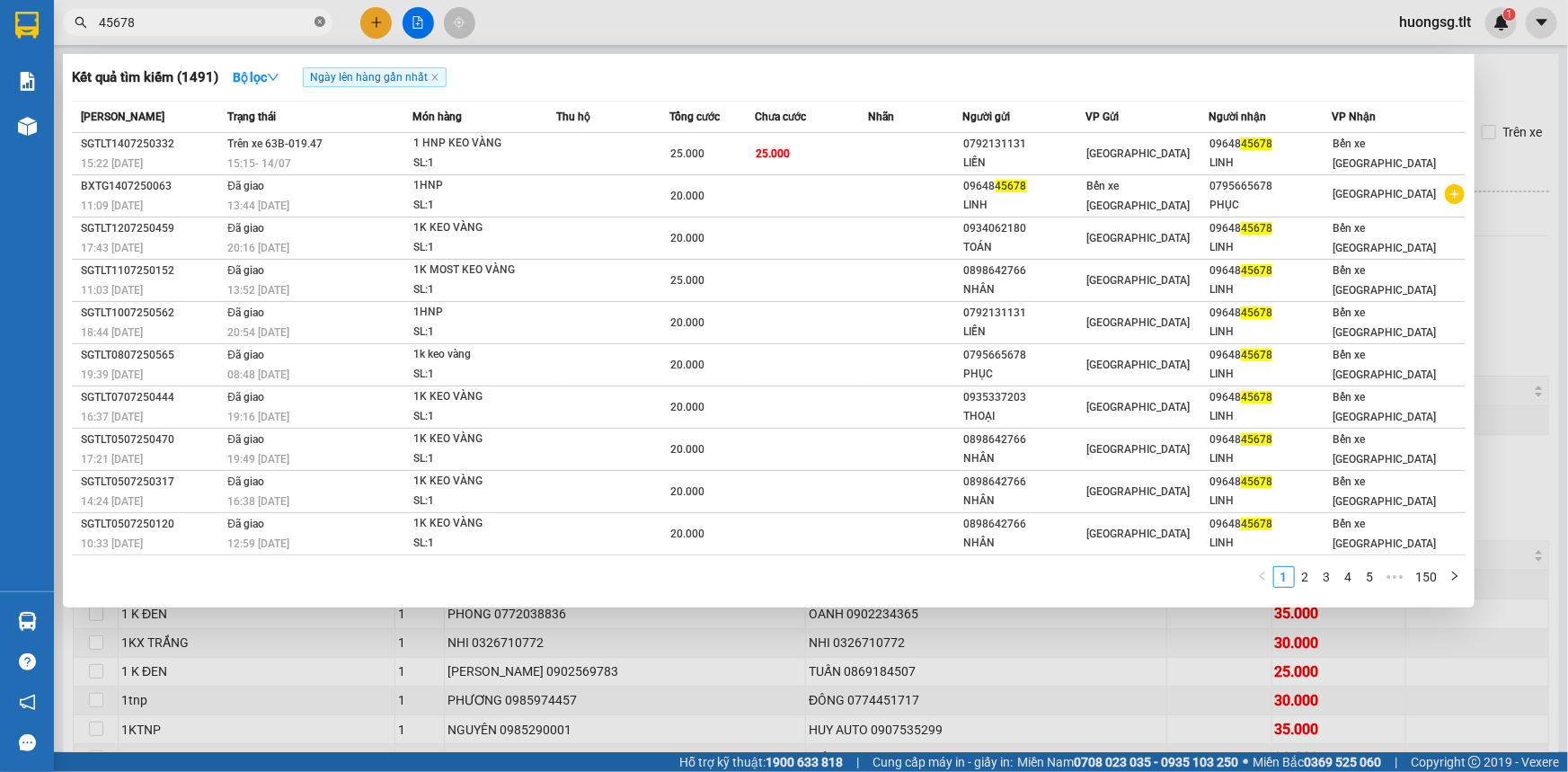 click 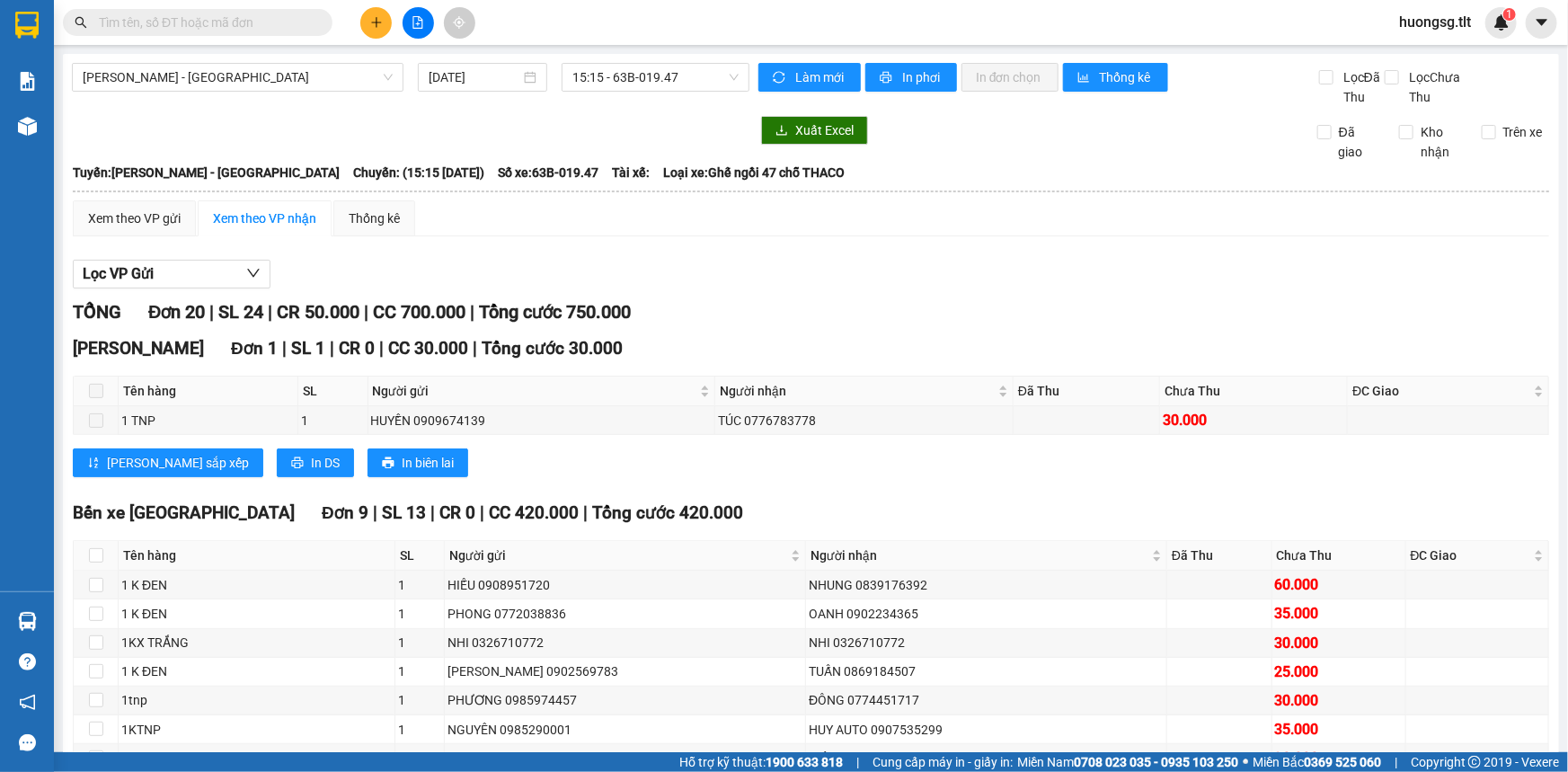 click at bounding box center (376, 22) 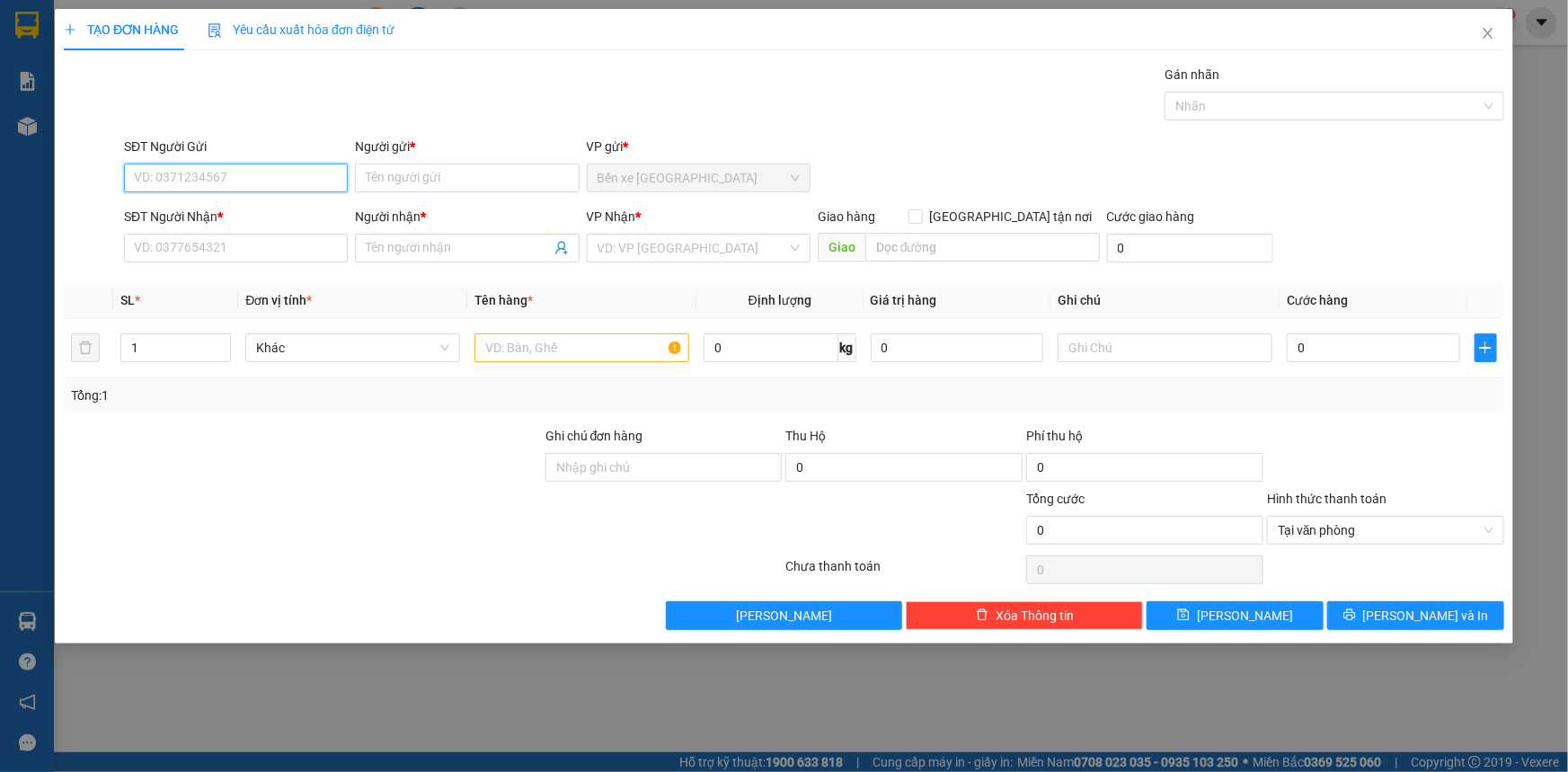 click on "SĐT Người Gửi" at bounding box center (235, 178) 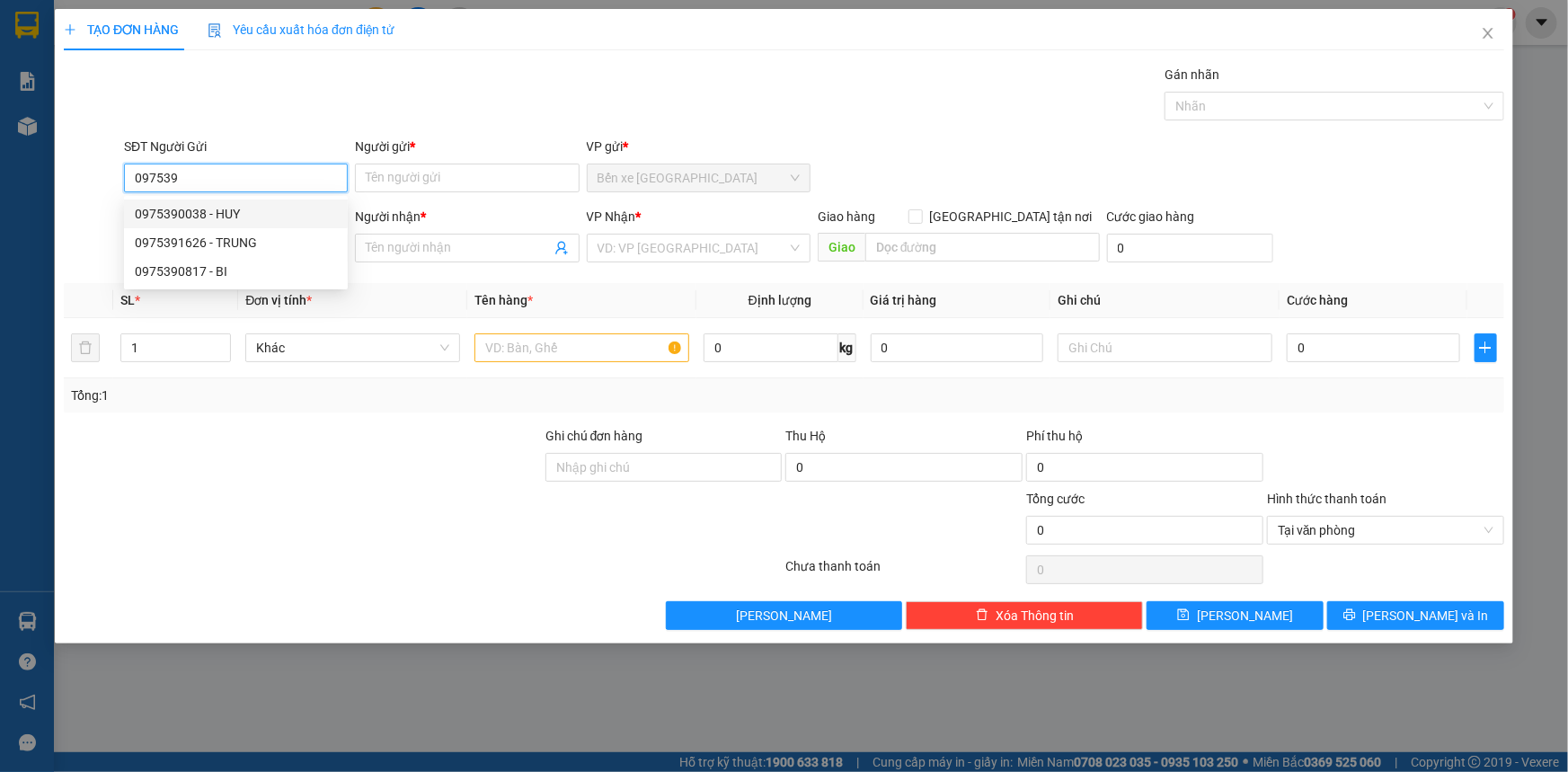 click on "0975390038 - HUY" at bounding box center (235, 214) 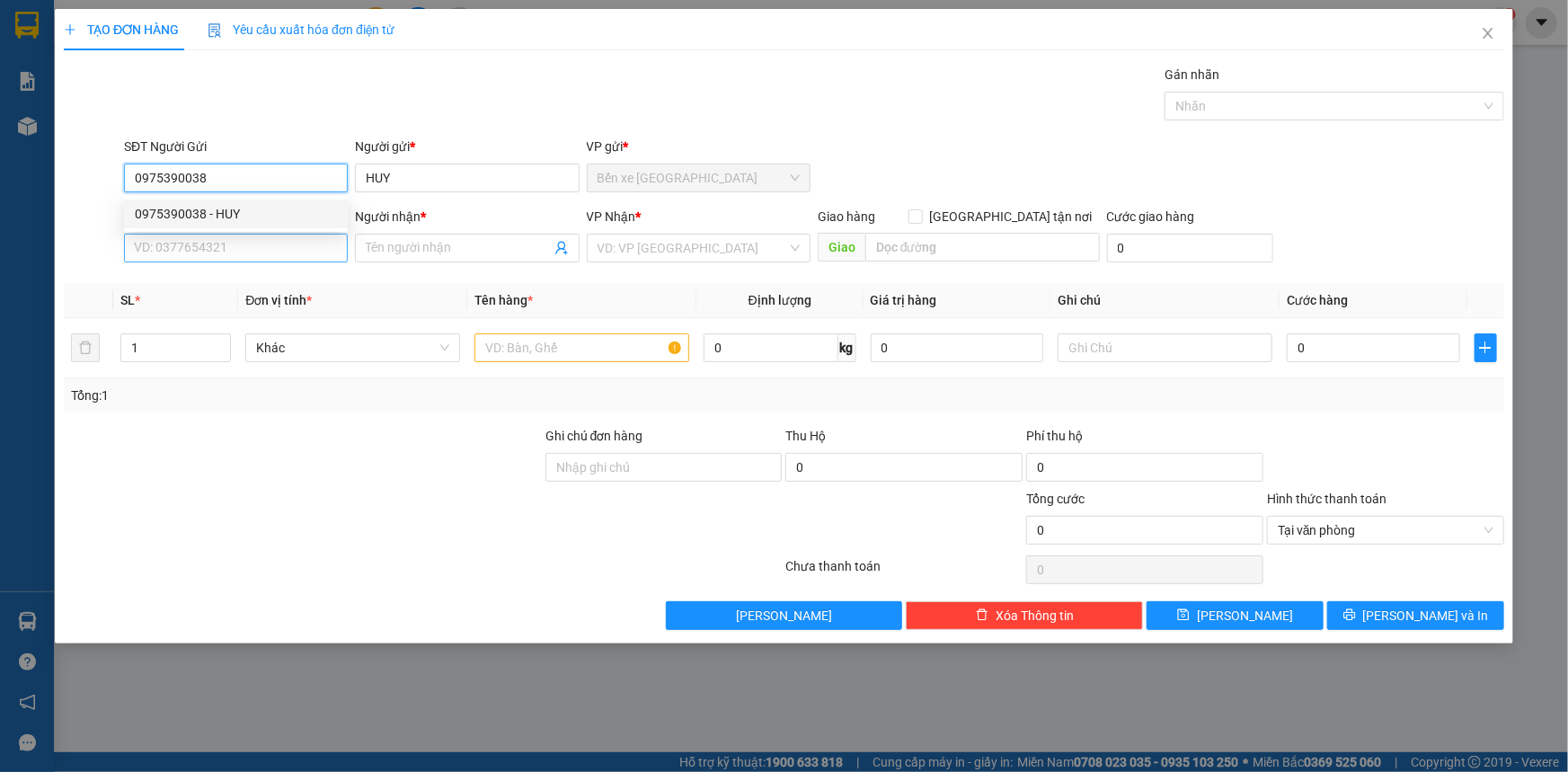 type on "0975390038" 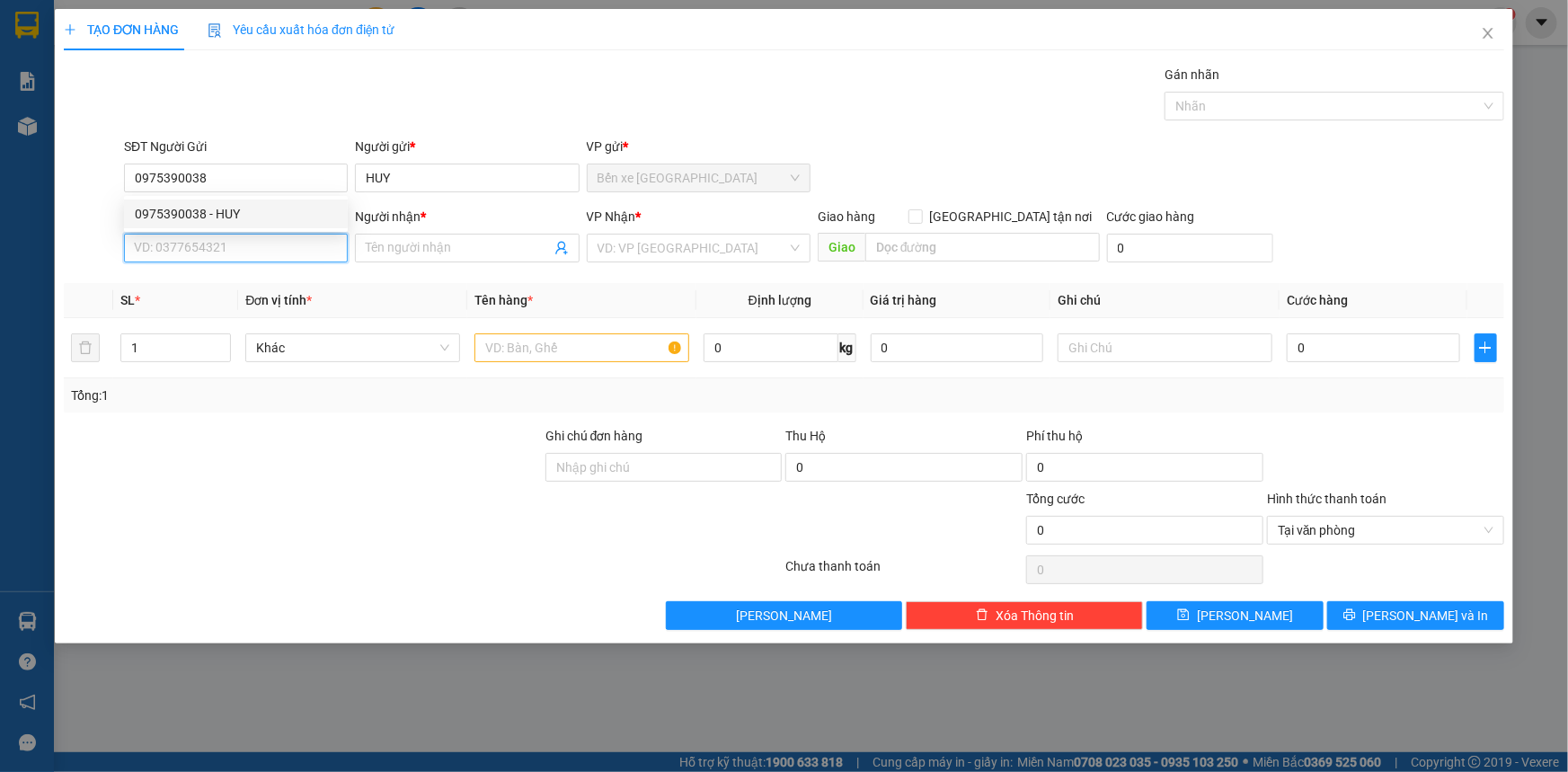 click on "SĐT Người Nhận  *" at bounding box center [235, 248] 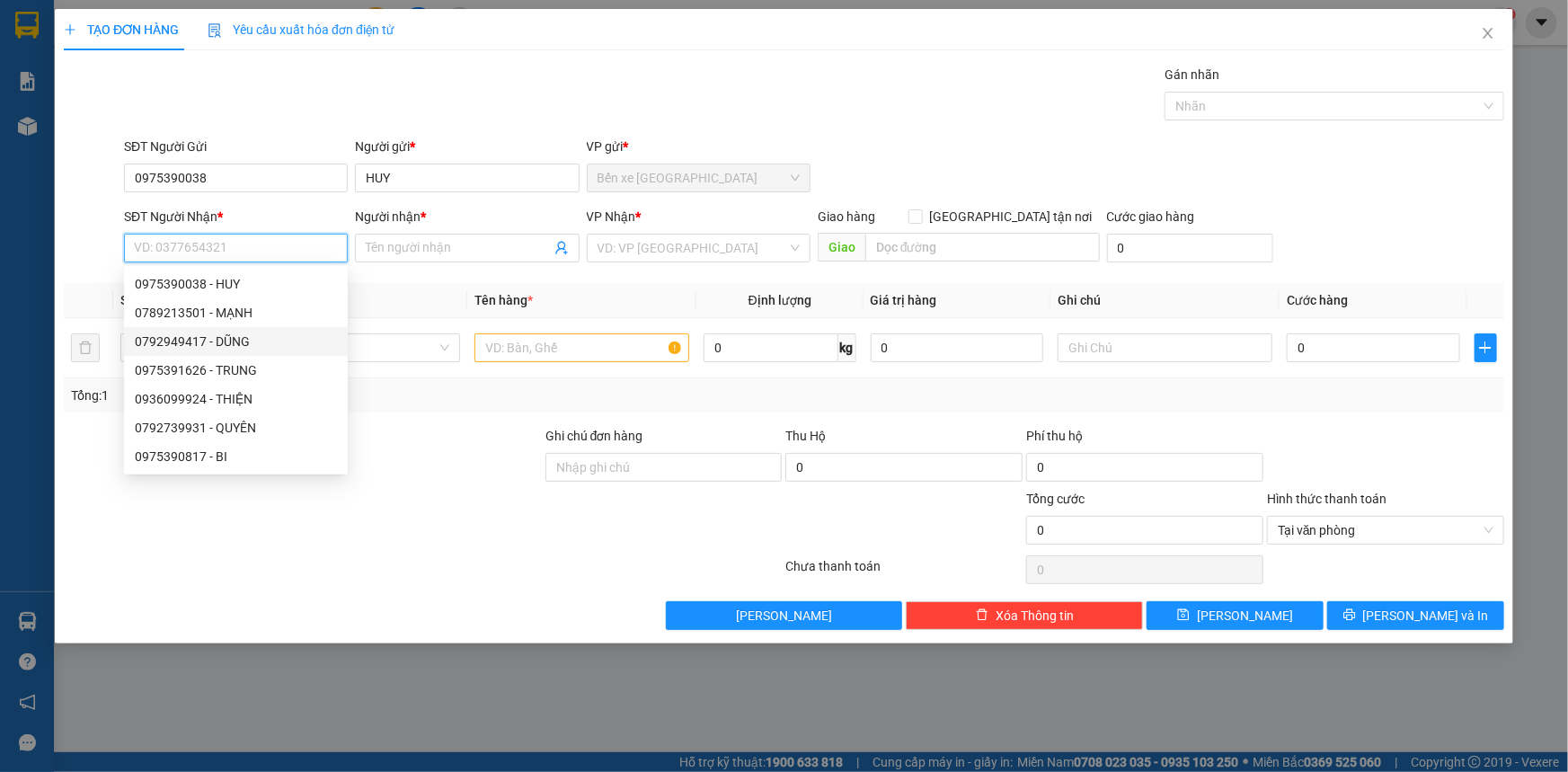 click on "0792949417 - DŨNG" at bounding box center (235, 342) 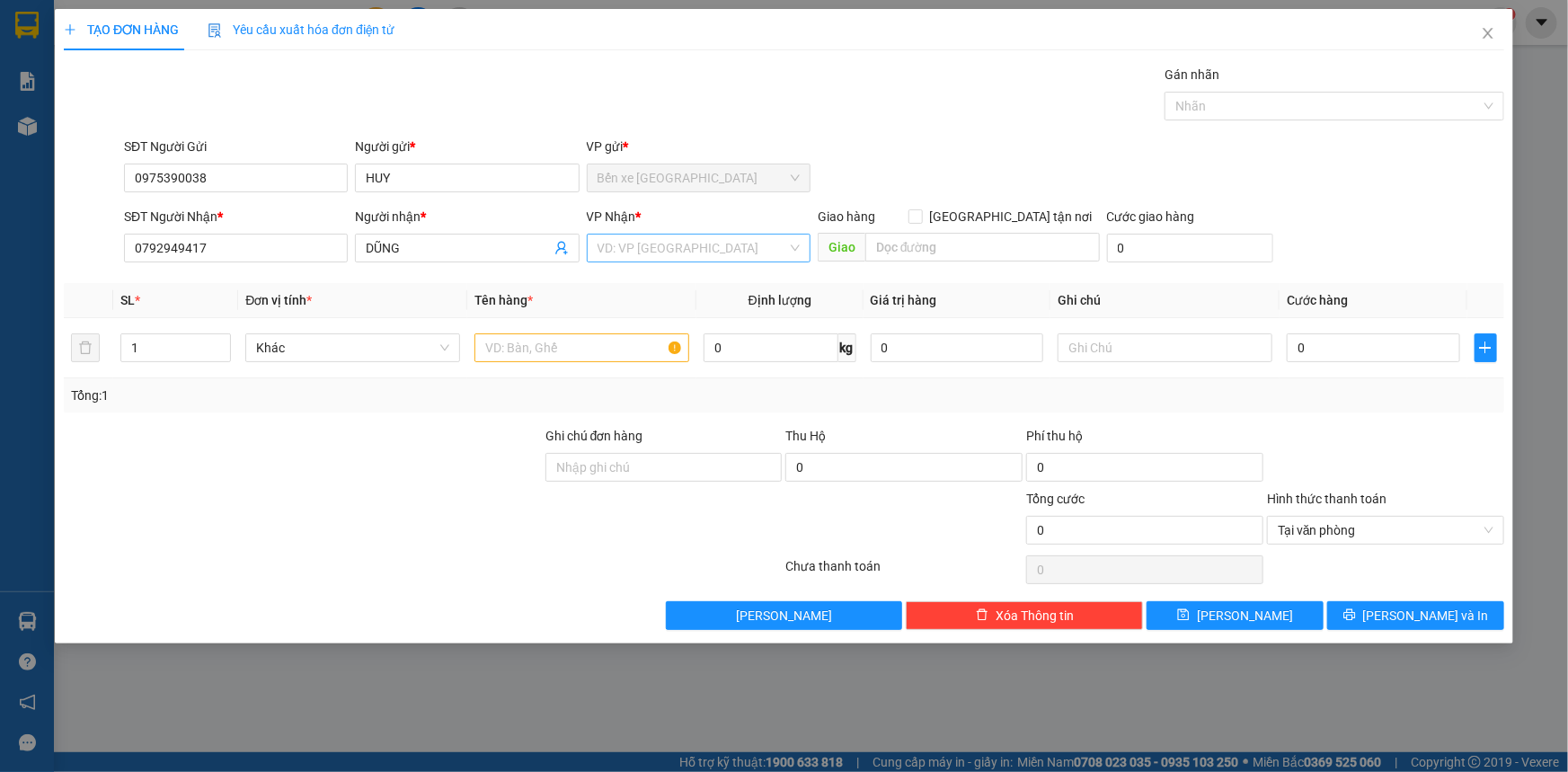 click at bounding box center [692, 248] 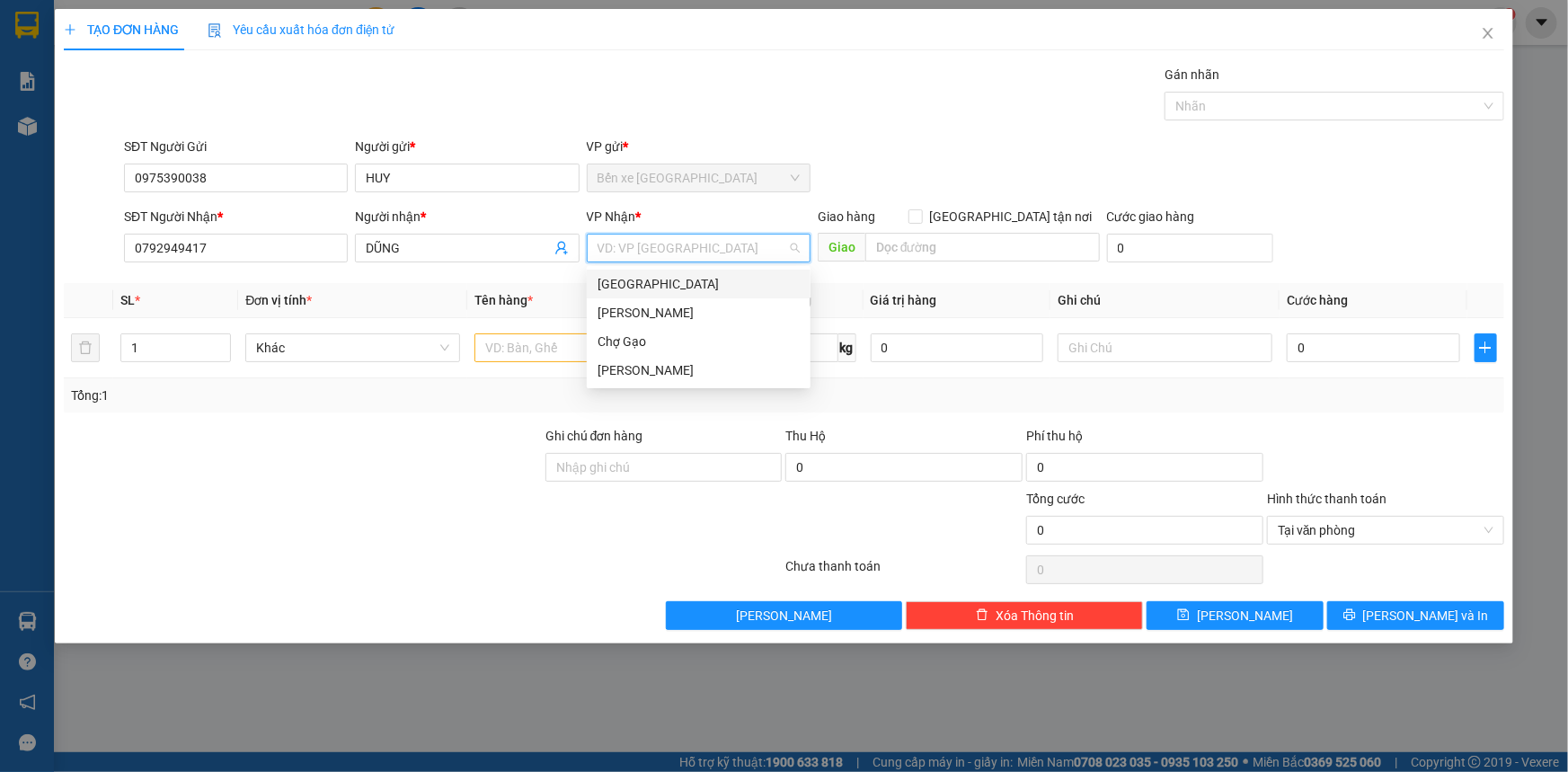 click on "[GEOGRAPHIC_DATA]" at bounding box center (698, 284) 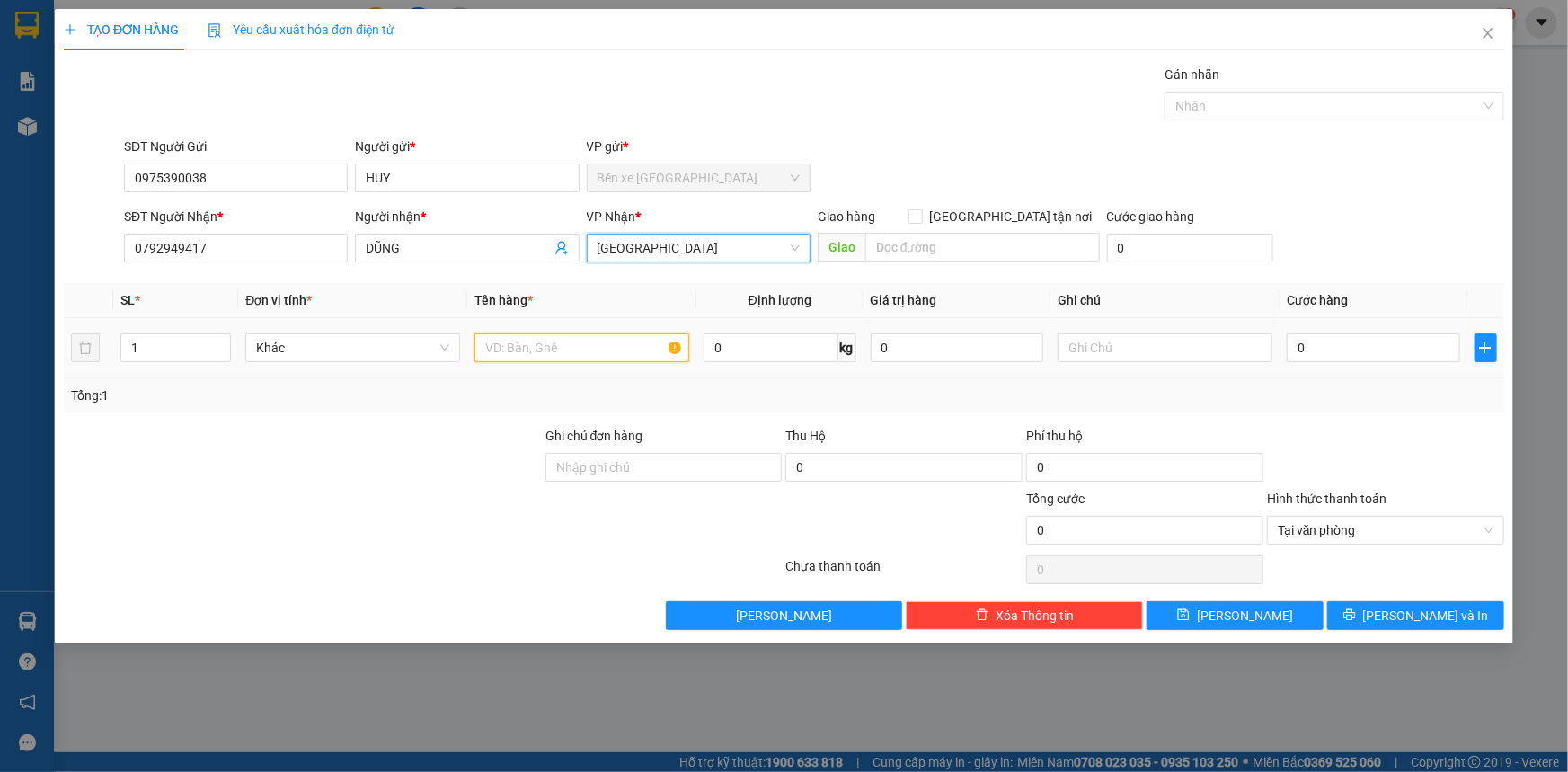 click at bounding box center (581, 348) 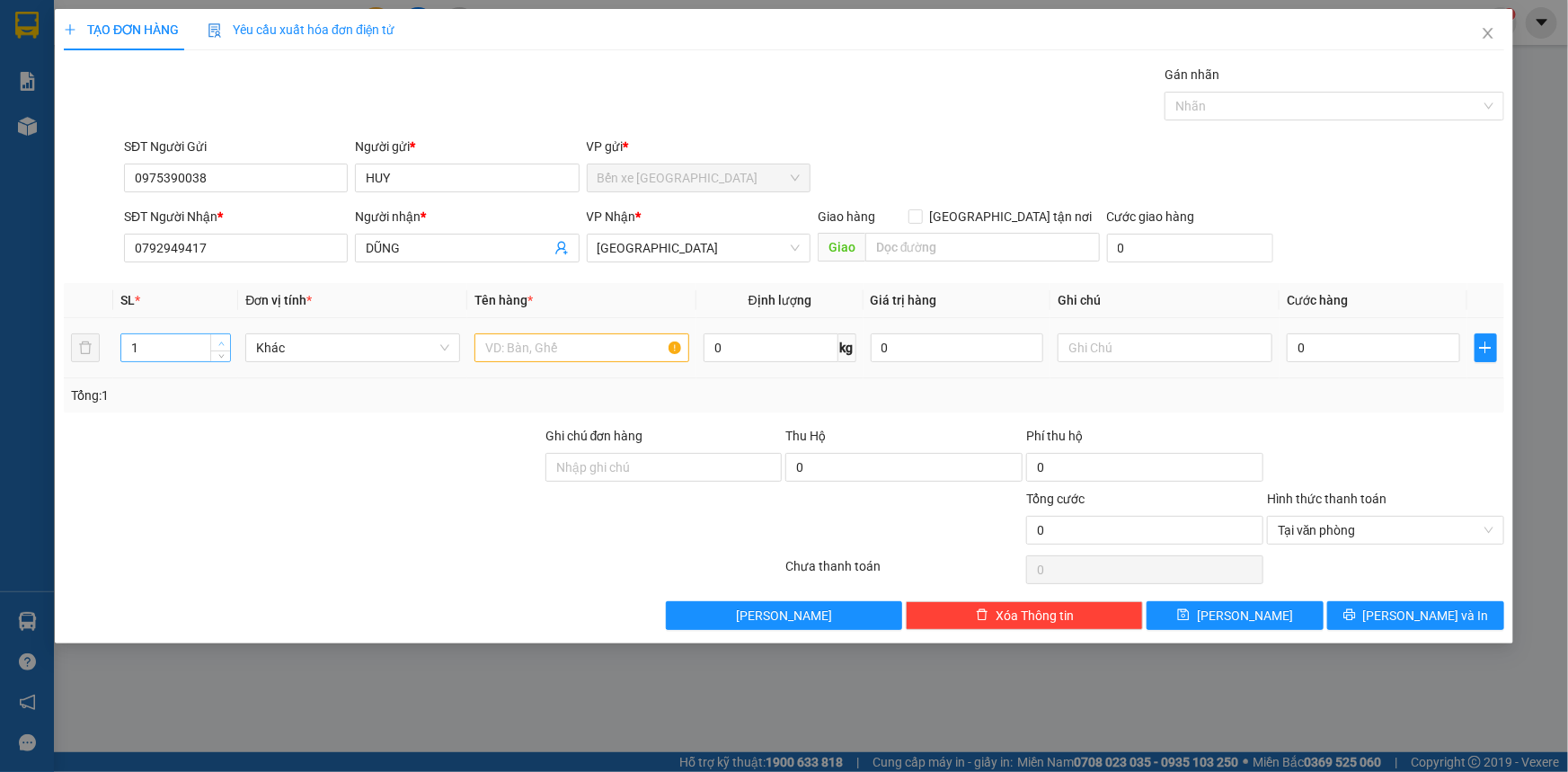 type on "2" 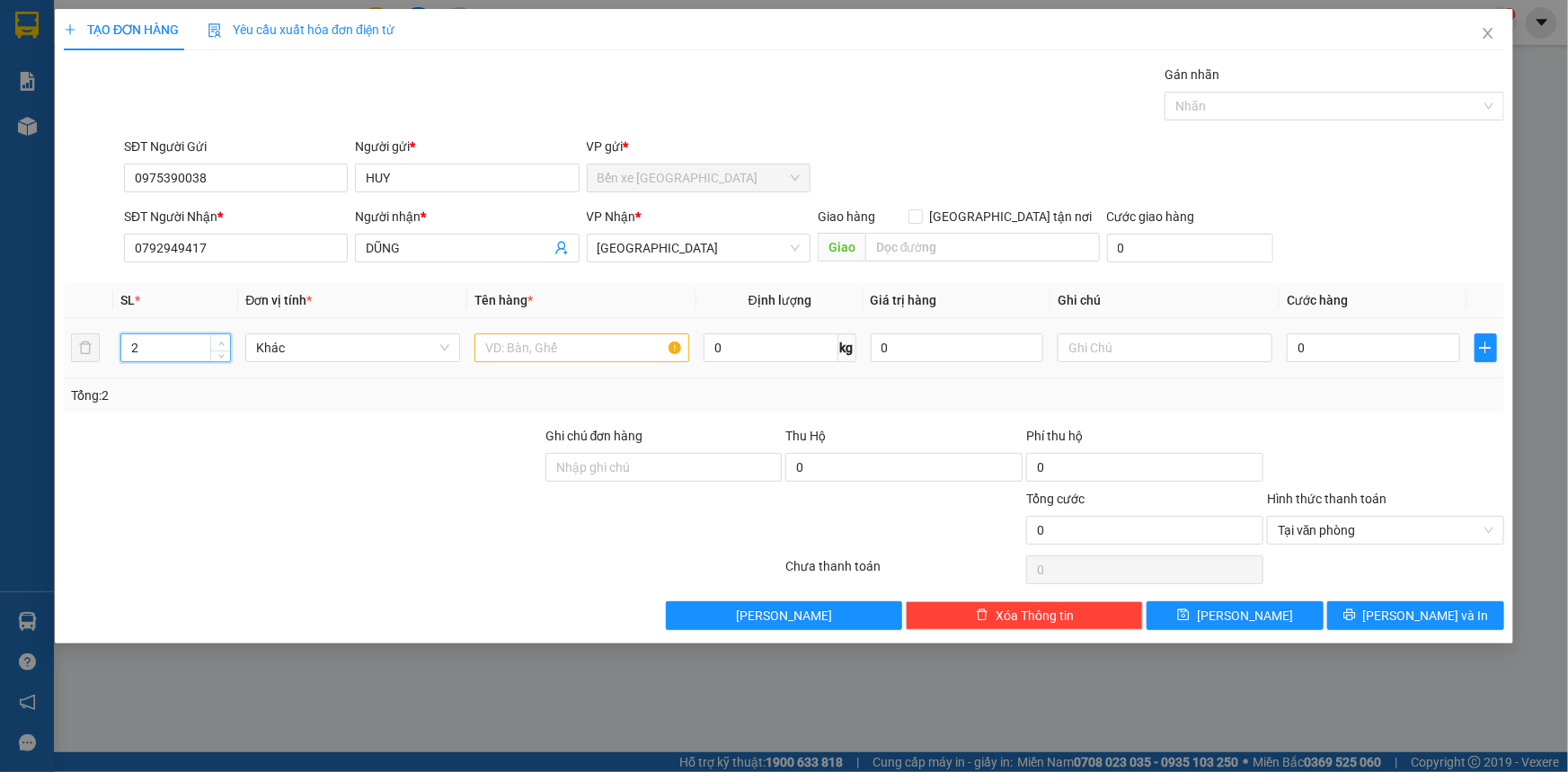 click at bounding box center [221, 343] 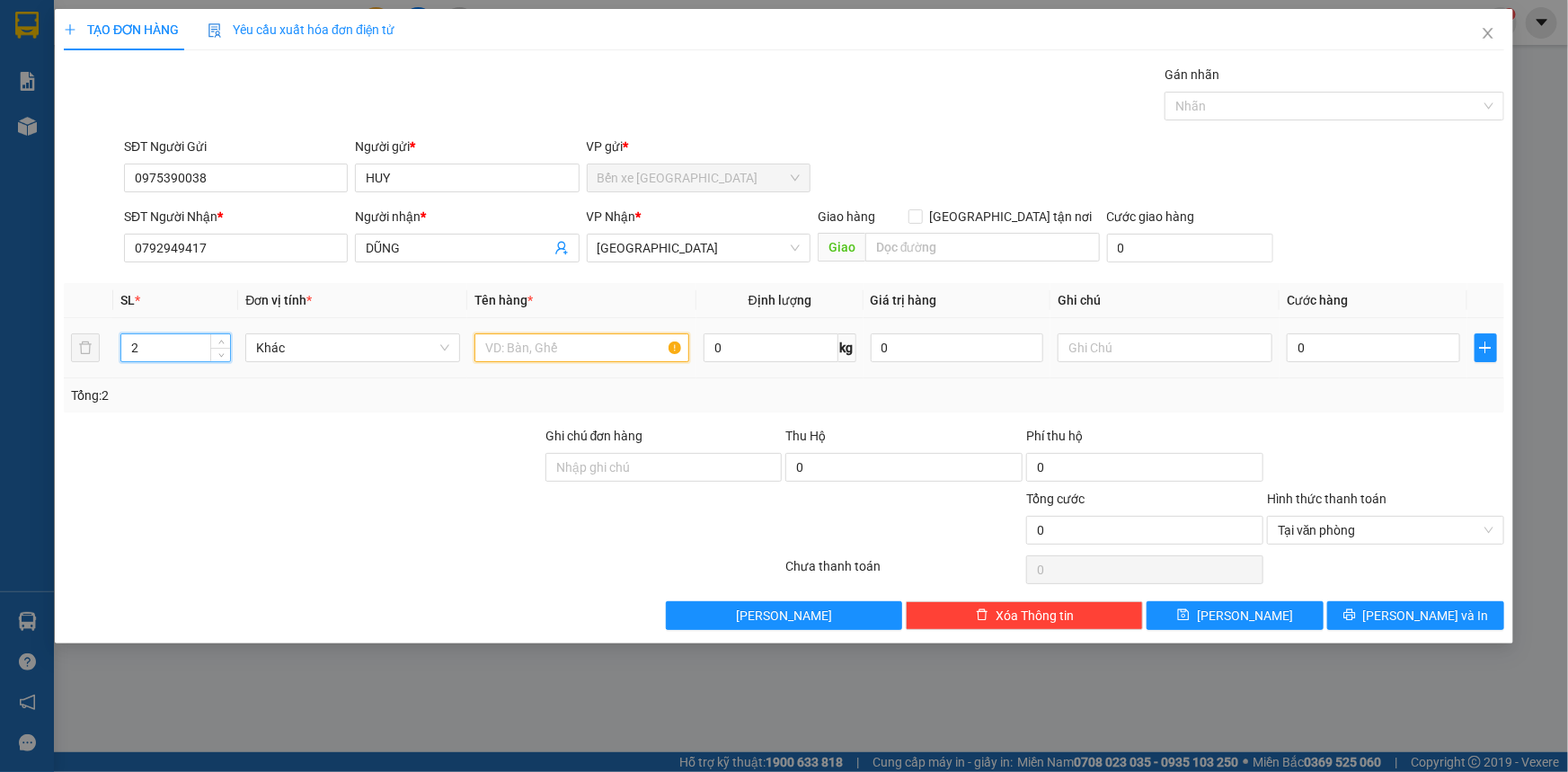 click at bounding box center (581, 348) 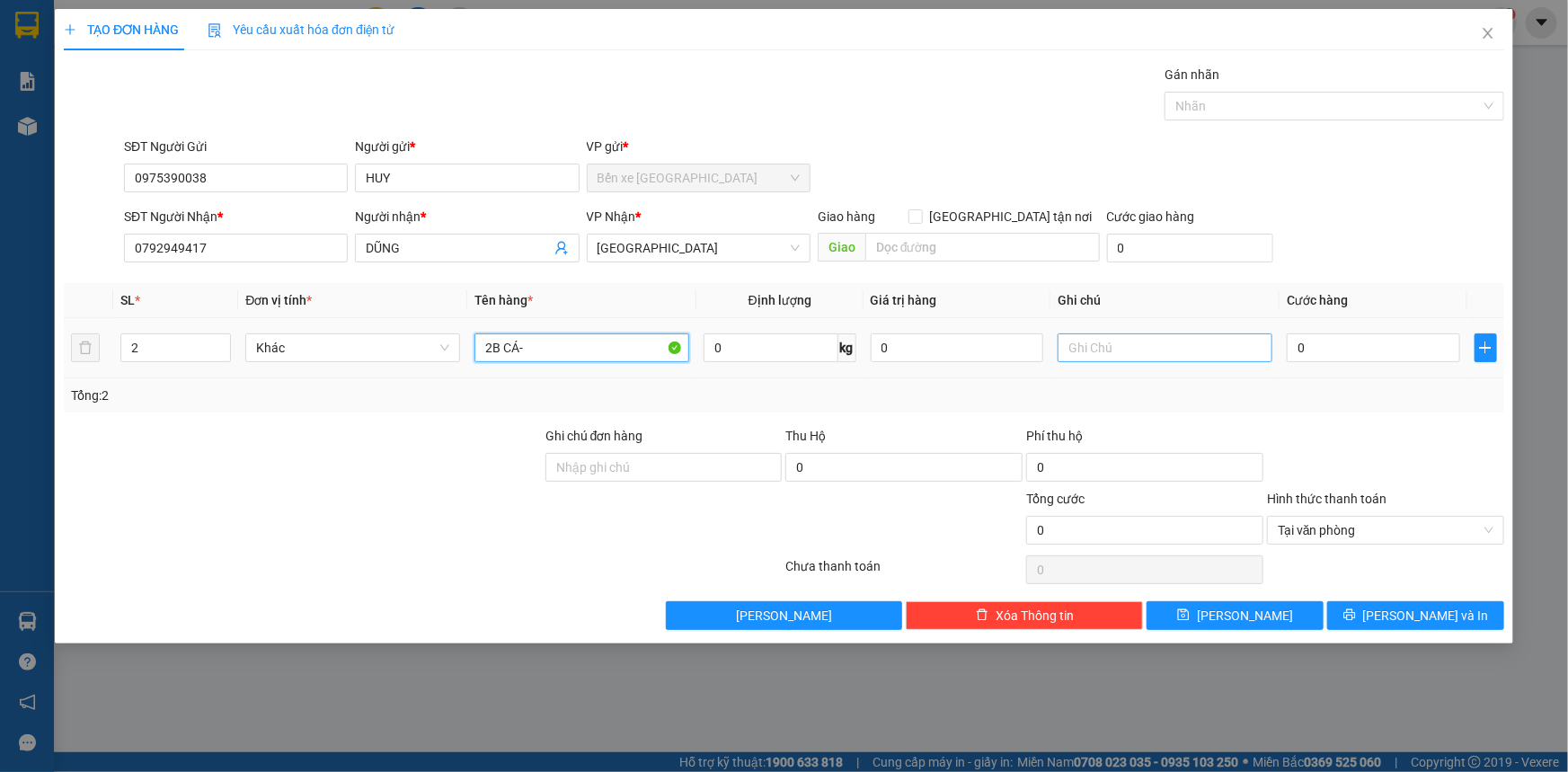 type on "2B CÁ-B" 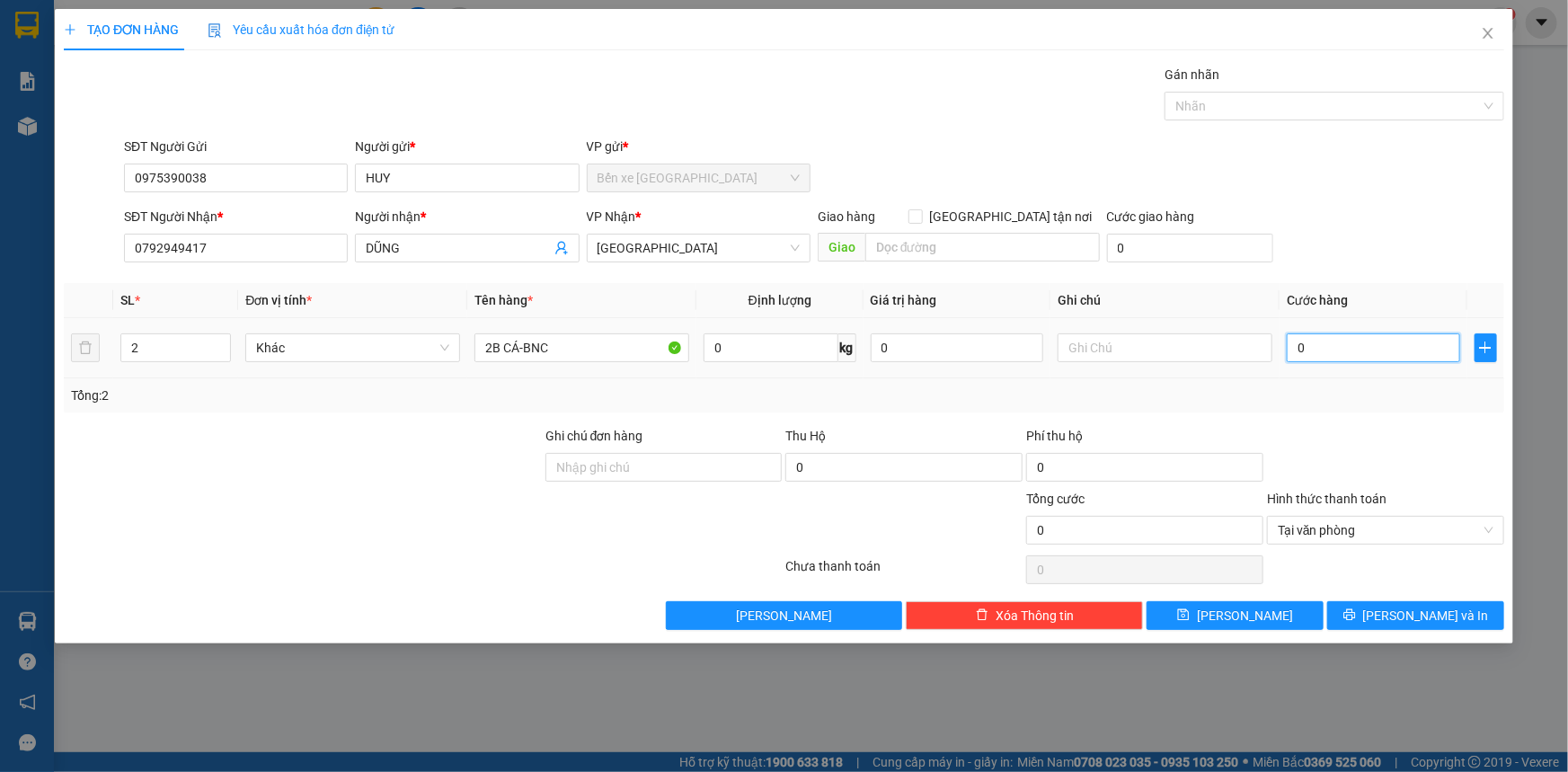 click on "0" at bounding box center [1373, 348] 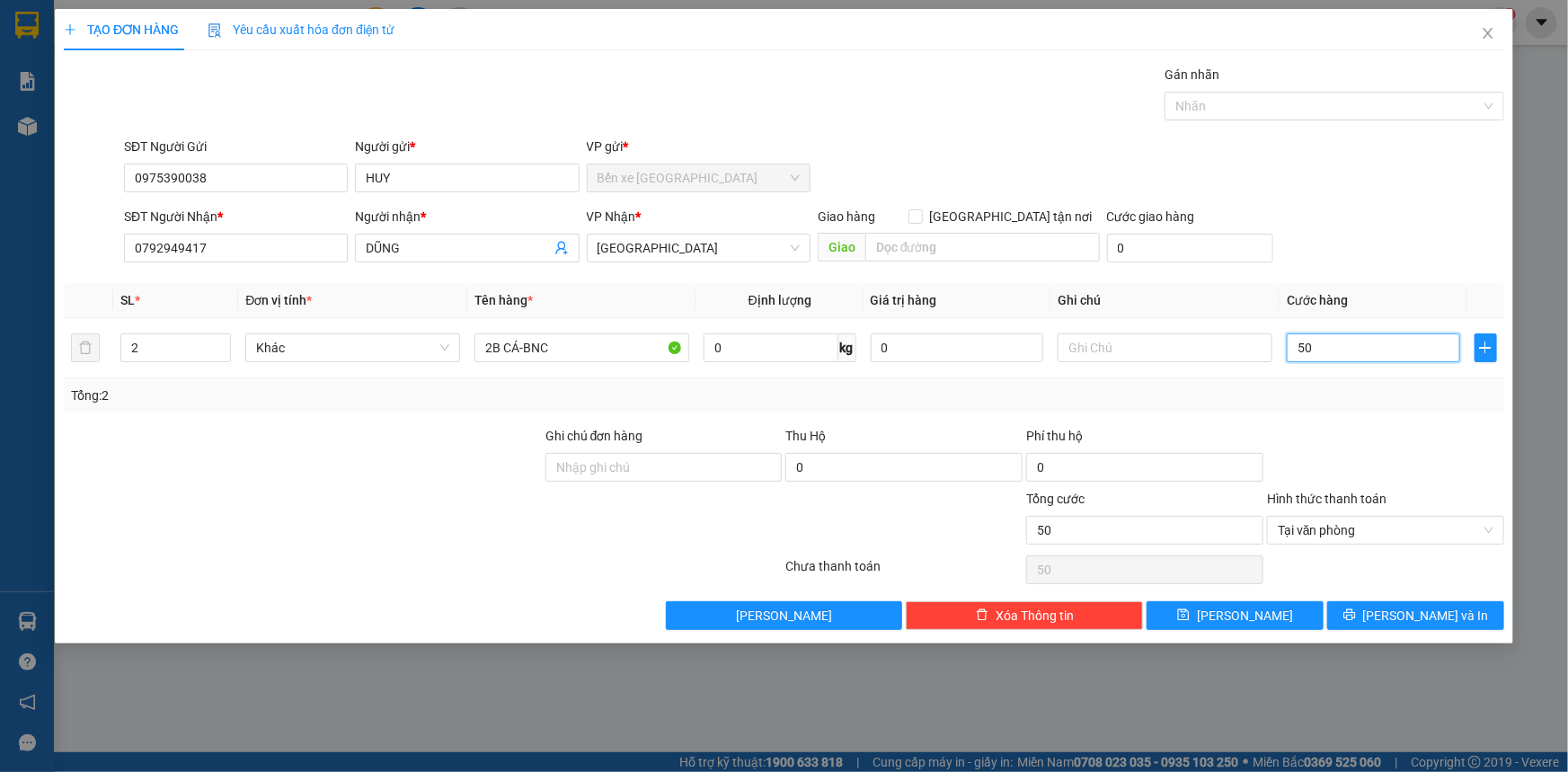 drag, startPoint x: 1485, startPoint y: 528, endPoint x: 1477, endPoint y: 555, distance: 28.160256 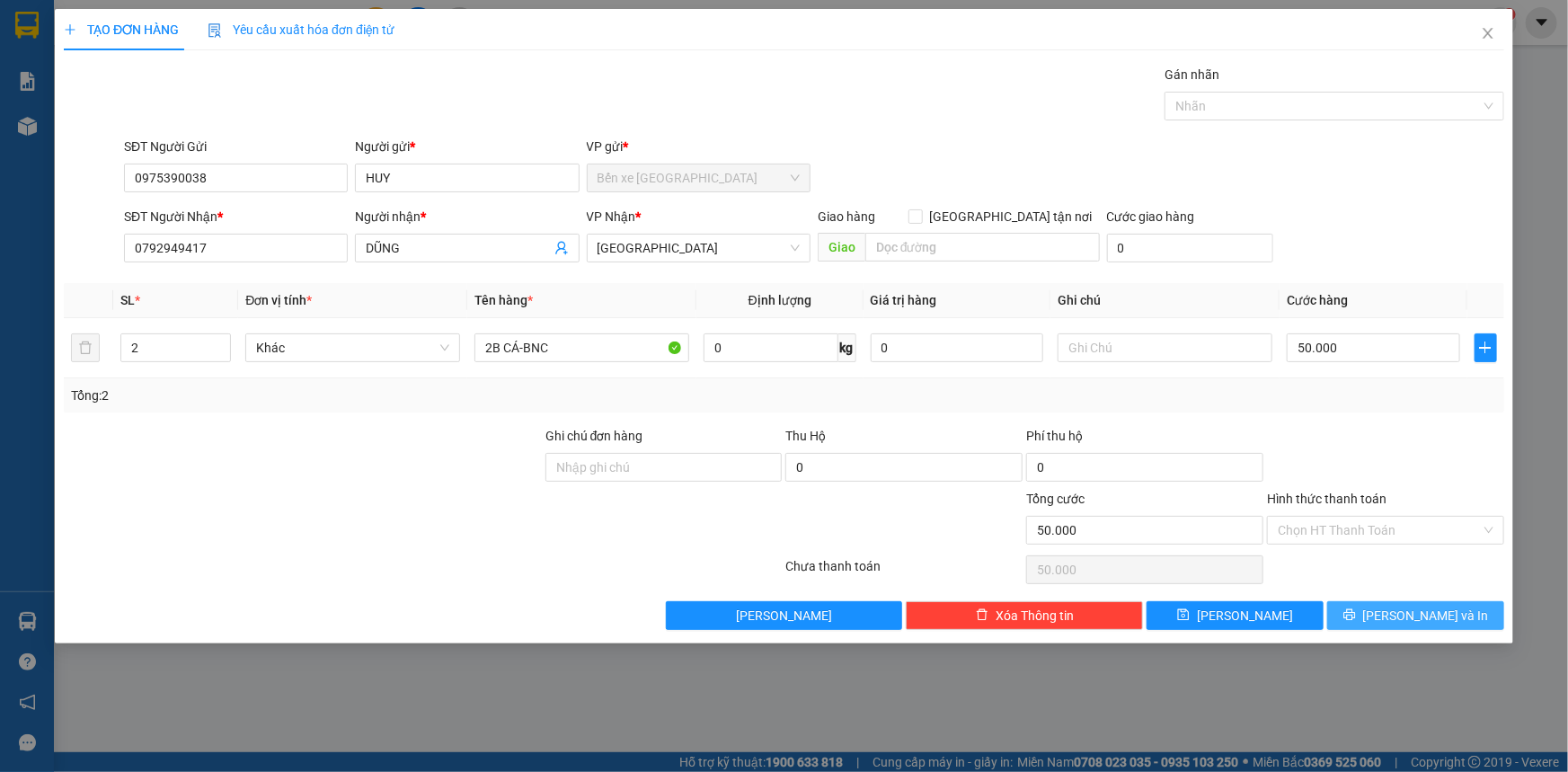 drag, startPoint x: 1471, startPoint y: 598, endPoint x: 1470, endPoint y: 615, distance: 17.029386 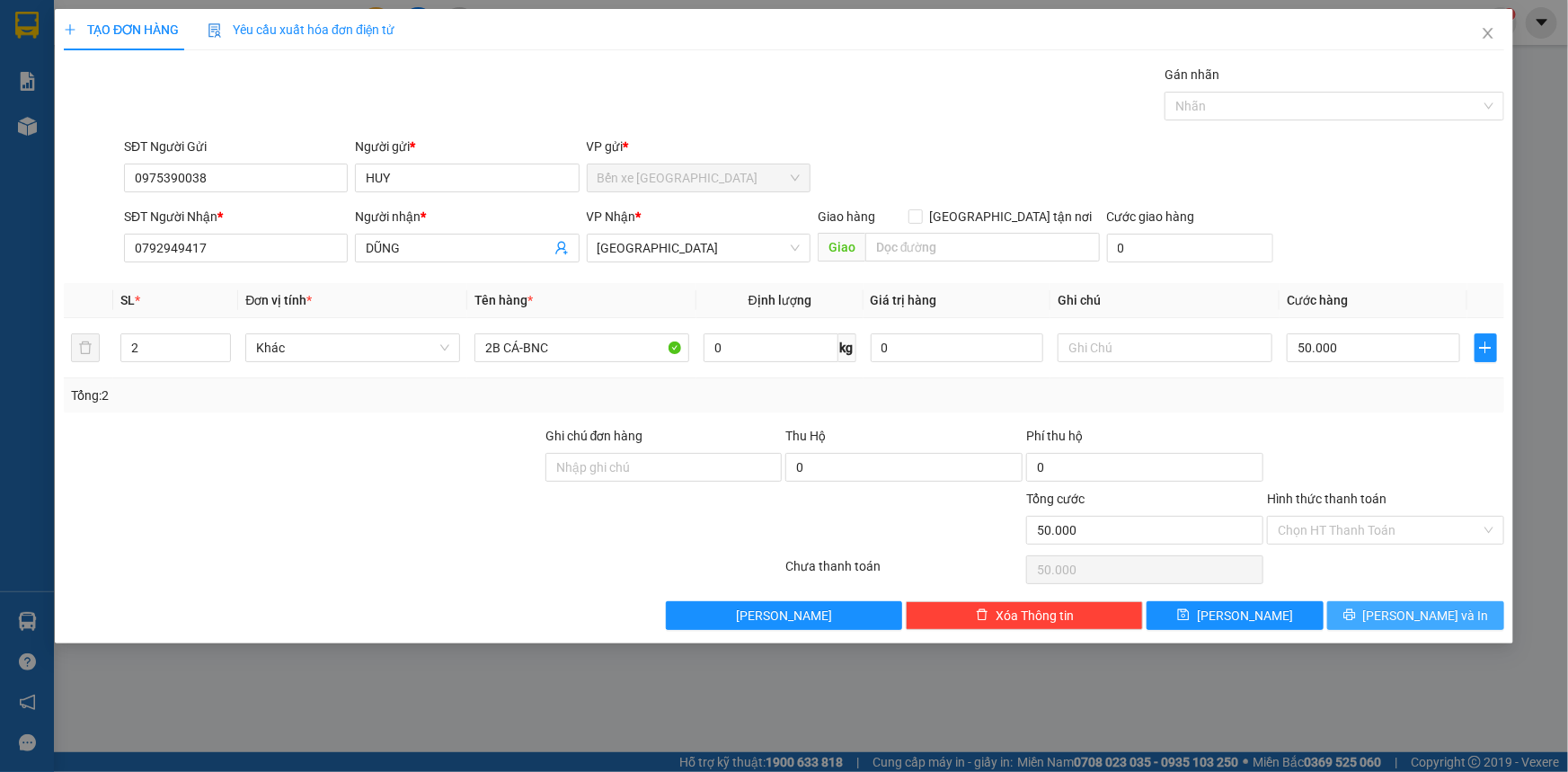 click on "Lưu và In" at bounding box center (1415, 616) 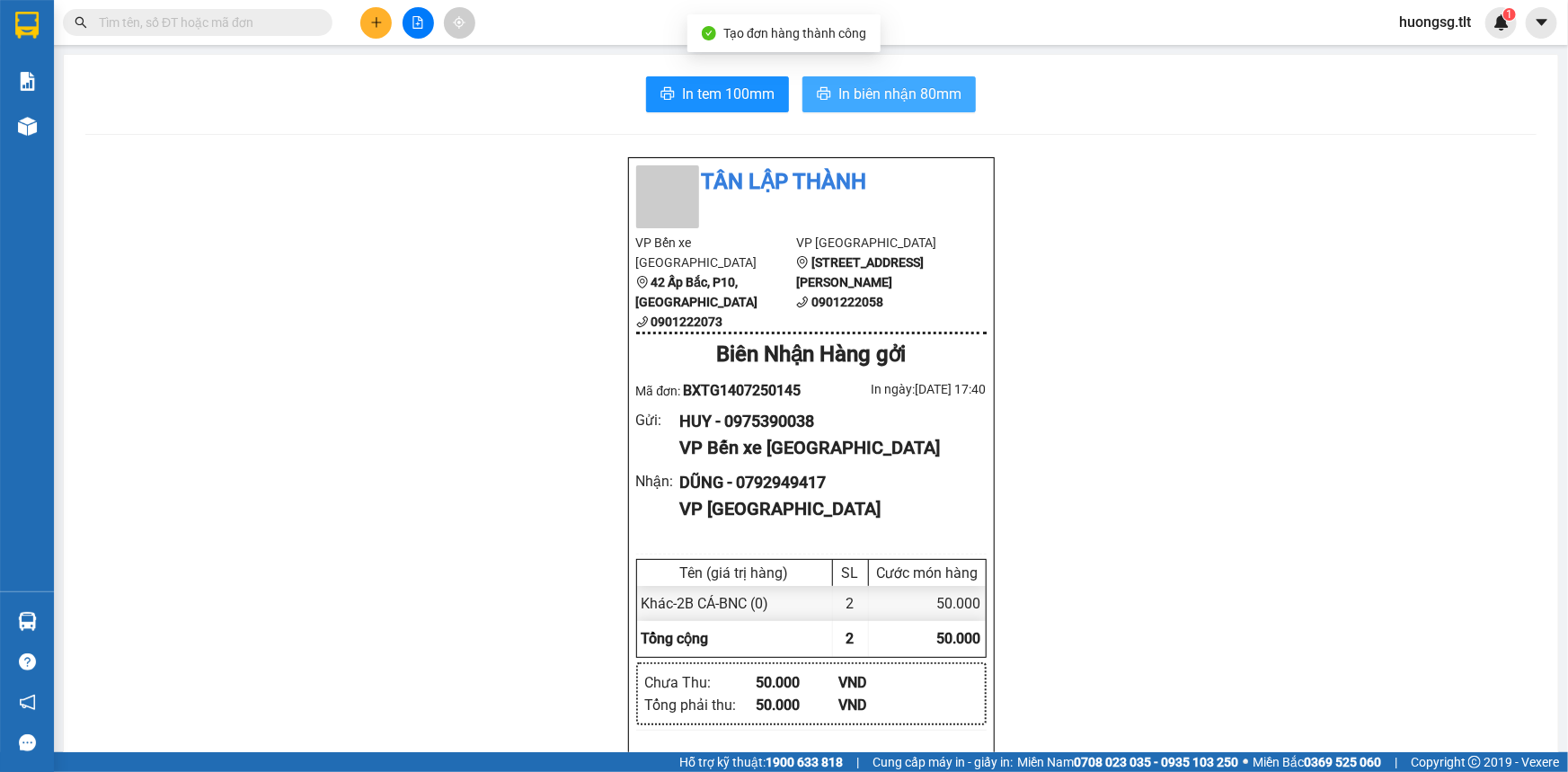 click on "In biên nhận 80mm" at bounding box center (899, 93) 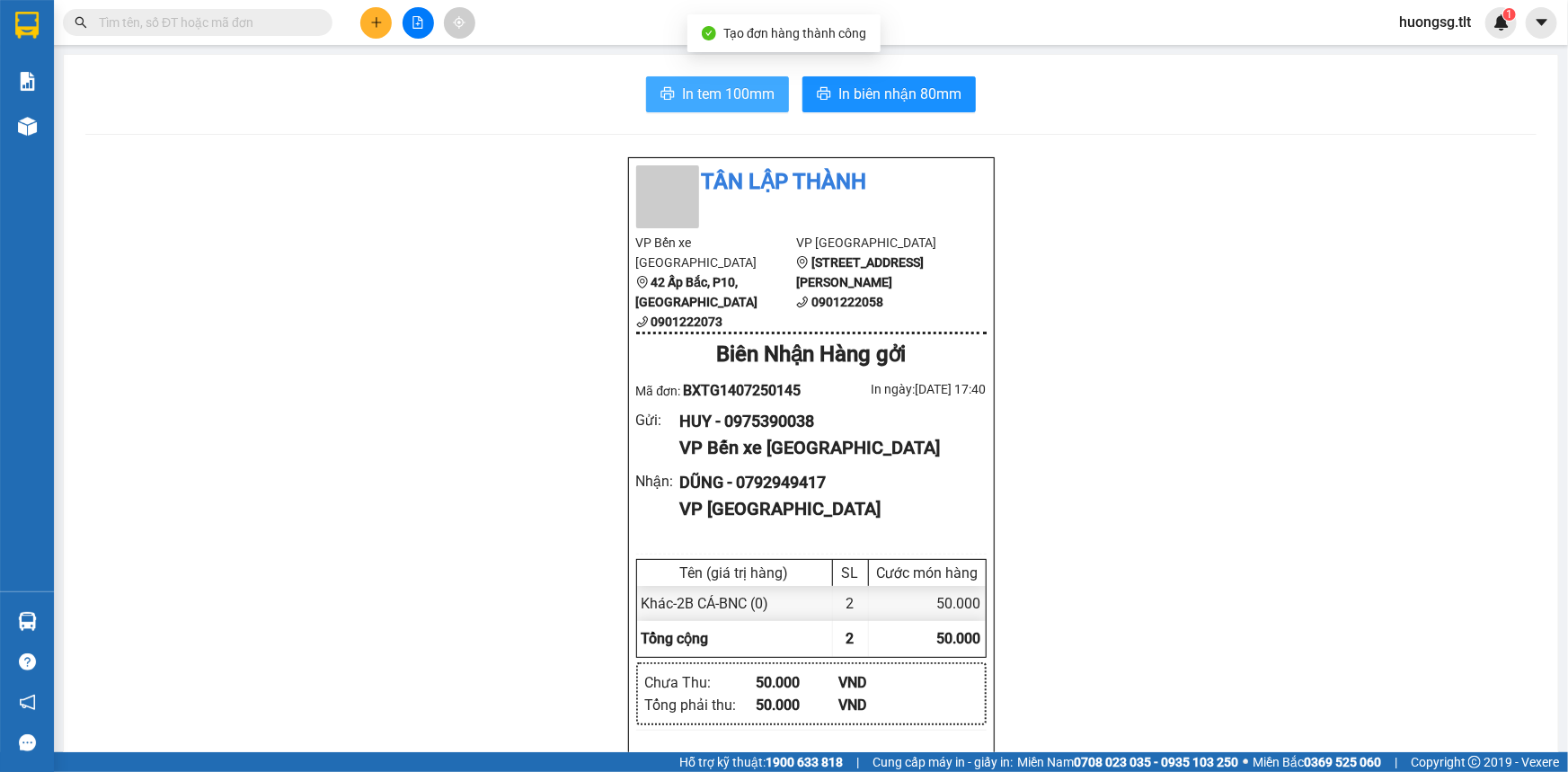 click on "In tem 100mm" at bounding box center [728, 93] 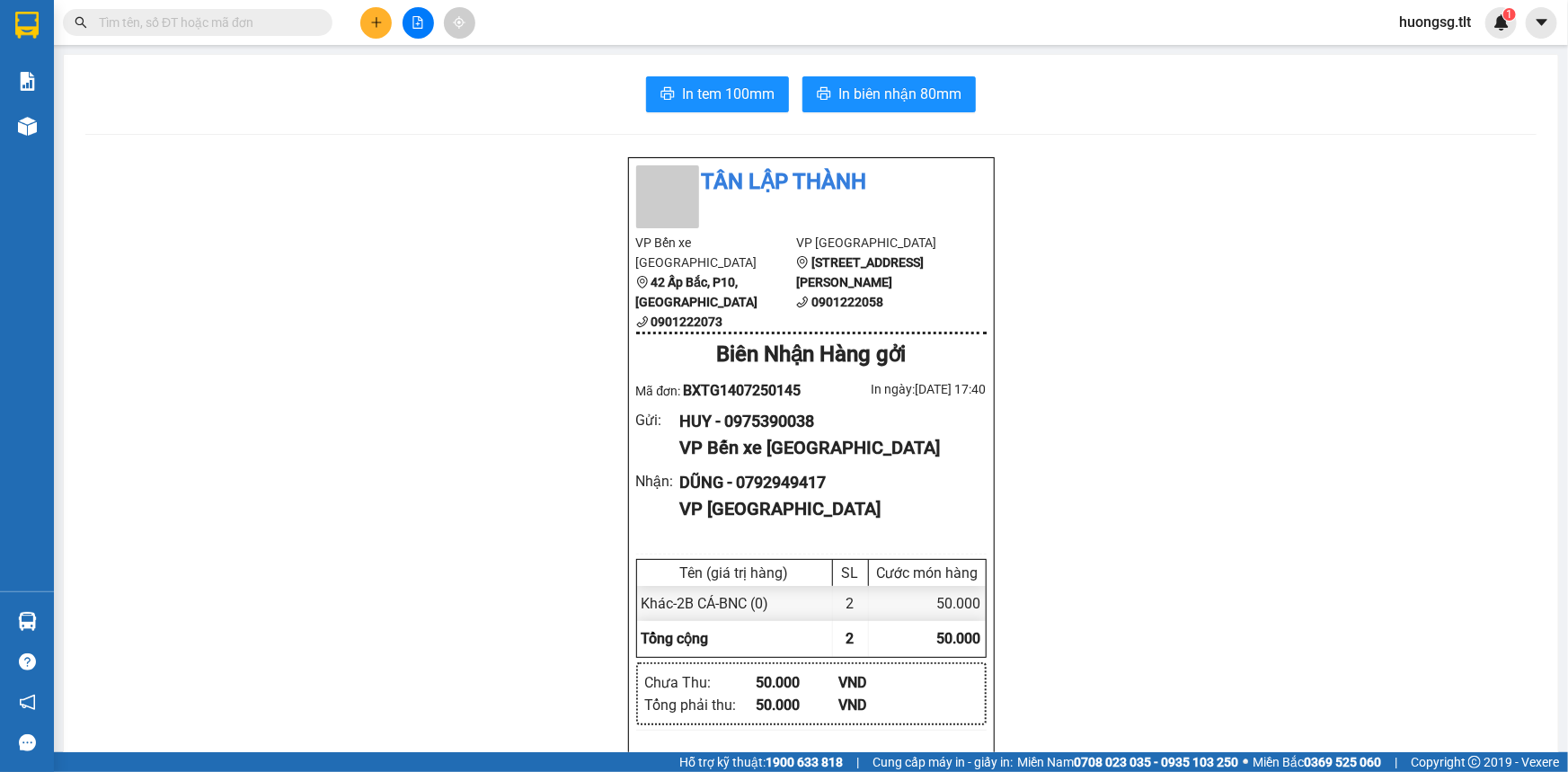 click at bounding box center (205, 22) 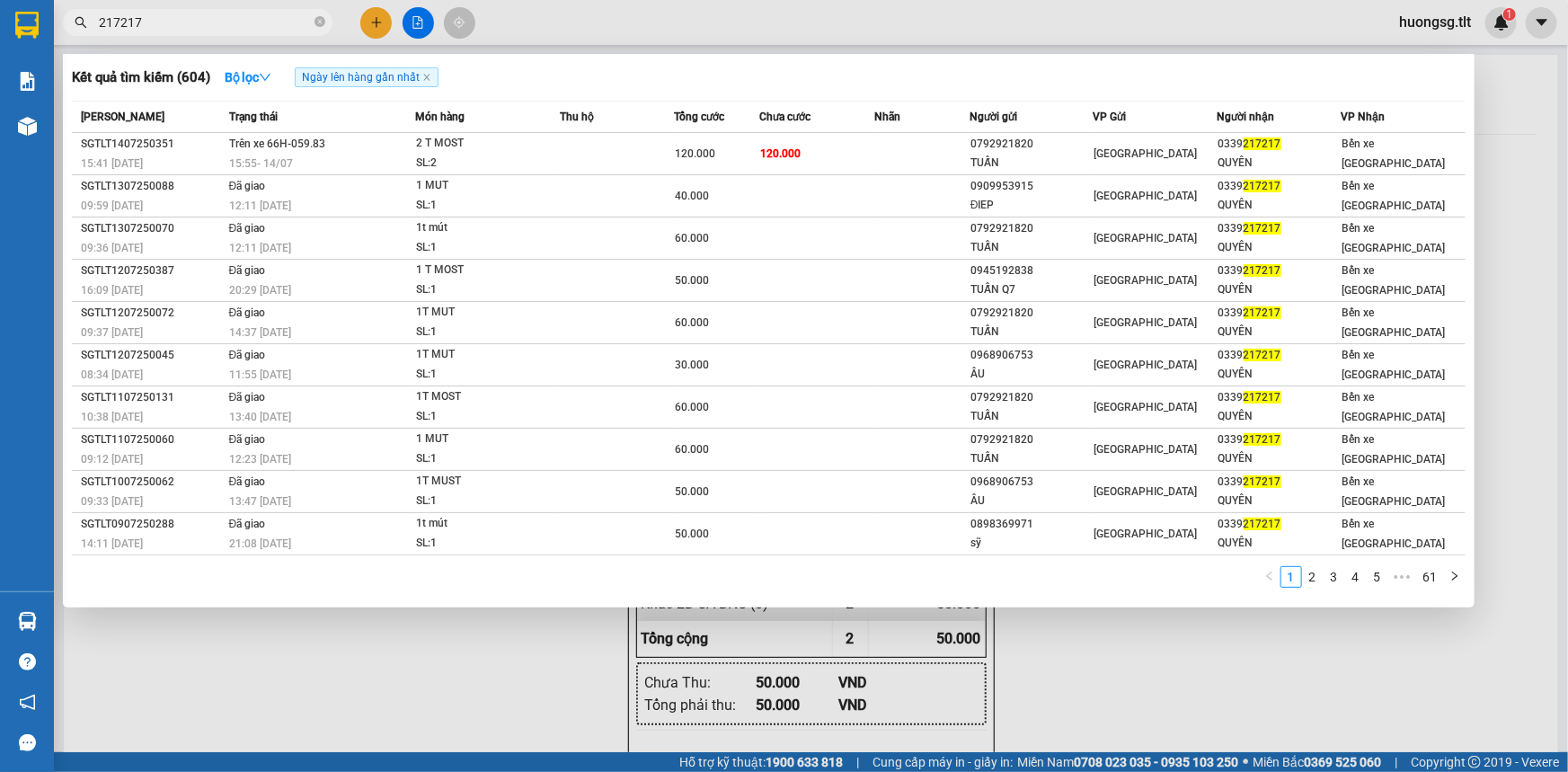 type on "217217" 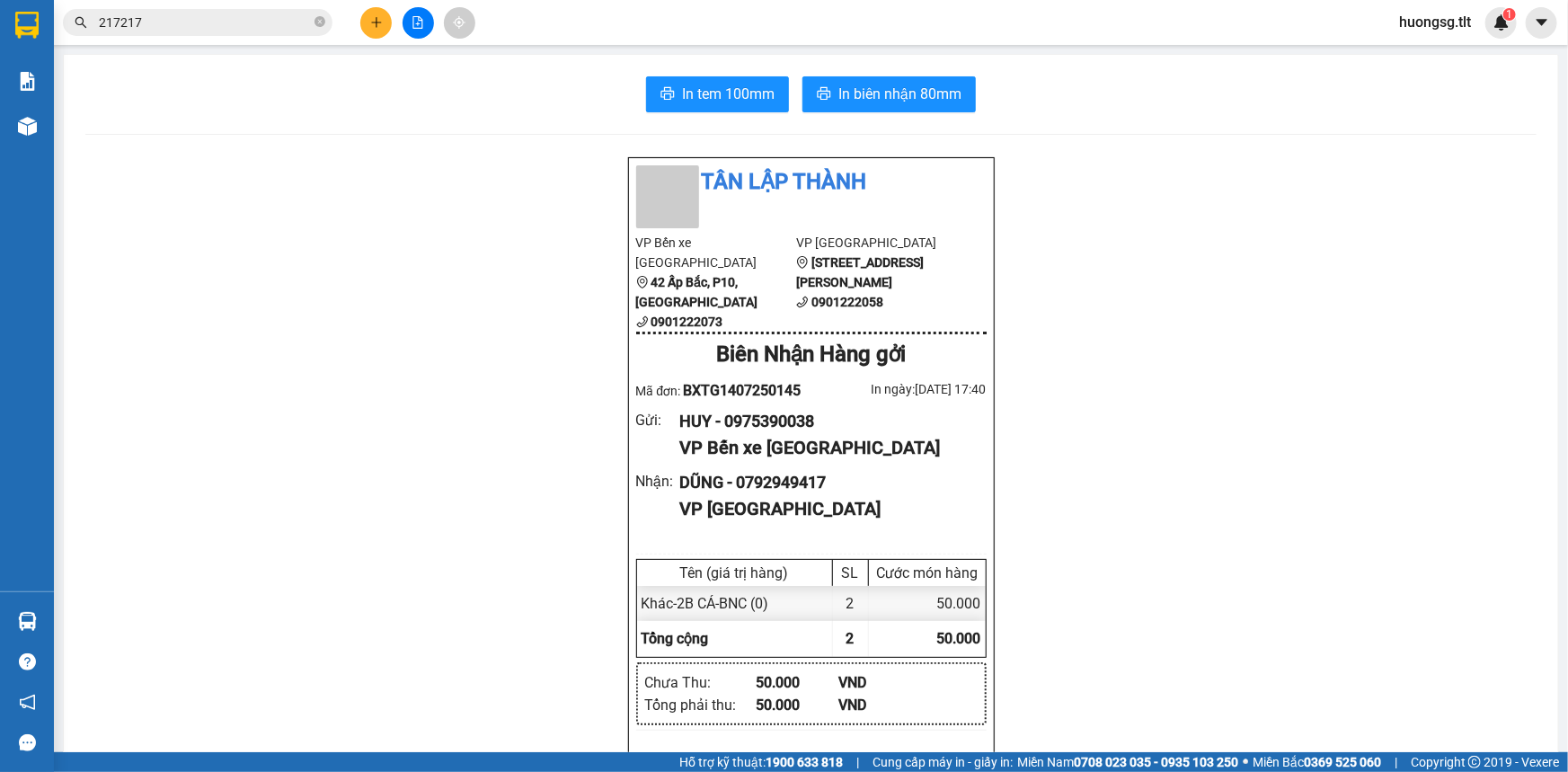 click 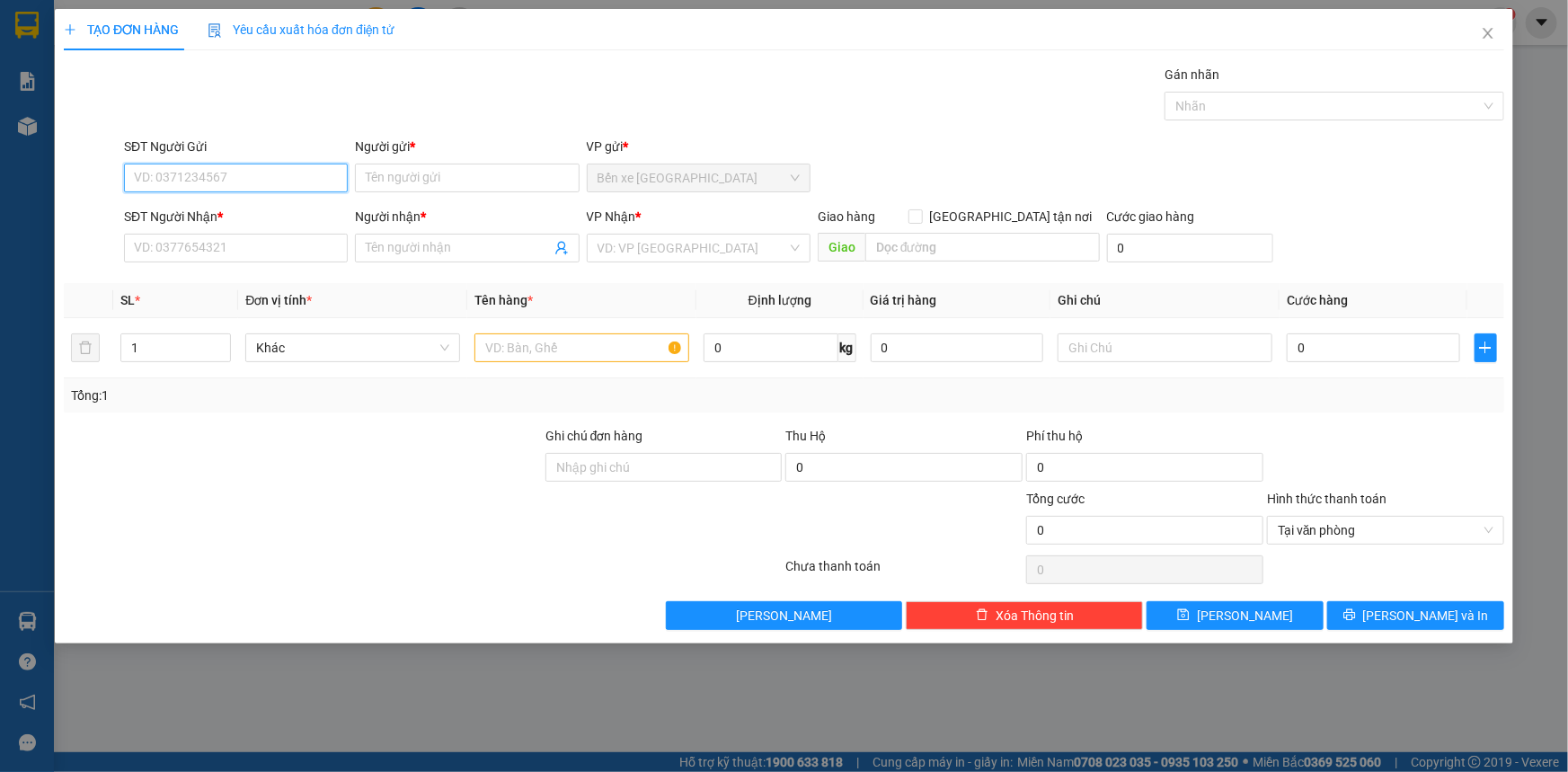 click on "SĐT Người Gửi" at bounding box center (235, 178) 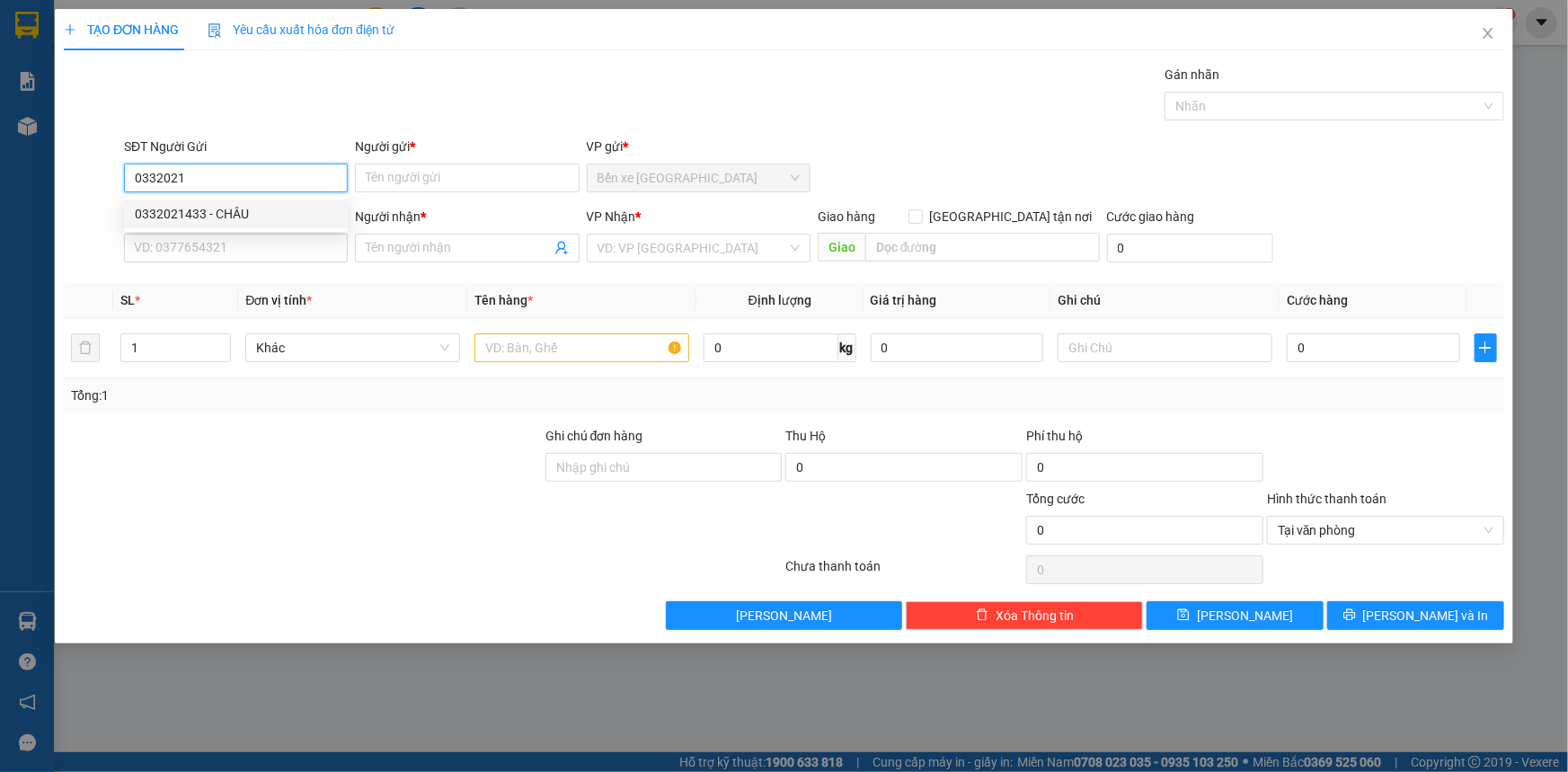 click on "0332021433 - CHÂU" at bounding box center (235, 214) 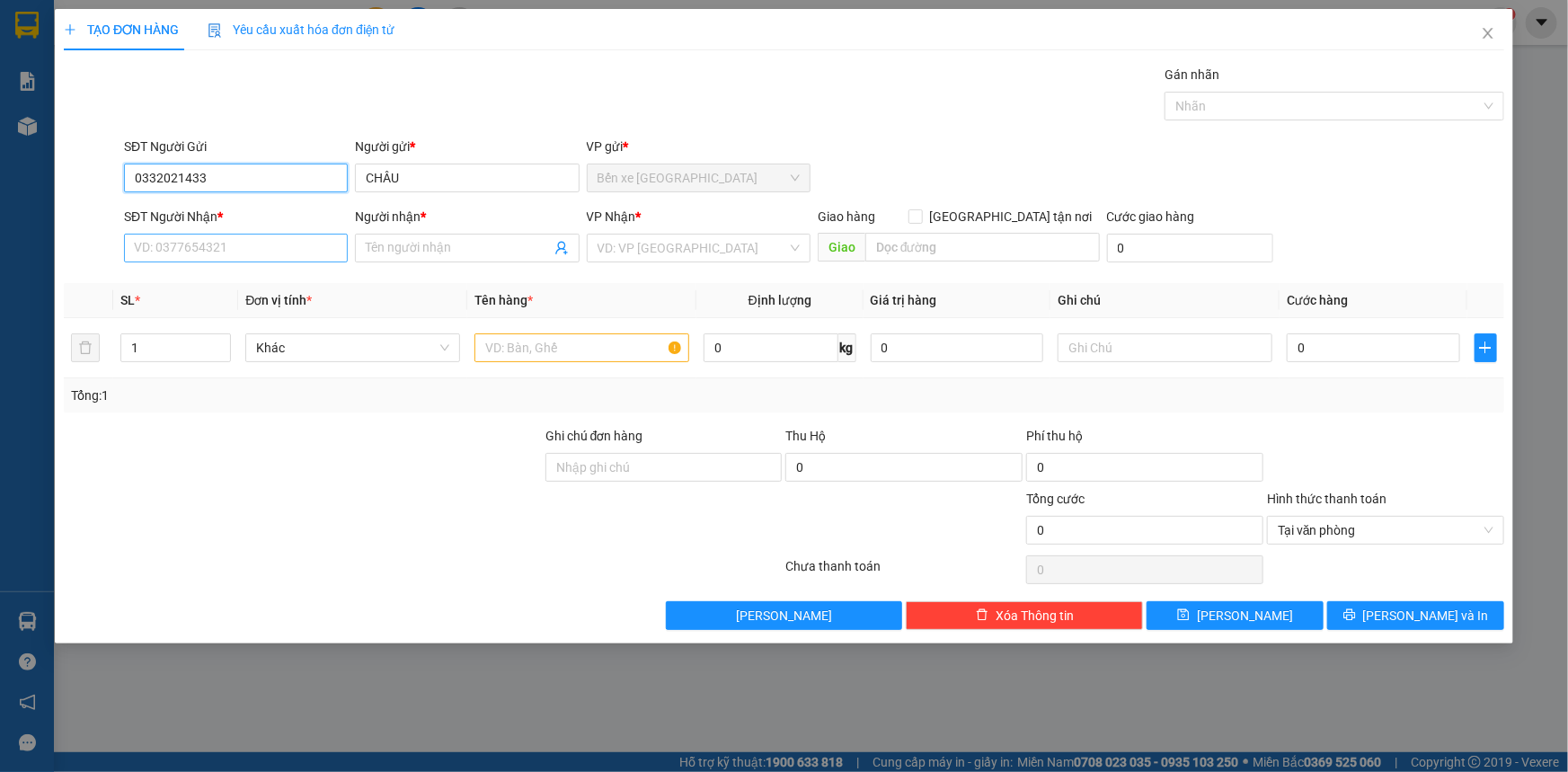 type on "0332021433" 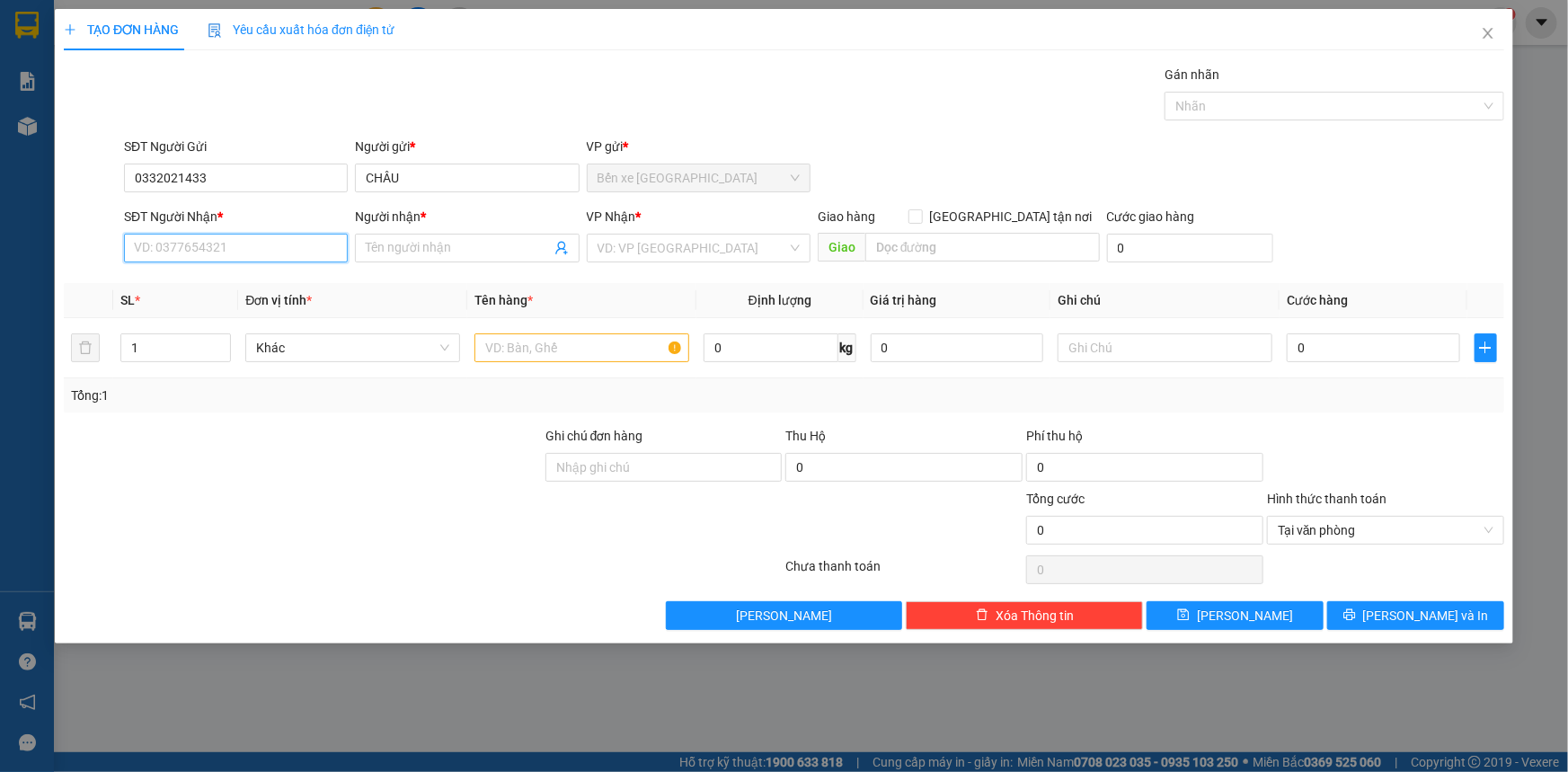click on "SĐT Người Nhận  *" at bounding box center (235, 248) 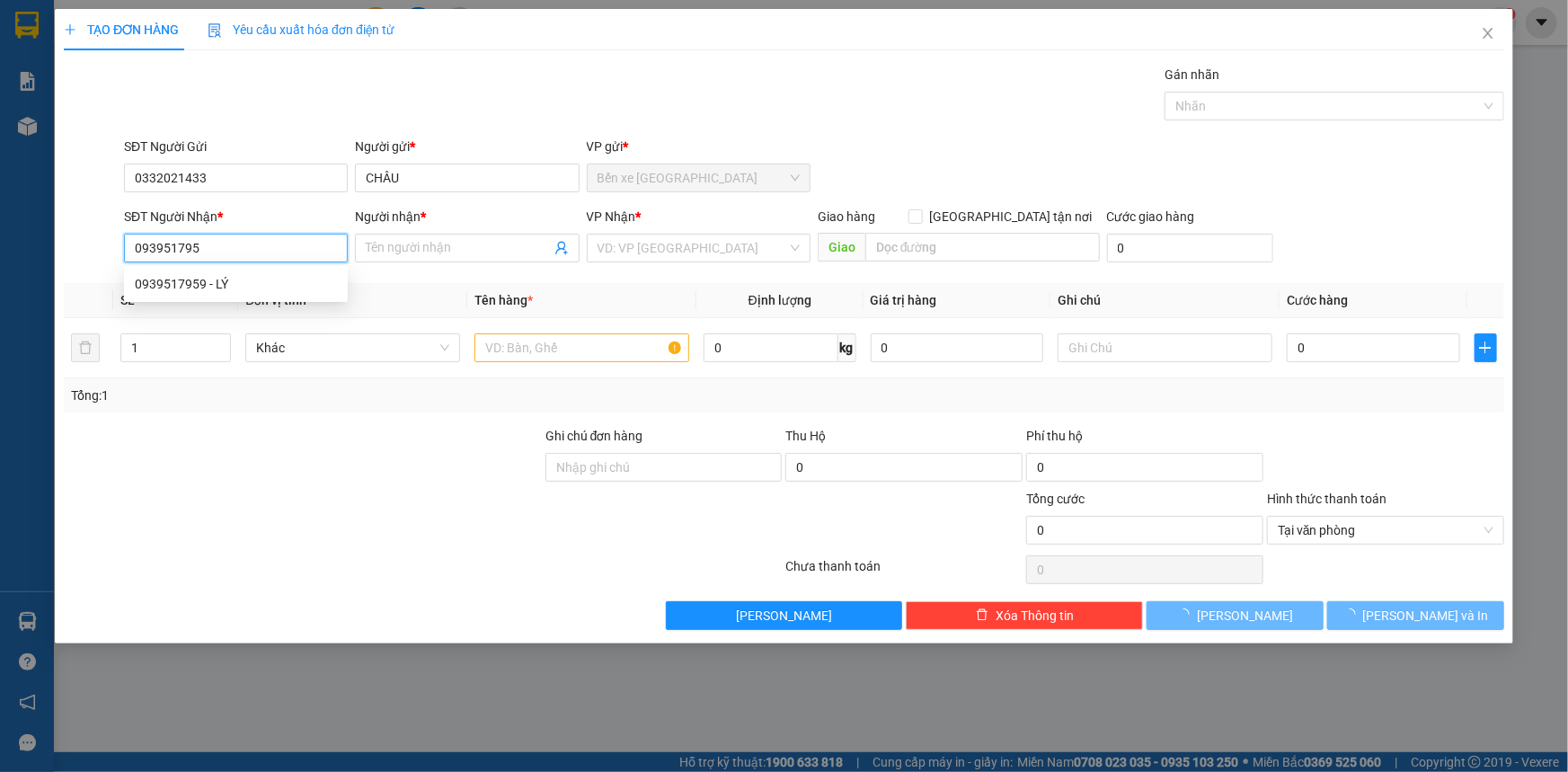 type on "0939517959" 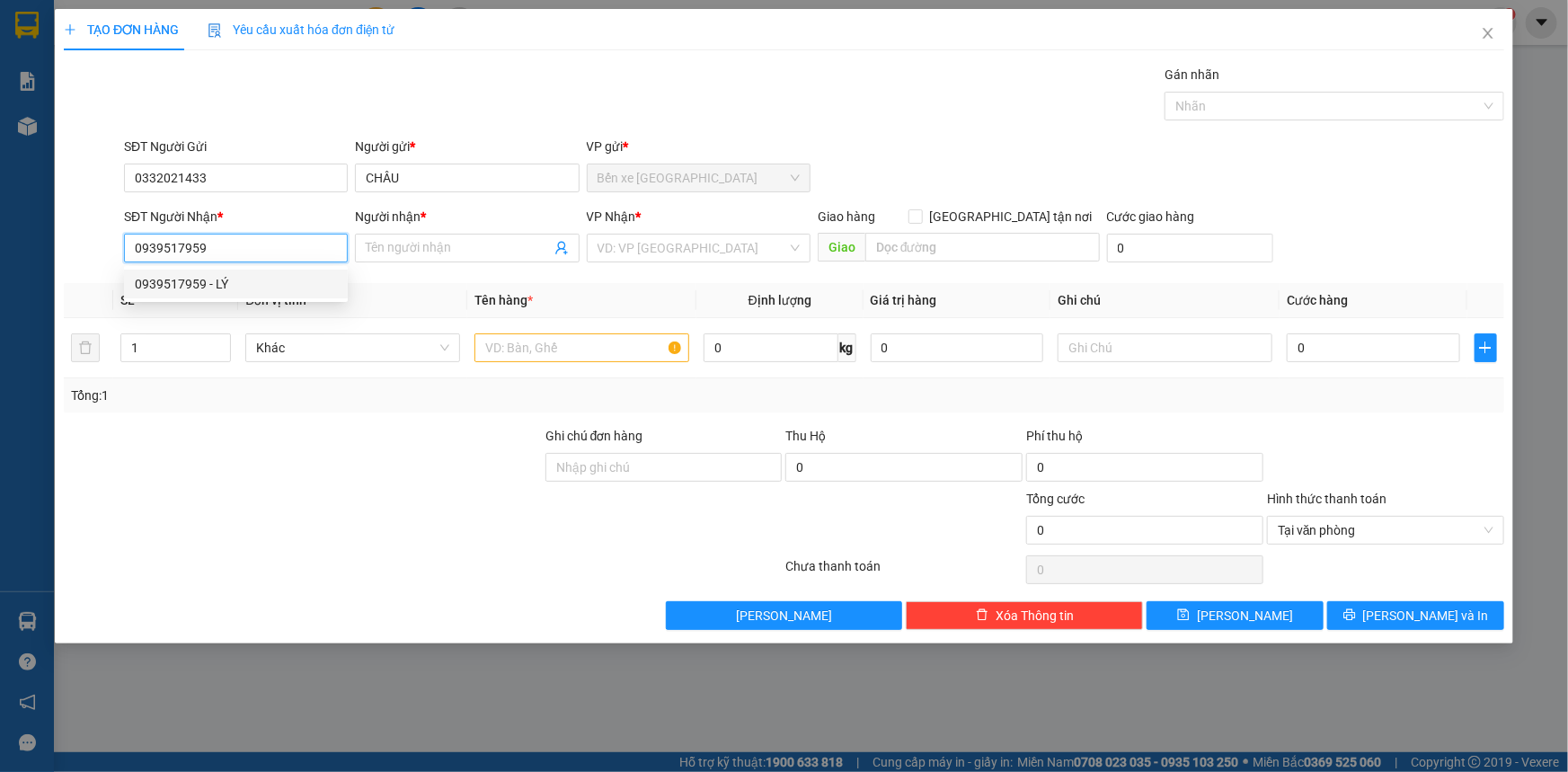 click on "0939517959 - LÝ" at bounding box center (235, 284) 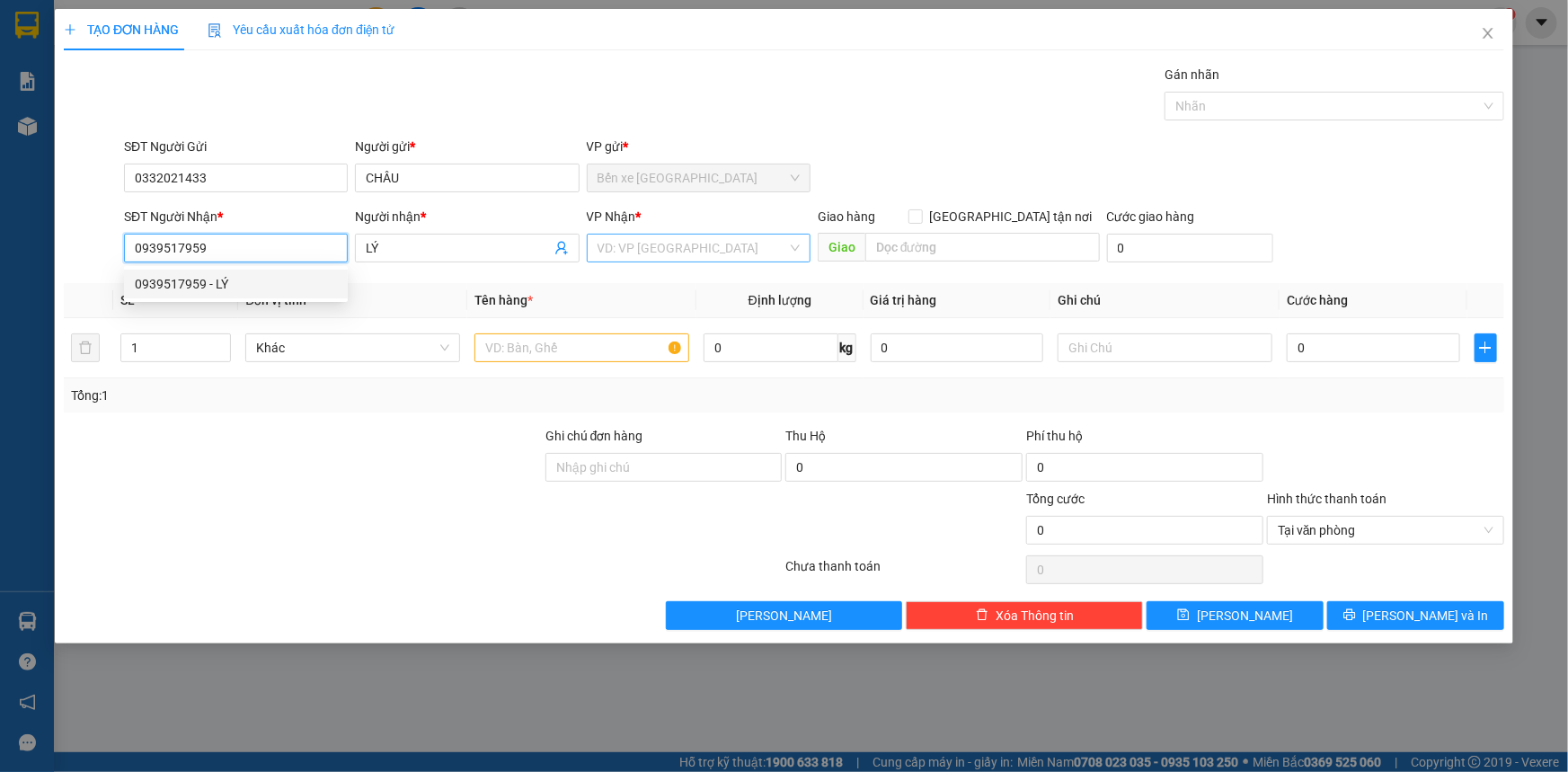 type on "0939517959" 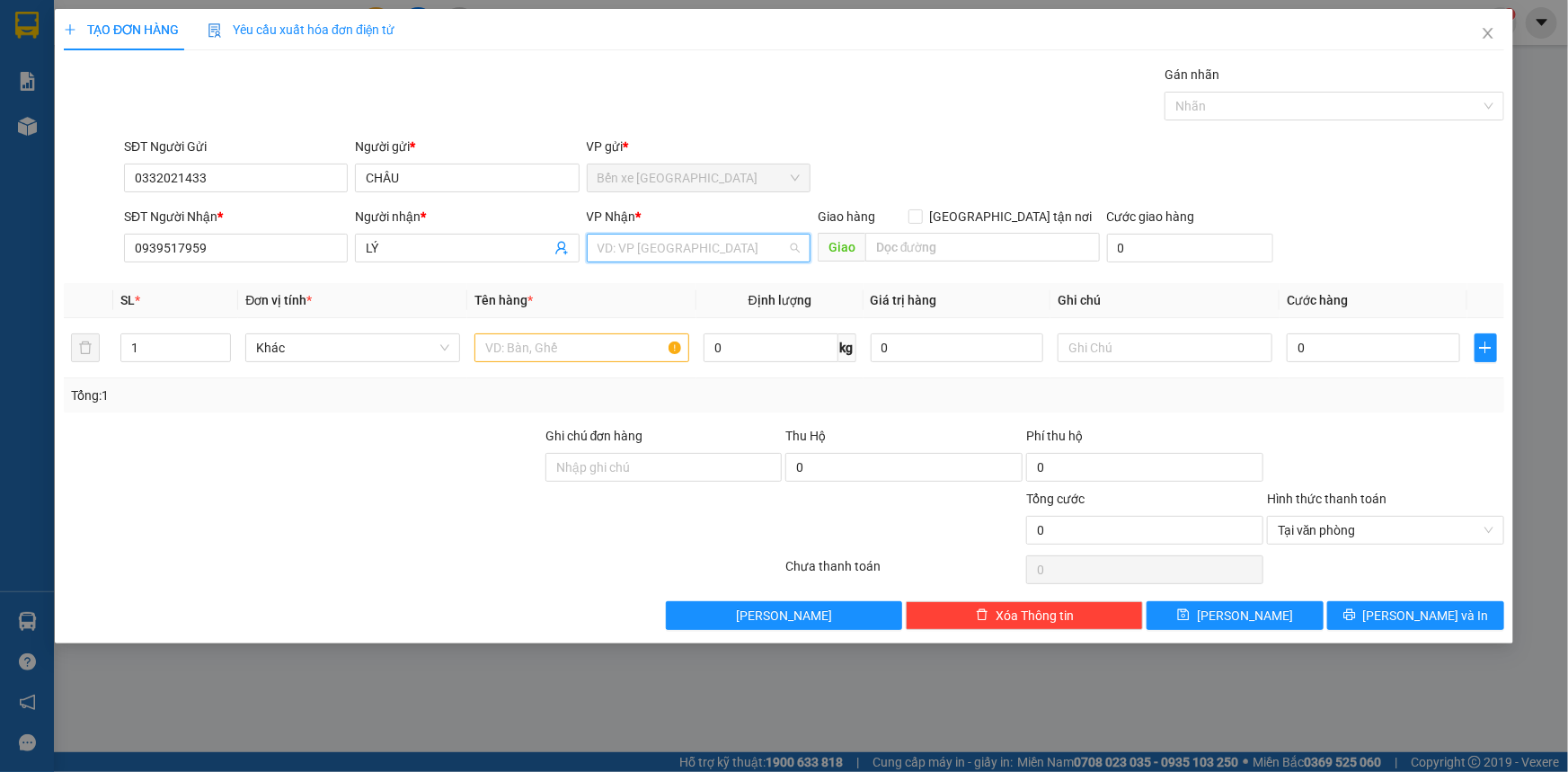 click at bounding box center (692, 248) 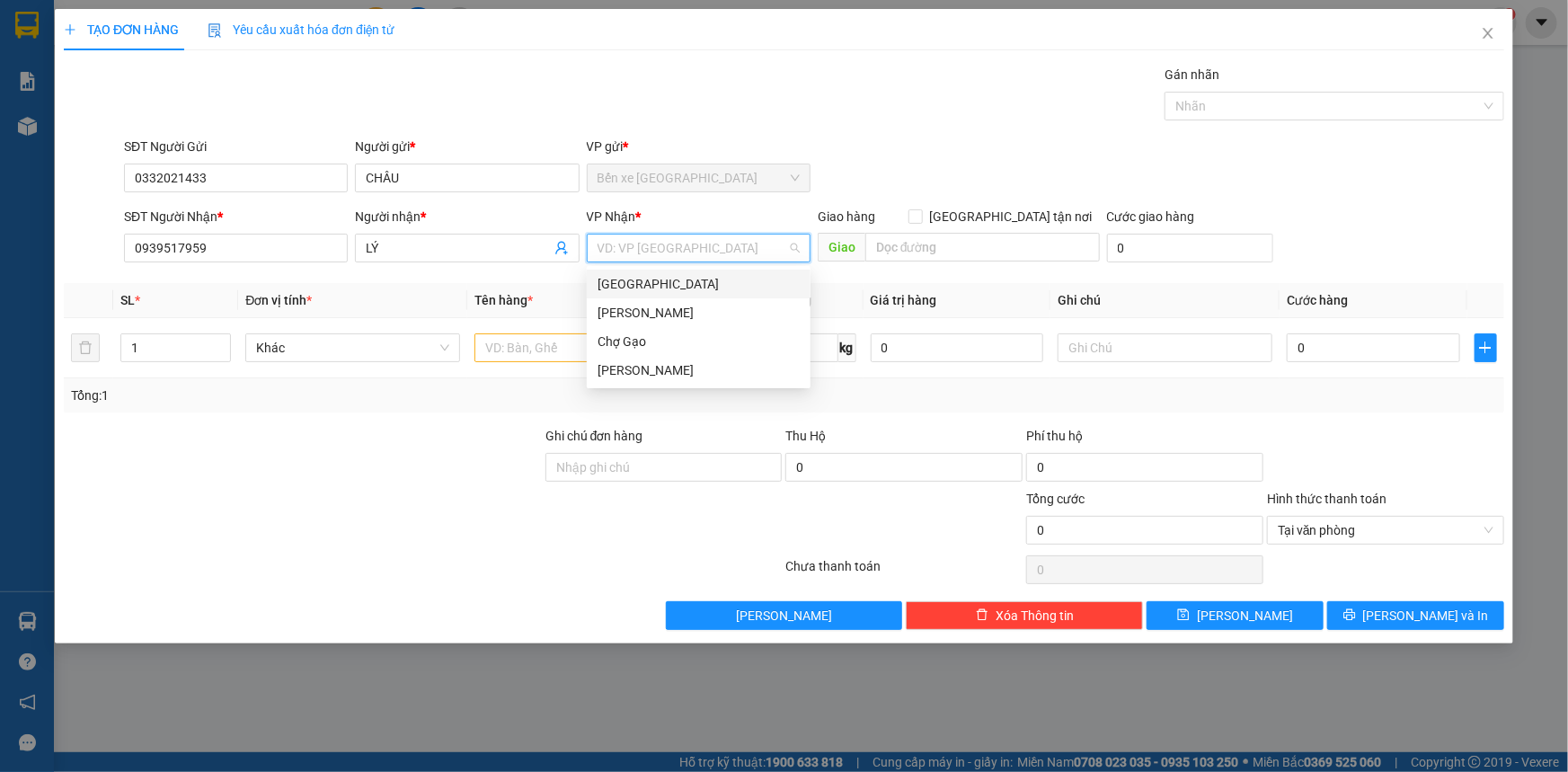 click on "[GEOGRAPHIC_DATA]" at bounding box center [698, 284] 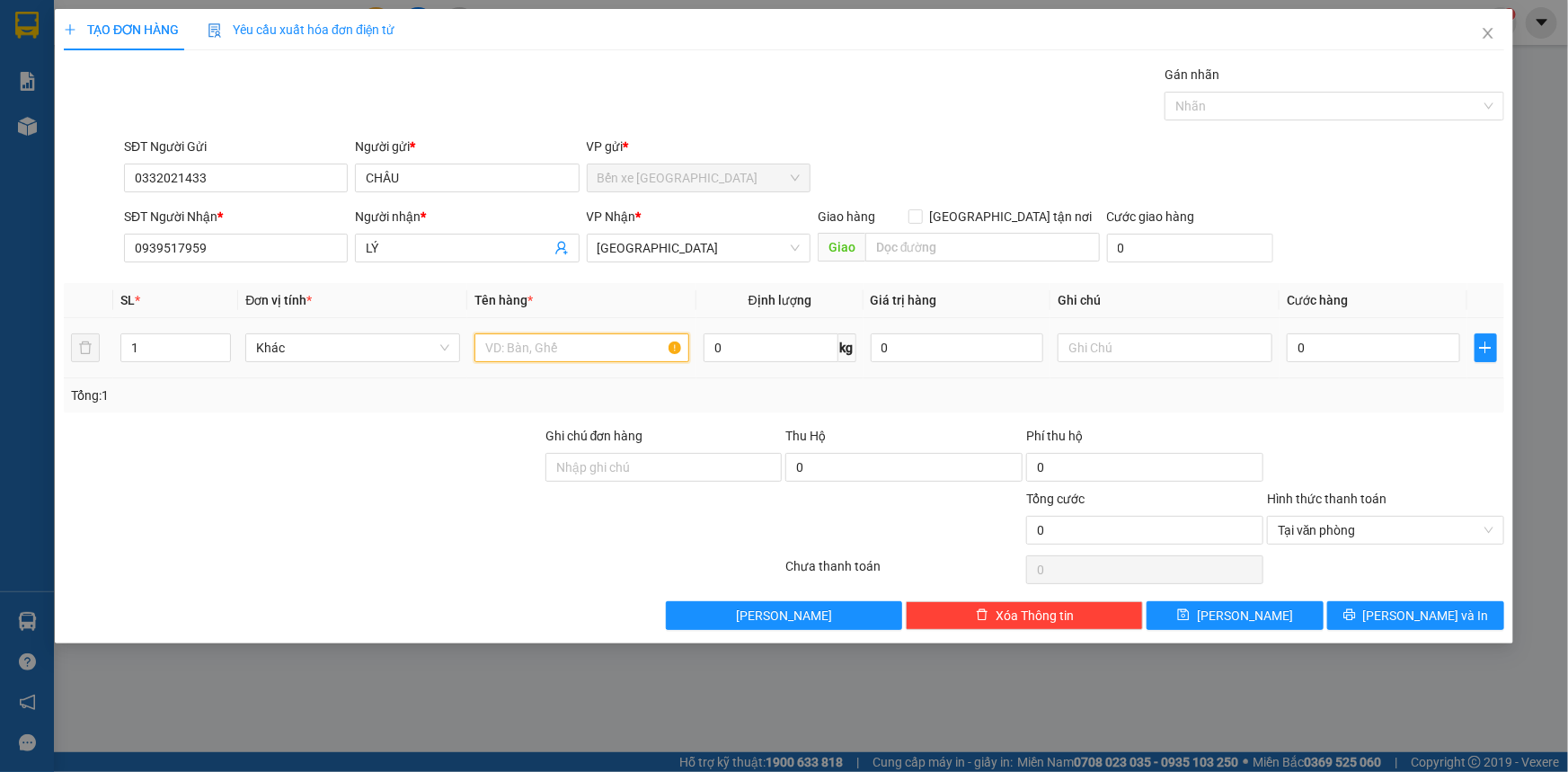 click at bounding box center [581, 348] 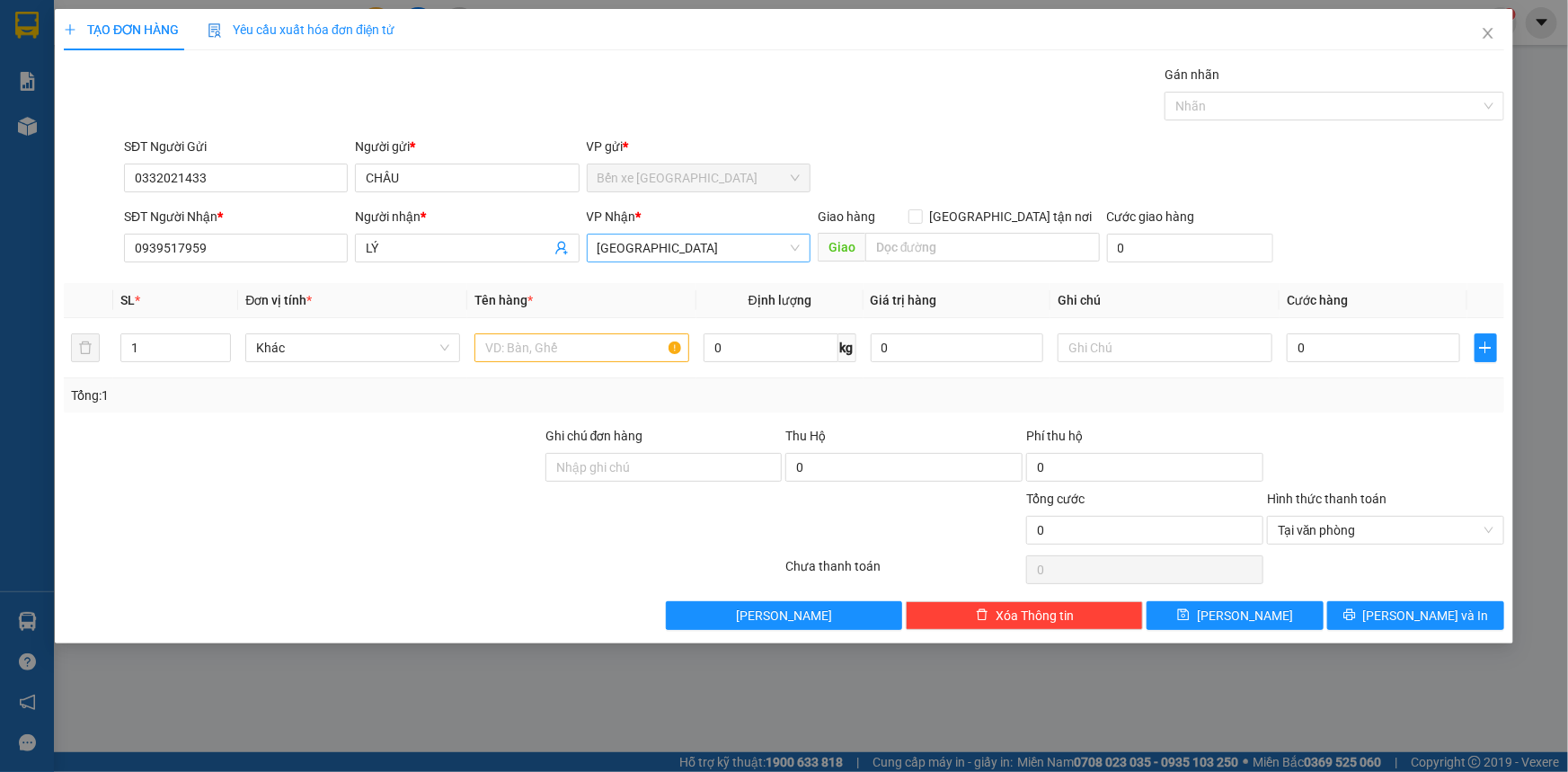 drag, startPoint x: 662, startPoint y: 228, endPoint x: 676, endPoint y: 250, distance: 26.07681 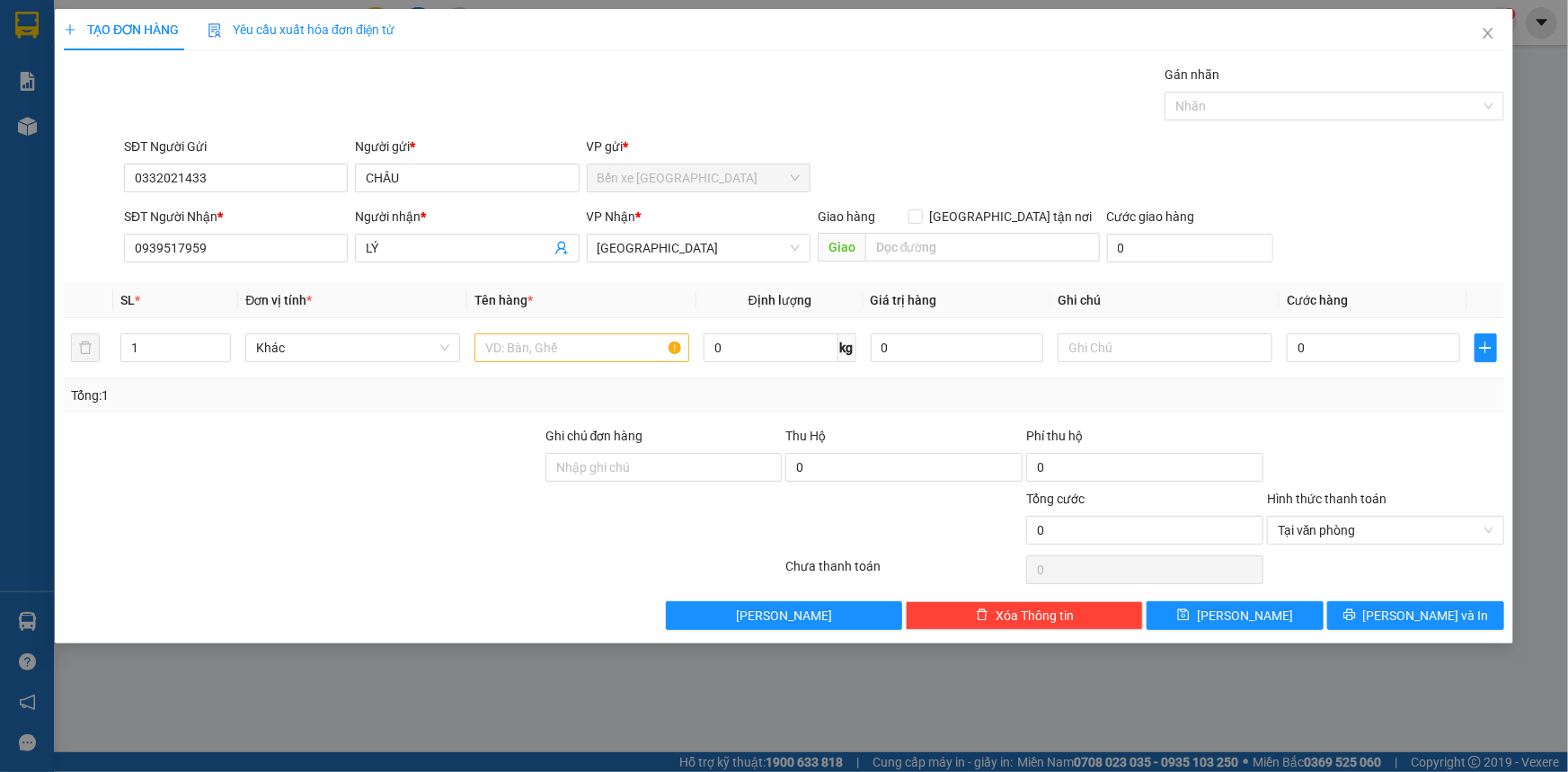 drag, startPoint x: 702, startPoint y: 244, endPoint x: 711, endPoint y: 297, distance: 53.75872 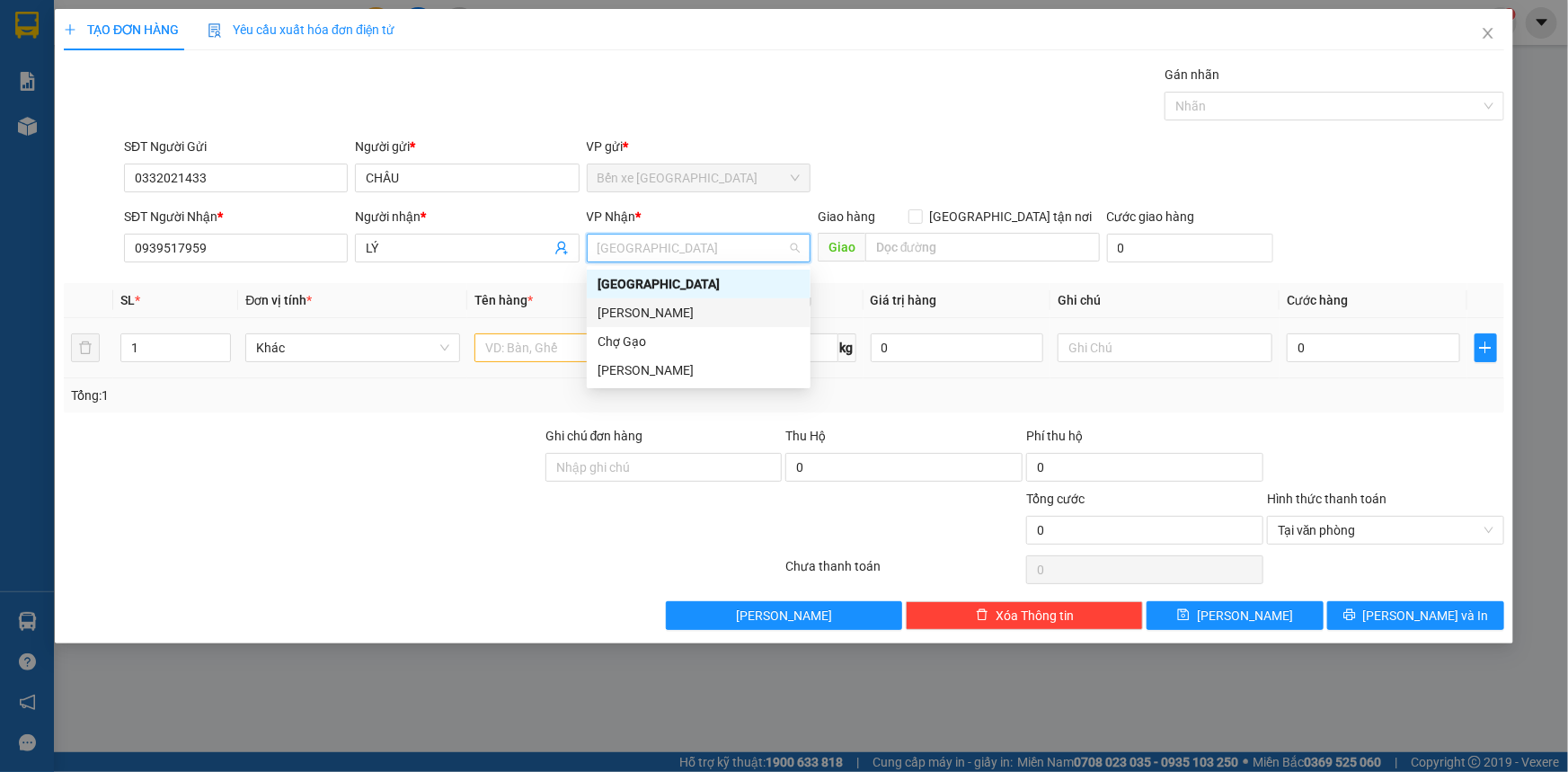 click on "Chợ Gạo" at bounding box center (698, 342) 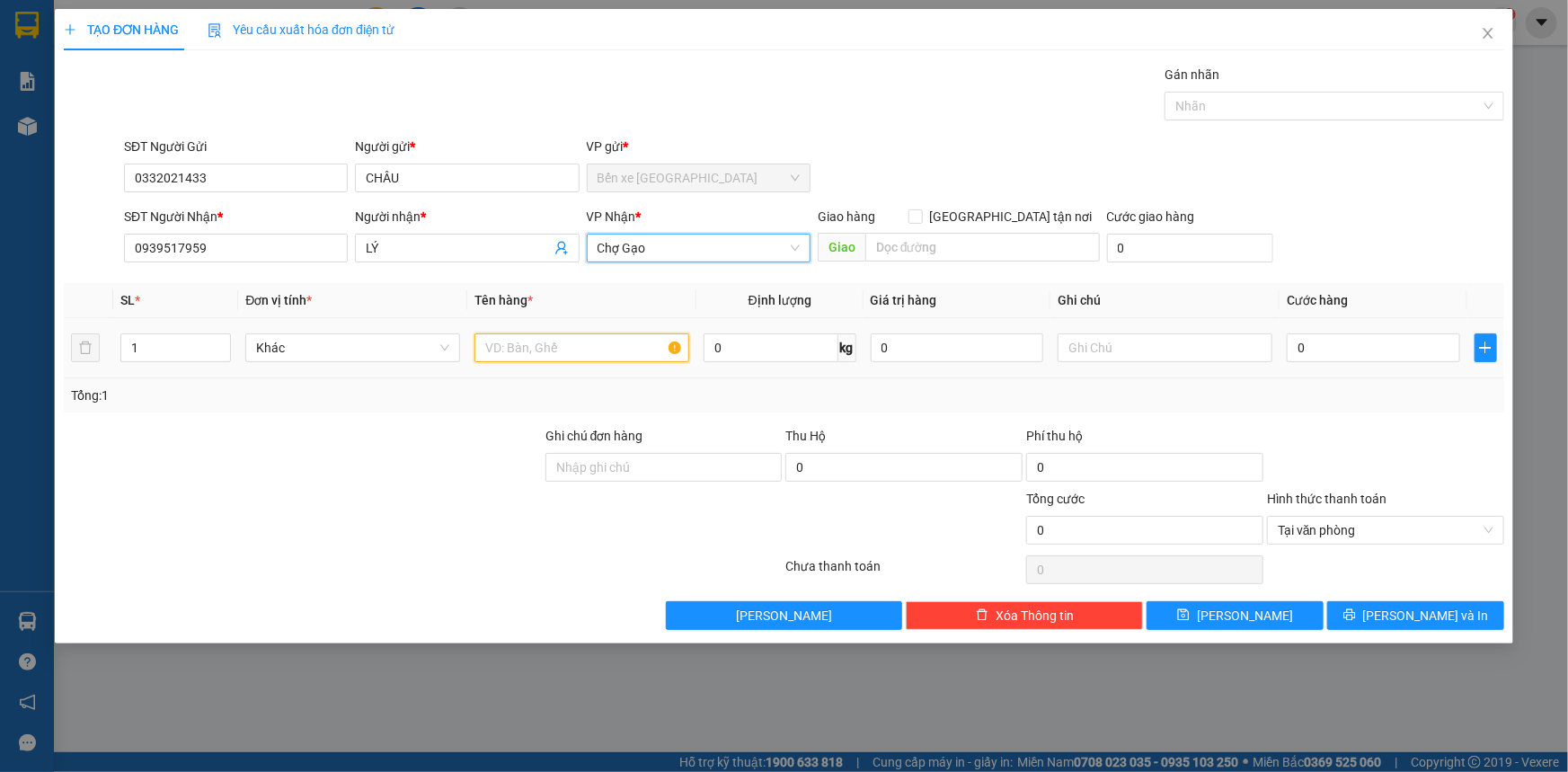 click at bounding box center [581, 348] 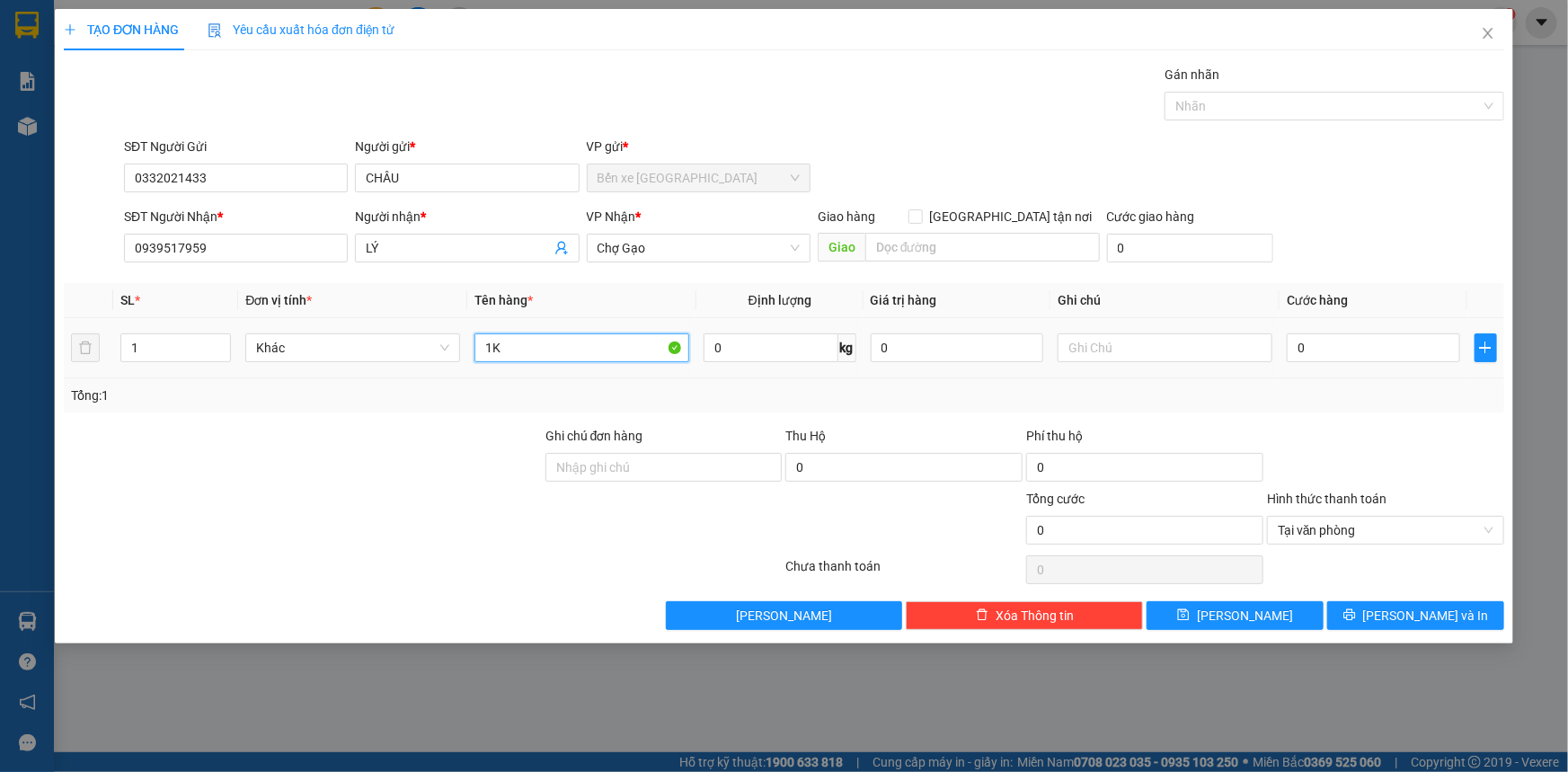 type on "1K D" 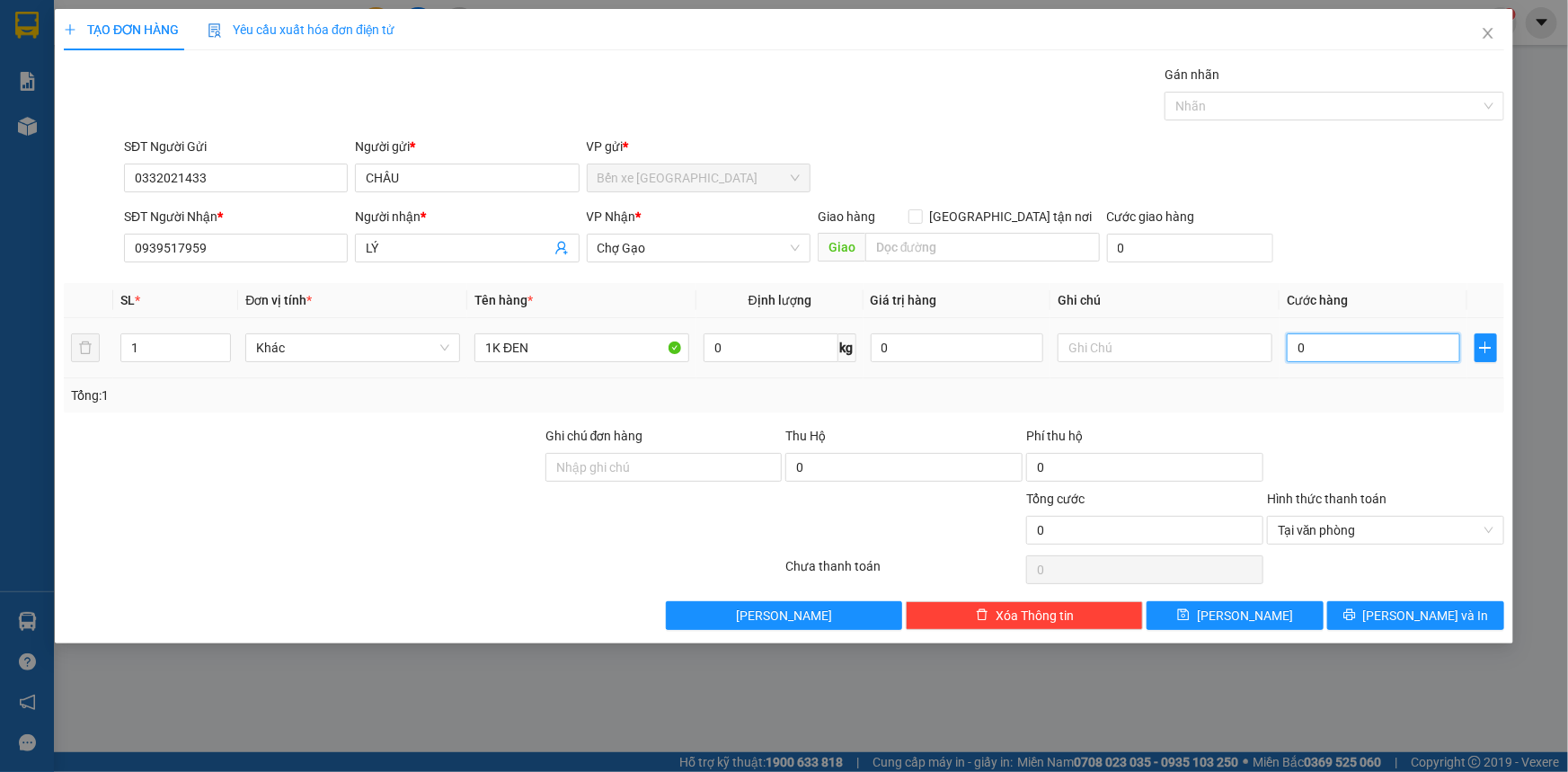 click on "0" at bounding box center (1373, 348) 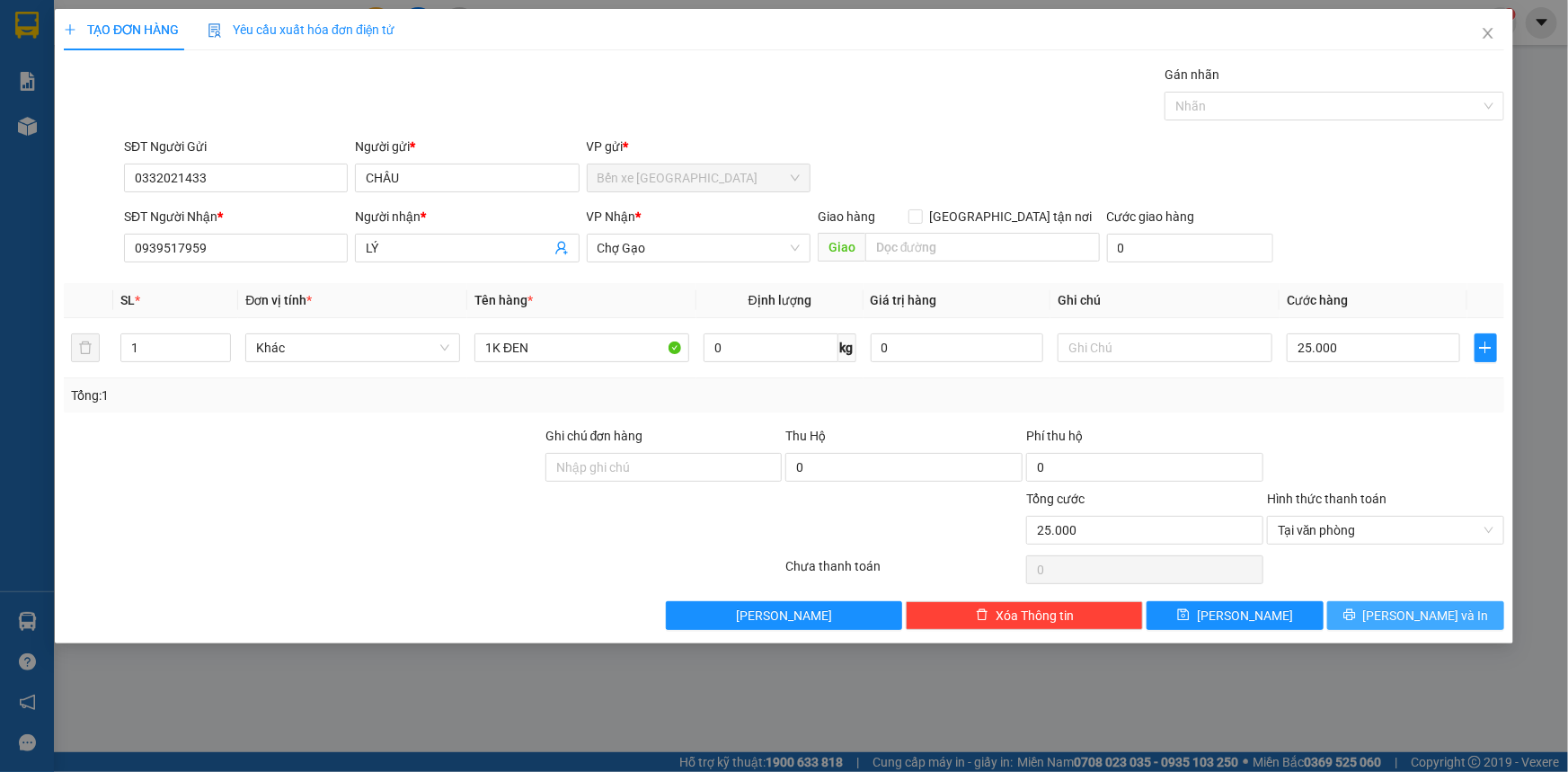 click on "Lưu và In" at bounding box center (1426, 616) 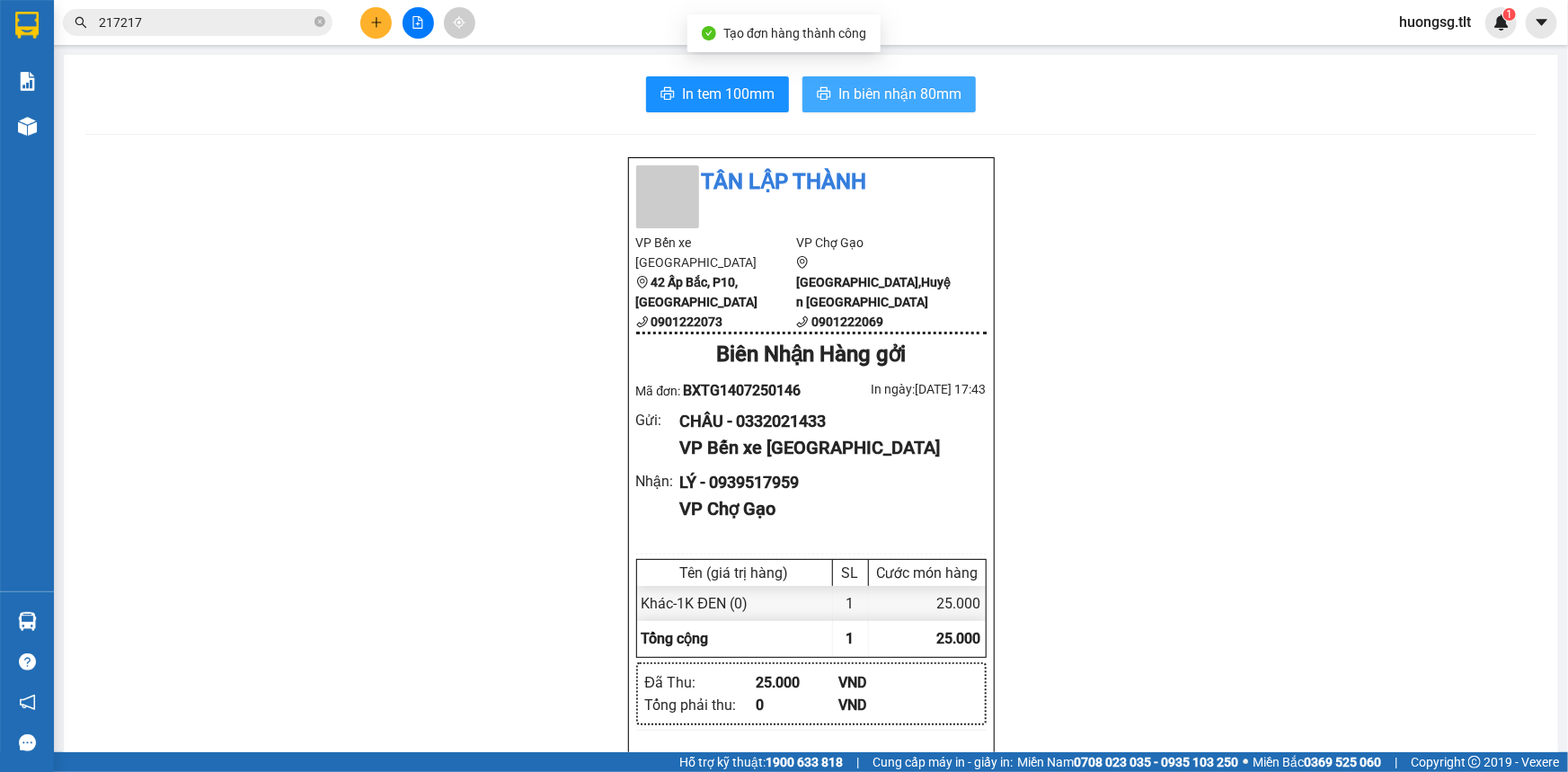 click on "In biên nhận 80mm" at bounding box center [889, 94] 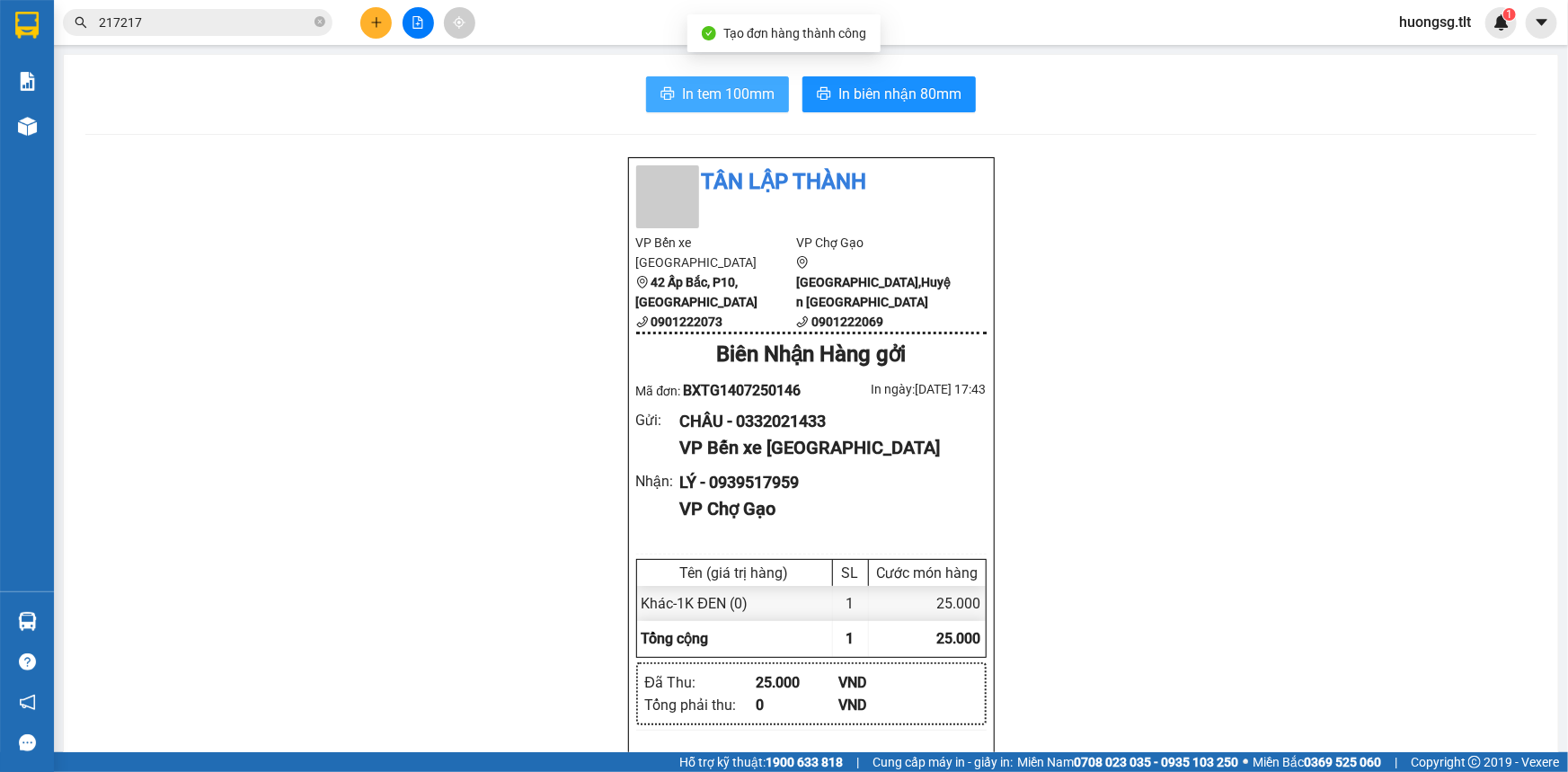click on "In tem 100mm" at bounding box center (728, 93) 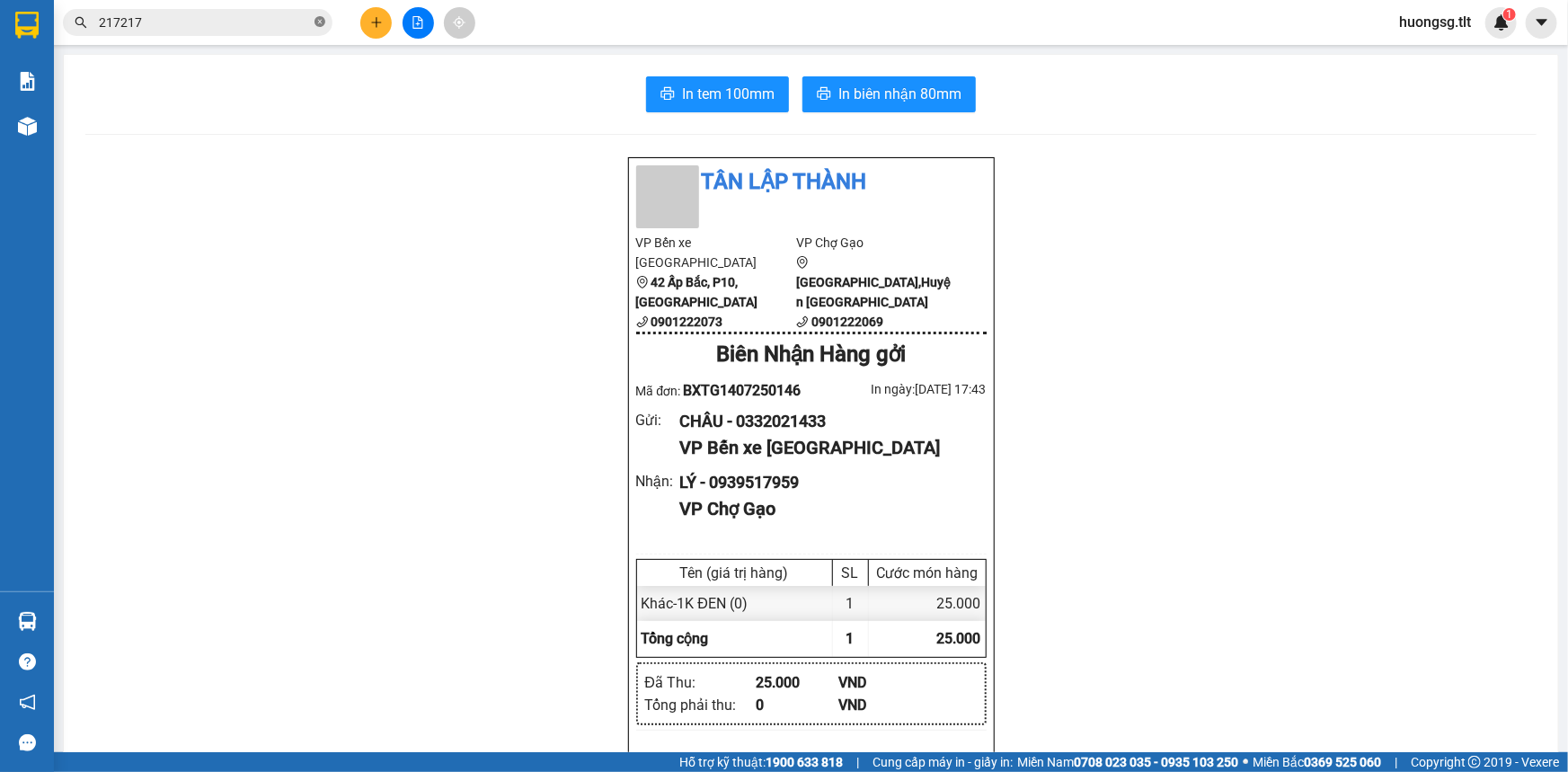 click 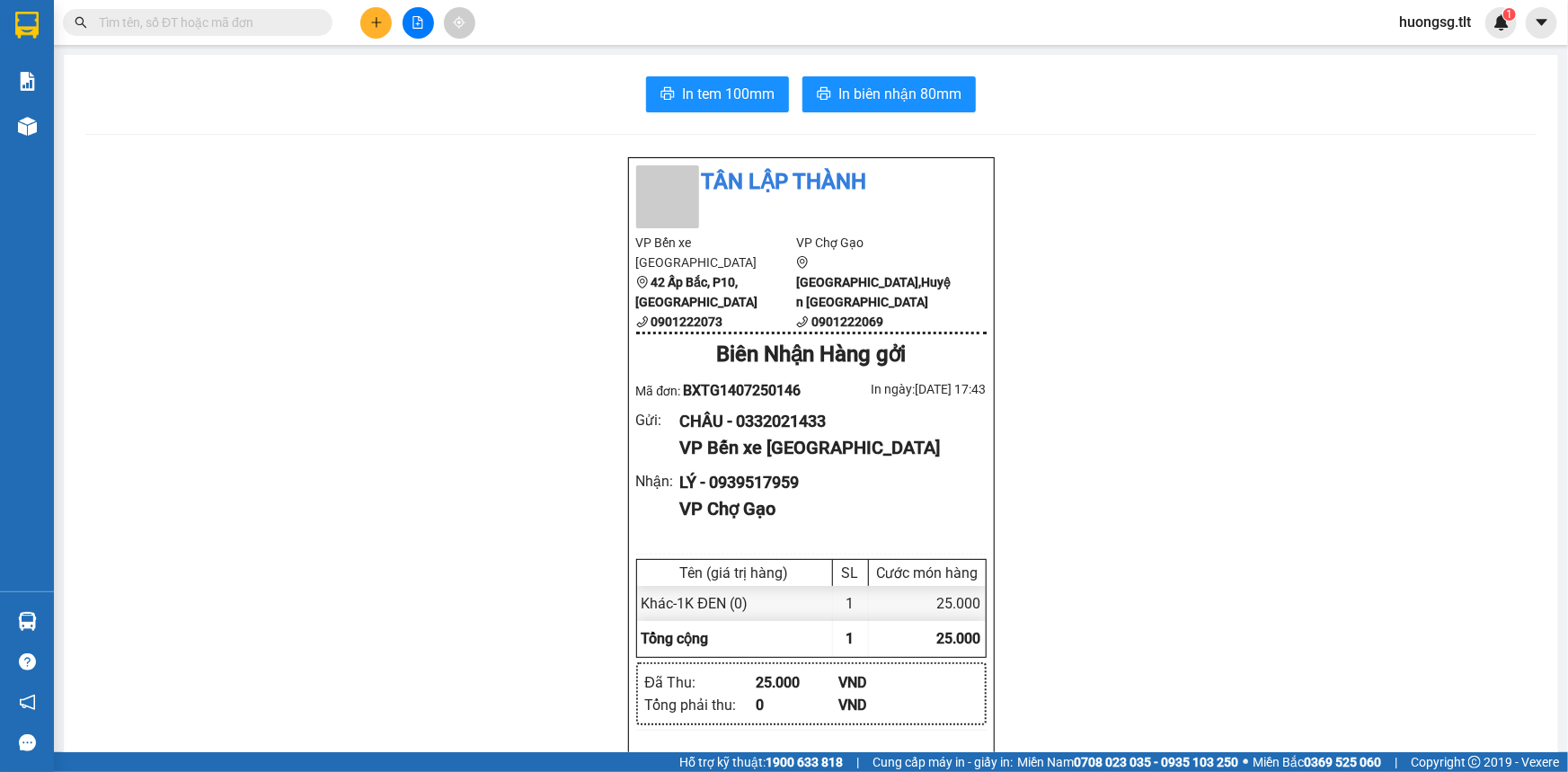 click at bounding box center [205, 22] 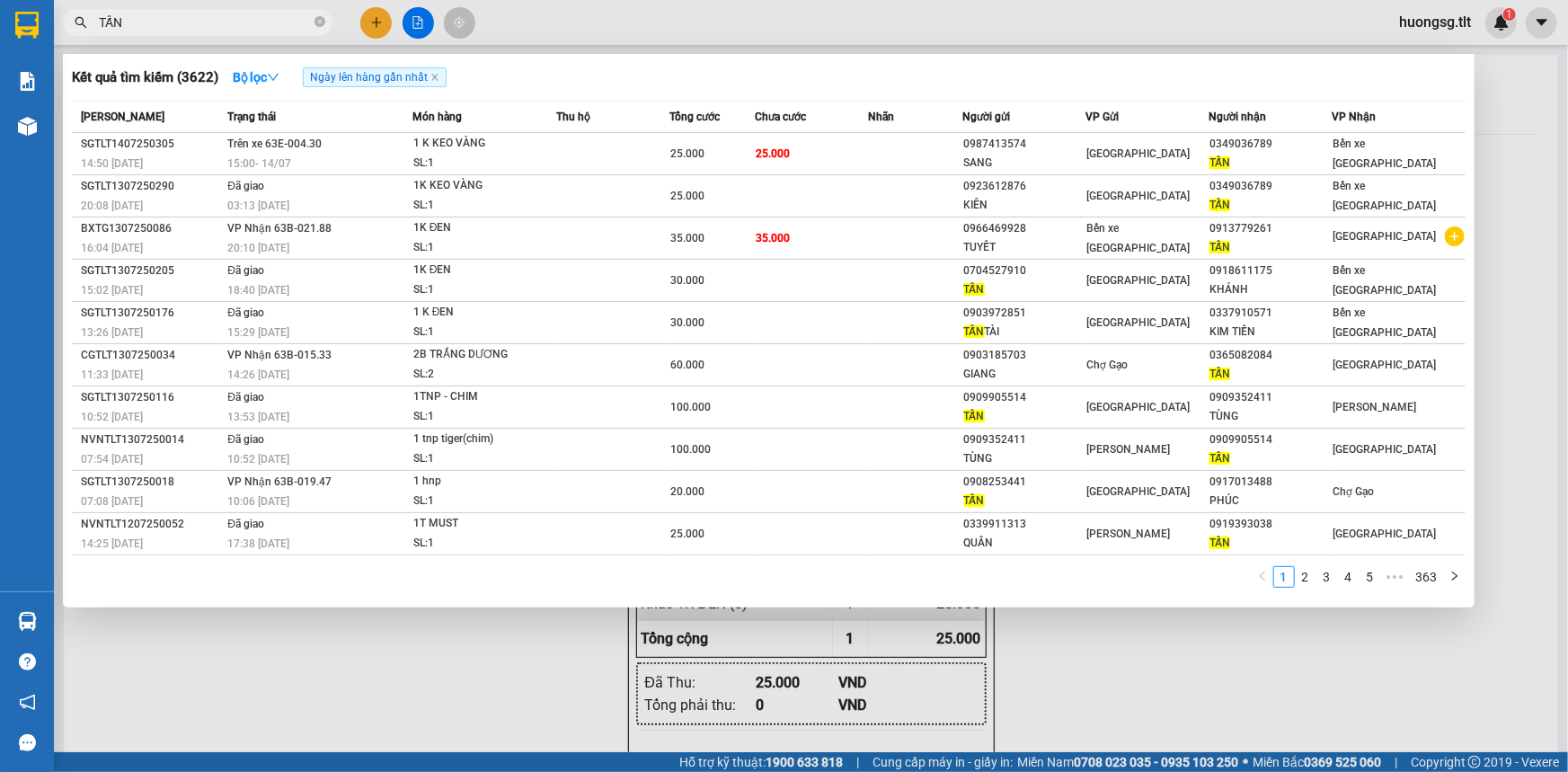 type on "TẤN" 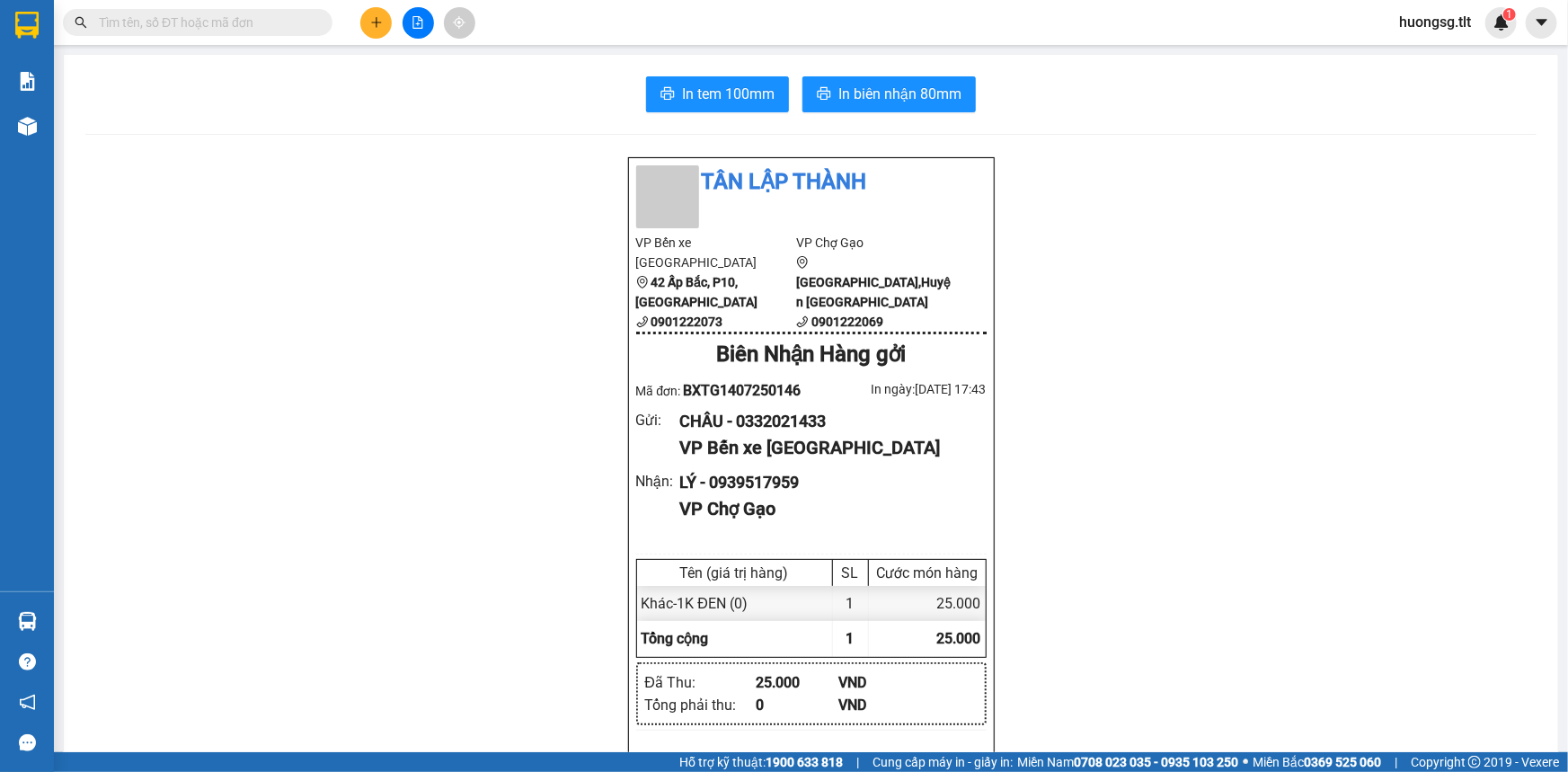 click at bounding box center (205, 22) 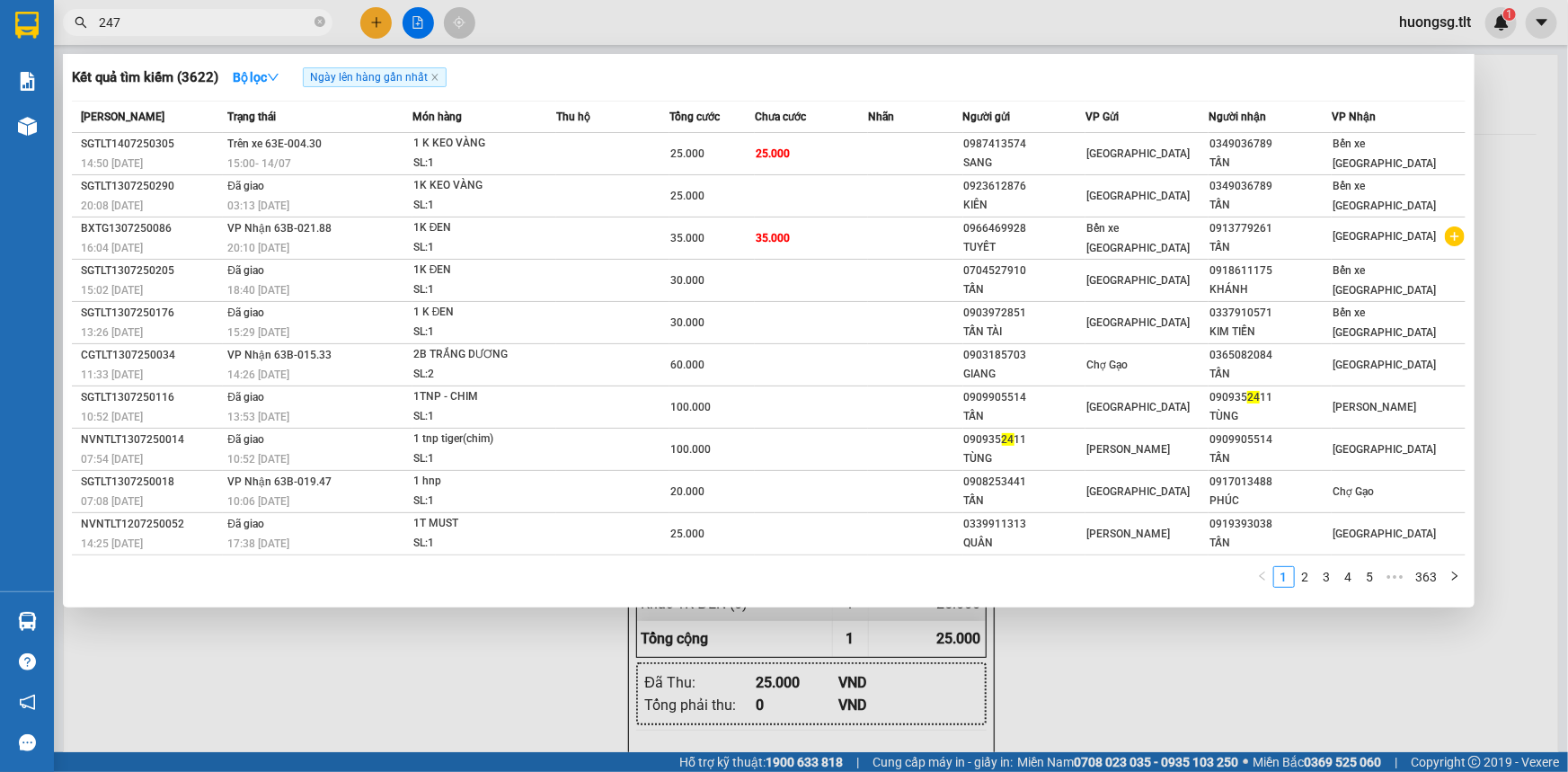 type on "2472" 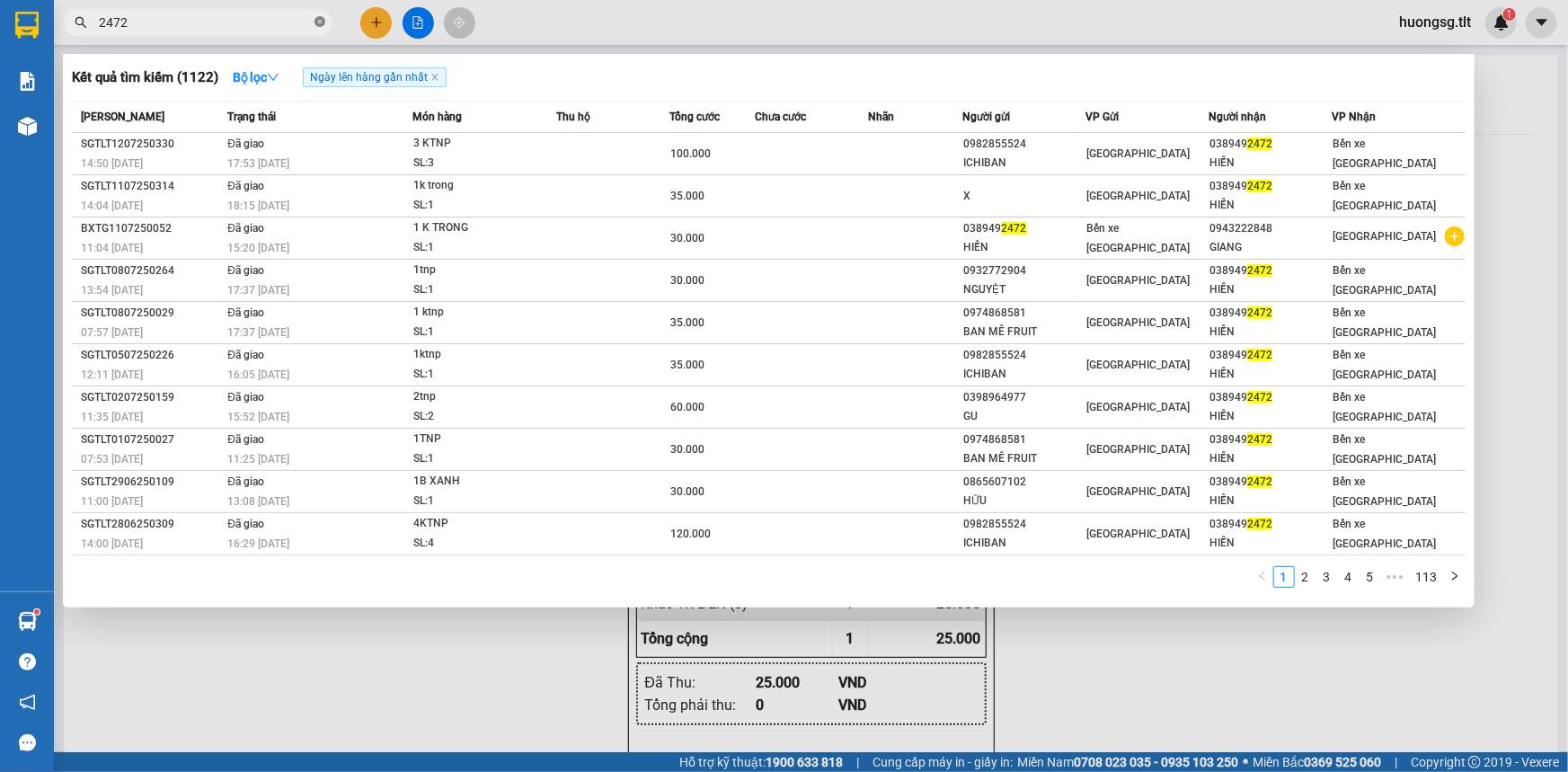 drag, startPoint x: 319, startPoint y: 25, endPoint x: 309, endPoint y: 24, distance: 10.049876 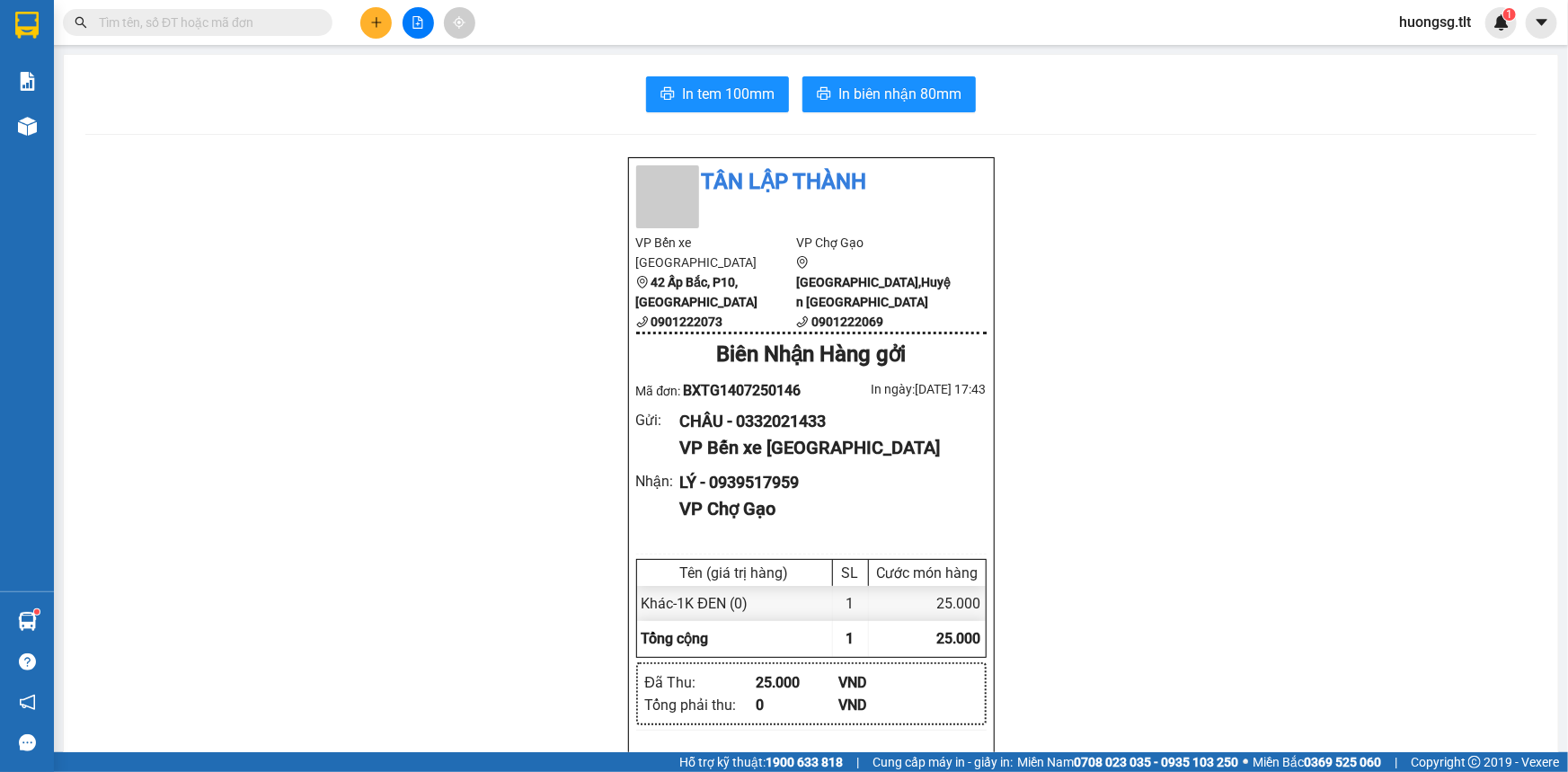click at bounding box center (205, 22) 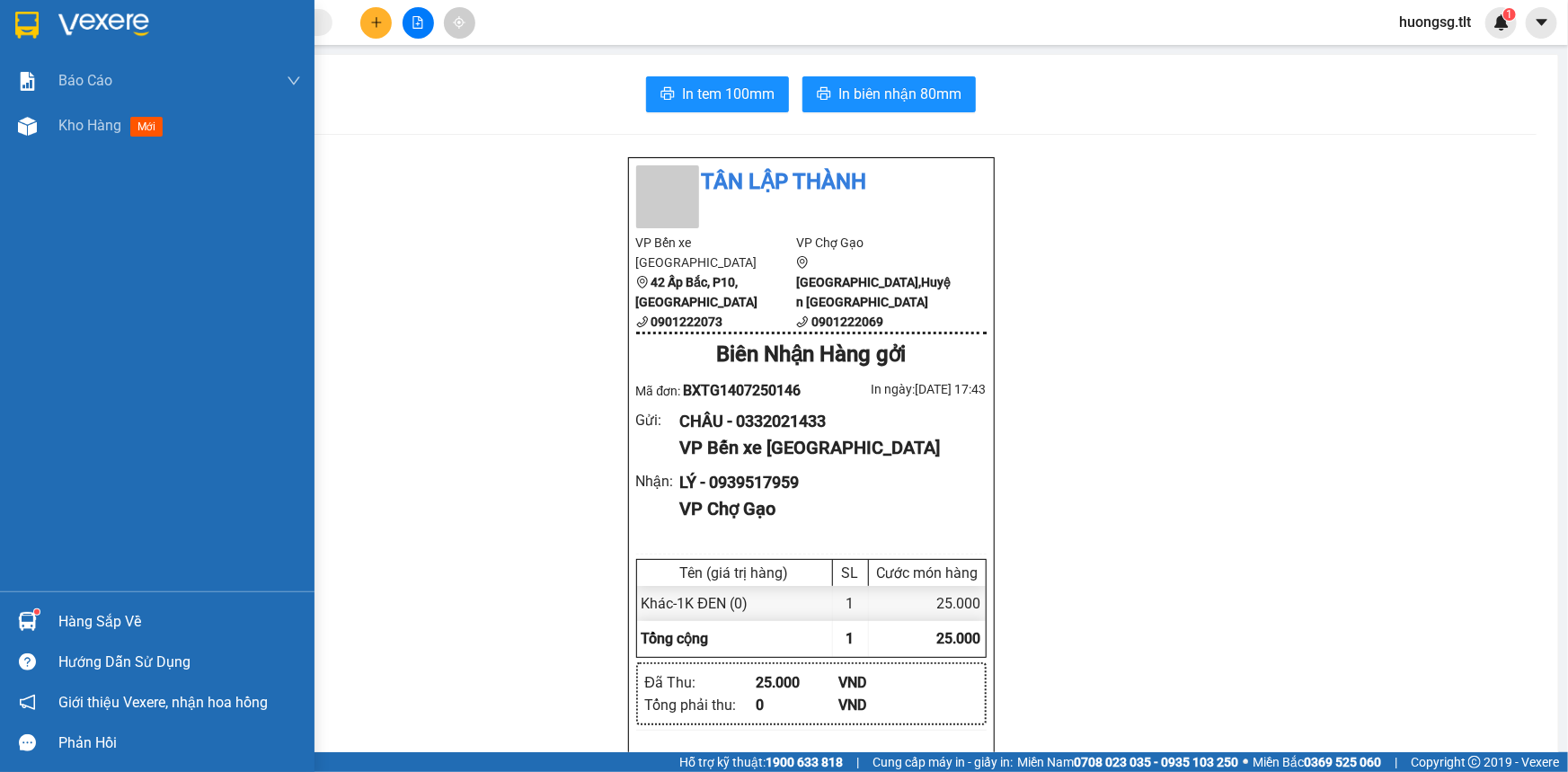 click on "Hàng sắp về" at bounding box center (157, 621) 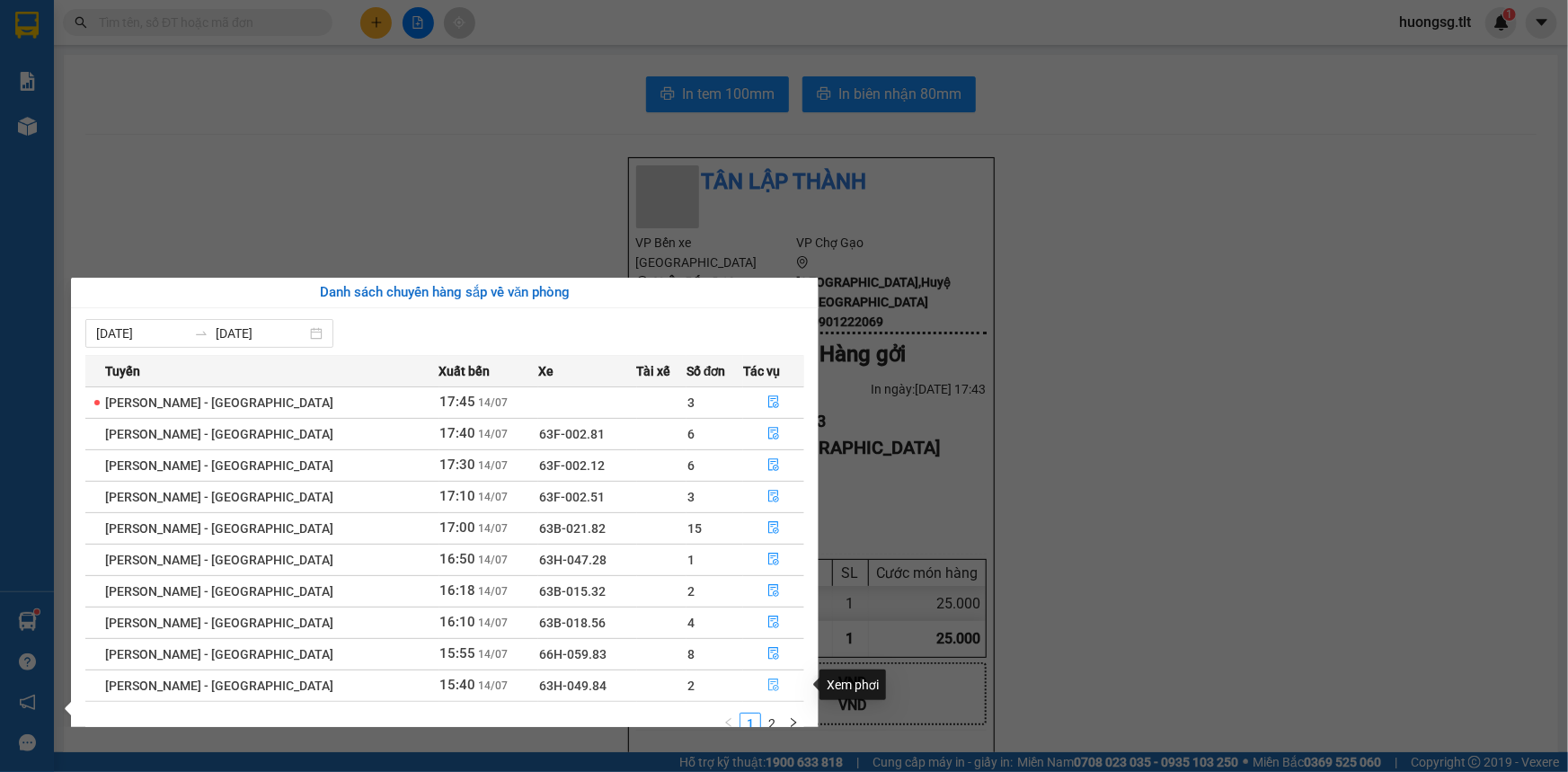 click 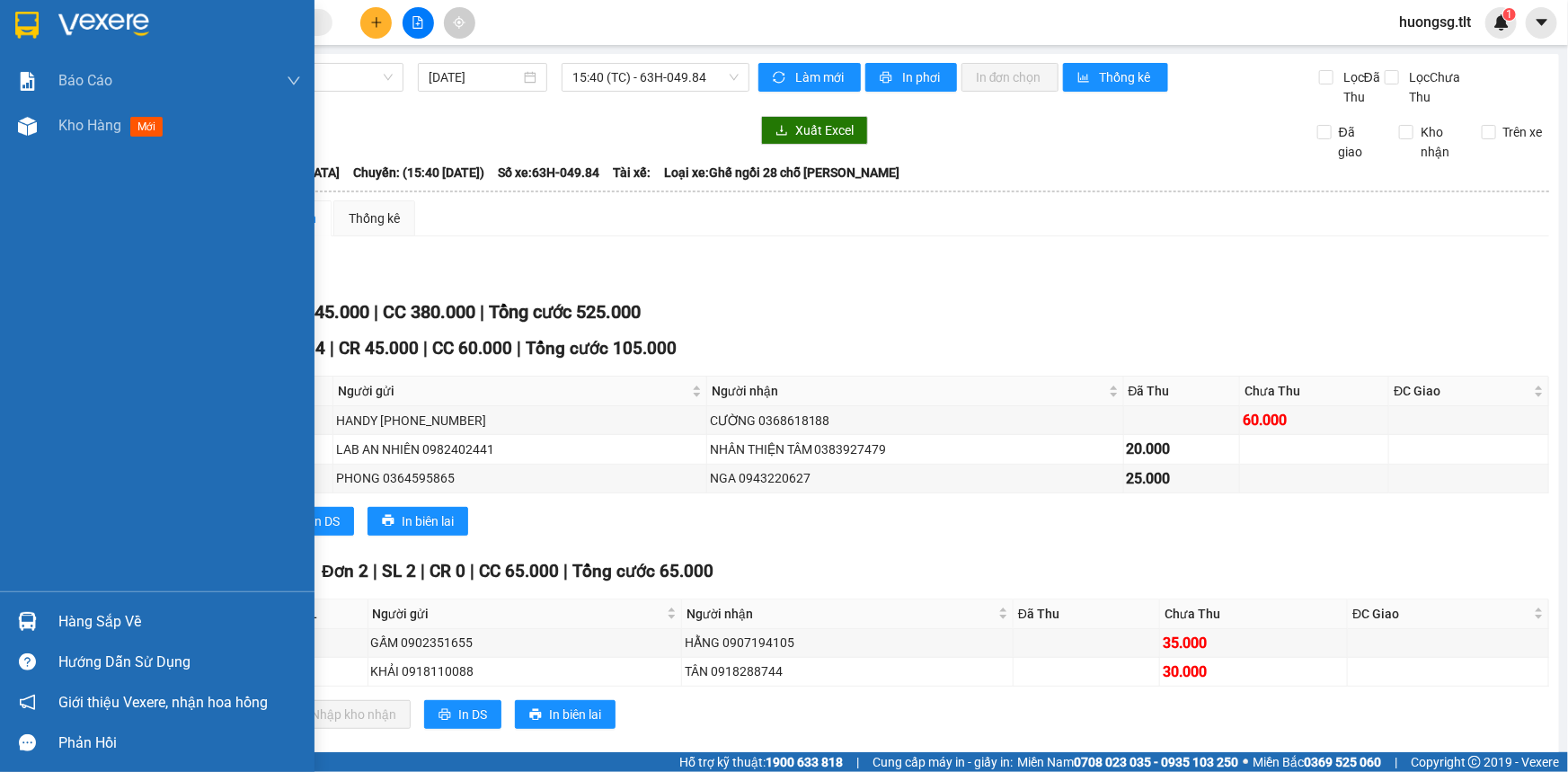 click on "Hàng sắp về" at bounding box center [180, 622] 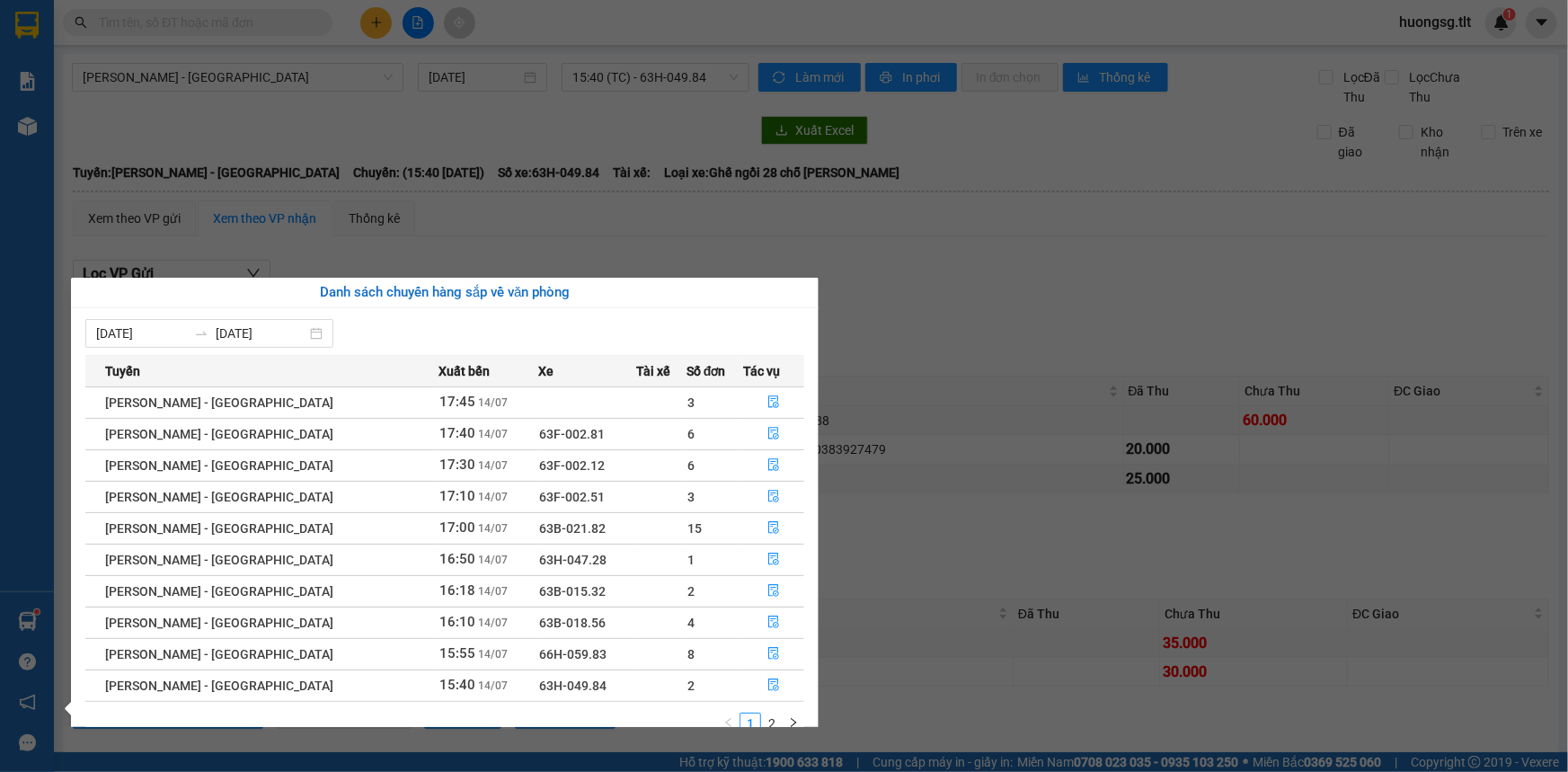 click on "Tuyến Xuất bến Xe Tài xế Số đơn Tác vụ Hồ Chí Minh - Mỹ Tho 17:45 14/07 3 Hồ Chí Minh - Mỹ Tho 17:40 14/07 63F-002.81 6 Hồ Chí Minh - Mỹ Tho 17:30 14/07 63F-002.12 6 Hồ Chí Minh - Mỹ Tho 17:10 14/07 63F-002.51 3 Hồ Chí Minh - Mỹ Tho 17:00 14/07 63B-021.82 15 Hồ Chí Minh - Mỹ Tho 16:50 14/07 63H-047.28 1 Hồ Chí Minh - Mỹ Tho 16:18 14/07 63B-015.32 2 Hồ Chí Minh - Mỹ Tho 16:10 14/07 63B-018.56 4 Hồ Chí Minh - Mỹ Tho 15:55 14/07 66H-059.83 8 Hồ Chí Minh - Mỹ Tho 15:40 14/07 63H-049.84 2 1 2" at bounding box center (445, 550) 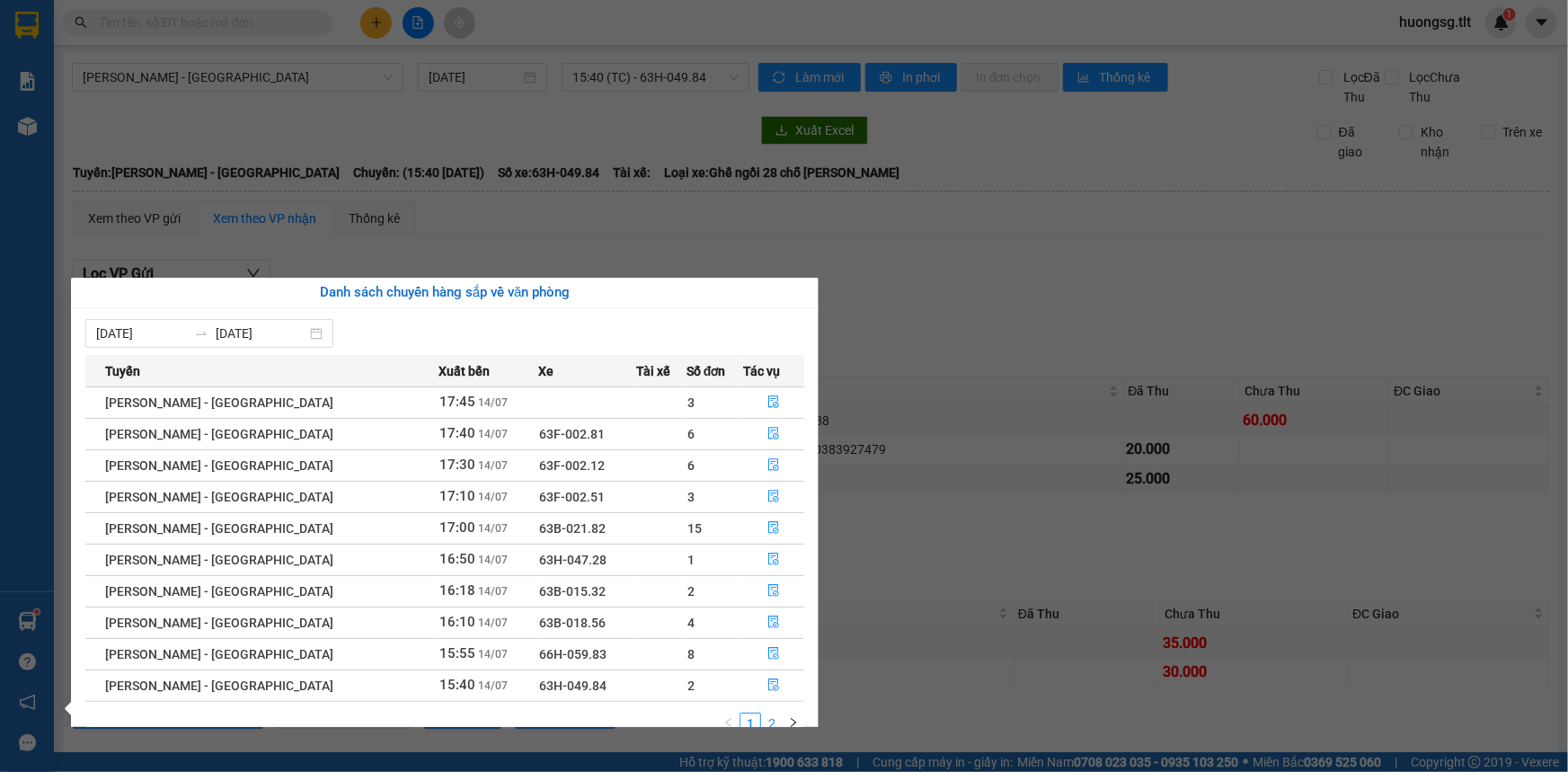 click on "2" at bounding box center [772, 723] 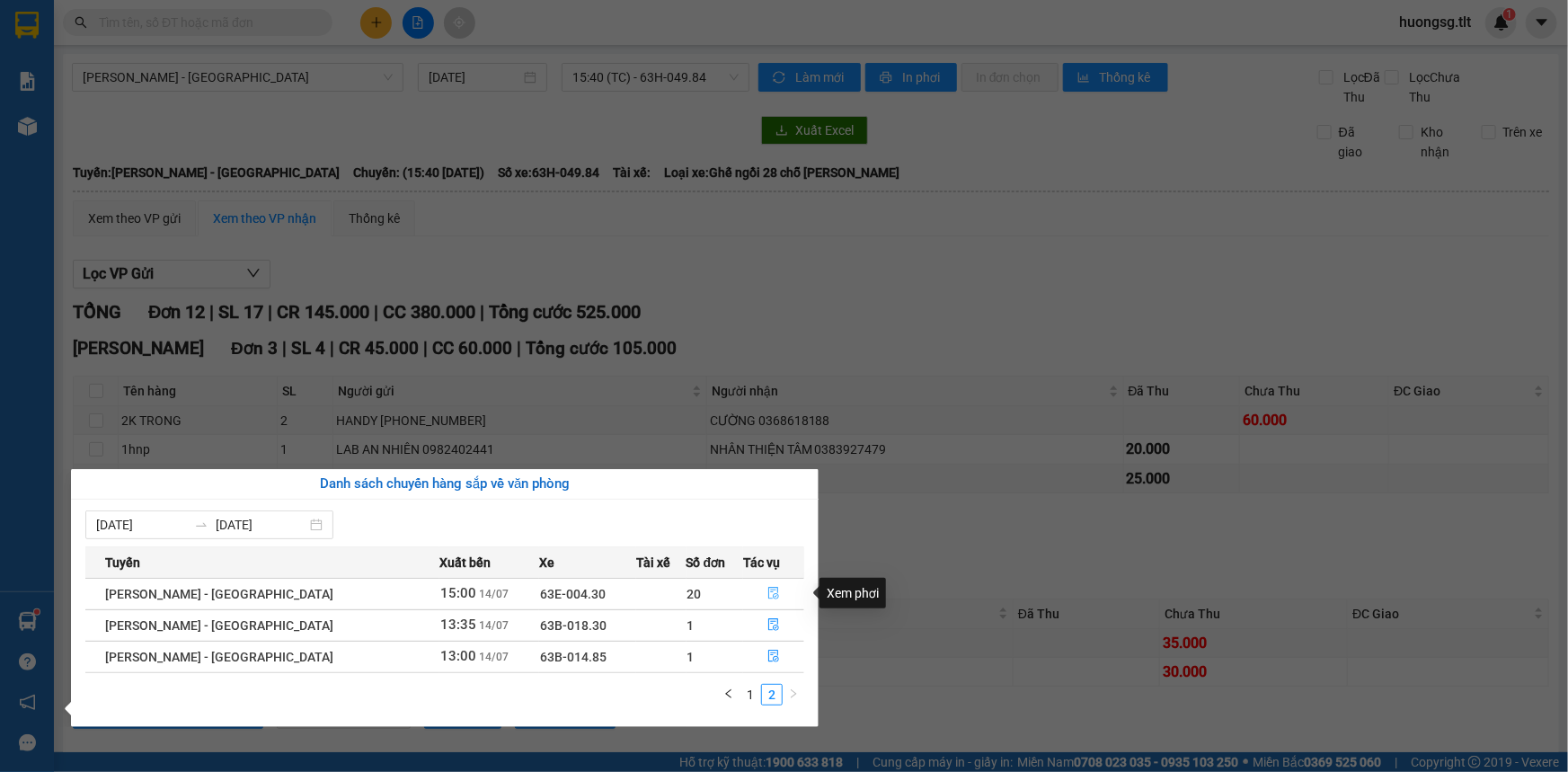 click 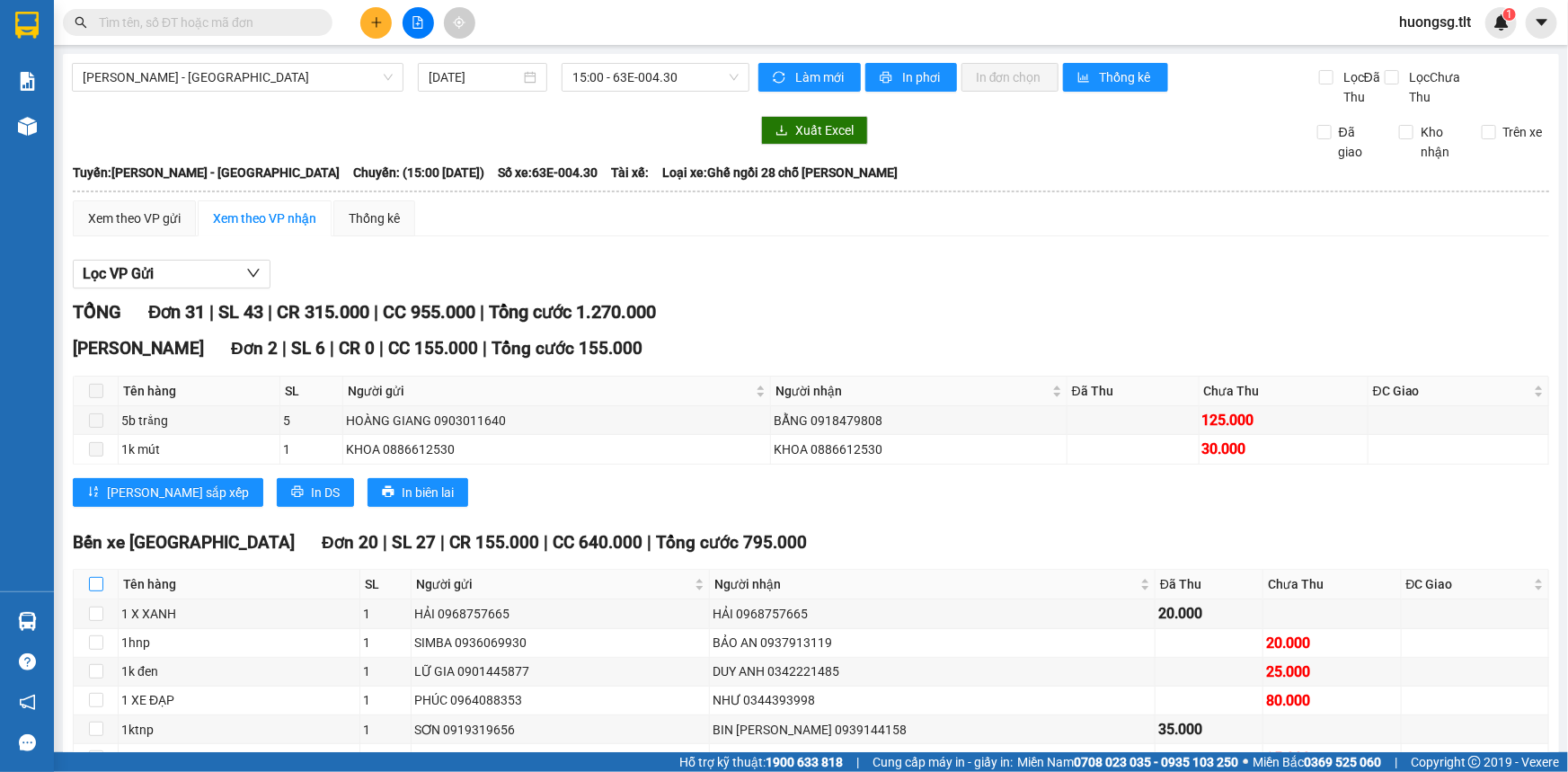 click at bounding box center [96, 584] 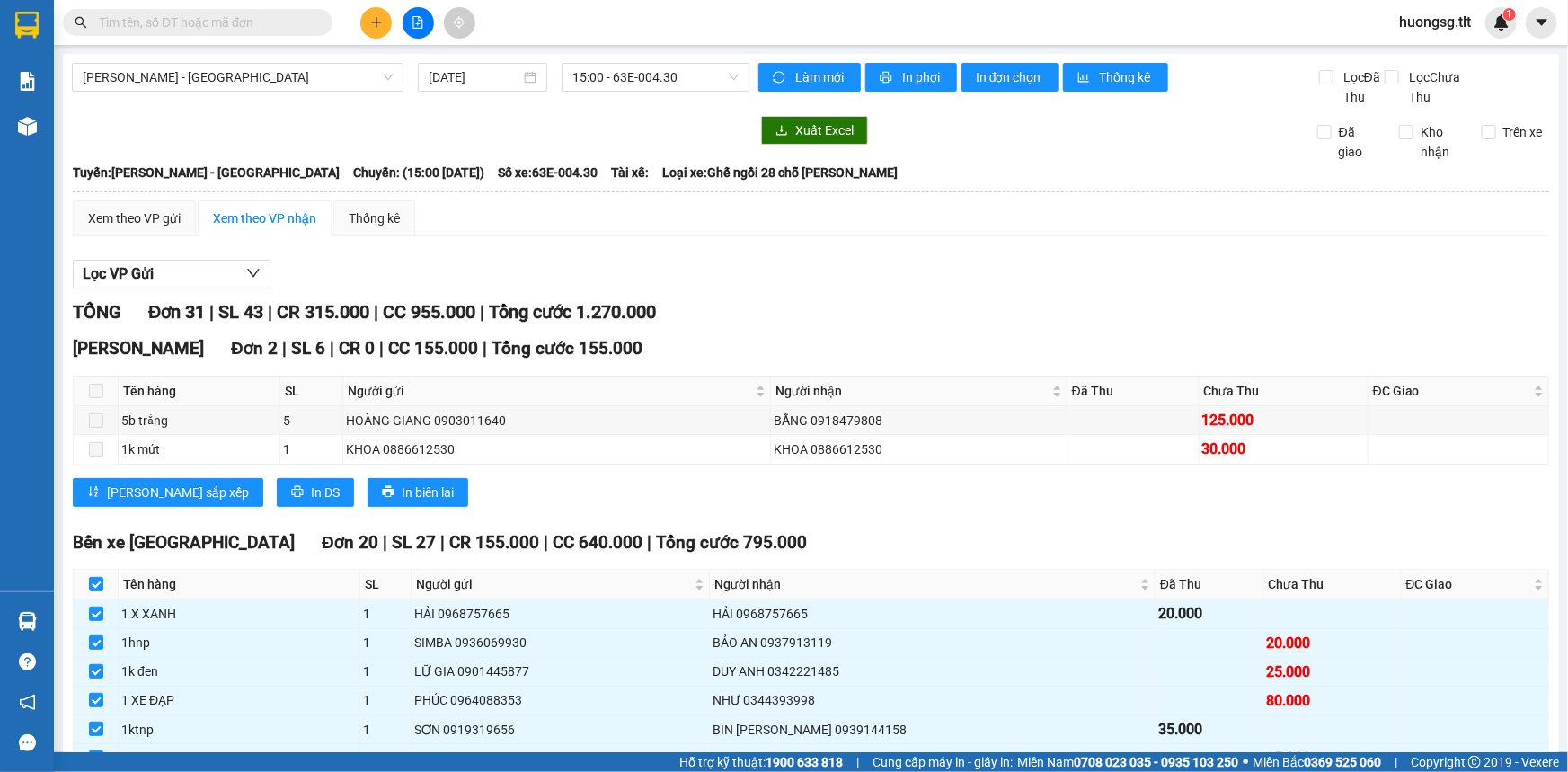click on "Nhập kho nhận" at bounding box center [343, 1205] 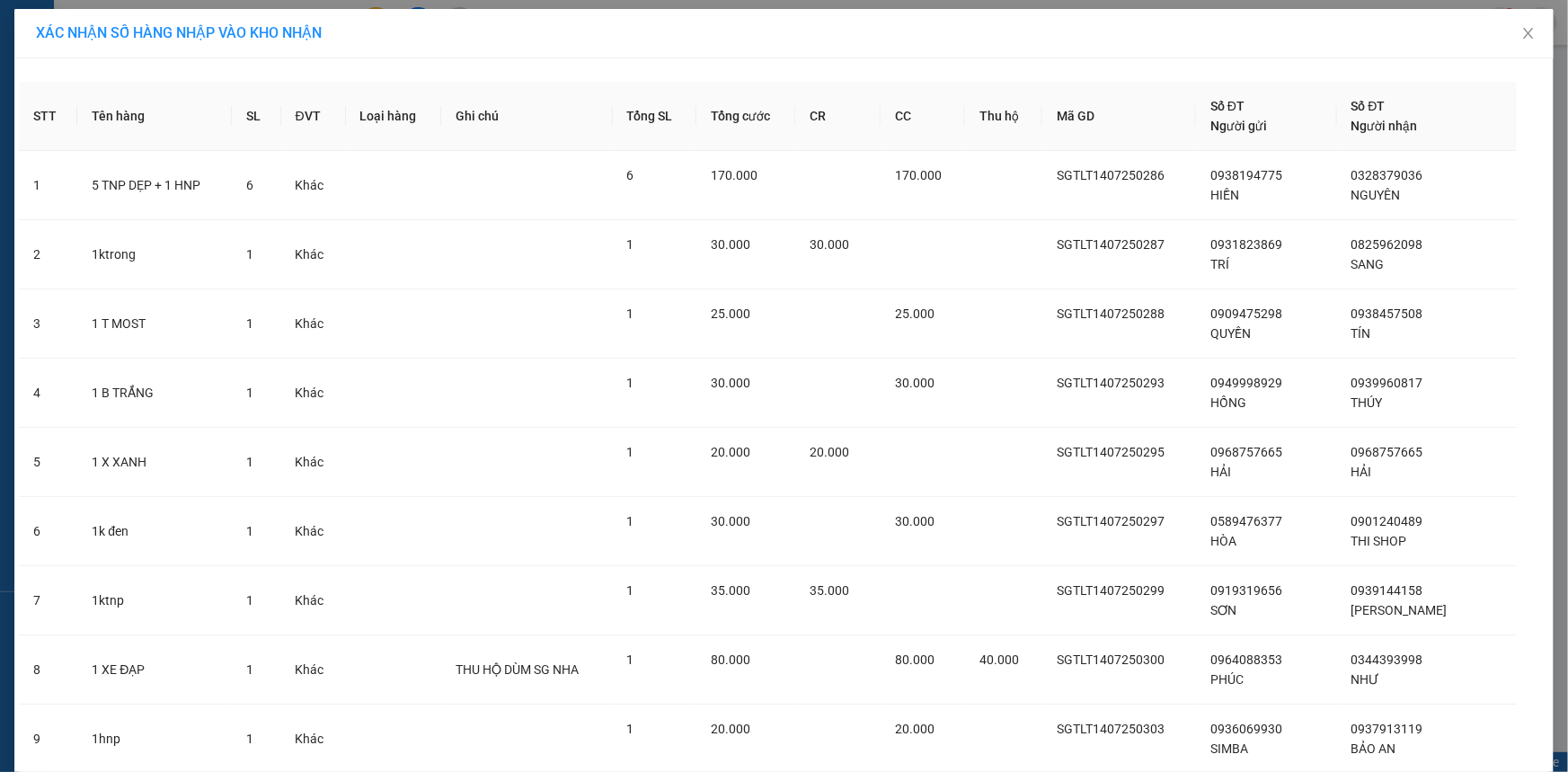 click on "Nhập hàng kho nhận" at bounding box center [840, 1617] 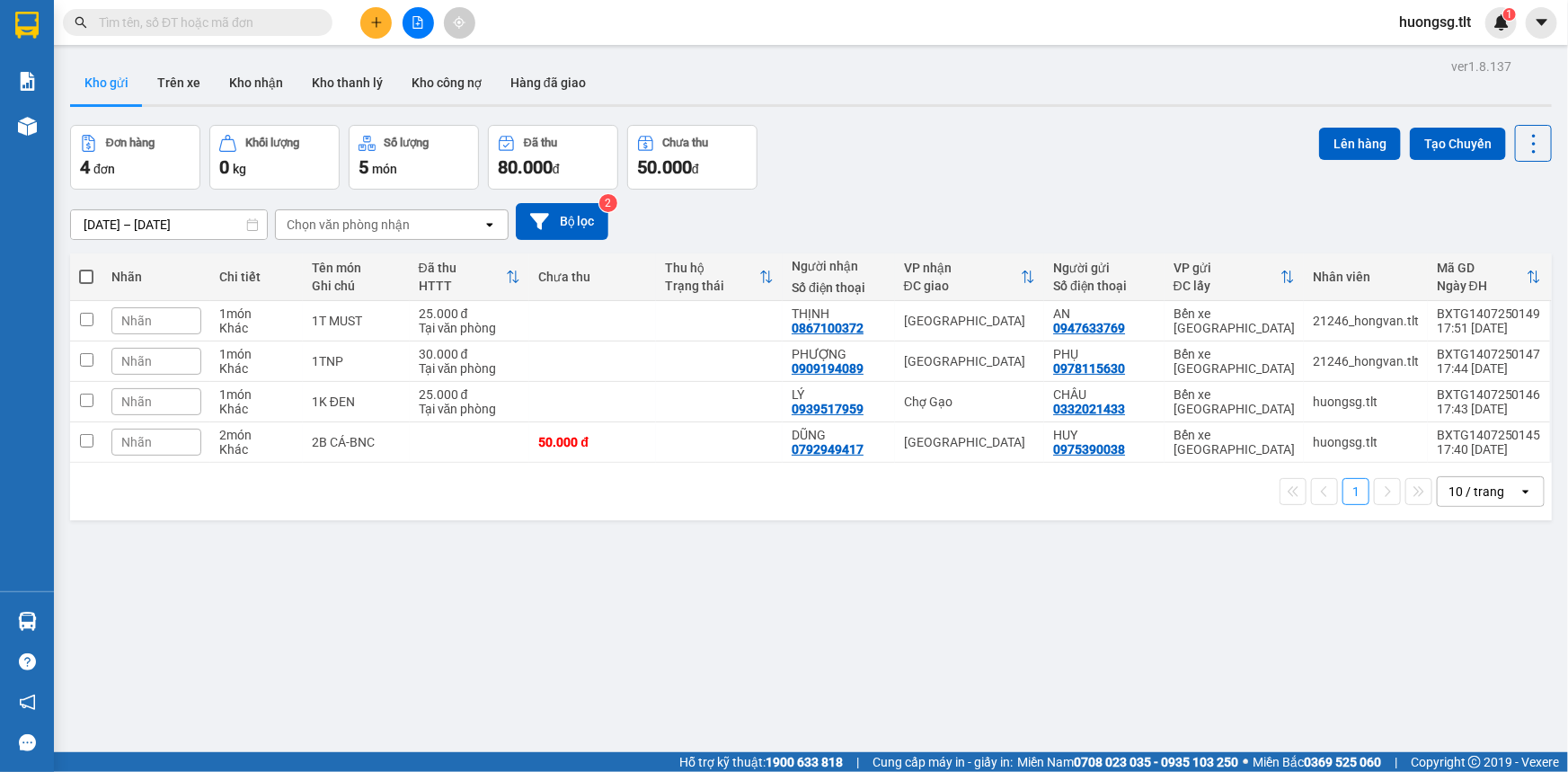 click at bounding box center (205, 22) 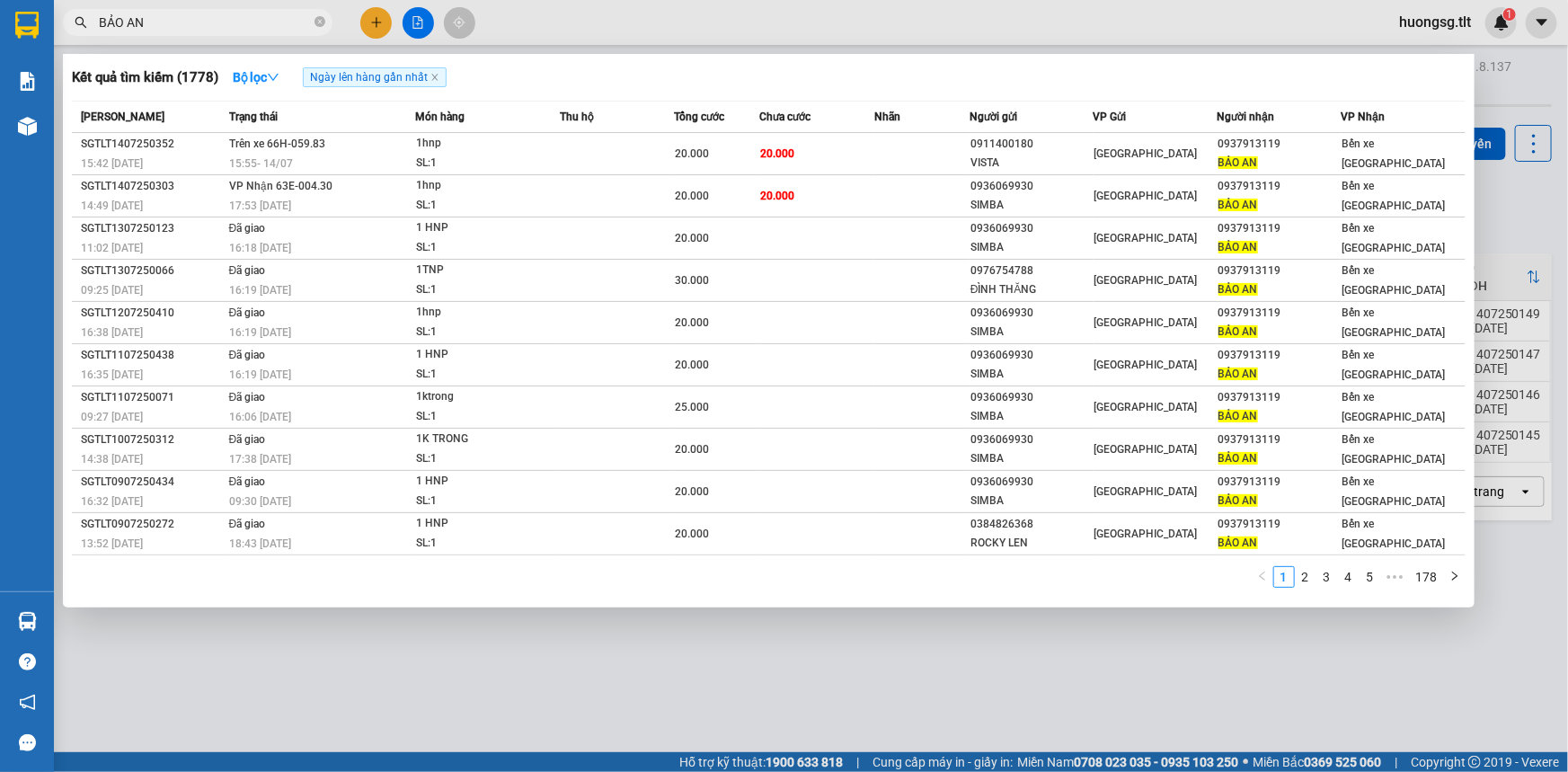 type on "BẢO AN" 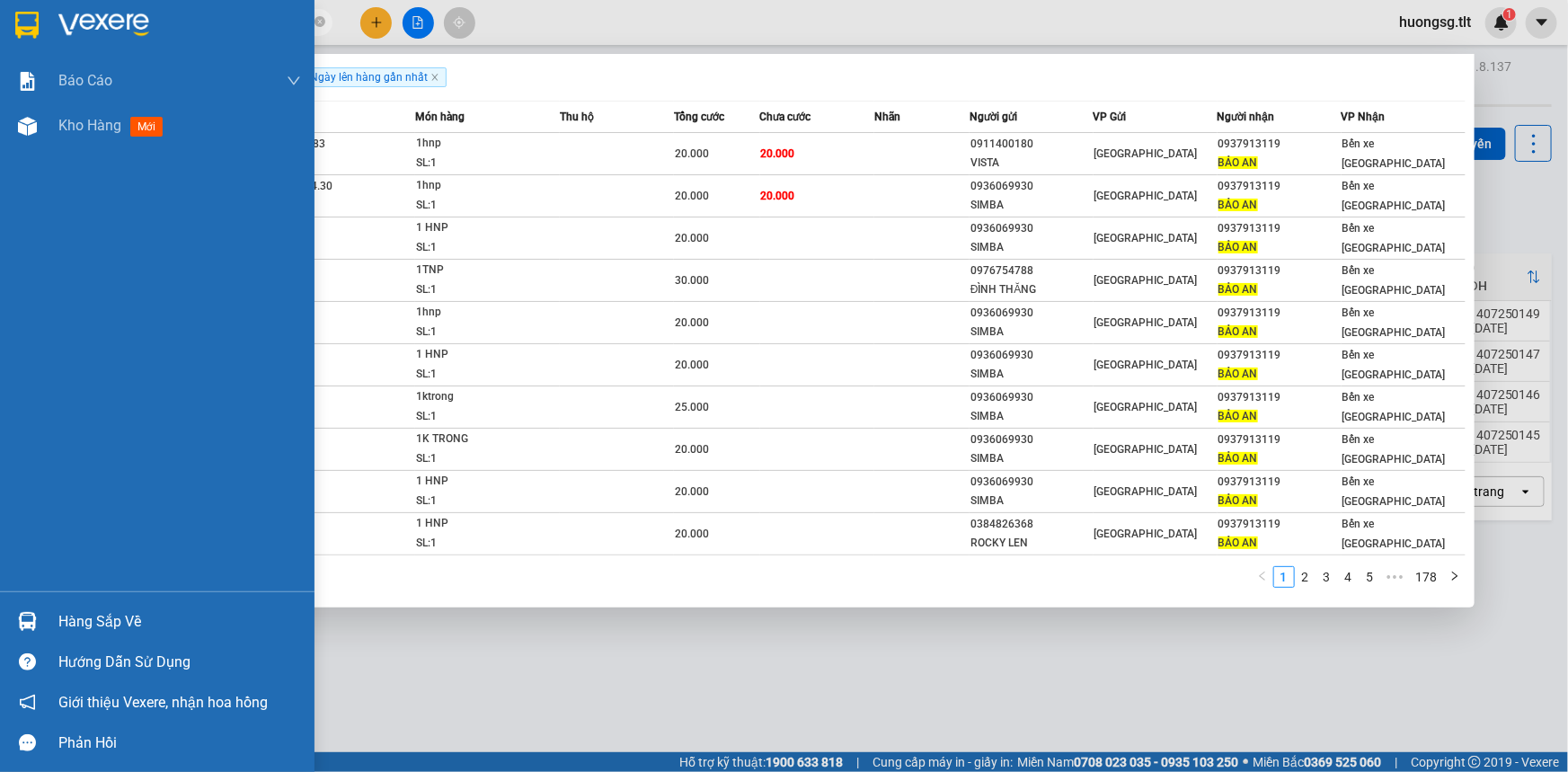 click on "Hàng sắp về" at bounding box center [180, 622] 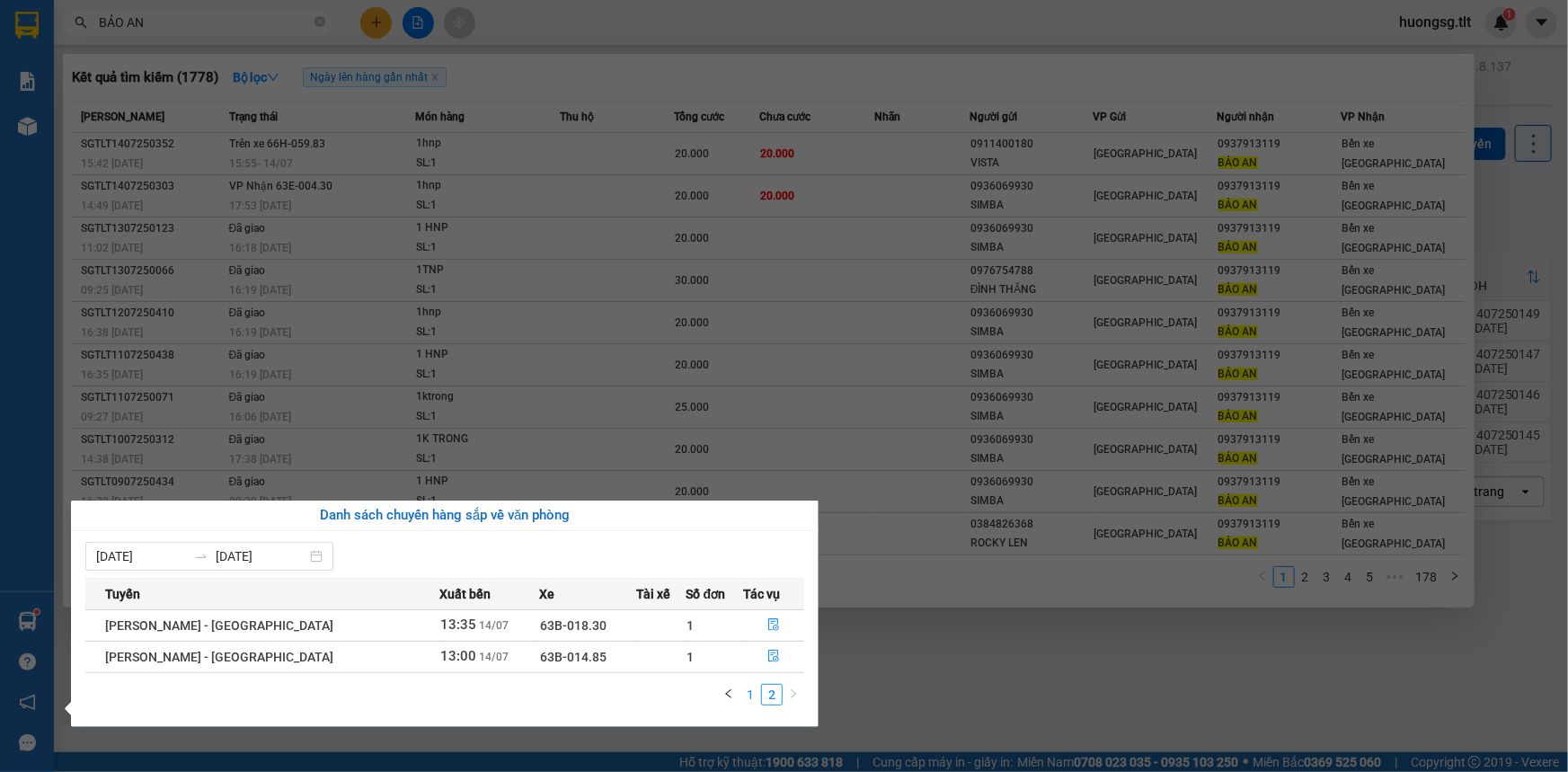 click on "1" at bounding box center [750, 695] 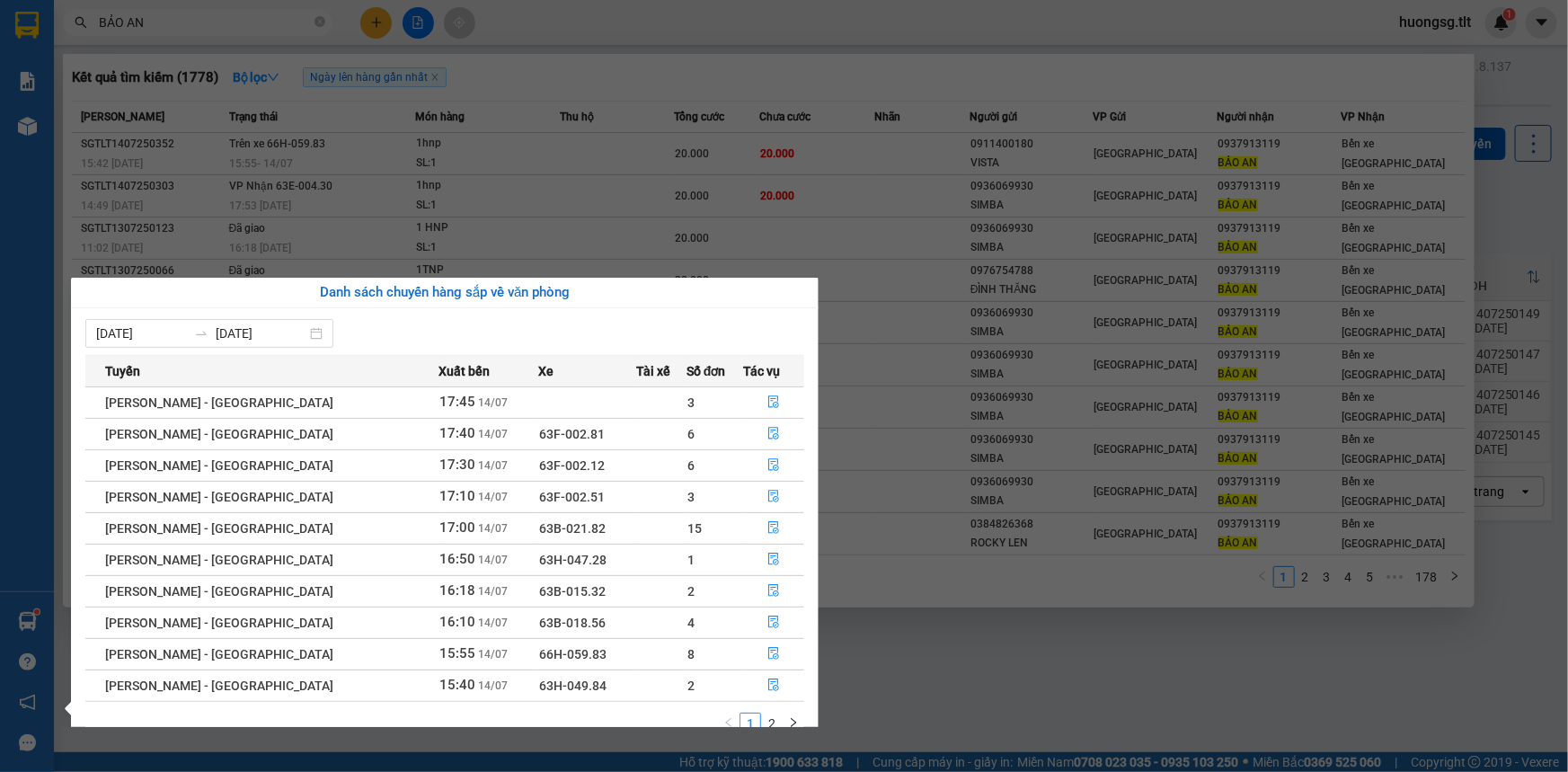 scroll, scrollTop: 0, scrollLeft: 0, axis: both 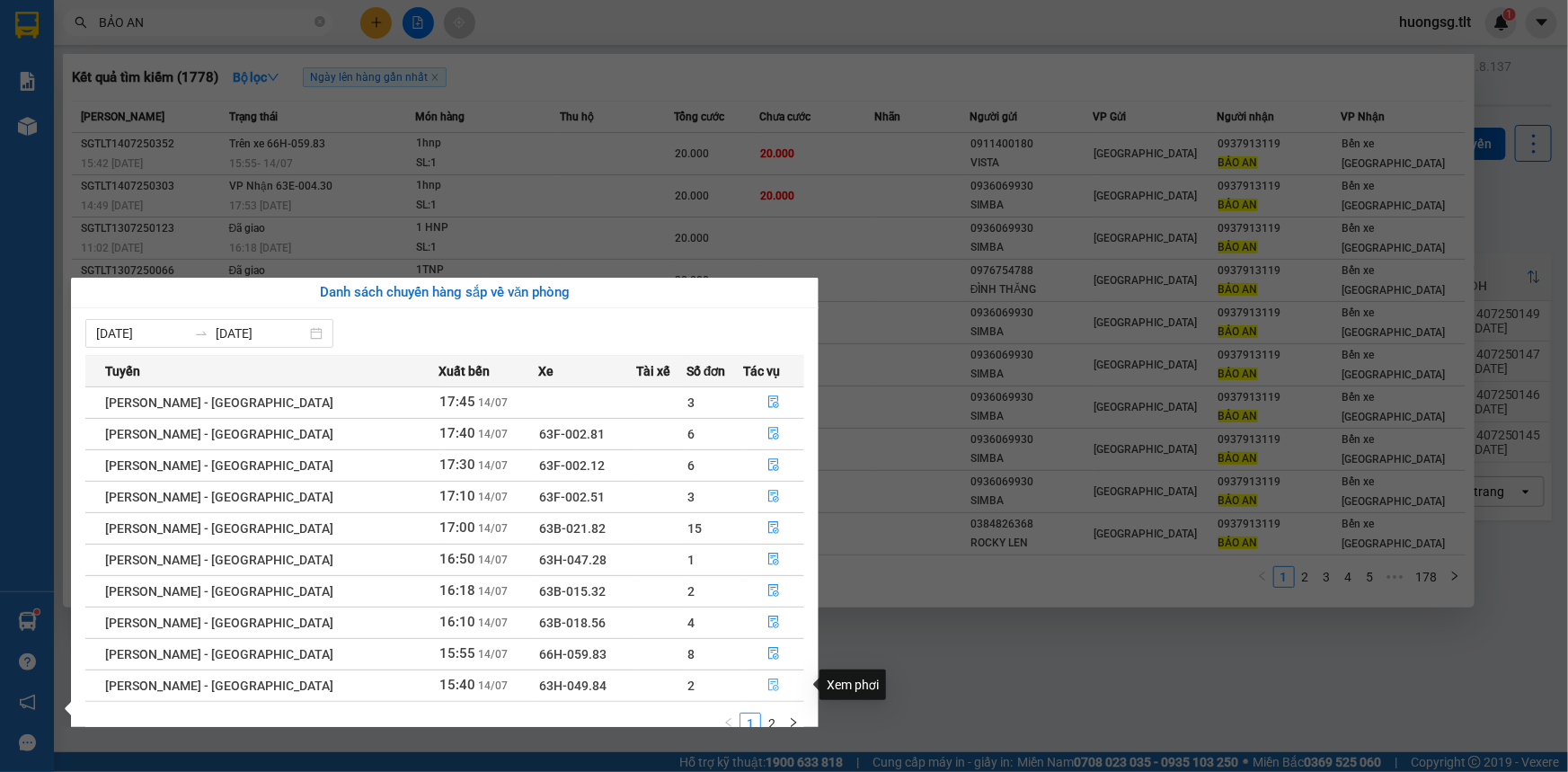 click 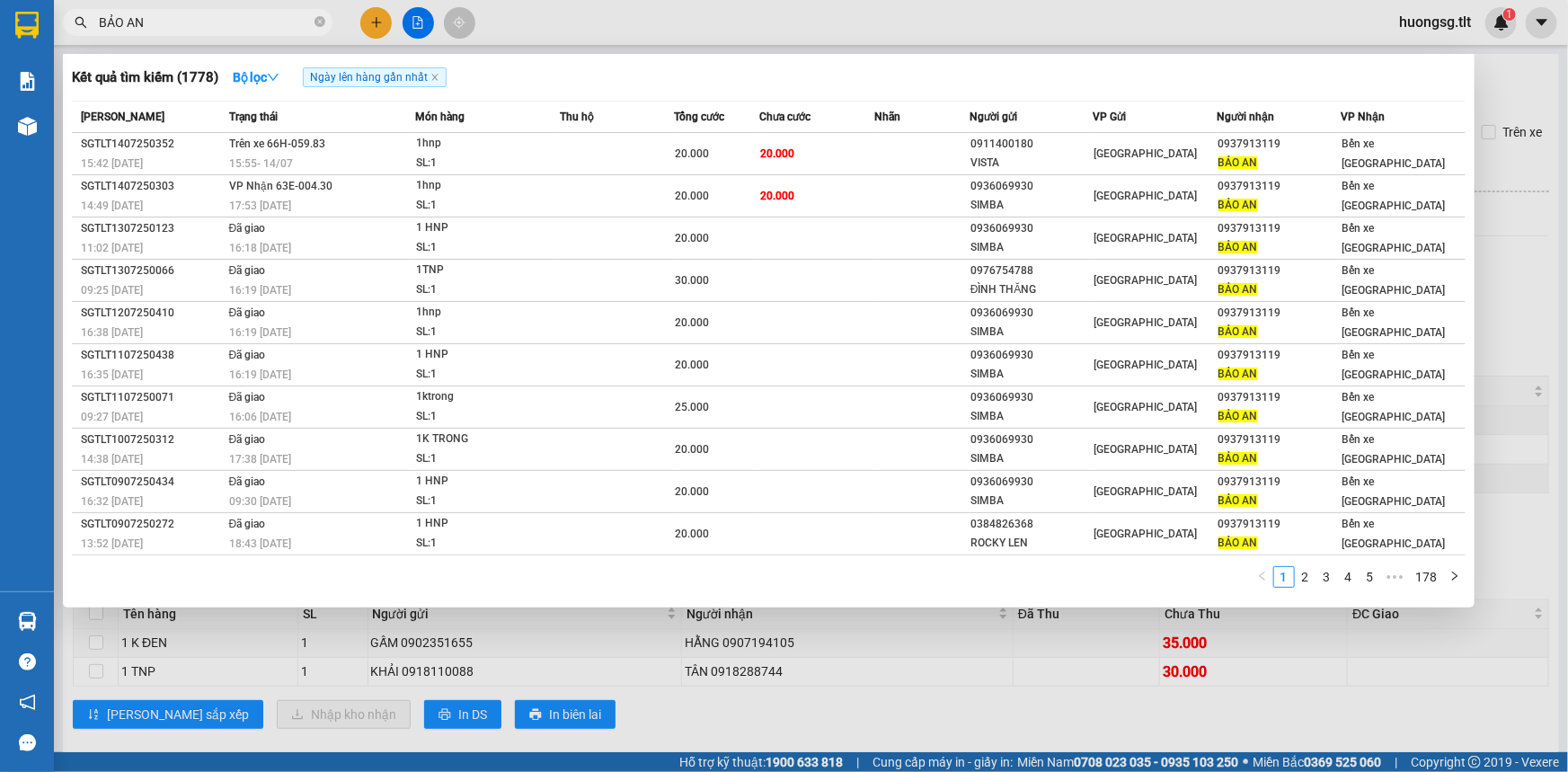 drag, startPoint x: 334, startPoint y: 639, endPoint x: 330, endPoint y: 627, distance: 12.649111 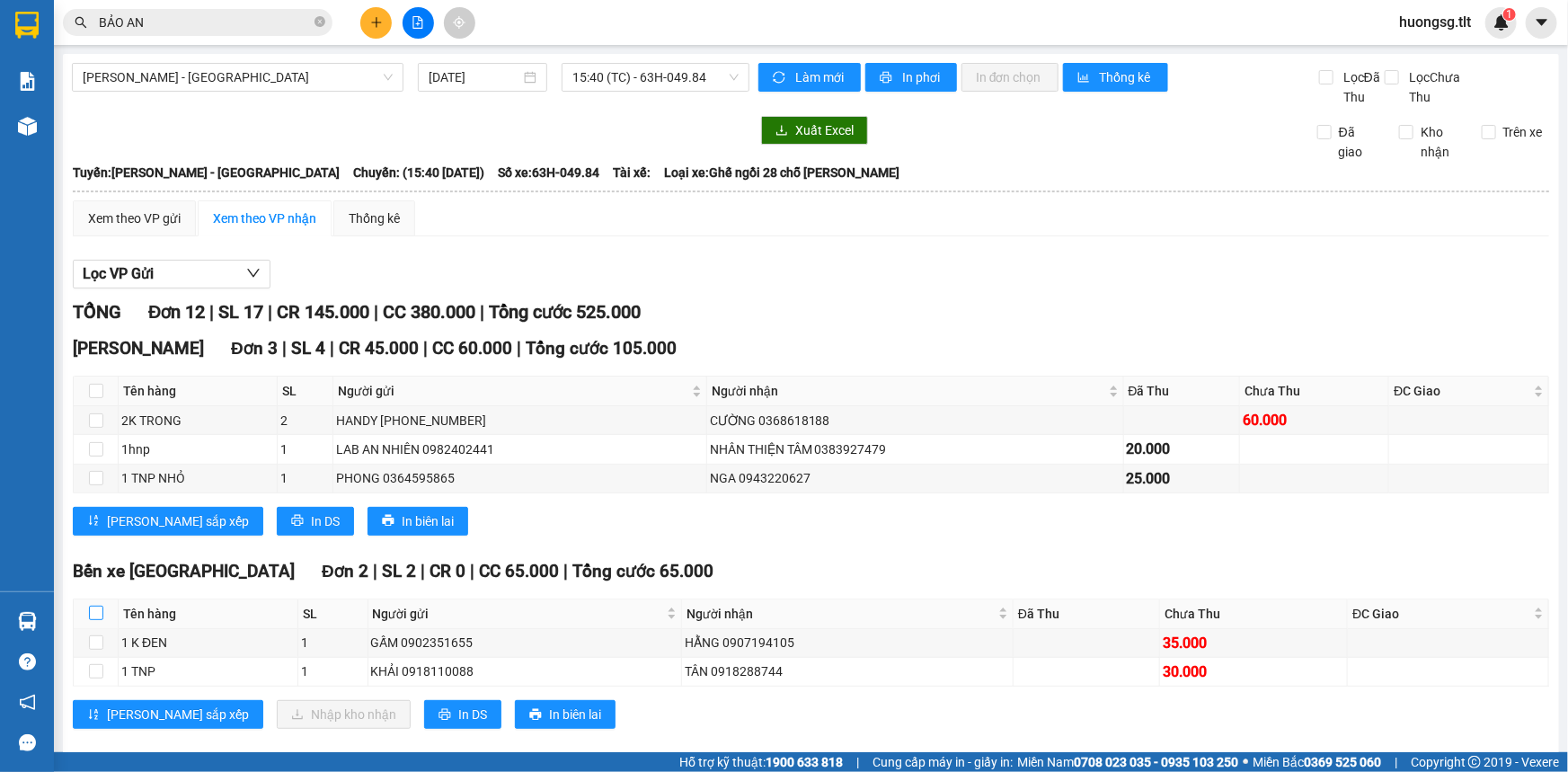 click at bounding box center (96, 613) 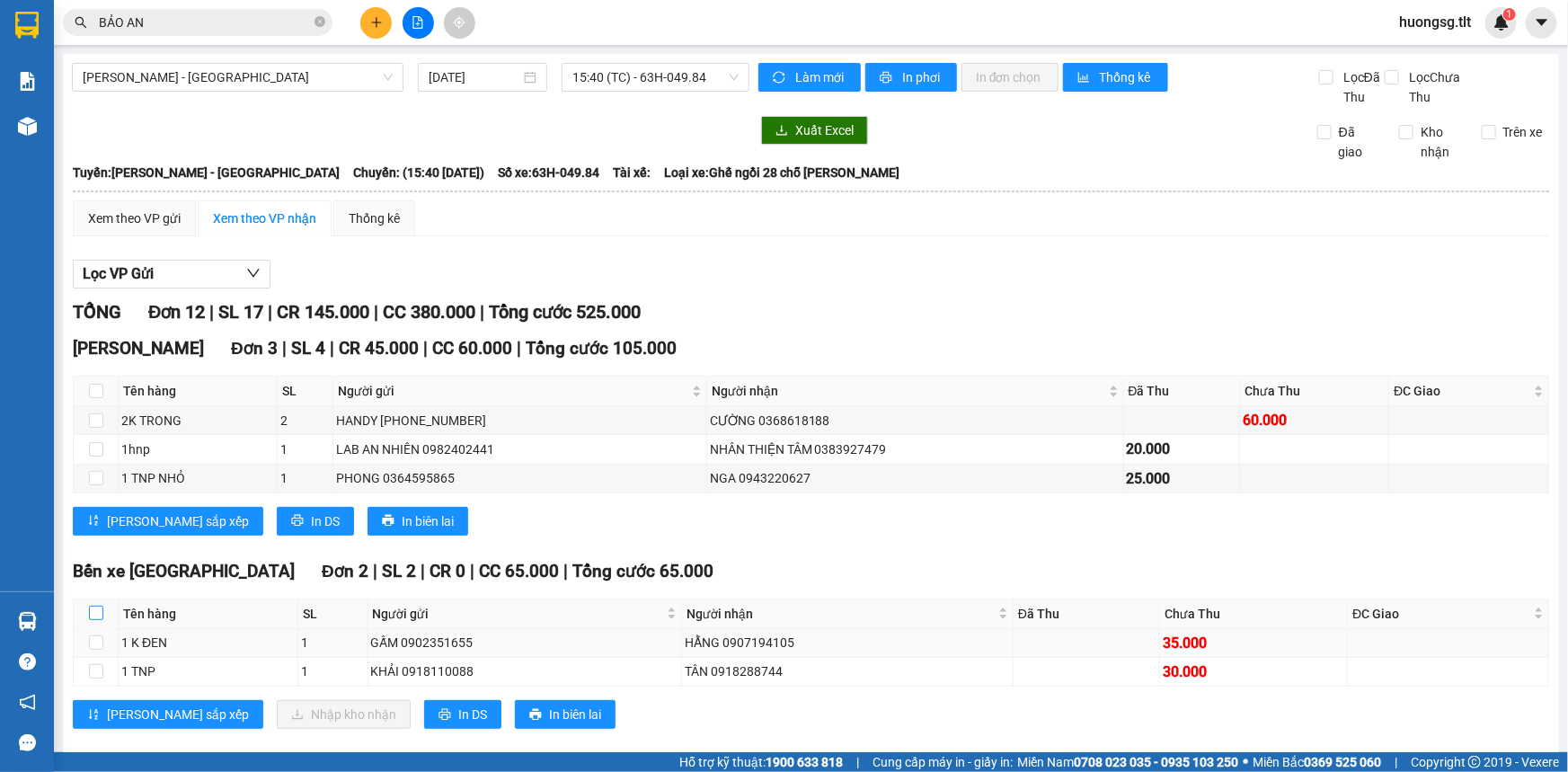 checkbox on "true" 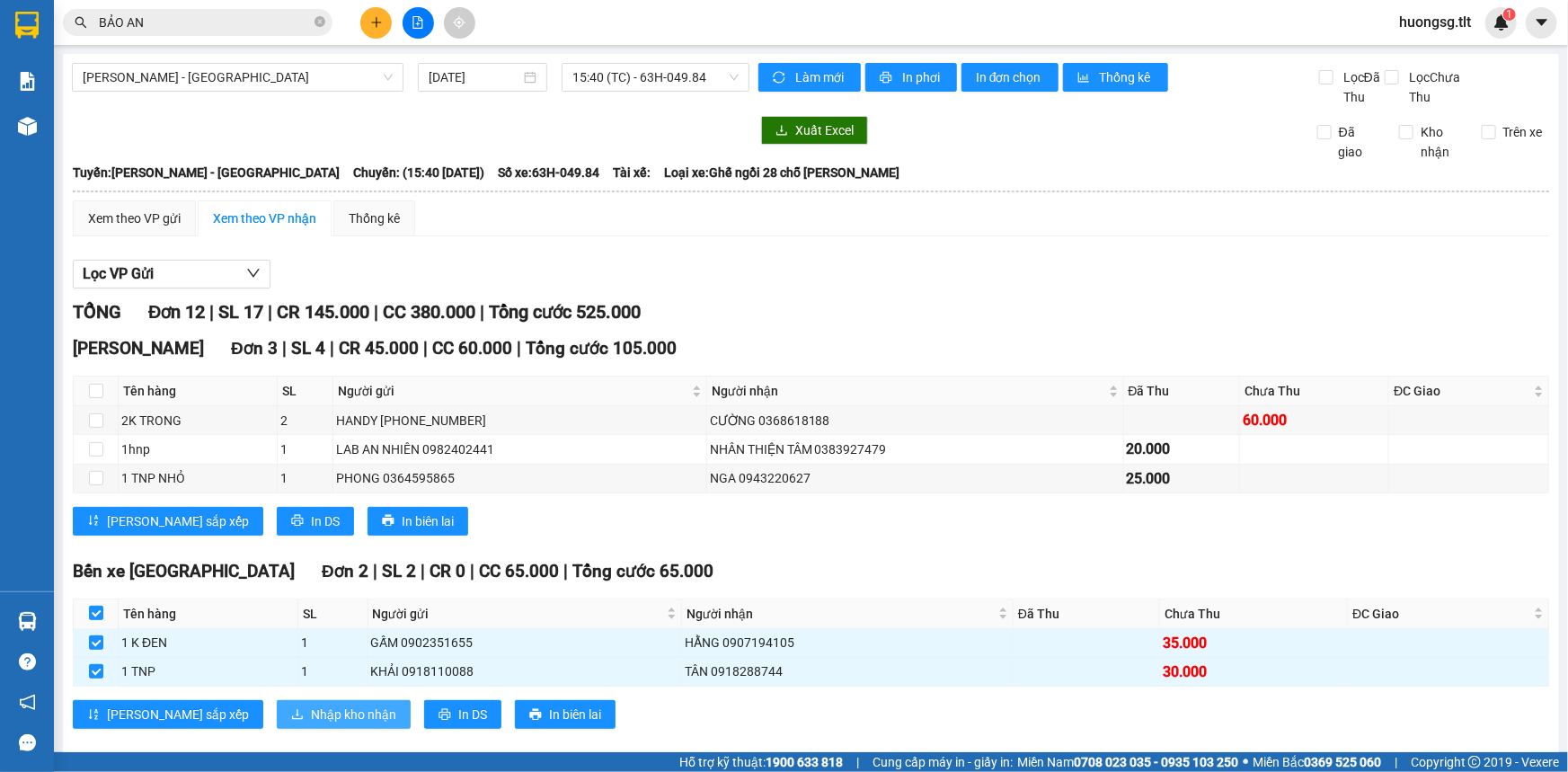 click on "Nhập kho nhận" at bounding box center (353, 714) 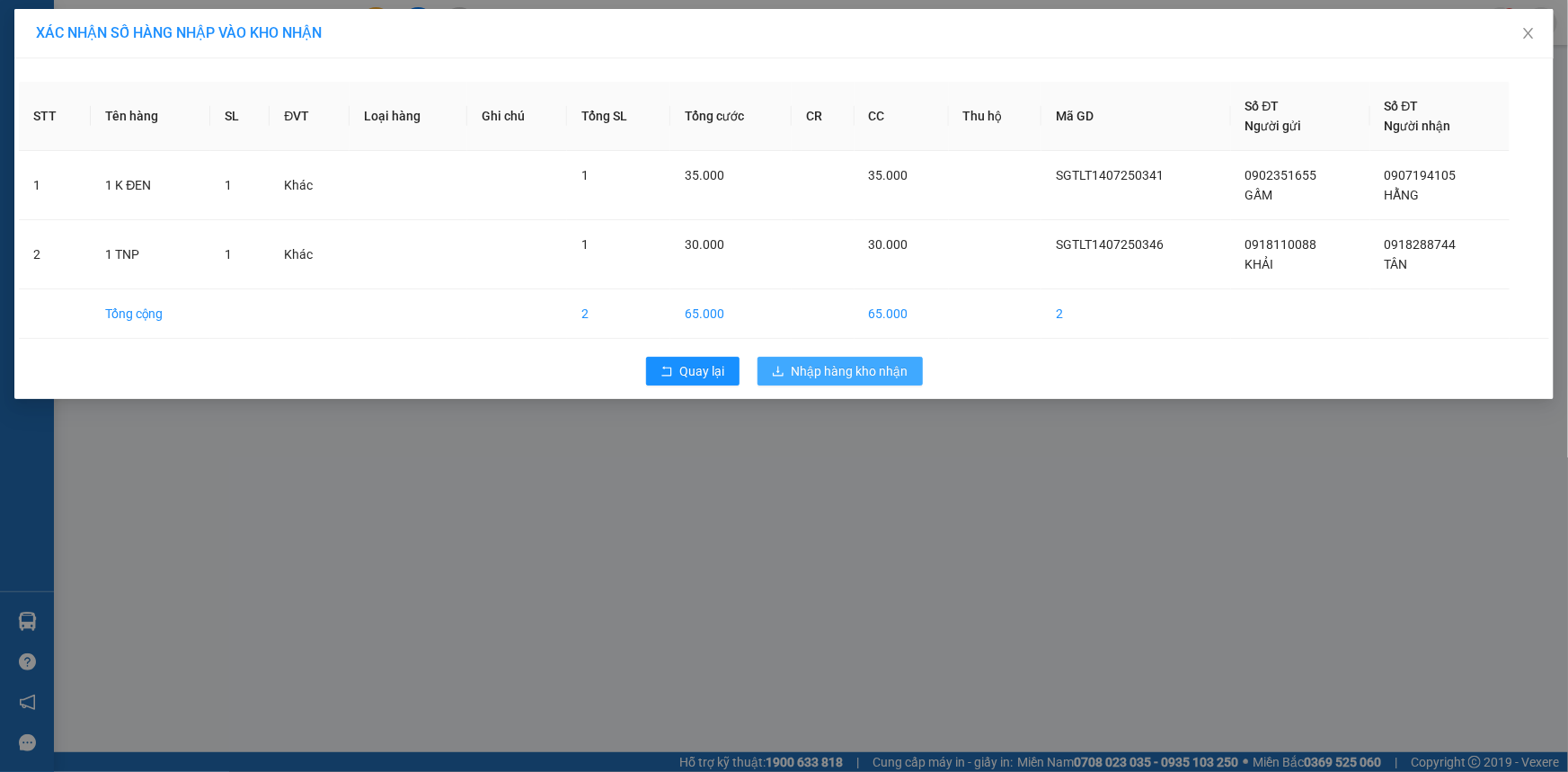 click on "Nhập hàng kho nhận" at bounding box center (850, 371) 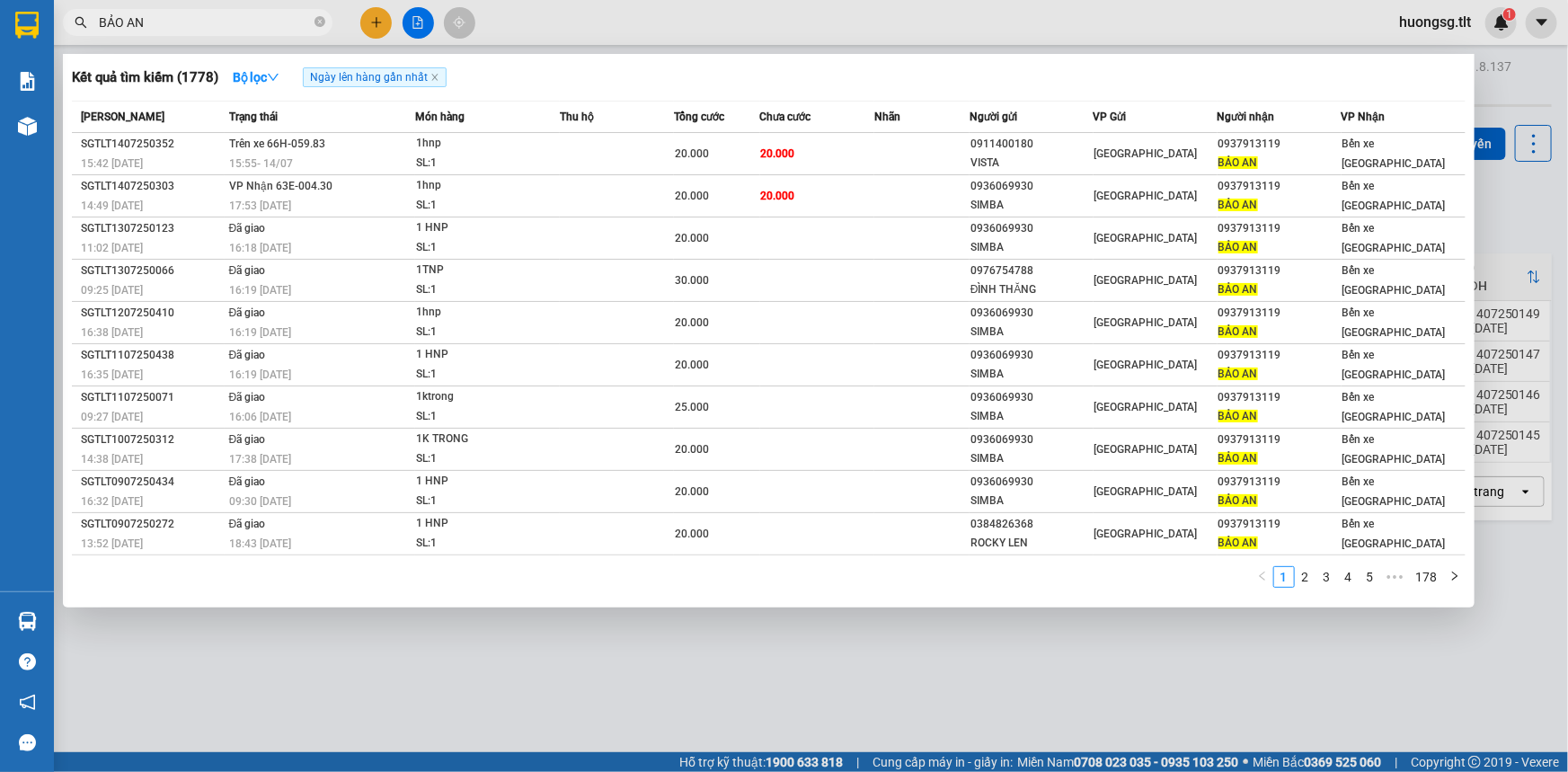 click on "BẢO AN" at bounding box center (205, 22) 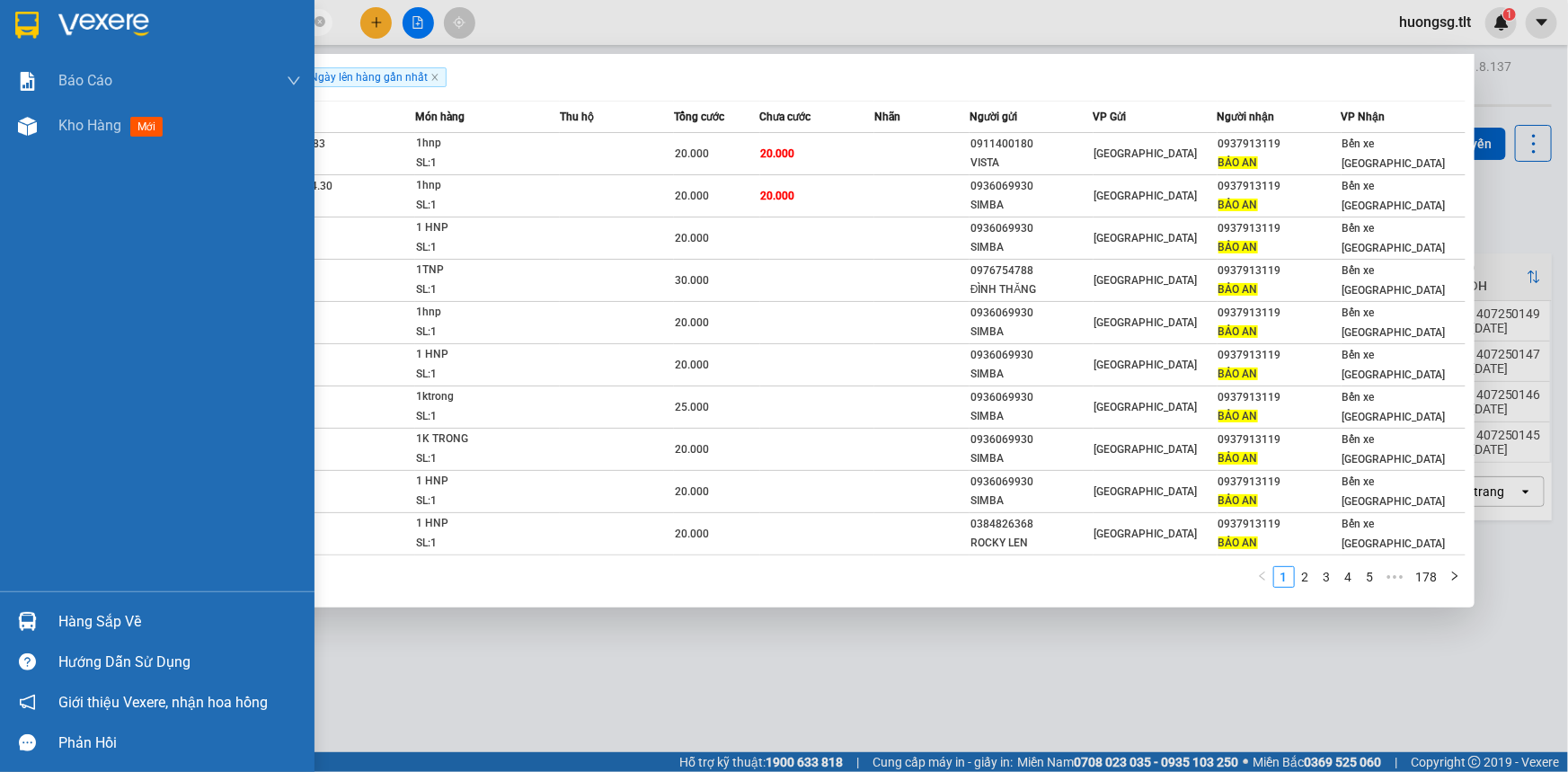 click on "Hàng sắp về" at bounding box center [157, 621] 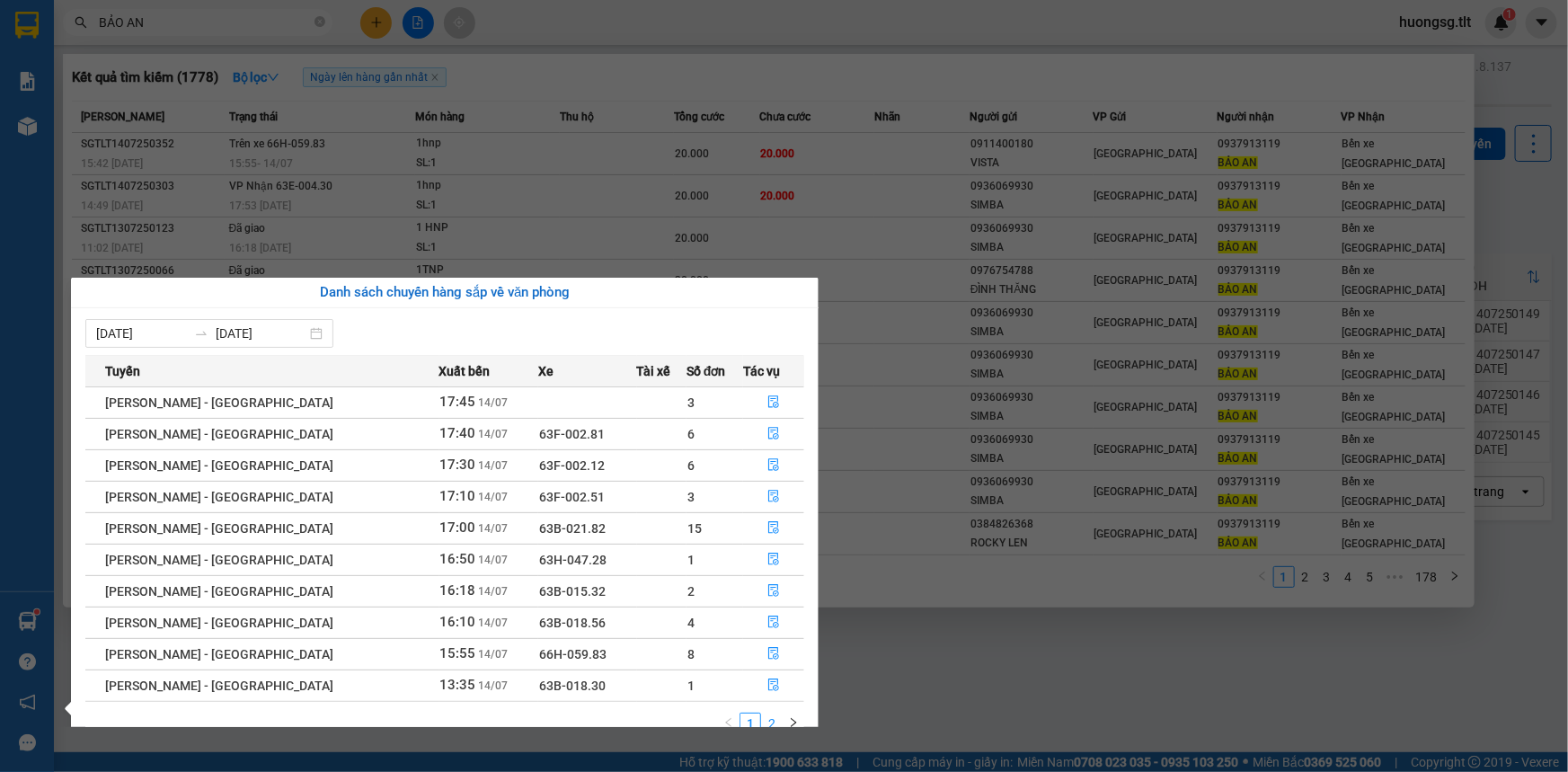 click on "2" at bounding box center [772, 723] 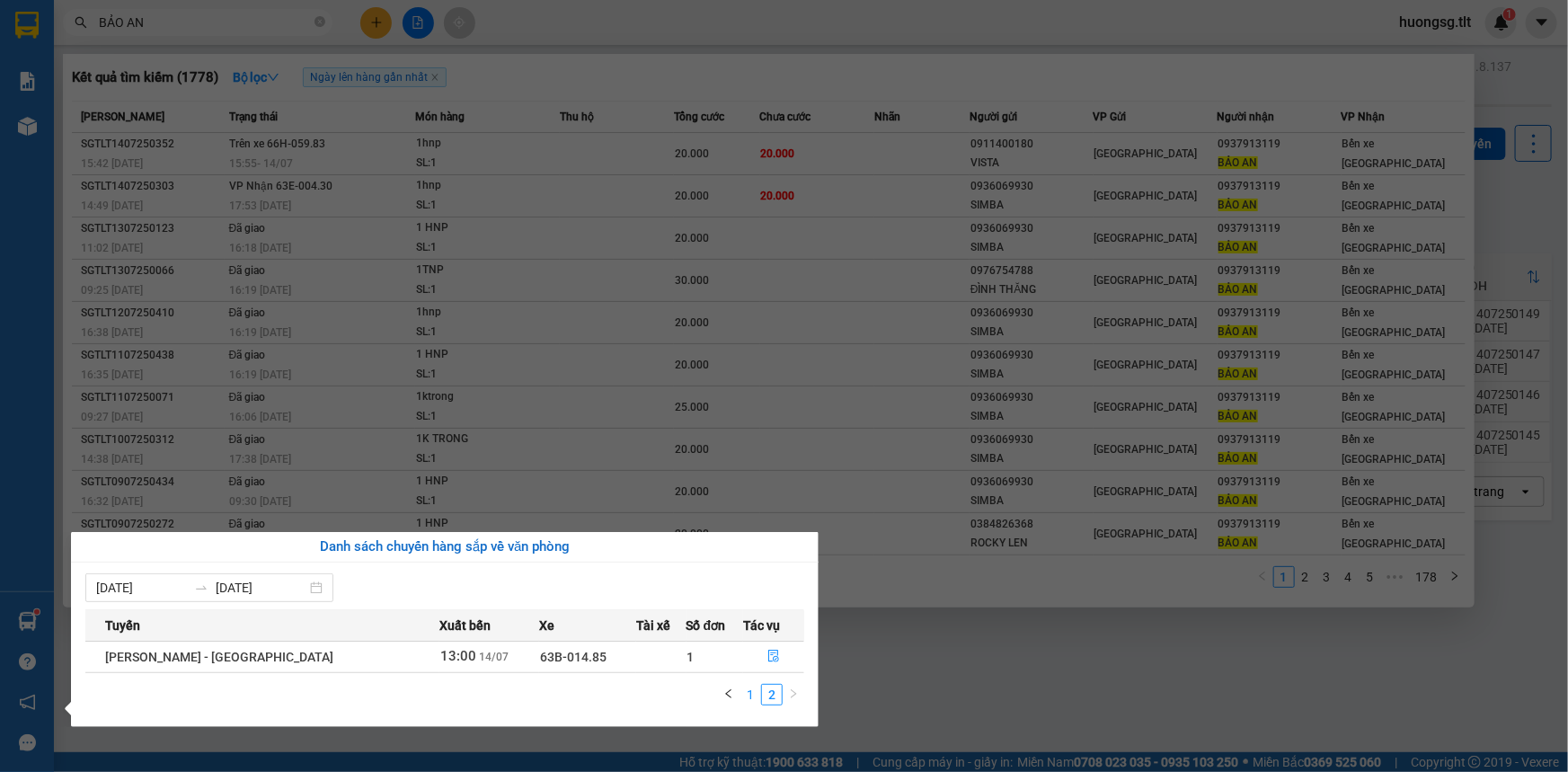 click on "1" at bounding box center [750, 695] 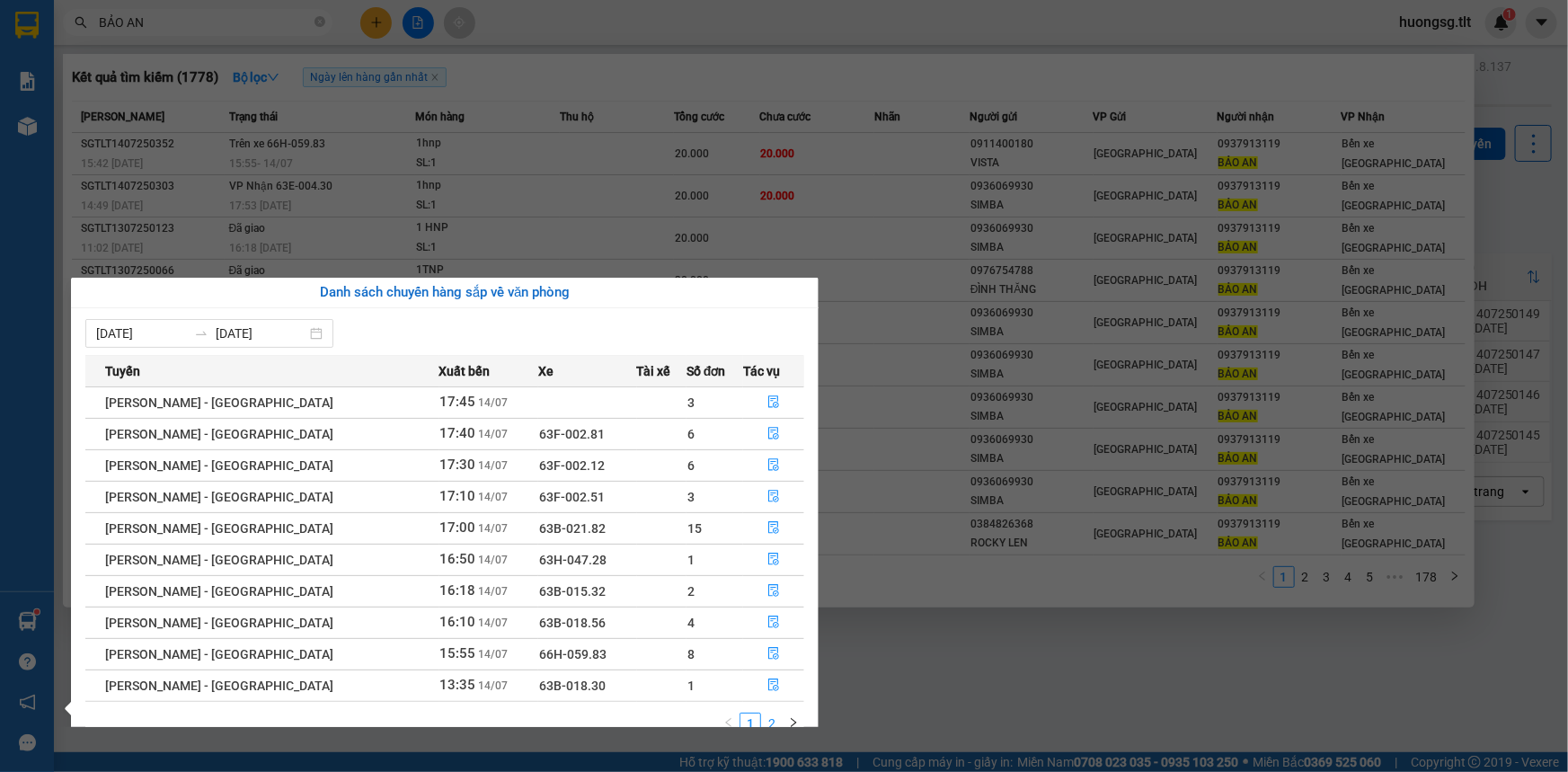 click on "2" at bounding box center (772, 723) 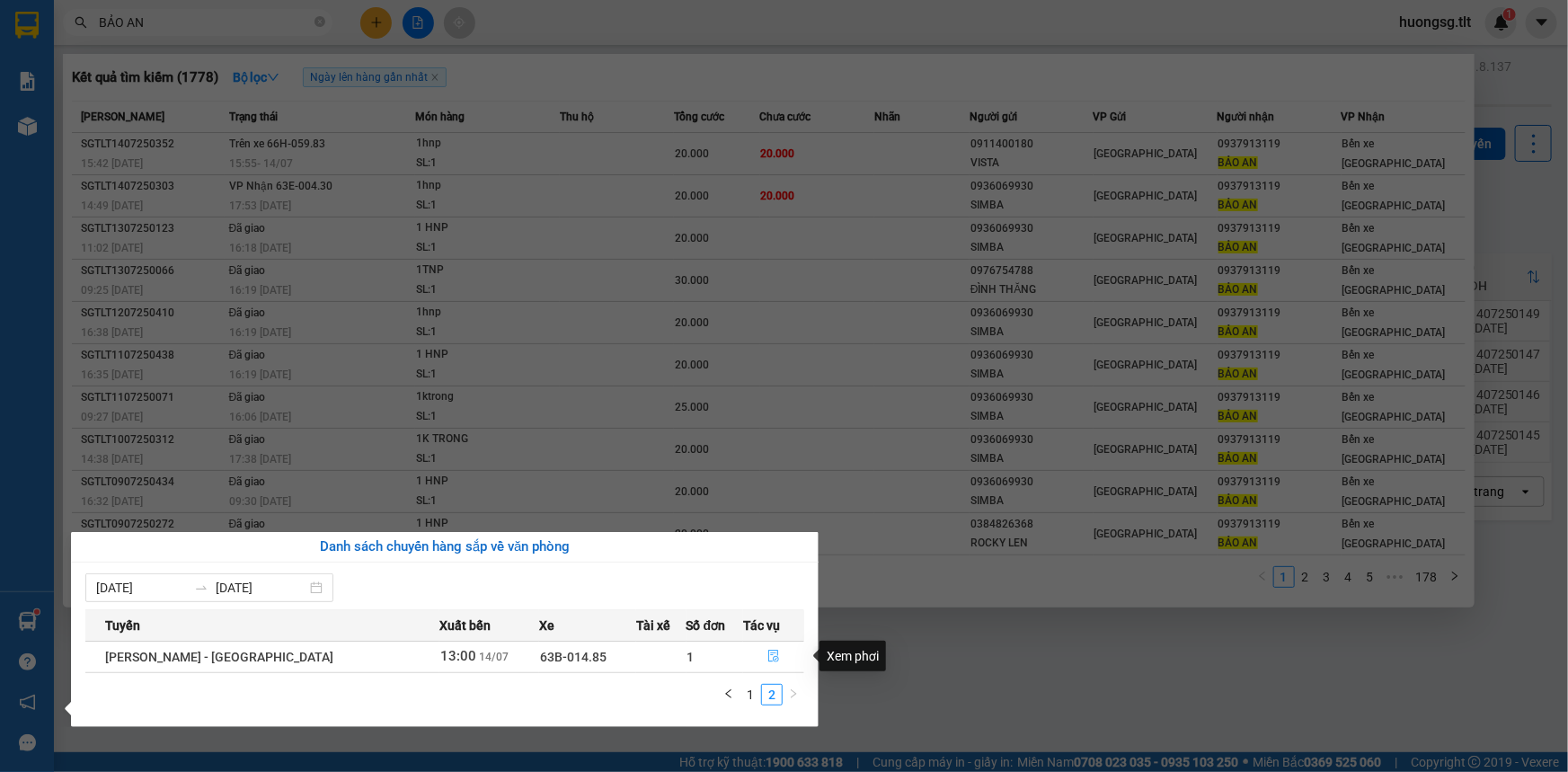 click 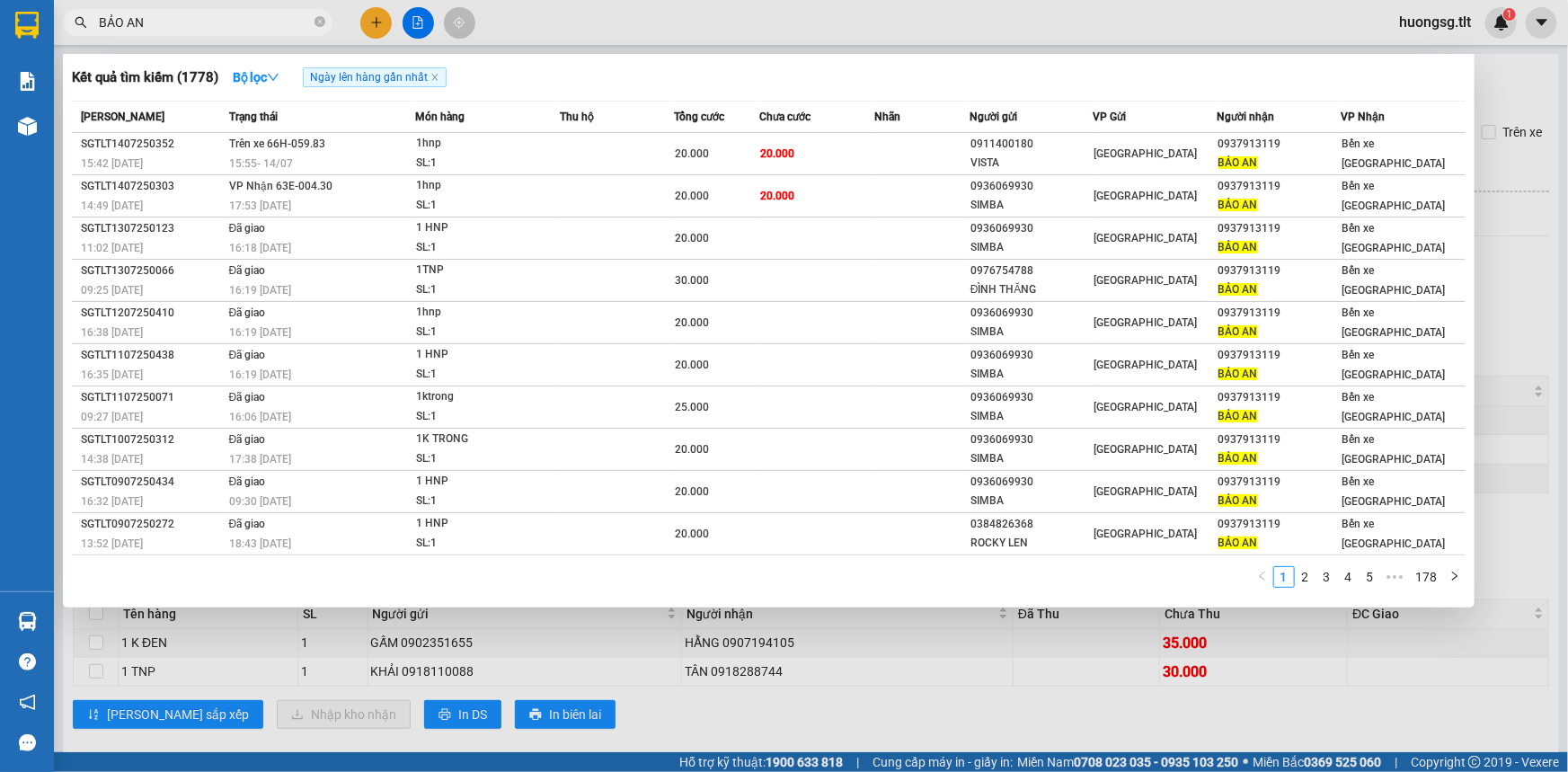 drag, startPoint x: 1005, startPoint y: 719, endPoint x: 990, endPoint y: 710, distance: 17.492856 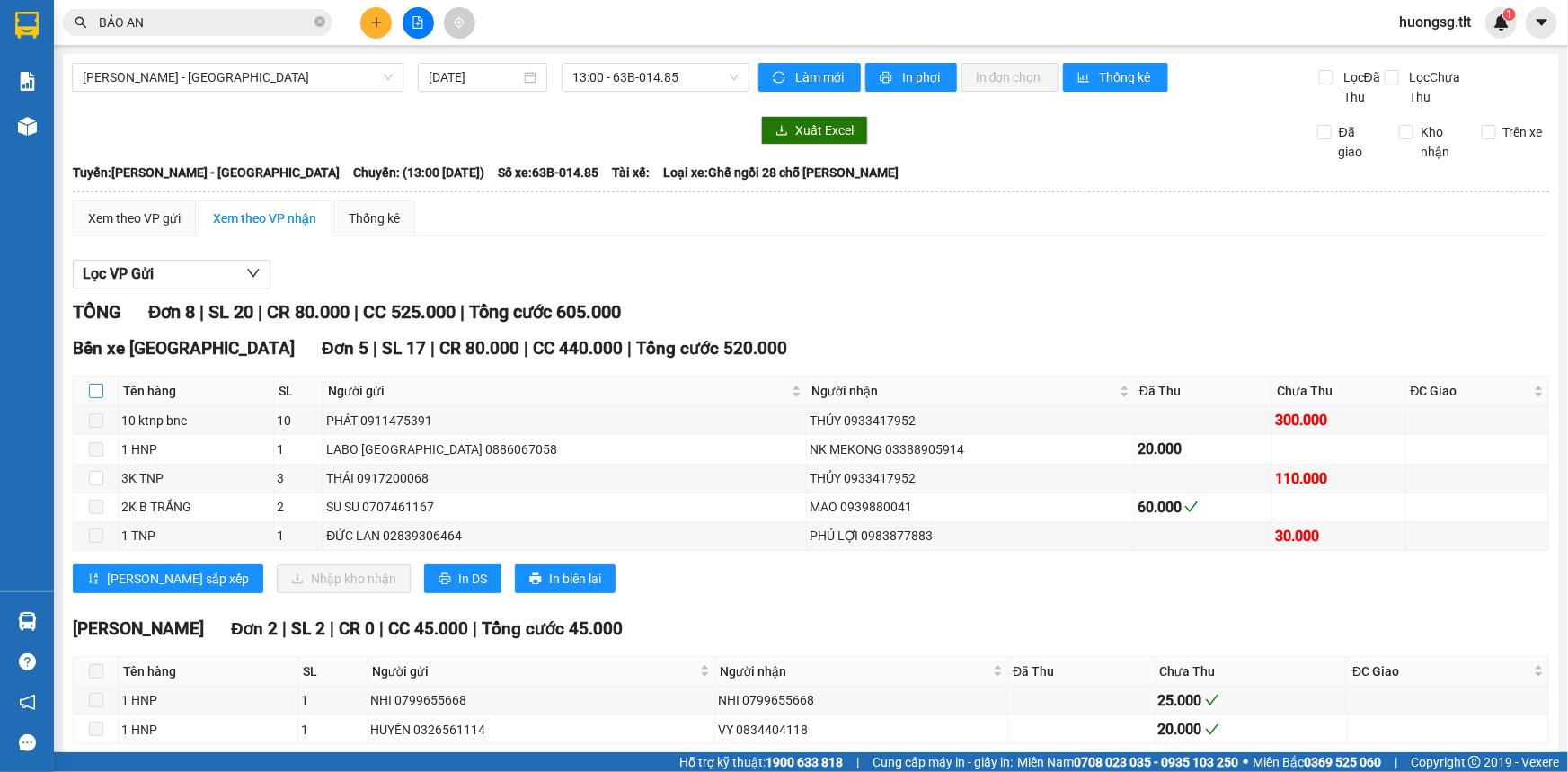 click at bounding box center (96, 391) 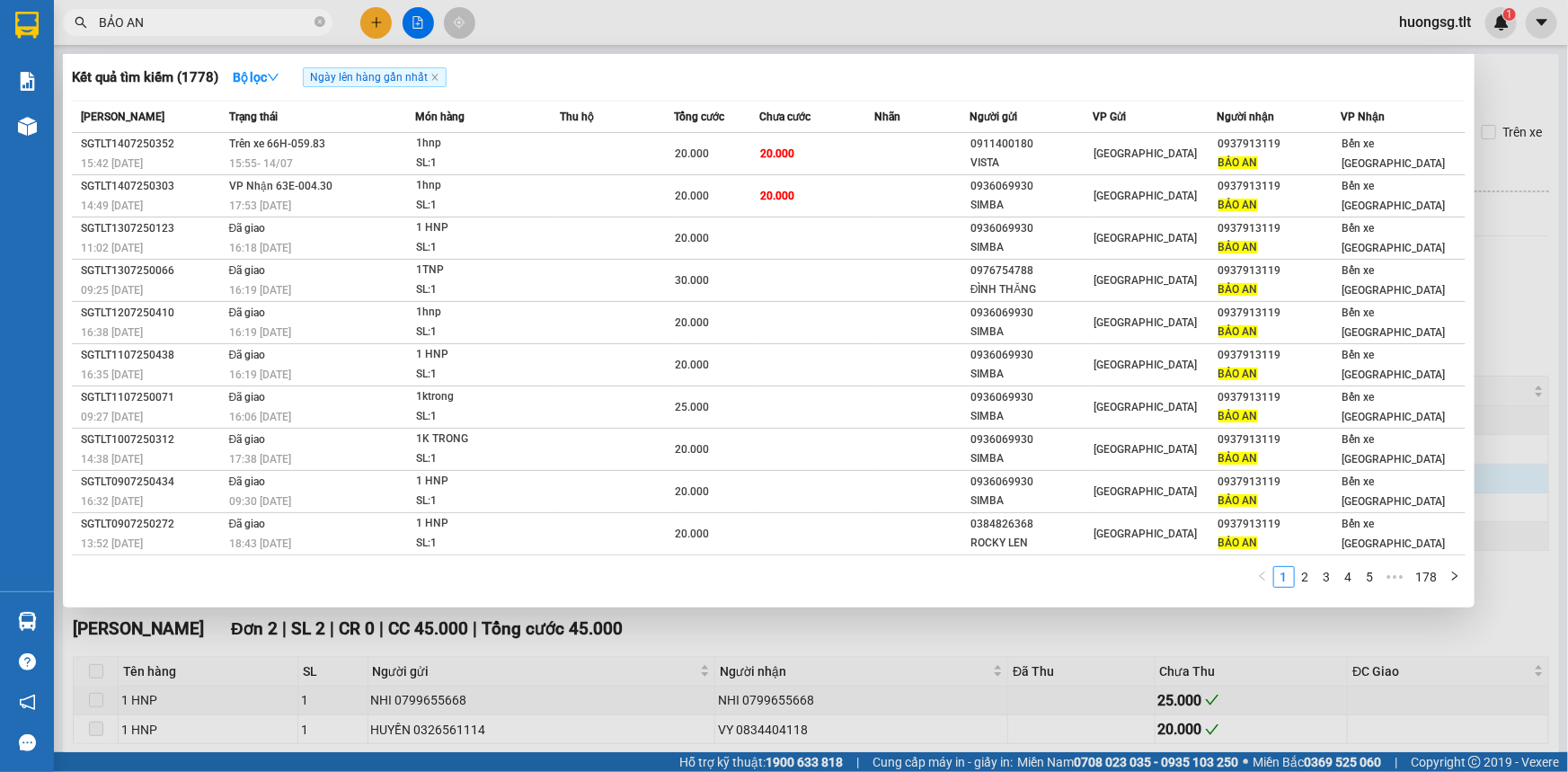 click on "BẢO AN" at bounding box center [205, 22] 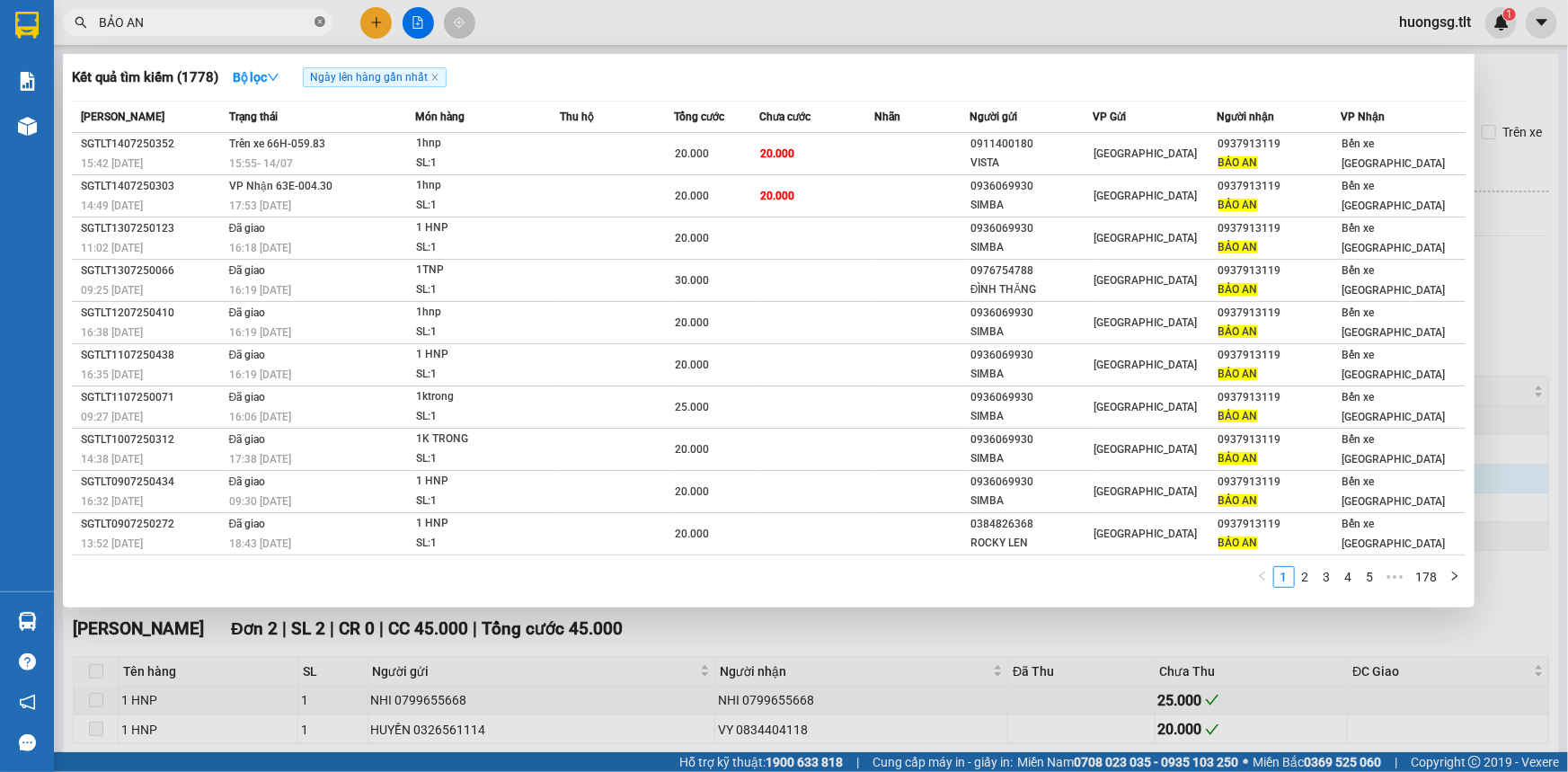 click 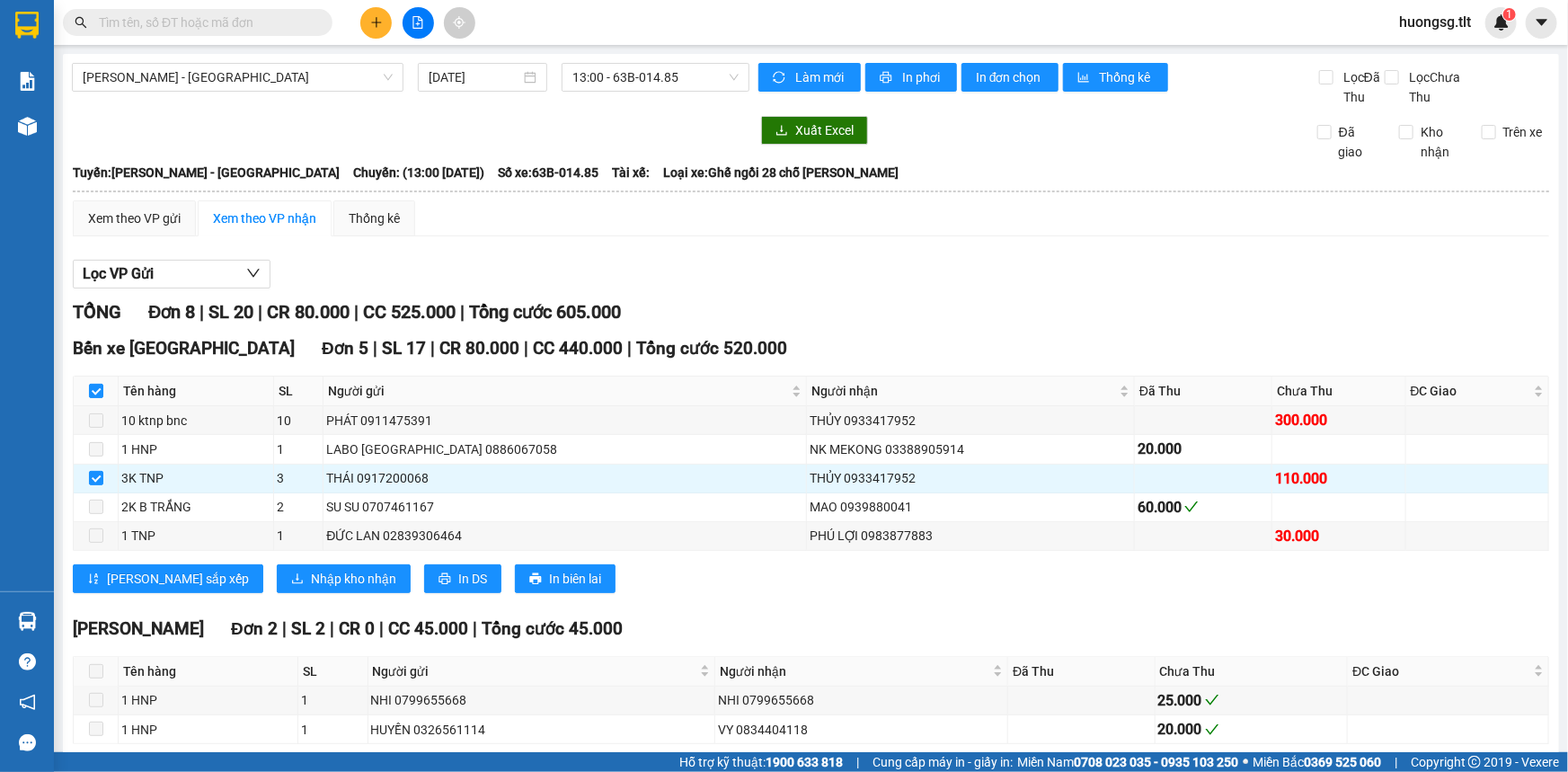 click at bounding box center (205, 22) 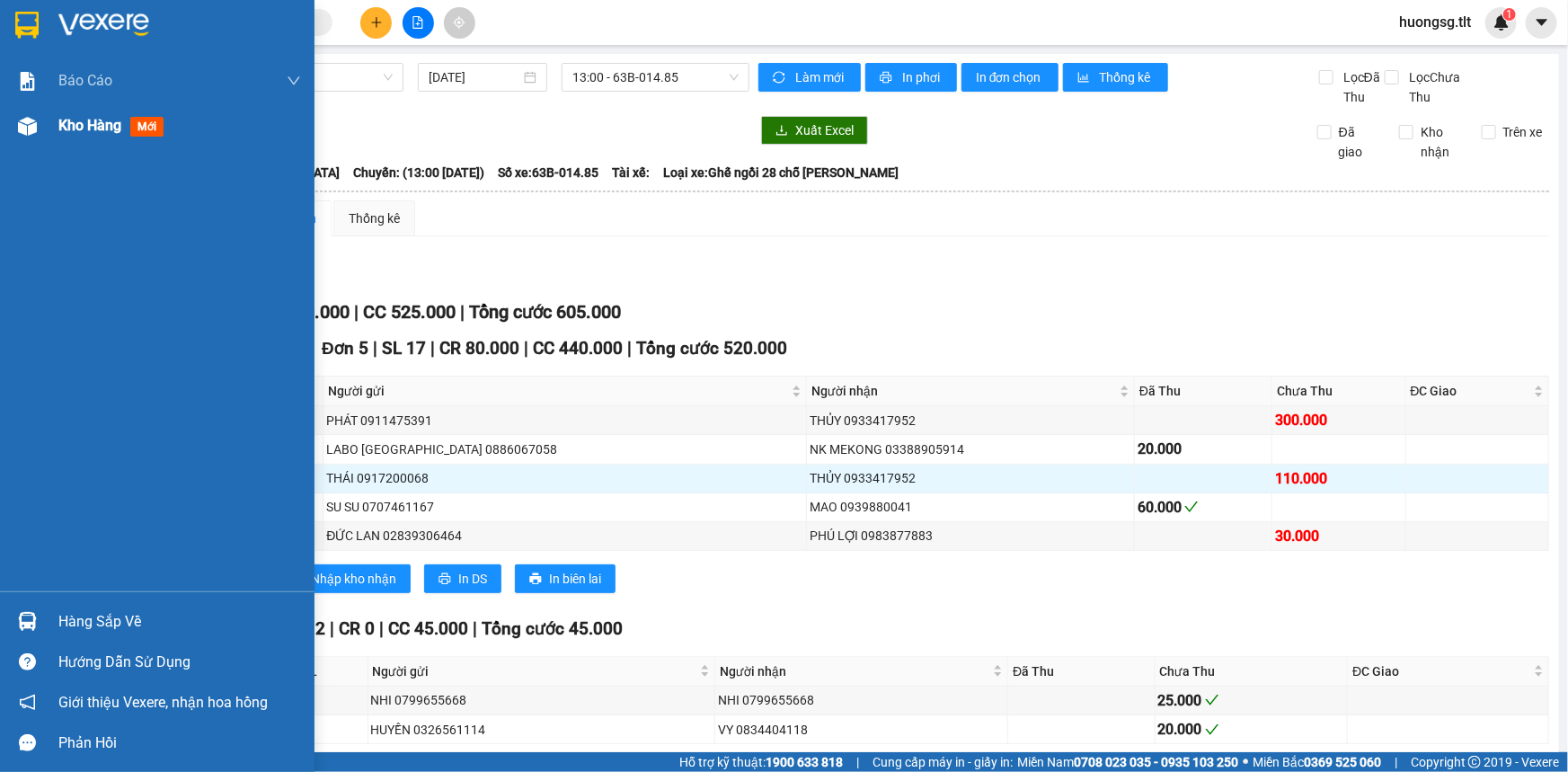 click on "Kho hàng mới" at bounding box center (157, 126) 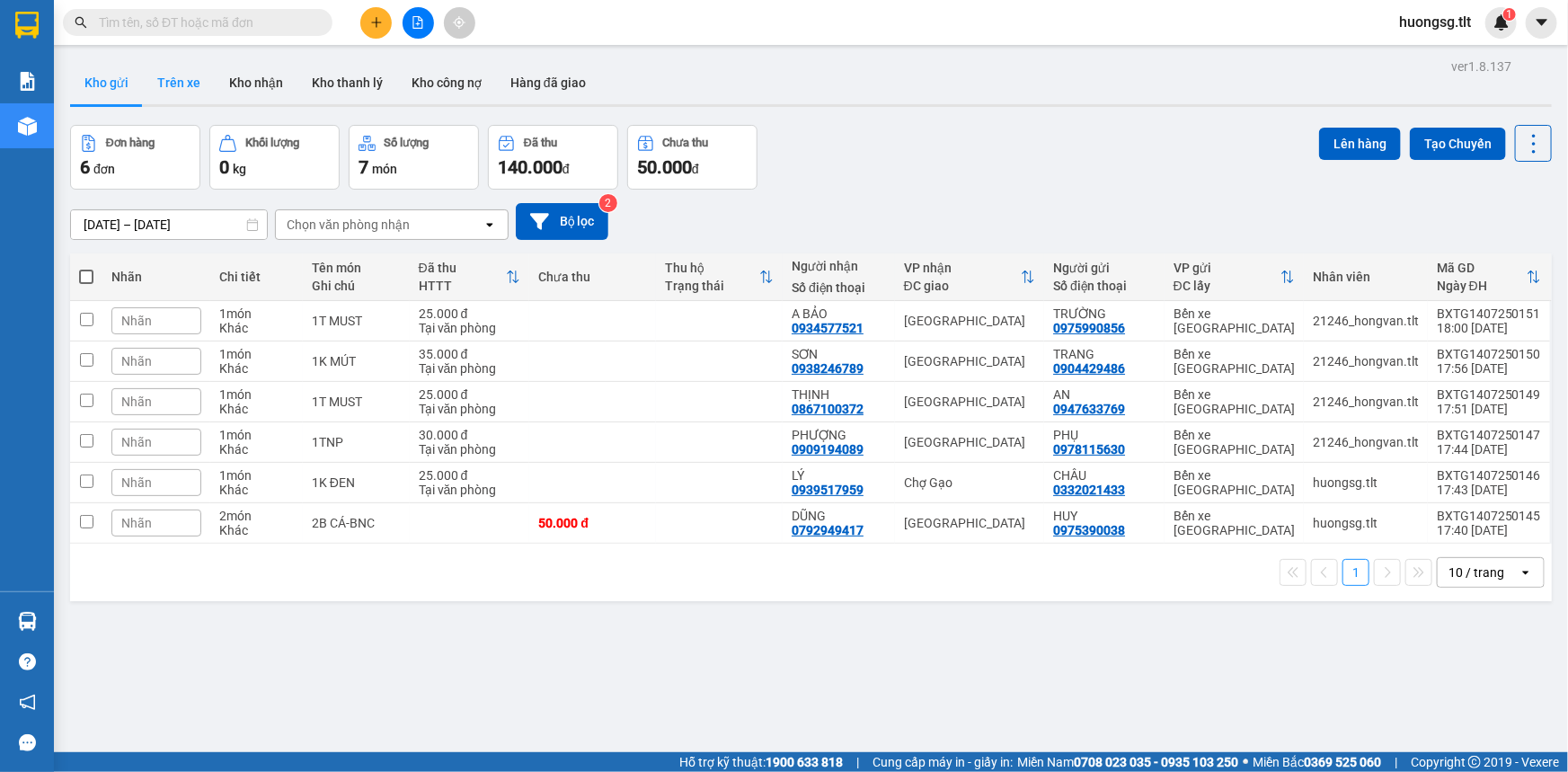 click on "Trên xe" at bounding box center (179, 83) 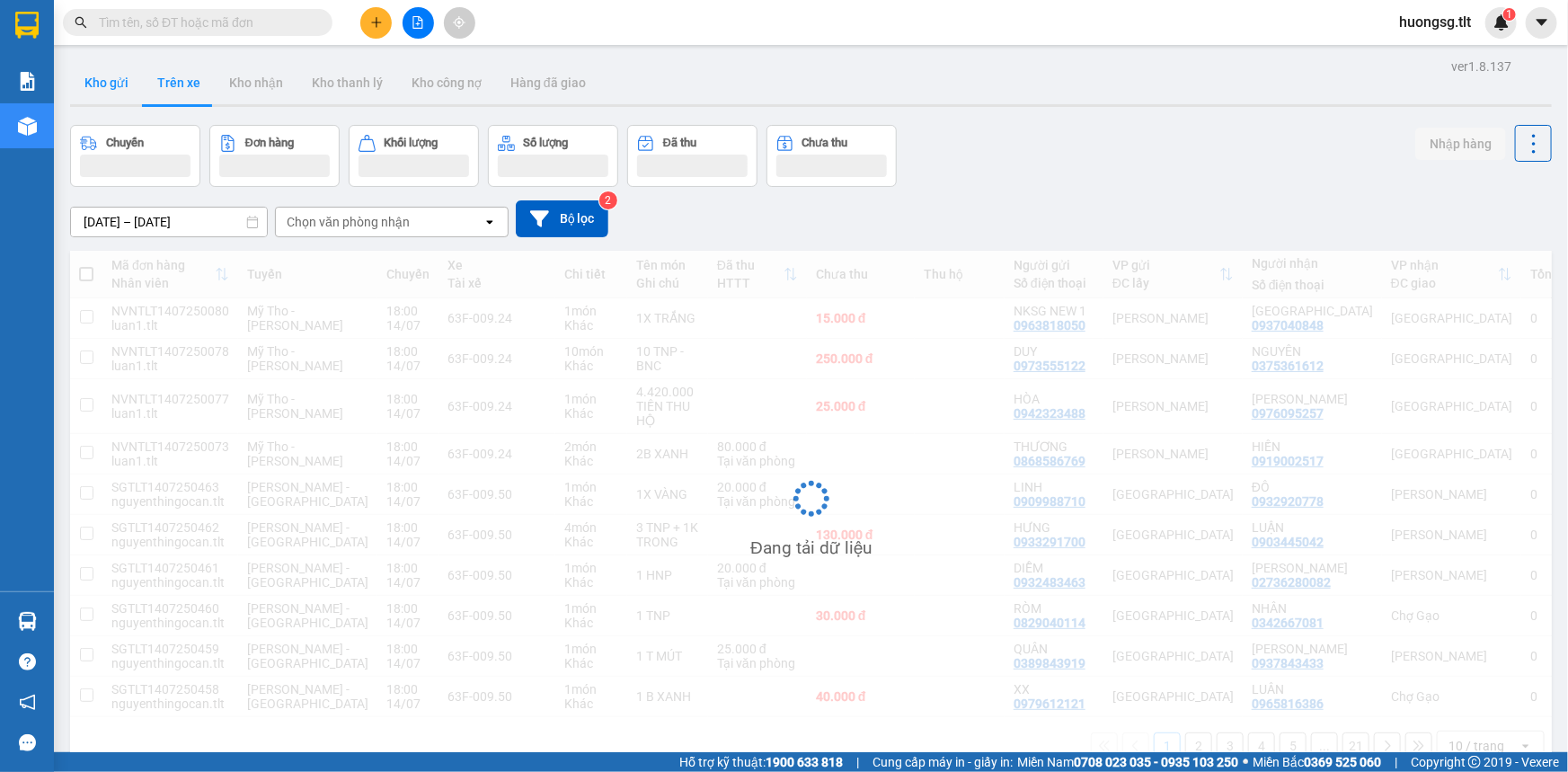 click on "Kho gửi" at bounding box center [106, 83] 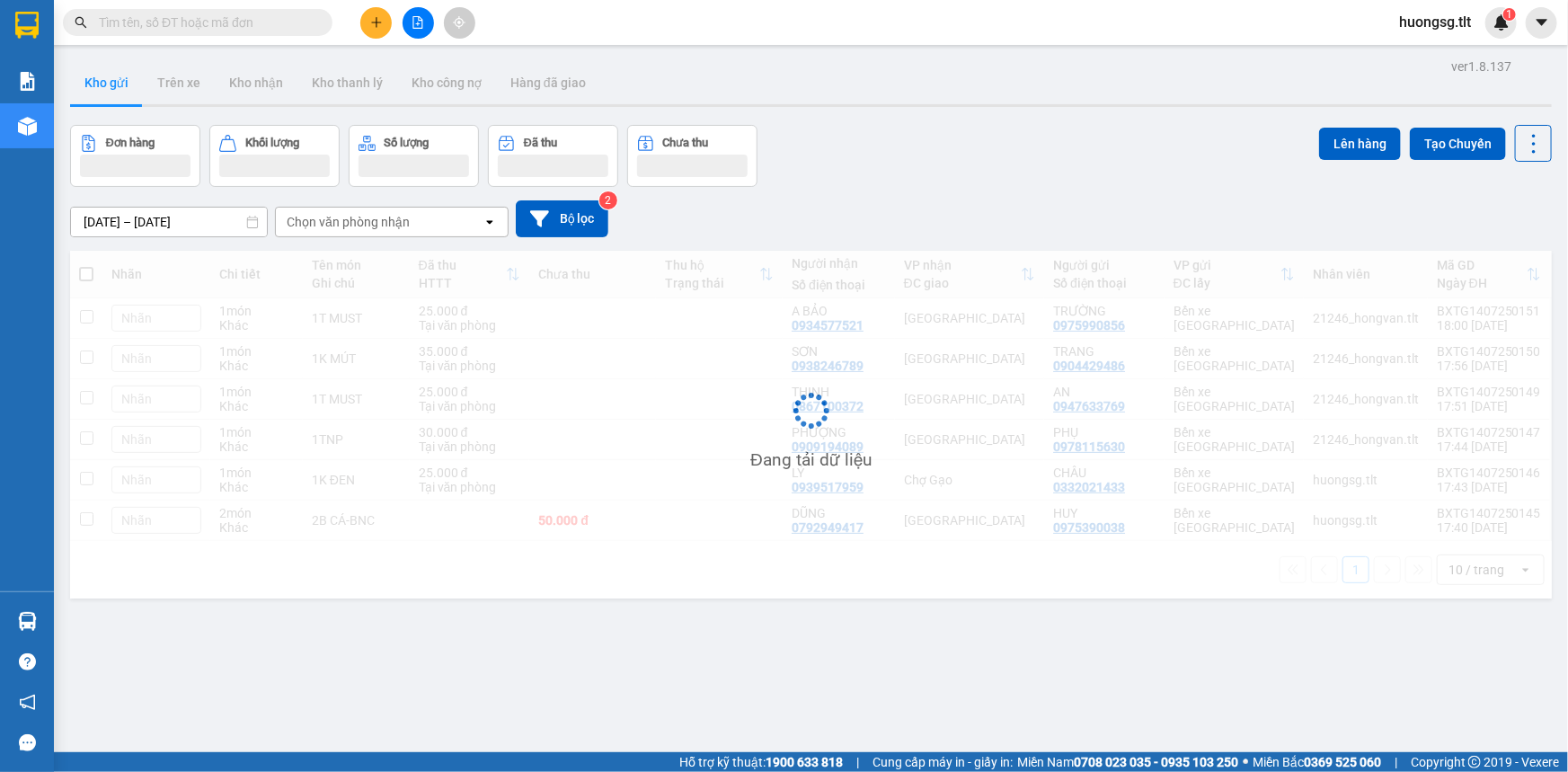 click on "Kho gửi" at bounding box center [106, 83] 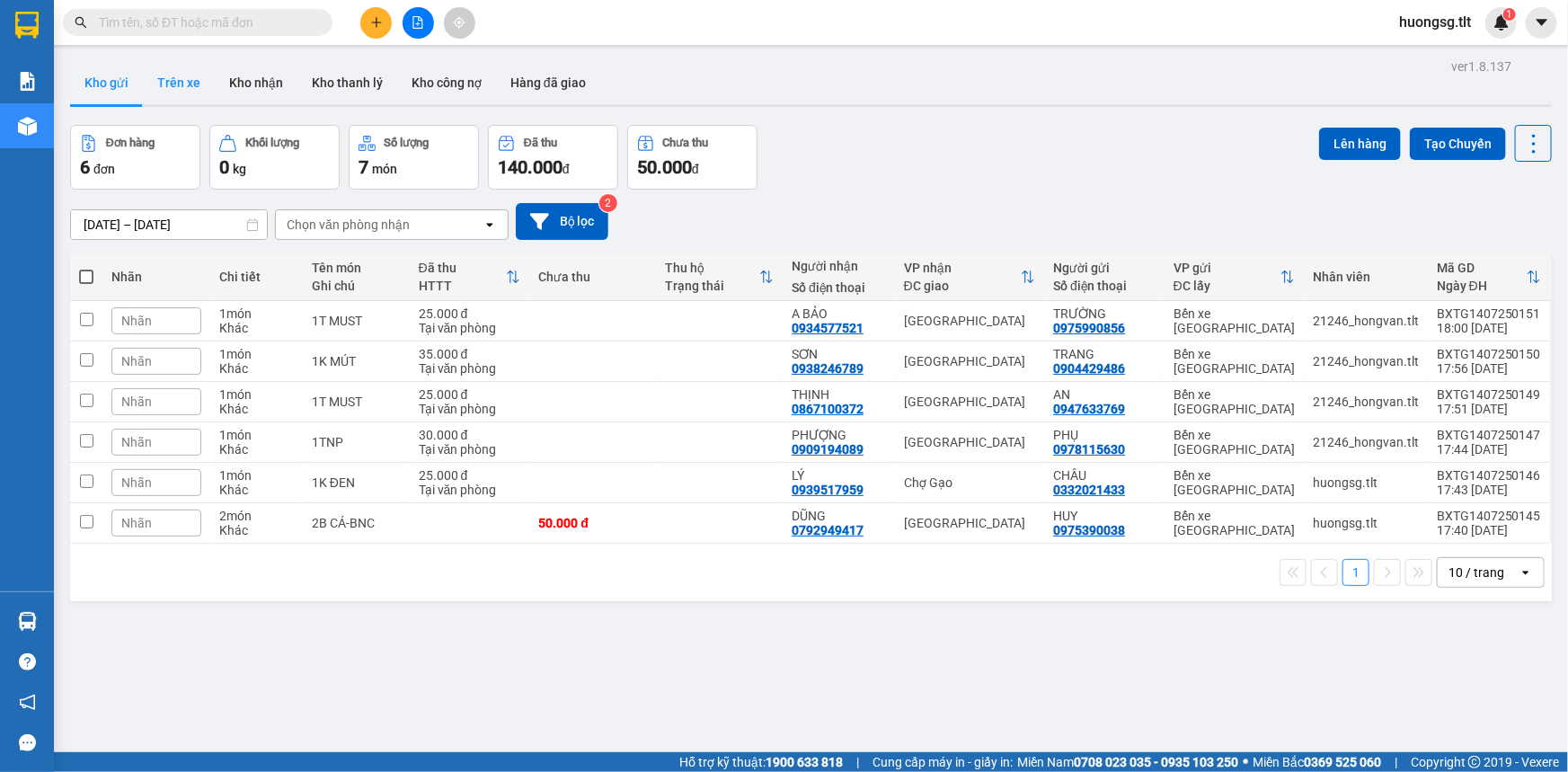 click on "Trên xe" at bounding box center [179, 83] 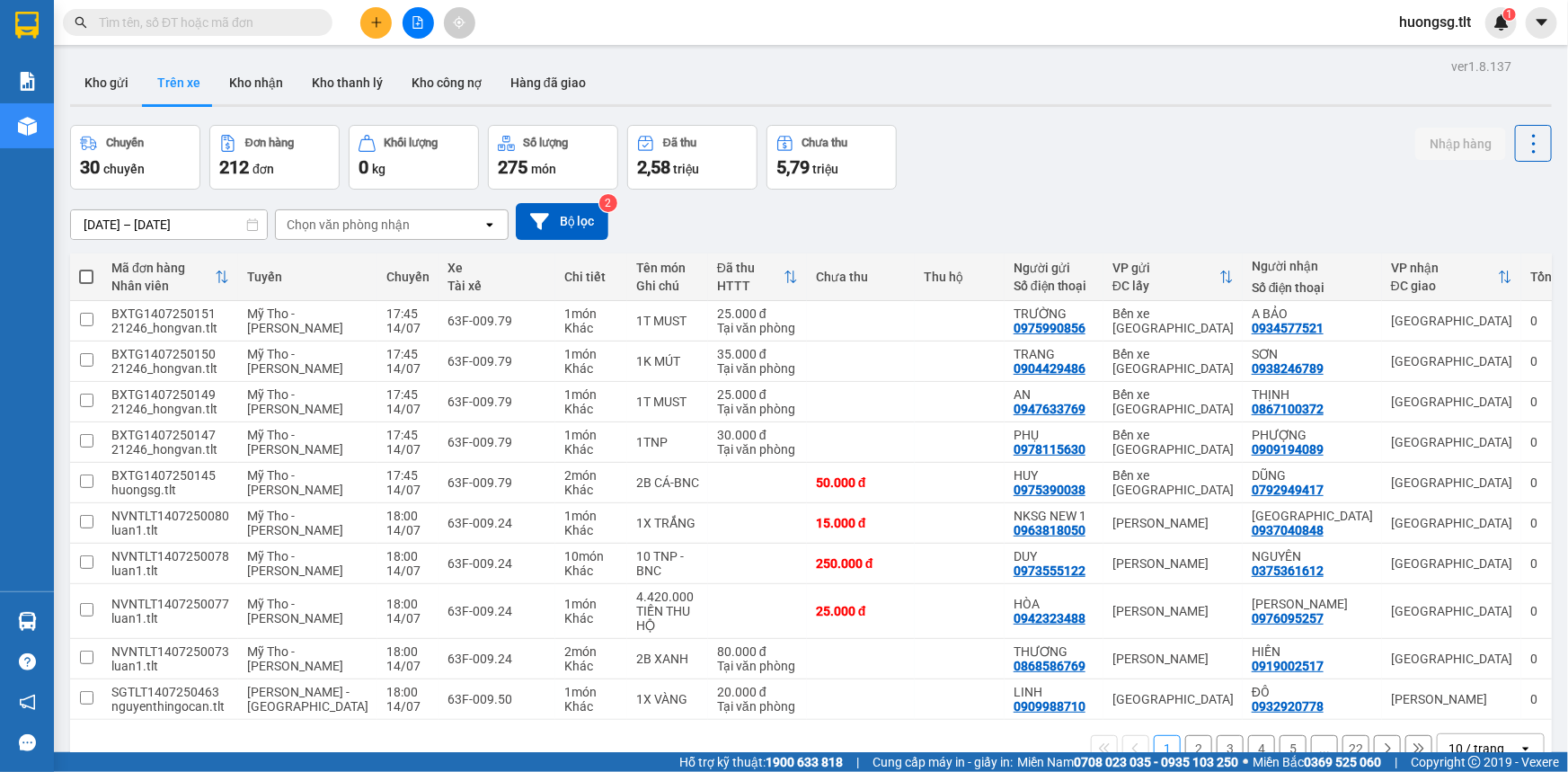 click on "Trên xe" at bounding box center (179, 83) 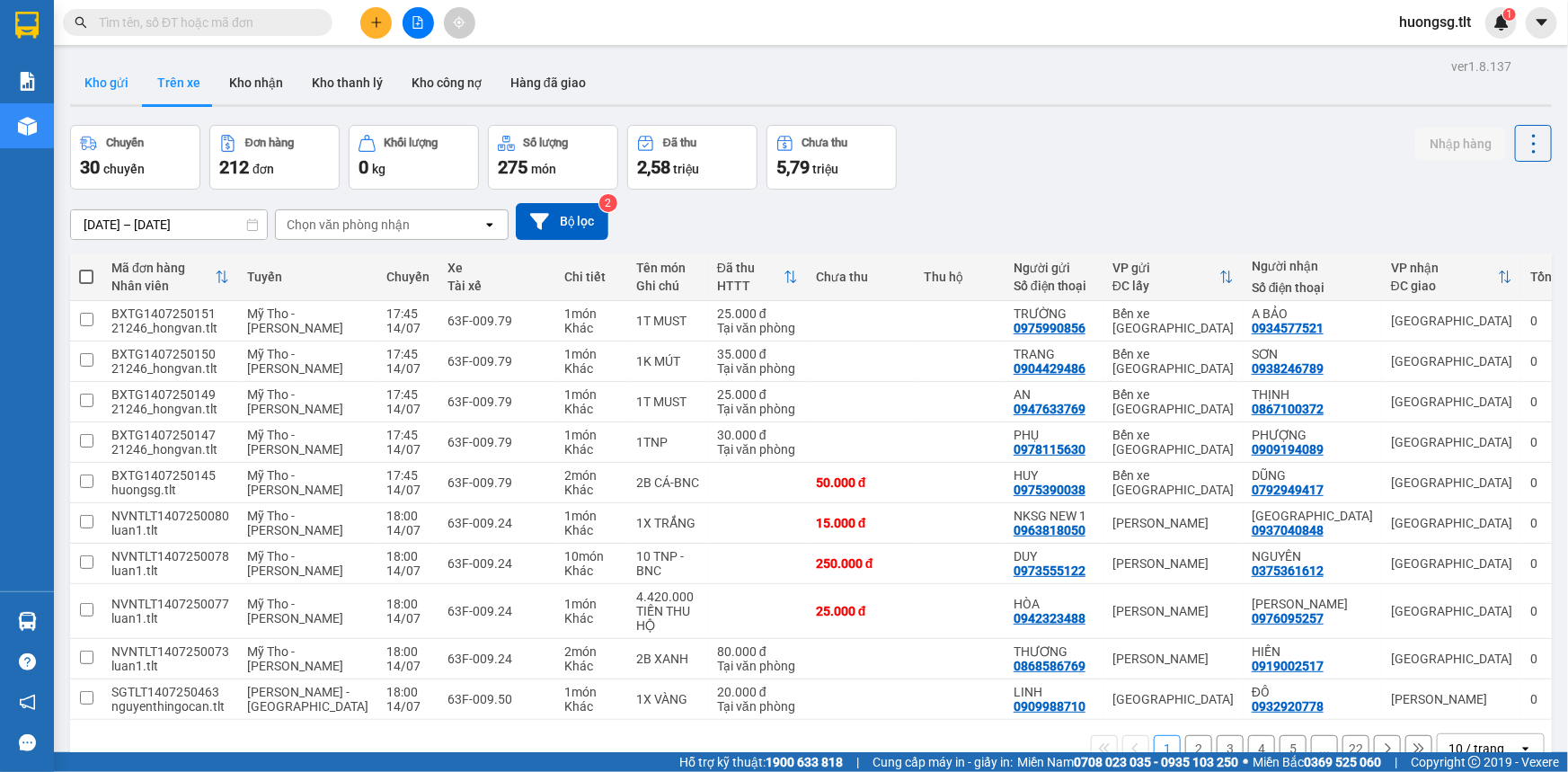 click on "Kho gửi" at bounding box center [106, 83] 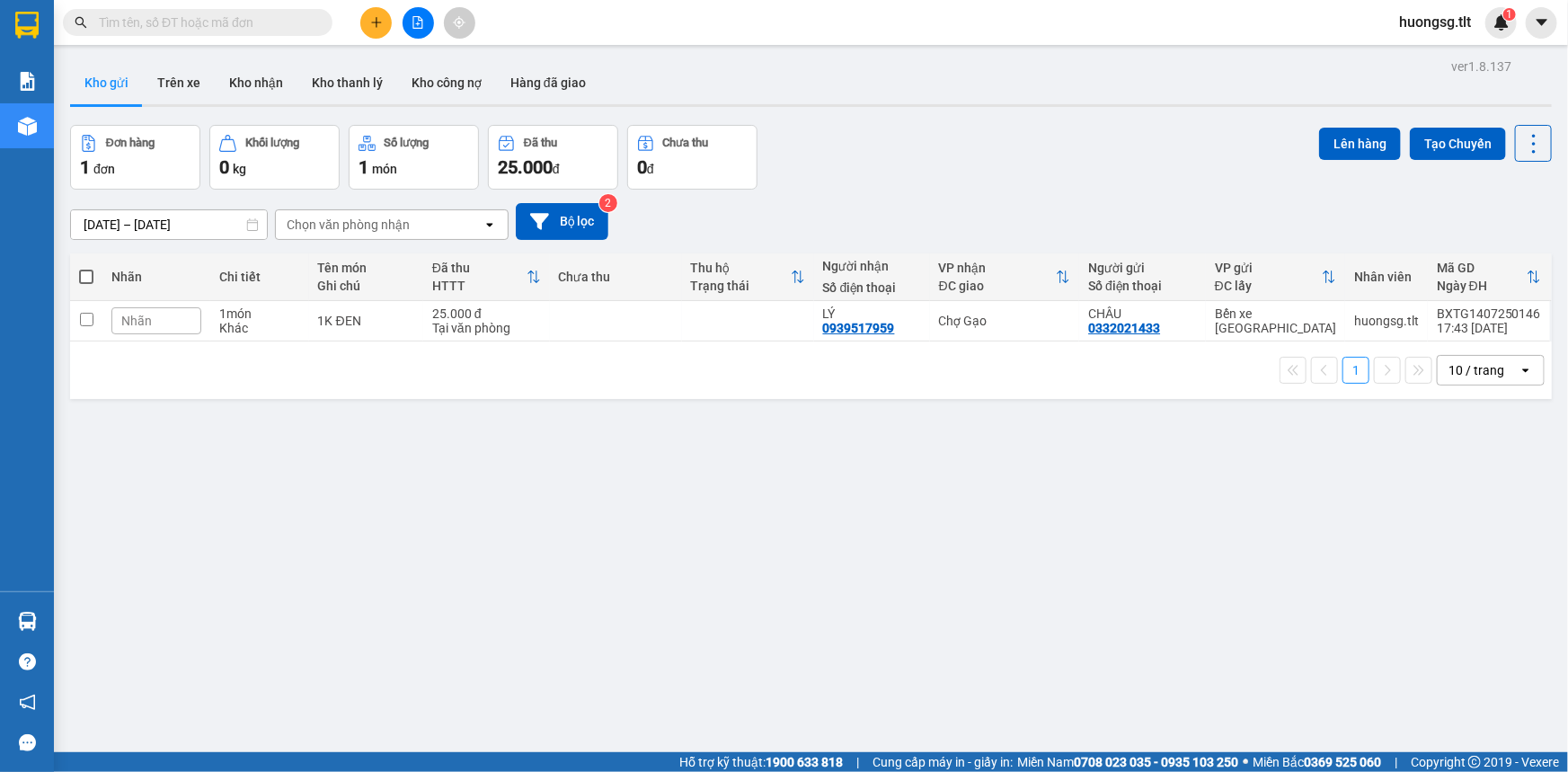 click at bounding box center (205, 22) 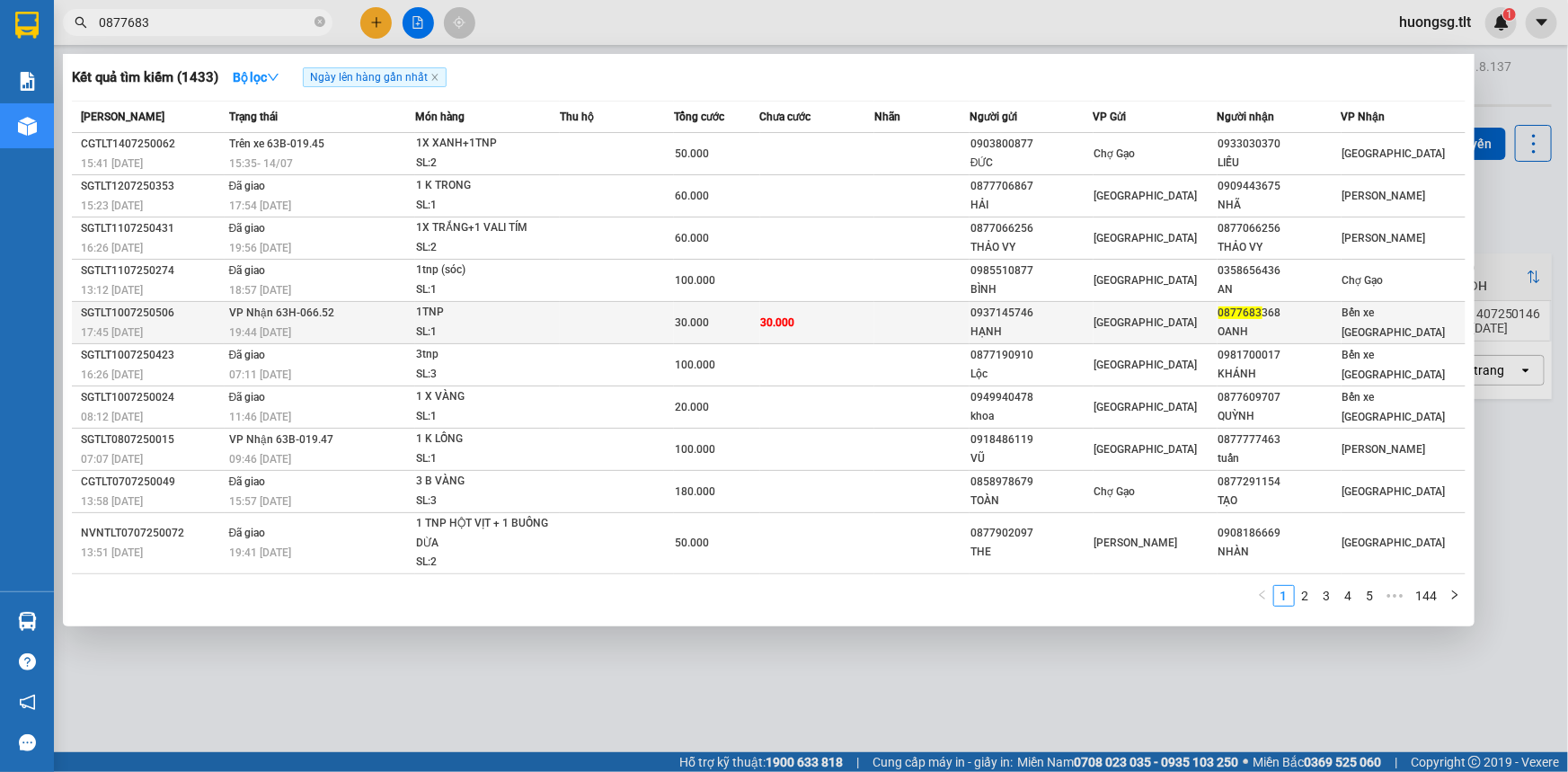 type on "0877683" 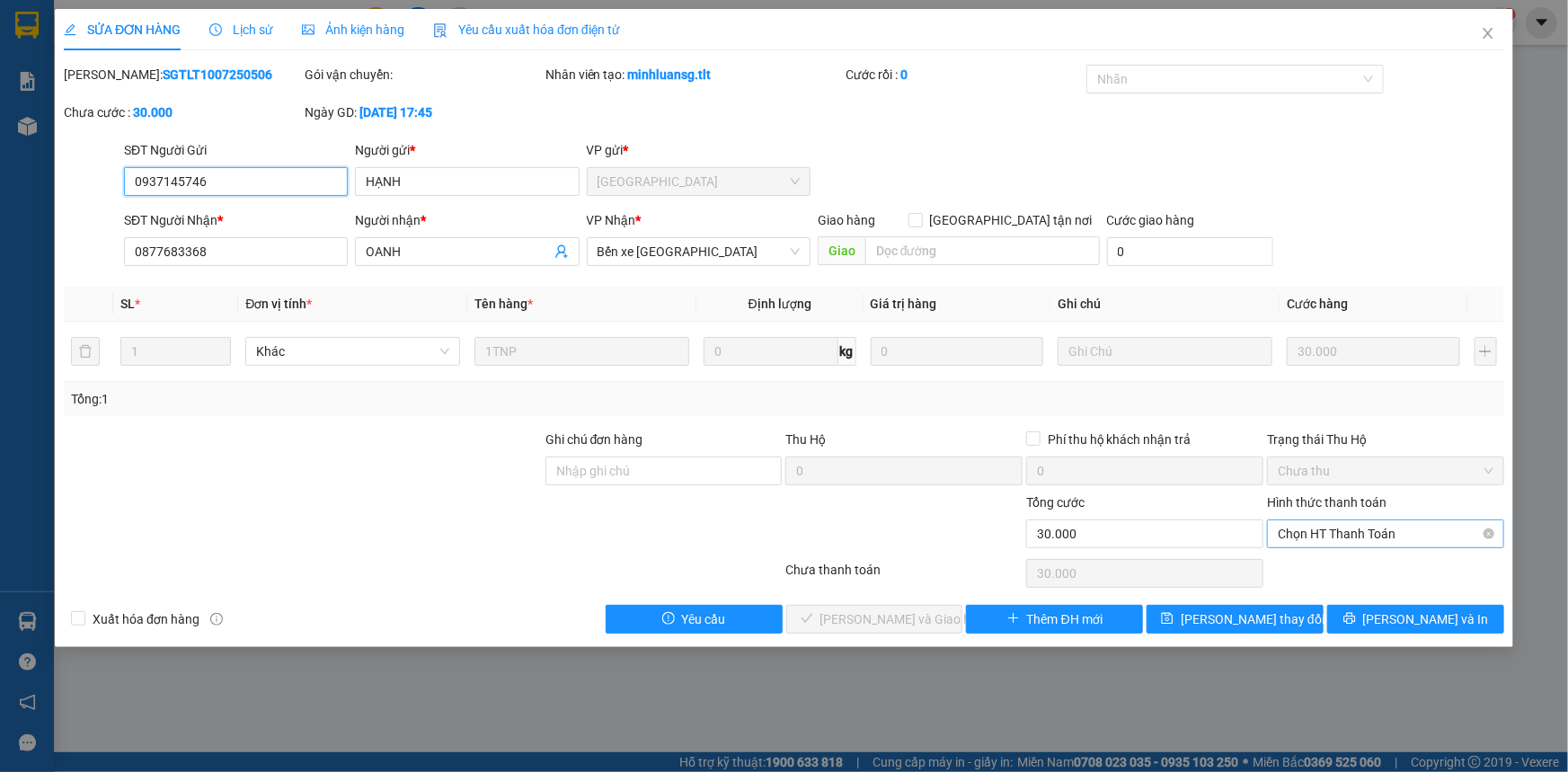 drag, startPoint x: 1333, startPoint y: 535, endPoint x: 1342, endPoint y: 546, distance: 14.2127 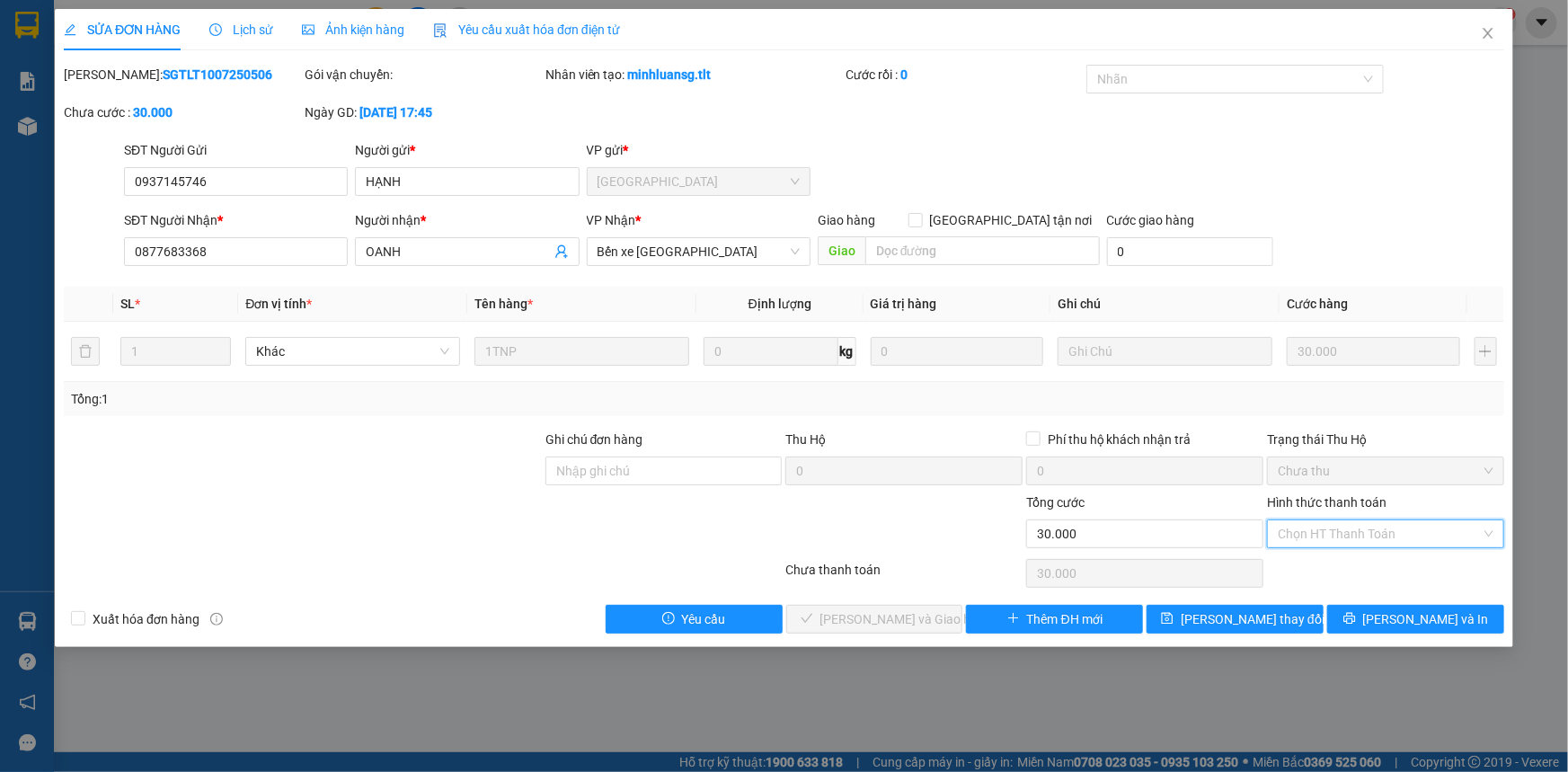 click on "Tại văn phòng" at bounding box center (1386, 569) 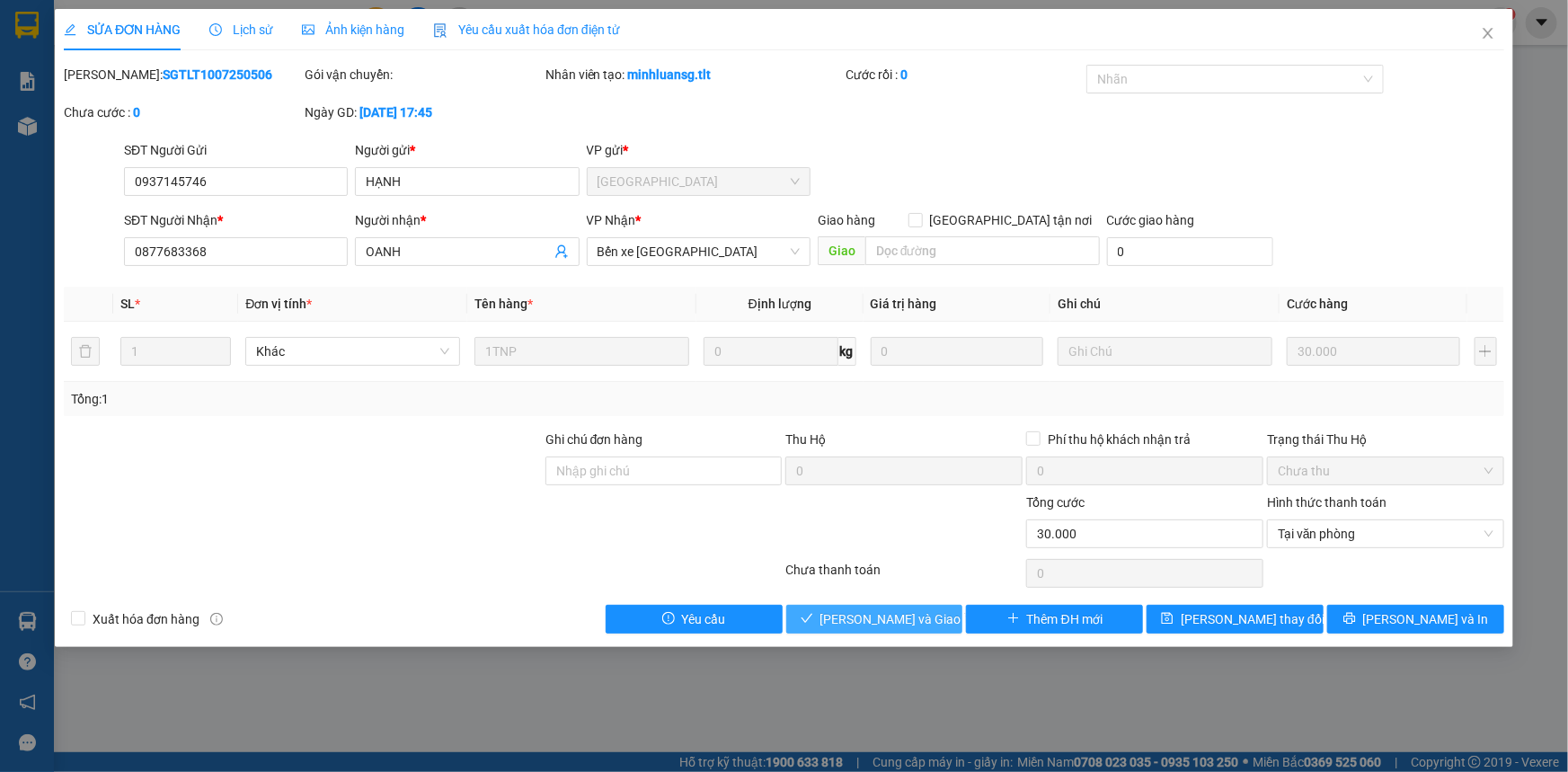 click on "Lưu và Giao hàng" at bounding box center [907, 619] 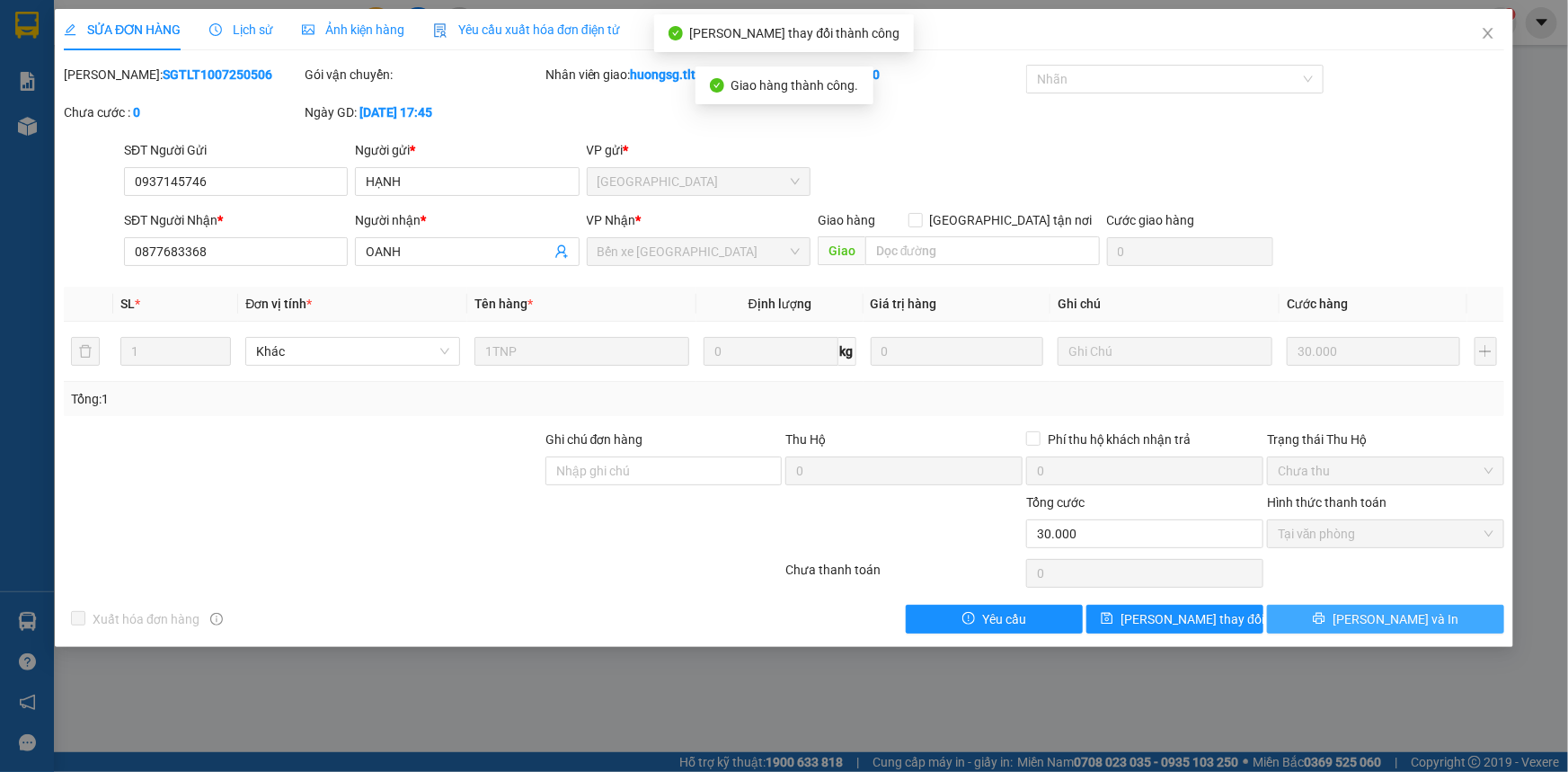 click on "Lưu và In" at bounding box center (1395, 619) 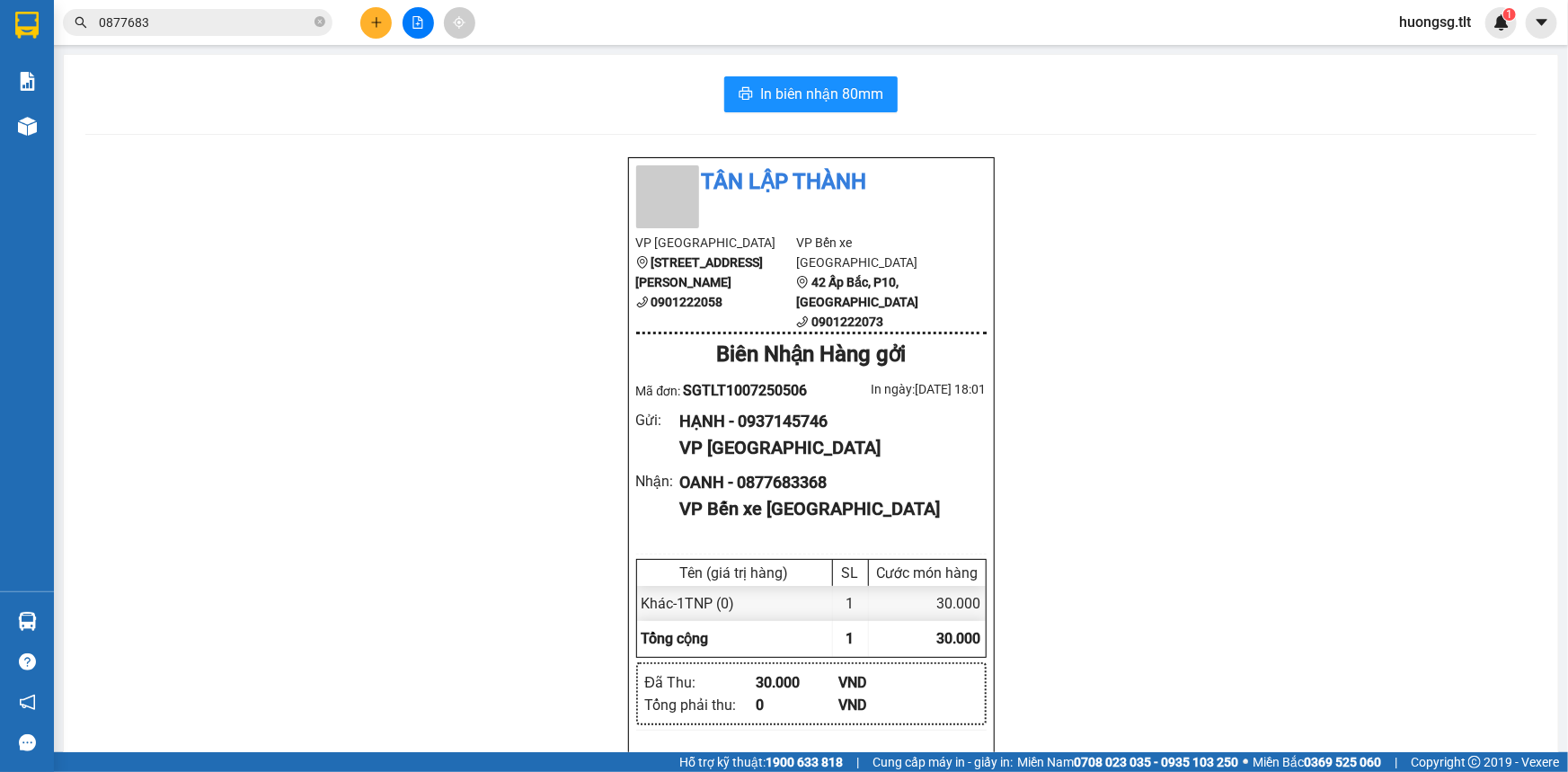 click on "0877683" at bounding box center [205, 22] 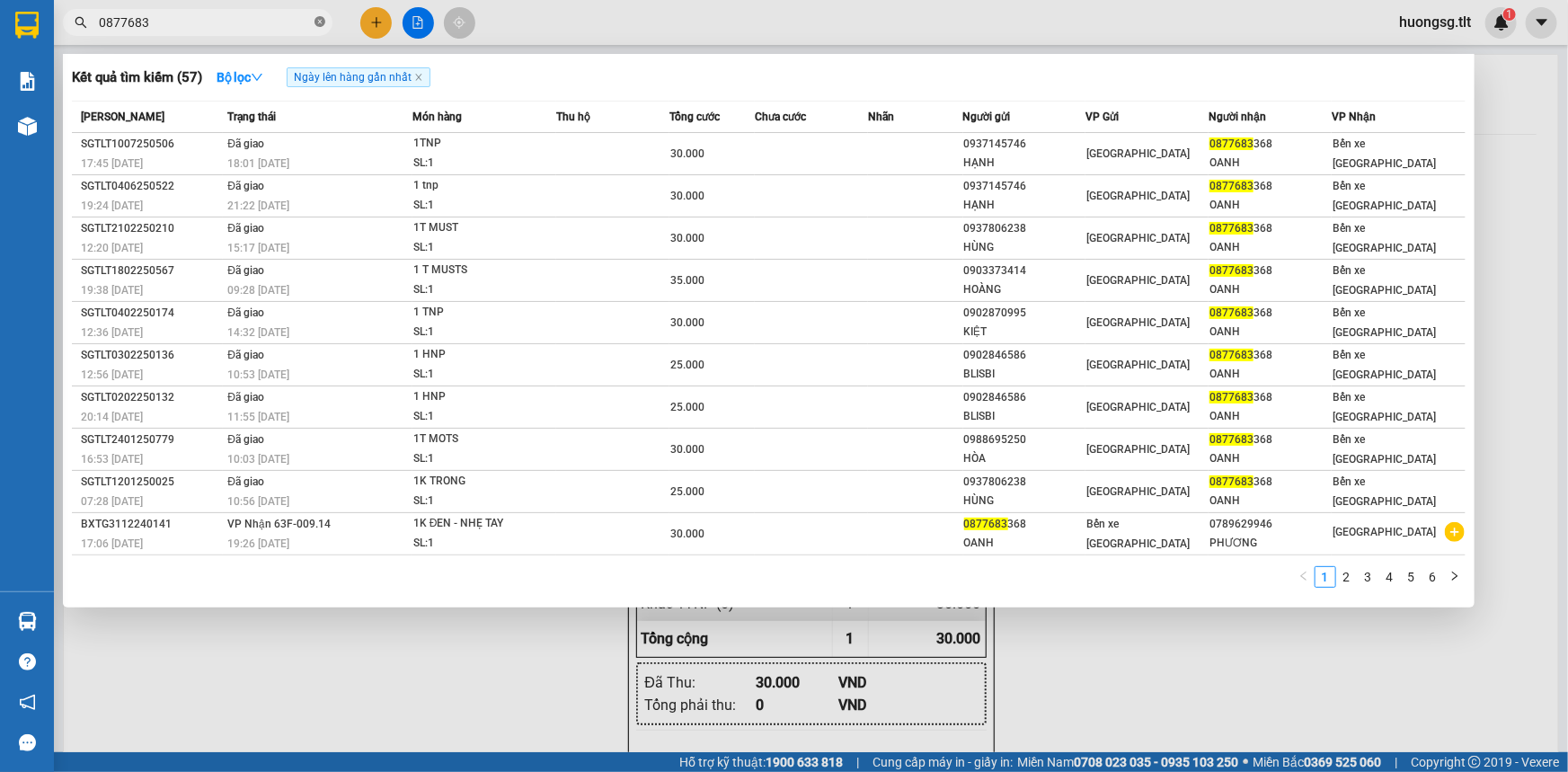 click 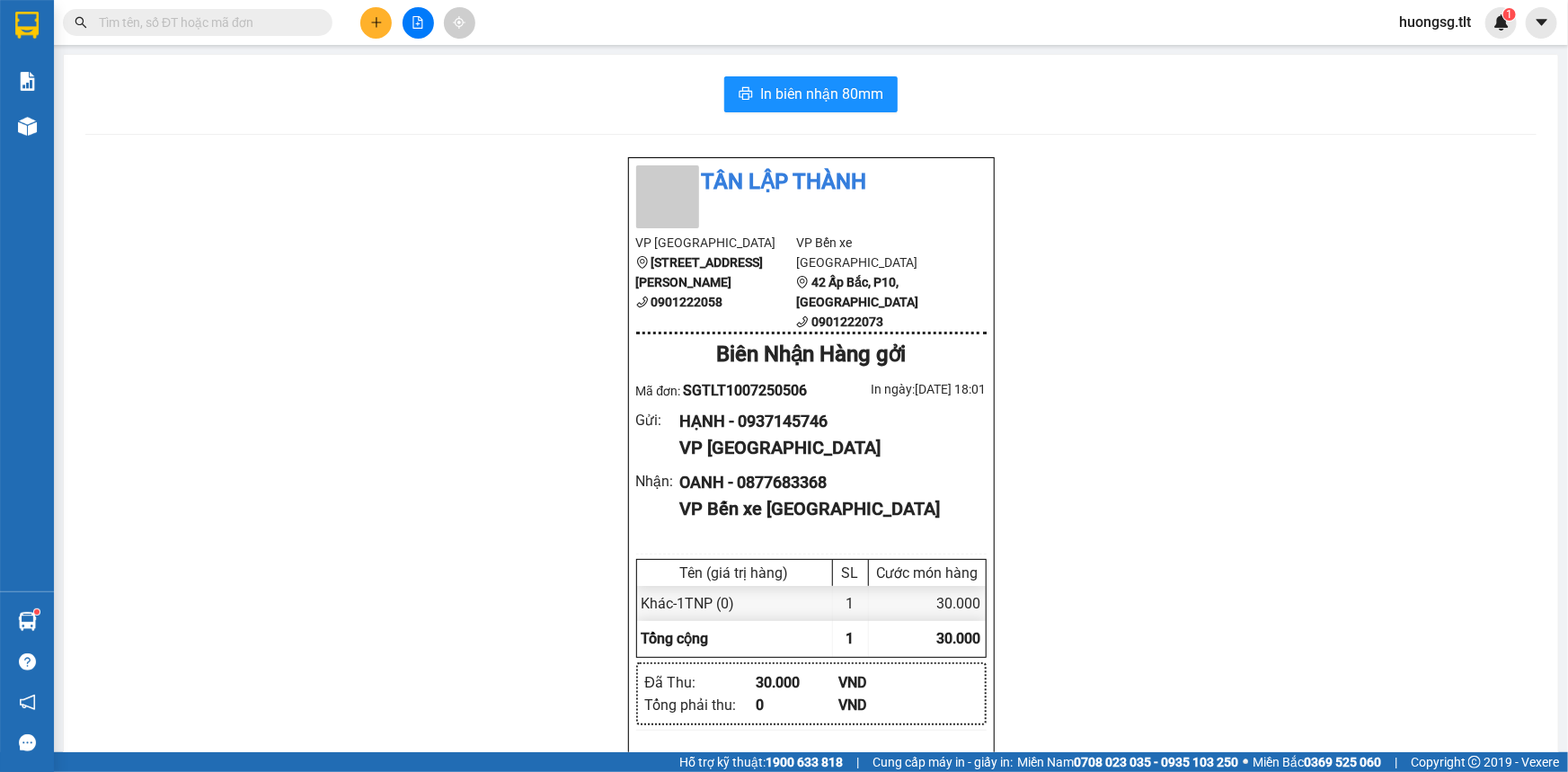click at bounding box center (205, 22) 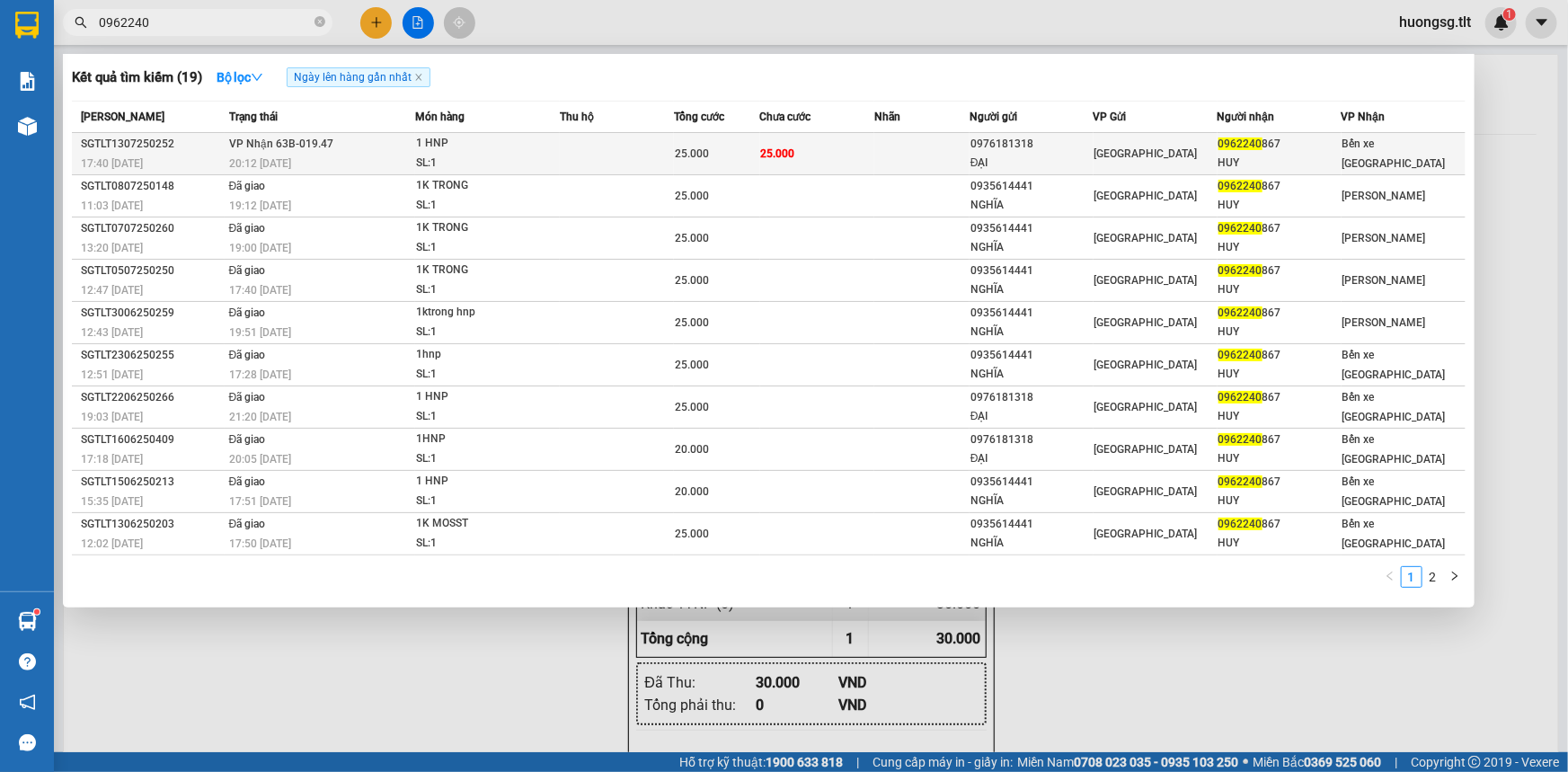 type on "0962240" 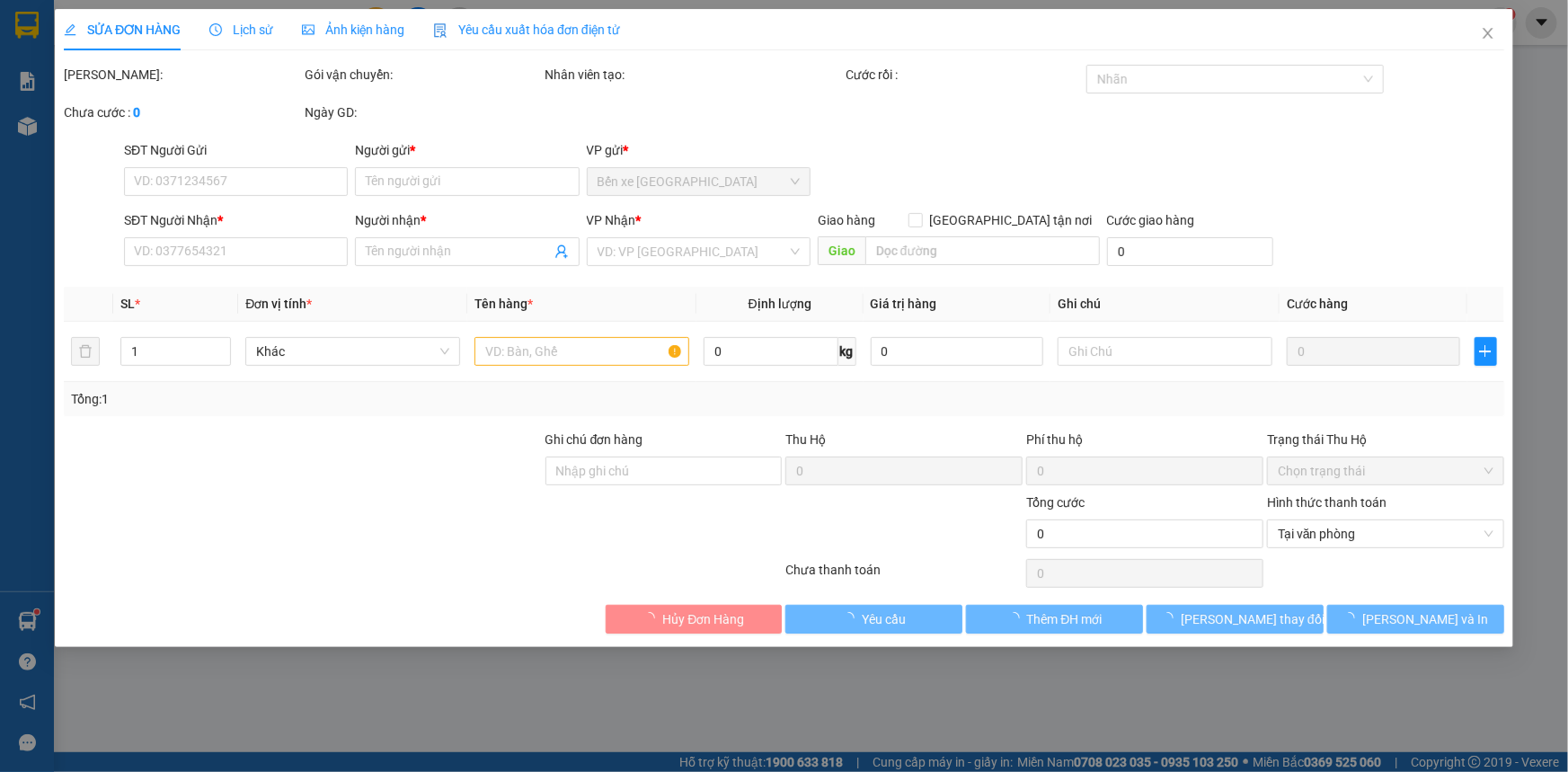 type on "0976181318" 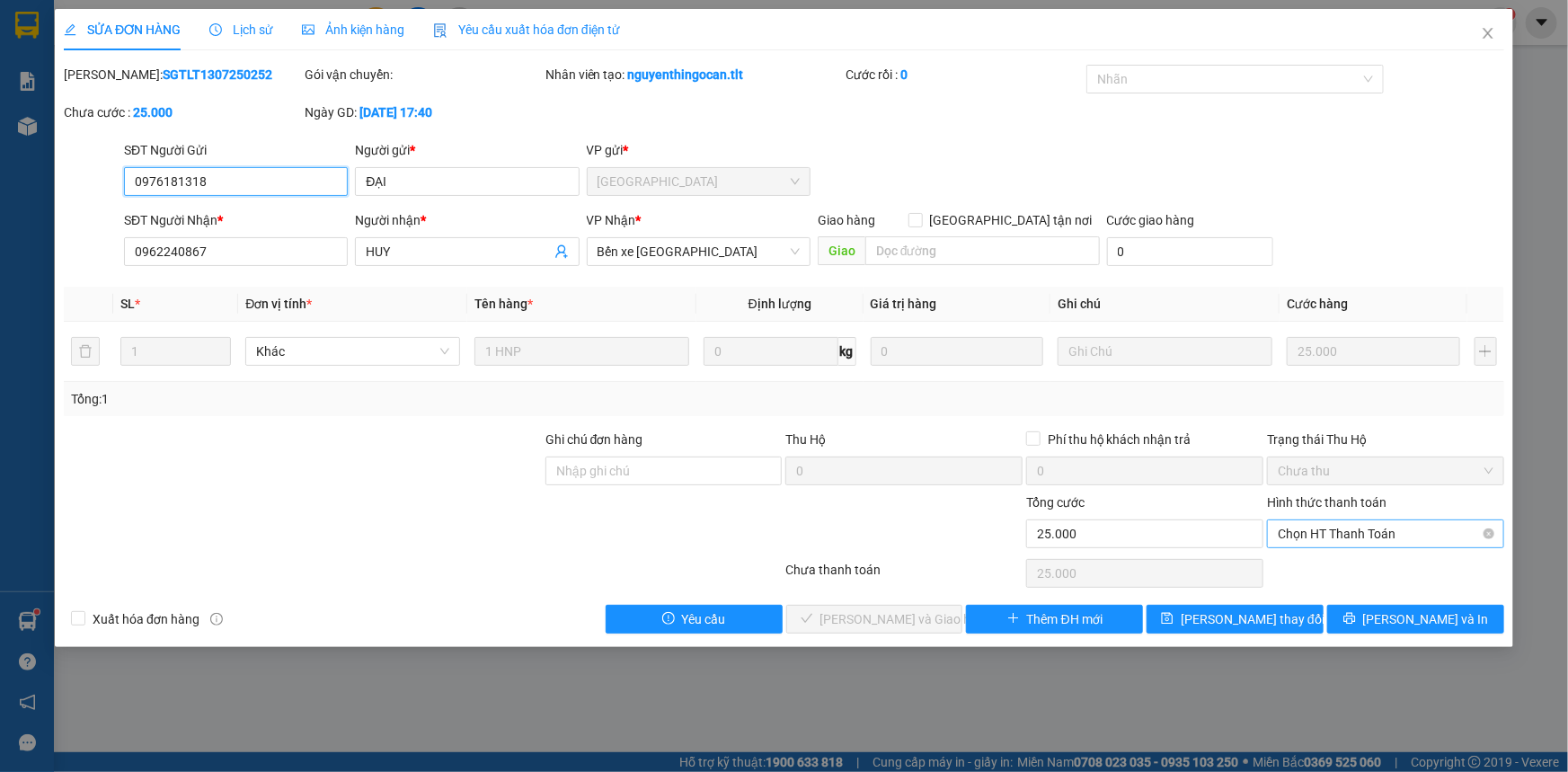 drag, startPoint x: 1360, startPoint y: 534, endPoint x: 1361, endPoint y: 547, distance: 13.038405 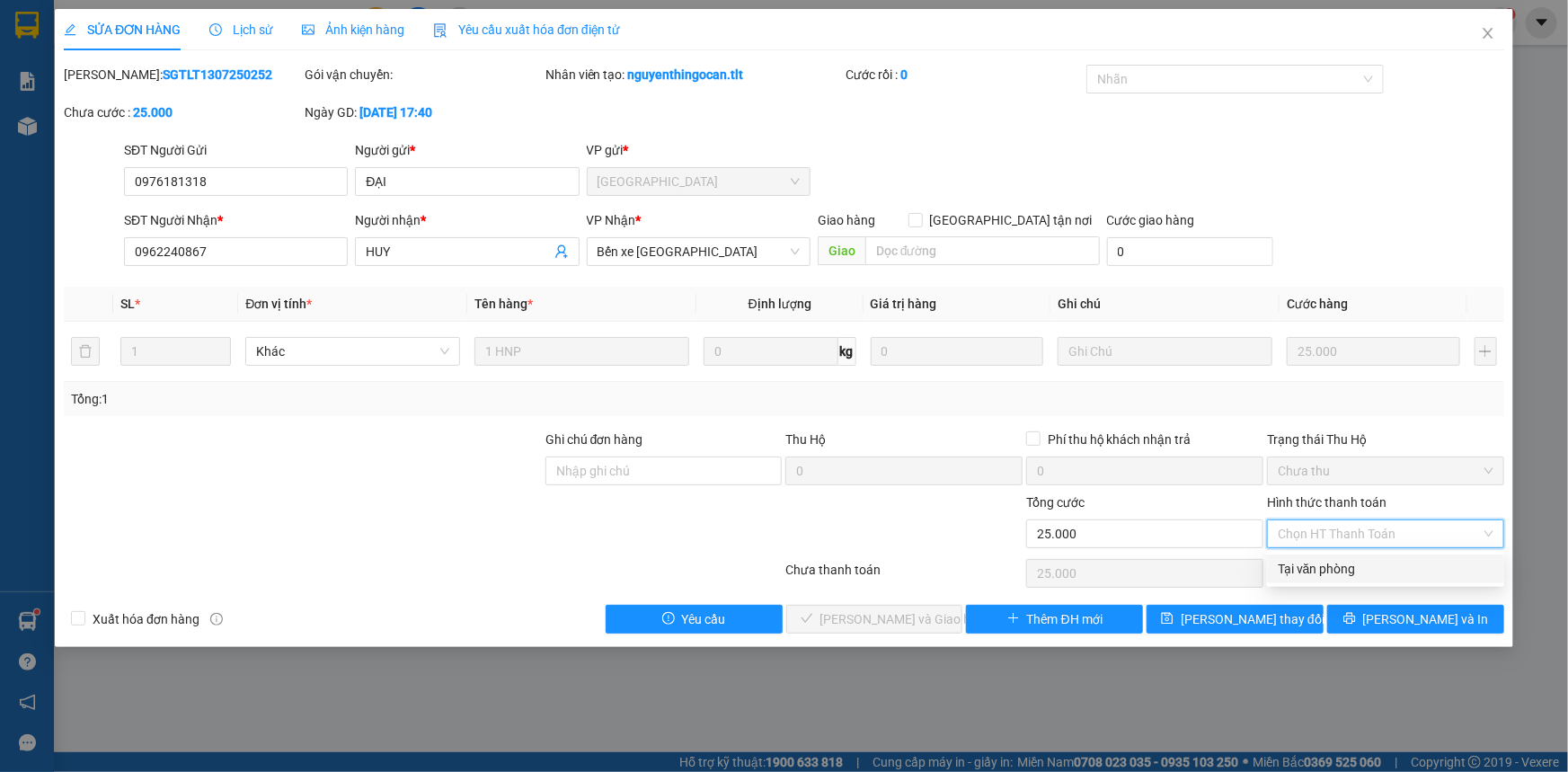 drag, startPoint x: 1364, startPoint y: 574, endPoint x: 1235, endPoint y: 547, distance: 131.7953 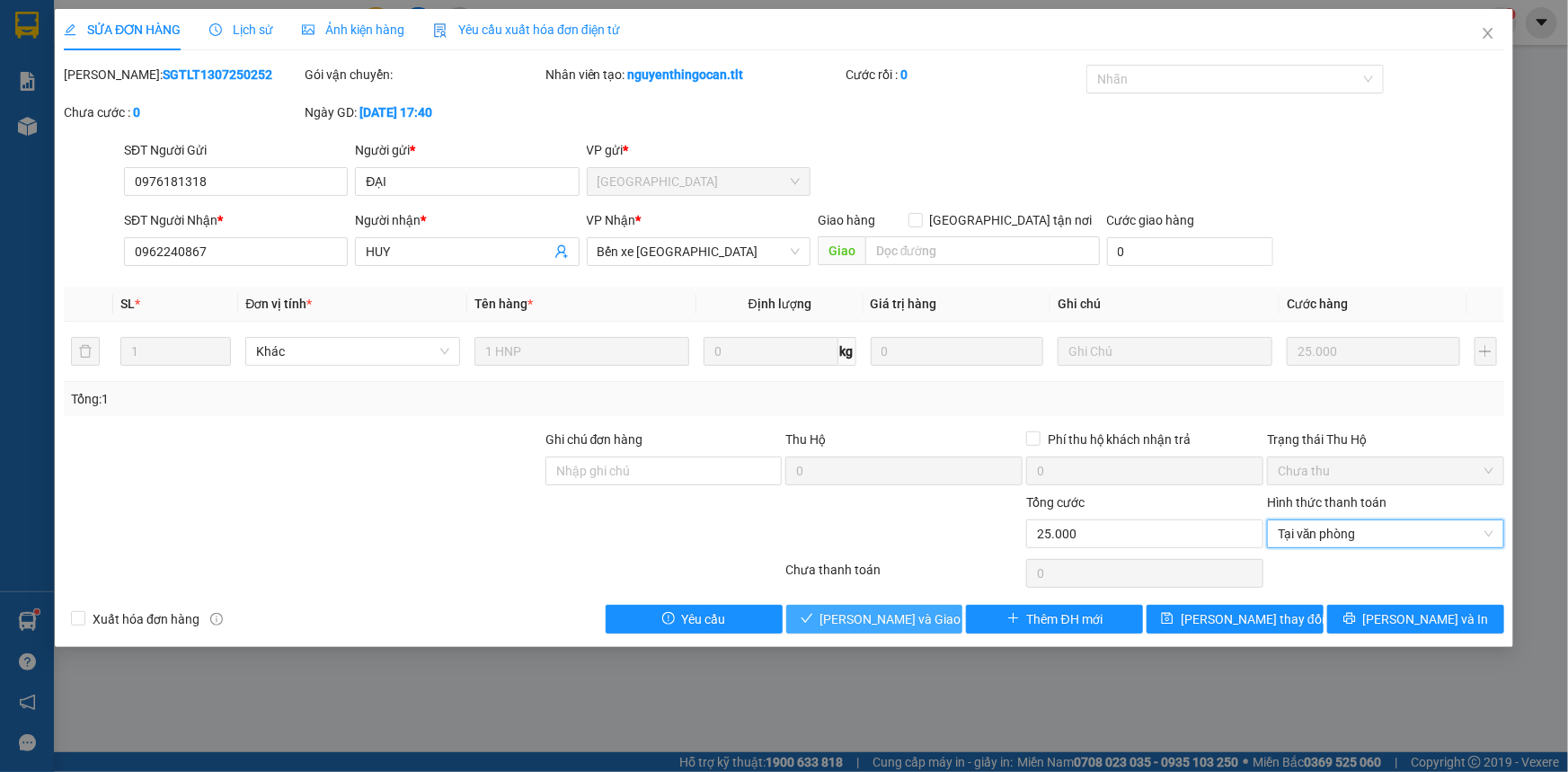 click on "Lưu và Giao hàng" at bounding box center (907, 619) 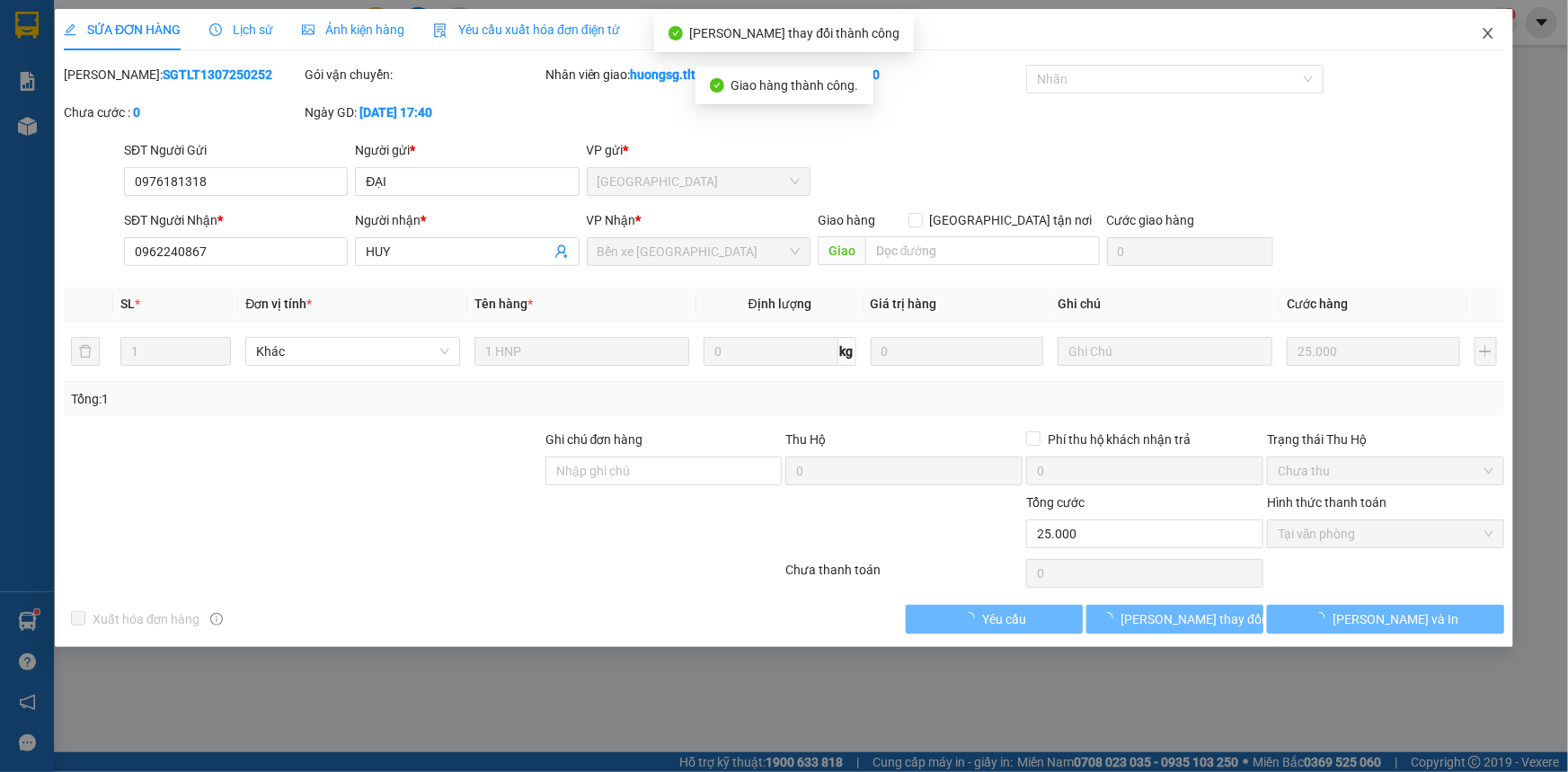 click 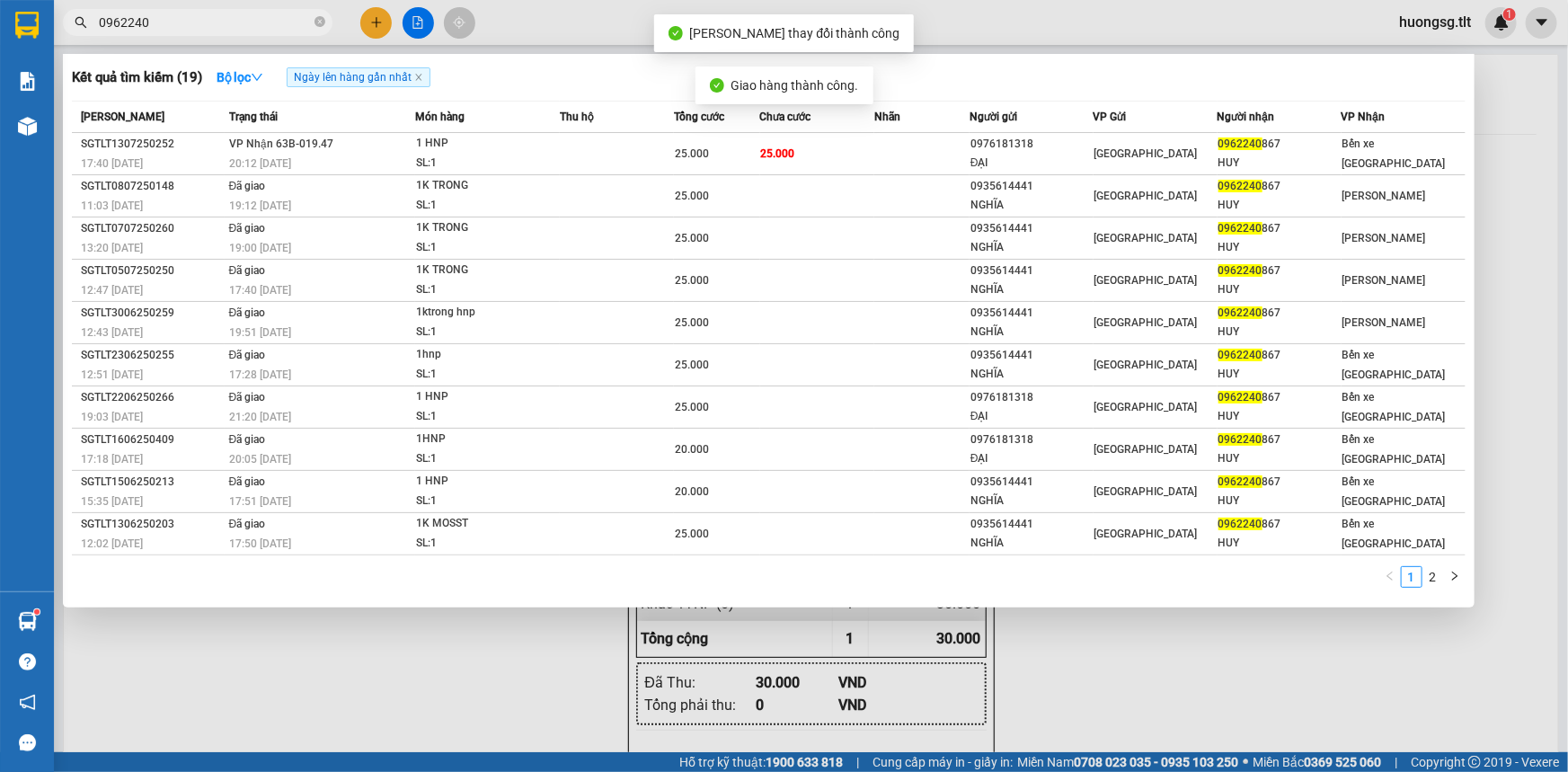 click on "0962240" at bounding box center (205, 22) 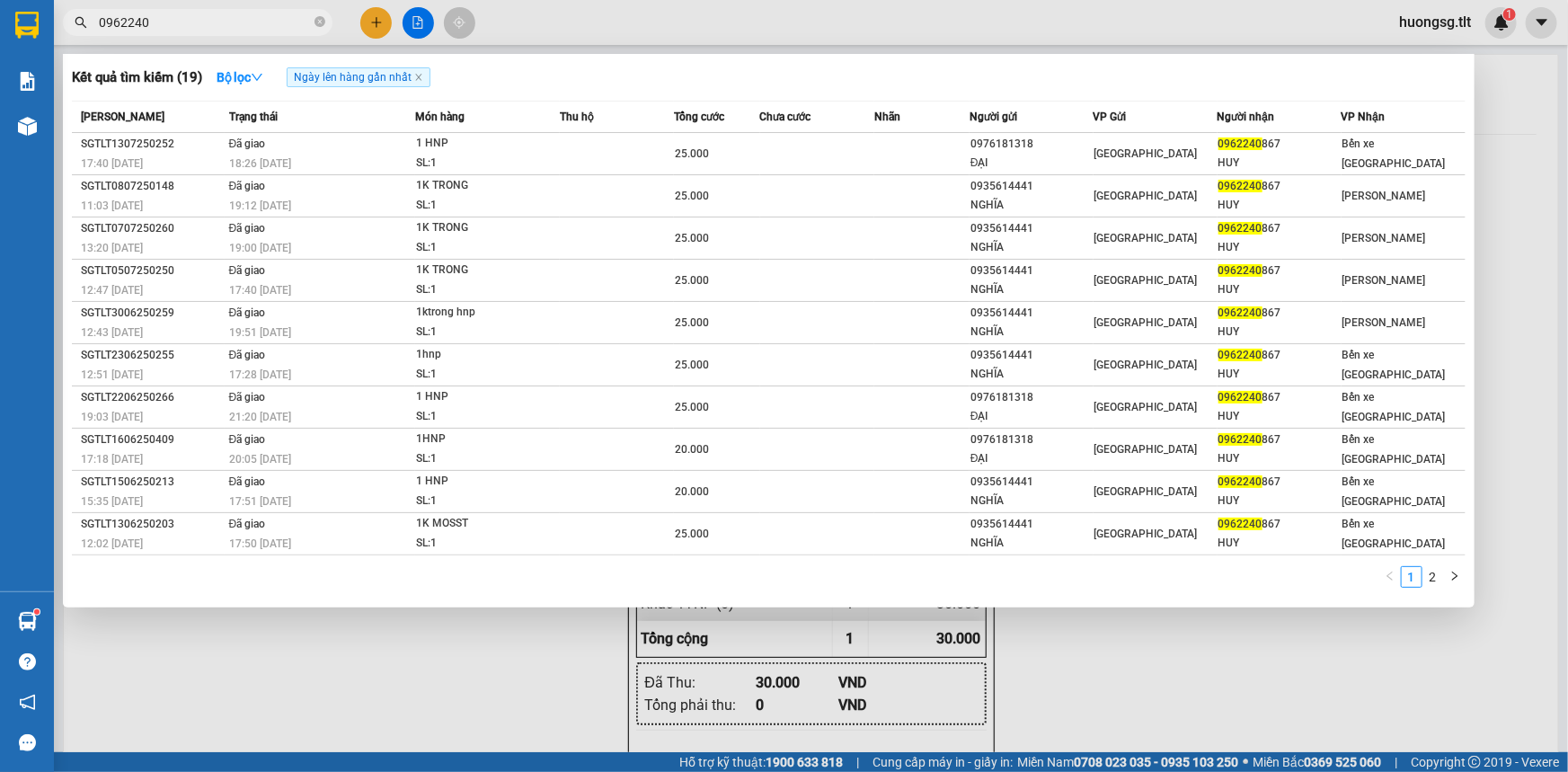 click at bounding box center (784, 386) 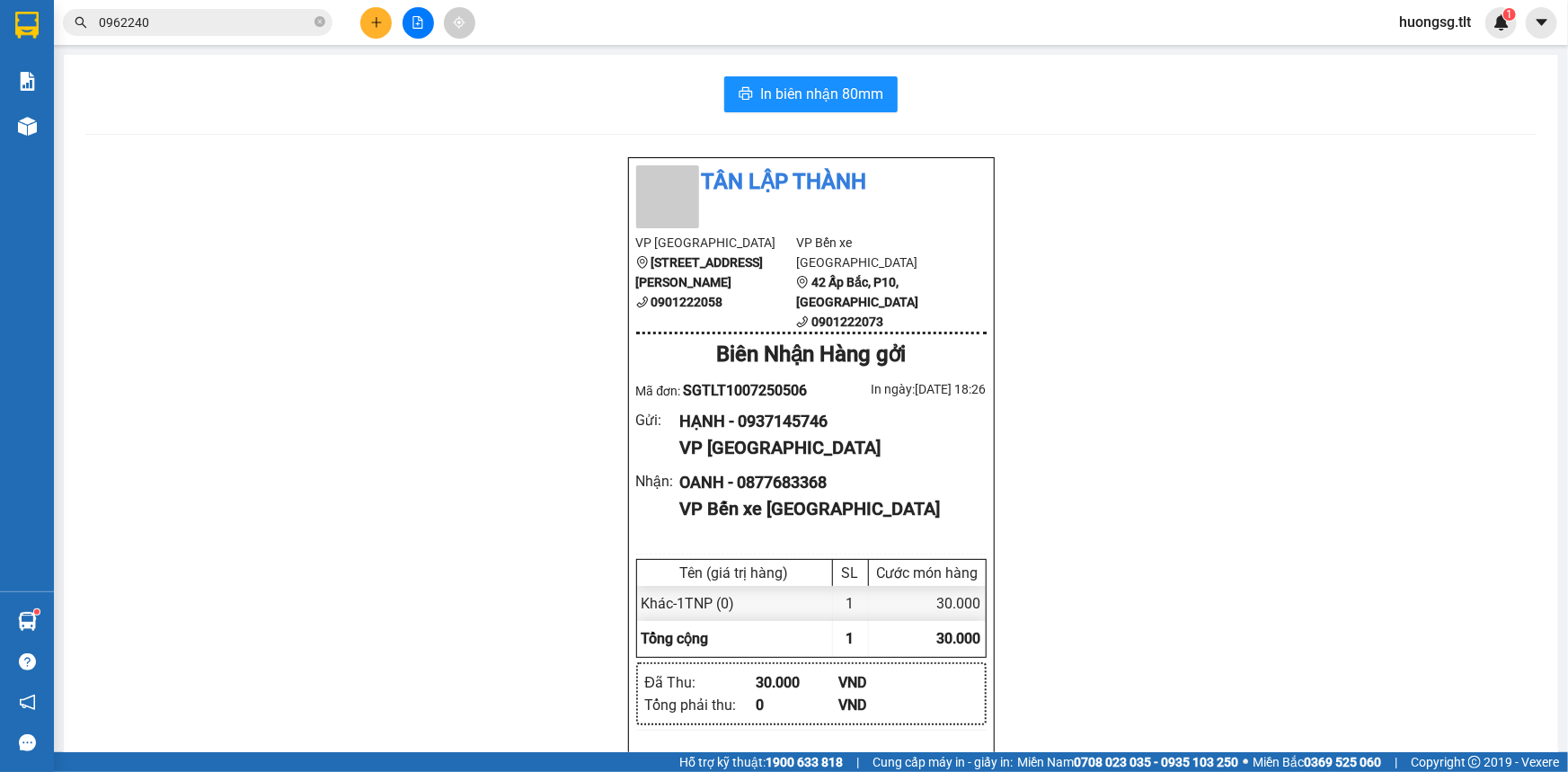 click on "0962240" at bounding box center [205, 22] 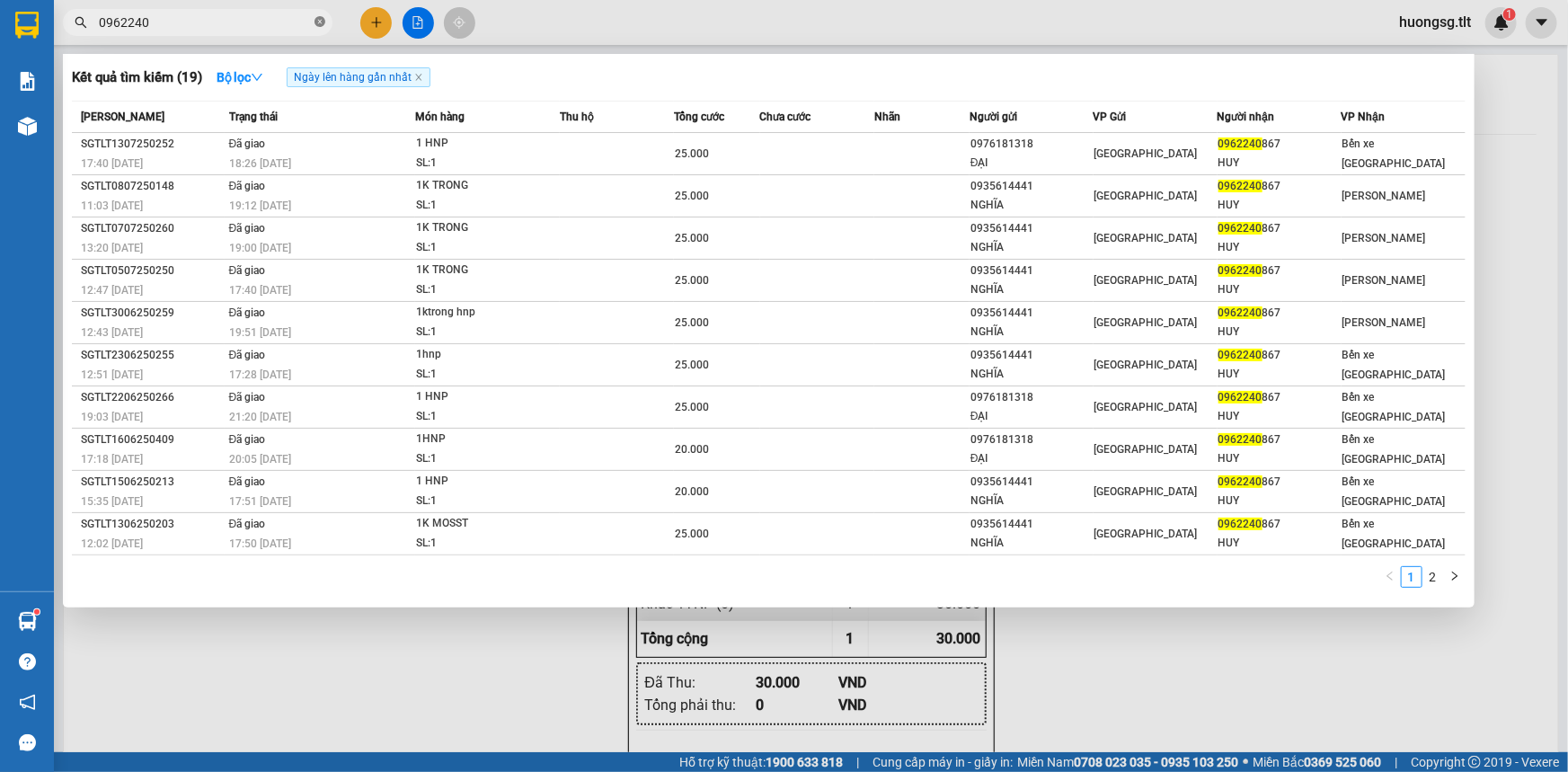 click 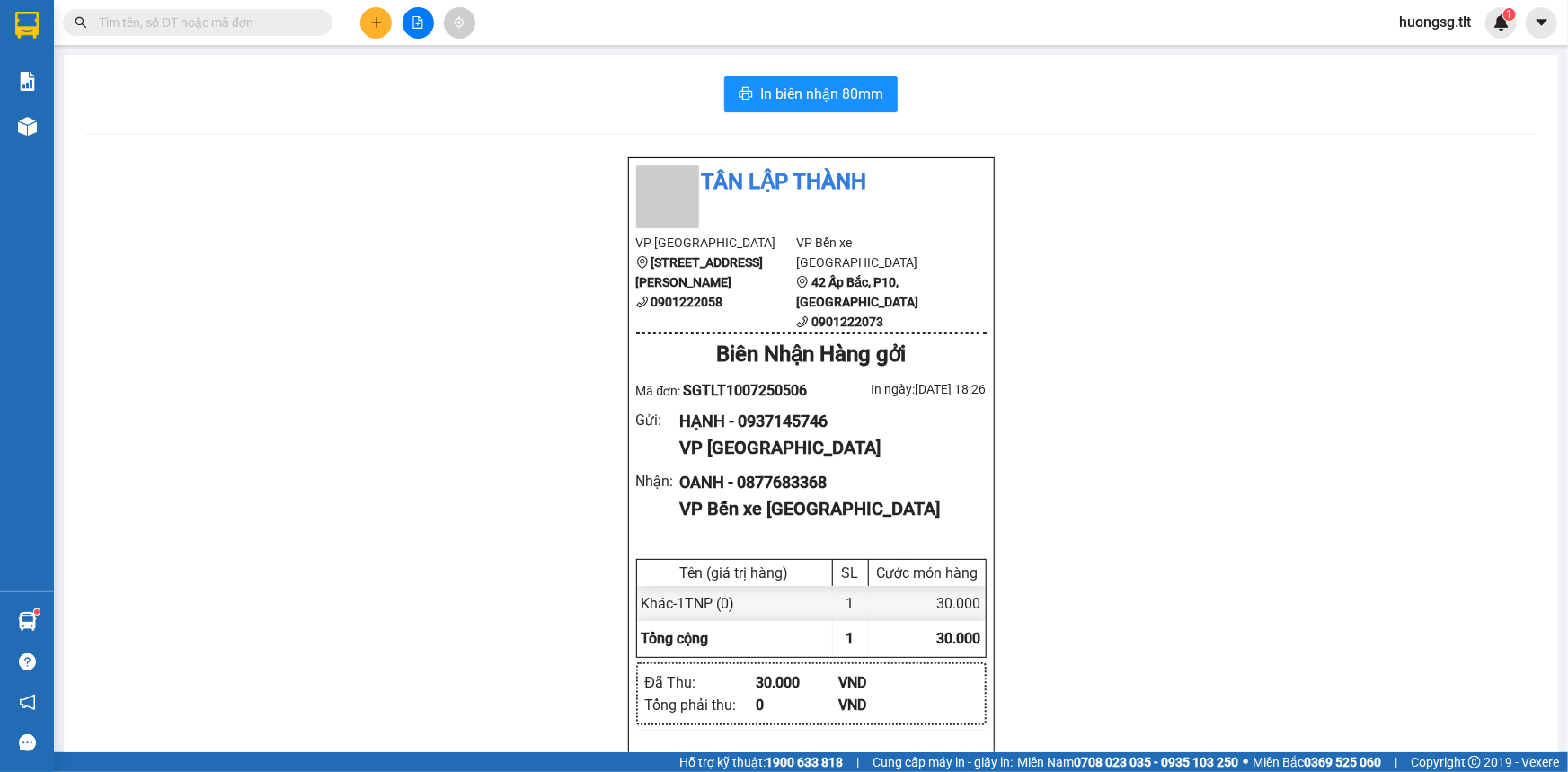 click at bounding box center [205, 22] 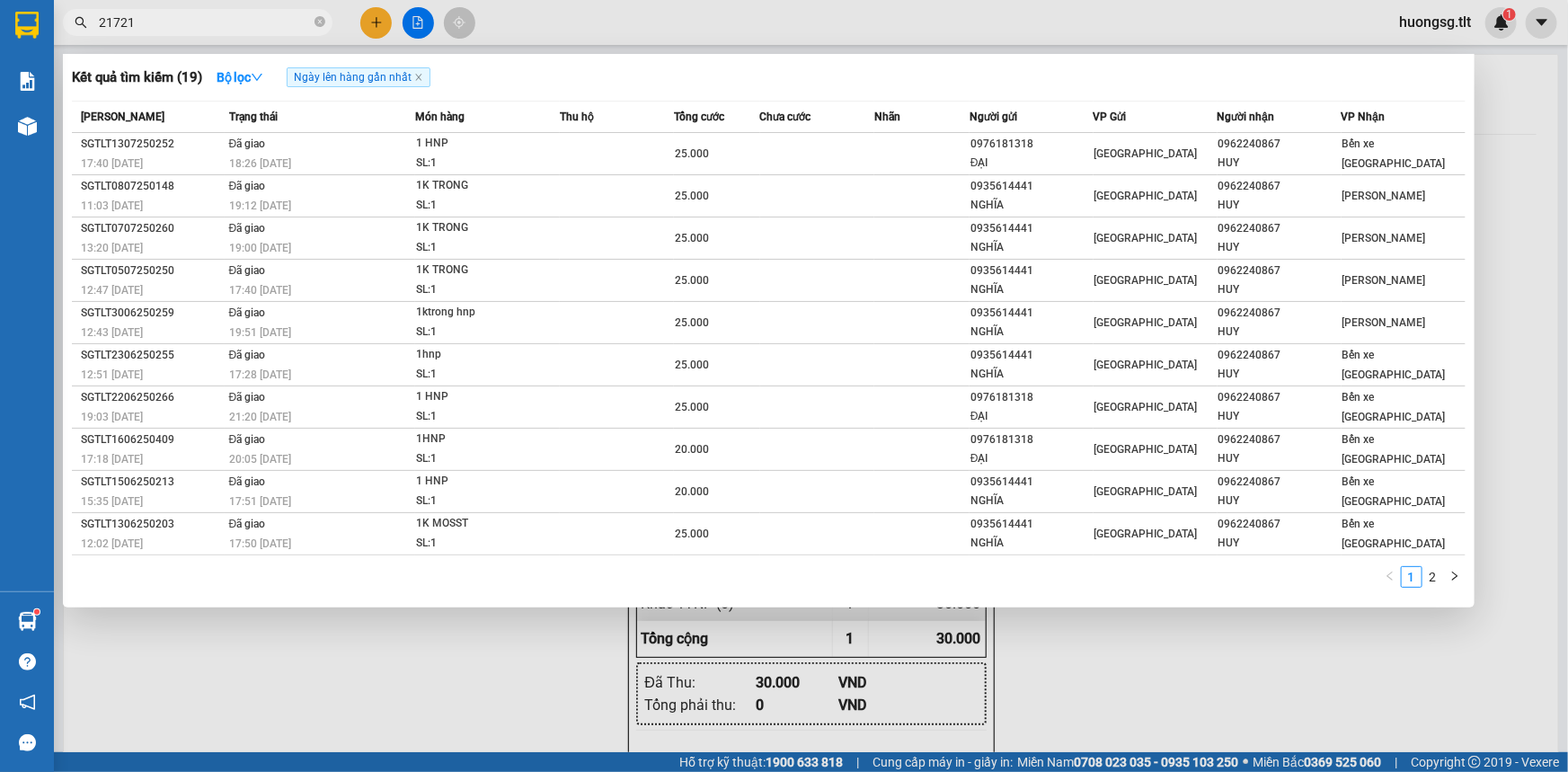 type on "217217" 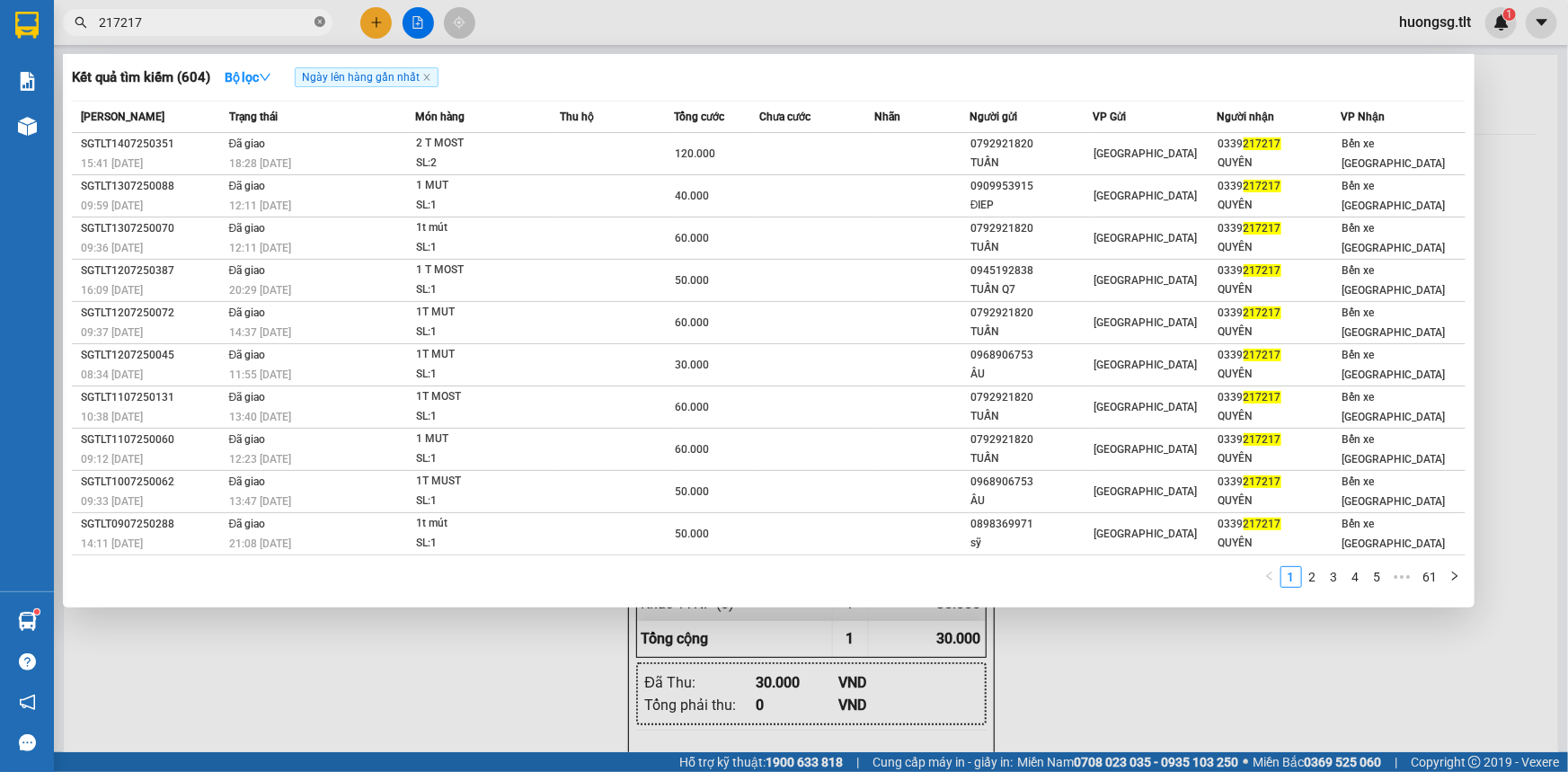 click 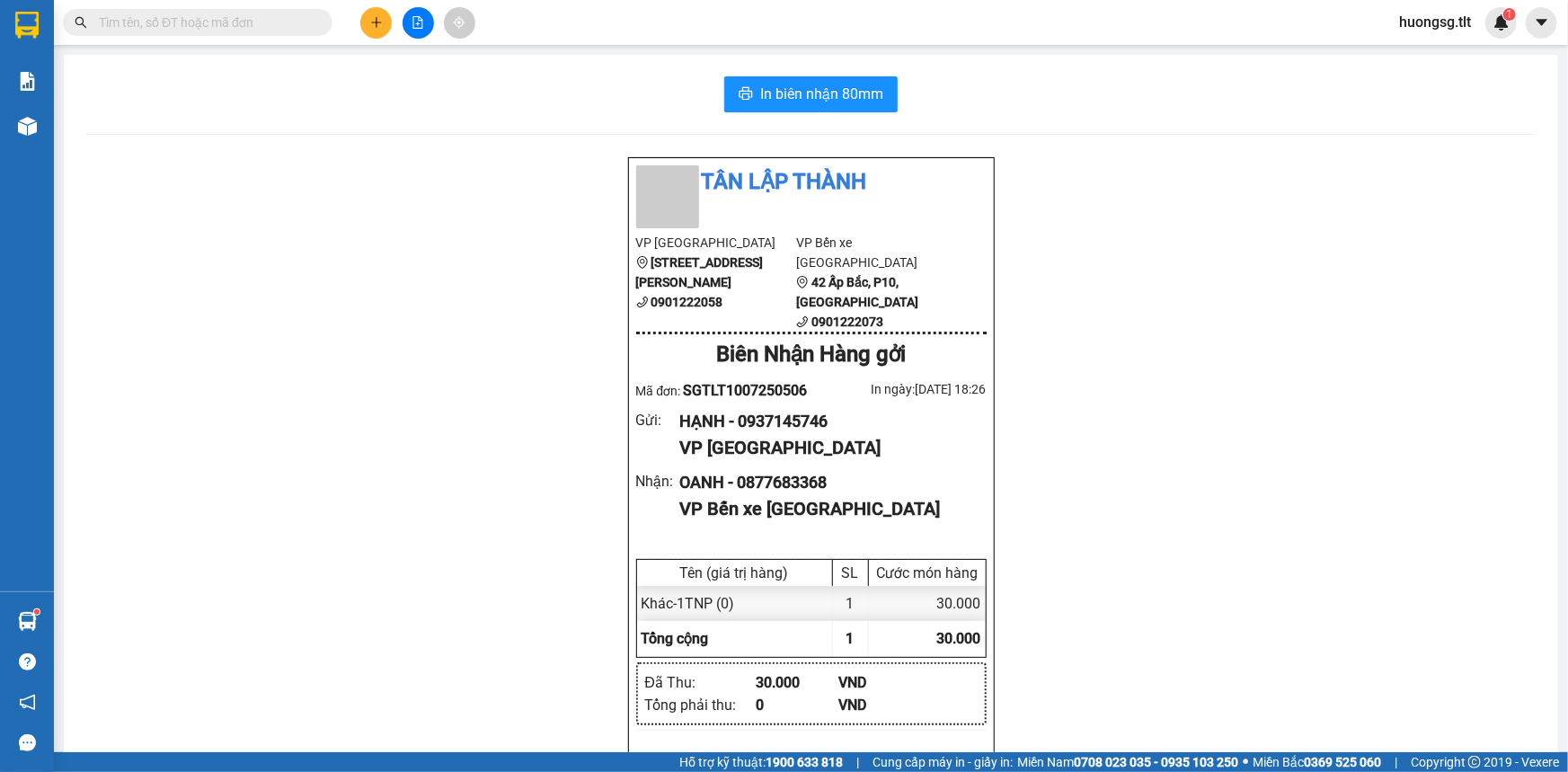 click at bounding box center [205, 22] 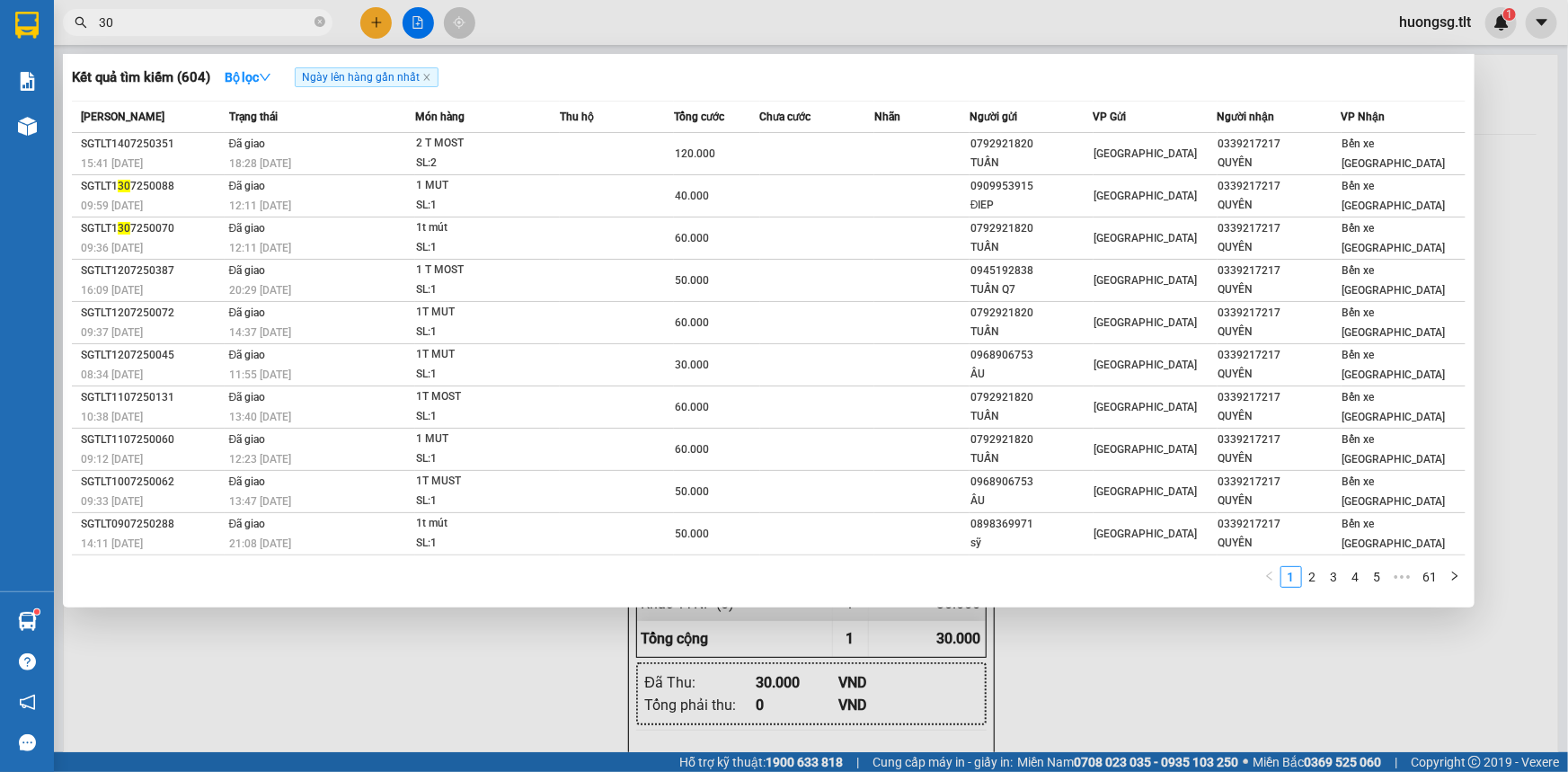 type on "307" 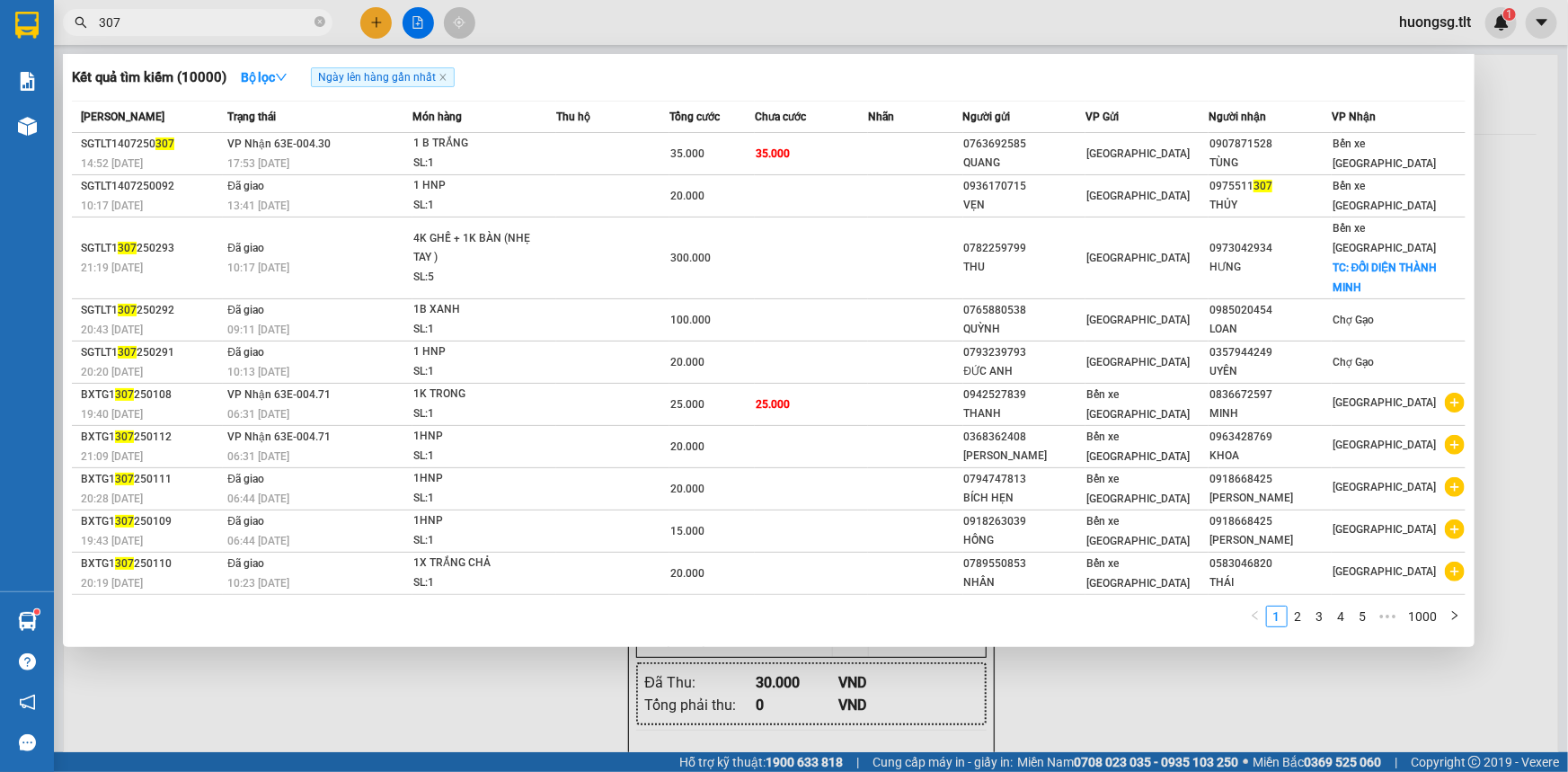 drag, startPoint x: 319, startPoint y: 26, endPoint x: 297, endPoint y: 19, distance: 23.08679 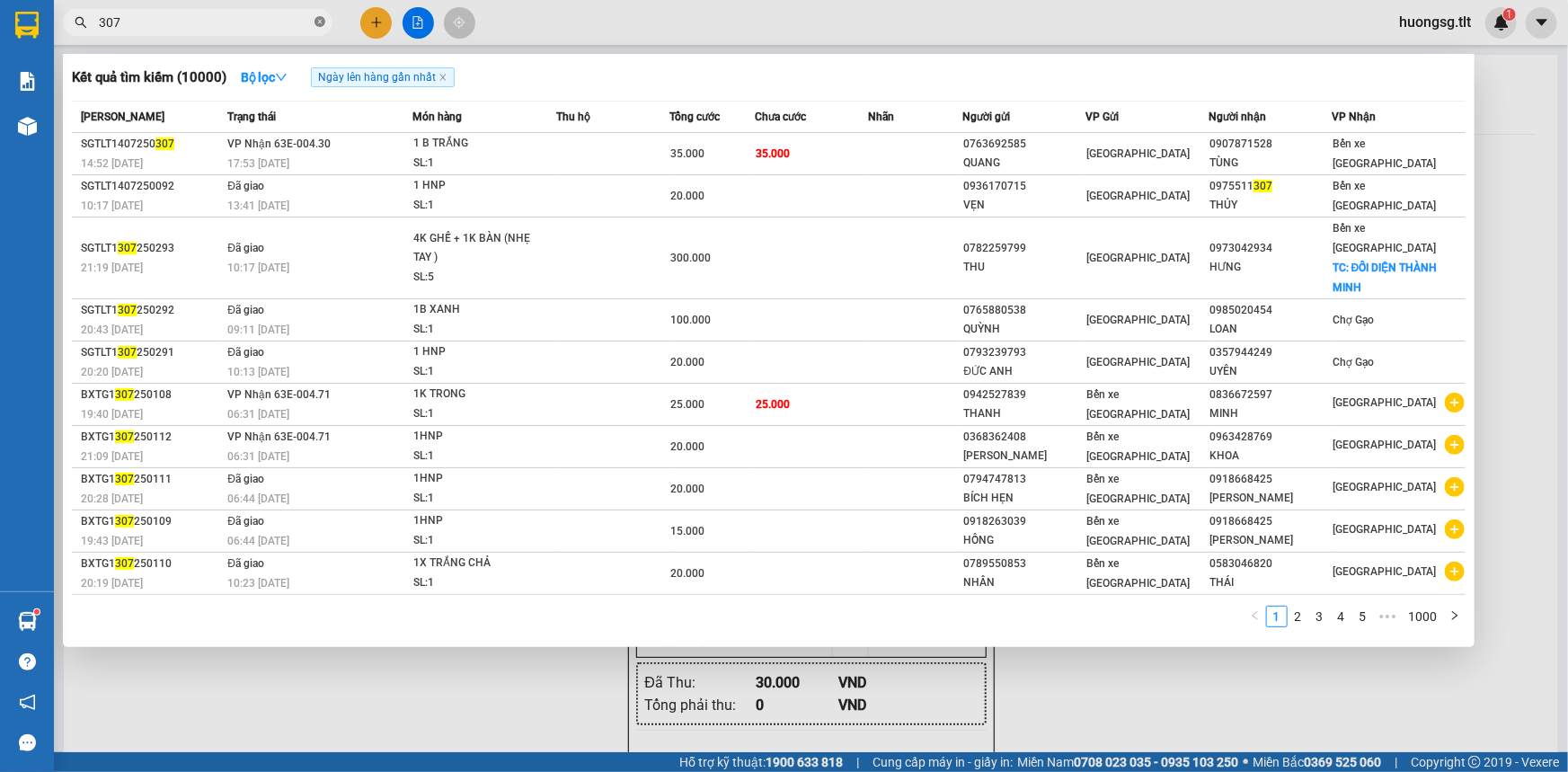 click 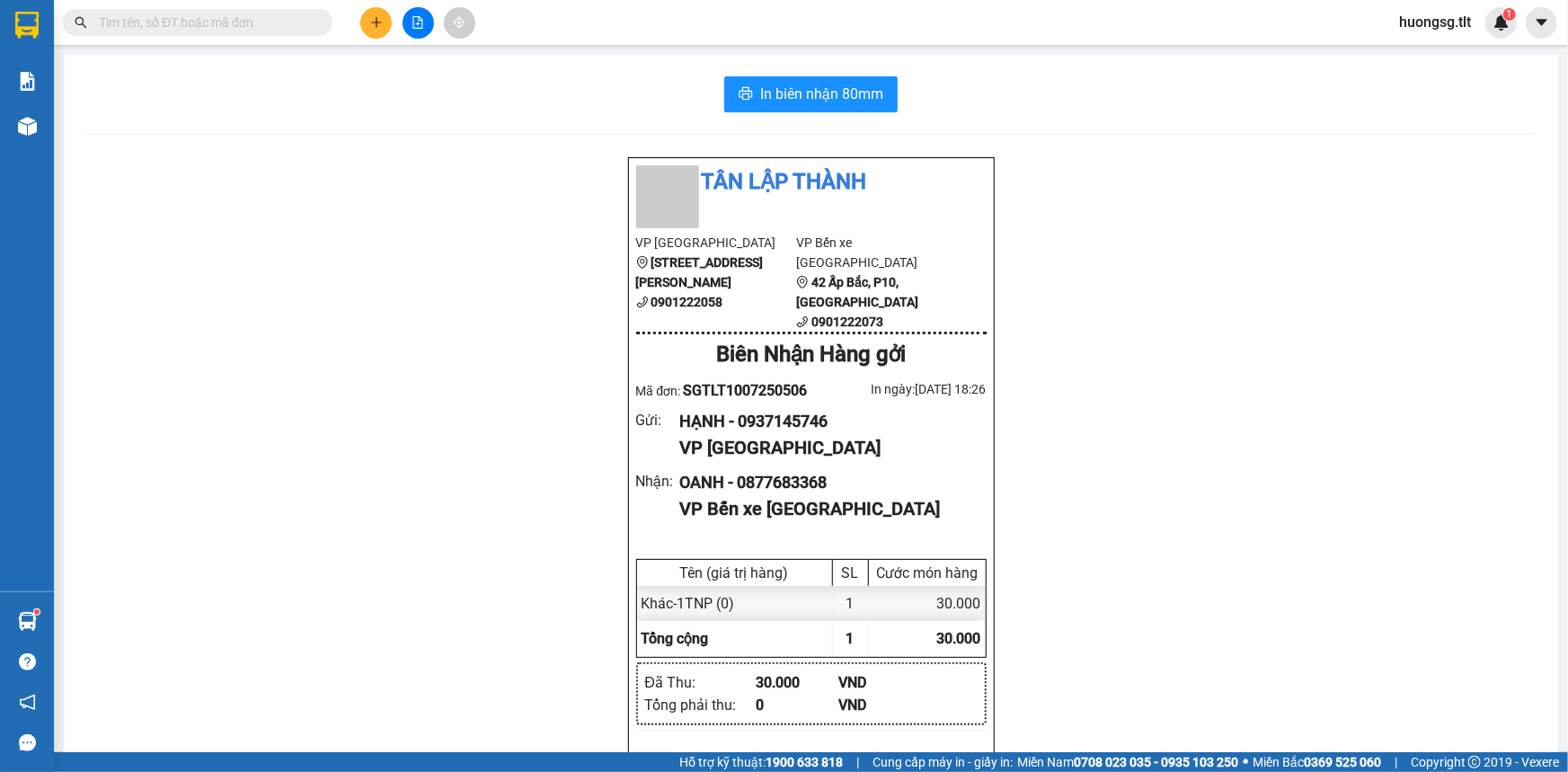click at bounding box center [205, 22] 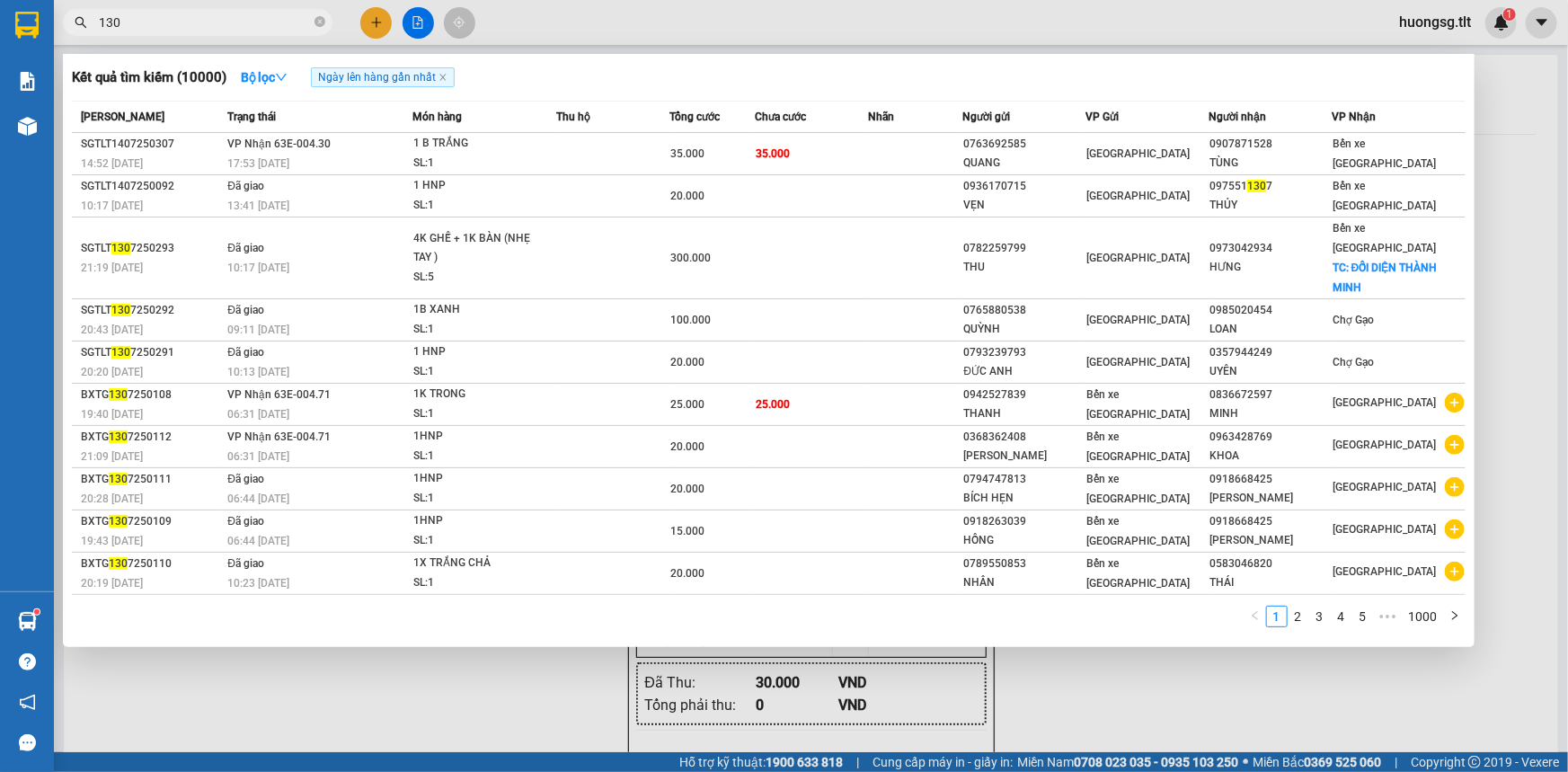 type on "1307" 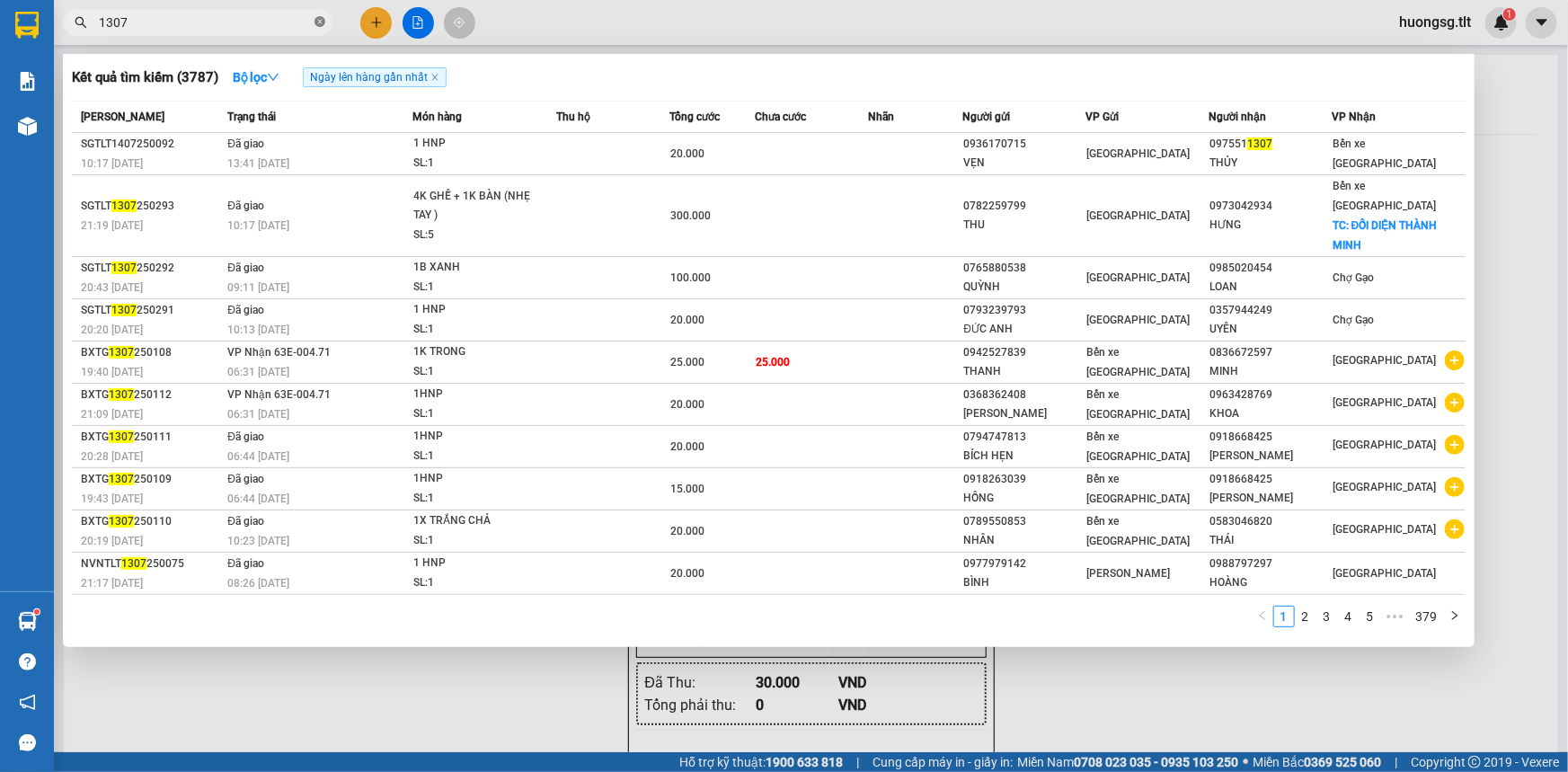 click at bounding box center (320, 22) 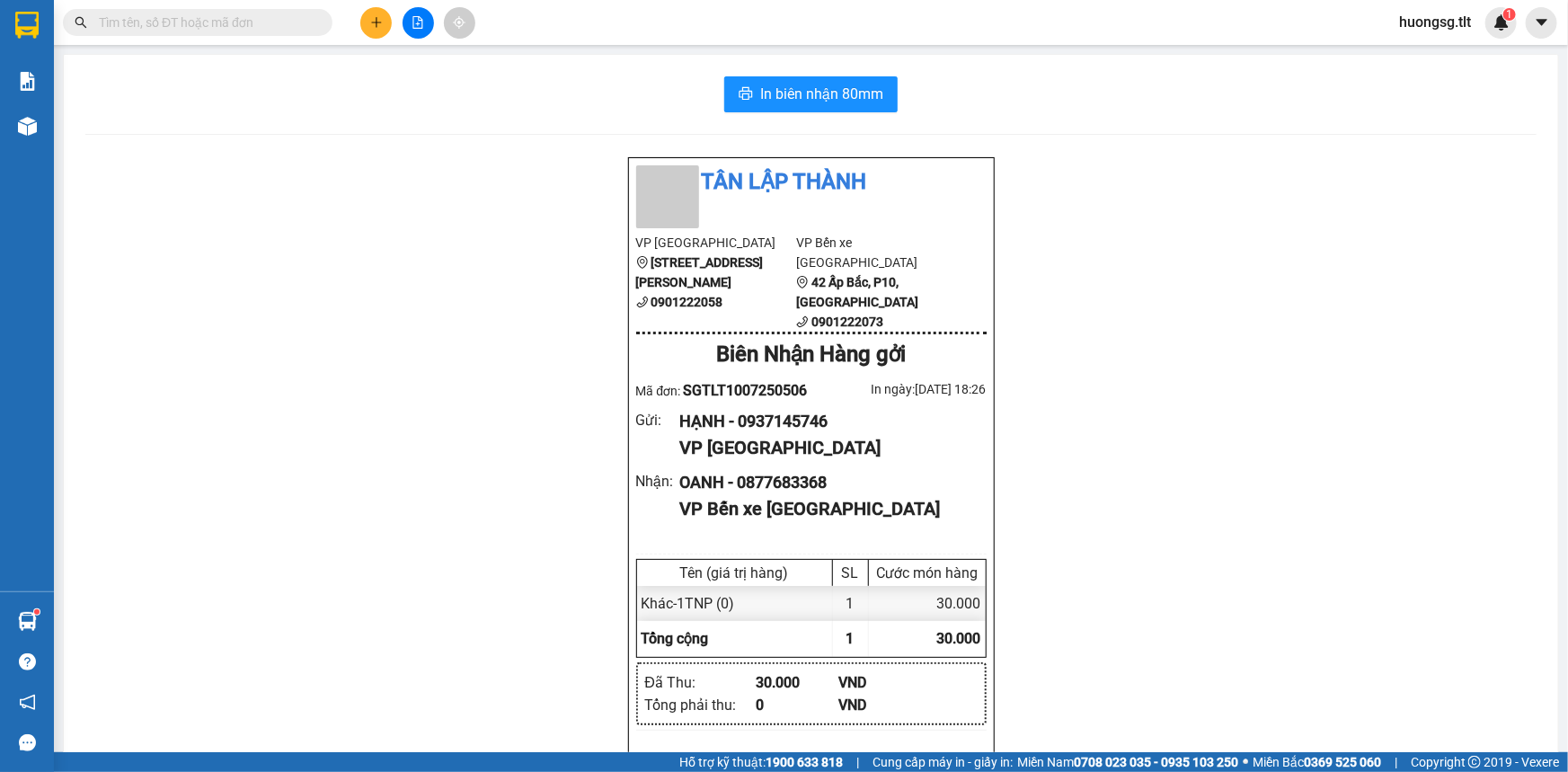 click at bounding box center [205, 22] 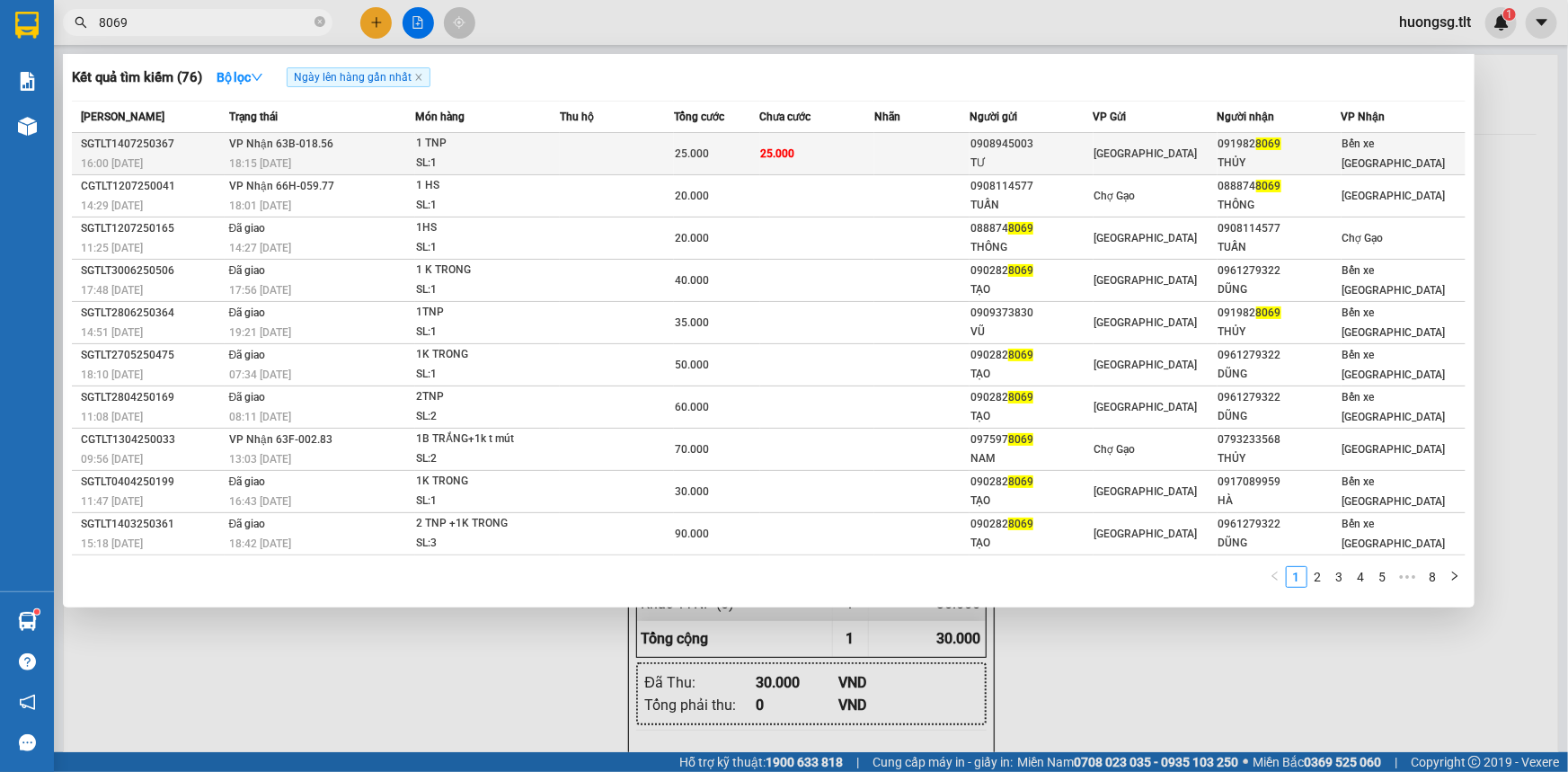 type on "8069" 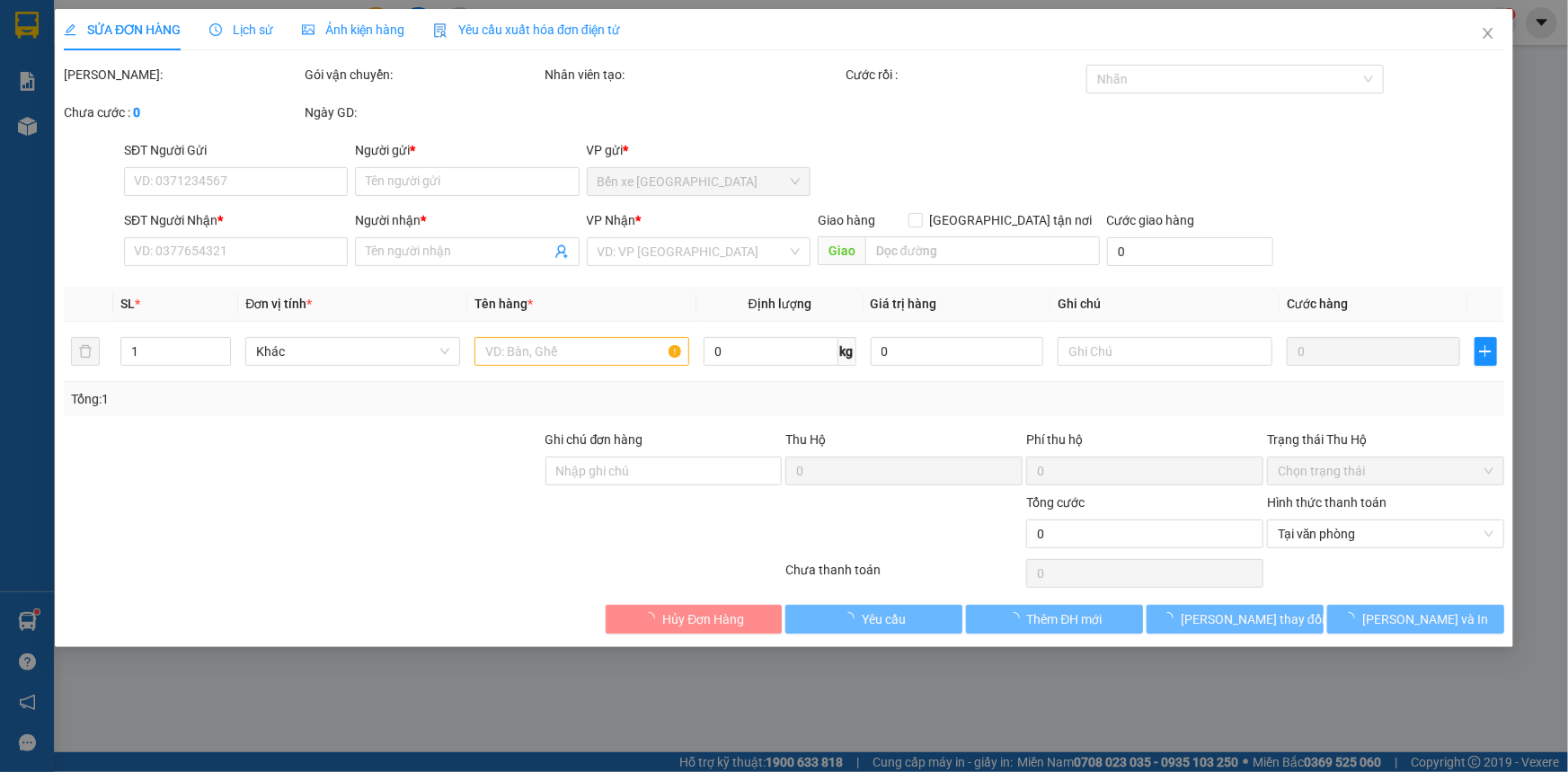 type on "0908945003" 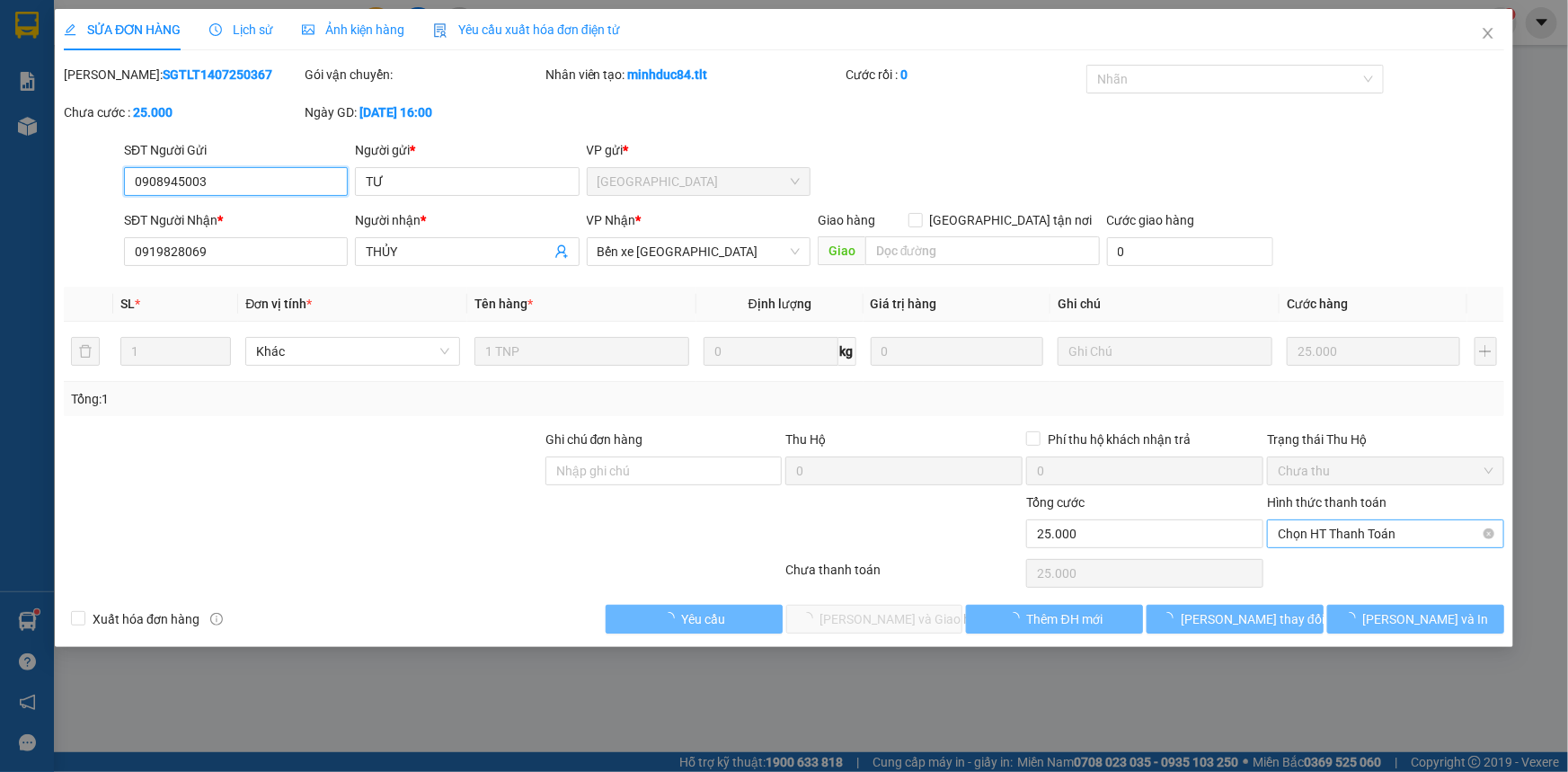 click on "Chọn HT Thanh Toán" at bounding box center (1386, 534) 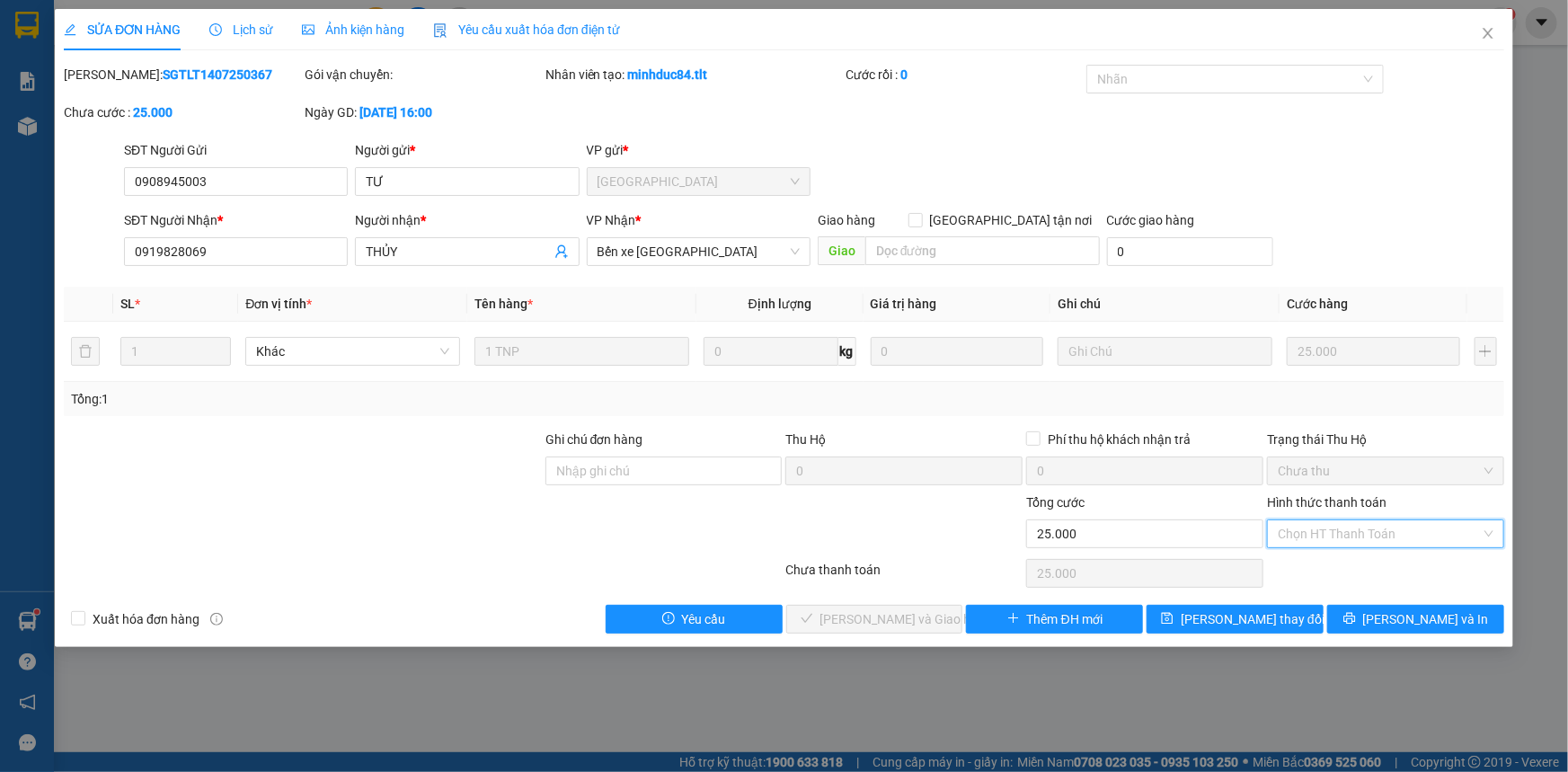 click on "Tại văn phòng" at bounding box center [-8811, -8959] 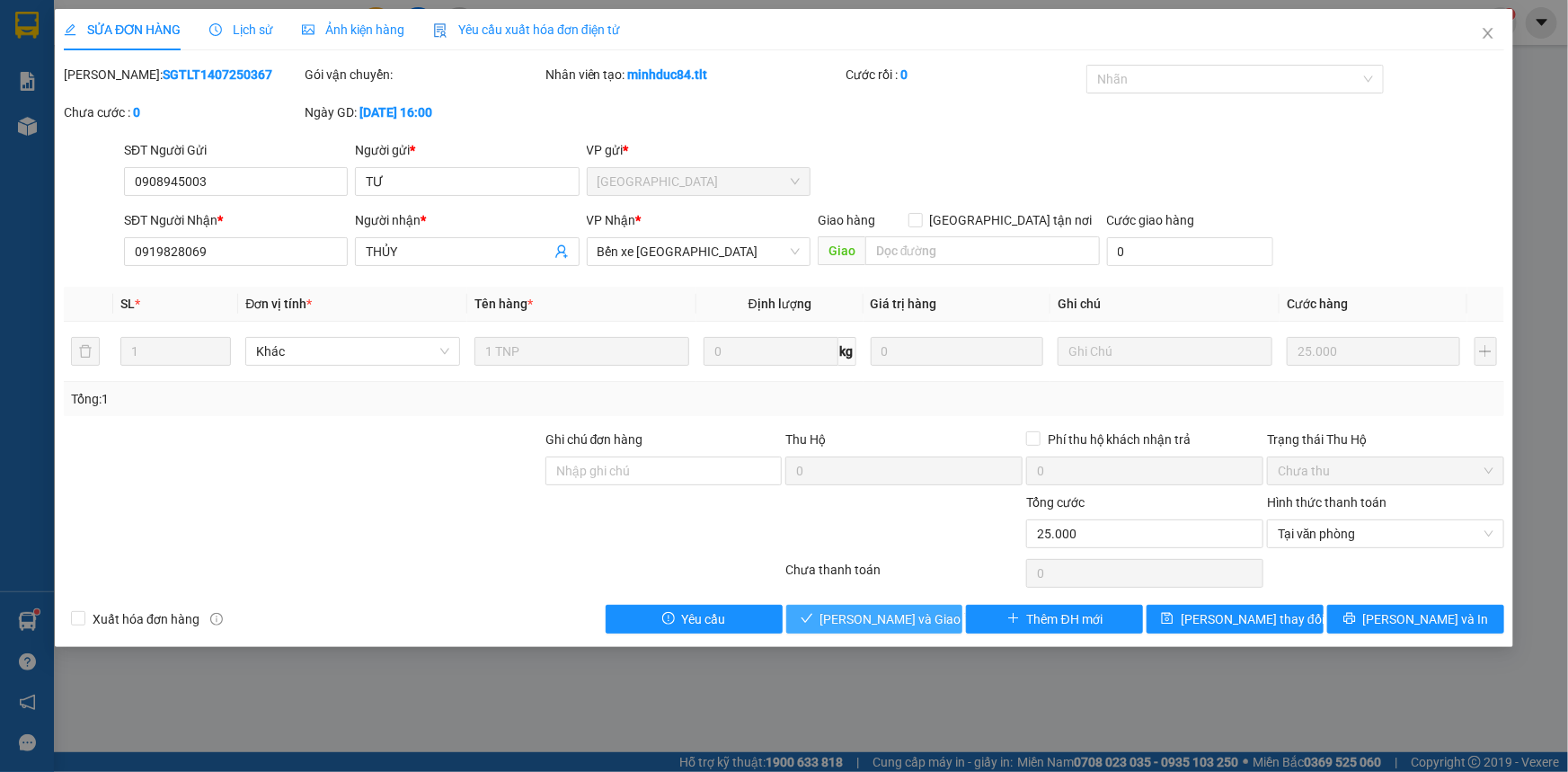drag, startPoint x: 890, startPoint y: 610, endPoint x: 997, endPoint y: 499, distance: 154.17522 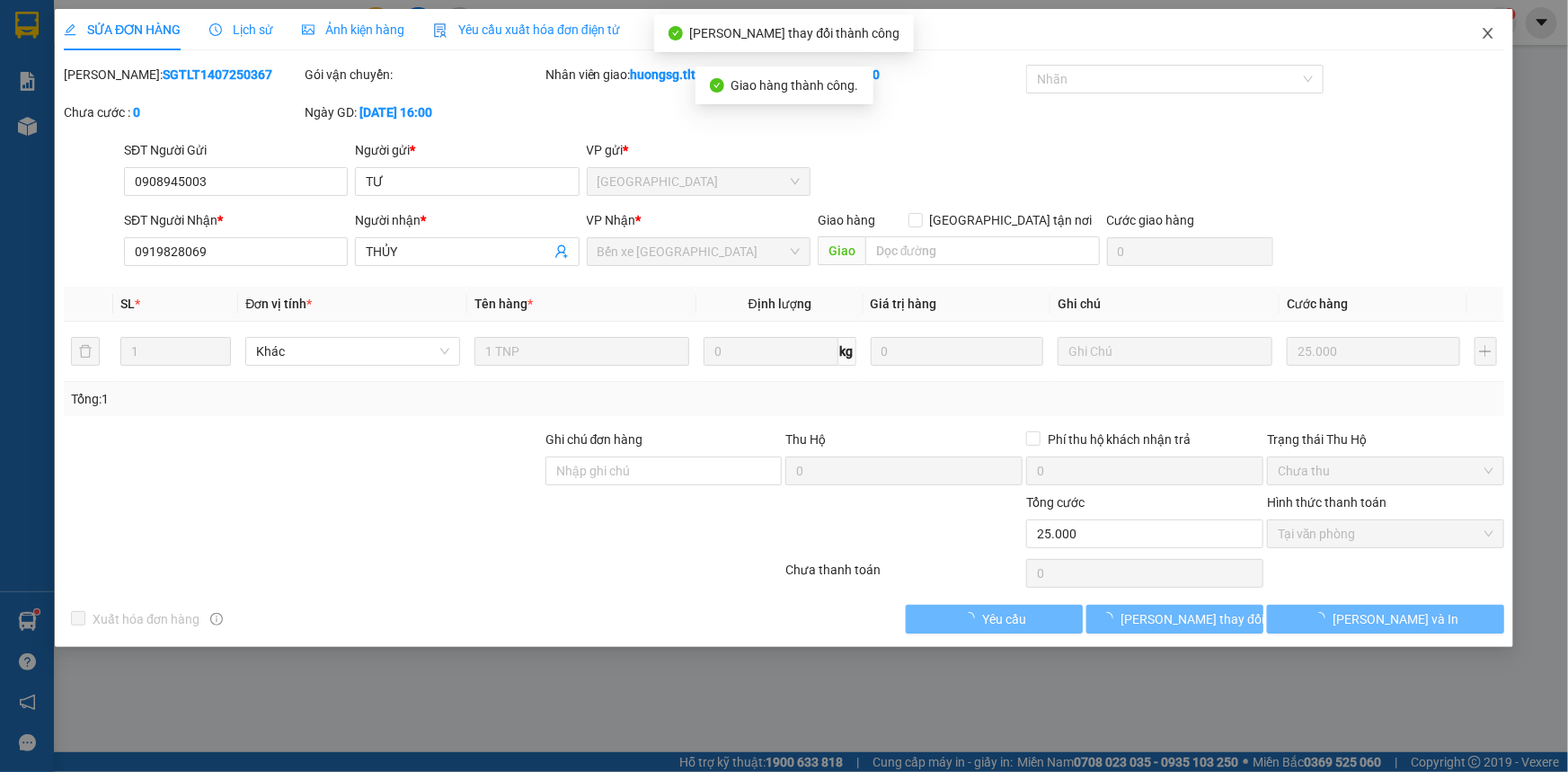 drag, startPoint x: 1495, startPoint y: 31, endPoint x: 1198, endPoint y: 13, distance: 297.545 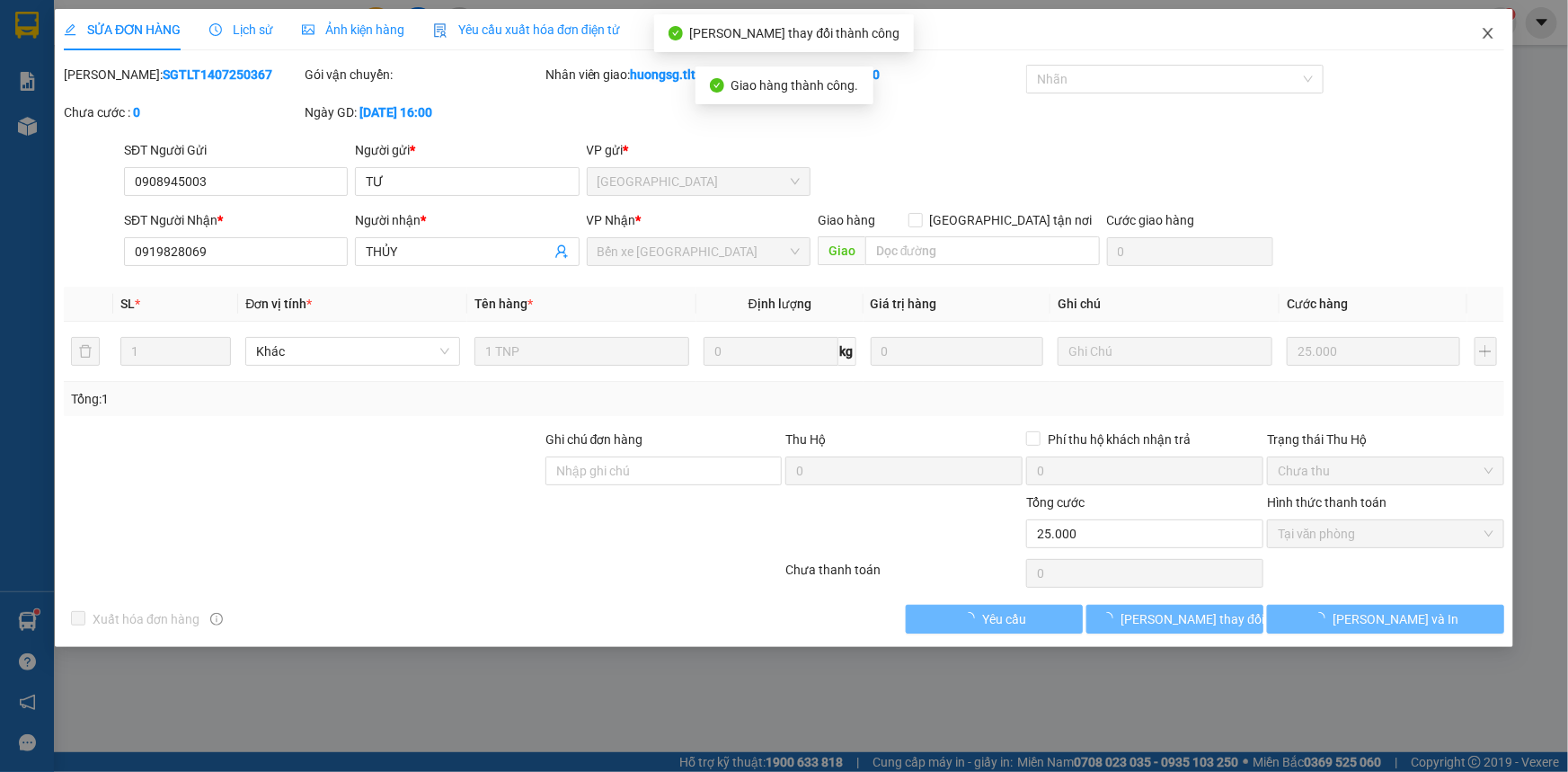 click at bounding box center [1488, 34] 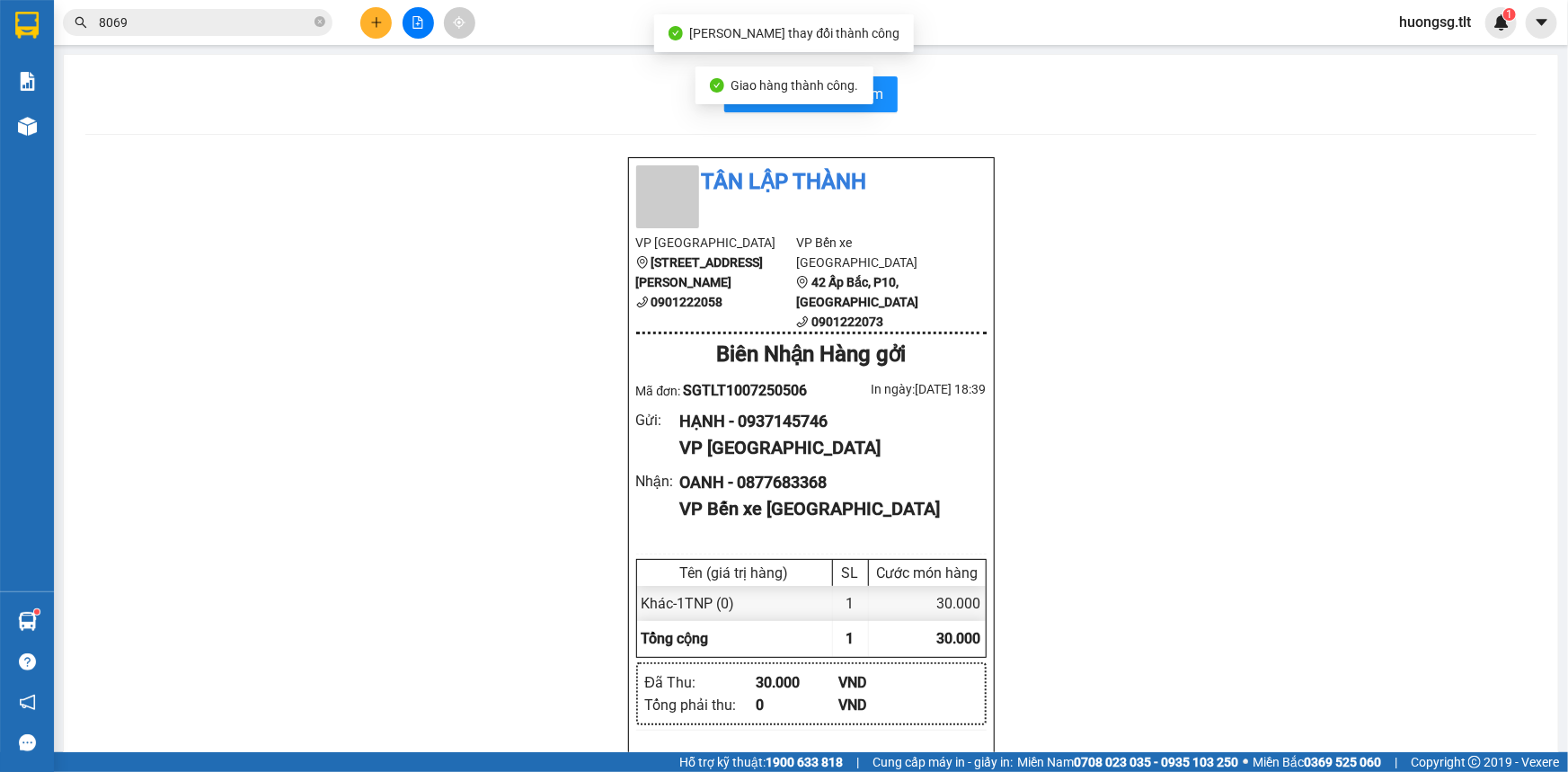 click on "8069" at bounding box center [198, 22] 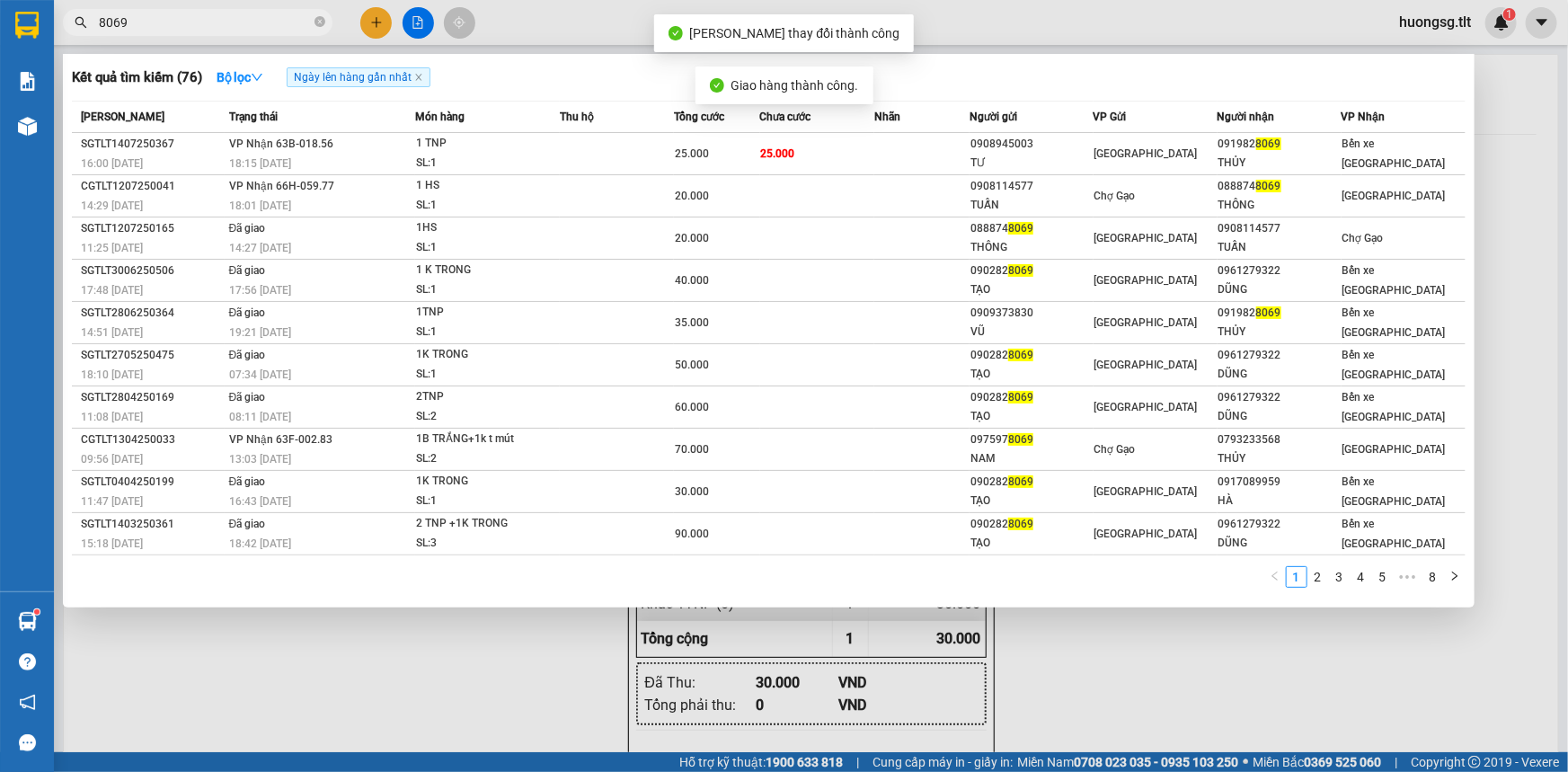 click on "8069" at bounding box center (198, 22) 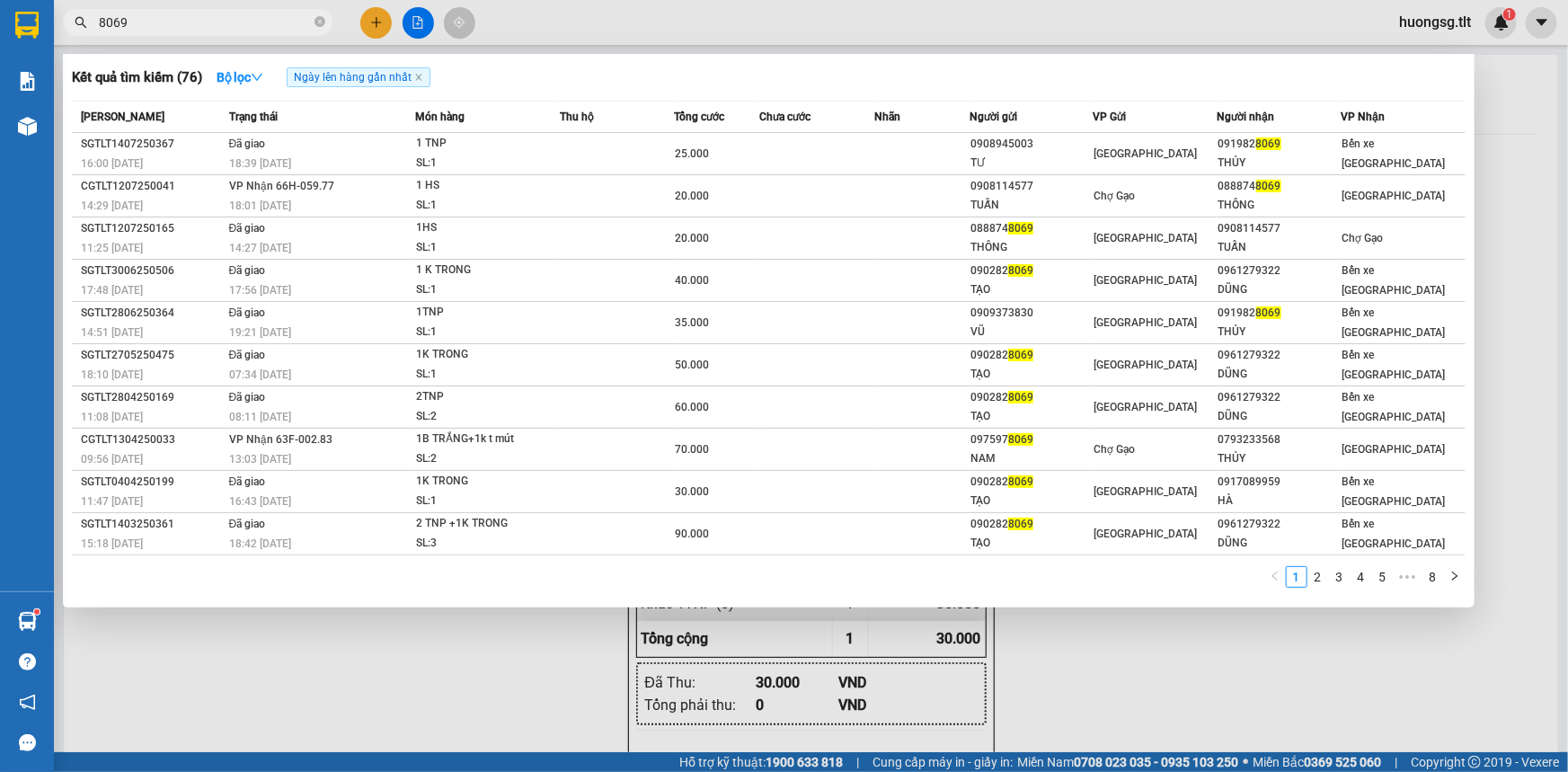 click on "8069" at bounding box center (205, 22) 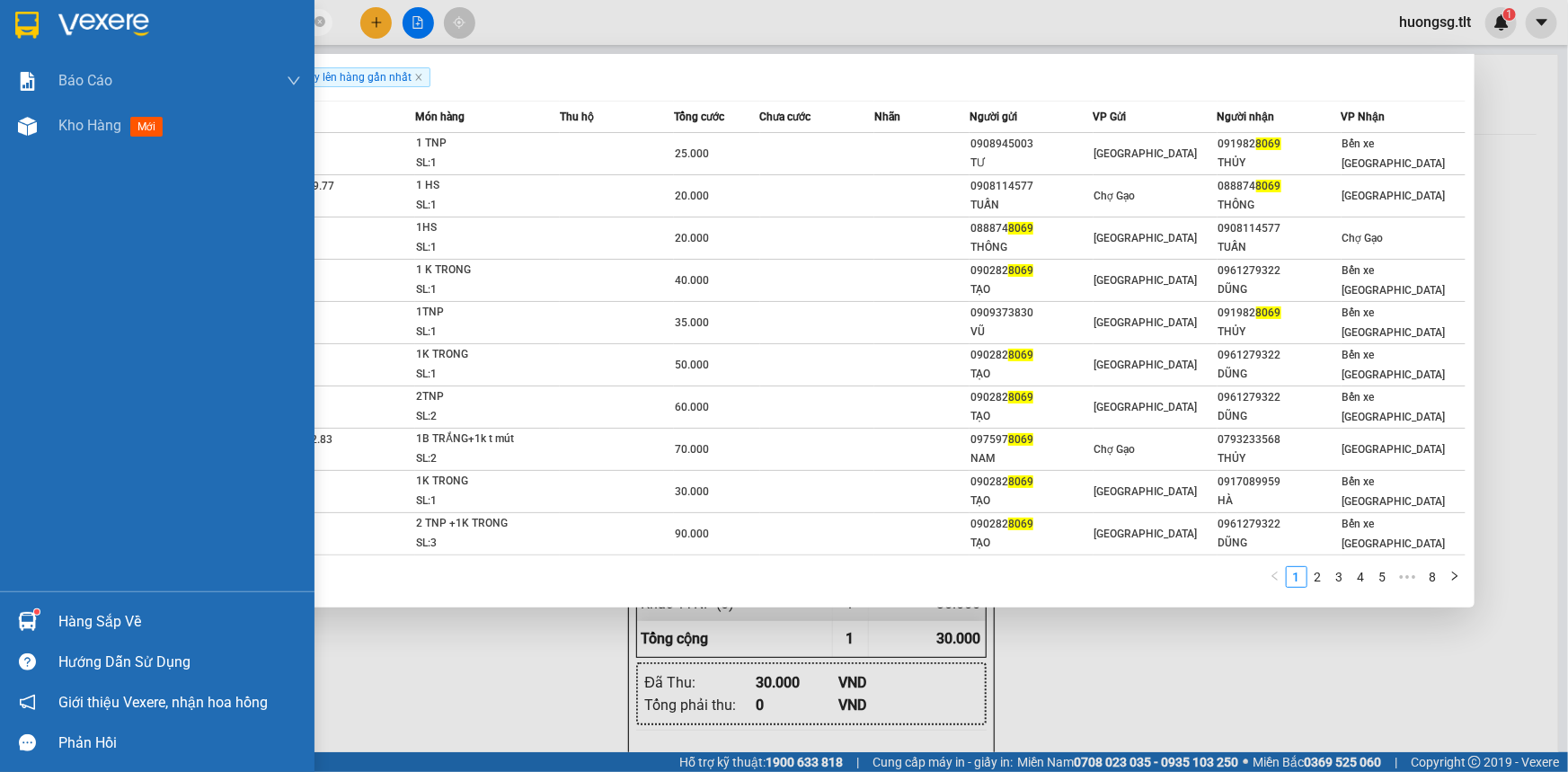 click at bounding box center [27, 621] 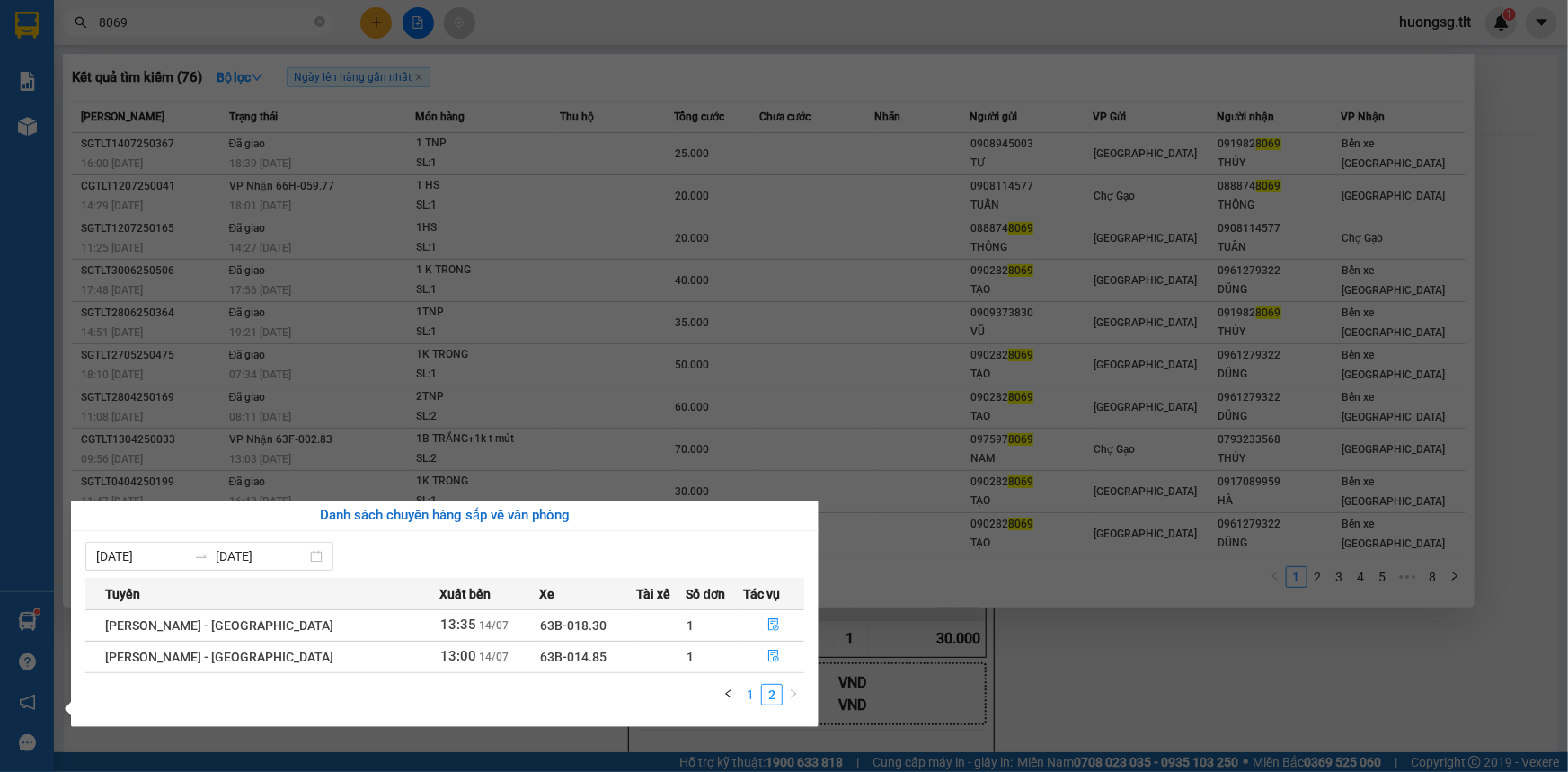 click on "1" at bounding box center [750, 695] 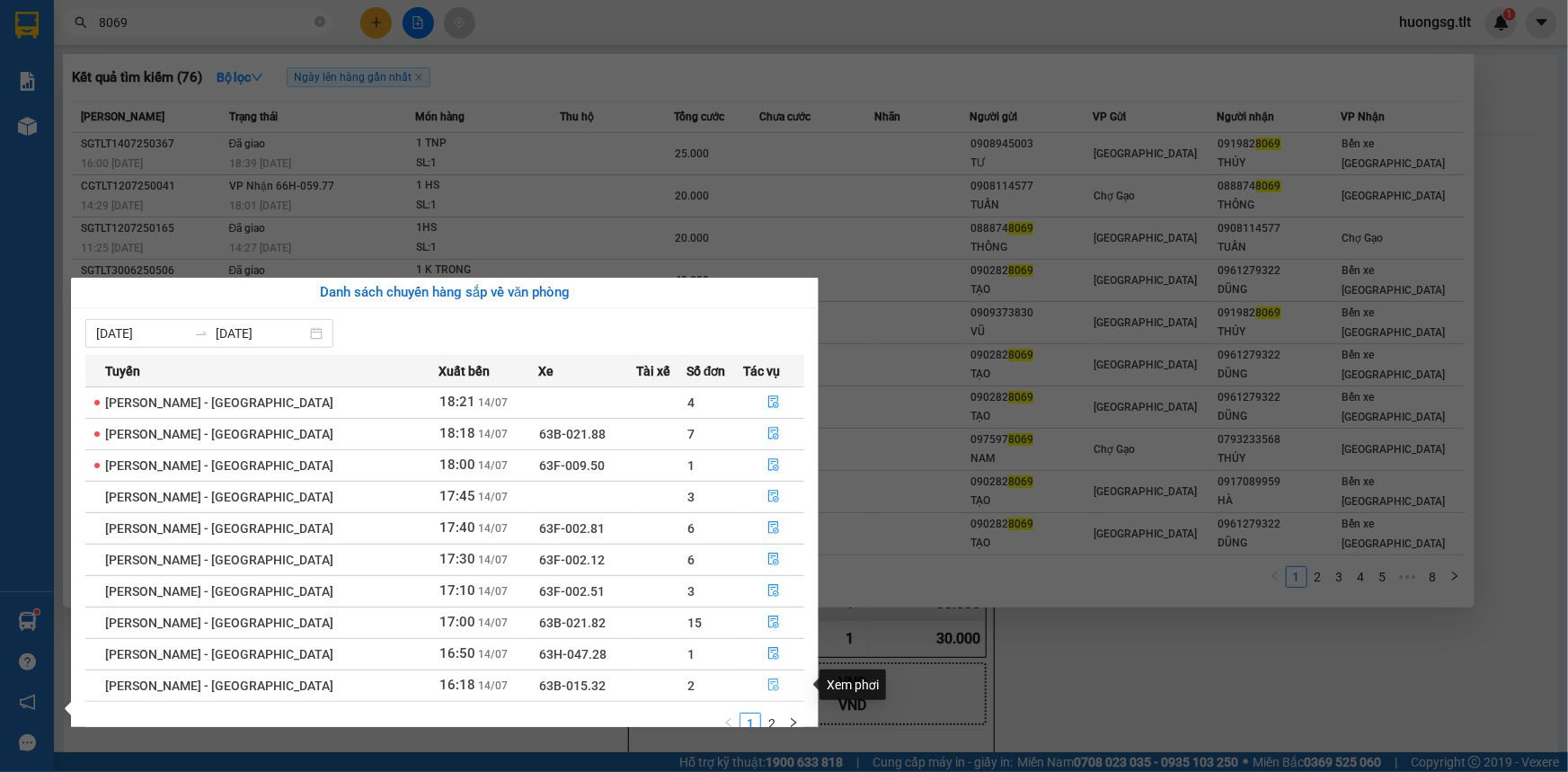 click 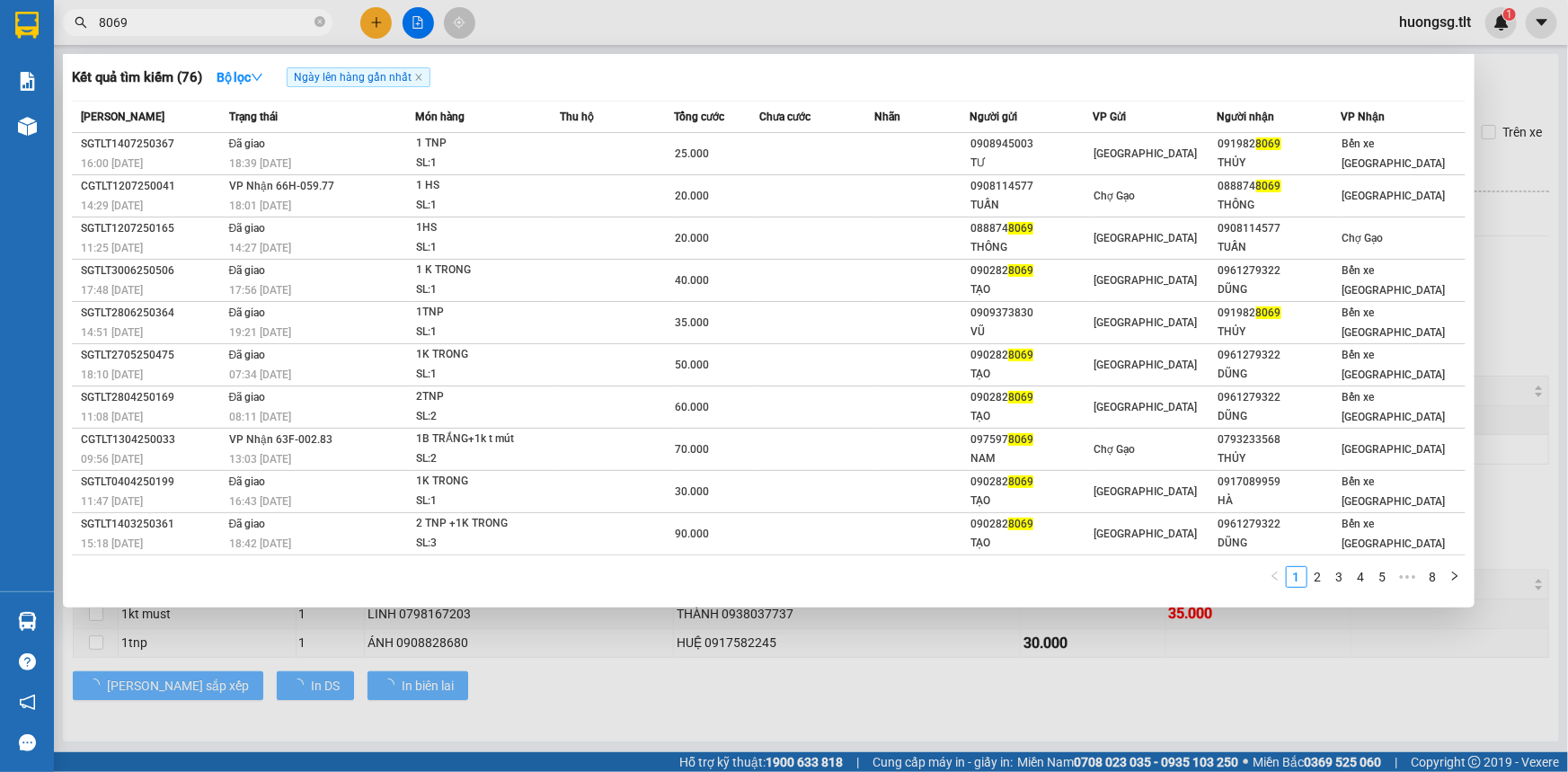 click at bounding box center [784, 386] 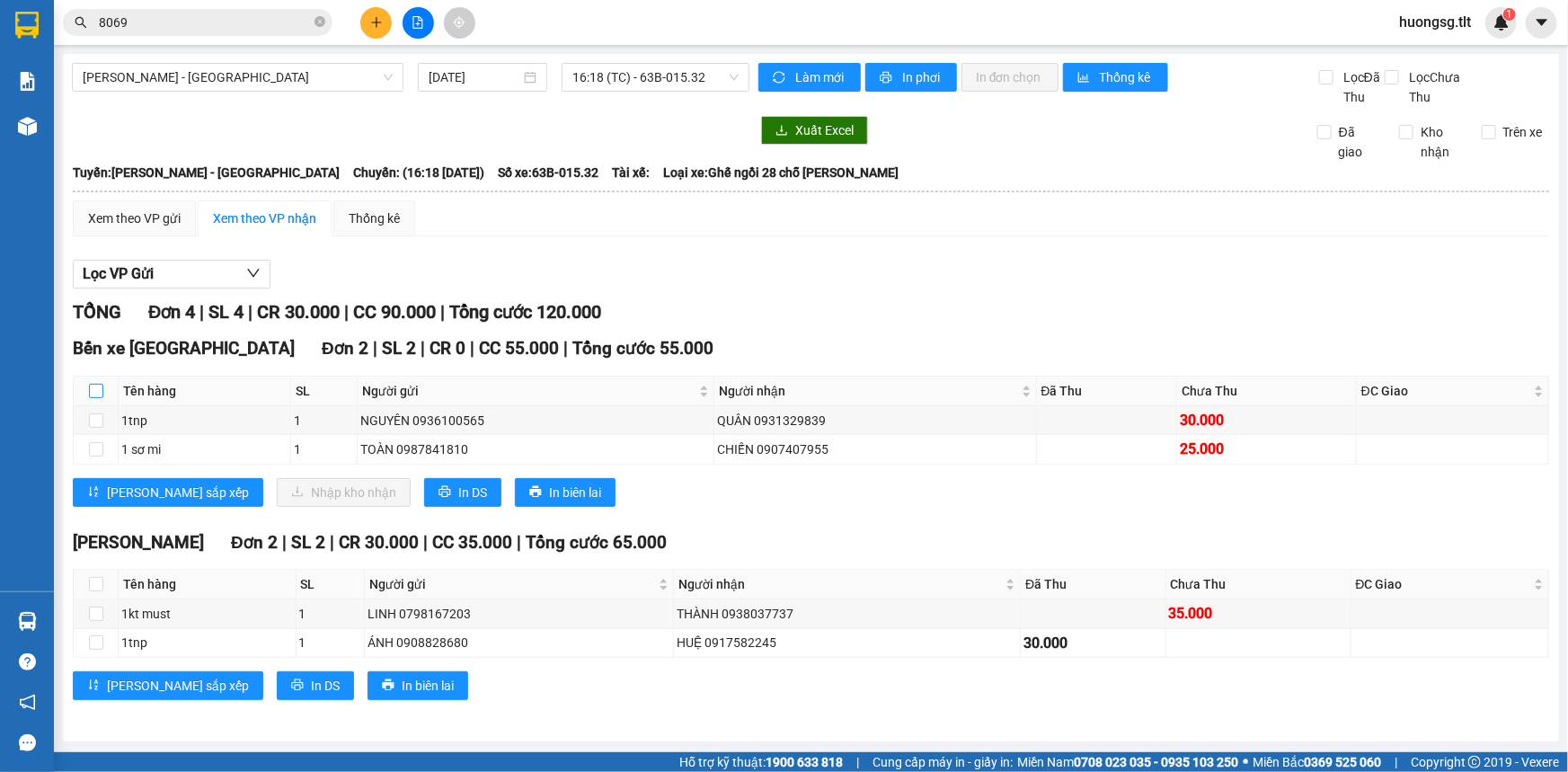 click at bounding box center [96, 391] 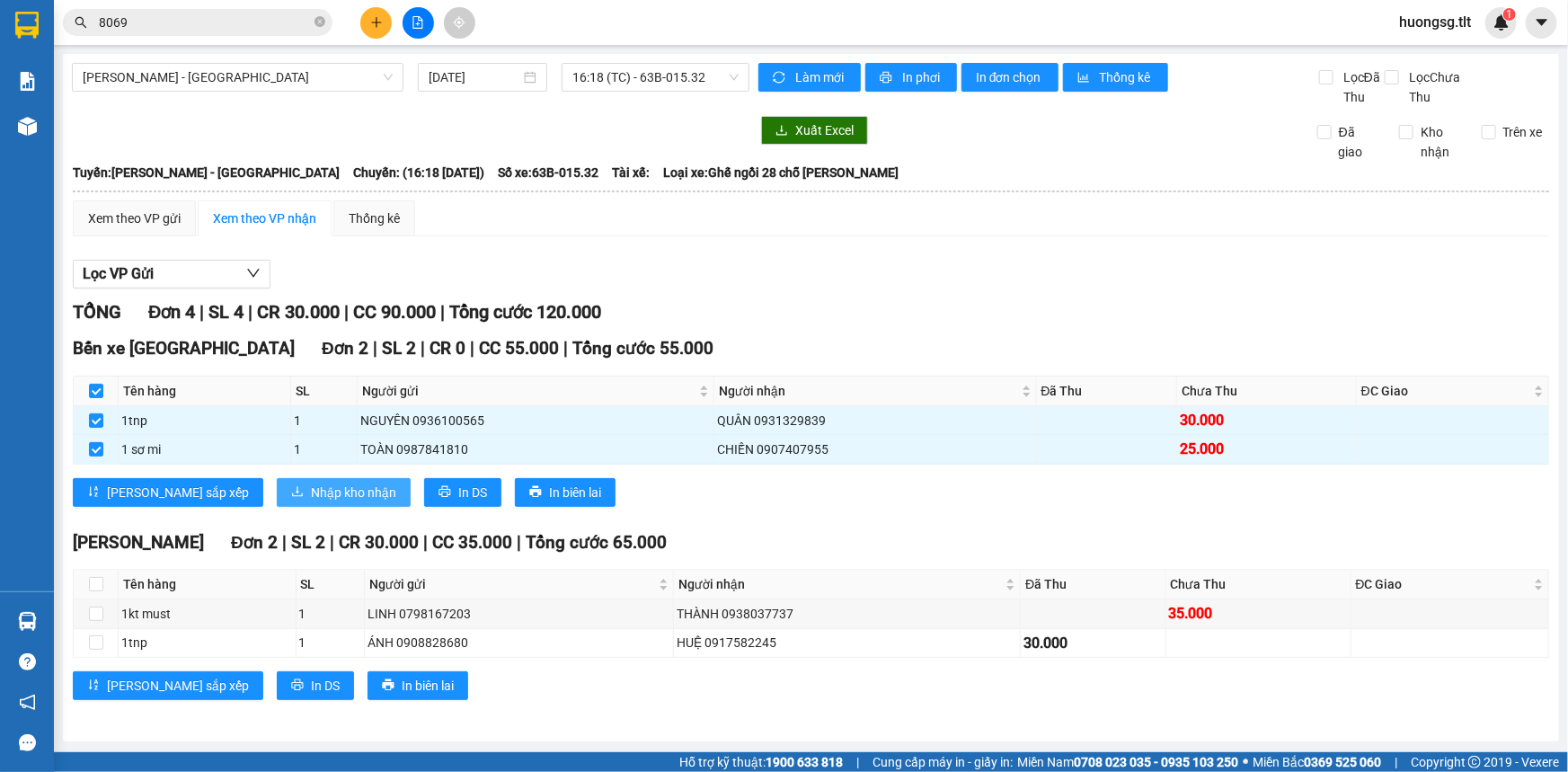 click on "Nhập kho nhận" at bounding box center (353, 492) 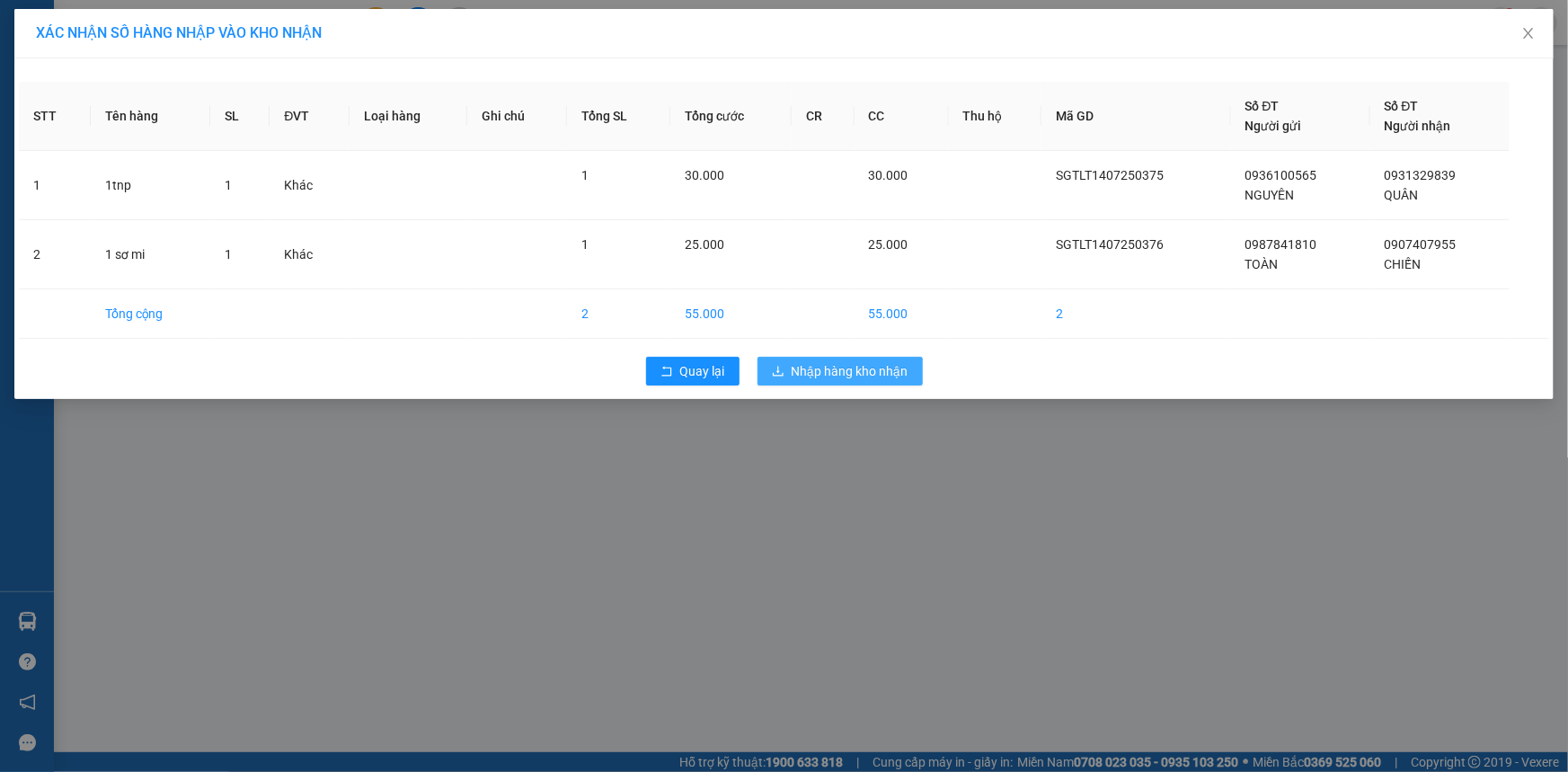 click on "Nhập hàng kho nhận" at bounding box center [850, 371] 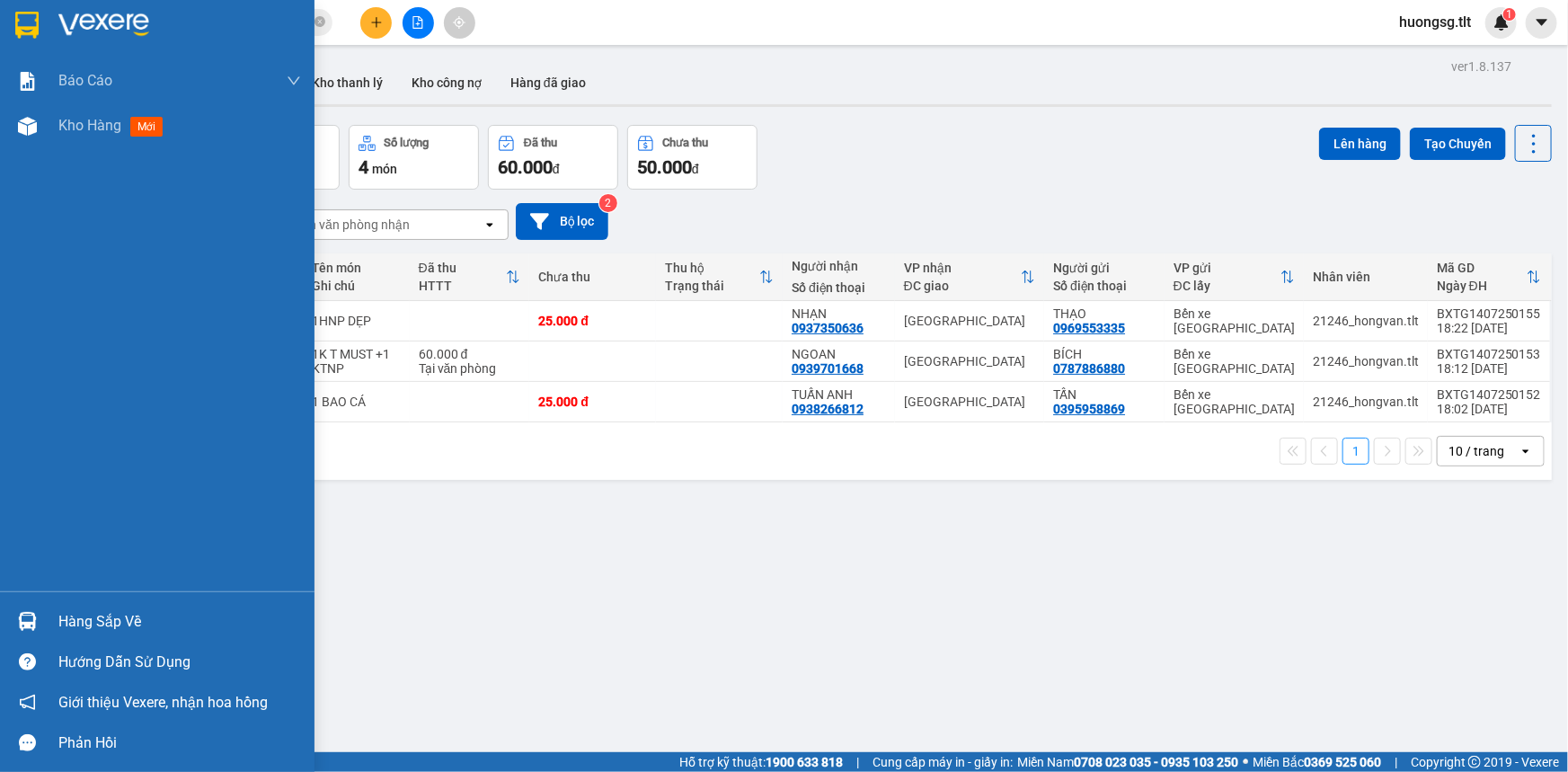 click on "Hàng sắp về" at bounding box center (157, 621) 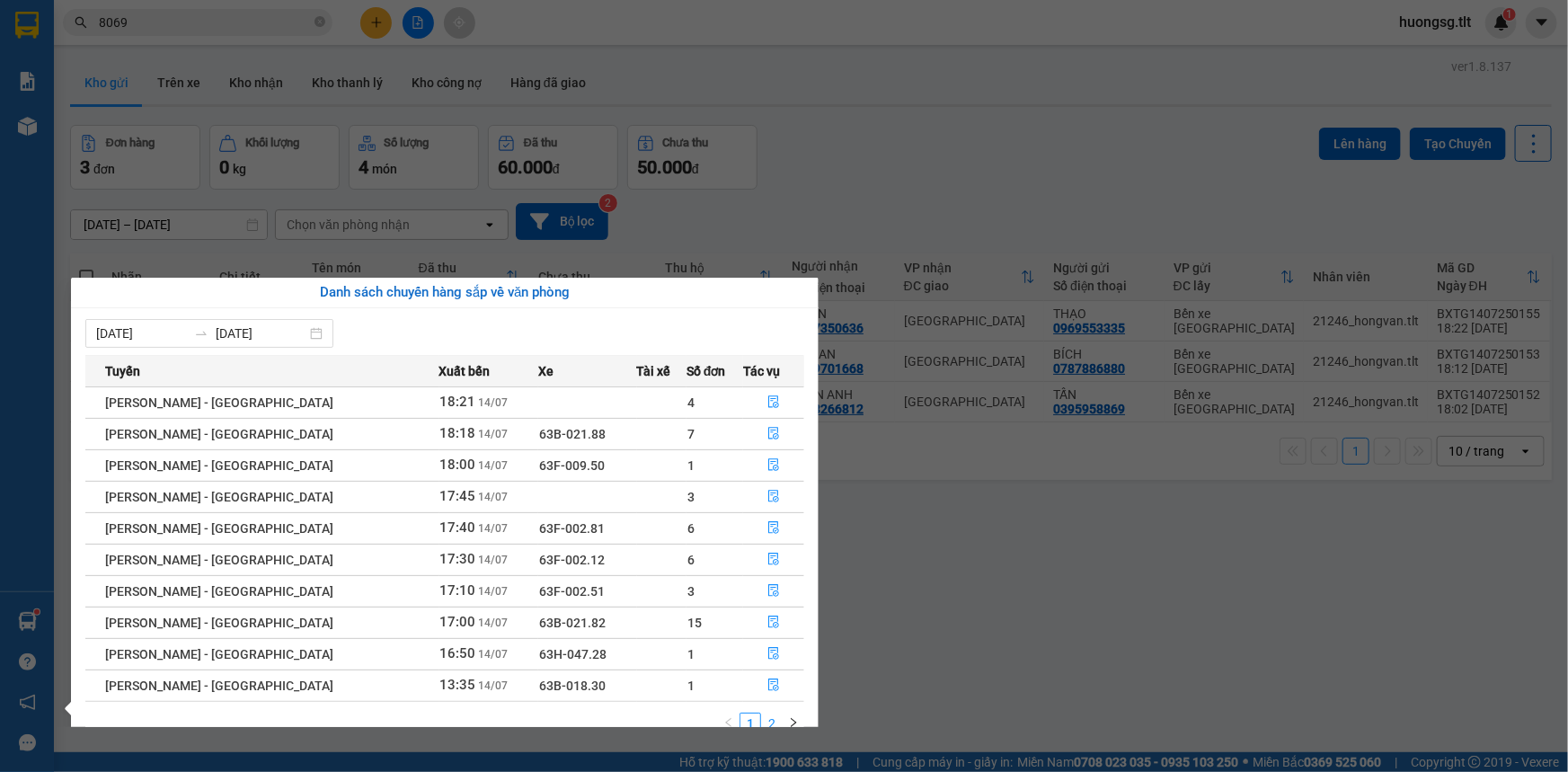 click on "2" at bounding box center [772, 723] 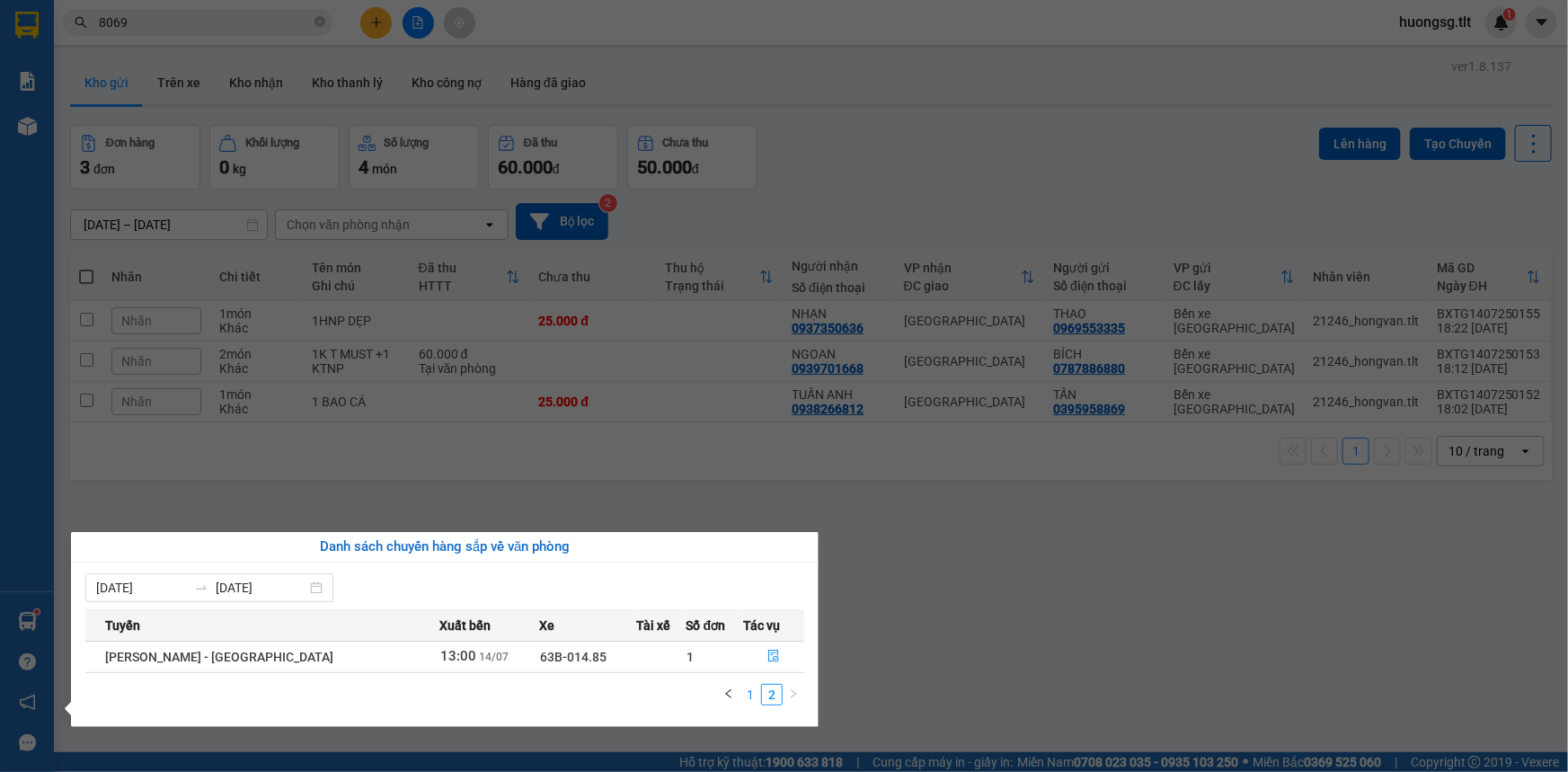 click on "1" at bounding box center [750, 695] 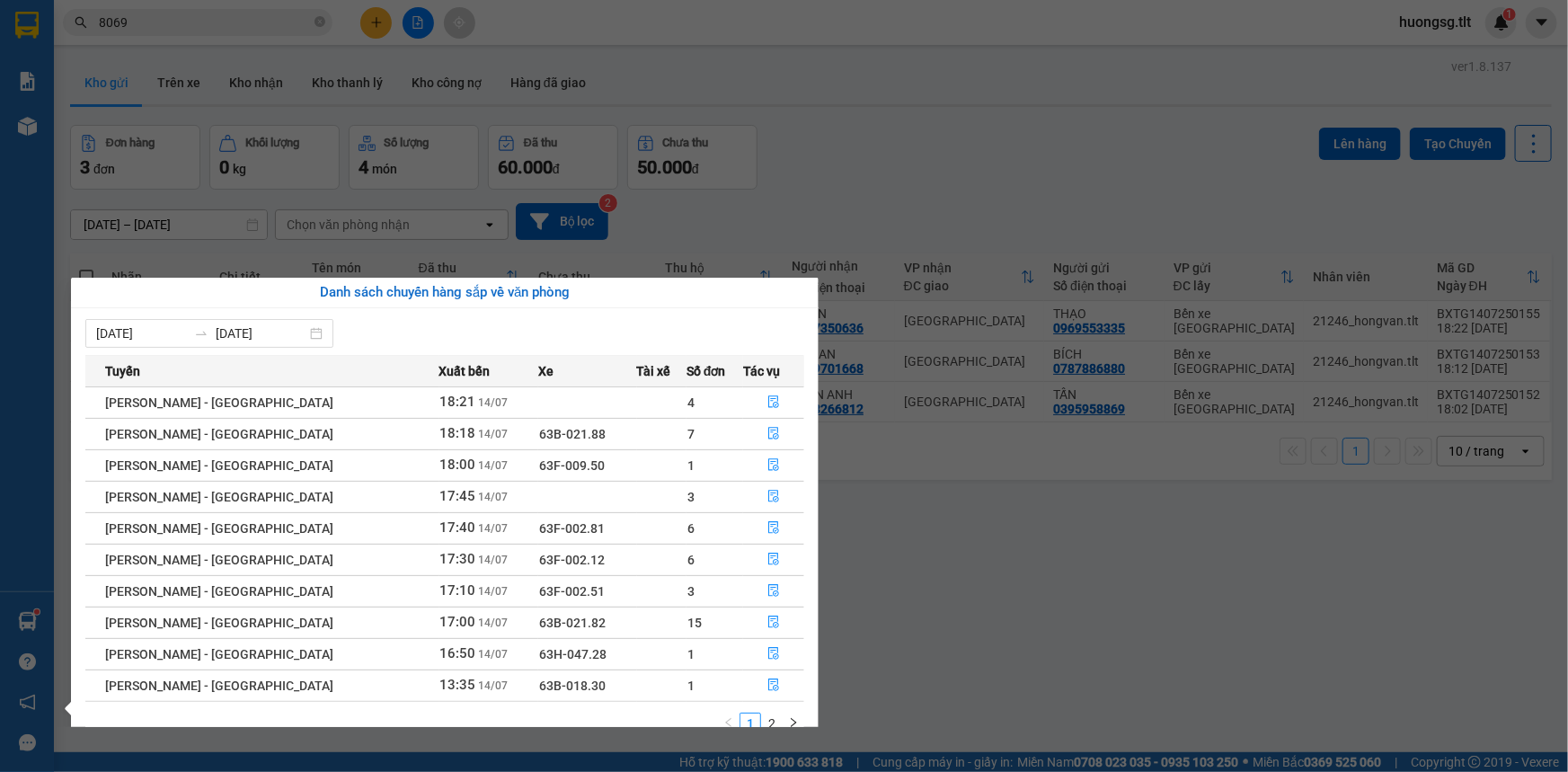 click on "Tuyến Xuất bến Xe Tài xế Số đơn Tác vụ Hồ Chí Minh - Mỹ Tho 18:21 14/07 4 Hồ Chí Minh - Mỹ Tho 18:18 14/07 63B-021.88 7 Hồ Chí Minh - Mỹ Tho 18:00 14/07 63F-009.50 1 Hồ Chí Minh - Mỹ Tho 17:45 14/07 3 Hồ Chí Minh - Mỹ Tho 17:40 14/07 63F-002.81 6 Hồ Chí Minh - Mỹ Tho 17:30 14/07 63F-002.12 6 Hồ Chí Minh - Mỹ Tho 17:10 14/07 63F-002.51 3 Hồ Chí Minh - Mỹ Tho 17:00 14/07 63B-021.82 15 Hồ Chí Minh - Mỹ Tho 16:50 14/07 63H-047.28 1 Hồ Chí Minh - Mỹ Tho 13:35 14/07 63B-018.30 1 1 2" at bounding box center (445, 550) 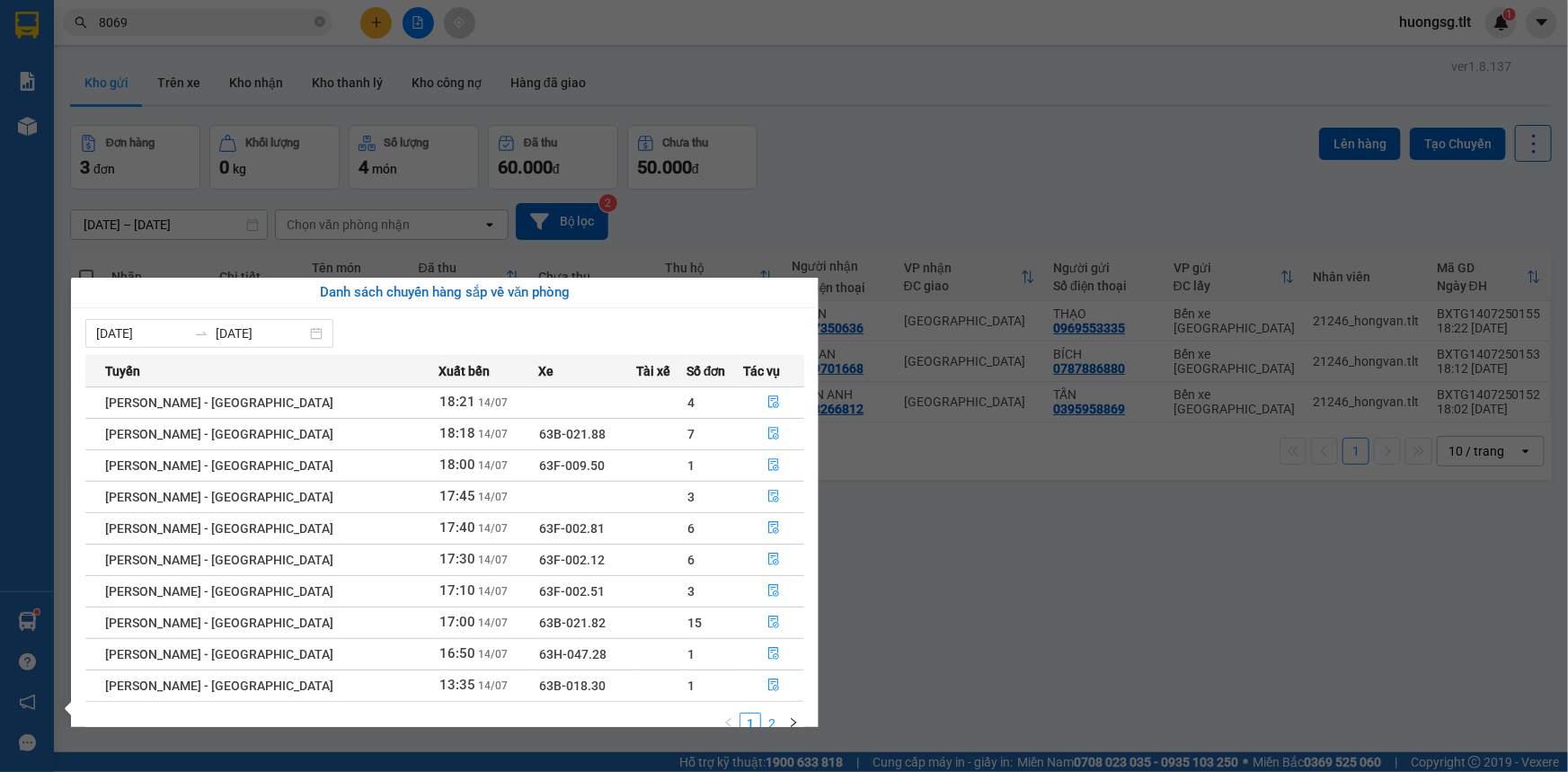 click on "2" at bounding box center (772, 723) 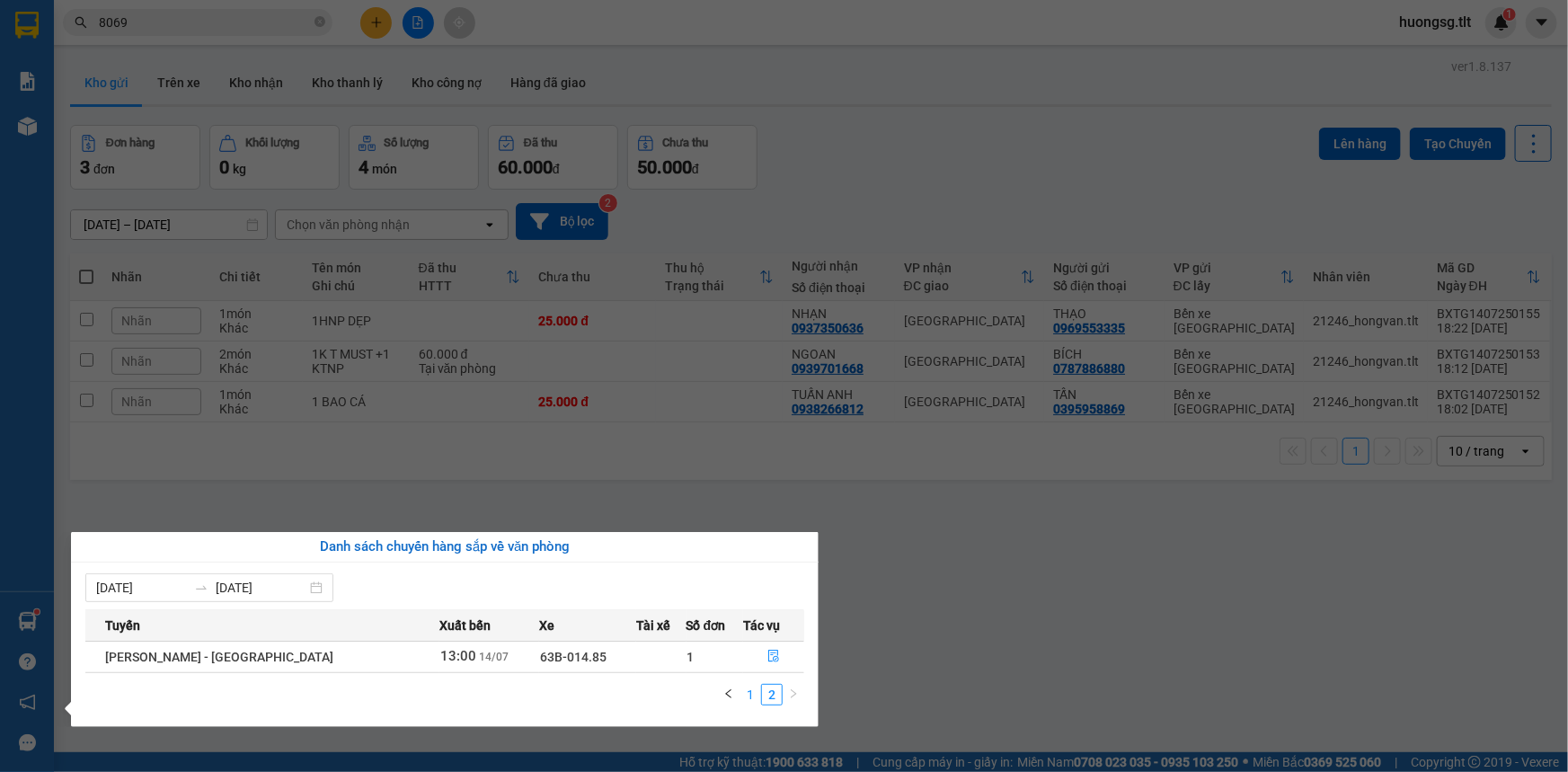 click on "1" at bounding box center (750, 695) 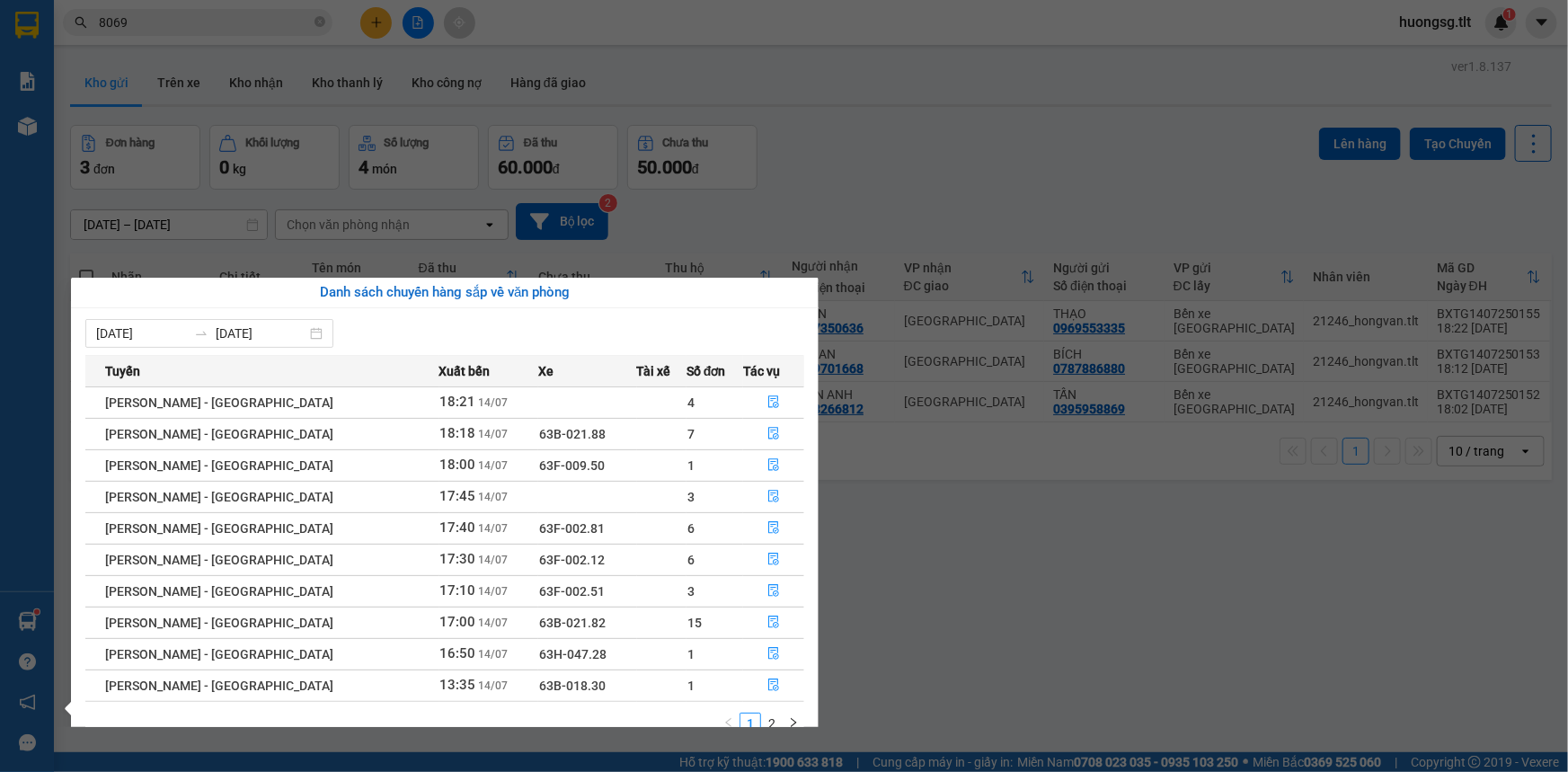 click on "Kết quả tìm kiếm ( 76 )  Bộ lọc  Ngày lên hàng gần nhất Mã ĐH Trạng thái Món hàng Thu hộ Tổng cước Chưa cước Nhãn Người gửi VP Gửi Người nhận VP Nhận SGTLT1407250367 16:00 - 14/07 Đã giao   18:39 - 14/07 1 TNP SL:  1 25.000 0908945003 TƯ Sài Gòn 091982 8069 THỦY Bến xe Tiền Giang CGTLT1207250041 14:29 - 12/07 VP Nhận   66H-059.77 18:01 - 12/07 1 HS SL:  1 20.000 0908114577 TUẤN Chợ Gạo 088874 8069 THÔNG  Sài Gòn SGTLT1207250165 11:25 - 12/07 Đã giao   14:27 - 12/07 1HS SL:  1 20.000 088874 8069 THÔNG  Sài Gòn 0908114577 TUẤN Chợ Gạo SGTLT3006250506 17:48 - 30/06 Đã giao   17:56 - 01/07 1 K TRONG SL:  1 40.000 090282 8069 TẠO Sài Gòn 0961279322 DŨNG  Bến xe Tiền Giang SGTLT2806250364 14:51 - 28/06 Đã giao   19:21 - 28/06 1TNP SL:  1 35.000 0909373830 VŨ Sài Gòn 091982 8069 THỦY Bến xe Tiền Giang SGTLT2705250475 18:10 - 27/05 Đã giao   07:34 - 28/05 1K TRONG SL:  1 50.000 090282 8069 TẠO Sài Gòn   2" at bounding box center [784, 386] 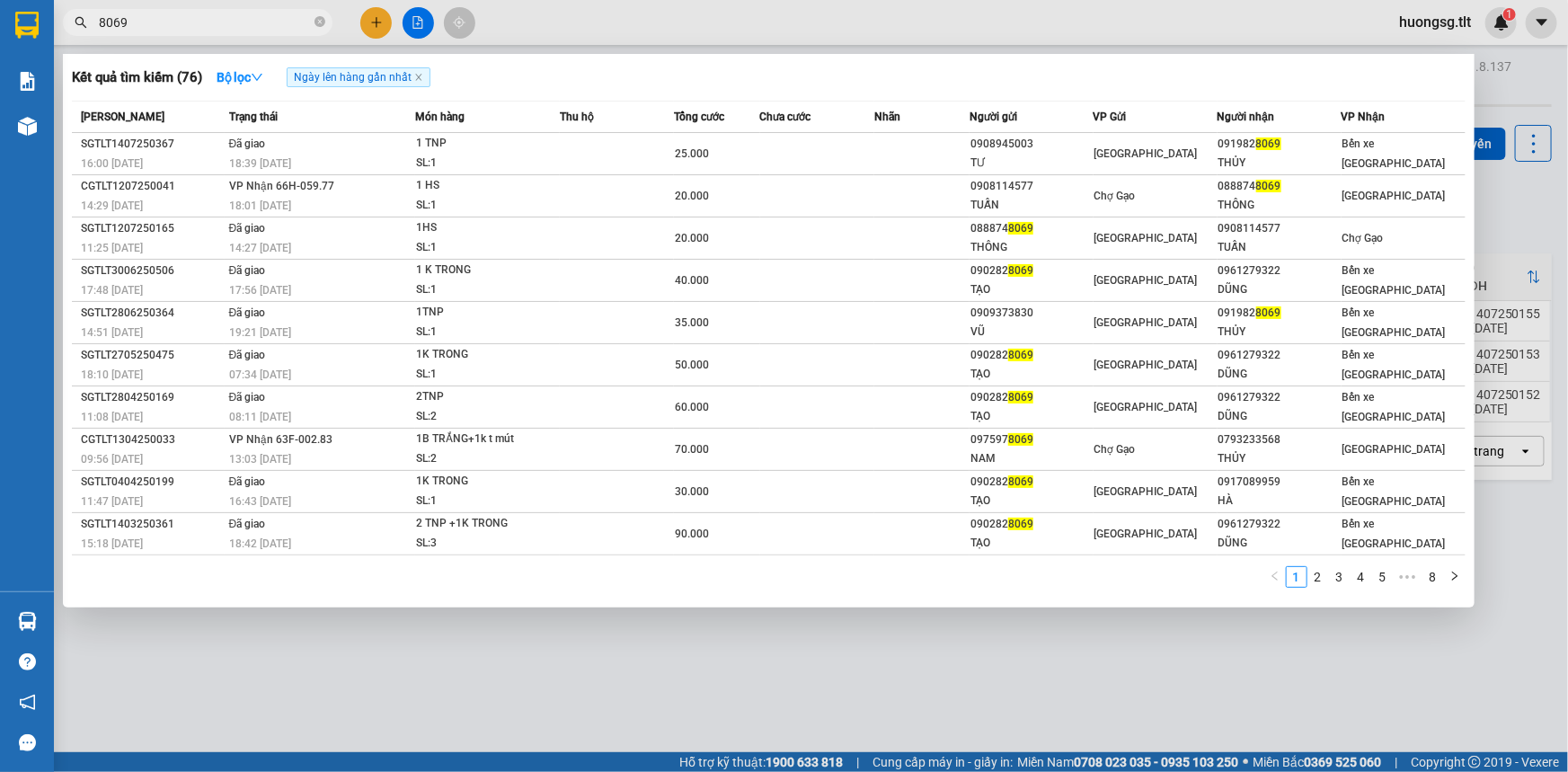 drag, startPoint x: 302, startPoint y: 21, endPoint x: 328, endPoint y: 18, distance: 26.1725 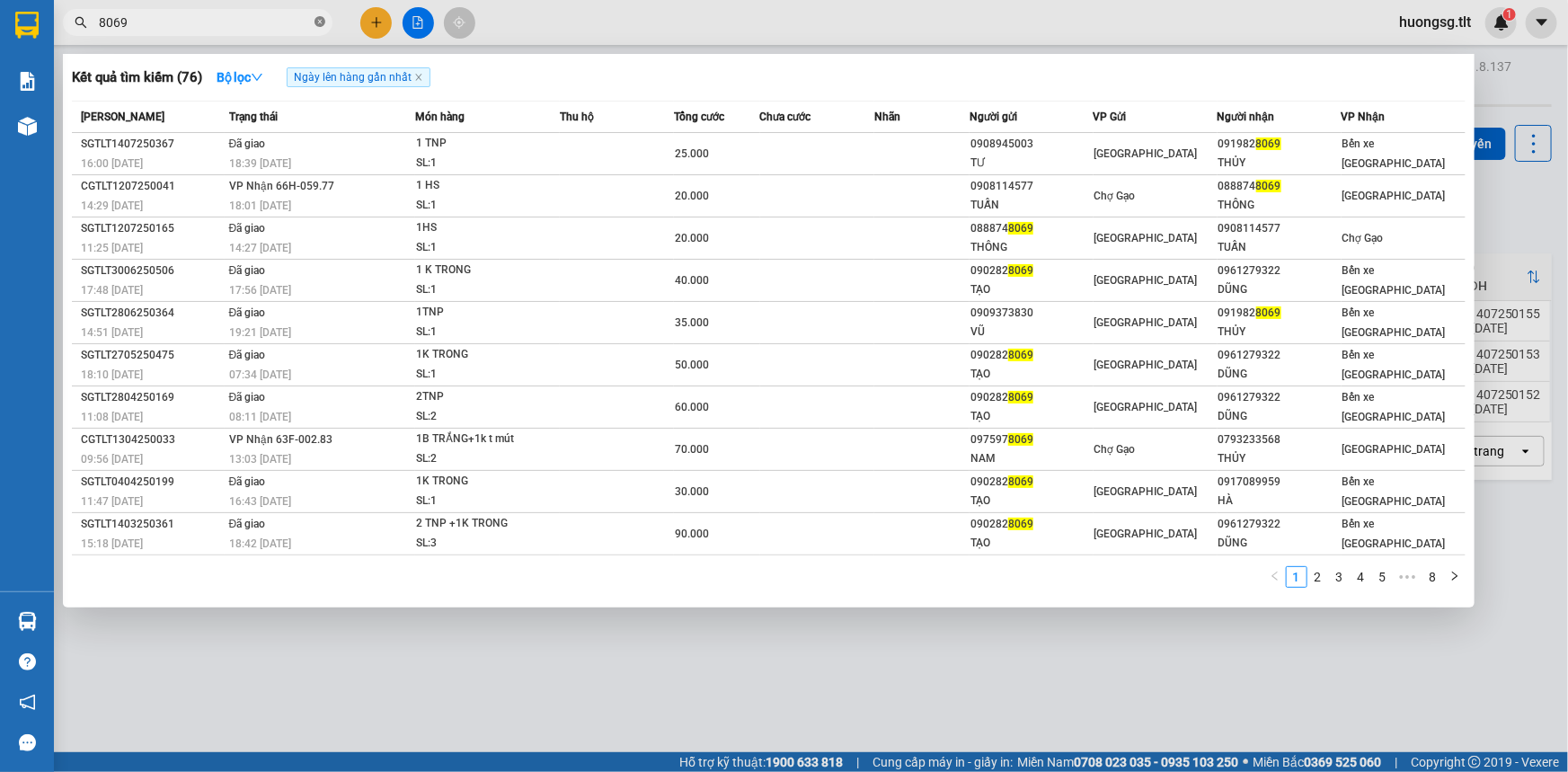 click on "8069" at bounding box center (198, 22) 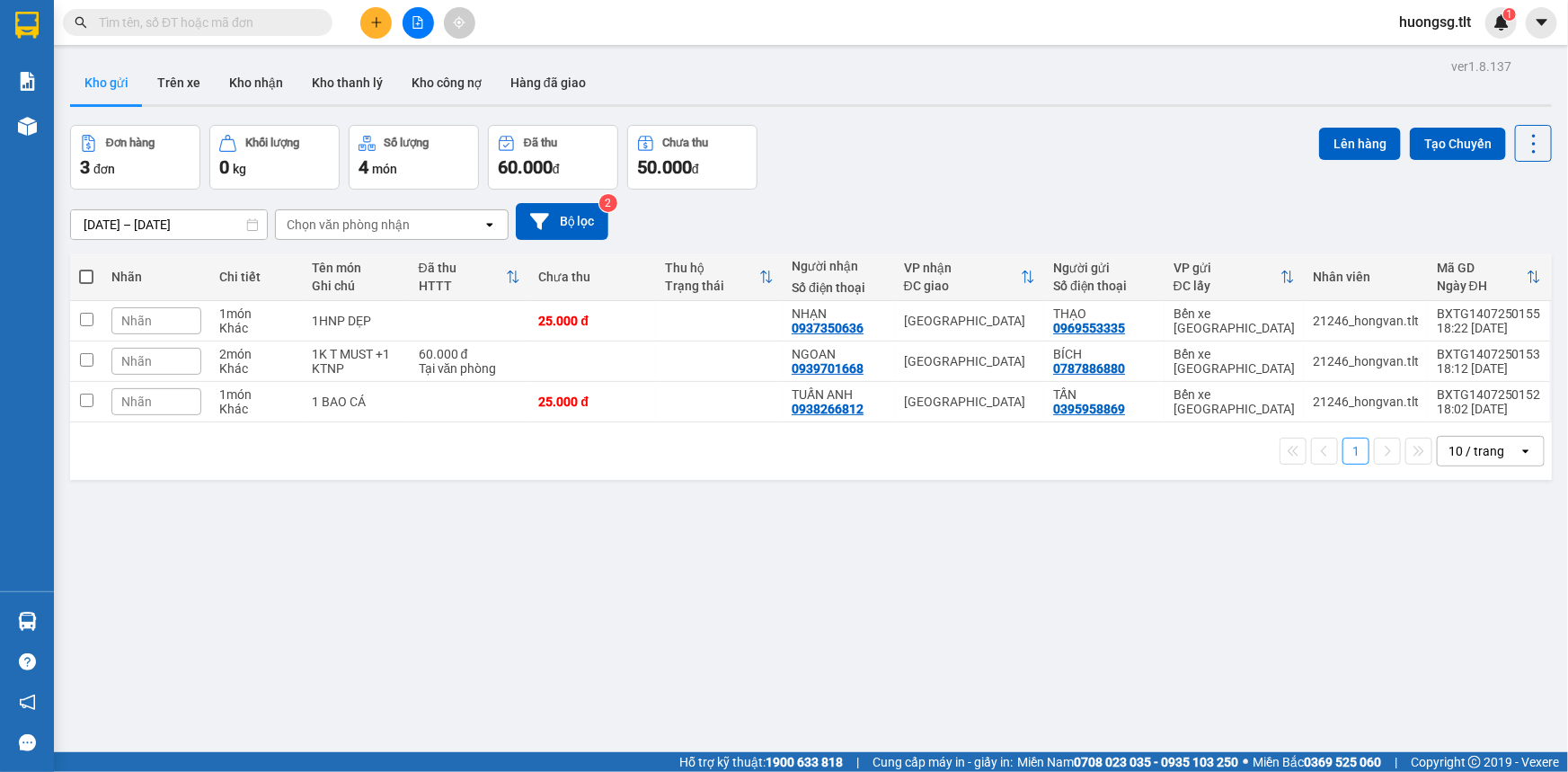 click at bounding box center (205, 22) 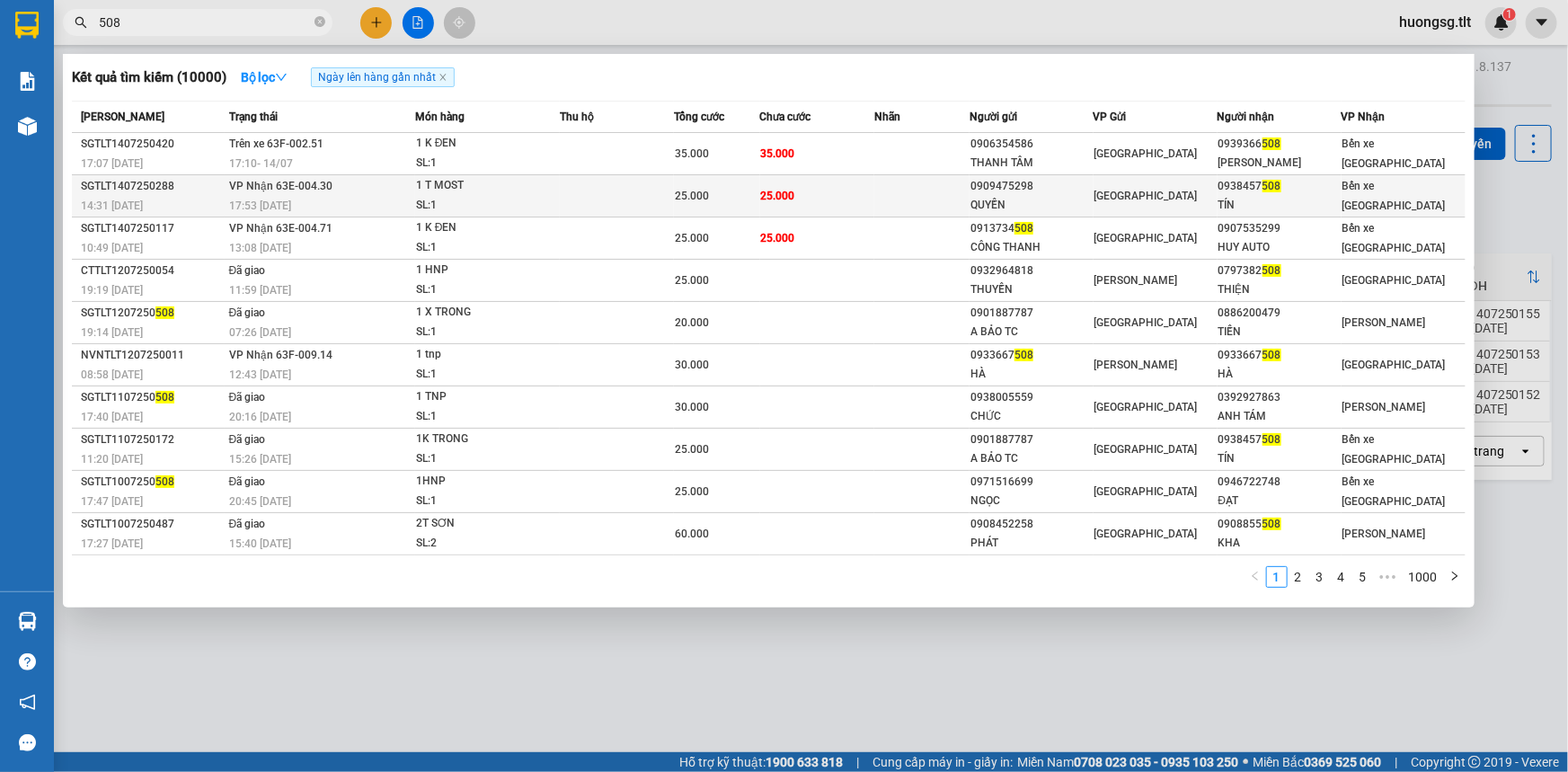 type on "508" 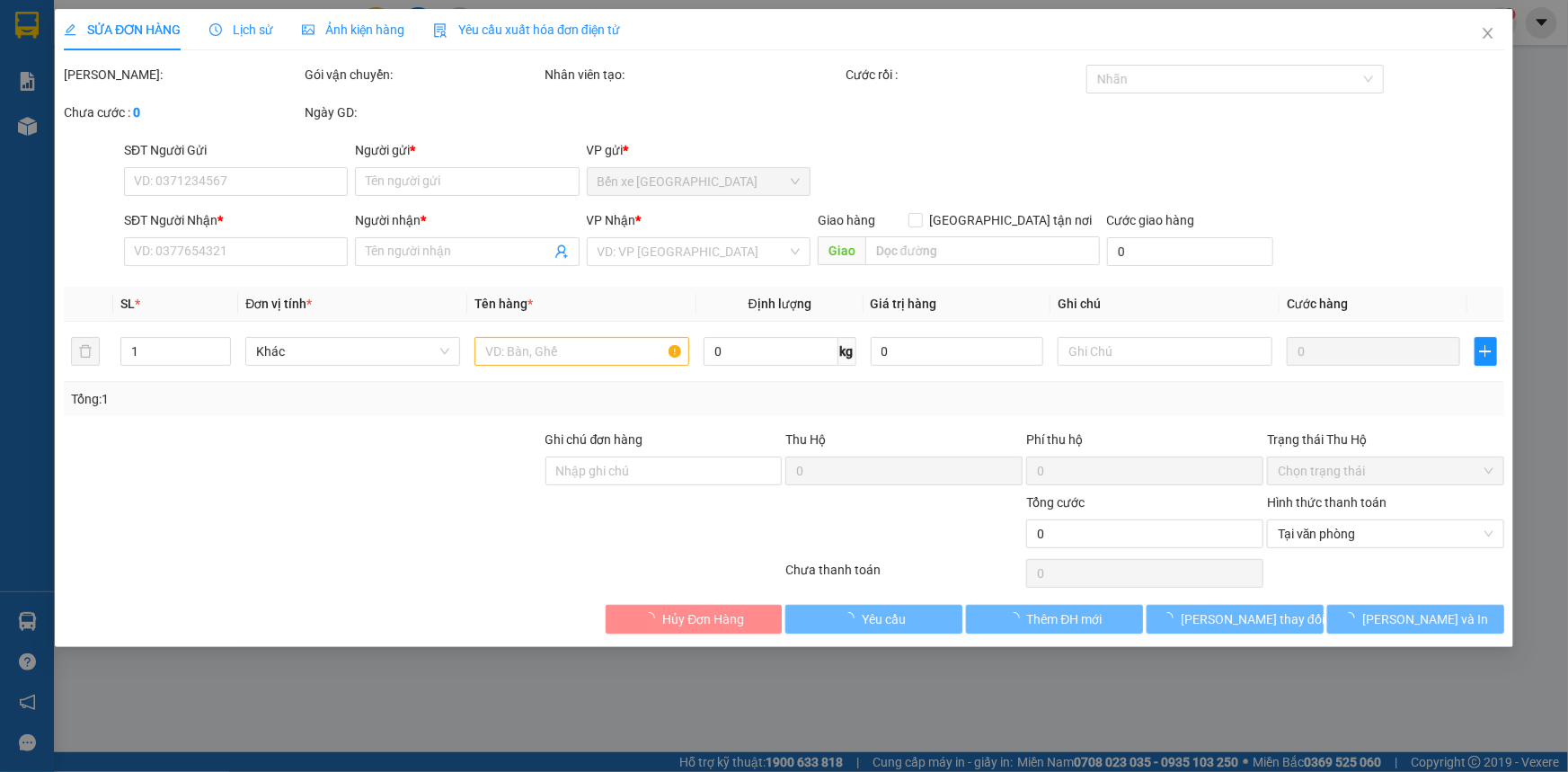type on "0909475298" 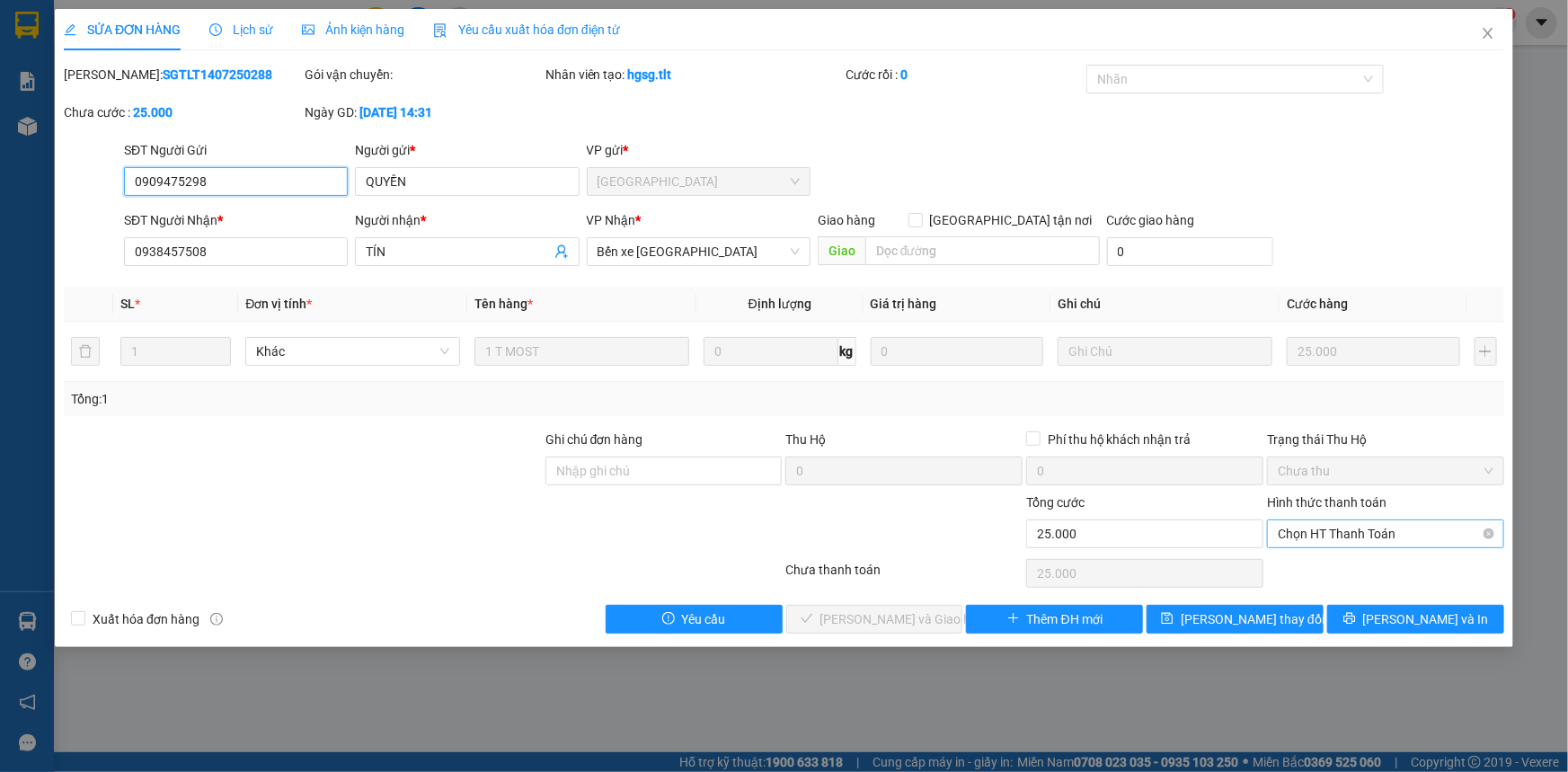 click on "Chọn HT Thanh Toán" at bounding box center (1386, 534) 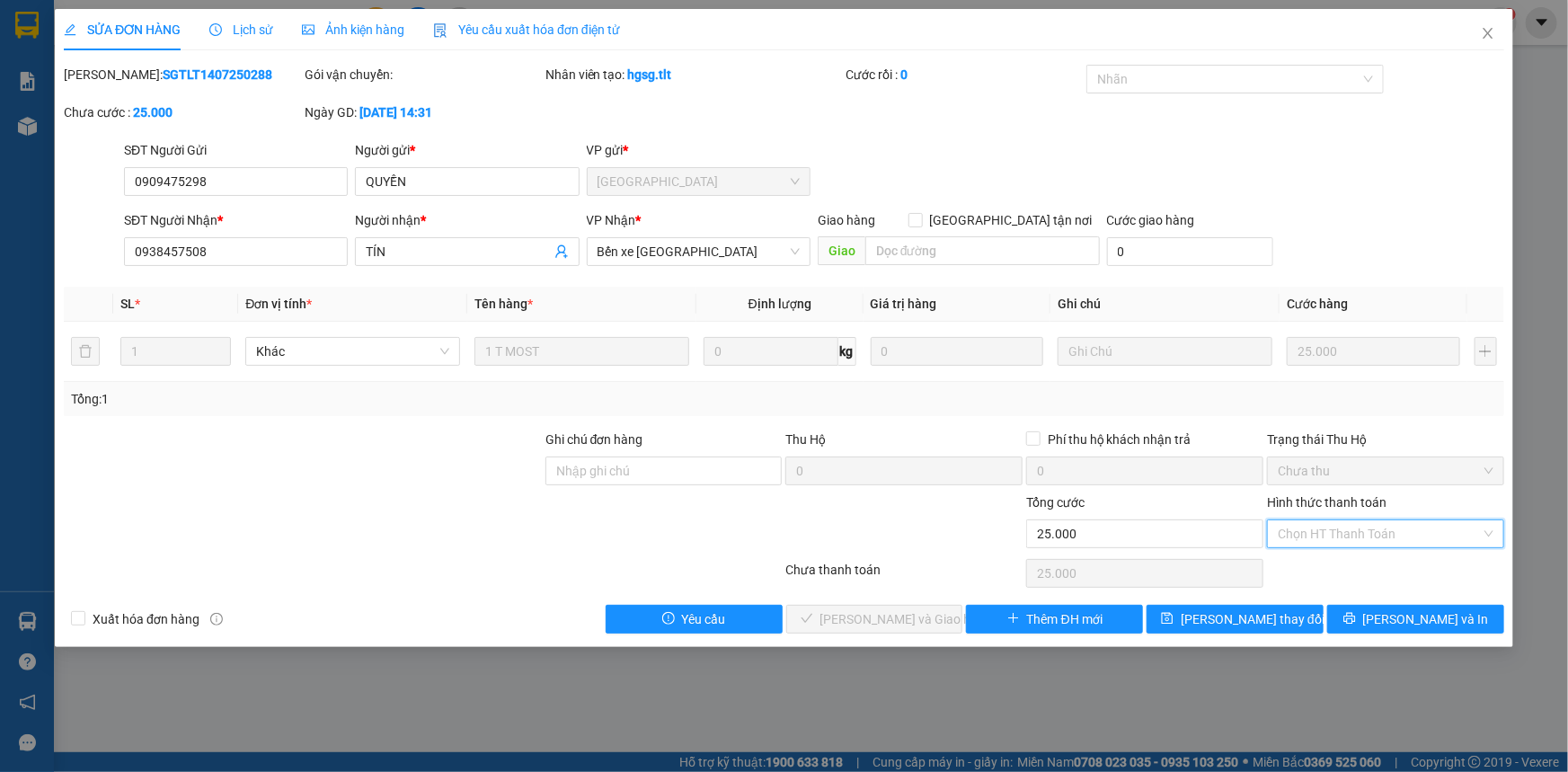 drag, startPoint x: 1346, startPoint y: 556, endPoint x: 1324, endPoint y: 558, distance: 22.090722 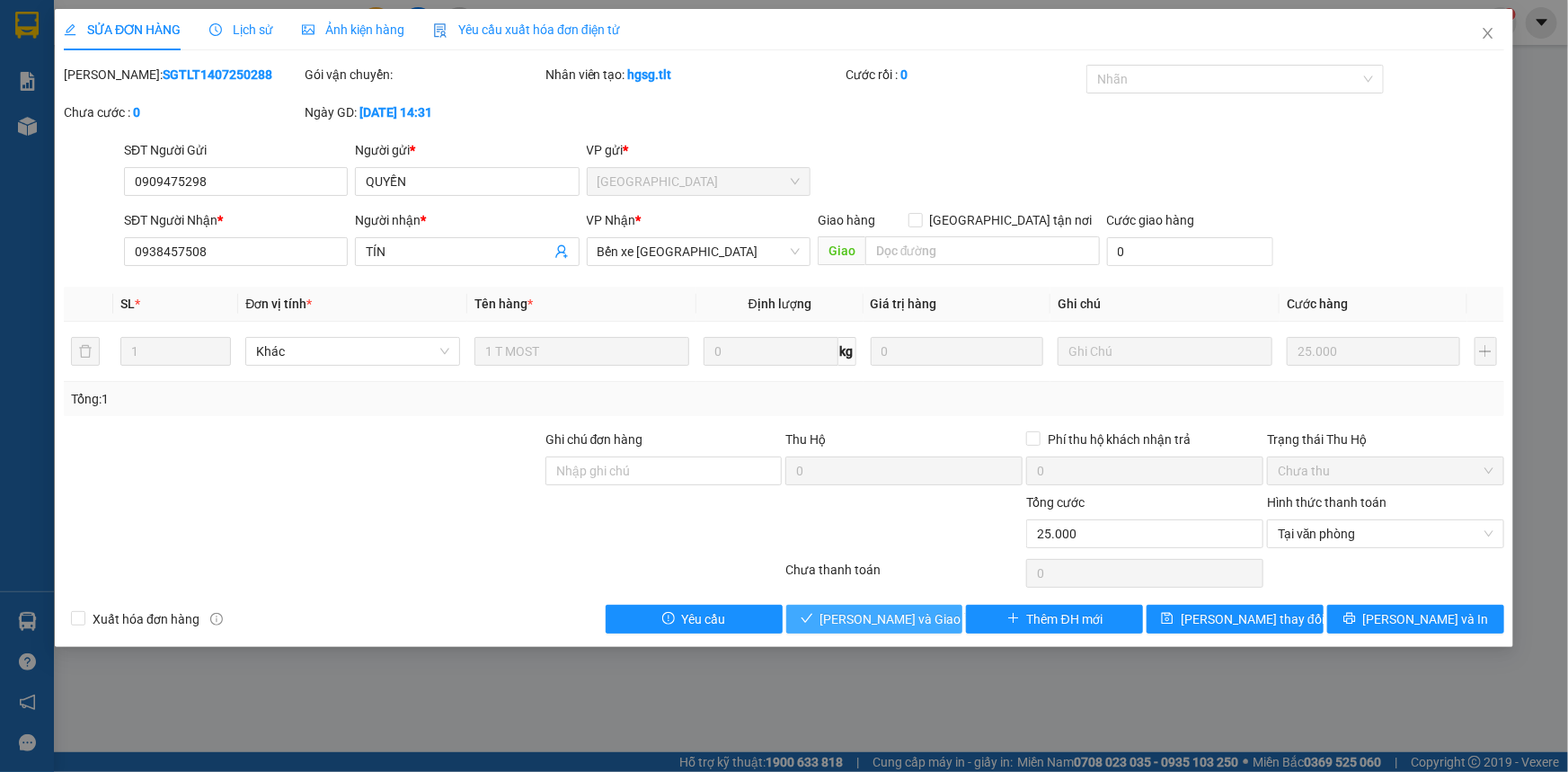 click on "Lưu và Giao hàng" at bounding box center [874, 619] 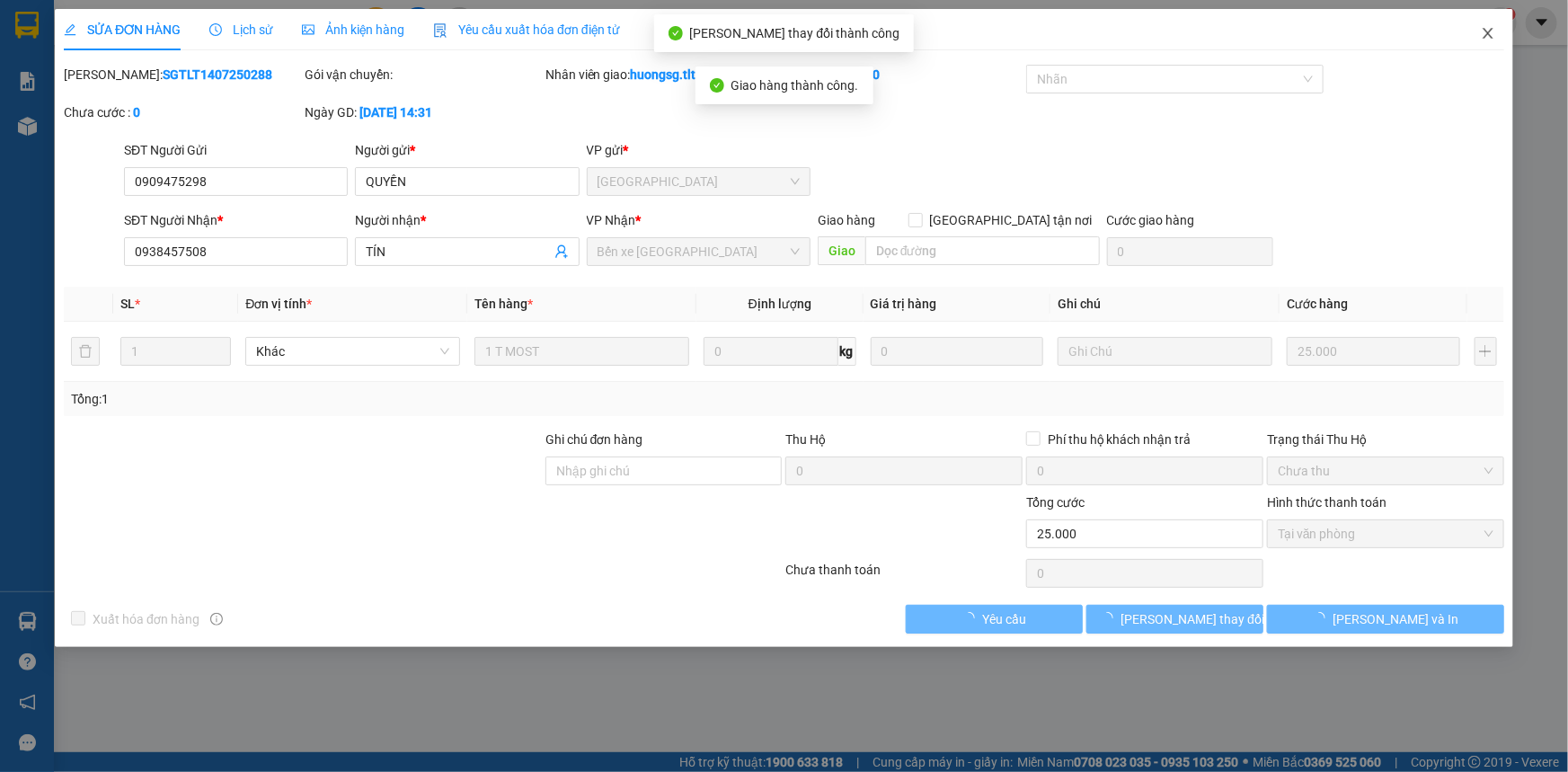 click at bounding box center [1488, 34] 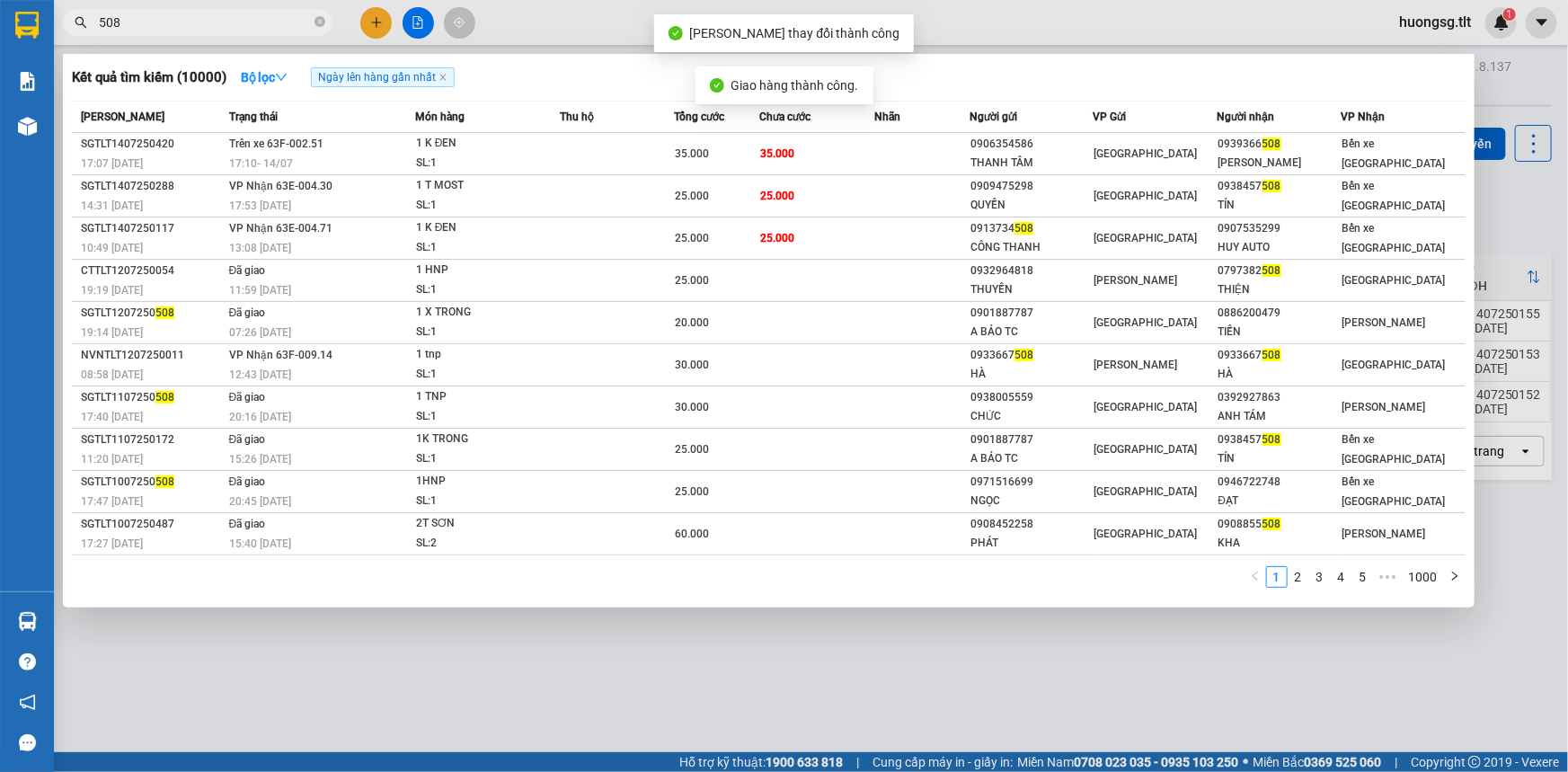 click on "508" at bounding box center (205, 22) 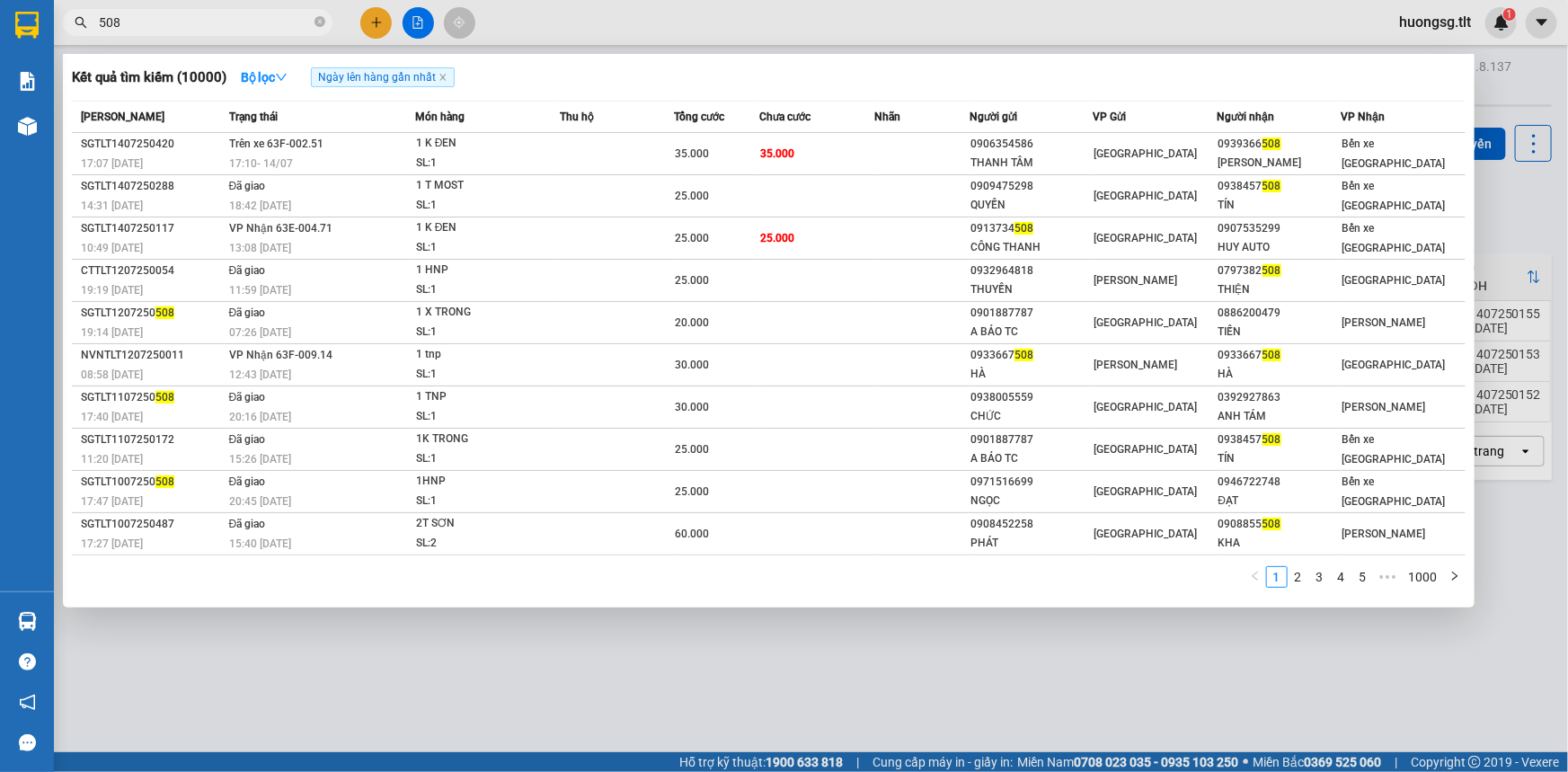 click at bounding box center [784, 386] 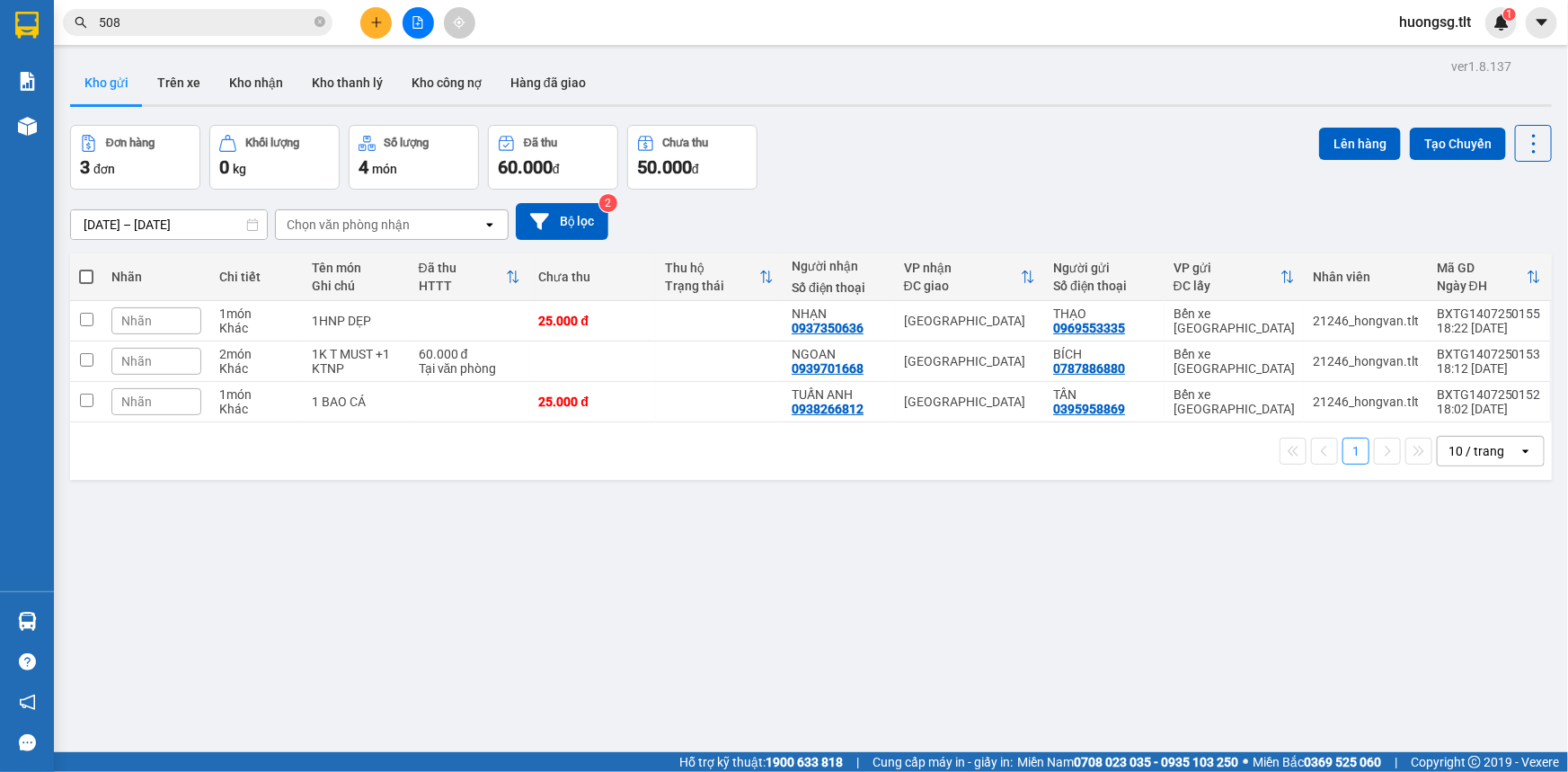 click on "508" at bounding box center [198, 22] 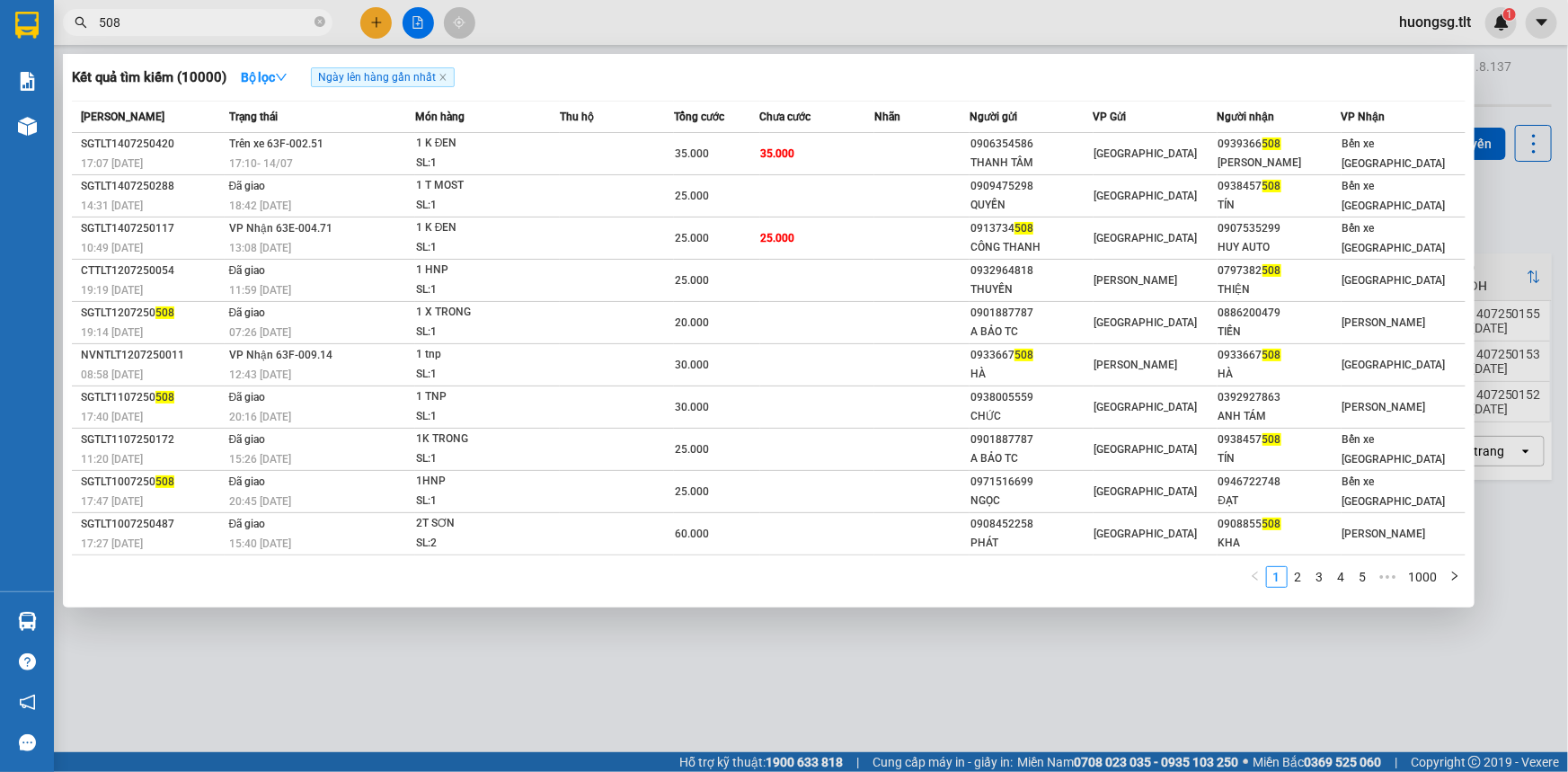 click on "508" at bounding box center [198, 22] 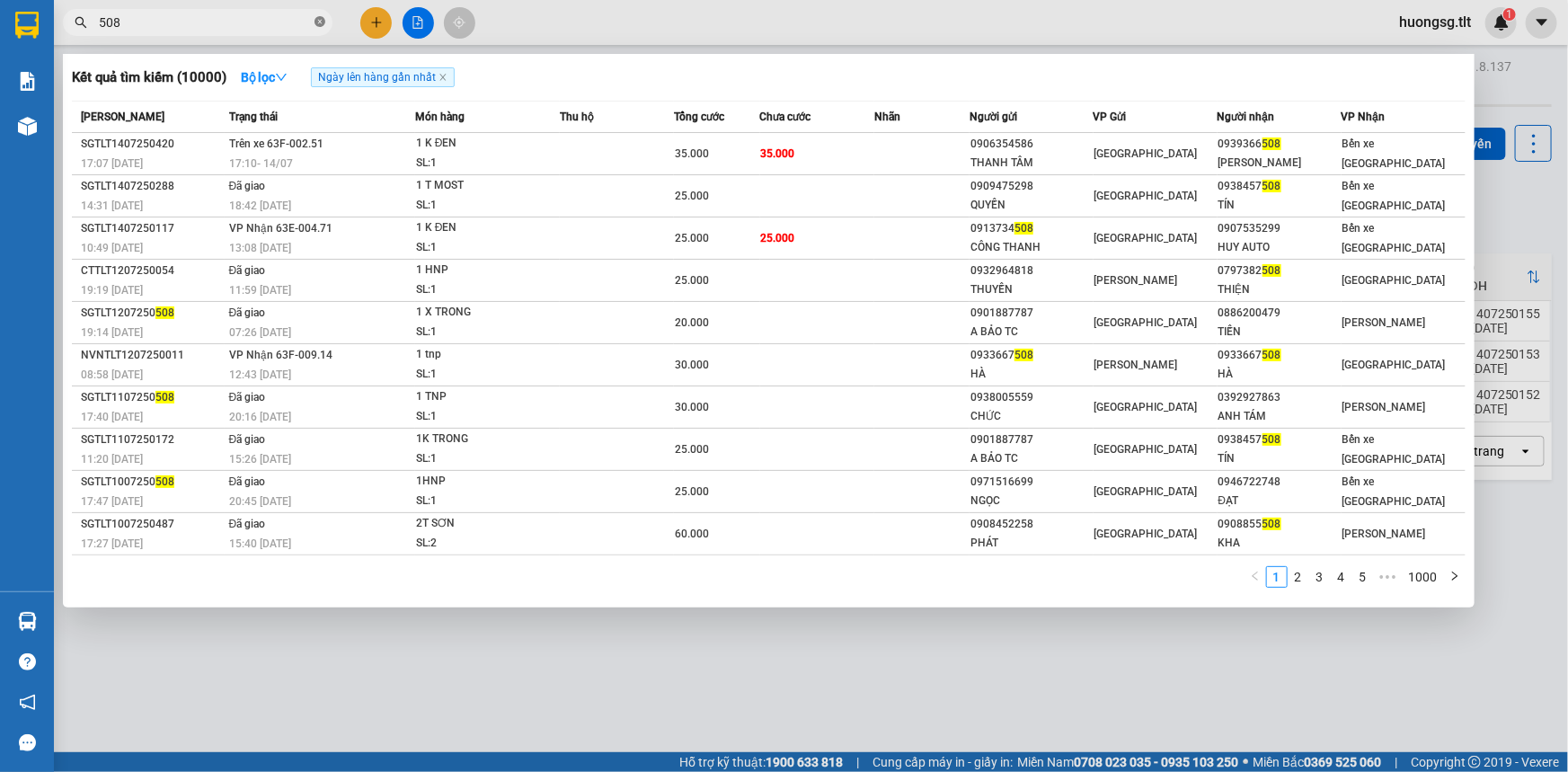 click 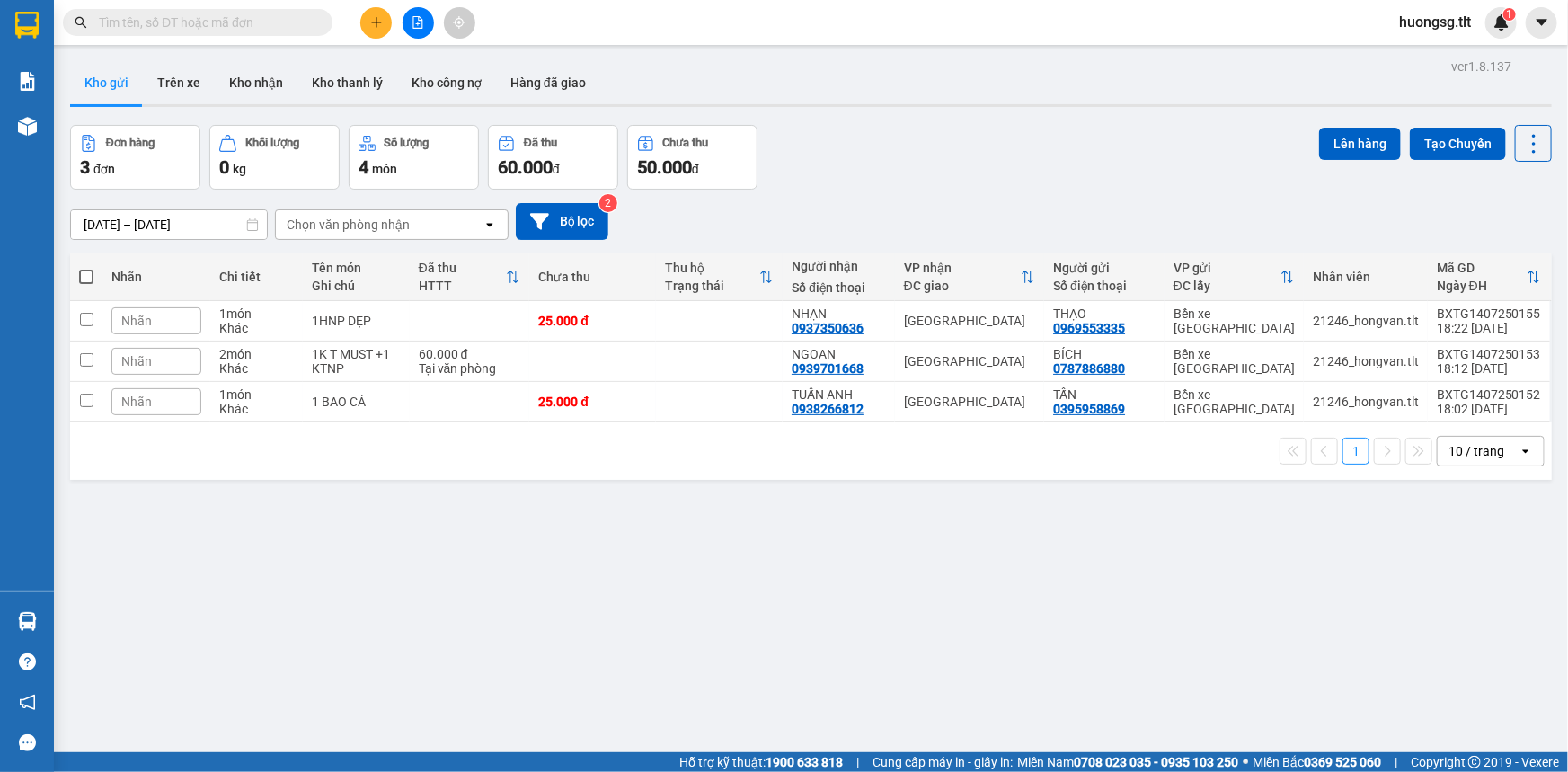 click at bounding box center [205, 22] 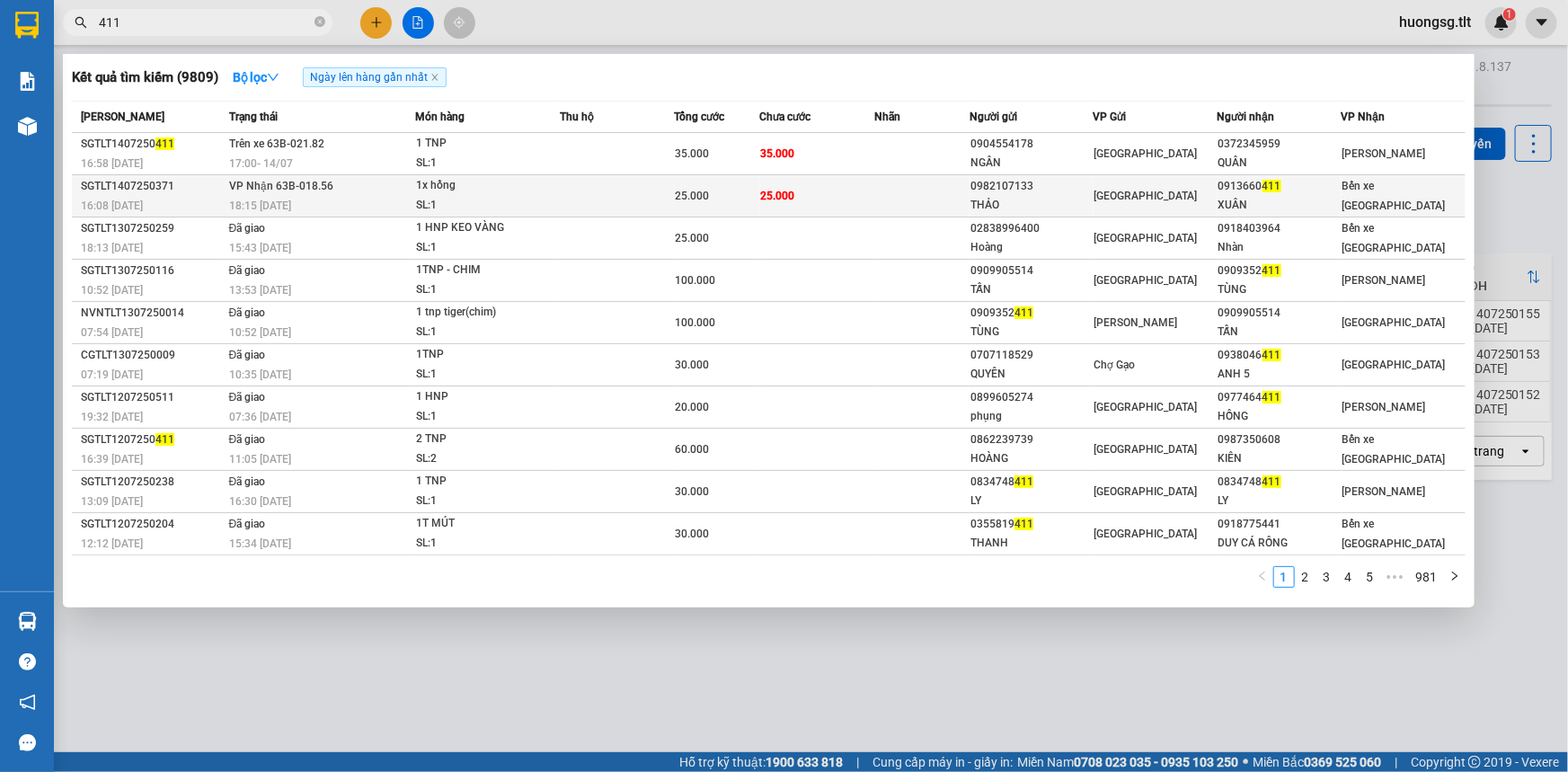 type on "411" 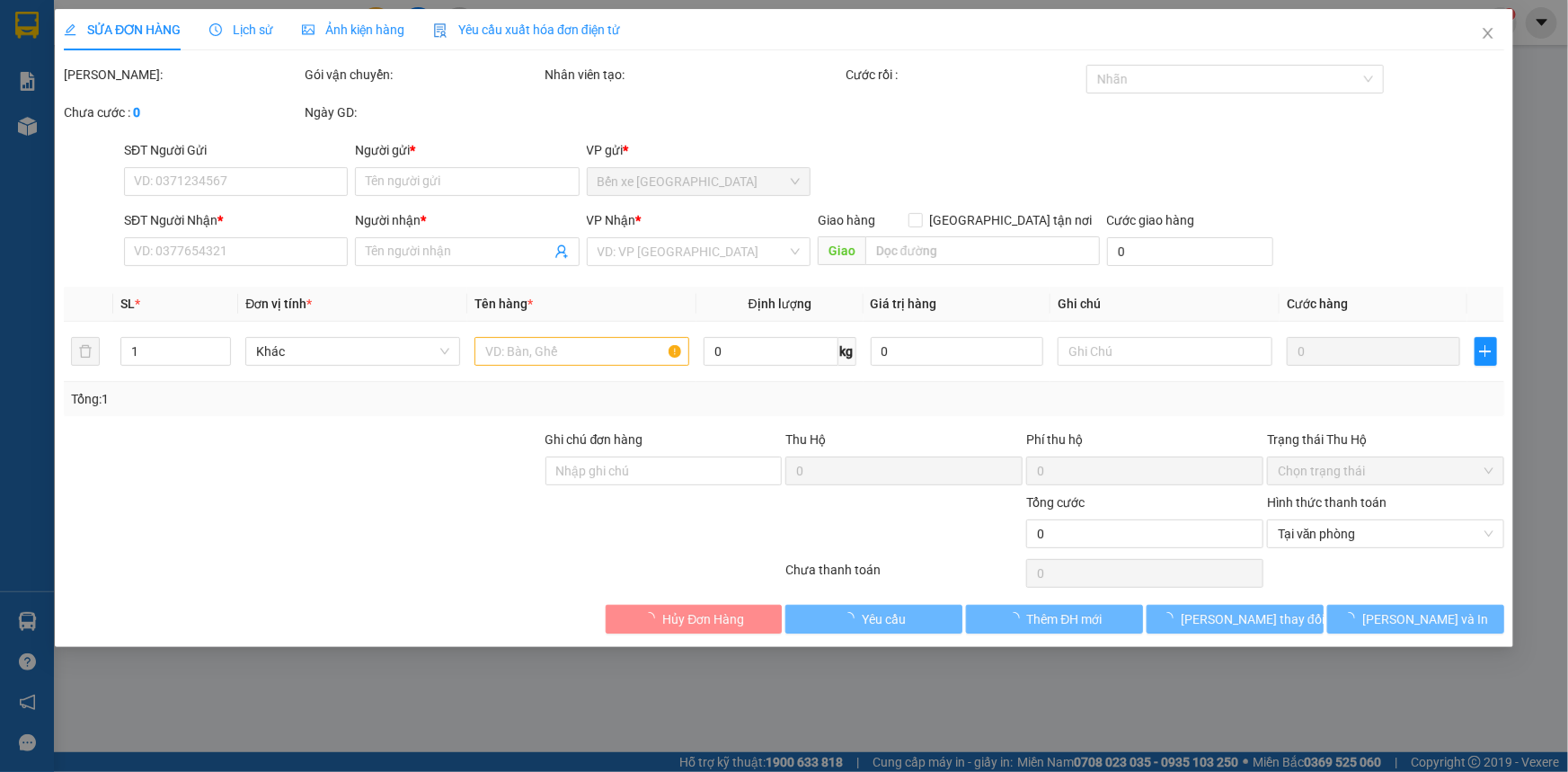 type on "0982107133" 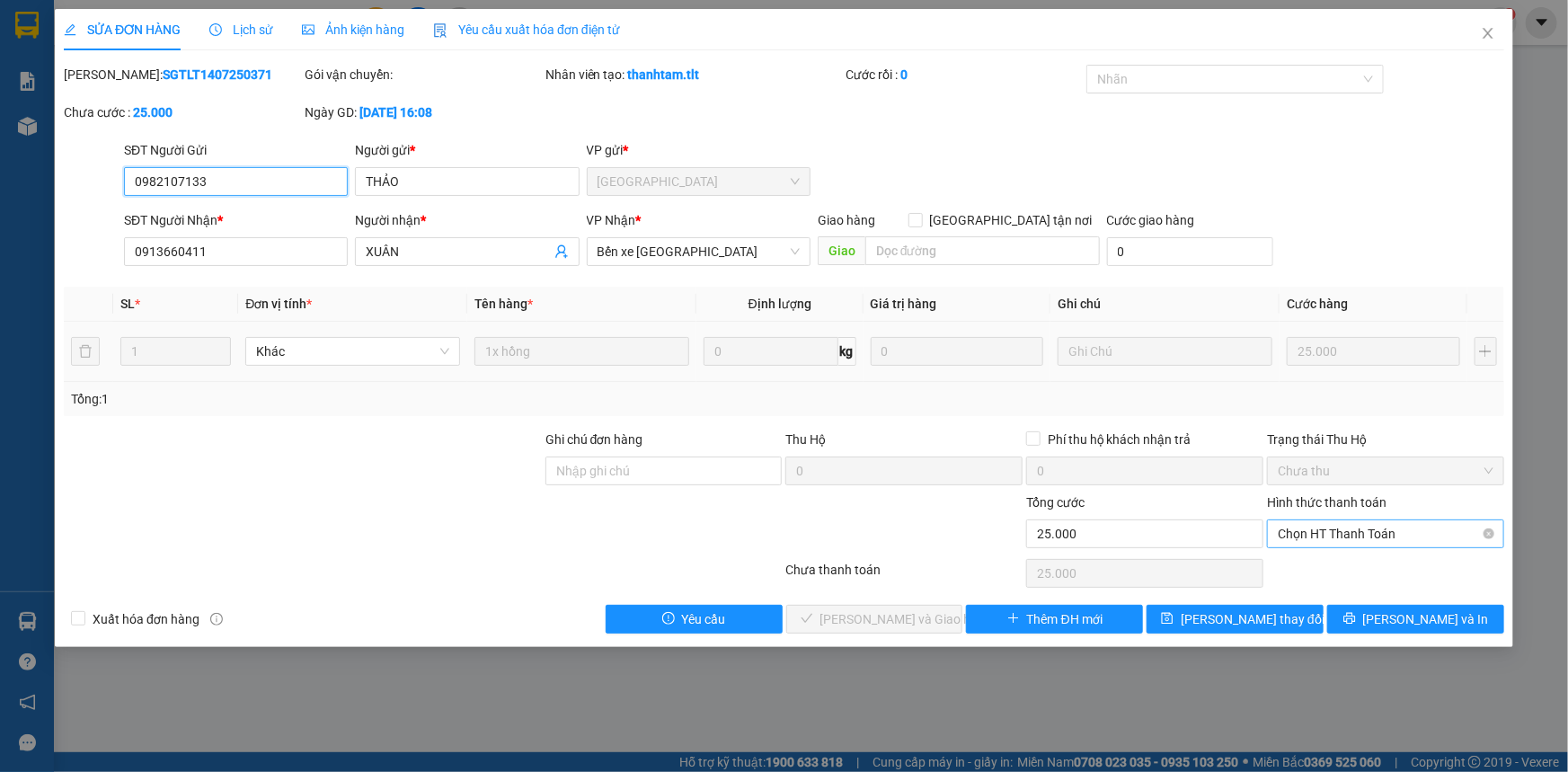 drag, startPoint x: 1316, startPoint y: 533, endPoint x: 1318, endPoint y: 550, distance: 17.117243 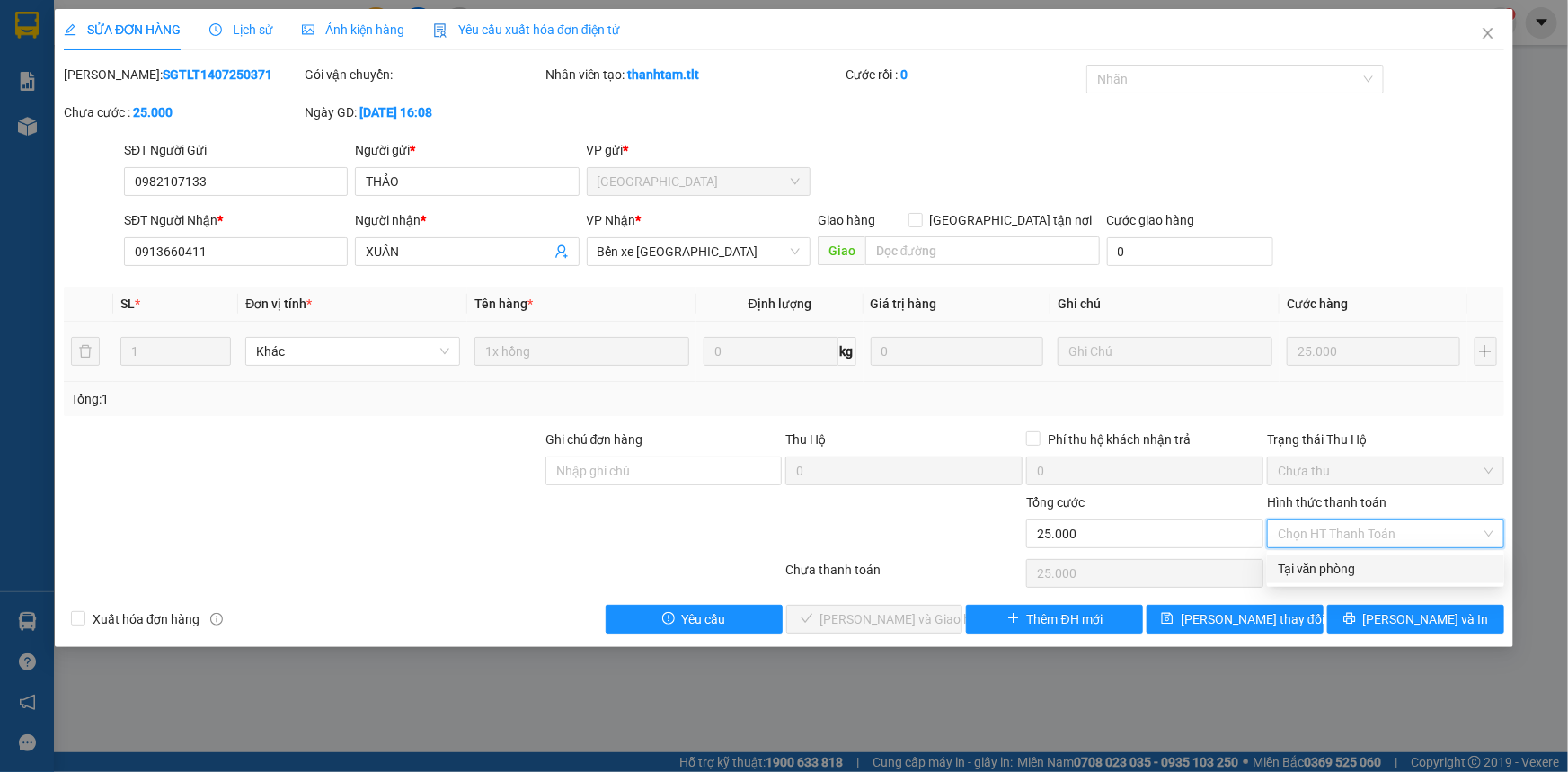 click on "Tại văn phòng" at bounding box center [1386, 569] 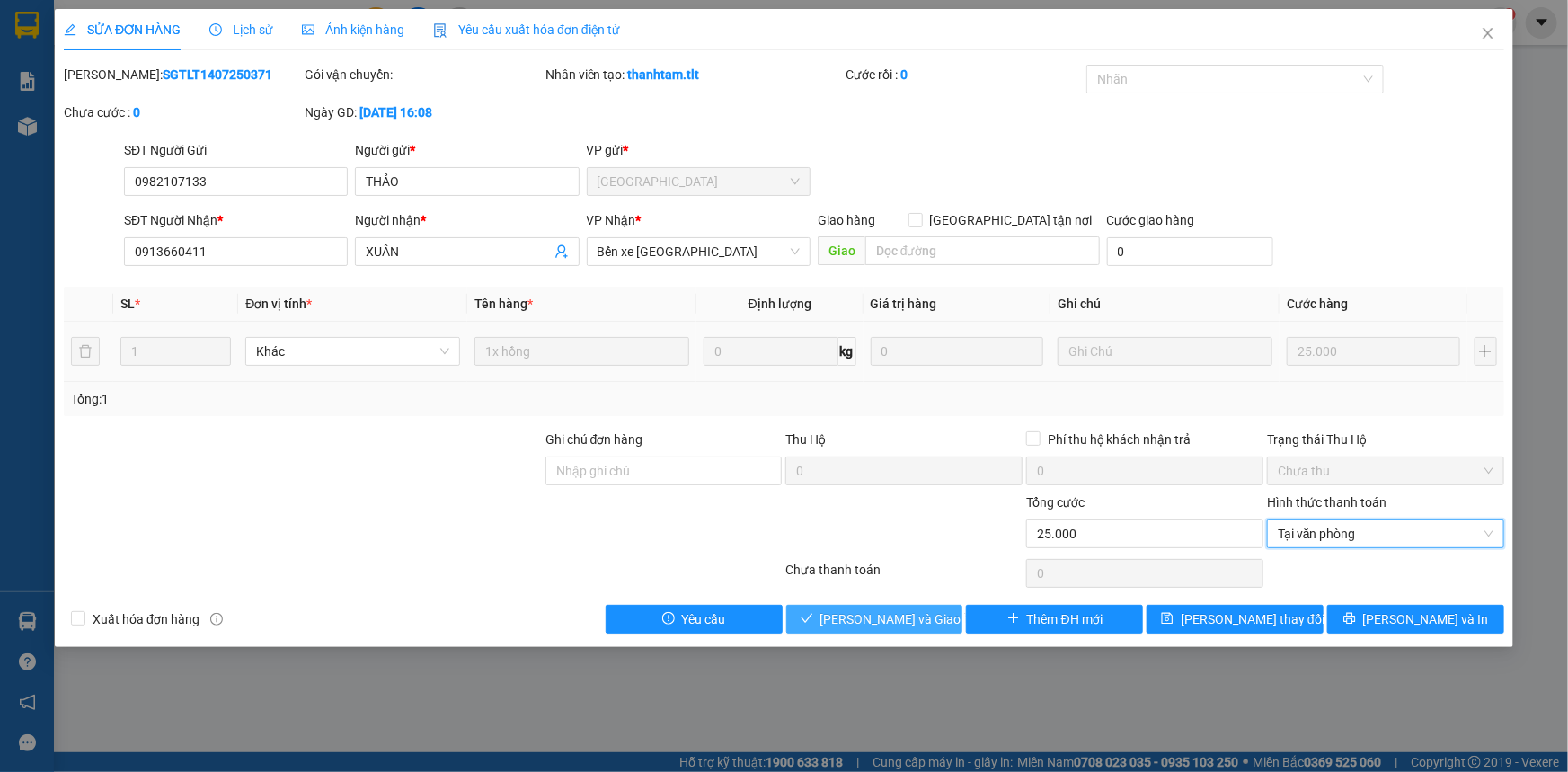click on "Lưu và Giao hàng" at bounding box center (874, 619) 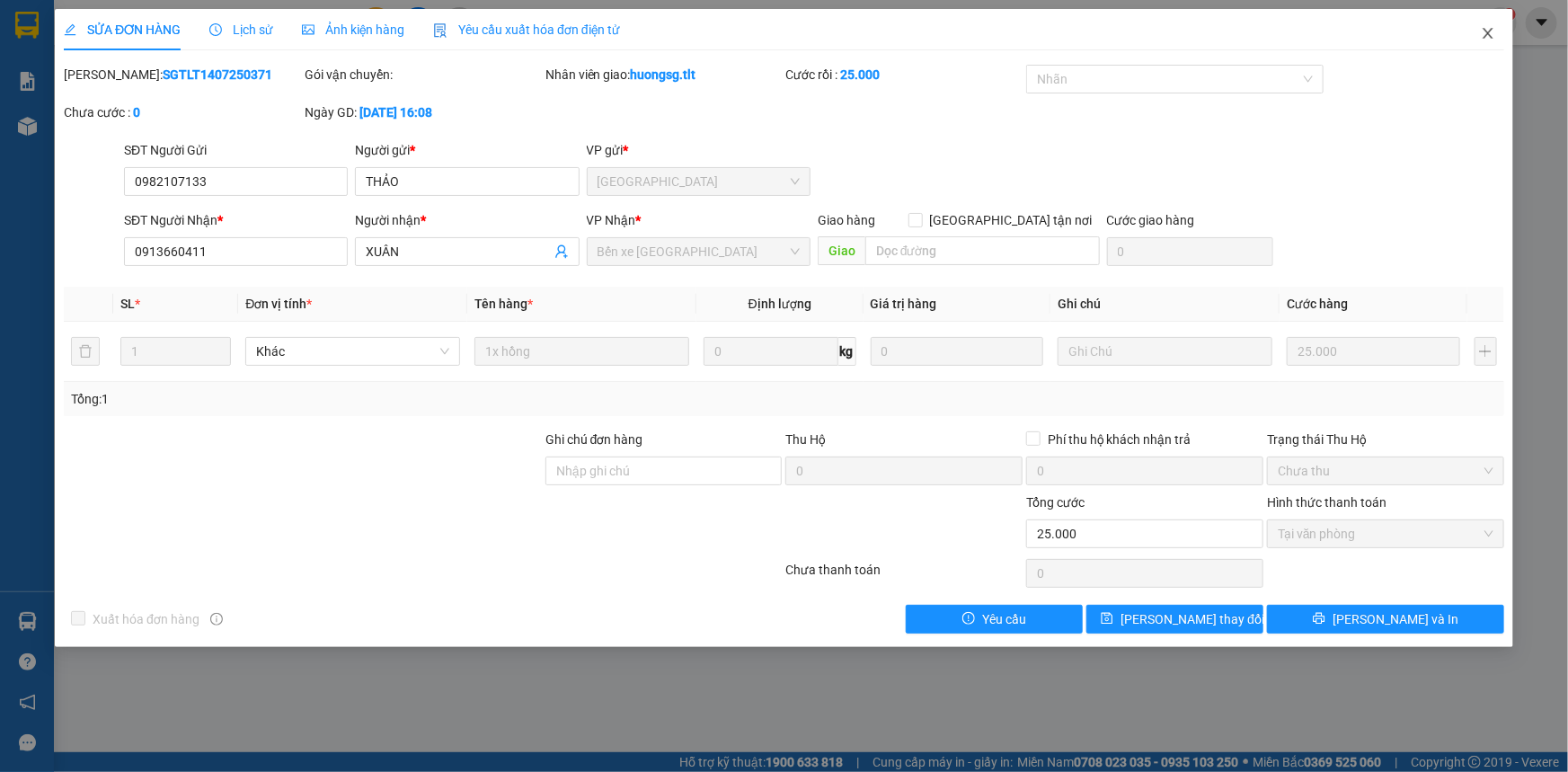 click at bounding box center [1488, 34] 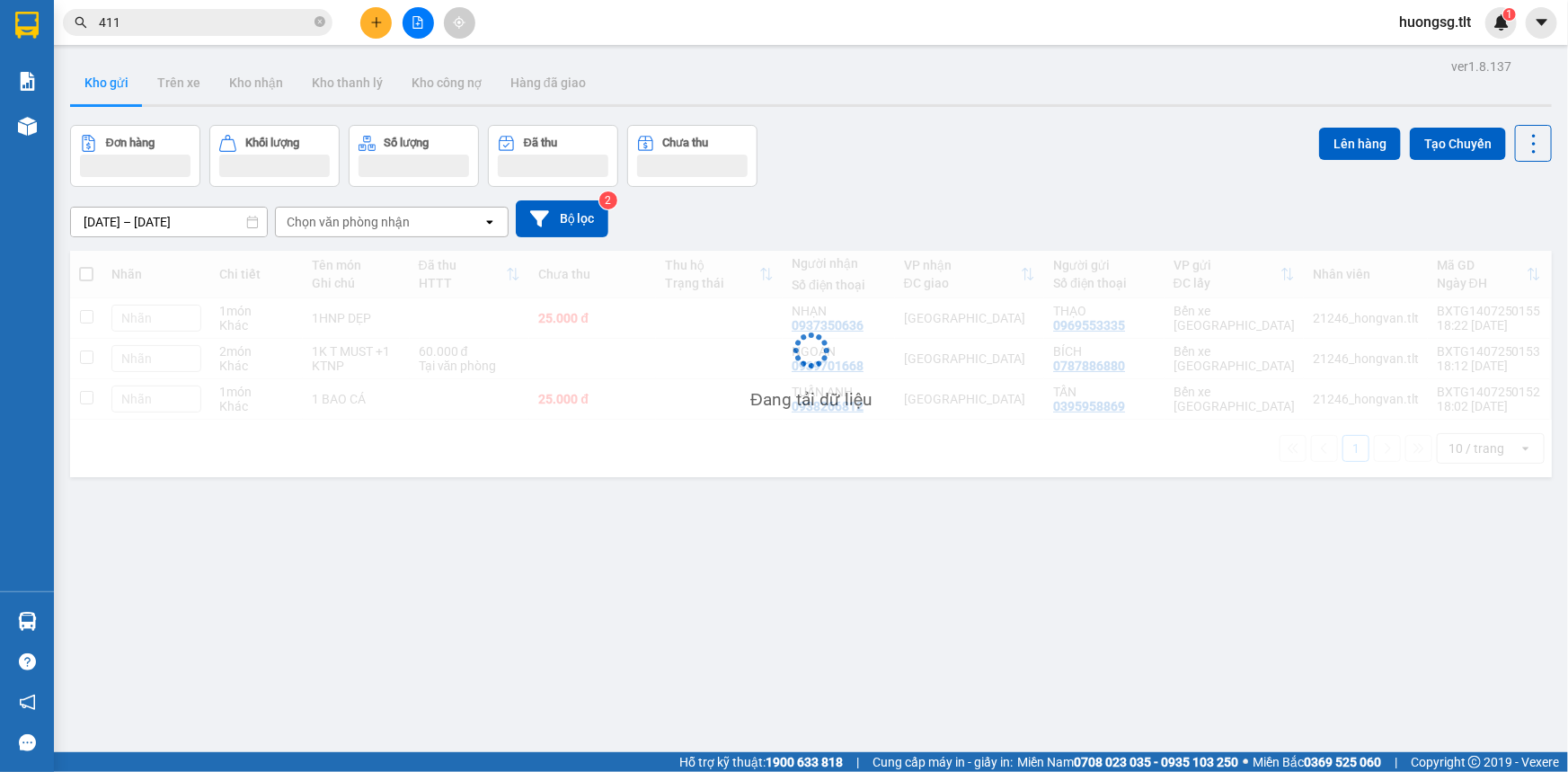 click on "411" at bounding box center (205, 22) 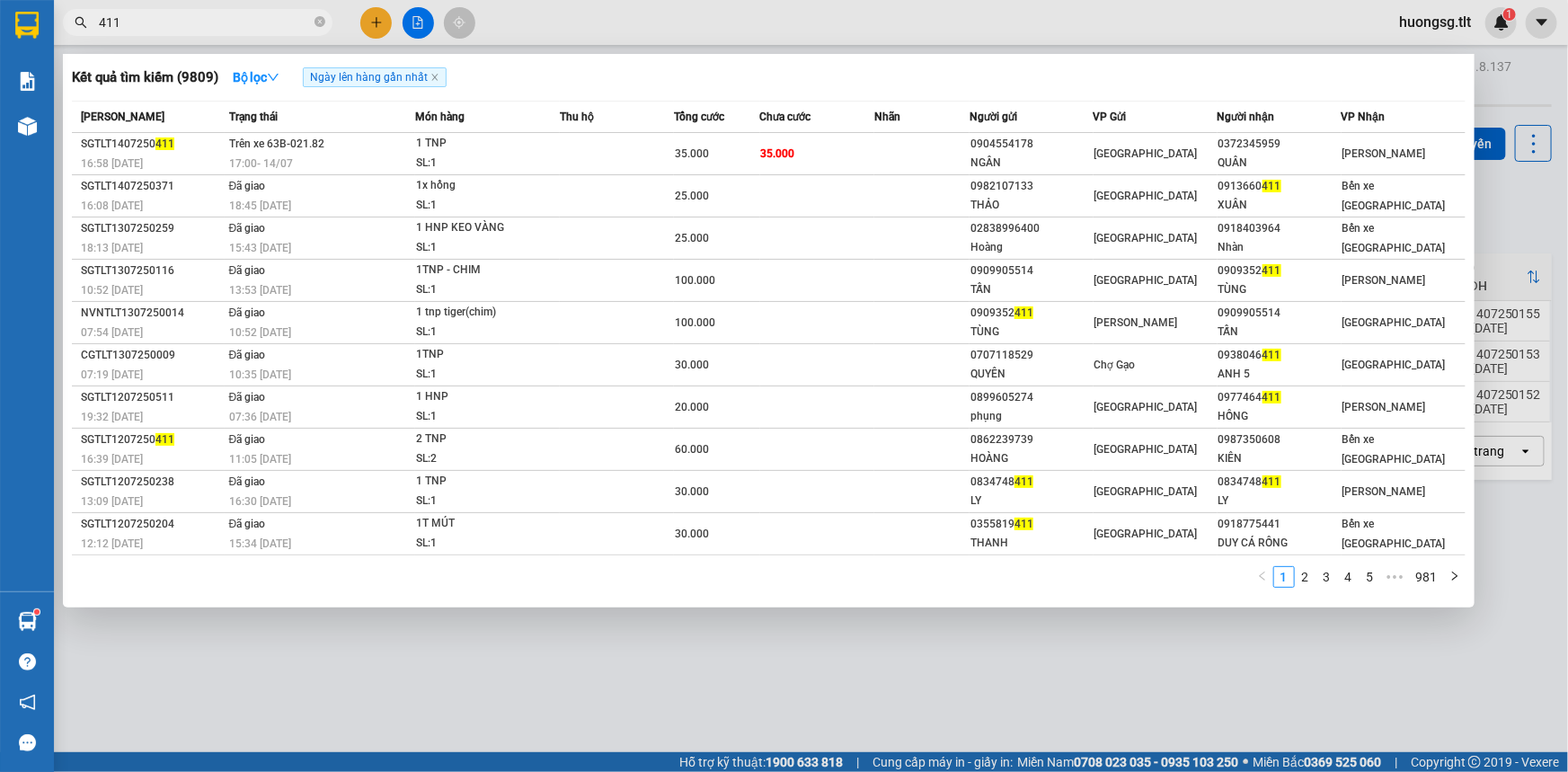 drag, startPoint x: 459, startPoint y: 626, endPoint x: 318, endPoint y: 612, distance: 141.69333 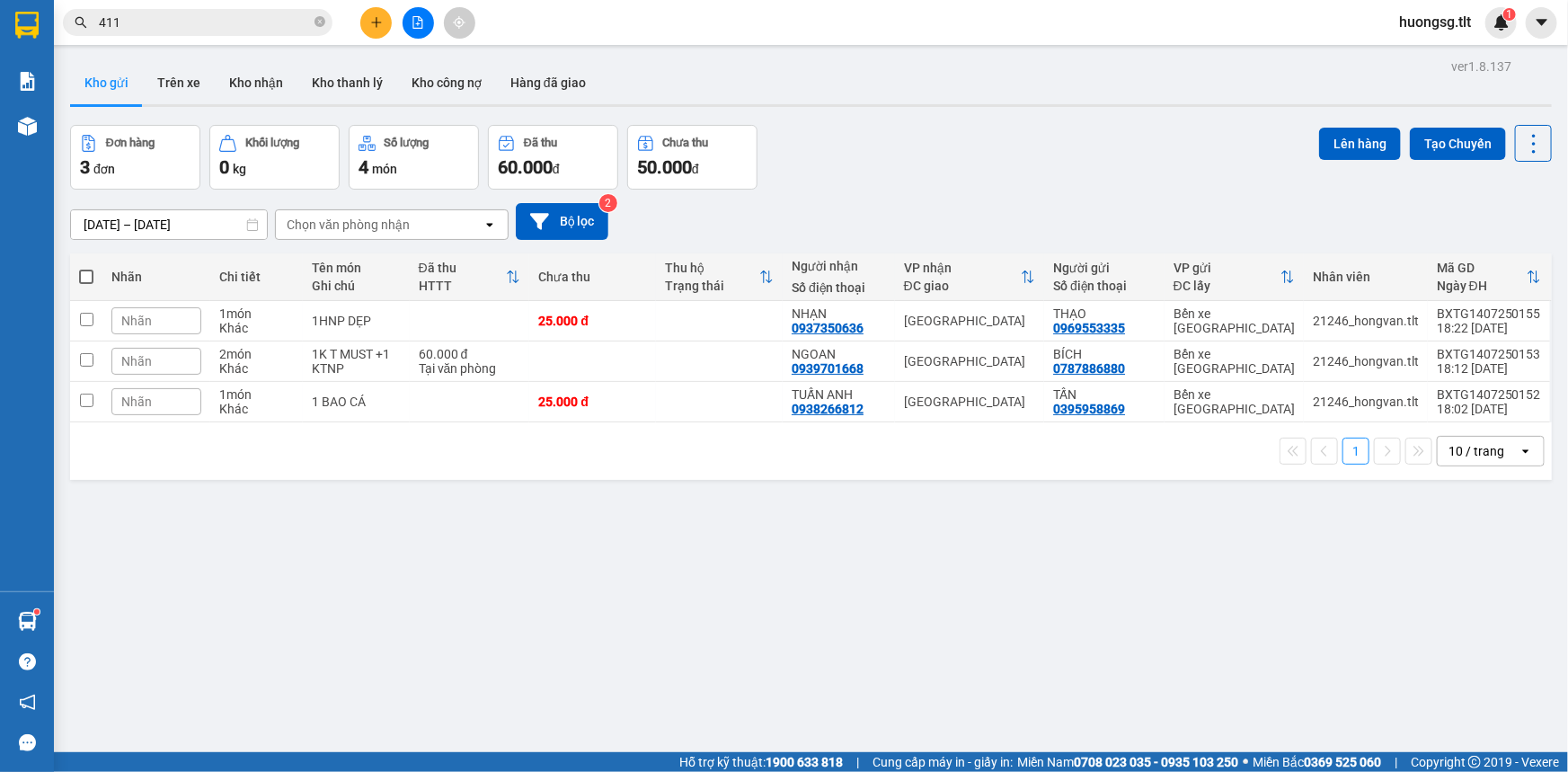 click at bounding box center (376, 22) 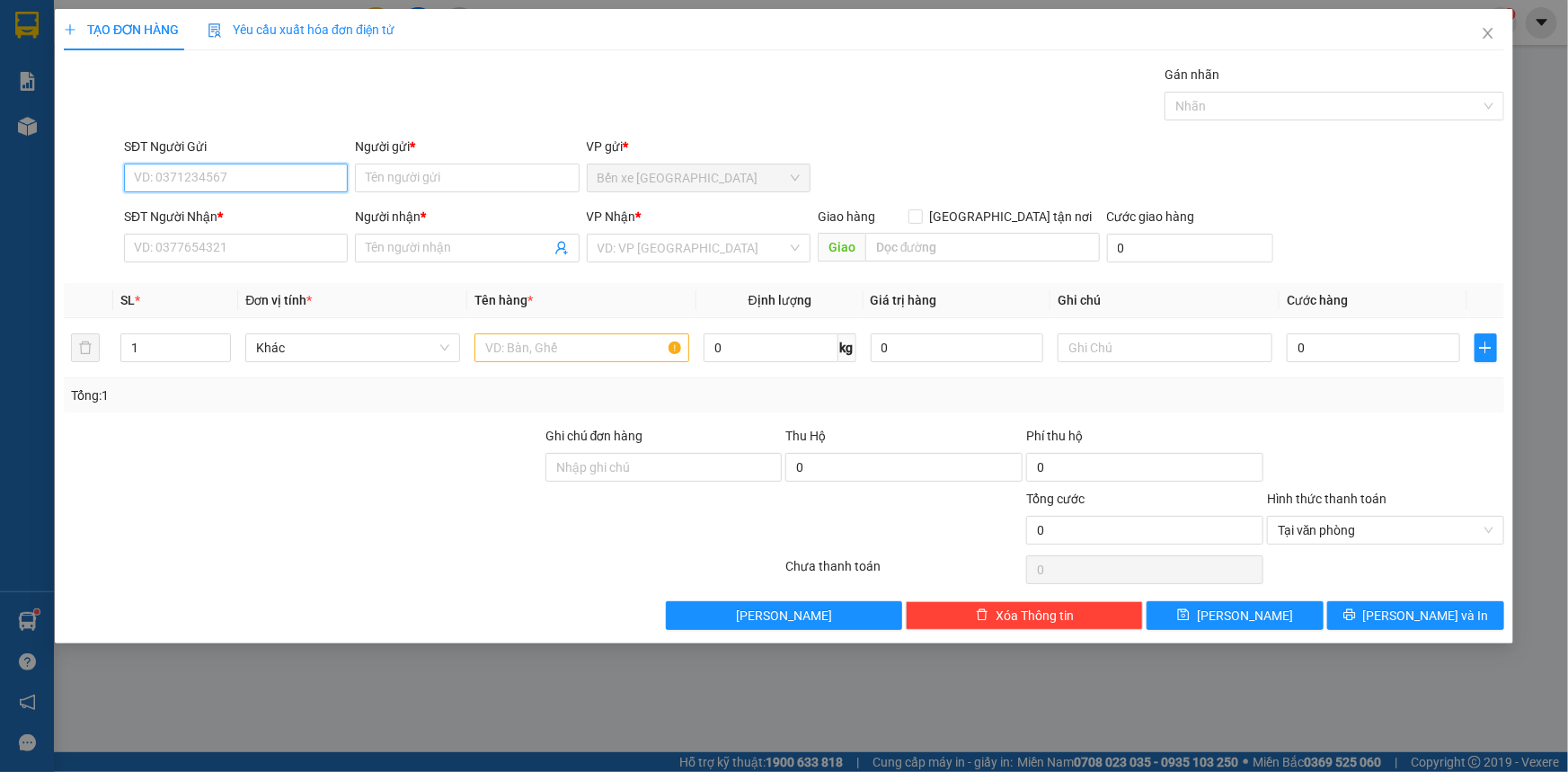 click on "SĐT Người Gửi" at bounding box center [235, 178] 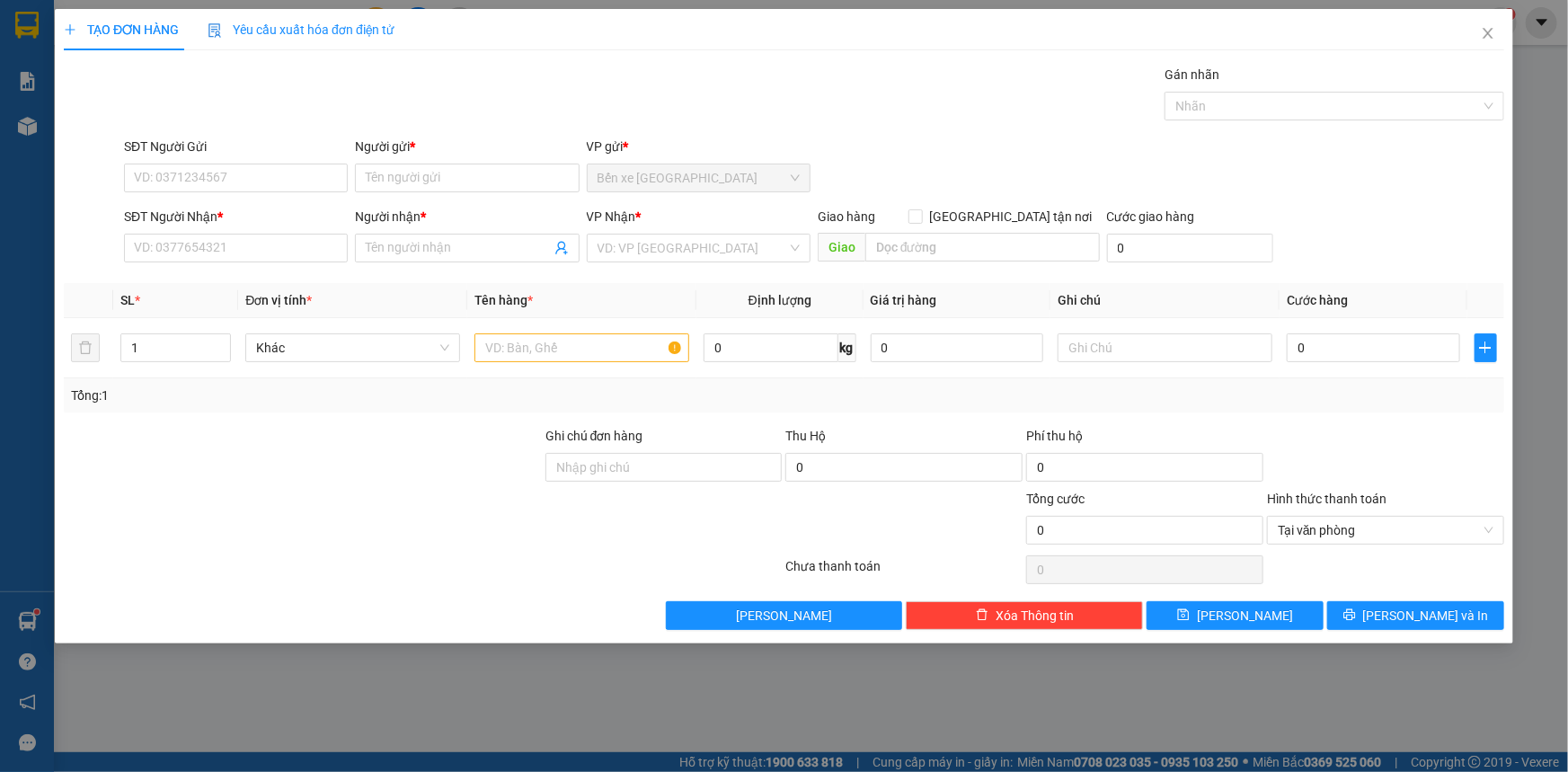 click on "TẠO ĐƠN HÀNG Yêu cầu xuất hóa đơn điện tử Transit Pickup Surcharge Ids Transit Deliver Surcharge Ids Transit Deliver Surcharge Transit Deliver Surcharge Gán nhãn   Nhãn SĐT Người Gửi VD: 0371234567 Người gửi  * Tên người gửi VP gửi  * Bến xe Tiền Giang SĐT Người Nhận  * VD: 0377654321 Người nhận  * Tên người nhận VP Nhận  * VD: VP Sài Gòn Giao hàng Giao tận nơi Giao Cước giao hàng 0 SL  * Đơn vị tính  * Tên hàng  * Định lượng Giá trị hàng Ghi chú Cước hàng                   1 Khác 0 kg 0 0 Tổng:  1 Ghi chú đơn hàng Thu Hộ 0 Phí thu hộ 0 Tổng cước 0 Hình thức thanh toán Tại văn phòng Số tiền thu trước Chưa thanh toán 0 Chọn HT Thanh Toán Lưu nháp Xóa Thông tin Lưu Lưu và In" at bounding box center (784, 386) 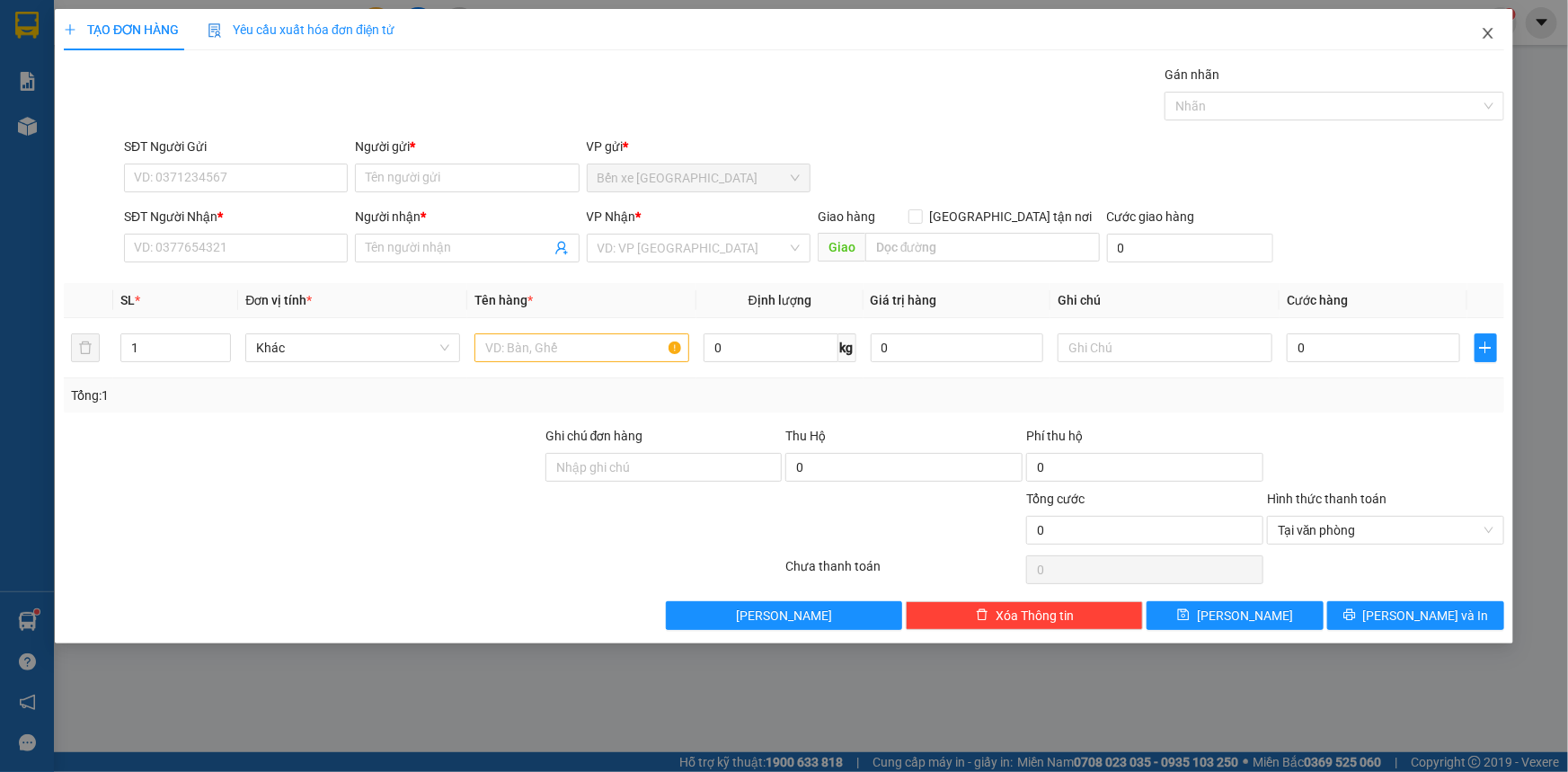 click 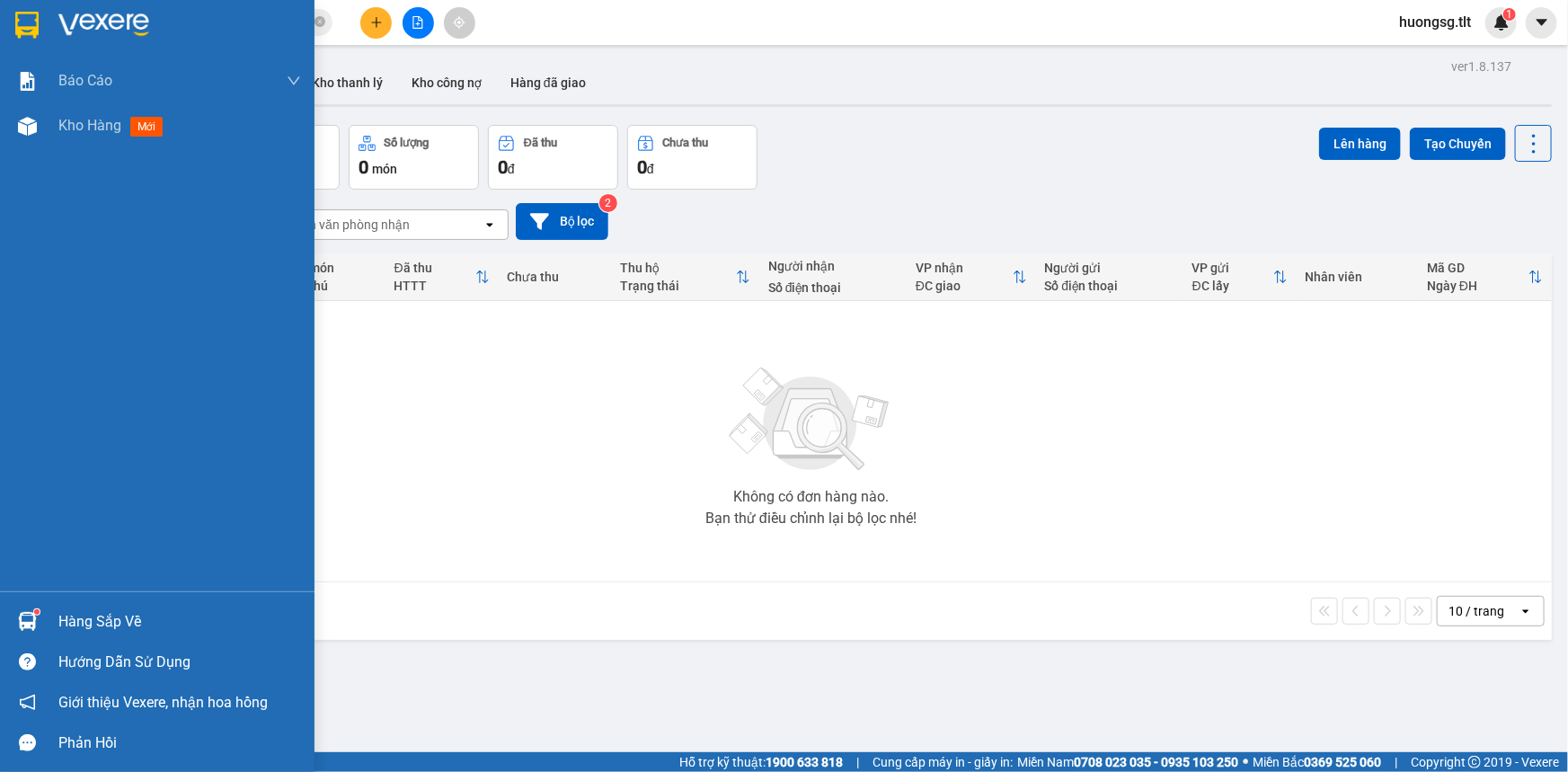 click on "Hàng sắp về" at bounding box center [180, 622] 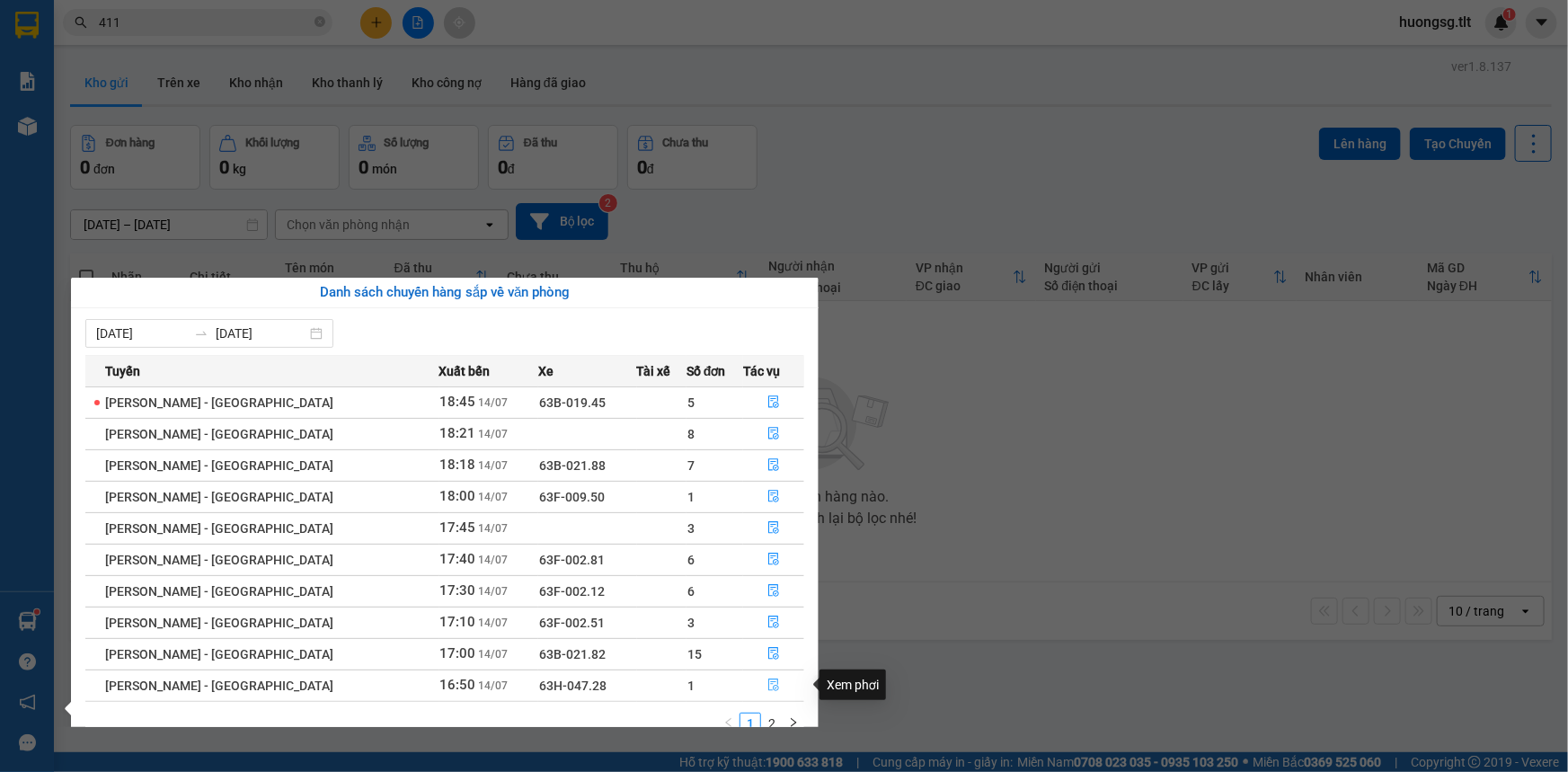 click 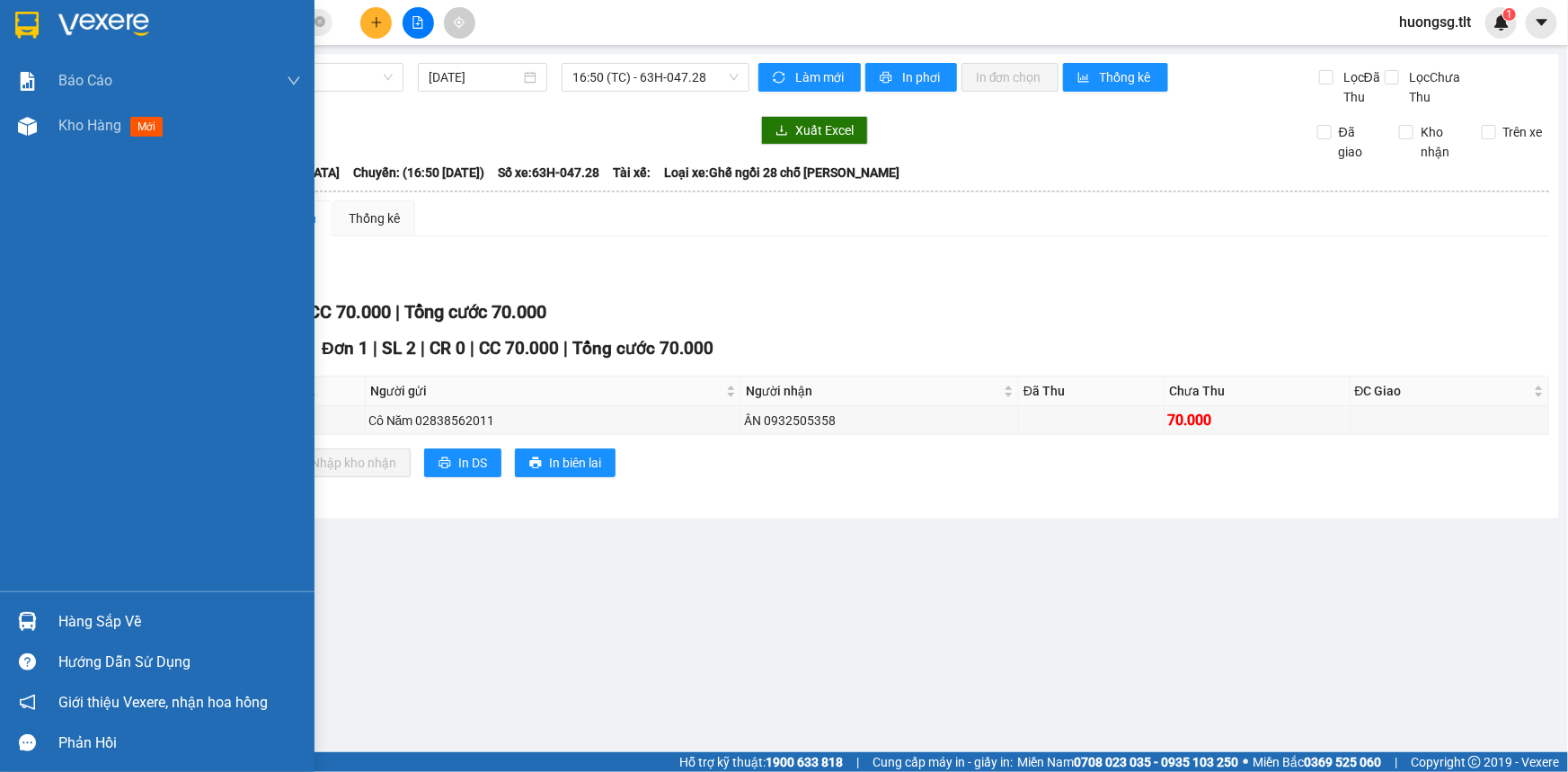 click at bounding box center (27, 621) 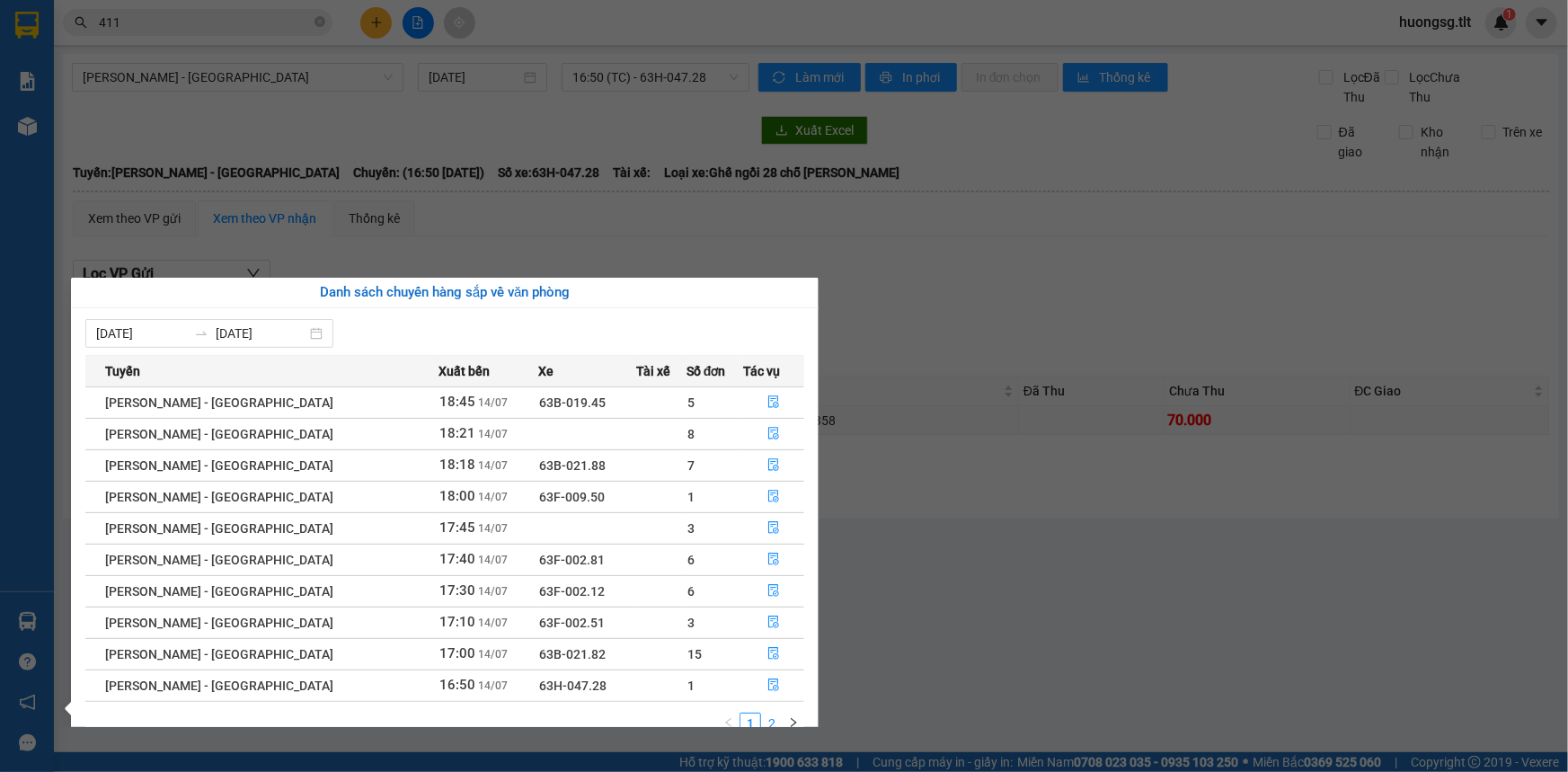 click on "2" at bounding box center (772, 723) 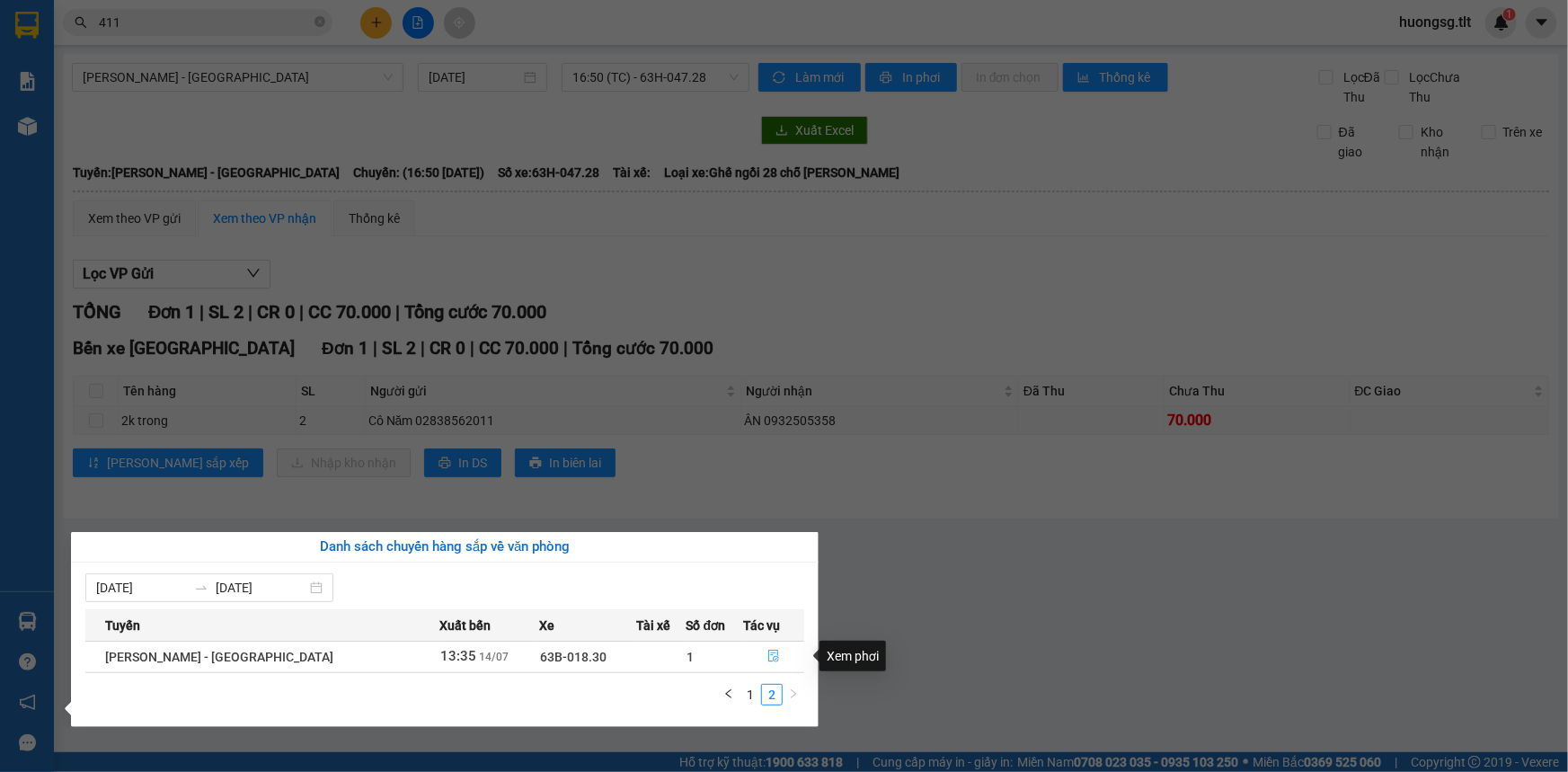 click 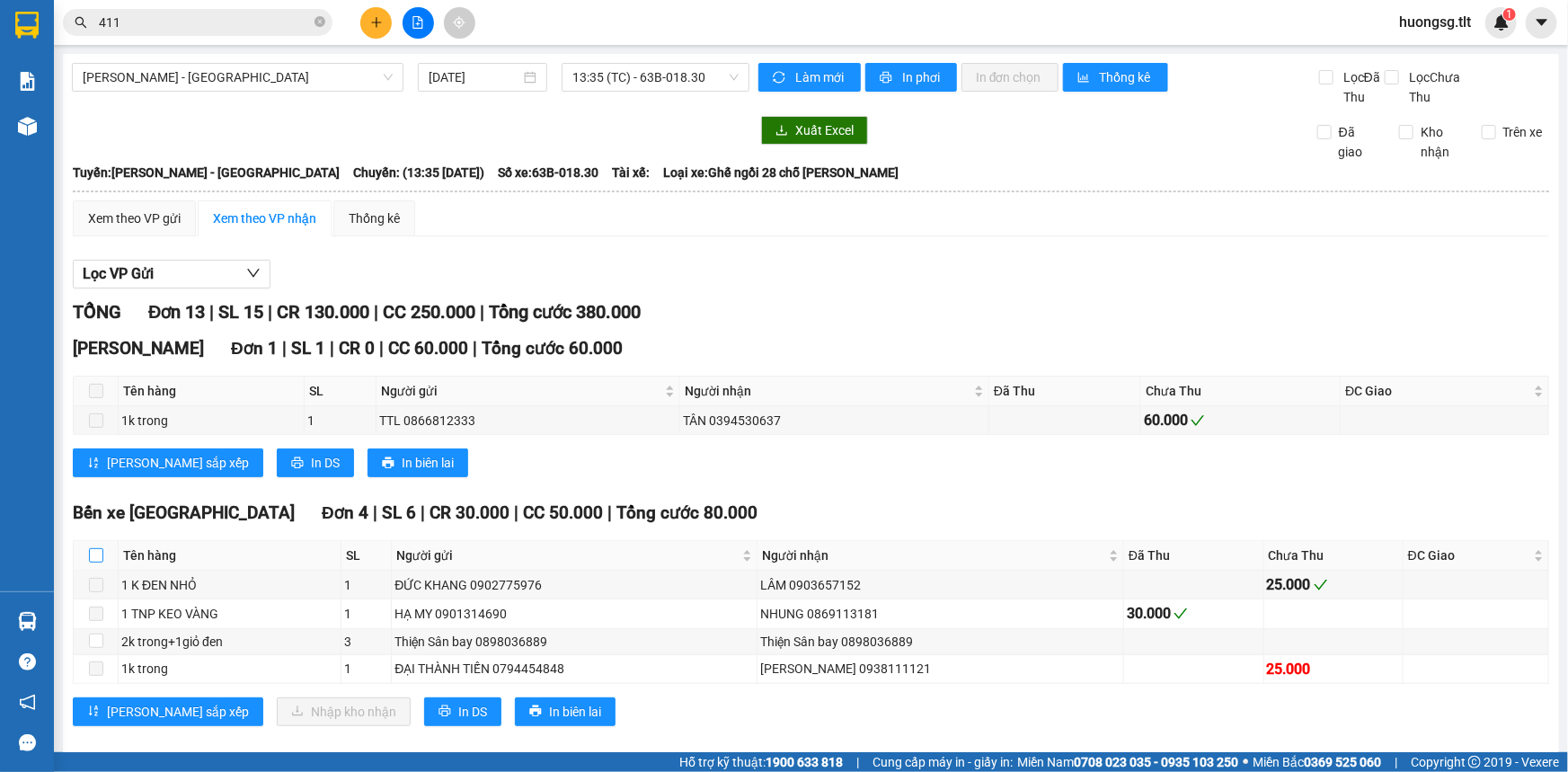 click at bounding box center (96, 555) 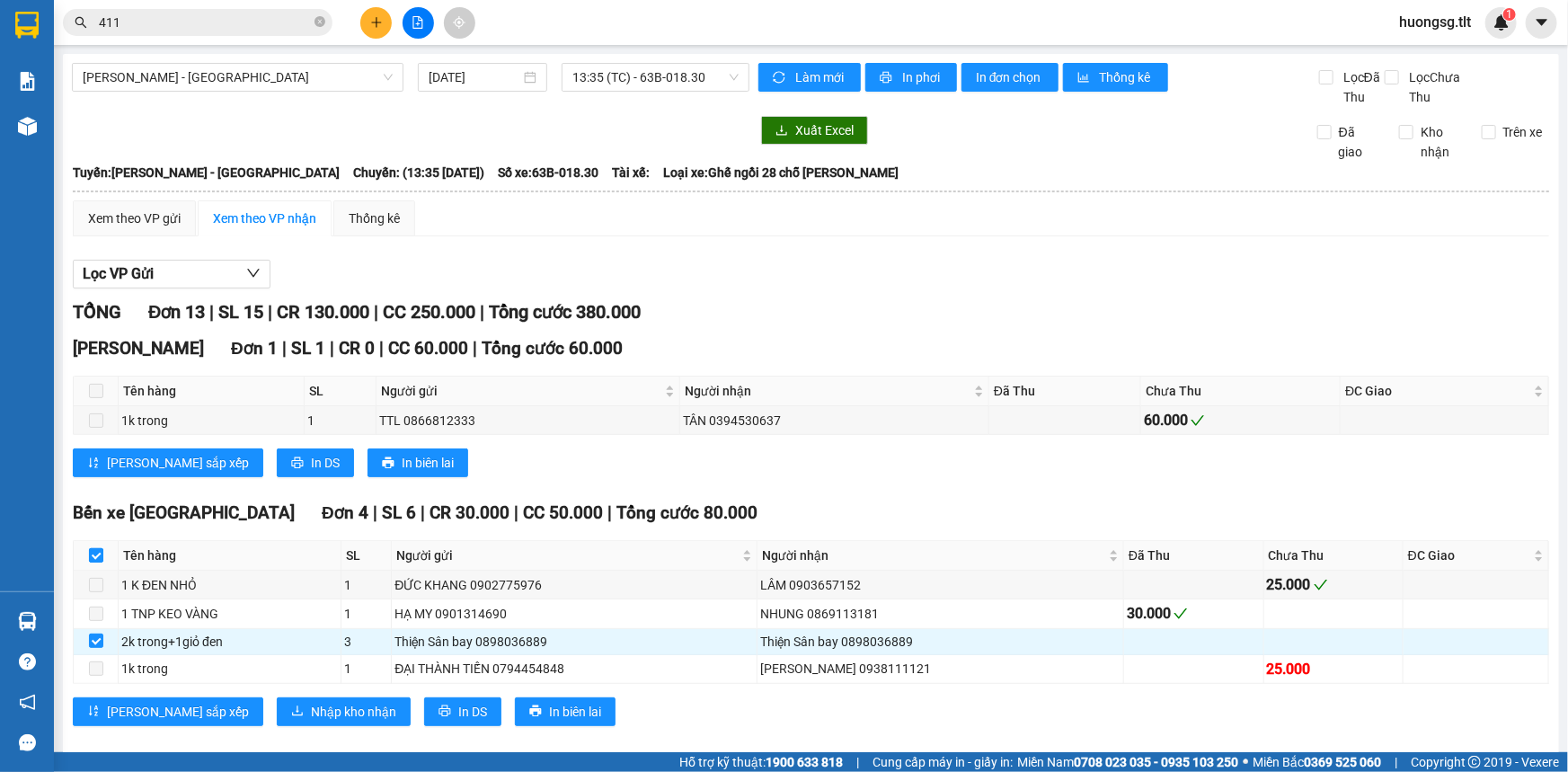 checkbox on "true" 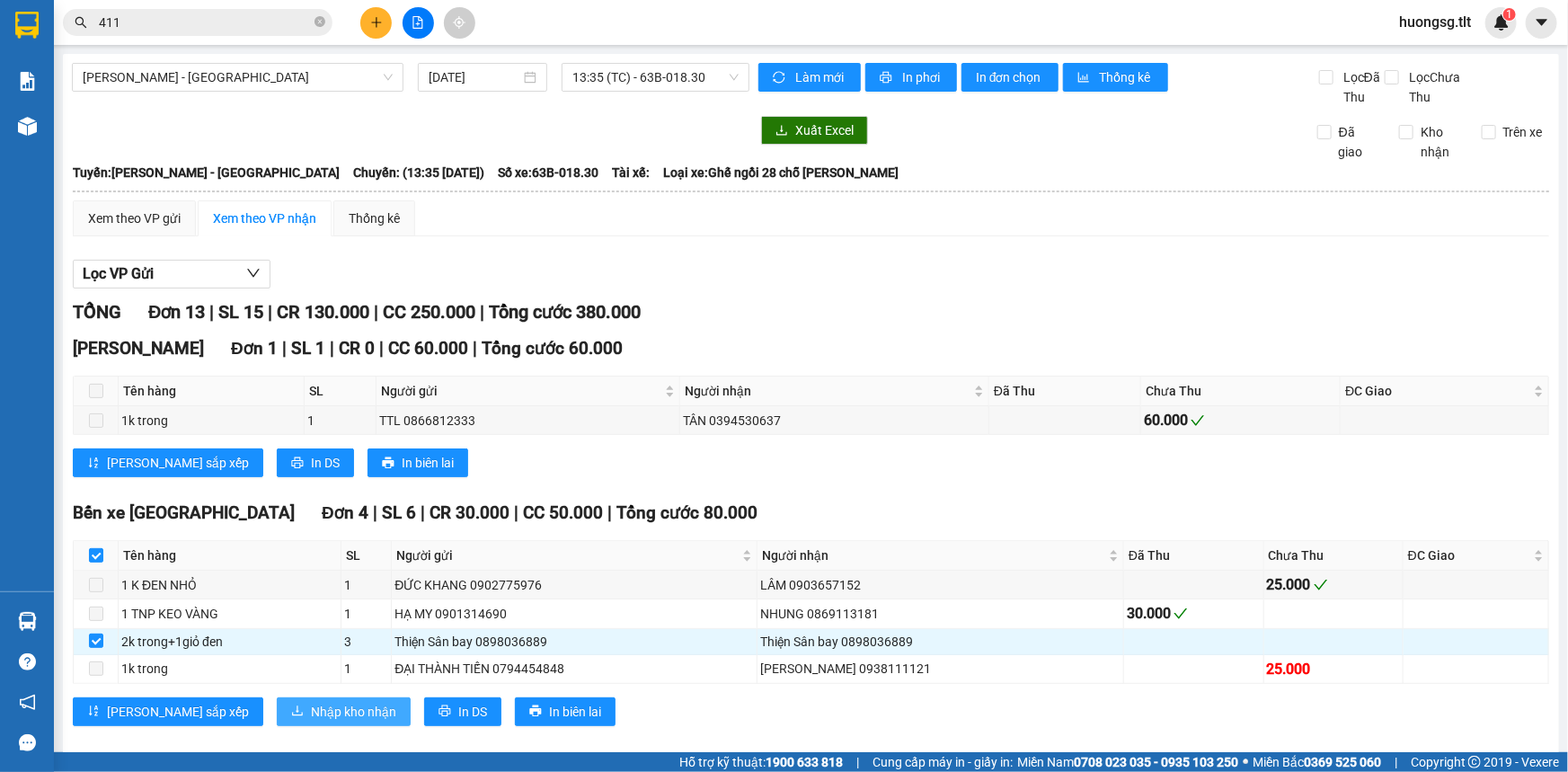 click on "Nhập kho nhận" at bounding box center (353, 712) 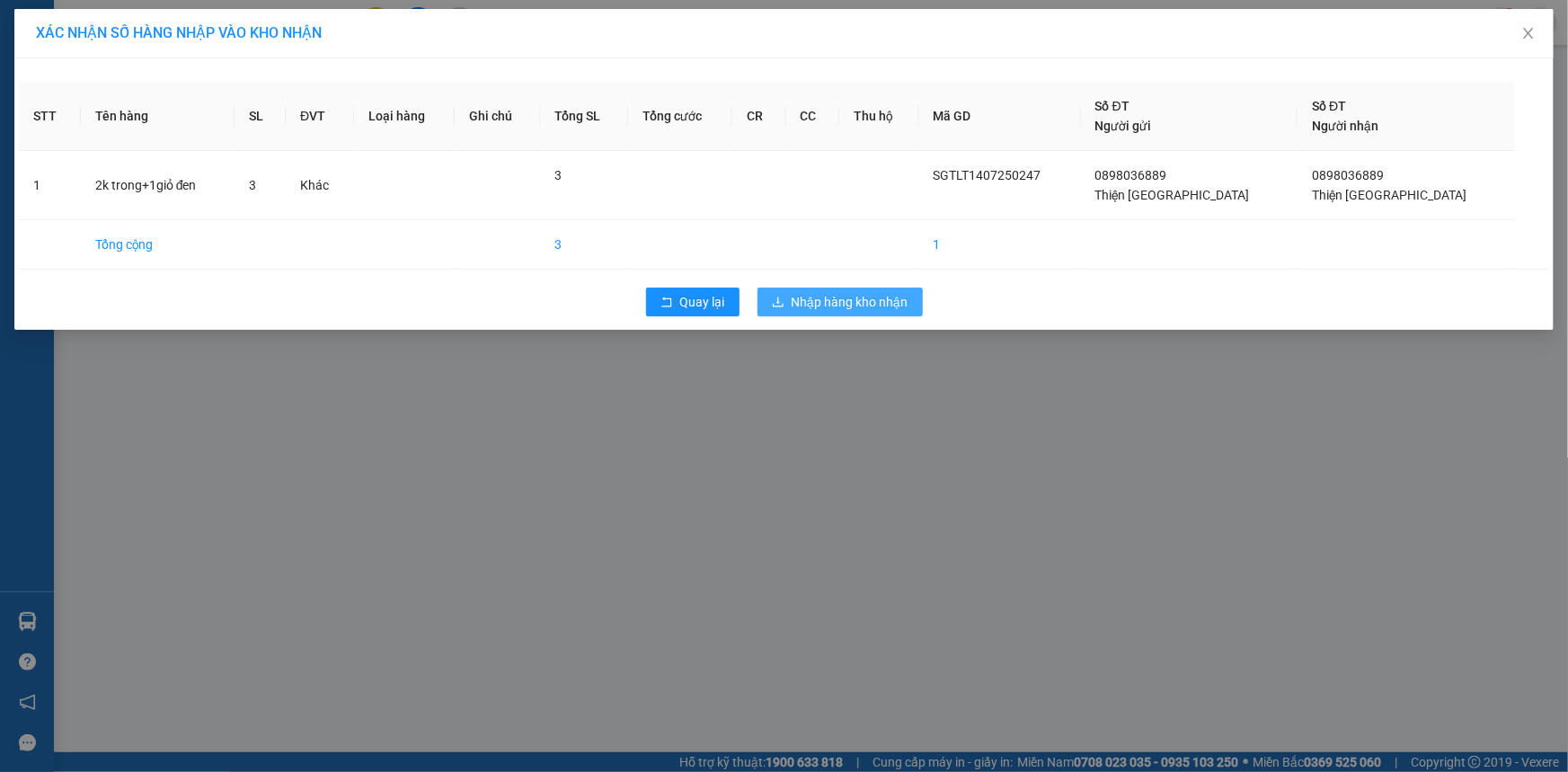 click on "Nhập hàng kho nhận" at bounding box center (850, 302) 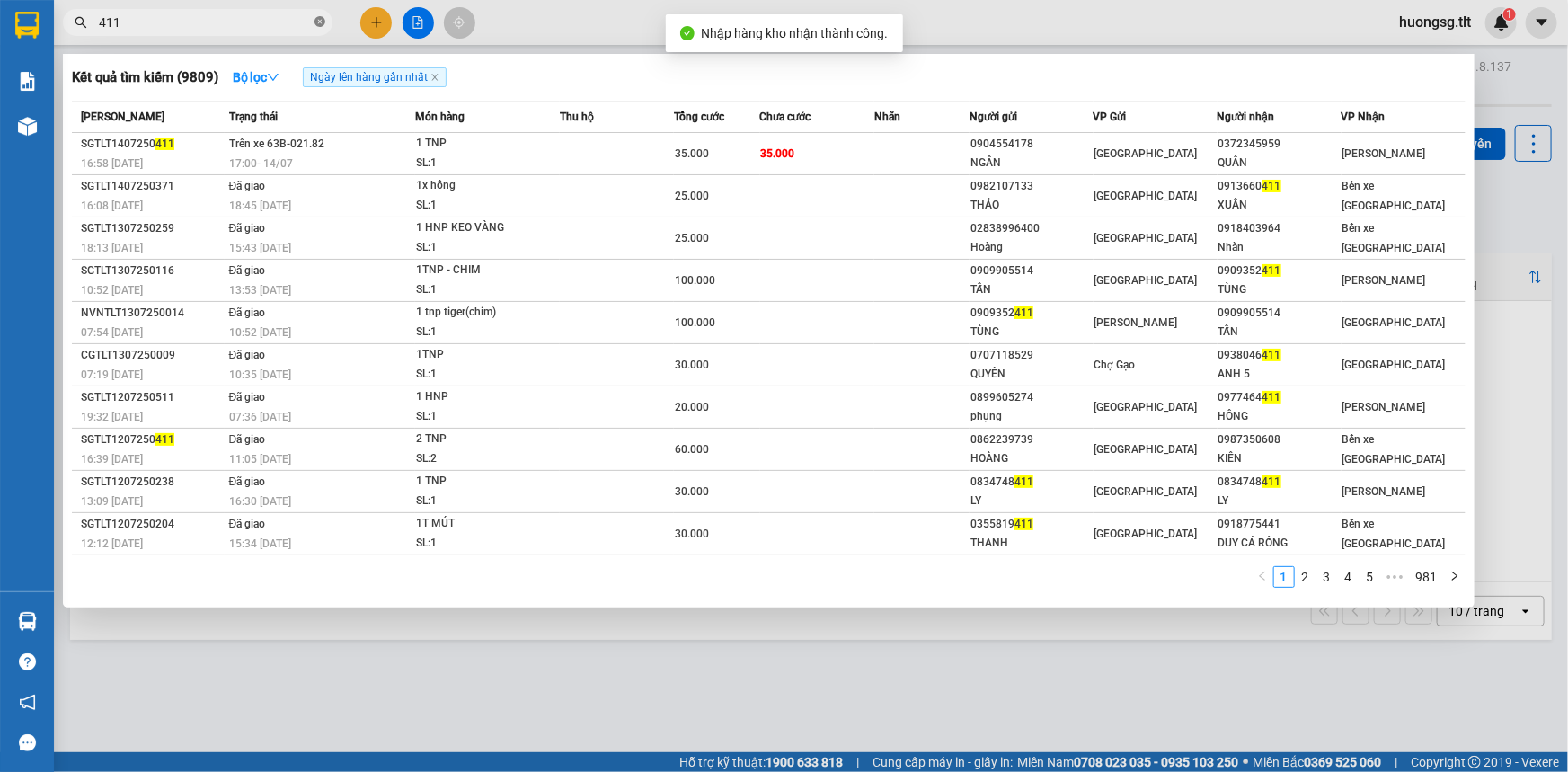 click 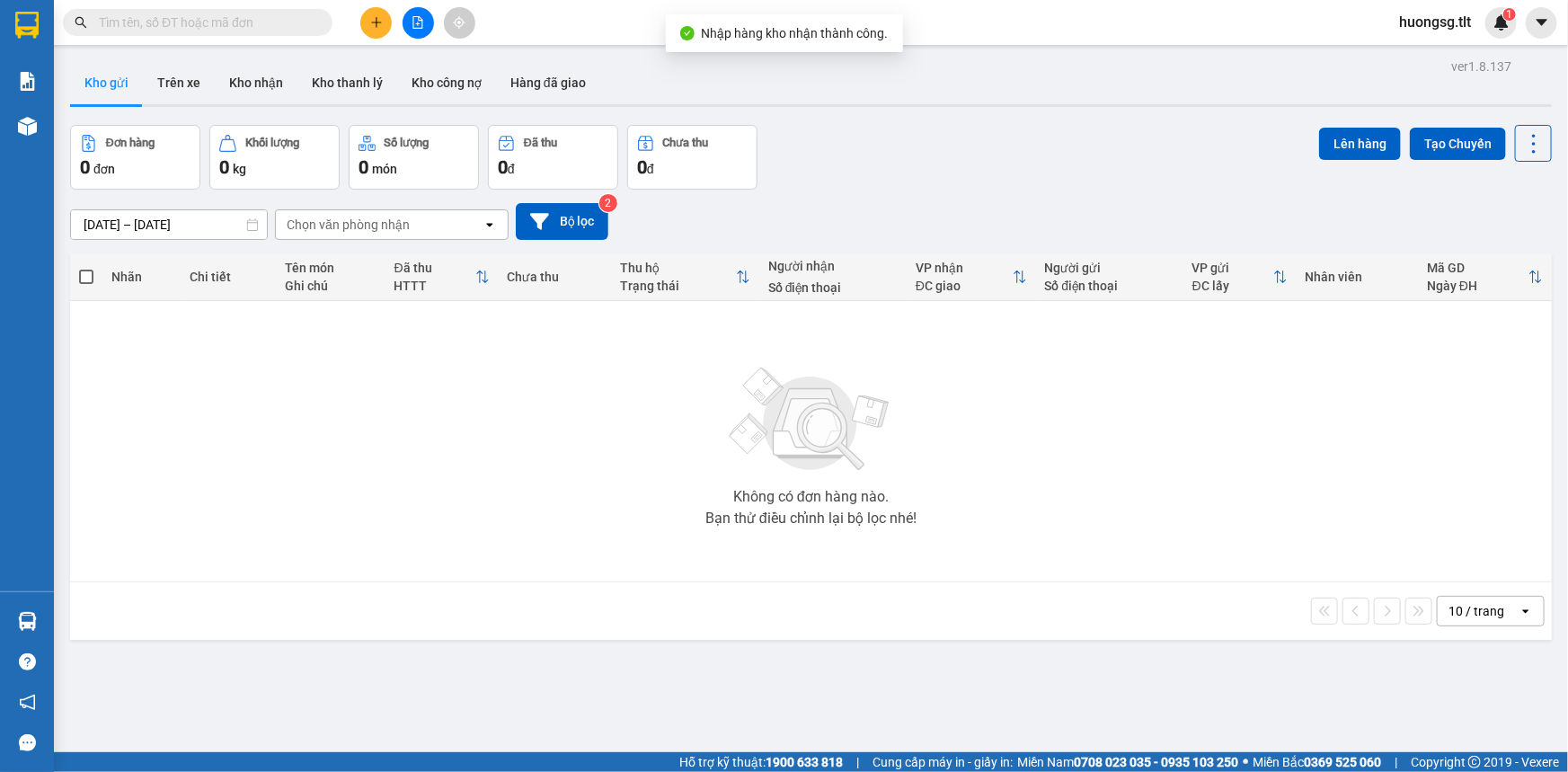 click at bounding box center [205, 22] 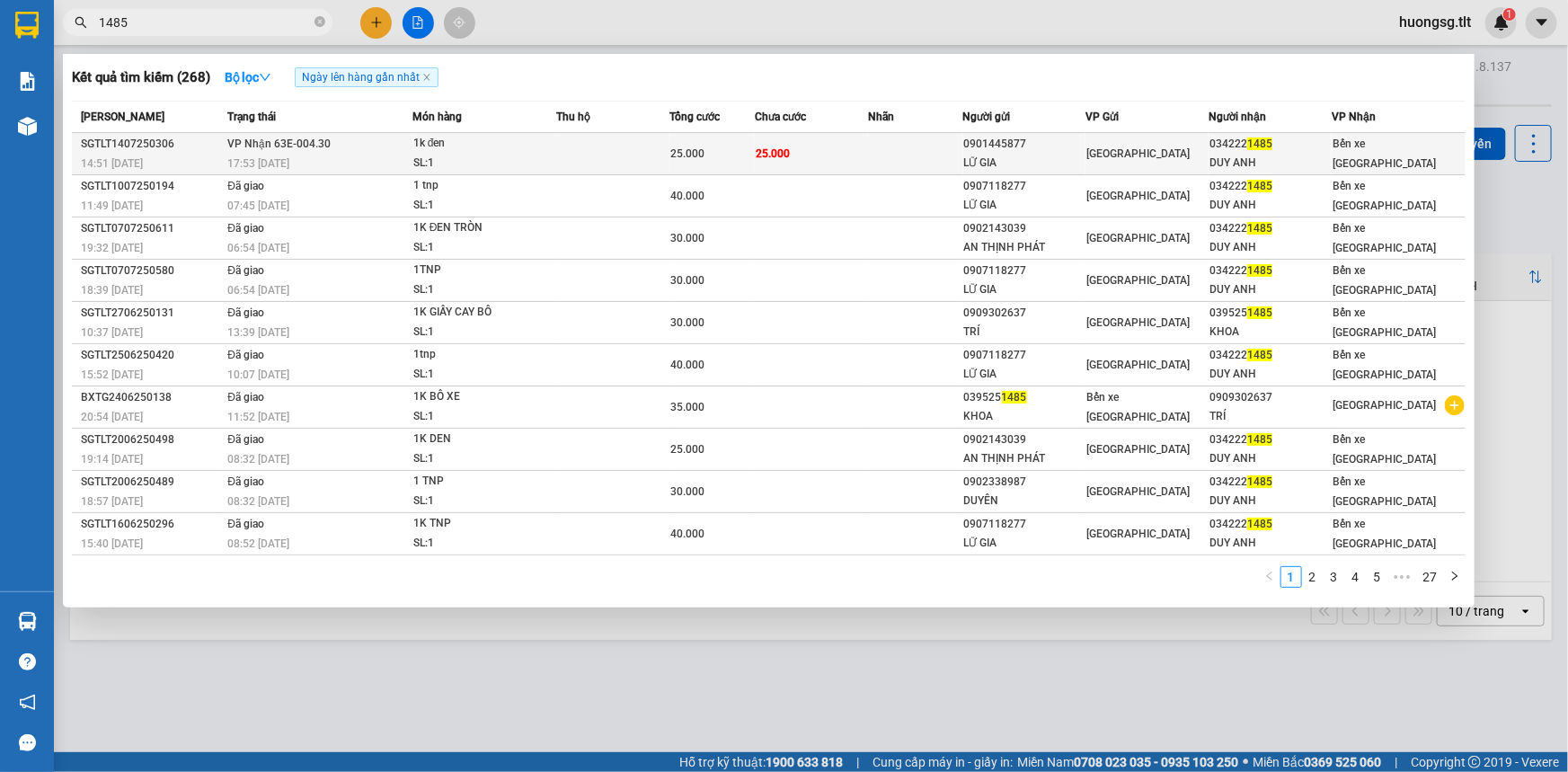 type on "1485" 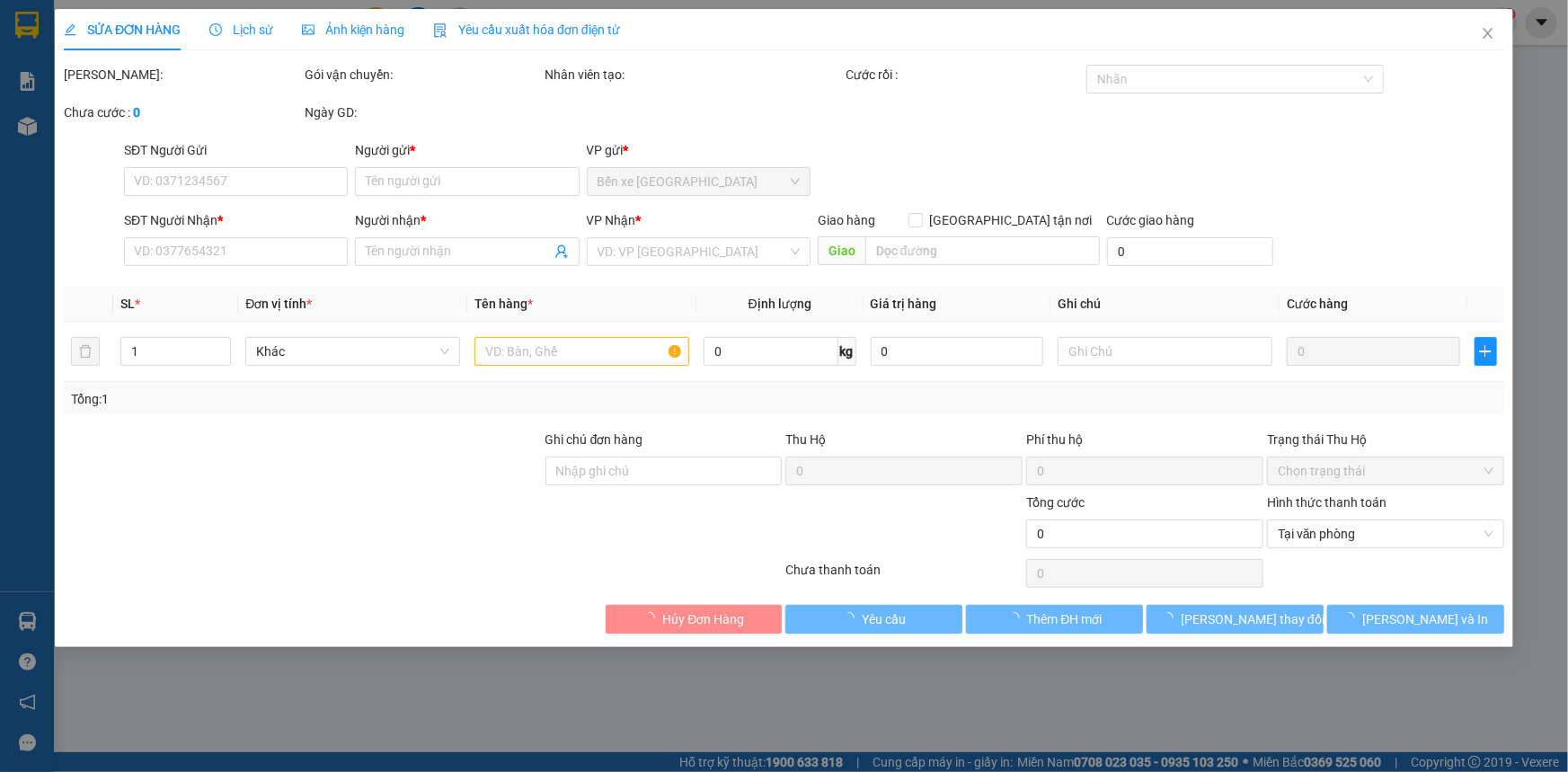 type on "0901445877" 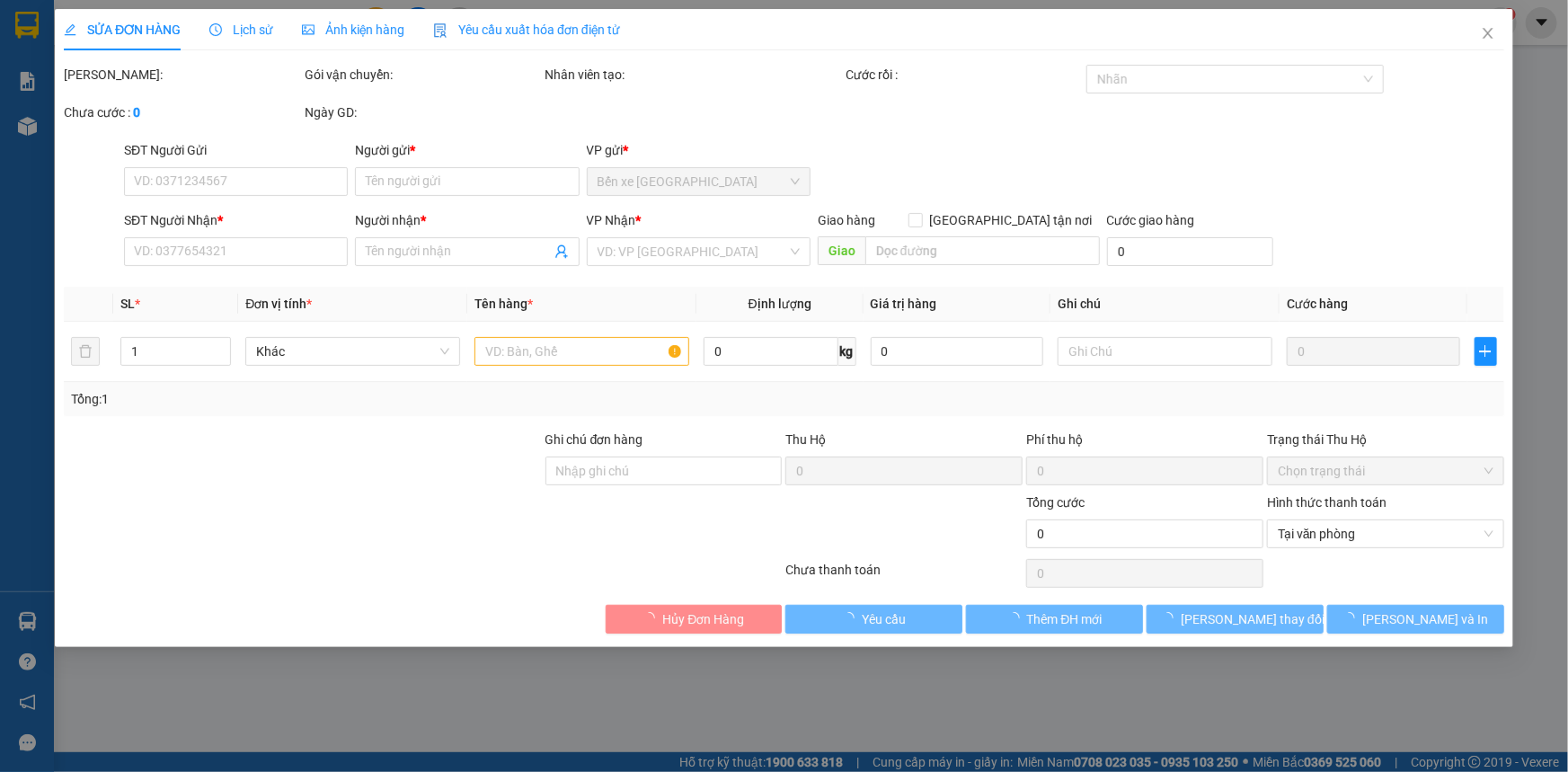 type on "LỮ GIA" 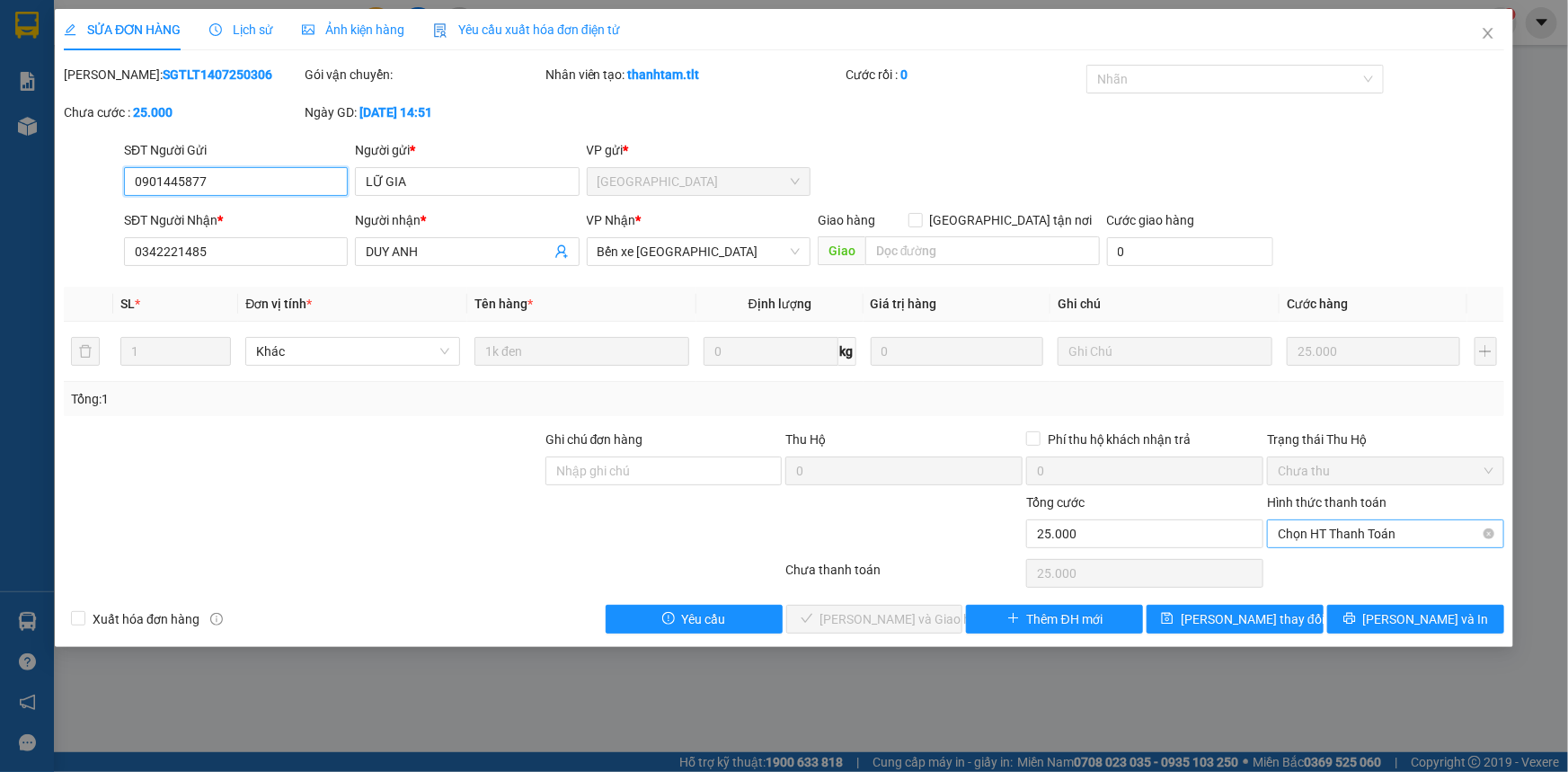 click on "Chọn HT Thanh Toán" at bounding box center (1386, 534) 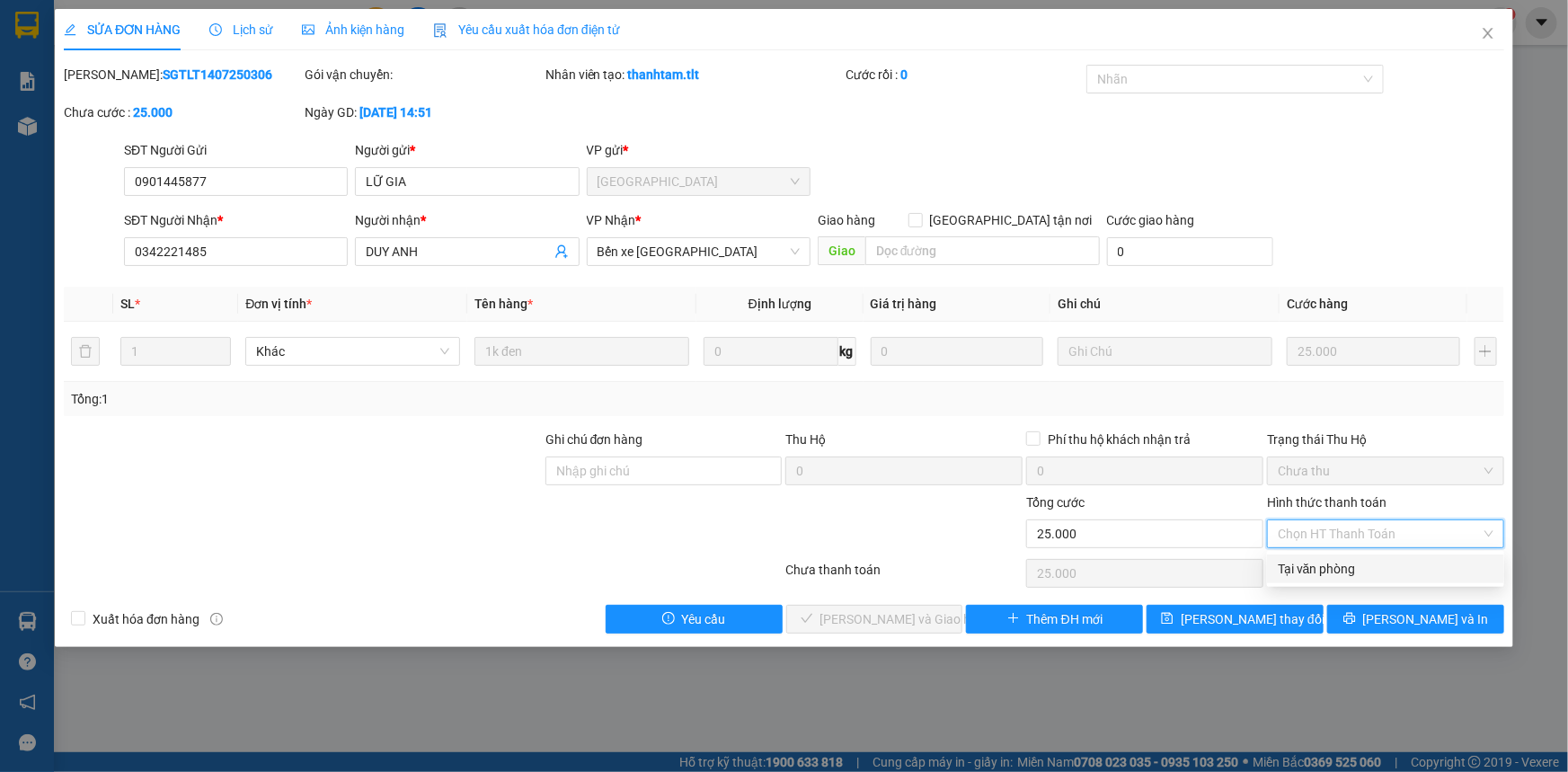 click on "Tại văn phòng" at bounding box center (1386, 569) 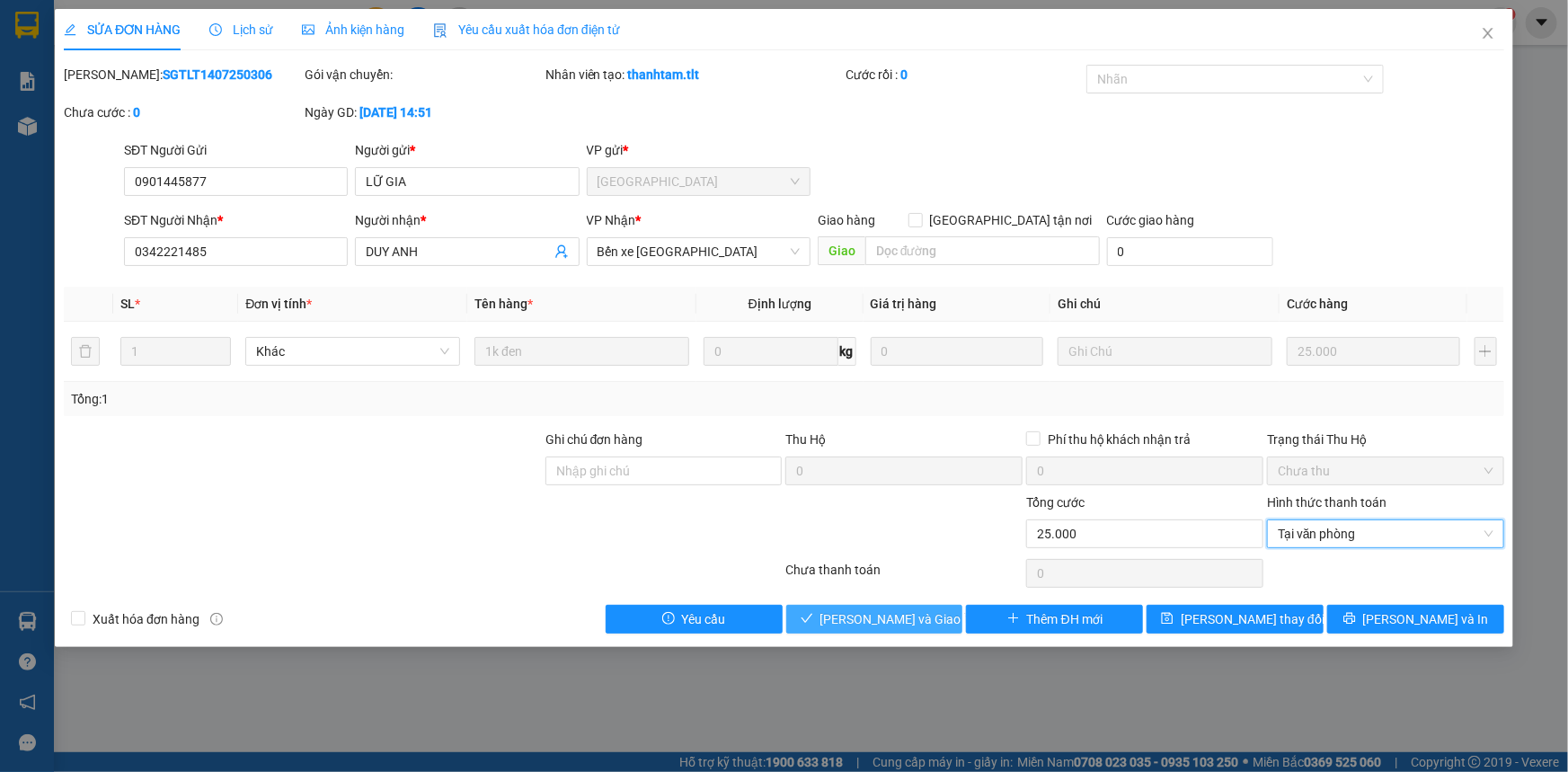 click on "Lưu và Giao hàng" at bounding box center [907, 619] 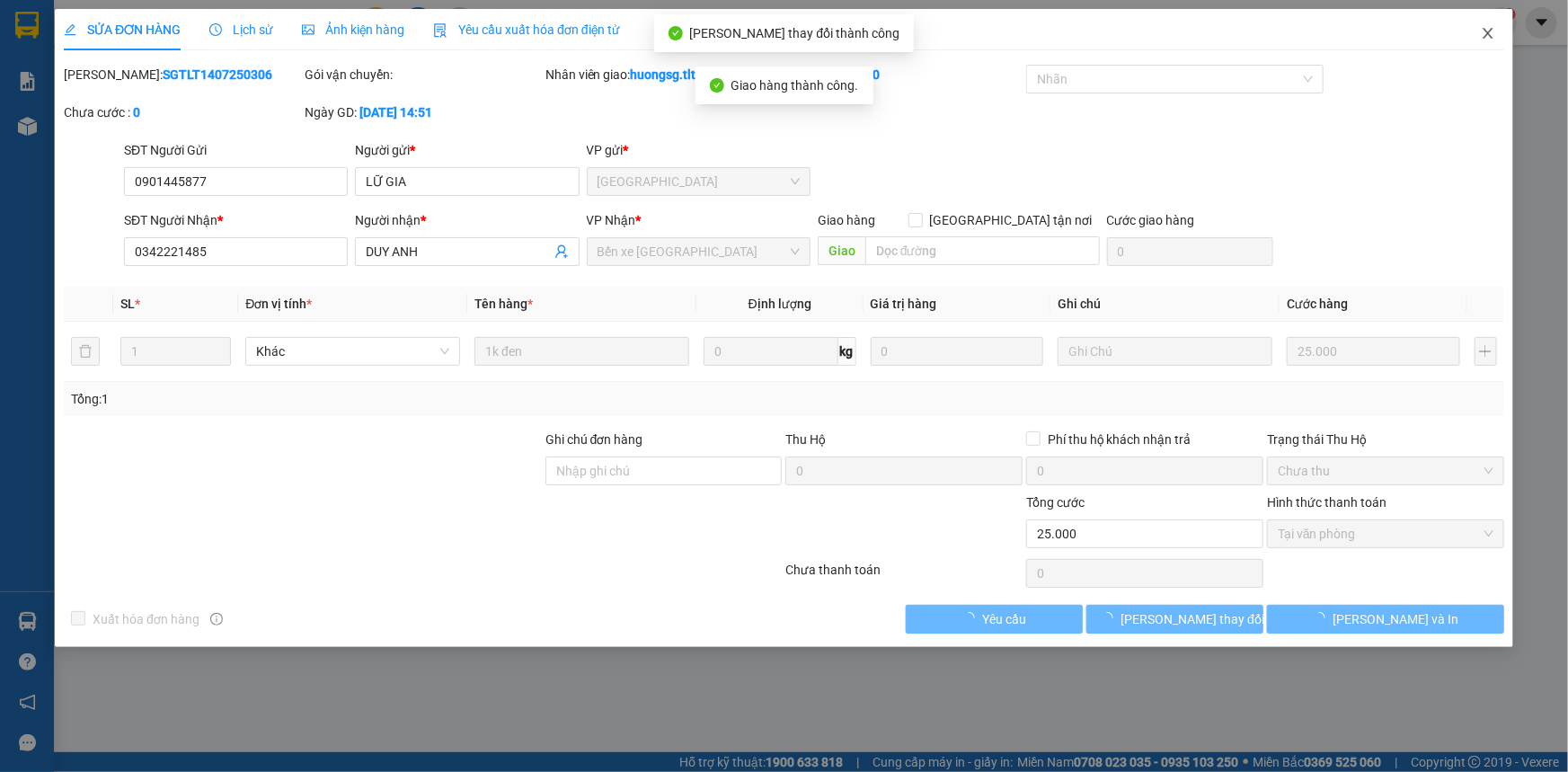 click at bounding box center (1488, 34) 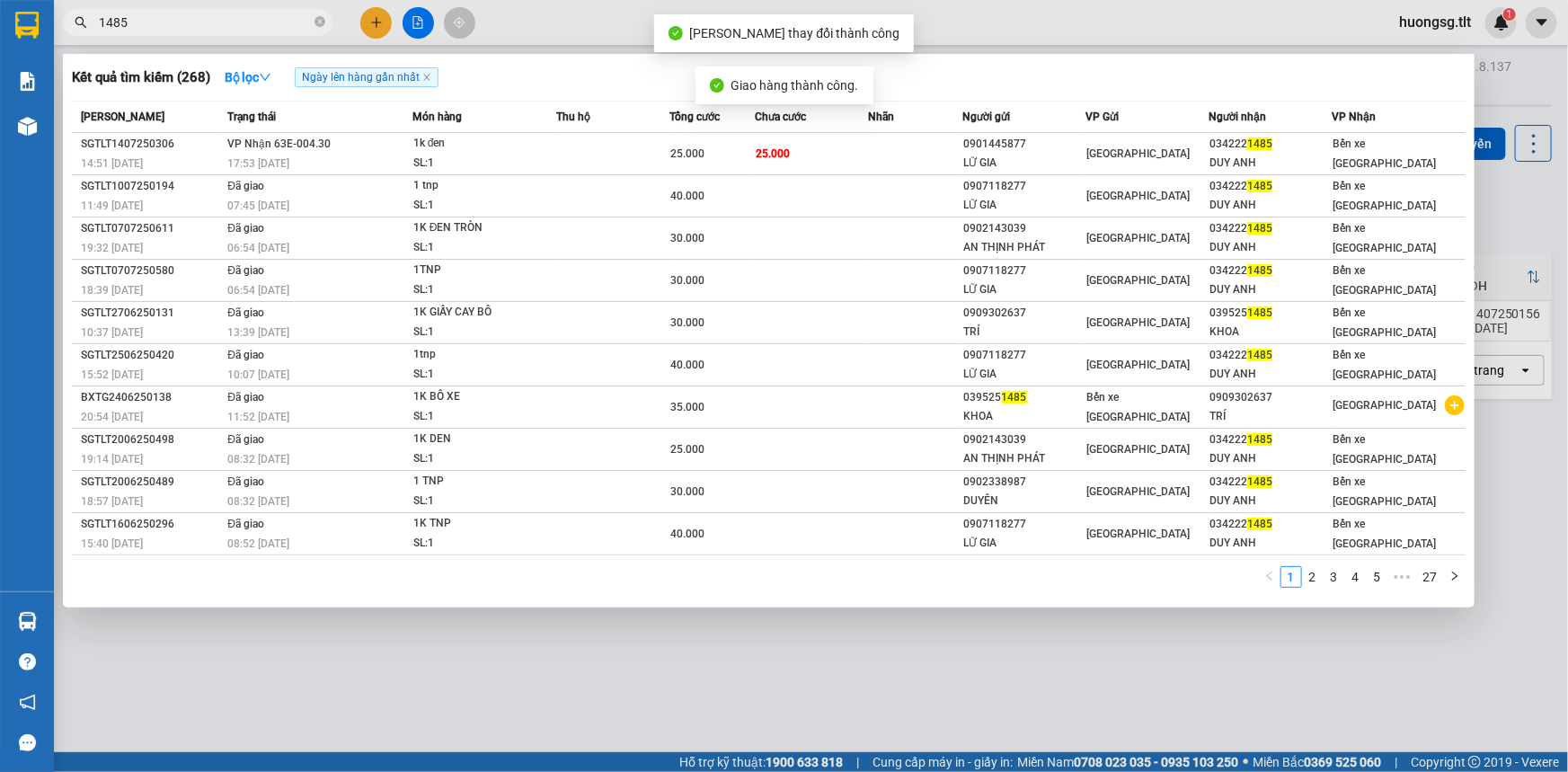 click on "1485" at bounding box center (205, 22) 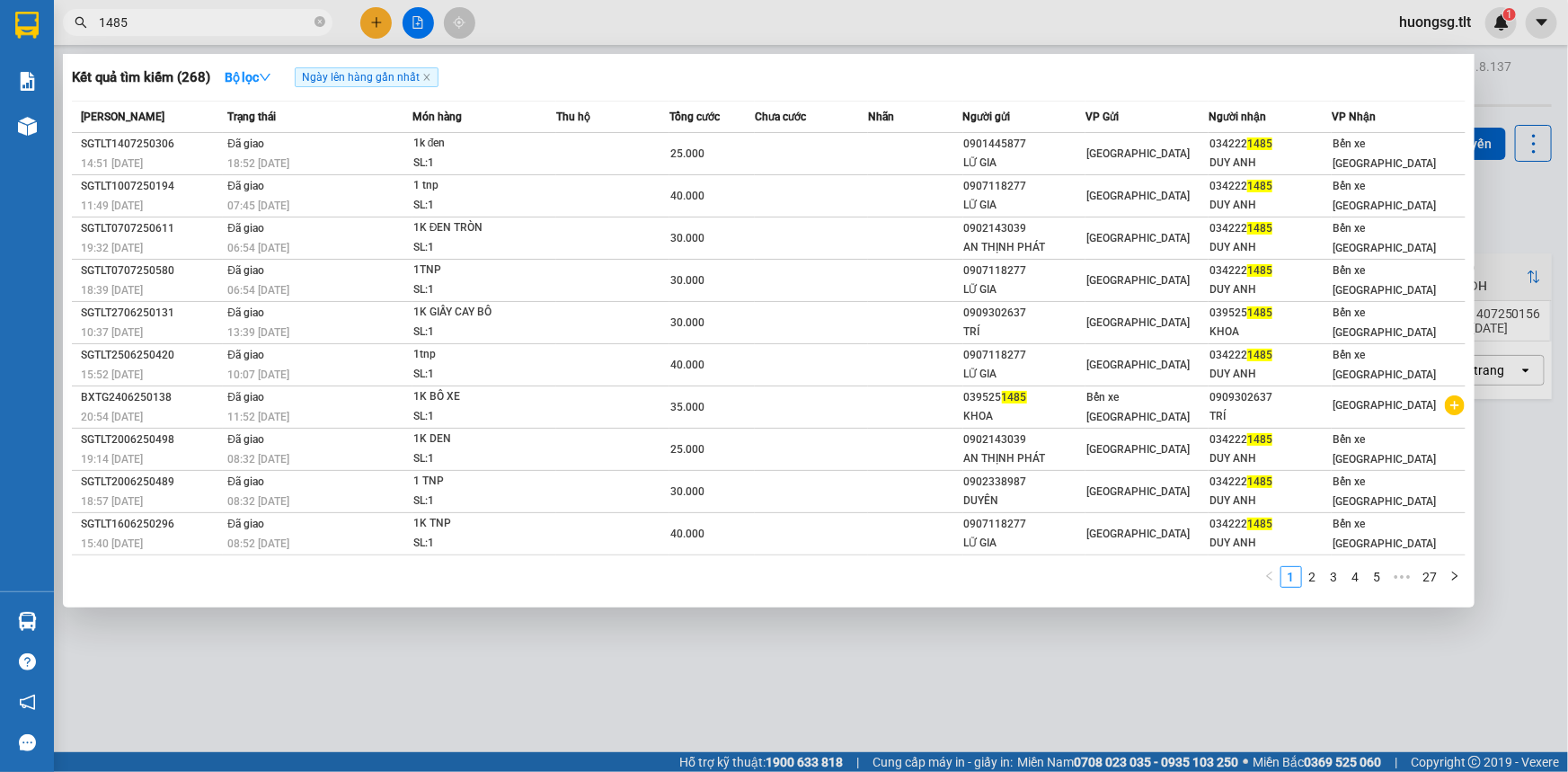 drag, startPoint x: 316, startPoint y: 13, endPoint x: 287, endPoint y: 22, distance: 30.36445 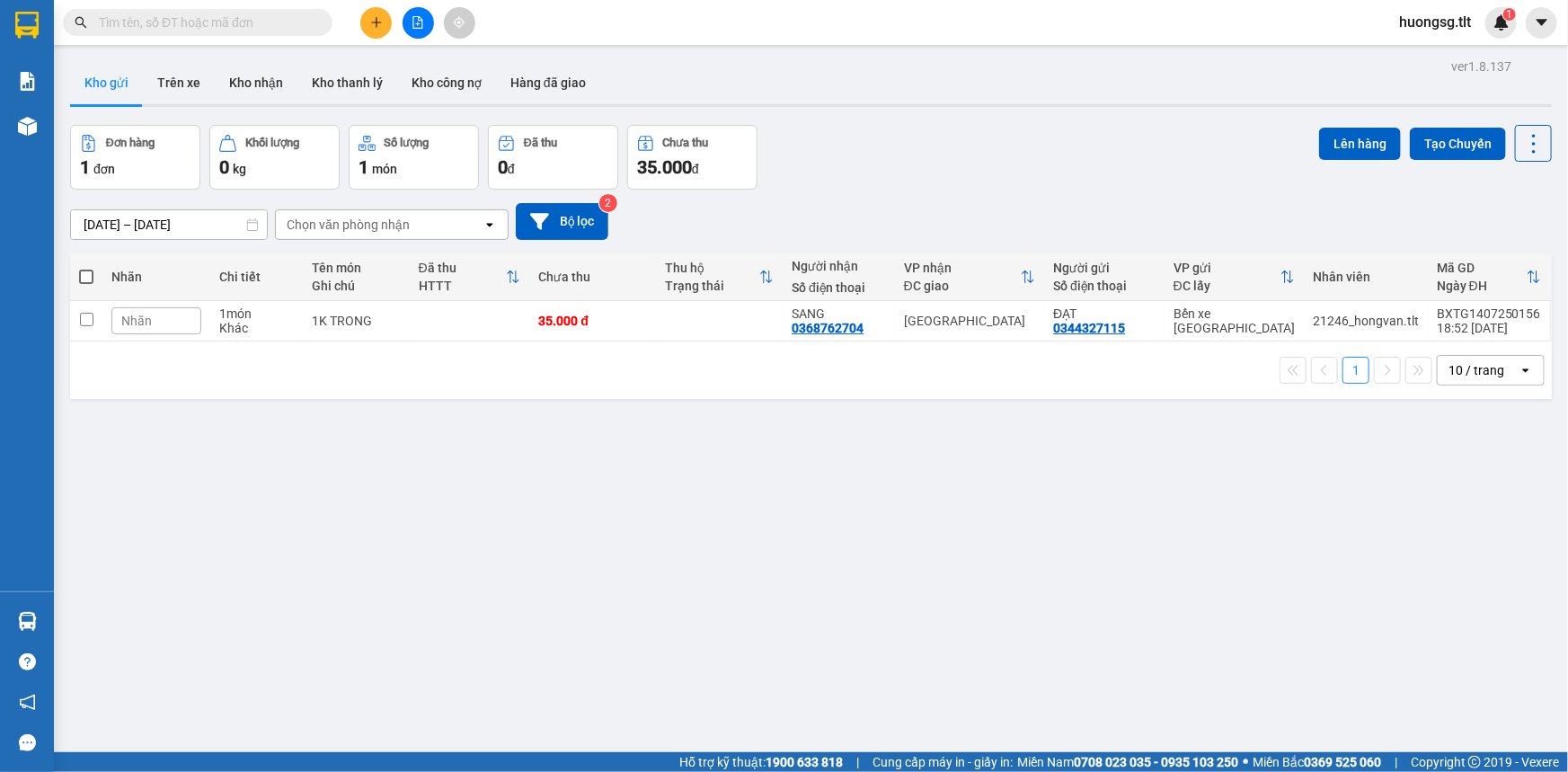 click at bounding box center (205, 22) 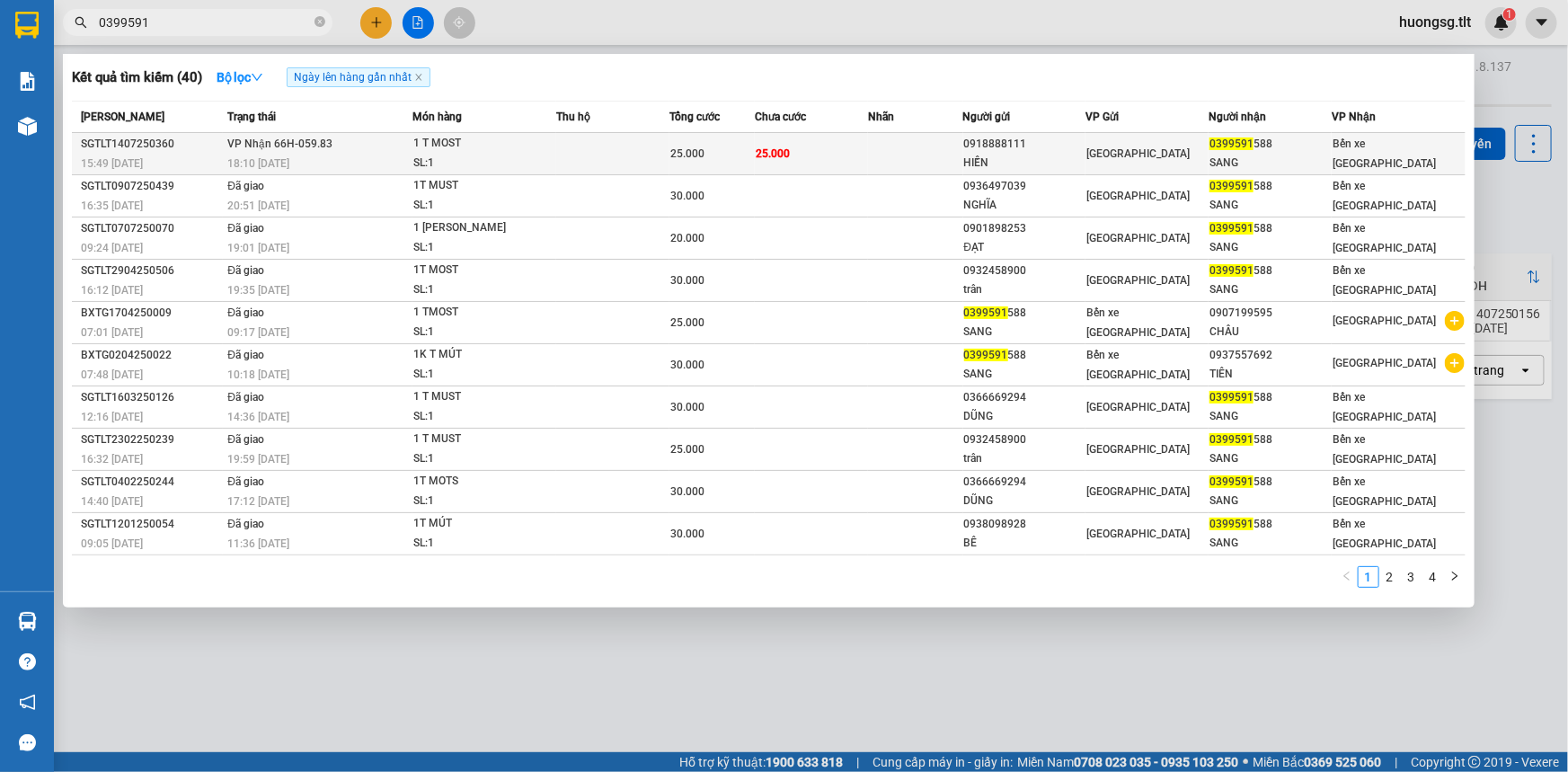 type on "0399591" 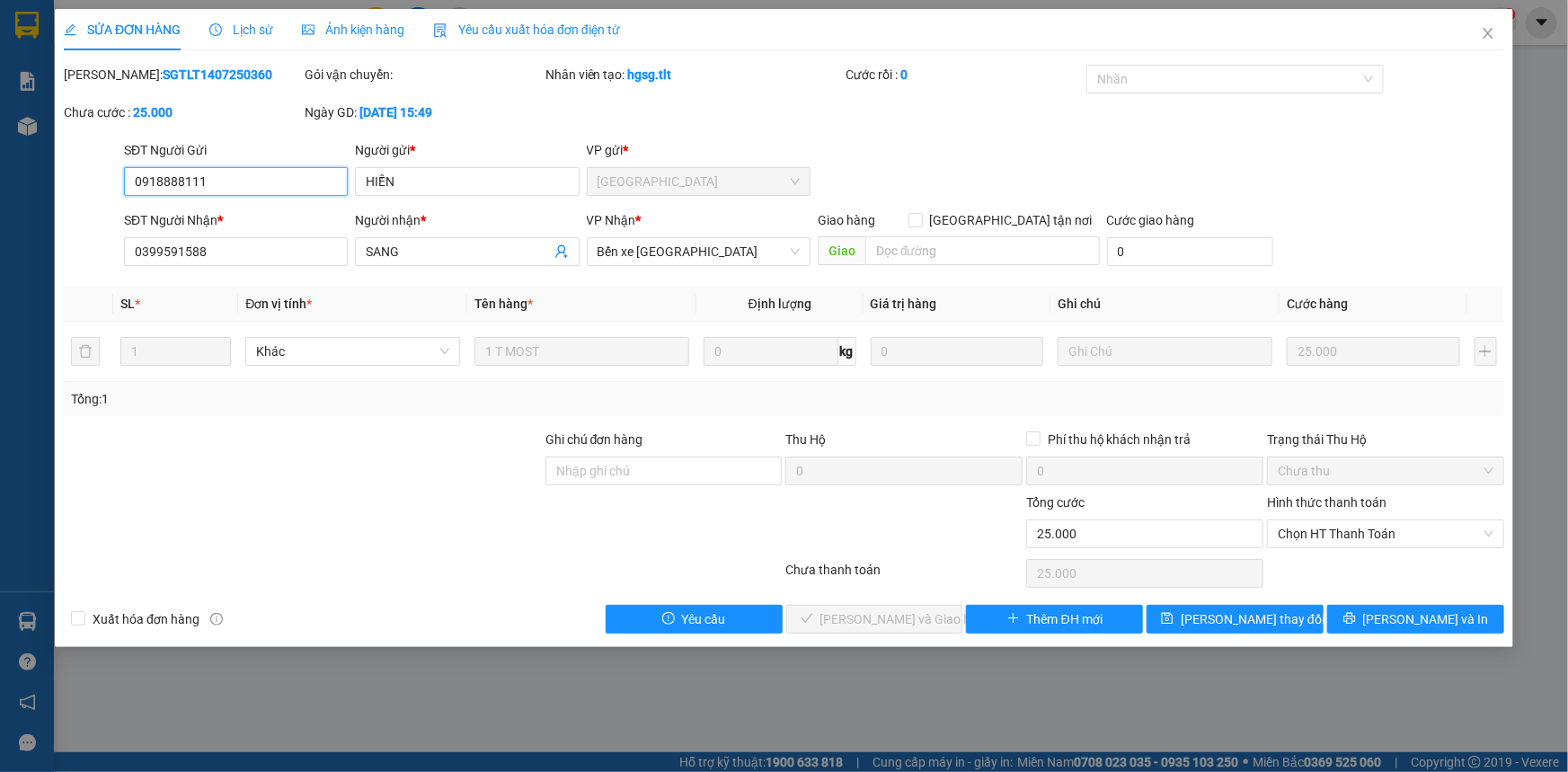 drag, startPoint x: 1307, startPoint y: 529, endPoint x: 1307, endPoint y: 557, distance: 28 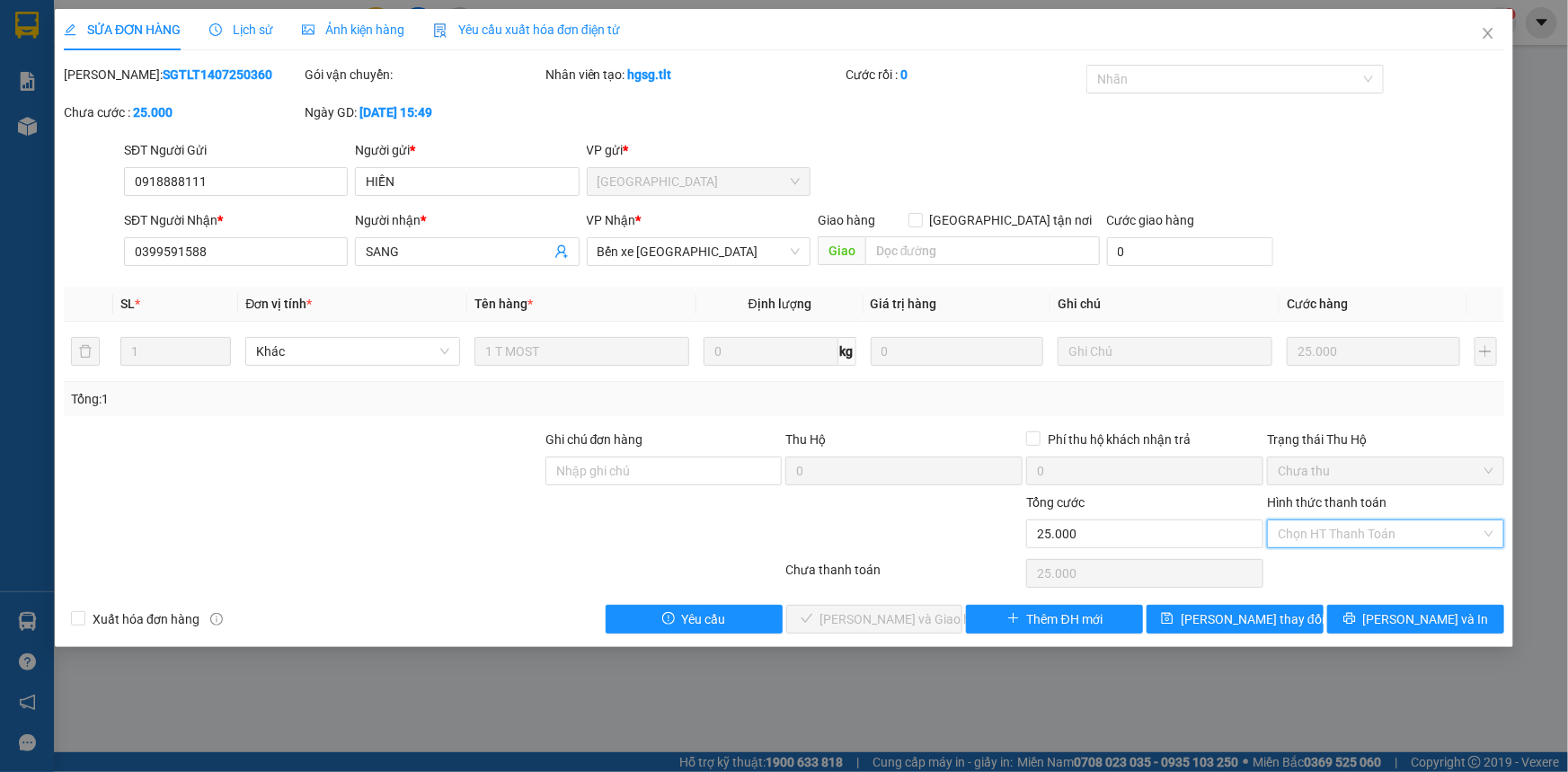 click on "Tại văn phòng" at bounding box center (1386, 569) 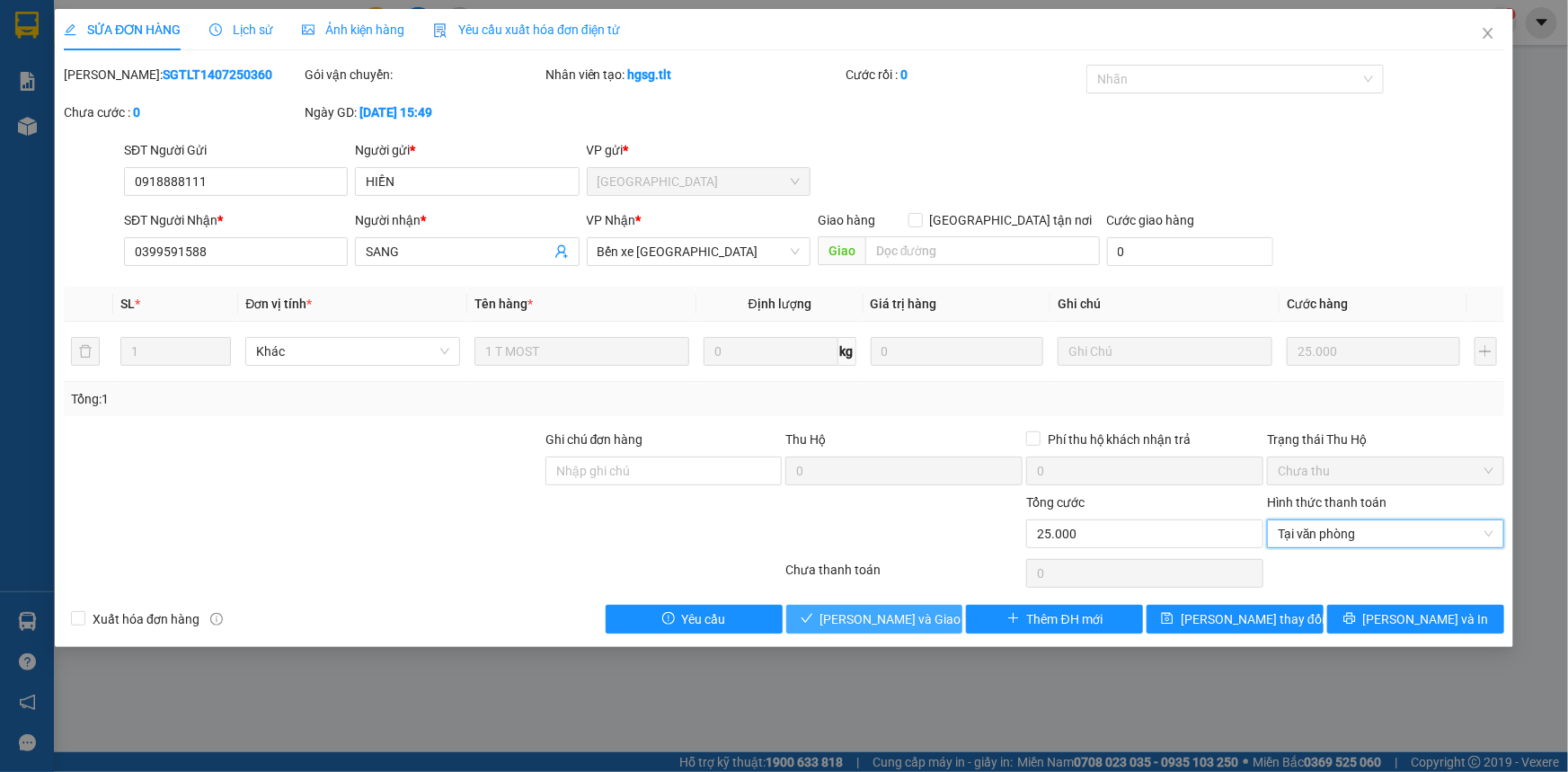 click on "Lưu và Giao hàng" at bounding box center [907, 619] 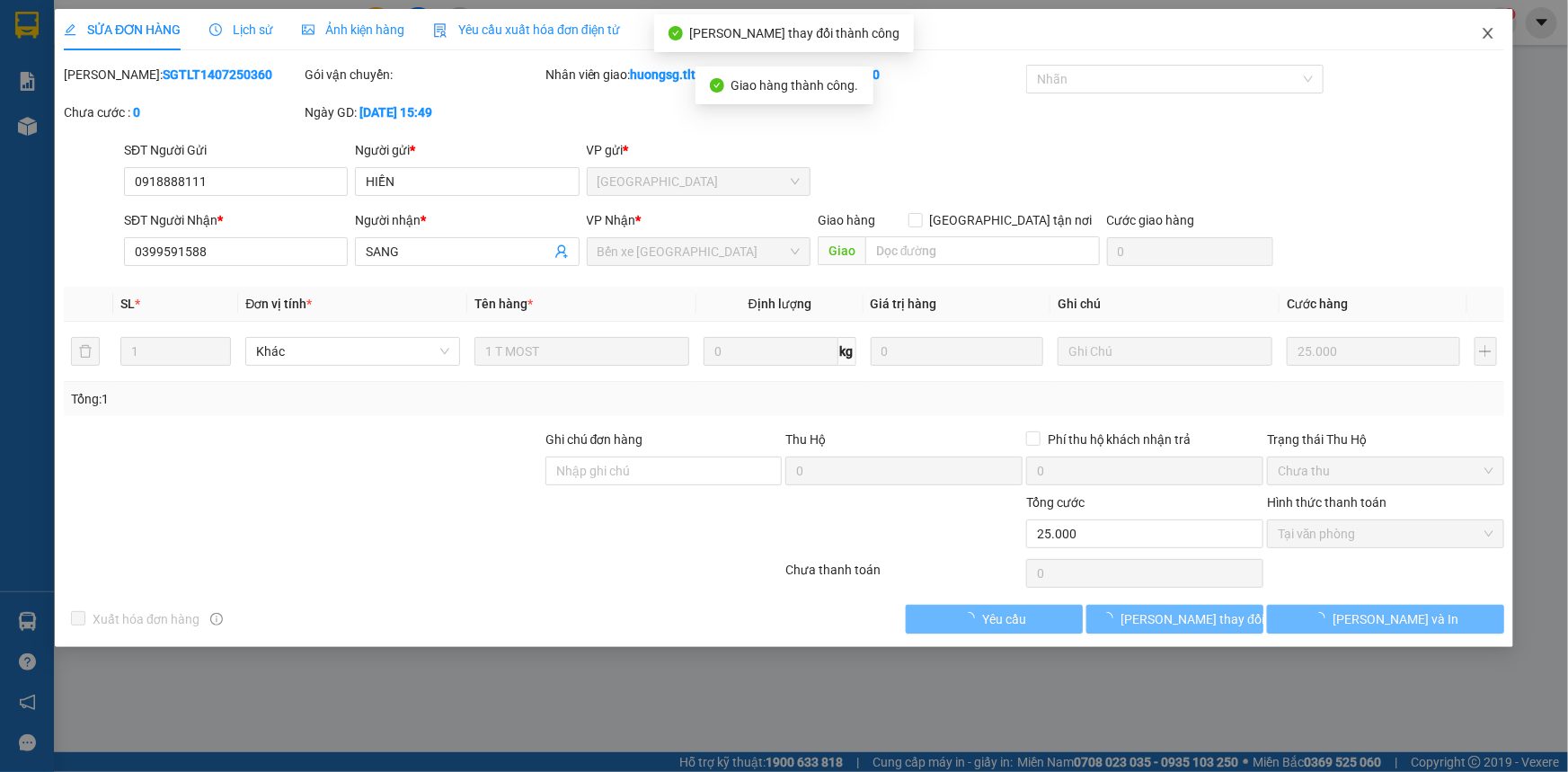 click 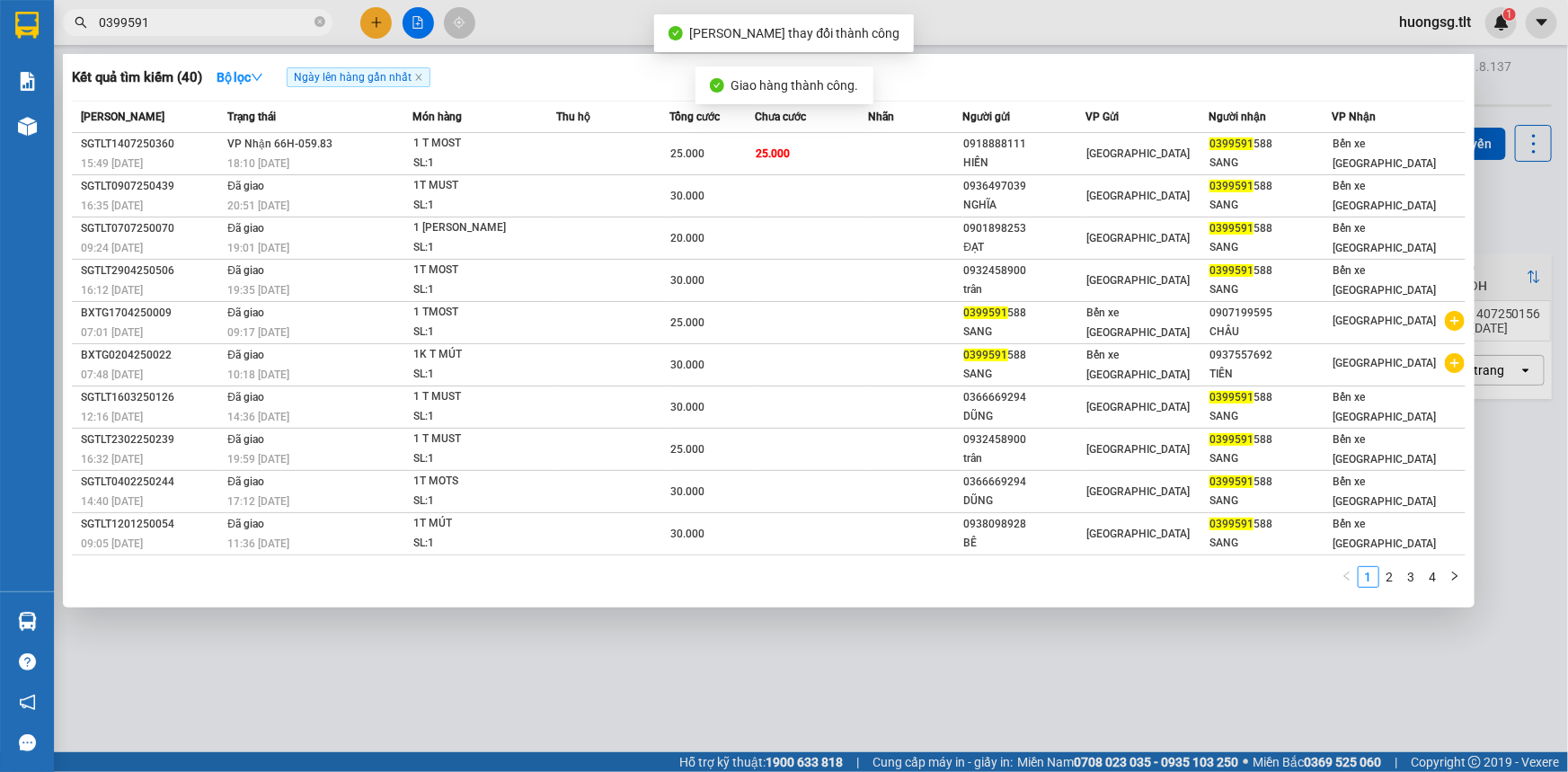 click on "0399591" at bounding box center (205, 22) 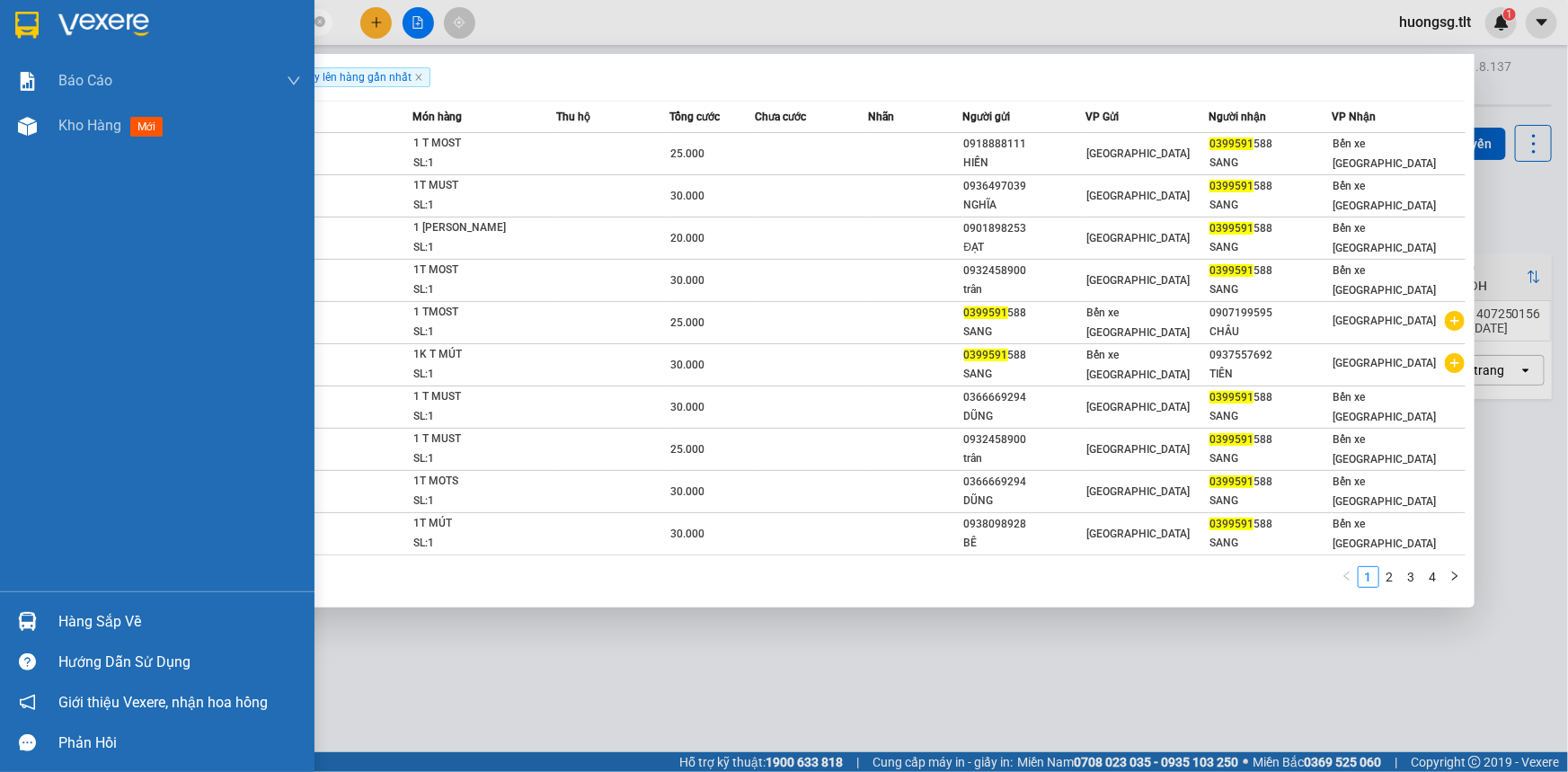 click at bounding box center [27, 621] 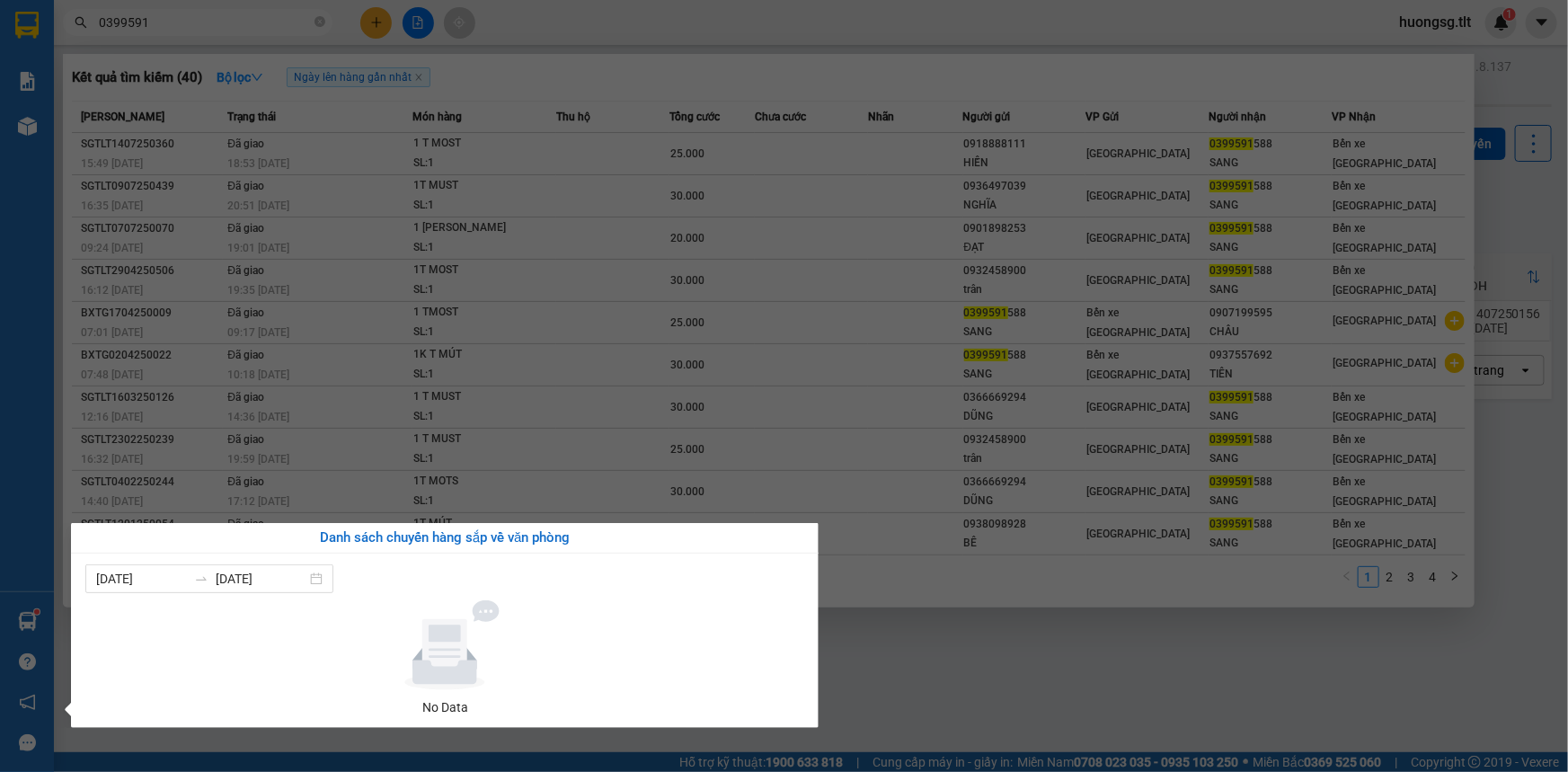 click on "Kết quả tìm kiếm ( 40 )  Bộ lọc  Ngày lên hàng gần nhất Mã ĐH Trạng thái Món hàng Thu hộ Tổng cước Chưa cước Nhãn Người gửi VP Gửi Người nhận VP Nhận SGTLT1407250360 15:49 - 14/07 Đã giao   18:53 - 14/07 1 T MOST SL:  1 25.000 0918888111 HIỀN  Sài Gòn 0399591 588 SANG  Bến xe Tiền Giang SGTLT0907250439 16:35 - 09/07 Đã giao   20:51 - 09/07 1T MUST SL:  1 30.000 0936497039 NGHĨA  Sài Gòn 0399591 588 SANG  Bến xe Tiền Giang SGTLT0707250070 09:24 - 07/07 Đã giao   19:01 - 07/07 1 gói thuốc caraven SL:  1 20.000 0901898253 ĐẠT  Sài Gòn 0399591 588 SANG  Bến xe Tiền Giang SGTLT2904250506 16:12 - 29/04 Đã giao   19:35 - 29/04 1T MOST SL:  1 30.000 0932458900 trân Sài Gòn 0399591 588 SANG  Bến xe Tiền Giang BXTG1704250009 07:01 - 17/04 Đã giao   09:17 - 17/04 1 TMOST SL:  1 25.000 0399591 588 SANG  Bến xe Tiền Giang 0907199595 CHÂU  Sài Gòn BXTG0204250022 07:48 - 02/04 Đã giao   10:18 - 02/04 1K T MÚT SL:  1" at bounding box center [784, 386] 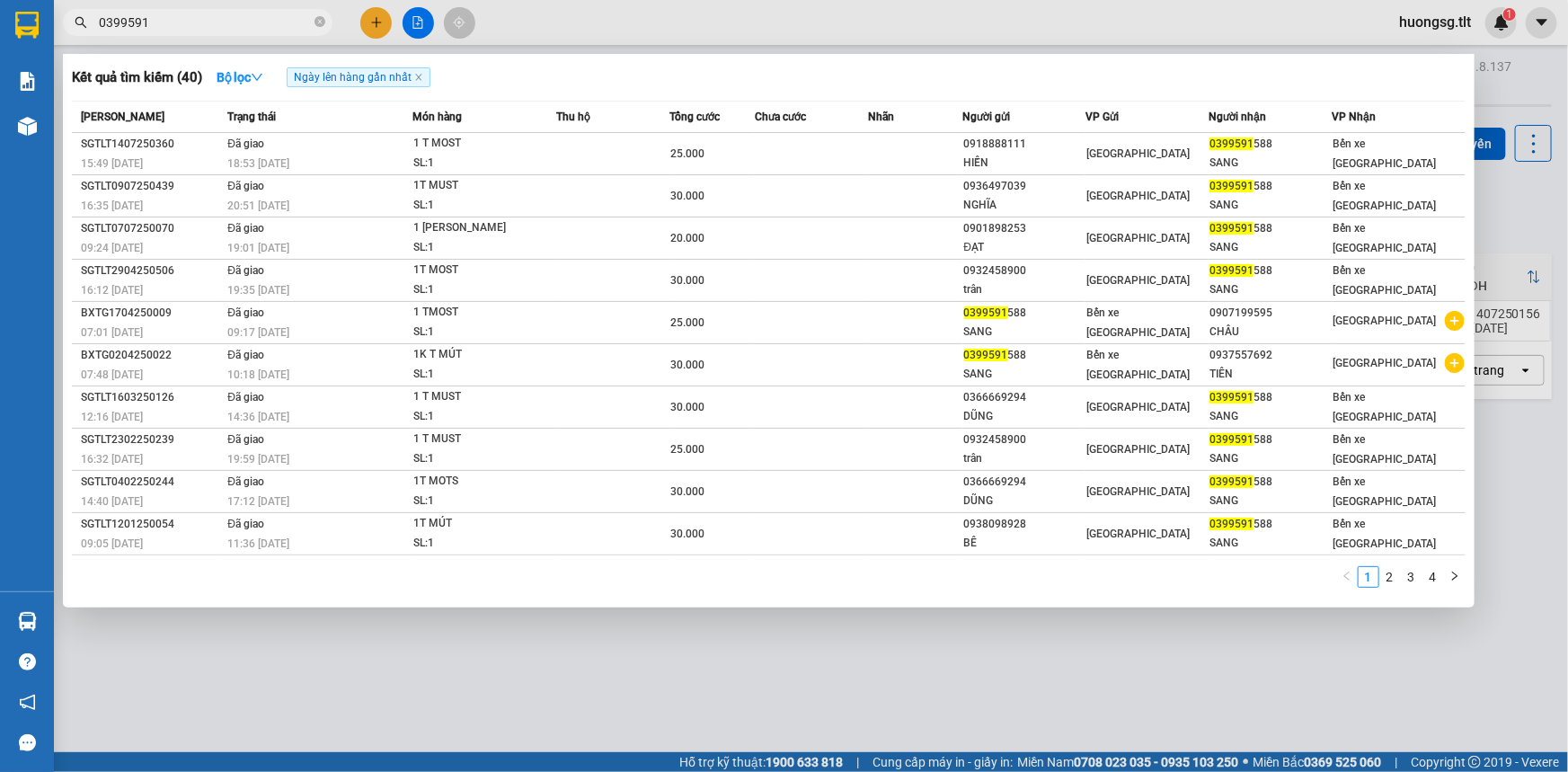 click at bounding box center [784, 386] 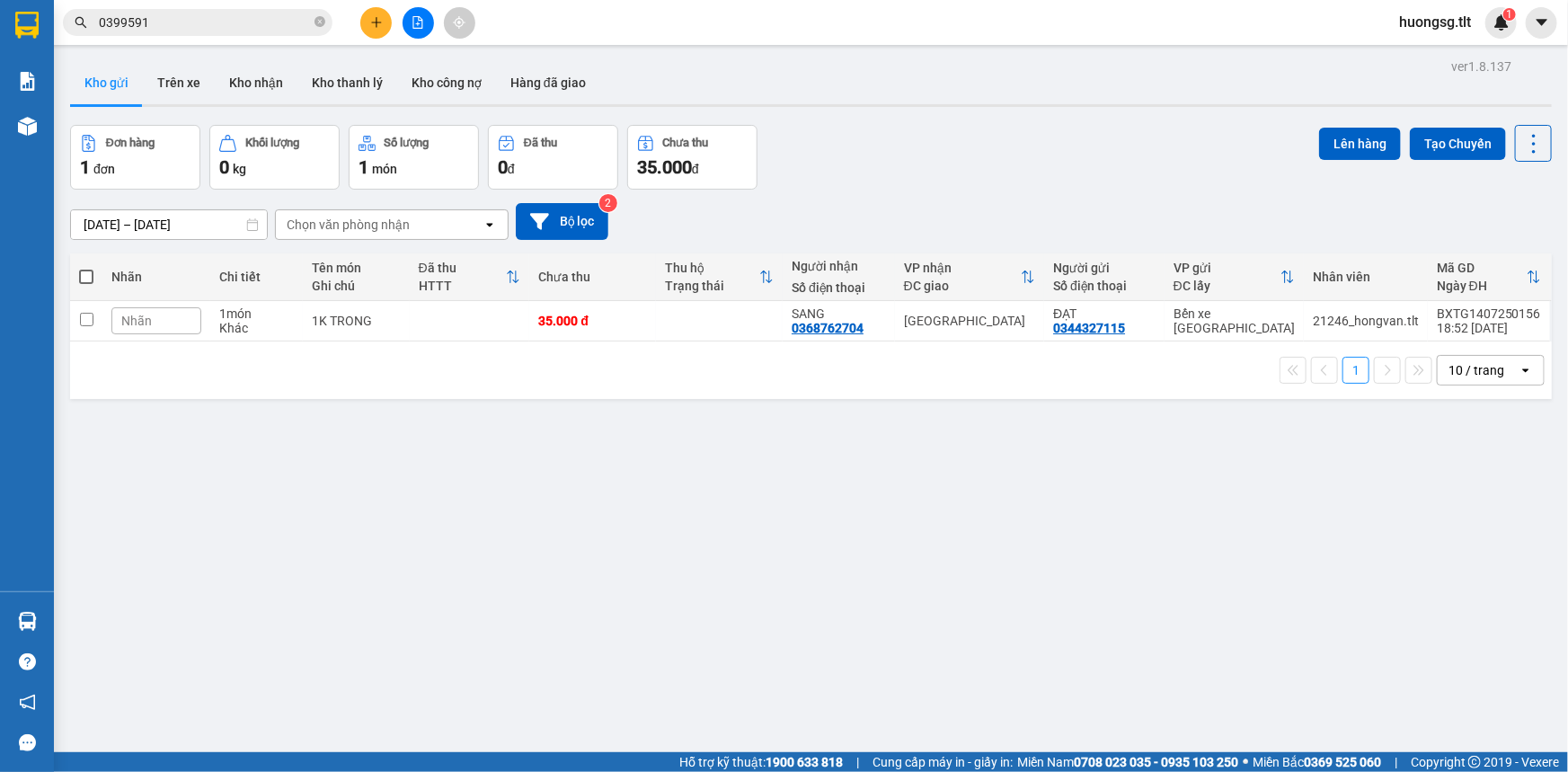 click at bounding box center [376, 22] 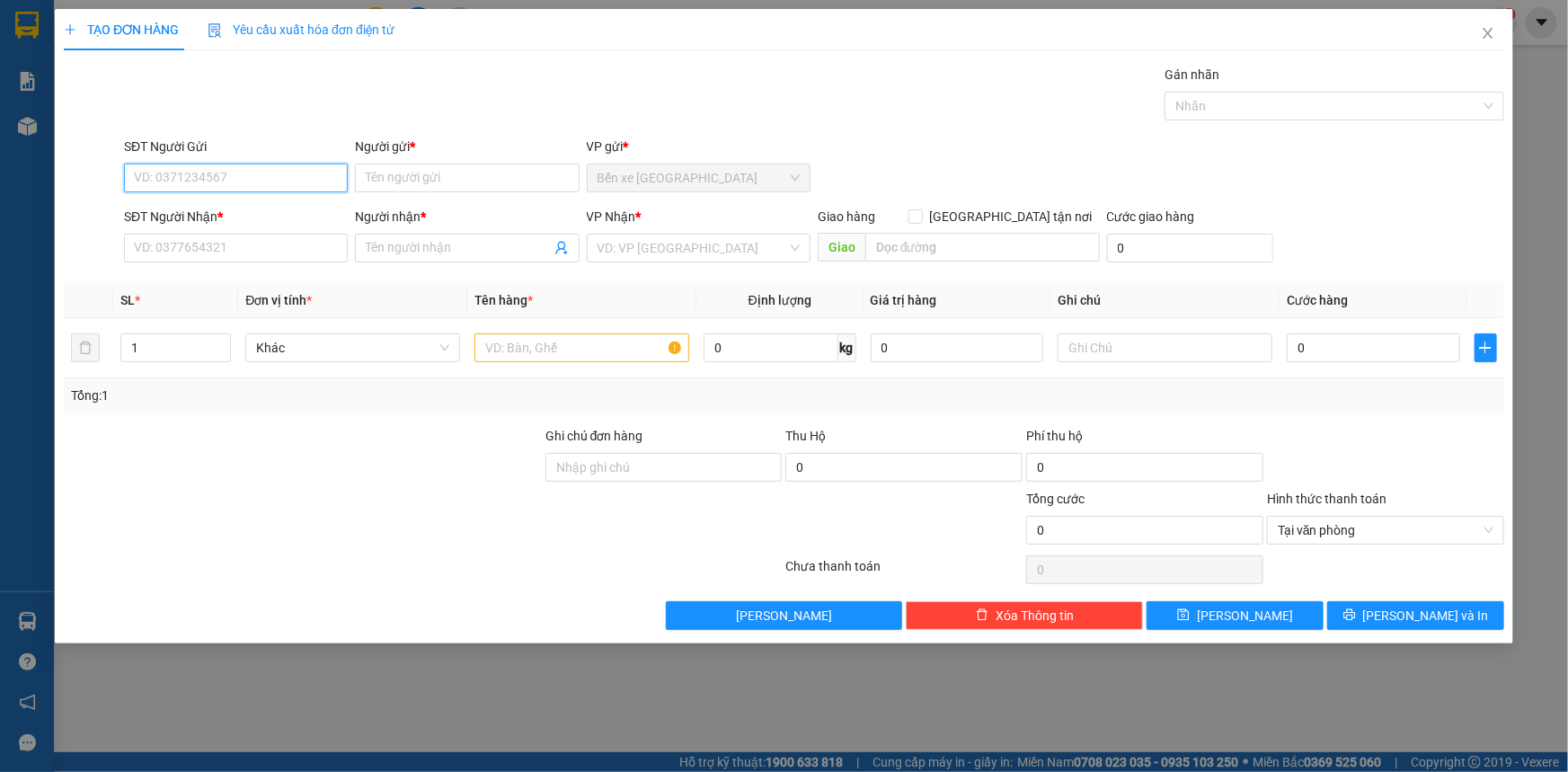 click on "SĐT Người Gửi" at bounding box center (235, 178) 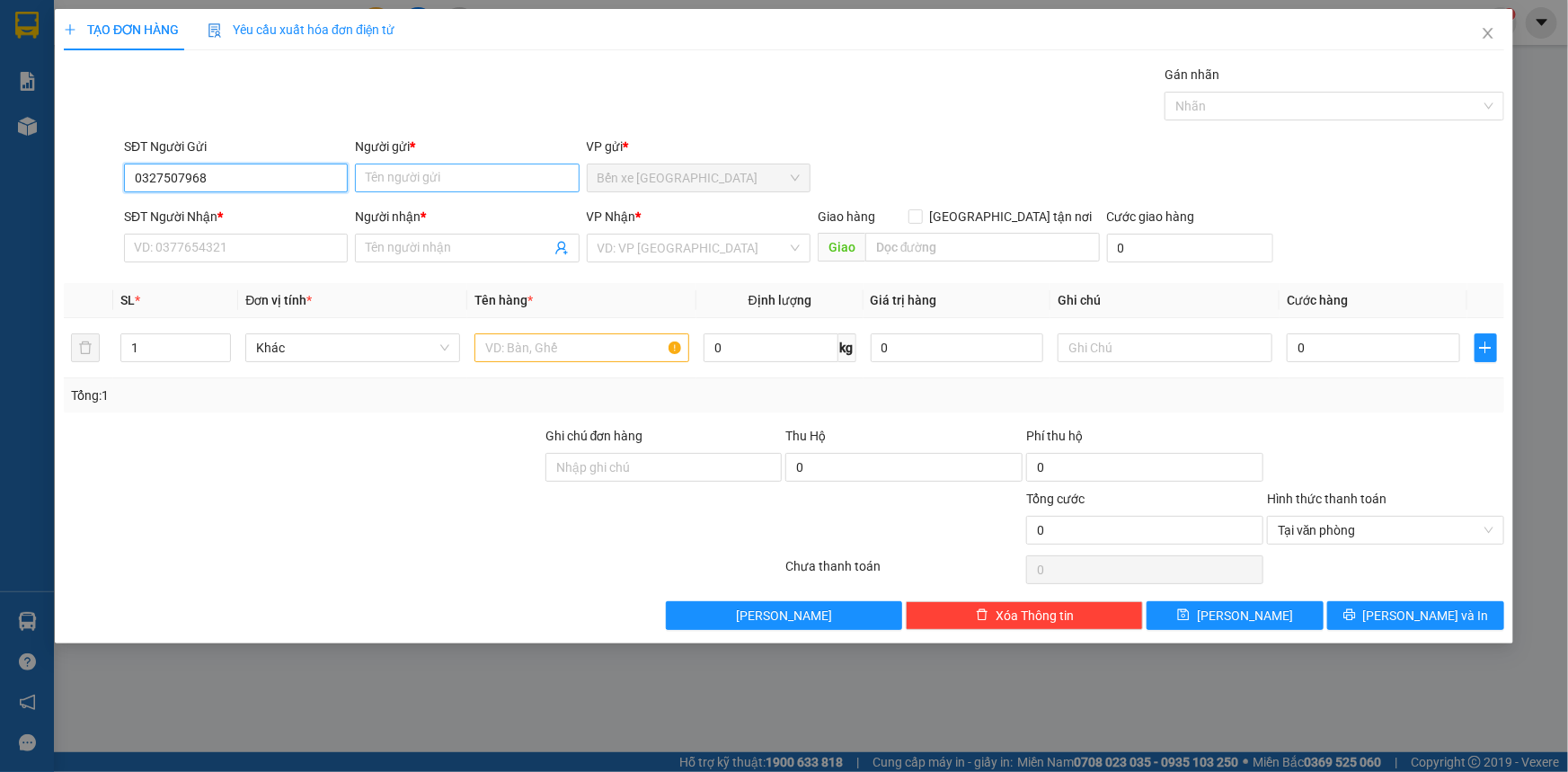 type on "0327507968" 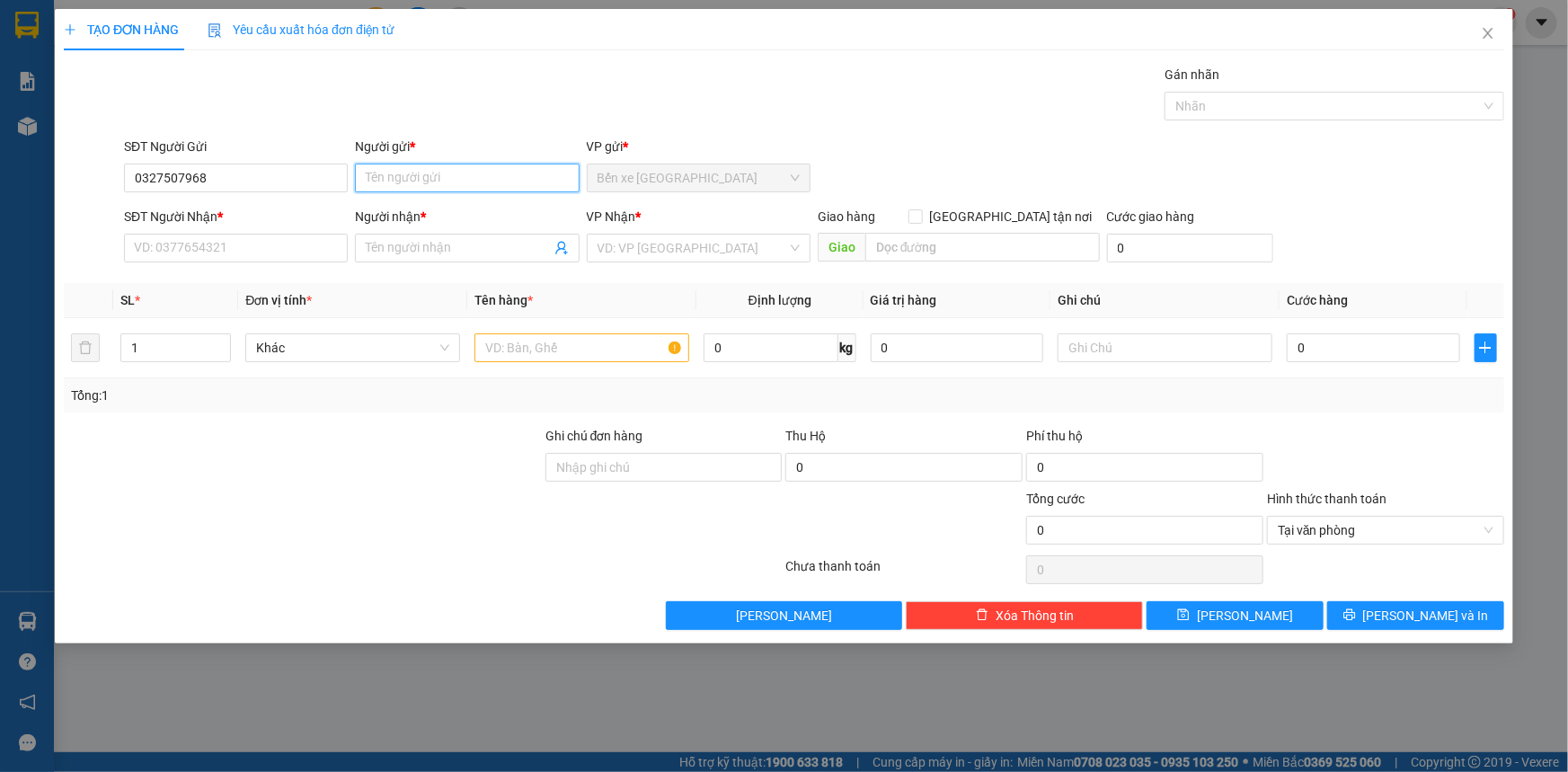 click on "Người gửi  *" at bounding box center [466, 178] 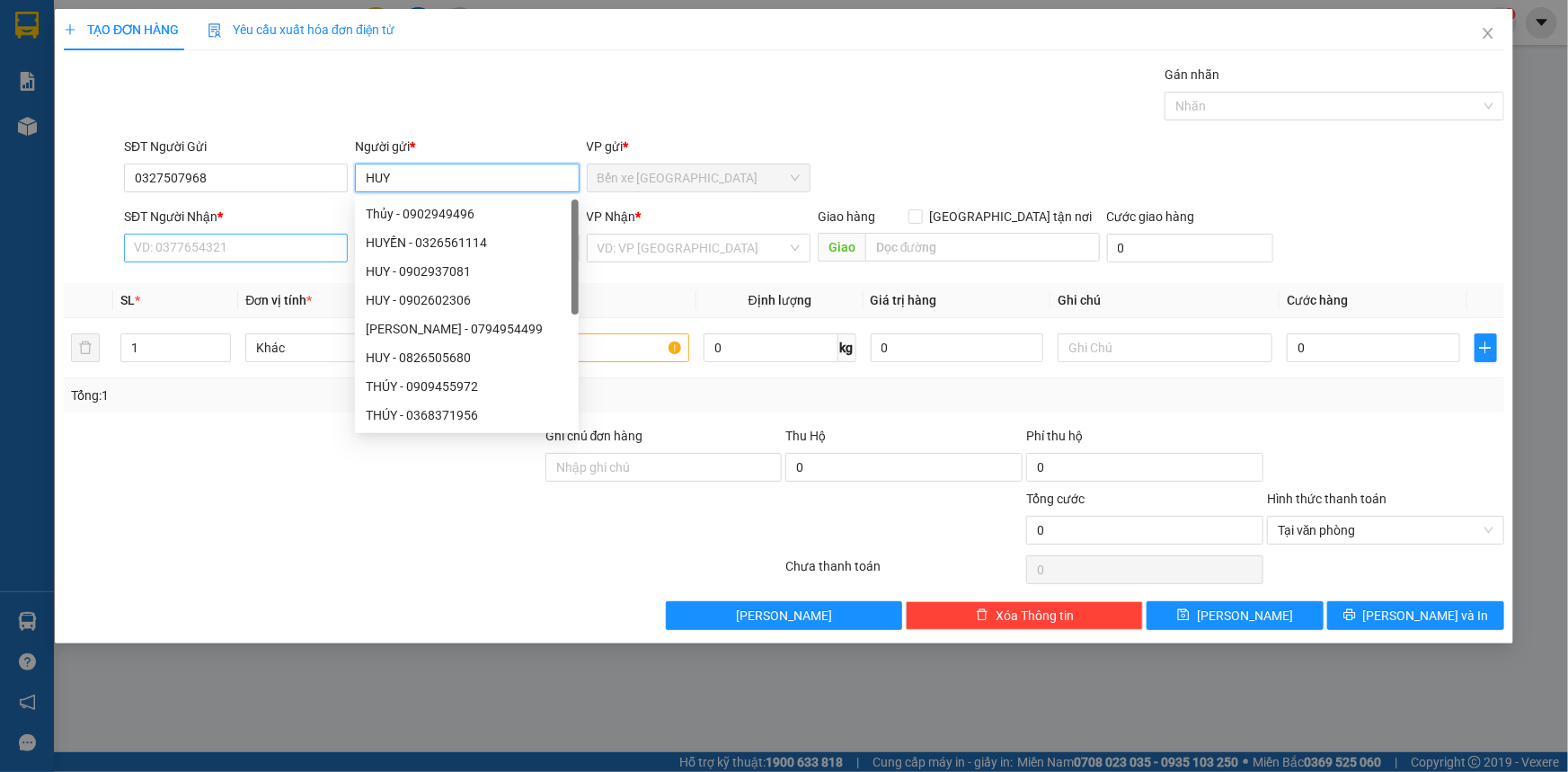 type on "HUY" 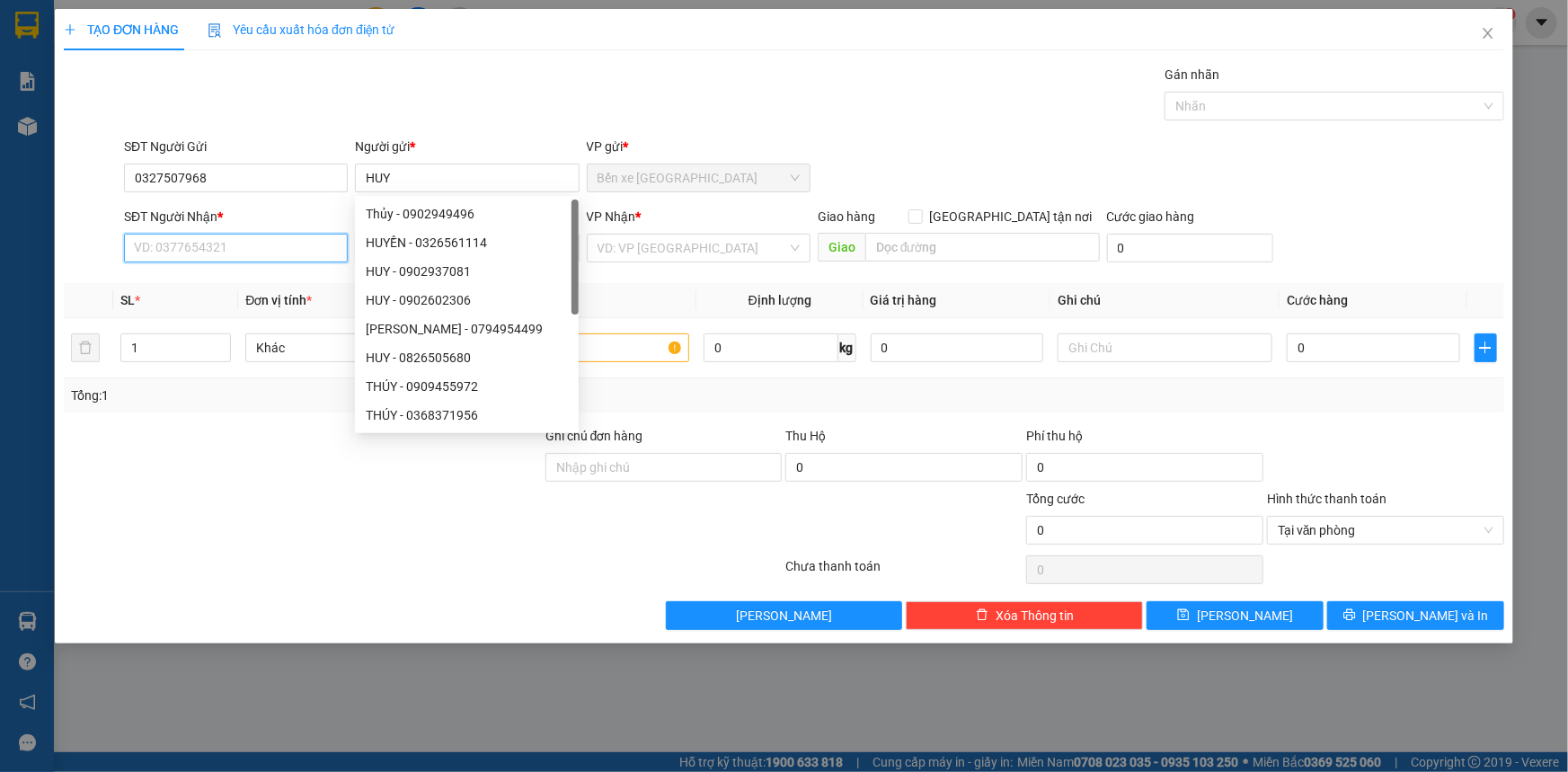 click on "SĐT Người Nhận  *" at bounding box center (235, 248) 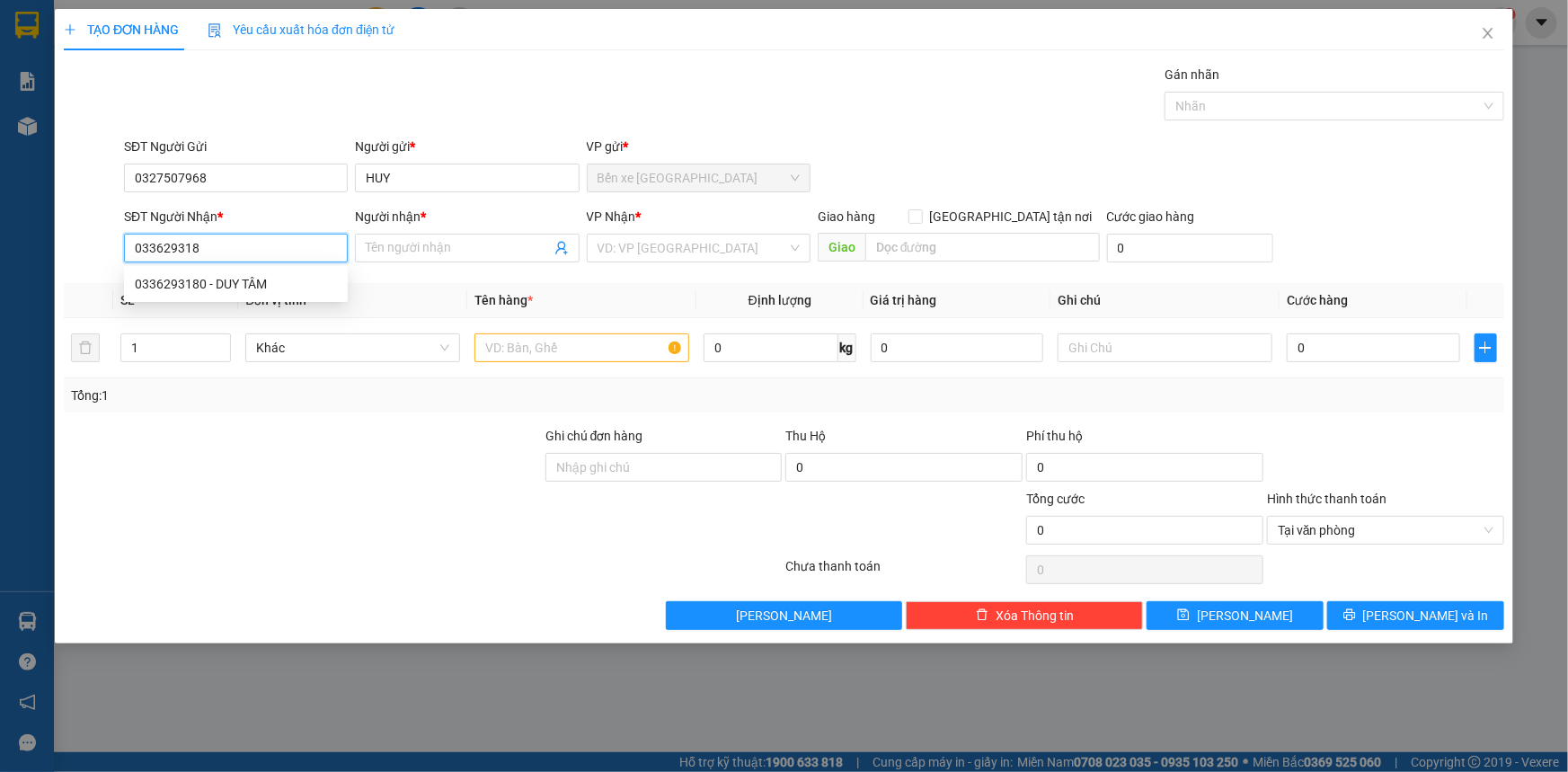 type on "0336293180" 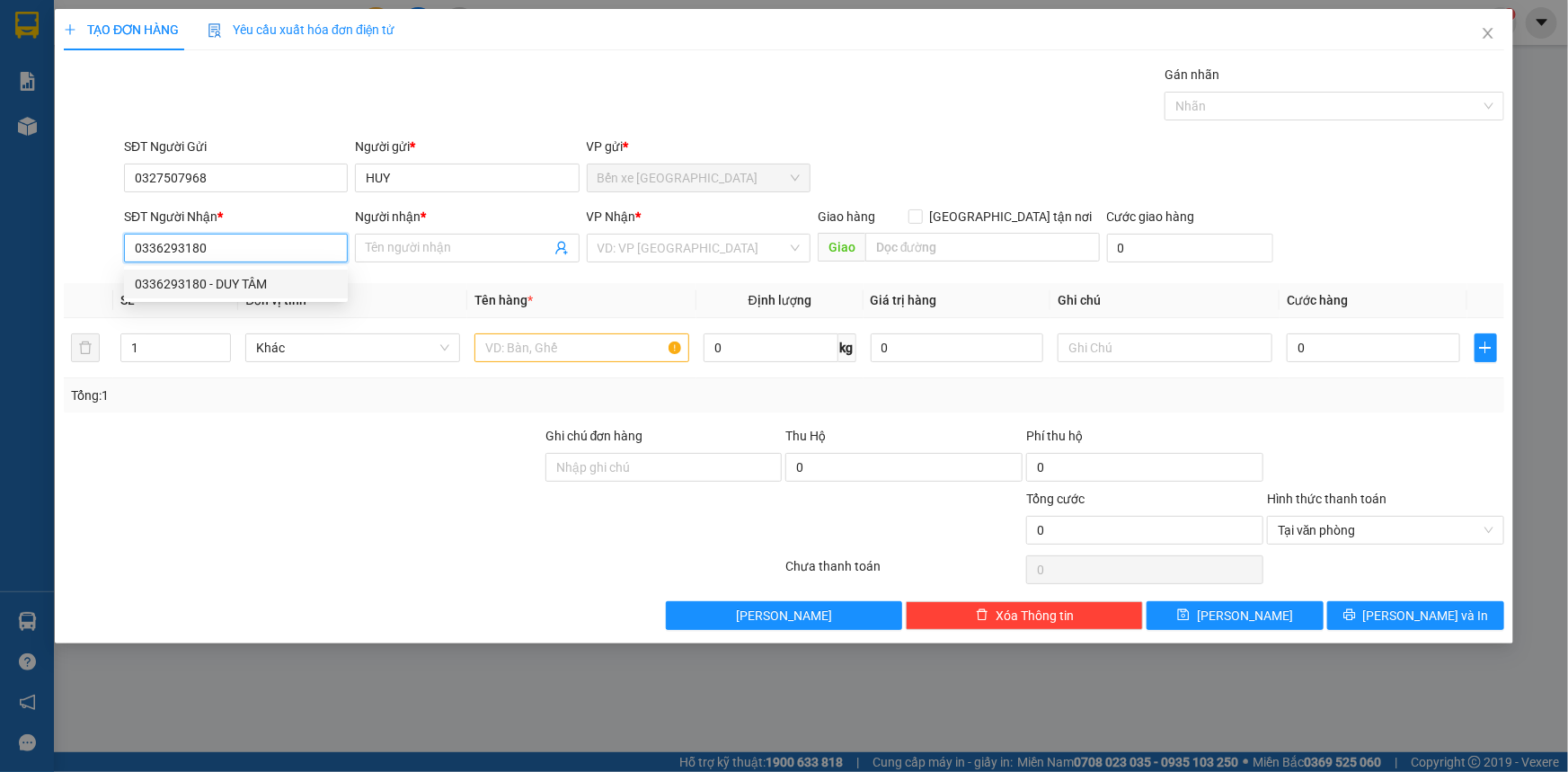 click on "0336293180 - DUY TÂM" at bounding box center [235, 284] 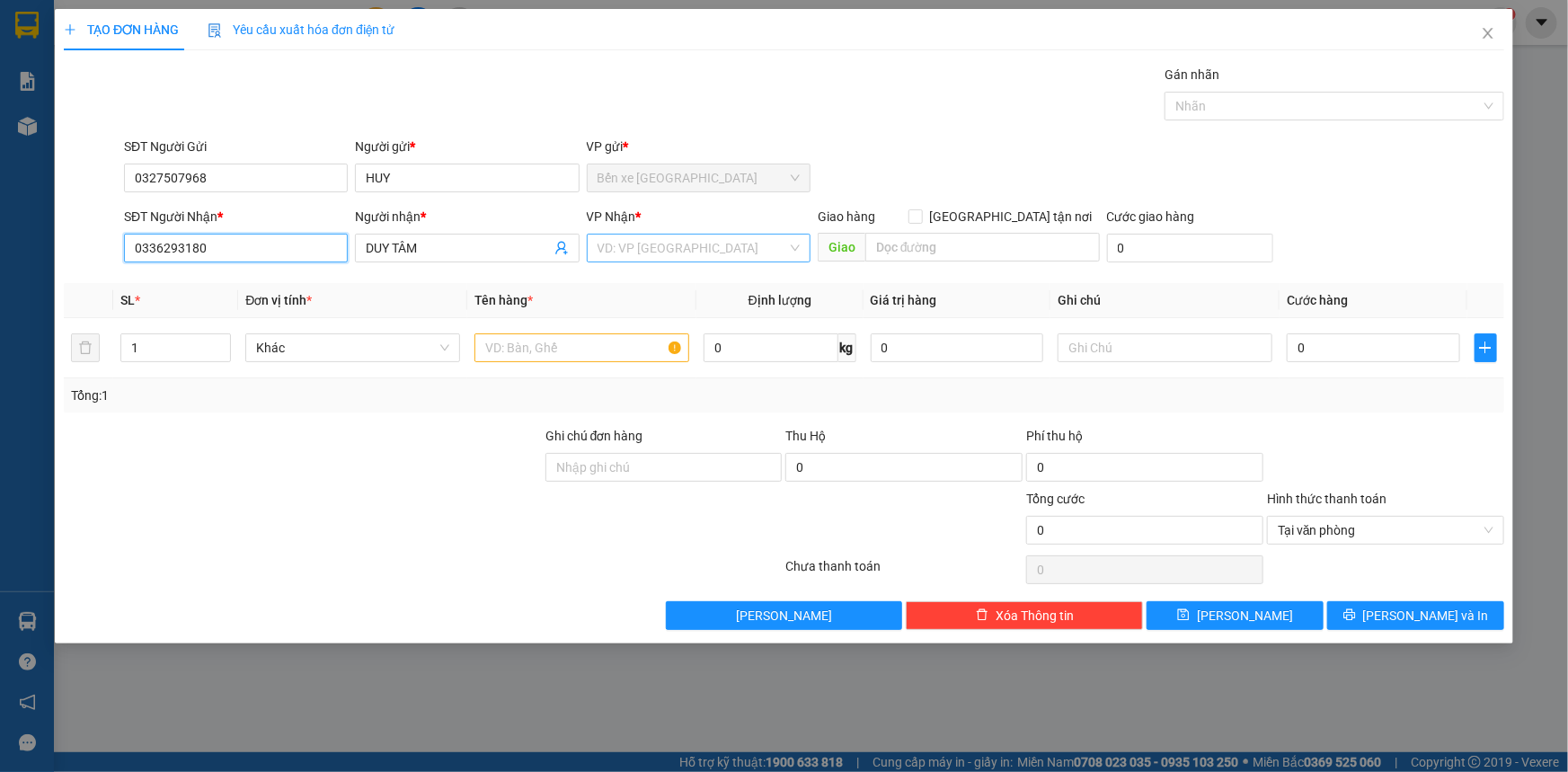 type on "0336293180" 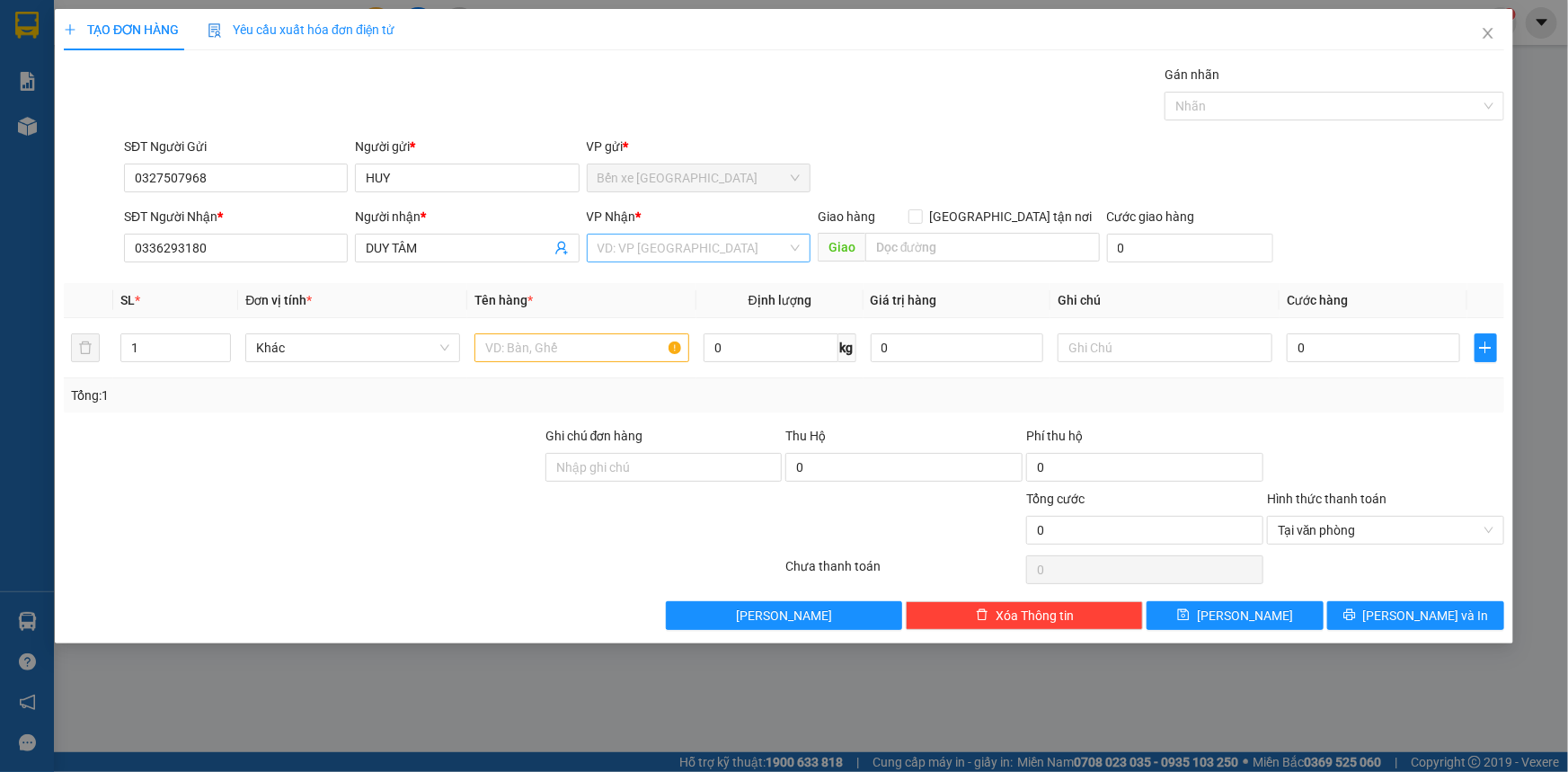 click at bounding box center [692, 248] 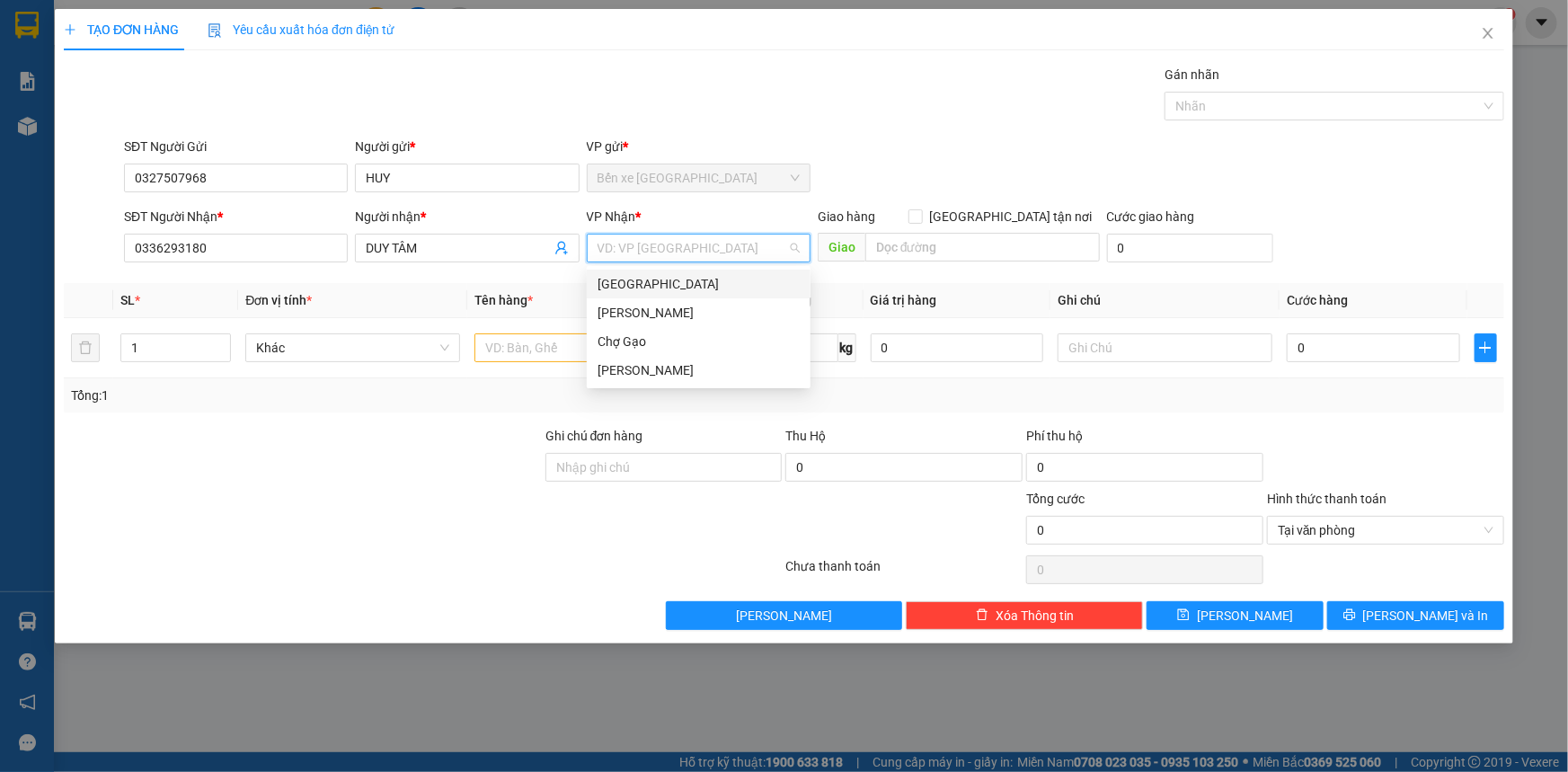 click on "[GEOGRAPHIC_DATA]" at bounding box center [698, 284] 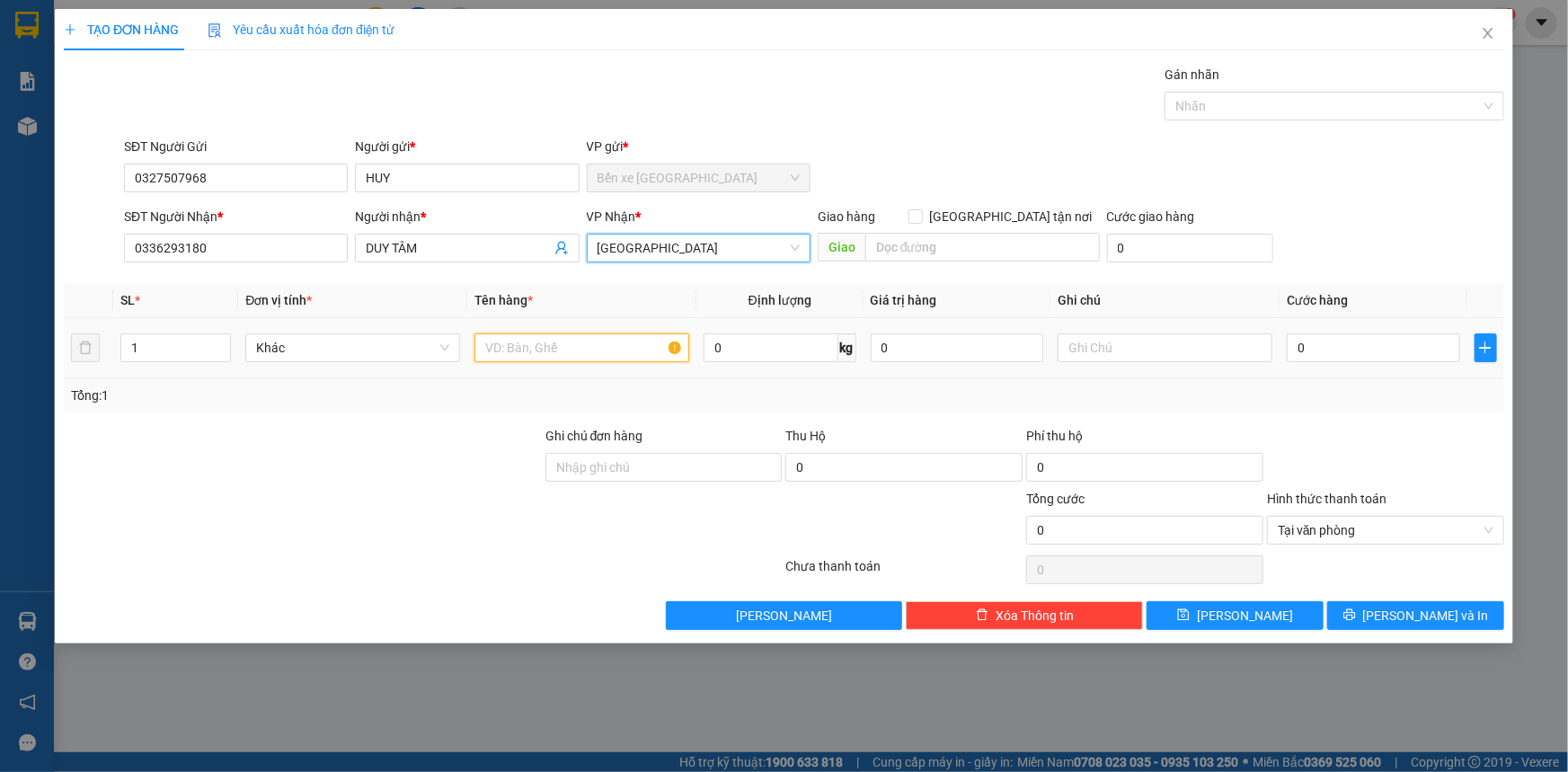 click at bounding box center (581, 348) 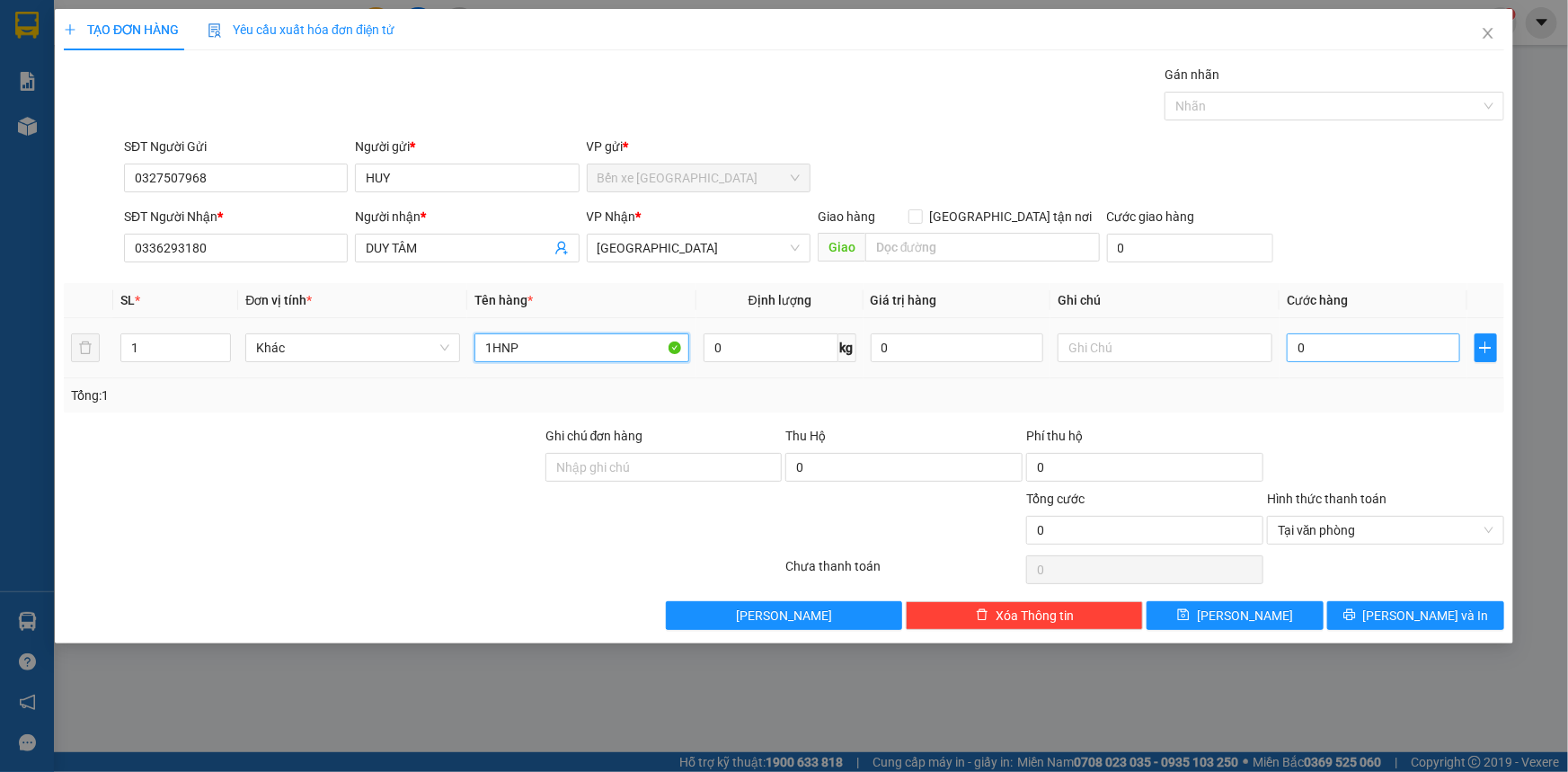 type on "1HNP" 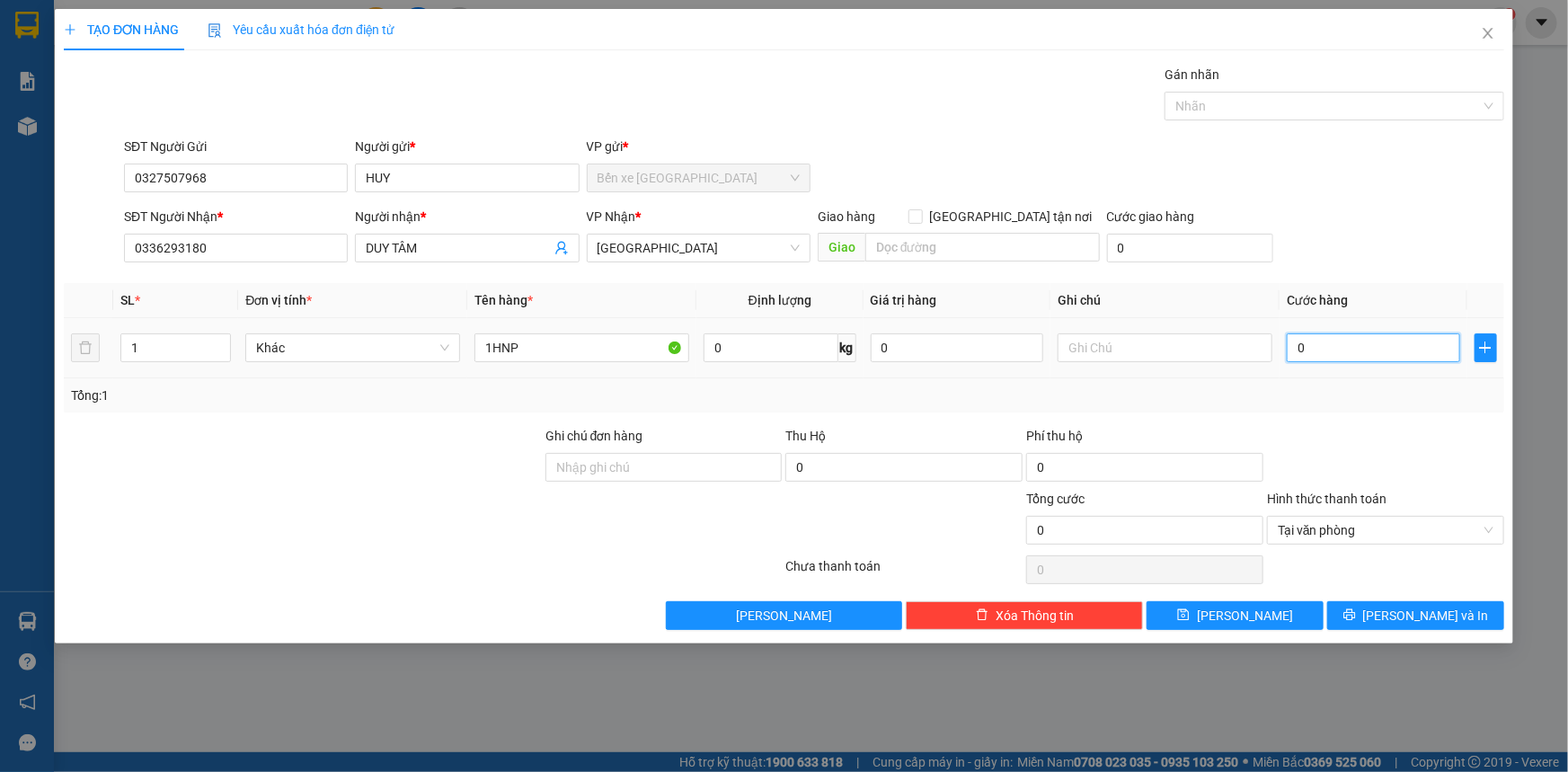 click on "0" at bounding box center [1373, 348] 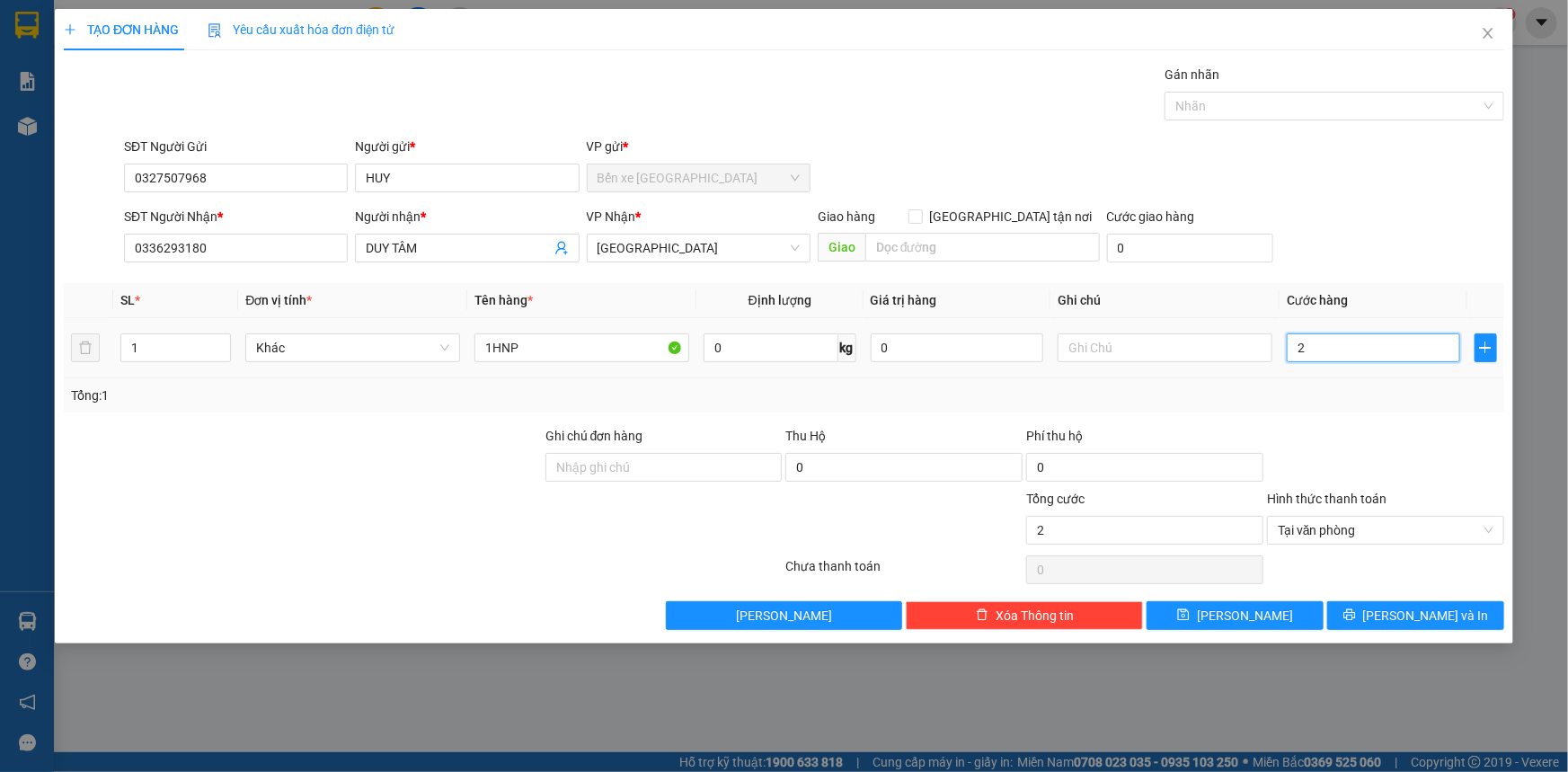 type on "20" 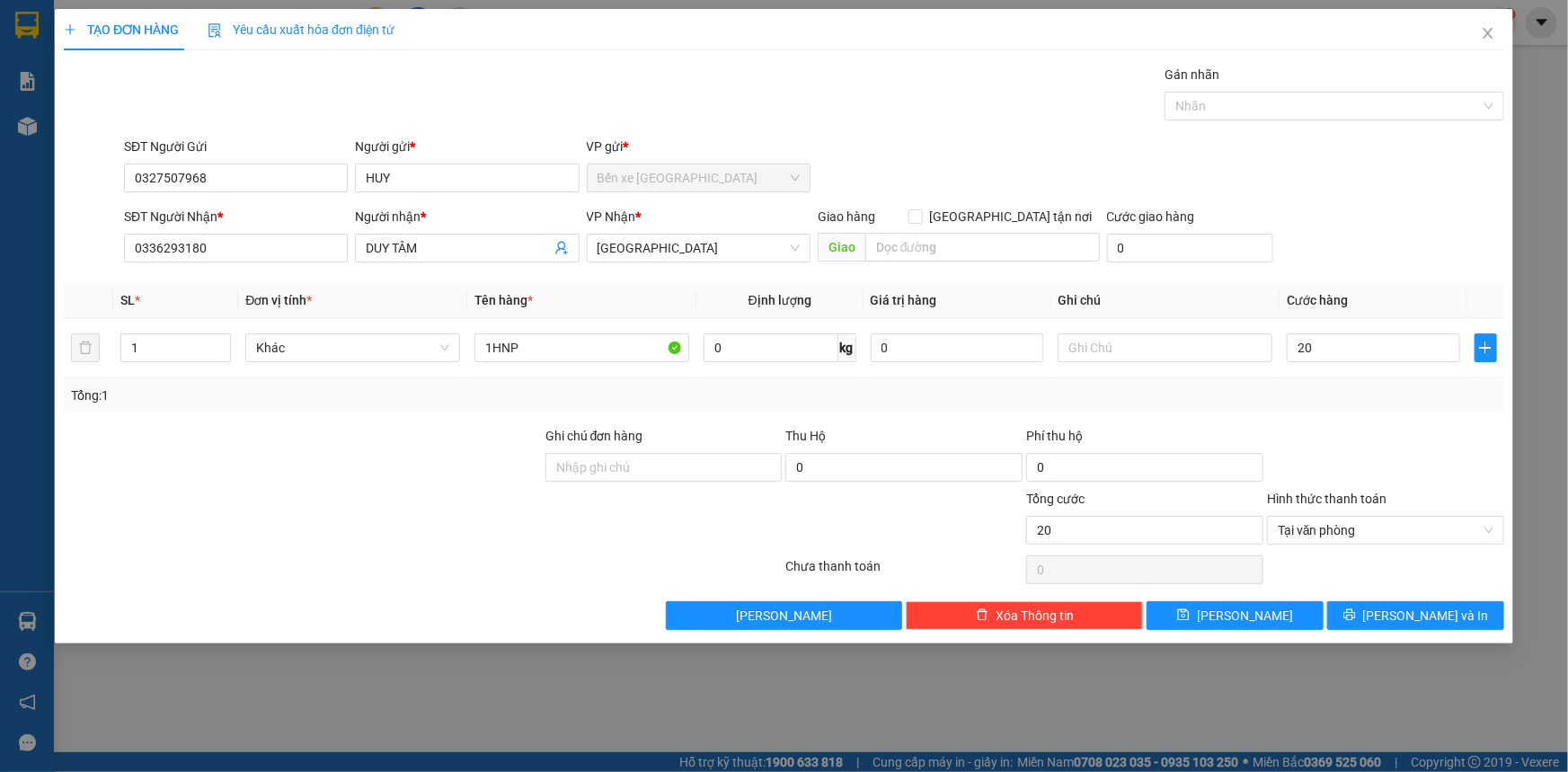 type on "20.000" 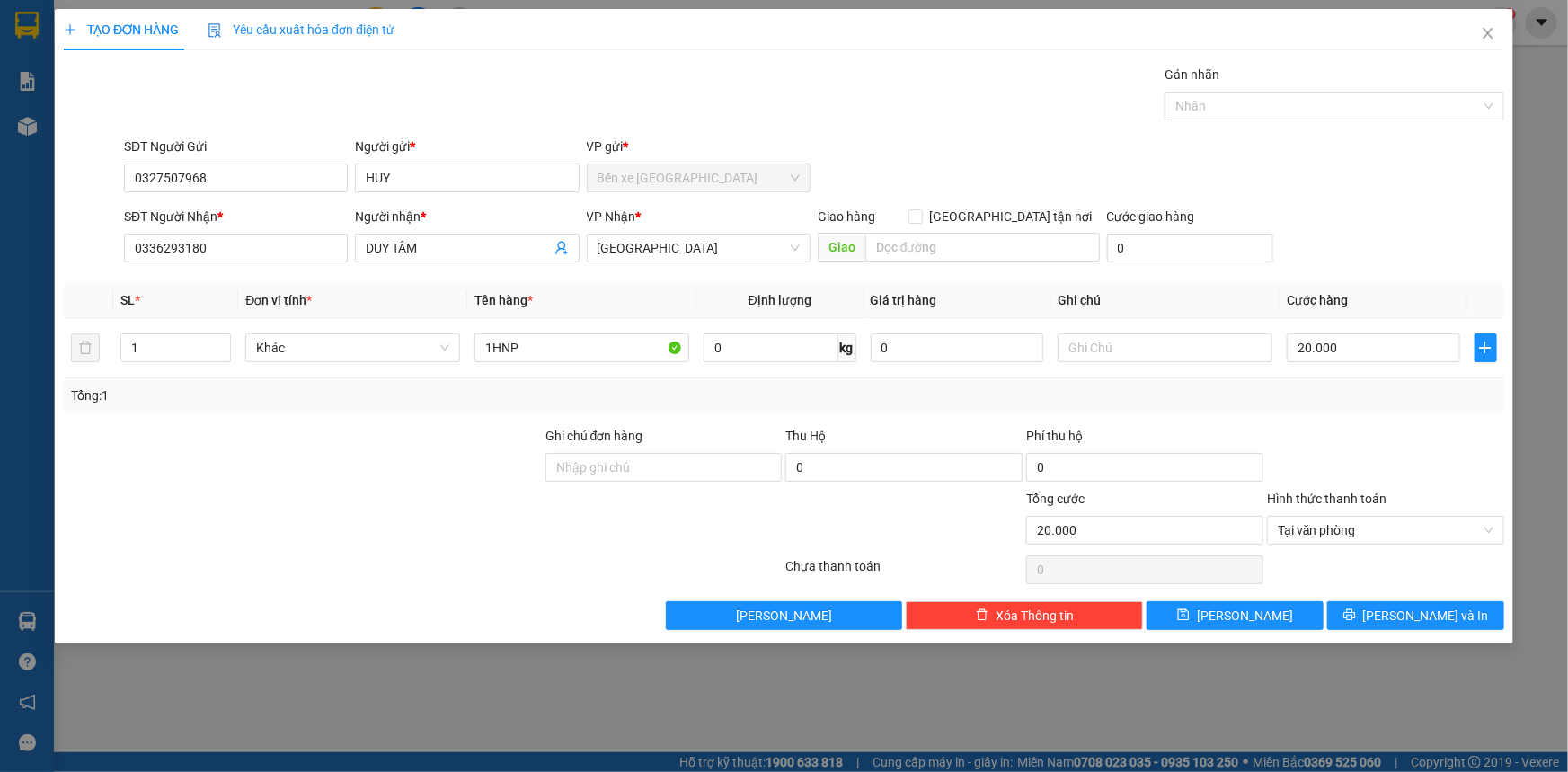 click on "Transit Pickup Surcharge Ids Transit Deliver Surcharge Ids Transit Deliver Surcharge Transit Deliver Surcharge Gán nhãn   Nhãn SĐT Người Gửi 0327507968 Người gửi  * HUY VP gửi  * Bến xe Tiền Giang SĐT Người Nhận  * 0336293180 Người nhận  * DUY TÂM VP Nhận  * Sài Gòn Giao hàng Giao tận nơi Giao Cước giao hàng 0 SL  * Đơn vị tính  * Tên hàng  * Định lượng Giá trị hàng Ghi chú Cước hàng                   1 Khác 1HNP 0 kg 0 20.000 Tổng:  1 Ghi chú đơn hàng Thu Hộ 0 Phí thu hộ 0 Tổng cước 20.000 Hình thức thanh toán Tại văn phòng Số tiền thu trước 0 Chưa thanh toán 0 Chọn HT Thanh Toán Lưu nháp Xóa Thông tin Lưu Lưu và In" at bounding box center [784, 347] 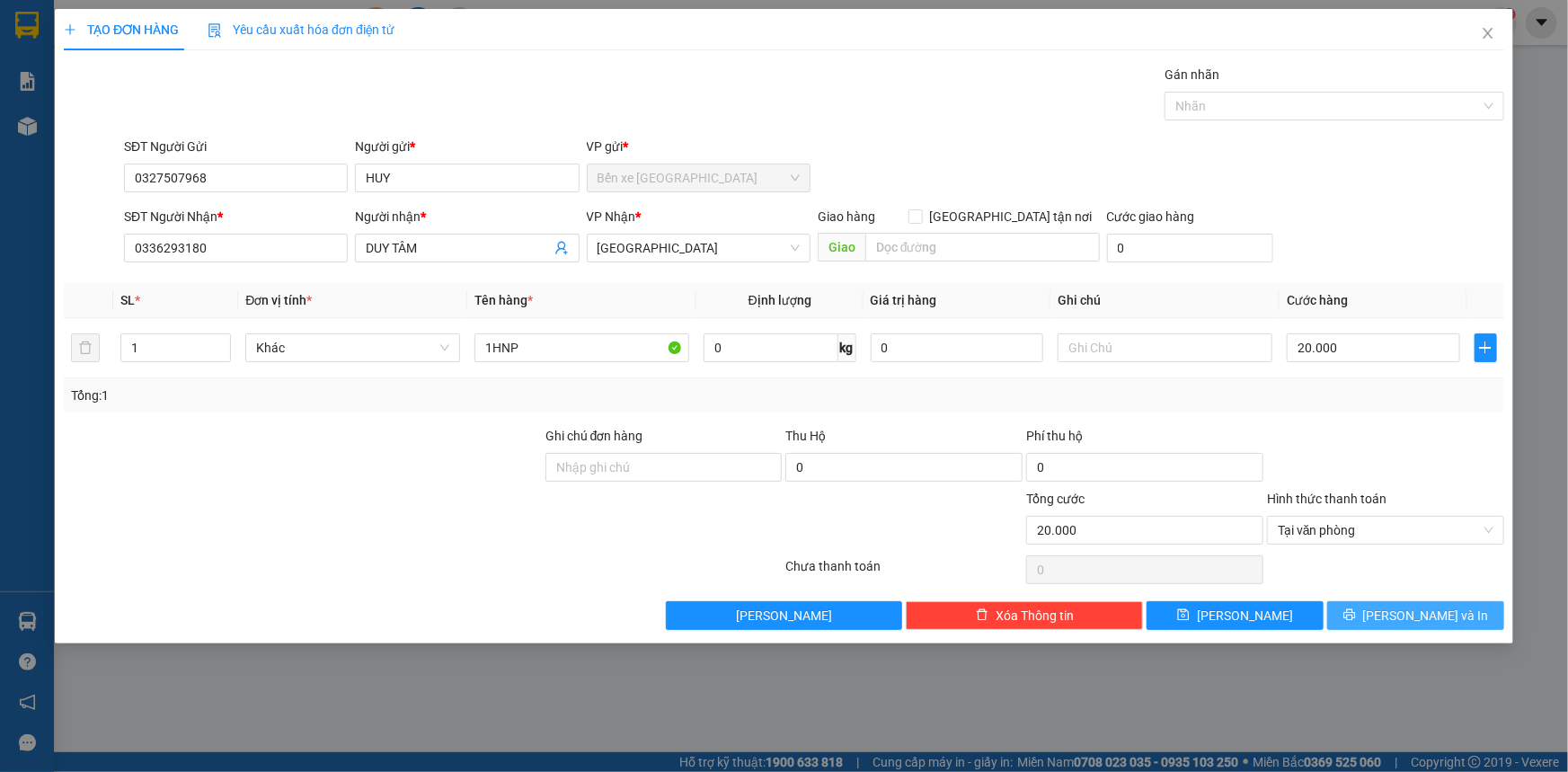click on "Lưu và In" at bounding box center [1415, 616] 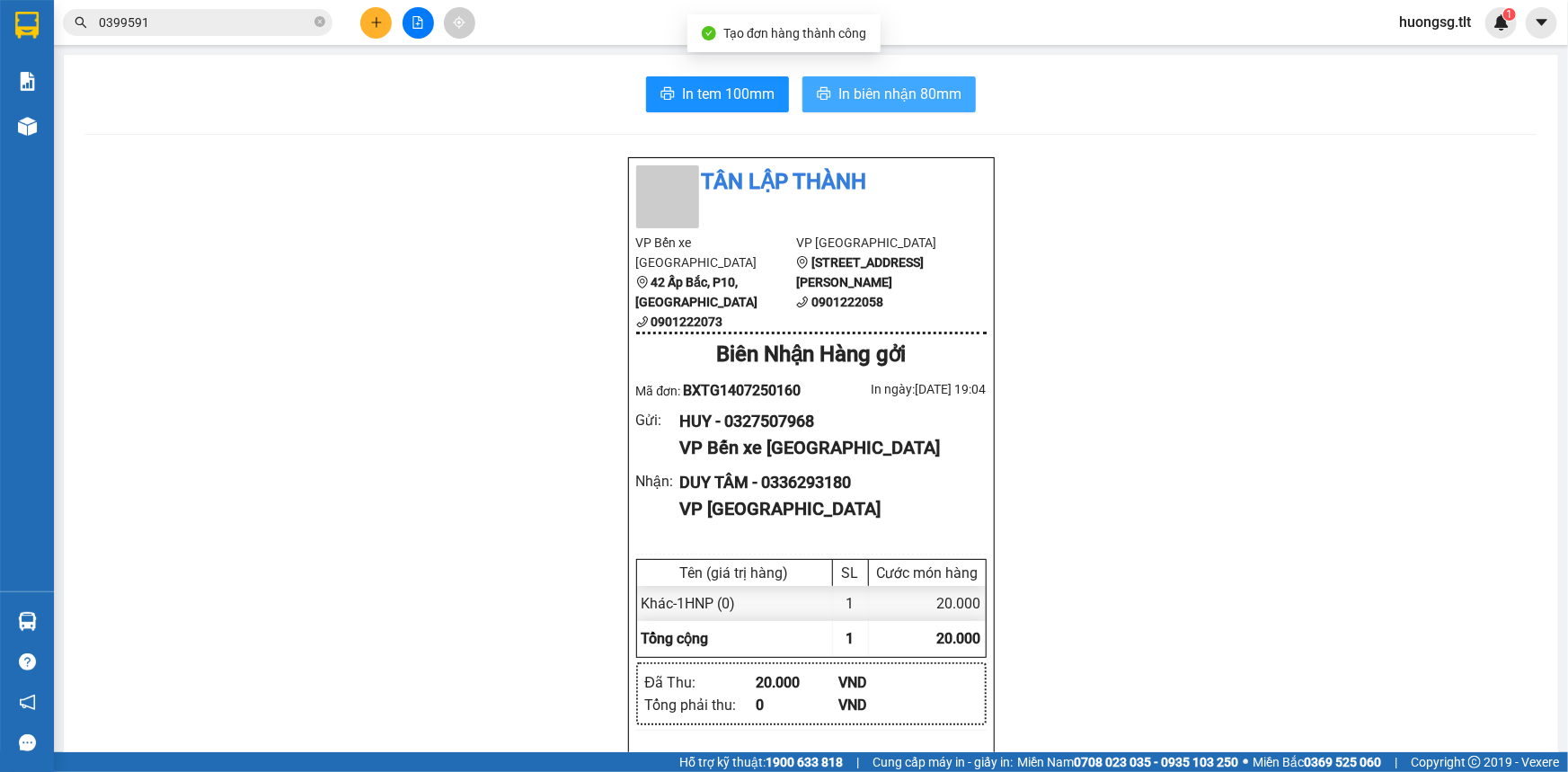 click on "In biên nhận 80mm" at bounding box center [899, 93] 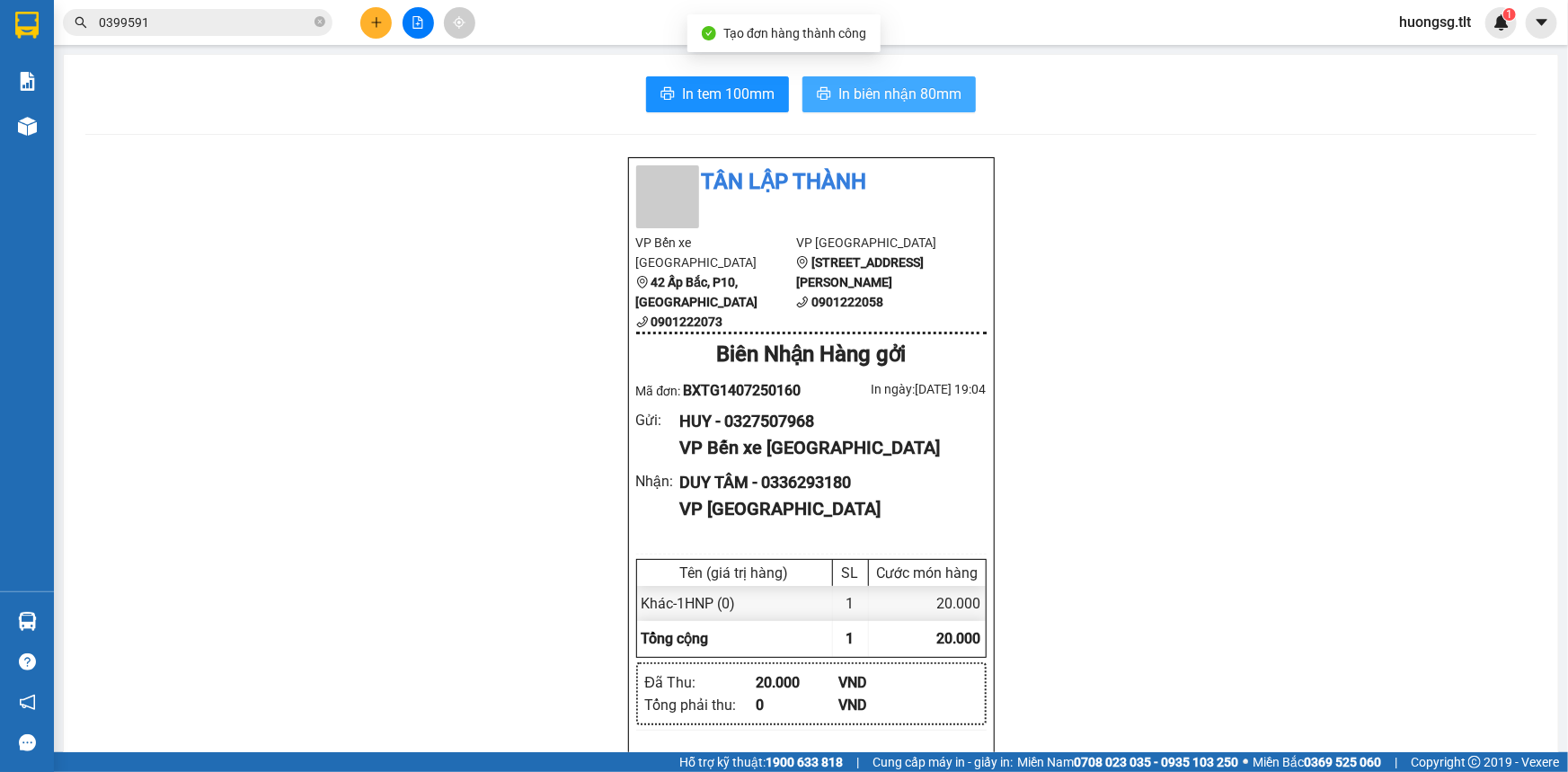 scroll, scrollTop: 0, scrollLeft: 0, axis: both 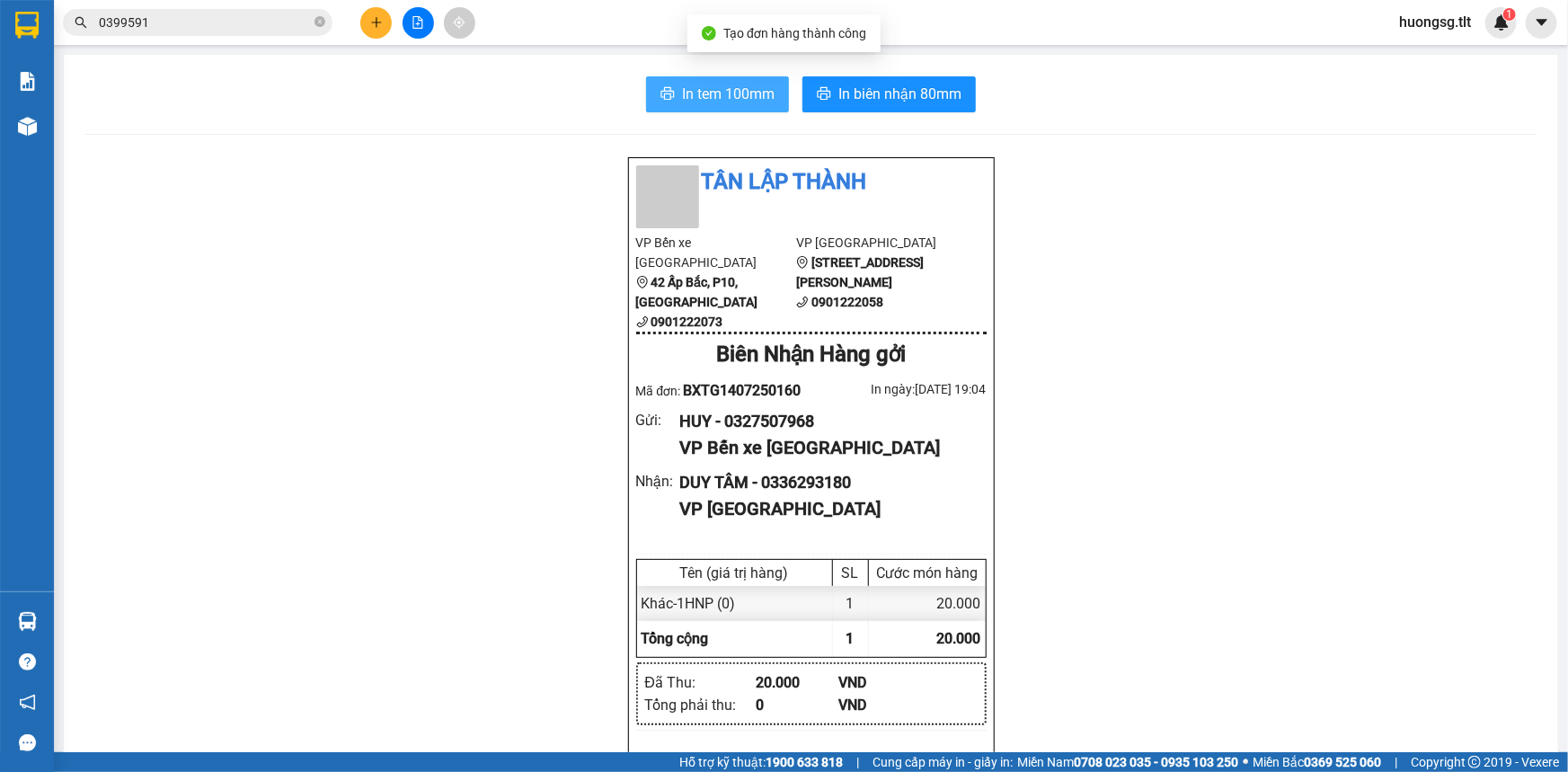 click on "In tem 100mm" at bounding box center (717, 94) 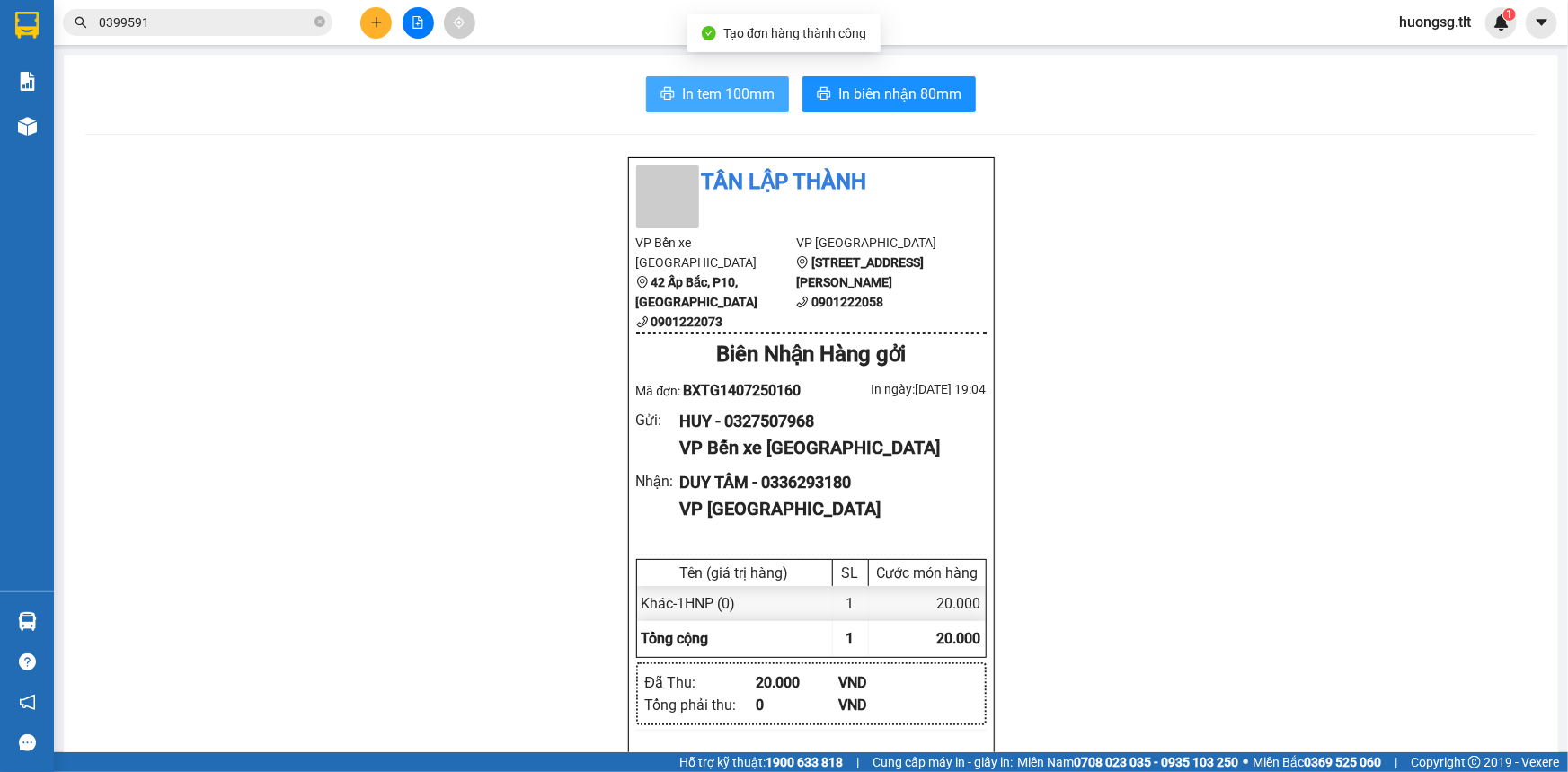 scroll, scrollTop: 0, scrollLeft: 0, axis: both 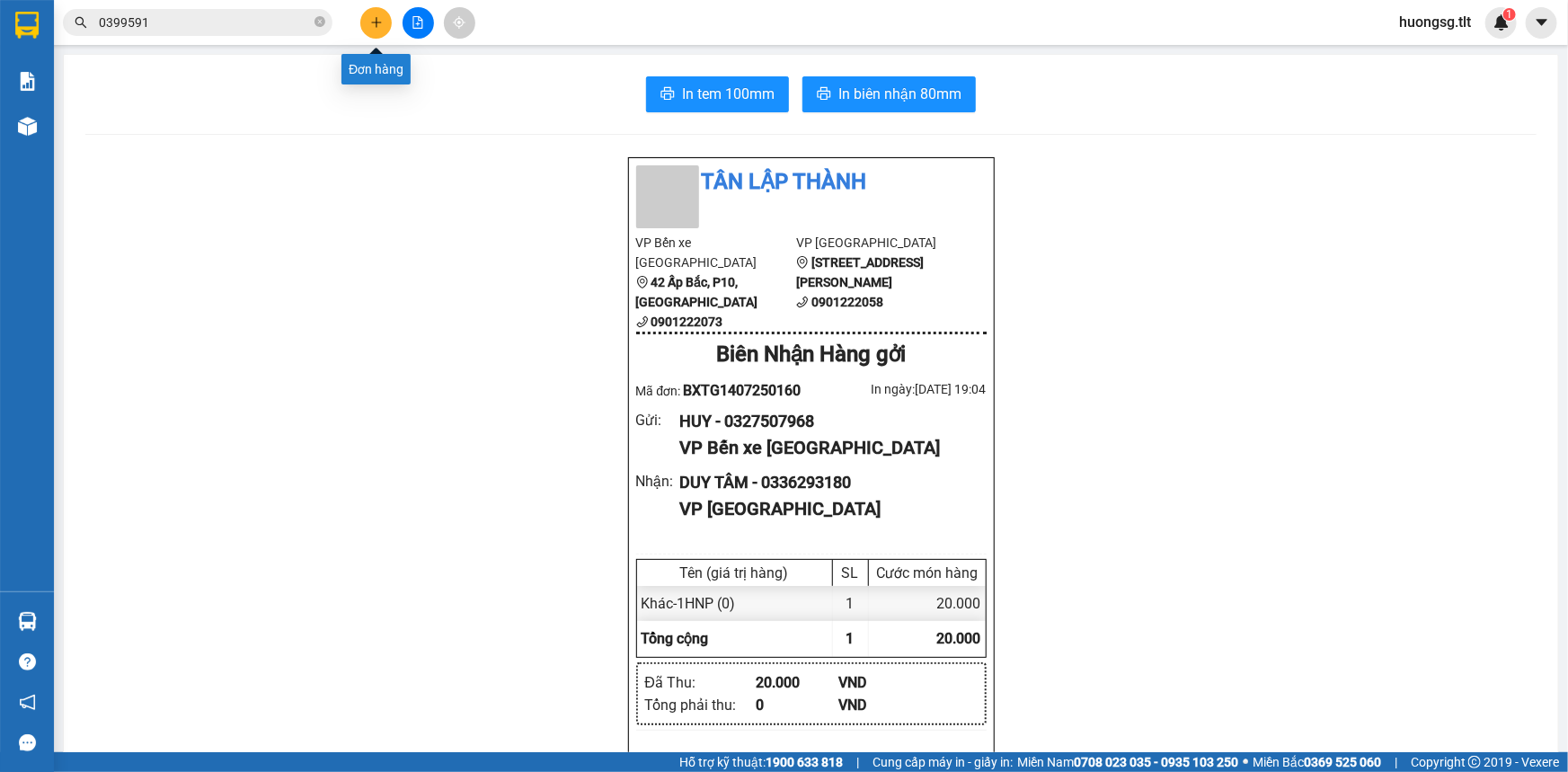 click 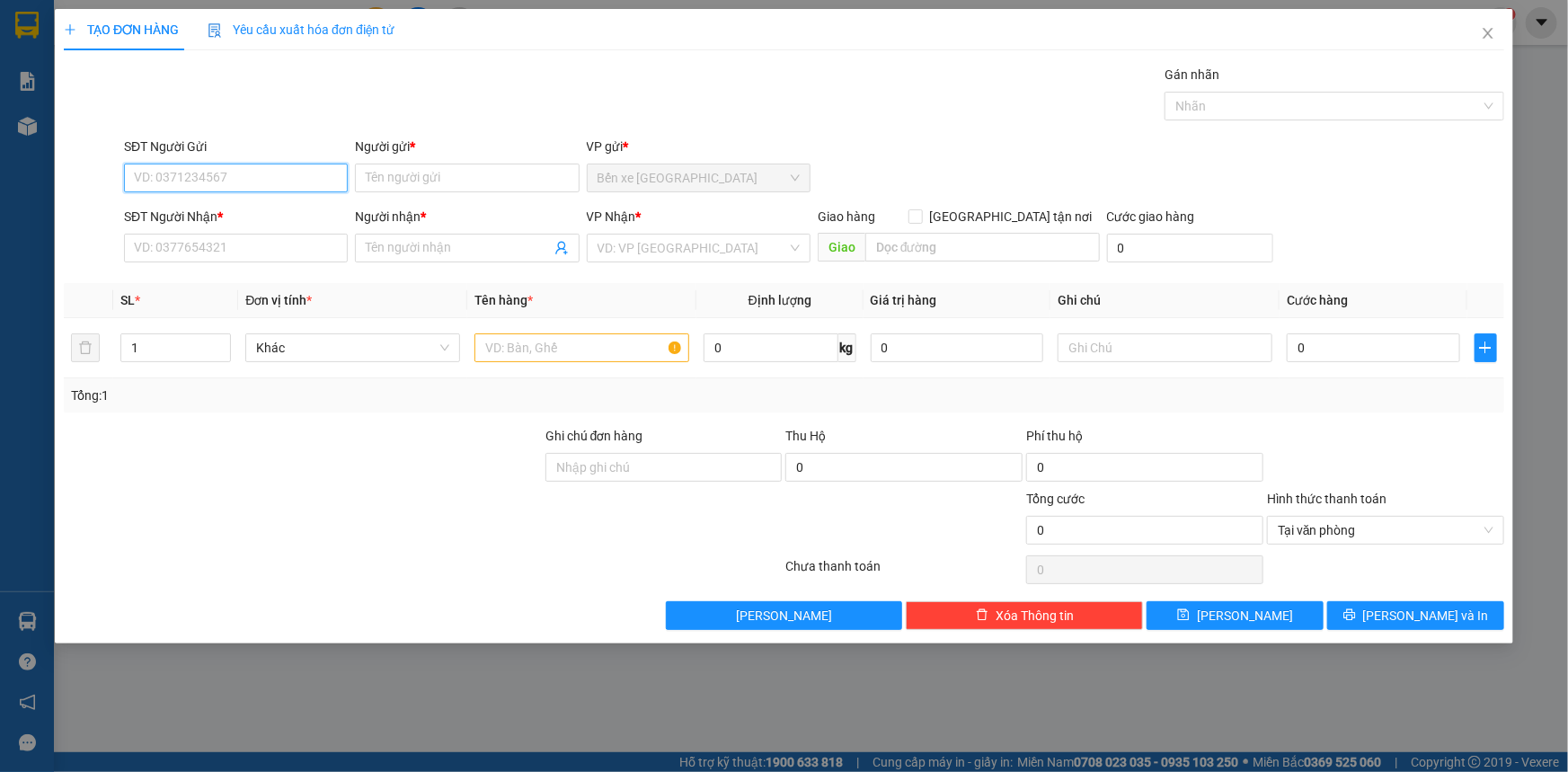 click on "SĐT Người Gửi" at bounding box center (235, 178) 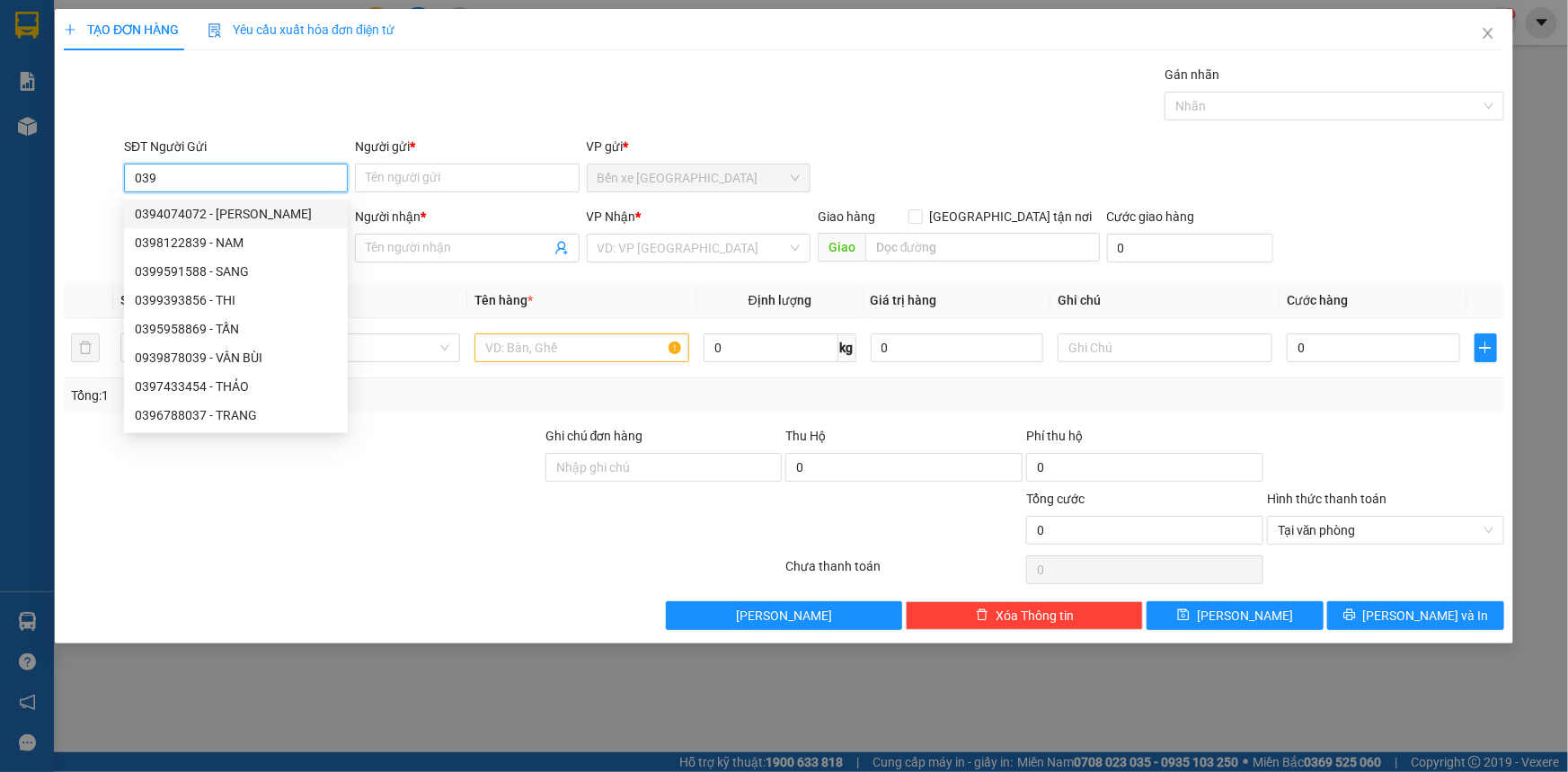 drag, startPoint x: 235, startPoint y: 164, endPoint x: 114, endPoint y: 176, distance: 121.59359 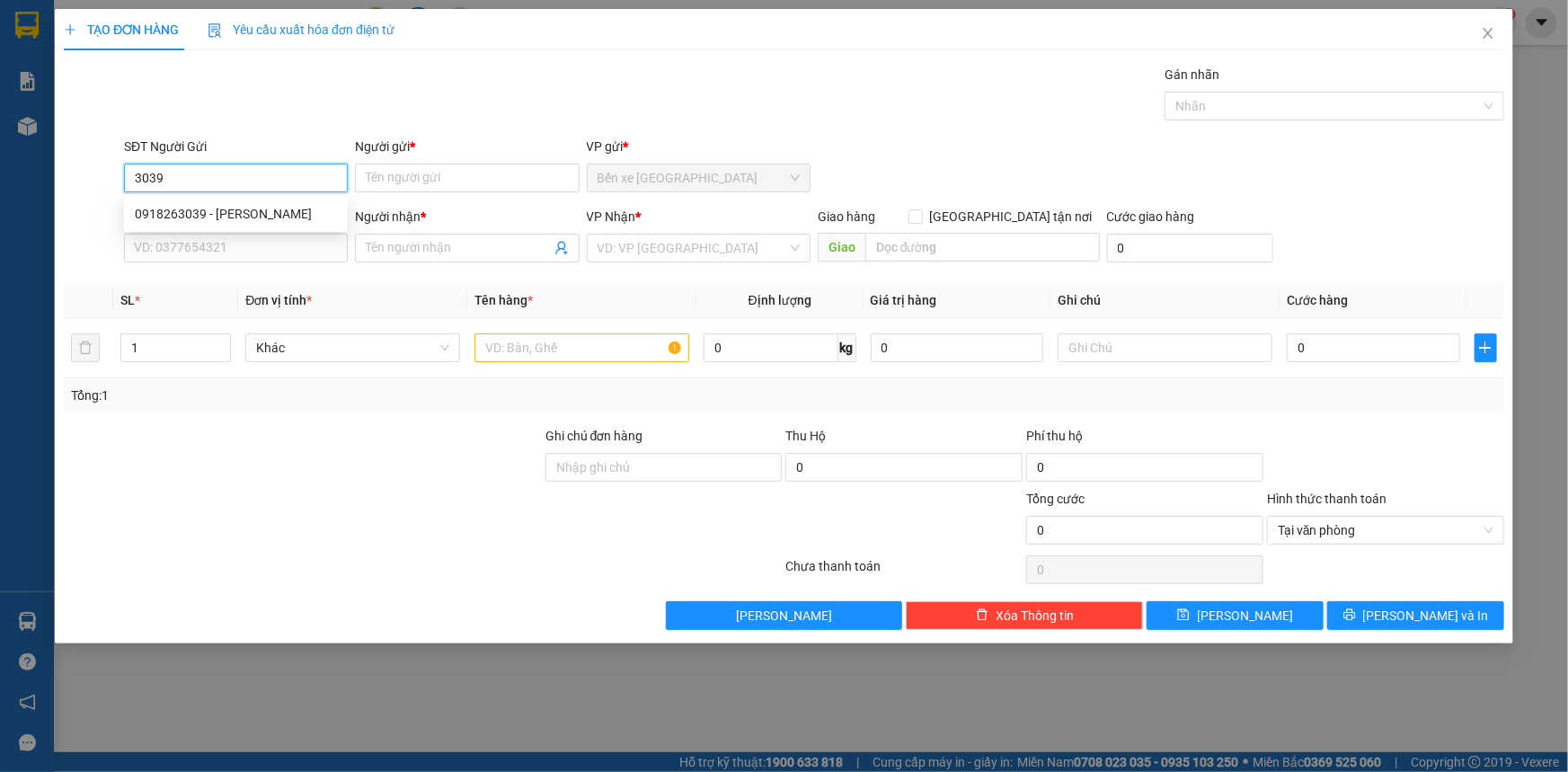 click on "0918263039 - HỒNG" at bounding box center [235, 214] 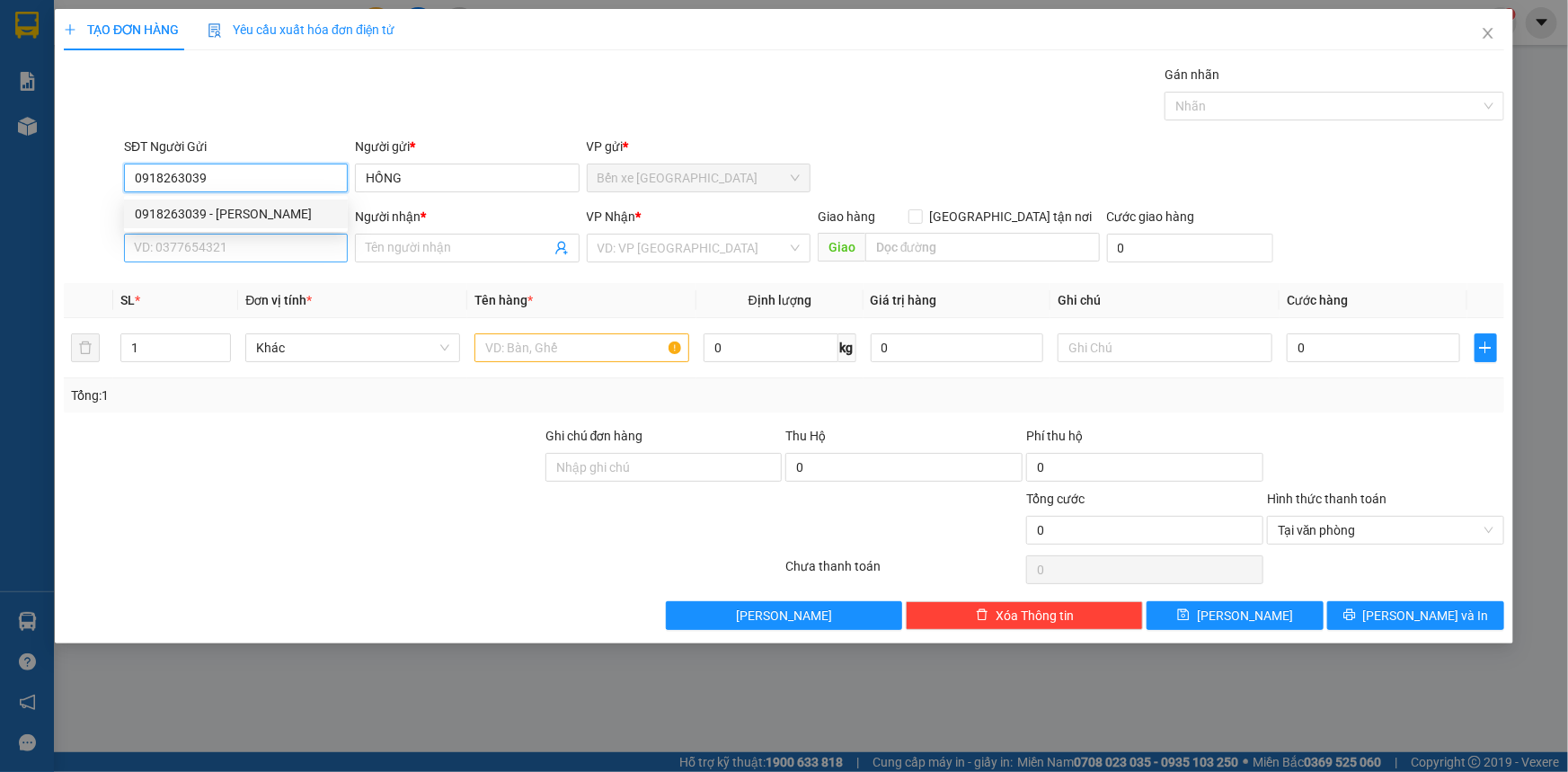 type on "0918263039" 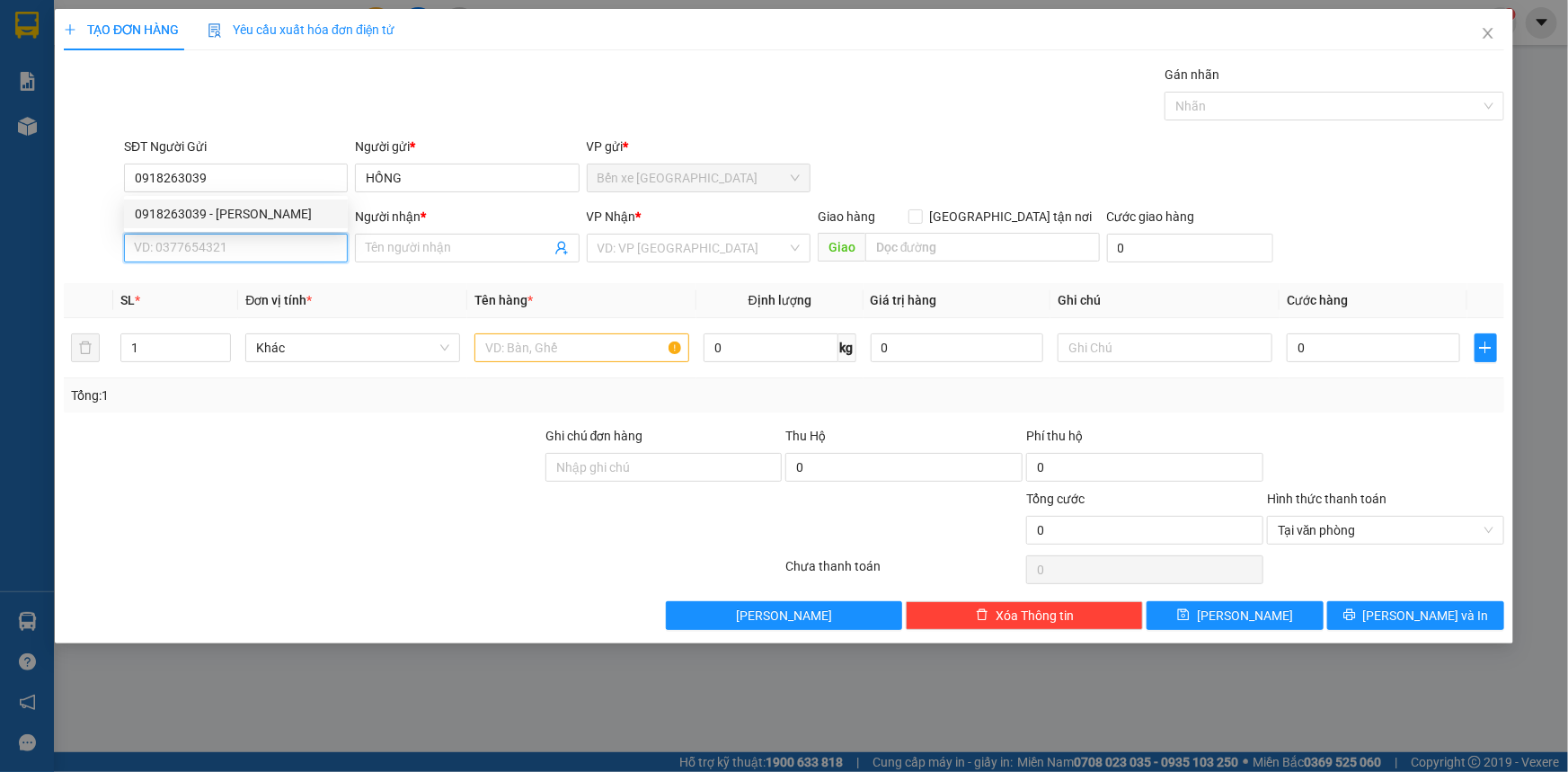 click on "SĐT Người Nhận  *" at bounding box center (235, 248) 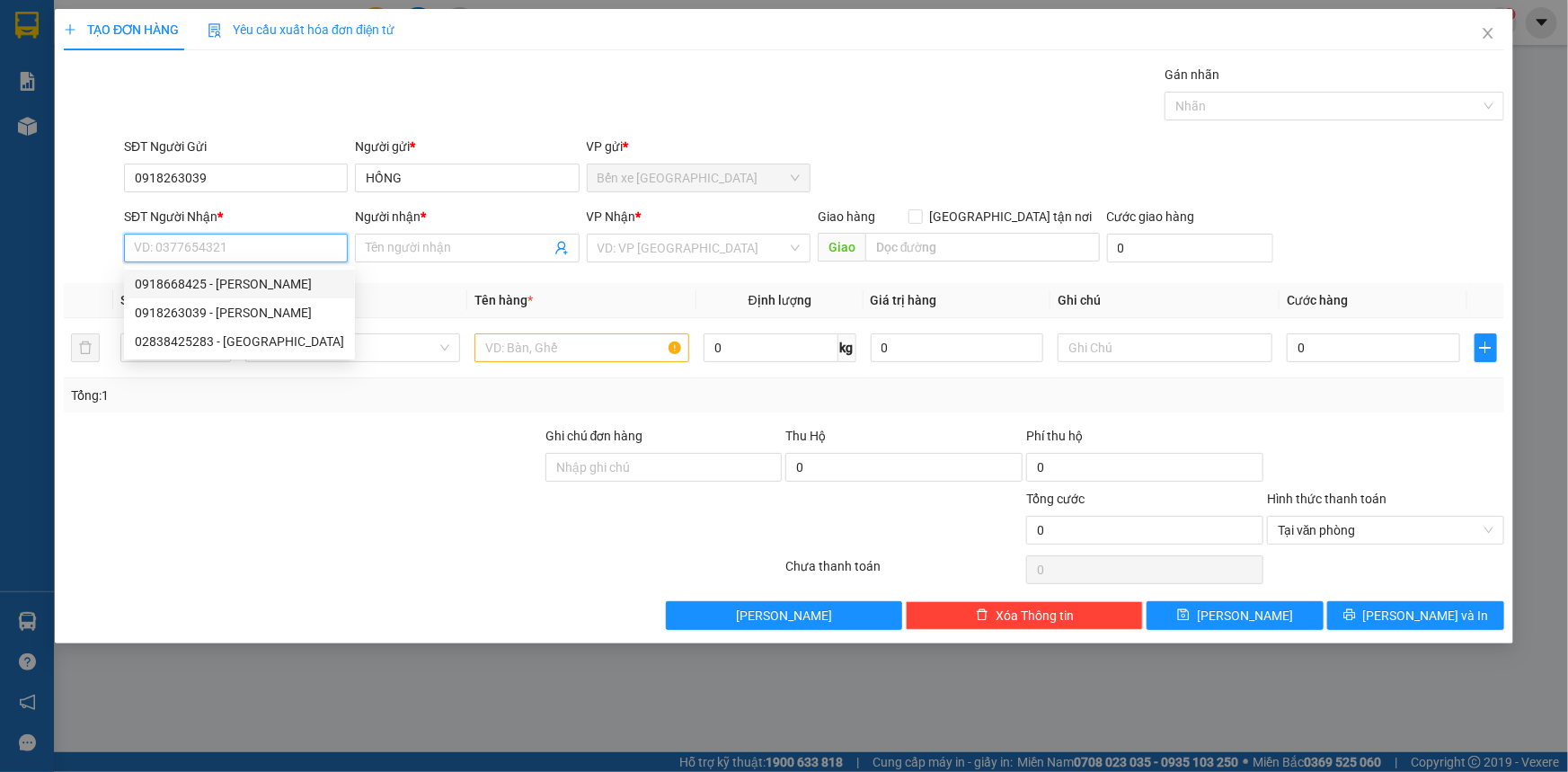 click on "0918668425 - QUANG TÚ" at bounding box center [239, 284] 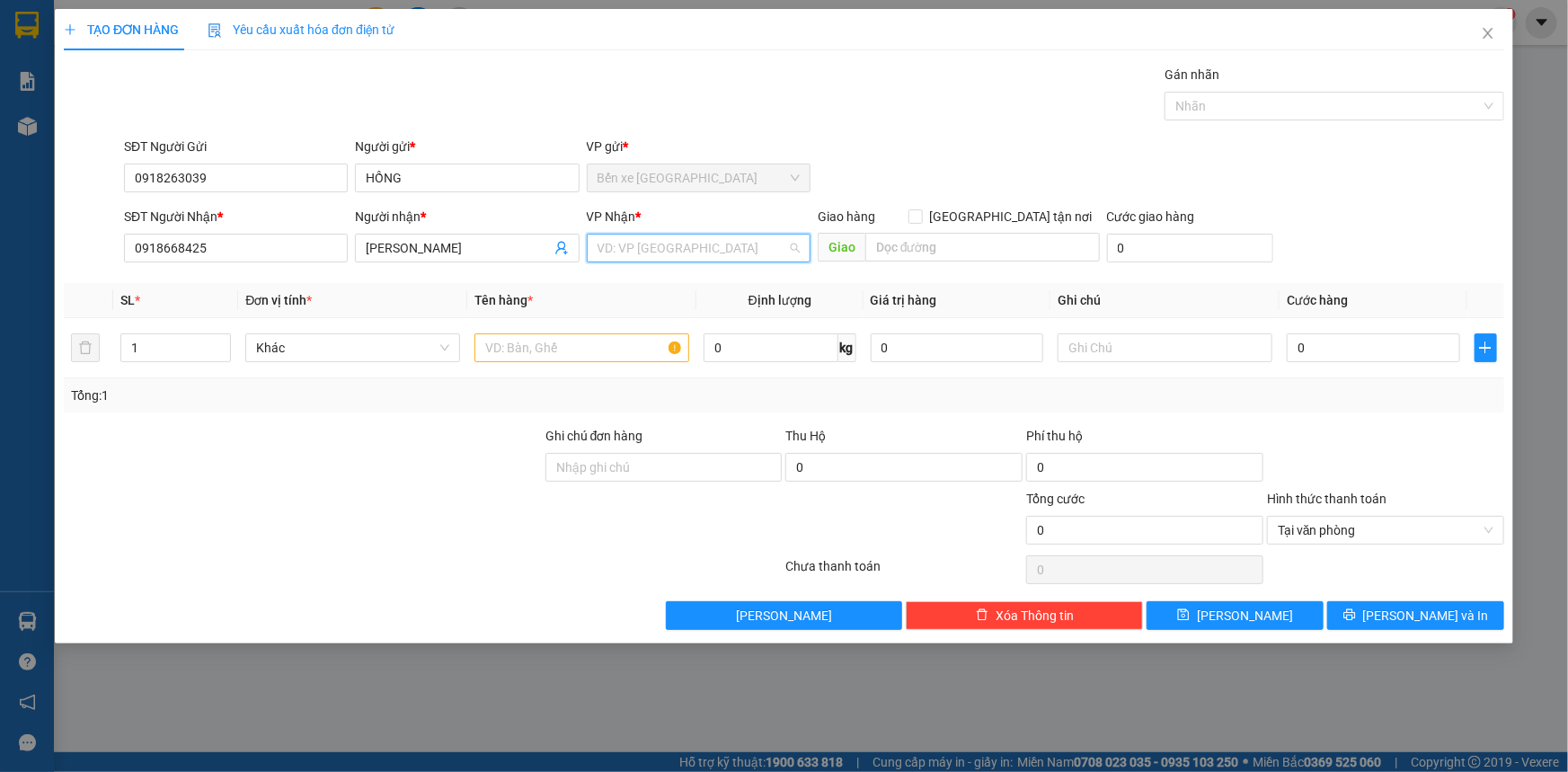 click at bounding box center [692, 248] 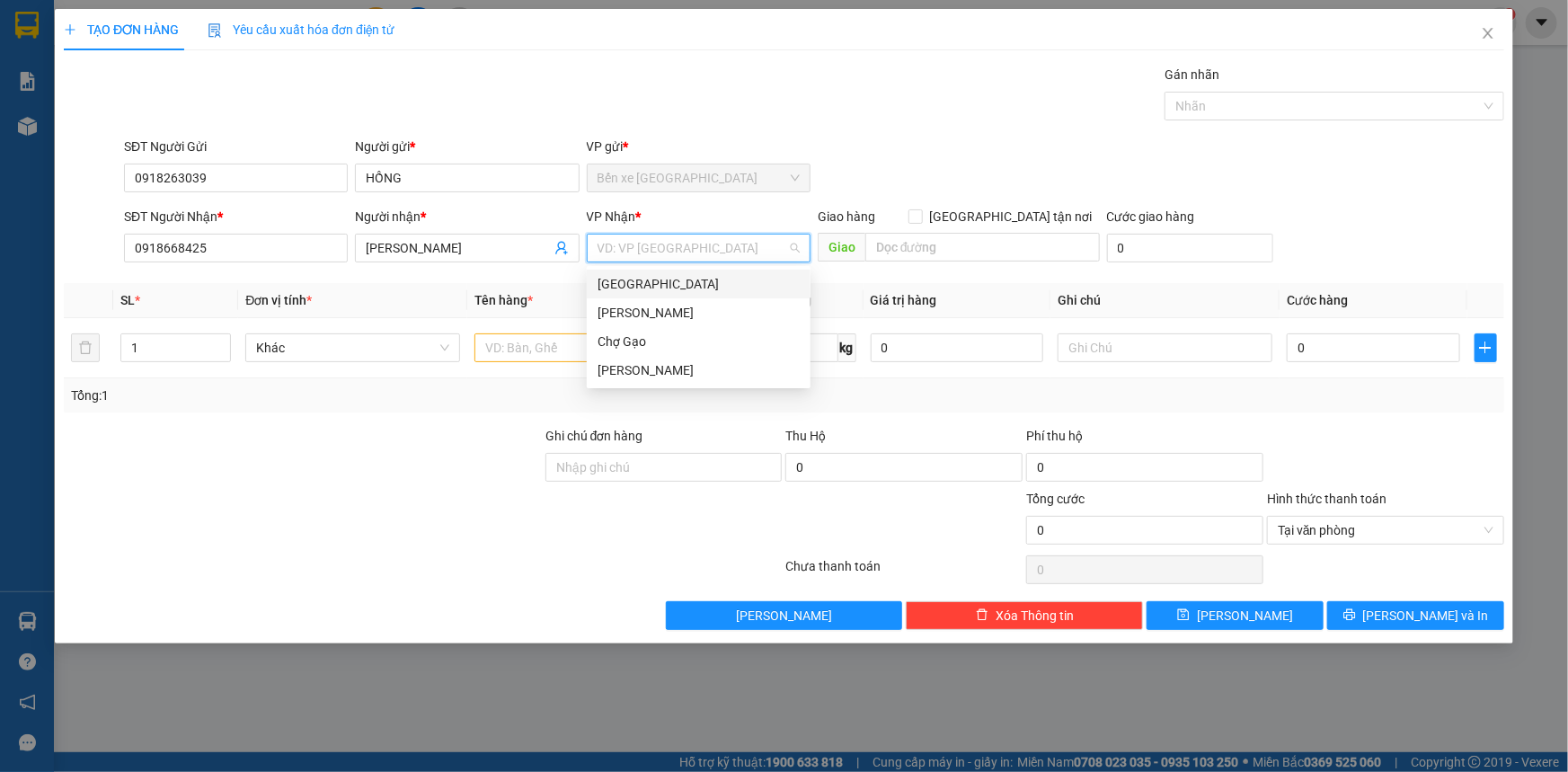 click on "Cao Tốc" at bounding box center [698, 313] 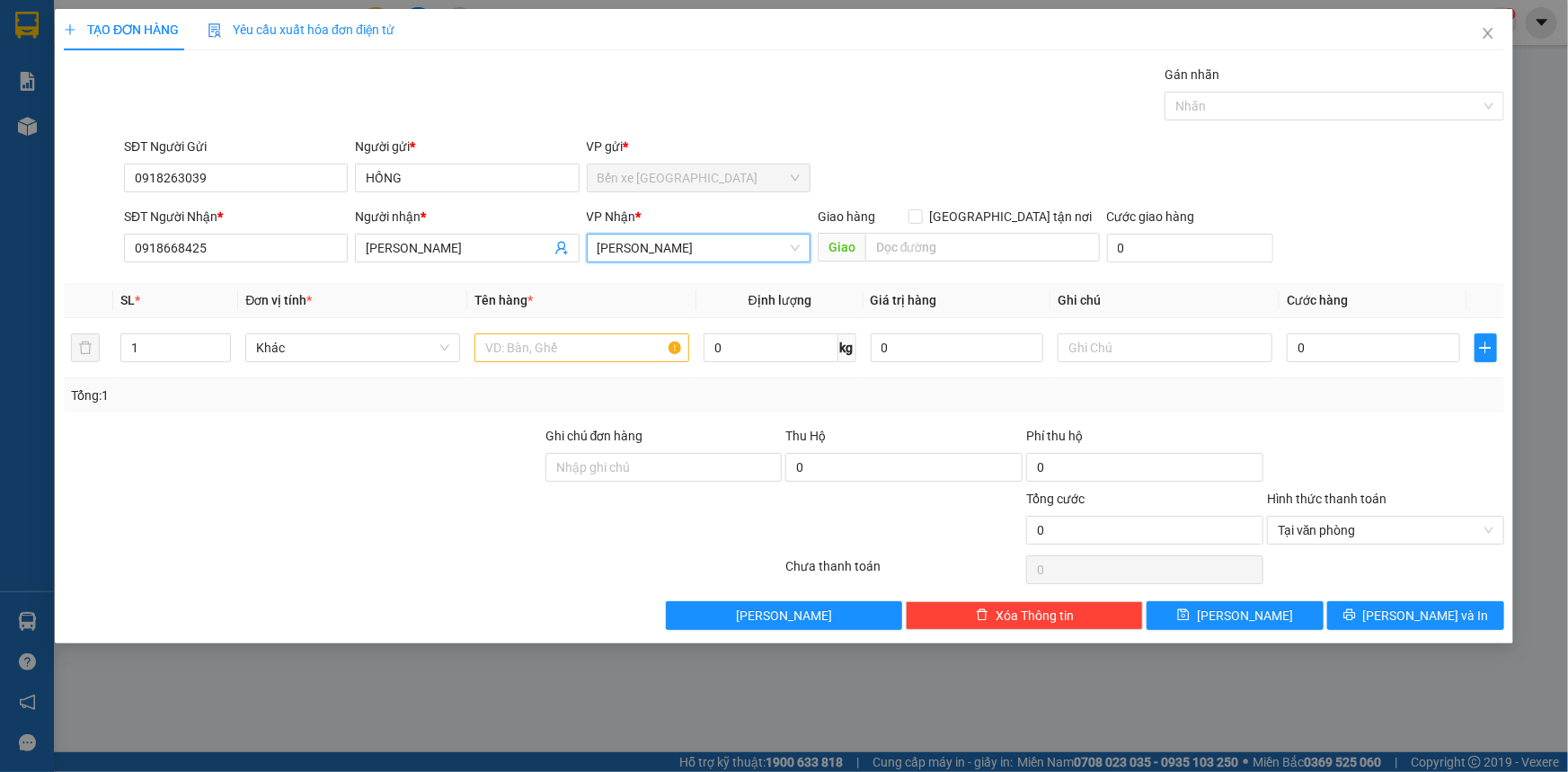 click on "Cao Tốc" at bounding box center [698, 248] 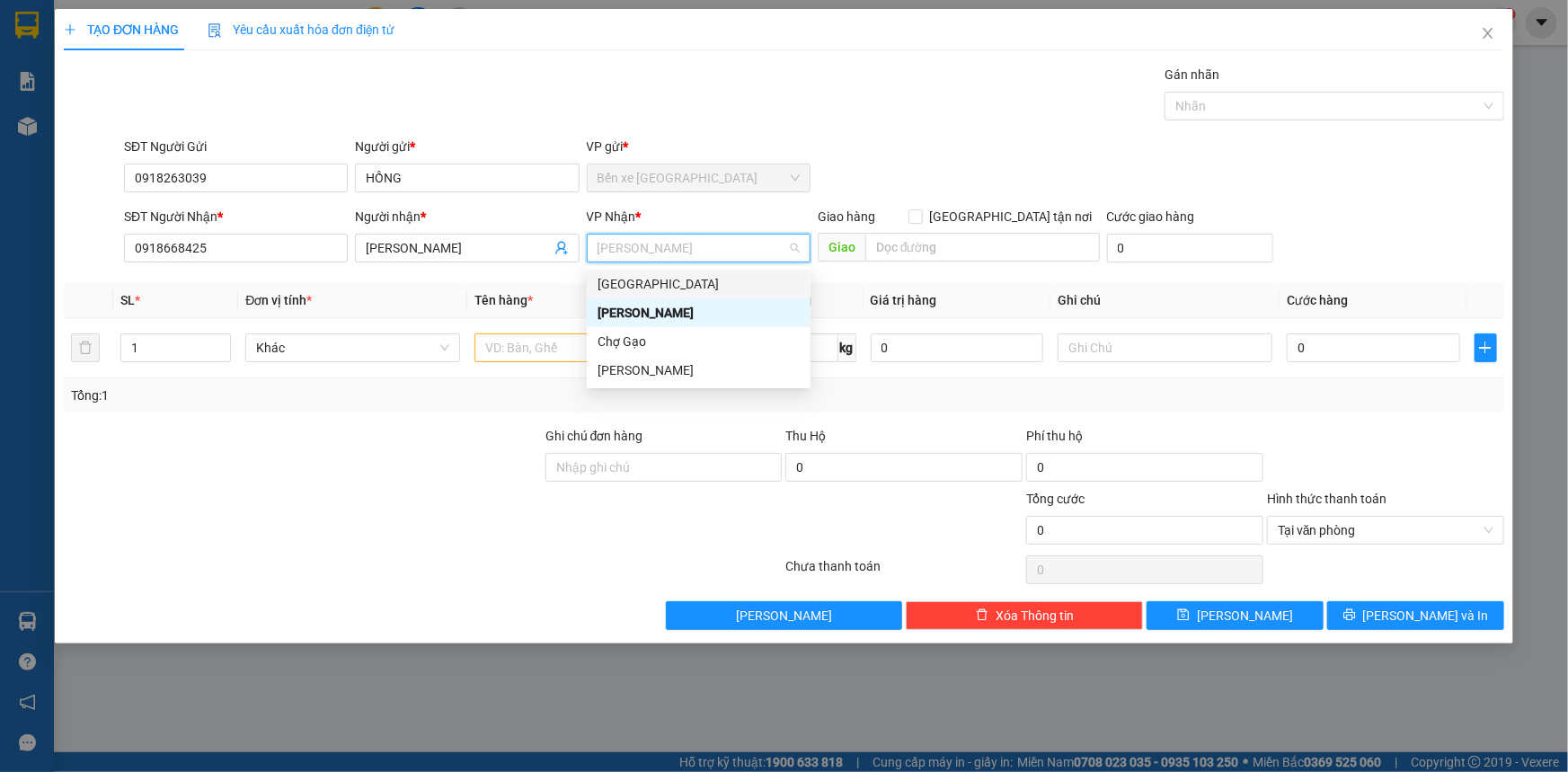 click on "[GEOGRAPHIC_DATA]" at bounding box center [698, 284] 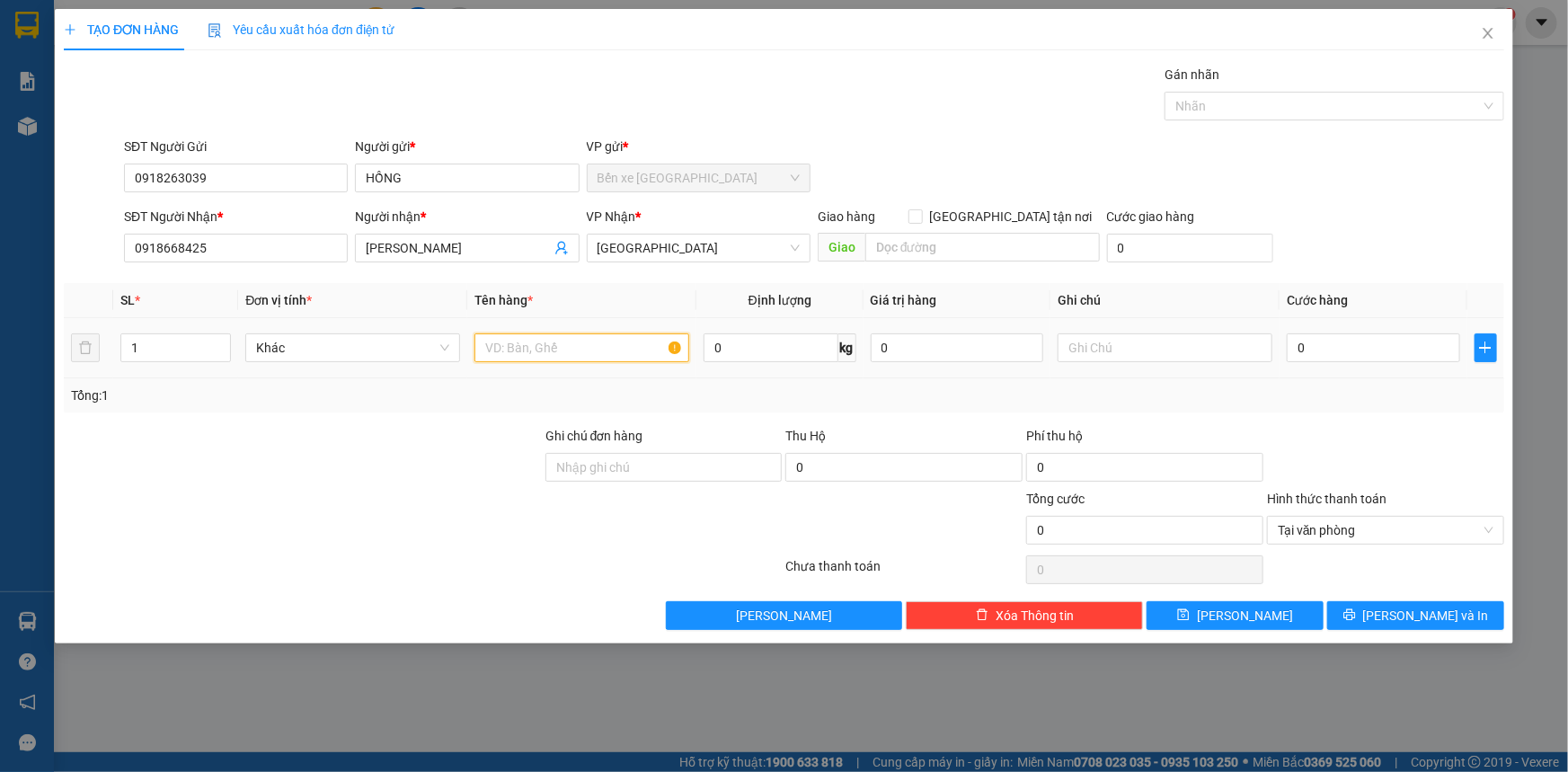 click at bounding box center (581, 348) 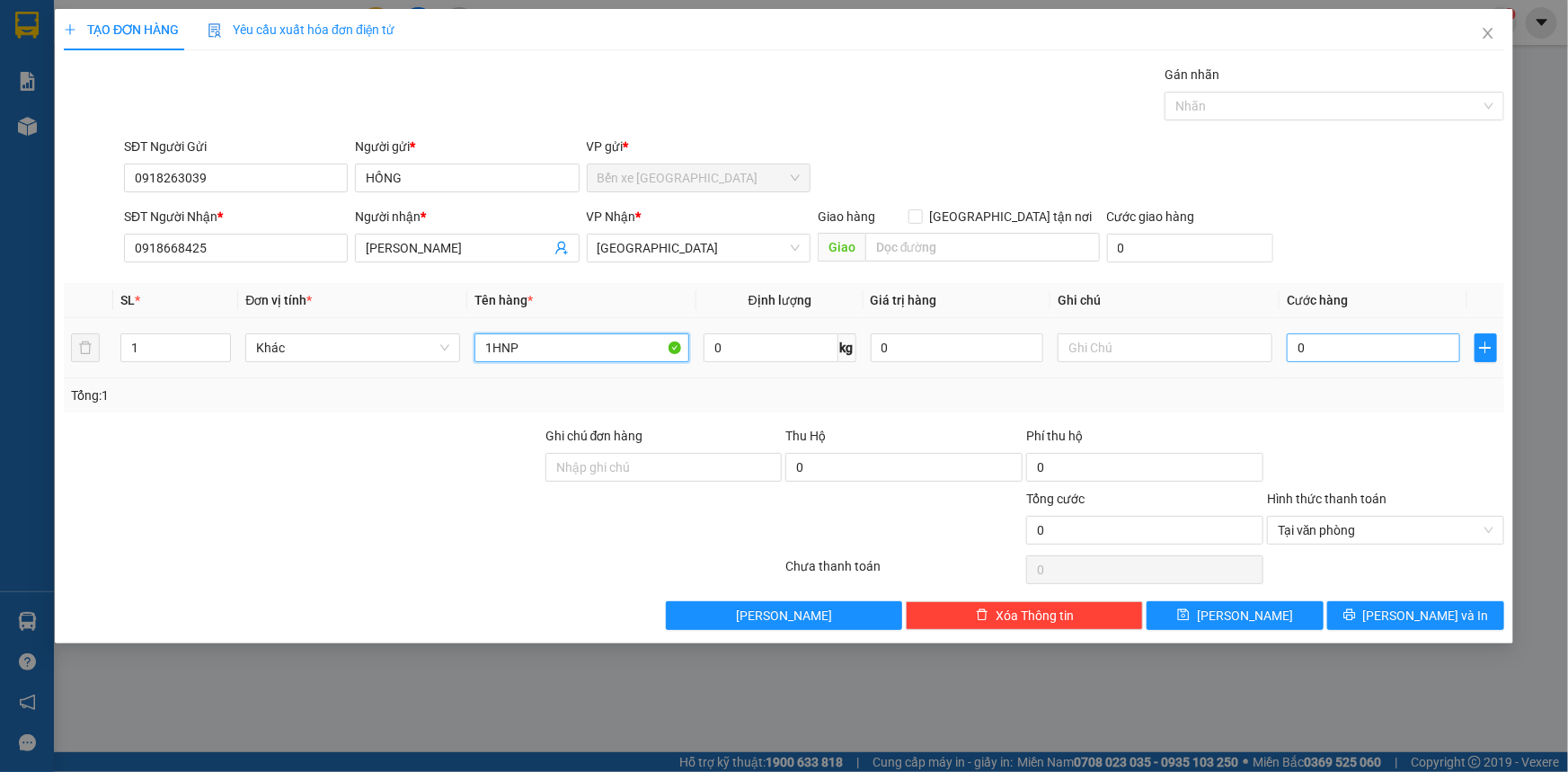 type on "1HNP" 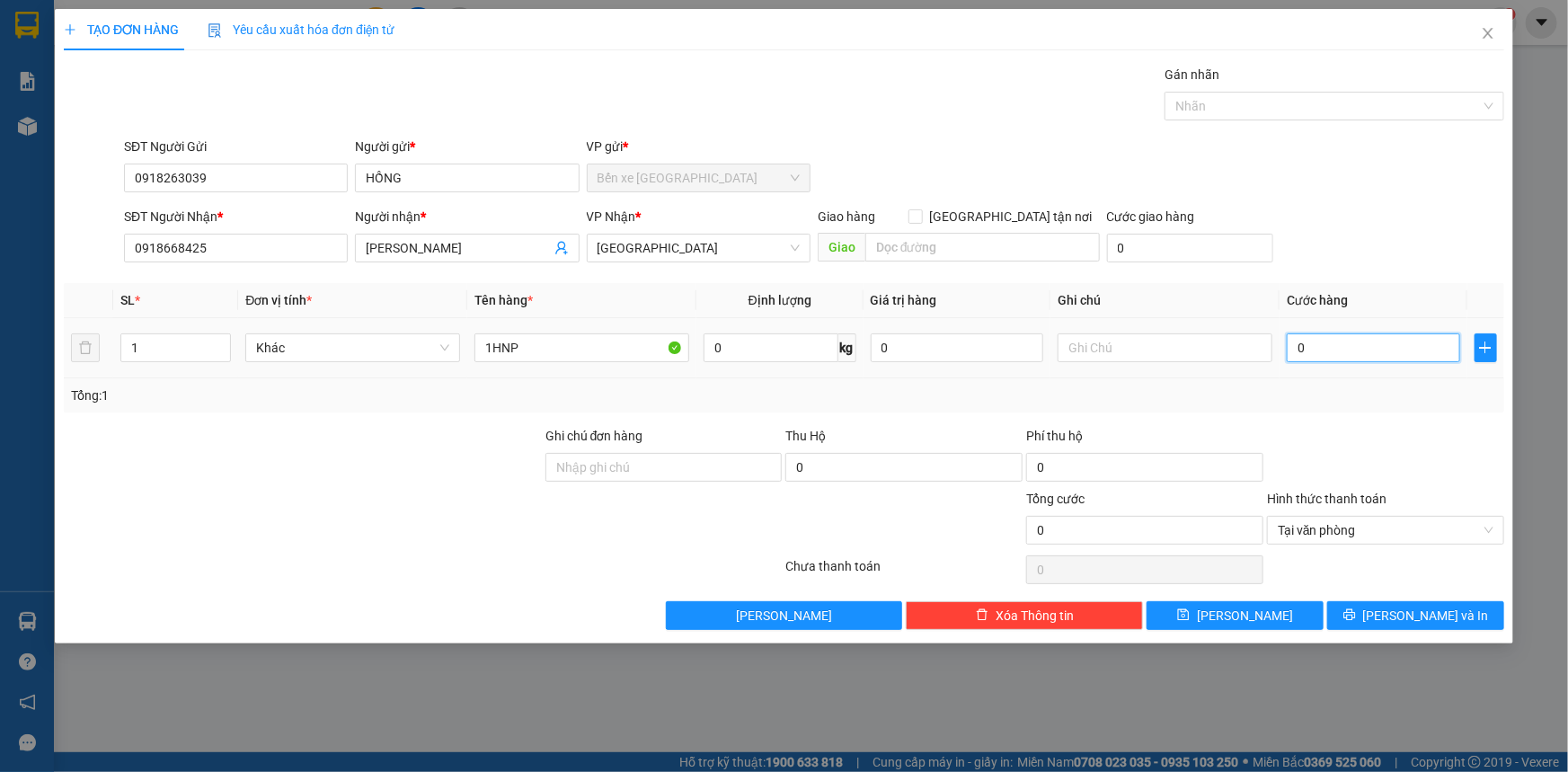 click on "0" at bounding box center [1373, 348] 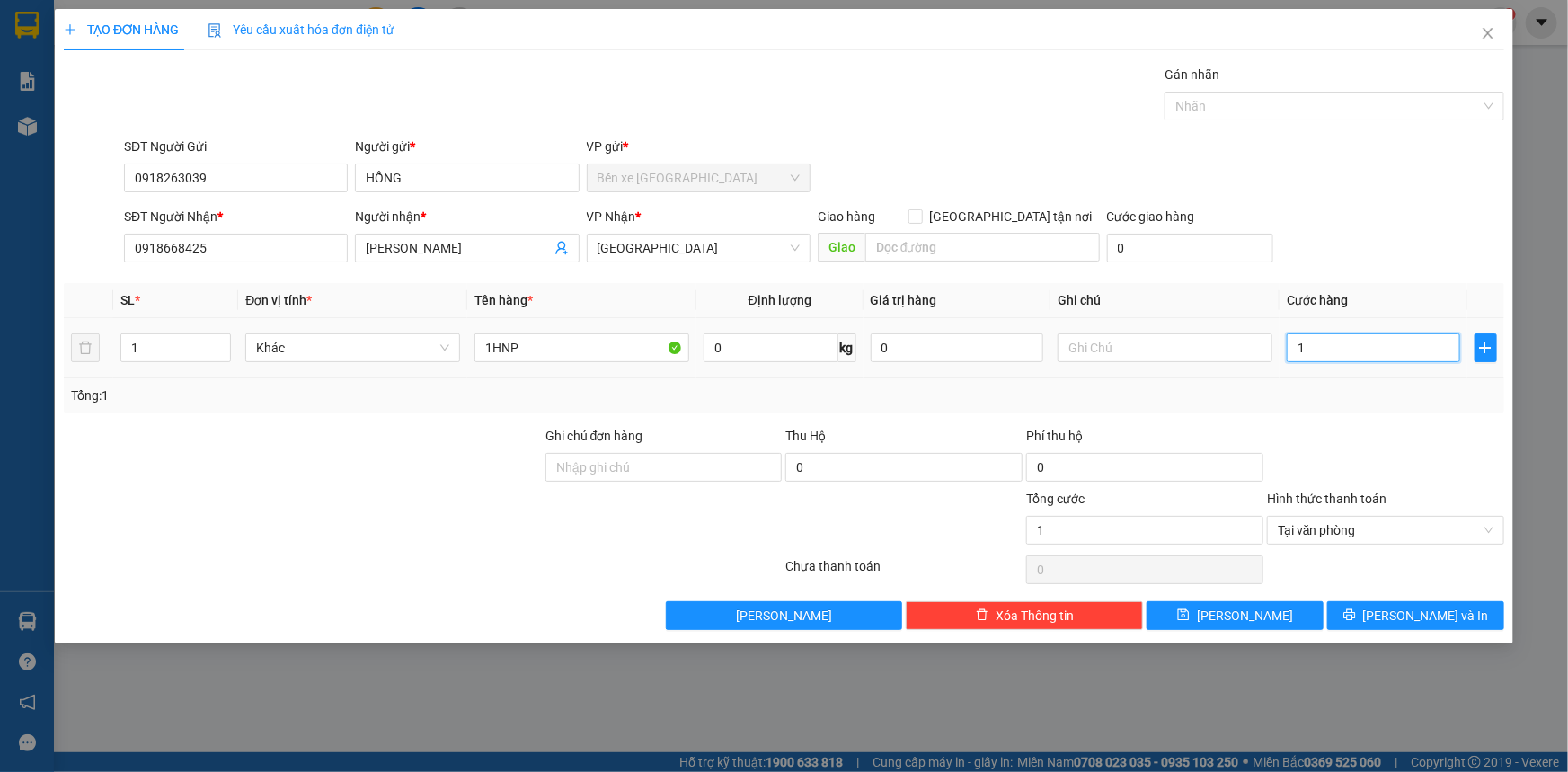 type on "1" 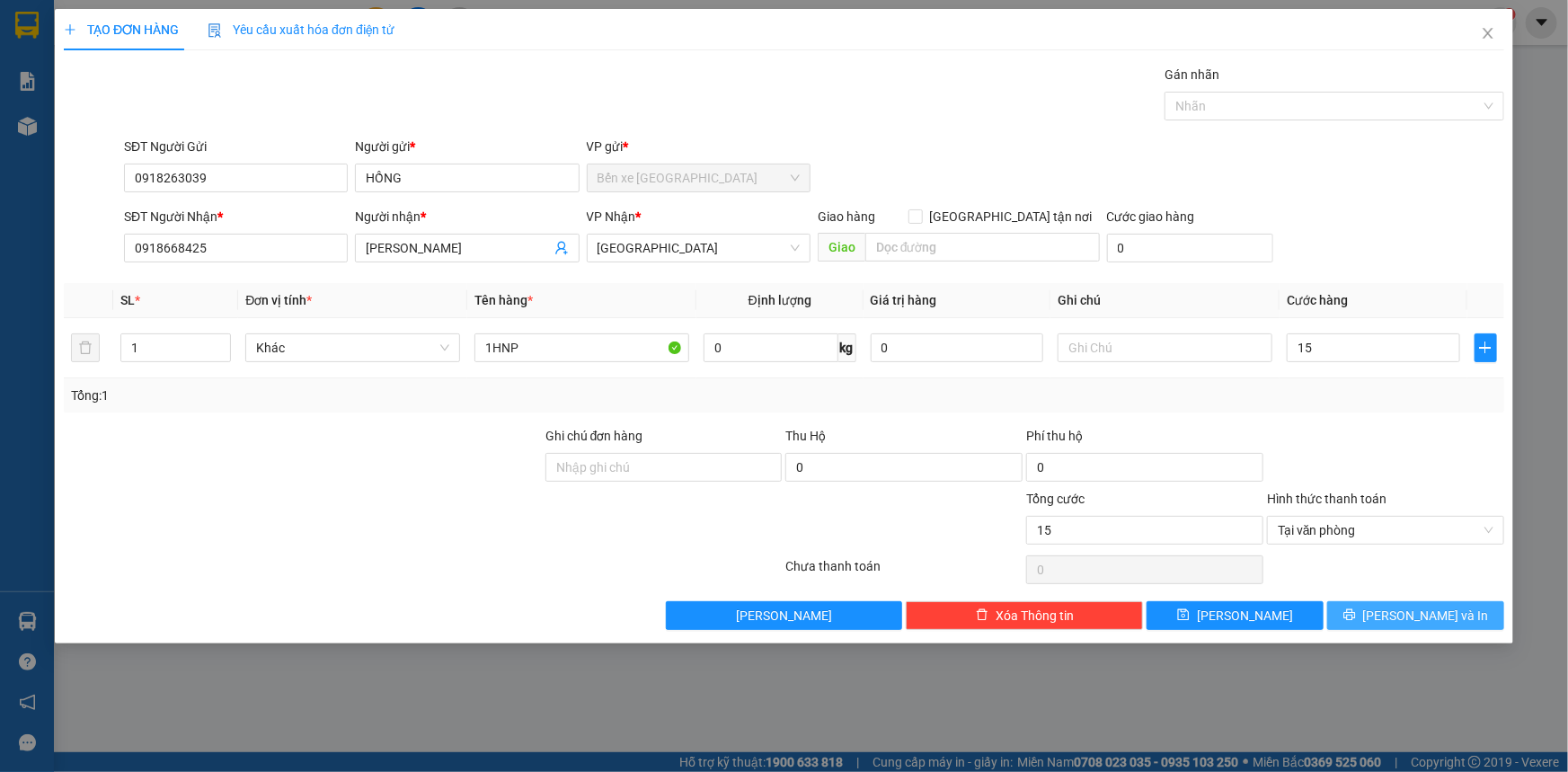 type on "15.000" 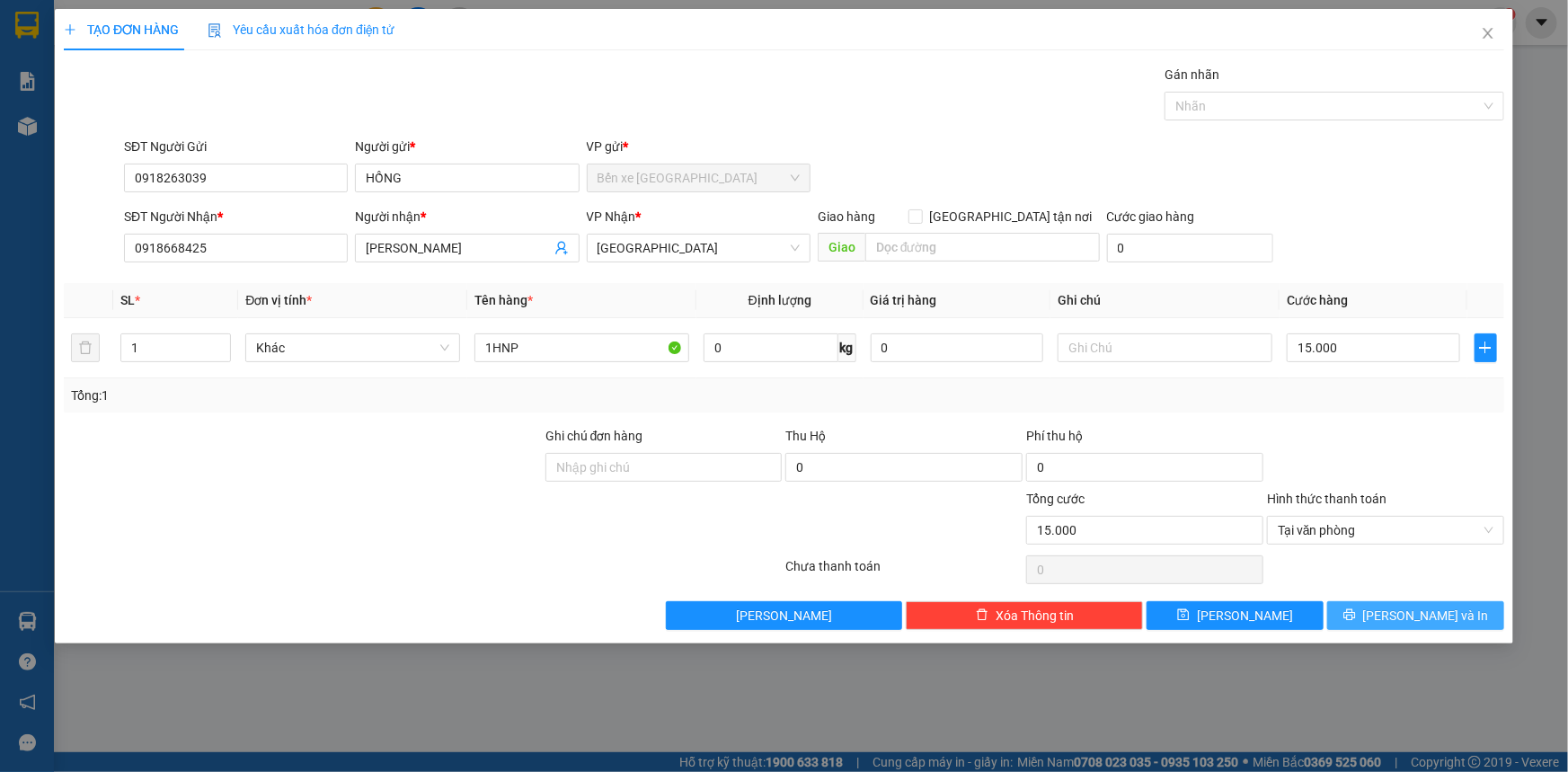 click on "Lưu và In" at bounding box center [1426, 616] 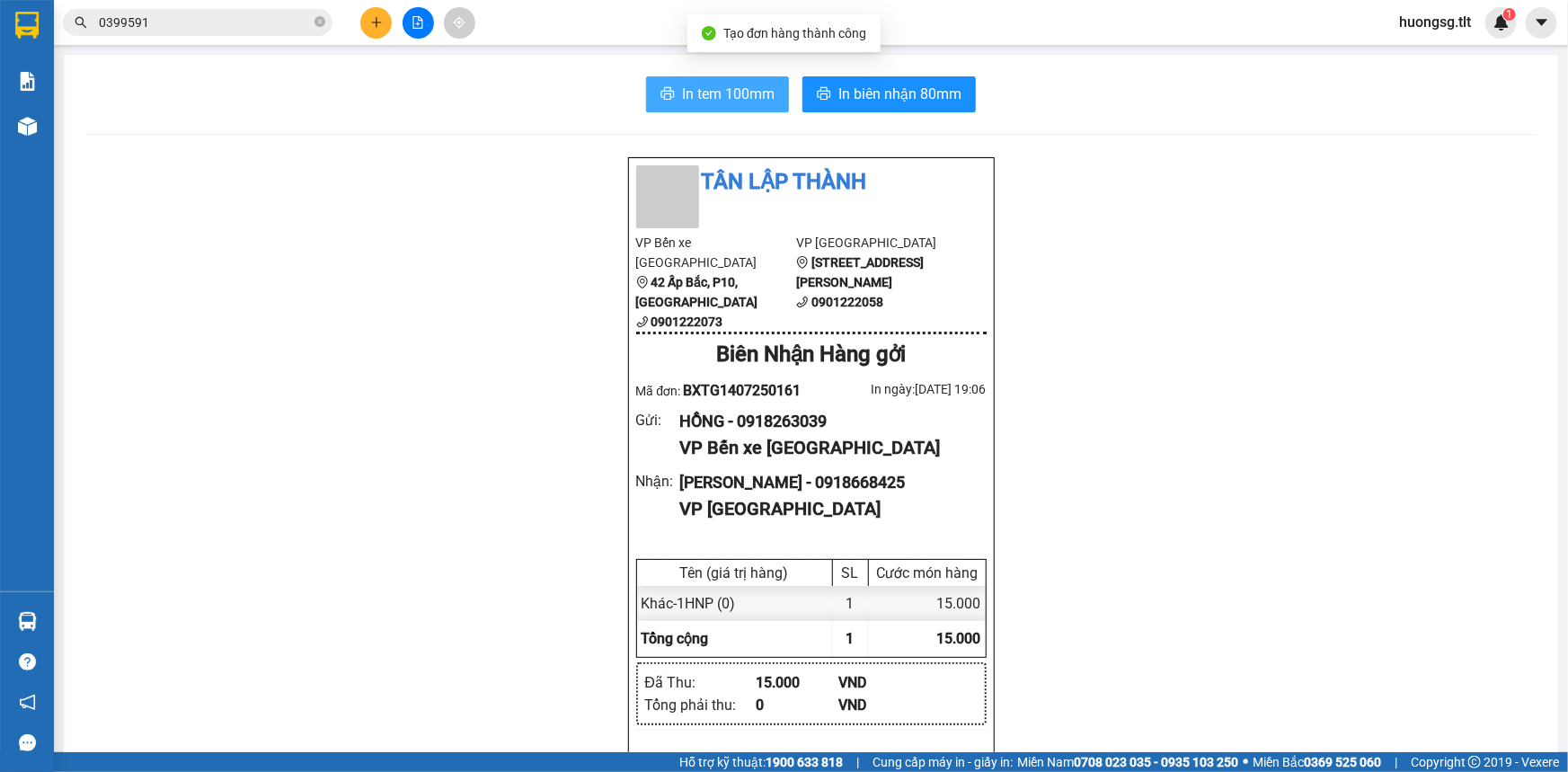 click on "In tem 100mm" at bounding box center (728, 93) 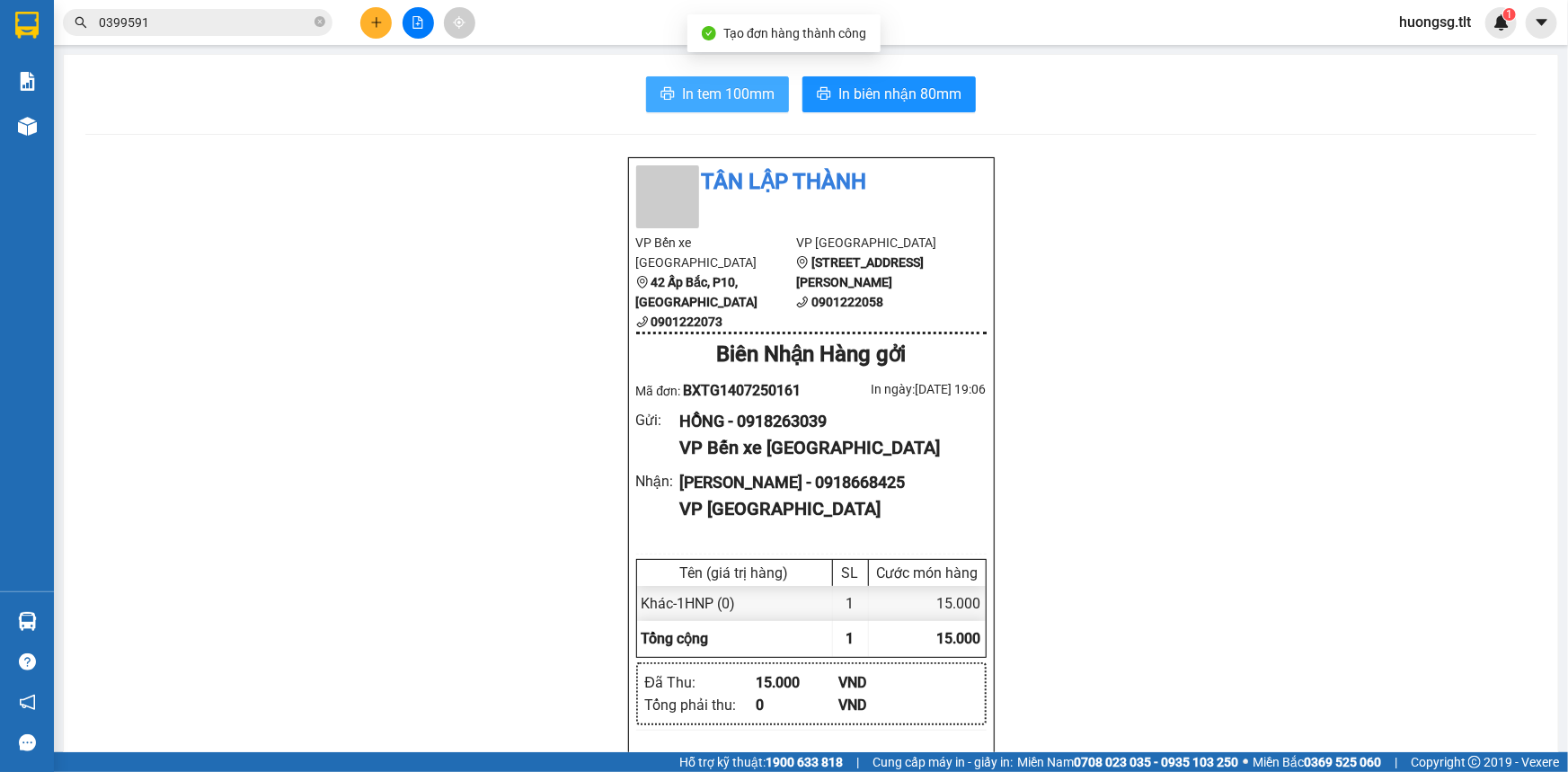 scroll, scrollTop: 0, scrollLeft: 0, axis: both 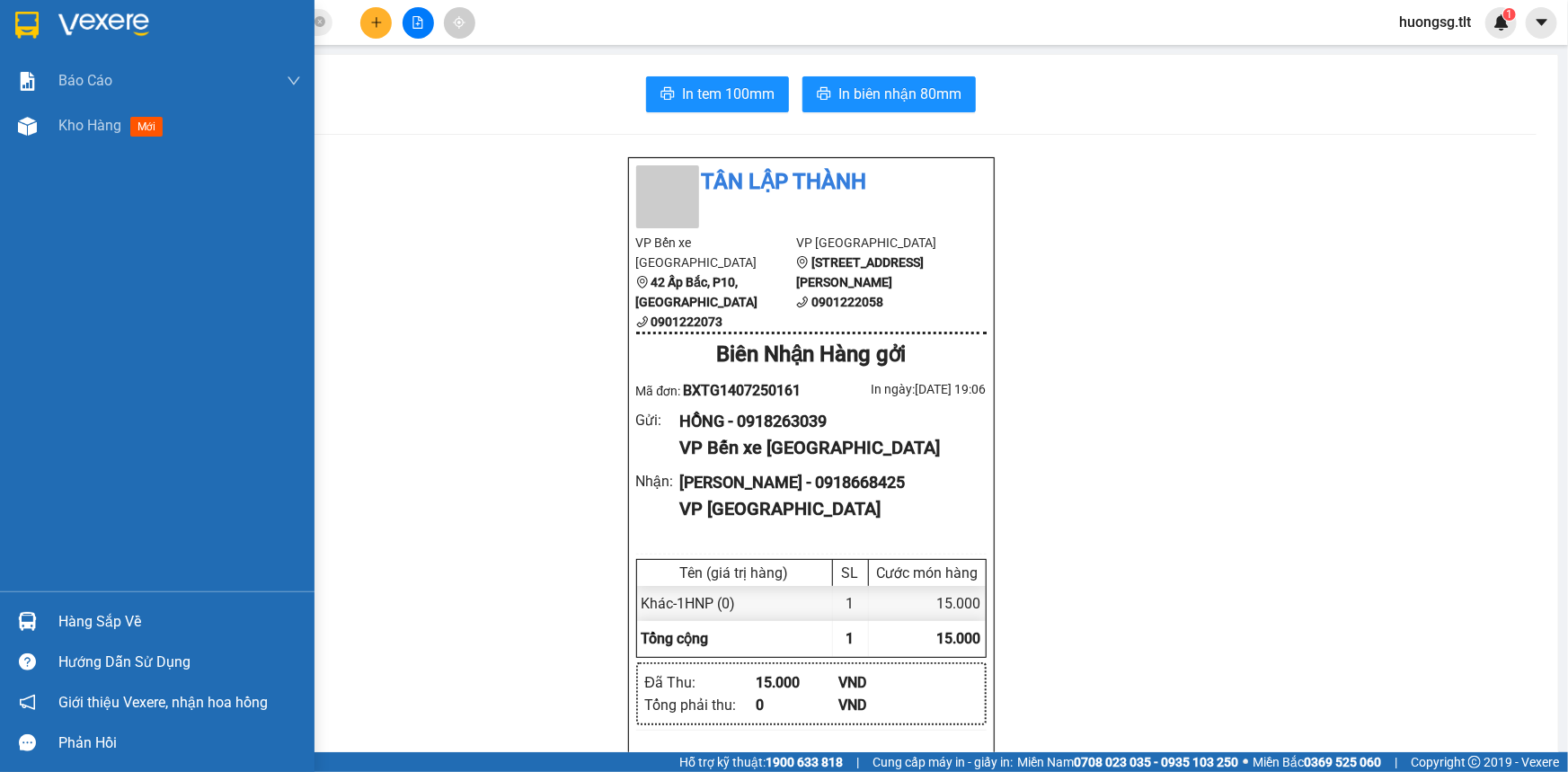click at bounding box center (27, 621) 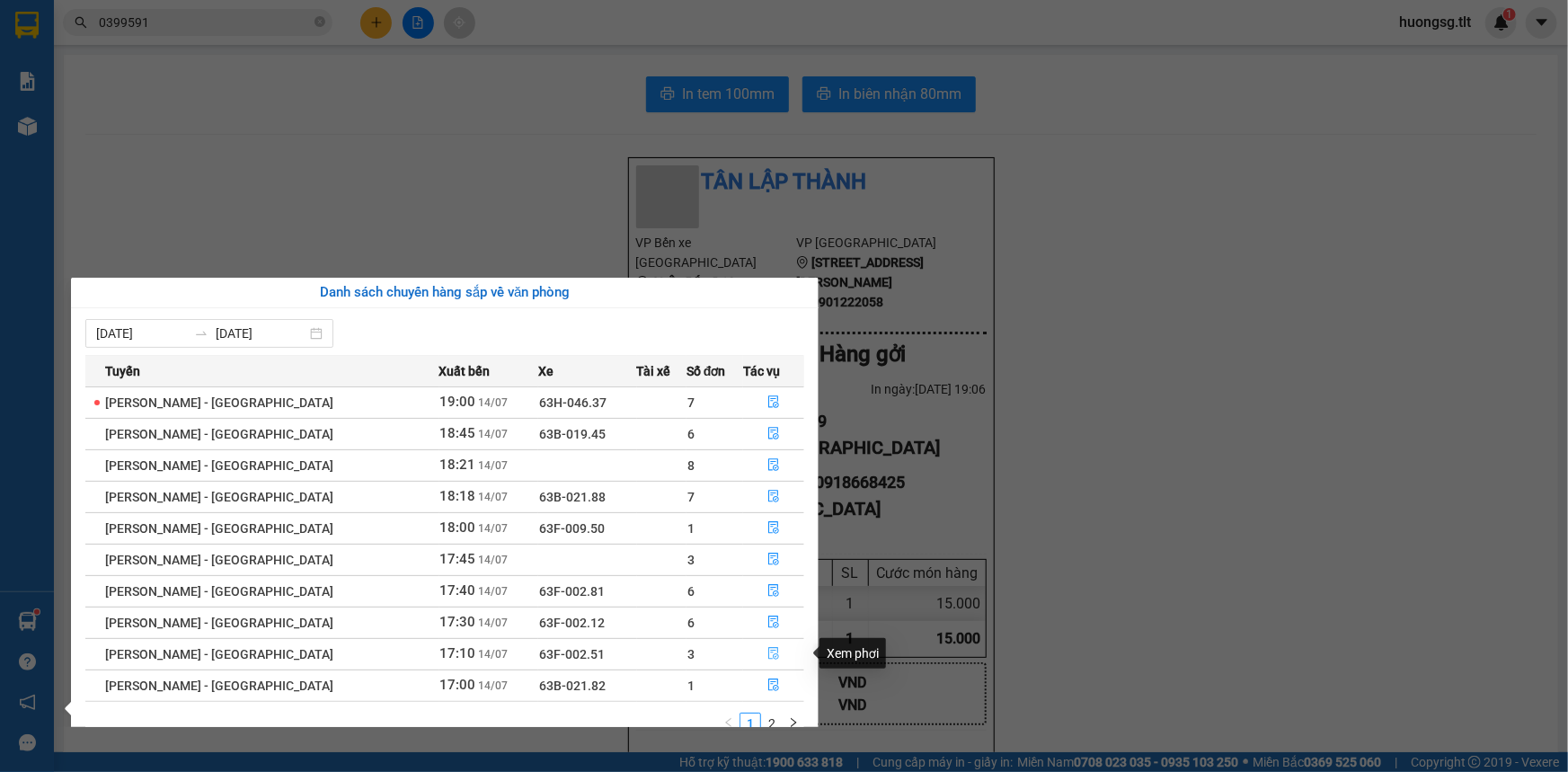 click 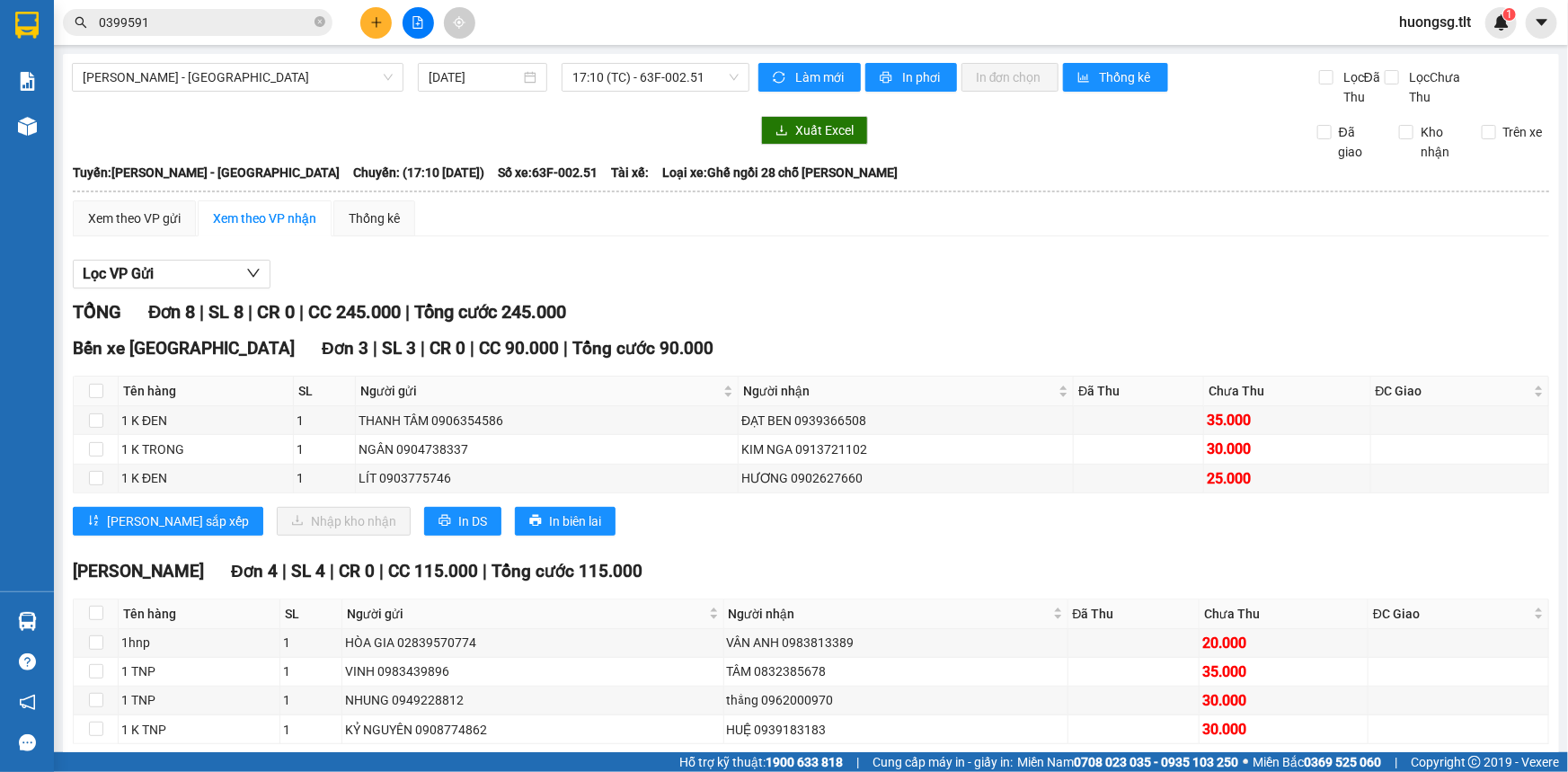 click at bounding box center (96, 391) 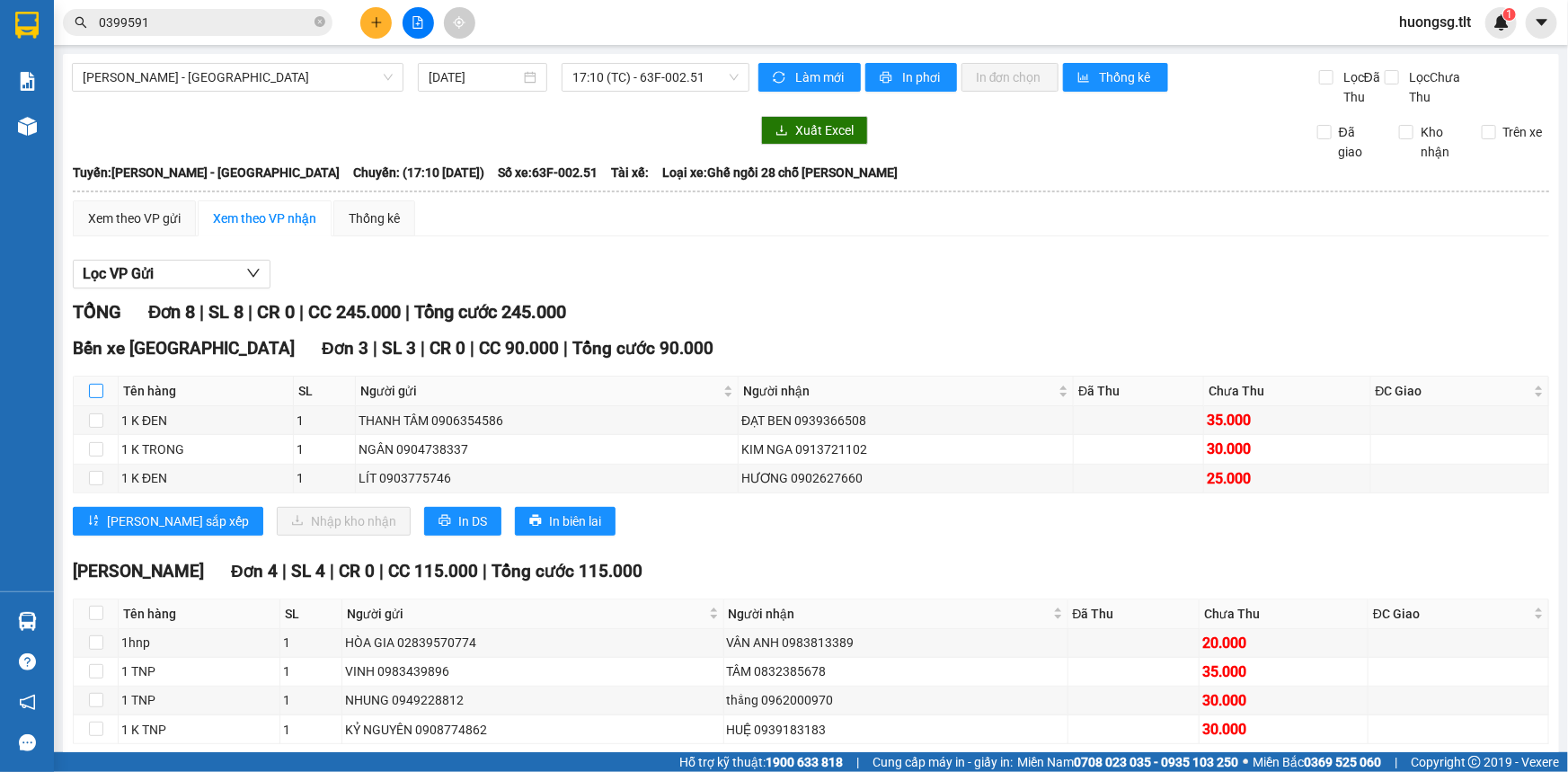 click at bounding box center [96, 391] 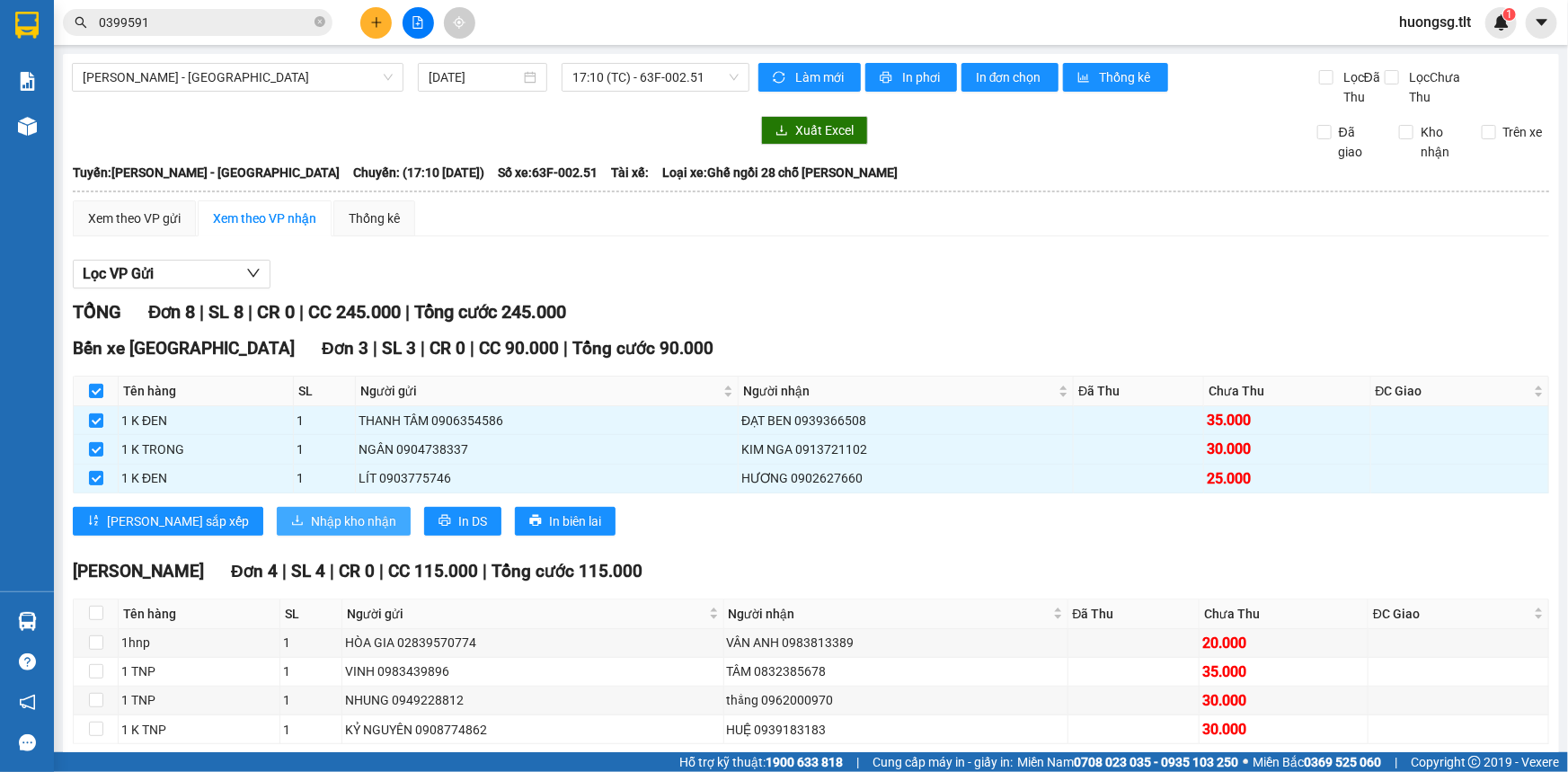 click on "Nhập kho nhận" at bounding box center (353, 521) 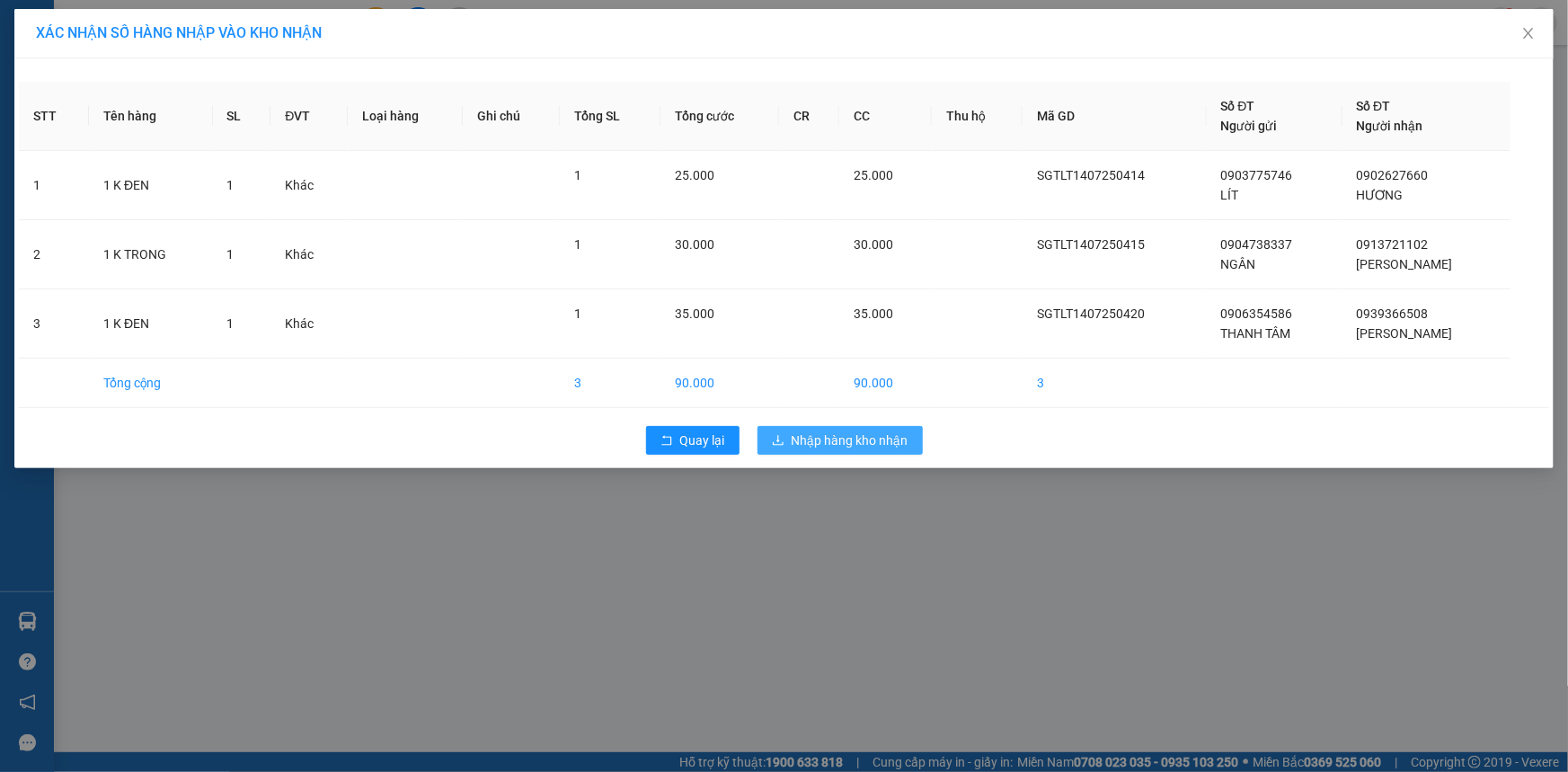 click on "Quay lại Nhập hàng kho nhận" at bounding box center (784, 440) 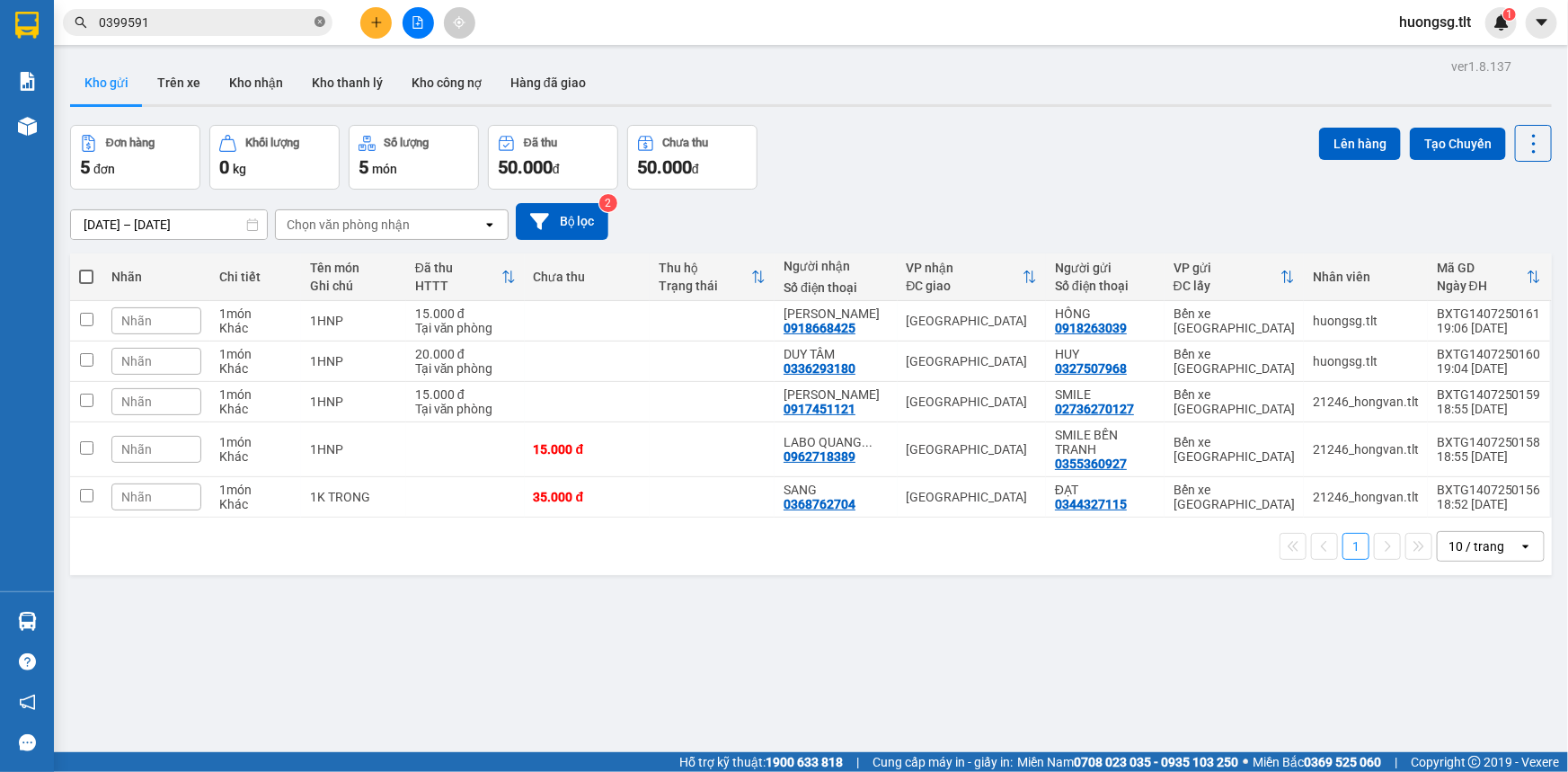 click 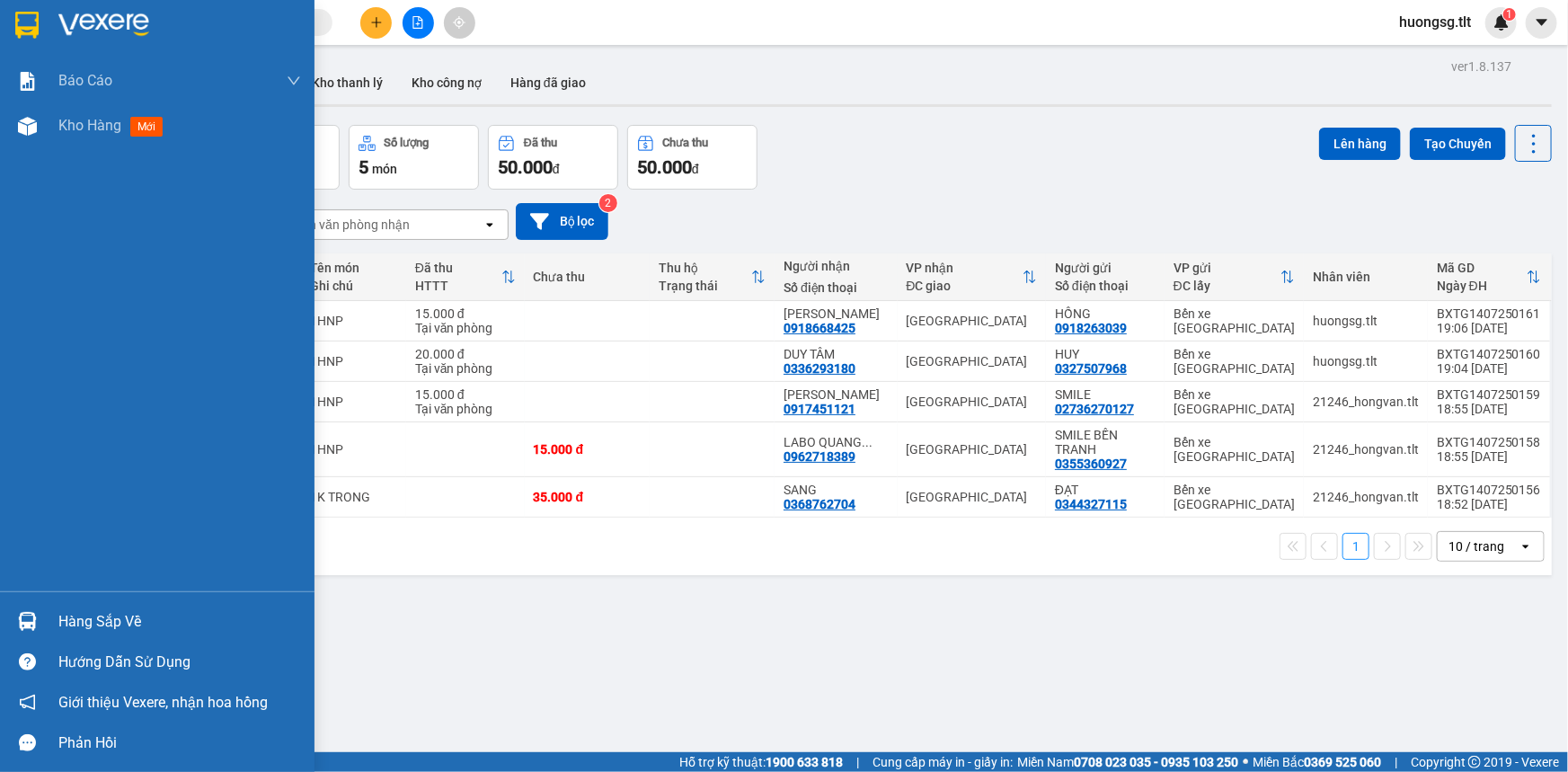 click on "Hàng sắp về" at bounding box center (157, 621) 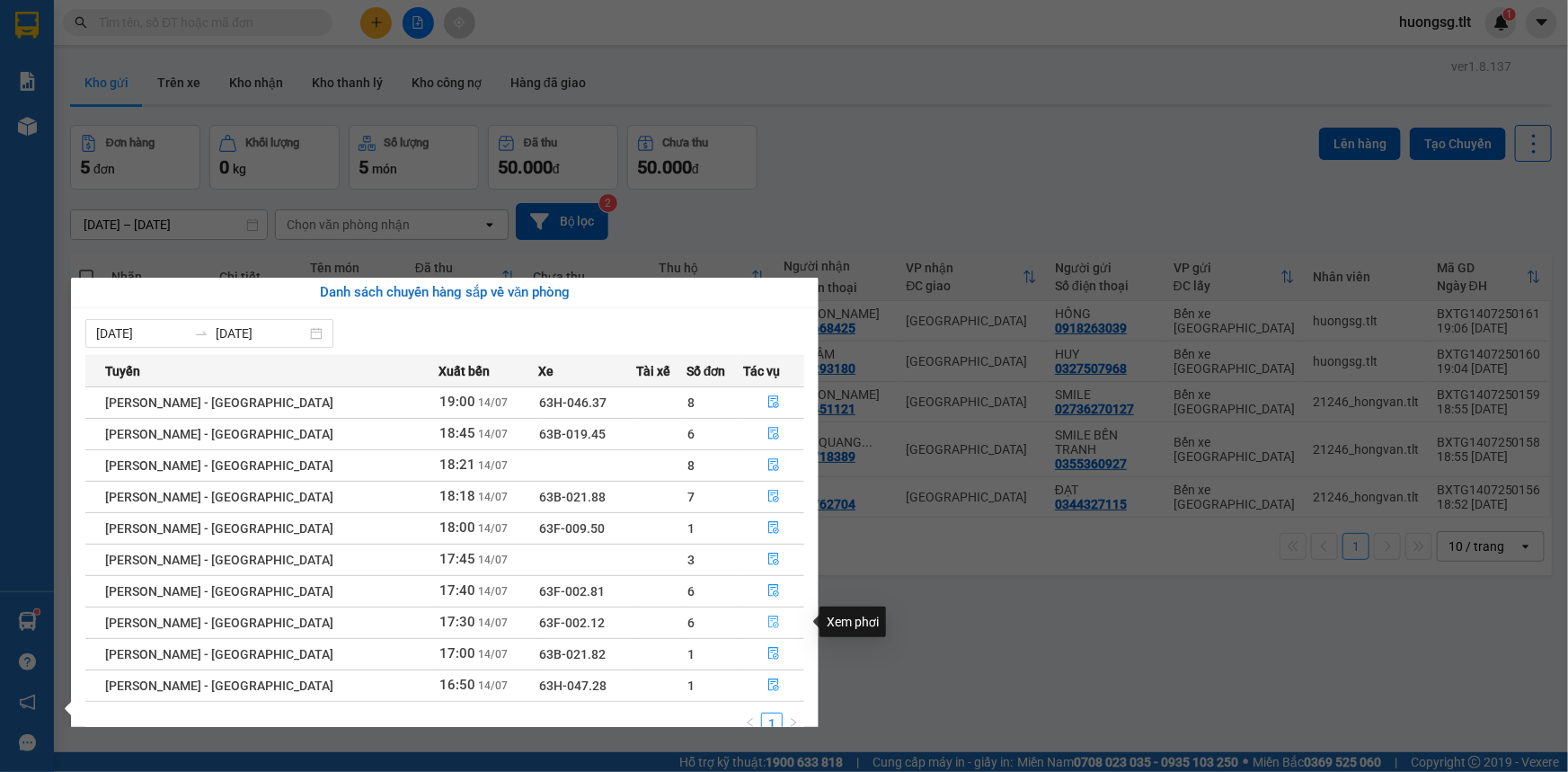 click 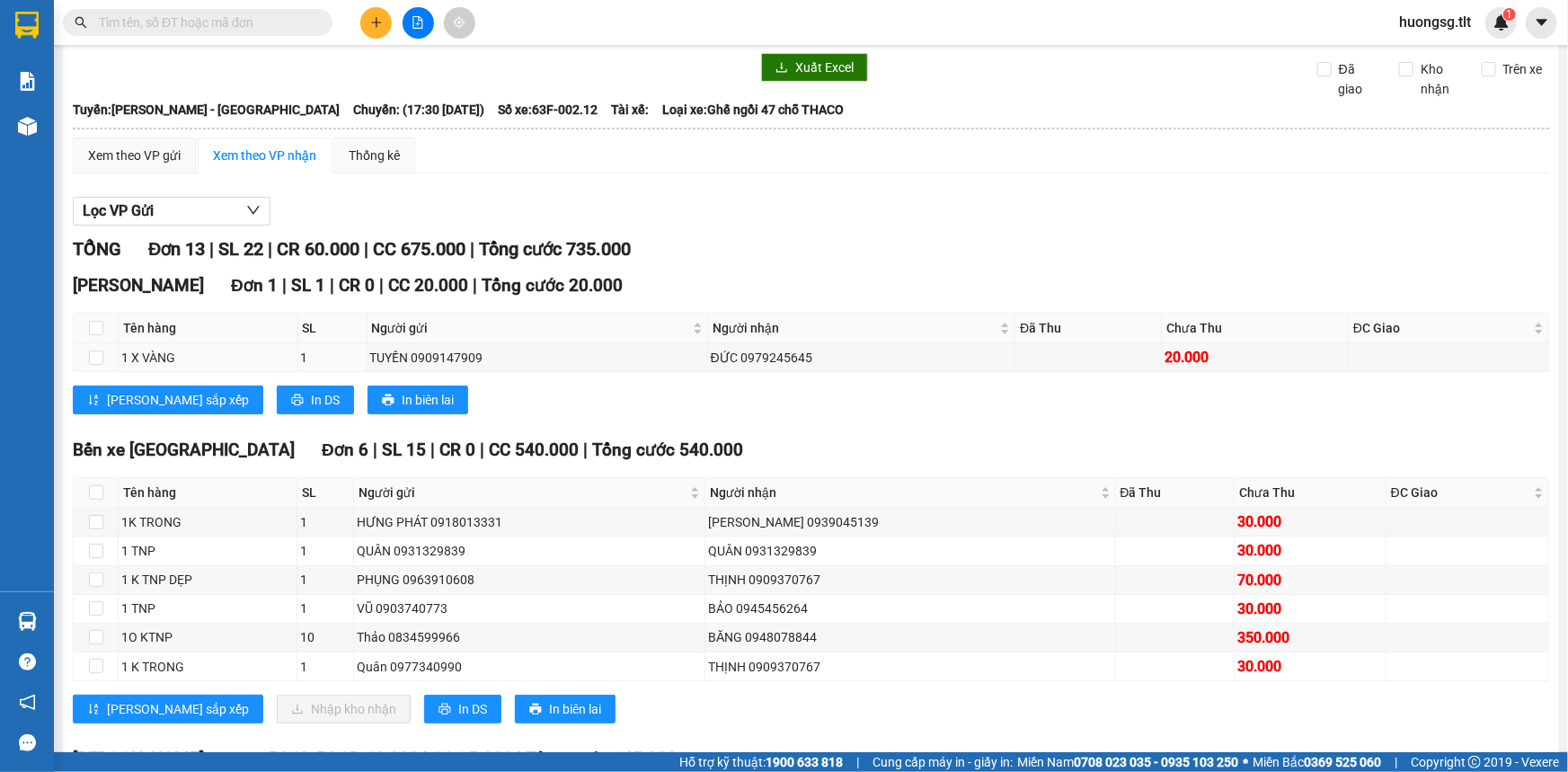 scroll, scrollTop: 81, scrollLeft: 0, axis: vertical 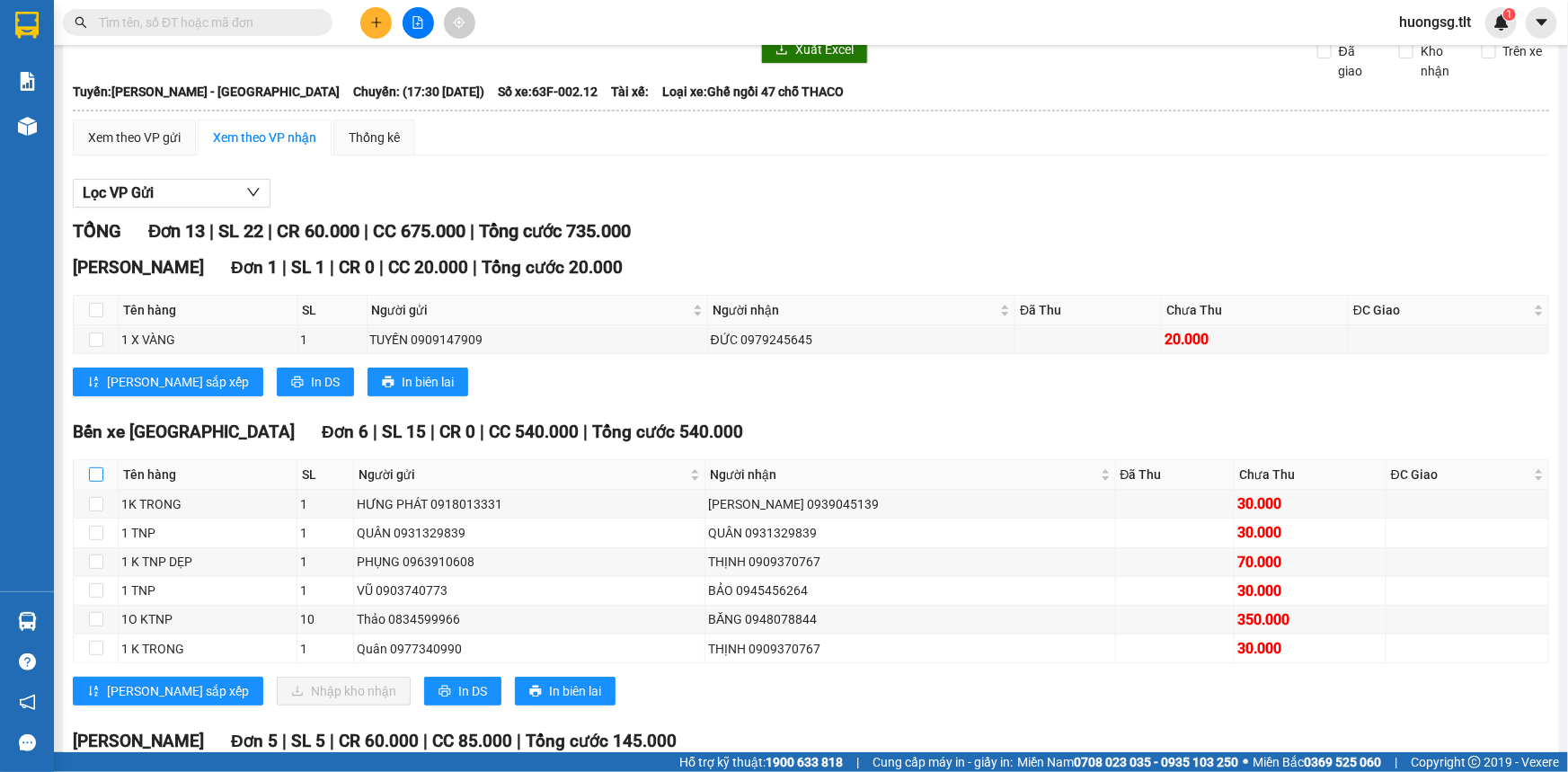 click at bounding box center [96, 475] 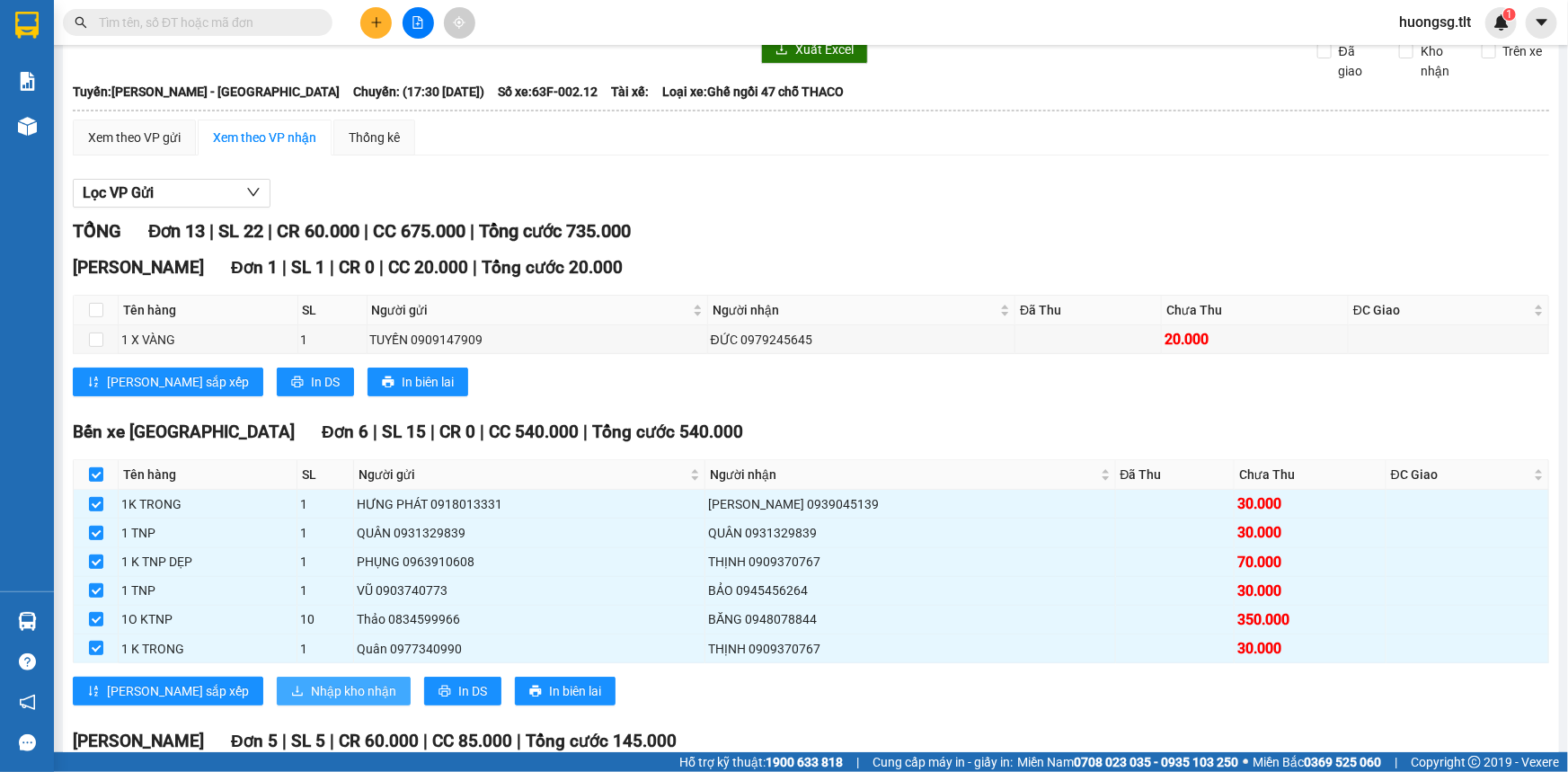 click on "Nhập kho nhận" at bounding box center [353, 691] 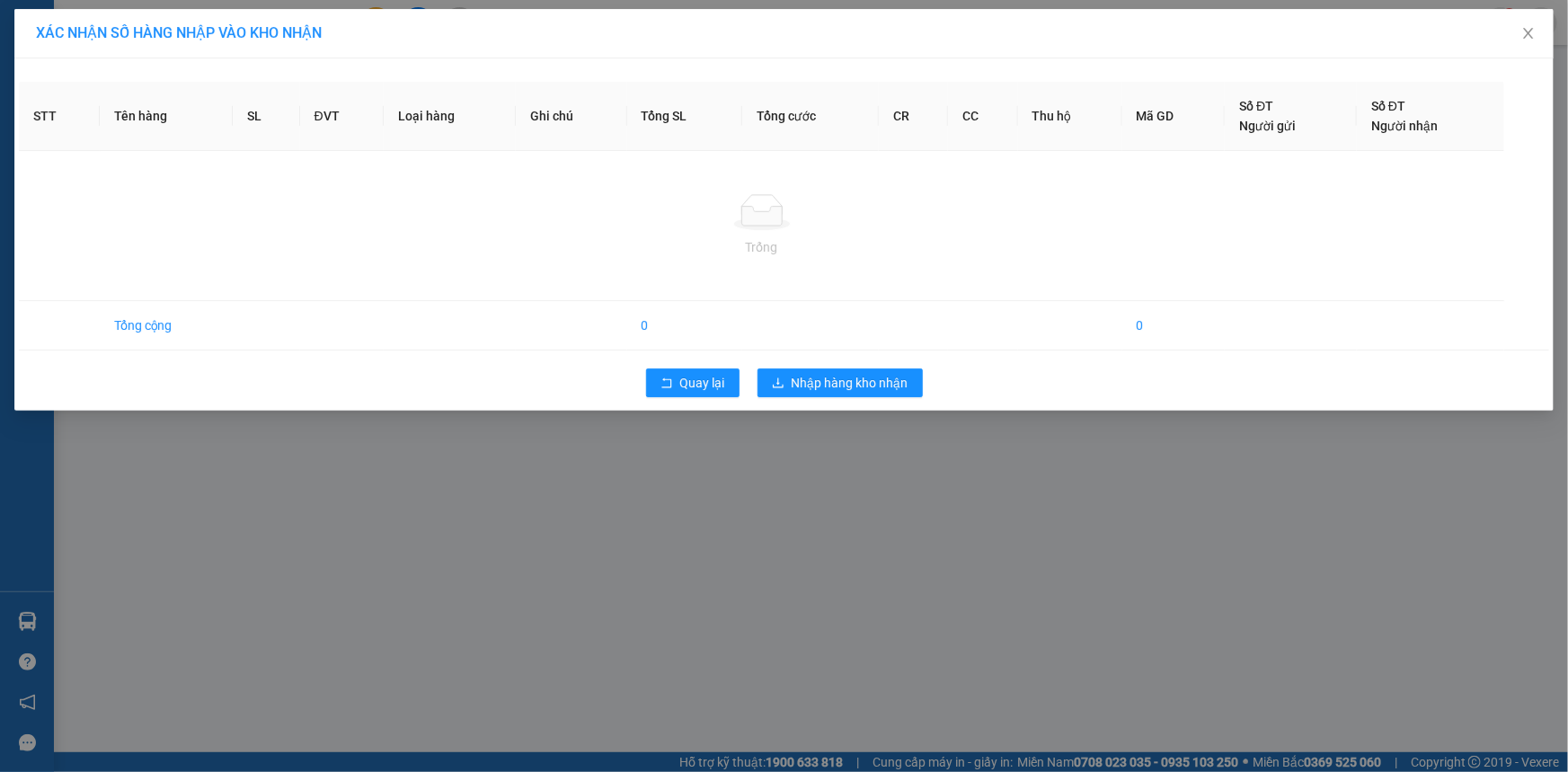scroll, scrollTop: 0, scrollLeft: 0, axis: both 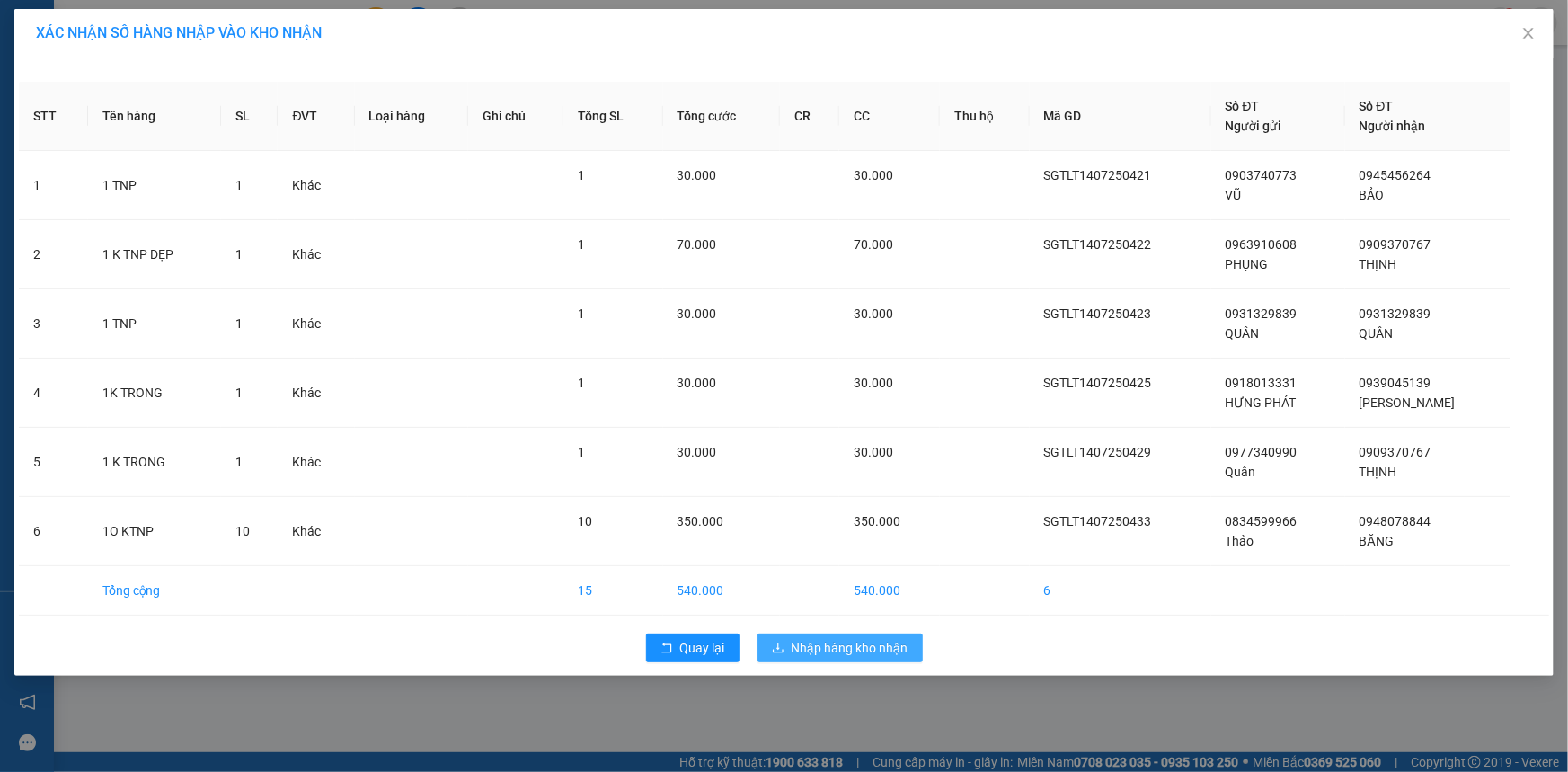 click on "Nhập hàng kho nhận" at bounding box center (850, 648) 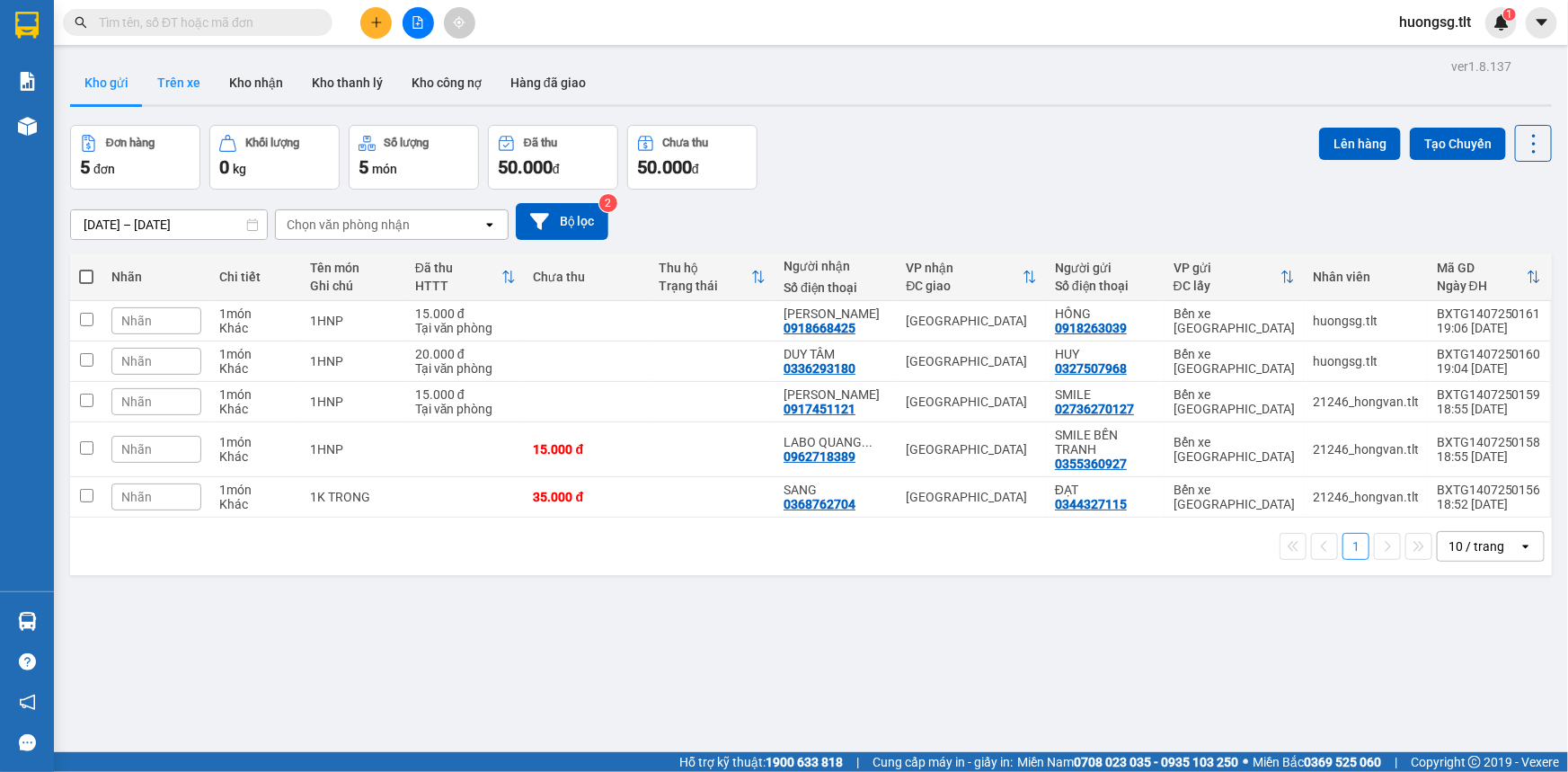 click on "Trên xe" at bounding box center (179, 83) 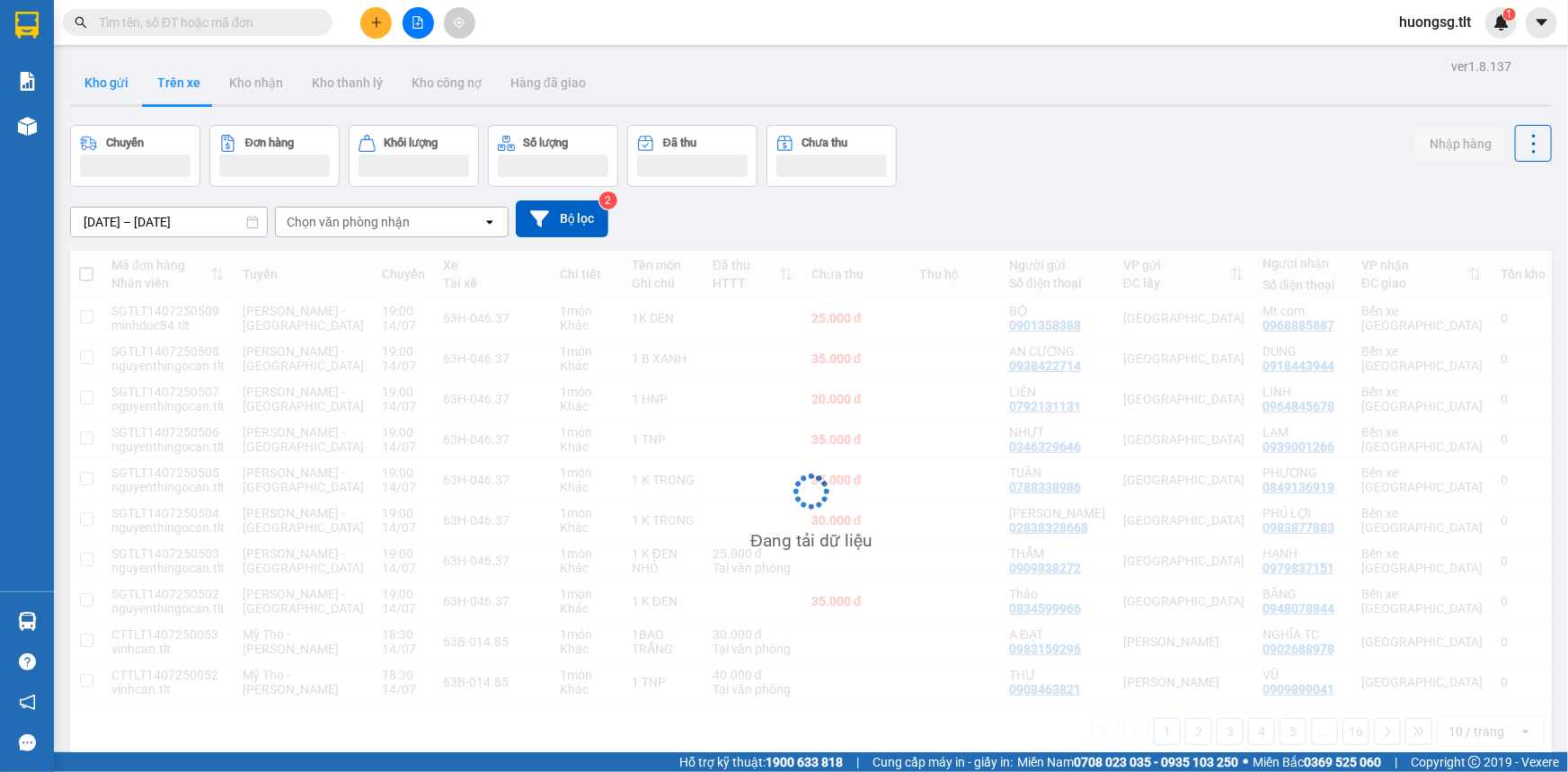 click on "Kho gửi" at bounding box center (106, 83) 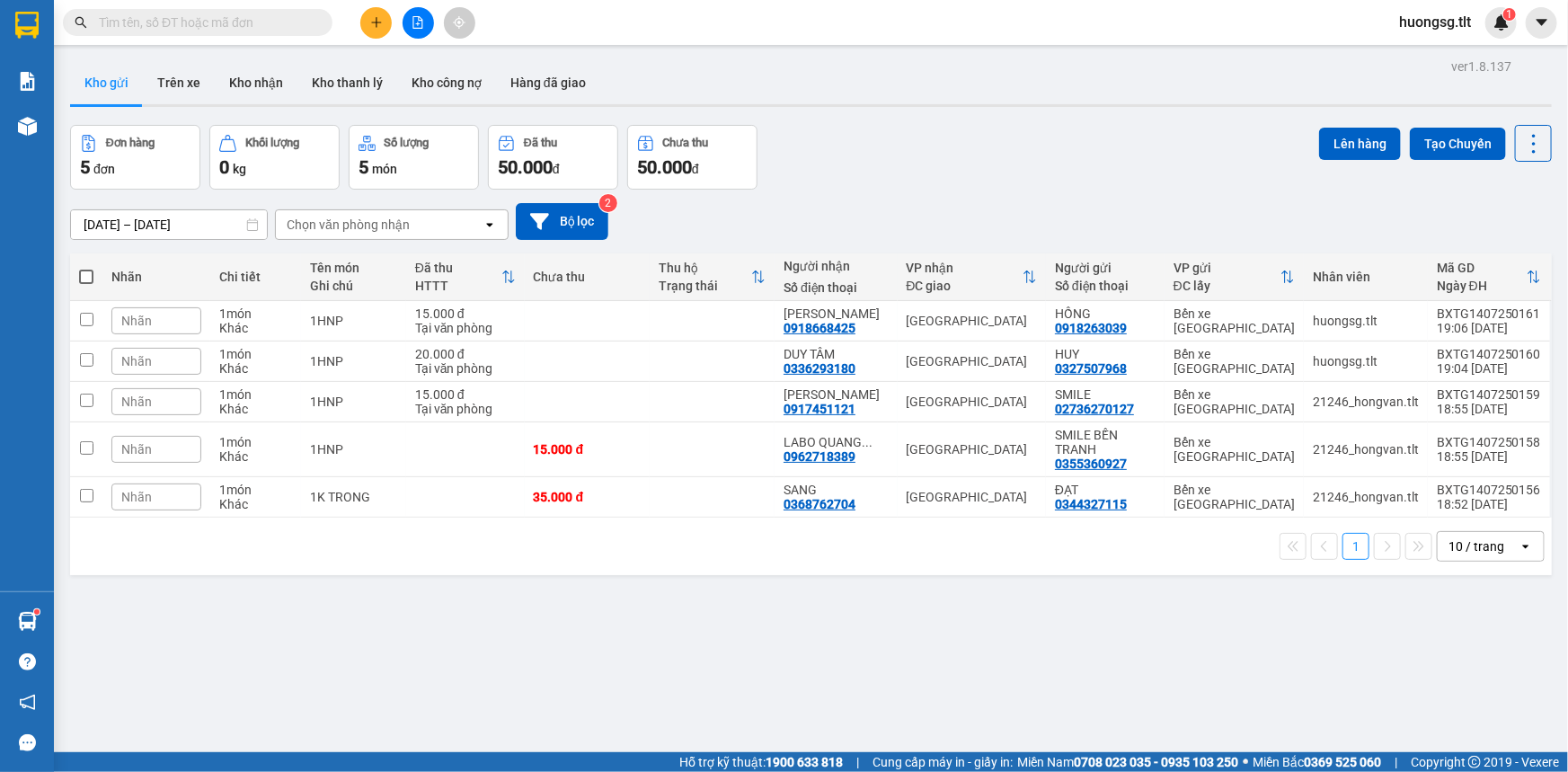 click at bounding box center [205, 22] 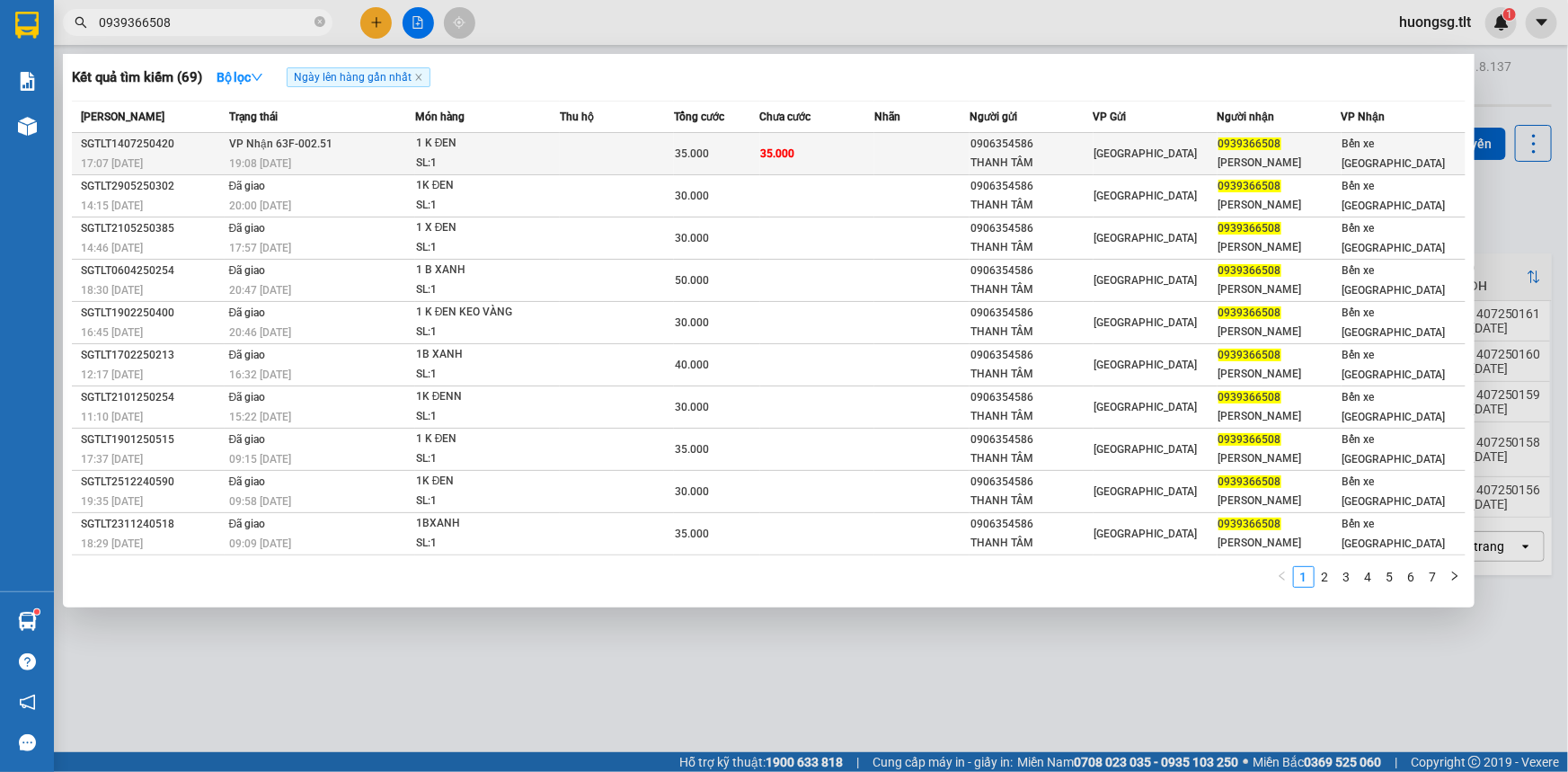 type on "0939366508" 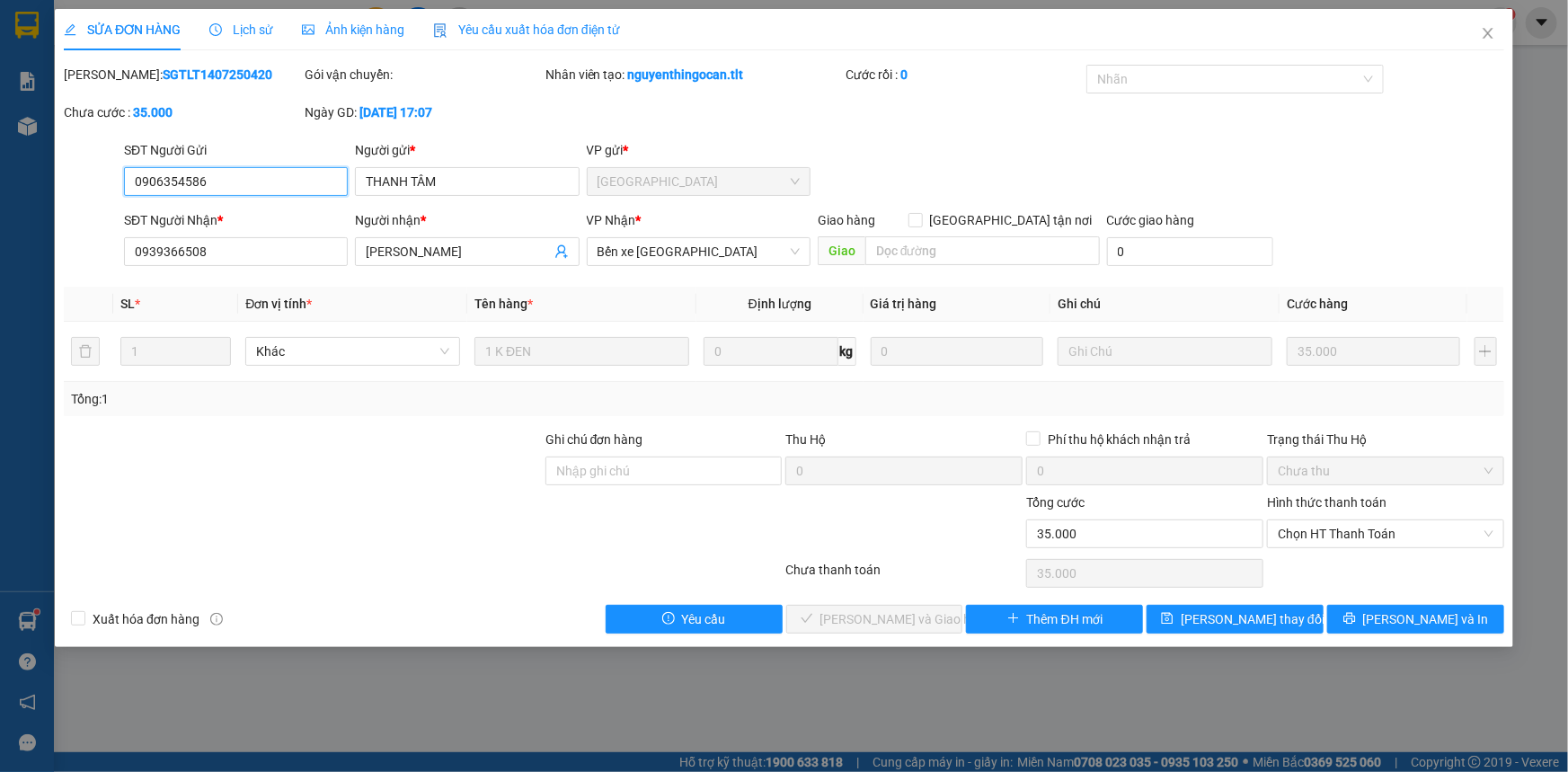 drag, startPoint x: 1288, startPoint y: 539, endPoint x: 1295, endPoint y: 548, distance: 11.401754 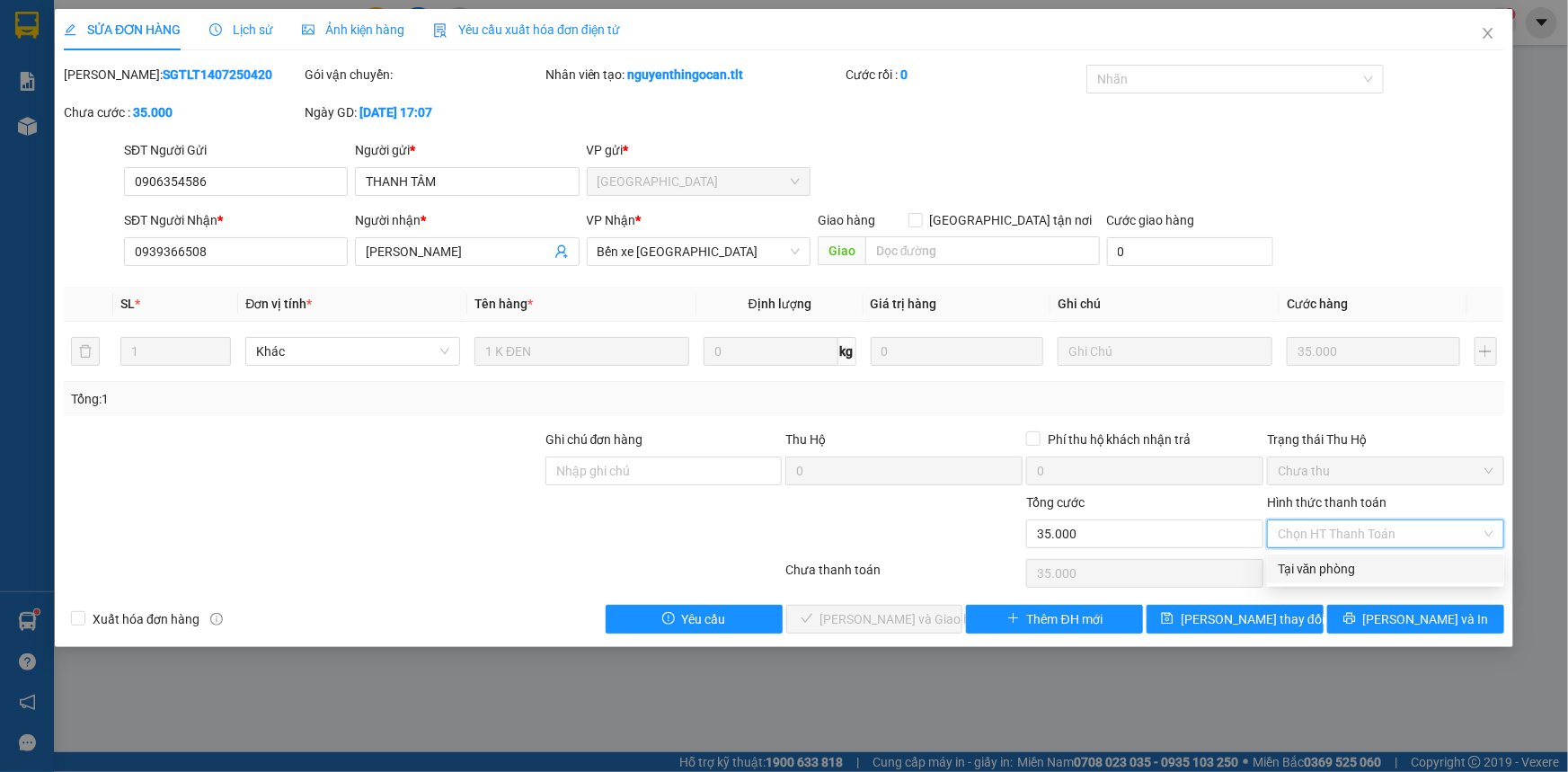 drag, startPoint x: 1305, startPoint y: 567, endPoint x: 1283, endPoint y: 571, distance: 22.36068 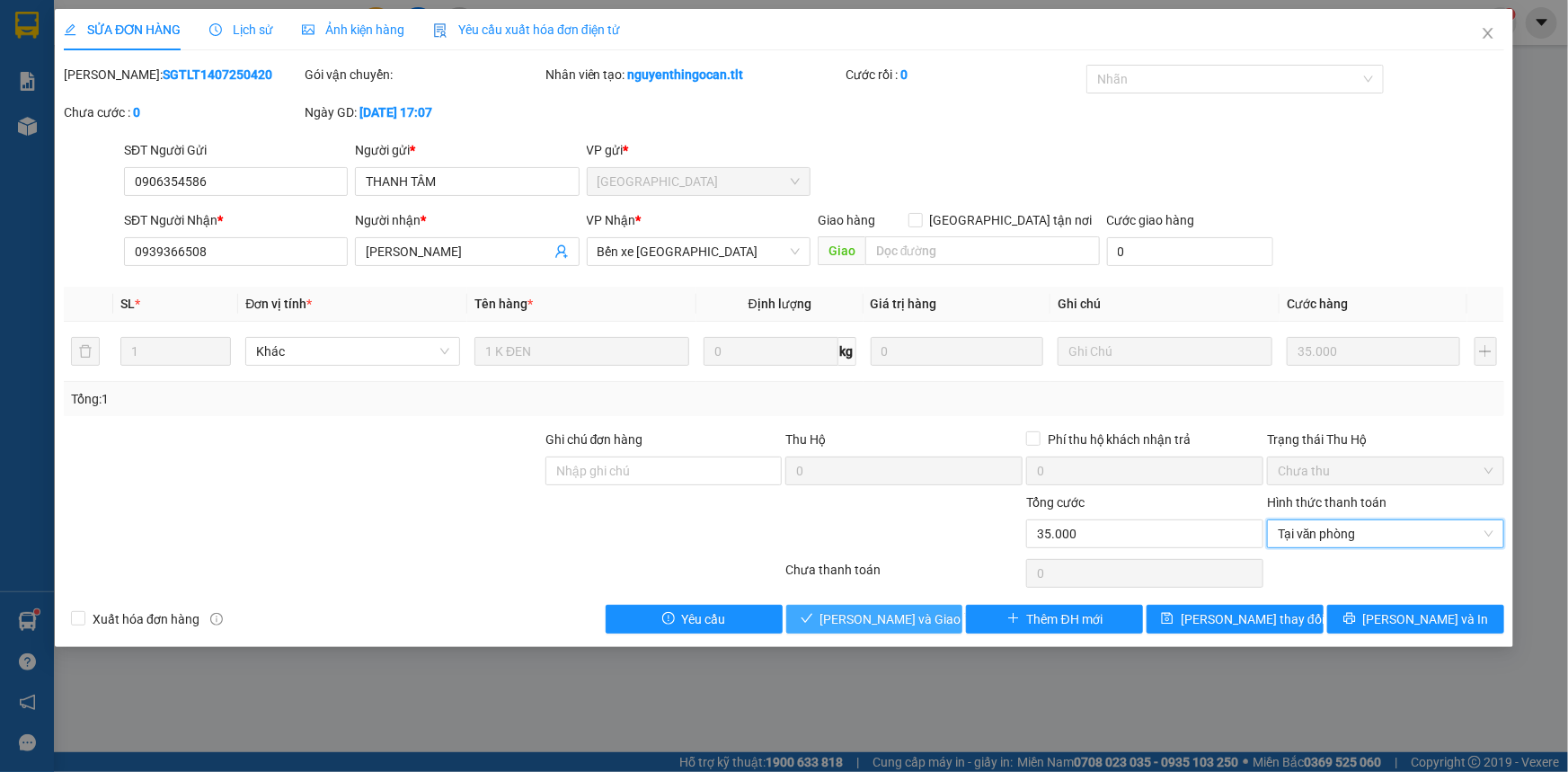 click on "Lưu và Giao hàng" at bounding box center [907, 619] 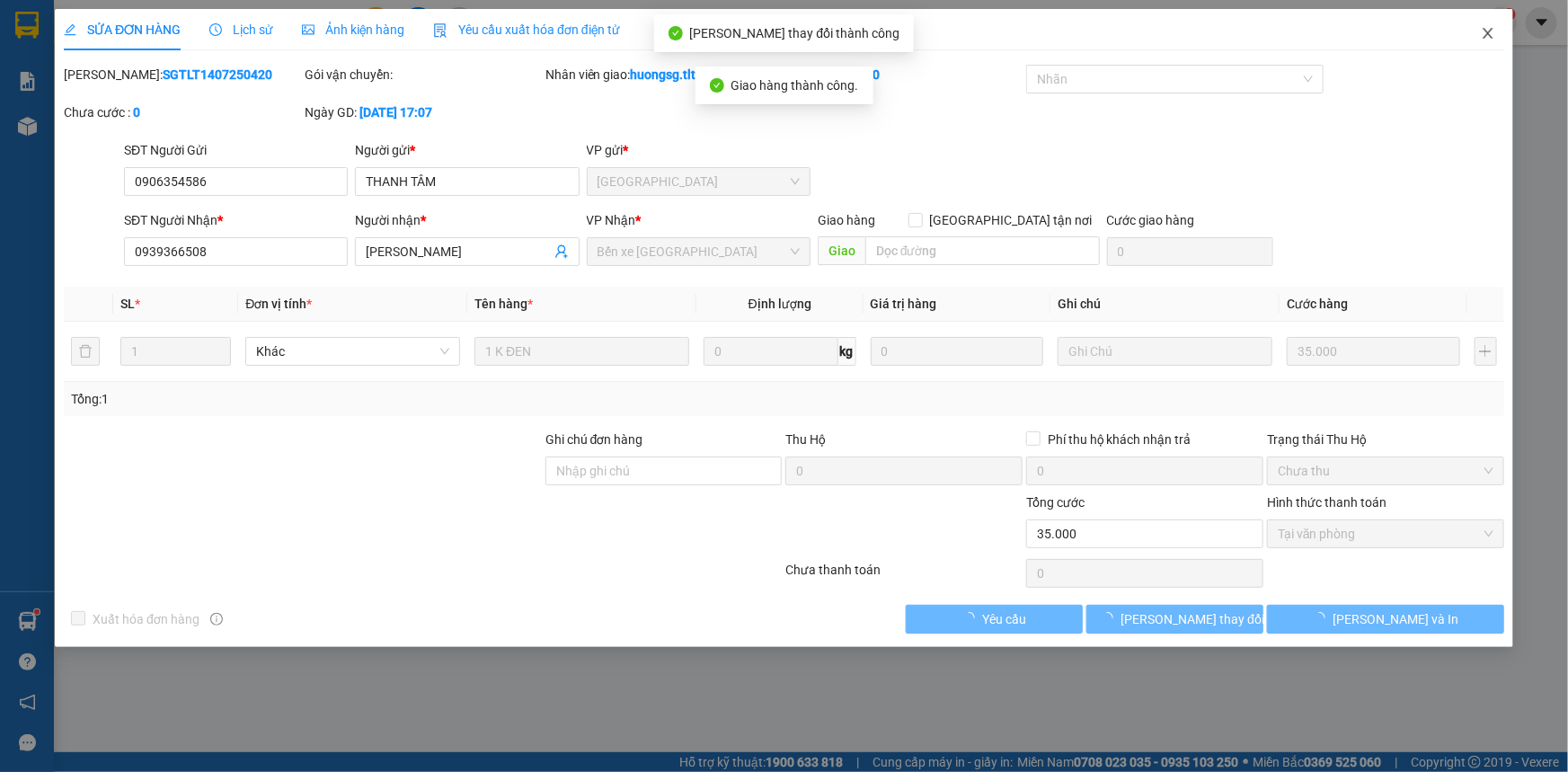 drag, startPoint x: 1495, startPoint y: 35, endPoint x: 1147, endPoint y: 26, distance: 348.11636 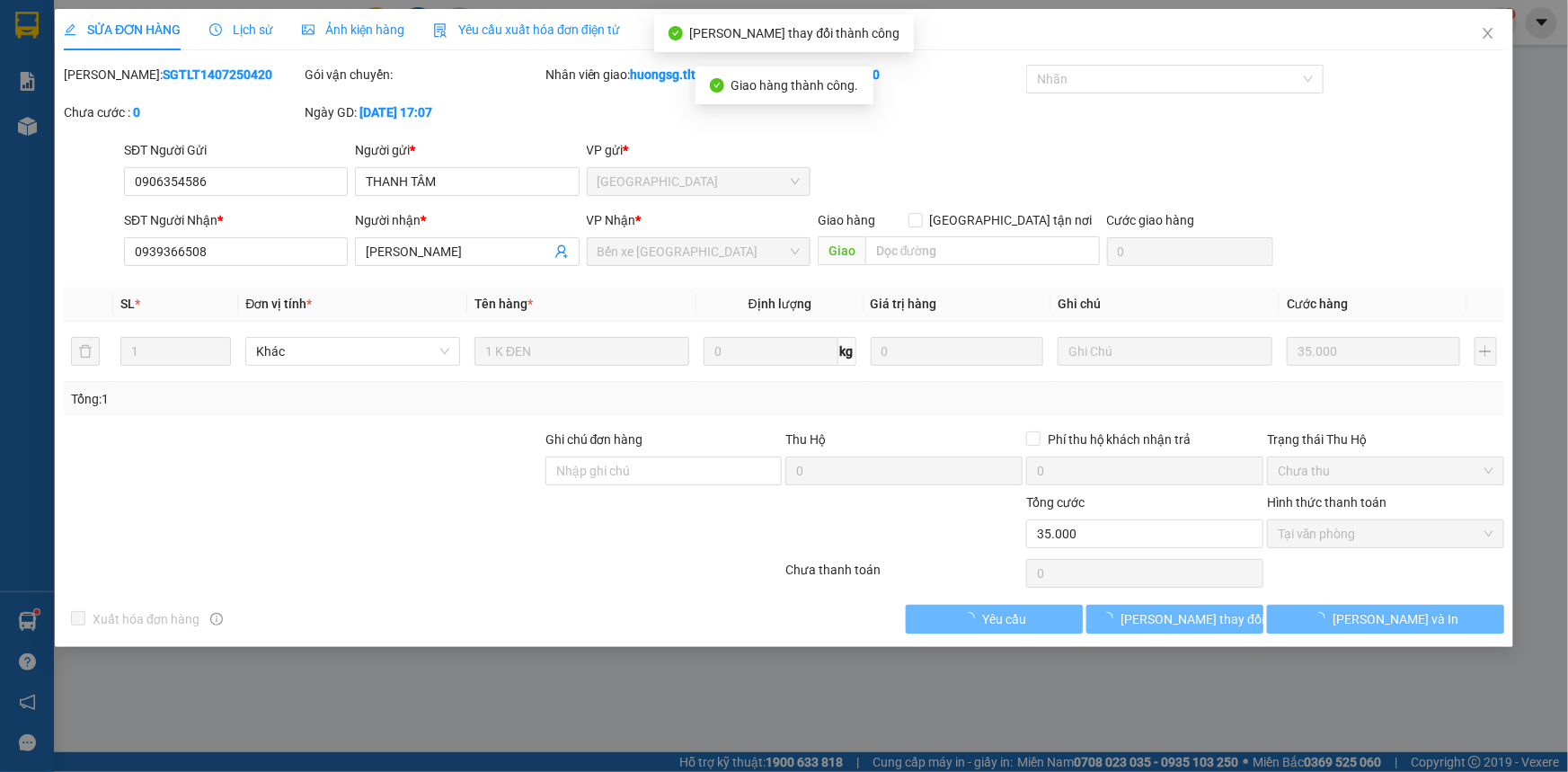 click on "1" at bounding box center [1501, 22] 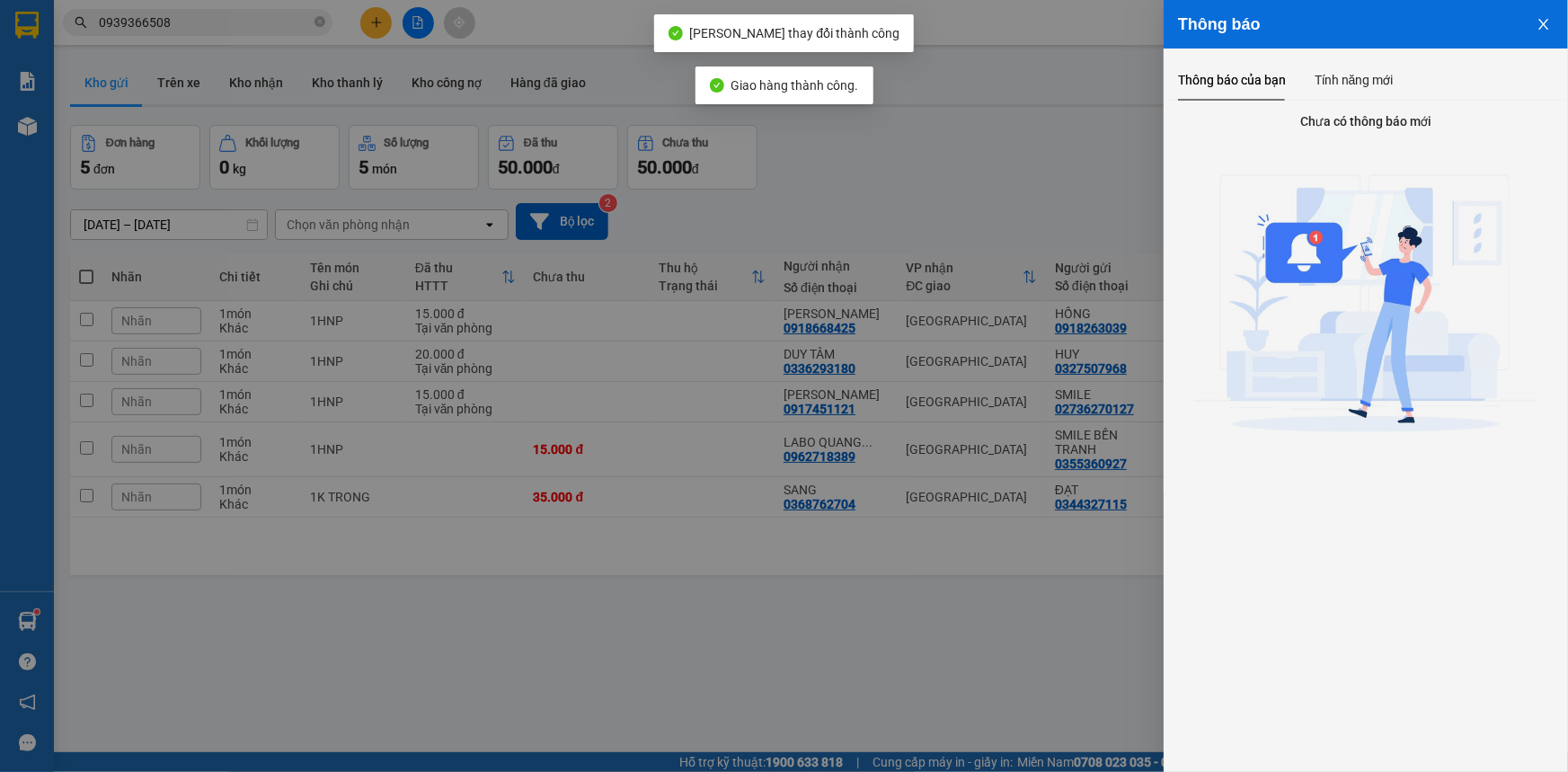 click at bounding box center [784, 386] 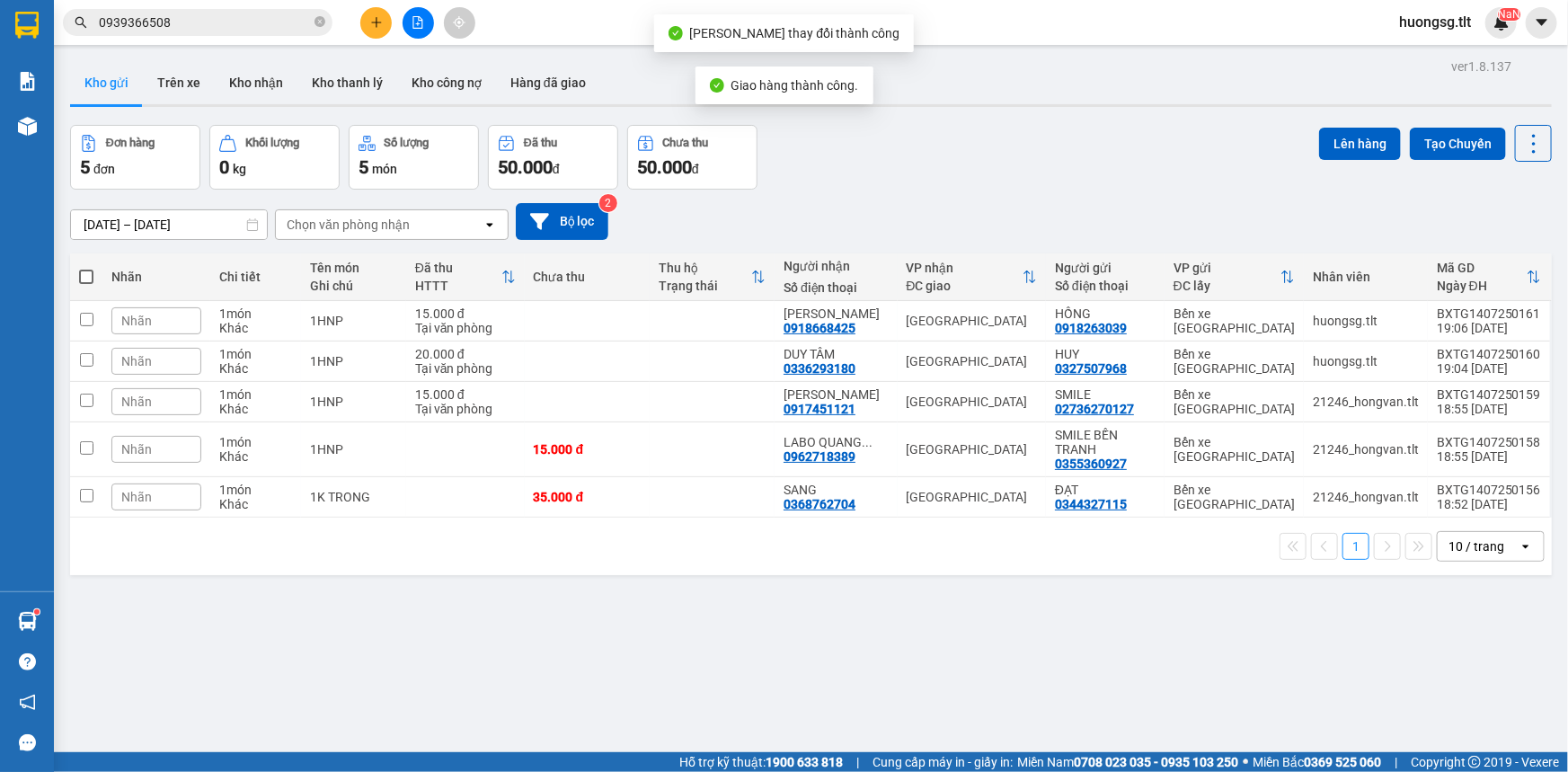click on "Thông báo Thông báo của bạn Tính năng mới Chưa có thông báo mới" at bounding box center [1568, 386] 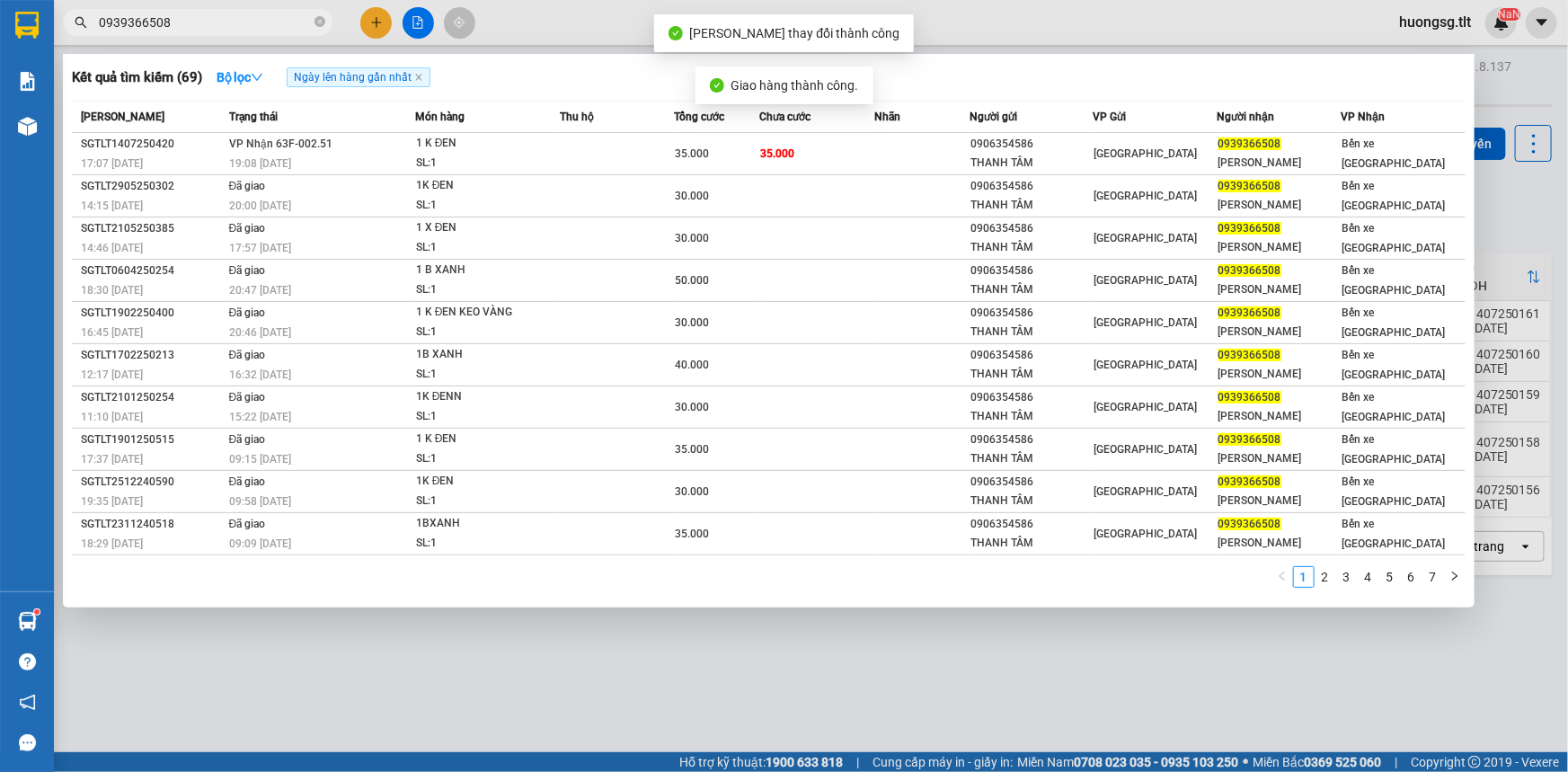 click on "0939366508" at bounding box center [205, 22] 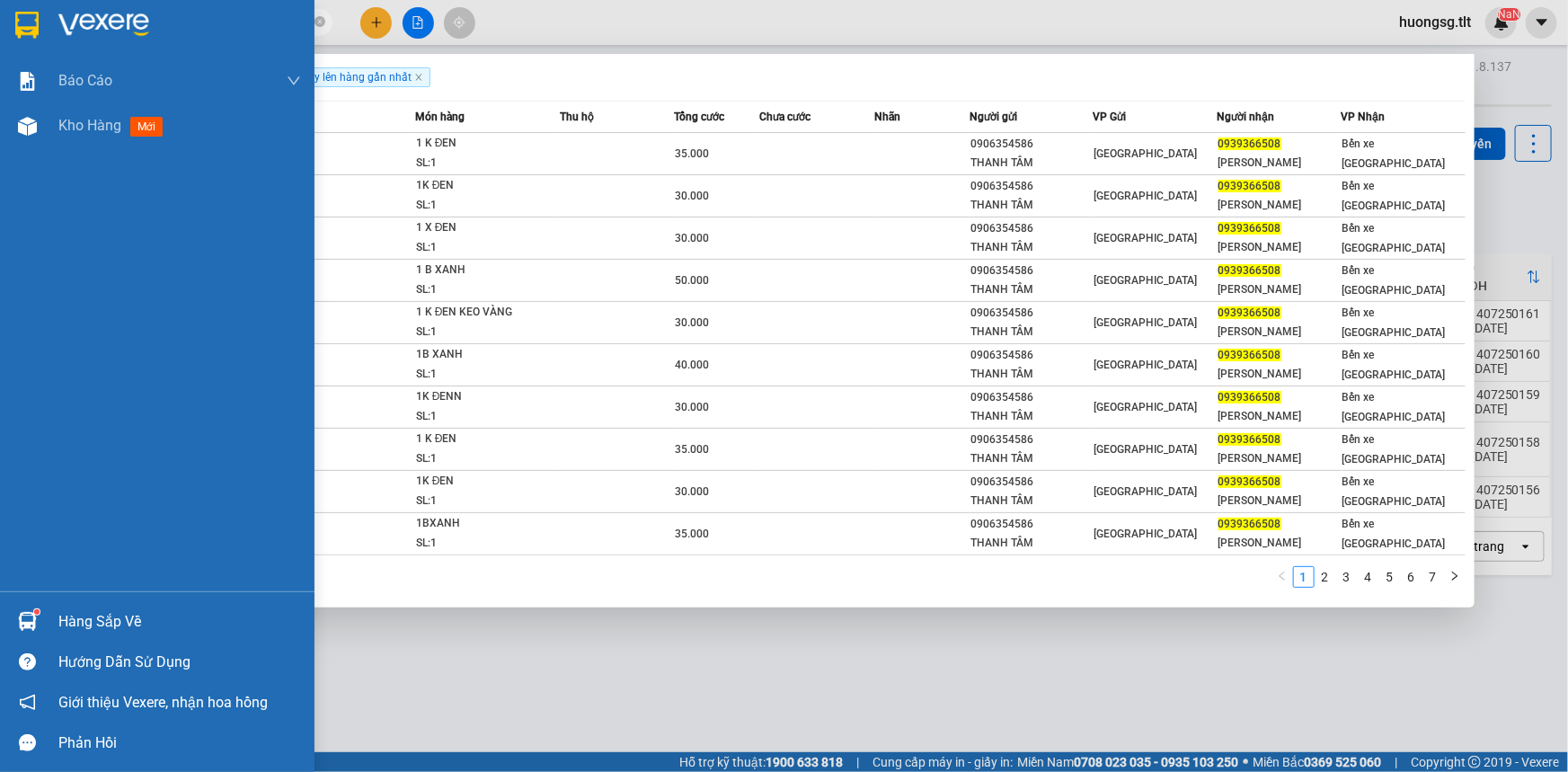 click on "Hàng sắp về" at bounding box center (180, 622) 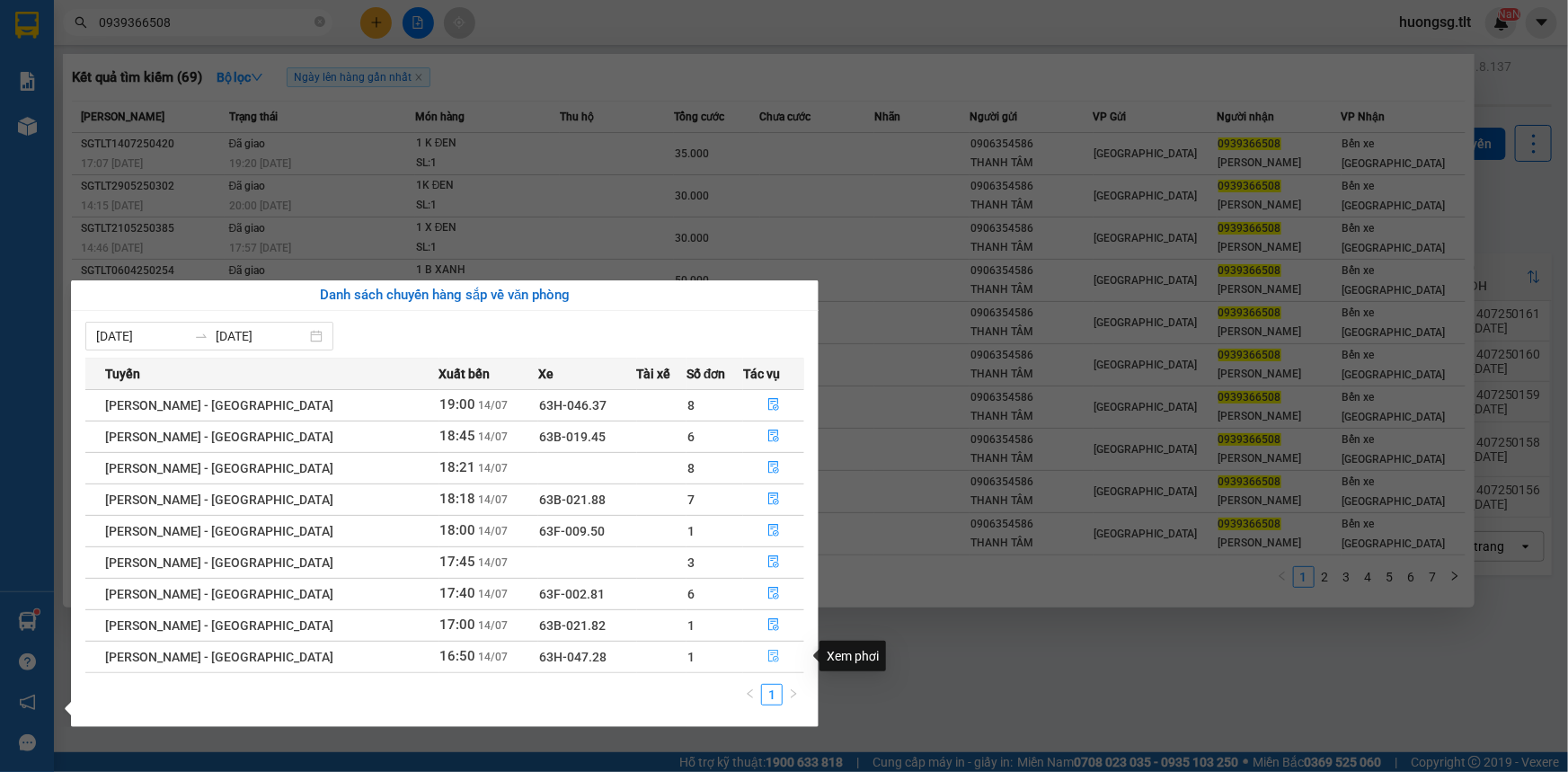 click 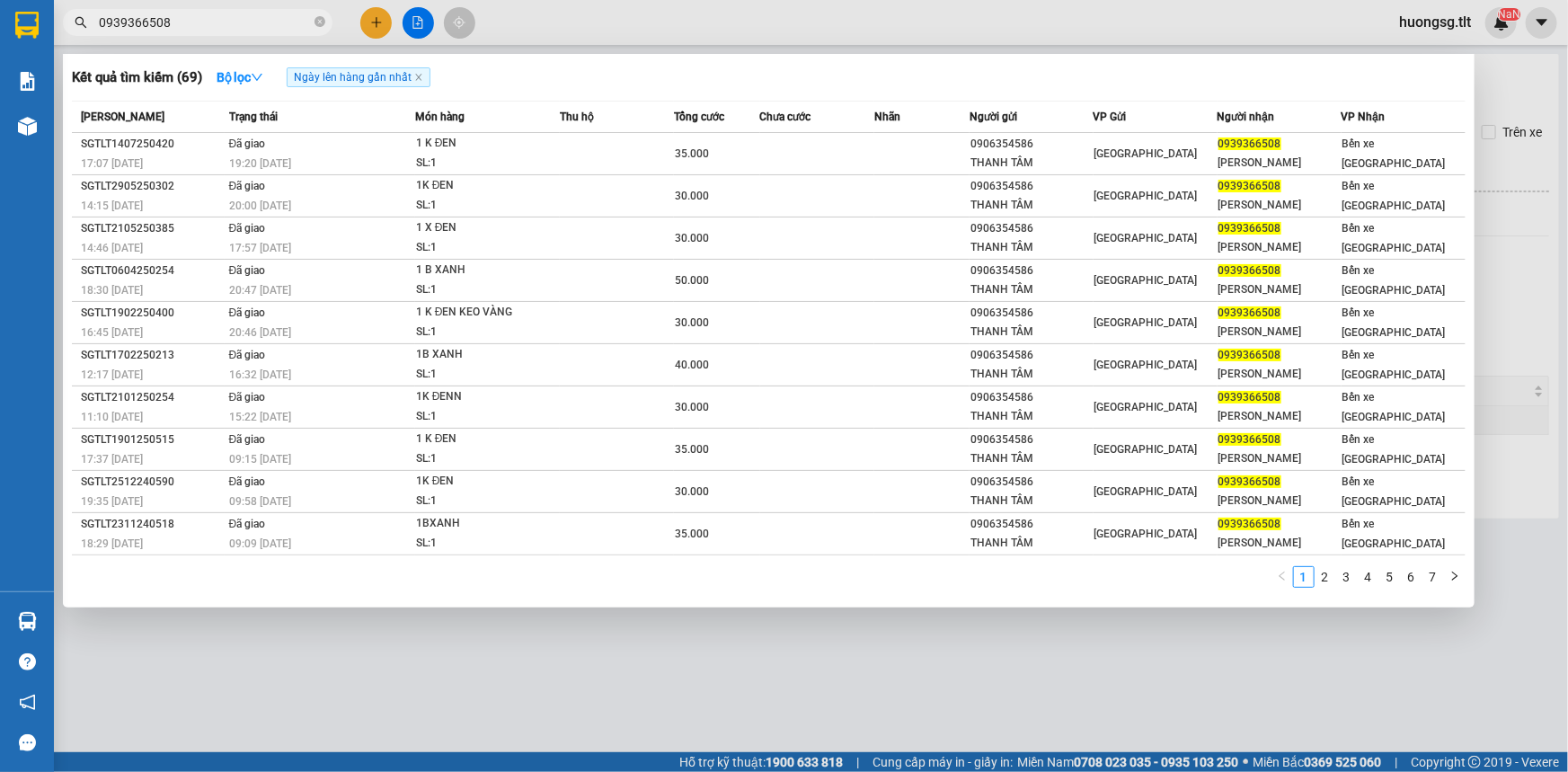 click at bounding box center (784, 386) 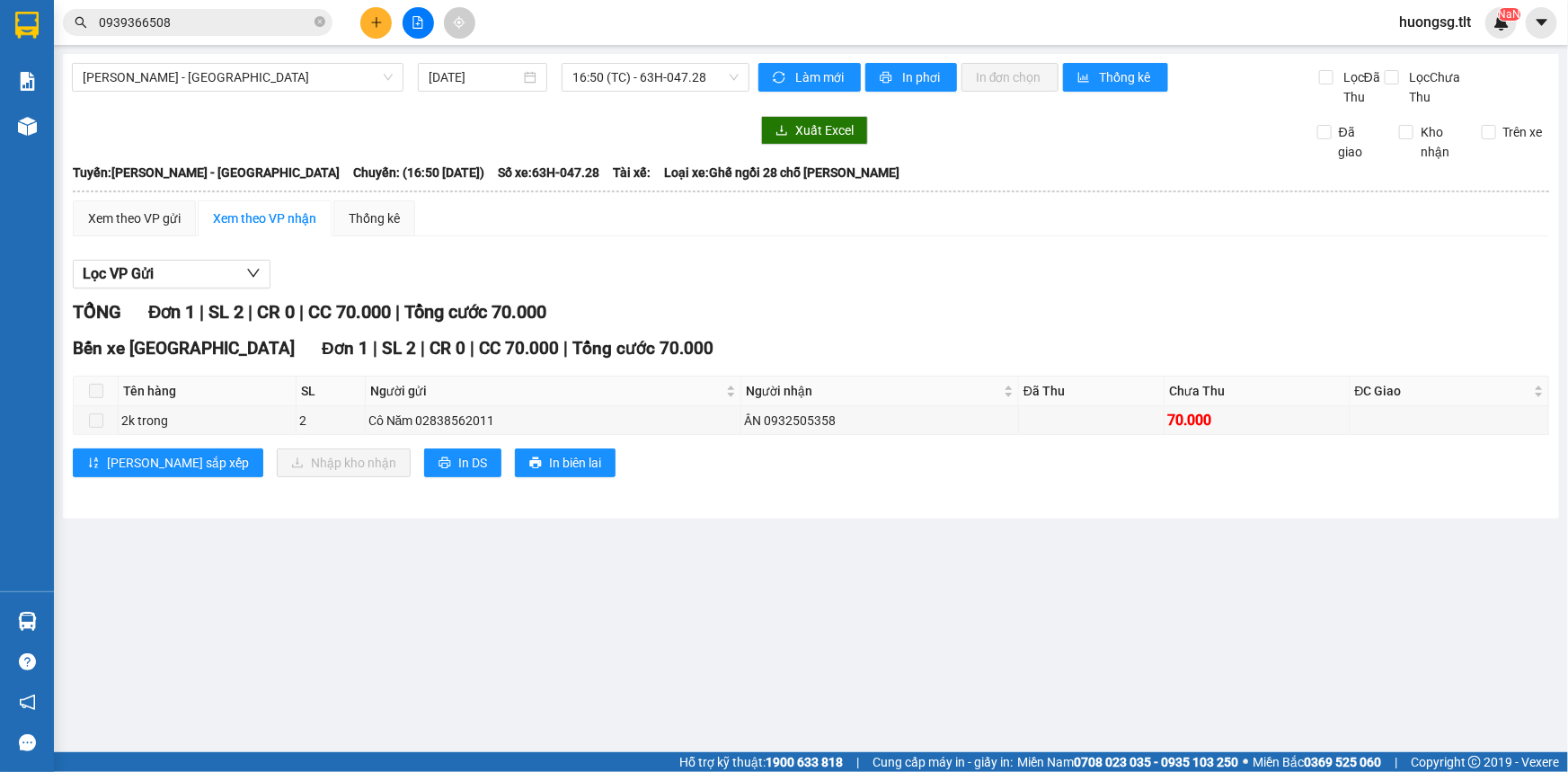 click on "Xem theo VP gửi Xem theo VP nhận Thống kê Lọc VP Gửi TỔNG Đơn   1 | SL   2 | CR   0 | CC   70.000 | Tổng cước   70.000 Bến xe Tiền Giang Đơn   1 | SL   2 | CR   0 | CC   70.000 | Tổng cước   70.000 Tên hàng SL Người gửi Người nhận Đã Thu Chưa Thu ĐC Giao Ký nhận                   2k trong 2 Cô Năm 02838562011 ÂN 0932505358 70.000 Lưu sắp xếp Nhập kho nhận In DS In biên lai Tân Lập Thành Bến xe Tiền Giang  -  19:27 - 14/07/2025 Tuyến:  Hồ Chí Minh - Mỹ Tho Chuyến:   (16:50 - 14/07/2025) Số xe:  63H-047.28   Loại xe:  Ghế ngồi 28 chỗ THACO Tên hàng SL Người gửi Người nhận Đã Thu Chưa Thu ĐC Giao Ký nhận Bến xe Tiền Giang Đơn   1 | SL   2 | CR   0 | CC   70.000 | Tổng cước   70.000 2k trong 2 Cô Năm 02838562011 ÂN 0932505358 70.000 2 0 70.000 VP Gửi (Ký & ghi rõ họ tên) Tài xế (Ký & ghi rõ họ tên) VP Nhận (Ký & ghi rõ họ tên)" at bounding box center (811, 350) 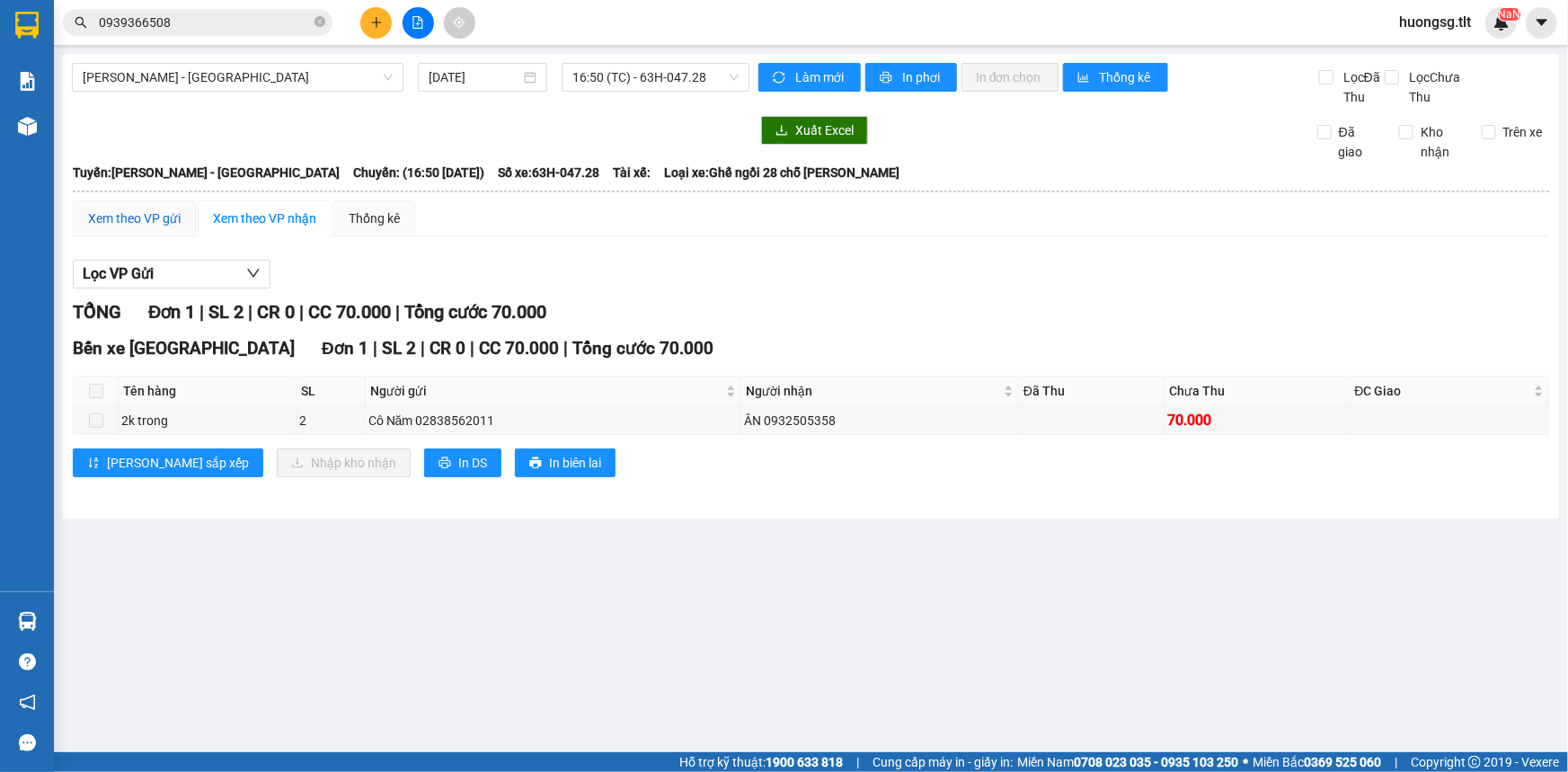 drag, startPoint x: 172, startPoint y: 216, endPoint x: 191, endPoint y: 215, distance: 19.026298 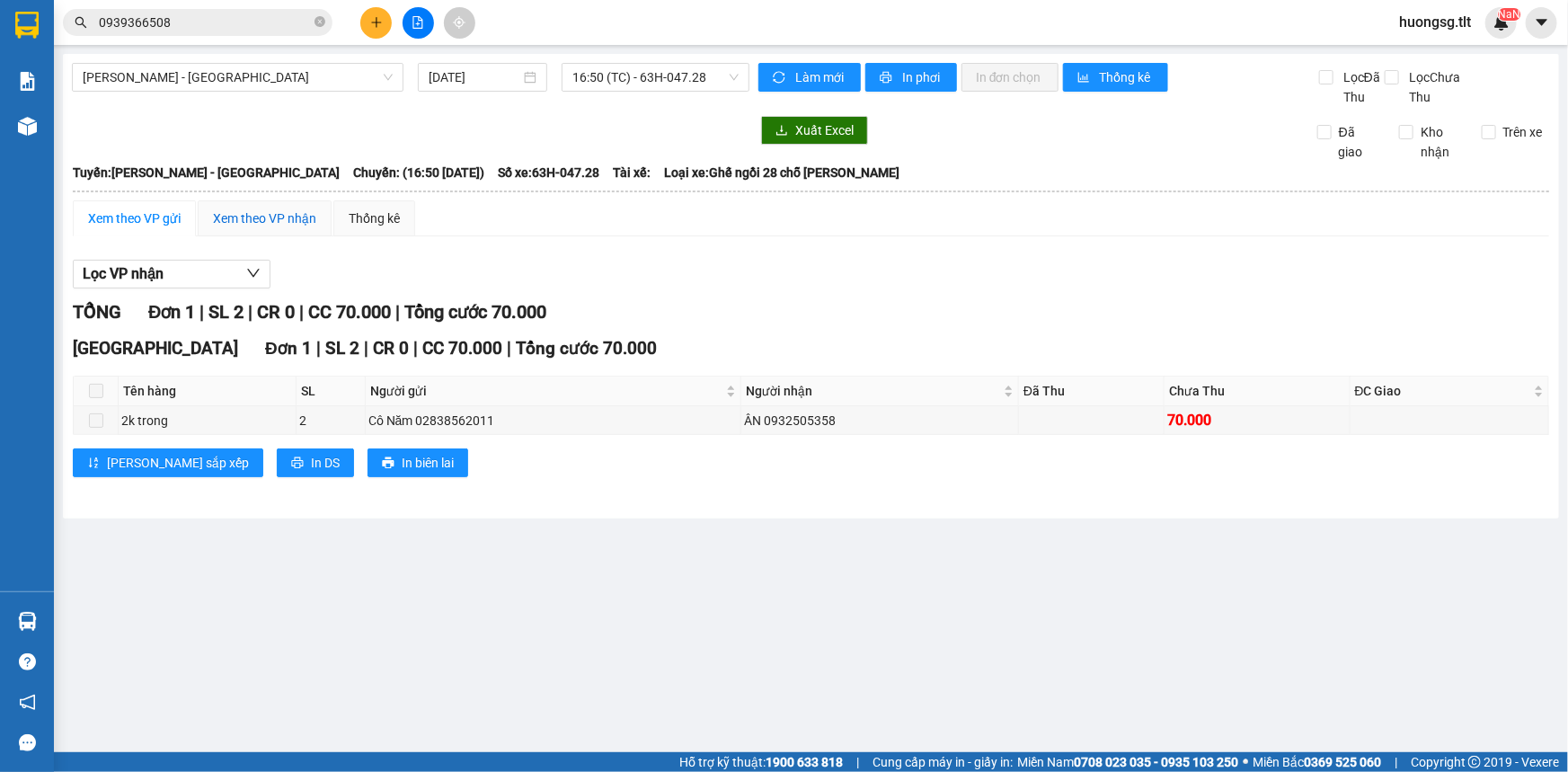 click on "Xem theo VP nhận" at bounding box center [264, 218] 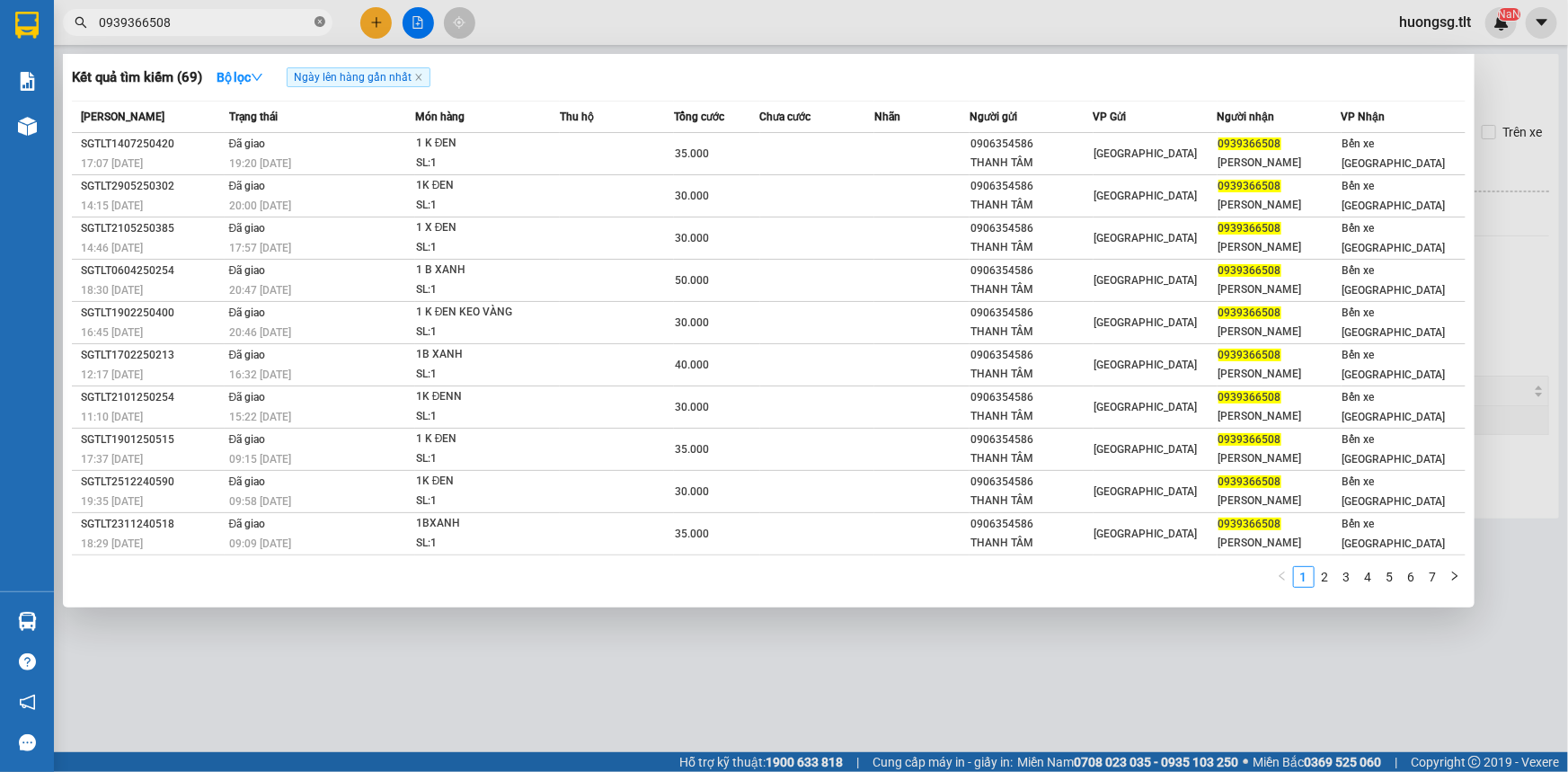 click 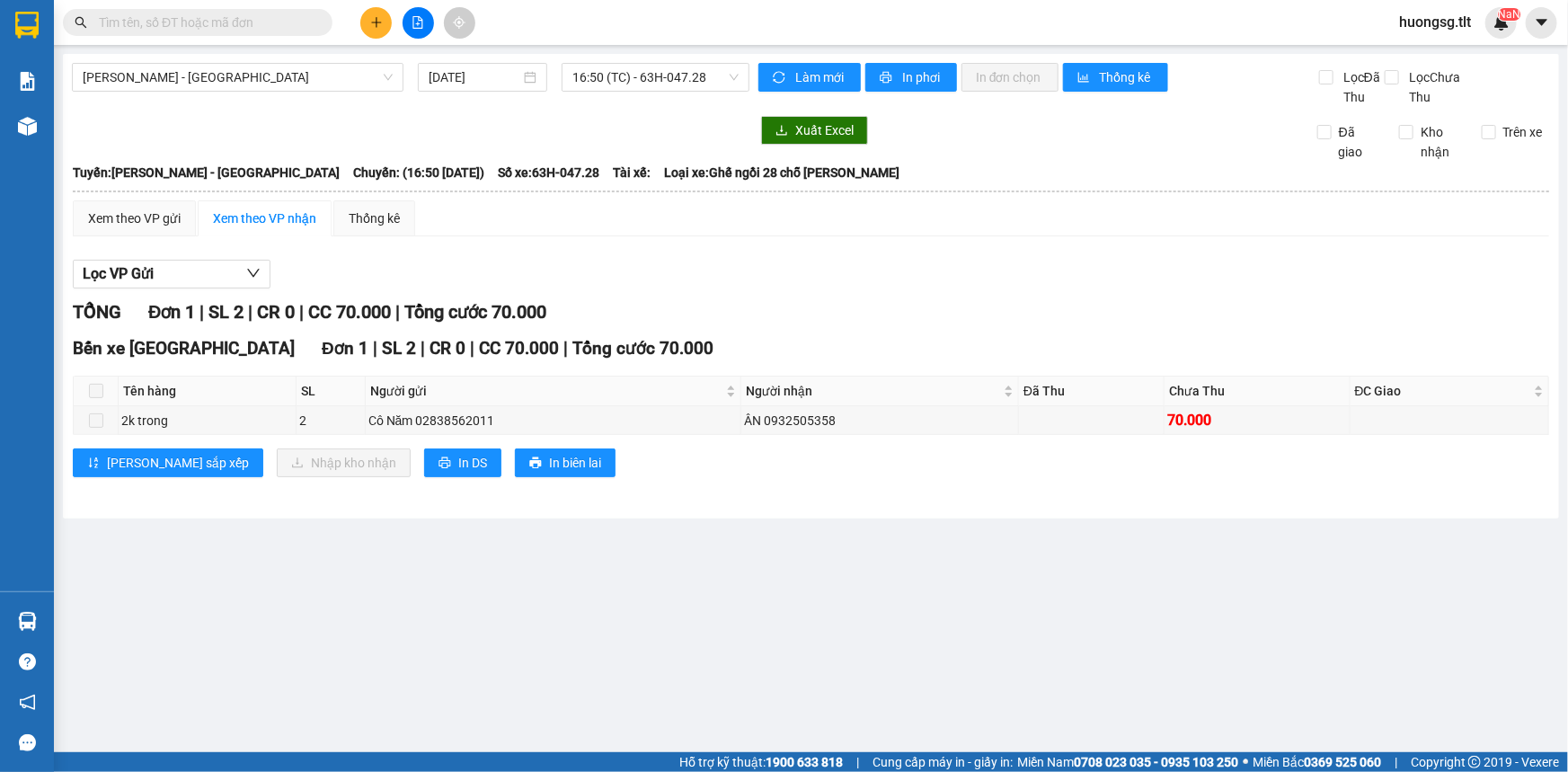 click at bounding box center [205, 22] 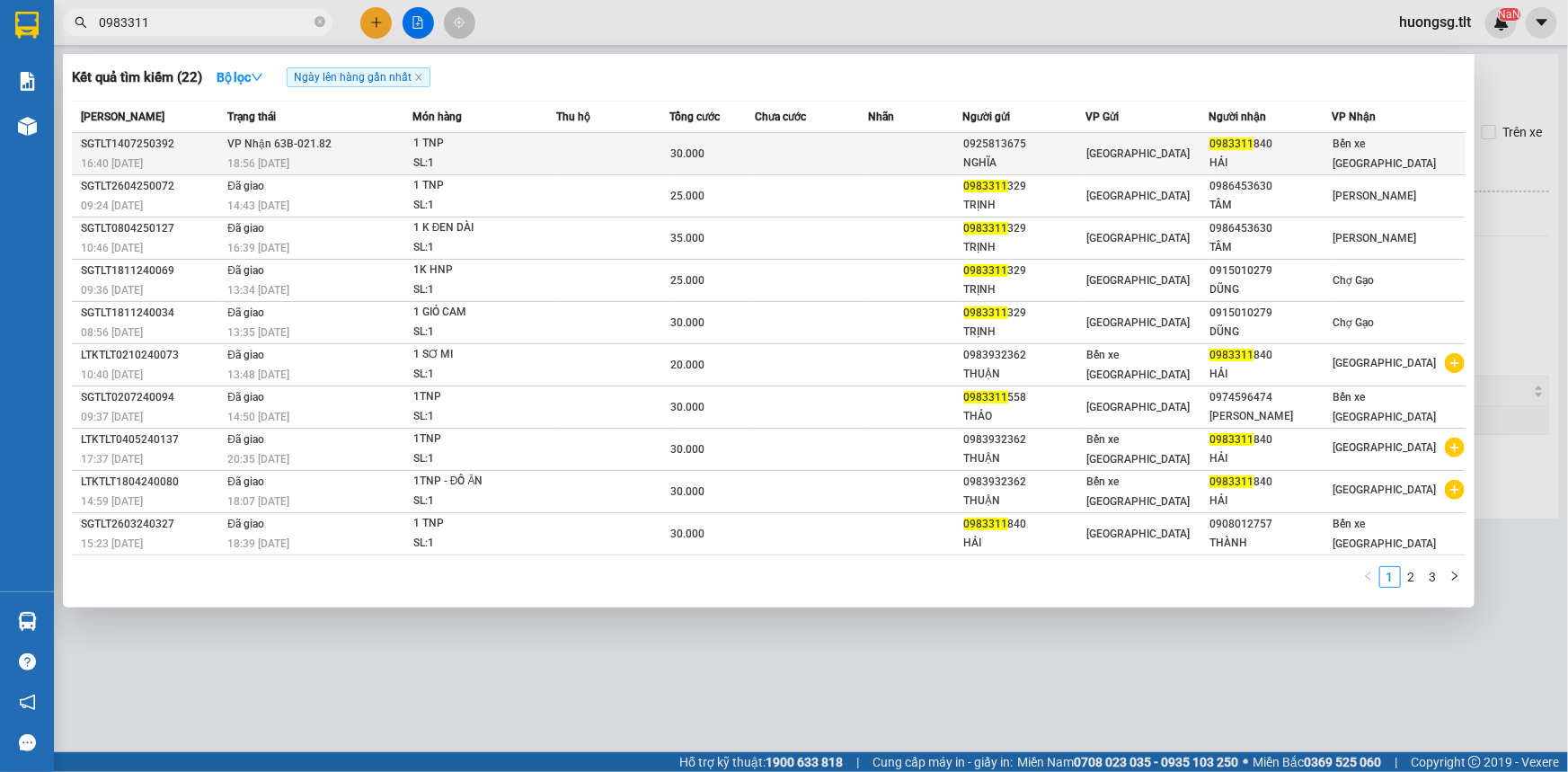 type on "0983311" 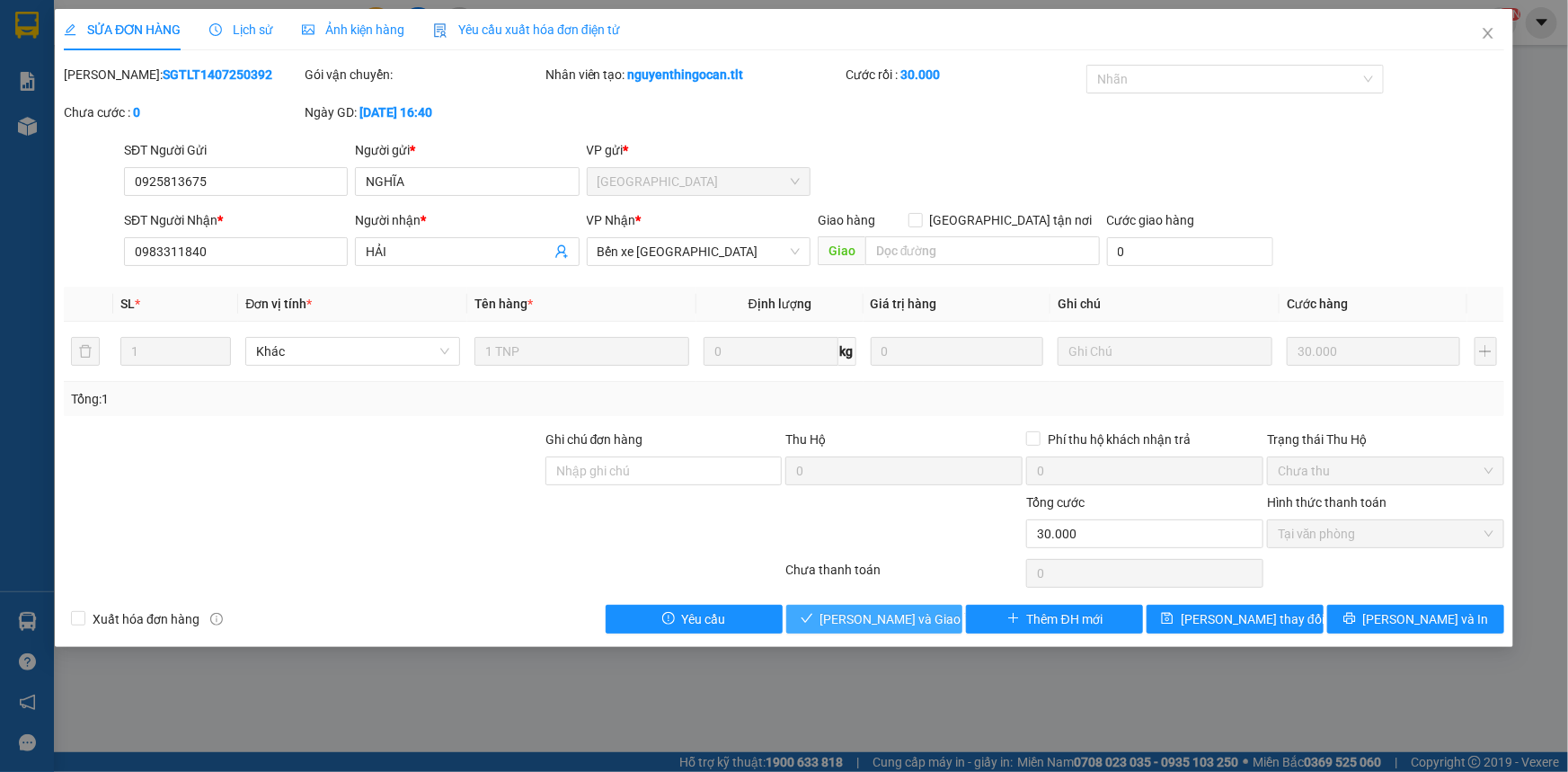 click on "Lưu và Giao hàng" at bounding box center [907, 619] 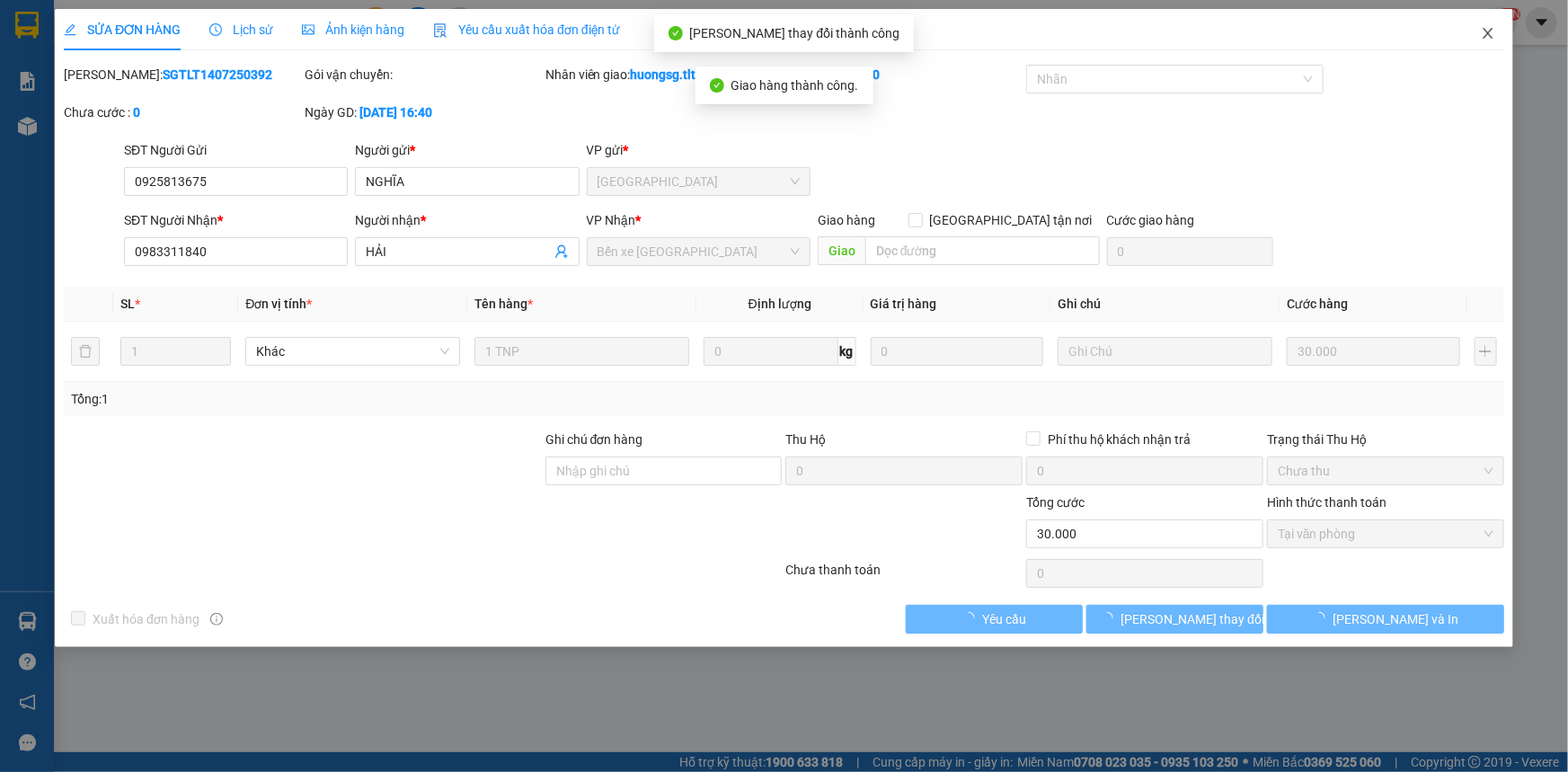 click 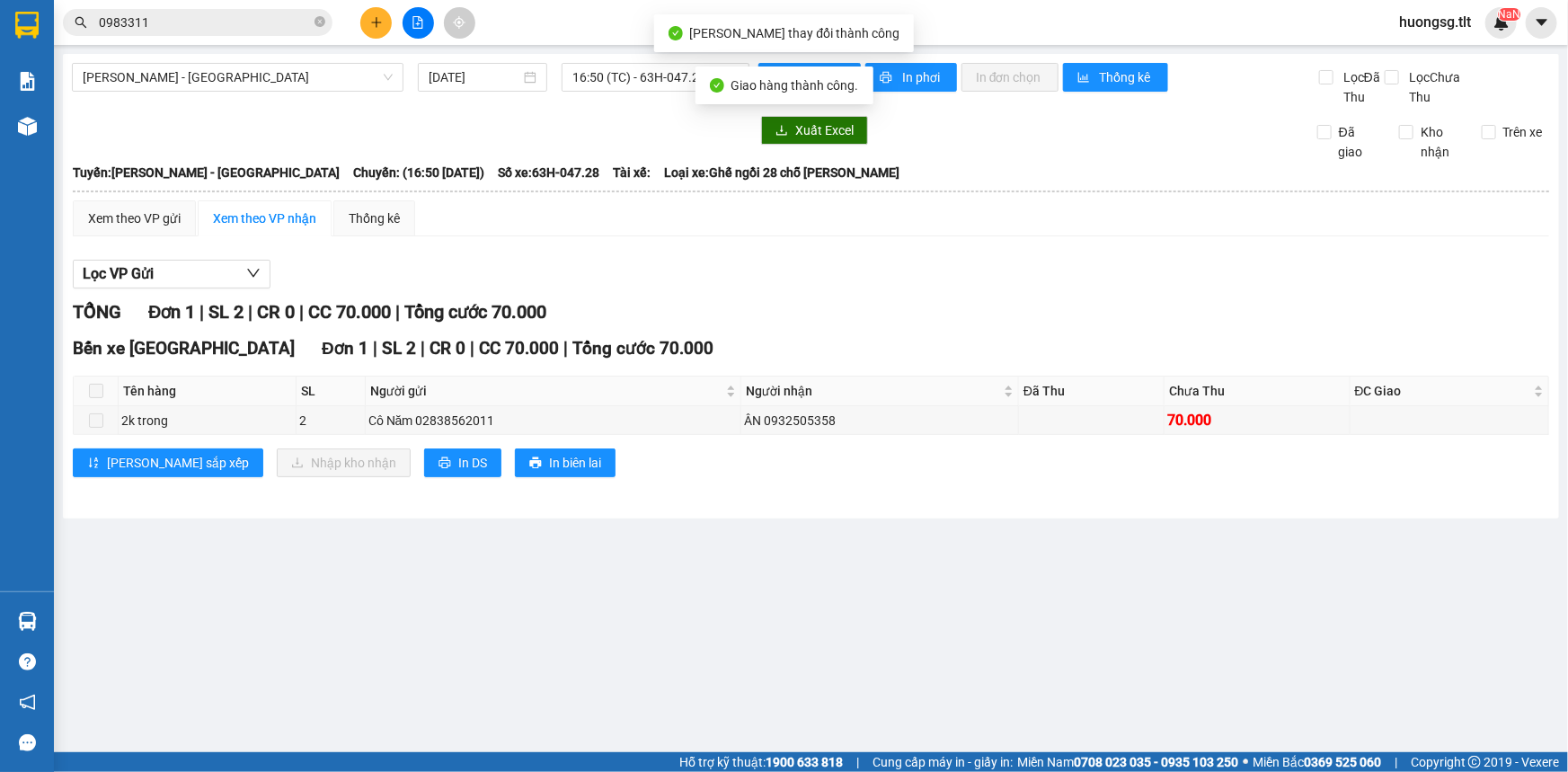 click on "0983311" at bounding box center (205, 22) 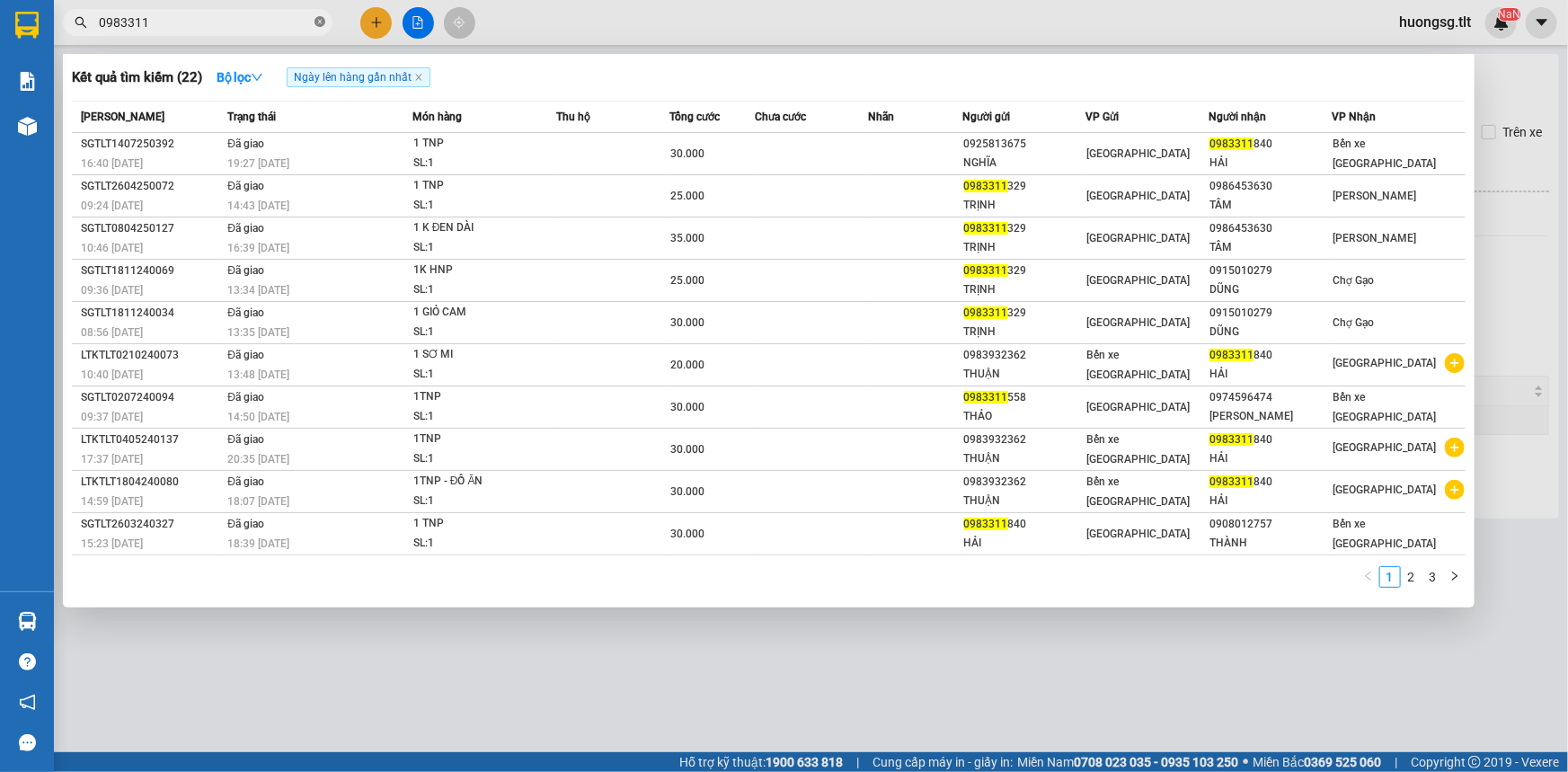 click 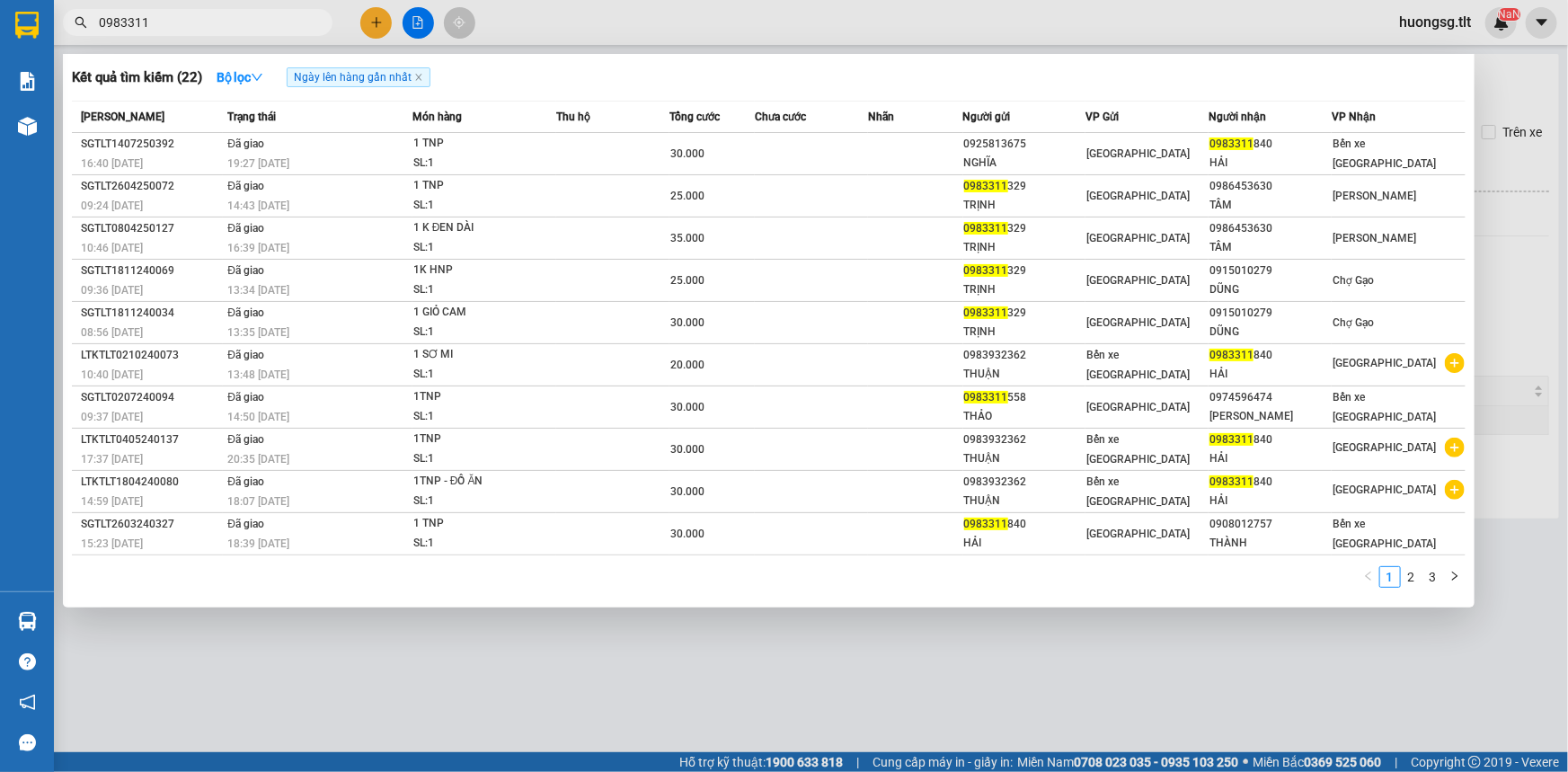 type 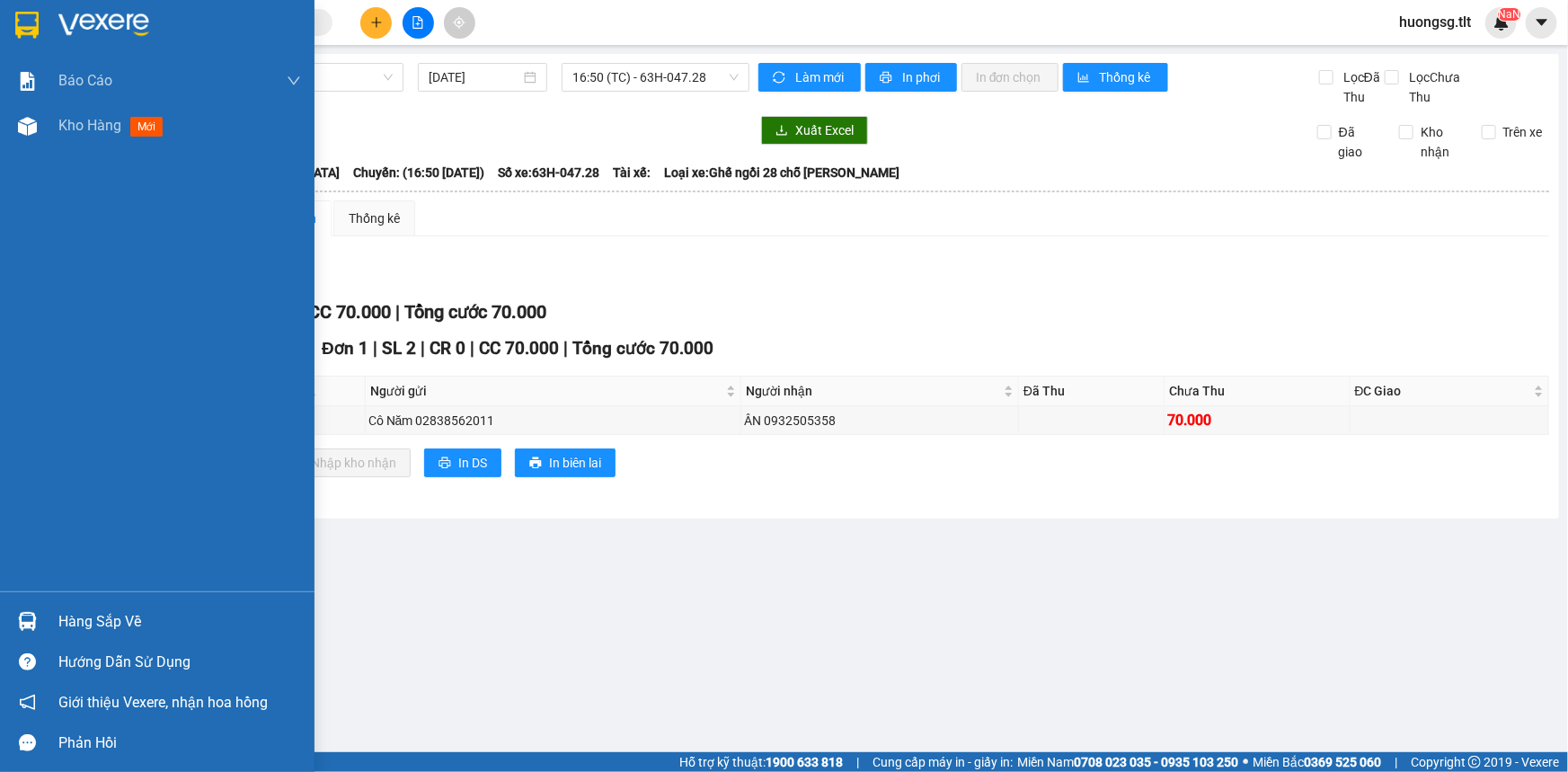click on "Hàng sắp về" at bounding box center (157, 621) 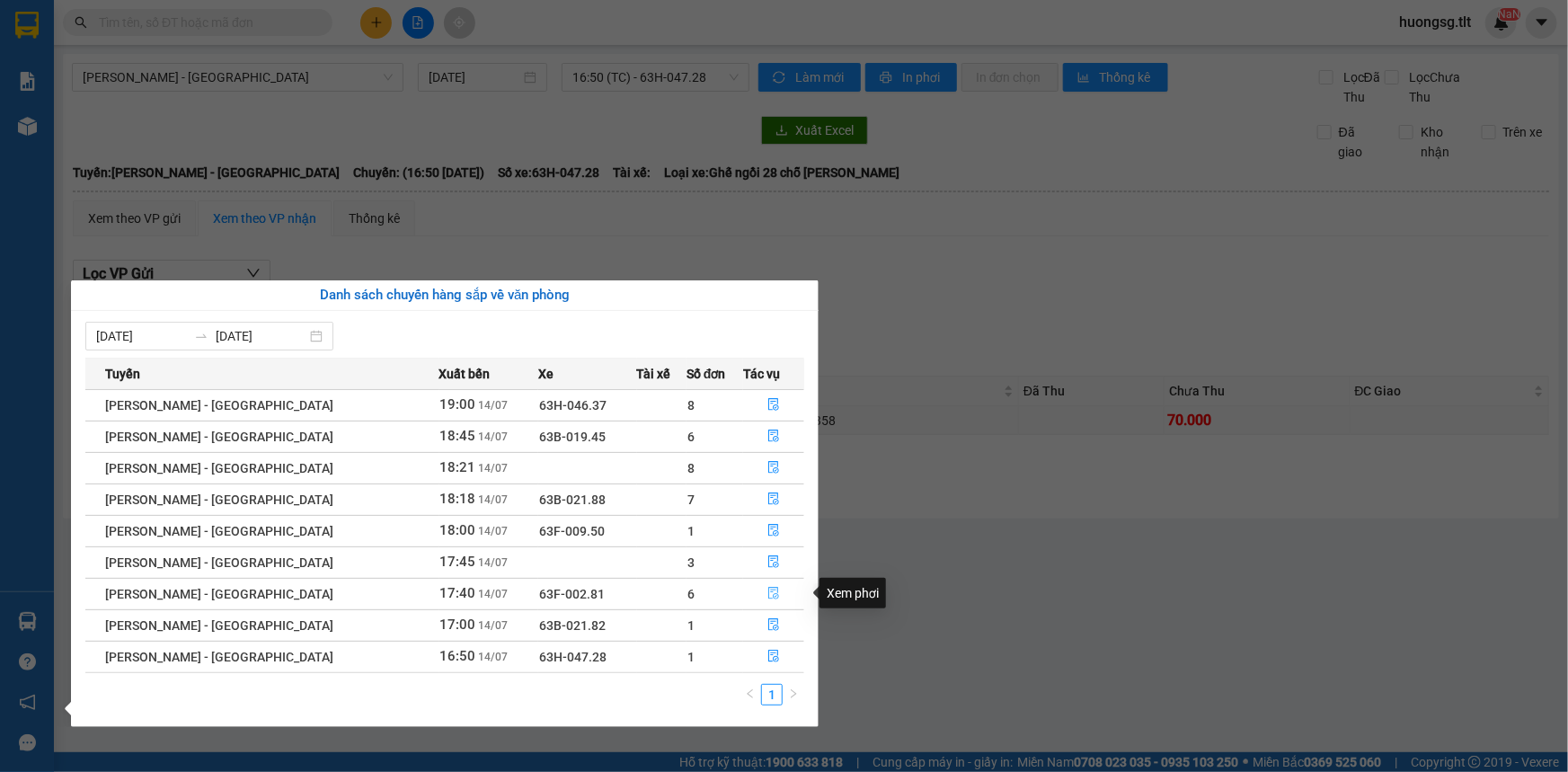 click 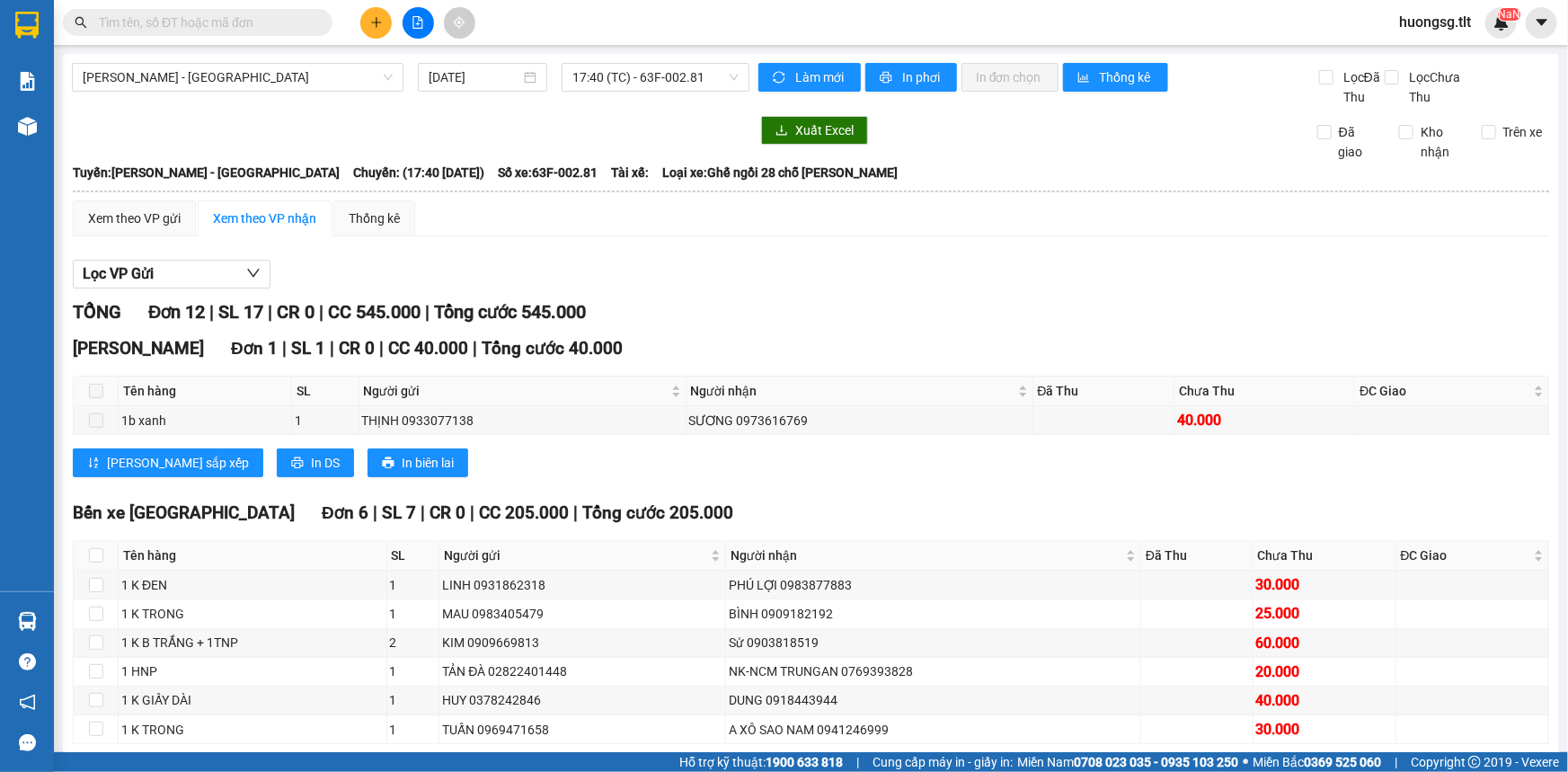 scroll, scrollTop: 163, scrollLeft: 0, axis: vertical 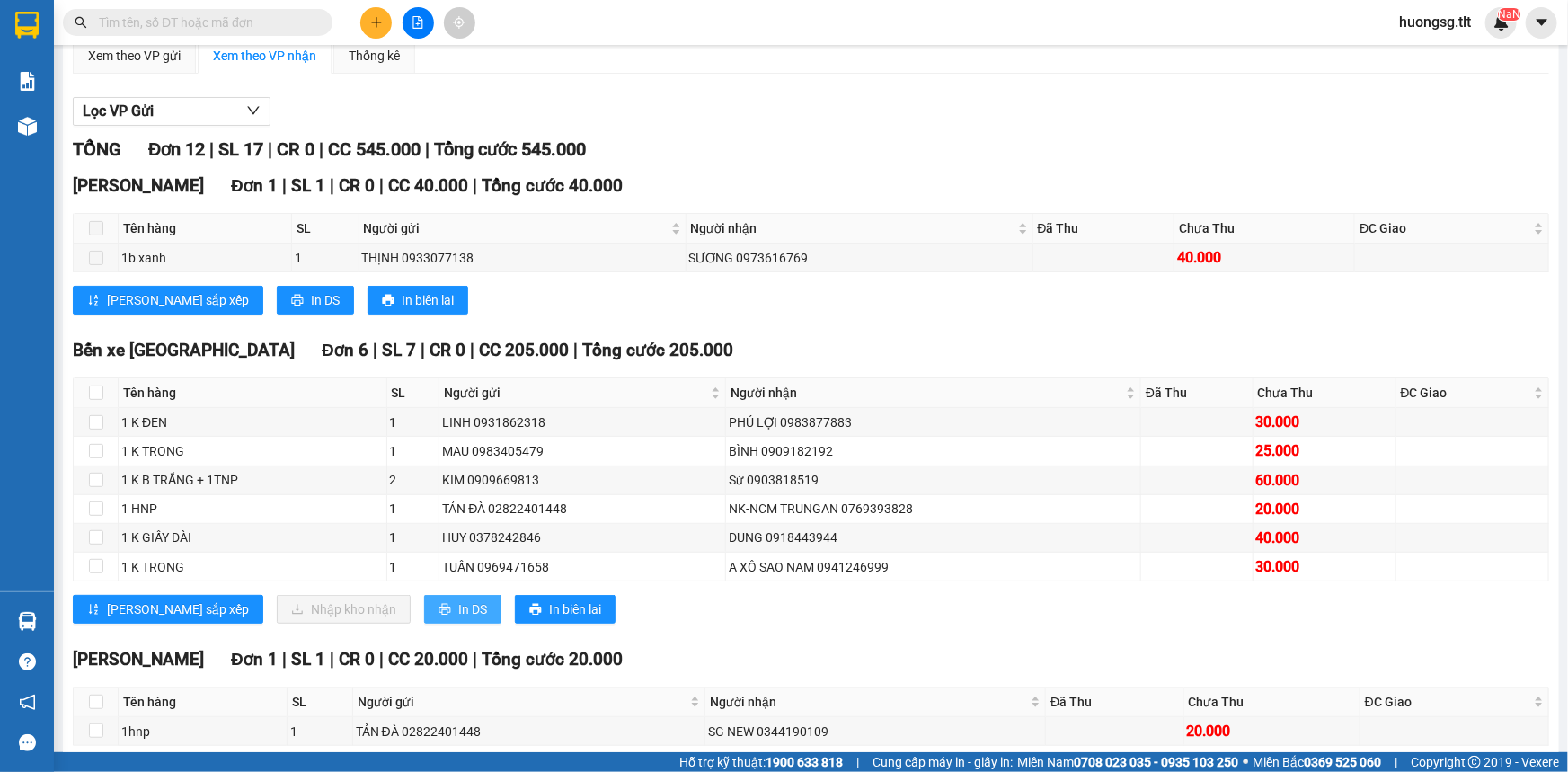 click 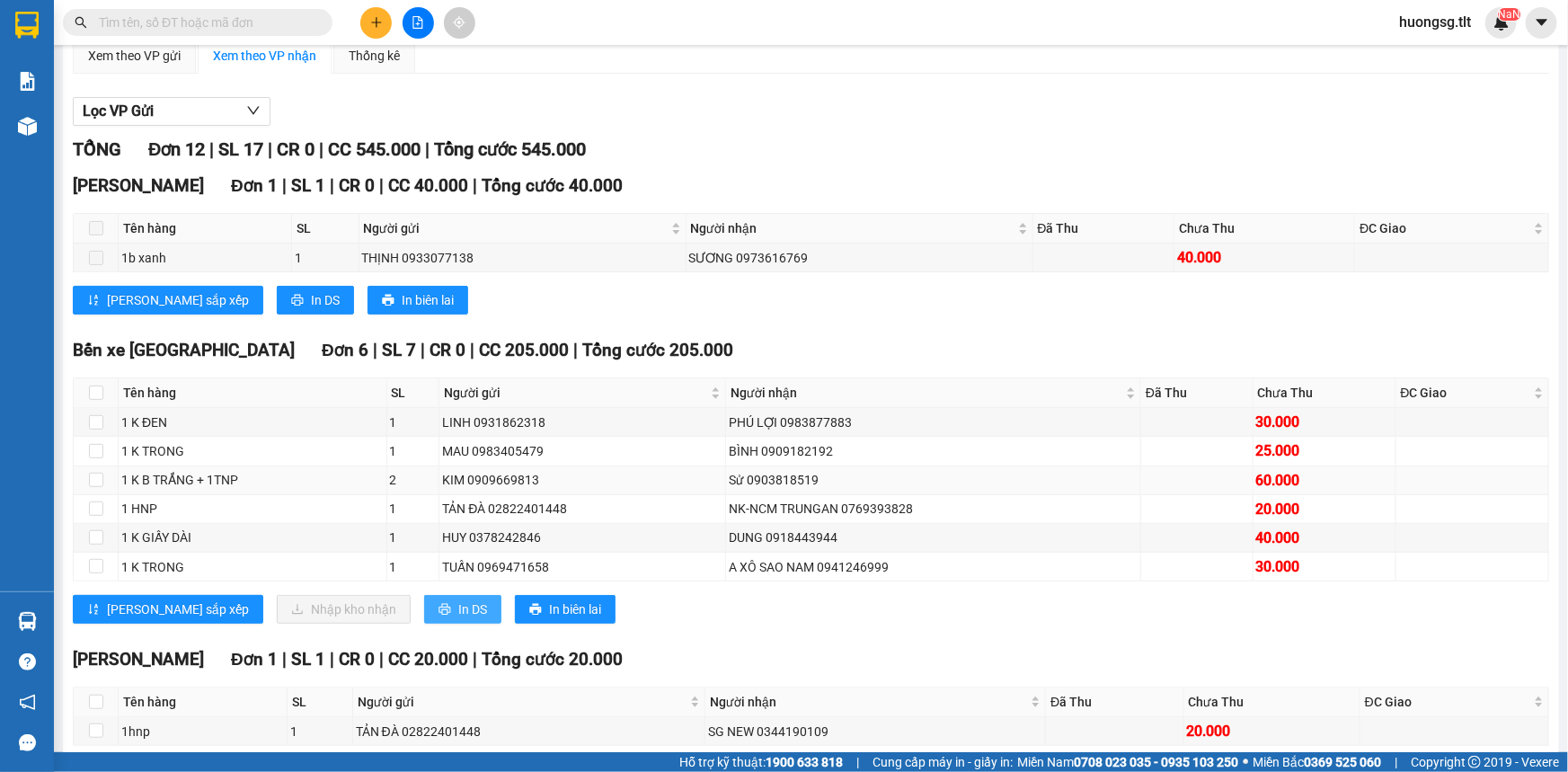 scroll, scrollTop: 0, scrollLeft: 0, axis: both 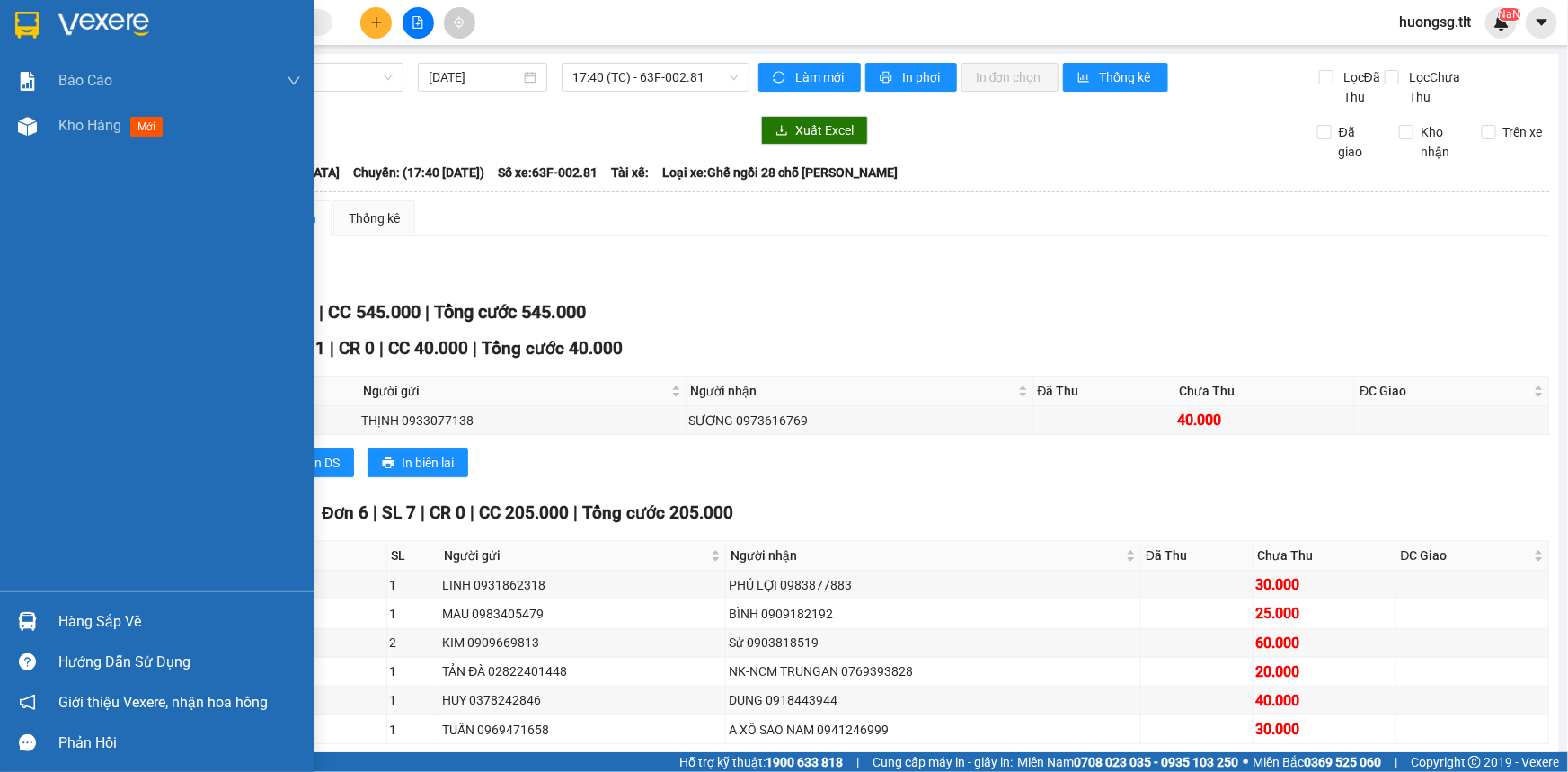 click at bounding box center [27, 621] 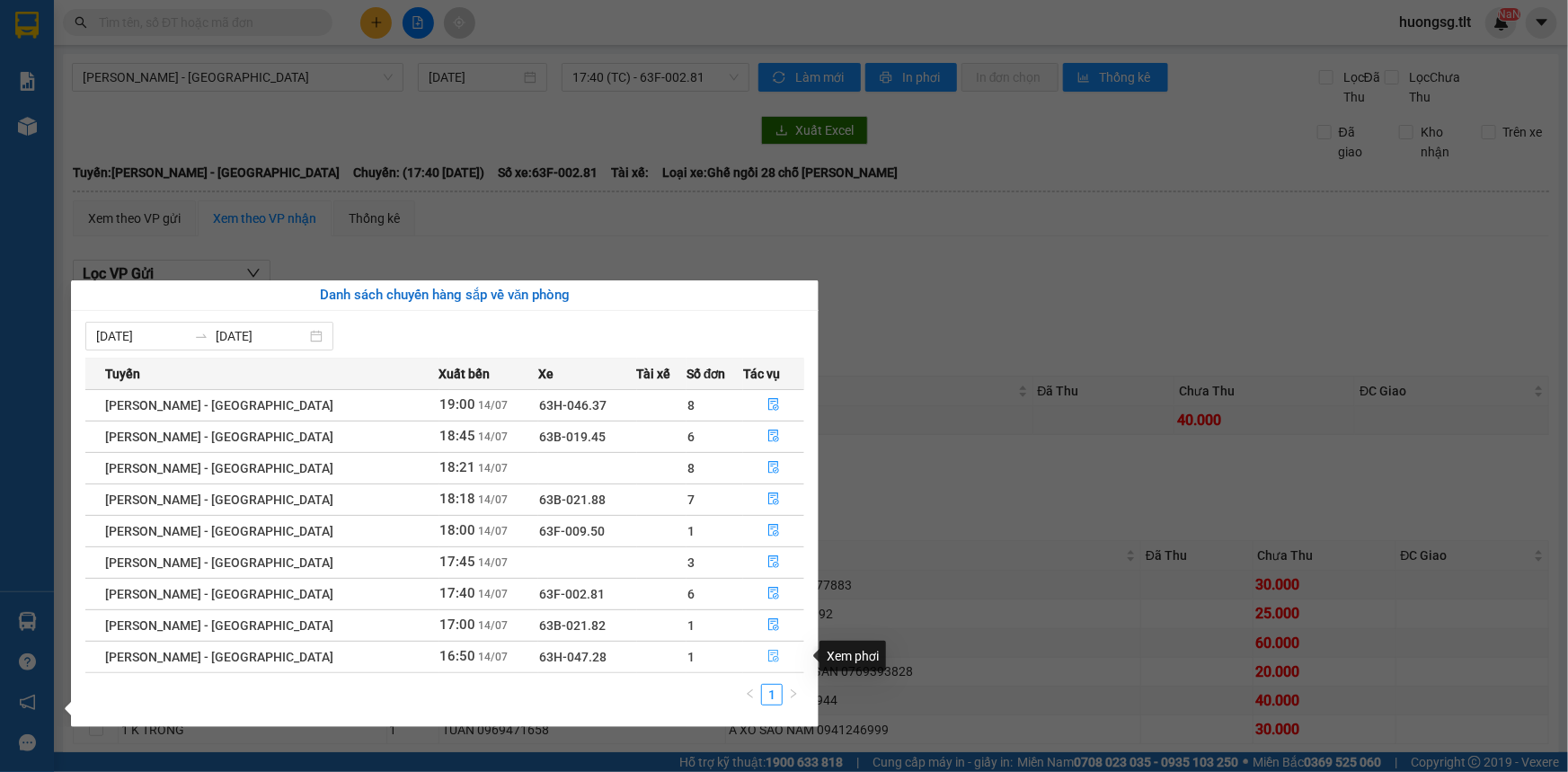 click 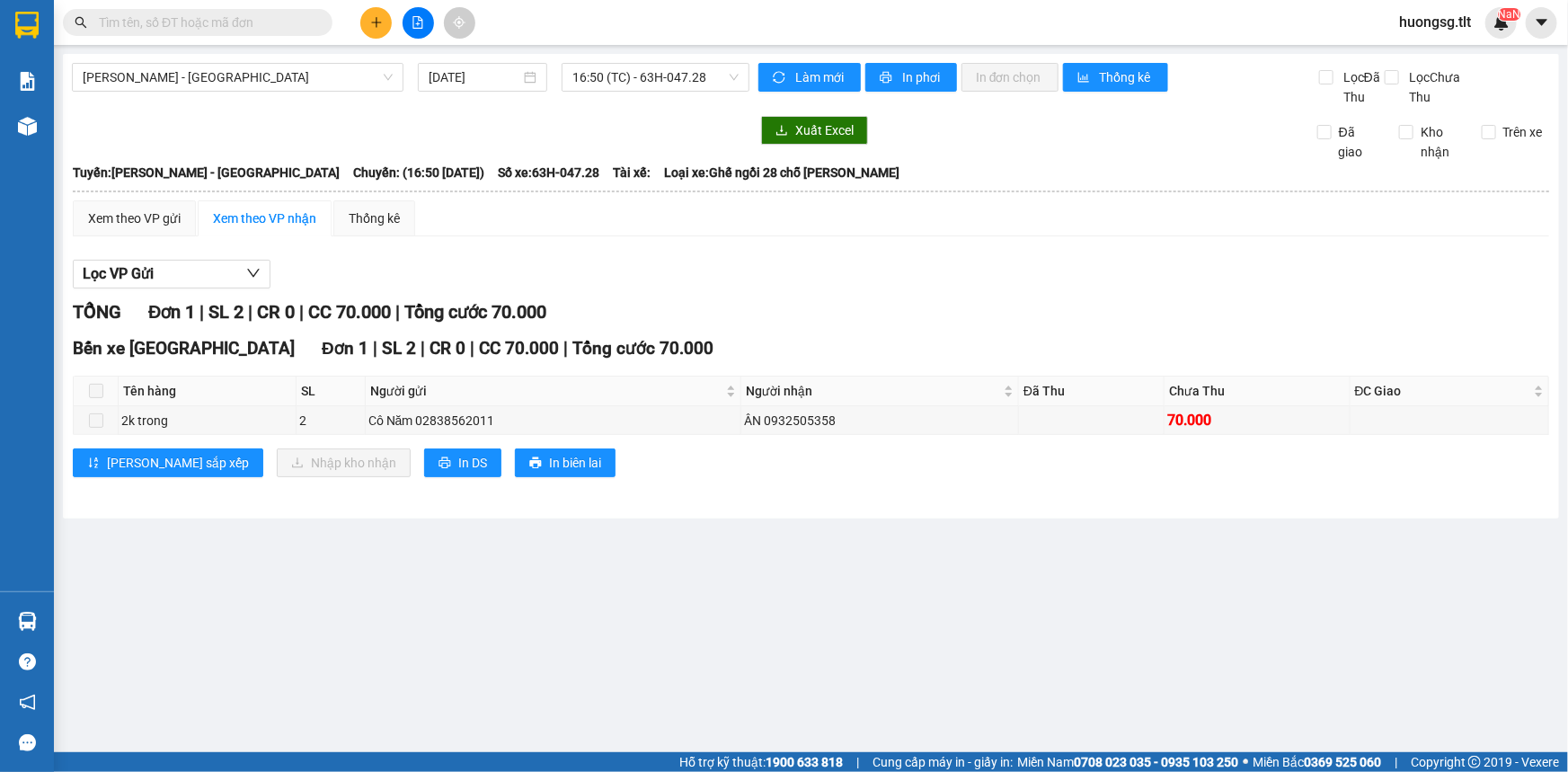 click at bounding box center (96, 391) 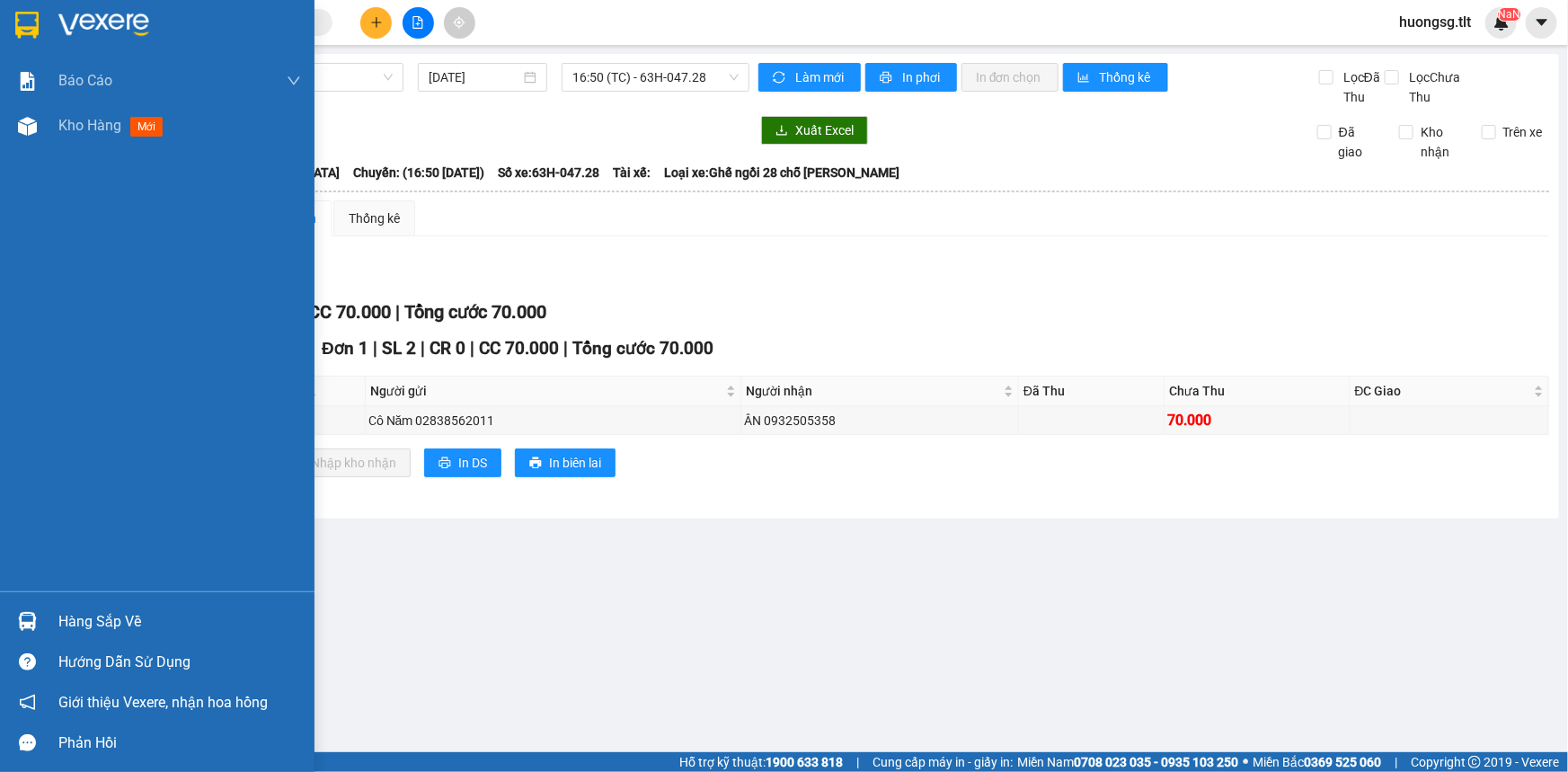 click on "Hàng sắp về" at bounding box center [157, 621] 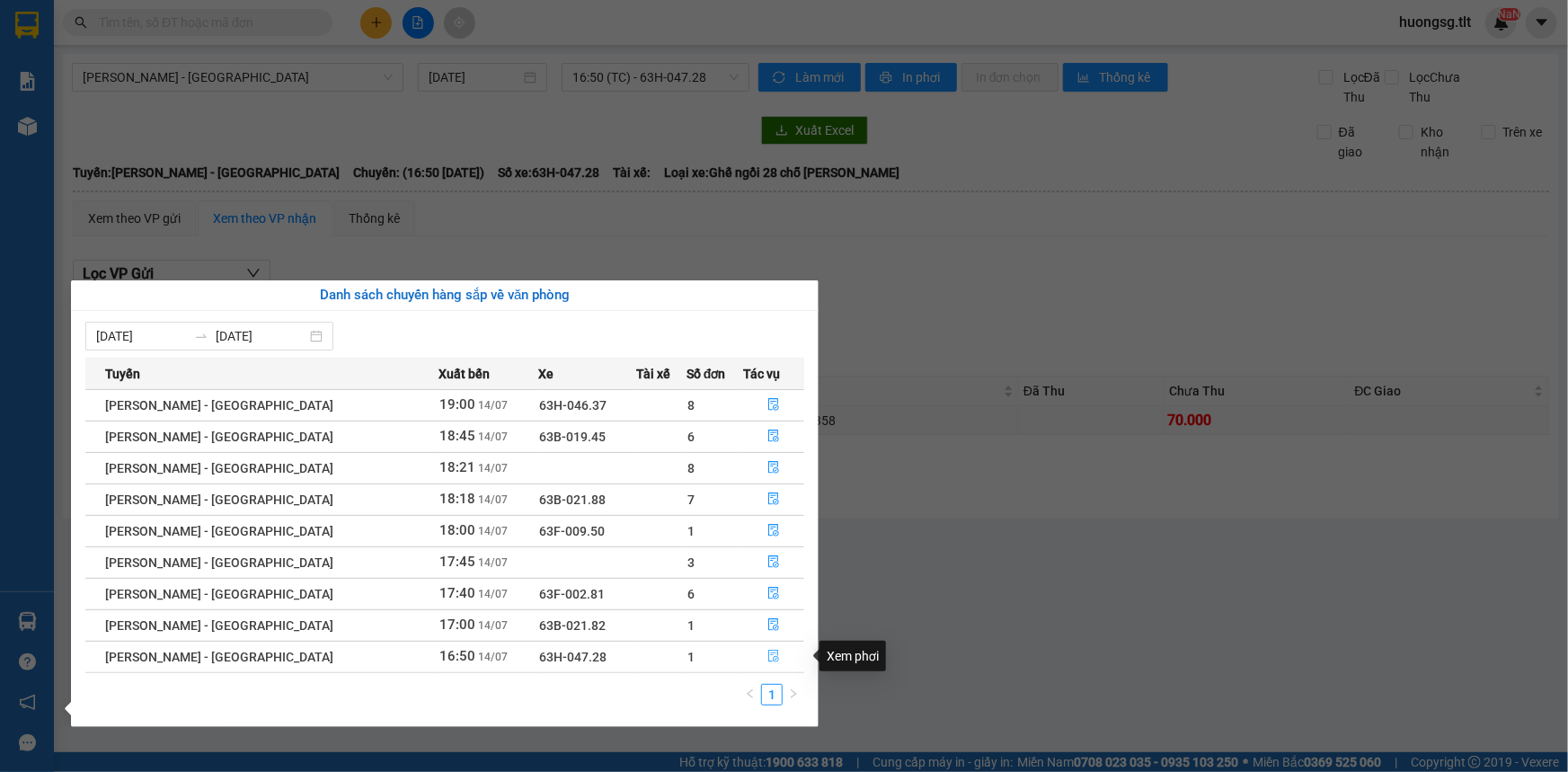 click at bounding box center [774, 657] 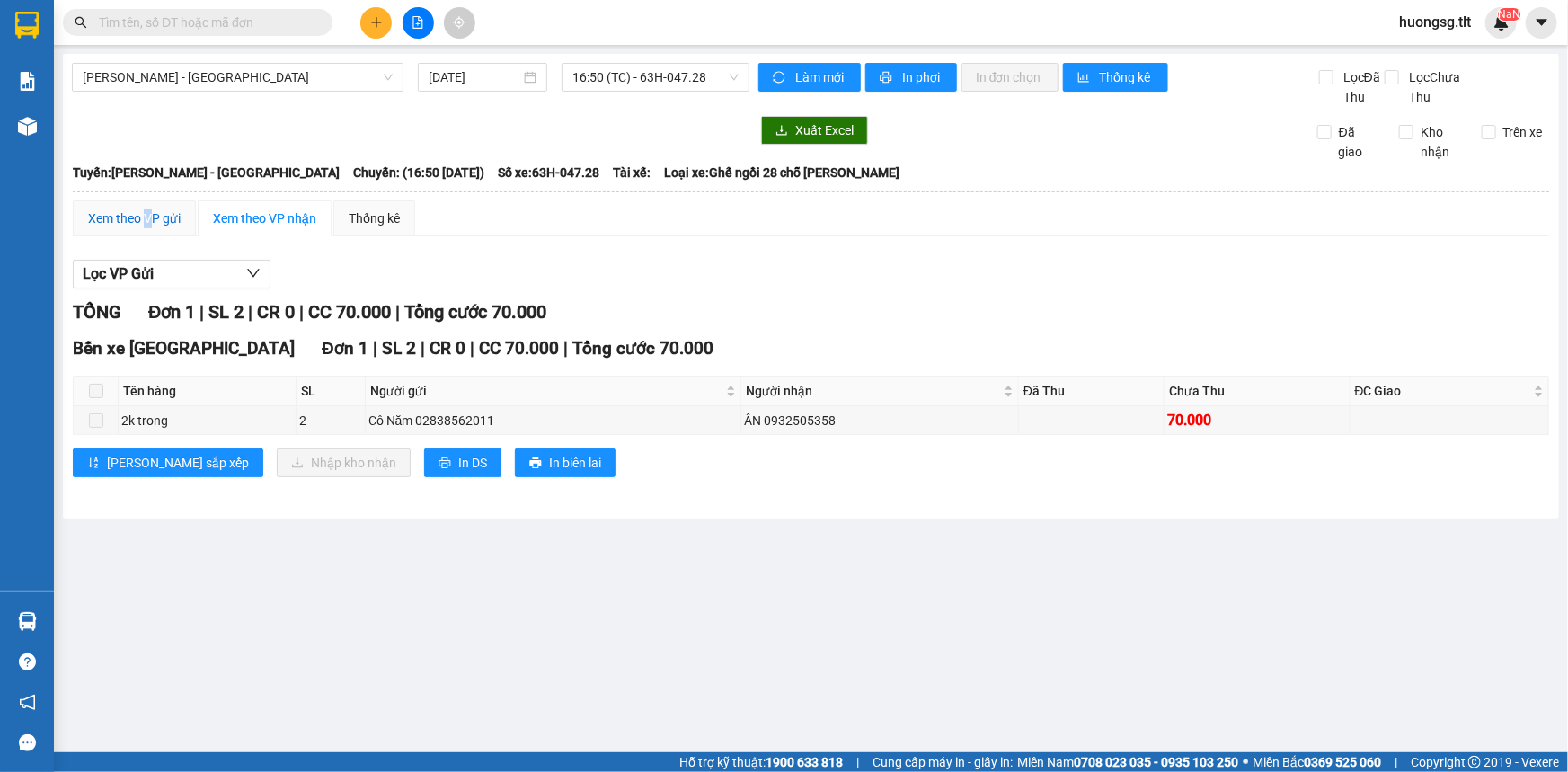 click on "Xem theo VP gửi" at bounding box center (134, 218) 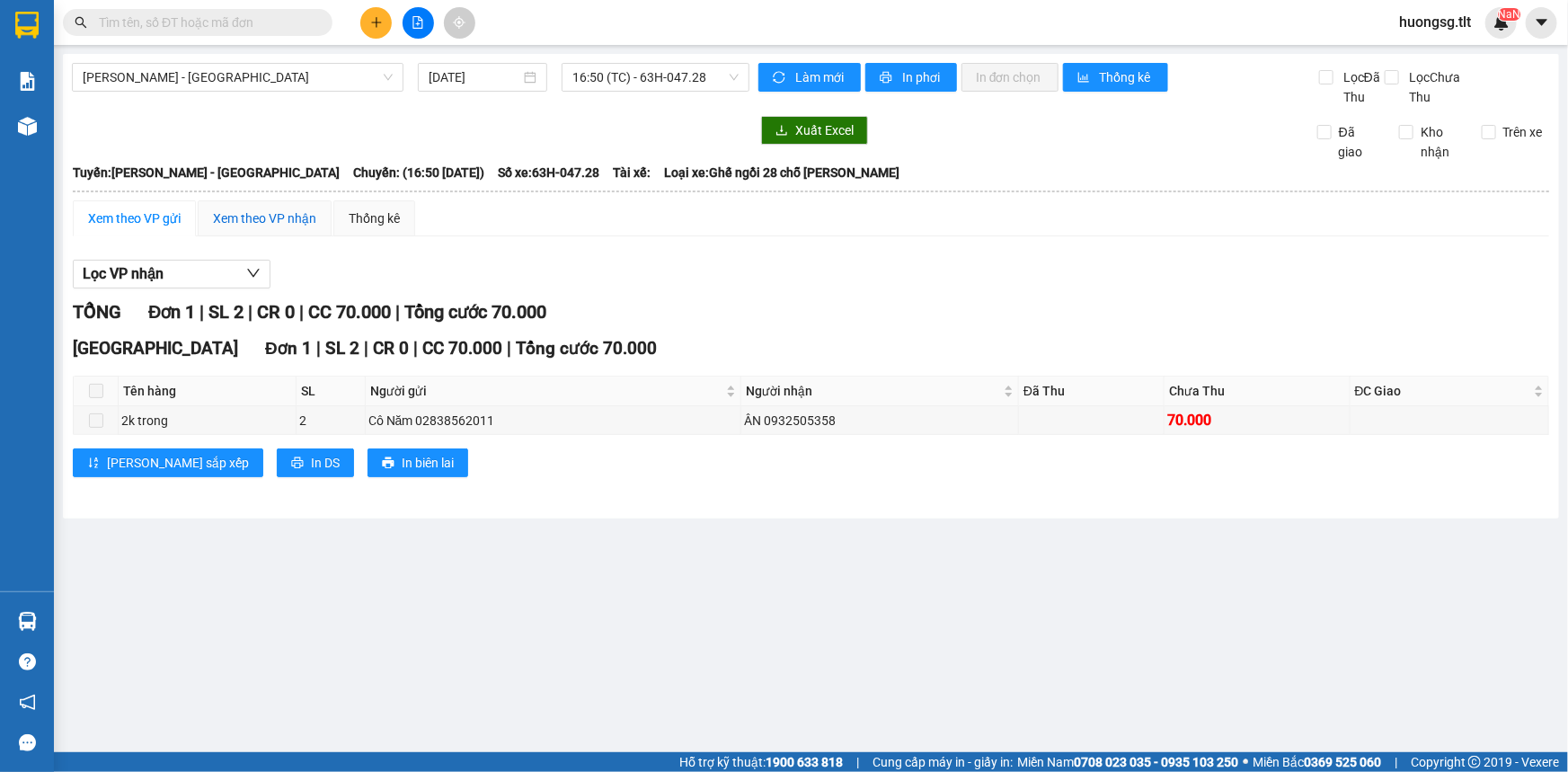 click on "Xem theo VP nhận" at bounding box center [264, 218] 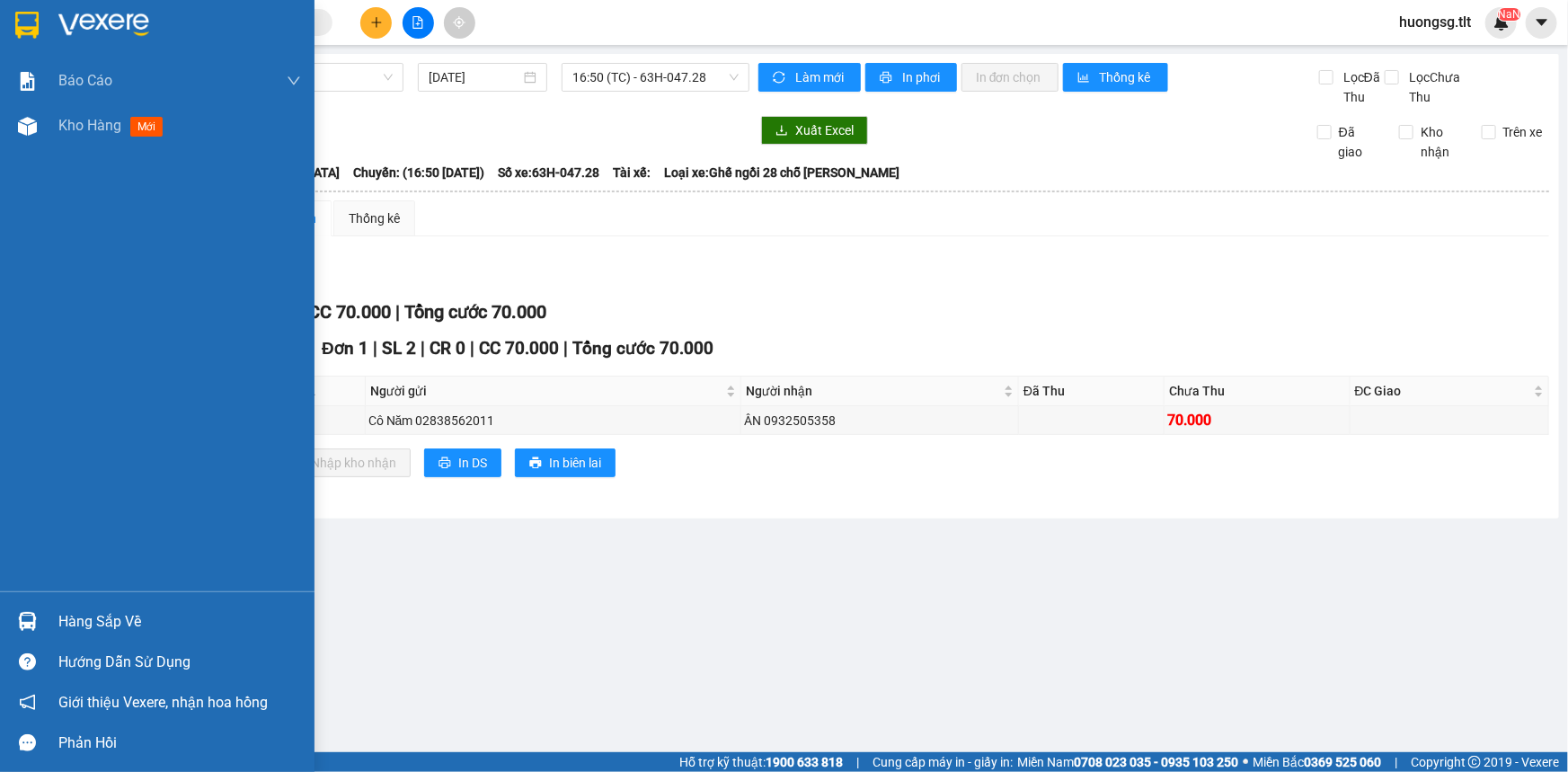 click on "Hàng sắp về" at bounding box center [180, 622] 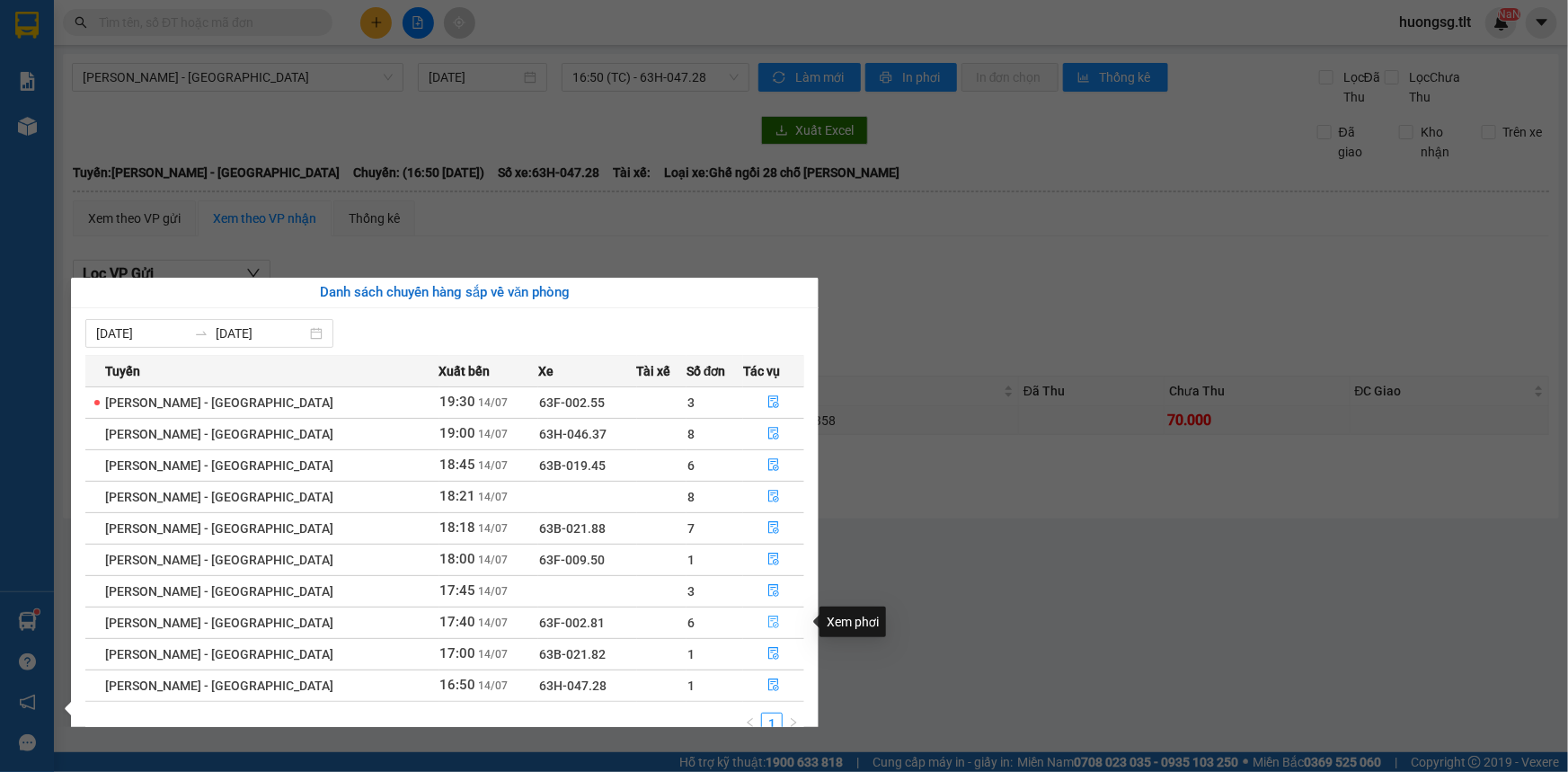 click 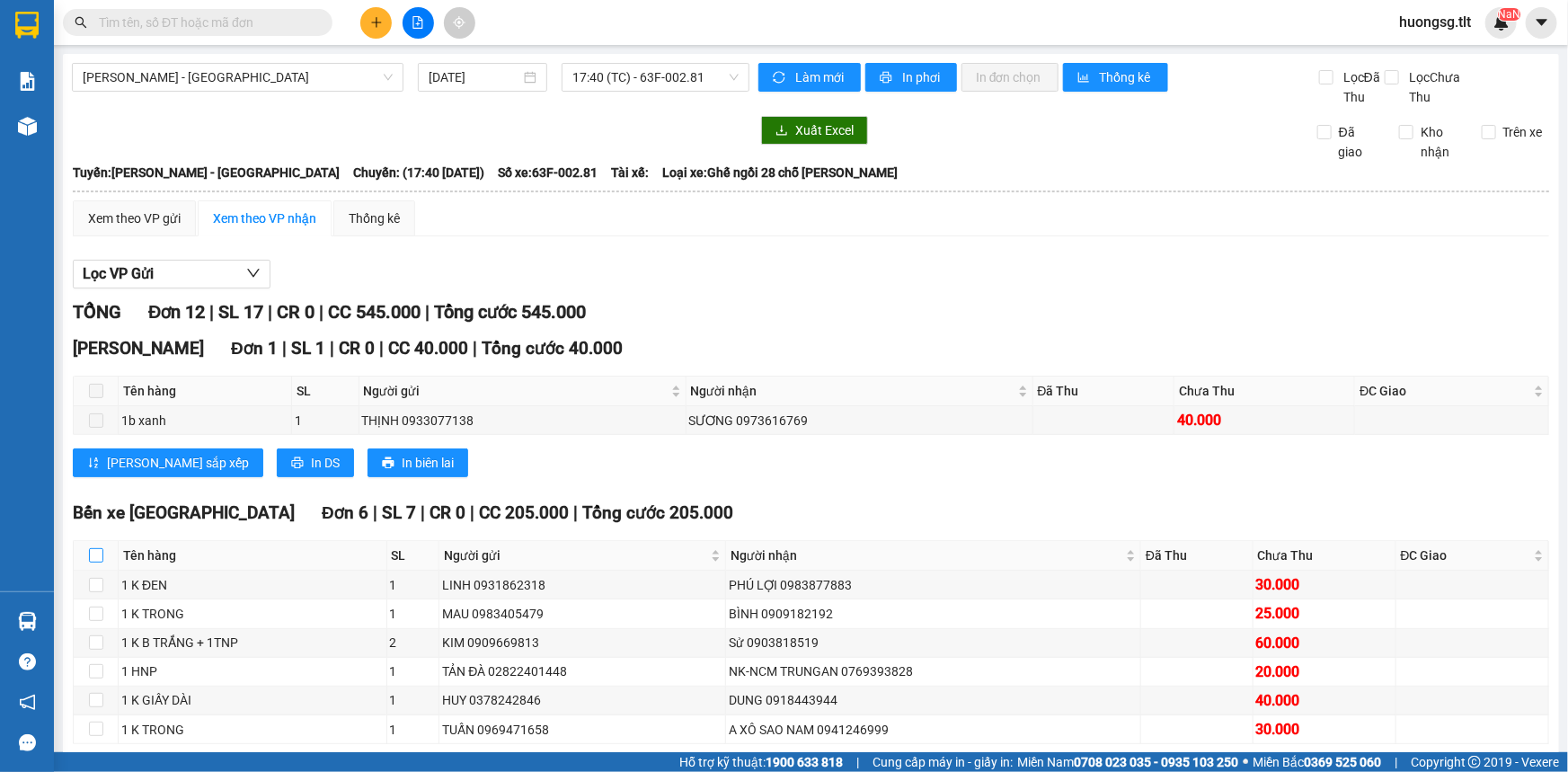 drag, startPoint x: 92, startPoint y: 550, endPoint x: 136, endPoint y: 547, distance: 44.10215 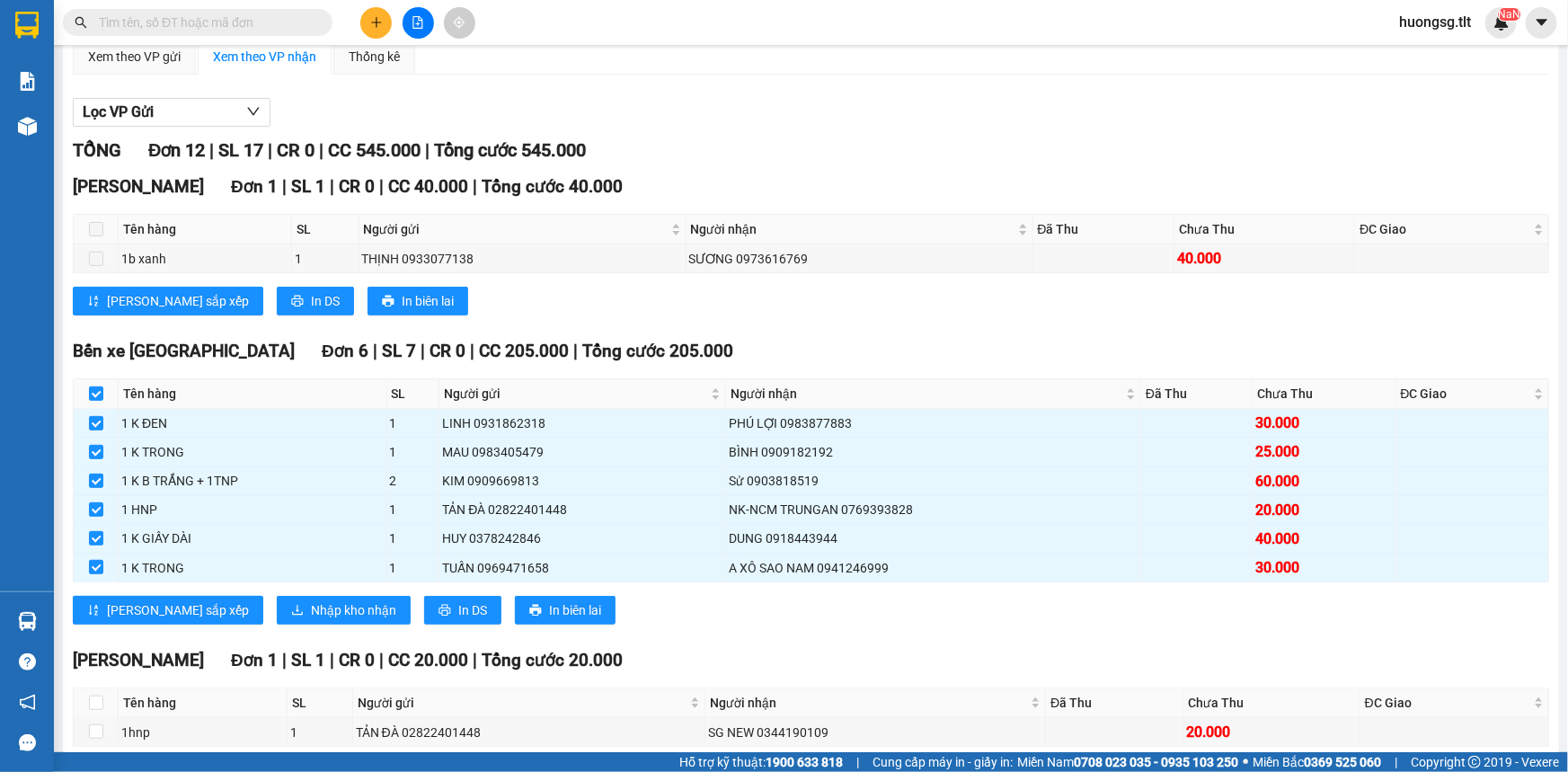 scroll, scrollTop: 163, scrollLeft: 0, axis: vertical 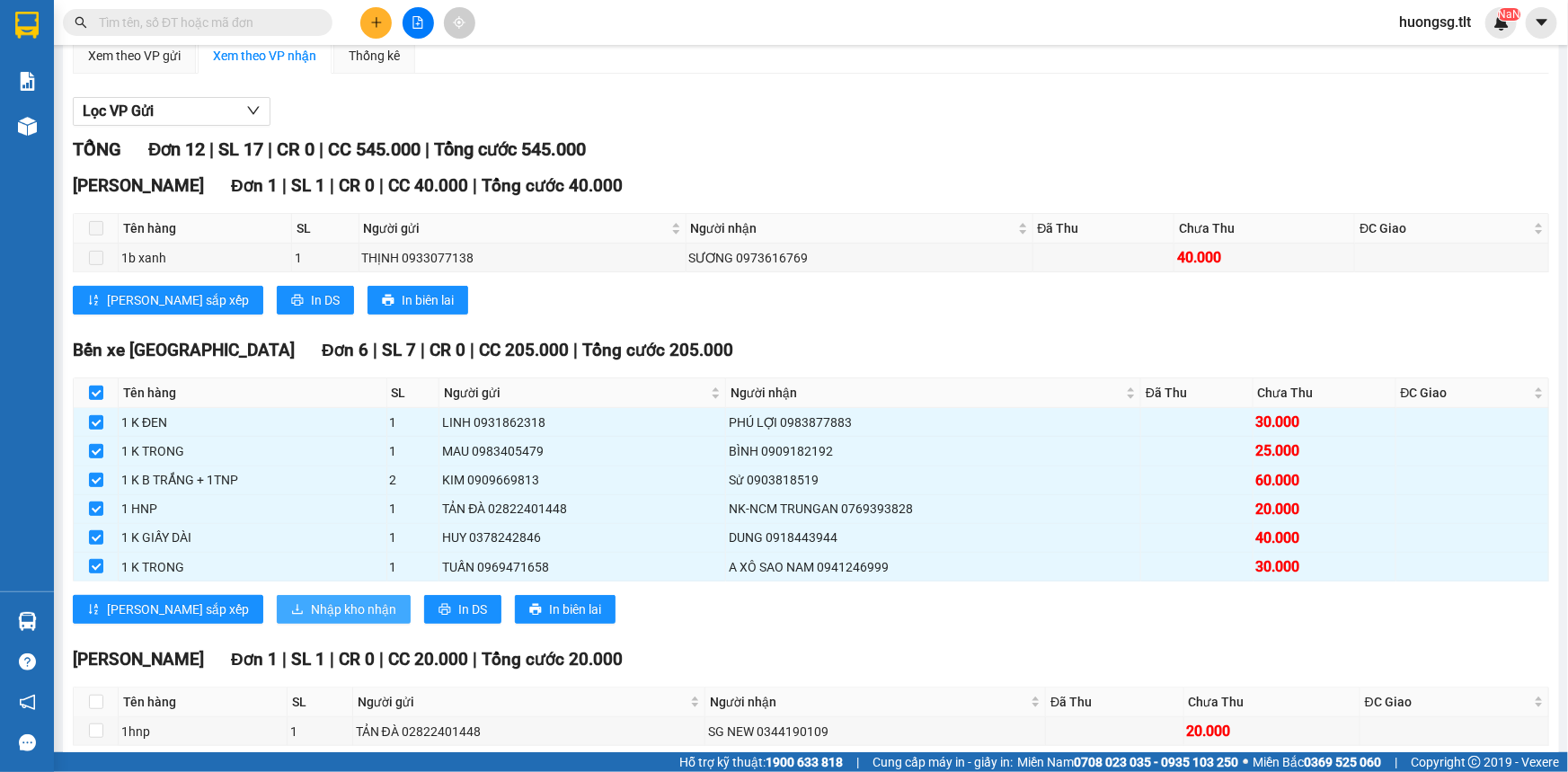 click on "Nhập kho nhận" at bounding box center [353, 609] 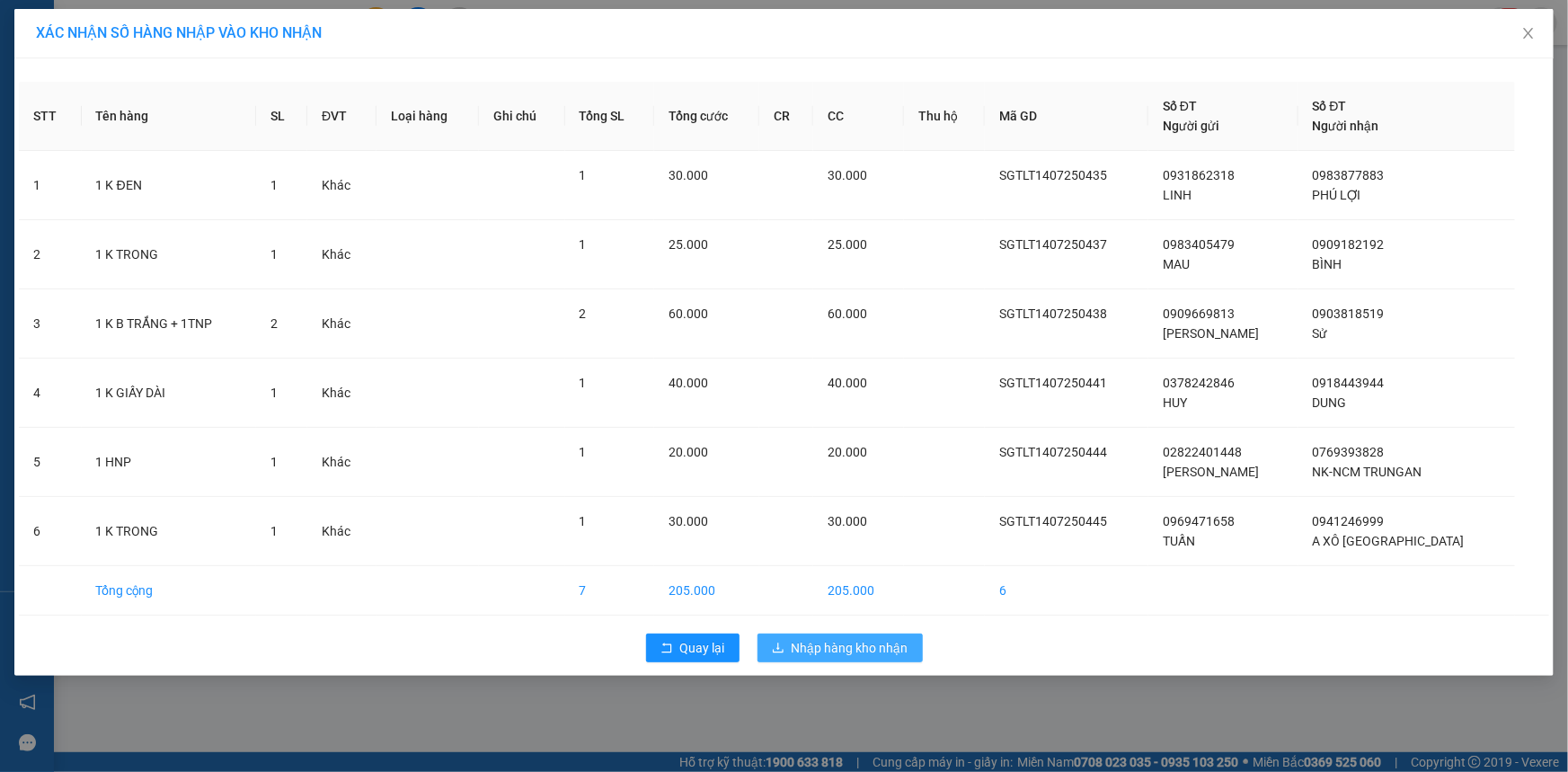 click on "Nhập hàng kho nhận" at bounding box center (850, 648) 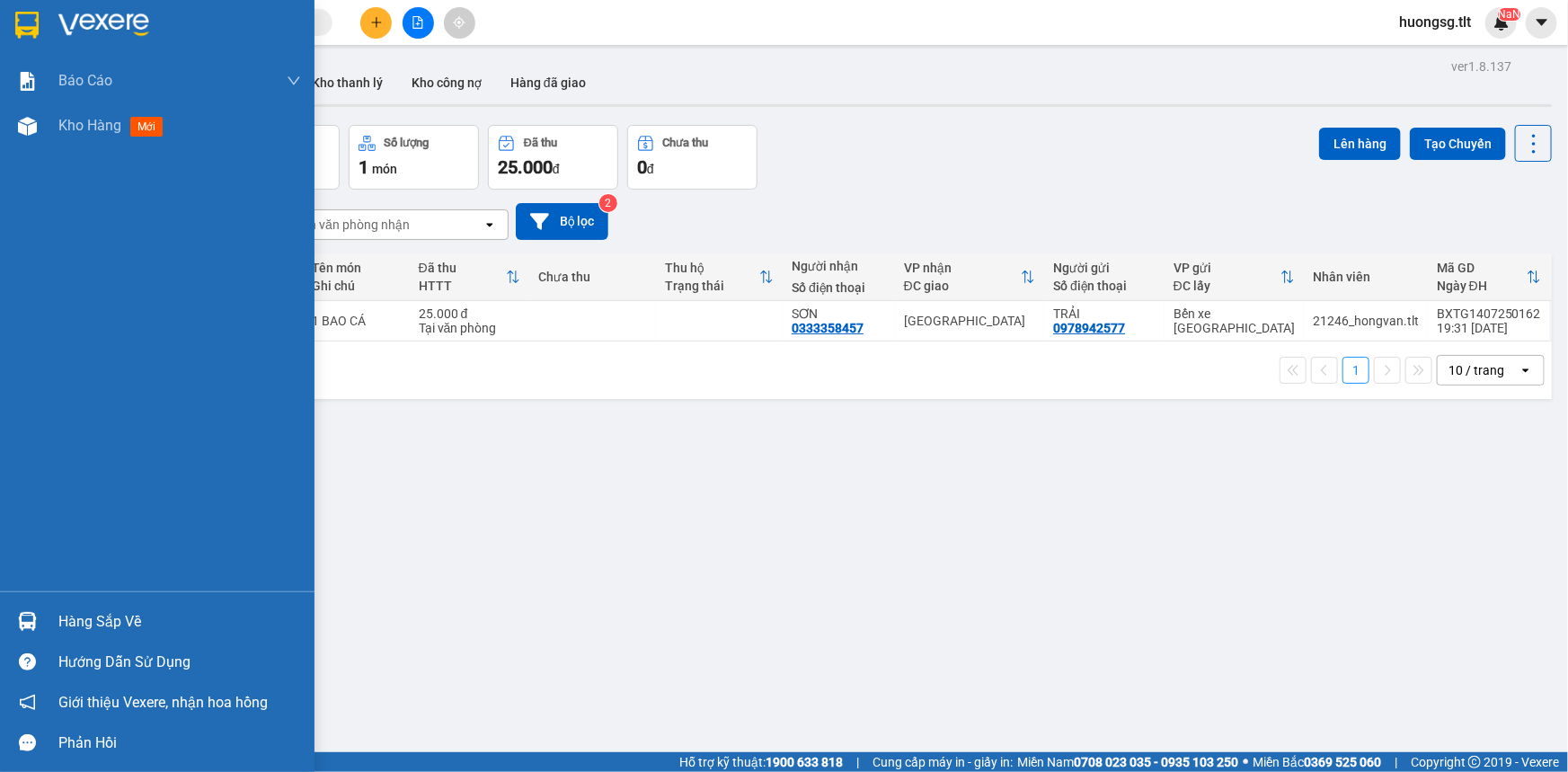 click at bounding box center (27, 621) 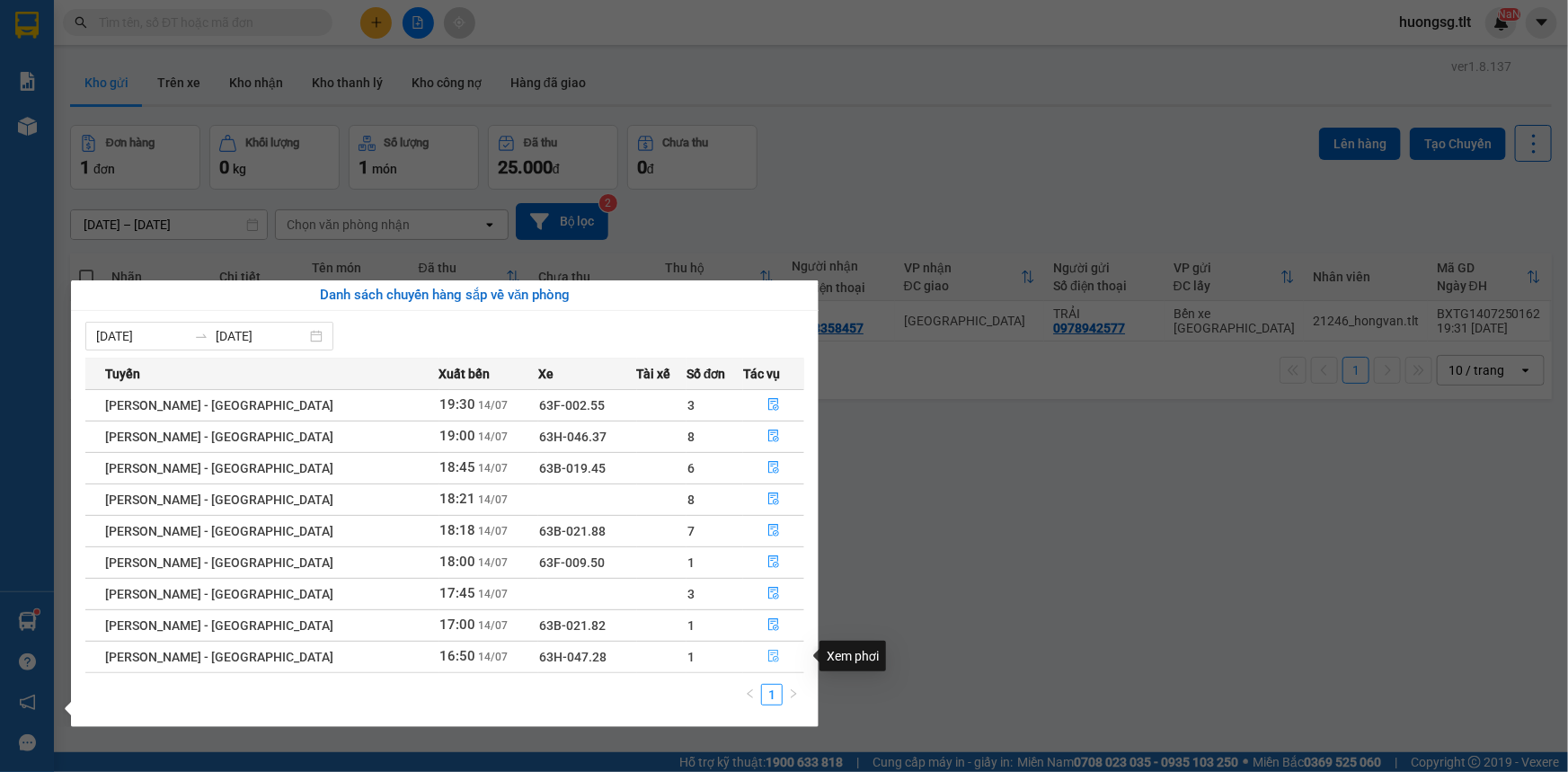 click 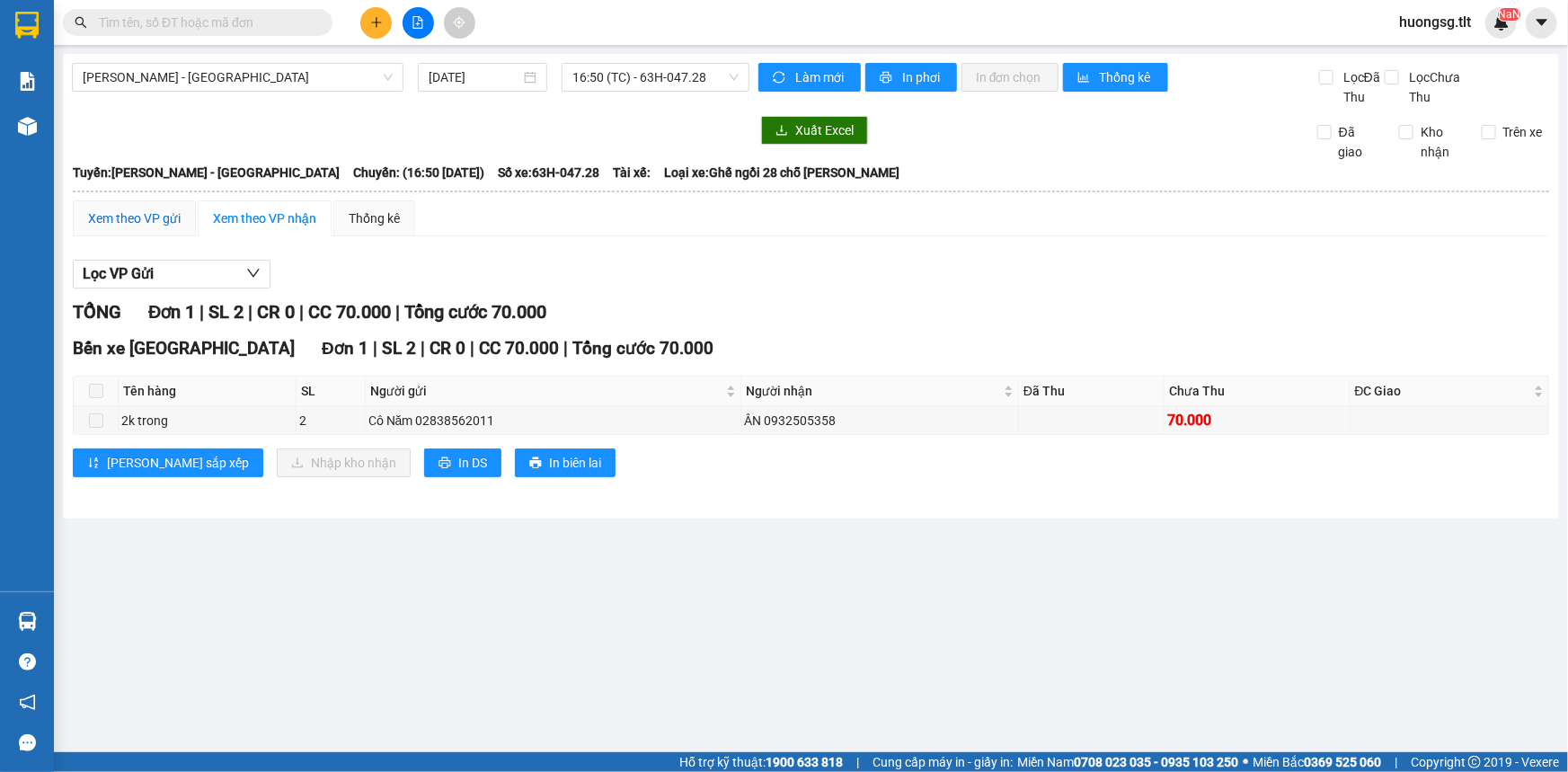 drag, startPoint x: 156, startPoint y: 210, endPoint x: 261, endPoint y: 224, distance: 105.929222 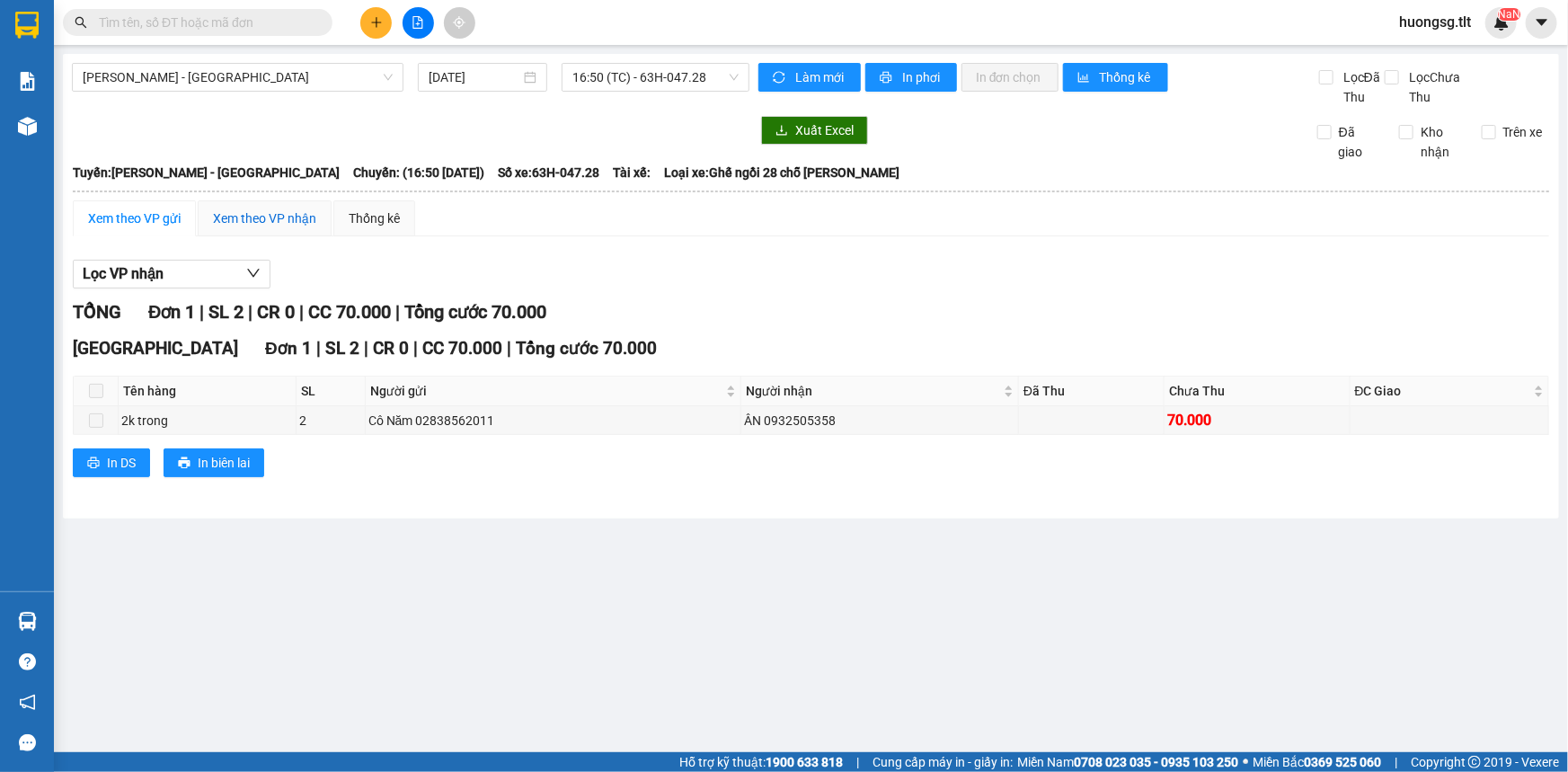 click on "Xem theo VP nhận" at bounding box center [264, 218] 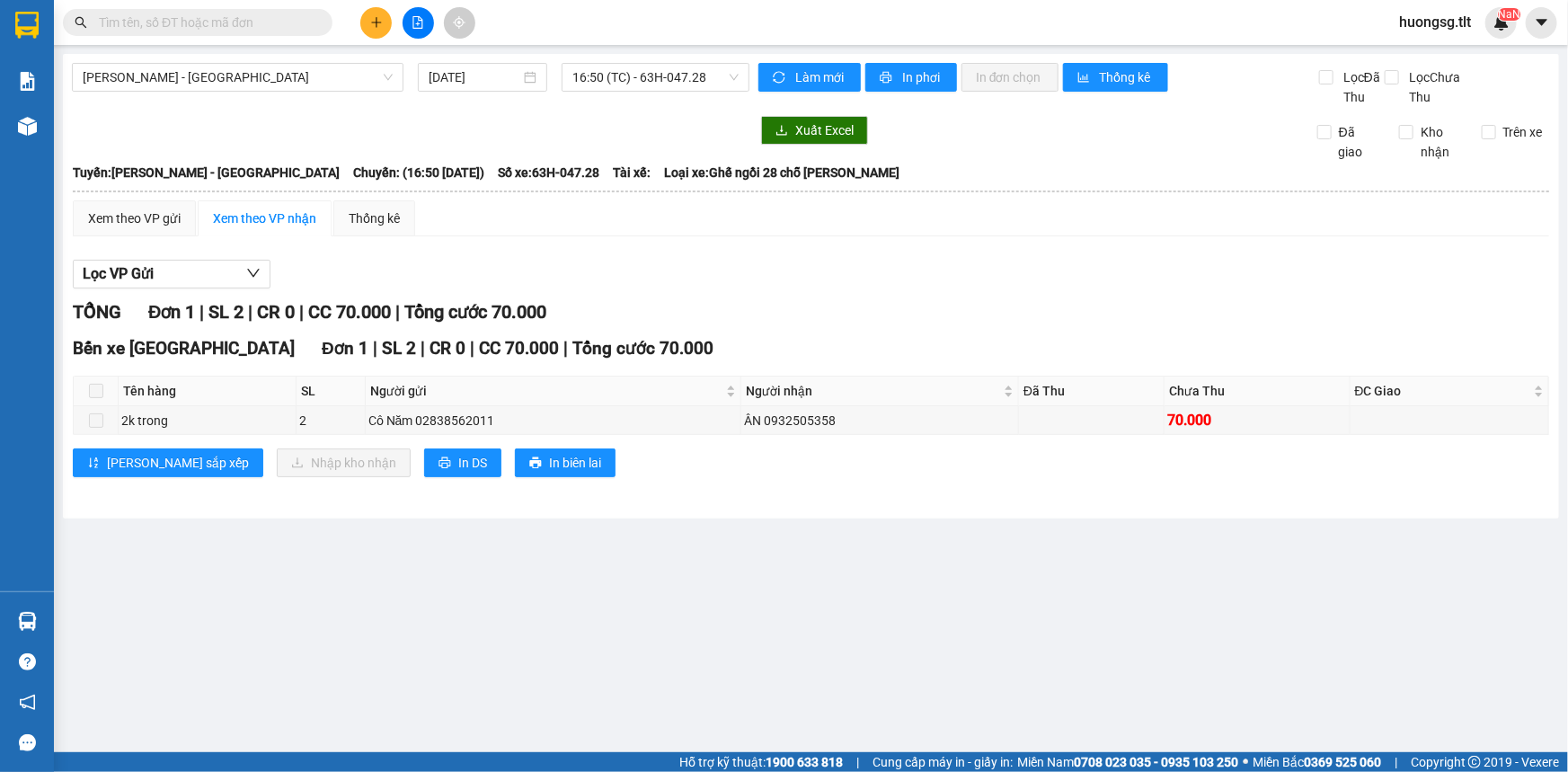 click at bounding box center [96, 391] 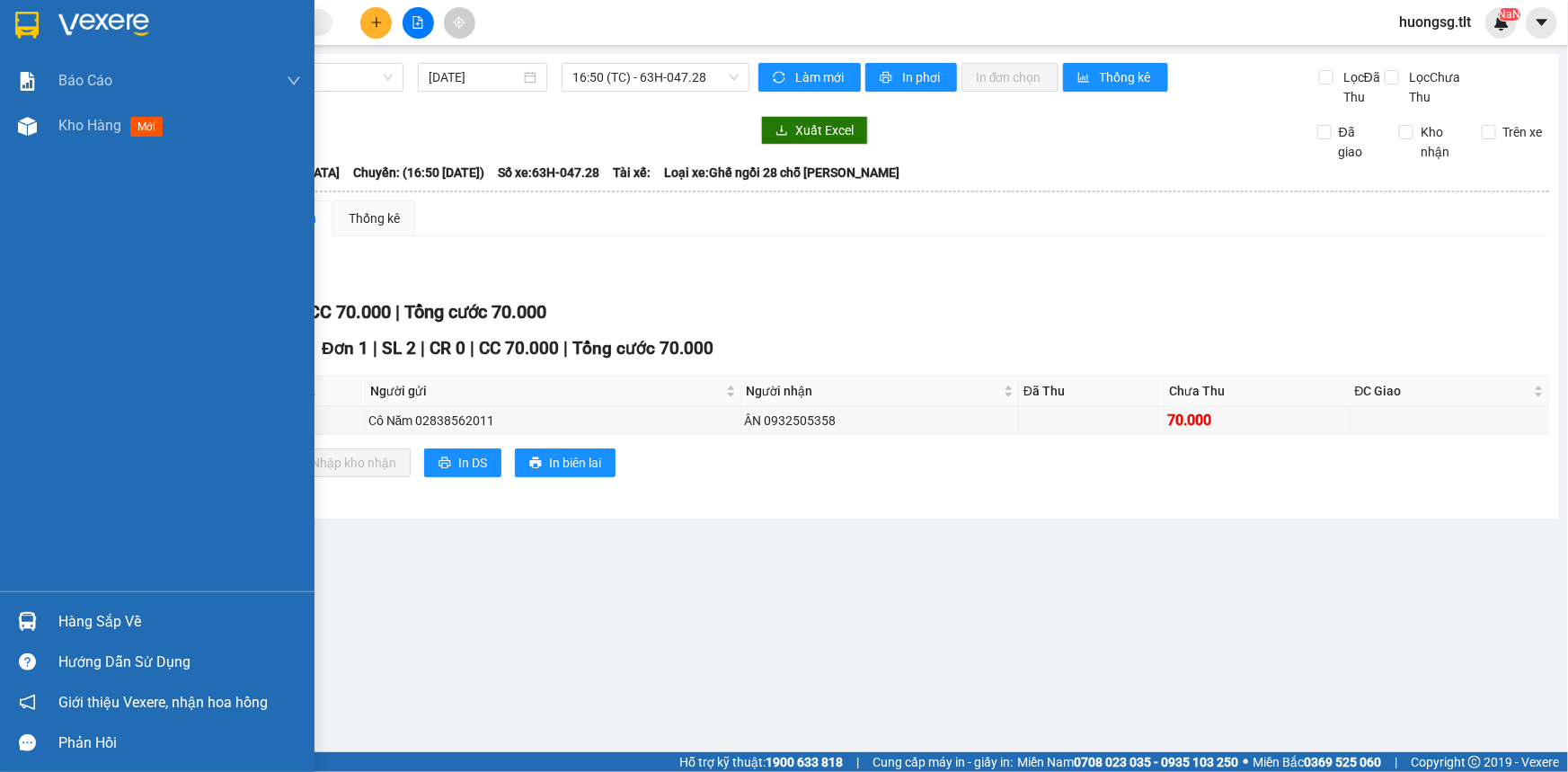 click at bounding box center (27, 621) 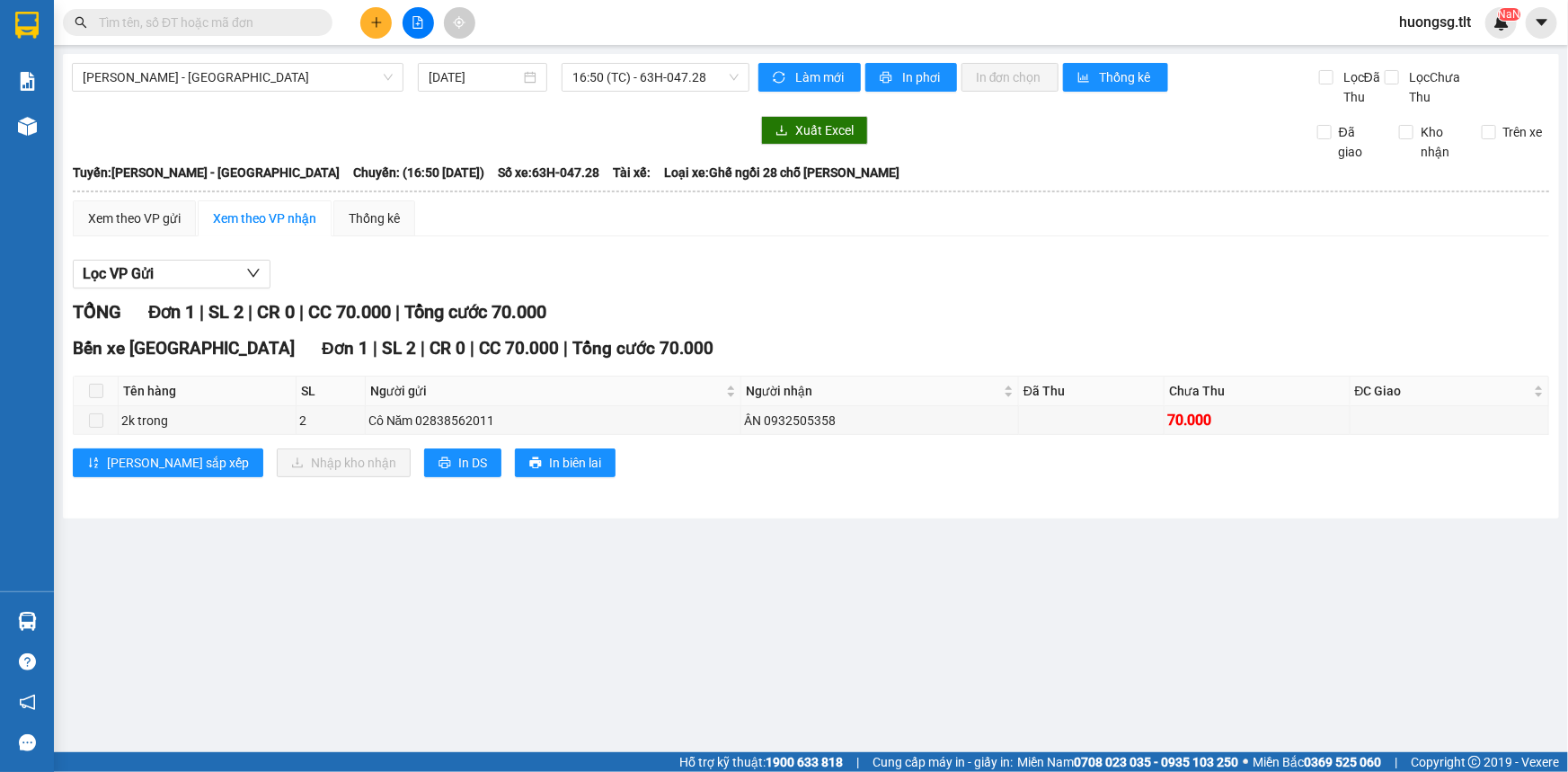 drag, startPoint x: 910, startPoint y: 271, endPoint x: 460, endPoint y: 92, distance: 484.29433 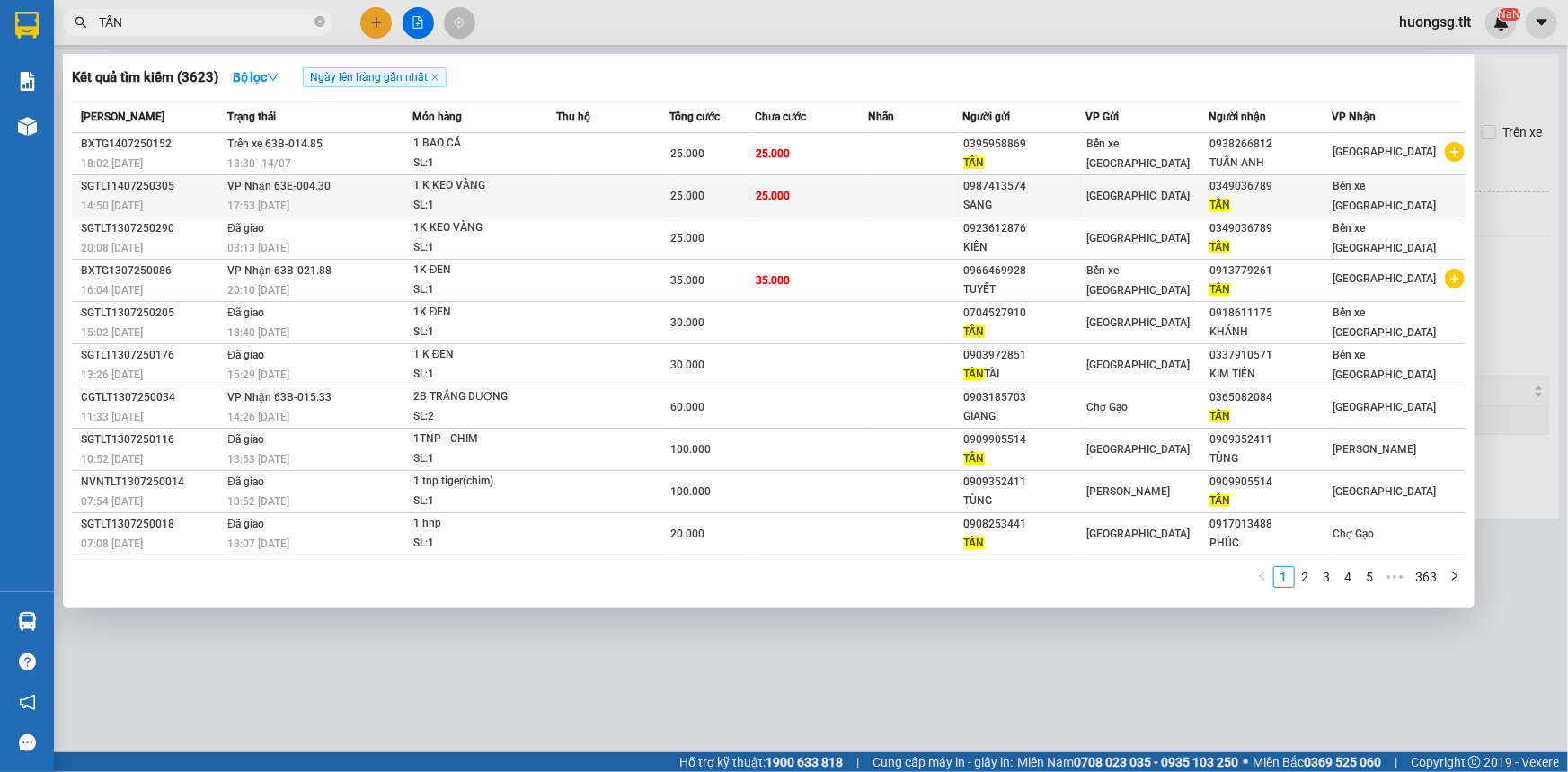 type on "TẤN" 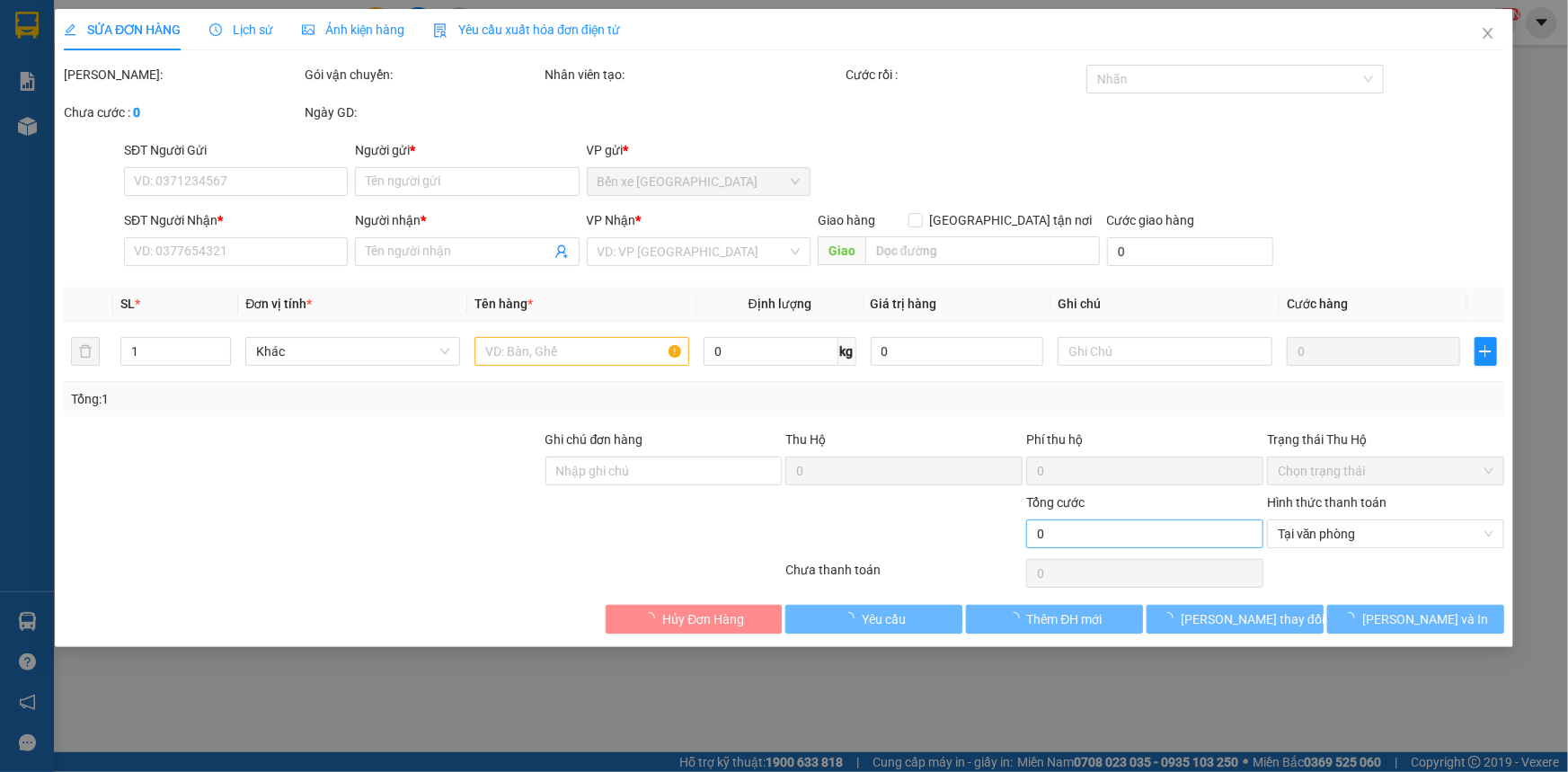 type on "0987413574" 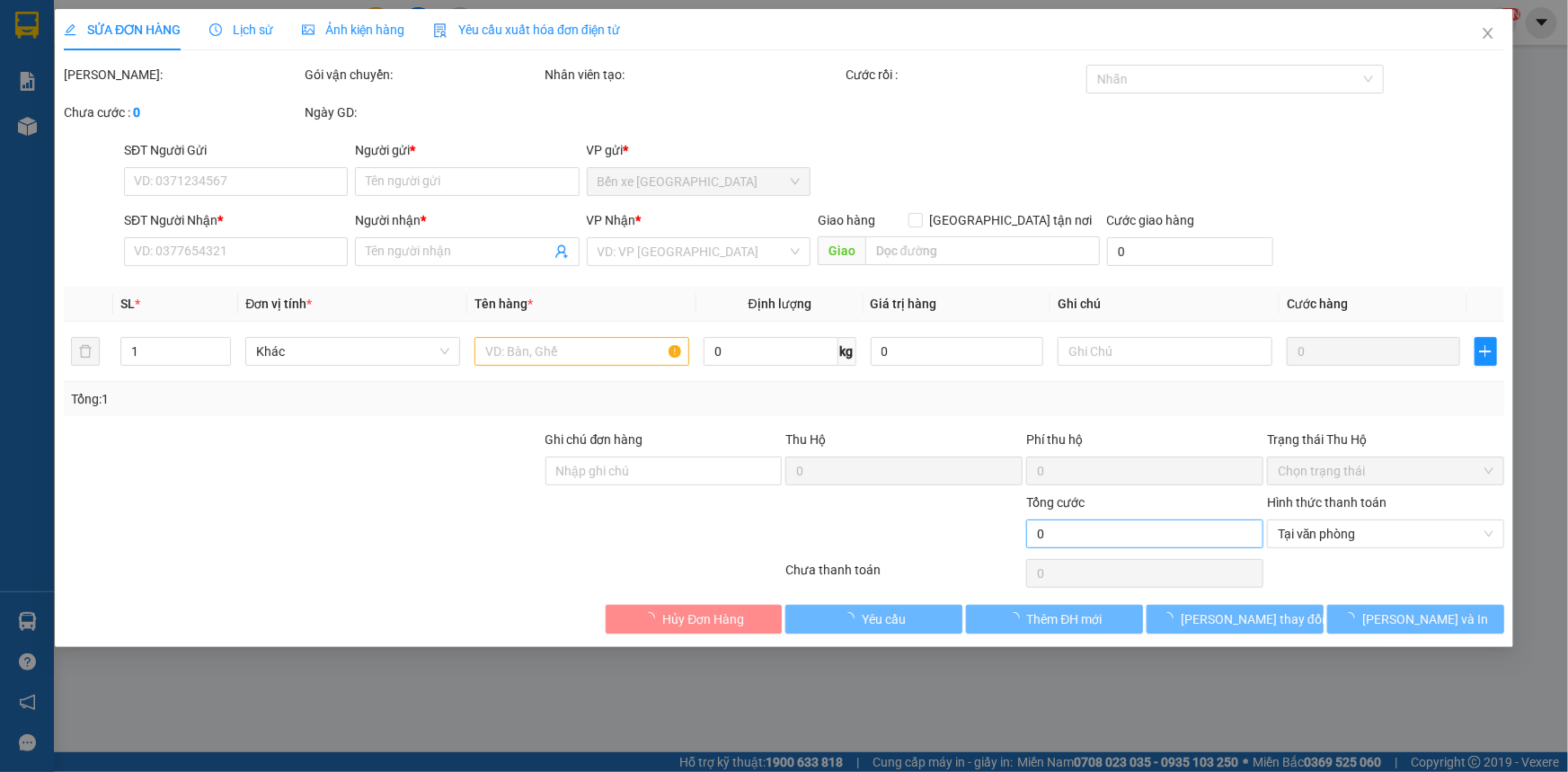 type on "SANG" 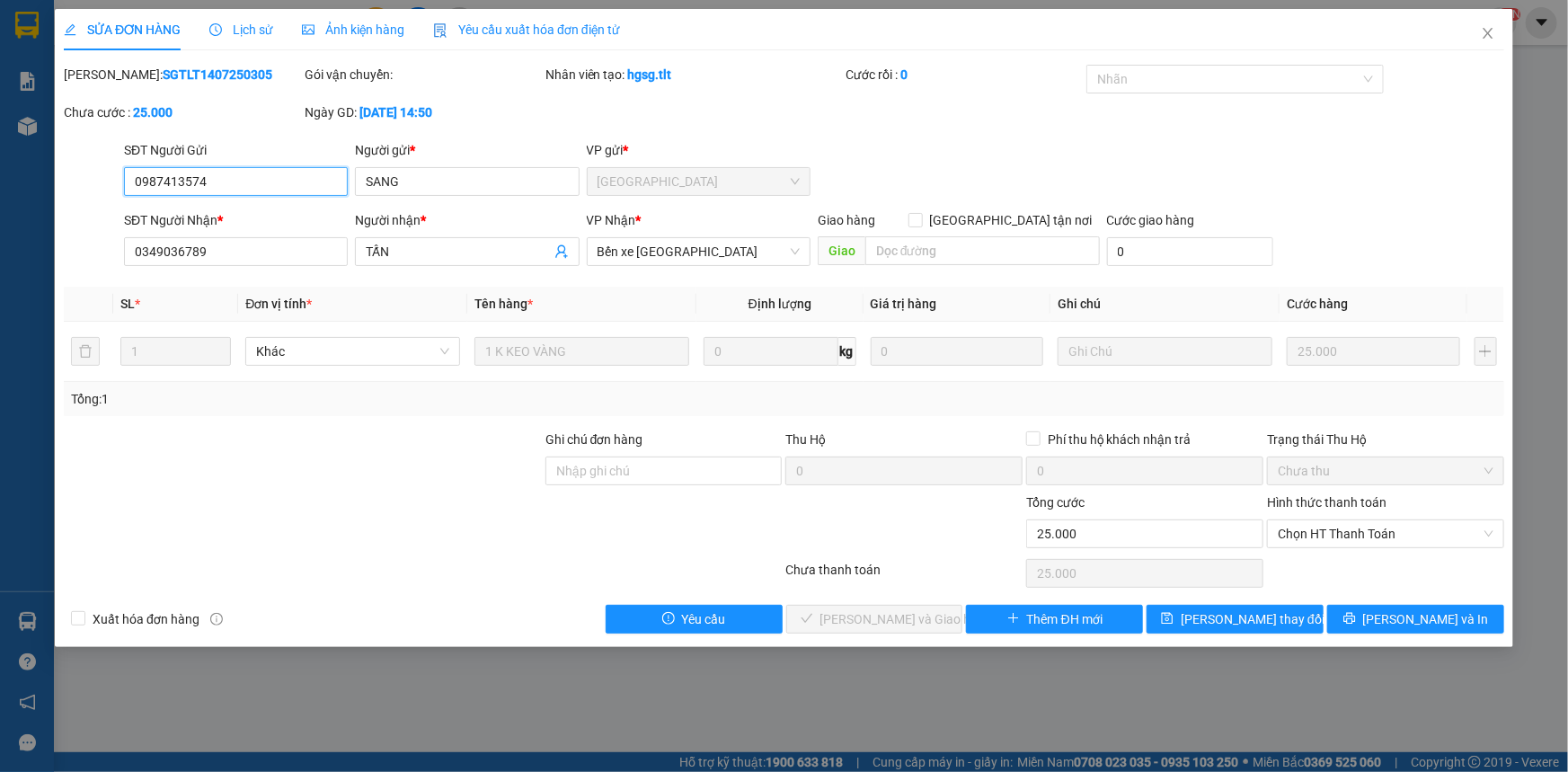 click on "Chọn HT Thanh Toán" at bounding box center (1386, 534) 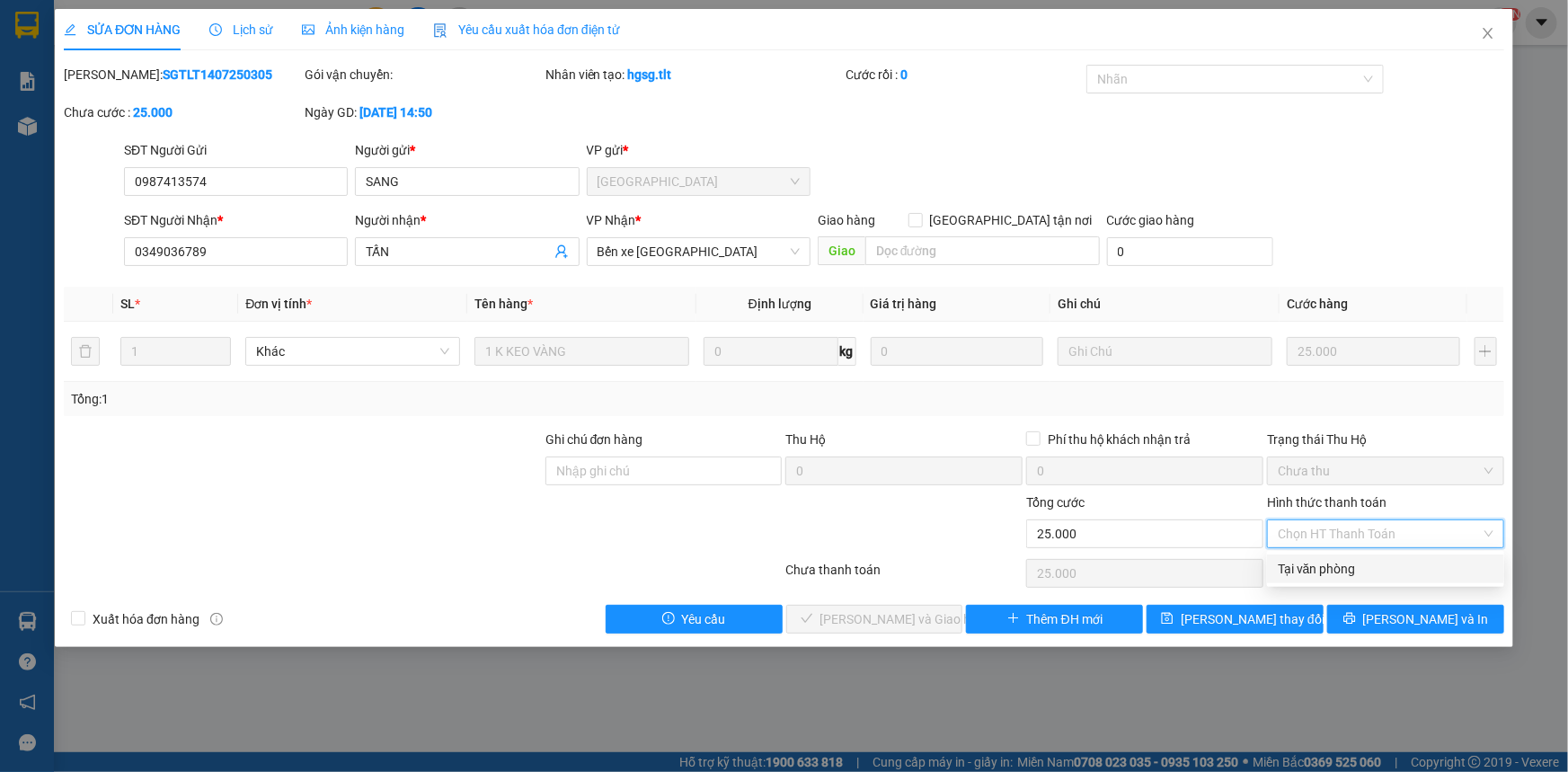 click on "Tại văn phòng" at bounding box center (1386, 569) 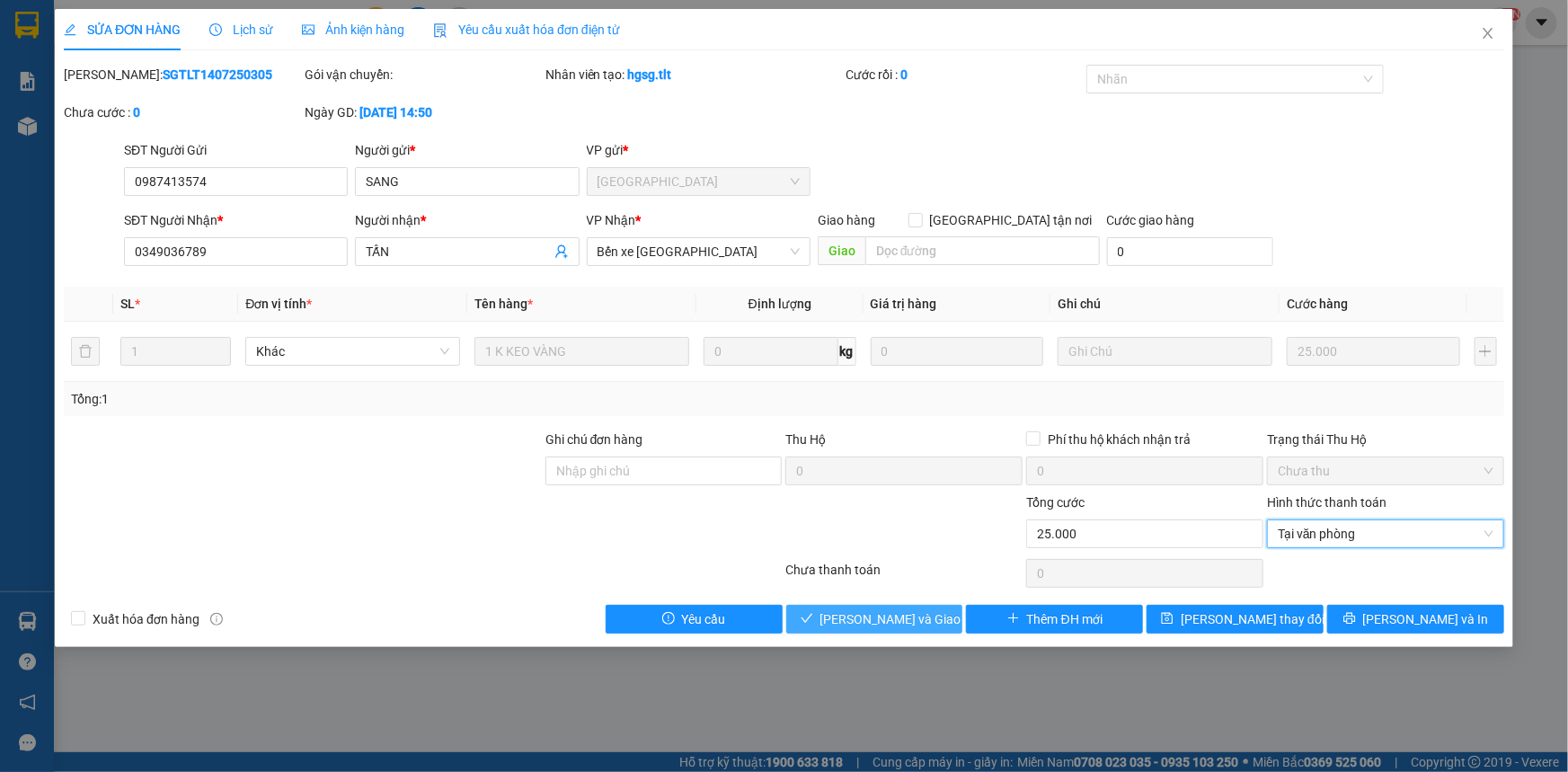 click on "Lưu và Giao hàng" at bounding box center (907, 619) 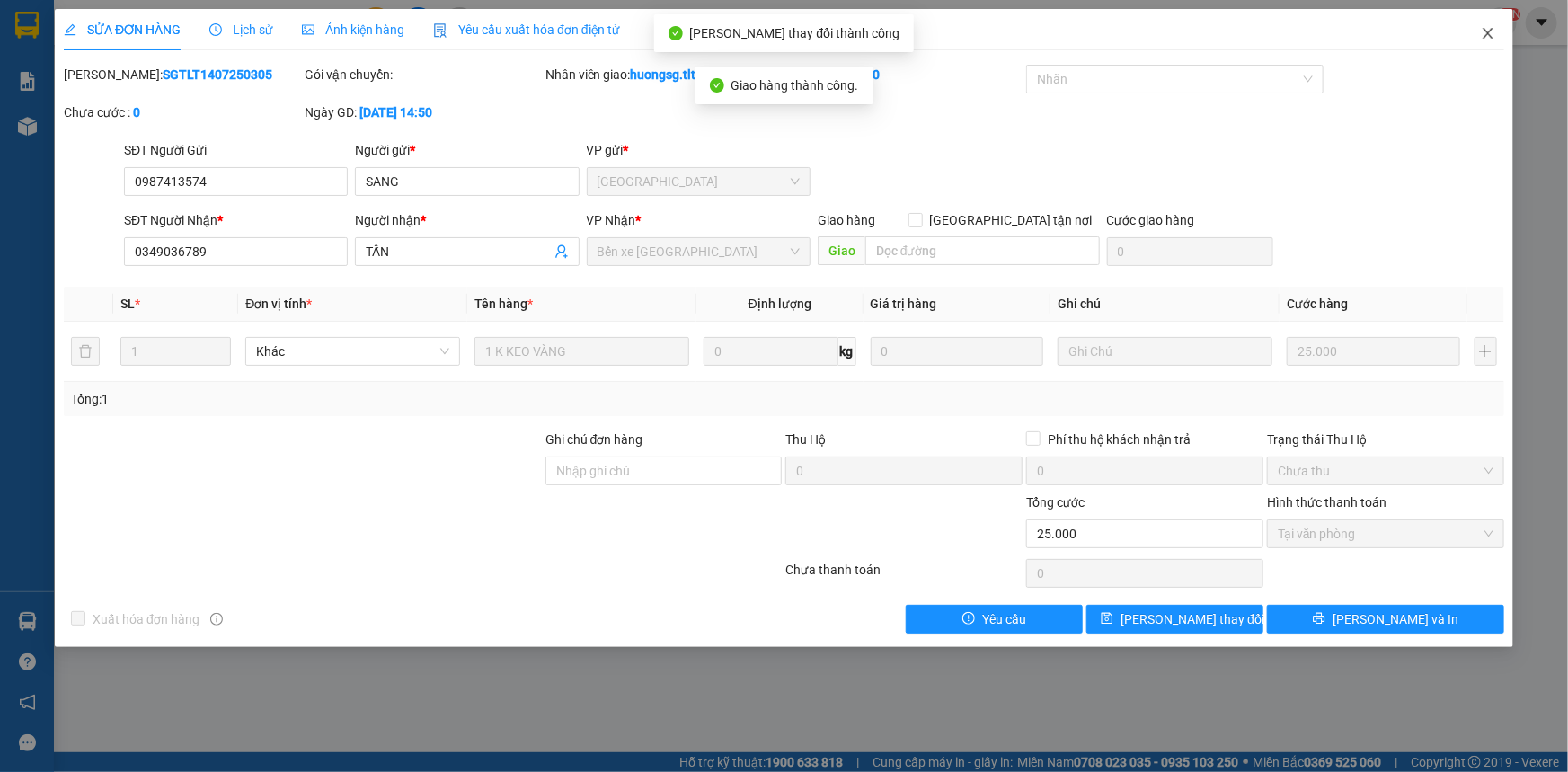 click 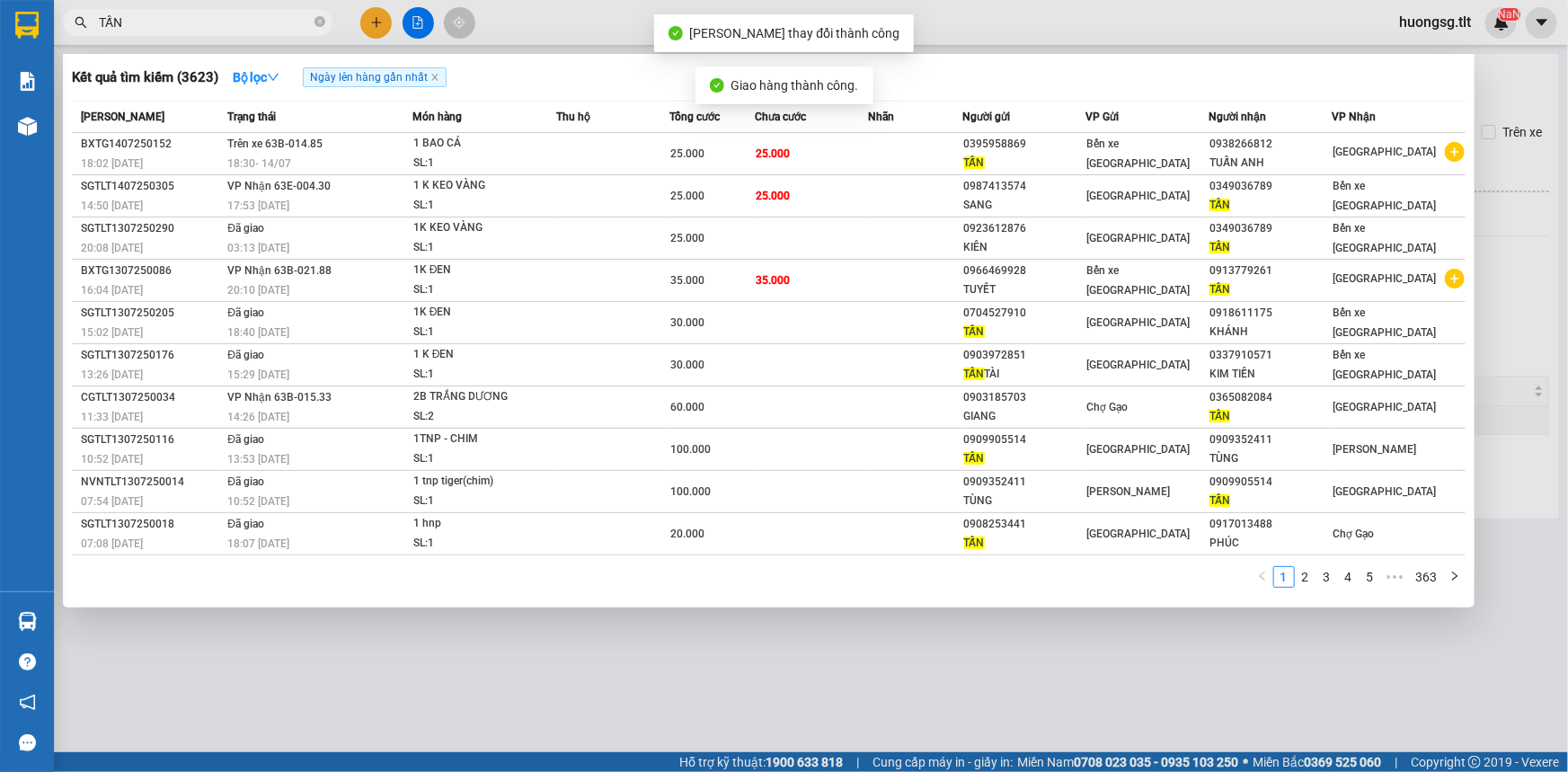 click on "TẤN" at bounding box center (205, 22) 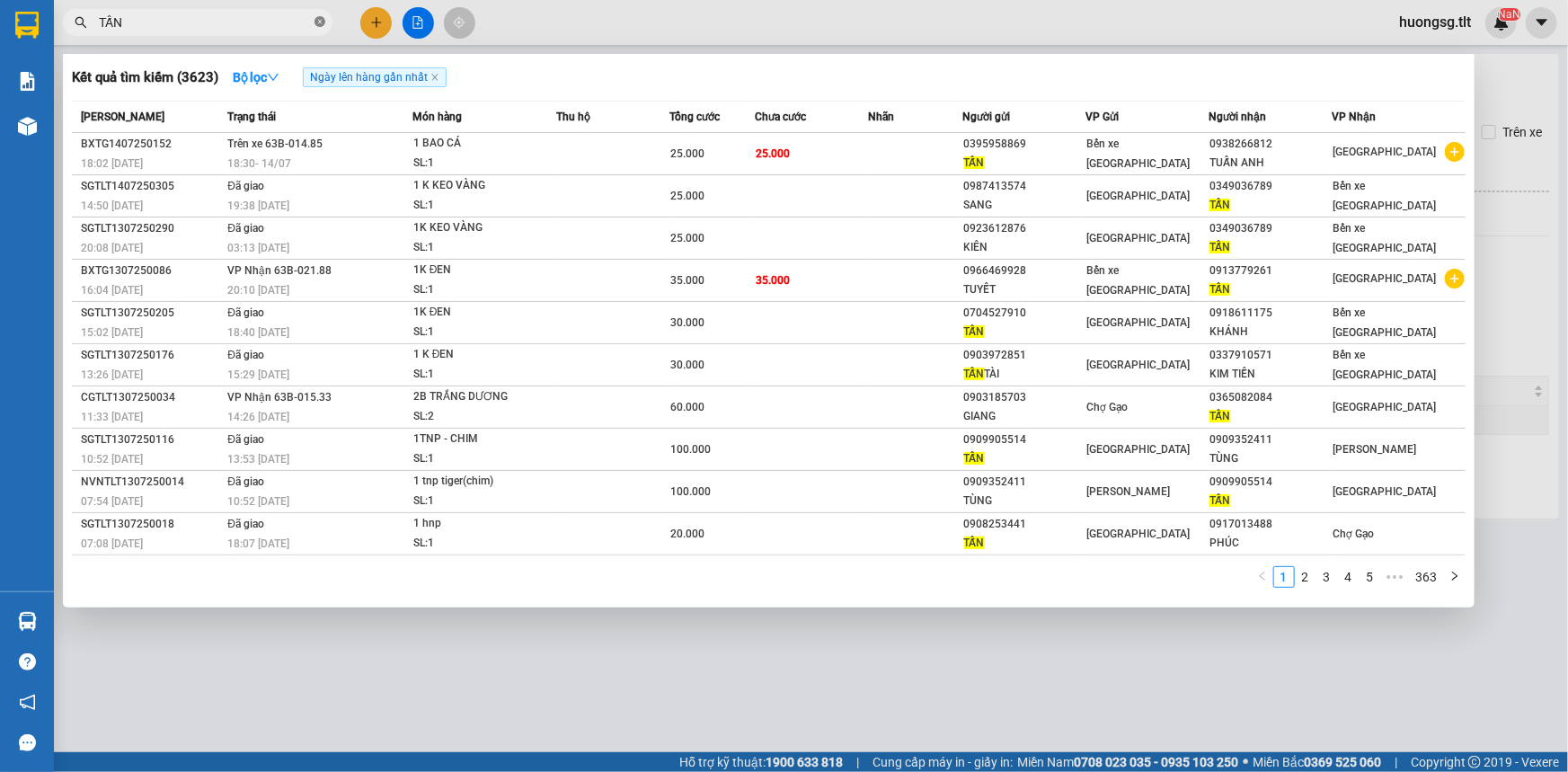 click 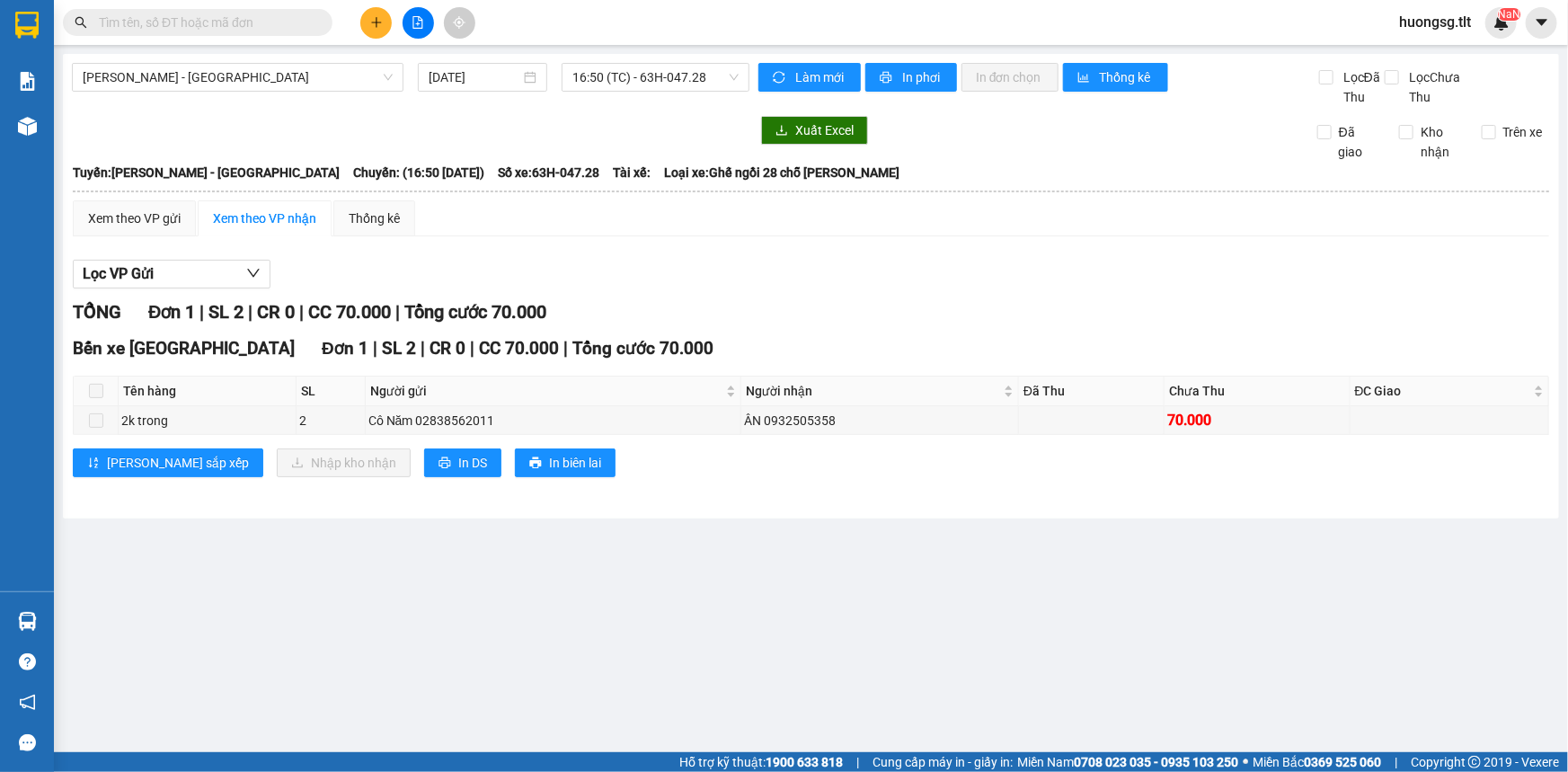 click at bounding box center (205, 22) 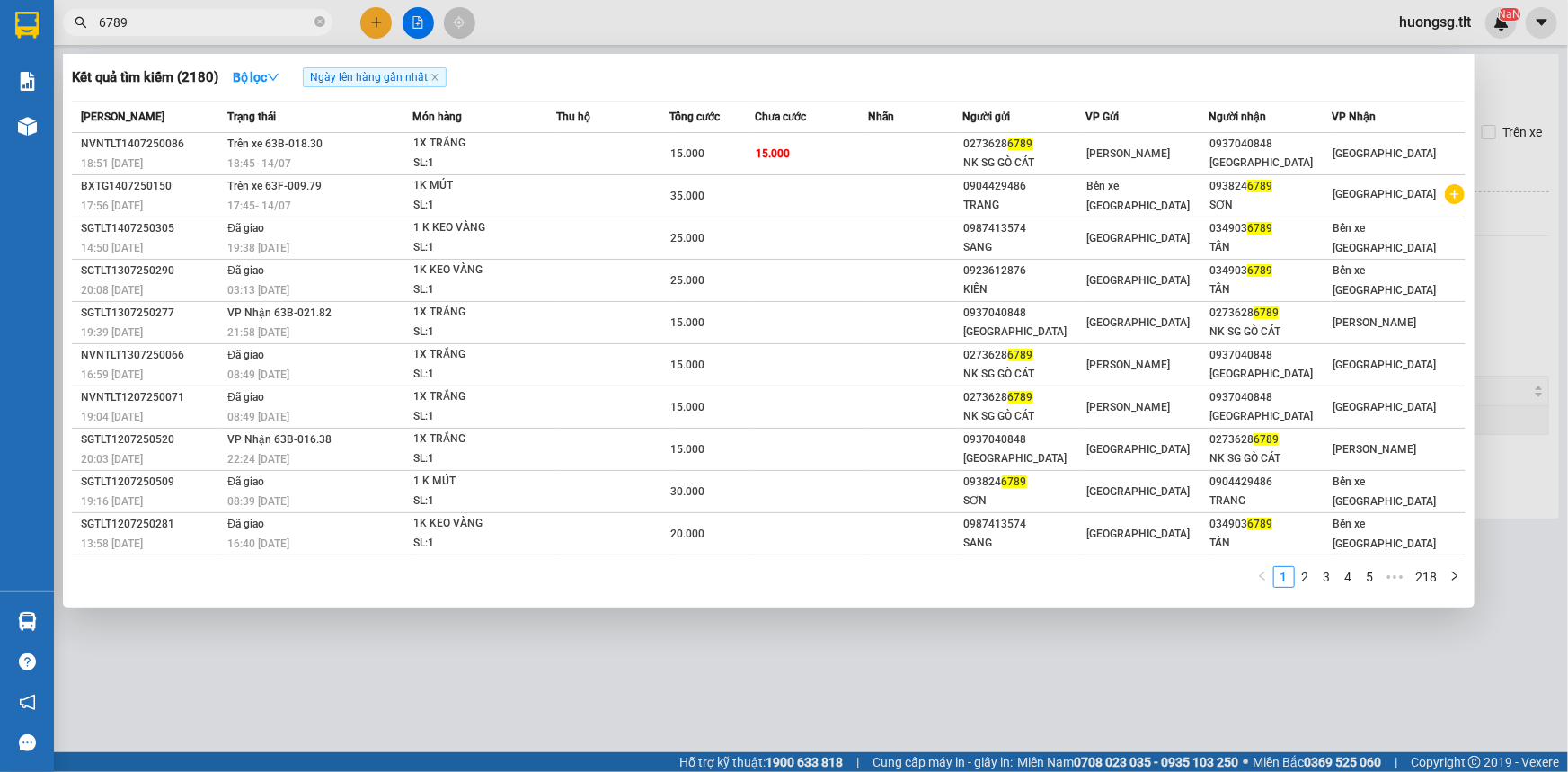 type on "6789" 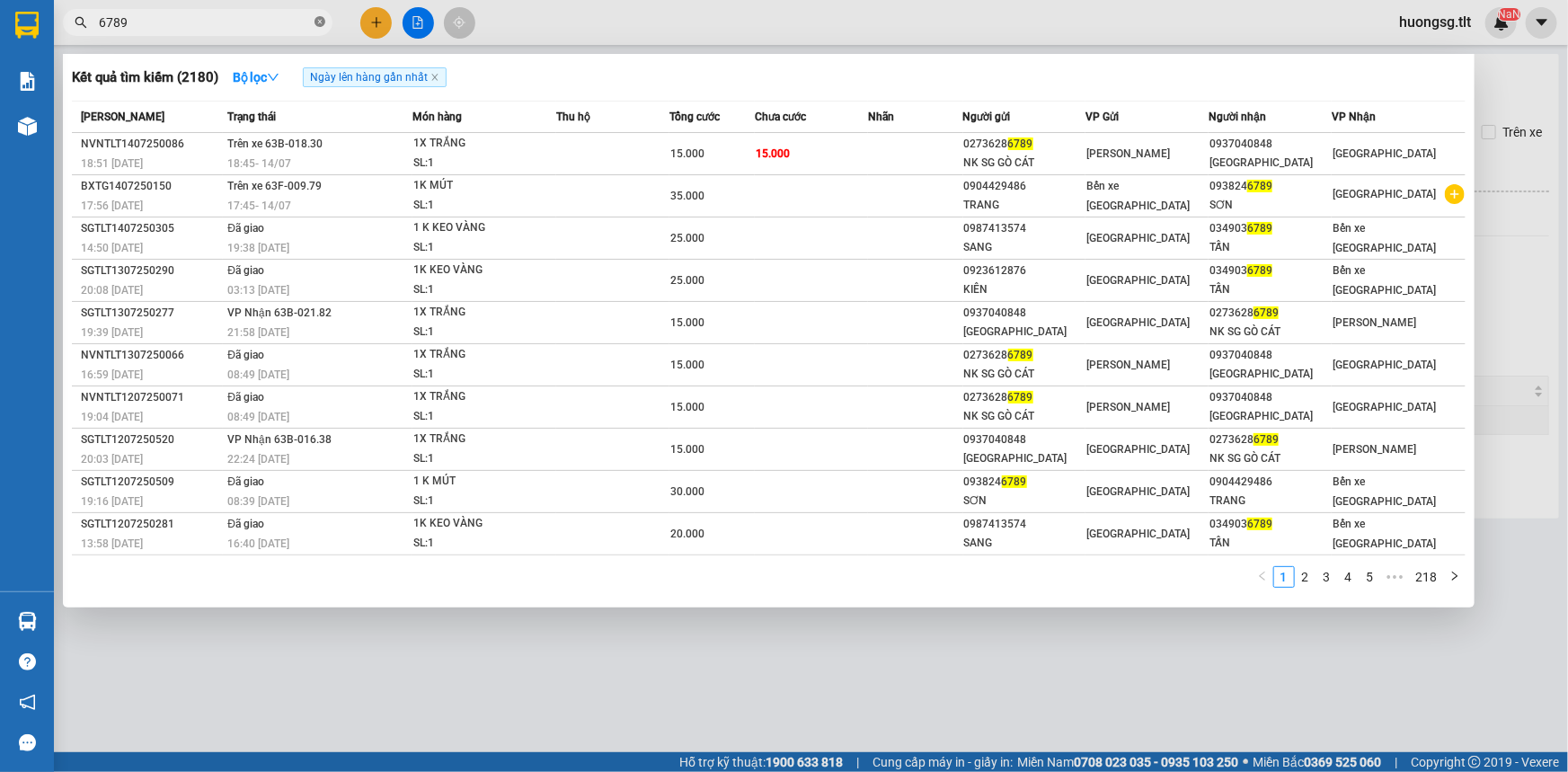 click 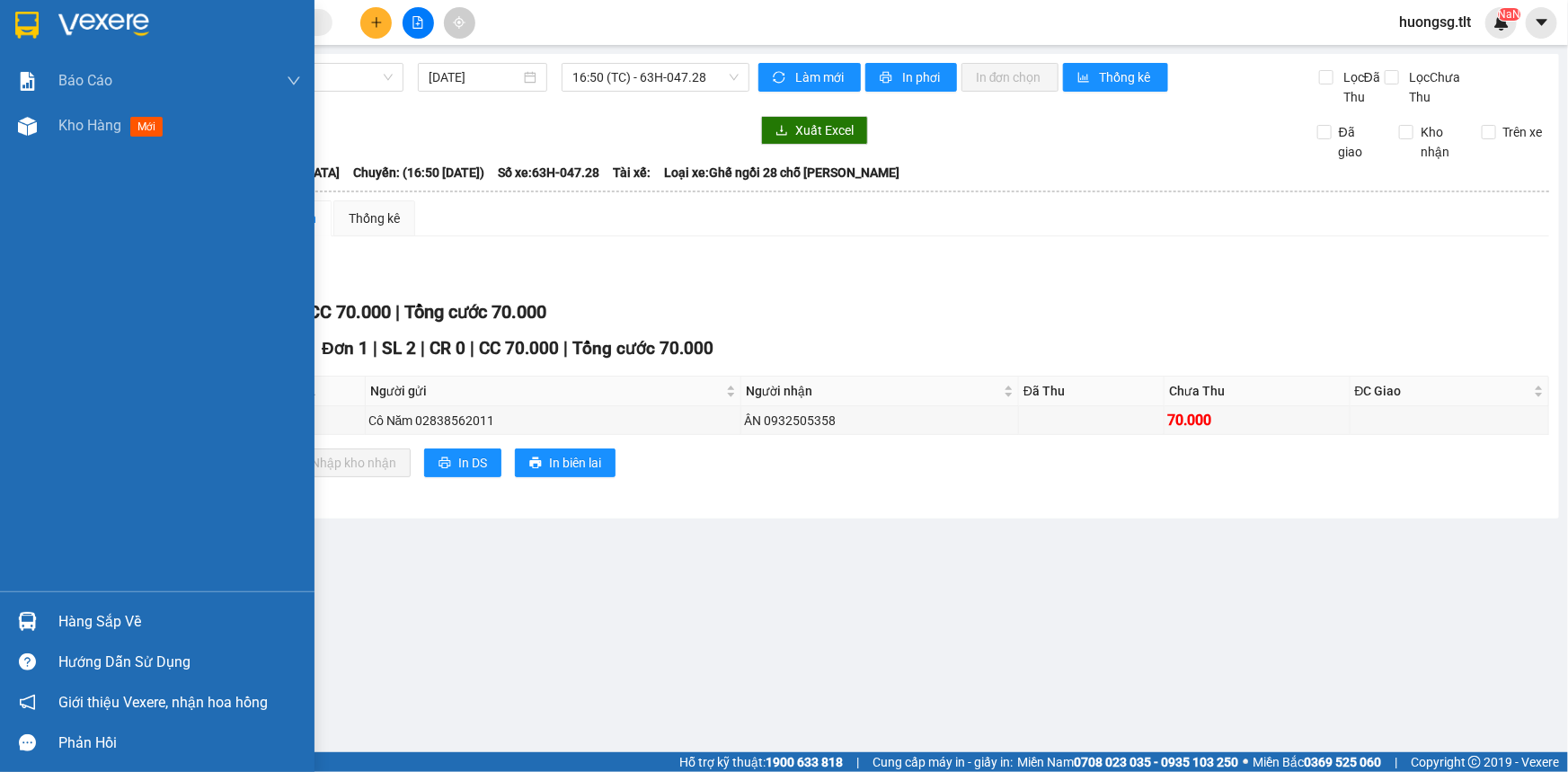 click on "Hàng sắp về" at bounding box center (180, 622) 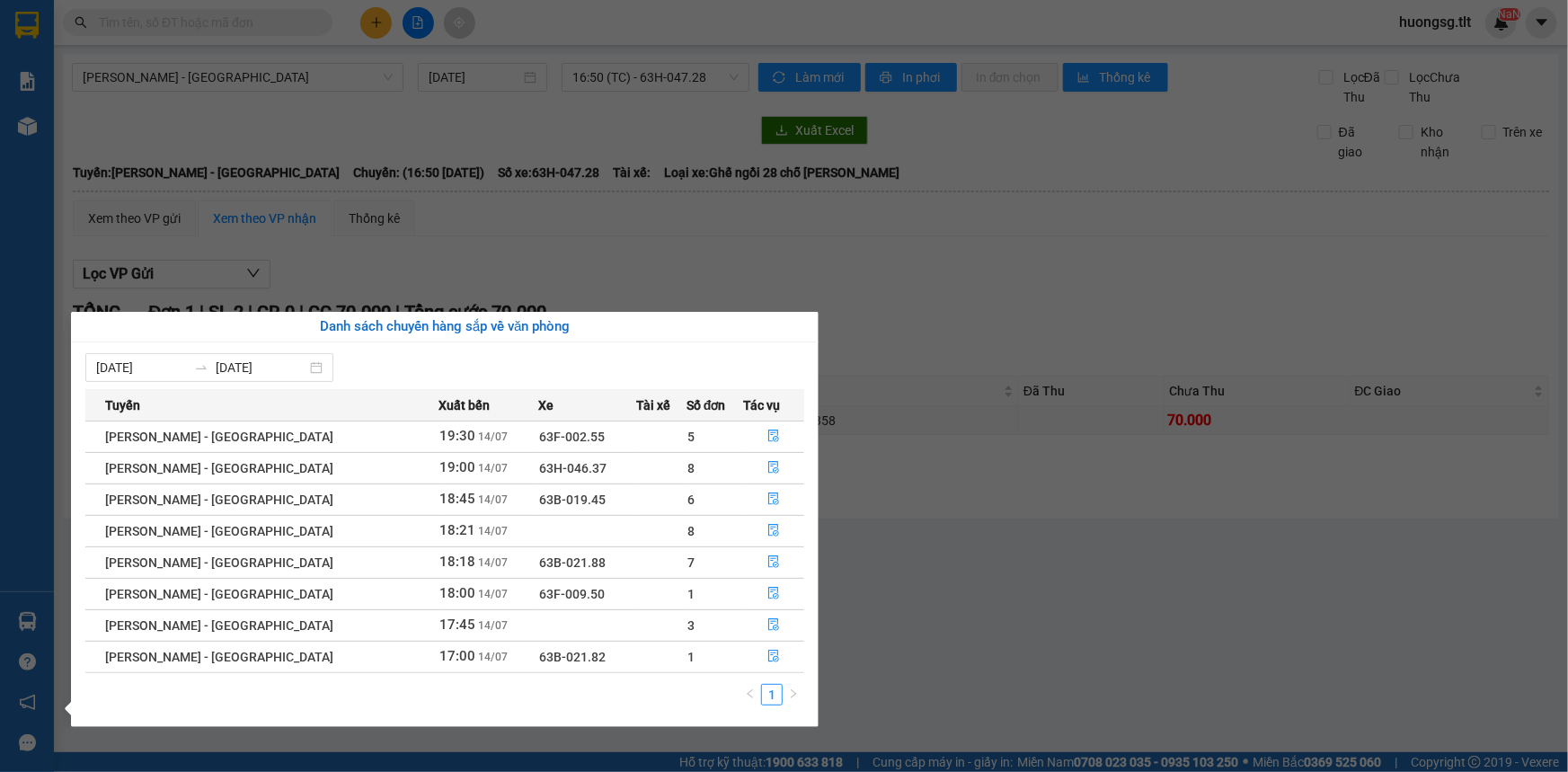 click on "Kết quả tìm kiếm ( 2180 )  Bộ lọc  Ngày lên hàng gần nhất Mã ĐH Trạng thái Món hàng Thu hộ Tổng cước Chưa cước Nhãn Người gửi VP Gửi Người nhận VP Nhận NVNTLT1407250086 18:51 - 14/07 Trên xe   63B-018.30 18:45  -   14/07 1X TRẮNG SL:  1 15.000 15.000 02736286789 NK SG GÒ CÁT  Nguyễn Văn Nguyễn 0937040848 NHẬT MỸ Sài Gòn BXTG1407250150 17:56 - 14/07 Trên xe   63F-009.79 17:45  -   14/07 1K MÚT SL:  1 35.000 0904429486 TRANG Bến xe Tiền Giang 0938246789 SƠN Sài Gòn SGTLT1407250305 14:50 - 14/07 Đã giao   19:38 - 14/07 1 K KEO VÀNG SL:  1 25.000 0987413574 SANG Sài Gòn 0349036789 TẤN Bến xe Tiền Giang SGTLT1307250290 20:08 - 13/07 Đã giao   03:13 - 14/07 1K KEO VÀNG SL:  1 25.000 0923612876 KIÊN  Sài Gòn 0349036789 TẤN Bến xe Tiền Giang SGTLT1307250277 19:39 - 13/07 VP Nhận   63B-021.82 21:58 - 13/07 1X TRẮNG SL:  1 15.000 0937040848 NHẬT MỸ Sài Gòn 02736286789 NK SG GÒ CÁT  Nguyễn Văn Nguyễn   1" at bounding box center (784, 386) 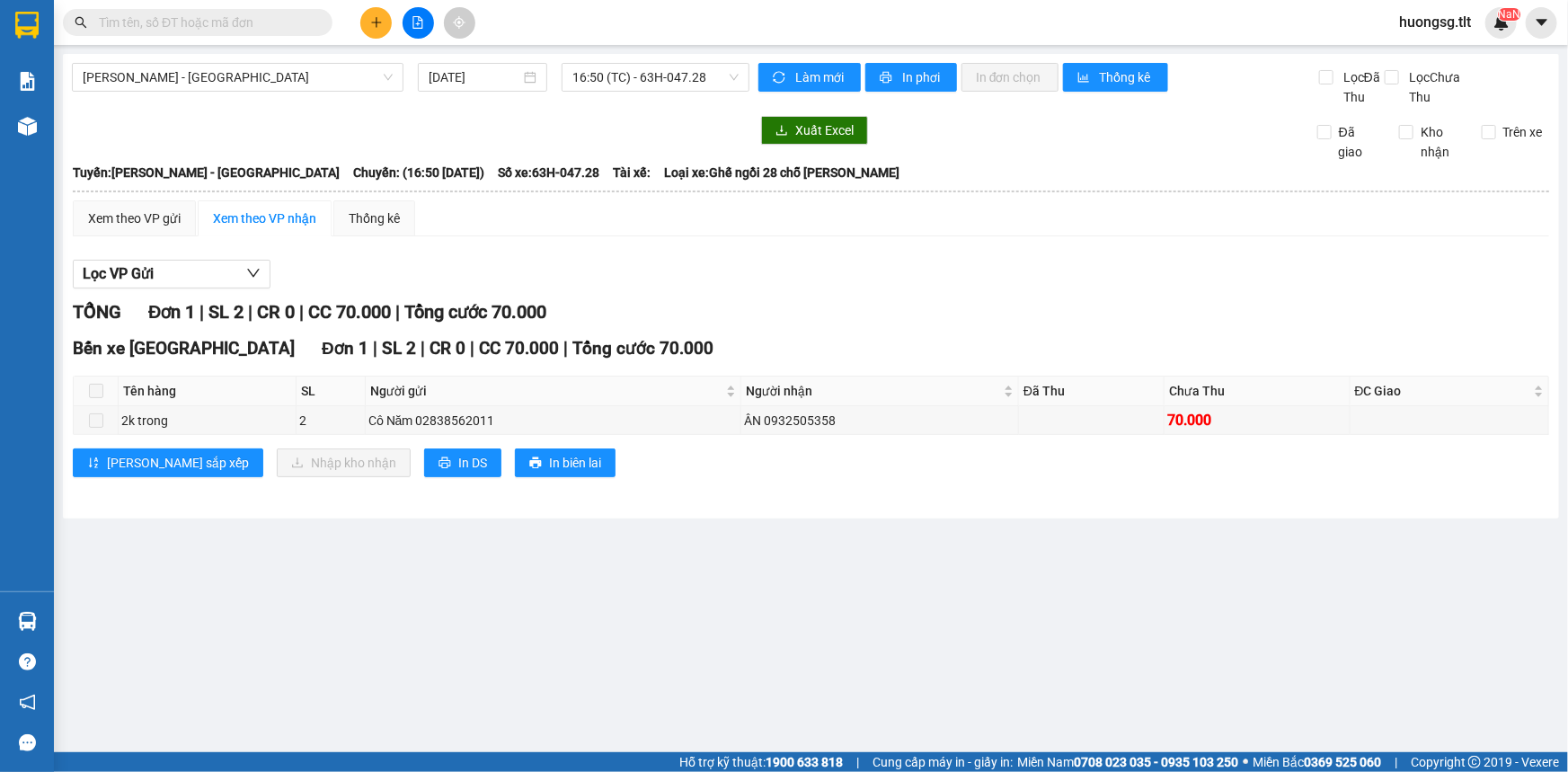 click at bounding box center [205, 22] 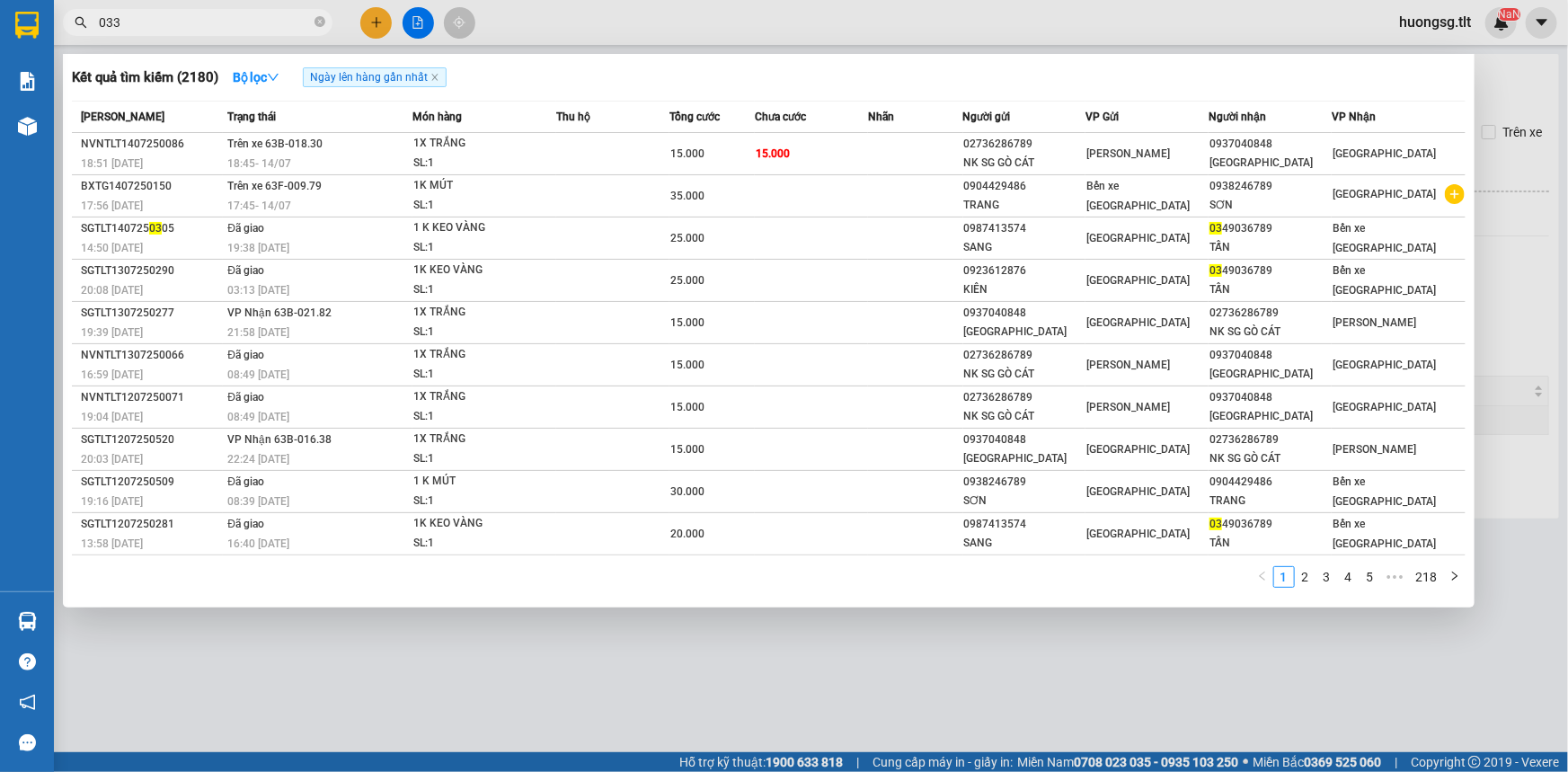 type on "0339" 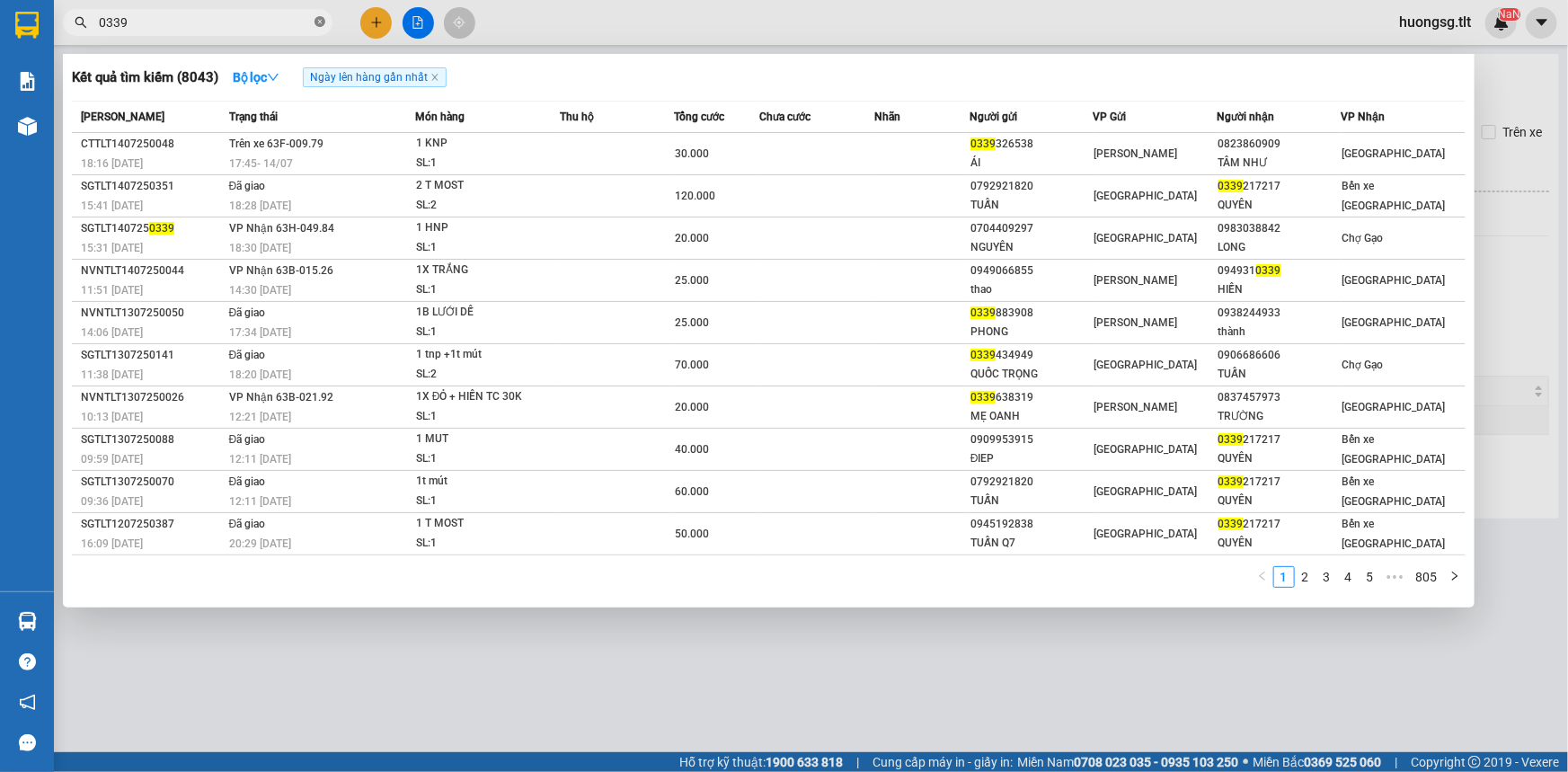 click 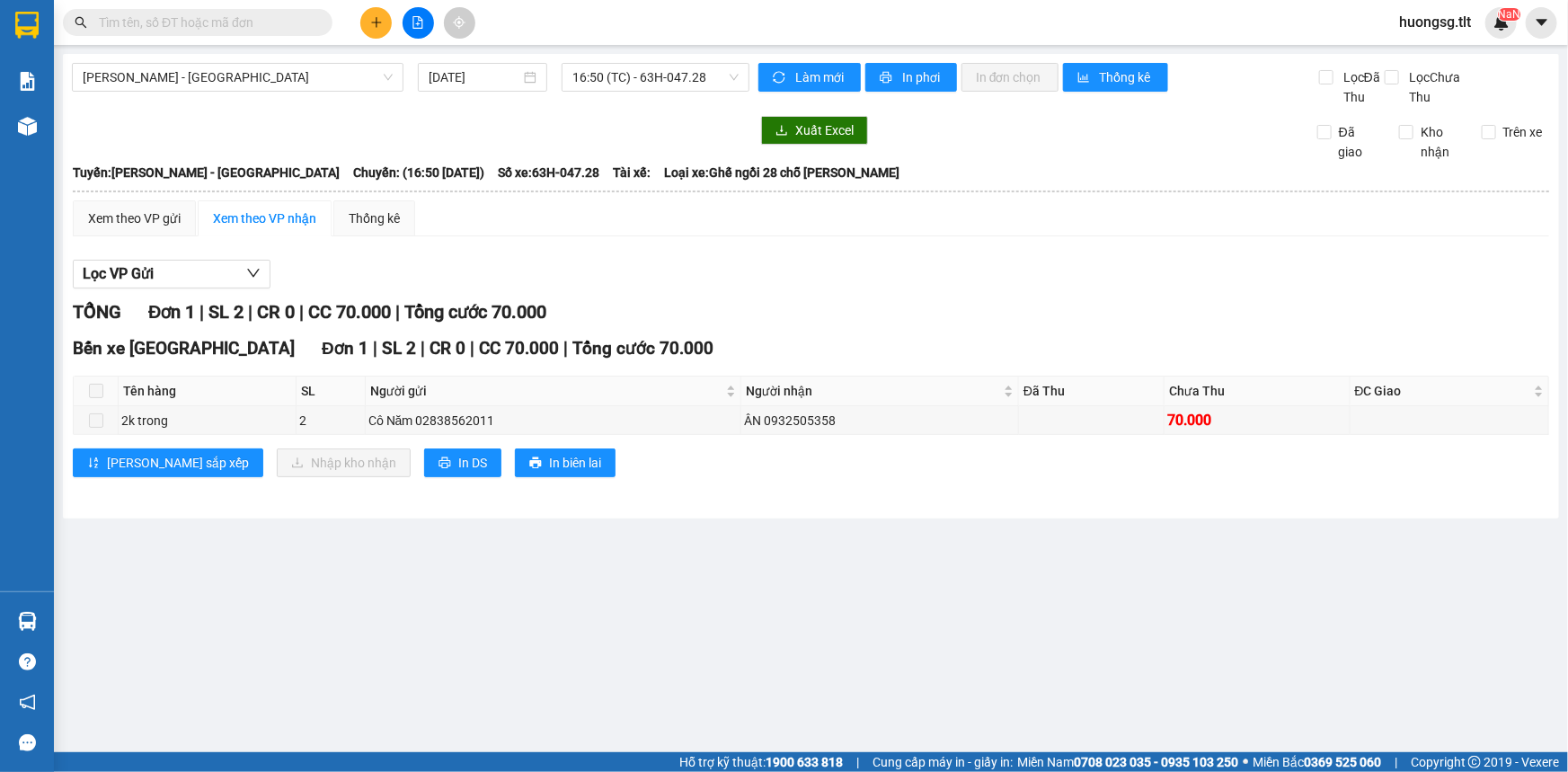 click at bounding box center [205, 22] 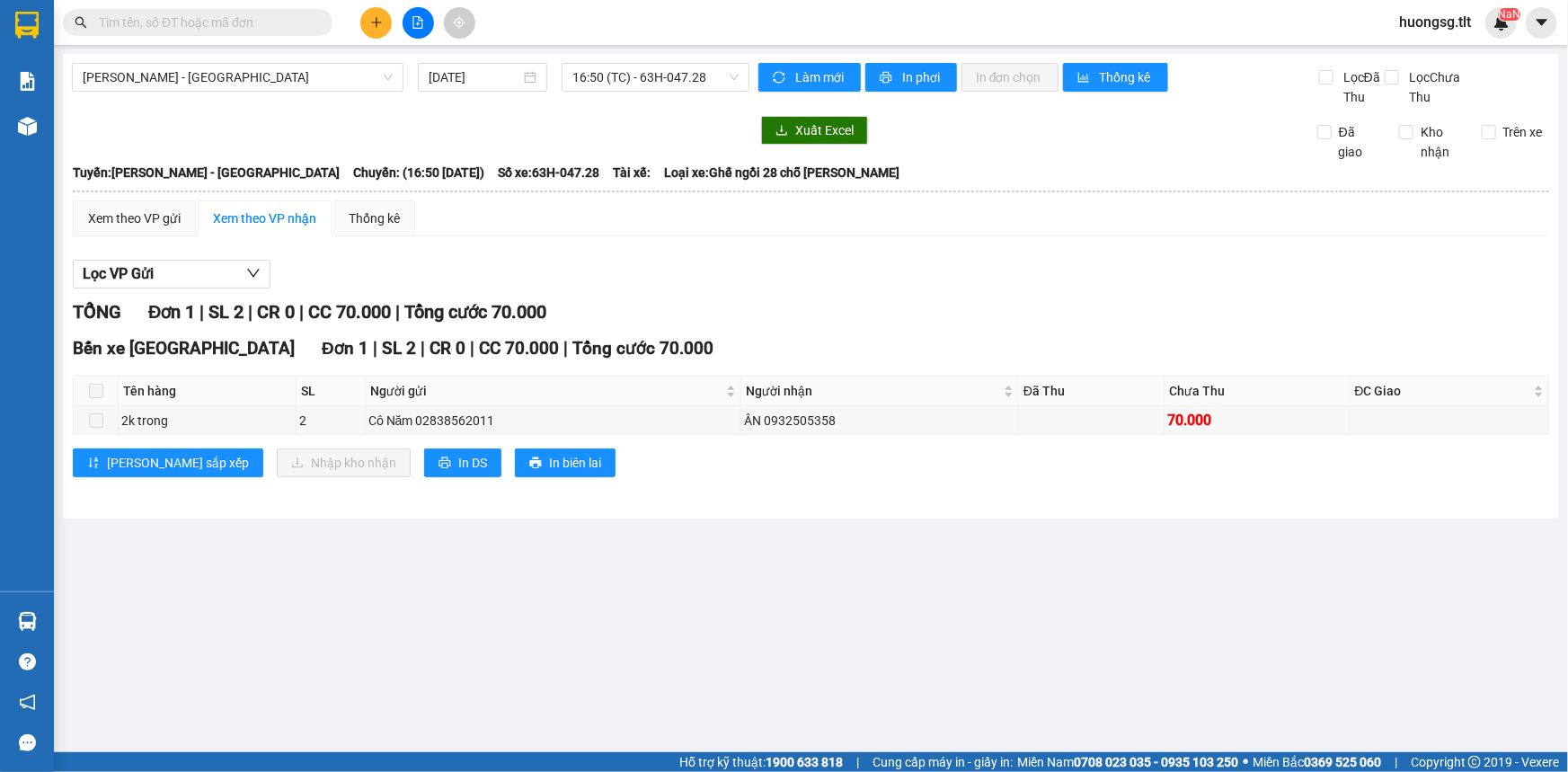 click at bounding box center (205, 22) 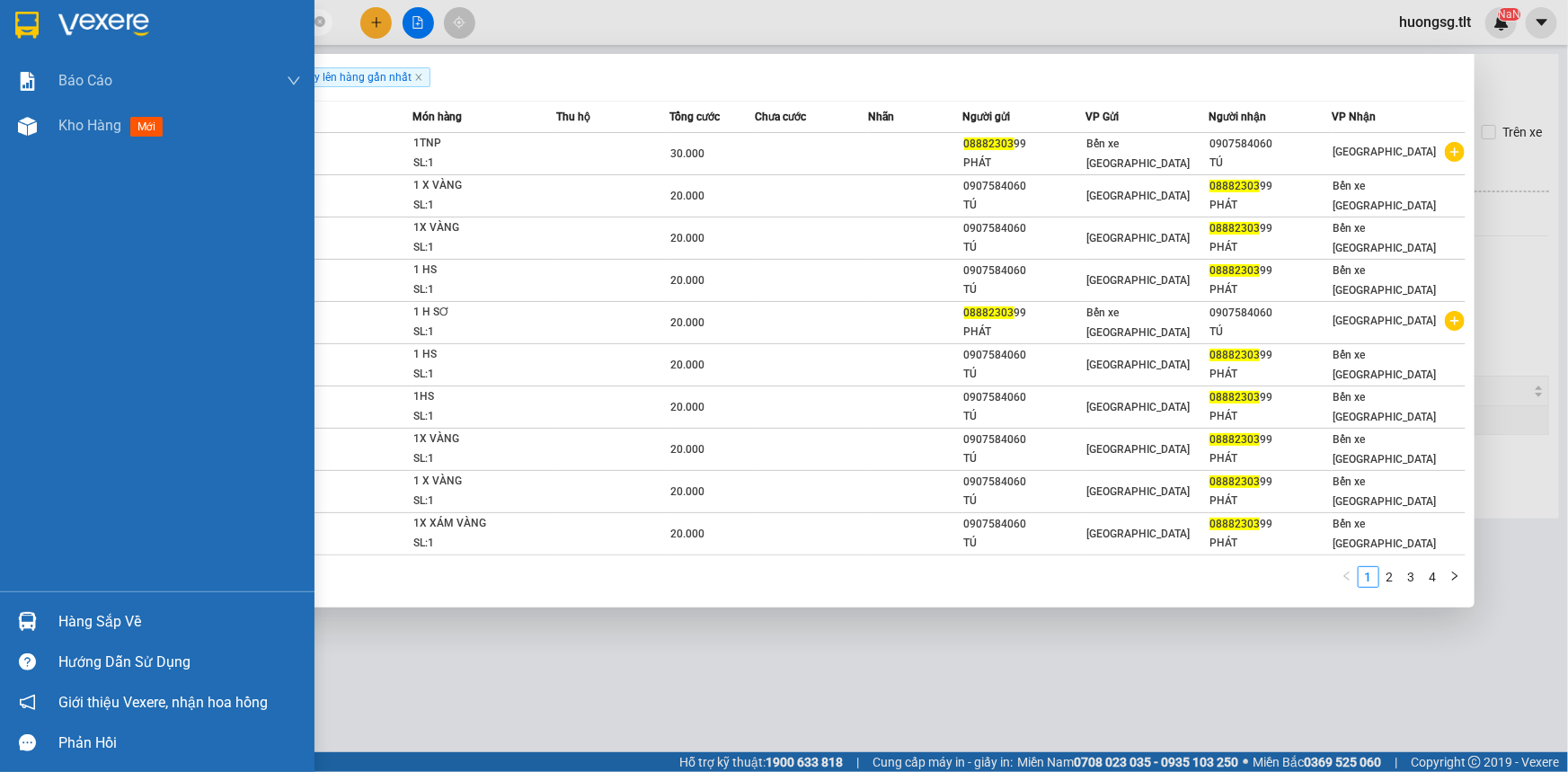 type on "08882303" 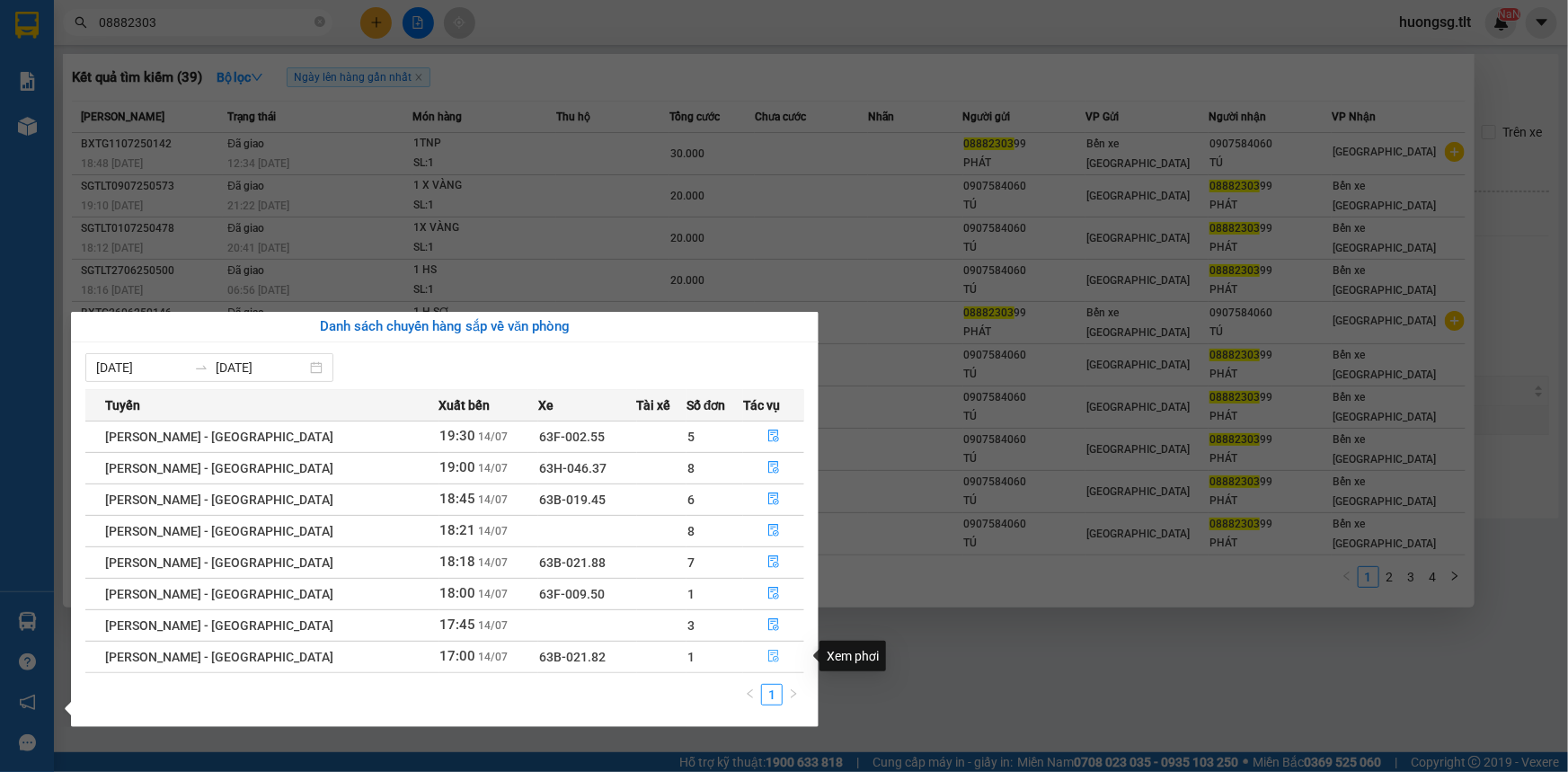 click 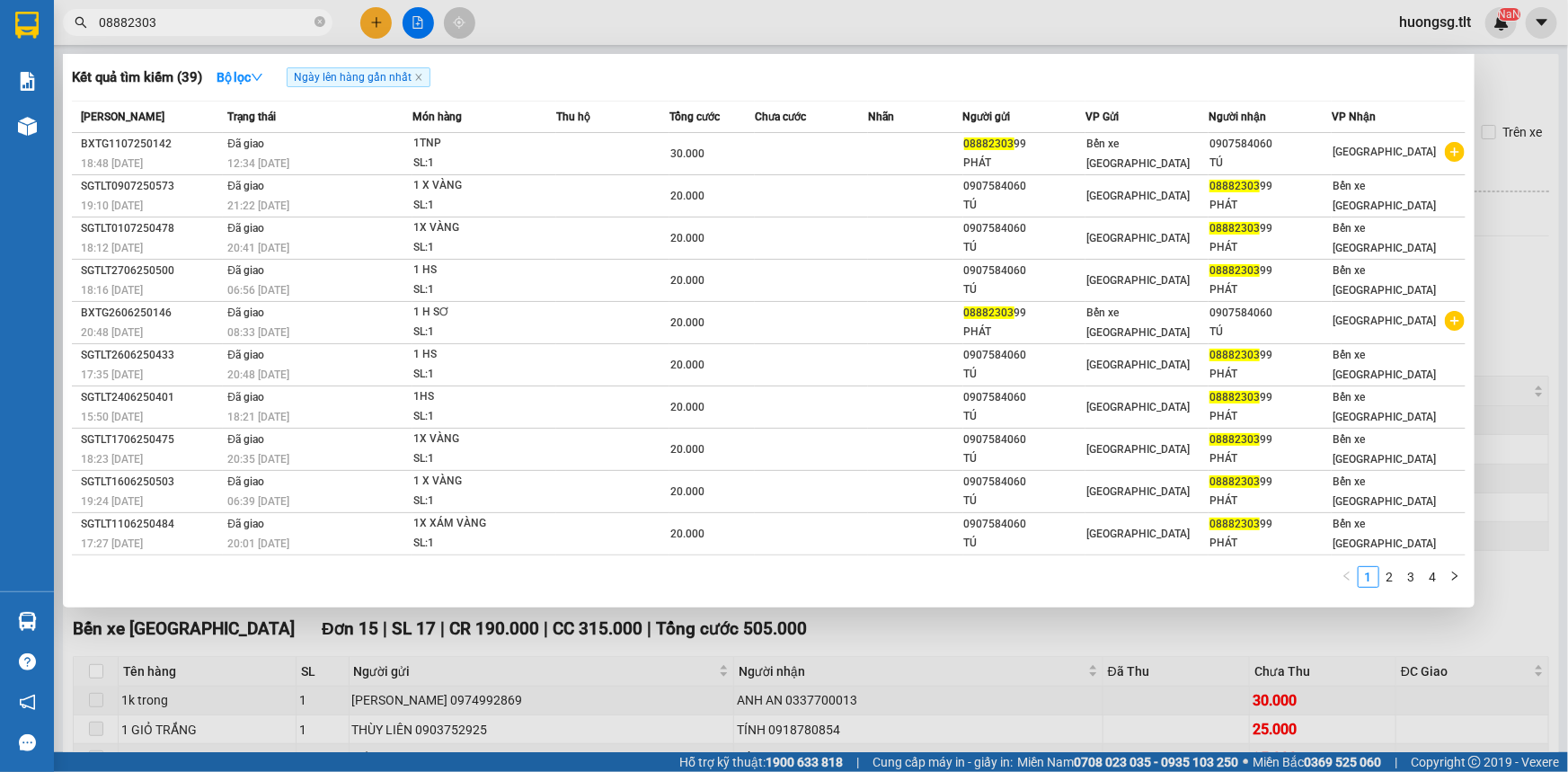 click at bounding box center [784, 386] 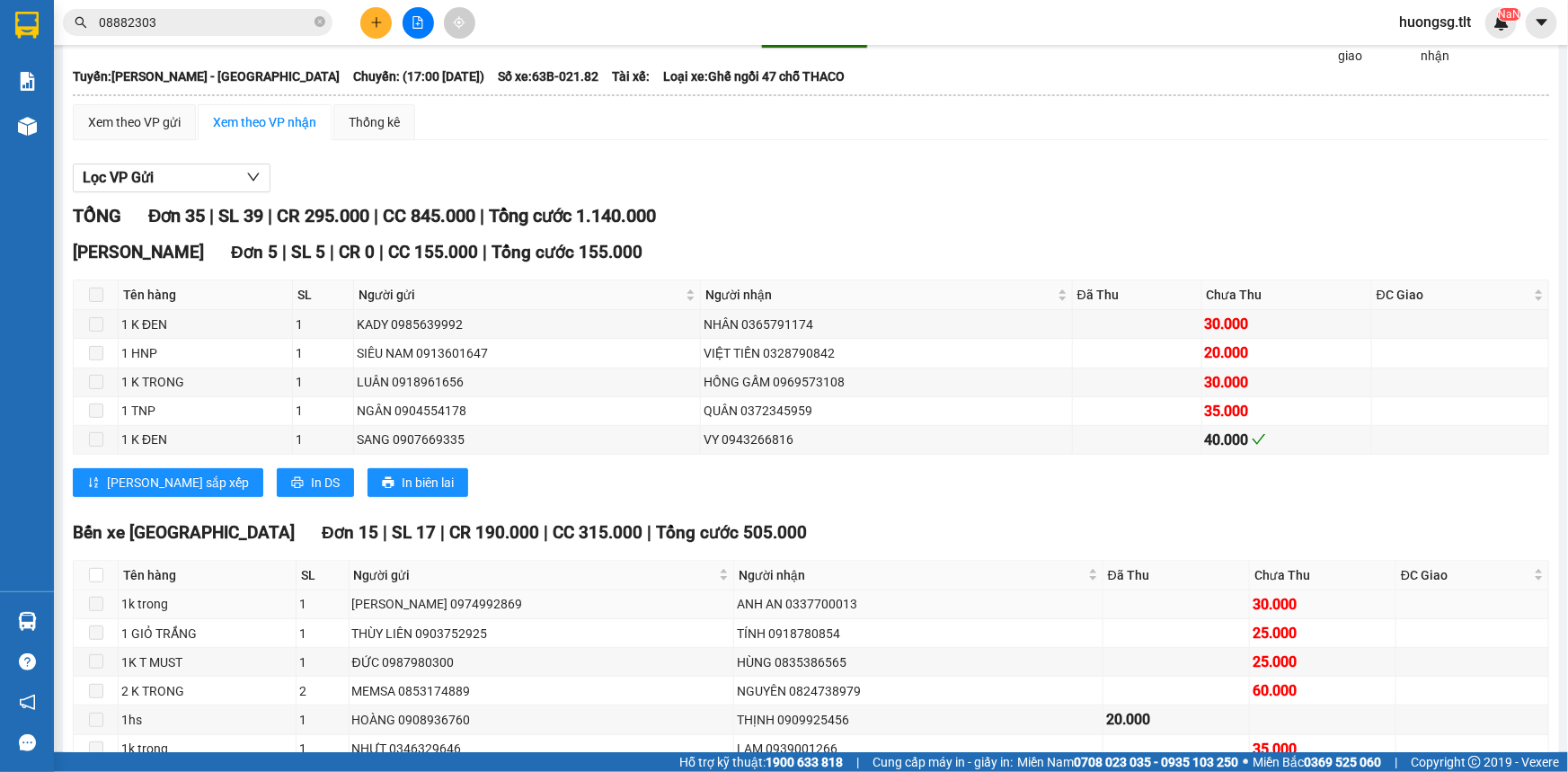 scroll, scrollTop: 163, scrollLeft: 0, axis: vertical 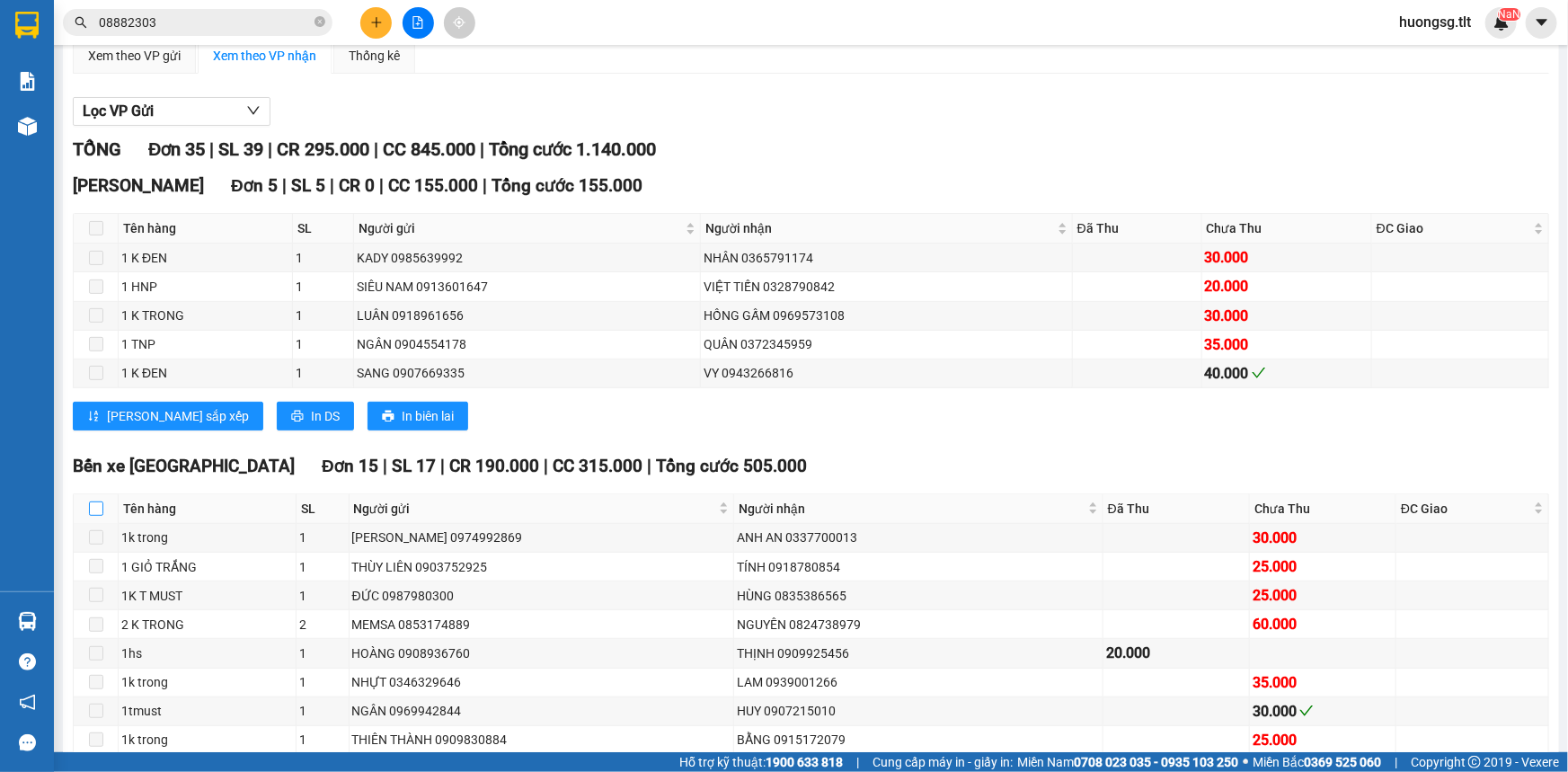click at bounding box center [96, 509] 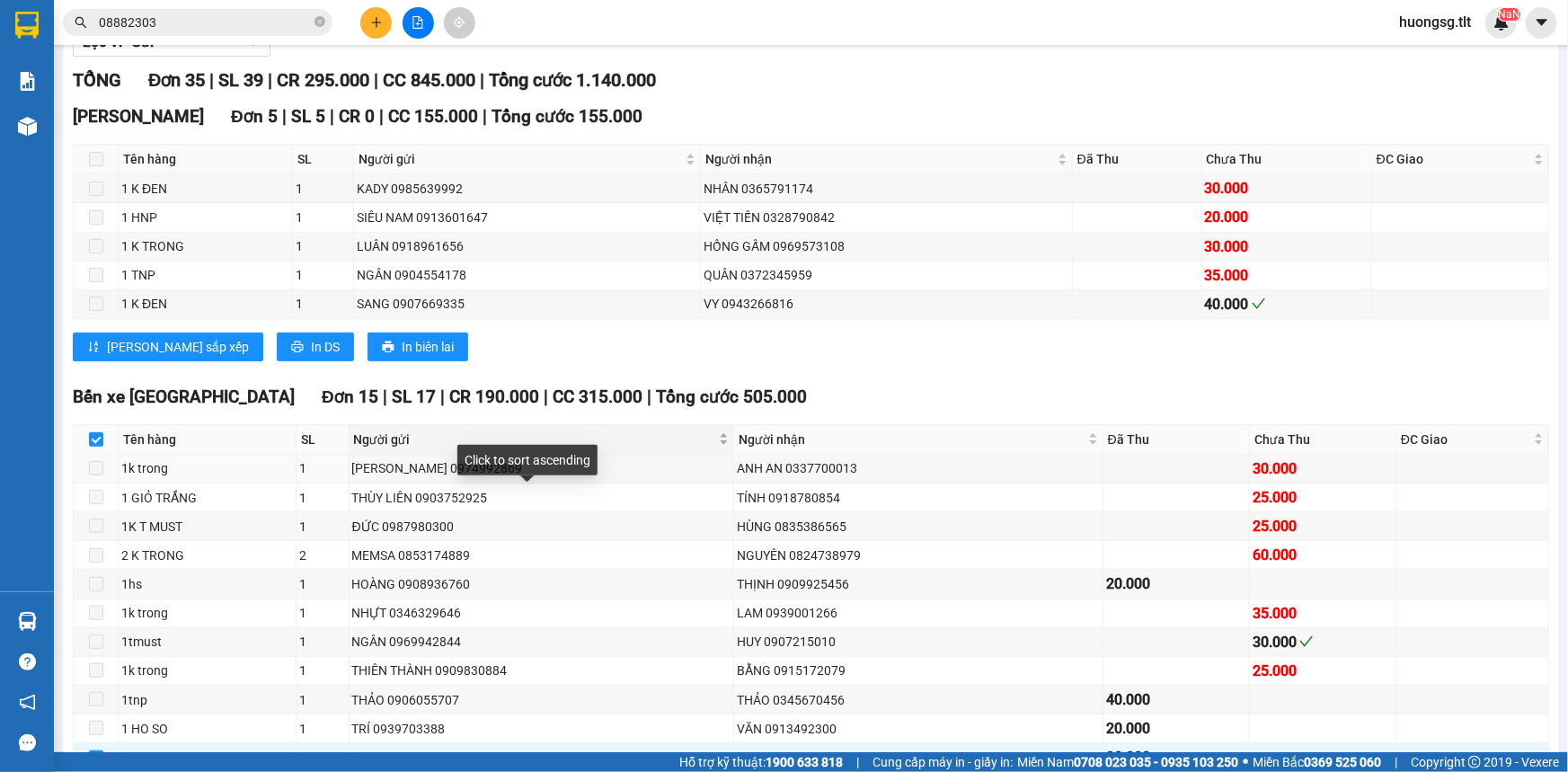 scroll, scrollTop: 326, scrollLeft: 0, axis: vertical 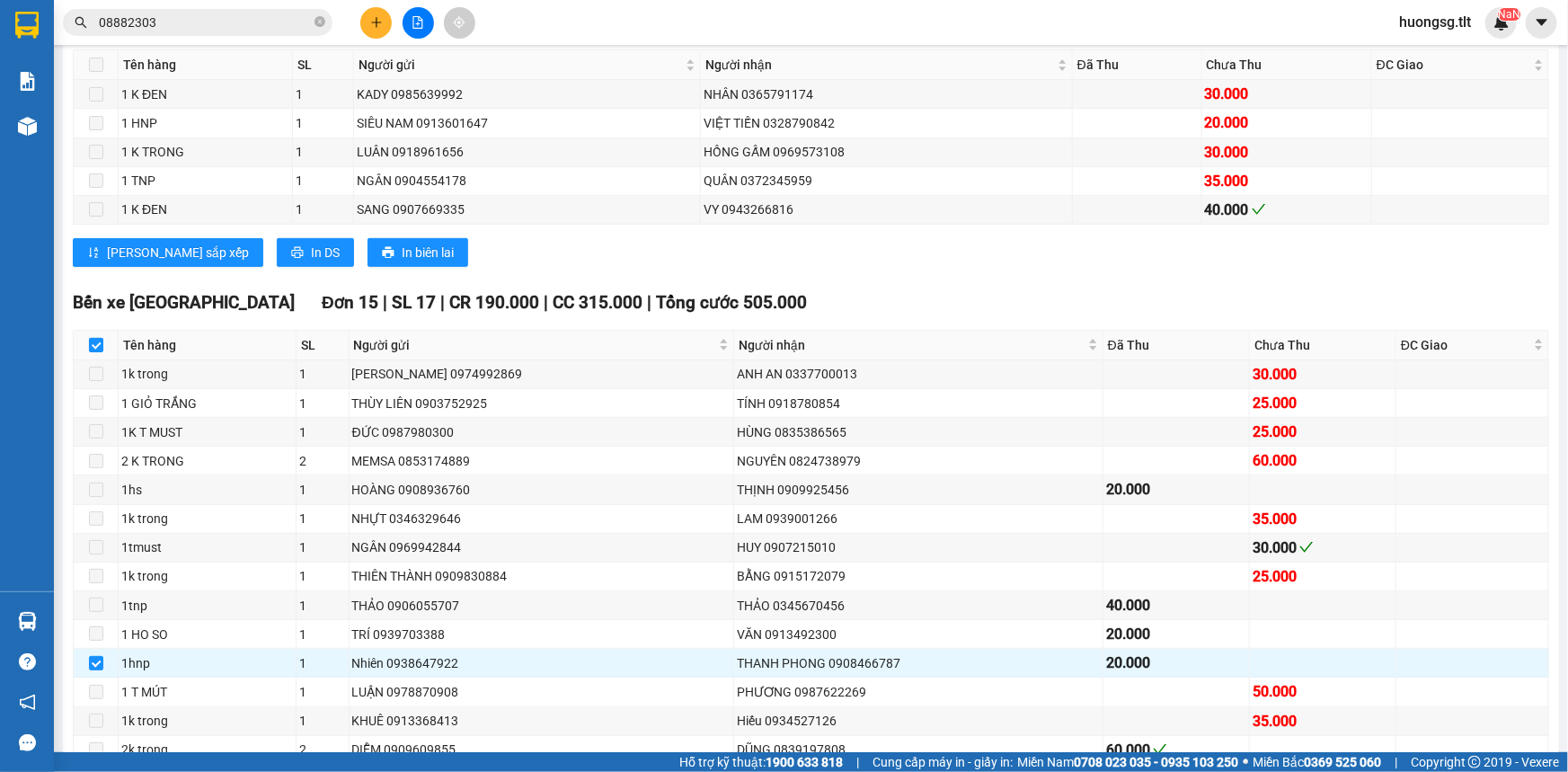 click at bounding box center (96, 345) 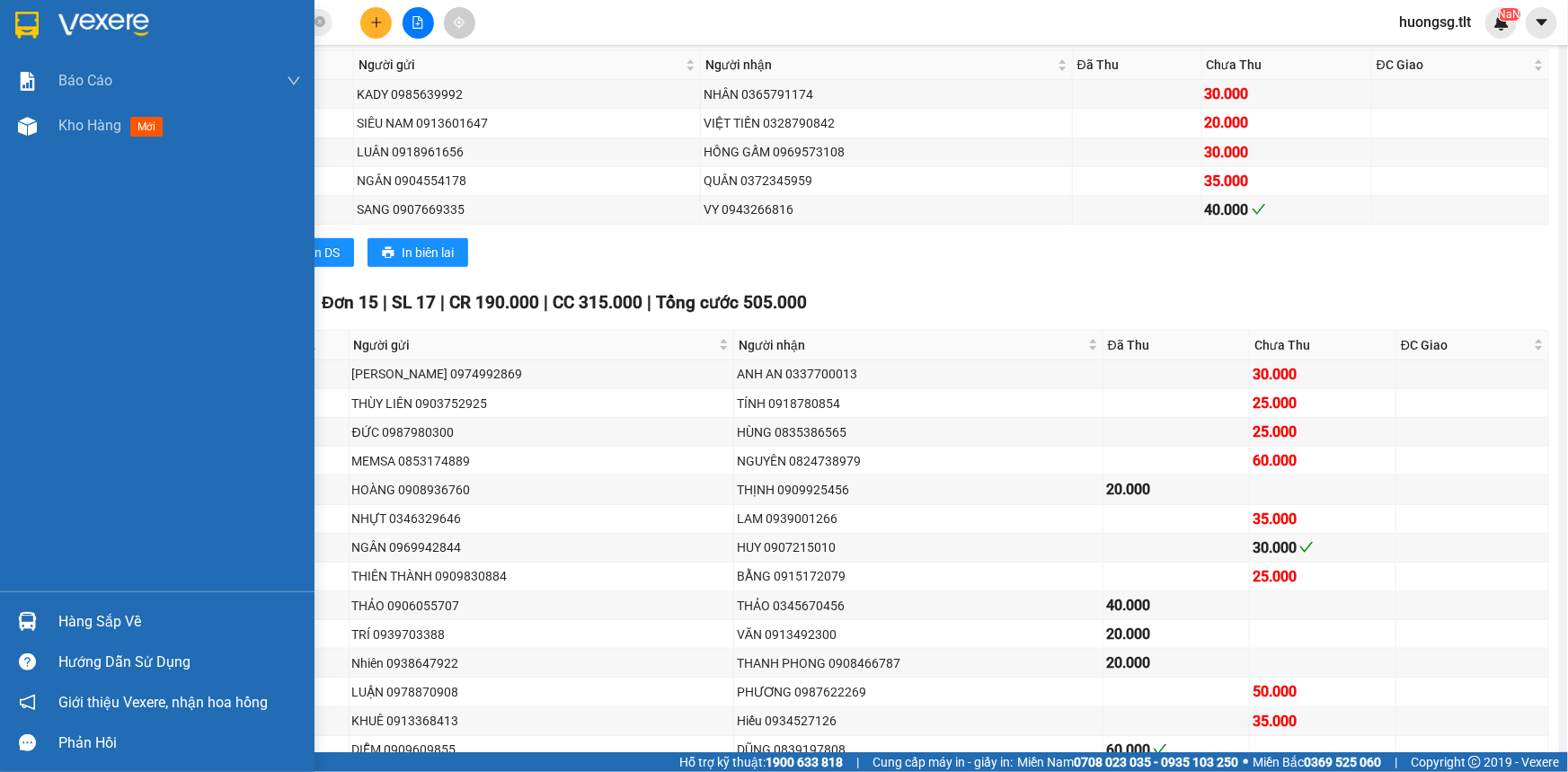click on "Hàng sắp về" at bounding box center [157, 621] 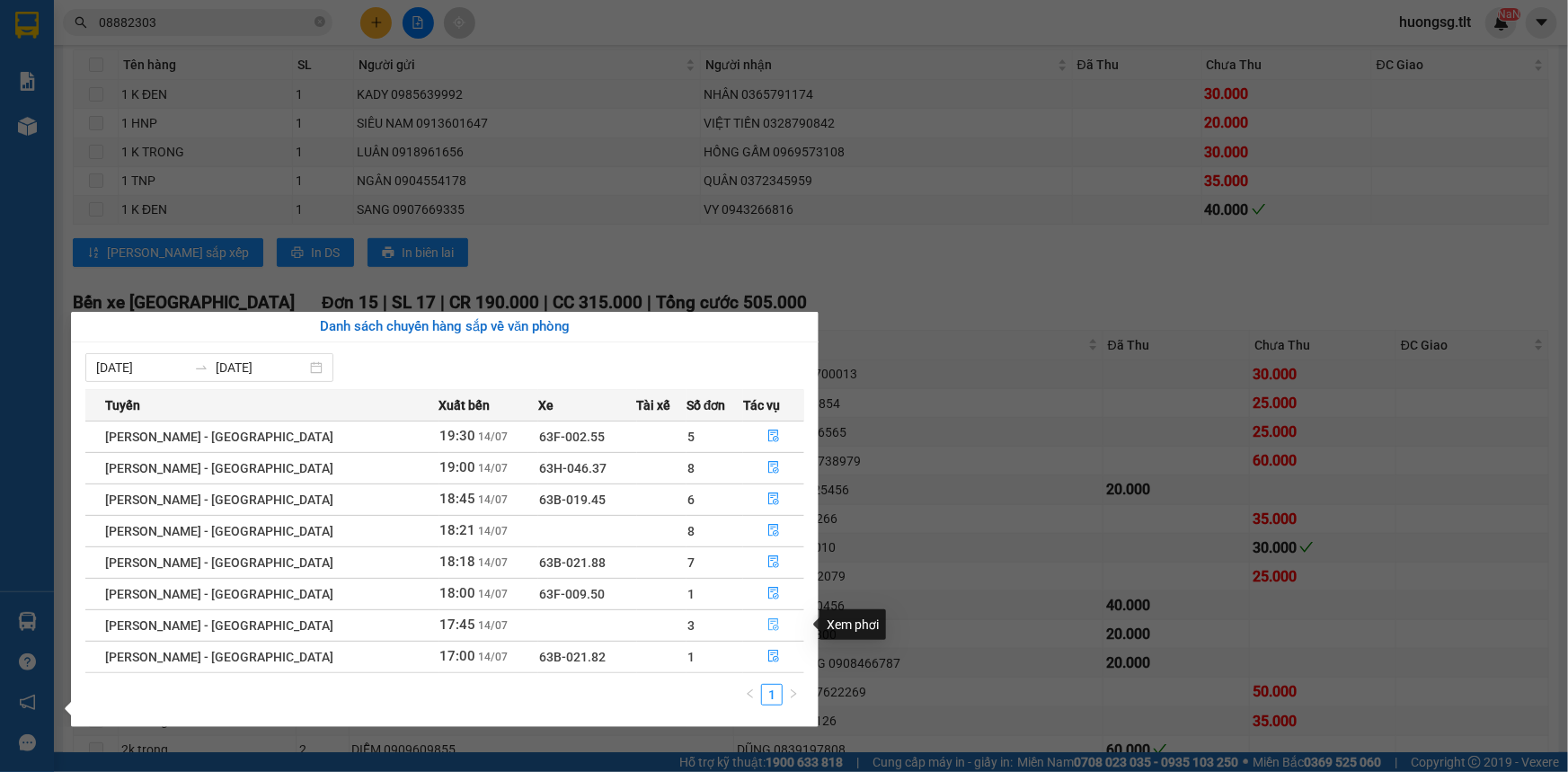 click 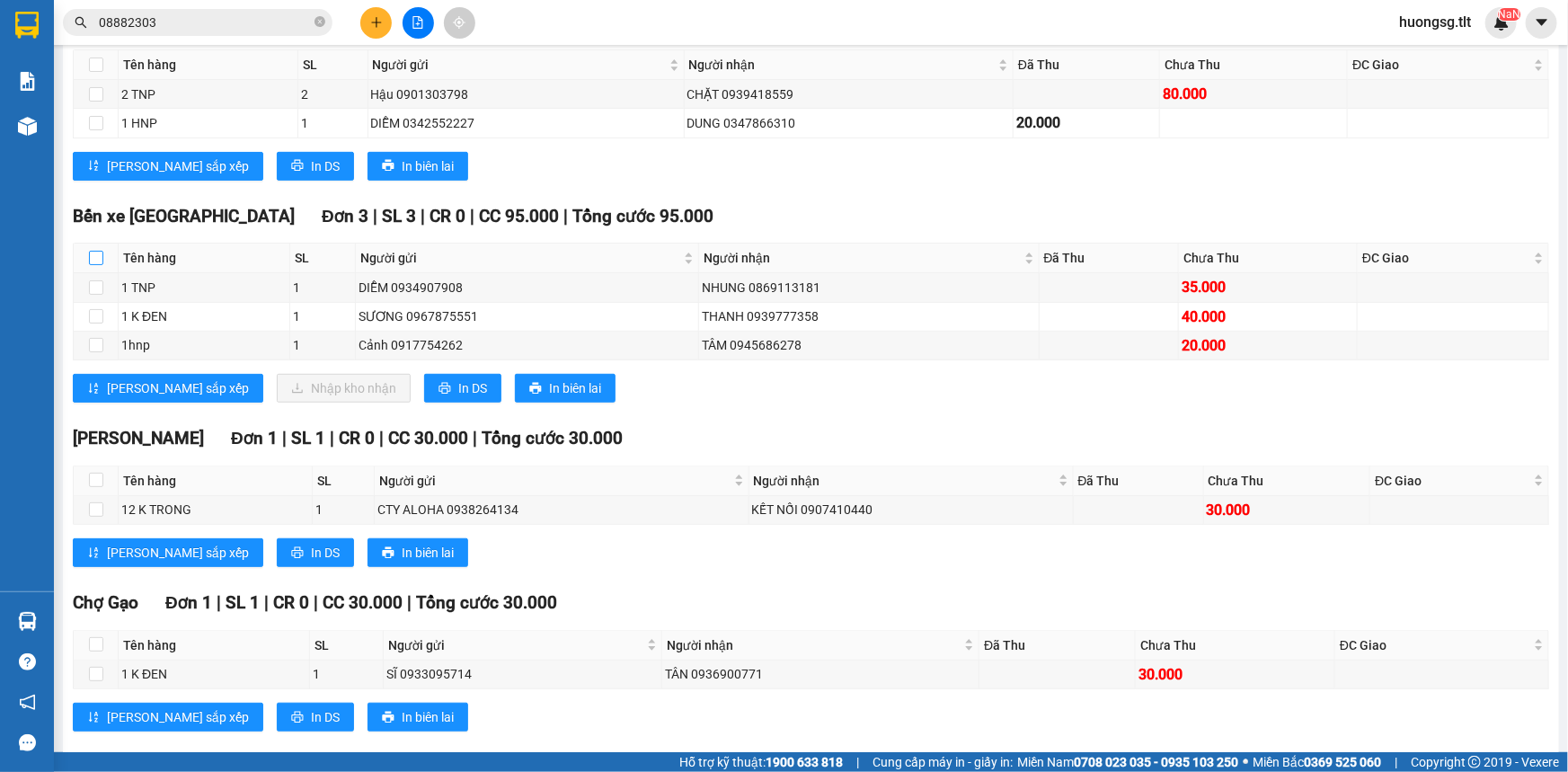 click at bounding box center (96, 258) 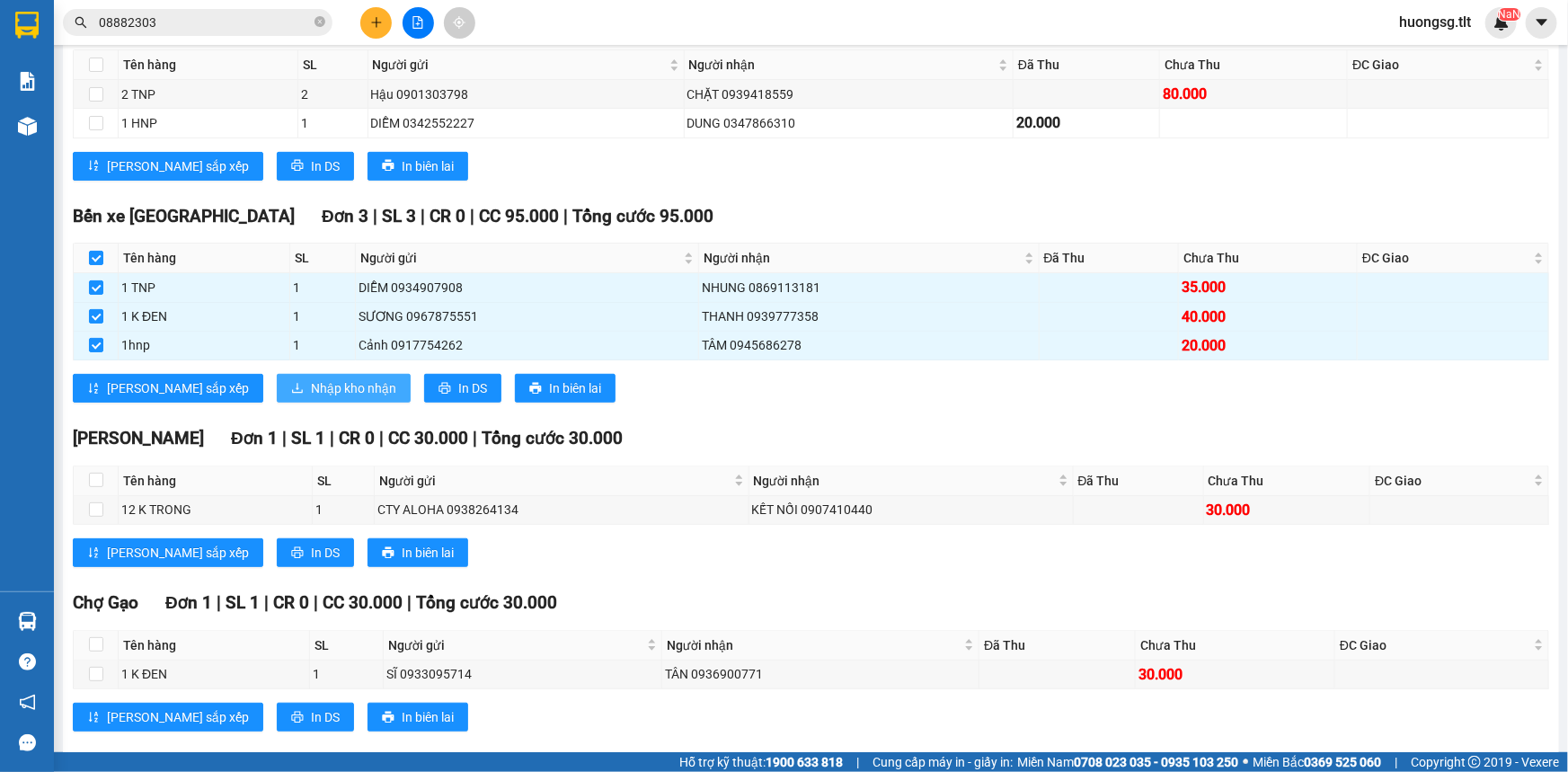 click on "Nhập kho nhận" at bounding box center (343, 388) 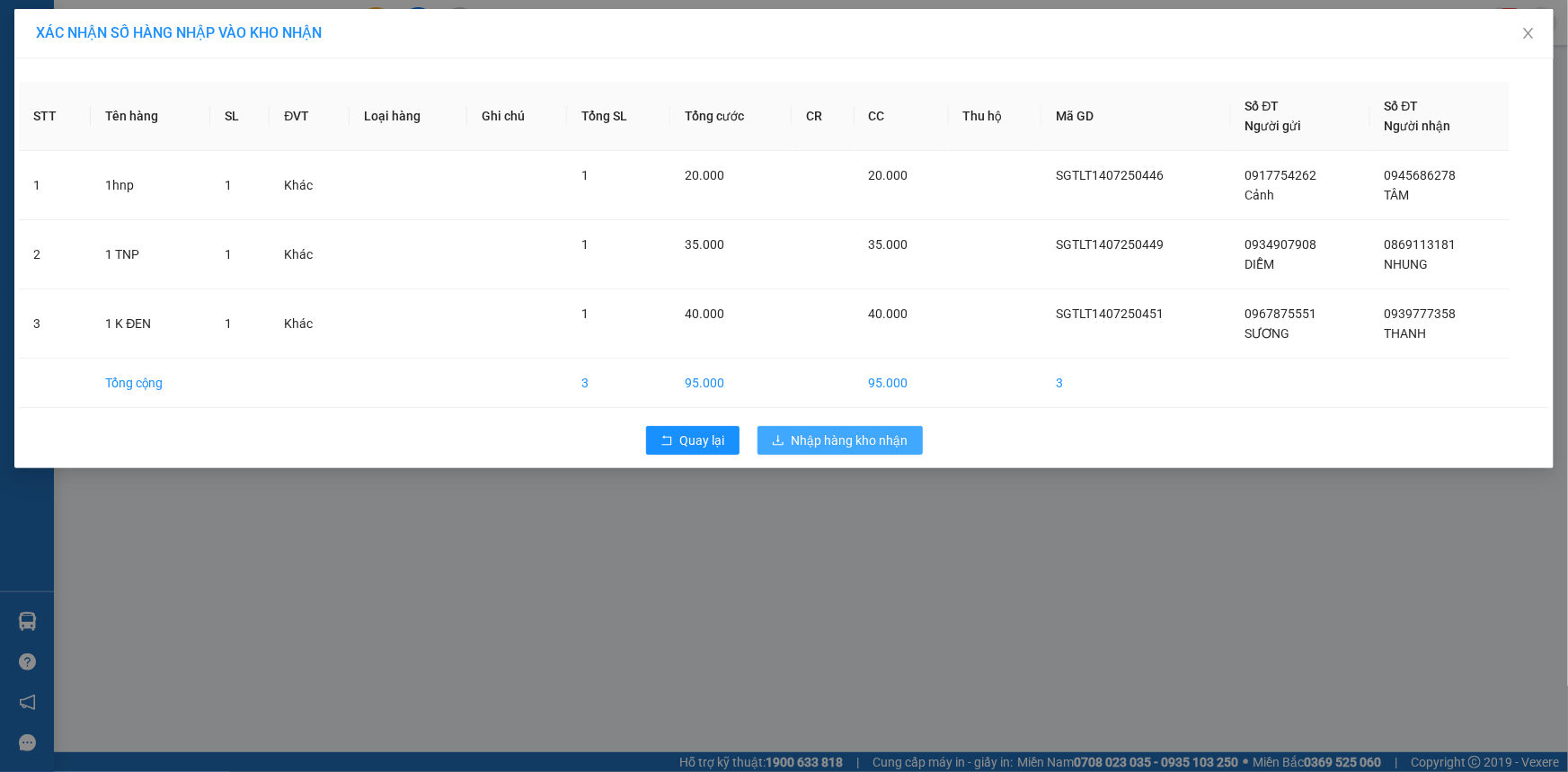 click on "Nhập hàng kho nhận" at bounding box center [840, 440] 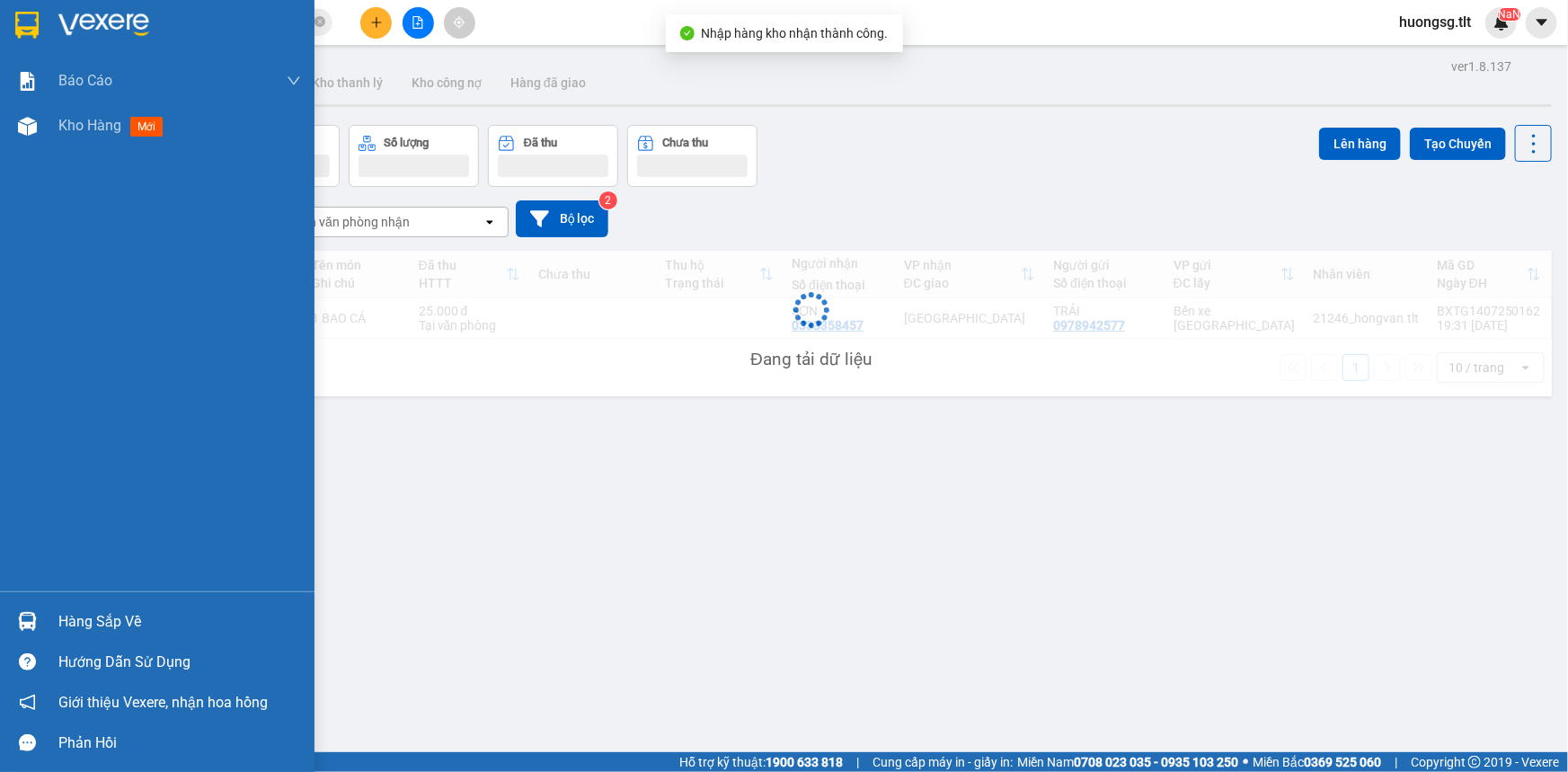 click at bounding box center (27, 621) 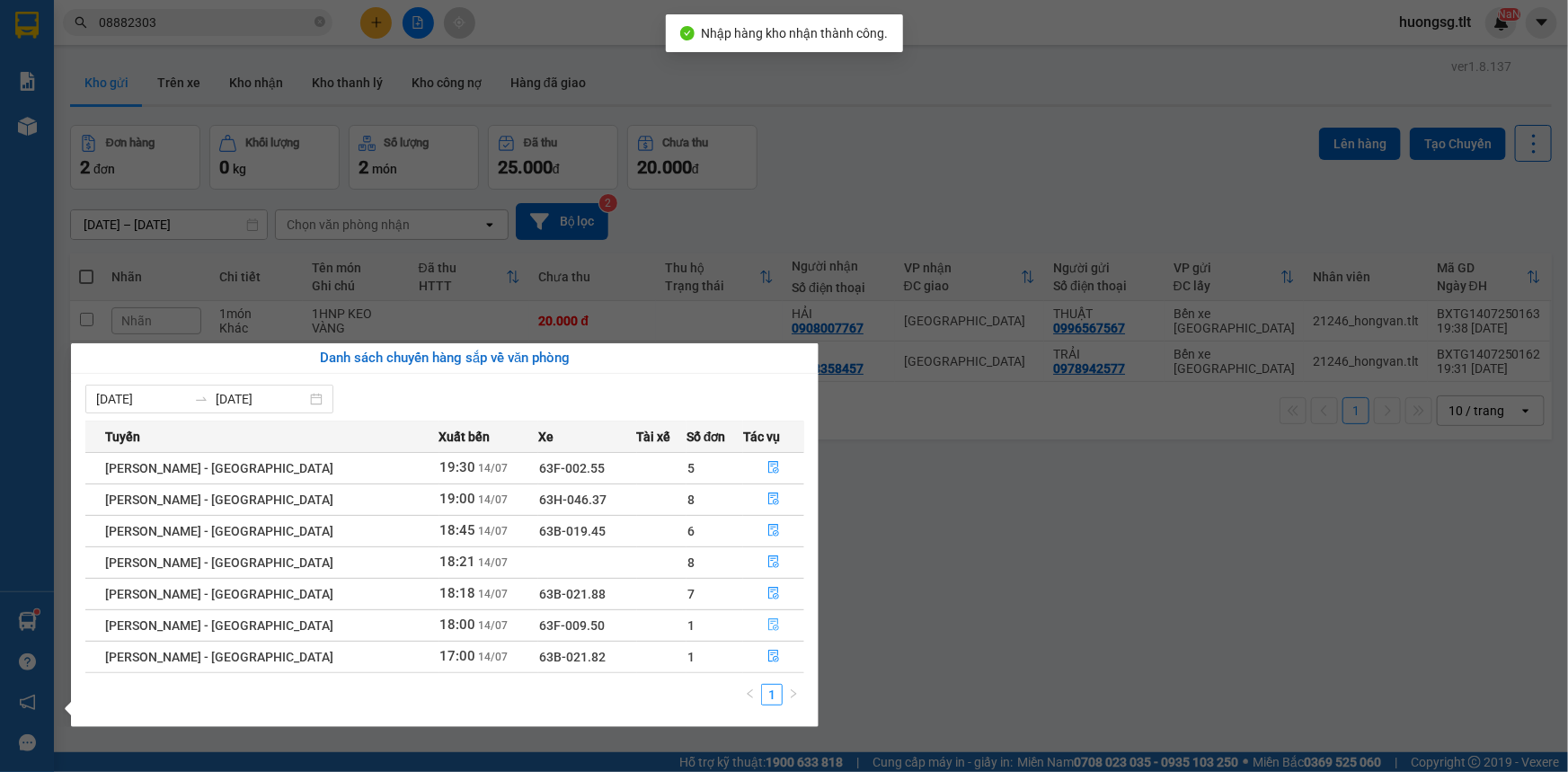 click 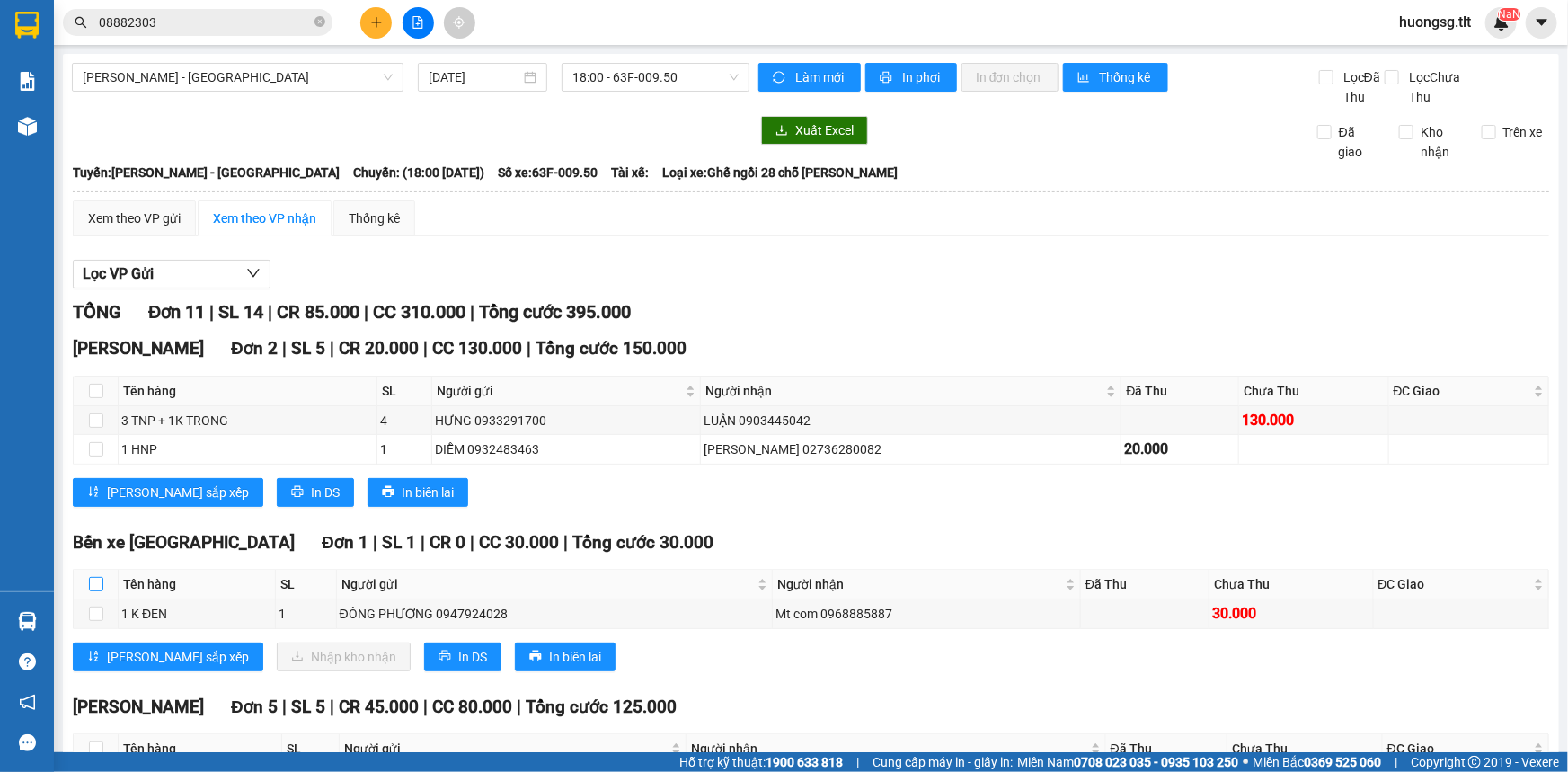 click at bounding box center [96, 584] 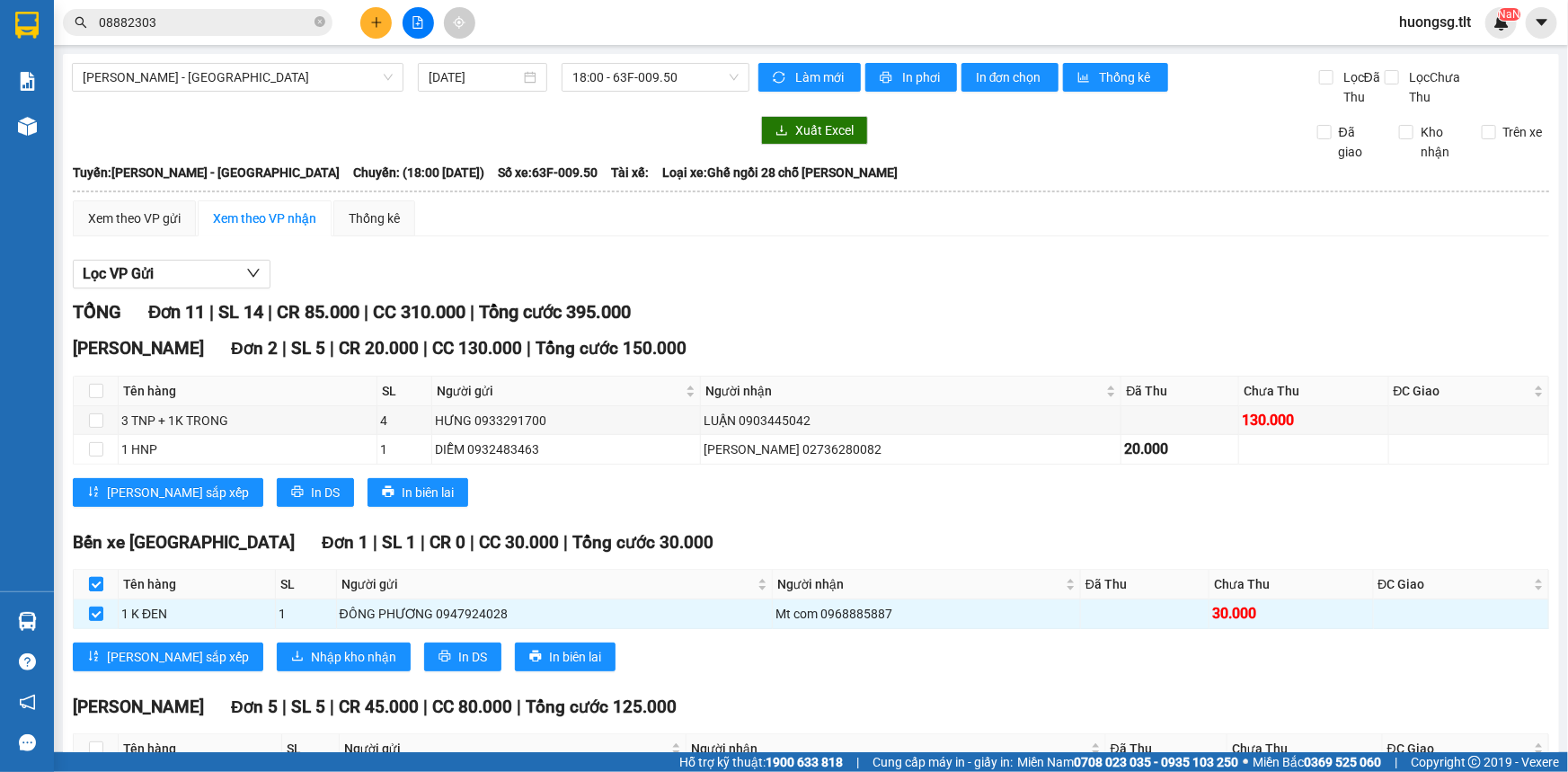 type 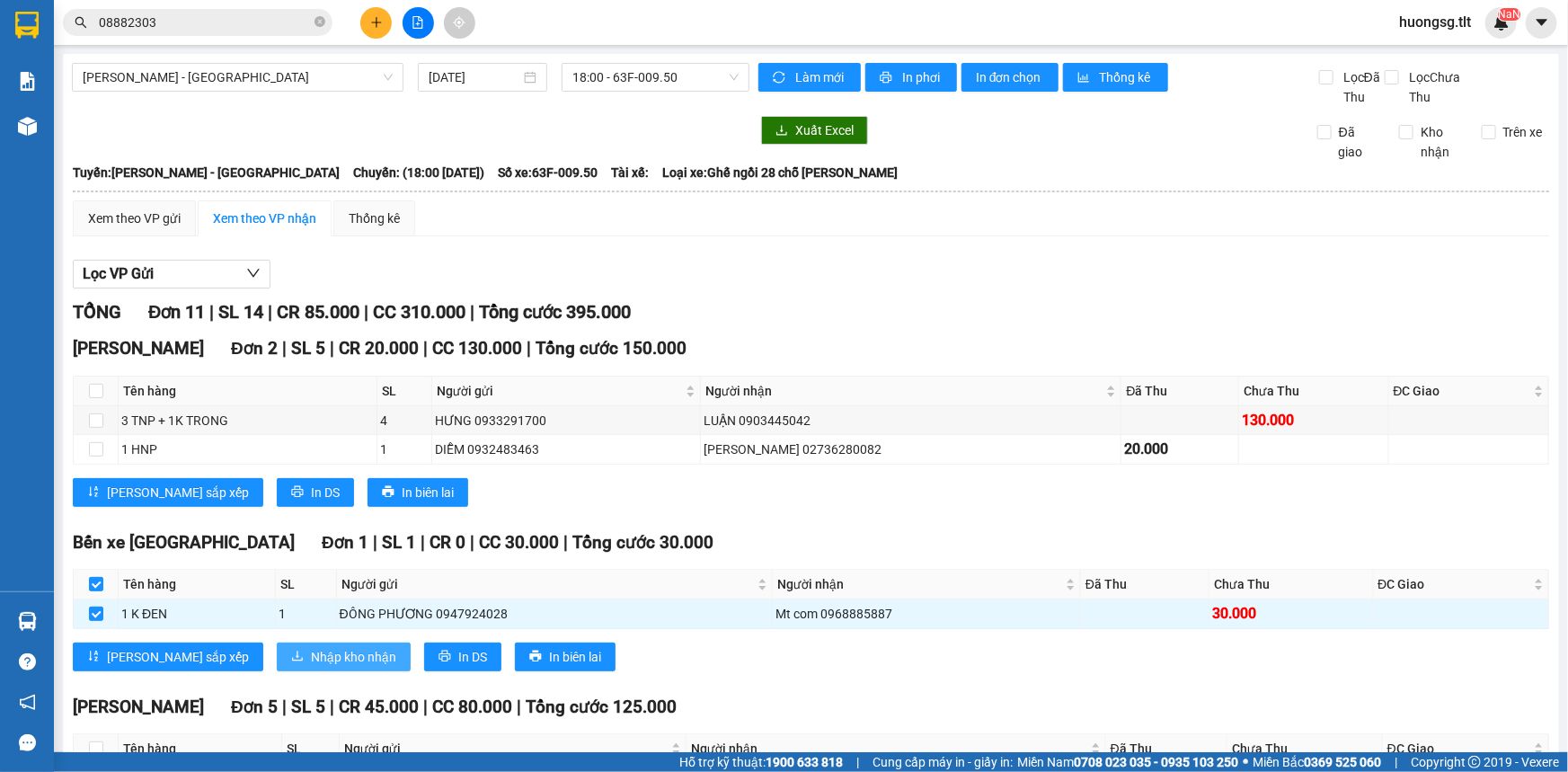 click on "Nhập kho nhận" at bounding box center [353, 657] 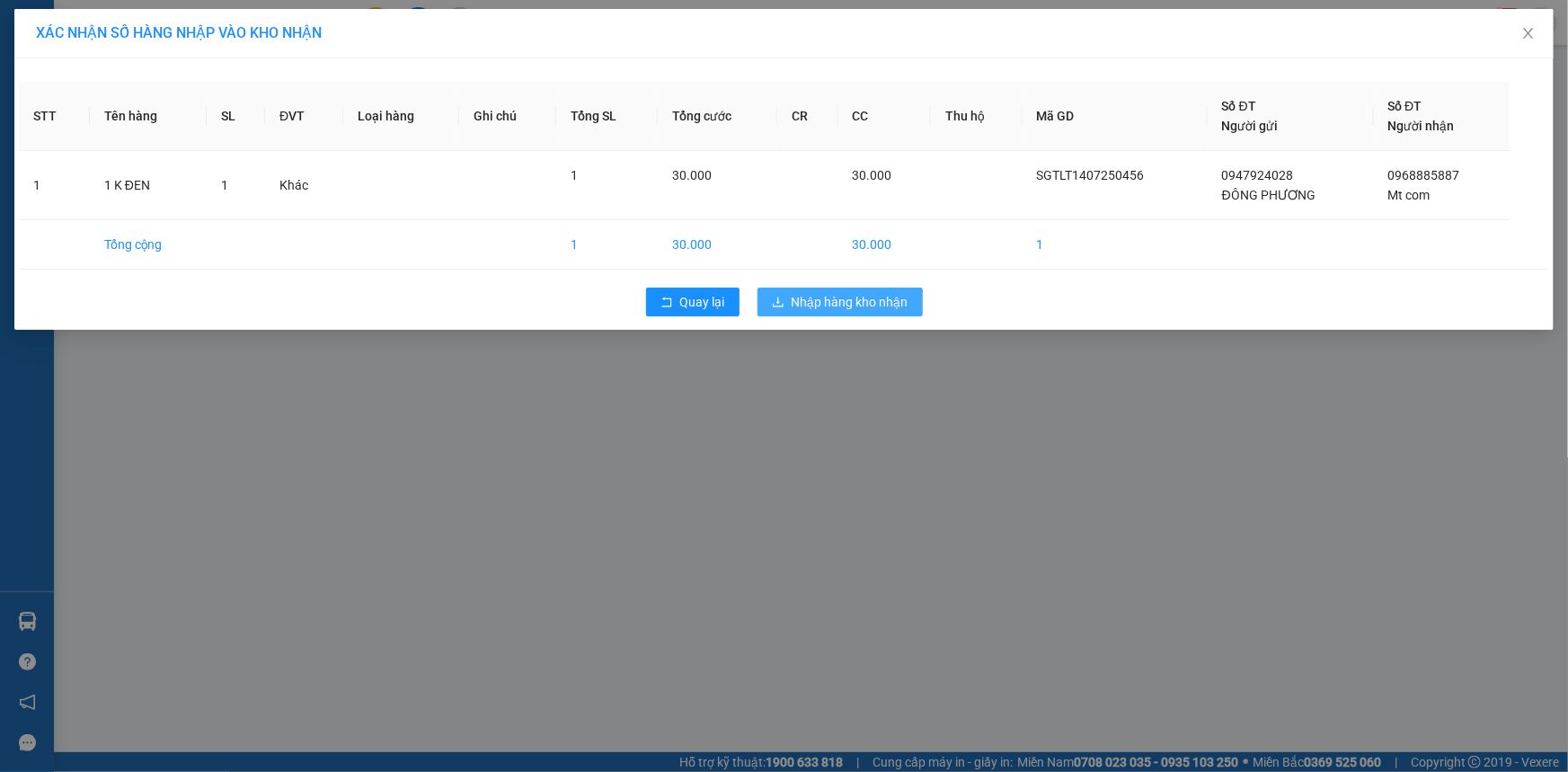 click on "Nhập hàng kho nhận" at bounding box center (850, 302) 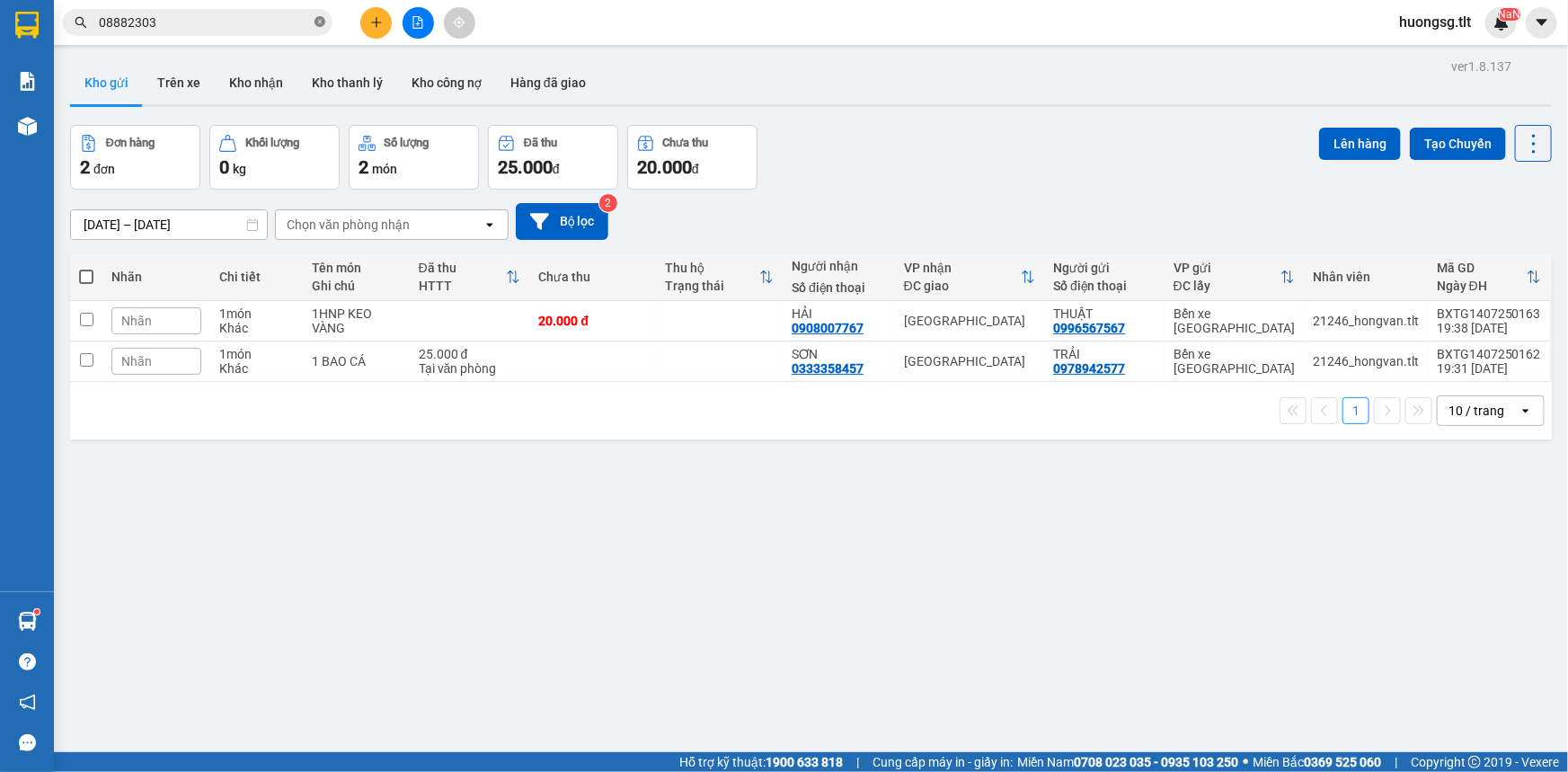 click 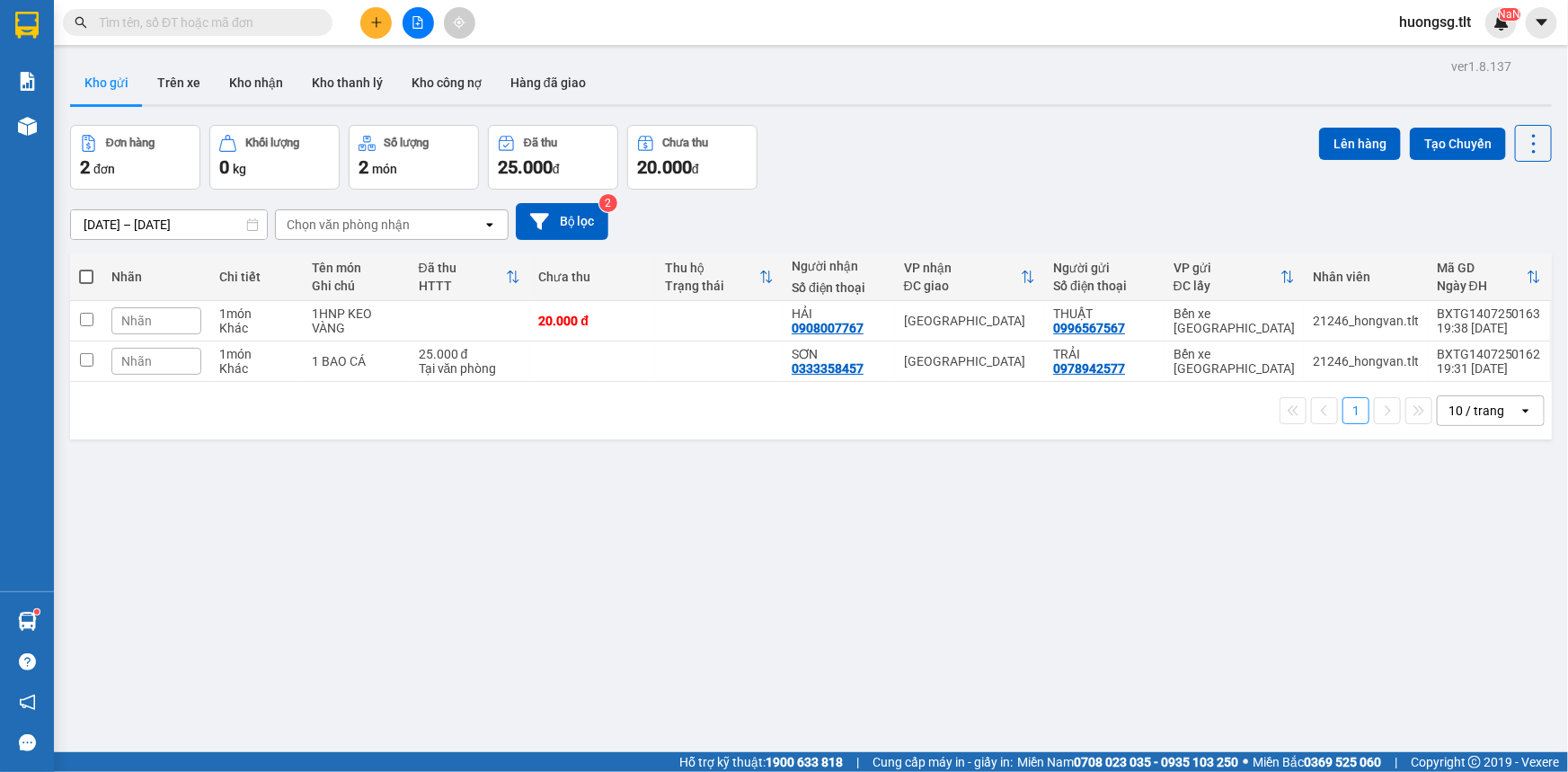 click at bounding box center [205, 22] 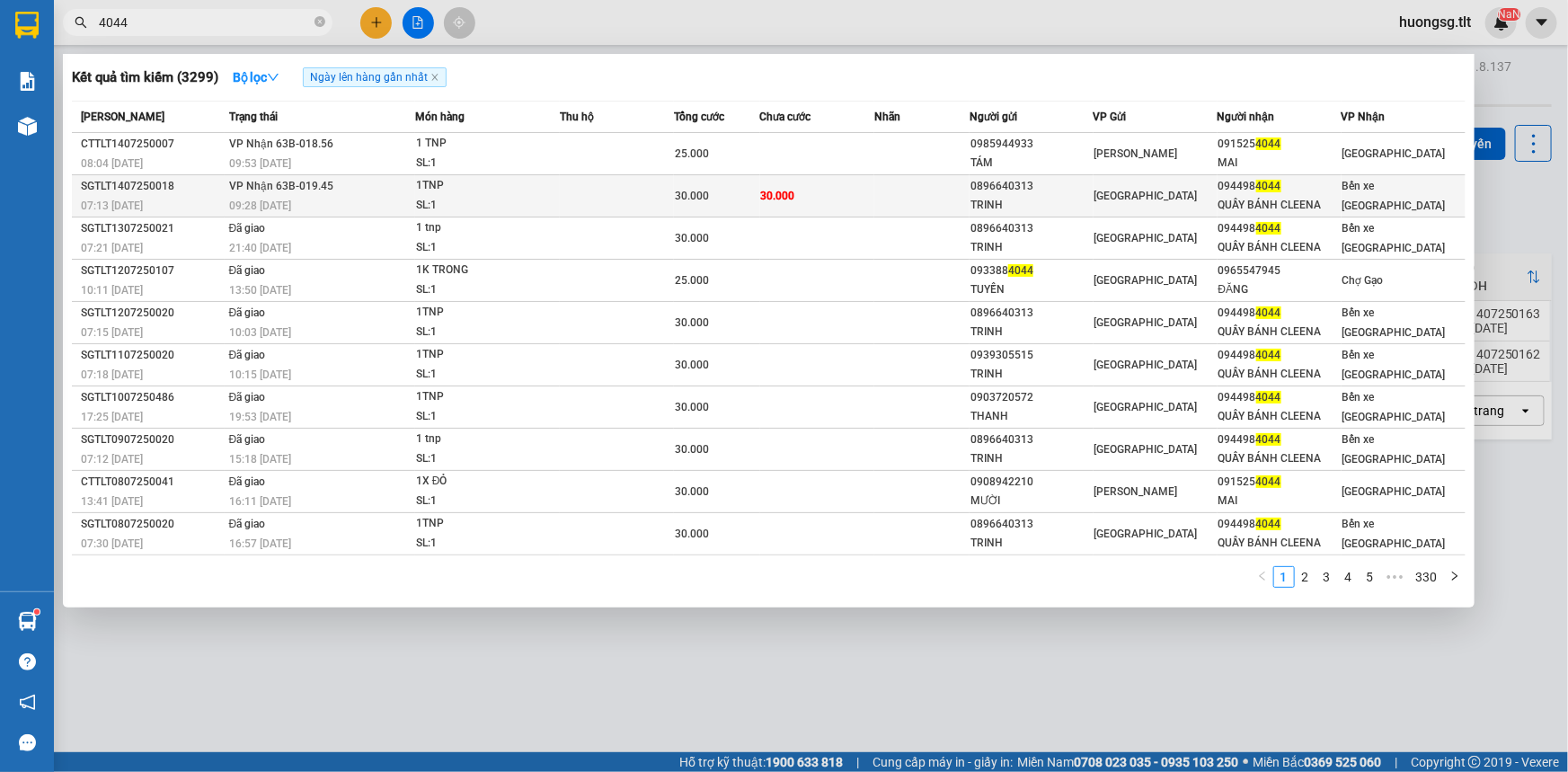 click on "30.000" at bounding box center [778, 195] 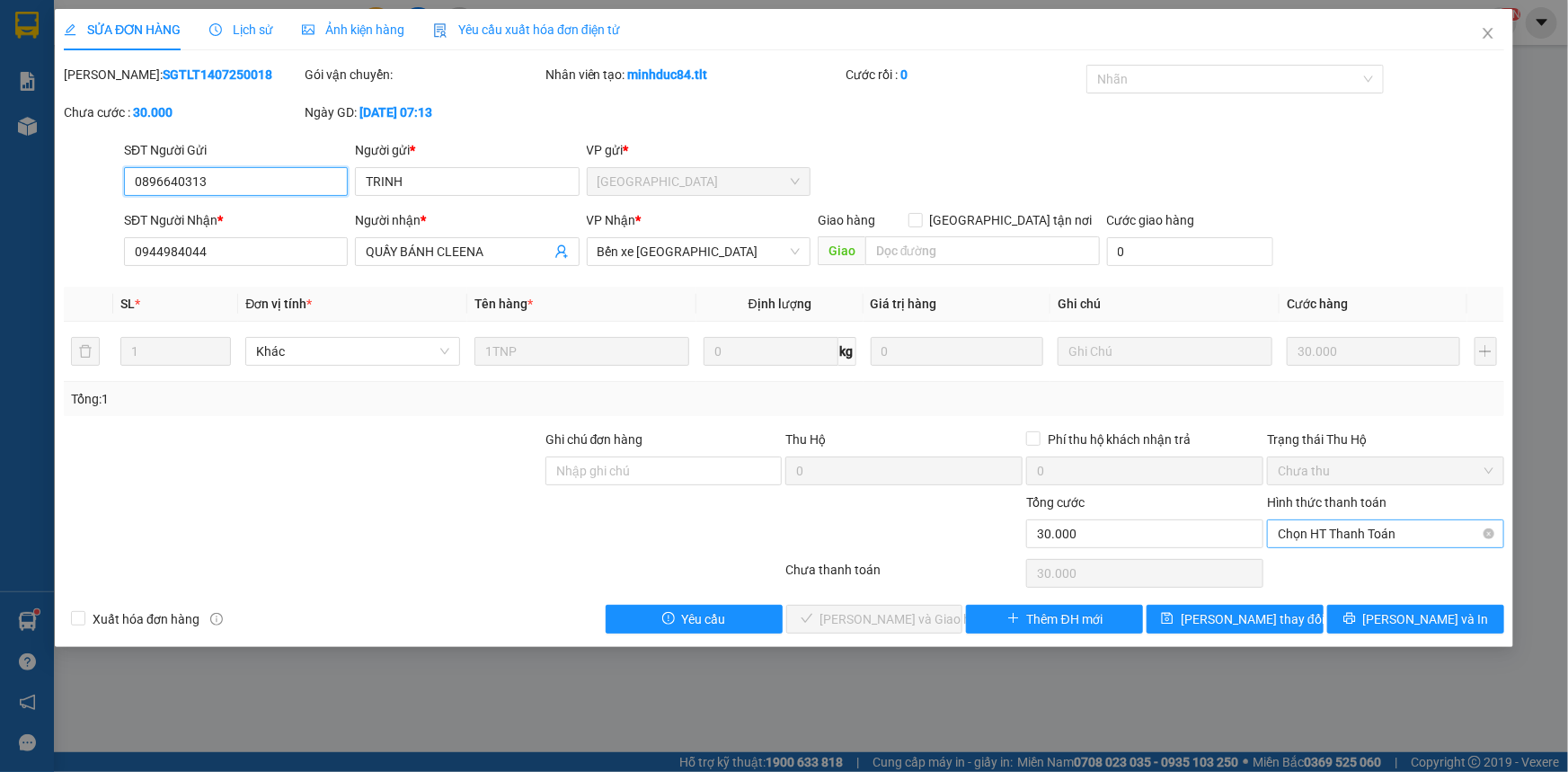 click on "Chọn HT Thanh Toán" at bounding box center (1386, 534) 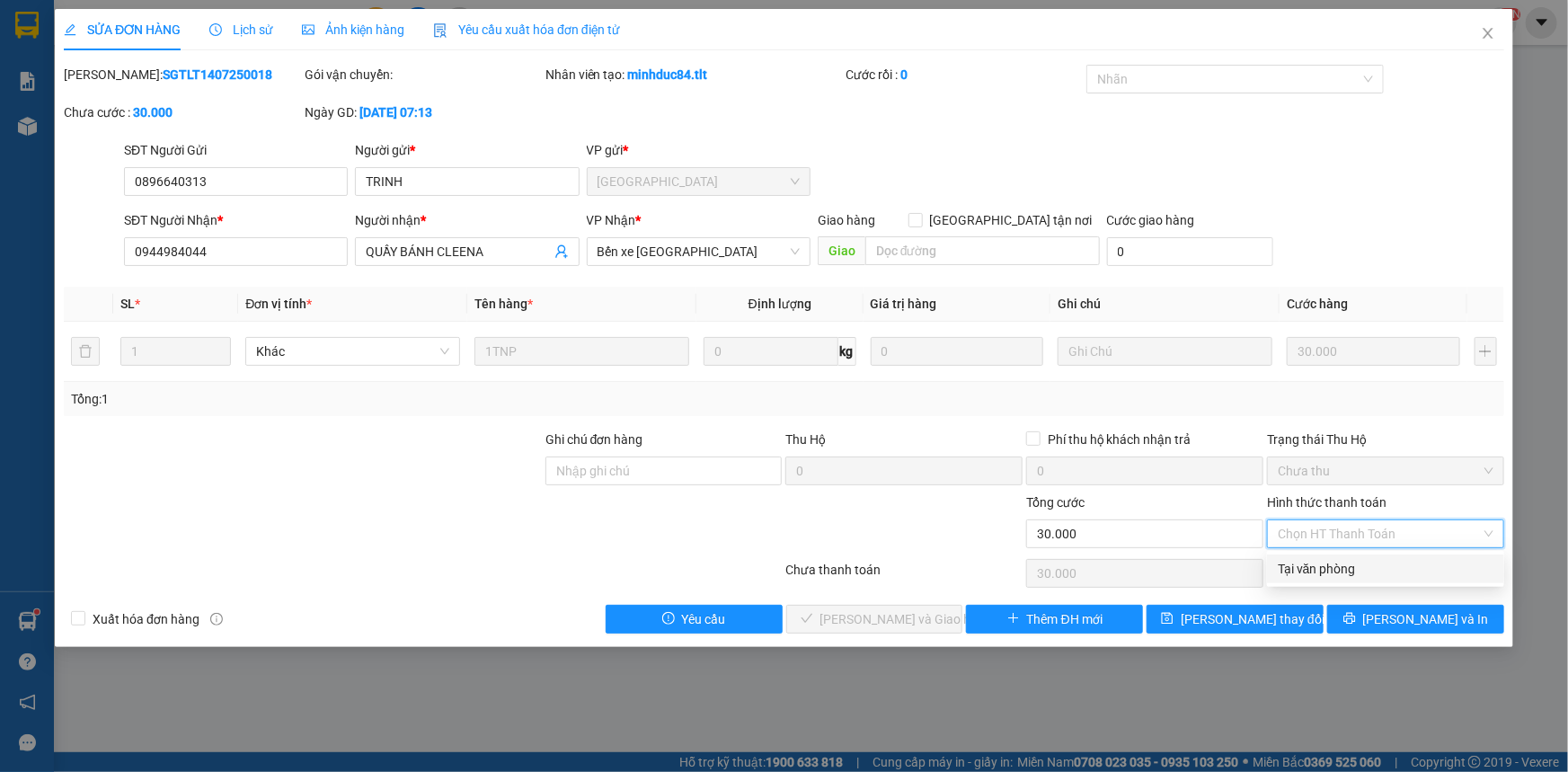 click on "Tại văn phòng" at bounding box center [1386, 569] 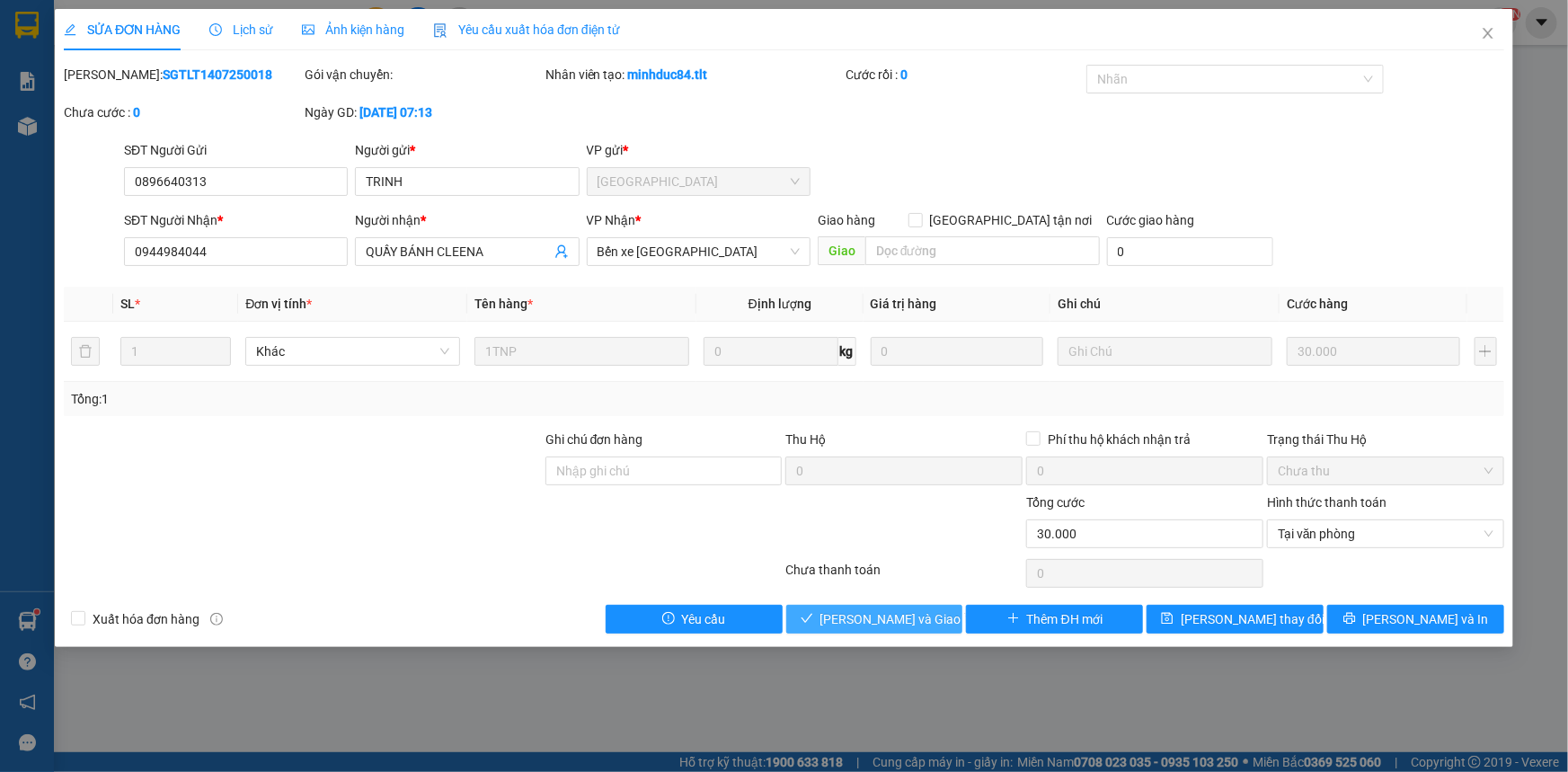 click on "Lưu và Giao hàng" at bounding box center (907, 619) 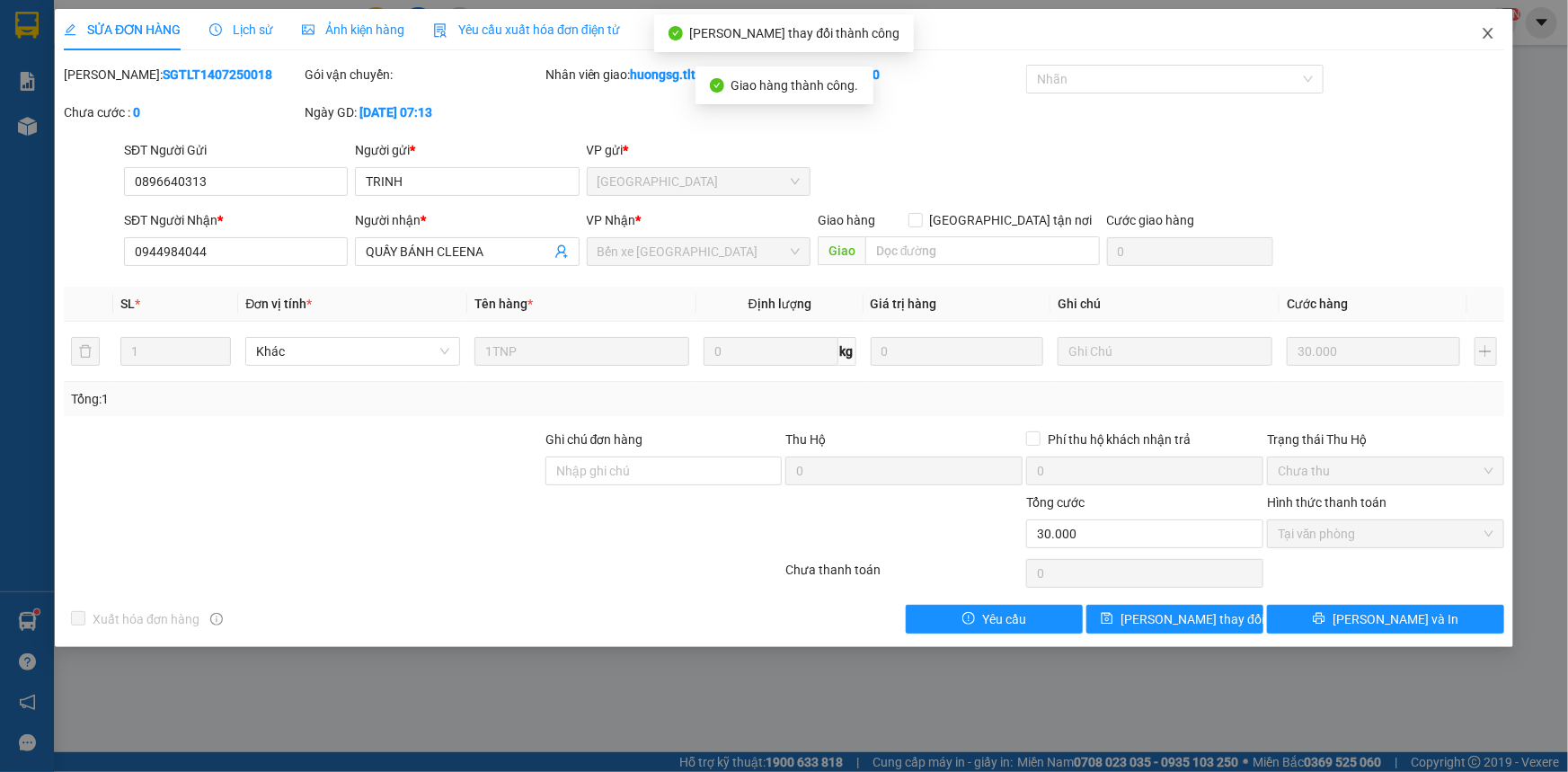 click 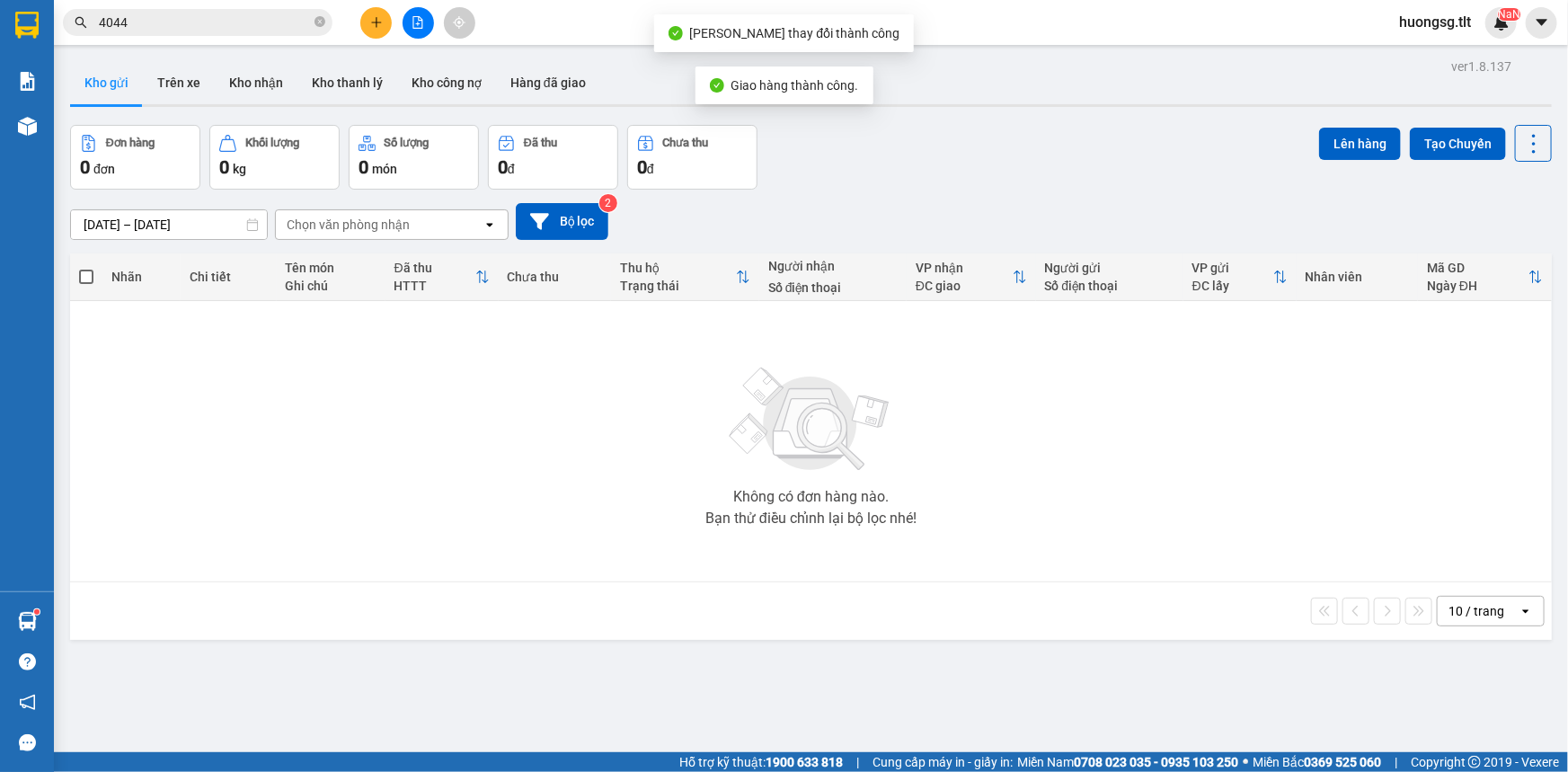 click on "4044" at bounding box center (205, 22) 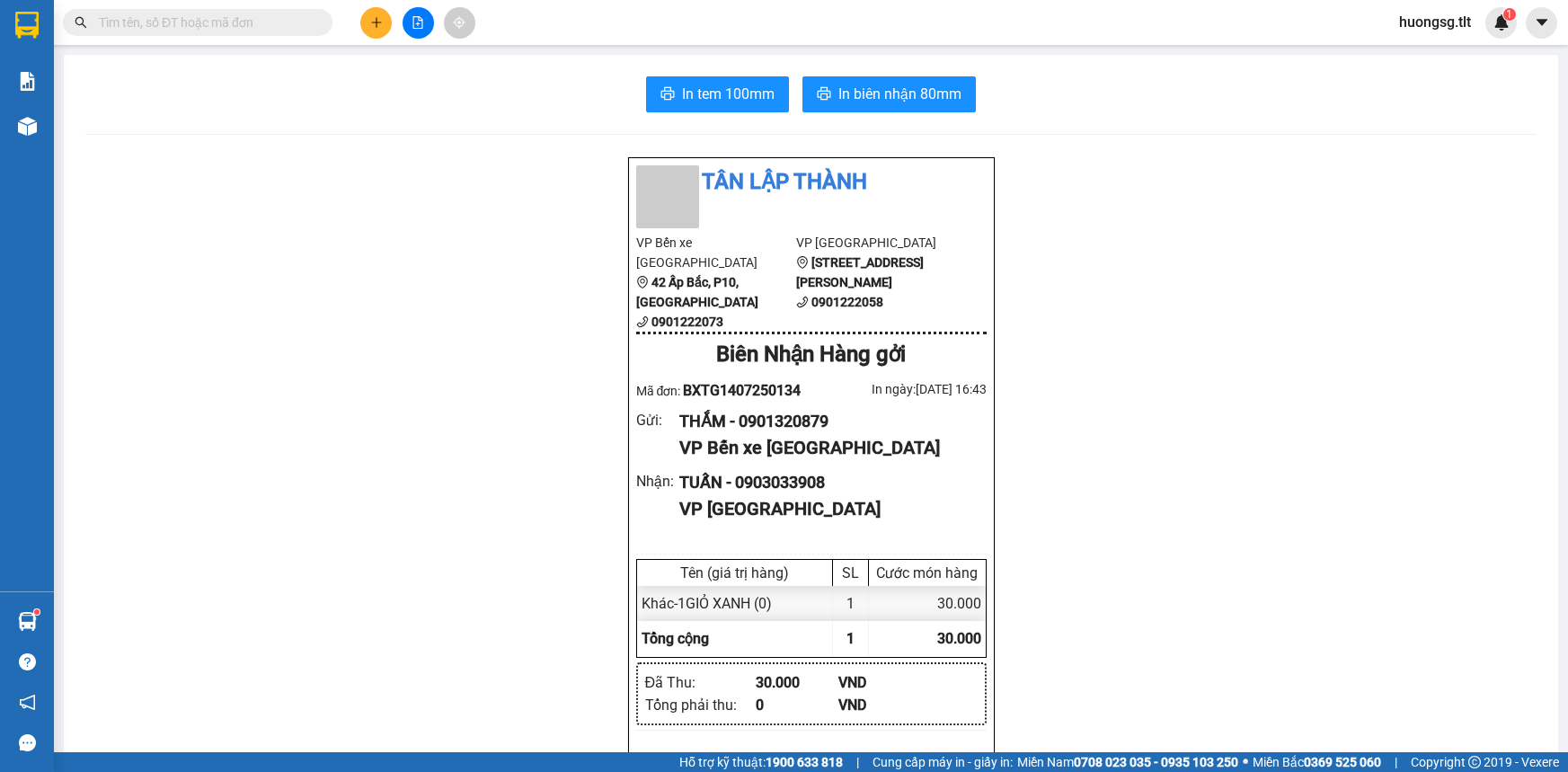 scroll, scrollTop: 0, scrollLeft: 0, axis: both 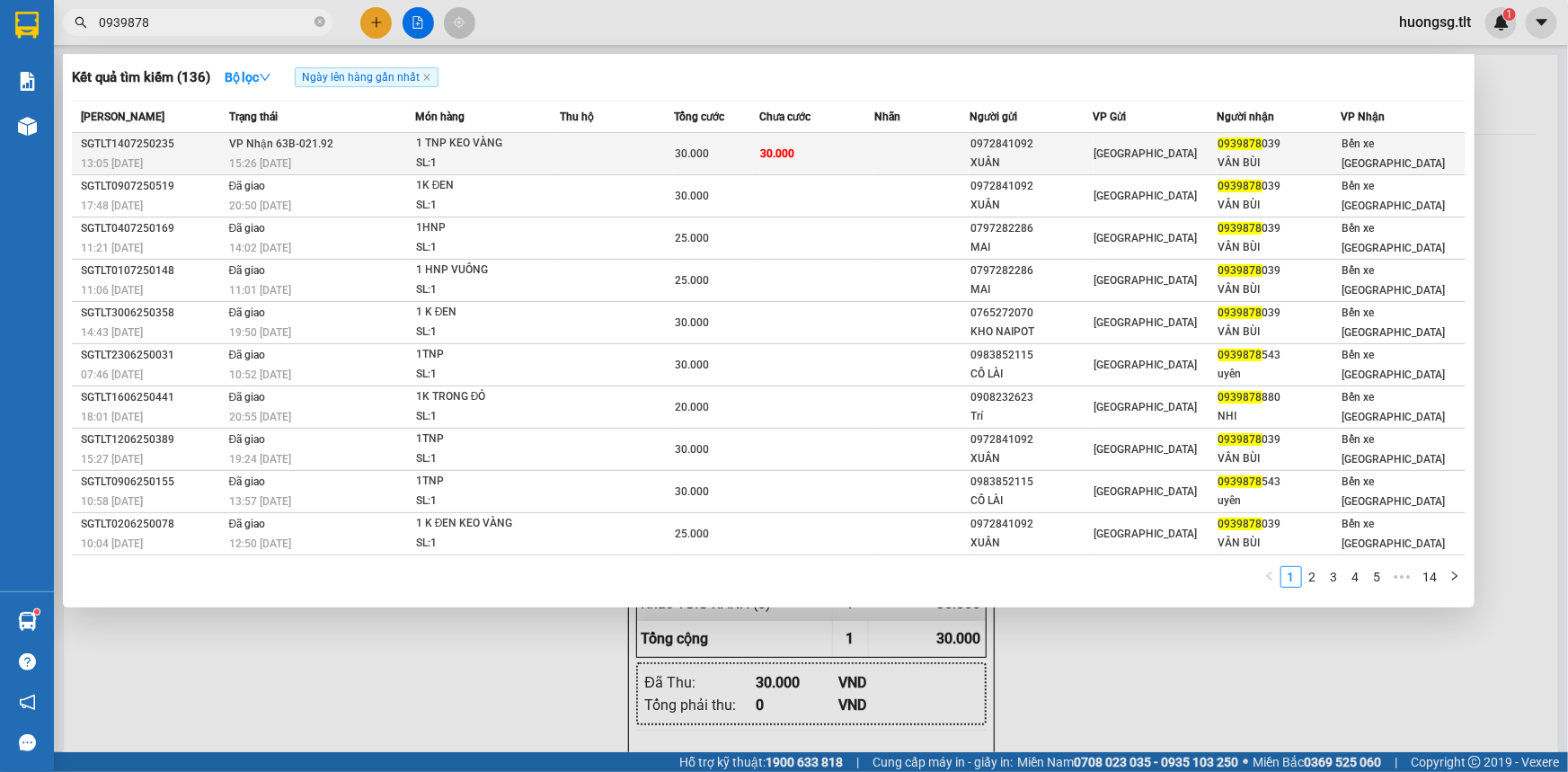 type on "0939878" 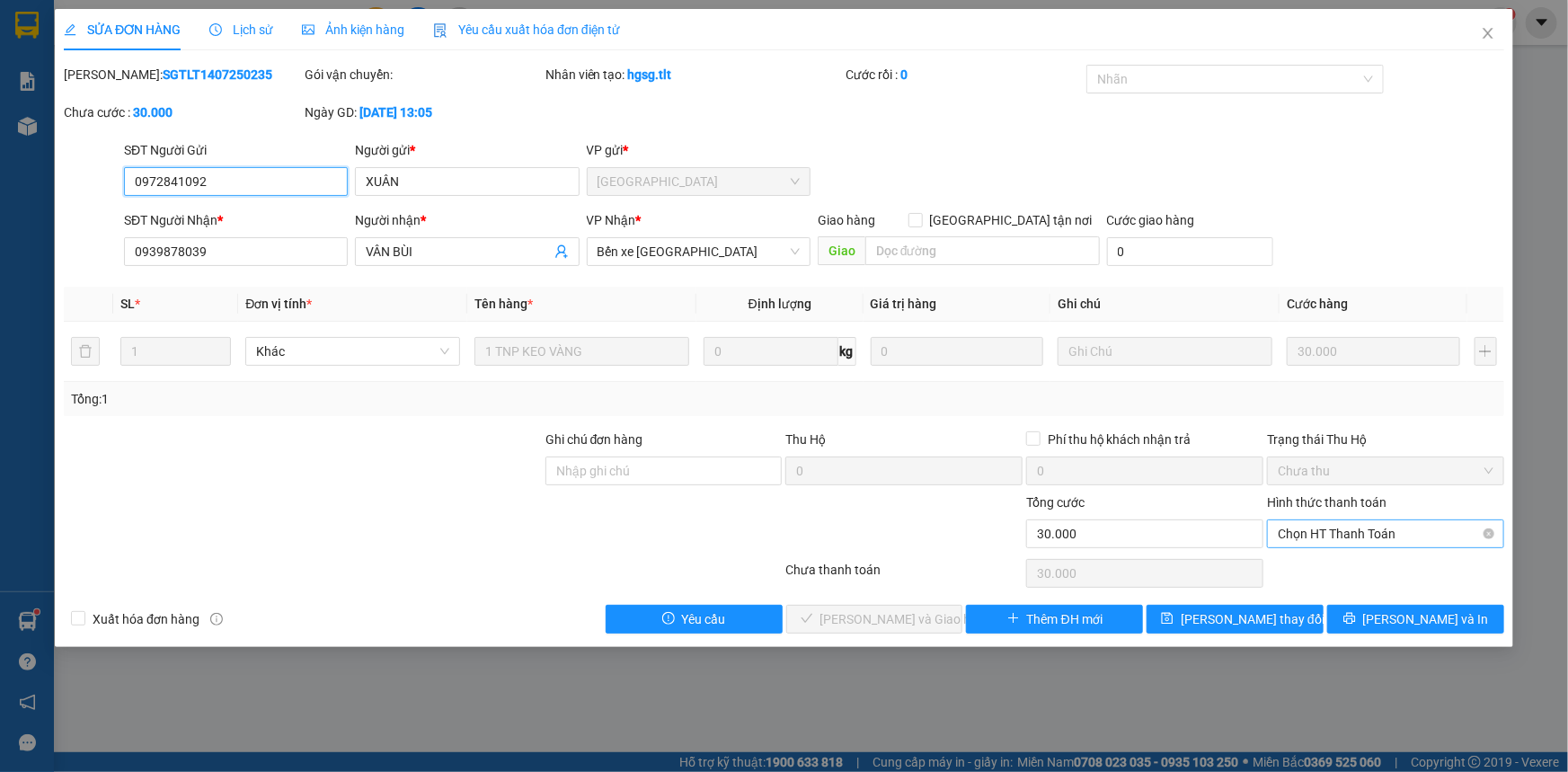 drag, startPoint x: 1337, startPoint y: 536, endPoint x: 1340, endPoint y: 550, distance: 14.31782 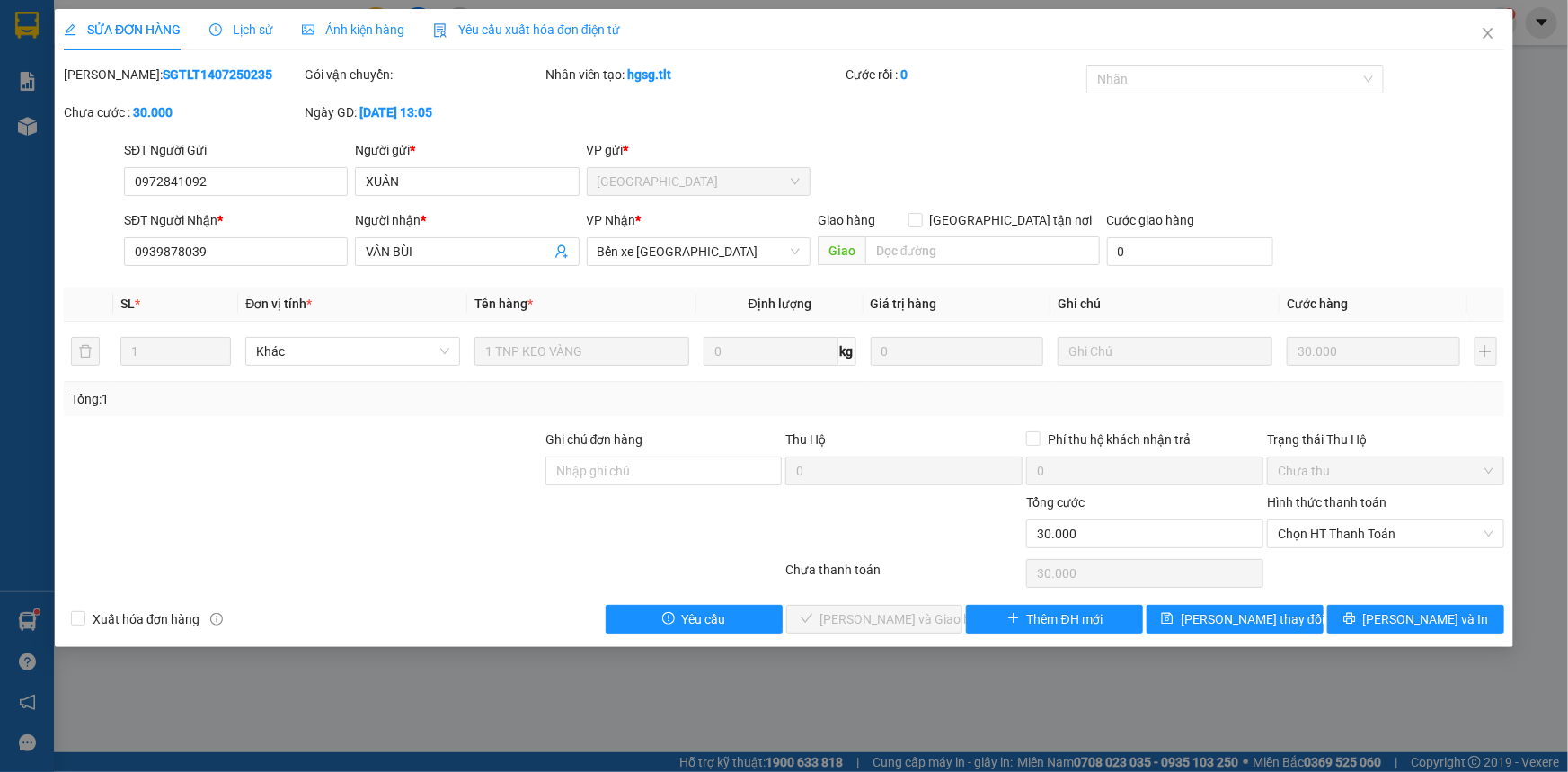 type on "0" 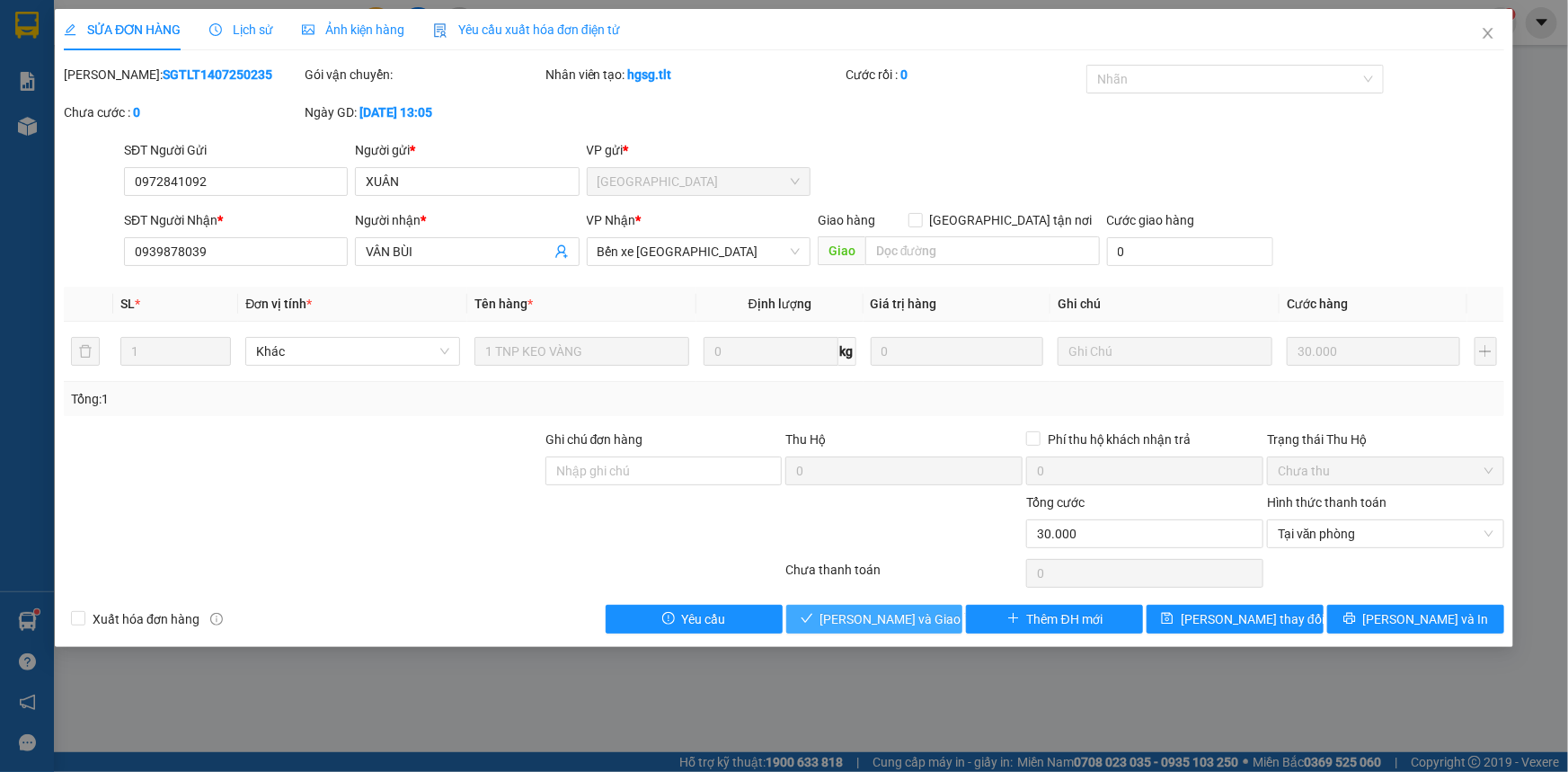 click on "[PERSON_NAME] và Giao hàng" at bounding box center (907, 619) 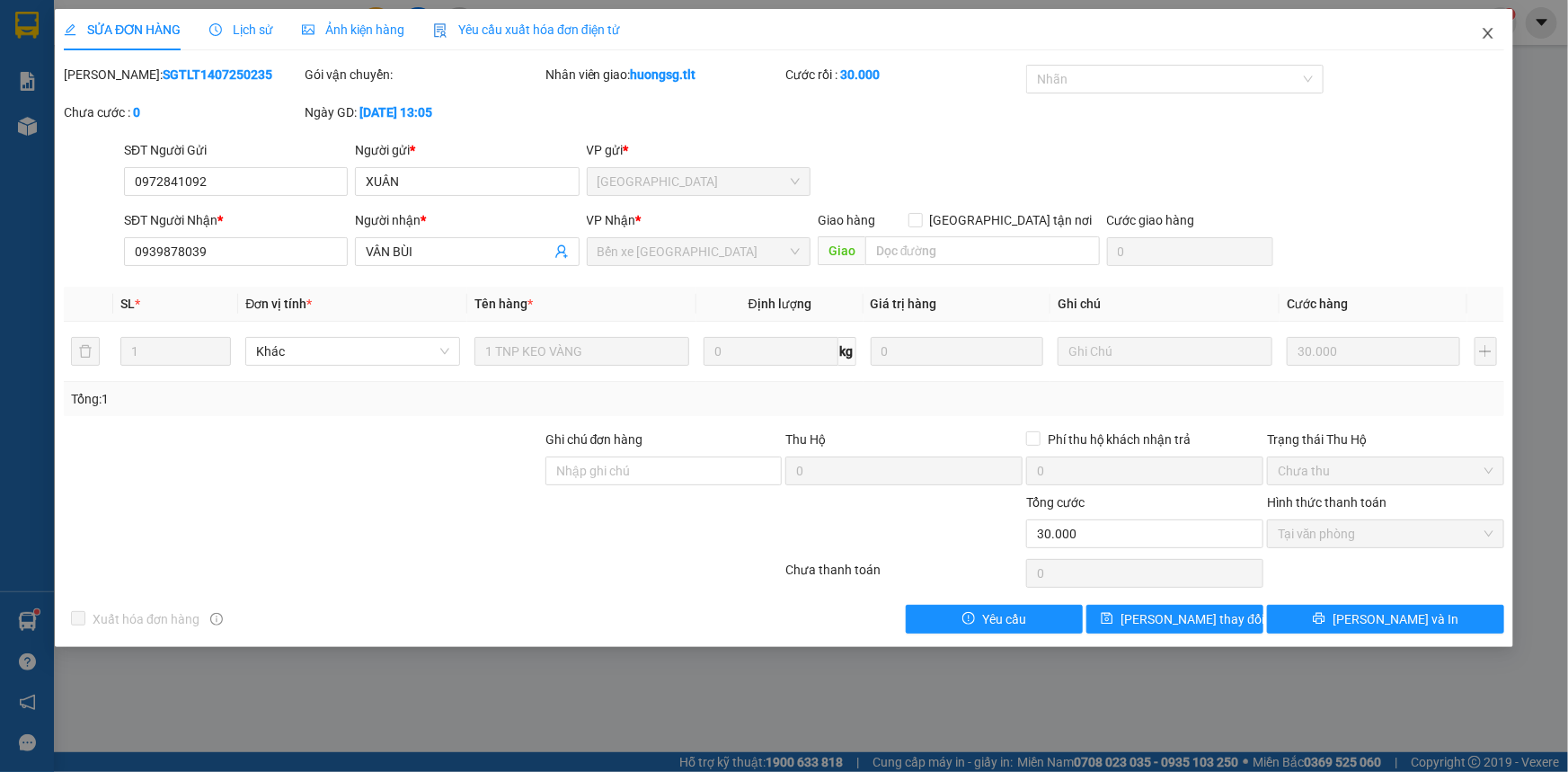 drag, startPoint x: 1513, startPoint y: 36, endPoint x: 1501, endPoint y: 37, distance: 12.041595 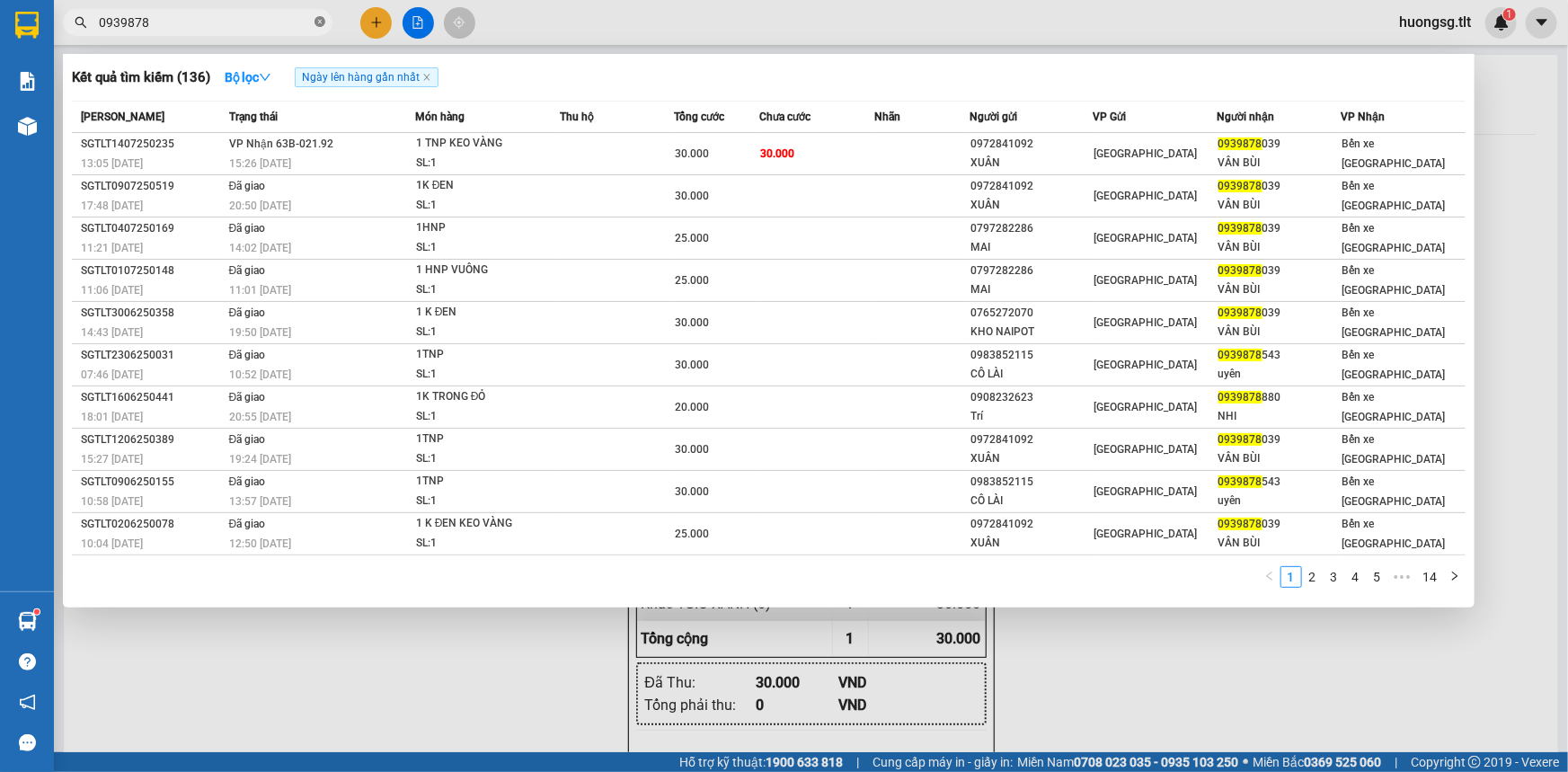 click 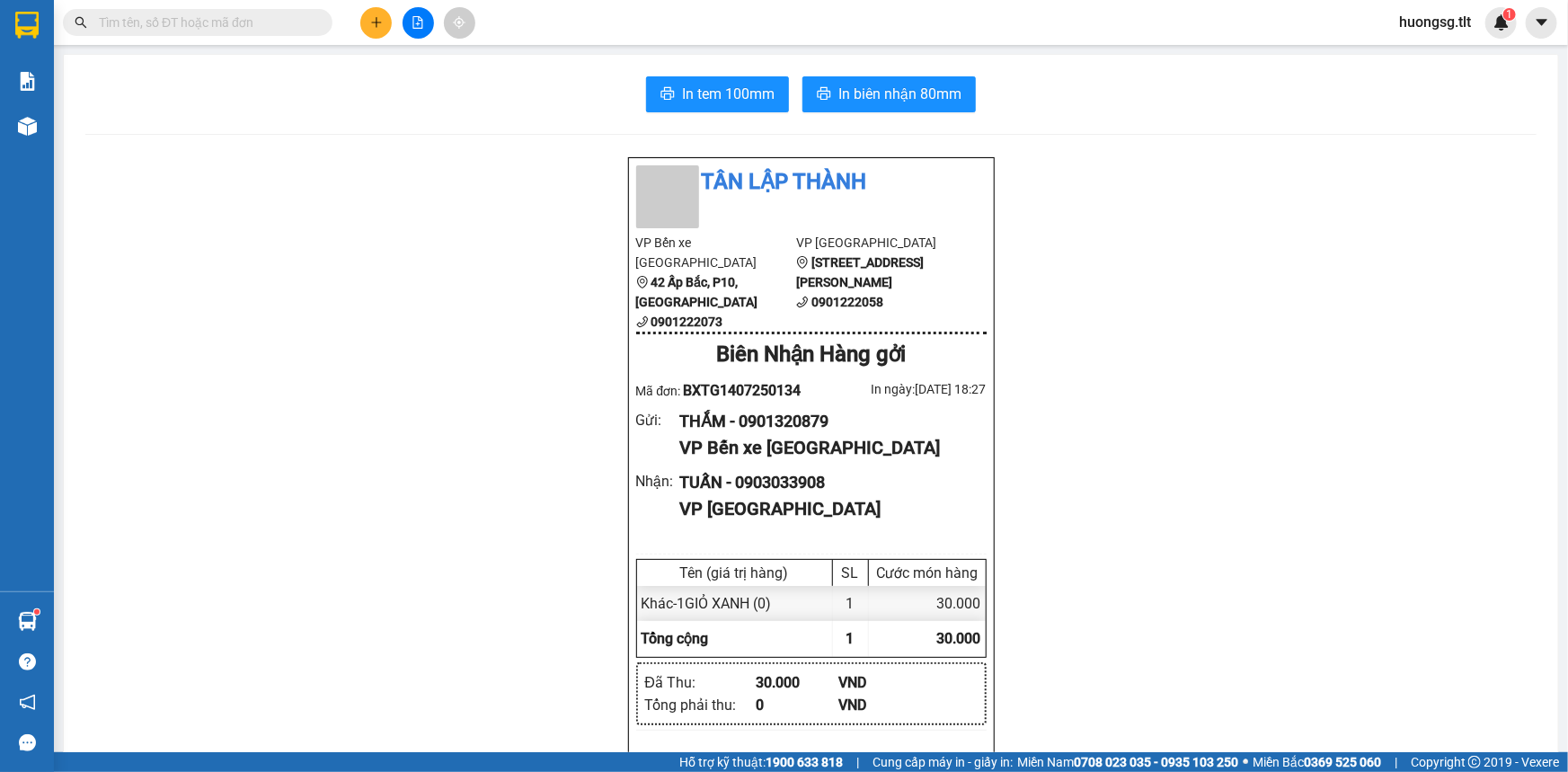 click at bounding box center [205, 22] 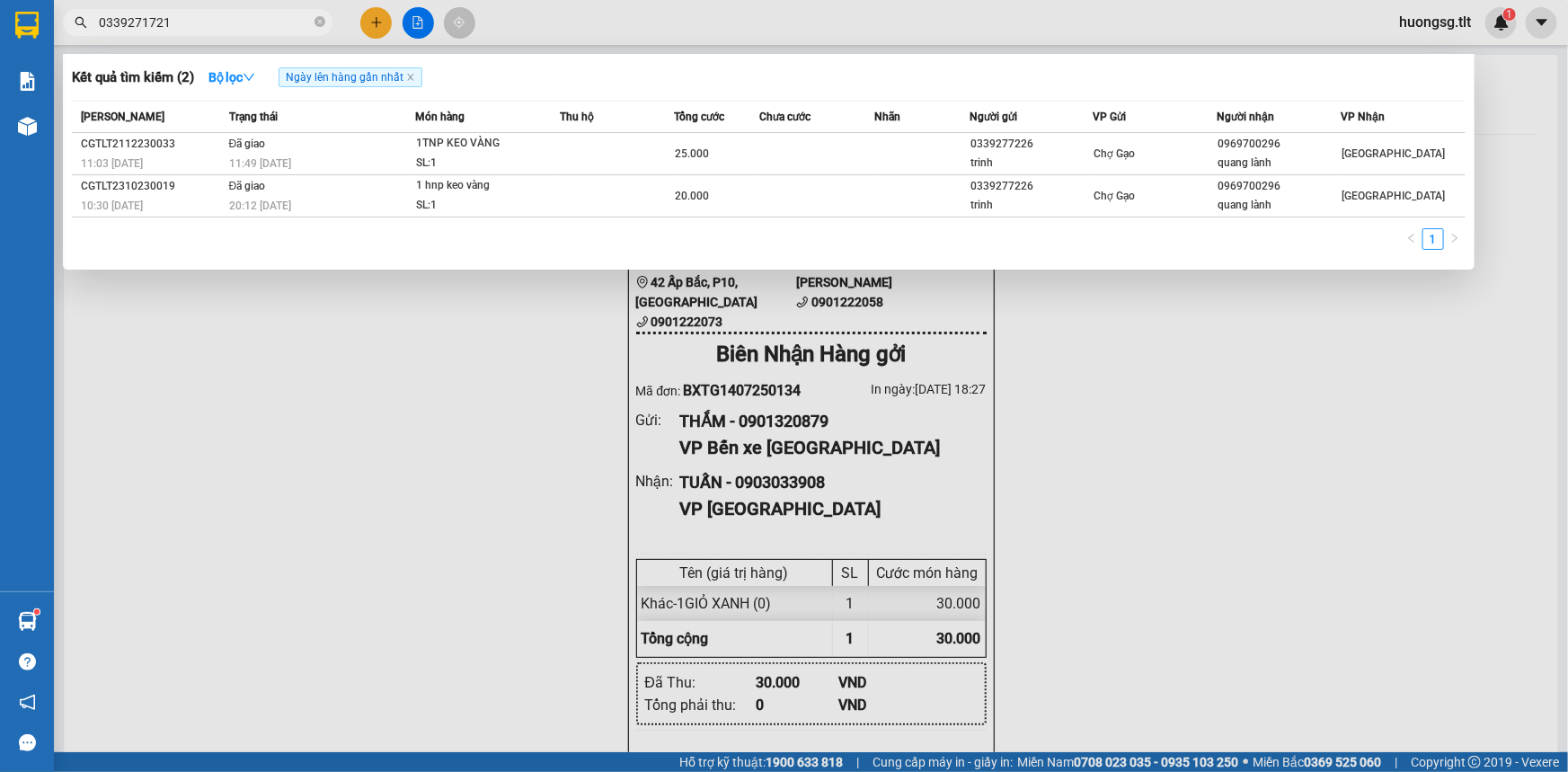 type on "03392717217" 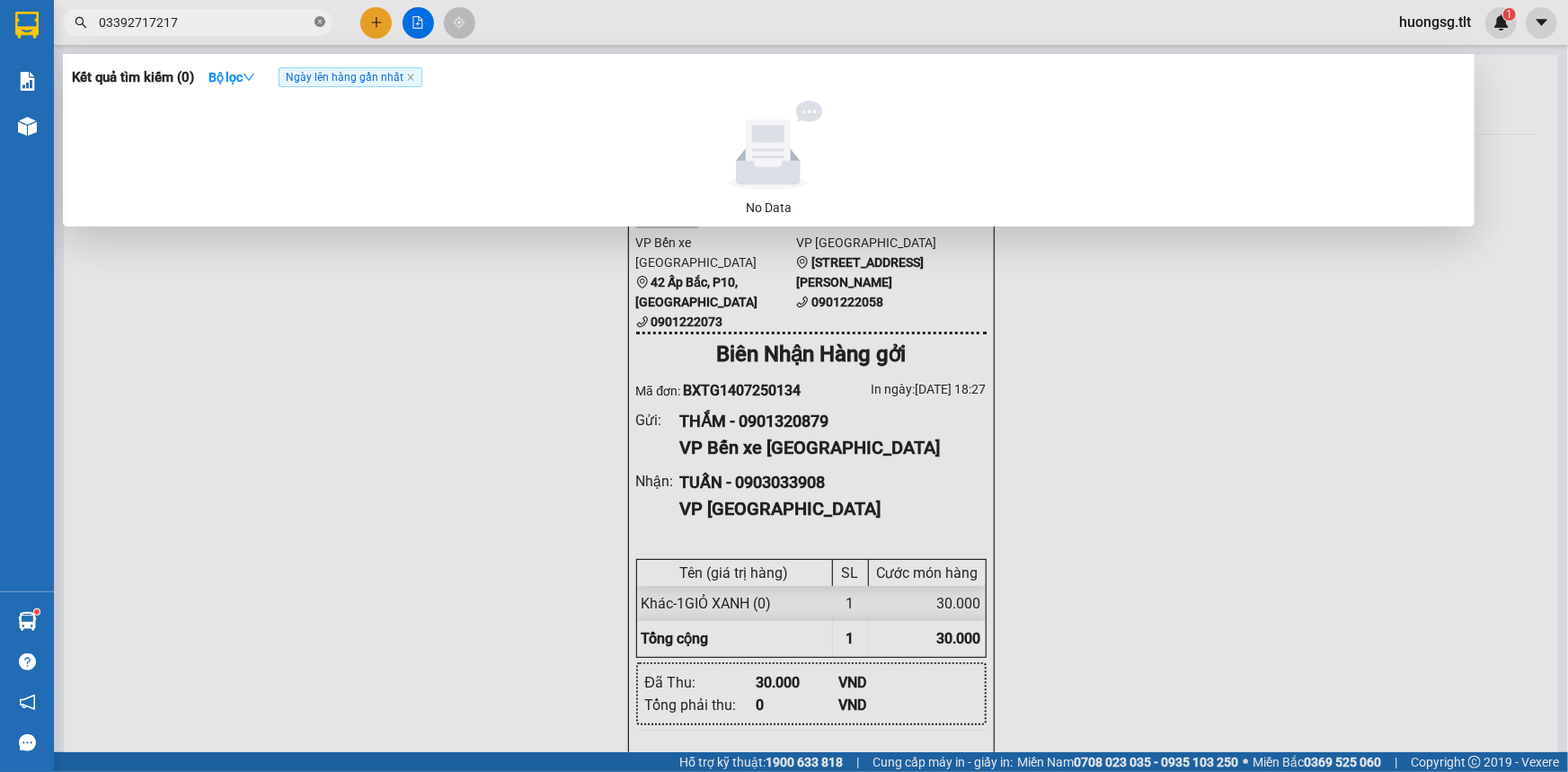 click 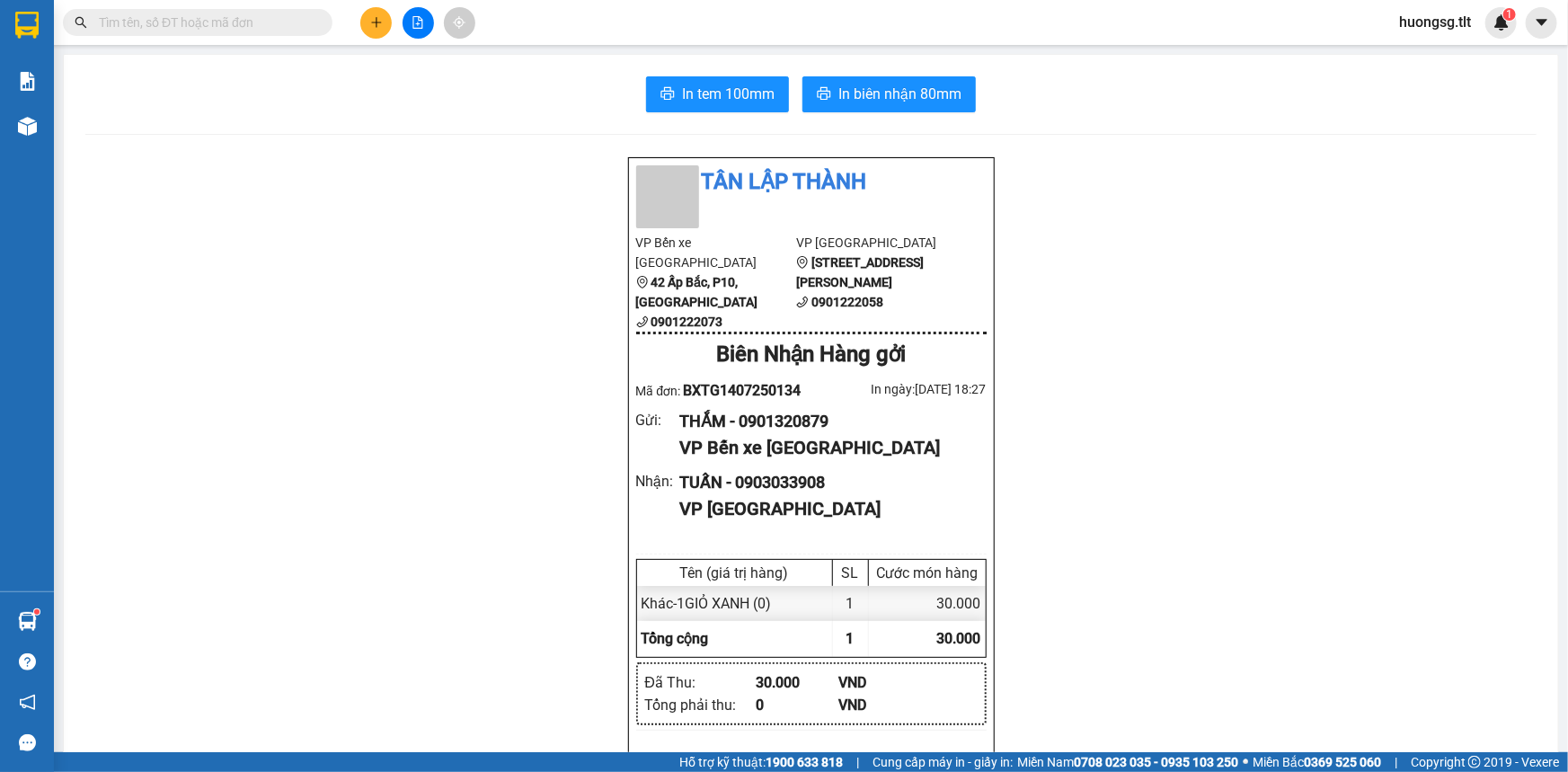 click at bounding box center (205, 22) 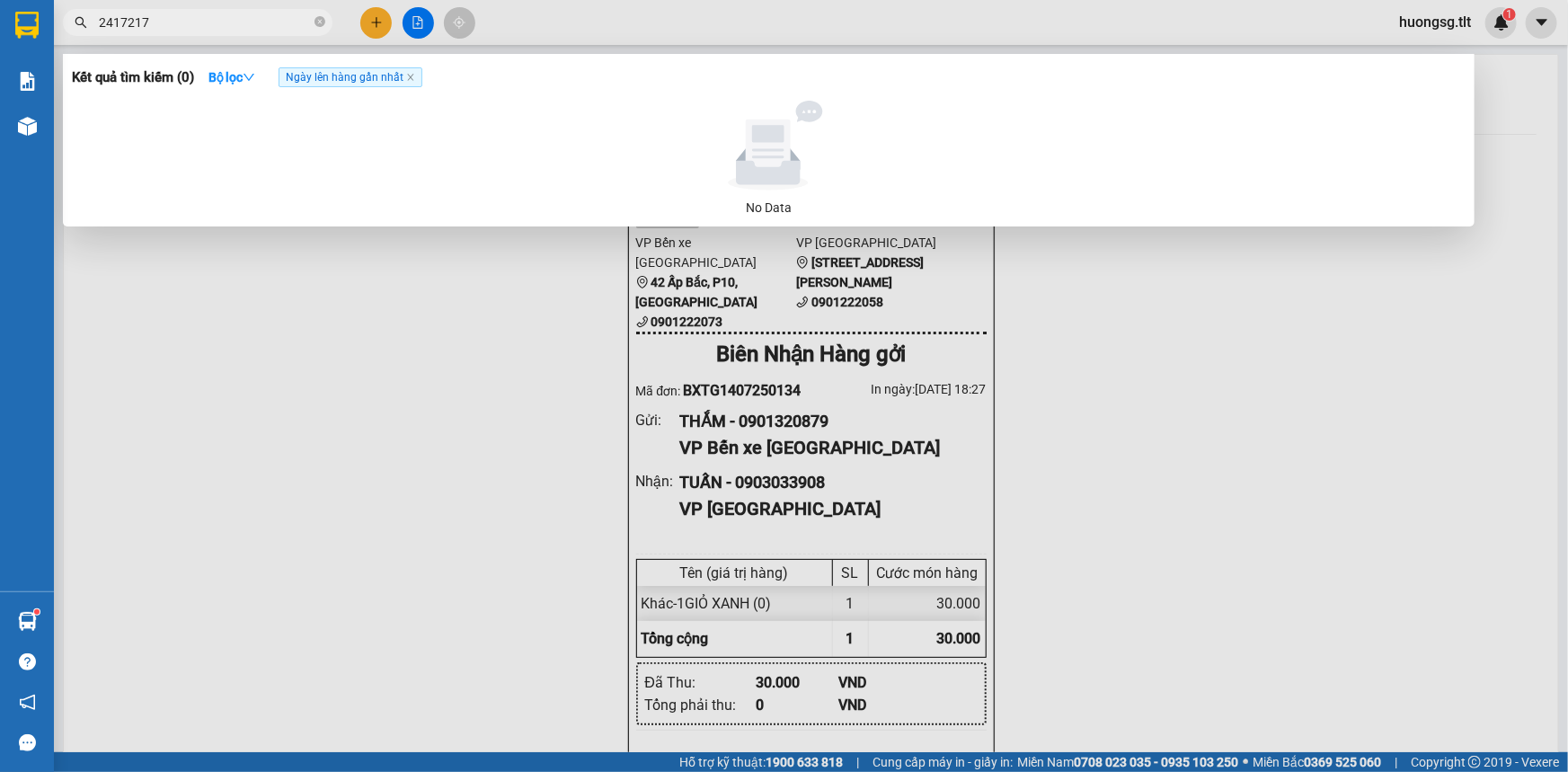 drag, startPoint x: 118, startPoint y: 22, endPoint x: 66, endPoint y: 33, distance: 53.150729 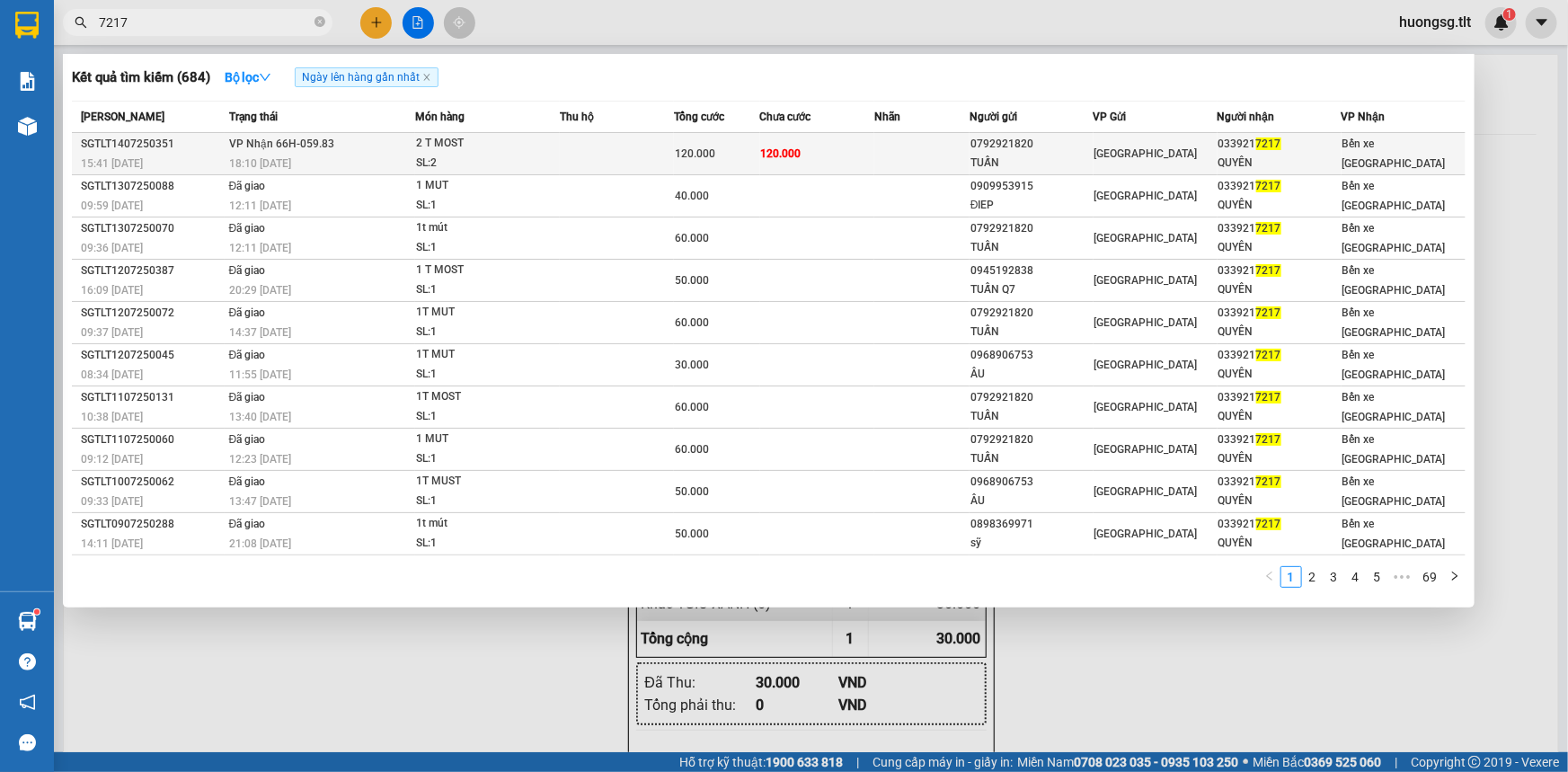 type on "7217" 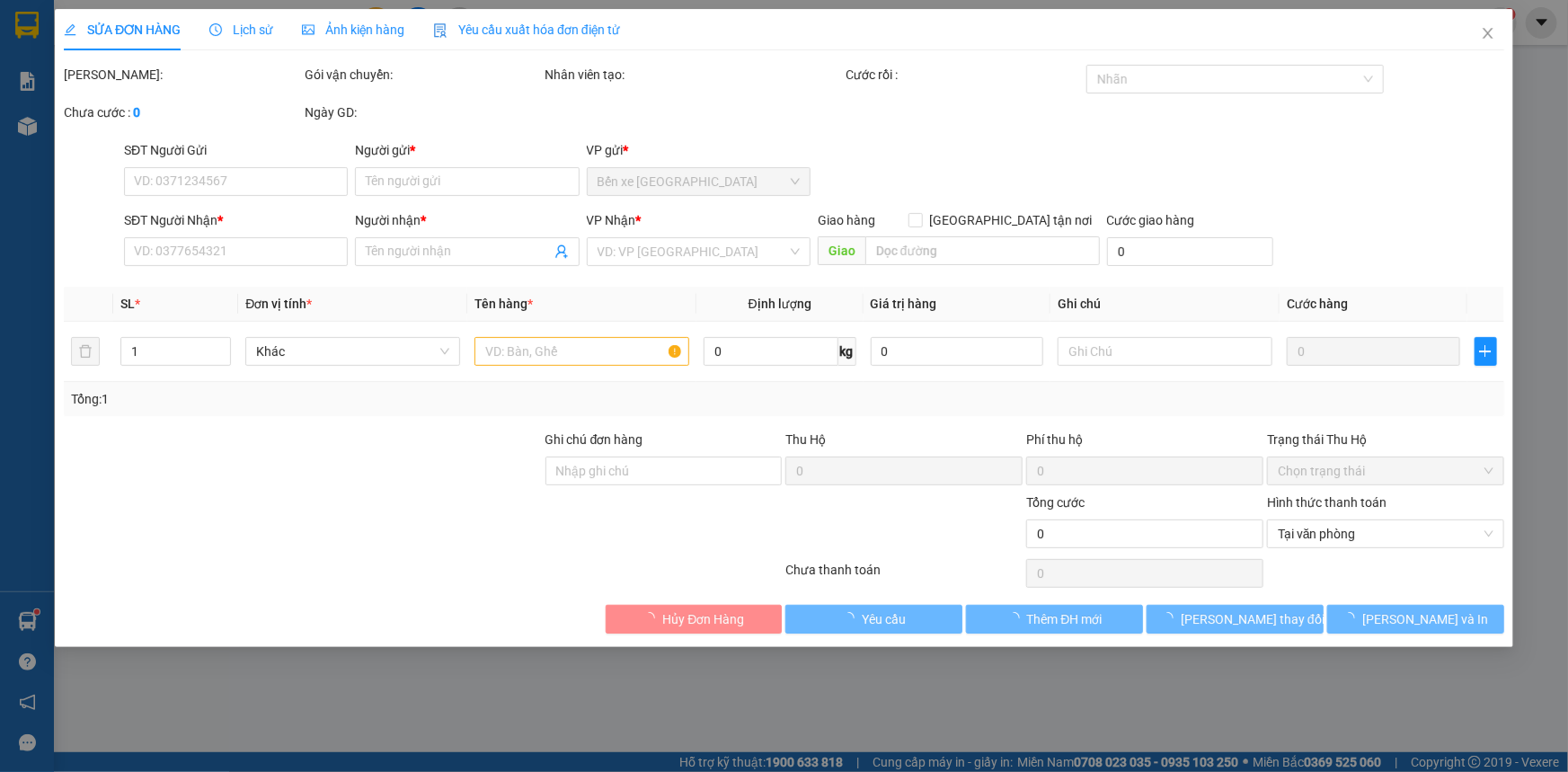 type on "0792921820" 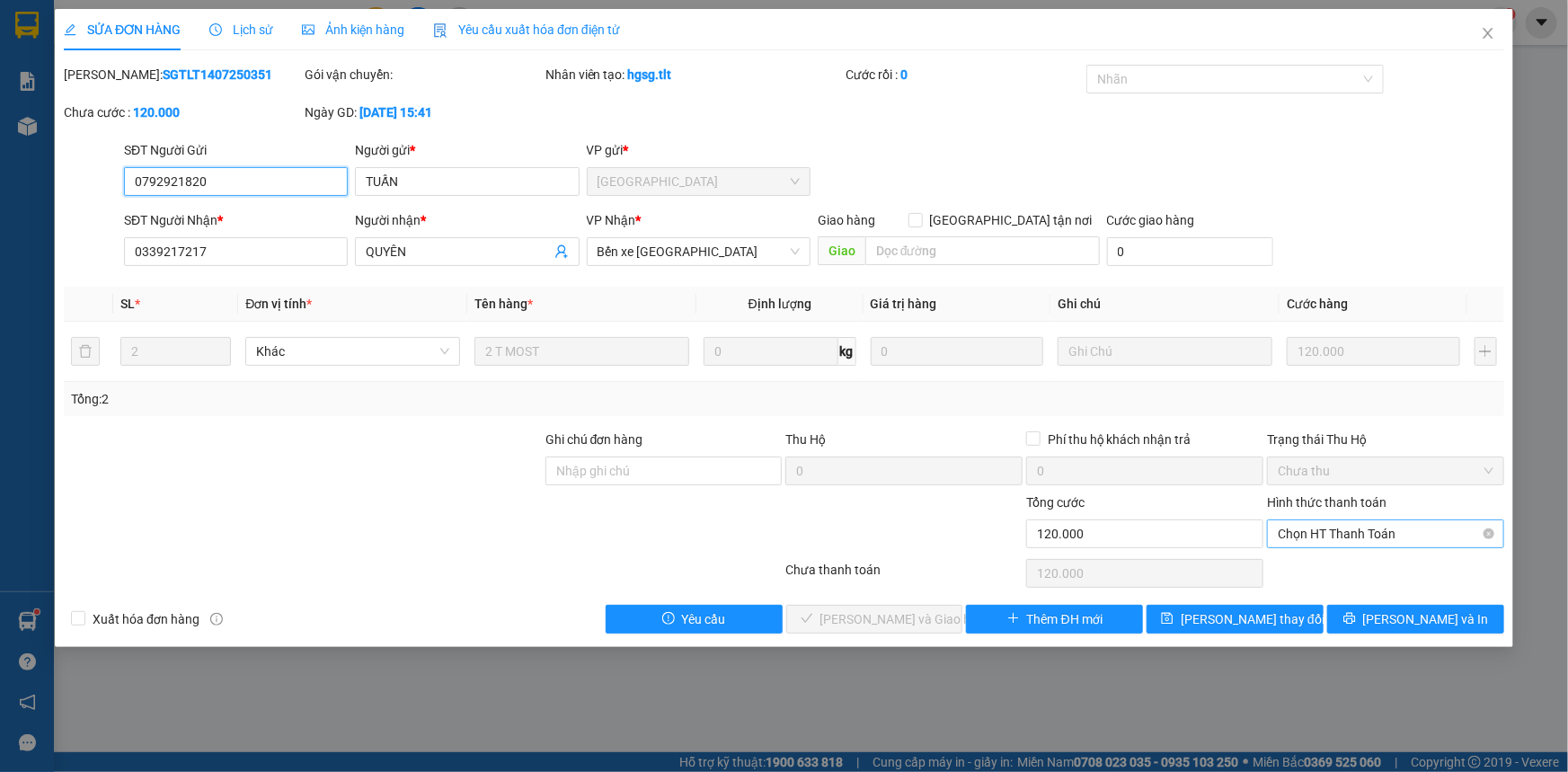 click on "Chọn HT Thanh Toán" at bounding box center [1386, 534] 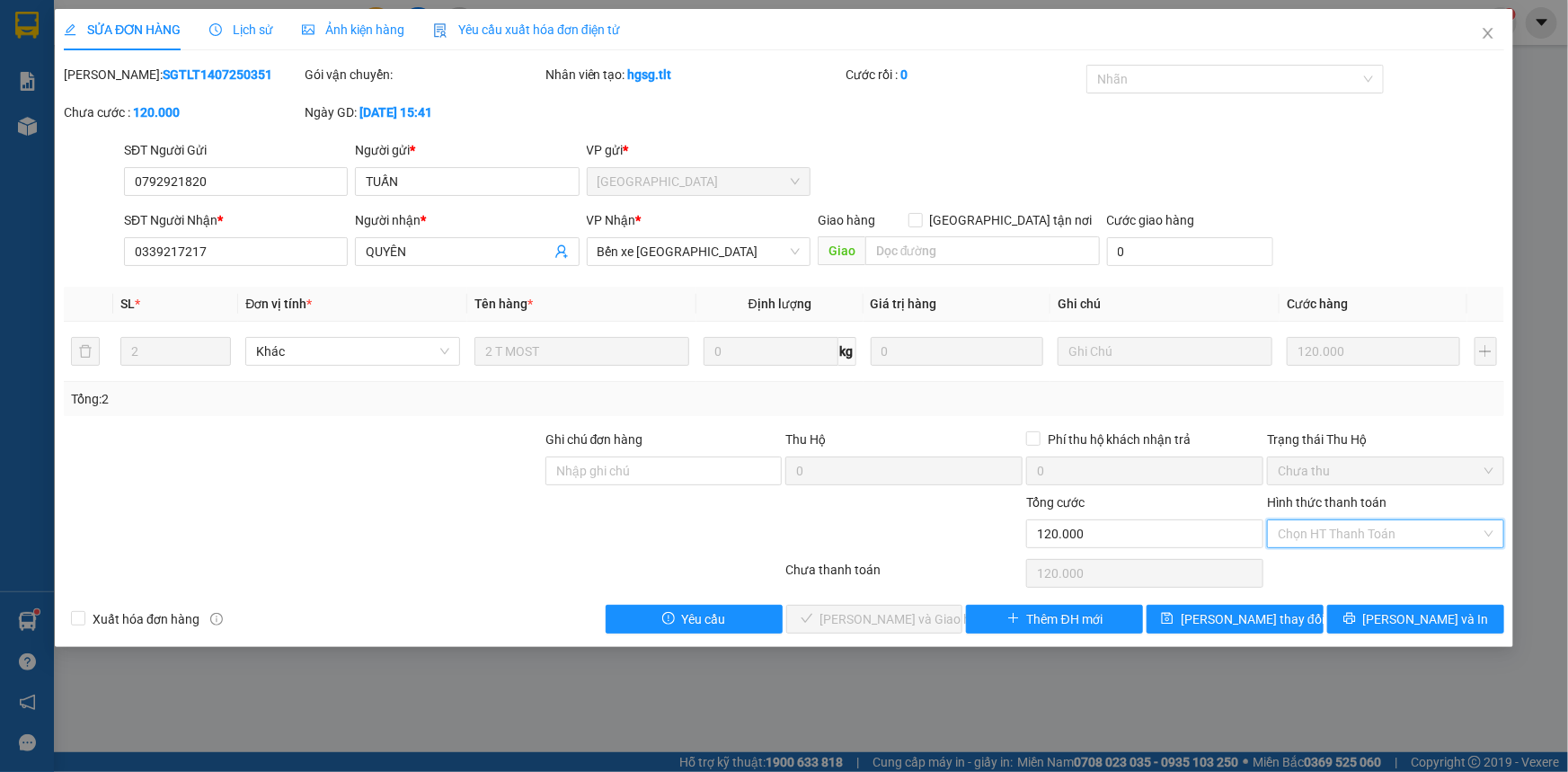 click on "Tại văn phòng" at bounding box center (1386, 569) 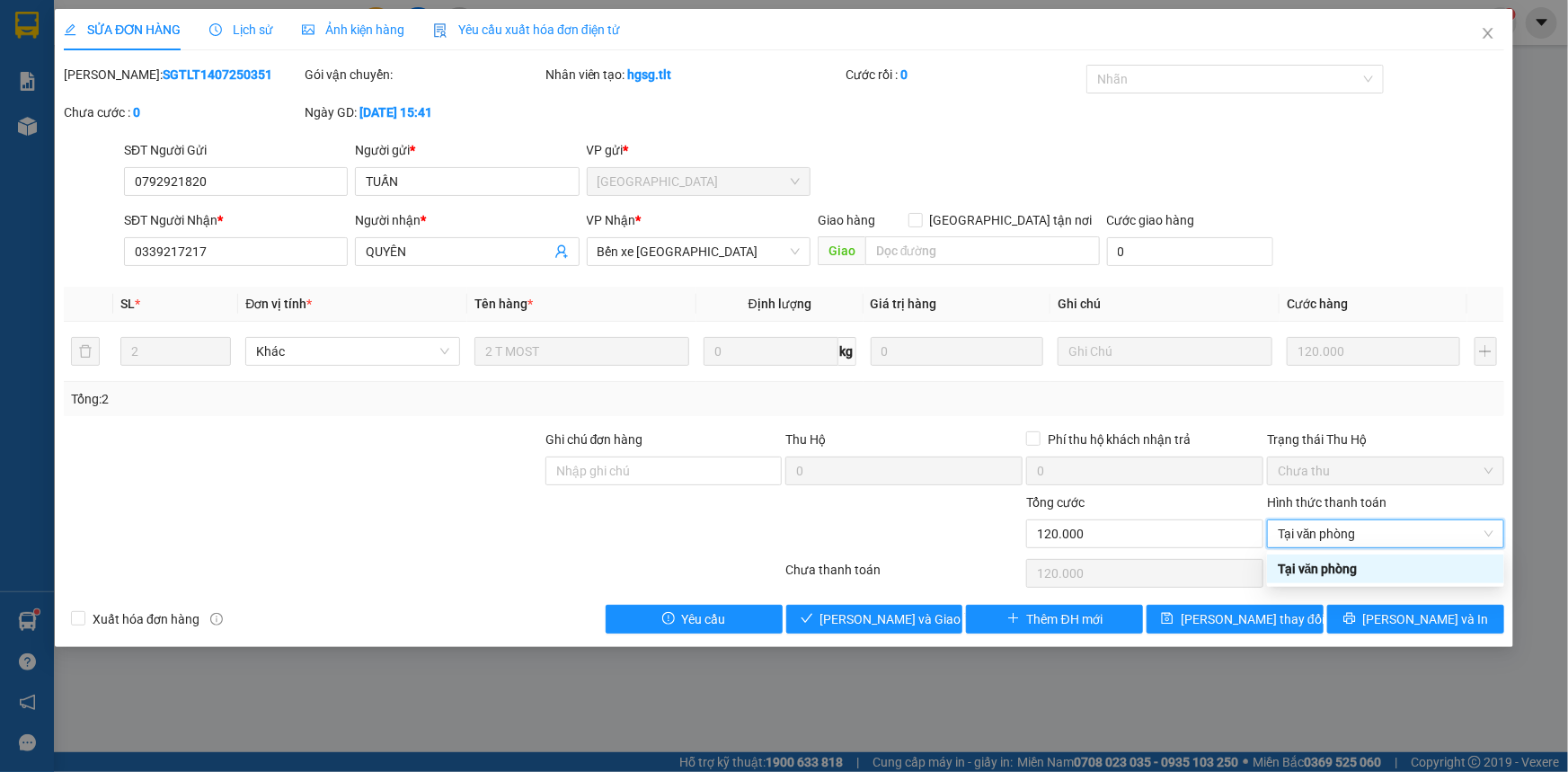 type on "0" 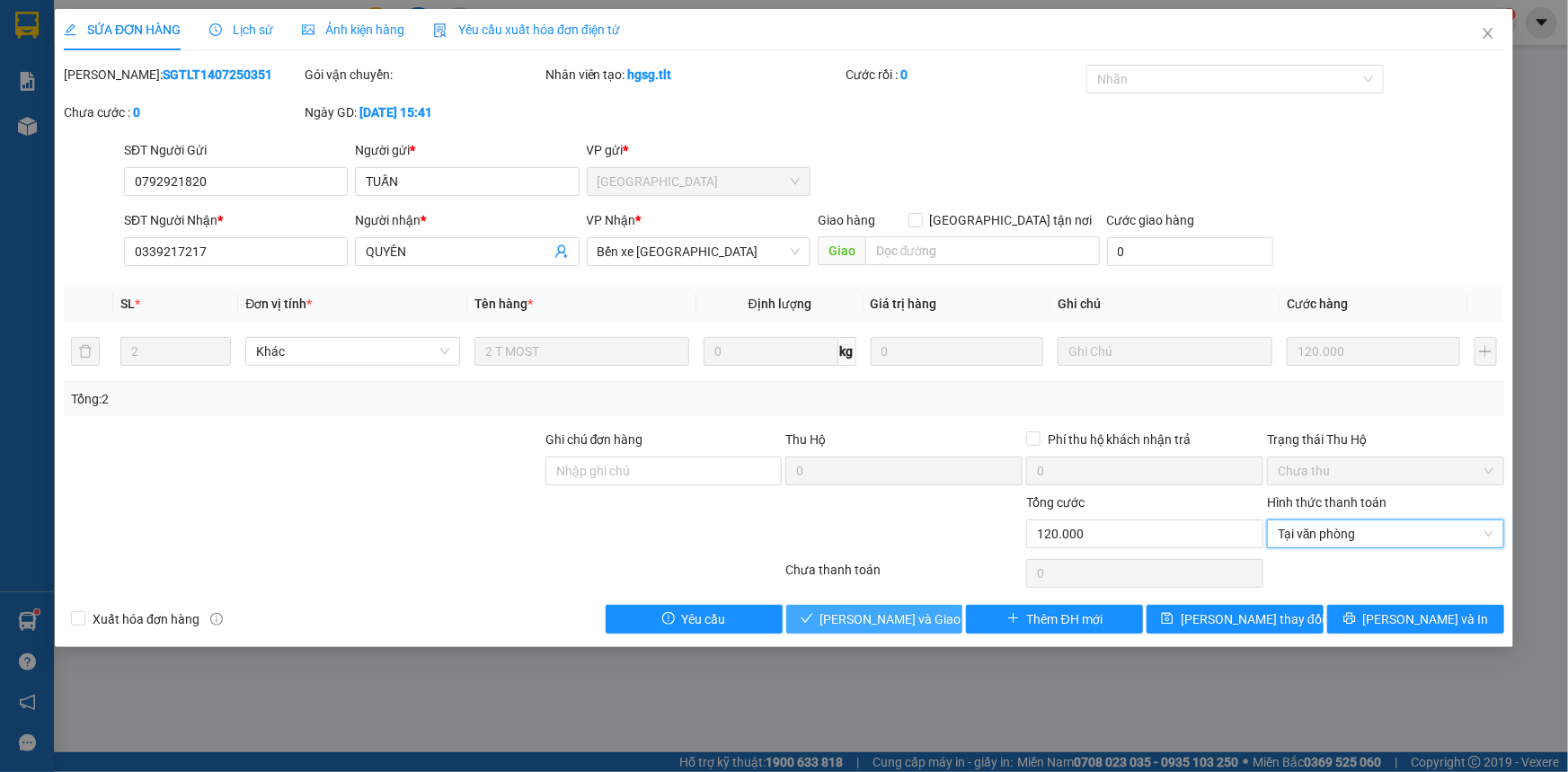click on "[PERSON_NAME] và Giao hàng" at bounding box center (907, 619) 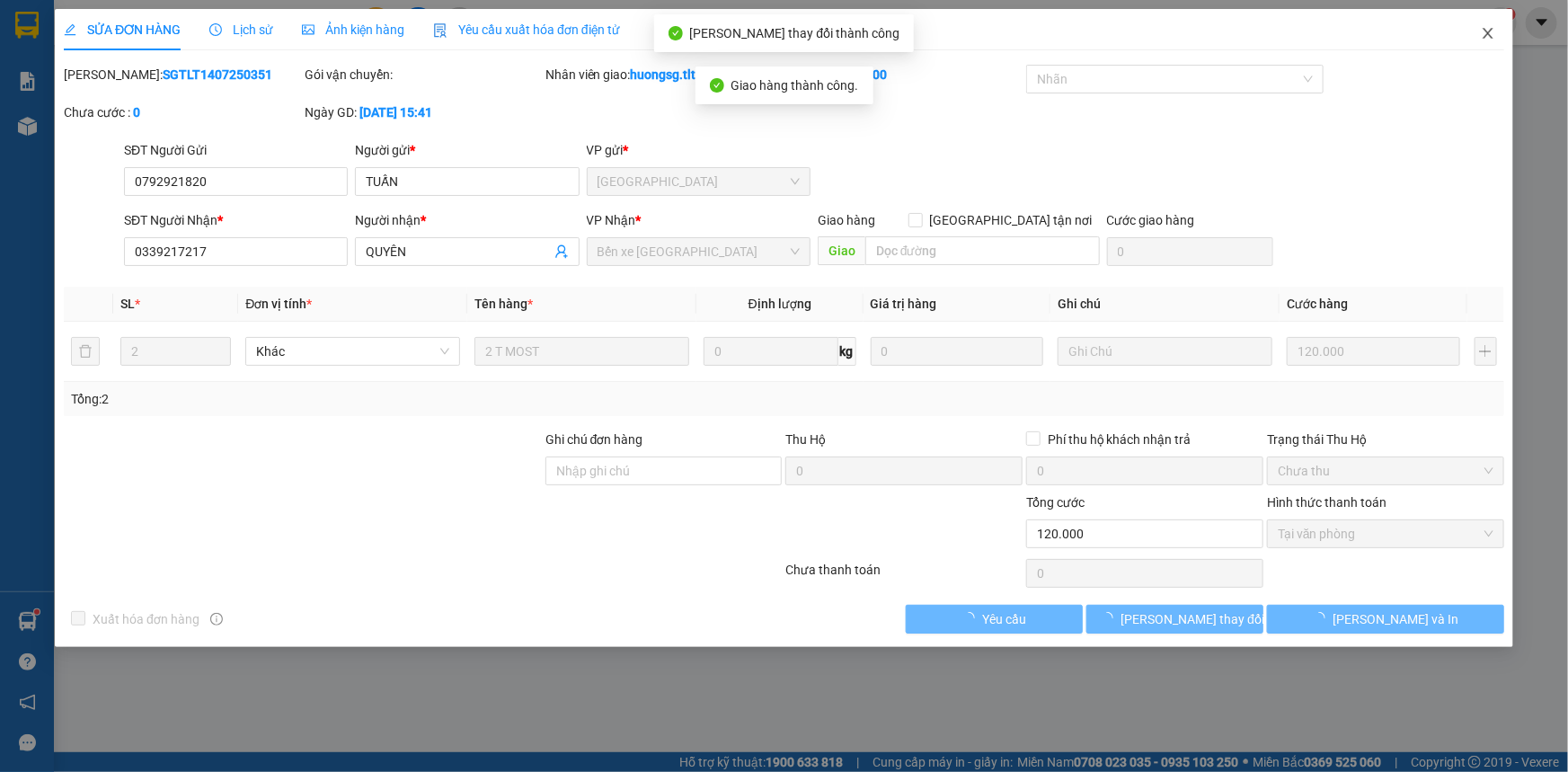 click 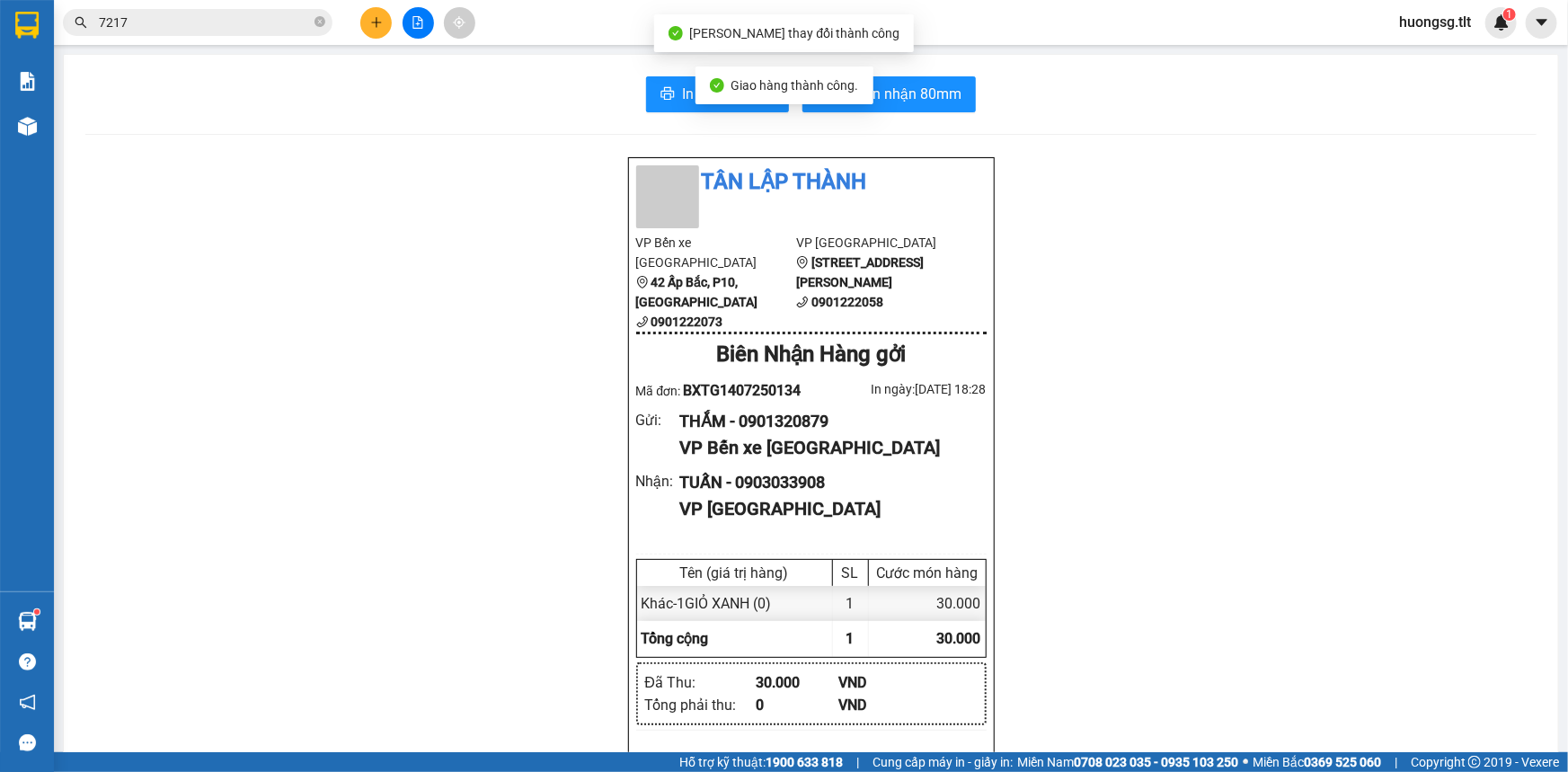 drag, startPoint x: 254, startPoint y: 24, endPoint x: 270, endPoint y: 19, distance: 16.763055 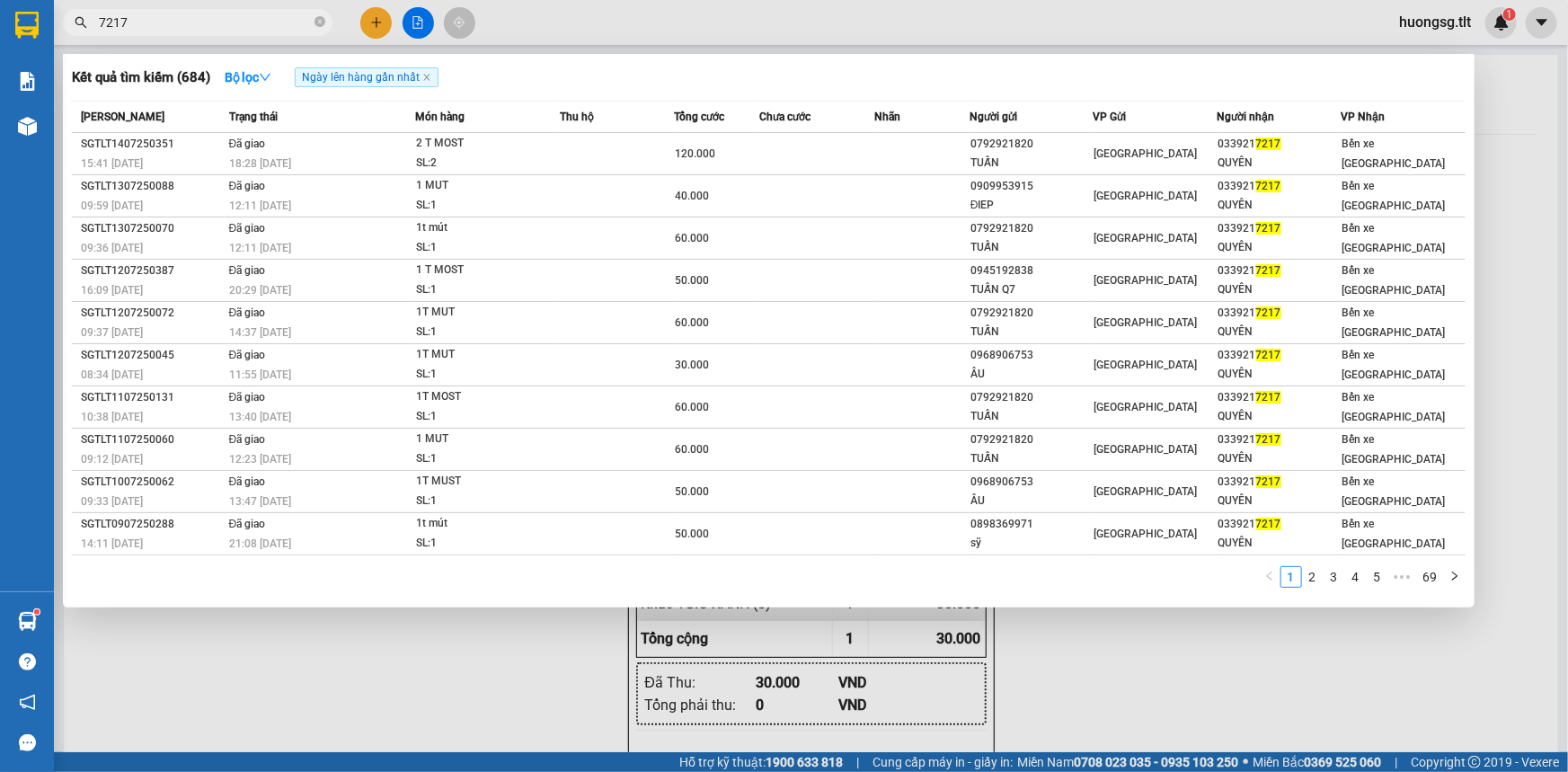 click on "7217" at bounding box center [205, 22] 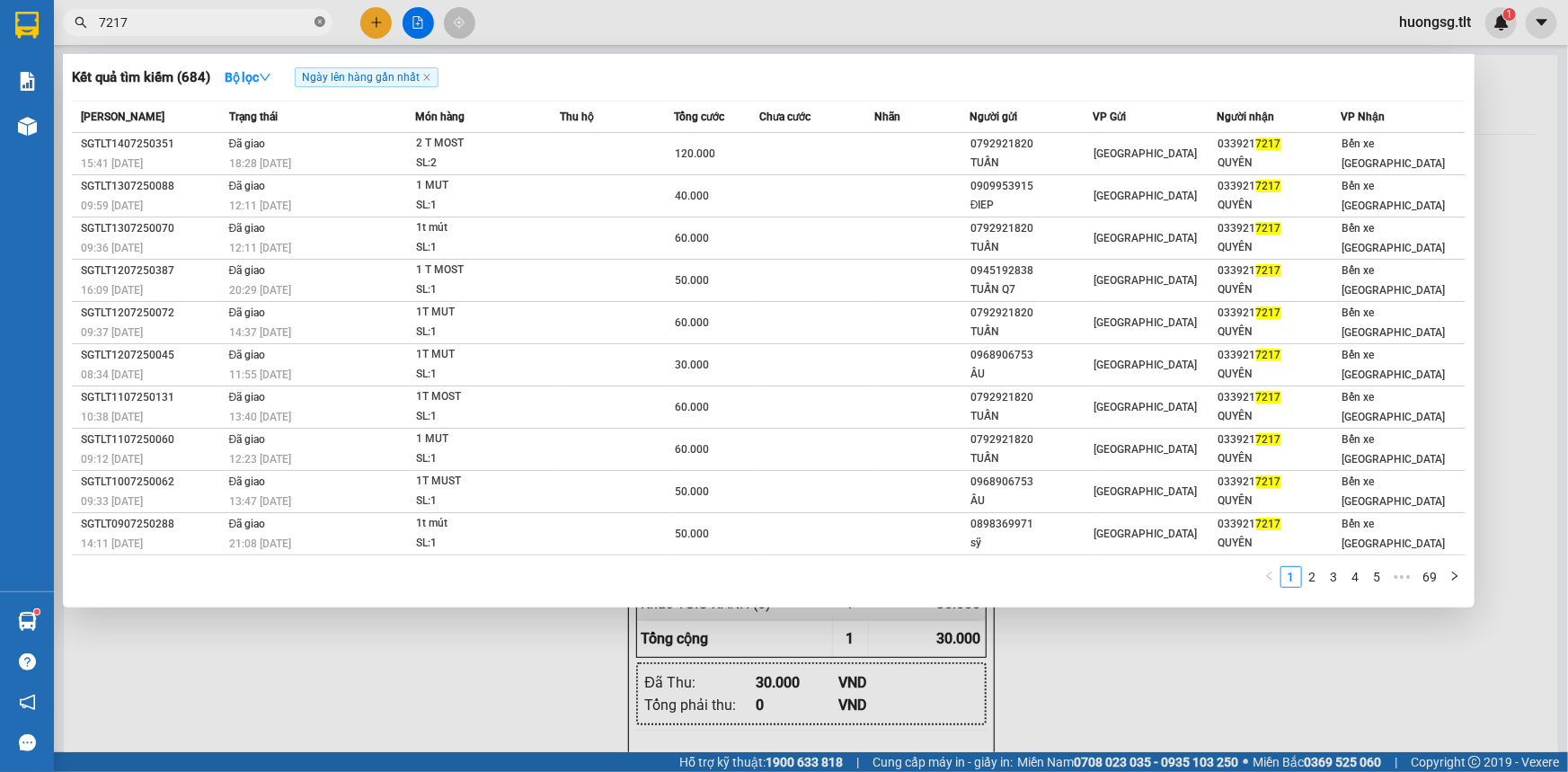 click 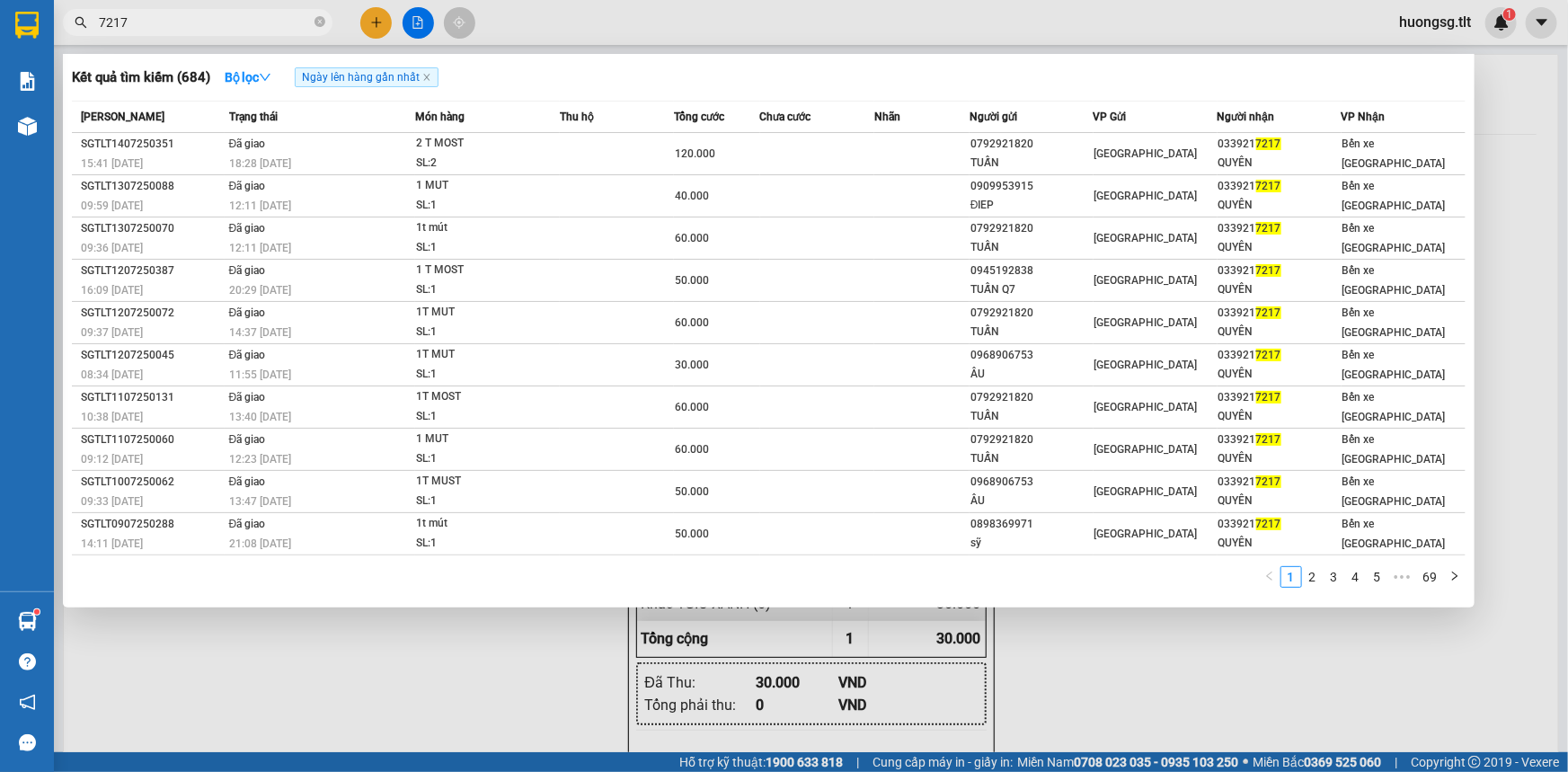 type 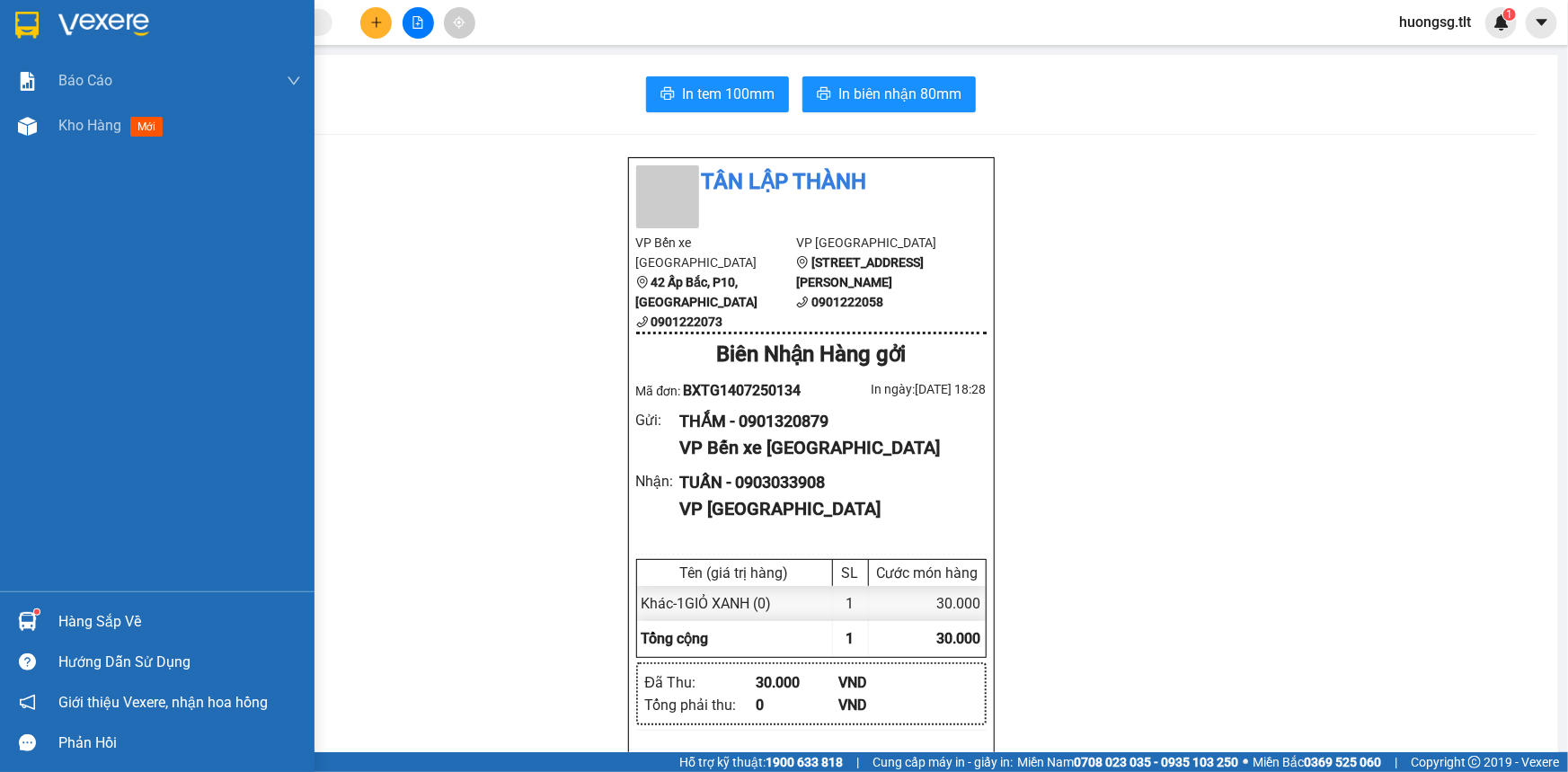 click at bounding box center [27, 621] 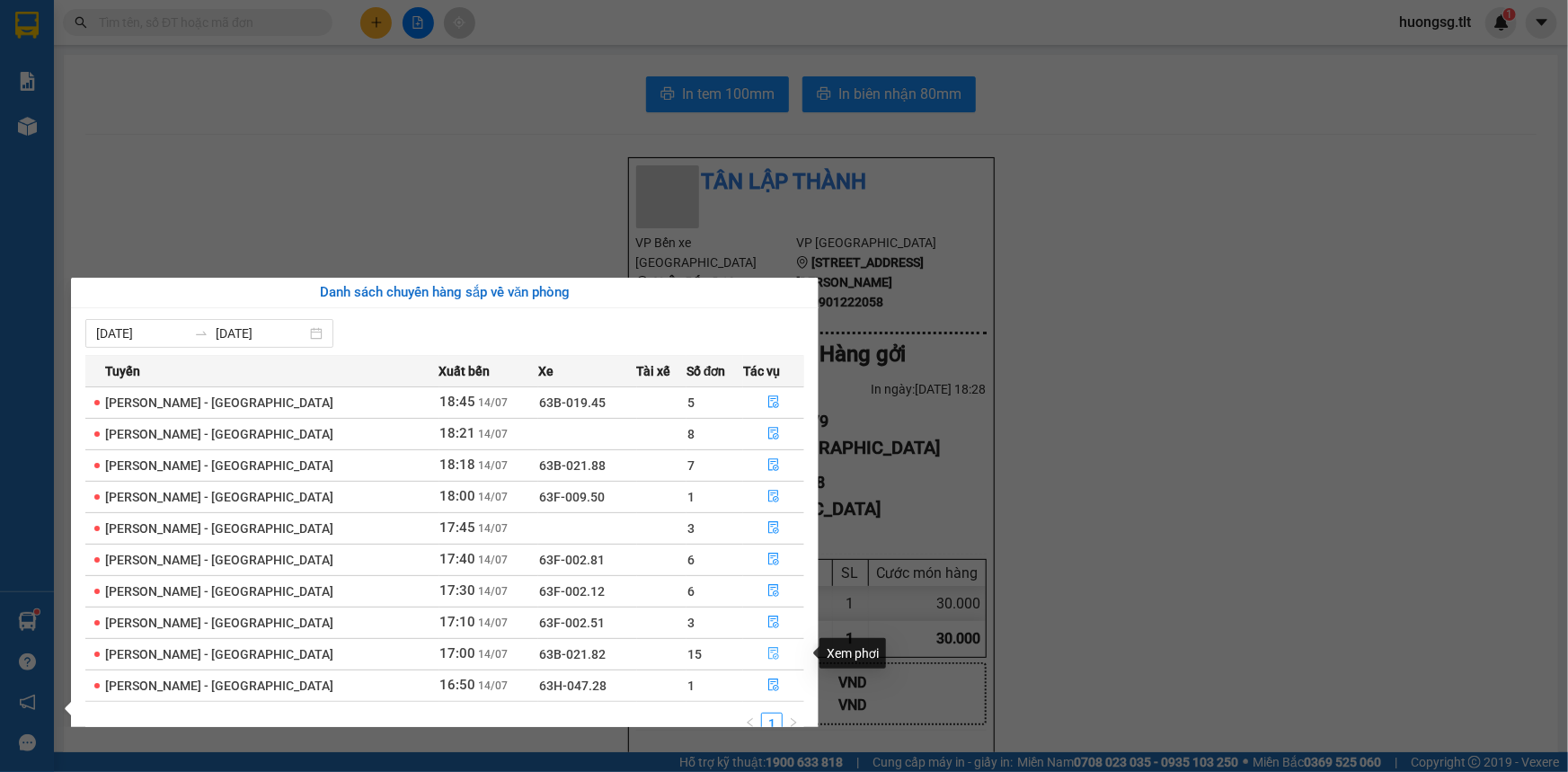 click 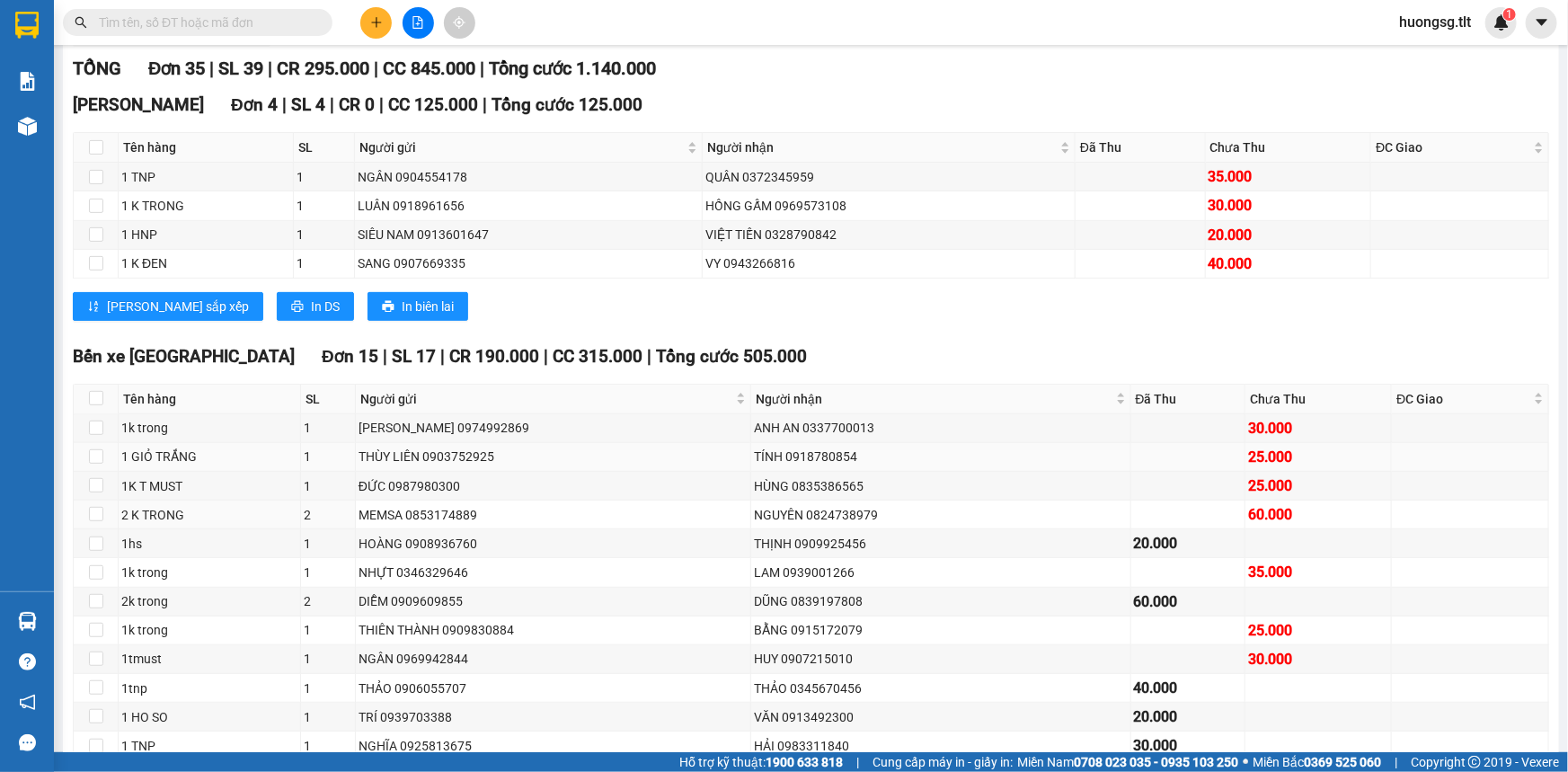 scroll, scrollTop: 244, scrollLeft: 0, axis: vertical 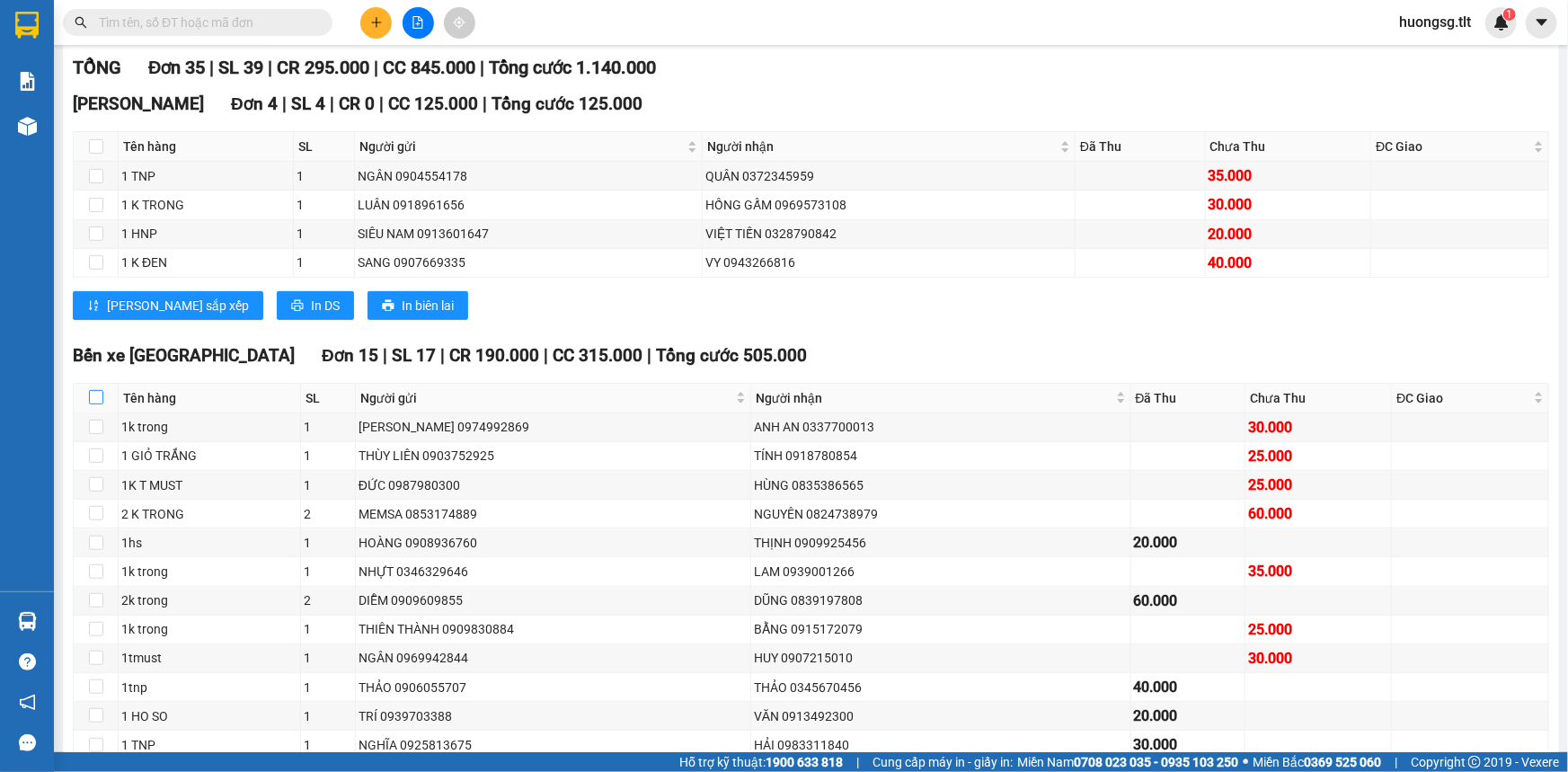 click at bounding box center [96, 397] 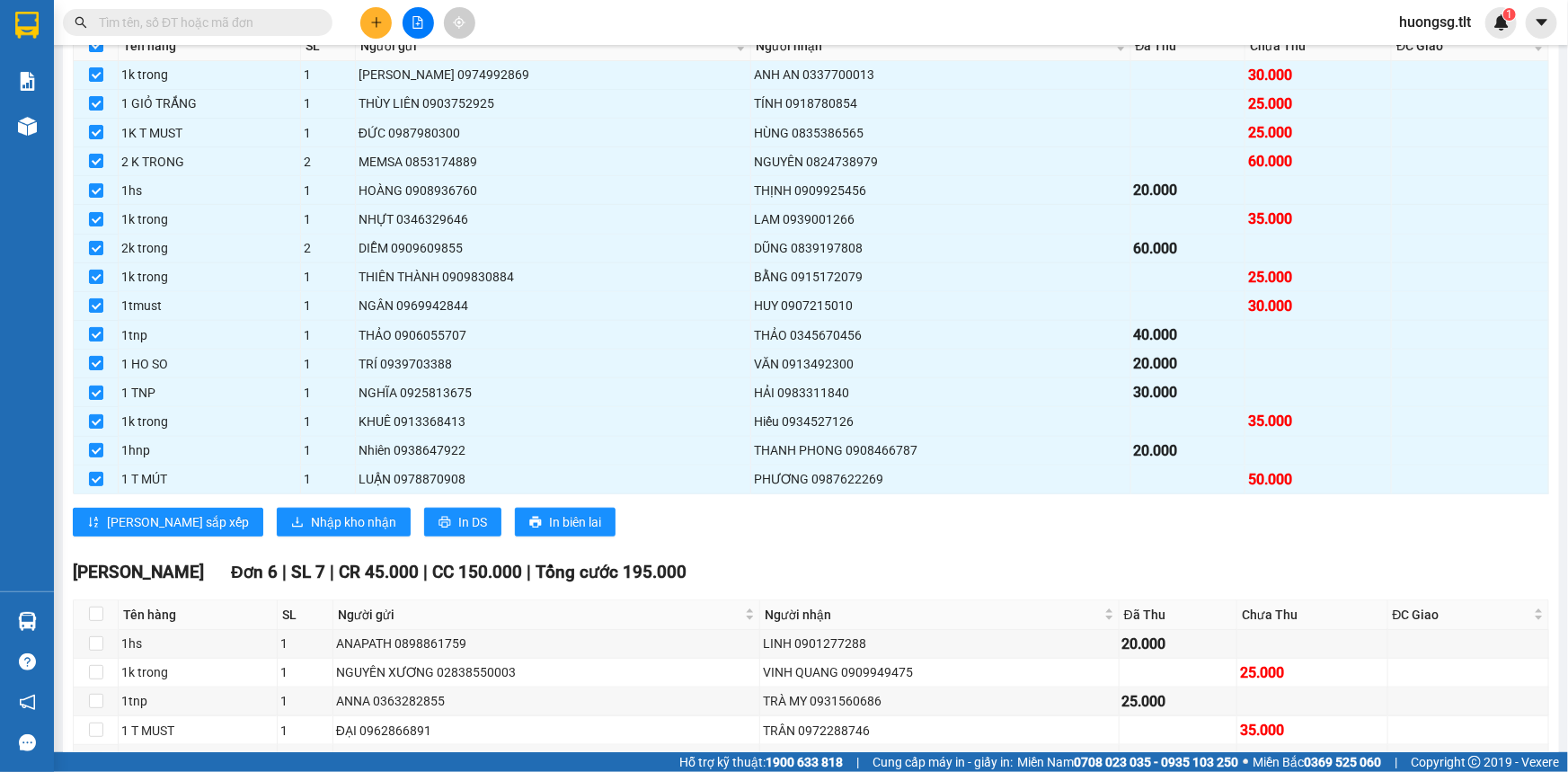 scroll, scrollTop: 653, scrollLeft: 0, axis: vertical 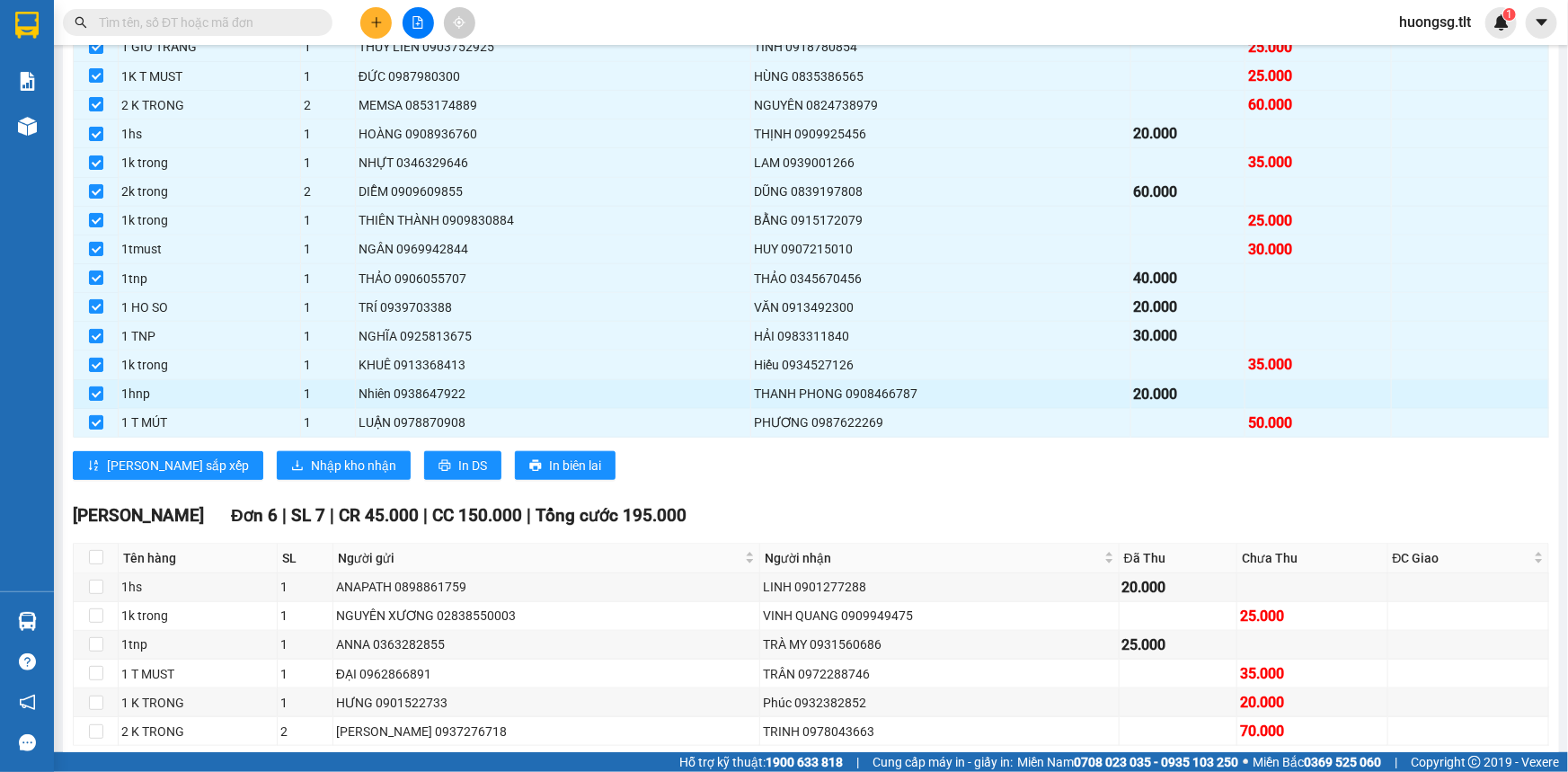 drag, startPoint x: 90, startPoint y: 388, endPoint x: 107, endPoint y: 394, distance: 18.027756 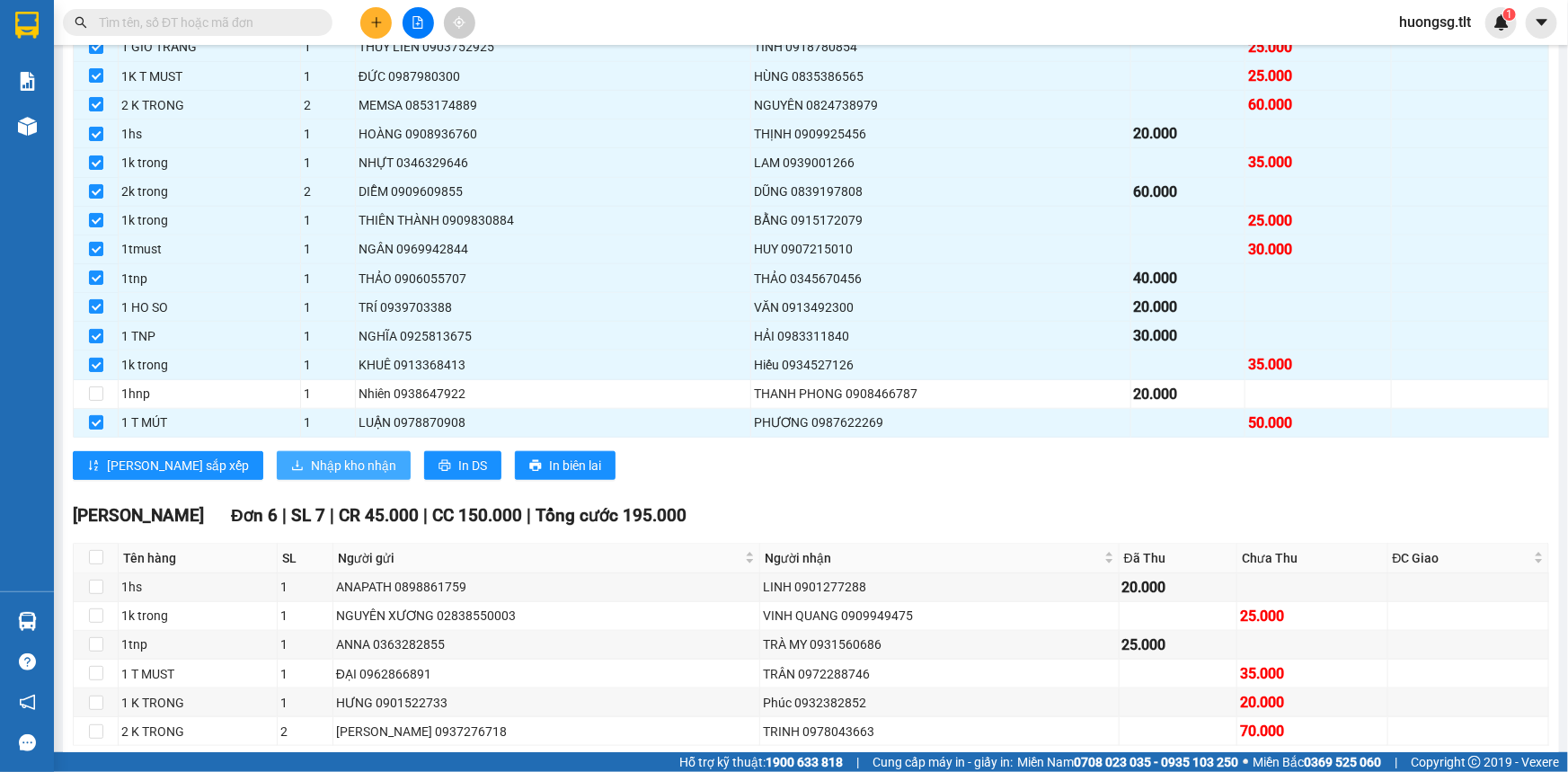 click on "Nhập kho nhận" at bounding box center (343, 466) 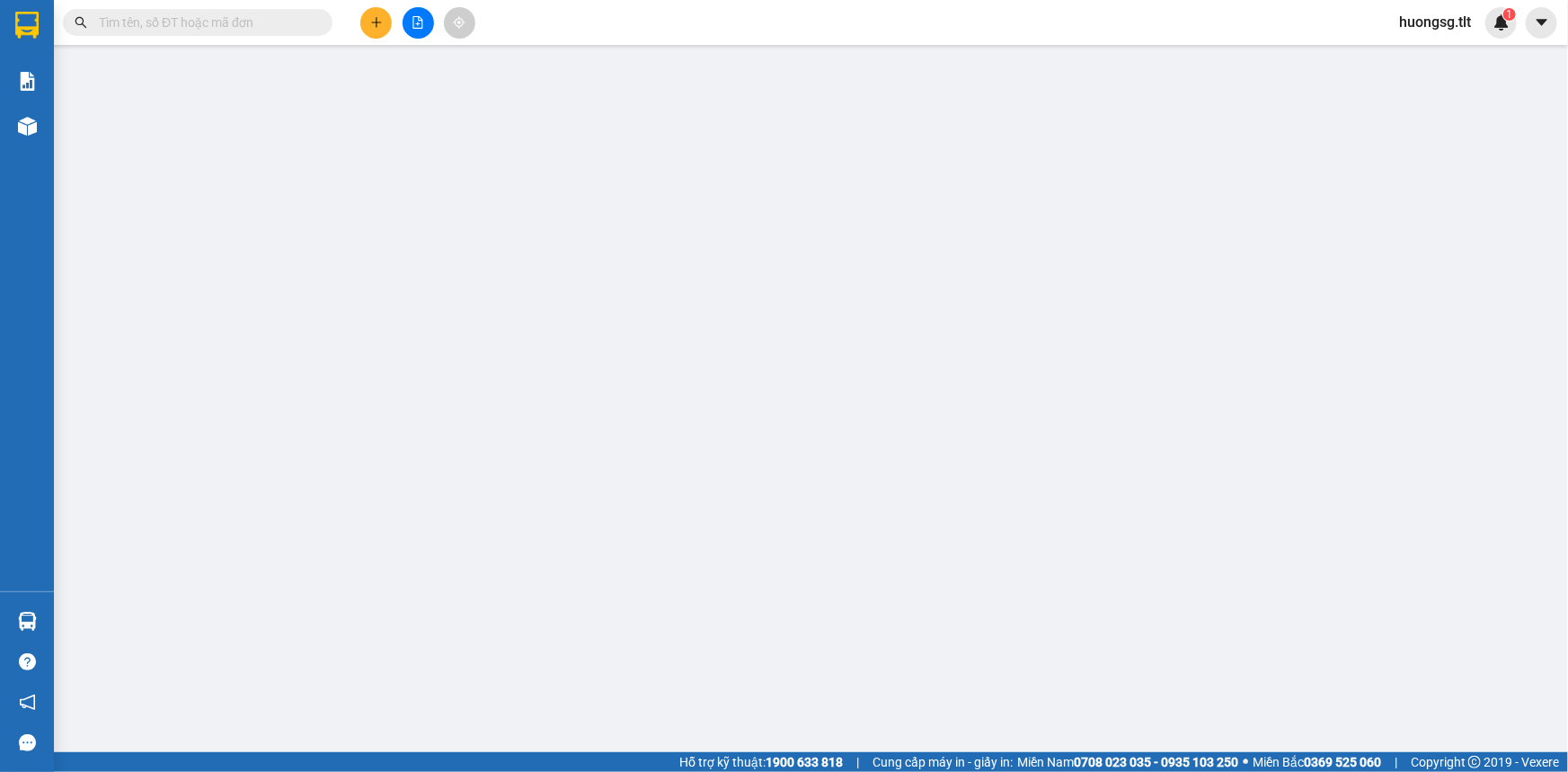 scroll, scrollTop: 0, scrollLeft: 0, axis: both 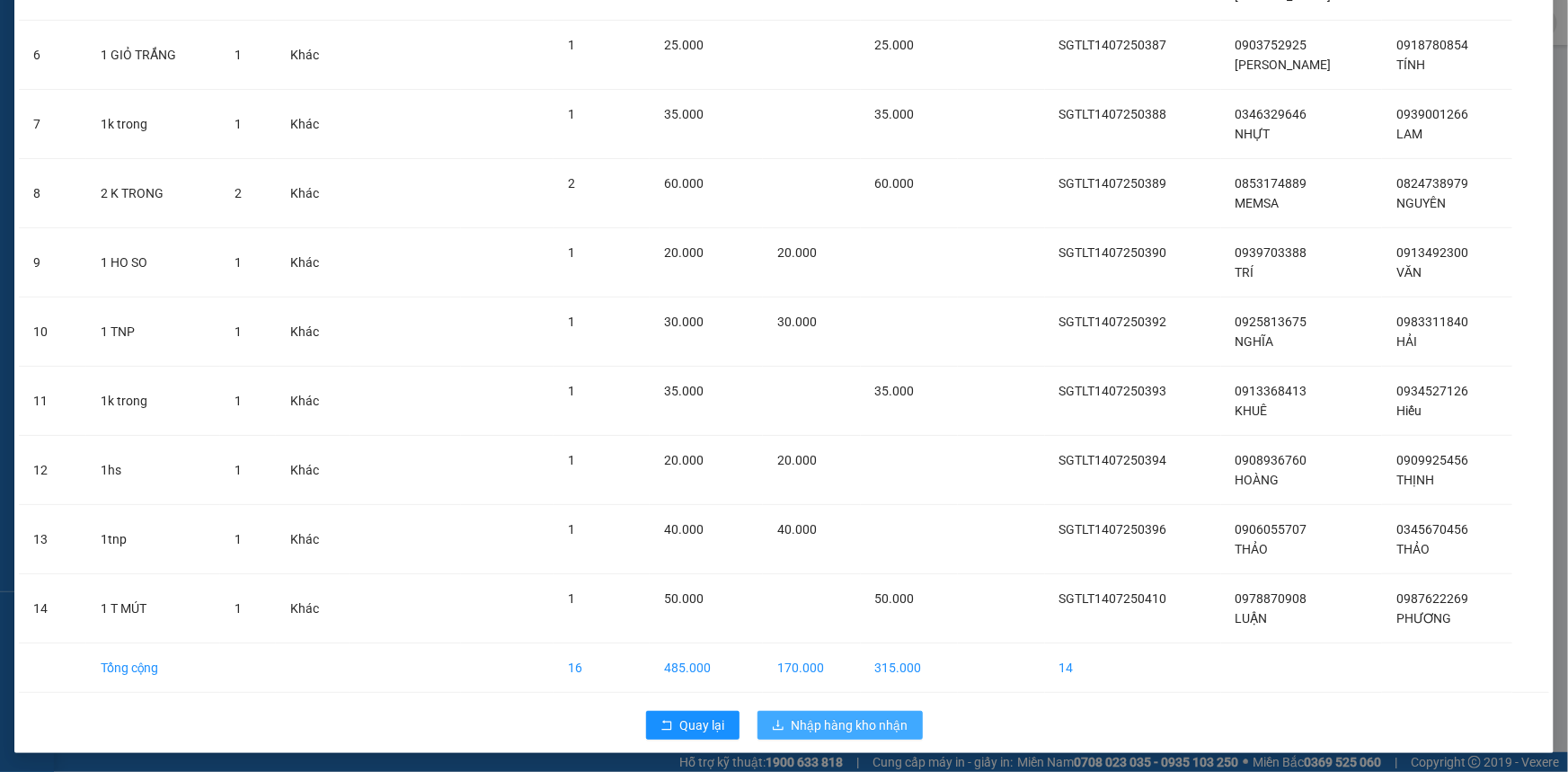 drag, startPoint x: 907, startPoint y: 717, endPoint x: 895, endPoint y: 710, distance: 13.892444 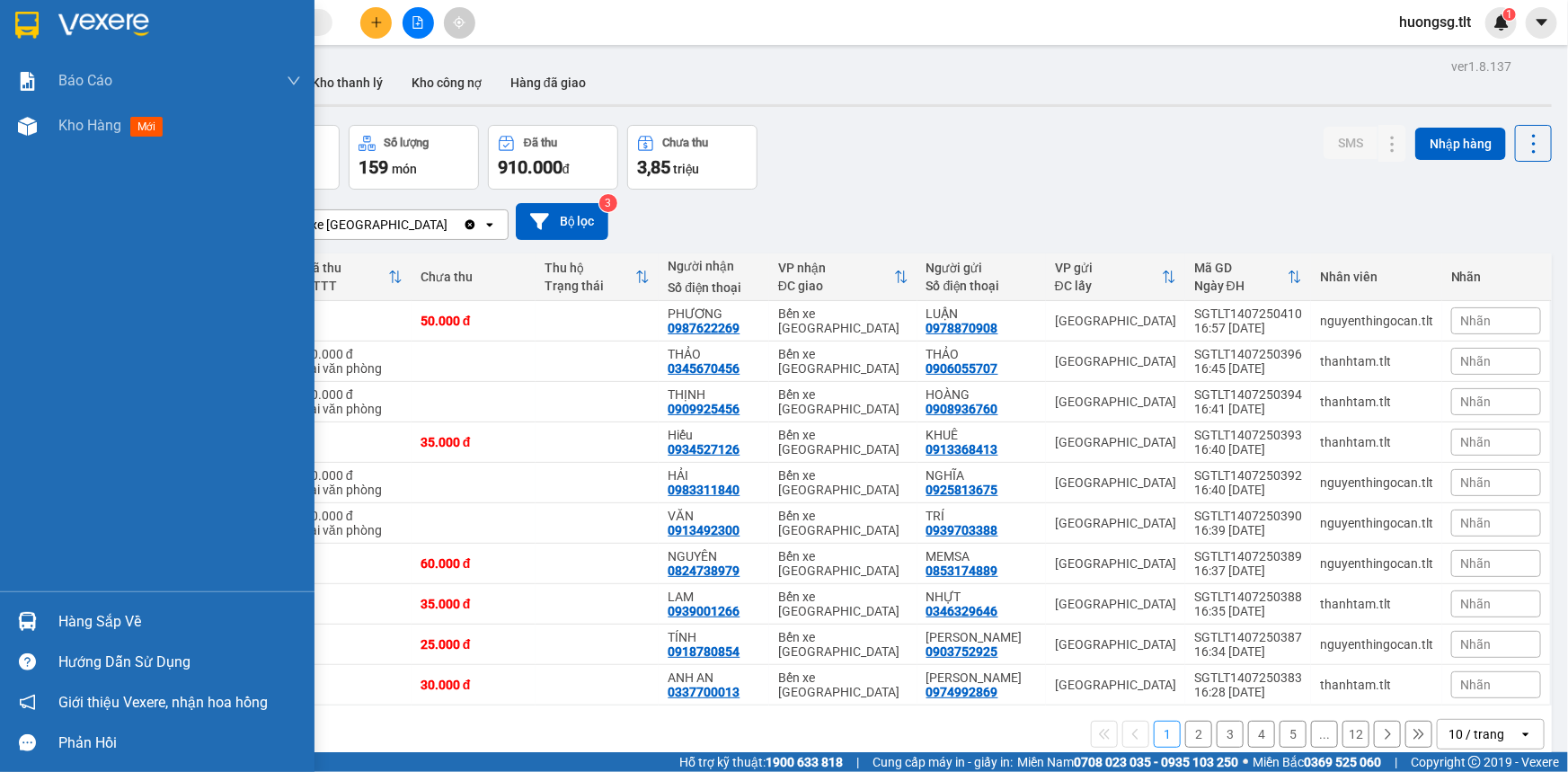 click on "Báo cáo Báo cáo dòng tiền (Nhân Viên) Doanh số tạo đơn theo VP gửi (nhân viên)     Kho hàng mới" at bounding box center (157, 324) 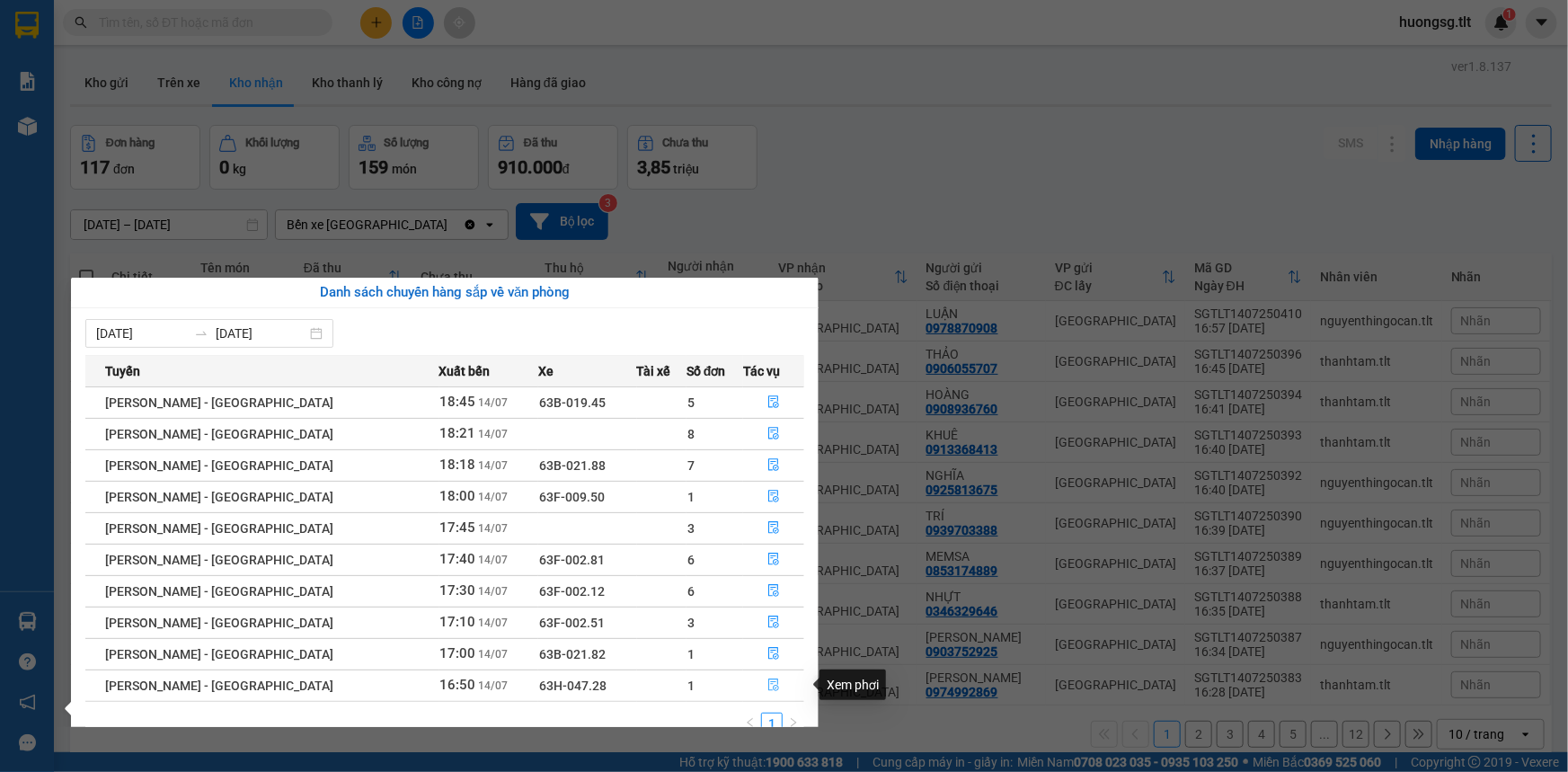 click 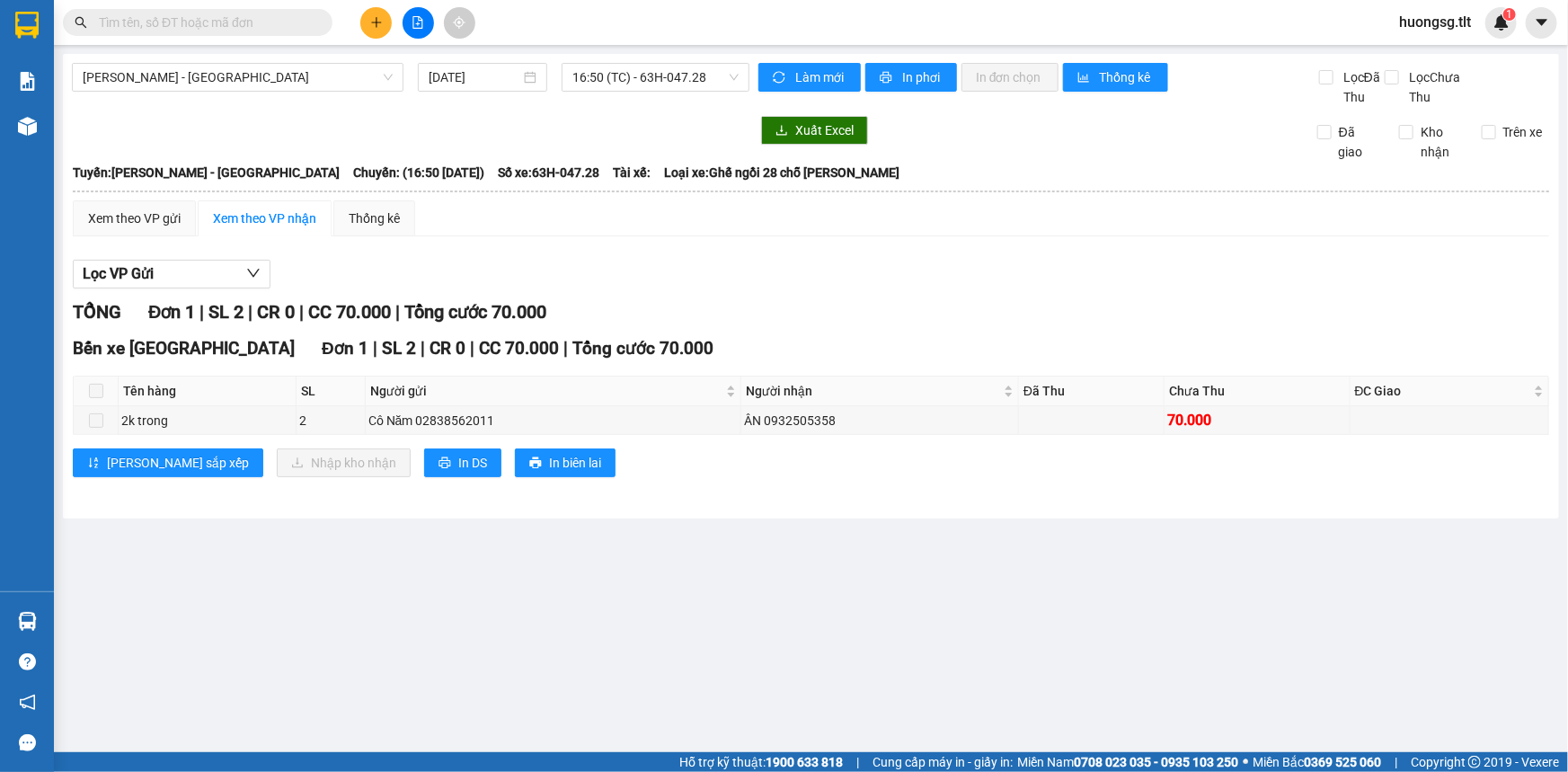 drag, startPoint x: 99, startPoint y: 390, endPoint x: 225, endPoint y: 439, distance: 135.19246 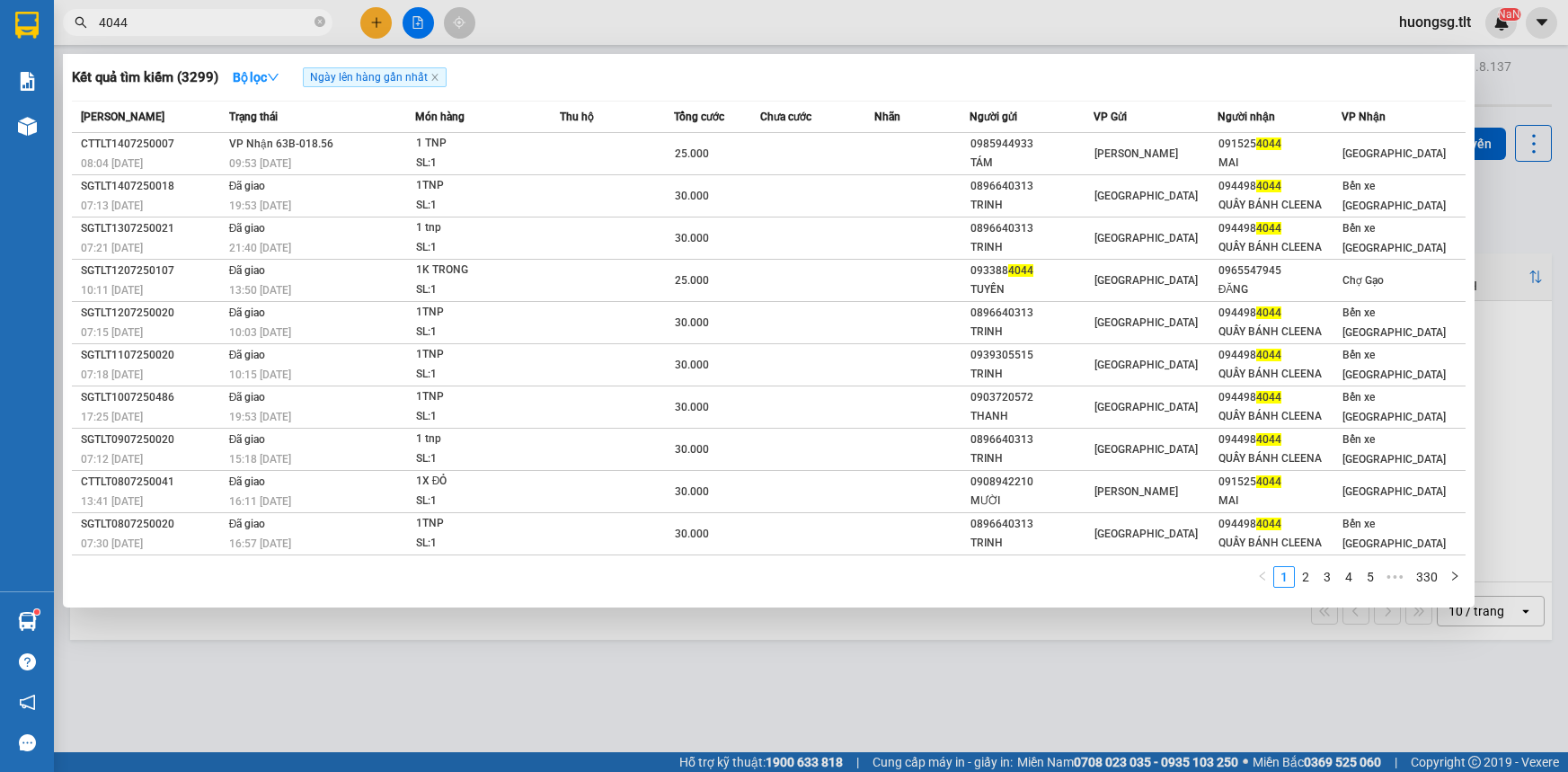 scroll, scrollTop: 0, scrollLeft: 0, axis: both 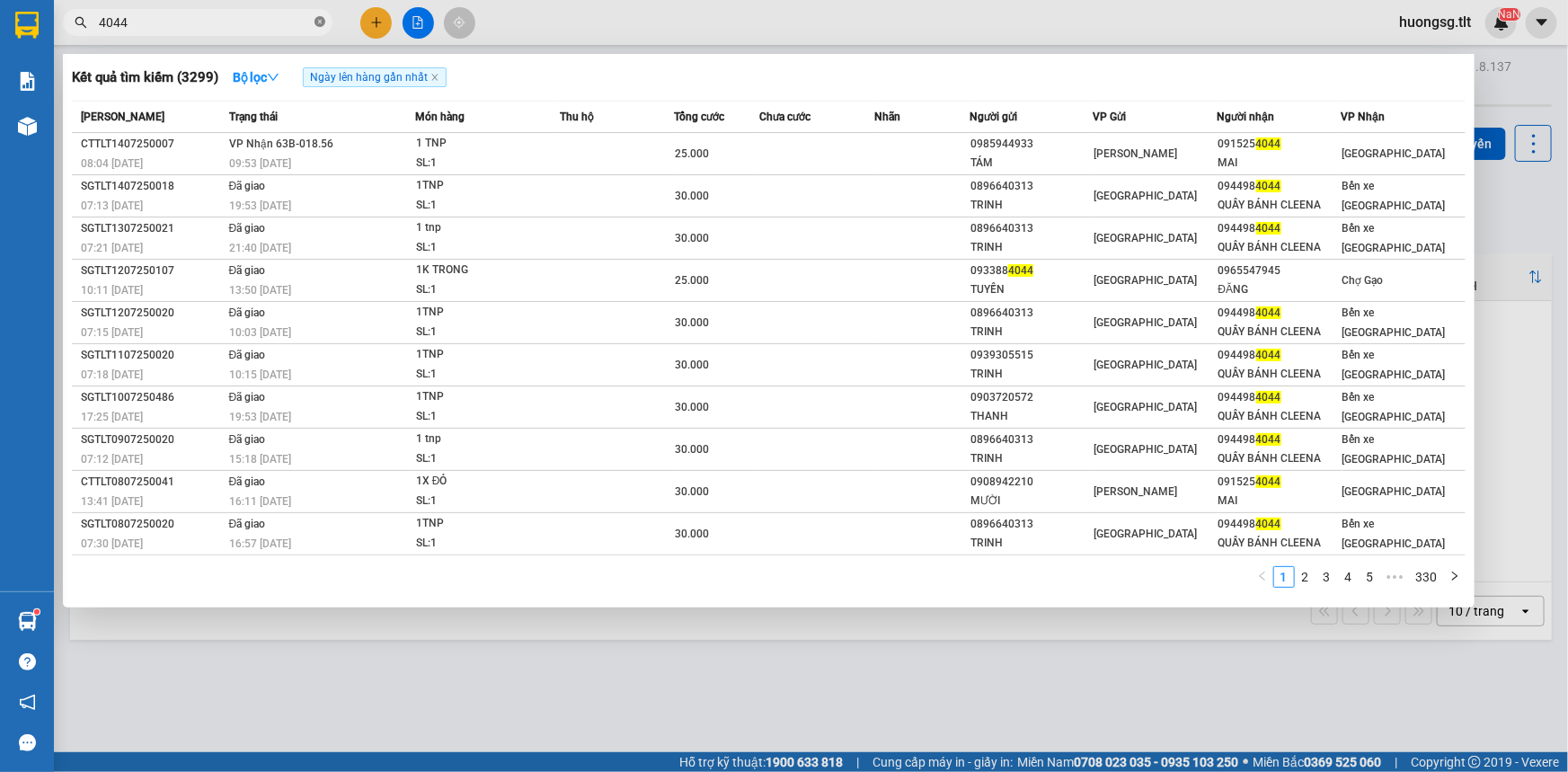 click at bounding box center [320, 22] 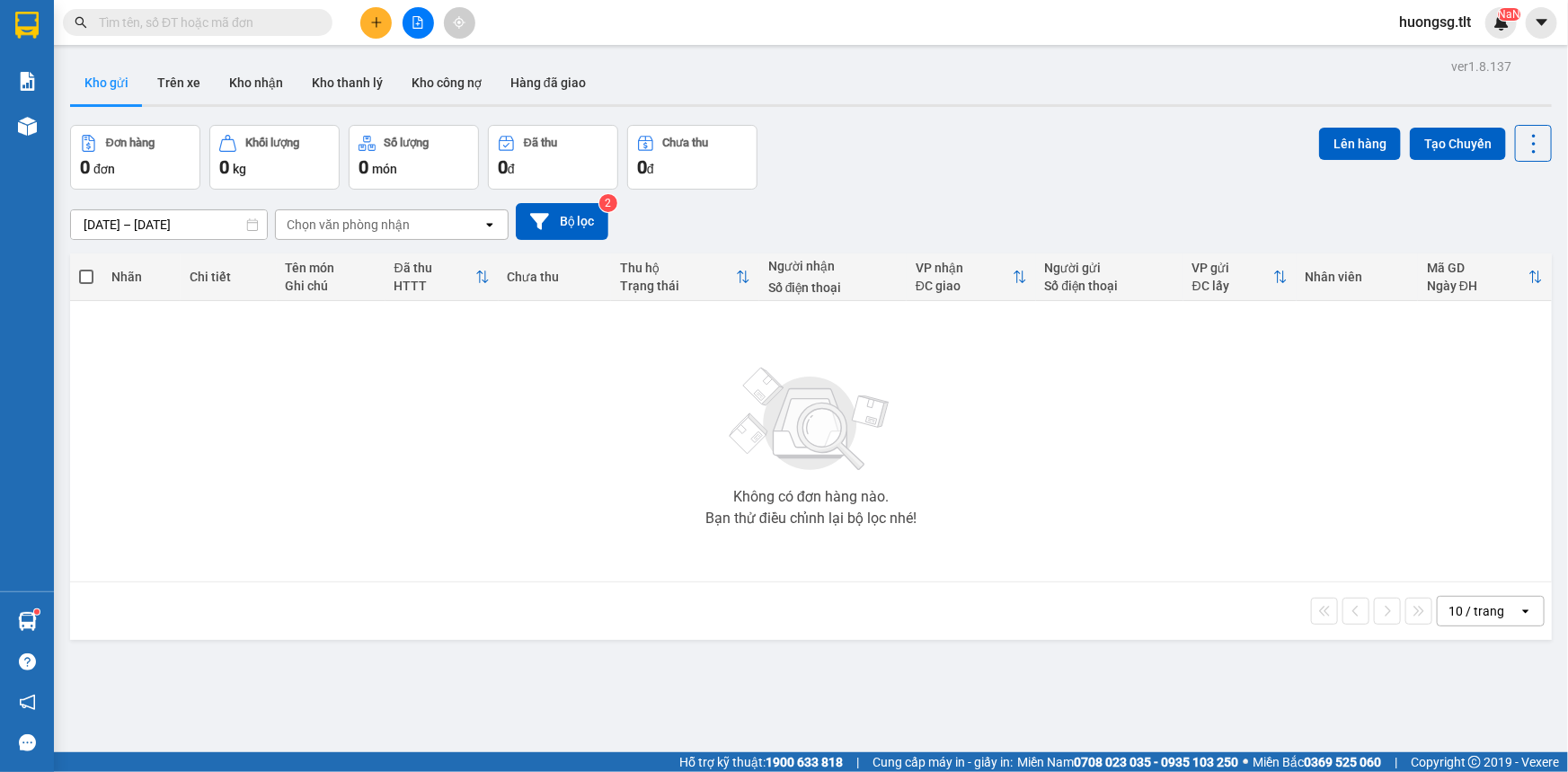click at bounding box center [205, 22] 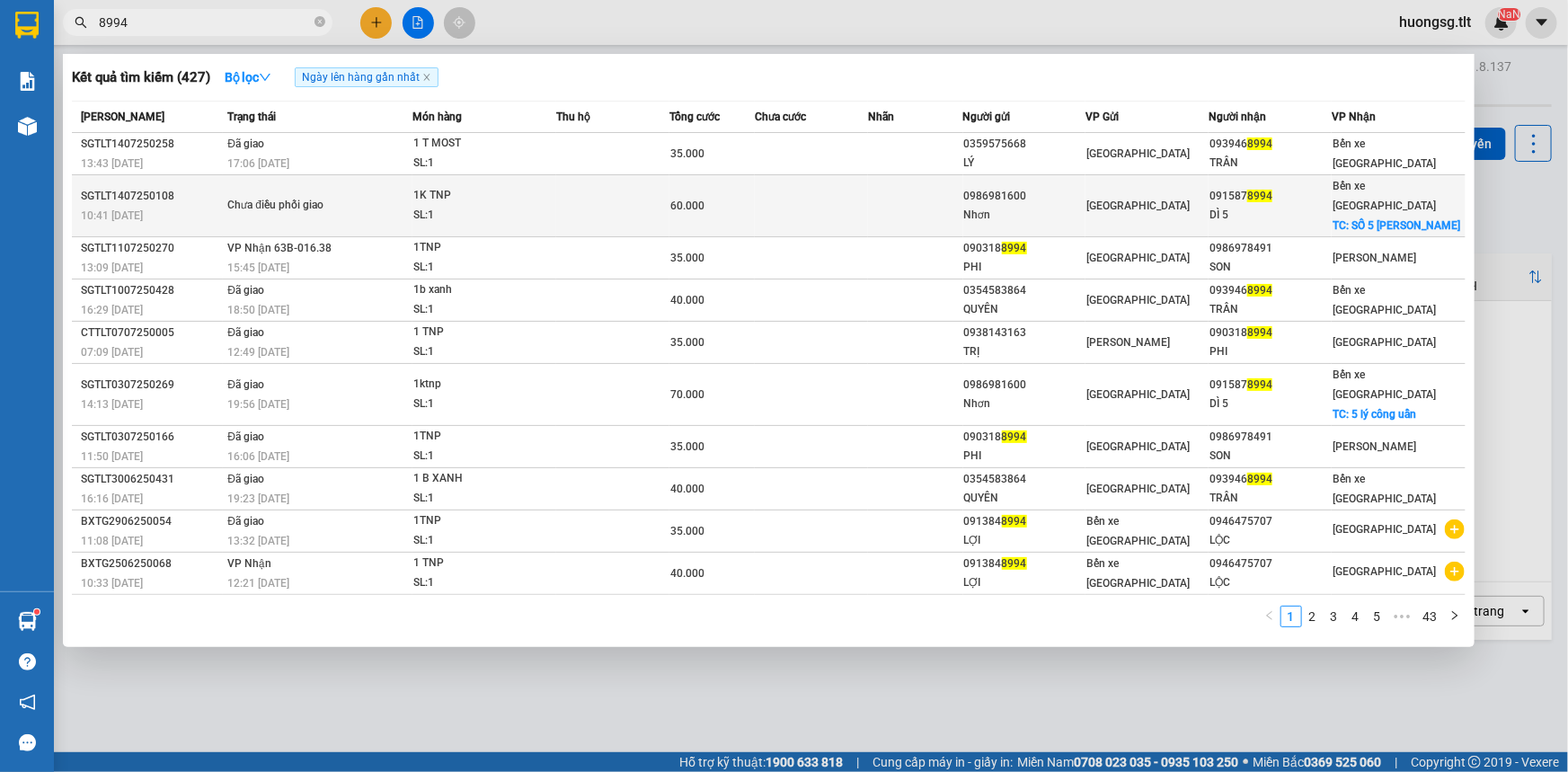 type on "8994" 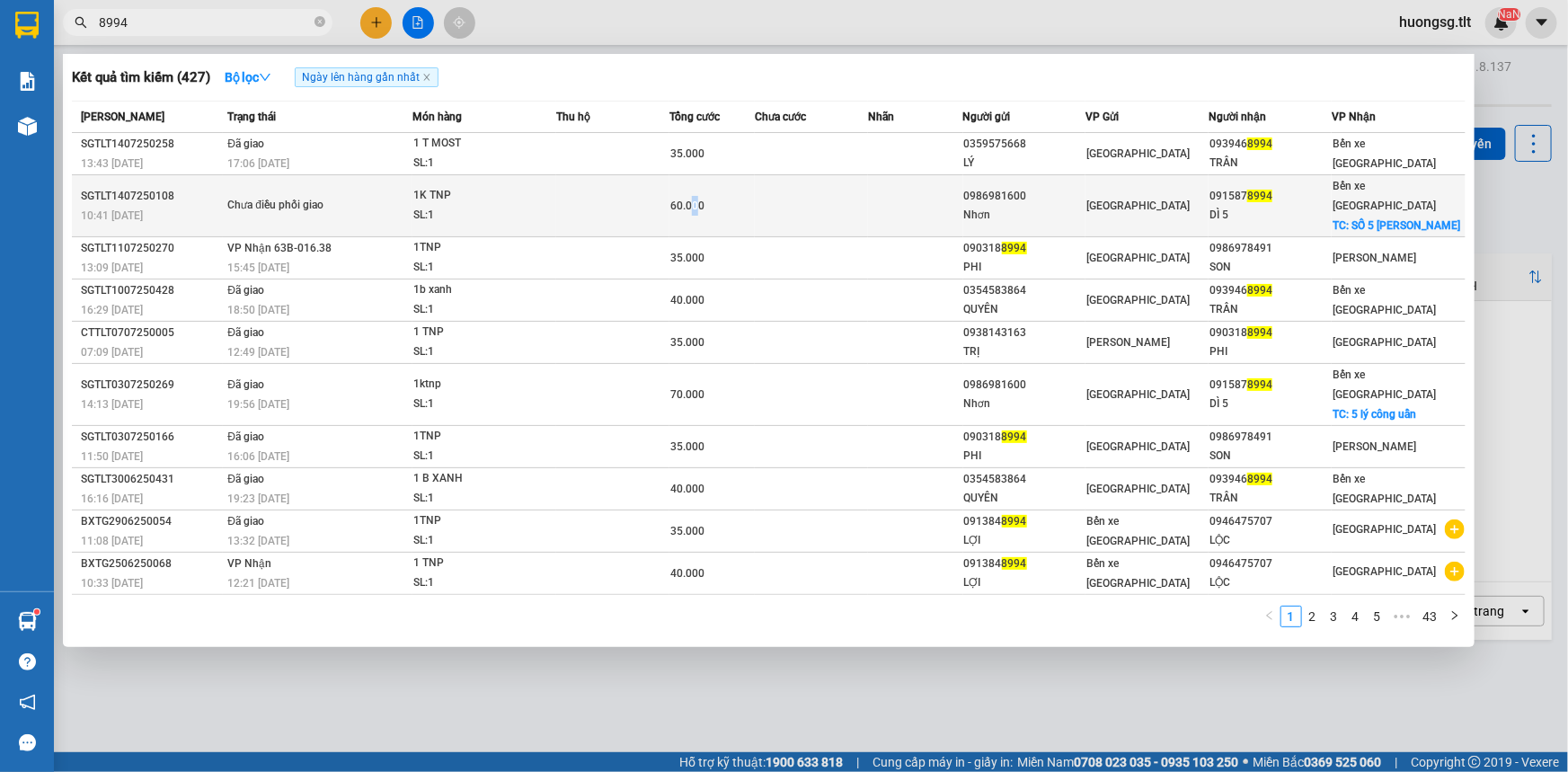 click on "60.000" at bounding box center [687, 206] 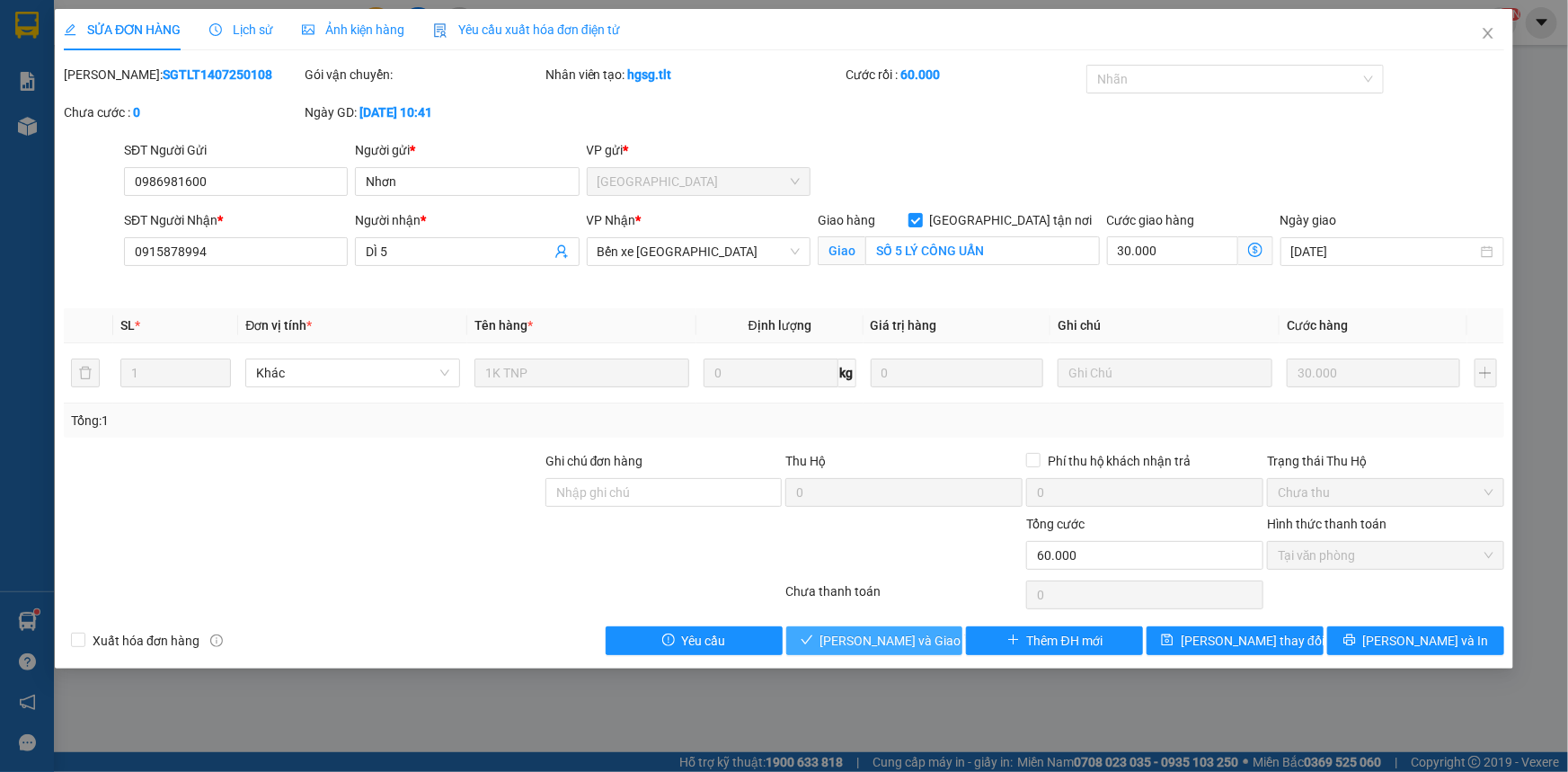 click on "[PERSON_NAME] và Giao hàng" at bounding box center (907, 641) 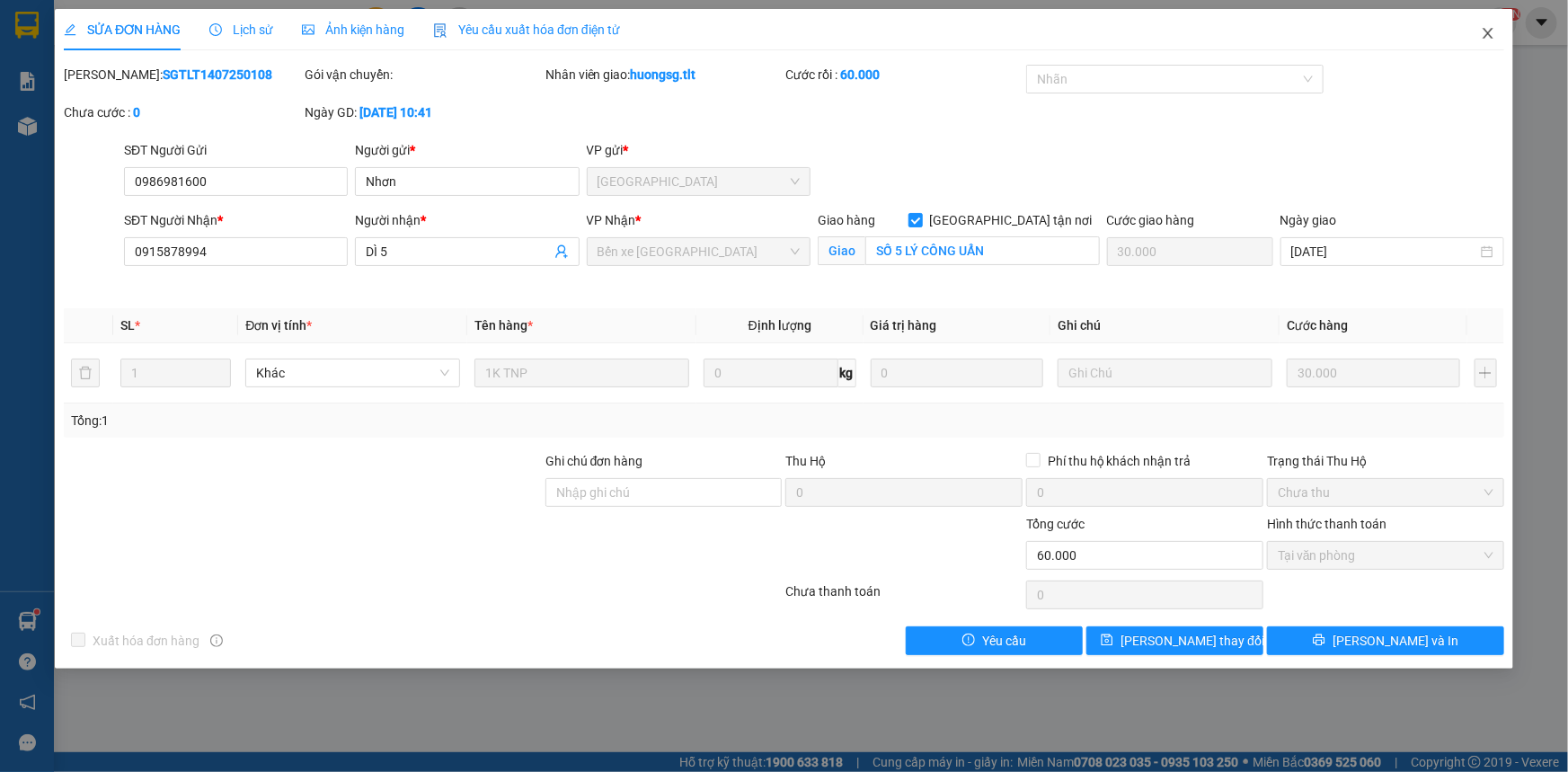 click 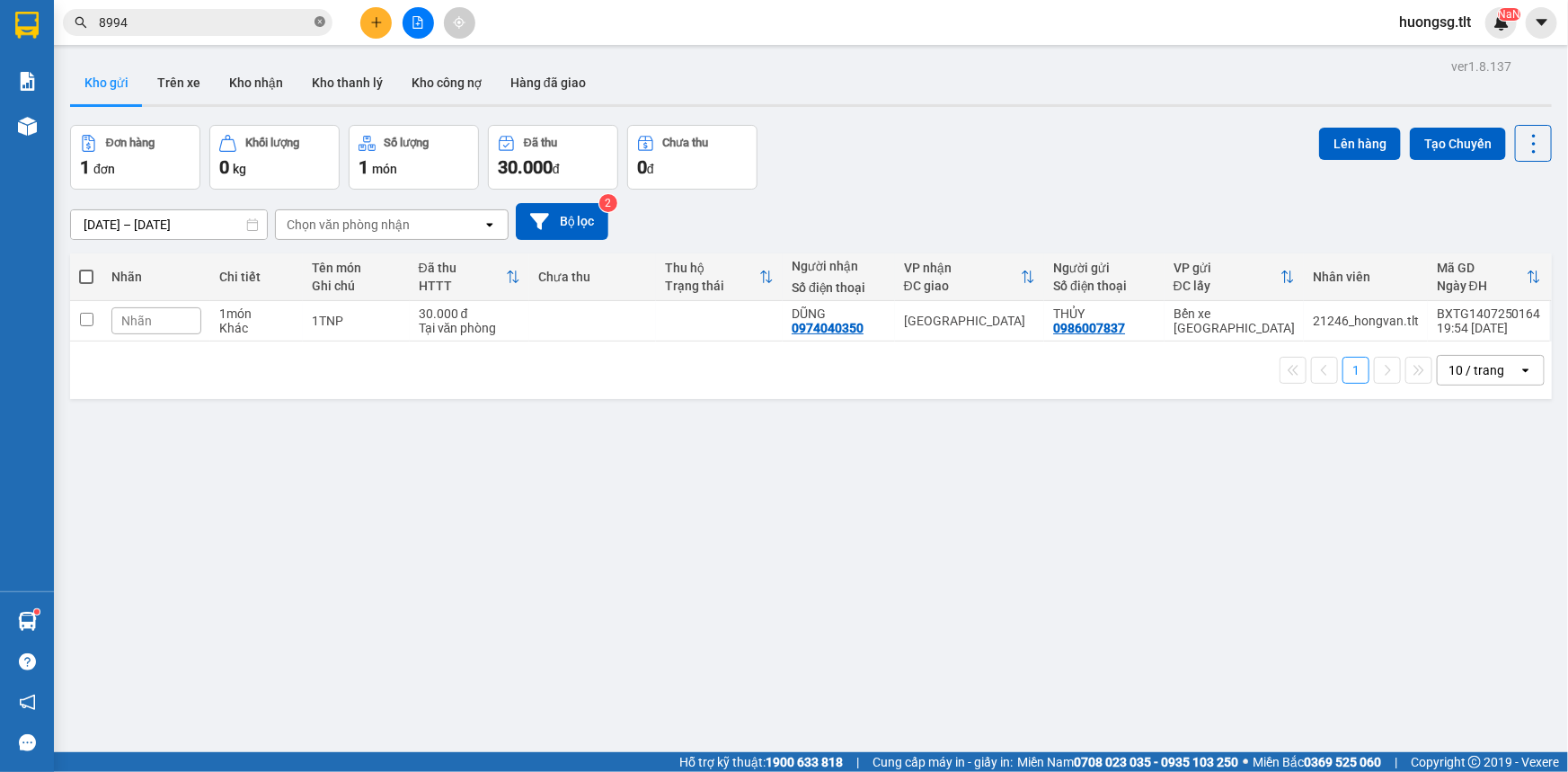 click 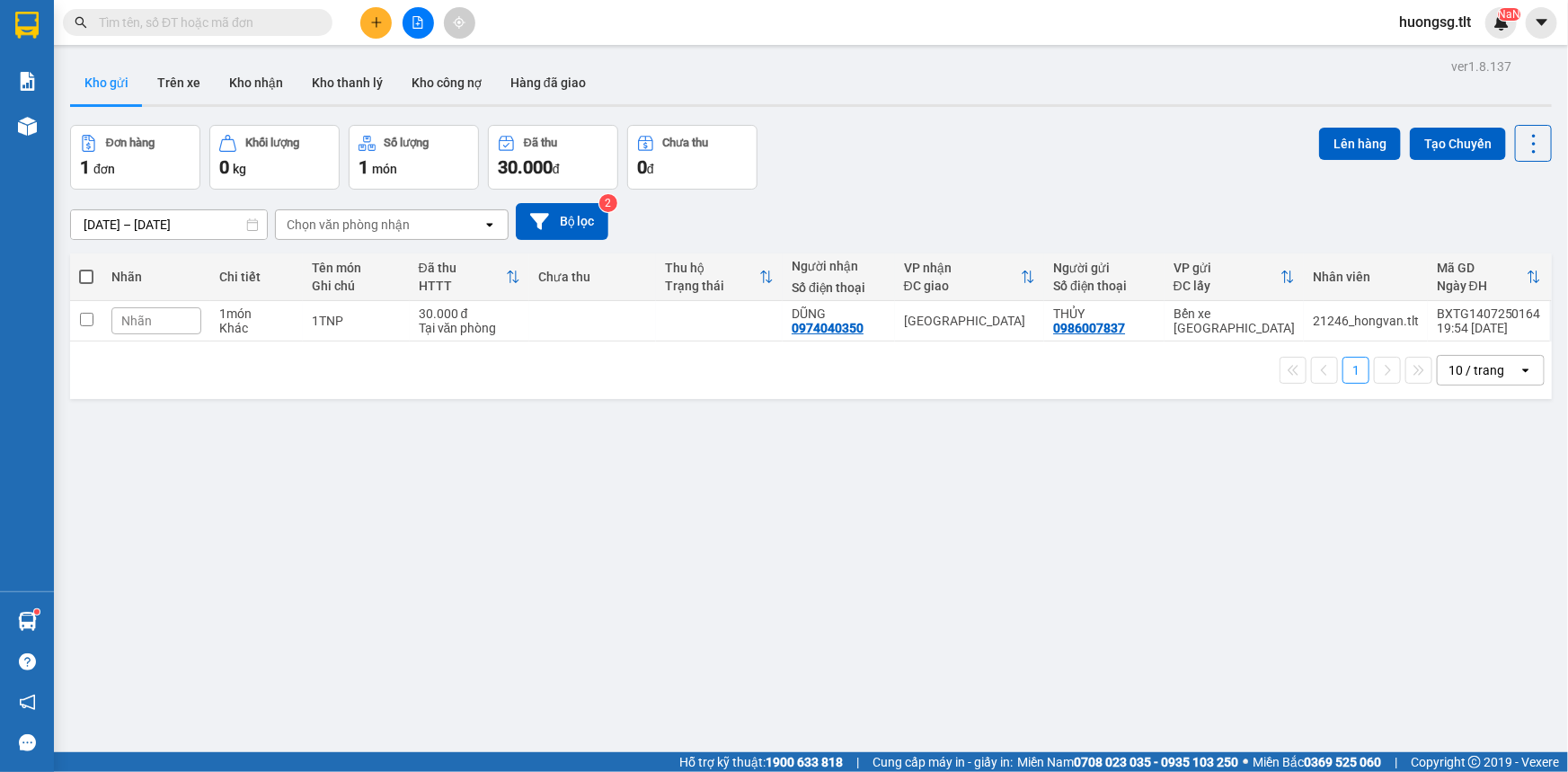 click at bounding box center [205, 22] 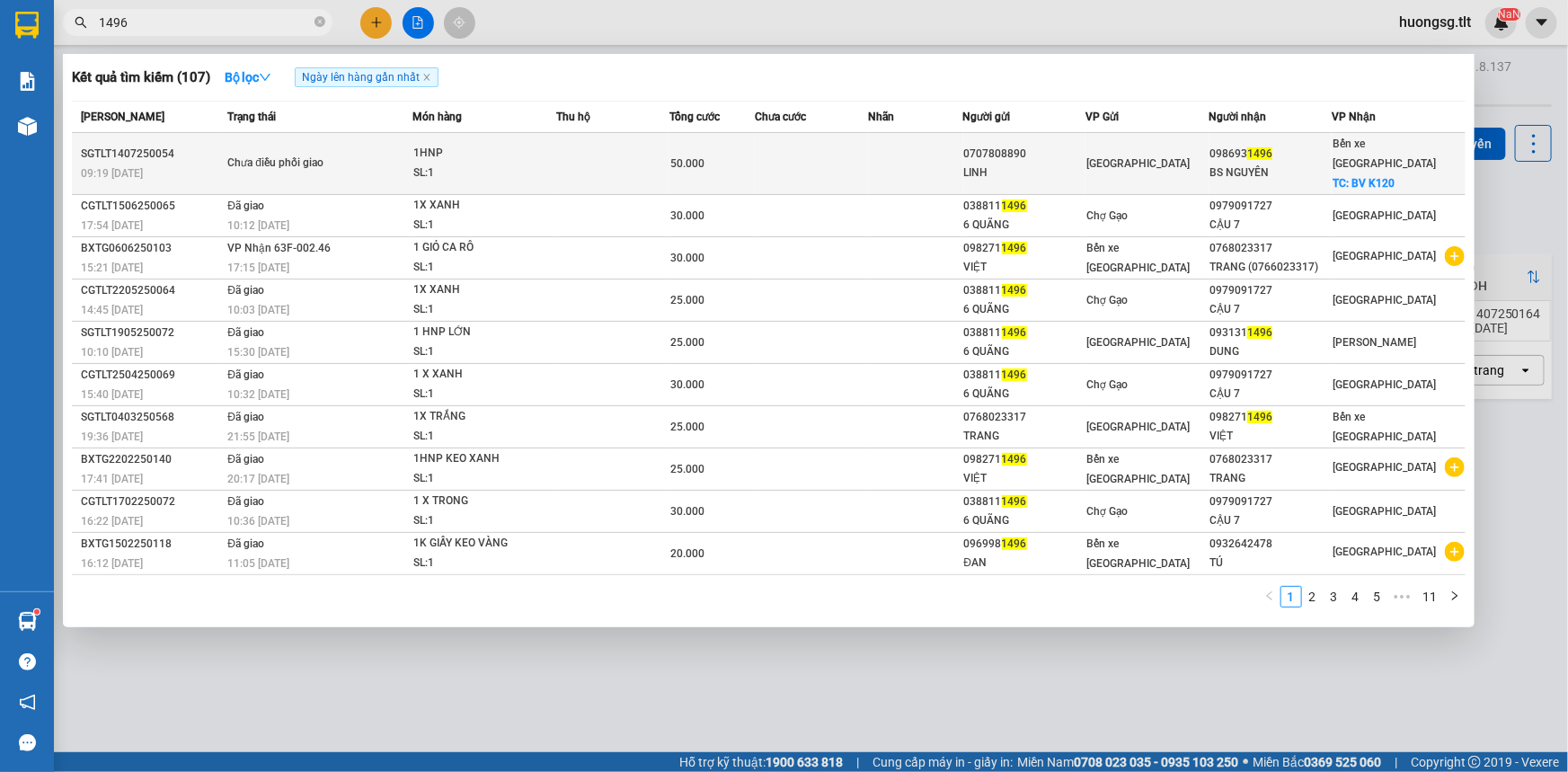 type on "1496" 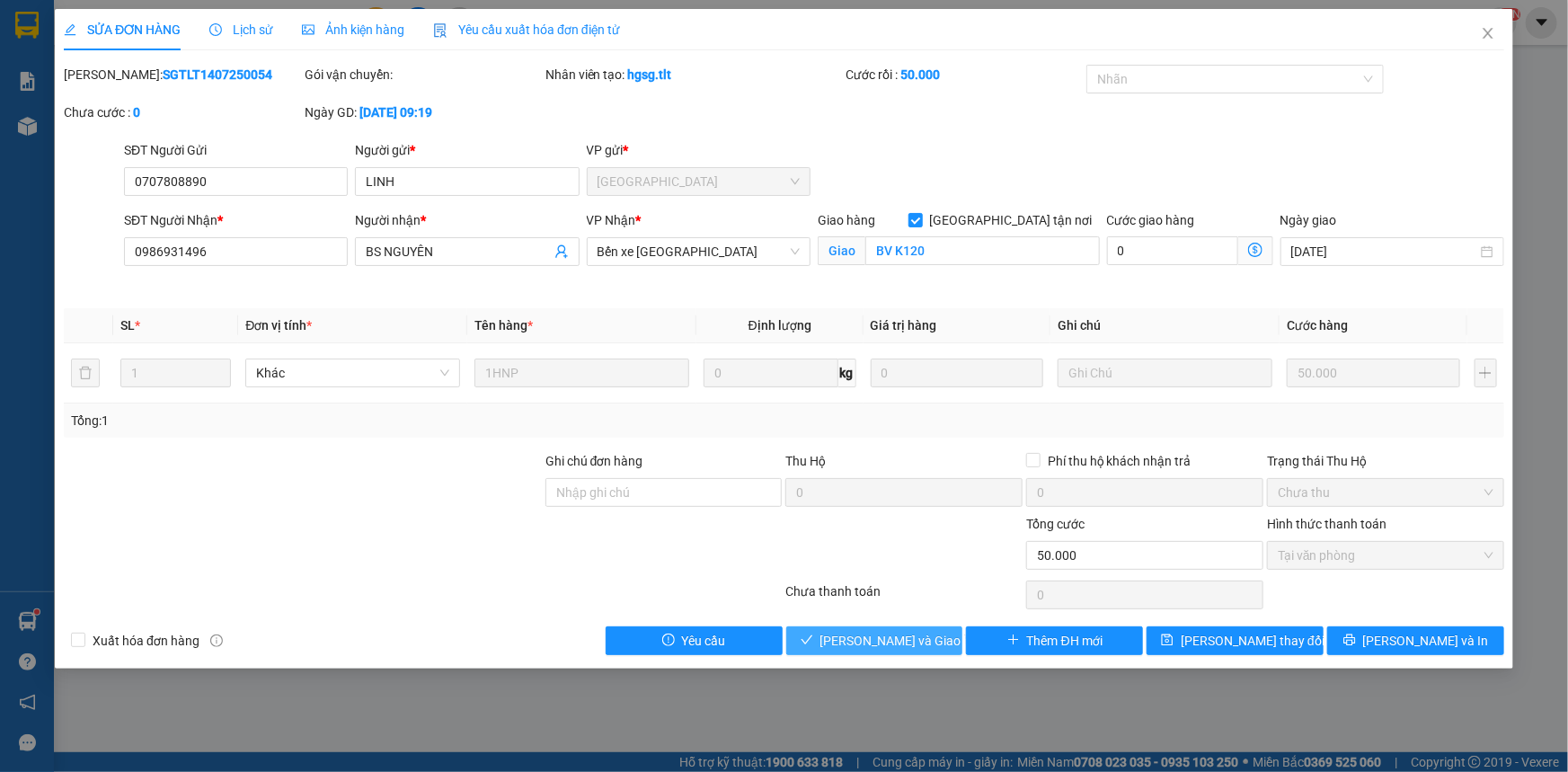 click on "[PERSON_NAME] và Giao hàng" at bounding box center (907, 641) 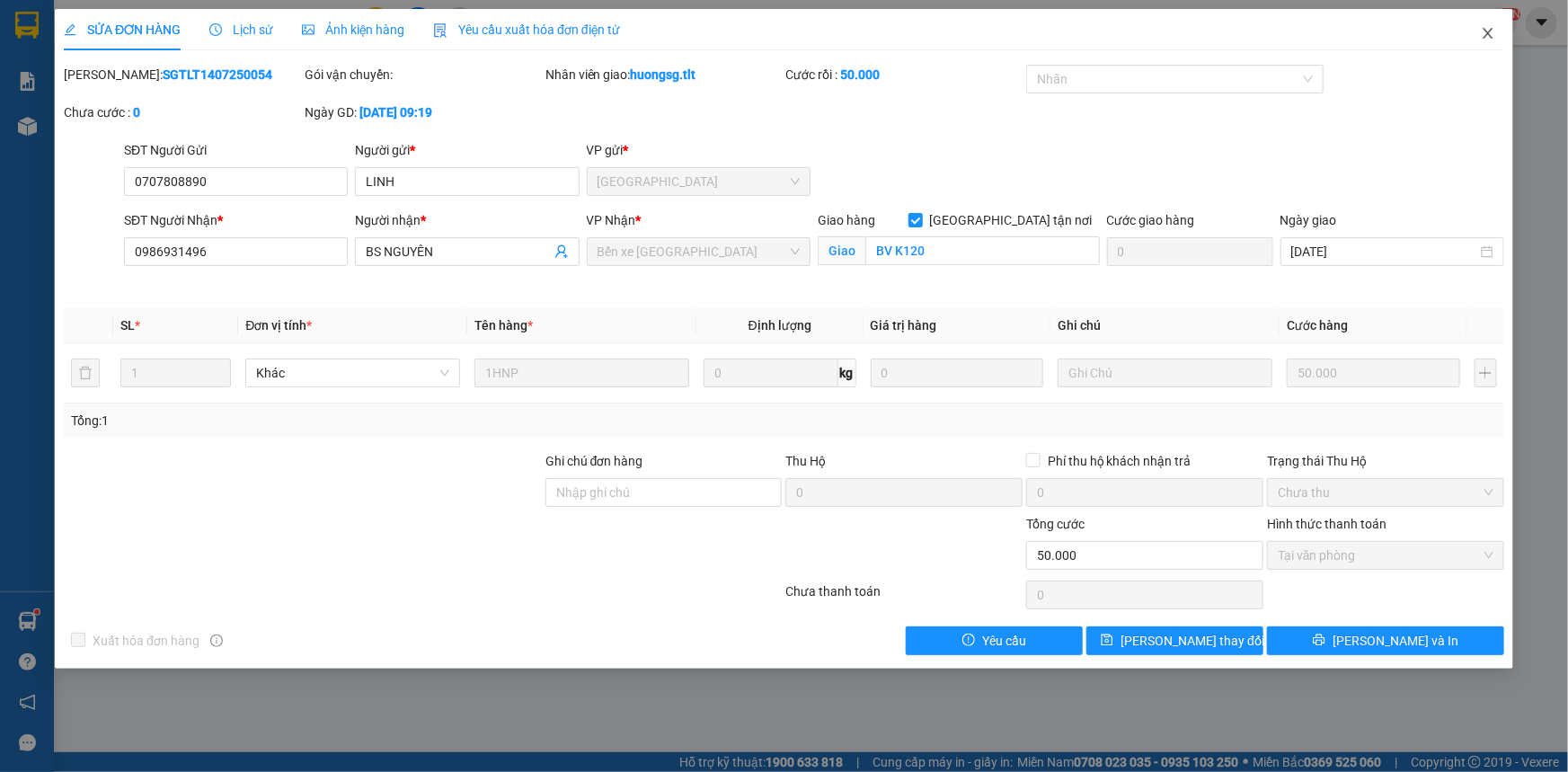 click 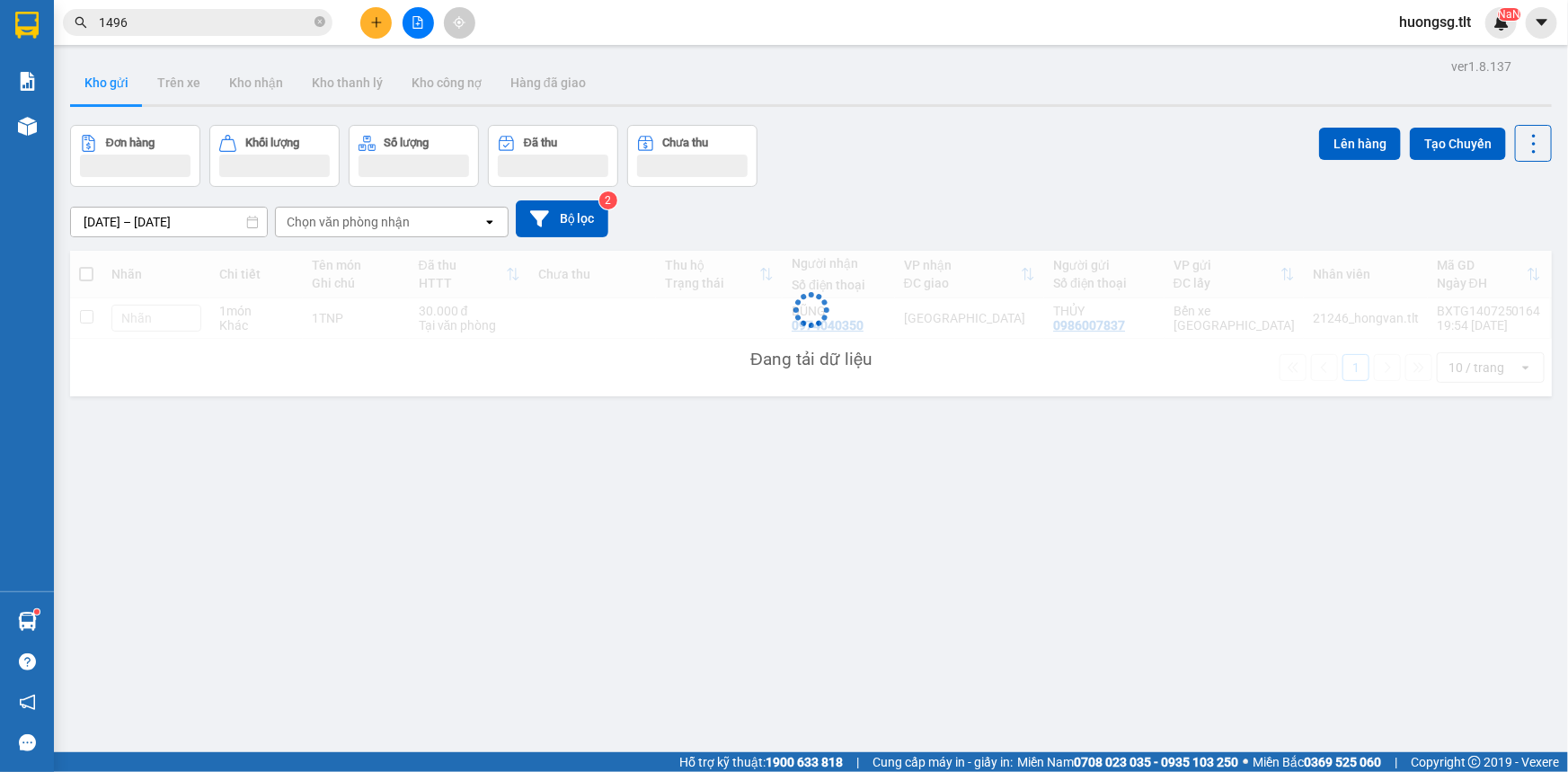 click on "1496" at bounding box center (205, 22) 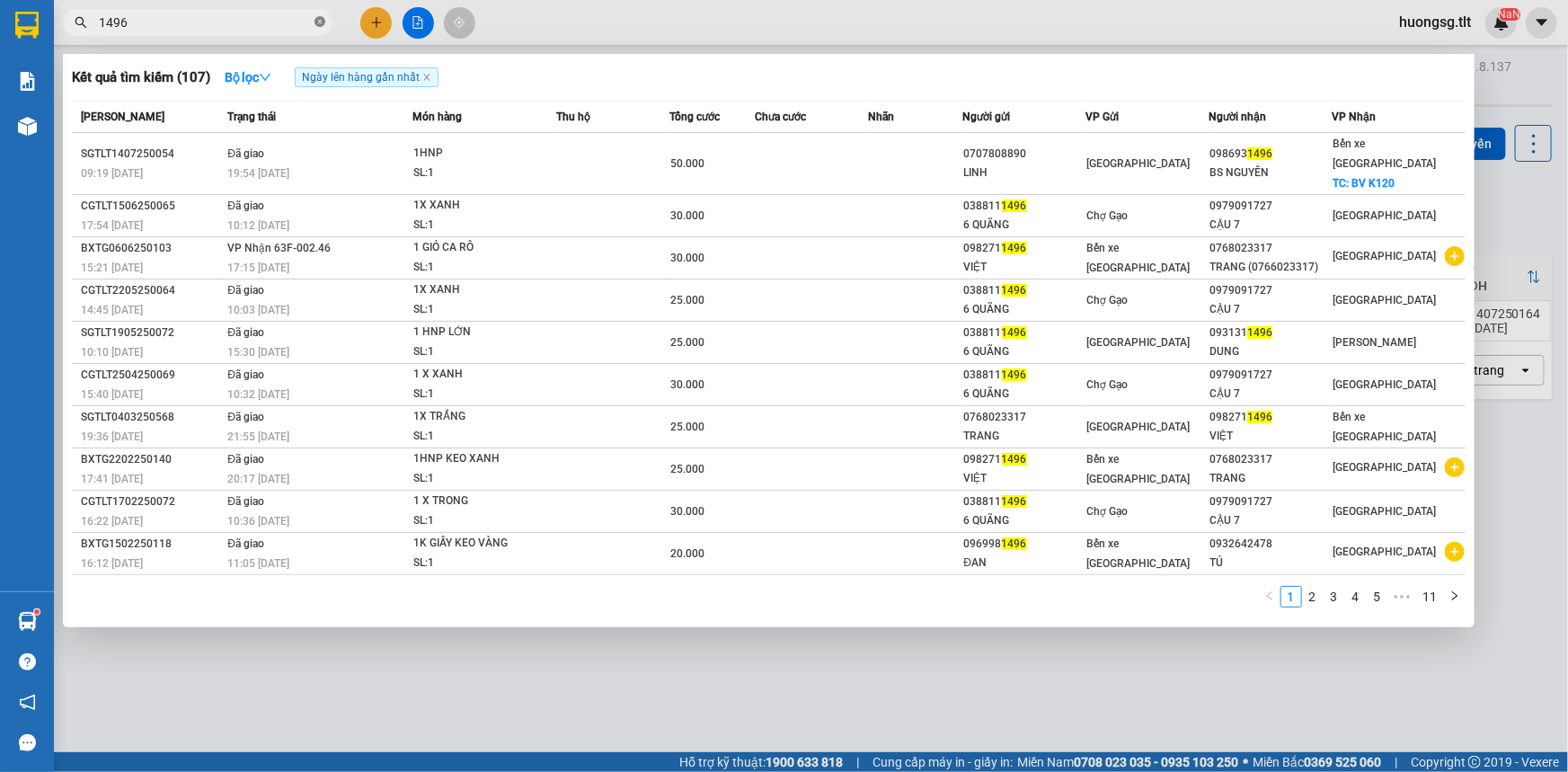 click 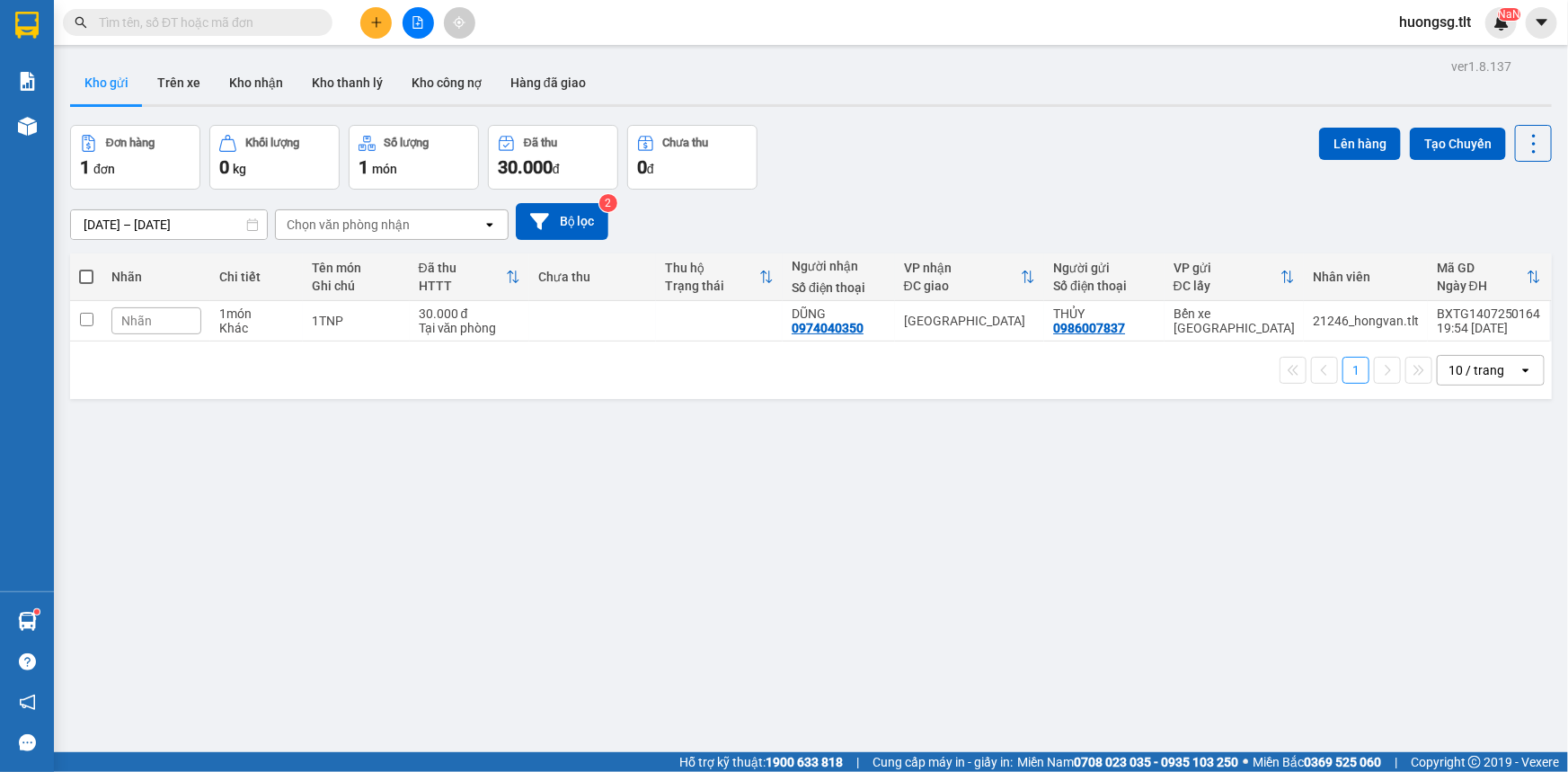 click 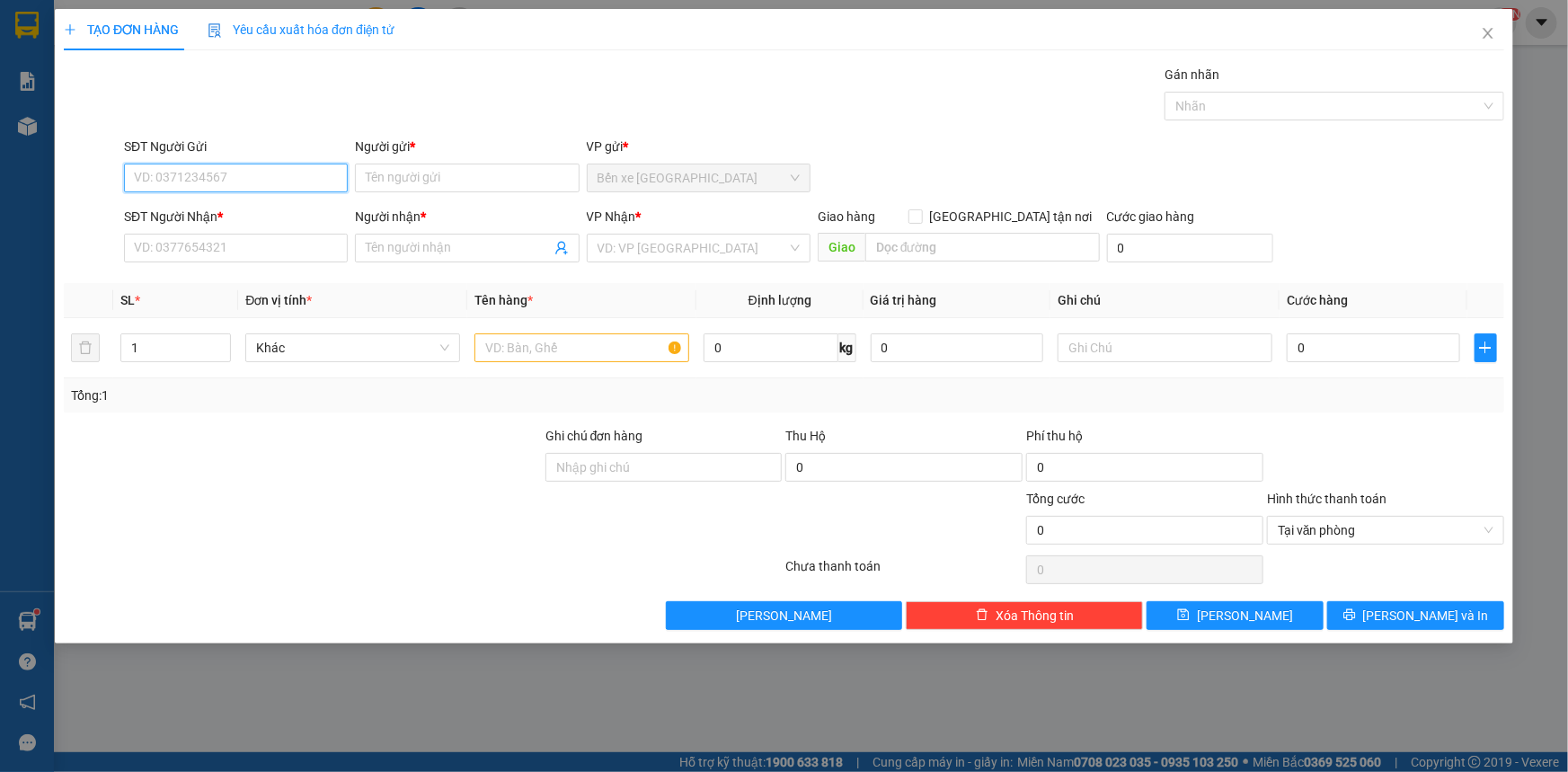 click on "SĐT Người Gửi" at bounding box center (235, 178) 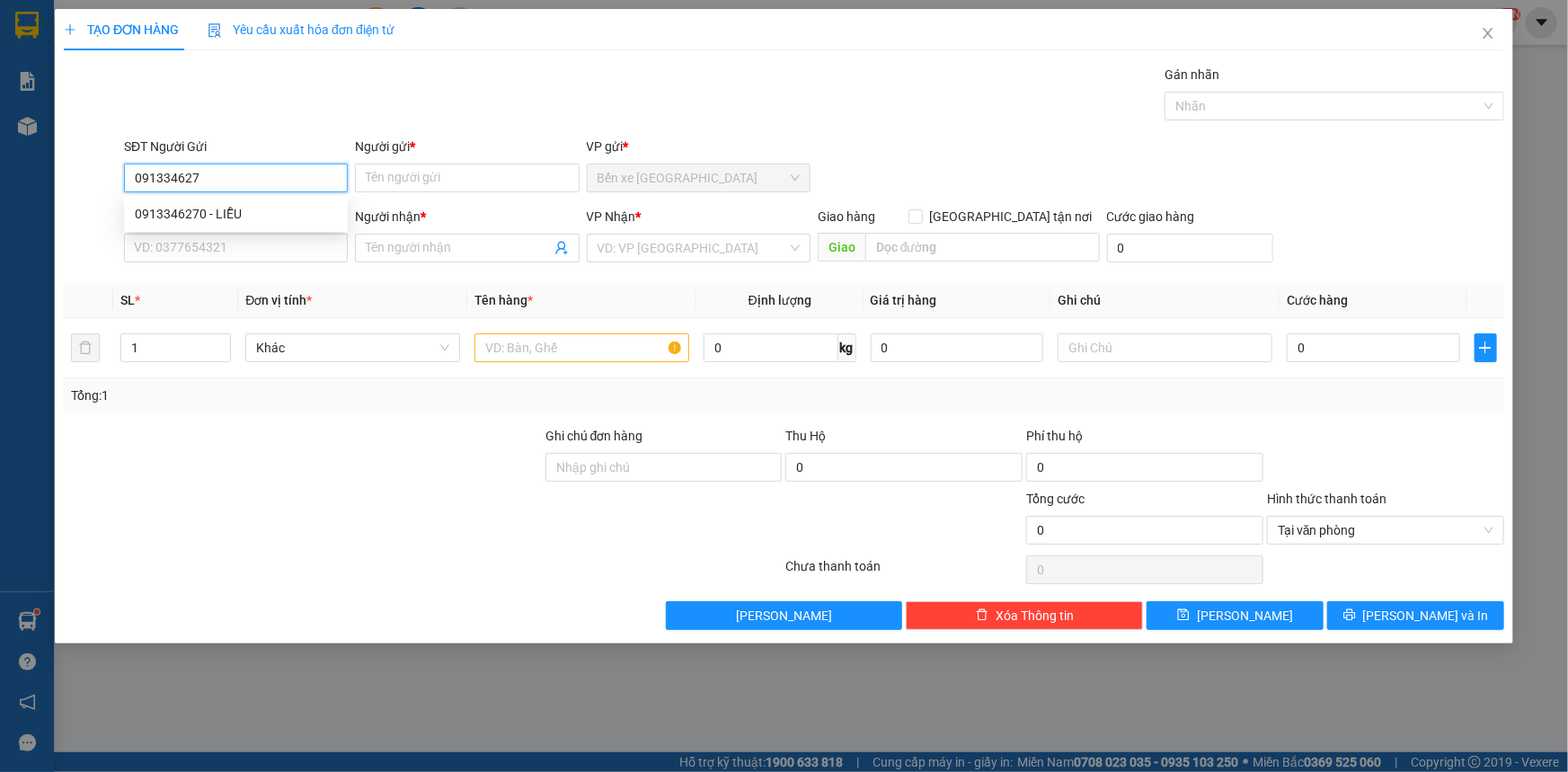 type on "0913346270" 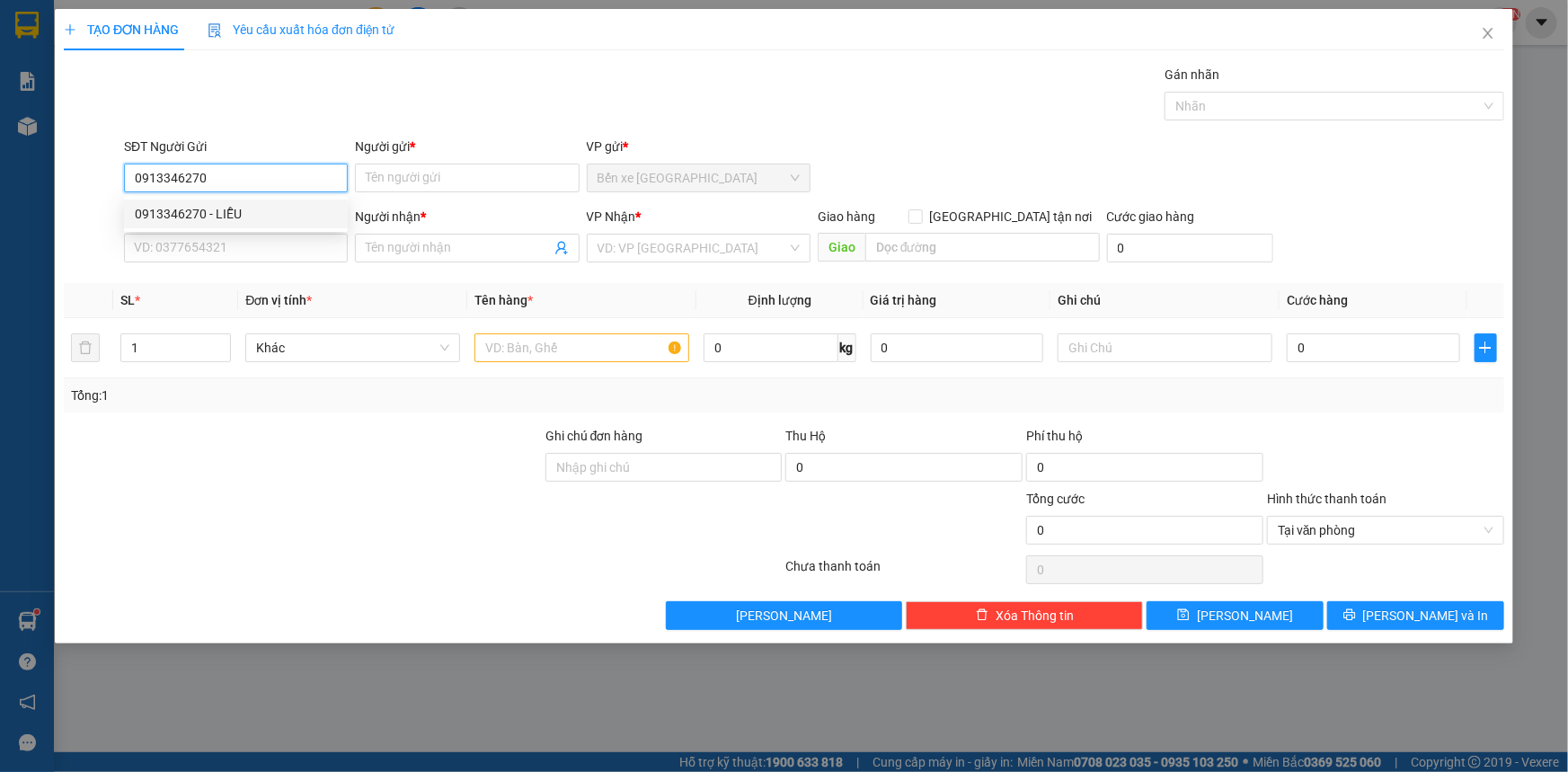 click on "0913346270 - LIỄU" at bounding box center [235, 214] 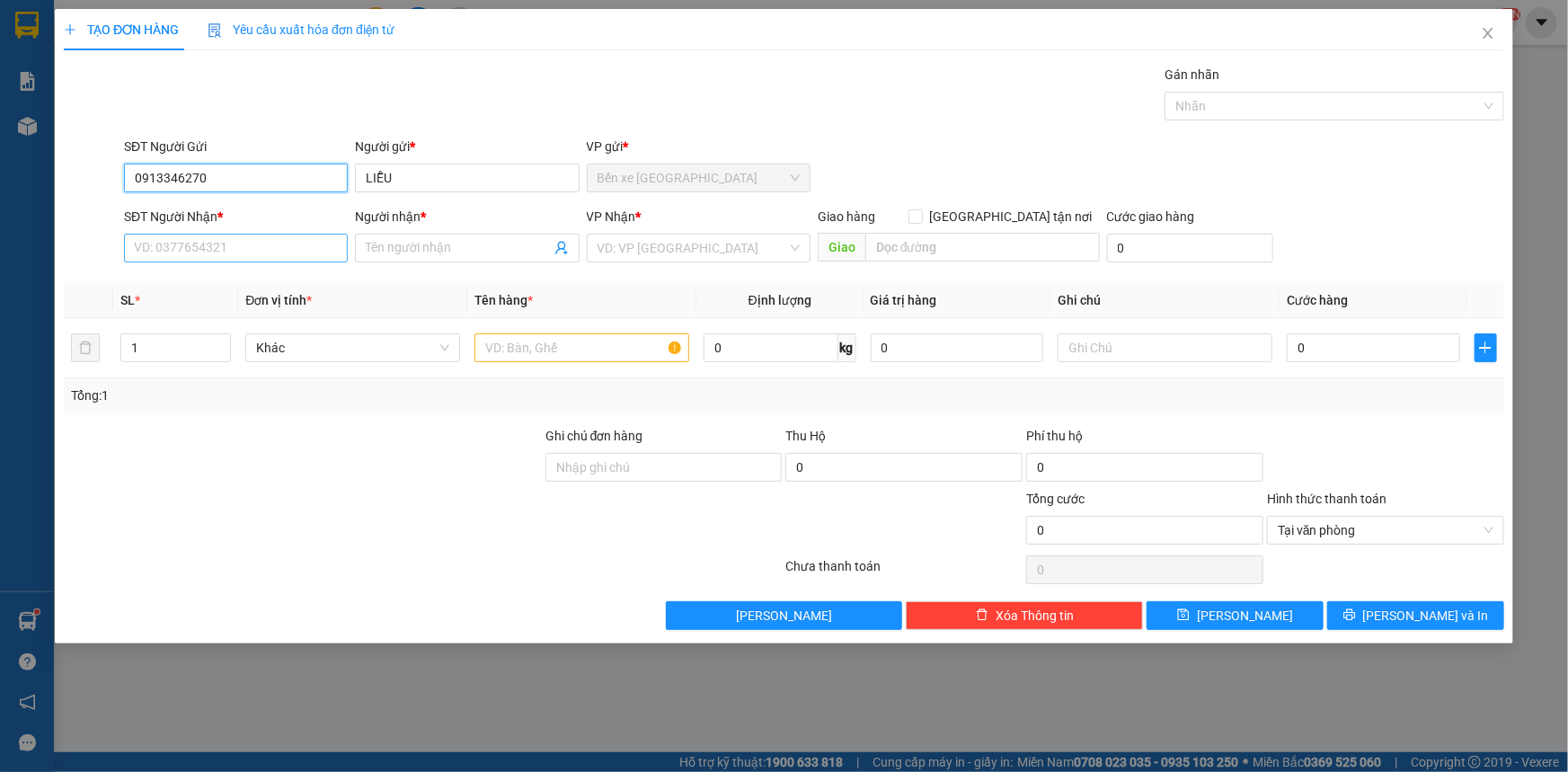type on "0913346270" 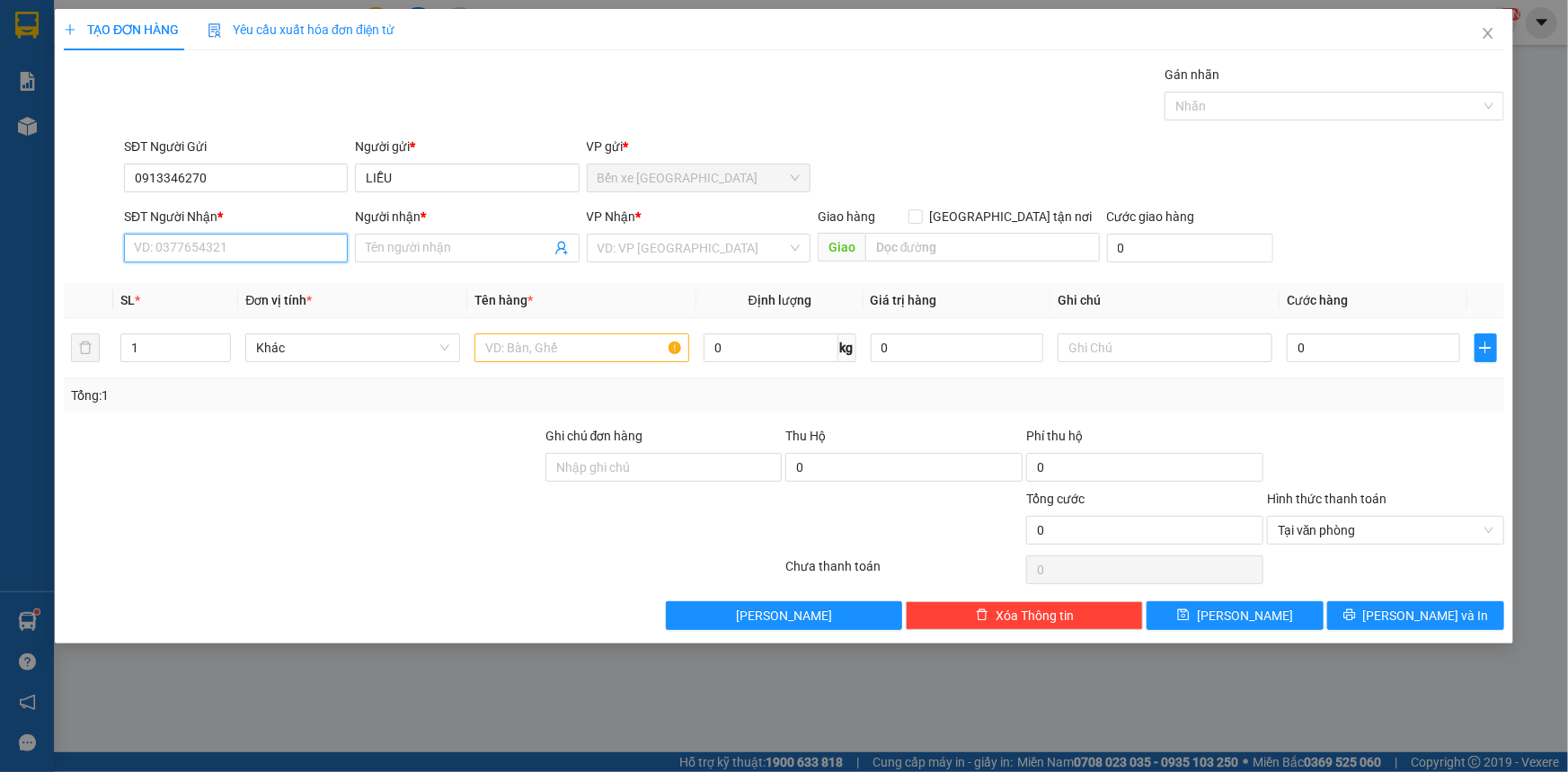 click on "SĐT Người Nhận  *" at bounding box center (235, 248) 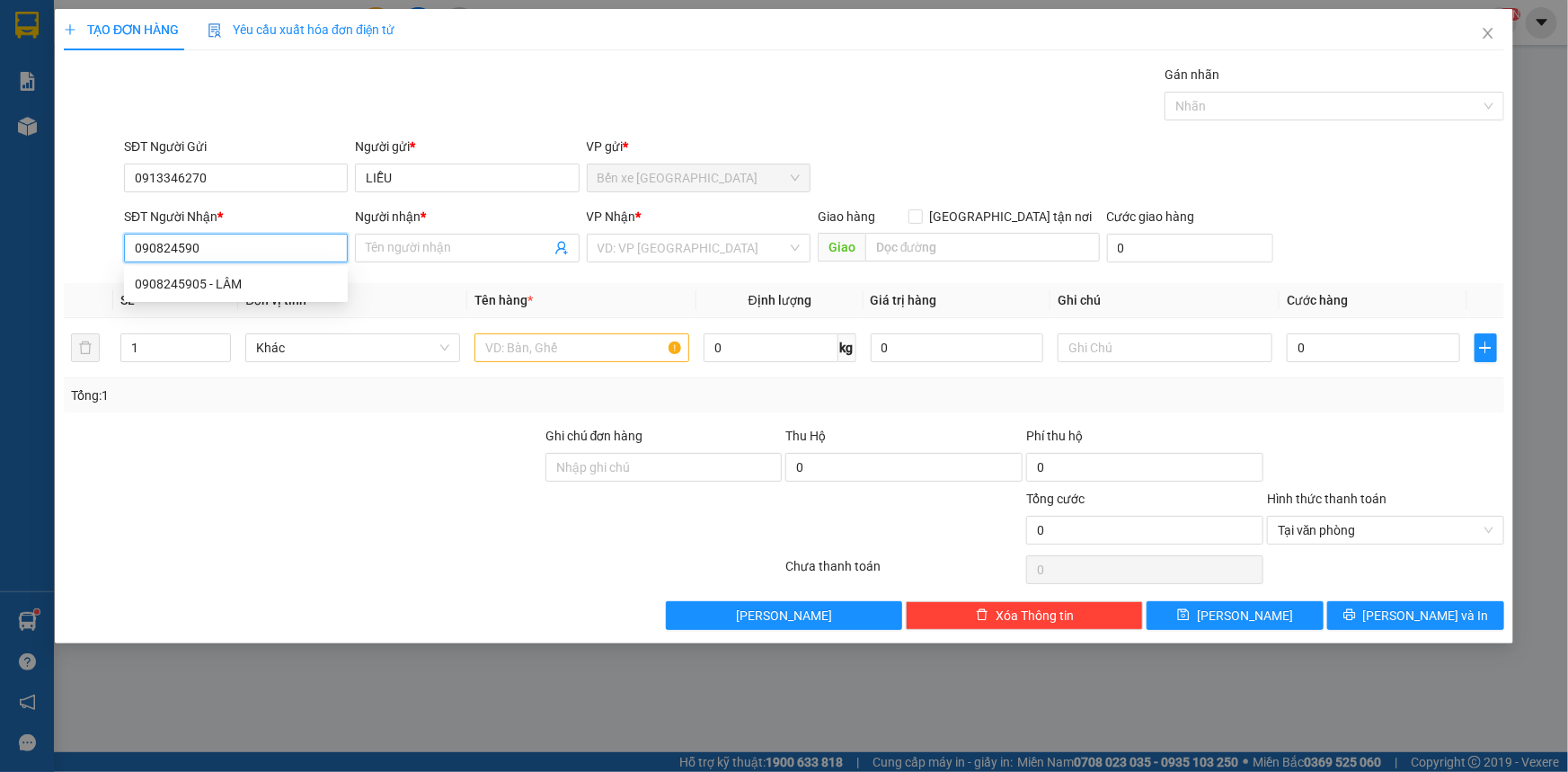 type on "0908245905" 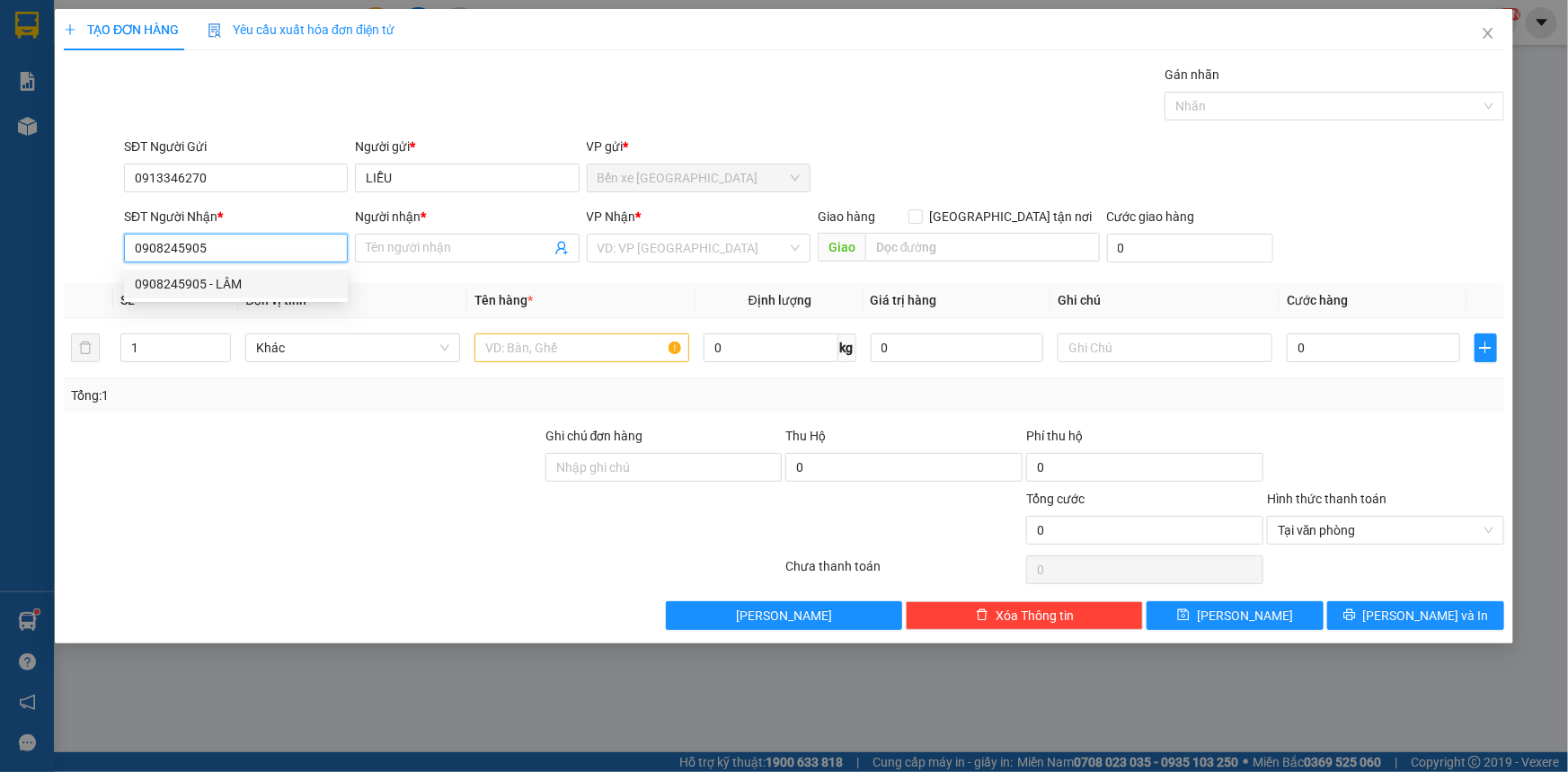 click on "0908245905 - LÂM" at bounding box center (235, 284) 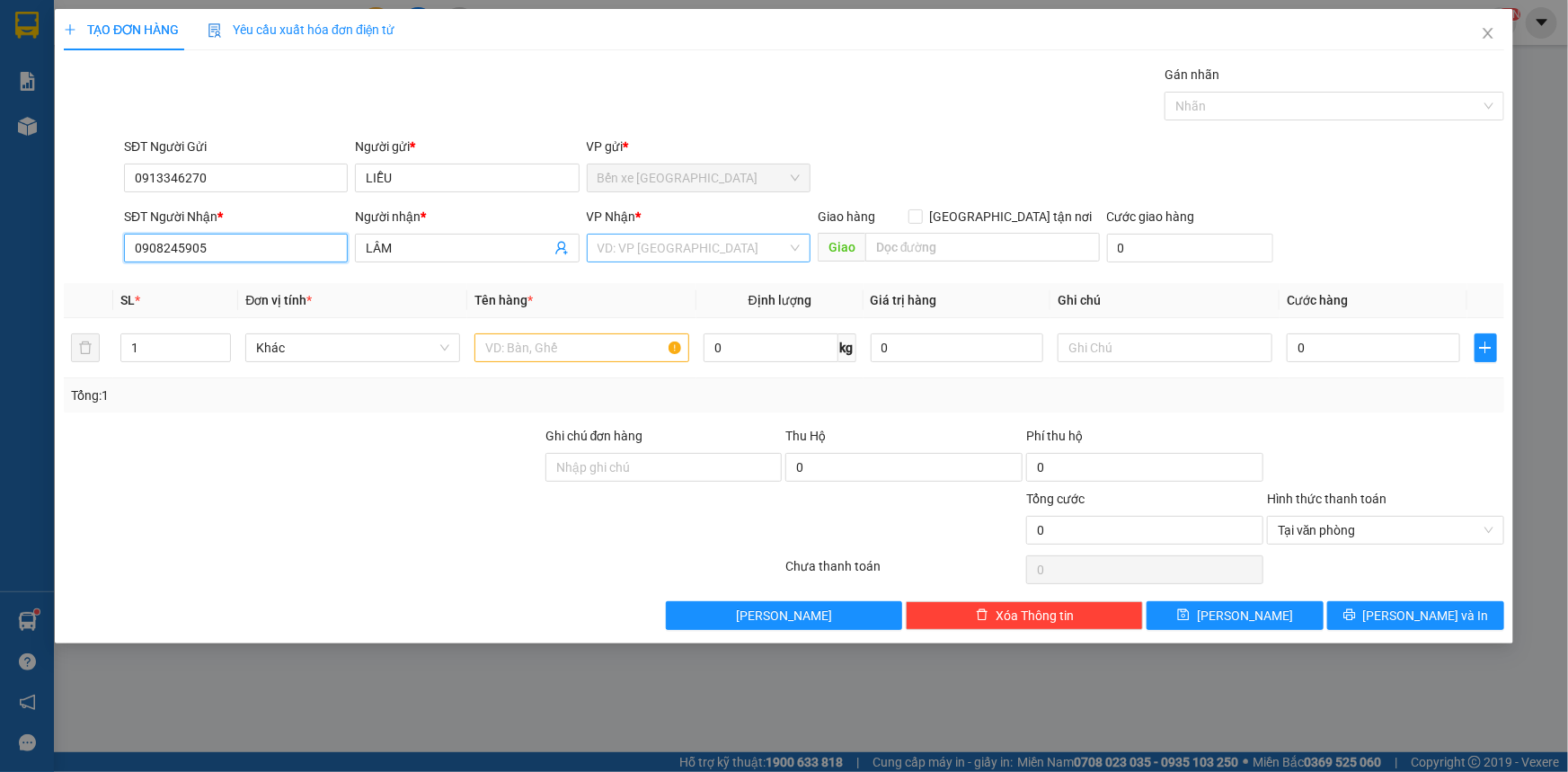 type on "0908245905" 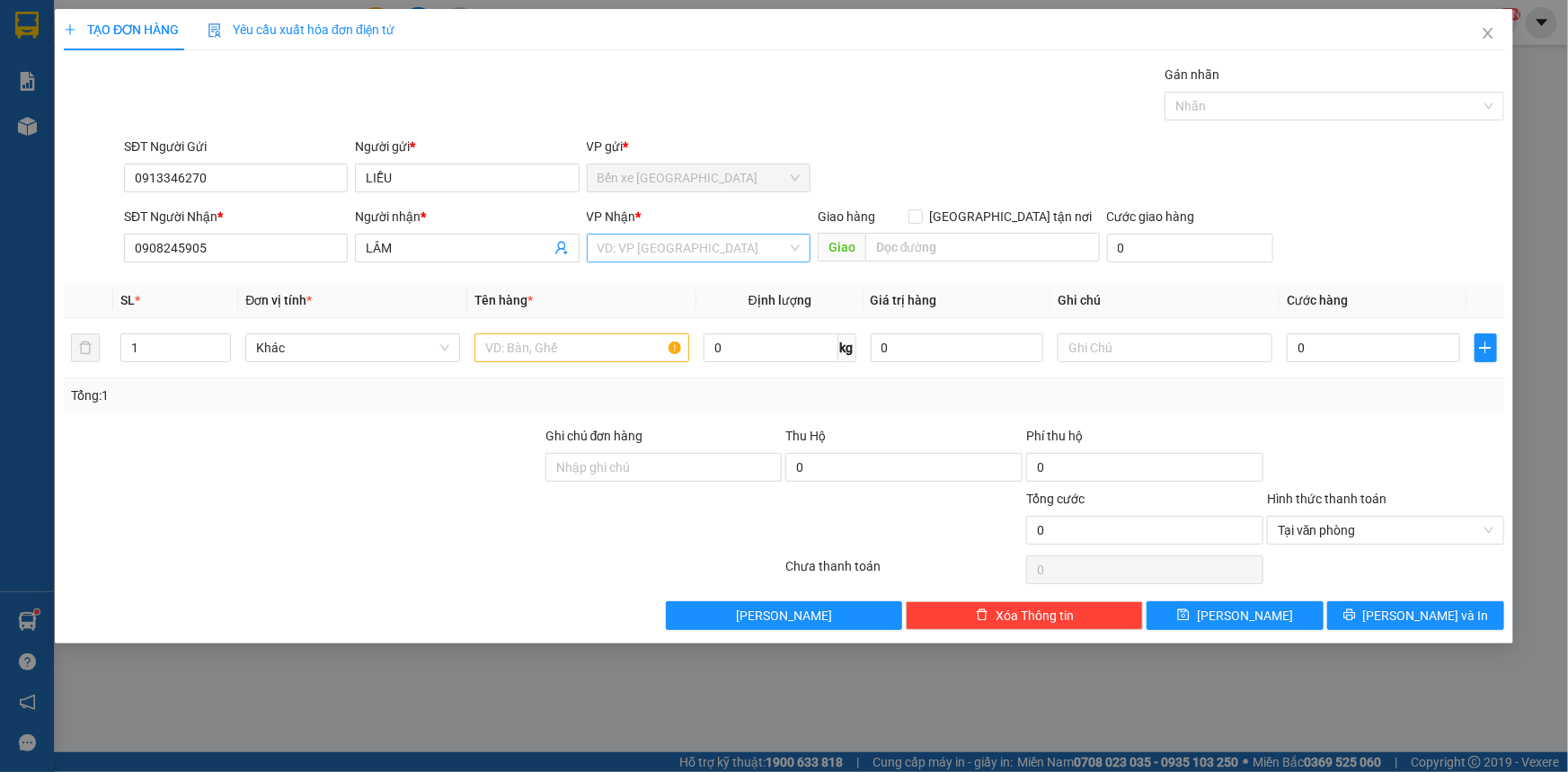 drag, startPoint x: 647, startPoint y: 243, endPoint x: 646, endPoint y: 259, distance: 16.03122 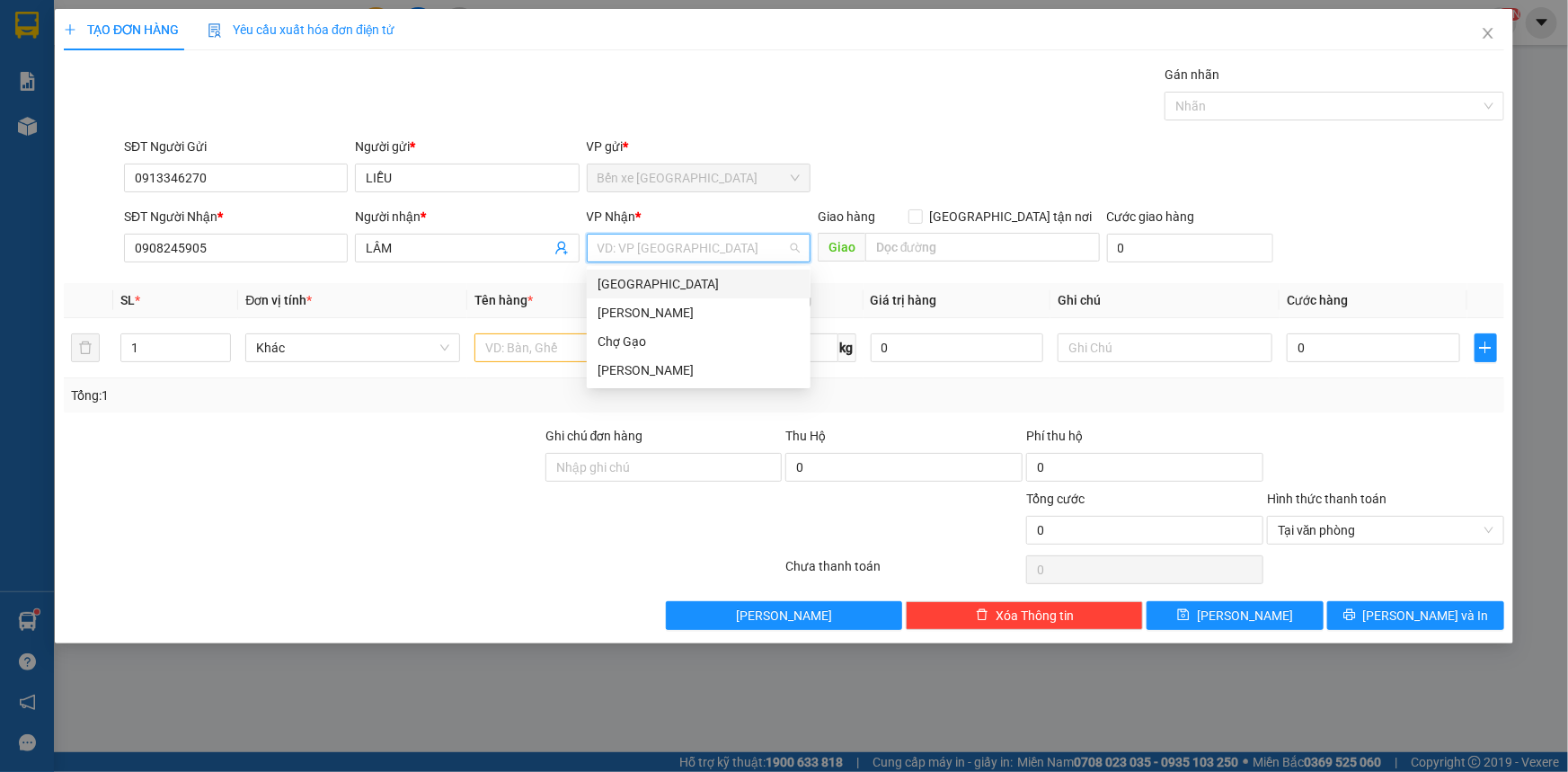 click on "[GEOGRAPHIC_DATA]" at bounding box center (698, 284) 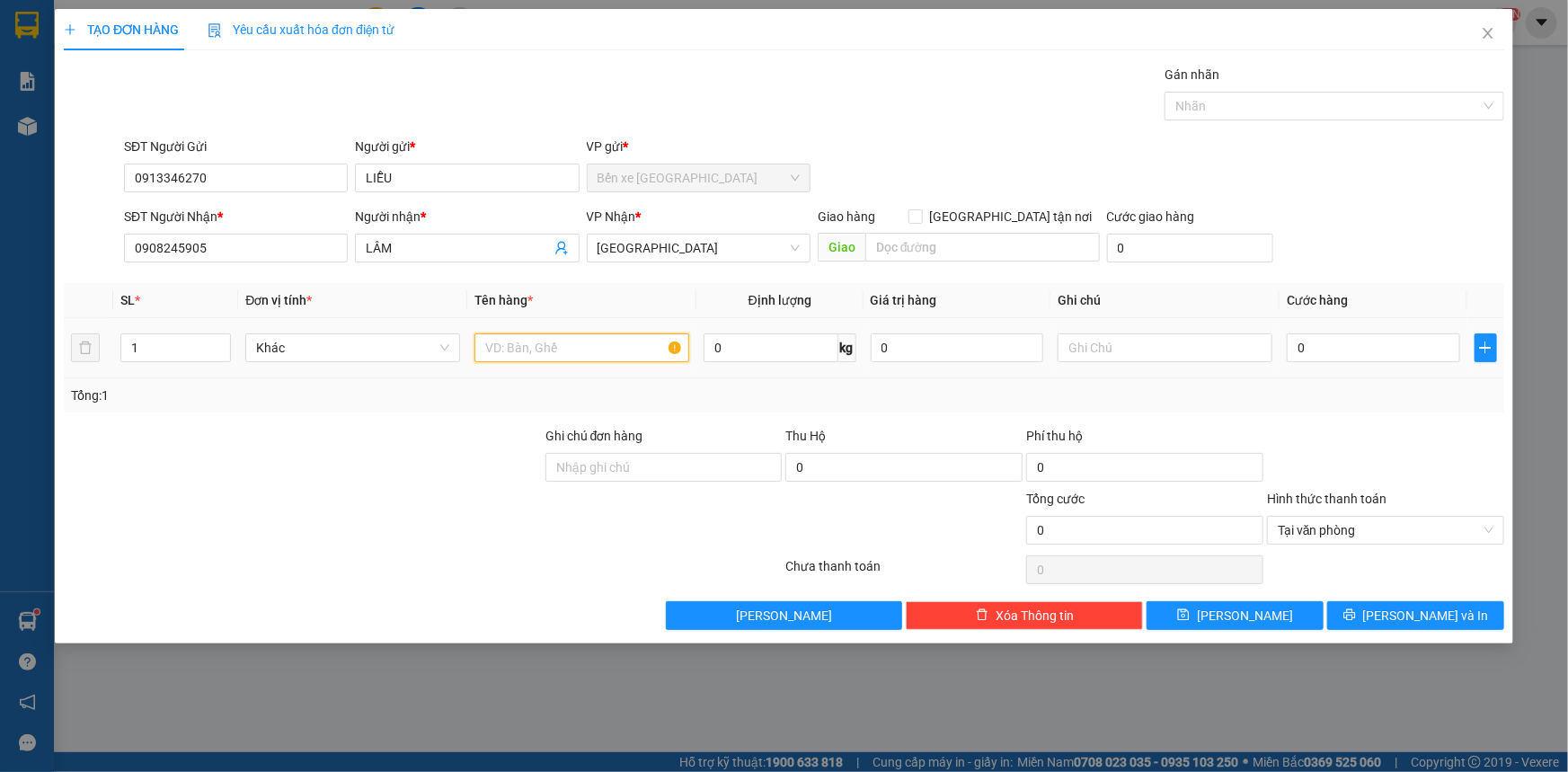 click at bounding box center (581, 348) 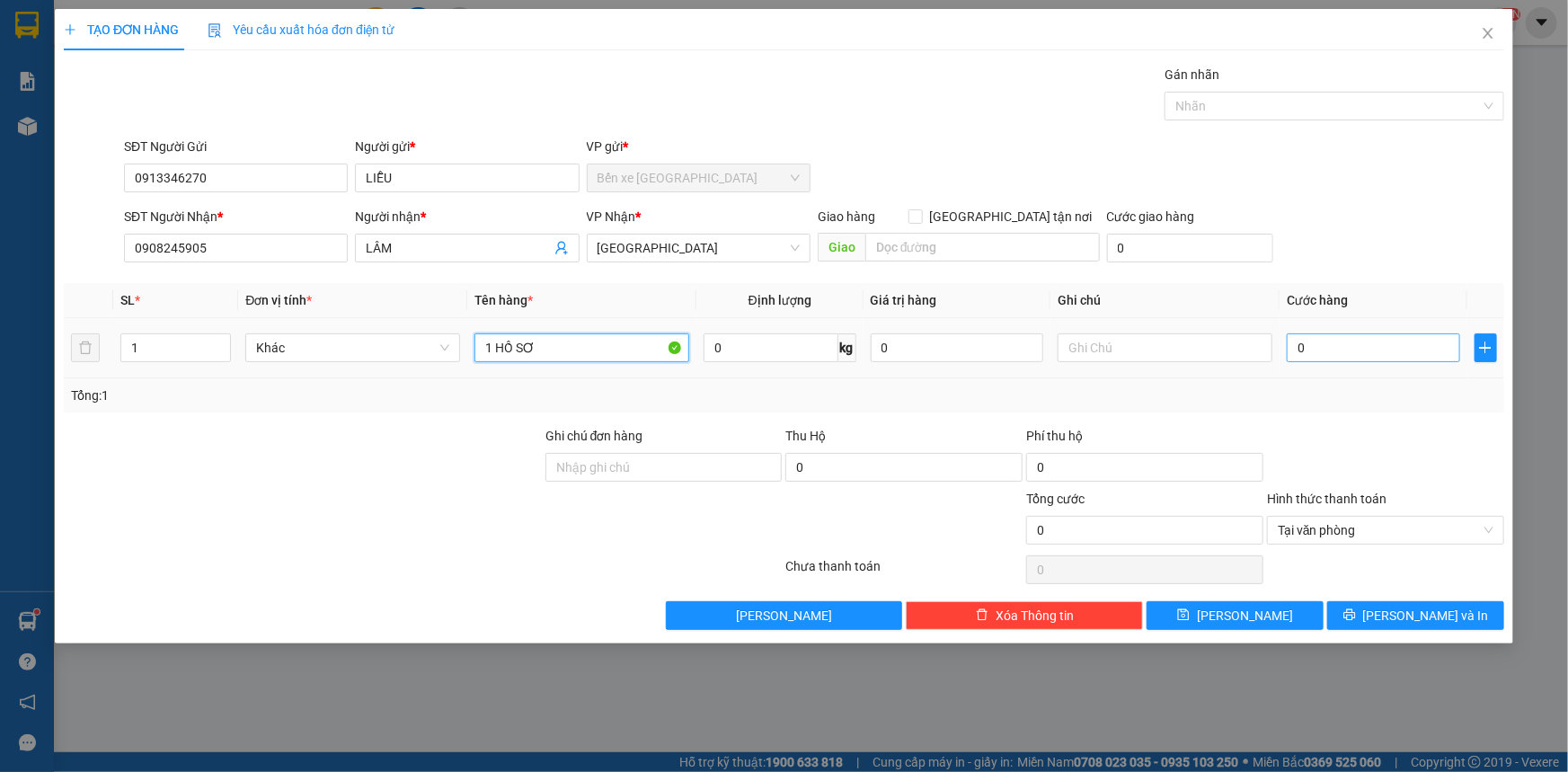 type on "1 HỒ SƠ" 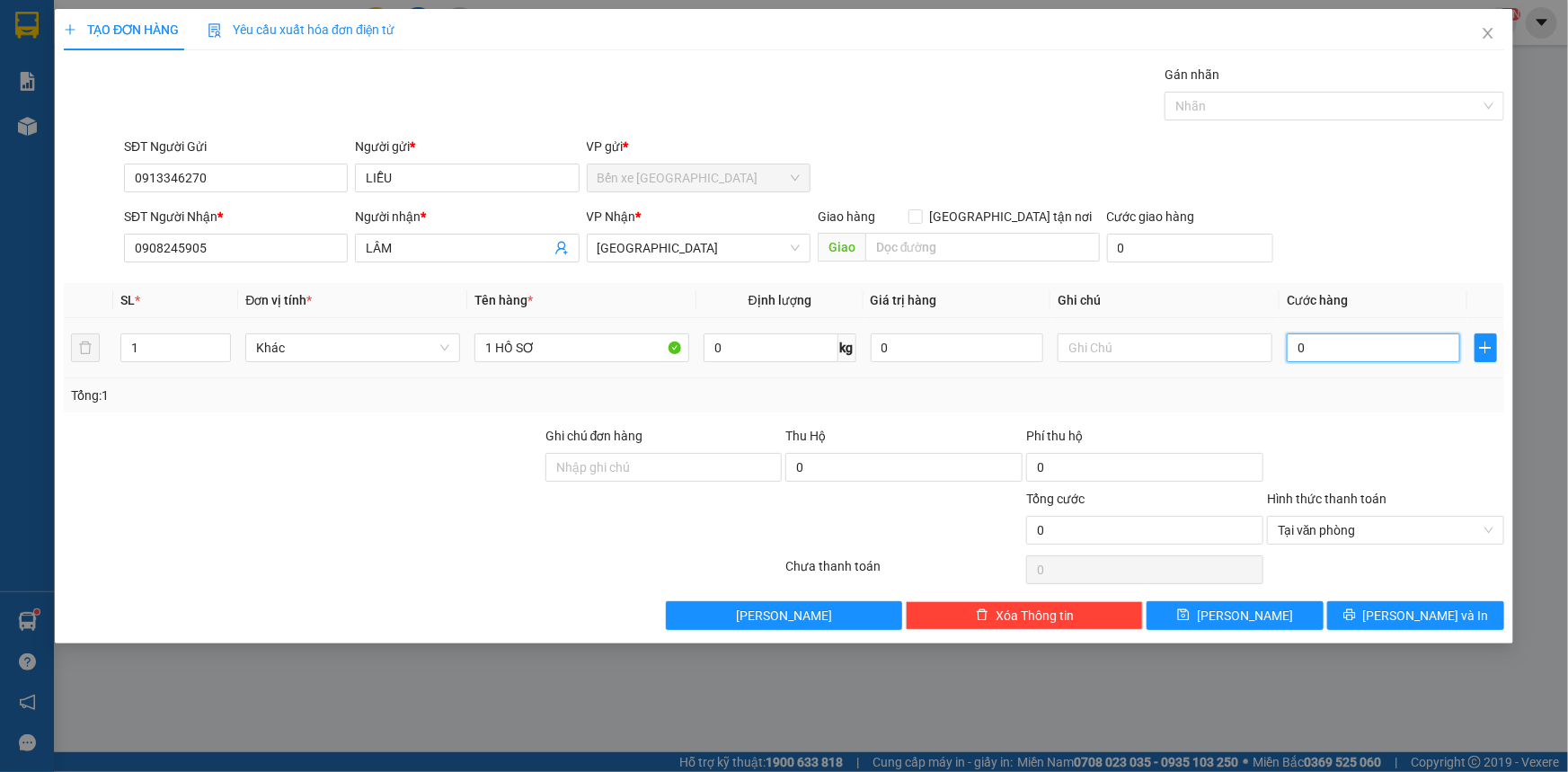 click on "0" at bounding box center [1373, 348] 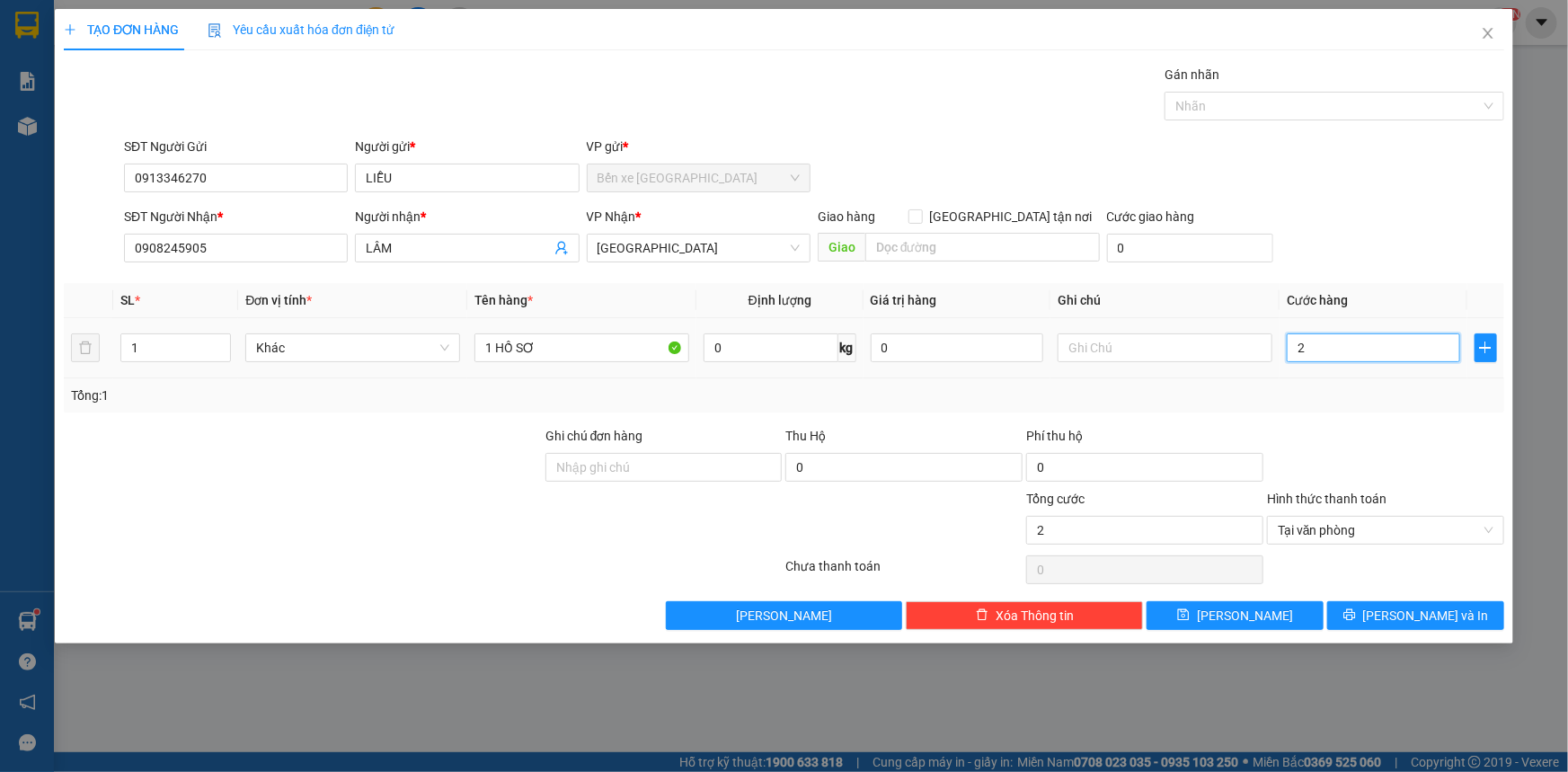 type on "20" 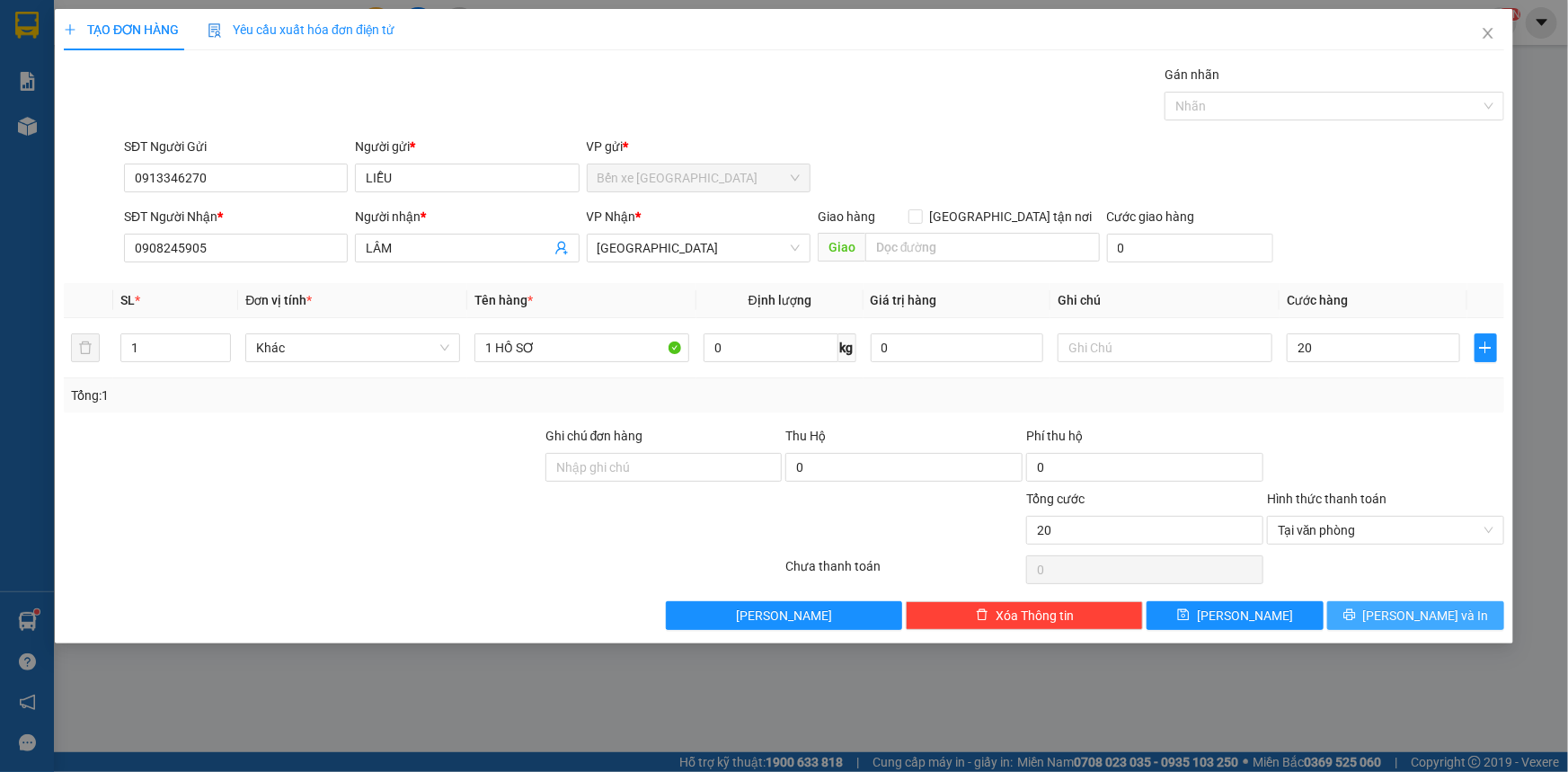 type on "20.000" 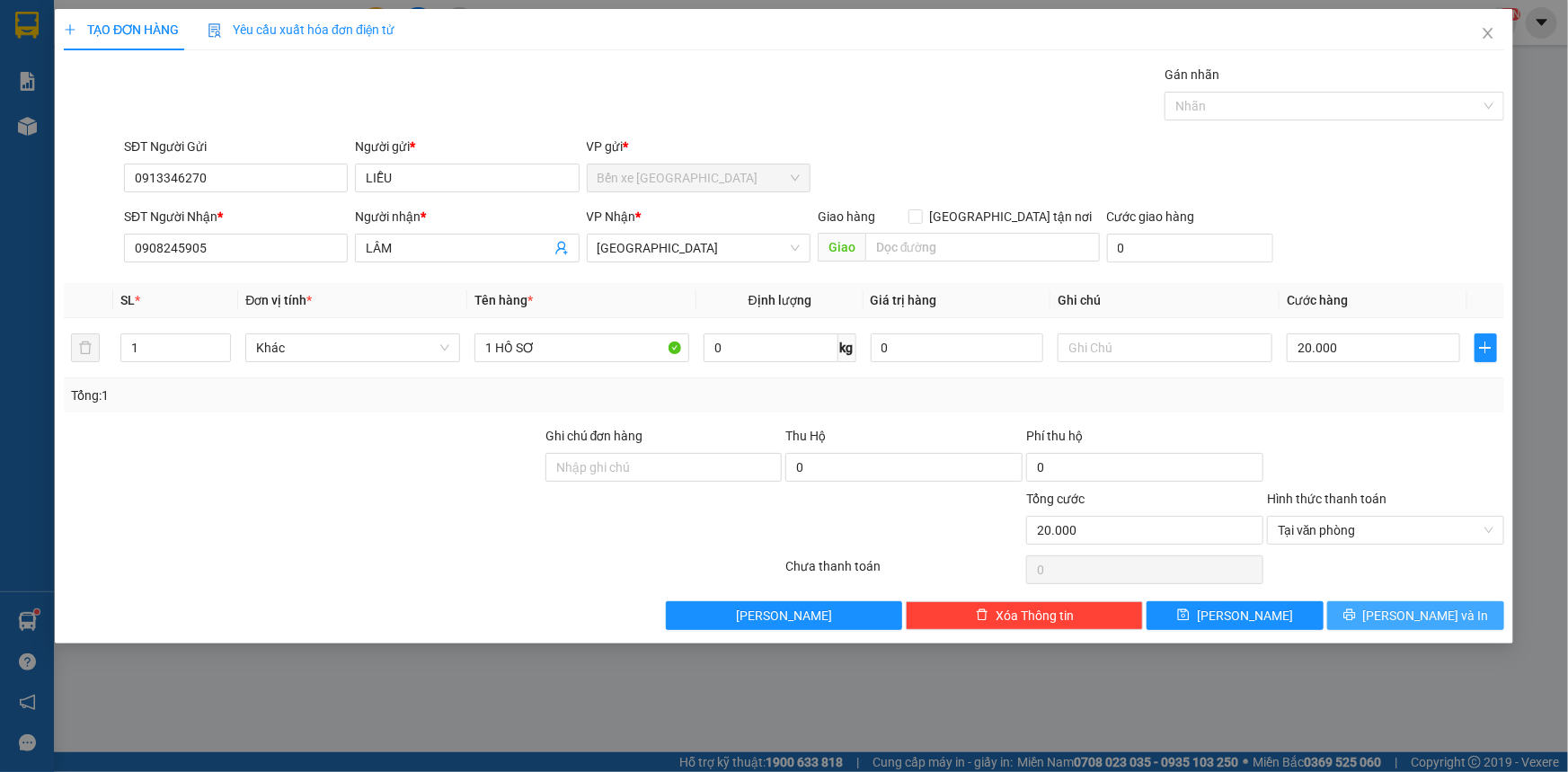 click on "Lưu và In" at bounding box center [1426, 616] 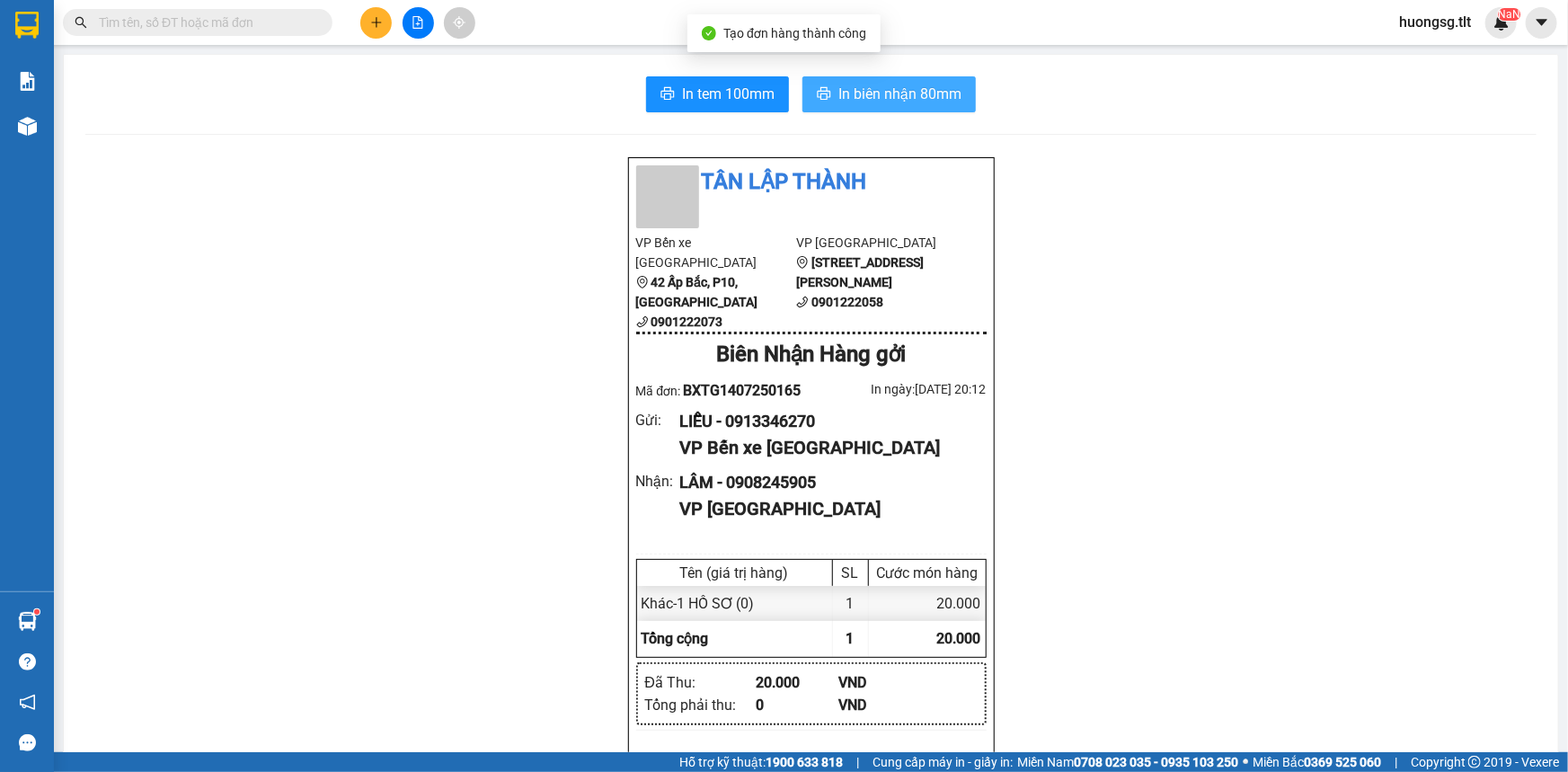 click on "In biên nhận 80mm" at bounding box center (899, 93) 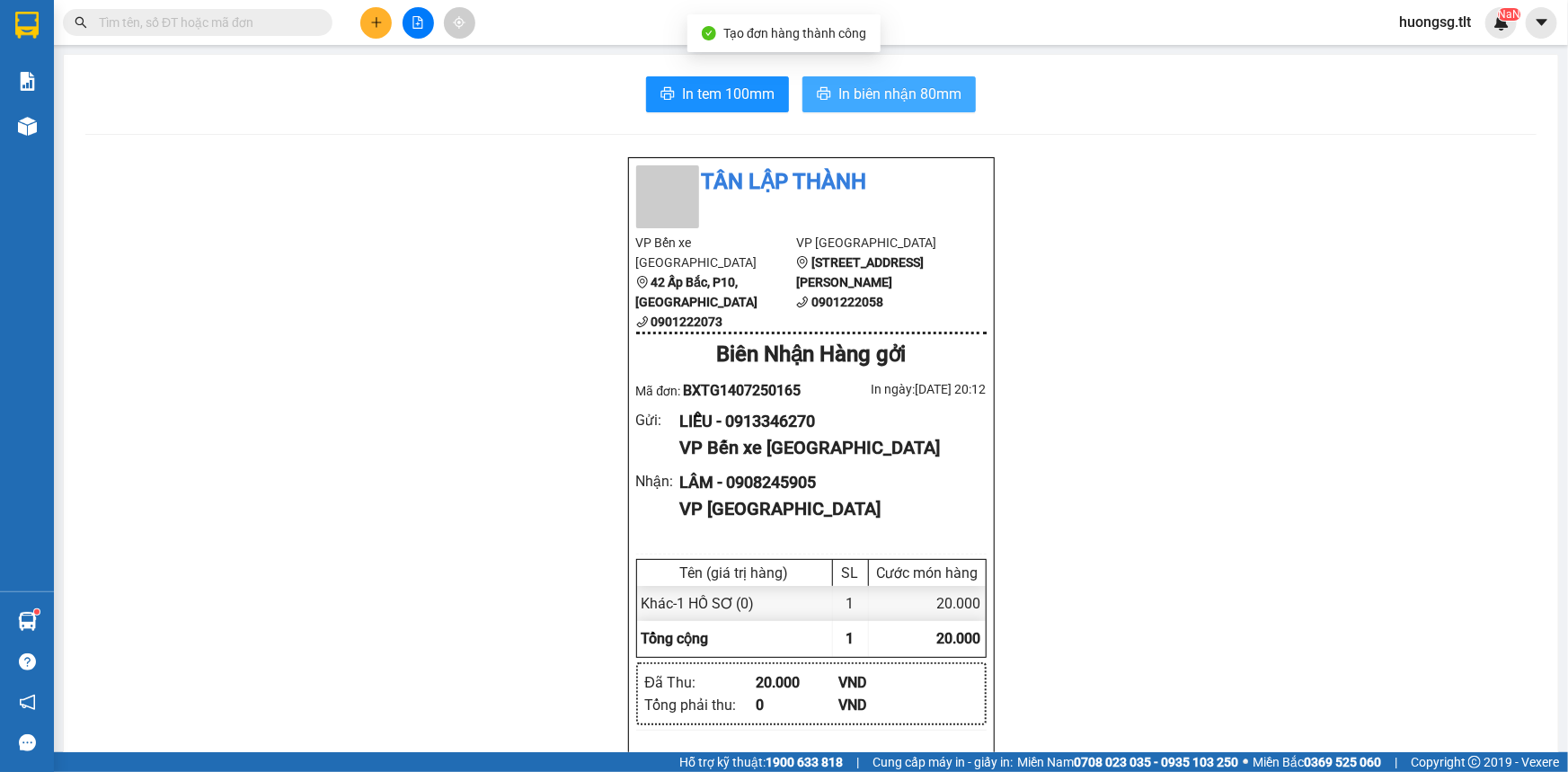 scroll, scrollTop: 0, scrollLeft: 0, axis: both 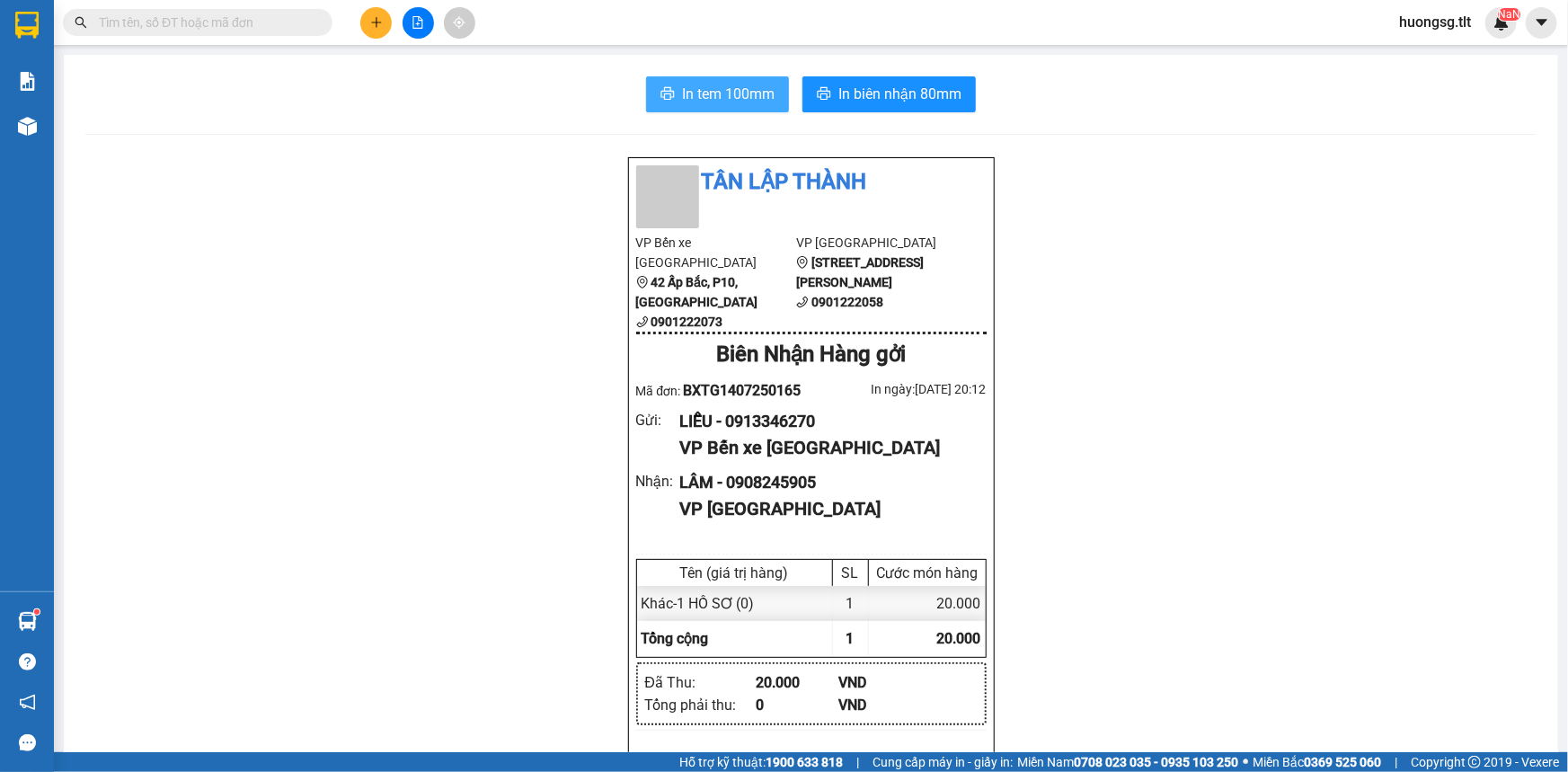 click on "In tem 100mm" at bounding box center (728, 93) 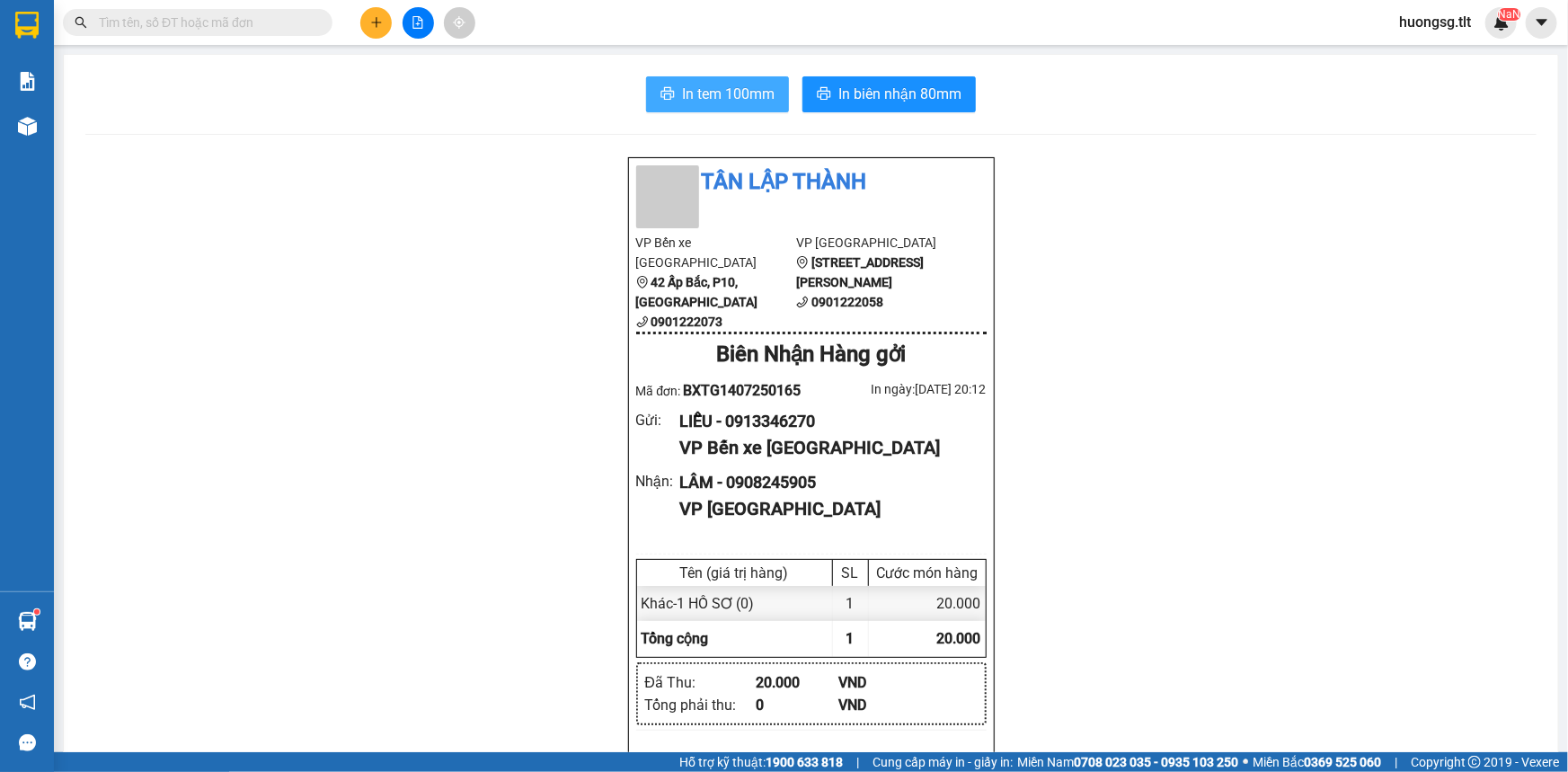 scroll, scrollTop: 0, scrollLeft: 0, axis: both 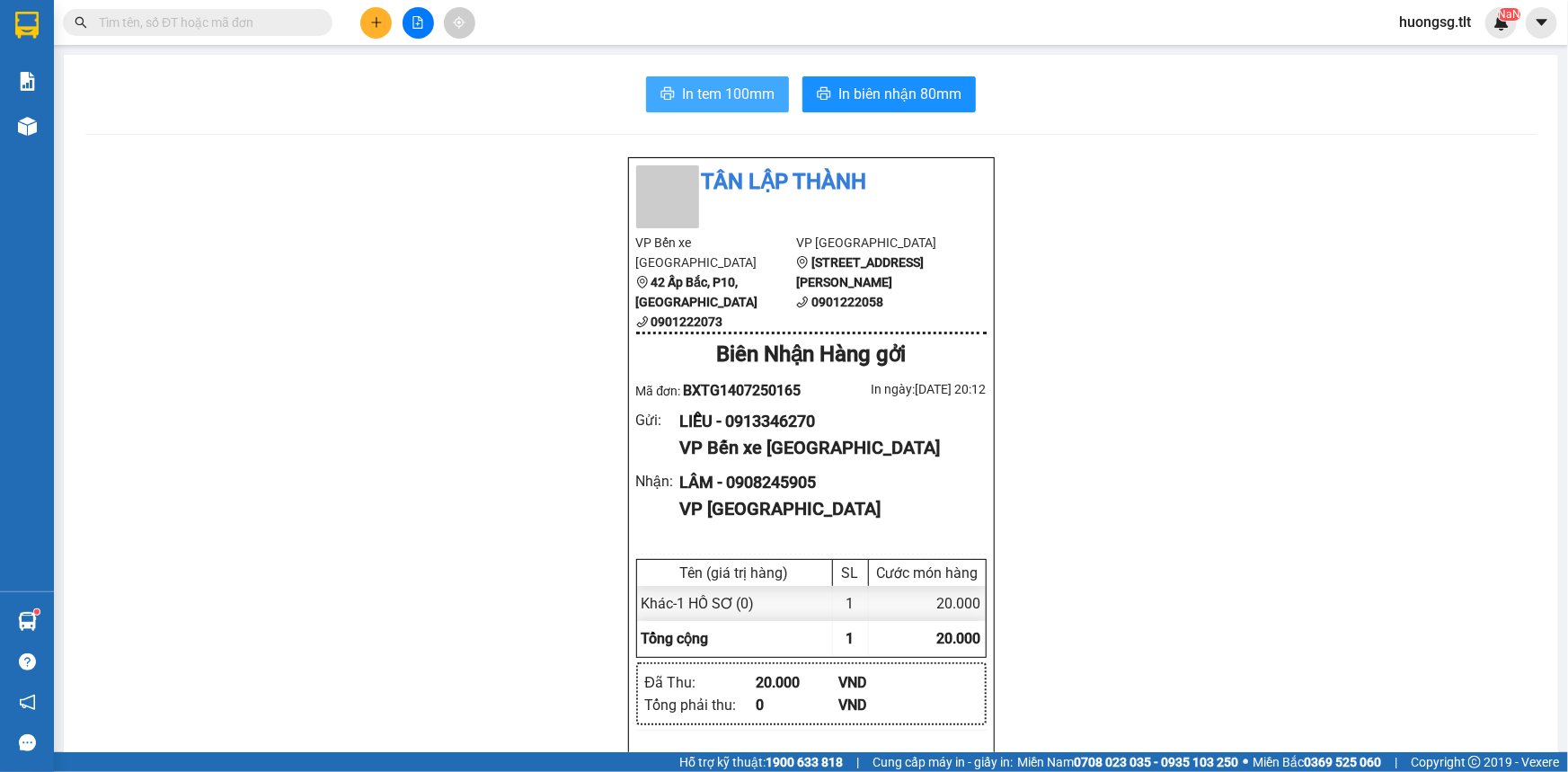 click on "In tem 100mm" at bounding box center [717, 94] 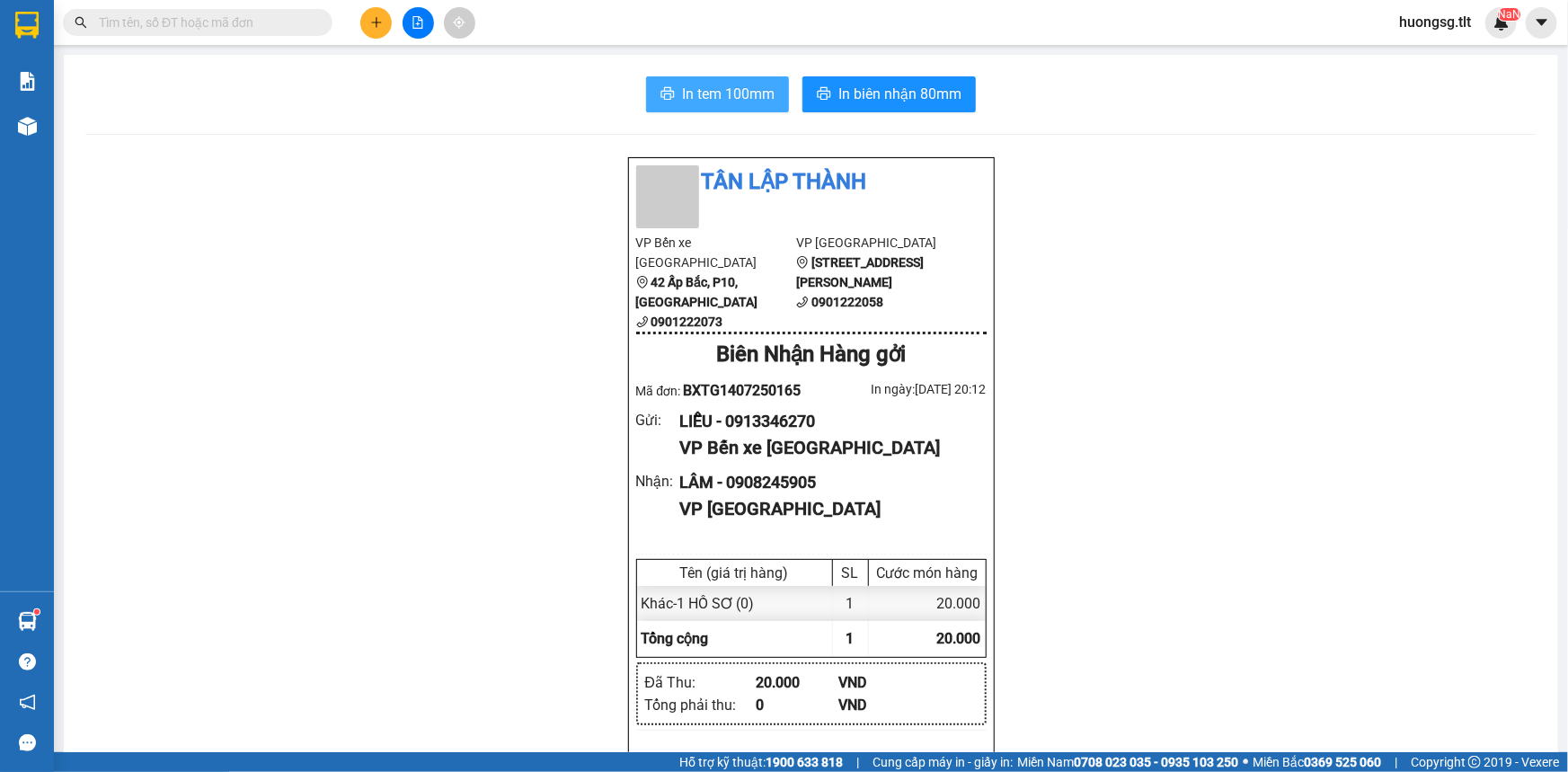 scroll, scrollTop: 0, scrollLeft: 0, axis: both 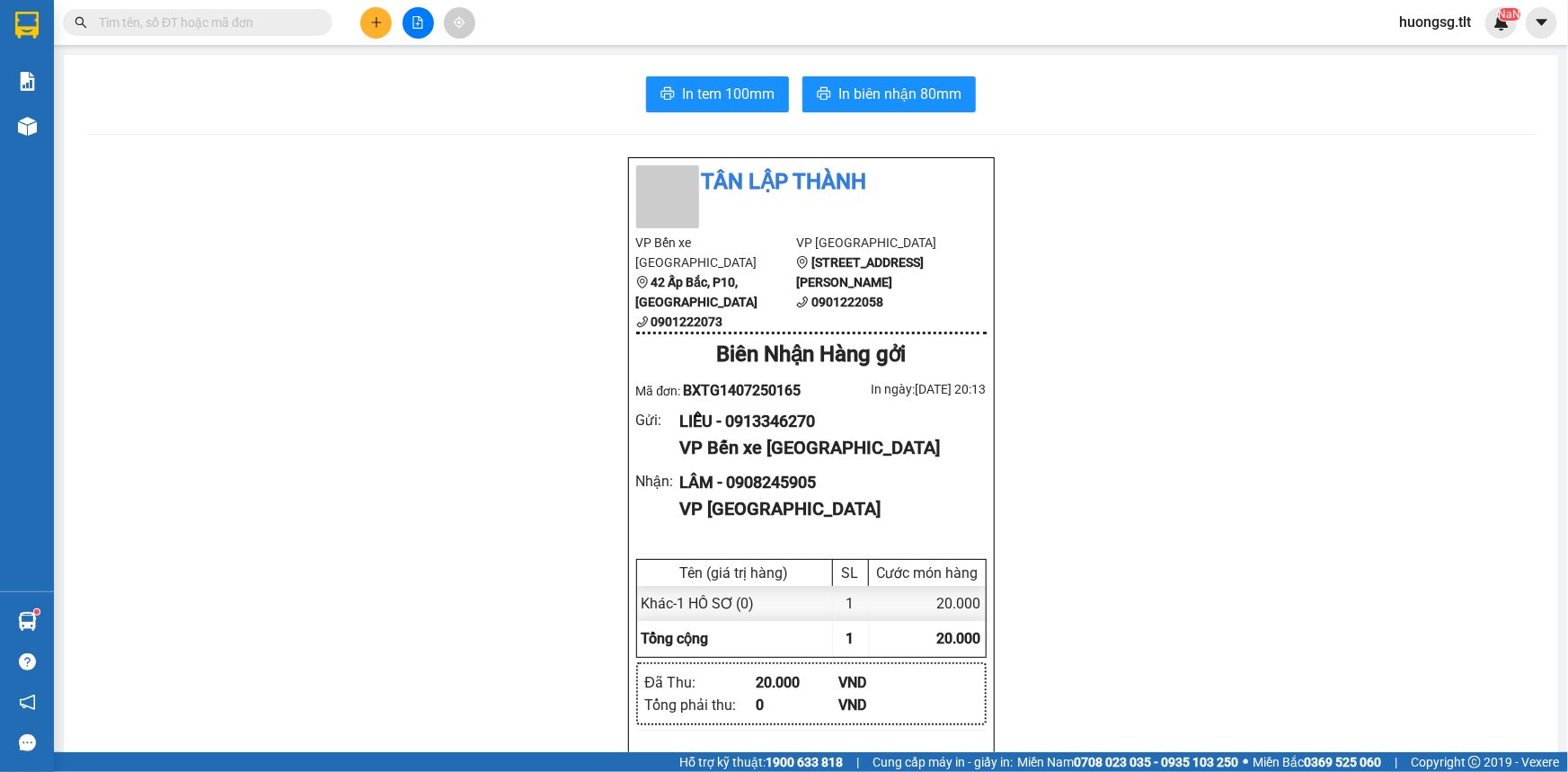 click at bounding box center (205, 22) 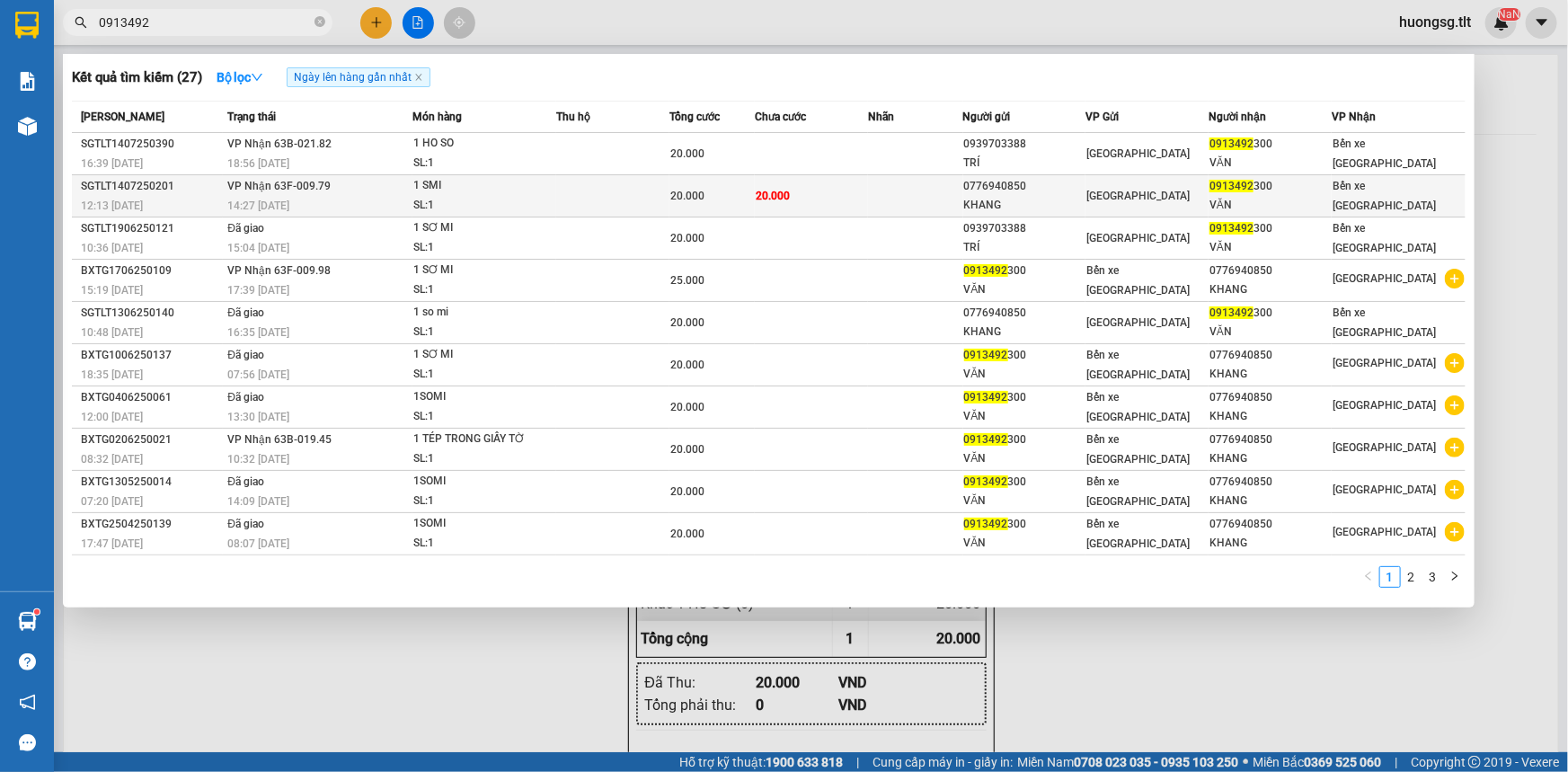 type on "0913492" 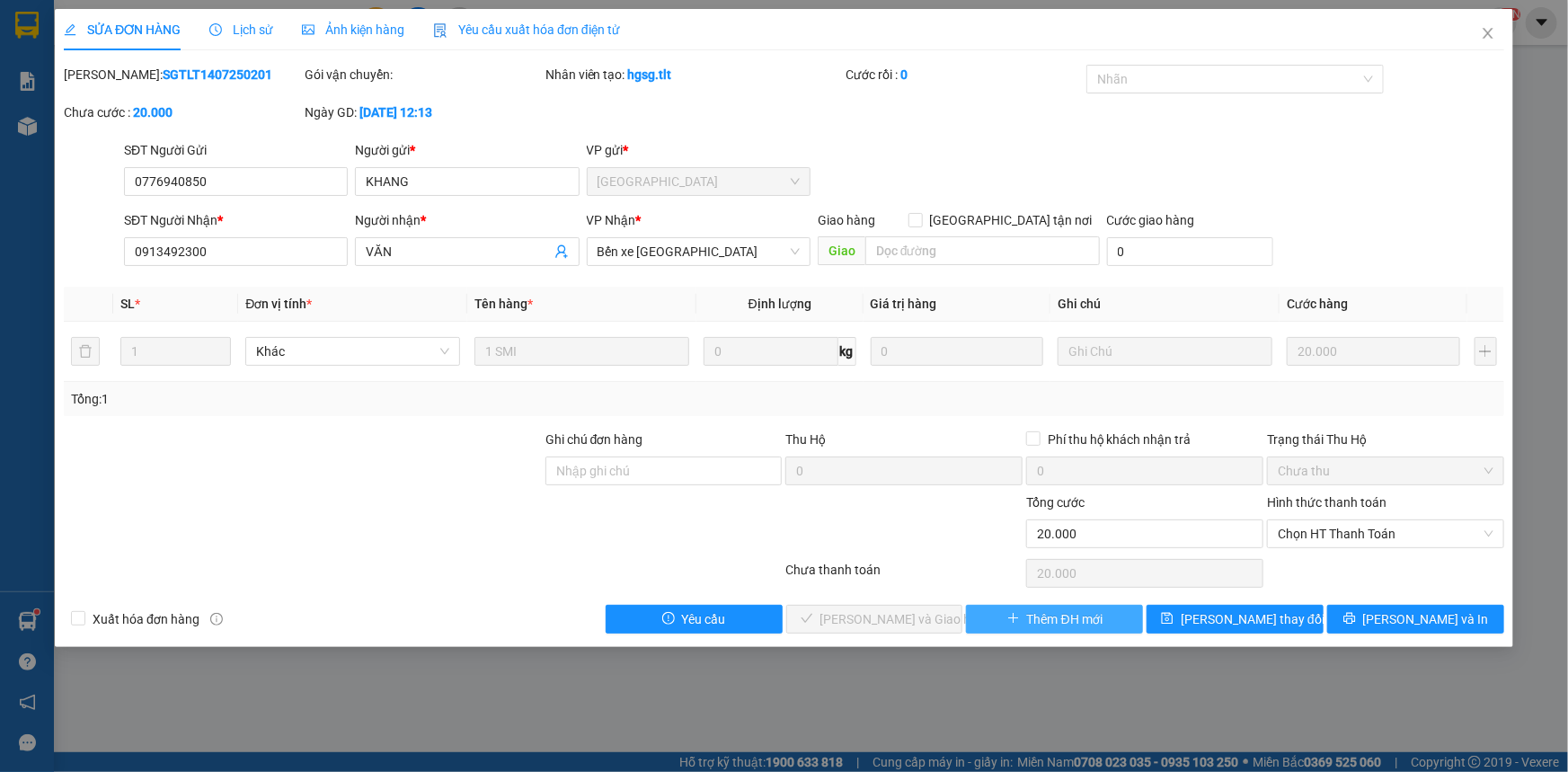type on "0776940850" 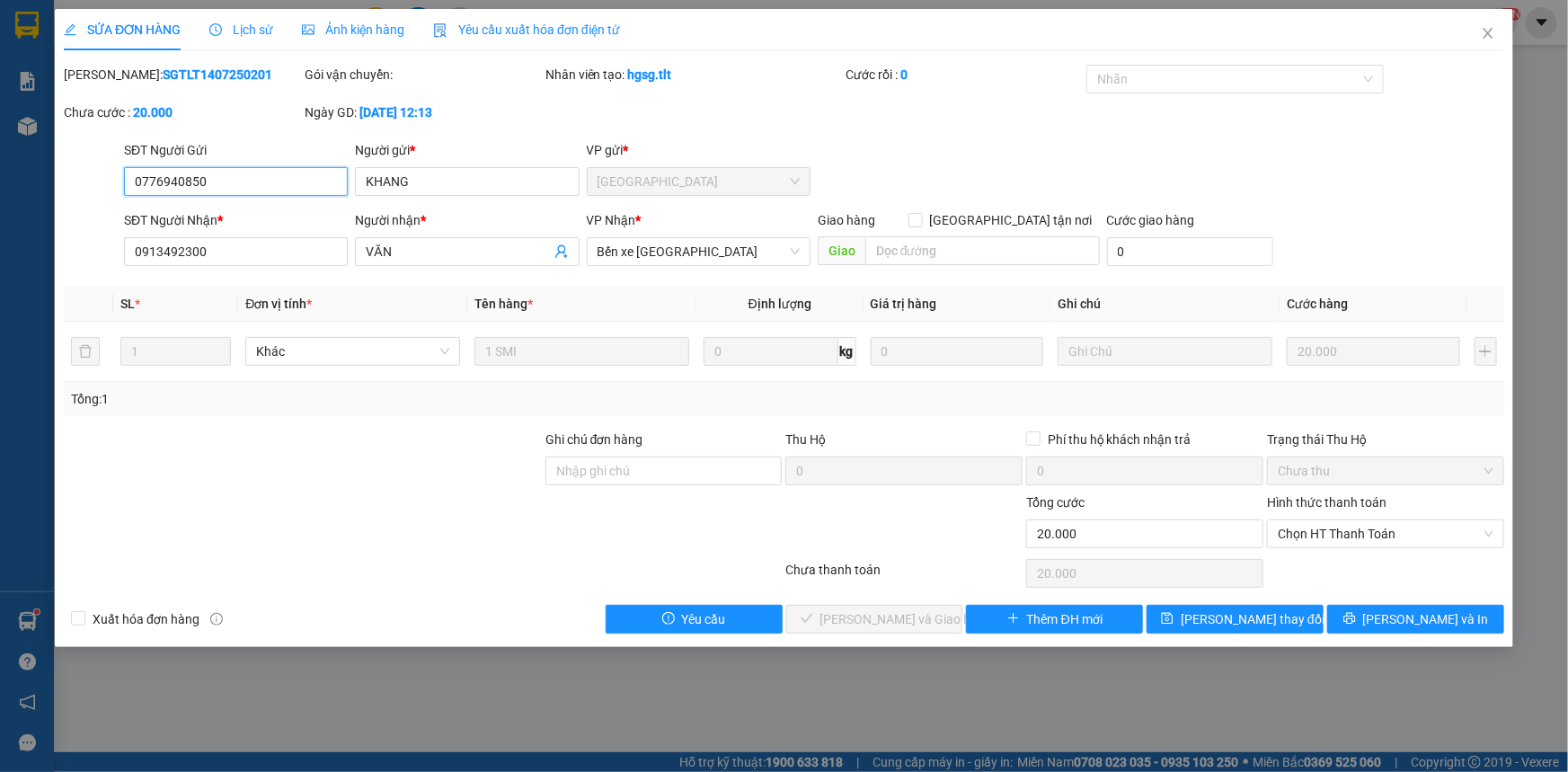 drag, startPoint x: 1308, startPoint y: 528, endPoint x: 1307, endPoint y: 558, distance: 30.01666 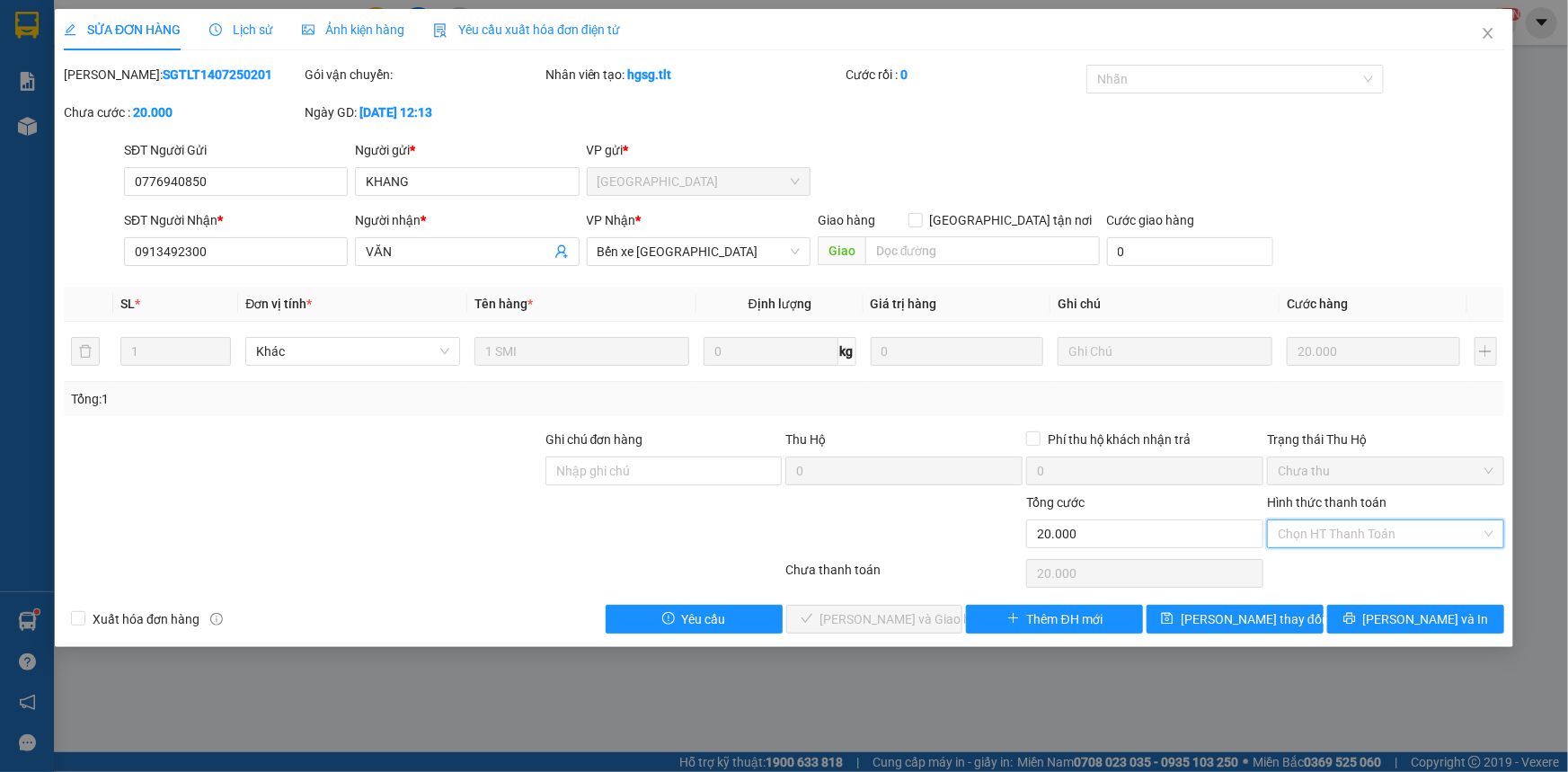 click on "Tại văn phòng" at bounding box center (1386, 569) 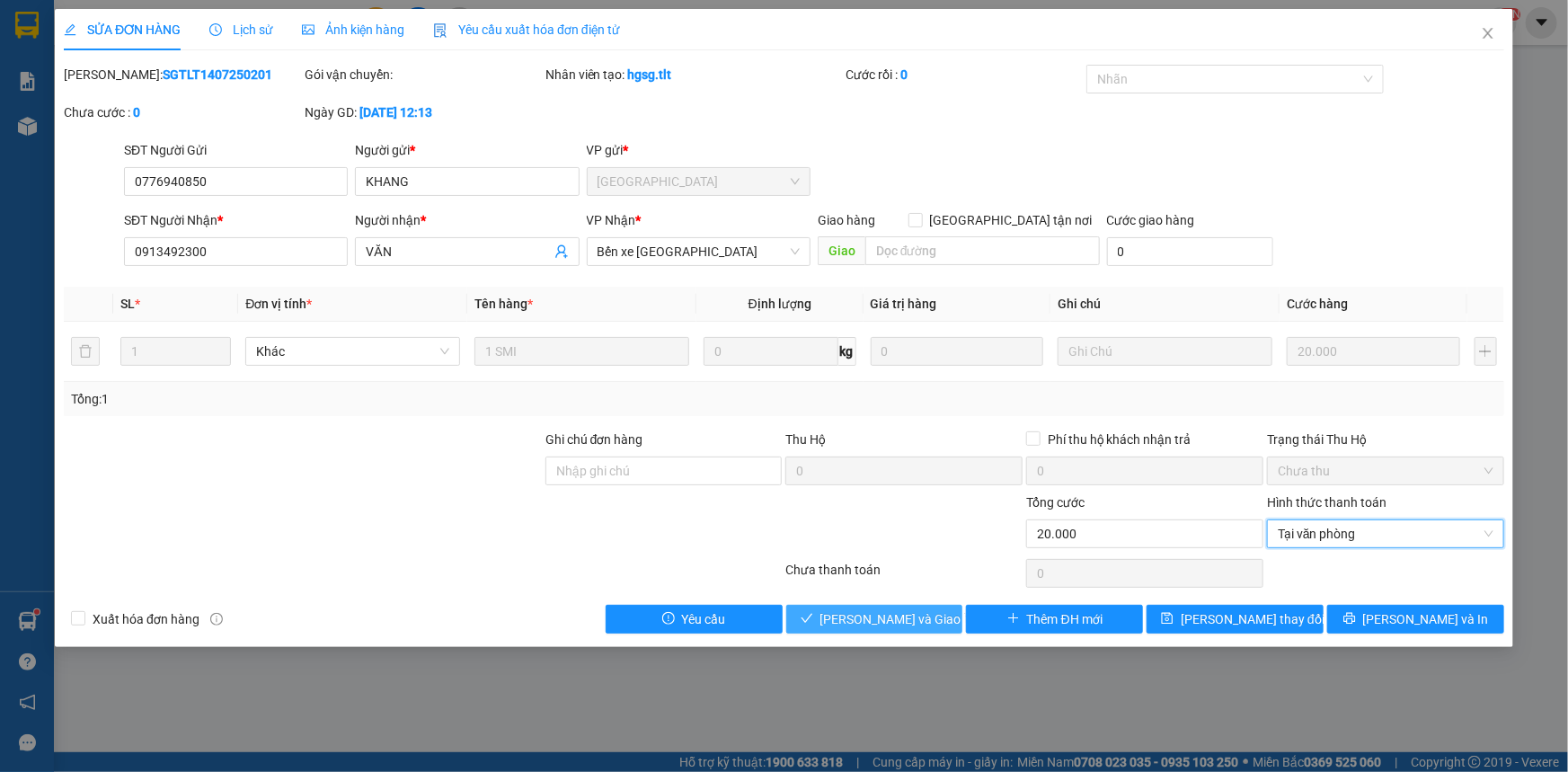 click on "Lưu và Giao hàng" at bounding box center [907, 619] 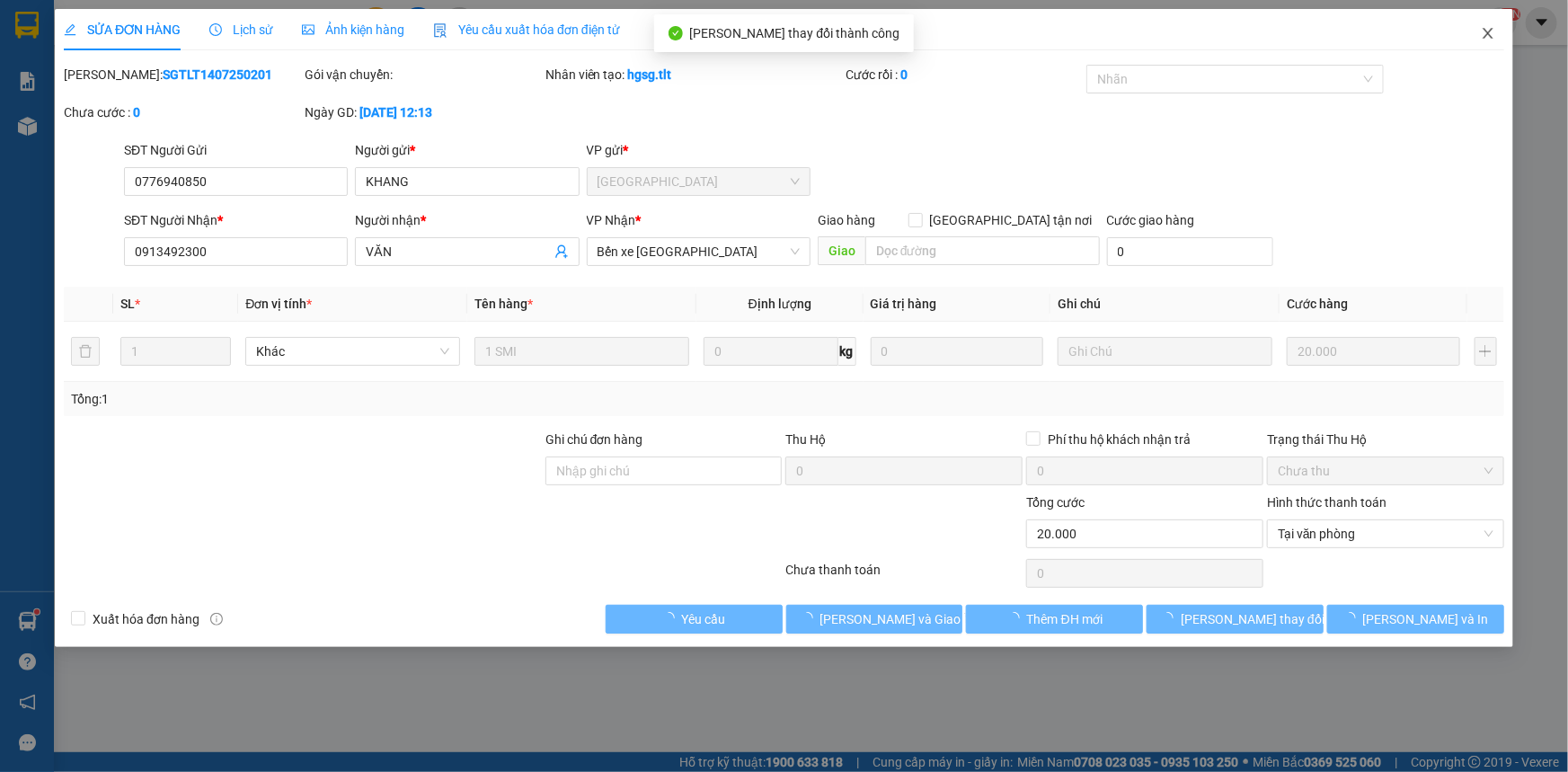 click 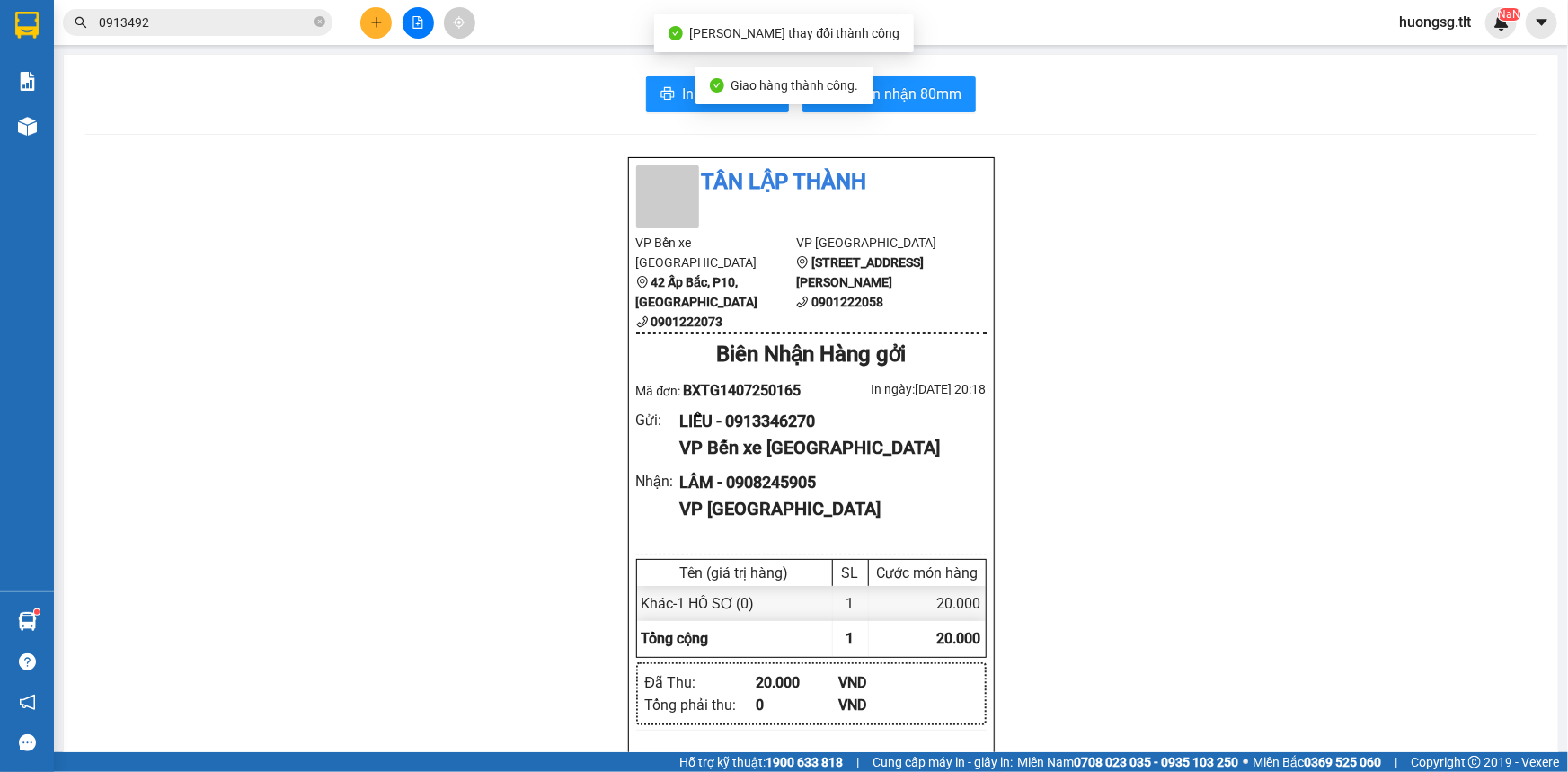 click on "0913492" at bounding box center [205, 22] 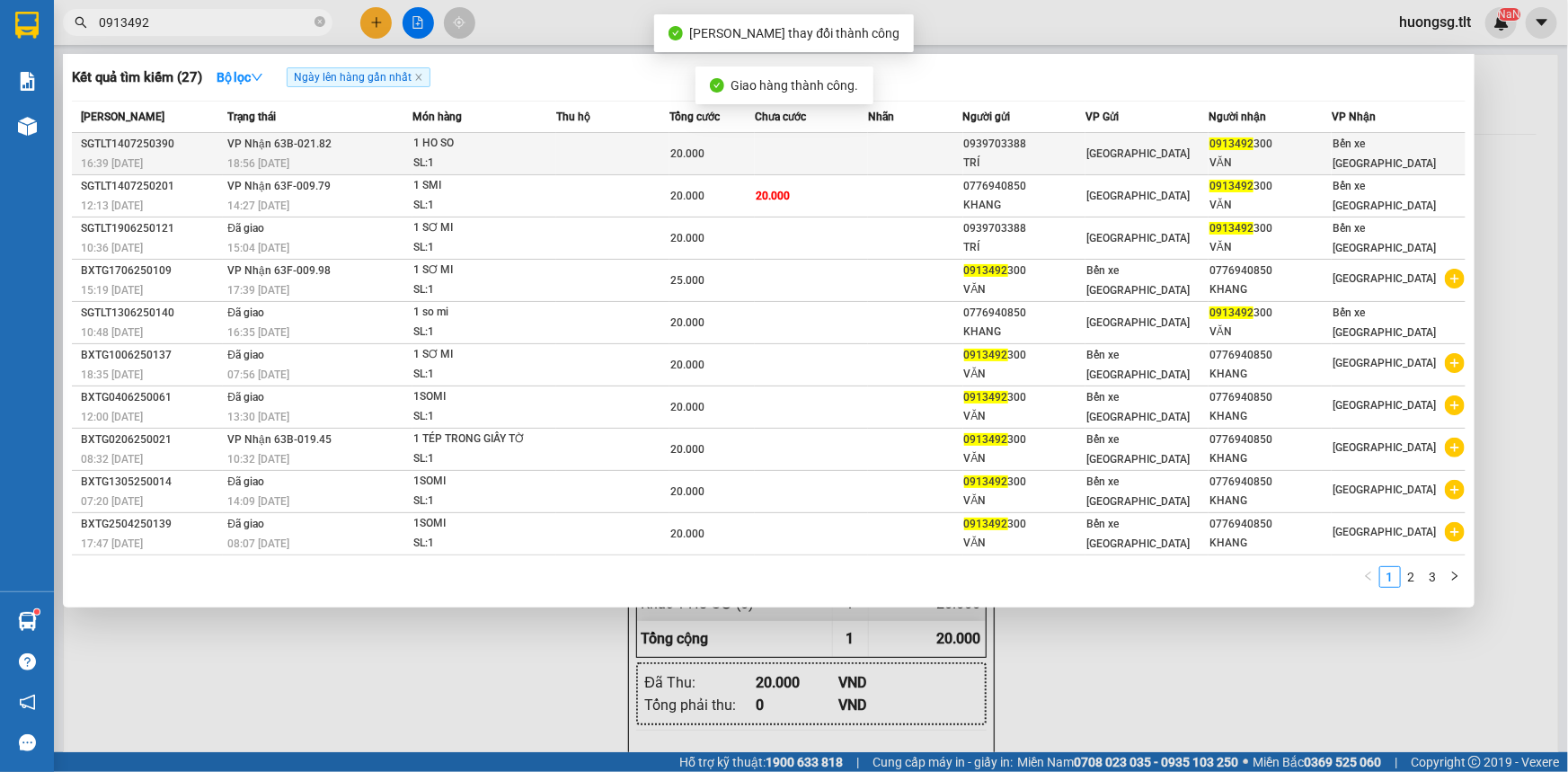 click at bounding box center [915, 154] 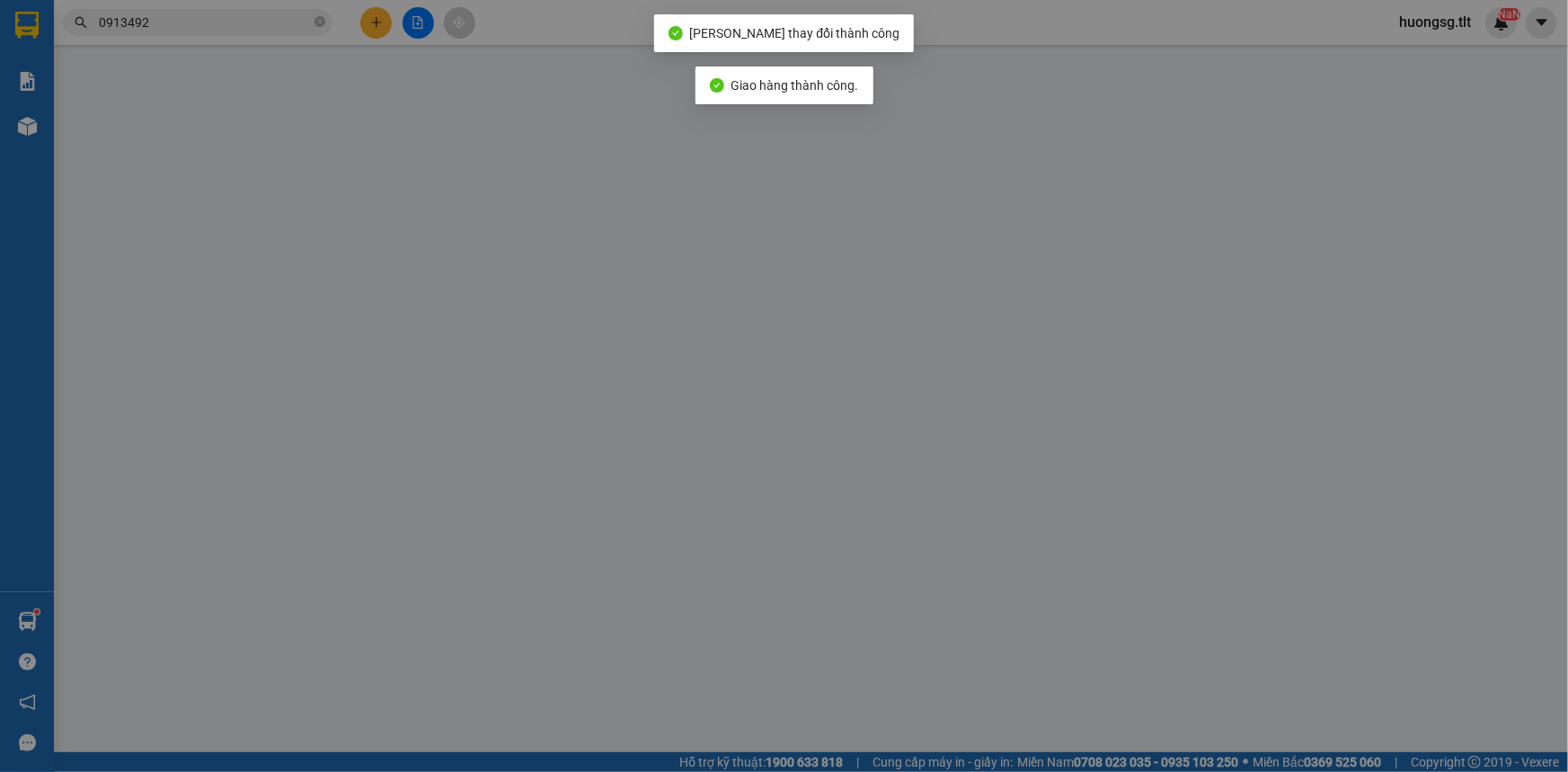 type on "0939703388" 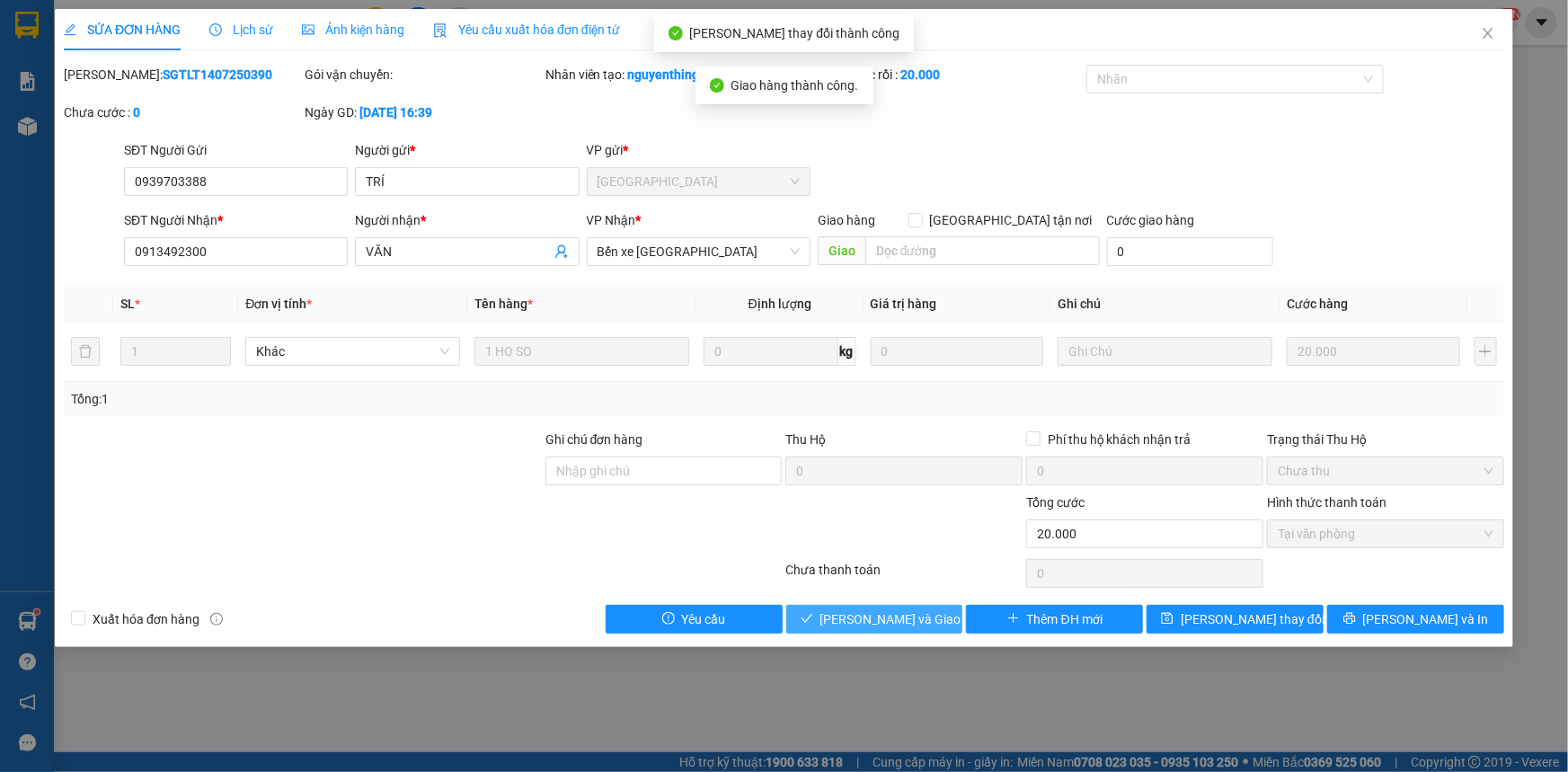 click on "Lưu và Giao hàng" at bounding box center (907, 619) 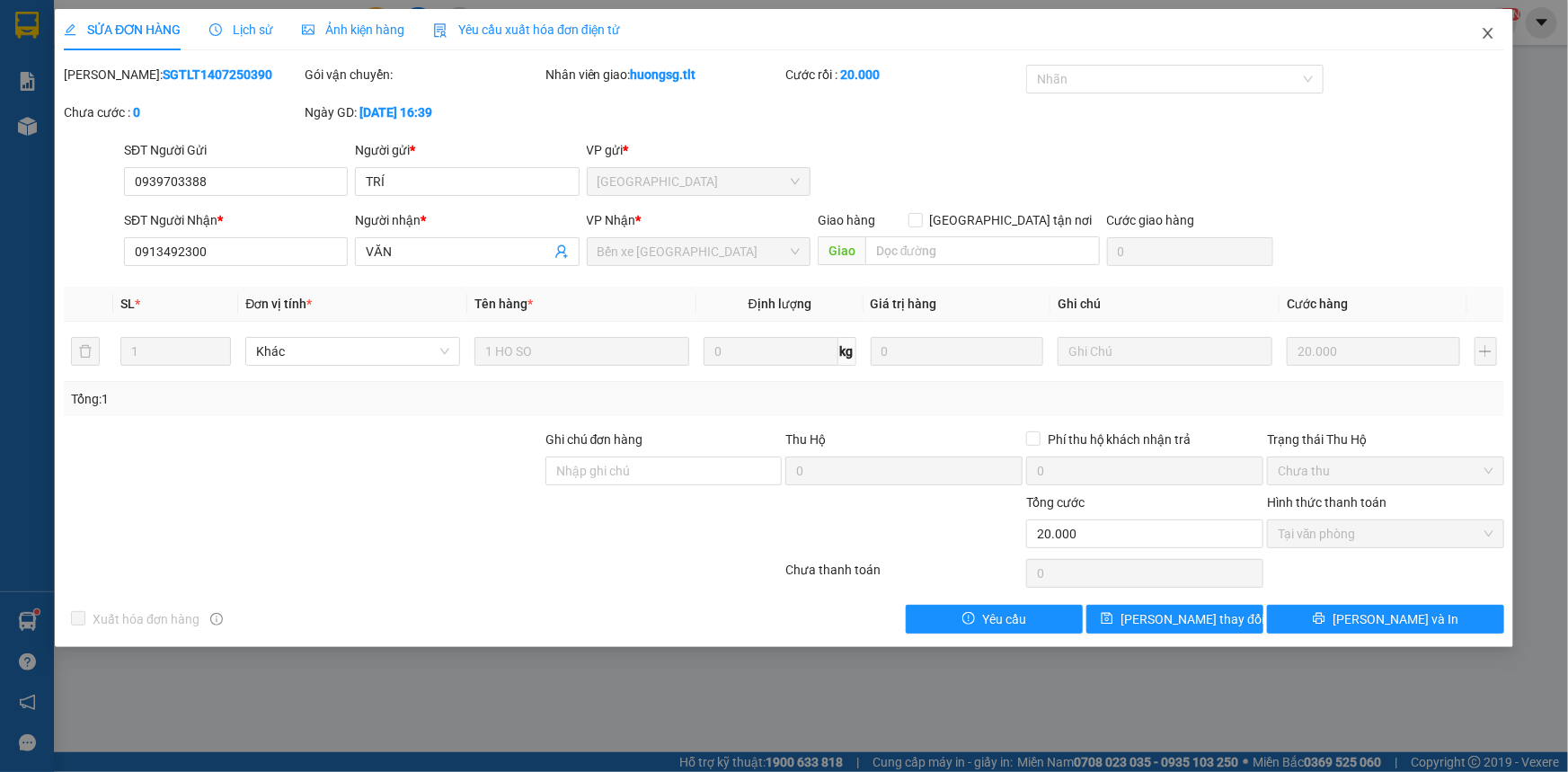 click 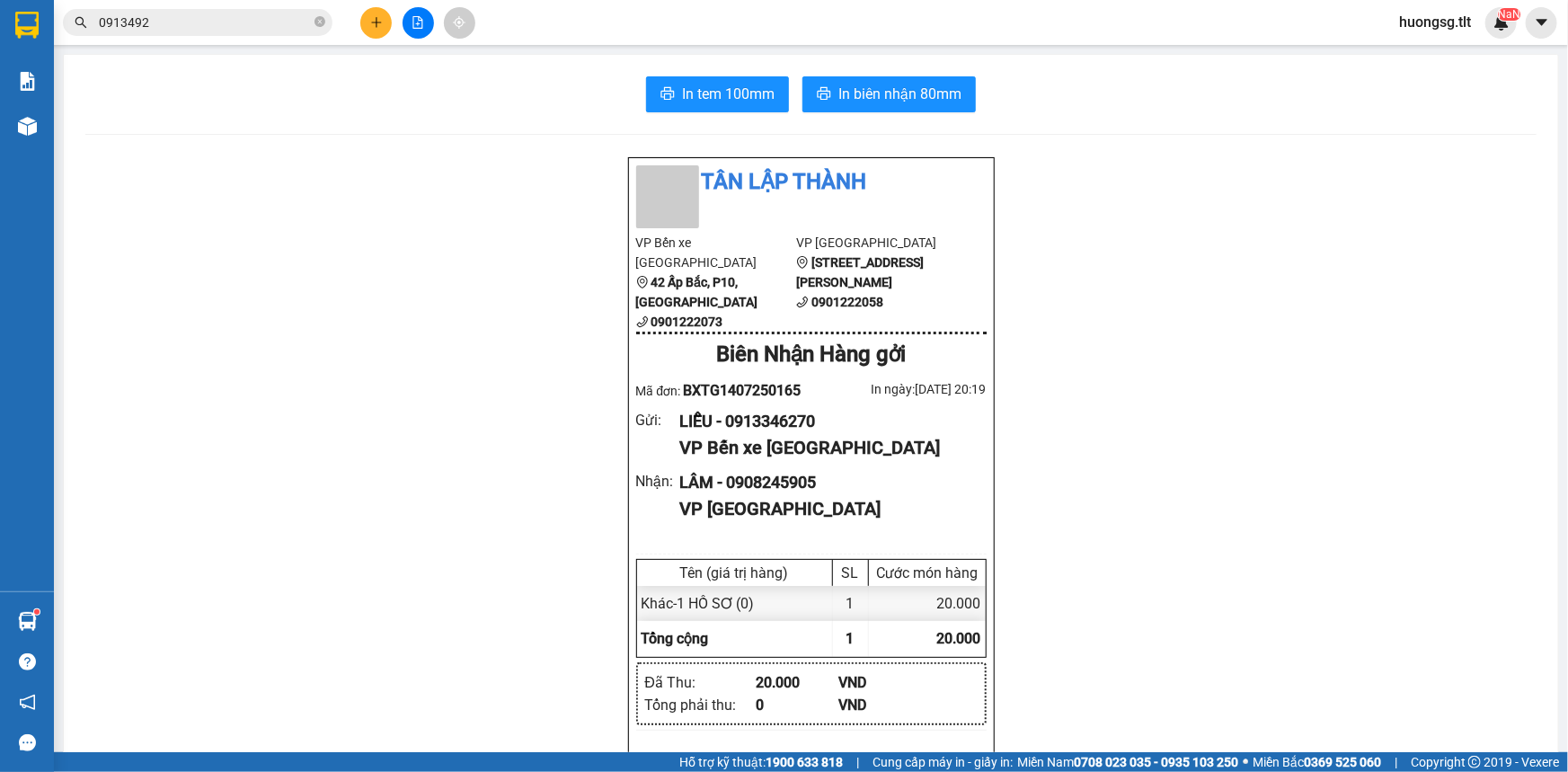 click on "0913492" at bounding box center (205, 22) 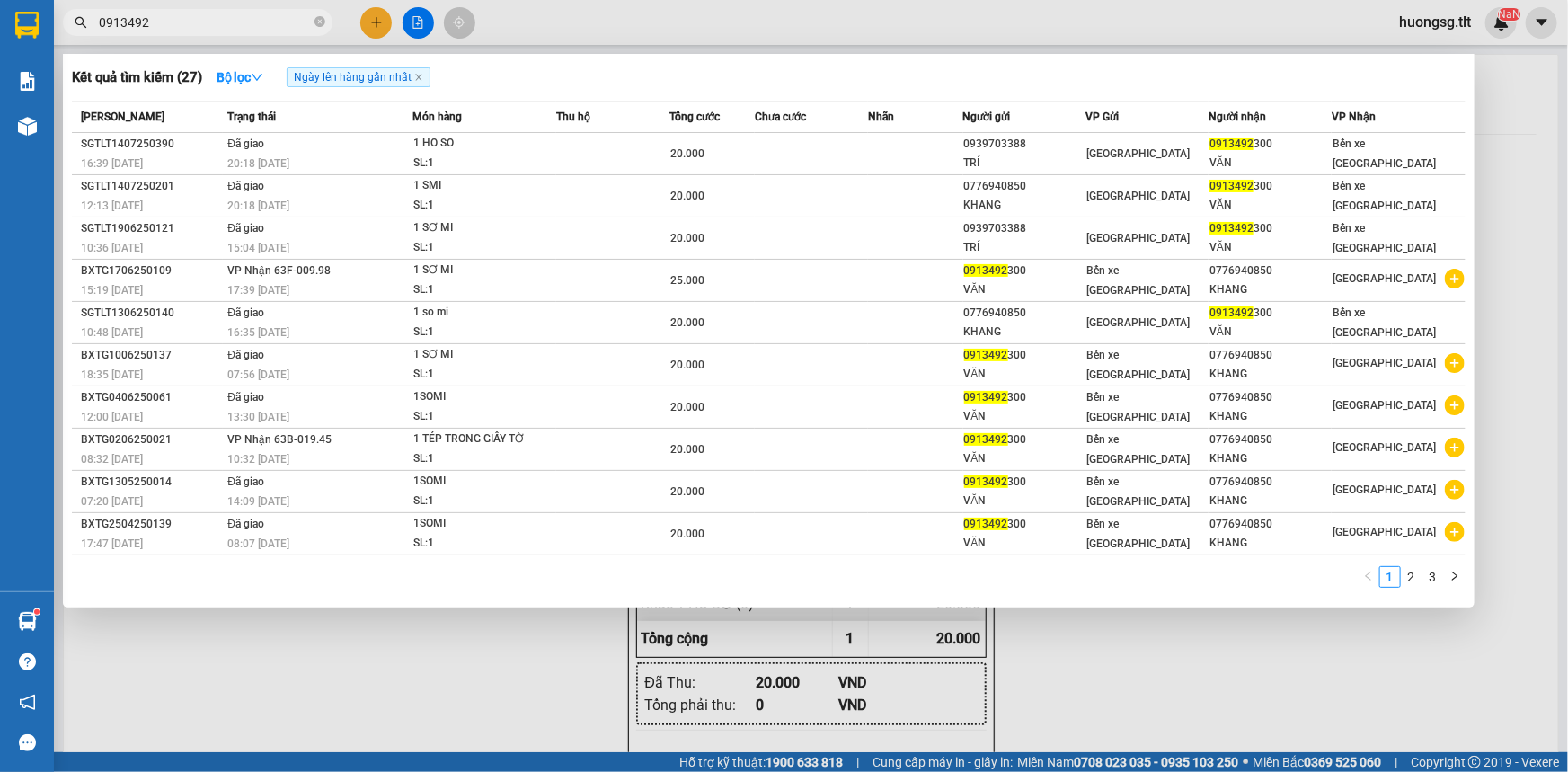 drag, startPoint x: 323, startPoint y: 15, endPoint x: 282, endPoint y: 23, distance: 41.773197 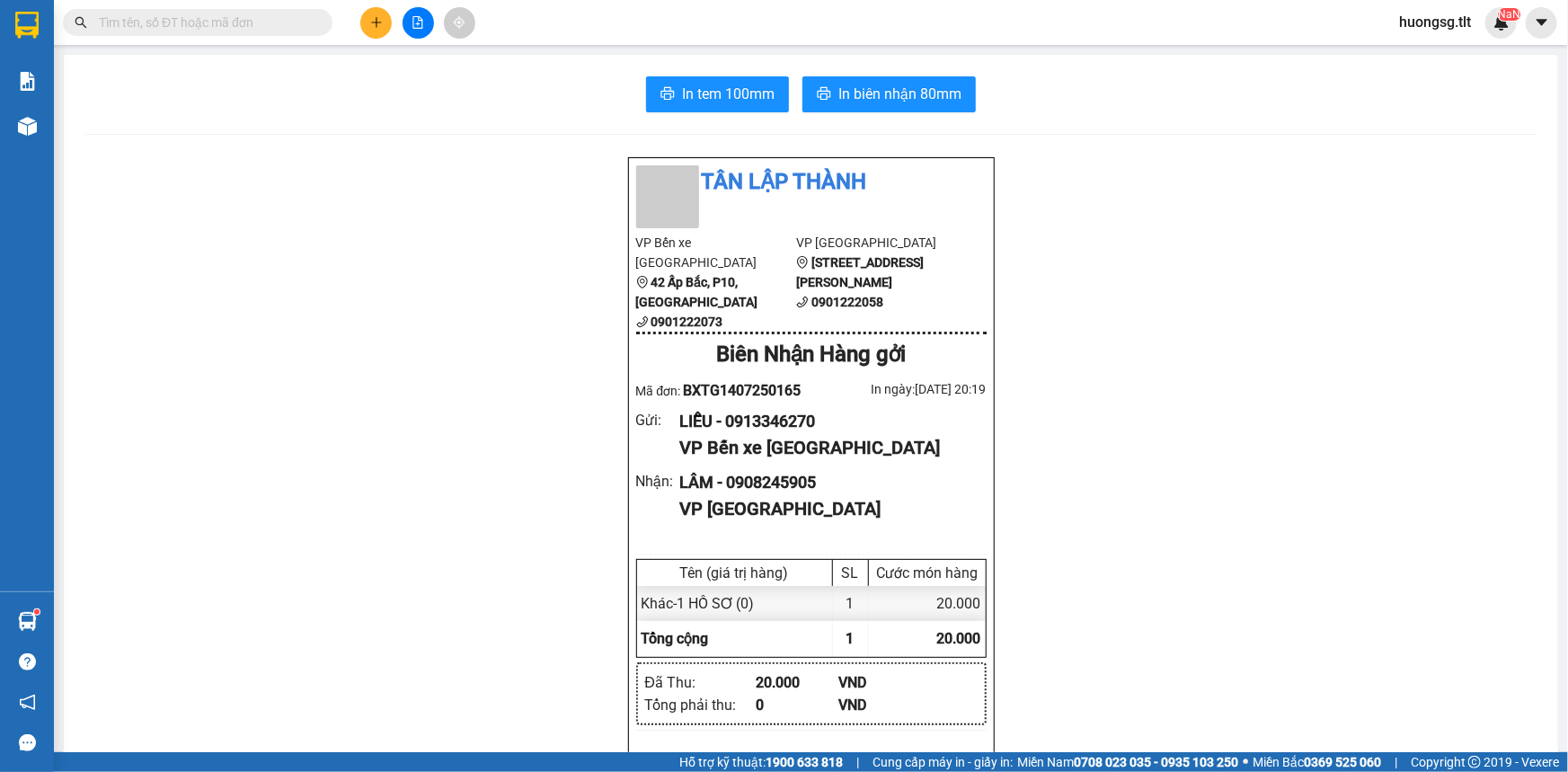 click at bounding box center (205, 22) 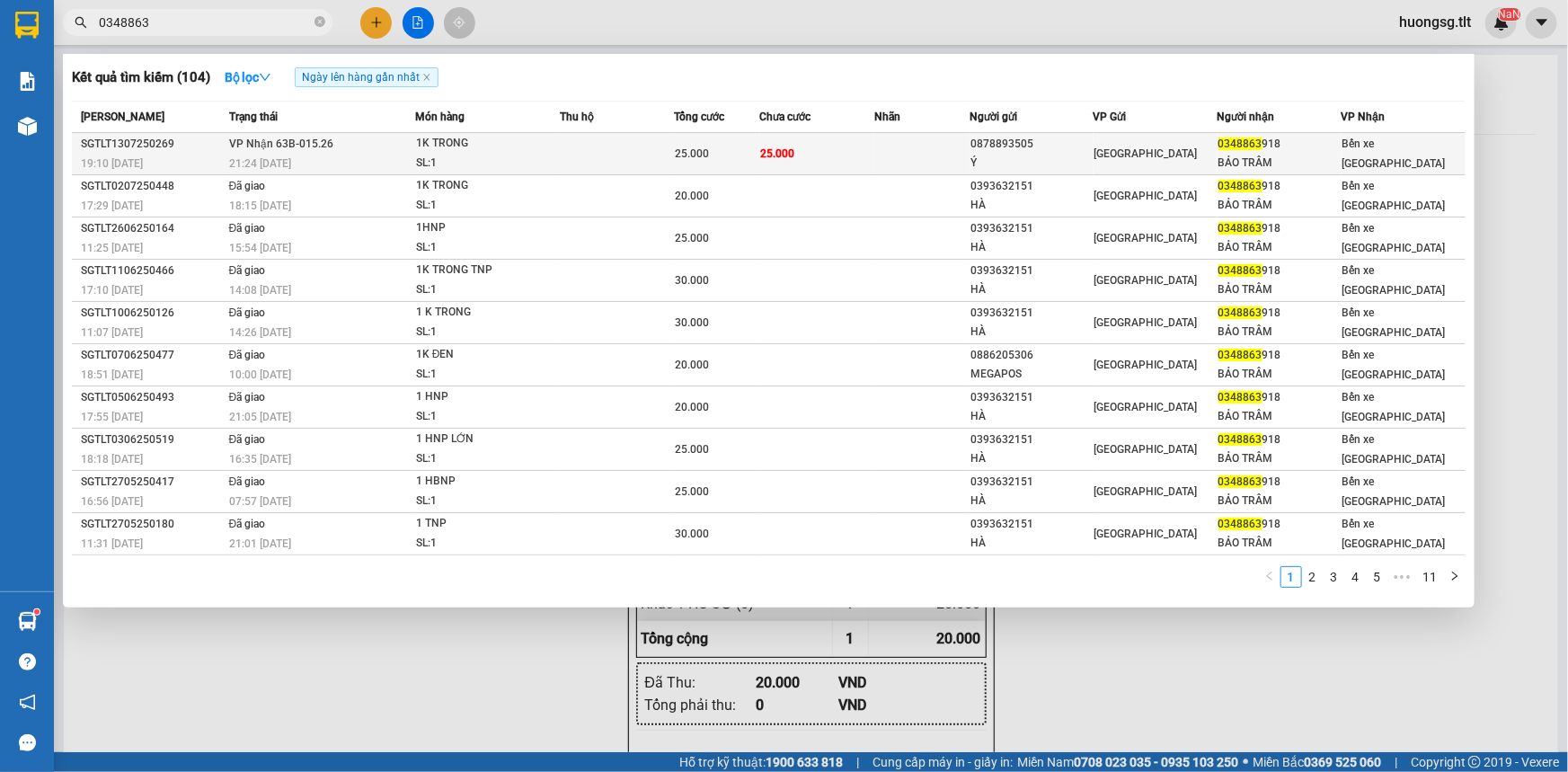 type on "0348863" 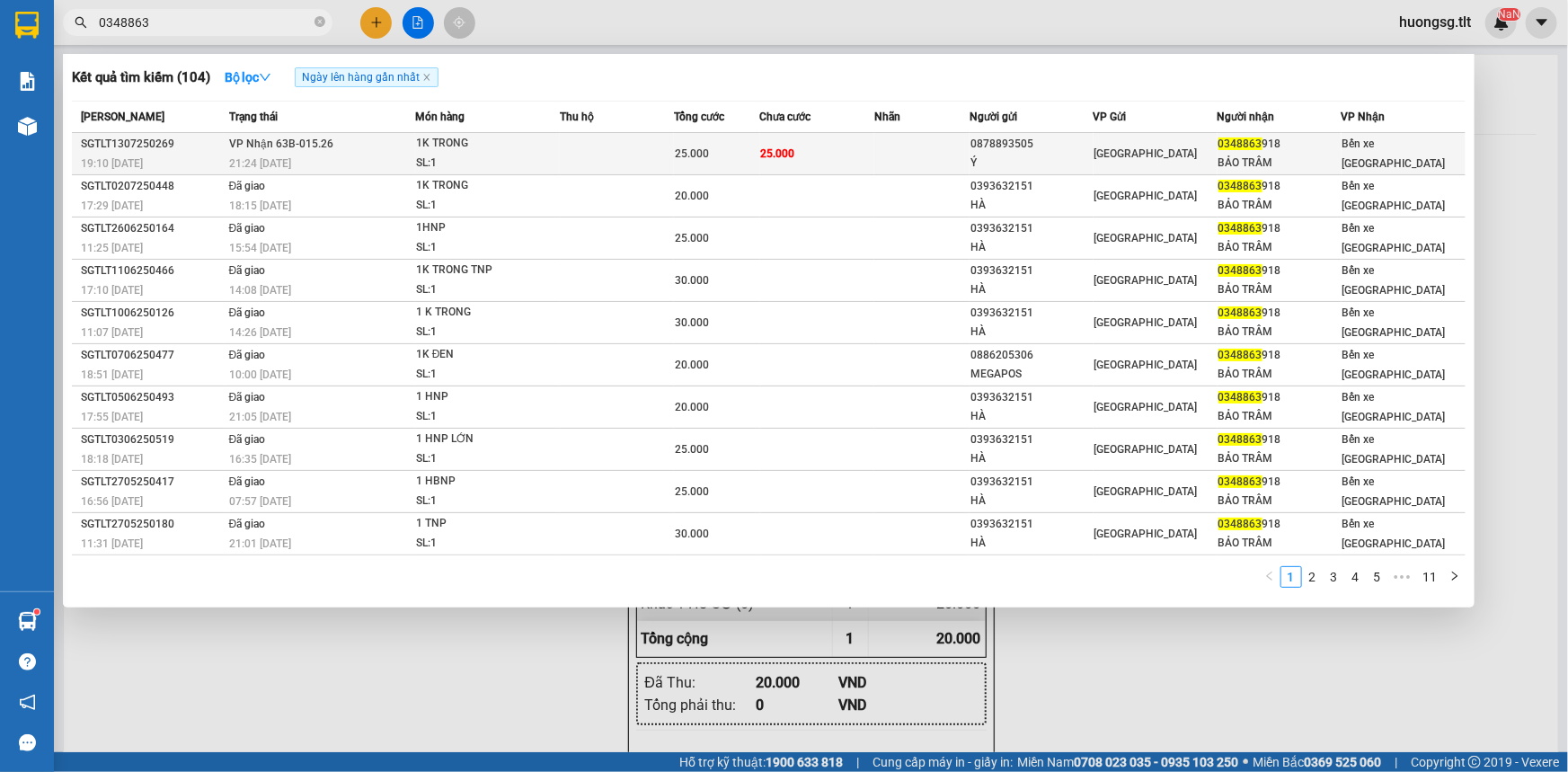 click on "25.000" at bounding box center [716, 154] 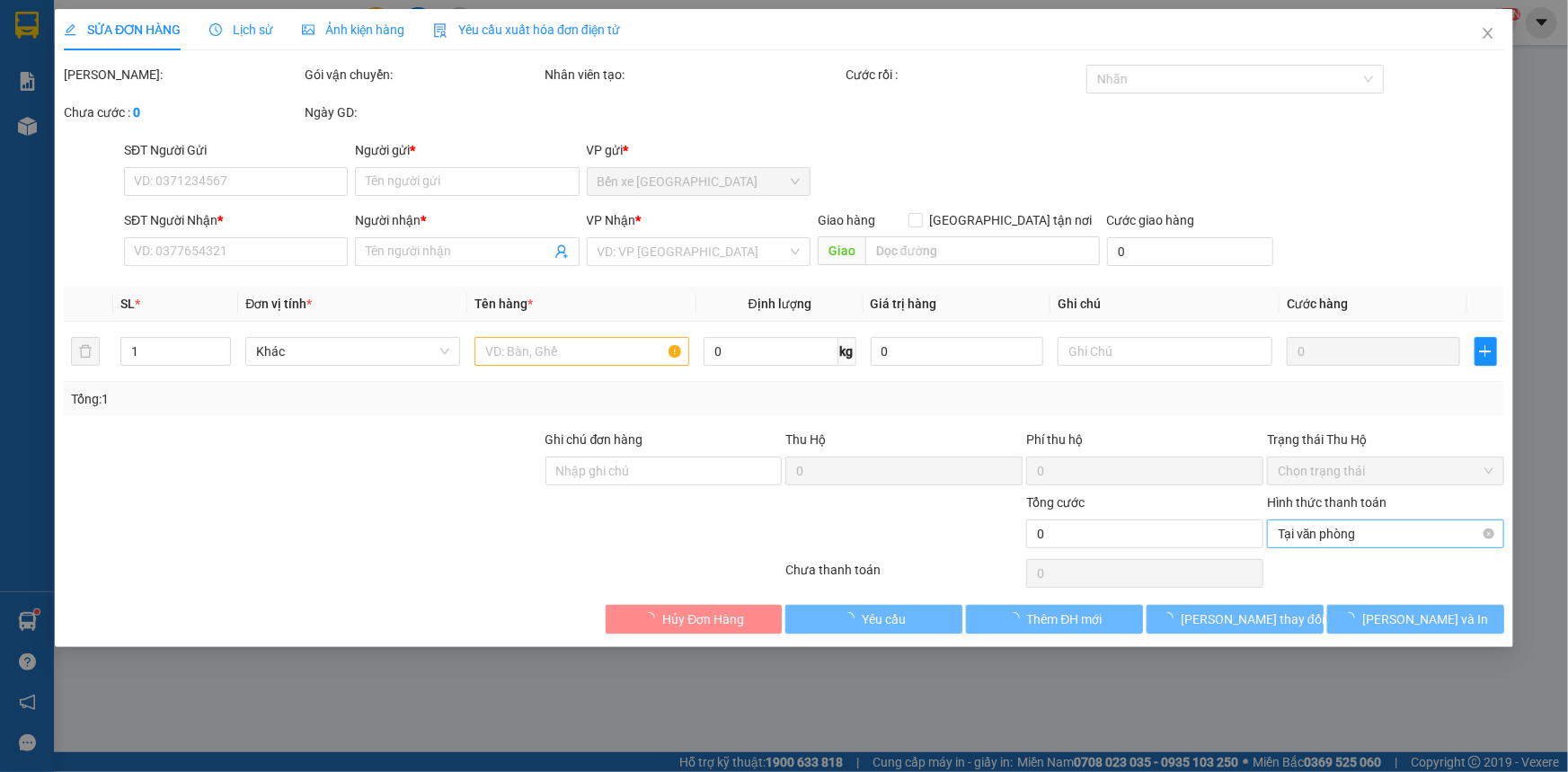 type on "0878893505" 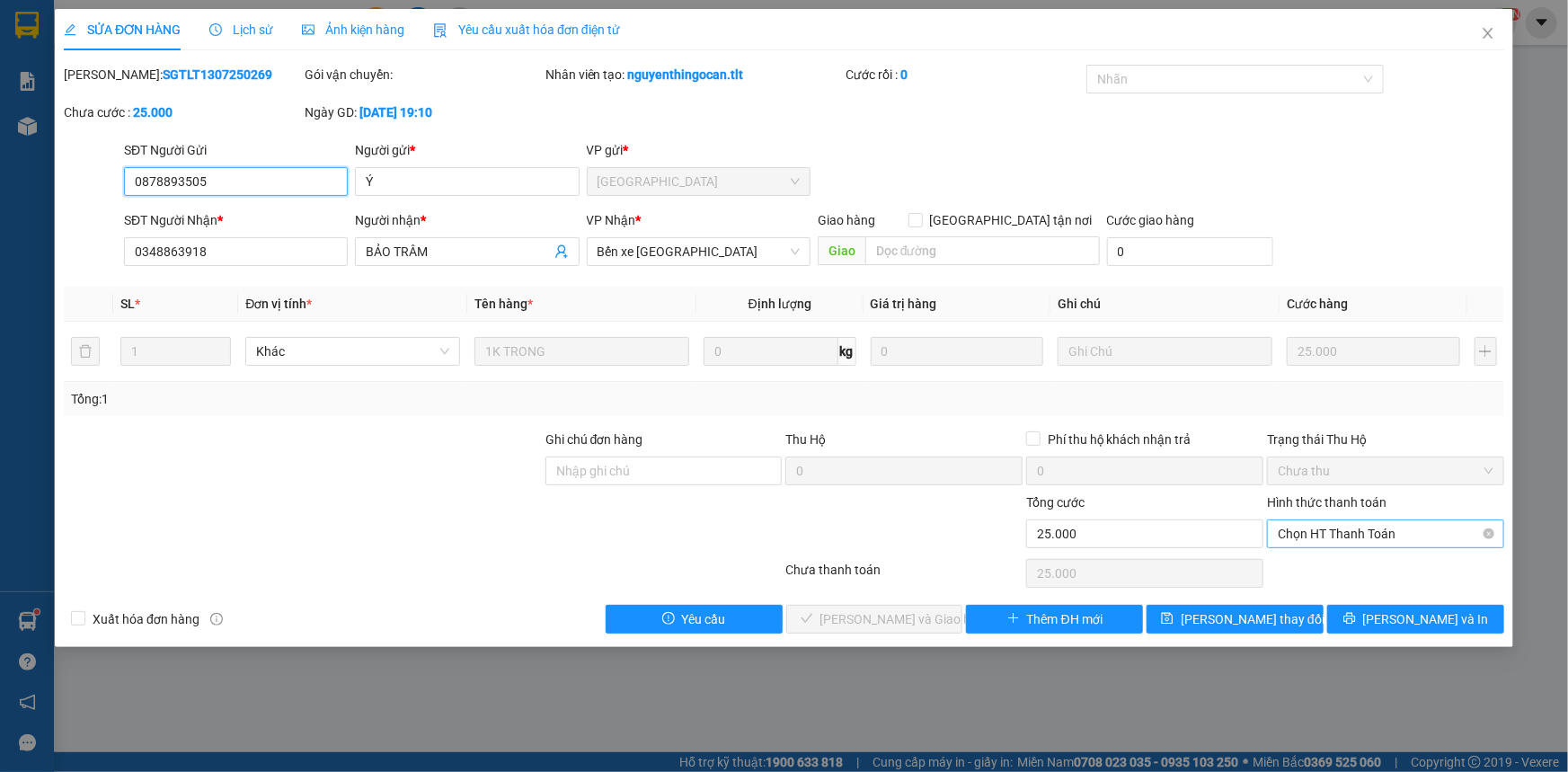 click on "Chọn HT Thanh Toán" at bounding box center [1386, 534] 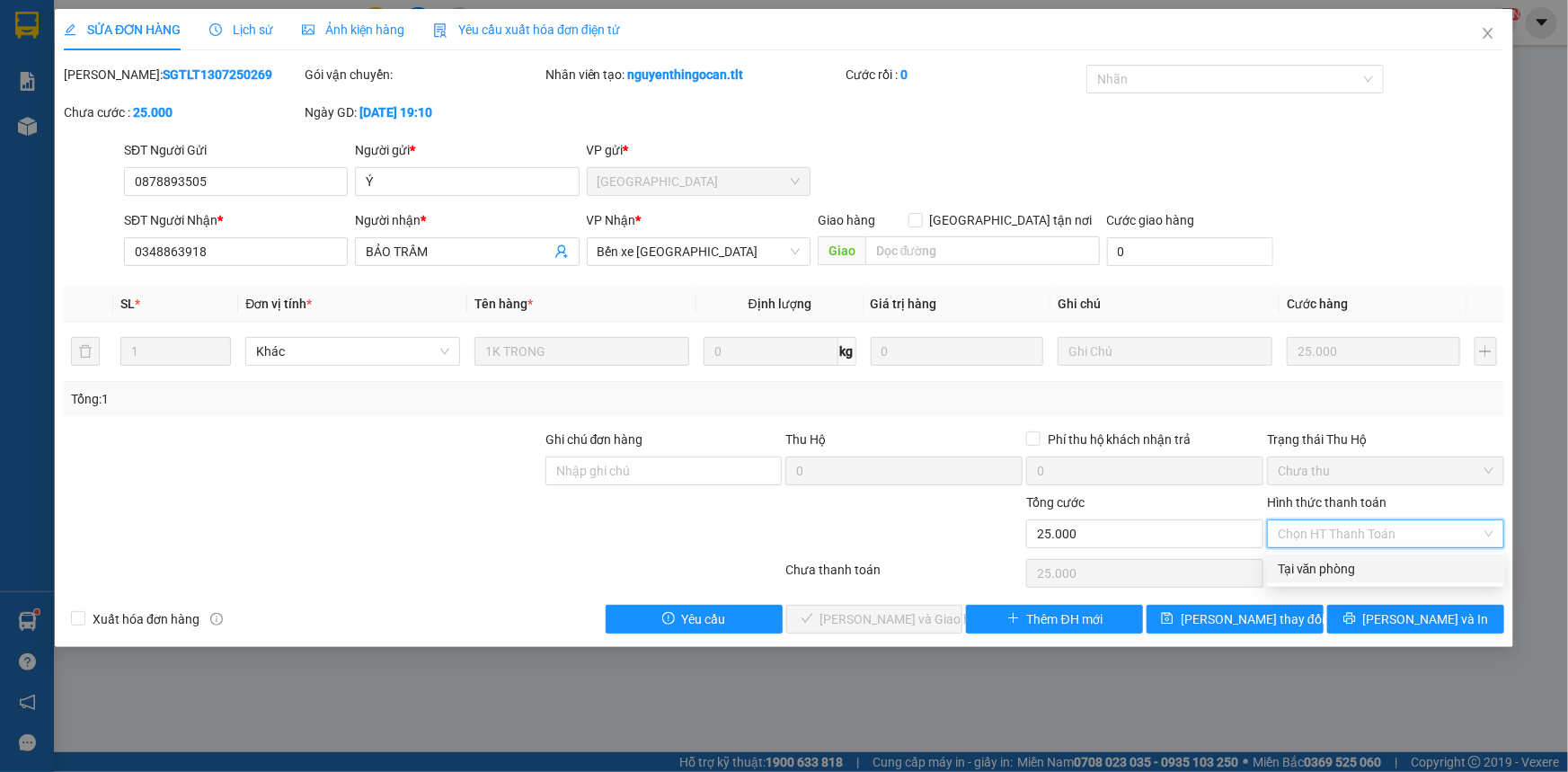 drag, startPoint x: 1313, startPoint y: 567, endPoint x: 1123, endPoint y: 580, distance: 190.44422 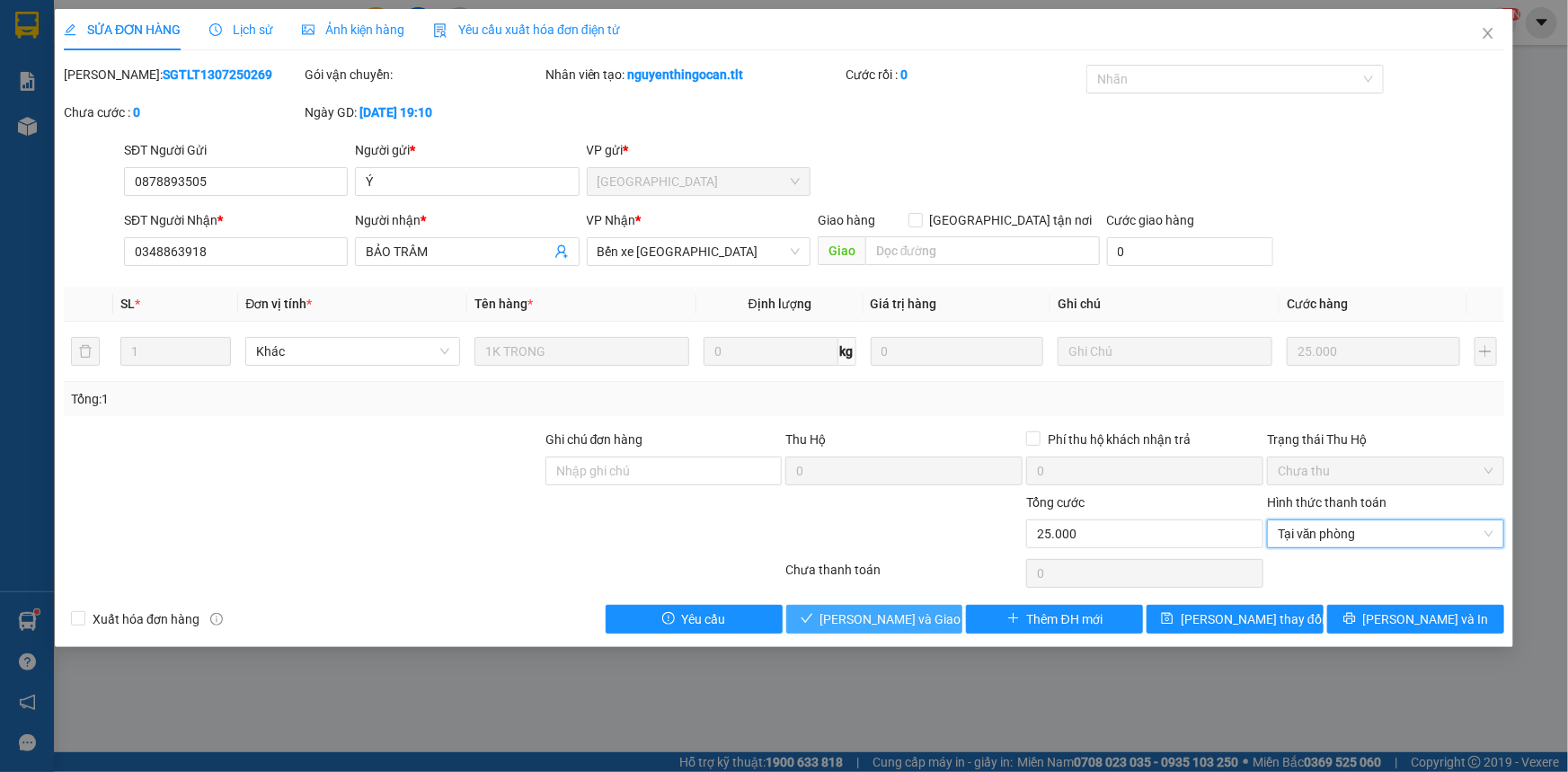 click on "Lưu và Giao hàng" at bounding box center [907, 619] 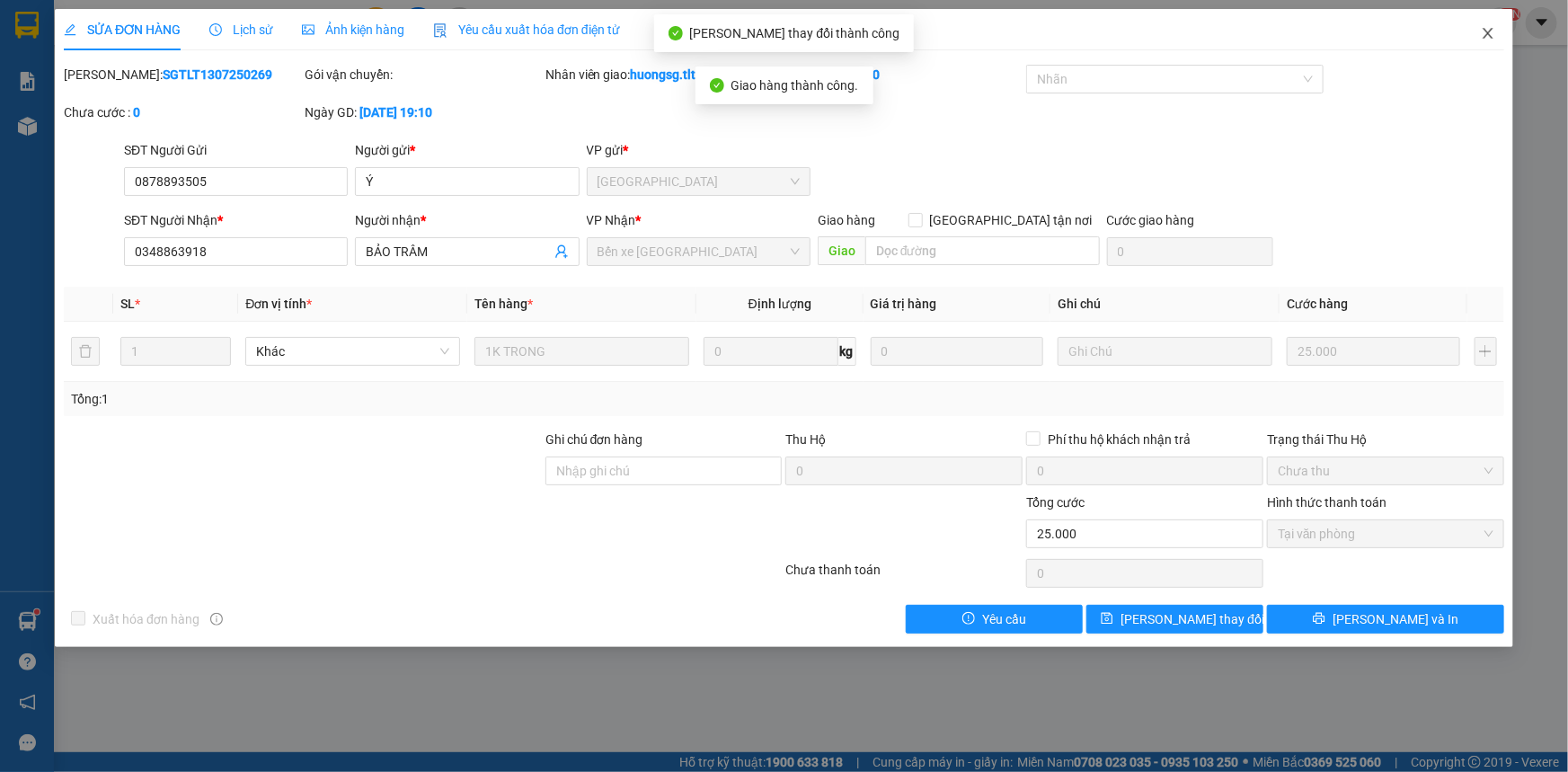 click 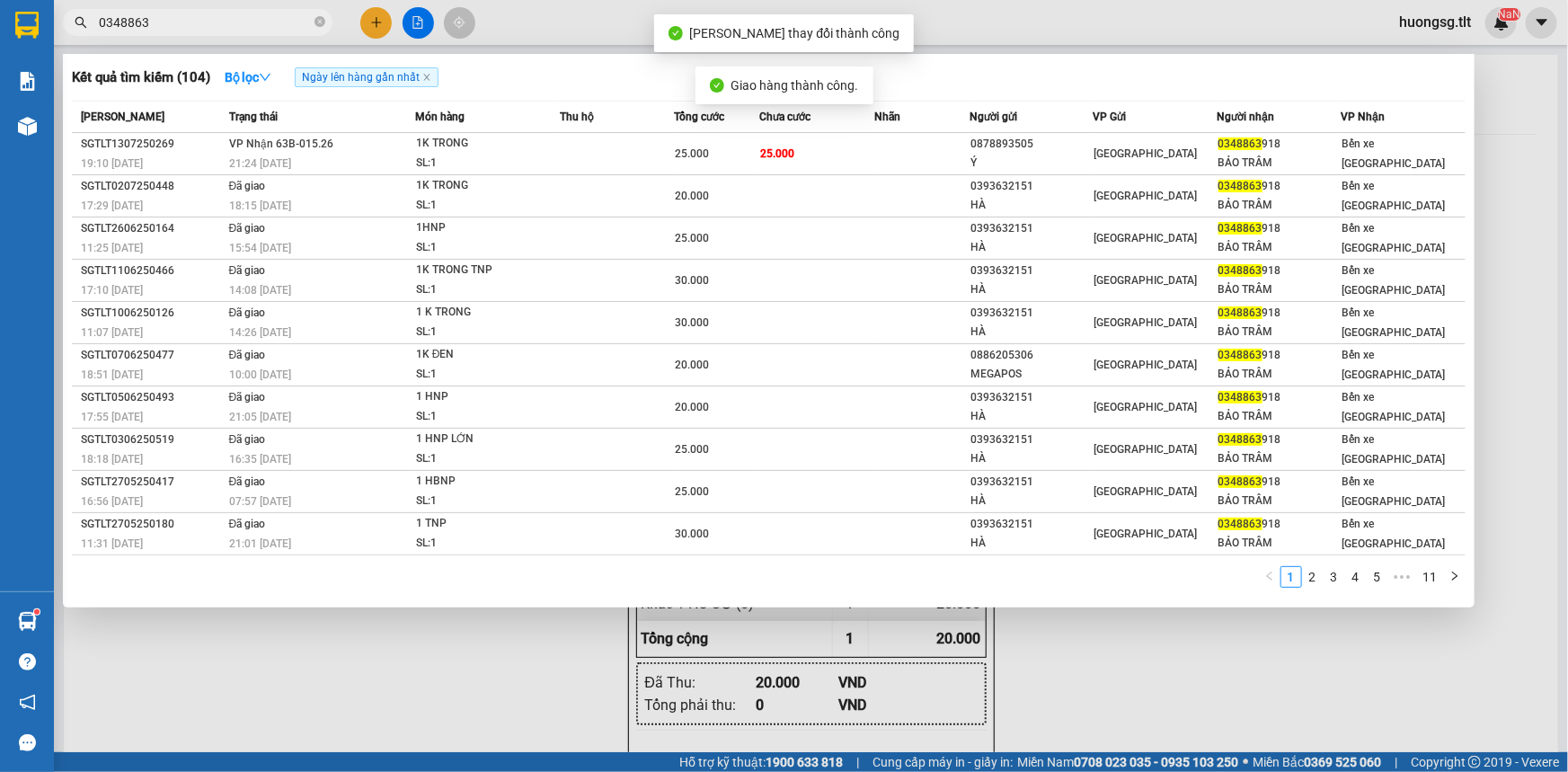 click on "0348863" at bounding box center (205, 22) 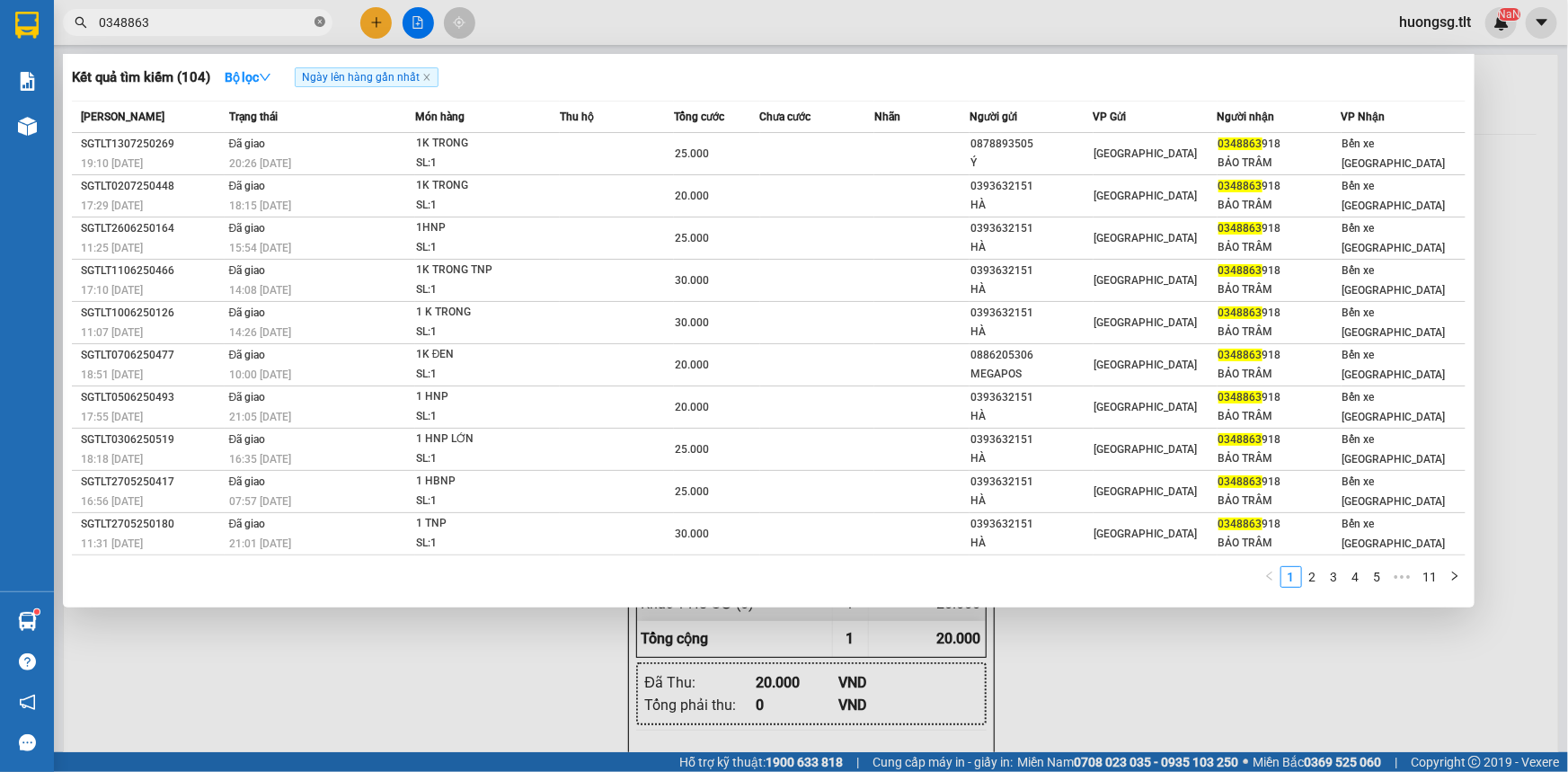 click at bounding box center [320, 22] 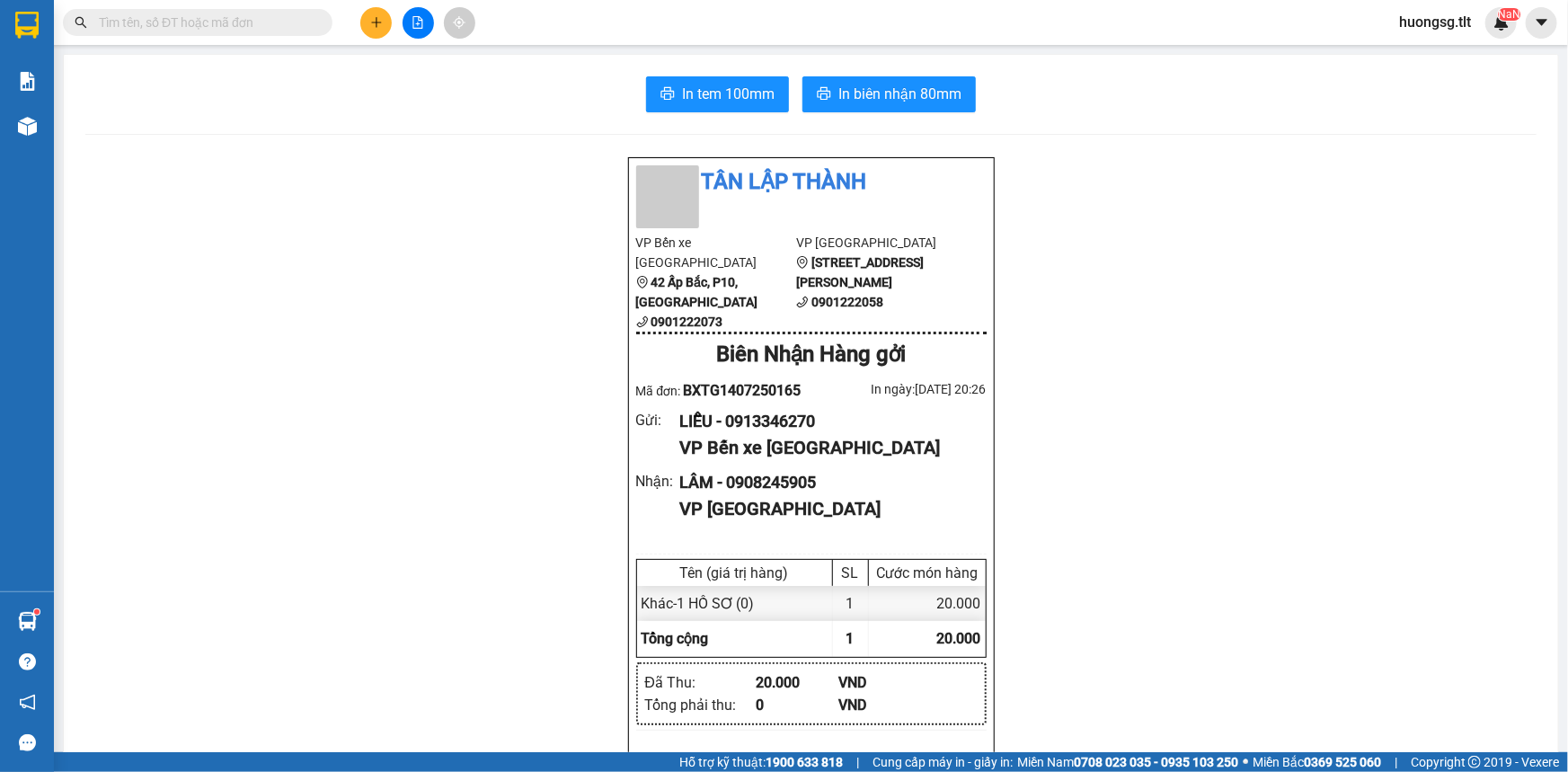 click at bounding box center [205, 22] 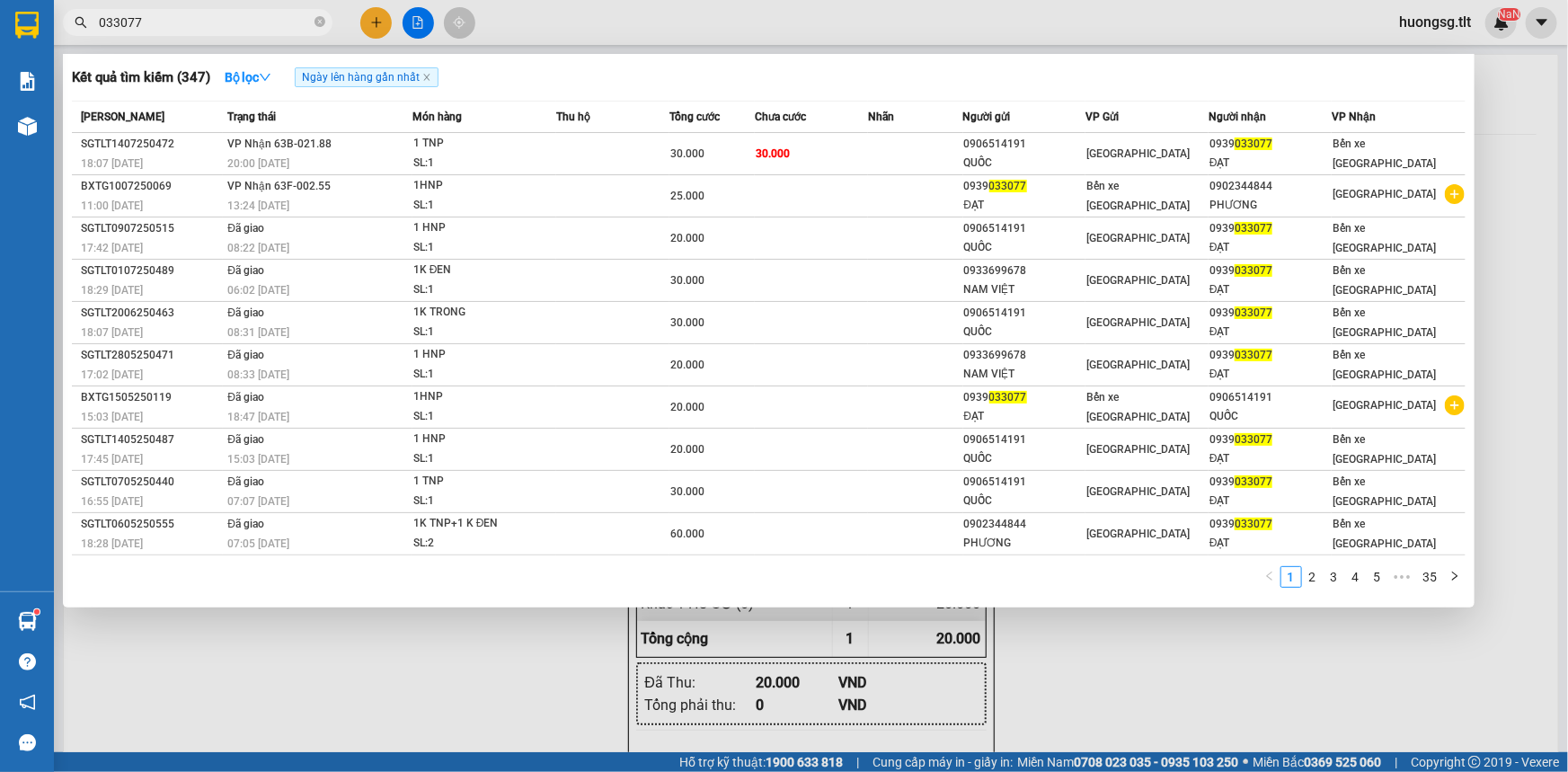click on "033077" at bounding box center (205, 22) 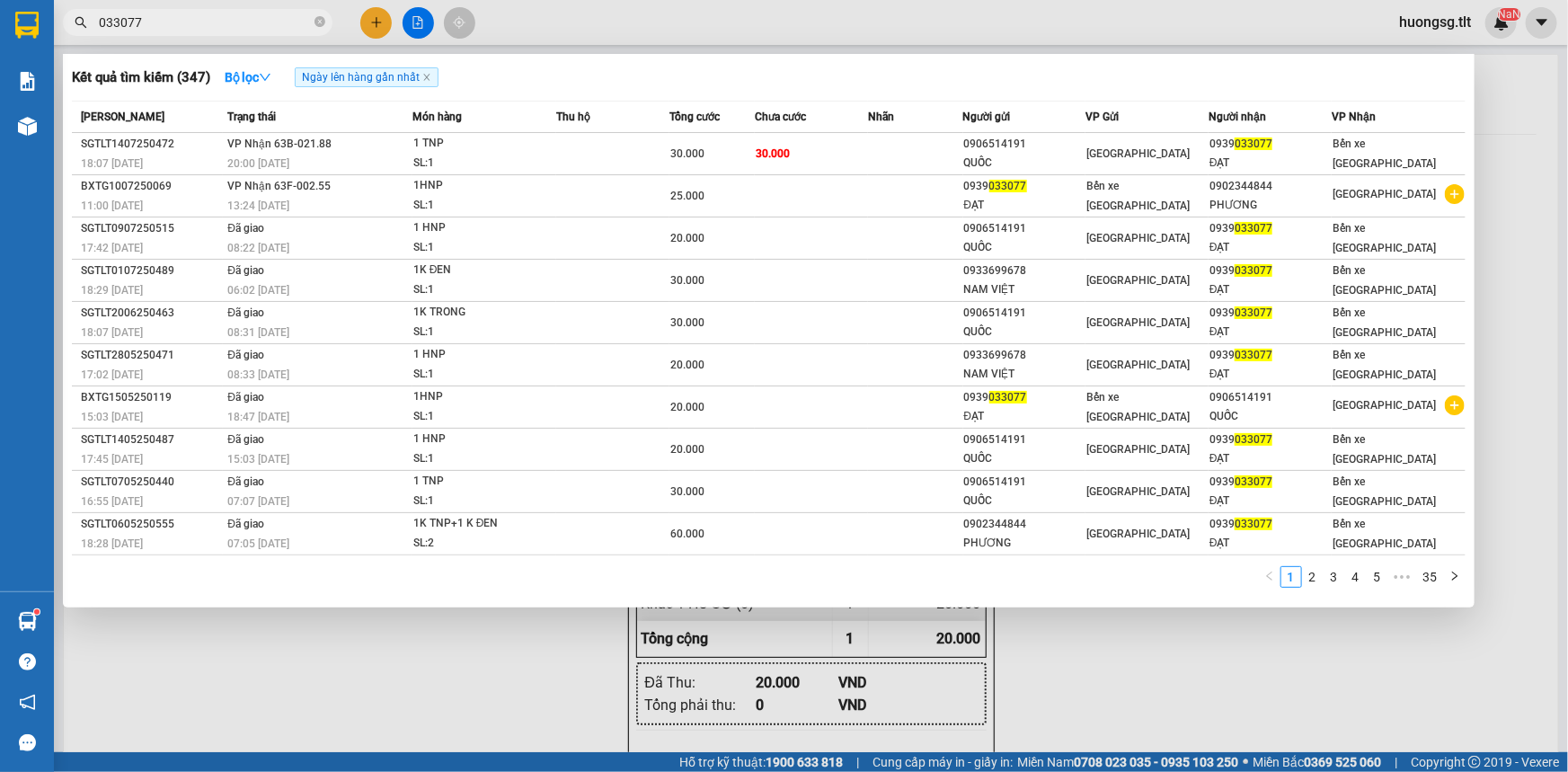 click at bounding box center [784, 386] 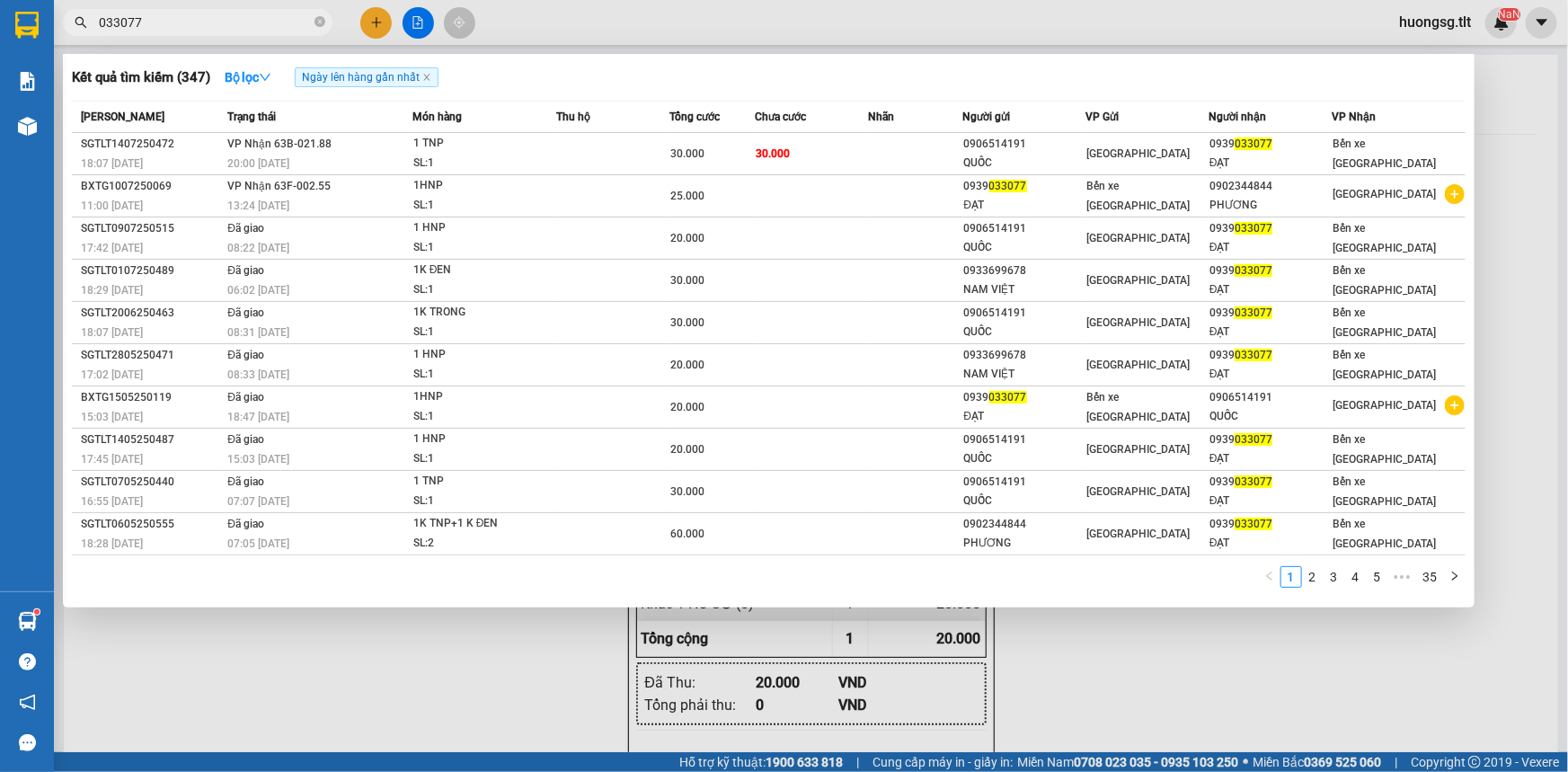 click on "033077" at bounding box center (205, 22) 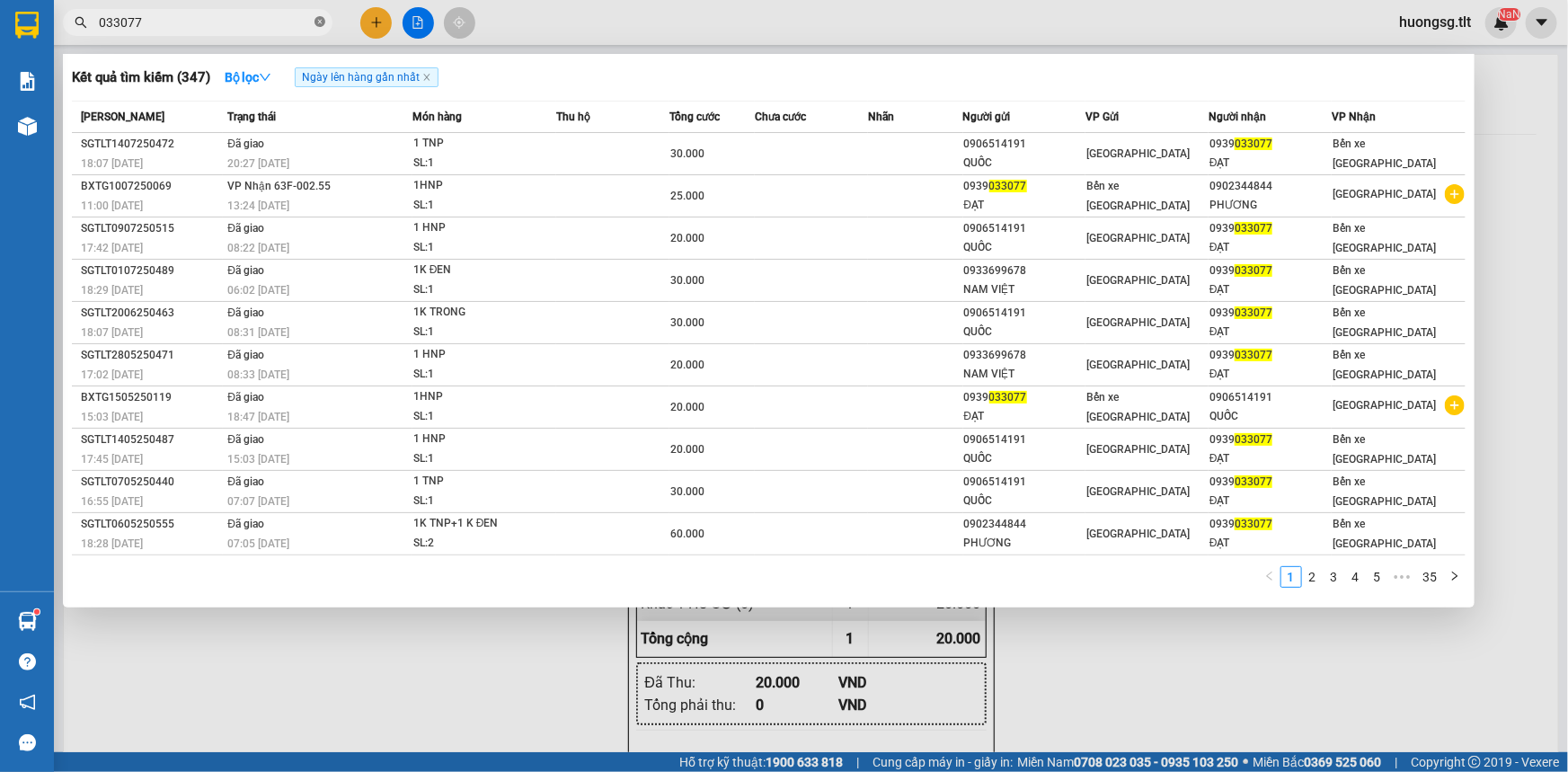 click 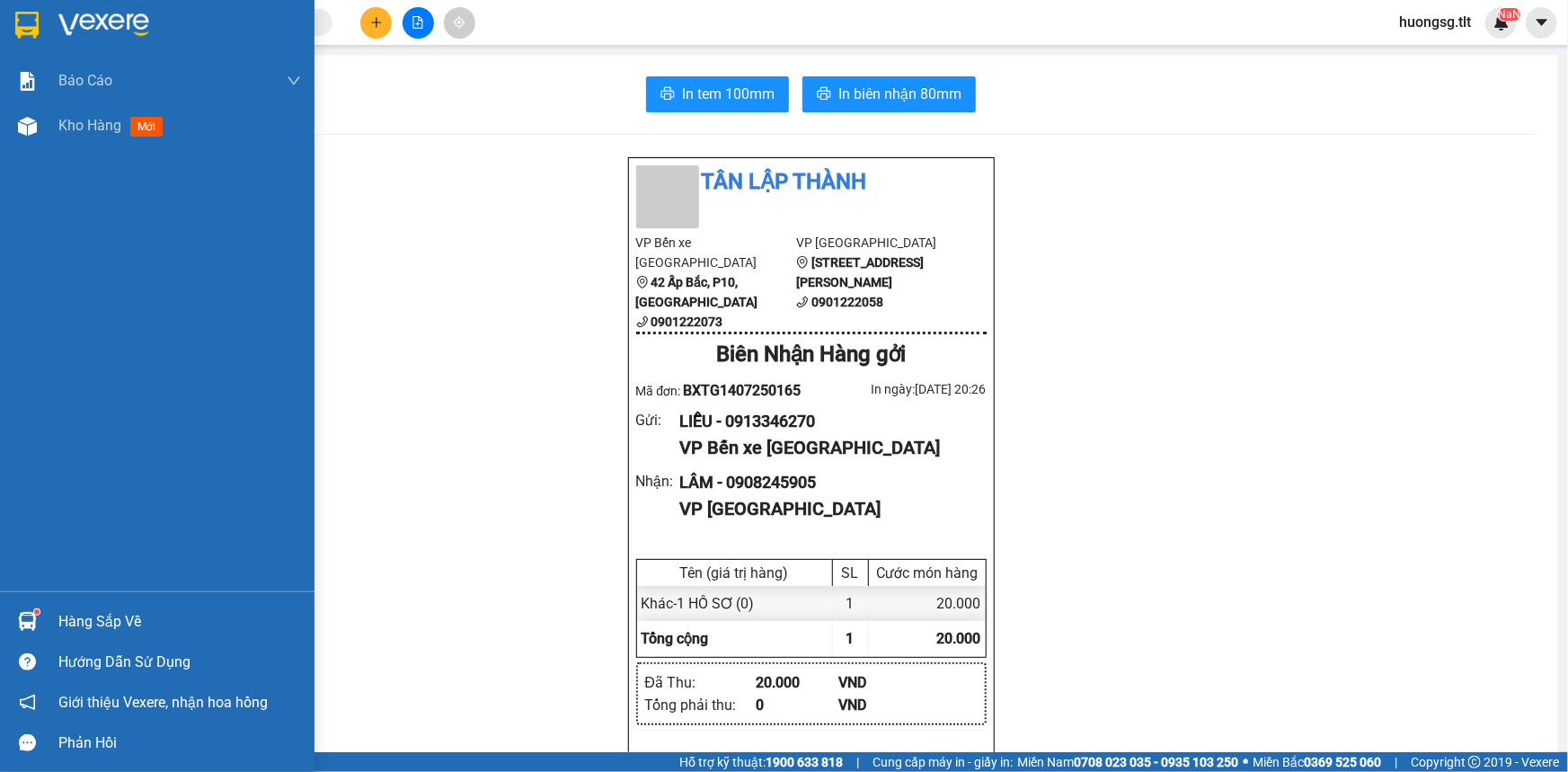 click on "Hàng sắp về" at bounding box center (180, 622) 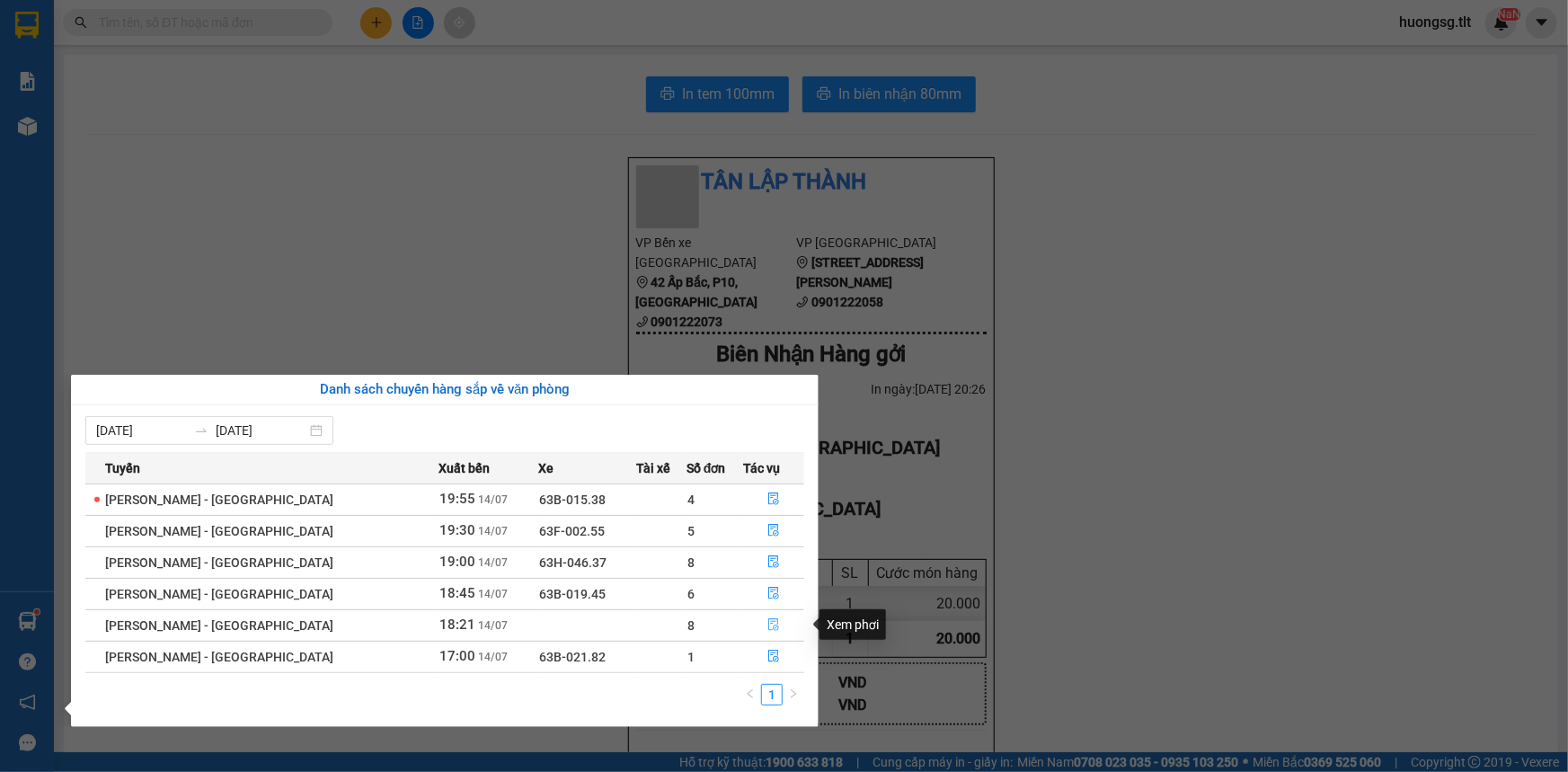 click 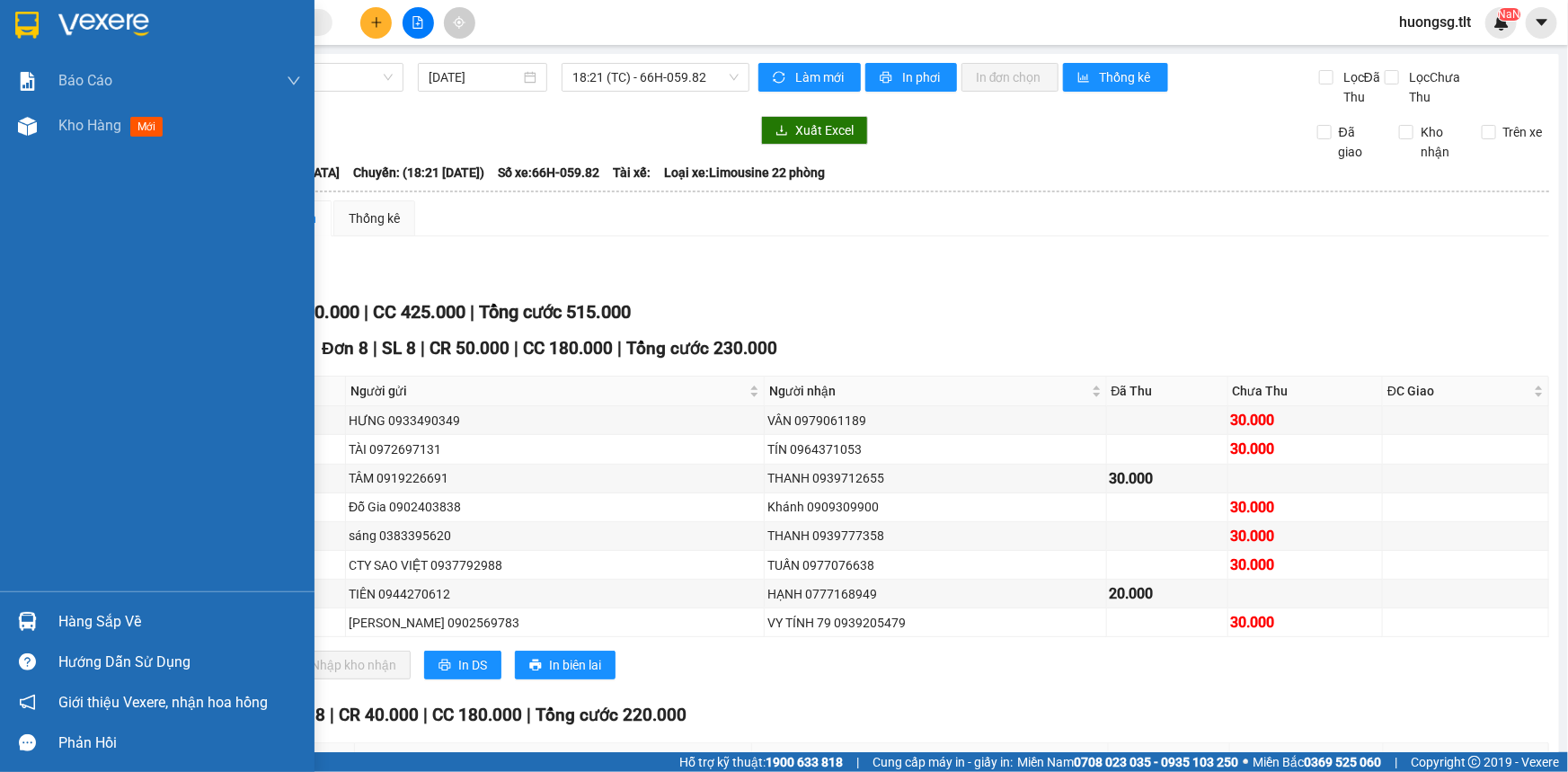 click on "Hàng sắp về" at bounding box center (157, 621) 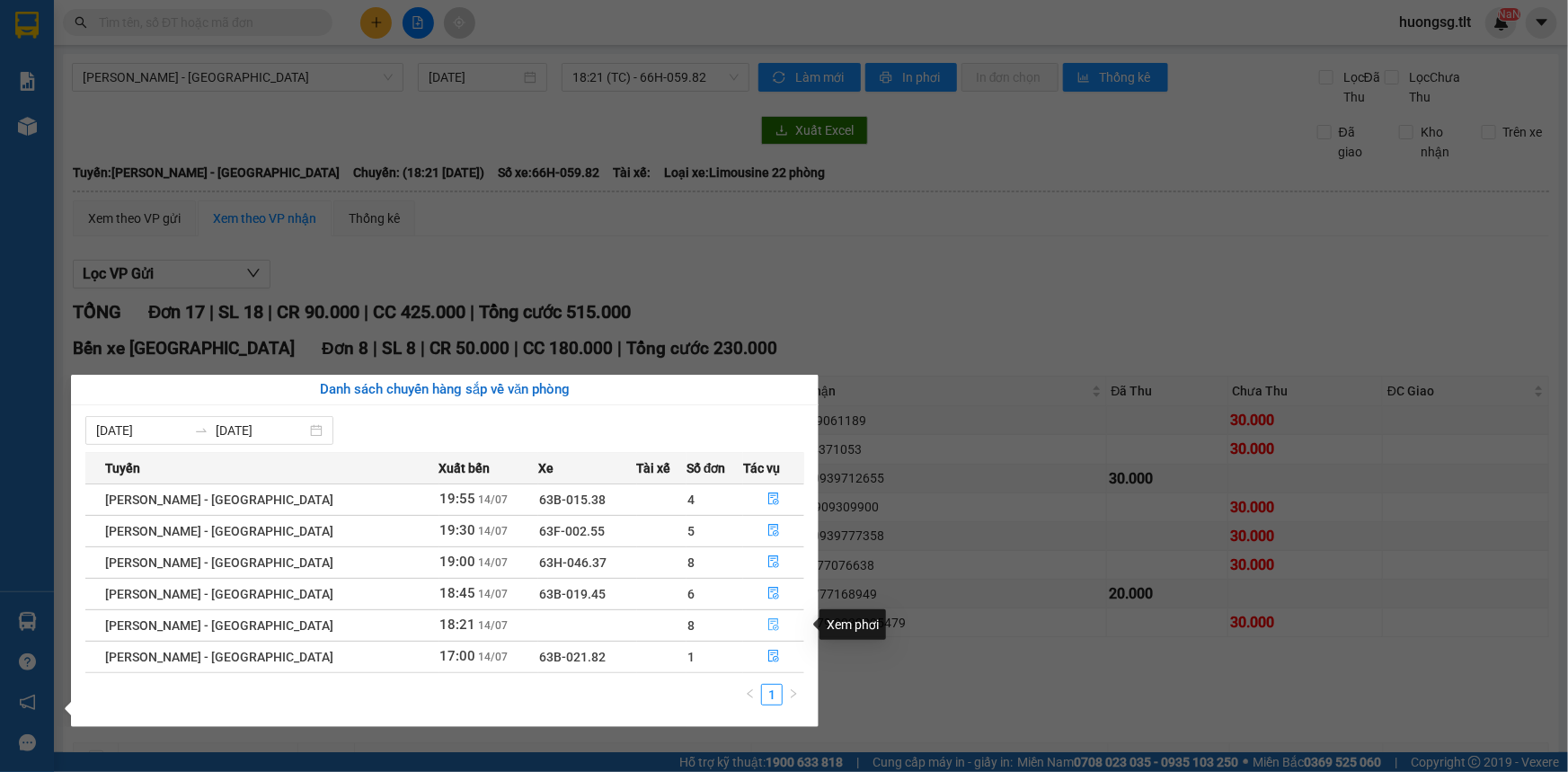 click 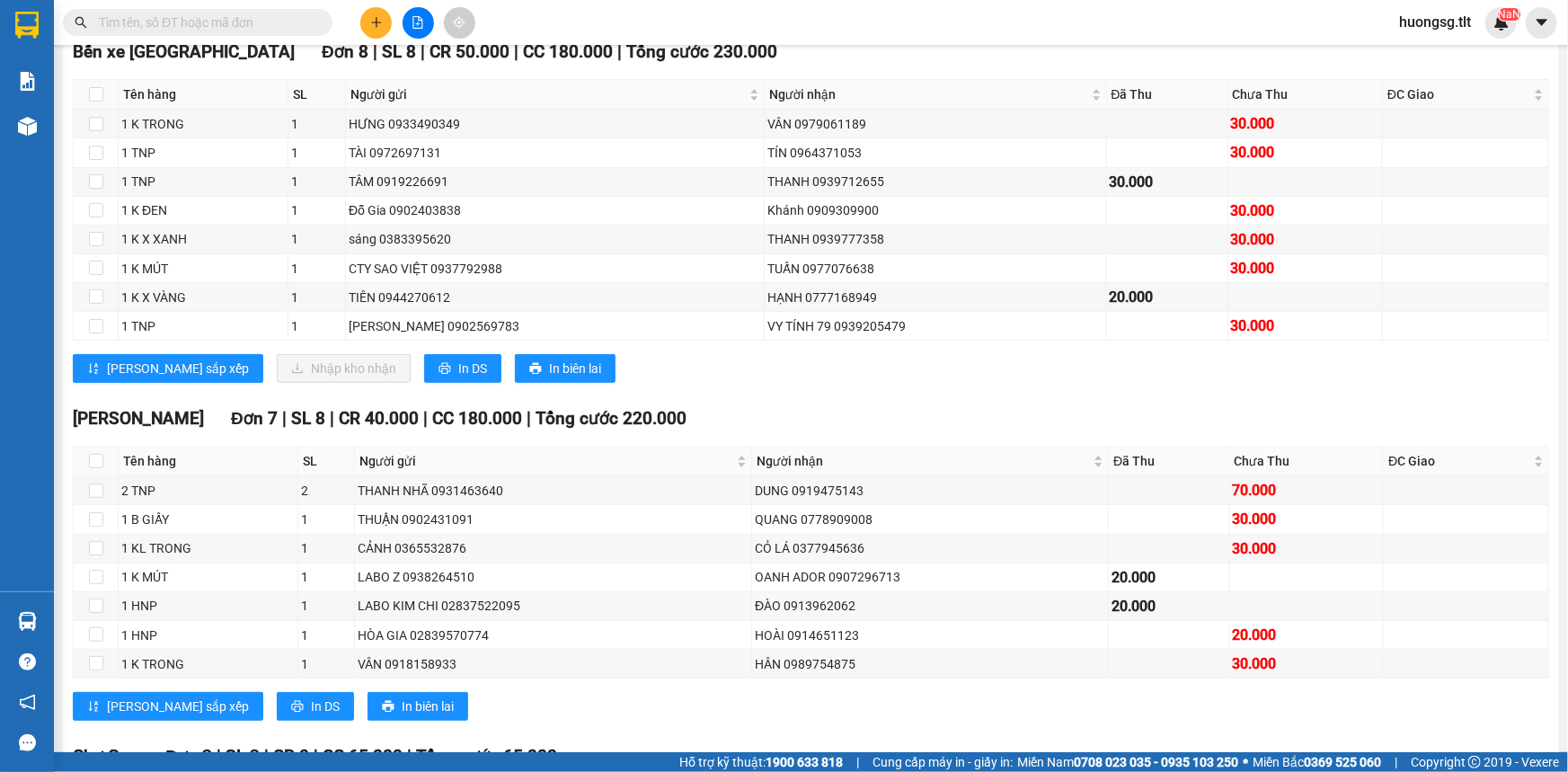 scroll, scrollTop: 163, scrollLeft: 0, axis: vertical 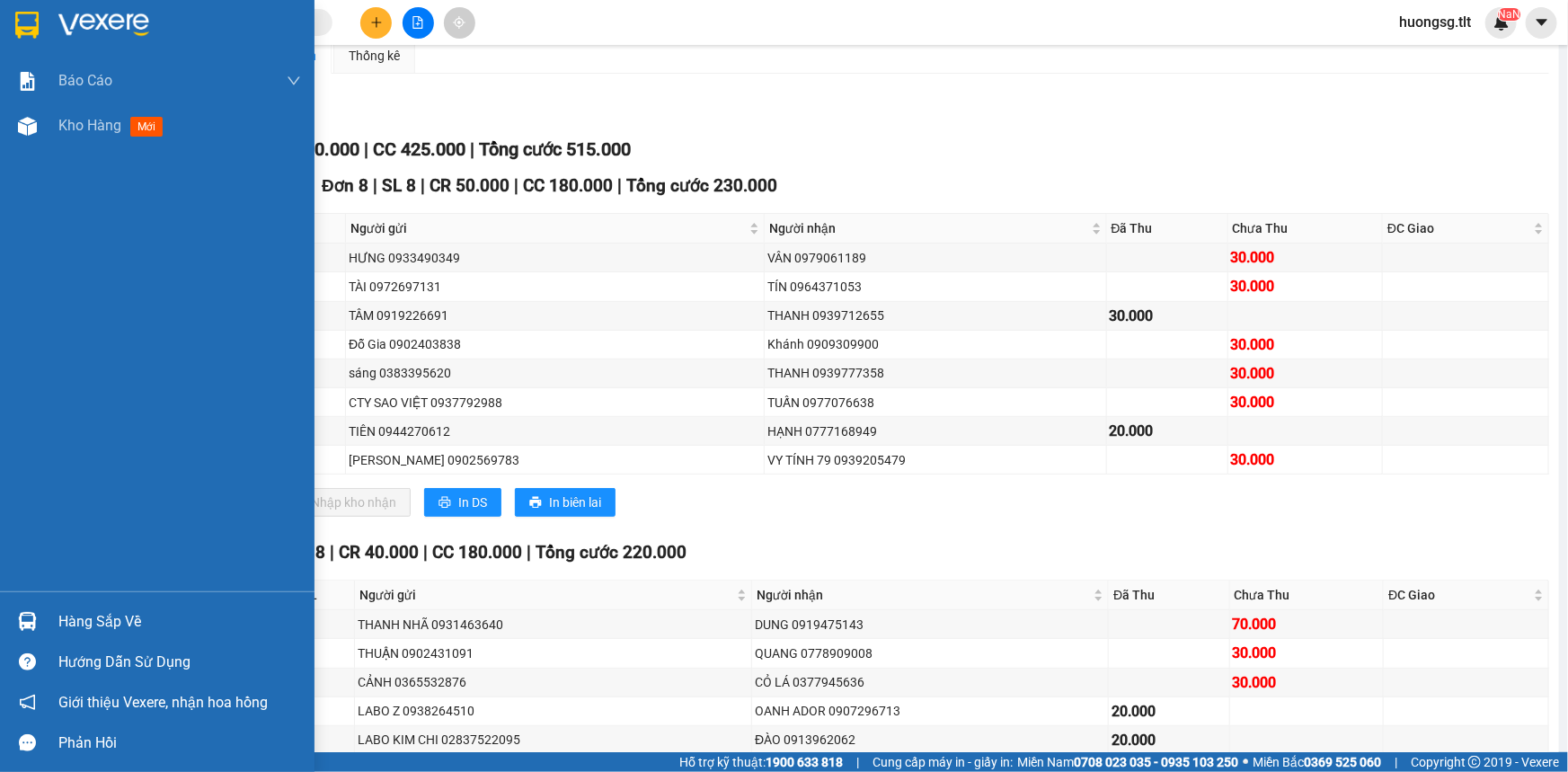 click on "Hàng sắp về" at bounding box center (157, 621) 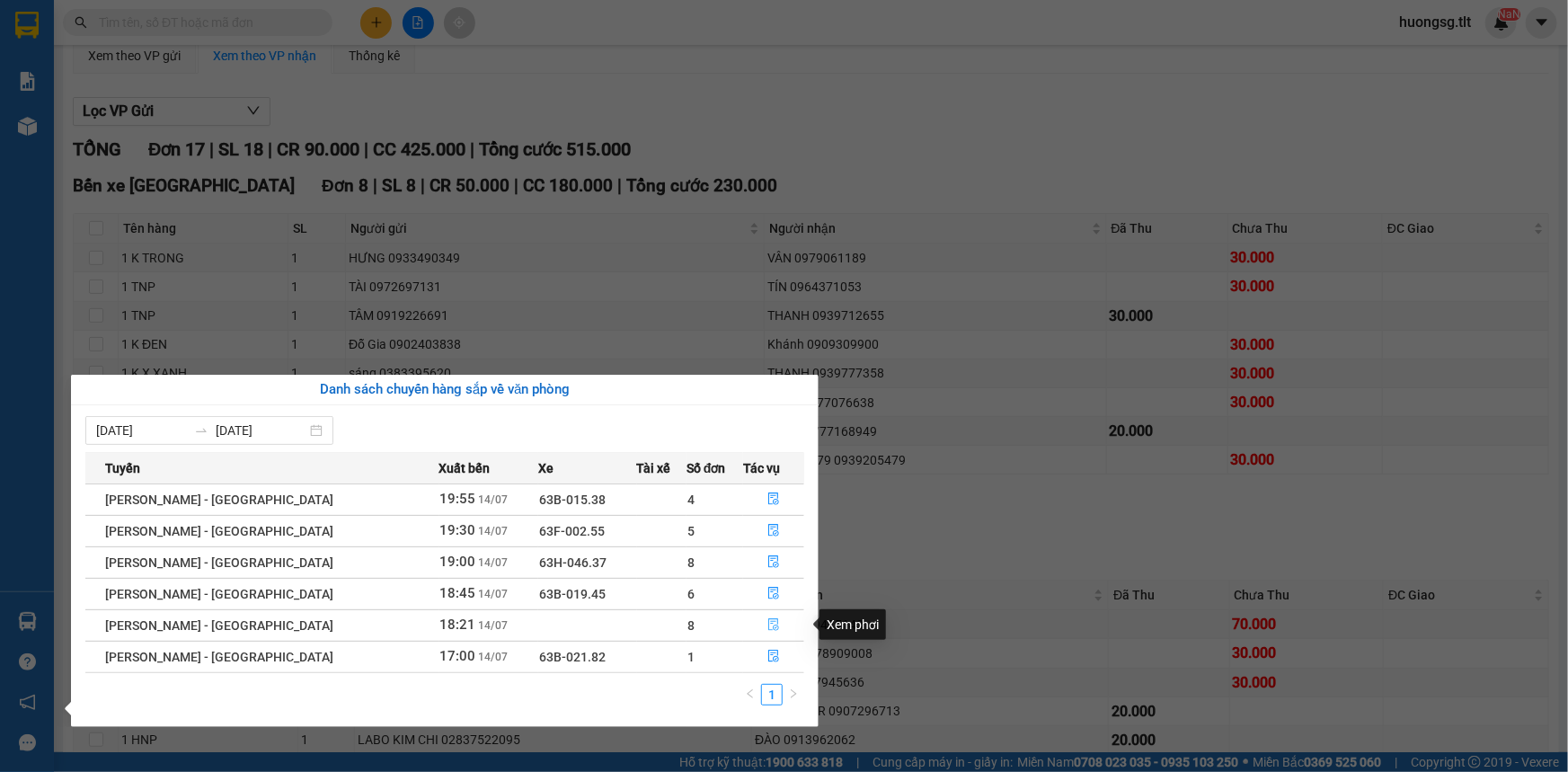 click 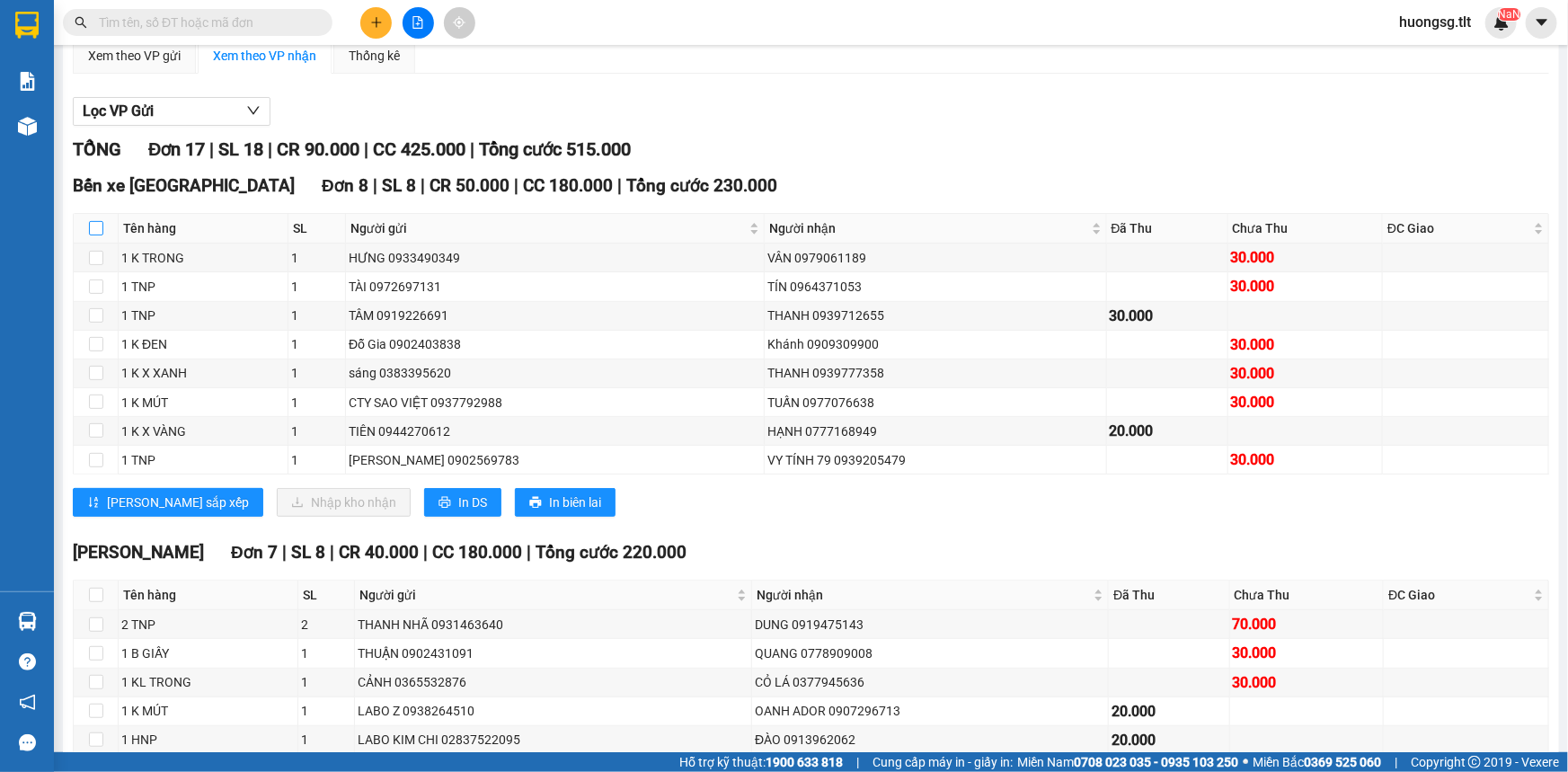 click at bounding box center (96, 228) 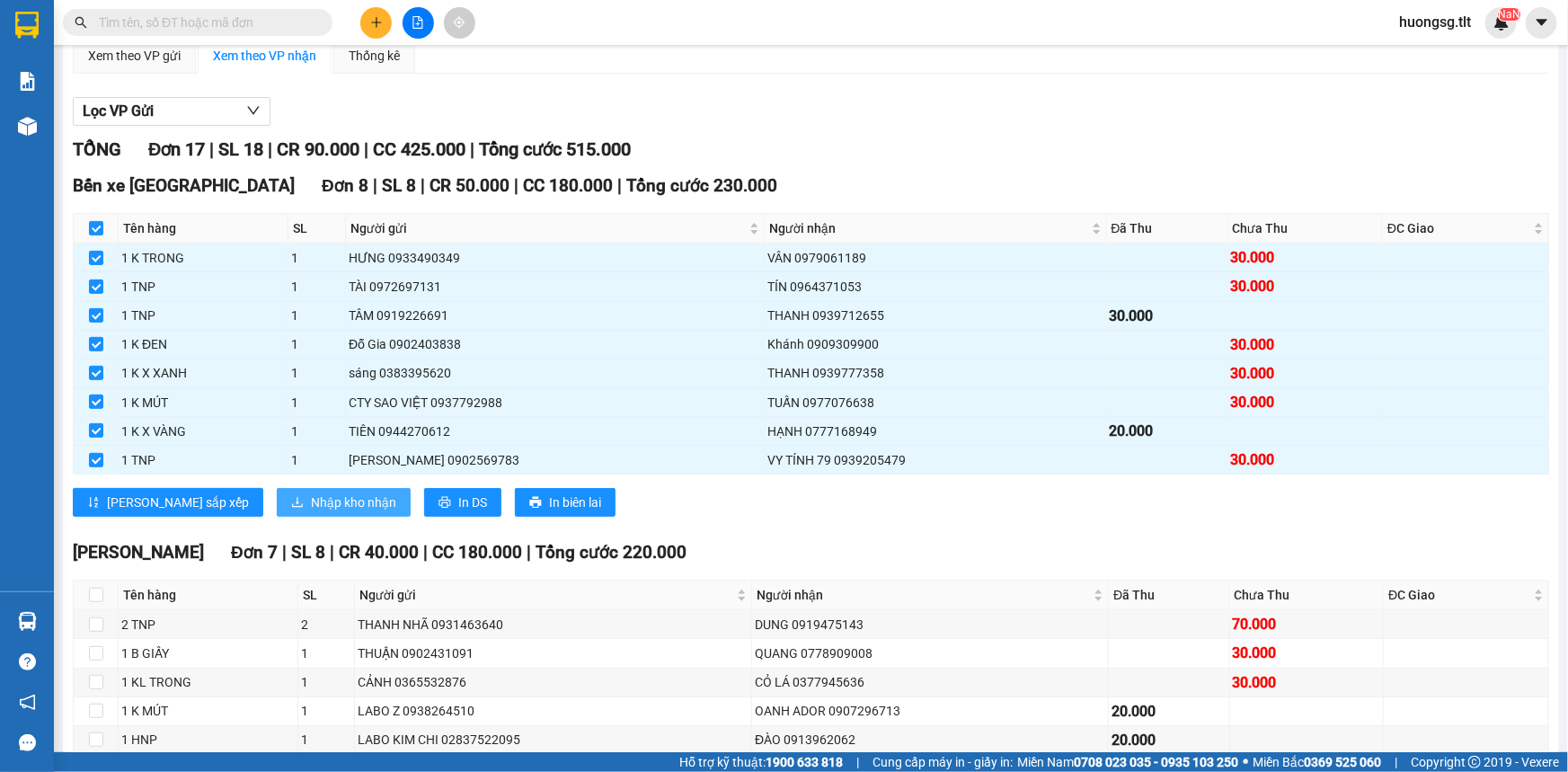 click on "Nhập kho nhận" at bounding box center (353, 502) 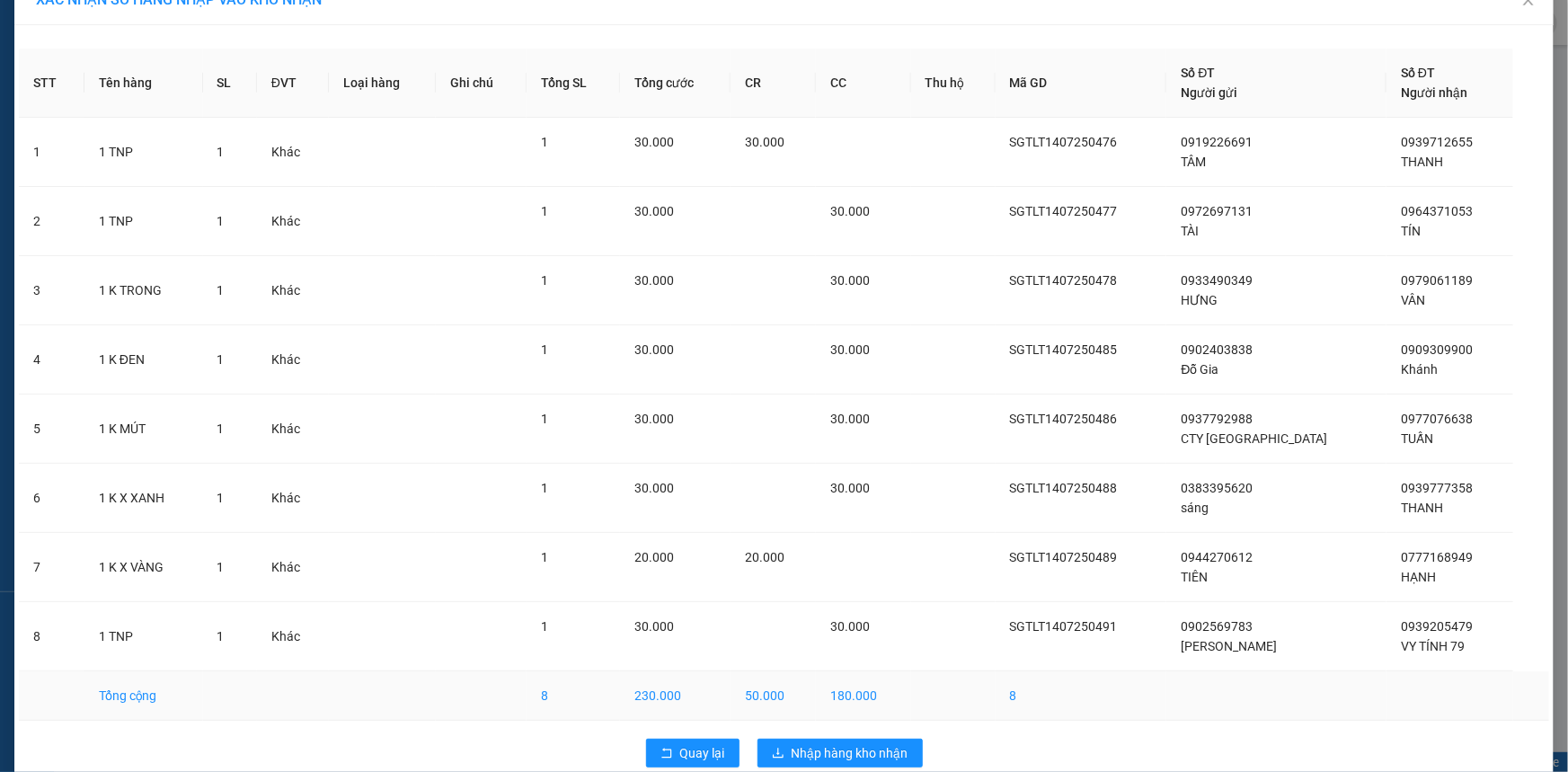 scroll, scrollTop: 63, scrollLeft: 0, axis: vertical 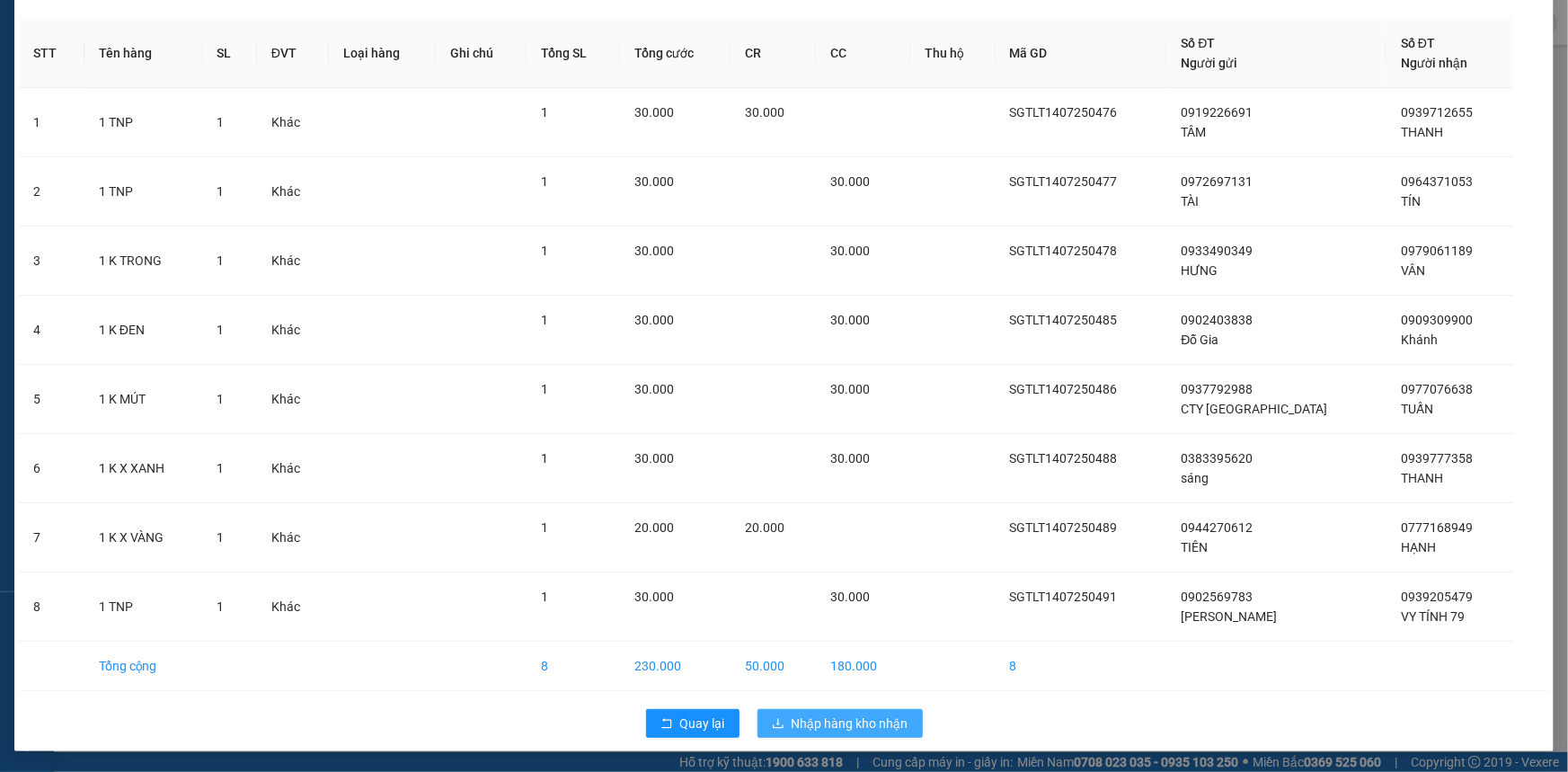 click on "Nhập hàng kho nhận" at bounding box center (850, 723) 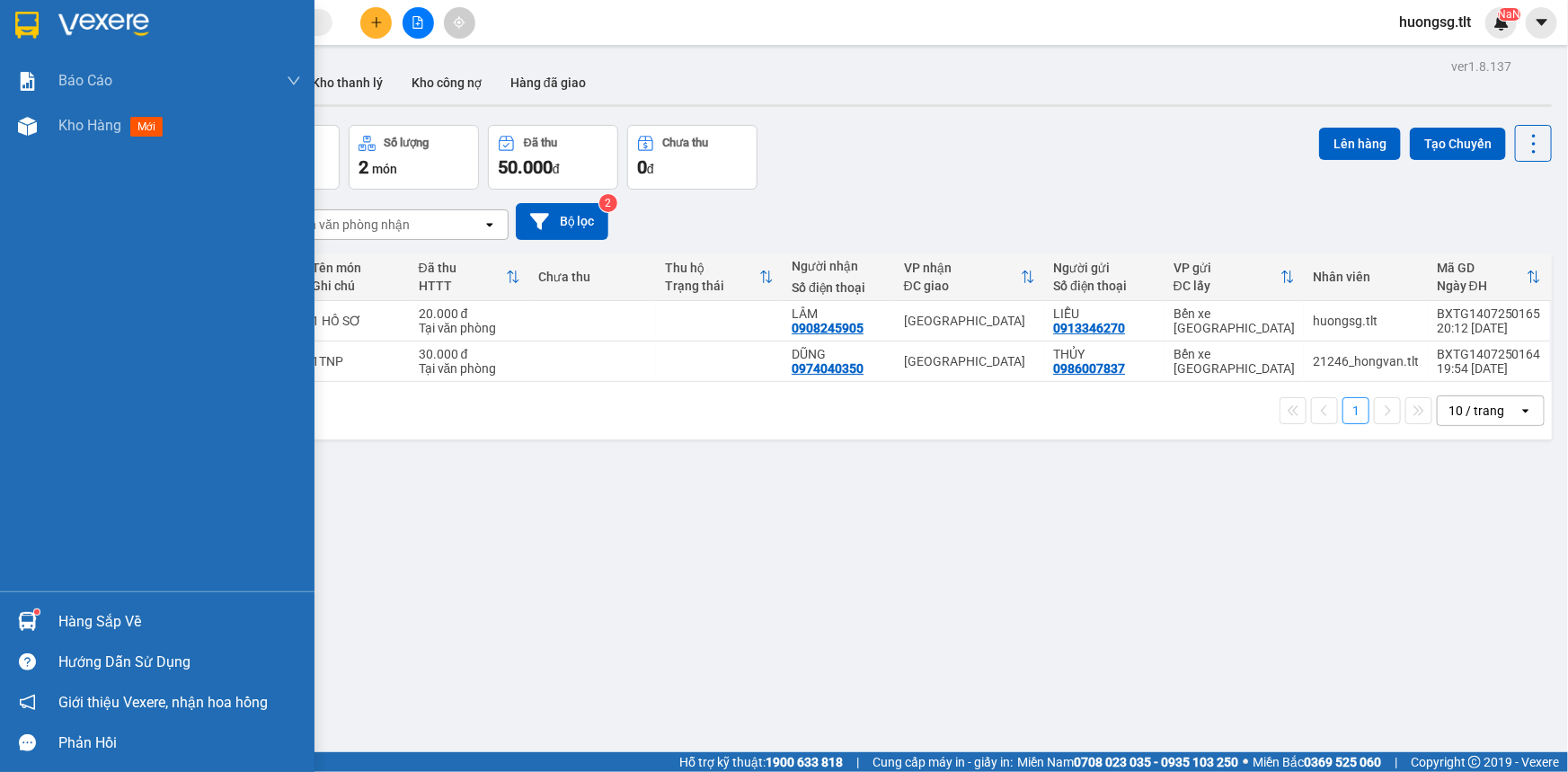 drag, startPoint x: 31, startPoint y: 620, endPoint x: 48, endPoint y: 620, distance: 17 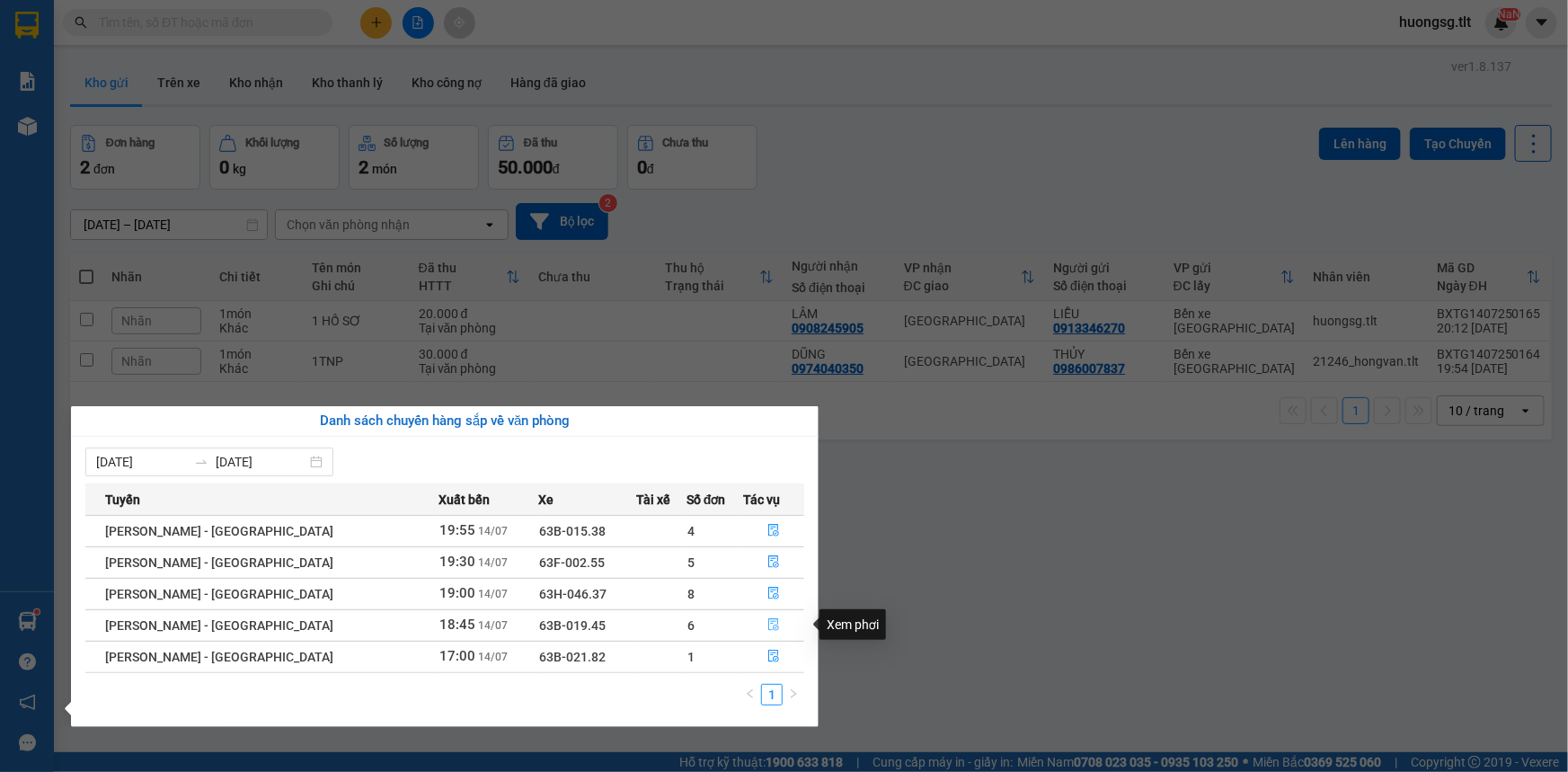 click 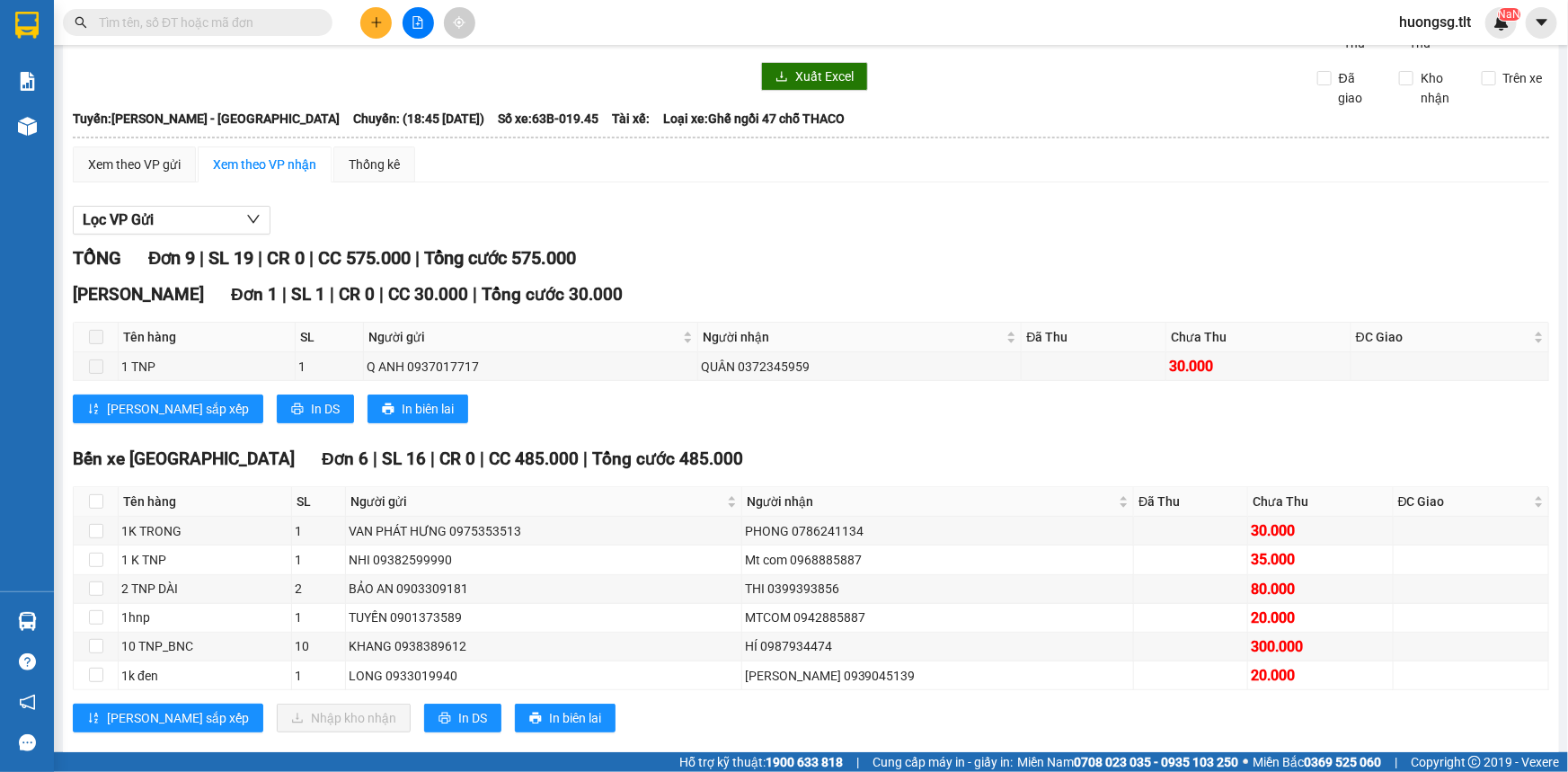 scroll, scrollTop: 244, scrollLeft: 0, axis: vertical 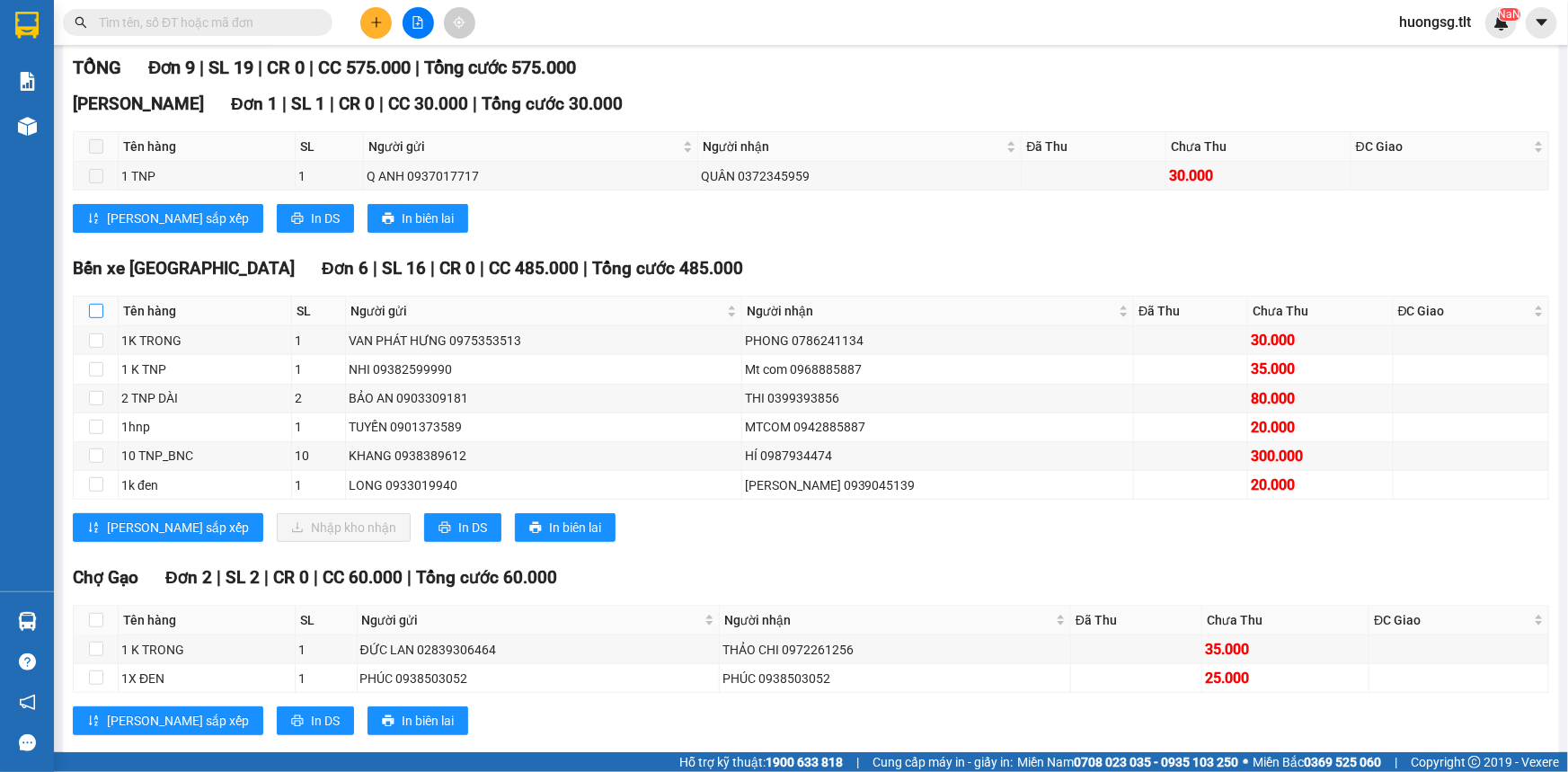 click at bounding box center (96, 311) 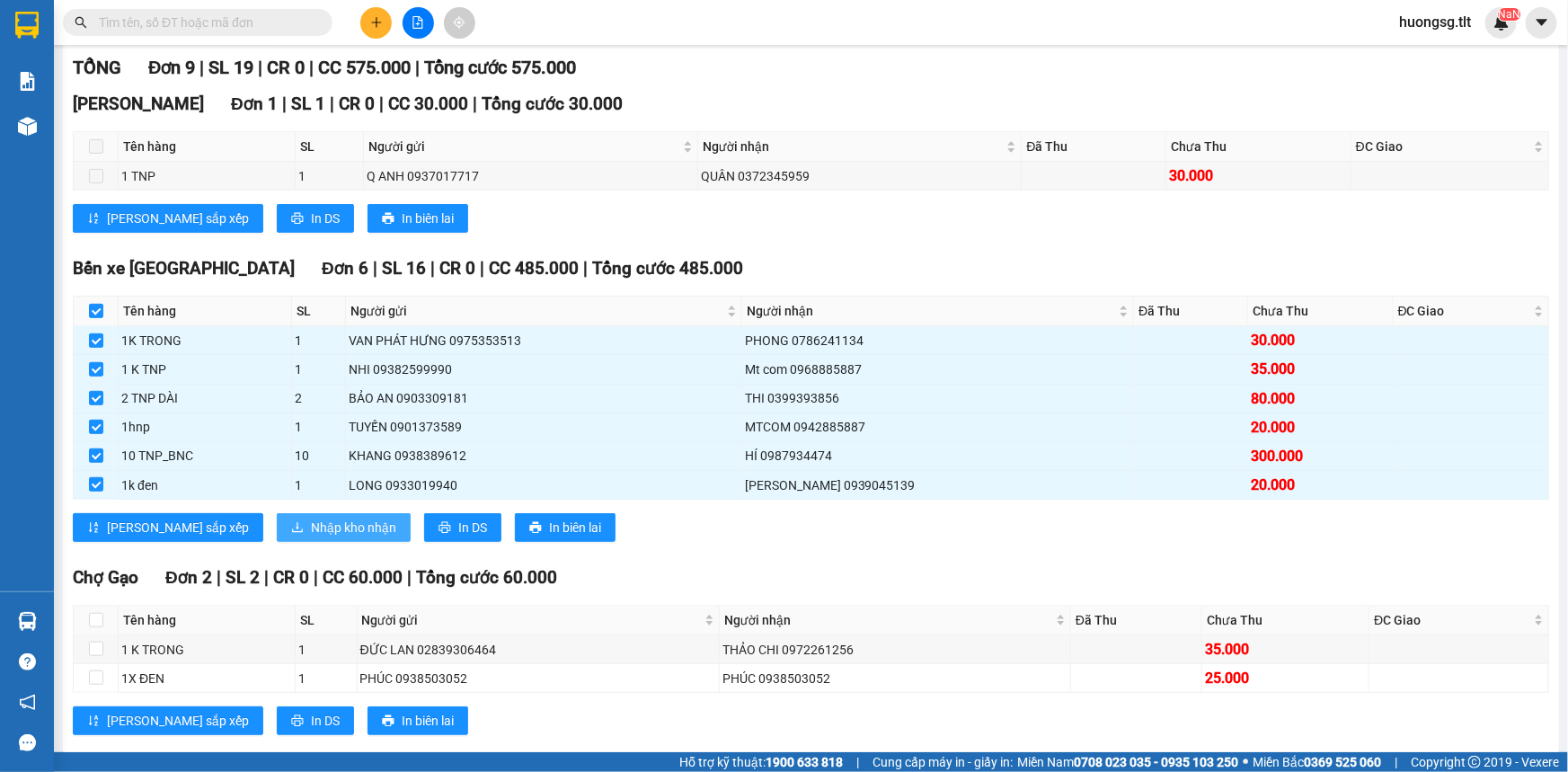 click on "Nhập kho nhận" at bounding box center (353, 528) 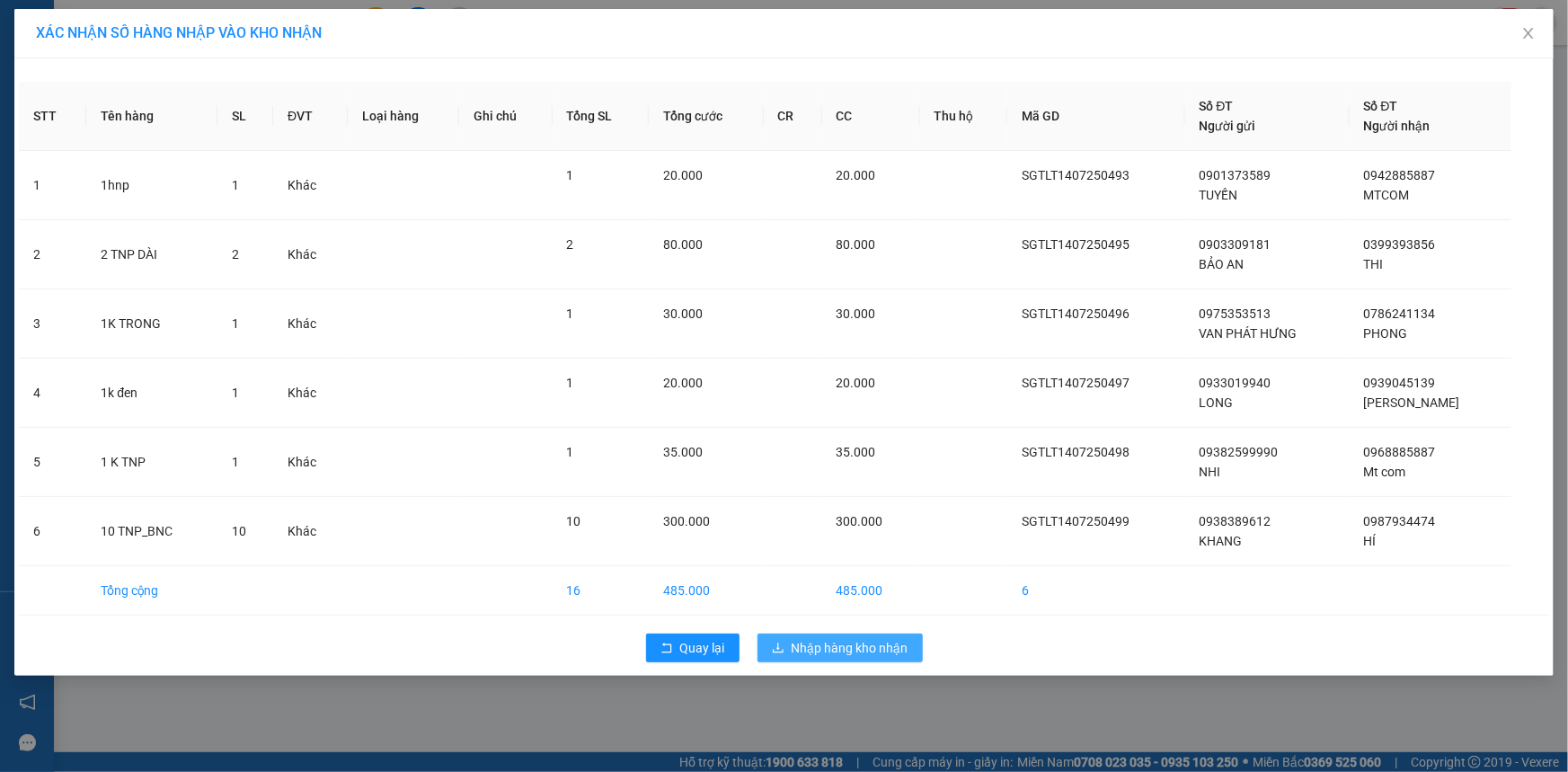 click on "Nhập hàng kho nhận" at bounding box center [850, 648] 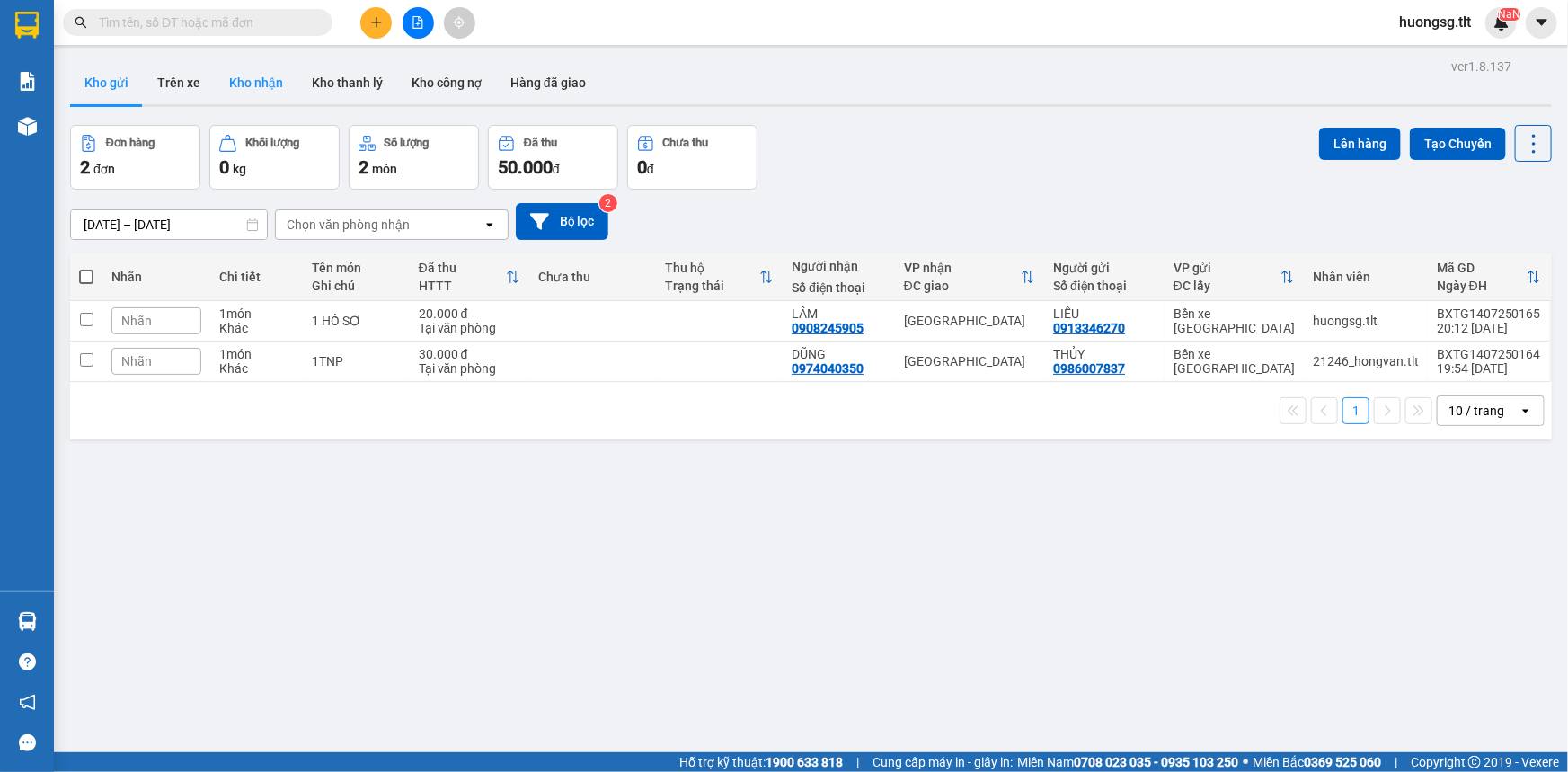 click on "Kho nhận" at bounding box center (256, 83) 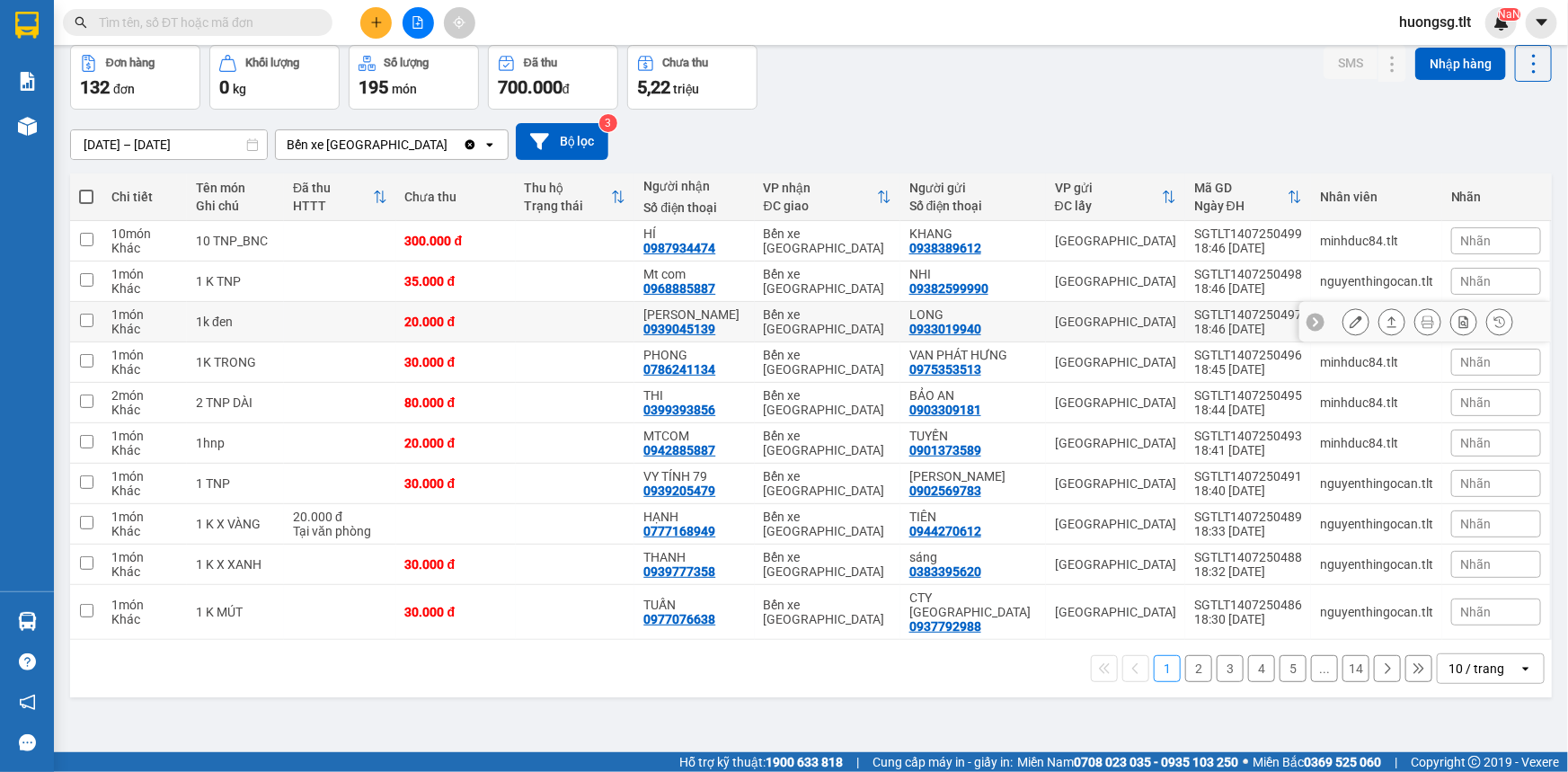 scroll, scrollTop: 82, scrollLeft: 0, axis: vertical 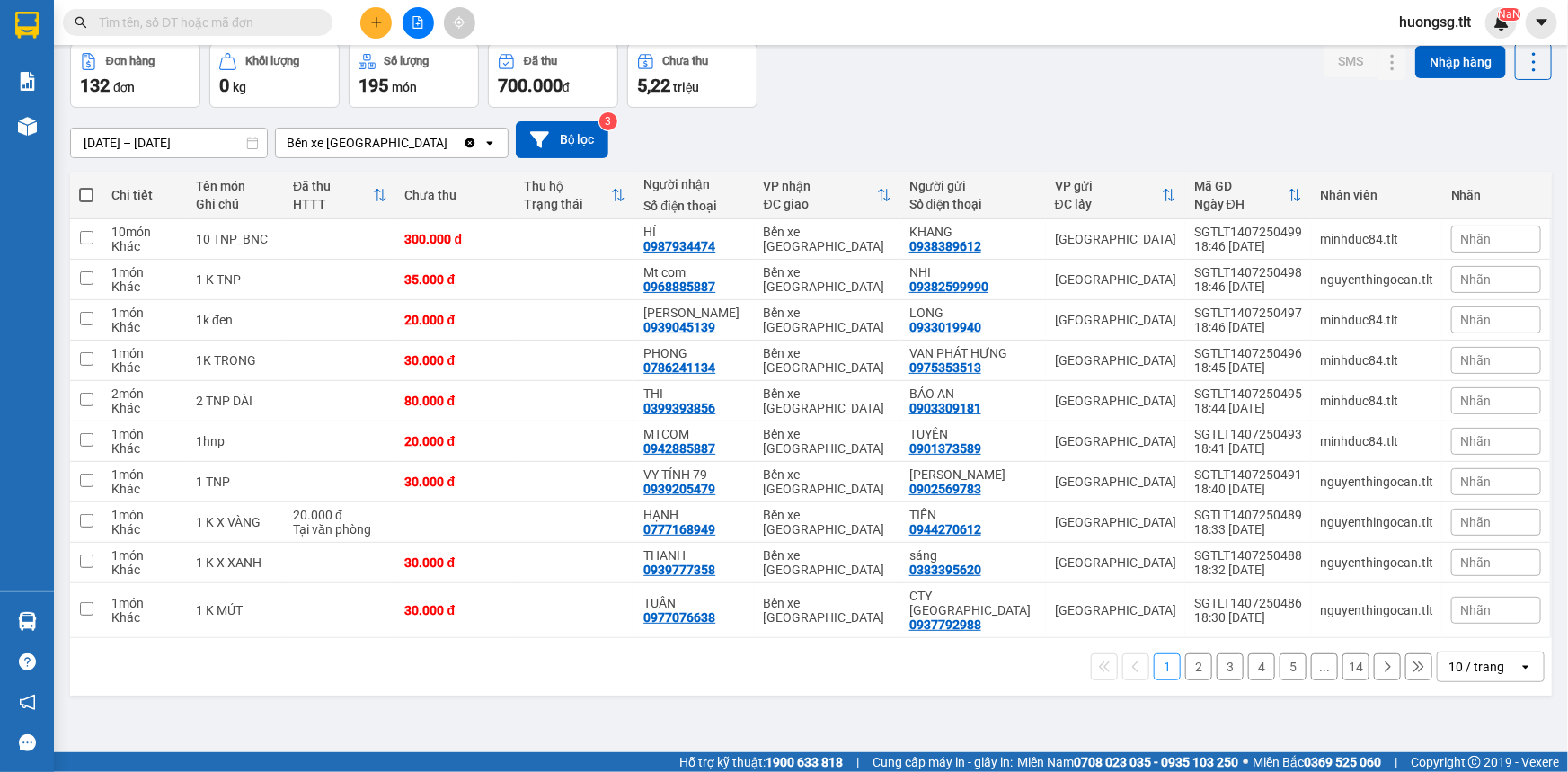 click on "2" at bounding box center [1199, 667] 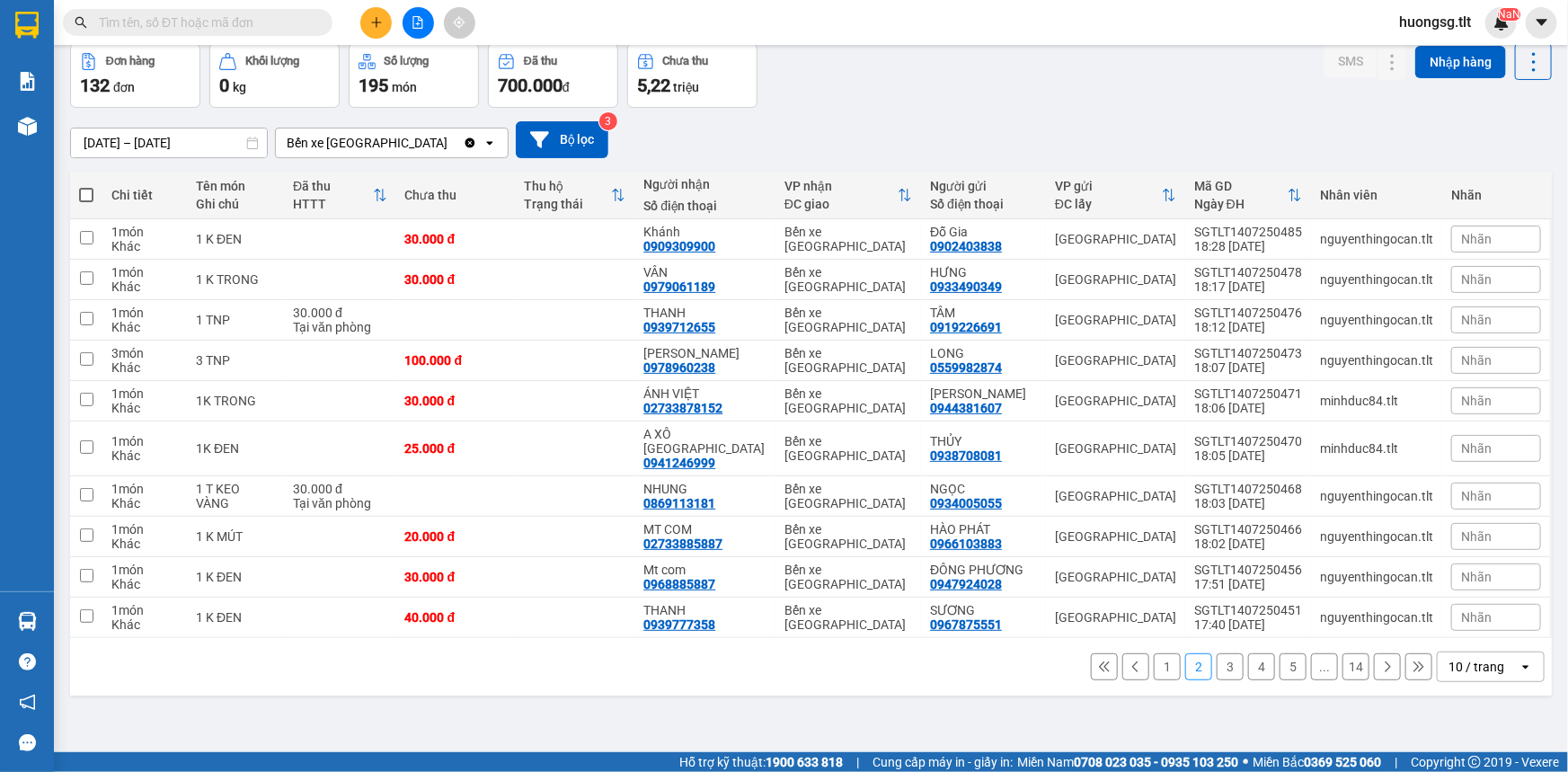 click on "3" at bounding box center [1230, 667] 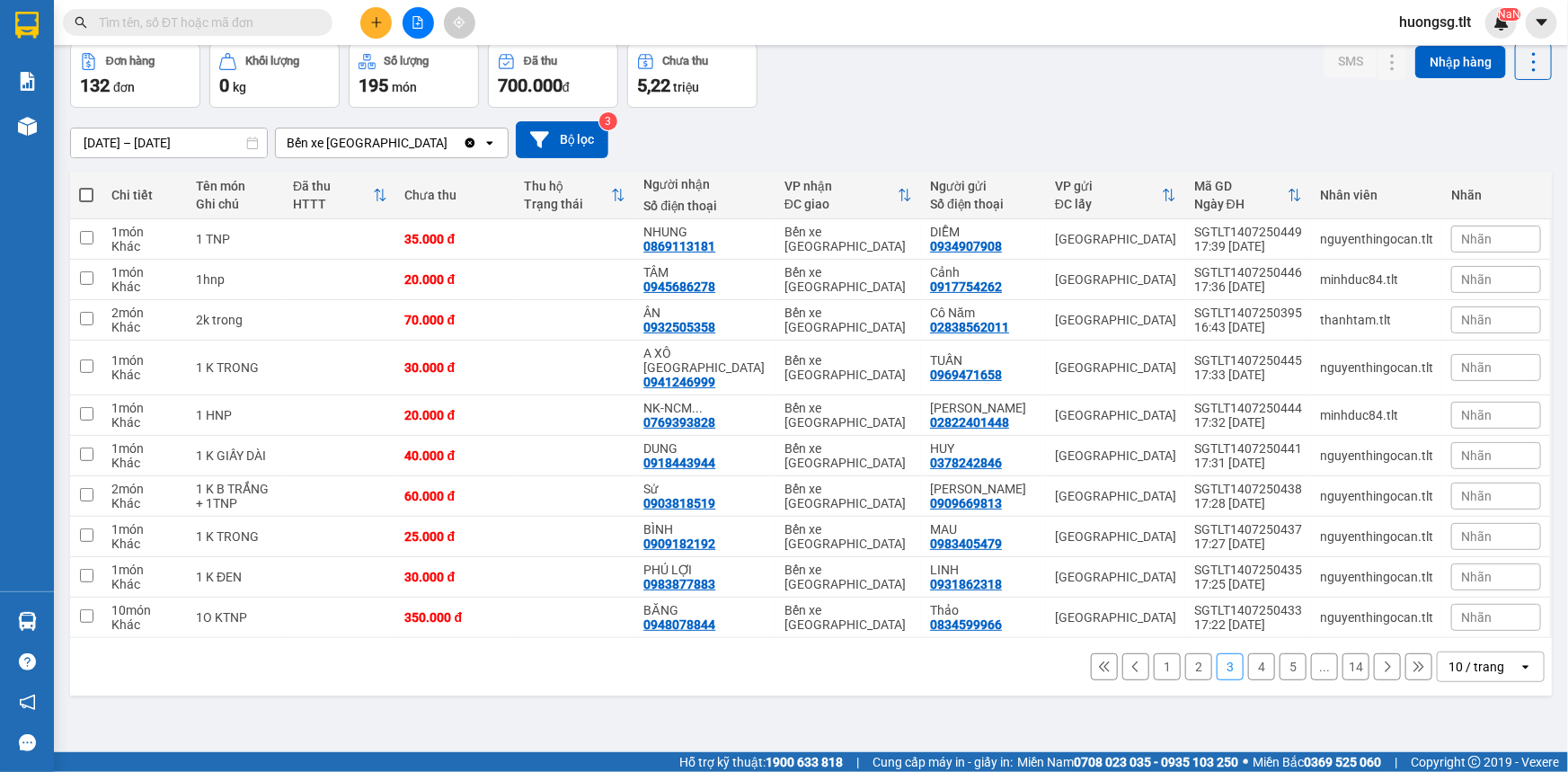 click on "4" at bounding box center (1262, 667) 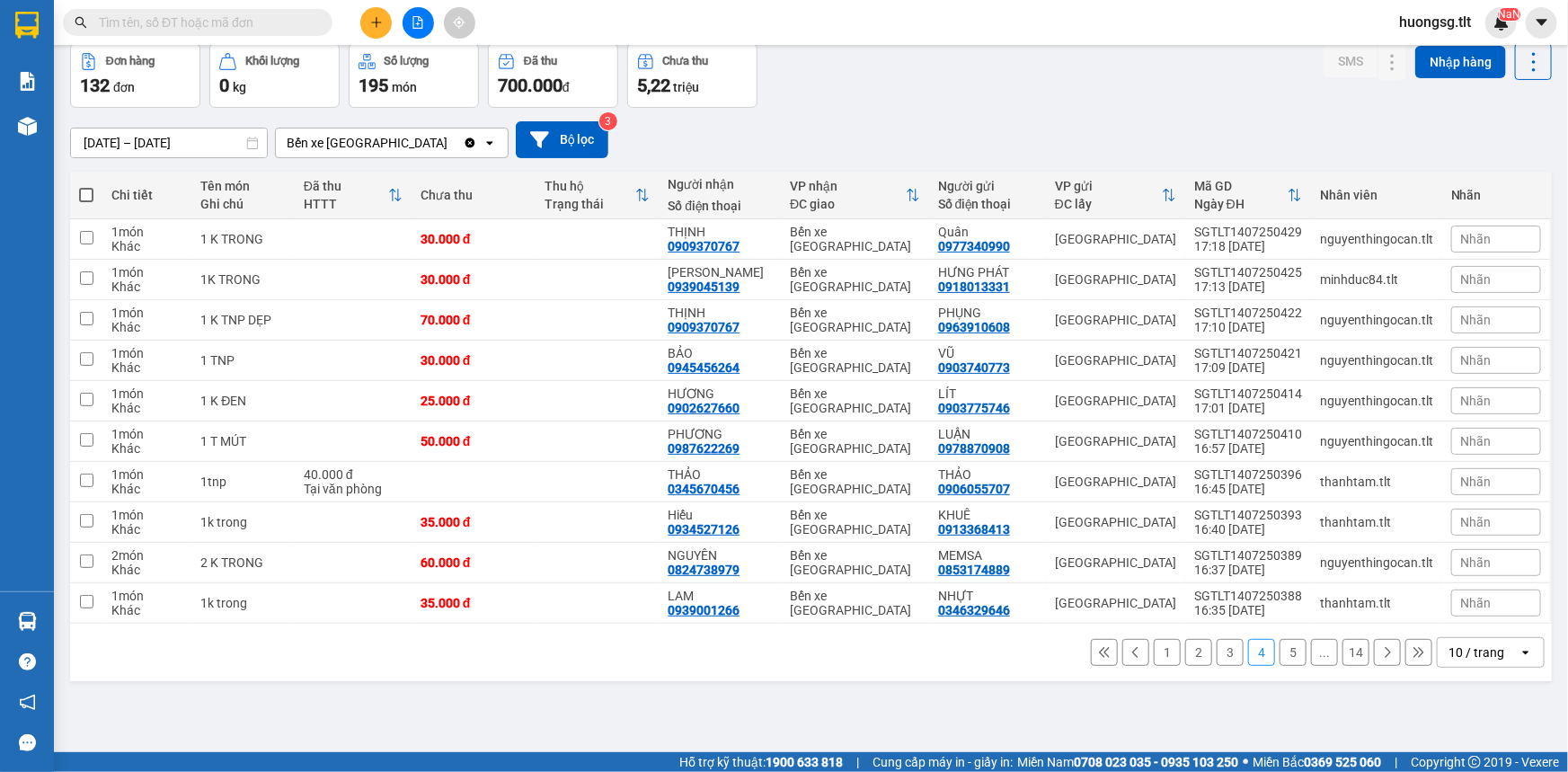 click on "5" at bounding box center (1293, 652) 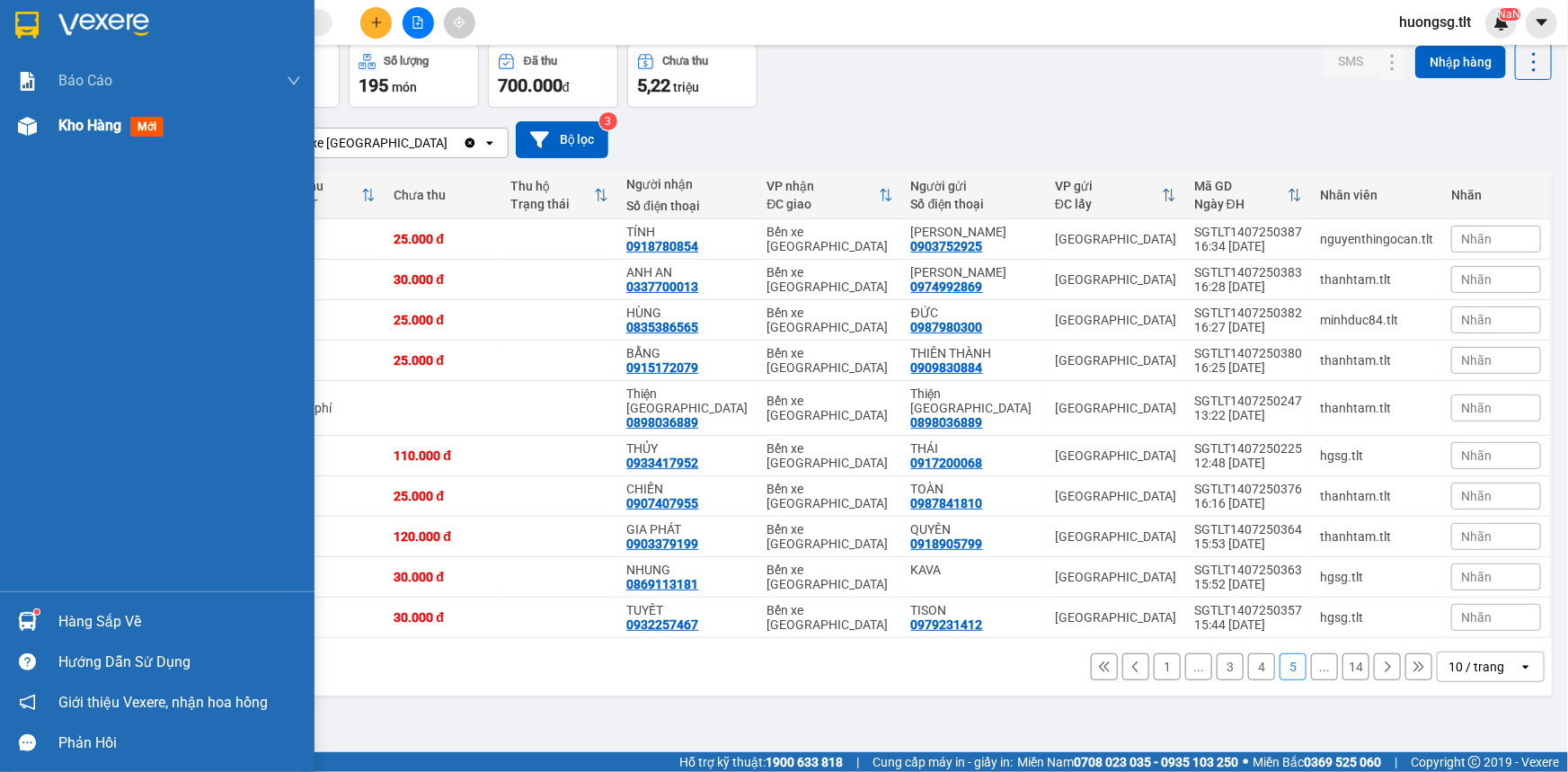 click on "Kho hàng" at bounding box center (90, 125) 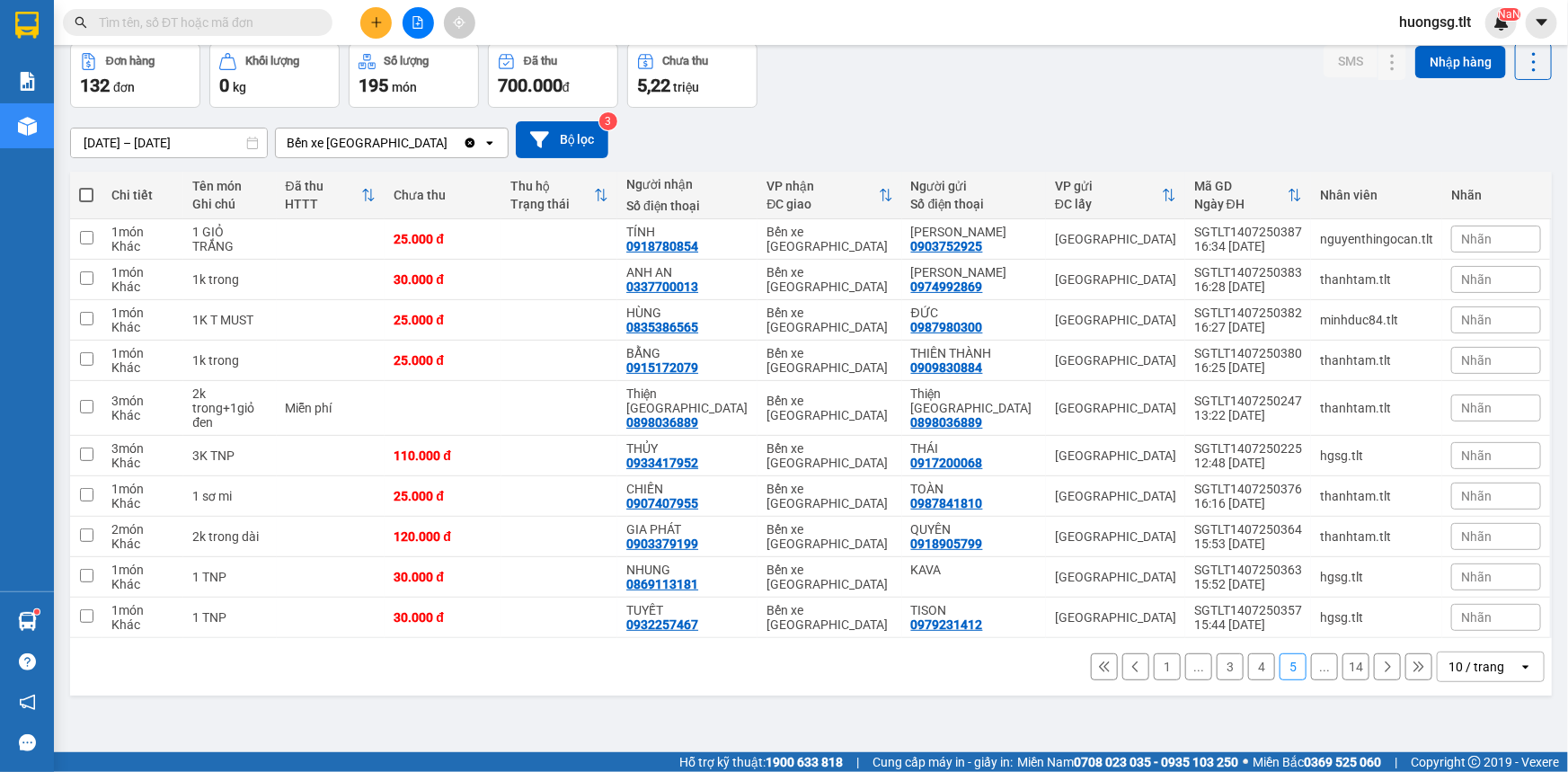 click on "1" at bounding box center [1167, 667] 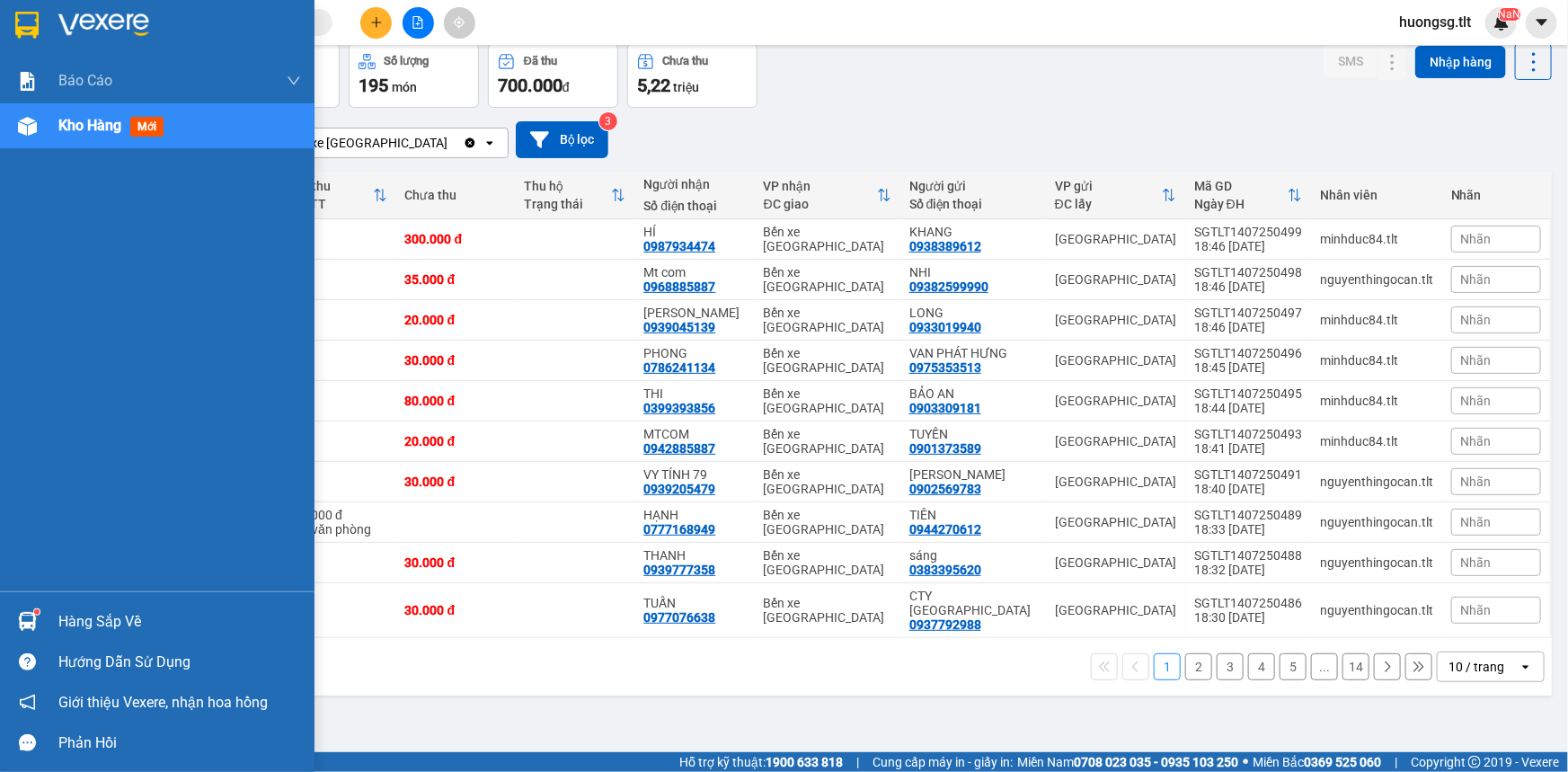 click on "Hàng sắp về" at bounding box center [157, 621] 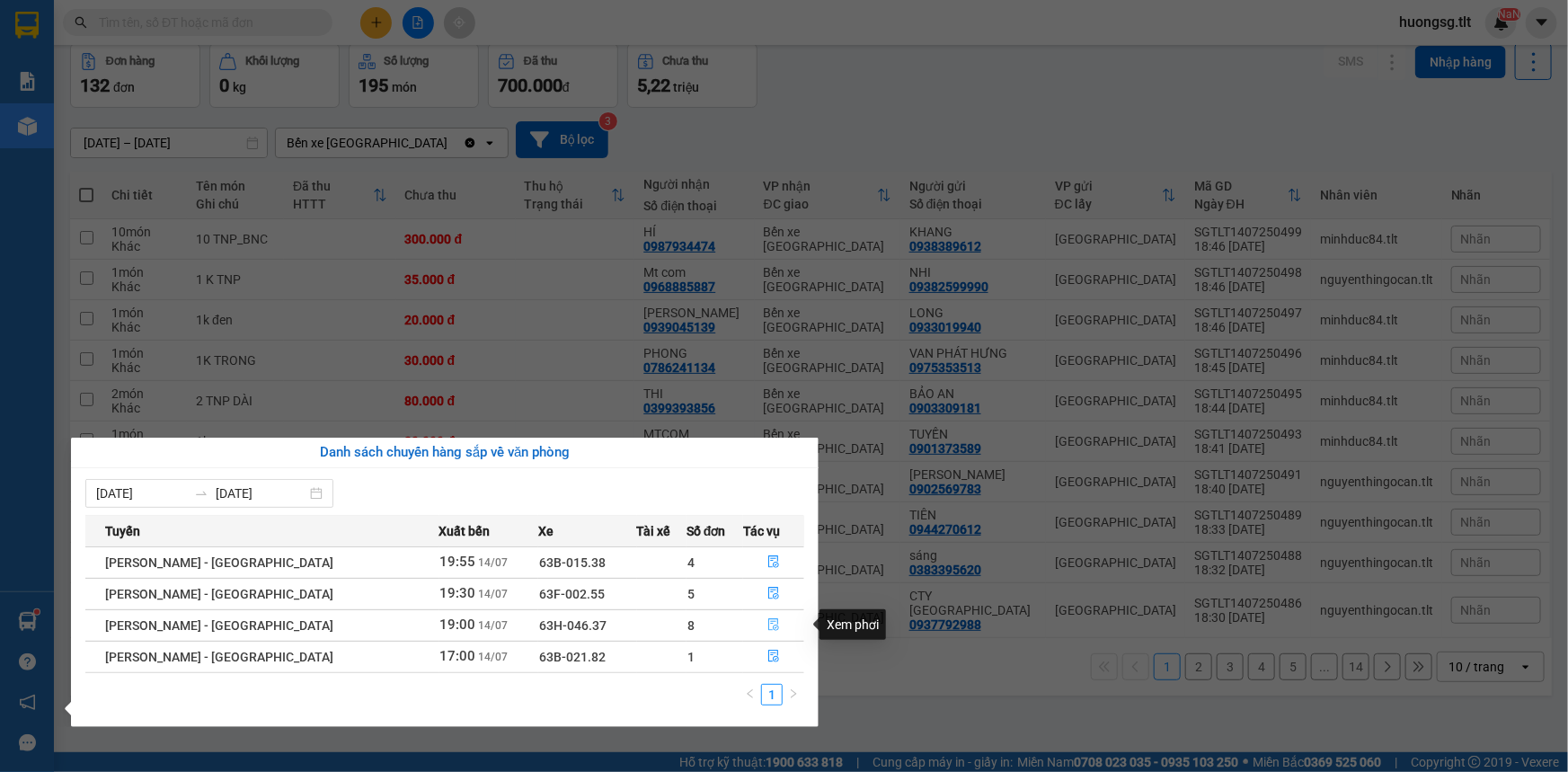 click 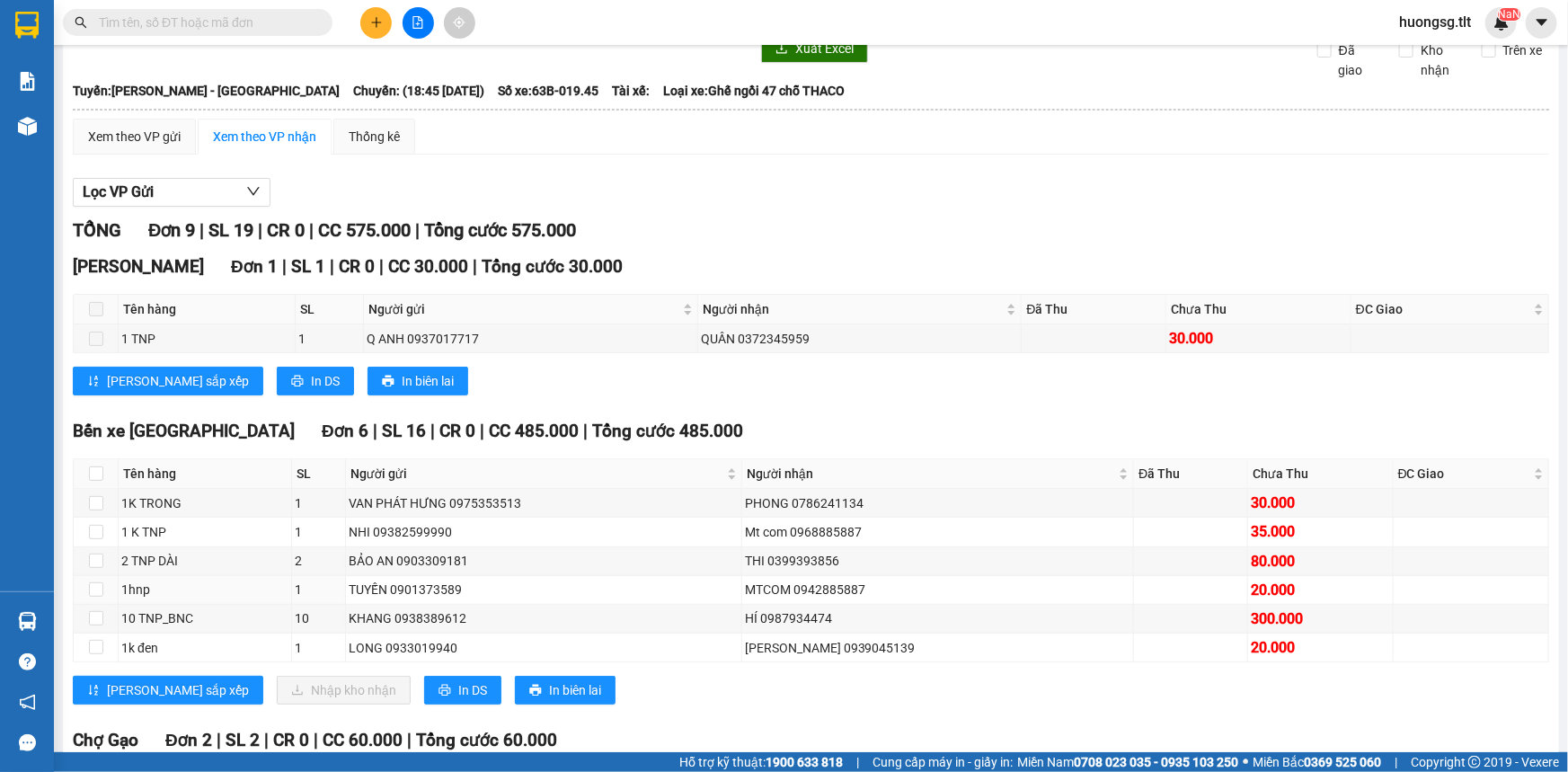 scroll, scrollTop: 0, scrollLeft: 0, axis: both 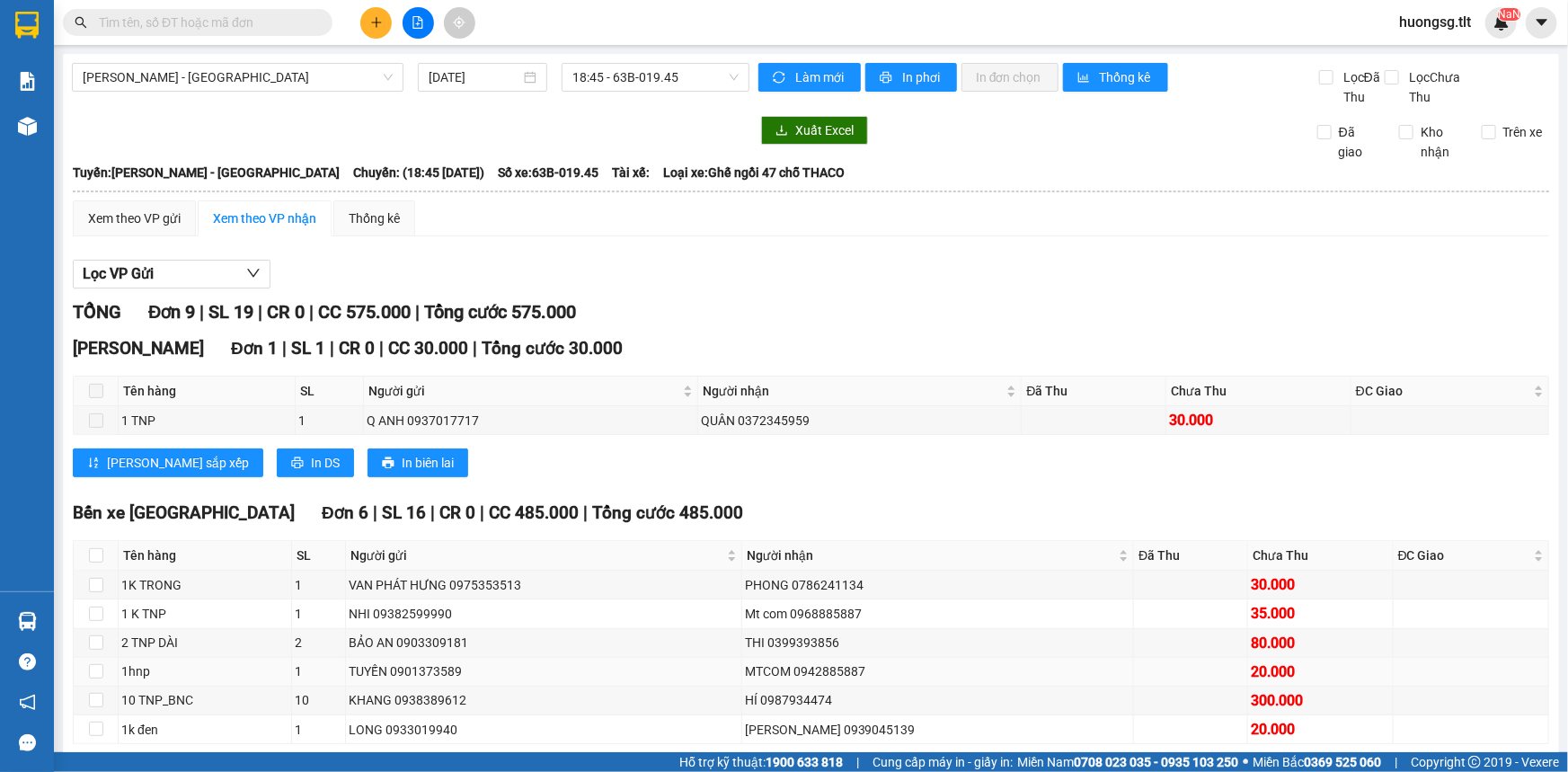 click on "MTCOM 0942885887" at bounding box center [938, 672] 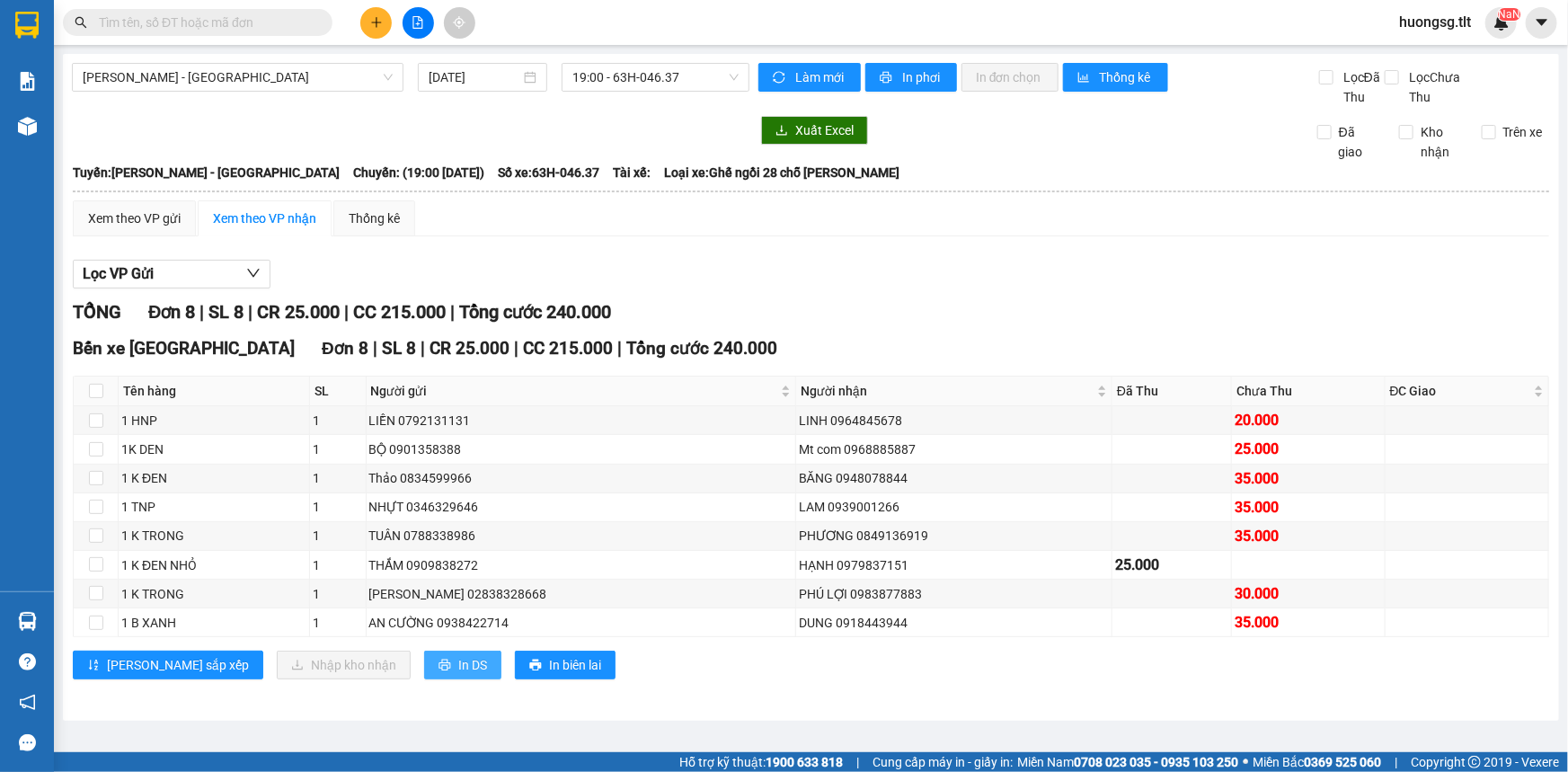 drag, startPoint x: 385, startPoint y: 670, endPoint x: 473, endPoint y: 642, distance: 92.3472 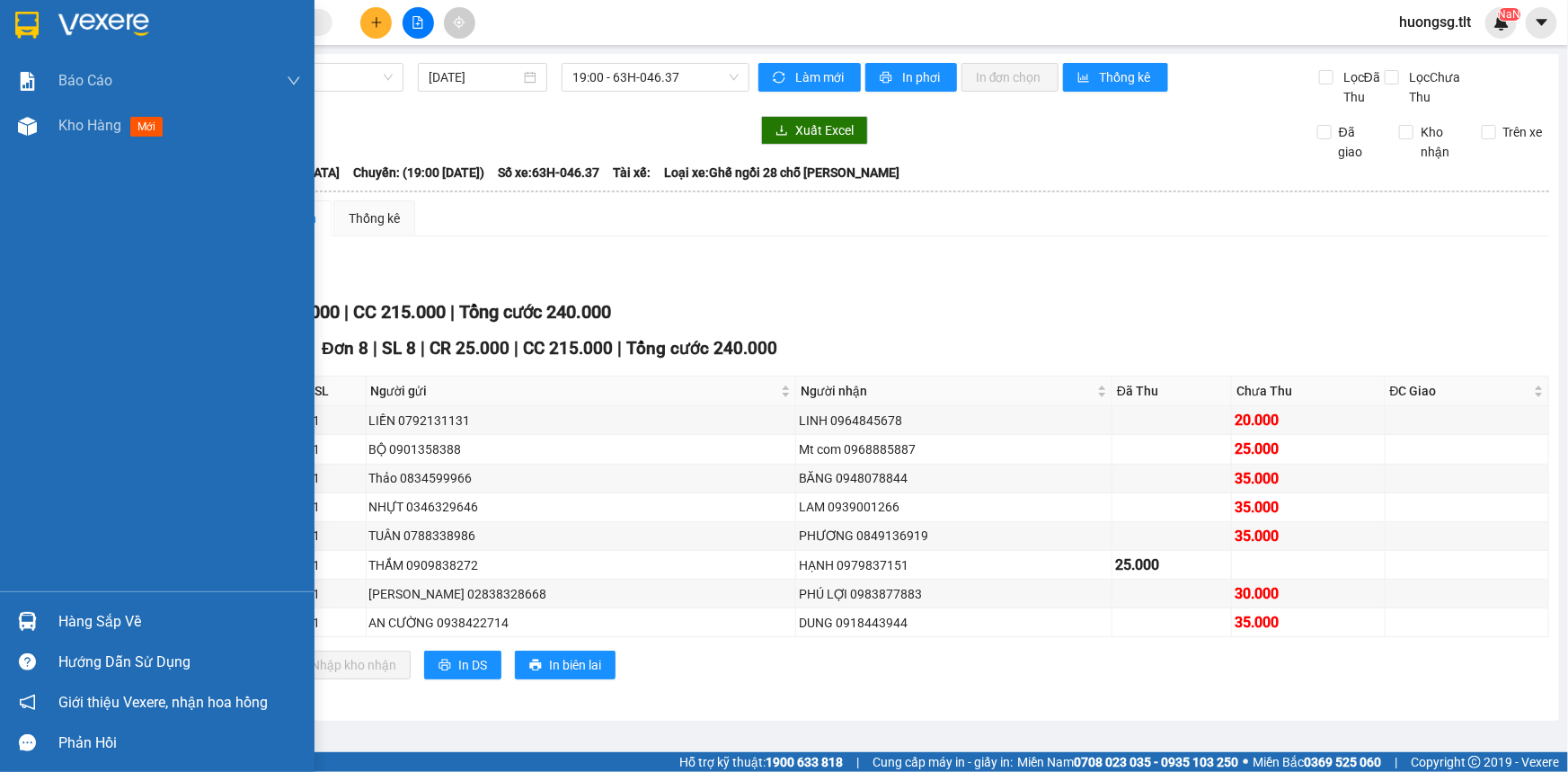 click at bounding box center [27, 621] 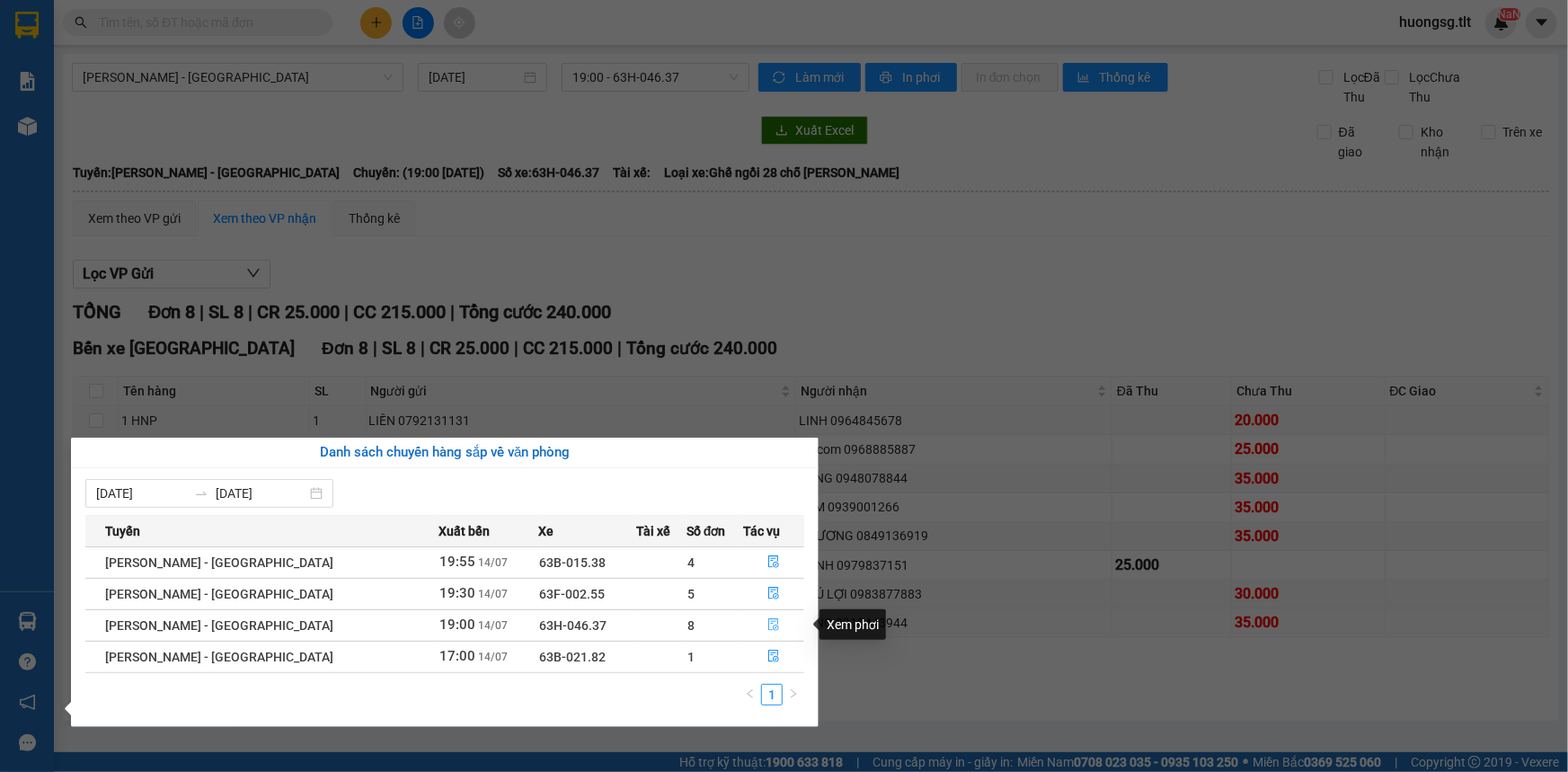 click 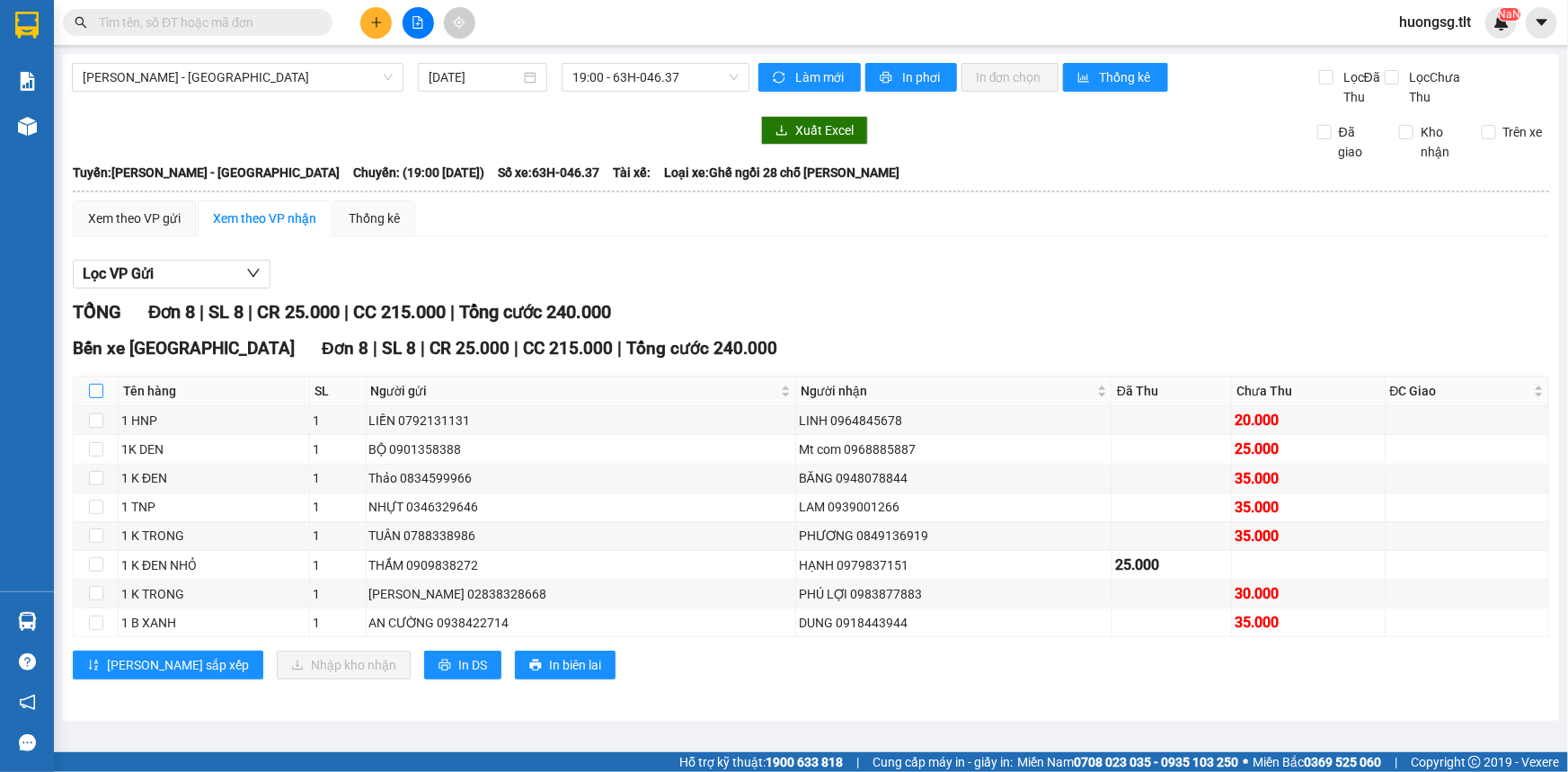 click at bounding box center (96, 391) 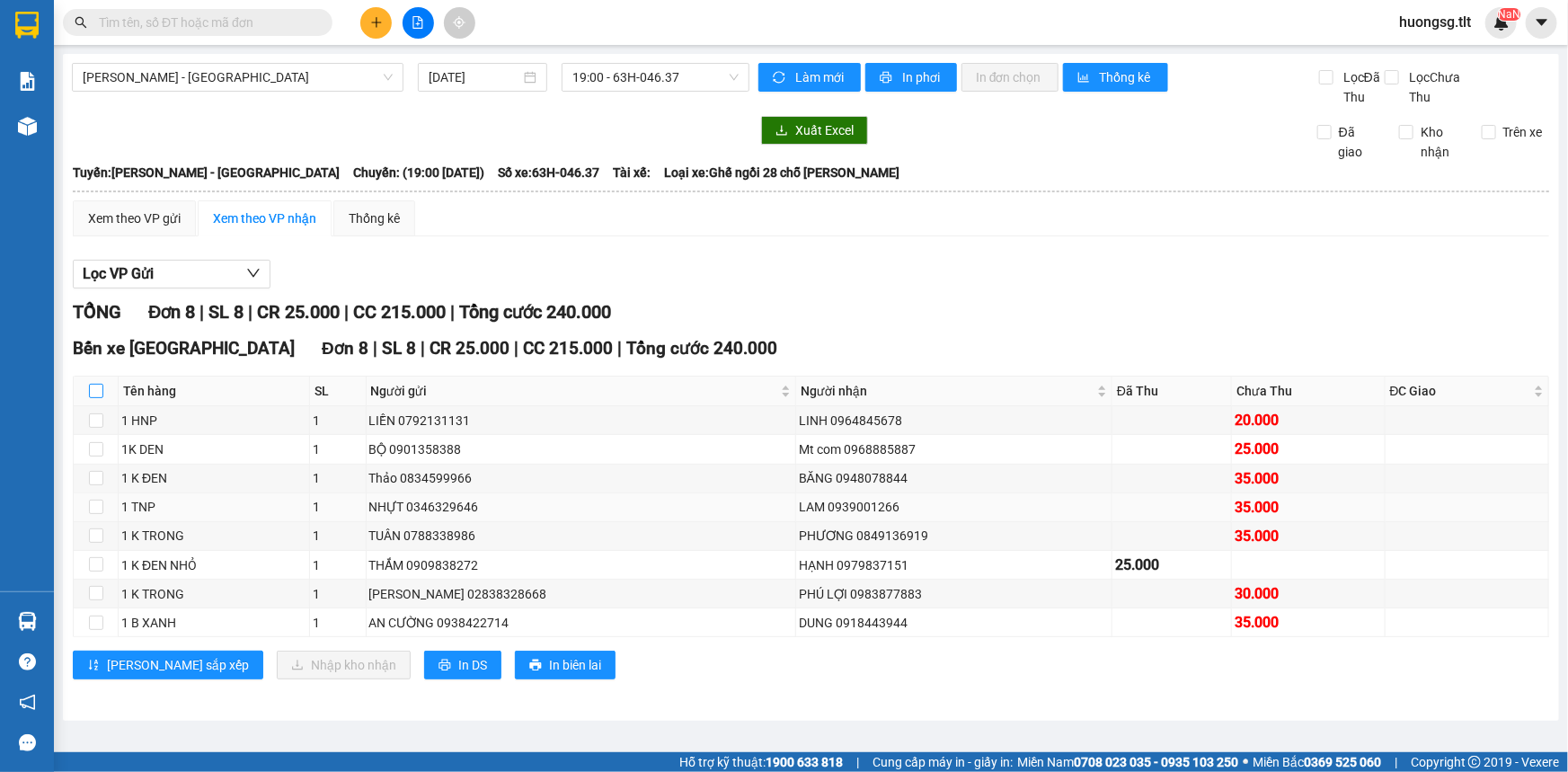 checkbox on "true" 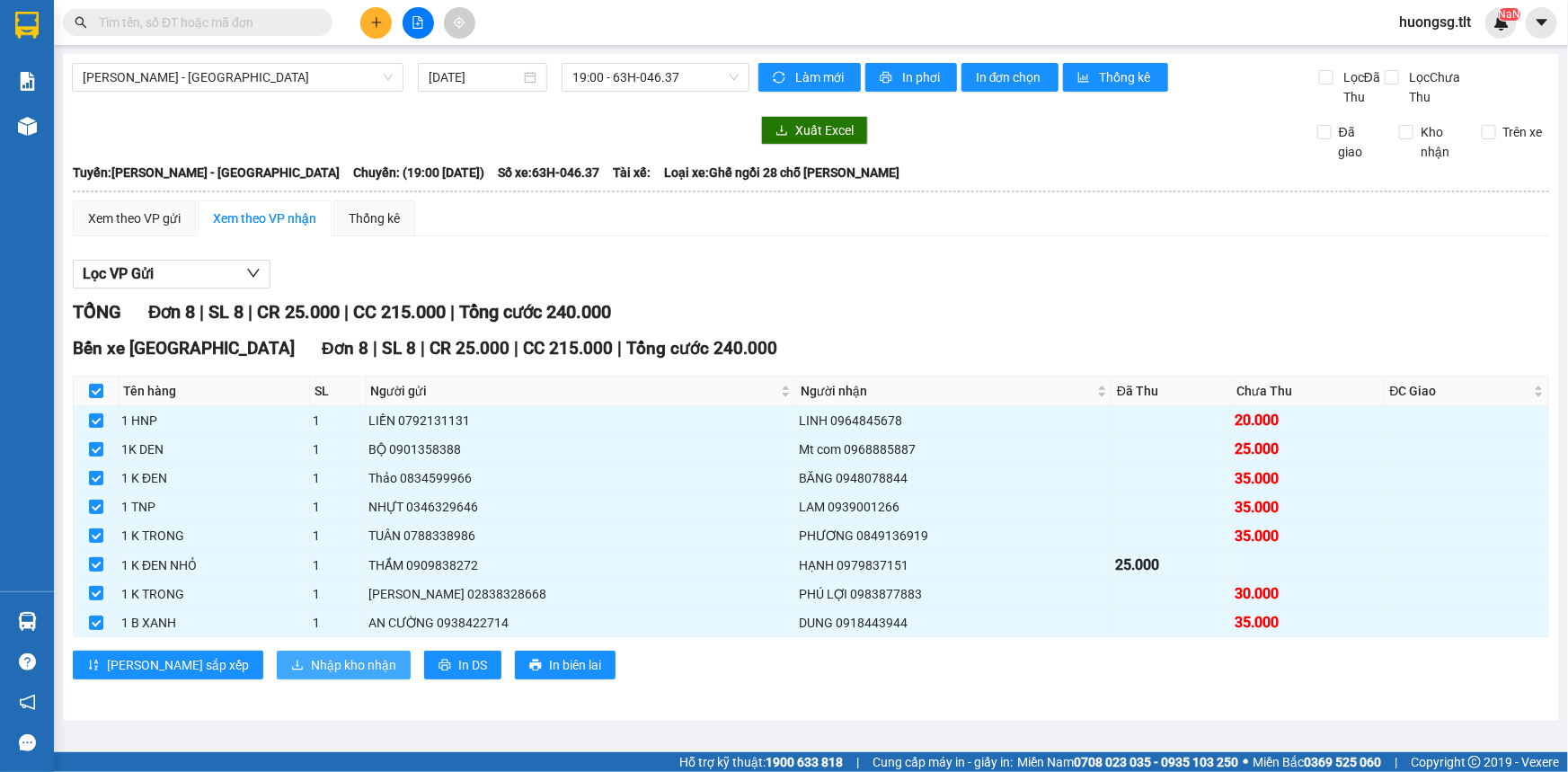 click on "Nhập kho nhận" at bounding box center [353, 665] 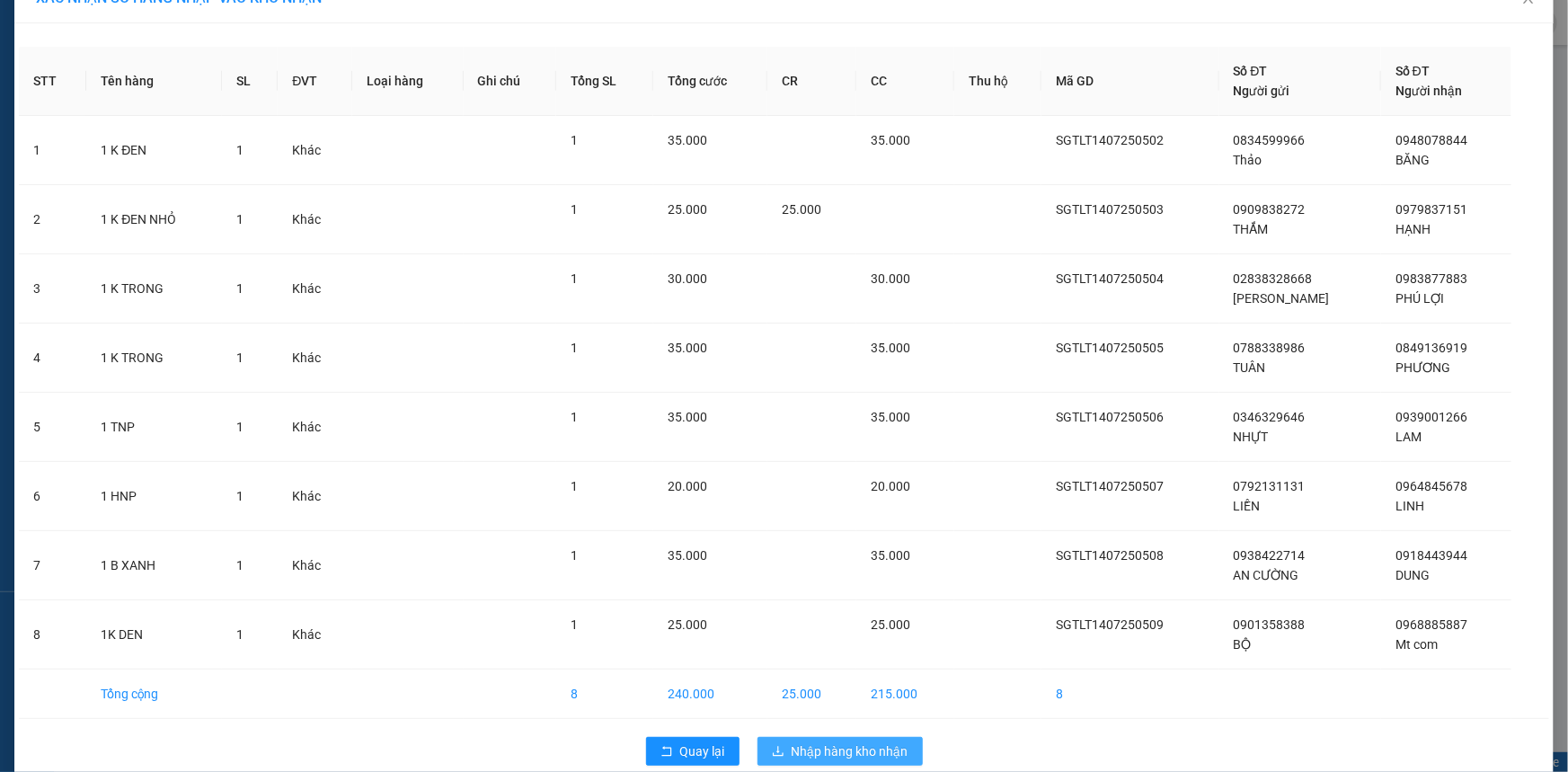 scroll, scrollTop: 63, scrollLeft: 0, axis: vertical 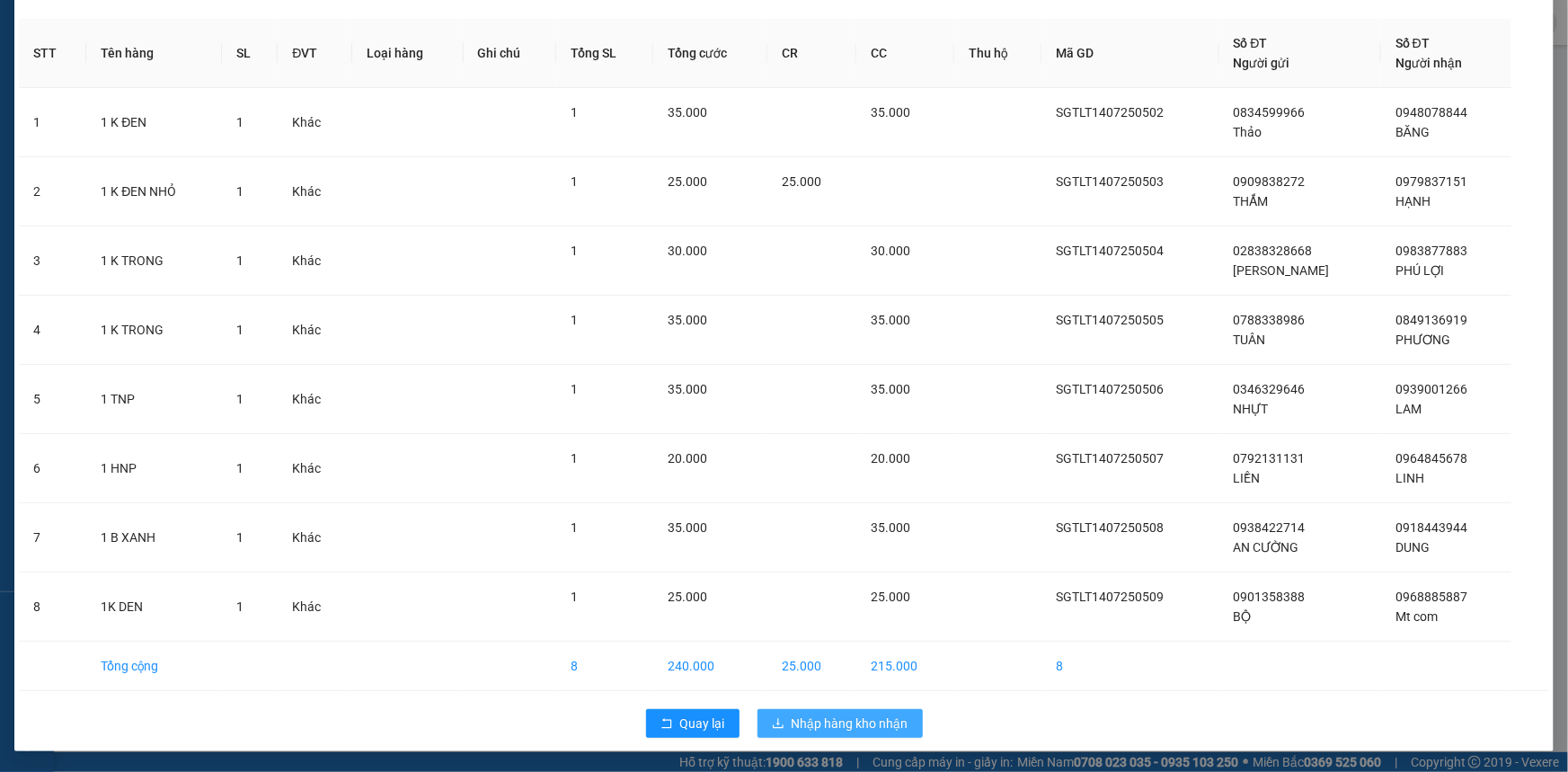 click on "Nhập hàng kho nhận" at bounding box center [850, 723] 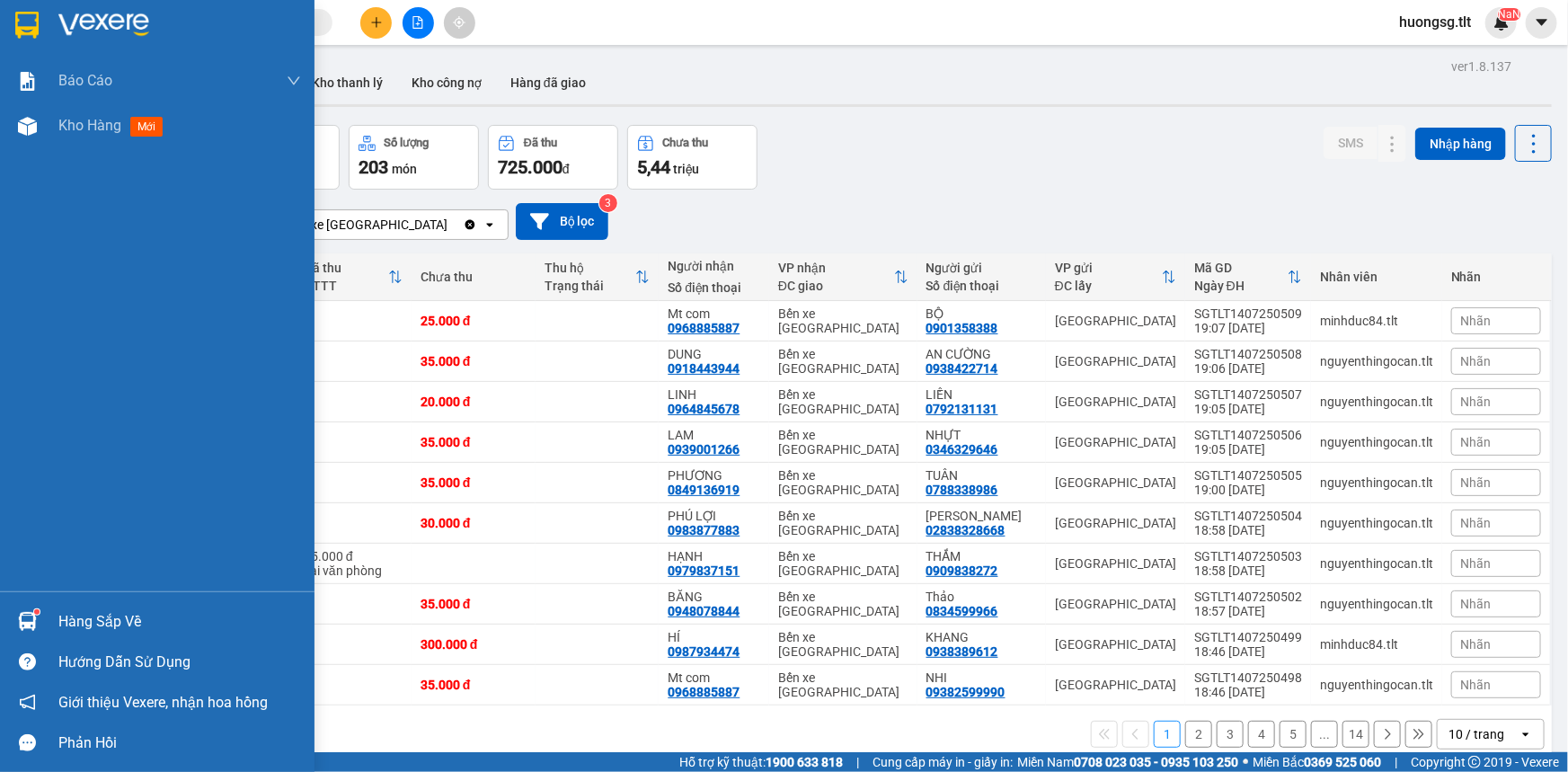 click on "Hàng sắp về" at bounding box center (157, 621) 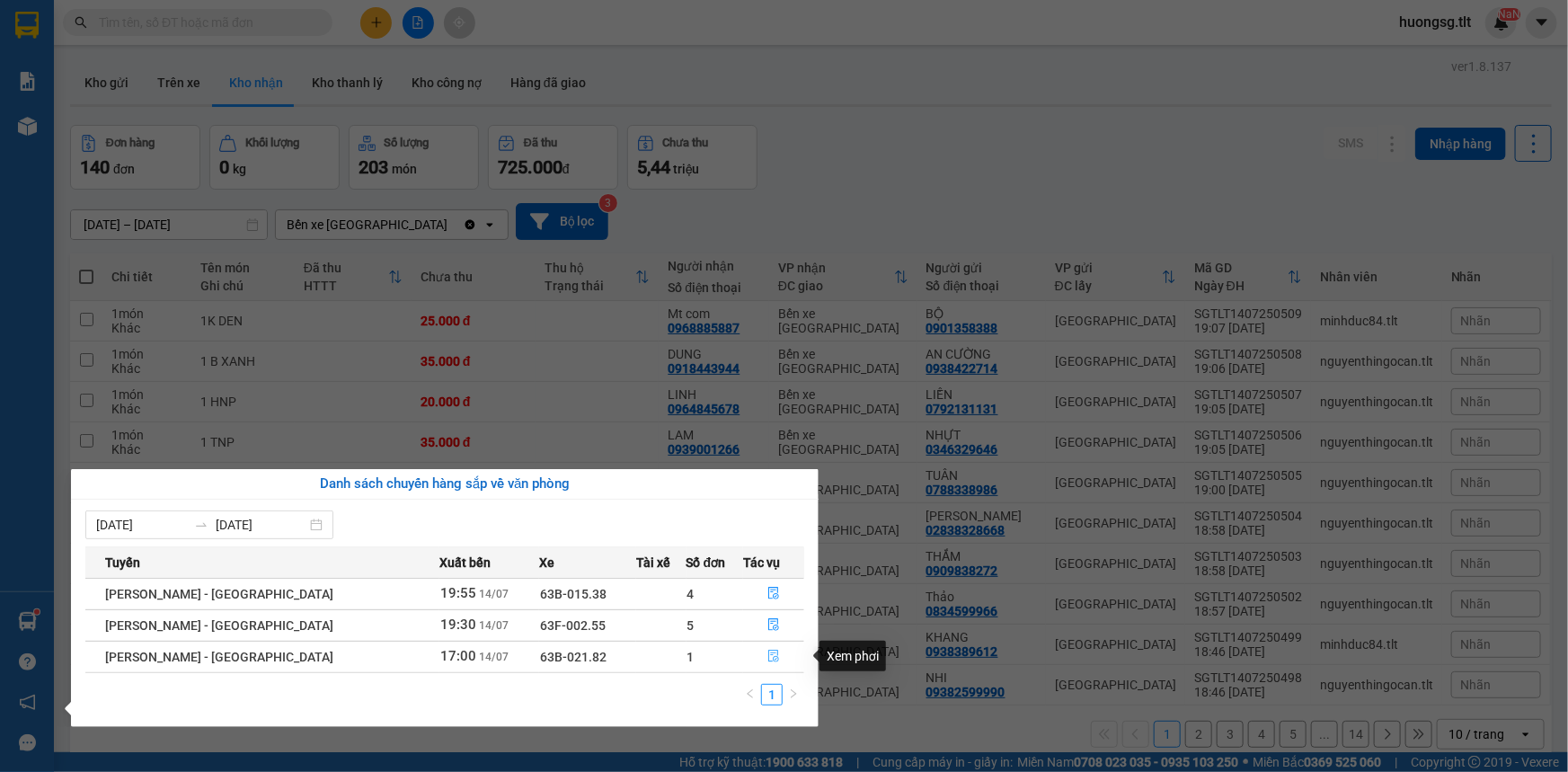 click 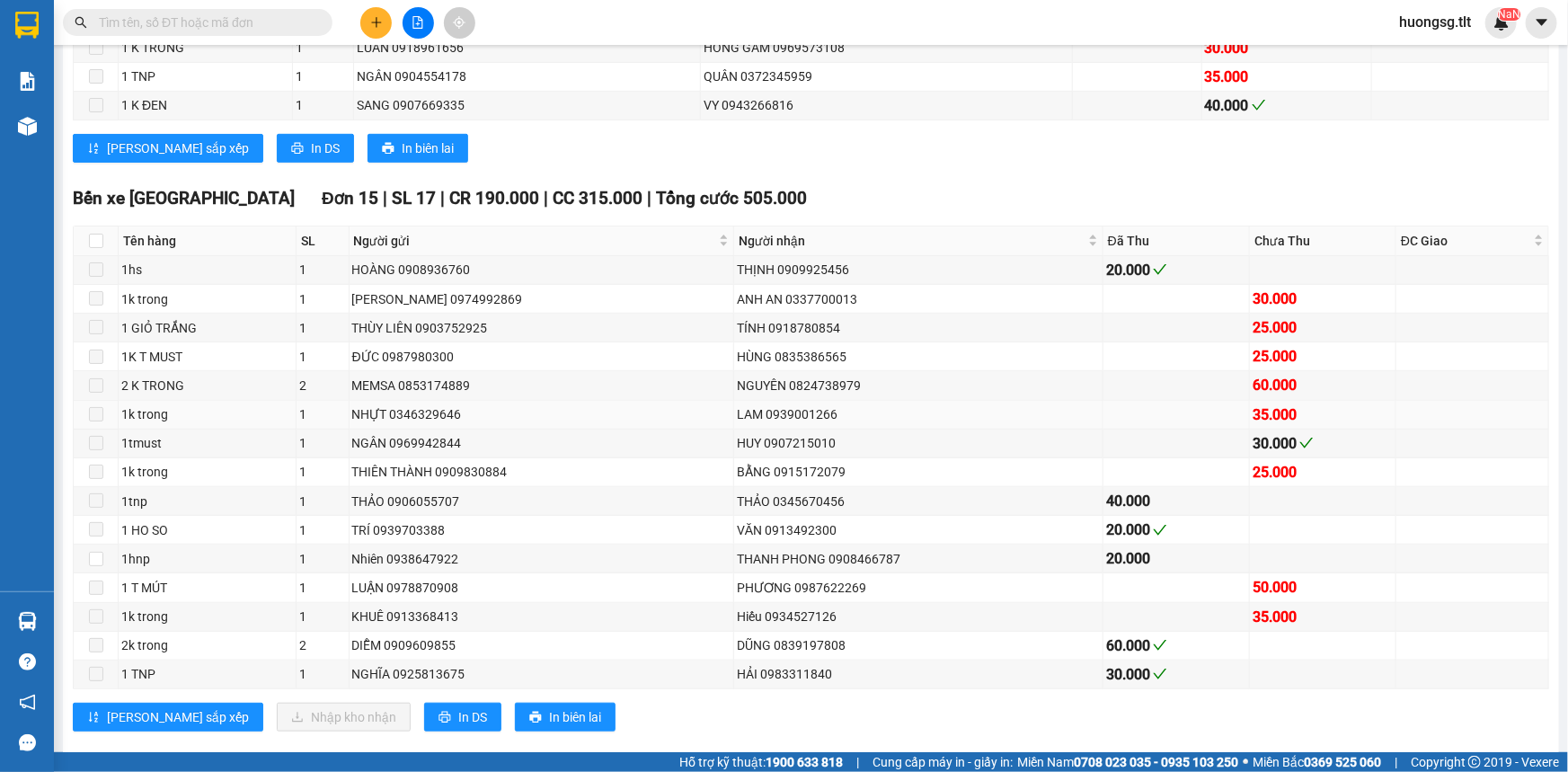 scroll, scrollTop: 490, scrollLeft: 0, axis: vertical 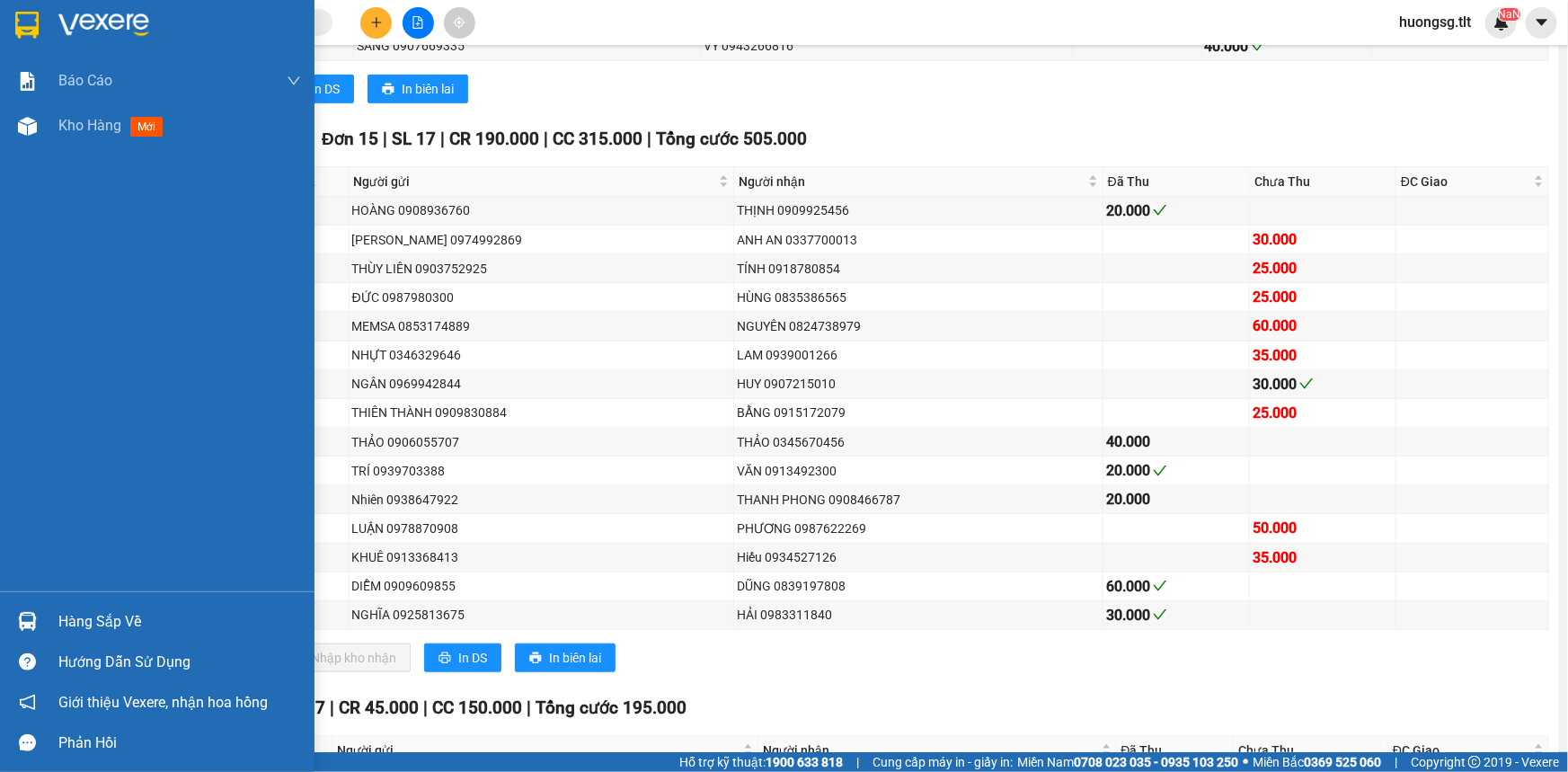 click on "Hàng sắp về" at bounding box center (180, 622) 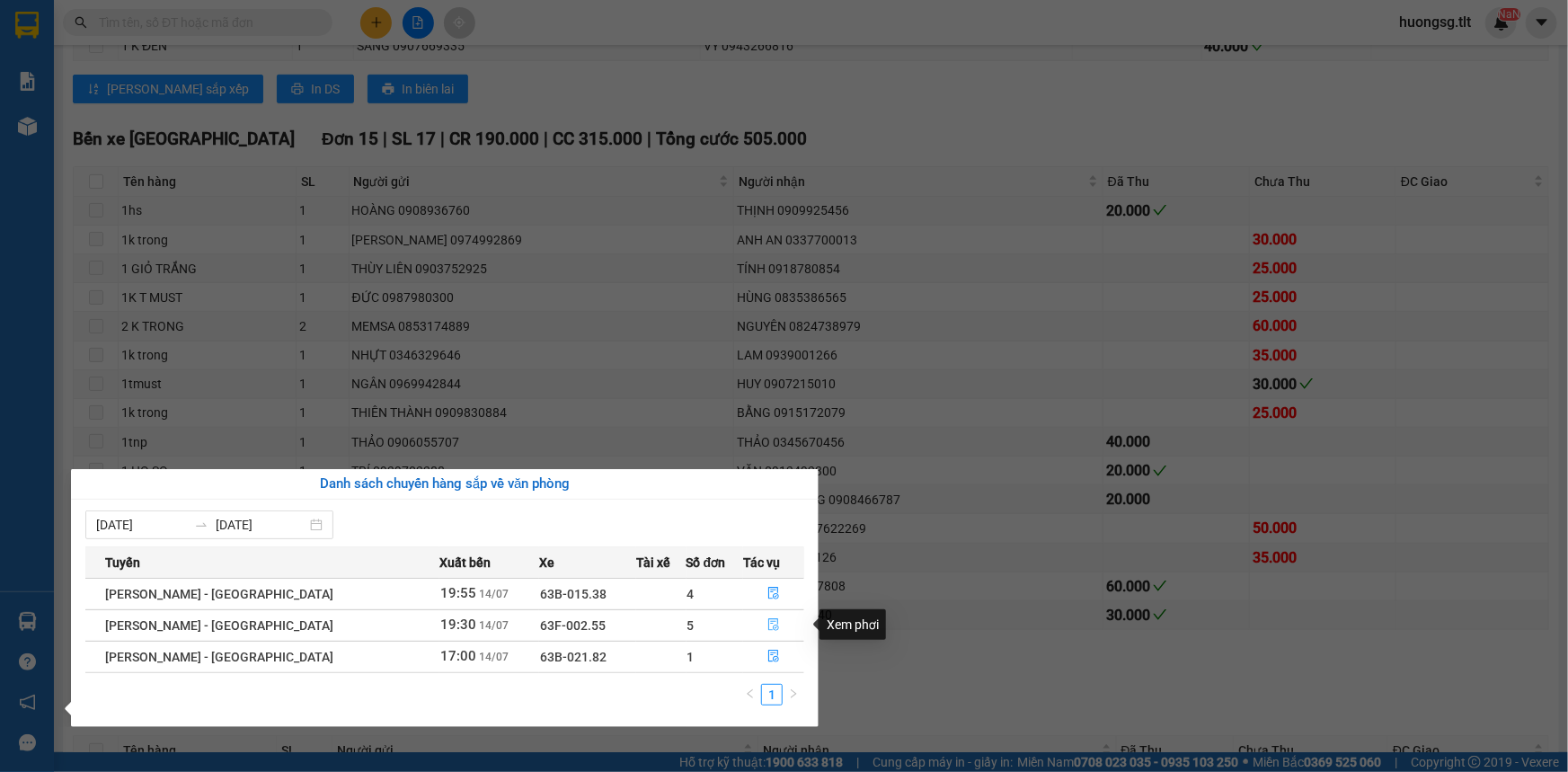 click 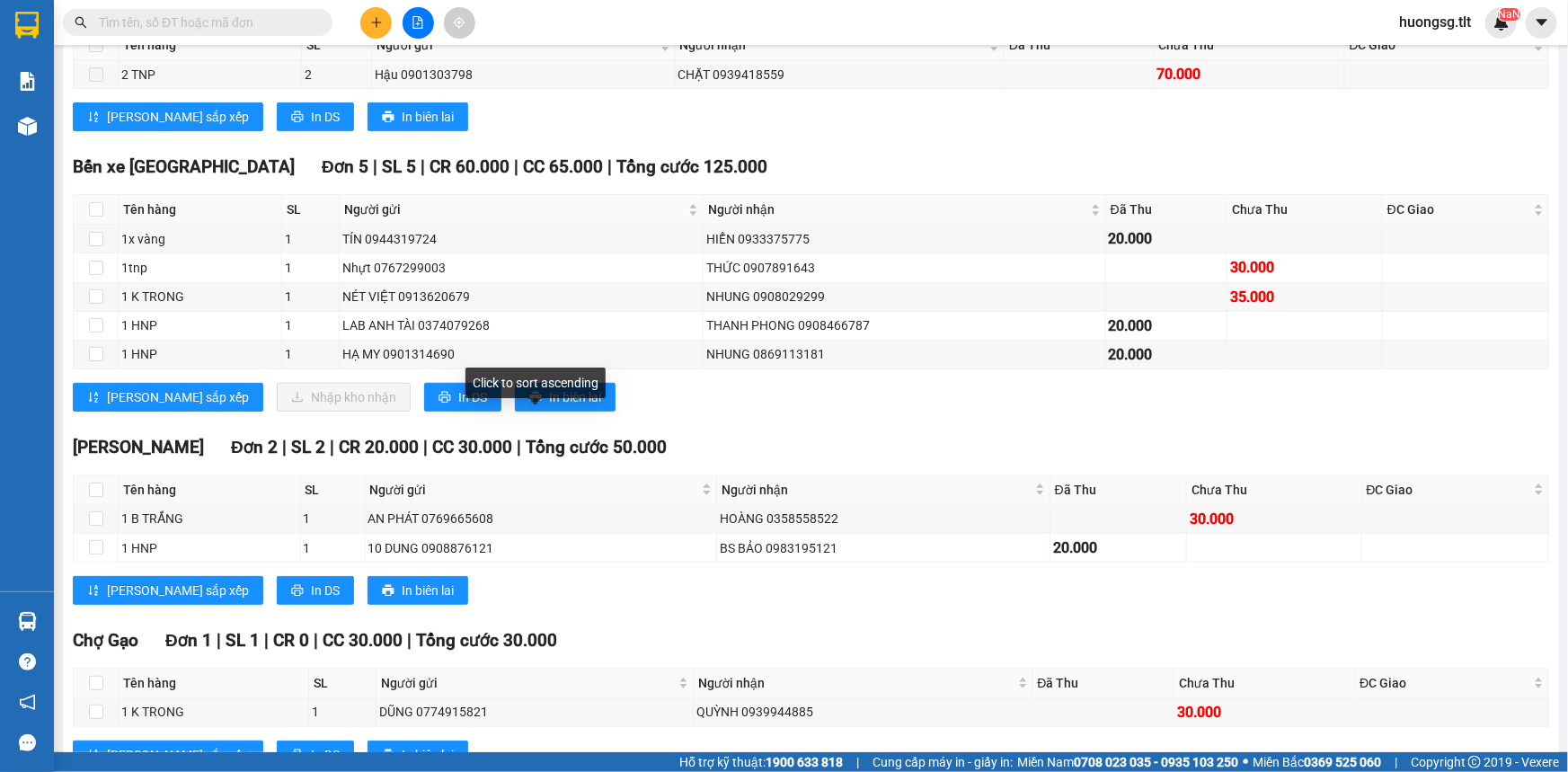 scroll, scrollTop: 247, scrollLeft: 0, axis: vertical 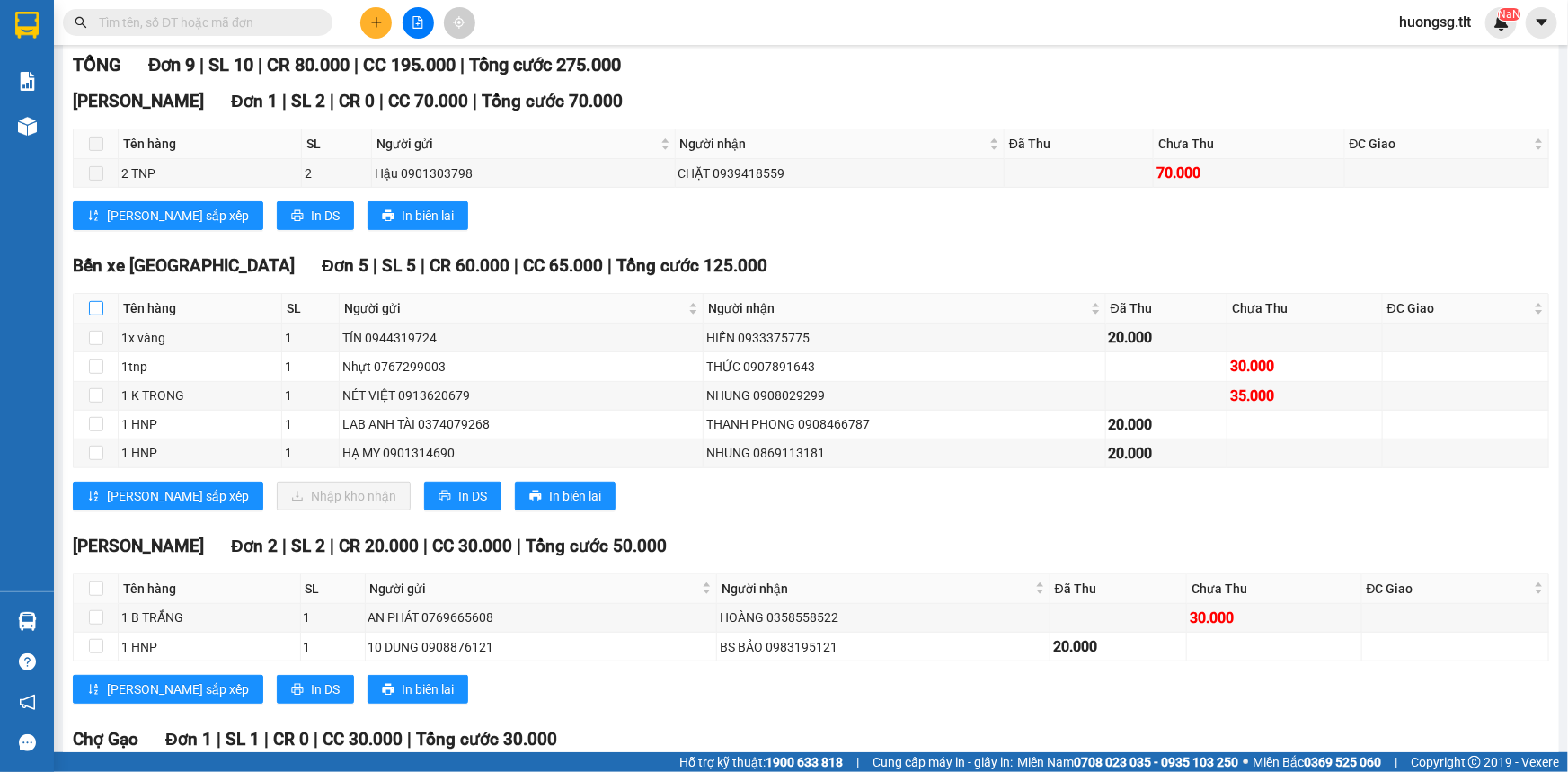 click at bounding box center (96, 308) 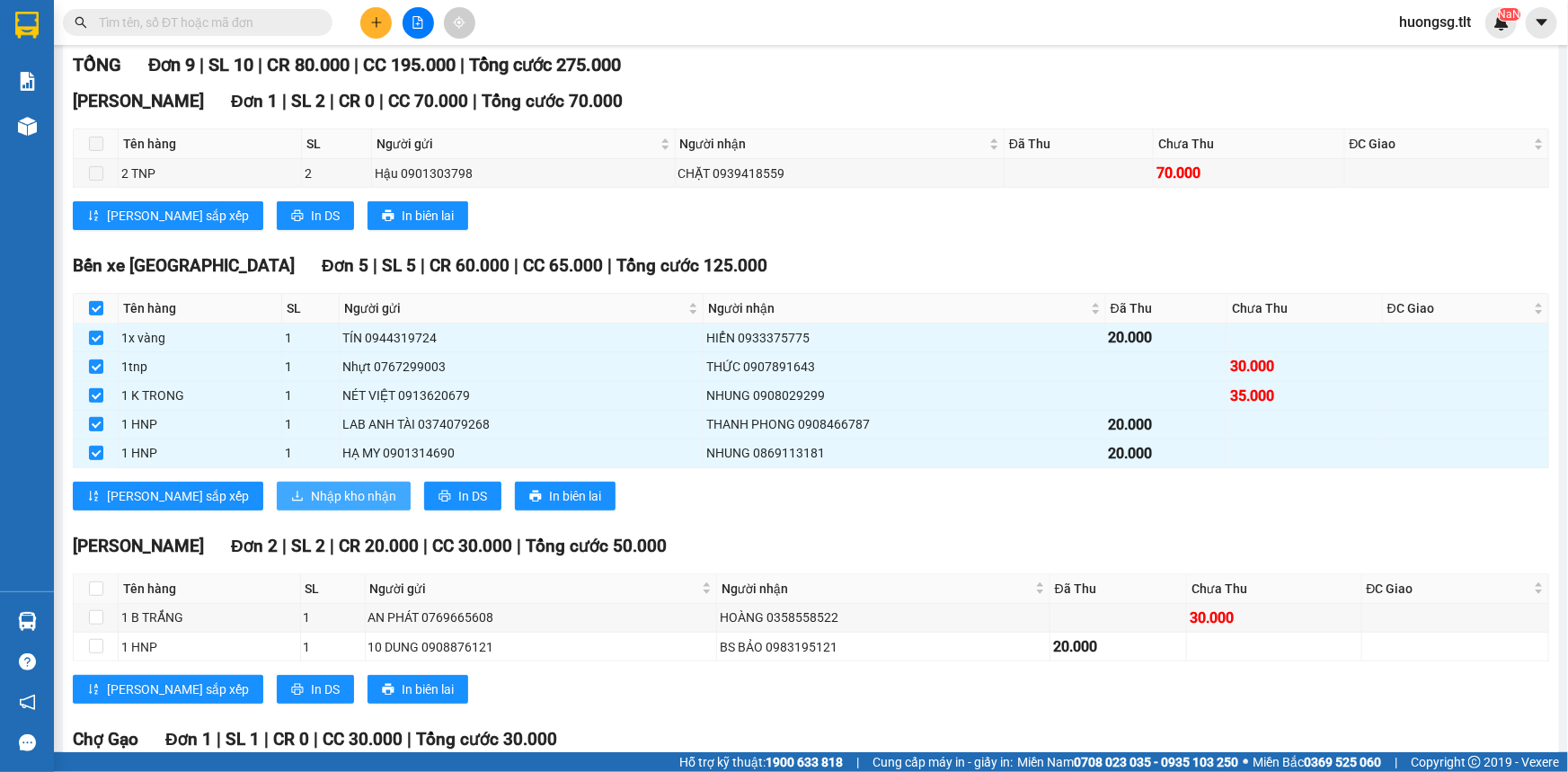 click on "Nhập kho nhận" at bounding box center (353, 496) 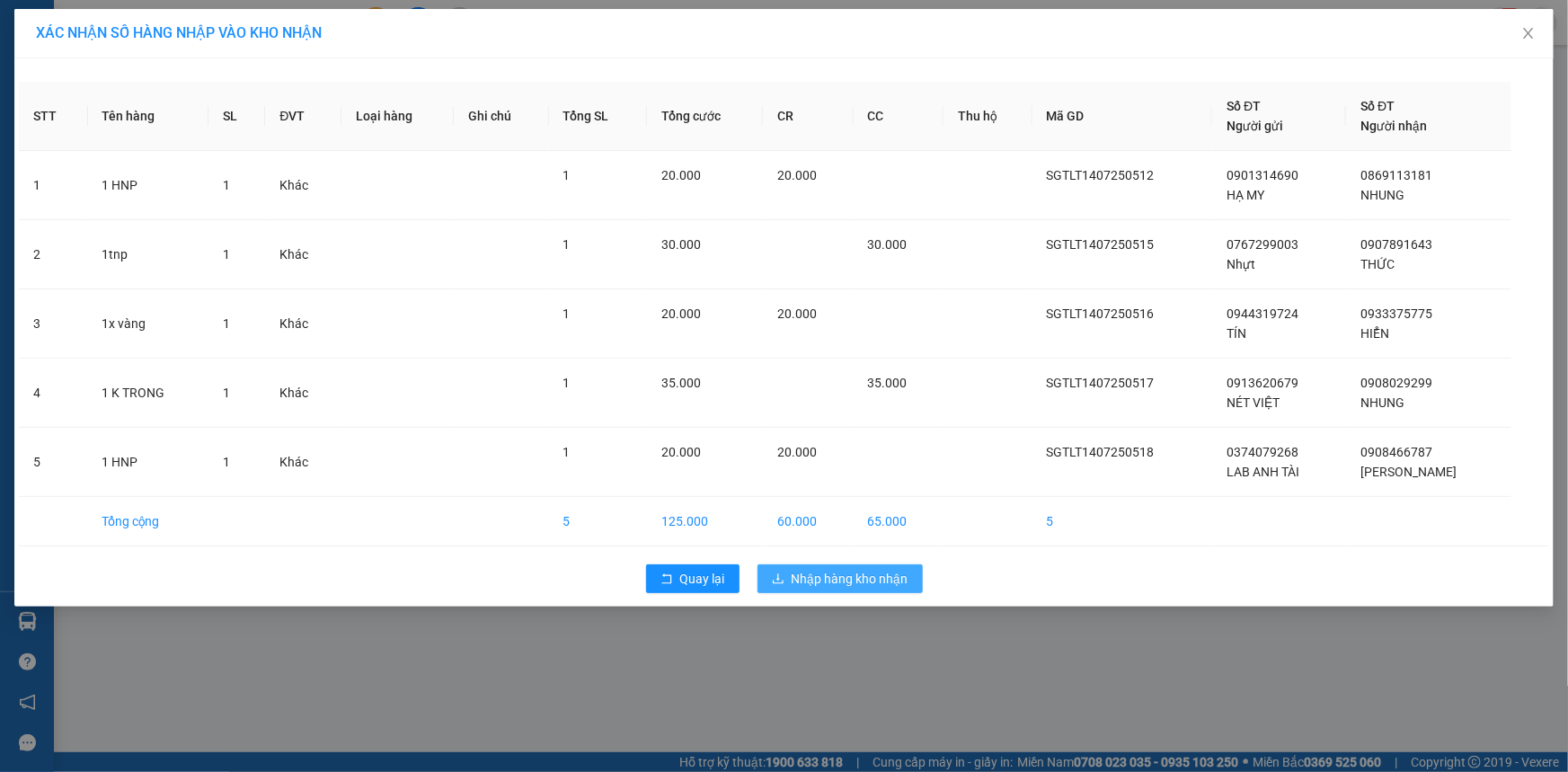 click on "Nhập hàng kho nhận" at bounding box center (840, 579) 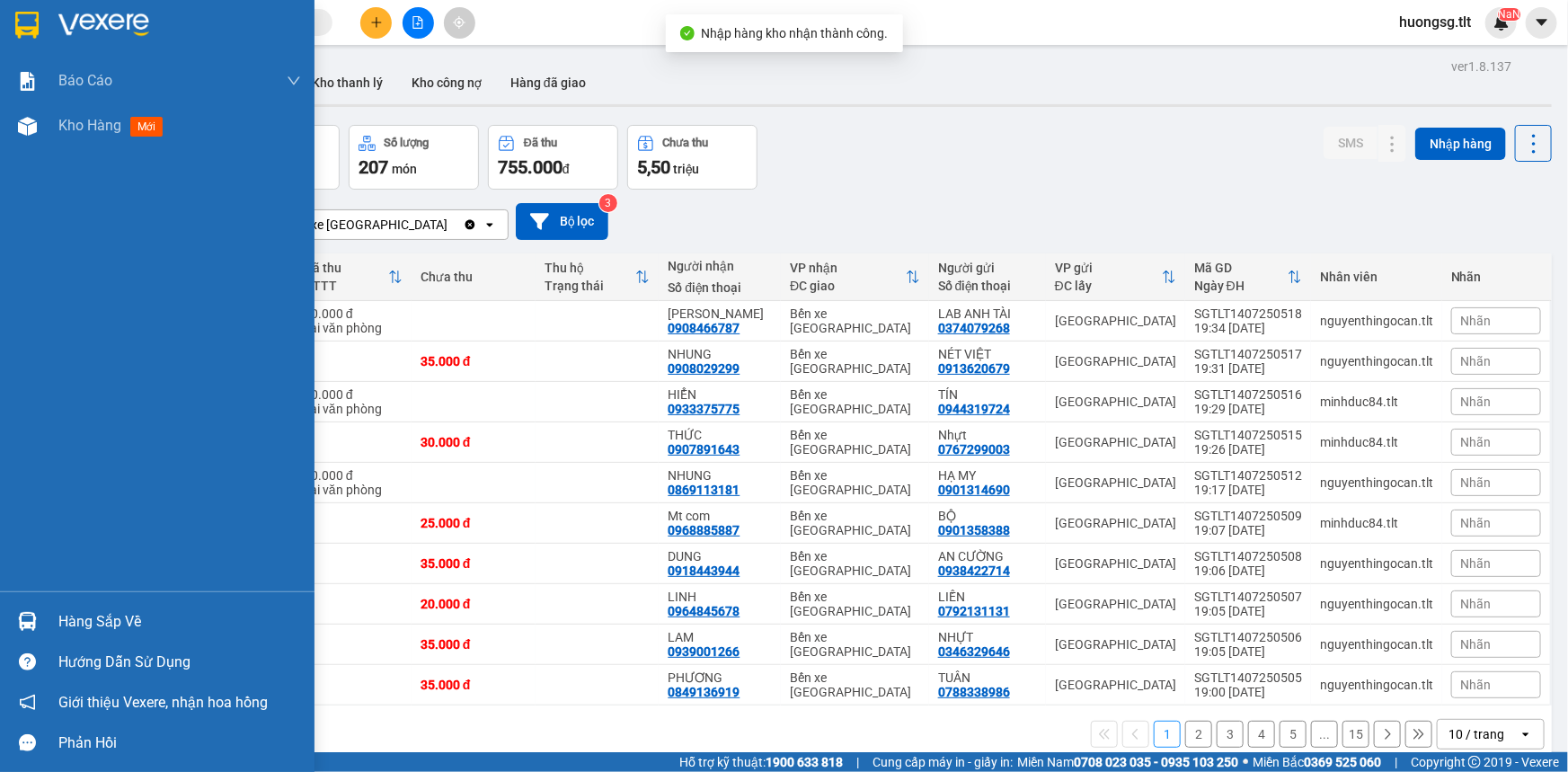 click on "Hàng sắp về Hướng dẫn sử dụng Giới thiệu Vexere, nhận hoa hồng Phản hồi" at bounding box center [157, 677] 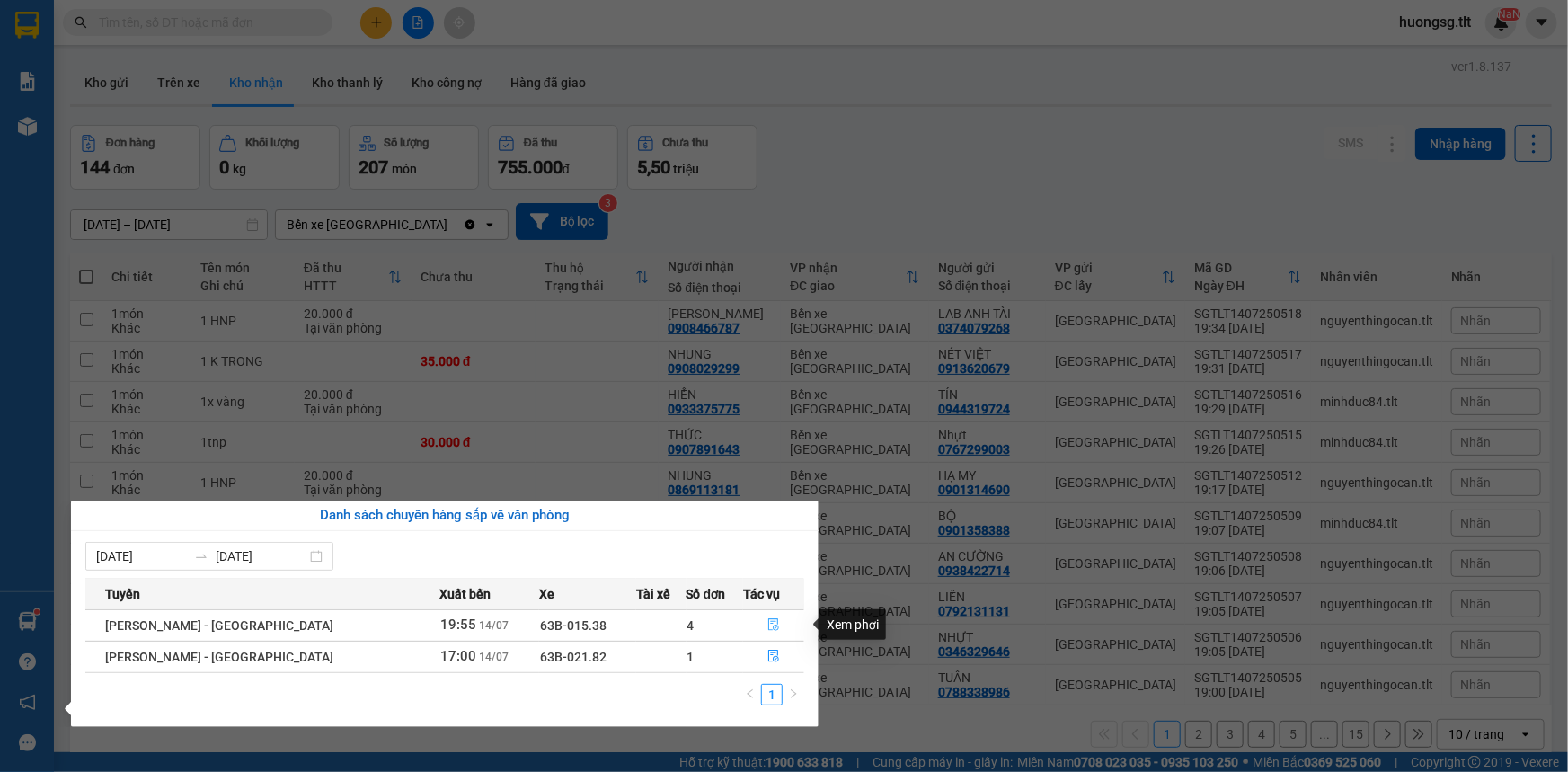 click at bounding box center [774, 626] 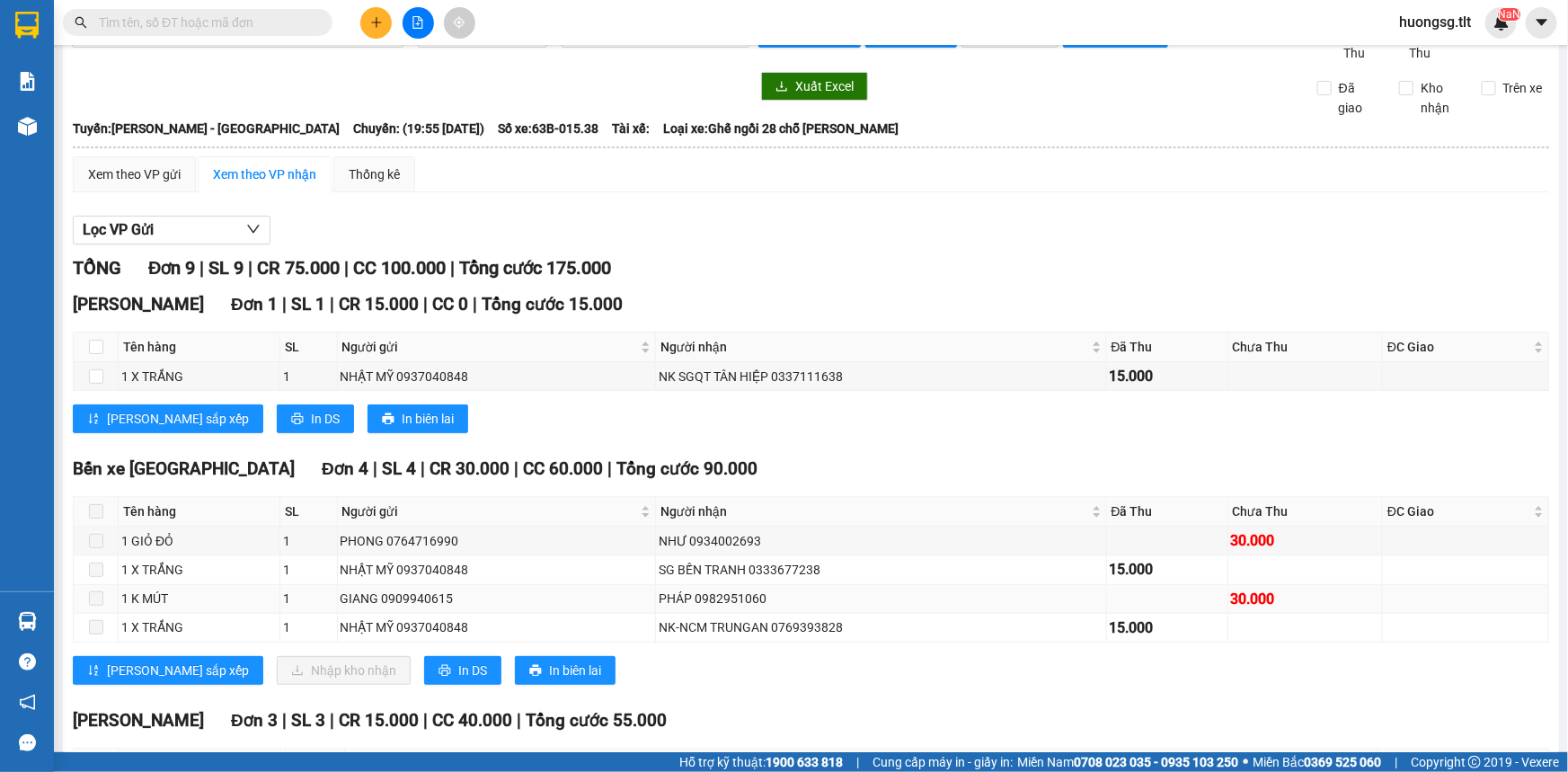 scroll, scrollTop: 81, scrollLeft: 0, axis: vertical 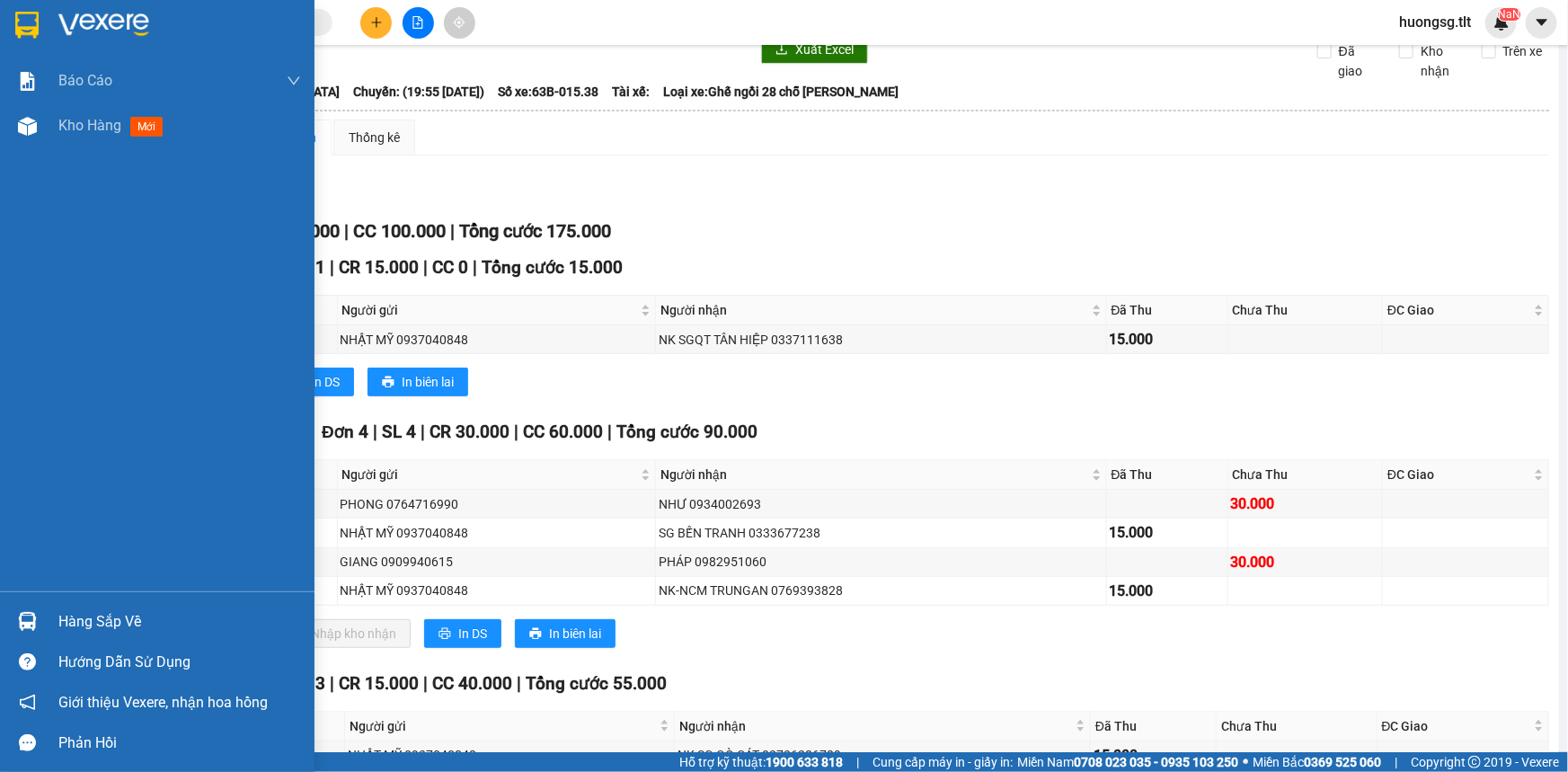 click on "Hàng sắp về" at bounding box center (157, 621) 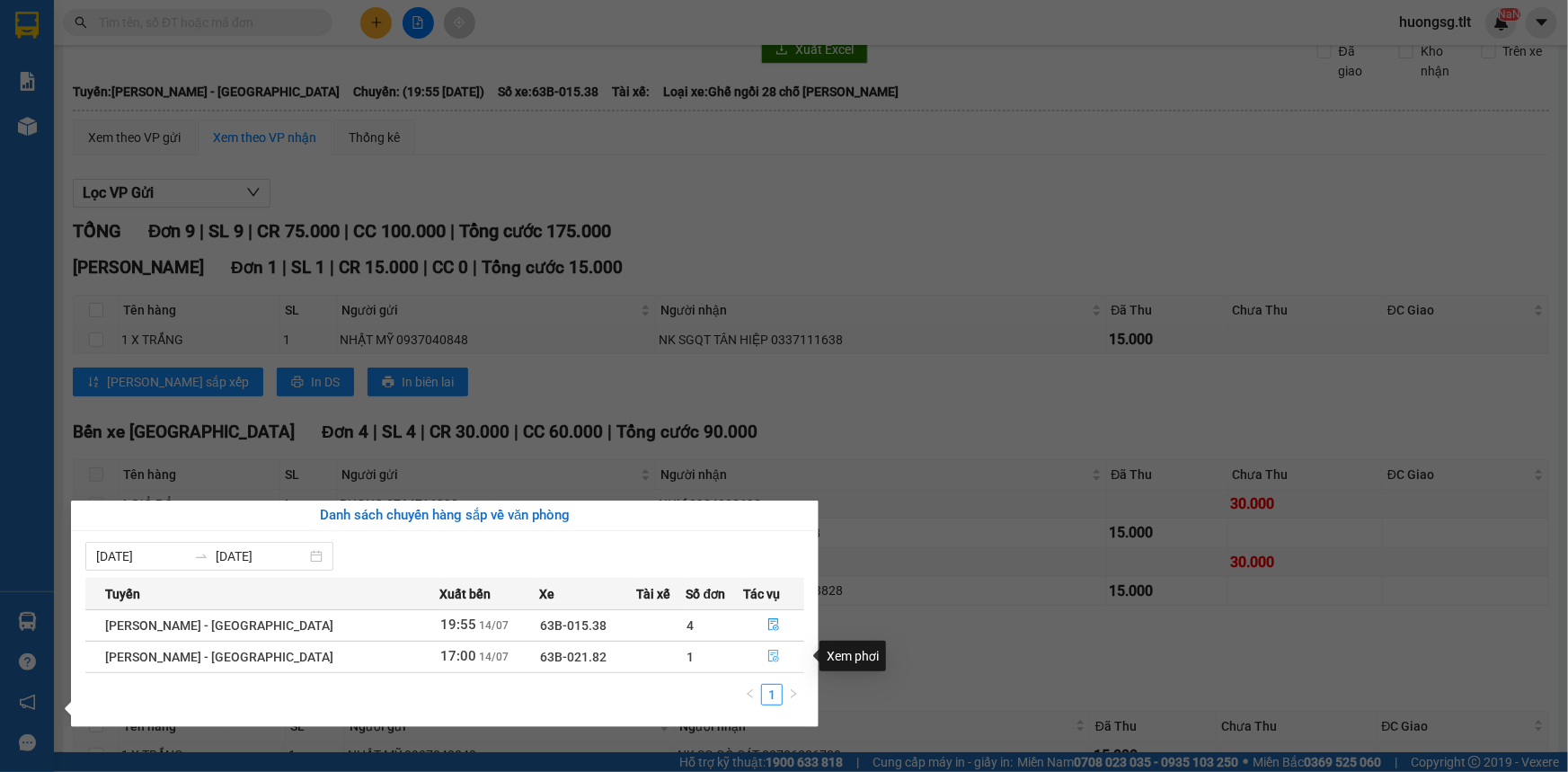 click at bounding box center [774, 657] 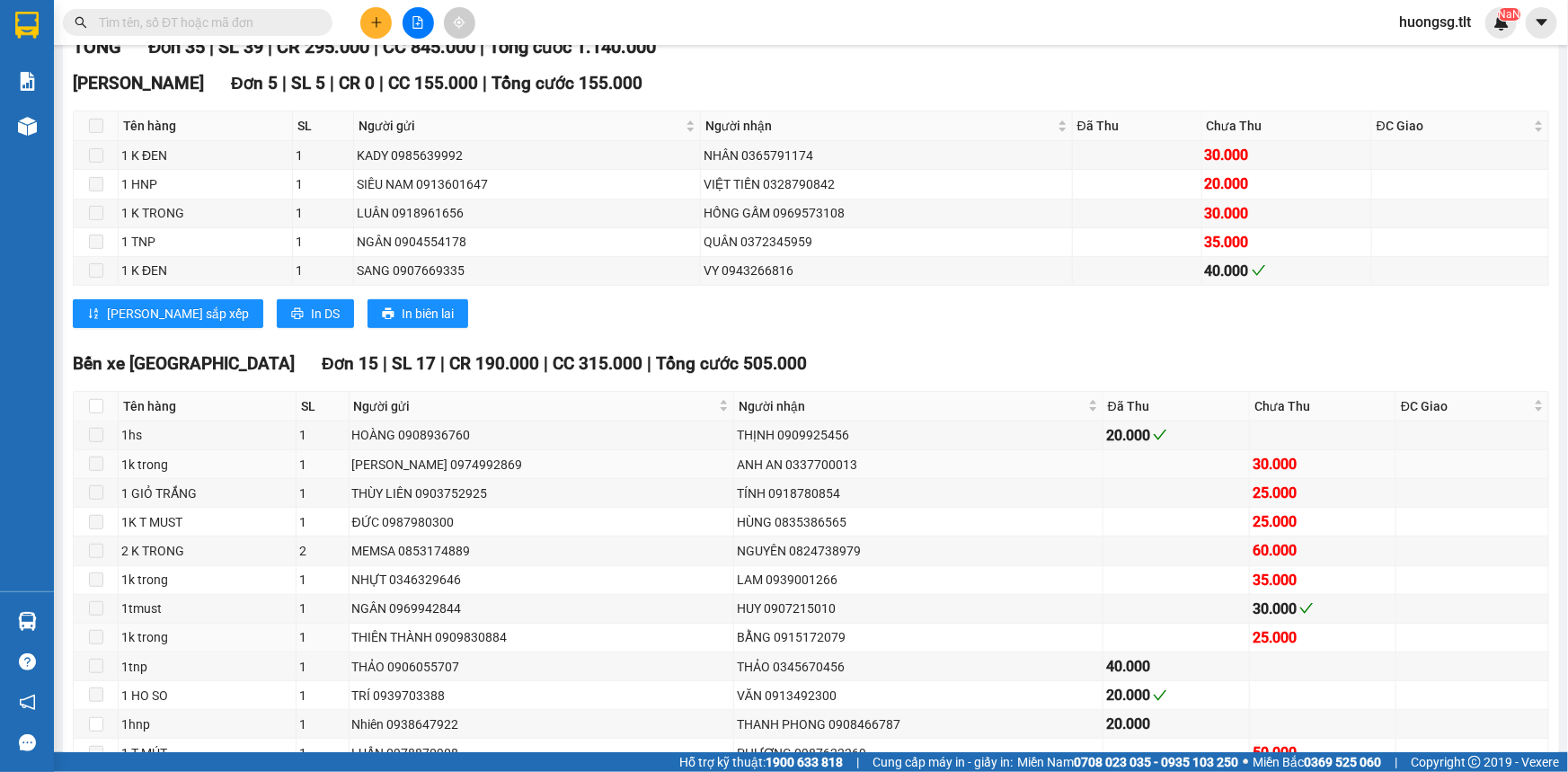 scroll, scrollTop: 408, scrollLeft: 0, axis: vertical 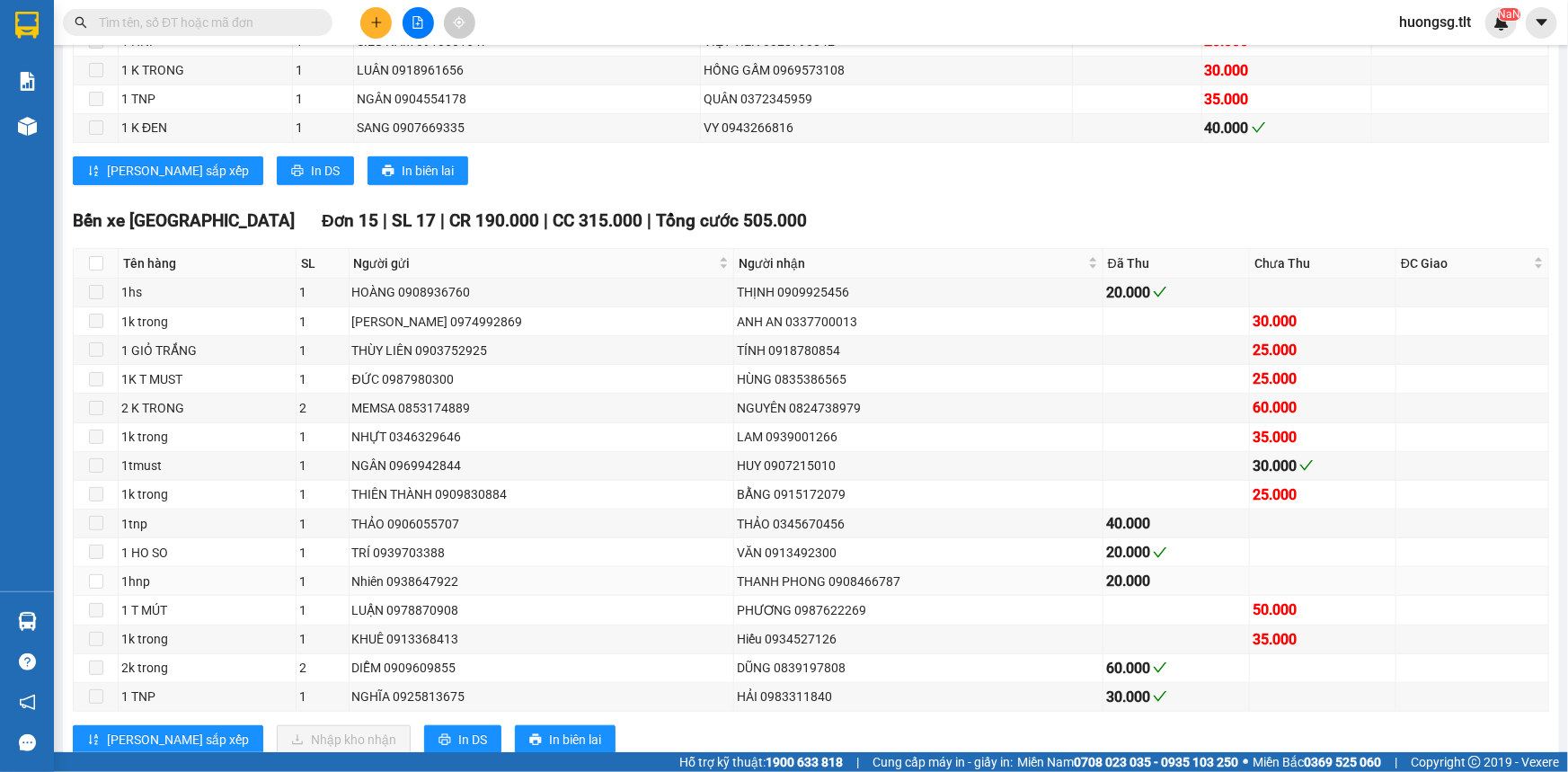 click at bounding box center (96, 581) 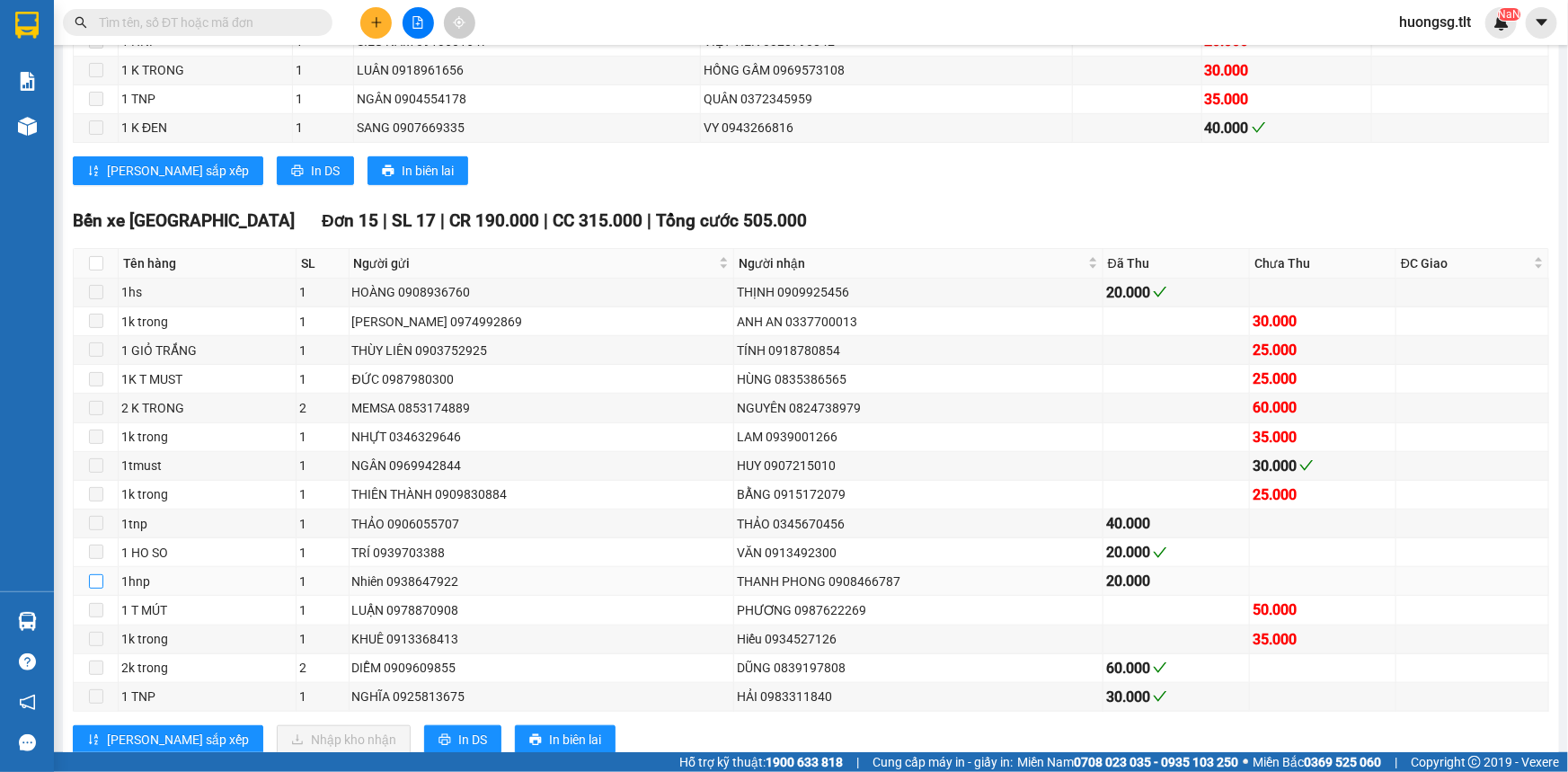 click at bounding box center (96, 581) 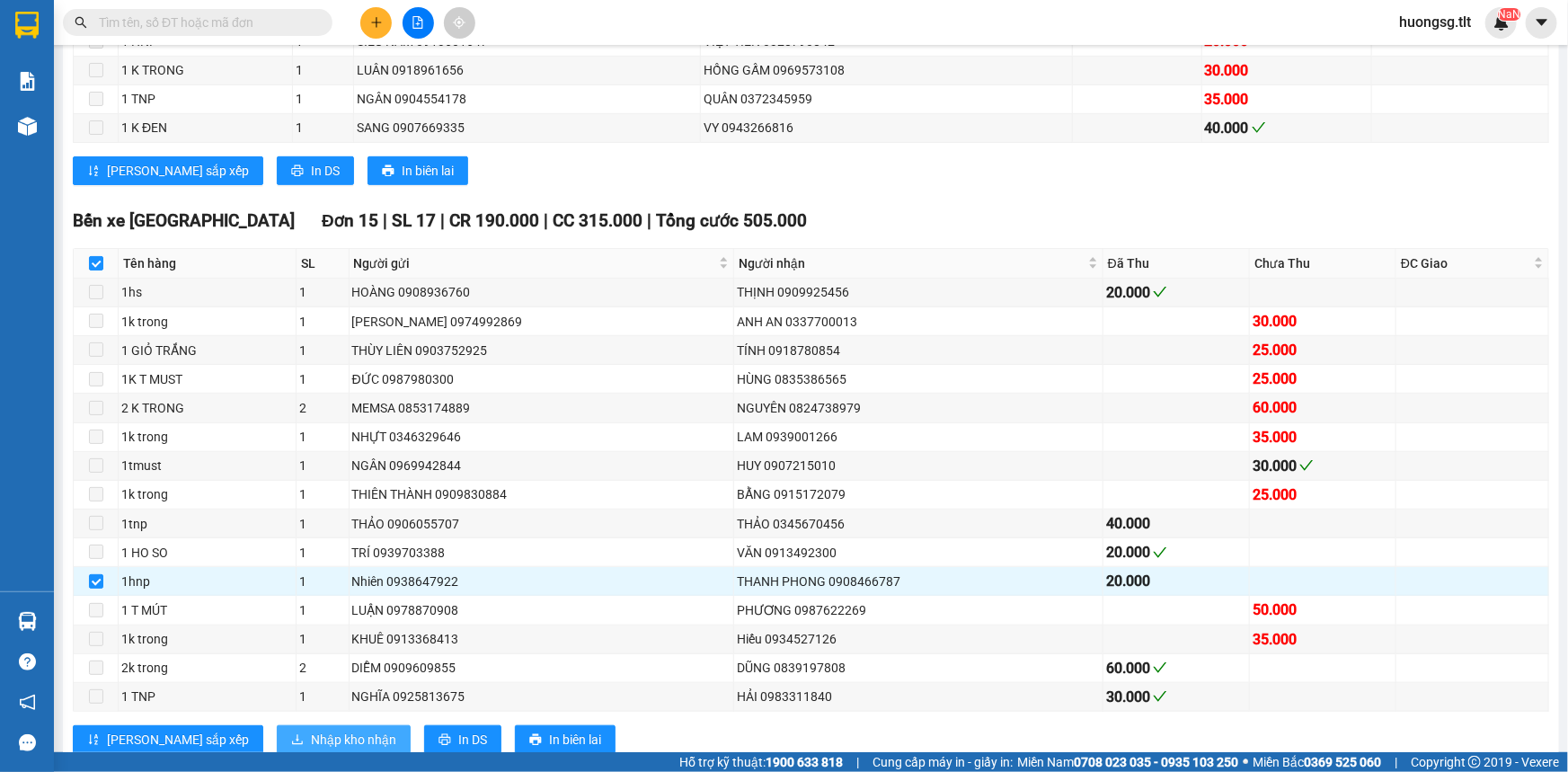 click on "Nhập kho nhận" at bounding box center [353, 740] 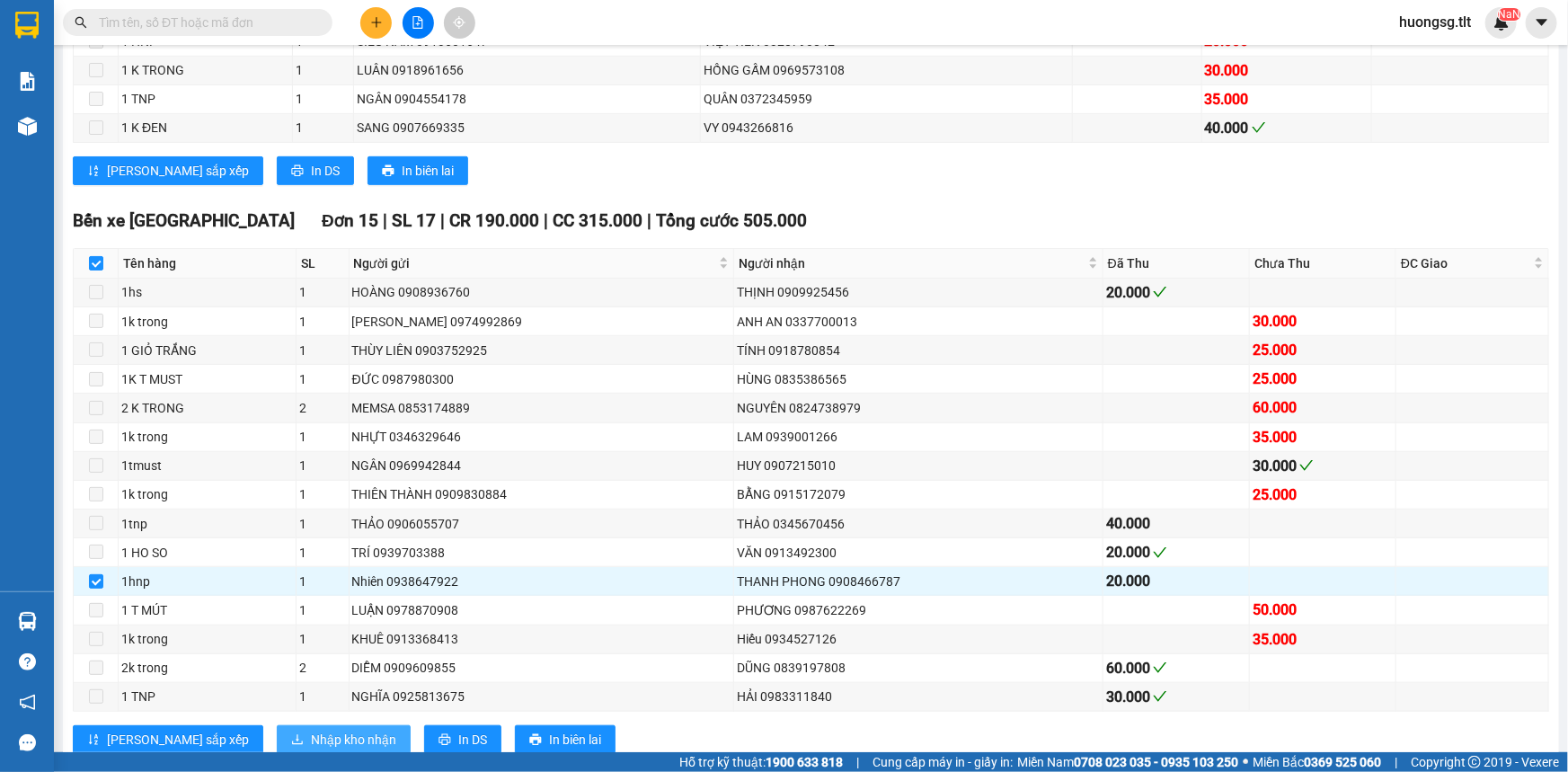 scroll, scrollTop: 0, scrollLeft: 0, axis: both 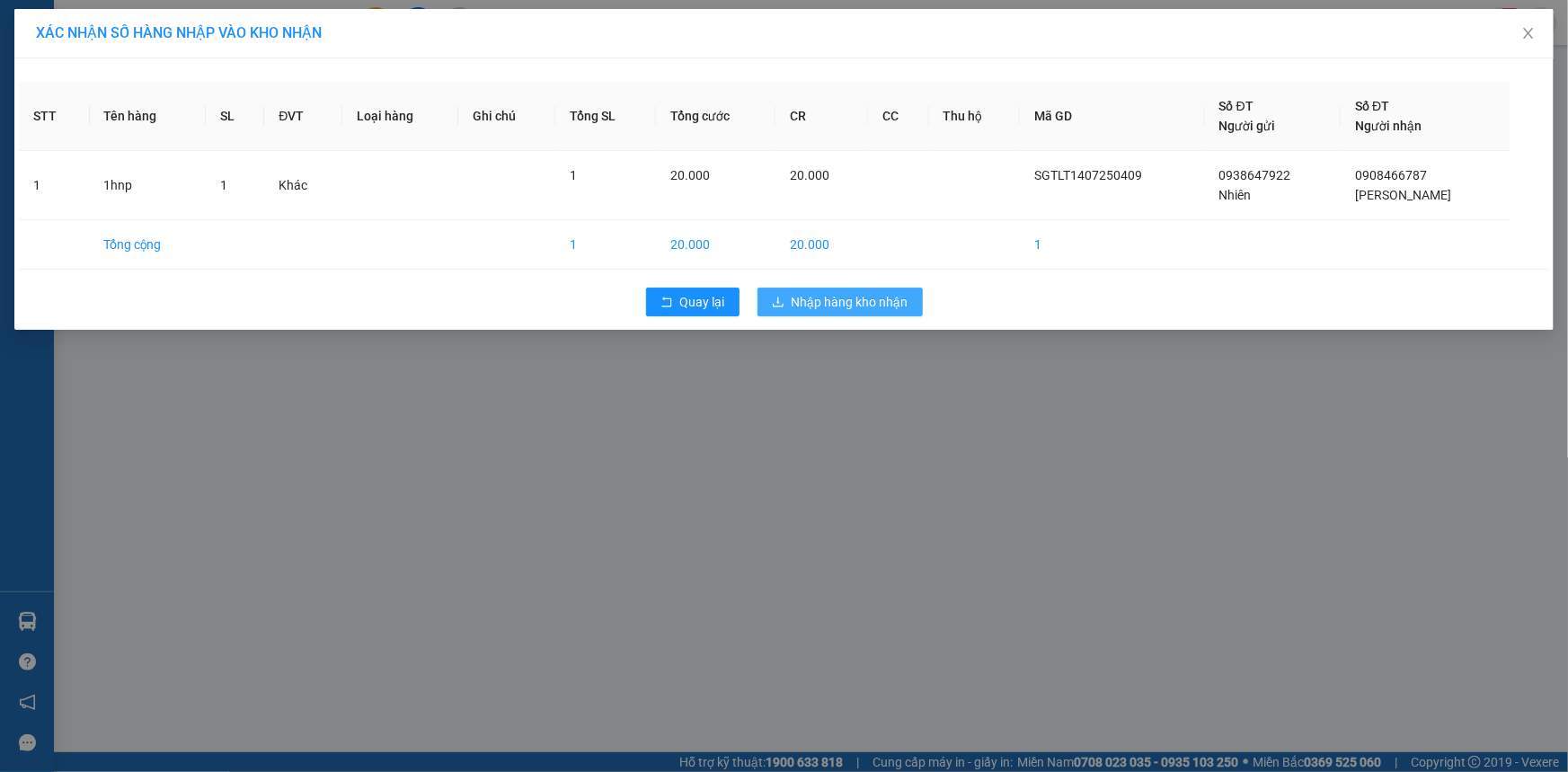 click on "Nhập hàng kho nhận" at bounding box center (850, 302) 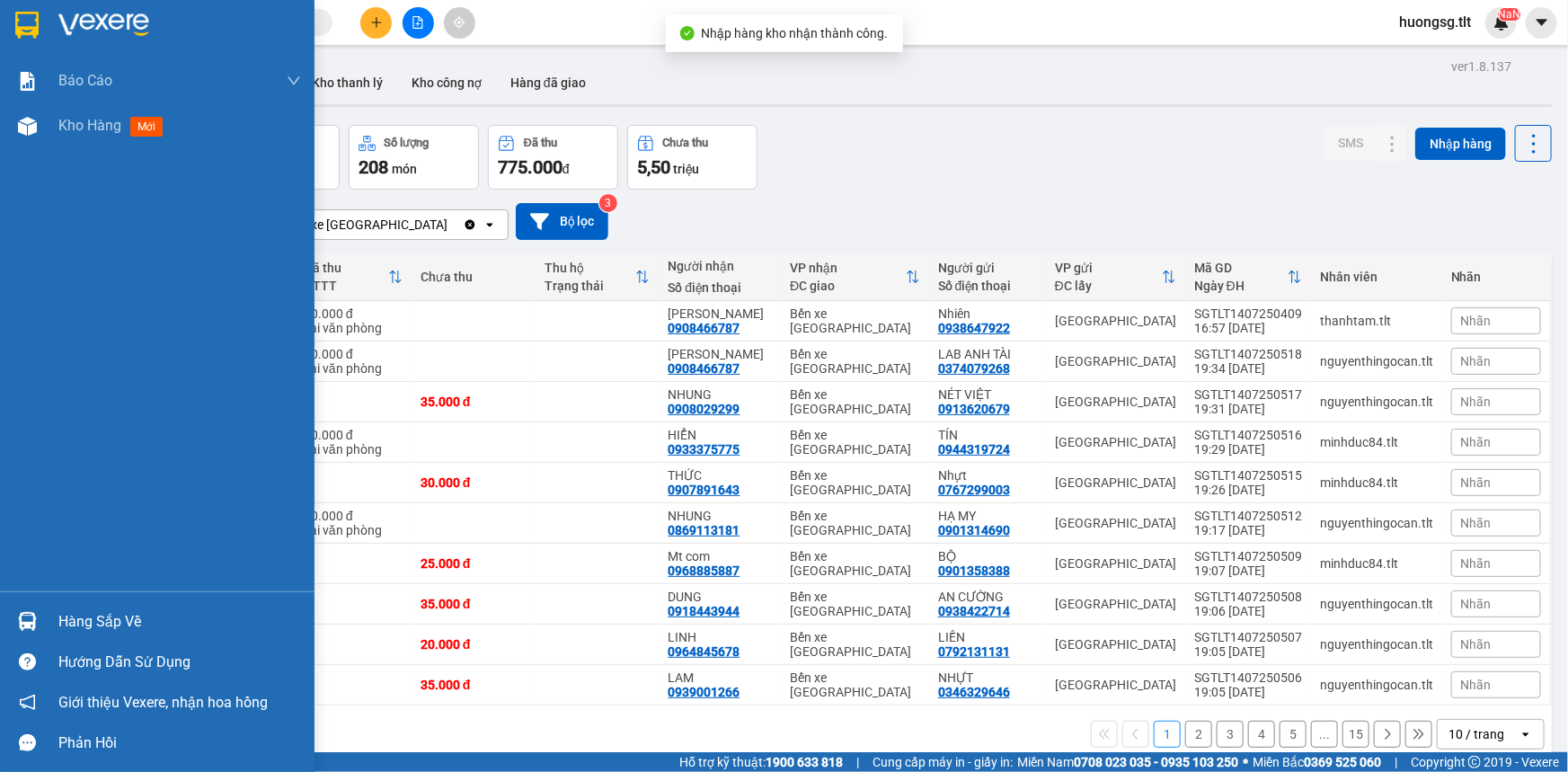 click at bounding box center (27, 621) 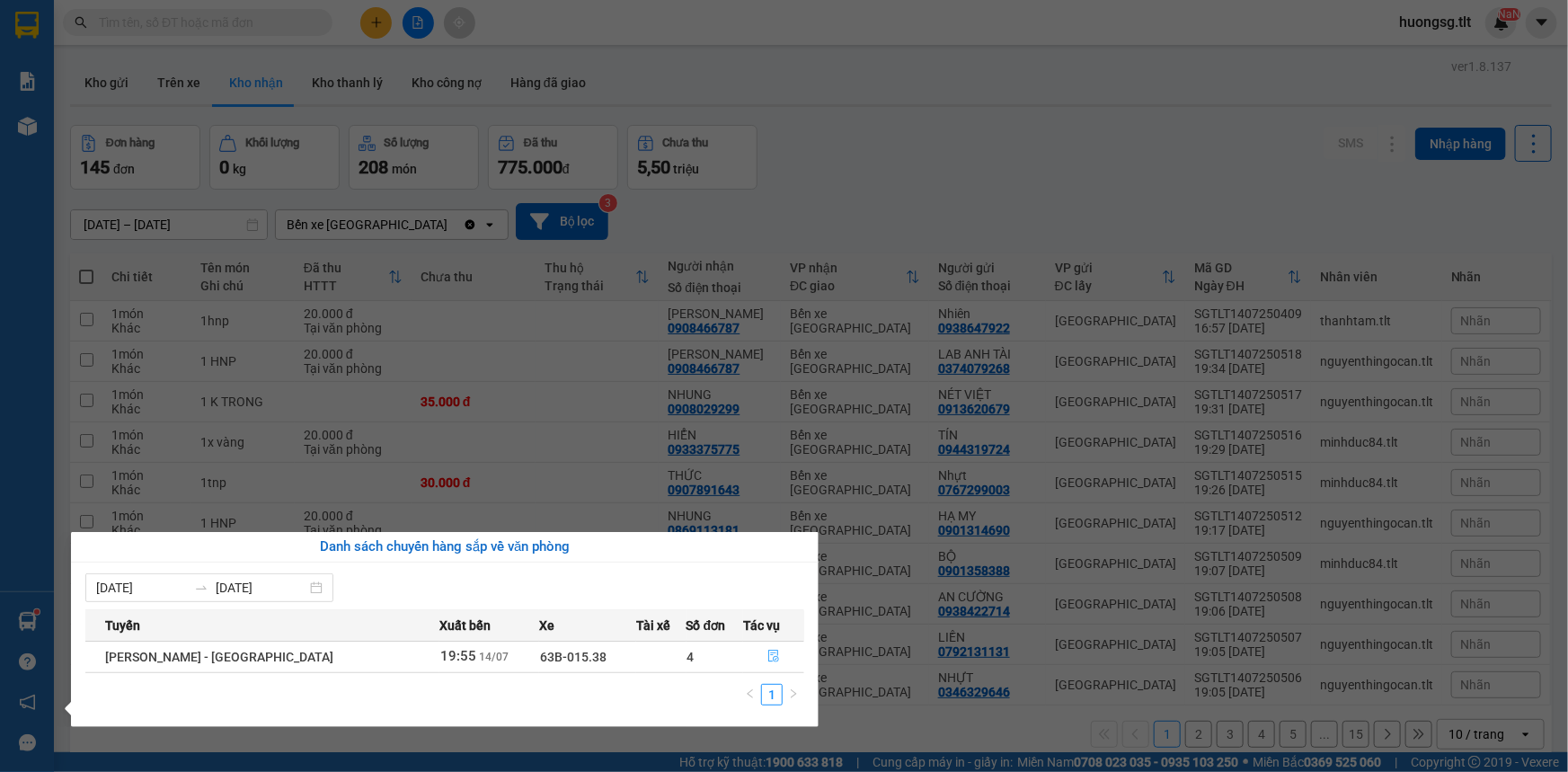 click 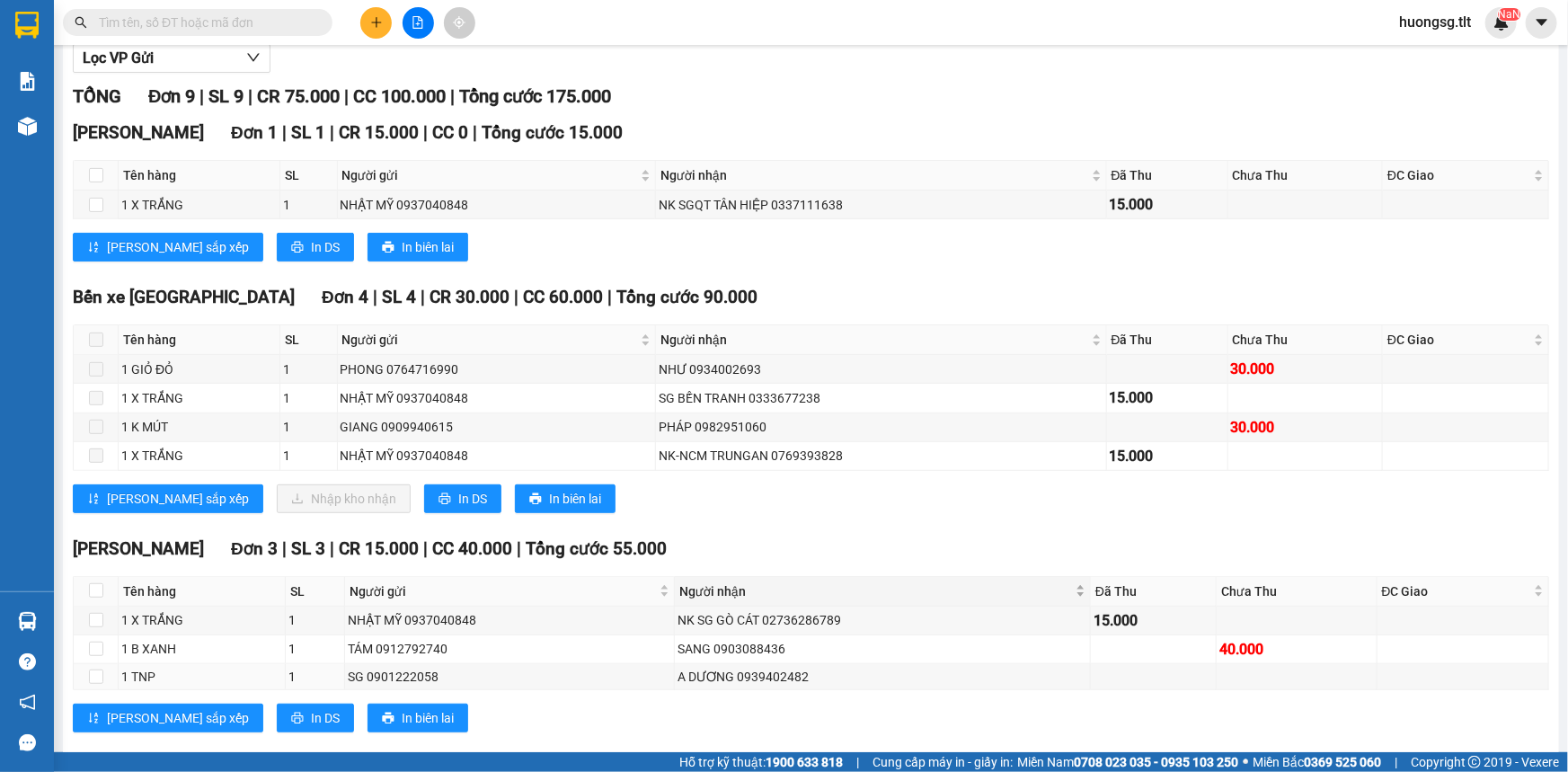scroll, scrollTop: 163, scrollLeft: 0, axis: vertical 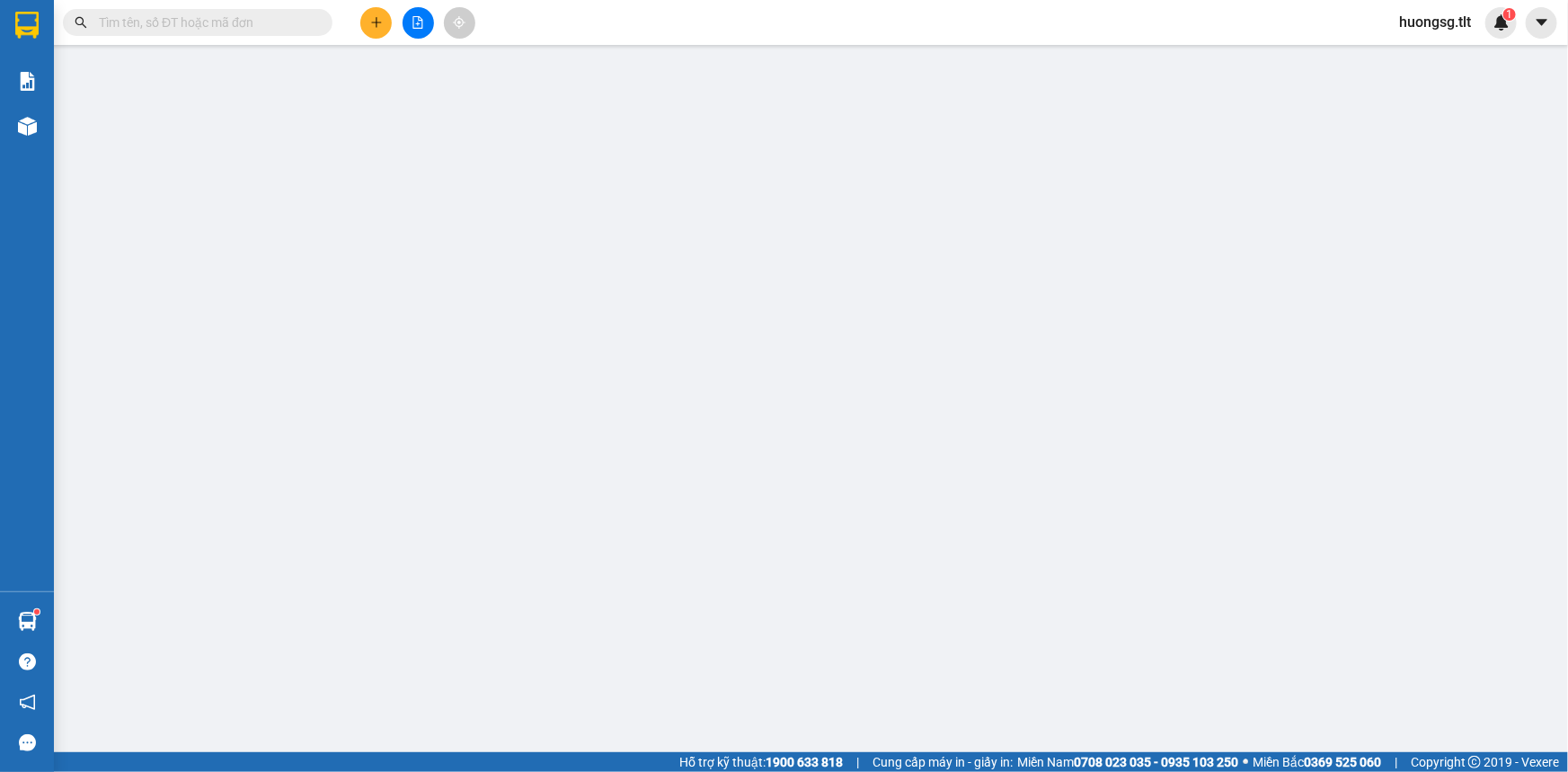 click at bounding box center (205, 22) 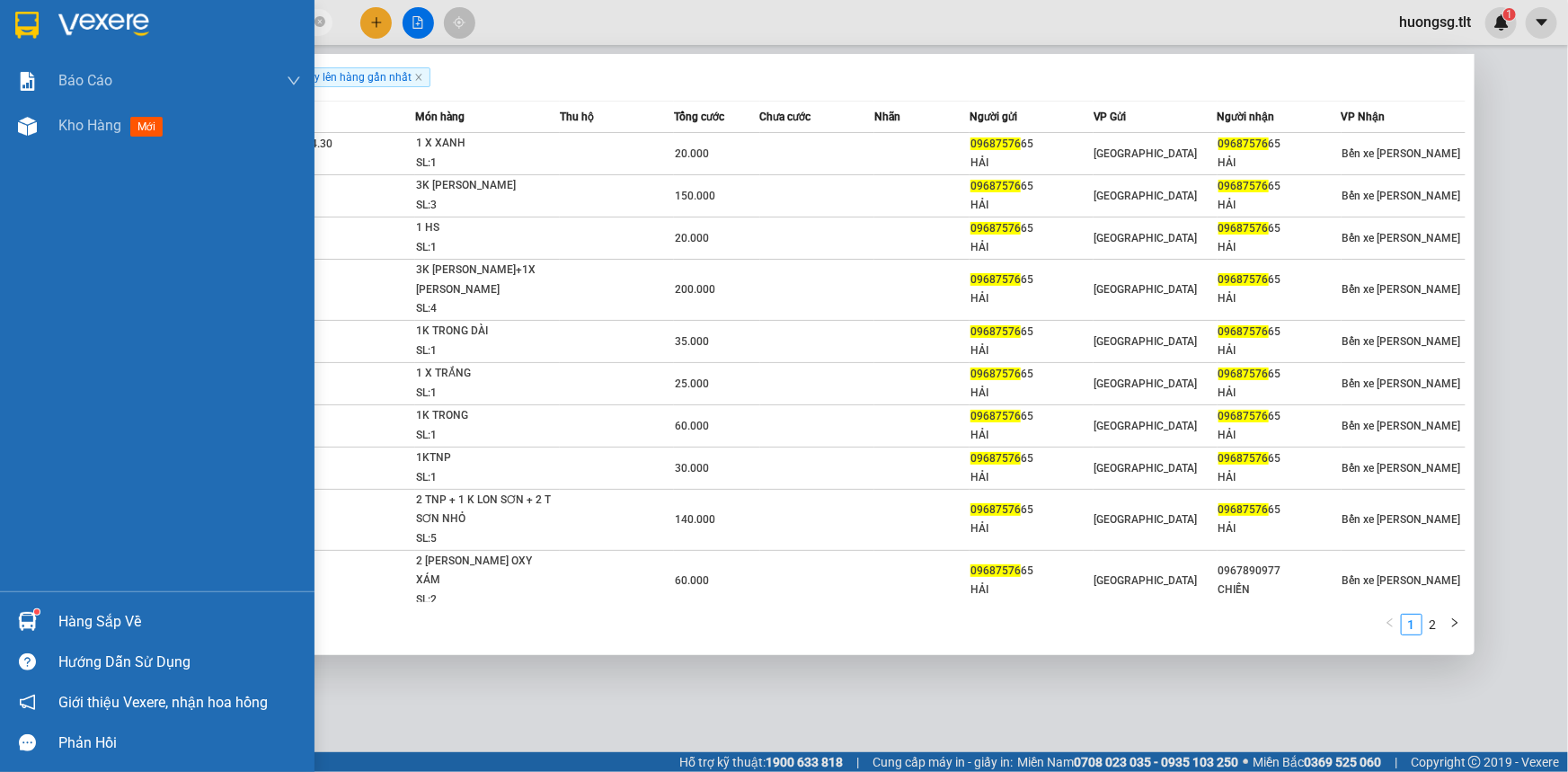type on "09687576" 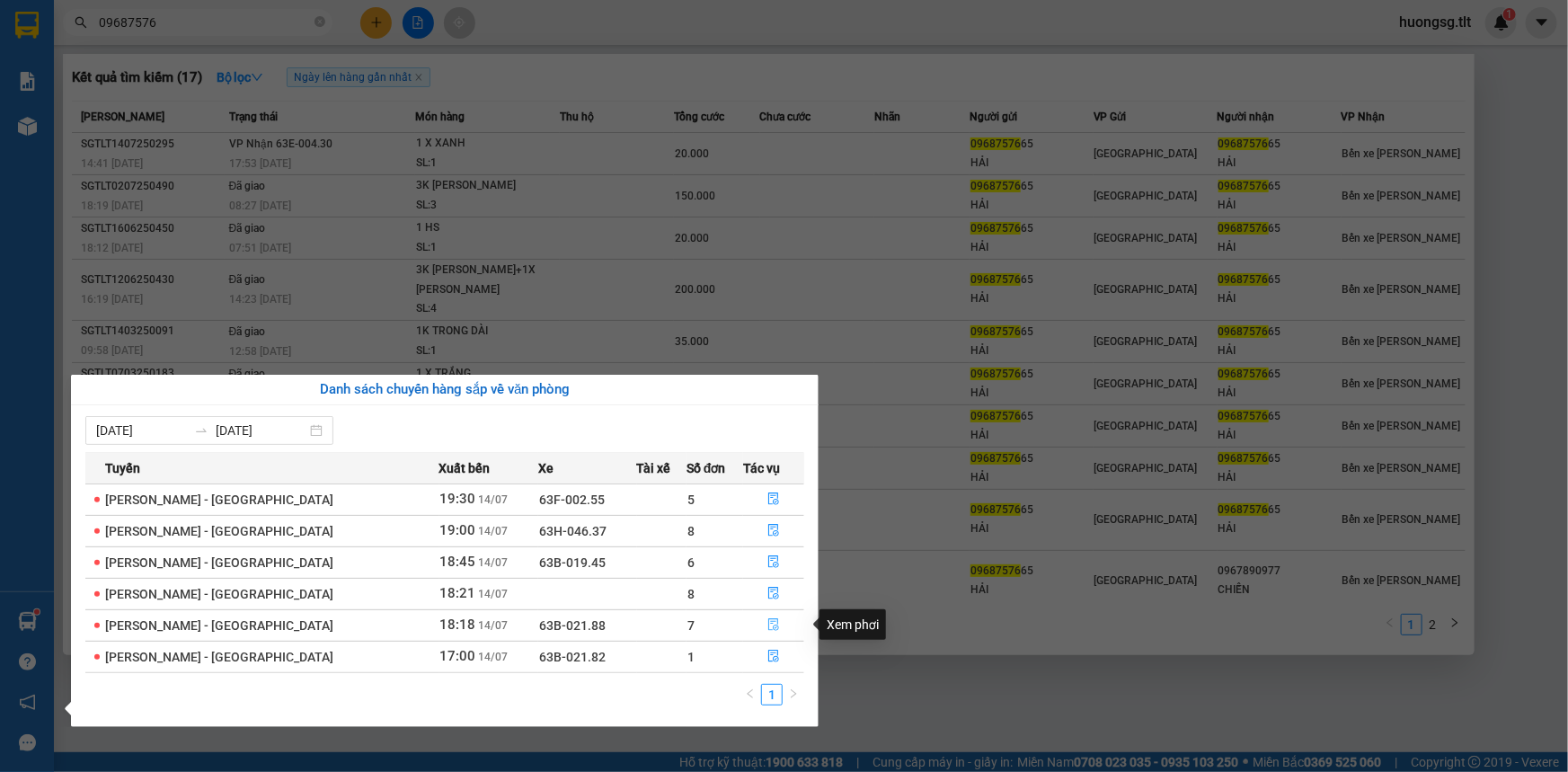 click 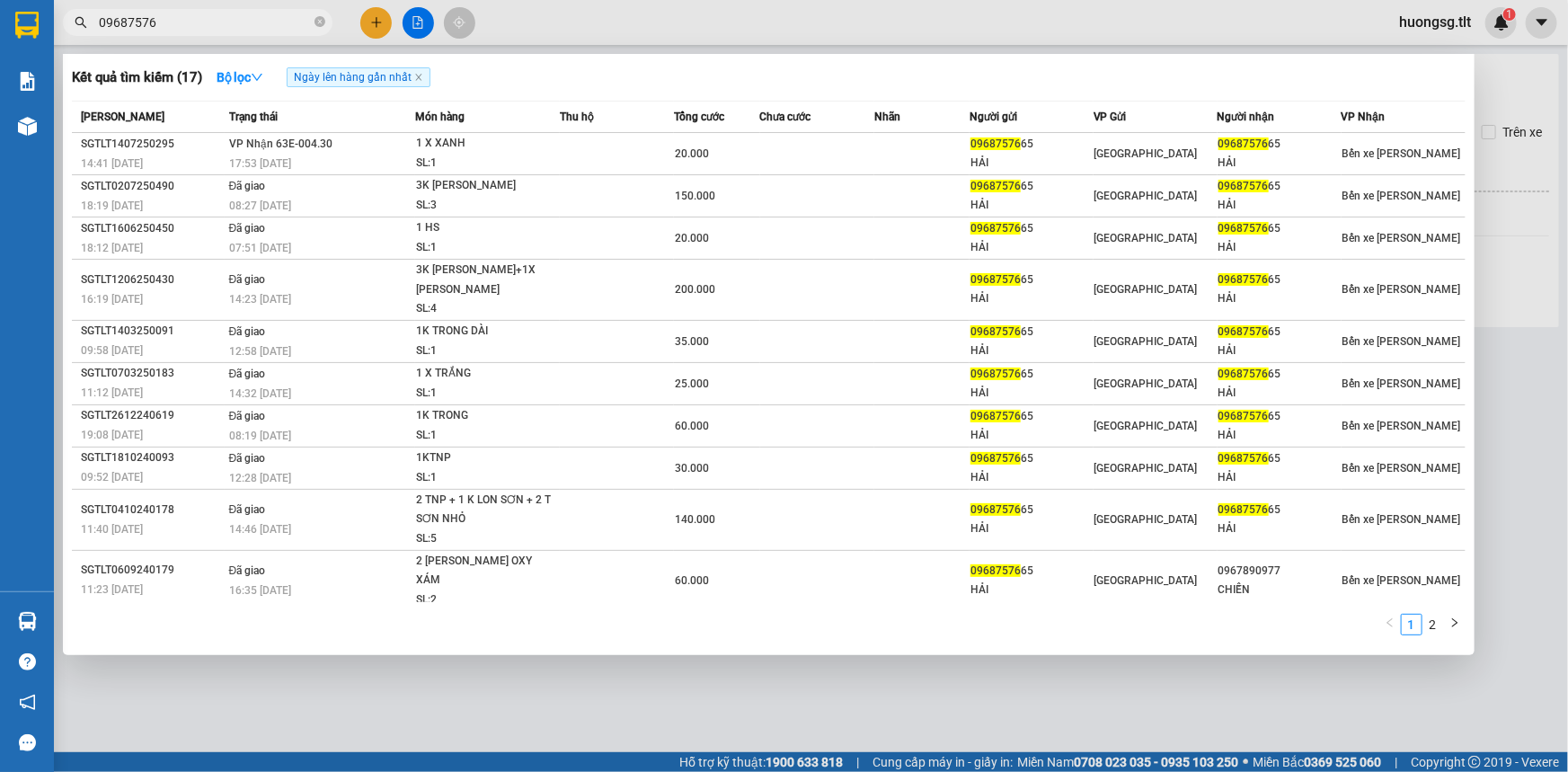 click at bounding box center (784, 386) 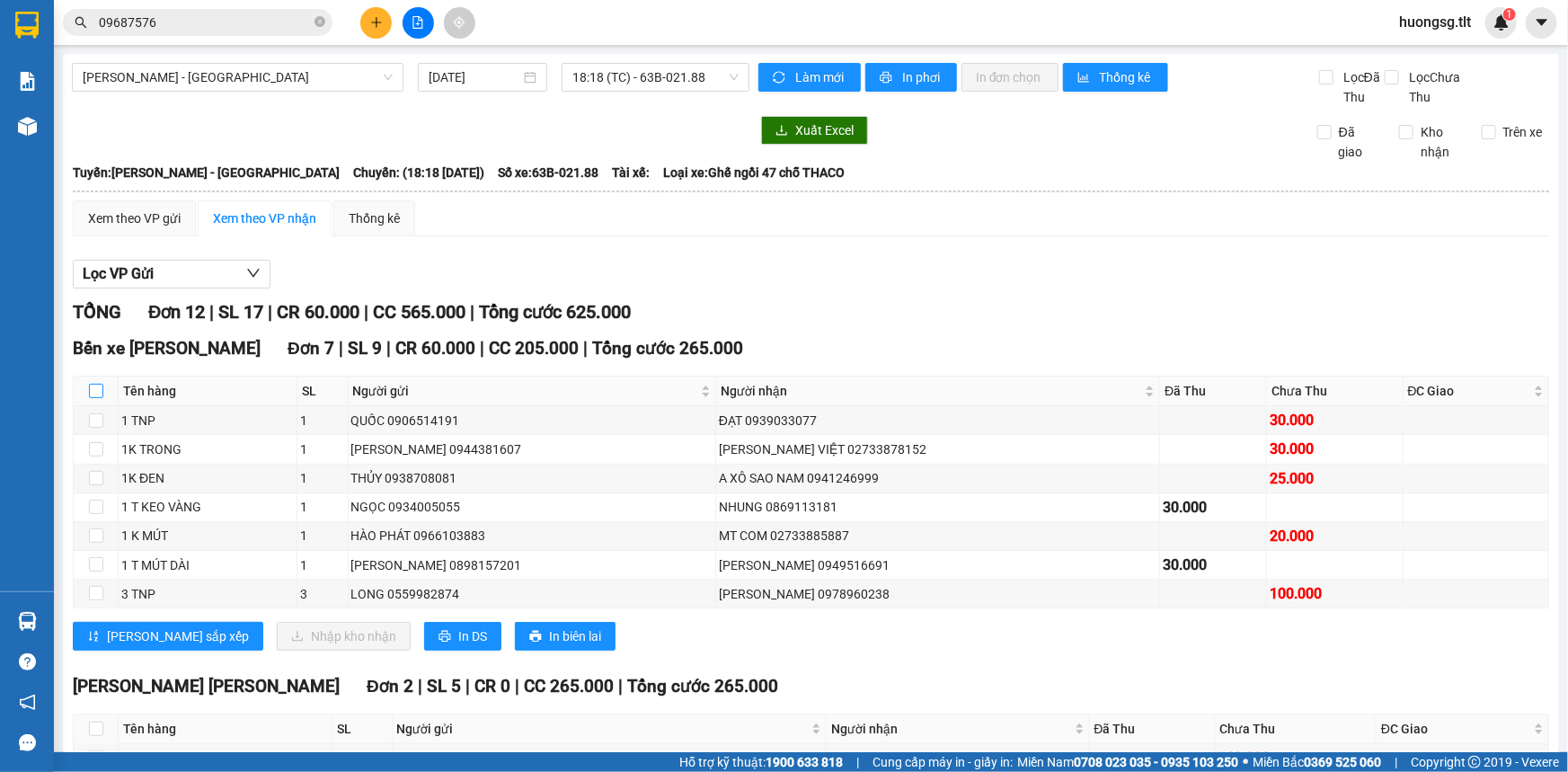 click at bounding box center (96, 391) 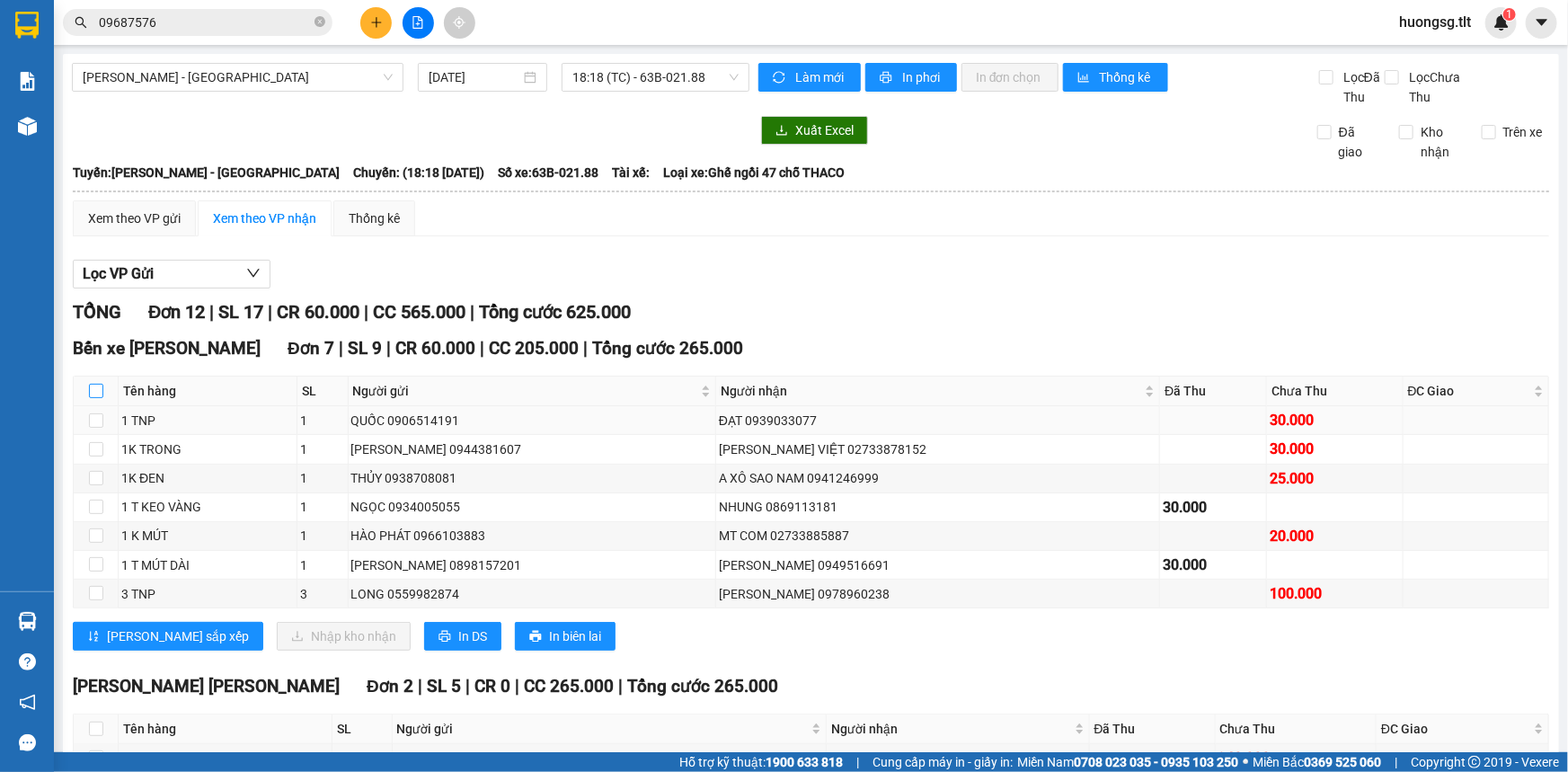 checkbox on "true" 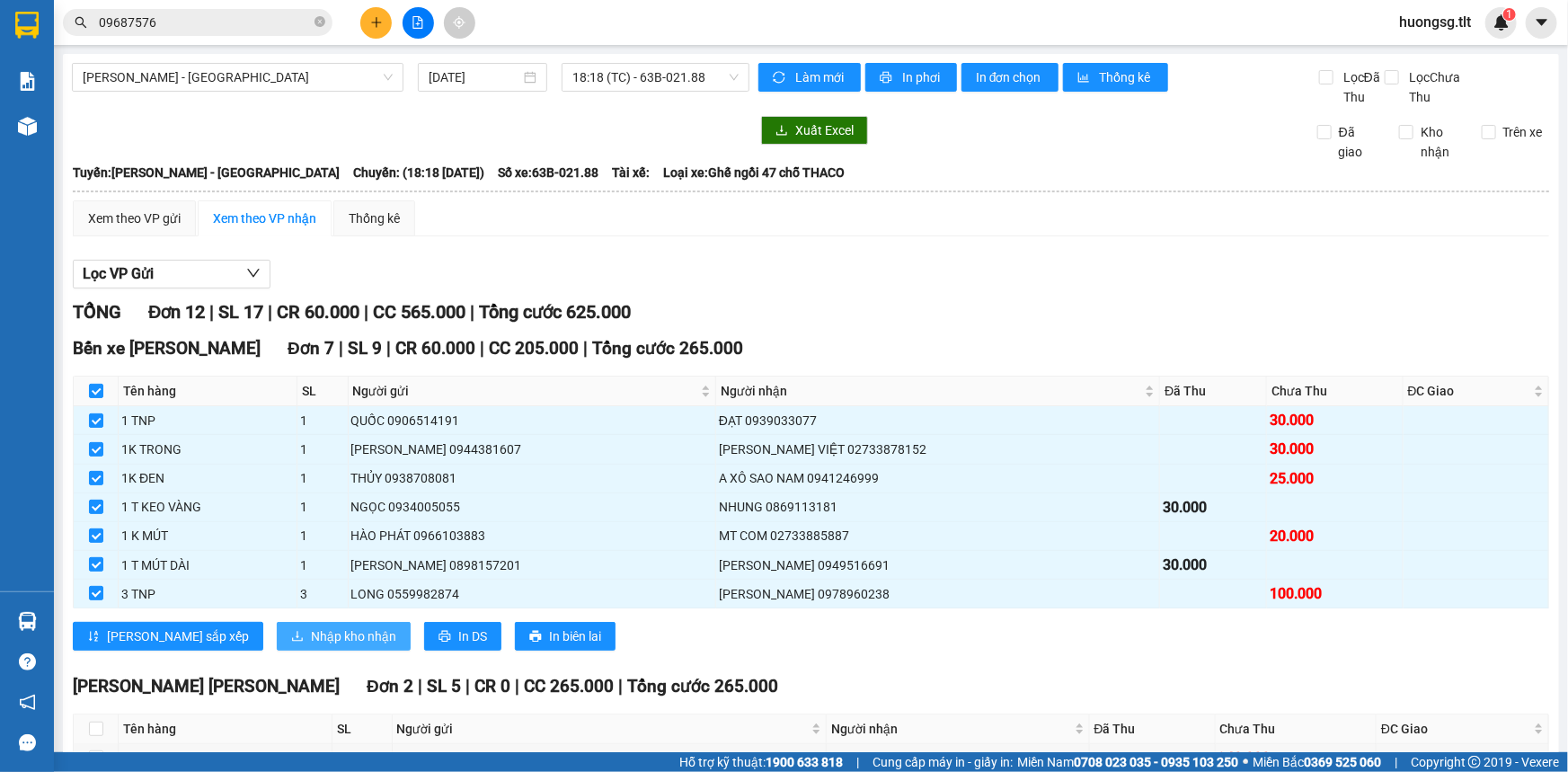 click on "Nhập kho nhận" at bounding box center [353, 636] 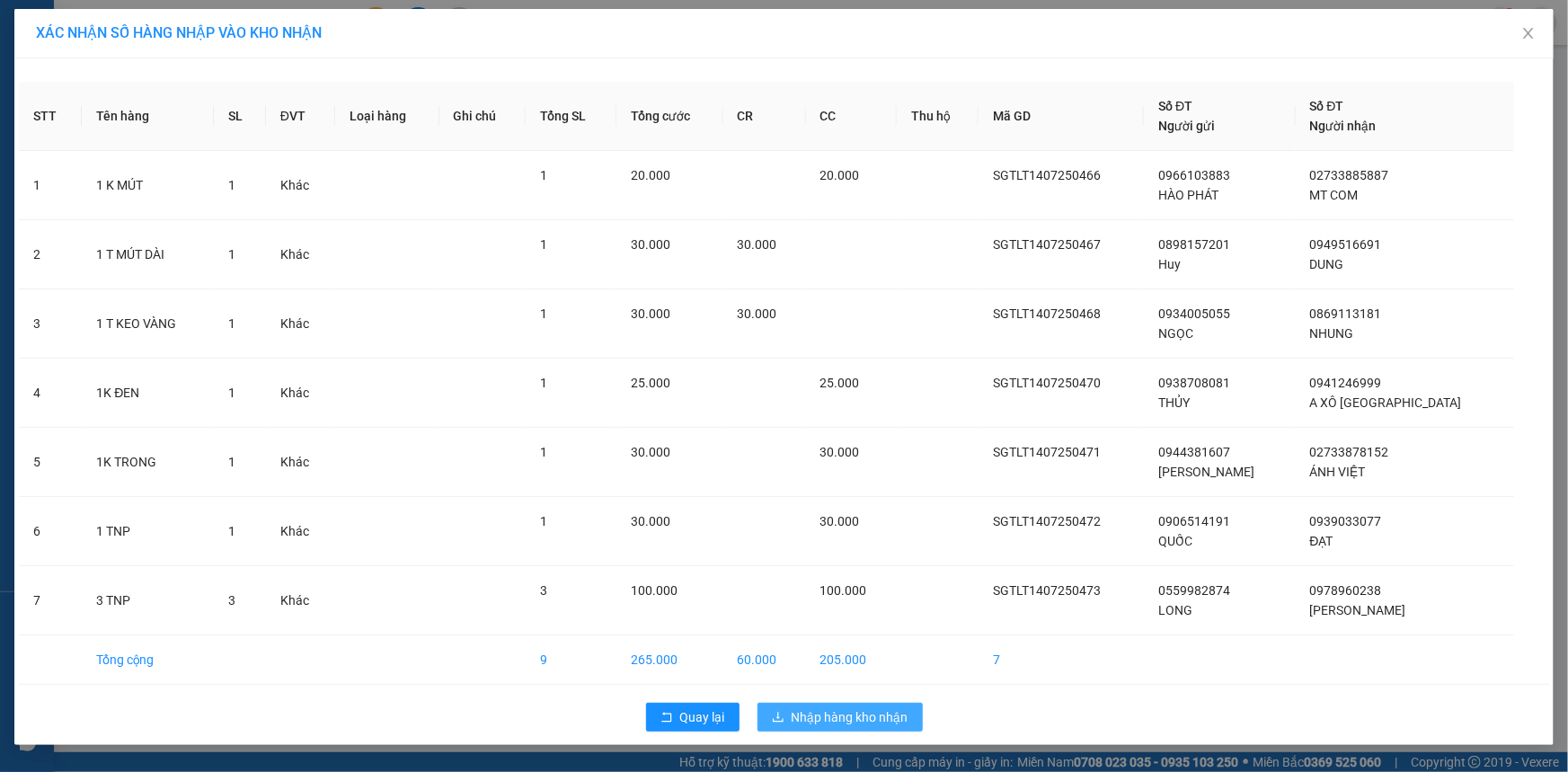 click on "Nhập hàng kho nhận" at bounding box center [850, 717] 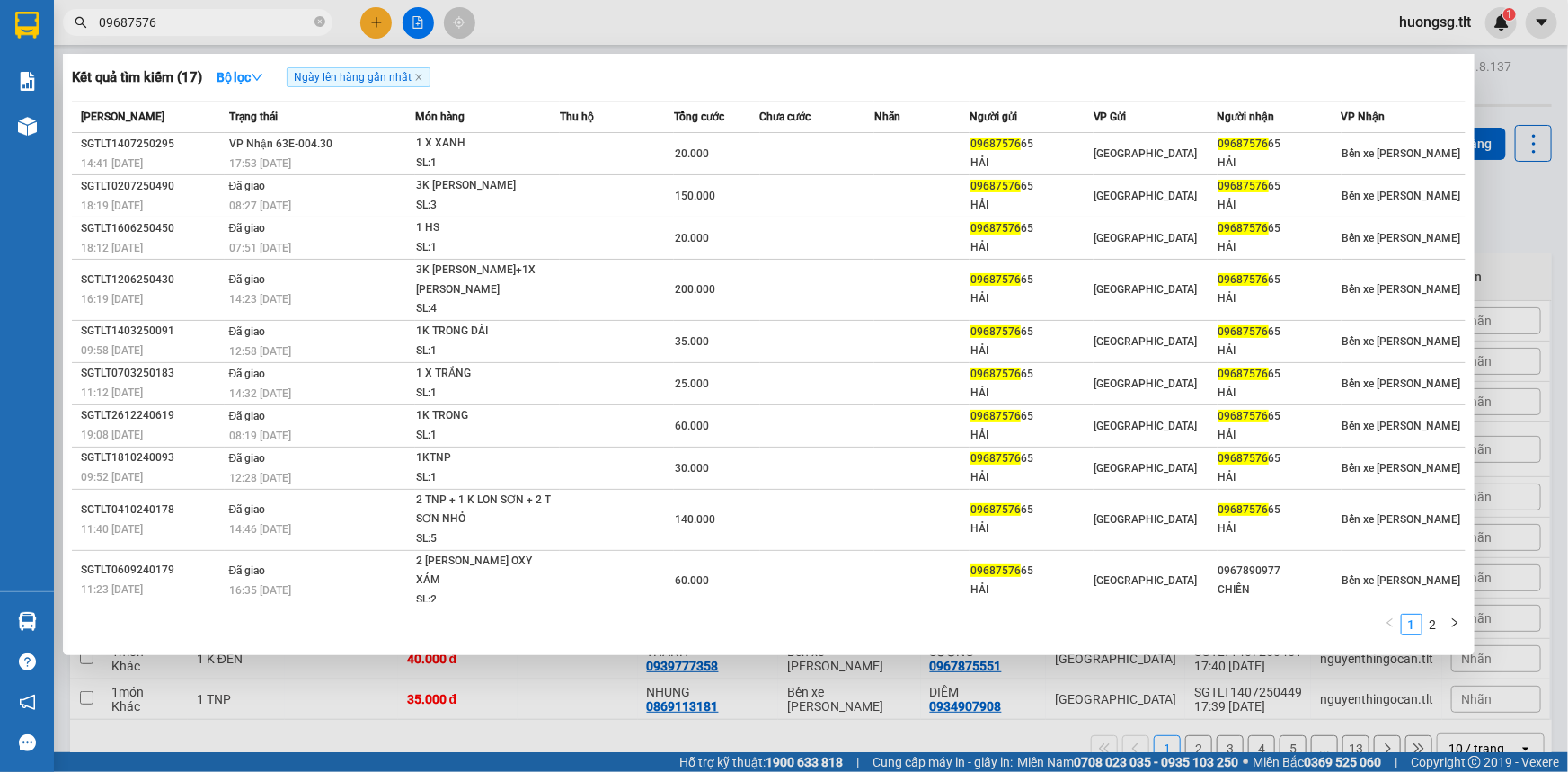 click on "09687576" at bounding box center (205, 22) 